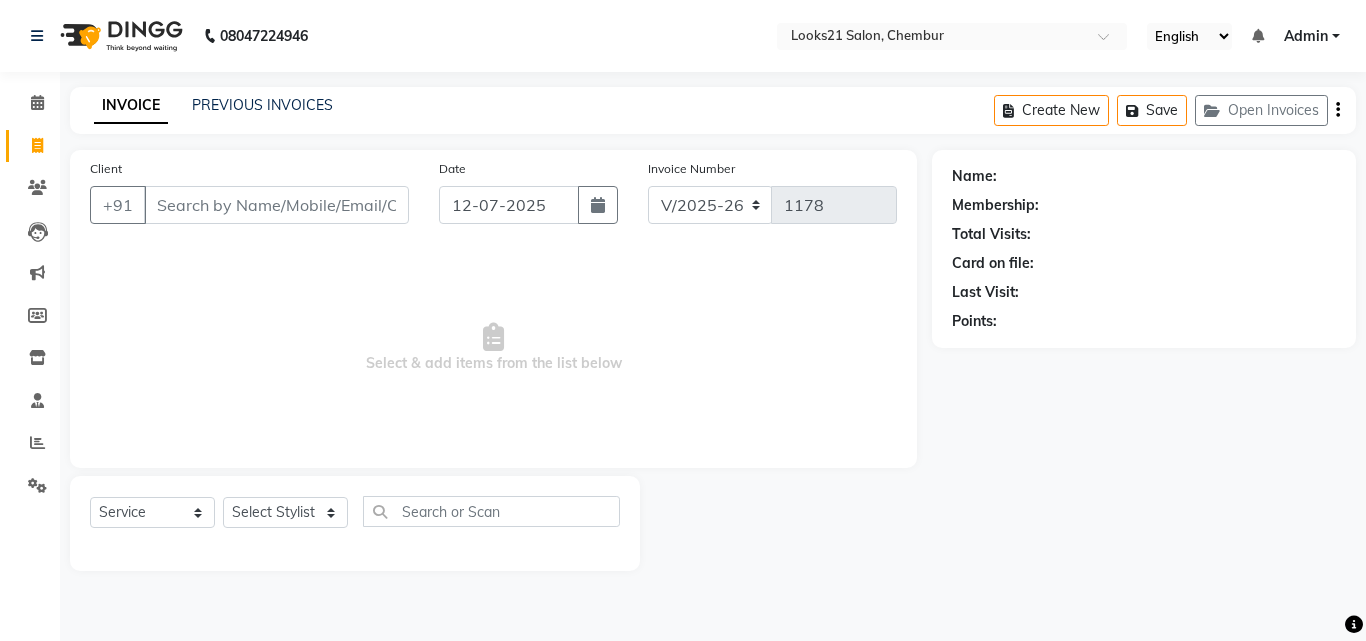 select on "844" 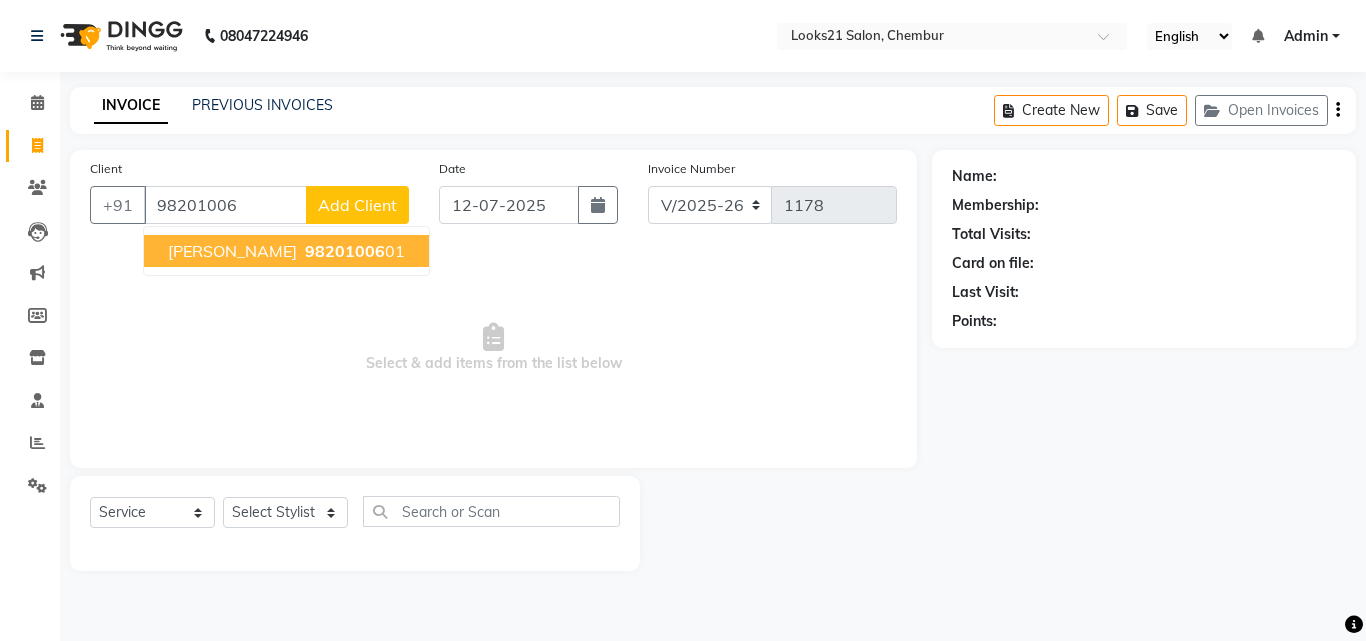 click on "98201006" at bounding box center (345, 251) 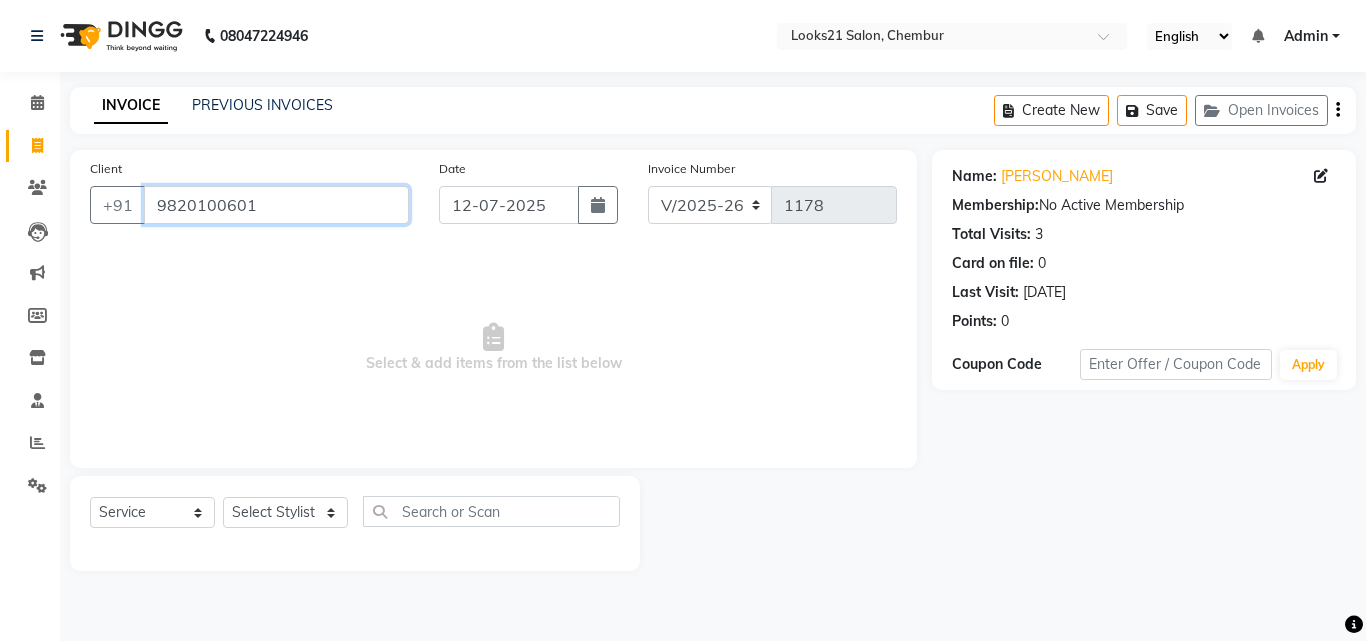 click on "9820100601" at bounding box center (276, 205) 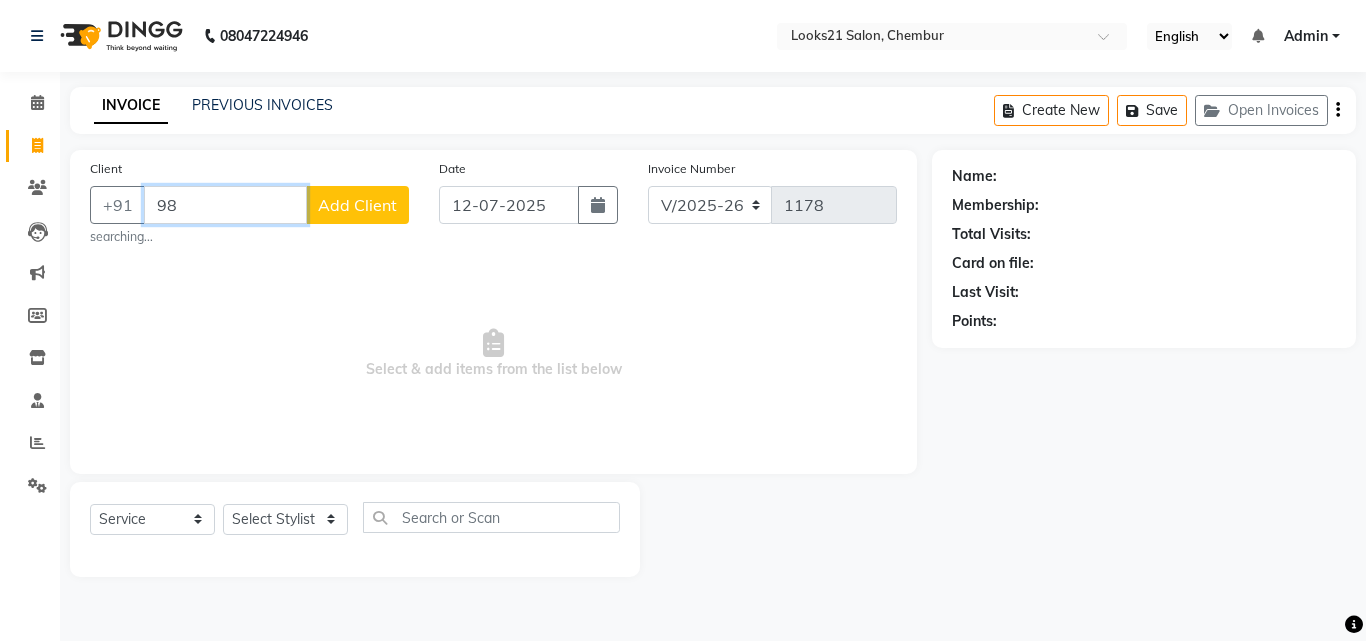 type on "9" 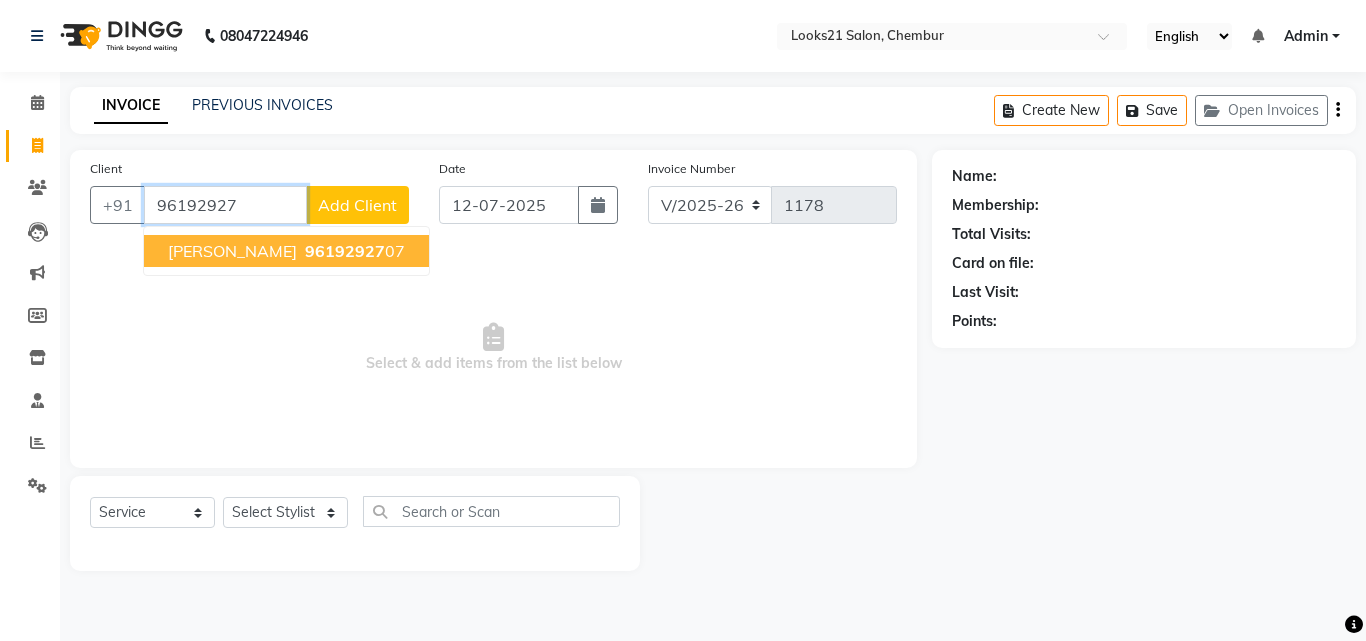 click on "Kunal Merchant" at bounding box center [232, 251] 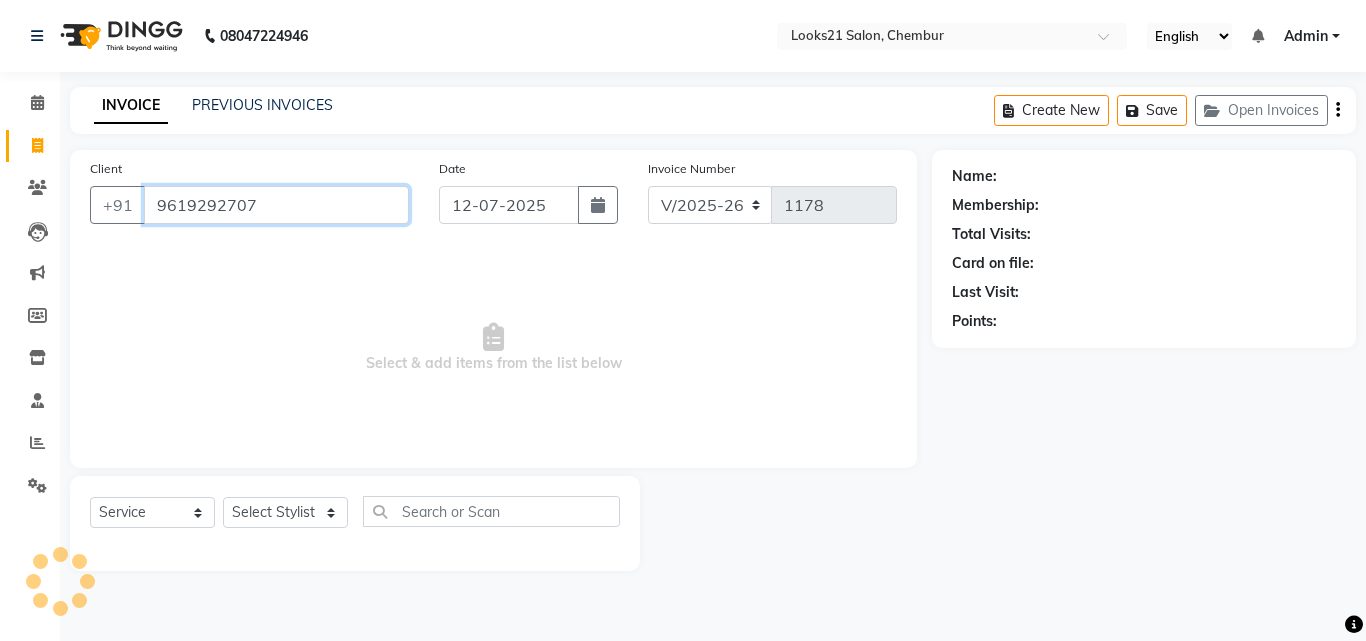 type on "9619292707" 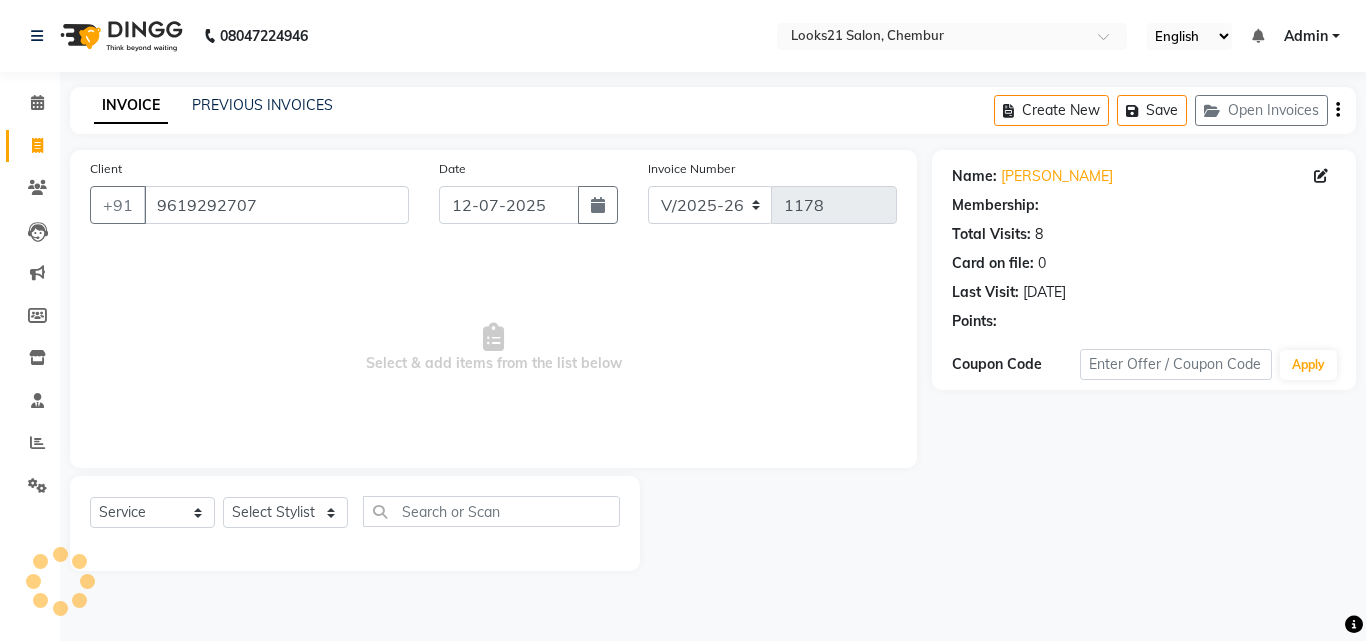 select on "1: Object" 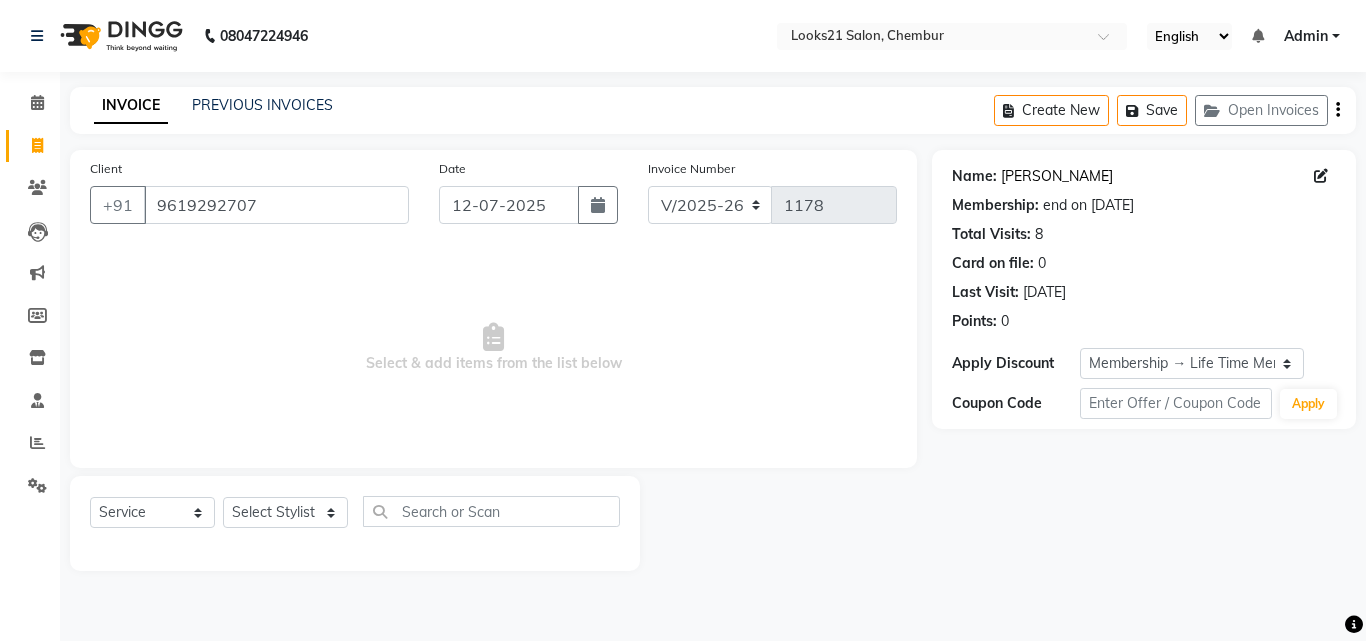 click on "Kunal Merchant" 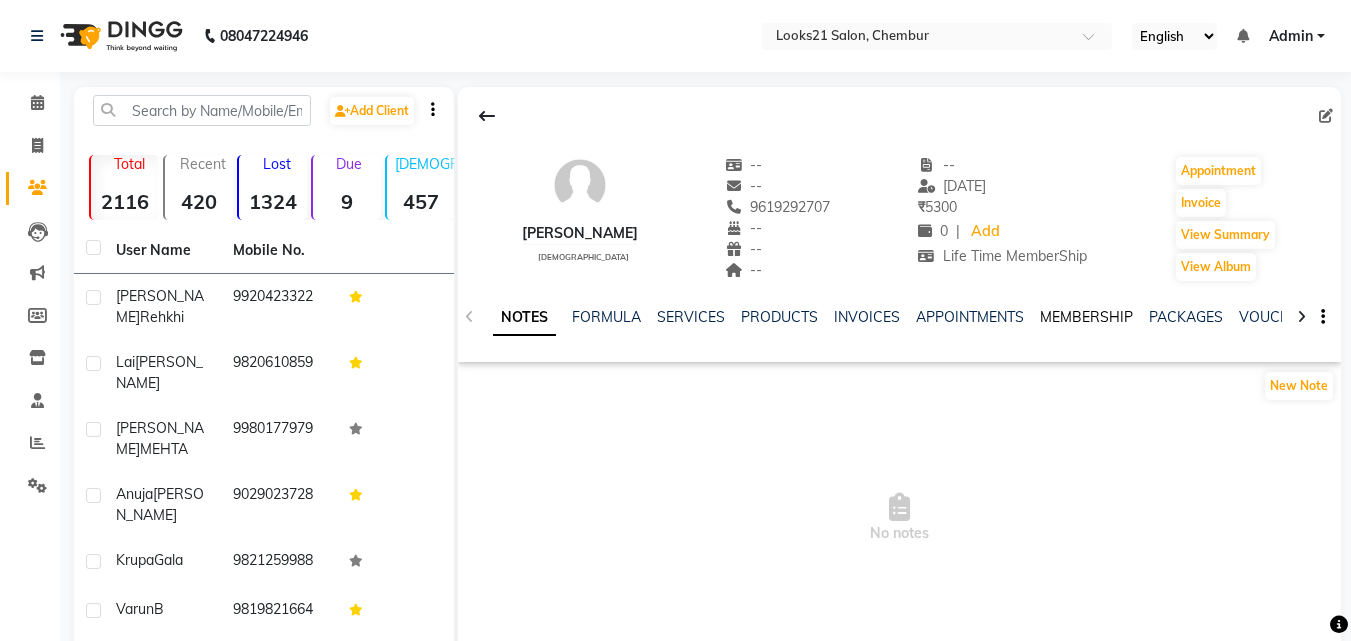 scroll, scrollTop: 0, scrollLeft: 0, axis: both 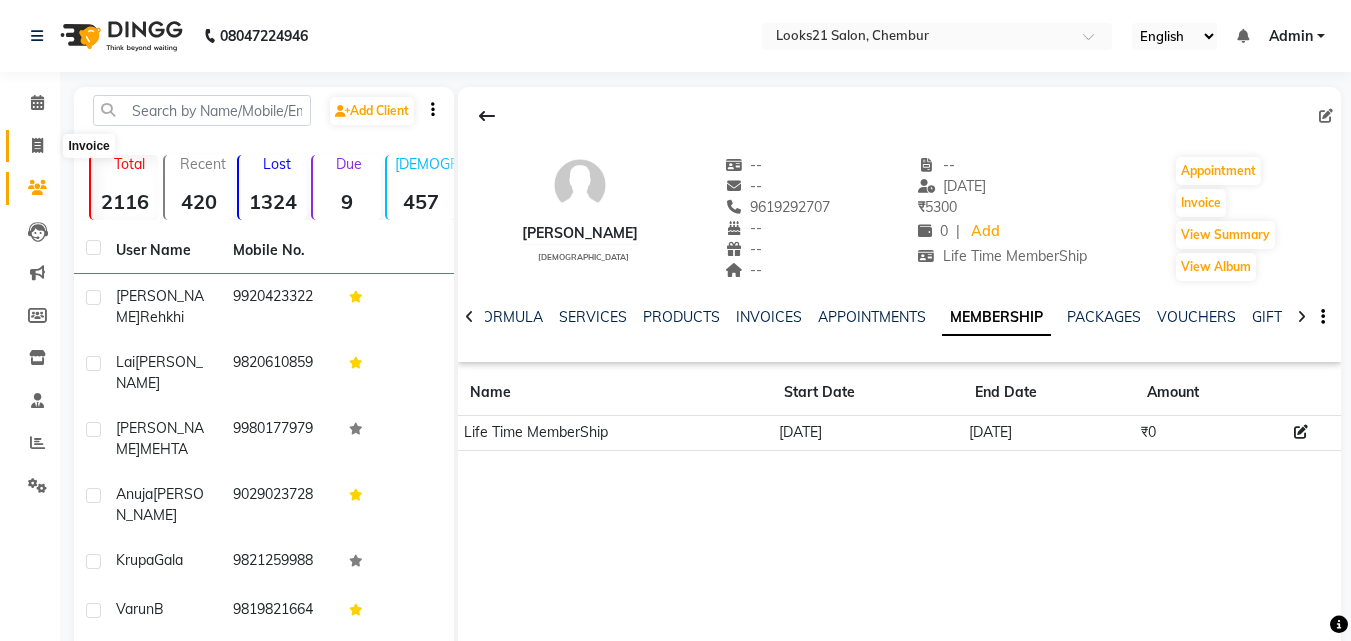 click 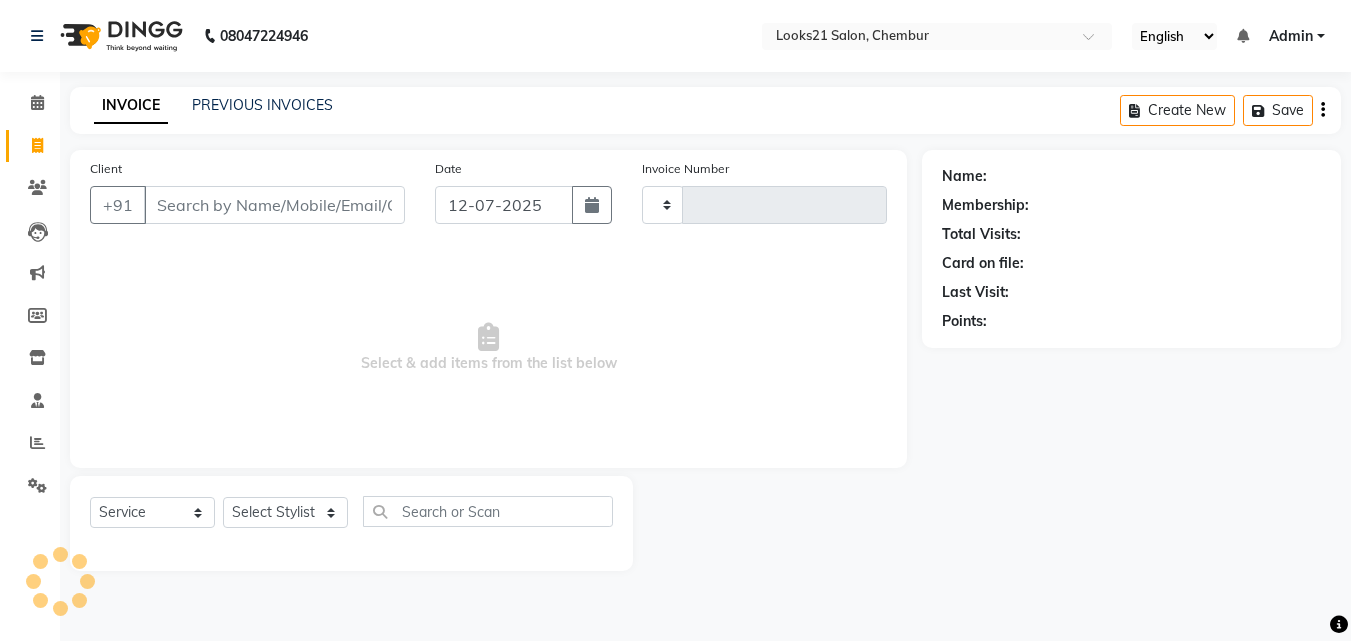 type on "1178" 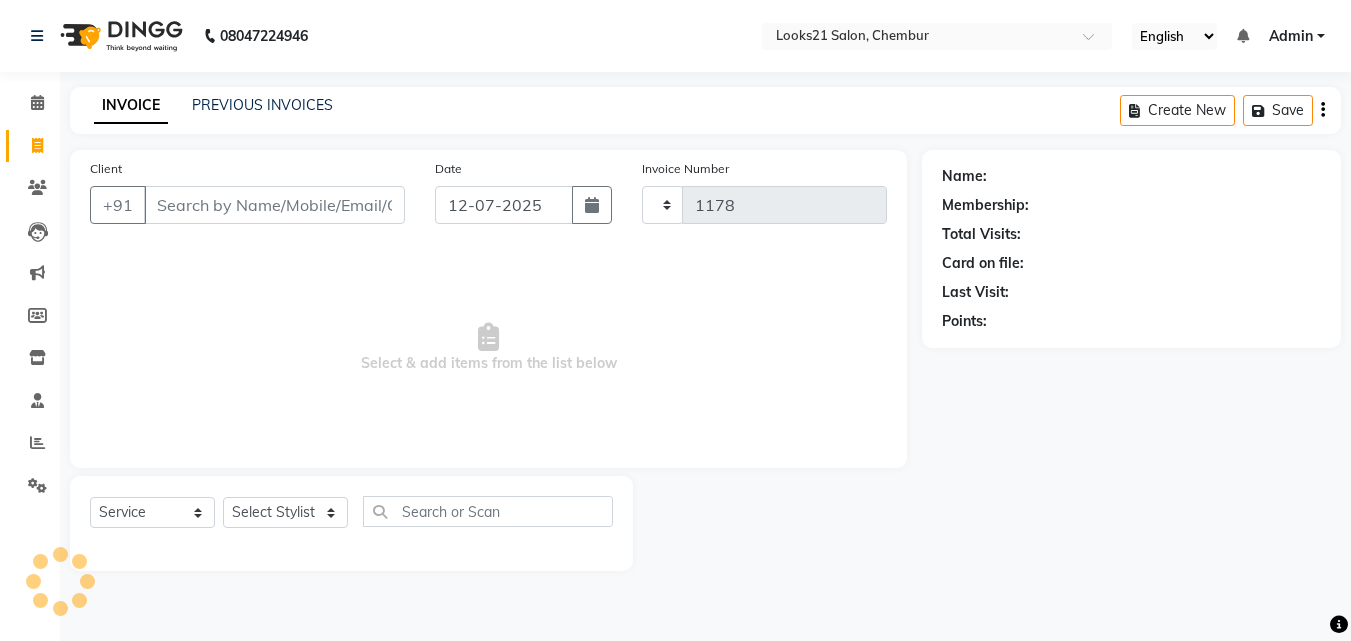 select on "844" 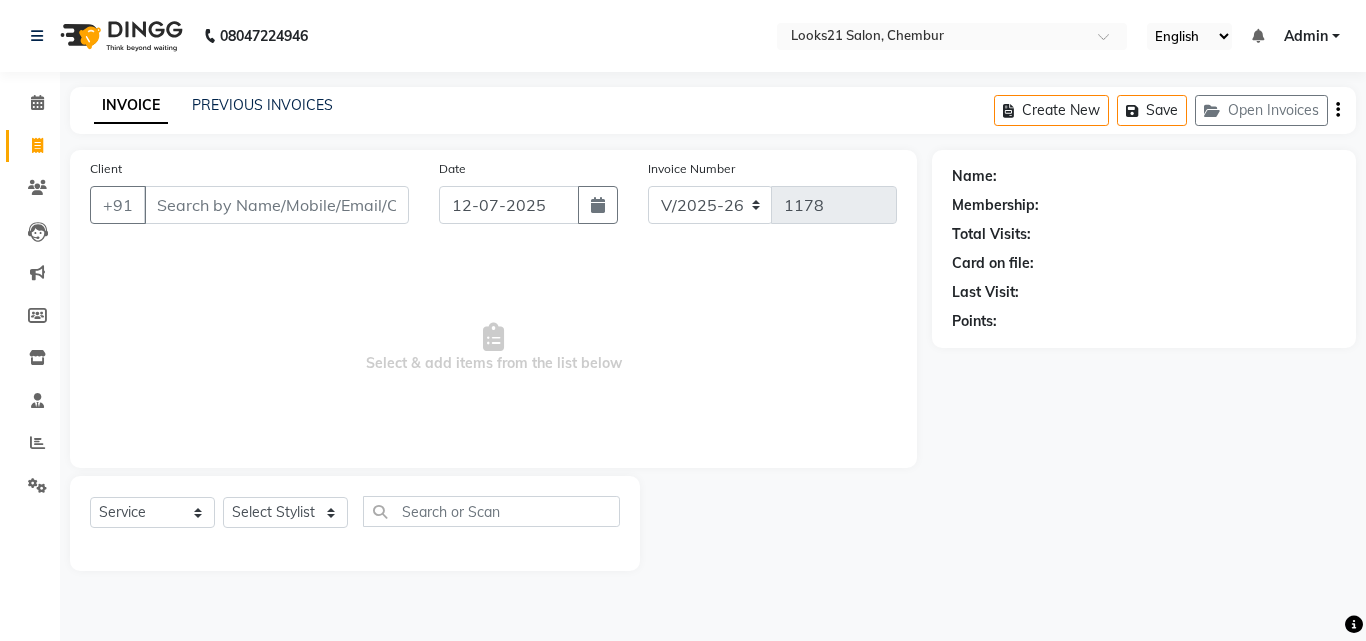 click on "Client" at bounding box center [276, 205] 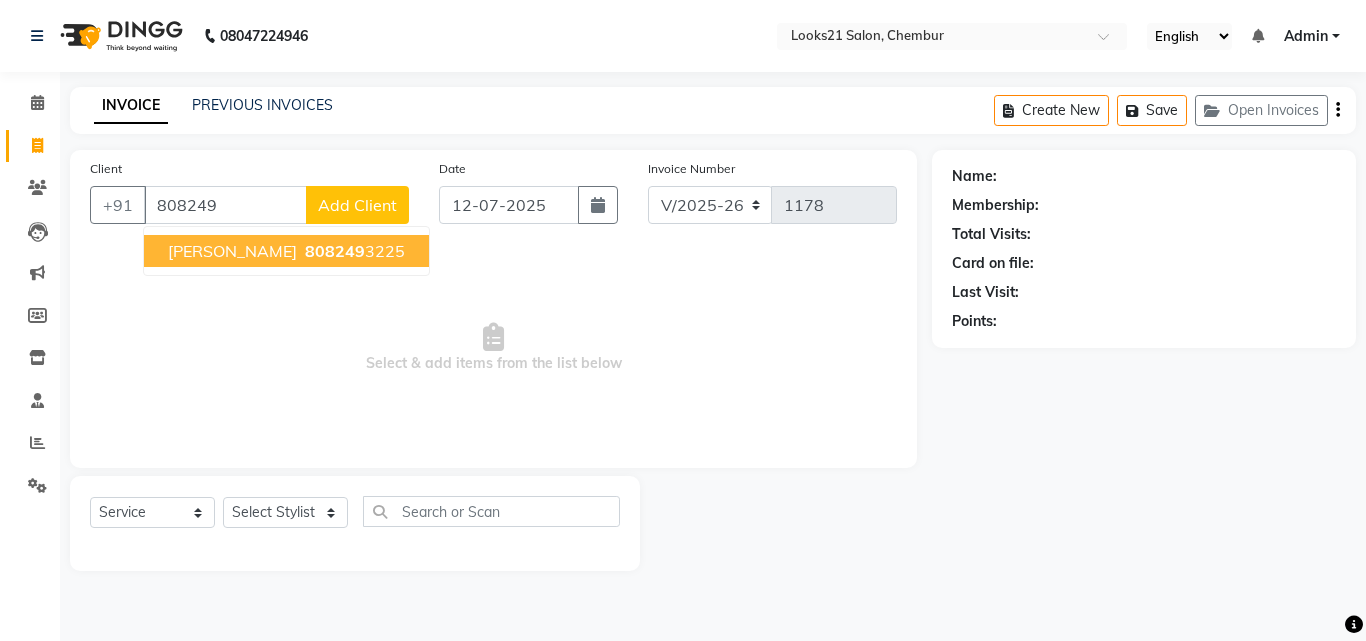 click on "Jay Churi" at bounding box center (232, 251) 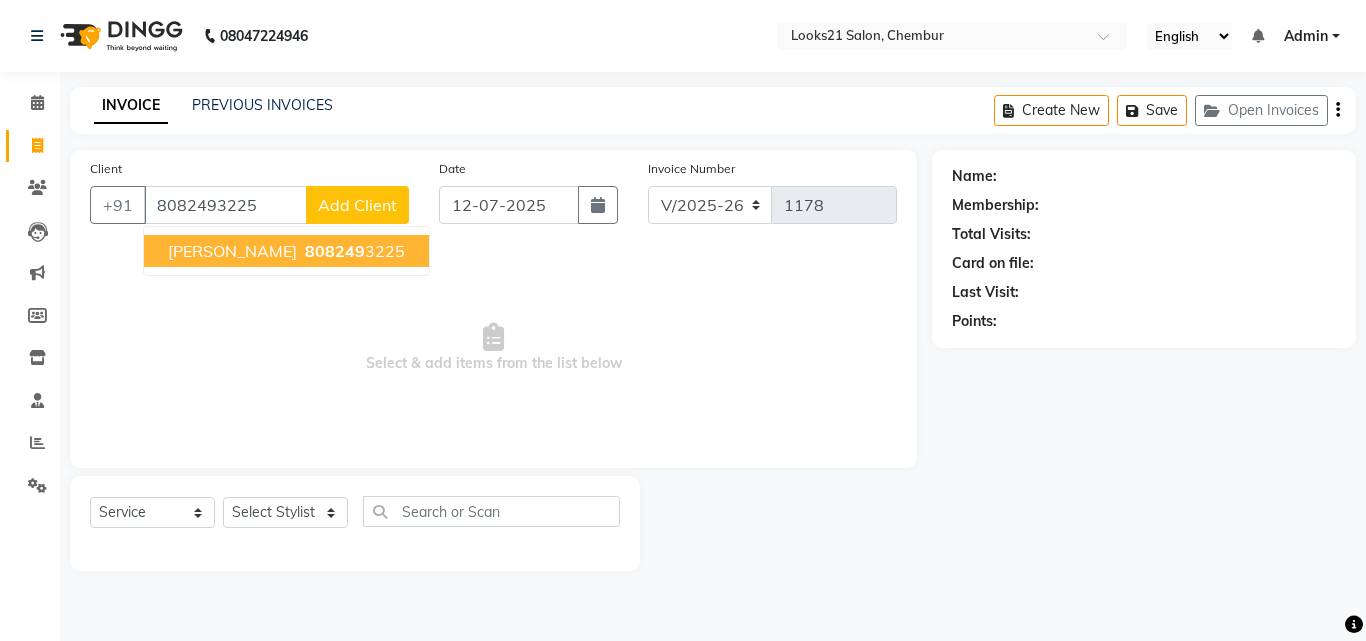 type on "8082493225" 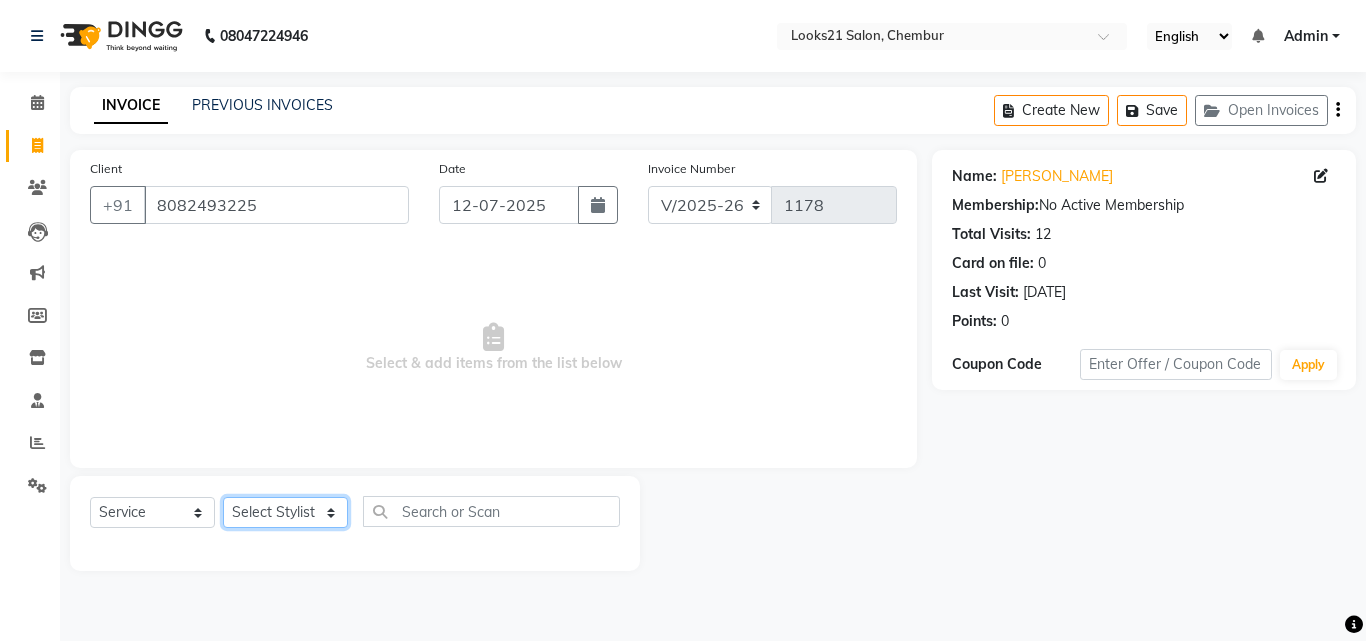 click on "Select Stylist" 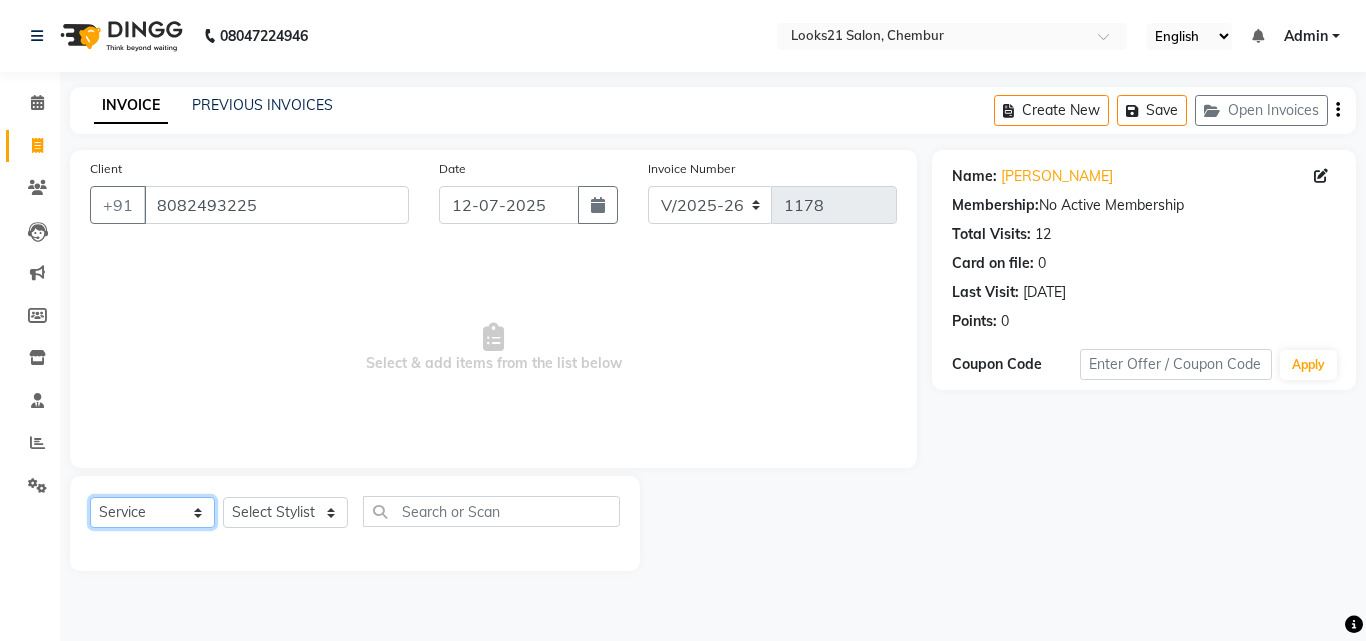 click on "Select  Service  Product  Membership  Package Voucher Prepaid Gift Card" 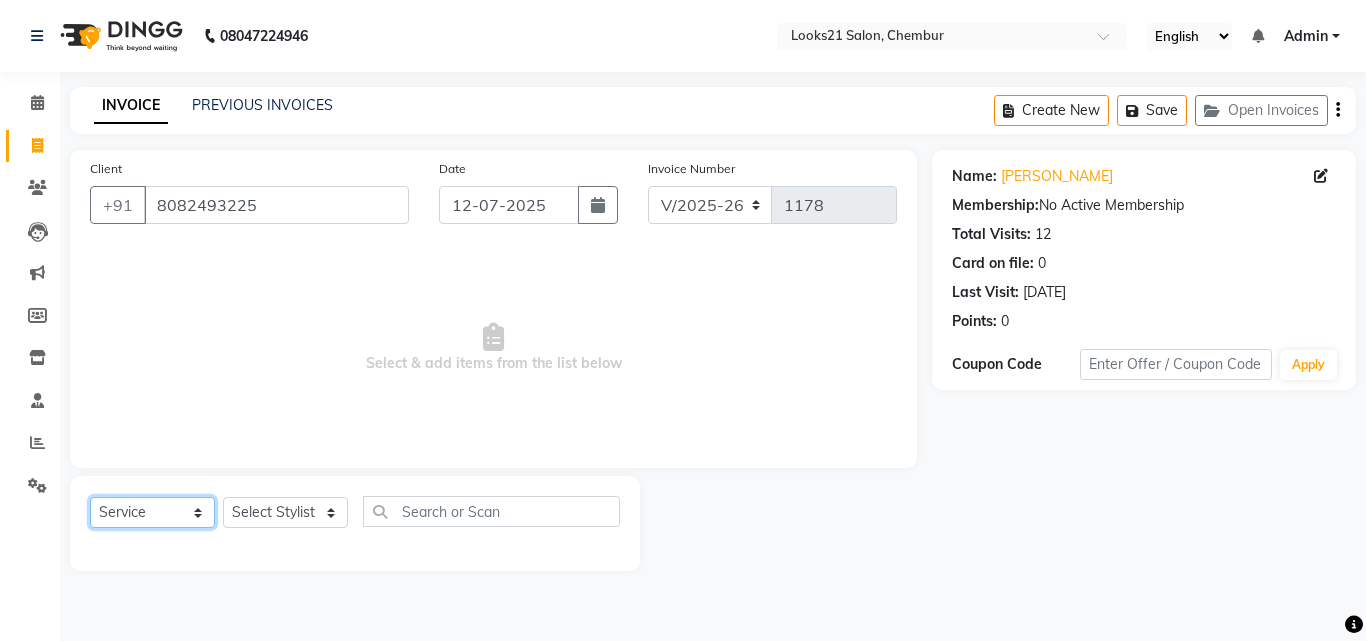 select on "product" 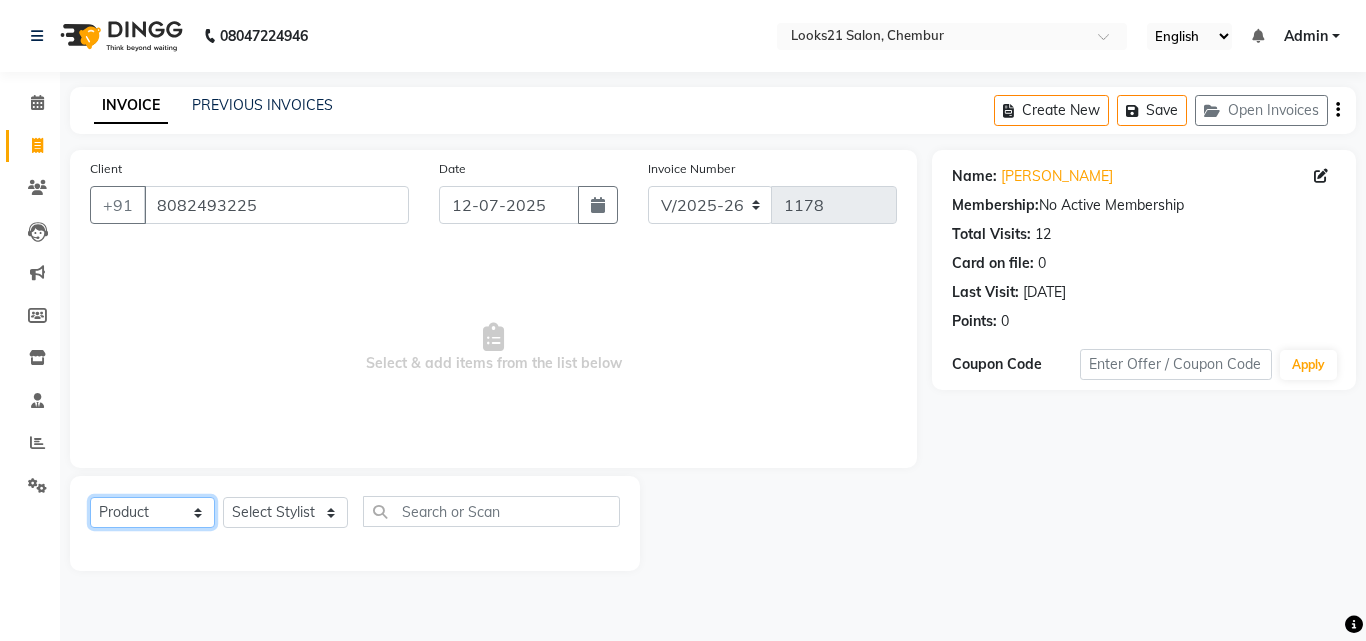click on "Select  Service  Product  Membership  Package Voucher Prepaid Gift Card" 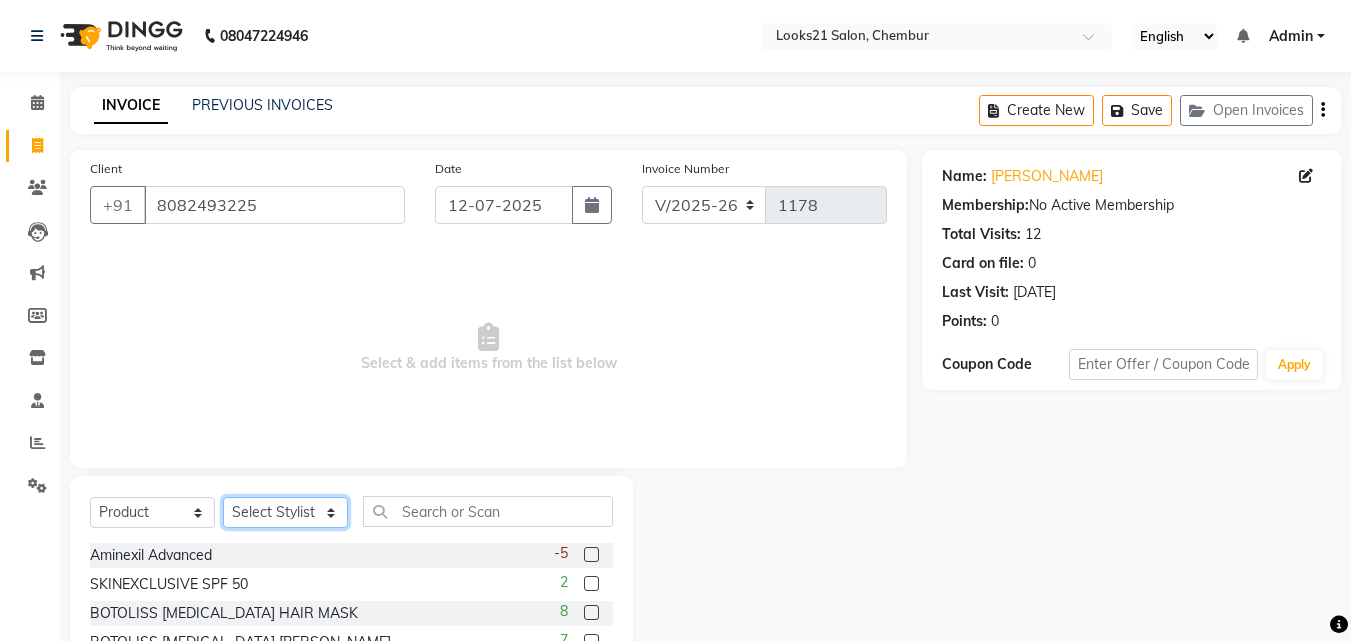 click on "Select Stylist" 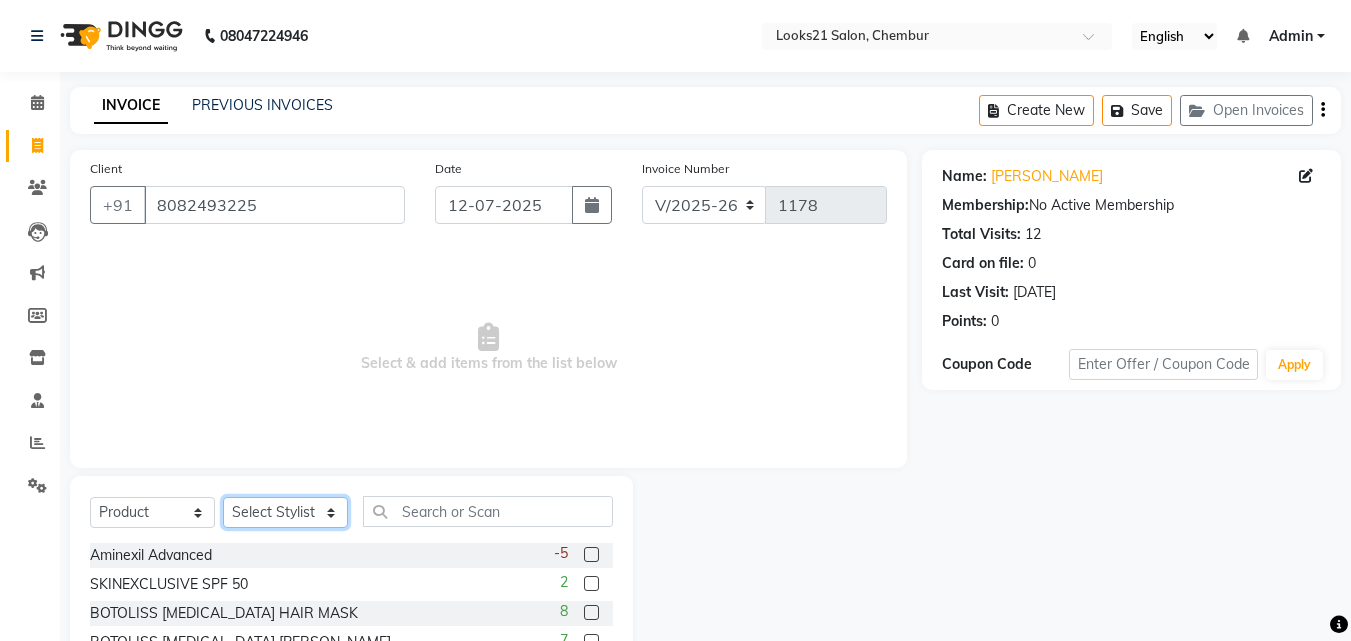 click on "Select Stylist" 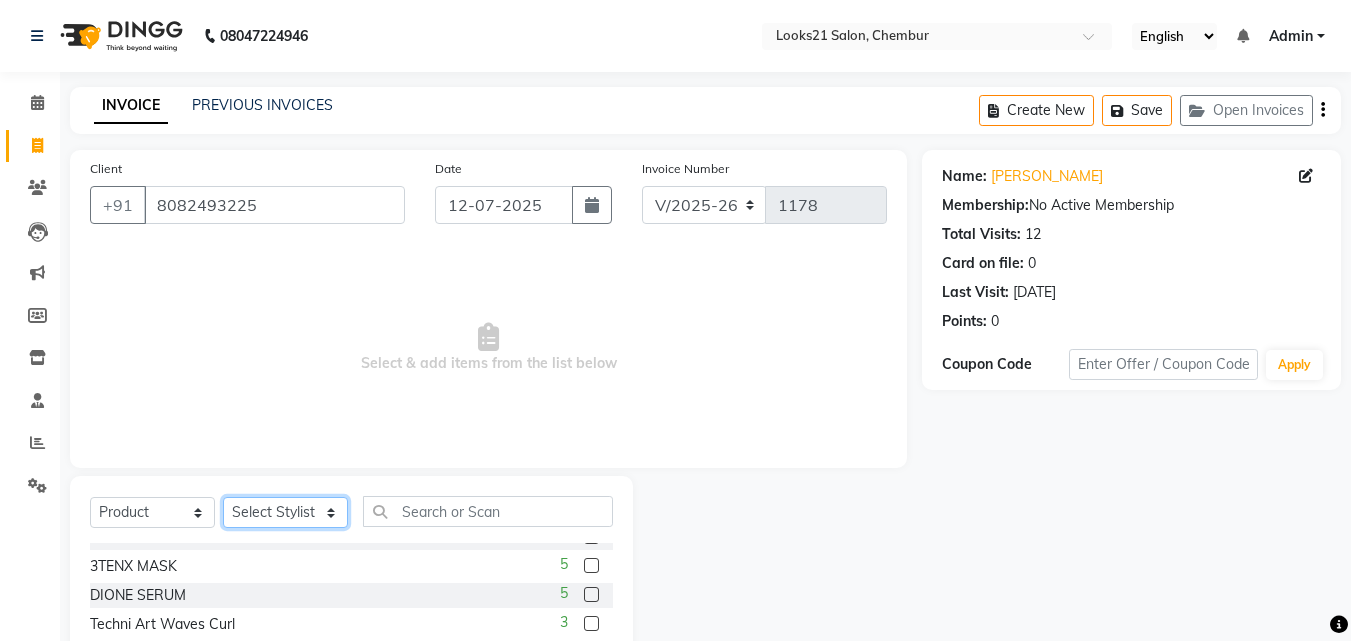 scroll, scrollTop: 200, scrollLeft: 0, axis: vertical 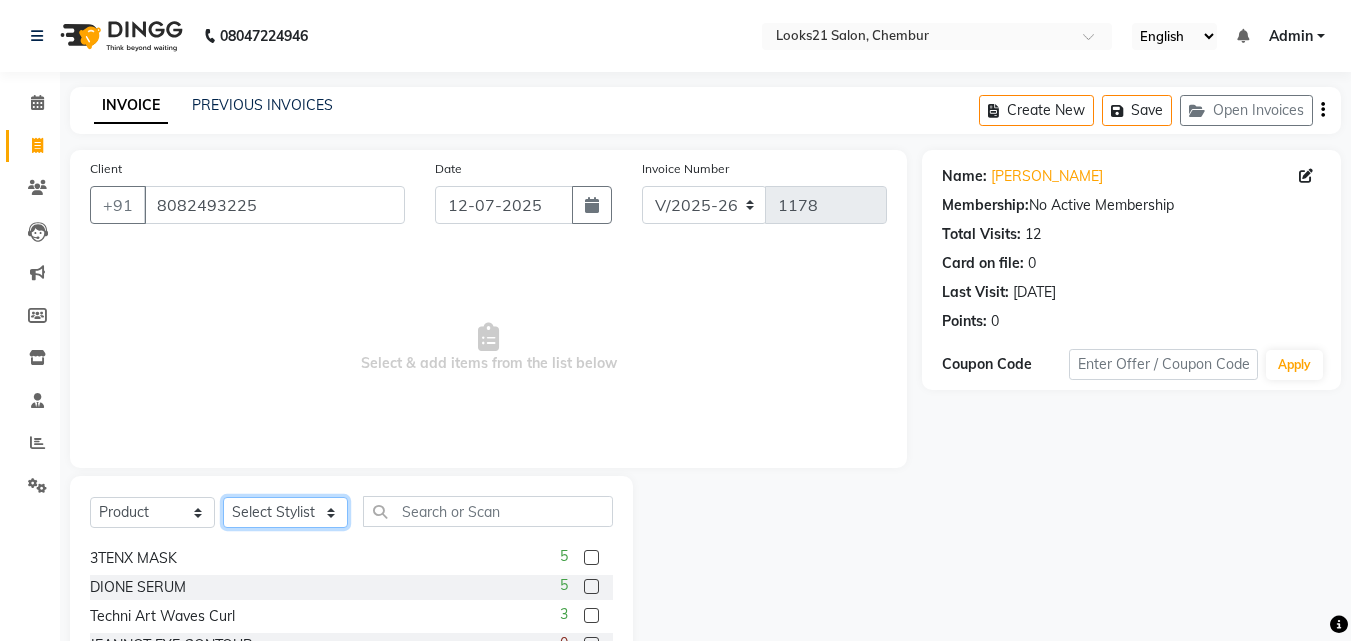 click on "Select Stylist" 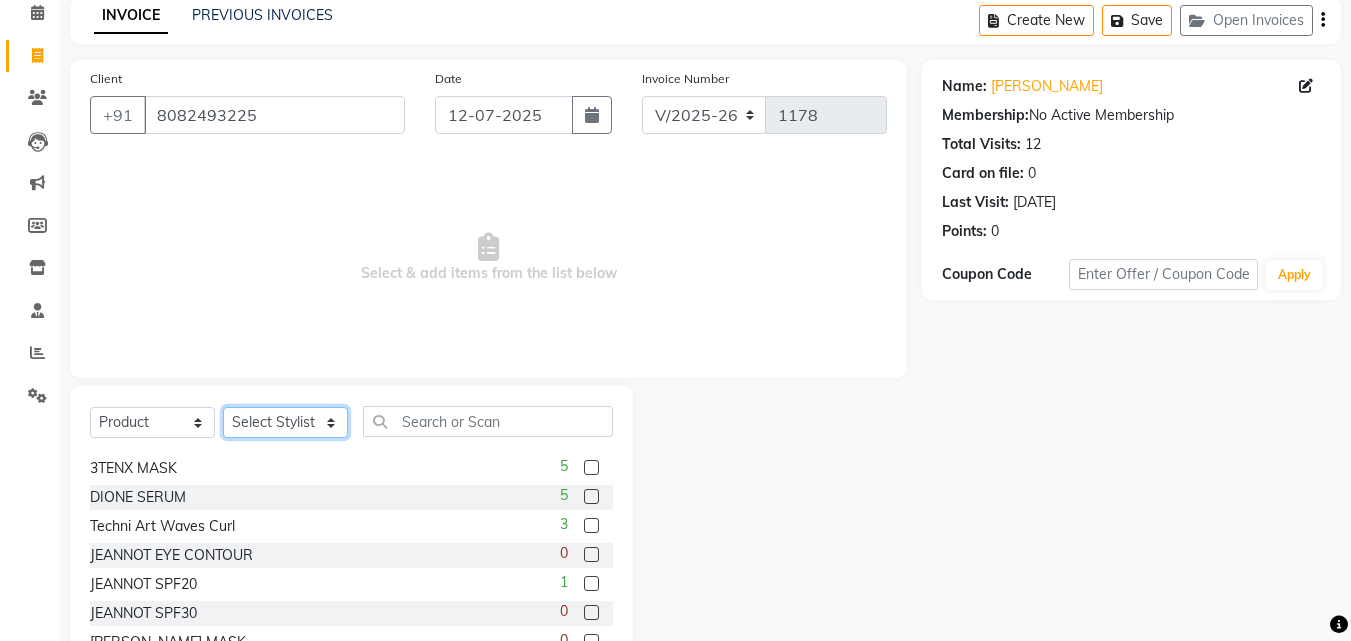 scroll, scrollTop: 160, scrollLeft: 0, axis: vertical 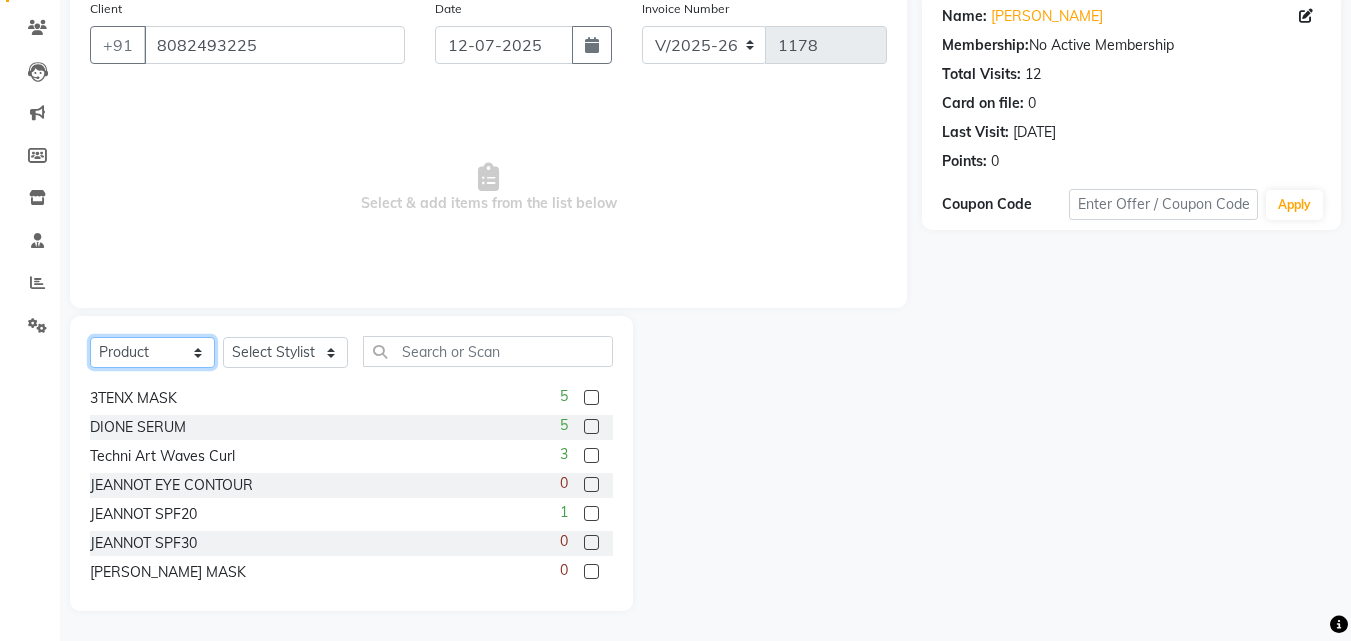 click on "Select  Service  Product  Membership  Package Voucher Prepaid Gift Card" 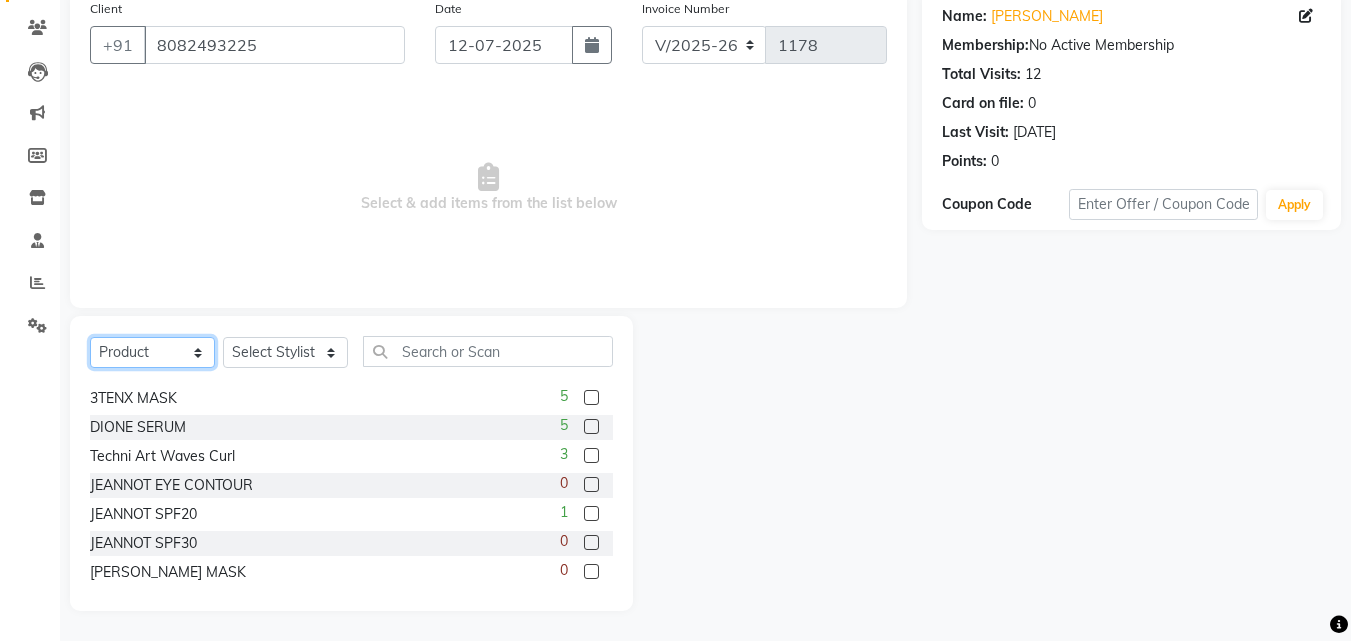 click on "Select  Service  Product  Membership  Package Voucher Prepaid Gift Card" 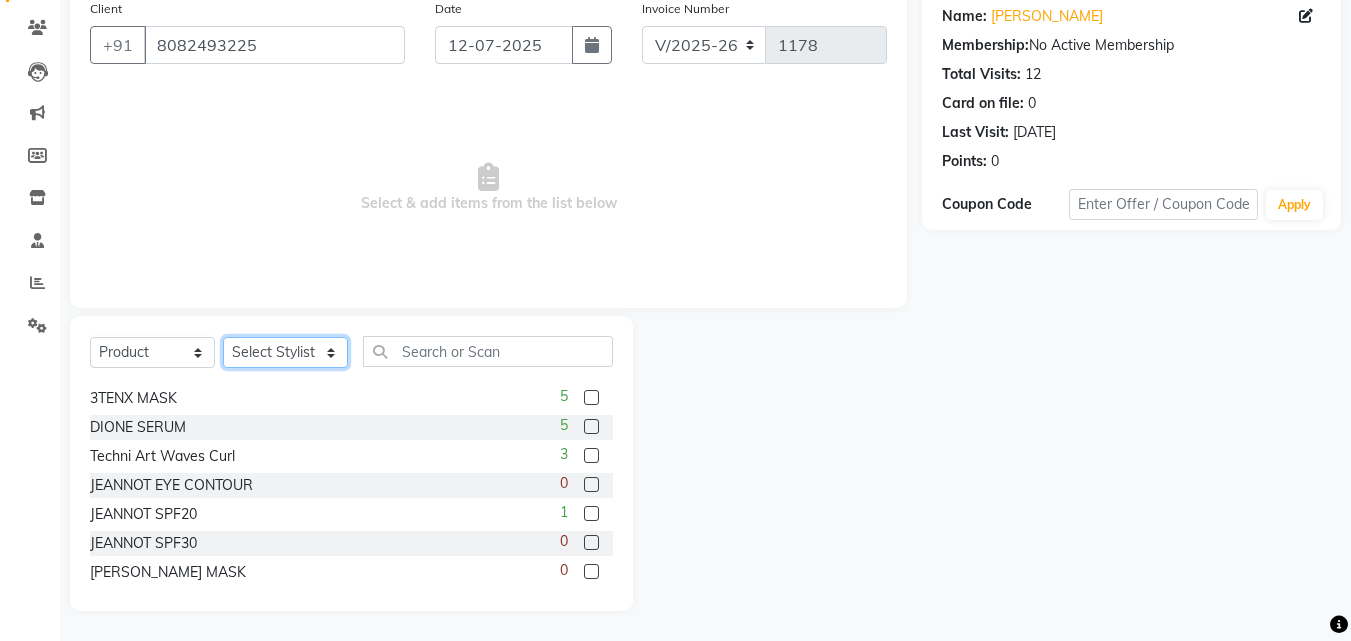 click on "Select Stylist" 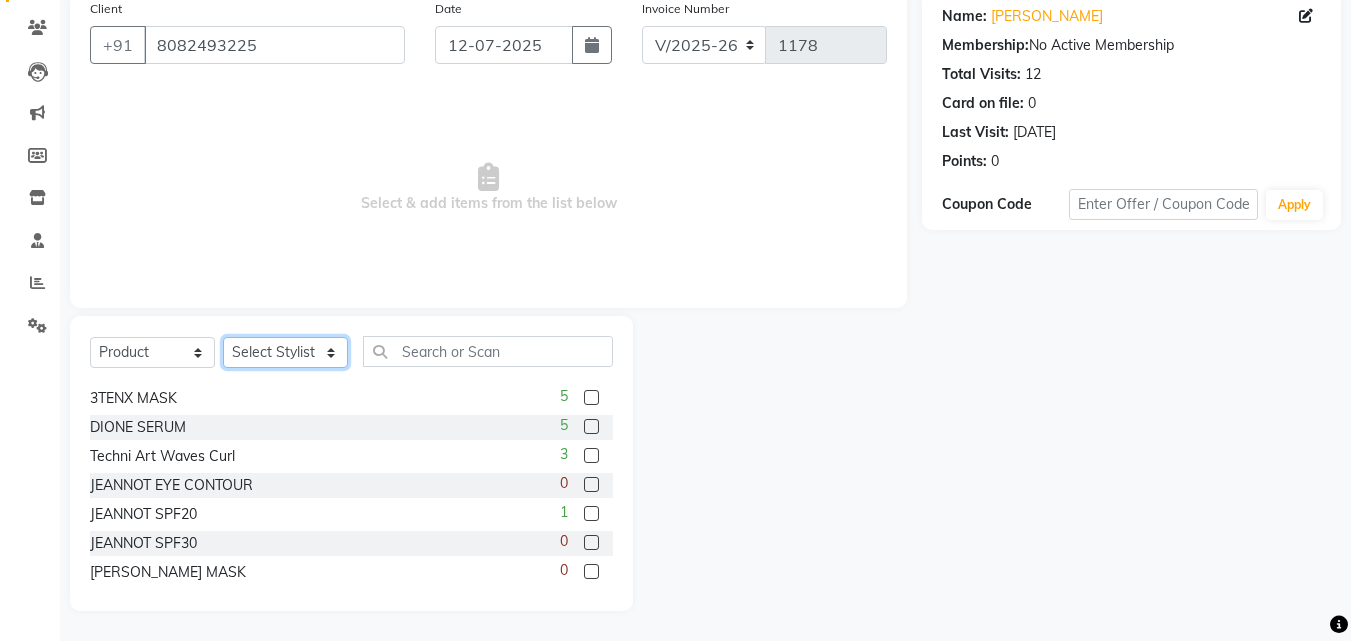 click on "Select Stylist" 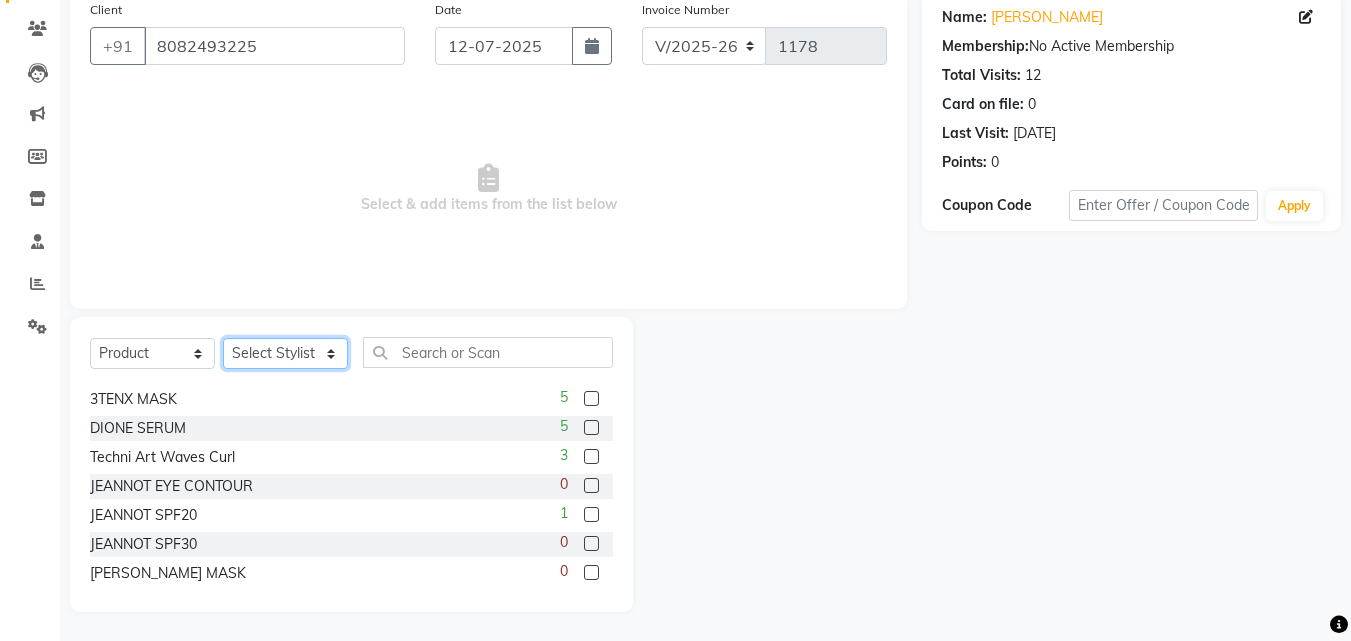 scroll, scrollTop: 160, scrollLeft: 0, axis: vertical 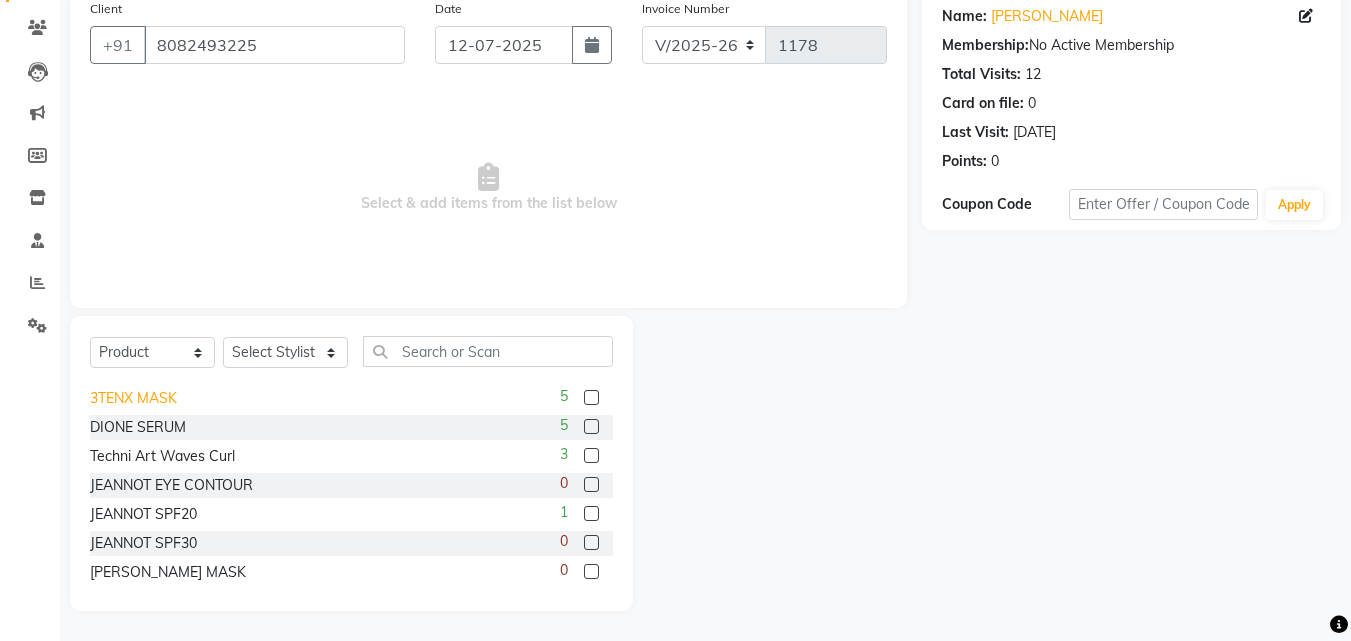 click on "3TENX MASK" 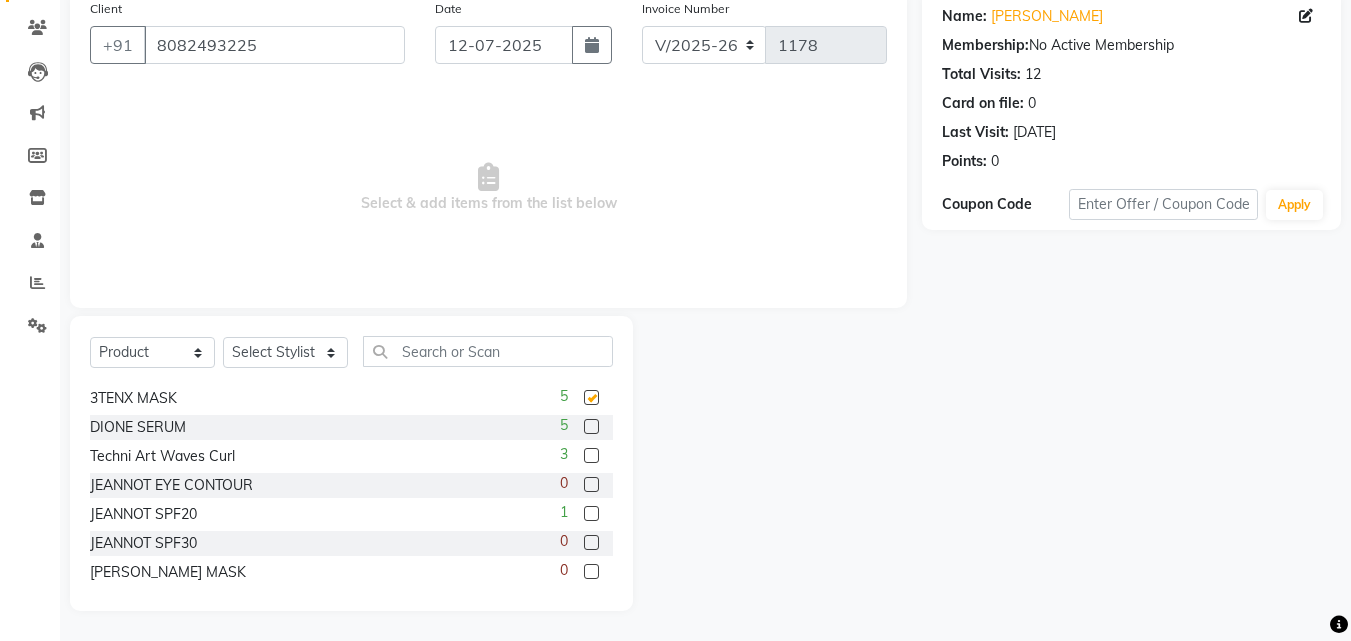checkbox on "false" 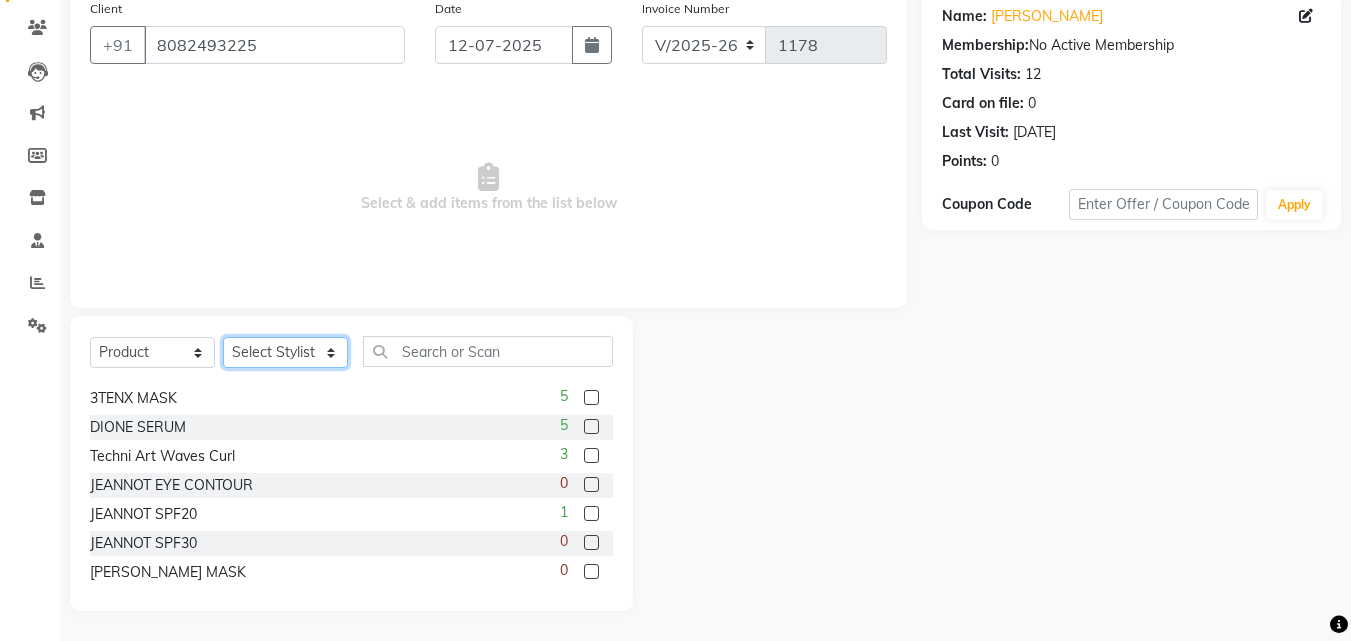 click on "Select Stylist" 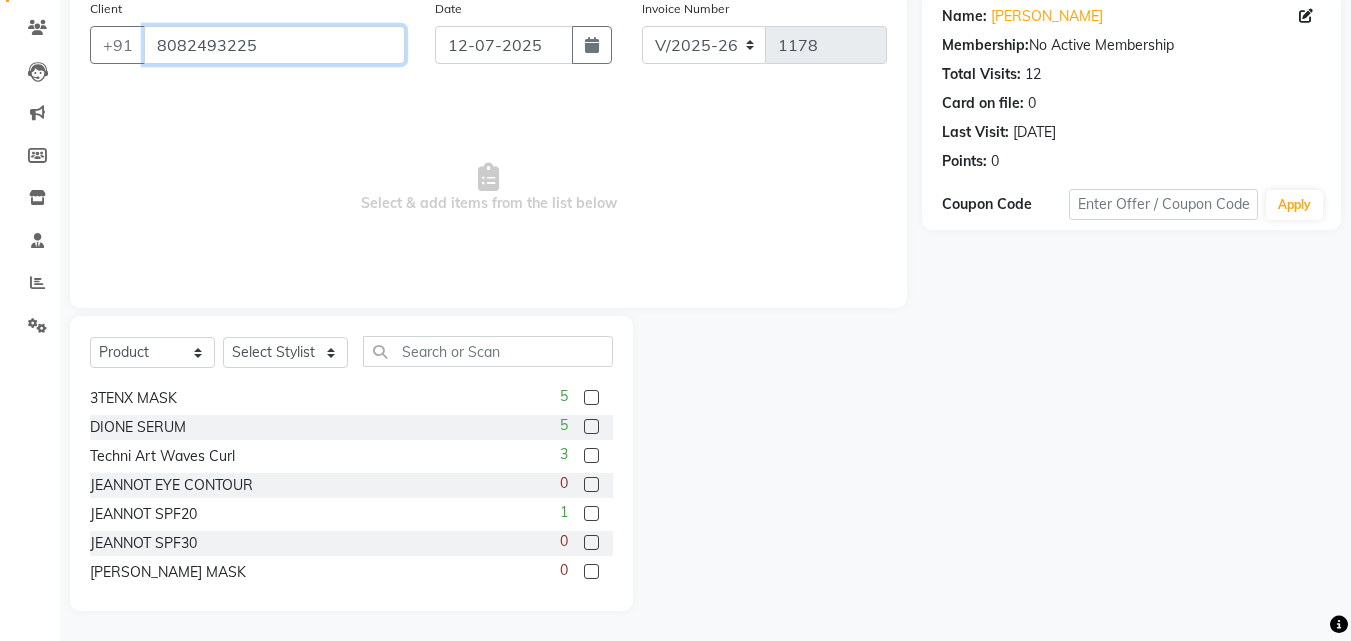 drag, startPoint x: 284, startPoint y: 50, endPoint x: 0, endPoint y: 30, distance: 284.70337 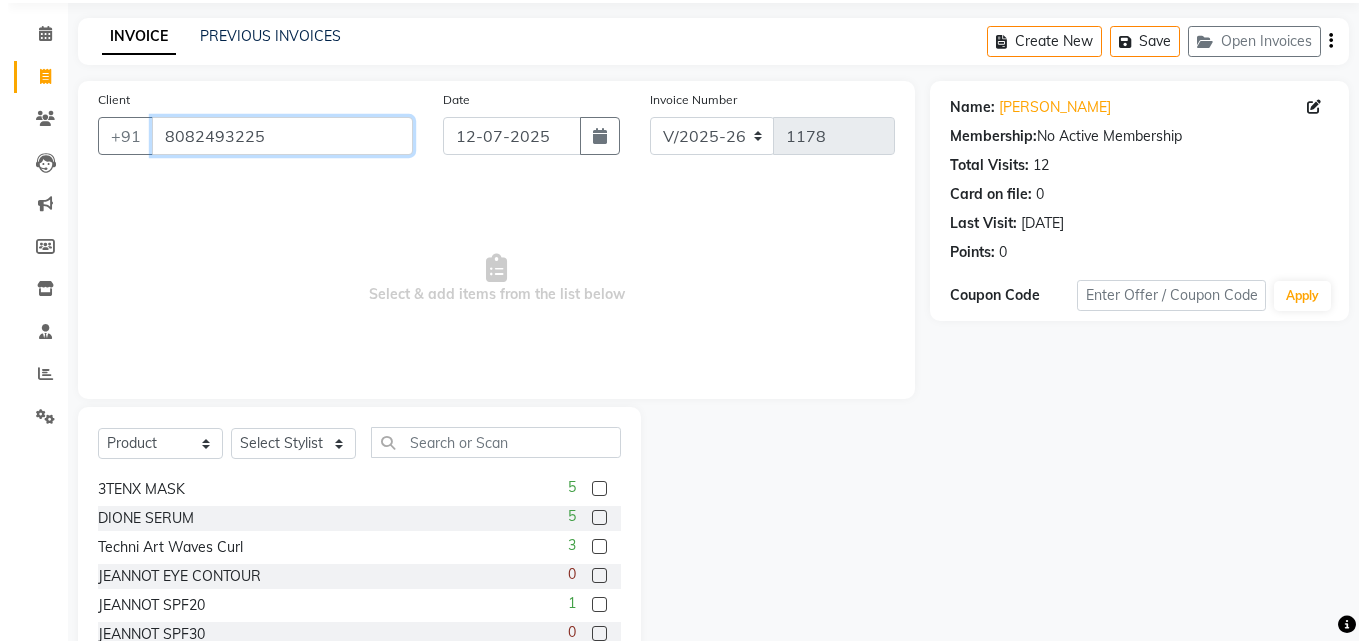 scroll, scrollTop: 0, scrollLeft: 0, axis: both 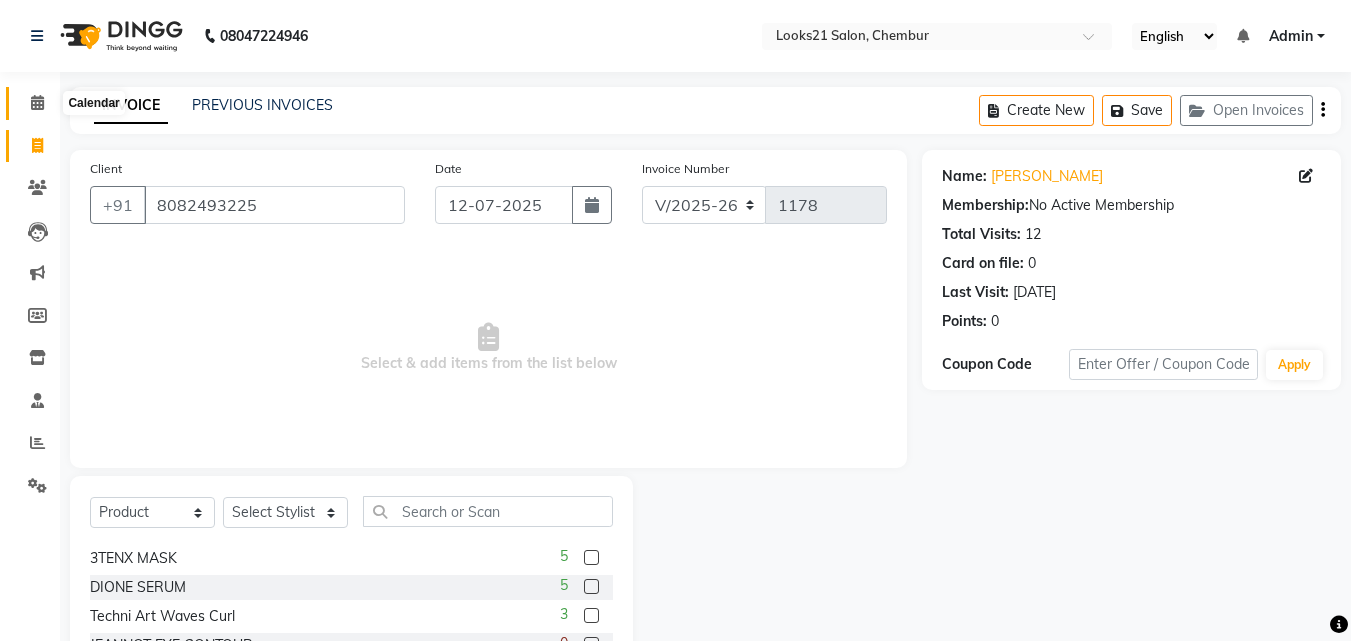 click 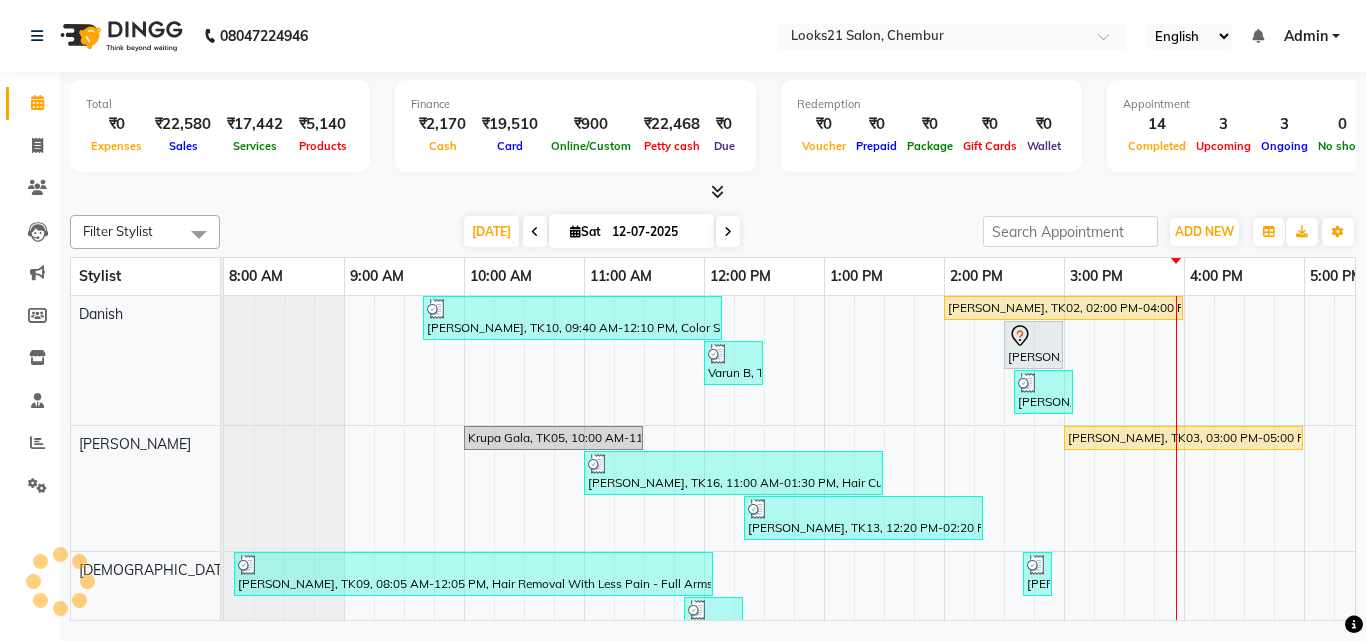scroll, scrollTop: 0, scrollLeft: 0, axis: both 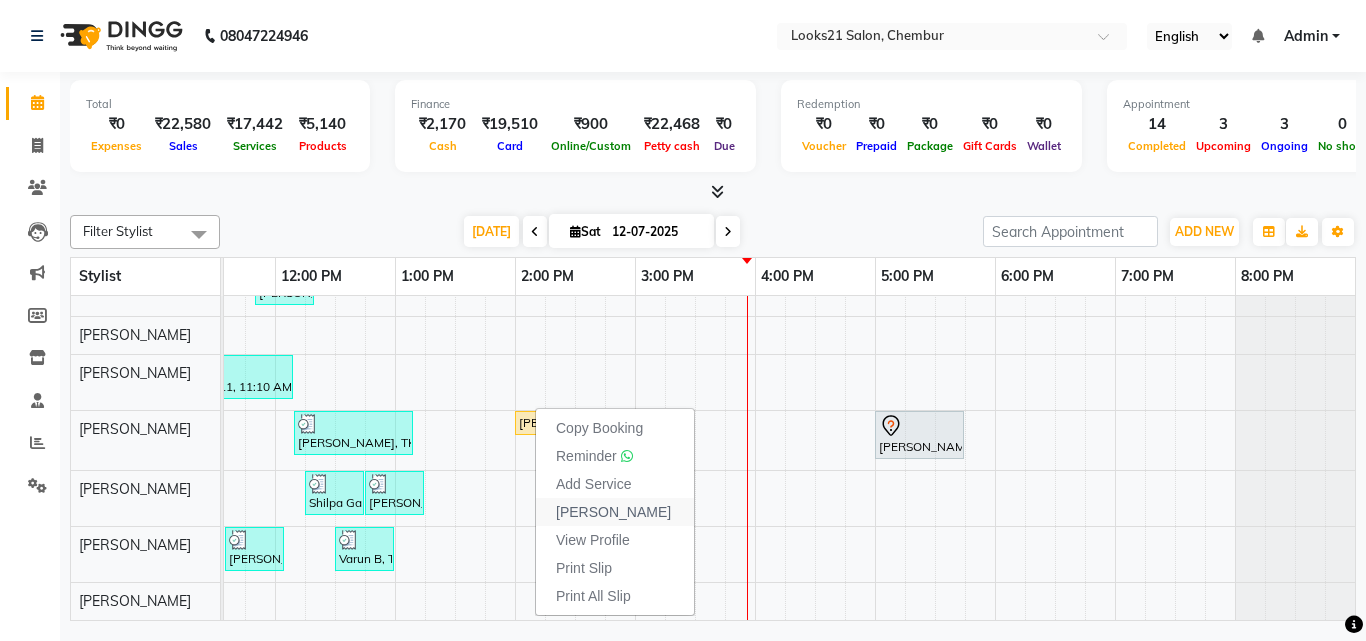 click on "Mark Done" at bounding box center [613, 512] 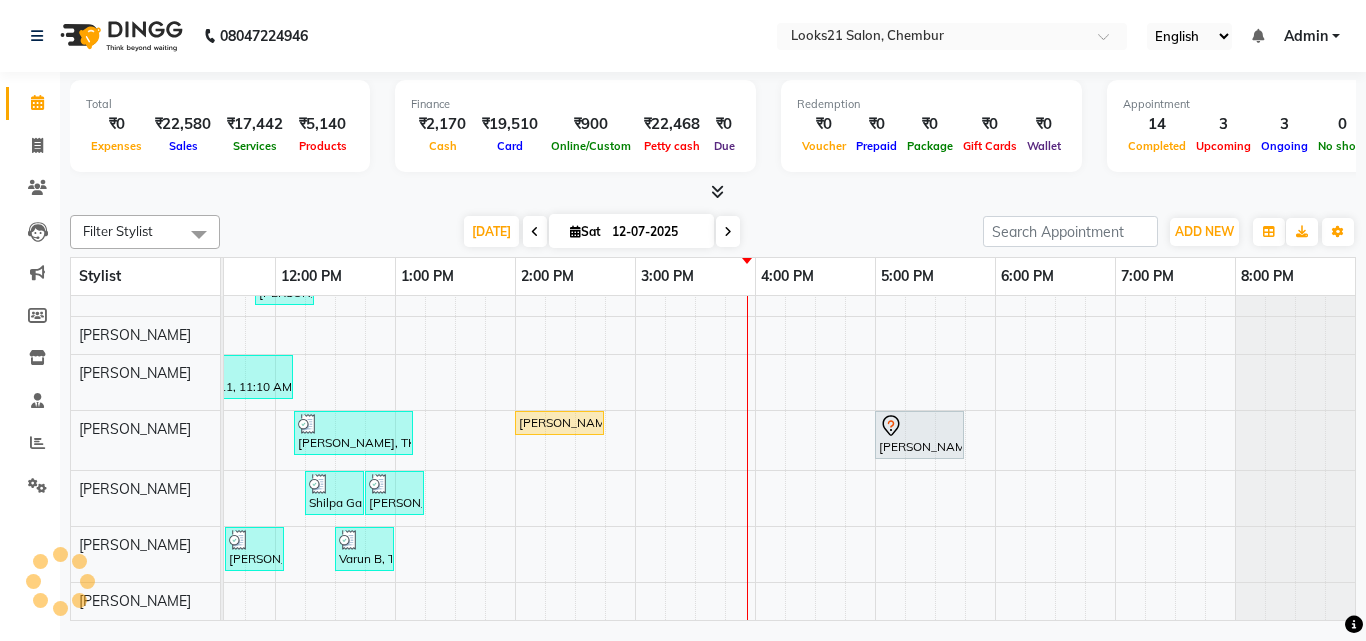 select on "service" 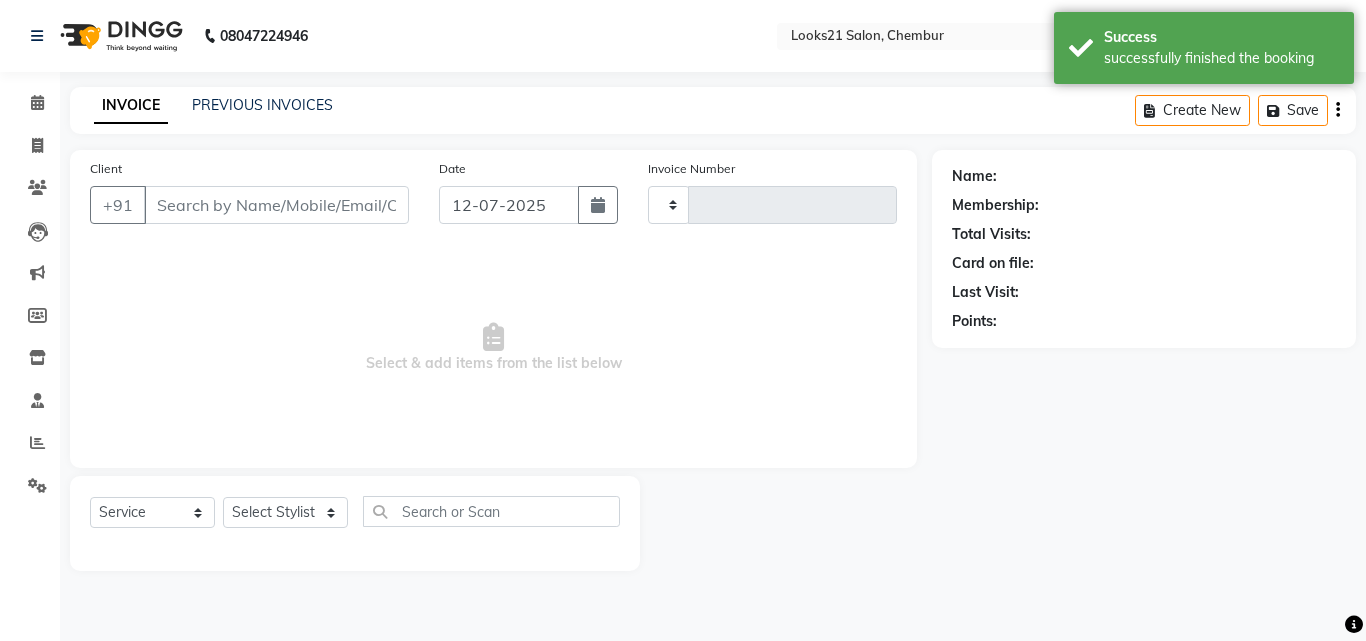 type on "1178" 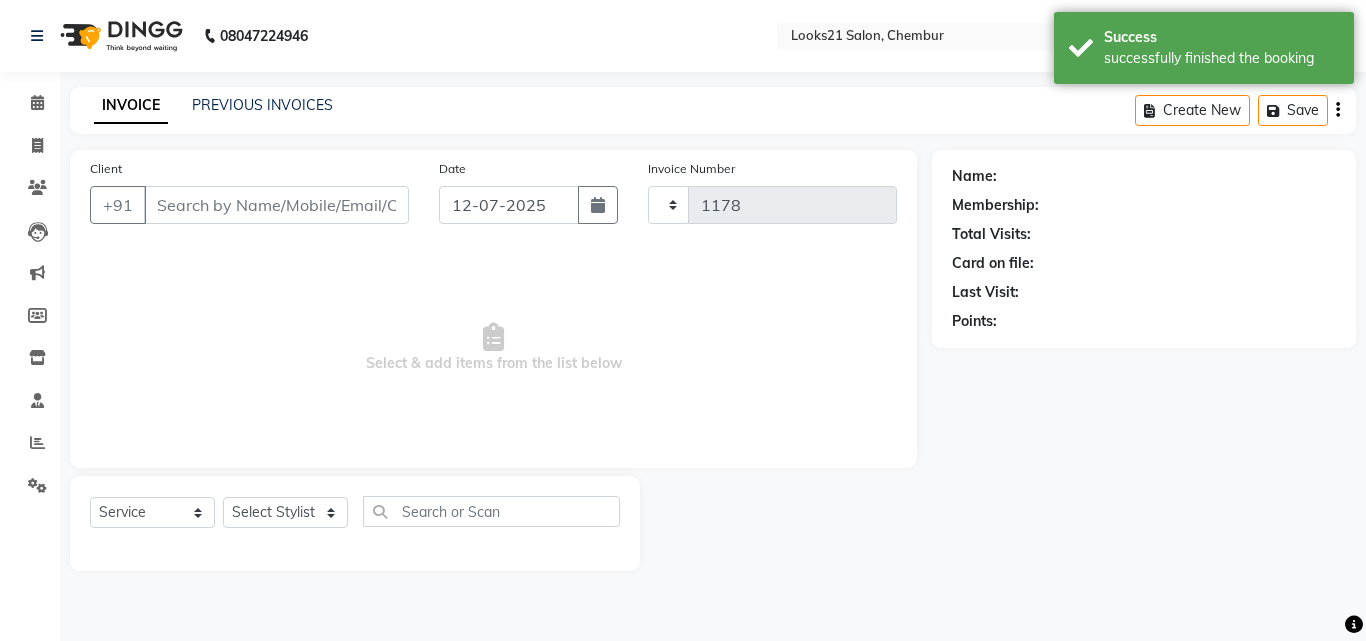 select on "844" 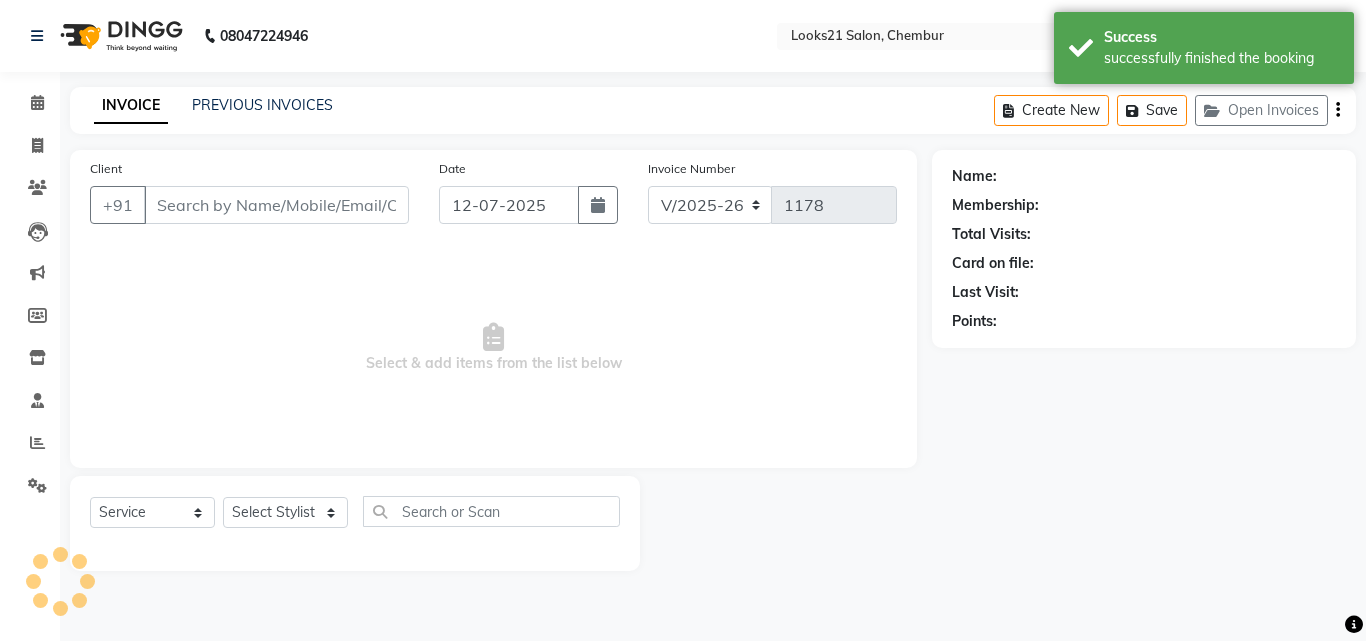 type on "9920368388" 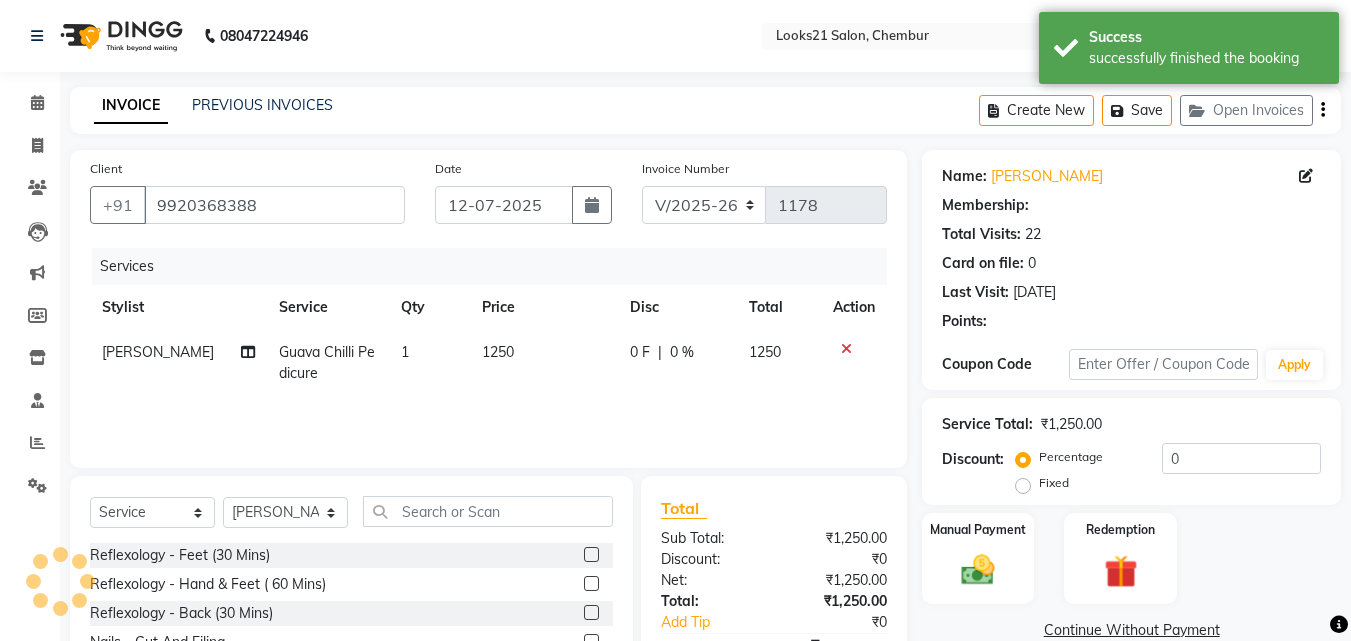 select on "1: Object" 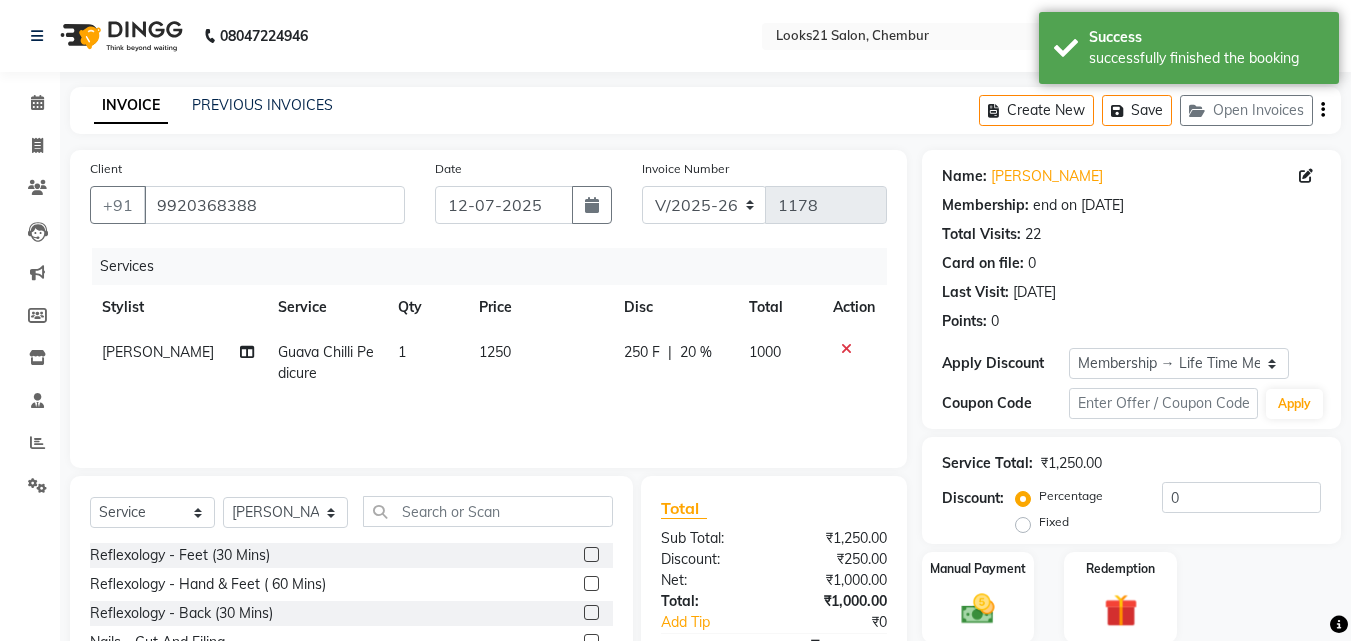 type on "20" 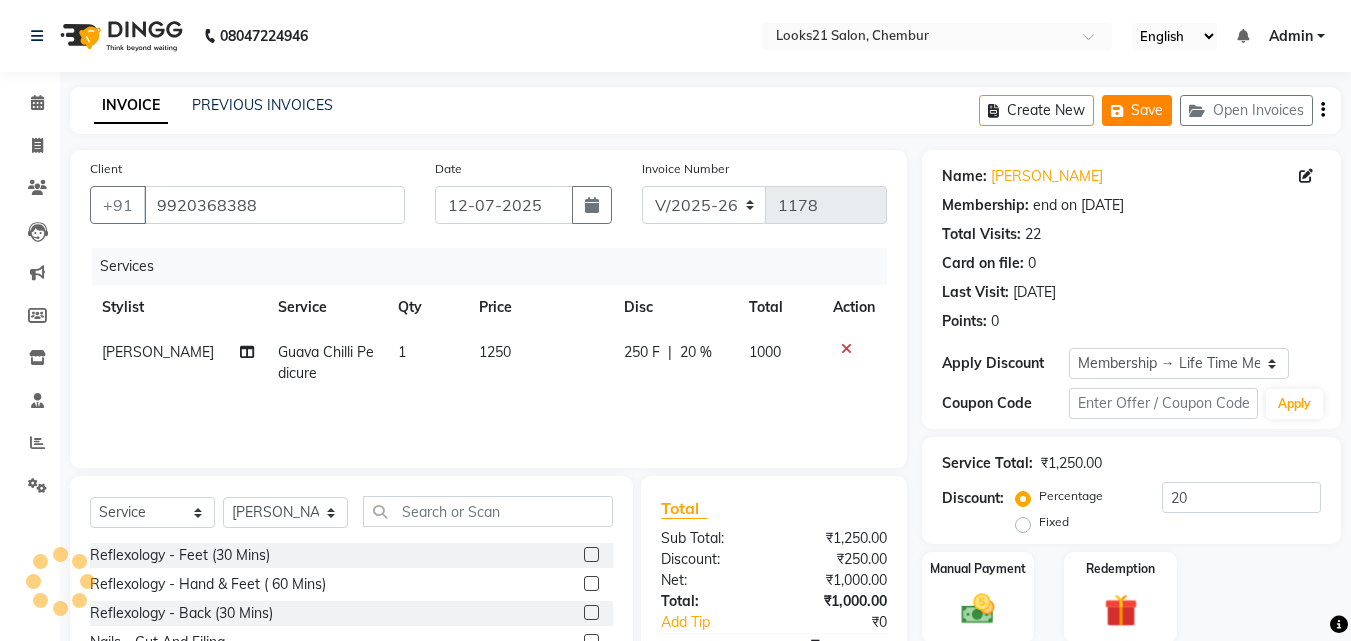 click 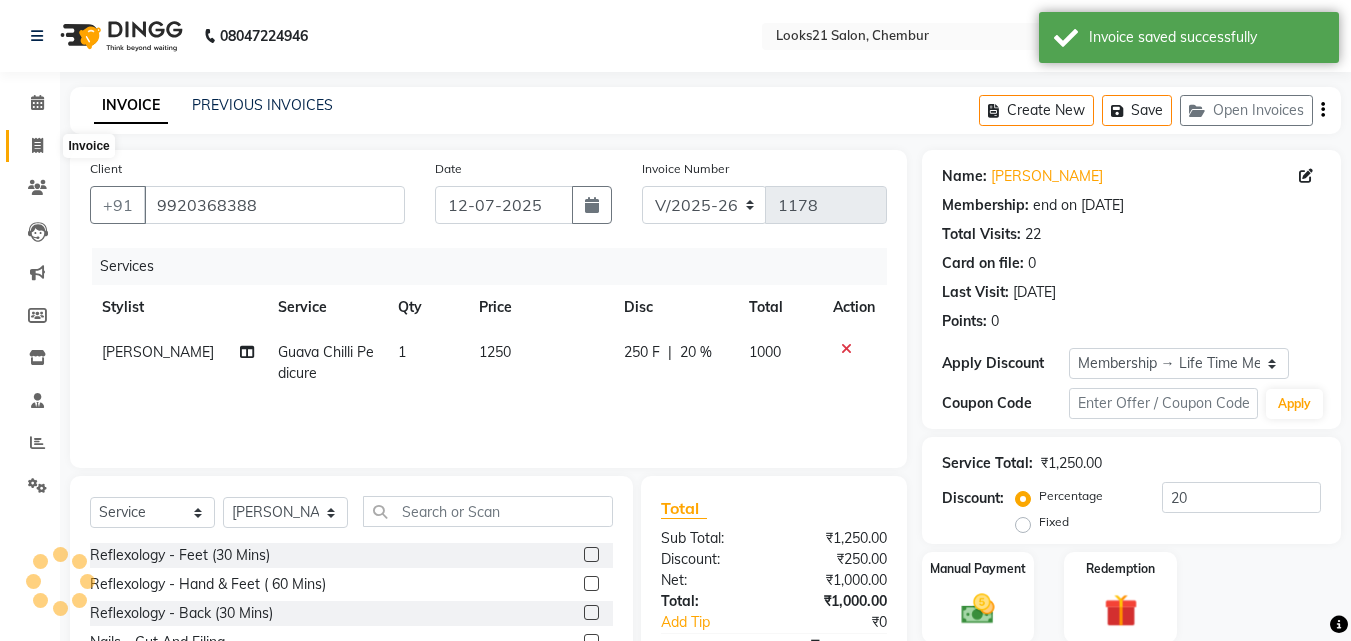 click 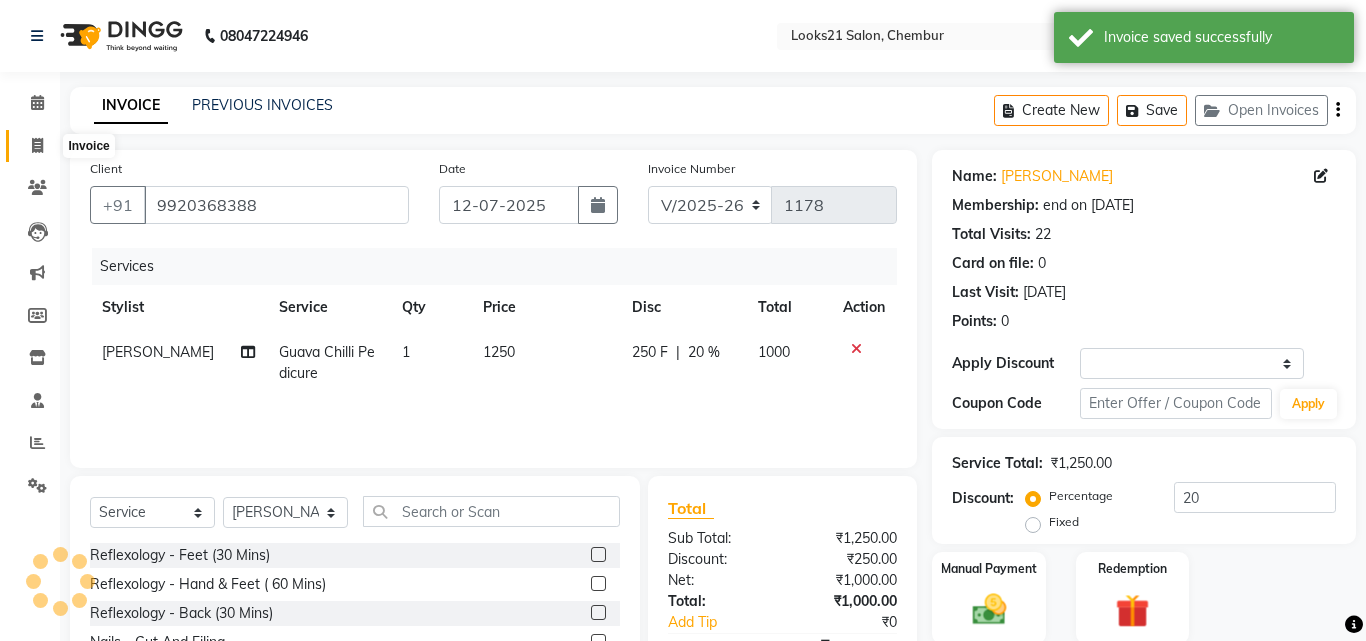 select on "service" 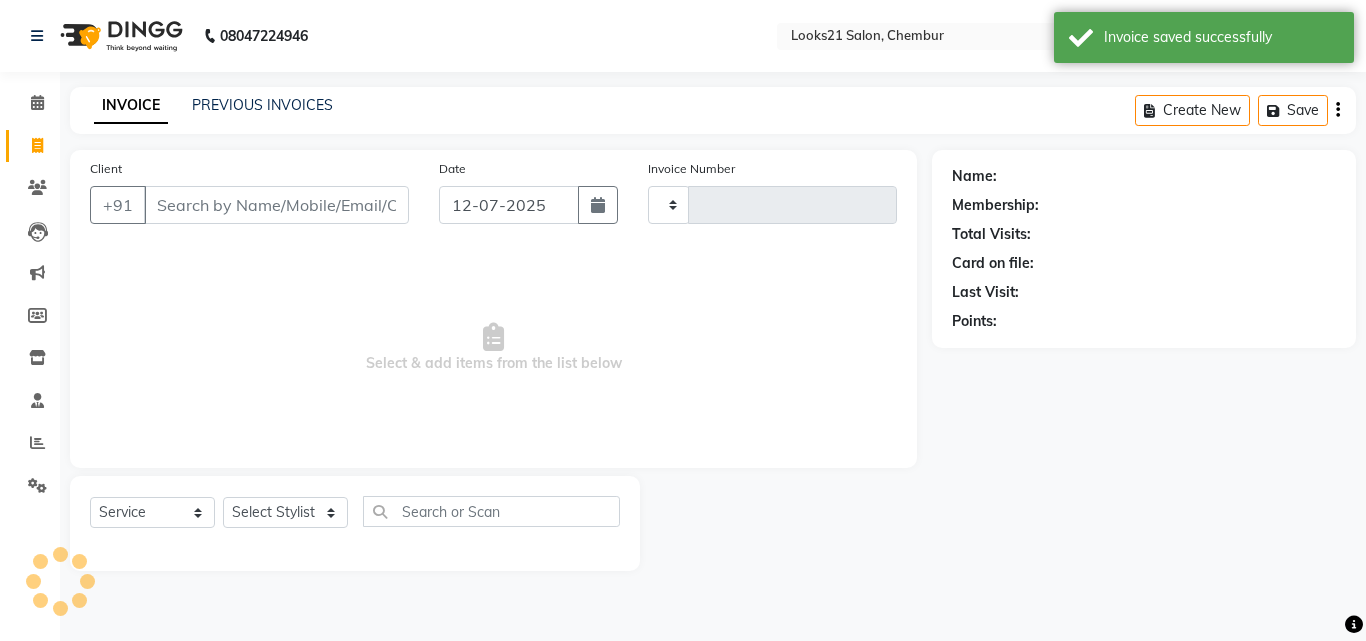 click on "Client" at bounding box center [276, 205] 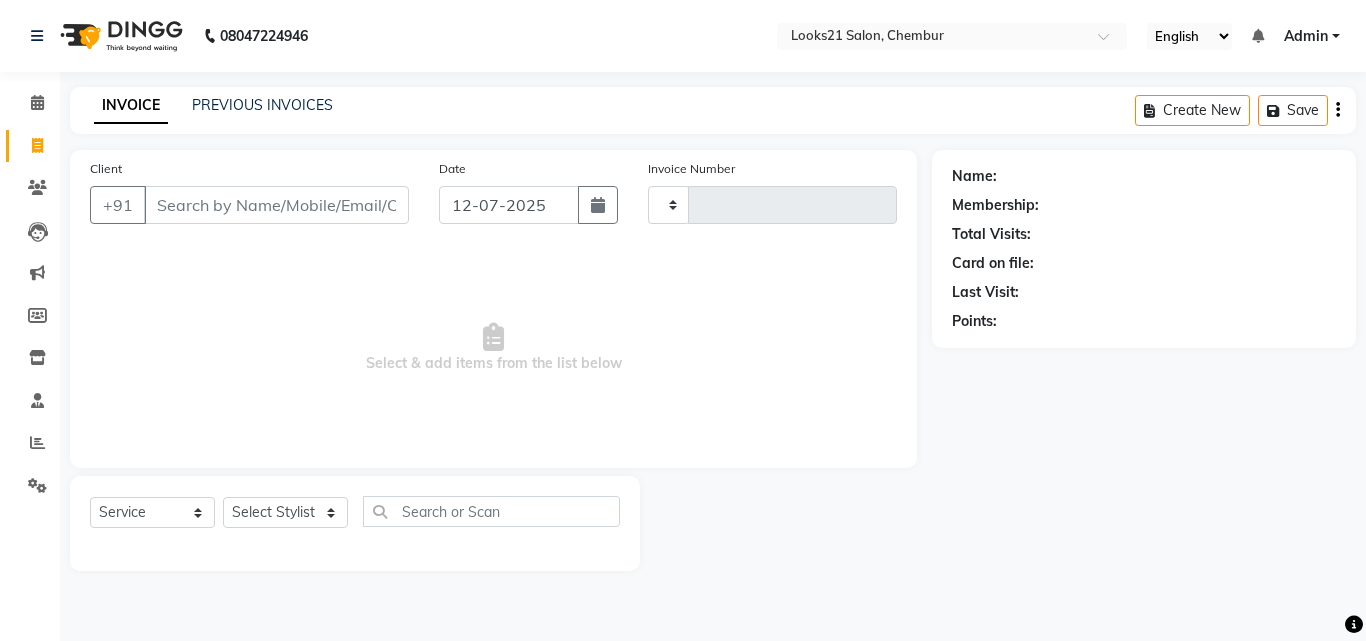 click on "Client" at bounding box center (276, 205) 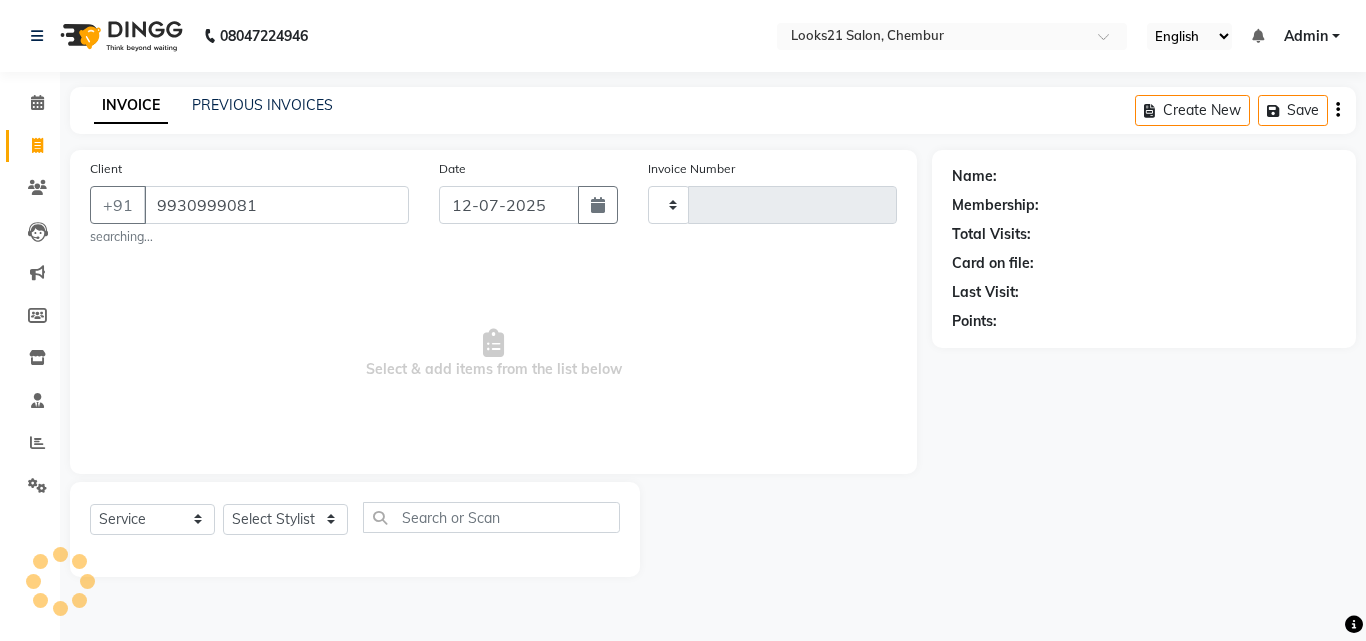 click on "9930999081" at bounding box center (276, 205) 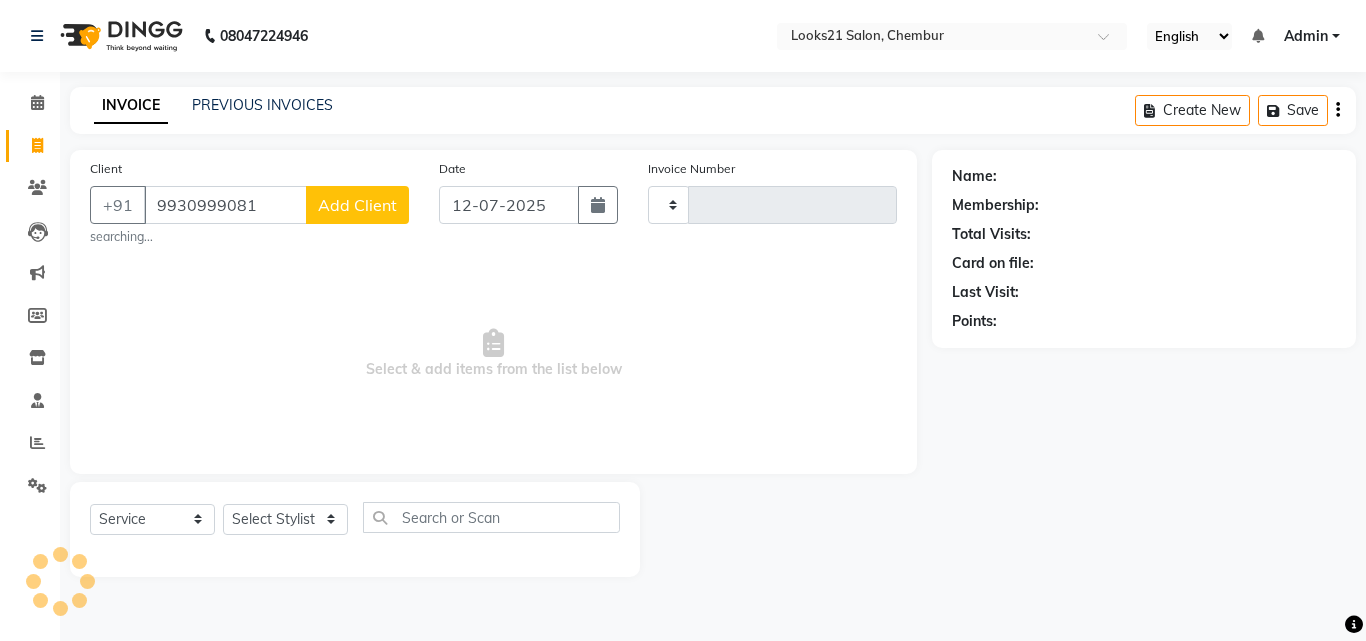 type on "9930999081" 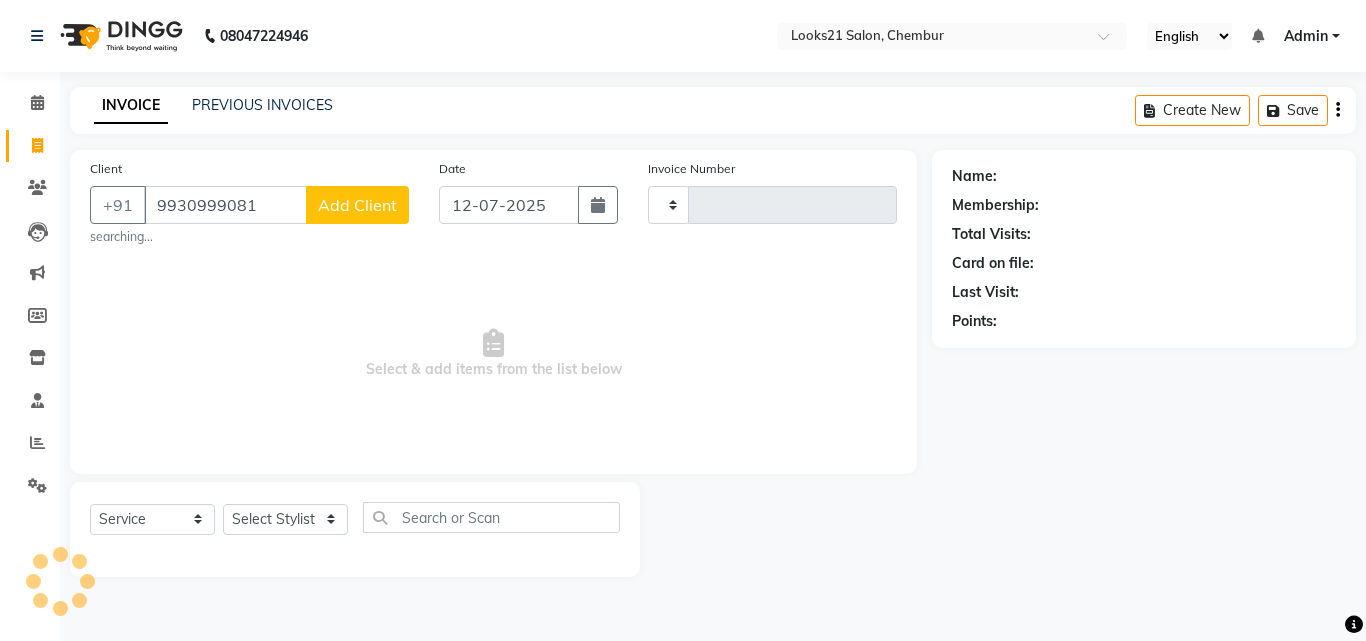 select 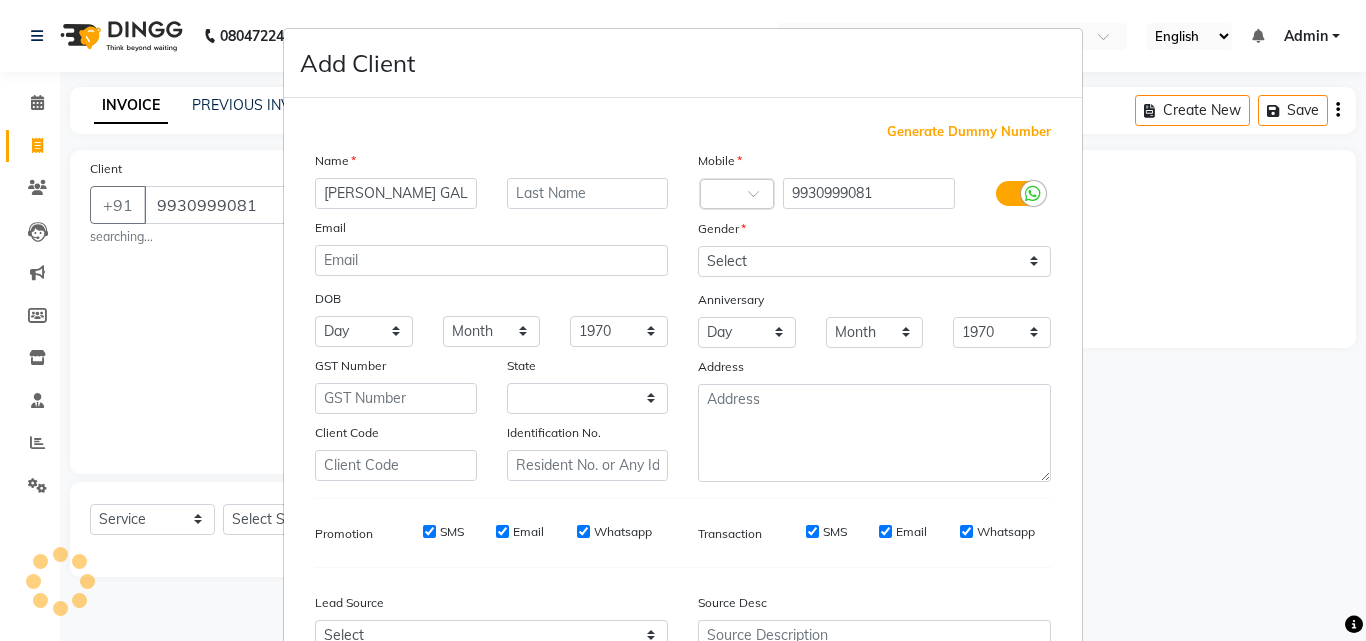 type on "JINAL GALA" 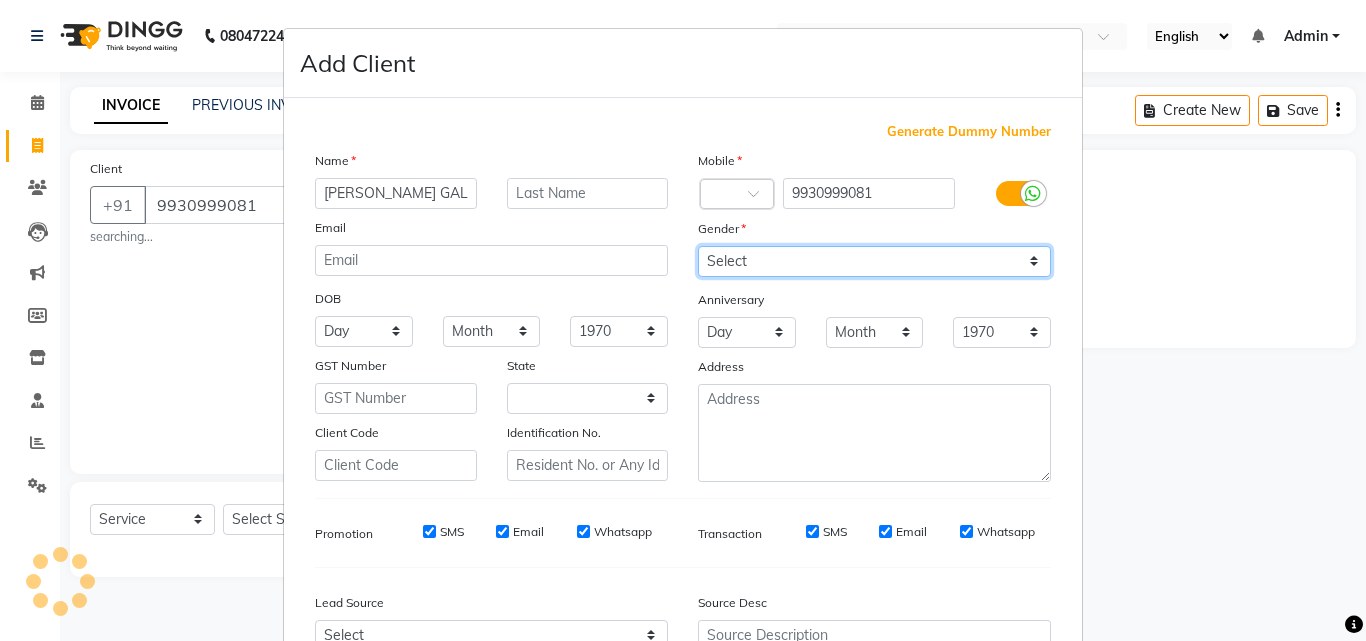 click on "Select [DEMOGRAPHIC_DATA] [DEMOGRAPHIC_DATA] Other Prefer Not To Say" at bounding box center (874, 261) 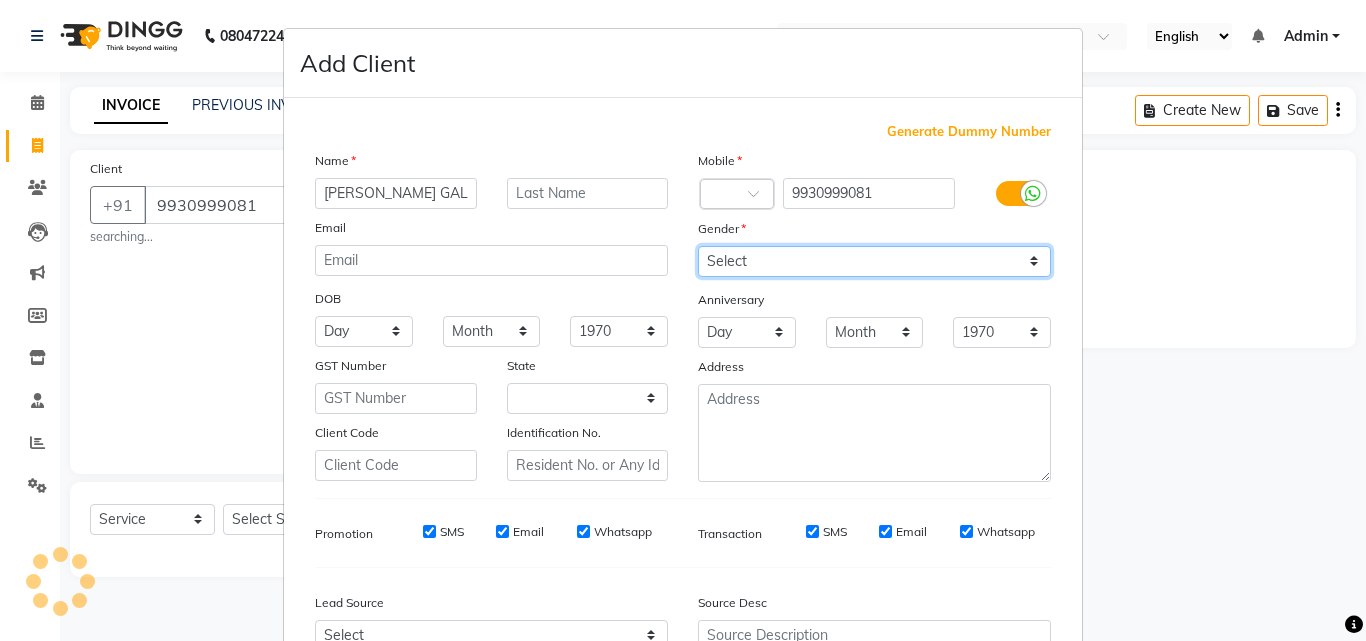 click on "Select [DEMOGRAPHIC_DATA] [DEMOGRAPHIC_DATA] Other Prefer Not To Say" at bounding box center (874, 261) 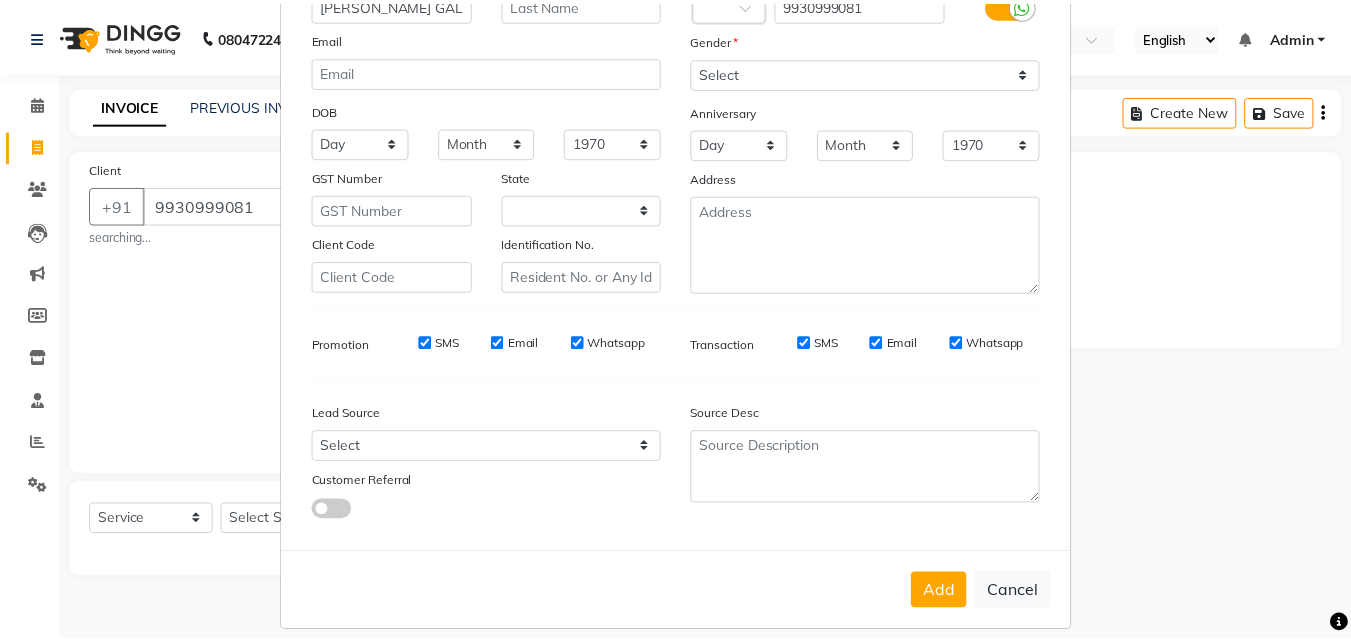 scroll, scrollTop: 208, scrollLeft: 0, axis: vertical 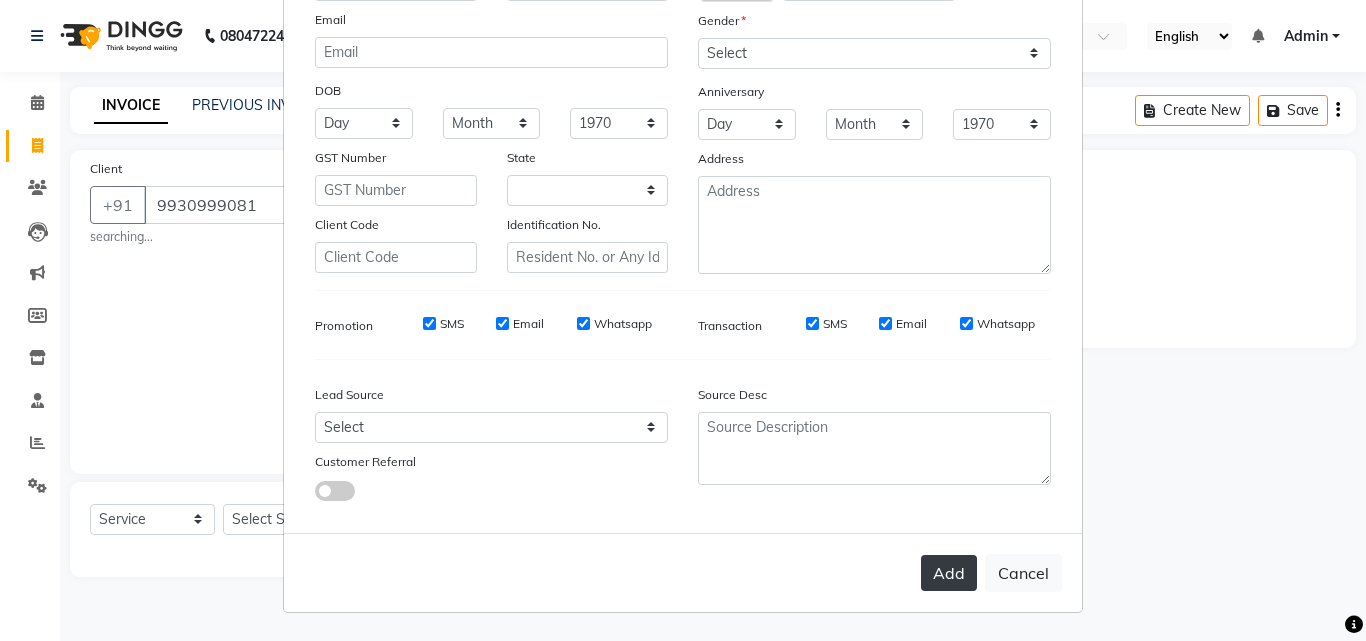 click on "Add" at bounding box center [949, 573] 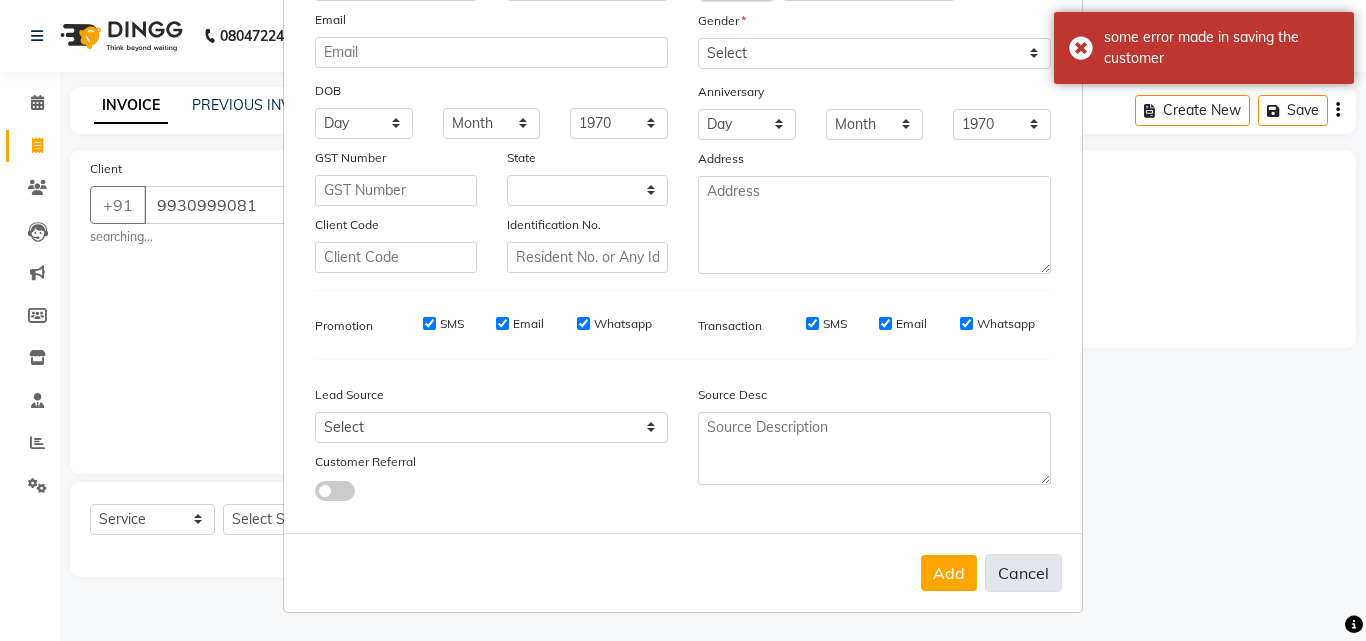 click on "Cancel" at bounding box center (1023, 573) 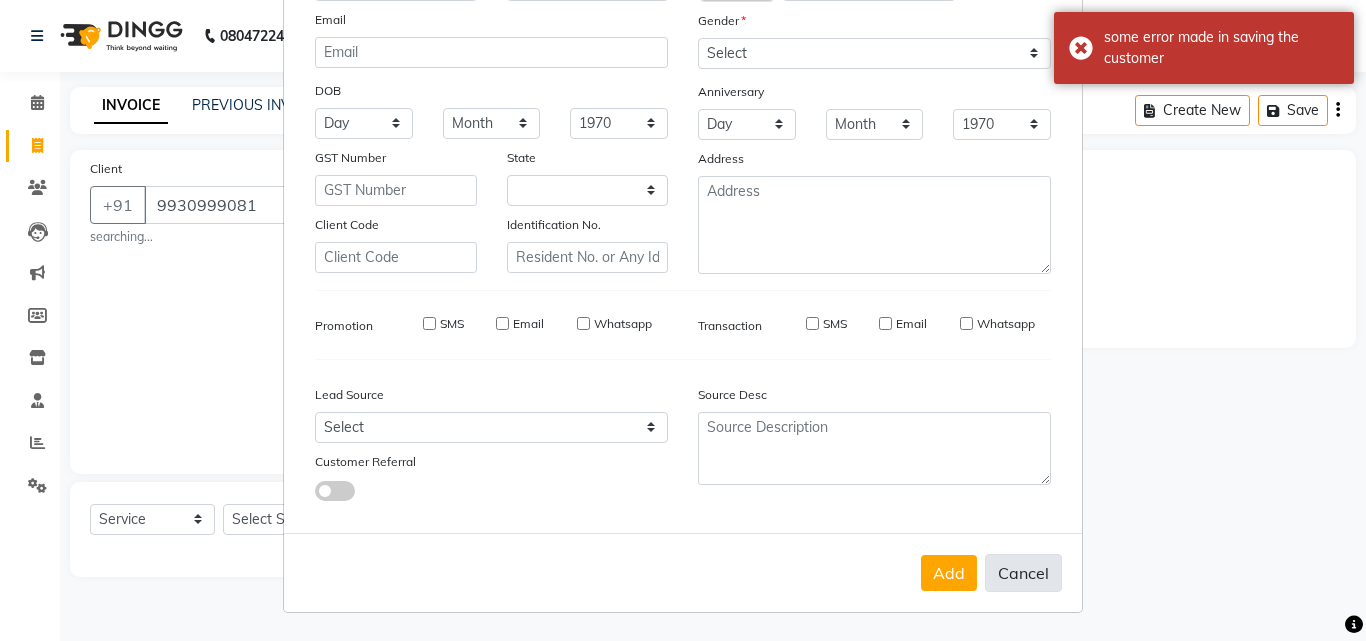 type 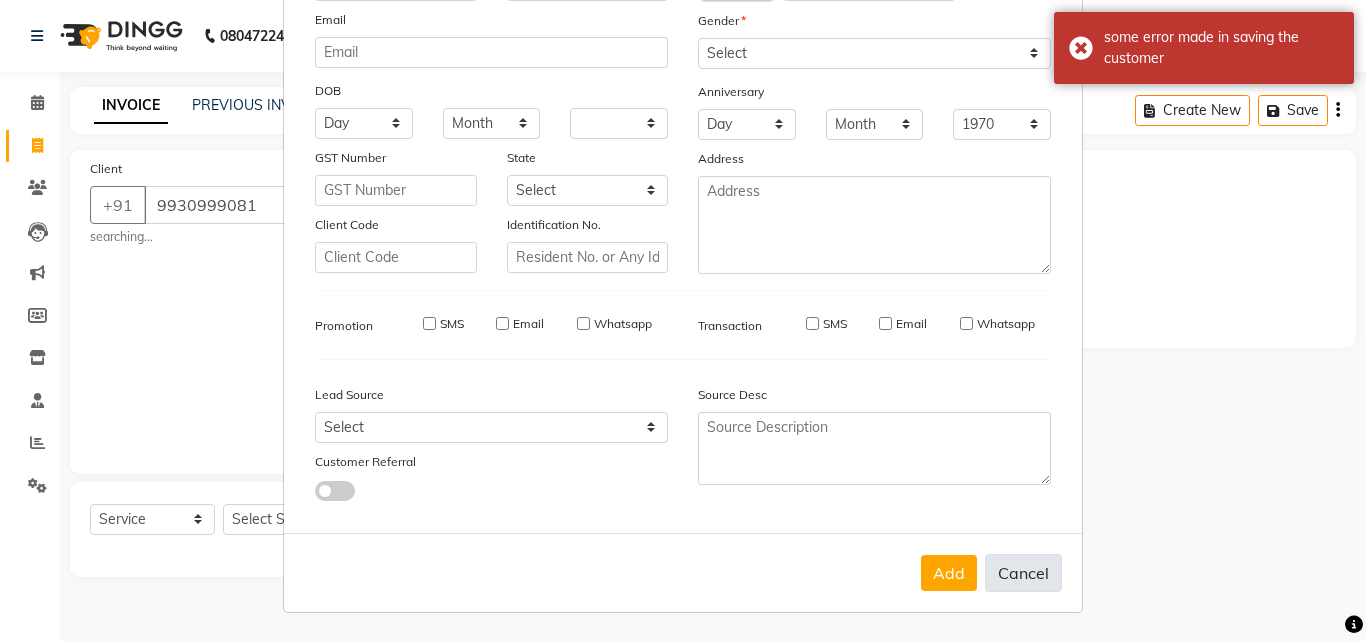 type 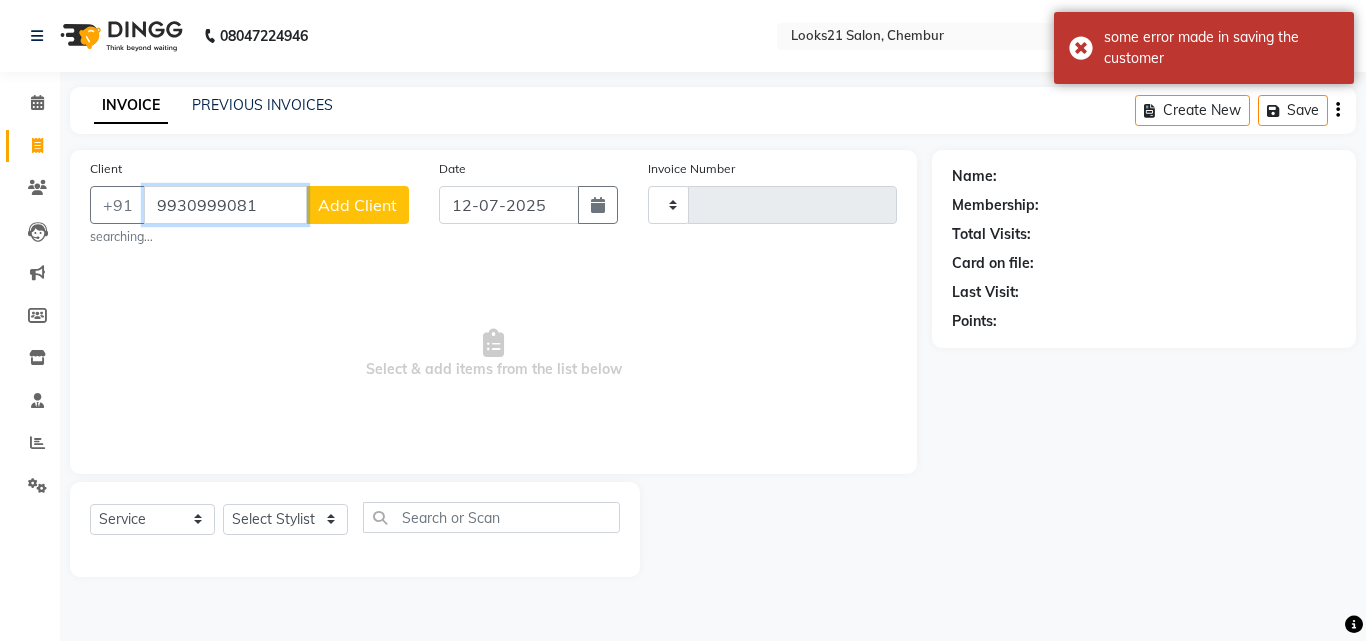 click on "9930999081" at bounding box center [225, 205] 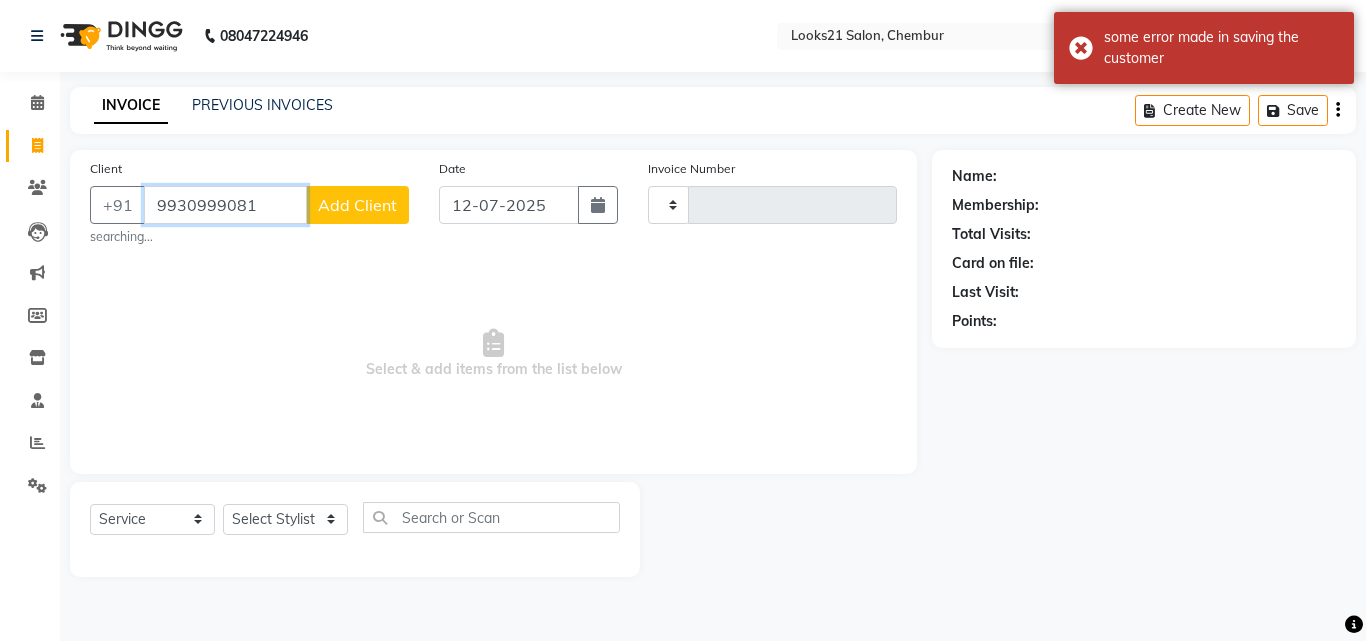 drag, startPoint x: 248, startPoint y: 198, endPoint x: 217, endPoint y: 205, distance: 31.780497 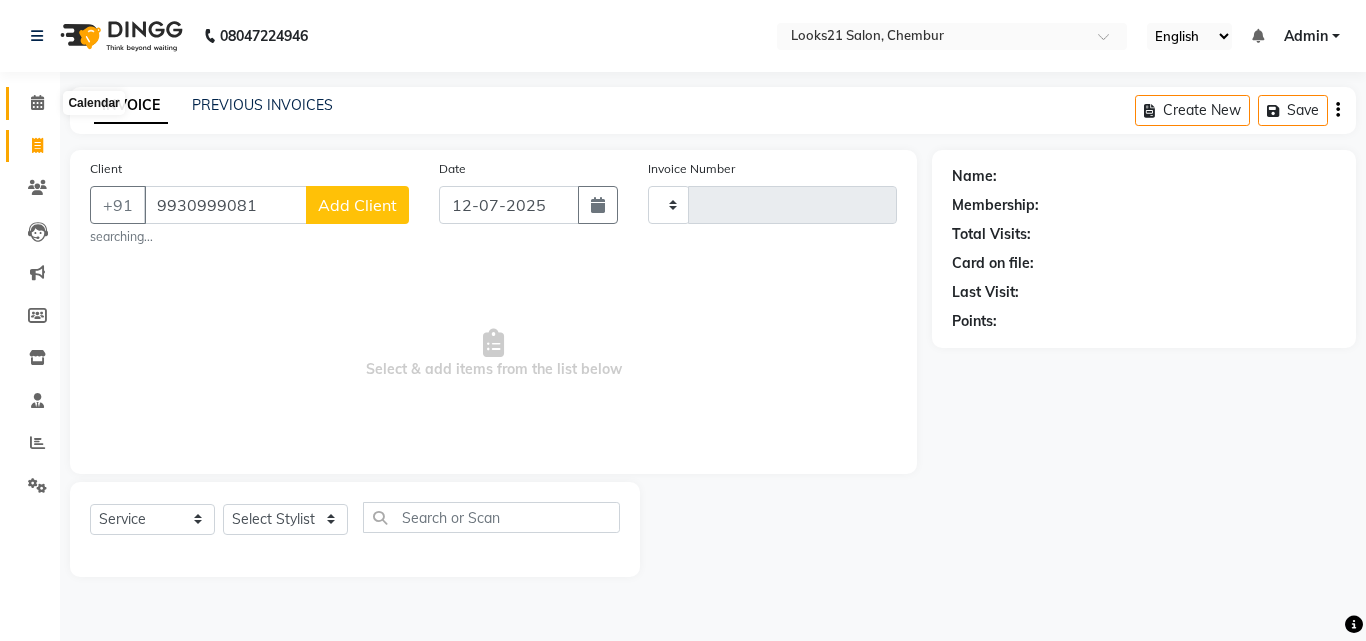 click 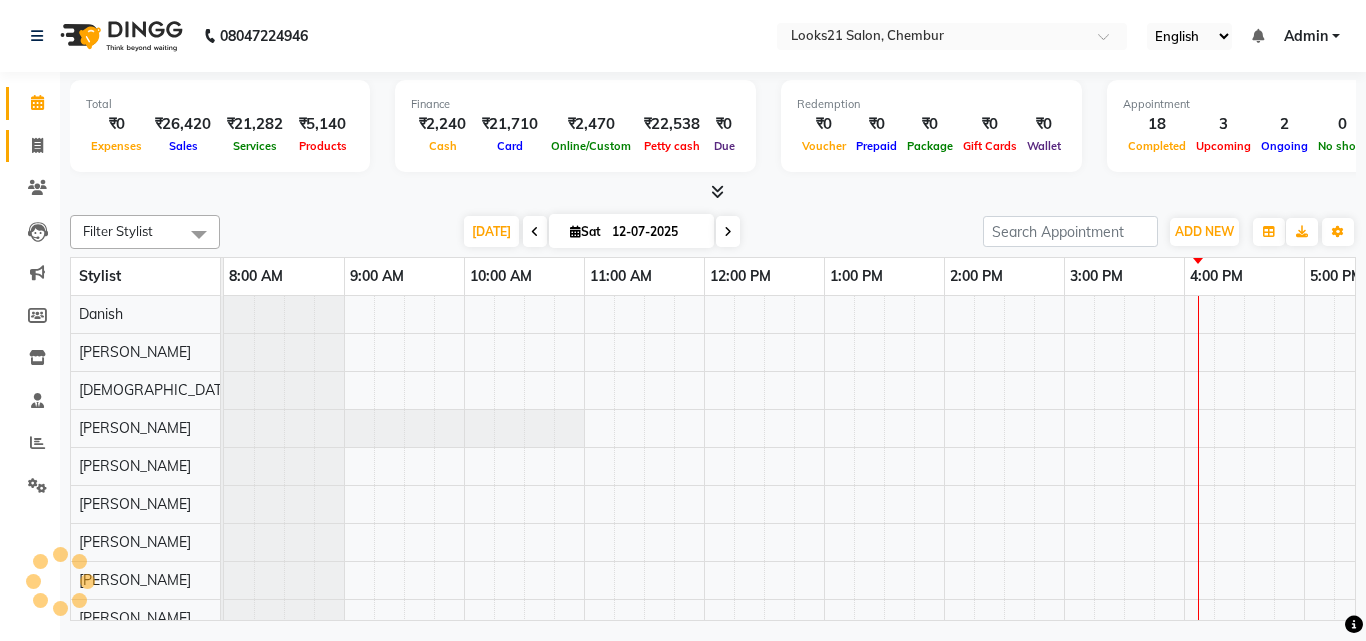 click 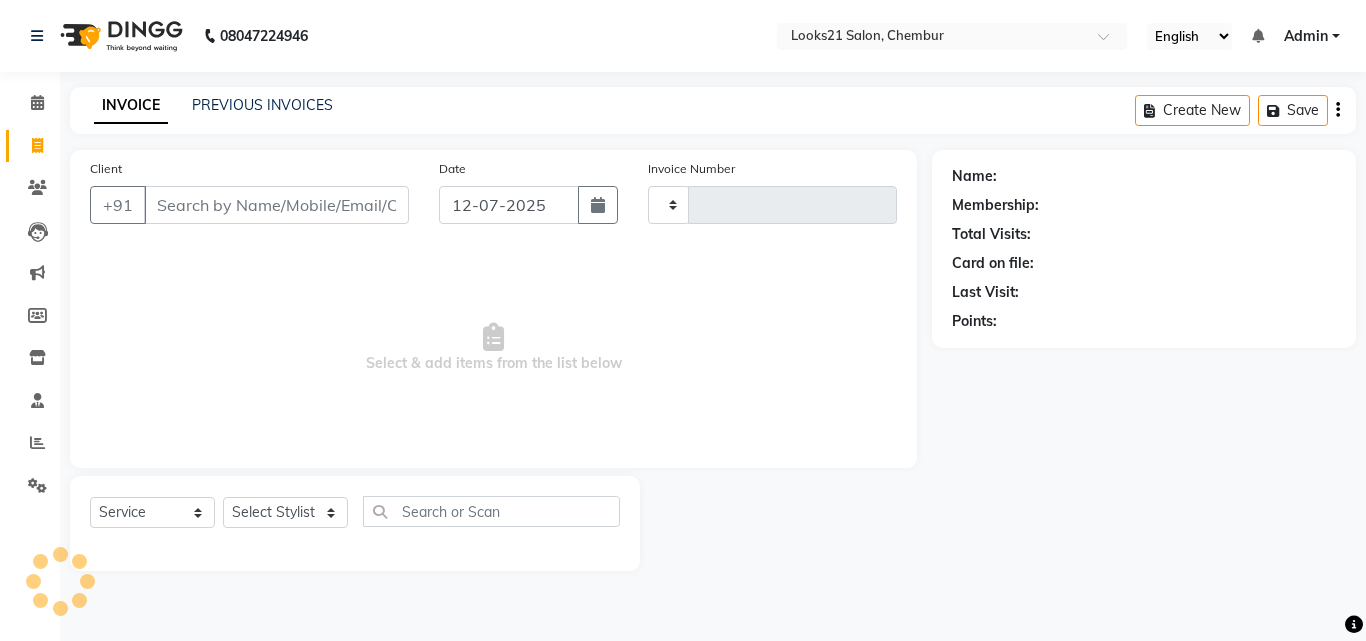 click on "Client" at bounding box center [276, 205] 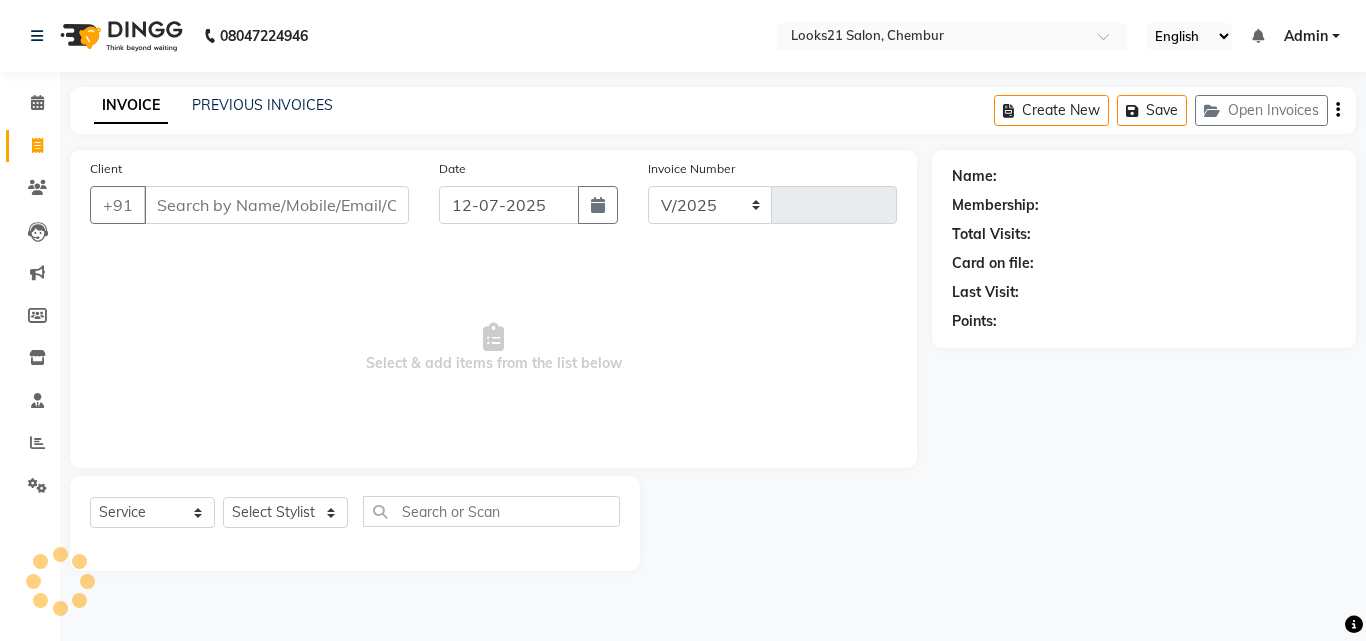 type on "j" 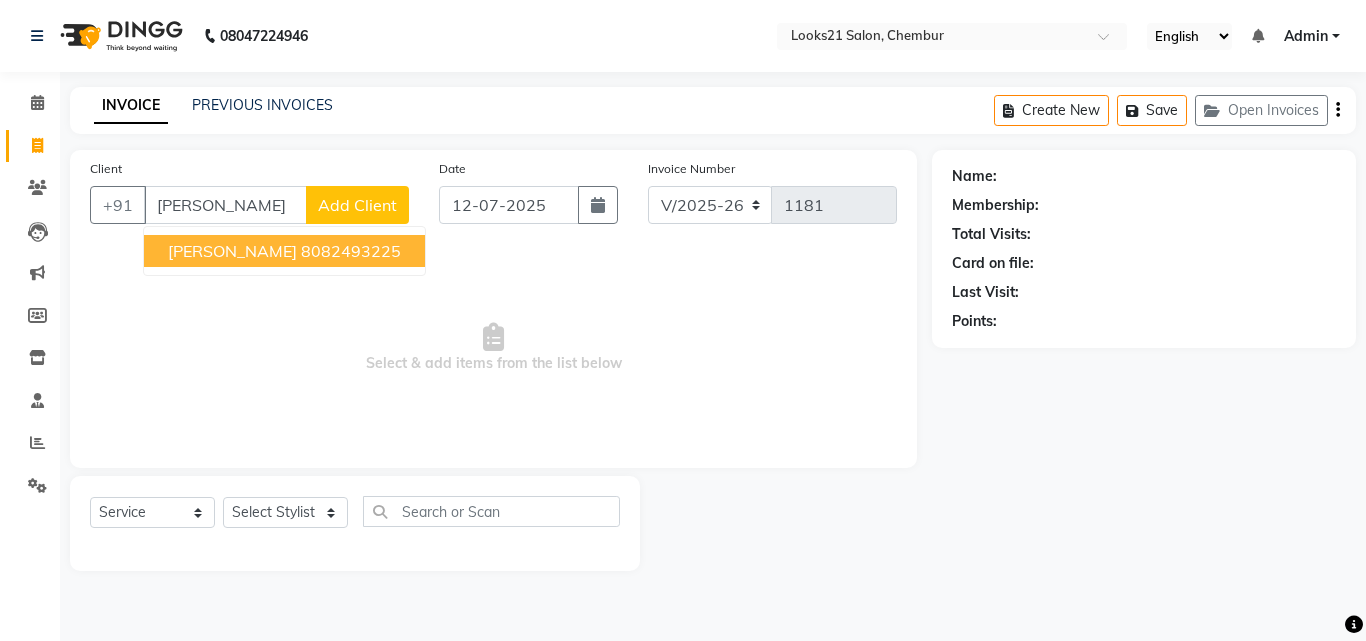 click on "8082493225" at bounding box center (351, 251) 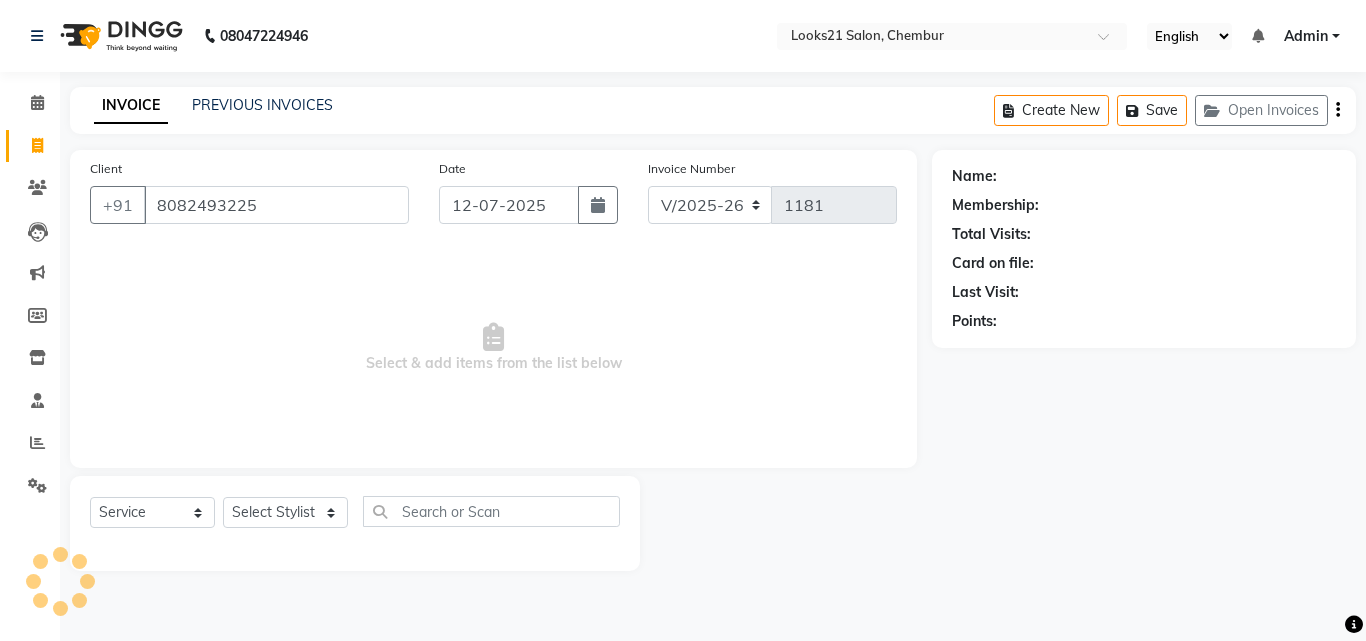 type on "8082493225" 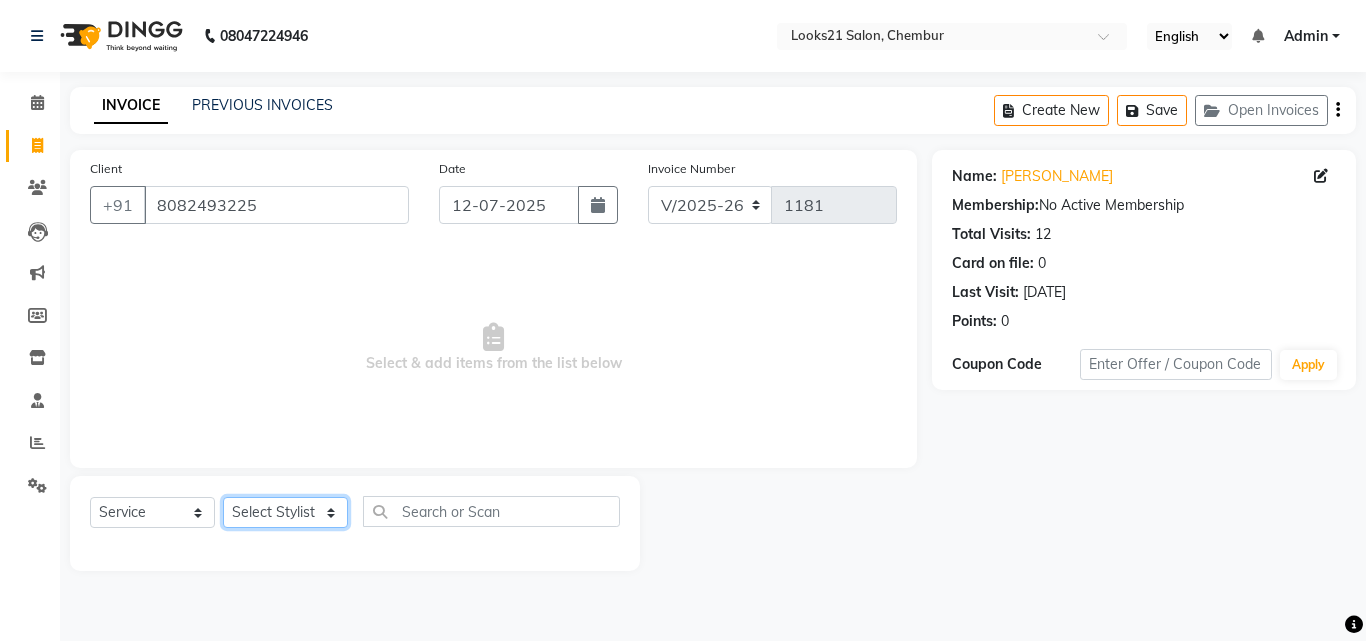 click on "Select Stylist [PERSON_NAME] [PERSON_NAME] [PERSON_NAME] [PERSON_NAME] [PERSON_NAME] [PERSON_NAME] [PERSON_NAME]" 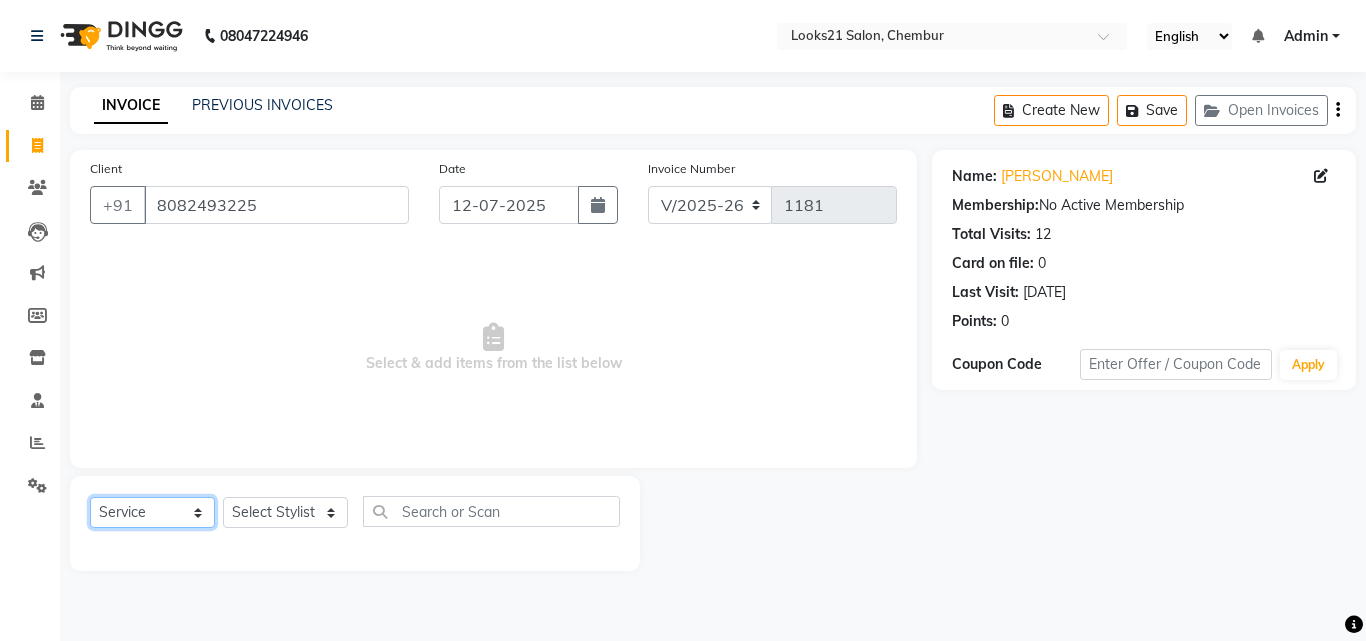 click on "Select  Service  Product  Membership  Package Voucher Prepaid Gift Card" 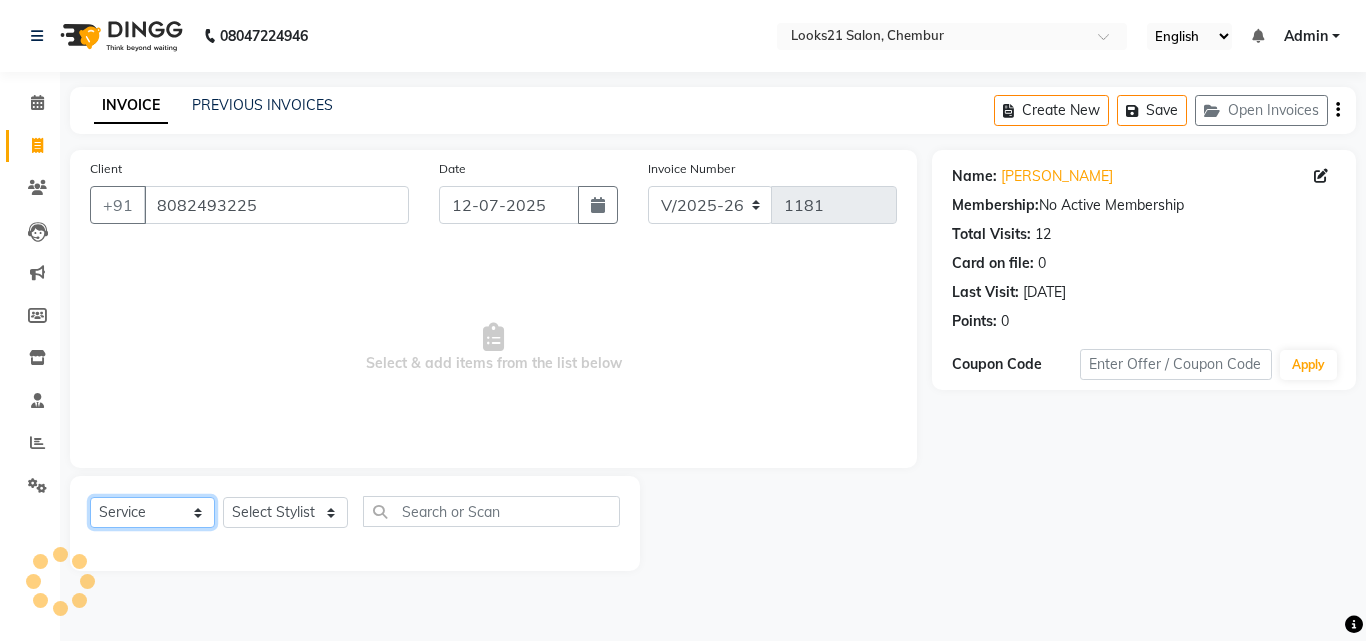 select on "product" 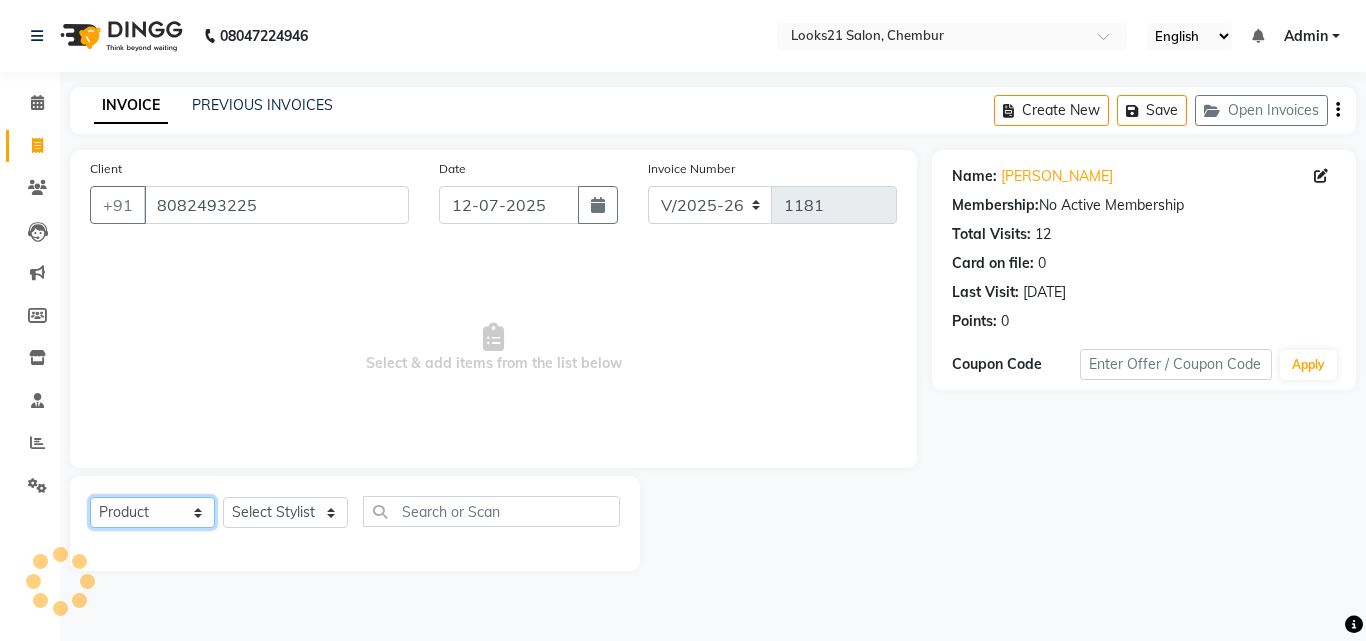 click on "Select  Service  Product  Membership  Package Voucher Prepaid Gift Card" 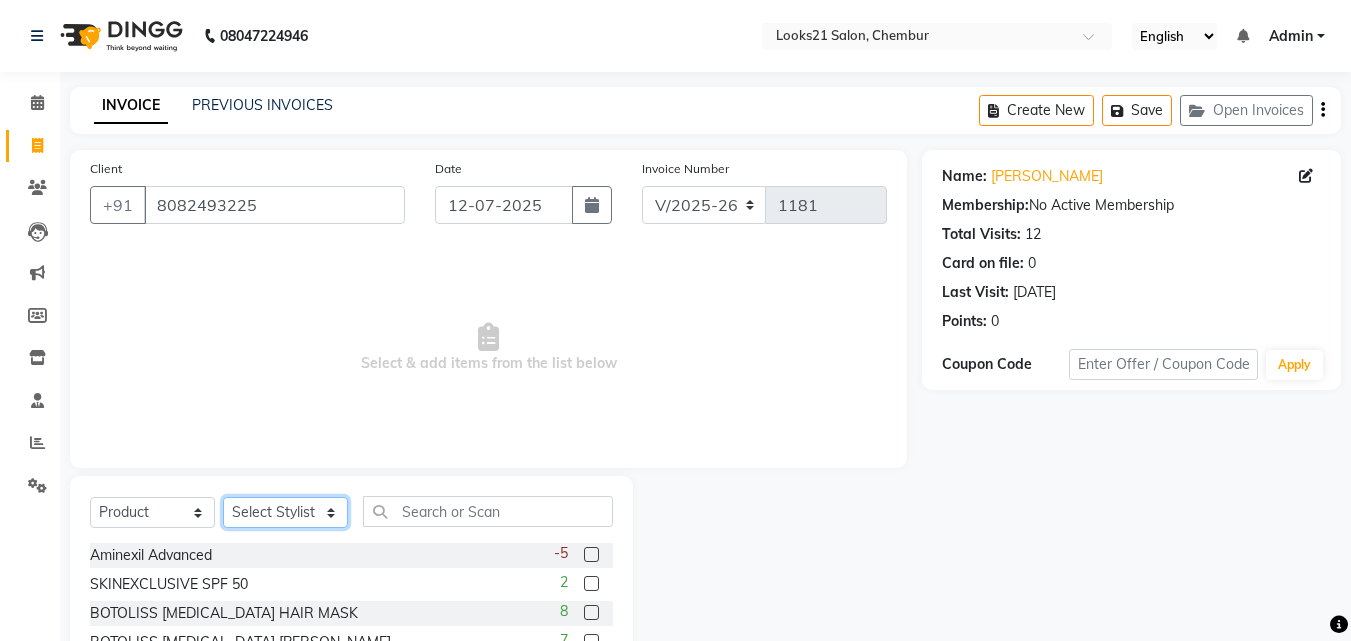 click on "Select Stylist [PERSON_NAME] [PERSON_NAME] [PERSON_NAME] [PERSON_NAME] [PERSON_NAME] [PERSON_NAME] [PERSON_NAME]" 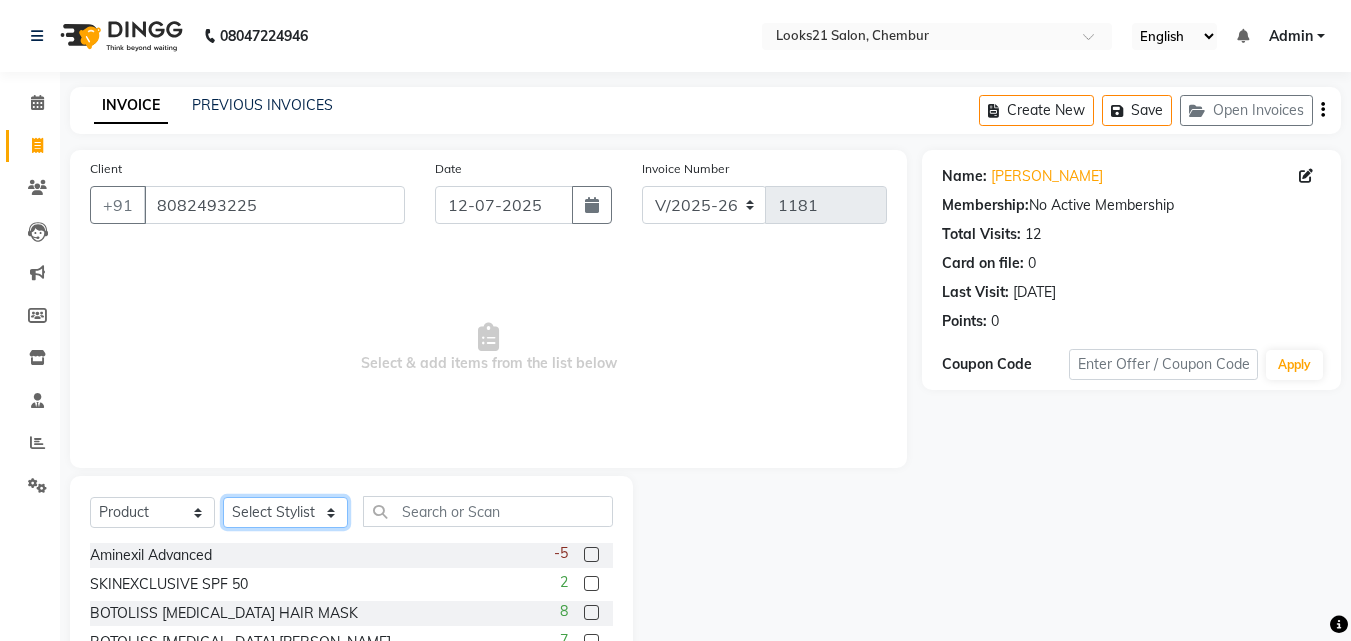 select on "13883" 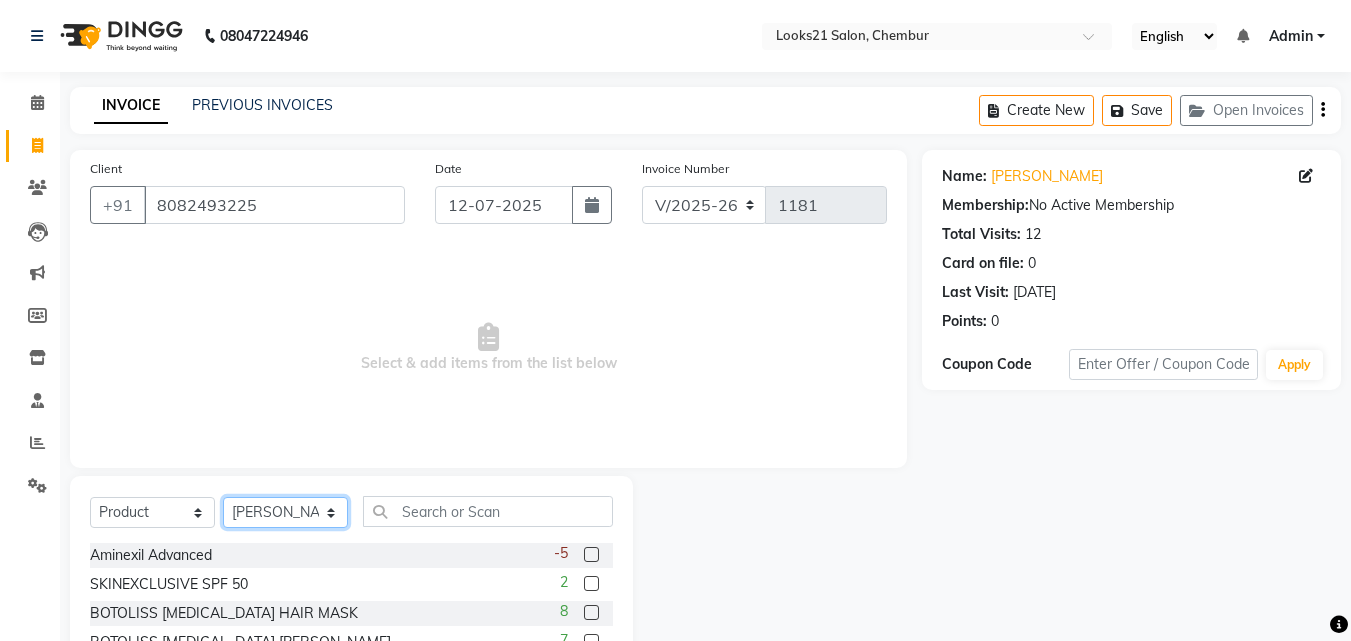click on "Select Stylist [PERSON_NAME] [PERSON_NAME] [PERSON_NAME] [PERSON_NAME] [PERSON_NAME] [PERSON_NAME] [PERSON_NAME]" 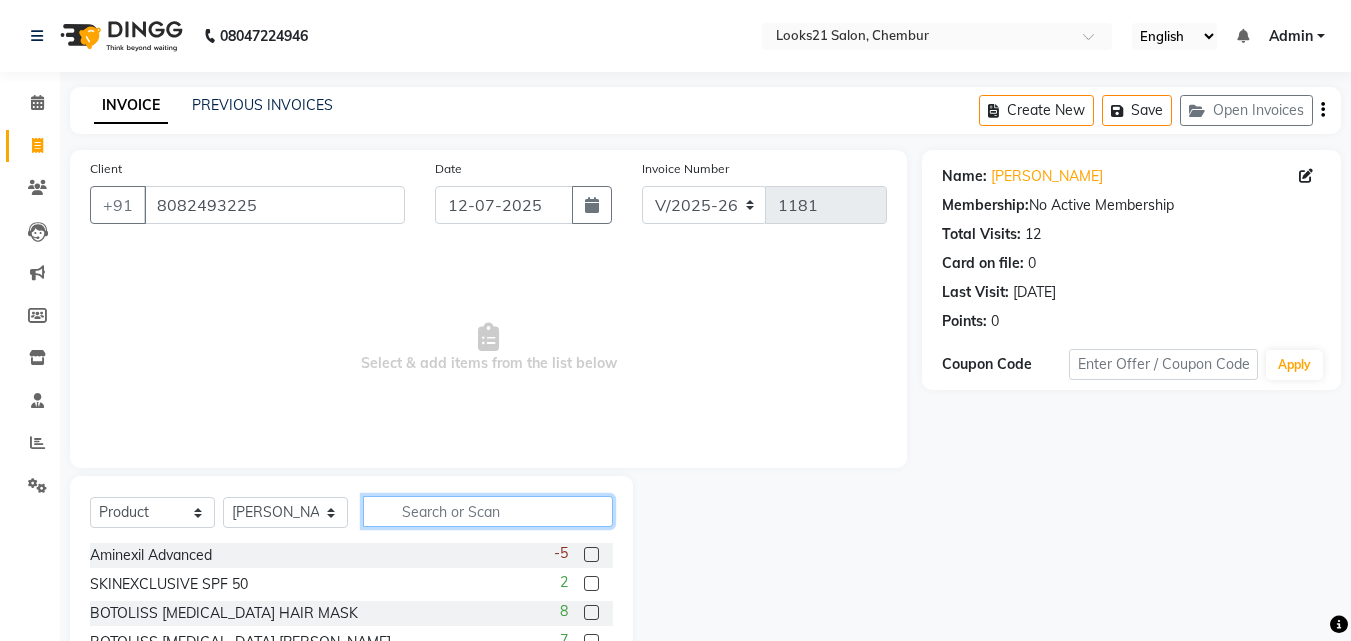 click 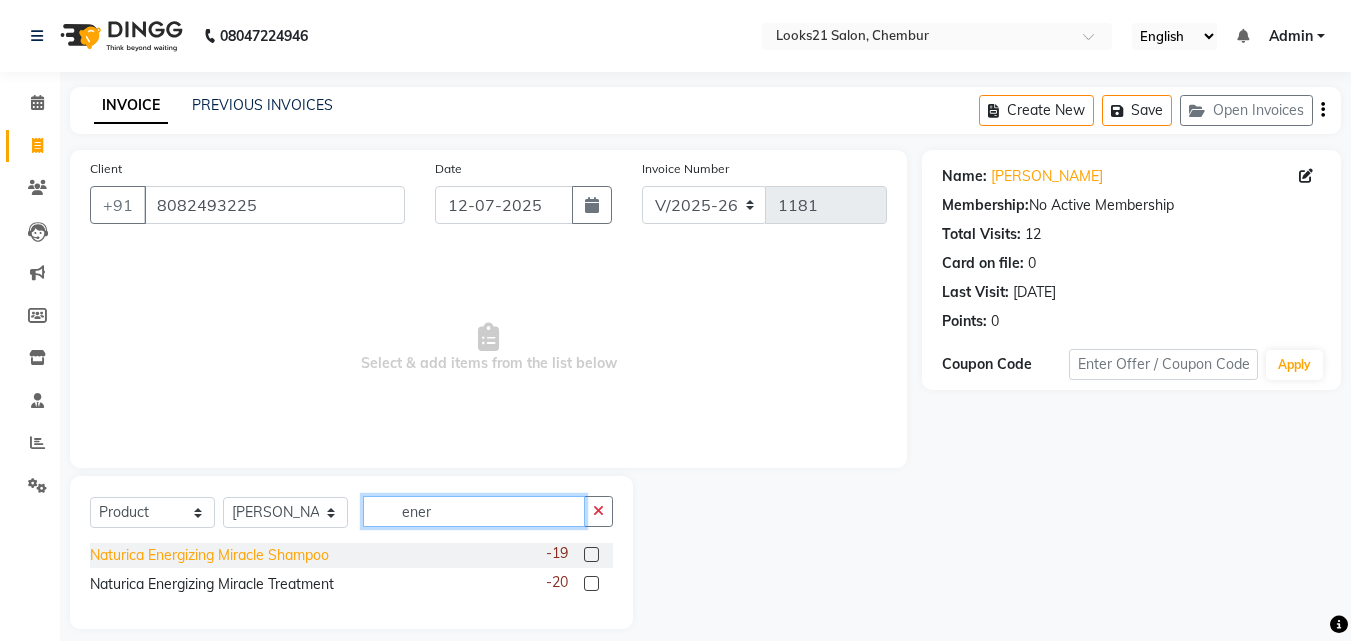 type on "ener" 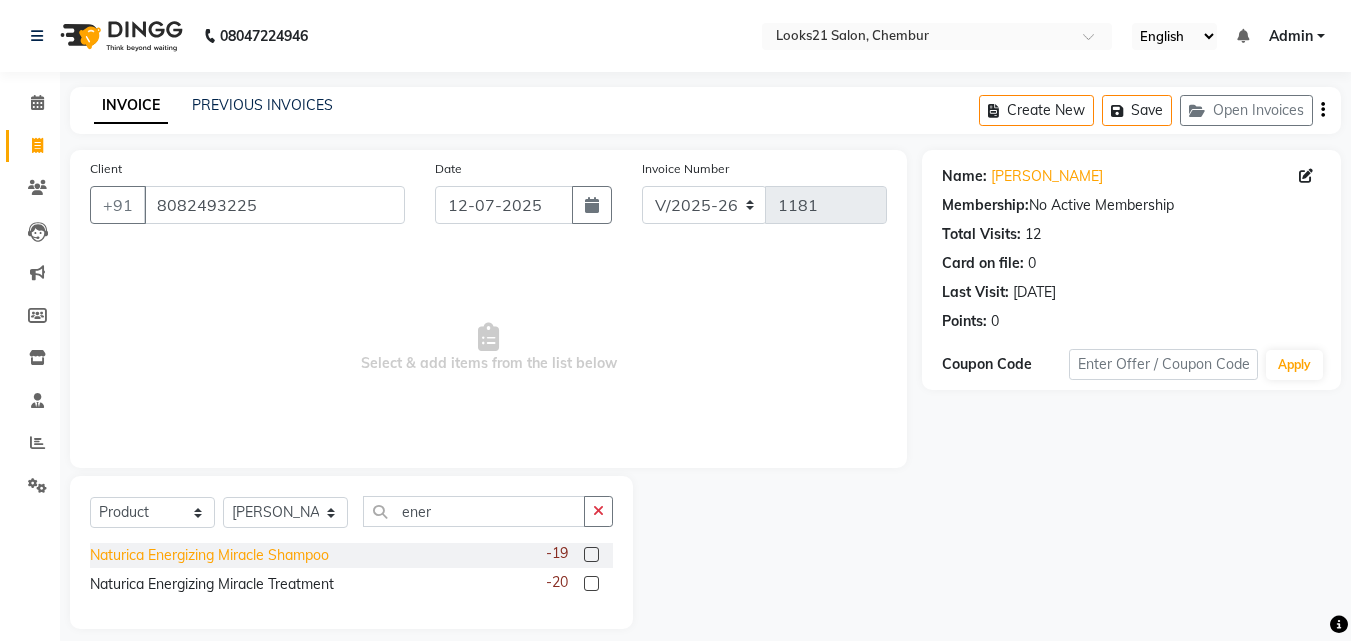 click on "Naturica Energizing Miracle Shampoo" 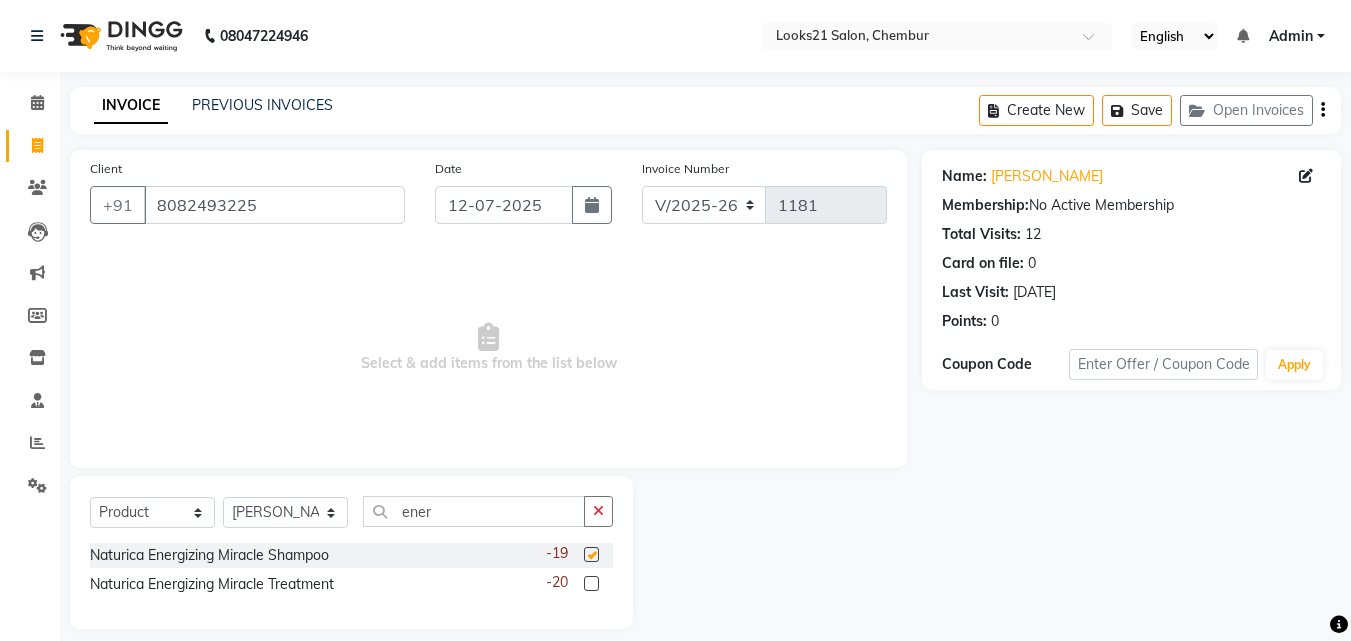checkbox on "false" 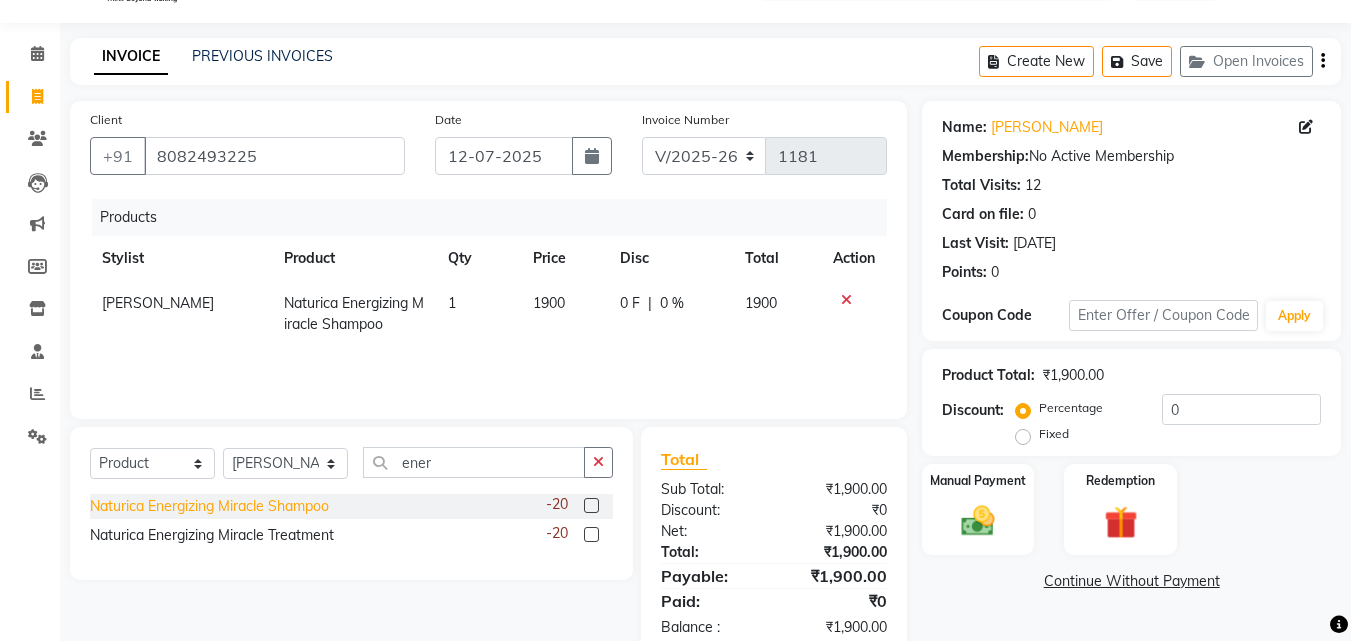 scroll, scrollTop: 96, scrollLeft: 0, axis: vertical 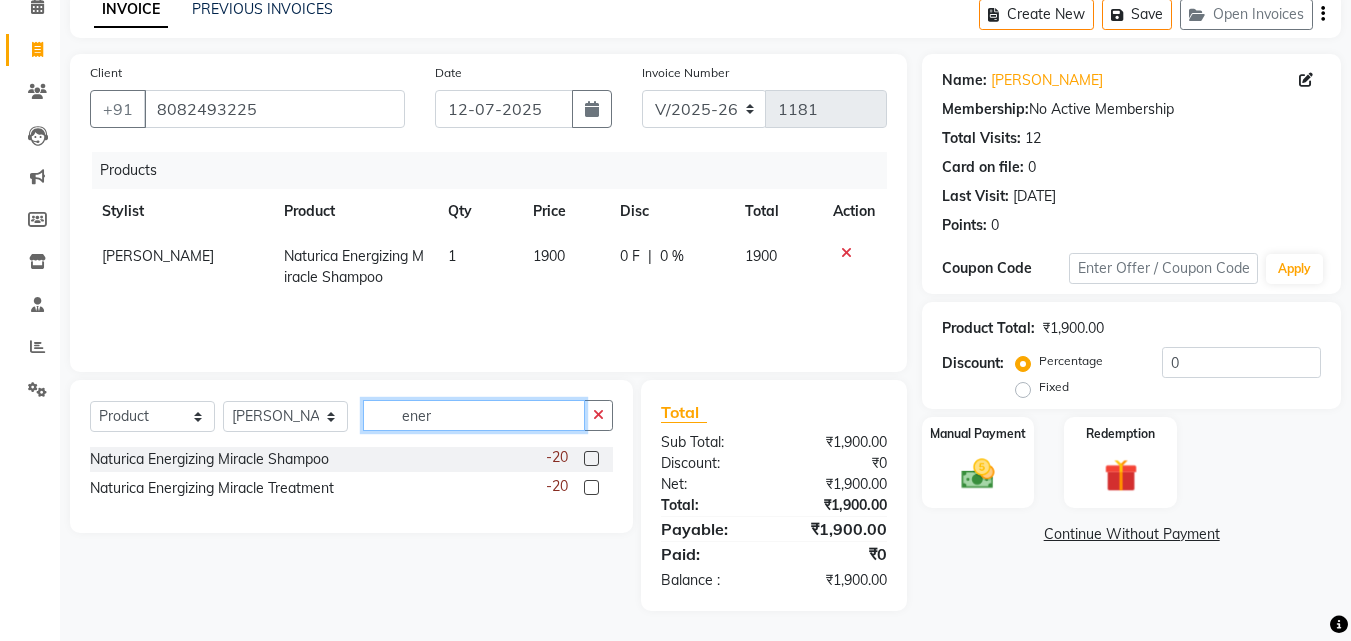 drag, startPoint x: 444, startPoint y: 426, endPoint x: 375, endPoint y: 426, distance: 69 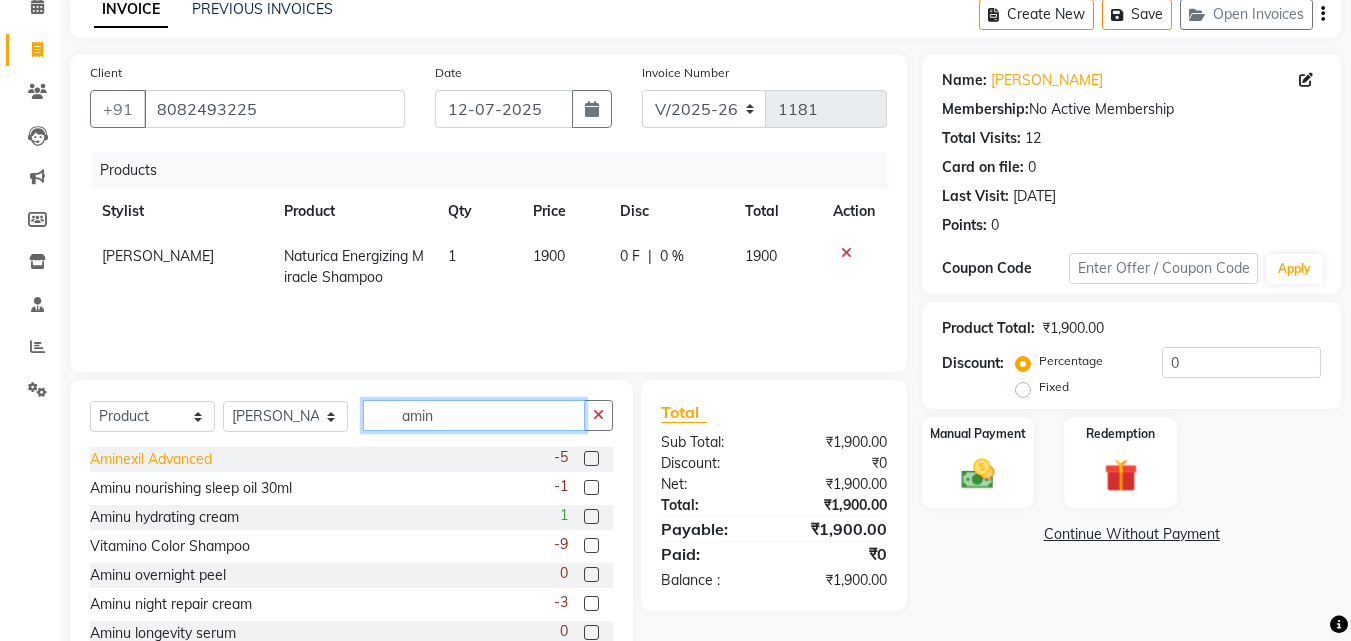 type on "amin" 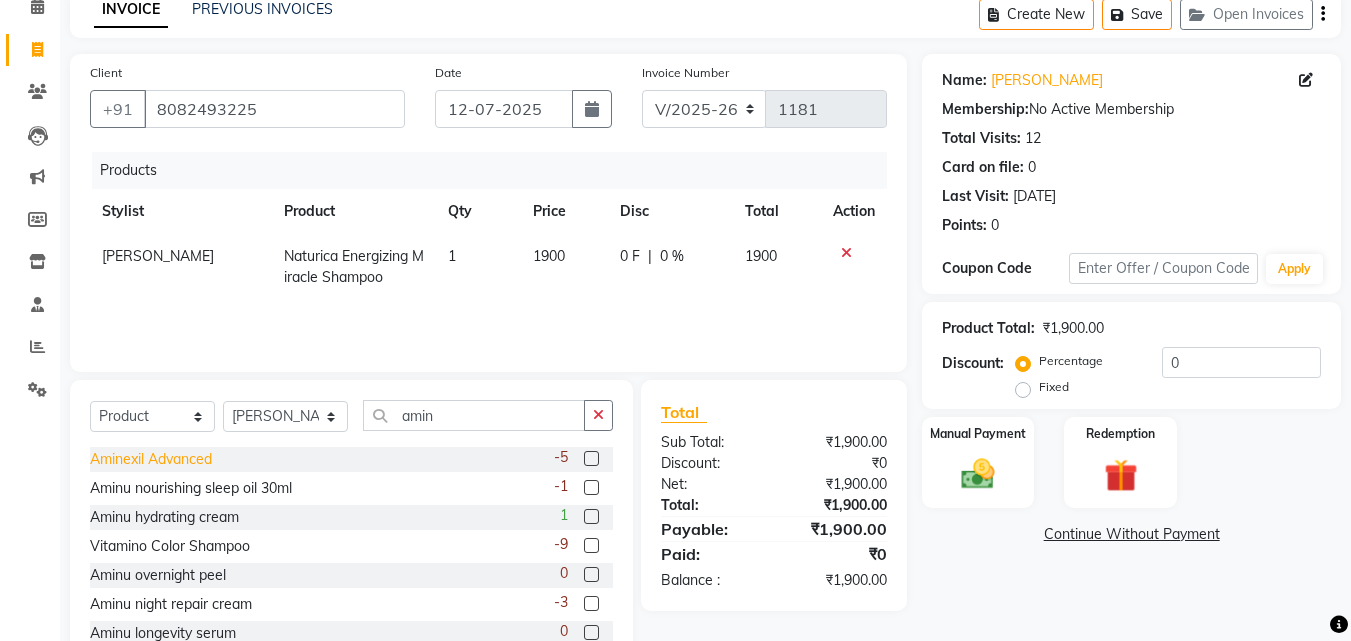 click on "Aminexil Advanced" 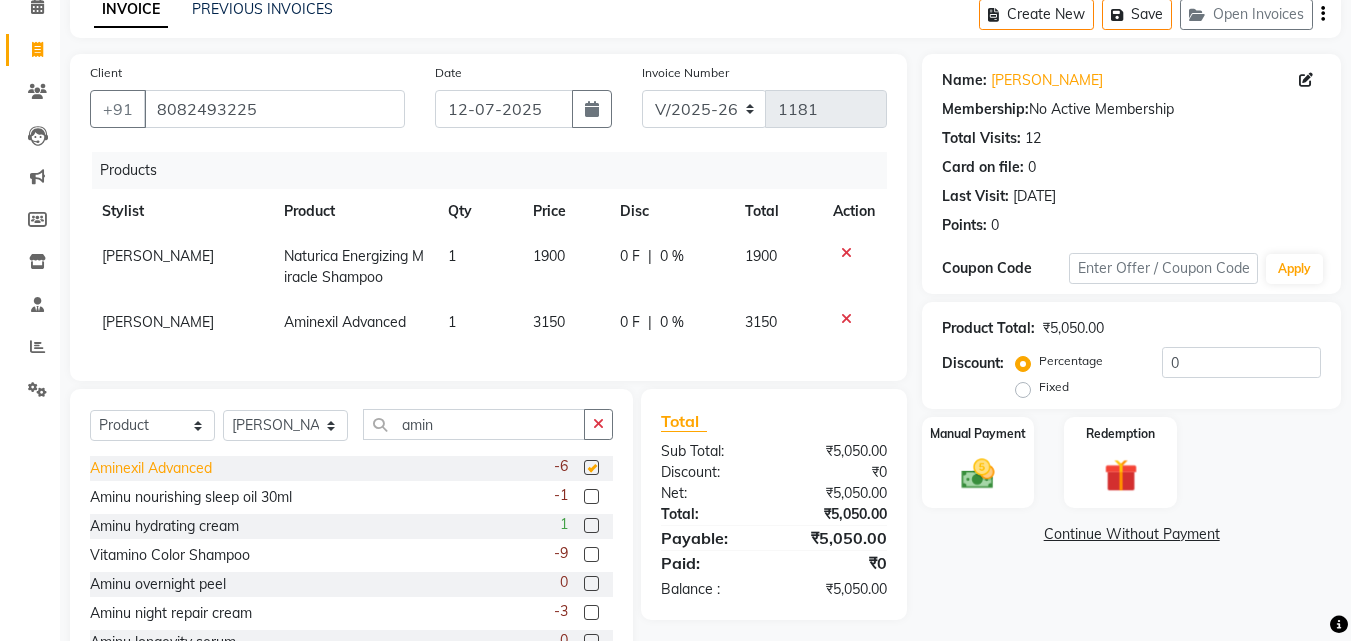 checkbox on "false" 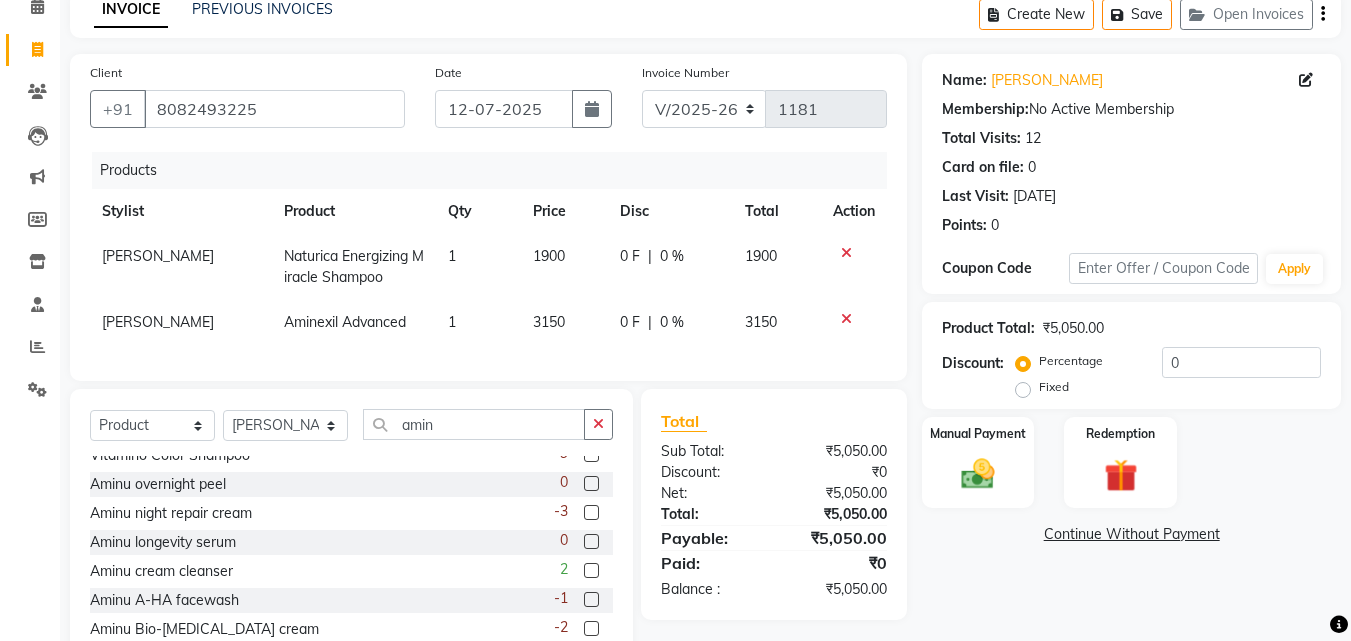 scroll, scrollTop: 200, scrollLeft: 0, axis: vertical 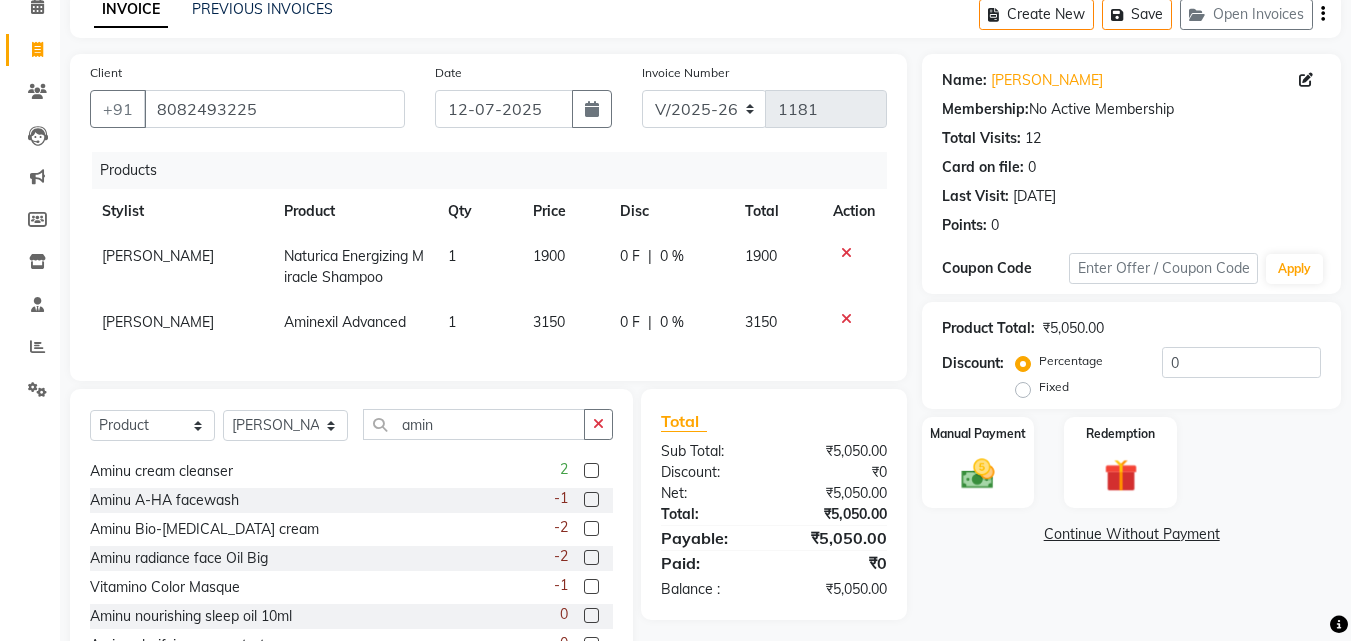 click on "3150" 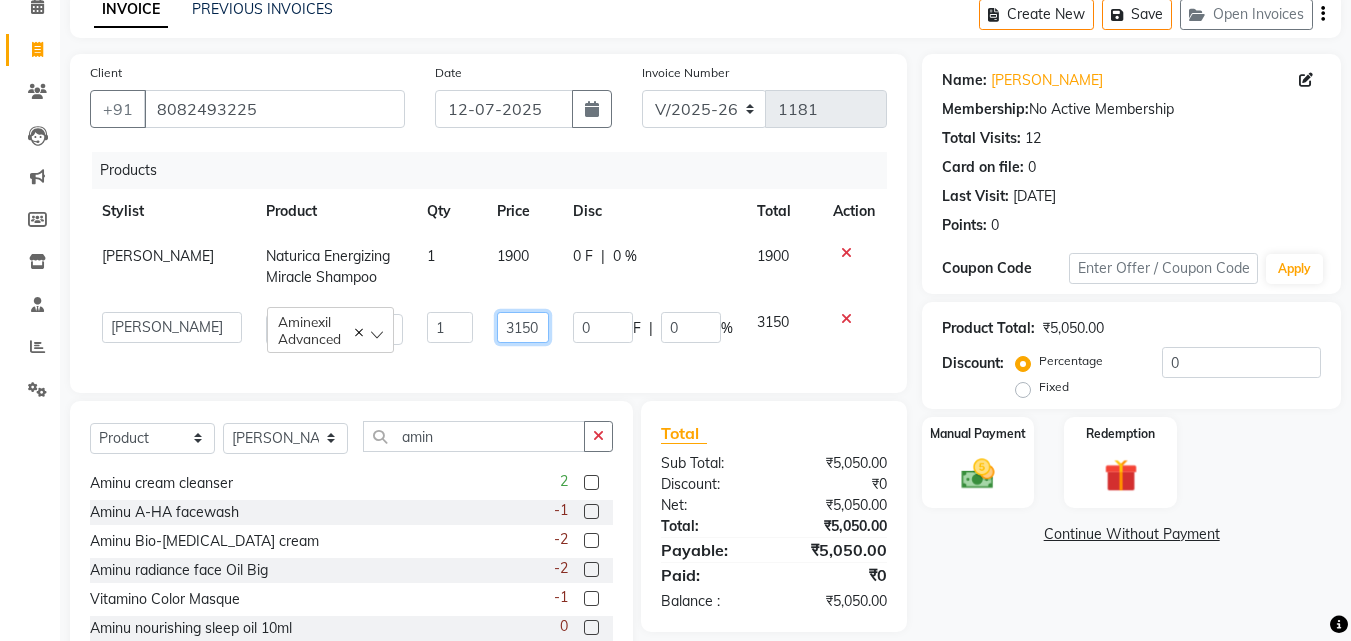 drag, startPoint x: 530, startPoint y: 327, endPoint x: 453, endPoint y: 324, distance: 77.05842 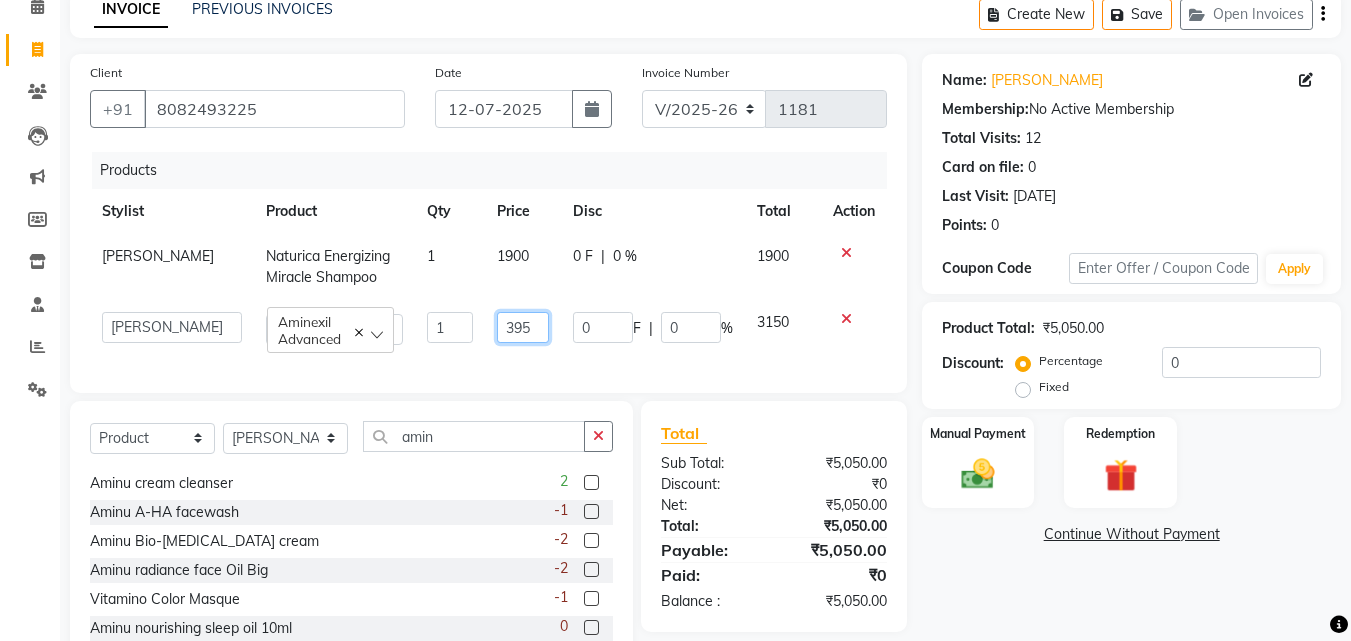 type on "3950" 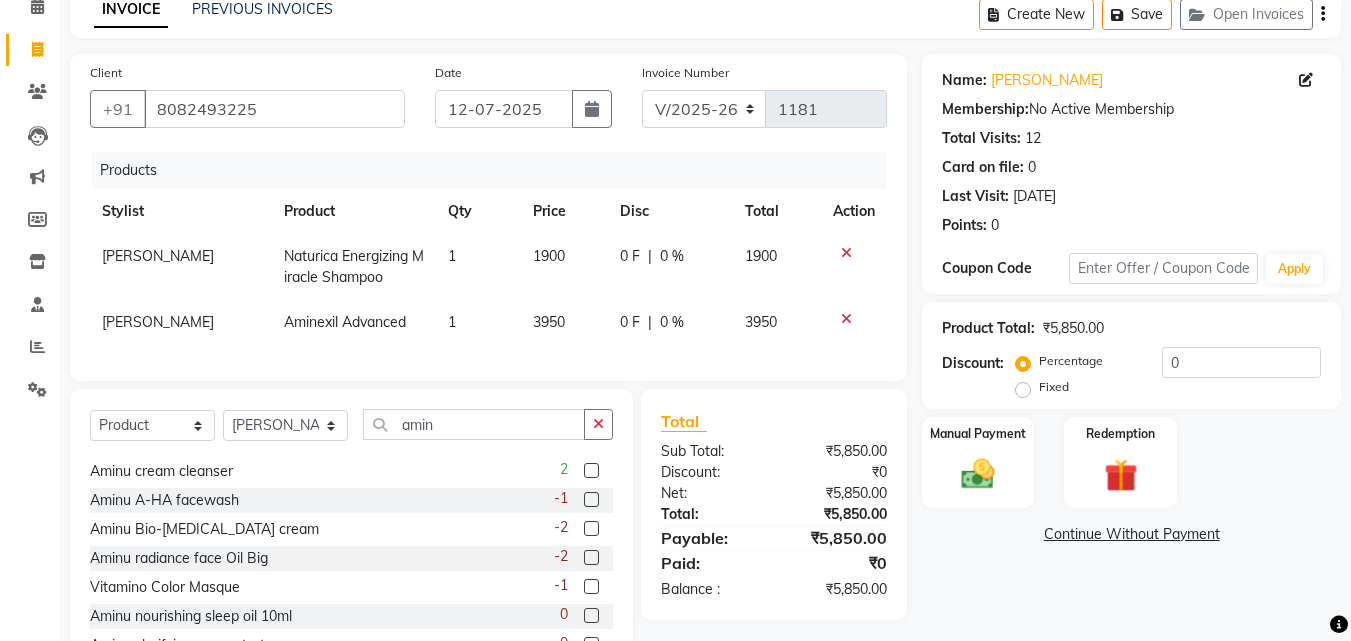 click on "0 %" 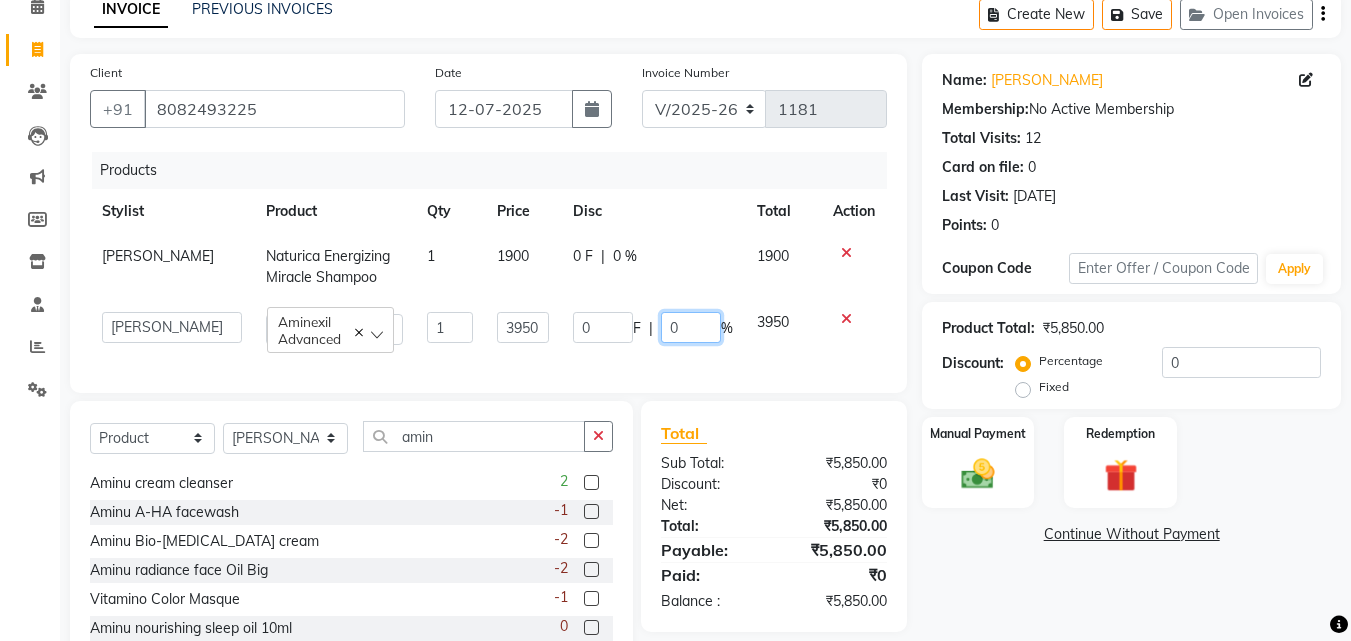drag, startPoint x: 705, startPoint y: 320, endPoint x: 631, endPoint y: 315, distance: 74.168724 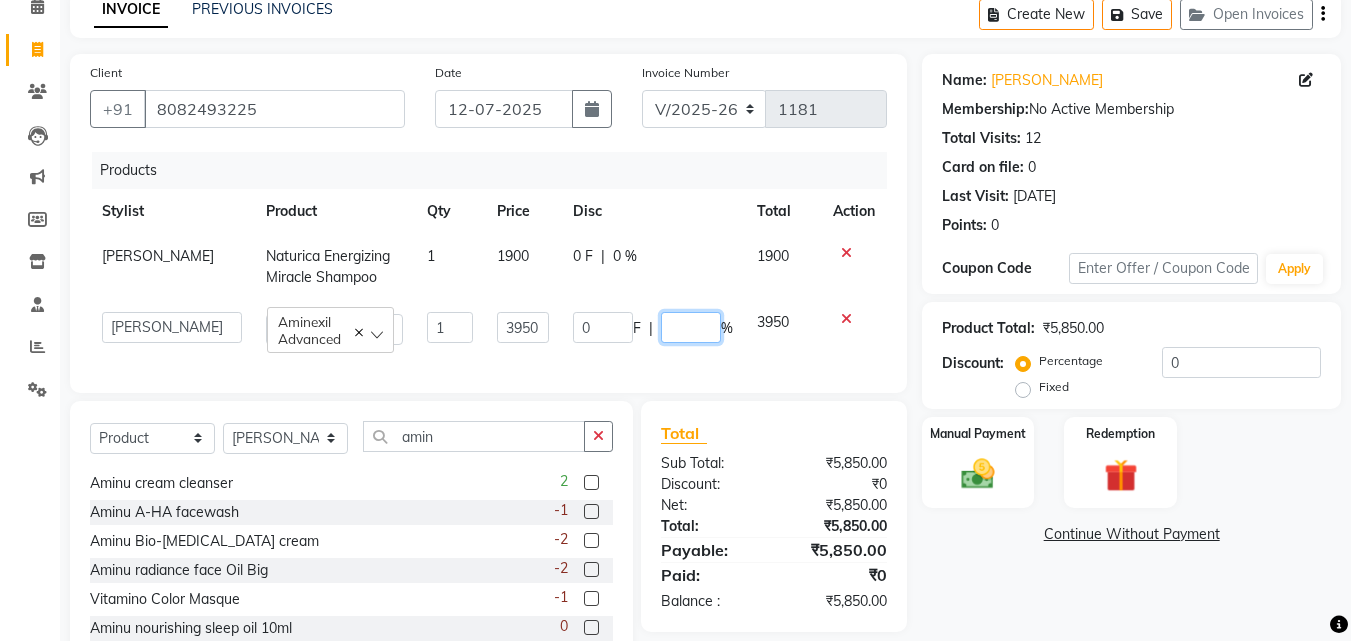 type on "5" 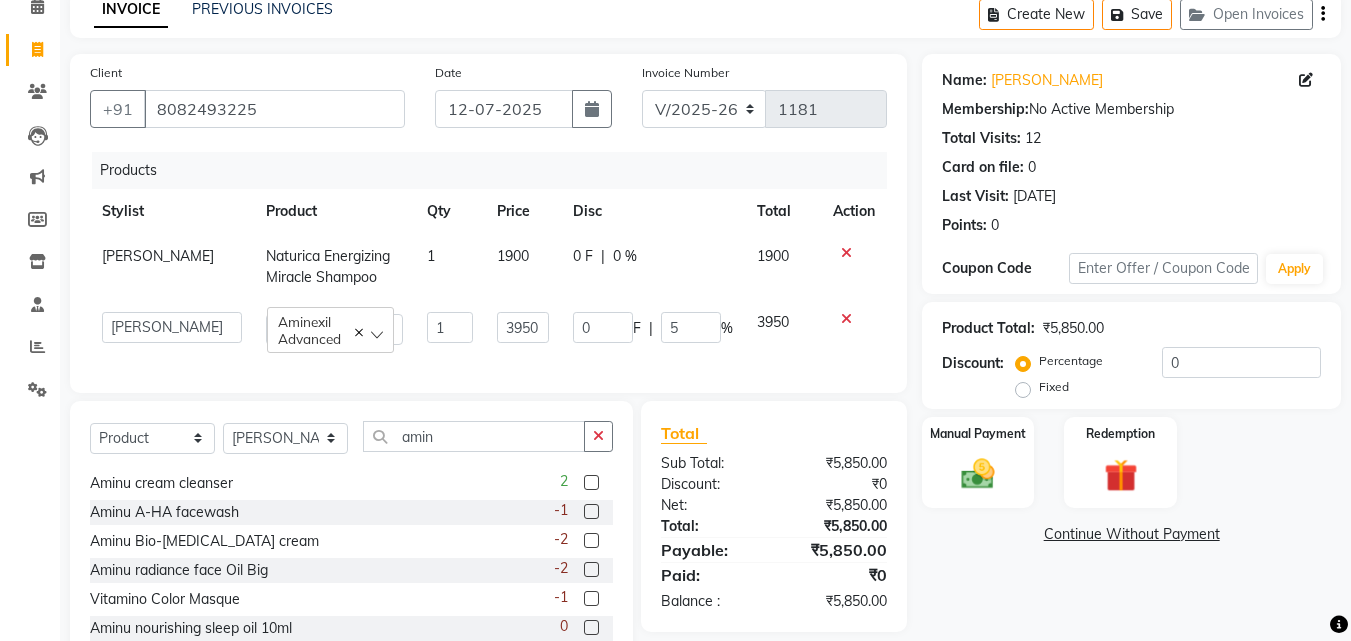 click on "0 F | 0 %" 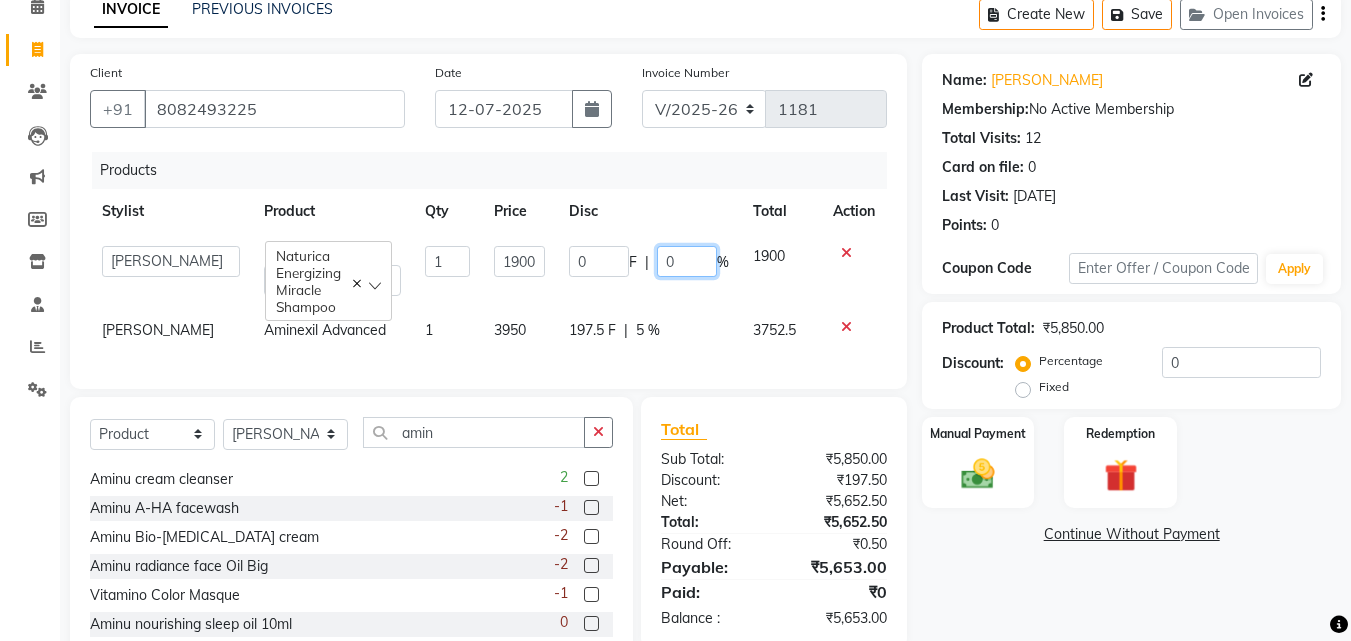 drag, startPoint x: 686, startPoint y: 267, endPoint x: 679, endPoint y: 258, distance: 11.401754 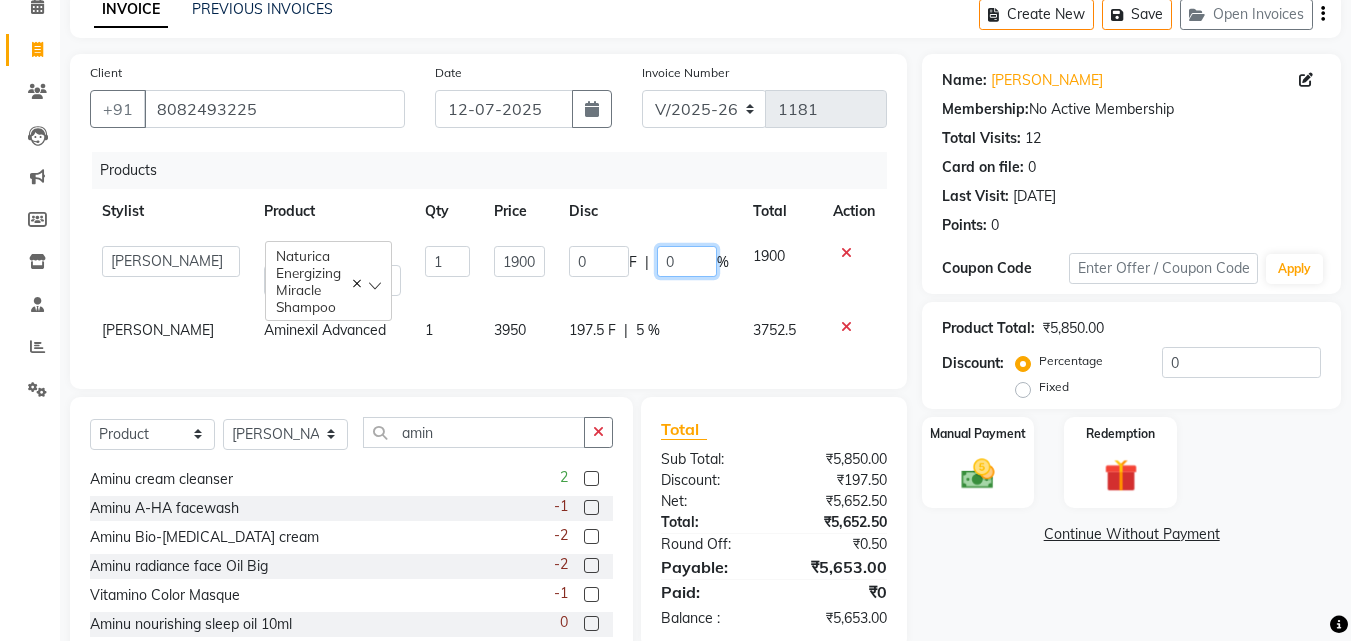 click on "0 F | 0 %" 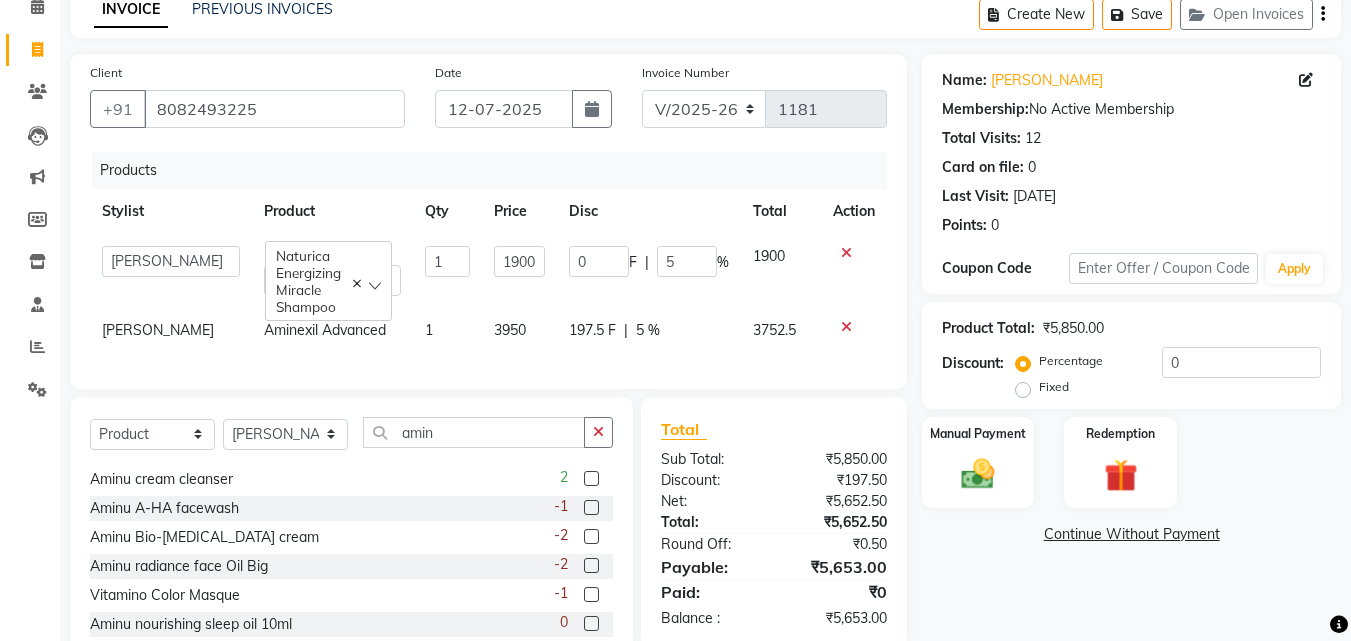 click on "0 F | 5 %" 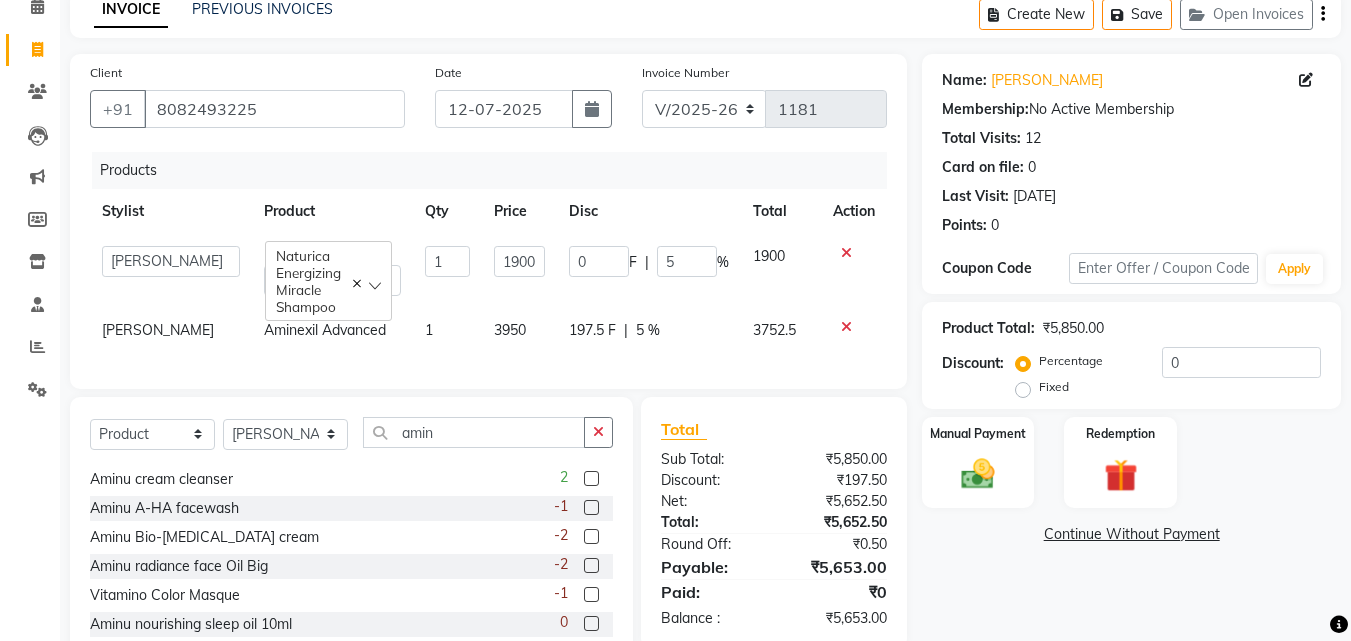 select on "13883" 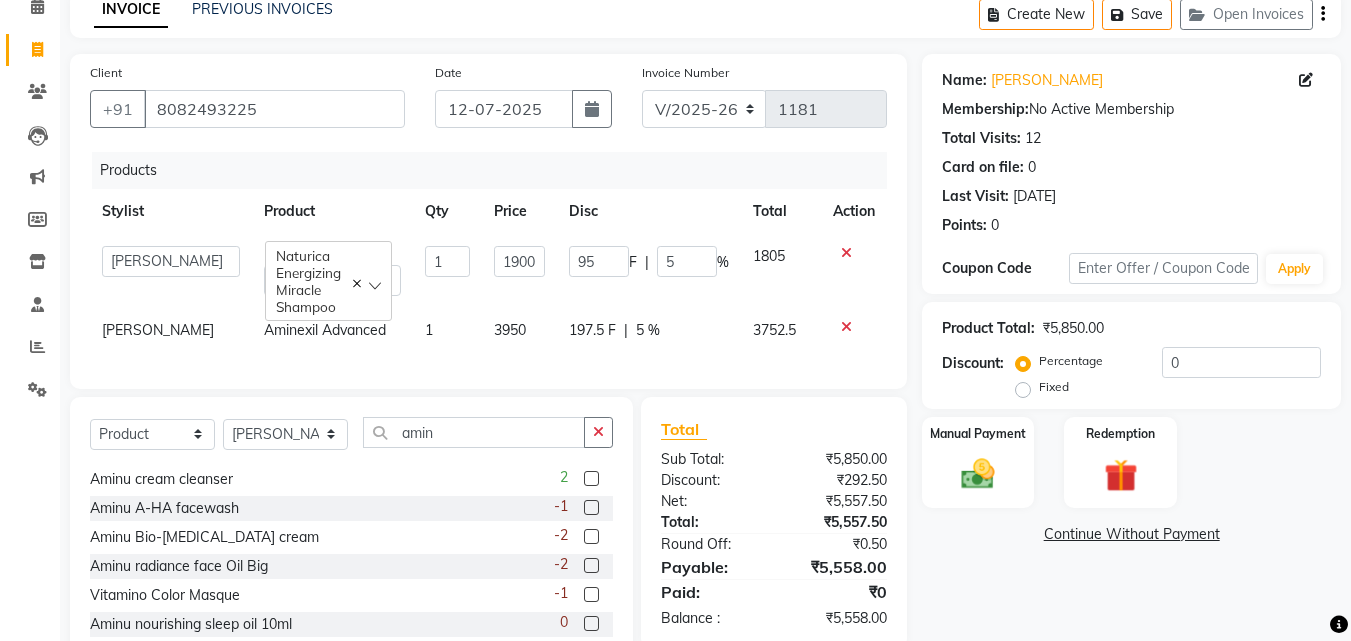 scroll, scrollTop: 184, scrollLeft: 0, axis: vertical 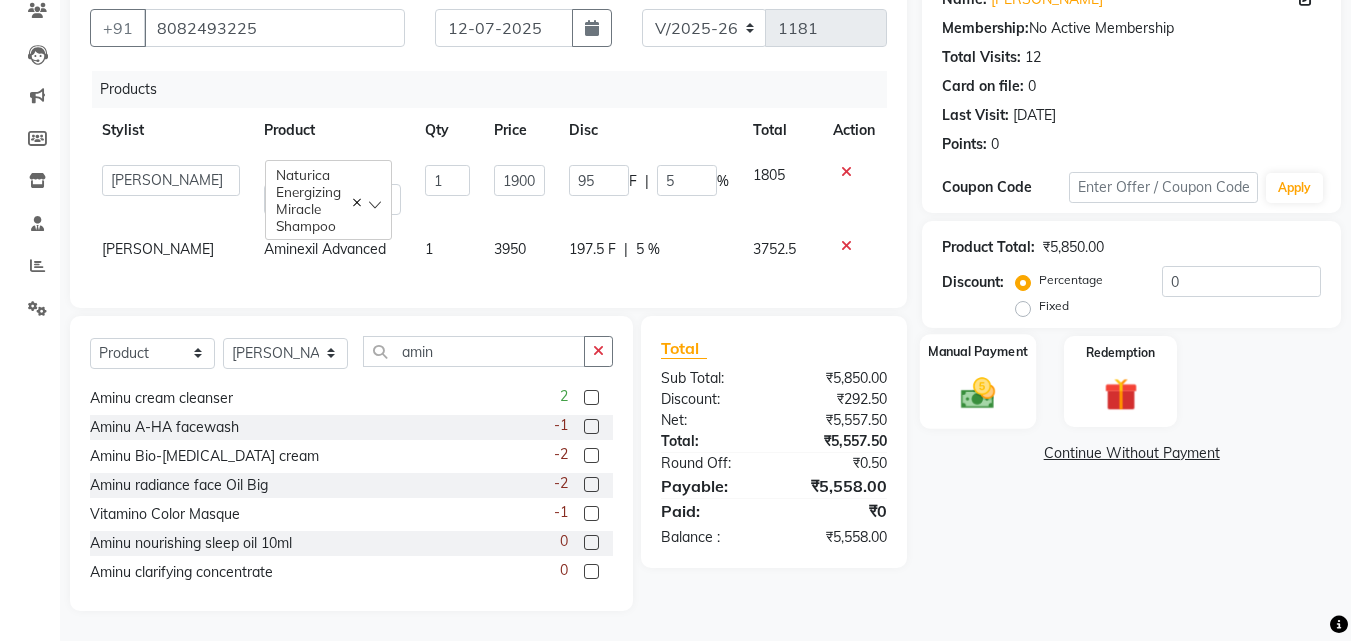 click 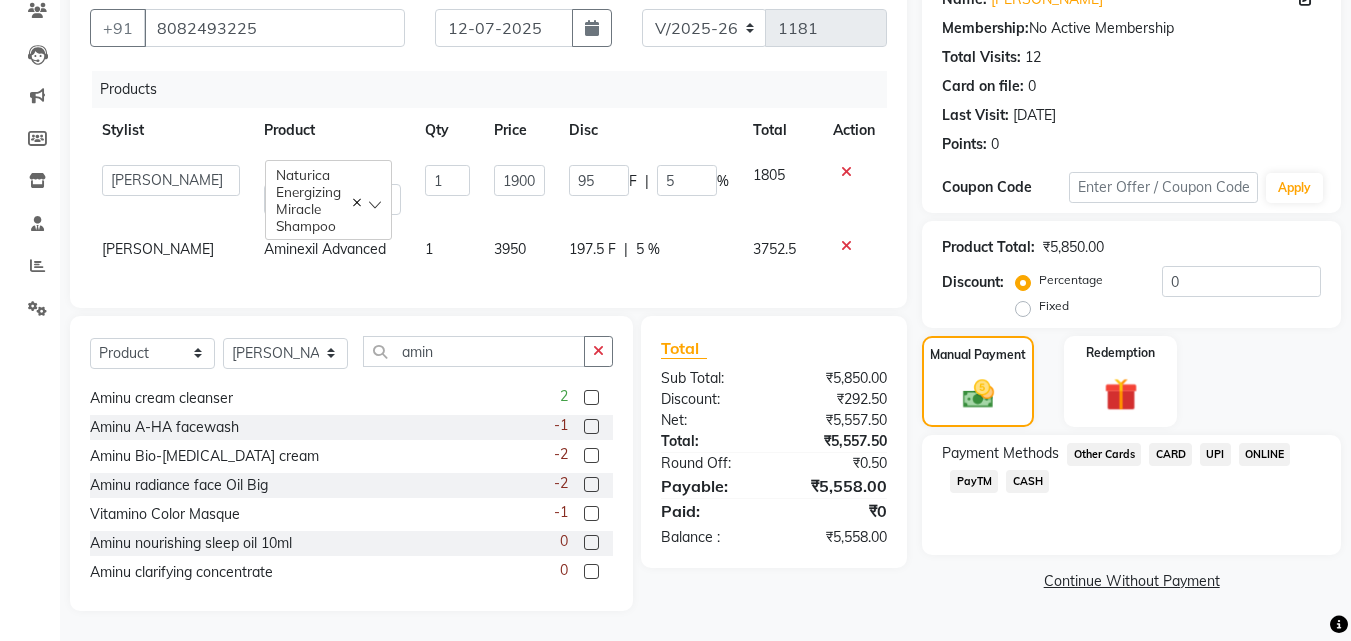click on "CASH" 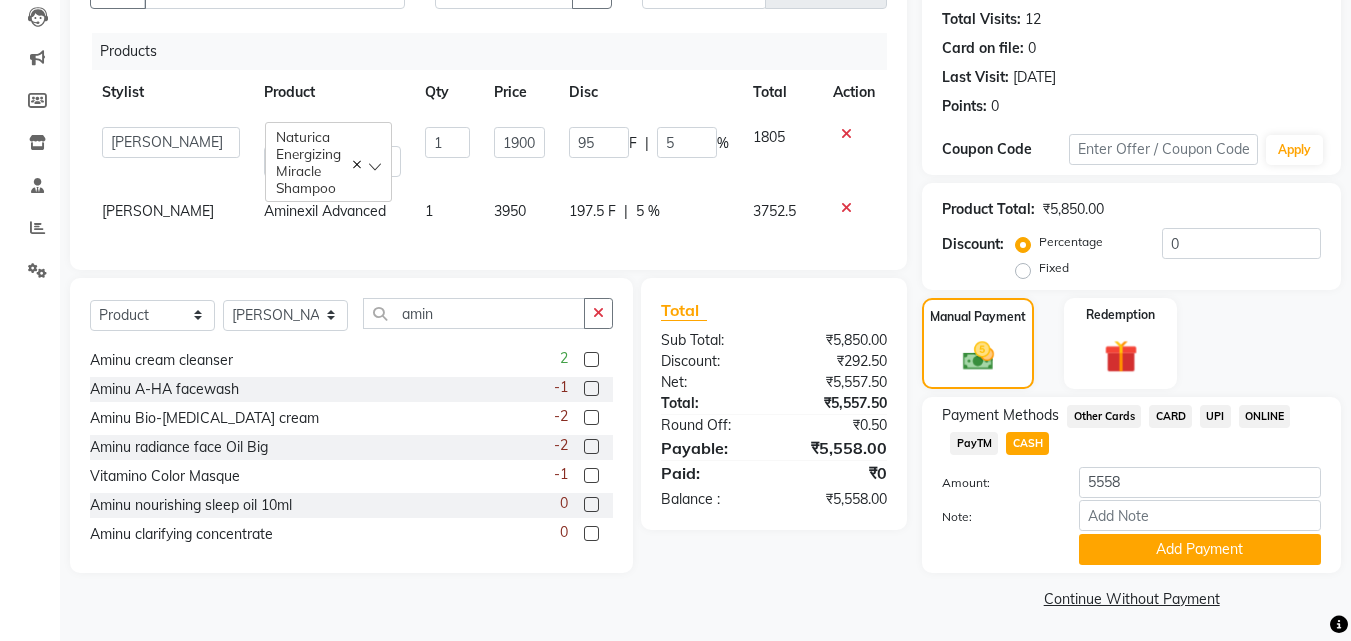 scroll, scrollTop: 218, scrollLeft: 0, axis: vertical 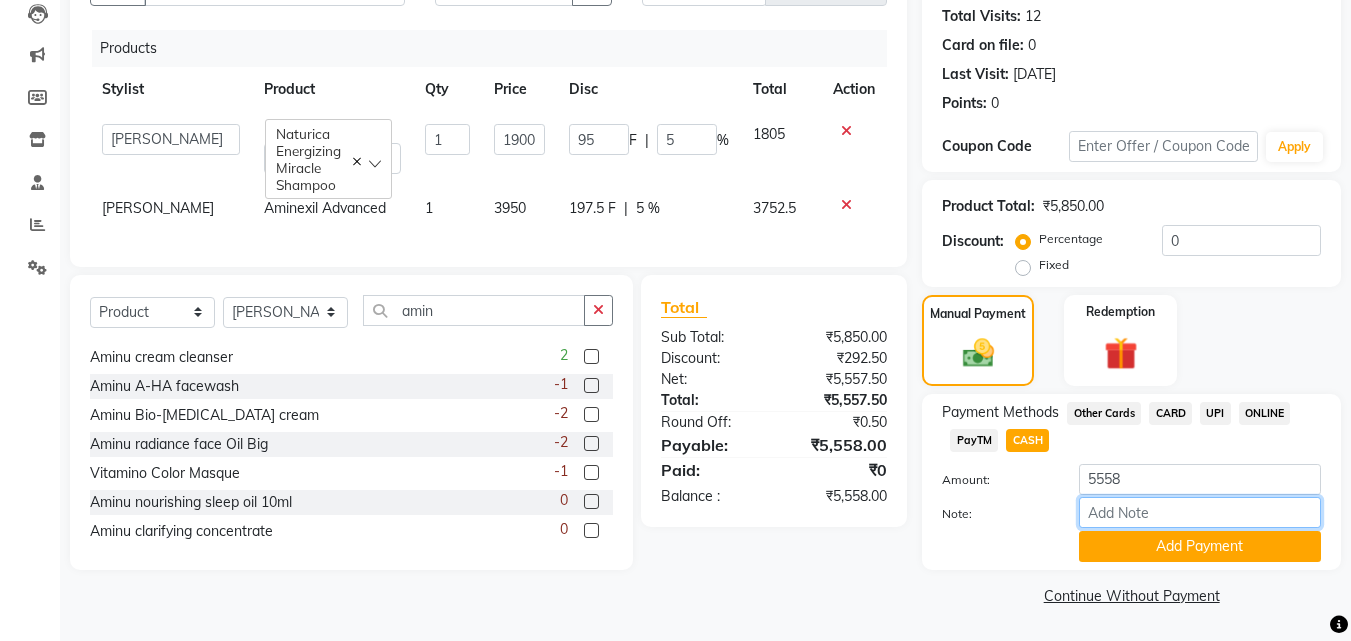 click on "Note:" at bounding box center (1200, 512) 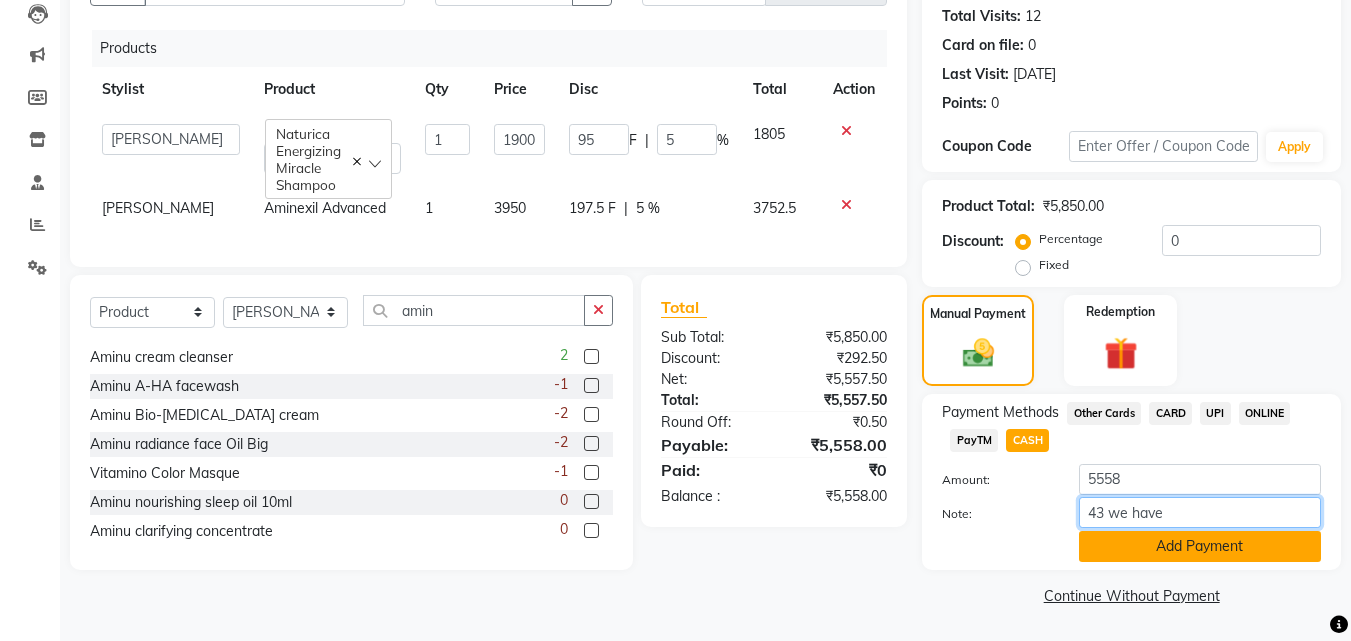 type on "43 we have" 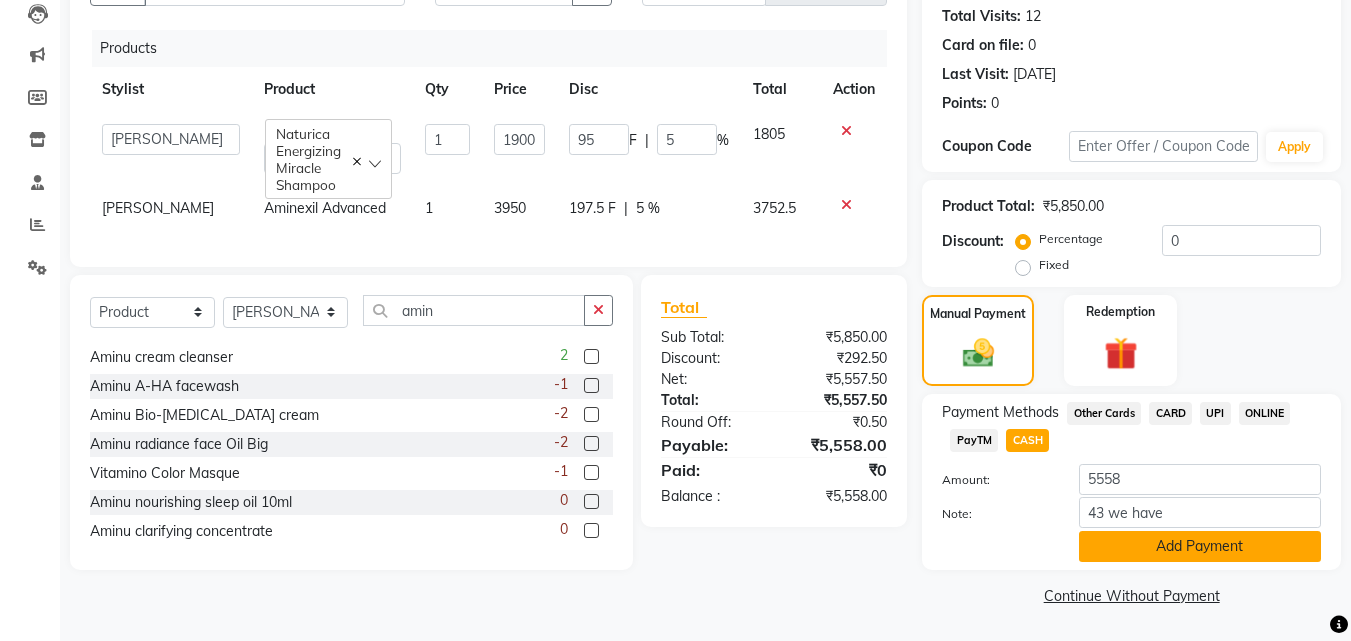 click on "Add Payment" 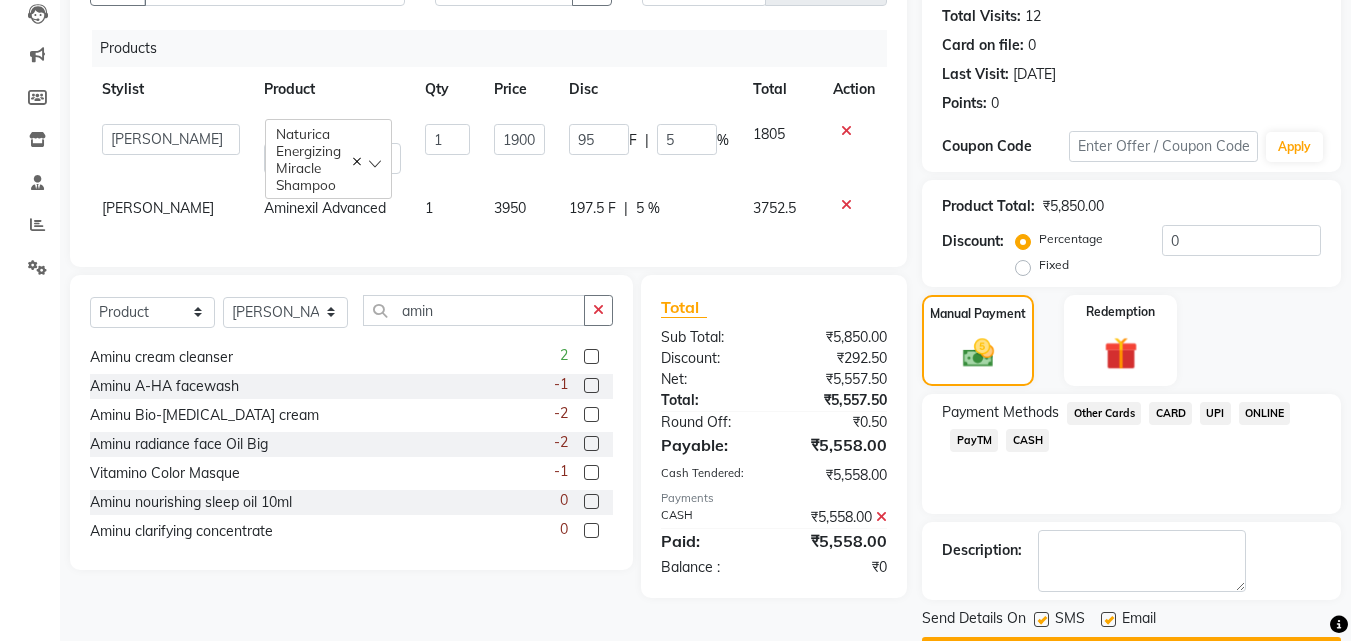 scroll, scrollTop: 275, scrollLeft: 0, axis: vertical 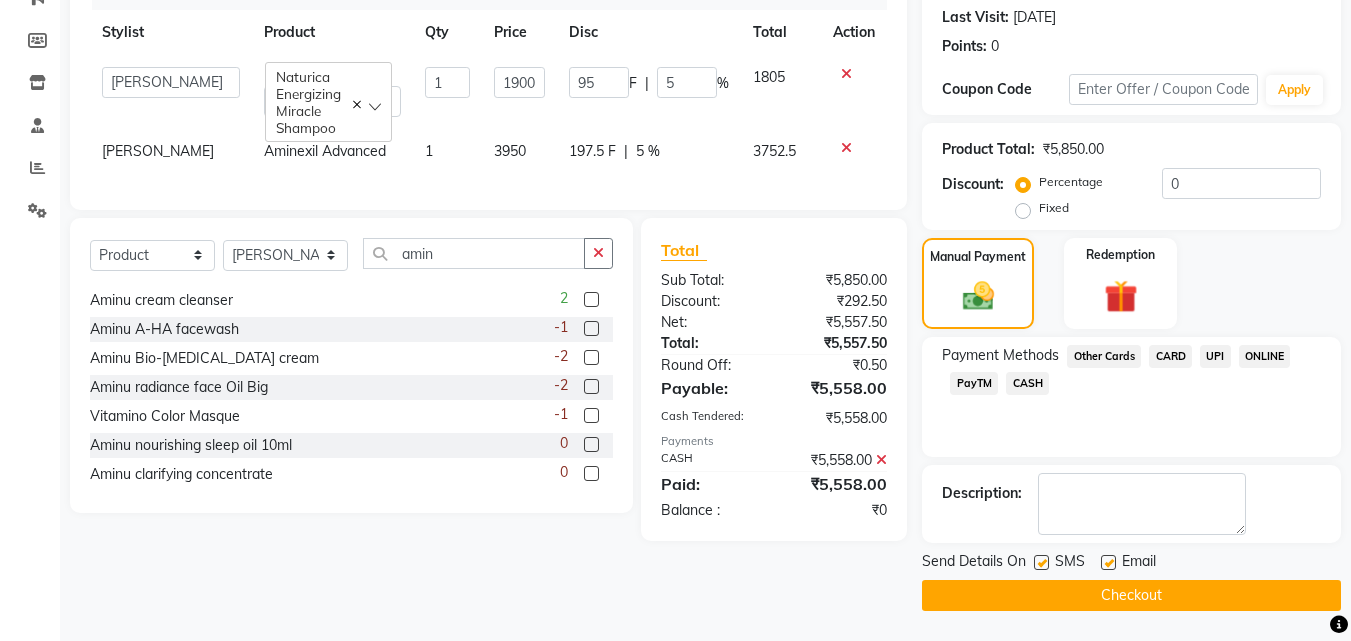 click on "Checkout" 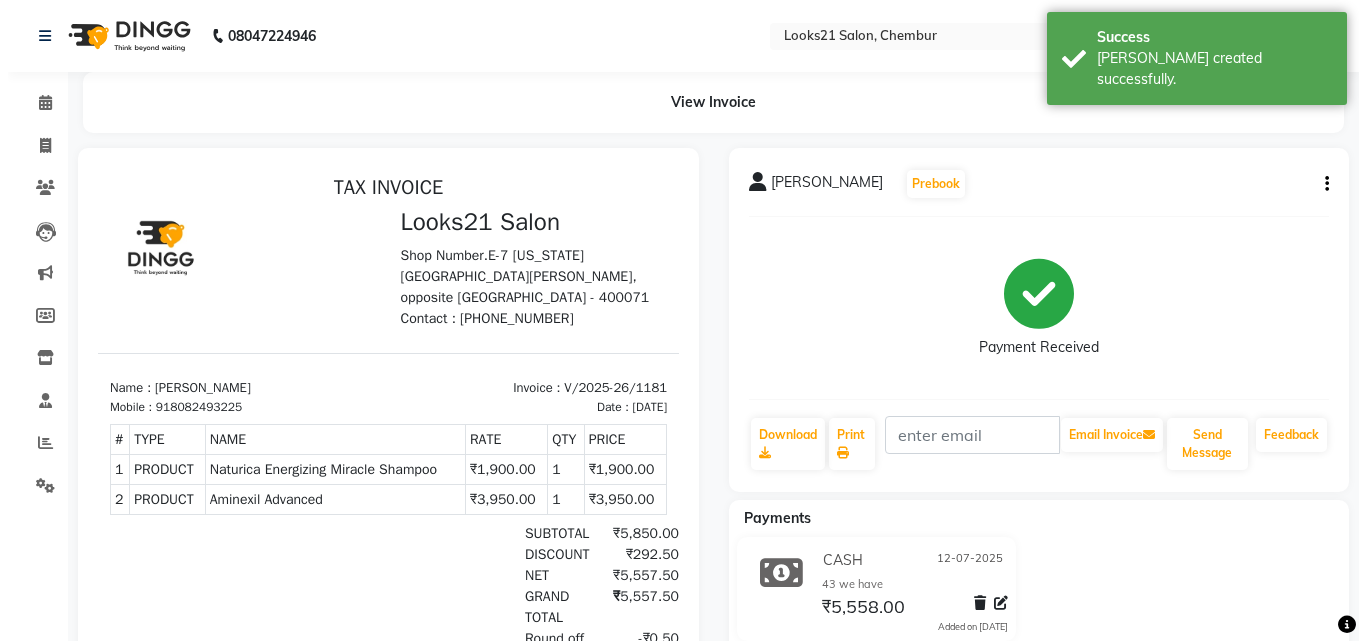 scroll, scrollTop: 0, scrollLeft: 0, axis: both 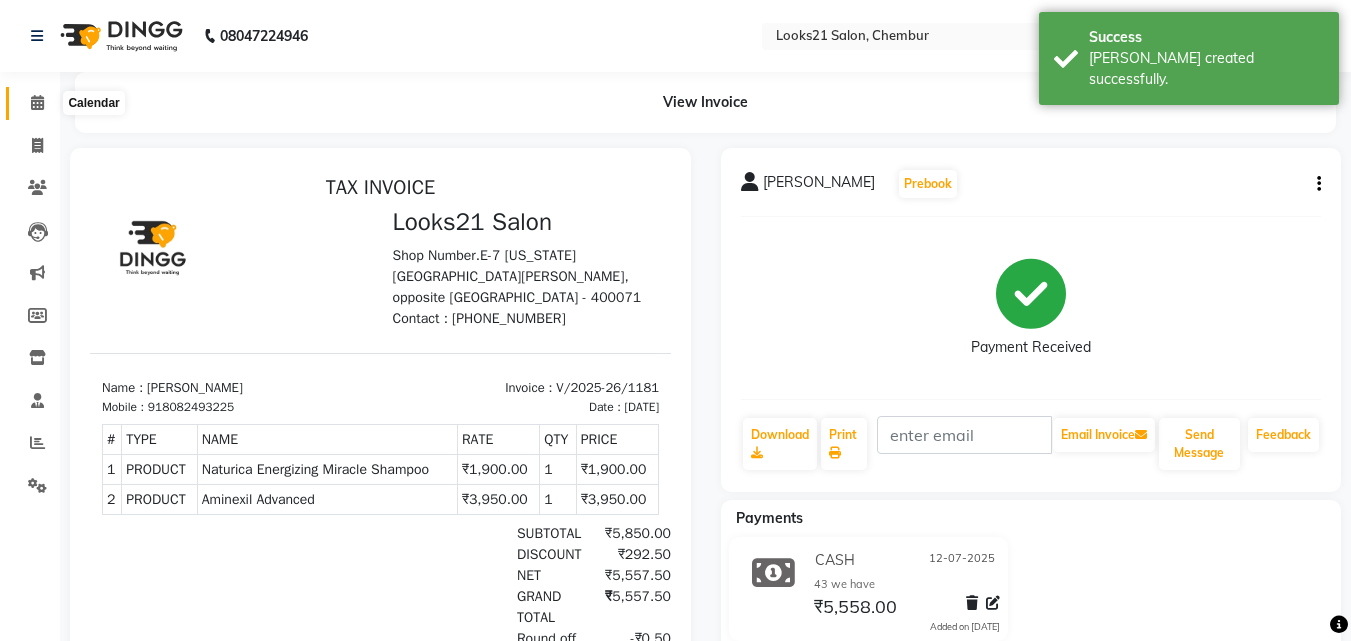 click 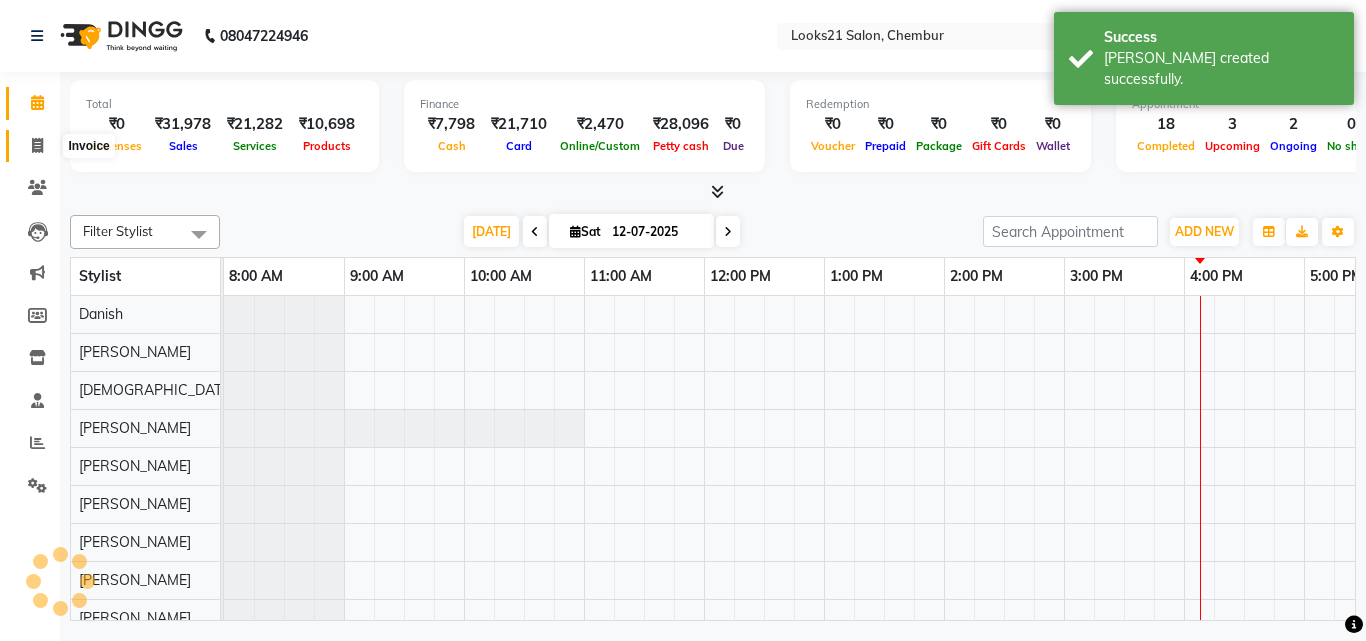 click 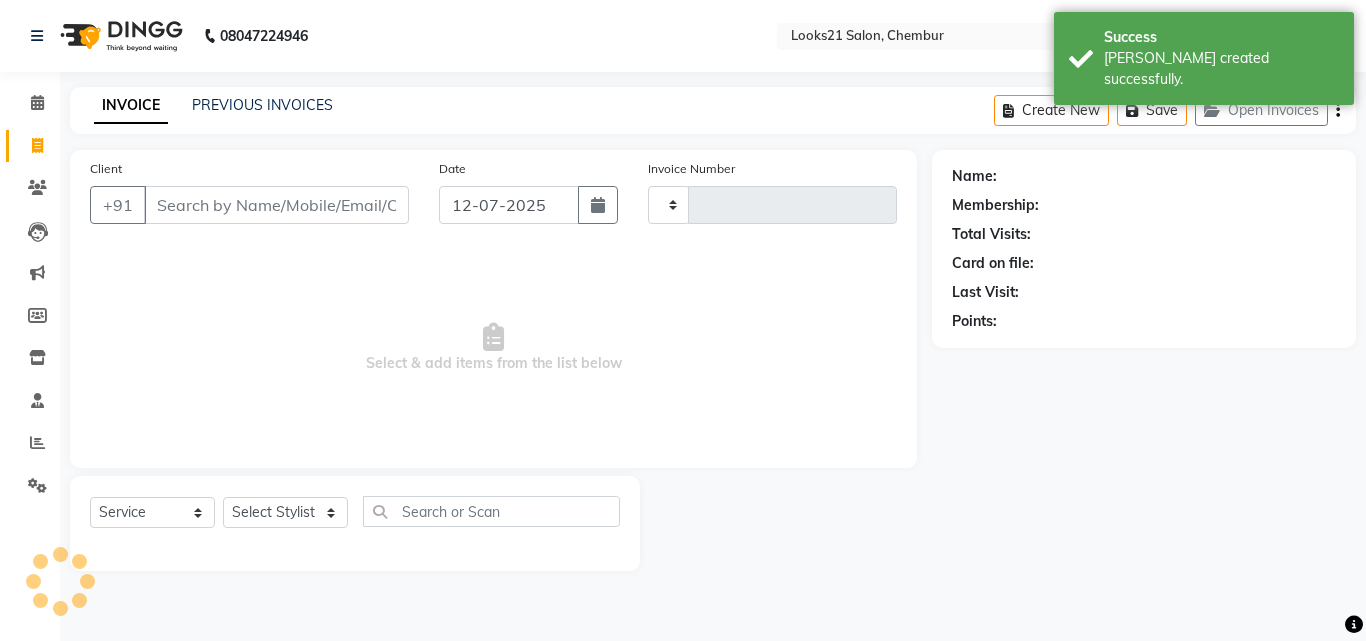 click on "Client" at bounding box center [276, 205] 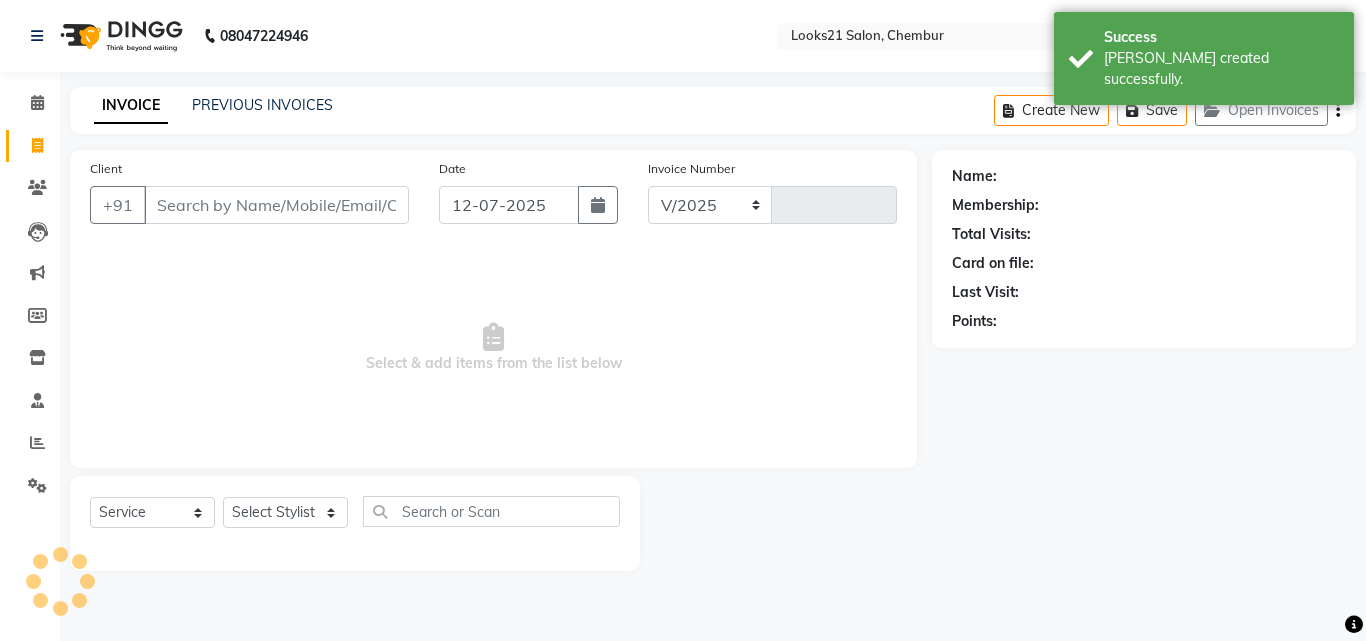 select on "844" 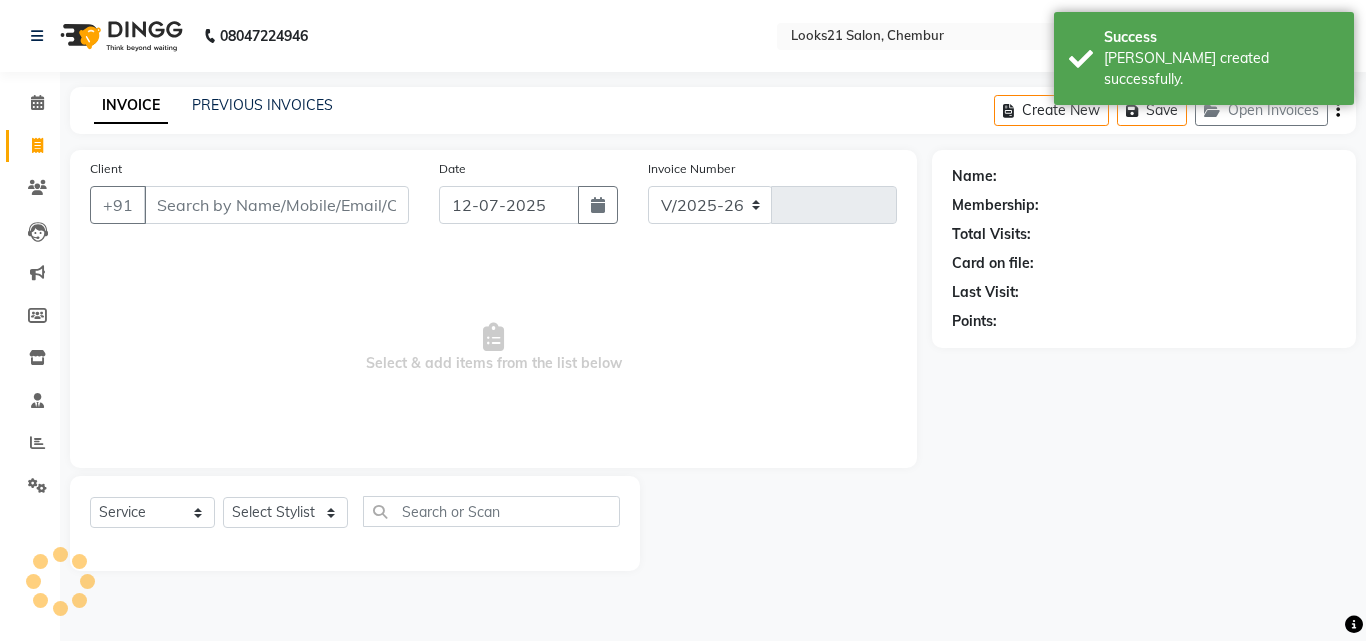 type on "1182" 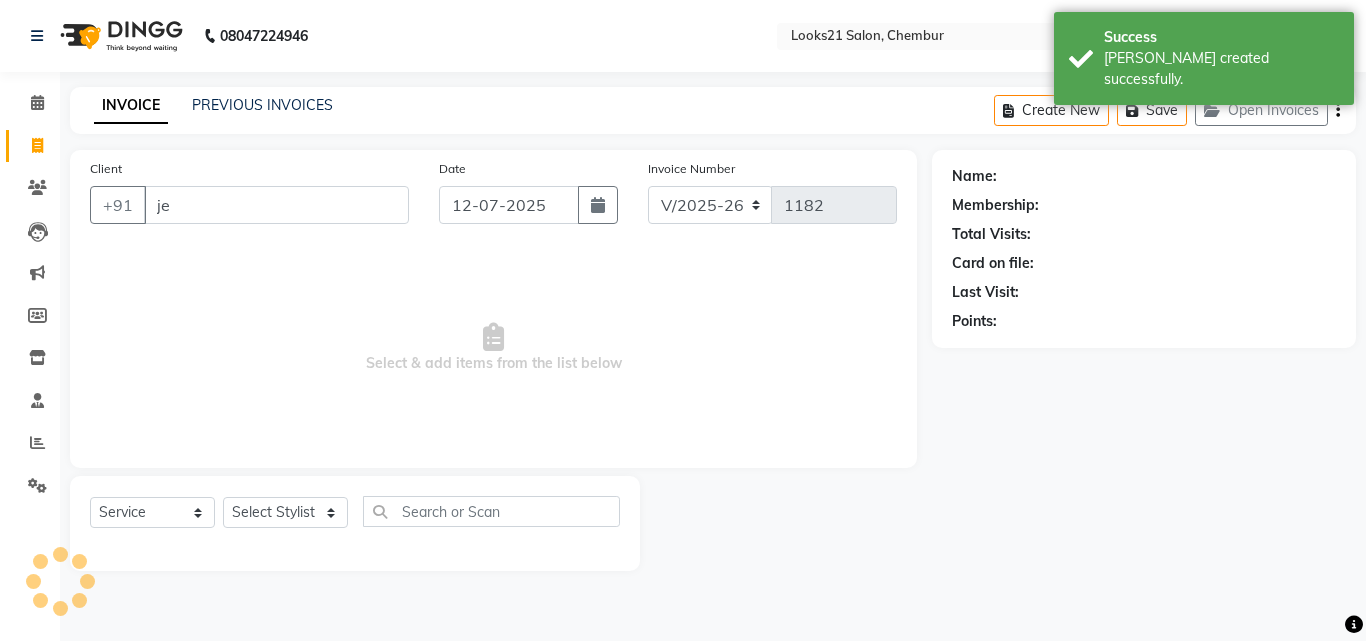 type on "j" 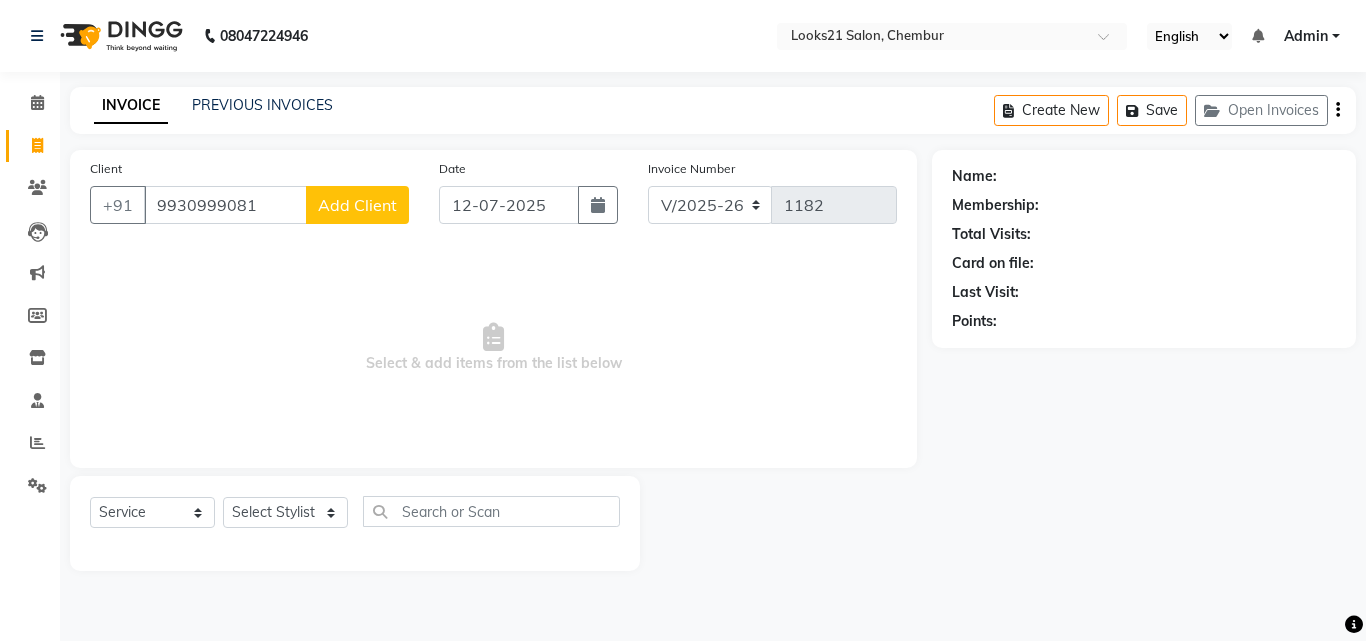 type on "9930999081" 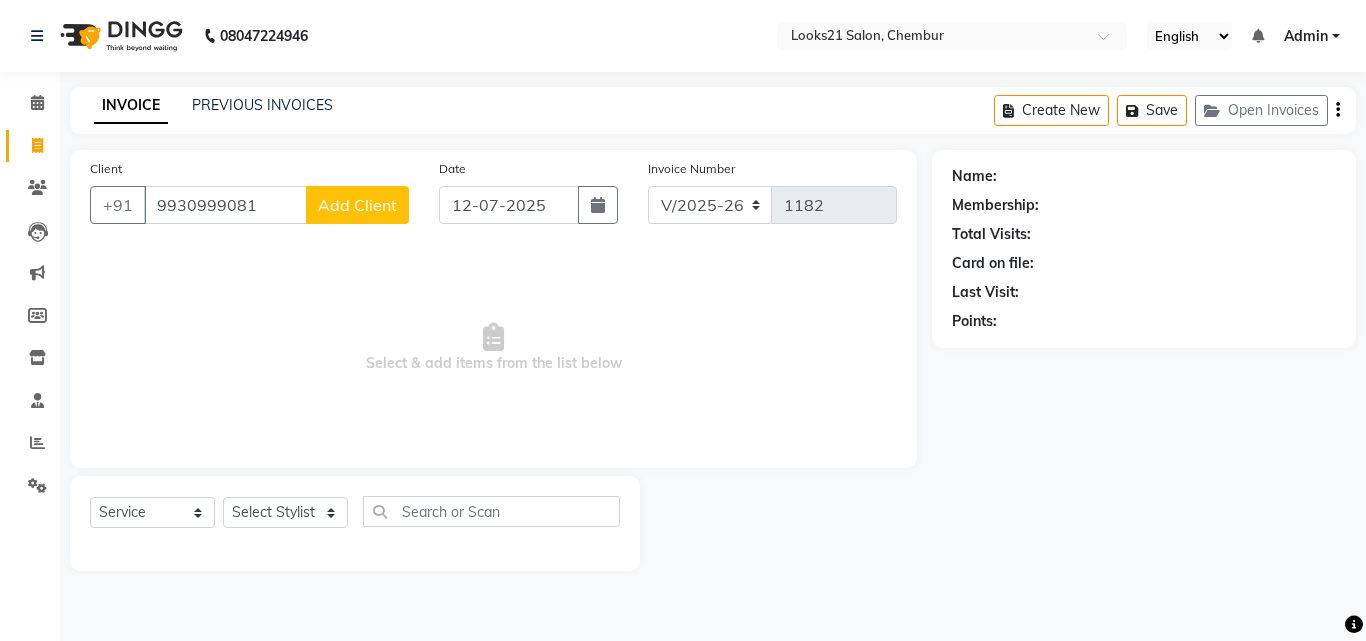 select 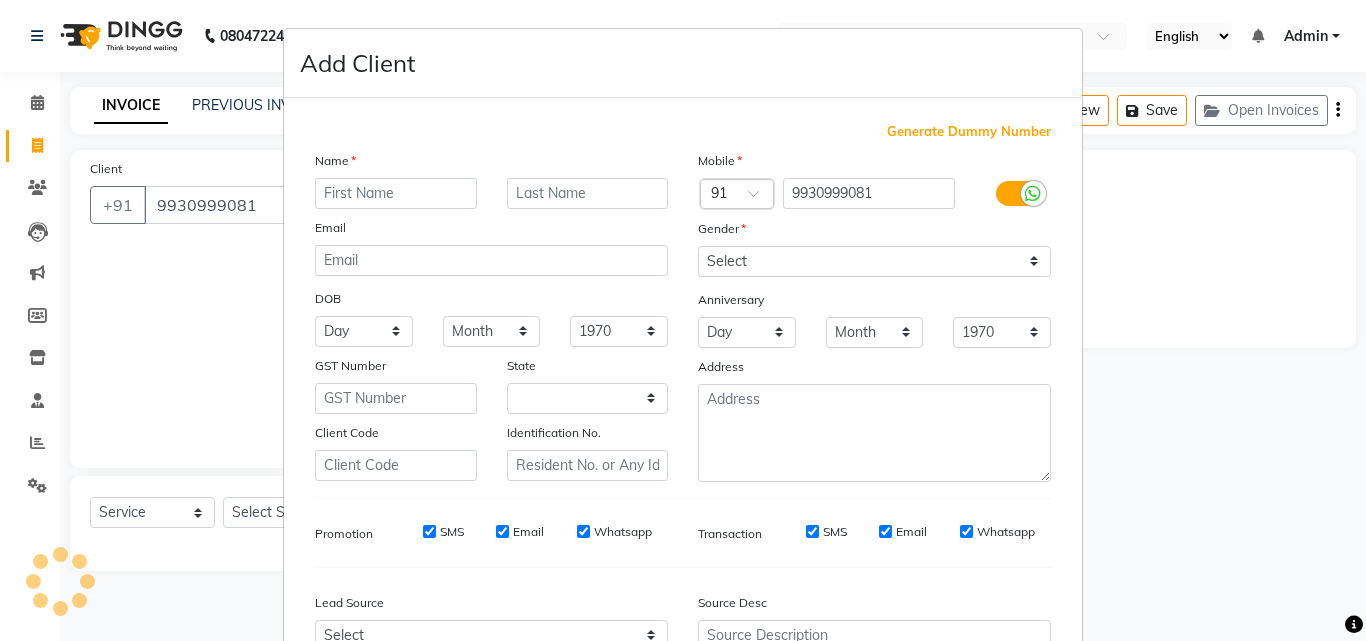 type on "j" 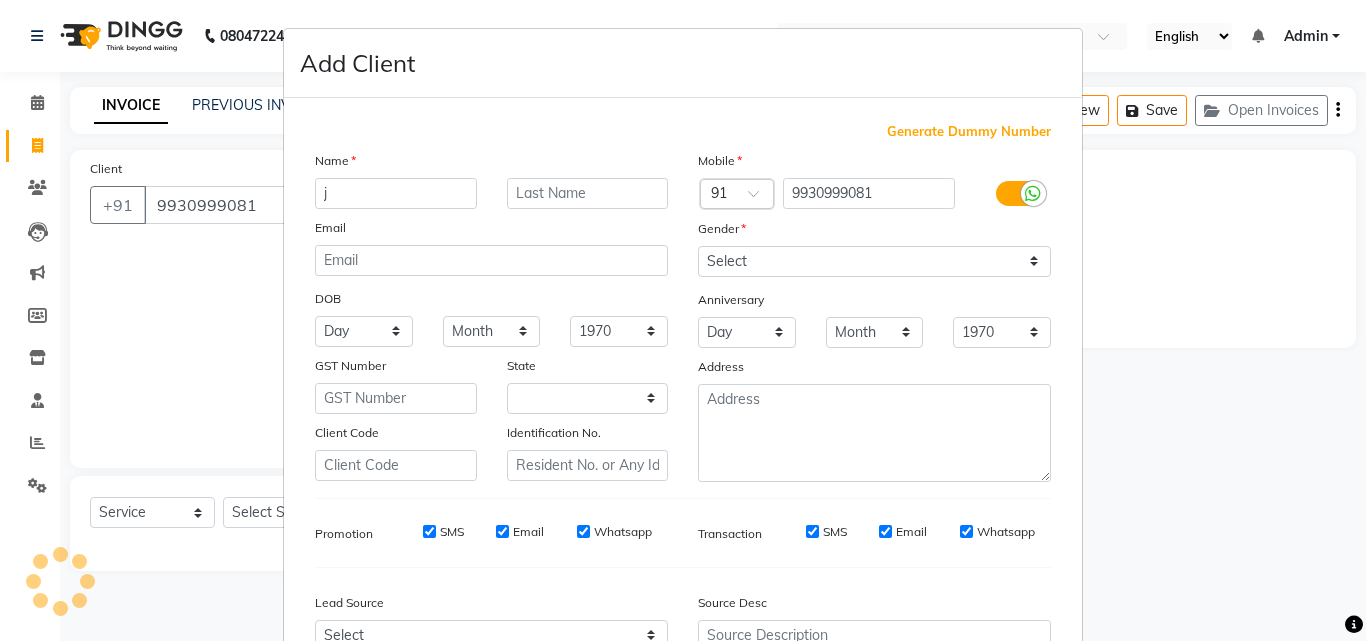 select on "22" 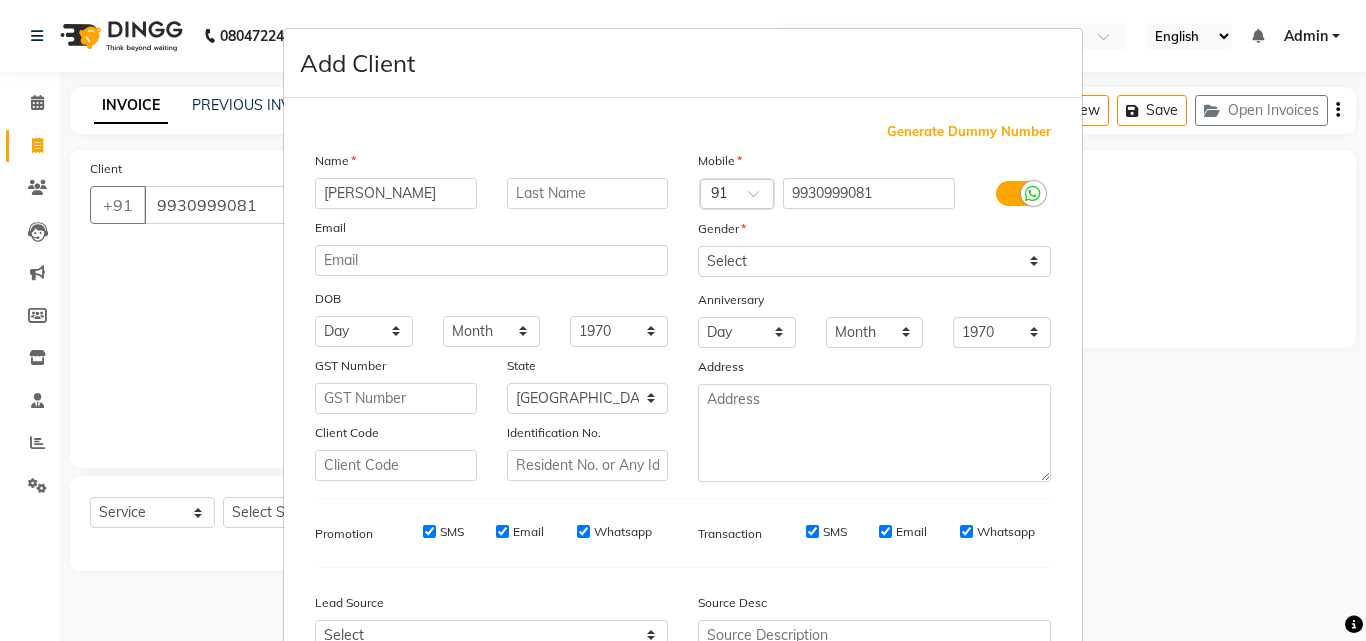 type on "[PERSON_NAME]" 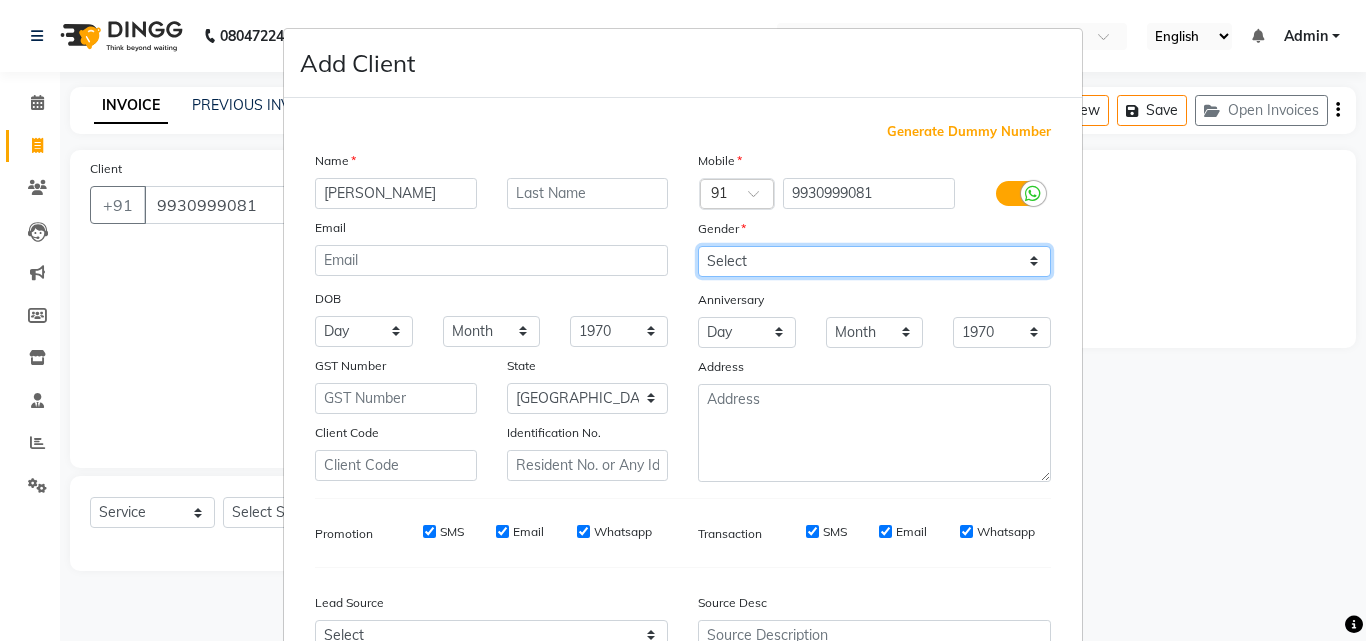 click on "Select [DEMOGRAPHIC_DATA] [DEMOGRAPHIC_DATA] Other Prefer Not To Say" at bounding box center (874, 261) 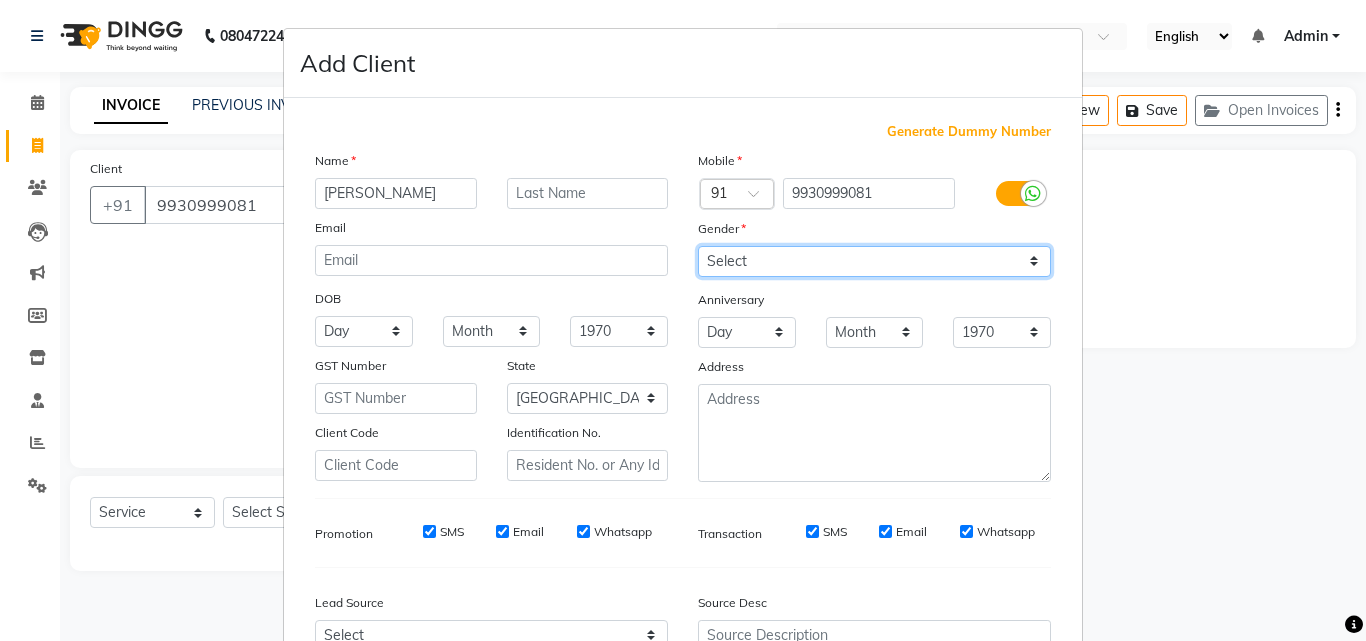 select on "[DEMOGRAPHIC_DATA]" 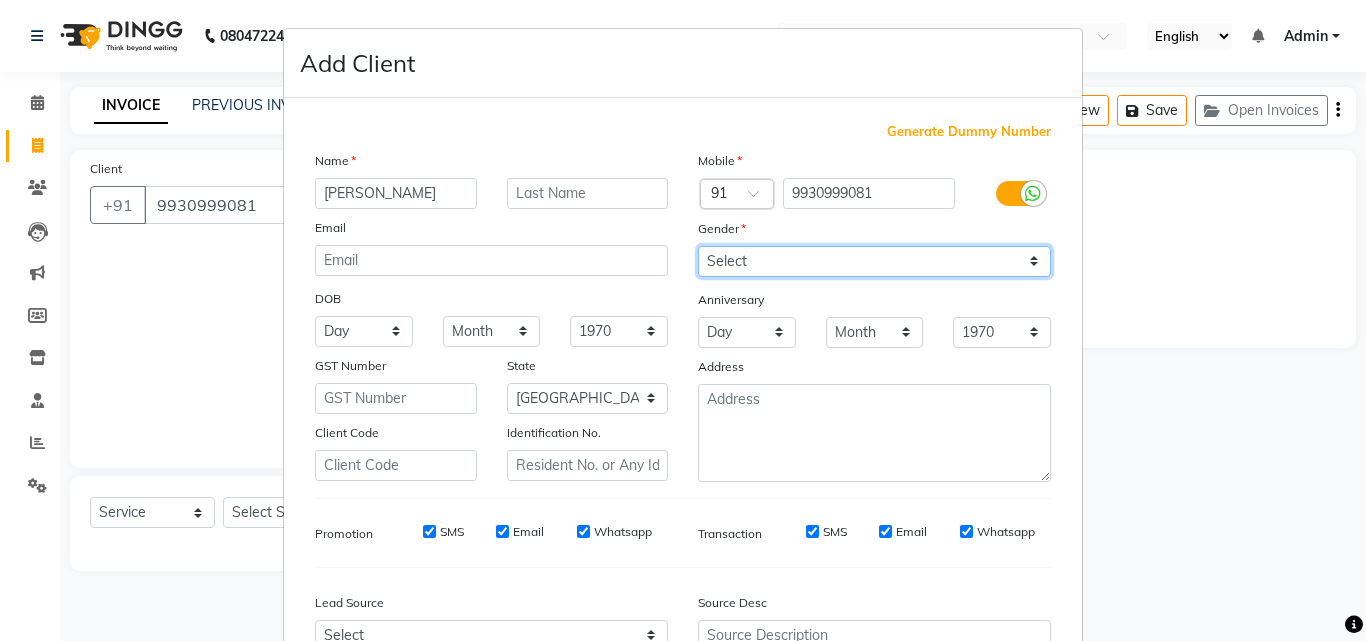 click on "Select [DEMOGRAPHIC_DATA] [DEMOGRAPHIC_DATA] Other Prefer Not To Say" at bounding box center (874, 261) 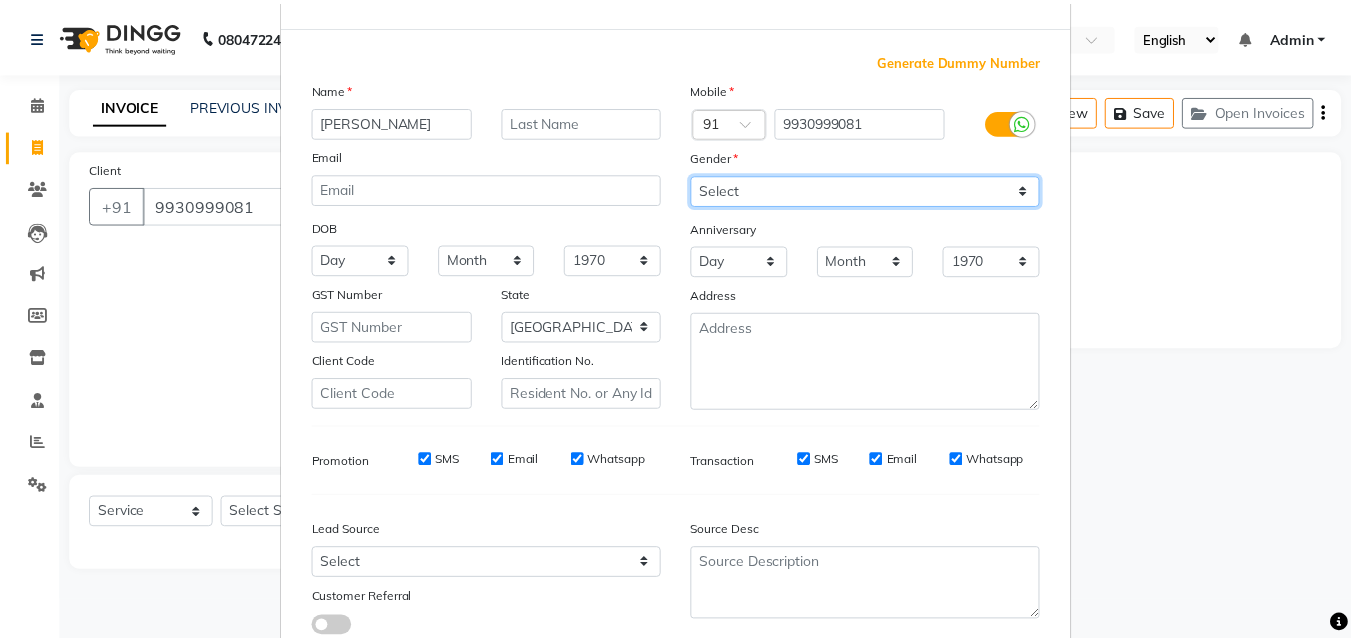 scroll, scrollTop: 208, scrollLeft: 0, axis: vertical 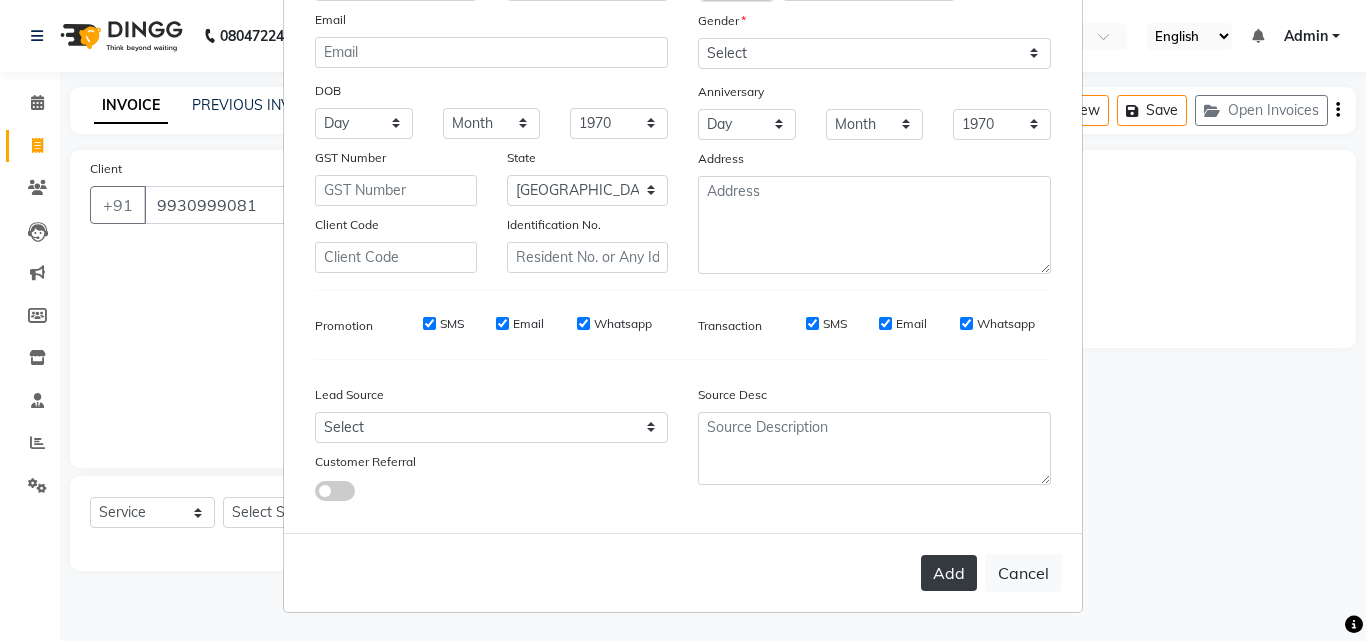 click on "Add" at bounding box center (949, 573) 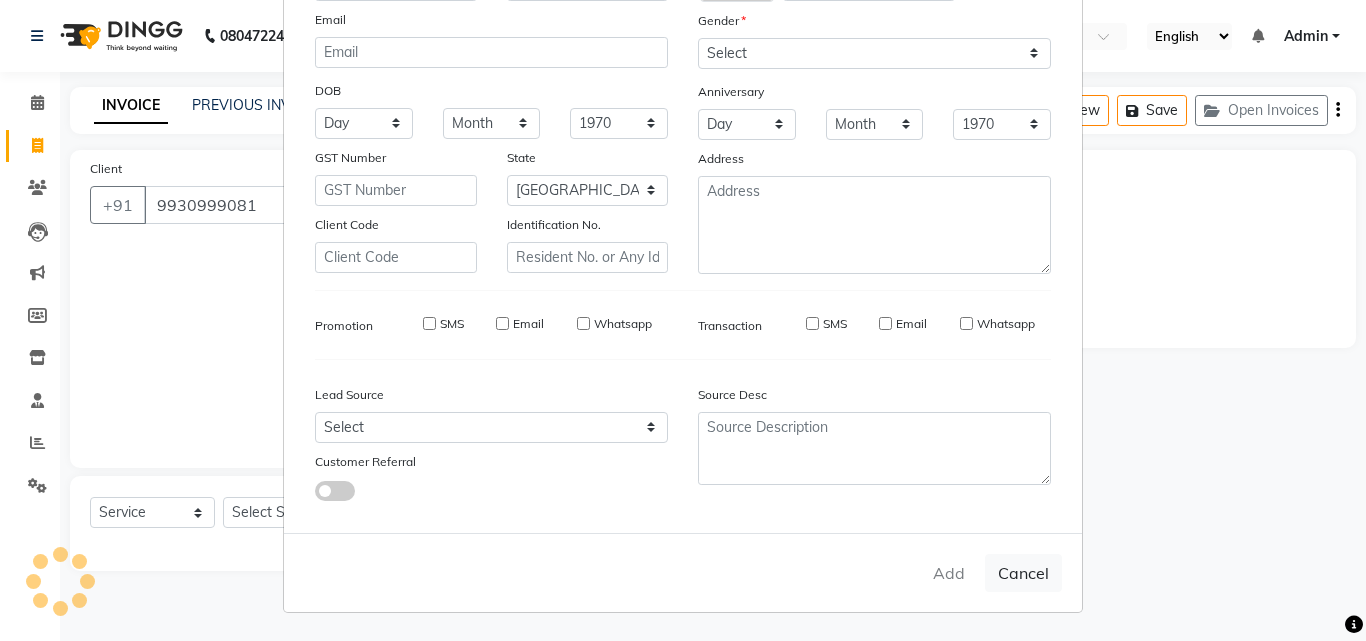 type 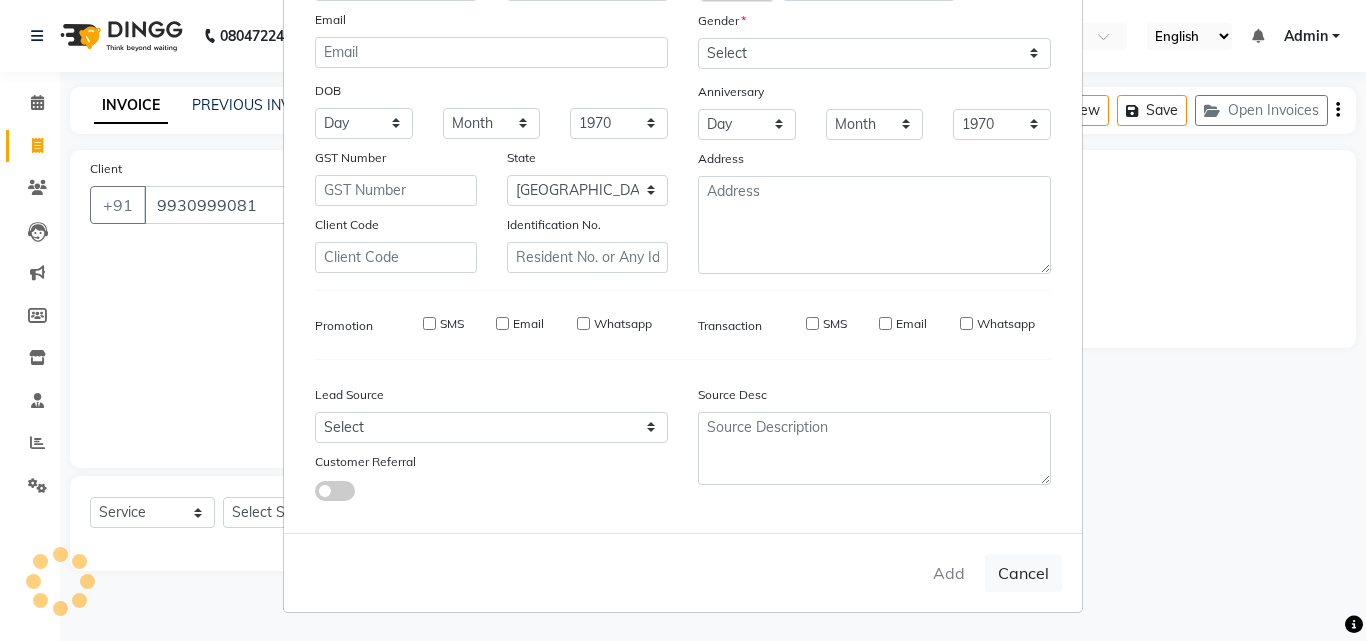 select 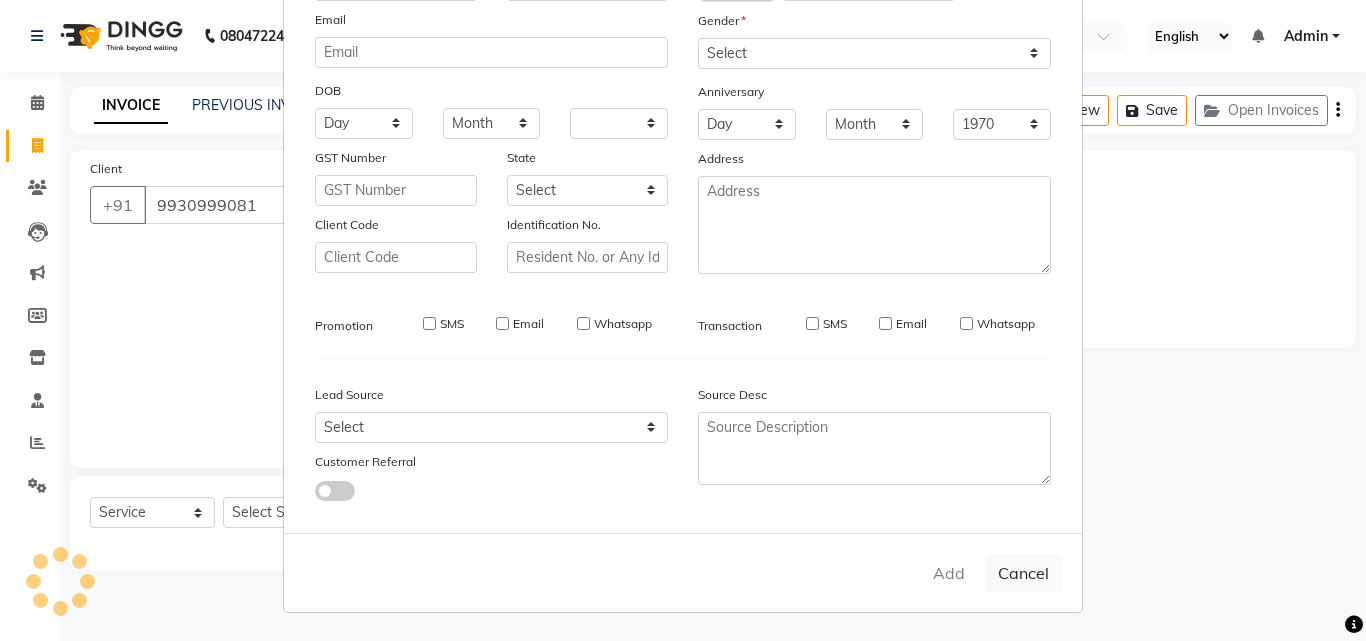 select 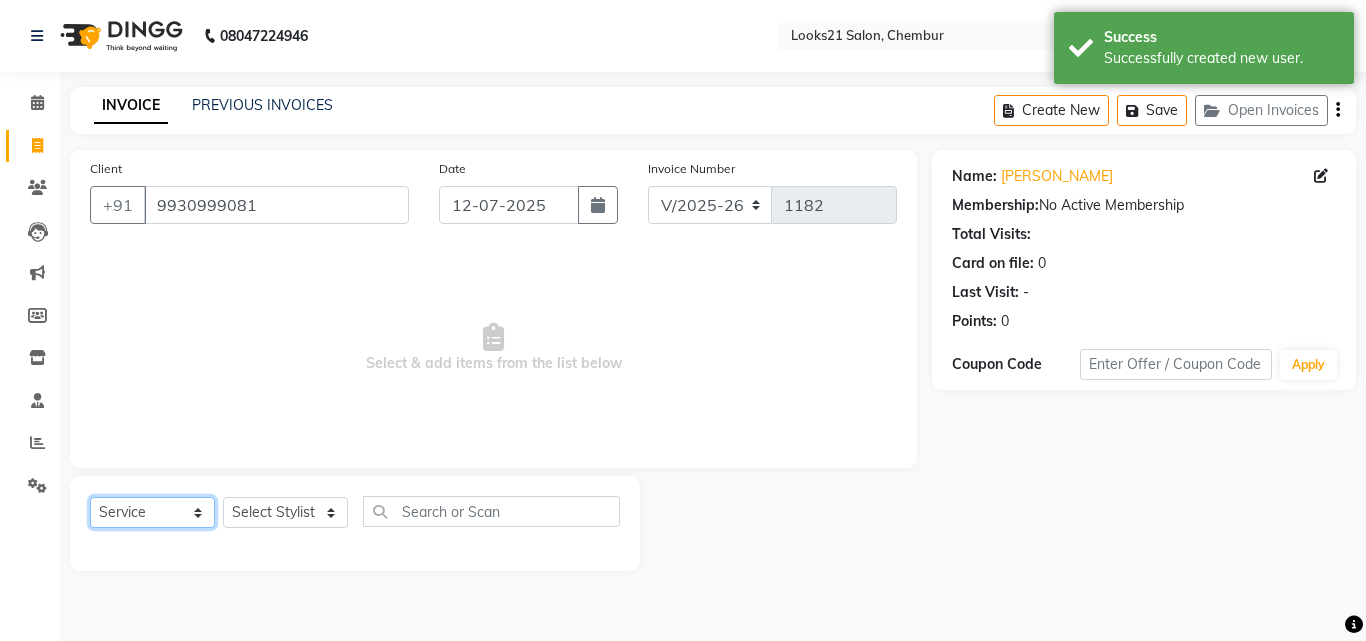 click on "Select  Service  Product  Membership  Package Voucher Prepaid Gift Card" 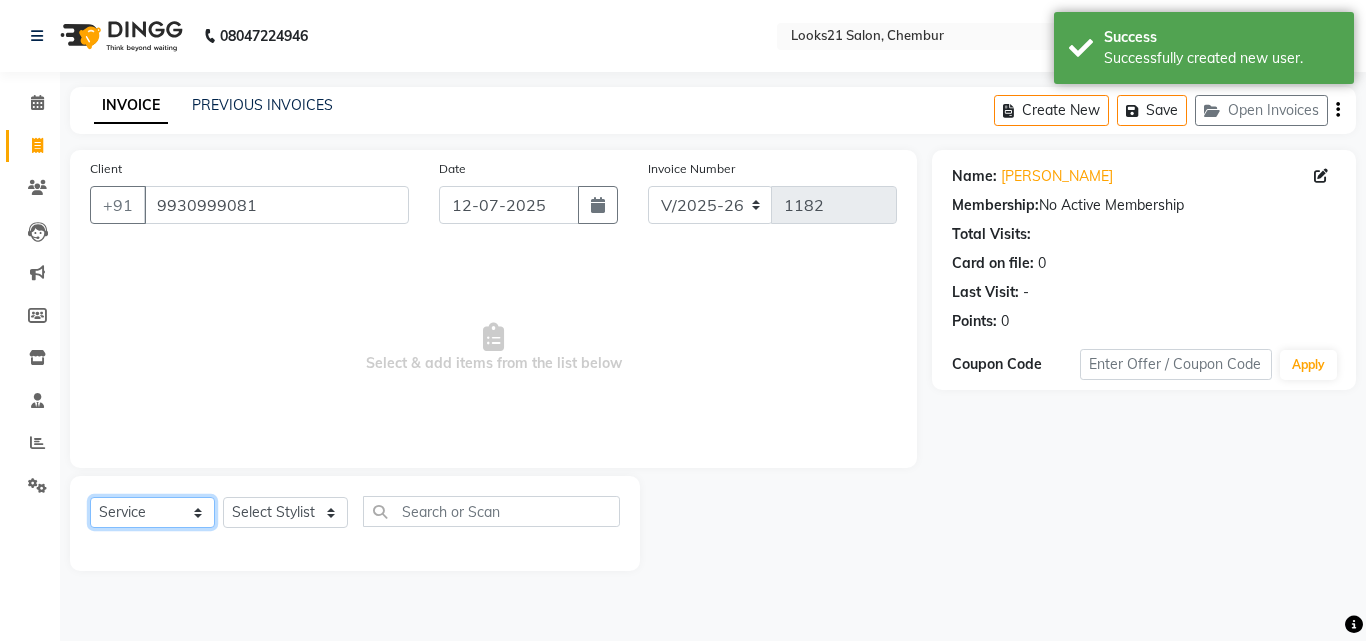 click on "Select  Service  Product  Membership  Package Voucher Prepaid Gift Card" 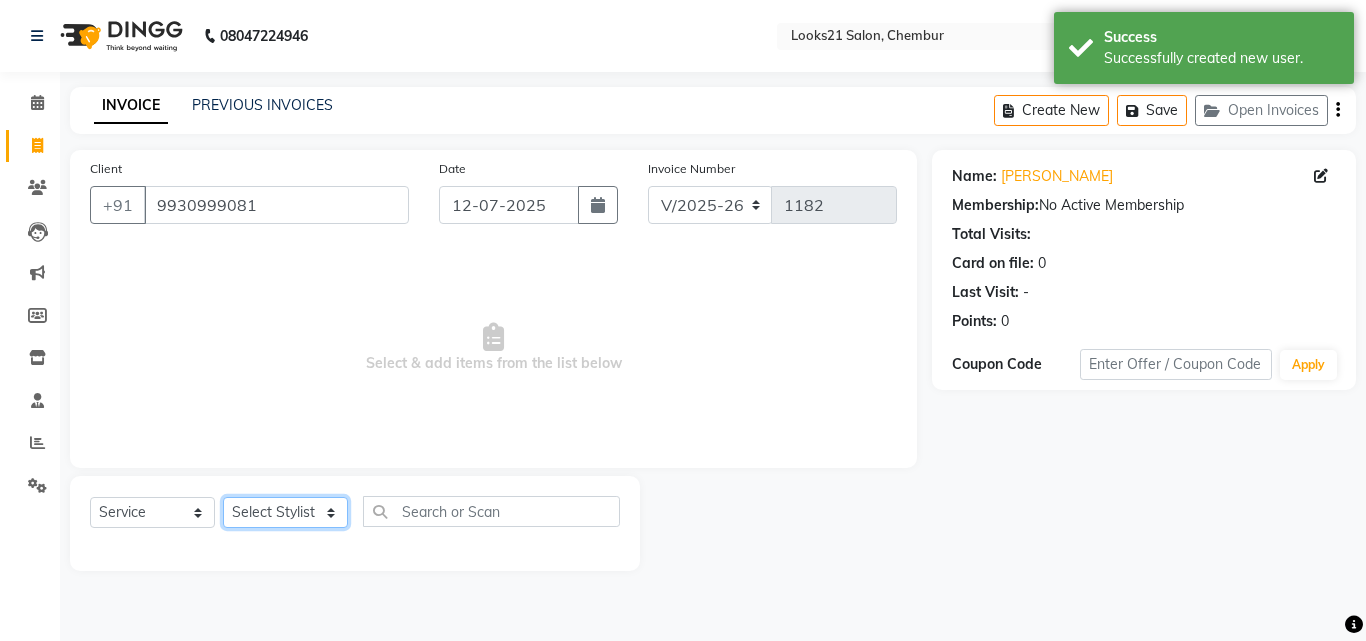 click on "Select Stylist [PERSON_NAME] [PERSON_NAME] [PERSON_NAME] [PERSON_NAME] [PERSON_NAME] [PERSON_NAME] [PERSON_NAME]" 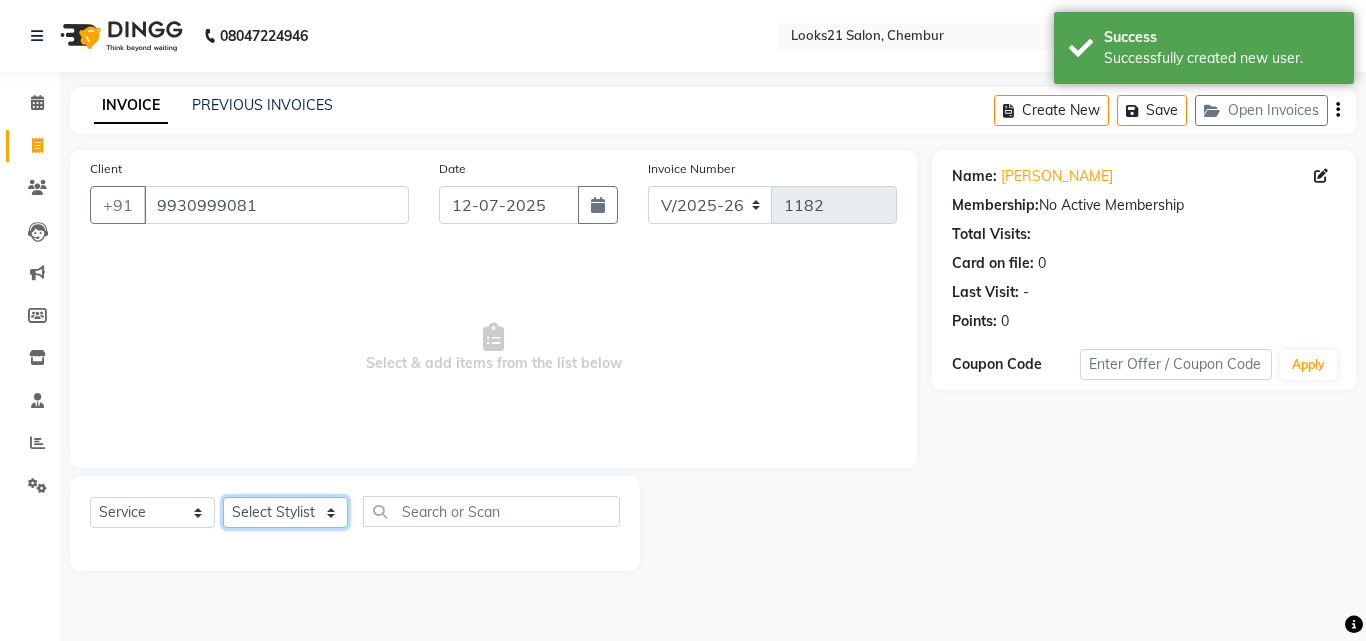 select on "13883" 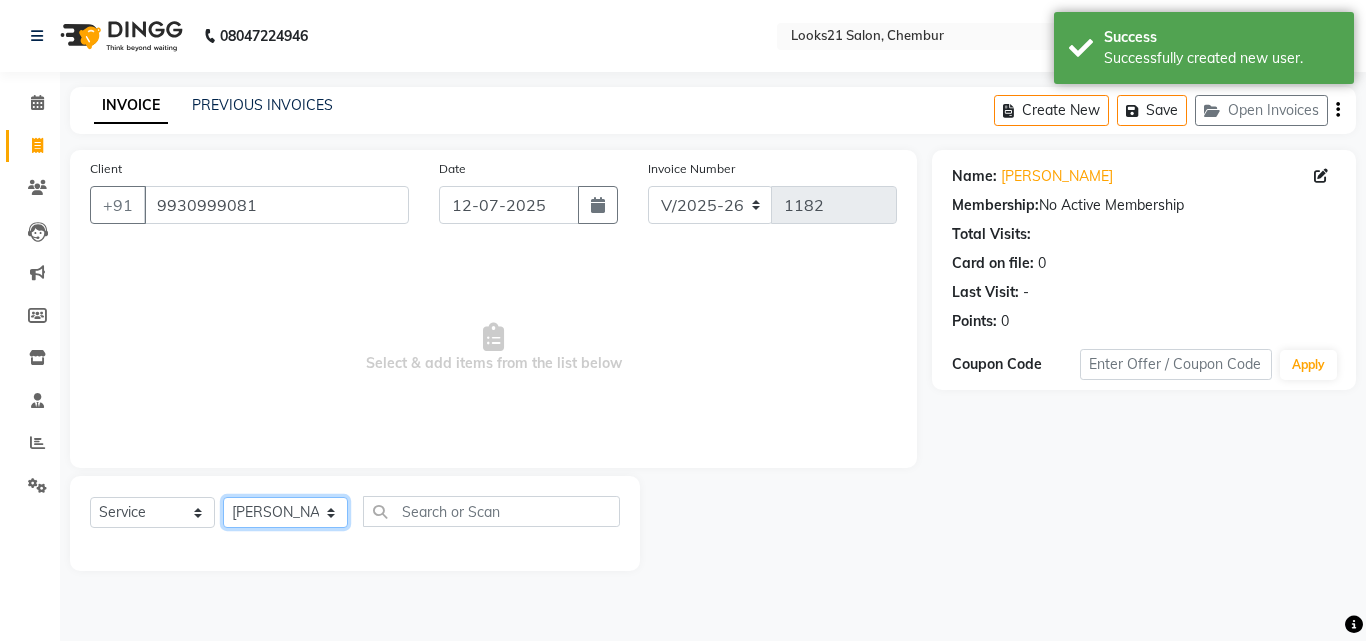 click on "Select Stylist [PERSON_NAME] [PERSON_NAME] [PERSON_NAME] [PERSON_NAME] [PERSON_NAME] [PERSON_NAME] [PERSON_NAME]" 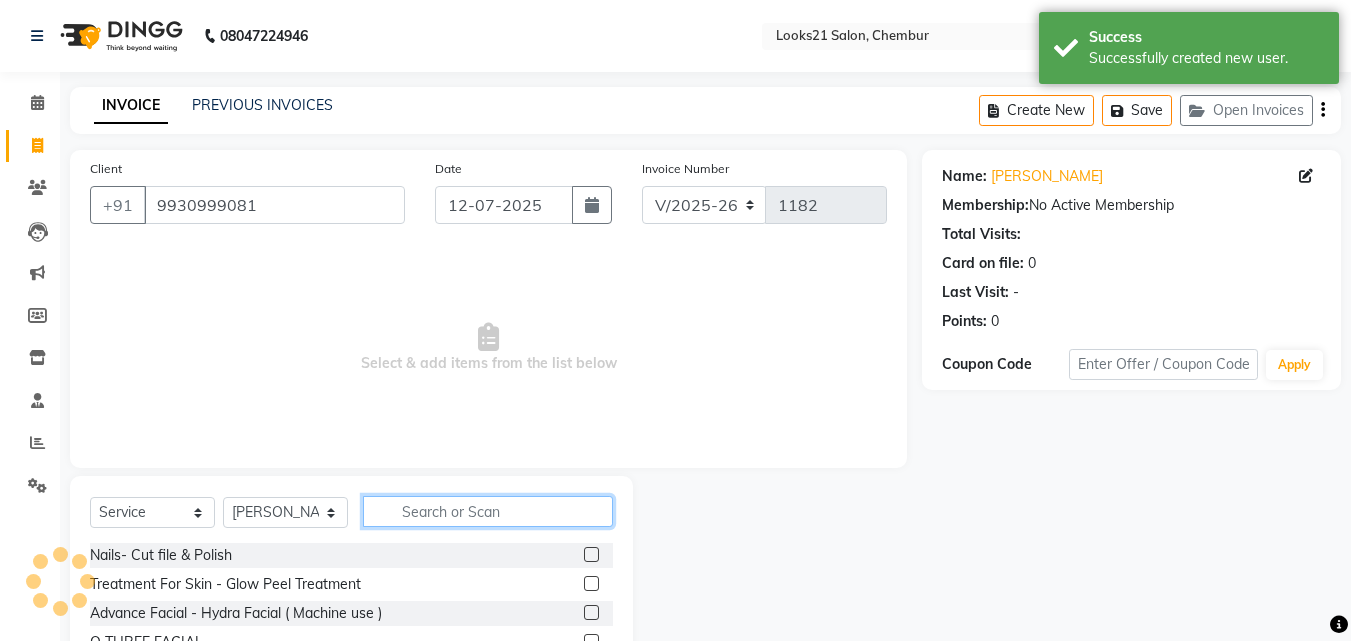 click 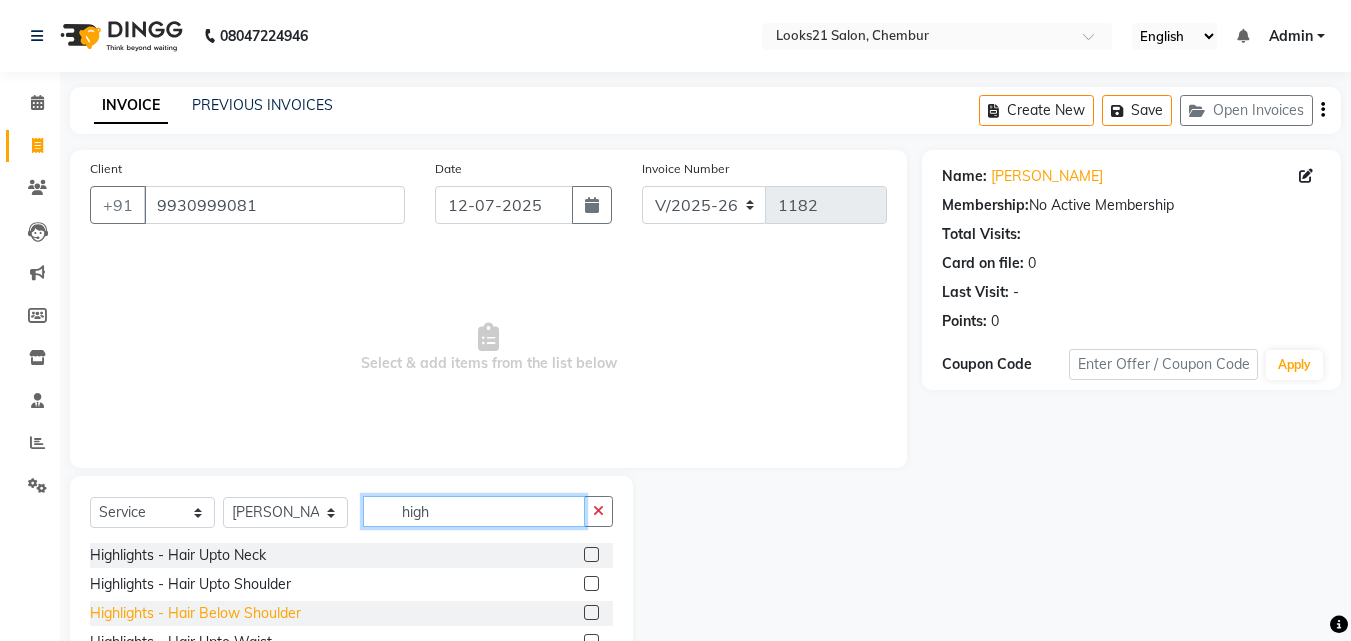 type on "high" 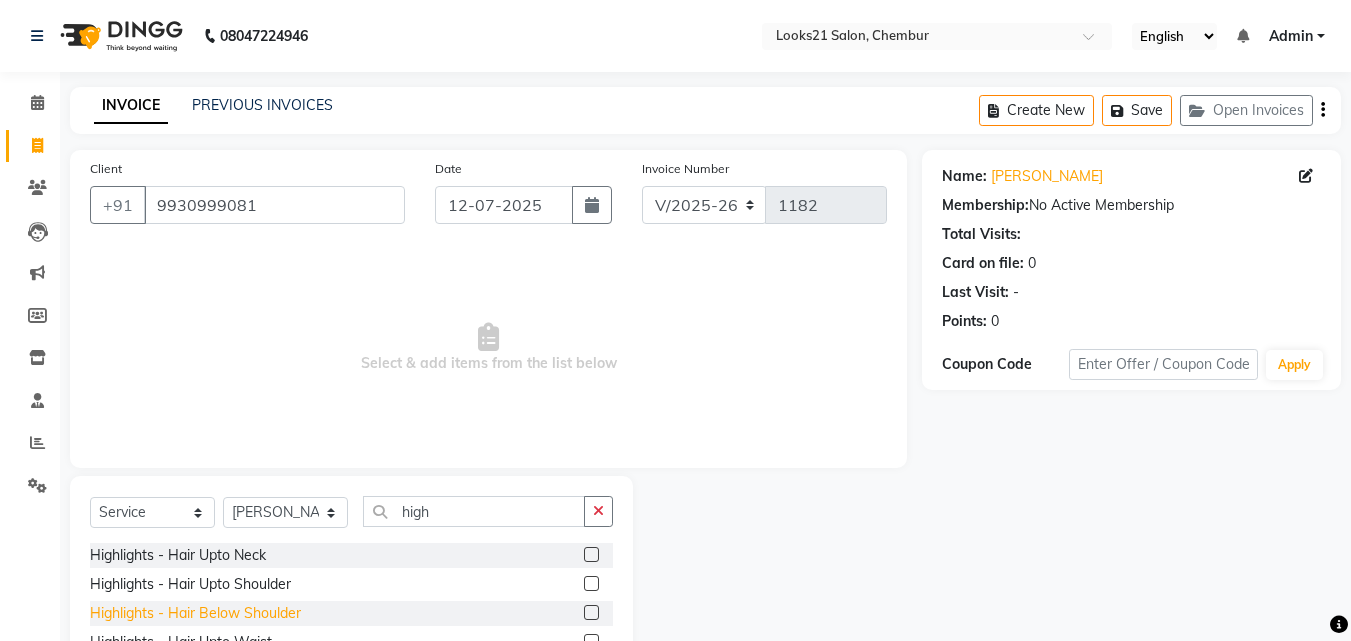 click on "Highlights  - Hair Below Shoulder" 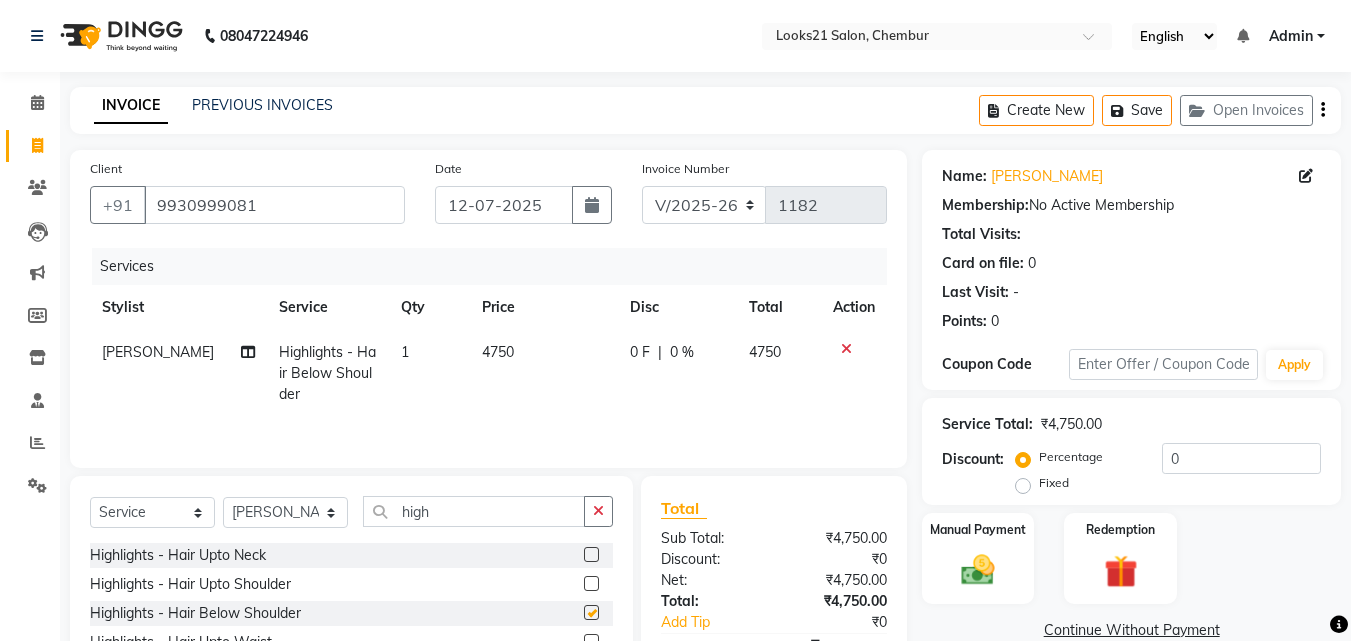 checkbox on "false" 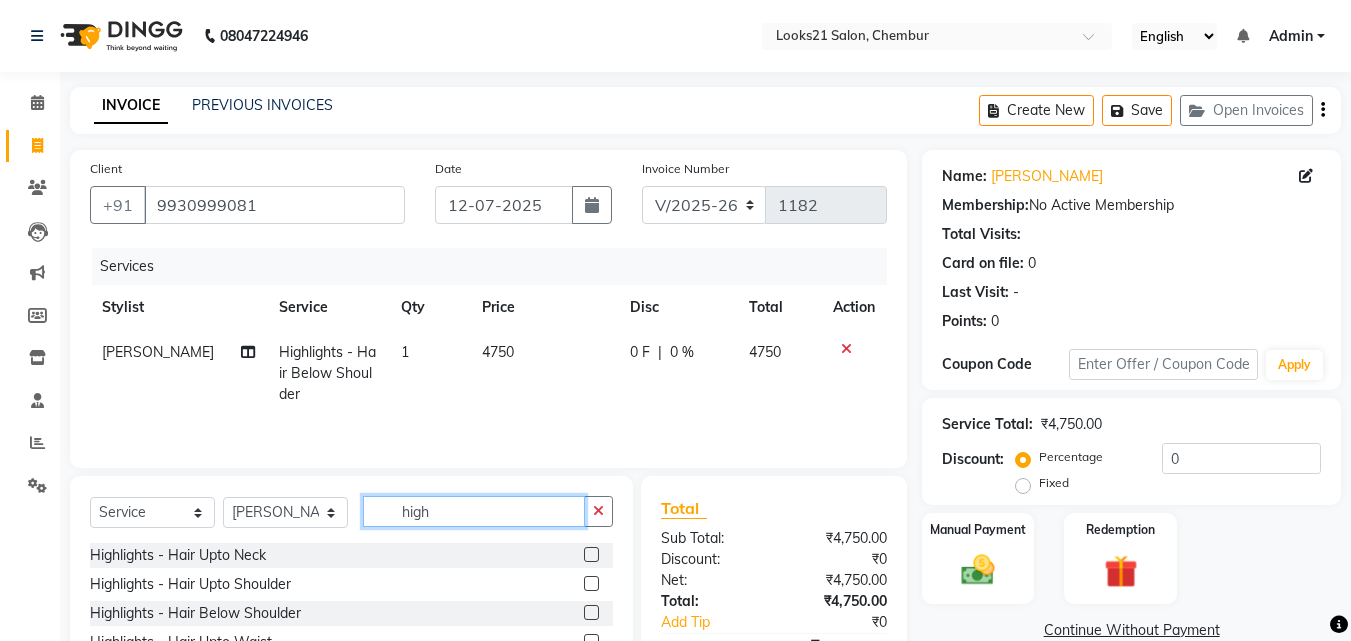 drag, startPoint x: 464, startPoint y: 512, endPoint x: 340, endPoint y: 503, distance: 124.32619 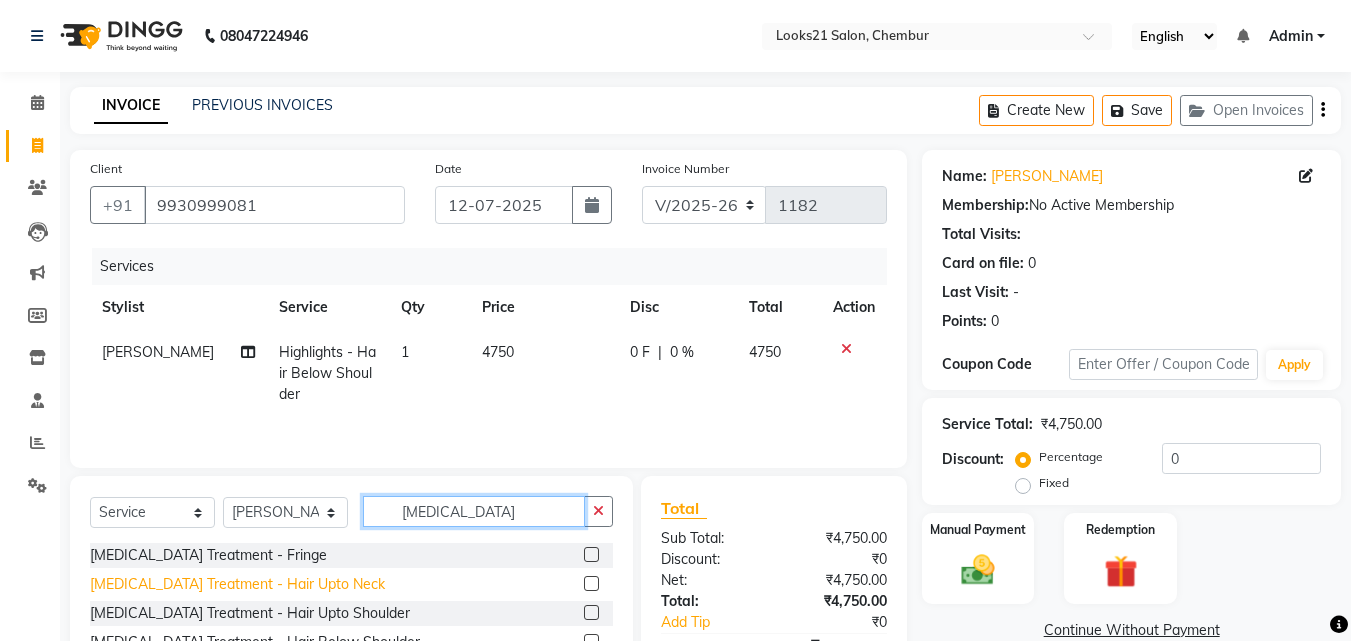 scroll, scrollTop: 100, scrollLeft: 0, axis: vertical 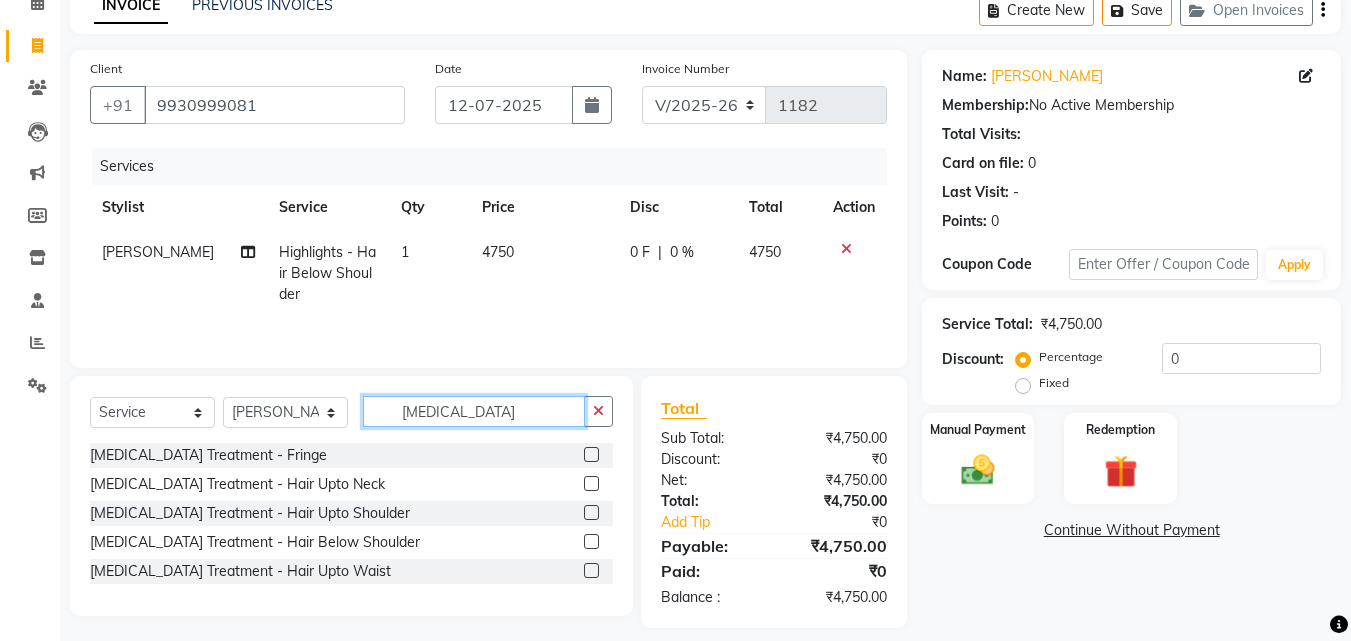 type on "botox" 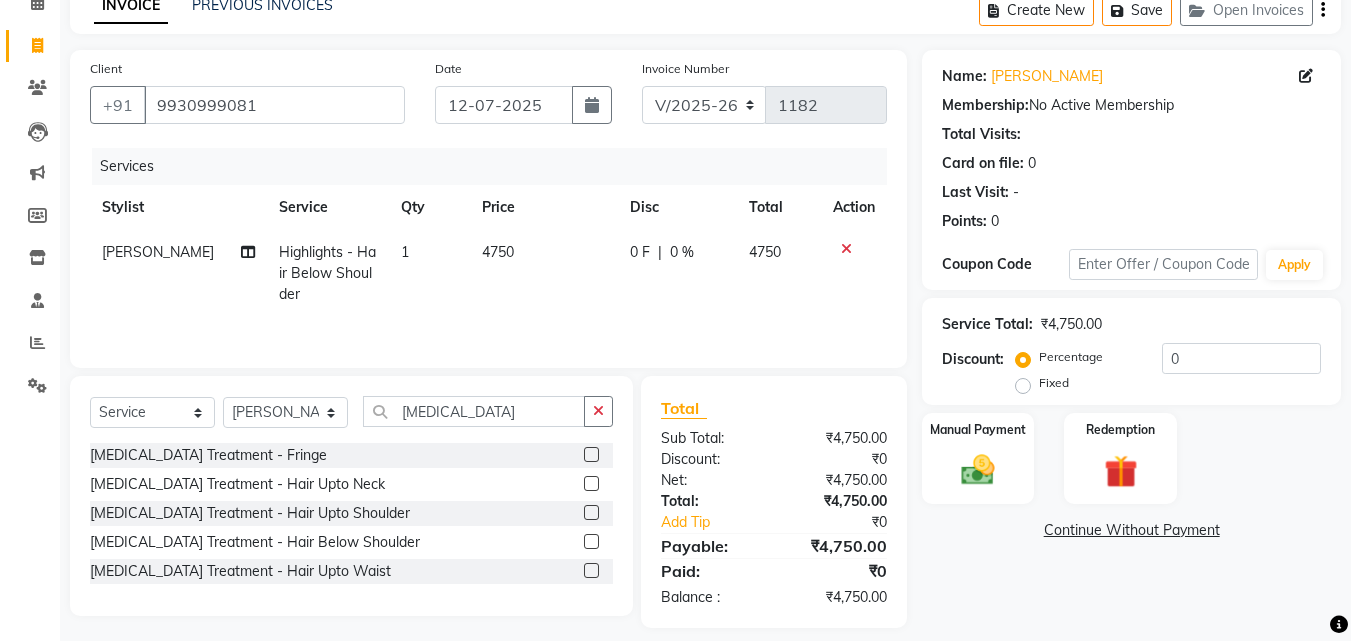 click on "[MEDICAL_DATA] Treatment  - Hair Below Shoulder" 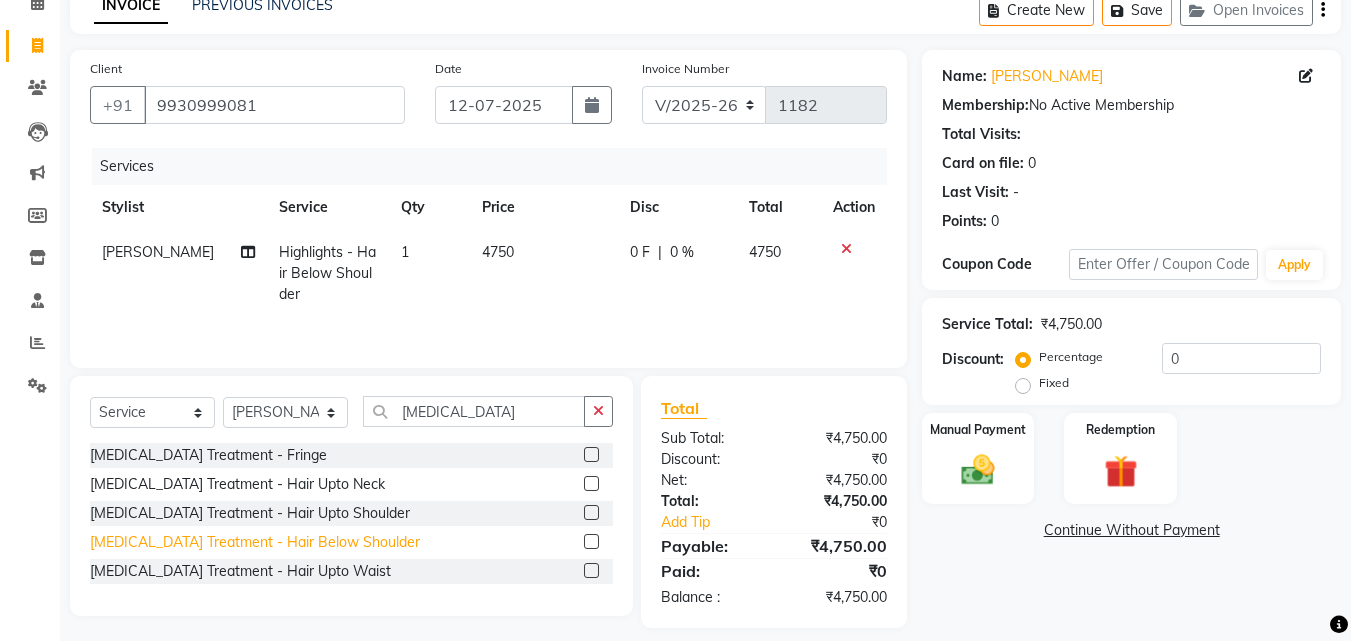 click on "[MEDICAL_DATA] Treatment  - Hair Below Shoulder" 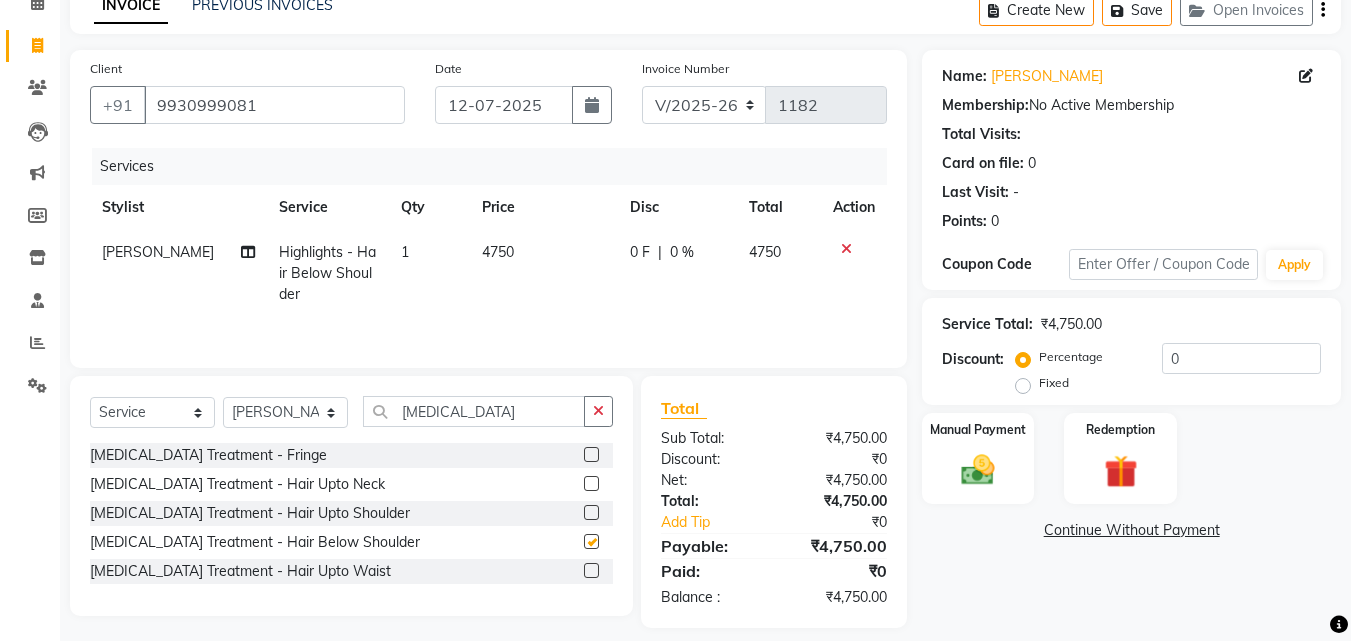 checkbox on "false" 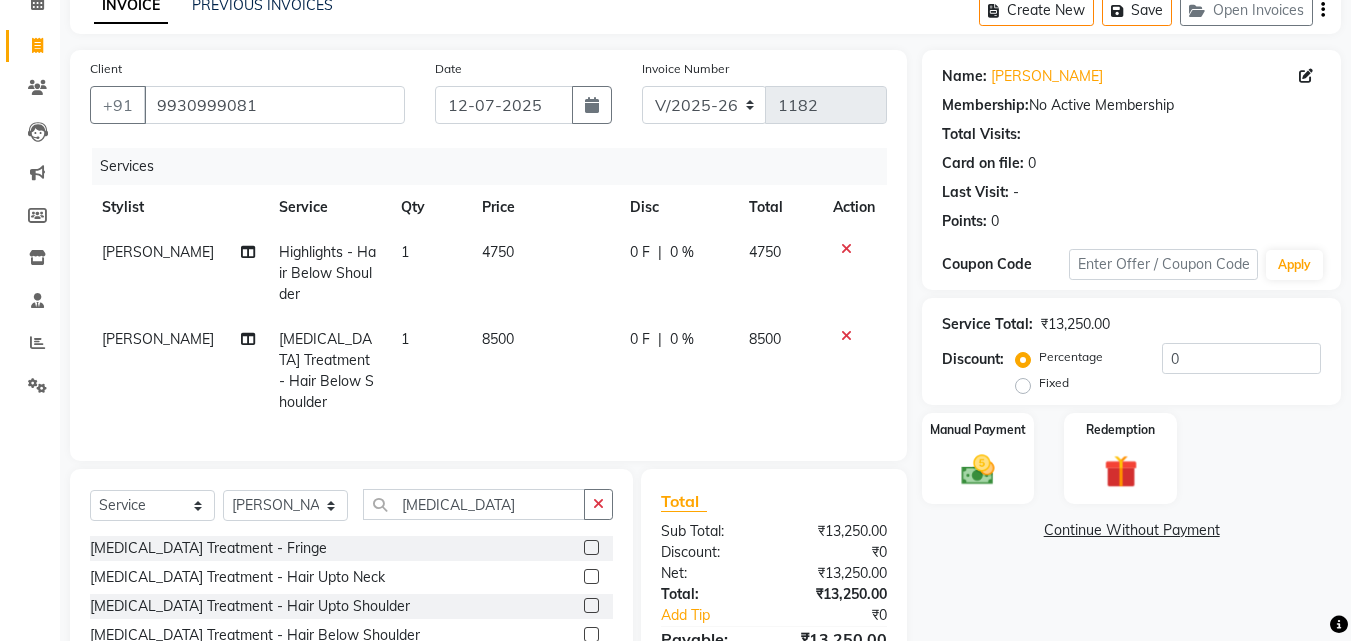scroll, scrollTop: 204, scrollLeft: 0, axis: vertical 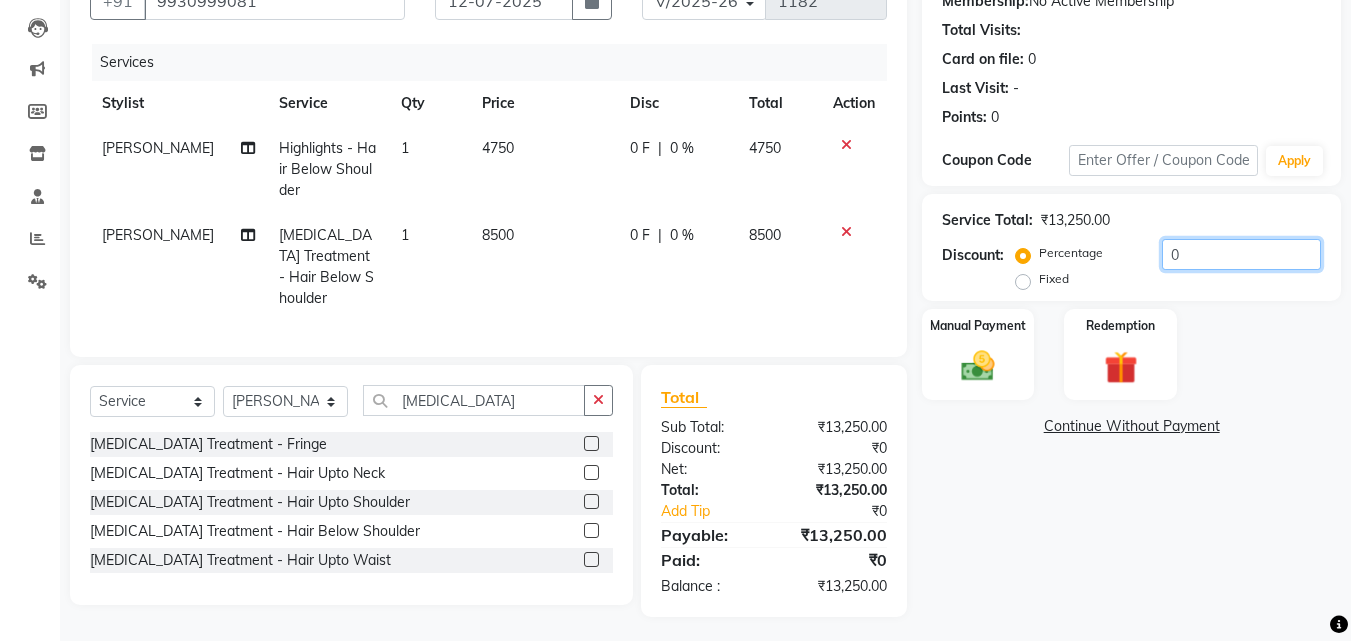 drag, startPoint x: 1249, startPoint y: 249, endPoint x: 1068, endPoint y: 249, distance: 181 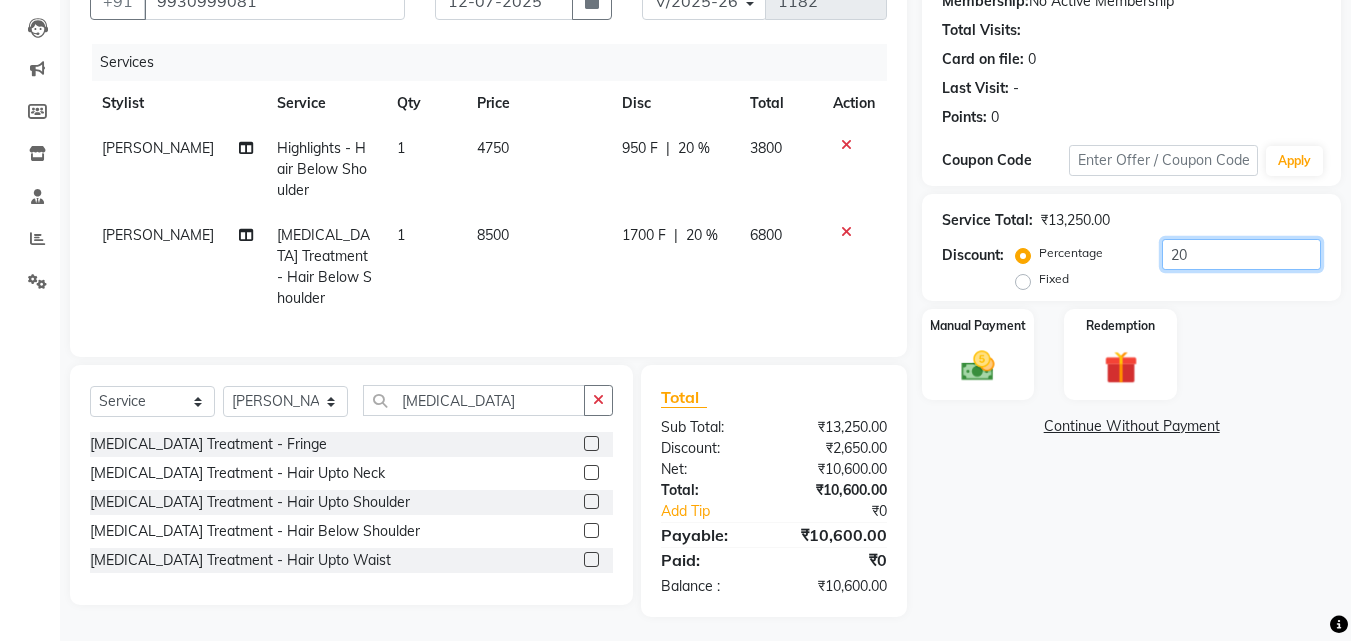 type on "20" 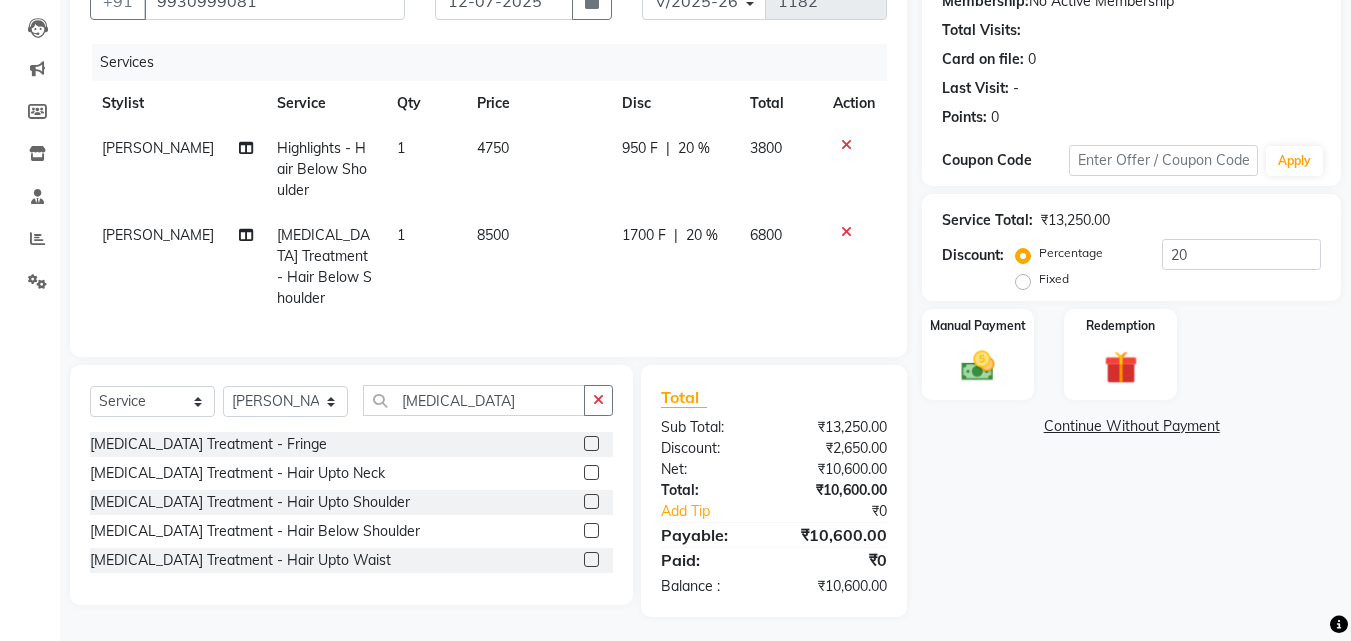 click on "8500" 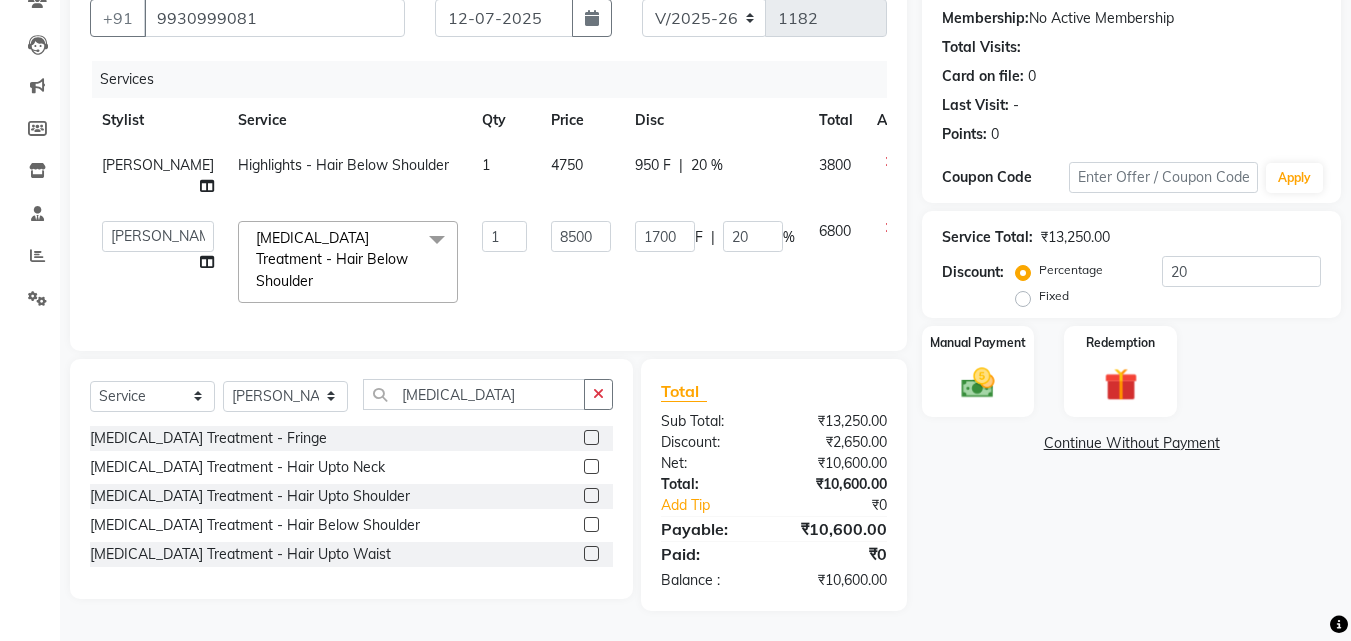 scroll, scrollTop: 202, scrollLeft: 0, axis: vertical 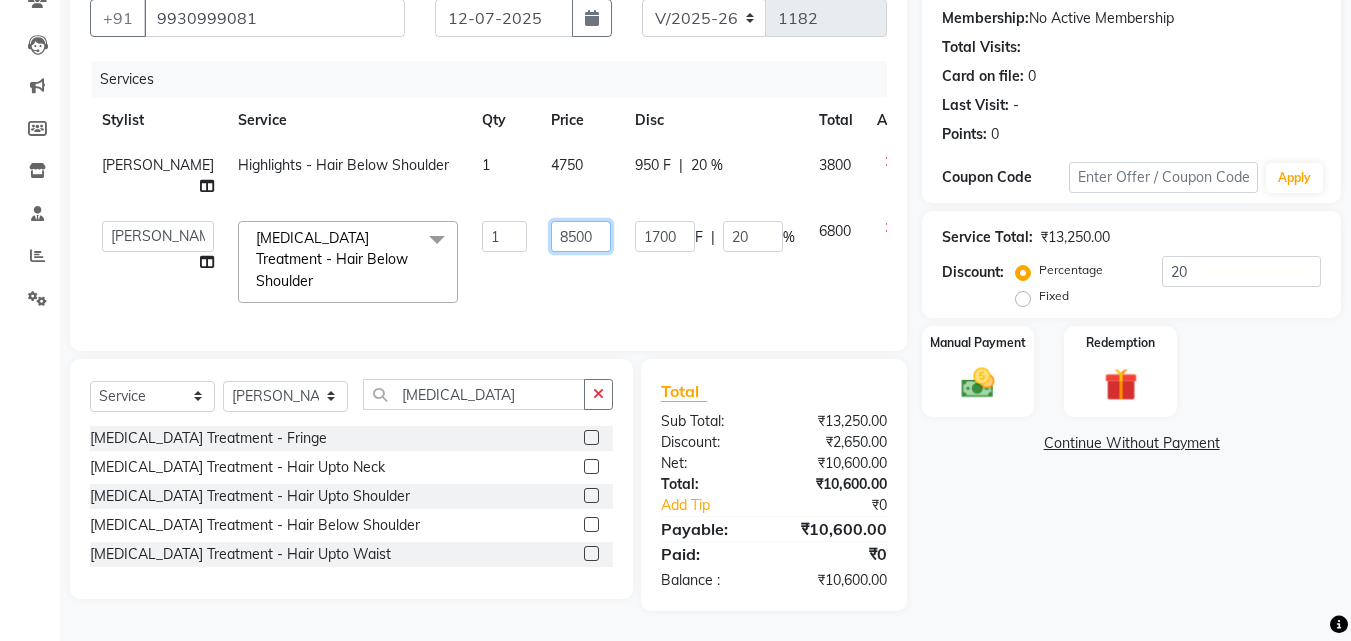 click on "8500" 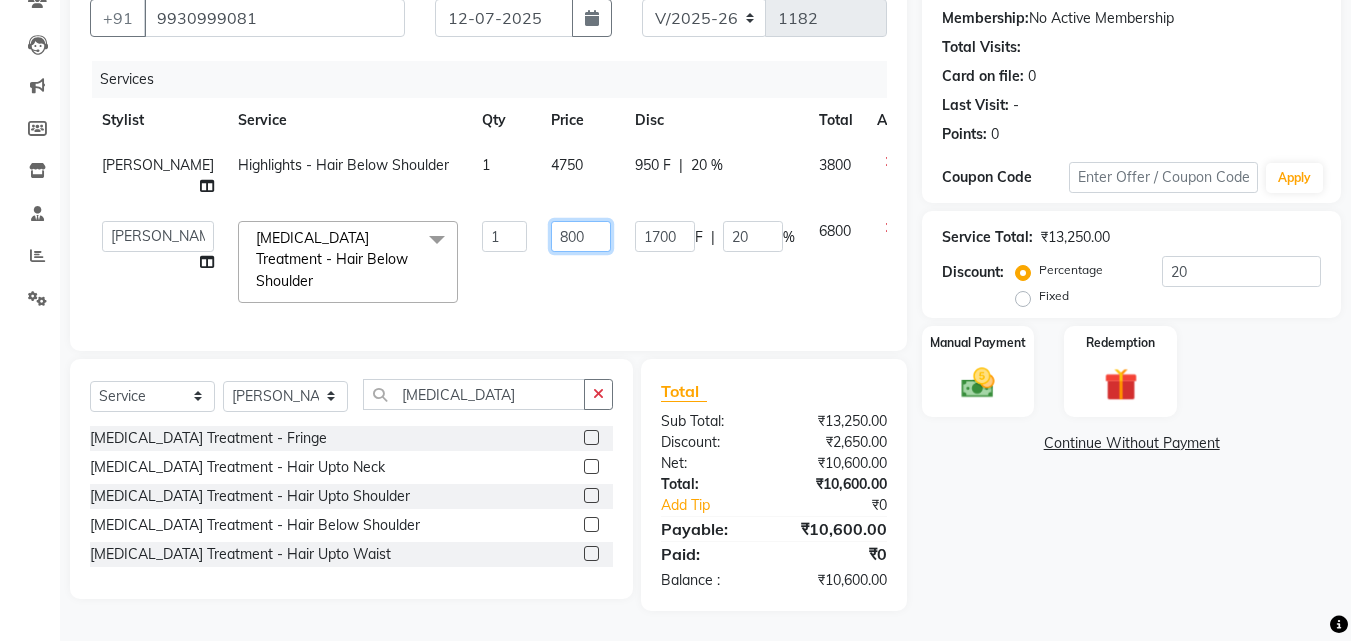 type on "8600" 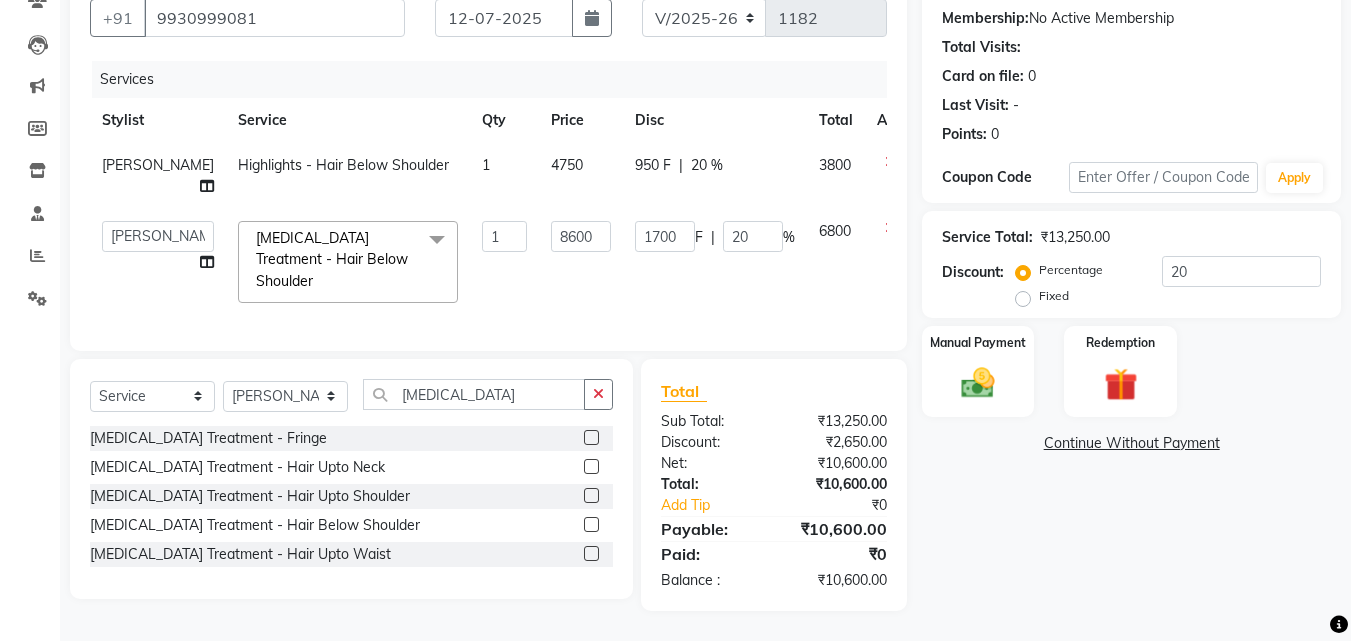 click on "8600" 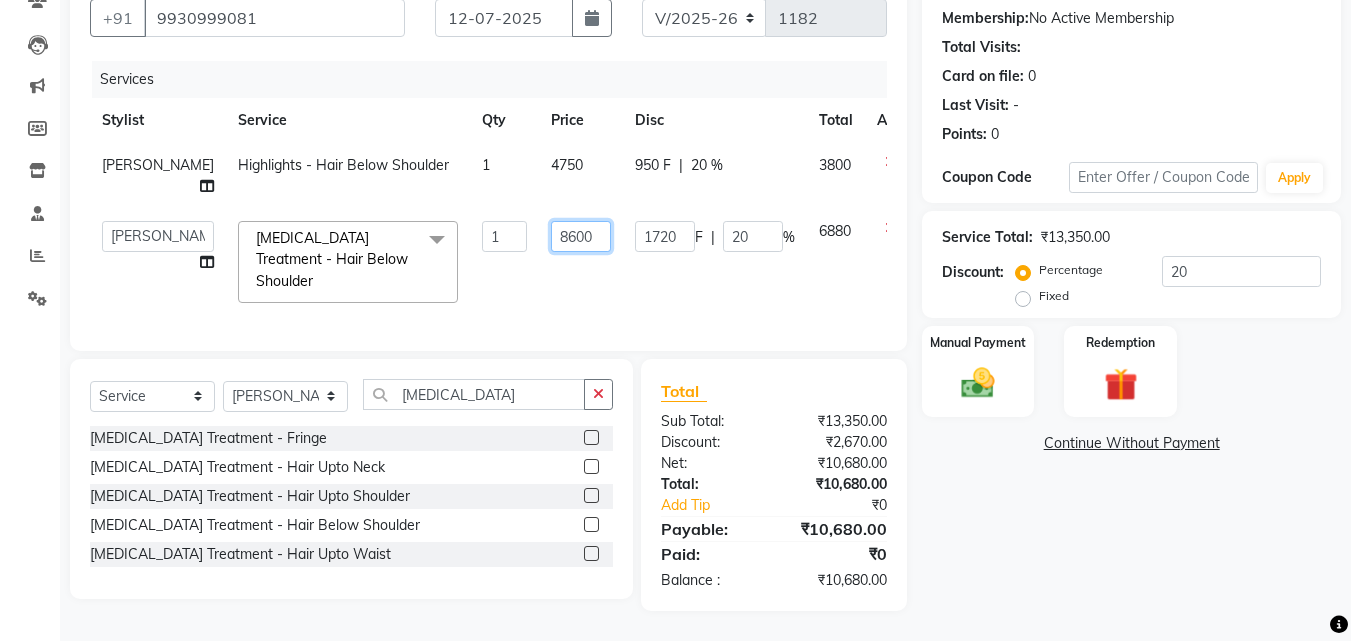 click on "8600" 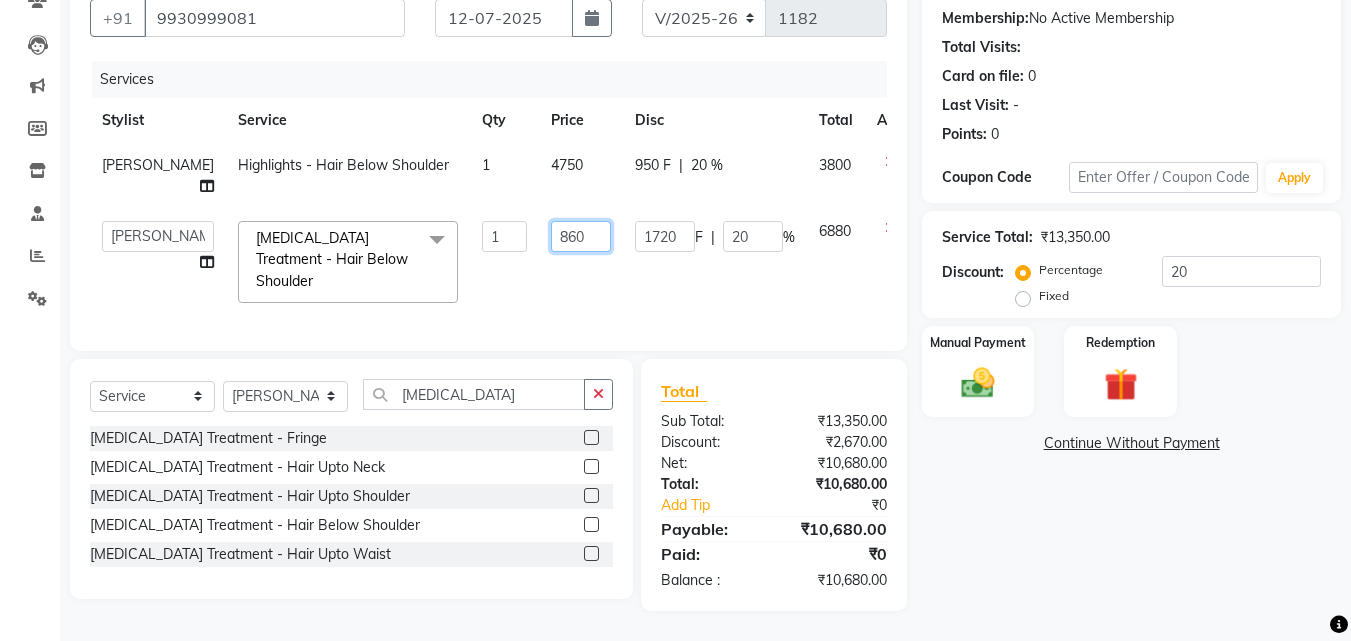type on "8620" 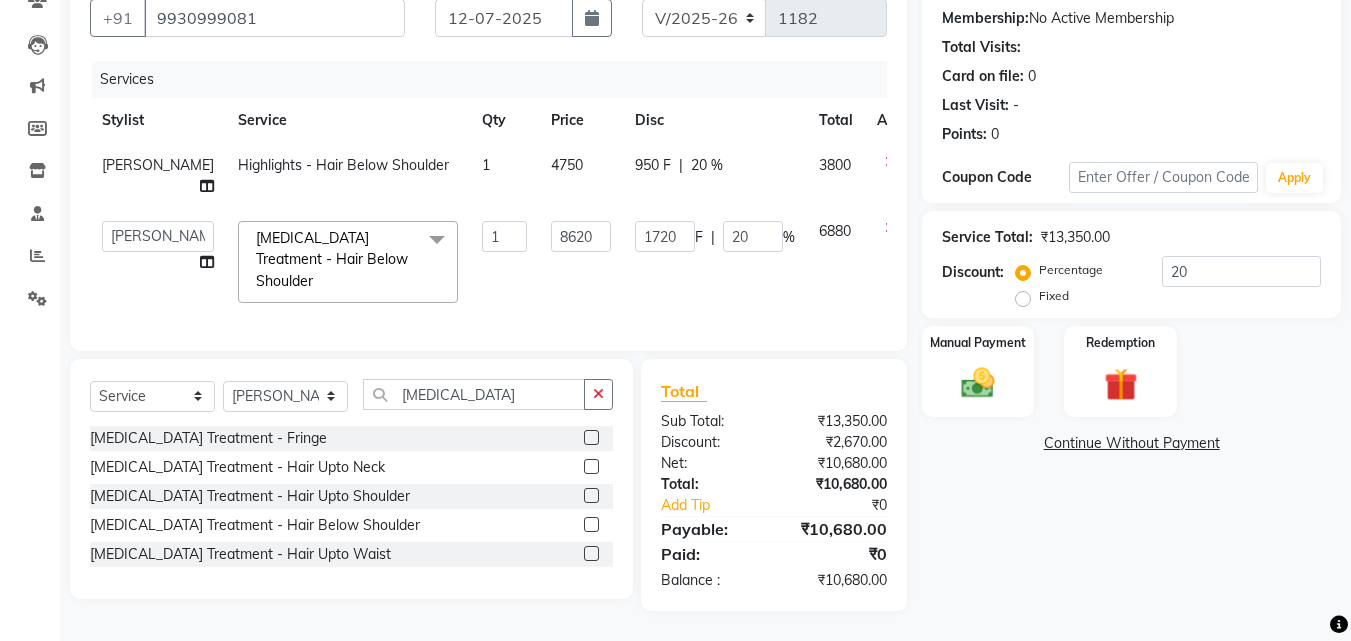 click on "8620" 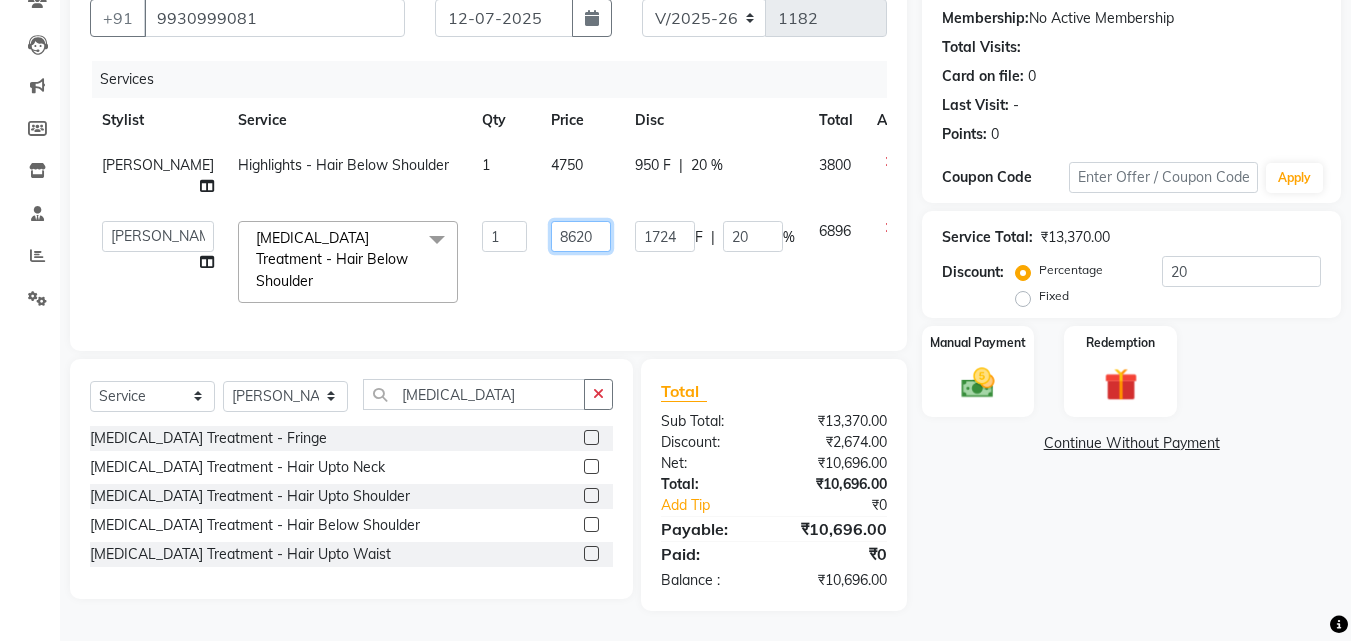 click on "8620" 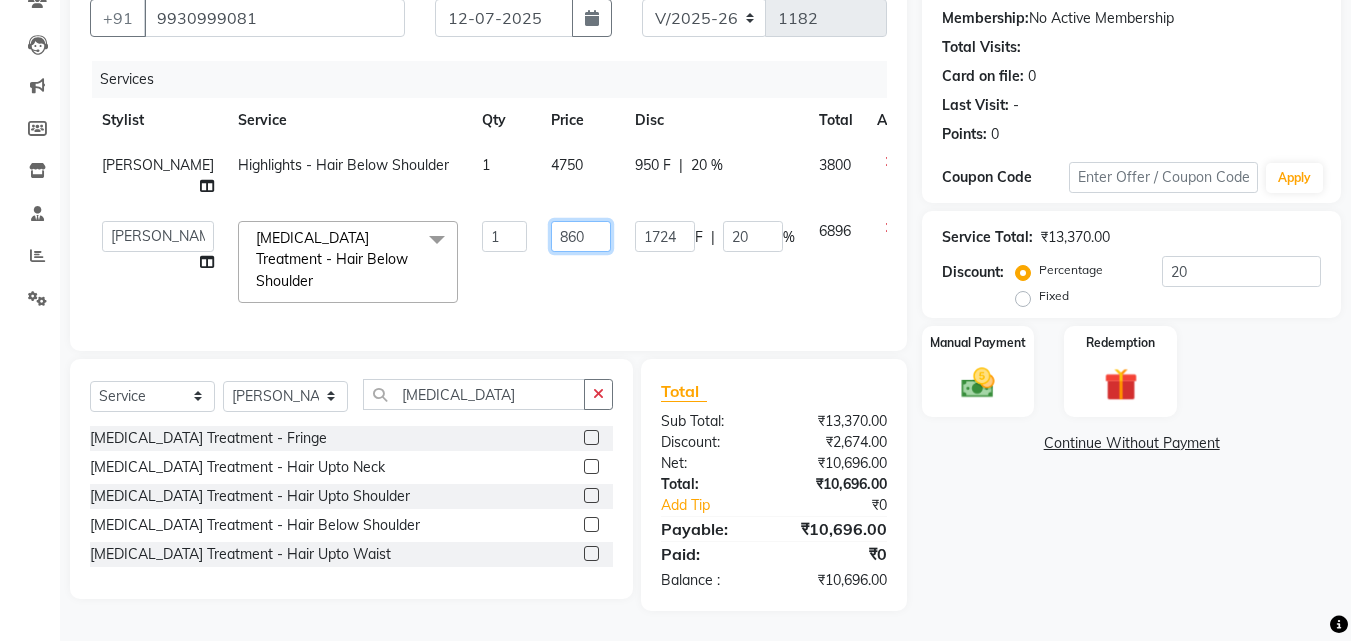 type on "8630" 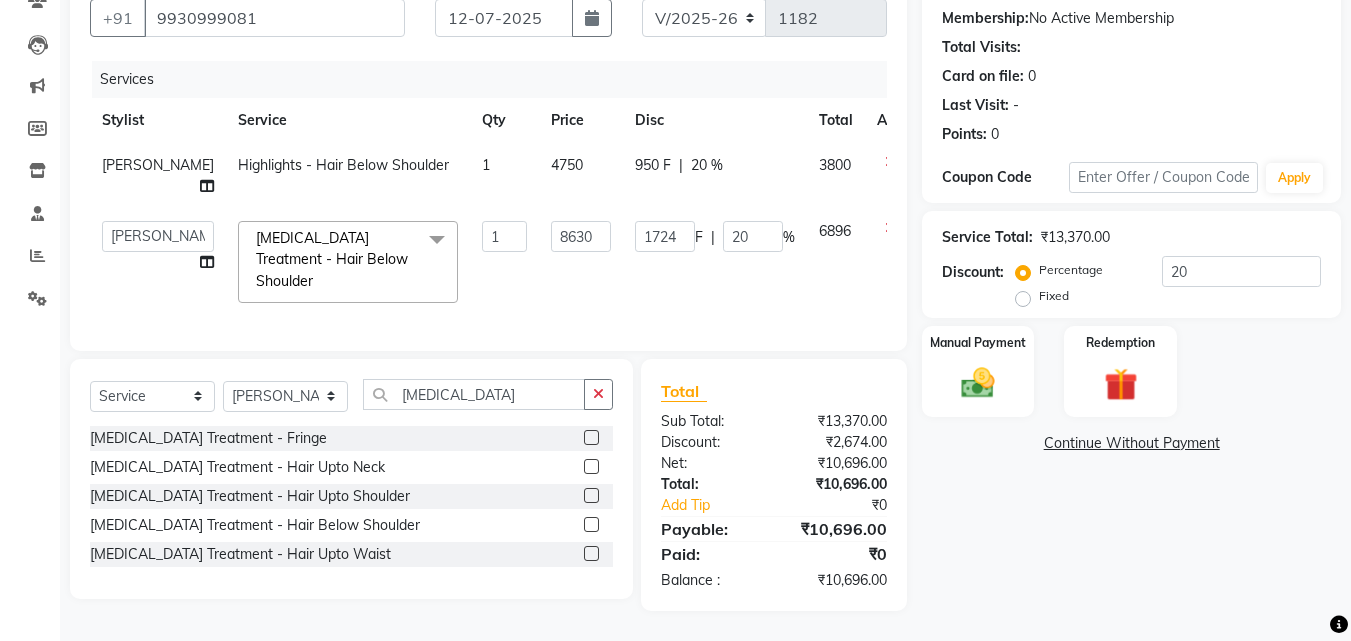 click on "Services Stylist Service Qty Price Disc Total Action Sharif Ahmed Highlights  - Hair Below Shoulder 1 4750 950 F | 20 % 3800  Anwar   Danish   Janardhan   sabiya khan   Sajeda Siddiqui   Samiksha   Shakil   Sharif Ahmed   Shraddha   Vaishali  Botox Treatment  - Hair Below Shoulder  x Nails- Cut file & Polish Treatment For Skin  - Glow Peel Treatment Advance Facial - Hydra Facial ( Machine use ) O THREE FACIAL Fruit Clean Up Pre Lightining   - Per Streak Pre Lightining   - Hair Upto Neck Pre Lightining   - Hair Upto Shoulder Pre Lightining   - Hair Below Shoulder Pre Lightining   - Hair Upto Waist Pre Lightining   - For Men Hair Treatment(Hair Spa)  - Hair Upto Neck Hair Treatment(Hair Spa)  - Hair Upto Shoulder Hair Treatment(Hair Spa)  - Hair Below Shoulder Hair Treatment(Hair Spa)  - Hair Upto Waist Hair Treatment(Hair Spa)  - For Men Loreal Scalp Advanced Treatment - For women Loreal Scalp Advanced Clay Treatment  3TENX SPA Head Massage  - For Women Head Massage  - For Men Anti Dandruff  - For Women 1 F |" 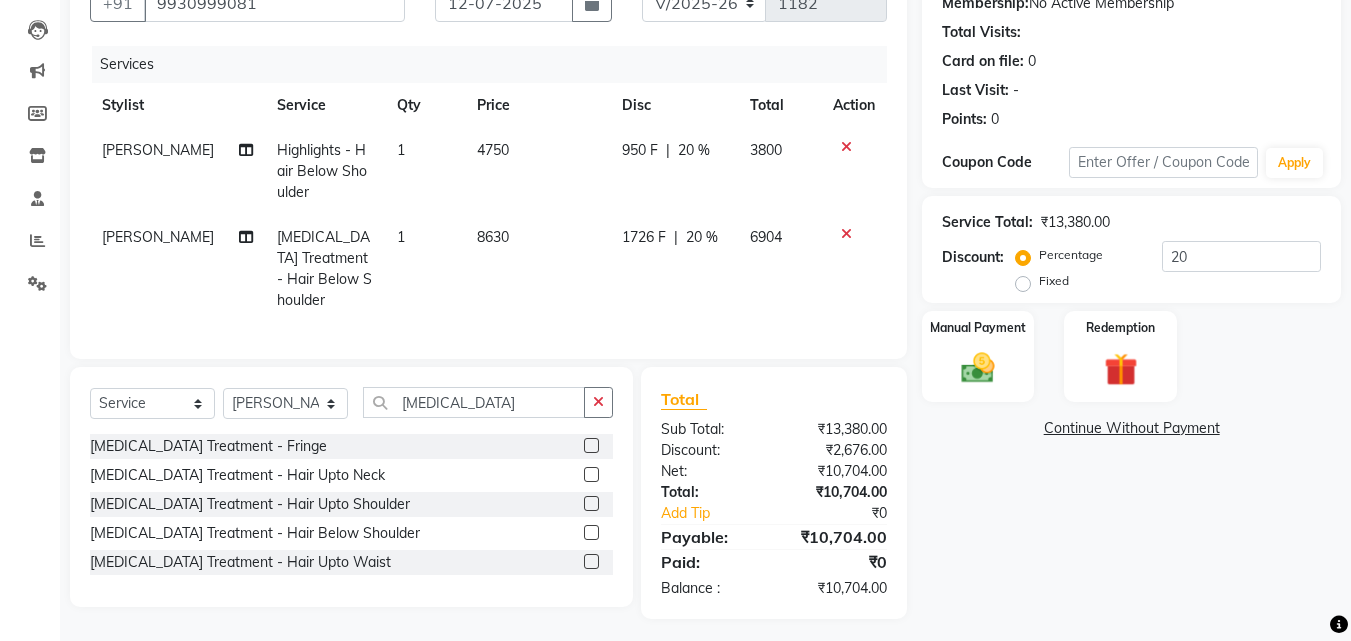 click on "8630" 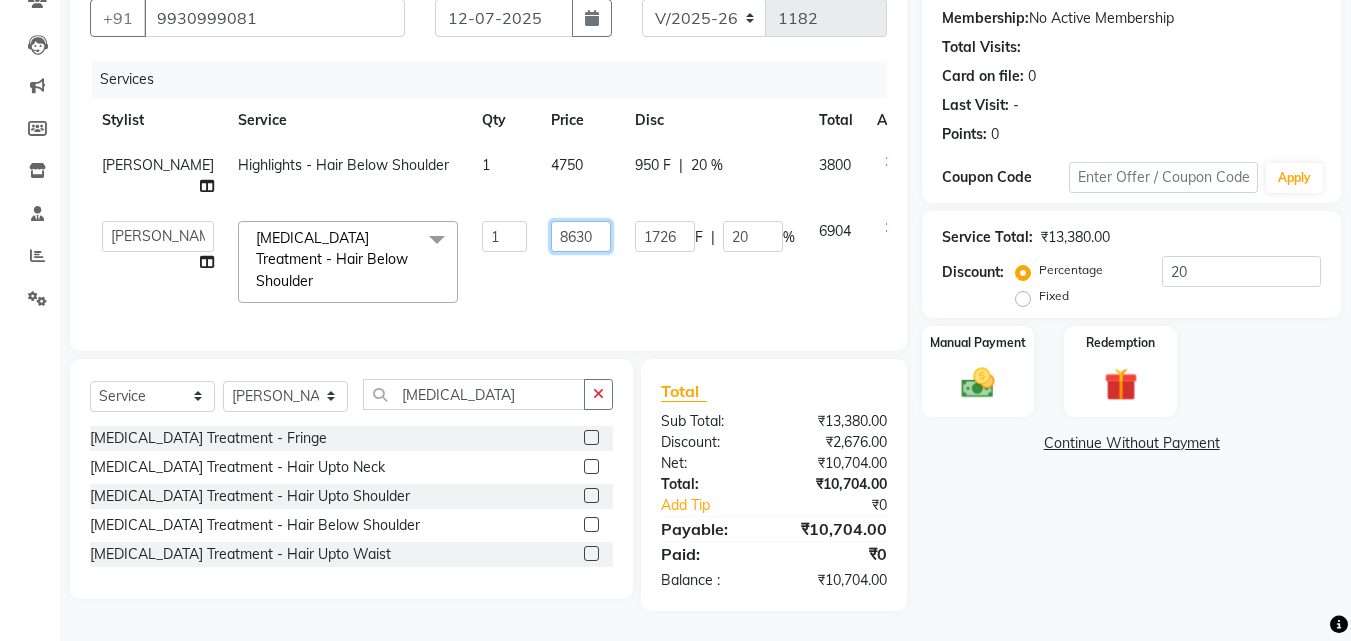 click on "8630" 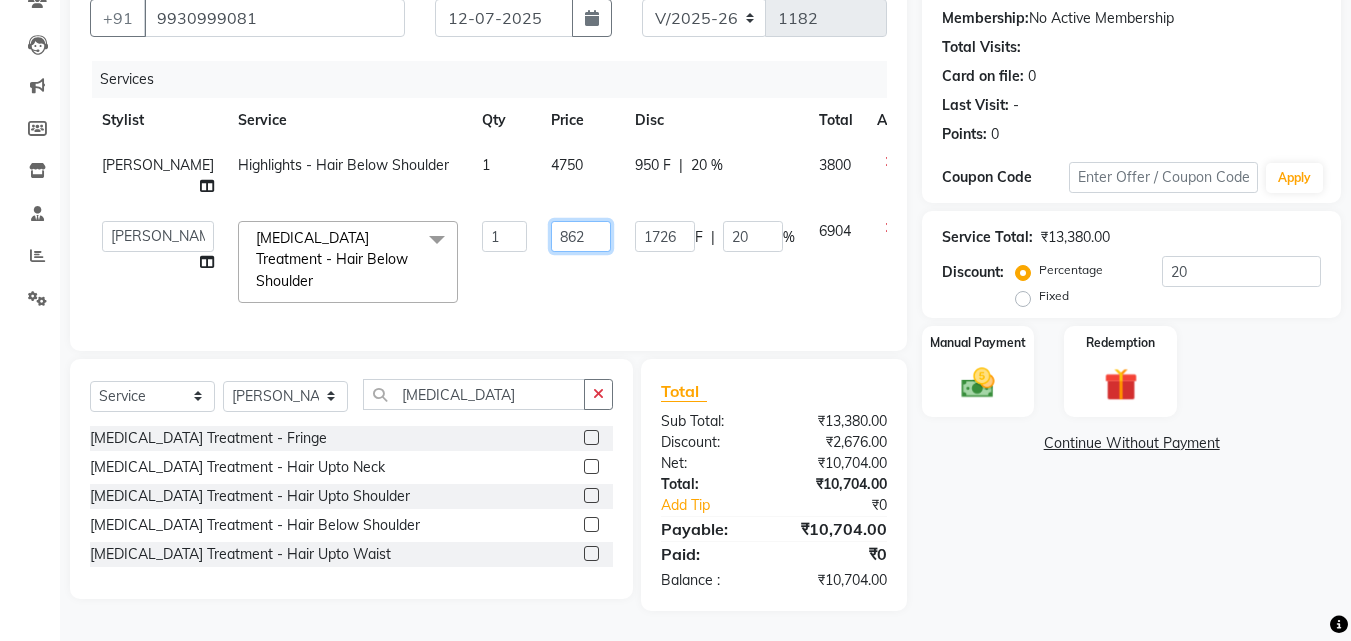 type on "8620" 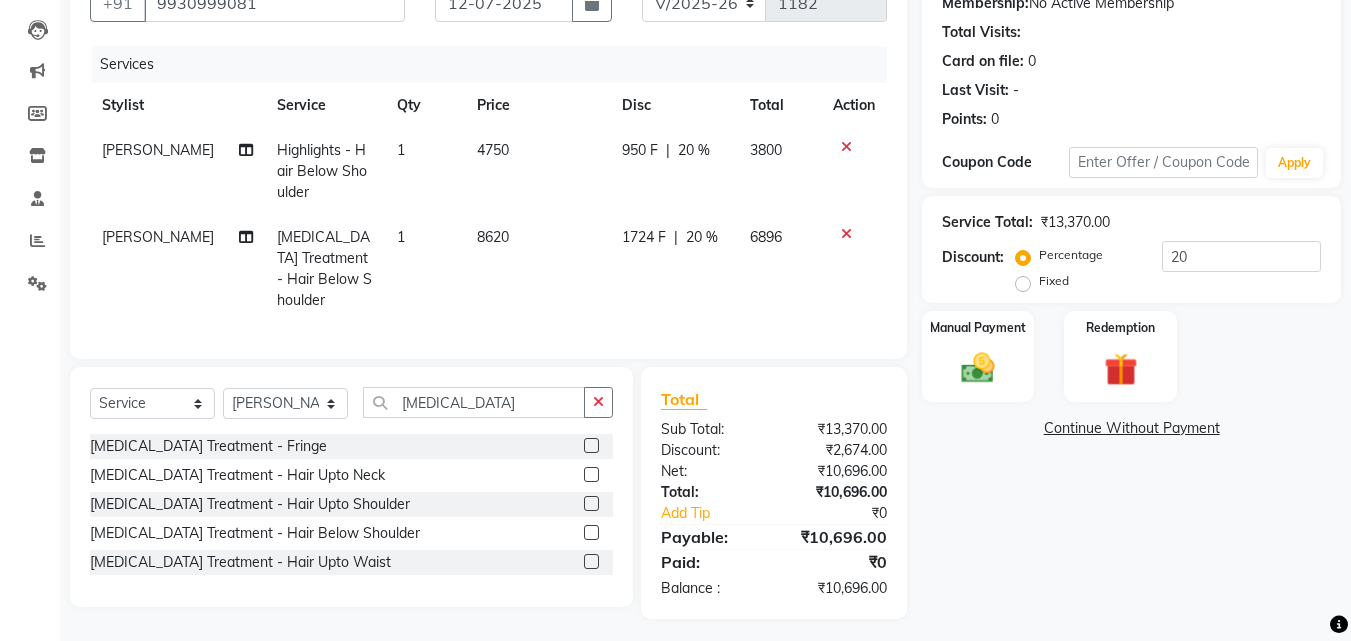click on "8620" 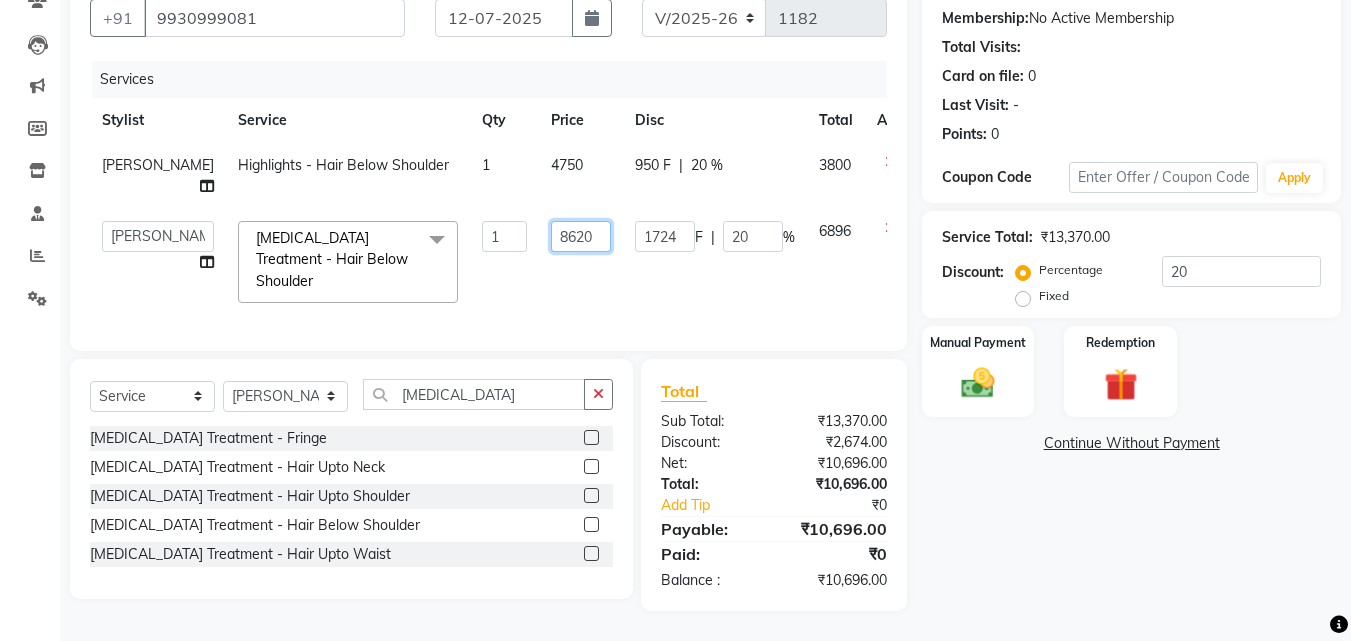 click on "8620" 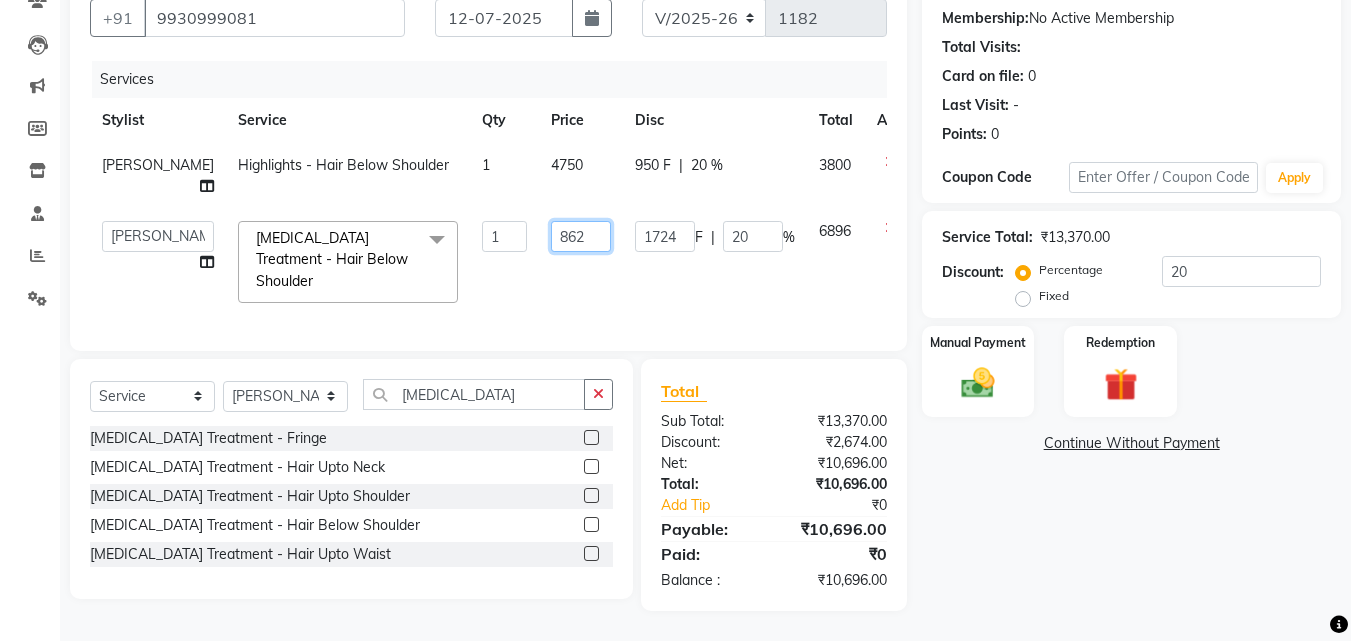 type on "8621" 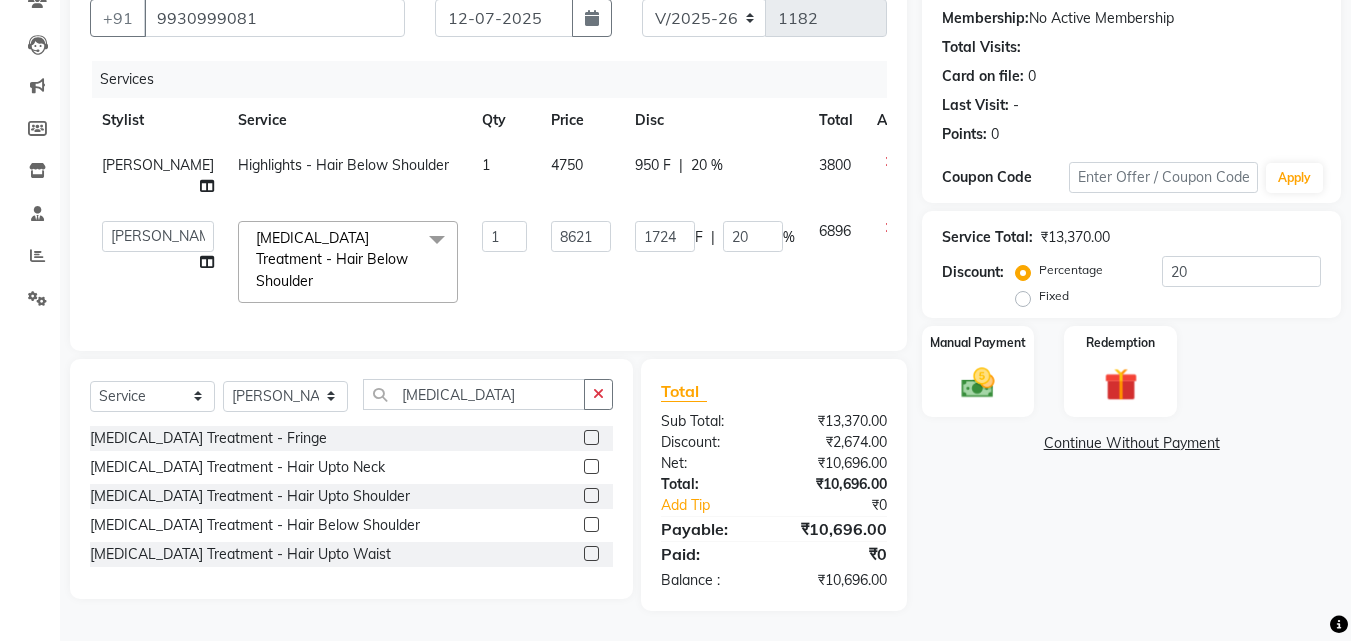 click on "8621" 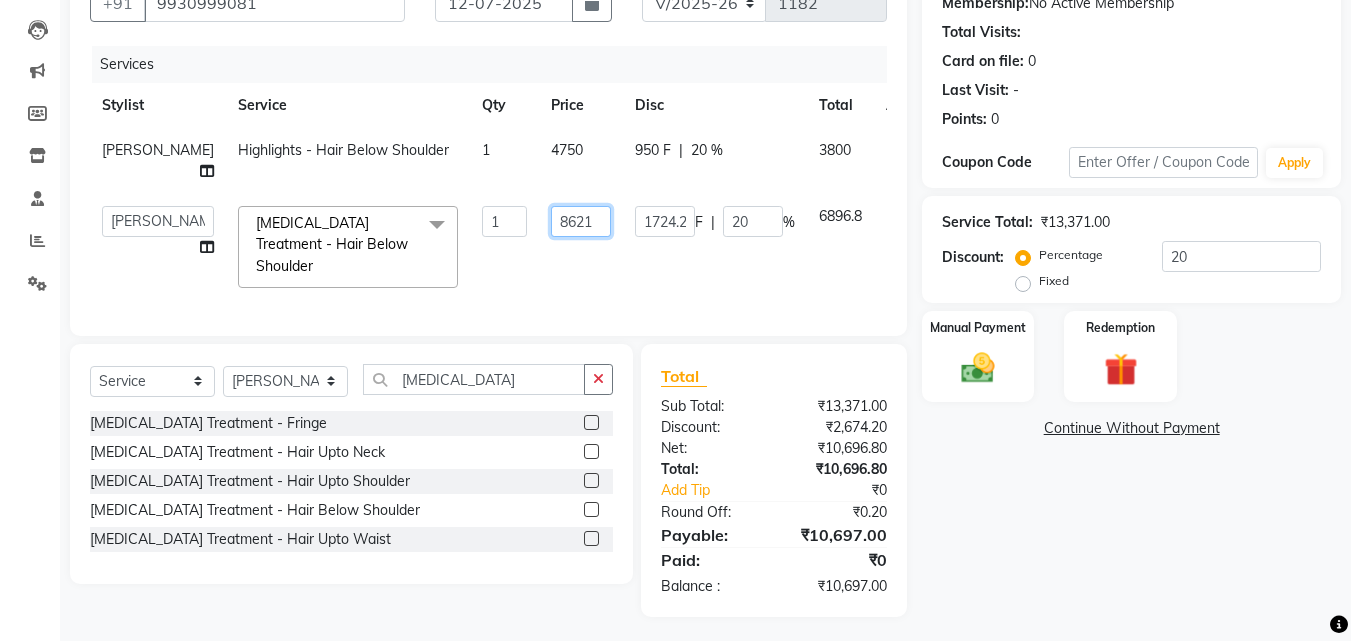 click on "8621" 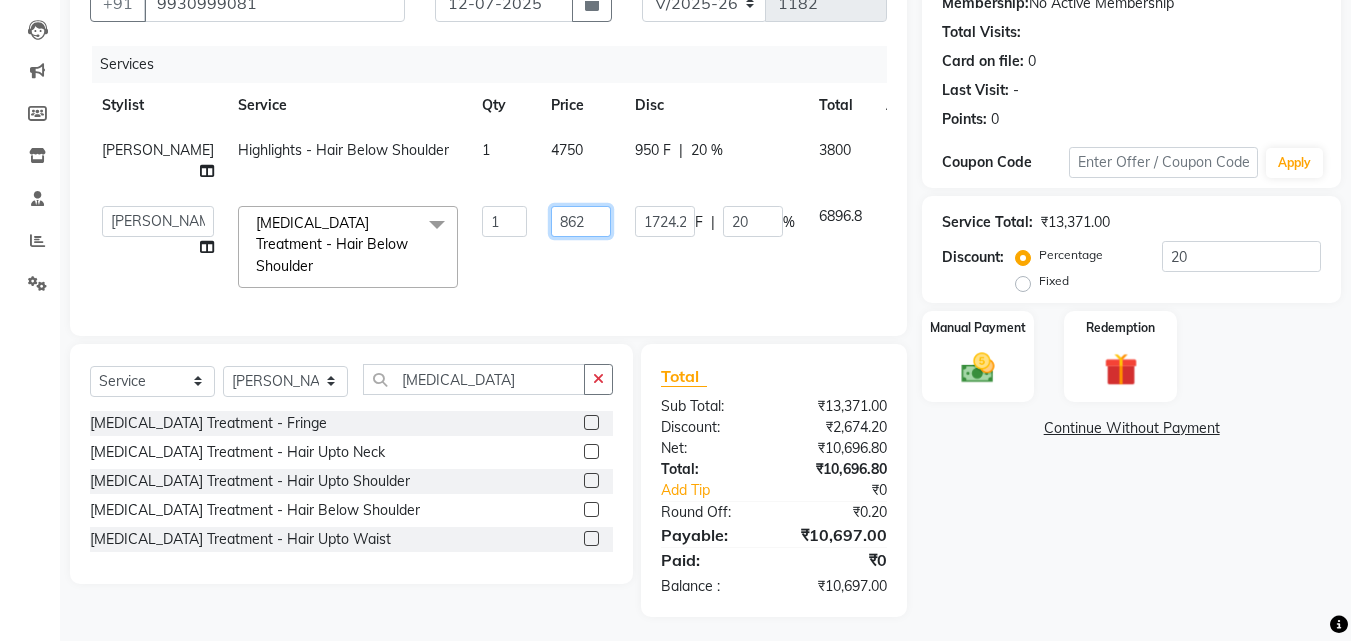 type on "8622" 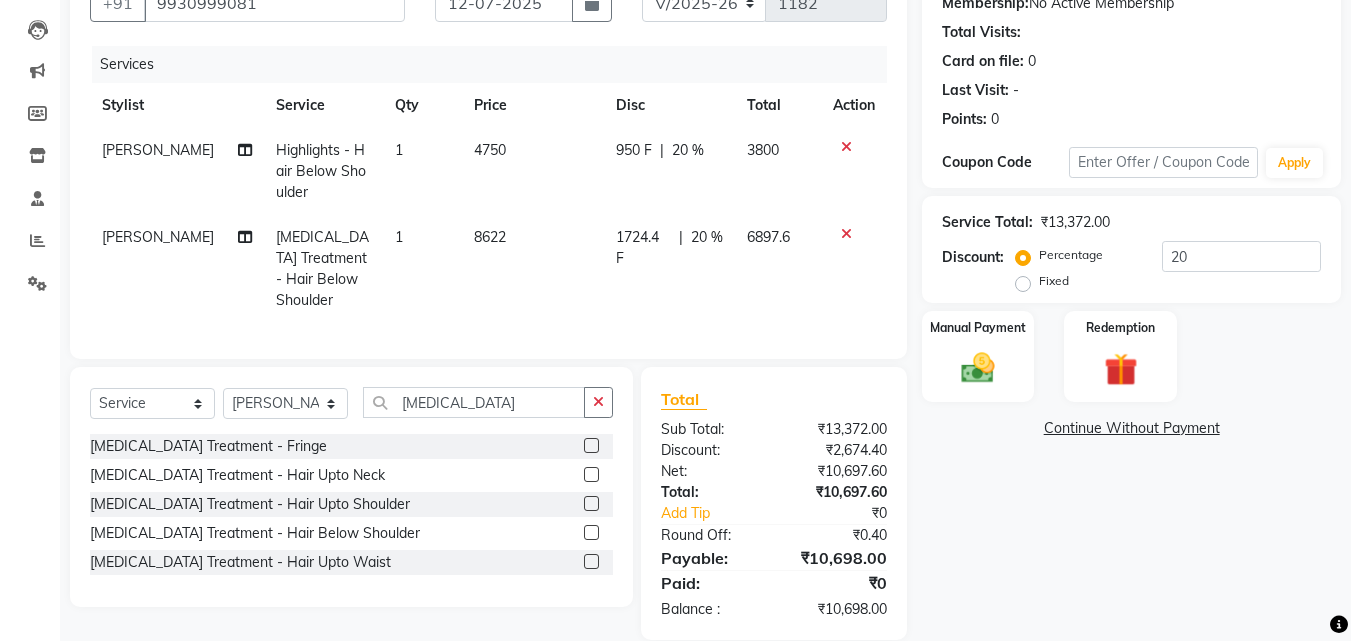 click on "8622" 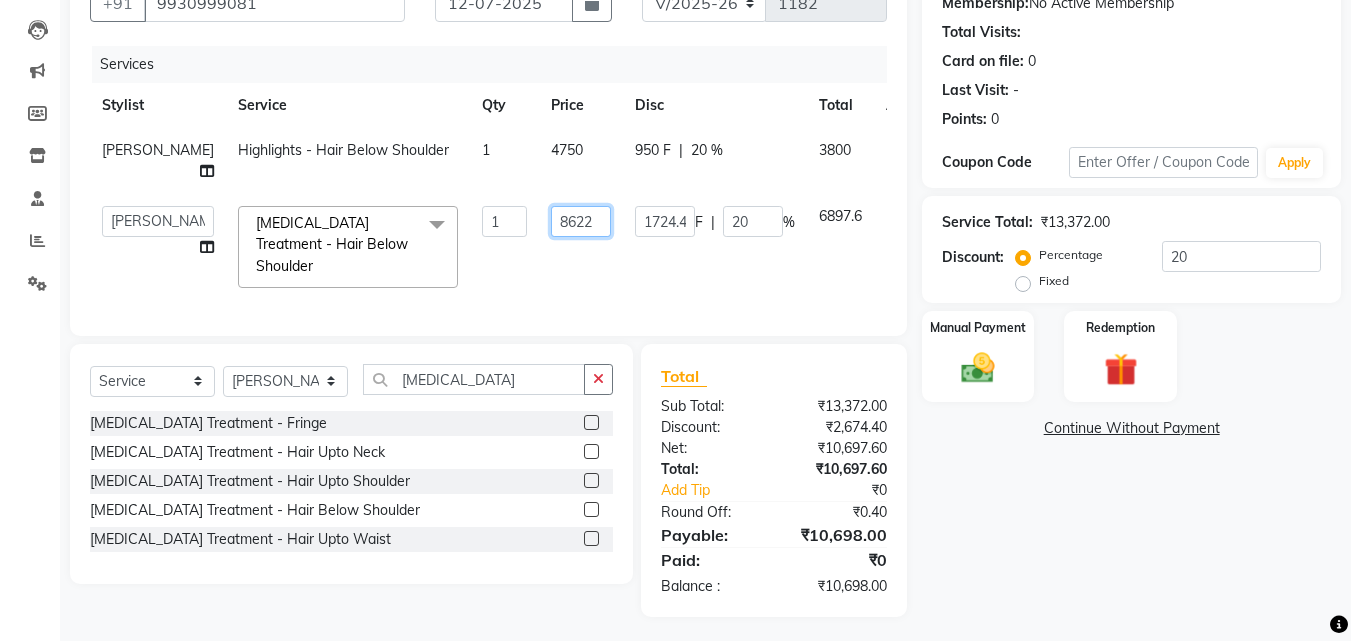 click on "8622" 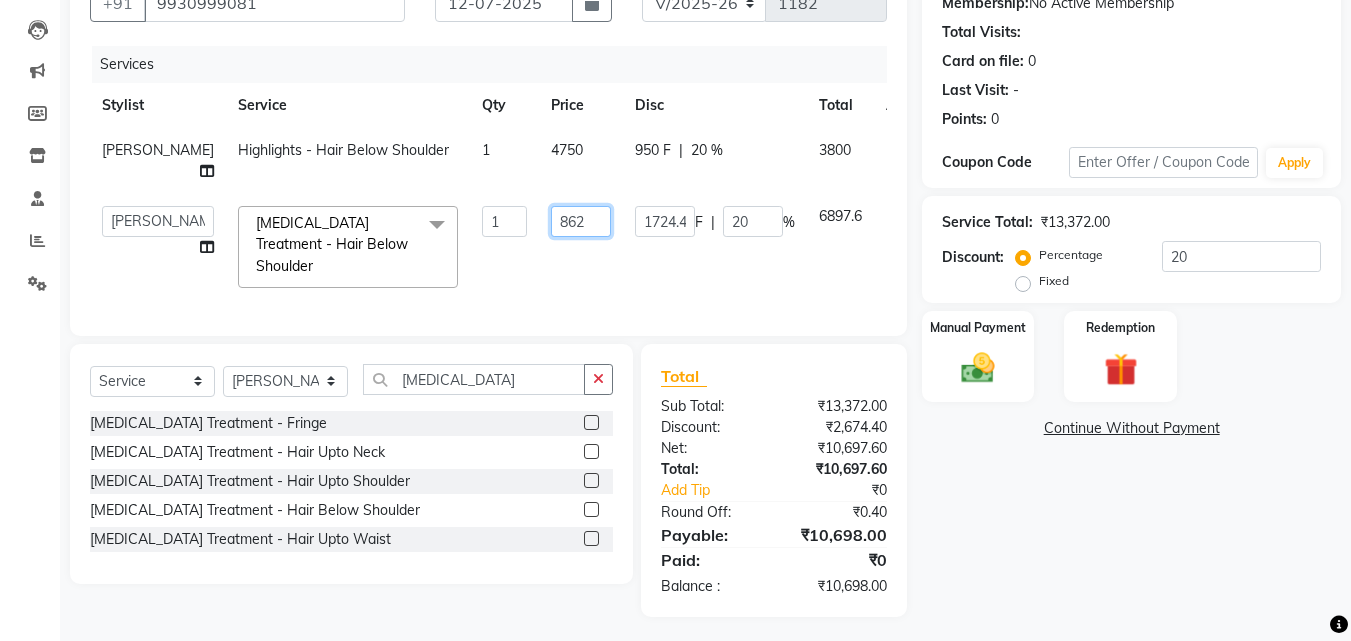 type on "8625" 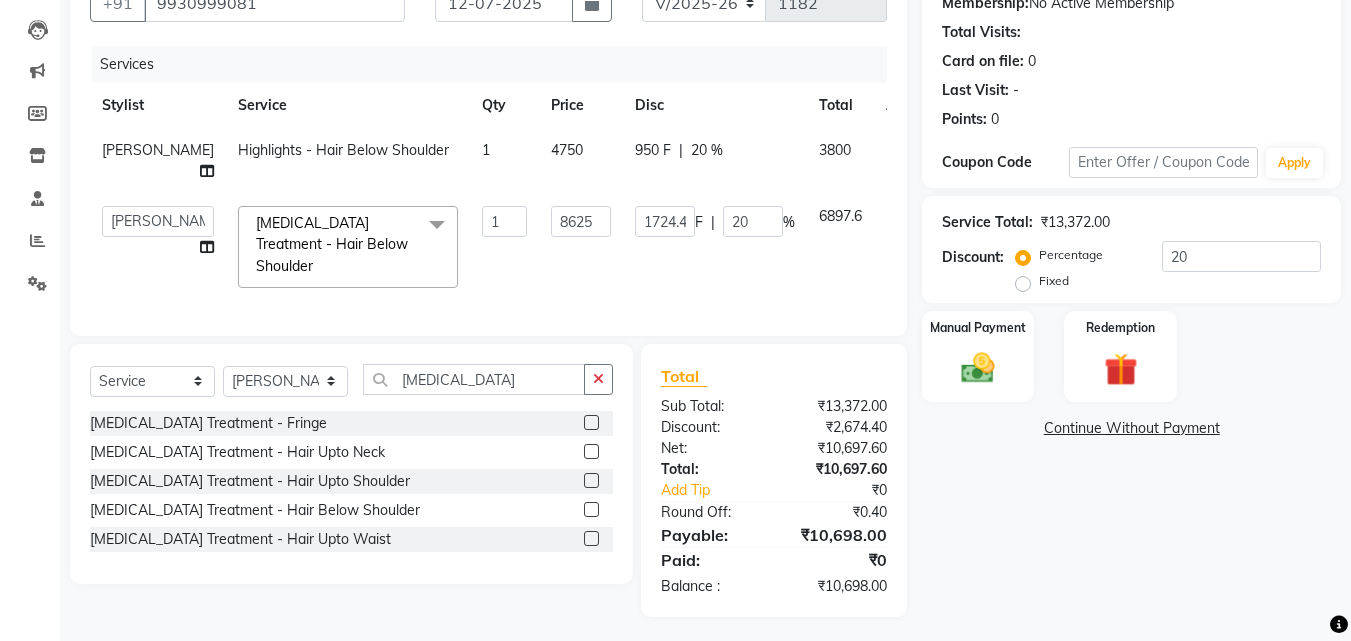 click on "8625" 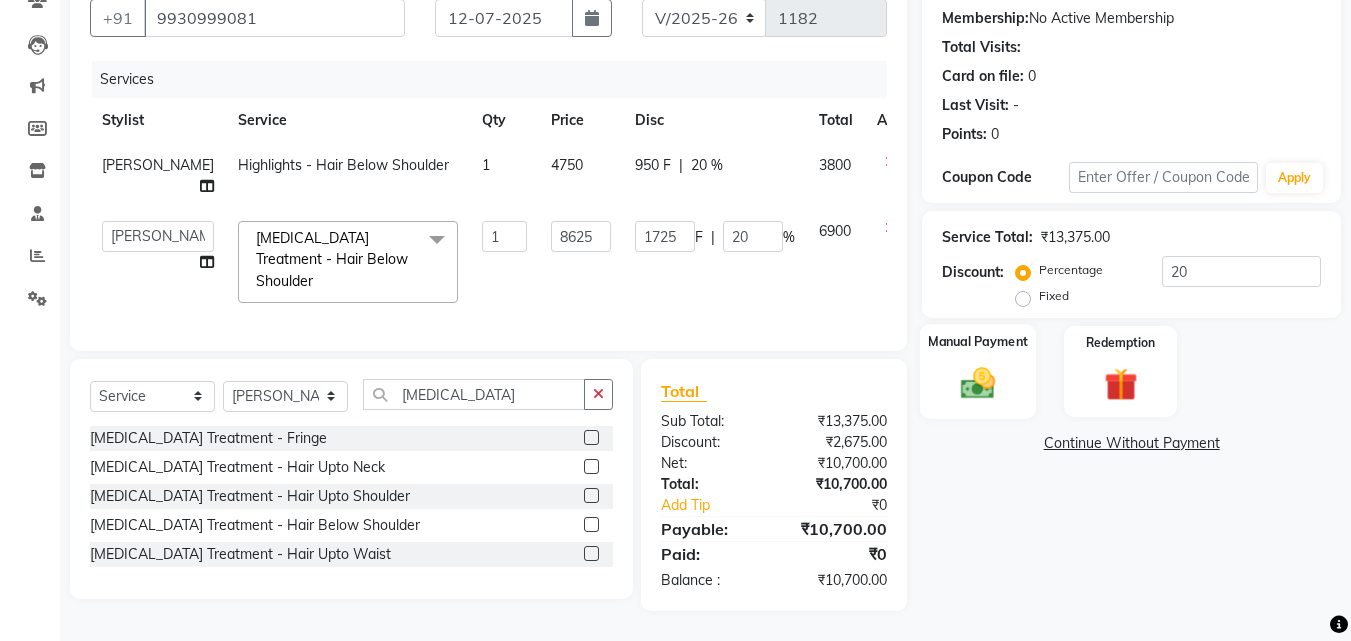 click 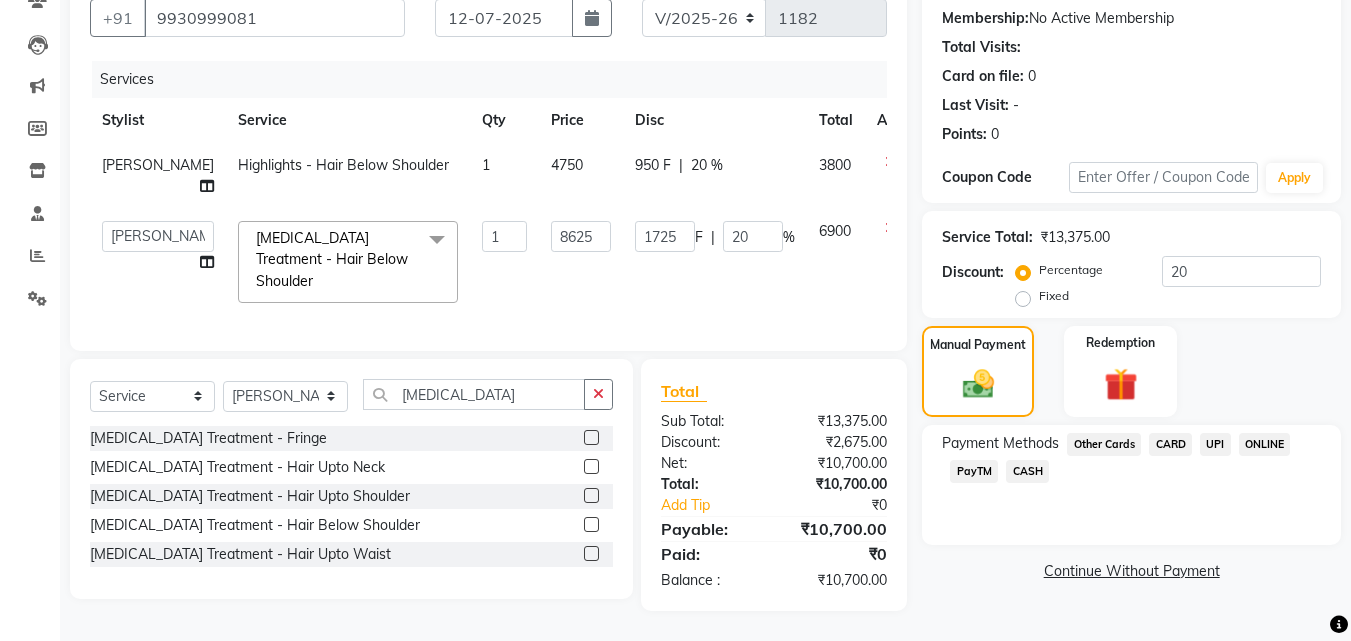 click on "CARD" 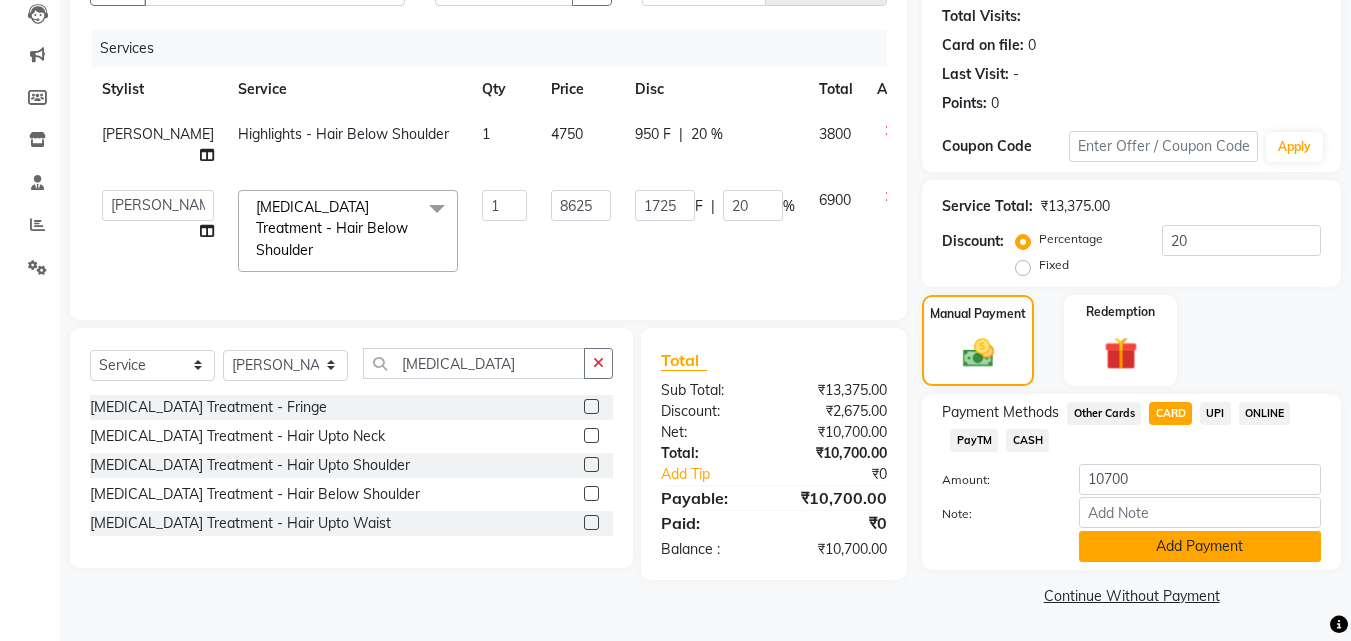 click on "Add Payment" 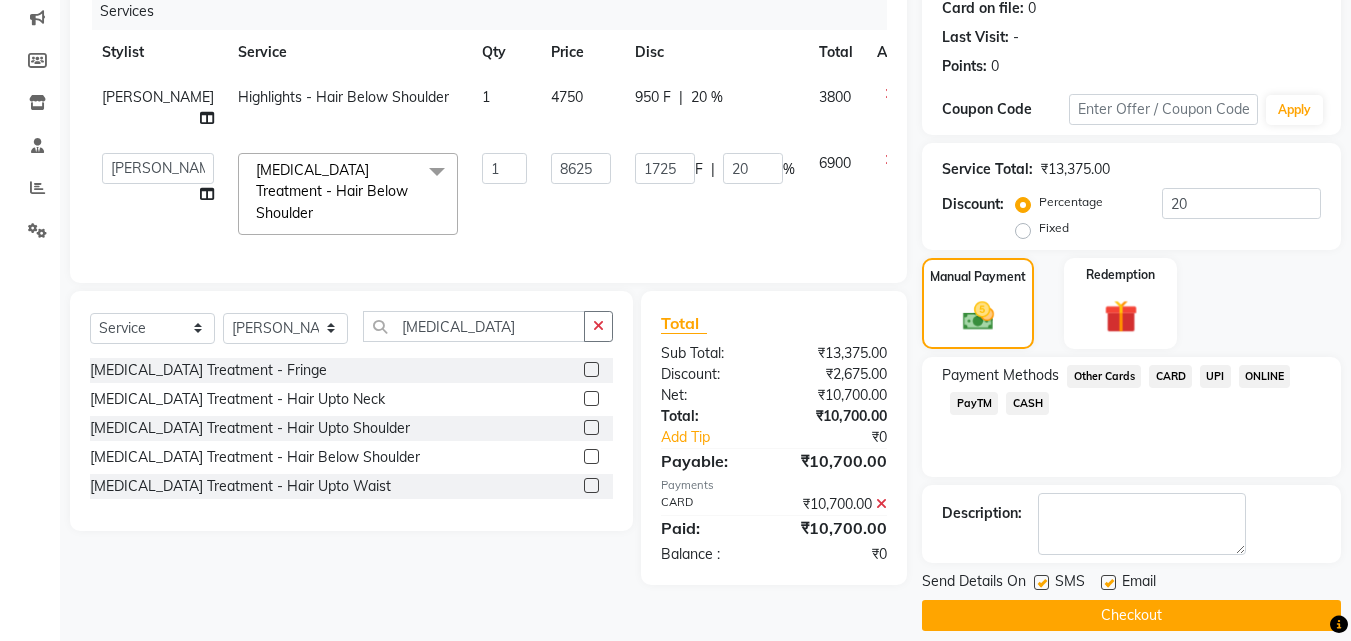 scroll, scrollTop: 275, scrollLeft: 0, axis: vertical 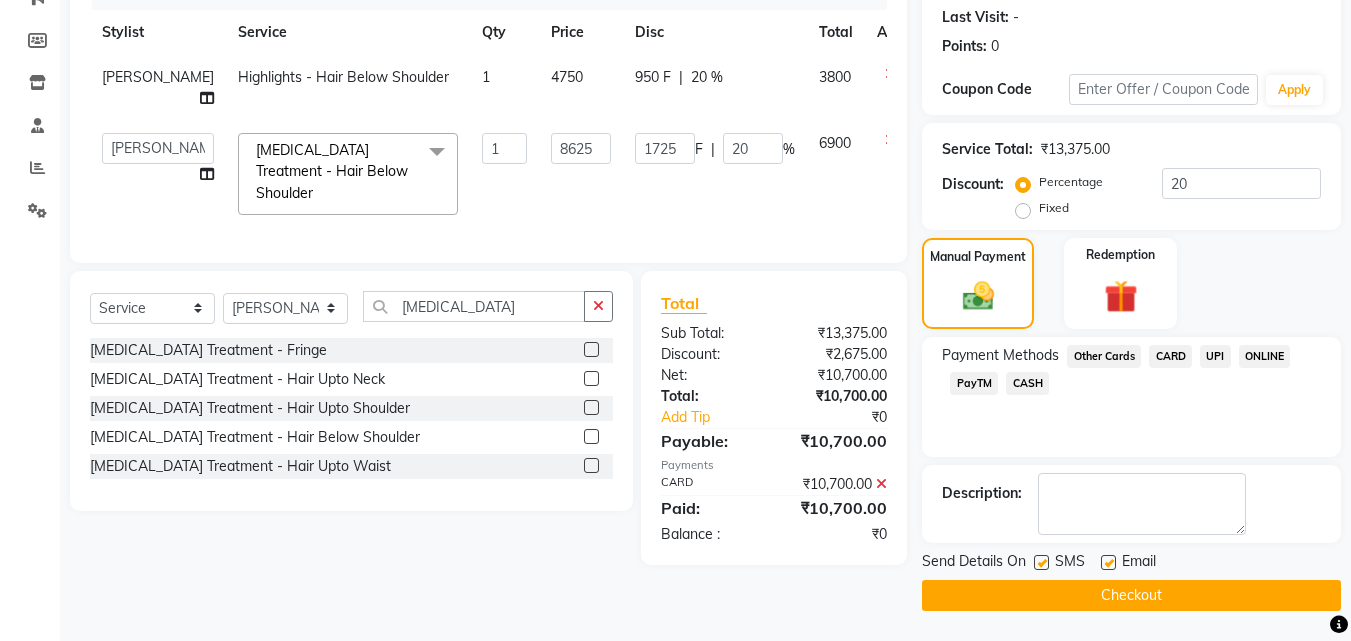 click on "Checkout" 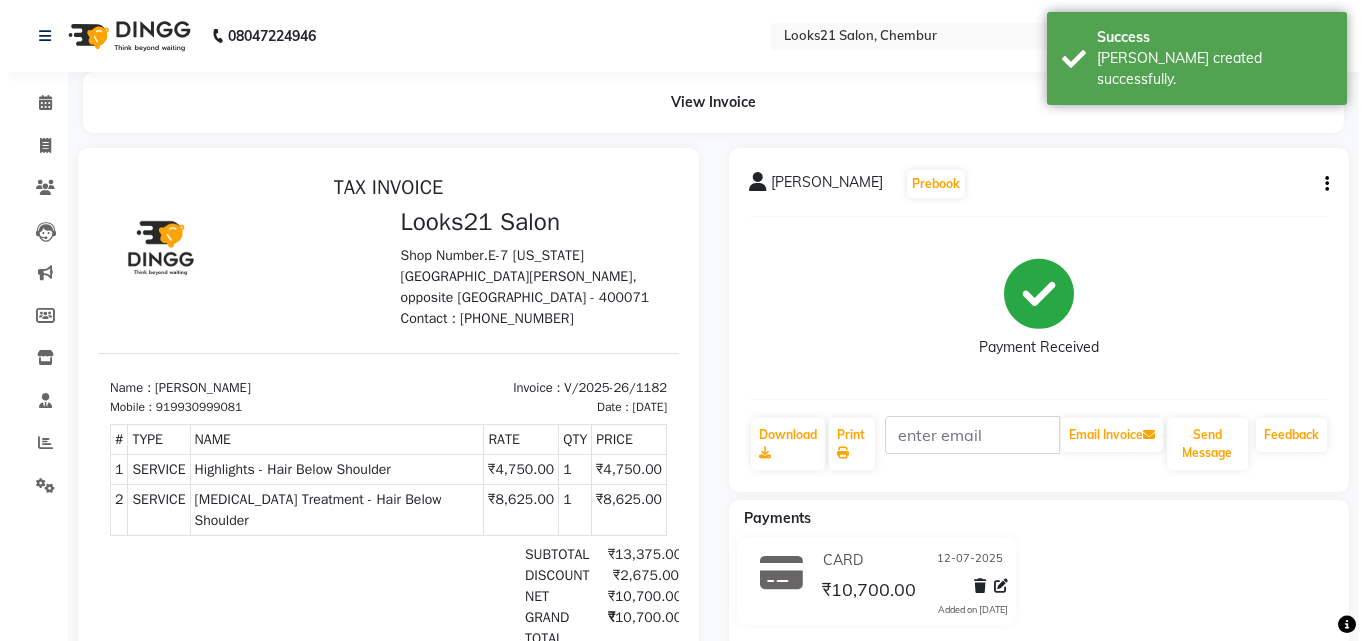 scroll, scrollTop: 0, scrollLeft: 0, axis: both 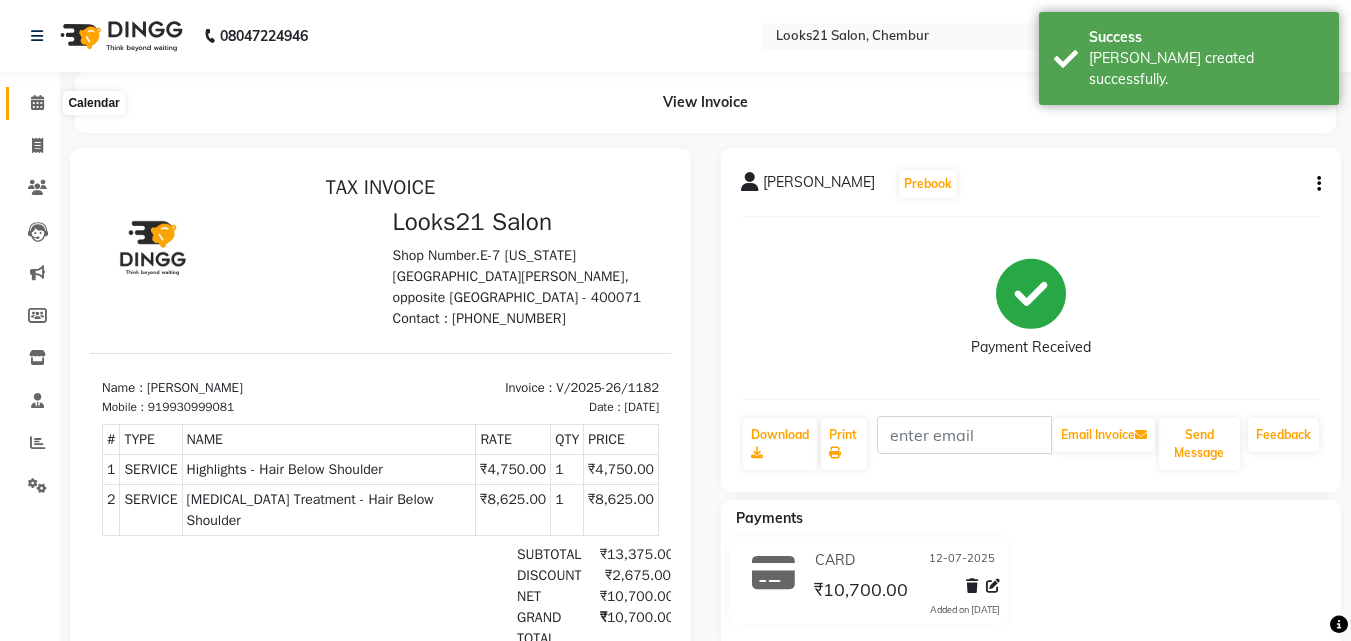 click 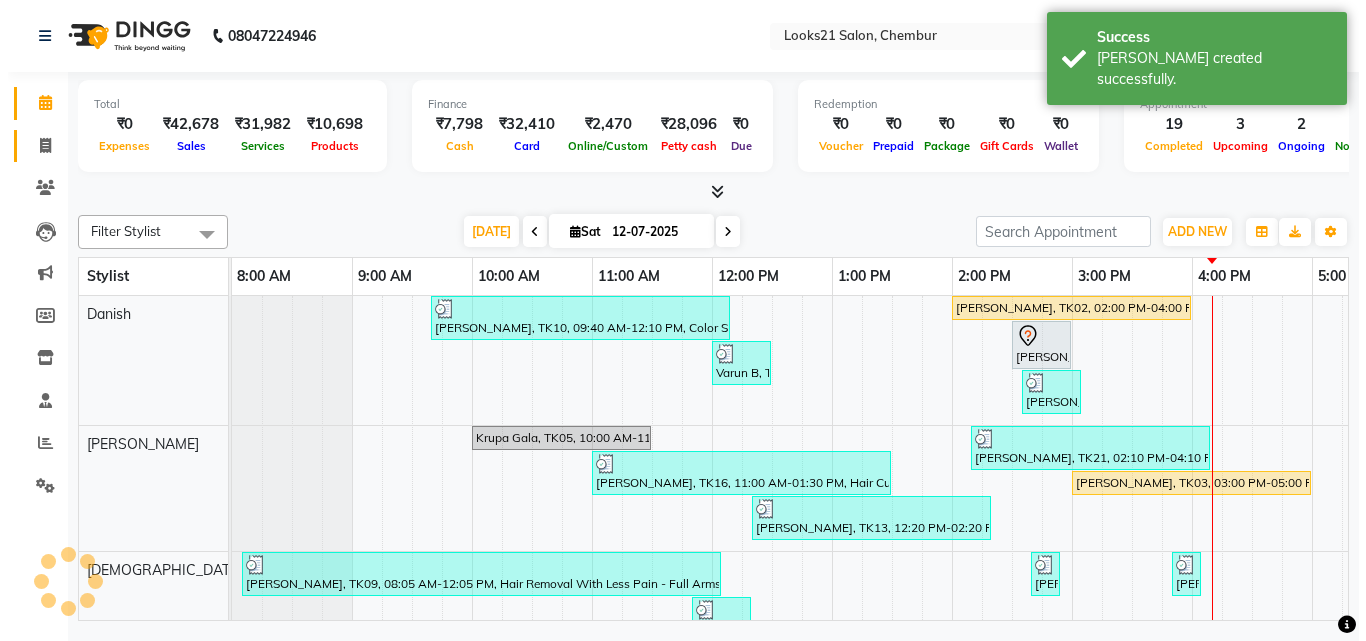 scroll, scrollTop: 0, scrollLeft: 0, axis: both 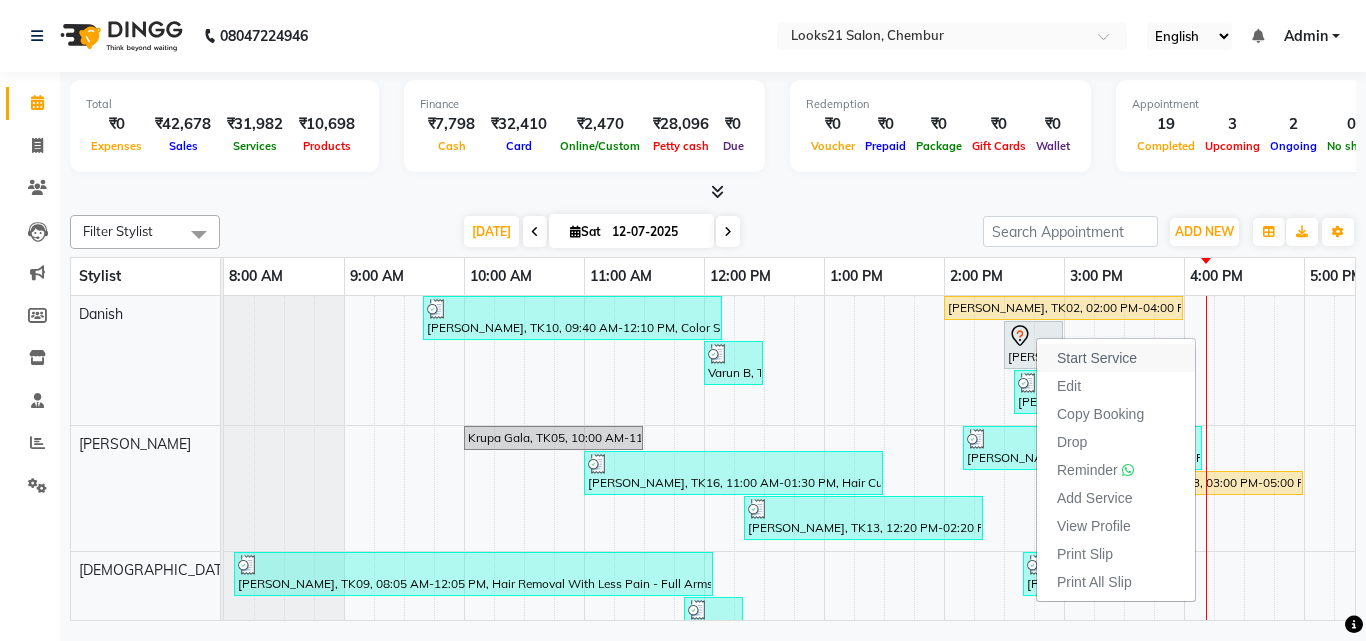 click on "Start Service" at bounding box center [1097, 358] 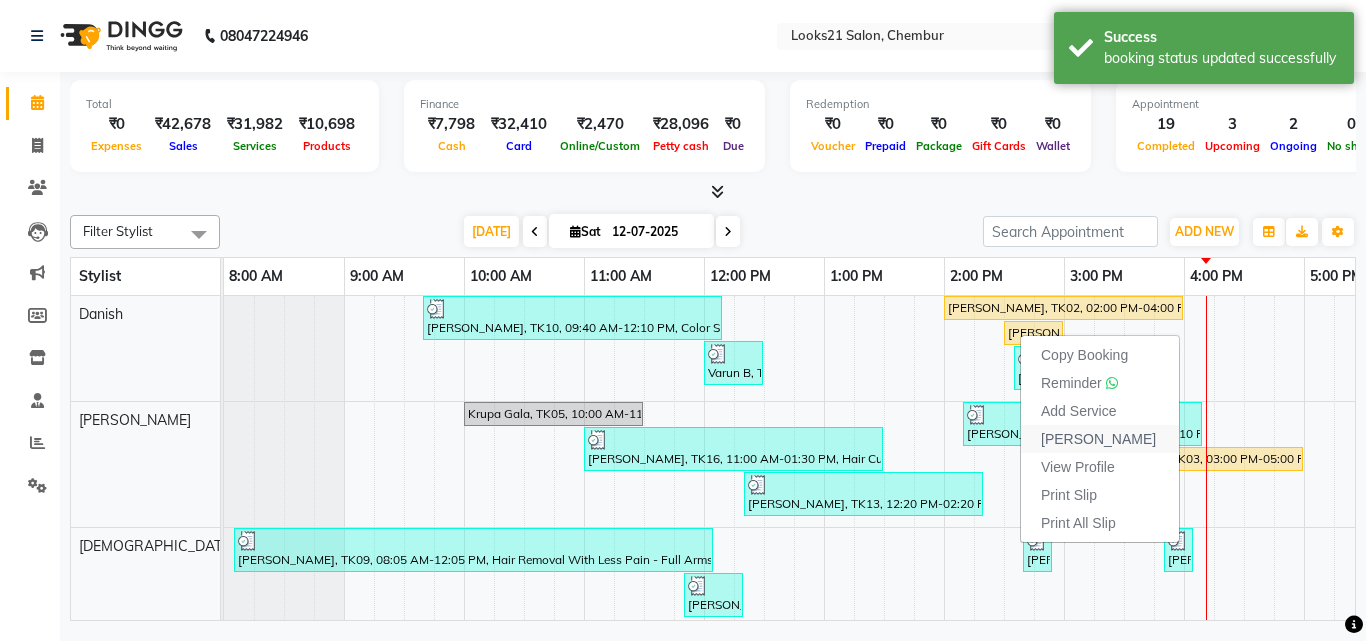 click on "Mark Done" at bounding box center [1098, 439] 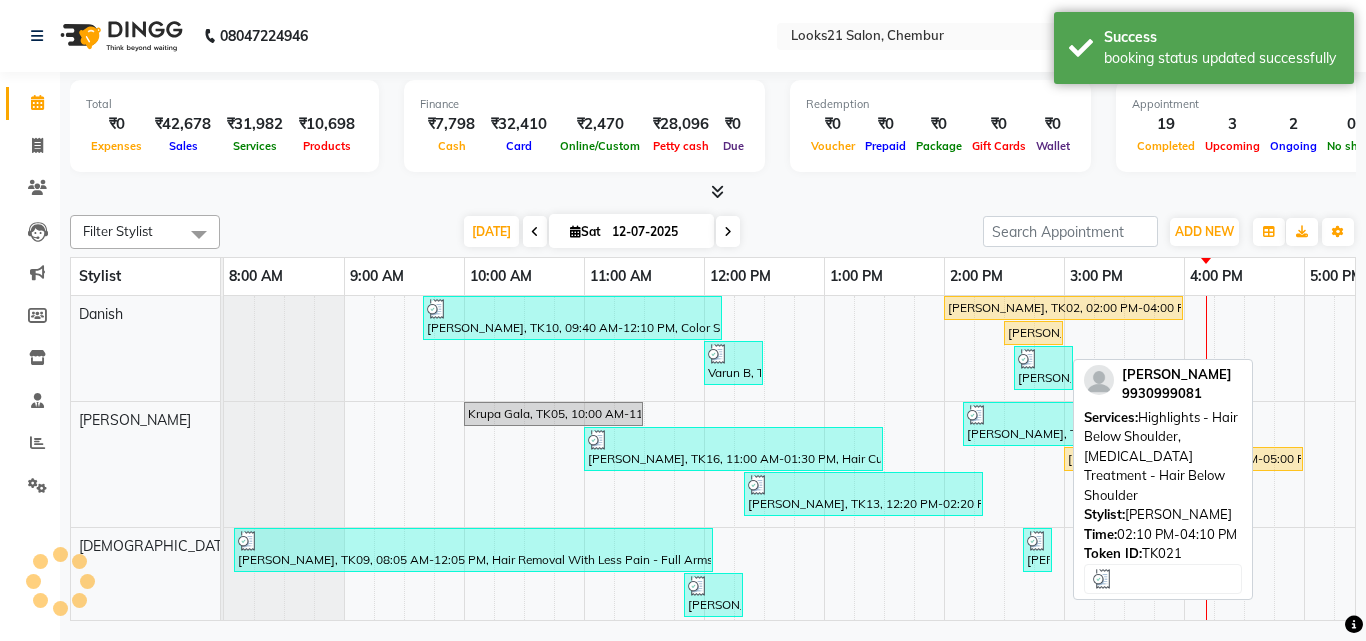 select on "service" 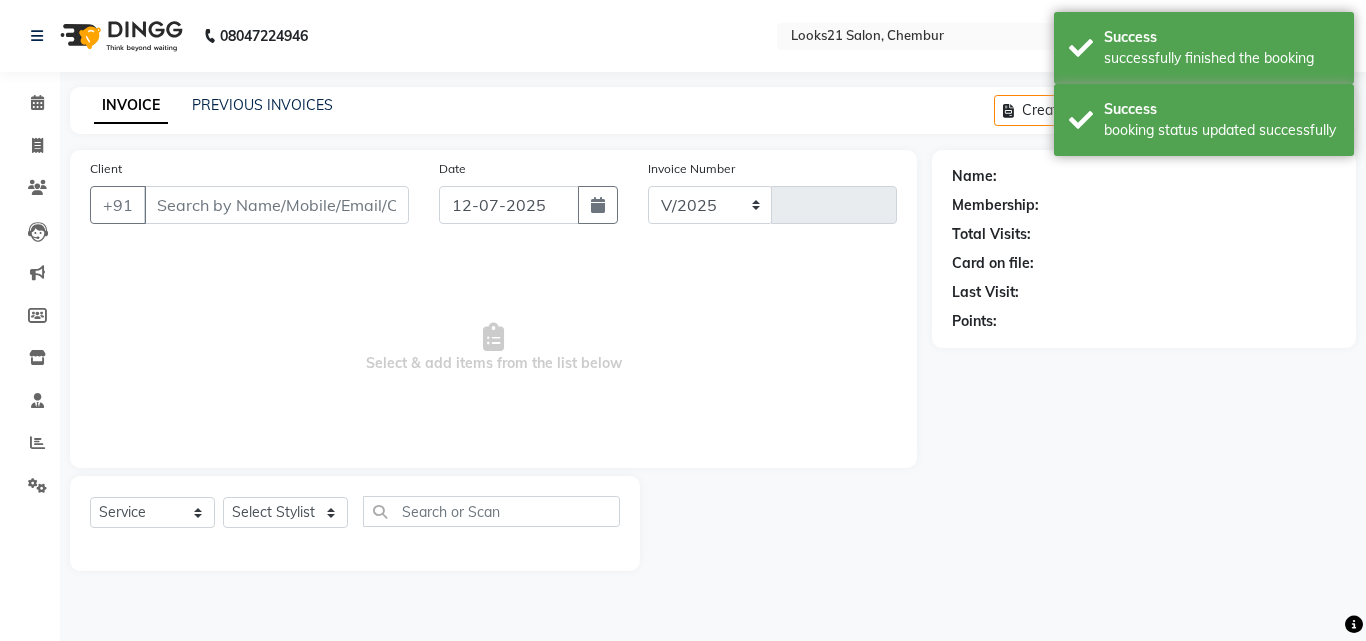 select on "844" 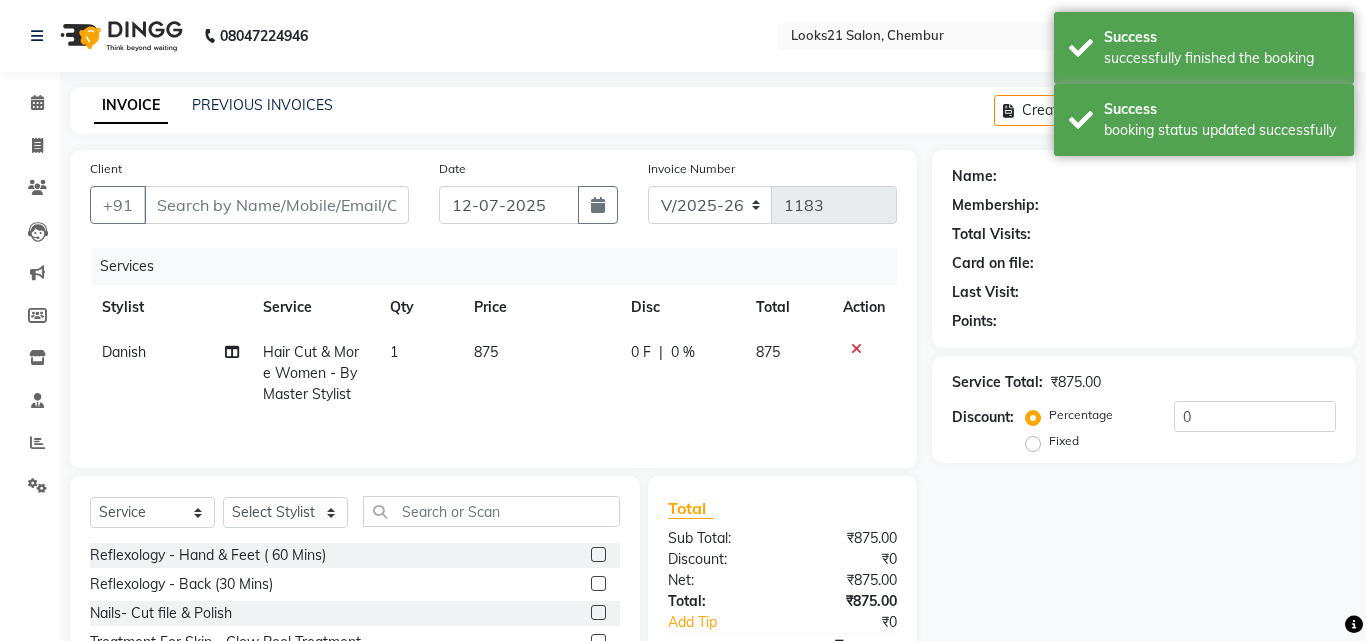 type on "9820610859" 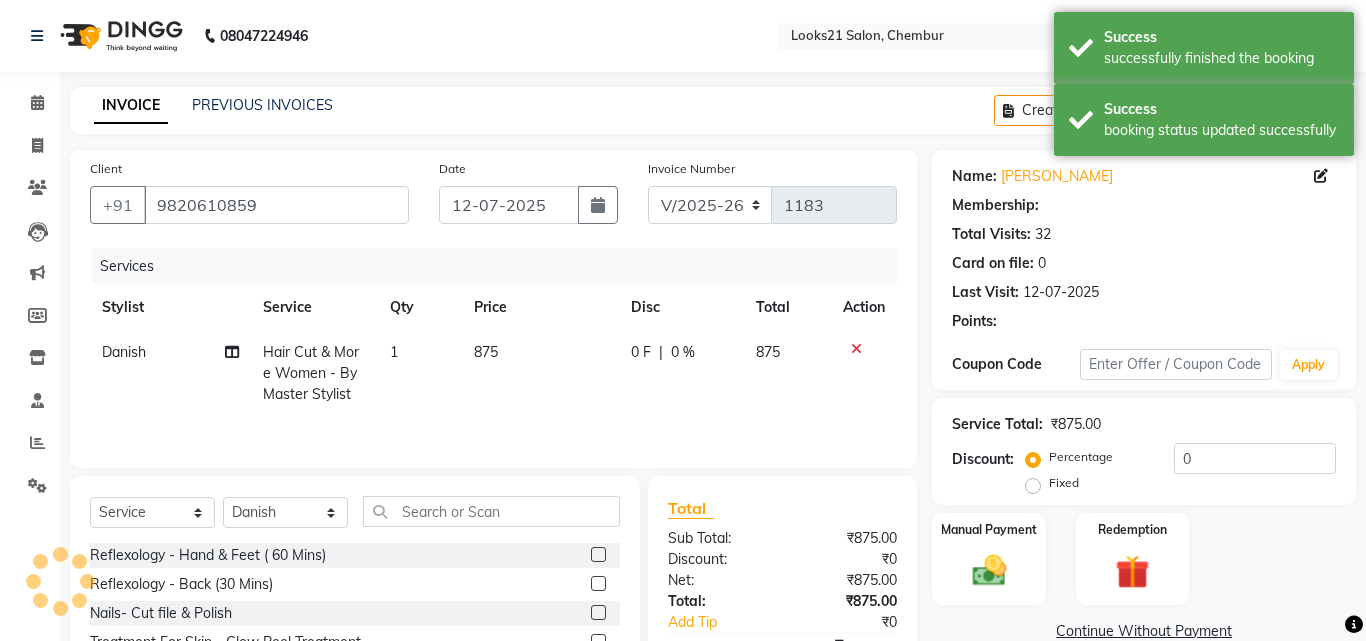 select on "1: Object" 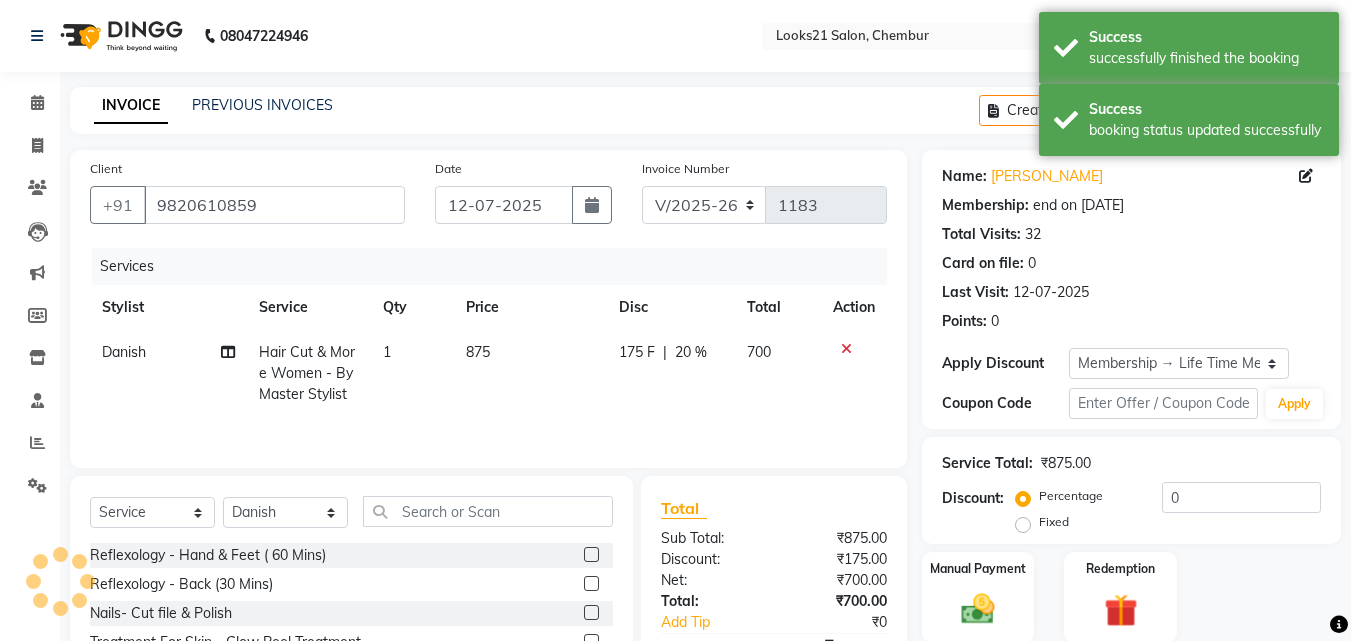 type on "20" 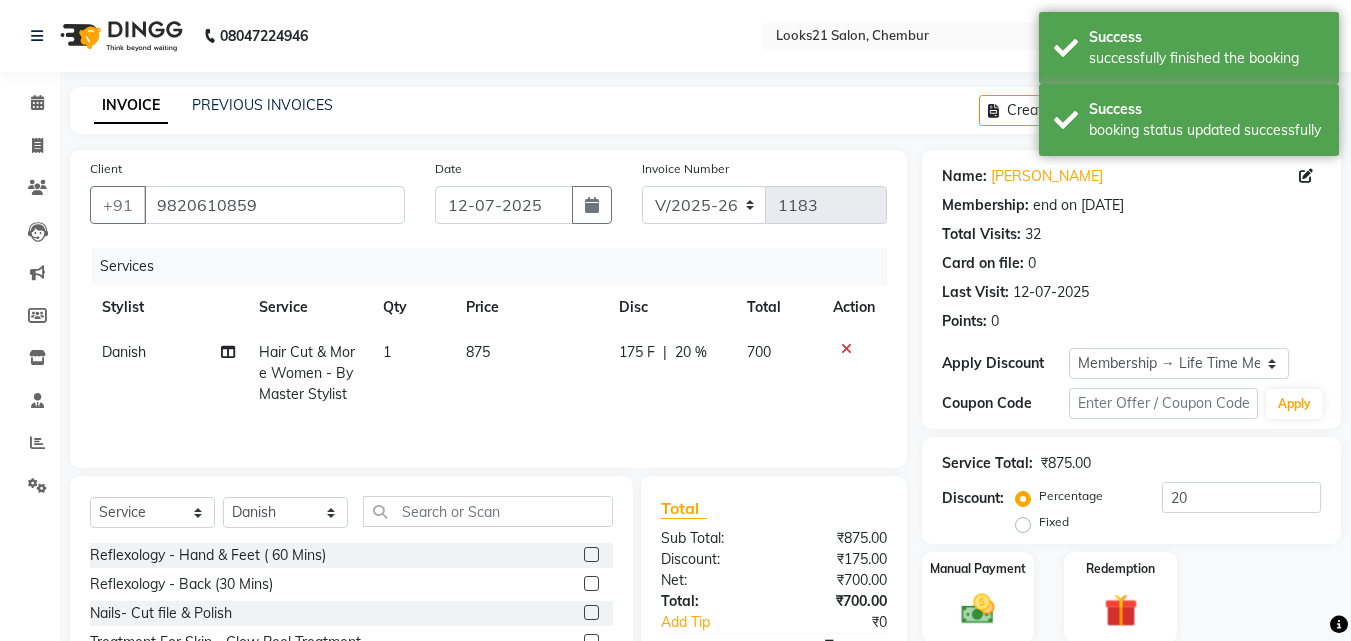 scroll, scrollTop: 100, scrollLeft: 0, axis: vertical 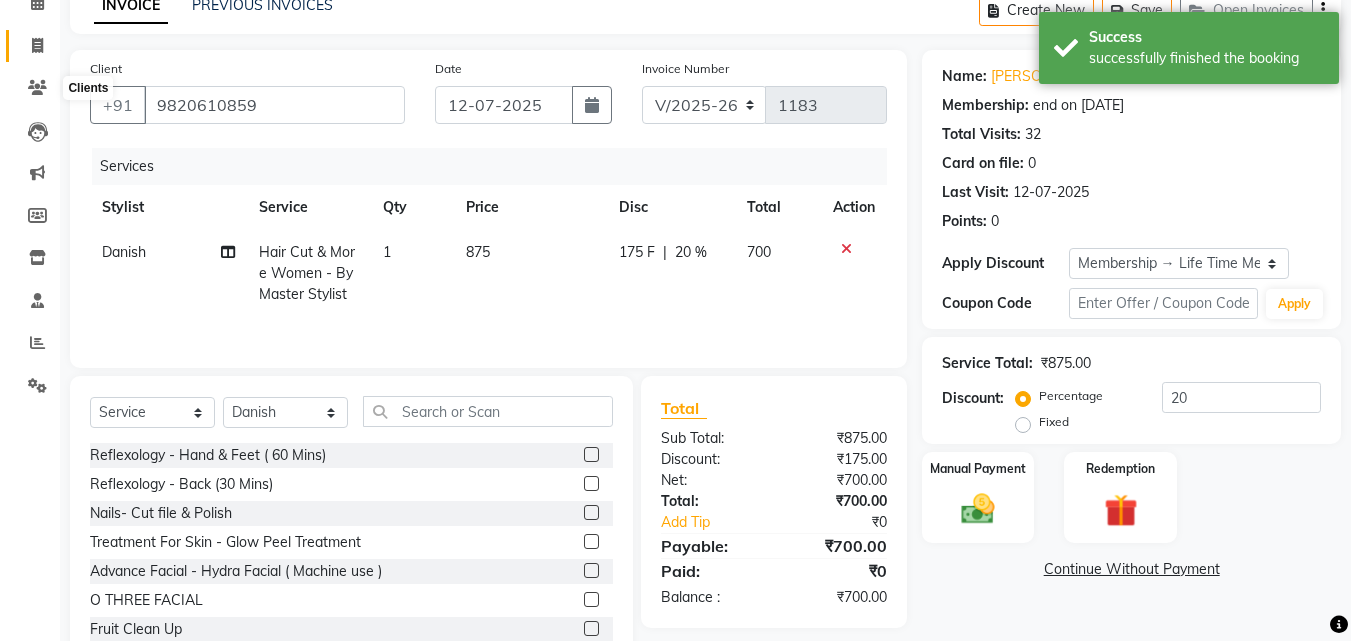 click 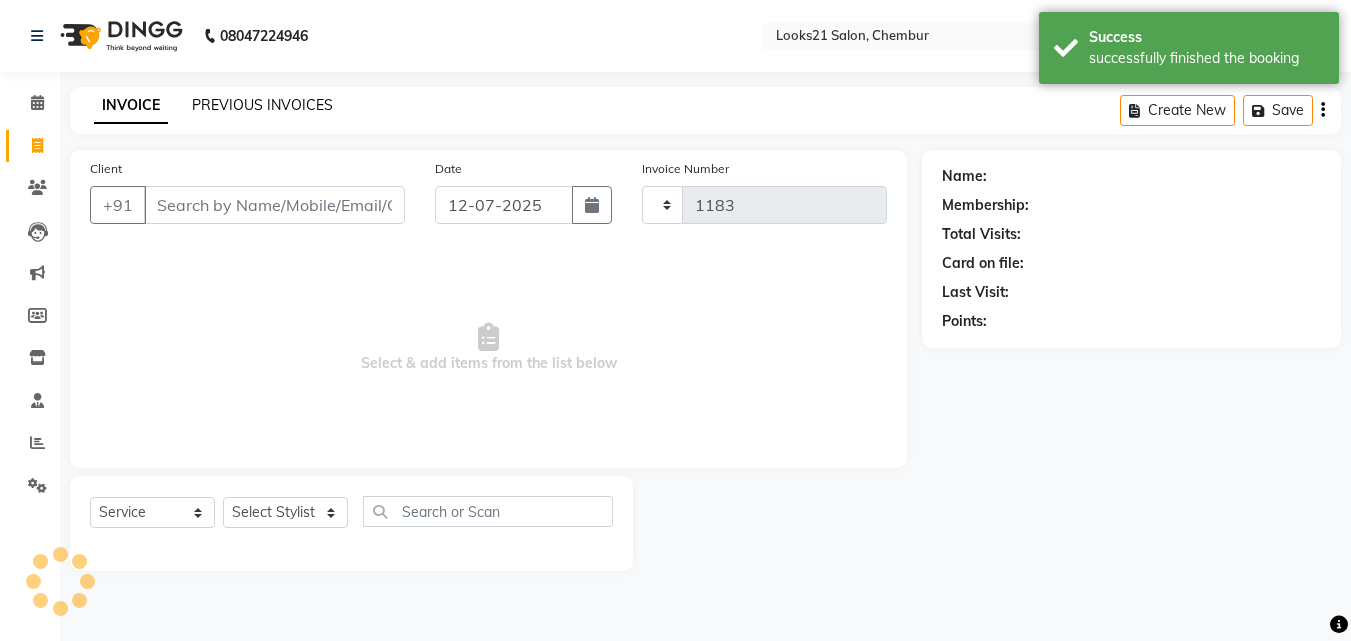 click on "PREVIOUS INVOICES" 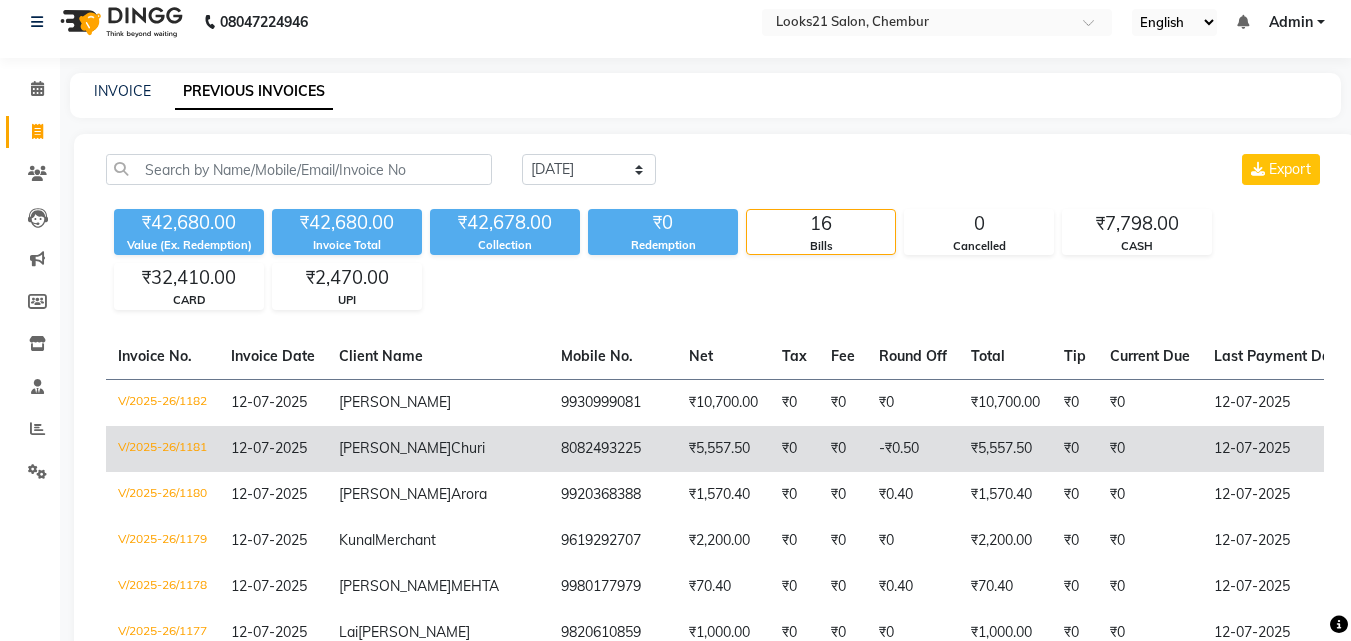 scroll, scrollTop: 0, scrollLeft: 0, axis: both 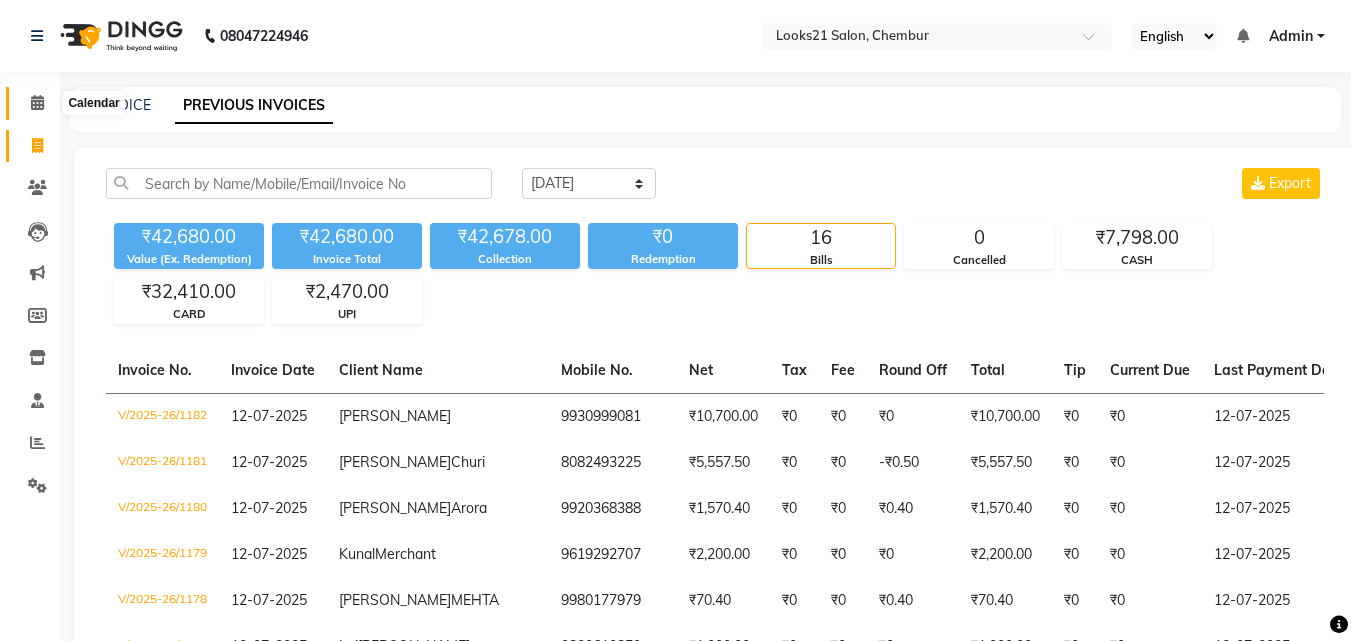 click 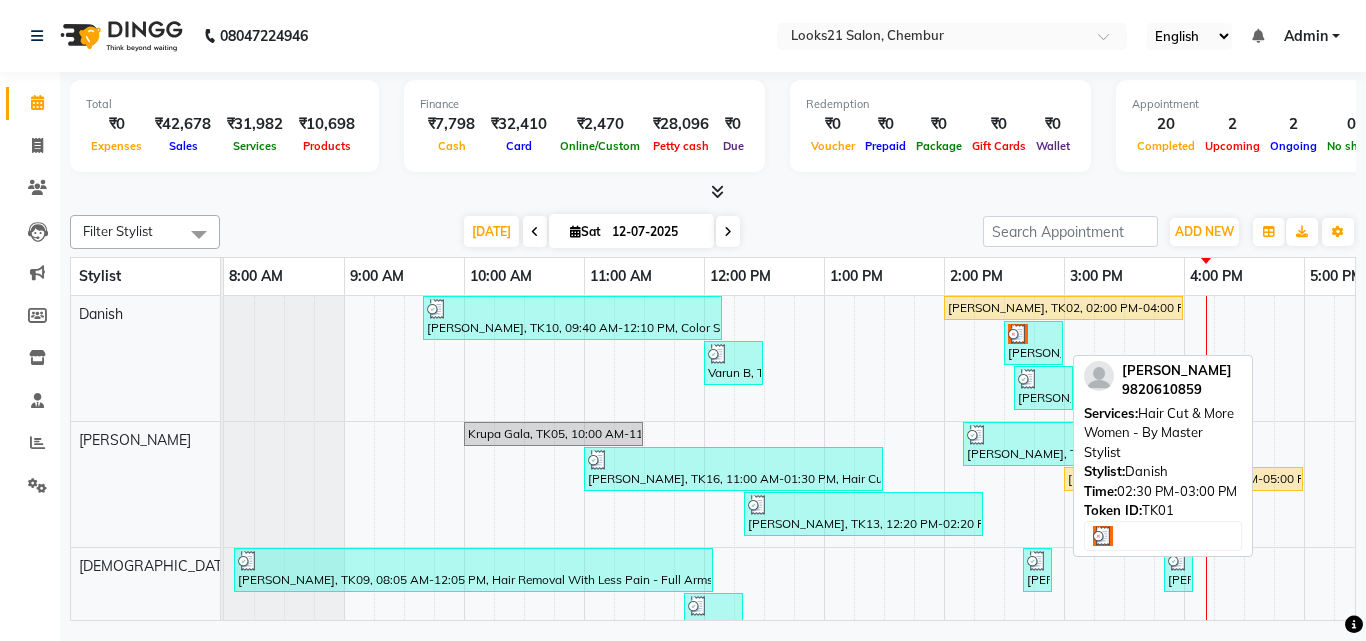 click on "[PERSON_NAME], TK01, 02:30 PM-03:00 PM, Hair Cut & More Women  - By Master Stylist" at bounding box center (1033, 343) 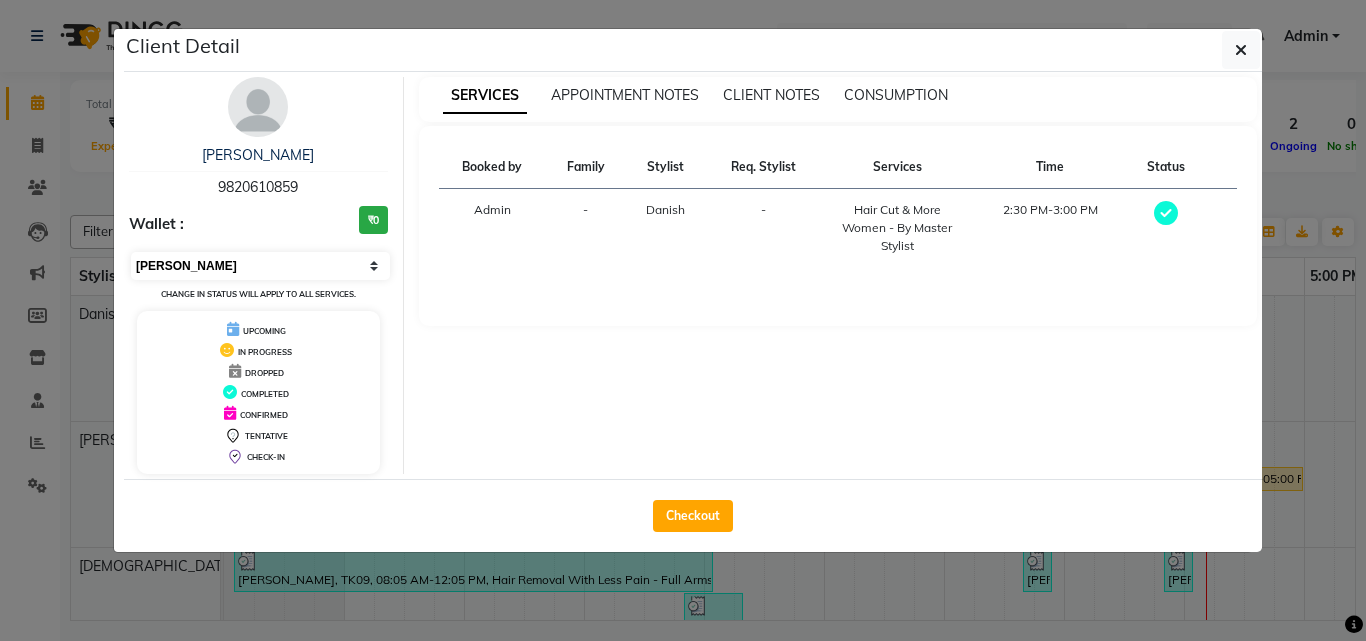 click on "Select MARK DONE UPCOMING" at bounding box center (260, 266) 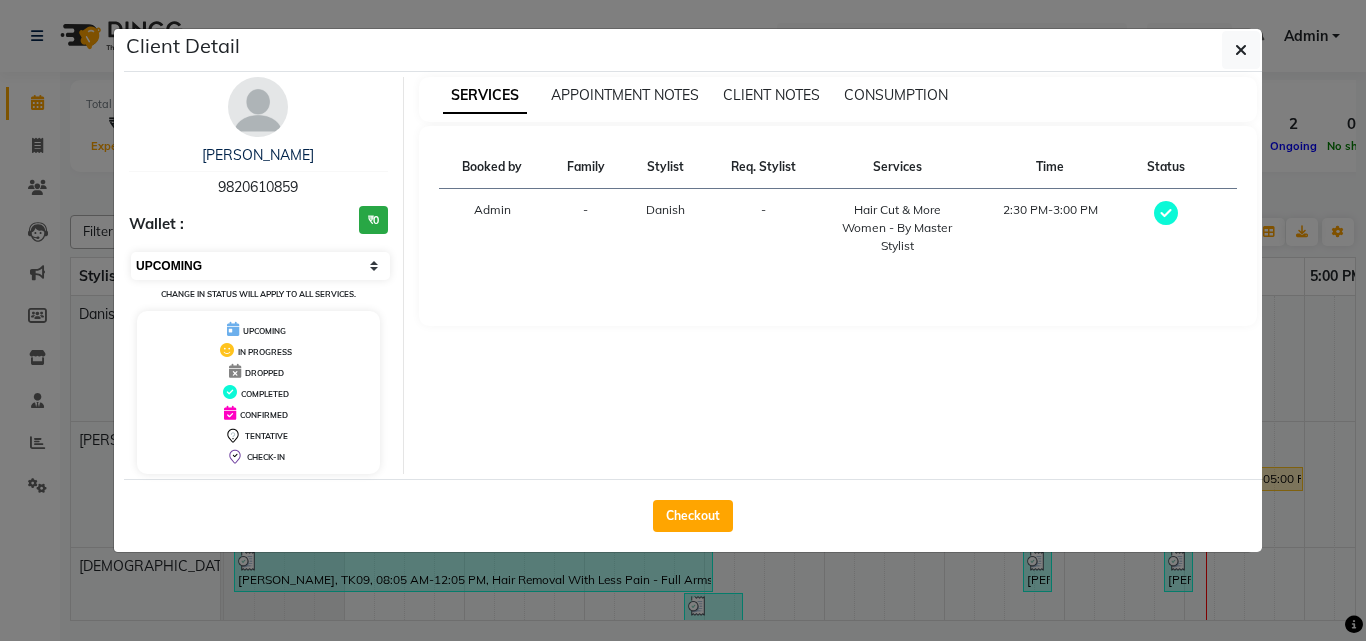 click on "Select MARK DONE UPCOMING" at bounding box center [260, 266] 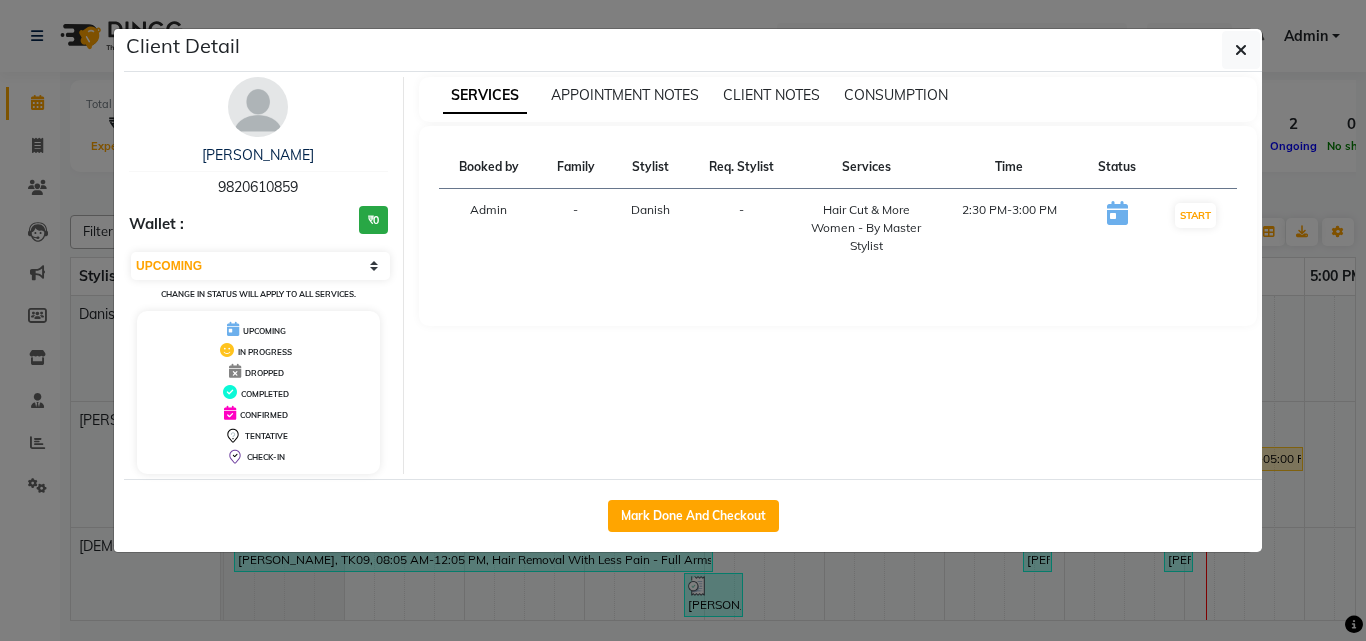 drag, startPoint x: 797, startPoint y: 592, endPoint x: 841, endPoint y: 545, distance: 64.381676 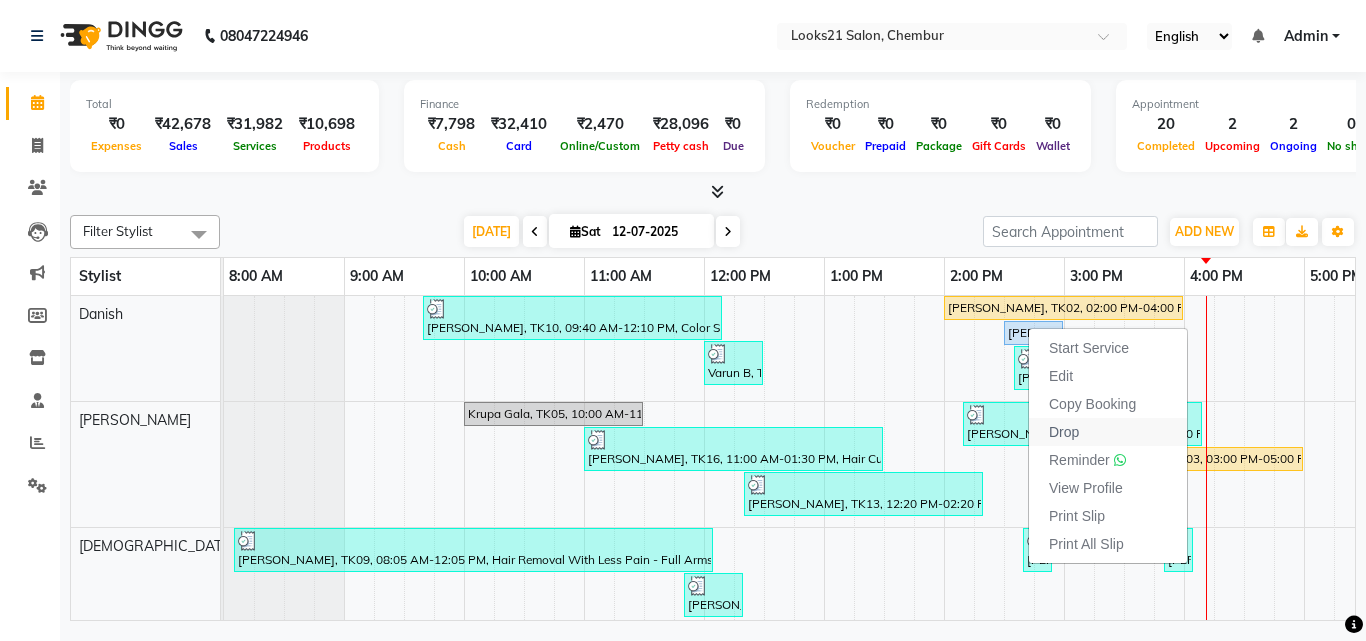 click on "Drop" at bounding box center (1064, 432) 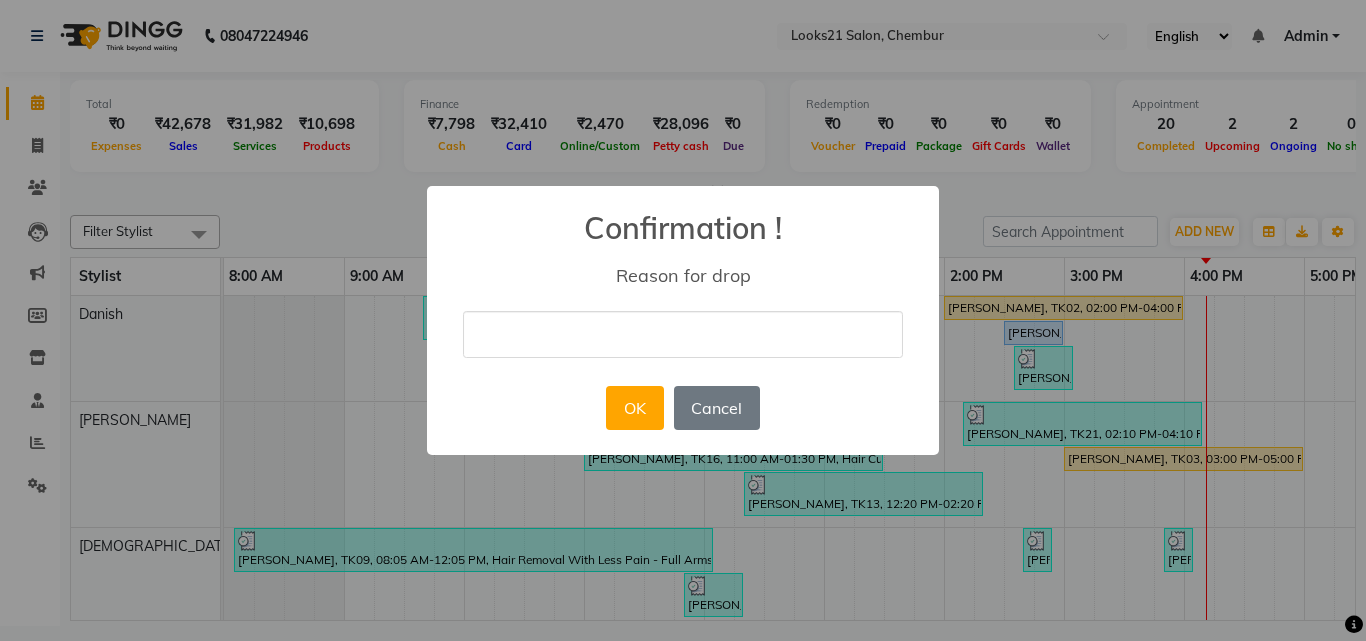 click on "× Confirmation ! Reason for drop OK No Cancel" at bounding box center (683, 320) 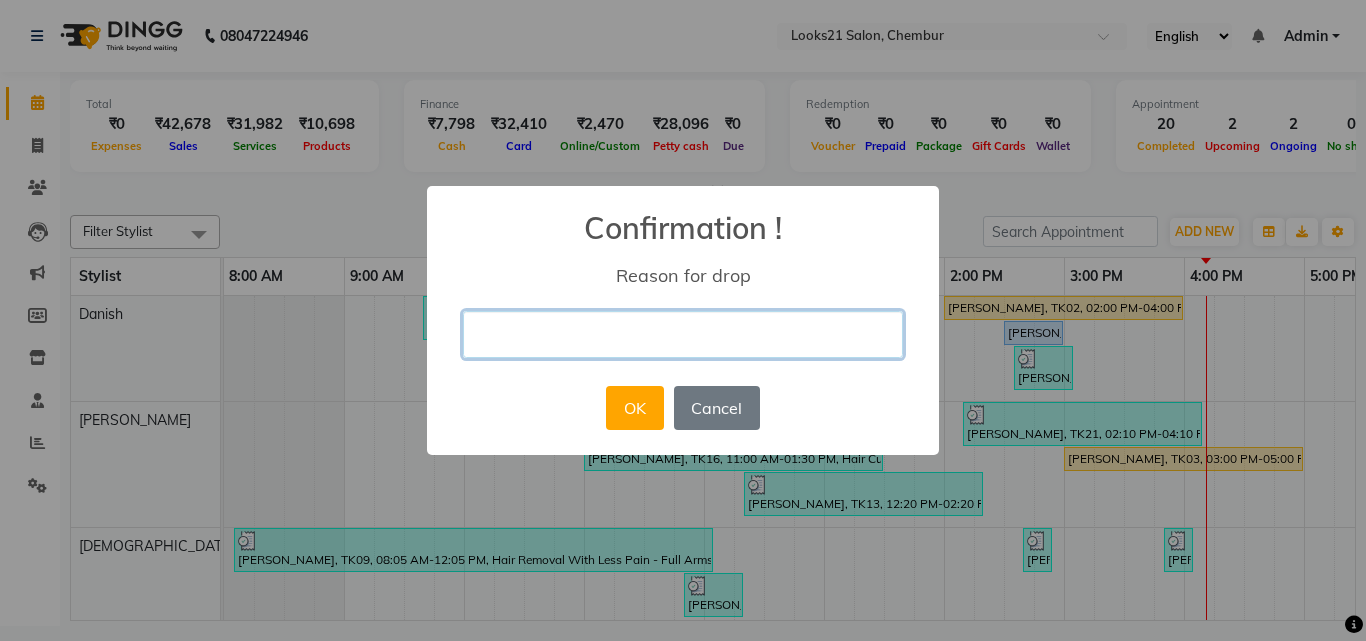 click at bounding box center (683, 334) 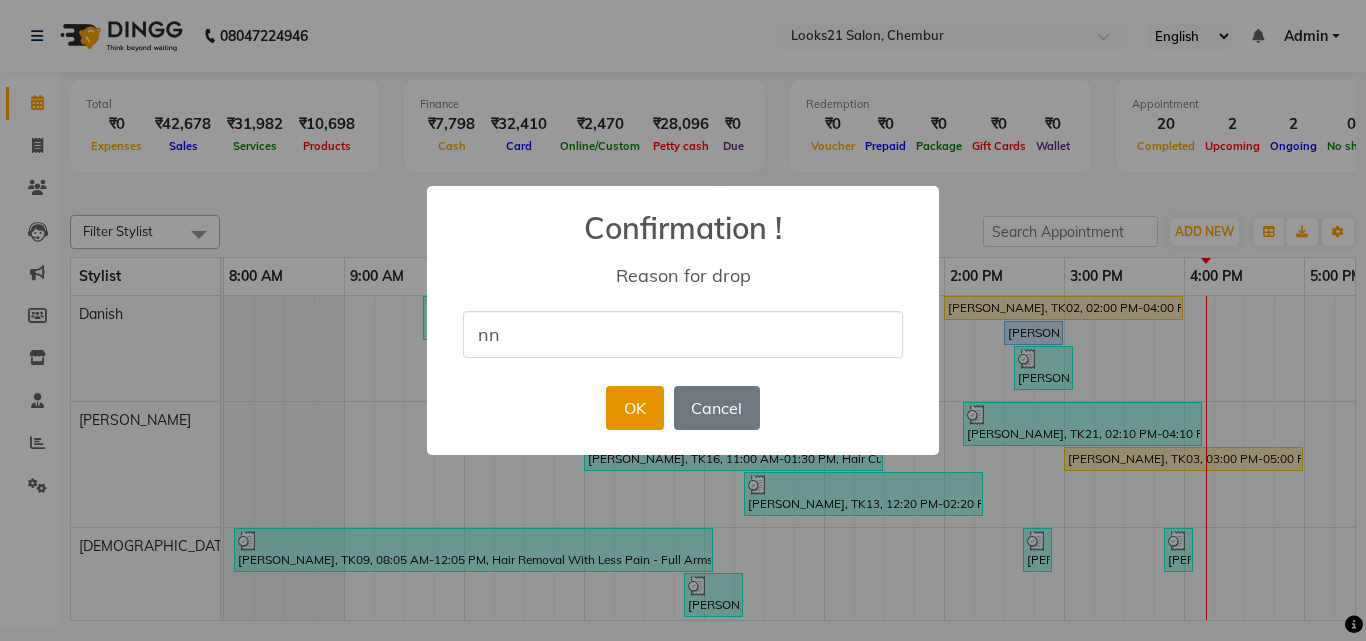 click on "OK" at bounding box center [634, 408] 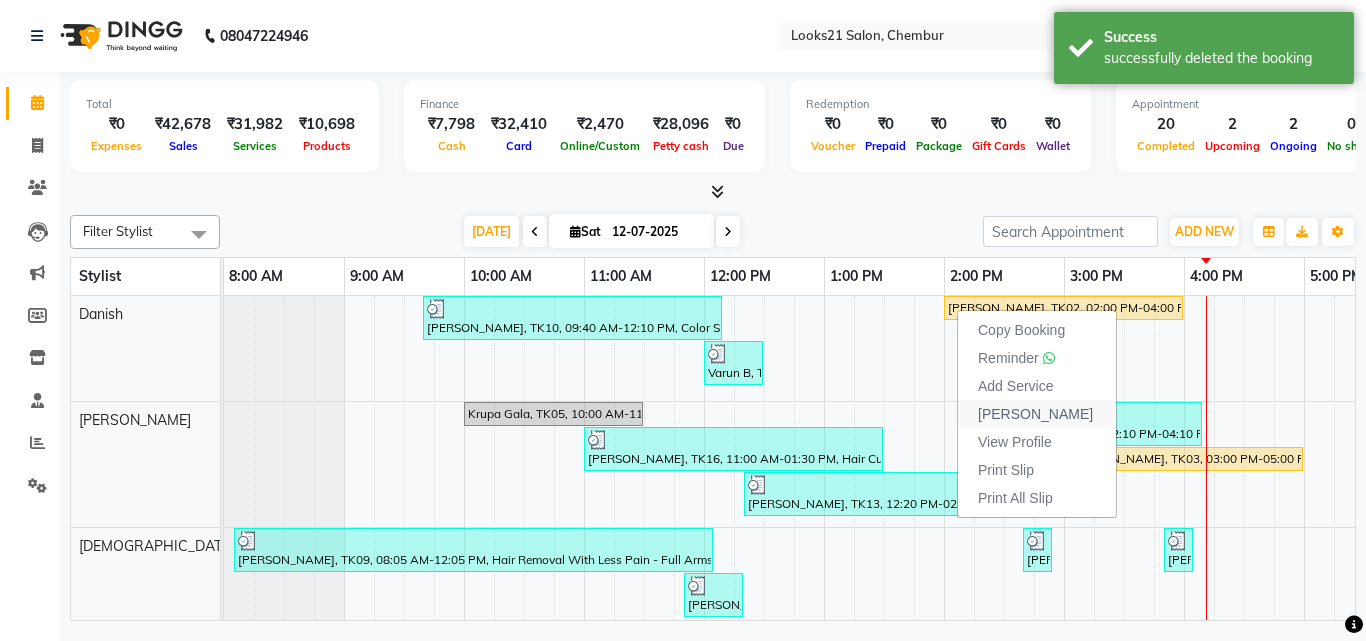 click on "[PERSON_NAME]" at bounding box center [1035, 414] 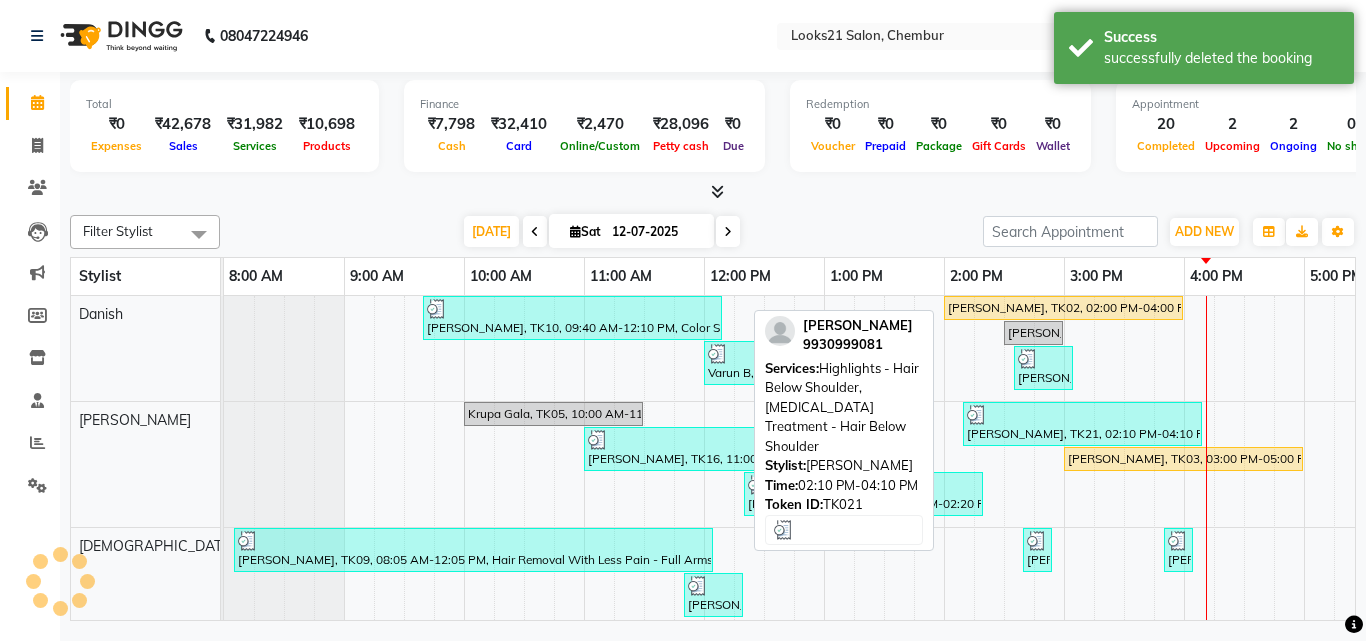 select on "service" 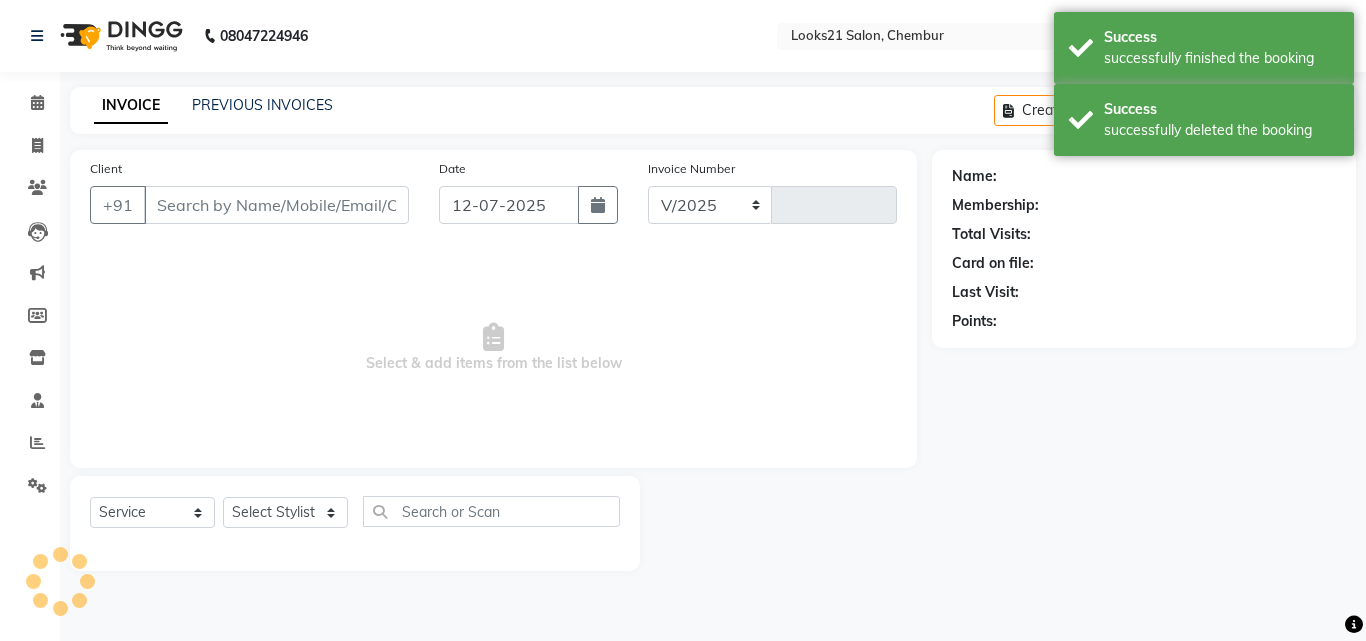 select on "844" 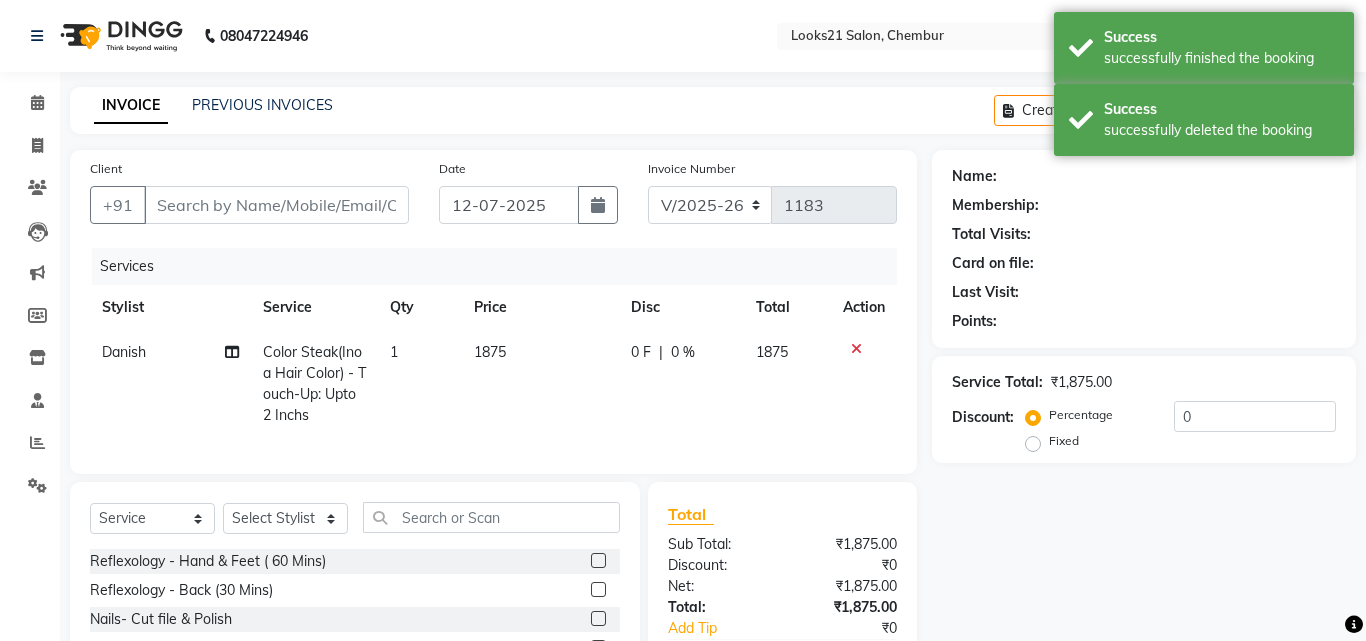 type on "9619364555" 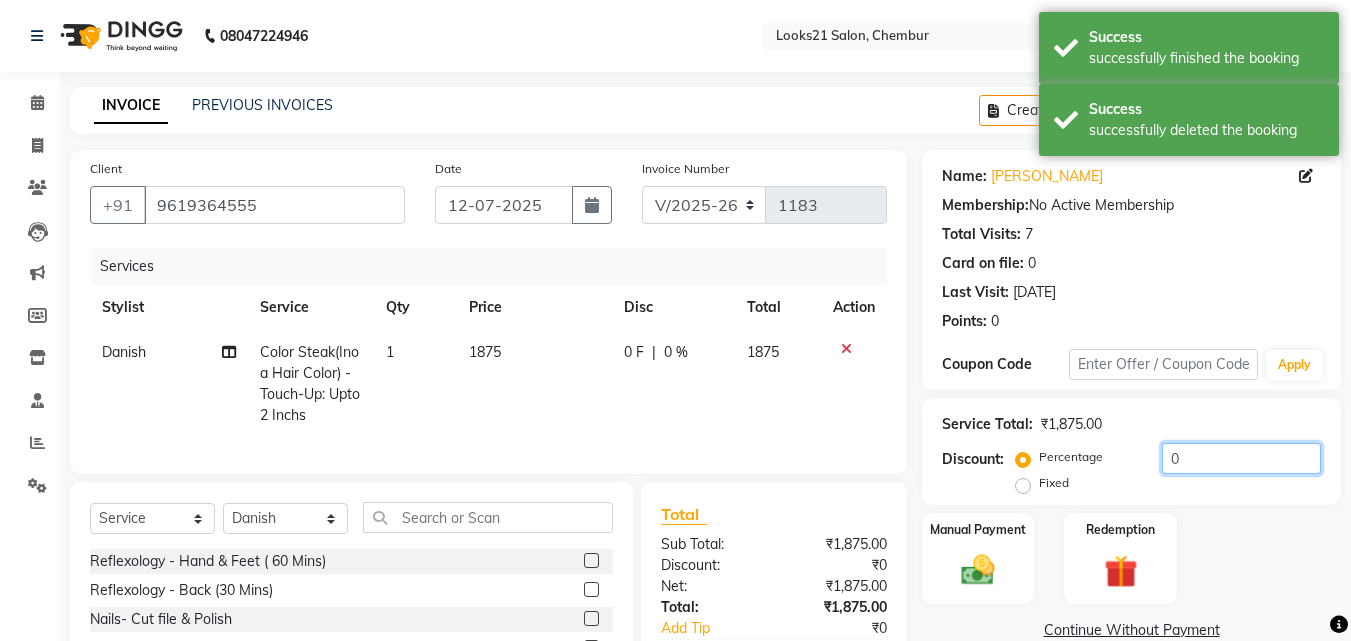 click on "0" 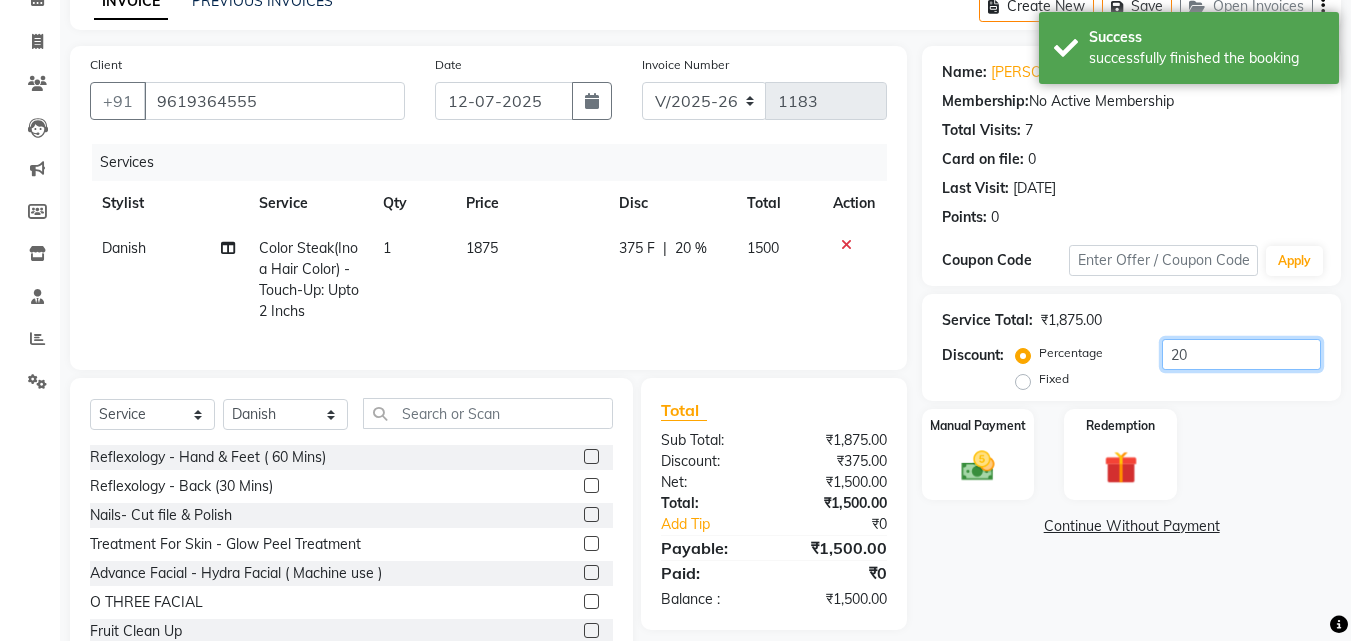 scroll, scrollTop: 181, scrollLeft: 0, axis: vertical 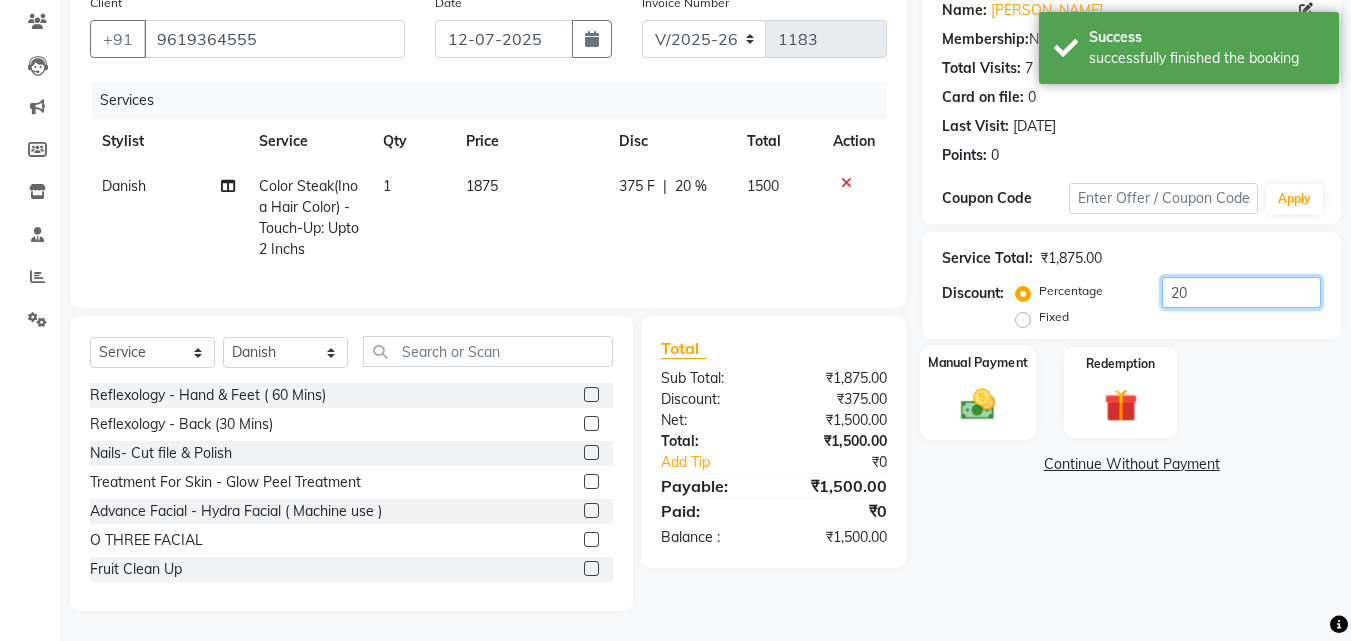 type on "20" 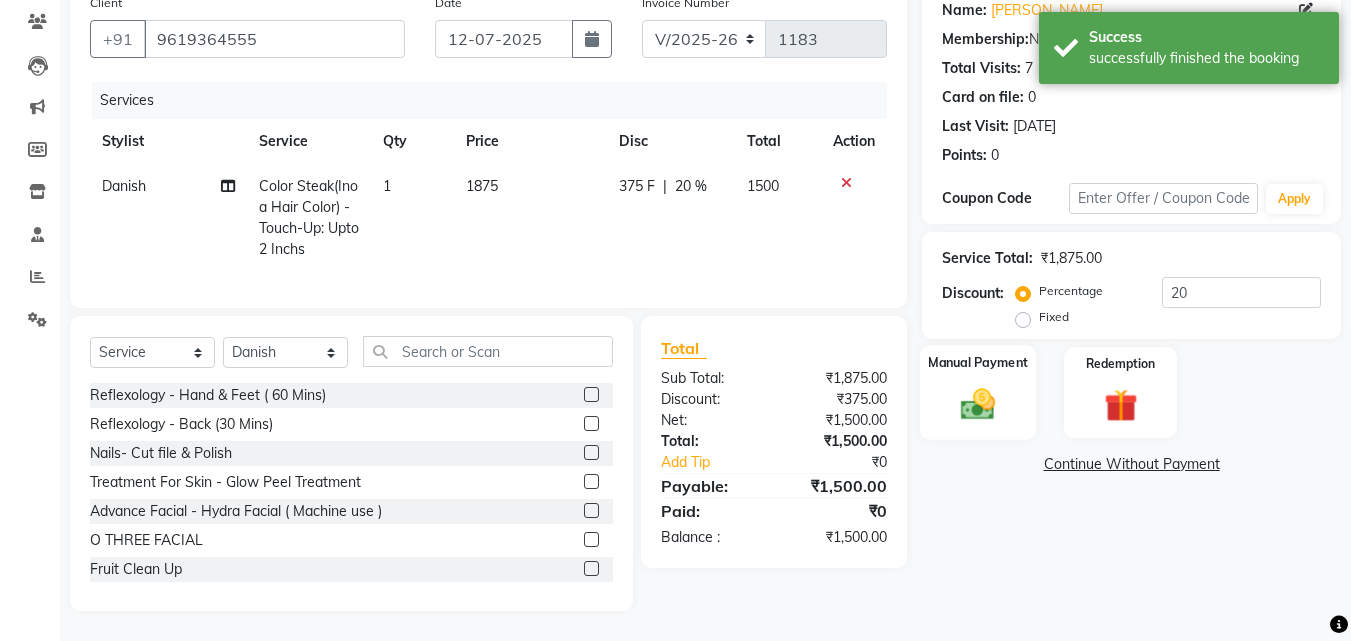 click 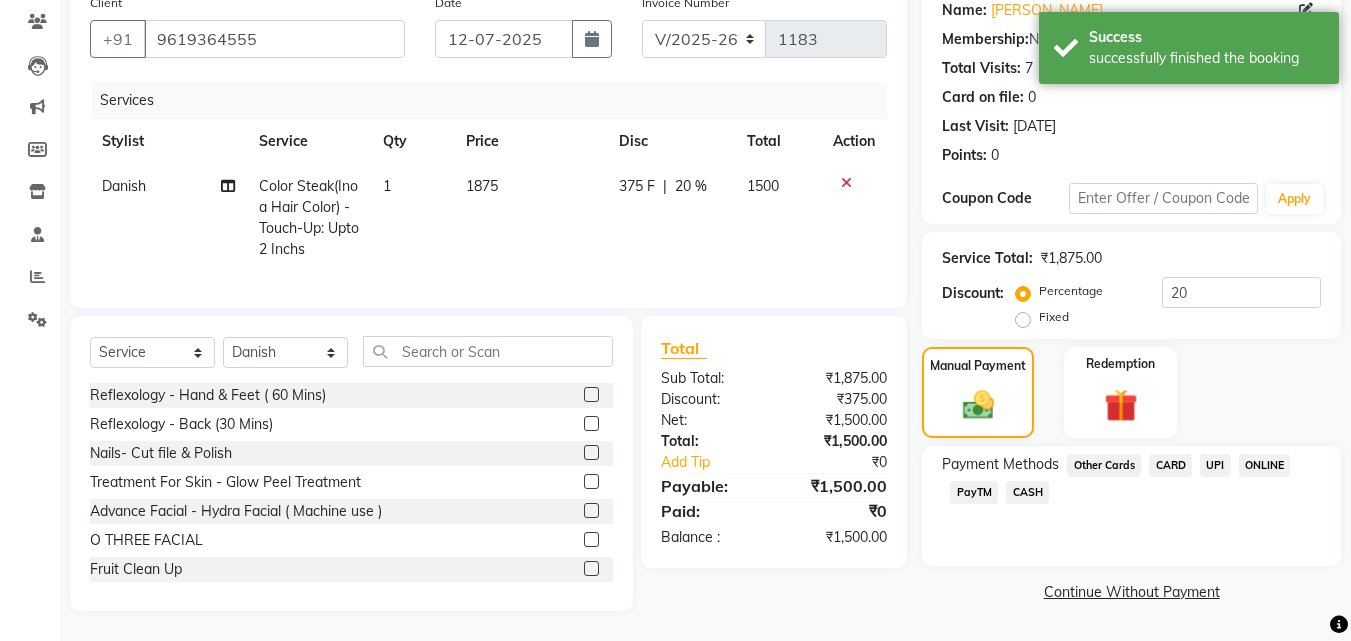click on "CASH" 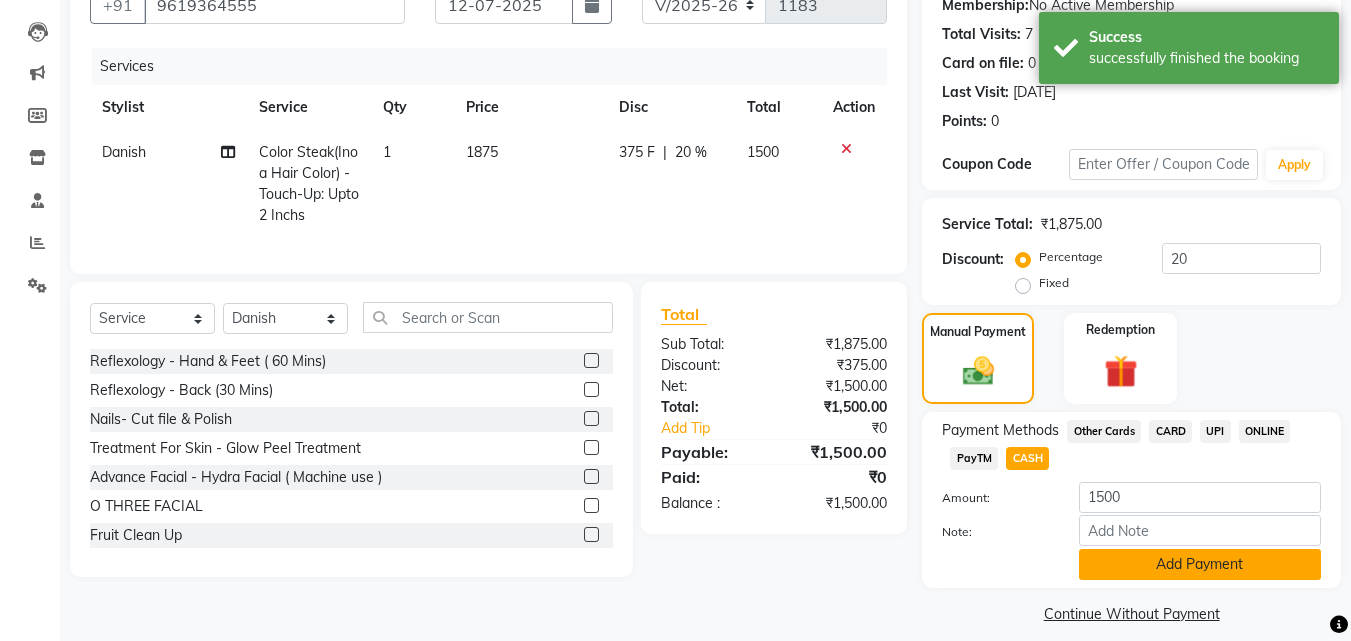 scroll, scrollTop: 218, scrollLeft: 0, axis: vertical 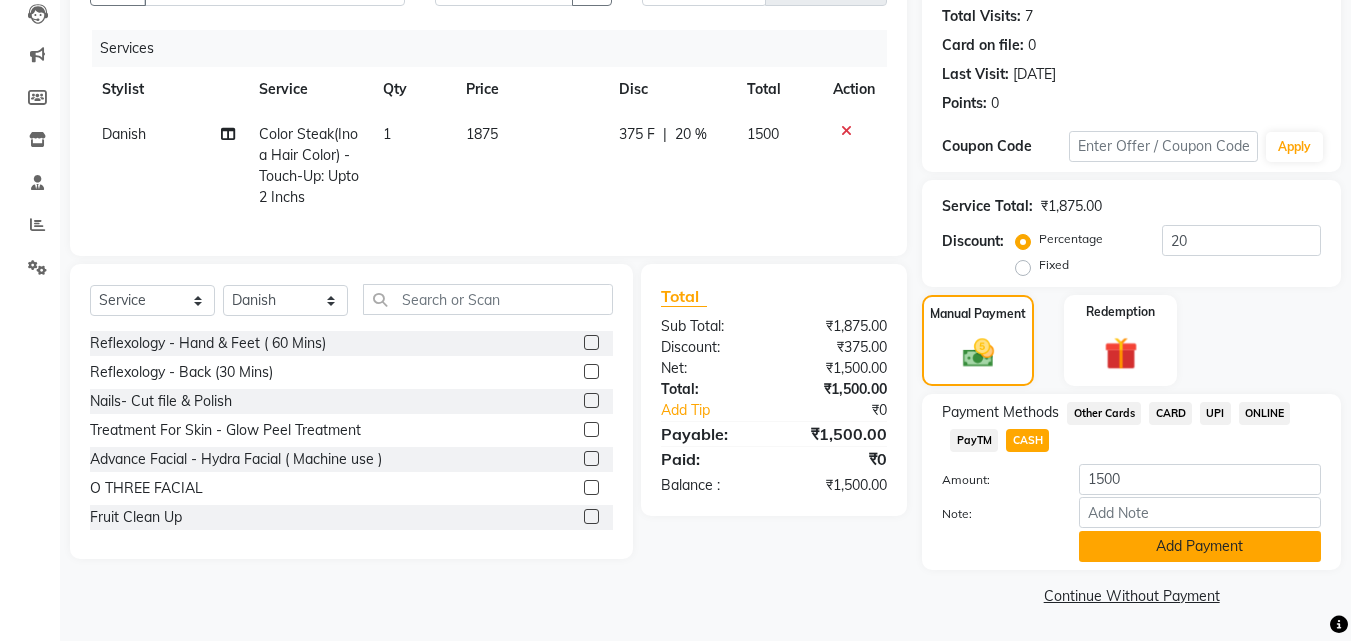 click on "Add Payment" 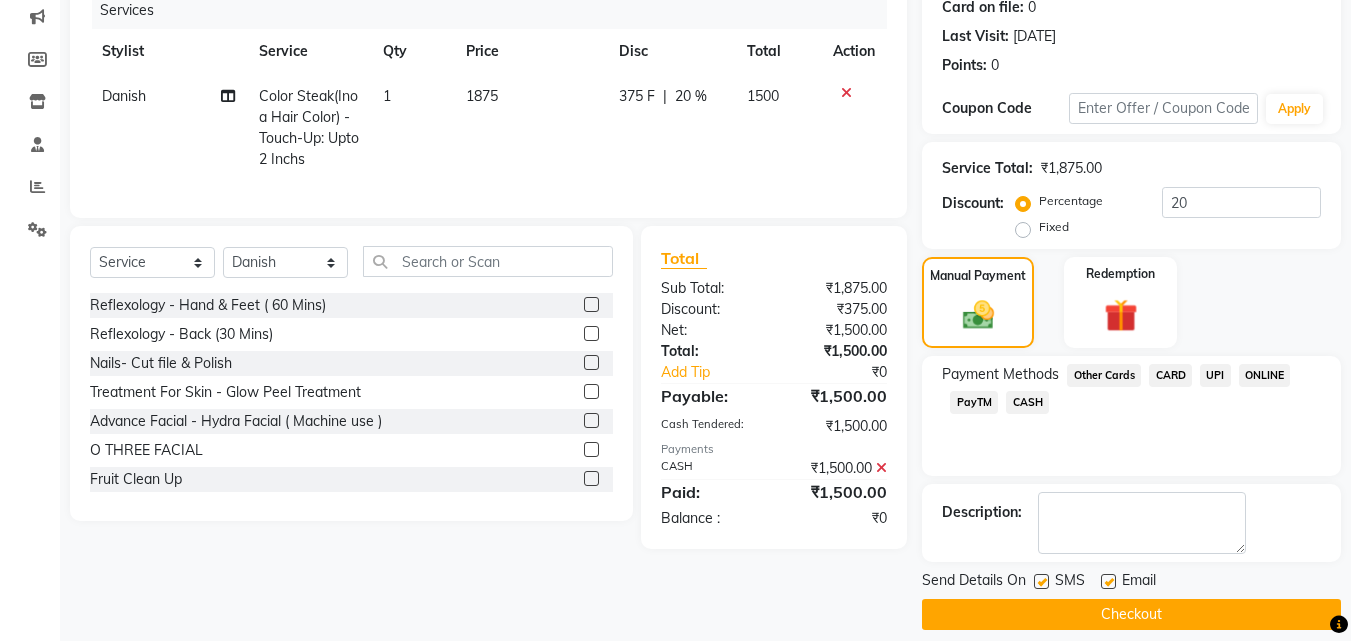 scroll, scrollTop: 275, scrollLeft: 0, axis: vertical 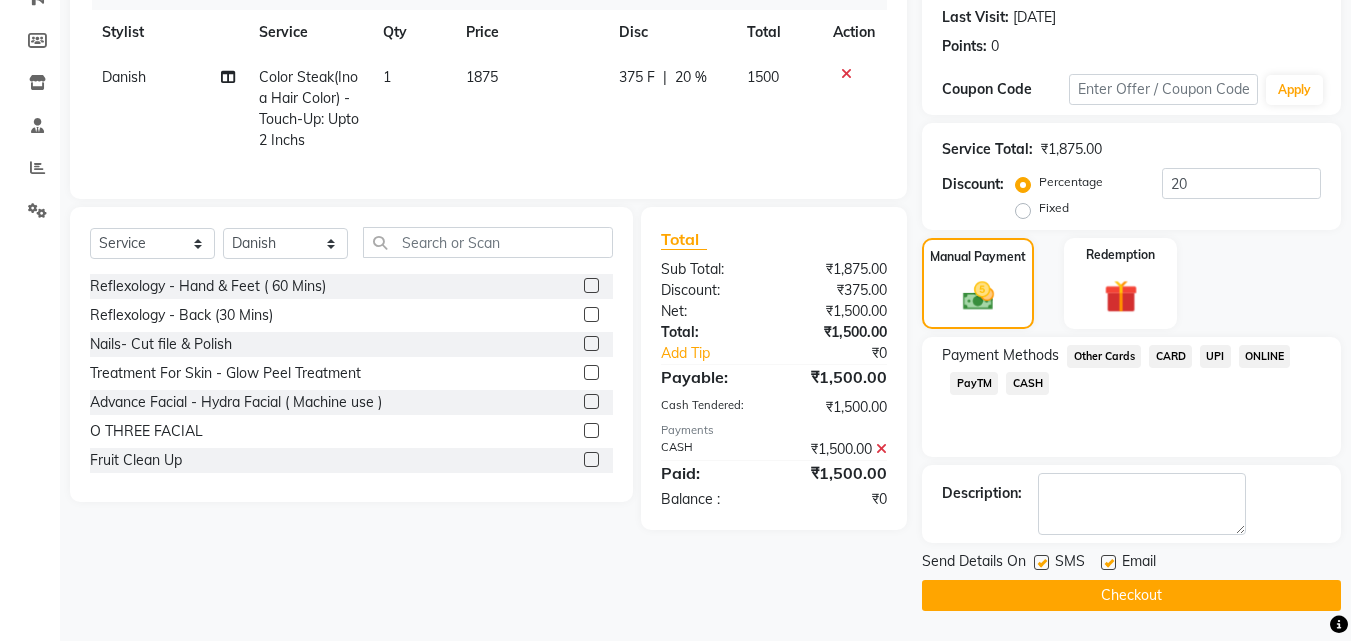click on "Checkout" 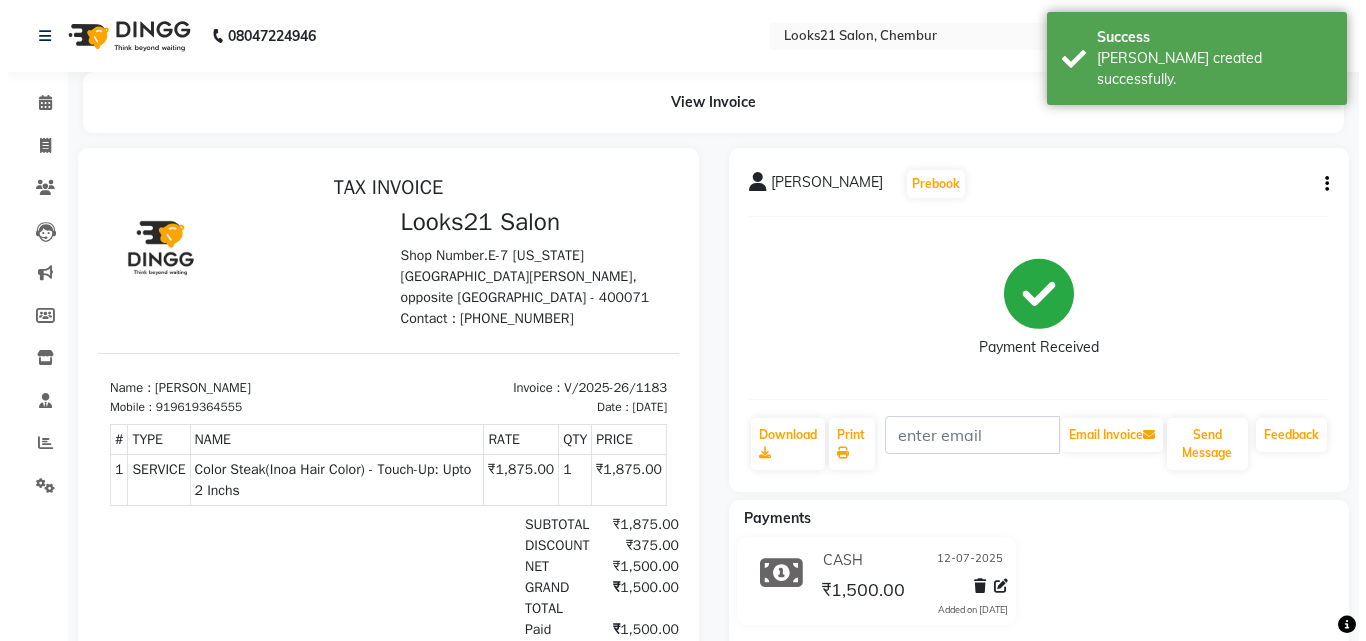 scroll, scrollTop: 0, scrollLeft: 0, axis: both 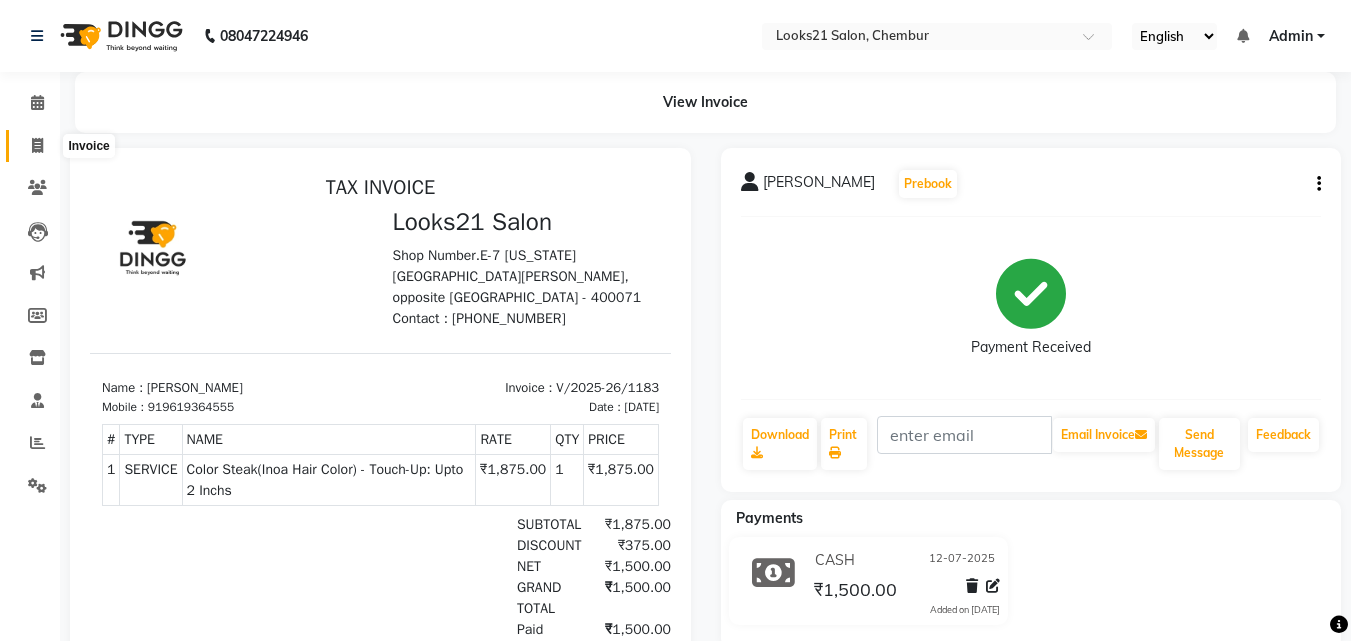 click 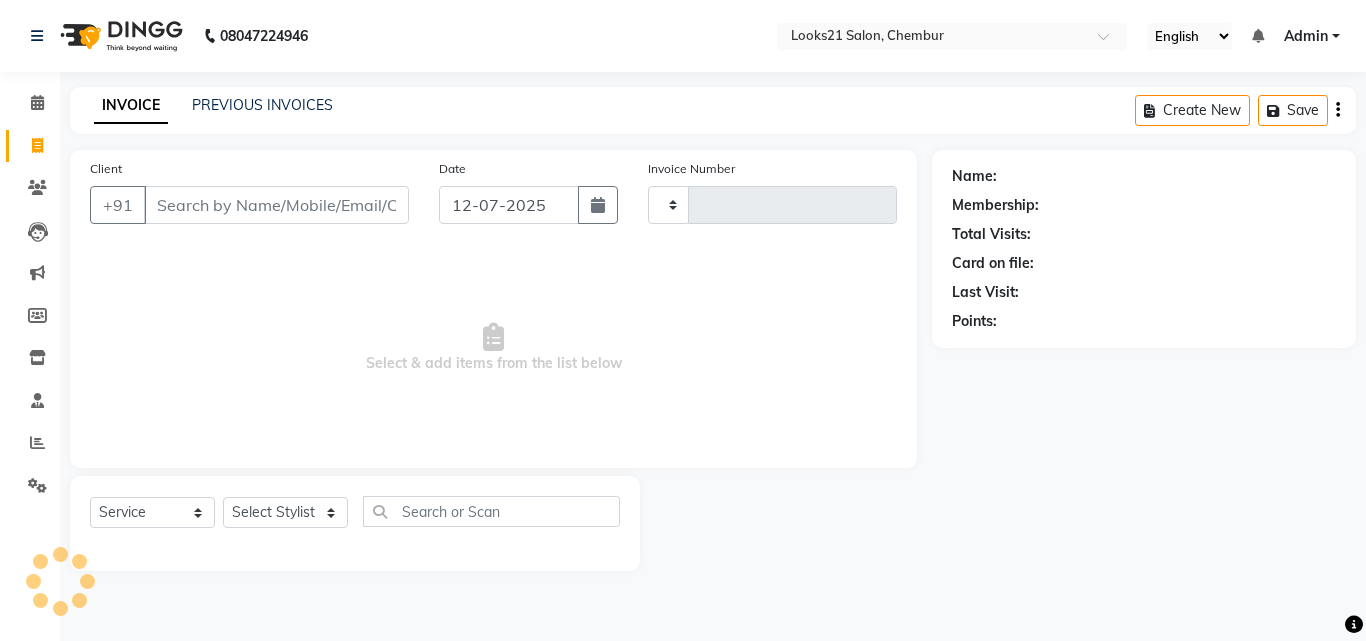 type on "1184" 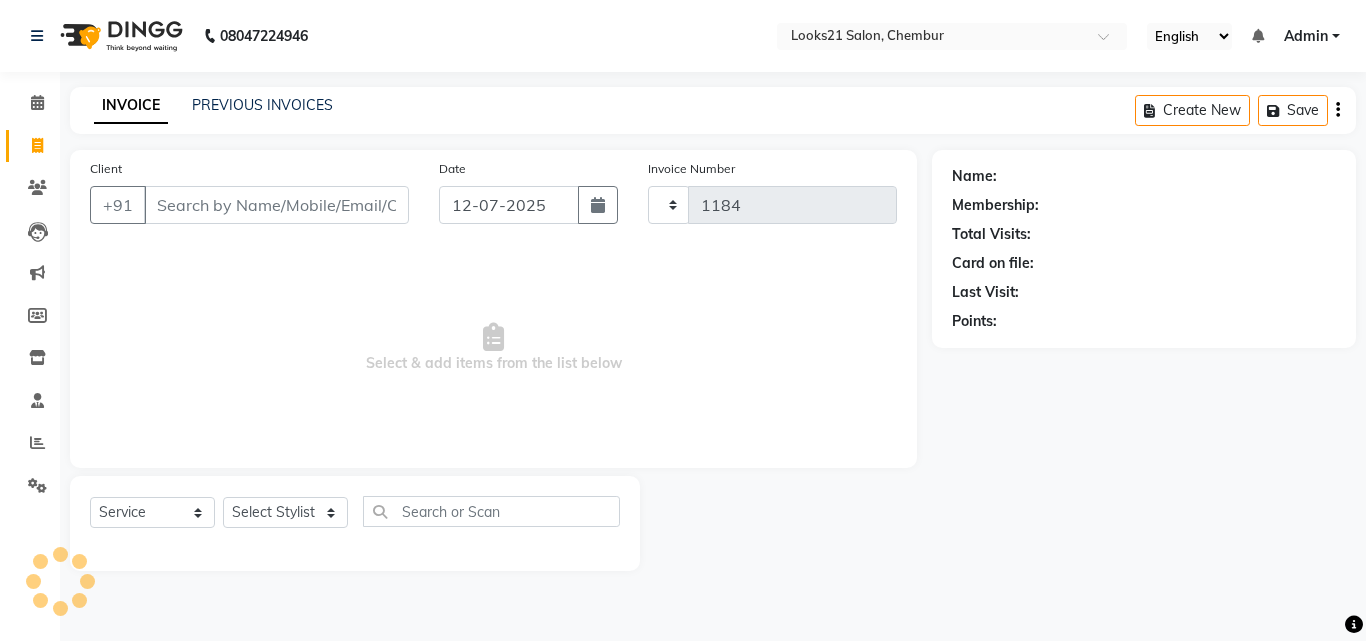 click on "Client" at bounding box center (276, 205) 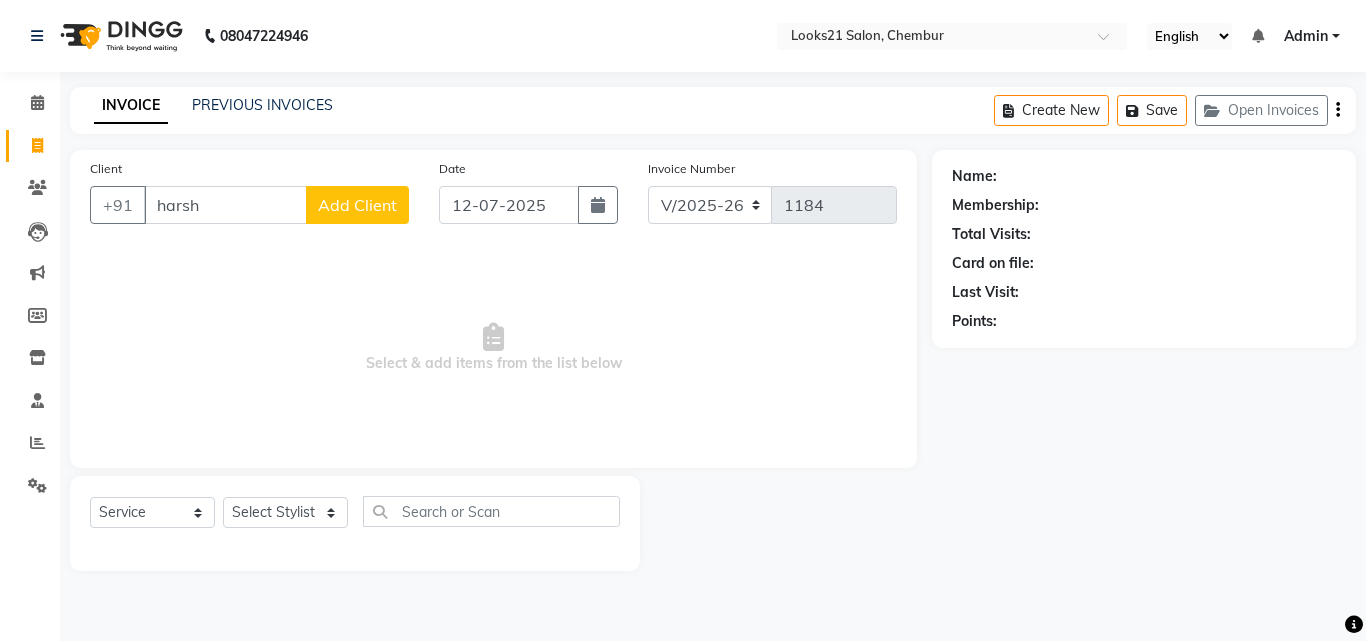 type on "harsha" 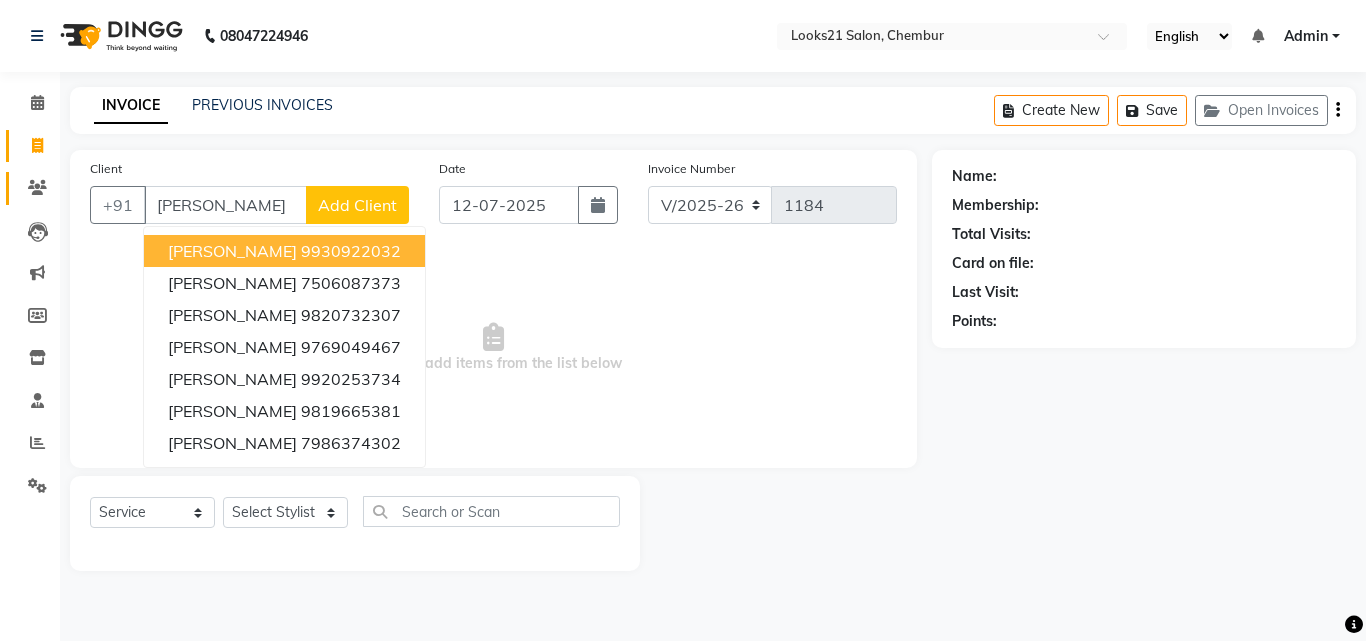 drag, startPoint x: 235, startPoint y: 202, endPoint x: 6, endPoint y: 180, distance: 230.05434 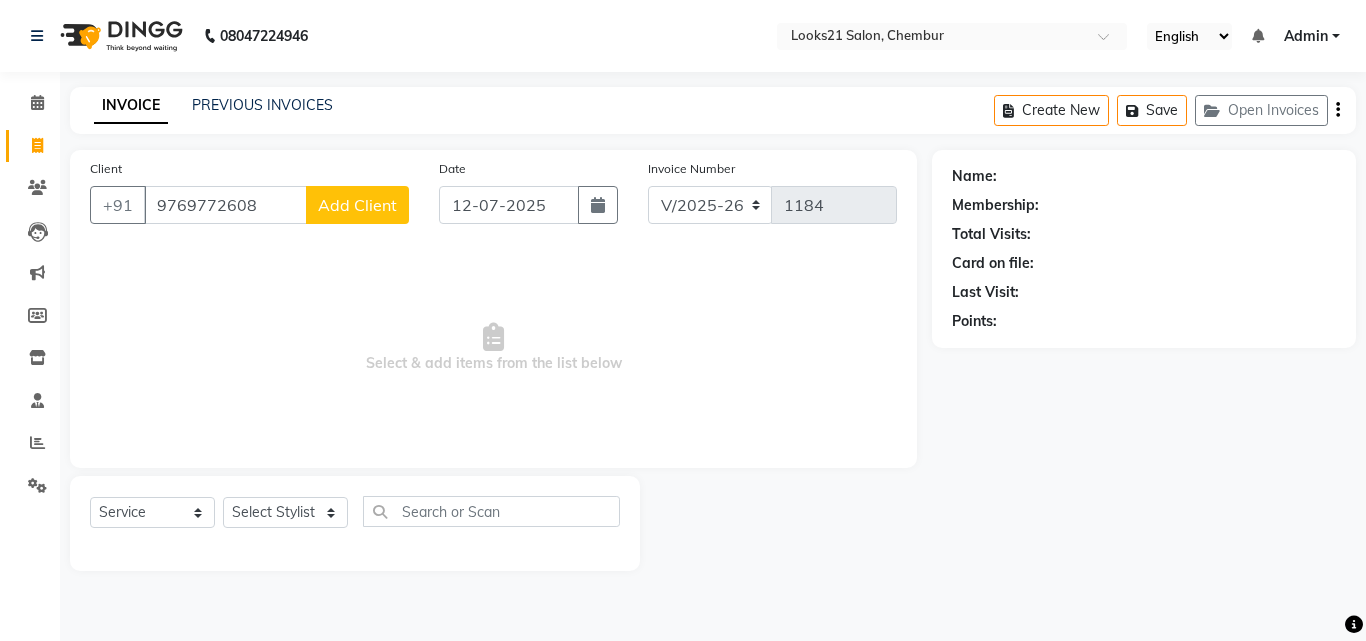 type on "9769772608" 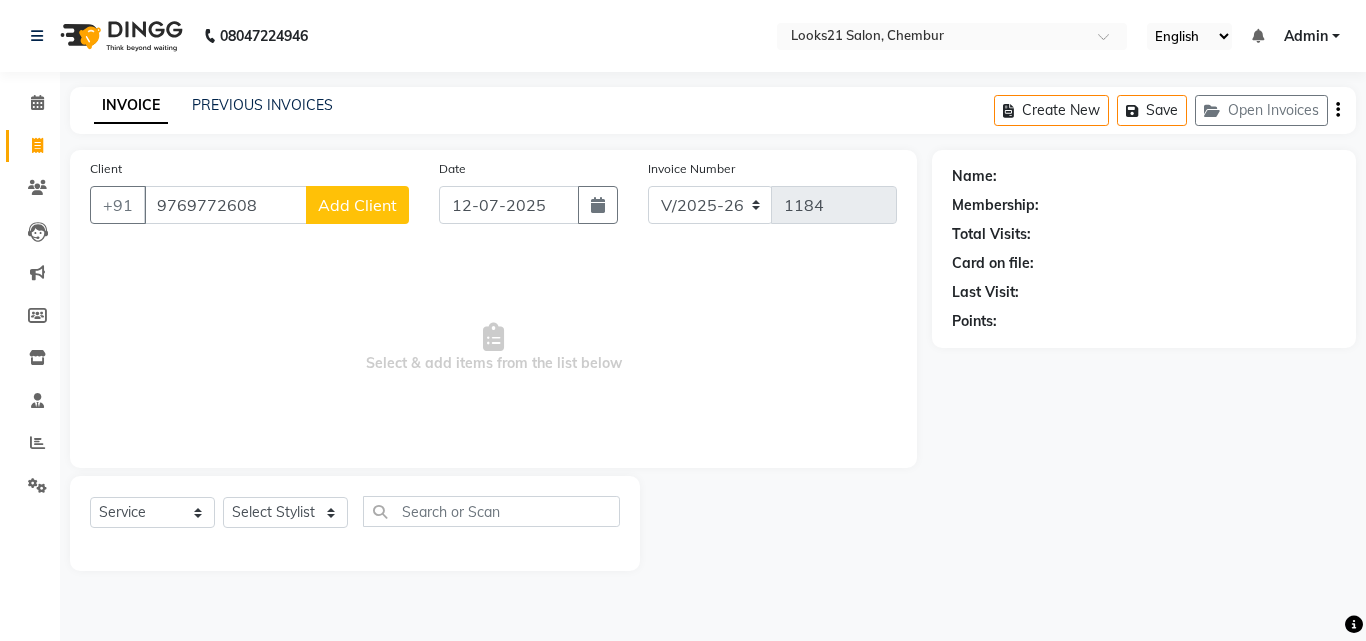 select on "22" 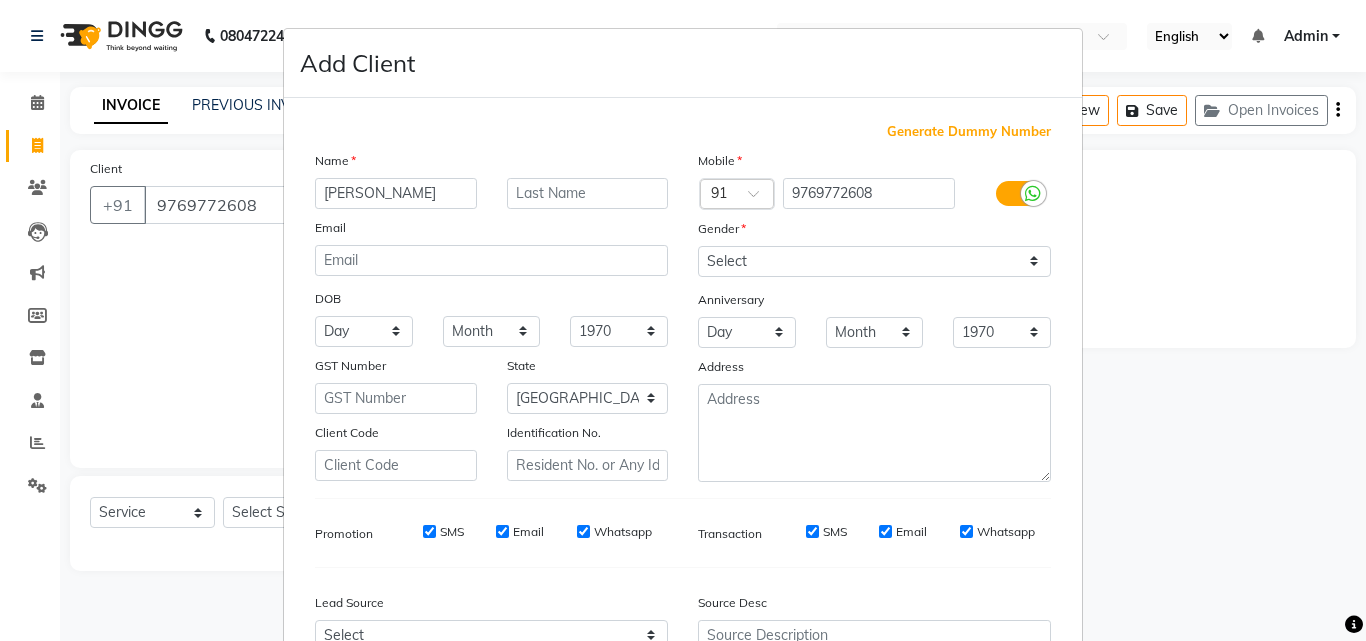 type on "[PERSON_NAME]" 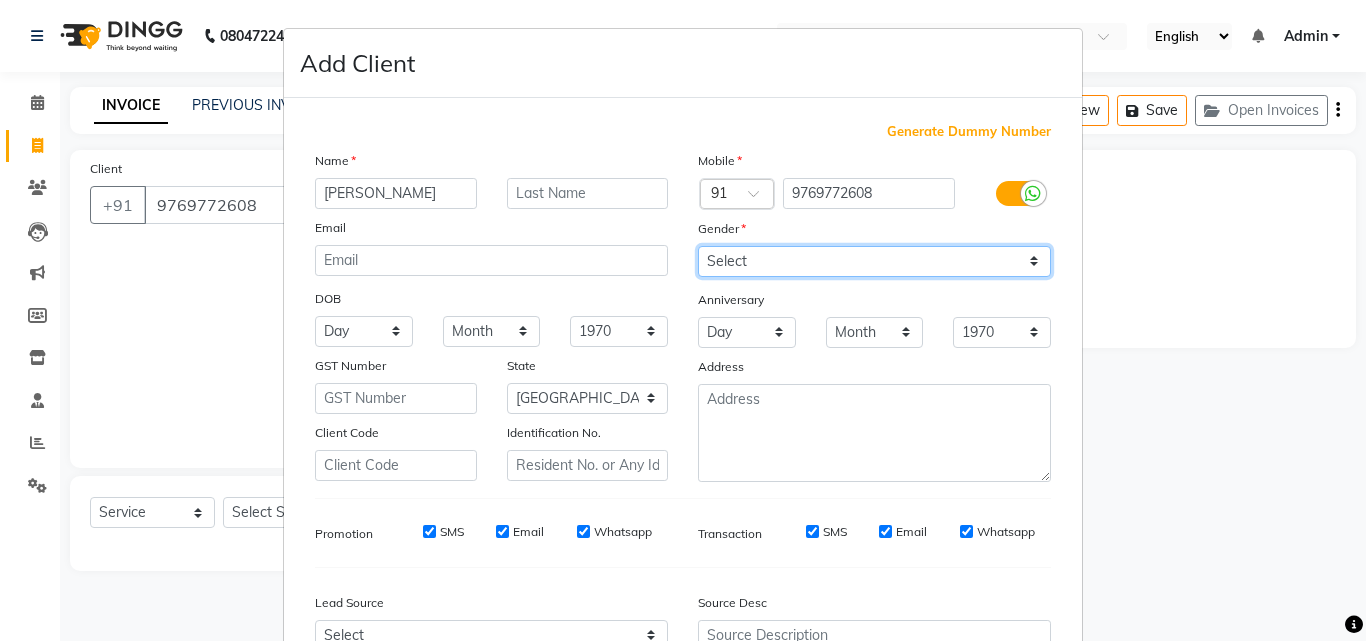 click on "Select [DEMOGRAPHIC_DATA] [DEMOGRAPHIC_DATA] Other Prefer Not To Say" at bounding box center (874, 261) 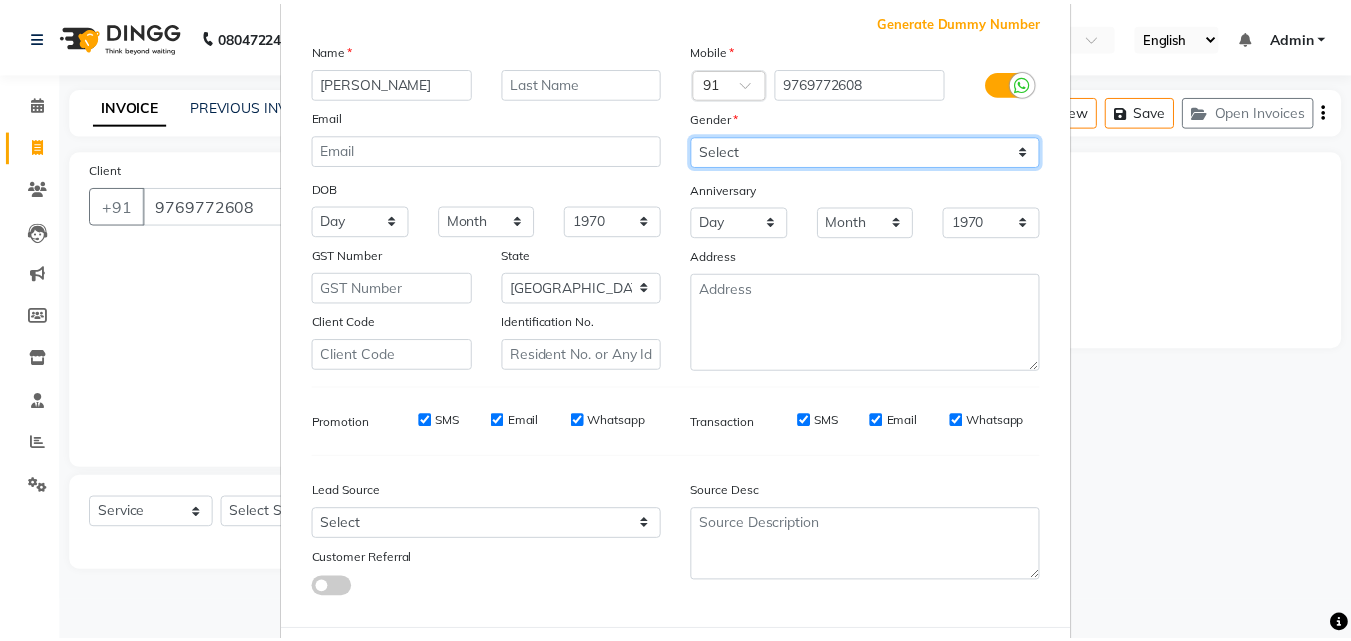 scroll, scrollTop: 208, scrollLeft: 0, axis: vertical 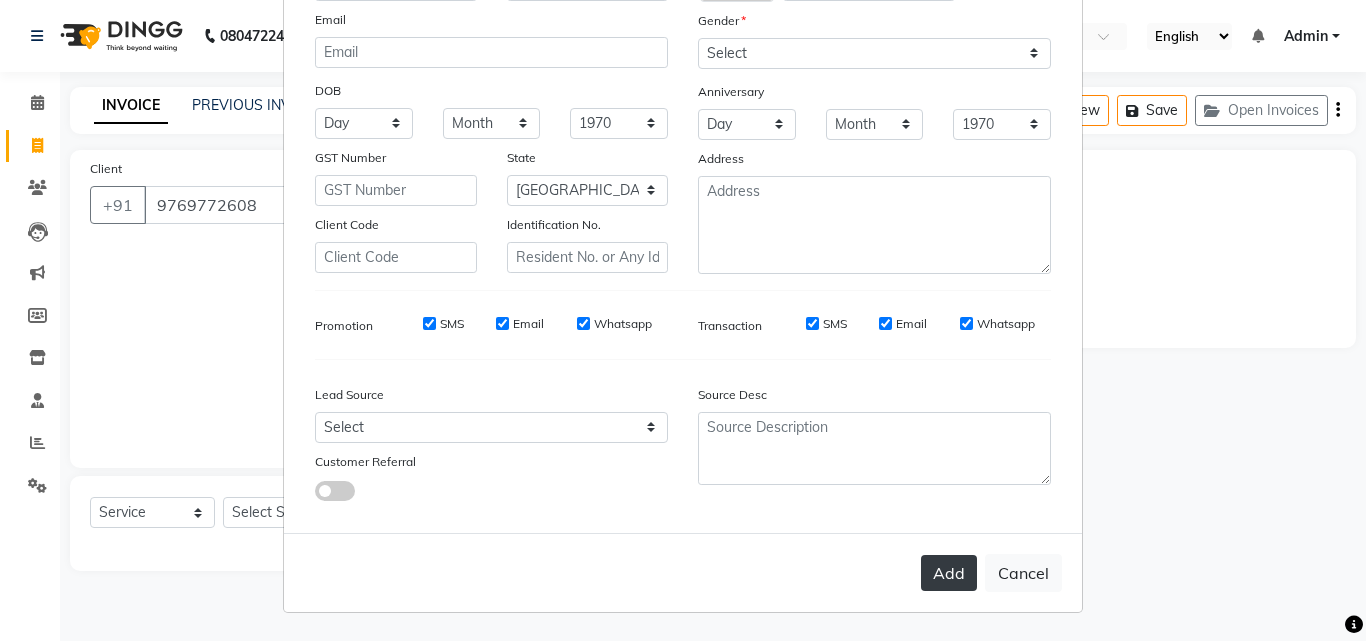 click on "Add" at bounding box center (949, 573) 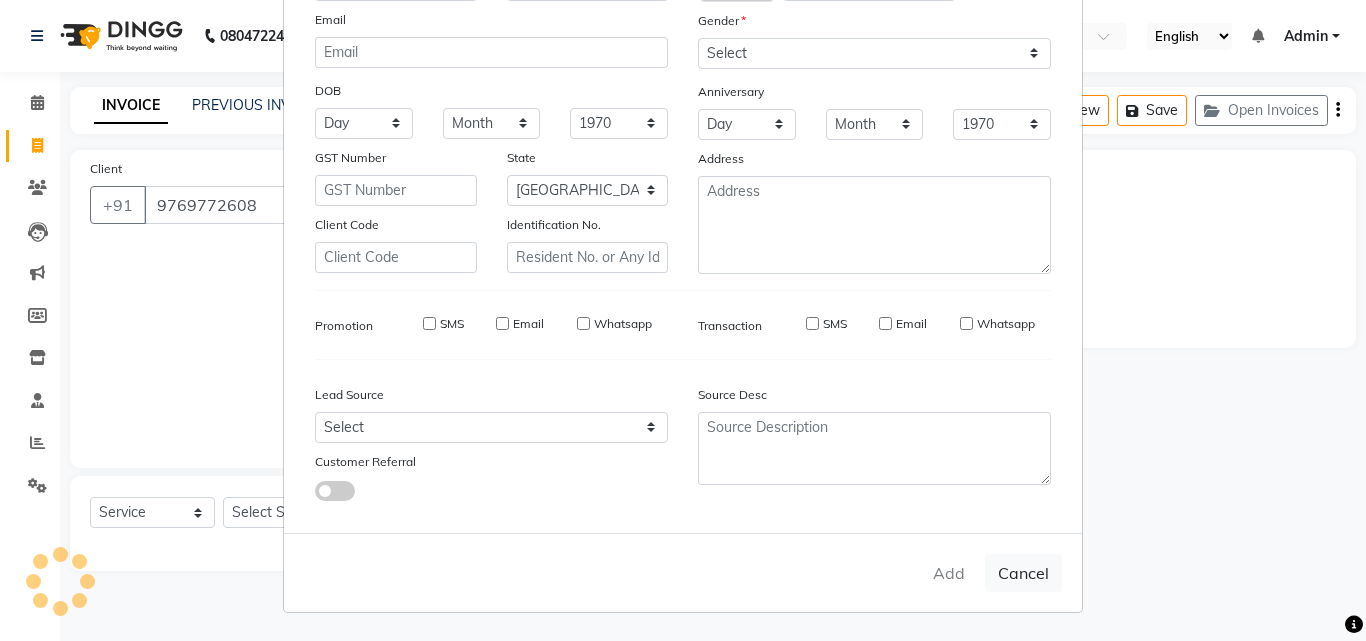 type 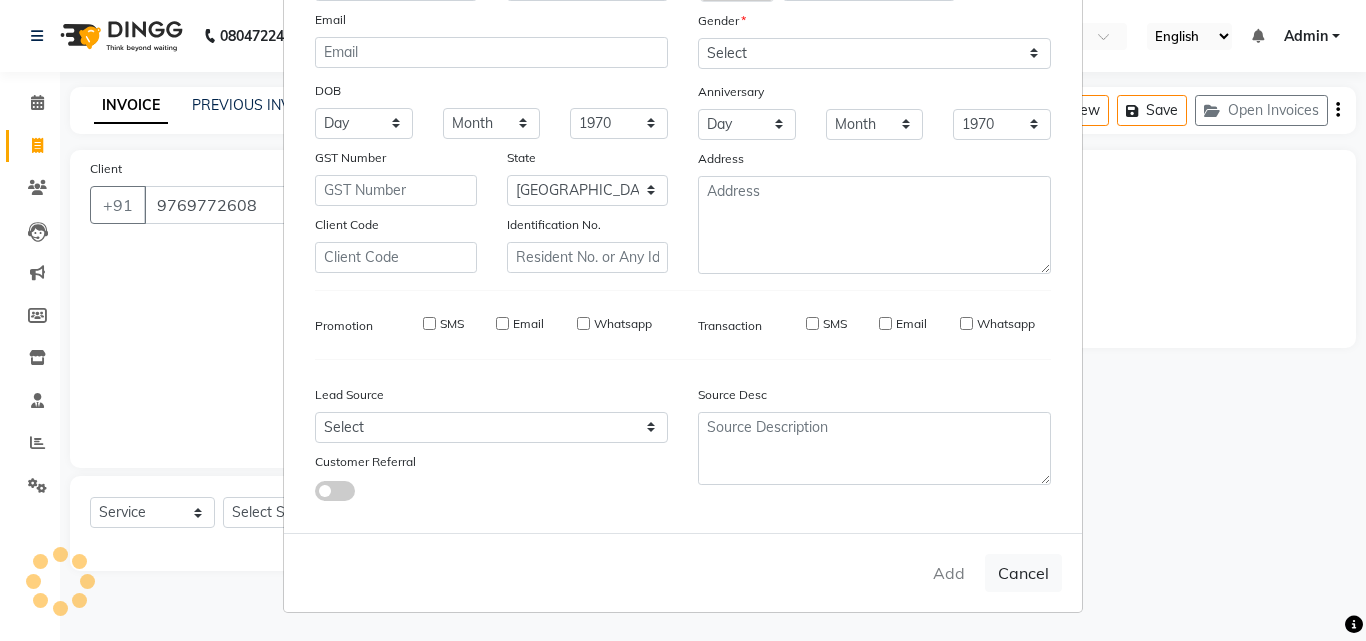 select 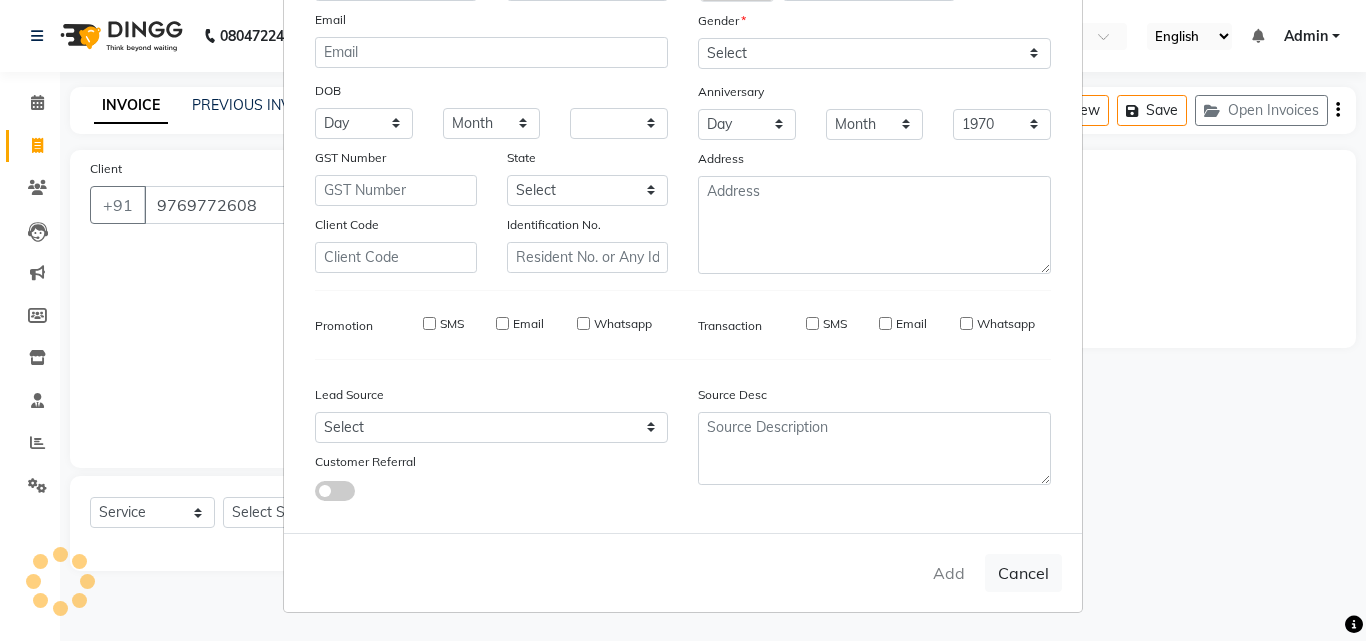 type 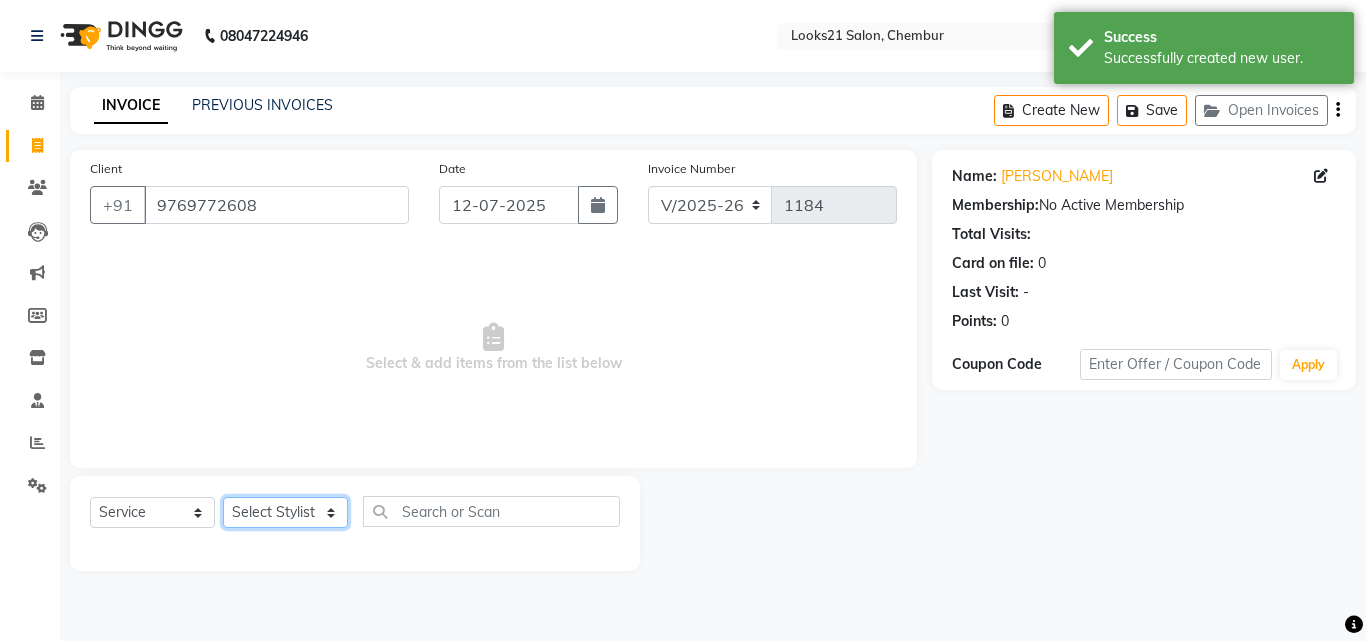 click on "Select Stylist [PERSON_NAME] [PERSON_NAME] [PERSON_NAME] [PERSON_NAME] [PERSON_NAME] [PERSON_NAME] [PERSON_NAME]" 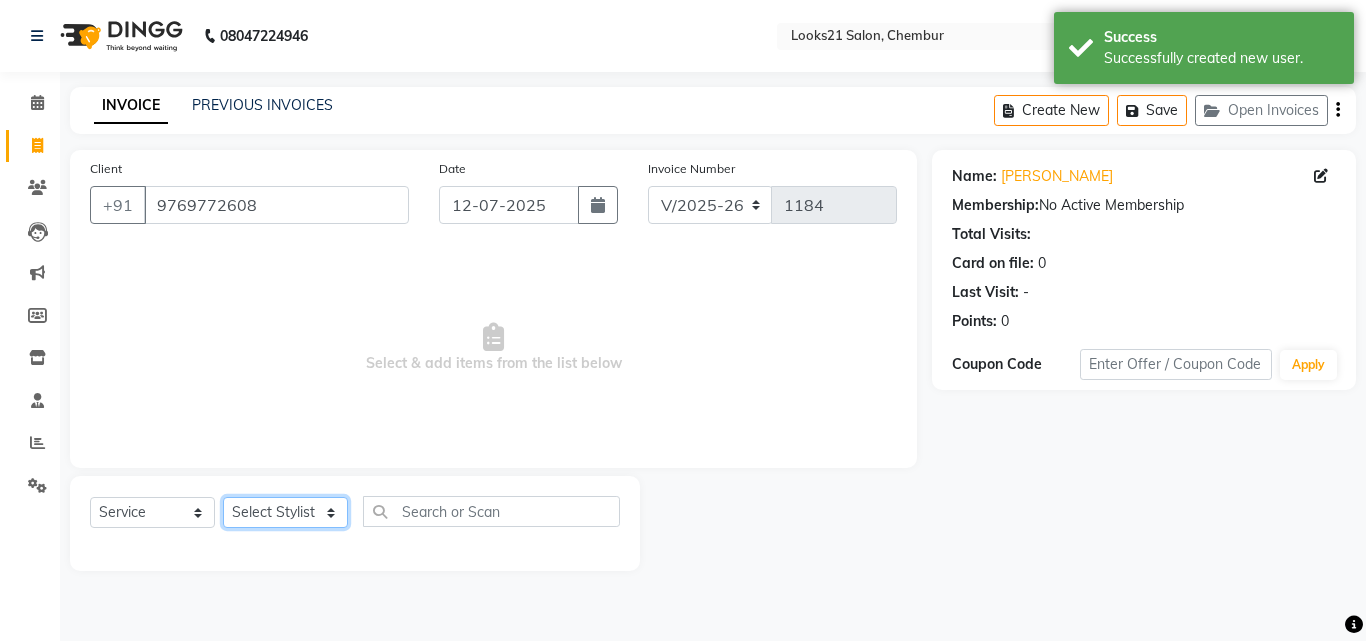 select on "13882" 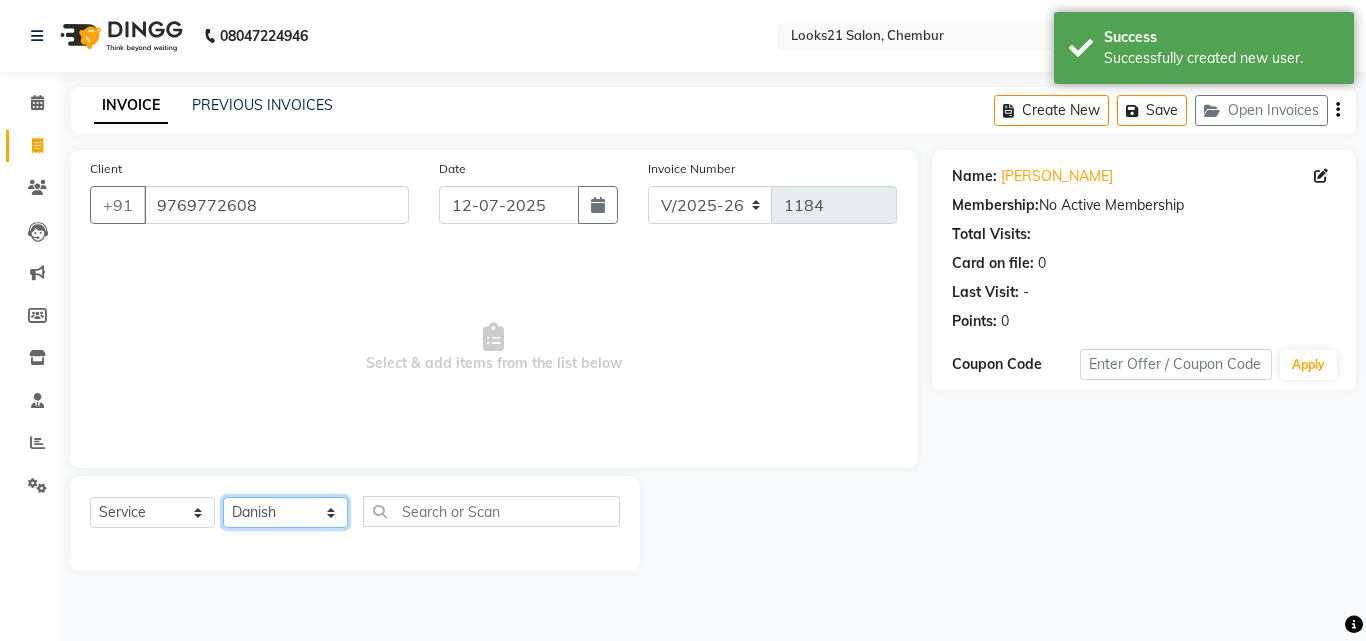 click on "Select Stylist [PERSON_NAME] [PERSON_NAME] [PERSON_NAME] [PERSON_NAME] [PERSON_NAME] [PERSON_NAME] [PERSON_NAME]" 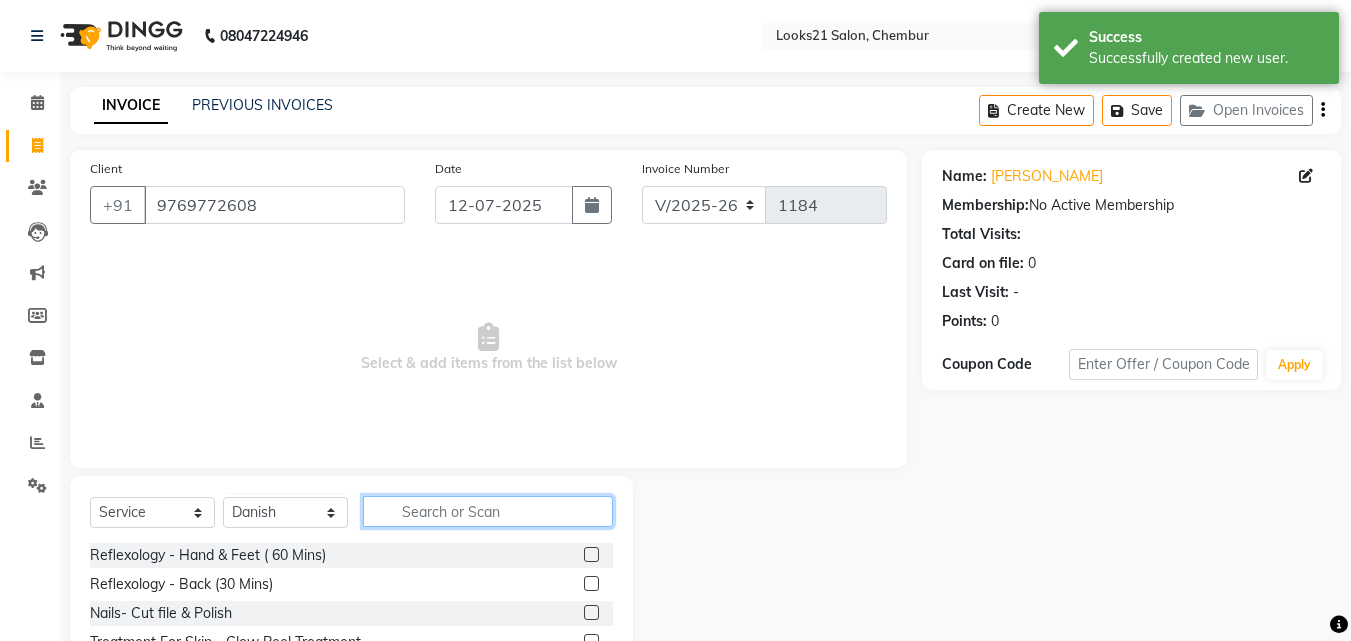 click 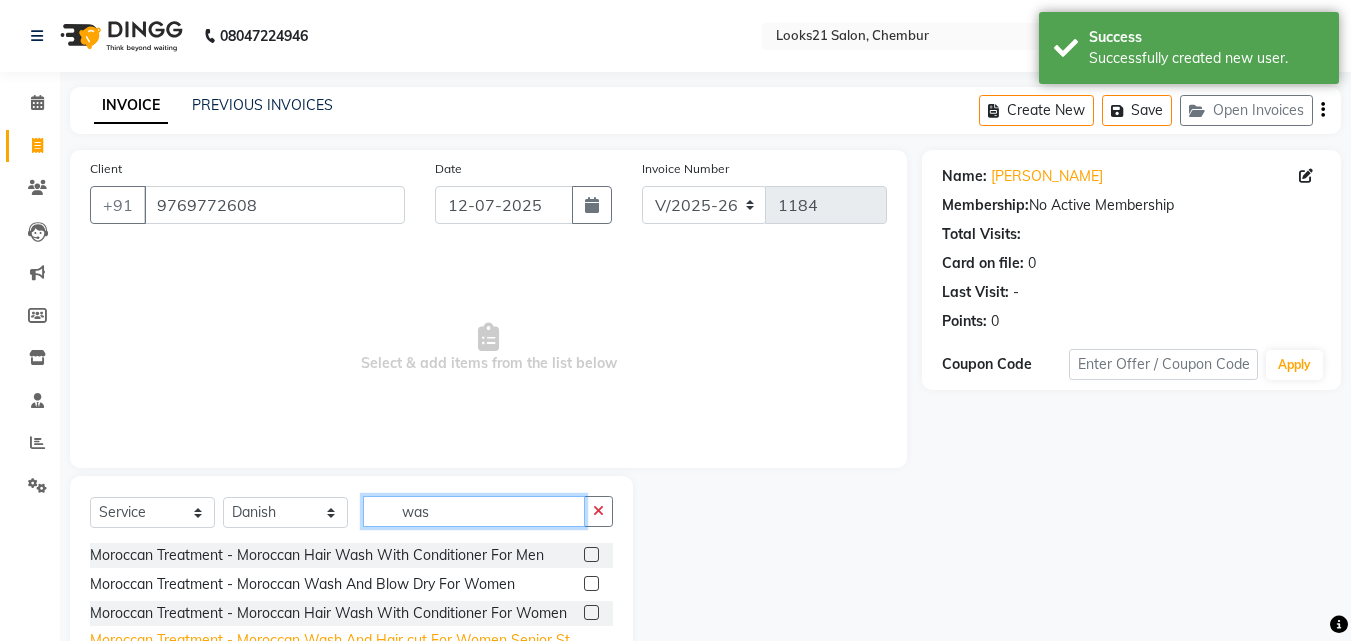 scroll, scrollTop: 100, scrollLeft: 0, axis: vertical 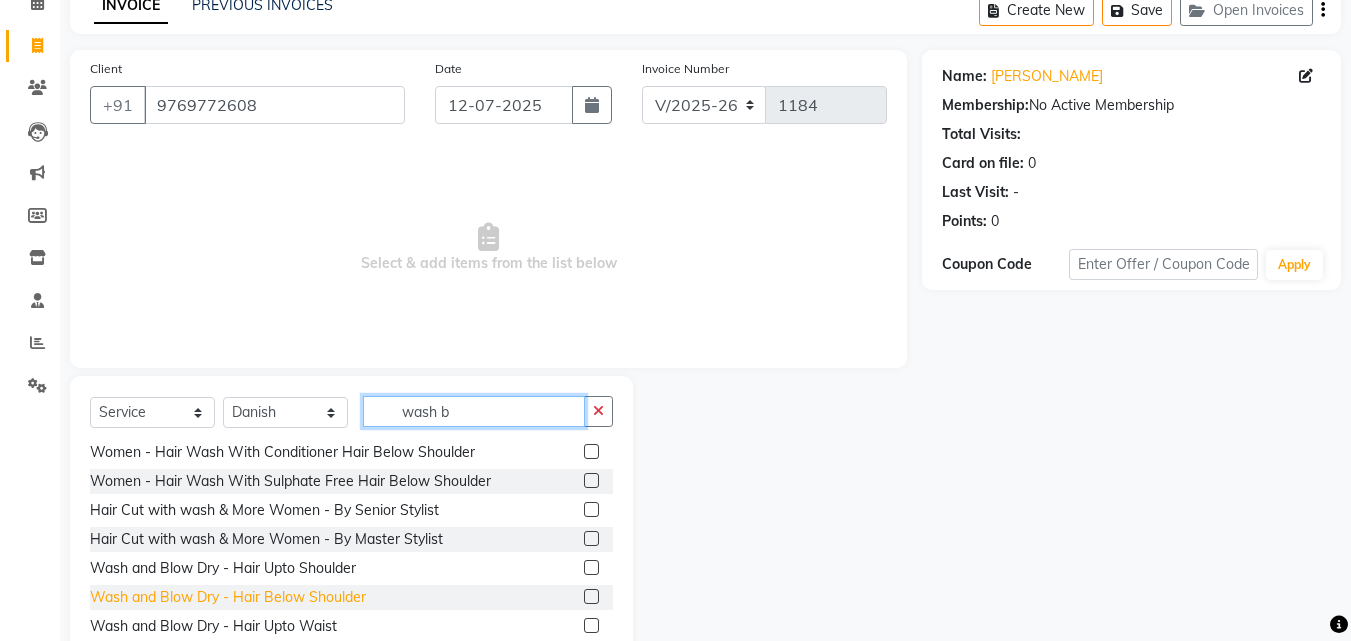 type on "wash b" 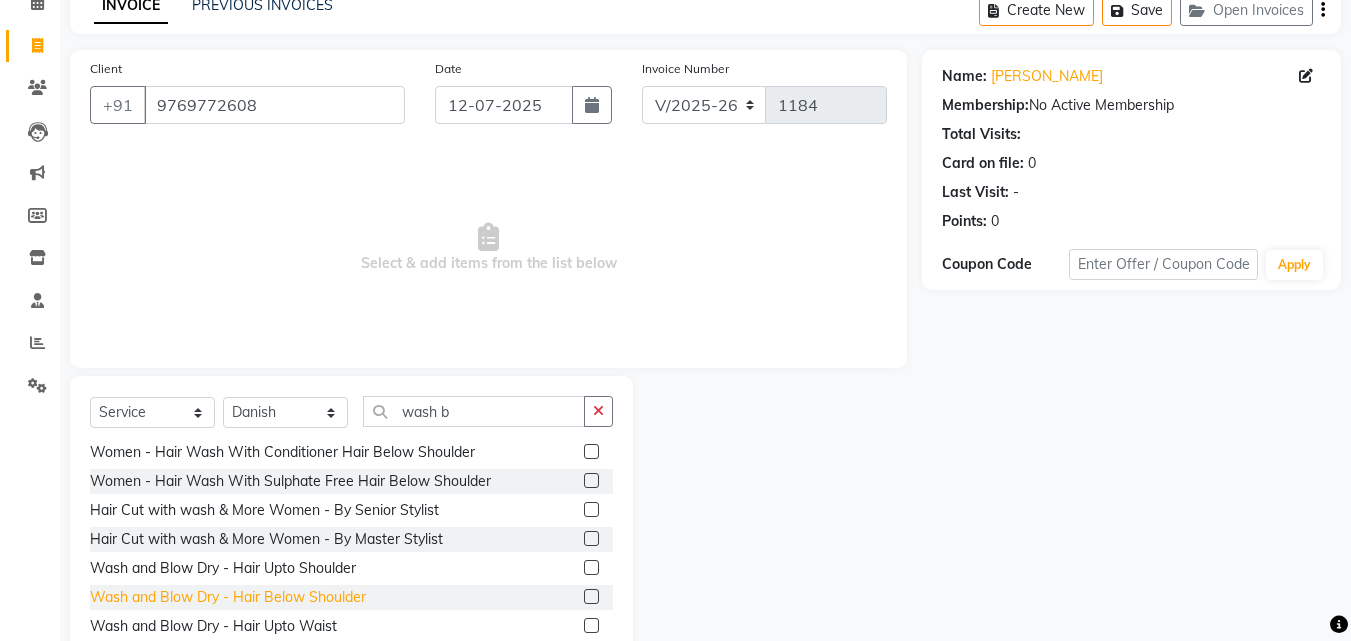 click on "Wash and Blow Dry  - Hair Below Shoulder" 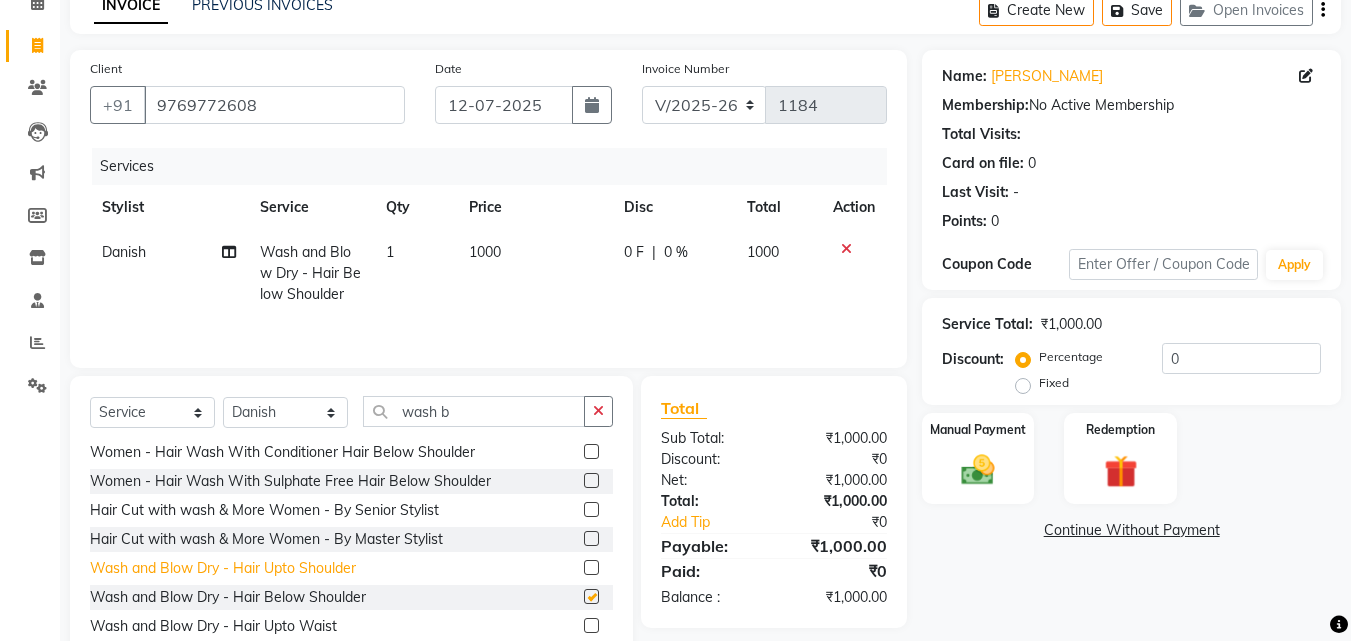 checkbox on "false" 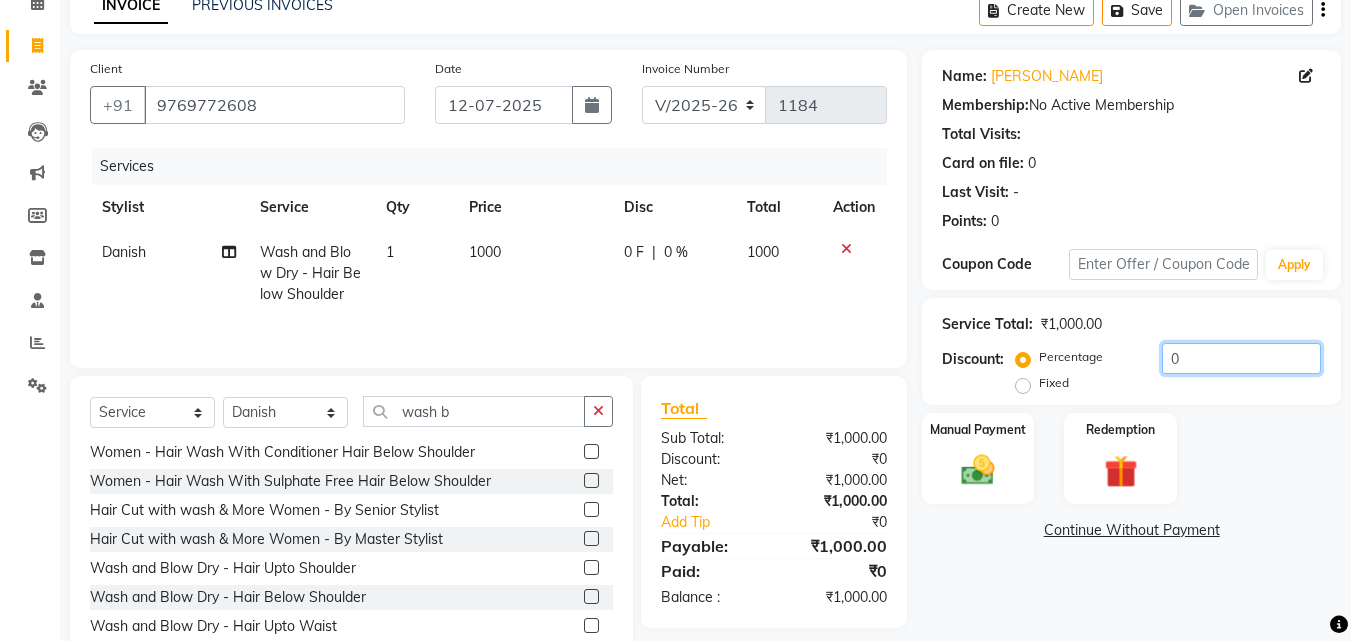drag, startPoint x: 1199, startPoint y: 357, endPoint x: 1111, endPoint y: 345, distance: 88.814415 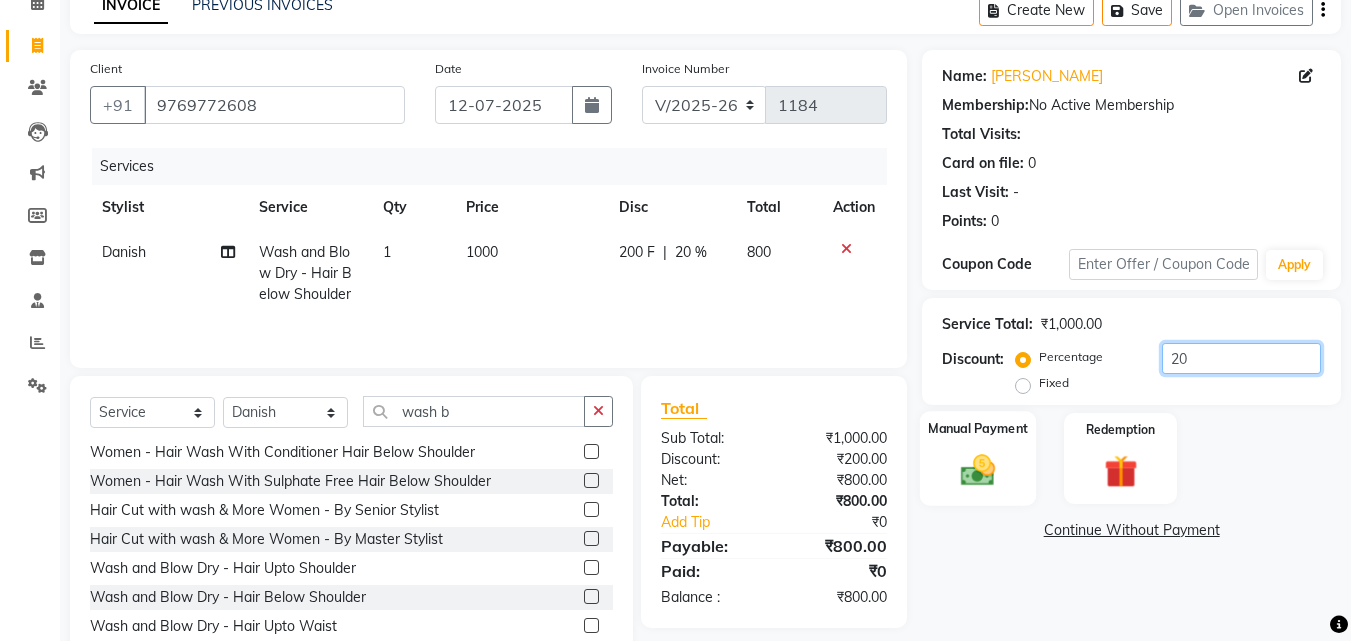type on "20" 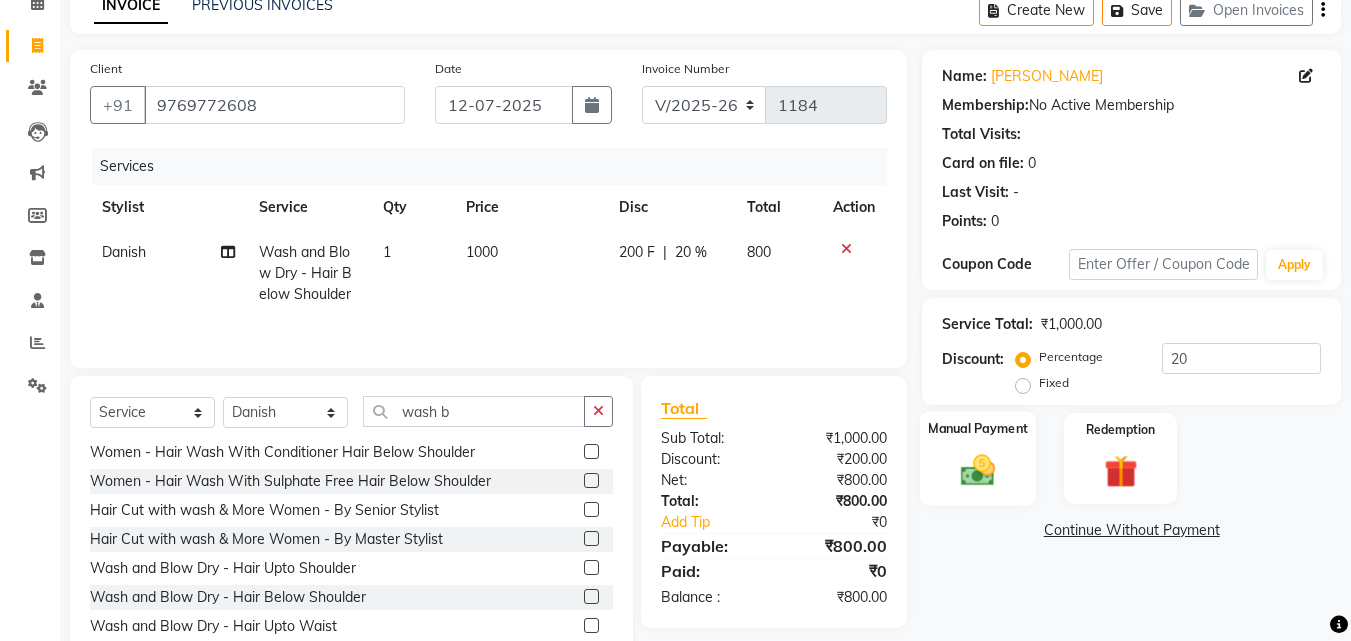 click 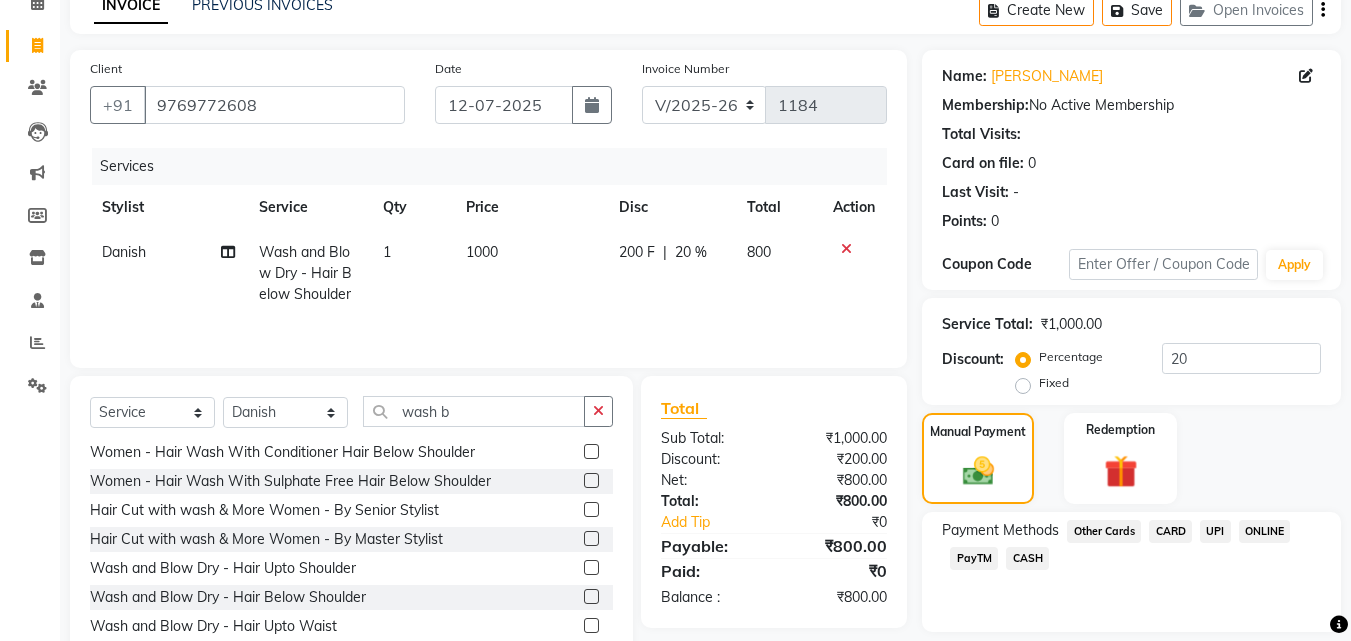 click on "UPI" 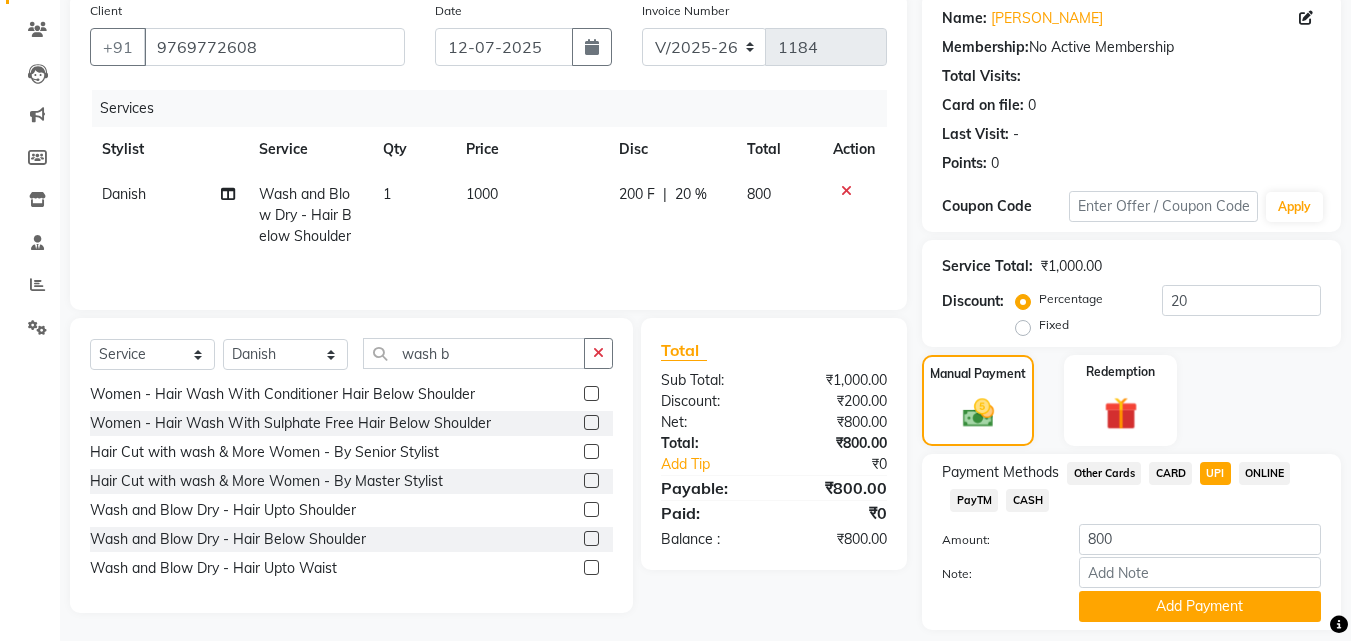 scroll, scrollTop: 218, scrollLeft: 0, axis: vertical 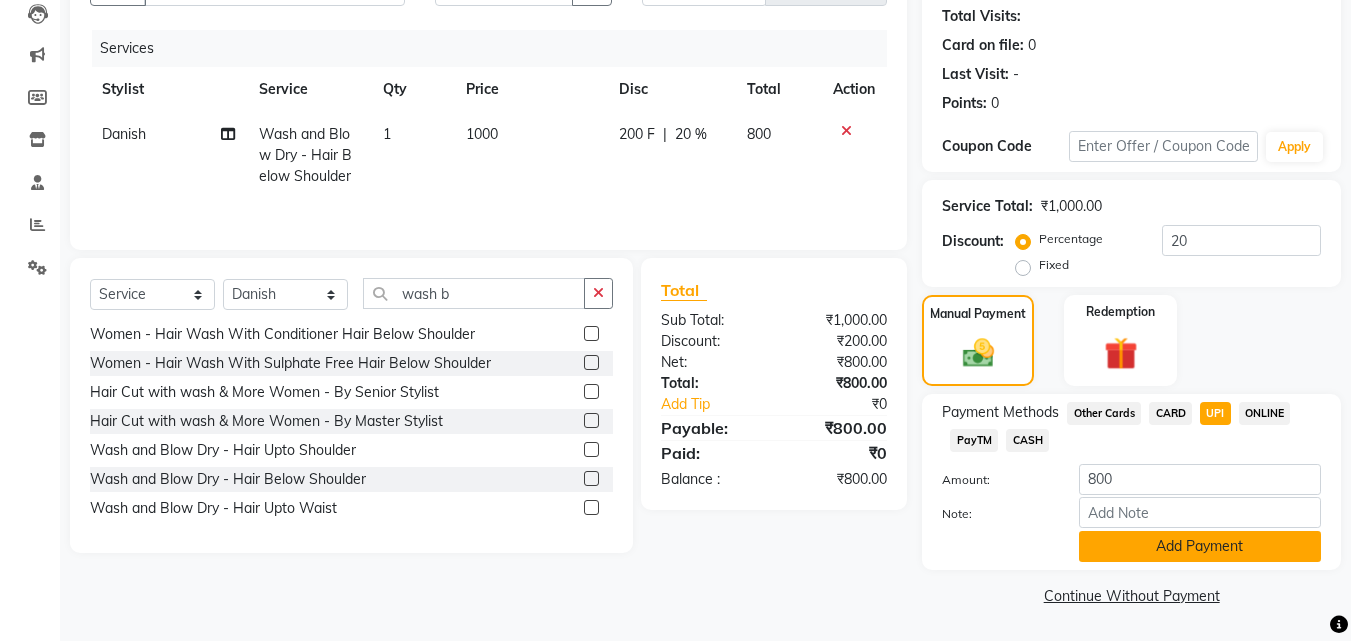 click on "Add Payment" 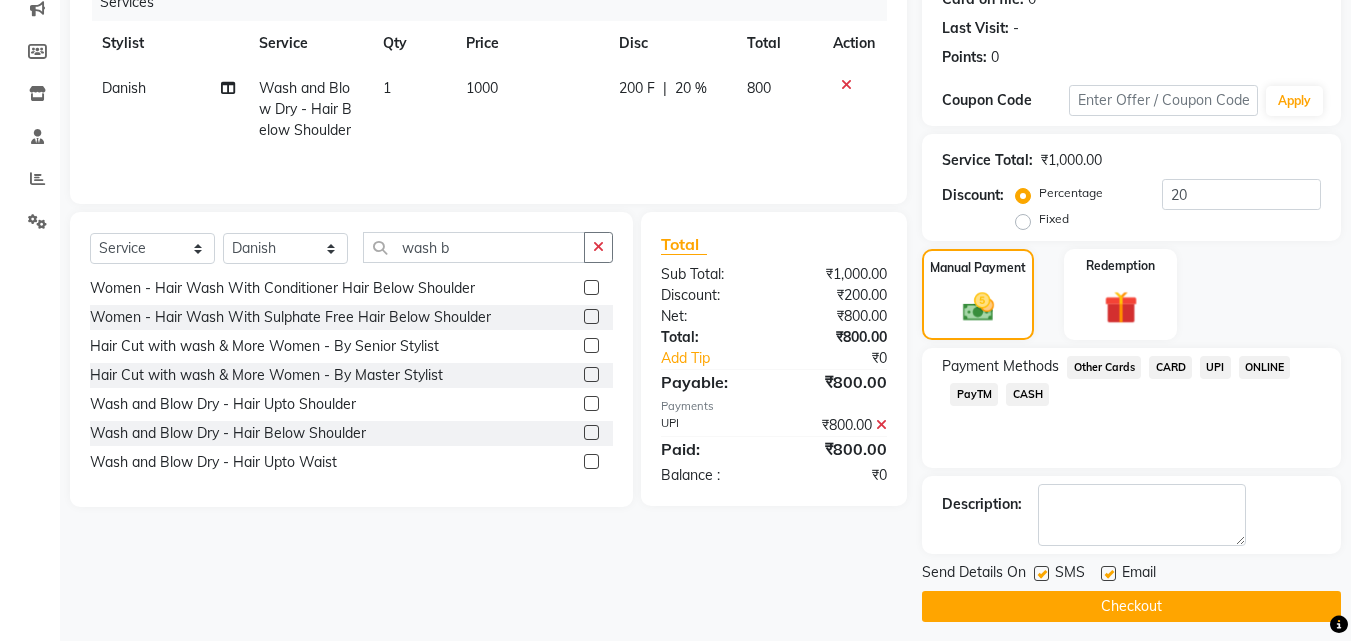 scroll, scrollTop: 275, scrollLeft: 0, axis: vertical 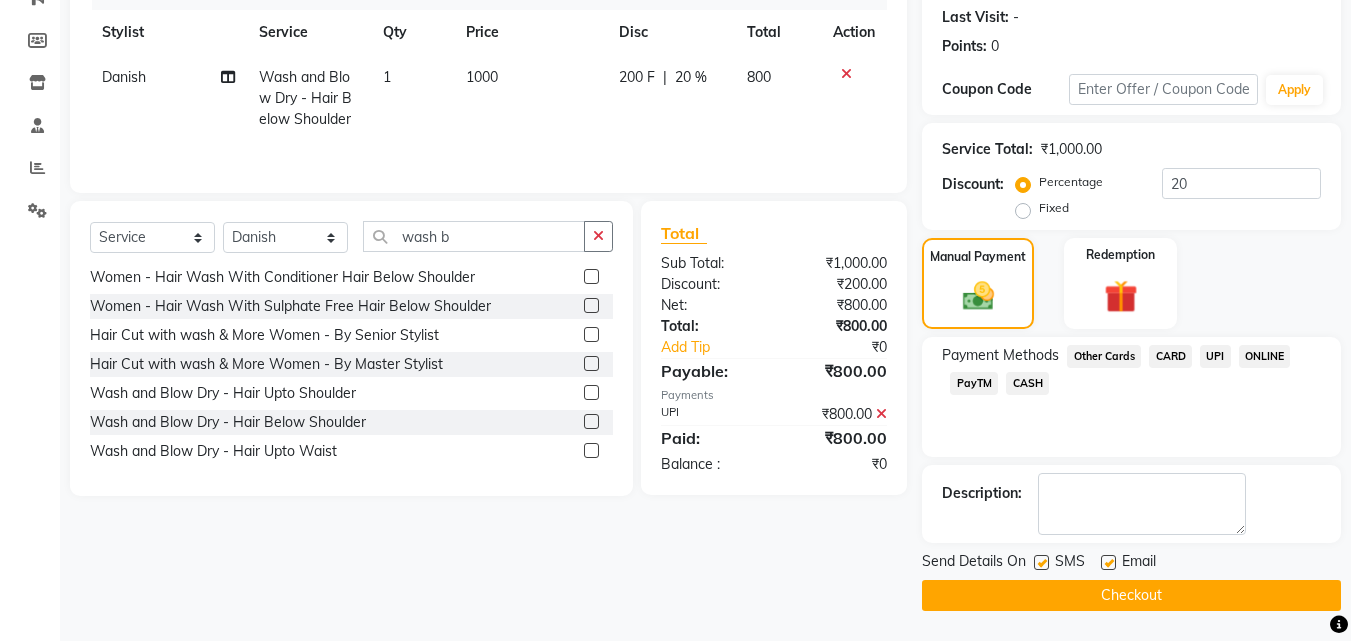 click on "Checkout" 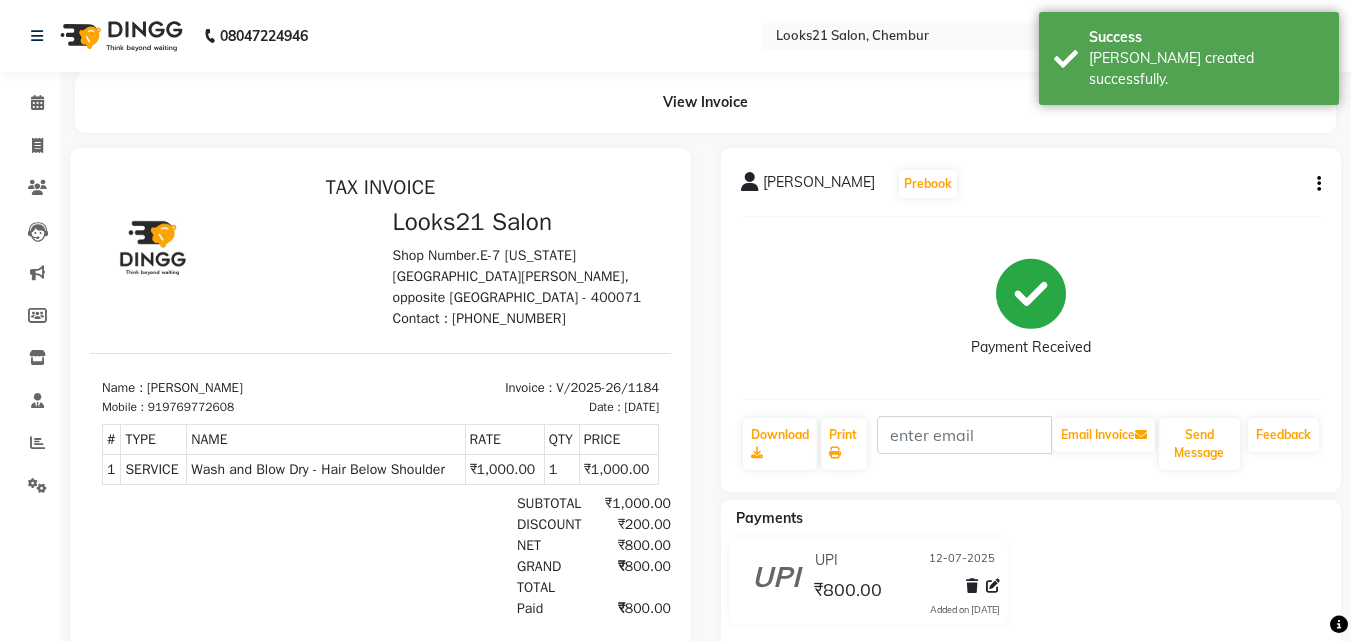 scroll, scrollTop: 0, scrollLeft: 0, axis: both 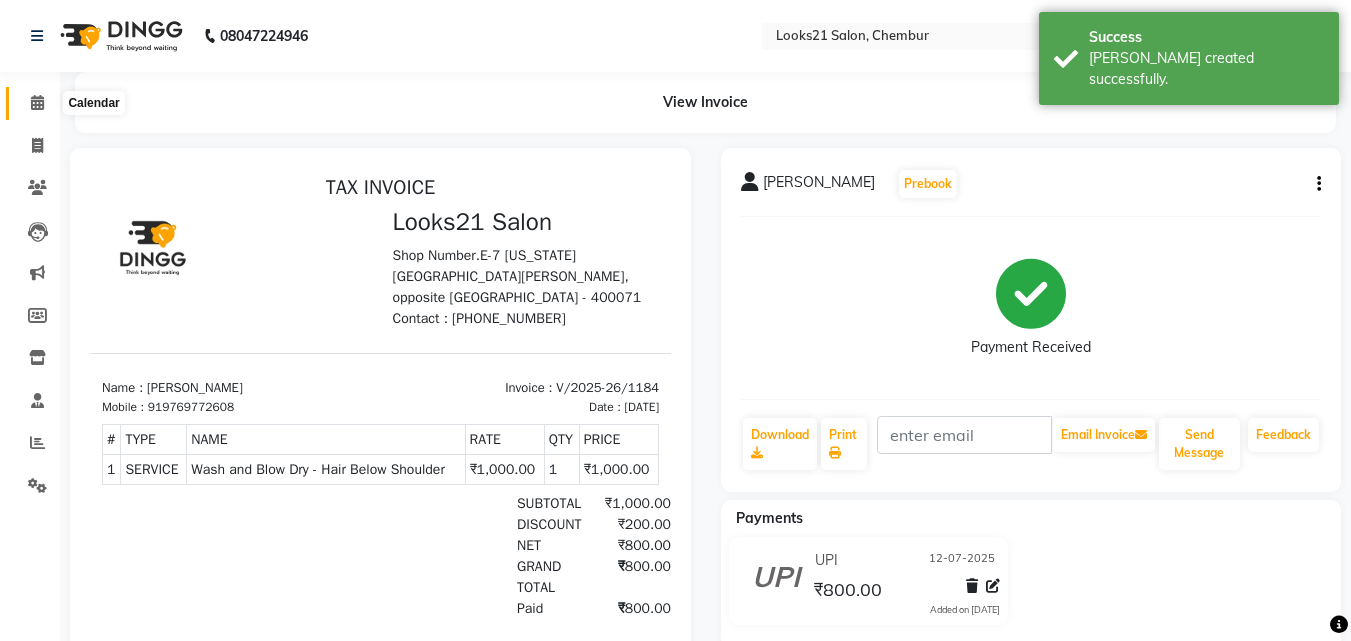 click 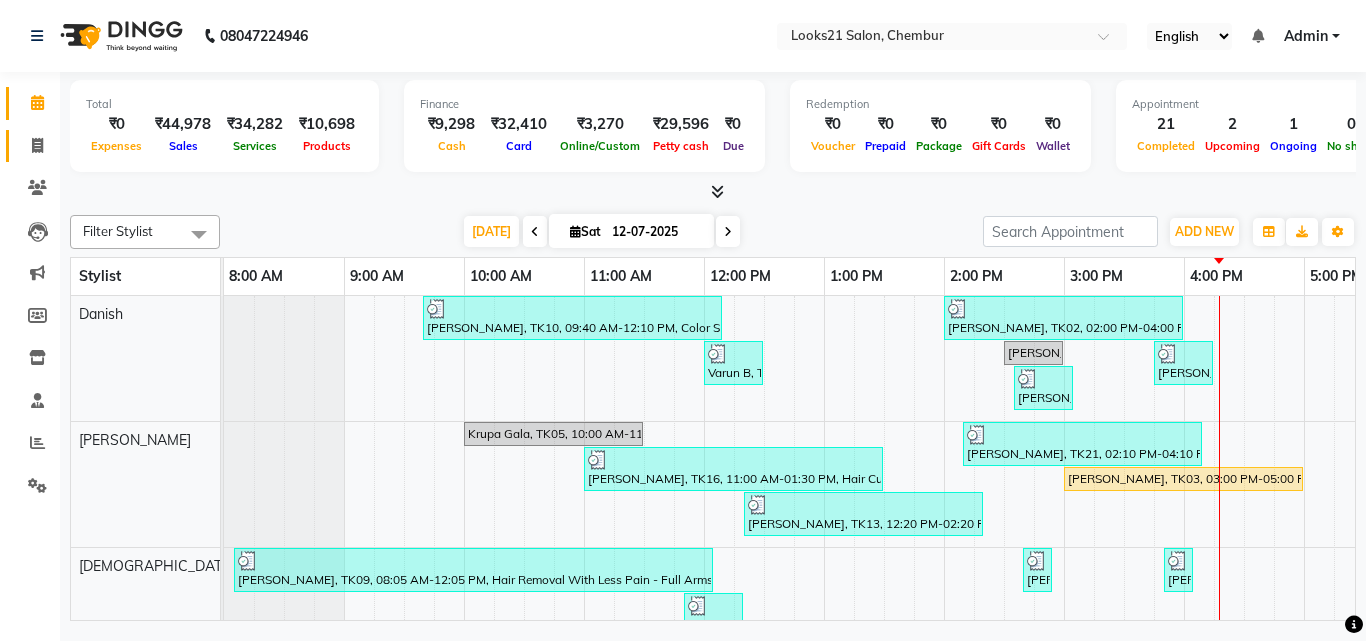 click 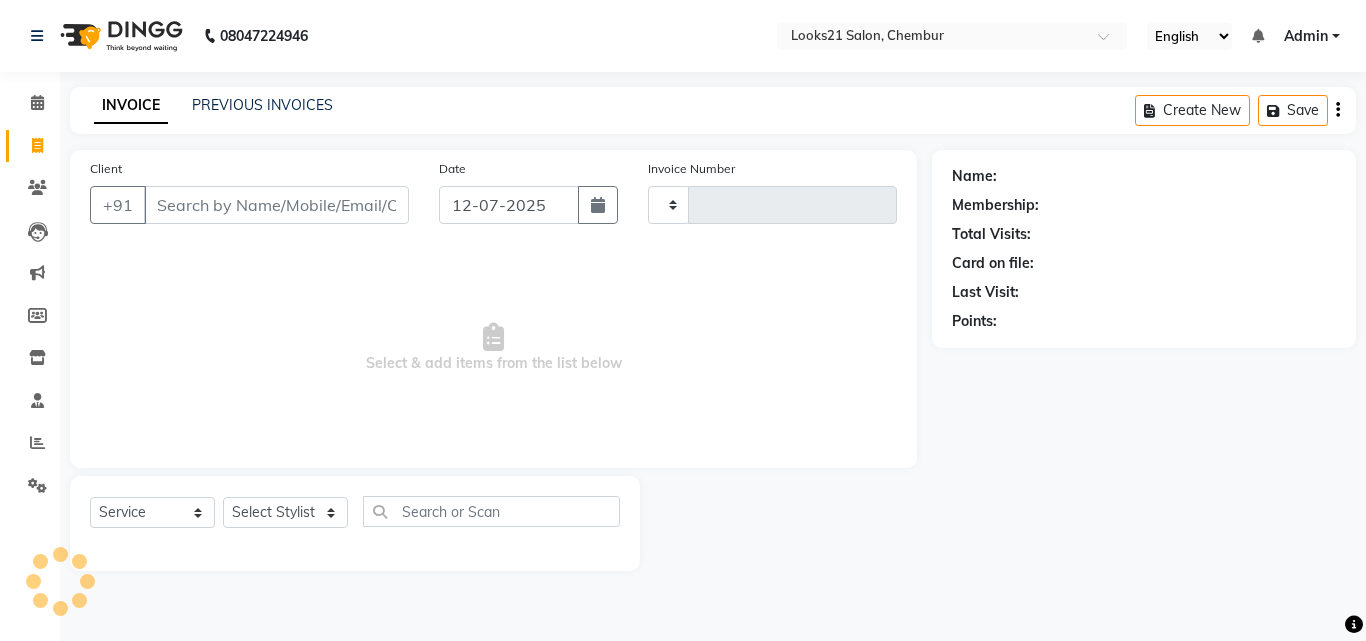 type on "1185" 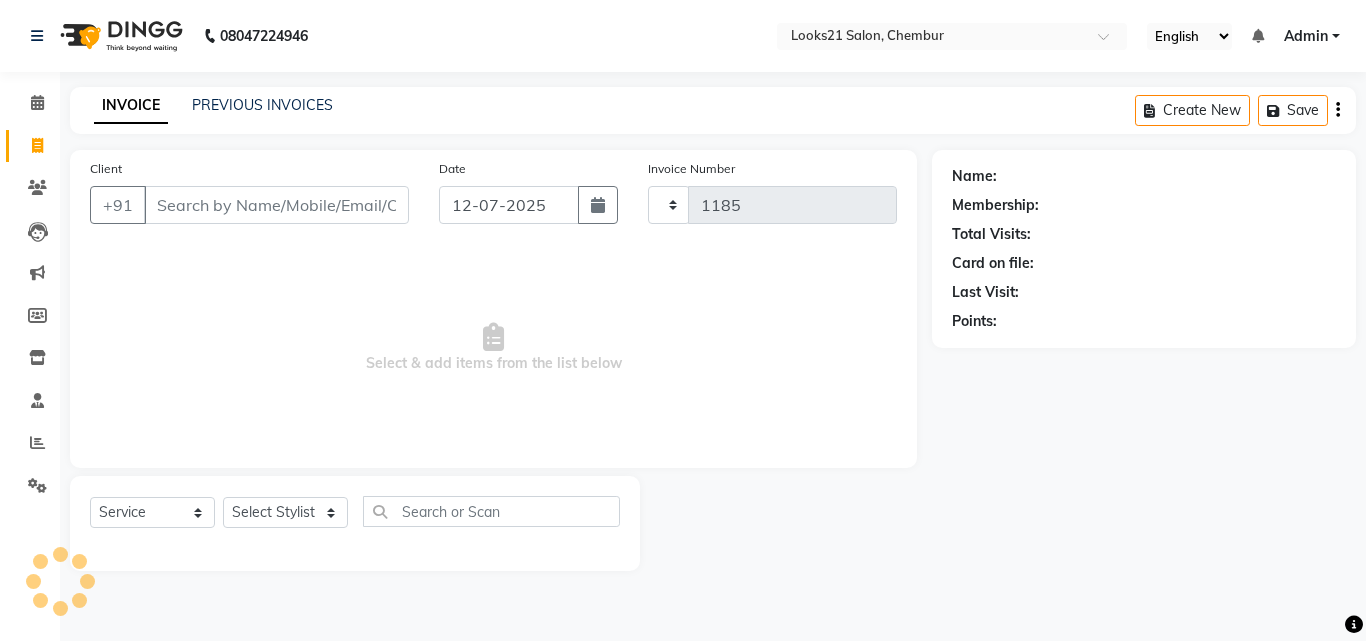 select on "844" 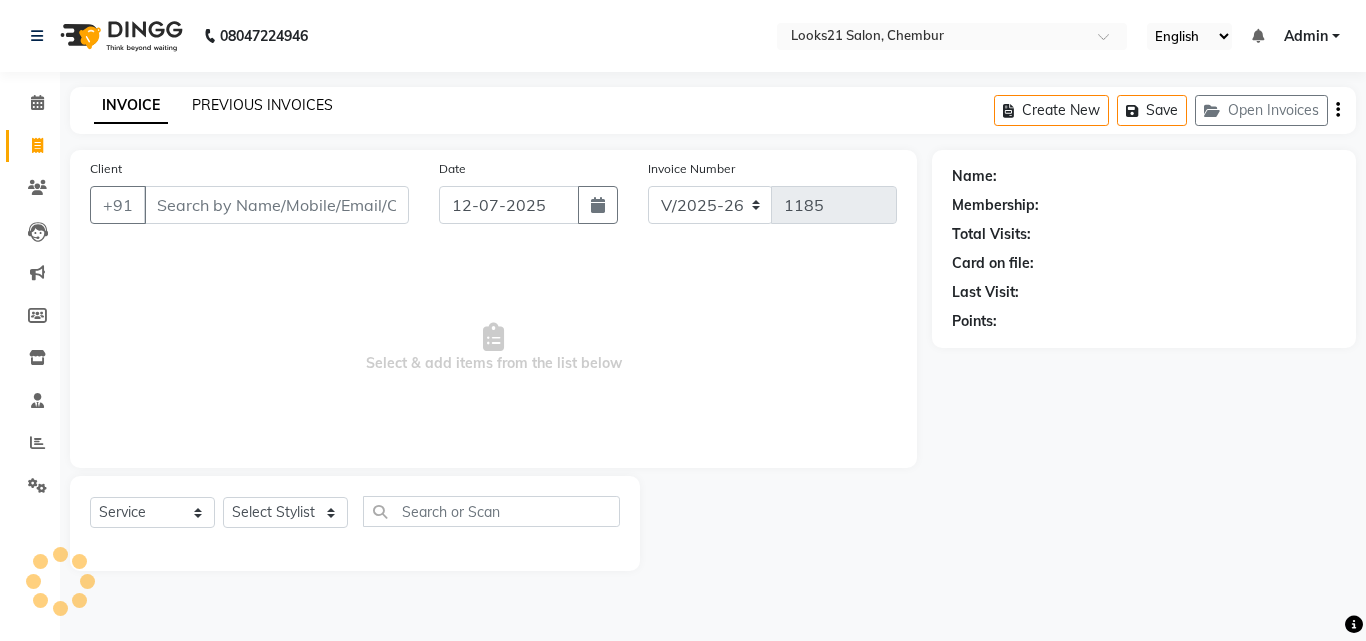 click on "PREVIOUS INVOICES" 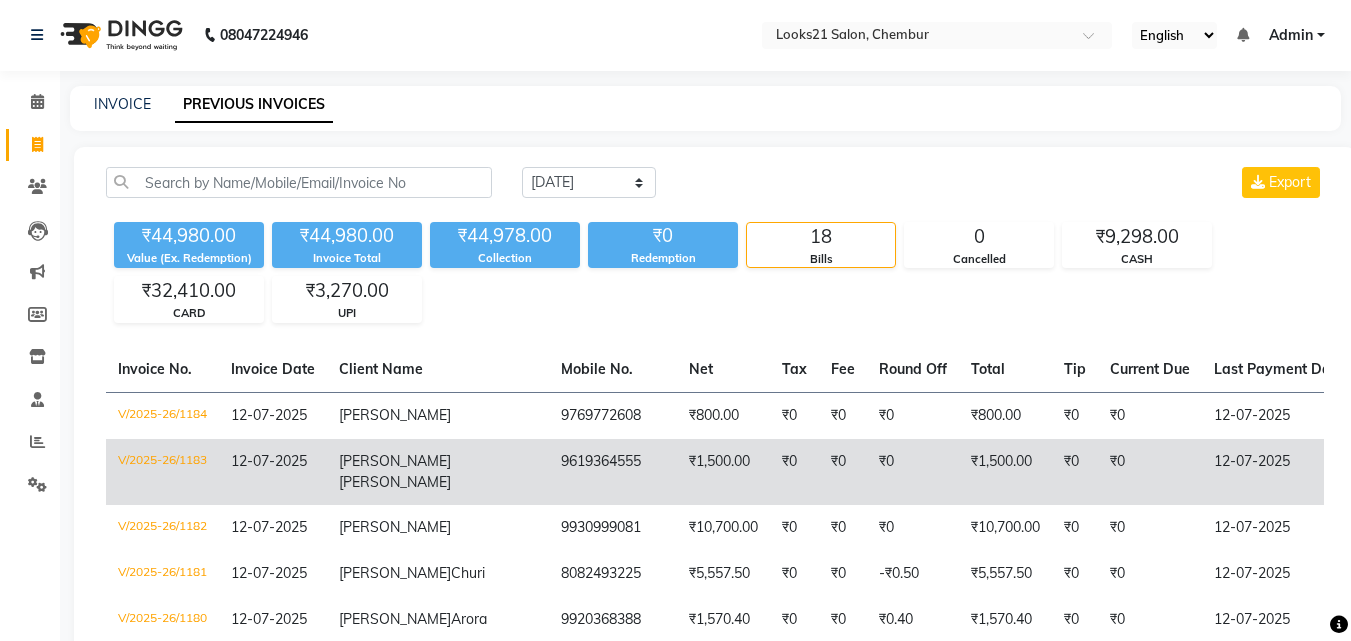 scroll, scrollTop: 0, scrollLeft: 0, axis: both 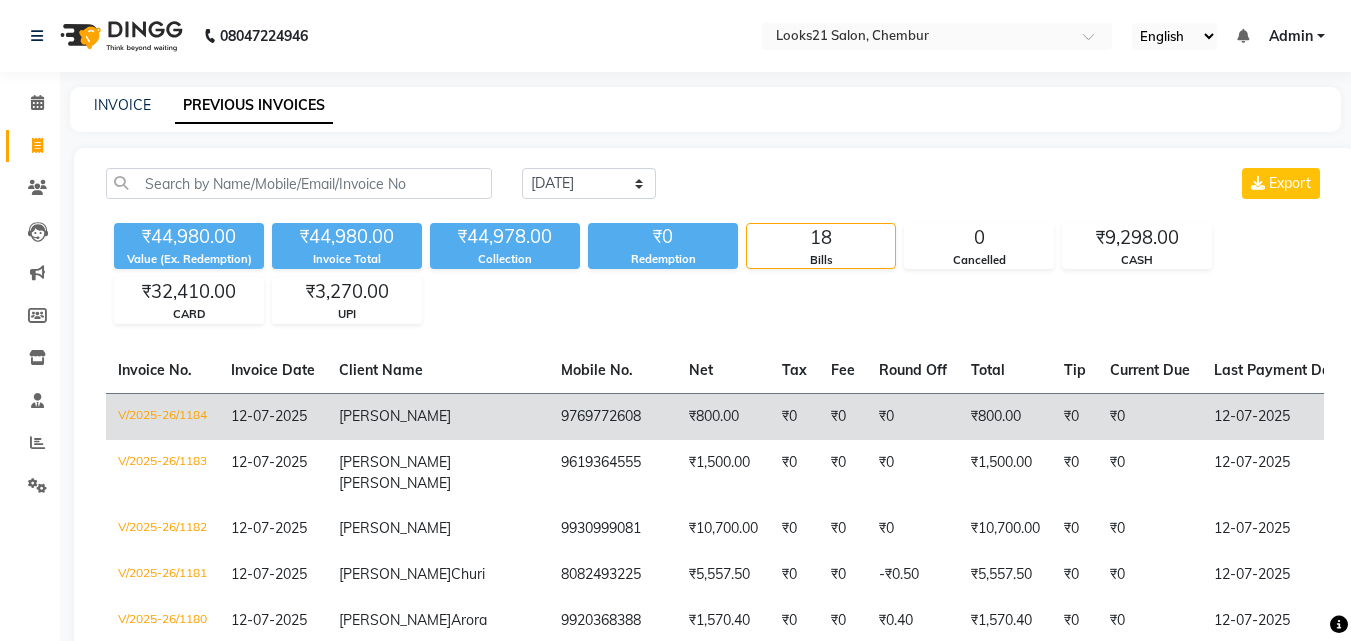 click on "9769772608" 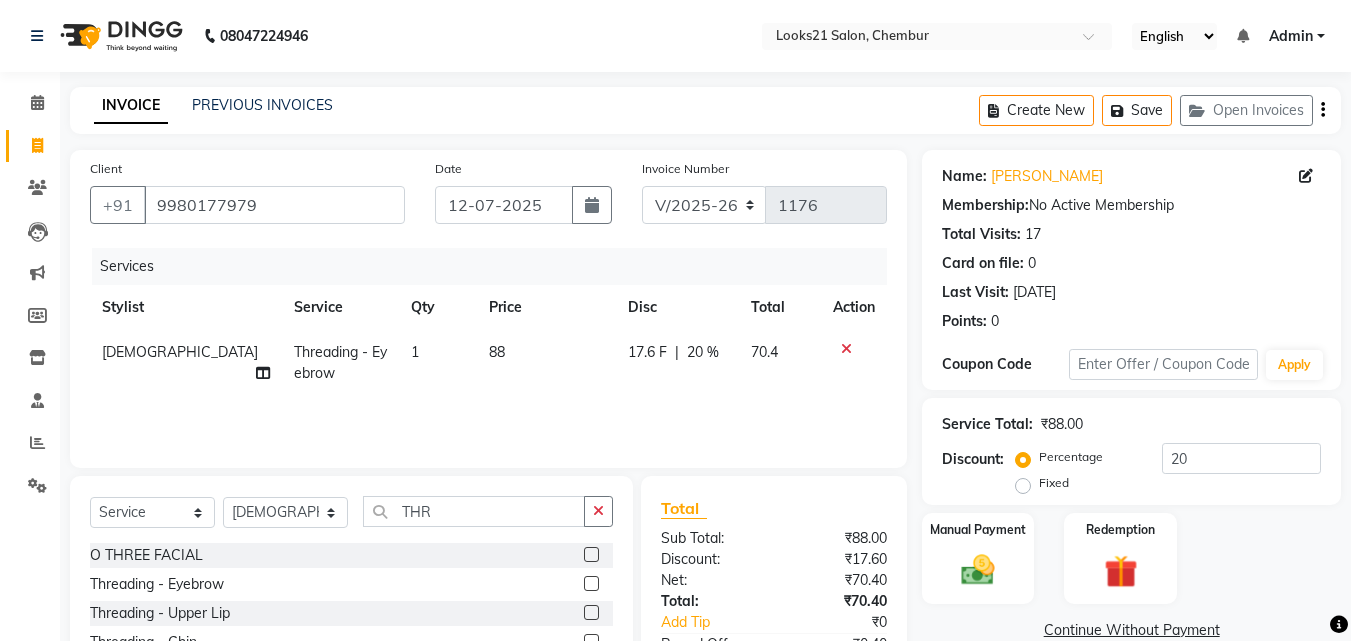 select on "844" 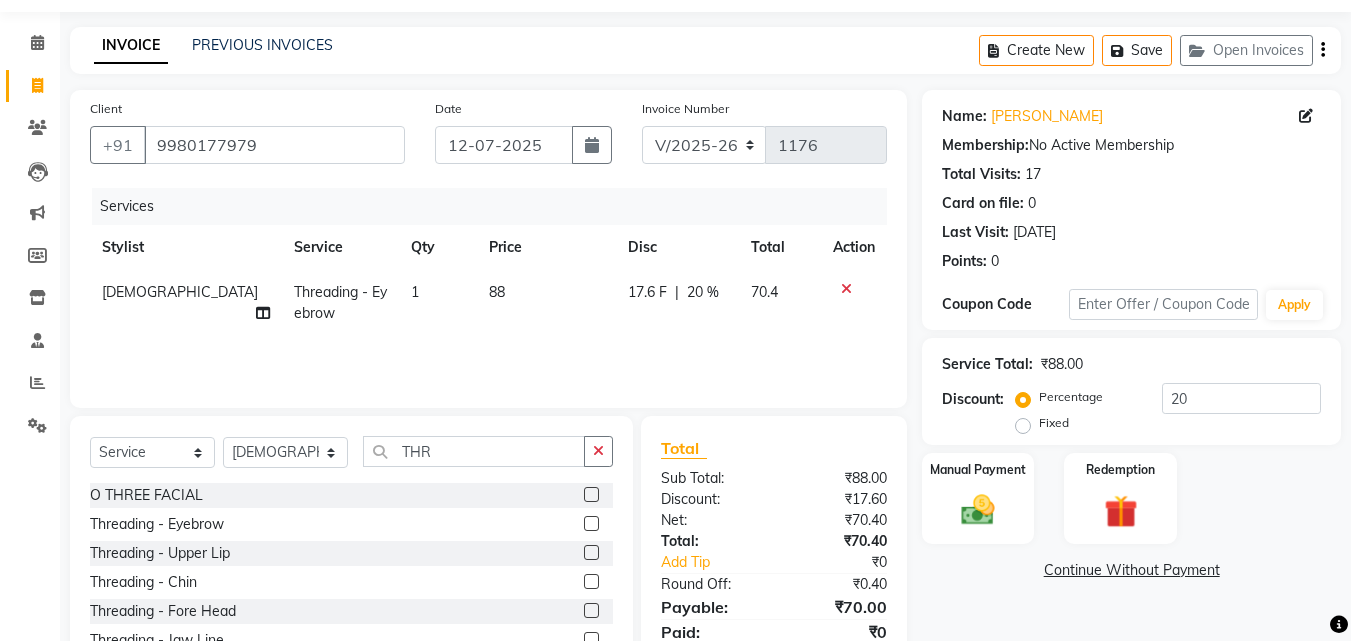 scroll, scrollTop: 60, scrollLeft: 0, axis: vertical 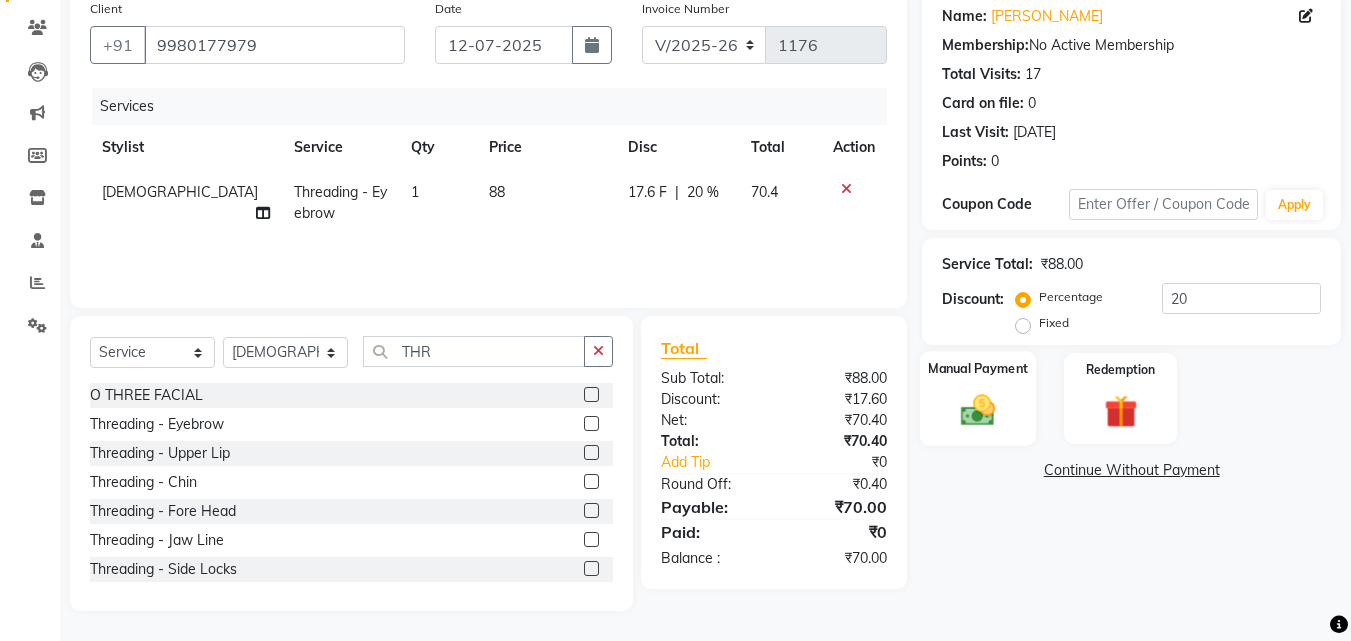 click 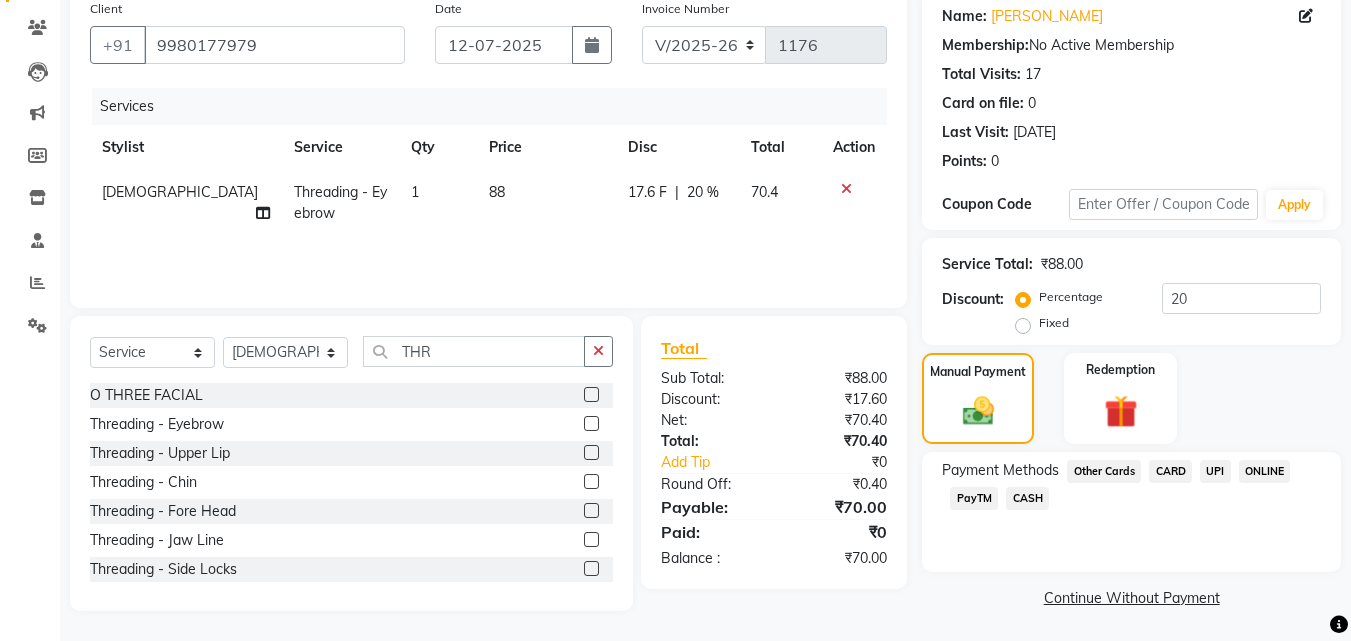 click on "CASH" 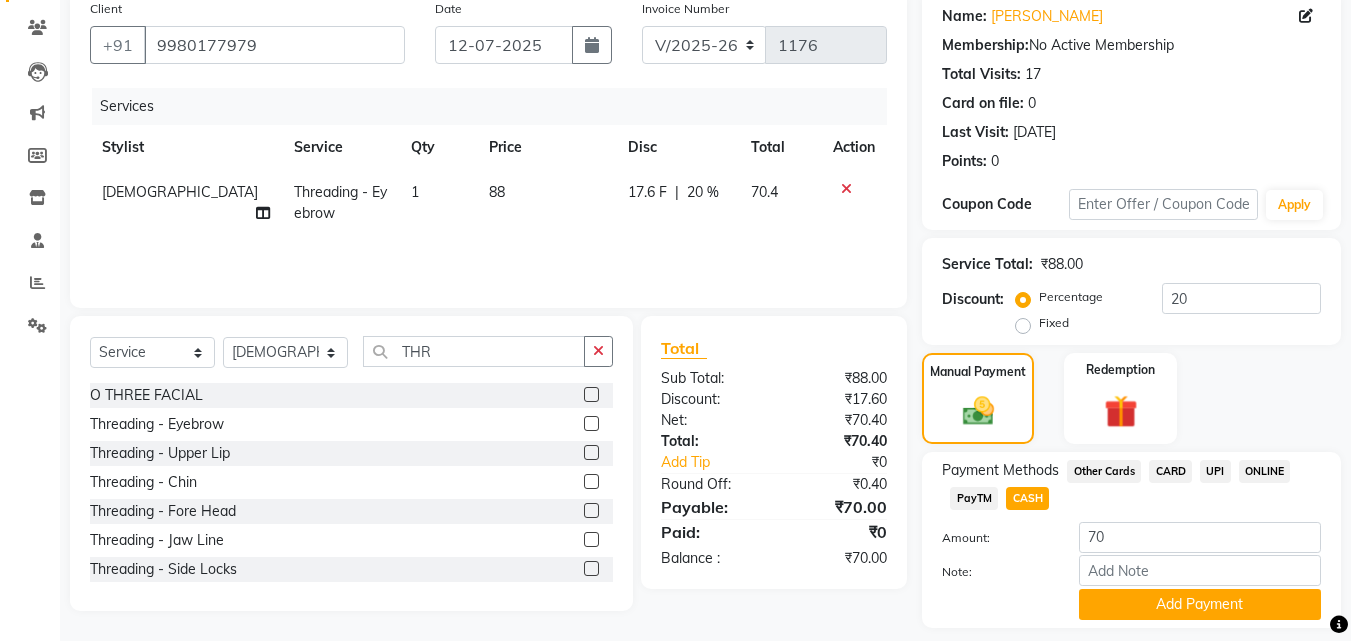 scroll, scrollTop: 218, scrollLeft: 0, axis: vertical 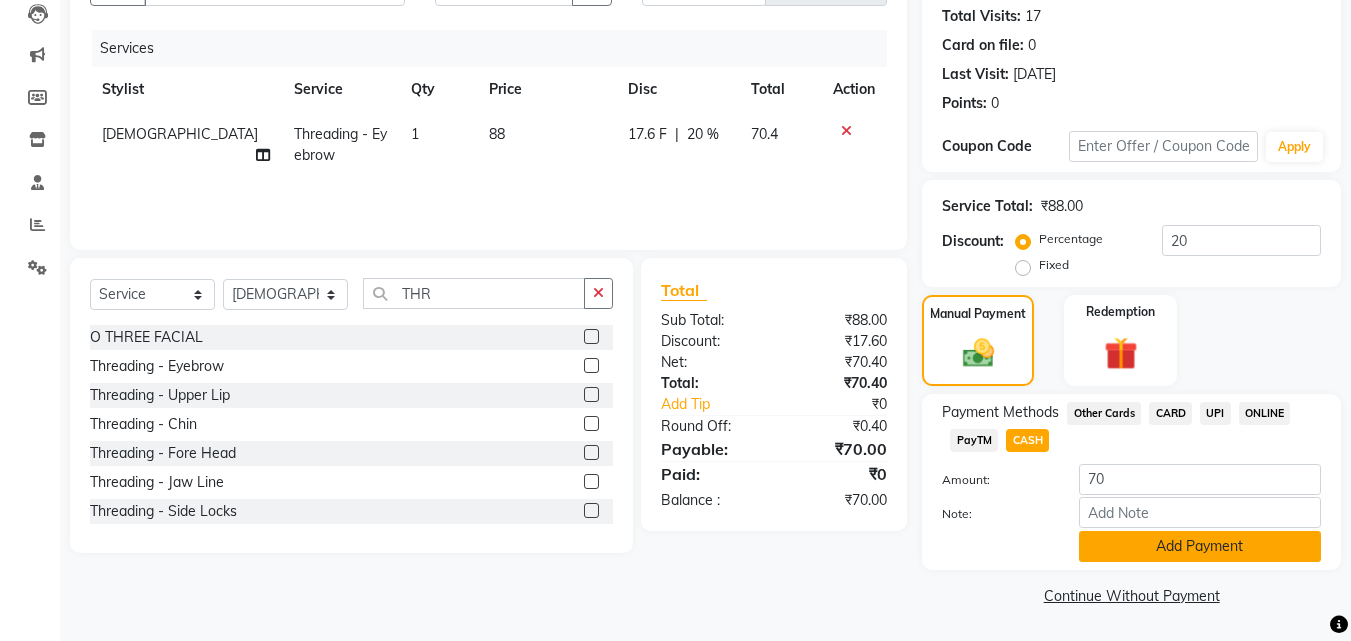 click on "Add Payment" 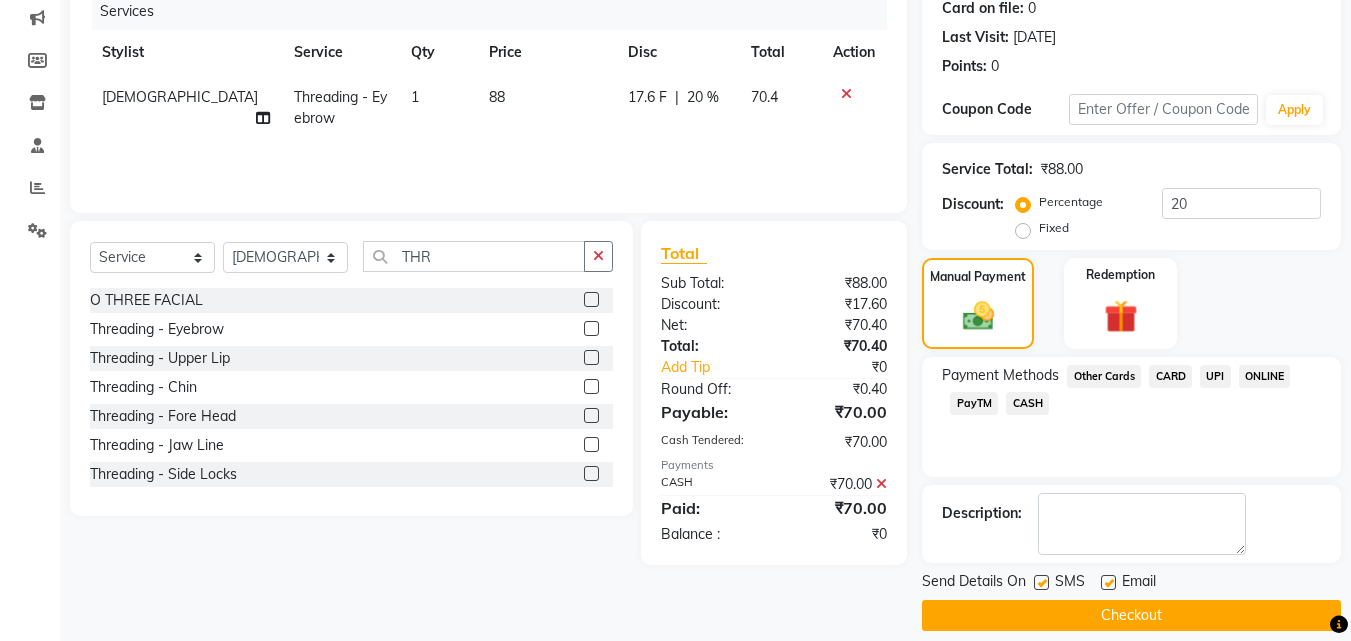 scroll, scrollTop: 275, scrollLeft: 0, axis: vertical 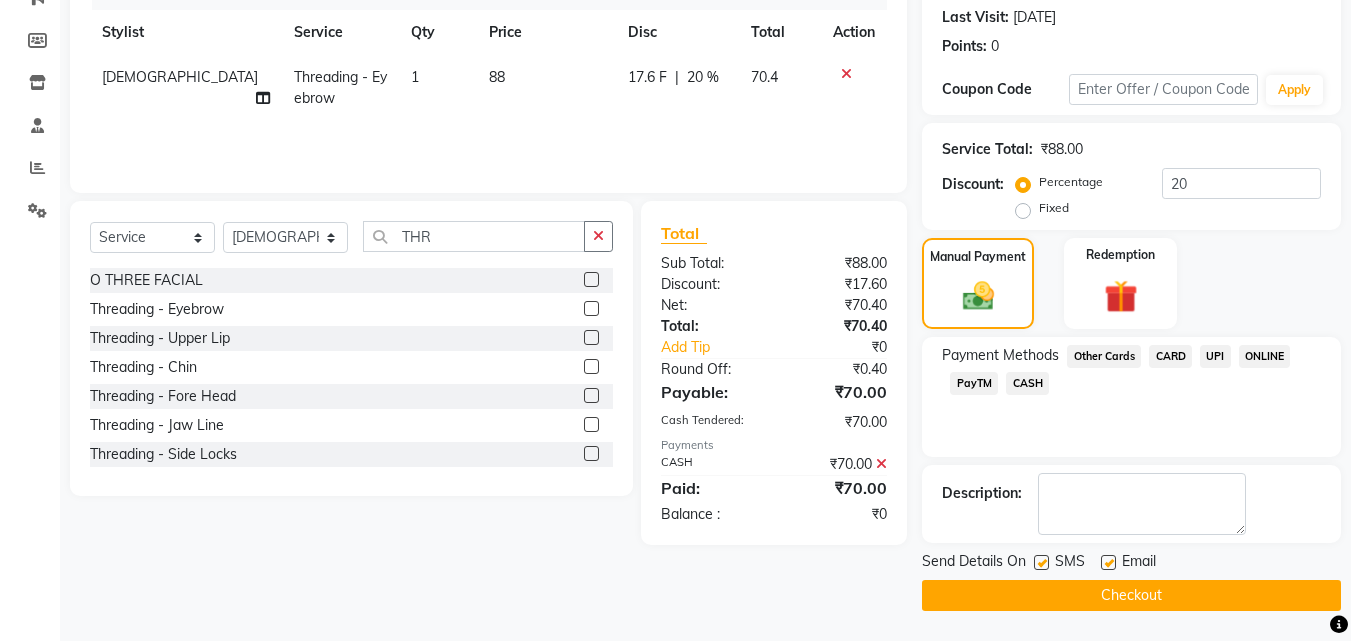 click on "Checkout" 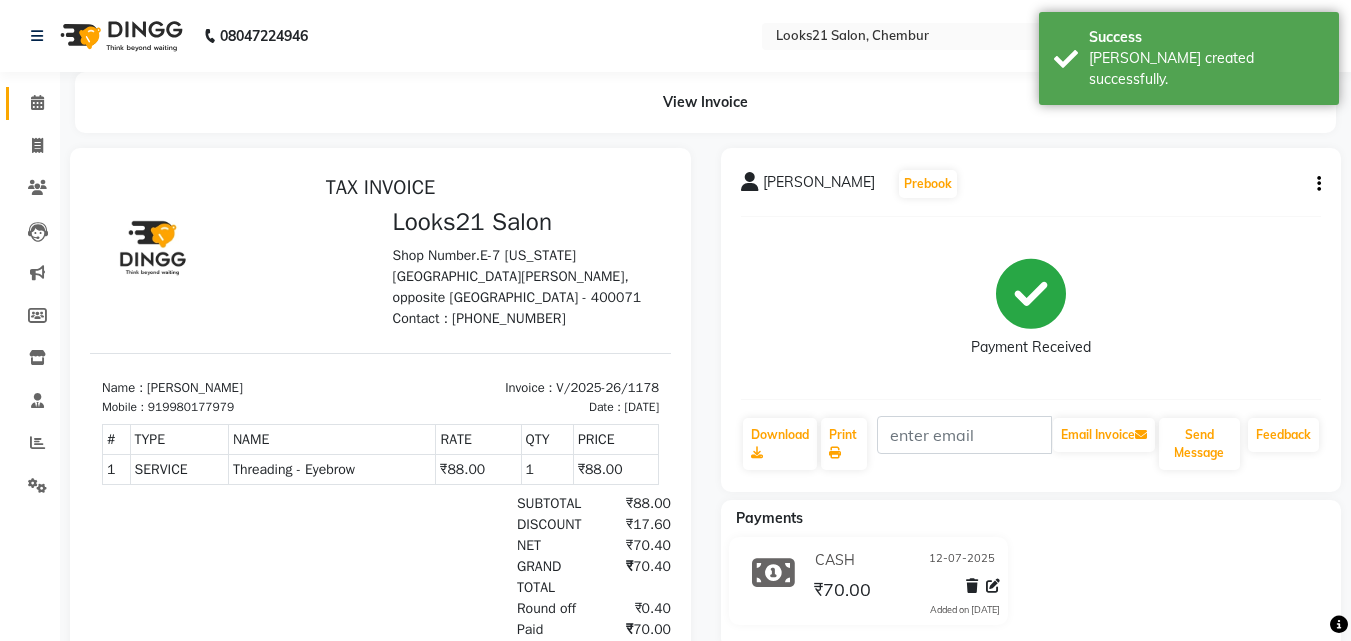 scroll, scrollTop: 0, scrollLeft: 0, axis: both 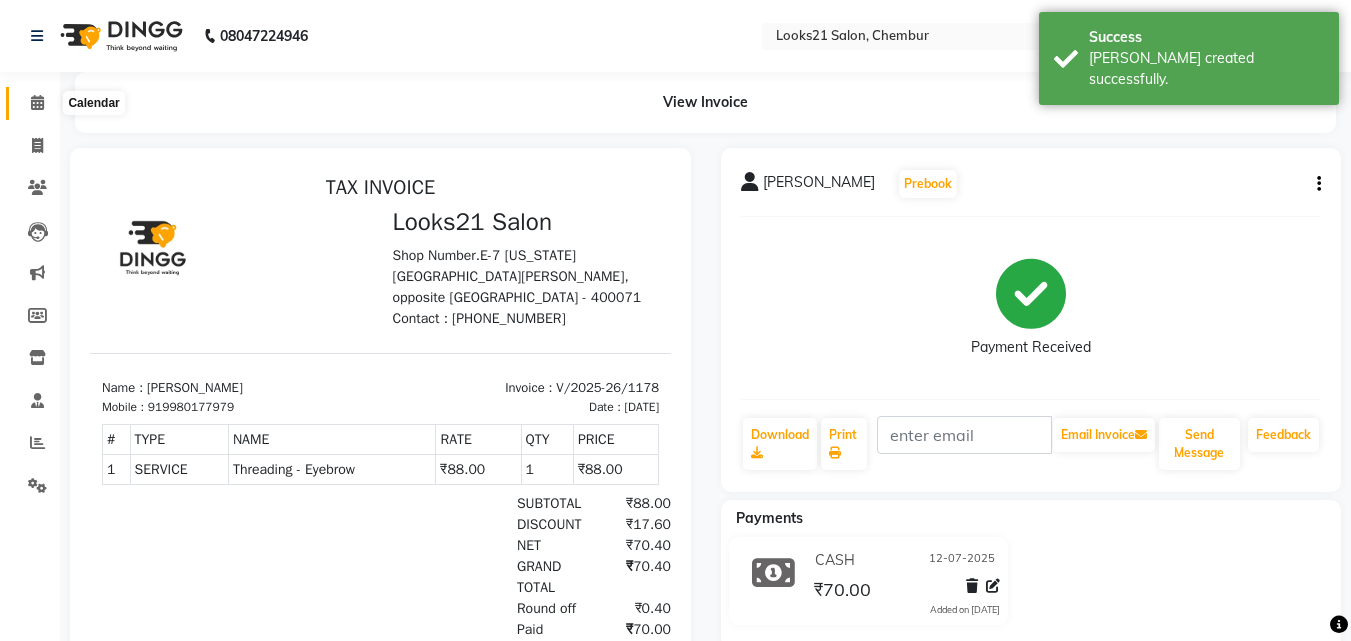 click 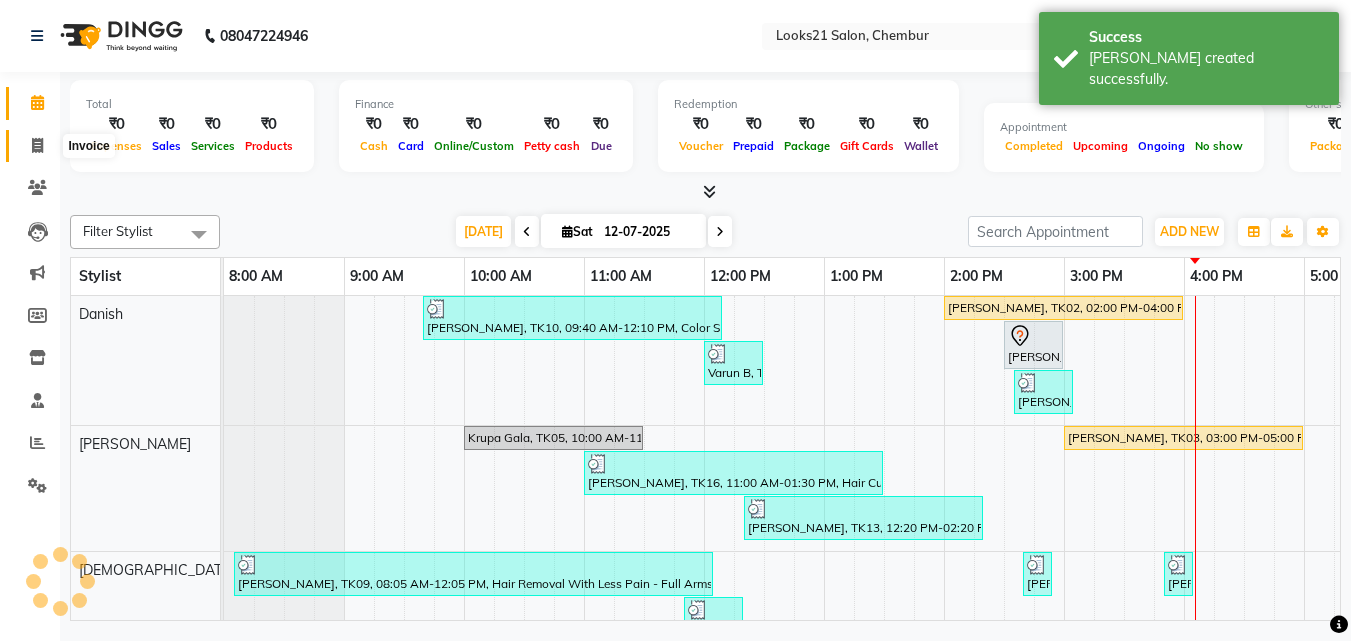 click 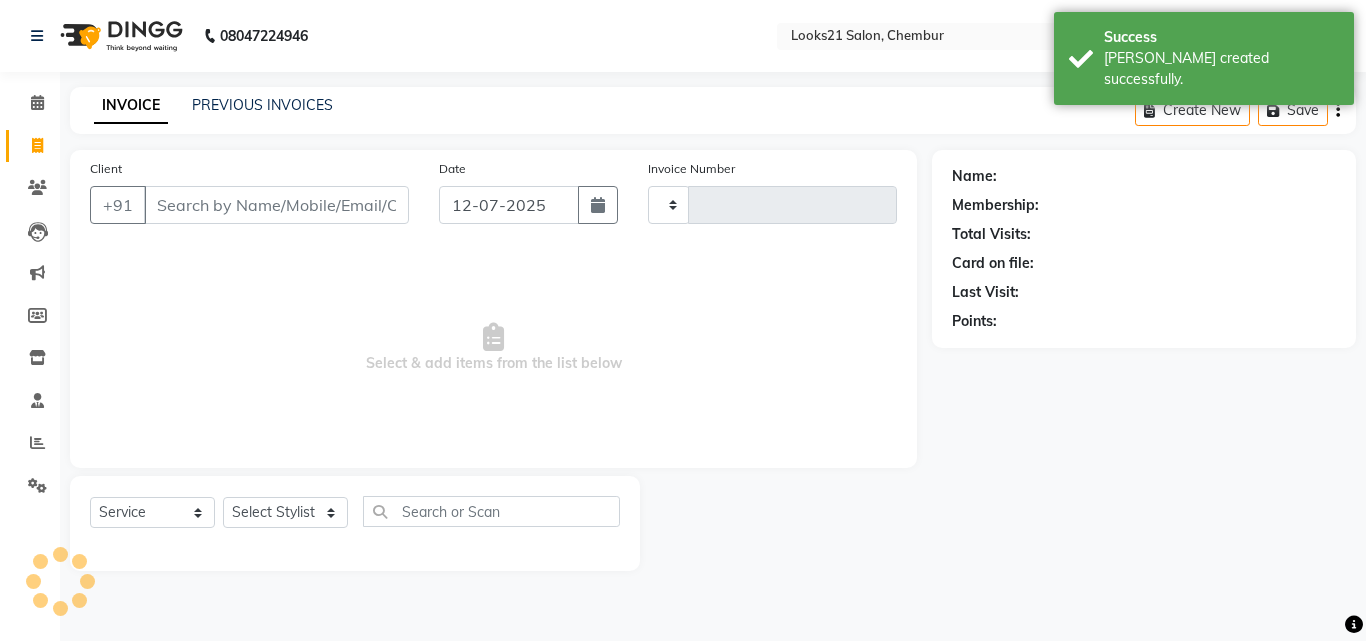 click on "Client" at bounding box center [276, 205] 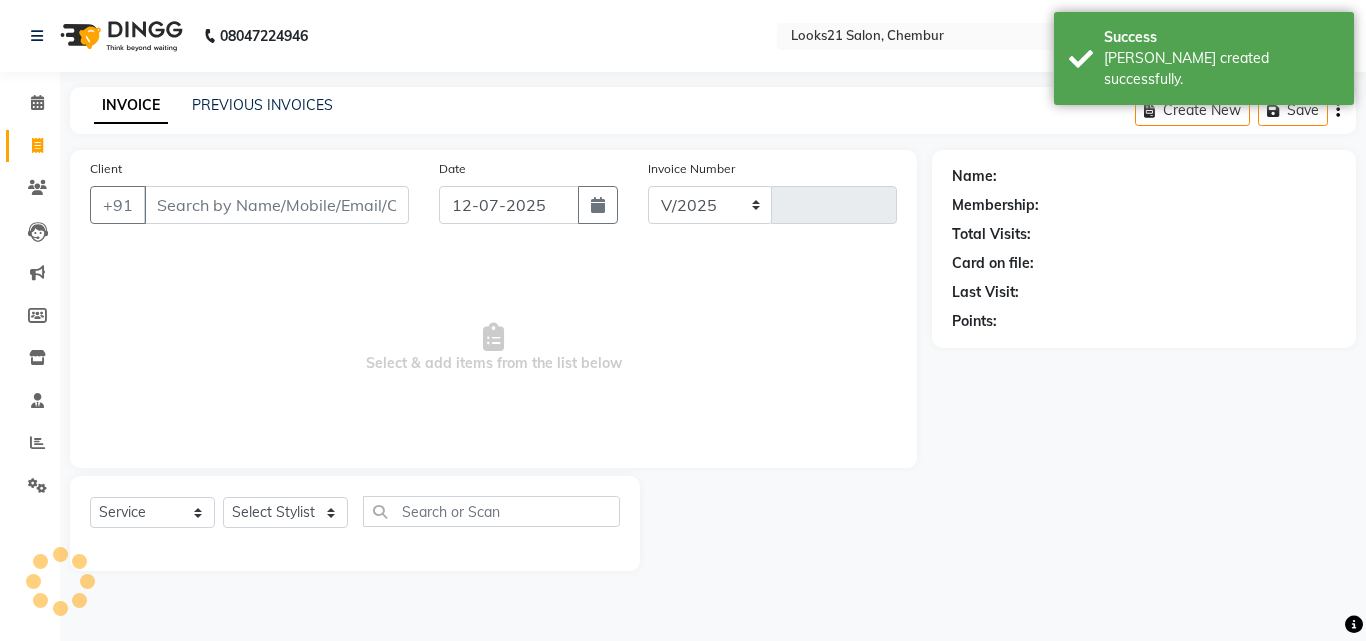 select on "844" 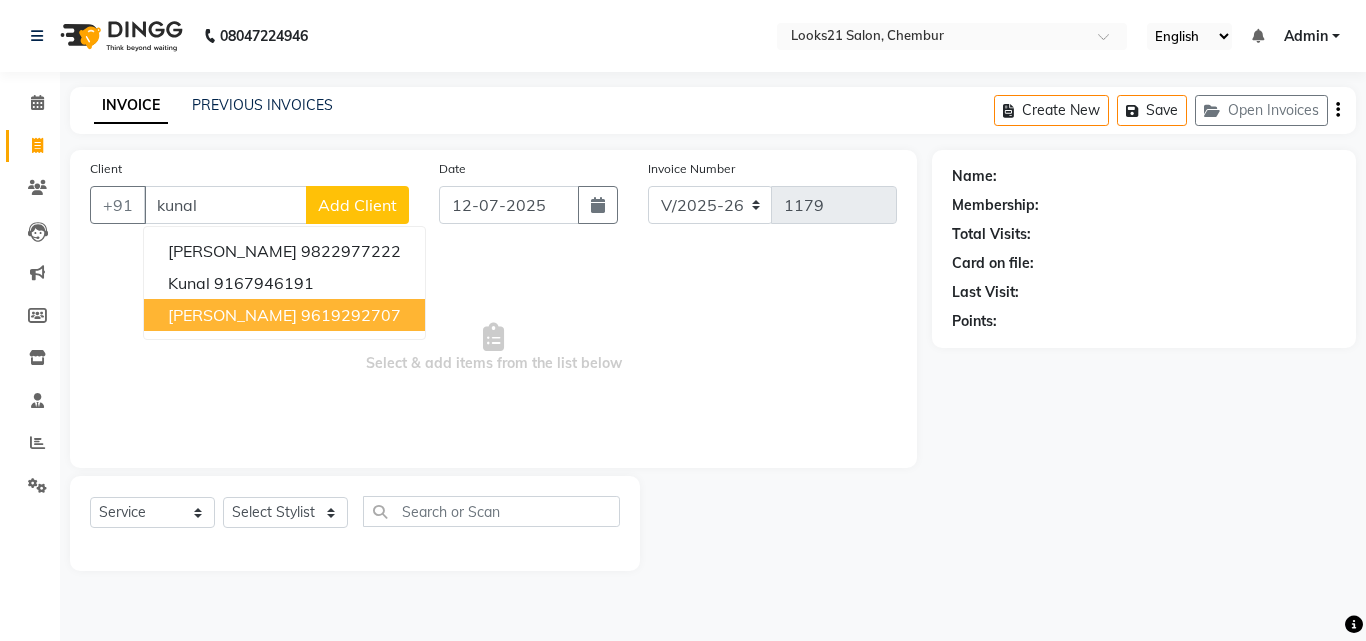 click on "Kunal Merchant" at bounding box center [232, 315] 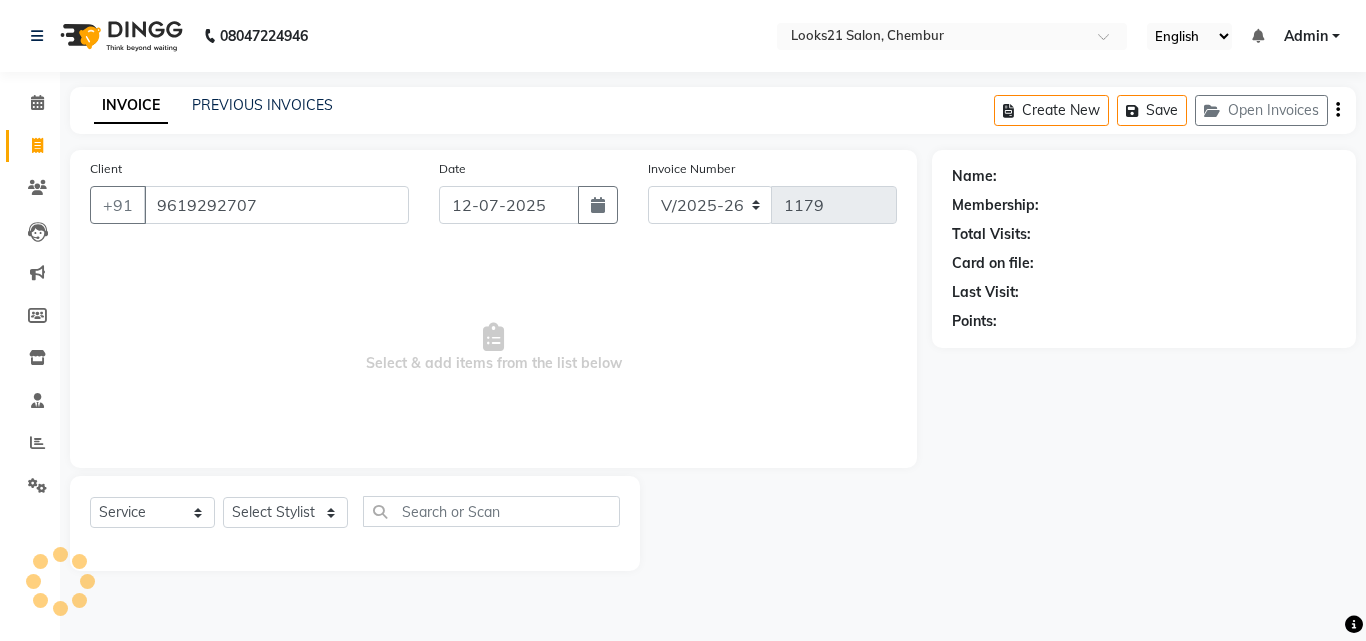 type on "9619292707" 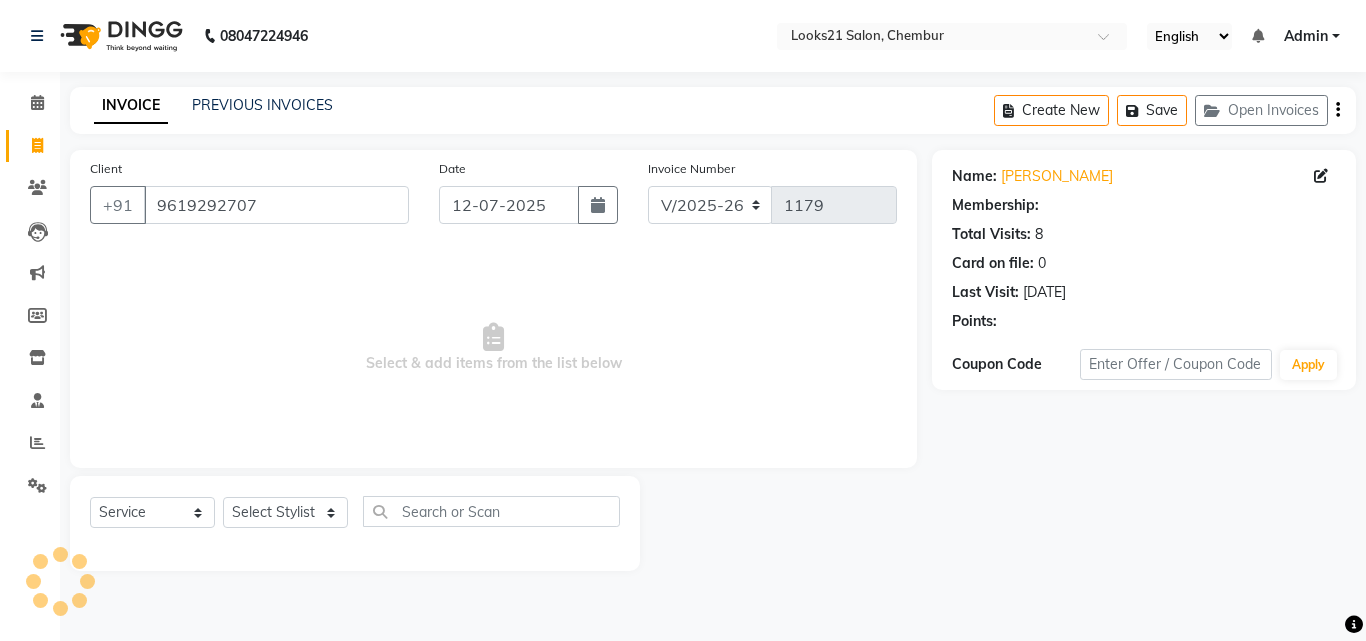 select on "1: Object" 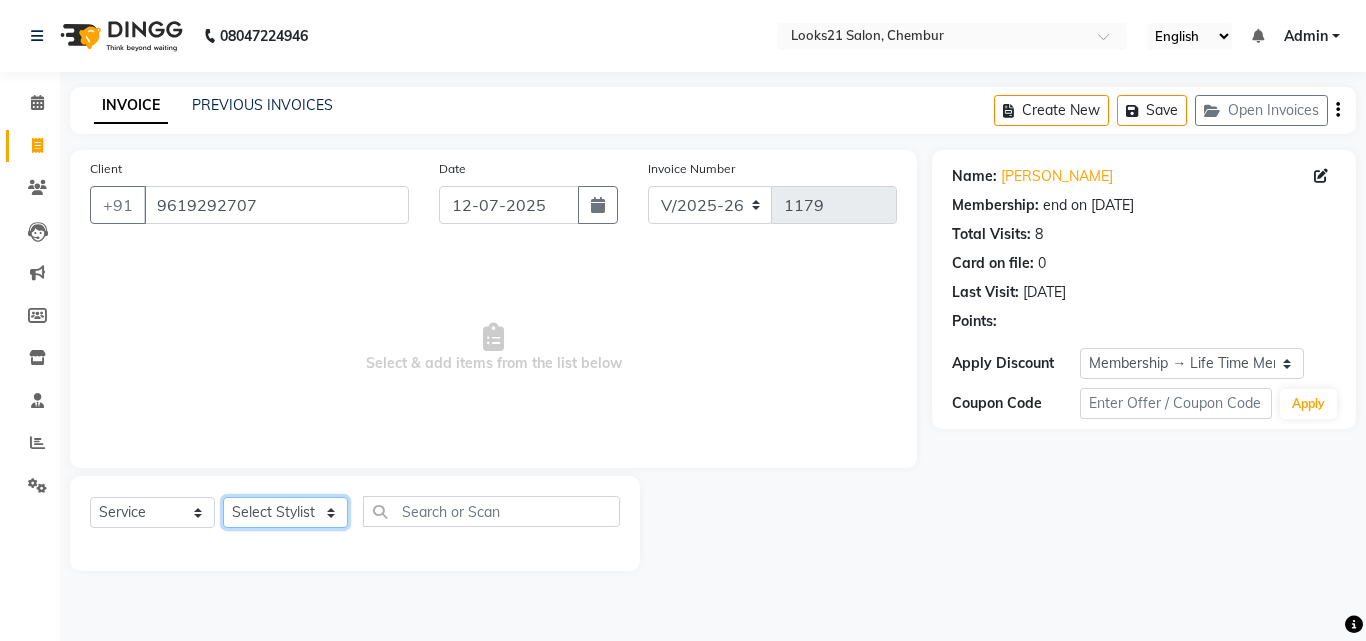click on "Select Stylist Anwar Danish Janardhan sabiya khan Sajeda Siddiqui Samiksha Shakil Sharif Ahmed Shraddha Vaishali" 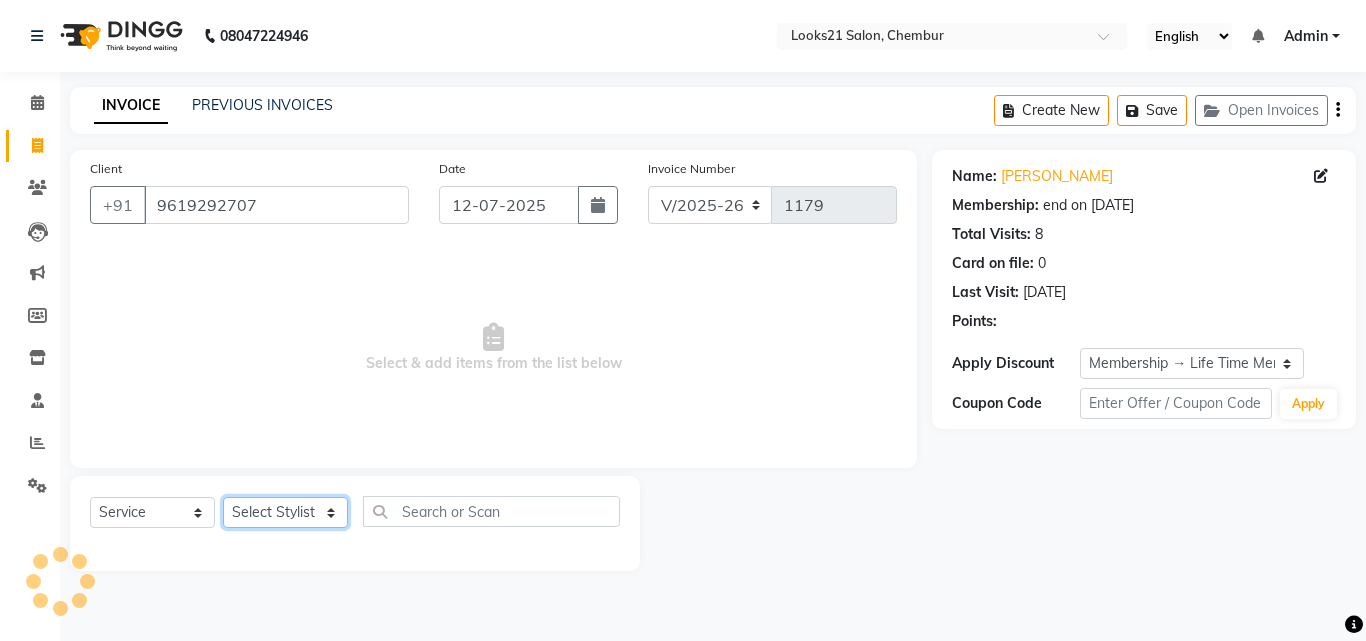 select on "13888" 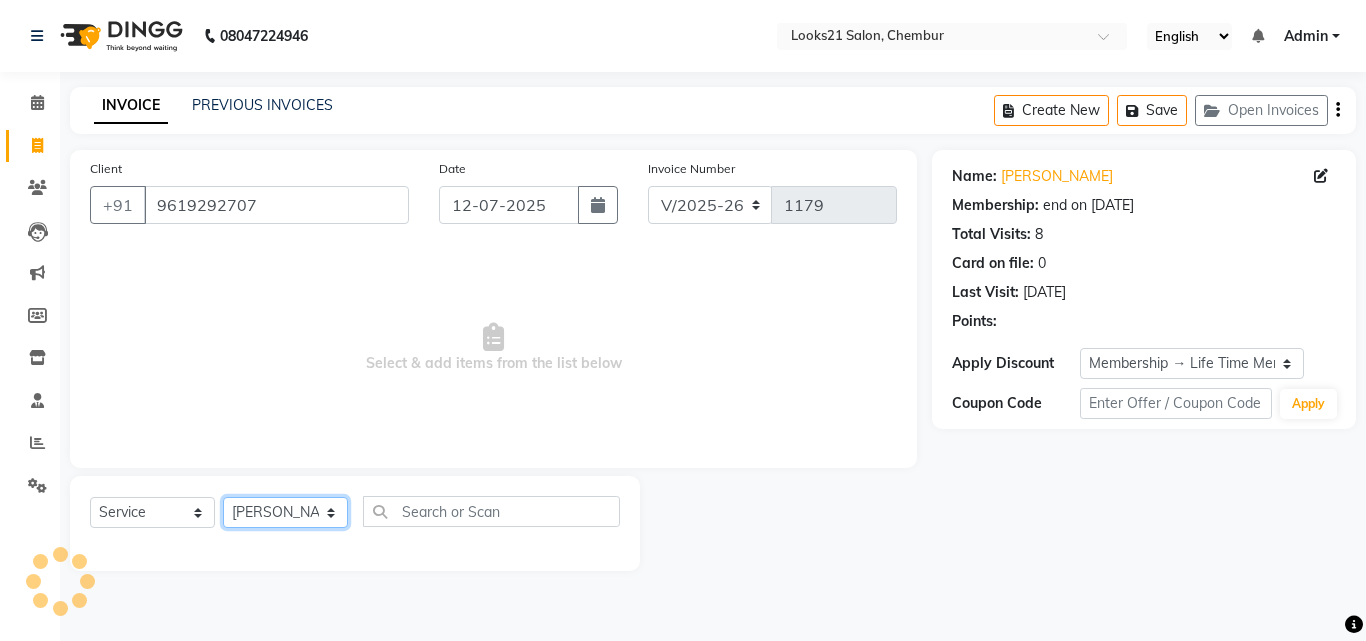 click on "Select Stylist Anwar Danish Janardhan sabiya khan Sajeda Siddiqui Samiksha Shakil Sharif Ahmed Shraddha Vaishali" 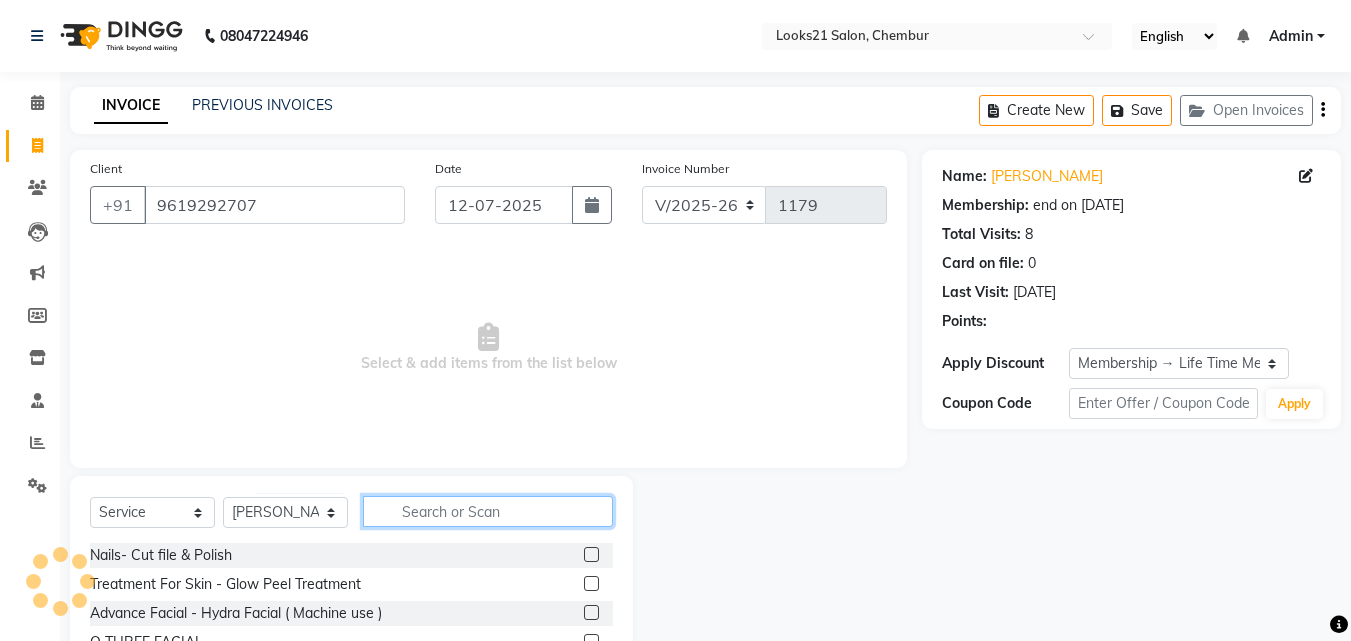 click 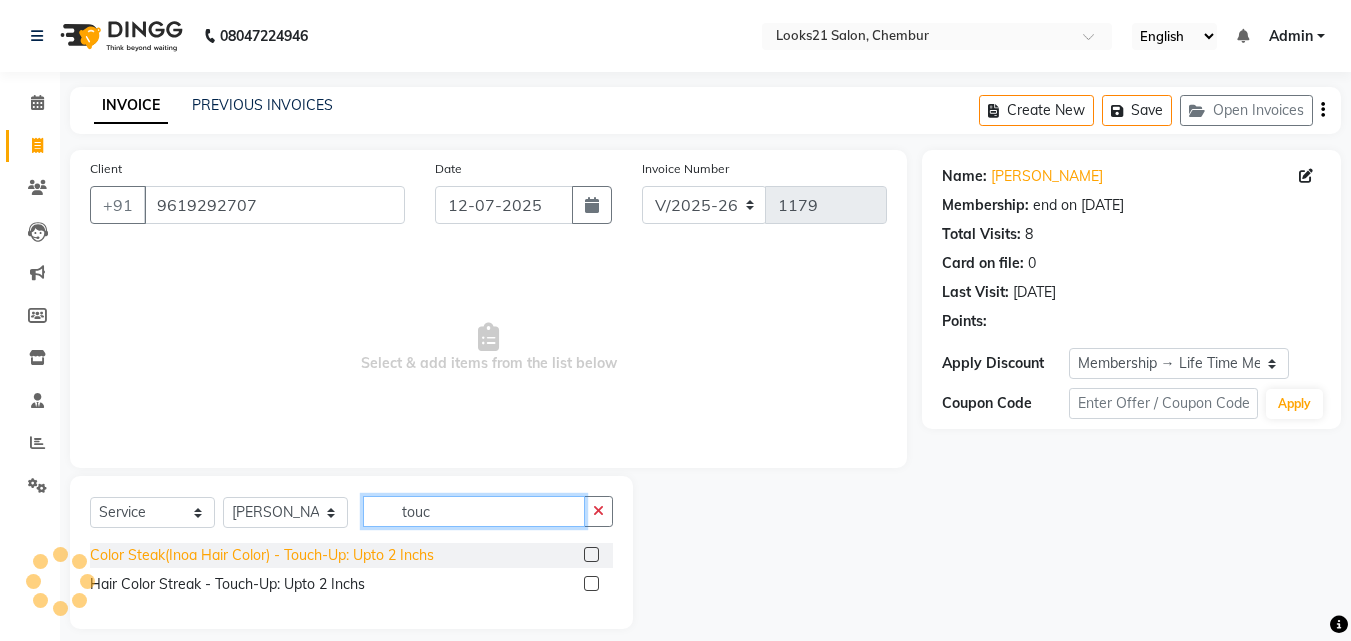 type on "touc" 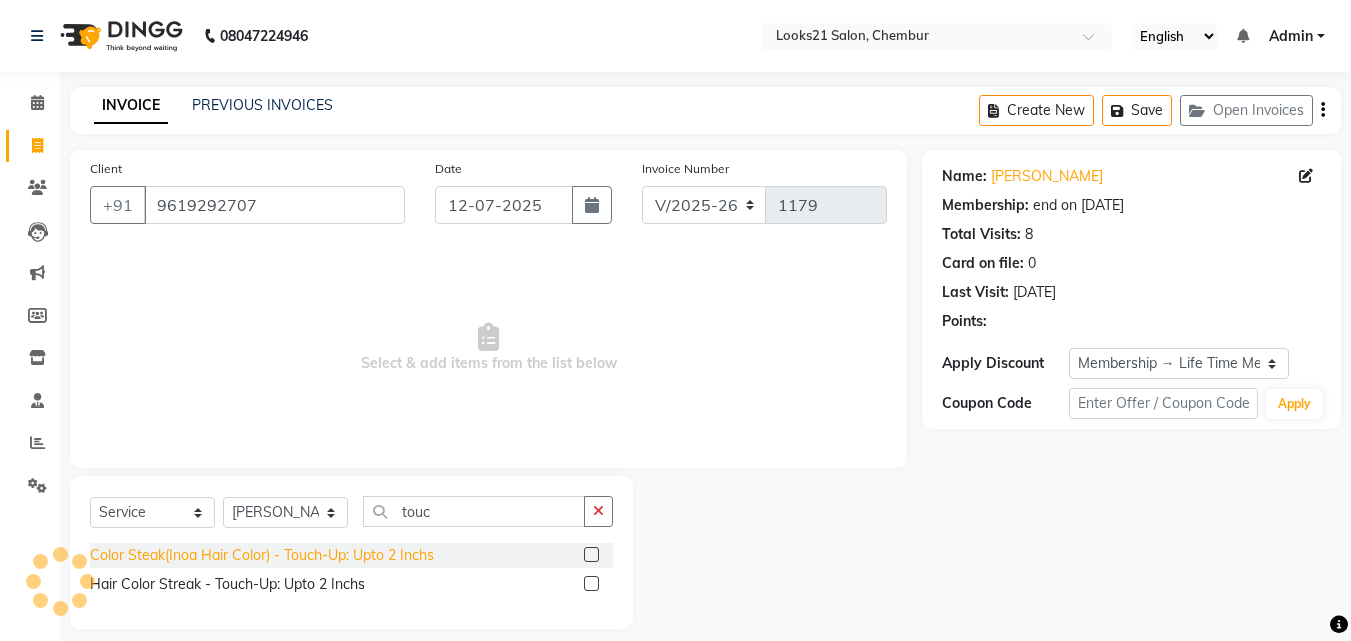 click on "Color Steak(Inoa Hair Color)  - Touch-Up: Upto 2 Inchs" 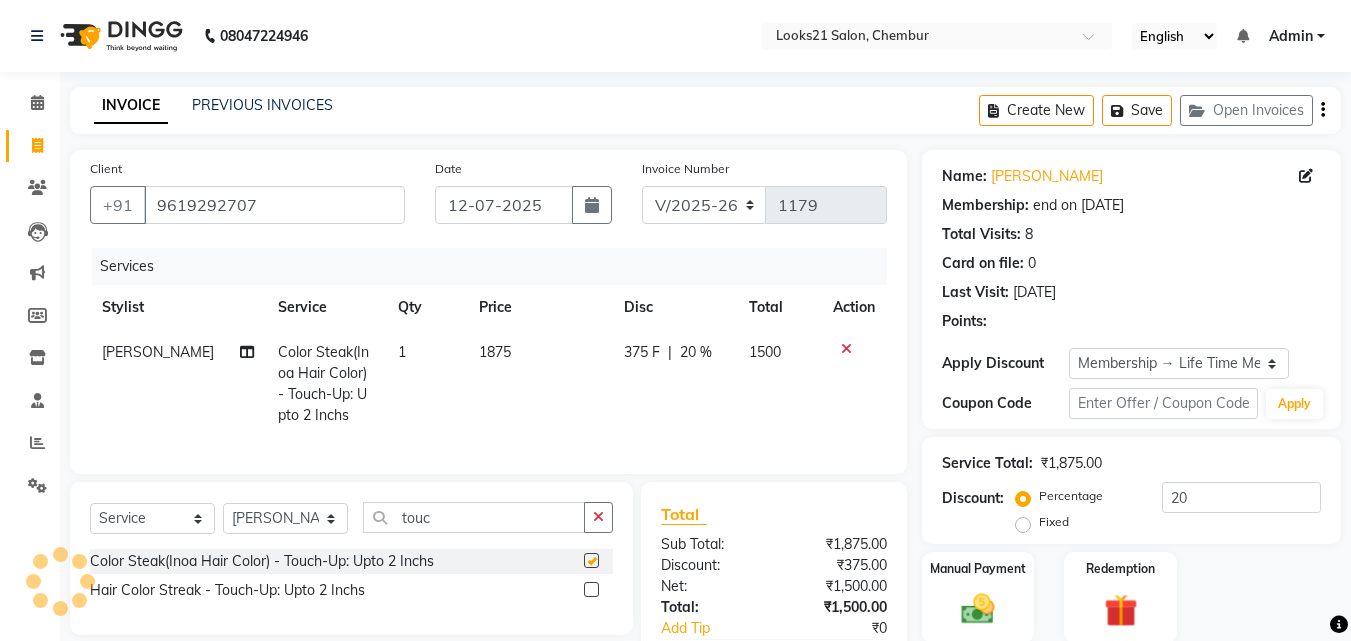 checkbox on "false" 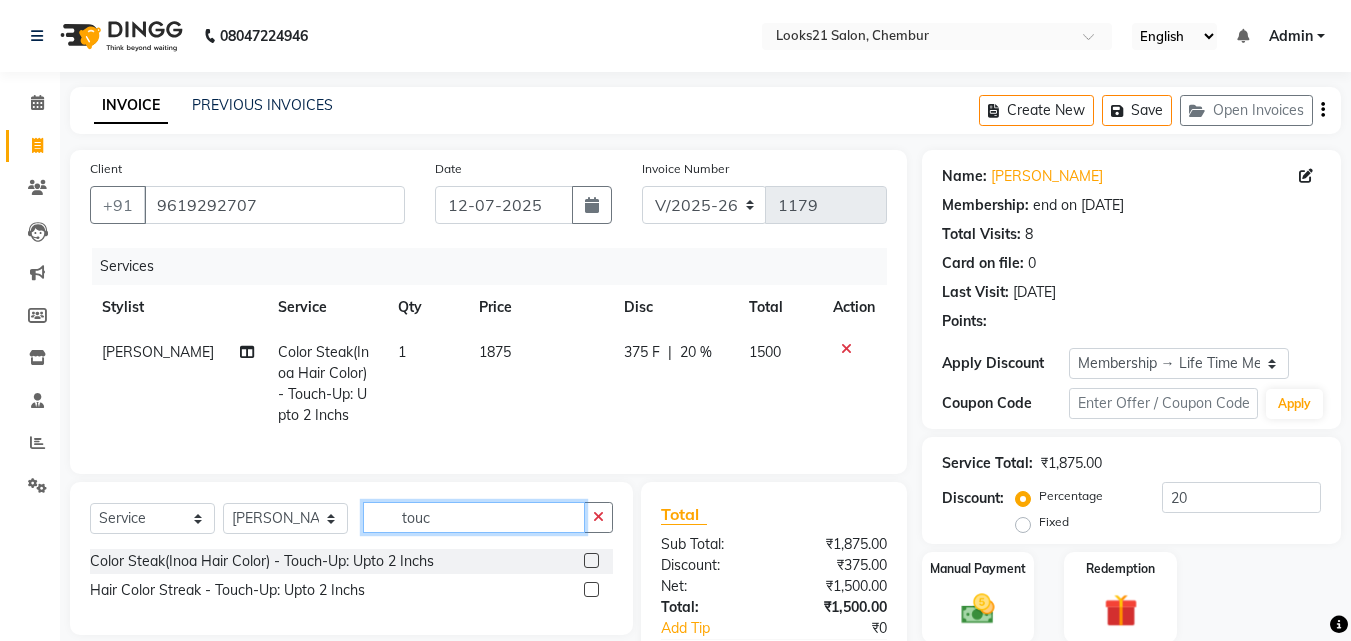 drag, startPoint x: 478, startPoint y: 529, endPoint x: 267, endPoint y: 526, distance: 211.02133 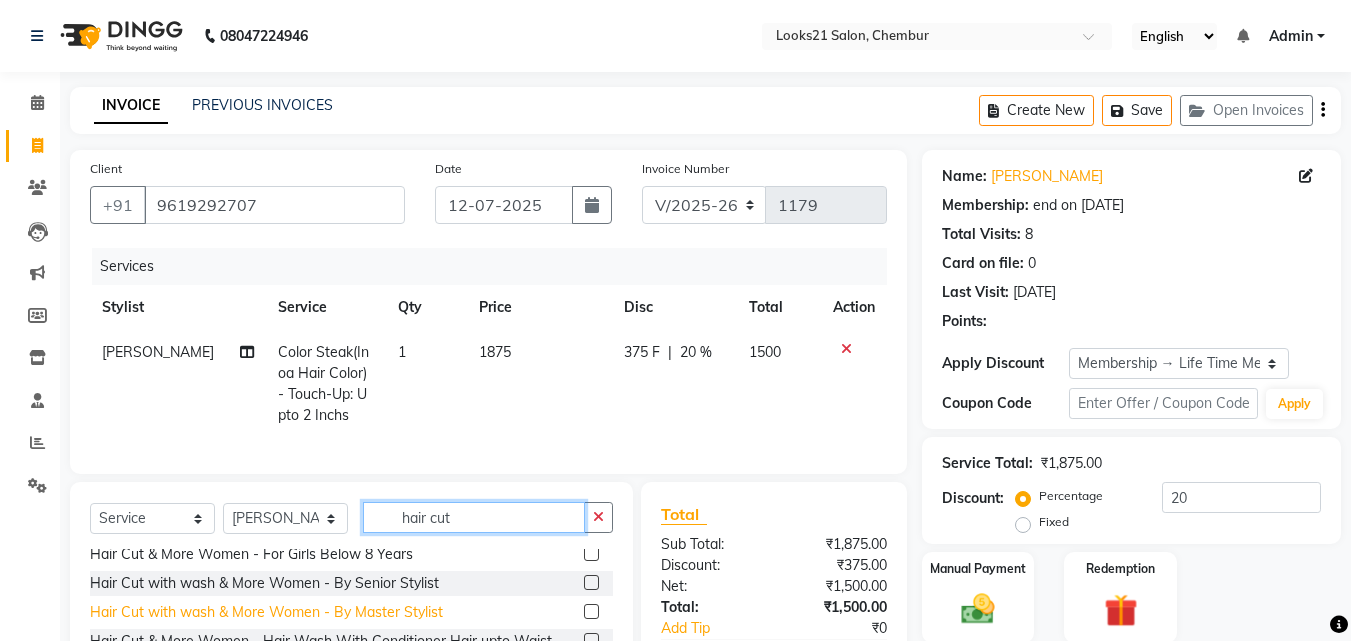 scroll, scrollTop: 138, scrollLeft: 0, axis: vertical 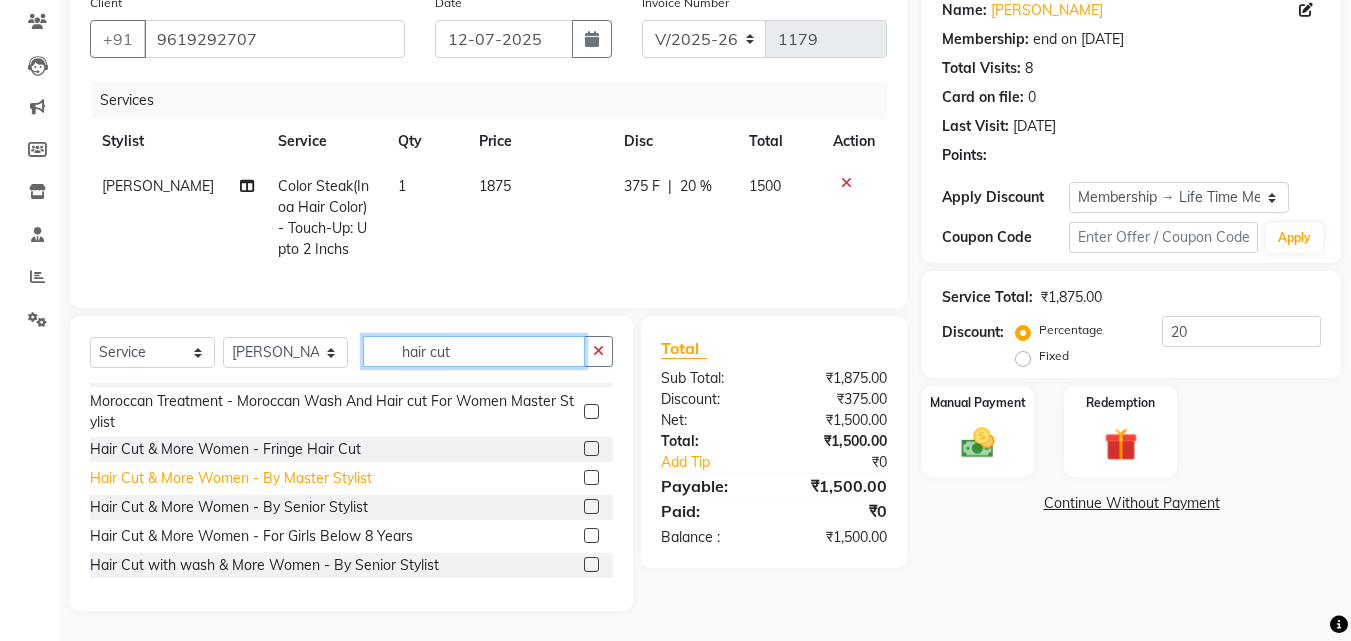 type on "hair cut" 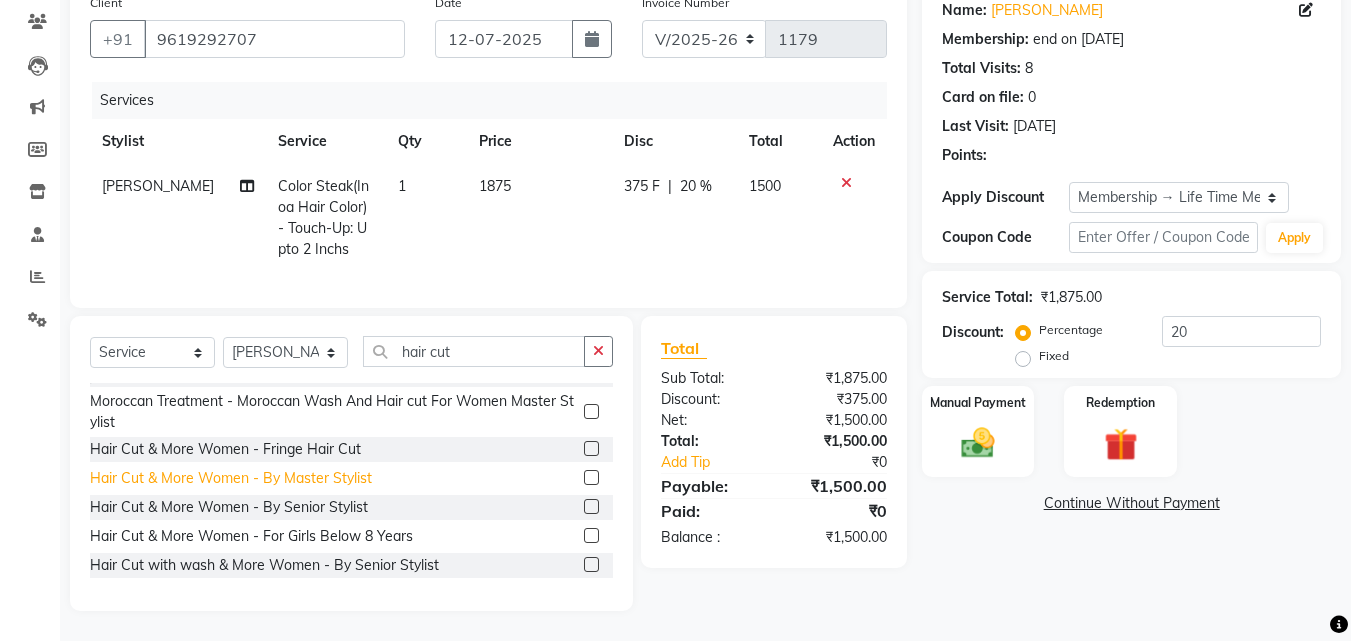 click on "Hair Cut & More Women  - By Master Stylist" 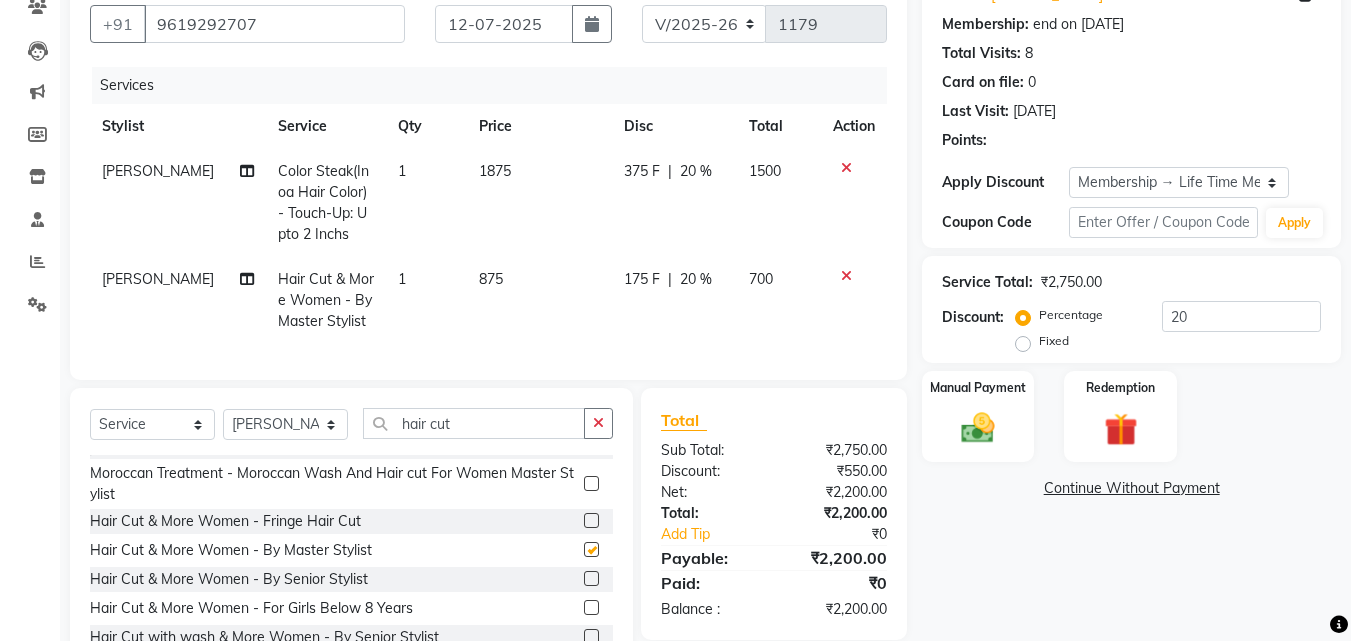 checkbox on "false" 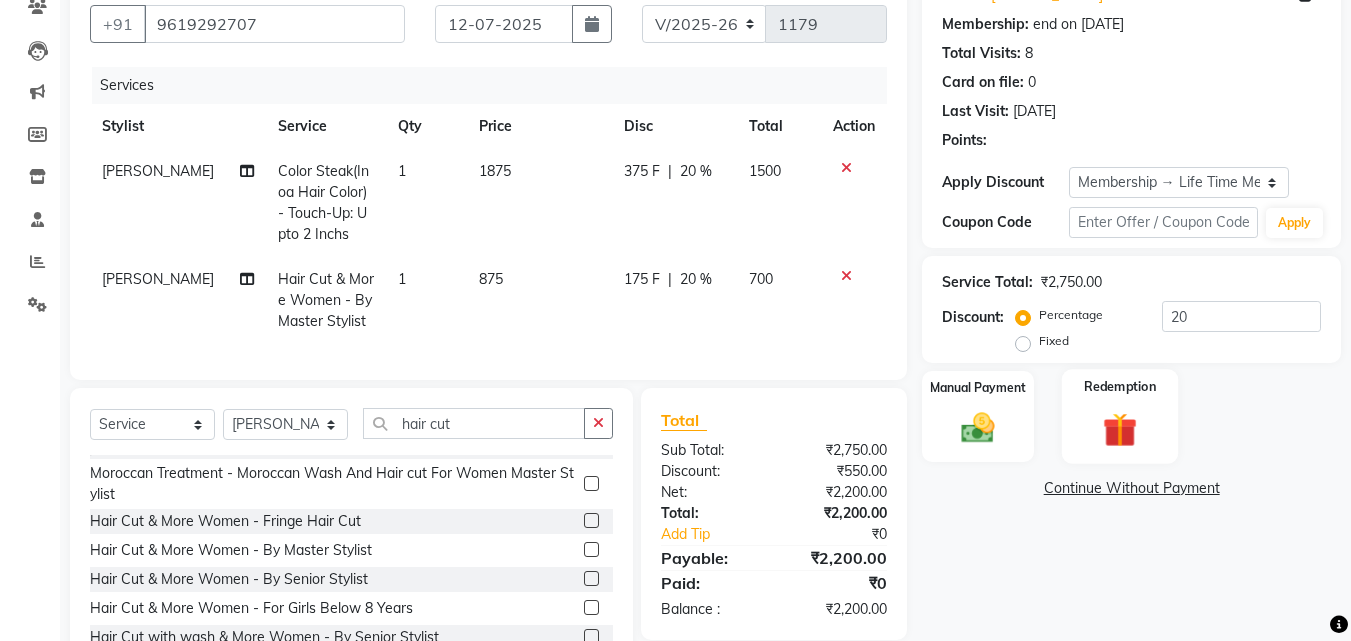scroll, scrollTop: 268, scrollLeft: 0, axis: vertical 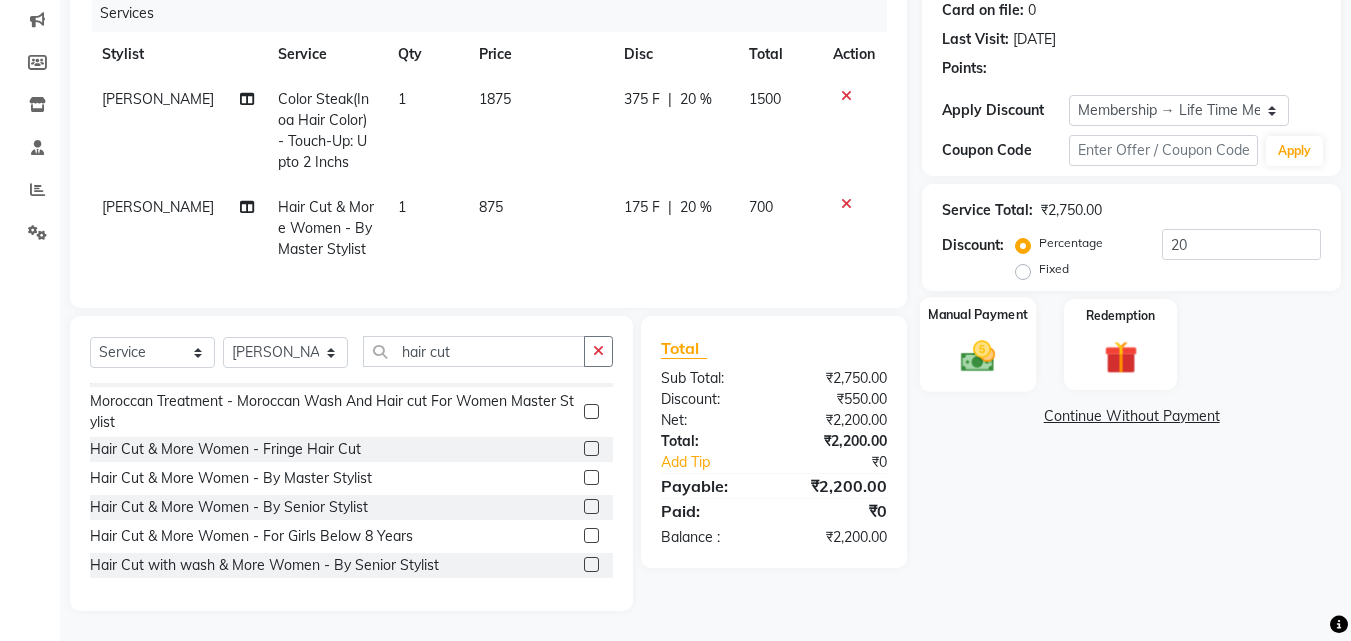 click on "Manual Payment" 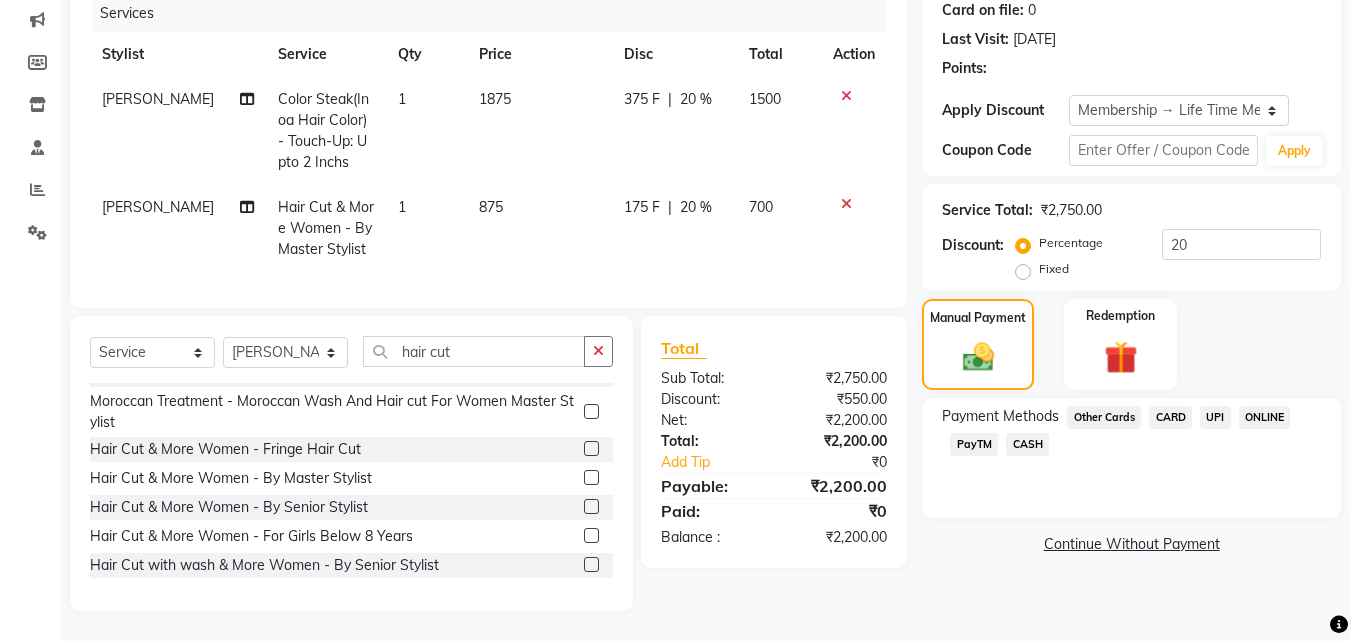 click on "CARD" 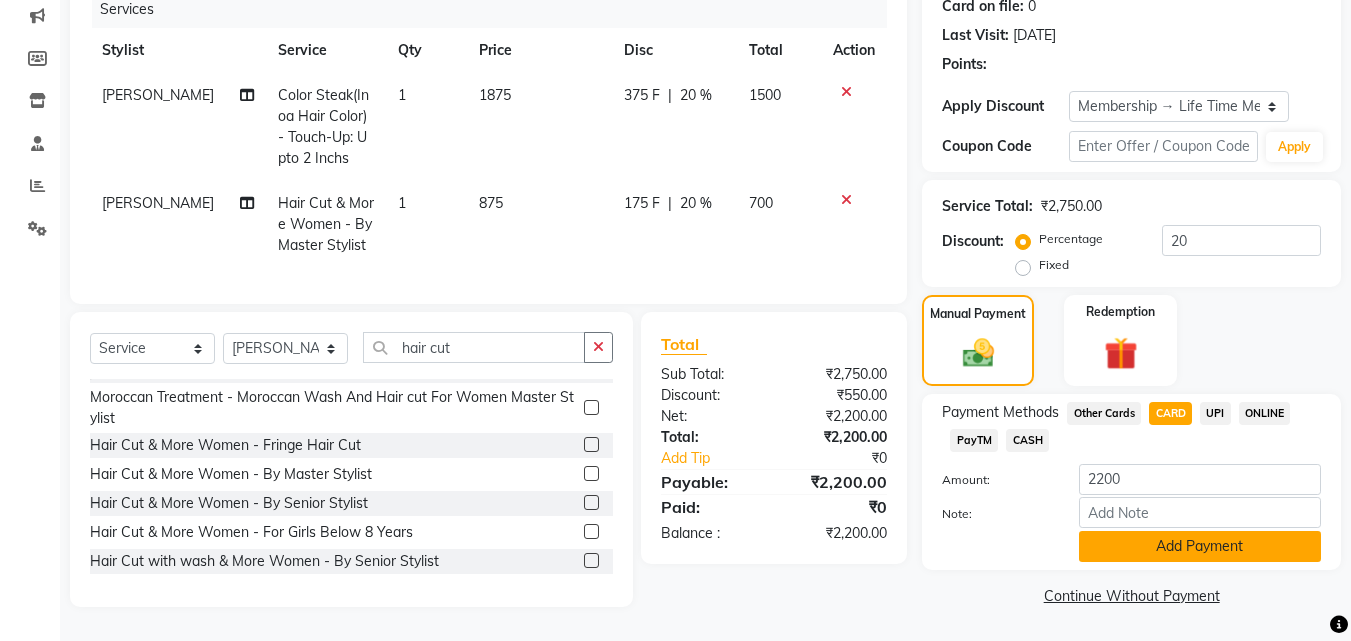 click on "Add Payment" 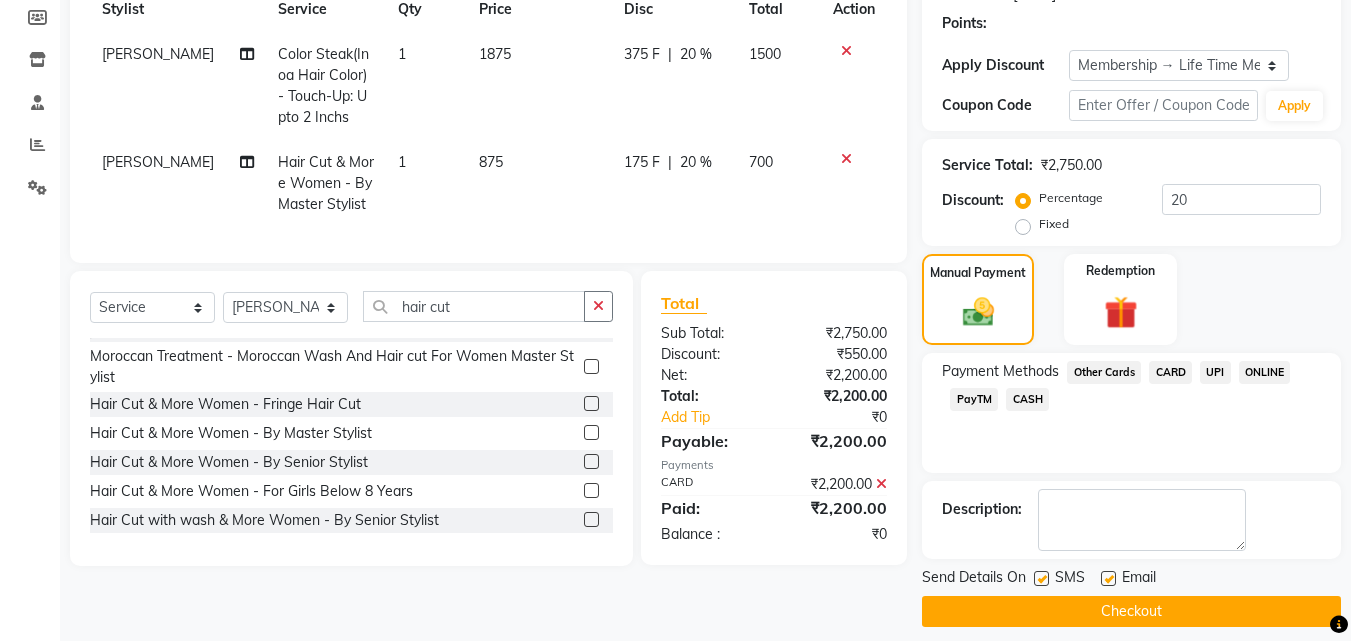 scroll, scrollTop: 314, scrollLeft: 0, axis: vertical 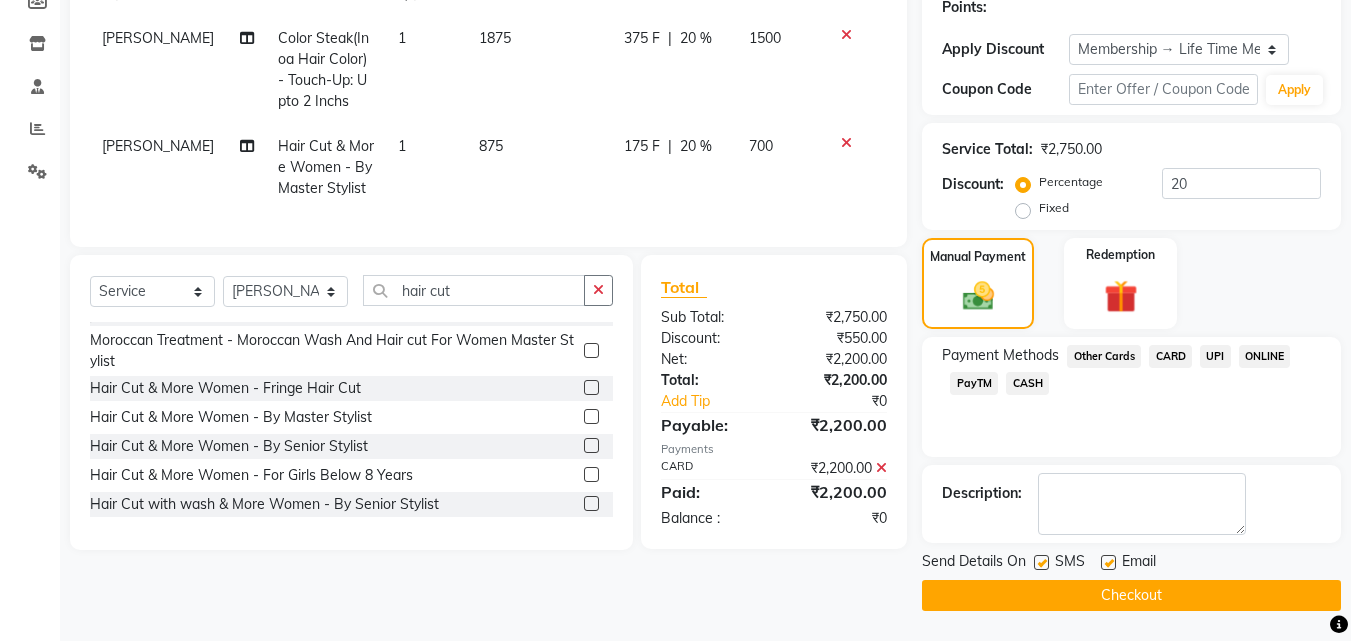click on "Checkout" 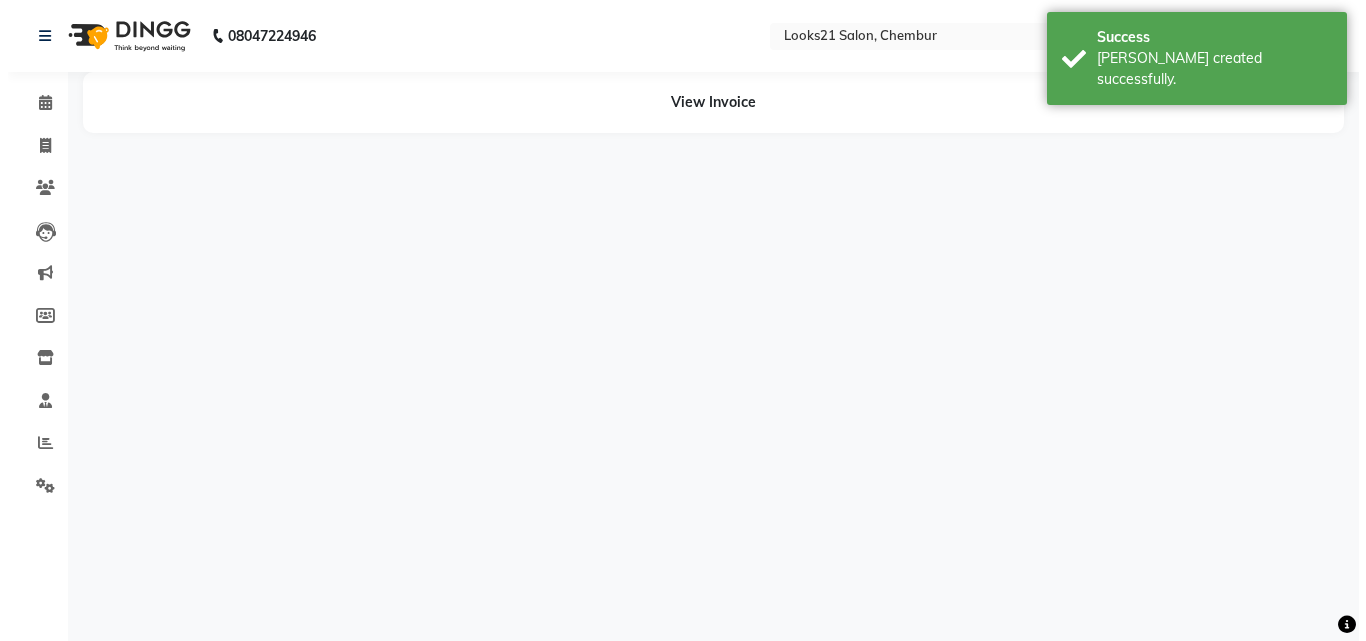 scroll, scrollTop: 0, scrollLeft: 0, axis: both 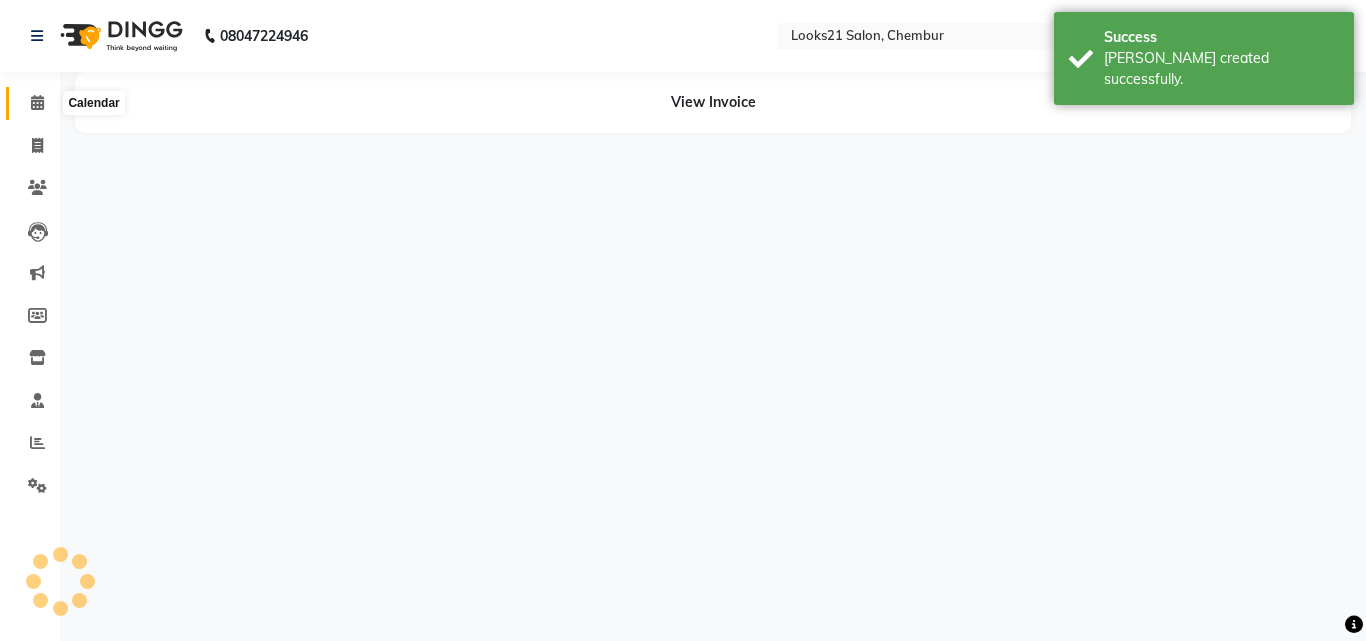 click 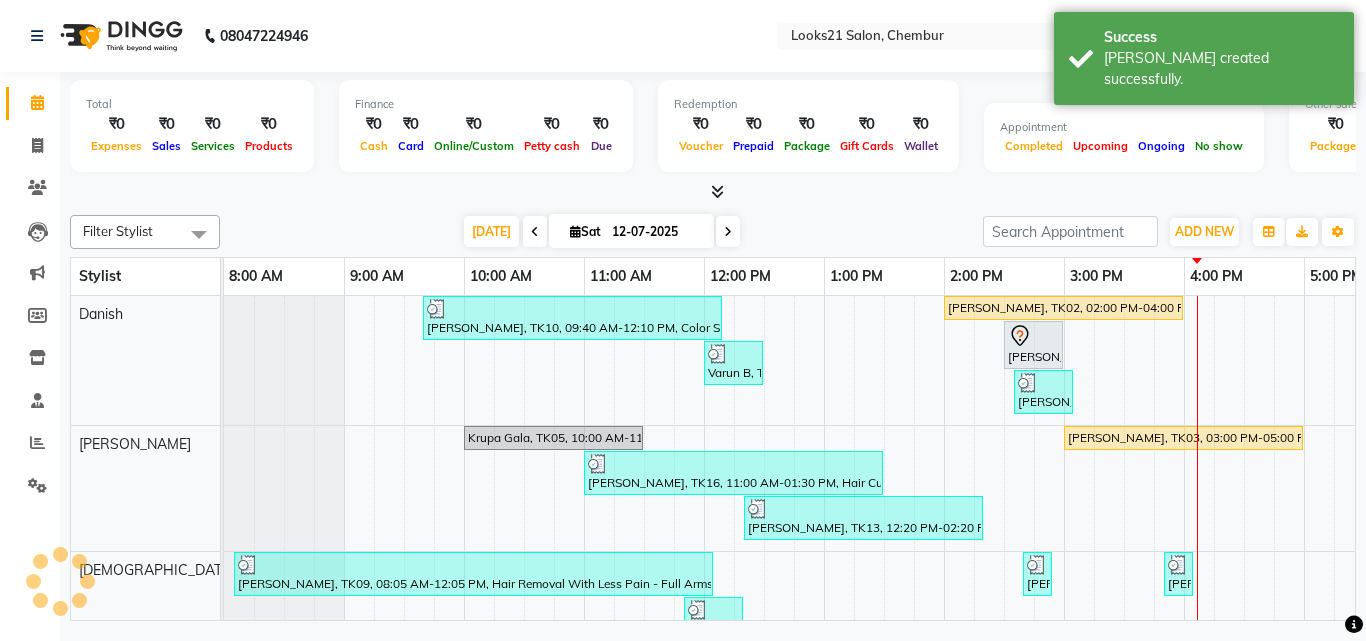 scroll, scrollTop: 0, scrollLeft: 429, axis: horizontal 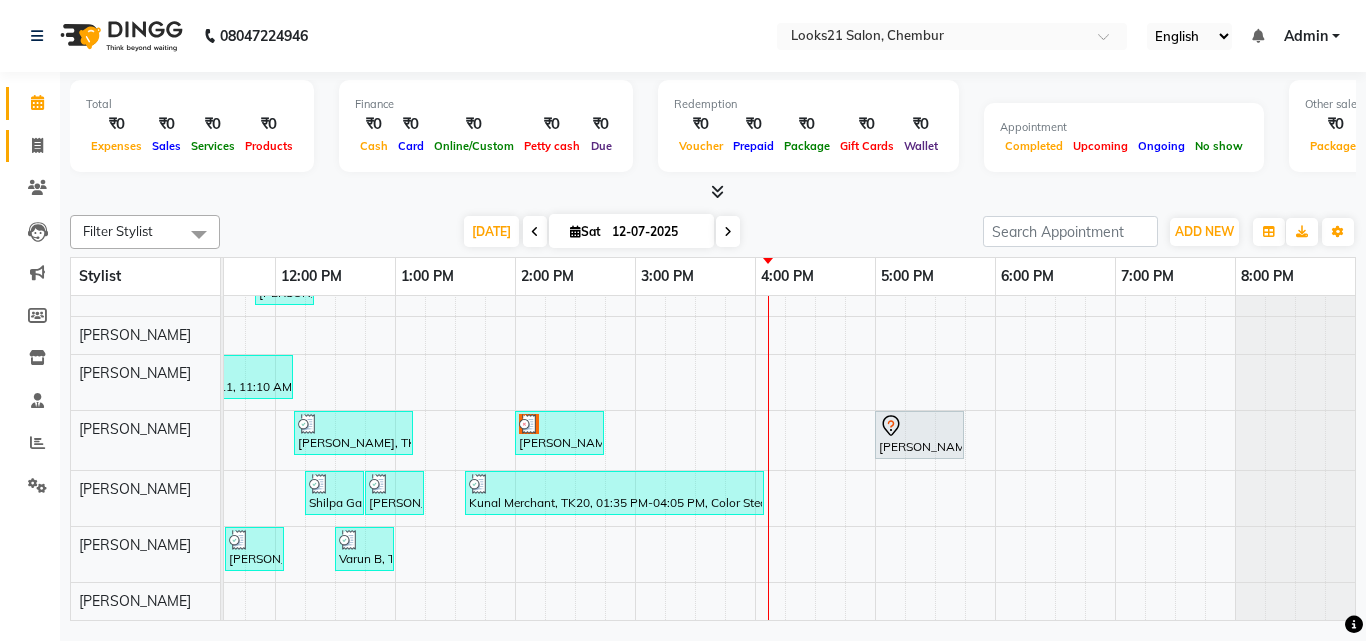 click 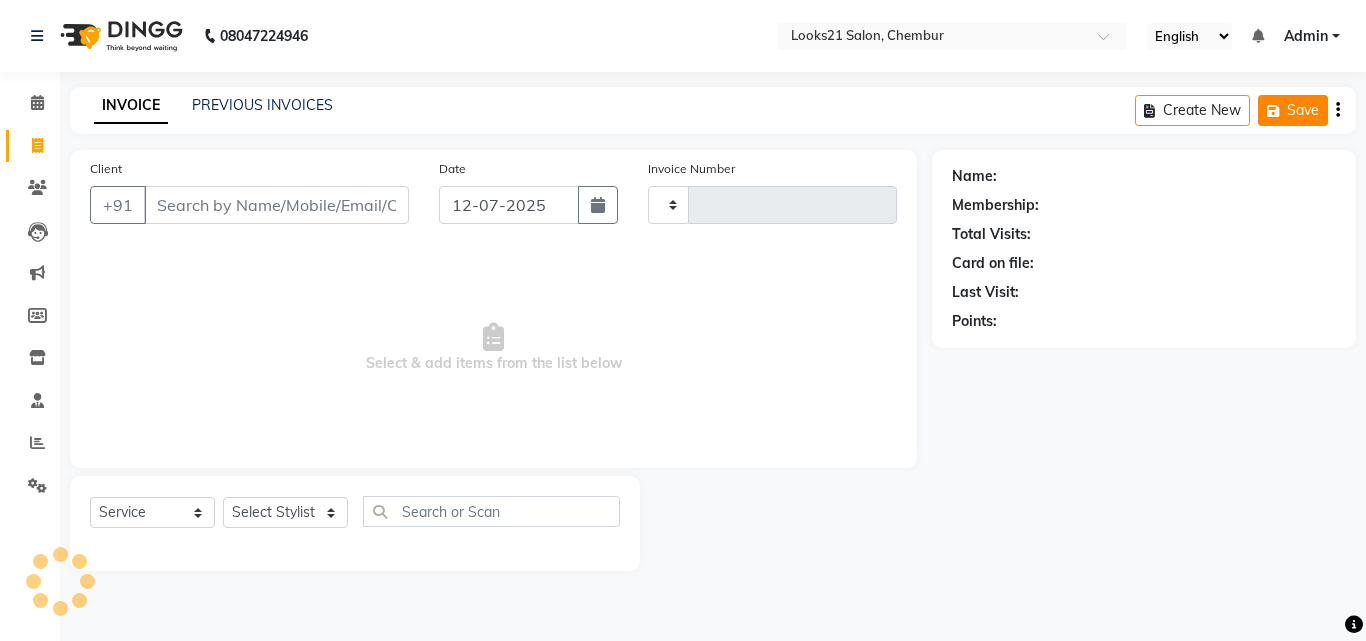 type on "1180" 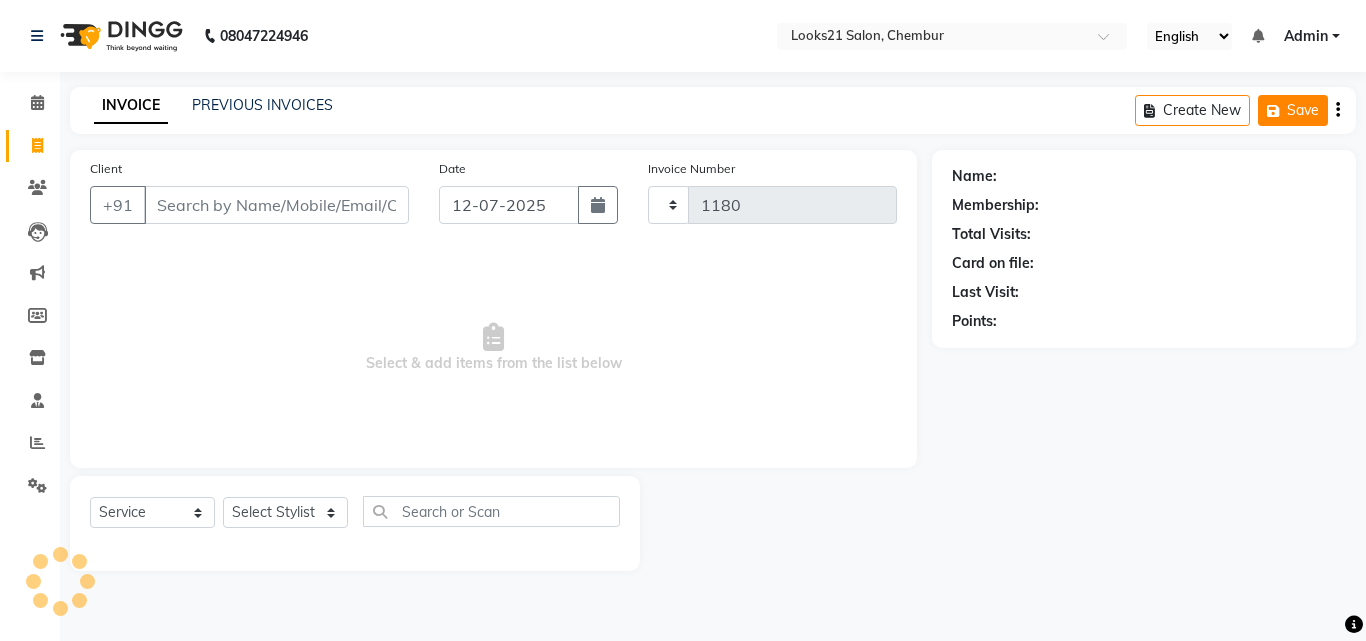 select on "844" 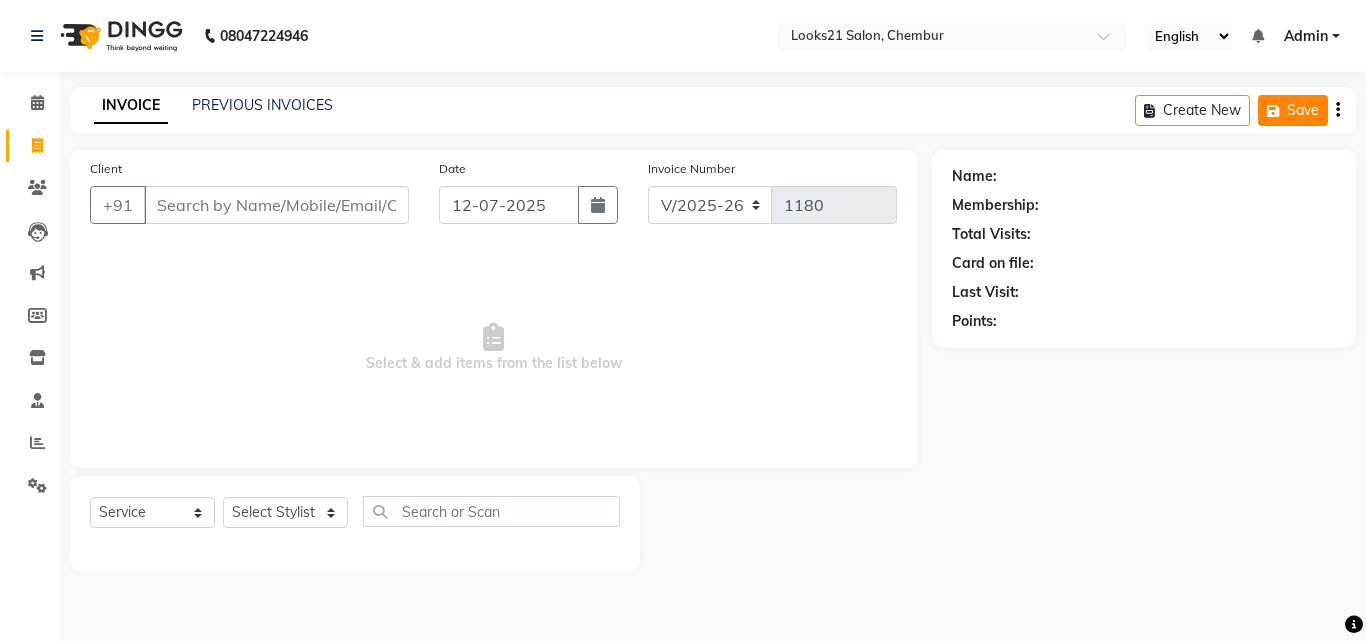 click on "Save" 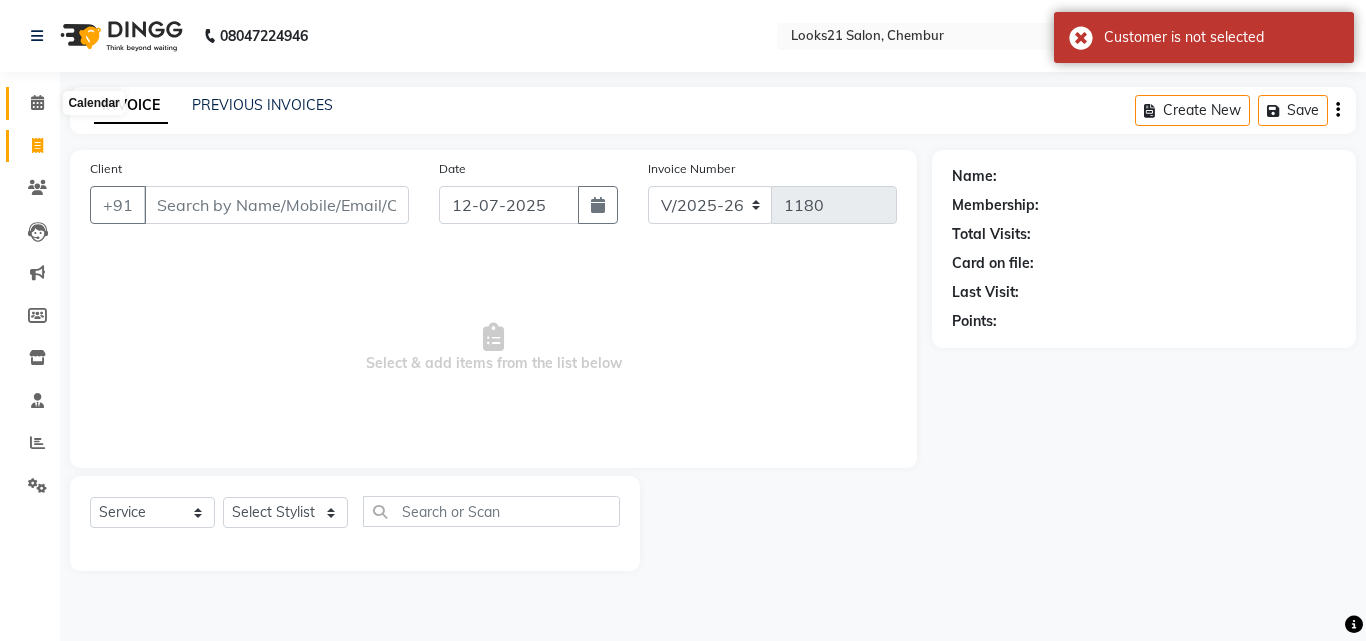 click 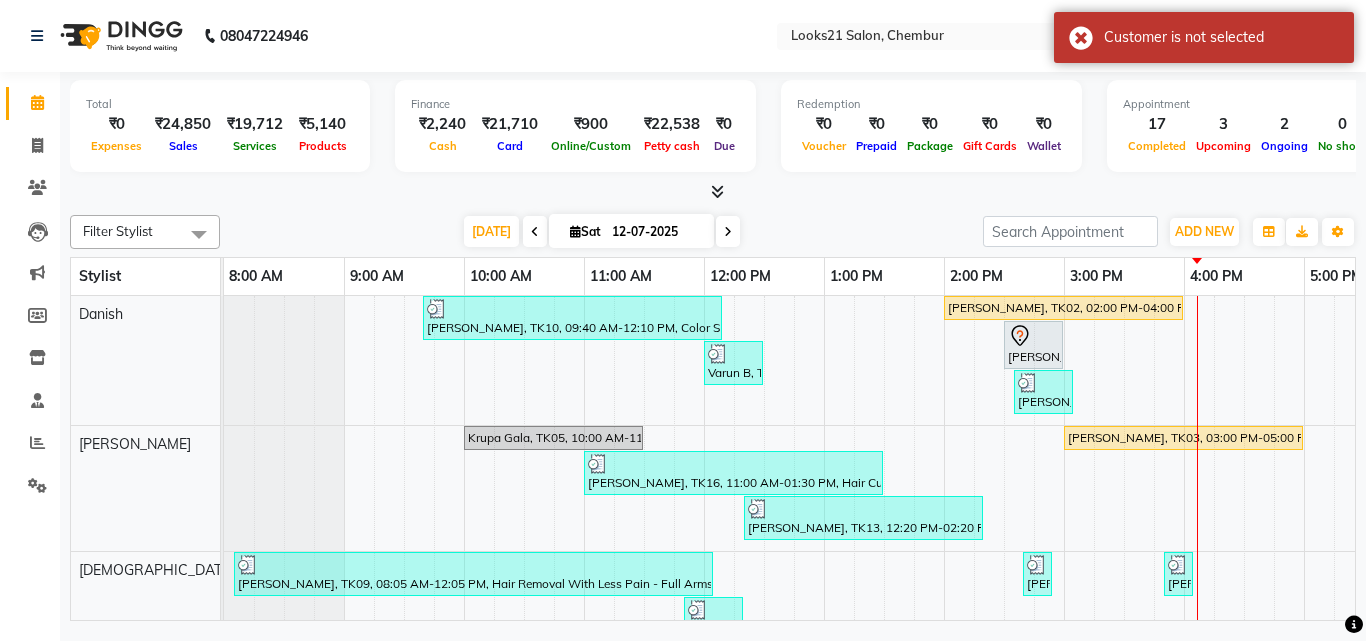 scroll, scrollTop: 0, scrollLeft: 429, axis: horizontal 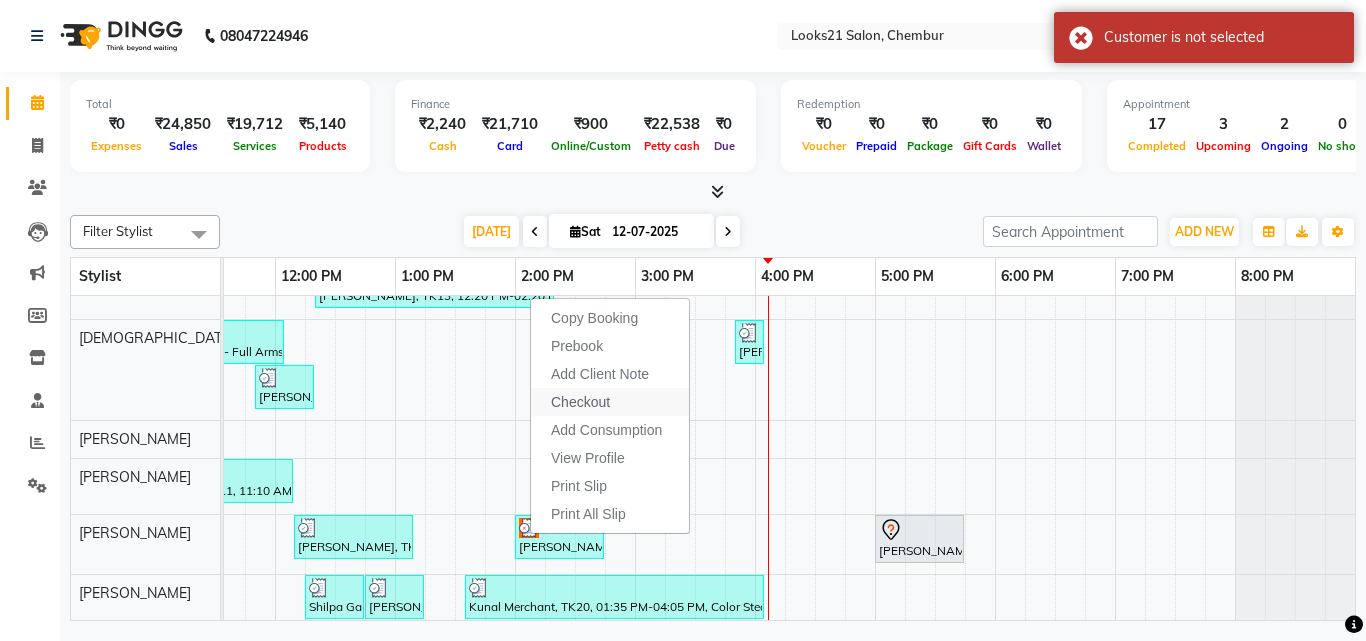 click on "Checkout" at bounding box center [580, 402] 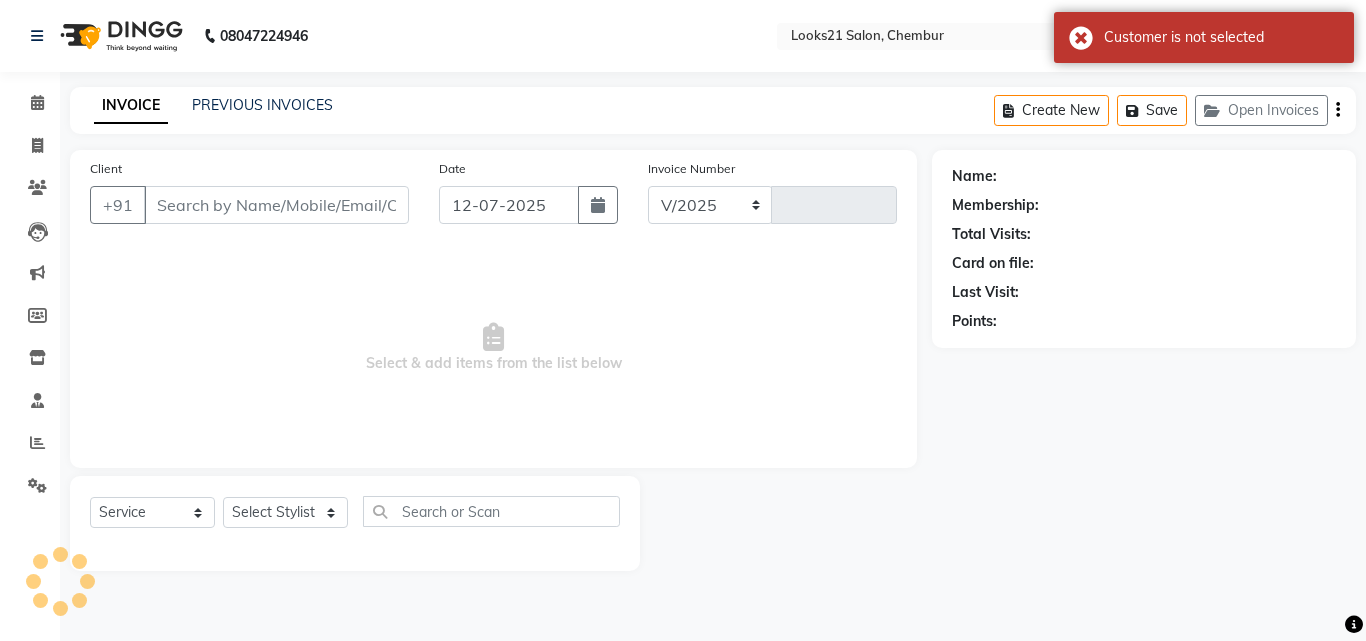 select on "844" 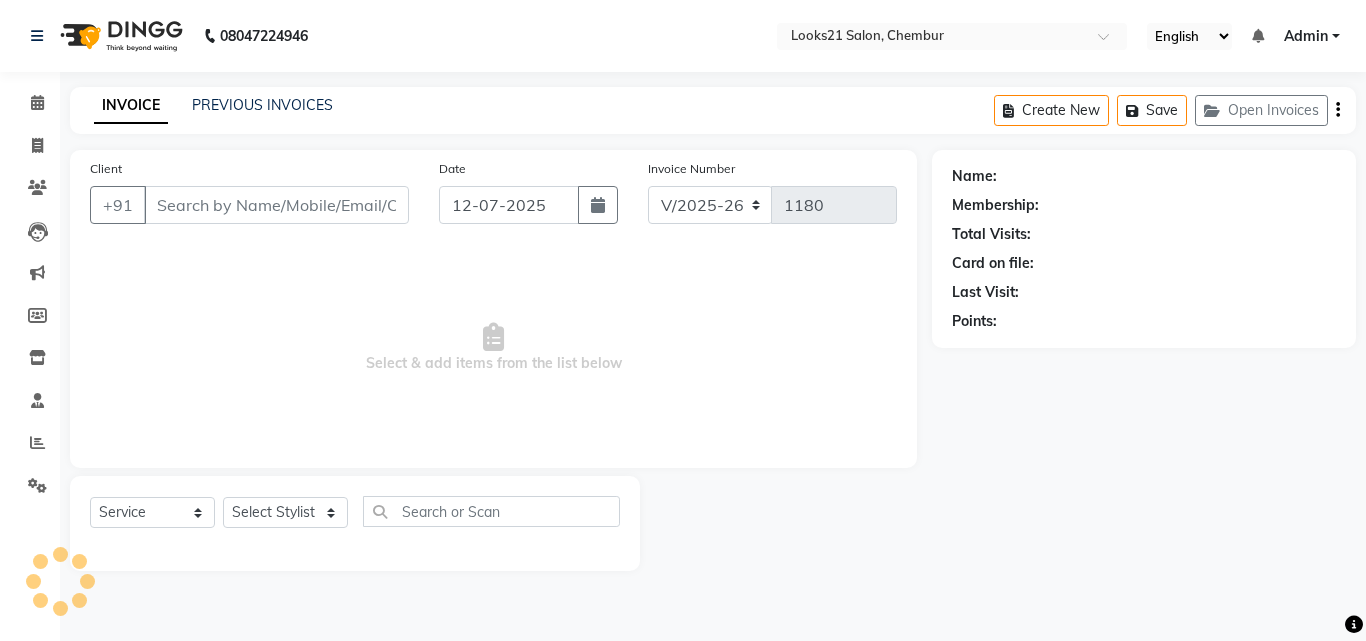 type on "9920368388" 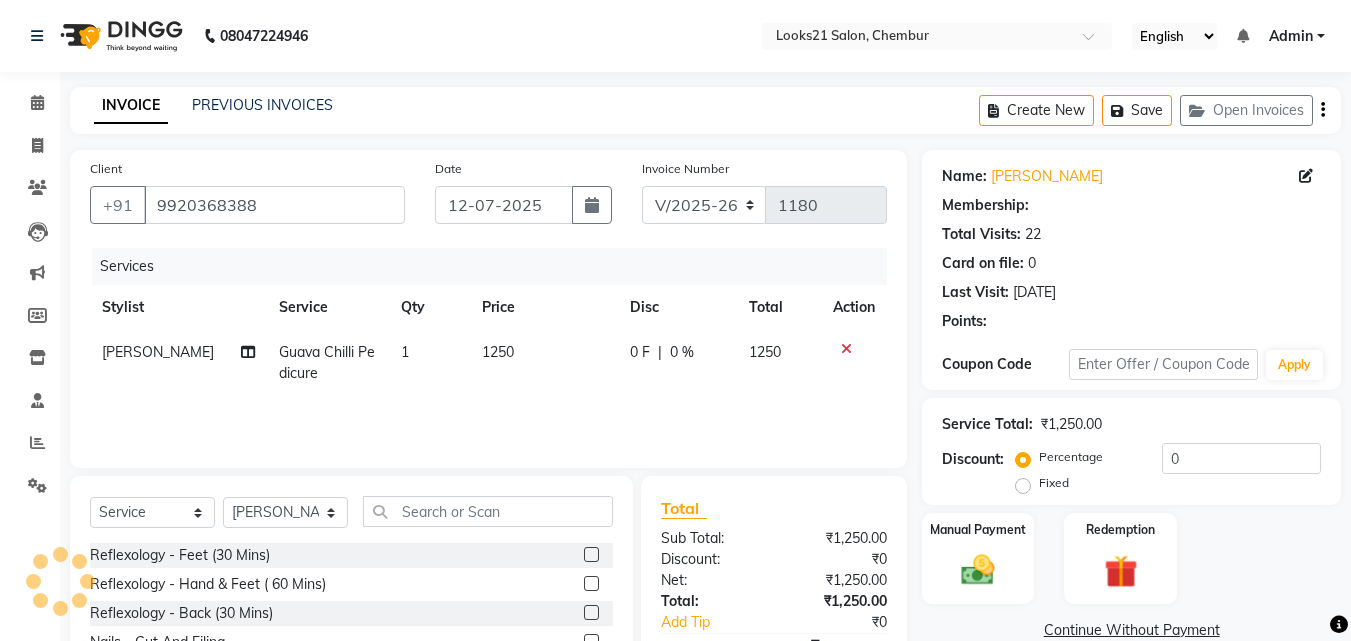 select on "1: Object" 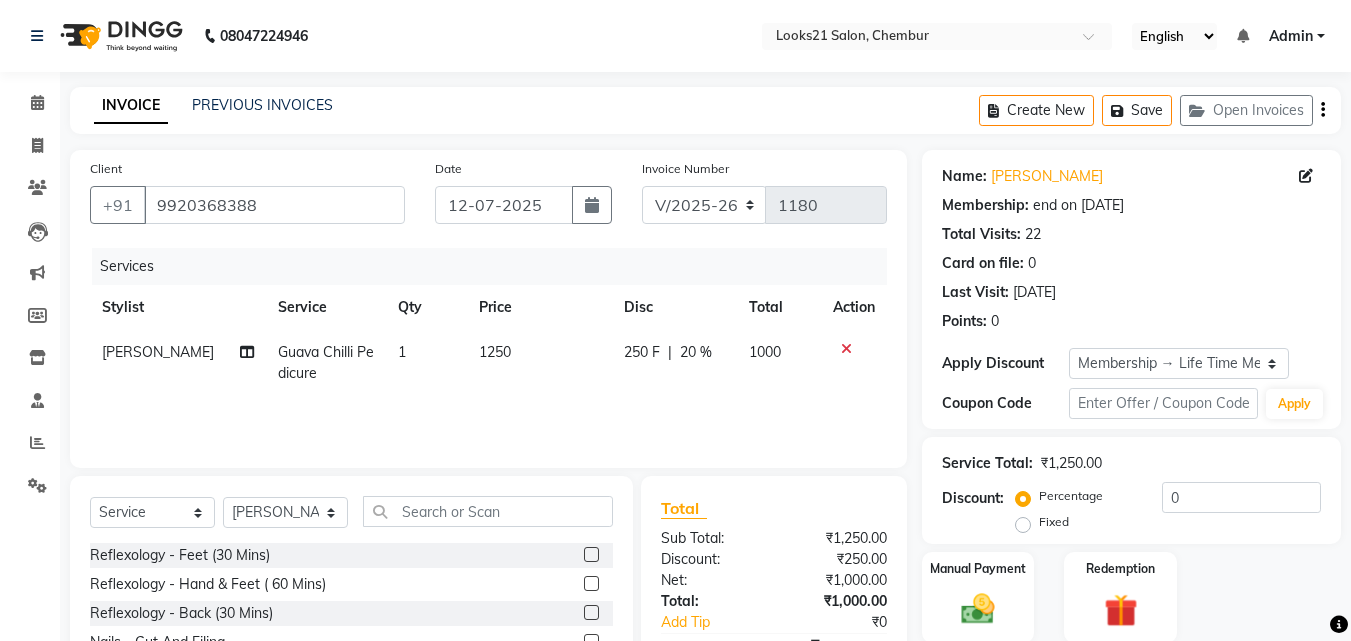 type on "20" 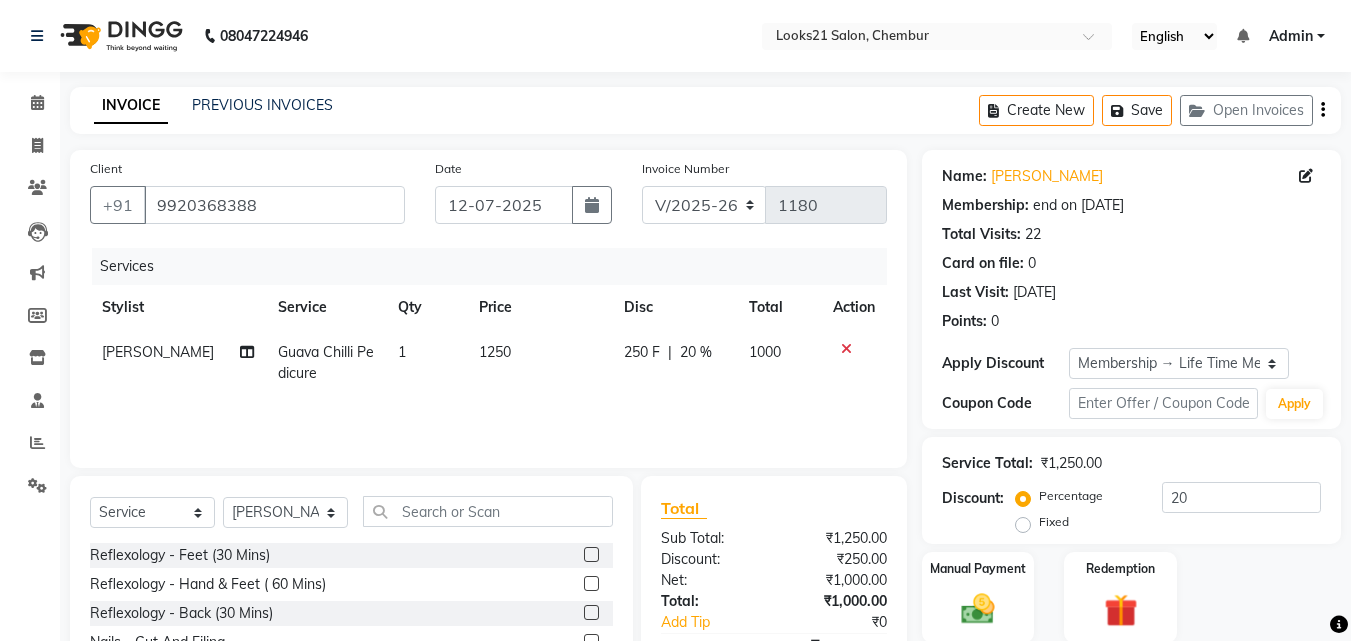 click on "1250" 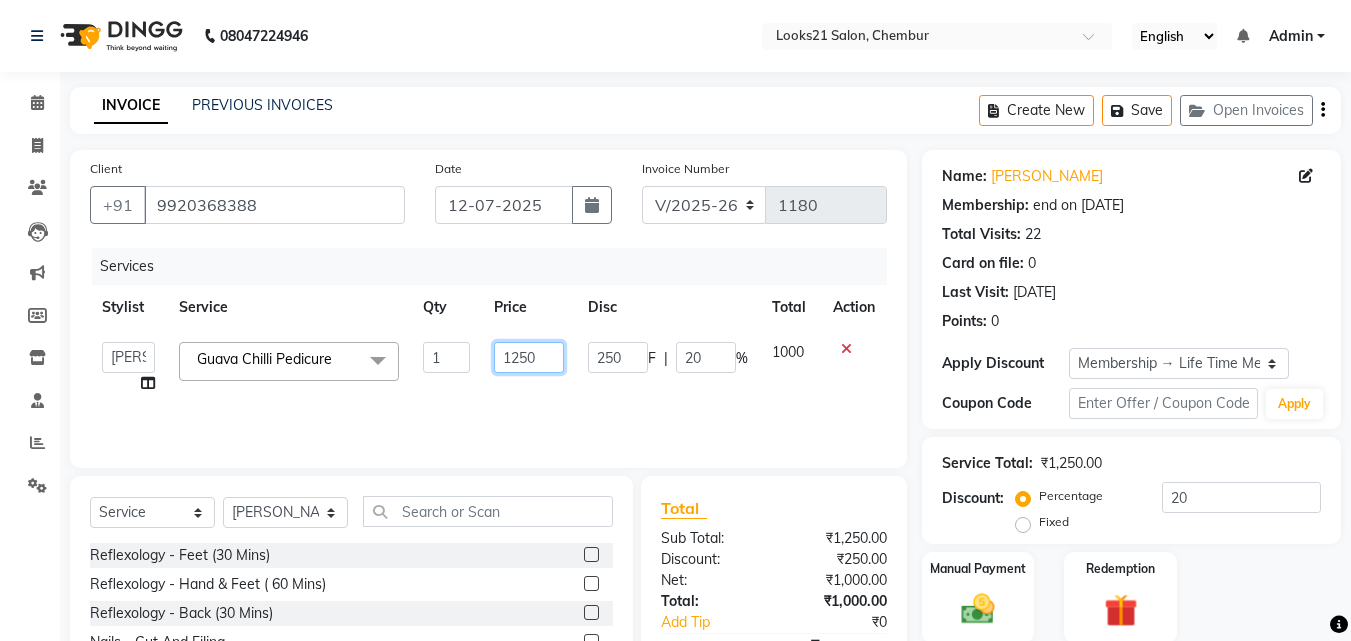 drag, startPoint x: 549, startPoint y: 358, endPoint x: 494, endPoint y: 370, distance: 56.293873 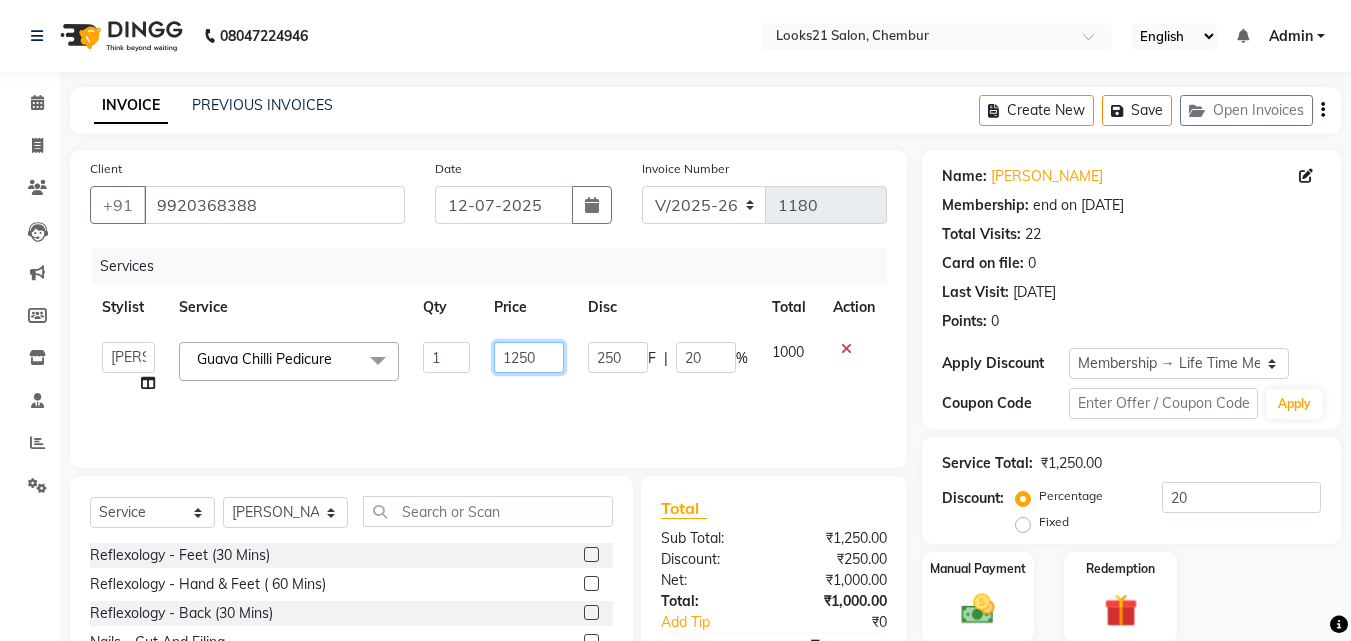 click on "1250" 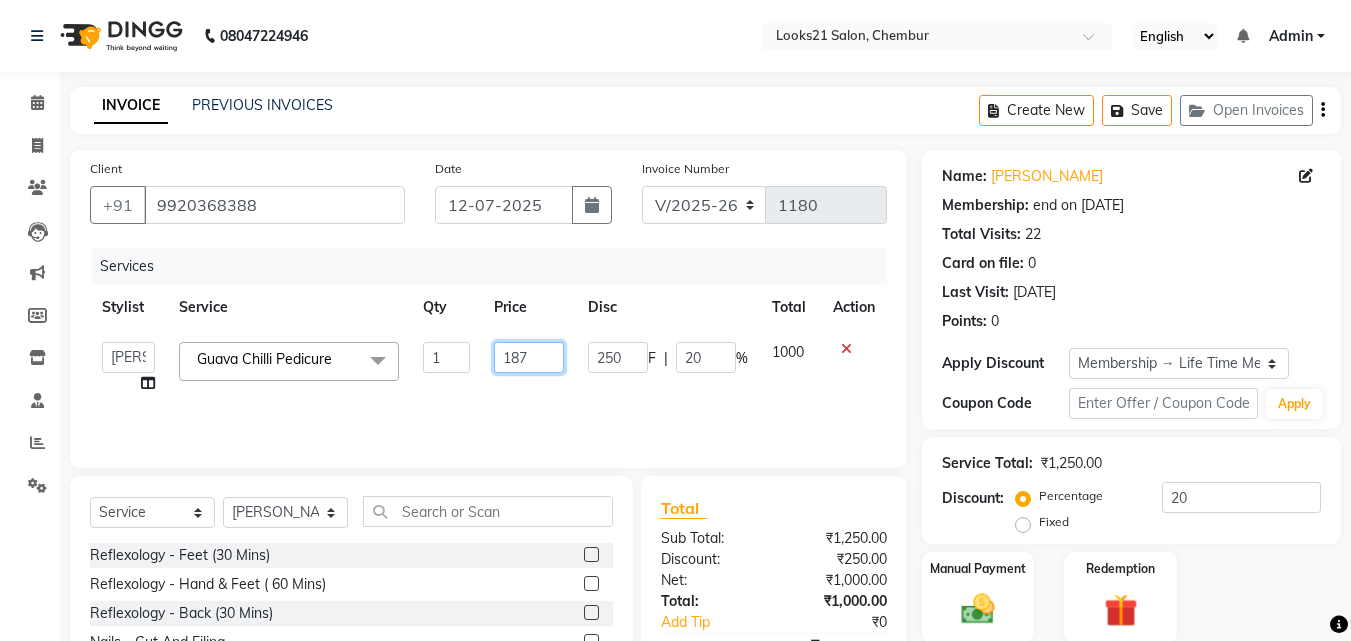 type on "1875" 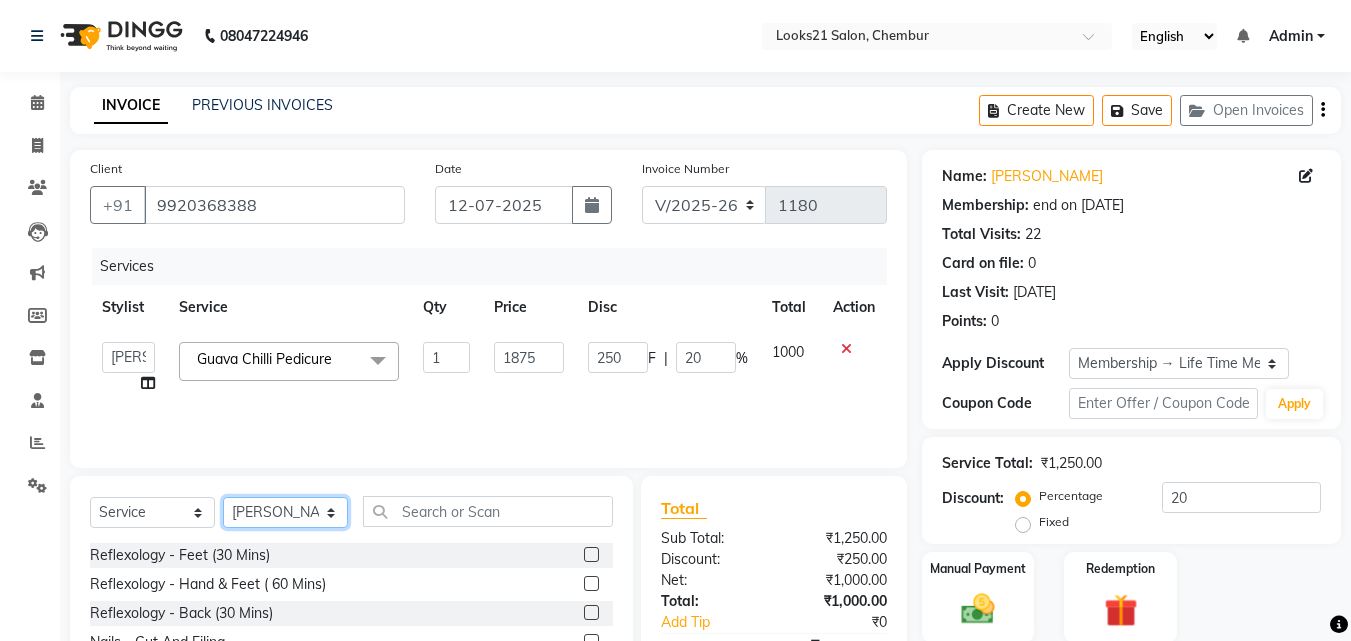 click on "Select Stylist [PERSON_NAME] [PERSON_NAME] [PERSON_NAME] [PERSON_NAME] [PERSON_NAME] [PERSON_NAME] [PERSON_NAME]" 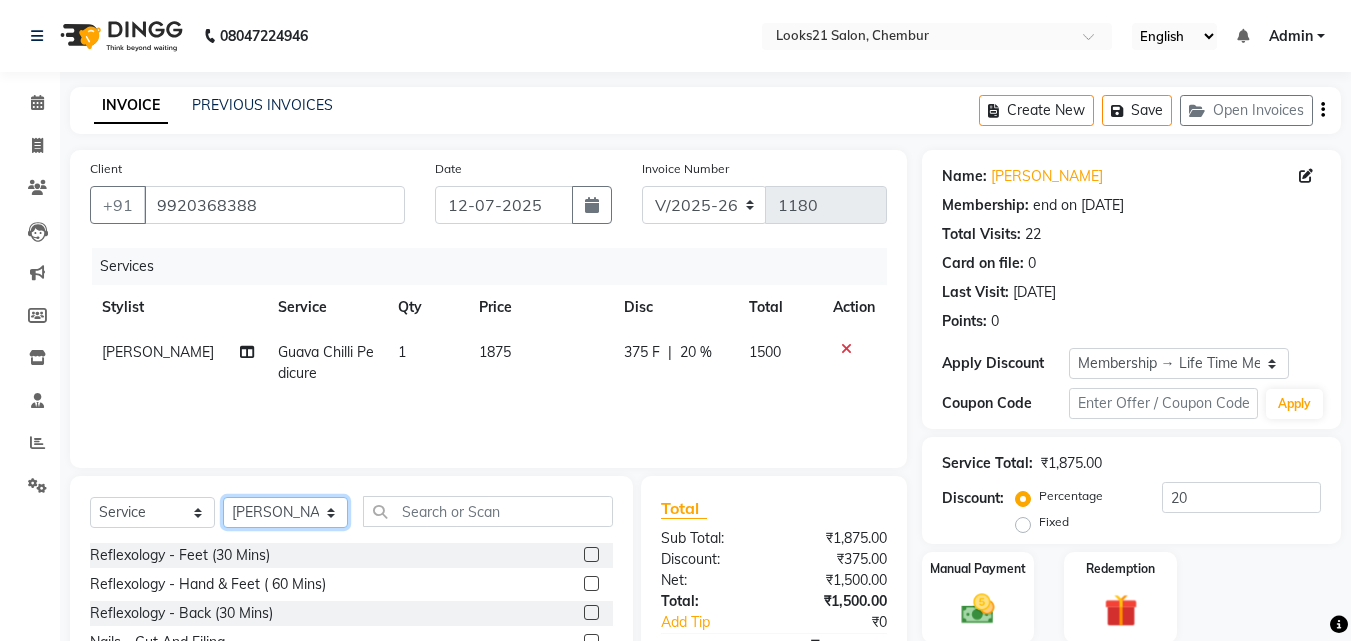 select on "13886" 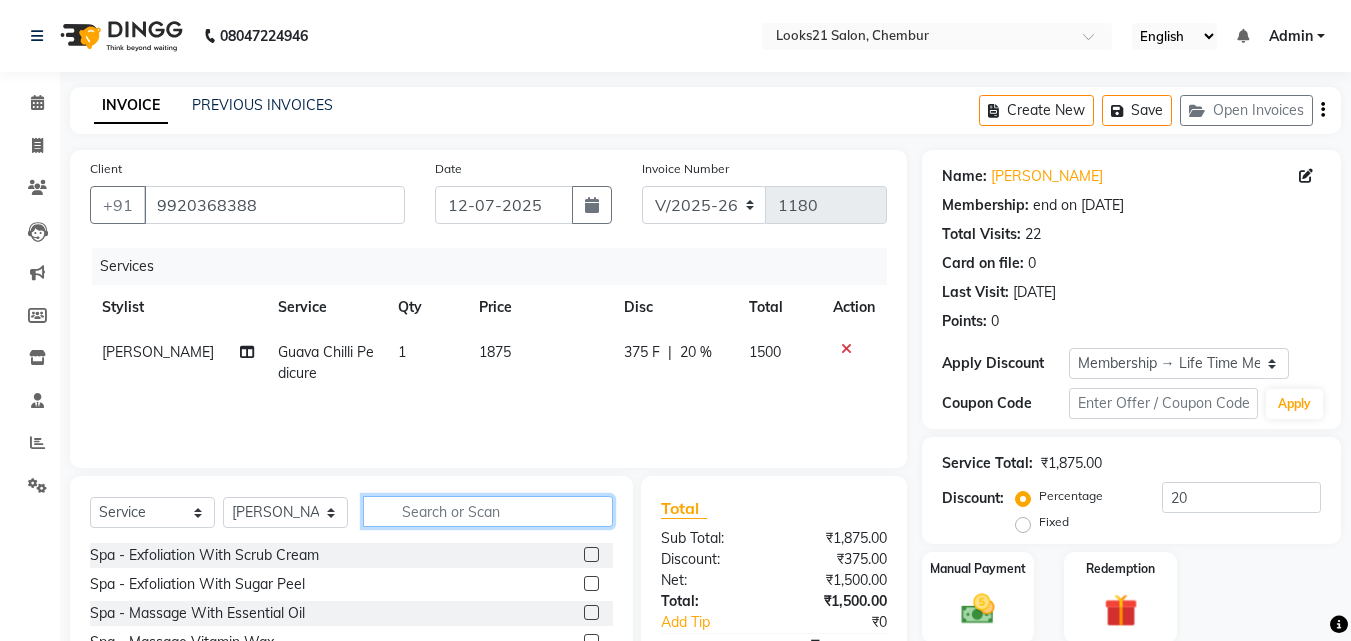 click 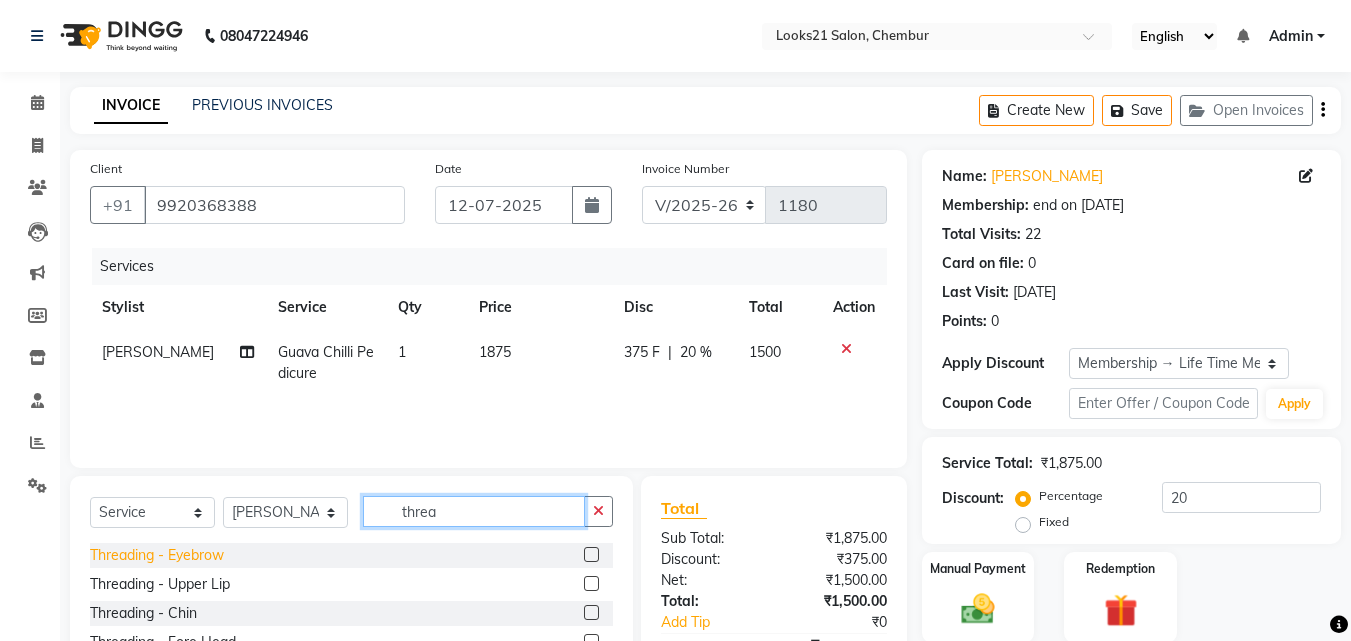 type on "threa" 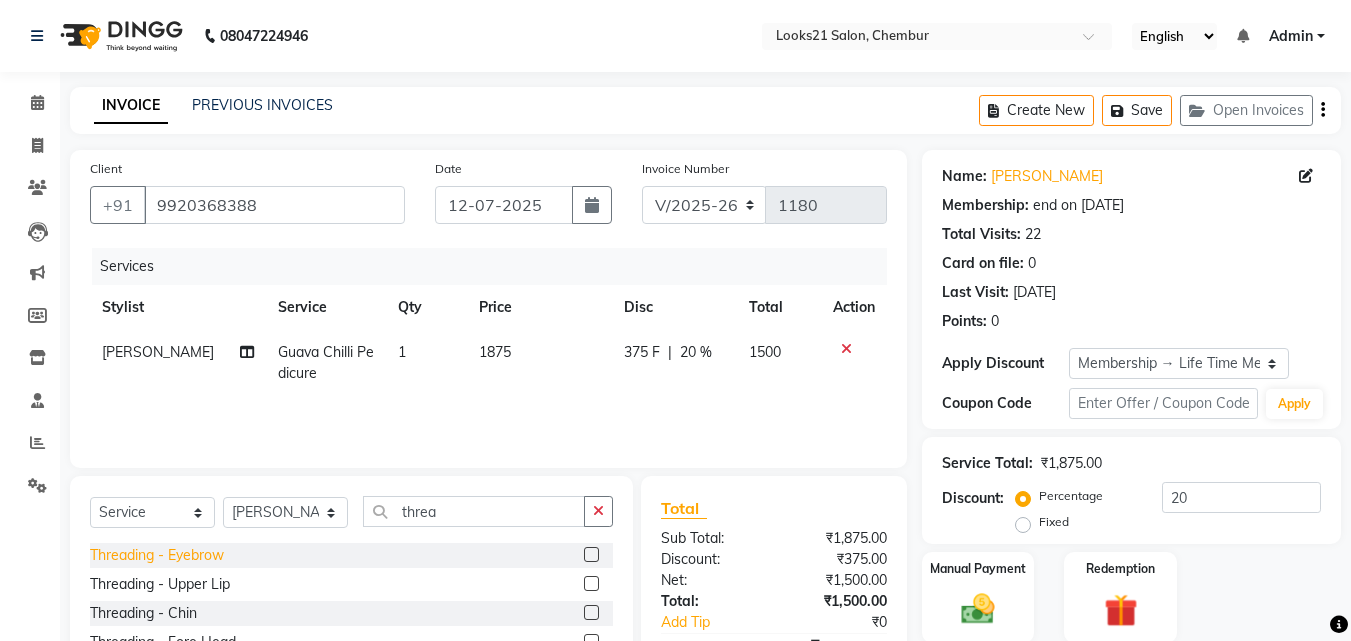 click on "Threading  - Eyebrow" 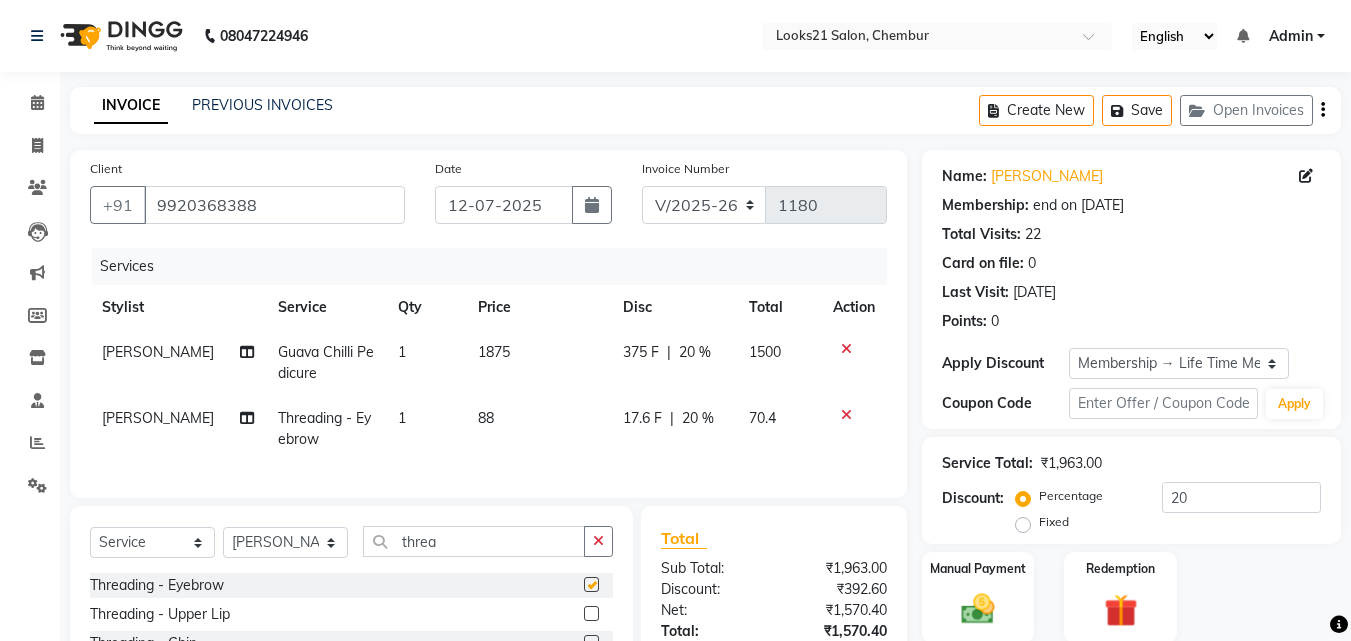 checkbox on "false" 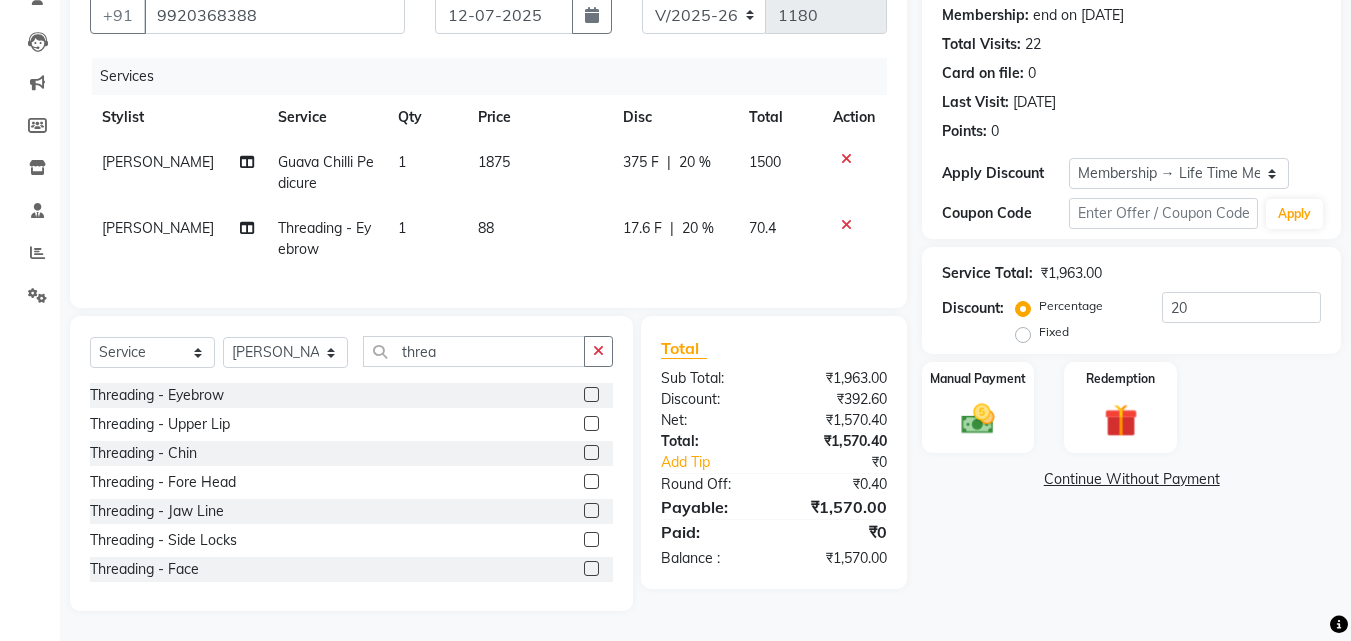 scroll, scrollTop: 205, scrollLeft: 0, axis: vertical 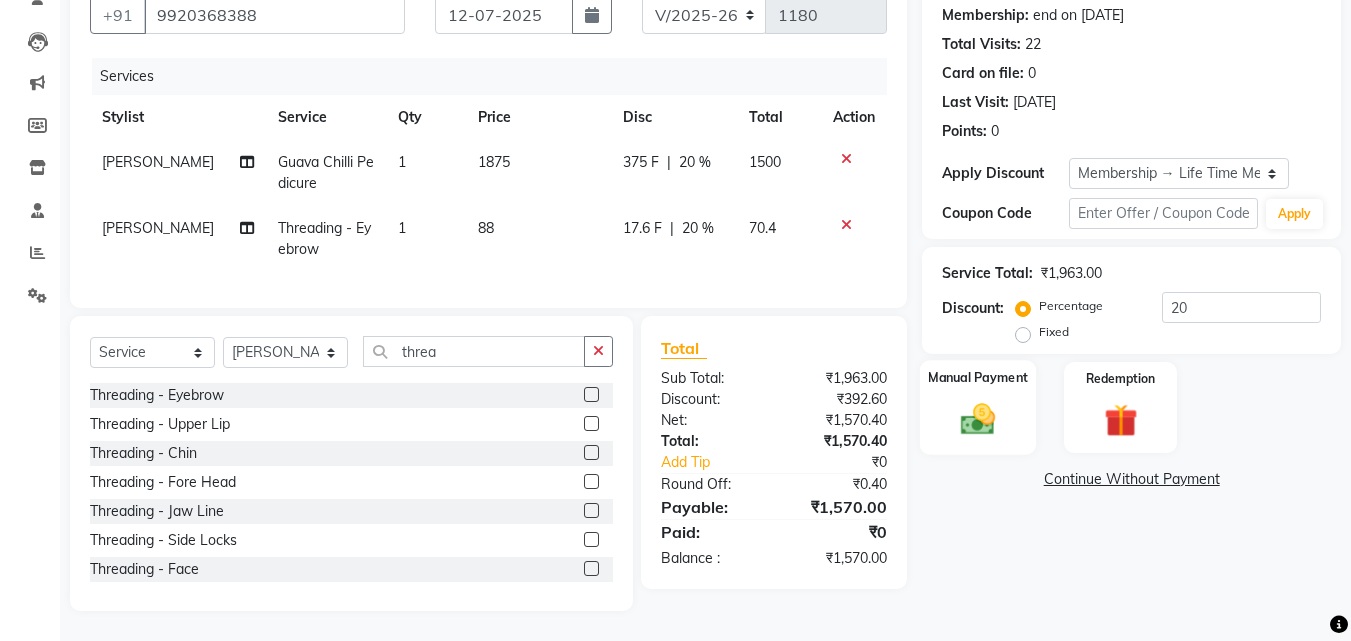 click 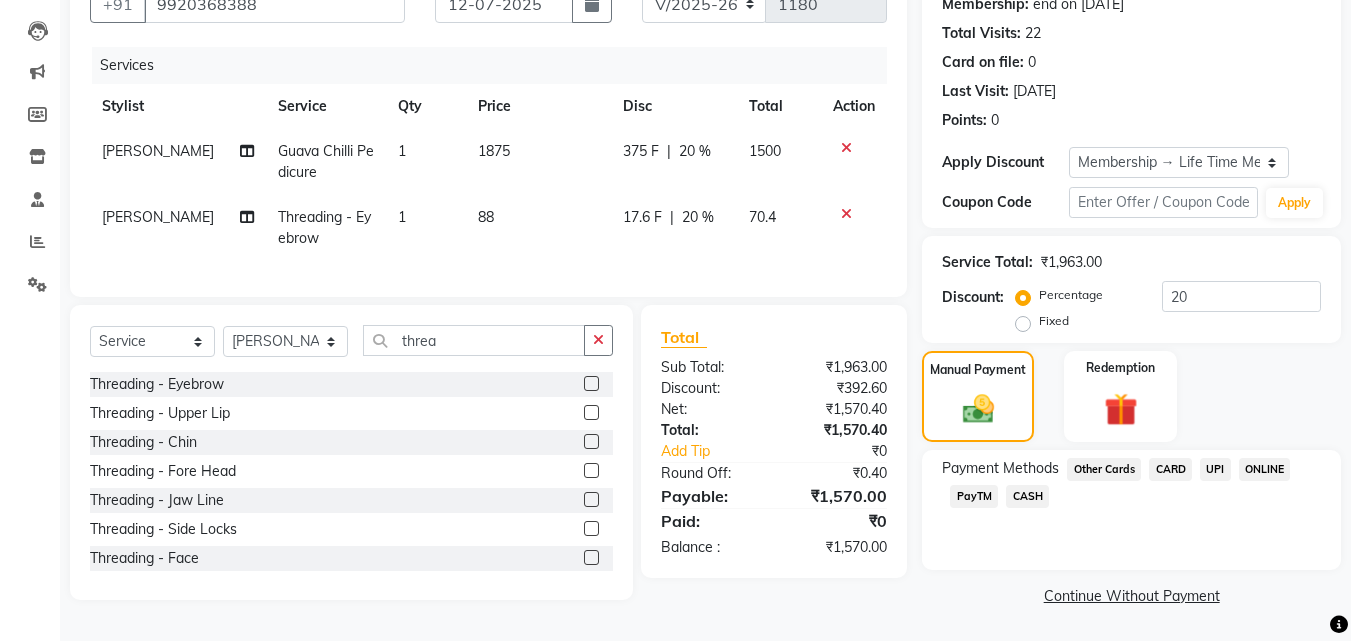 click on "UPI" 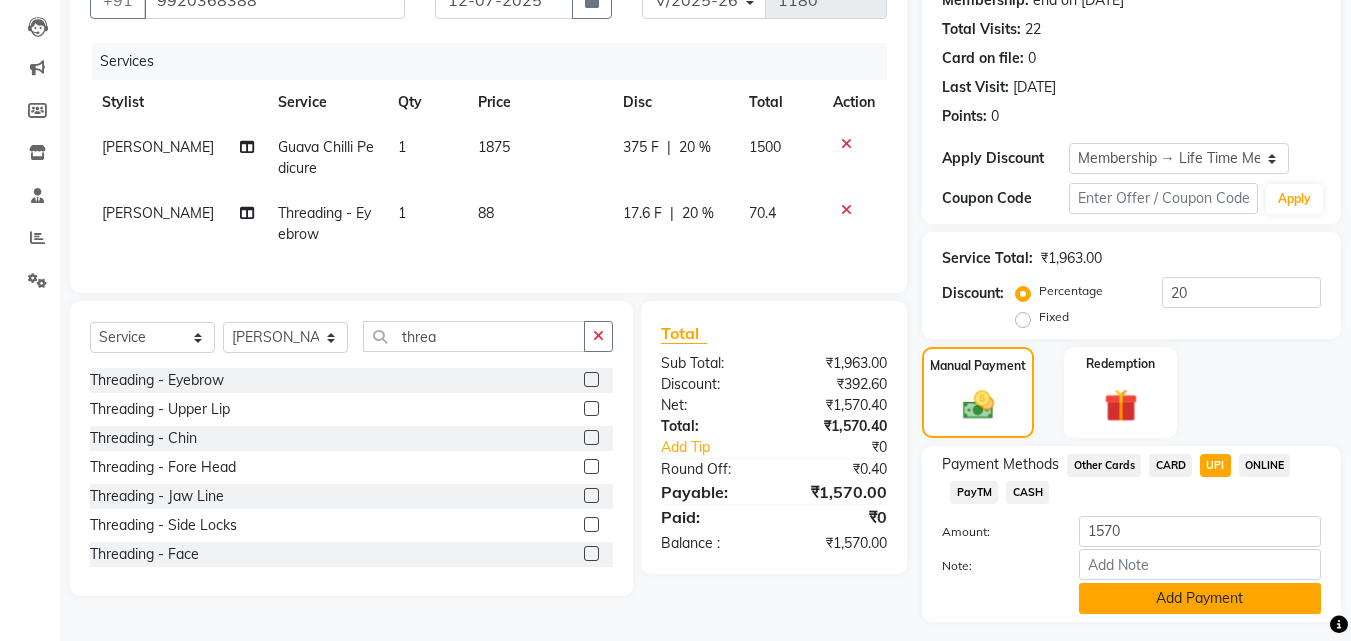 click on "Add Payment" 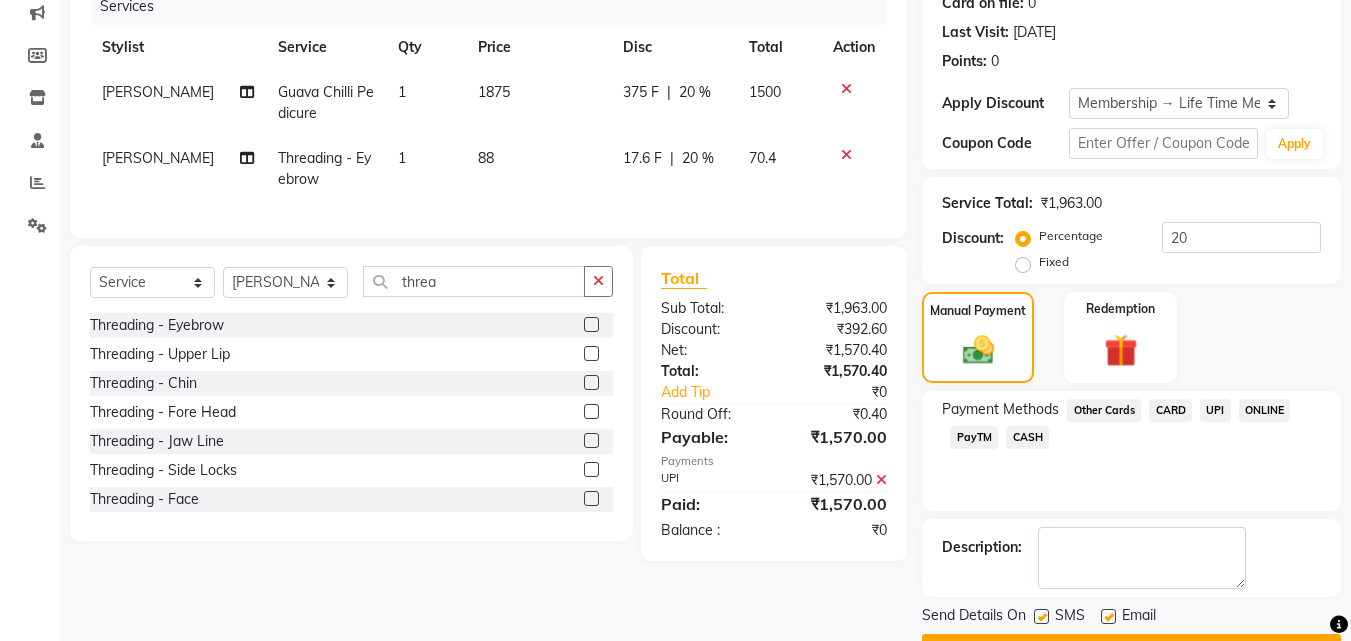scroll, scrollTop: 314, scrollLeft: 0, axis: vertical 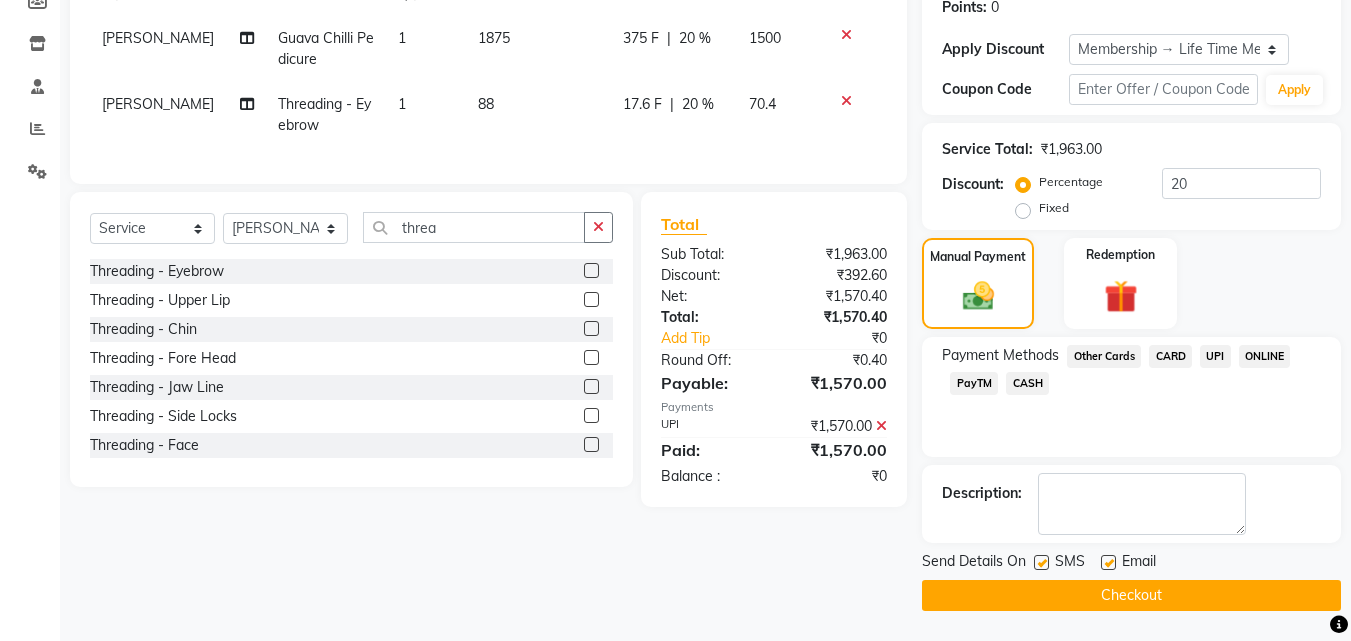 click on "Checkout" 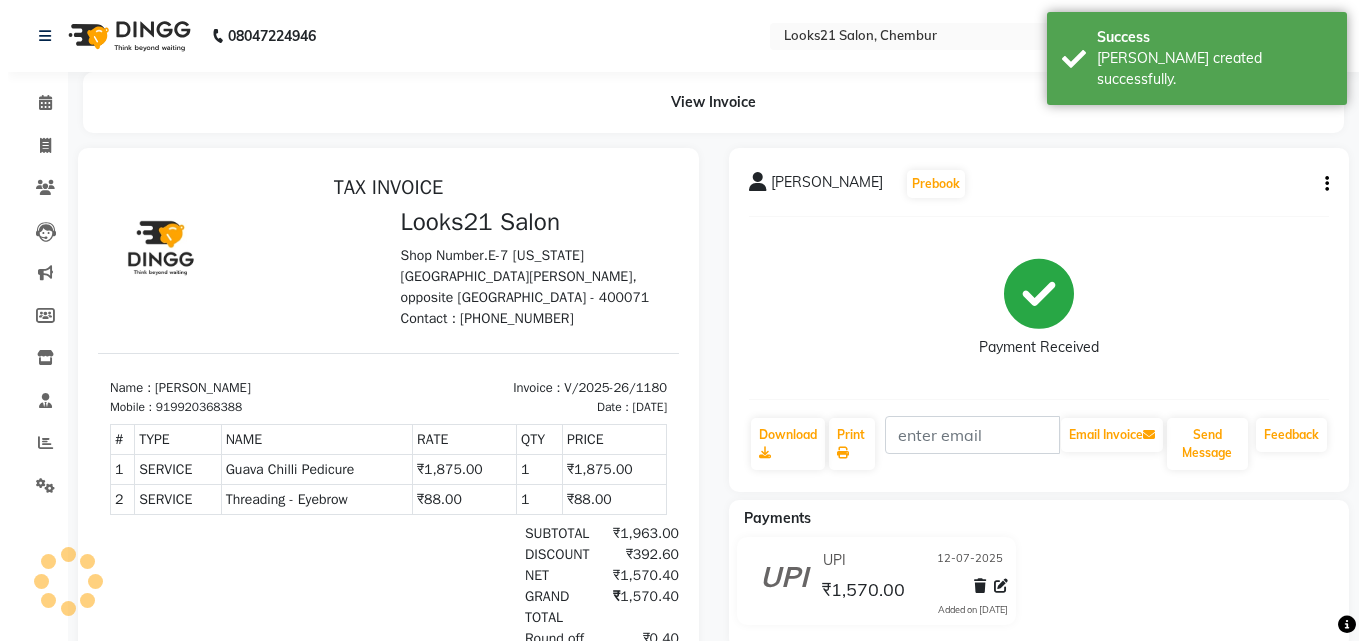 scroll, scrollTop: 0, scrollLeft: 0, axis: both 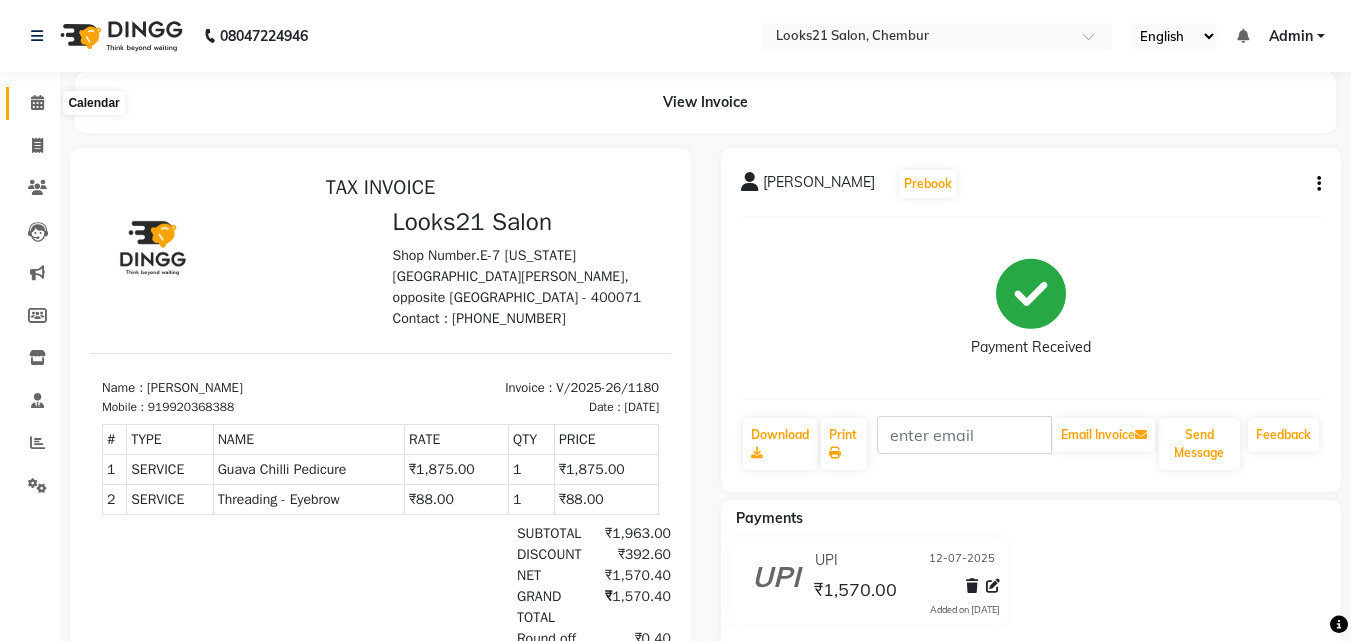 click 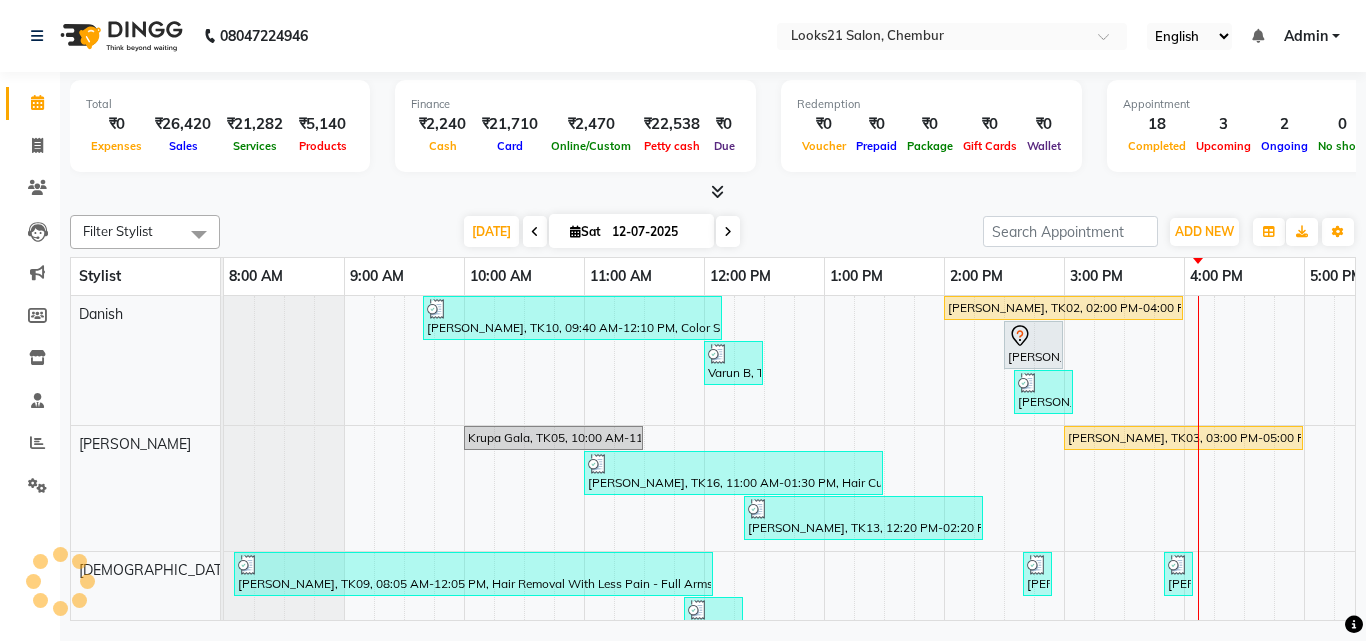 scroll, scrollTop: 0, scrollLeft: 0, axis: both 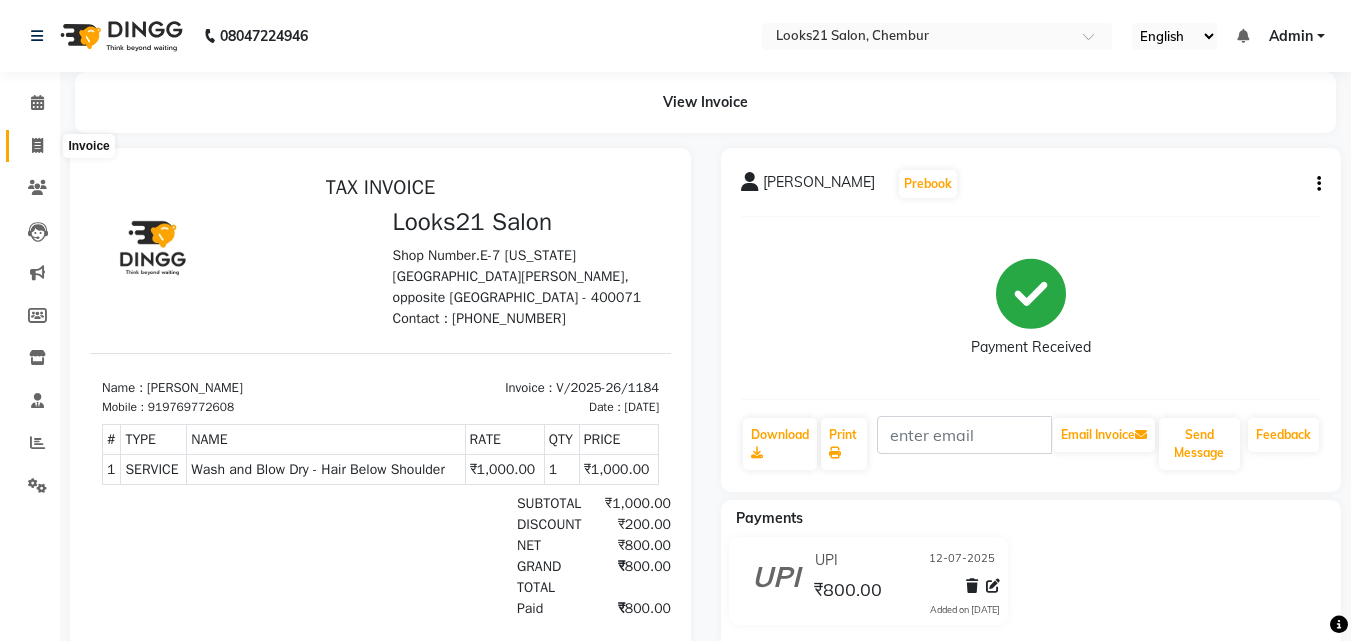 click 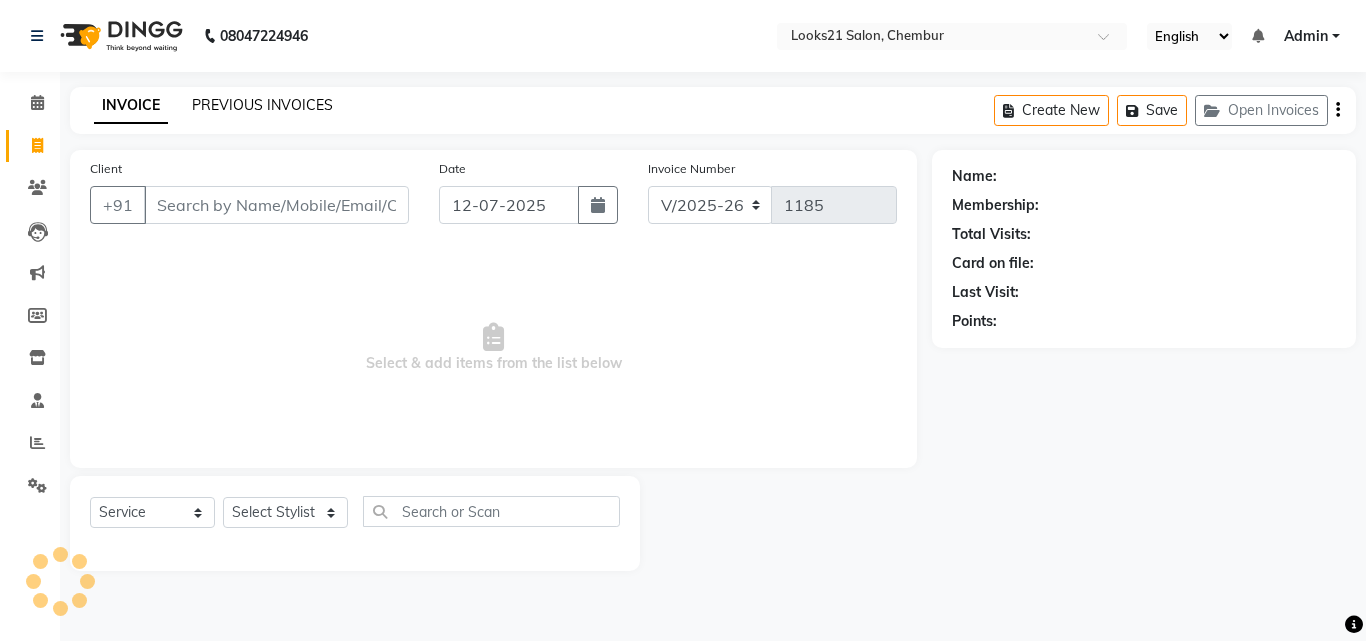 click on "PREVIOUS INVOICES" 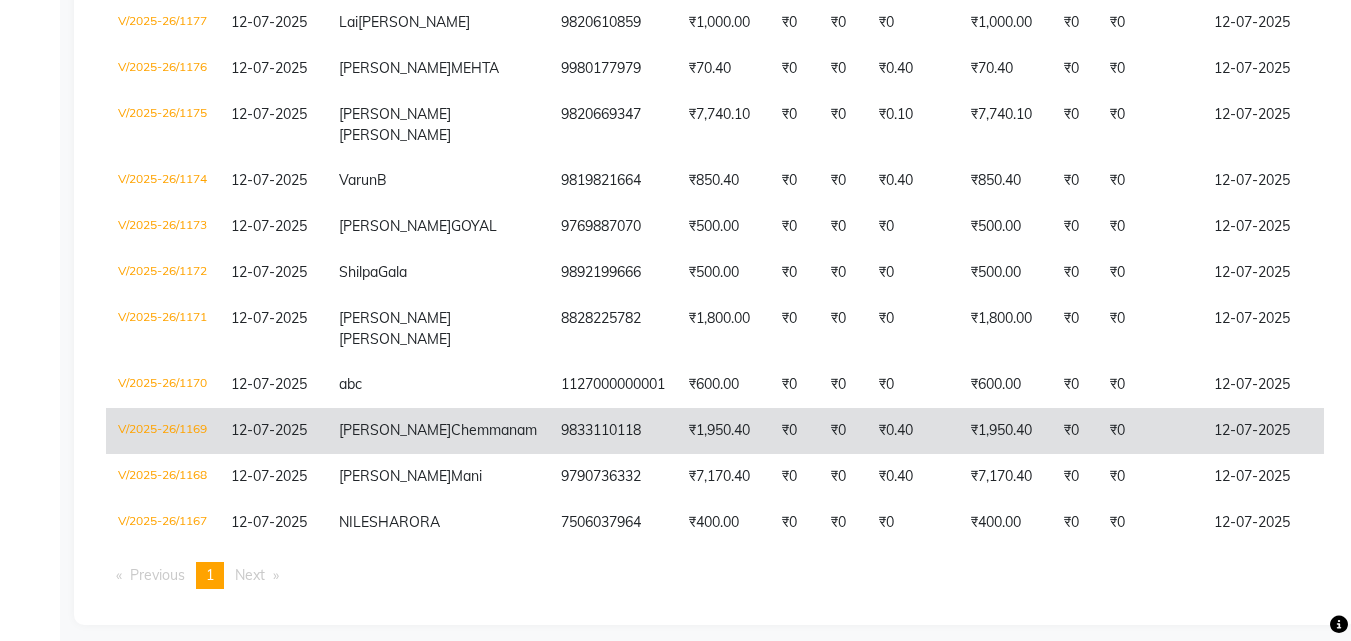 scroll, scrollTop: 905, scrollLeft: 0, axis: vertical 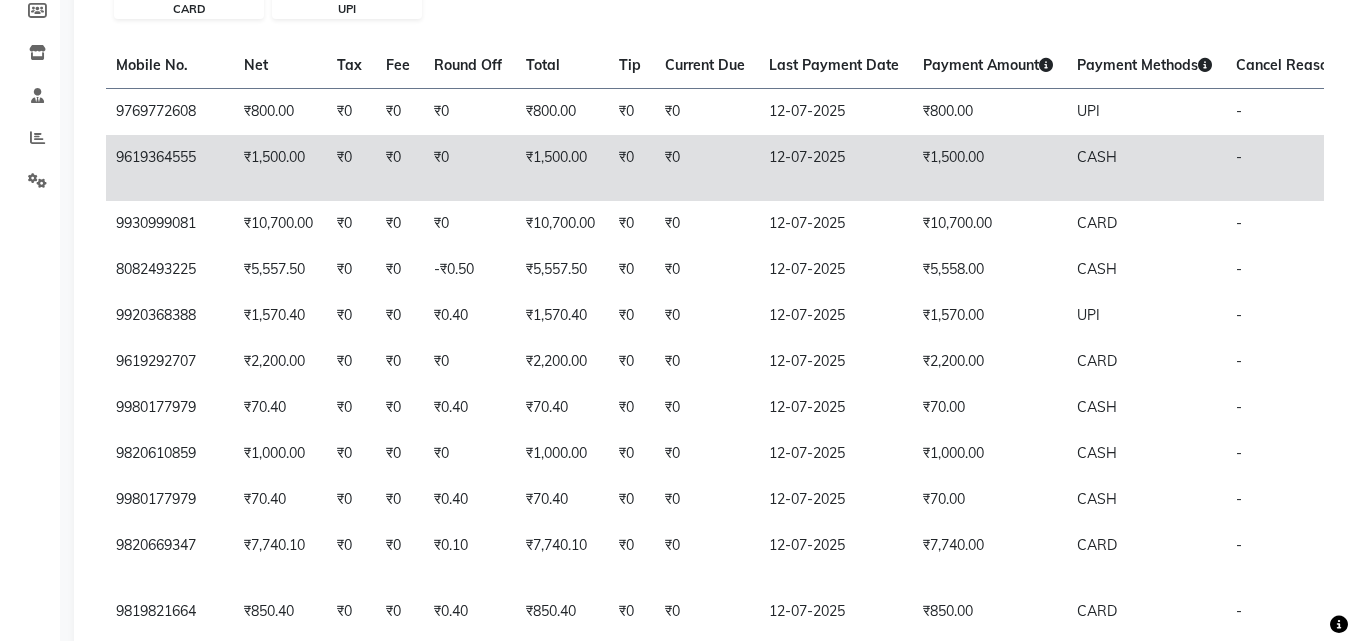 click on "₹1,500.00" 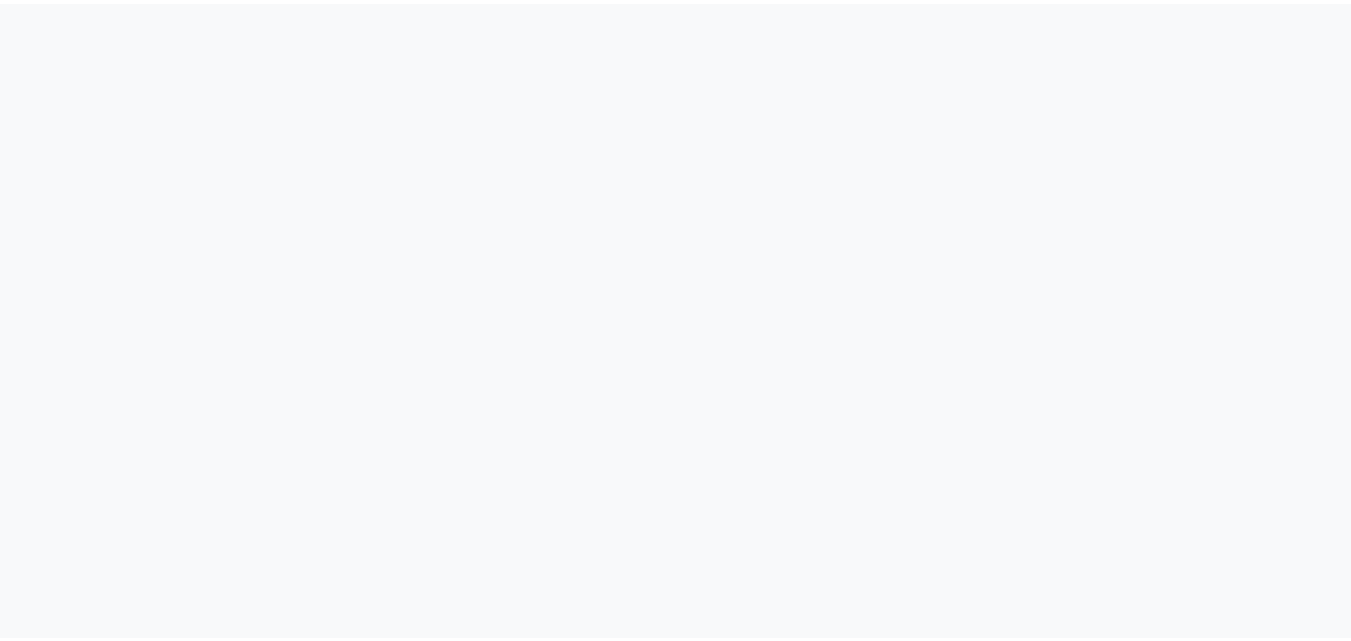 scroll, scrollTop: 0, scrollLeft: 0, axis: both 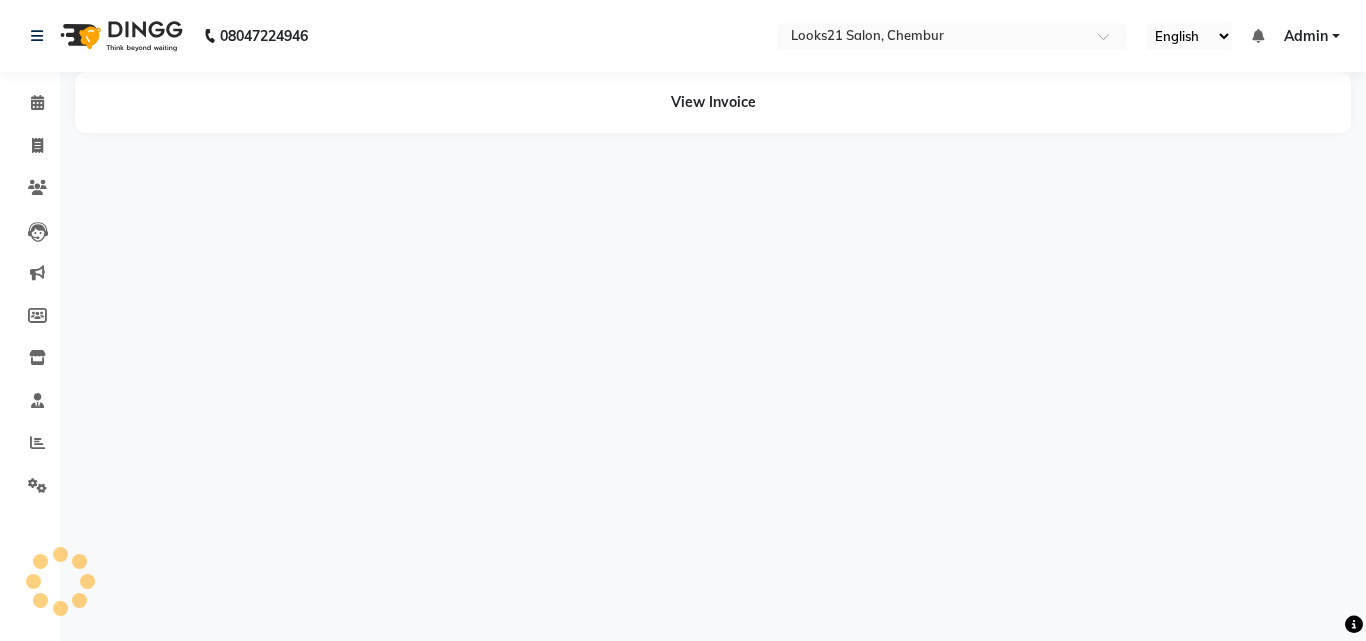 select on "en" 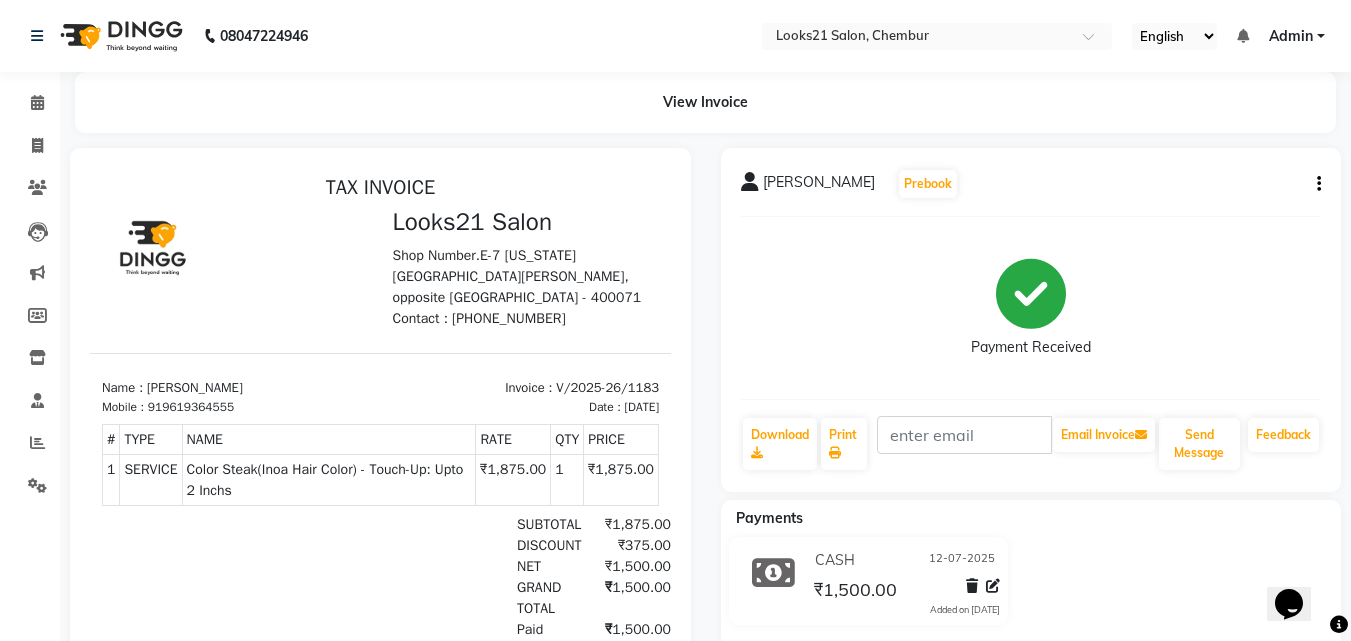 scroll, scrollTop: 0, scrollLeft: 0, axis: both 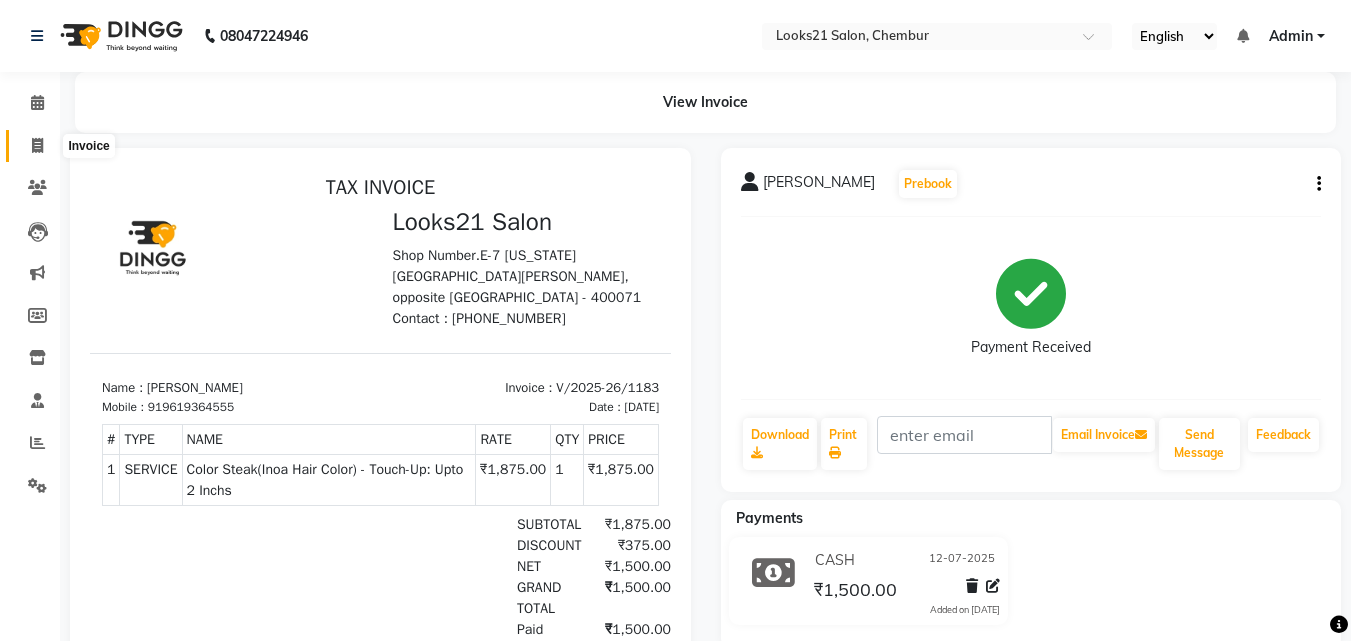 drag, startPoint x: 34, startPoint y: 142, endPoint x: 150, endPoint y: 47, distance: 149.93666 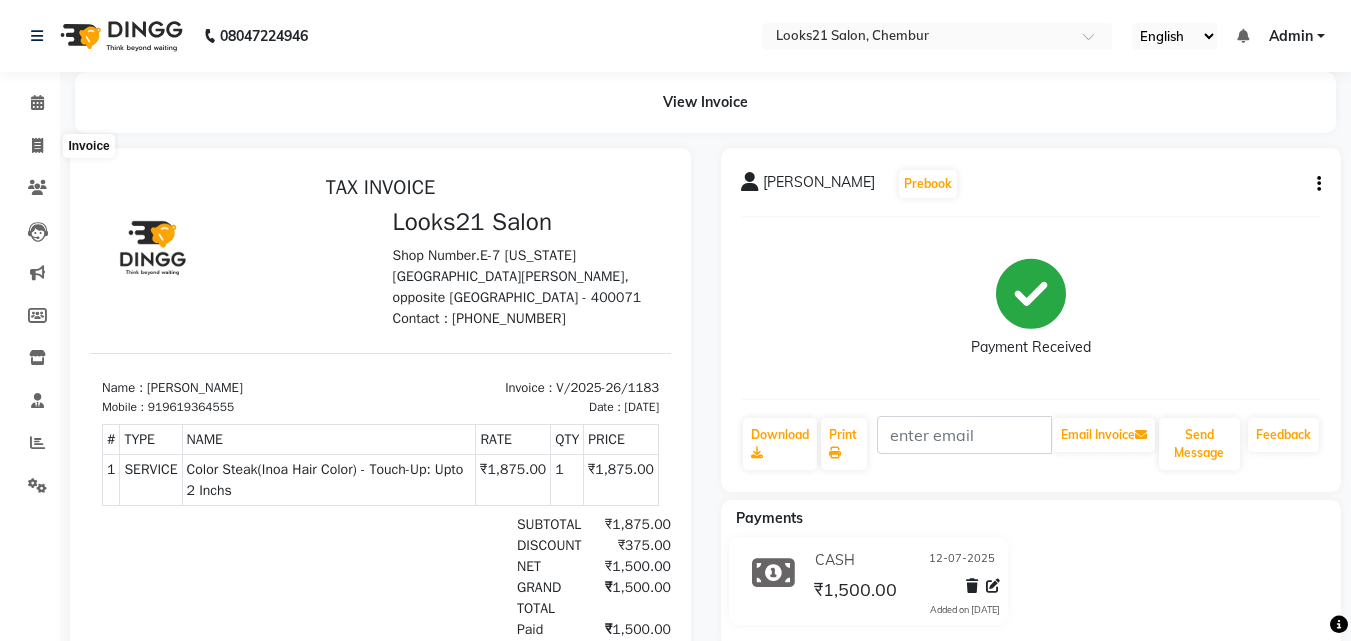 select on "service" 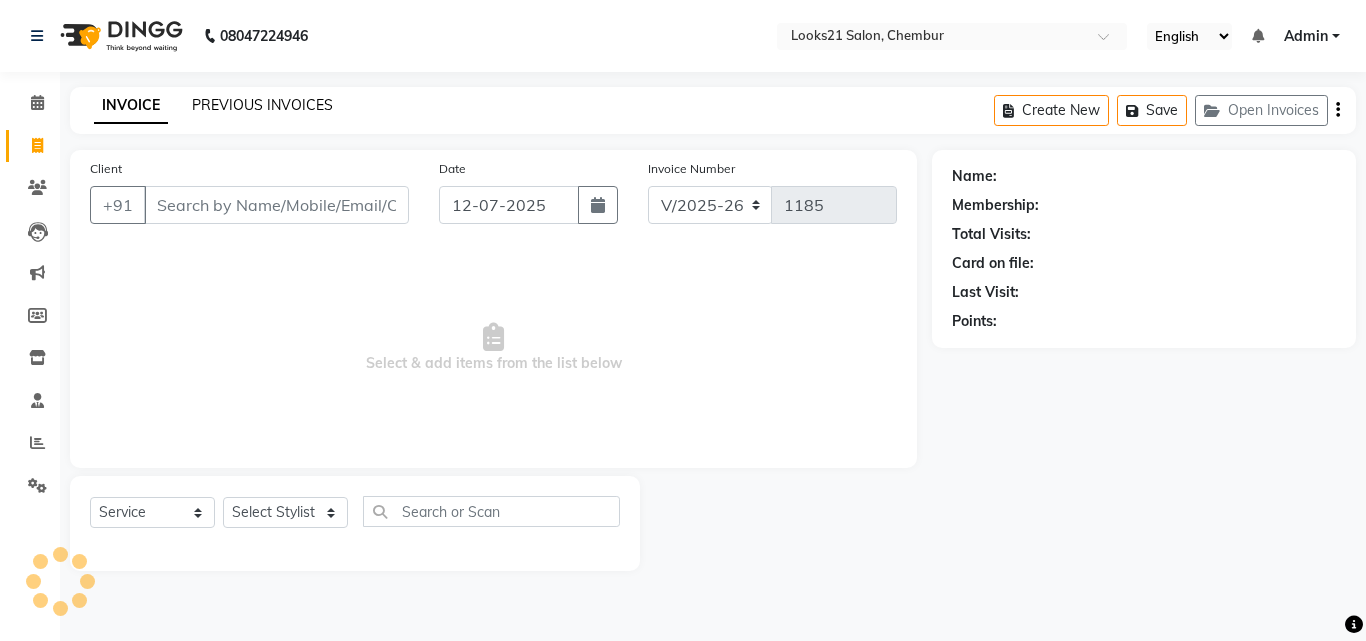click on "PREVIOUS INVOICES" 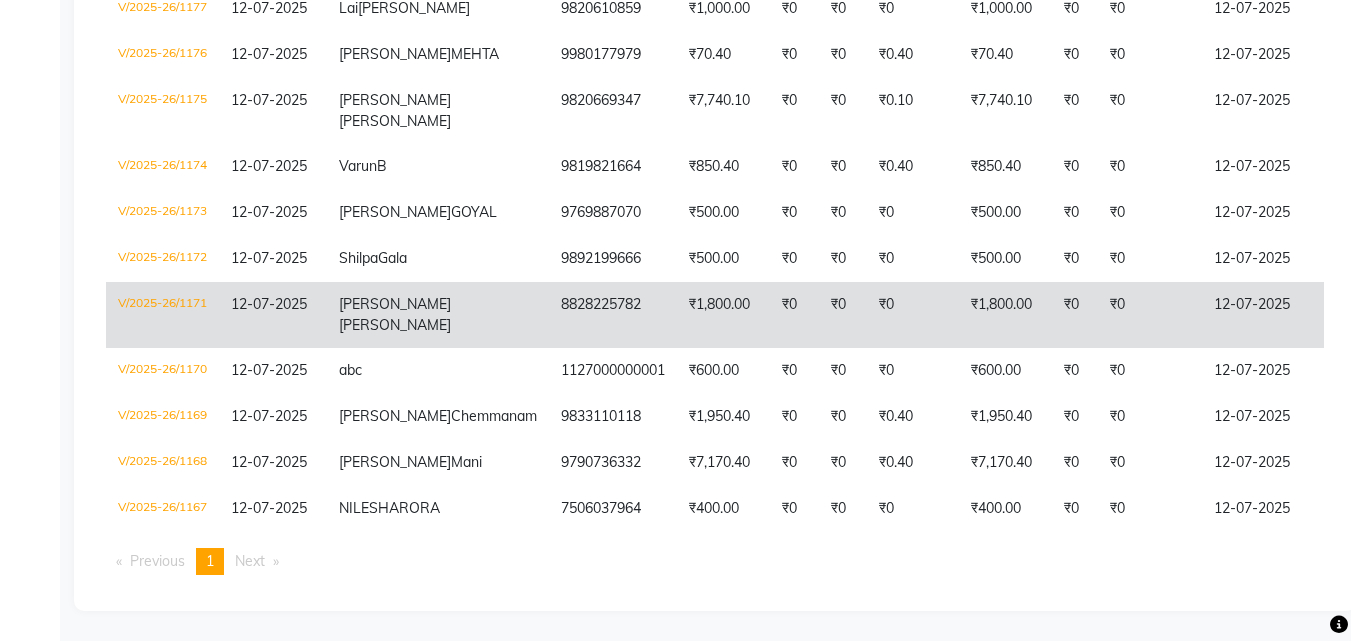 scroll, scrollTop: 905, scrollLeft: 0, axis: vertical 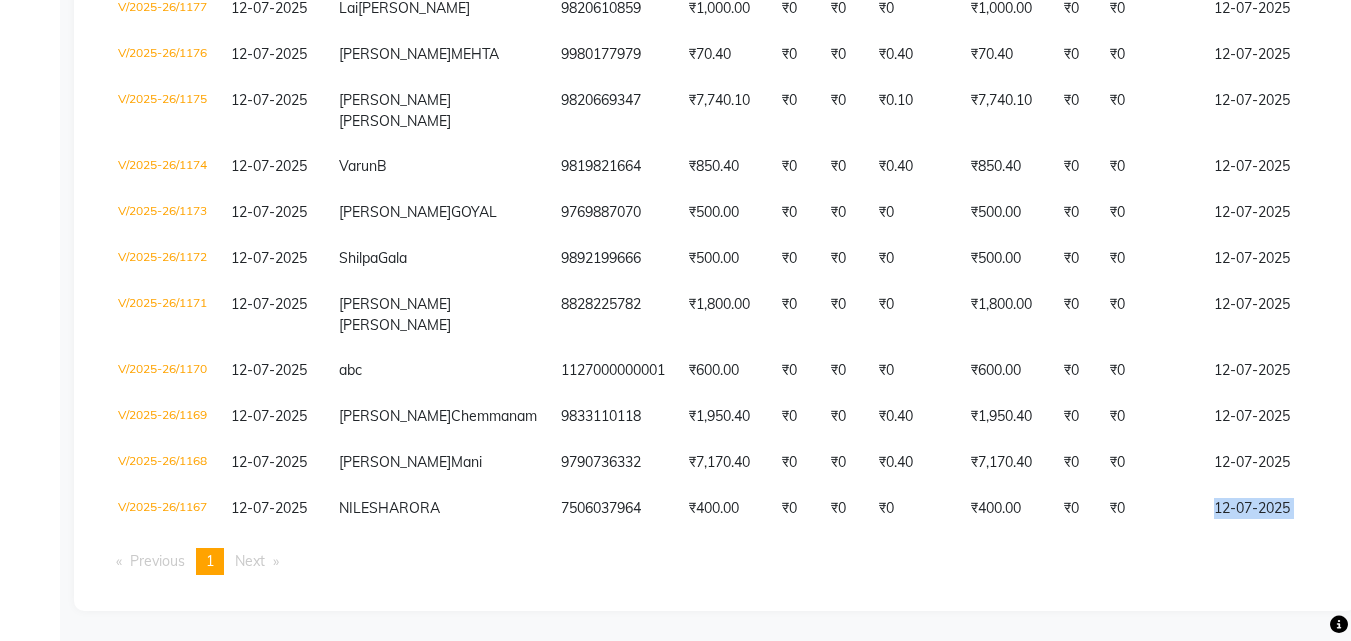 drag, startPoint x: 1052, startPoint y: 516, endPoint x: 1365, endPoint y: 591, distance: 321.86023 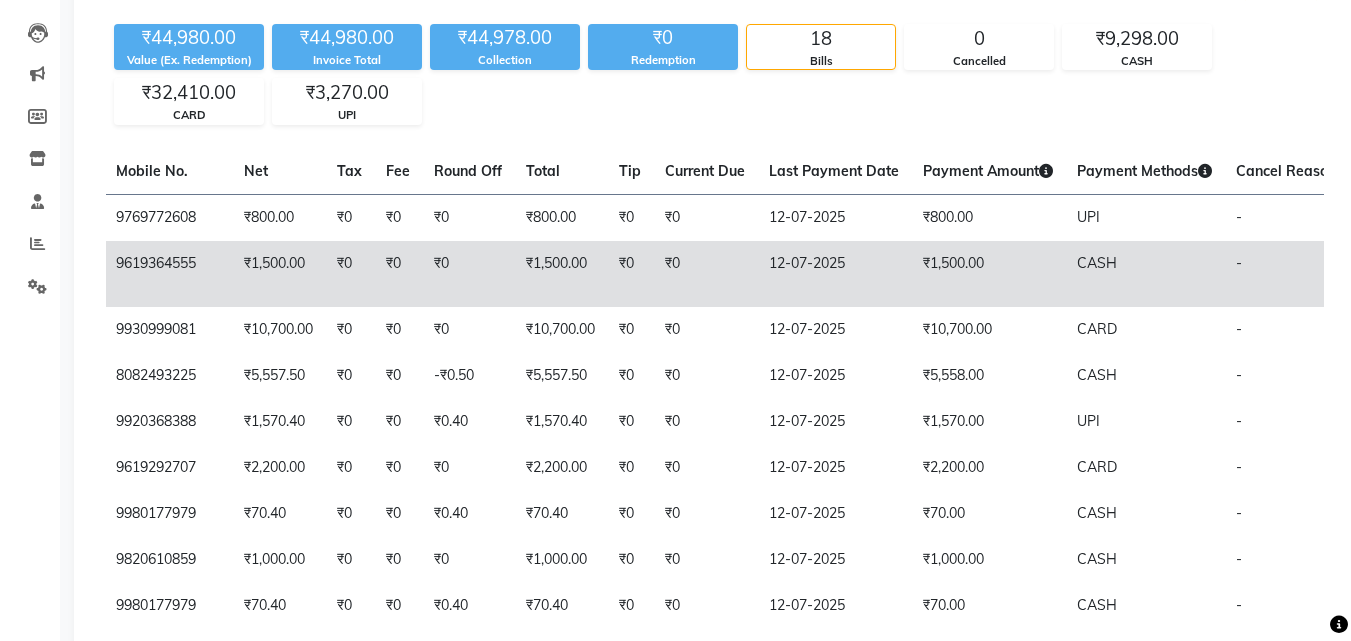 scroll, scrollTop: 200, scrollLeft: 0, axis: vertical 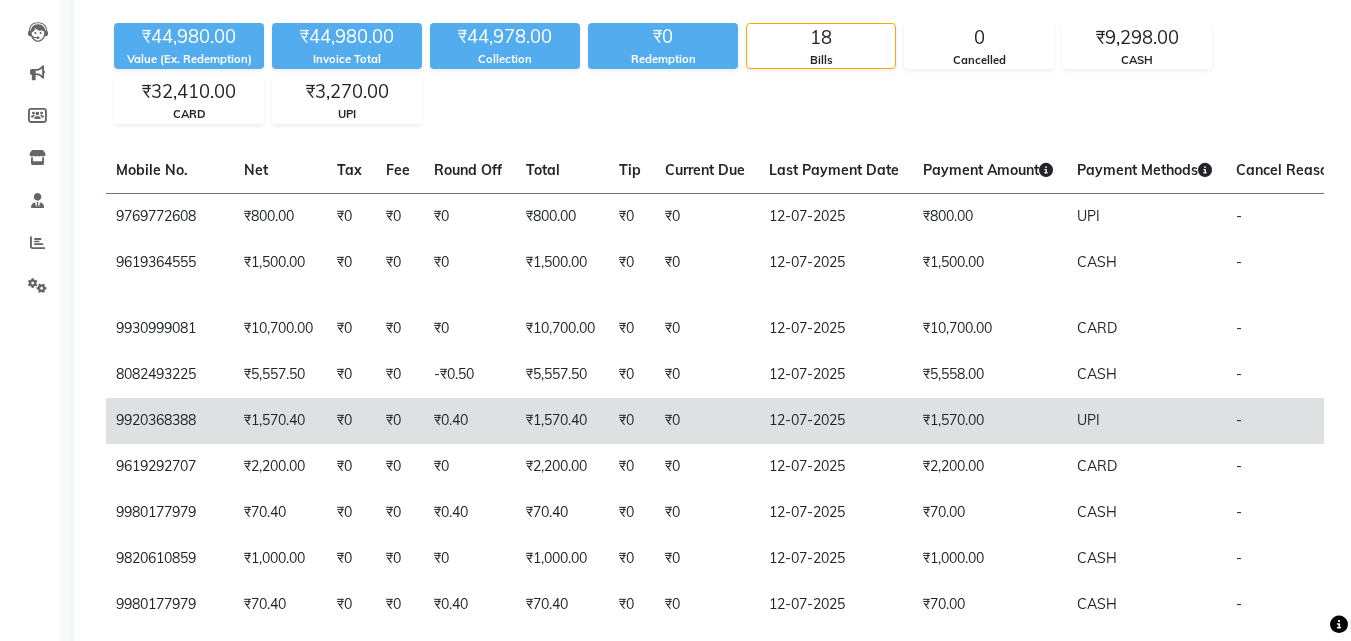 click on "₹1,570.40" 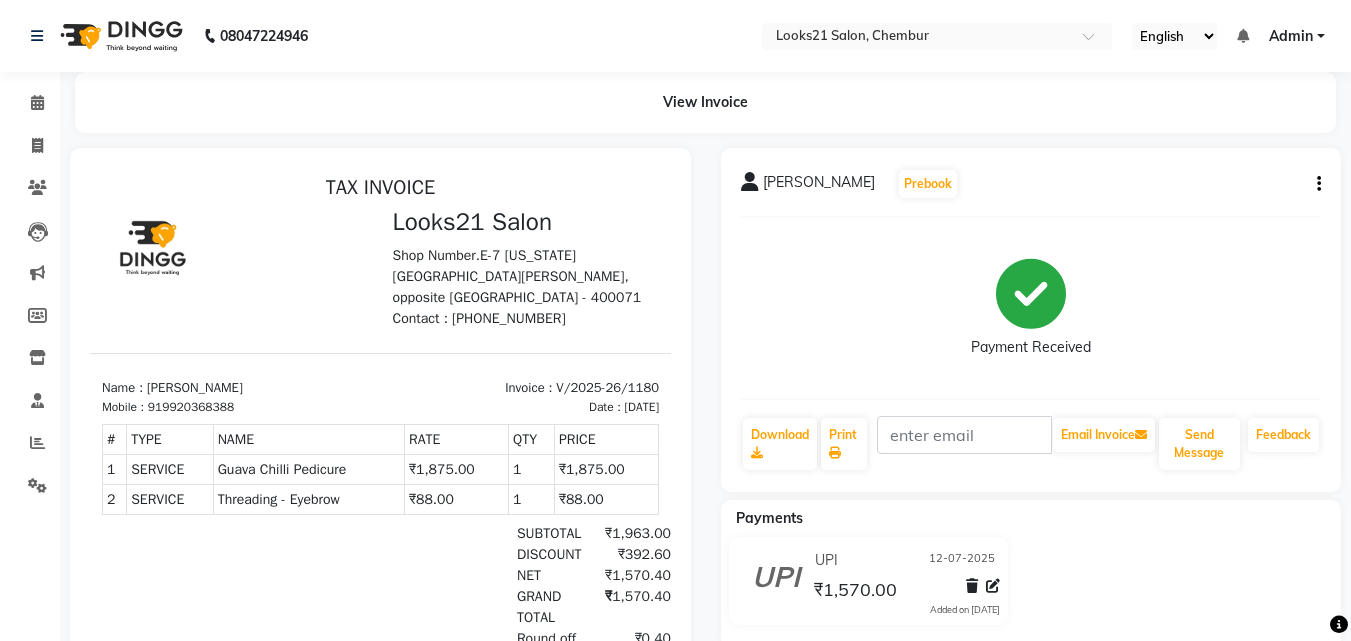 scroll, scrollTop: 0, scrollLeft: 0, axis: both 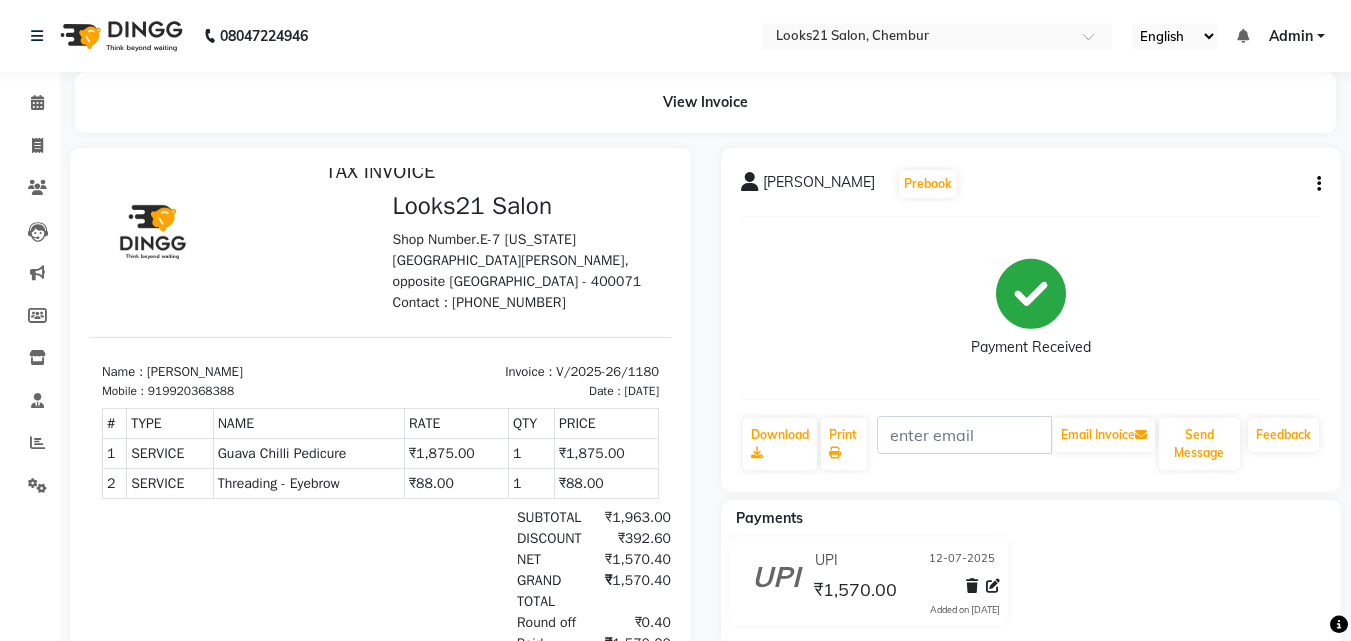 click on "[PERSON_NAME]  Prebook   Payment Received  Download  Print   Email Invoice   Send Message Feedback" 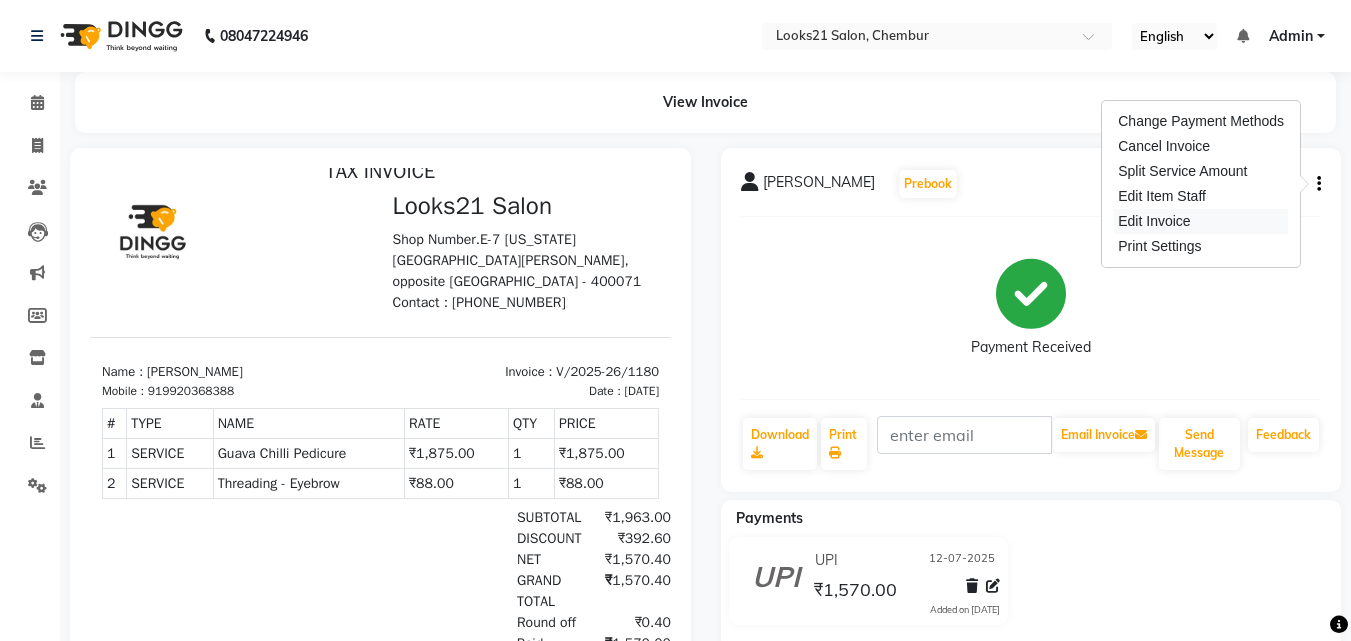 click on "Edit Invoice" at bounding box center [1201, 221] 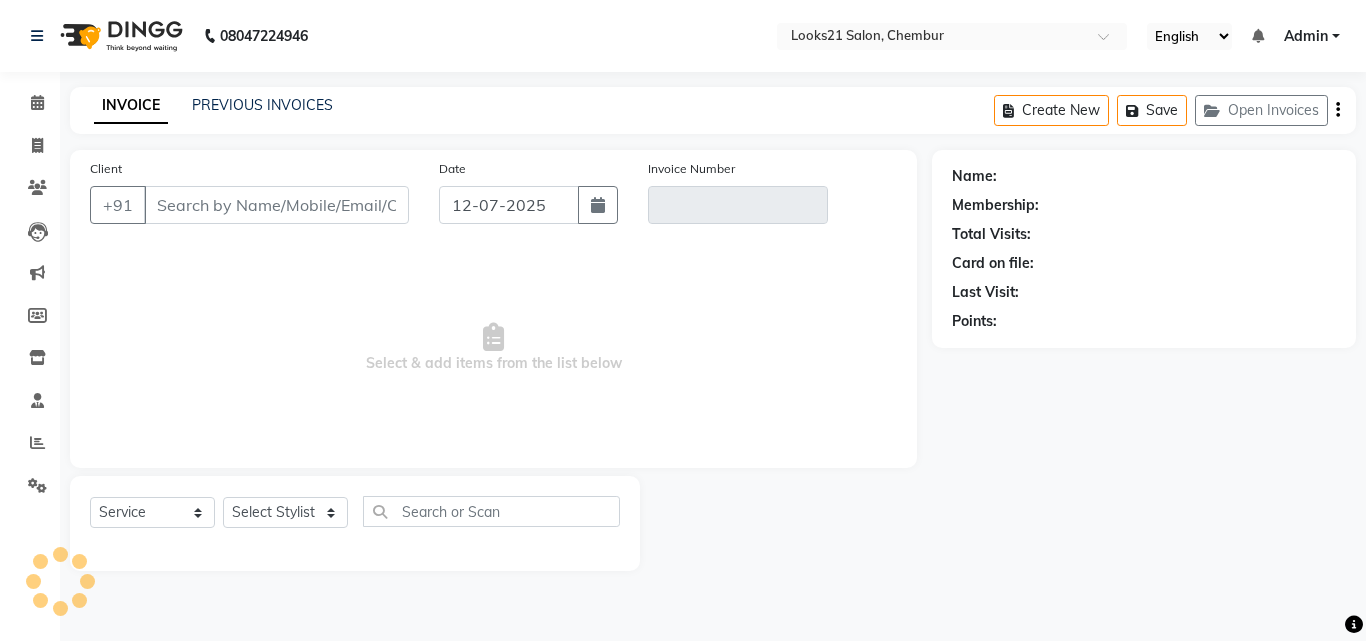 type on "9920368388" 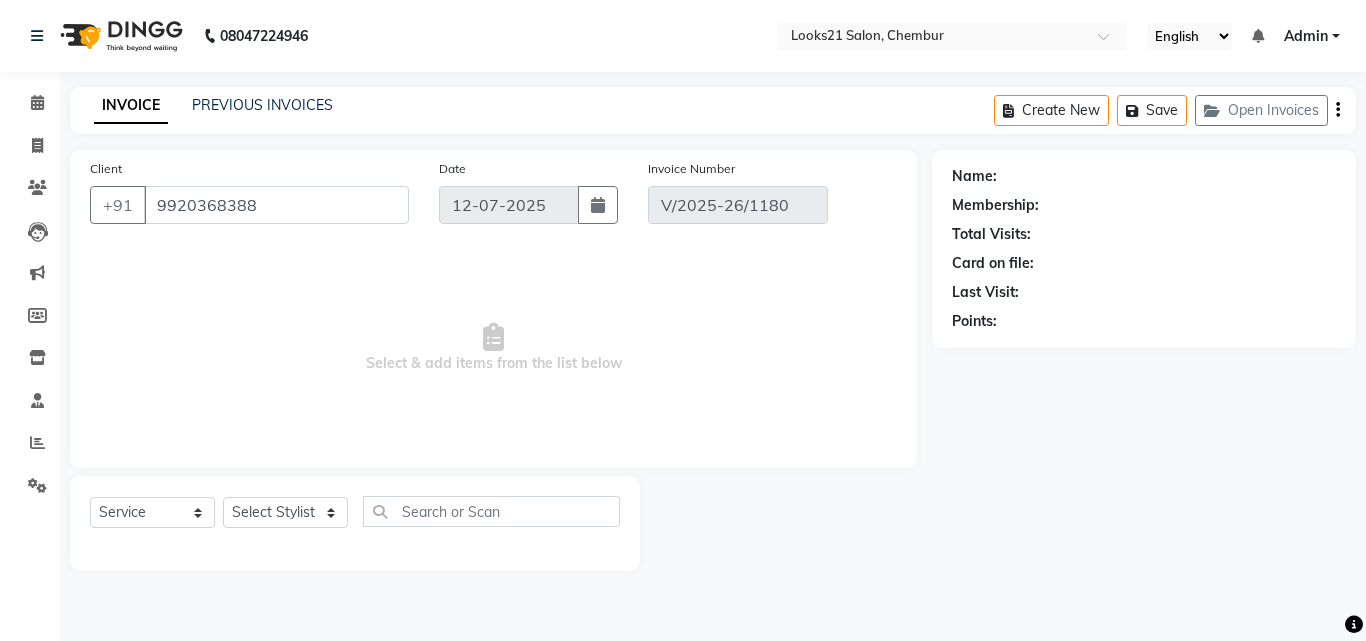 select on "1: Object" 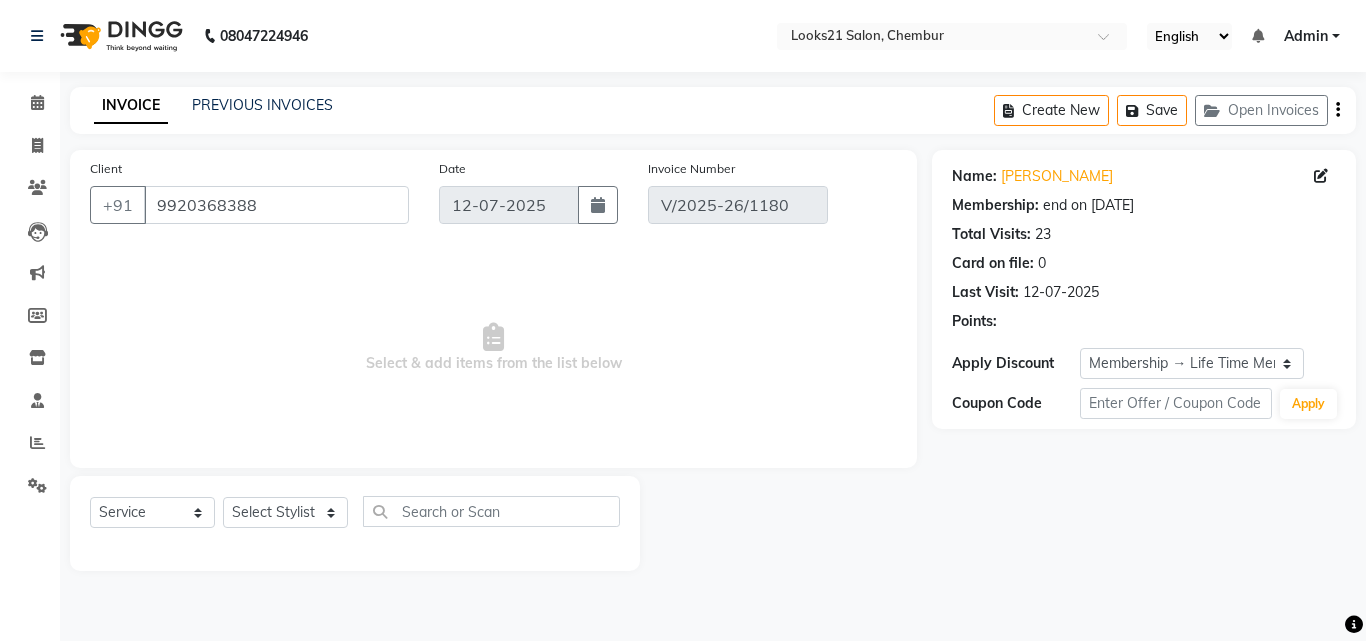 select on "select" 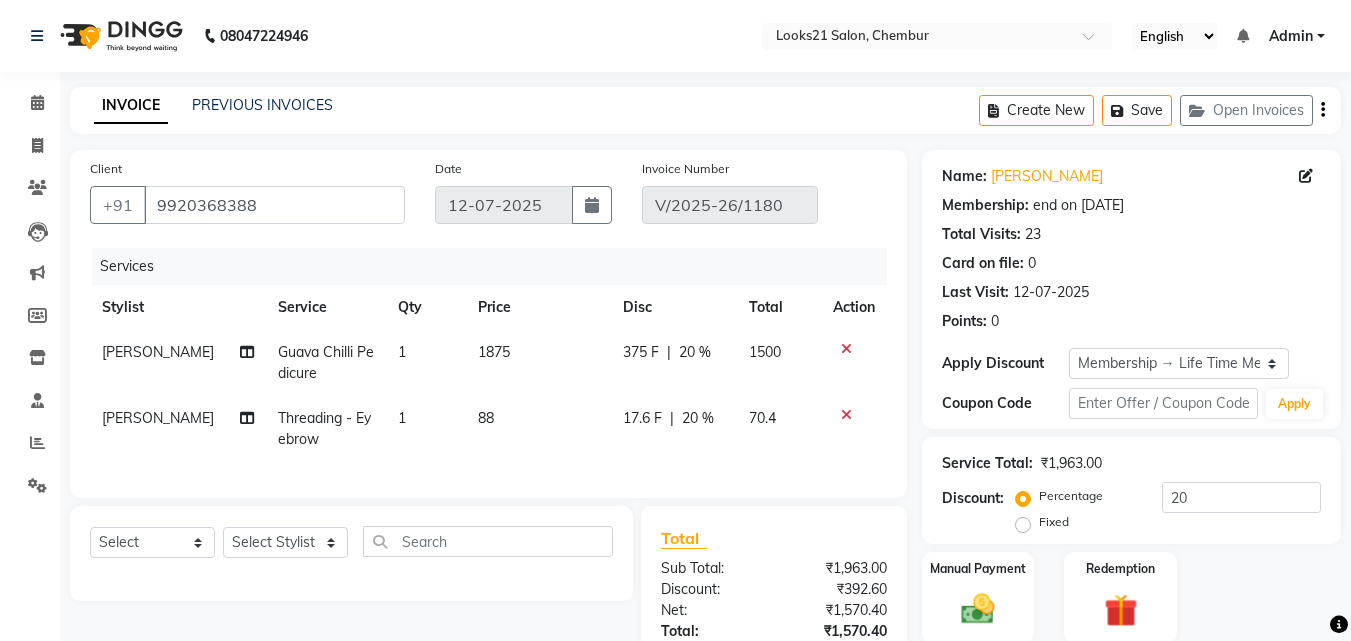 click on "1875" 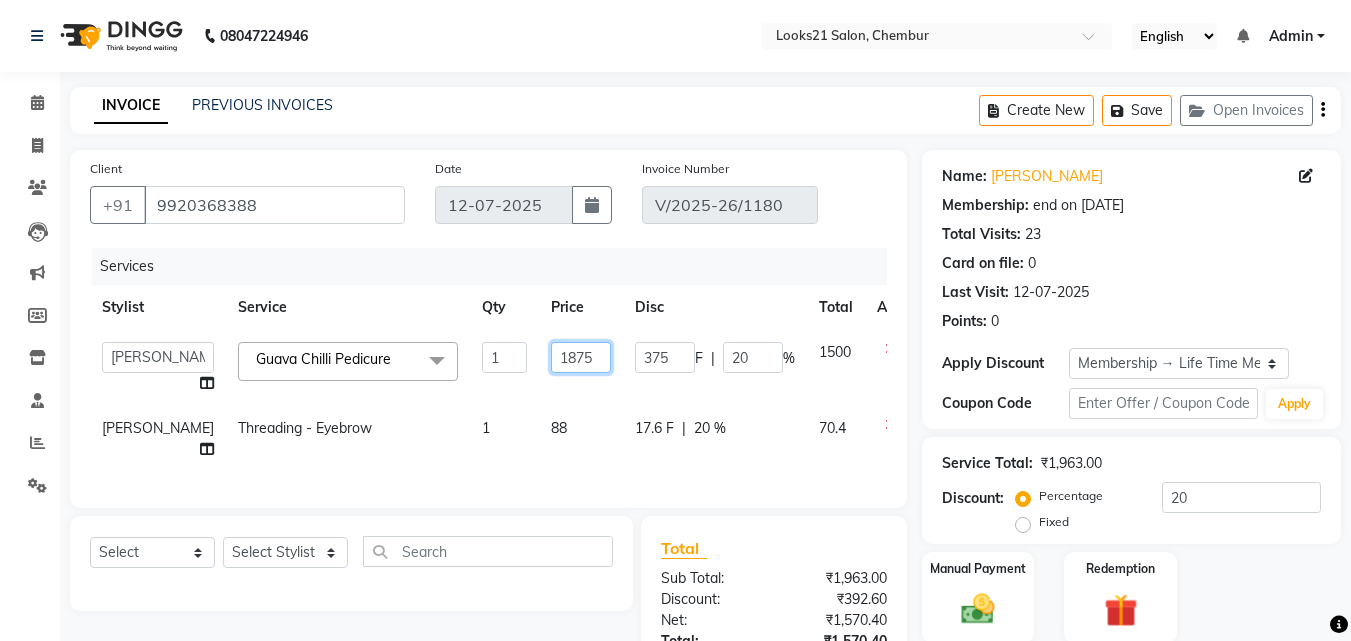 click on "1875" 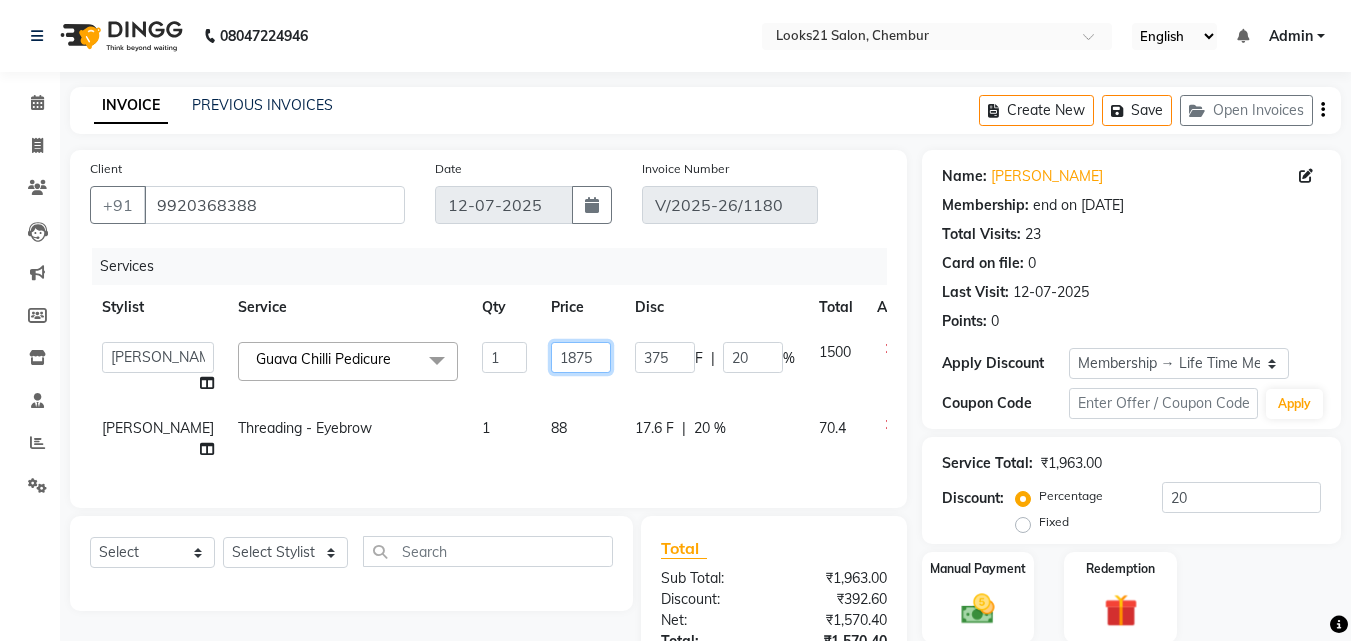 click on "1875" 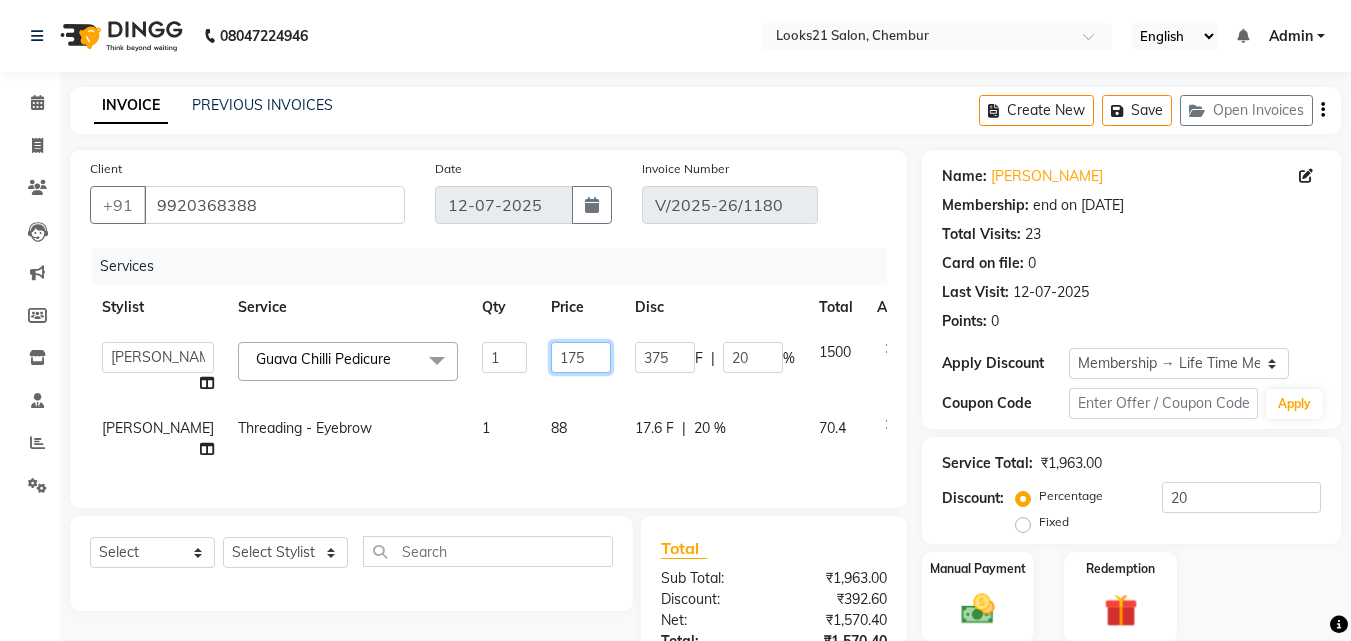 type on "1975" 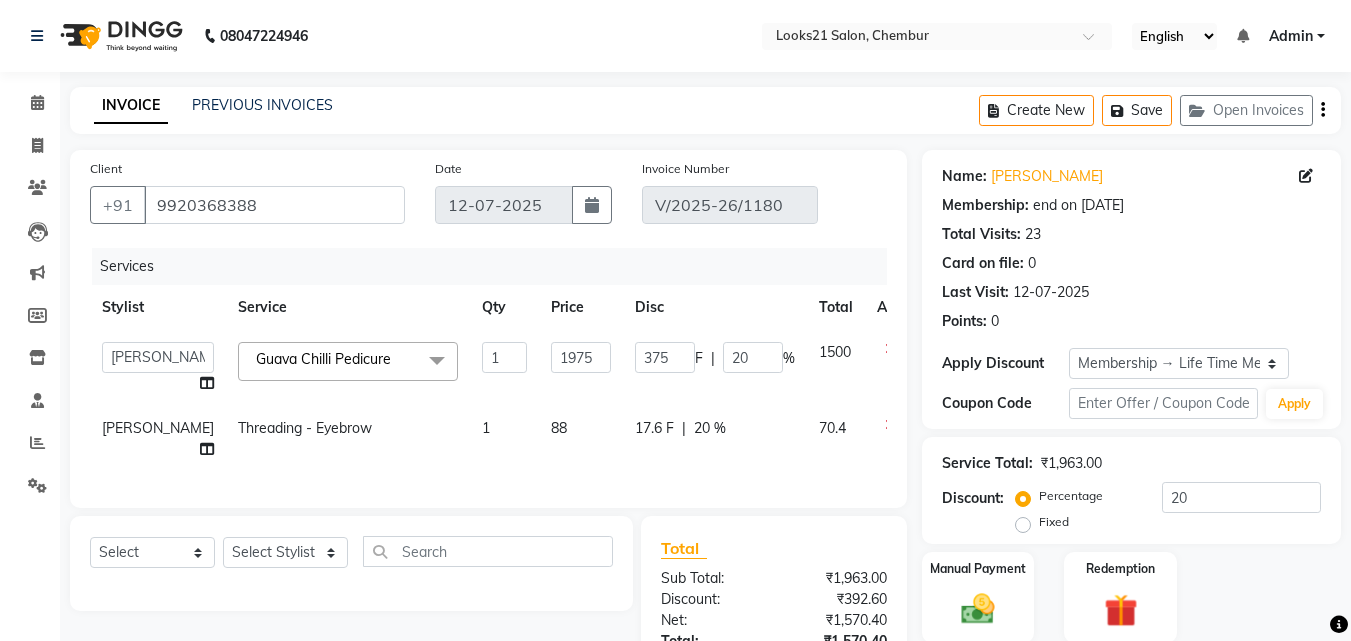 click on "1975" 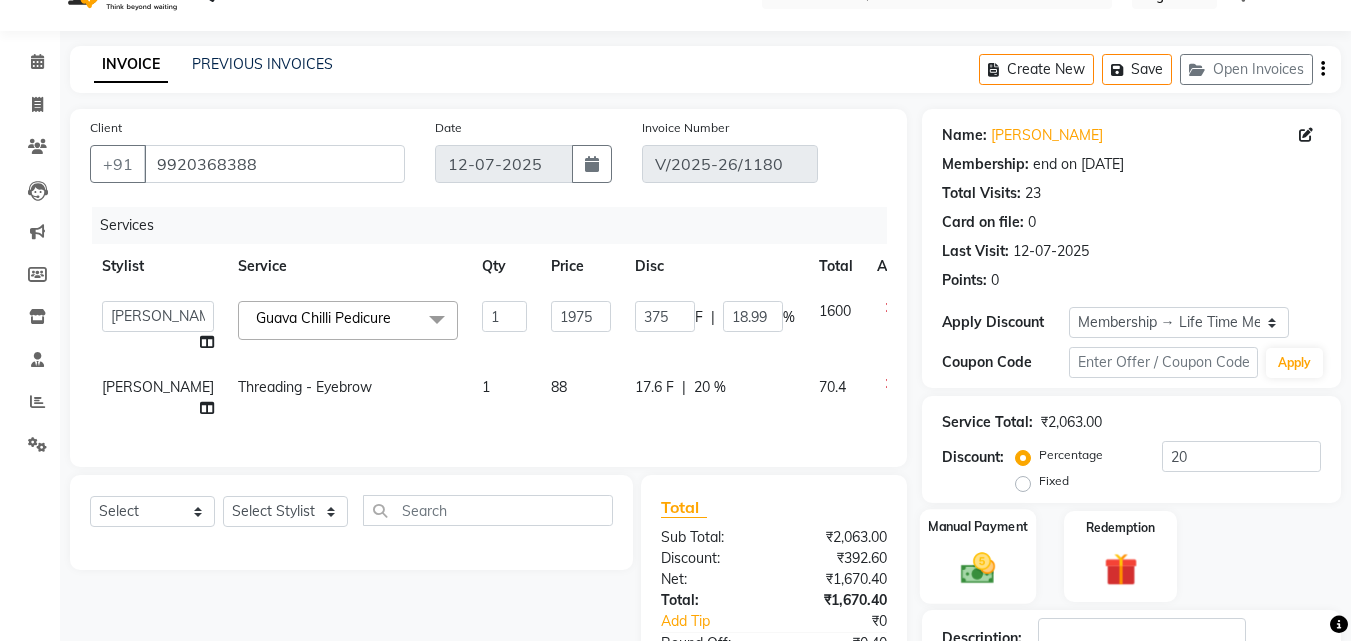 scroll, scrollTop: 235, scrollLeft: 0, axis: vertical 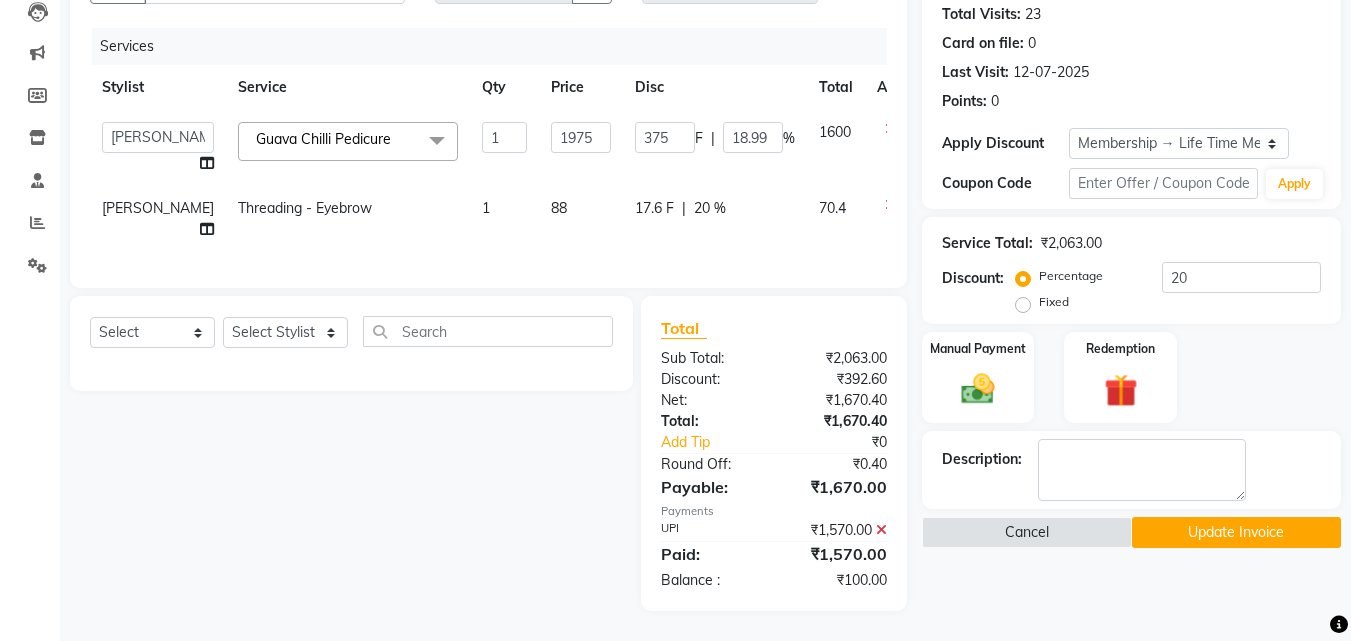 click 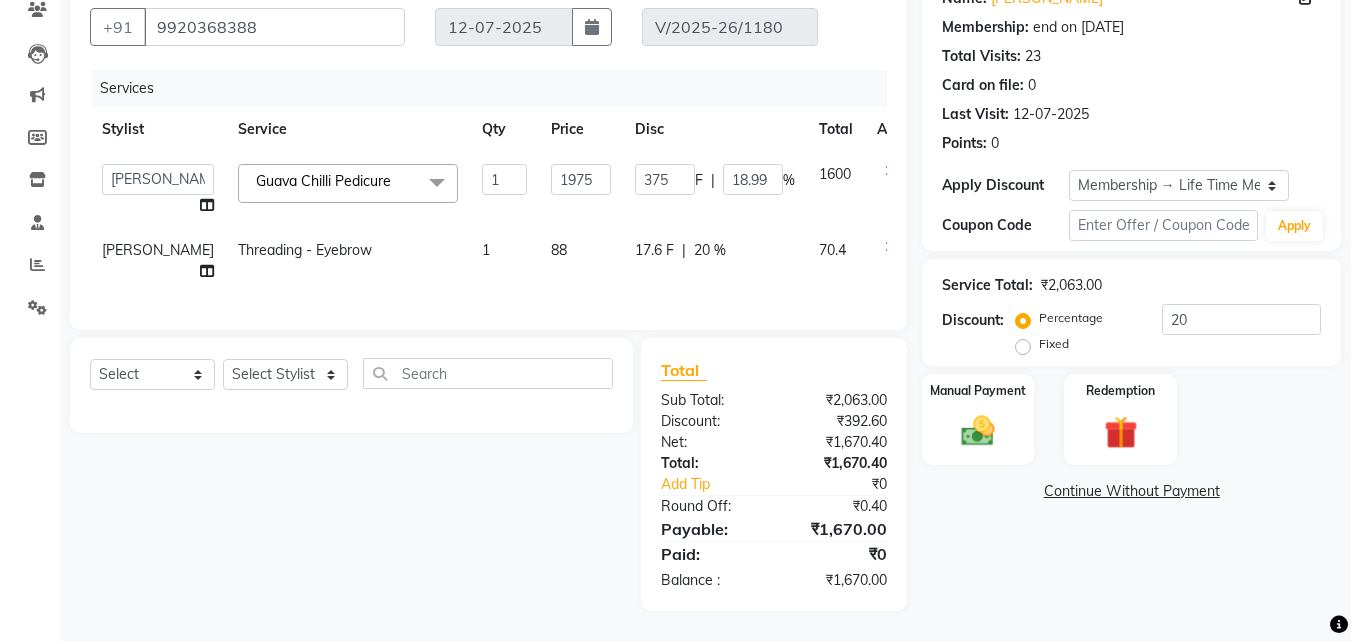 scroll, scrollTop: 193, scrollLeft: 0, axis: vertical 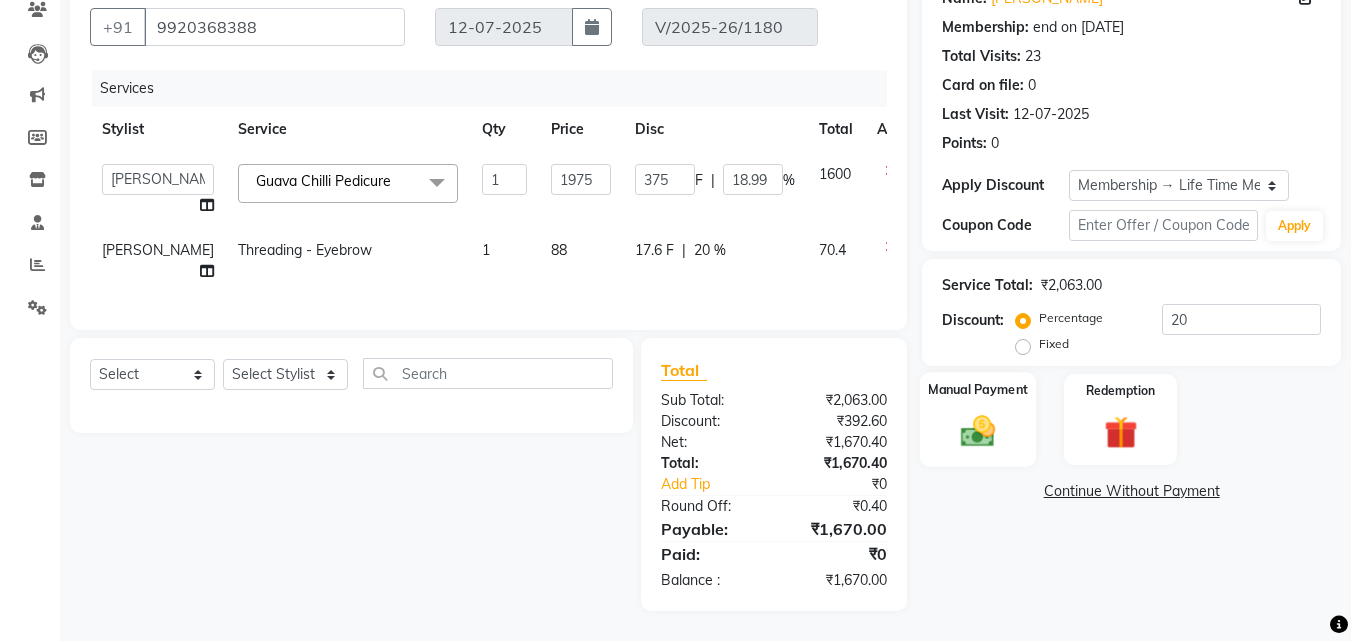 click 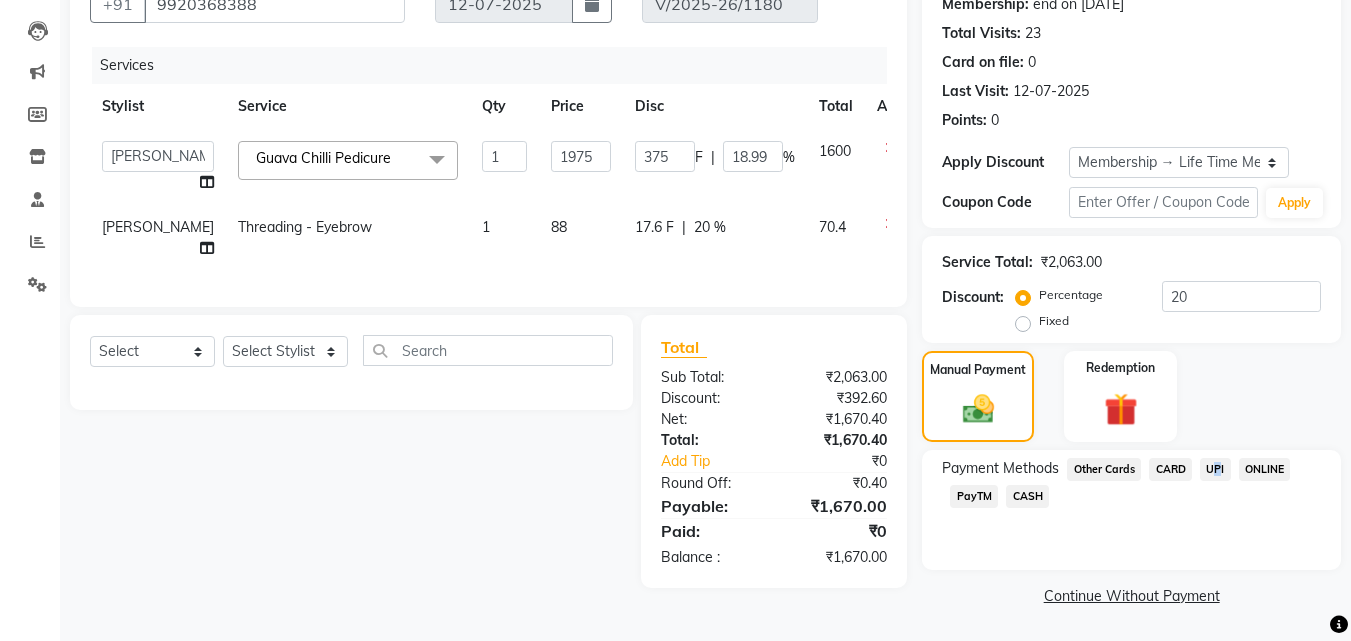 click on "UPI" 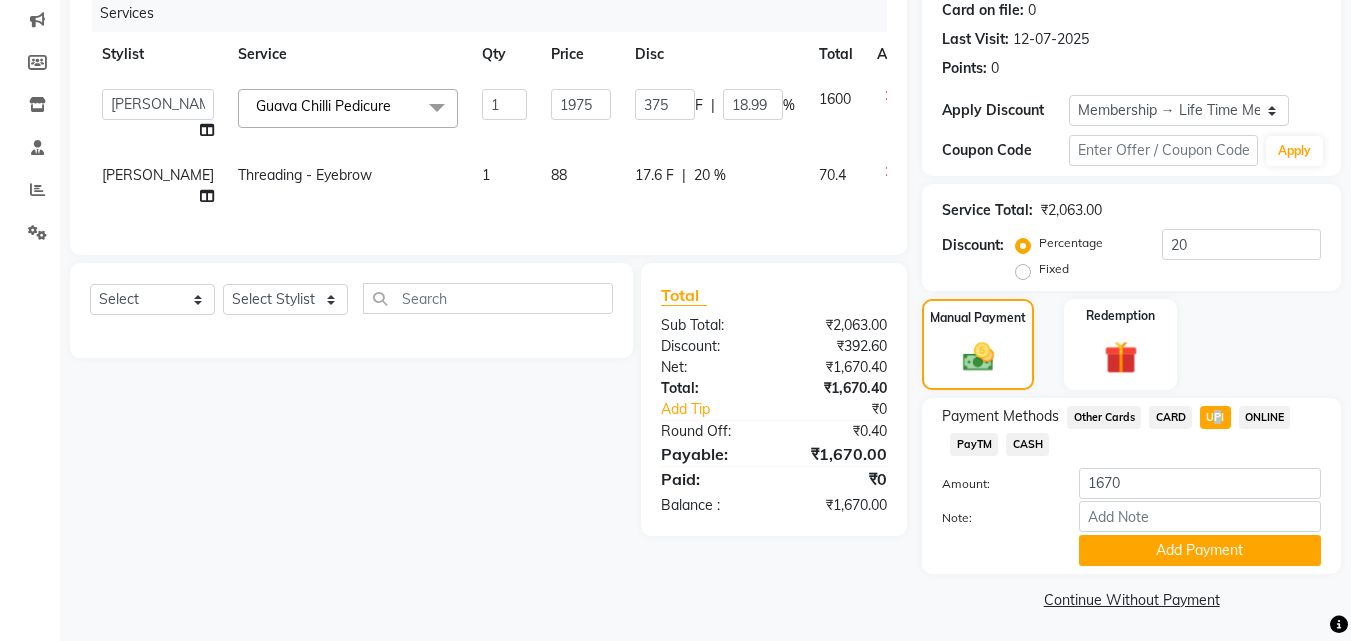 scroll, scrollTop: 257, scrollLeft: 0, axis: vertical 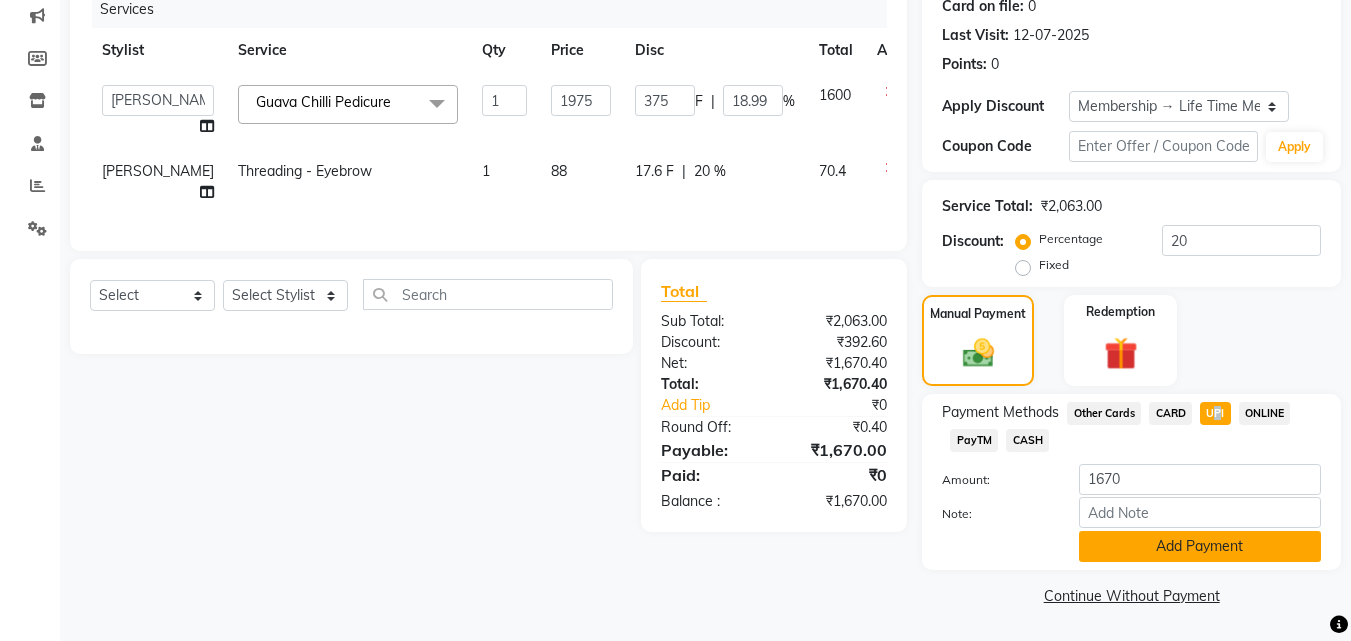 click on "Add Payment" 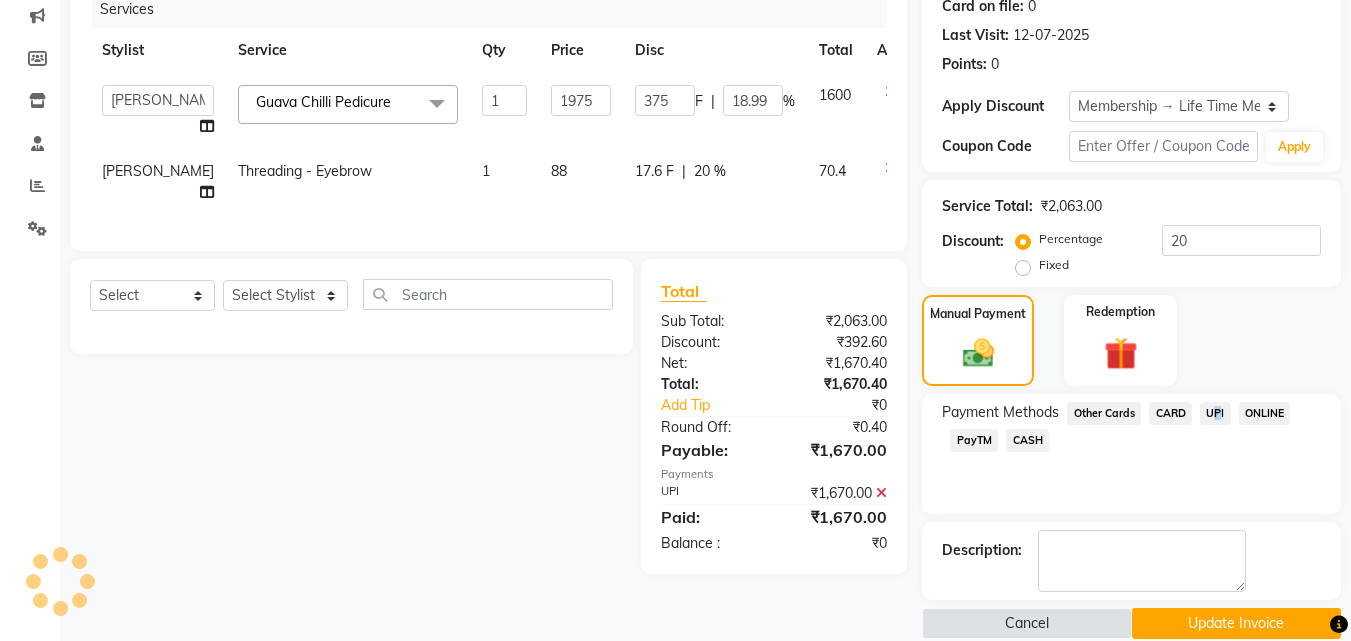 scroll, scrollTop: 285, scrollLeft: 0, axis: vertical 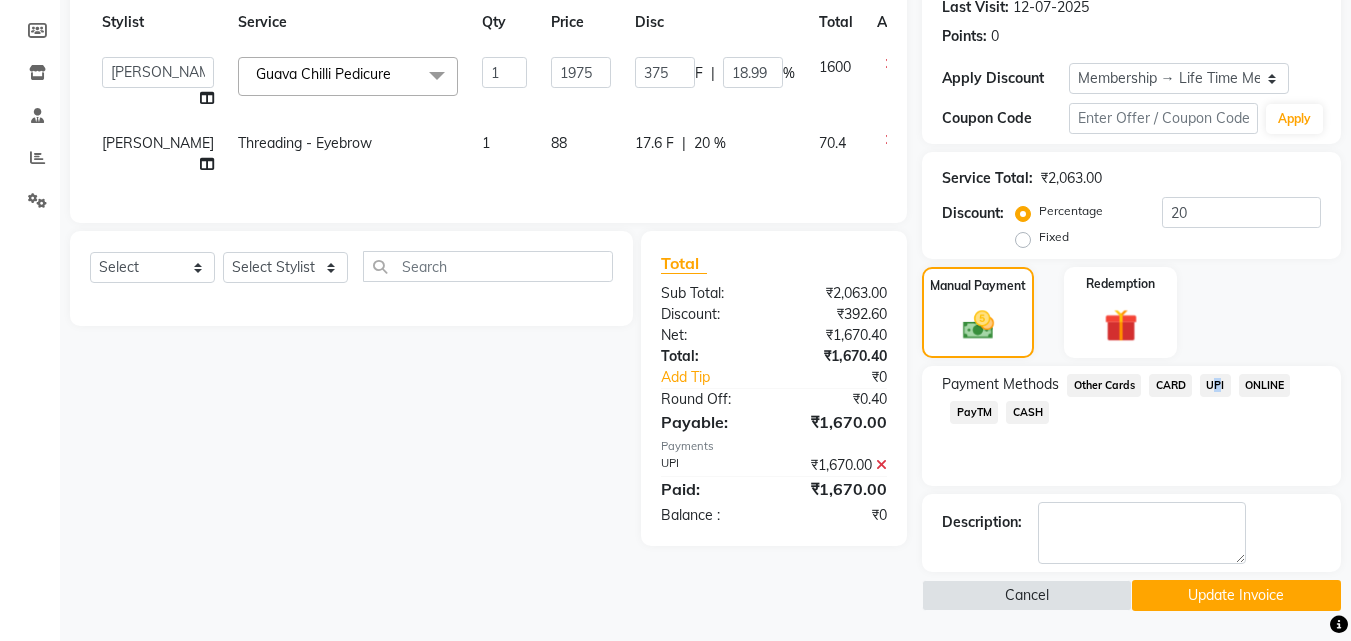 click on "Update Invoice" 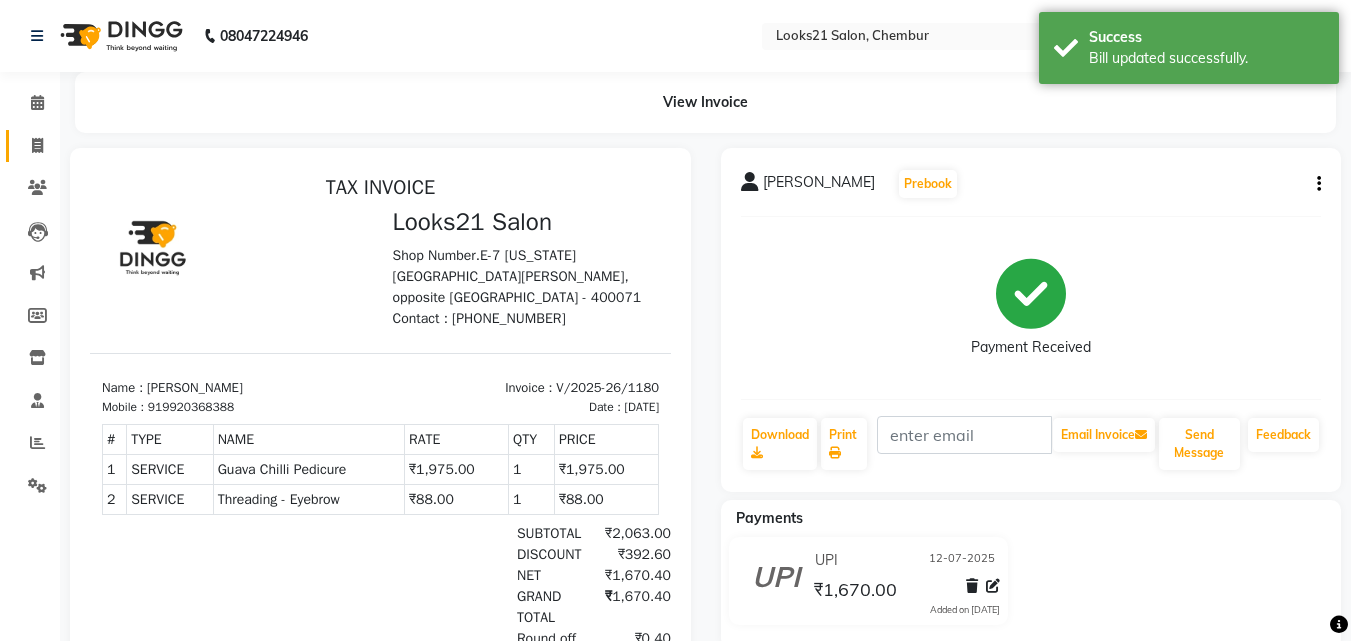 scroll, scrollTop: 0, scrollLeft: 0, axis: both 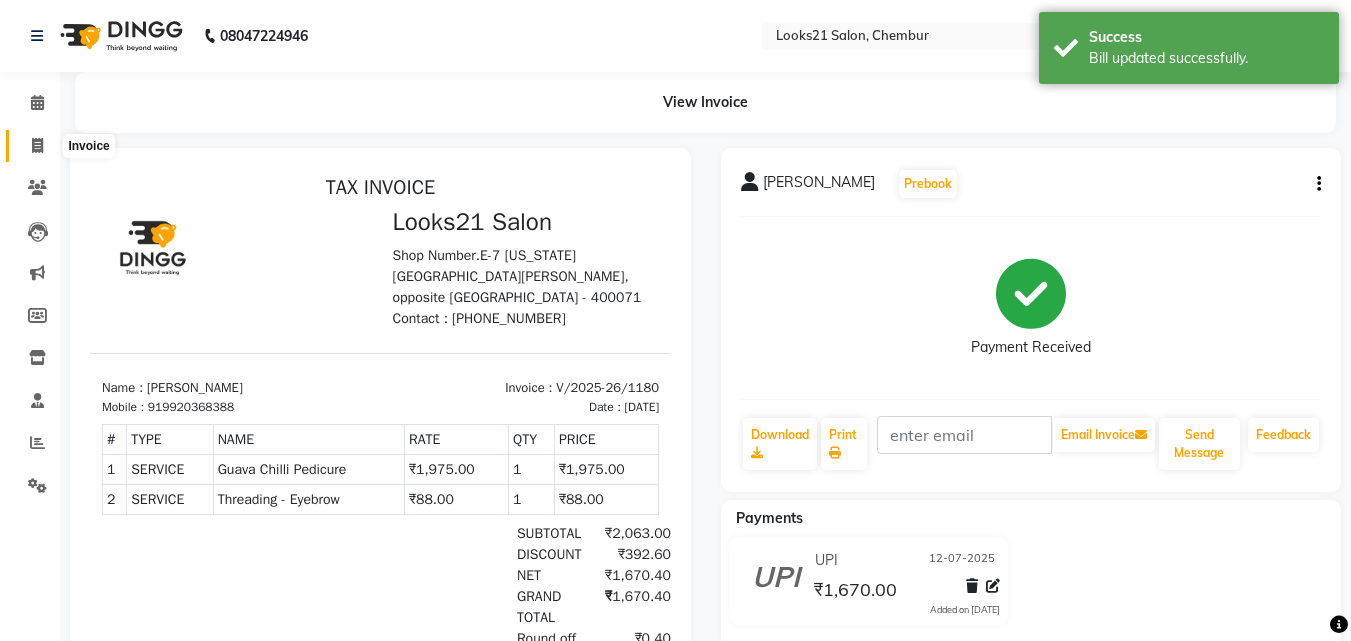 click 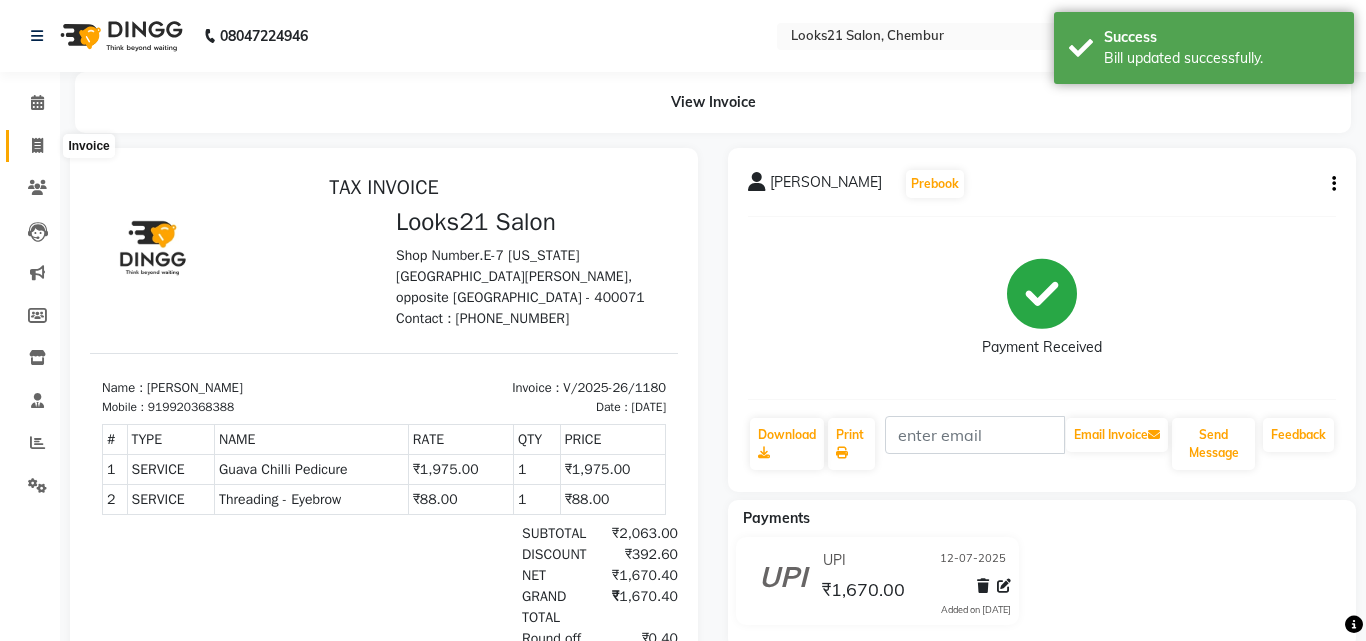 select on "service" 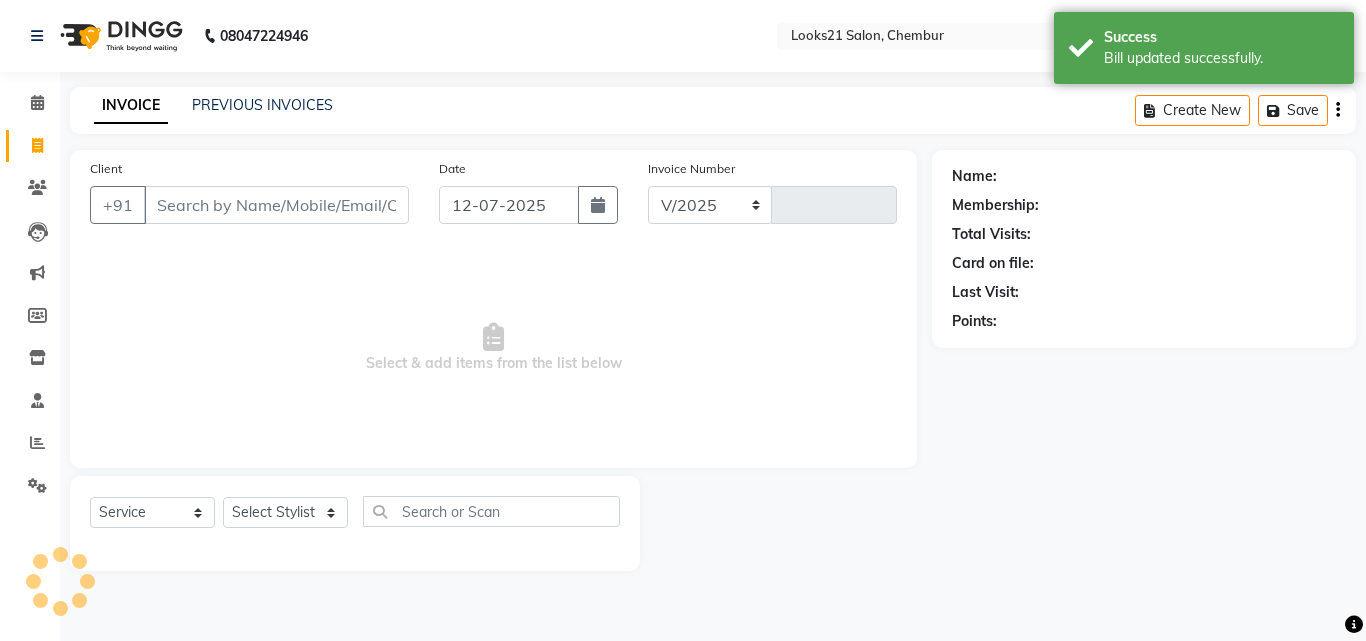 select on "844" 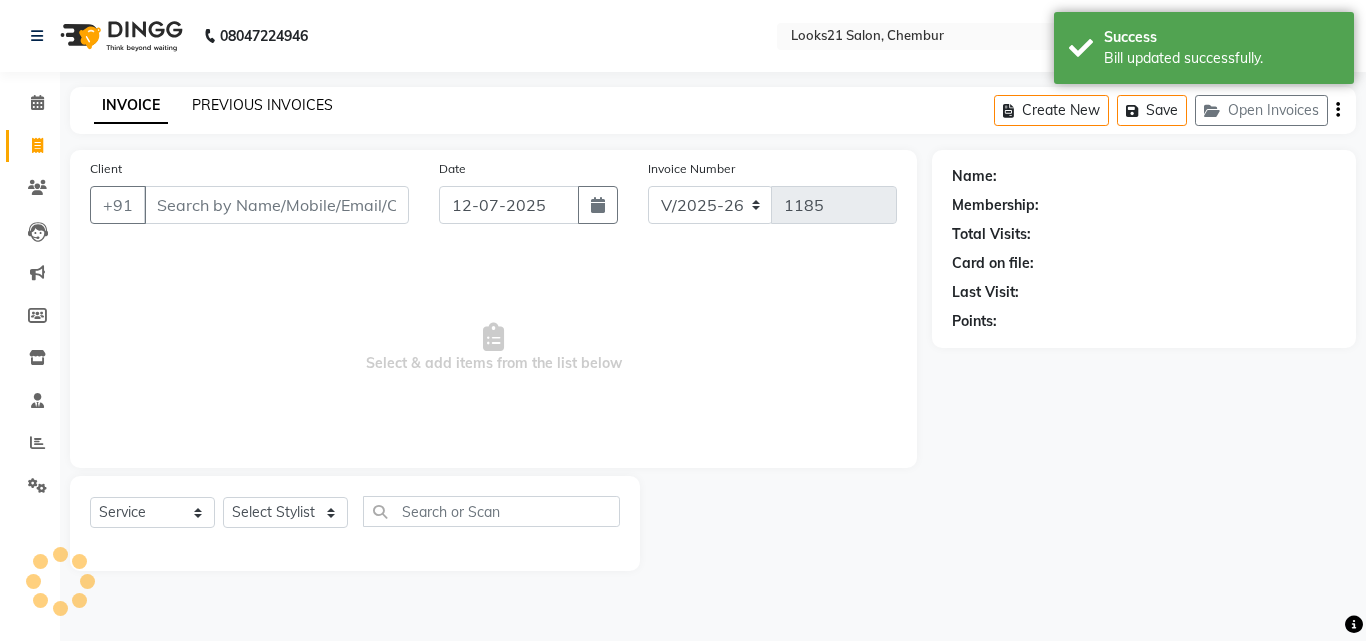 click on "PREVIOUS INVOICES" 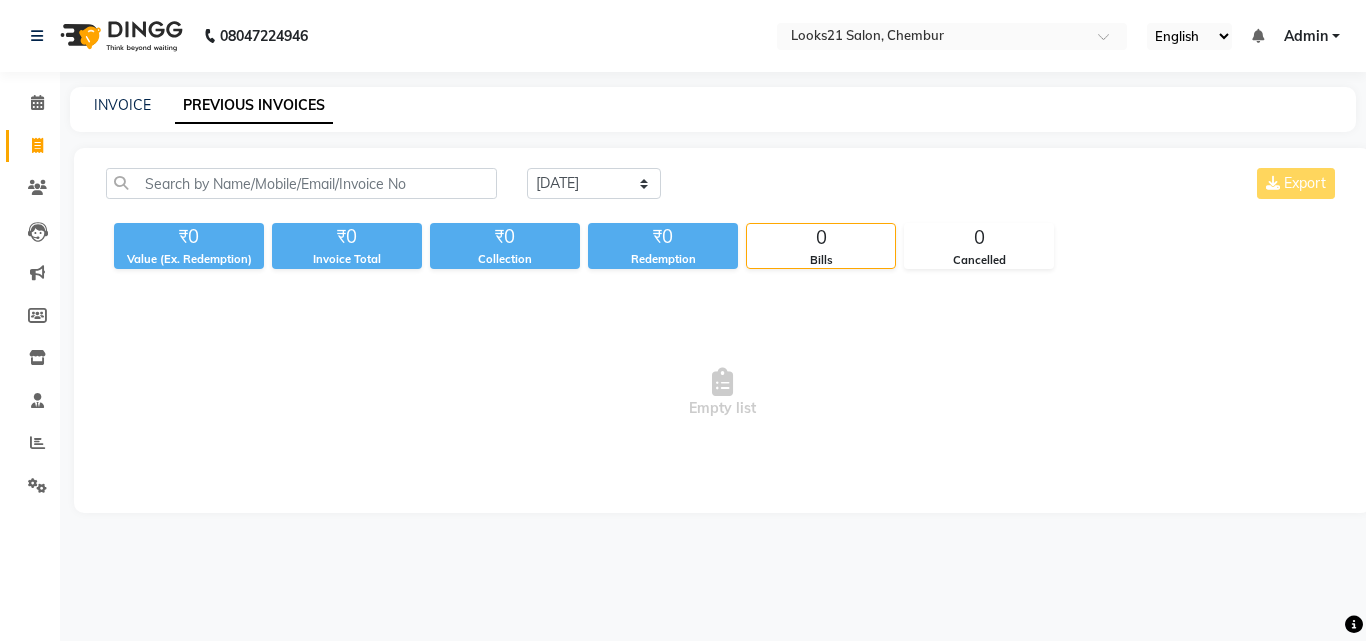 click on "PREVIOUS INVOICES" 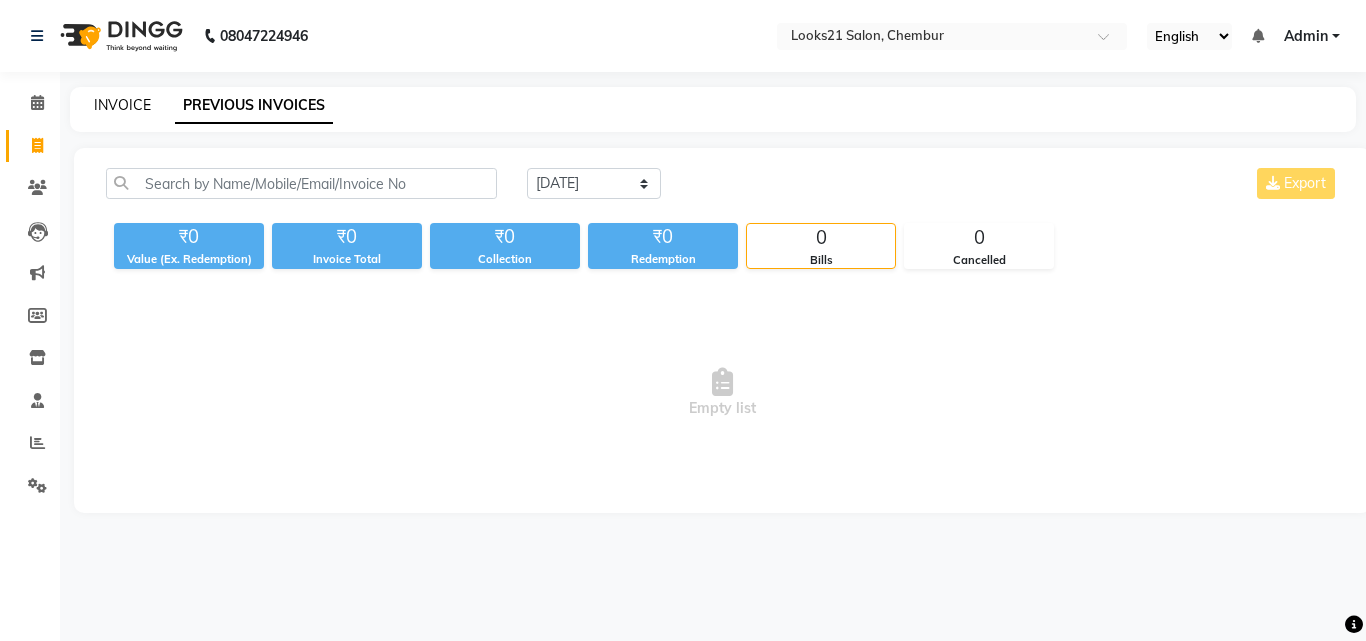 click on "INVOICE" 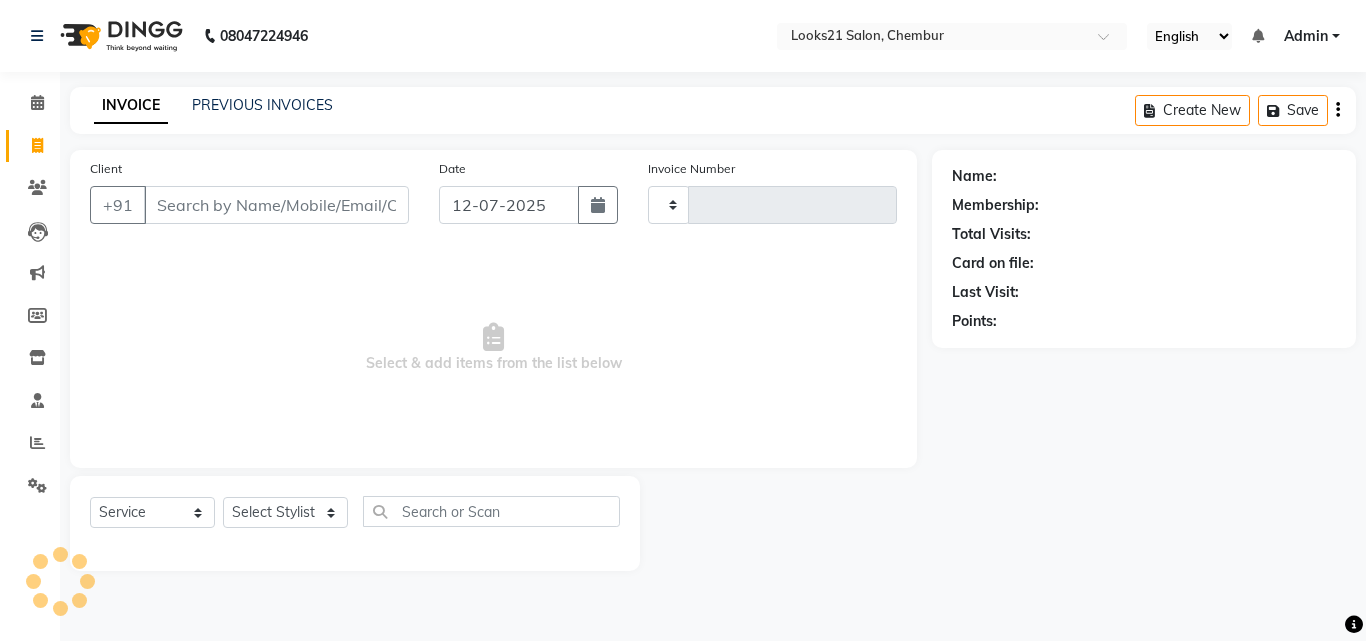 click on "INVOICE" 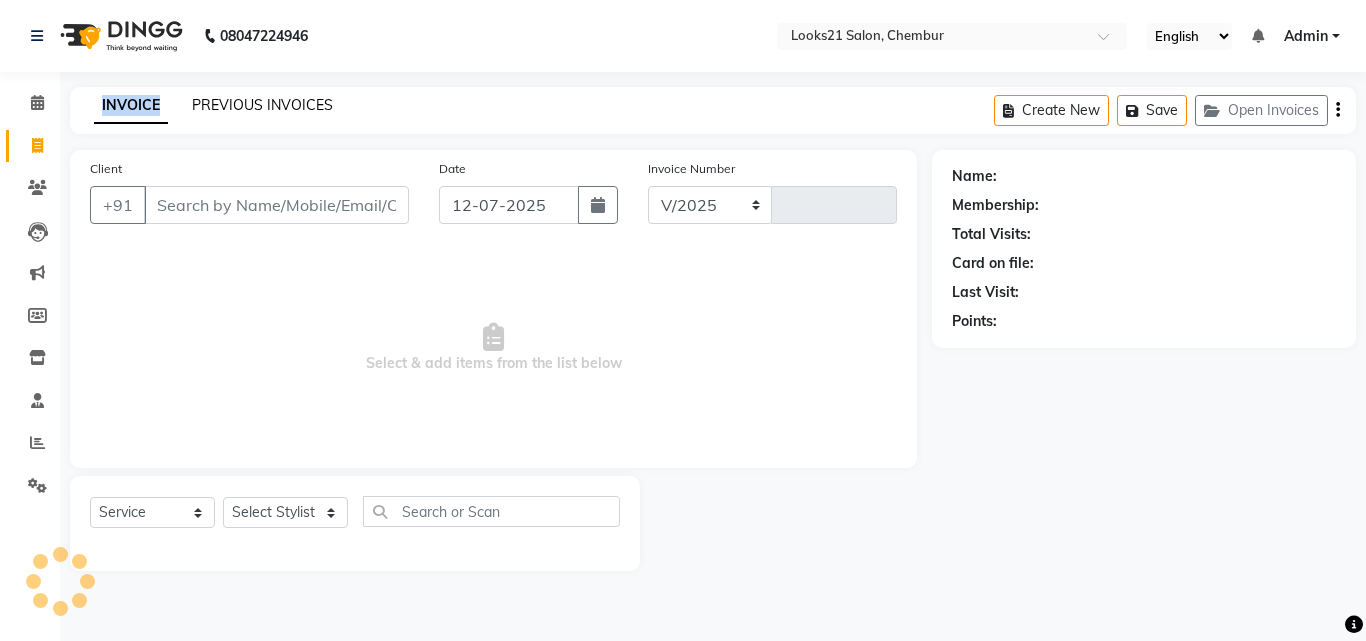 select on "844" 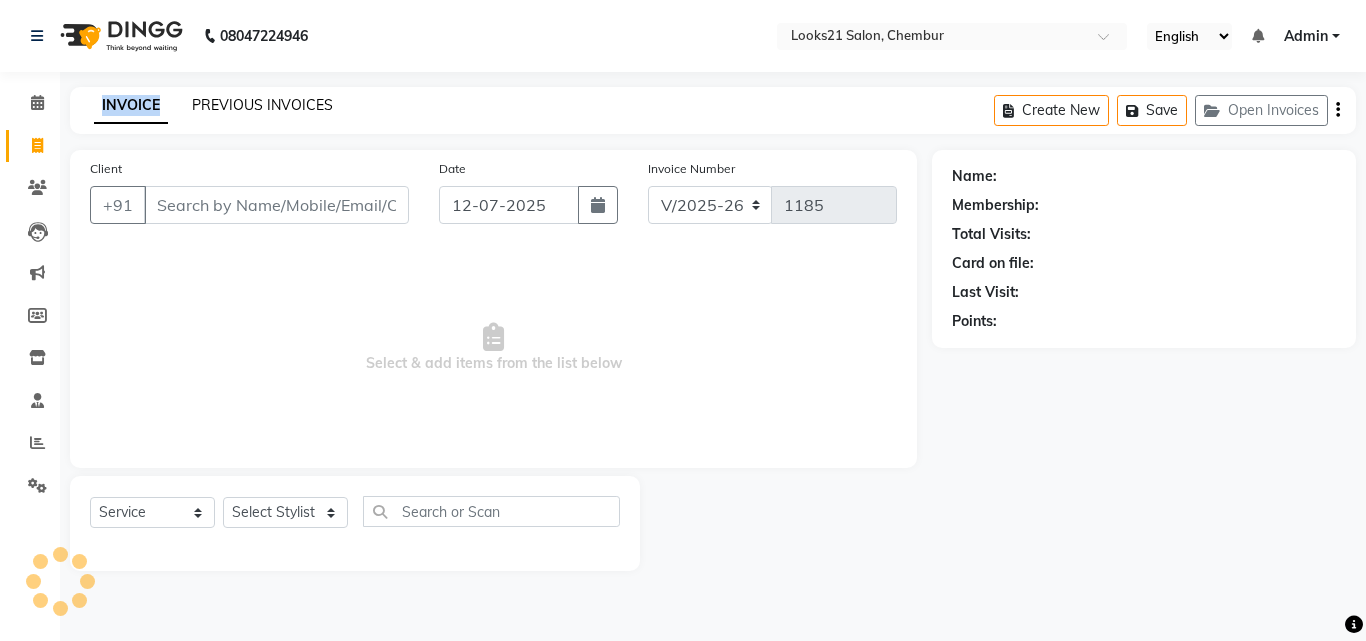 click on "PREVIOUS INVOICES" 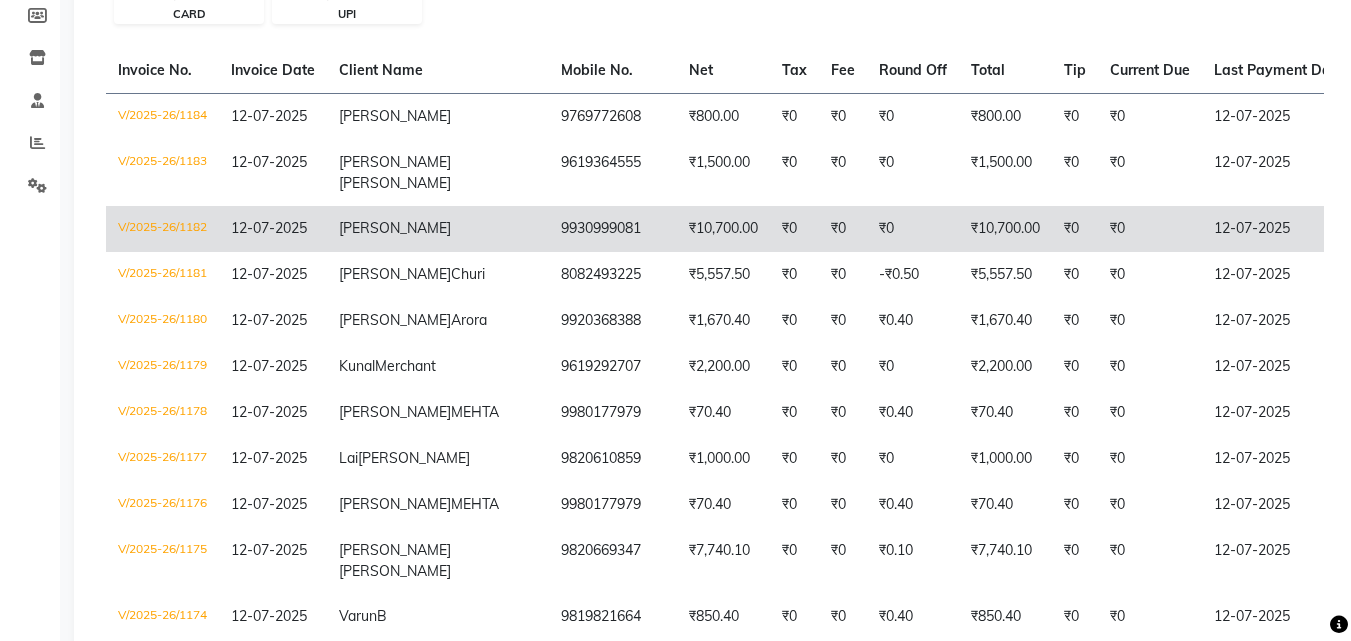 scroll, scrollTop: 0, scrollLeft: 0, axis: both 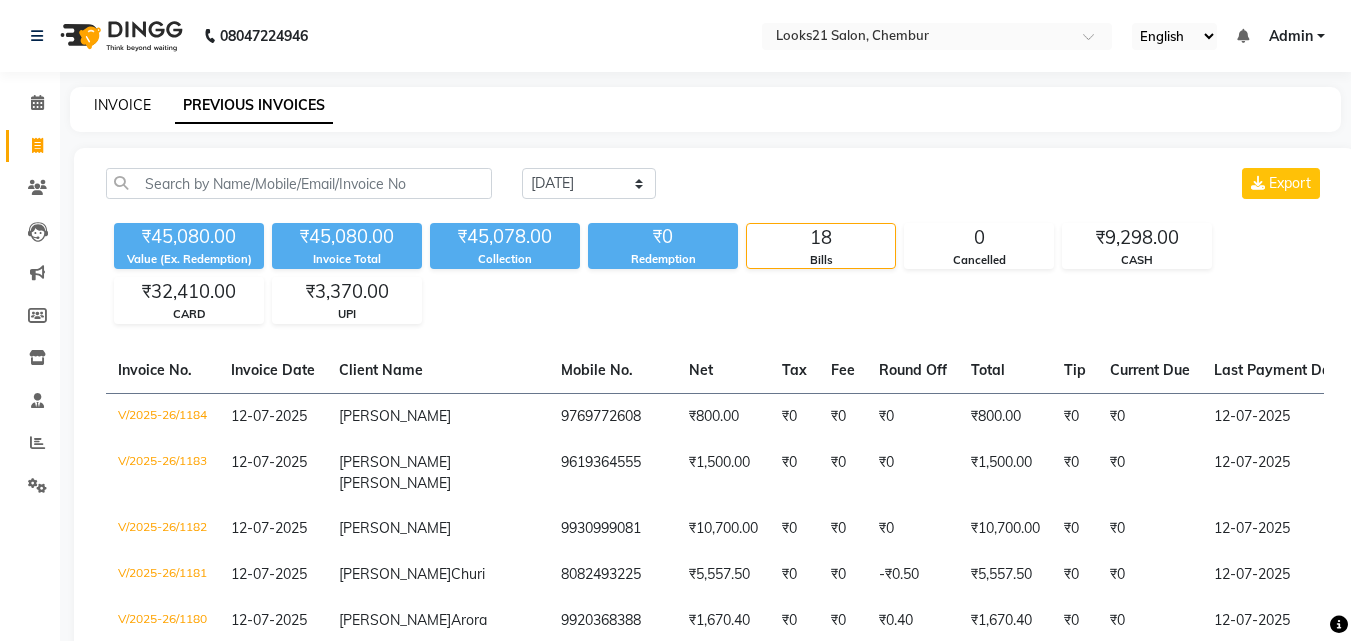 click on "INVOICE" 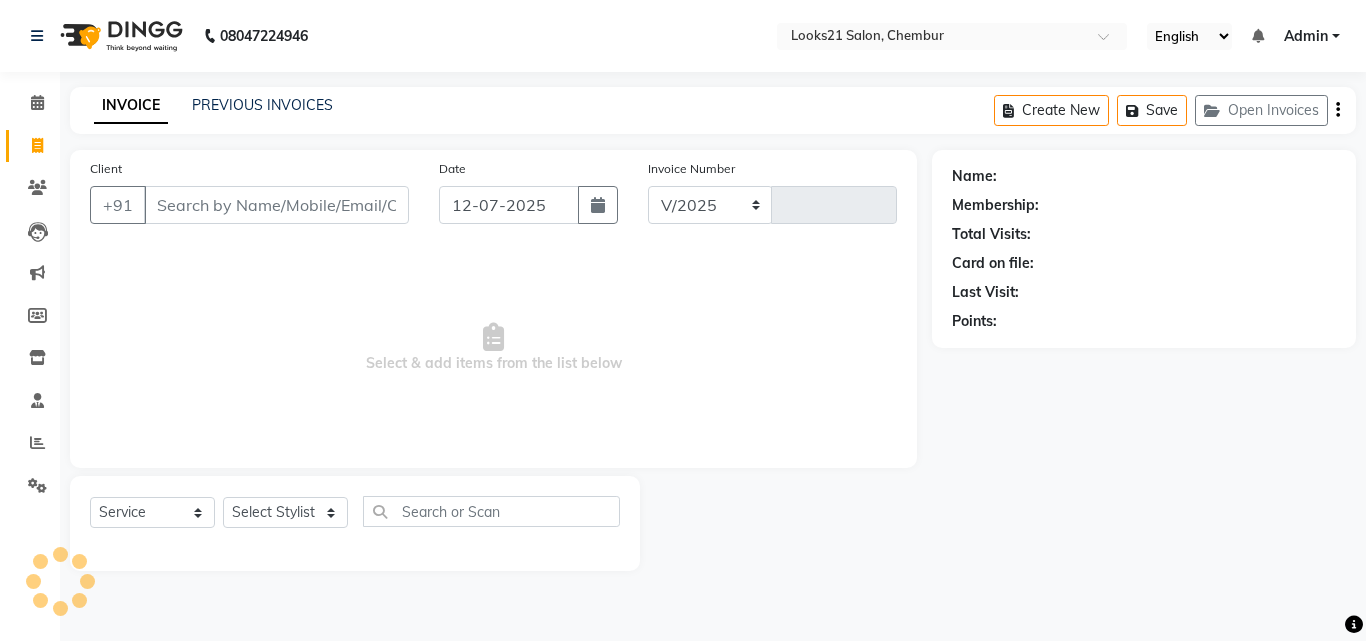 click on "Client" at bounding box center (276, 205) 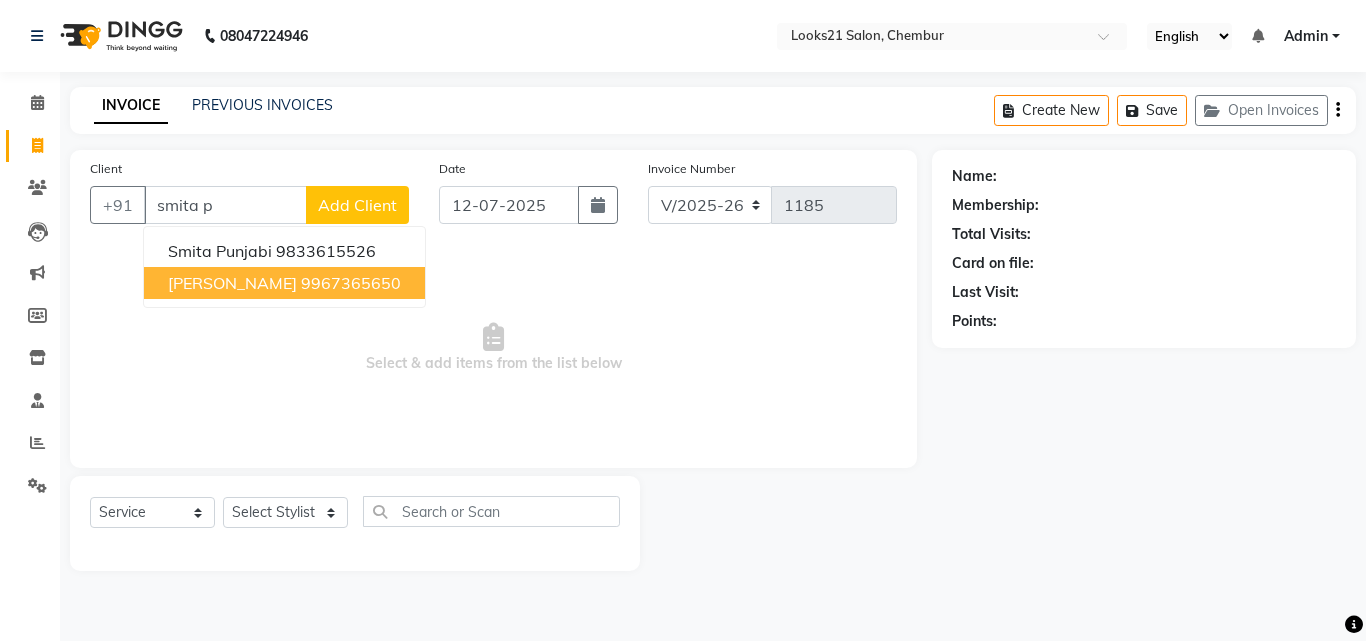 click on "Smita Pradhan" at bounding box center [232, 283] 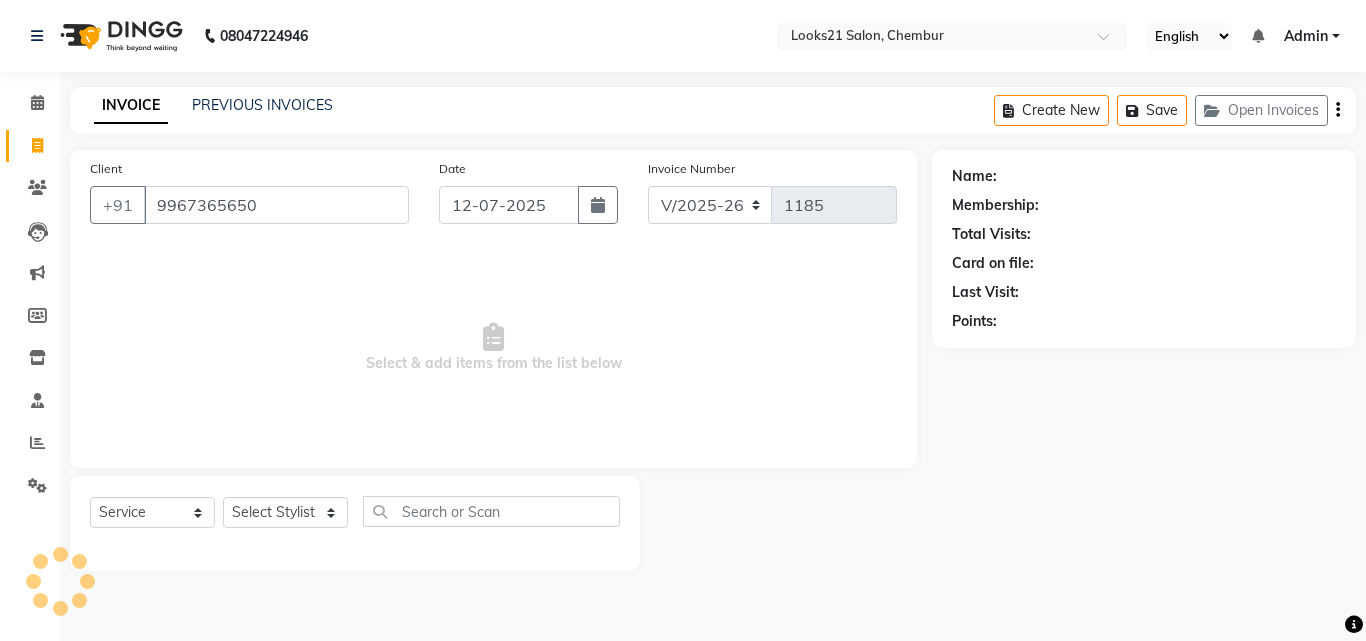 type on "9967365650" 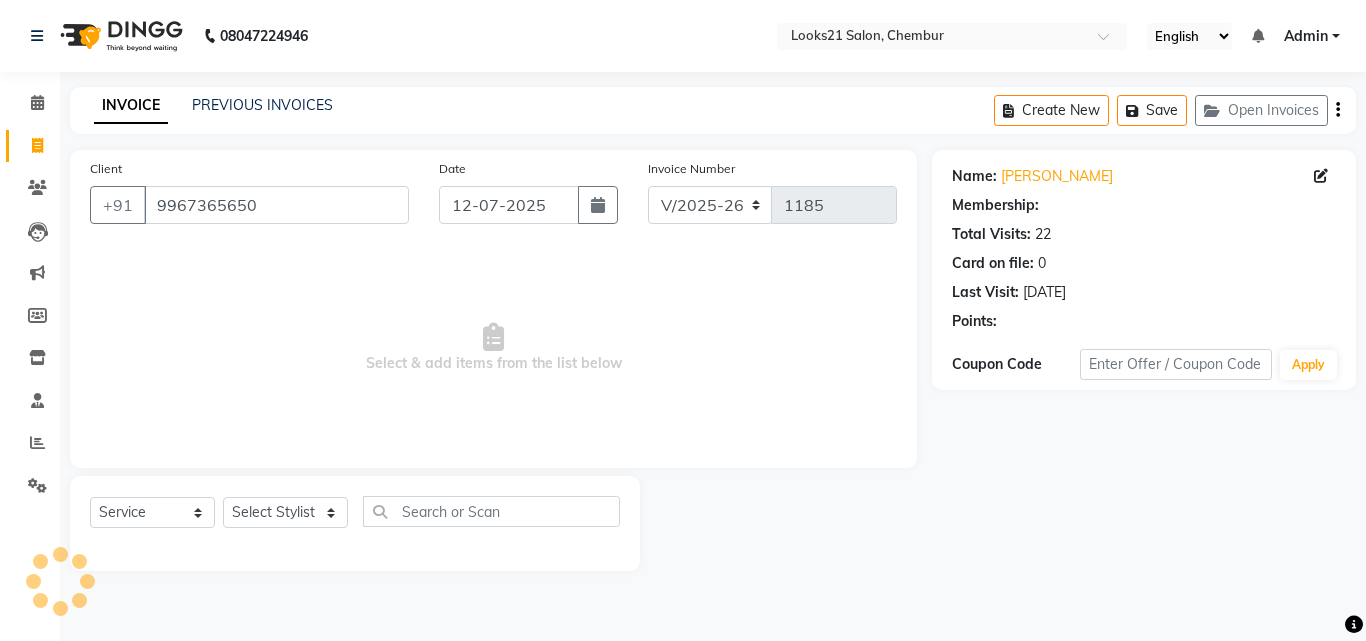 select on "1: Object" 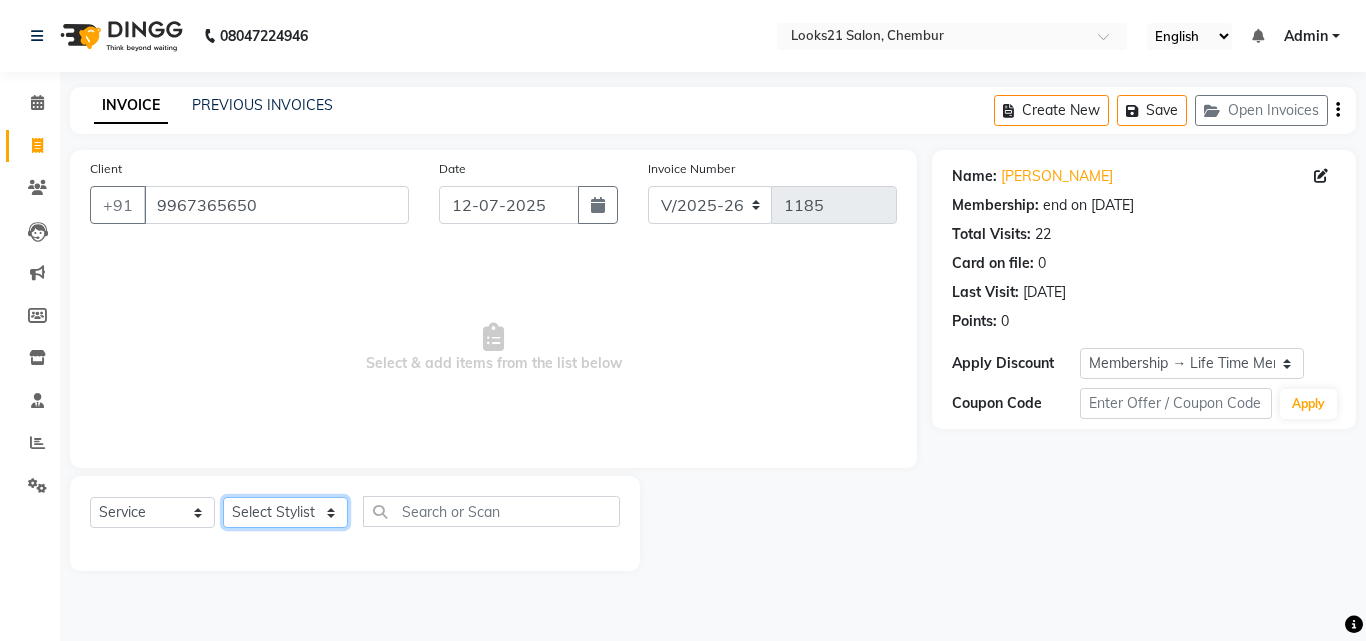 click on "Select Stylist [PERSON_NAME] [PERSON_NAME] [PERSON_NAME] [PERSON_NAME] [PERSON_NAME] [PERSON_NAME] [PERSON_NAME]" 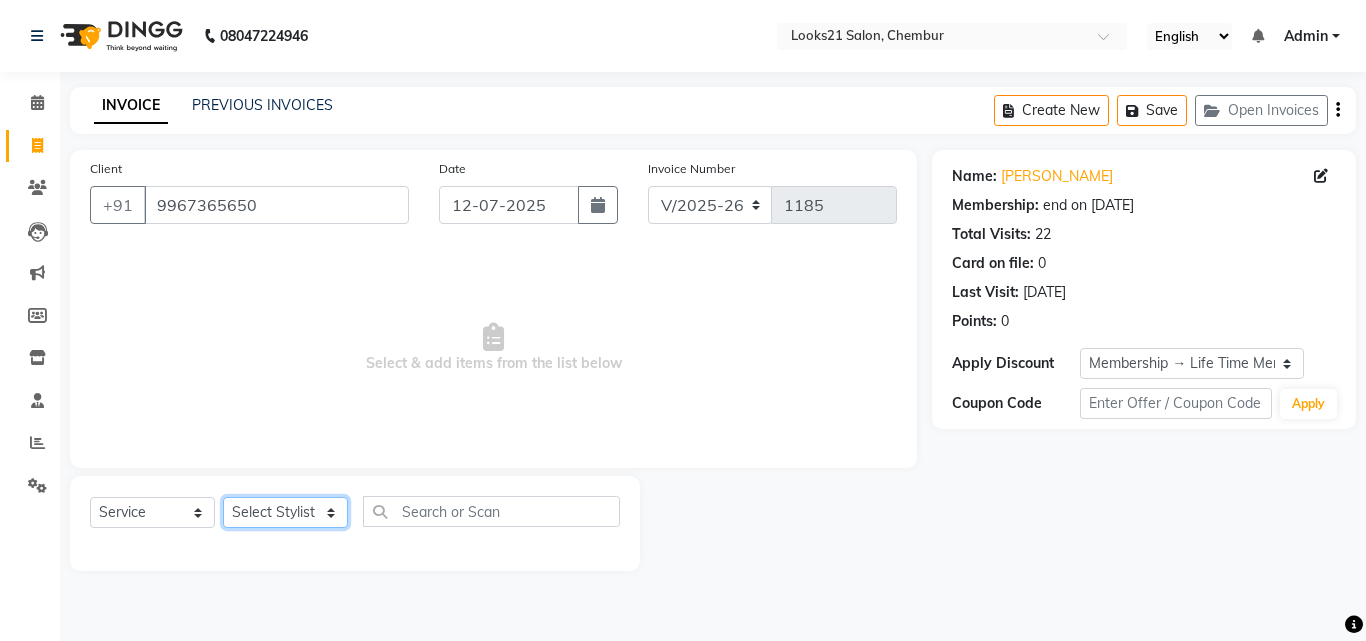 select on "13884" 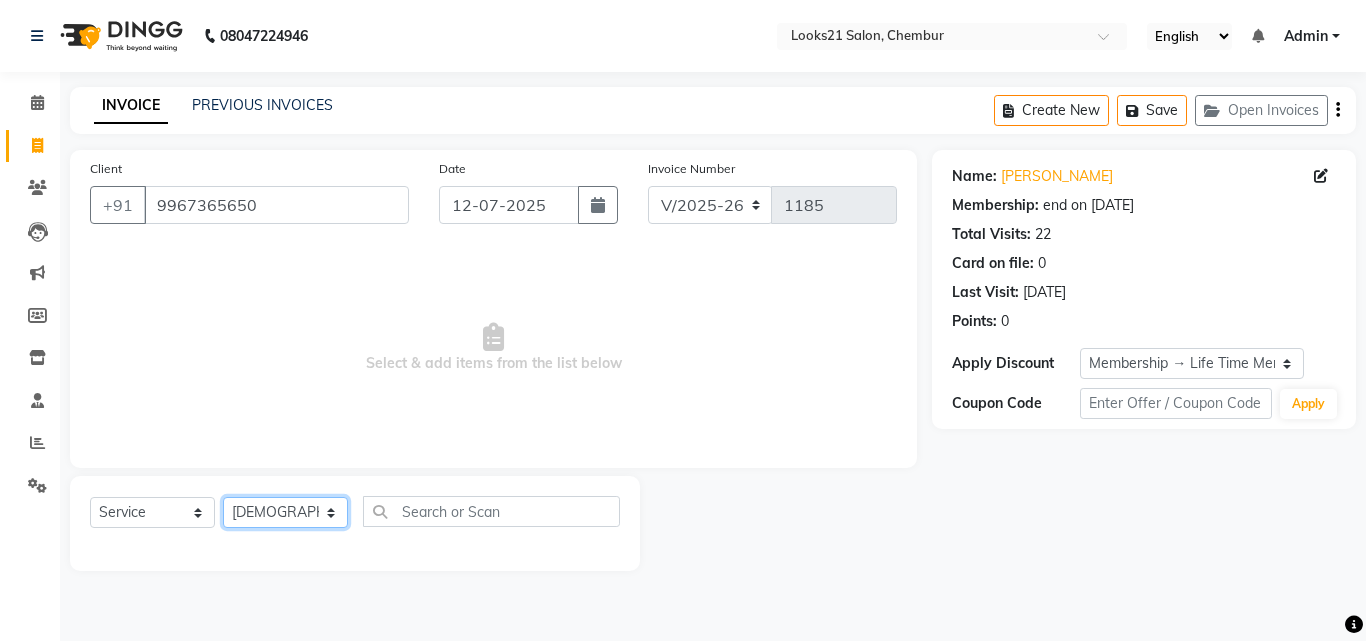 click on "Select Stylist [PERSON_NAME] [PERSON_NAME] [PERSON_NAME] [PERSON_NAME] [PERSON_NAME] [PERSON_NAME] [PERSON_NAME]" 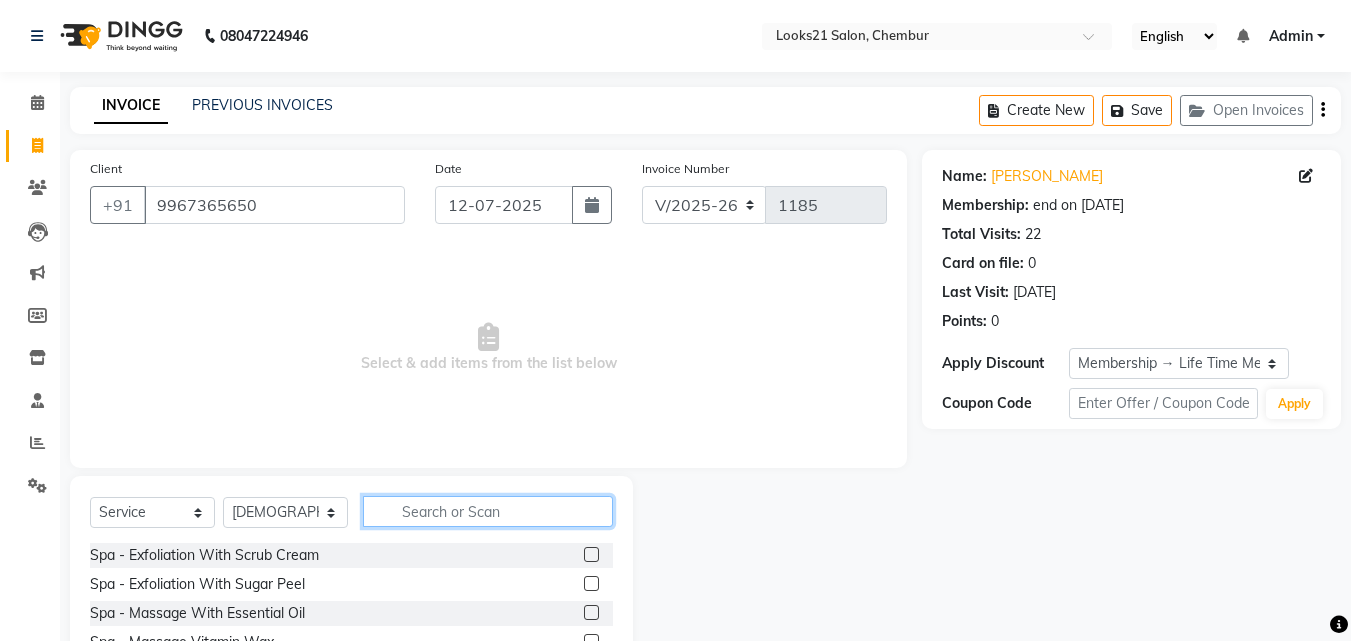 click 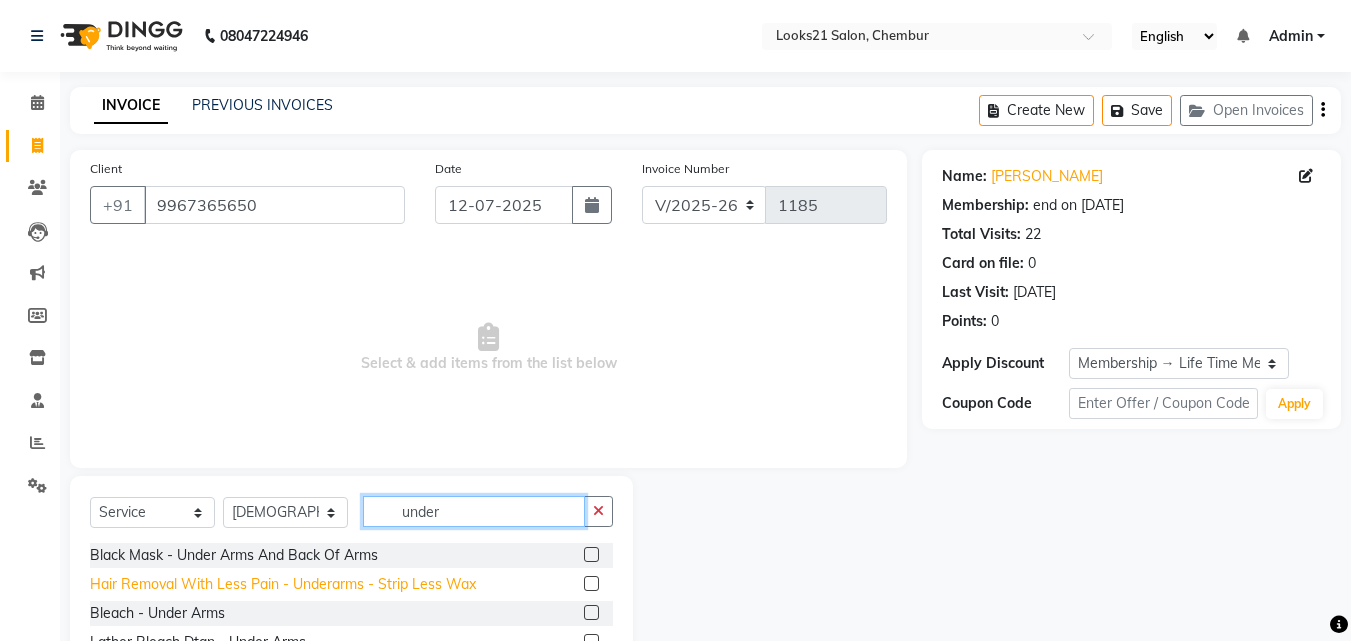 type on "under" 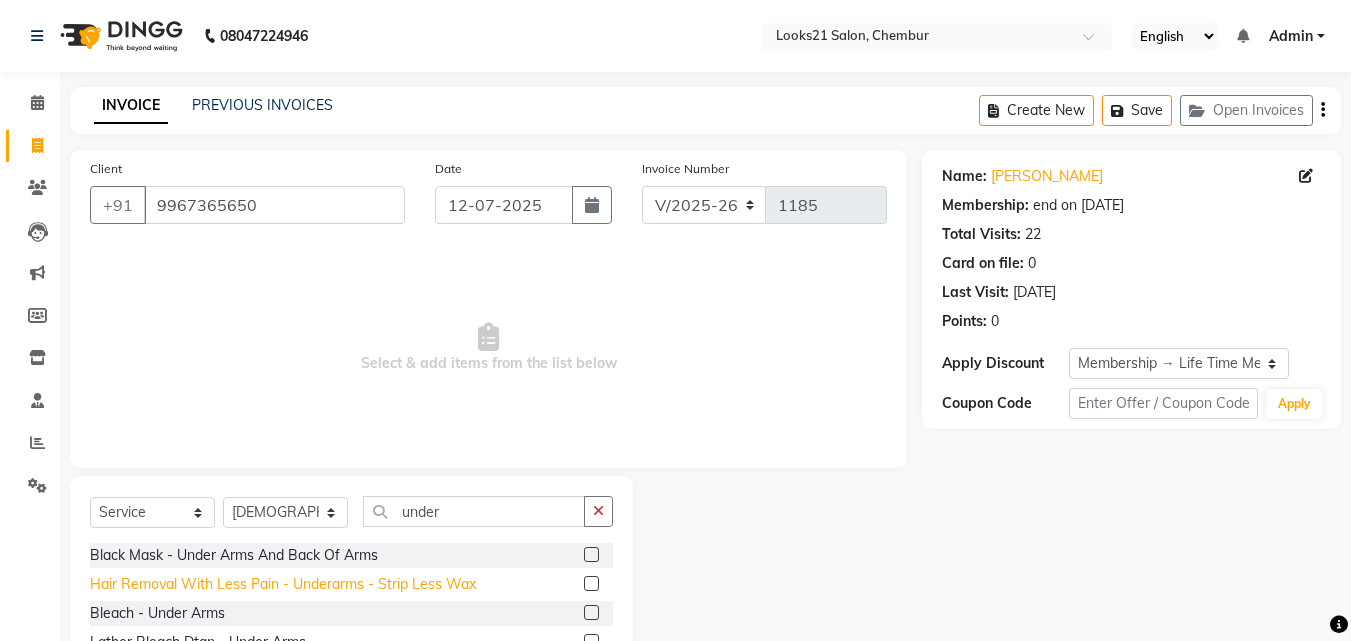 click on "Hair Removal With Less Pain  - Underarms - Strip Less Wax" 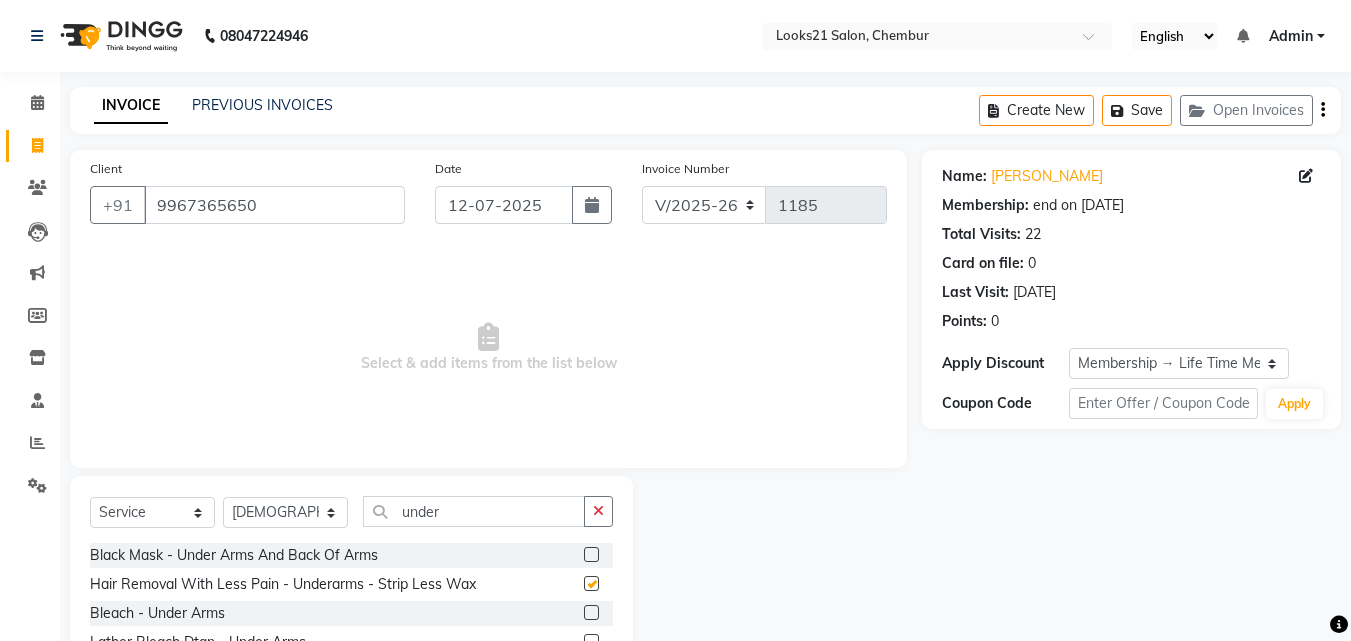 checkbox on "false" 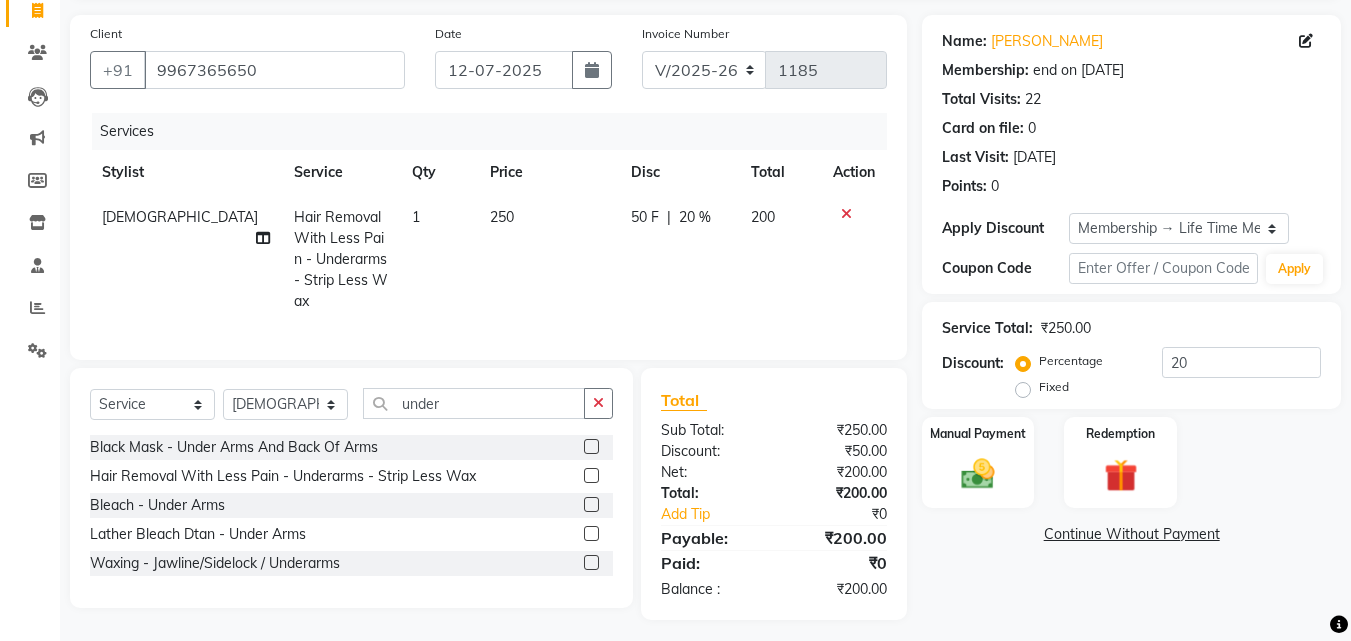 scroll, scrollTop: 138, scrollLeft: 0, axis: vertical 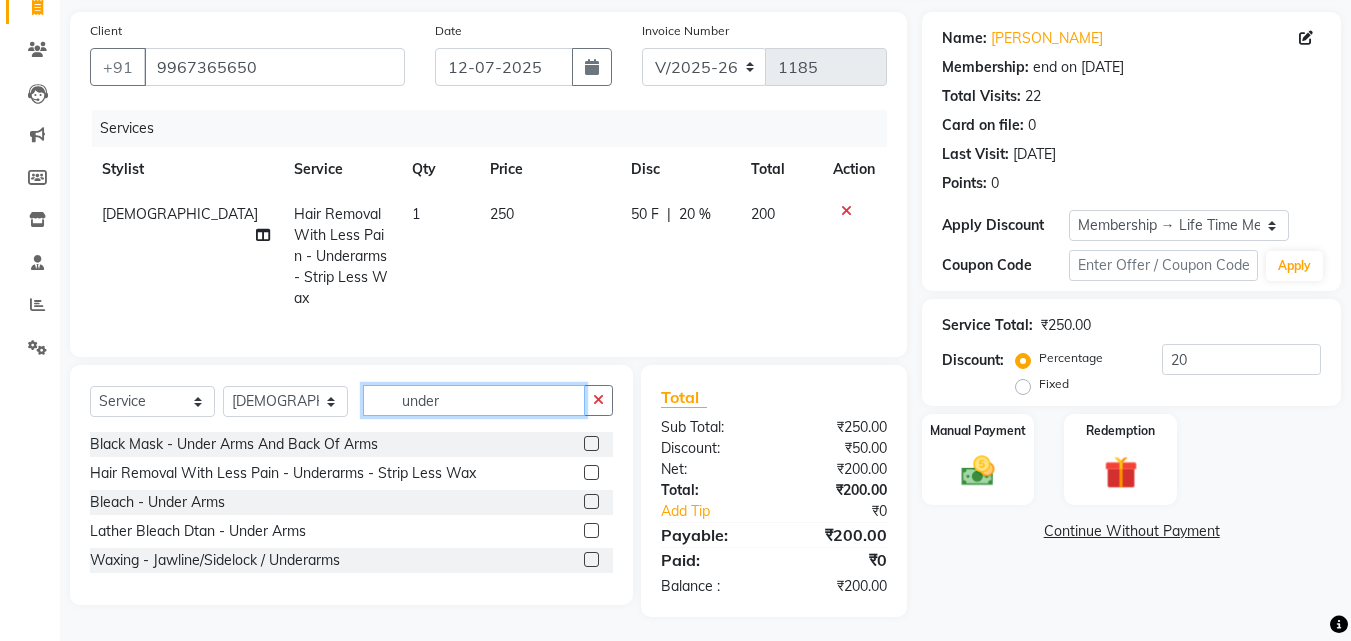 drag, startPoint x: 491, startPoint y: 392, endPoint x: 232, endPoint y: 375, distance: 259.5573 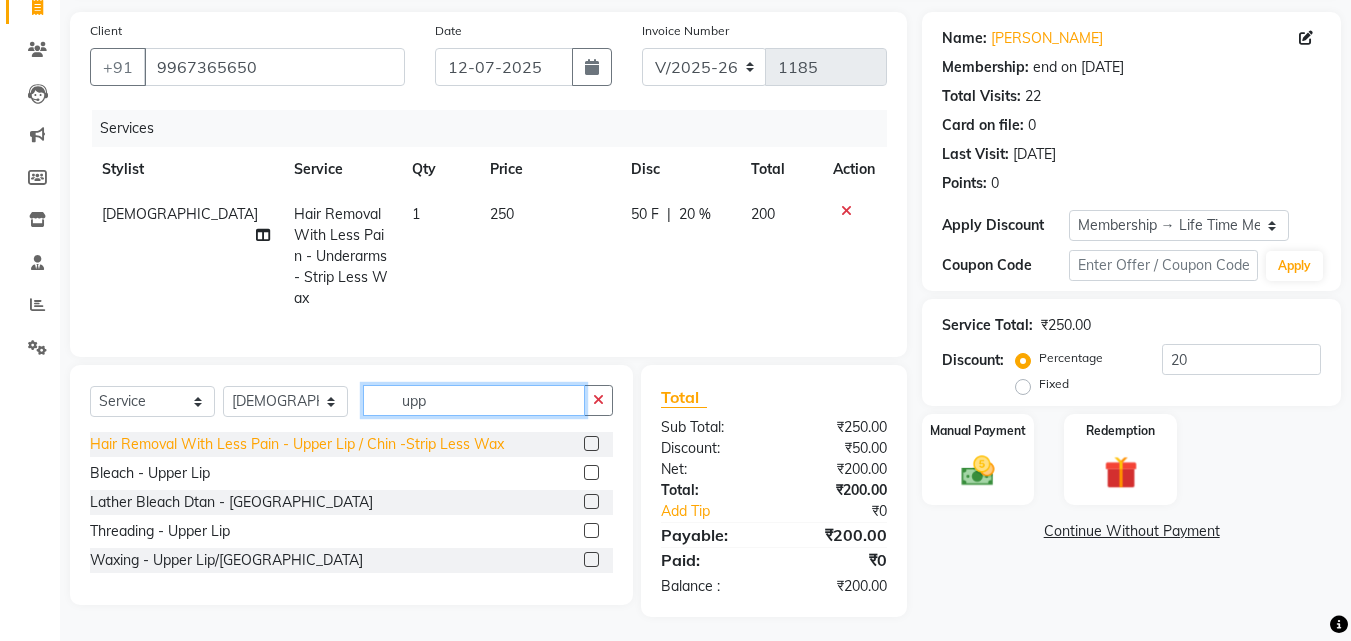 type on "upp" 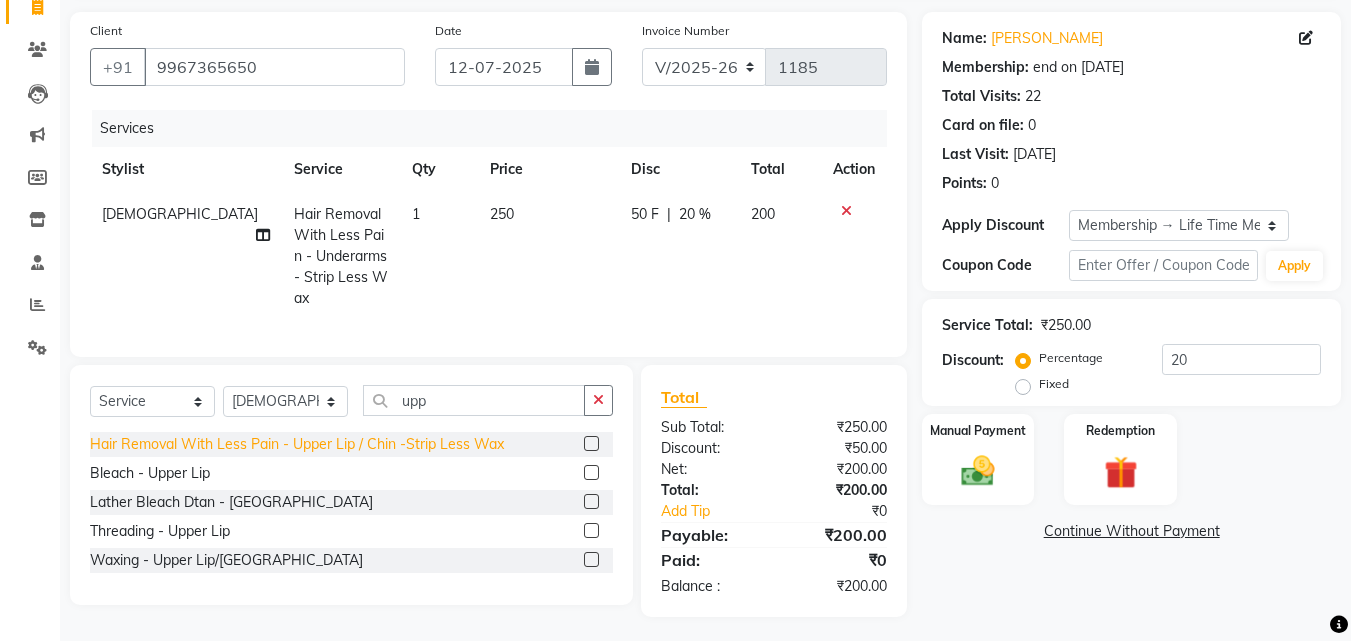 click on "Hair Removal With Less Pain  - Upper Lip / Chin -Strip Less Wax" 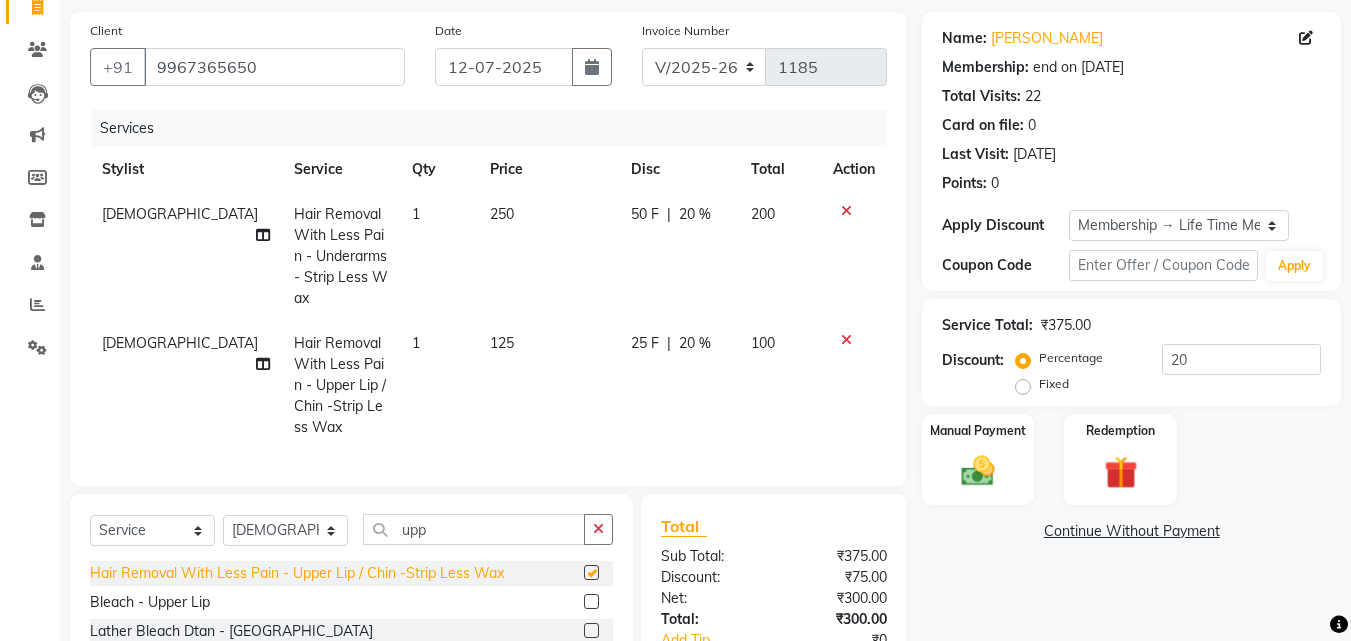 checkbox on "false" 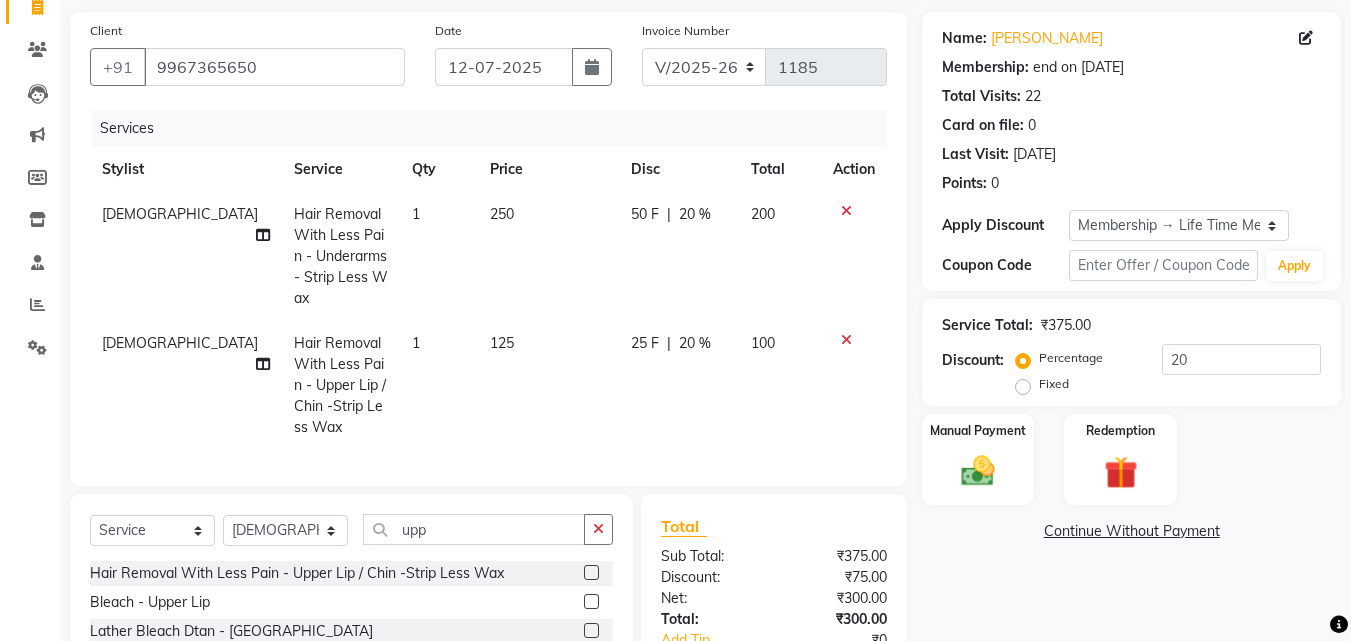 click on "1" 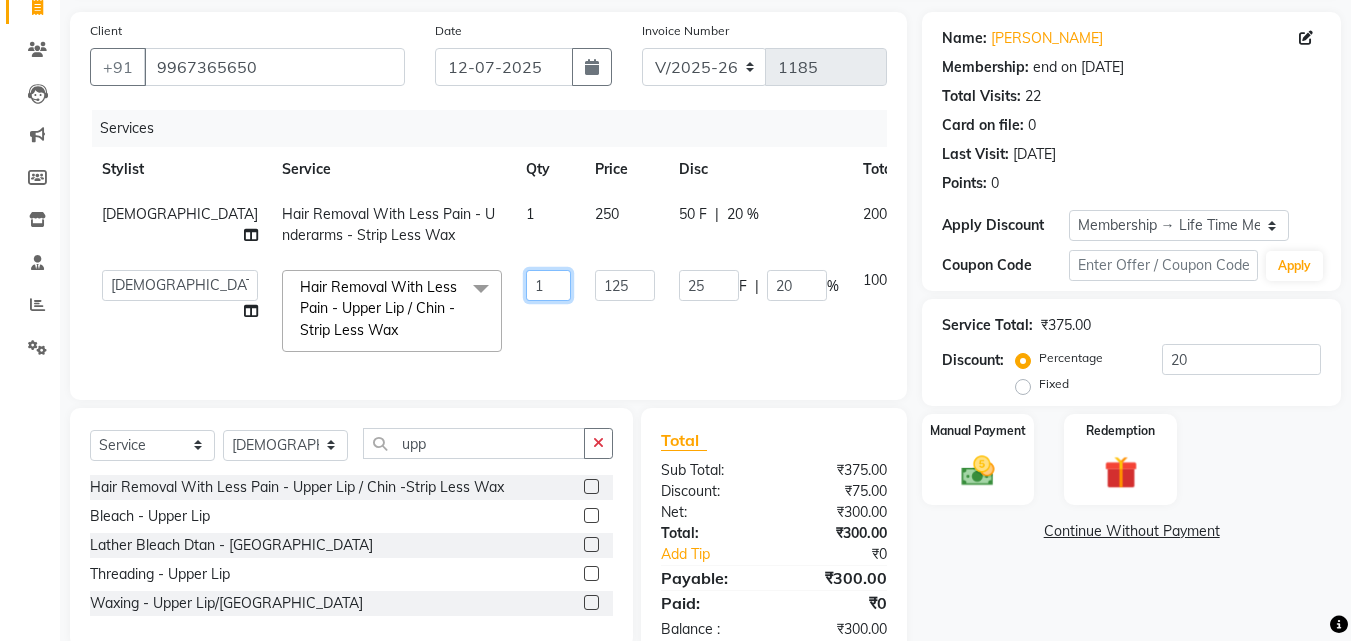 click on "1" 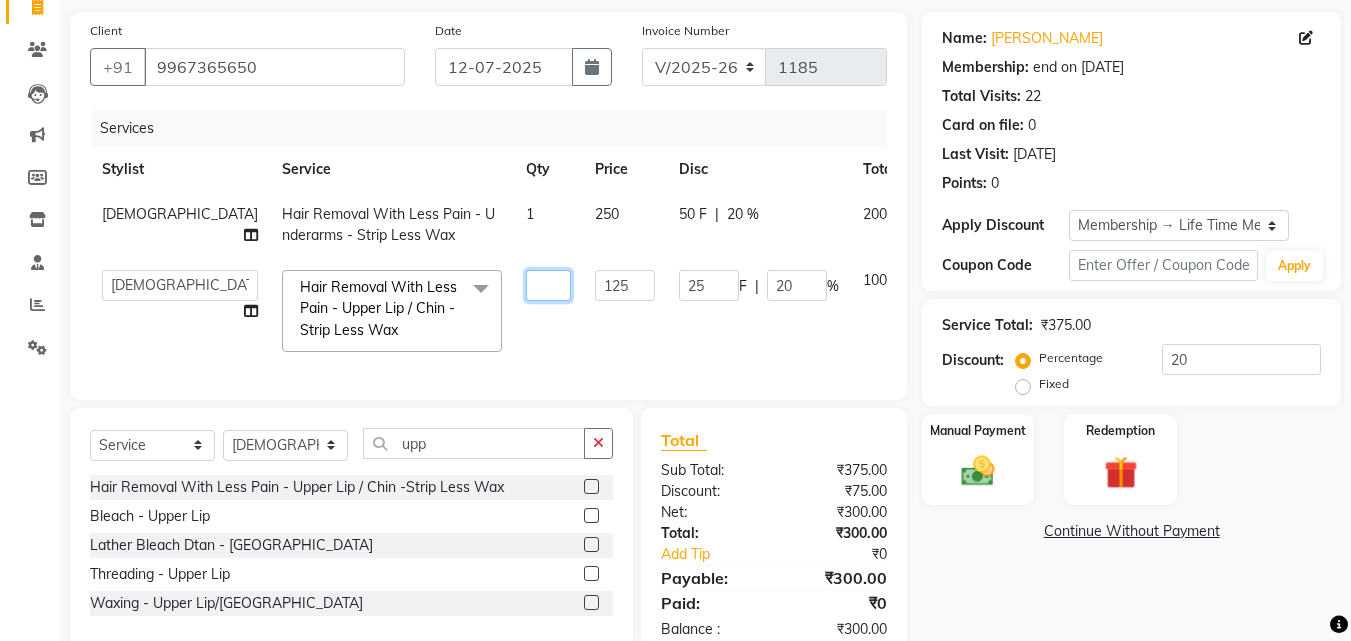 type on "2" 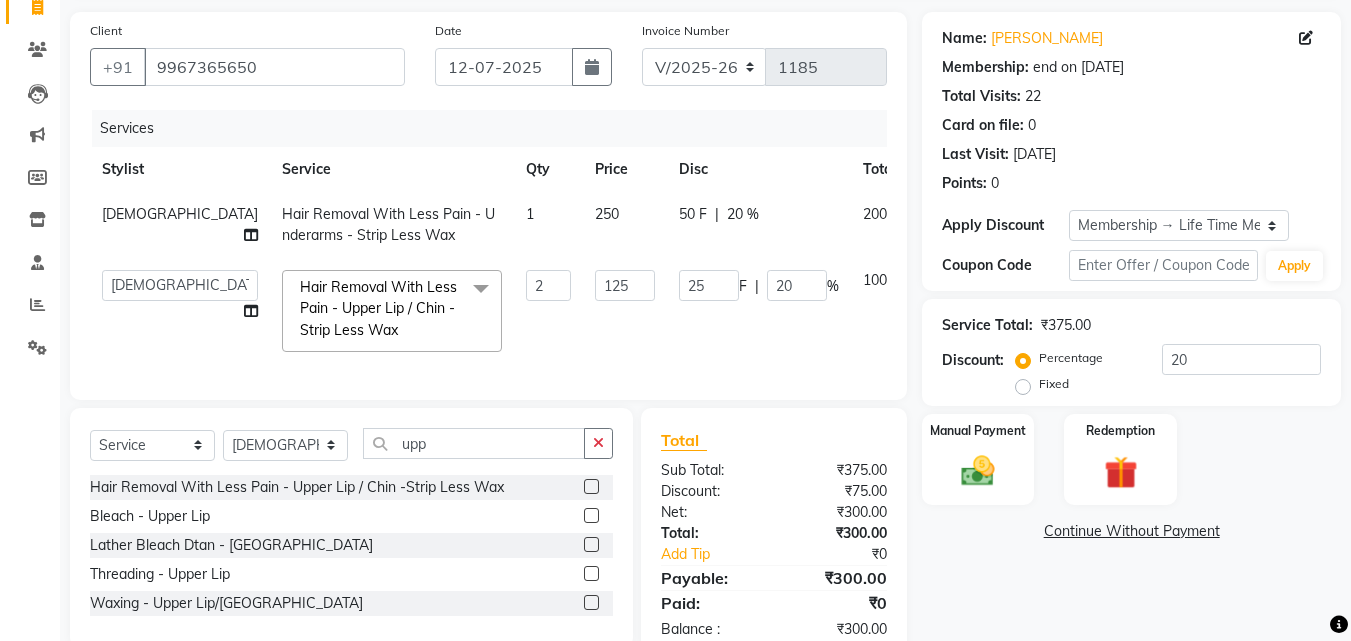 click on "2" 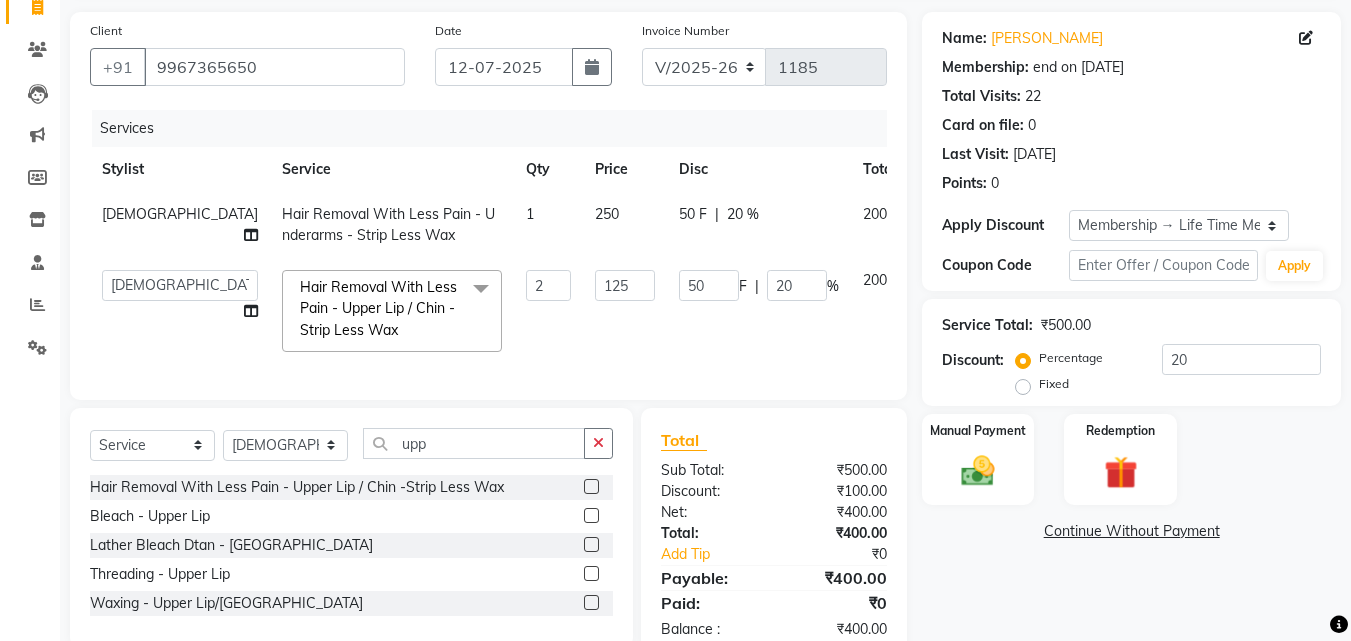 scroll, scrollTop: 202, scrollLeft: 0, axis: vertical 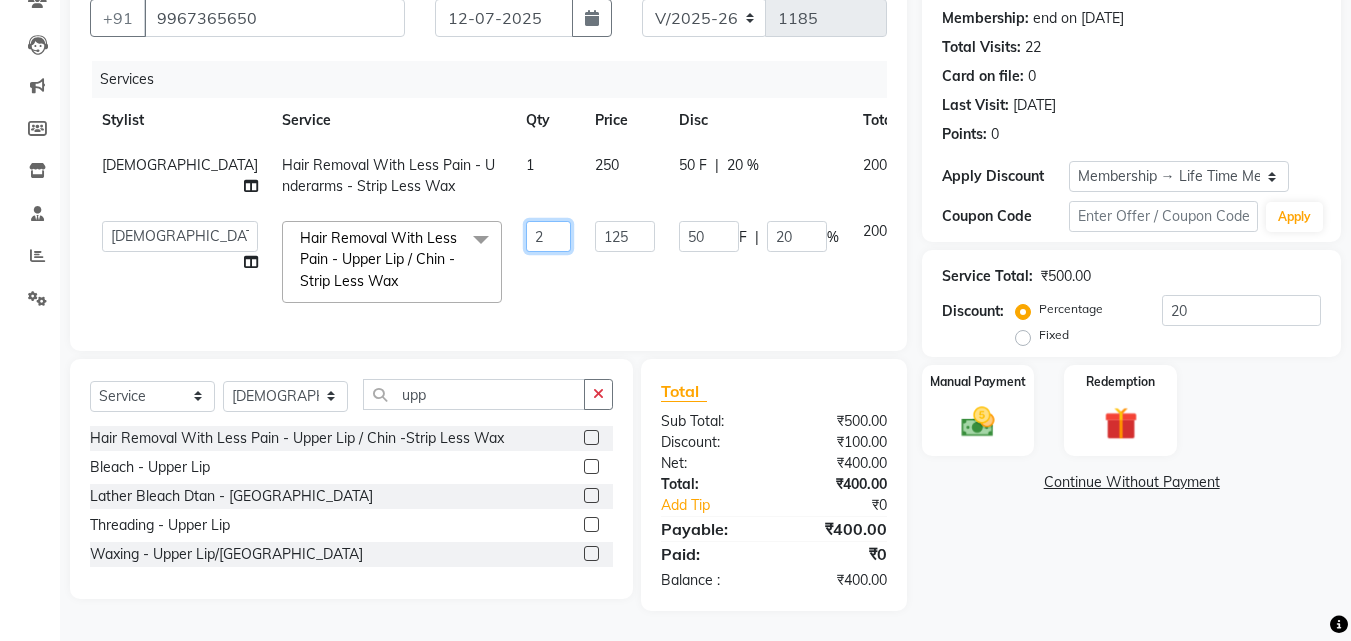 click on "2" 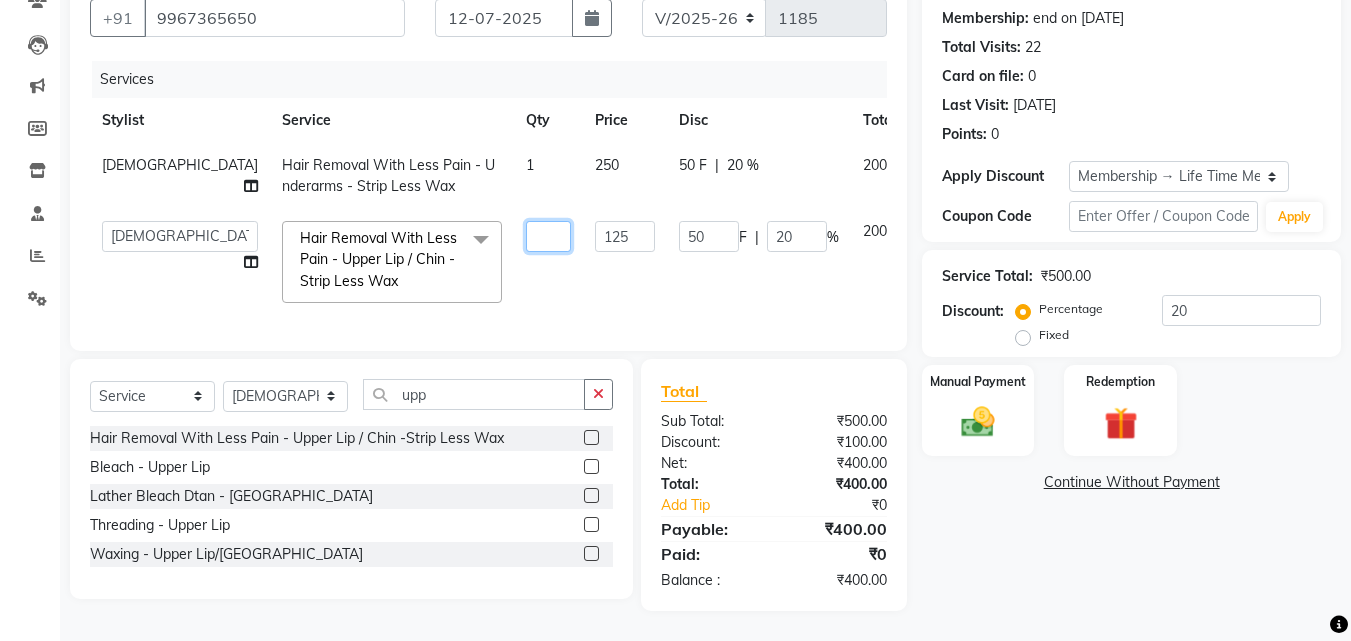 type on "1" 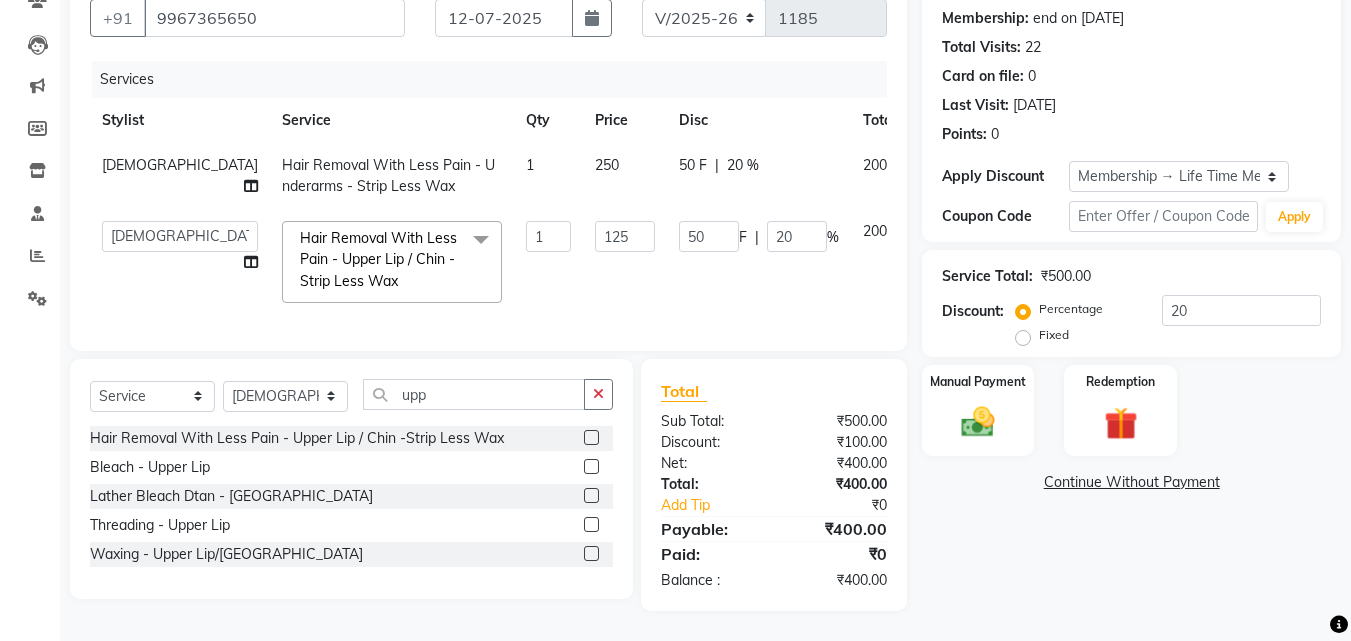 click on "1" 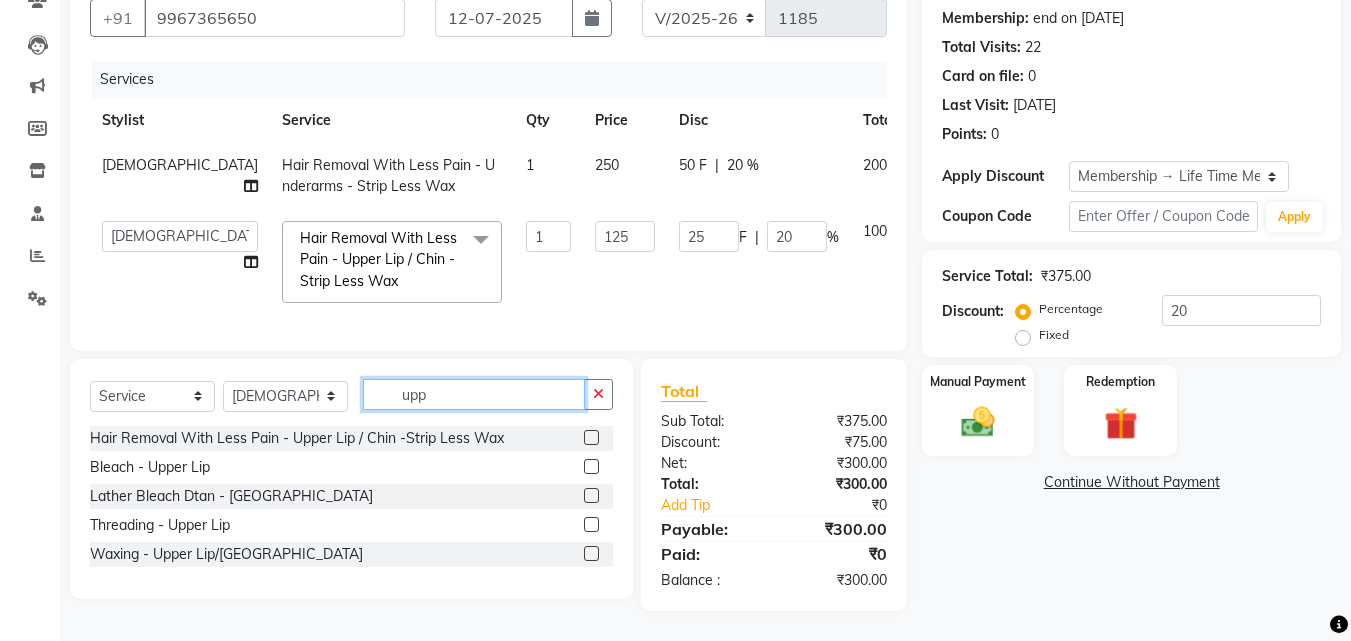 drag, startPoint x: 464, startPoint y: 403, endPoint x: 395, endPoint y: 405, distance: 69.02898 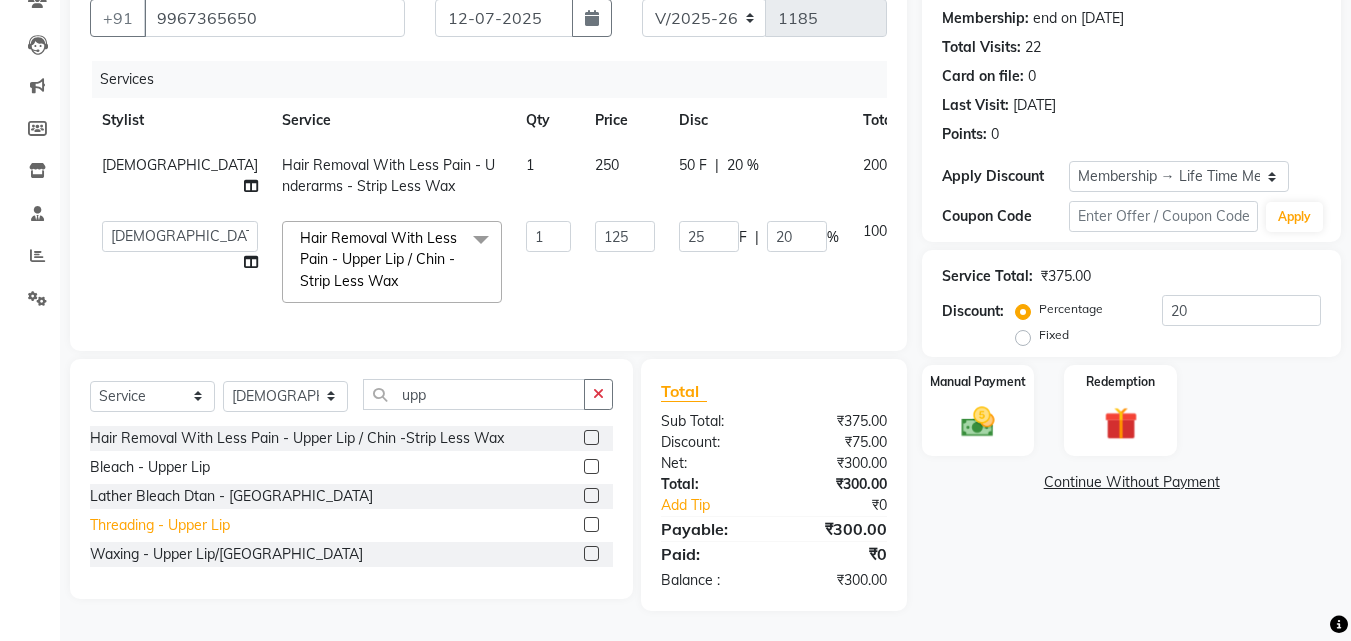 click on "Threading  - Upper Lip" 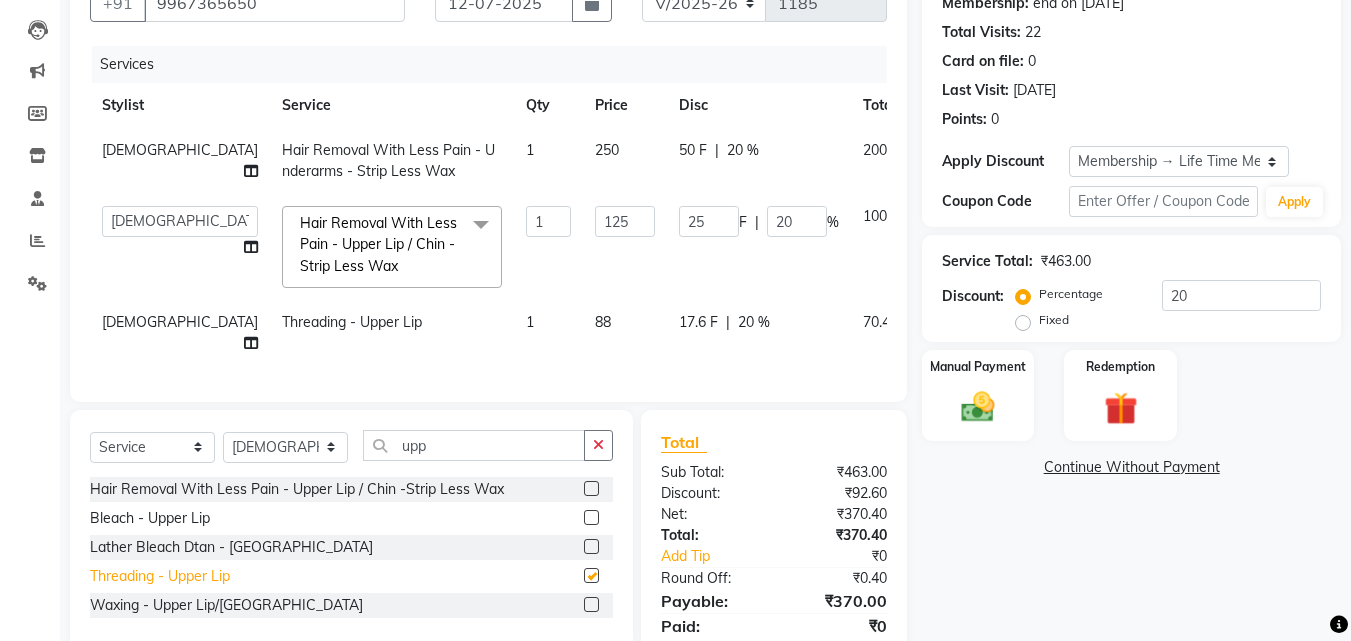checkbox on "false" 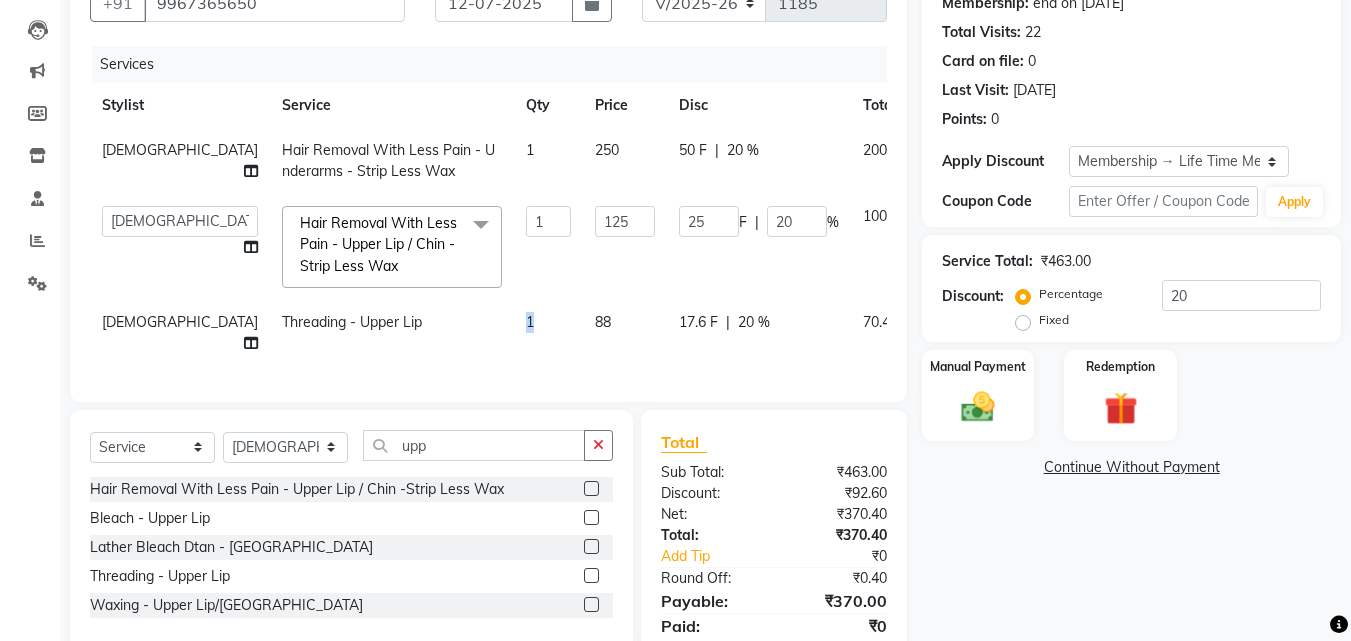 drag, startPoint x: 439, startPoint y: 319, endPoint x: 400, endPoint y: 314, distance: 39.319206 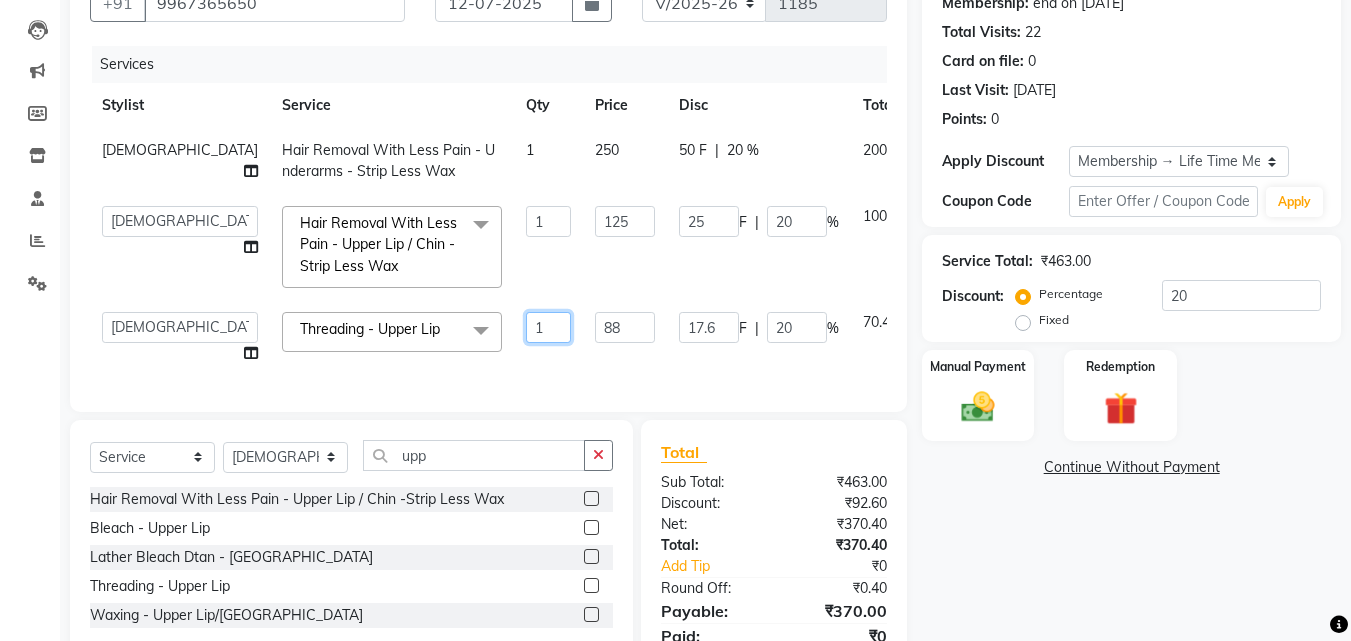drag, startPoint x: 451, startPoint y: 320, endPoint x: 427, endPoint y: 316, distance: 24.33105 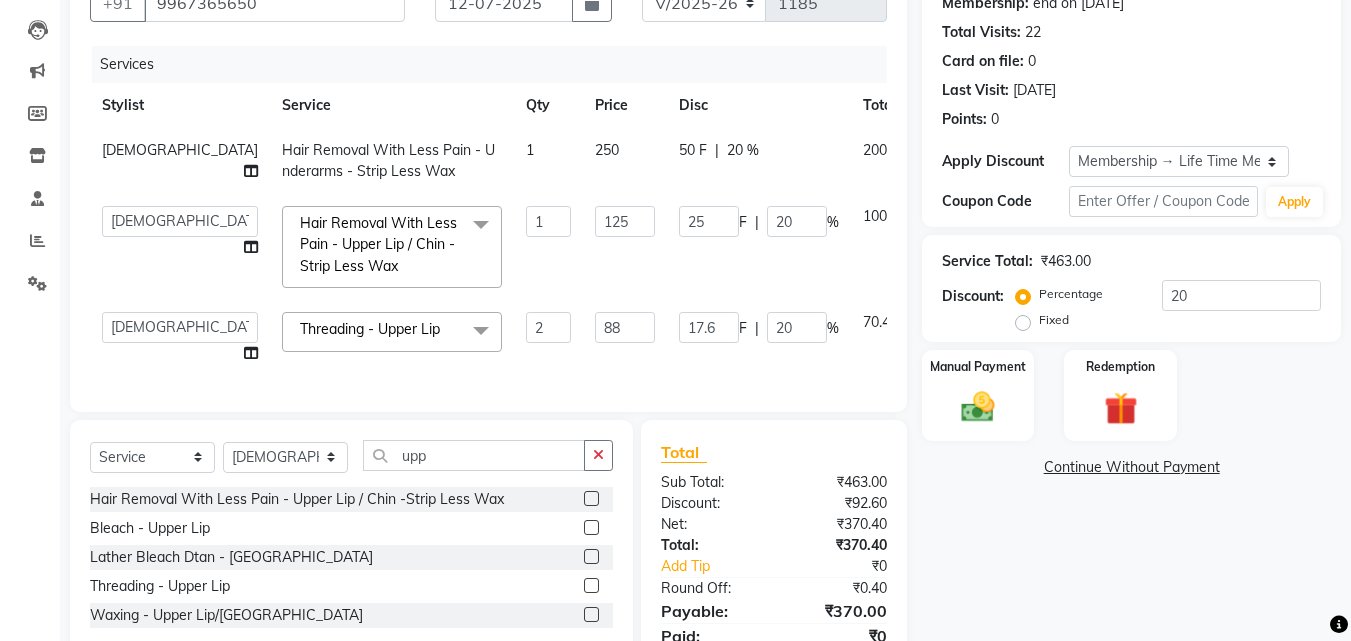 click on "1" 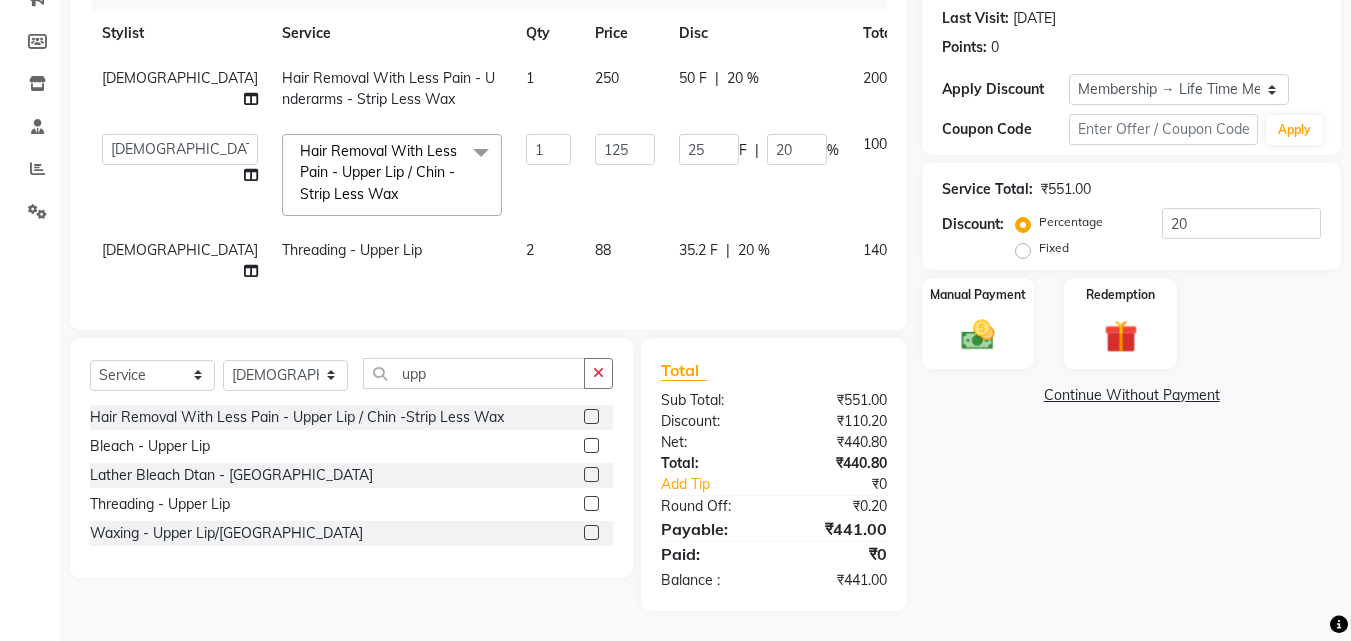 scroll, scrollTop: 289, scrollLeft: 0, axis: vertical 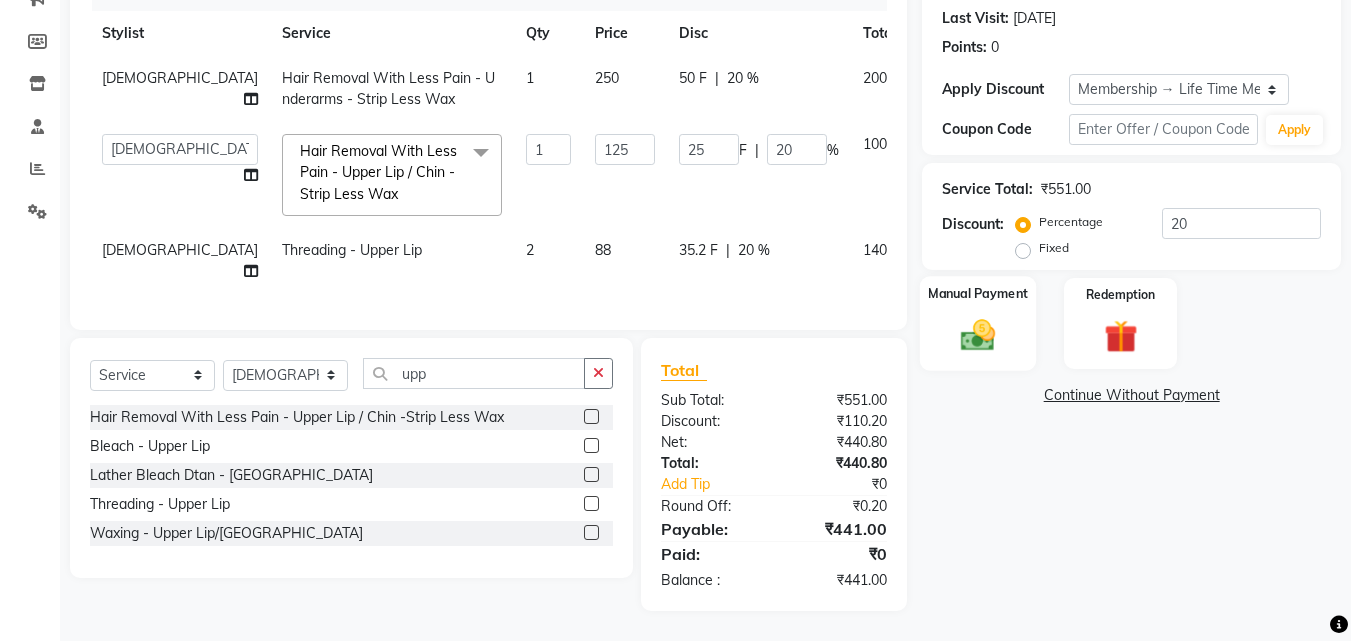 click 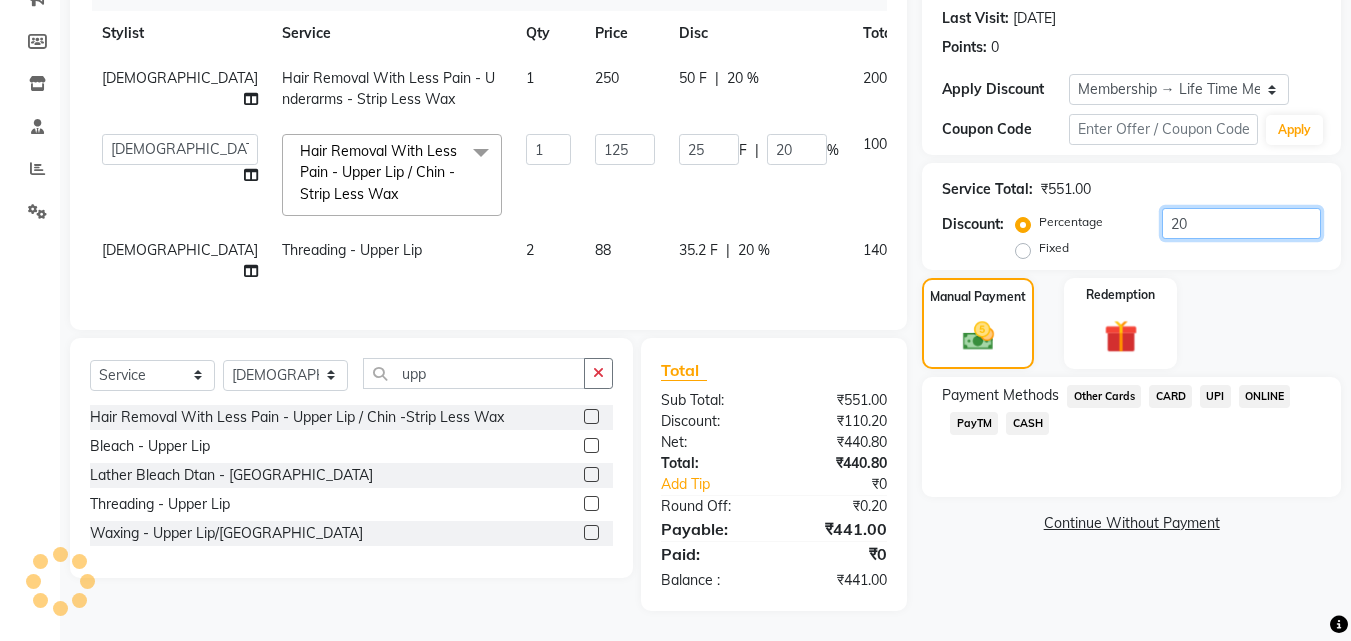 click on "20" 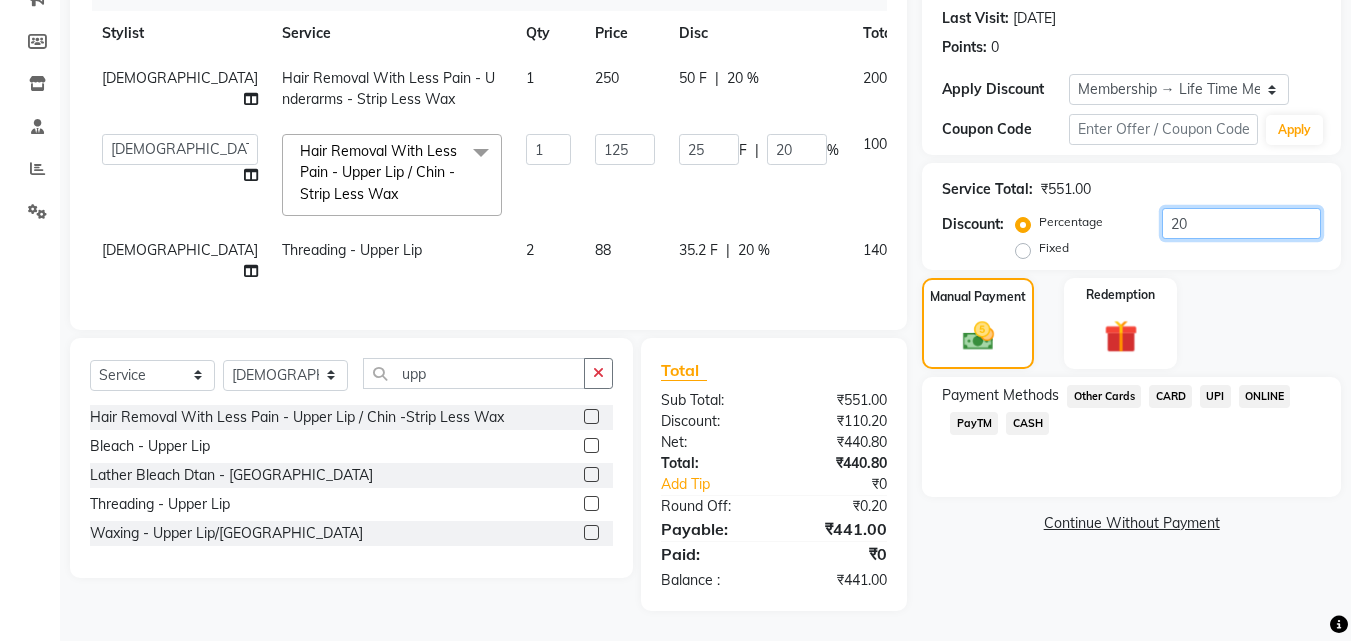 type on "20.1" 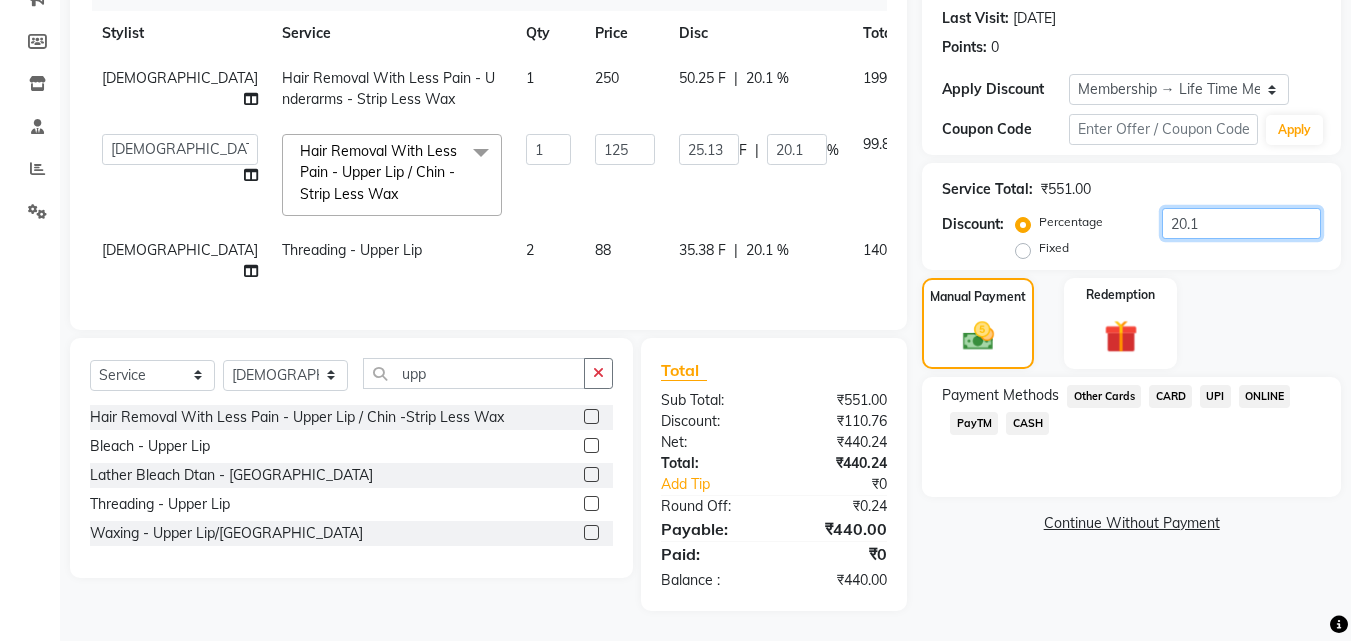 type on "20.1" 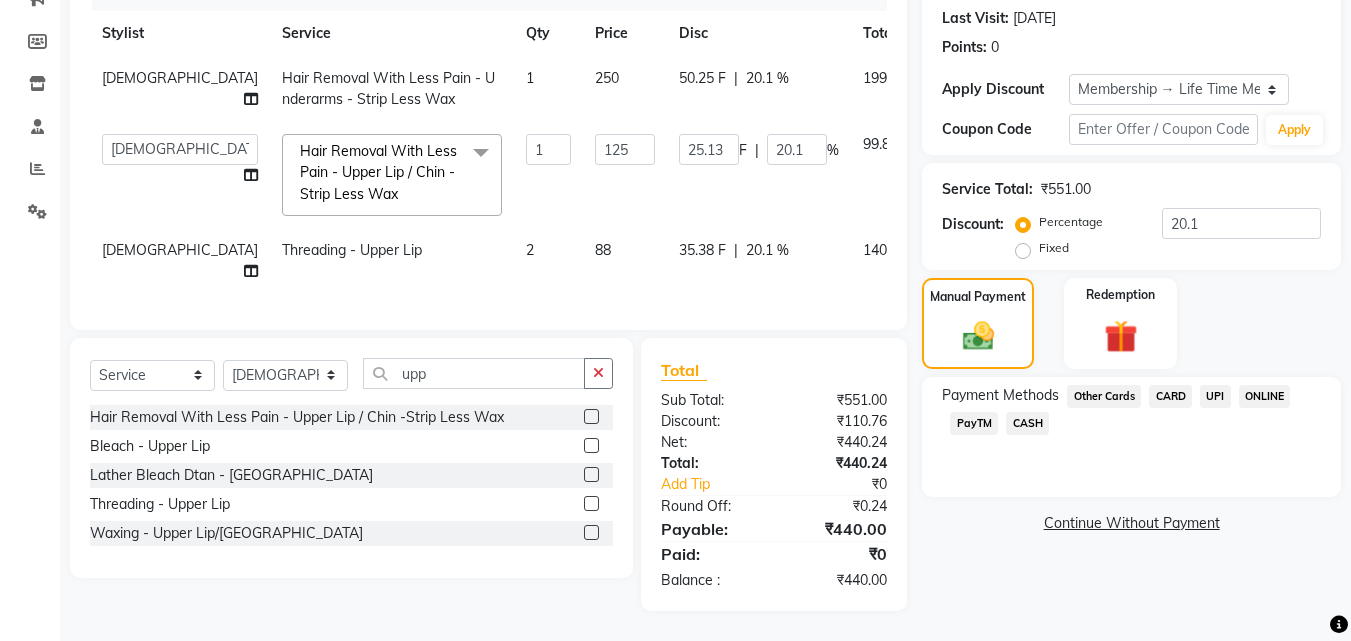 click on "UPI" 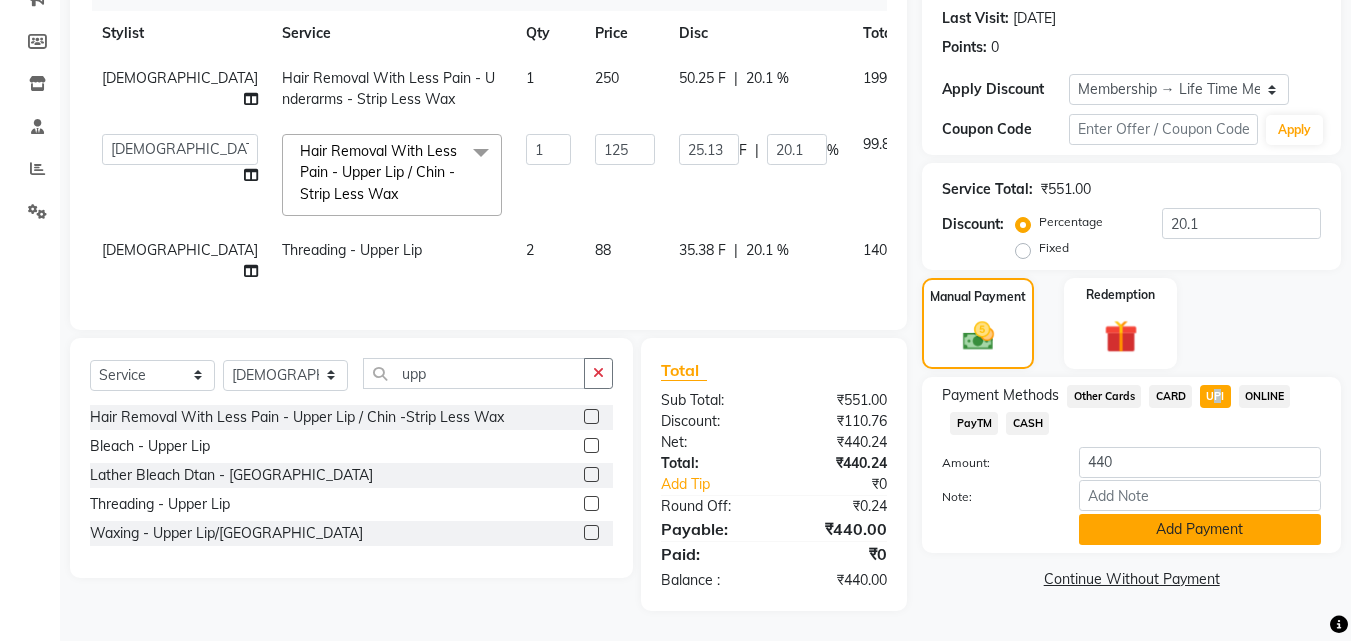 click on "Add Payment" 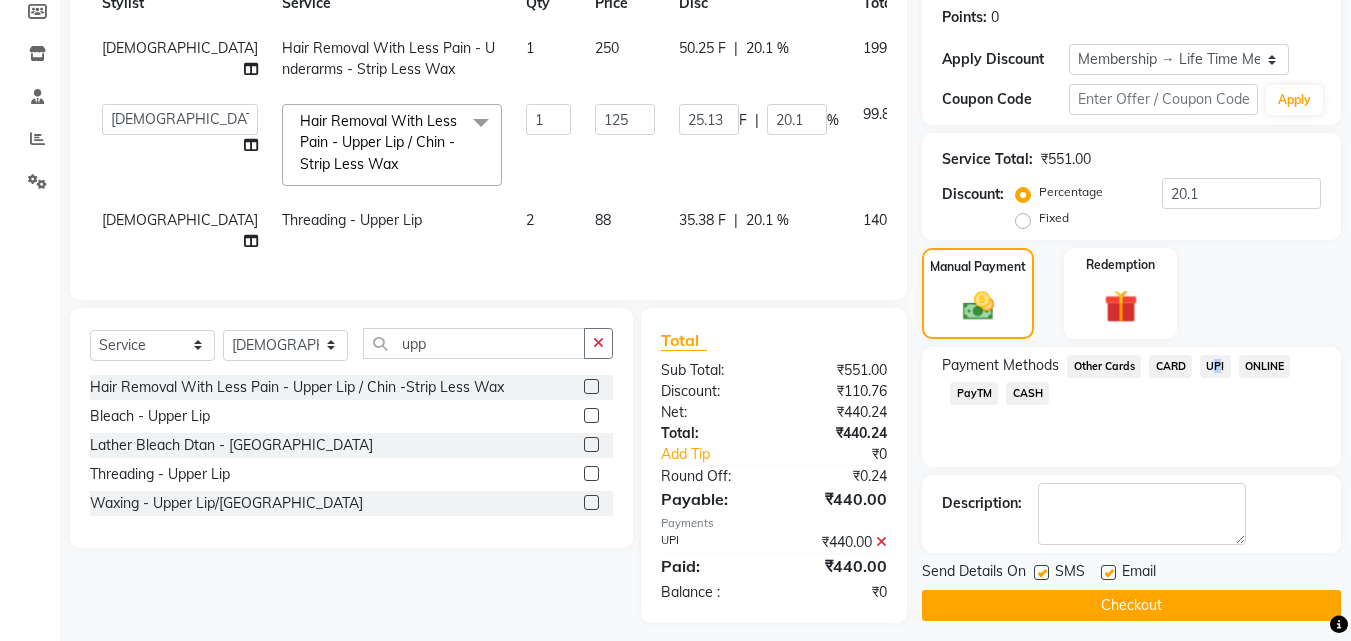 scroll, scrollTop: 331, scrollLeft: 0, axis: vertical 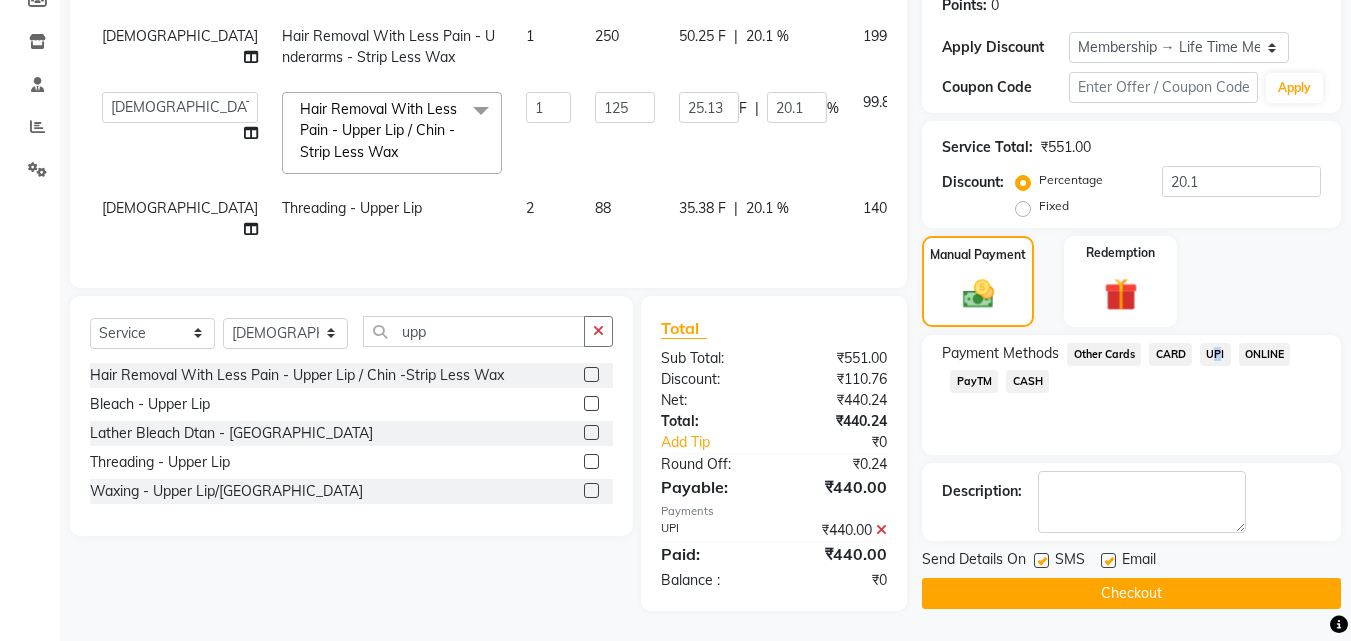 click on "Checkout" 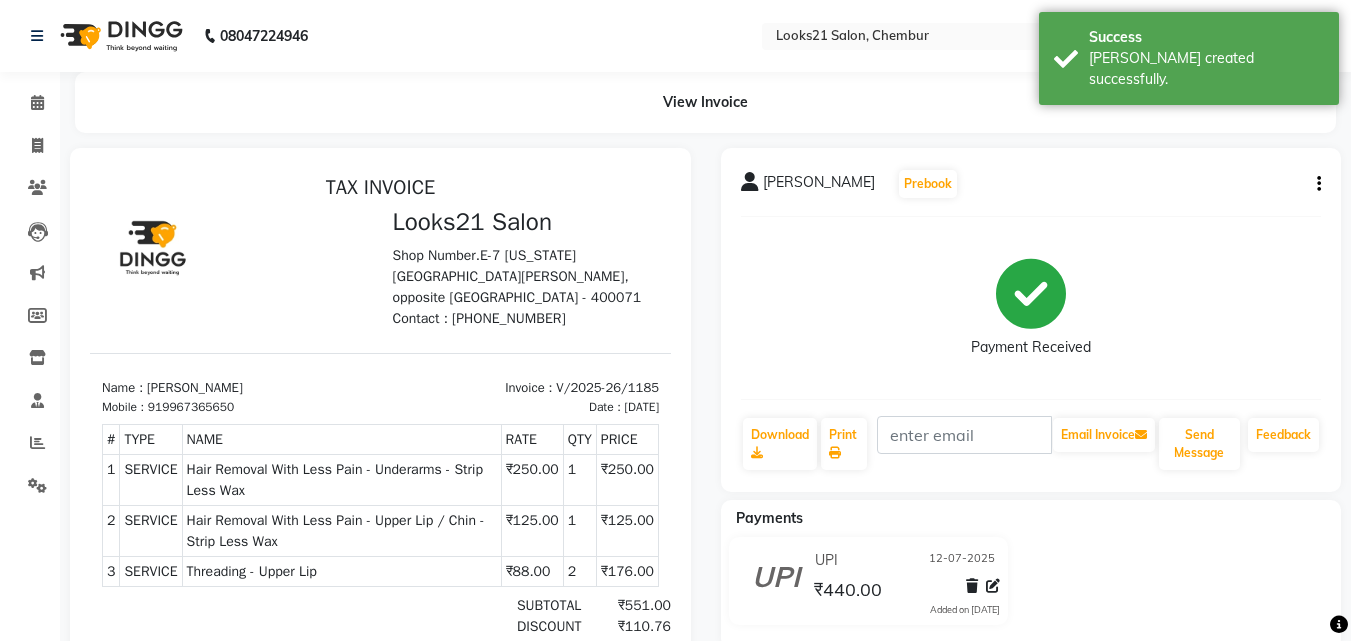 scroll, scrollTop: 0, scrollLeft: 0, axis: both 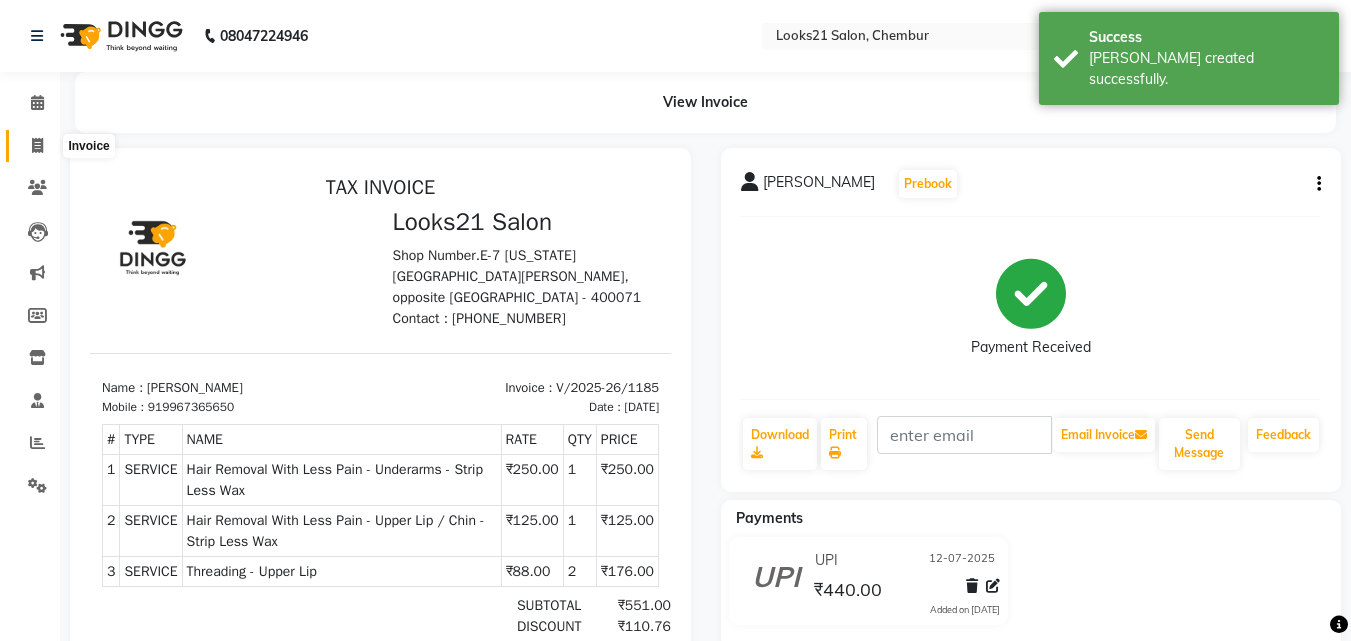 click 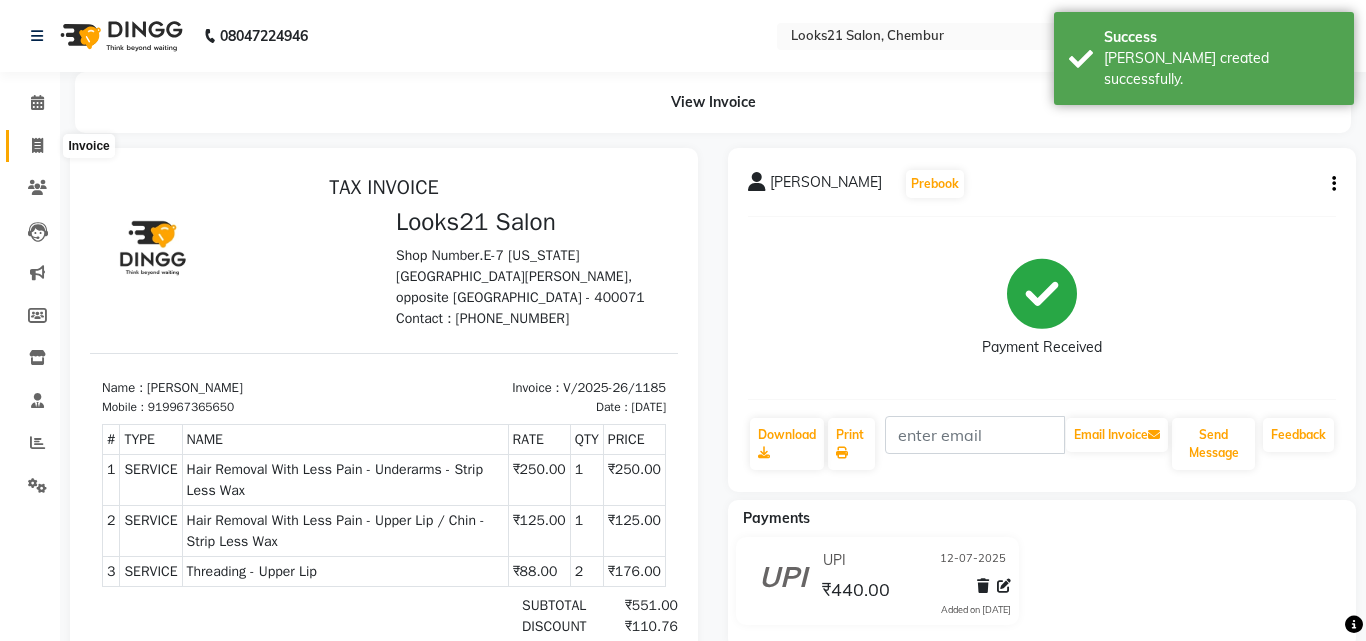 select on "service" 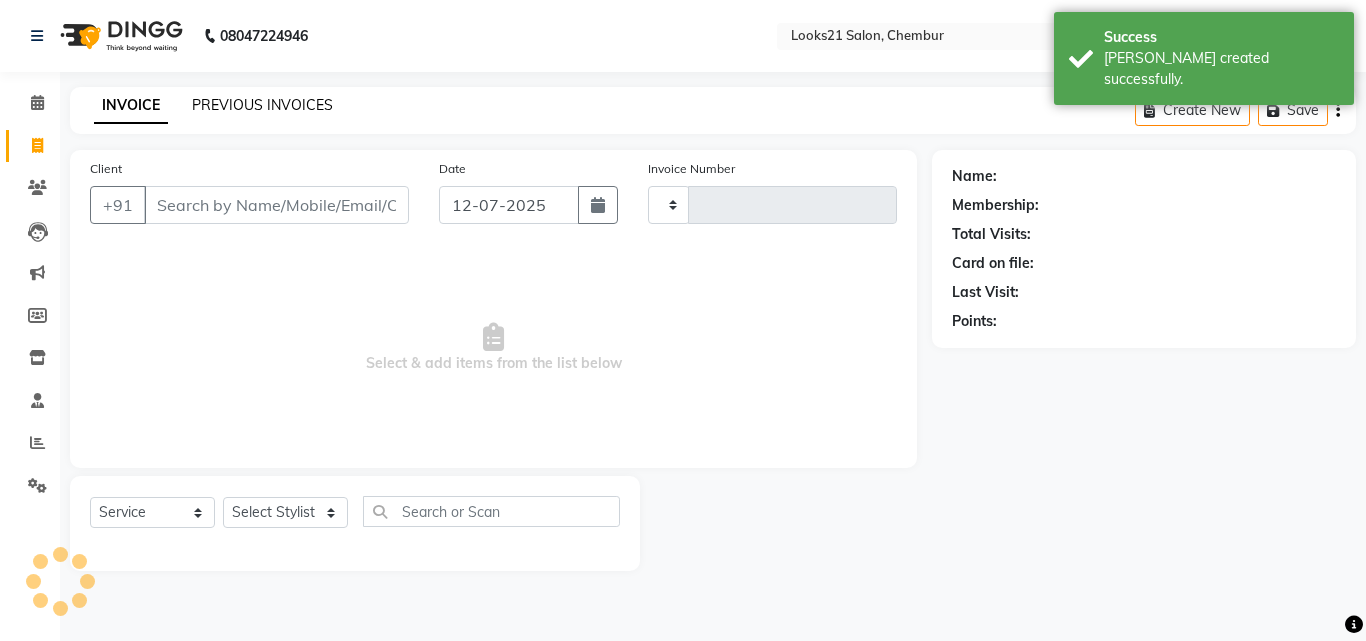 click on "PREVIOUS INVOICES" 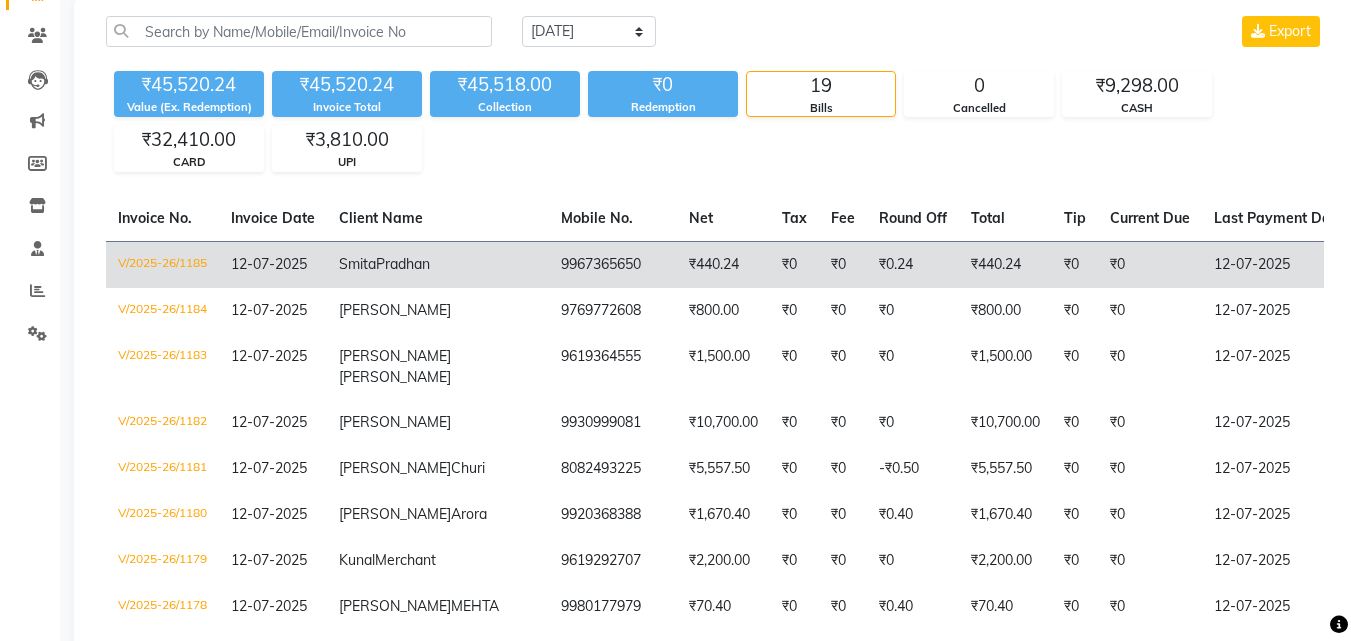 scroll, scrollTop: 200, scrollLeft: 0, axis: vertical 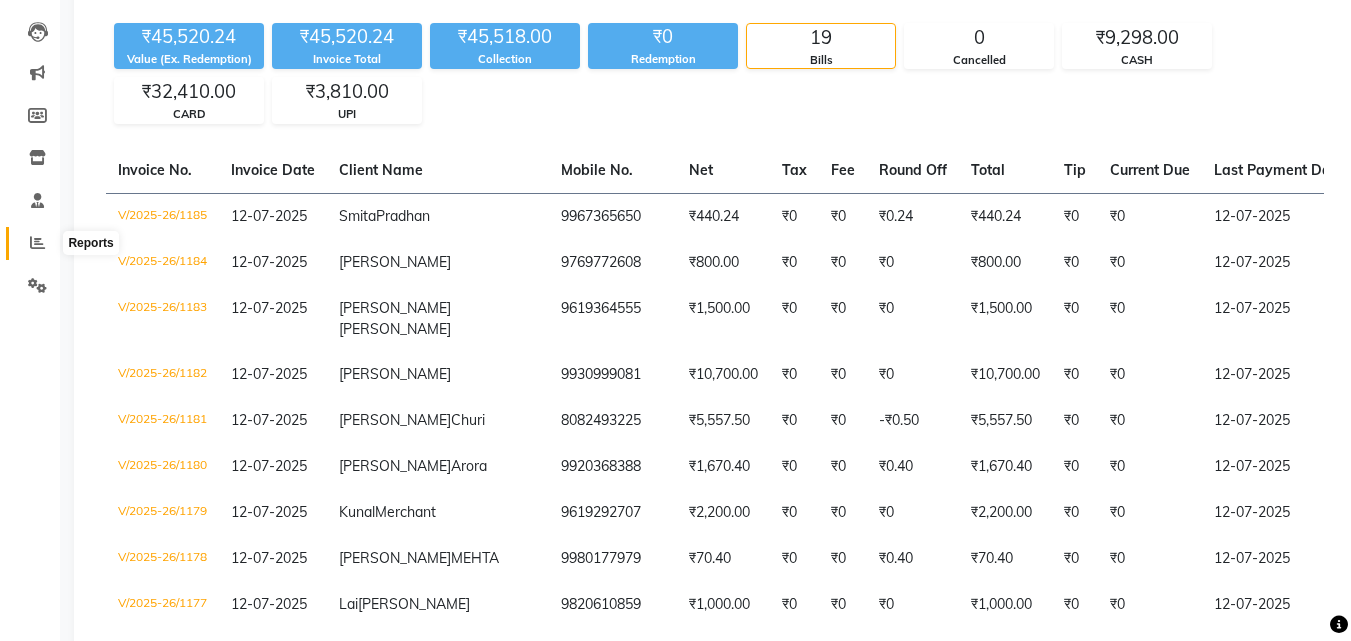 click 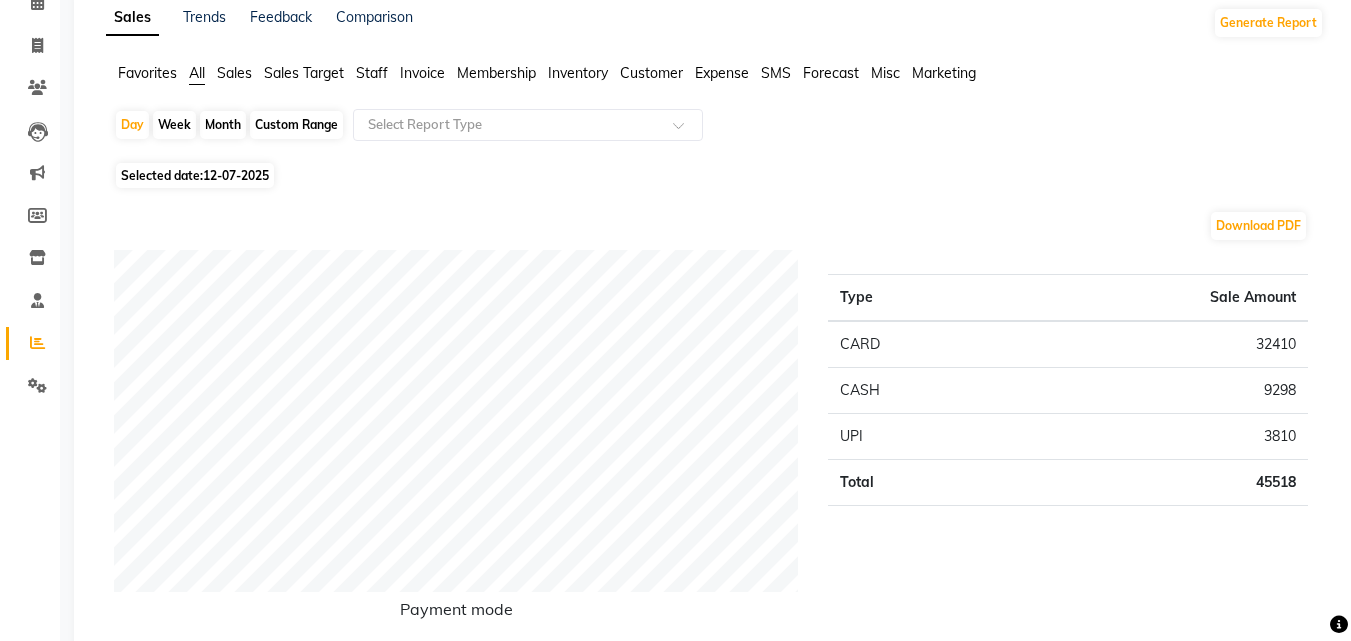 scroll, scrollTop: 0, scrollLeft: 0, axis: both 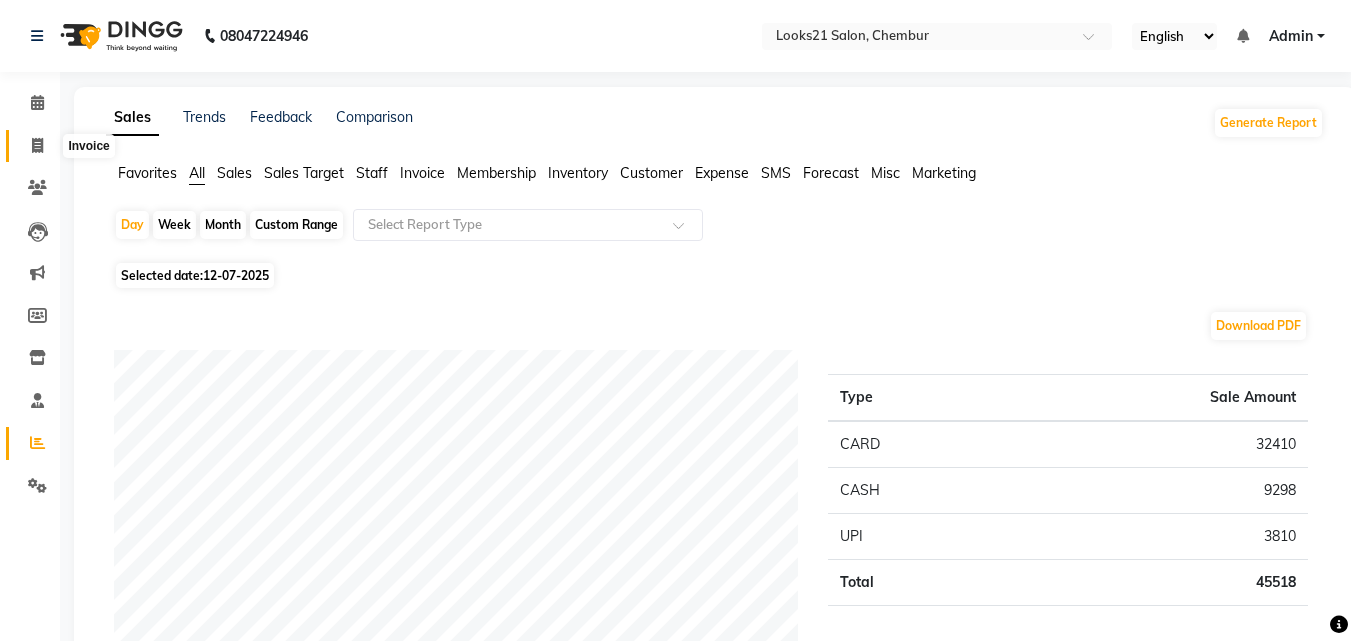 click 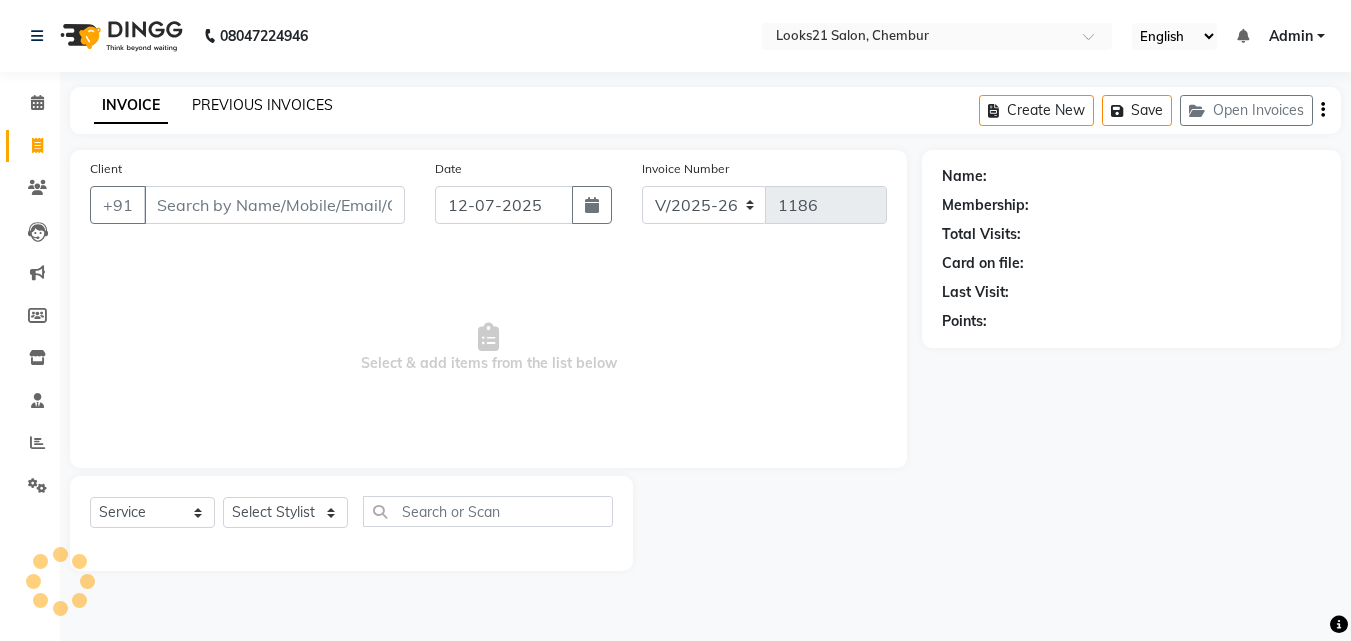 click on "PREVIOUS INVOICES" 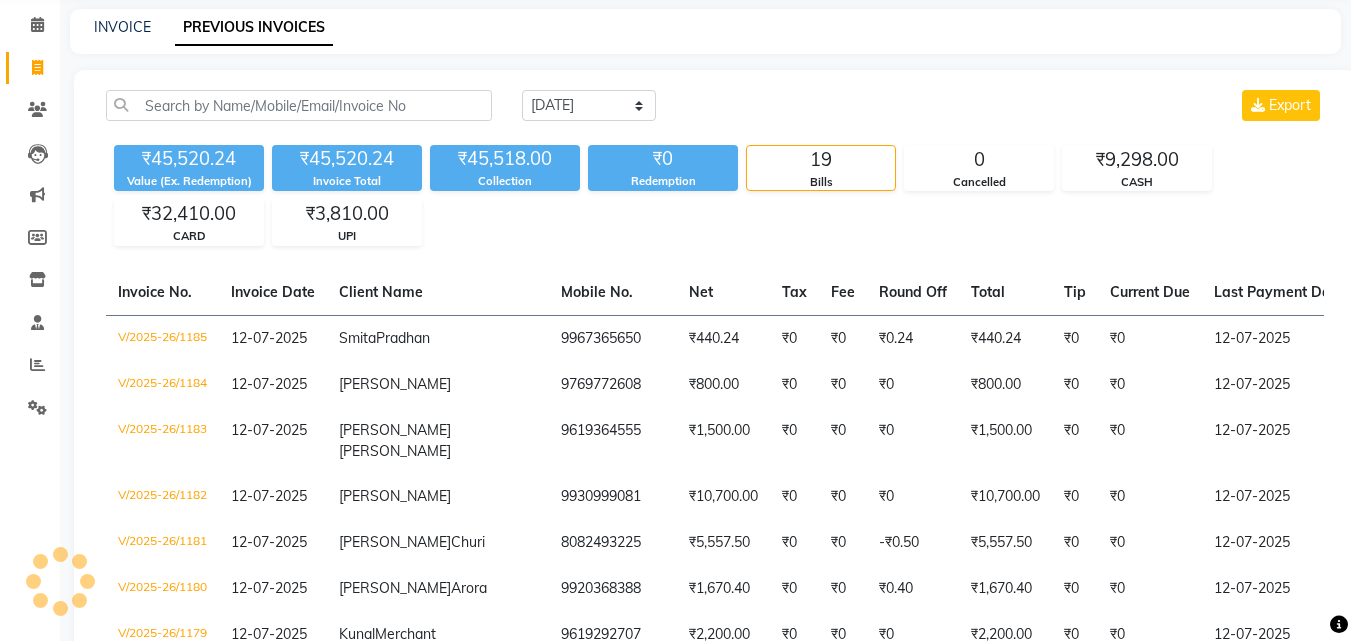 scroll, scrollTop: 100, scrollLeft: 0, axis: vertical 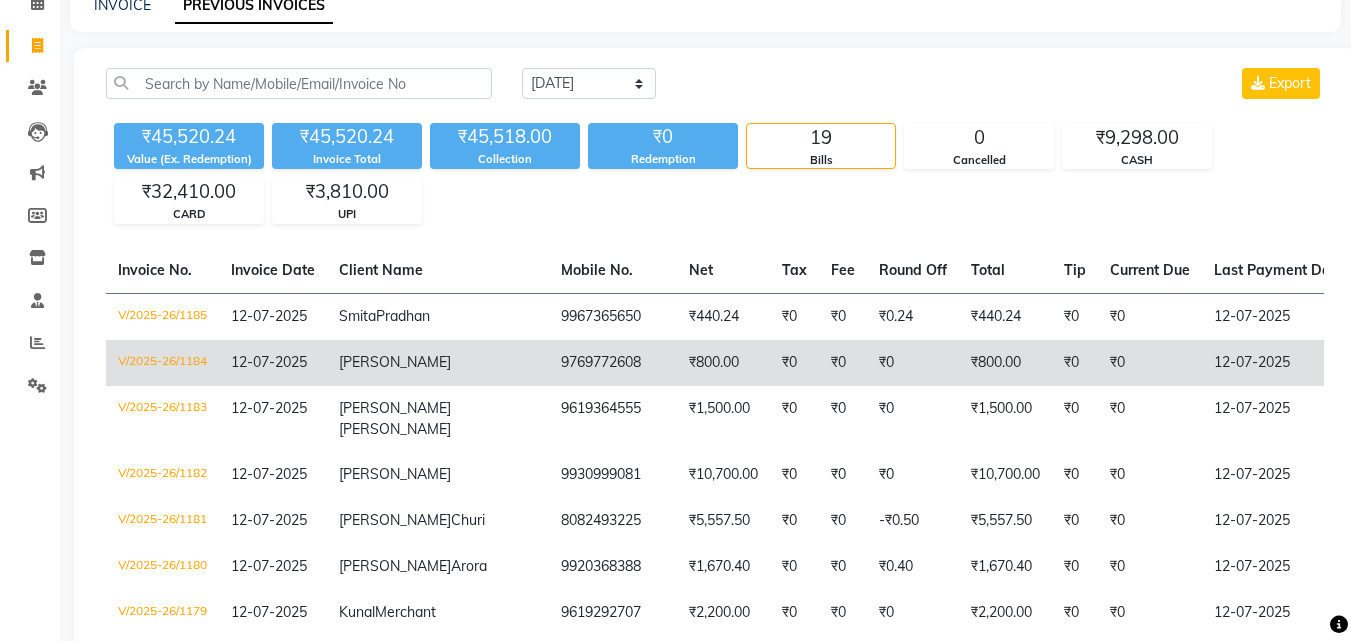 click on "Harsha" 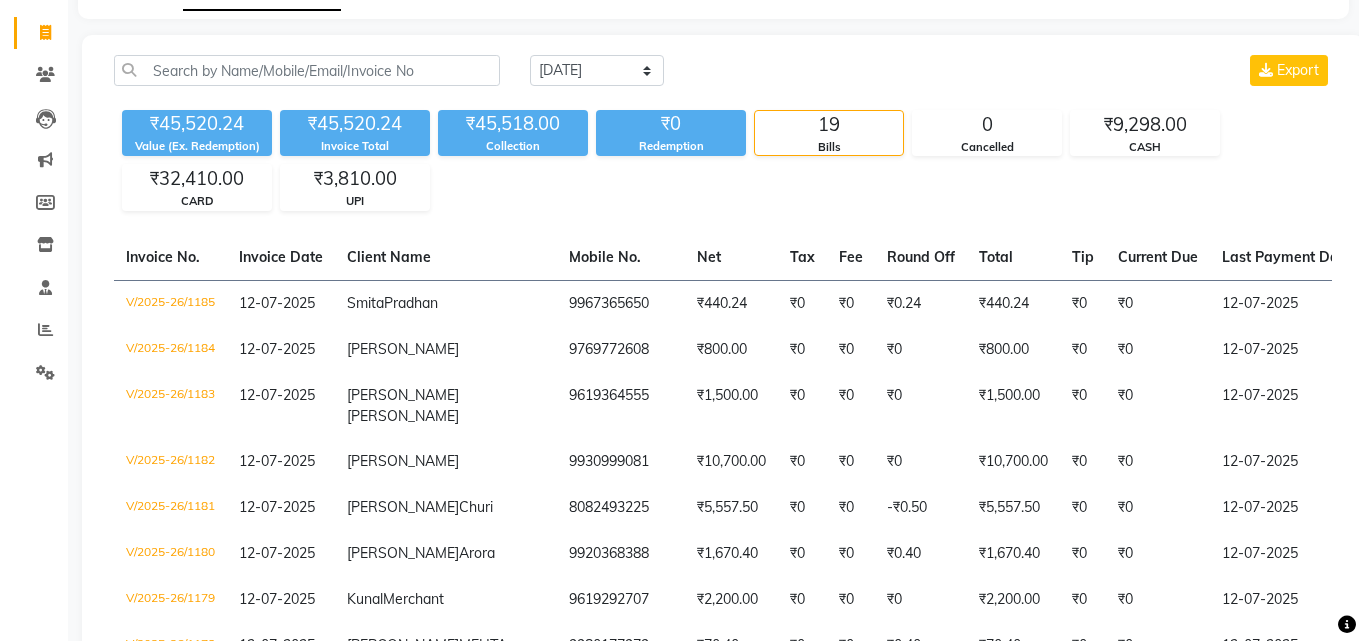 scroll, scrollTop: 0, scrollLeft: 0, axis: both 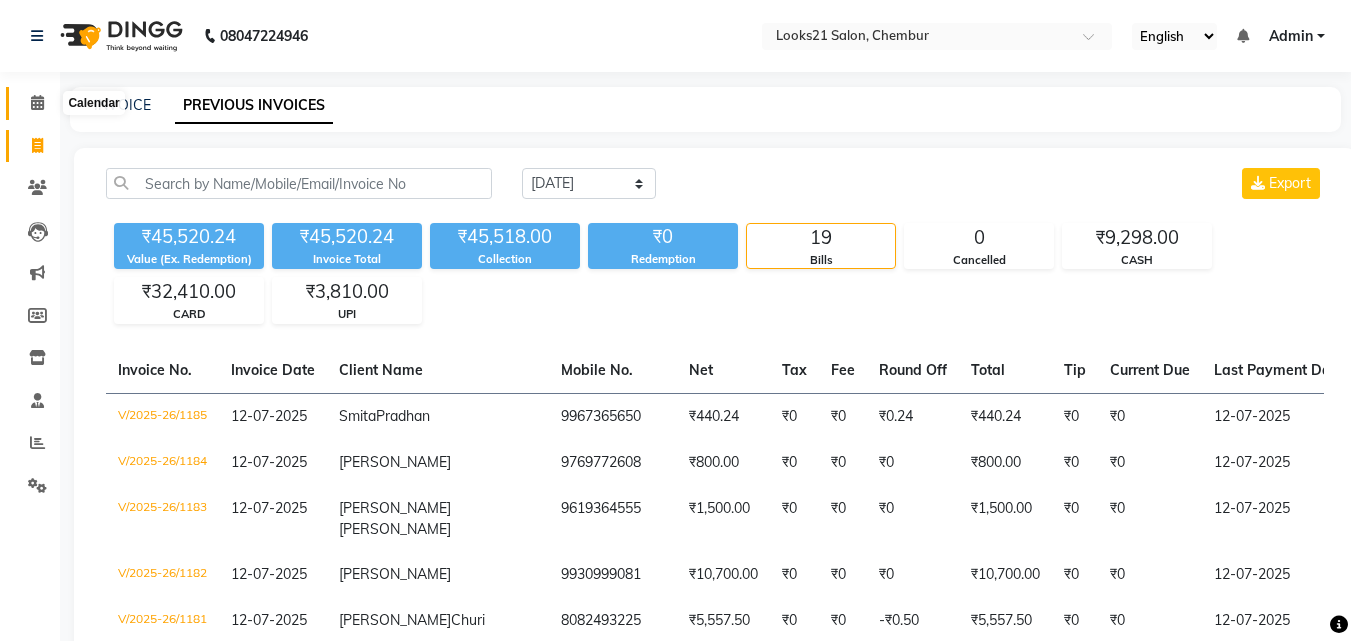 click 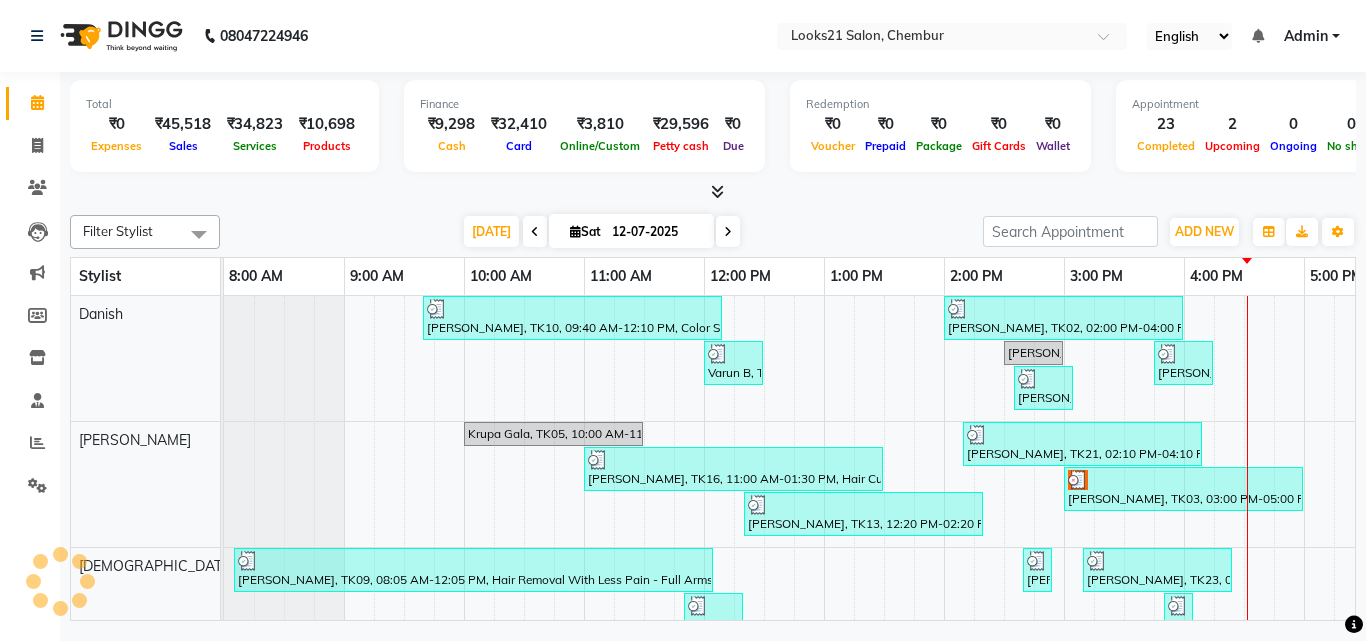 scroll, scrollTop: 0, scrollLeft: 0, axis: both 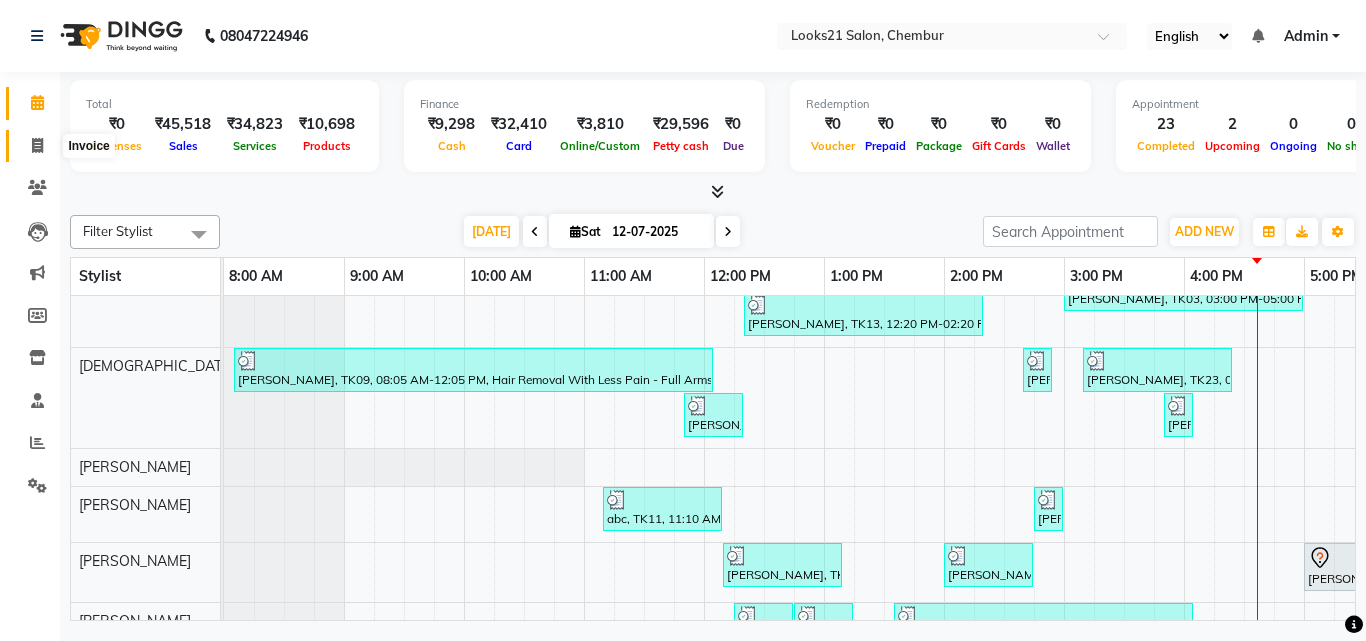 click 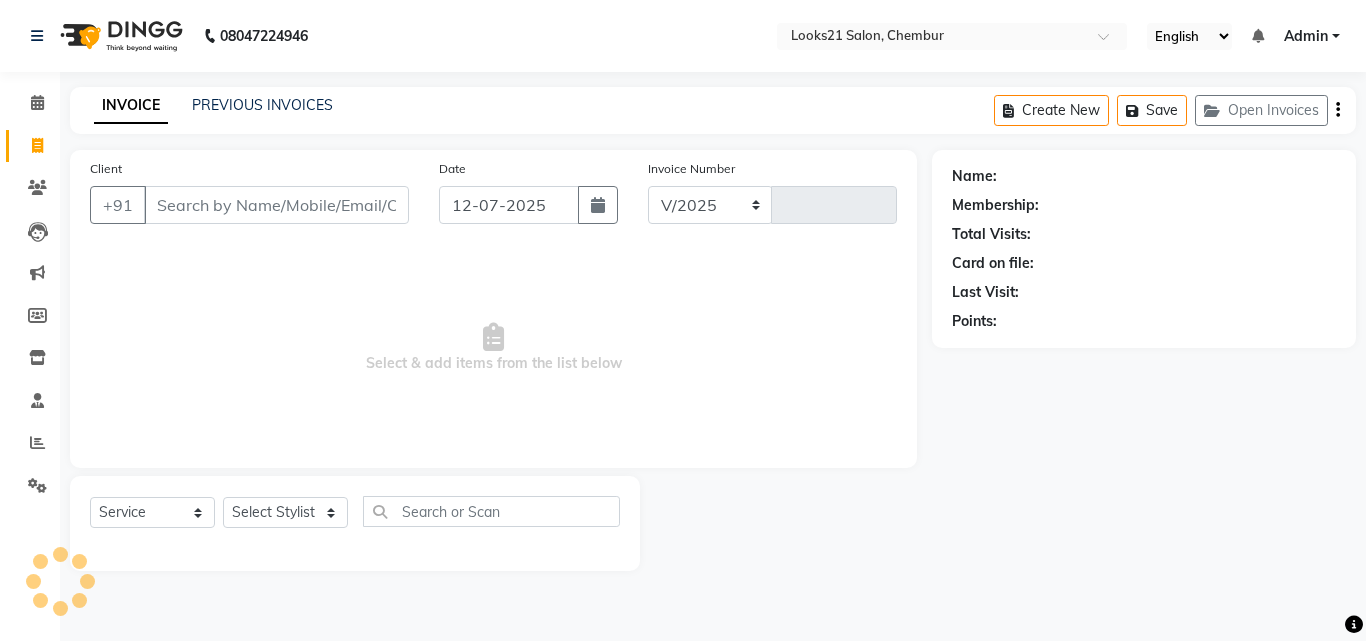 select on "844" 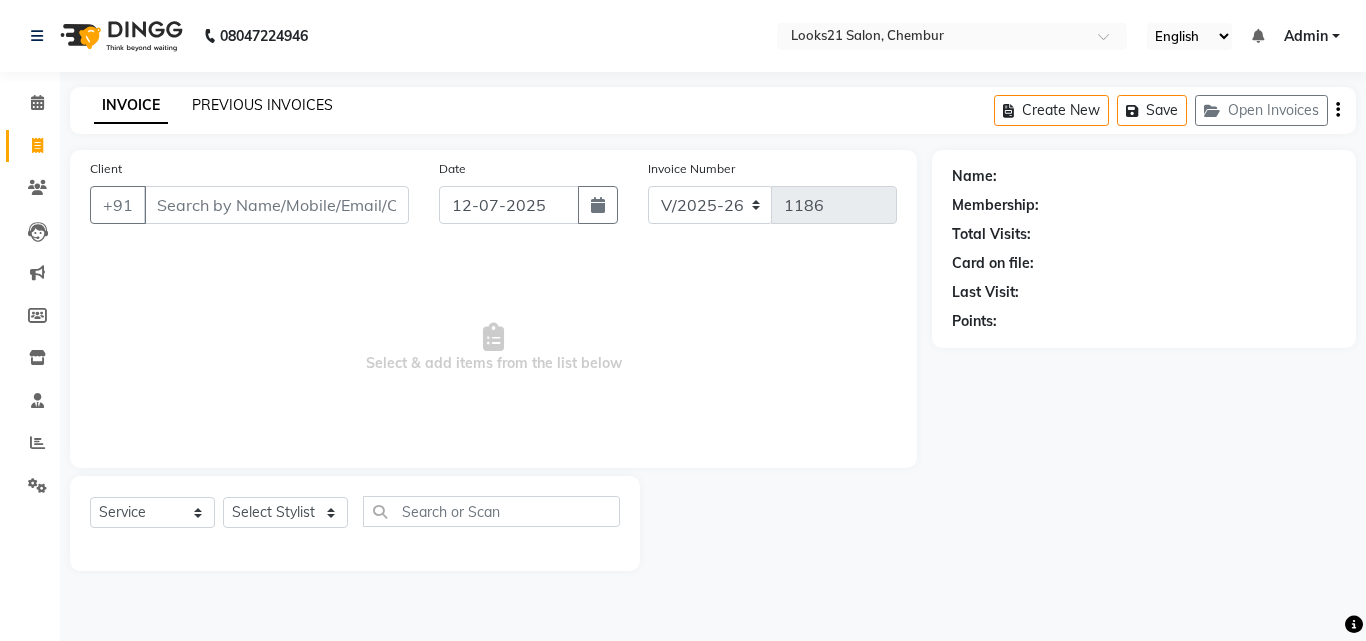 click on "PREVIOUS INVOICES" 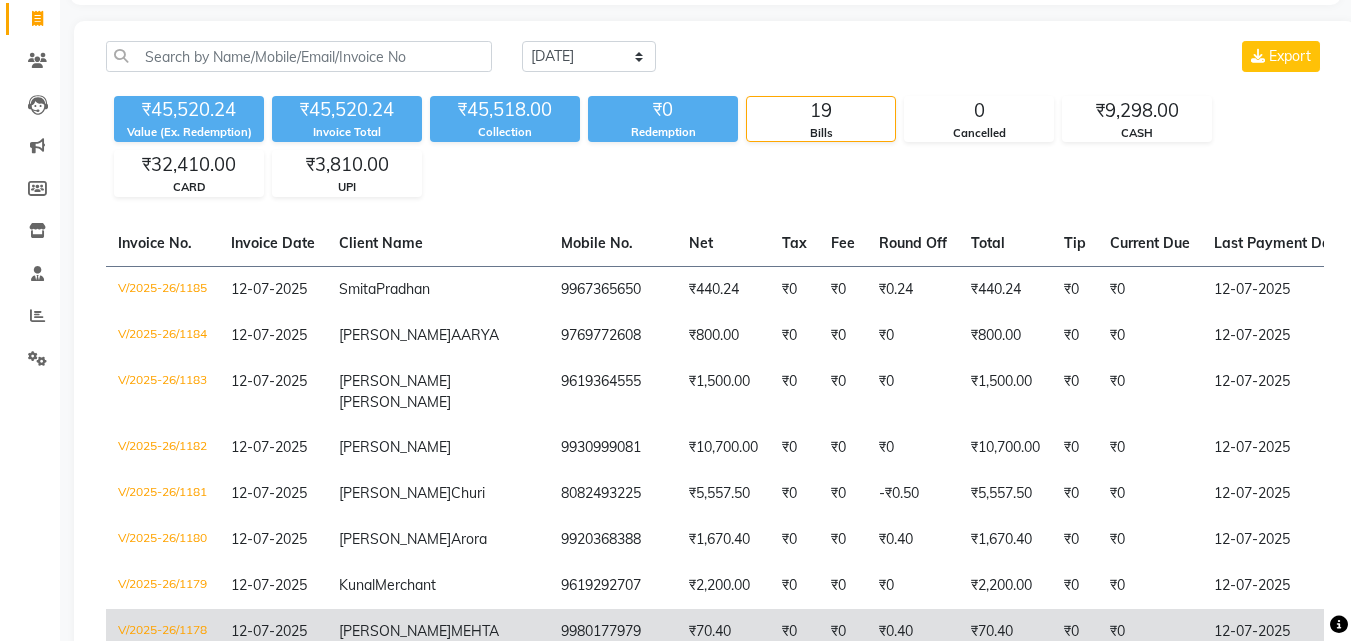 scroll, scrollTop: 0, scrollLeft: 0, axis: both 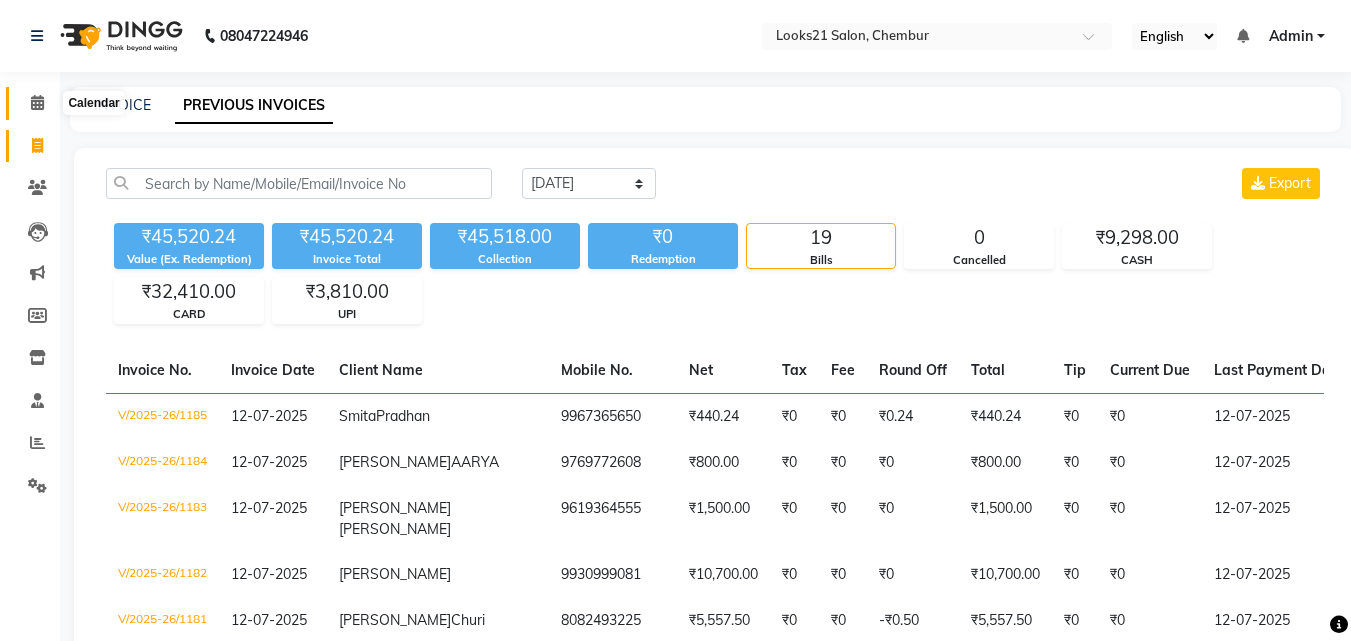 click 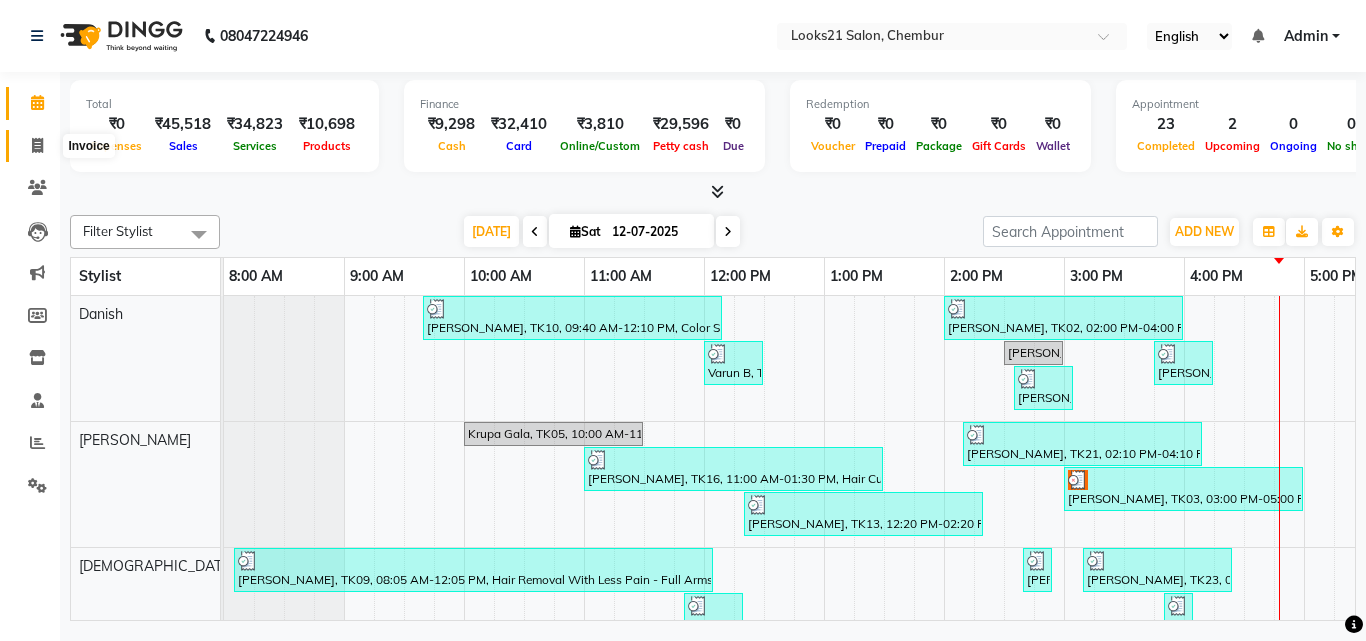 click 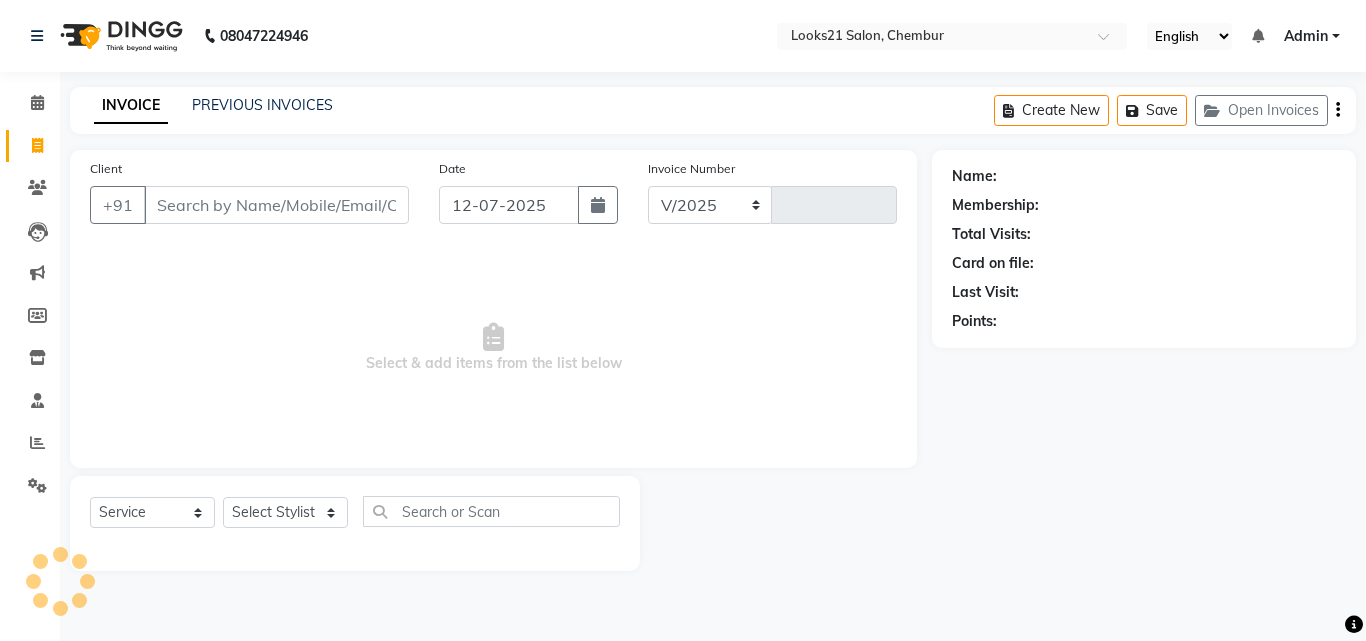 select on "844" 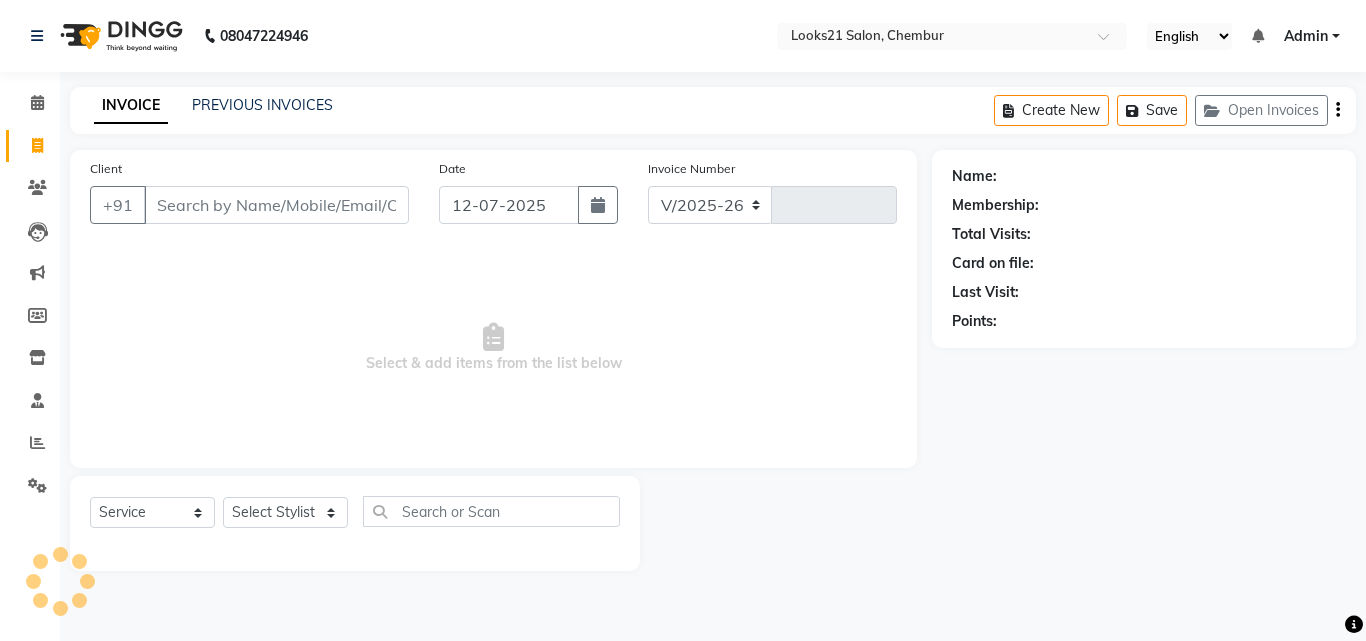 type on "1186" 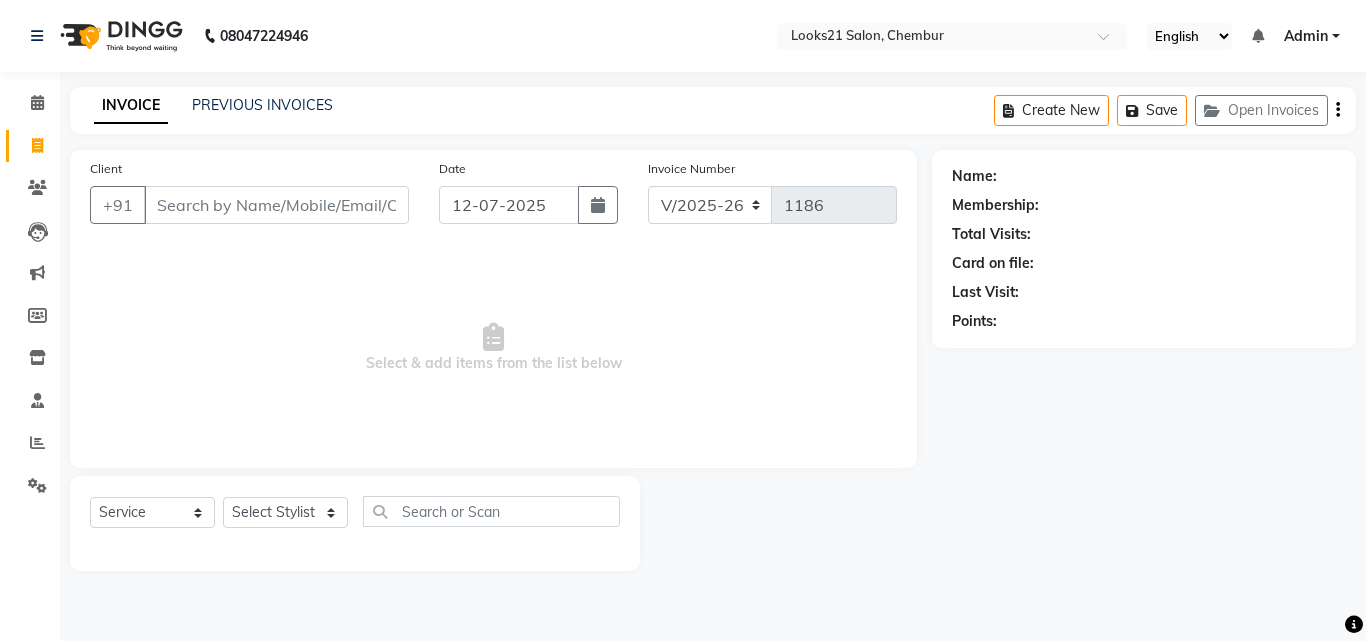 click on "Client" at bounding box center [276, 205] 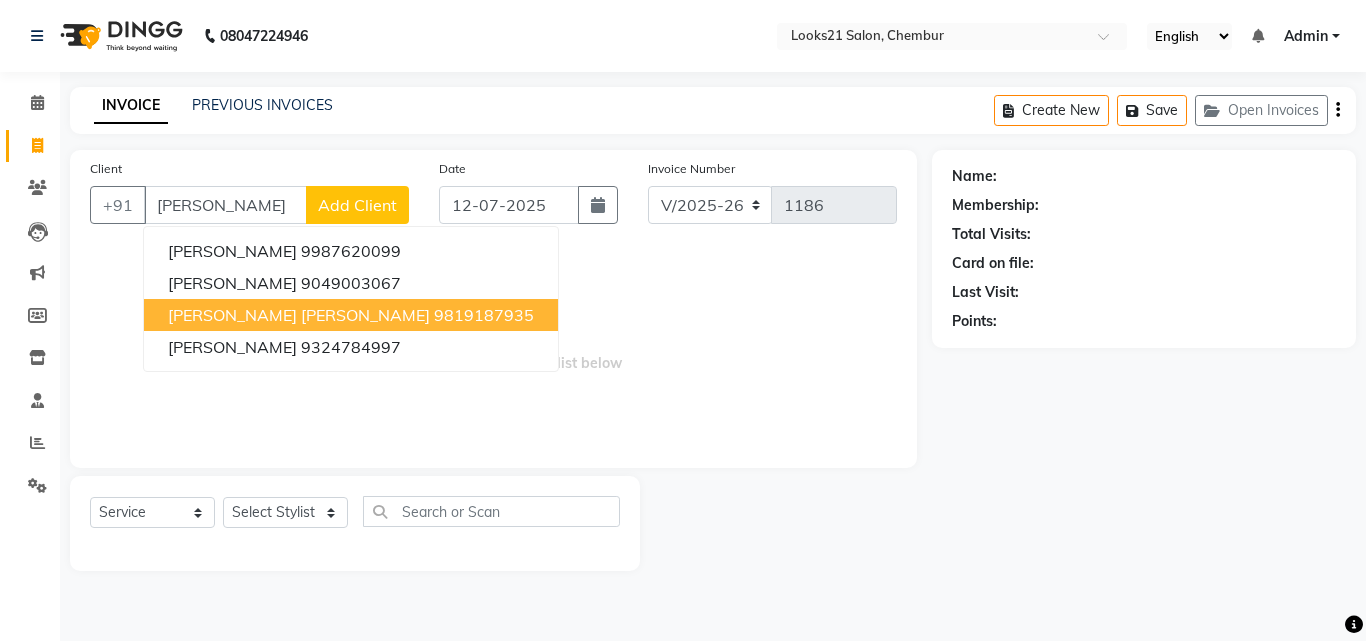 click on "[PERSON_NAME] [PERSON_NAME]" at bounding box center [299, 315] 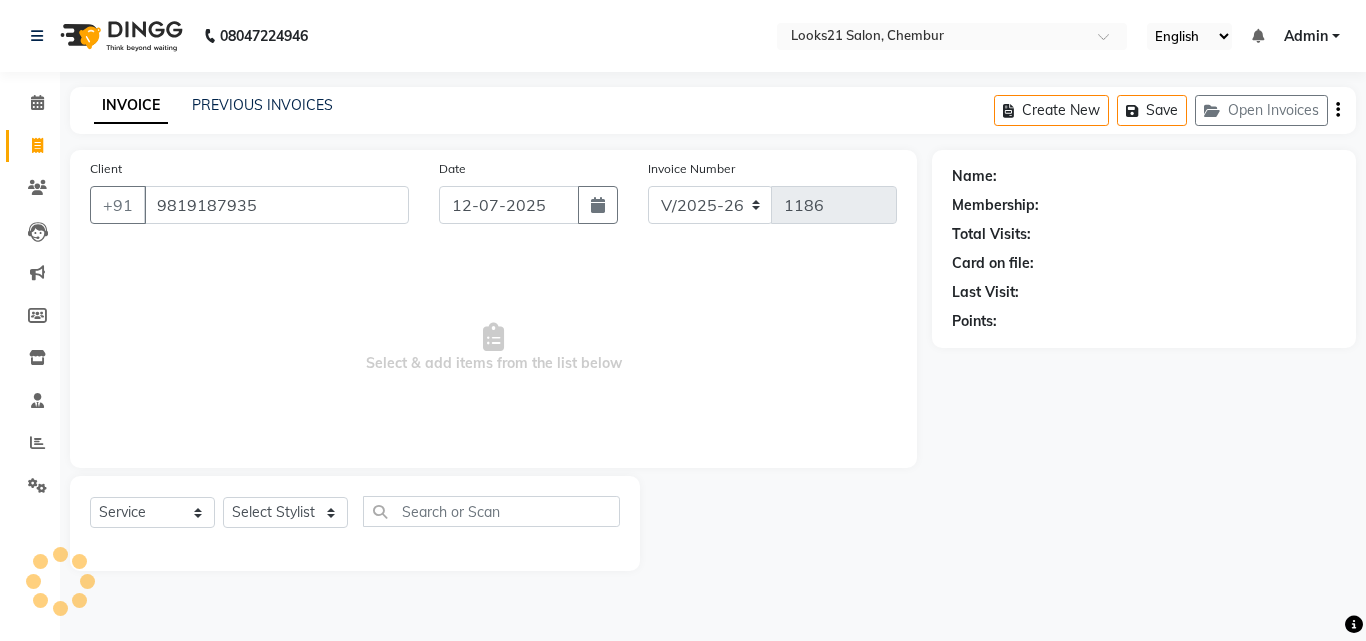 type on "9819187935" 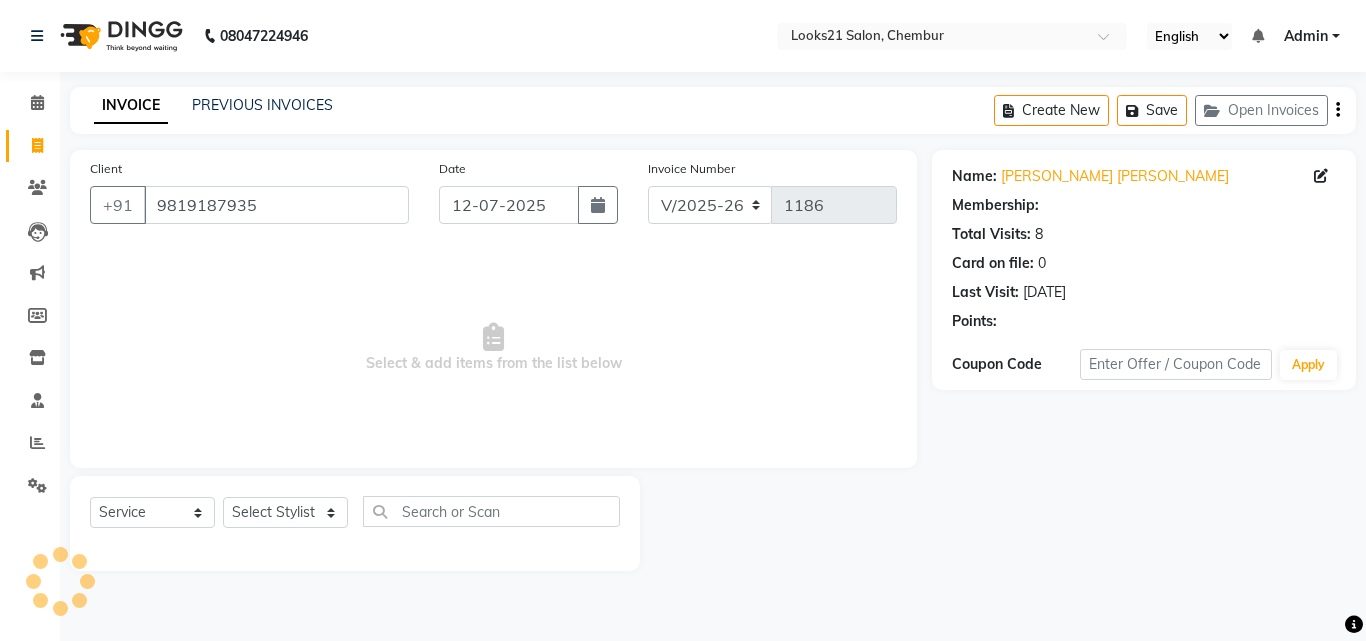 select on "1: Object" 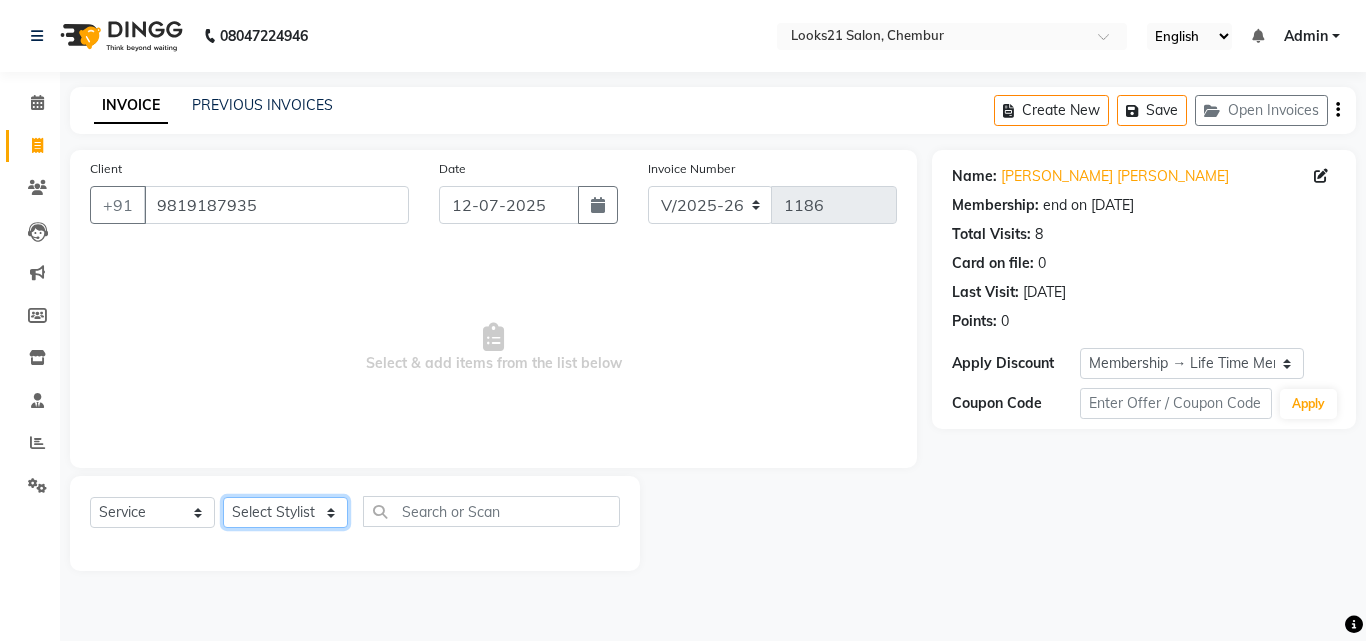 click on "Select Stylist [PERSON_NAME] [PERSON_NAME] [PERSON_NAME] [PERSON_NAME] [PERSON_NAME] [PERSON_NAME] [PERSON_NAME]" 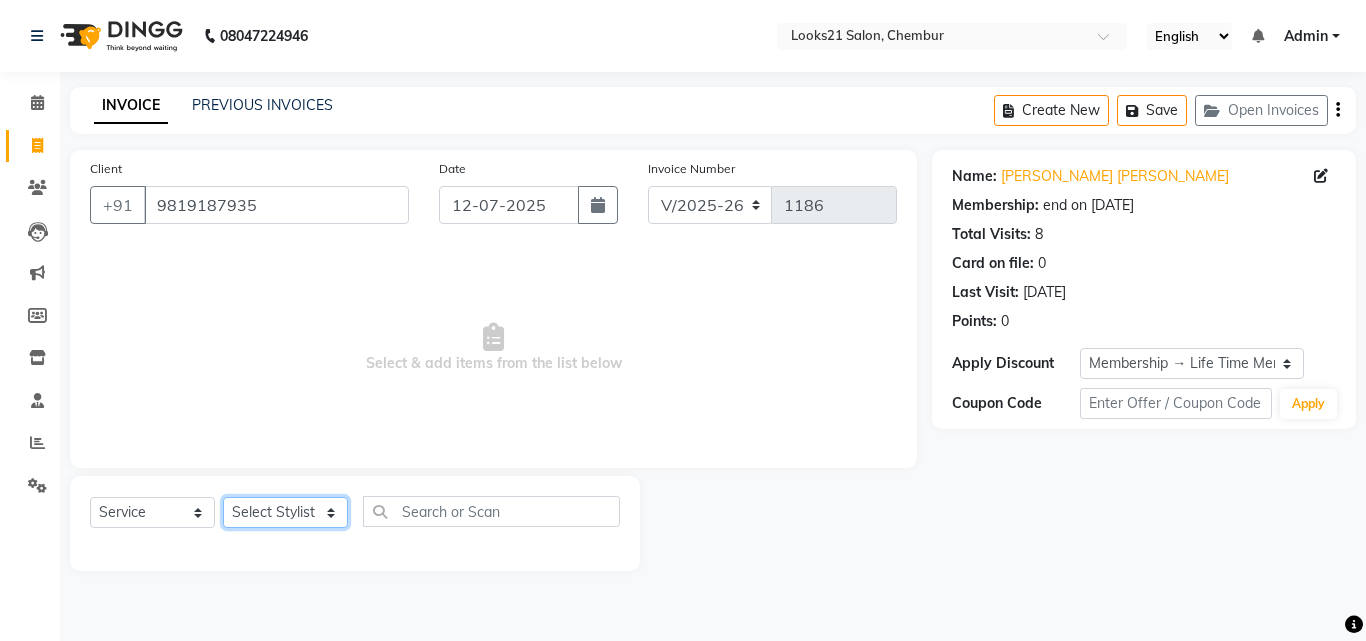 select on "13884" 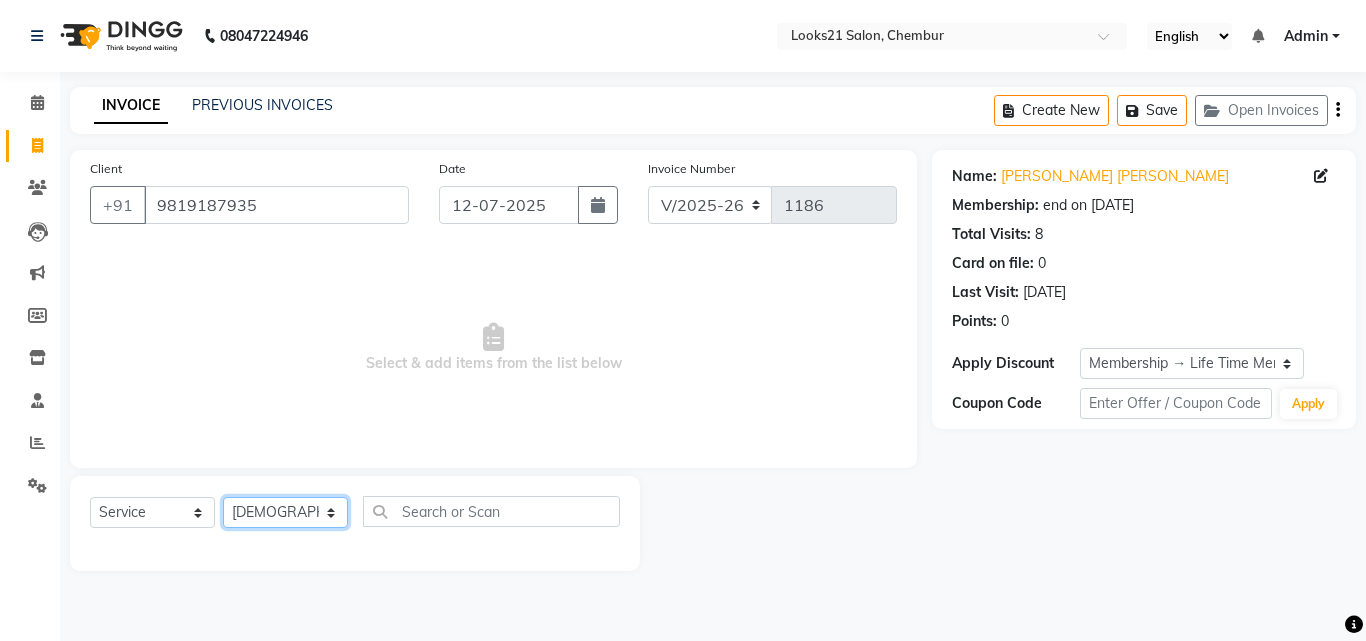 click on "Select Stylist [PERSON_NAME] [PERSON_NAME] [PERSON_NAME] [PERSON_NAME] [PERSON_NAME] [PERSON_NAME] [PERSON_NAME]" 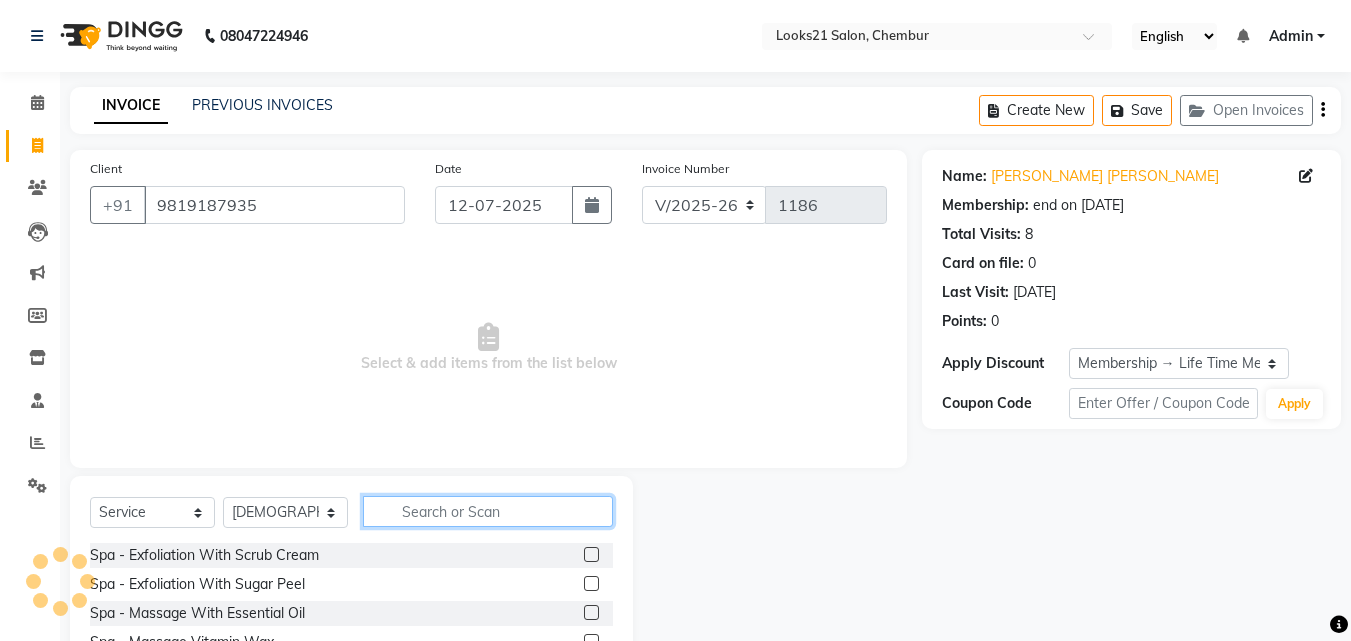 click 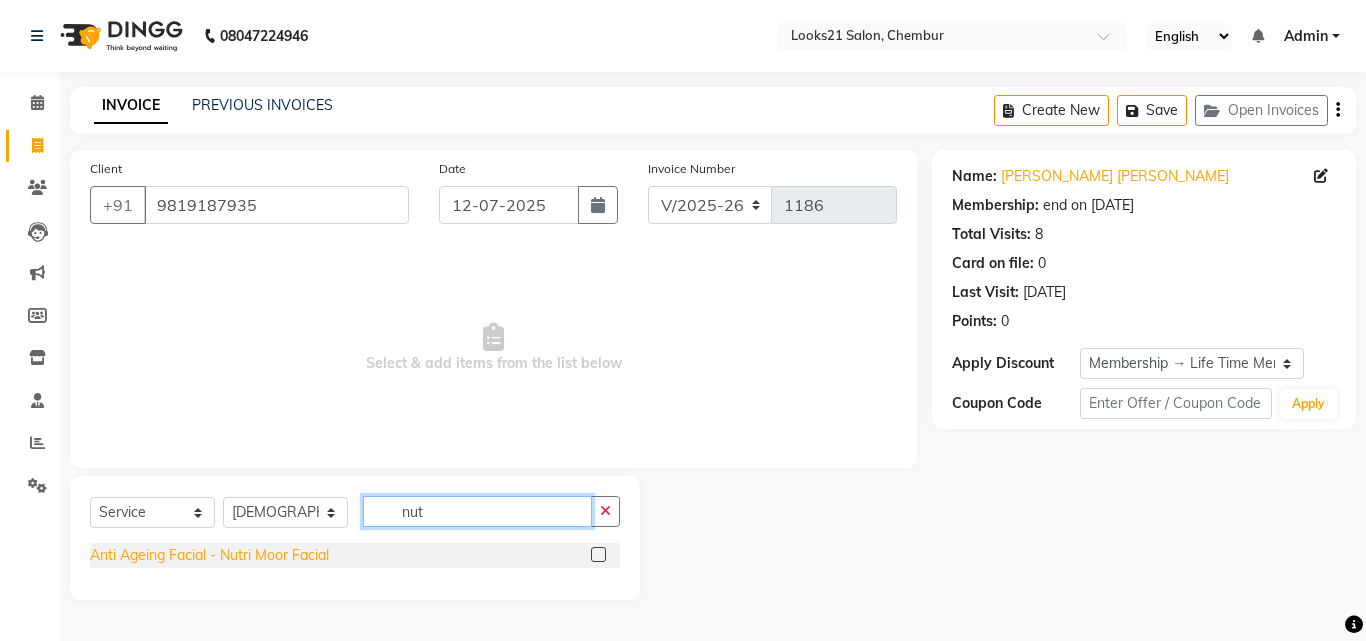 type on "nut" 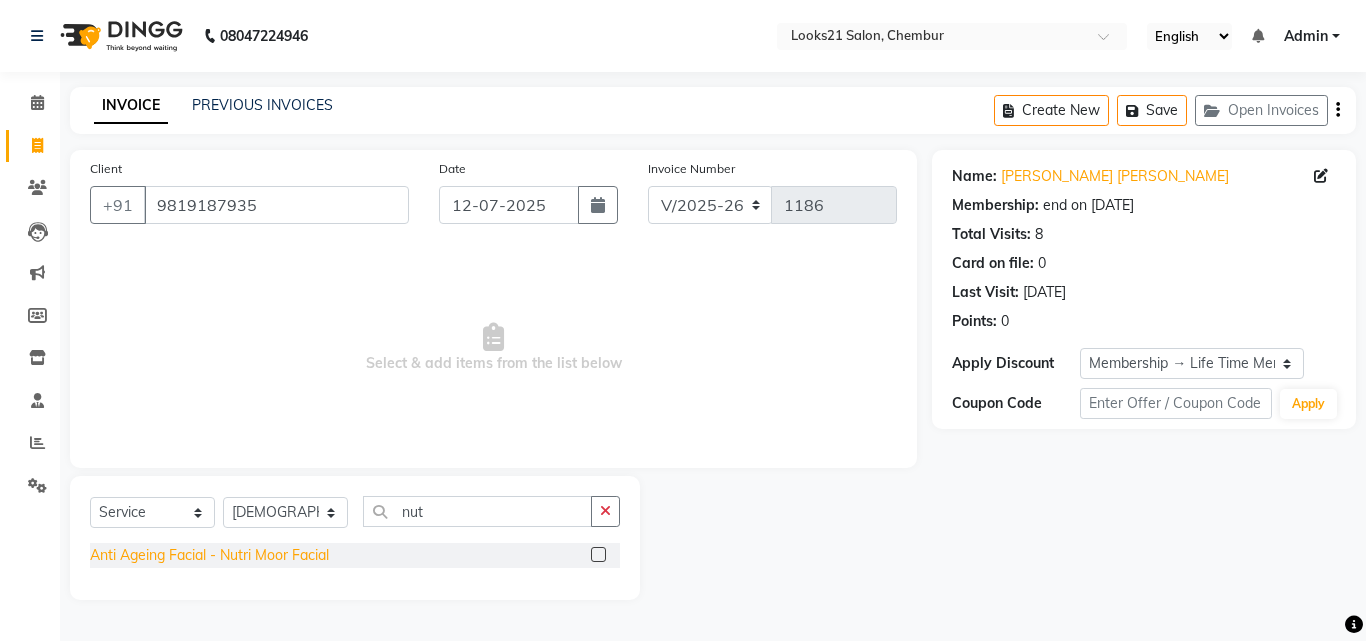 click on "Anti Ageing Facial  - Nutri Moor Facial" 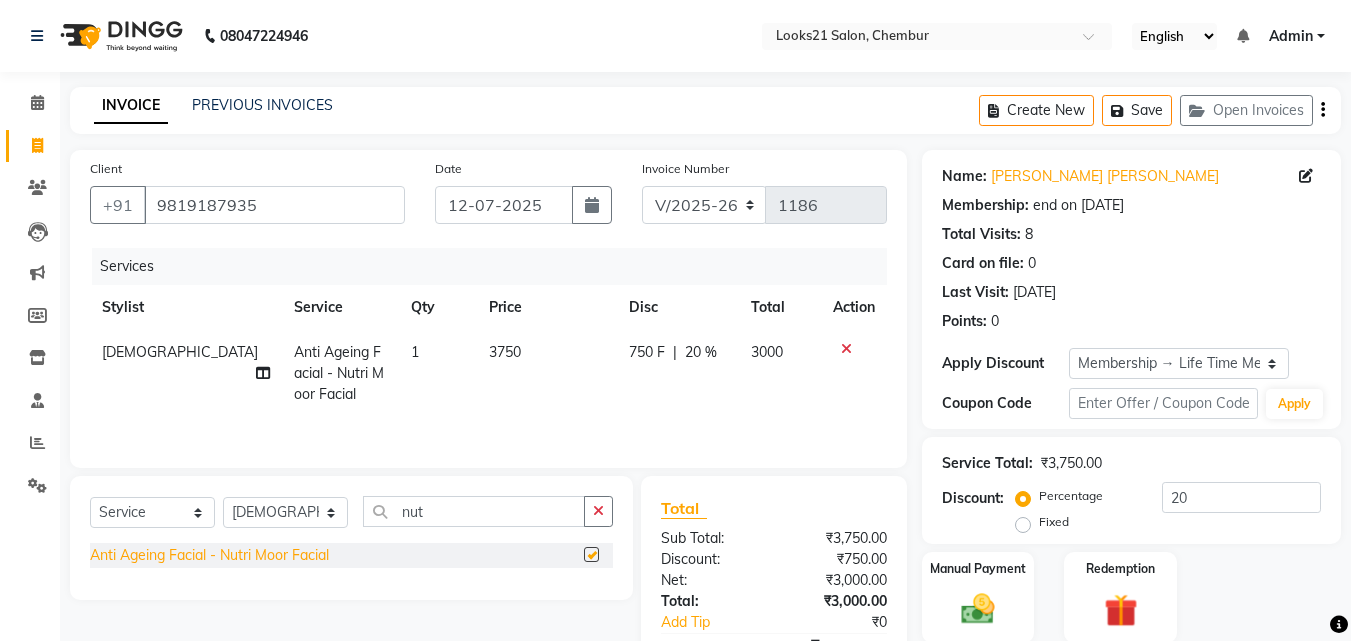 checkbox on "false" 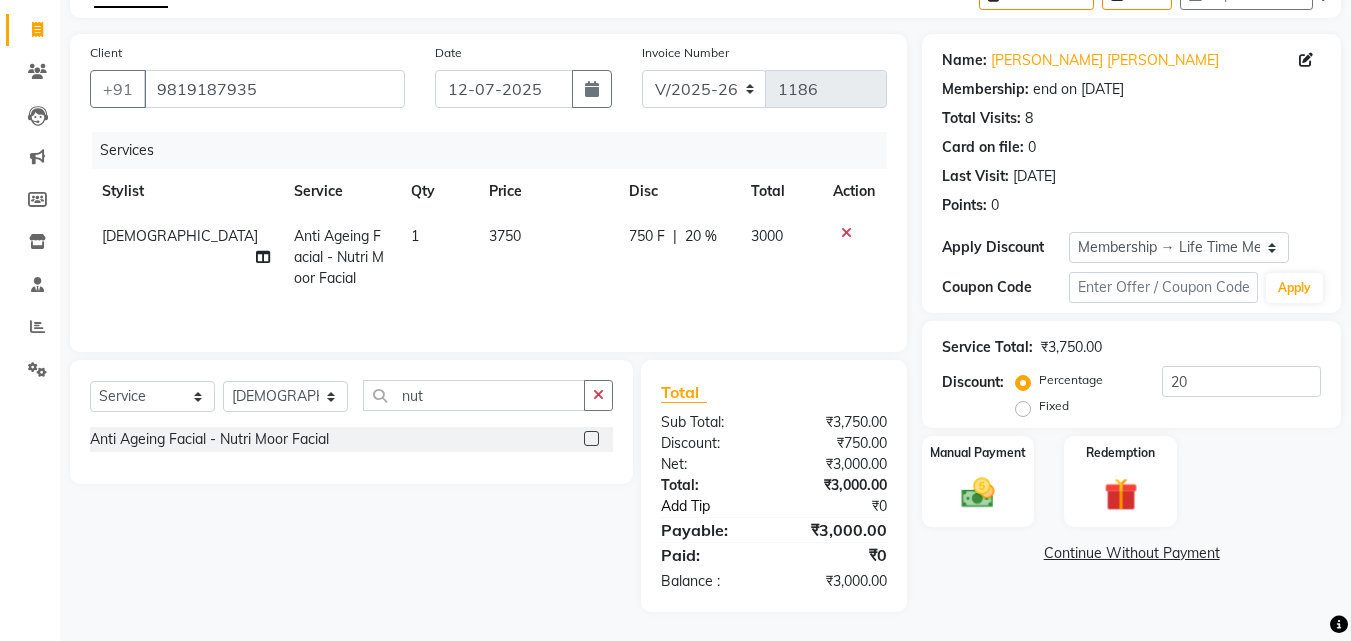 scroll, scrollTop: 117, scrollLeft: 0, axis: vertical 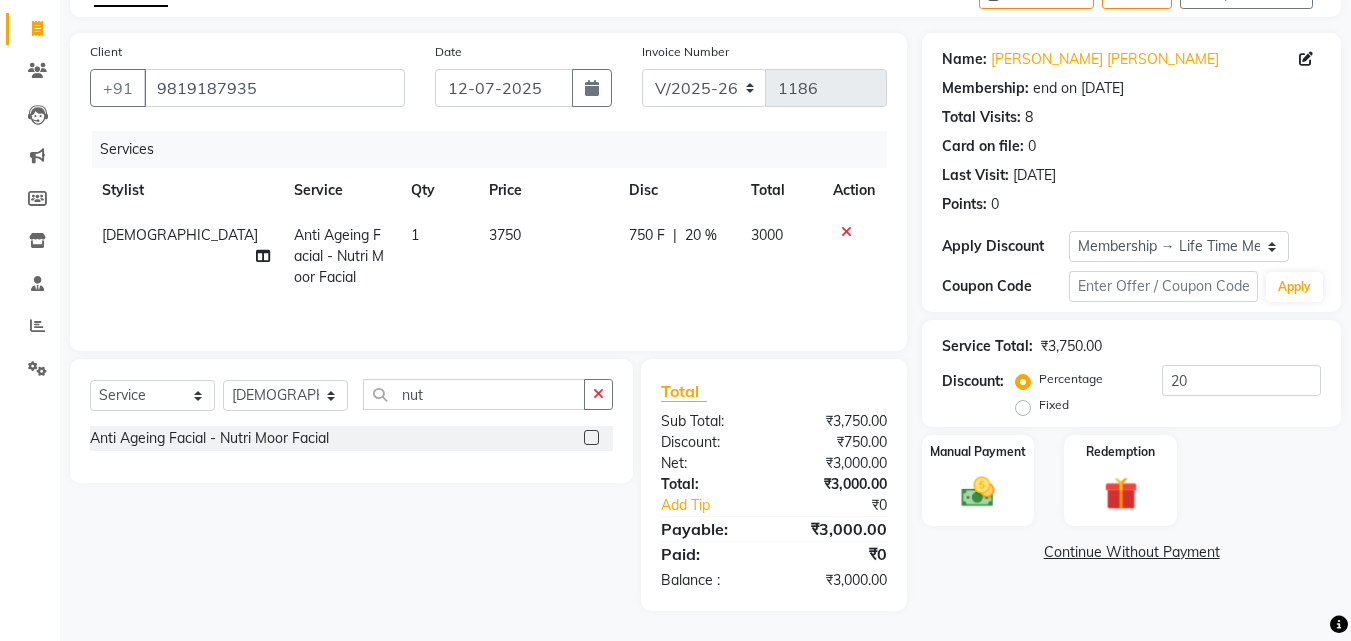 drag, startPoint x: 623, startPoint y: 377, endPoint x: 862, endPoint y: 154, distance: 326.87918 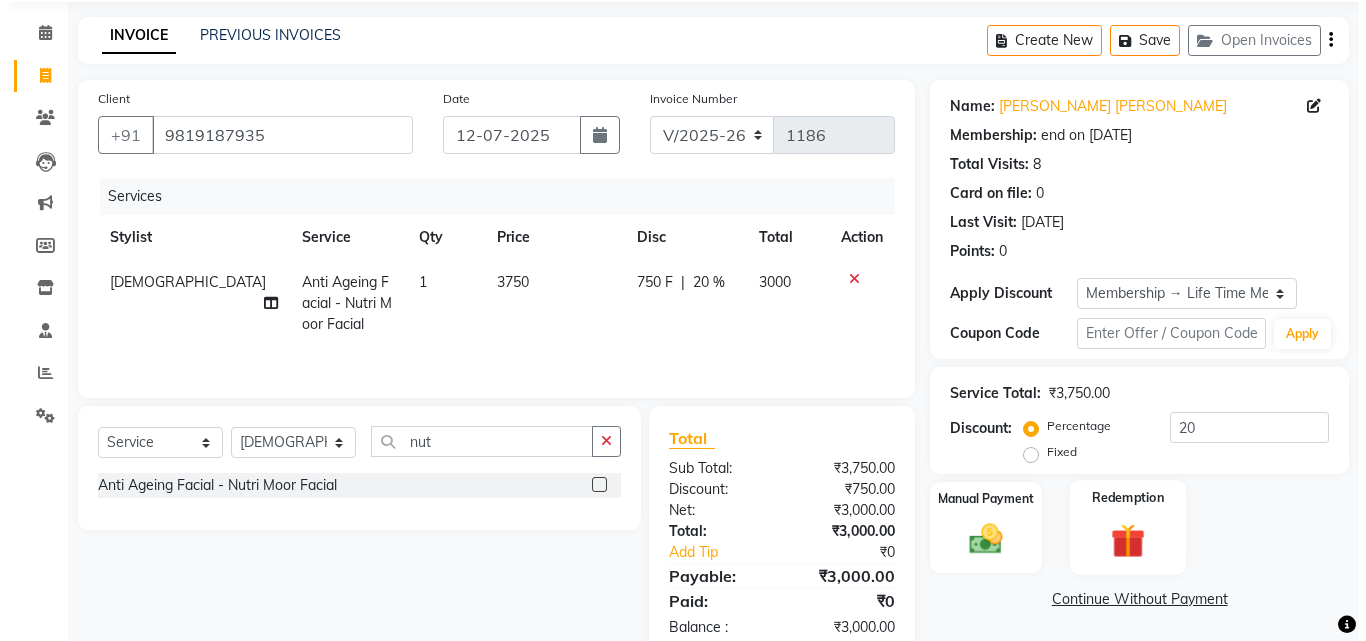 scroll, scrollTop: 0, scrollLeft: 0, axis: both 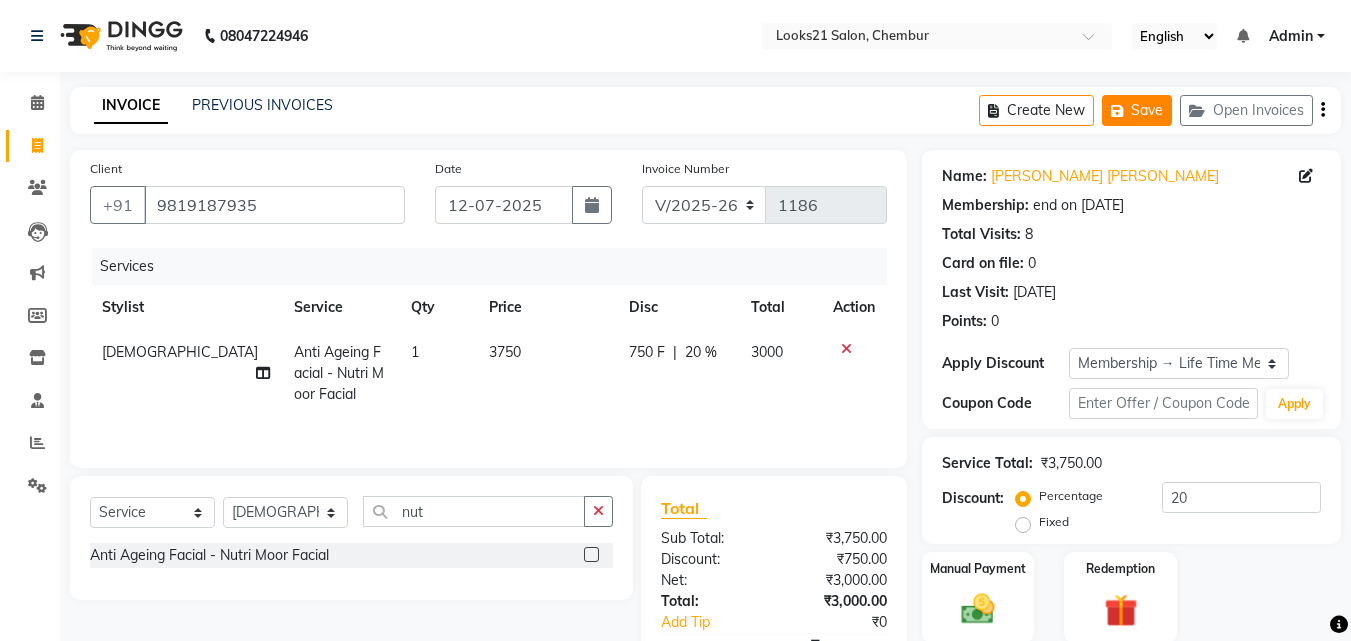 click 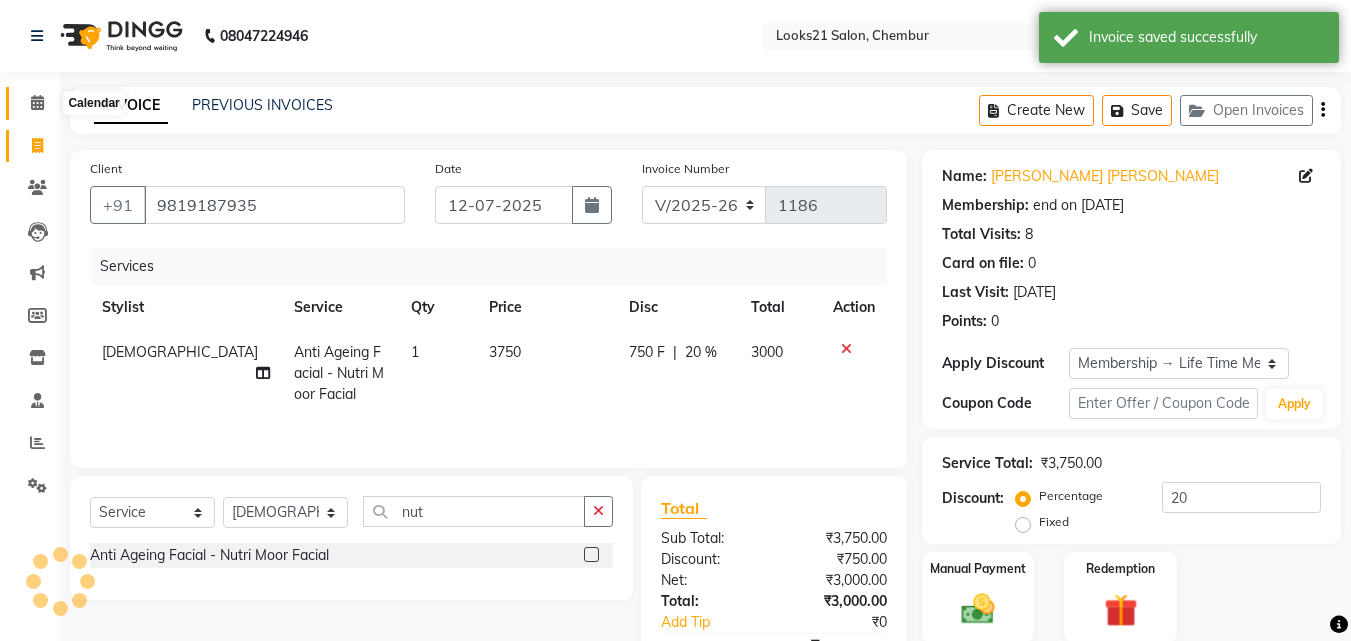 click 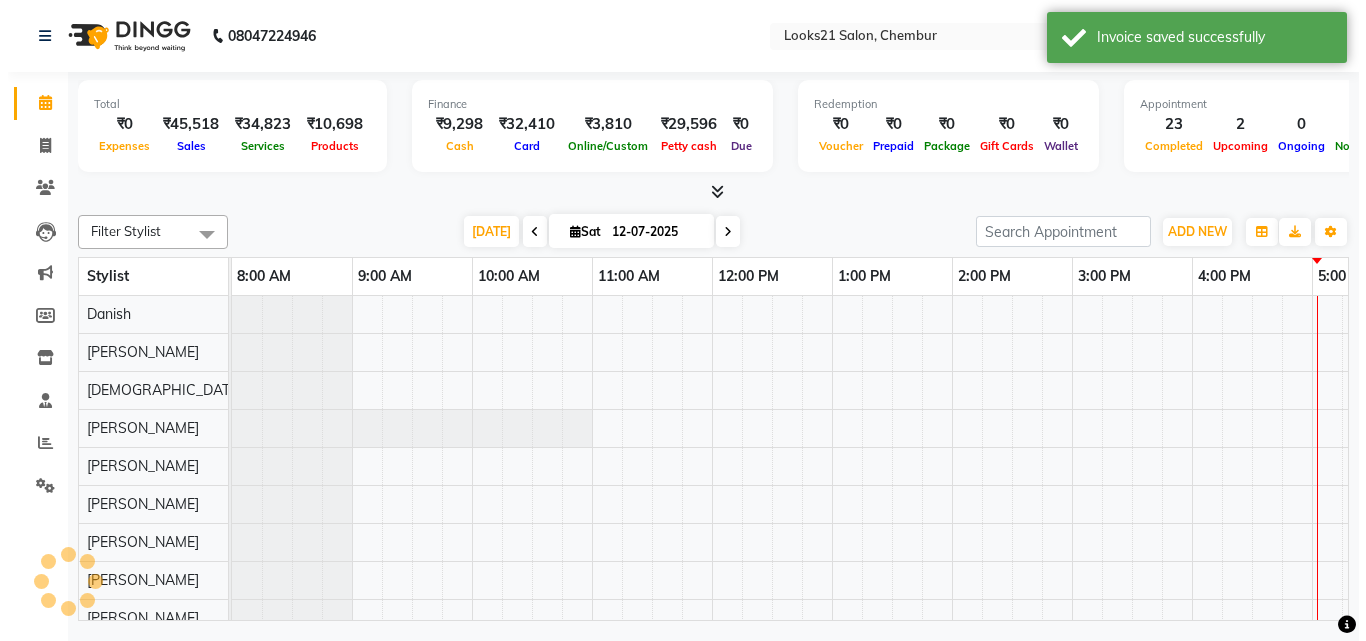 scroll, scrollTop: 0, scrollLeft: 0, axis: both 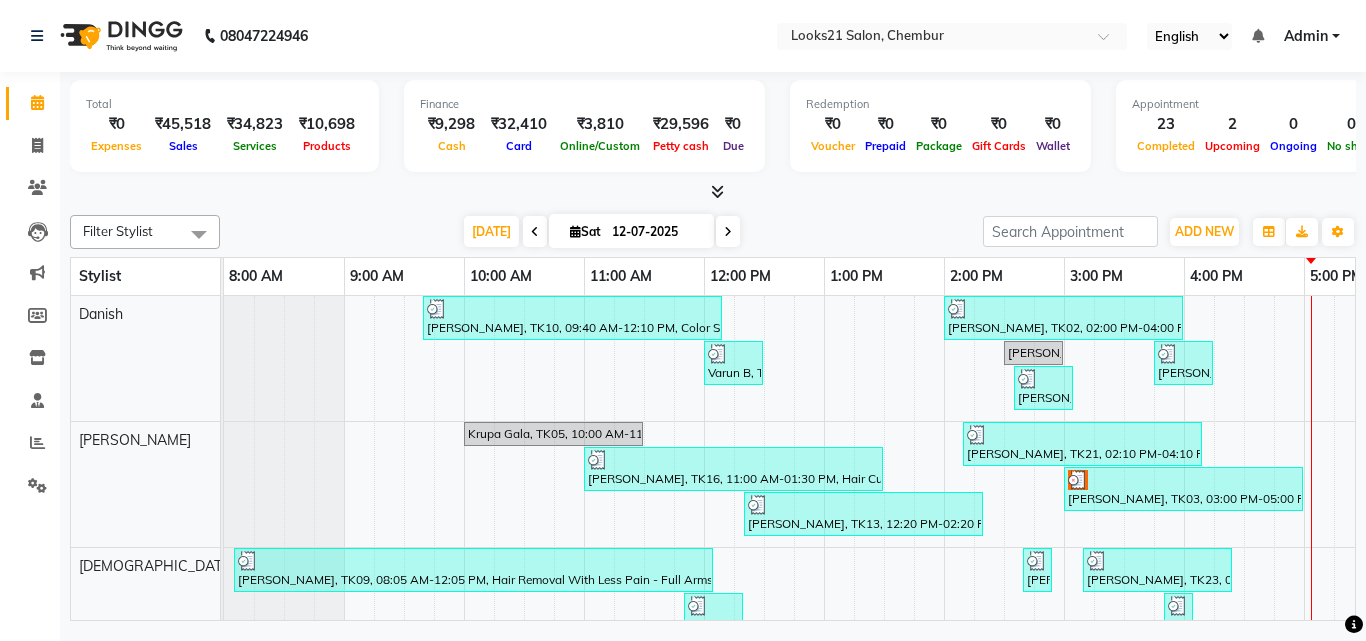 click on "Sona Chandy Chemmanam, TK10, 09:40 AM-12:10 PM, Color Steak(Inoa Hair Color)  - Touch-Up: Upto 2 Inchs,Hair Cut & More (Men'S)  - By Master Stylist     Bhavna Gathani, TK02, 02:00 PM-04:00 PM, Color Steak(Inoa Hair Color)  - Touch-Up: Upto 2 Inchs     Varun B, TK15, 12:00 PM-12:30 PM, Hair Cut & More (Men'S)  - By Senior Stylist    Lai Durve, TK01, 02:30 PM-03:00 PM, Hair Cut & More Women  - By Master Stylist     Harsha AARYA, TK22, 03:45 PM-04:15 PM, Wash and Blow Dry  - Hair Below Shoulder     Lai Durve, TK18, 02:35 PM-03:05 PM, Hair Cut & More Women  - By Senior Stylist    Krupa Gala, TK05, 10:00 AM-11:30 AM, Highlights  - Hair Below Shoulder     jeenal, TK21, 02:10 PM-04:10 PM, Highlights  - Hair Below Shoulder,Botox Treatment  - Hair Below Shoulder             Akriti Rehkhi, TK04, 06:00 PM-06:30 PM, Wash and Blow Dry  - Hair Upto Shoulder     Sangeeta Ambekar, TK16, 11:00 AM-01:30 PM, Hair Cut & More Women  - By Senior Stylist,Color Steak(Inoa Hair Color)  - Touch-Up: Upto 2 Inchs" at bounding box center (1004, 624) 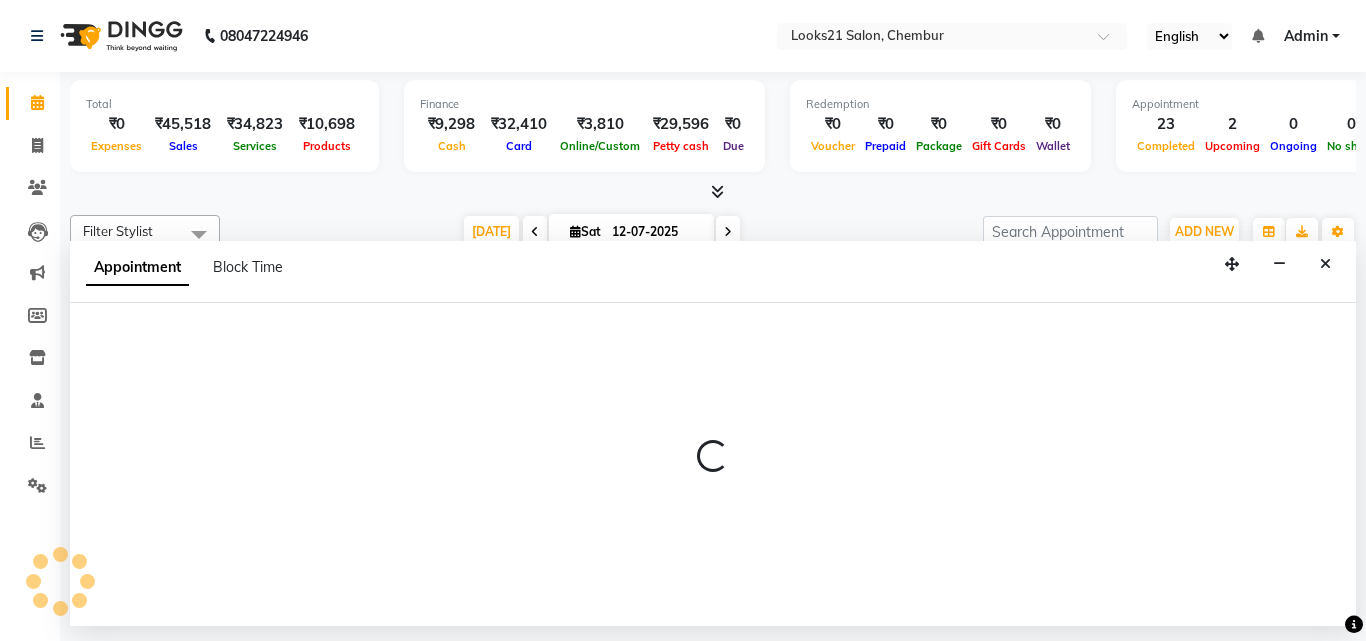 select on "13882" 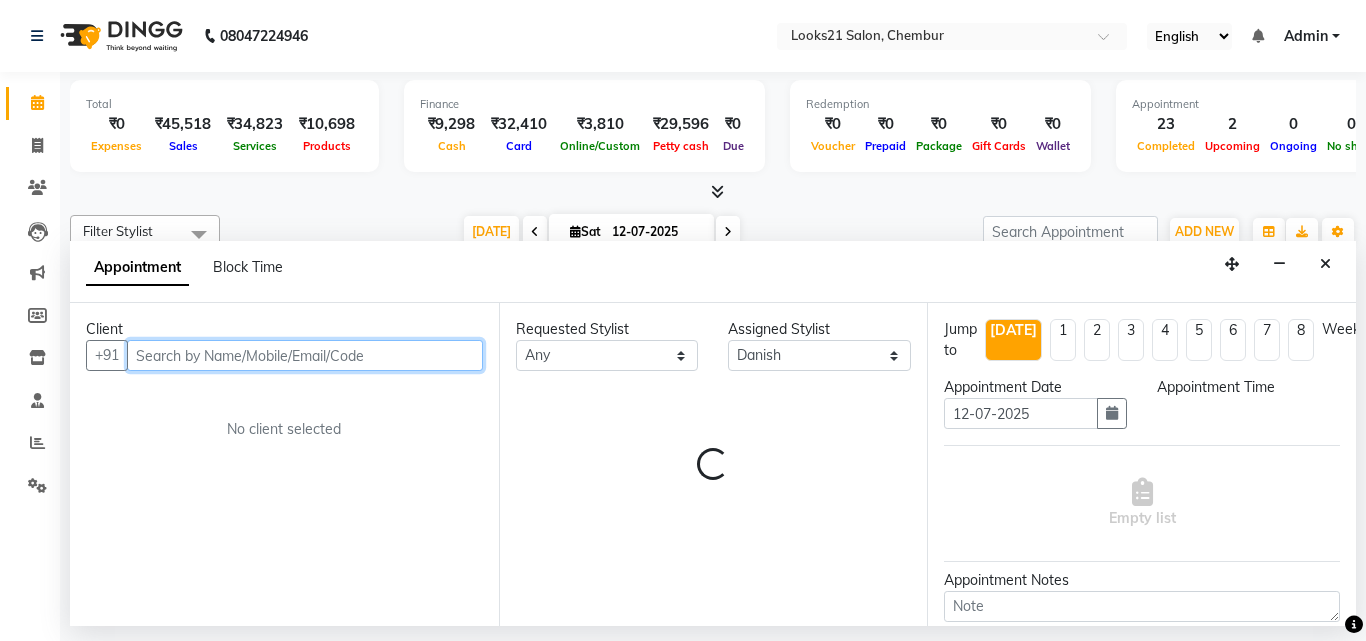 select on "795" 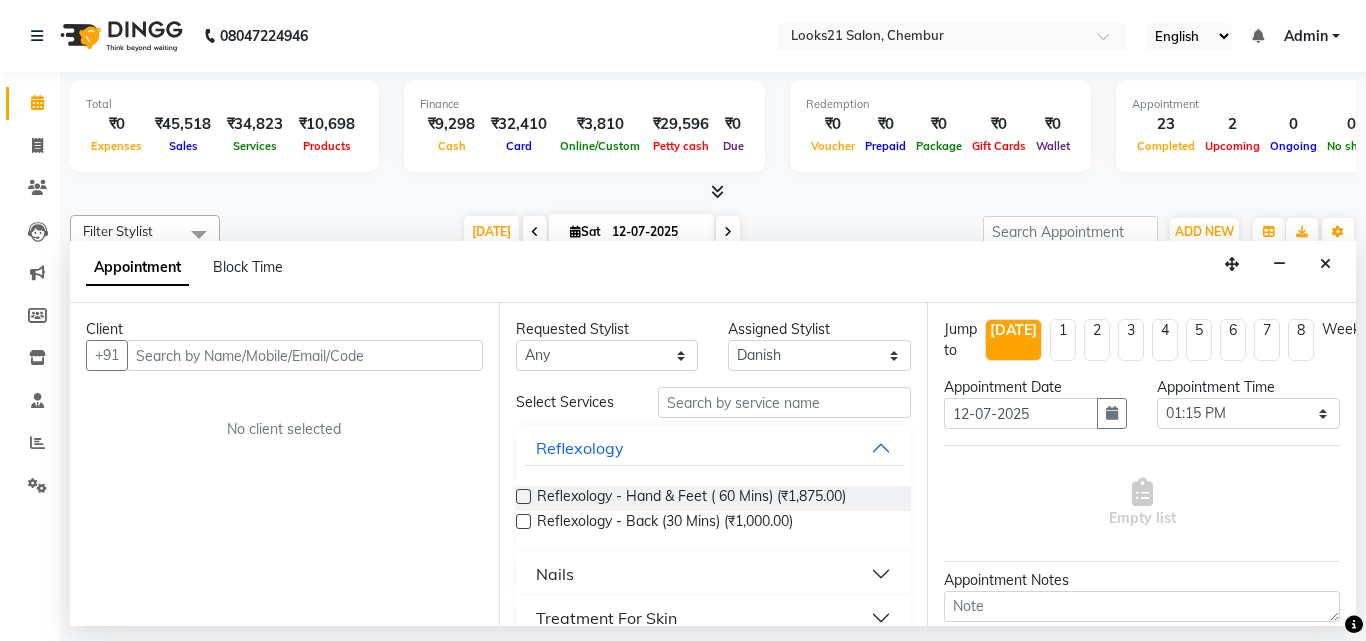 click on "Today  Sat 12-07-2025" at bounding box center (601, 232) 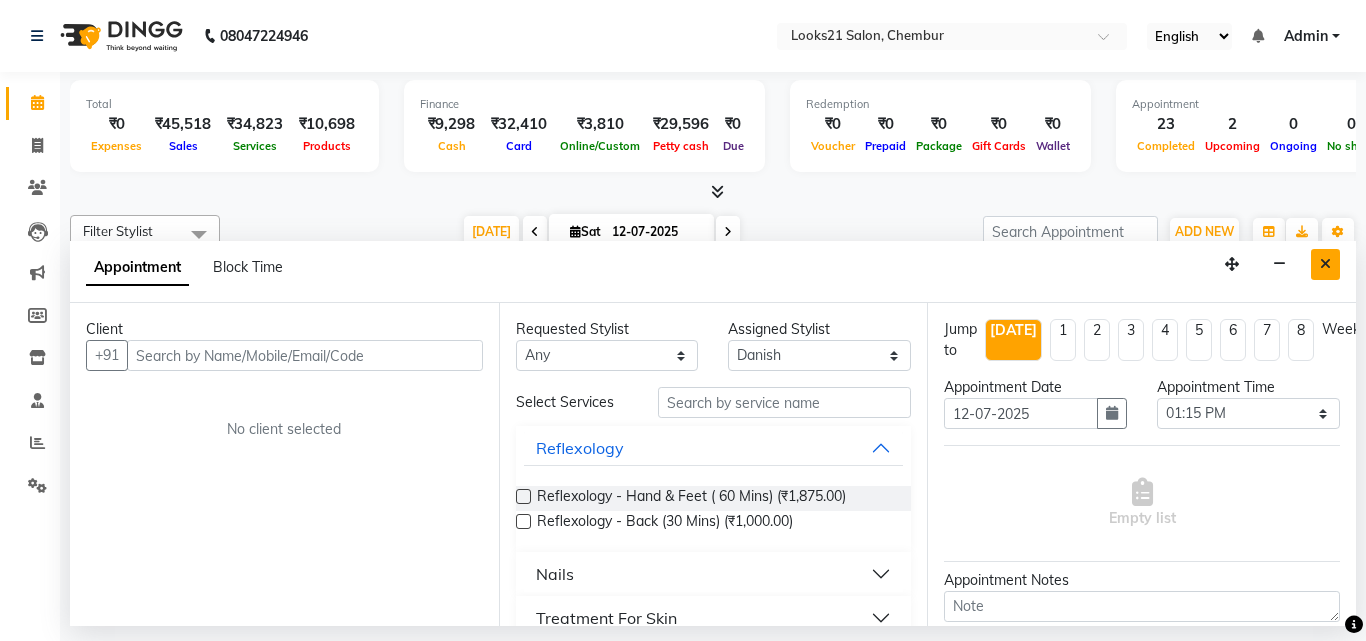 click at bounding box center (1325, 264) 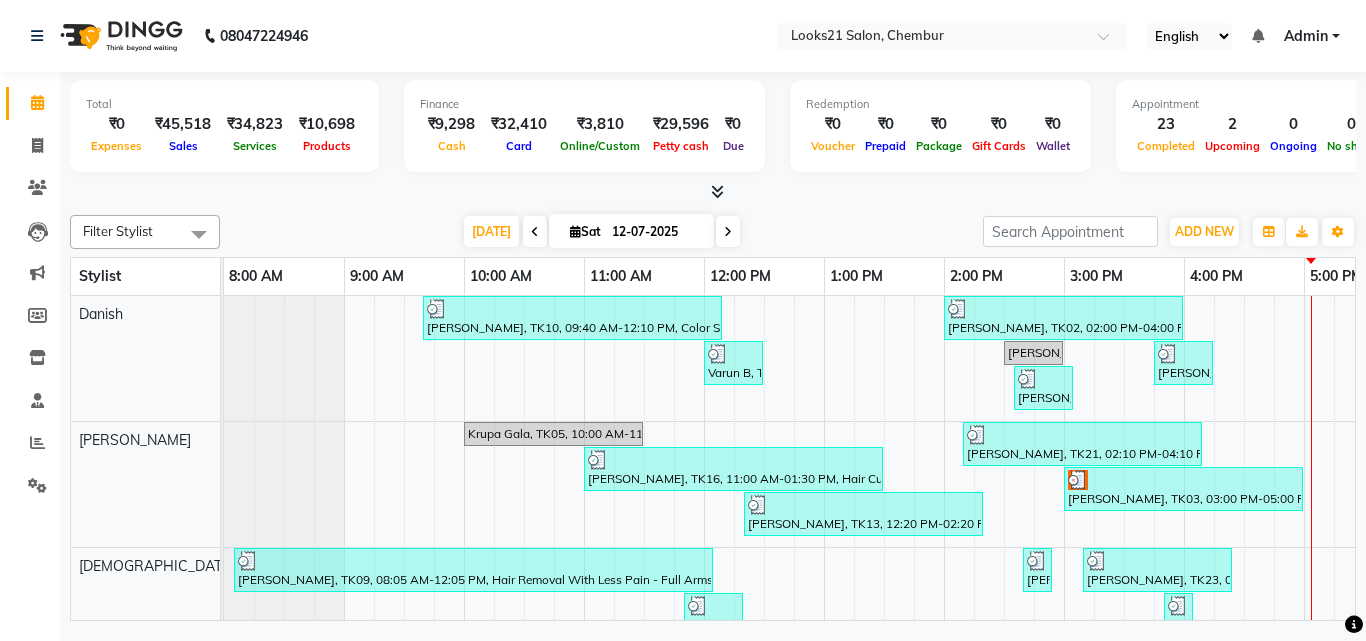 scroll, scrollTop: 200, scrollLeft: 0, axis: vertical 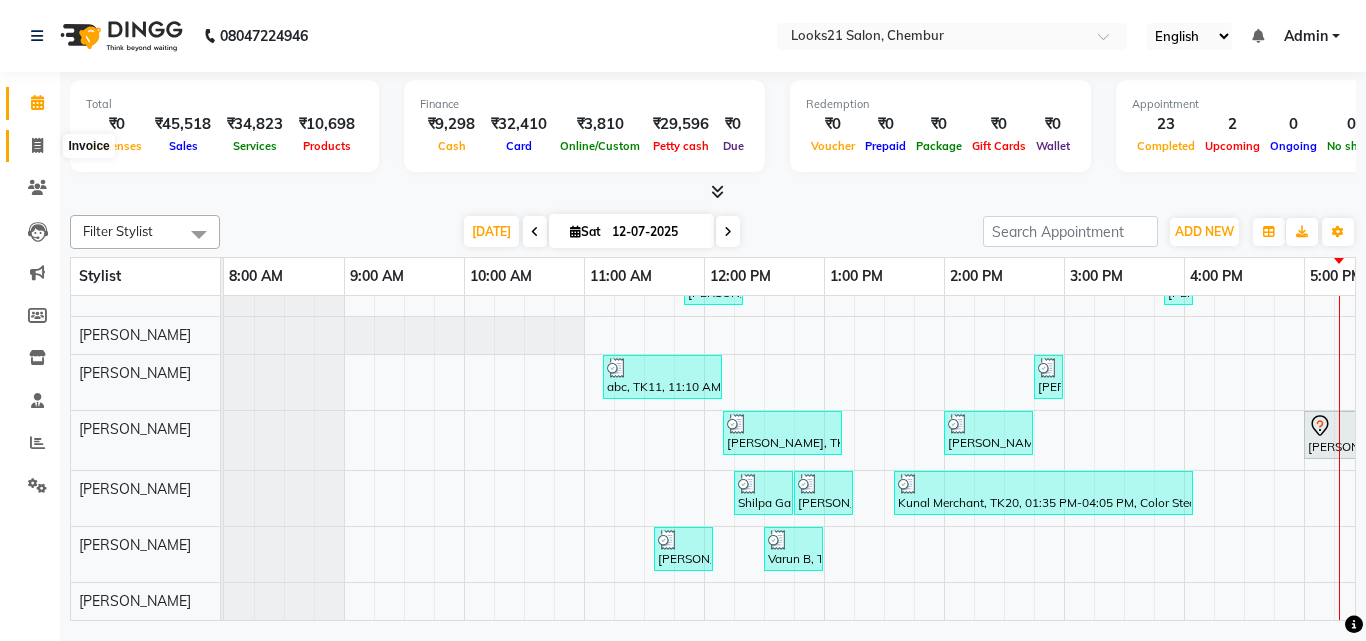 click 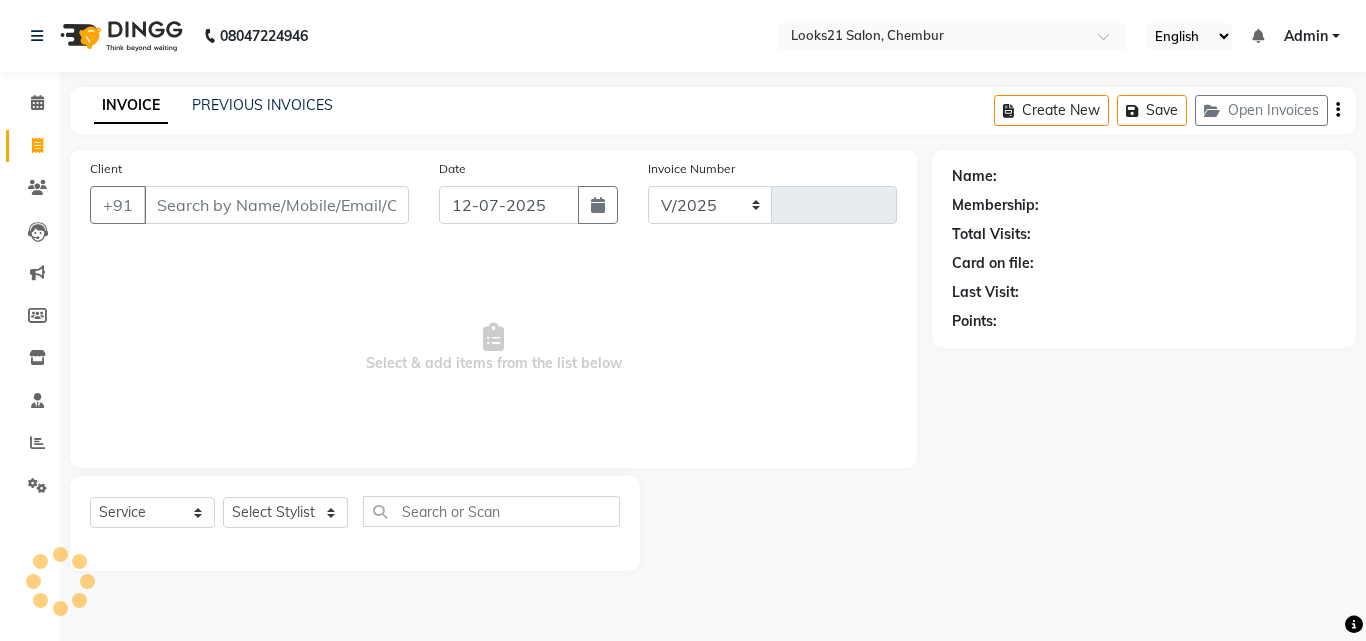 click on "Client" at bounding box center (276, 205) 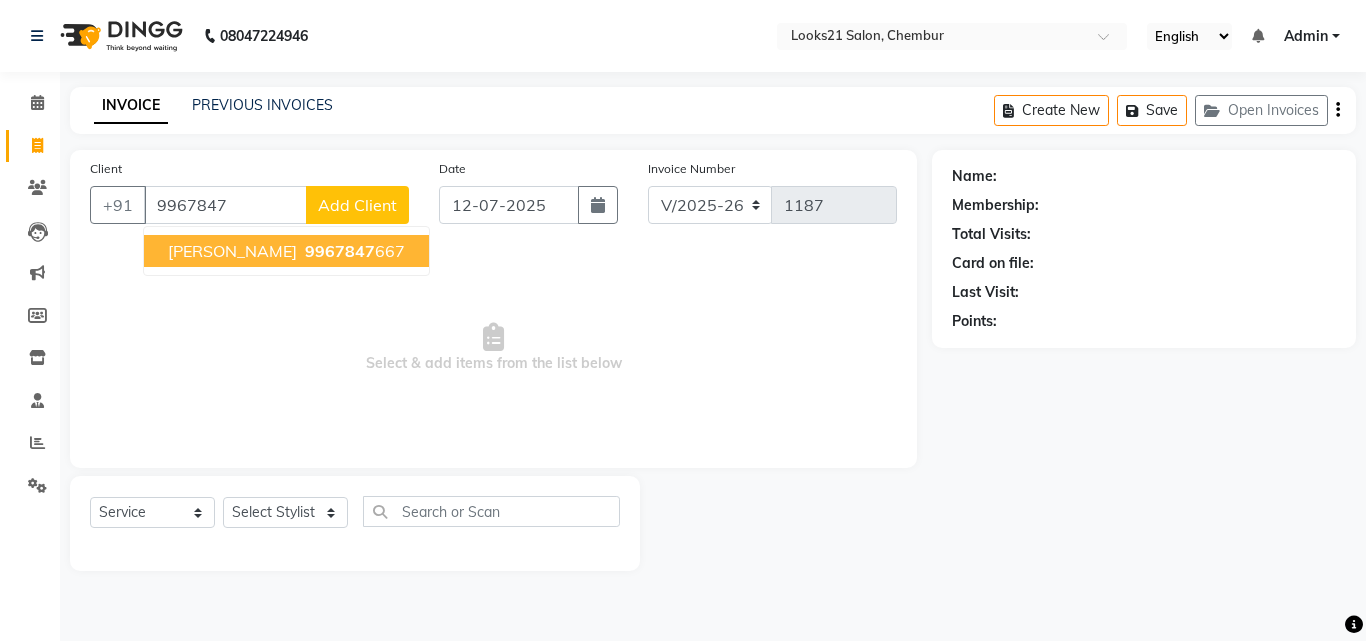 click on "9967847 667" at bounding box center [353, 251] 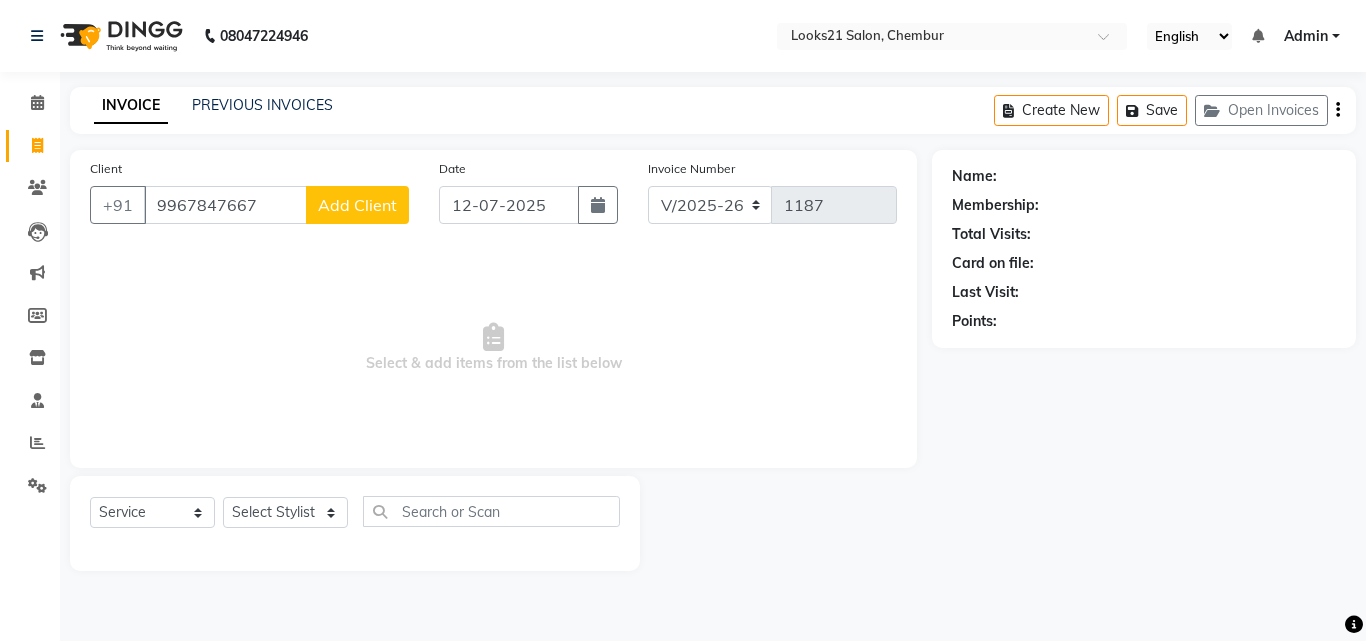 type on "9967847667" 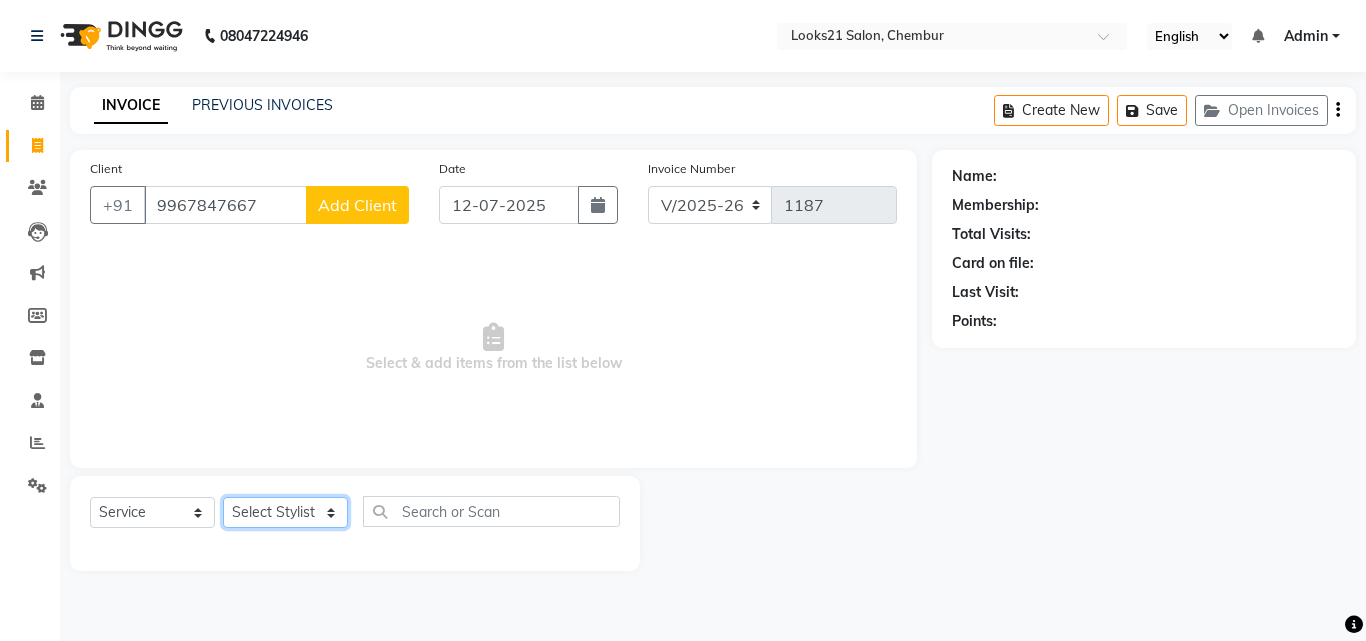 click on "Select Stylist [PERSON_NAME] [PERSON_NAME] [PERSON_NAME] [PERSON_NAME] [PERSON_NAME] [PERSON_NAME] [PERSON_NAME]" 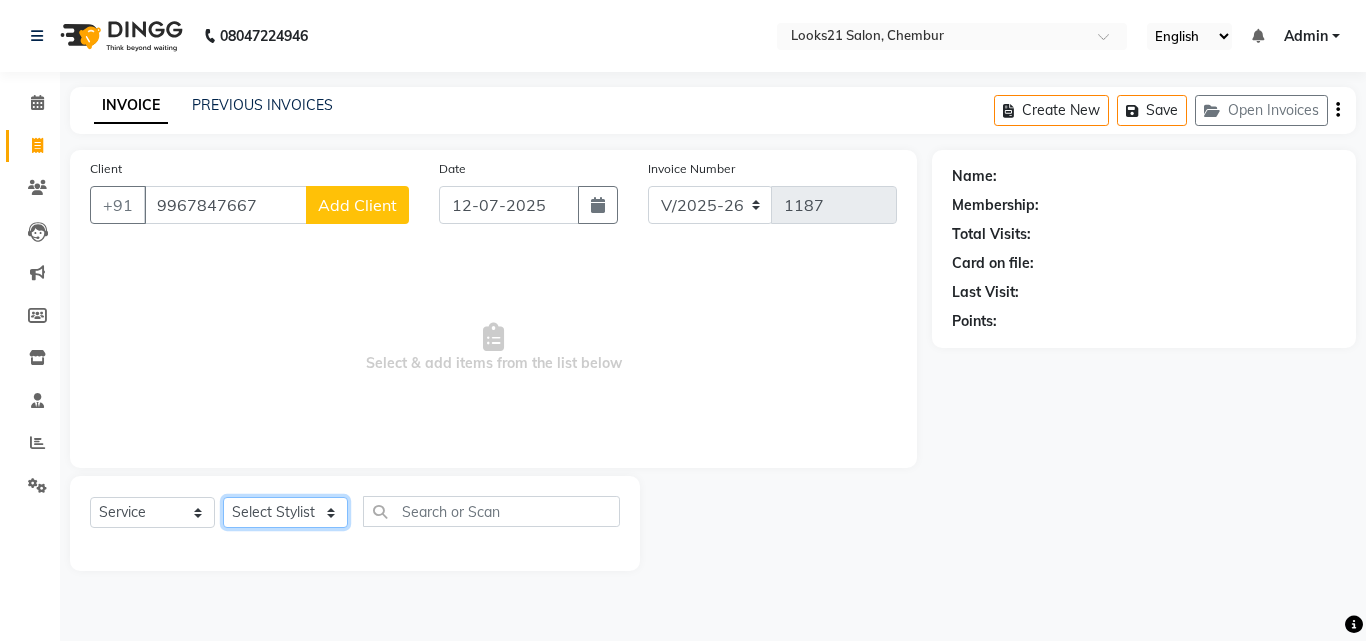select on "13884" 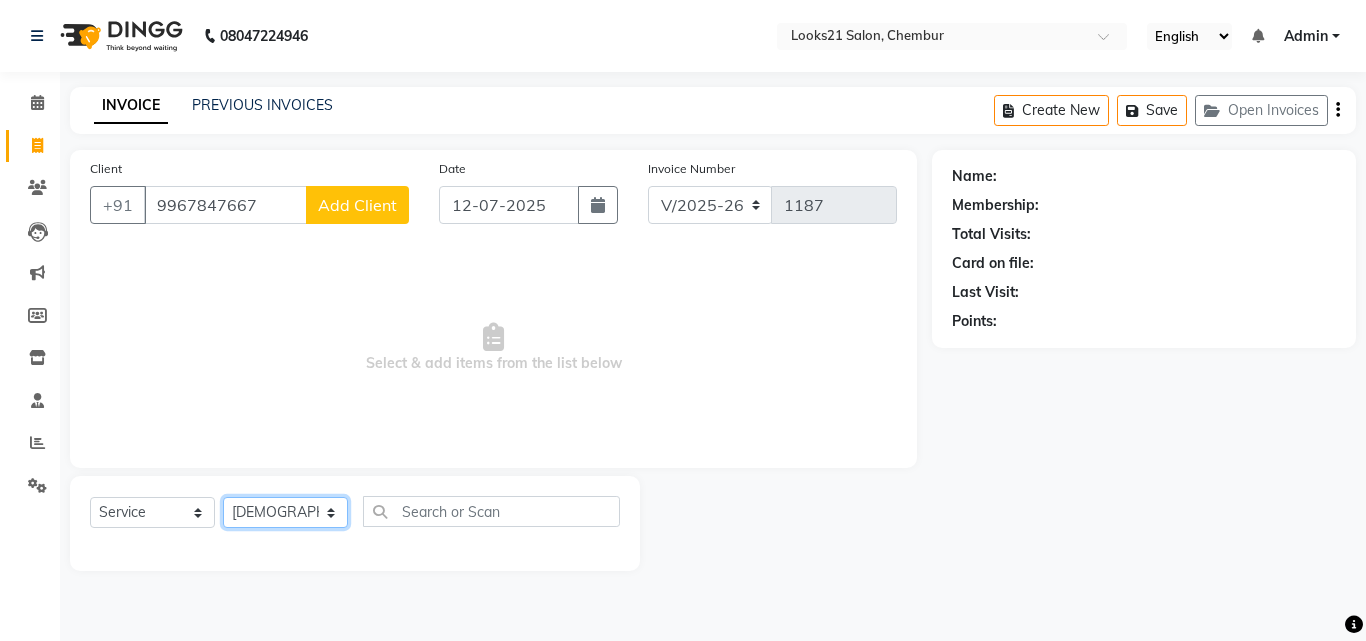 click on "Select Stylist [PERSON_NAME] [PERSON_NAME] [PERSON_NAME] [PERSON_NAME] [PERSON_NAME] [PERSON_NAME] [PERSON_NAME]" 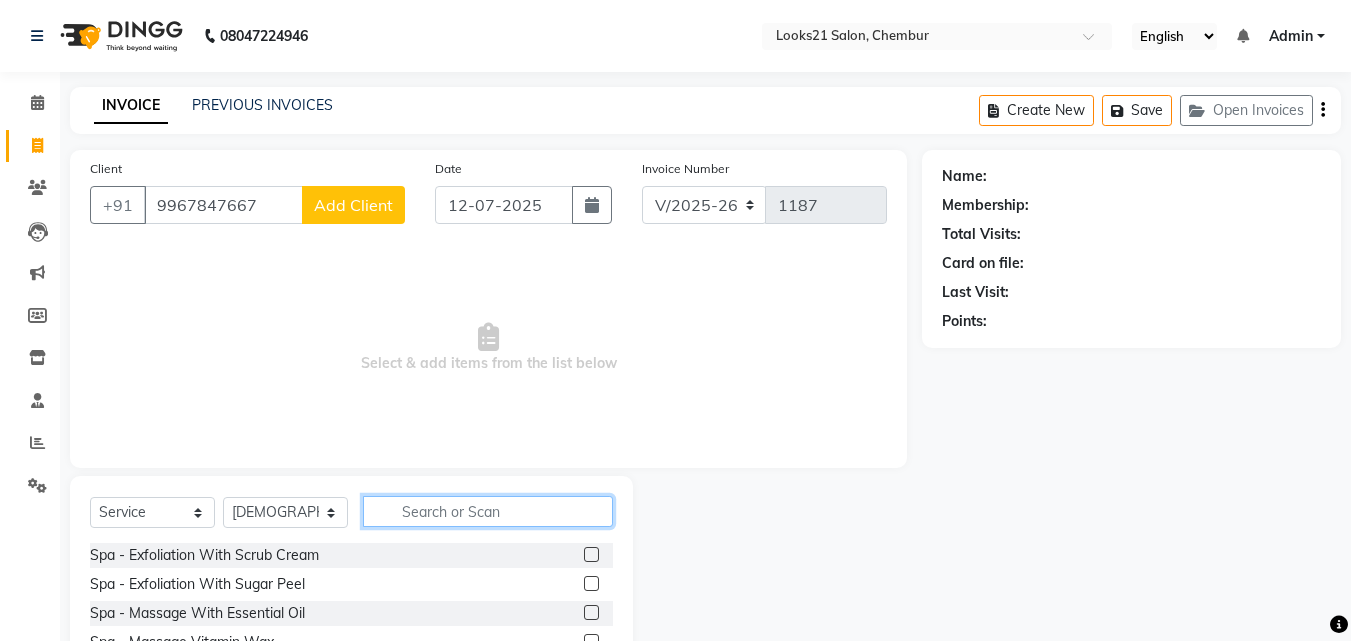 click 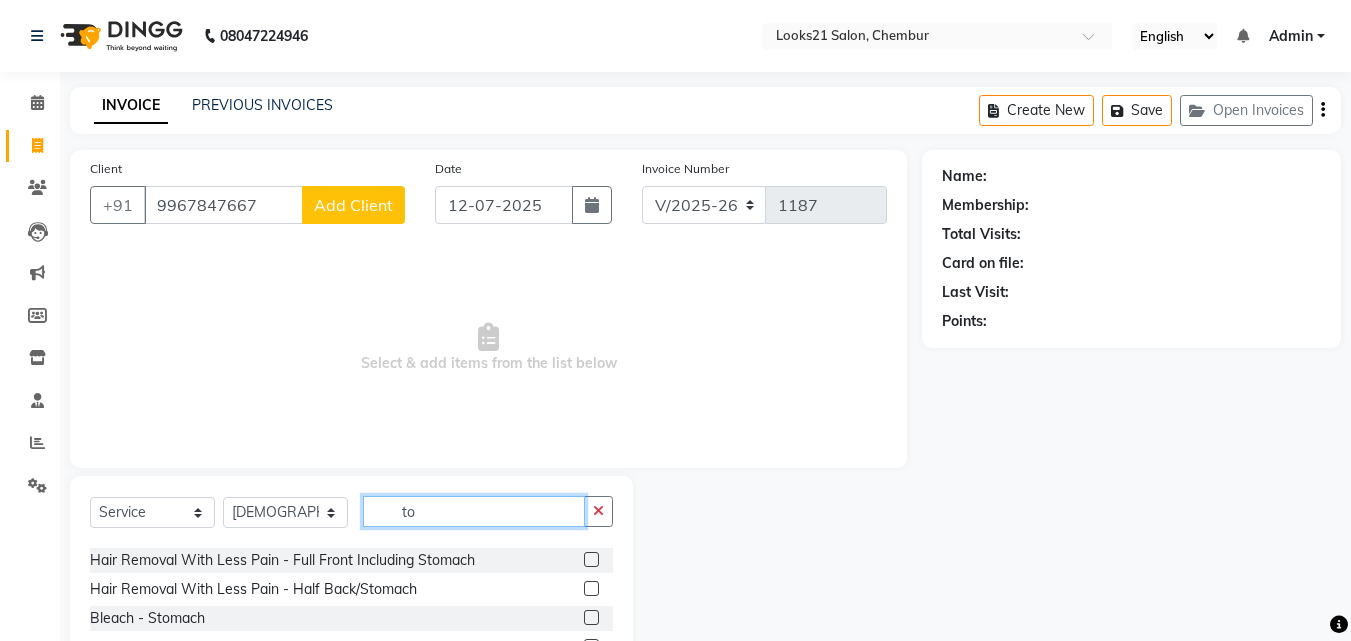scroll, scrollTop: 200, scrollLeft: 0, axis: vertical 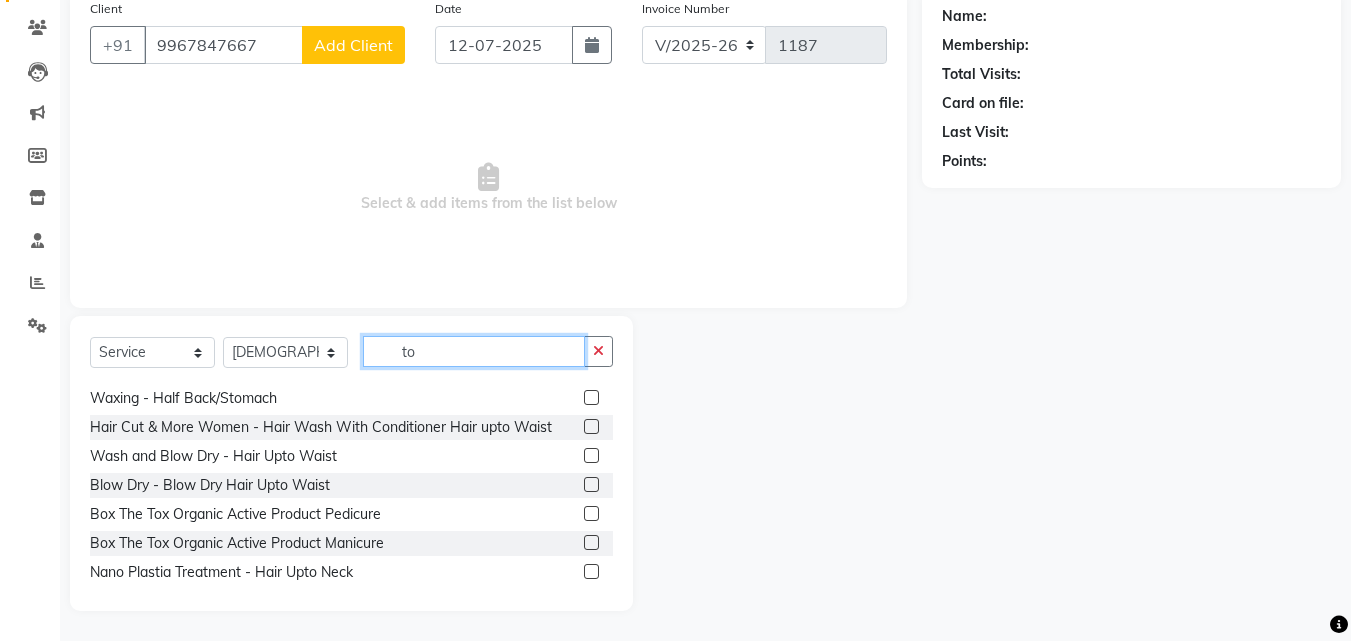 type on "to" 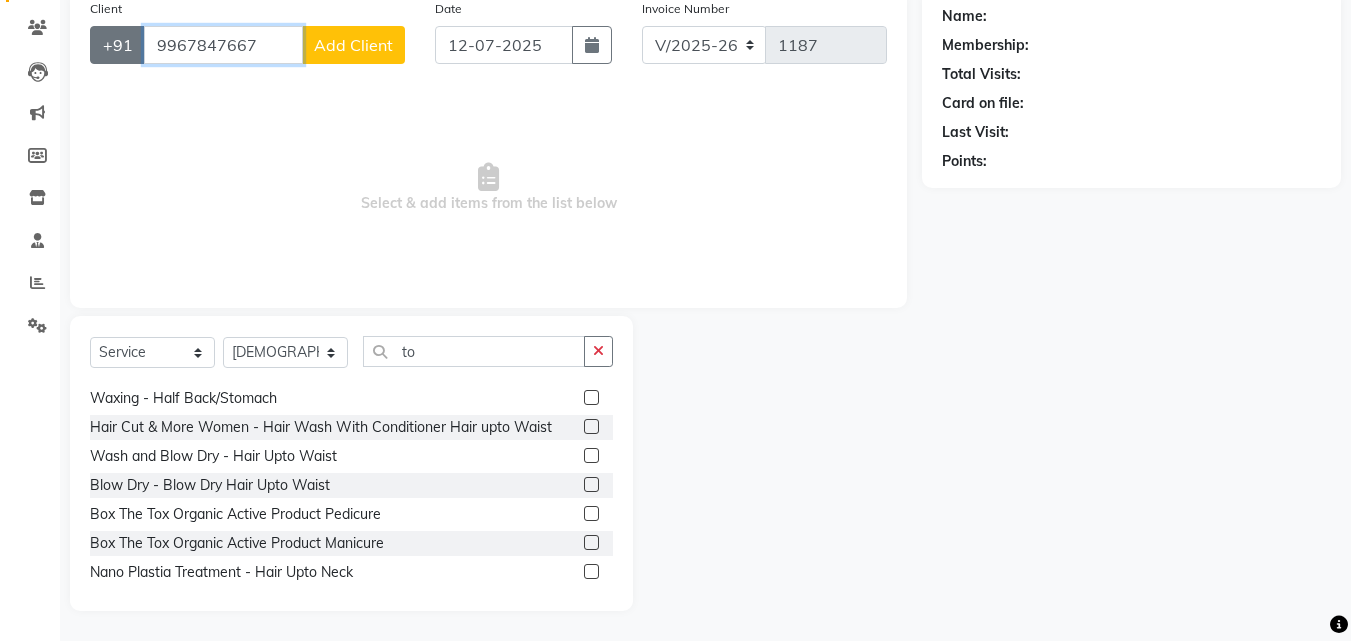 drag, startPoint x: 163, startPoint y: 35, endPoint x: 124, endPoint y: 39, distance: 39.20459 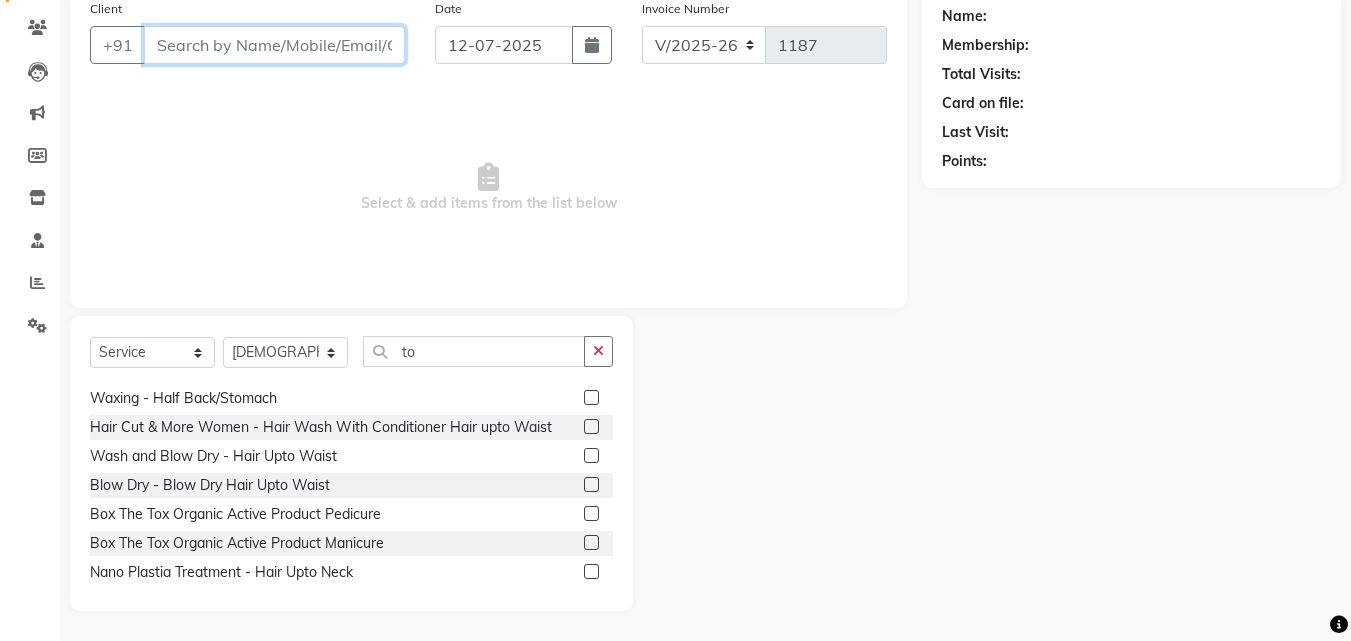 paste on "9967847667" 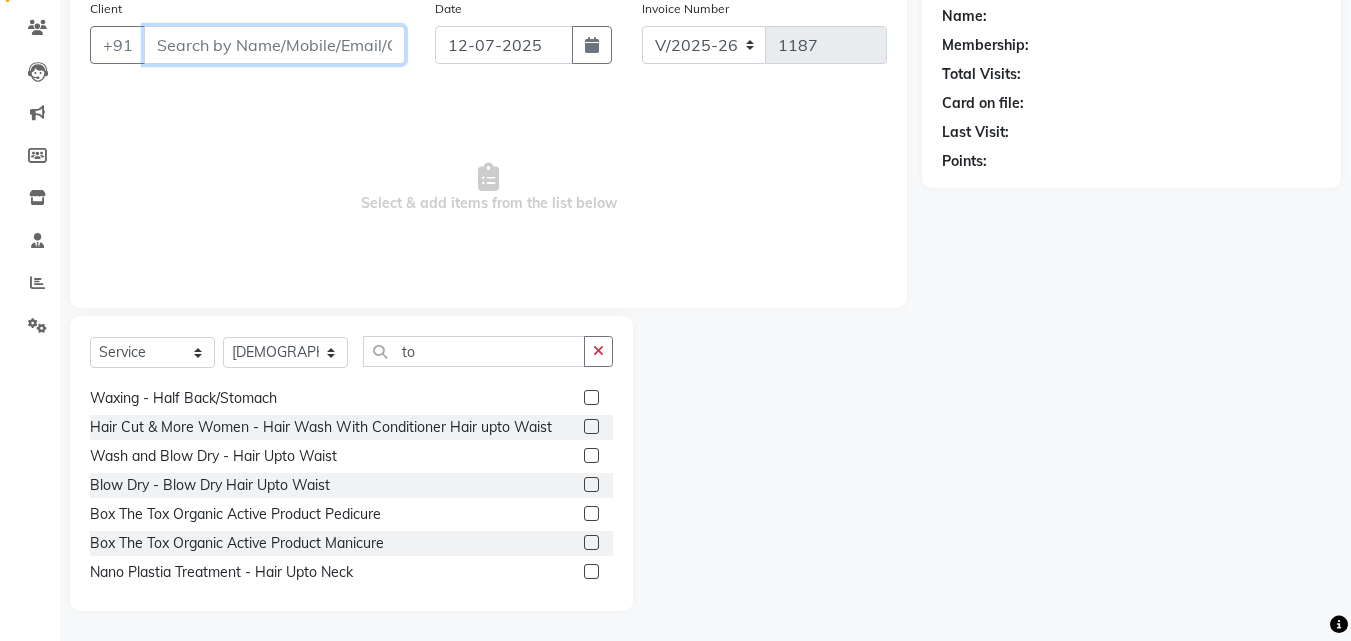 type on "9967847667" 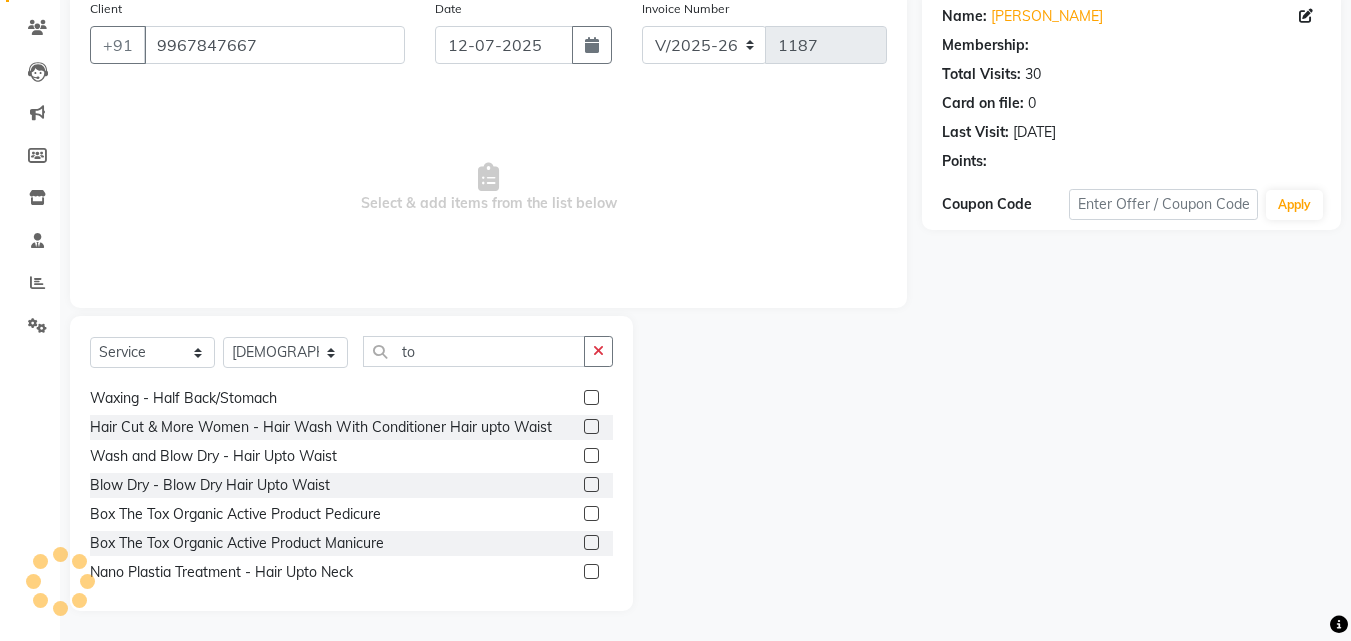 select on "1: Object" 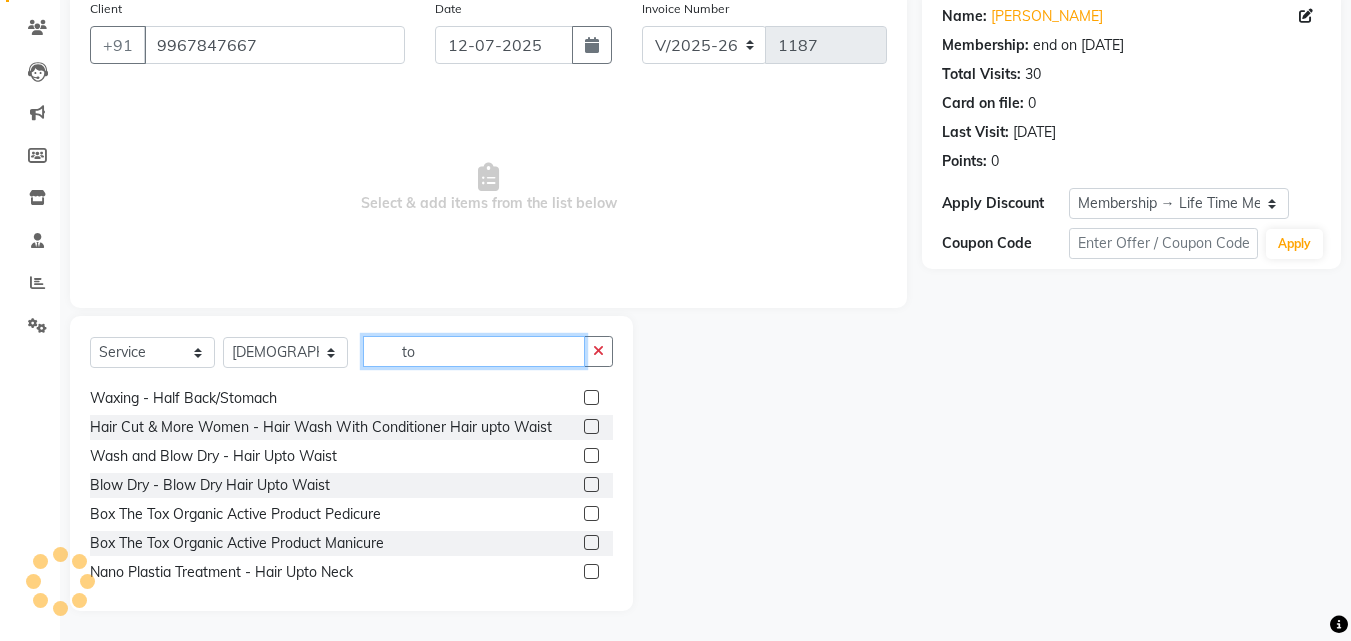 click on "to" 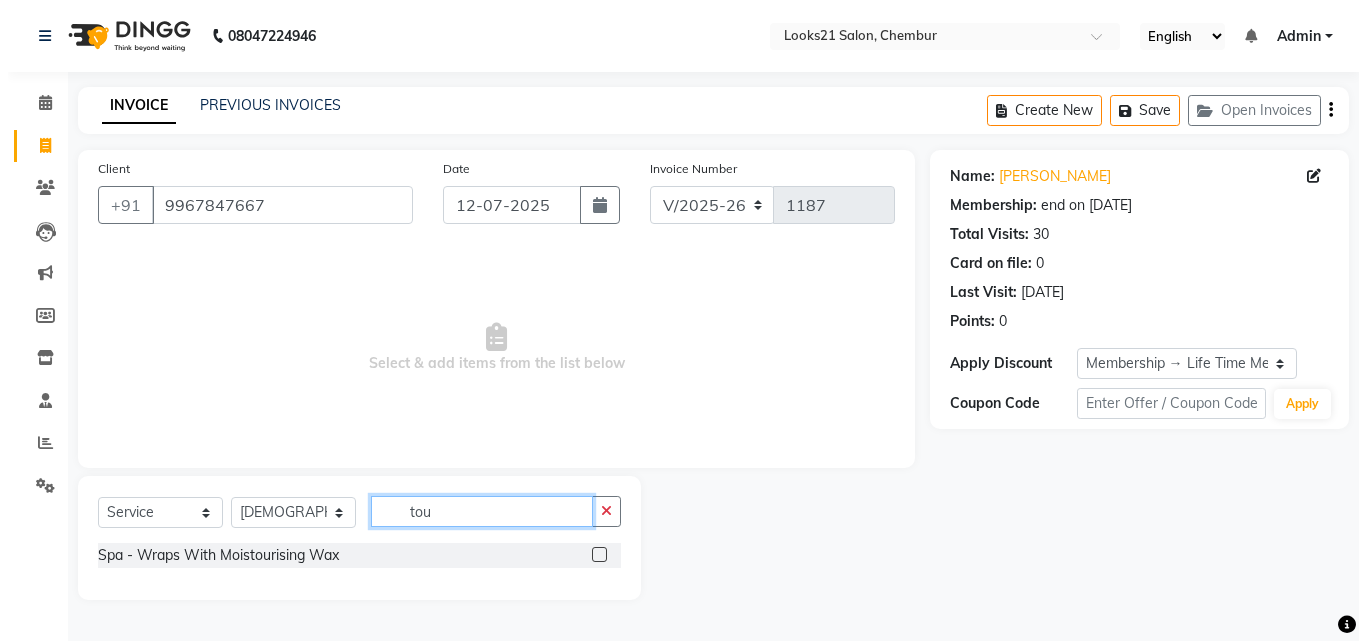 scroll, scrollTop: 0, scrollLeft: 0, axis: both 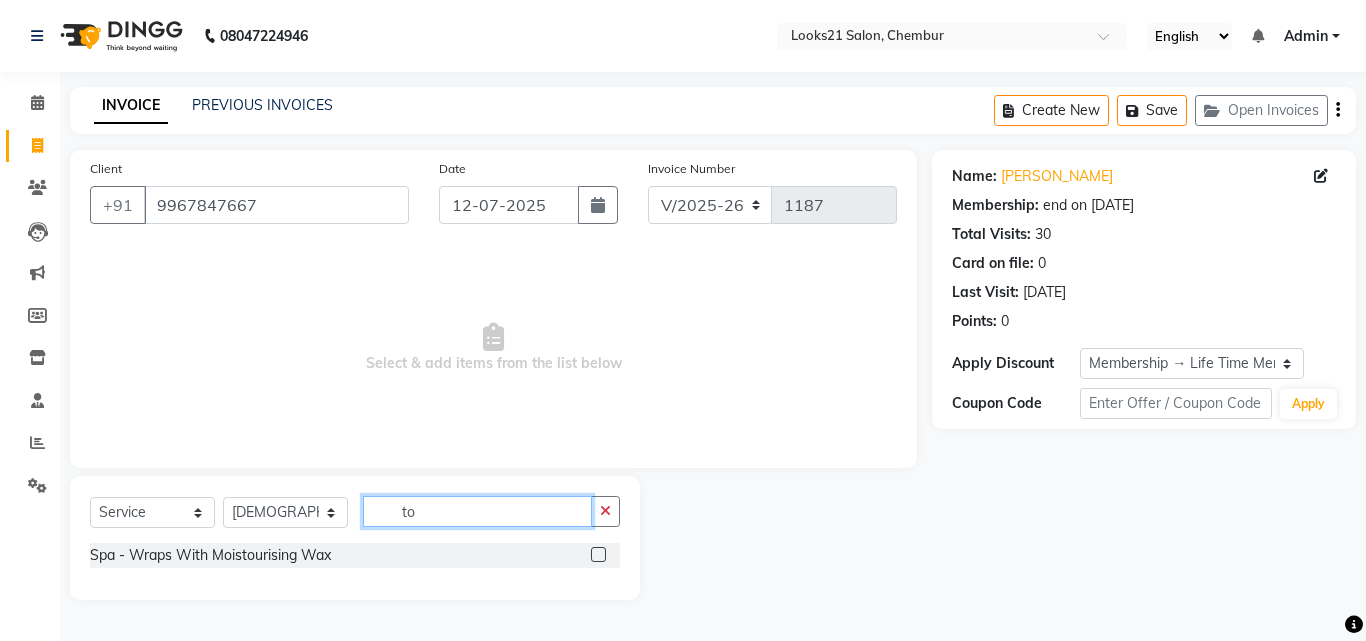 type on "t" 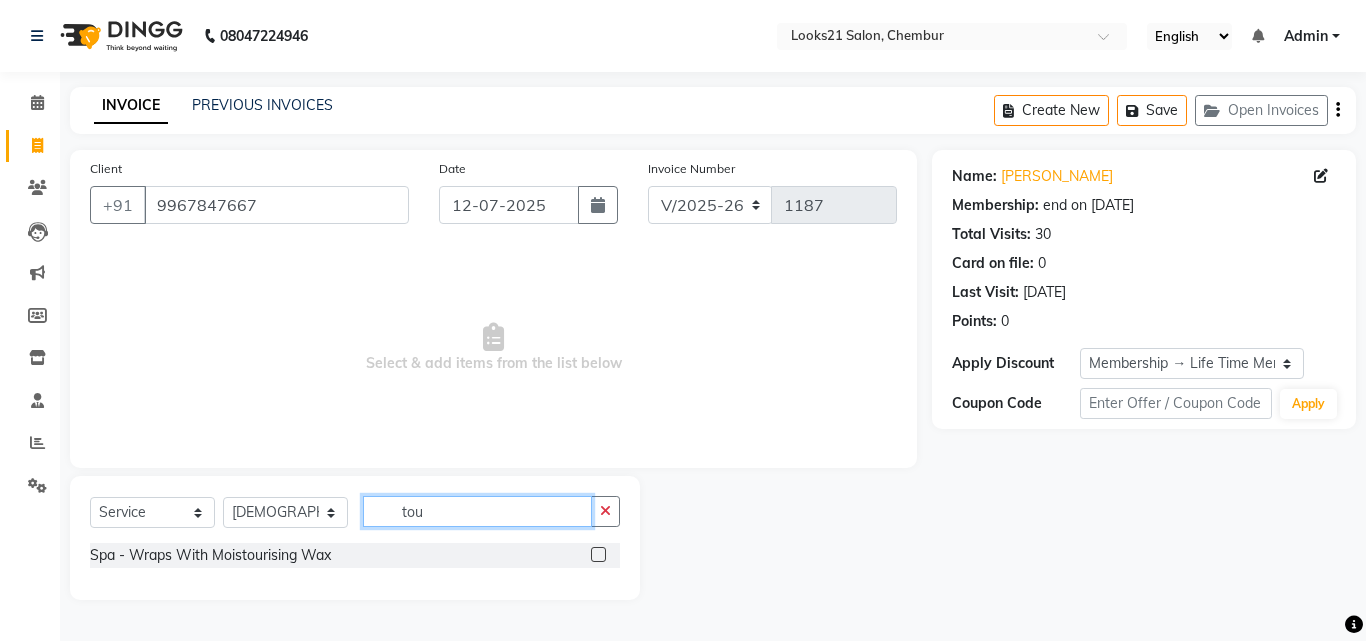 type on "tou" 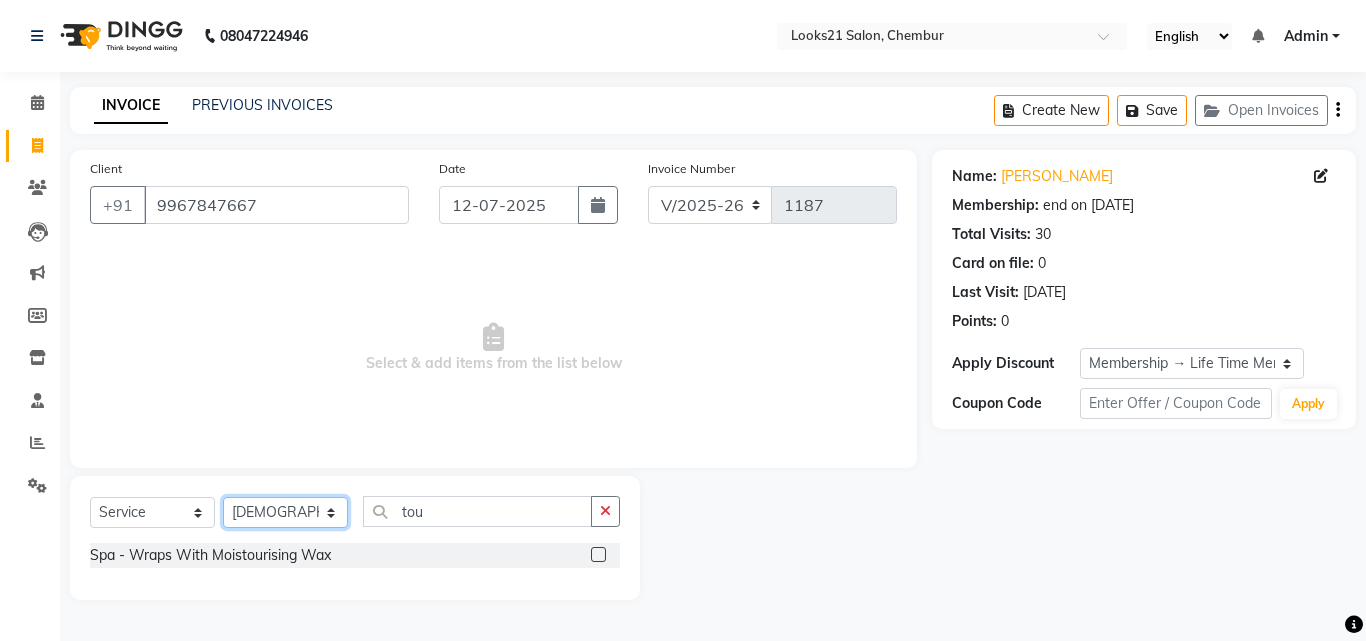 click on "Select Stylist [PERSON_NAME] [PERSON_NAME] [PERSON_NAME] [PERSON_NAME] [PERSON_NAME] [PERSON_NAME] [PERSON_NAME]" 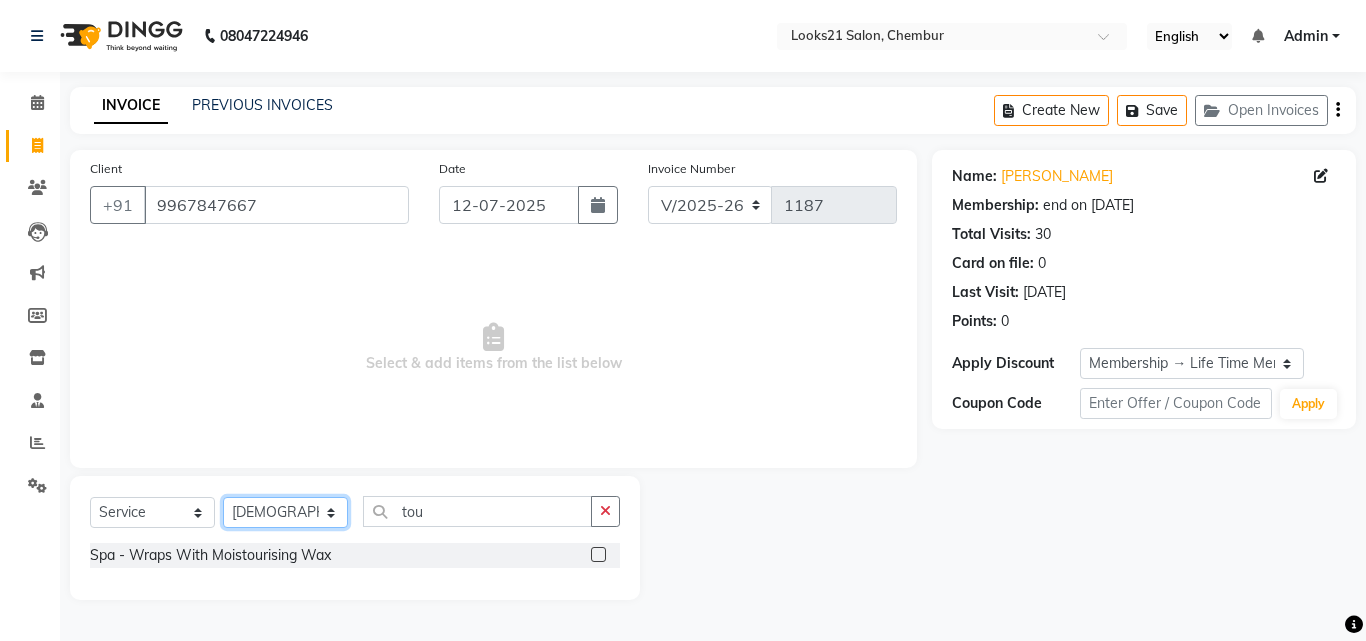 select on "13883" 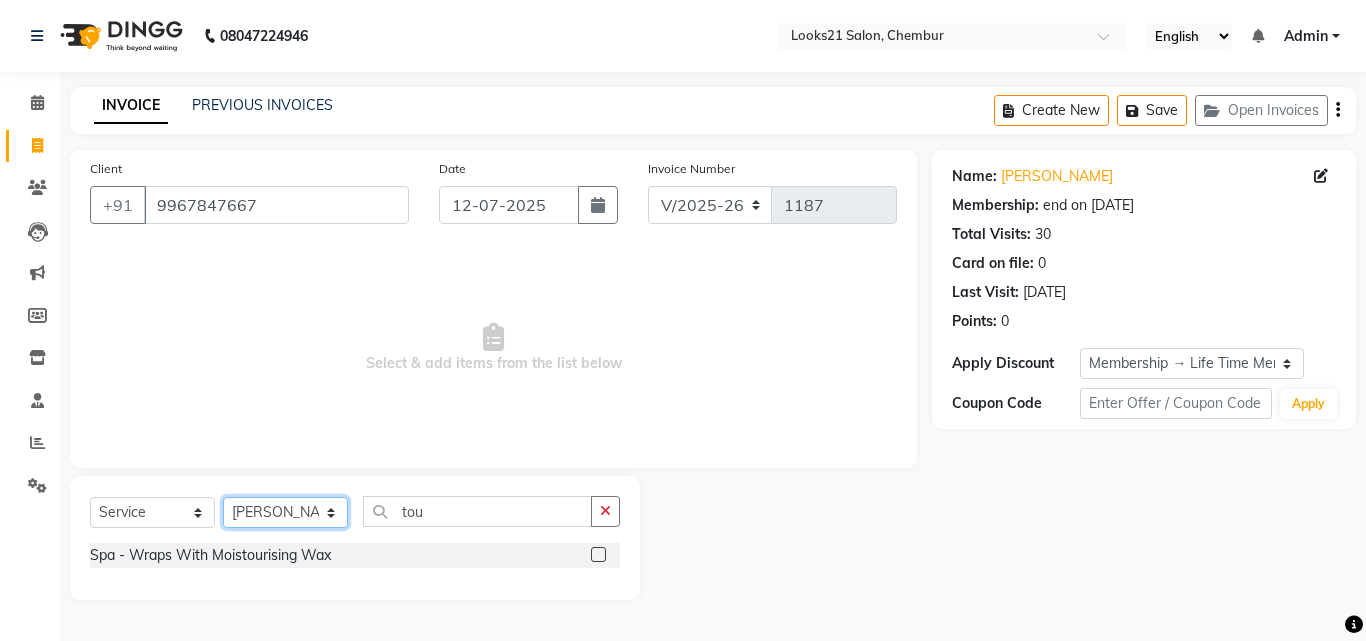 click on "Select Stylist [PERSON_NAME] [PERSON_NAME] [PERSON_NAME] [PERSON_NAME] [PERSON_NAME] [PERSON_NAME] [PERSON_NAME]" 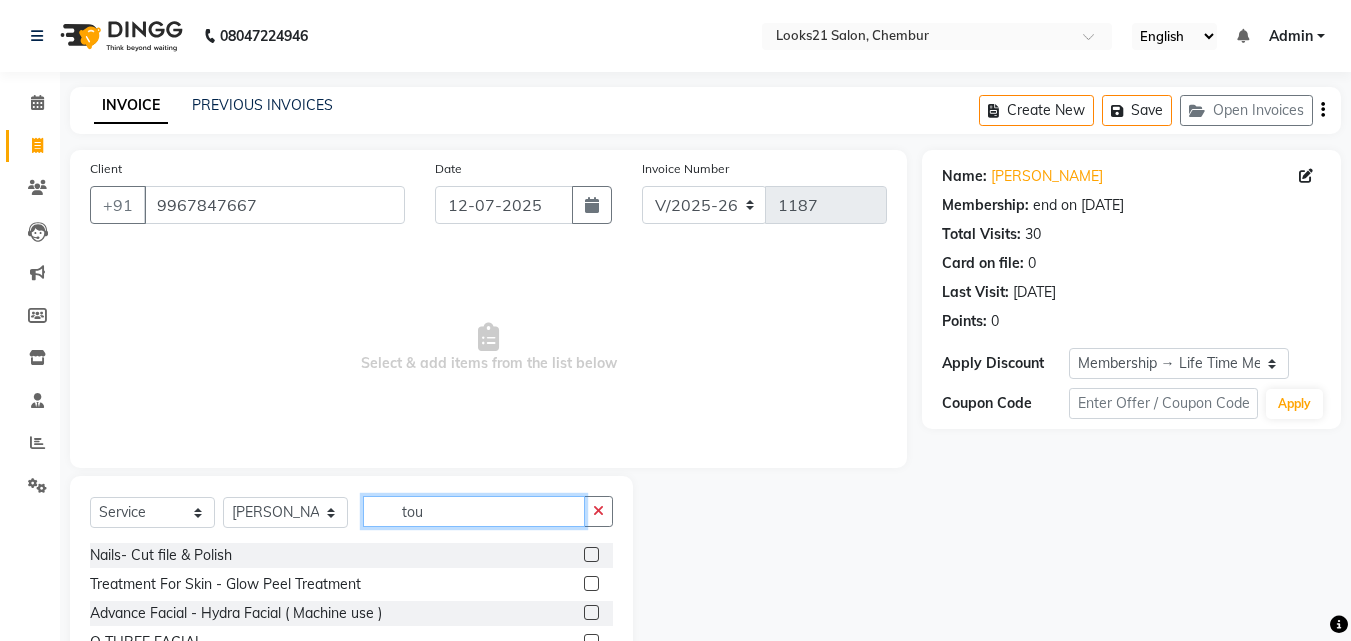 drag, startPoint x: 481, startPoint y: 499, endPoint x: 371, endPoint y: 499, distance: 110 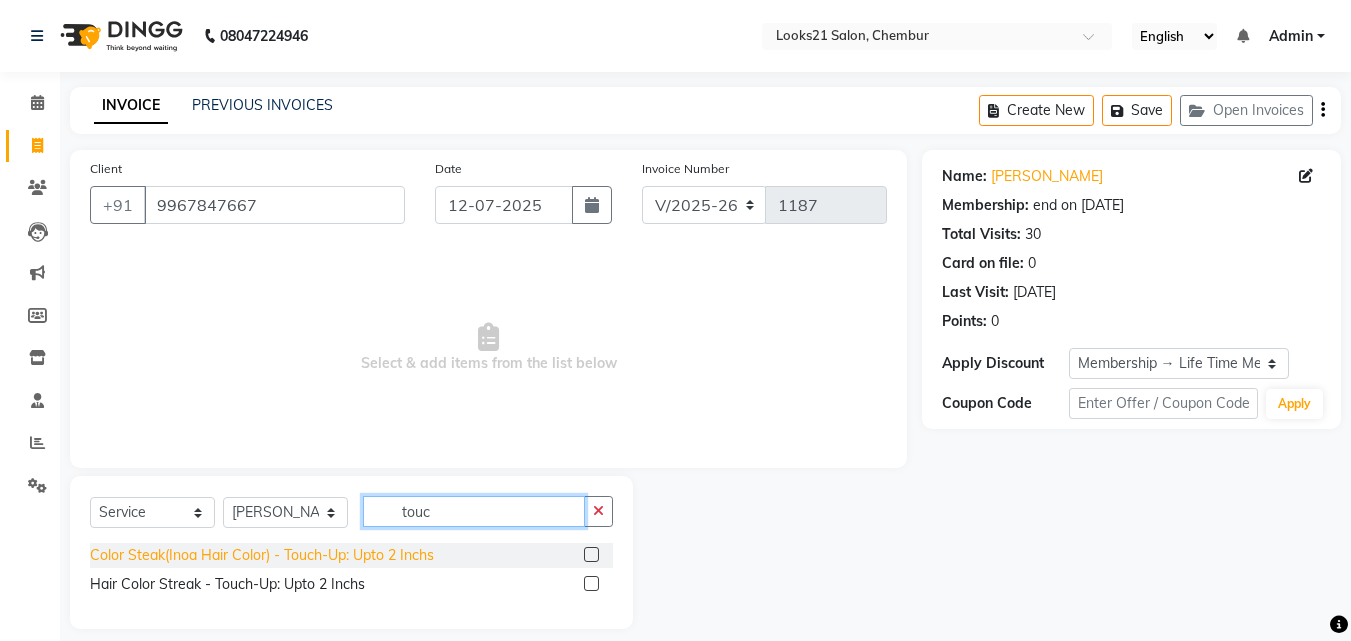 type on "touc" 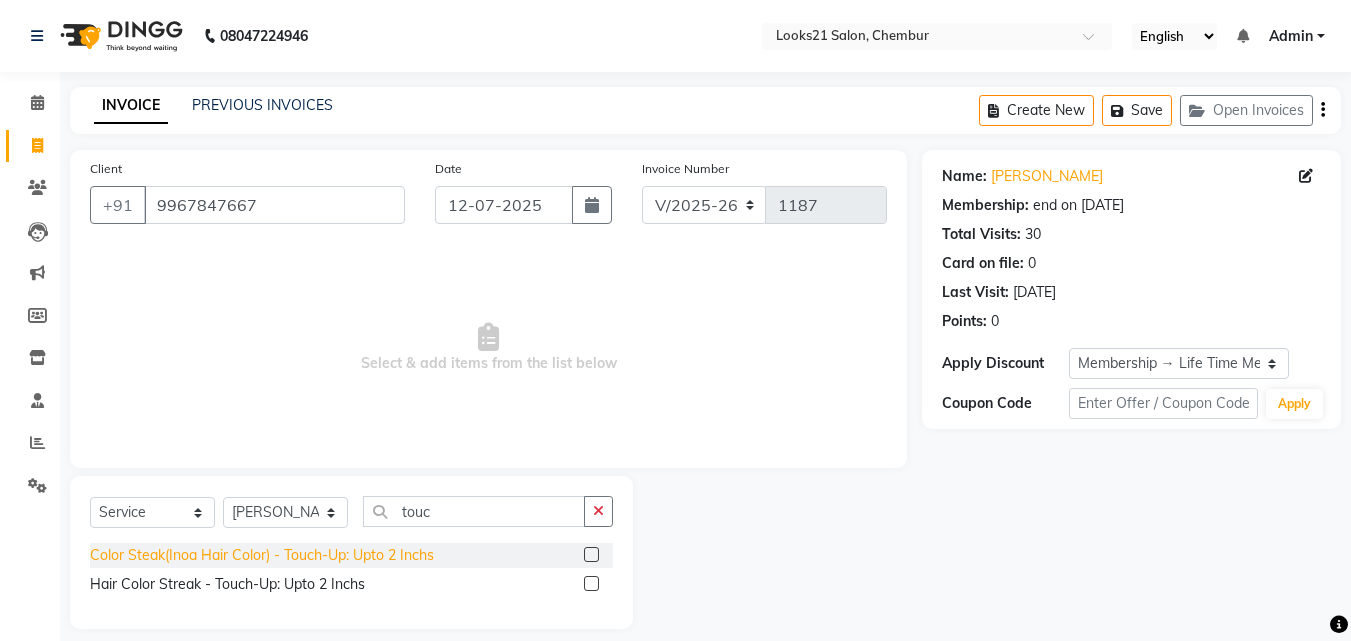 click on "Color Steak(Inoa Hair Color)  - Touch-Up: Upto 2 Inchs" 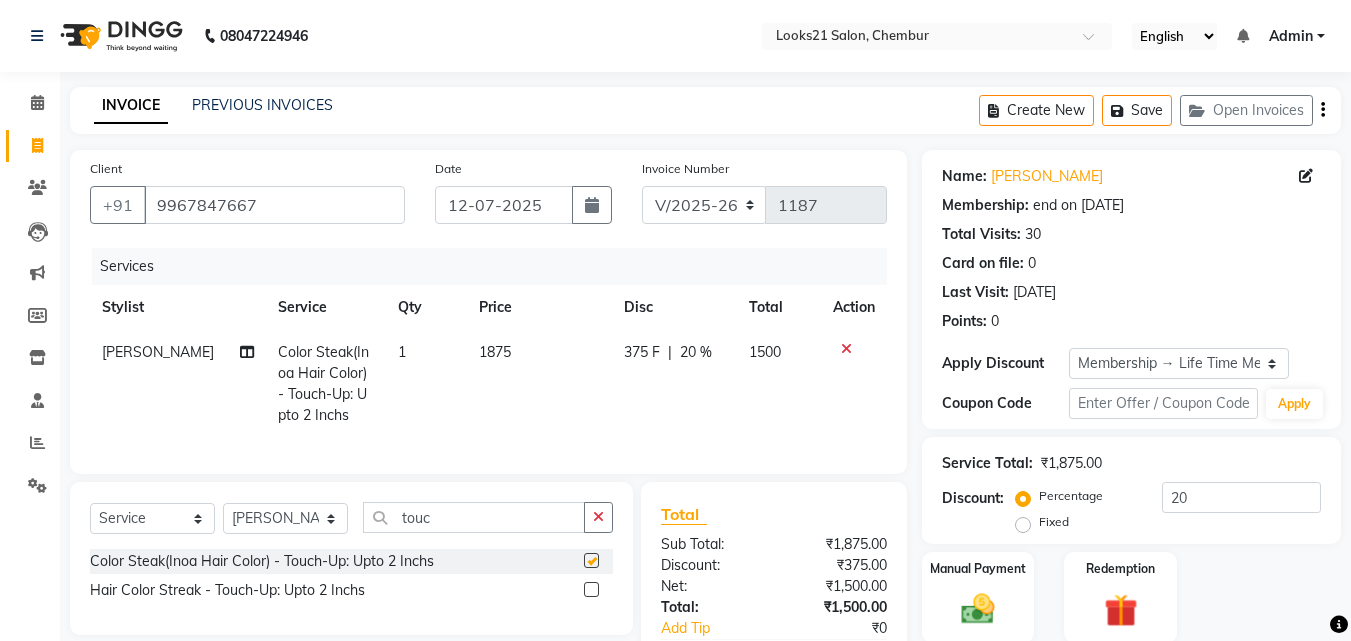 checkbox on "false" 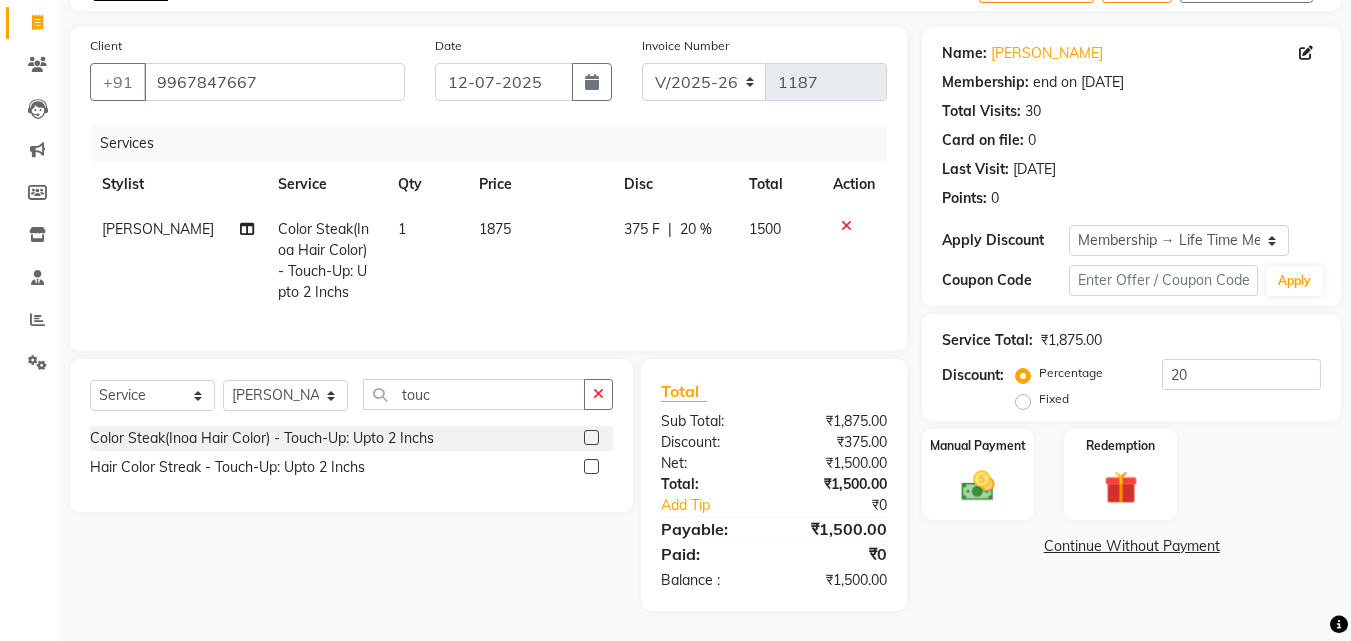 scroll, scrollTop: 138, scrollLeft: 0, axis: vertical 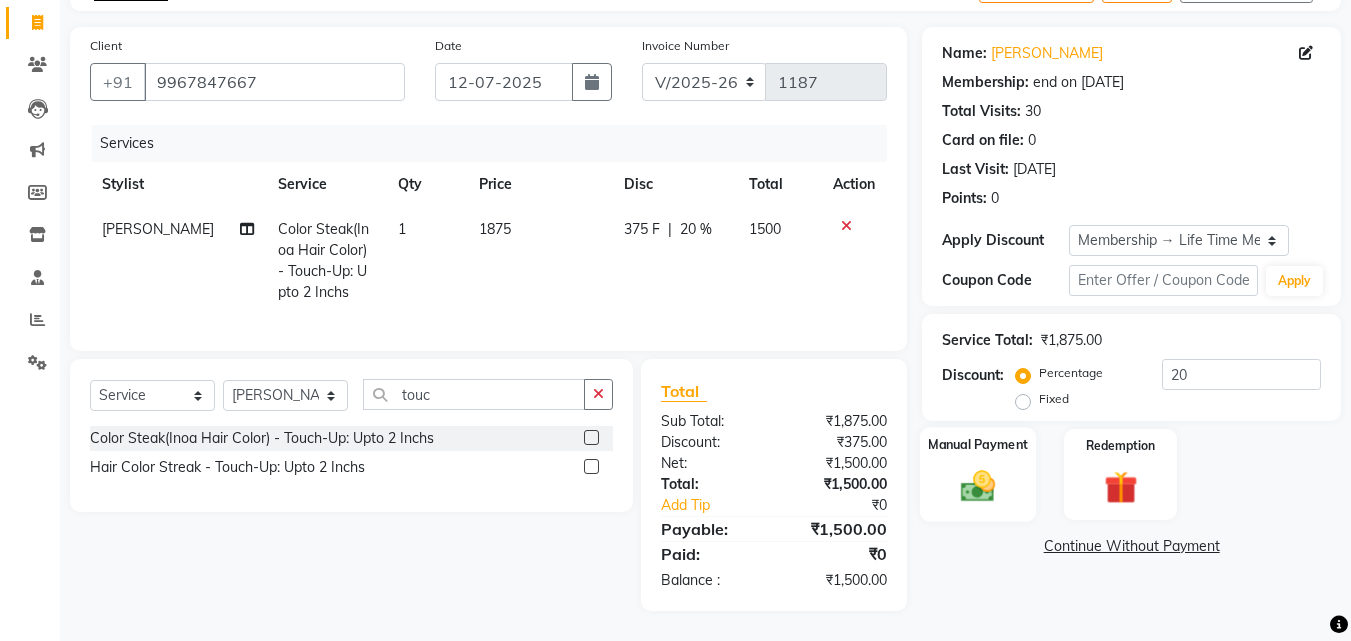 click 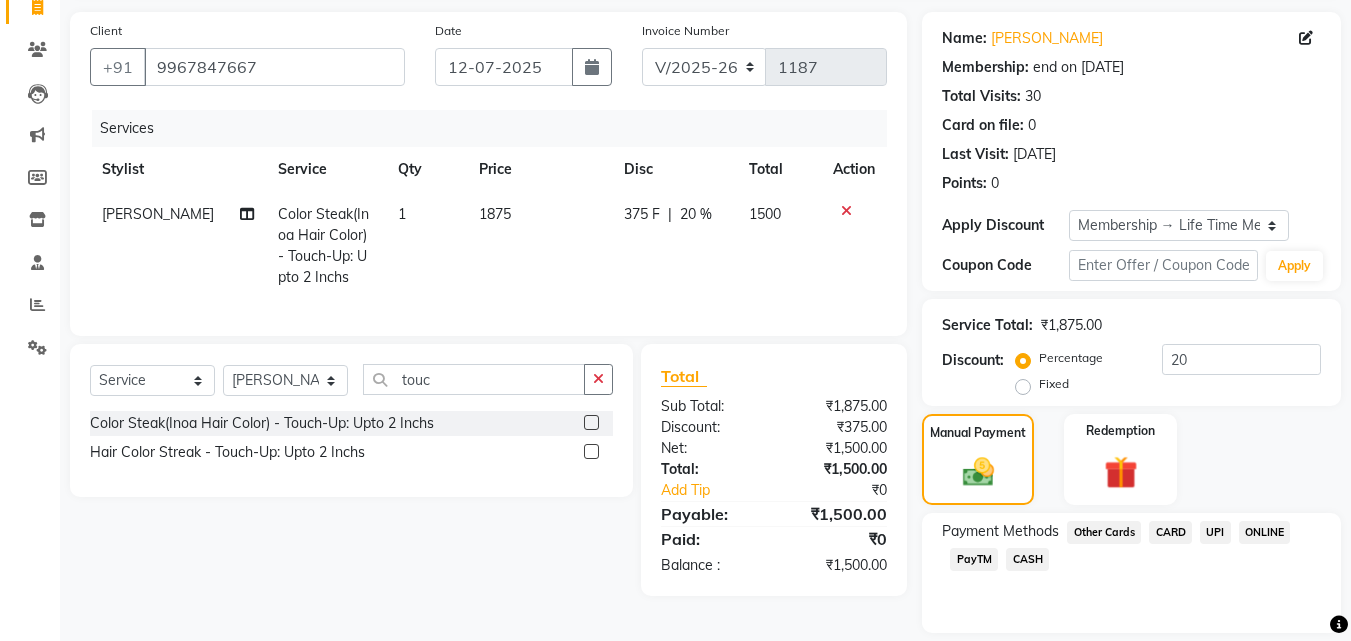click on "UPI" 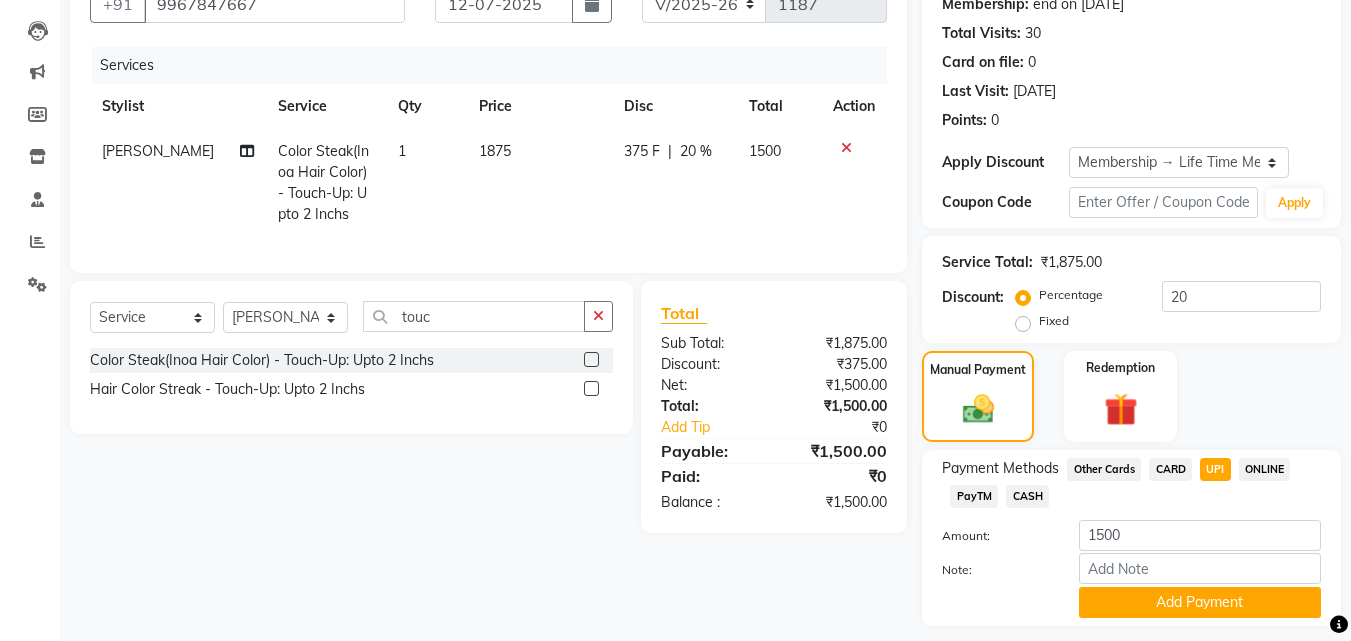 scroll, scrollTop: 257, scrollLeft: 0, axis: vertical 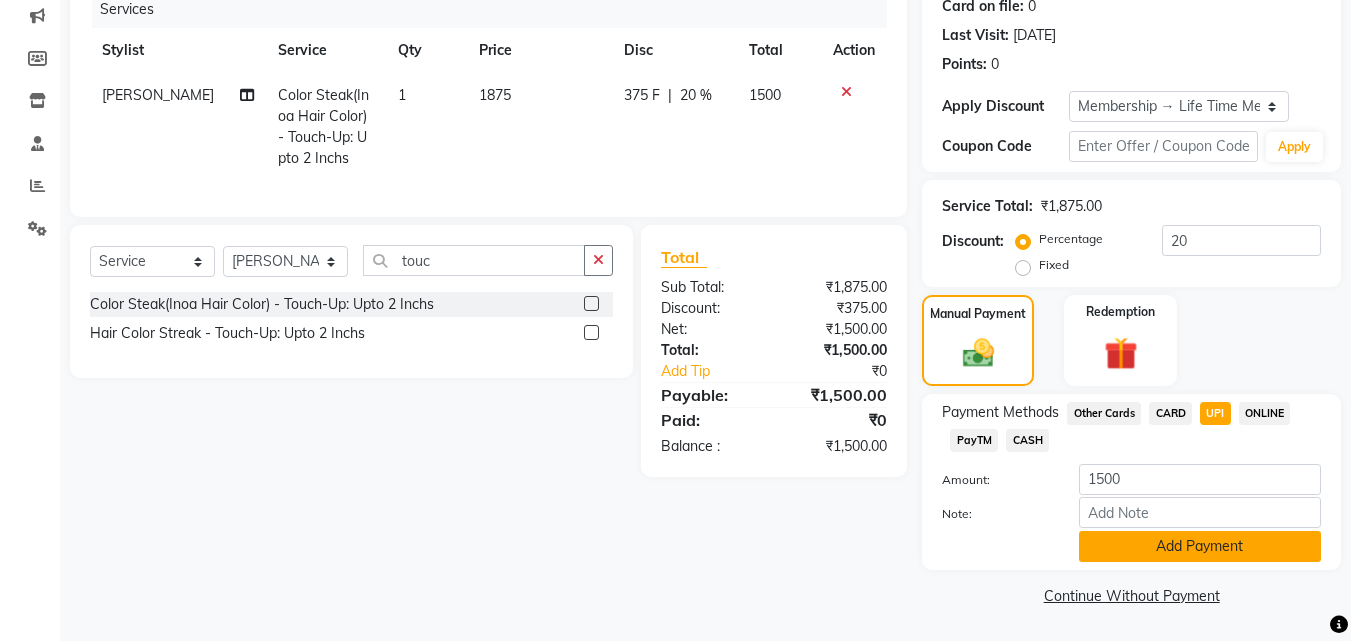 click on "Add Payment" 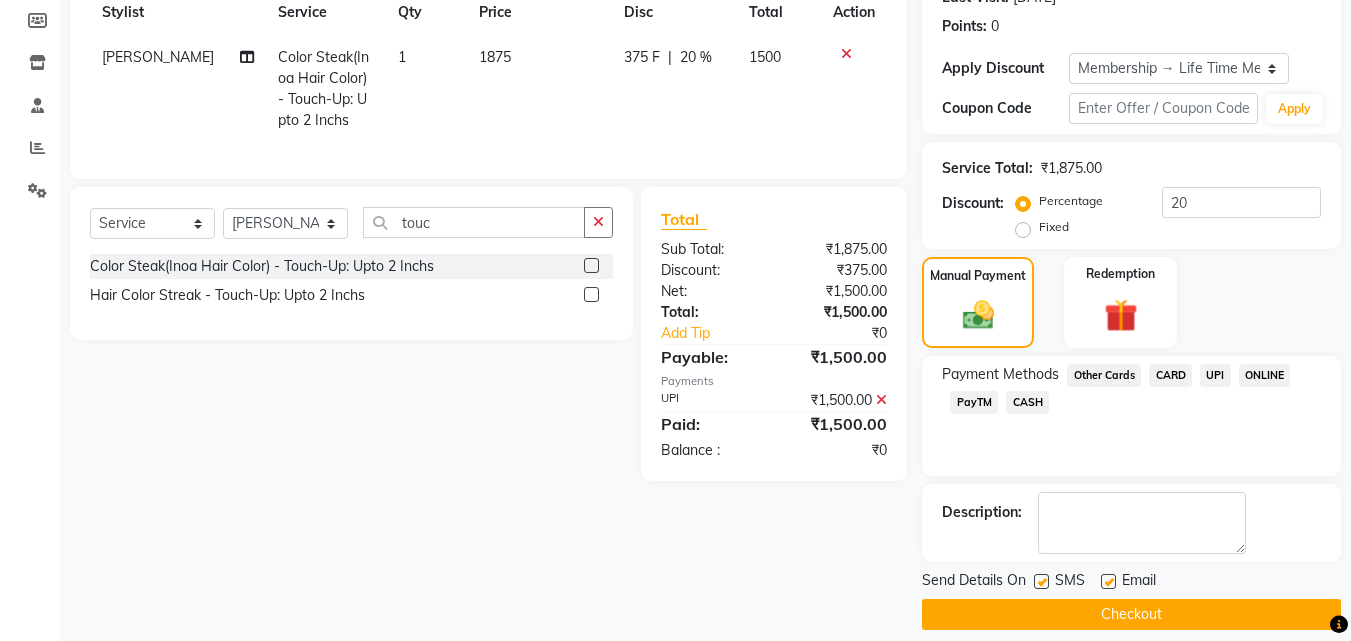 scroll, scrollTop: 314, scrollLeft: 0, axis: vertical 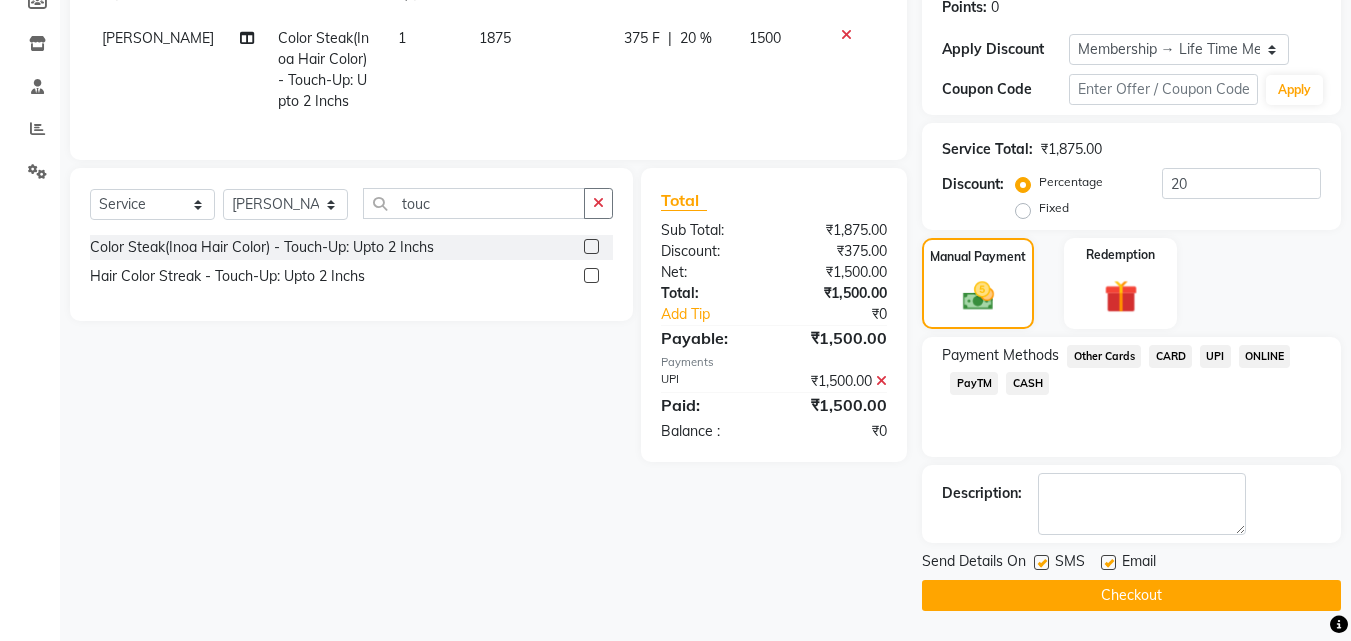 click on "Checkout" 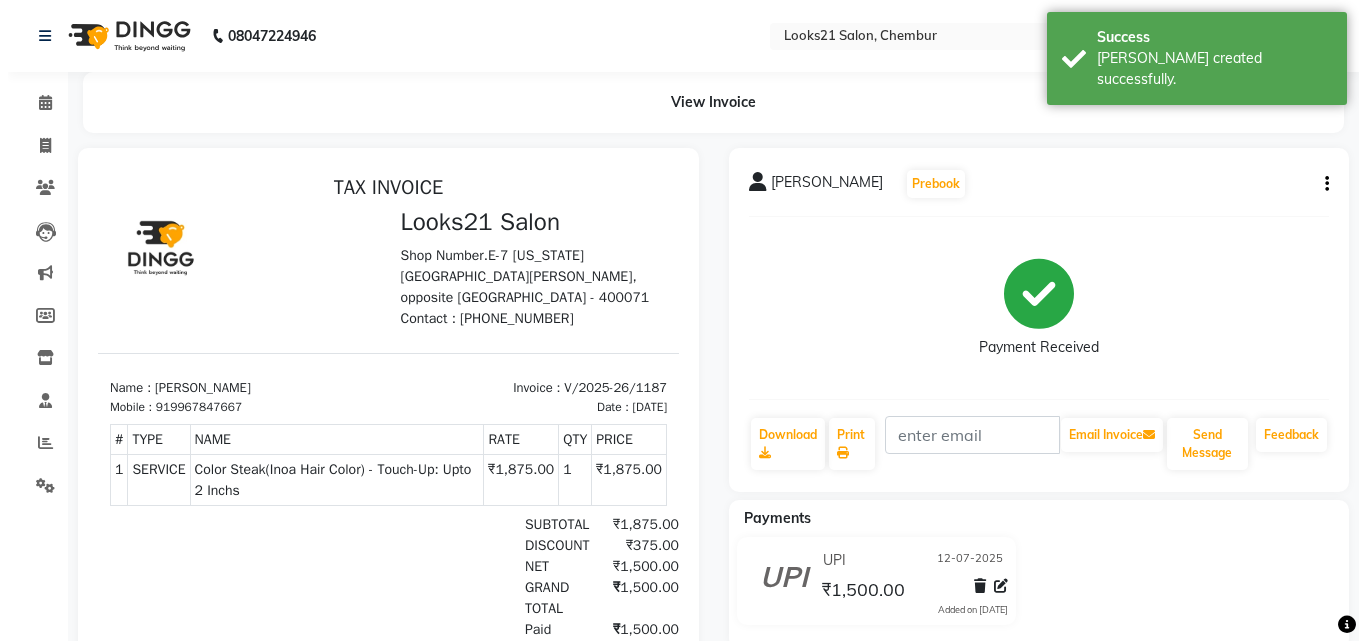 scroll, scrollTop: 0, scrollLeft: 0, axis: both 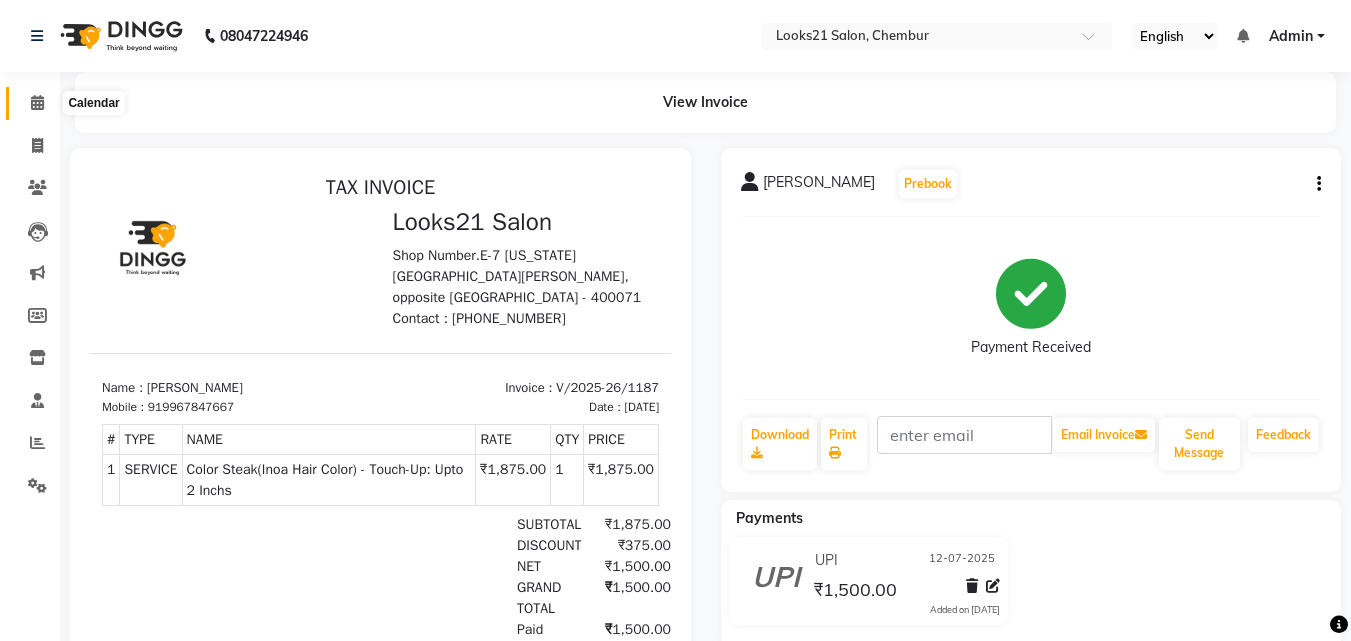 click 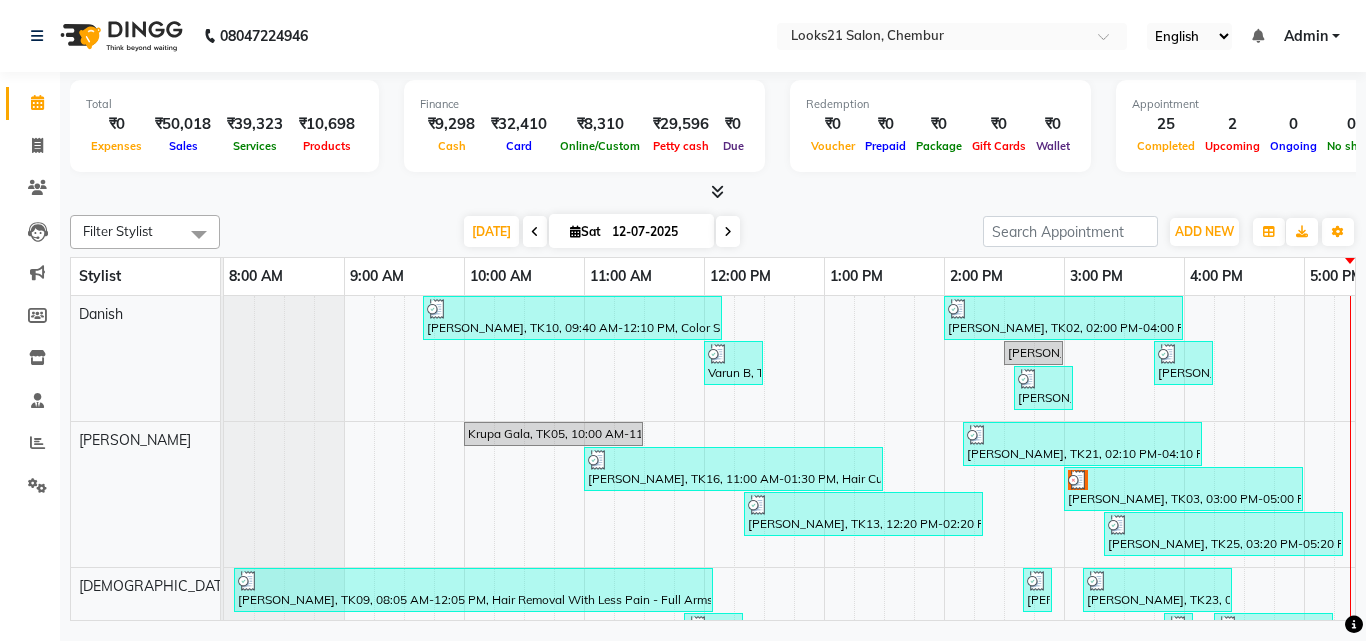 scroll, scrollTop: 367, scrollLeft: 0, axis: vertical 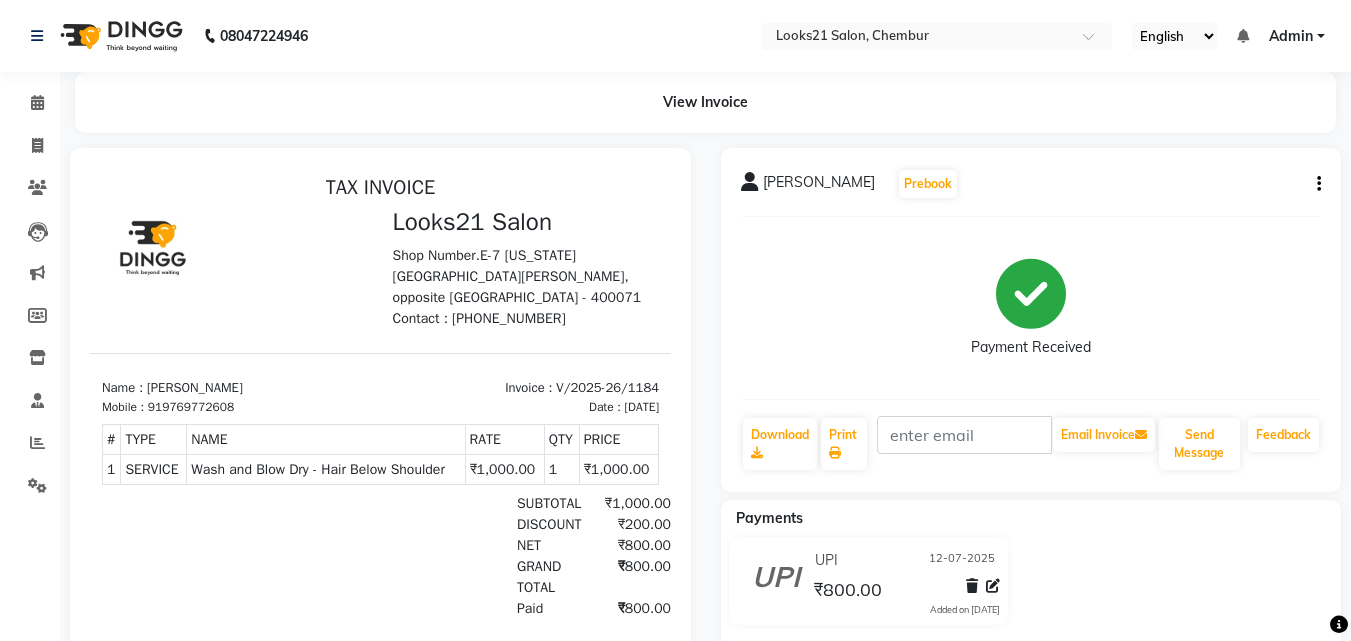 click on "919769772608" at bounding box center (191, 407) 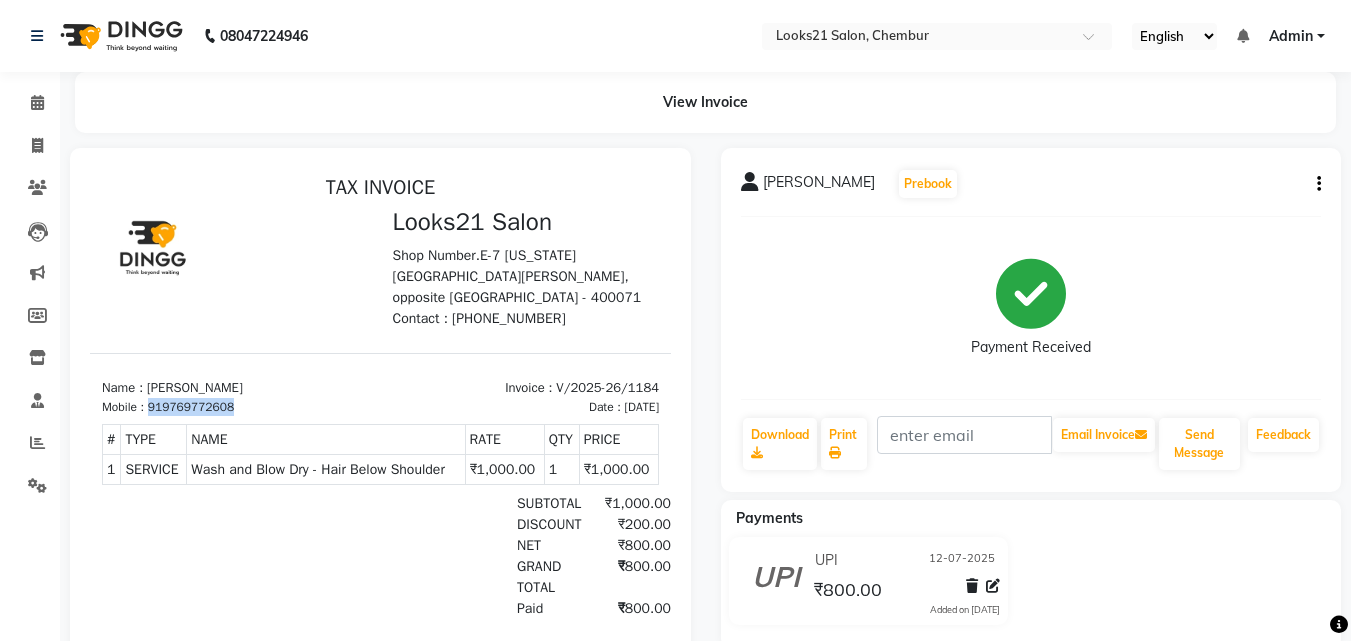 click on "919769772608" at bounding box center (191, 407) 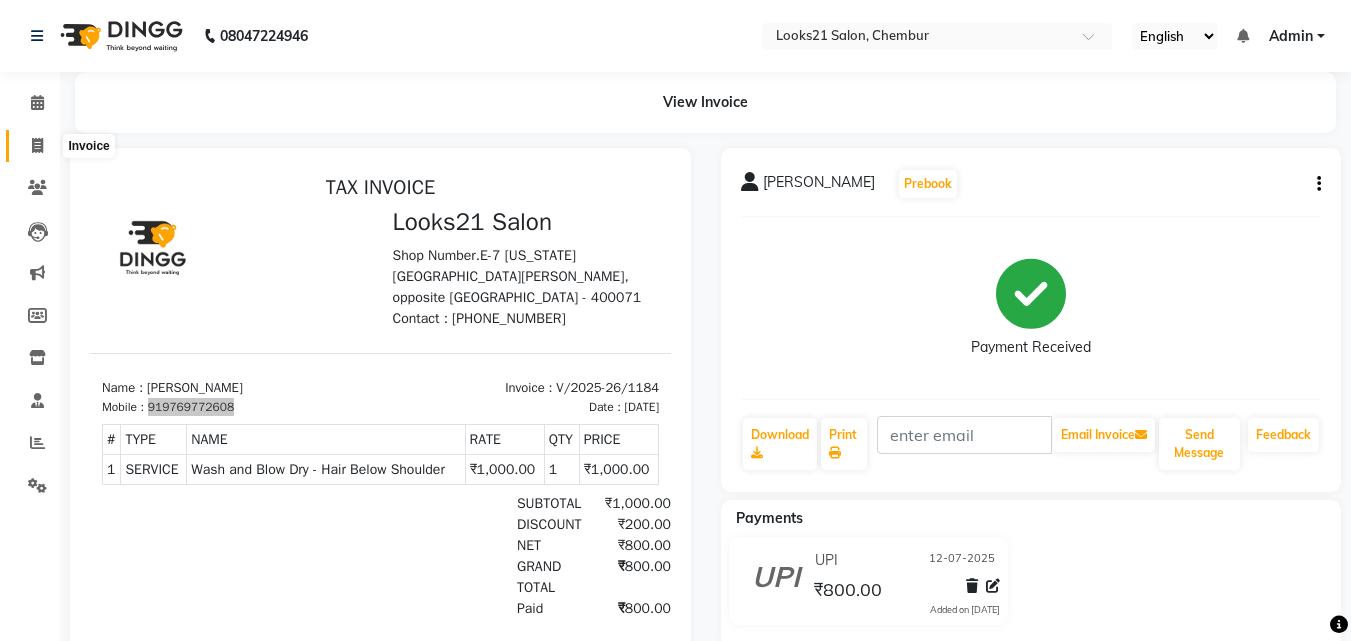 click 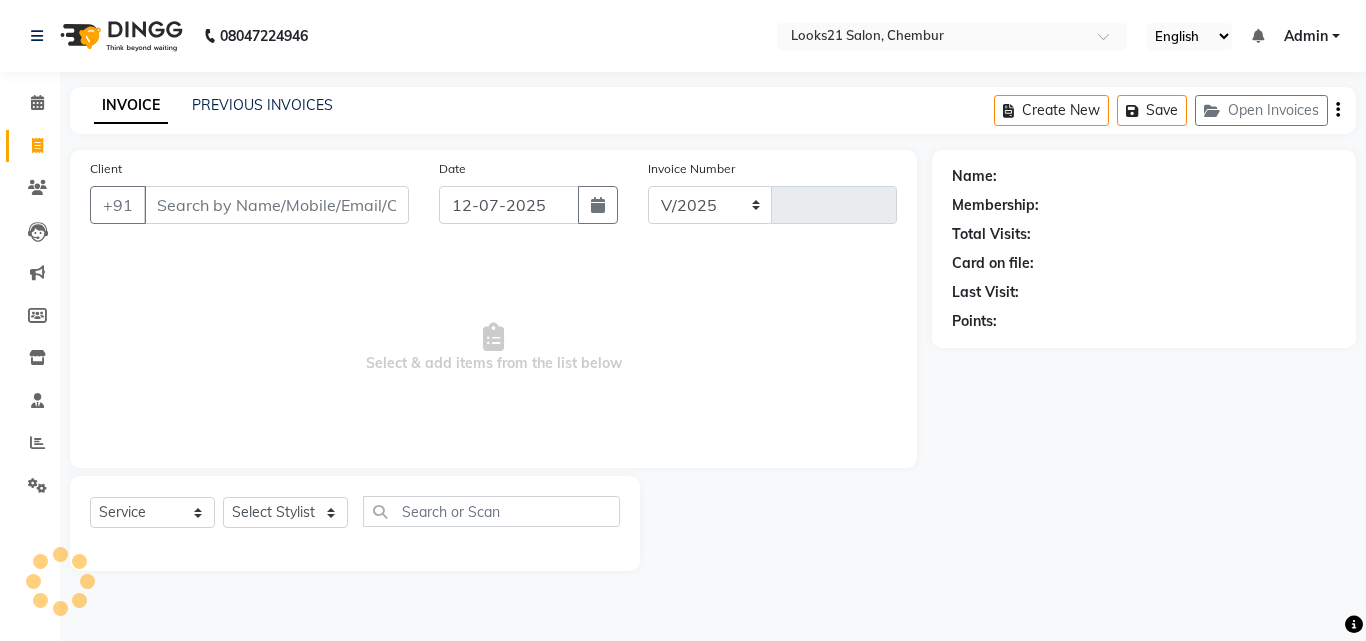 select on "844" 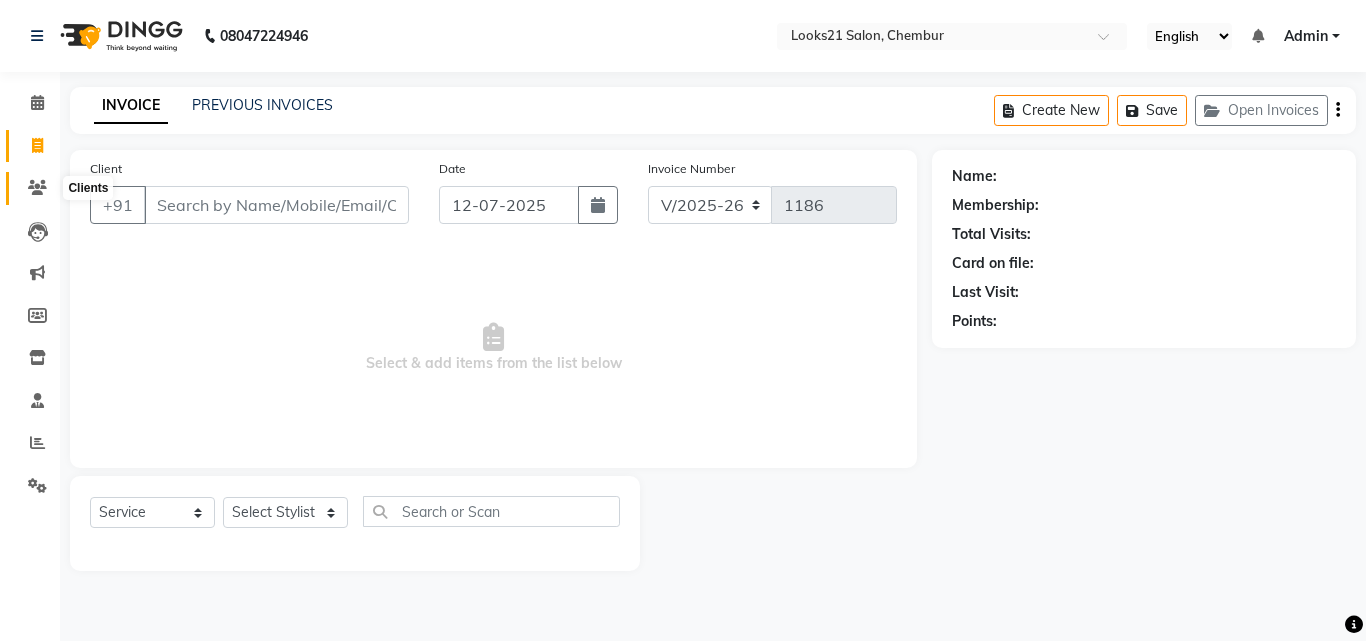 click 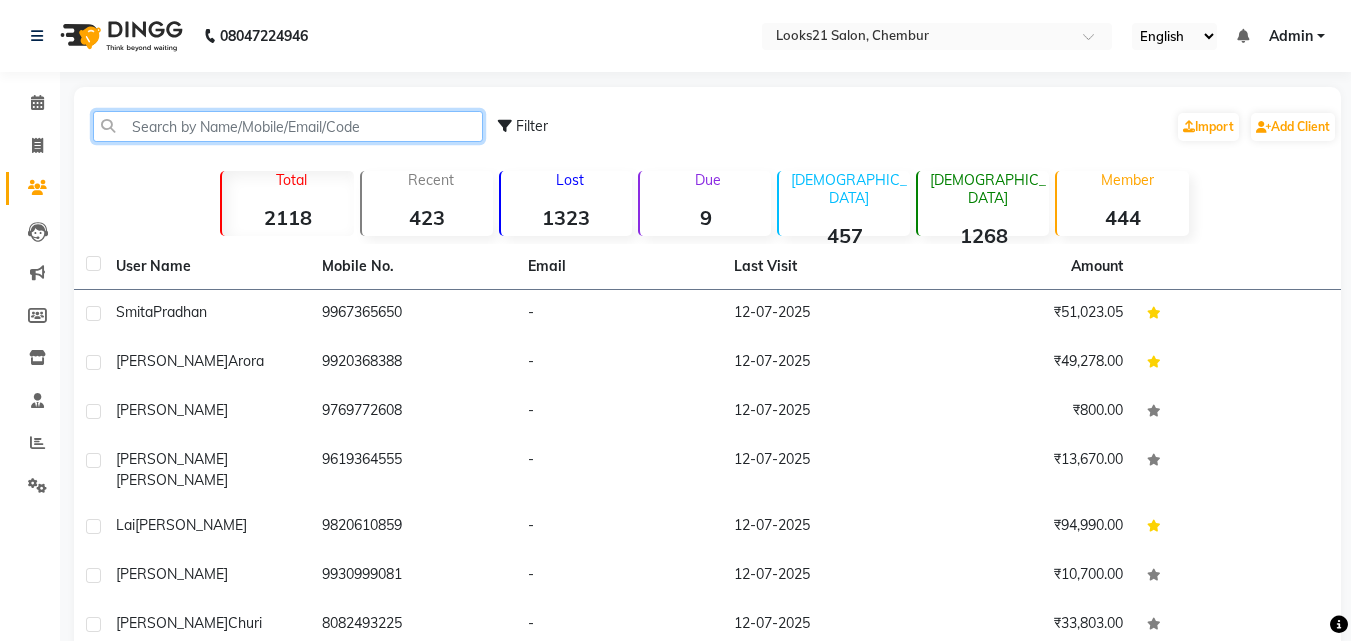 click 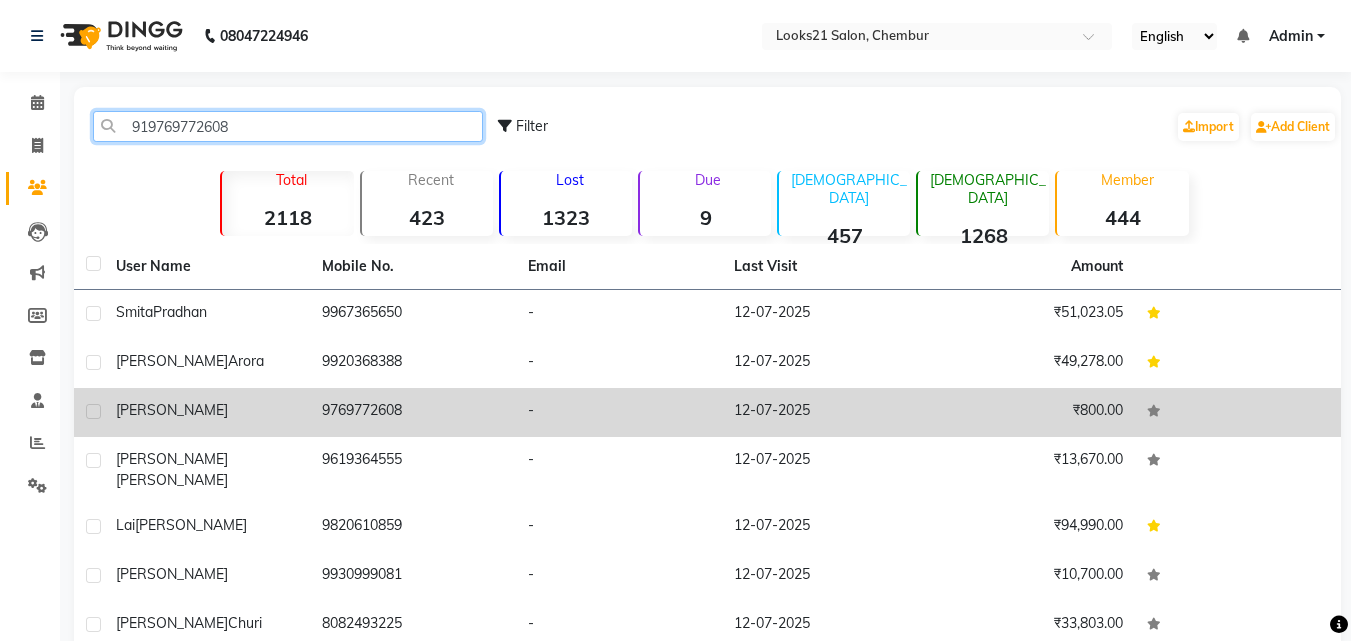 type on "919769772608" 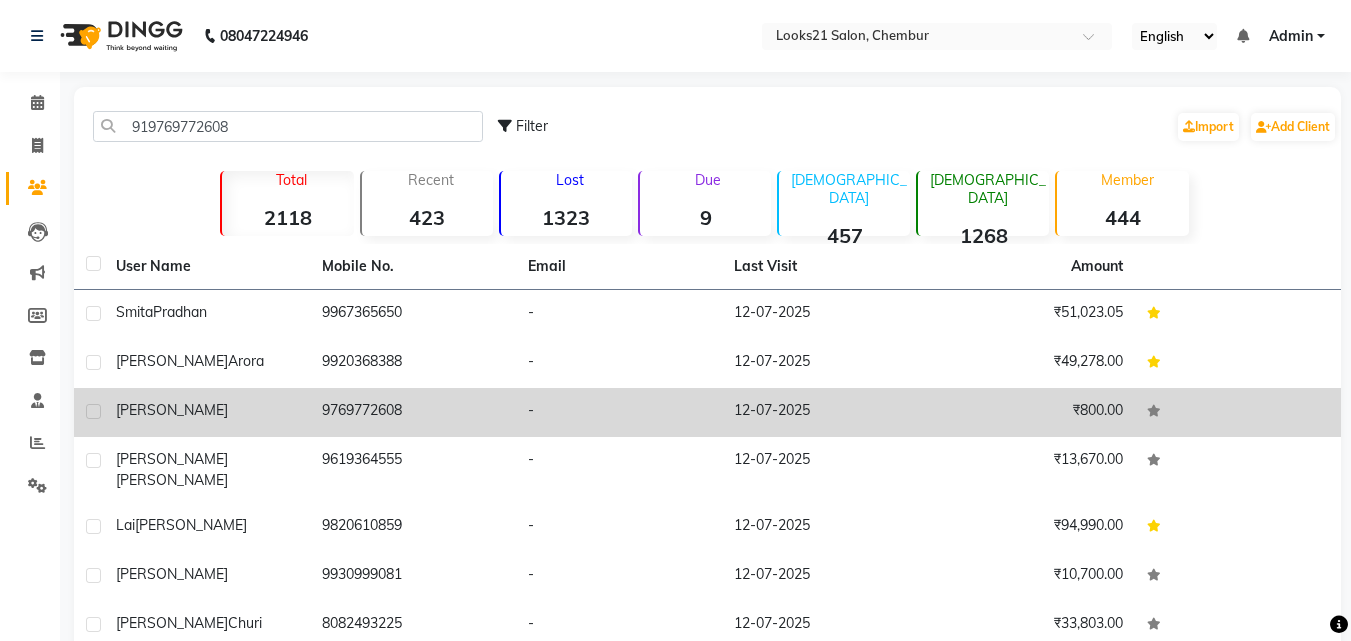 click on "[PERSON_NAME]" 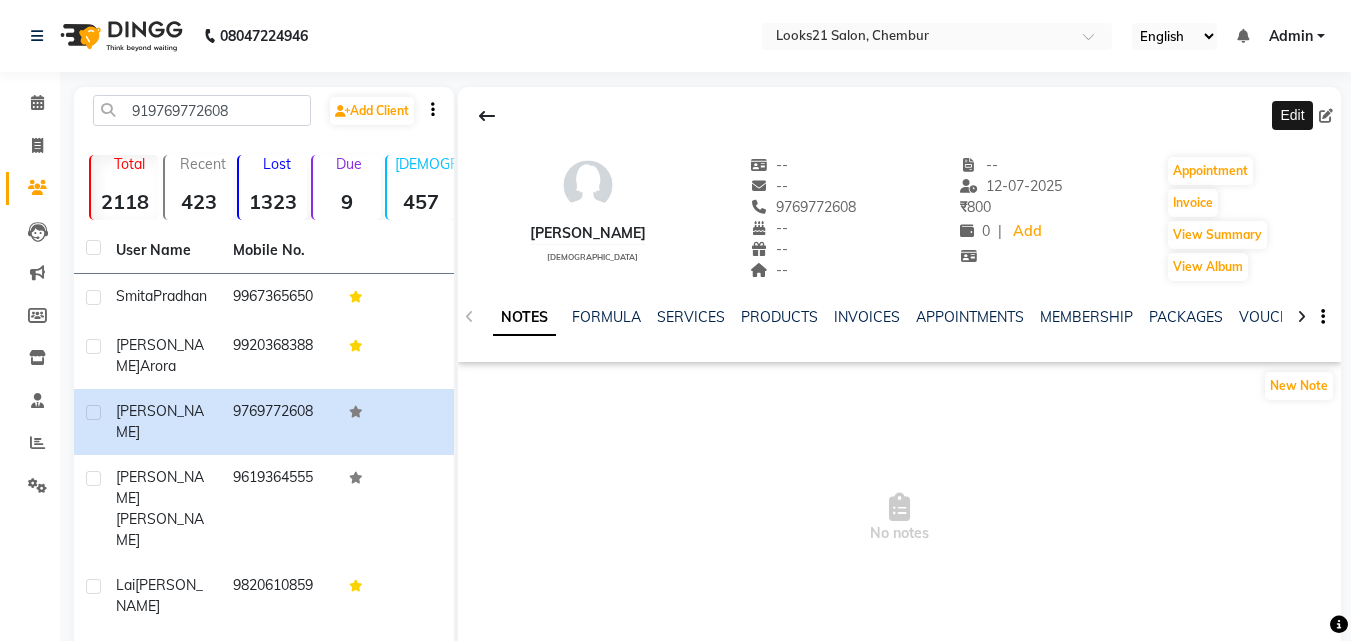 click 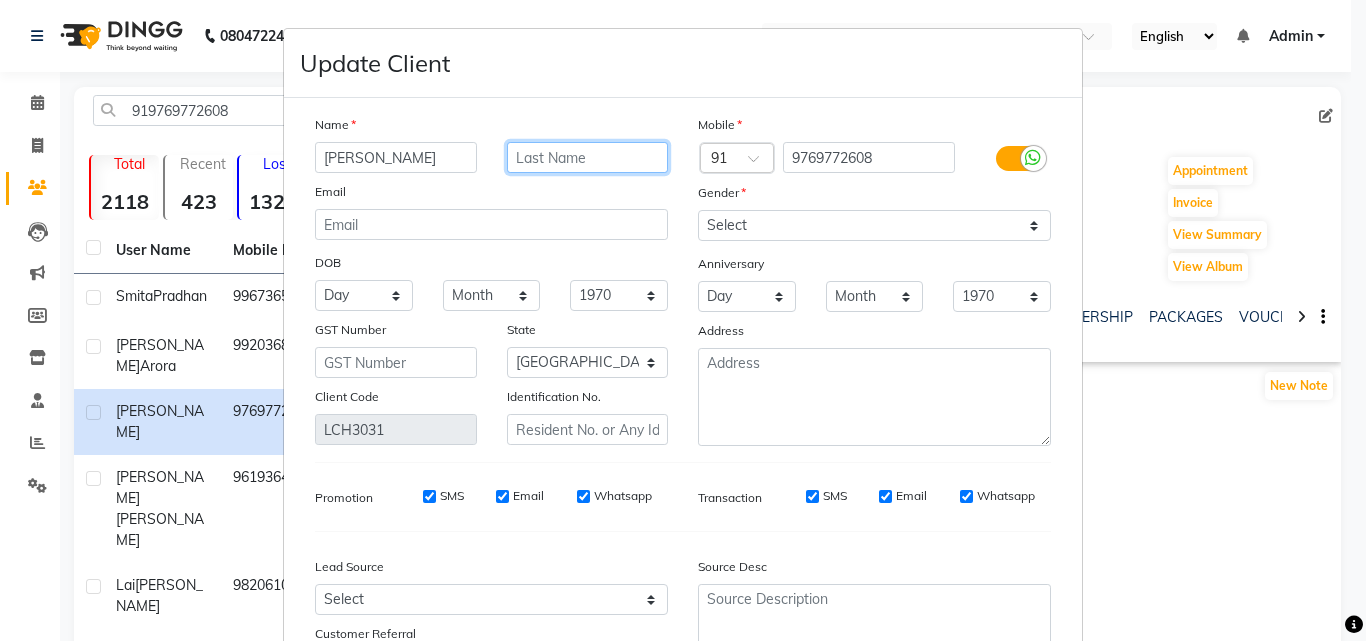 click at bounding box center [588, 157] 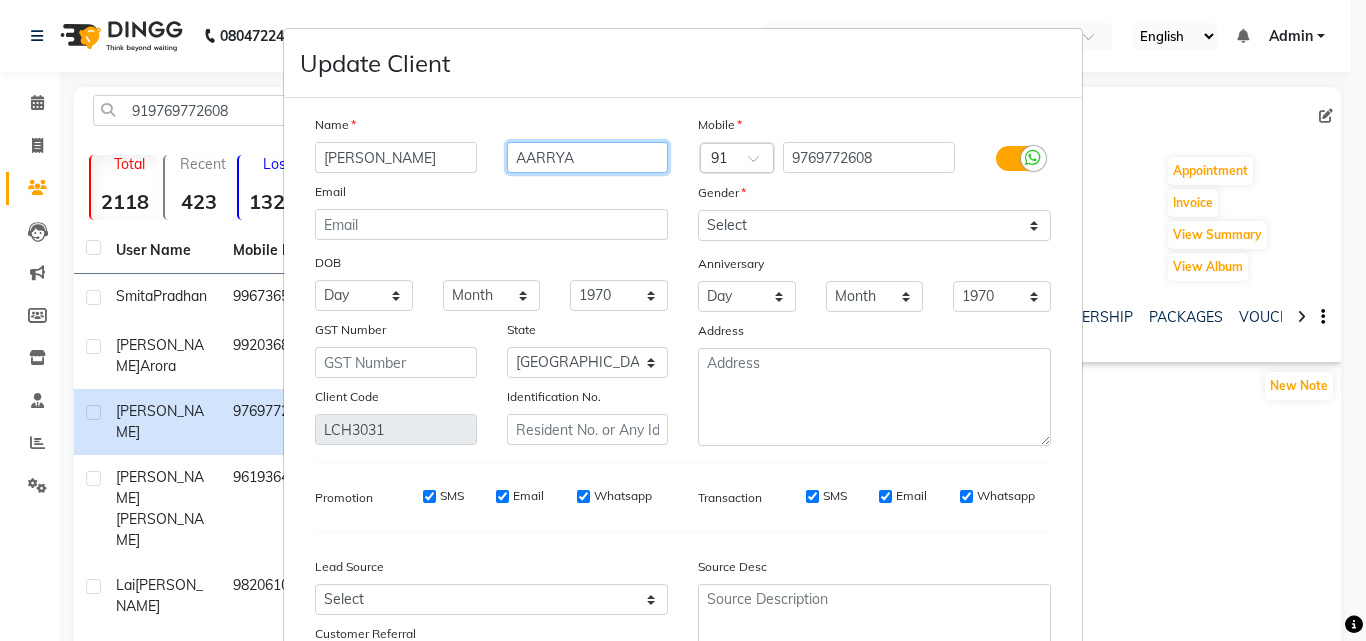 click on "AARRYA" at bounding box center [588, 157] 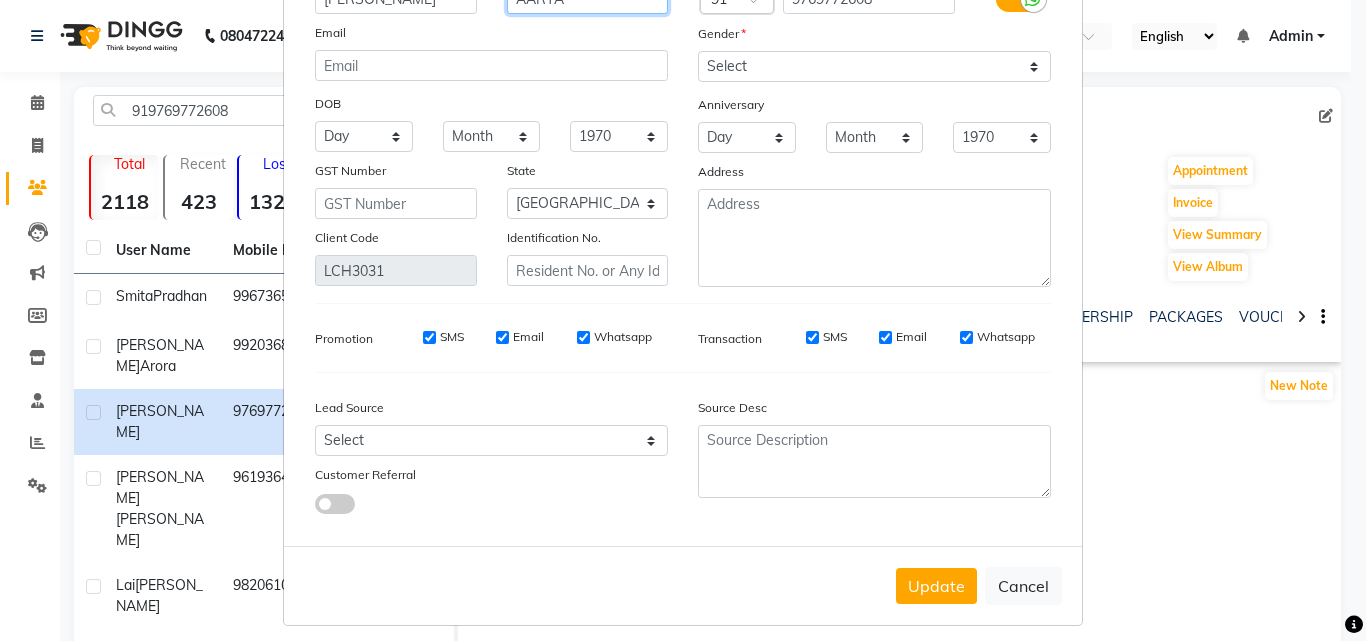 scroll, scrollTop: 172, scrollLeft: 0, axis: vertical 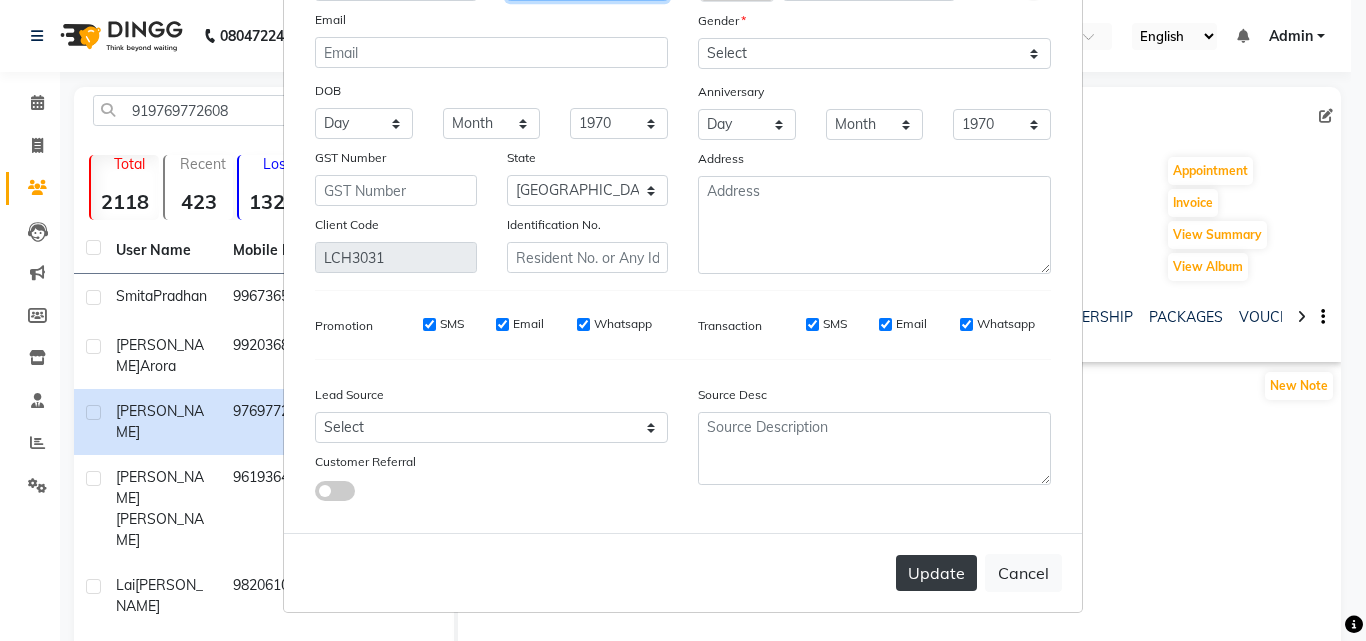 type on "AARYA" 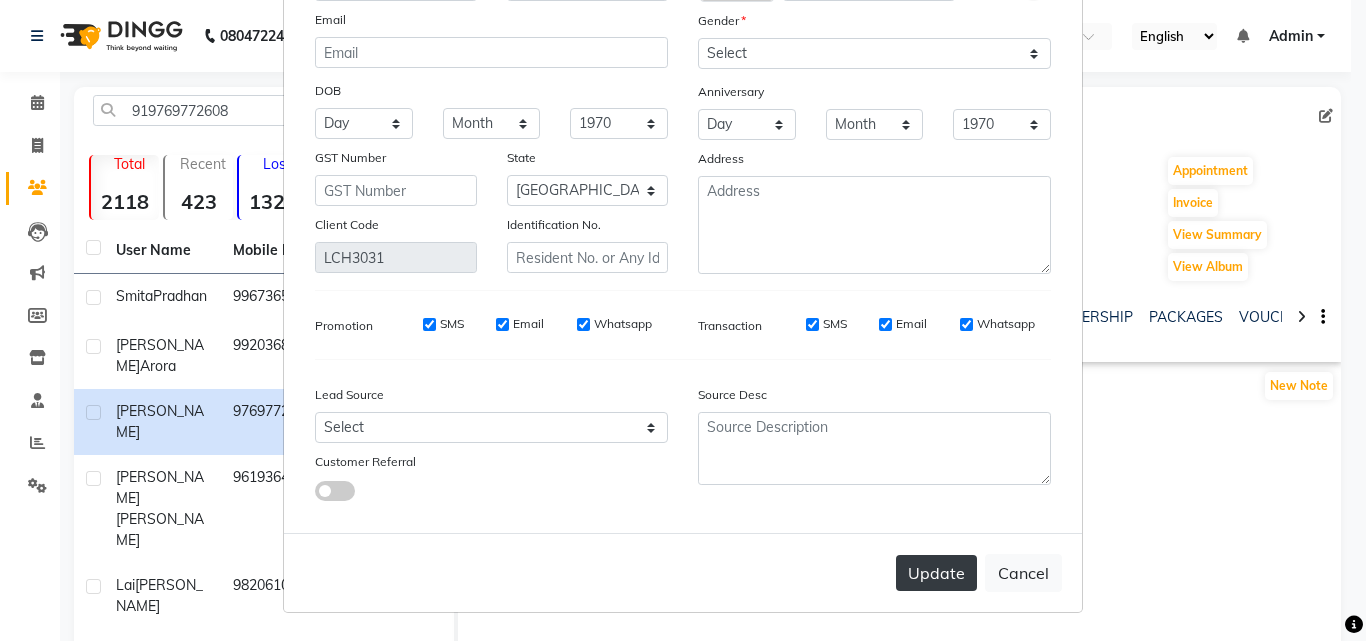 click on "Update" at bounding box center (936, 573) 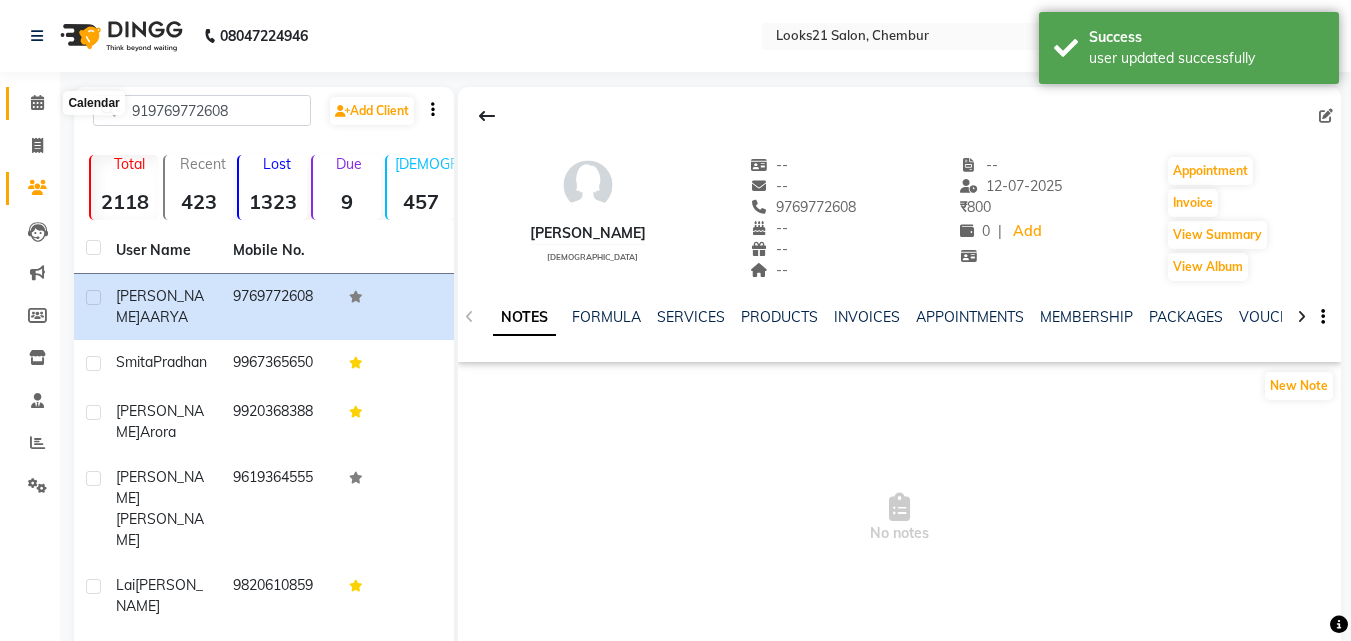 click 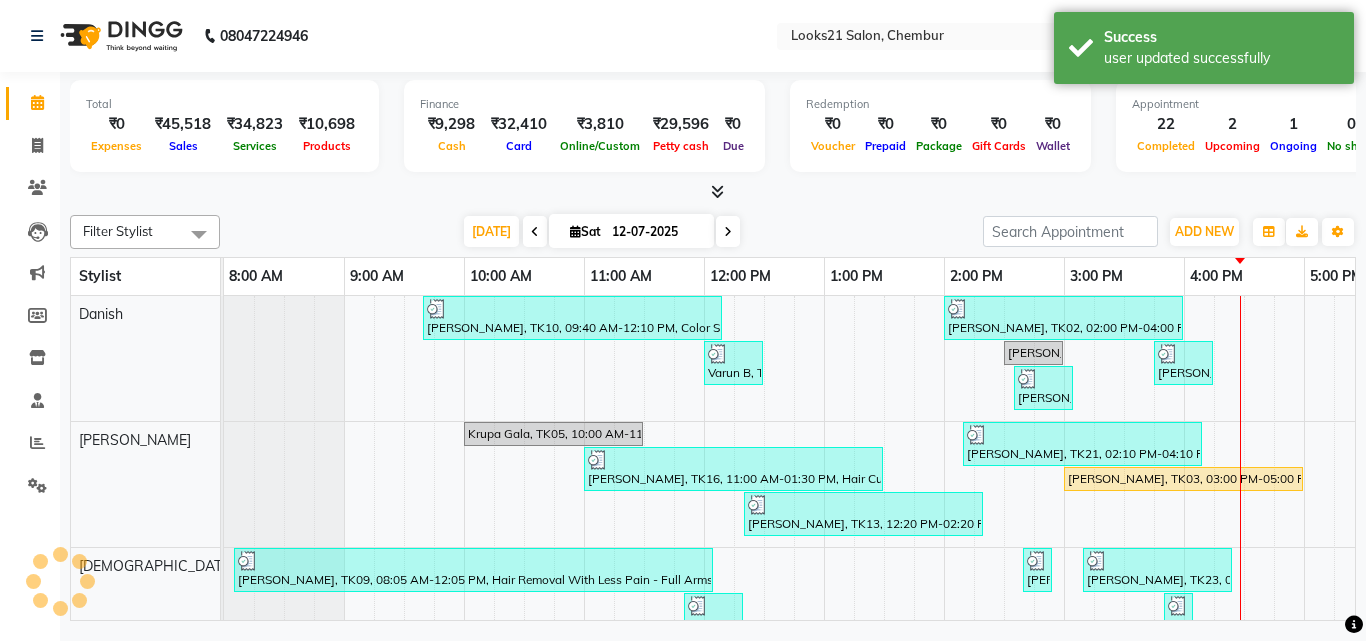 scroll, scrollTop: 0, scrollLeft: 0, axis: both 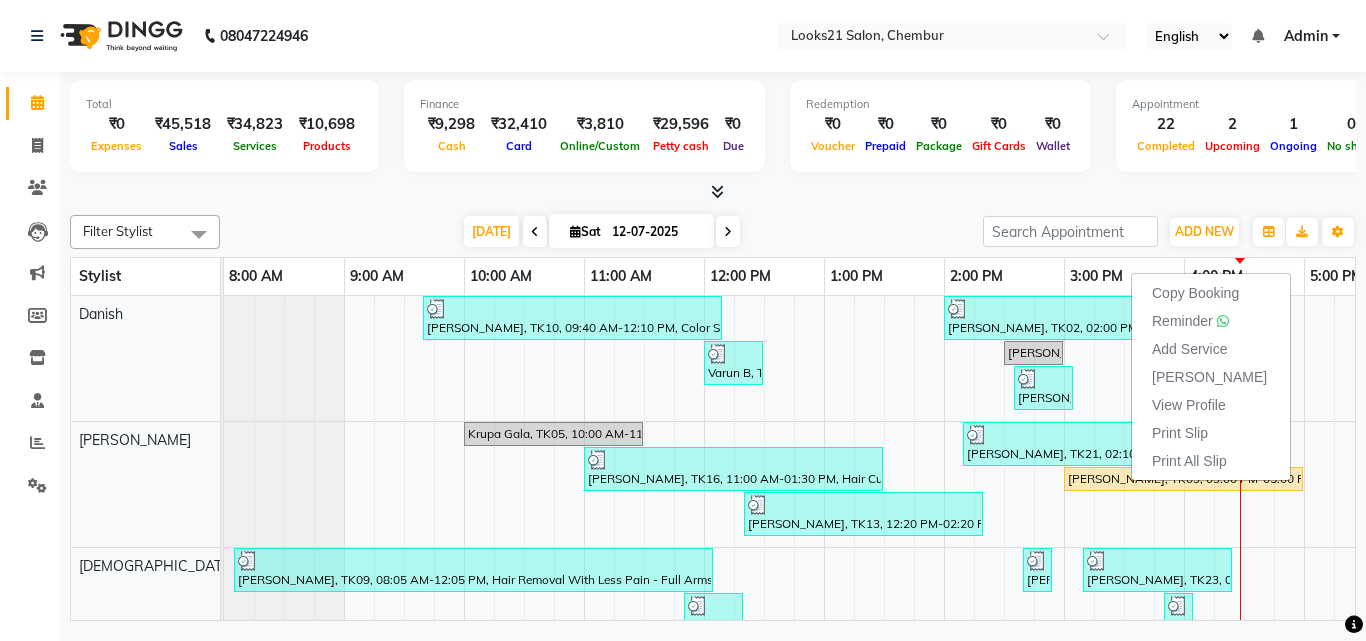 click on "Mark Done" at bounding box center [1209, 377] 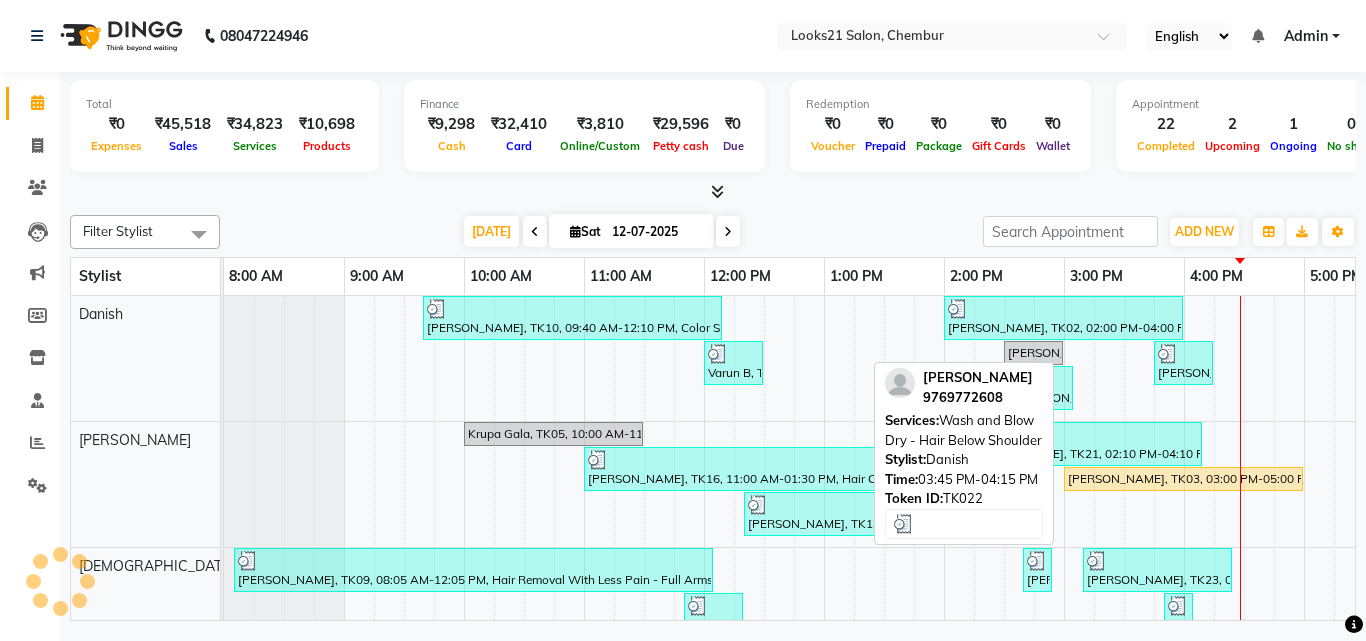 select on "service" 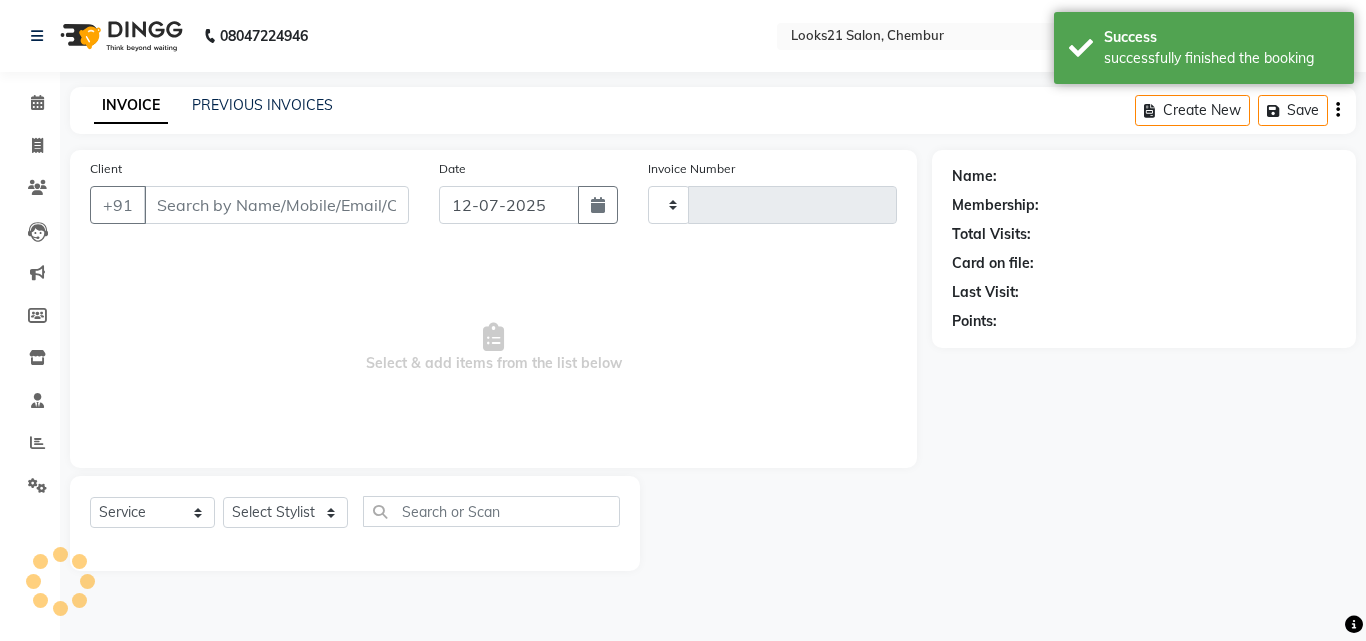 type on "1186" 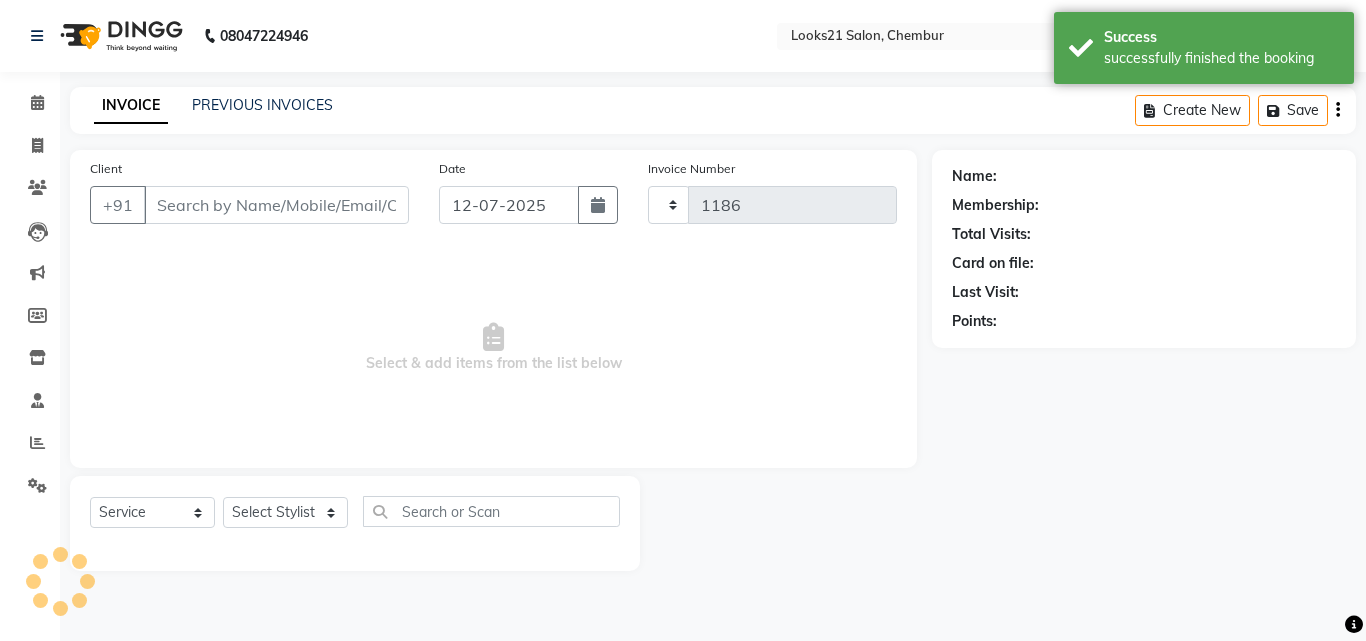 select on "844" 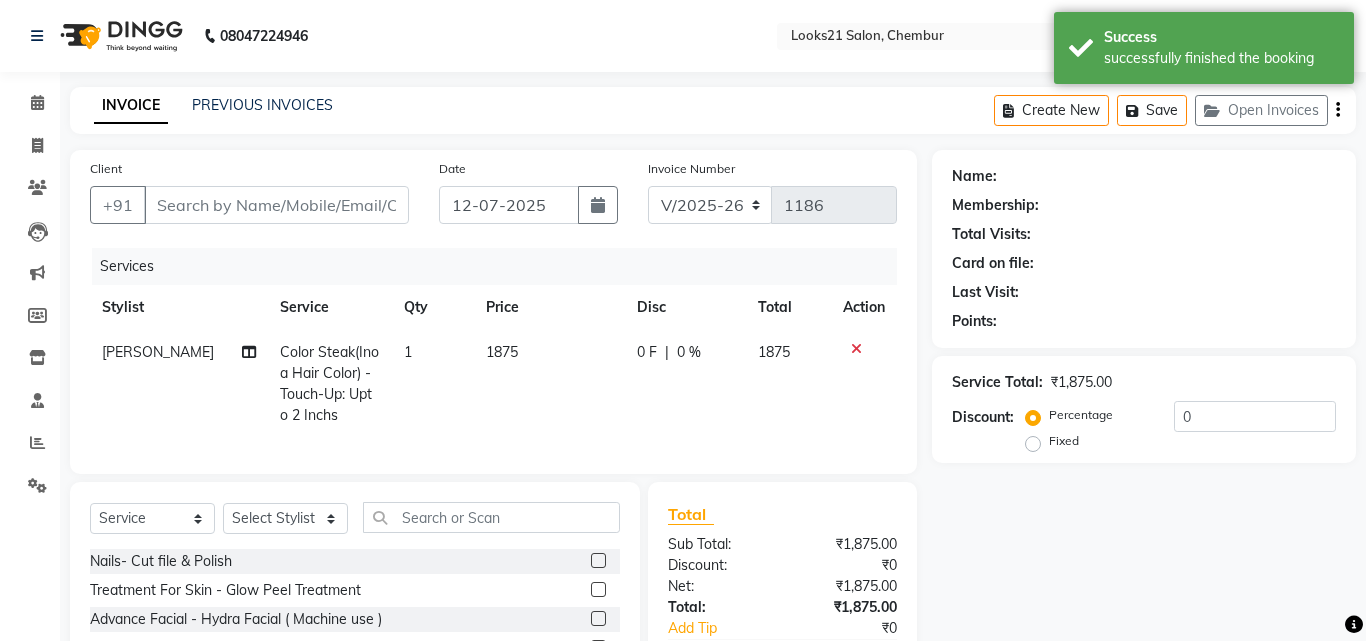 type on "9920024091" 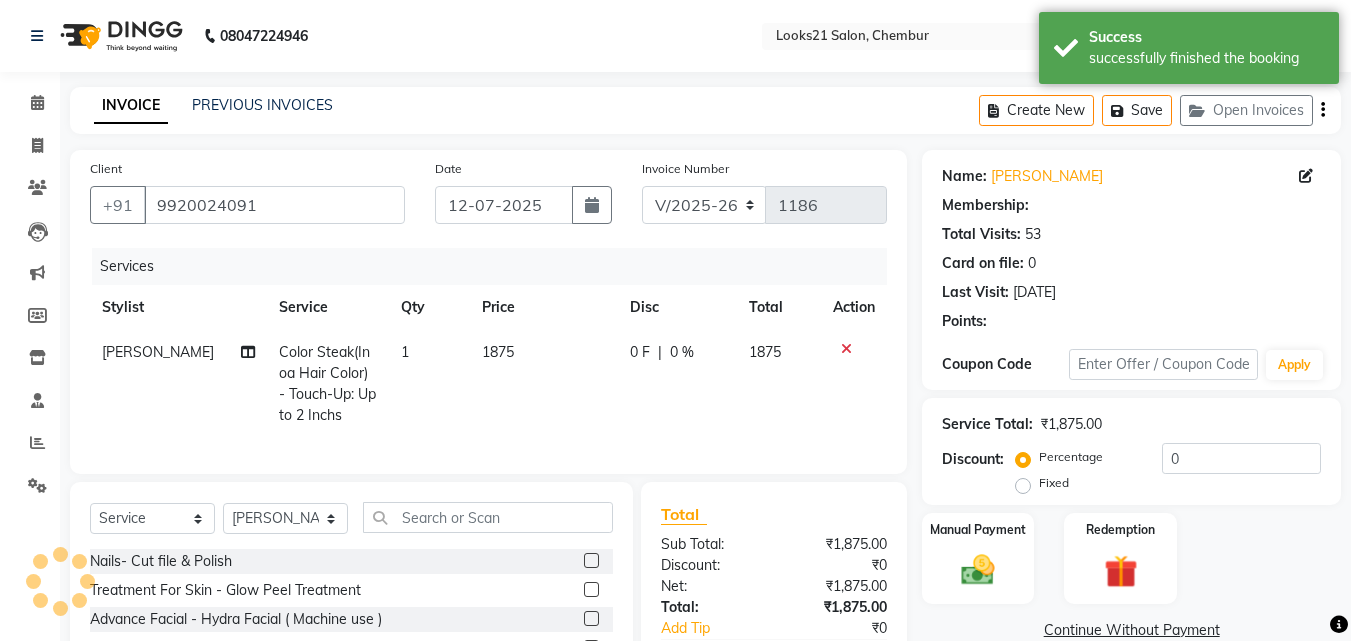 select on "1: Object" 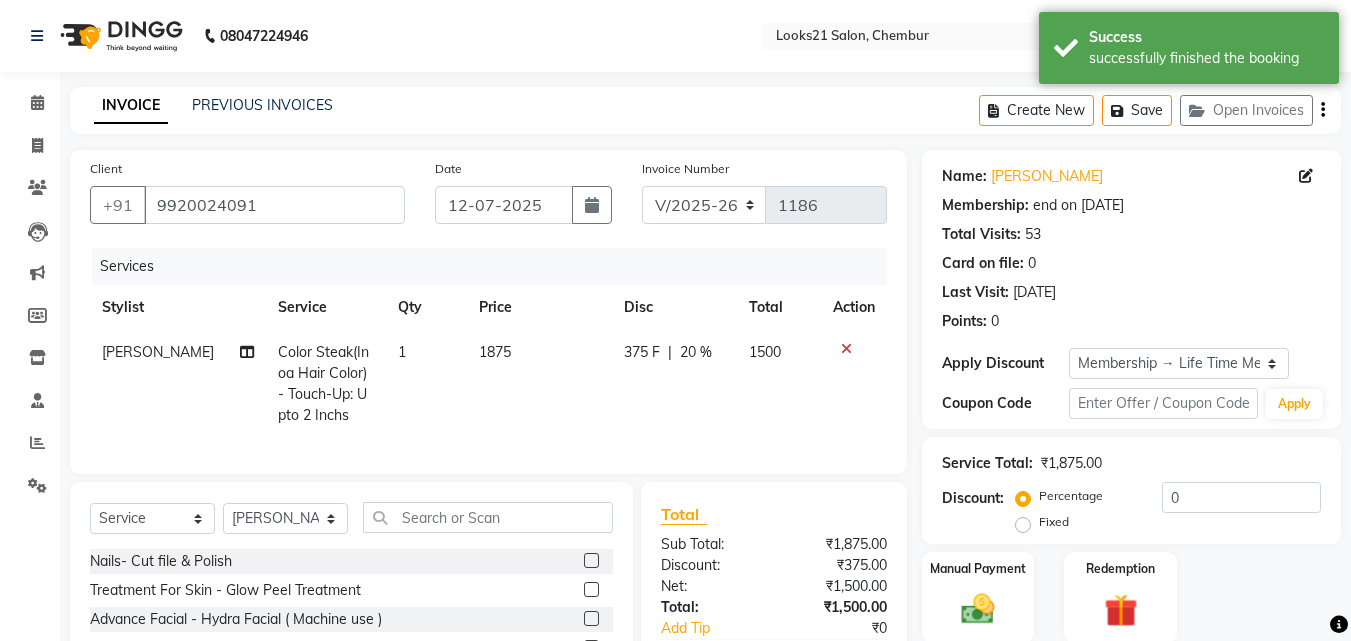 type on "20" 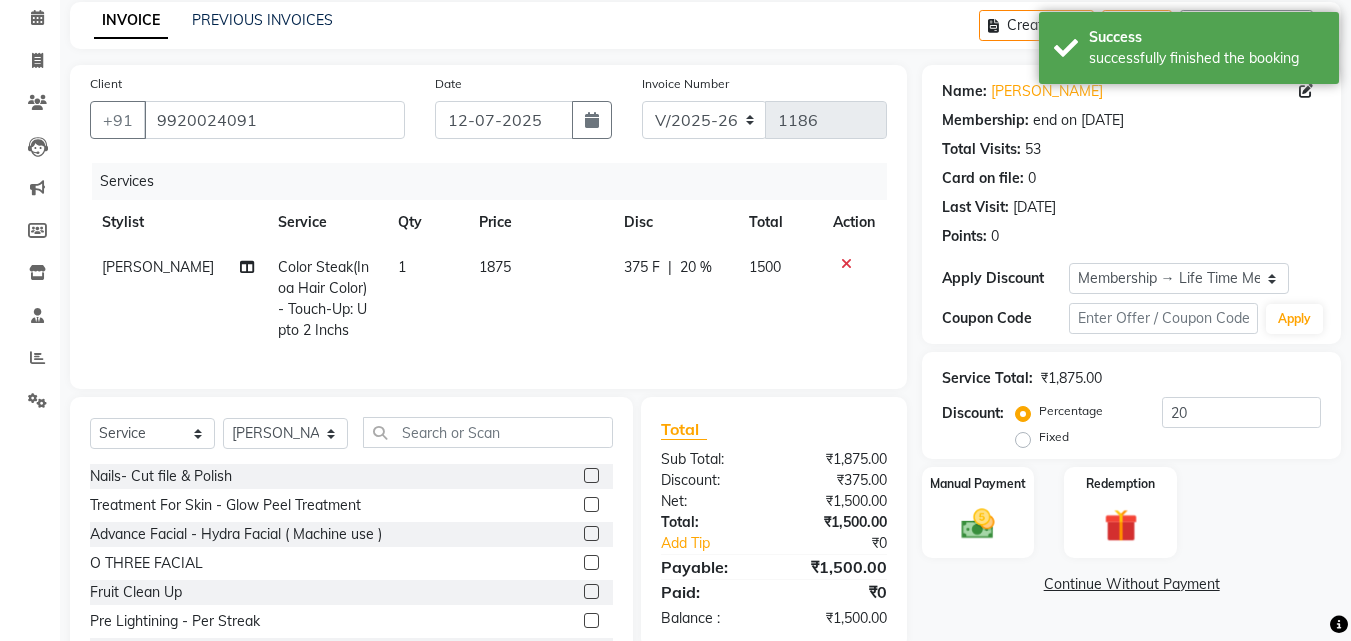 scroll, scrollTop: 181, scrollLeft: 0, axis: vertical 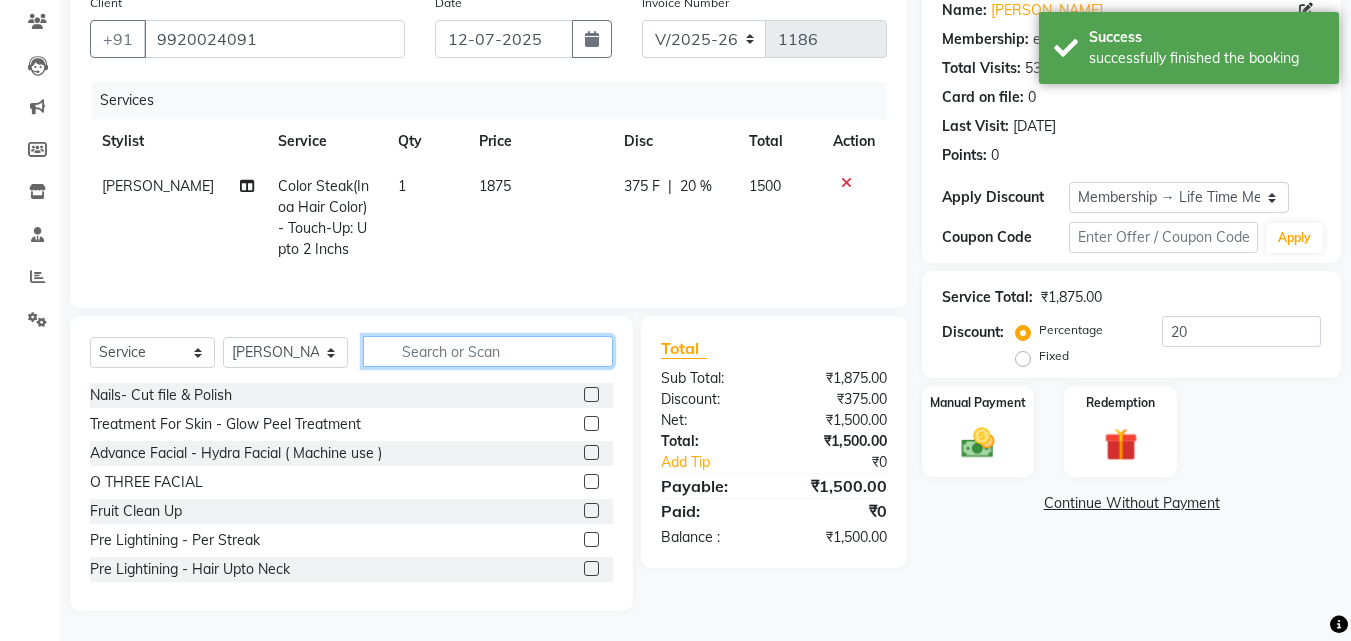 click 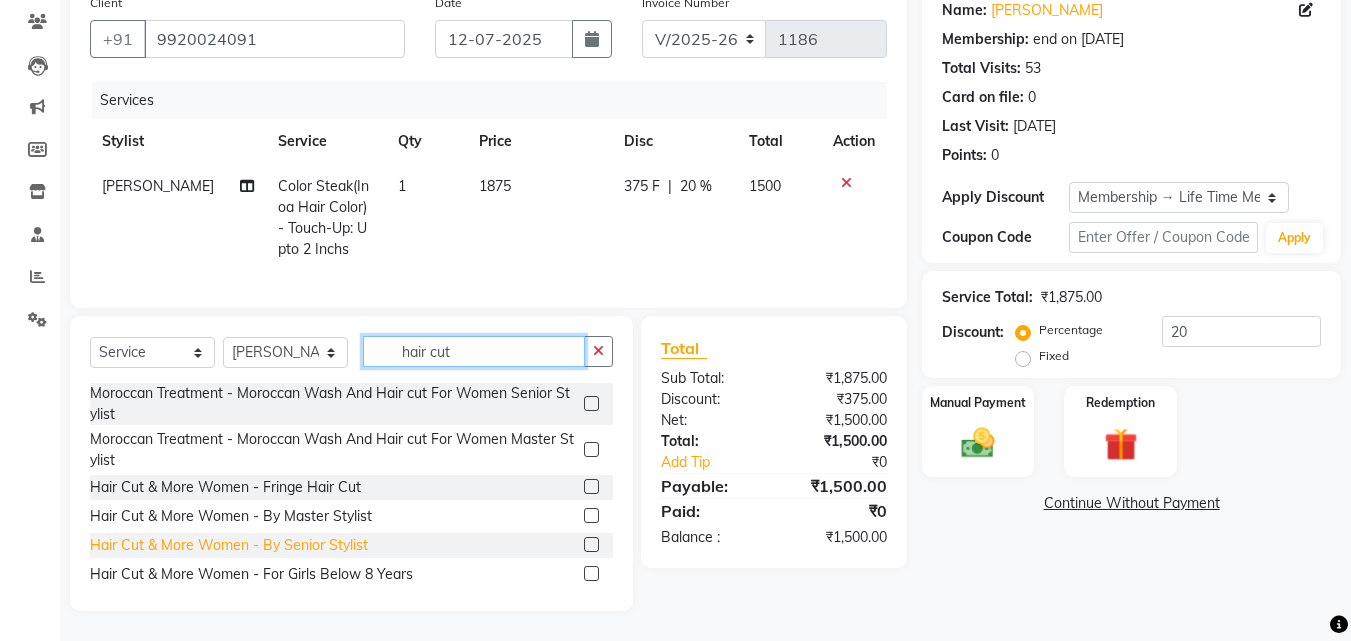 type on "hair cut" 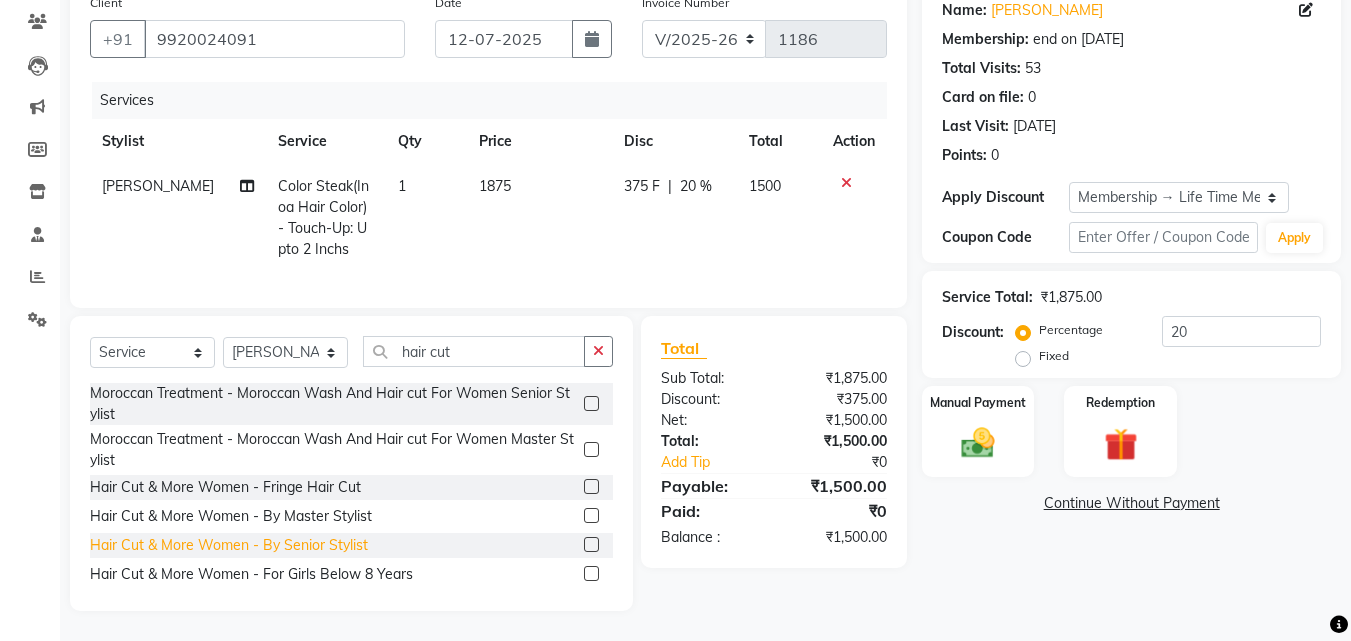 click on "Hair Cut & More Women  - By Senior Stylist" 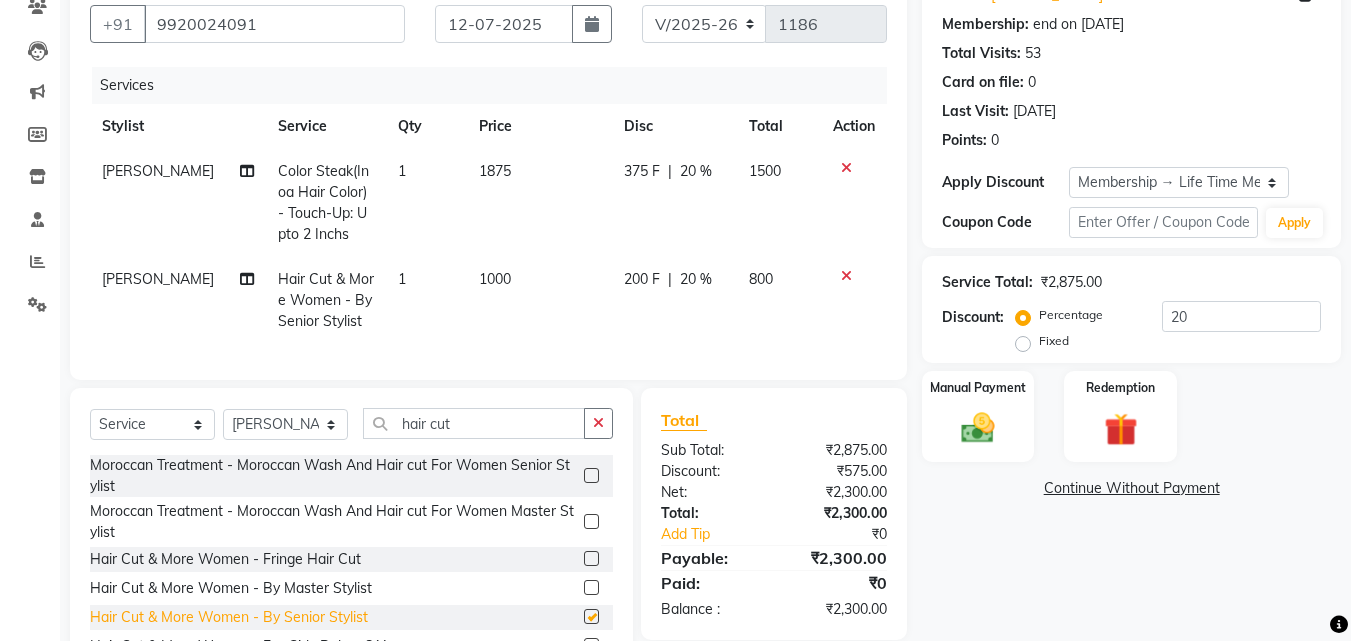 checkbox on "false" 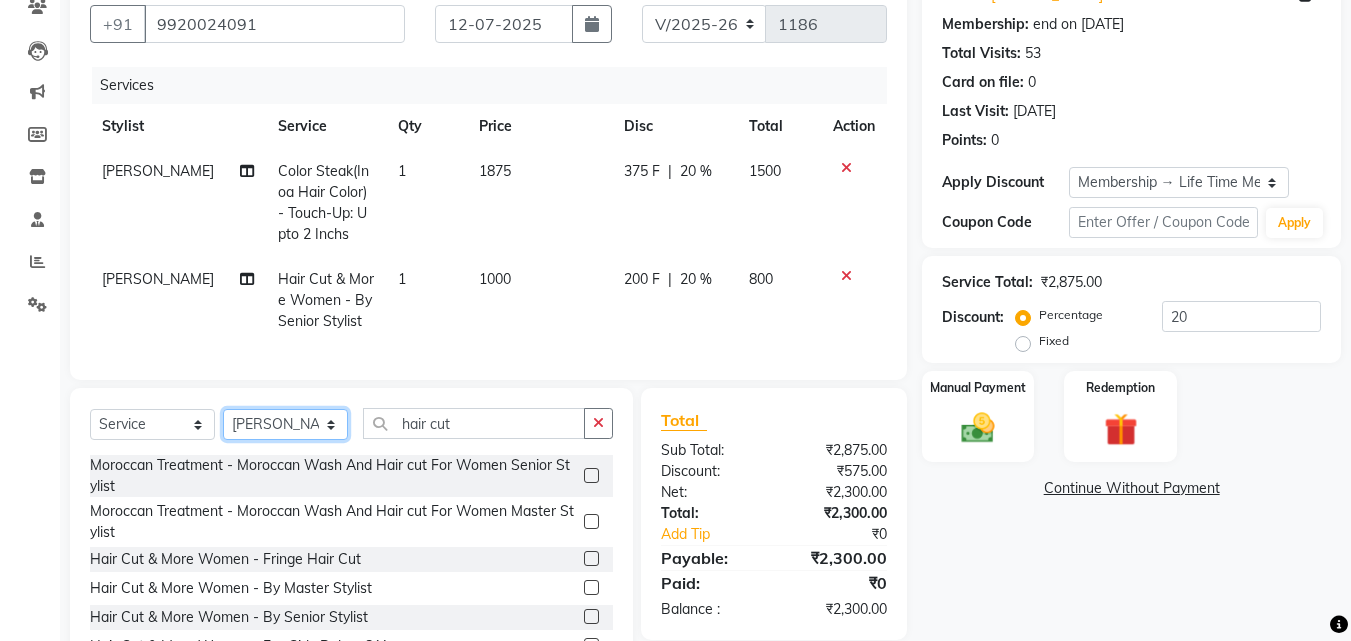 click on "Select Stylist [PERSON_NAME] [PERSON_NAME] [PERSON_NAME] [PERSON_NAME] [PERSON_NAME] [PERSON_NAME] [PERSON_NAME]" 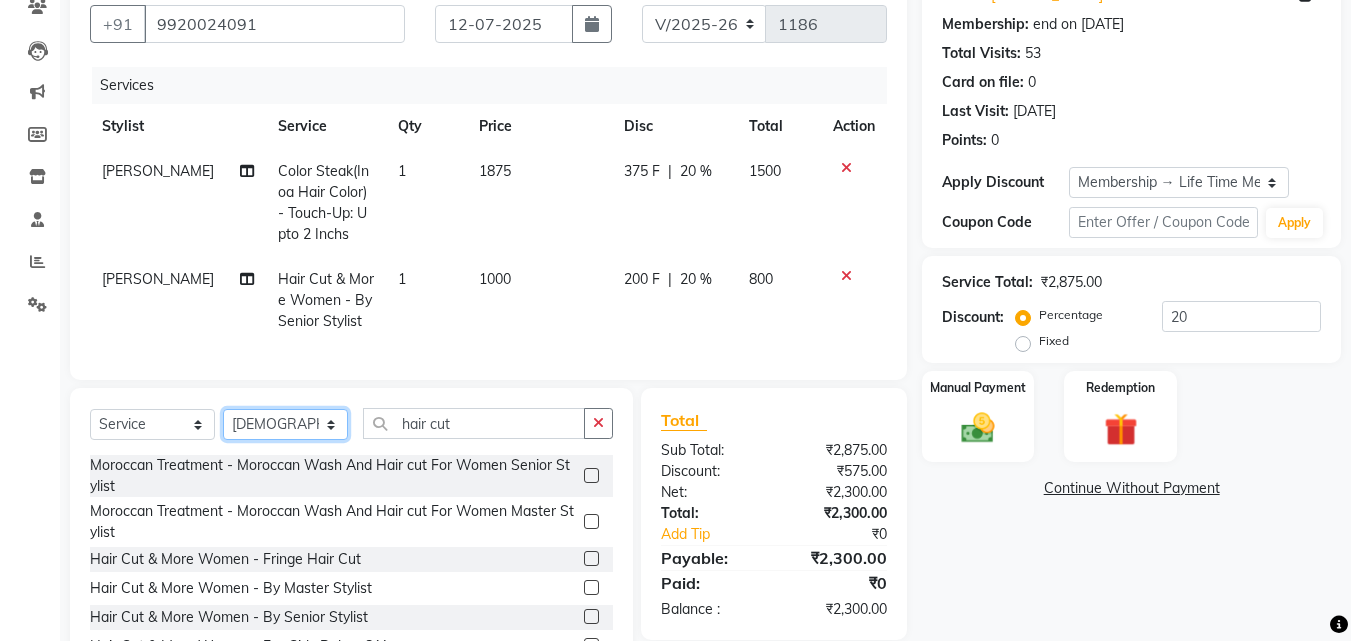 click on "Select Stylist [PERSON_NAME] [PERSON_NAME] [PERSON_NAME] [PERSON_NAME] [PERSON_NAME] [PERSON_NAME] [PERSON_NAME]" 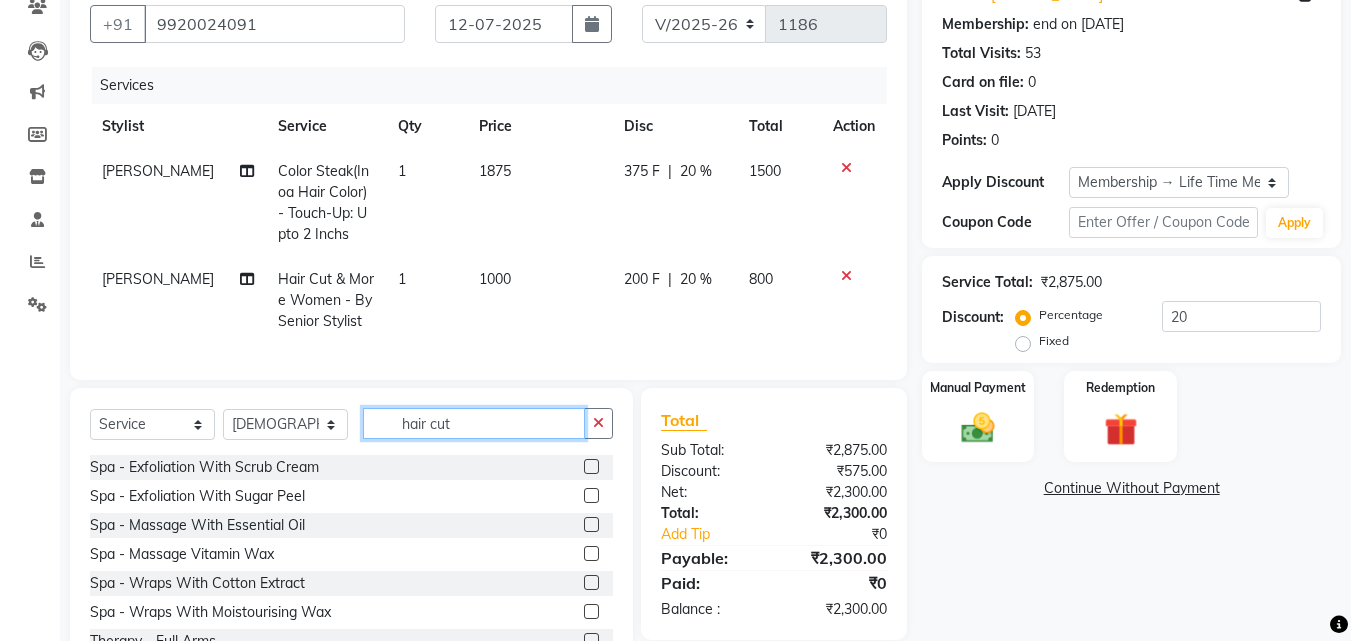 drag, startPoint x: 475, startPoint y: 437, endPoint x: 282, endPoint y: 423, distance: 193.50711 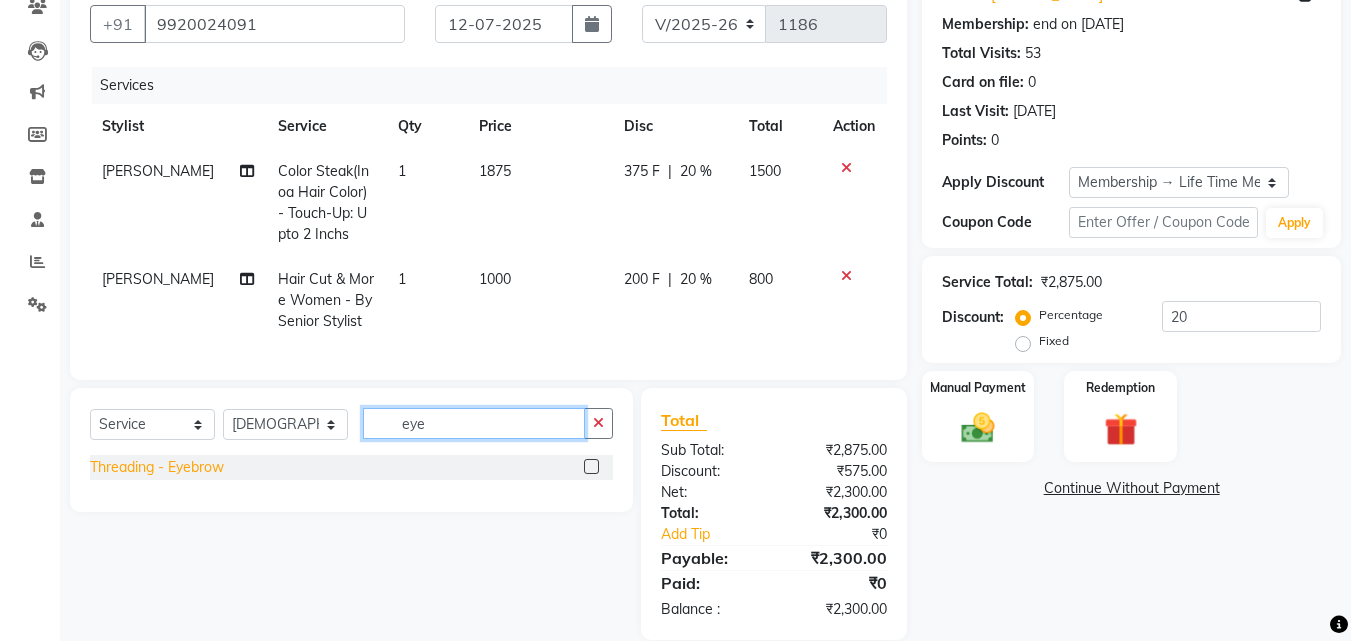 type on "eye" 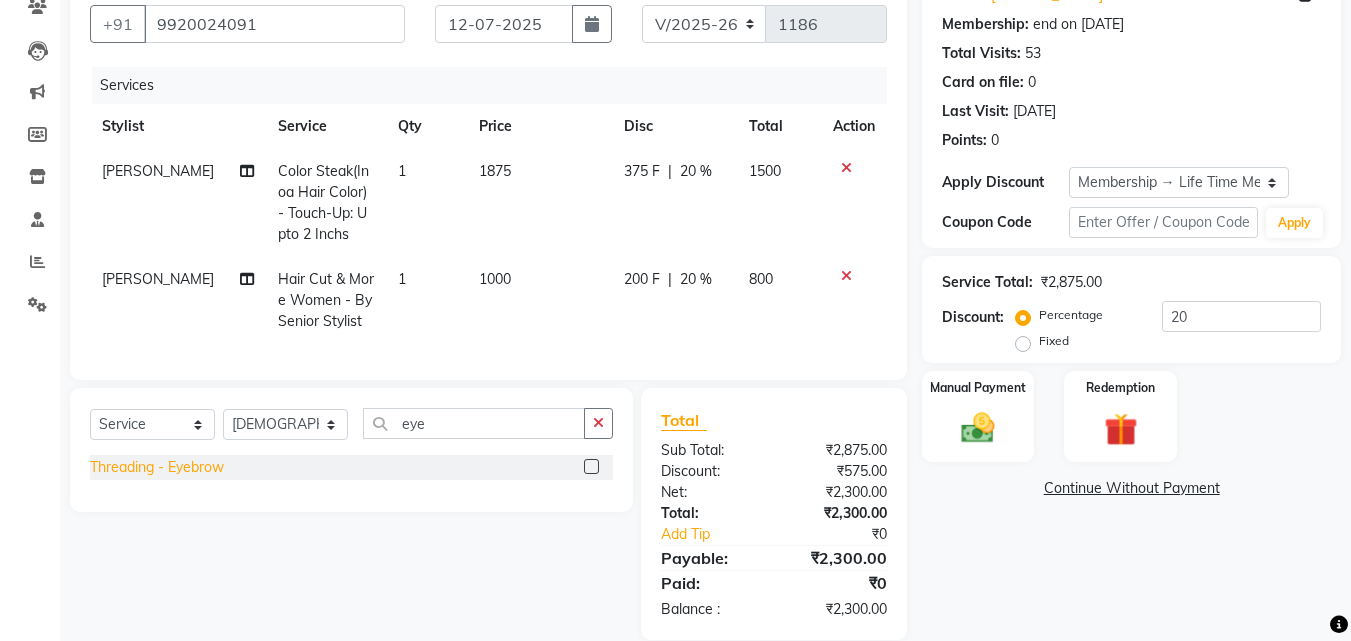 click on "Threading  - Eyebrow" 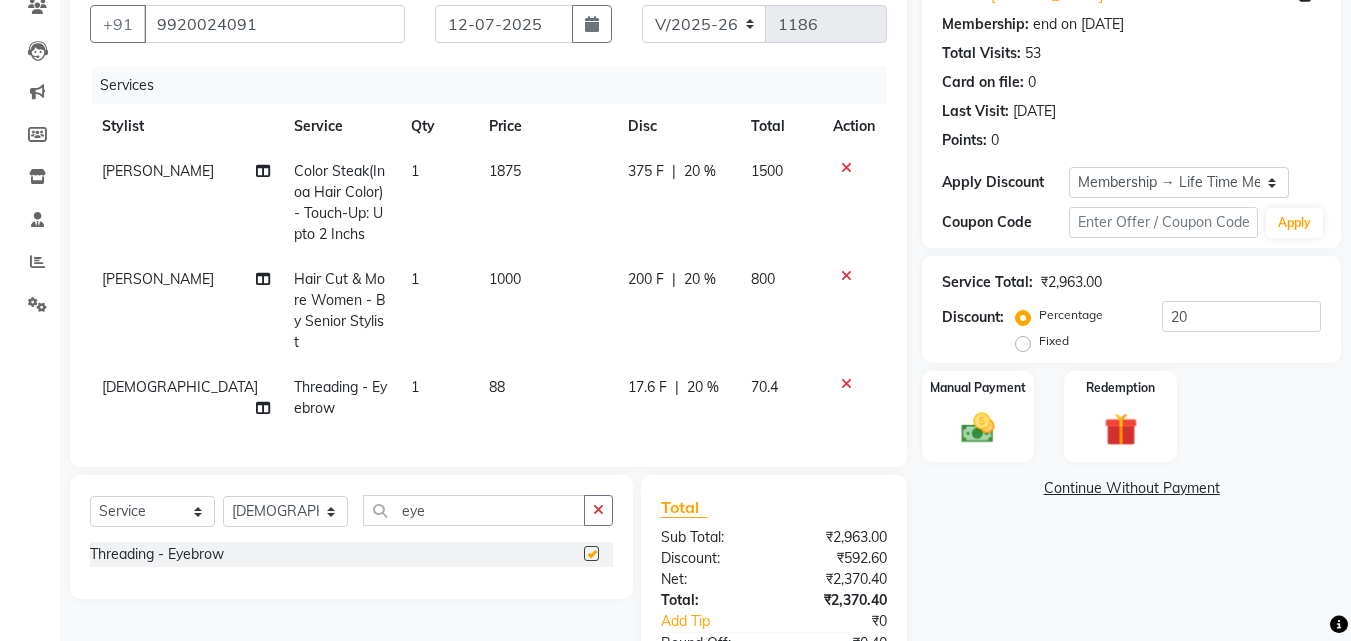 checkbox on "false" 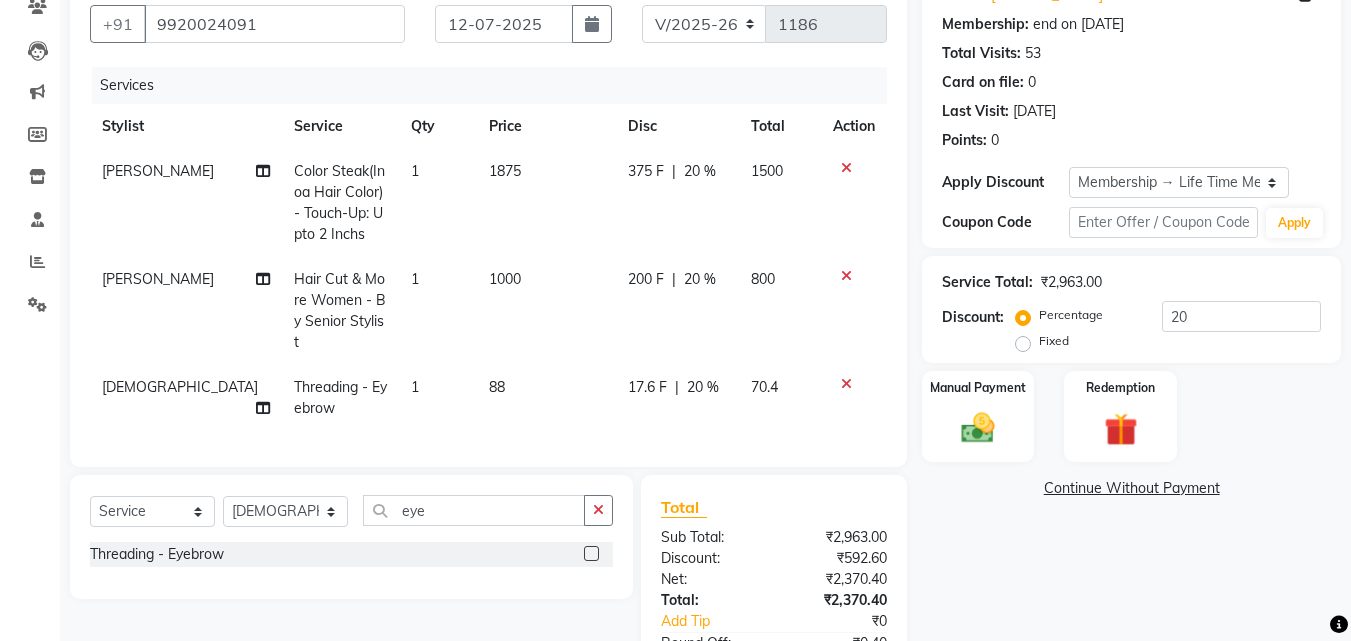 click on "1" 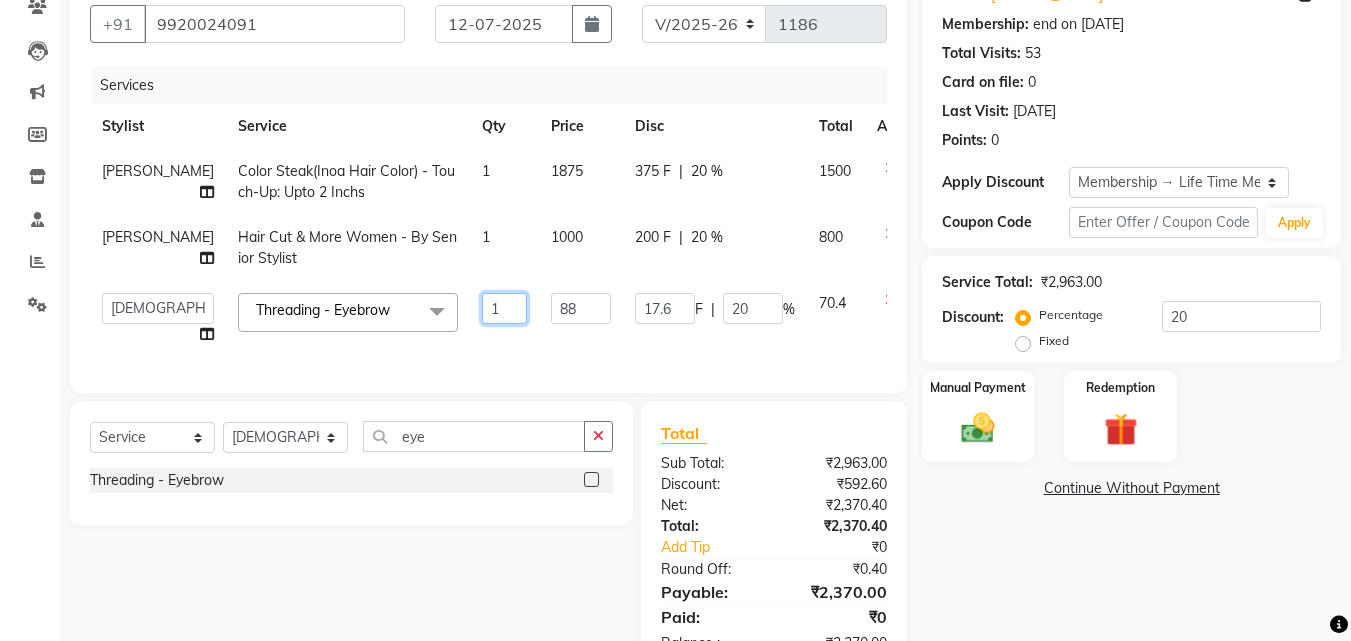 drag, startPoint x: 471, startPoint y: 352, endPoint x: 397, endPoint y: 350, distance: 74.02702 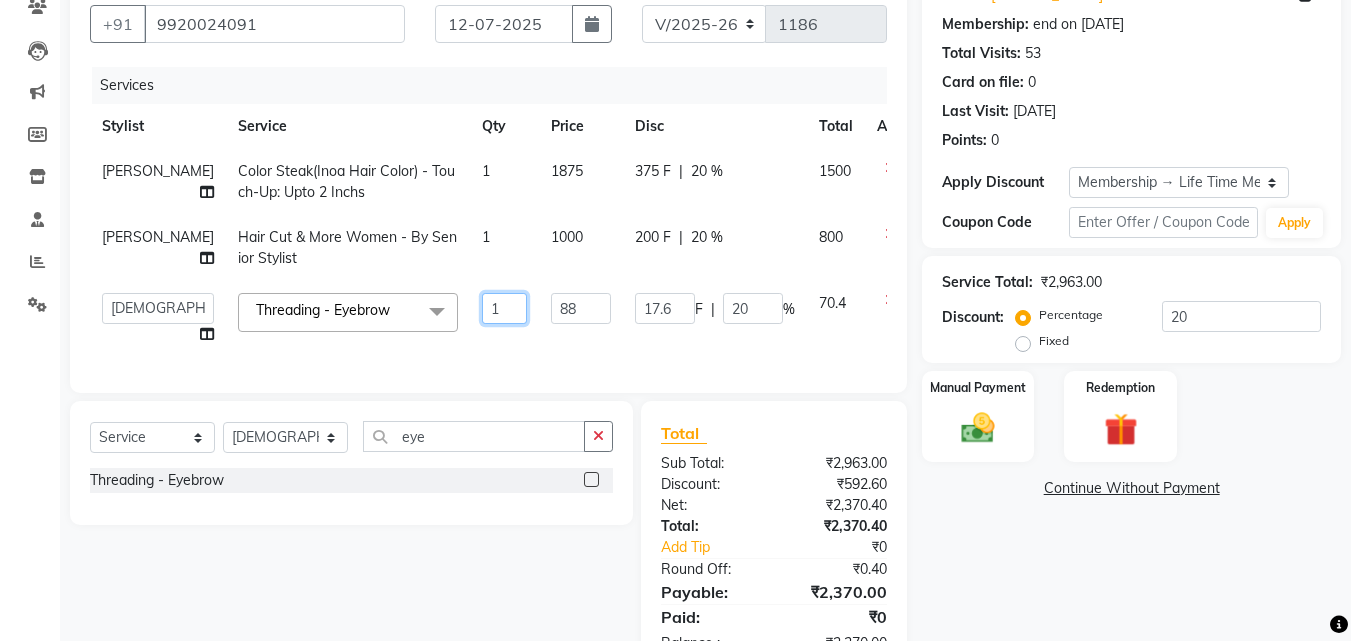 type on "2" 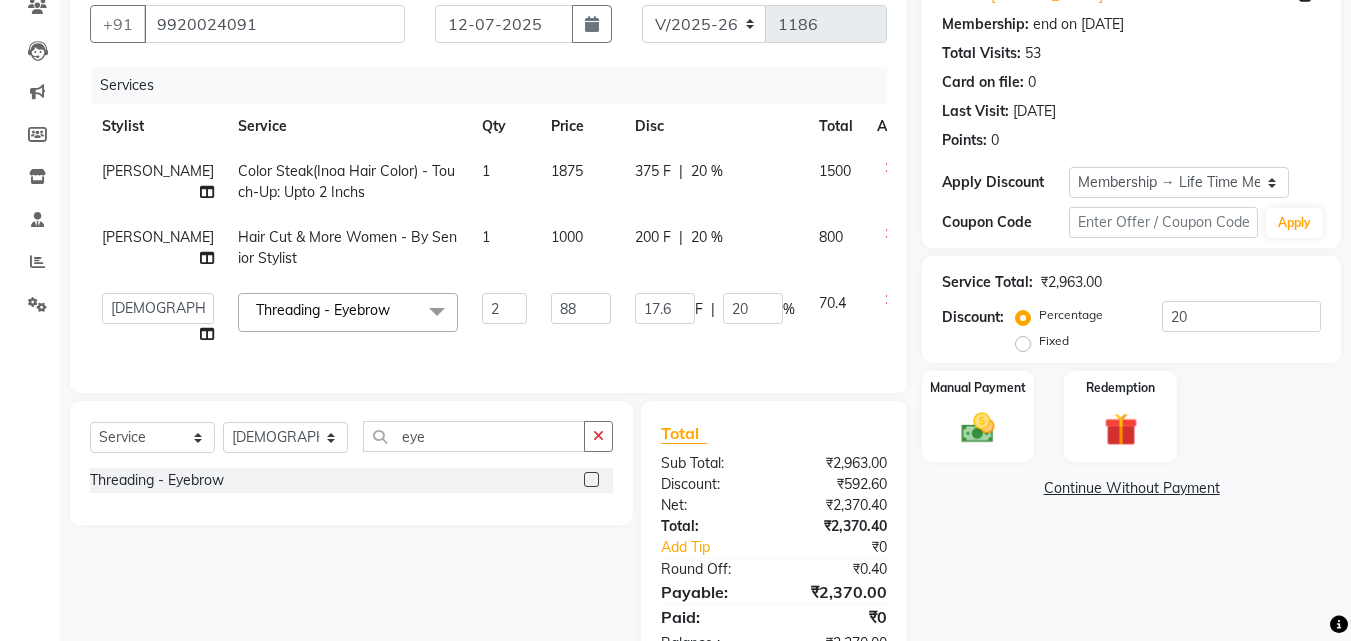 click on "1" 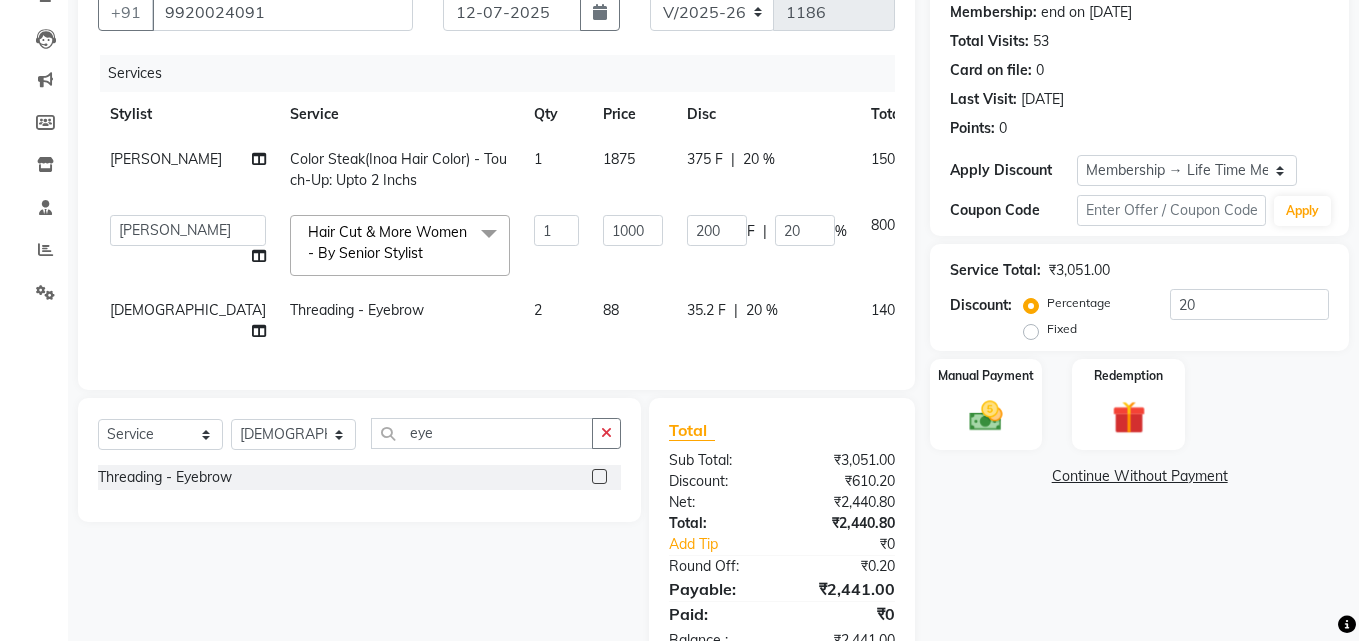 scroll, scrollTop: 0, scrollLeft: 0, axis: both 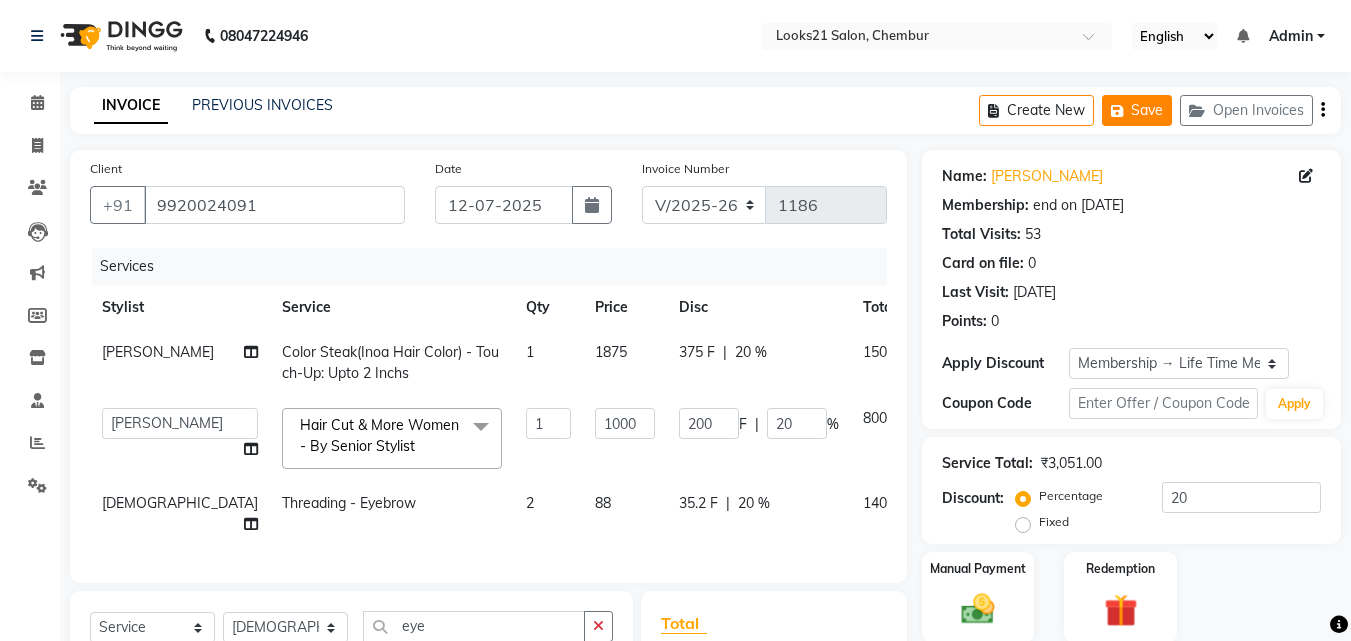 click on "Save" 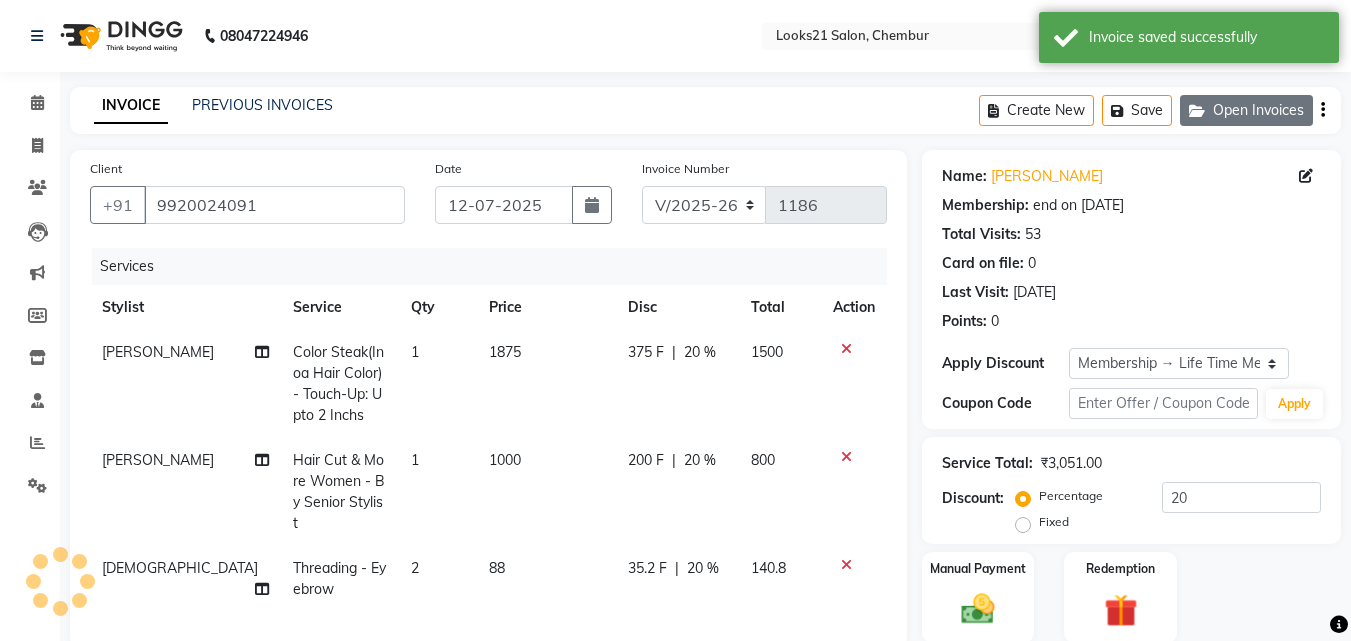 click on "Open Invoices" 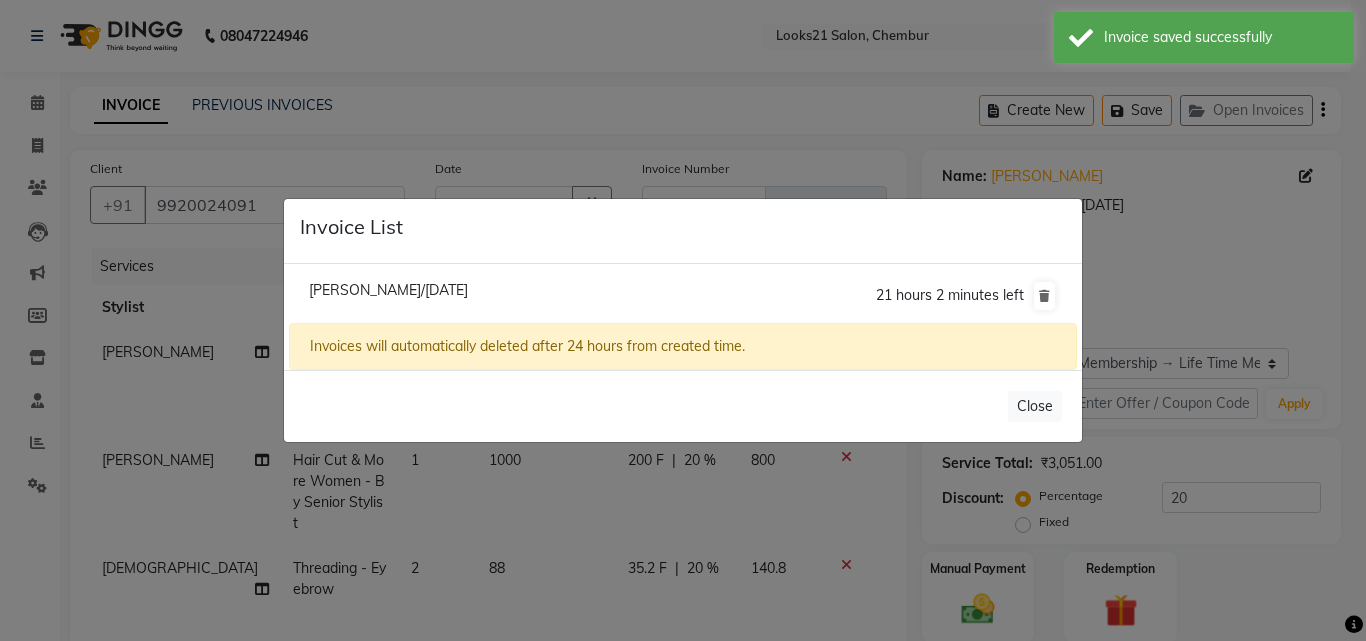 click on "Invoice List  Smita Pradhan/12 July 2025  21 hours 2 minutes left  Invoices will automatically deleted after 24 hours from created time.   Close" 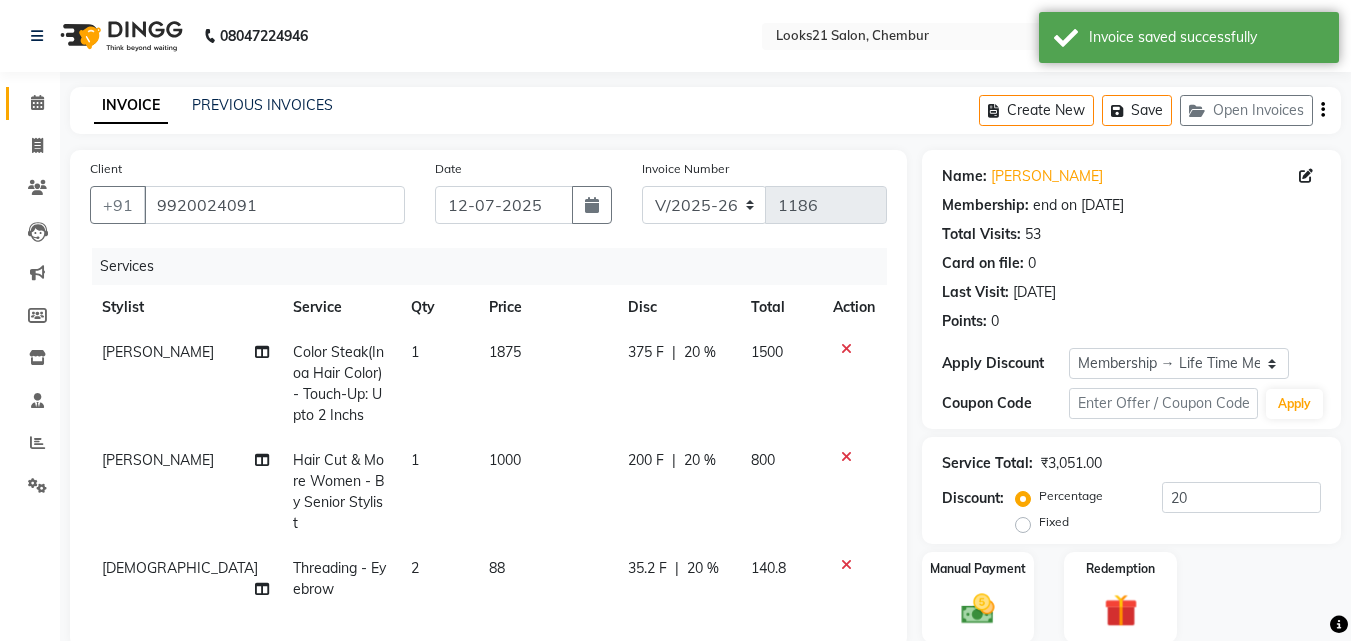 click 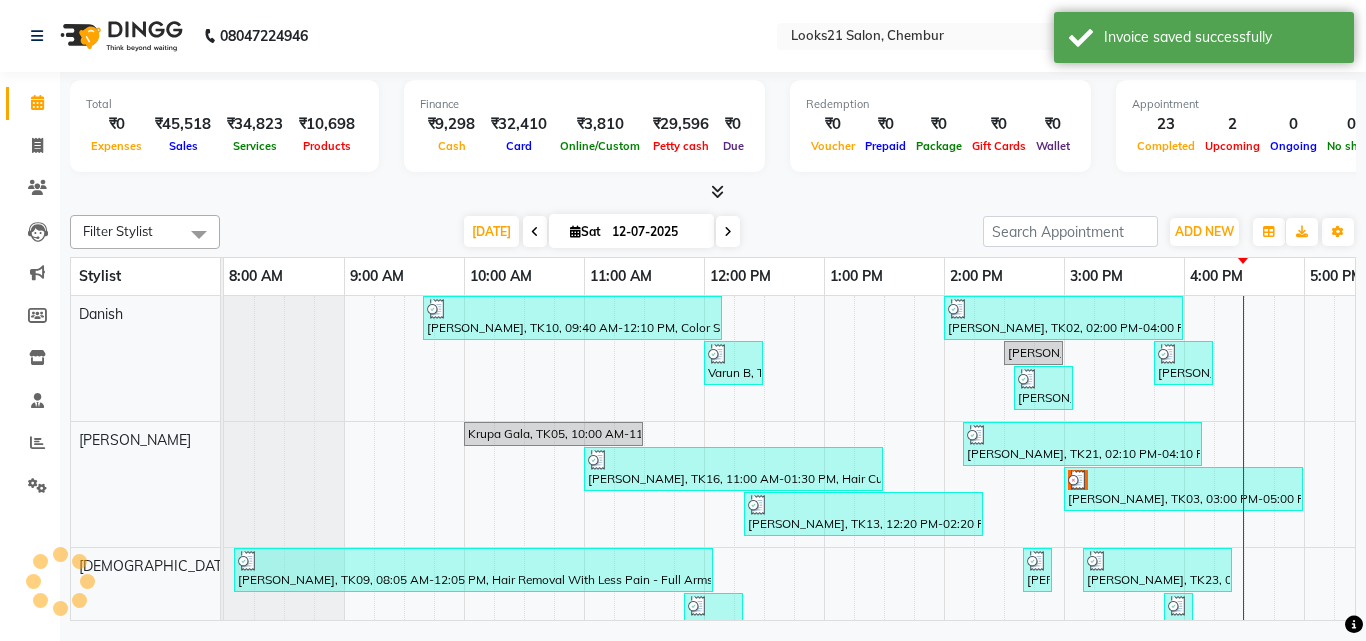 scroll, scrollTop: 0, scrollLeft: 0, axis: both 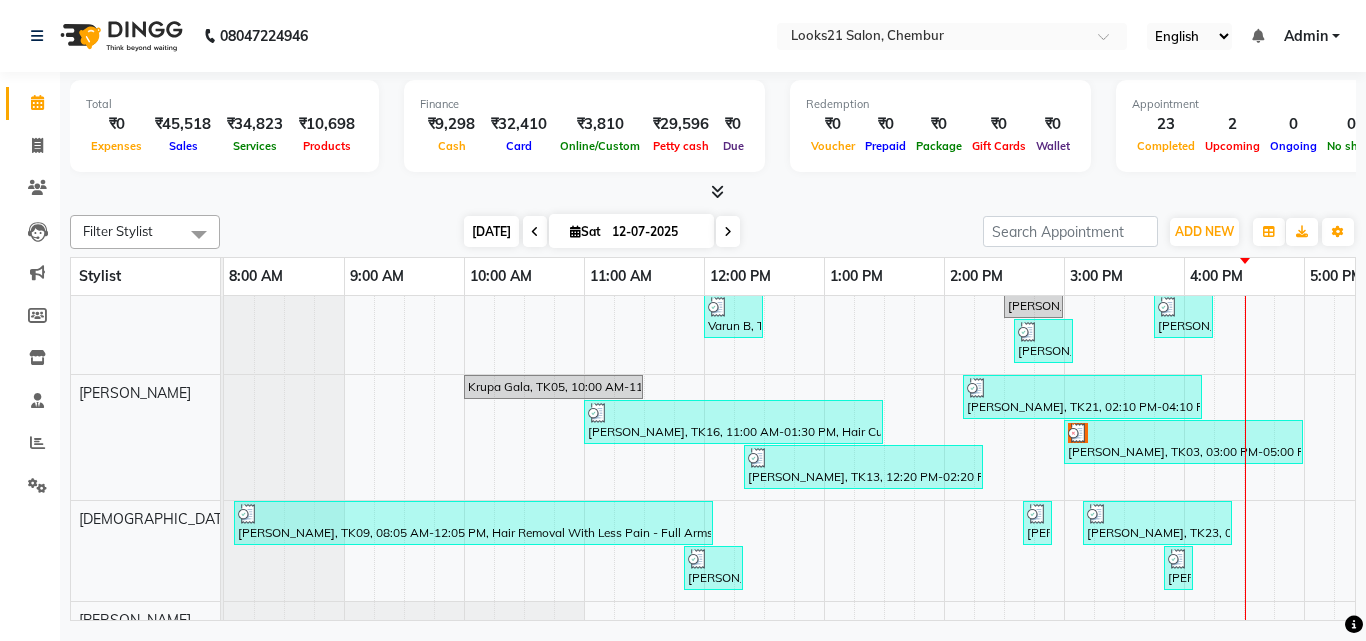 drag, startPoint x: 481, startPoint y: 237, endPoint x: 484, endPoint y: 222, distance: 15.297058 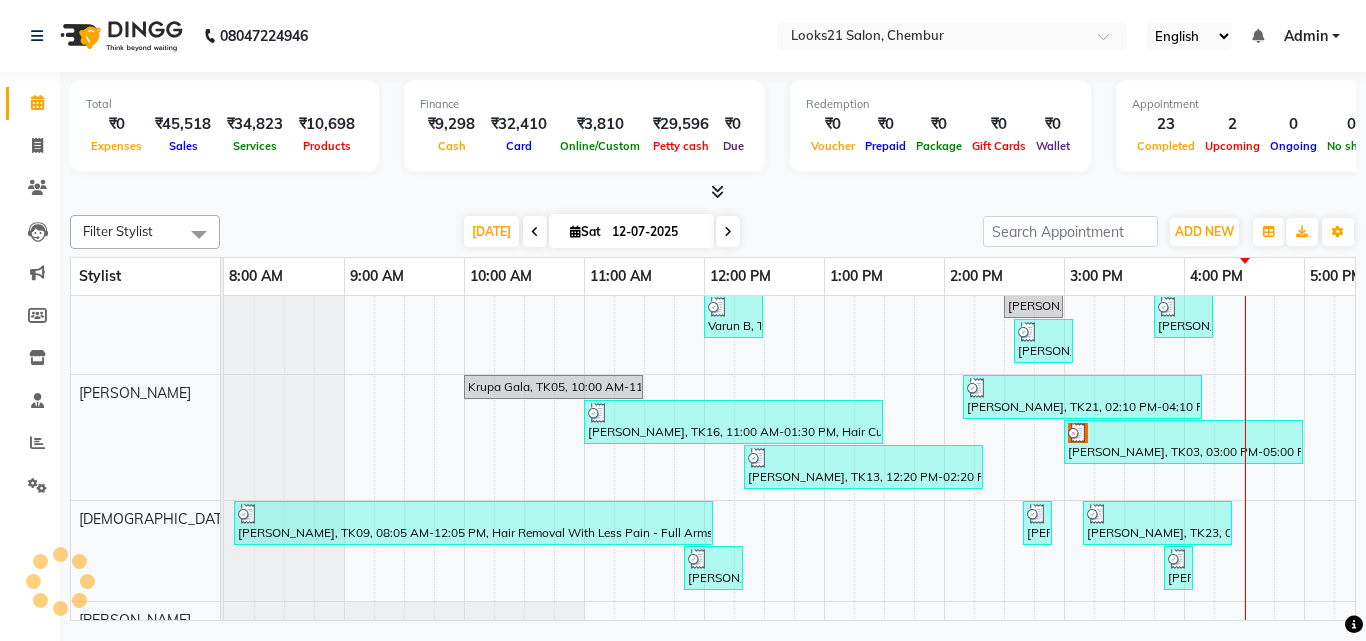 scroll, scrollTop: 0, scrollLeft: 429, axis: horizontal 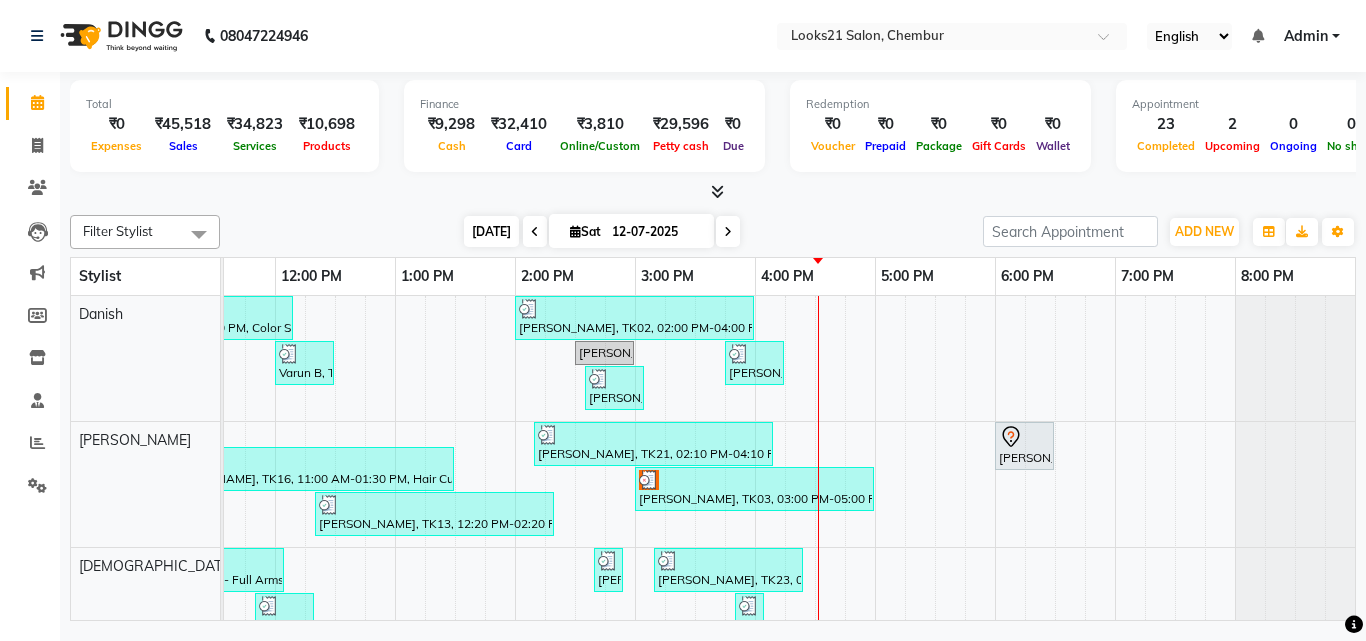 click on "[DATE]" at bounding box center (491, 231) 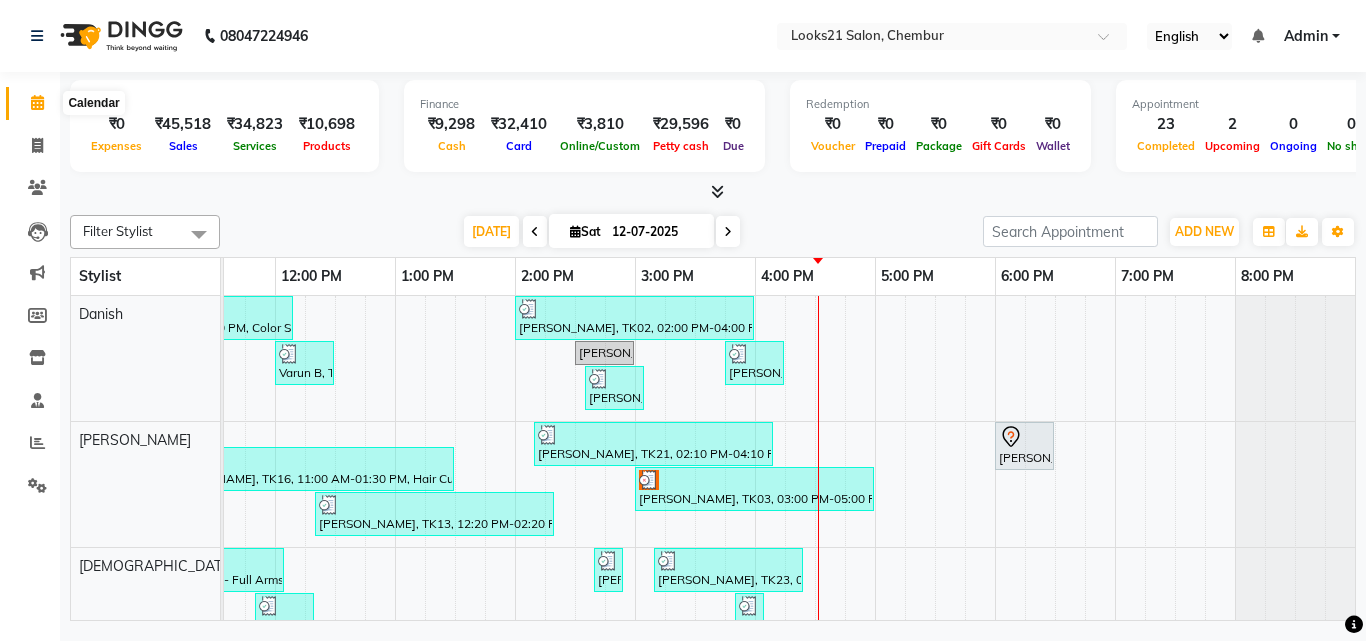click 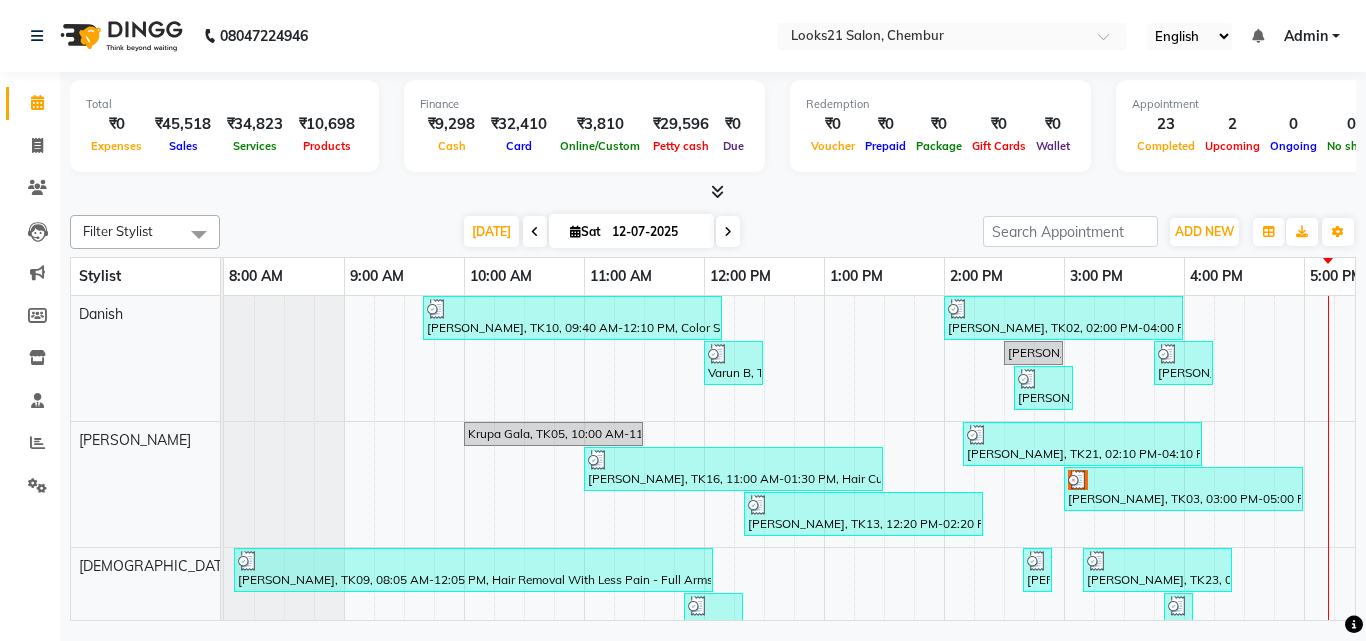 scroll, scrollTop: 0, scrollLeft: 0, axis: both 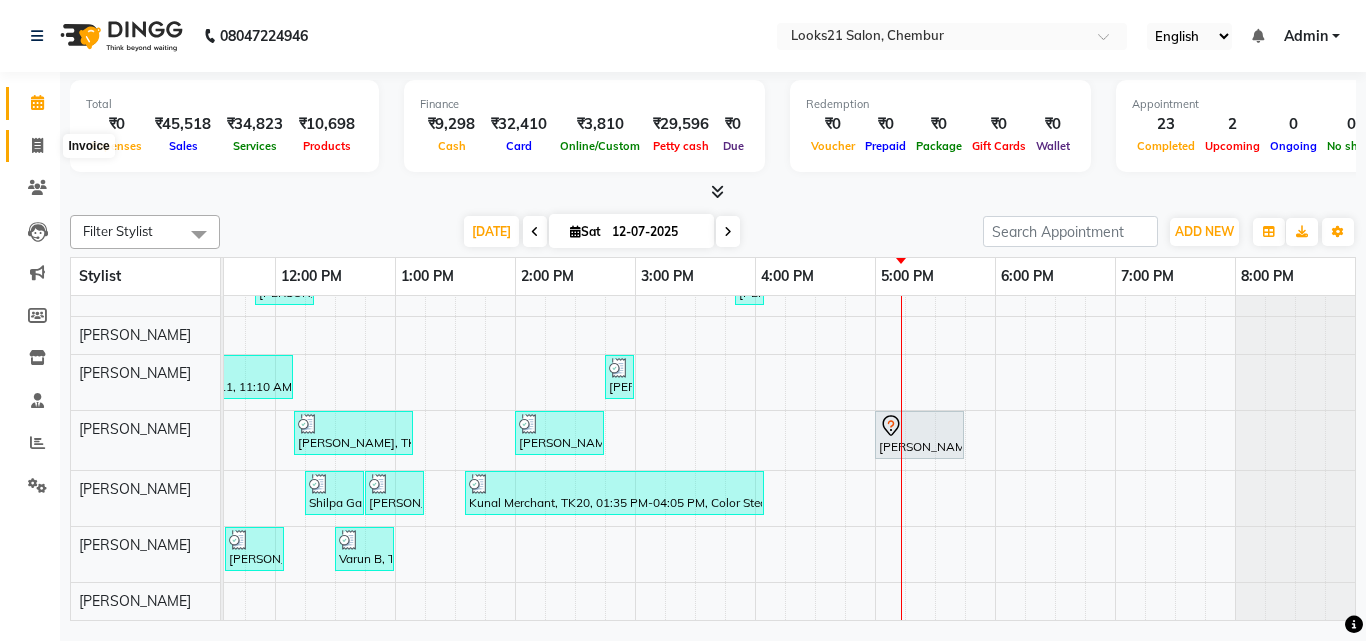 click 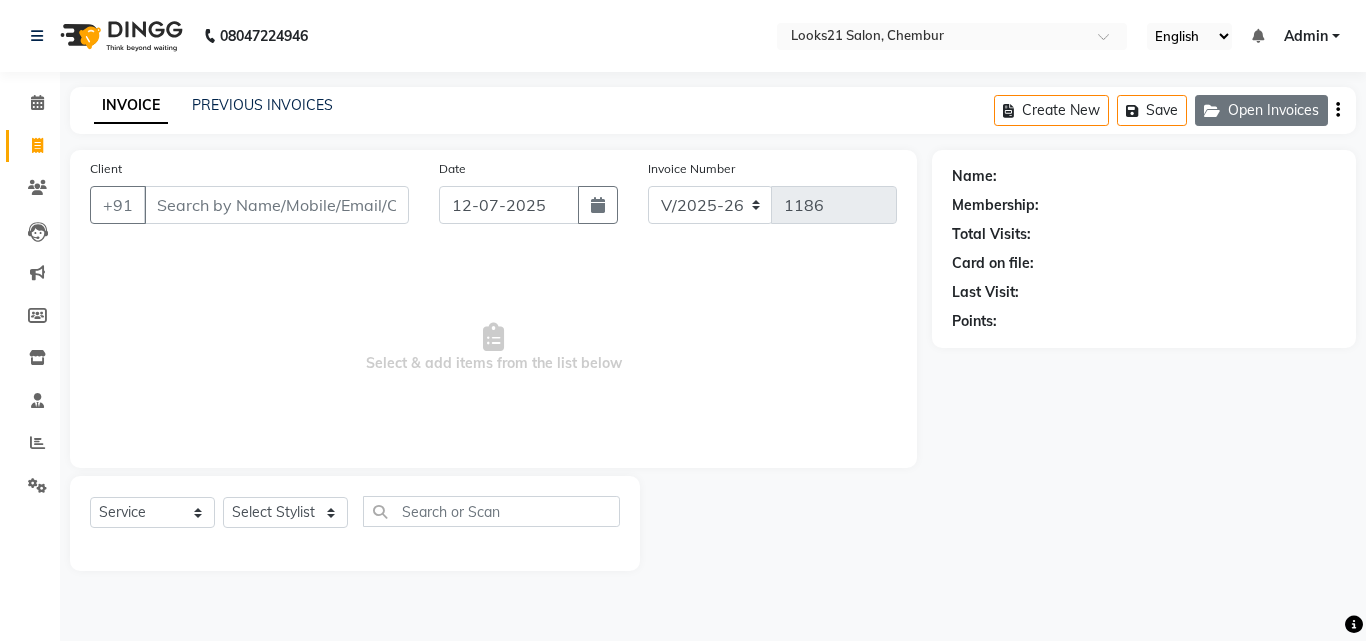 click on "Open Invoices" 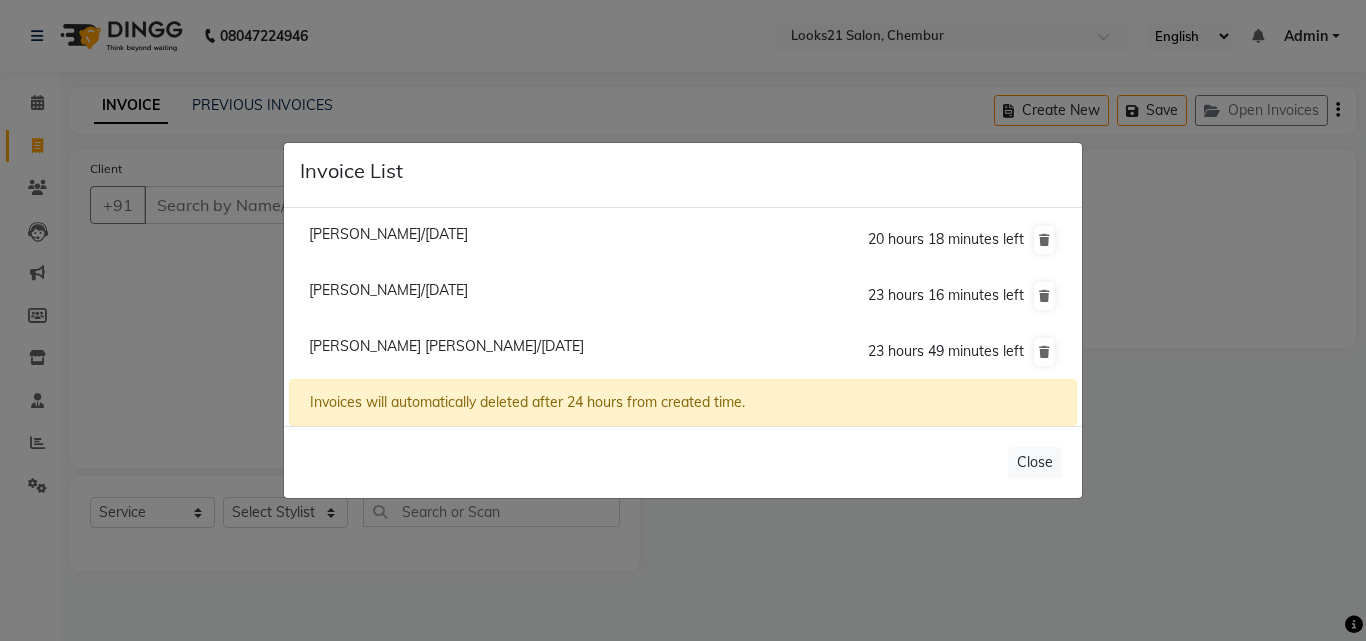 click on "[PERSON_NAME] [PERSON_NAME]/[DATE]" 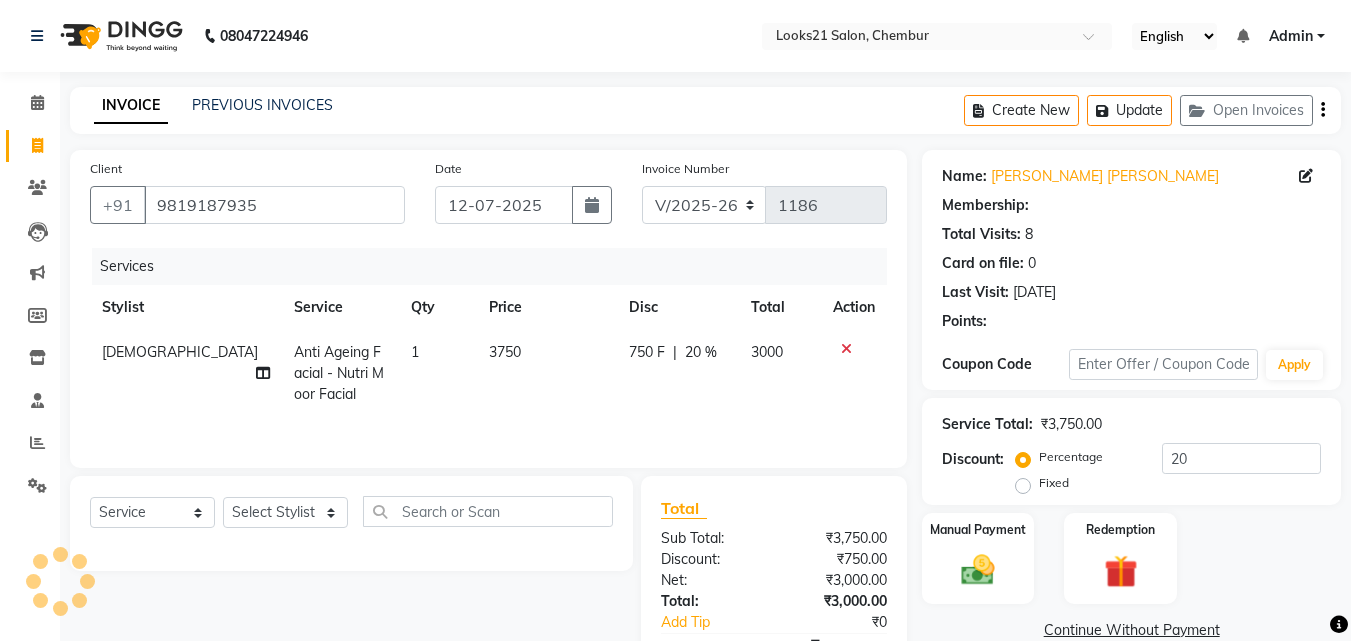type on "0" 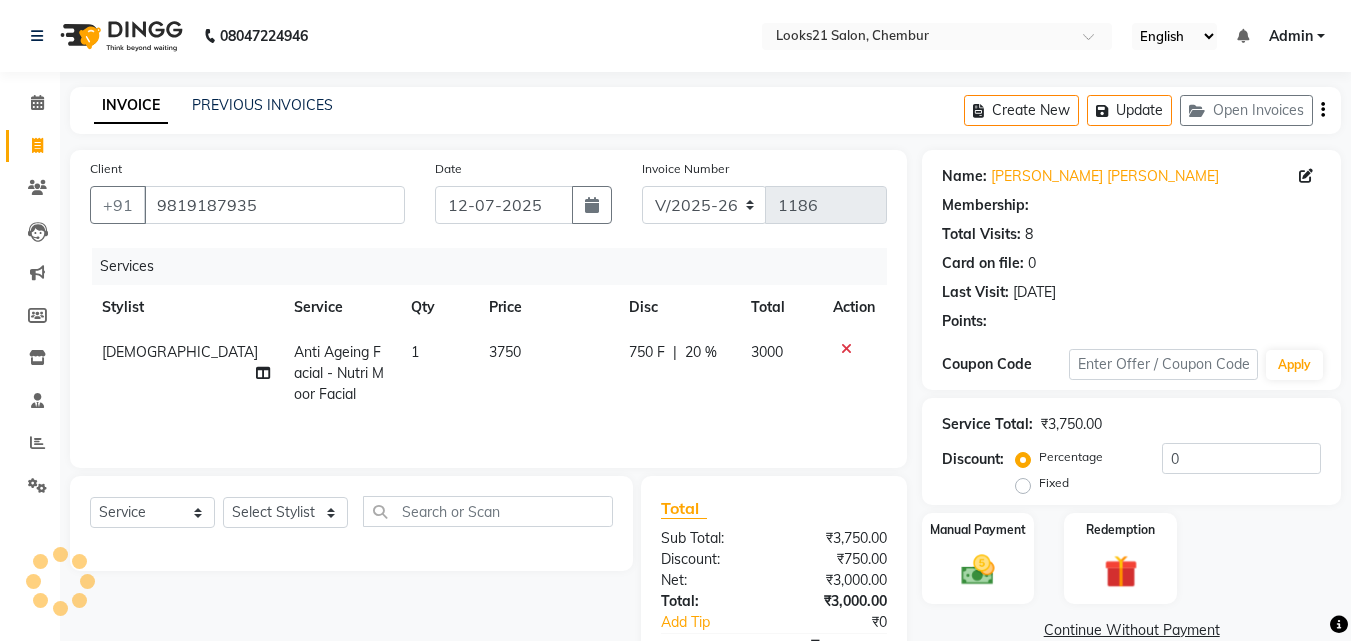 select on "1: Object" 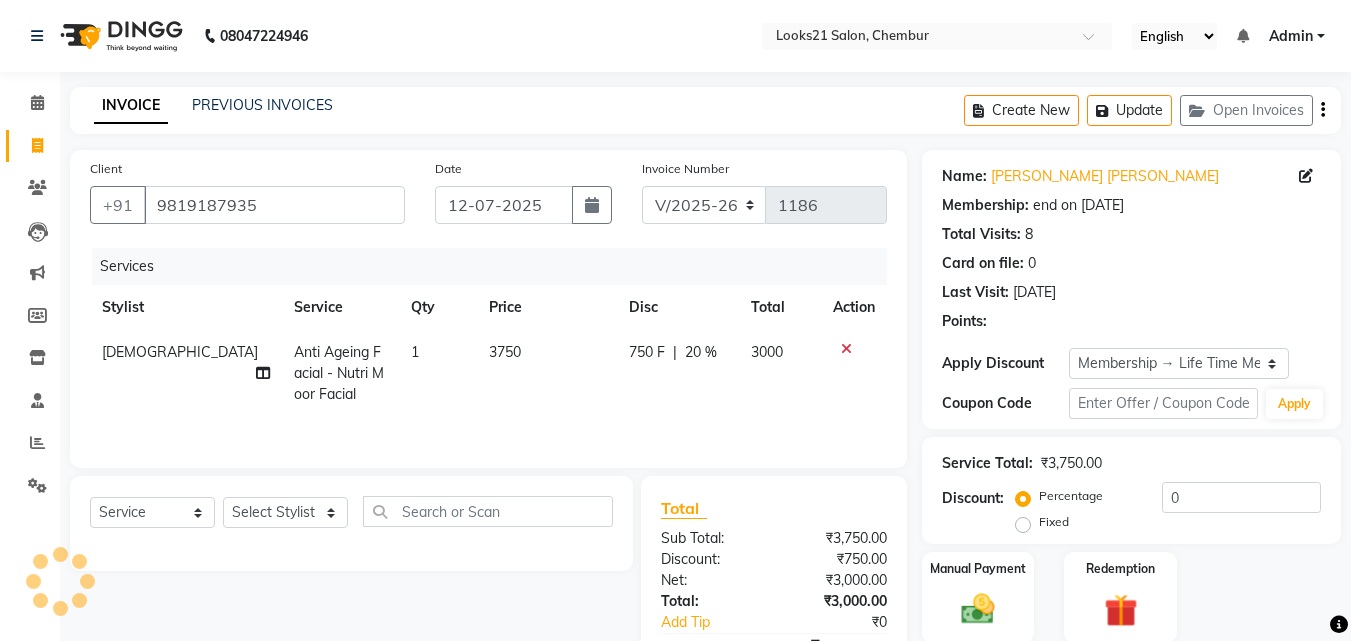 type on "20" 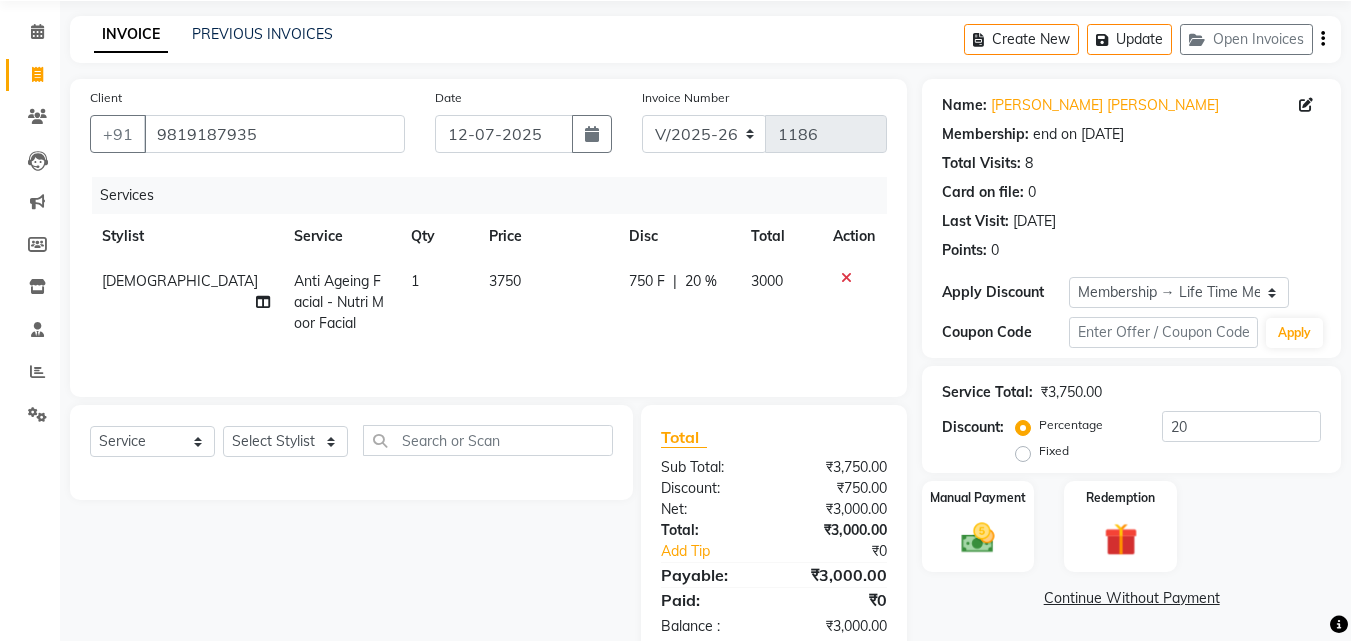 scroll, scrollTop: 117, scrollLeft: 0, axis: vertical 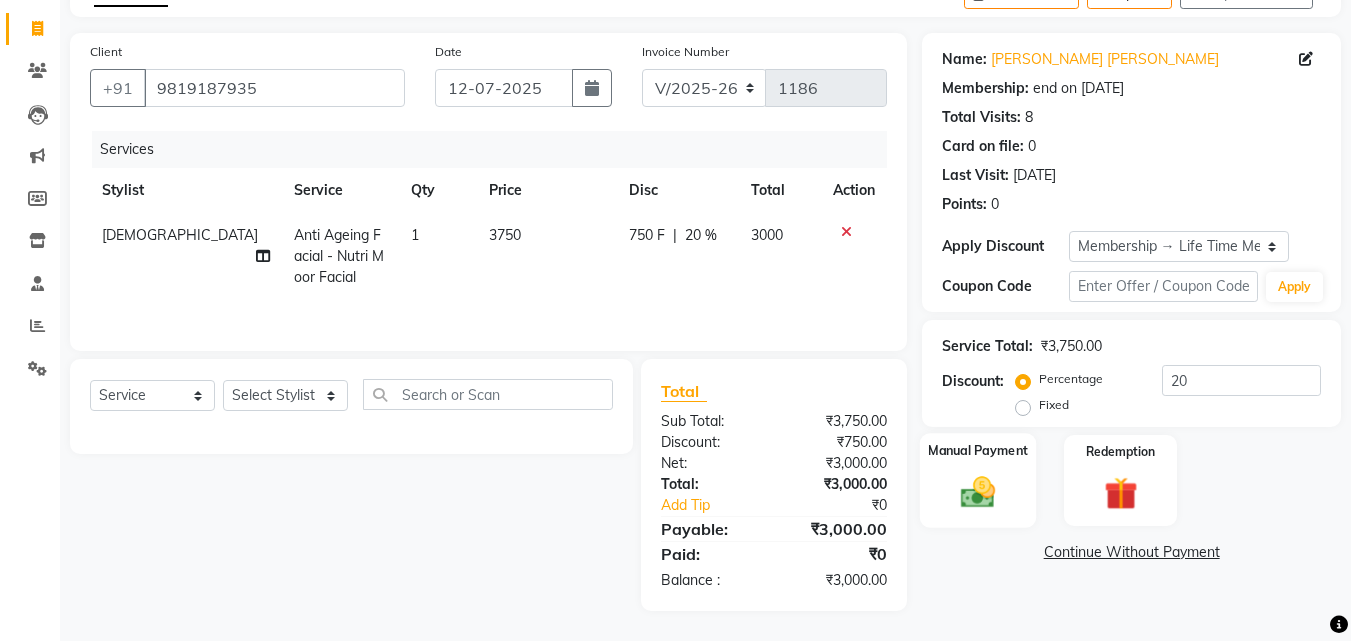 click 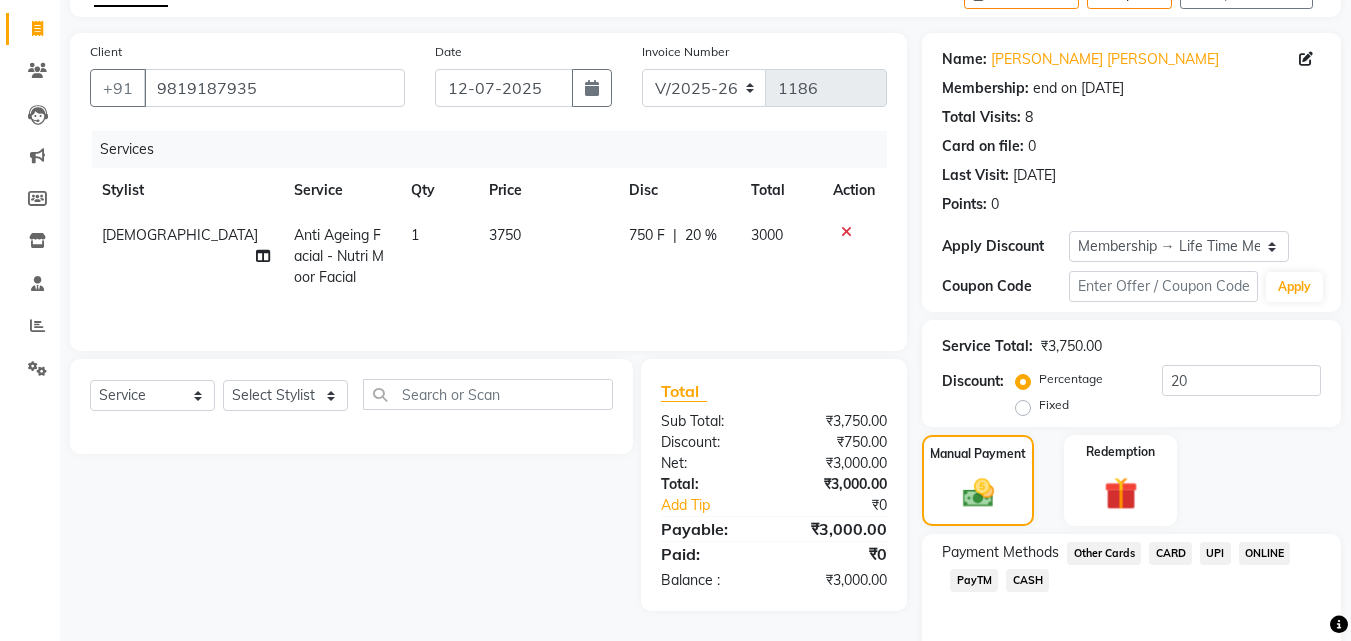 click on "UPI" 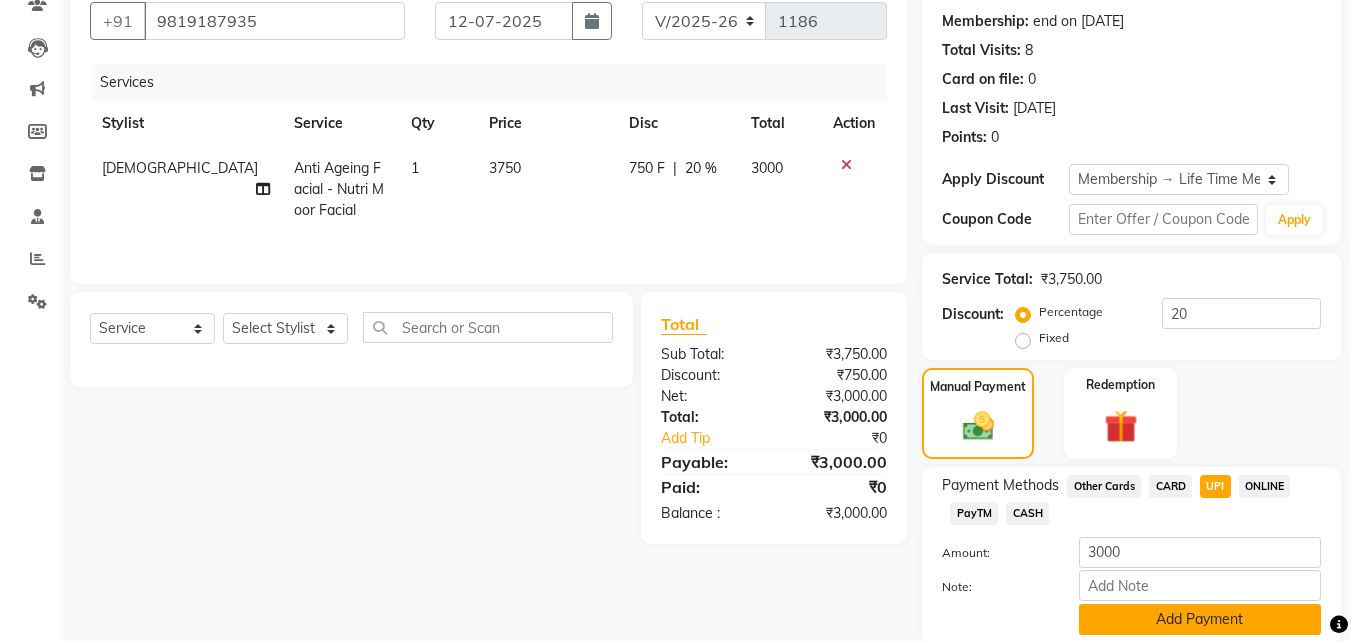 scroll, scrollTop: 257, scrollLeft: 0, axis: vertical 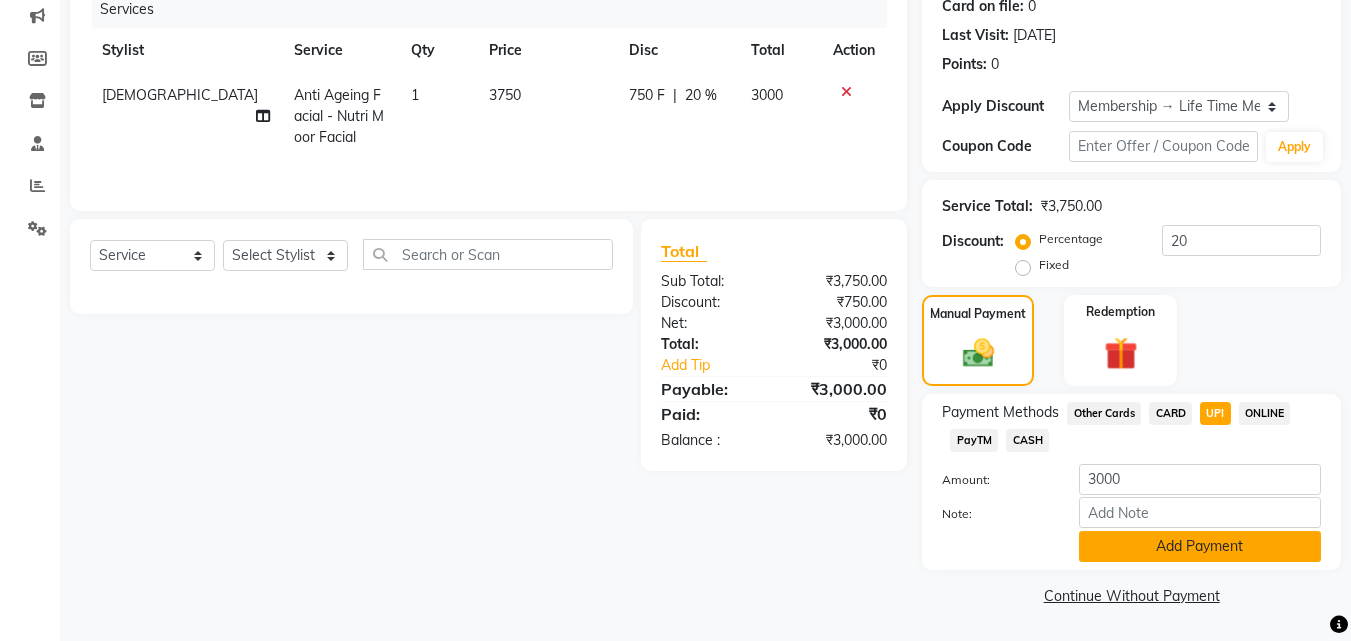 click on "Add Payment" 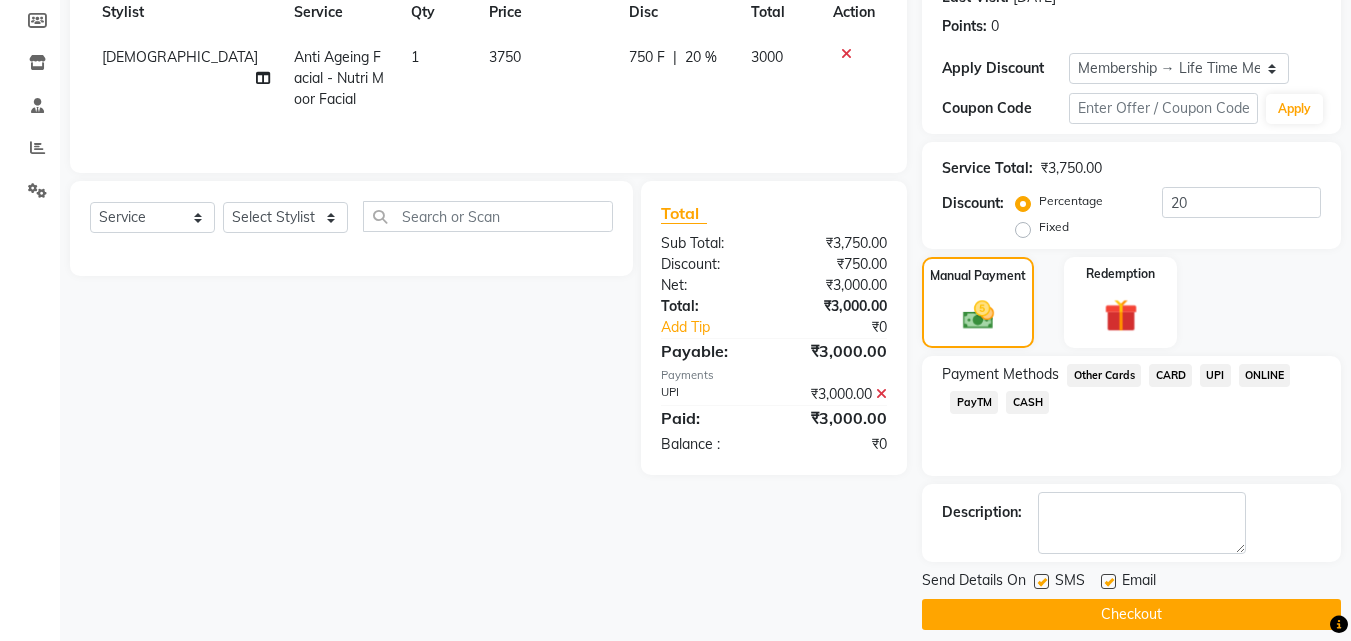 scroll, scrollTop: 314, scrollLeft: 0, axis: vertical 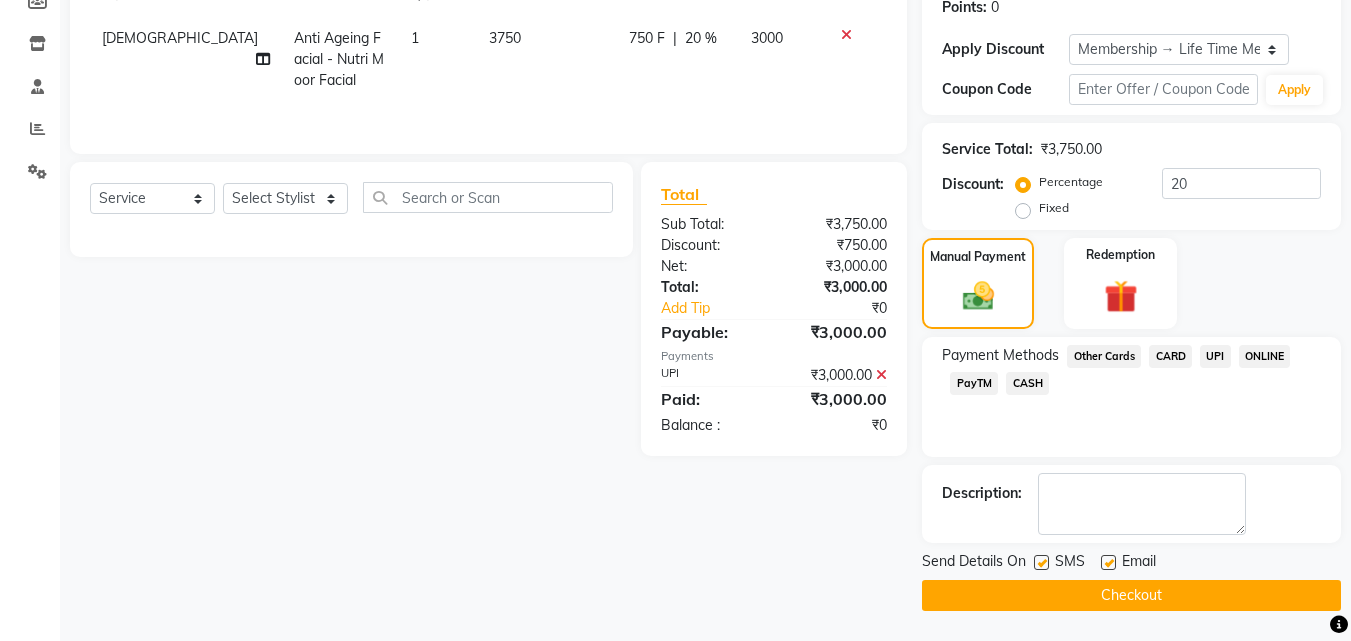 click on "Checkout" 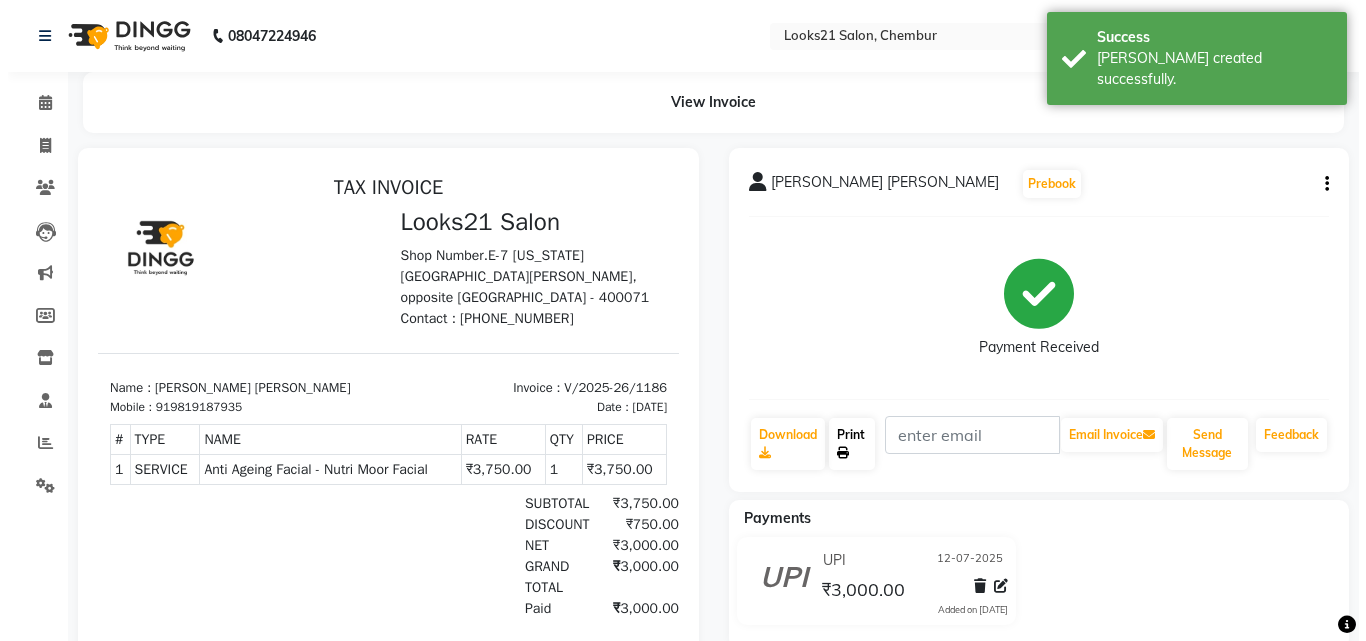 scroll, scrollTop: 0, scrollLeft: 0, axis: both 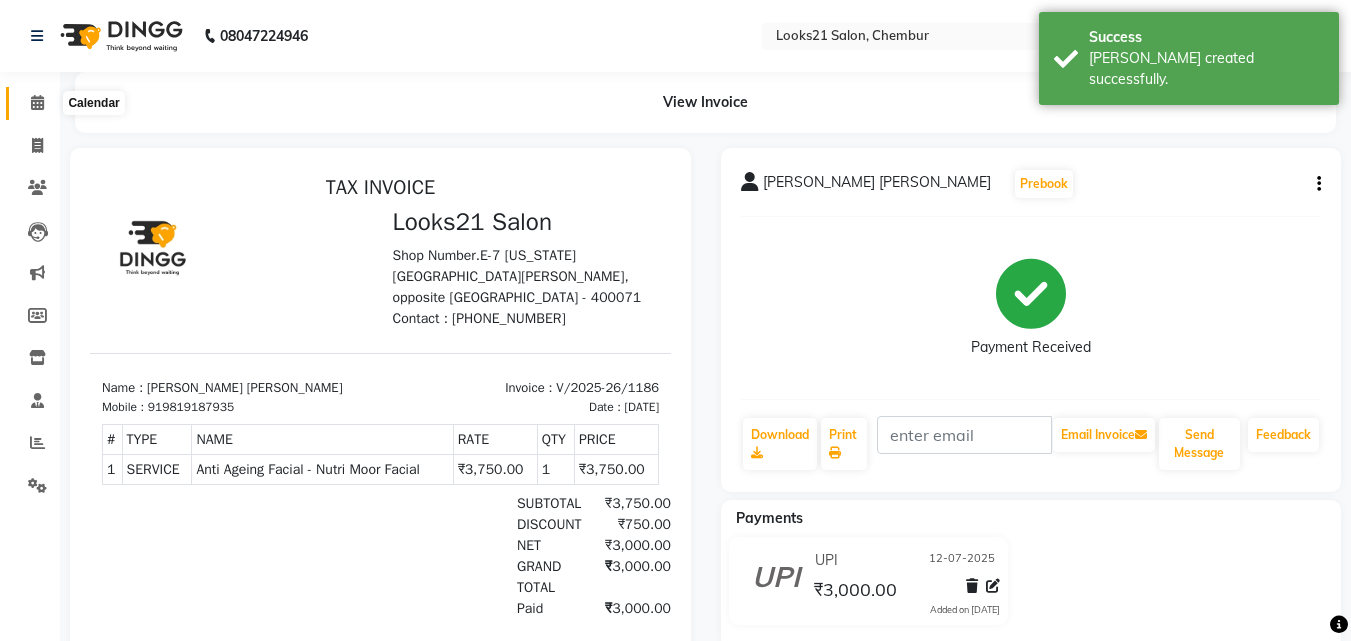 click 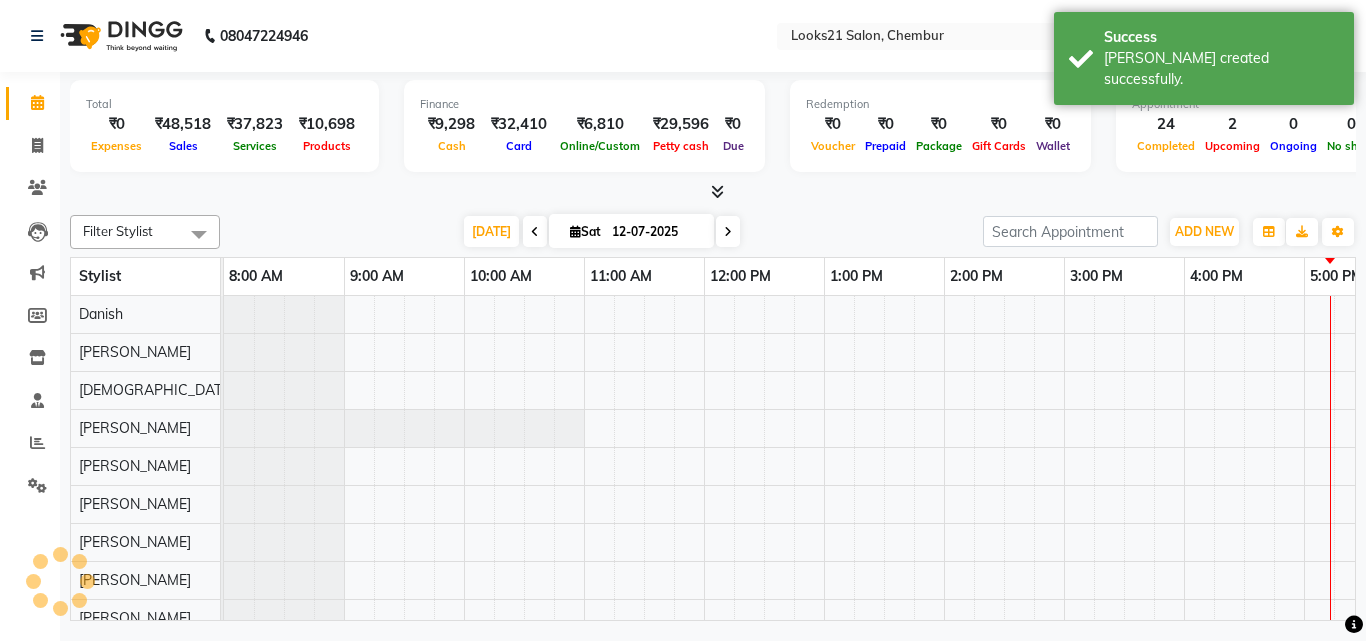 scroll, scrollTop: 0, scrollLeft: 429, axis: horizontal 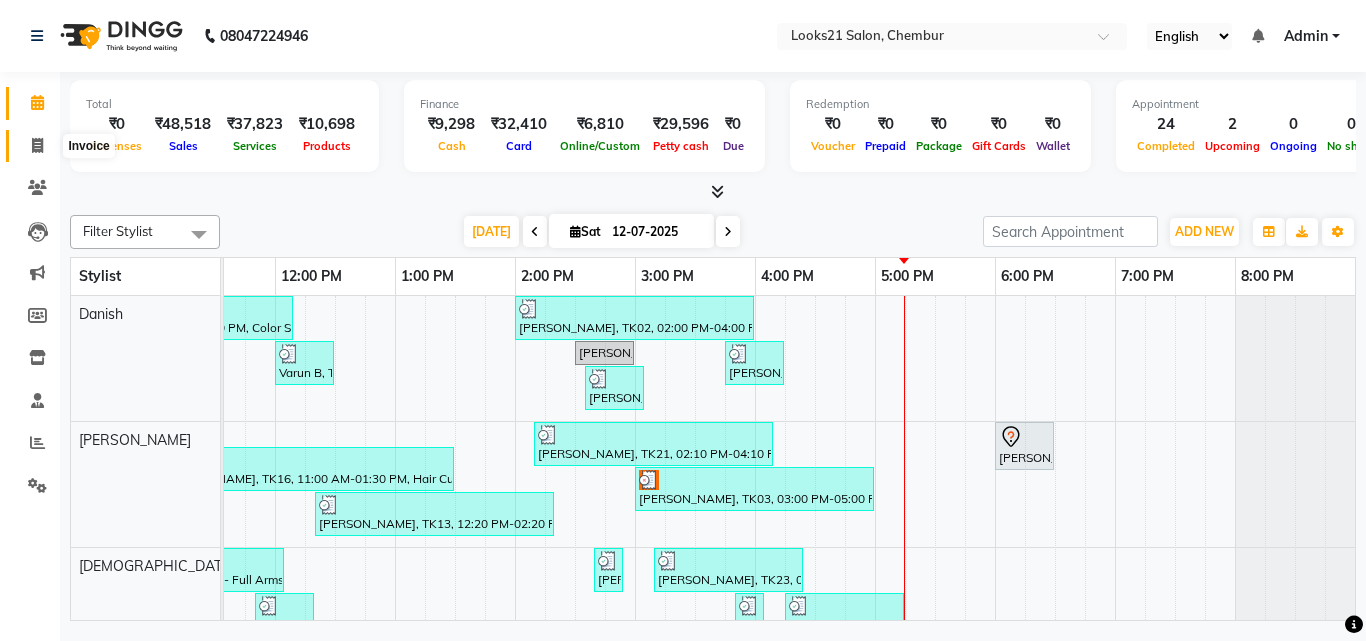 click 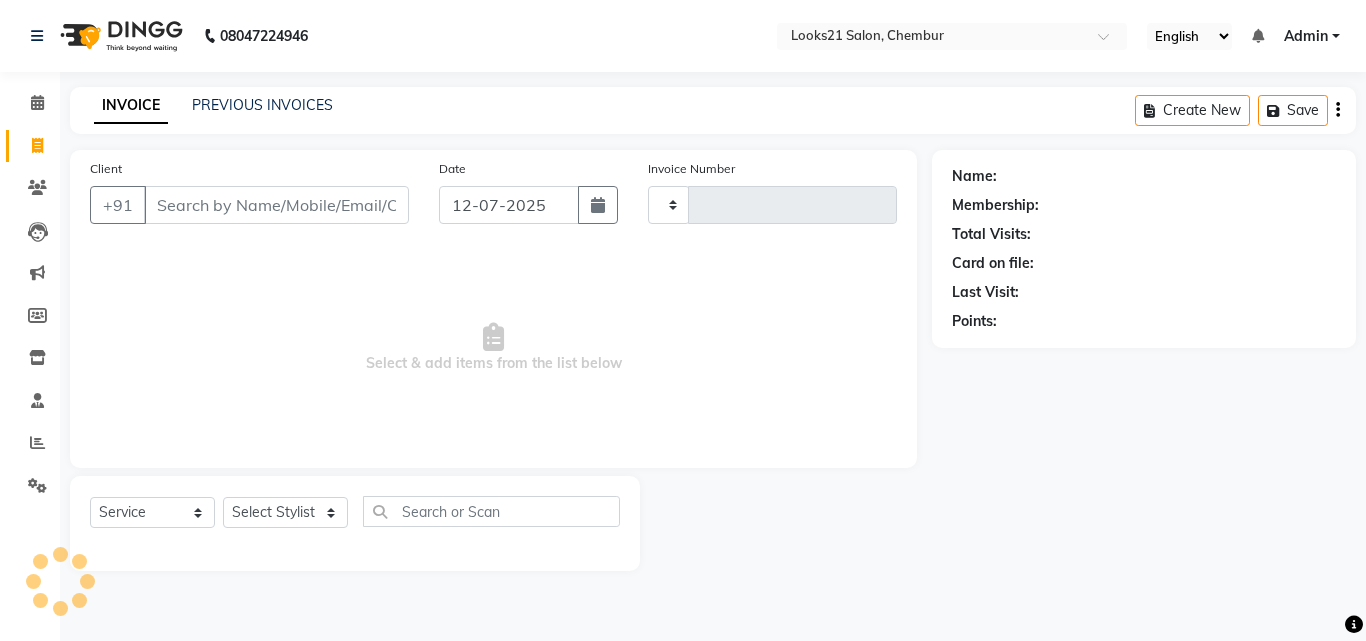 type on "1187" 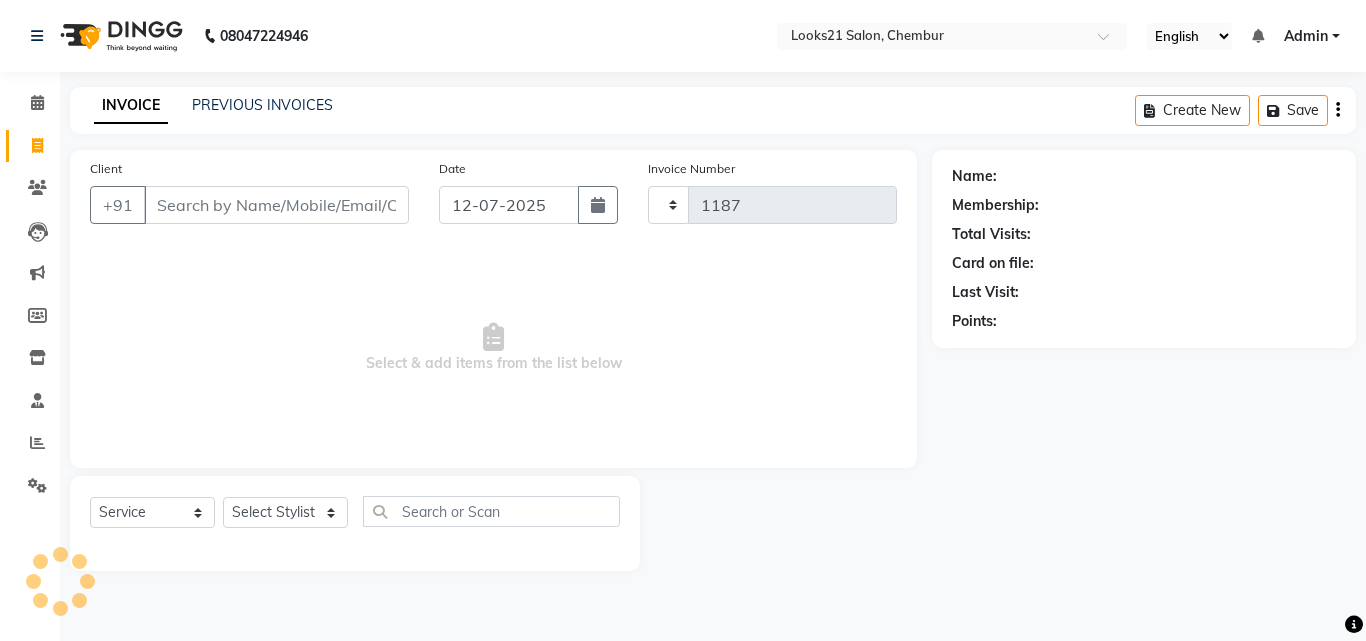 select on "844" 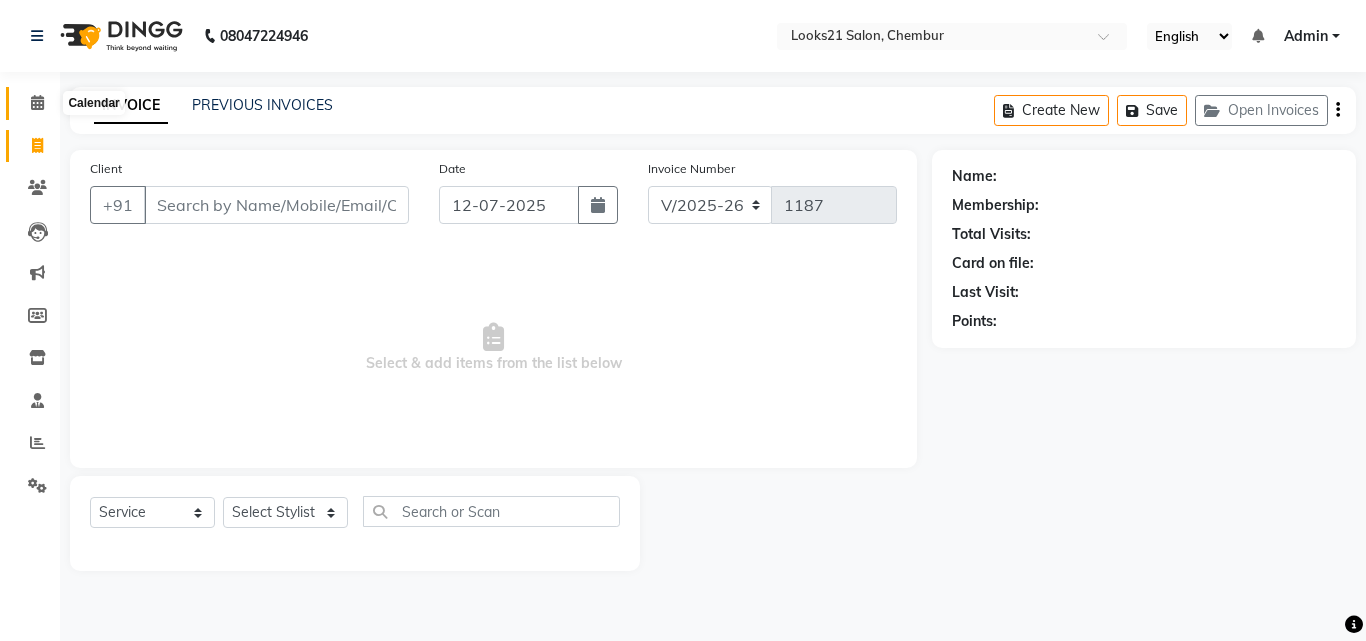 click 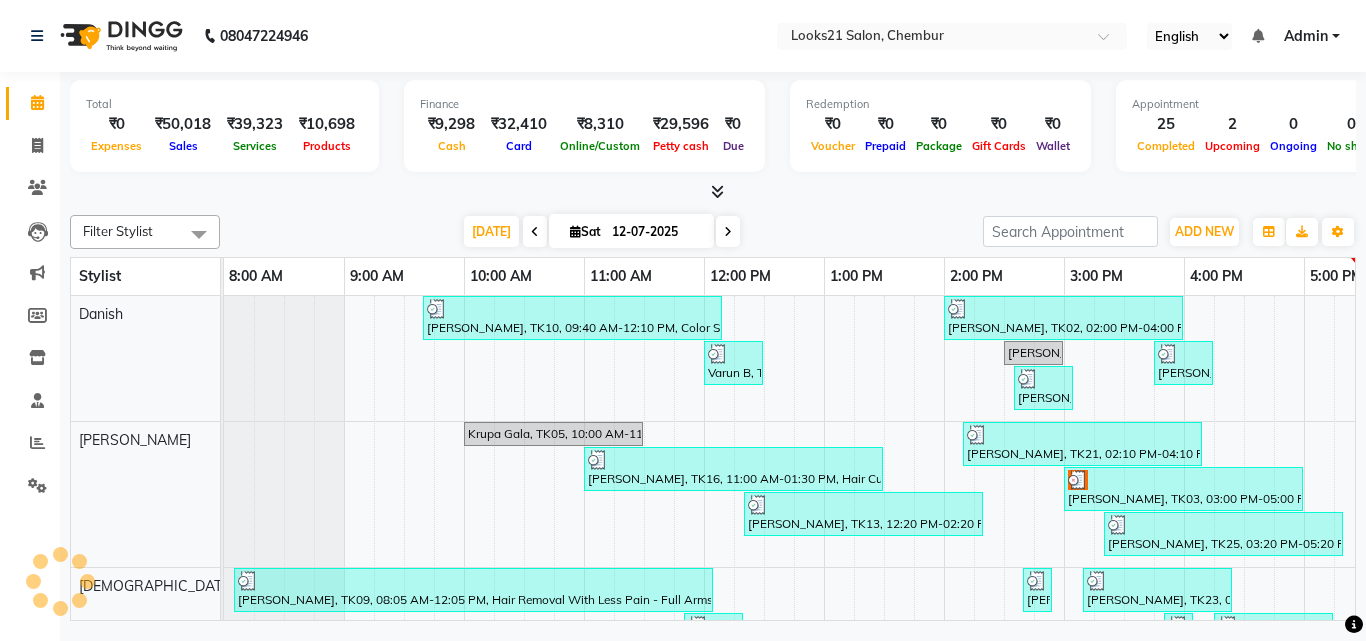 scroll, scrollTop: 0, scrollLeft: 0, axis: both 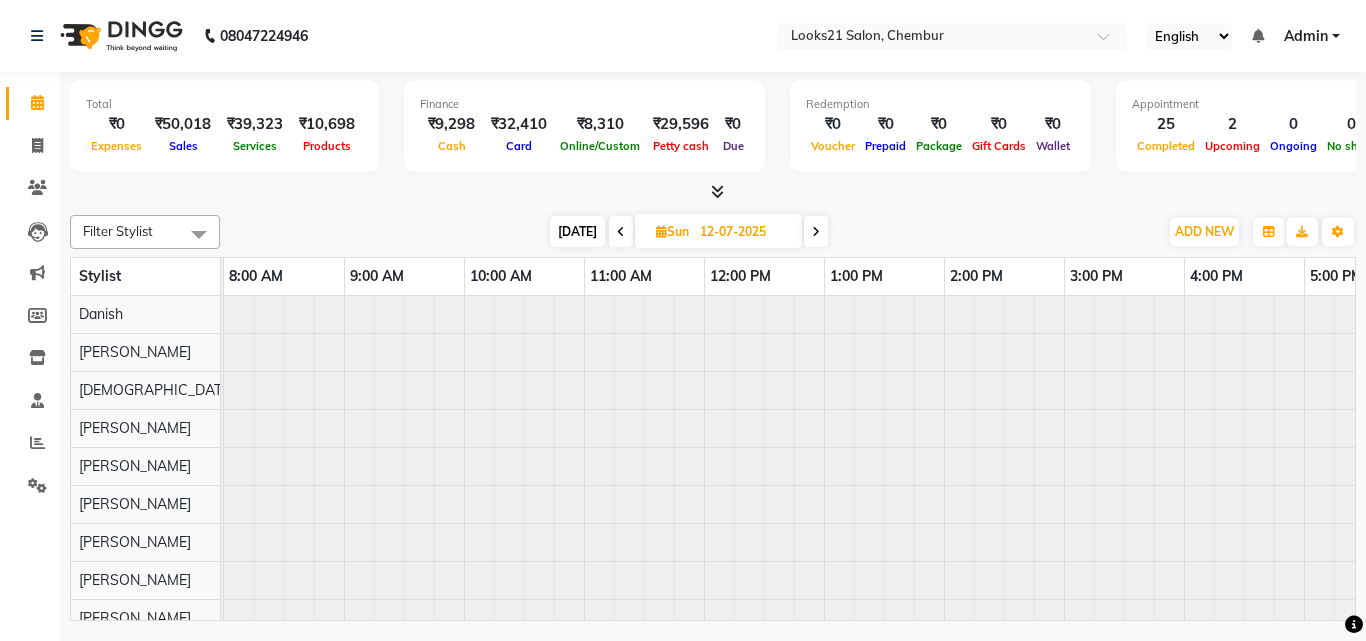 type on "[DATE]" 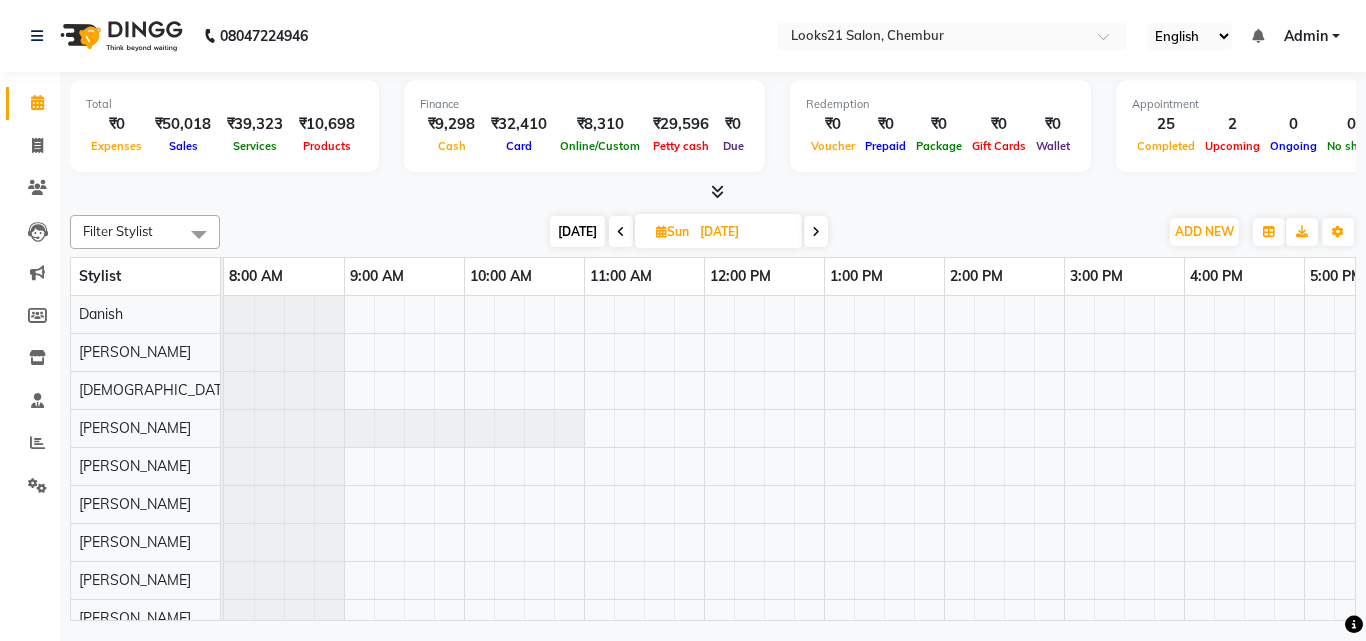 scroll, scrollTop: 0, scrollLeft: 429, axis: horizontal 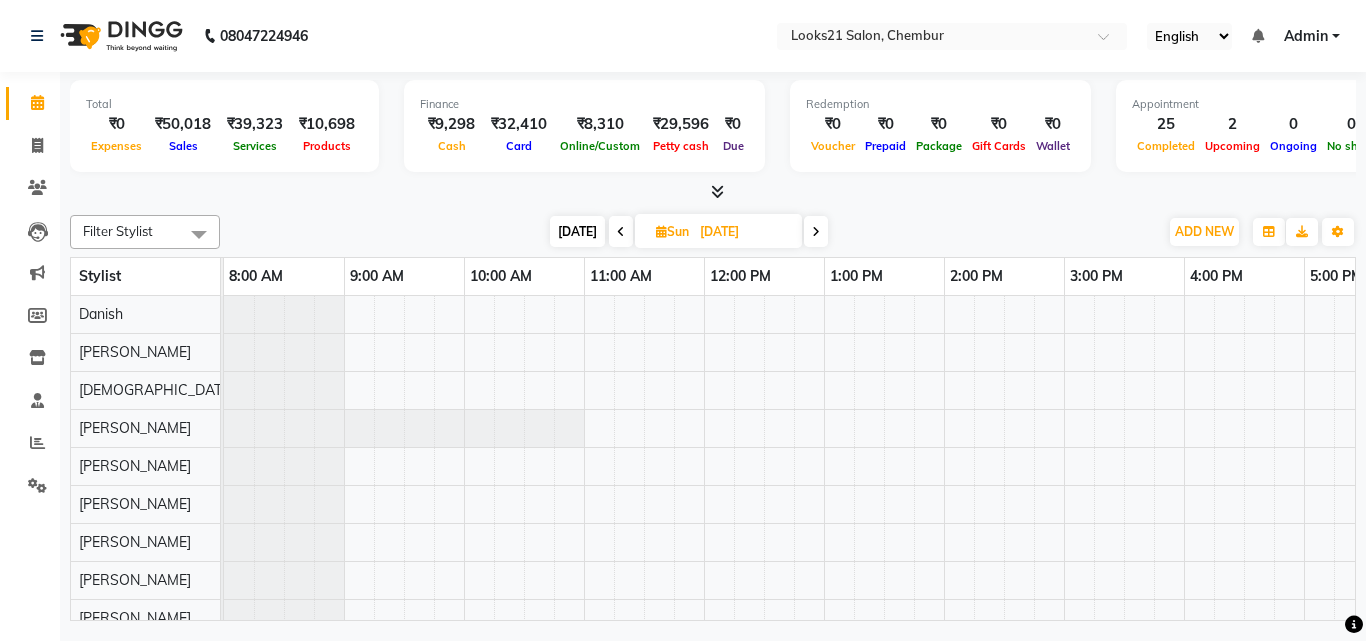 click at bounding box center [1004, 466] 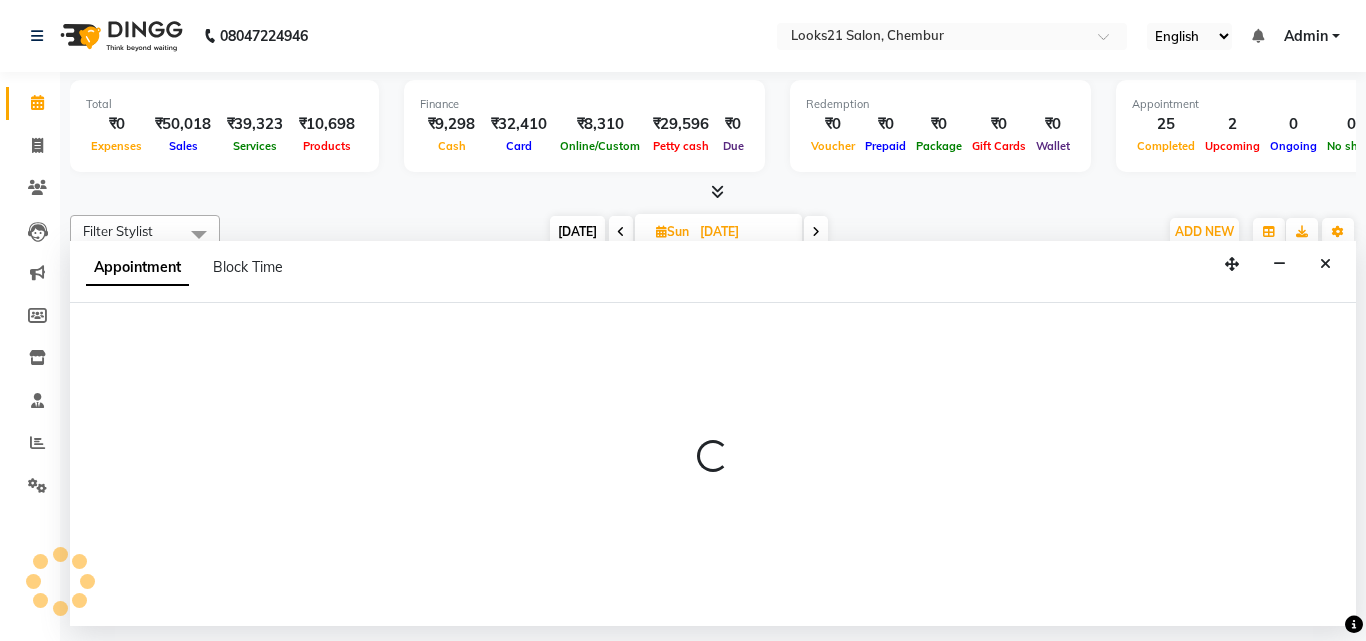 select on "13883" 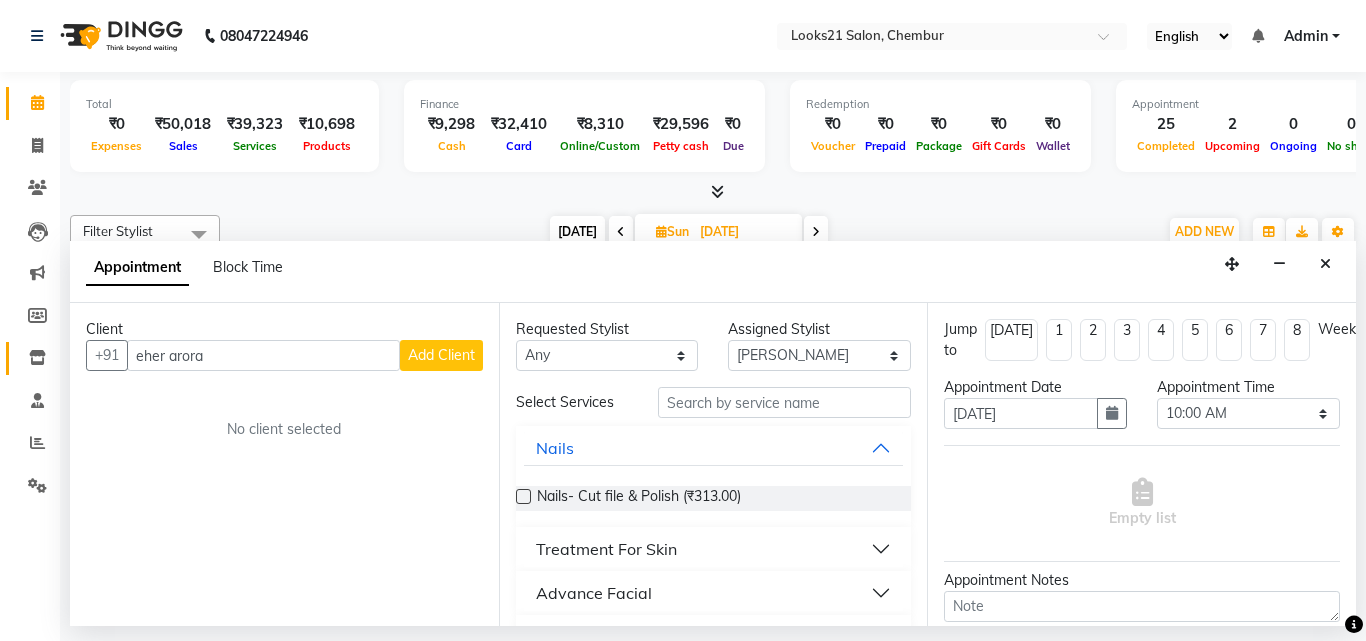 drag, startPoint x: 252, startPoint y: 354, endPoint x: 18, endPoint y: 354, distance: 234 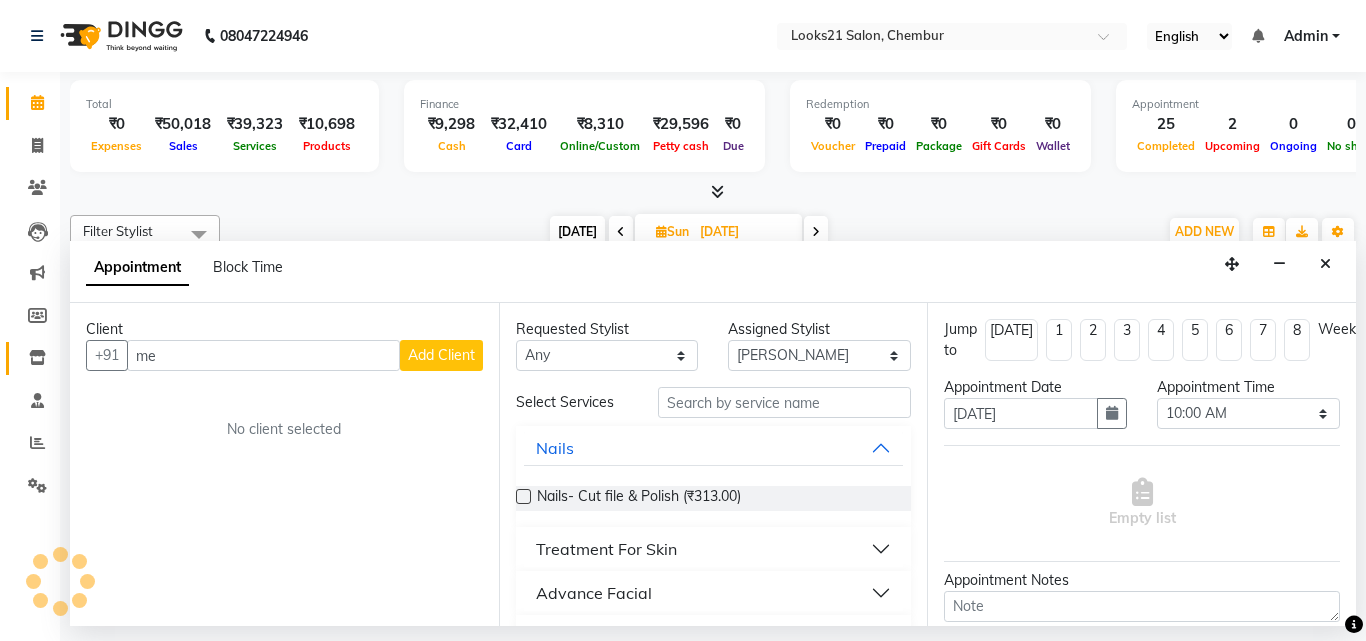type on "m" 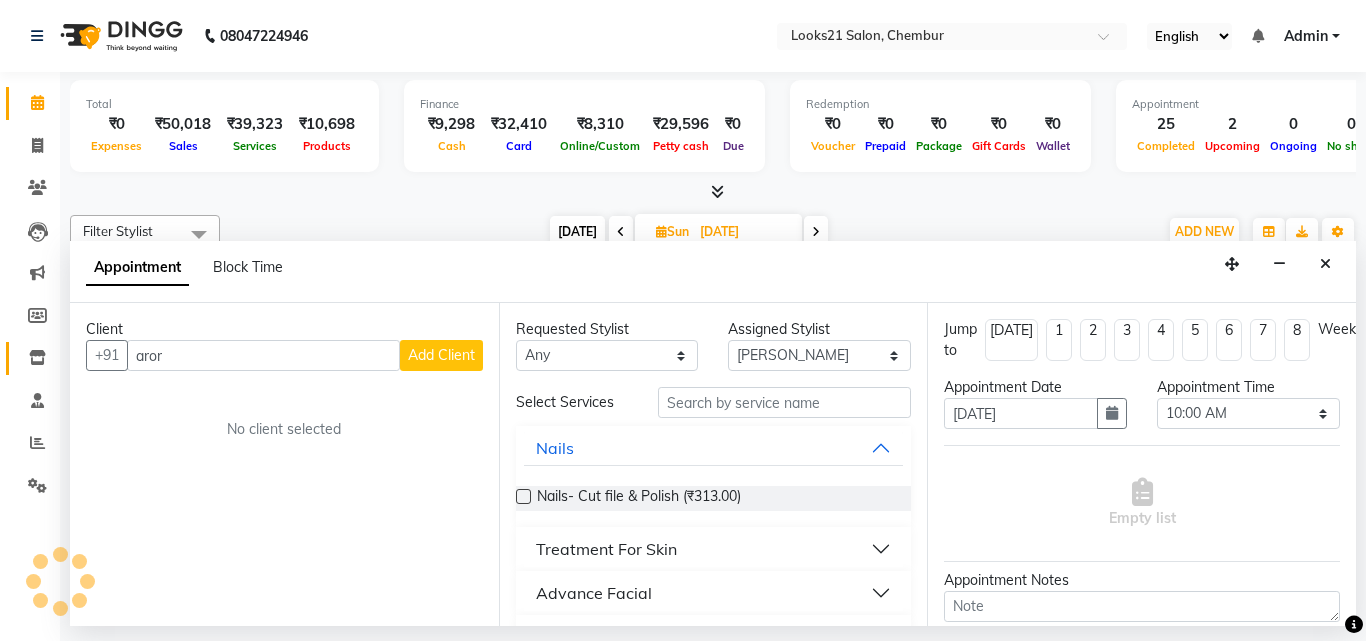 type on "arora" 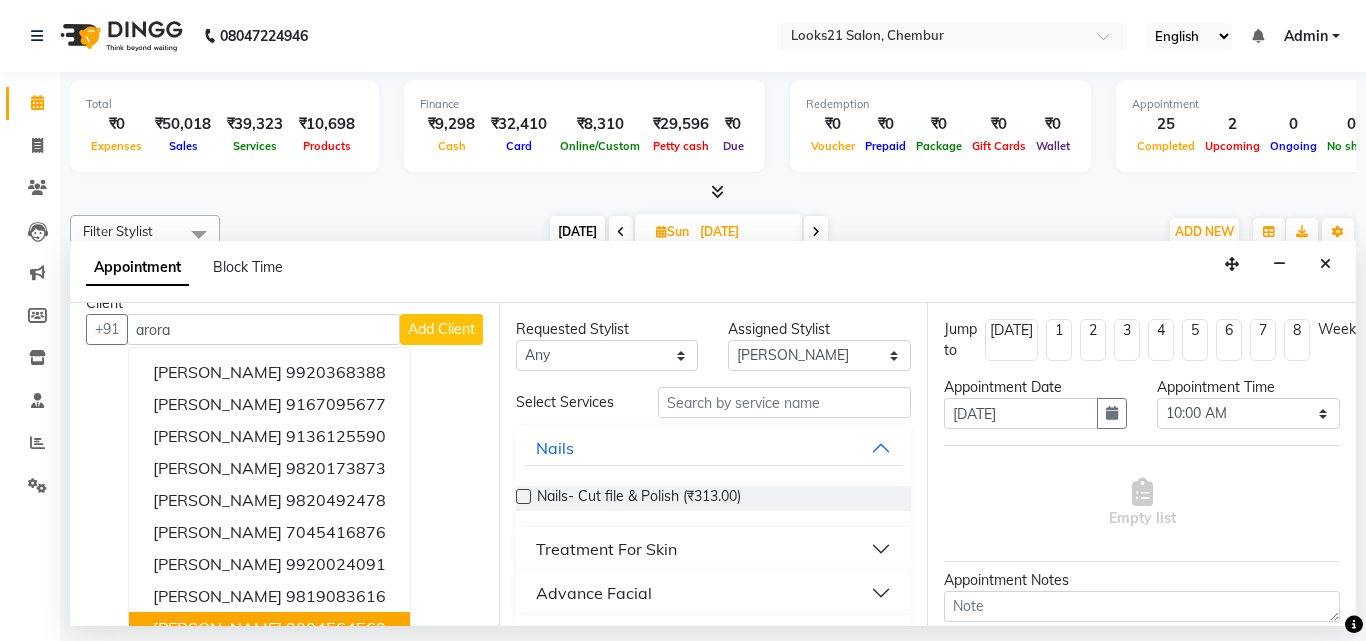 scroll, scrollTop: 0, scrollLeft: 0, axis: both 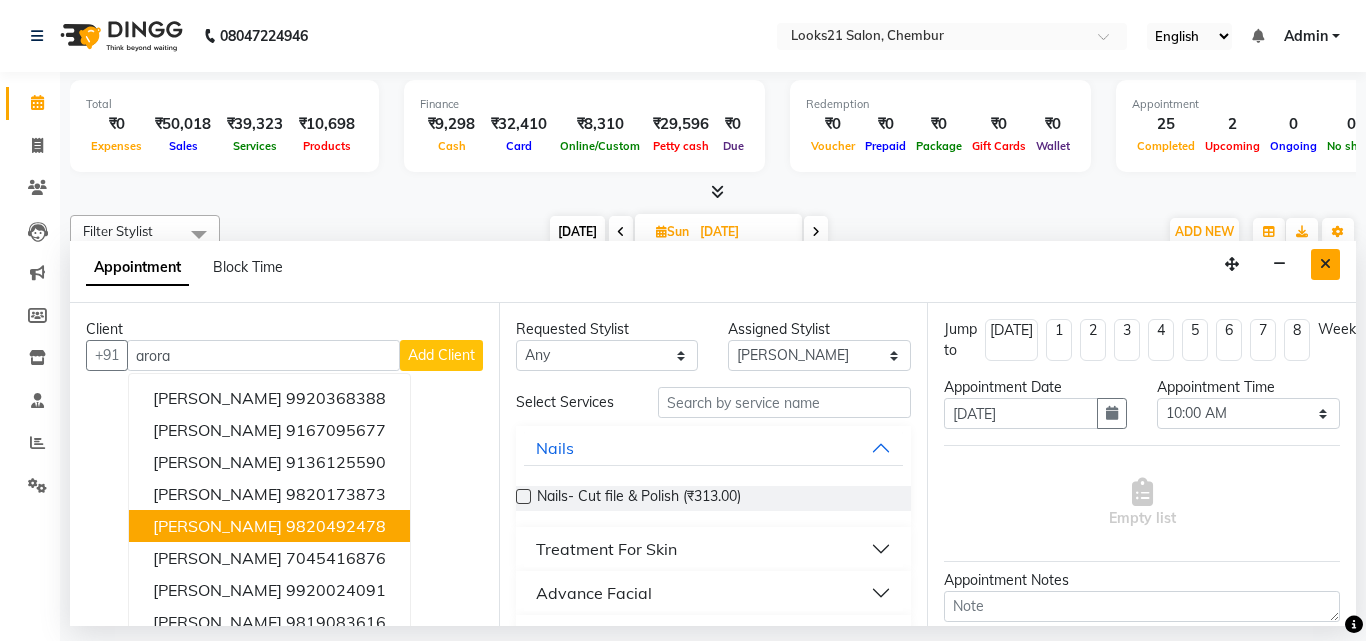 click at bounding box center [1325, 264] 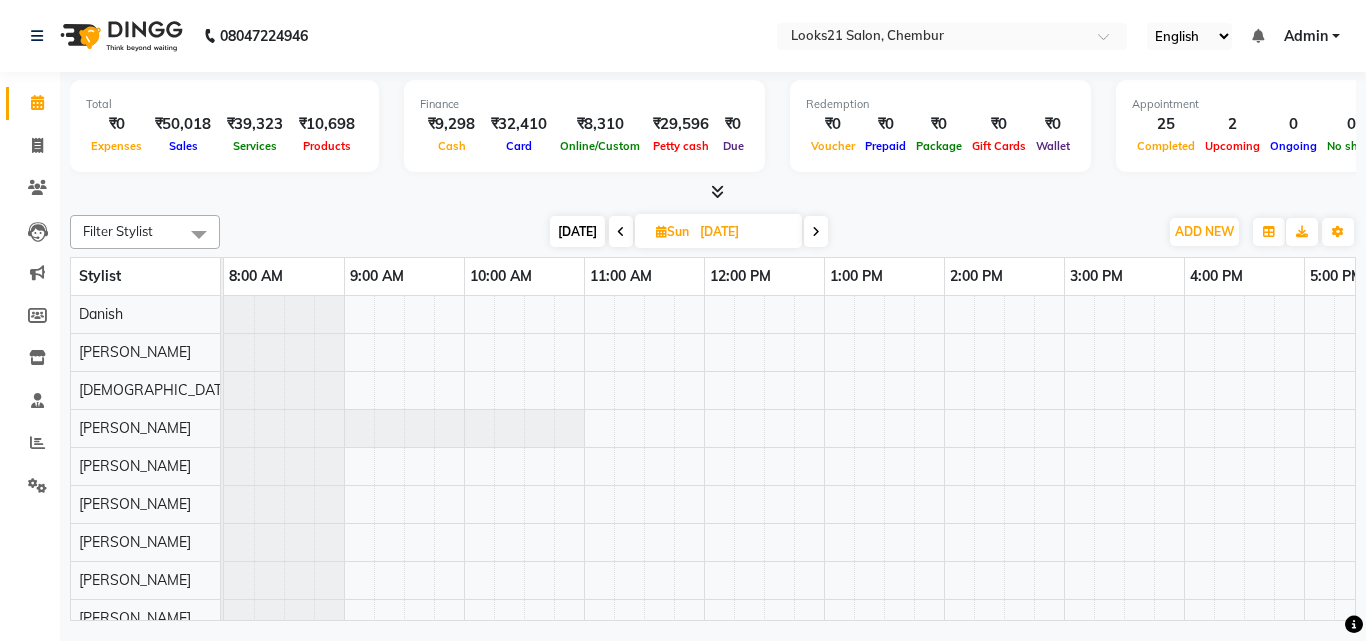 click on "[DATE]" at bounding box center [577, 231] 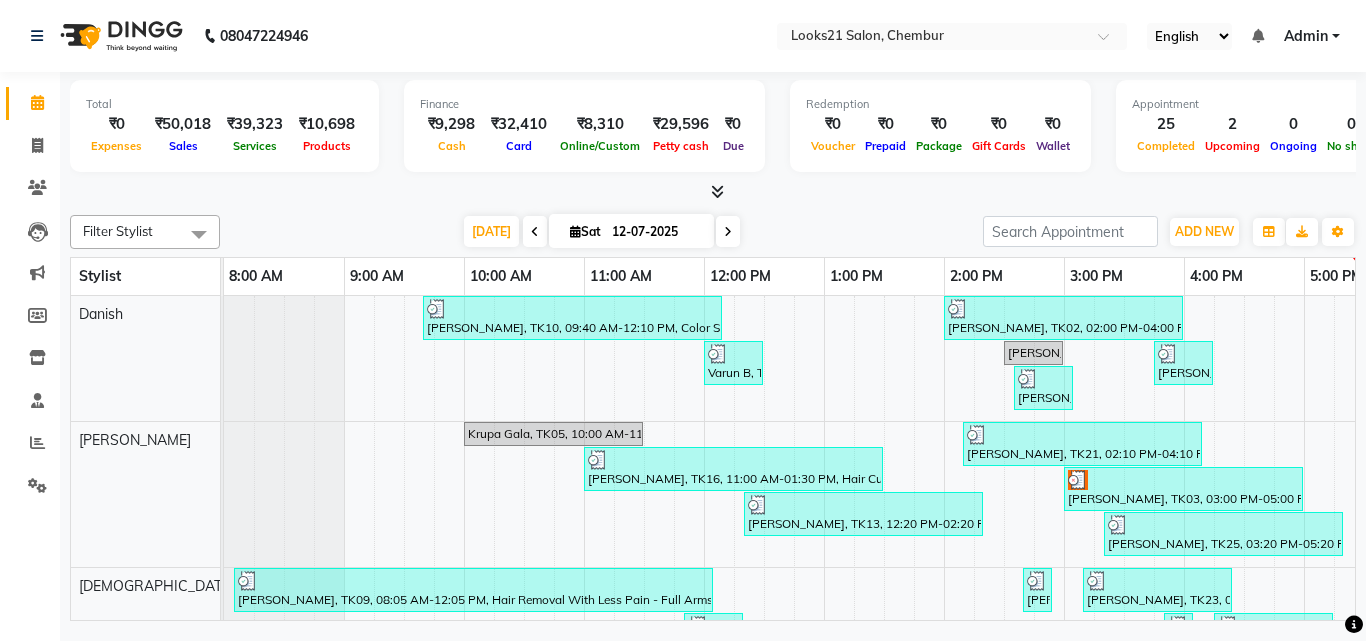 scroll, scrollTop: 0, scrollLeft: 429, axis: horizontal 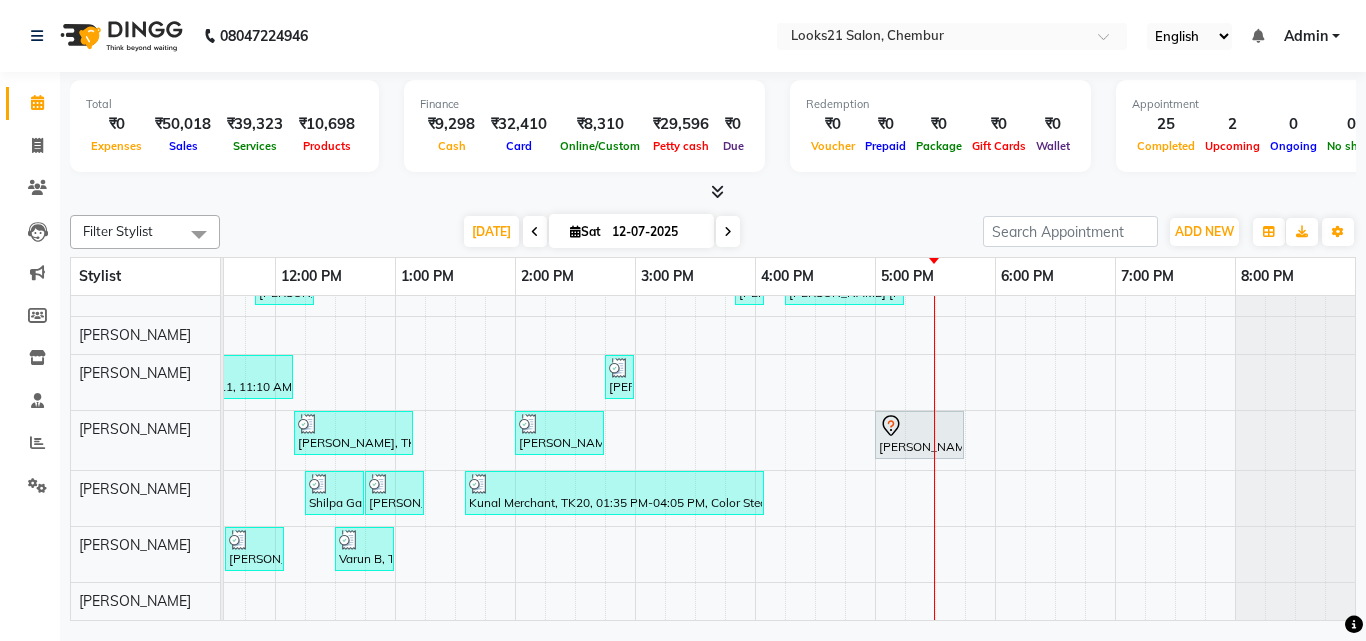 click on "[PERSON_NAME] Chemmanam, TK10, 09:40 AM-12:10 PM, Color Steak(Inoa Hair Color)  - Touch-Up: Upto 2 Inchs,Hair Cut & More (Men'S)  - By Master Stylist     [PERSON_NAME], TK02, 02:00 PM-04:00 PM, Color Steak(Inoa Hair Color)  - Touch-Up: Upto 2 Inchs     Varun B, TK15, 12:00 PM-12:30 PM, Hair Cut & More (Men'S)  - By Senior Stylist    [PERSON_NAME], TK01, 02:30 PM-03:00 PM, Hair Cut & More Women  - By Master Stylist     [PERSON_NAME], TK22, 03:45 PM-04:15 PM, Wash and Blow Dry  - Hair Below Shoulder     [PERSON_NAME], TK18, 02:35 PM-03:05 PM, Hair Cut & More Women  - By Senior Stylist    Krupa Gala, TK05, 10:00 AM-11:30 AM, Highlights  - Hair Below Shoulder     [PERSON_NAME], TK21, 02:10 PM-04:10 PM, Highlights  - Hair Below Shoulder,[MEDICAL_DATA] Treatment  - Hair Below Shoulder             [PERSON_NAME] Rehkhi, TK04, 06:00 PM-06:30 PM, Wash and Blow Dry  - Hair Upto Shoulder     [PERSON_NAME], TK16, 11:00 AM-01:30 PM, Hair Cut & More Women  - By Senior Stylist,Color Steak(Inoa Hair Color)  - Touch-Up: Upto 2 Inchs" at bounding box center [575, 282] 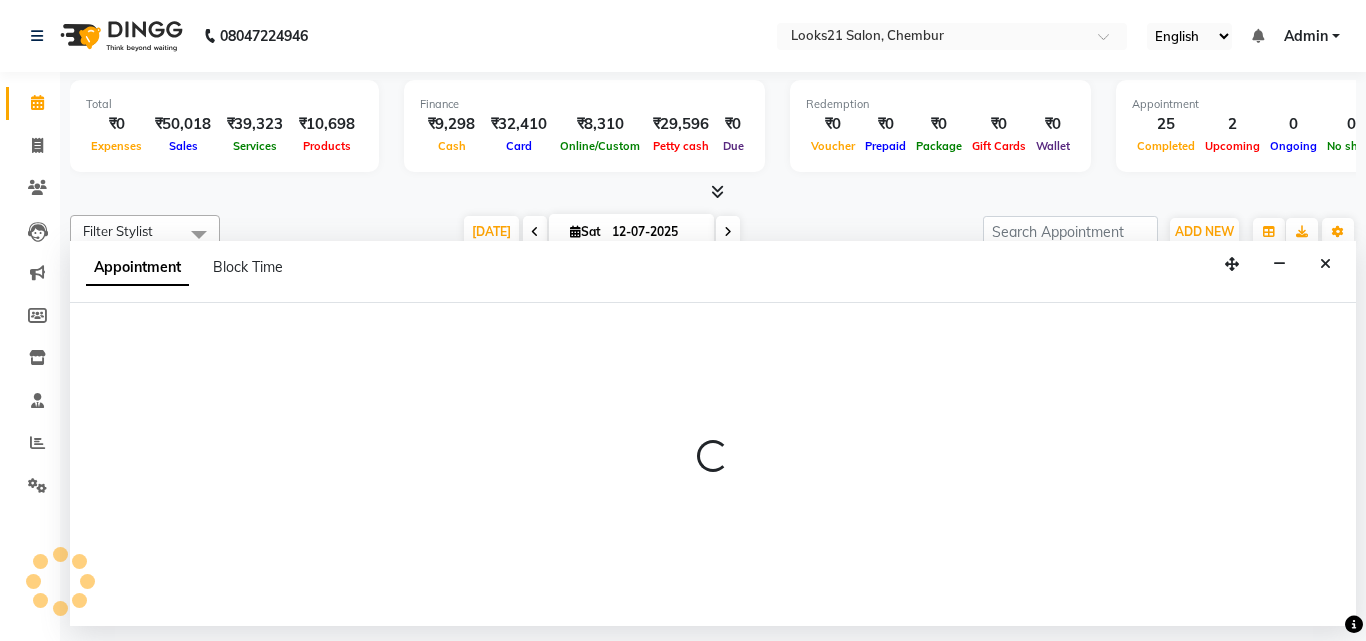 select on "13889" 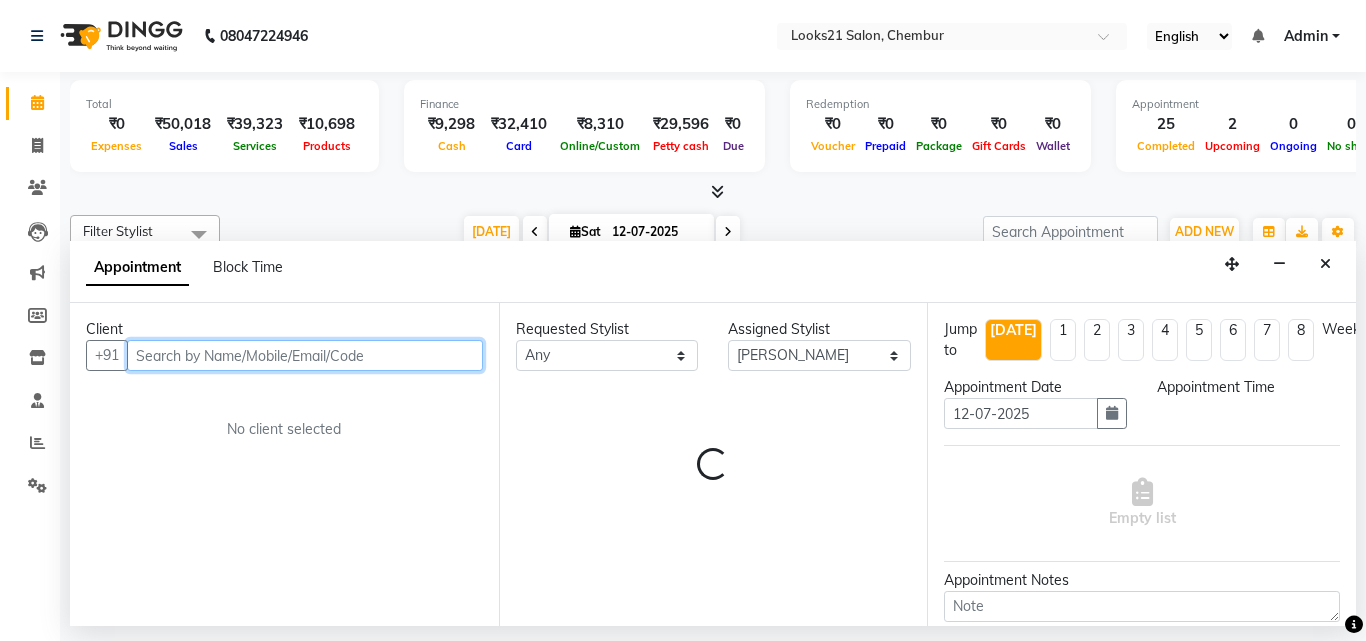 select on "1080" 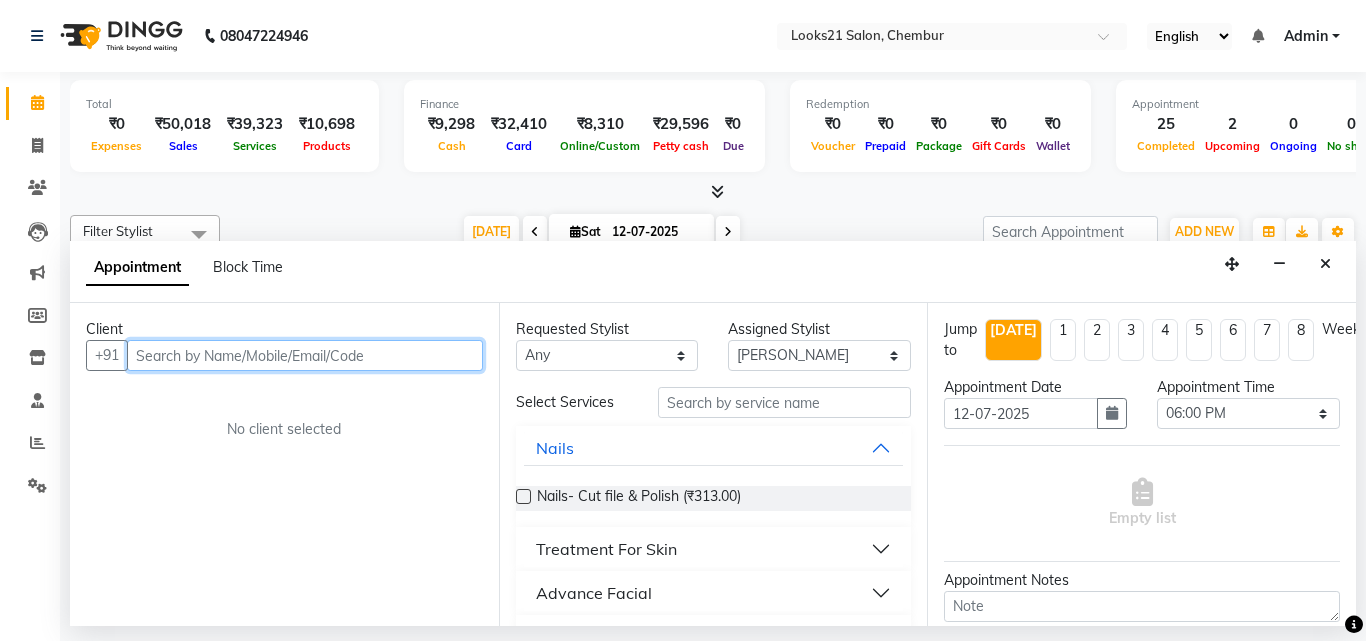 click at bounding box center [305, 355] 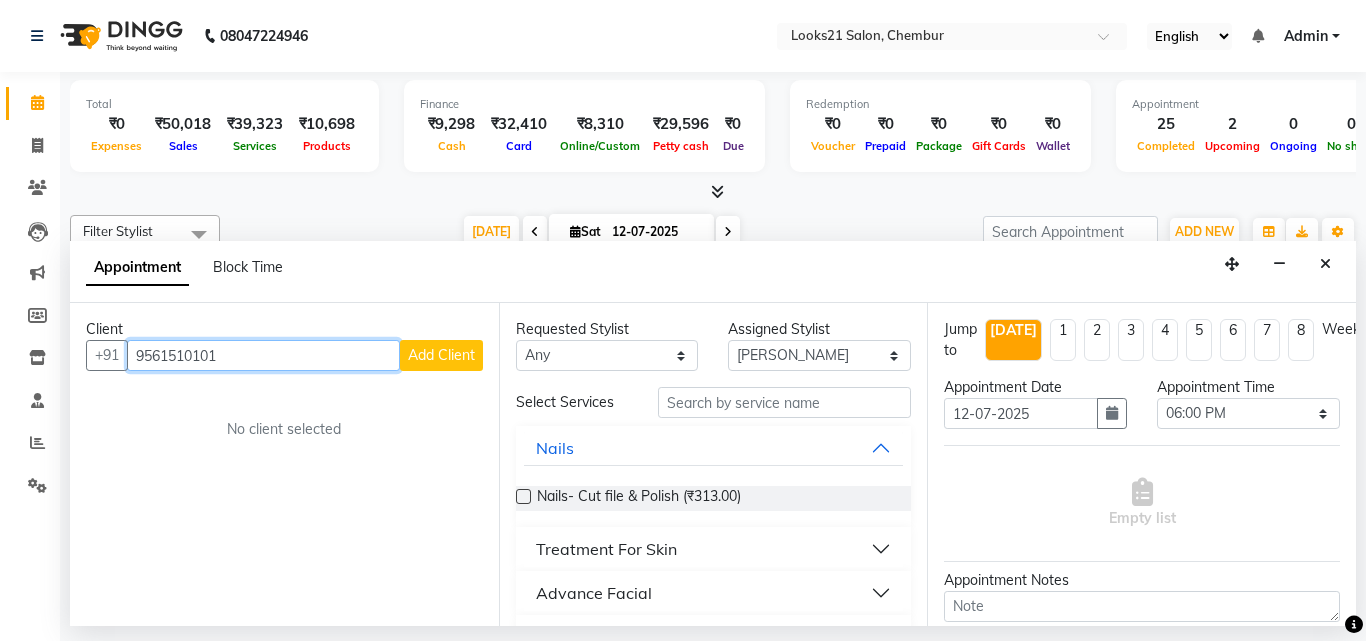 type on "9561510101" 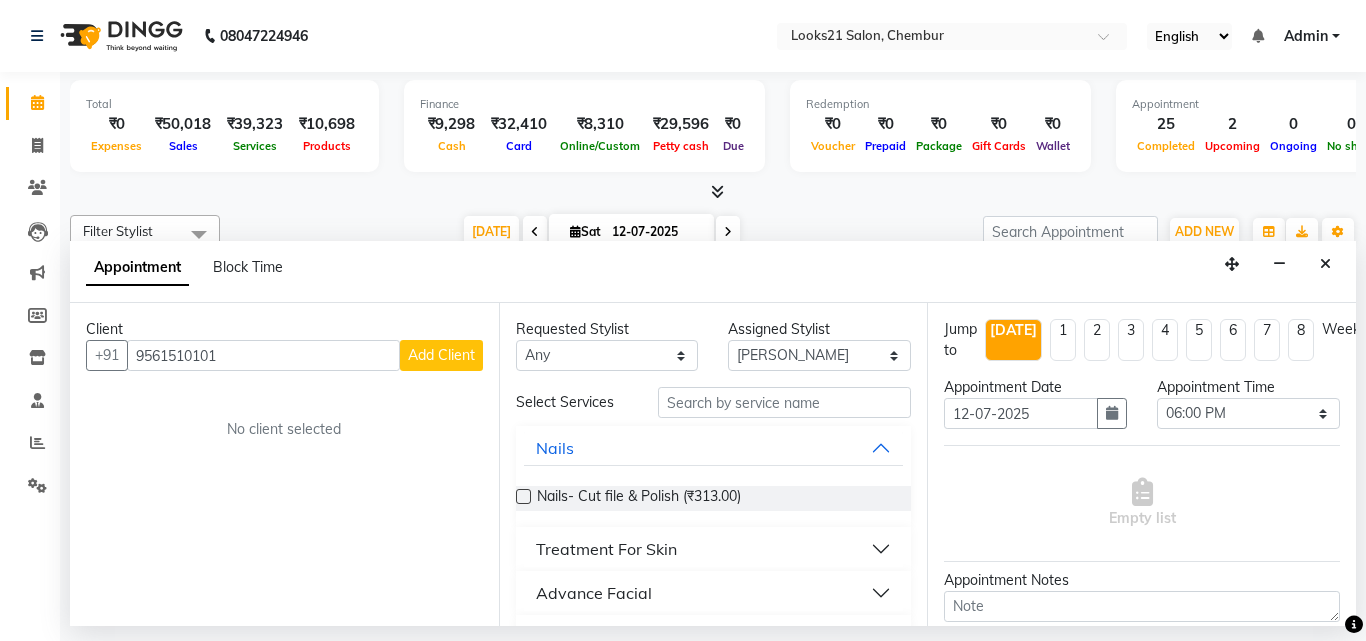 click on "Add Client" at bounding box center [441, 355] 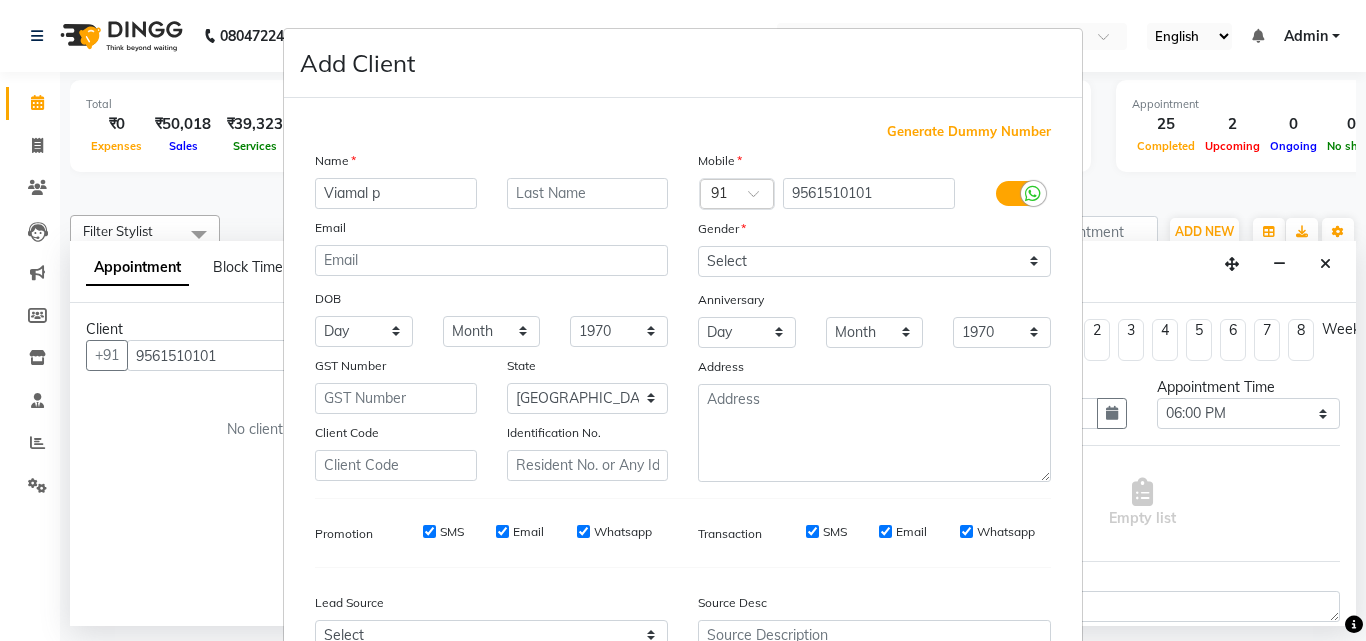 type on "Viamal p" 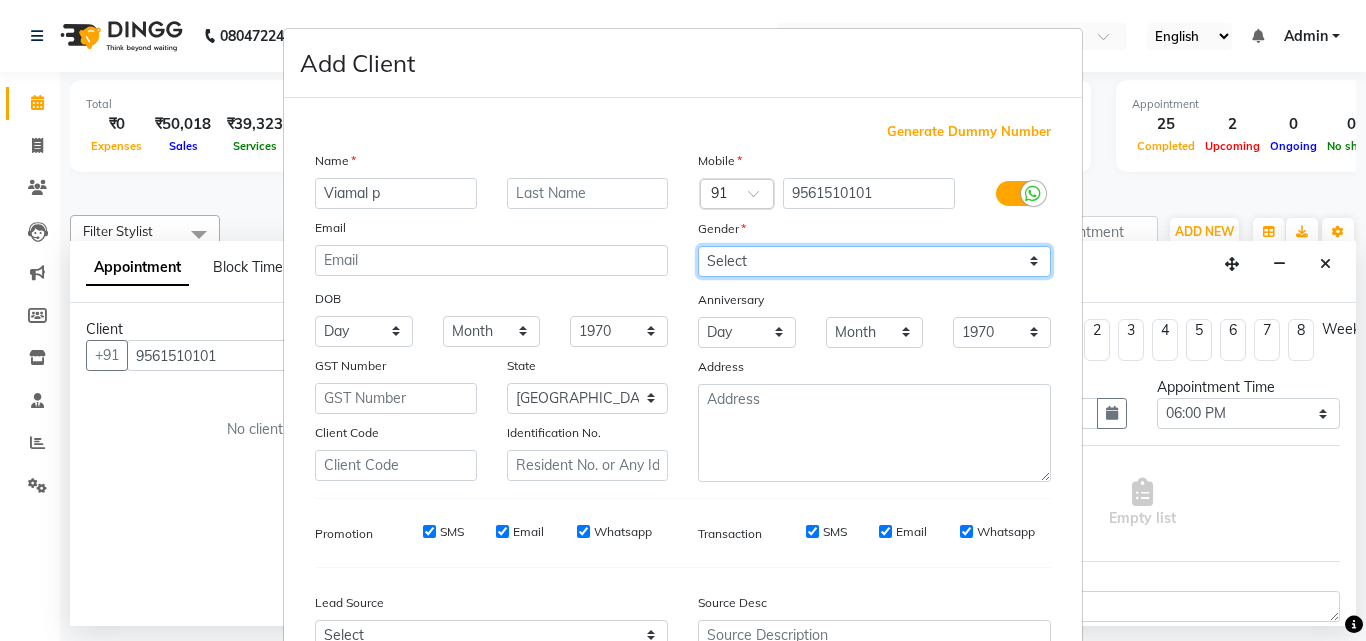 click on "Select [DEMOGRAPHIC_DATA] [DEMOGRAPHIC_DATA] Other Prefer Not To Say" at bounding box center [874, 261] 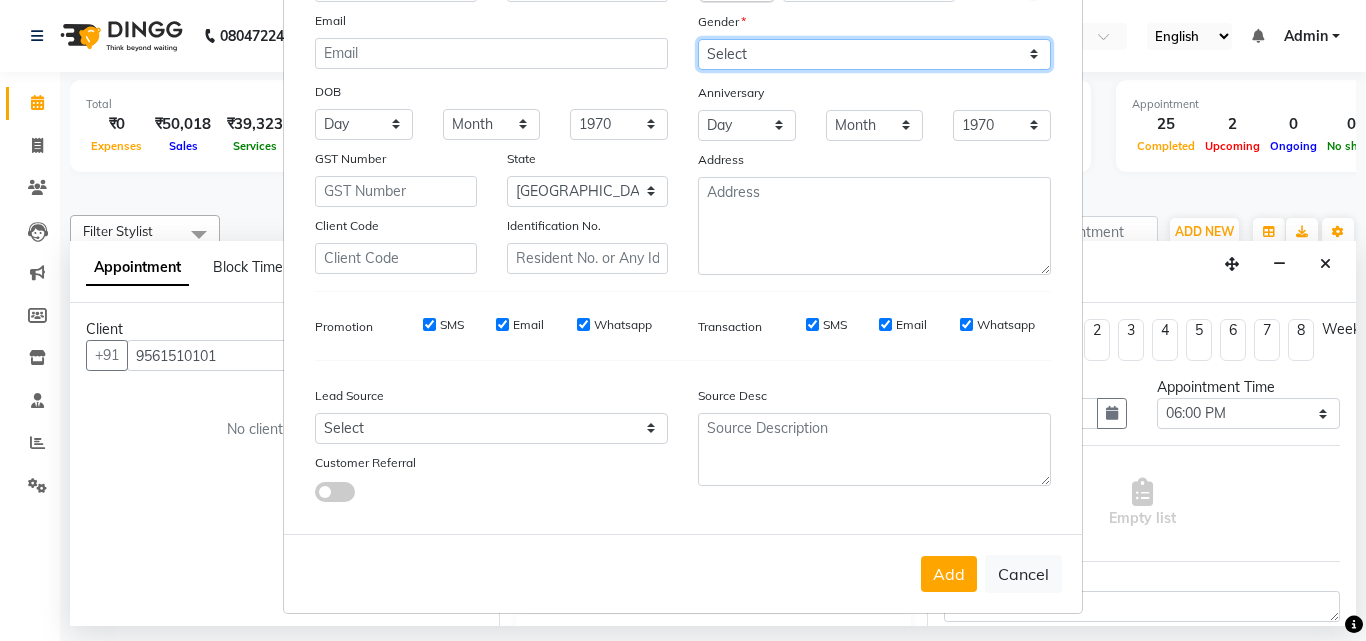 scroll, scrollTop: 208, scrollLeft: 0, axis: vertical 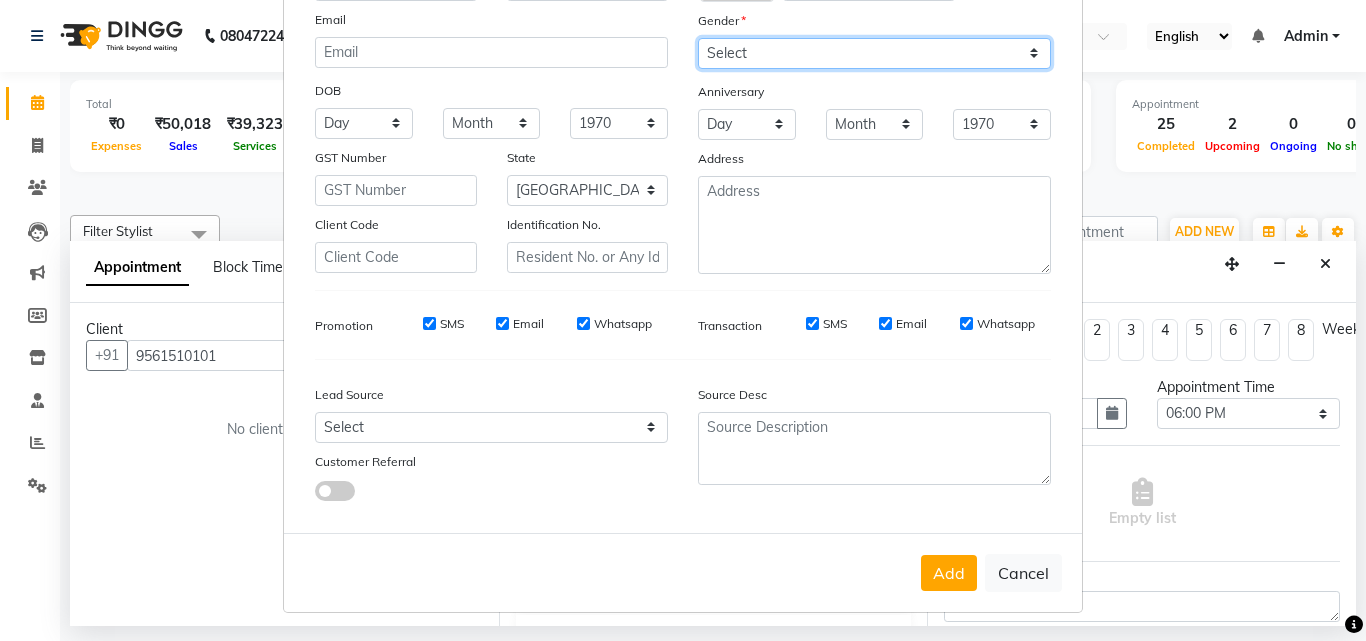 click on "Select [DEMOGRAPHIC_DATA] [DEMOGRAPHIC_DATA] Other Prefer Not To Say" at bounding box center [874, 53] 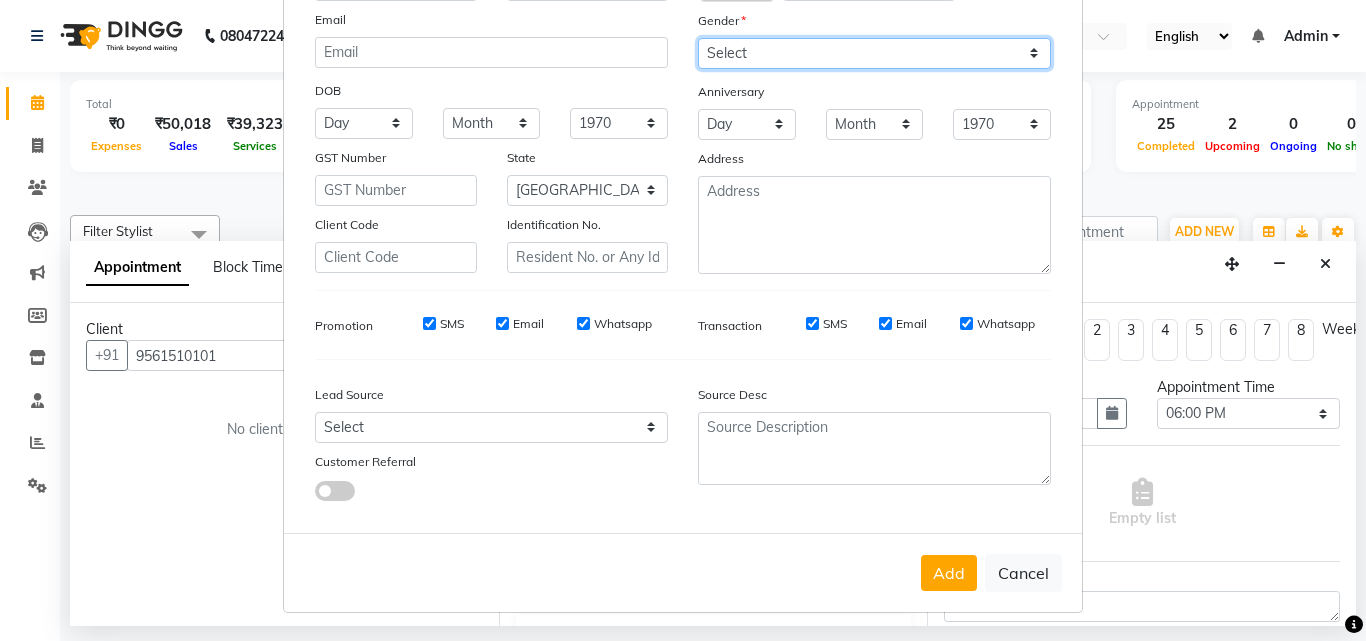 click on "Select [DEMOGRAPHIC_DATA] [DEMOGRAPHIC_DATA] Other Prefer Not To Say" at bounding box center [874, 53] 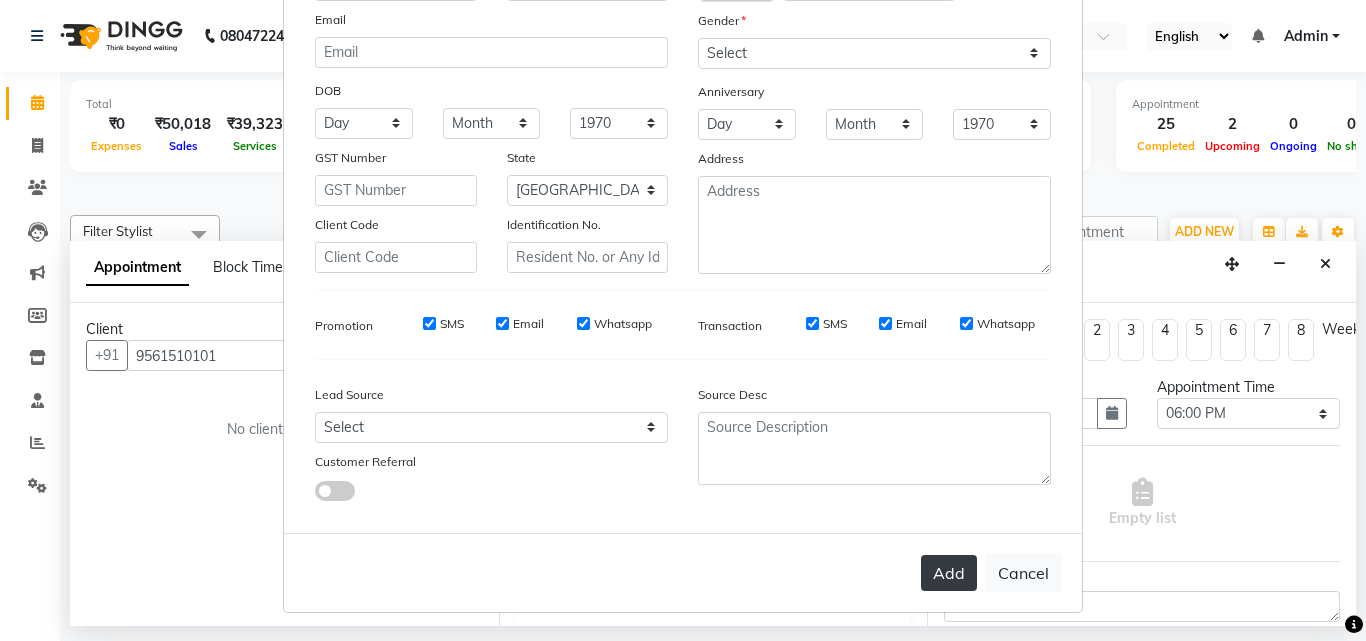click on "Add" at bounding box center (949, 573) 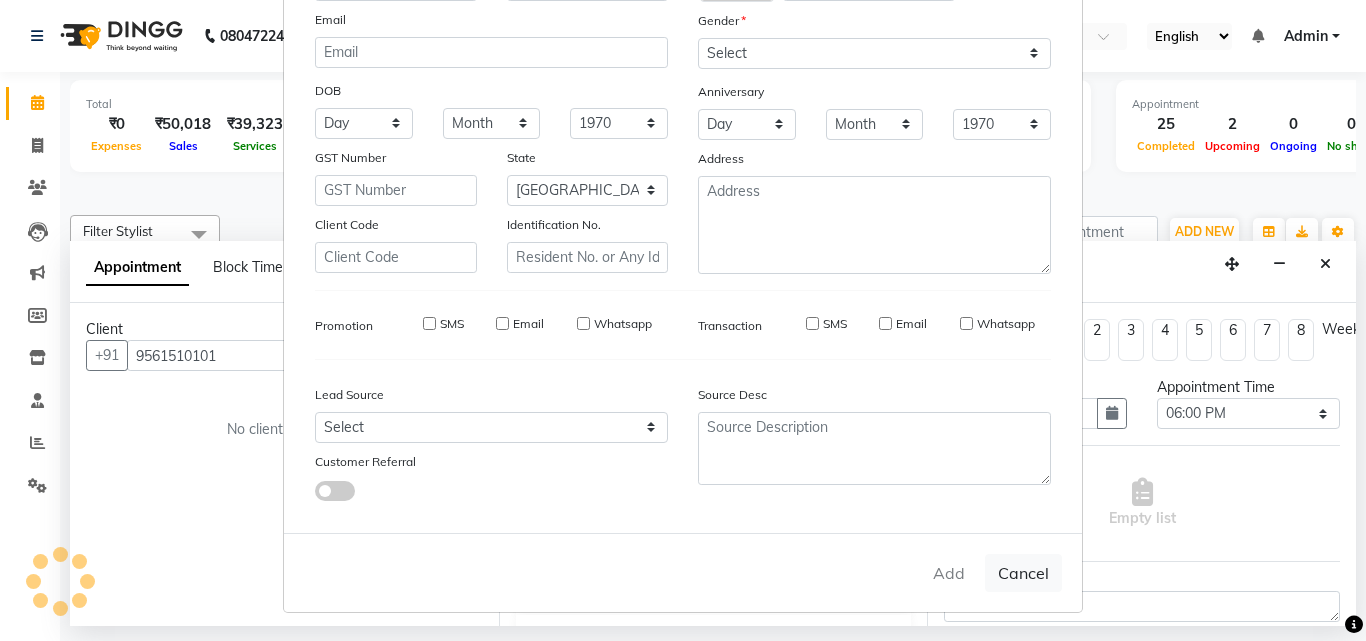 type 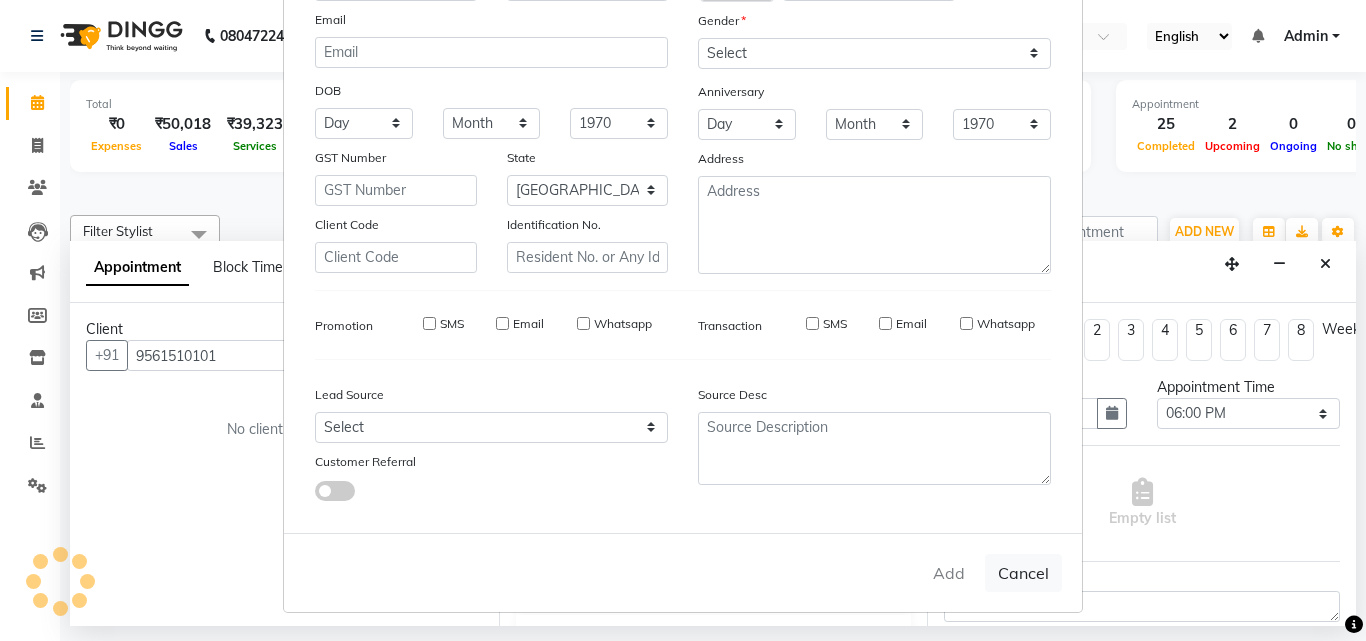 select 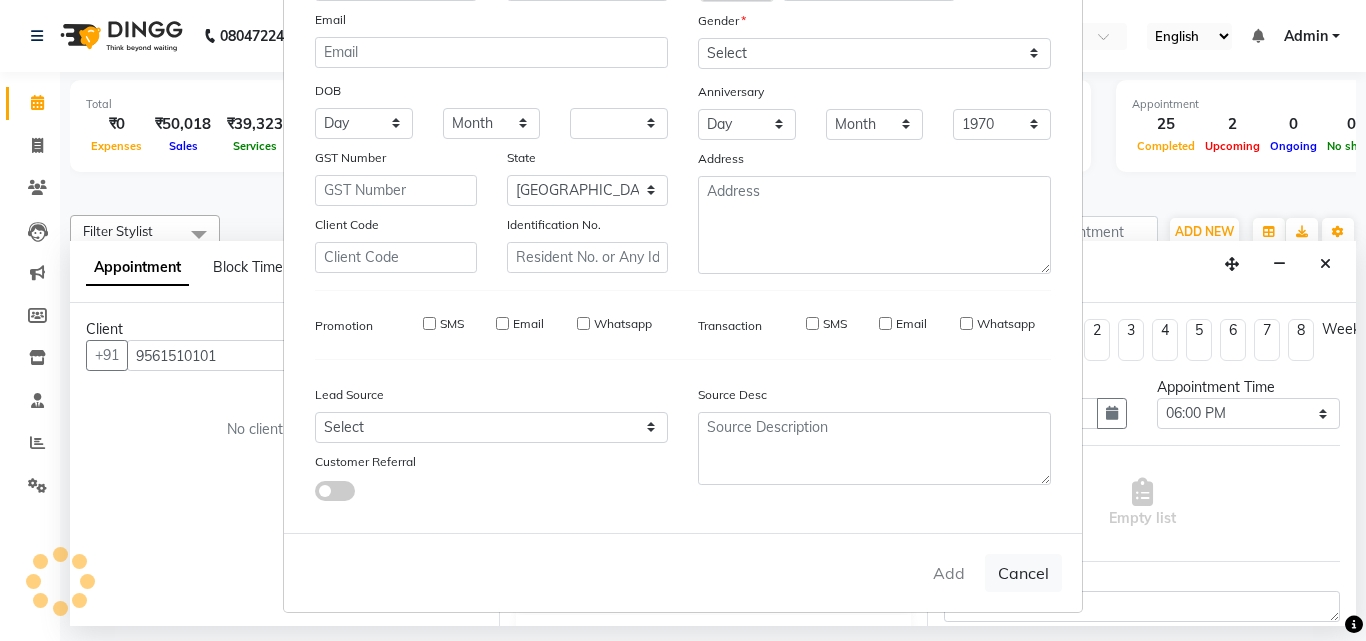select on "null" 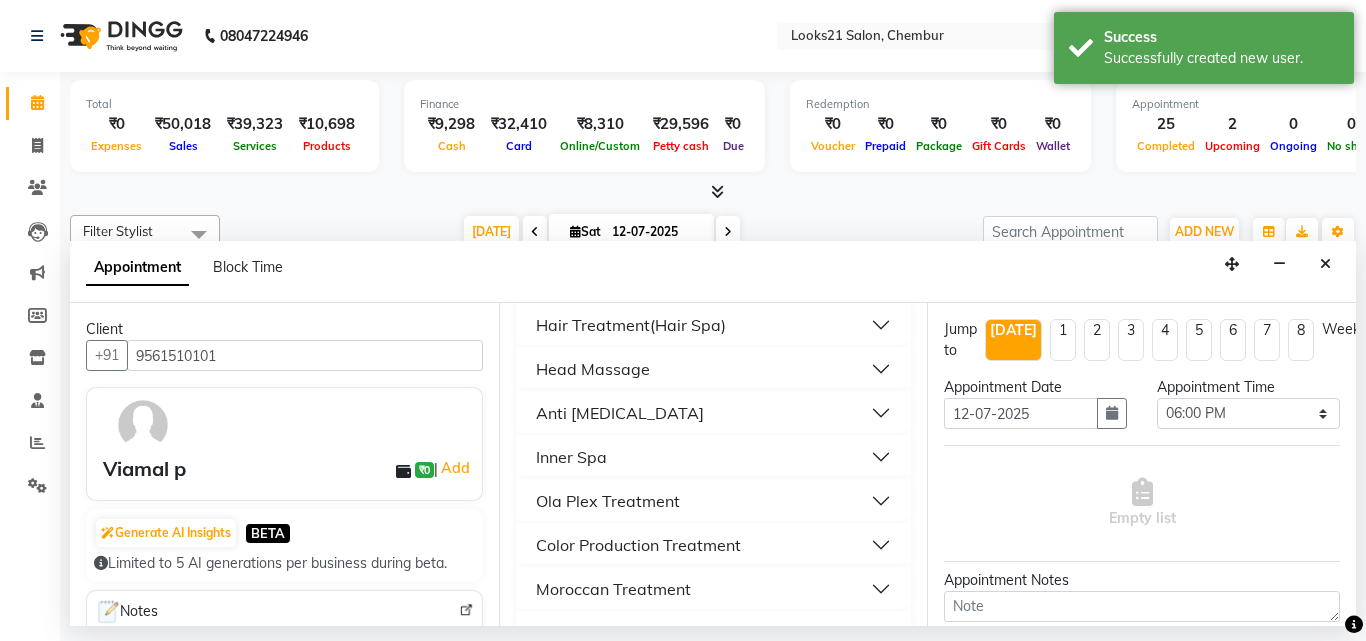 scroll, scrollTop: 0, scrollLeft: 0, axis: both 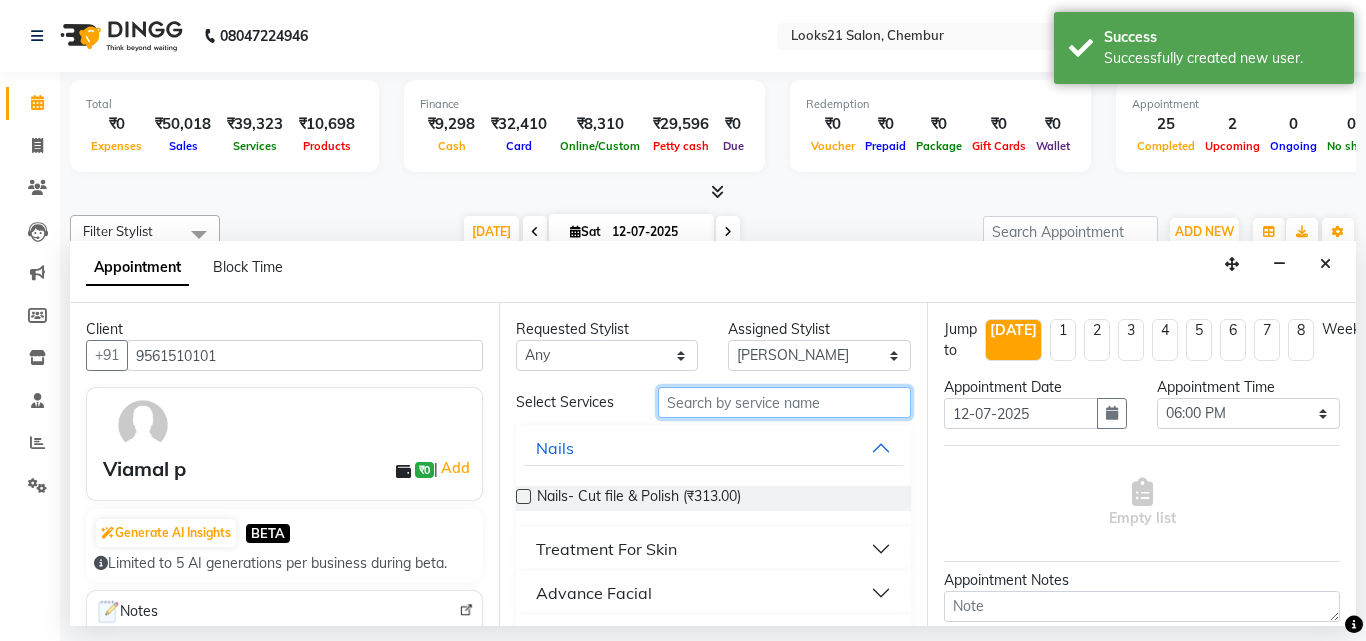 click at bounding box center (785, 402) 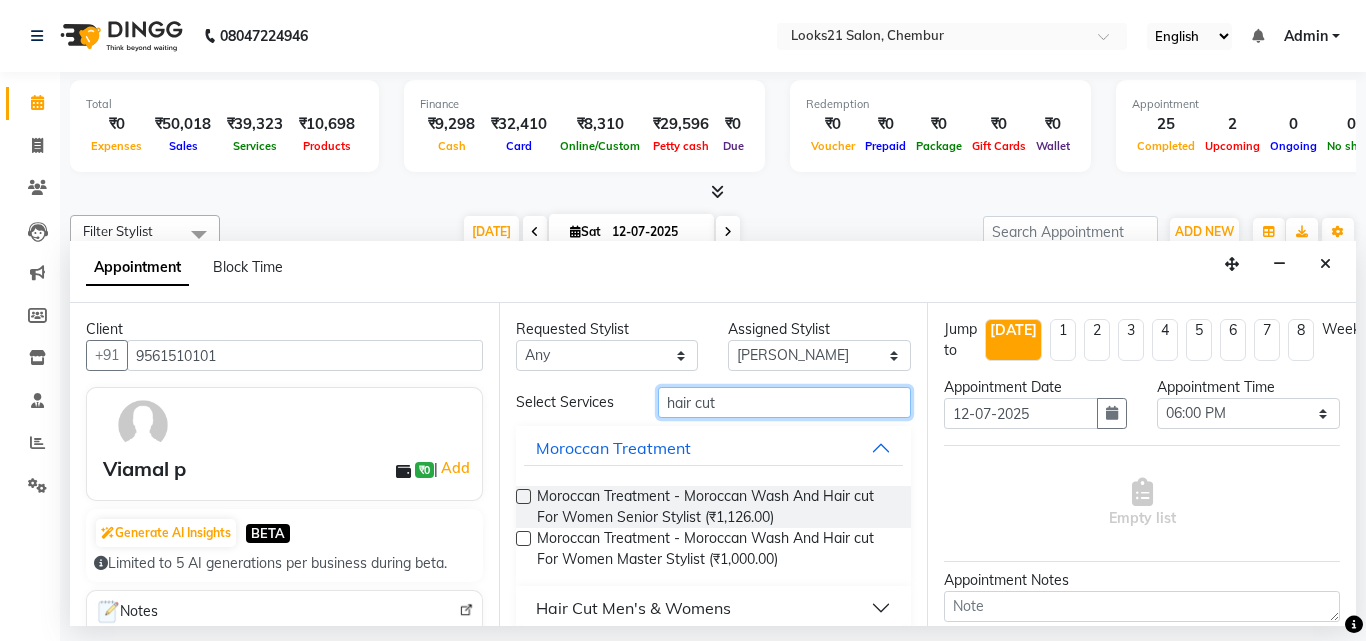 scroll, scrollTop: 100, scrollLeft: 0, axis: vertical 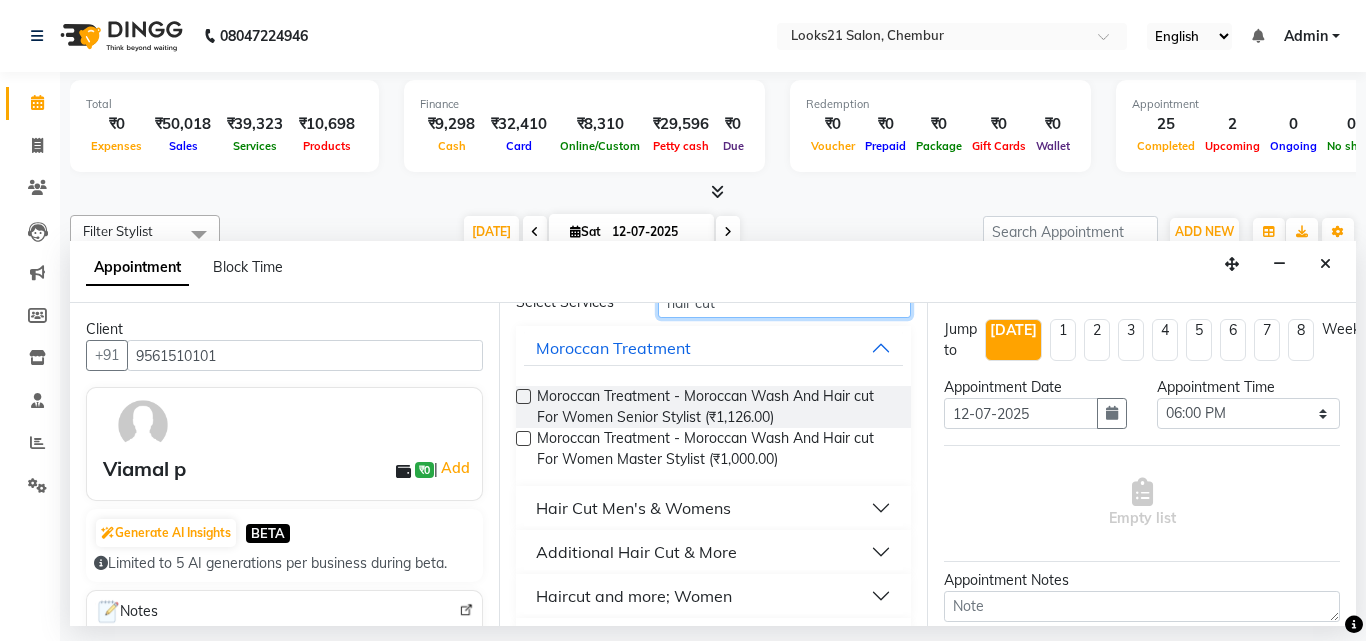 type on "hair cut" 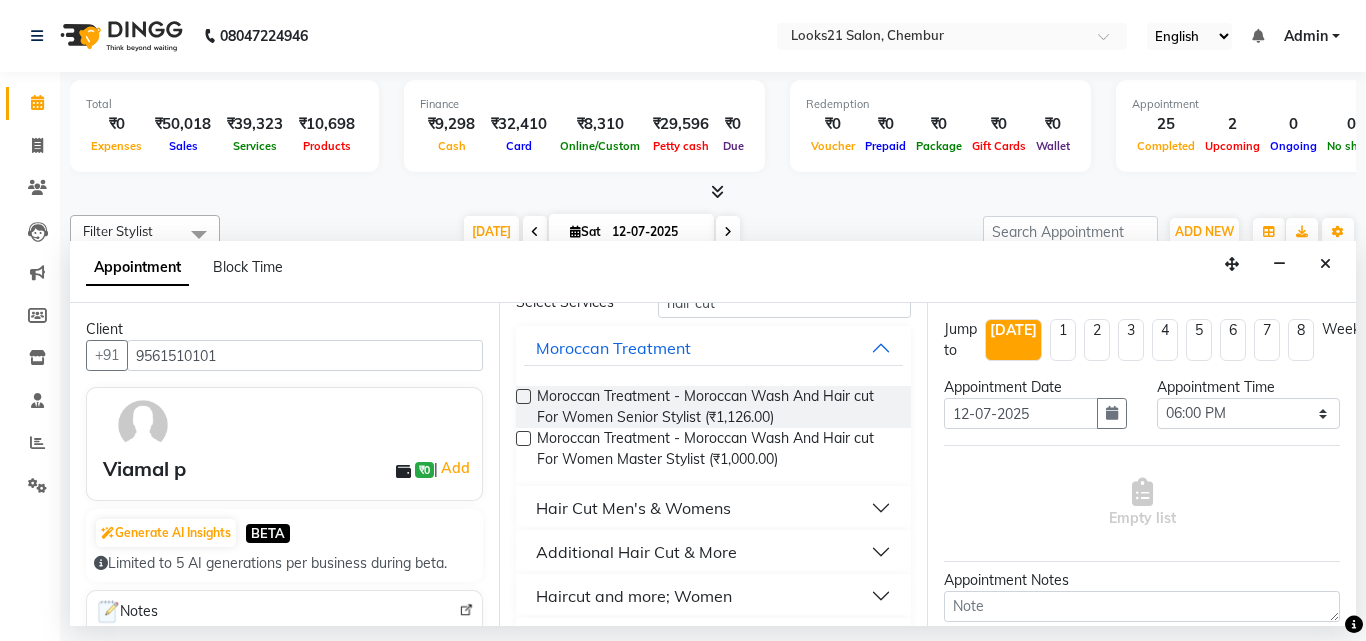 click on "Hair Cut Men's & Womens" at bounding box center [633, 508] 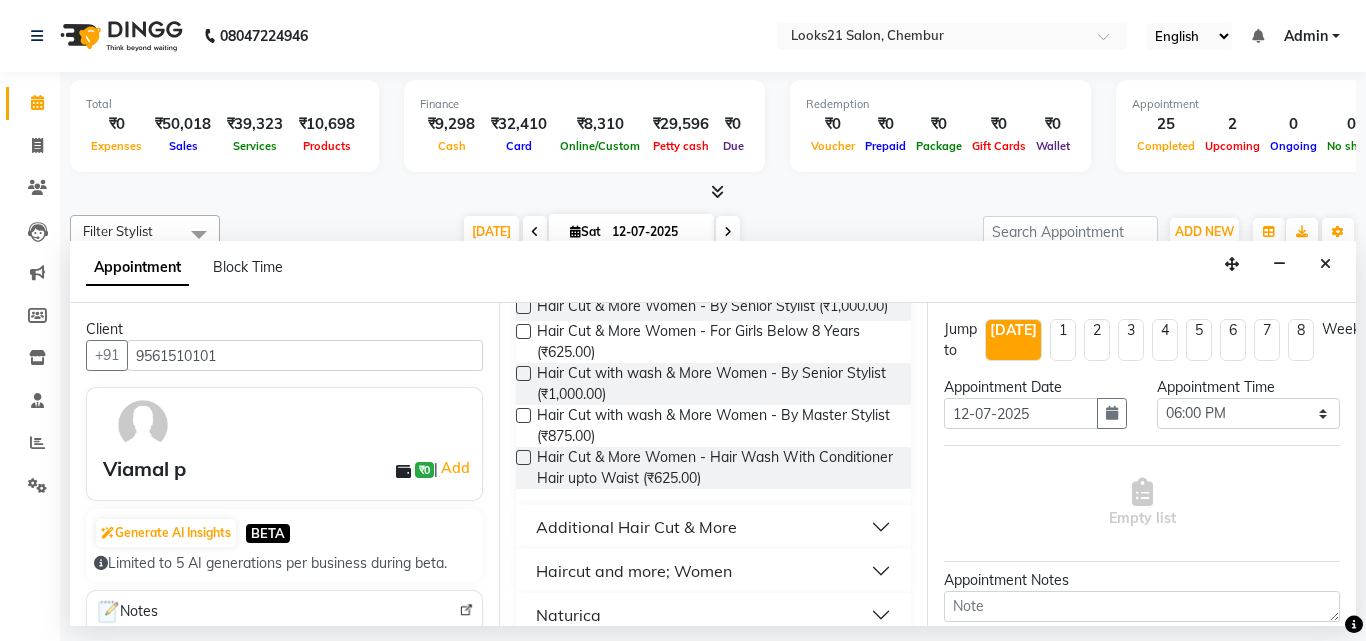scroll, scrollTop: 461, scrollLeft: 0, axis: vertical 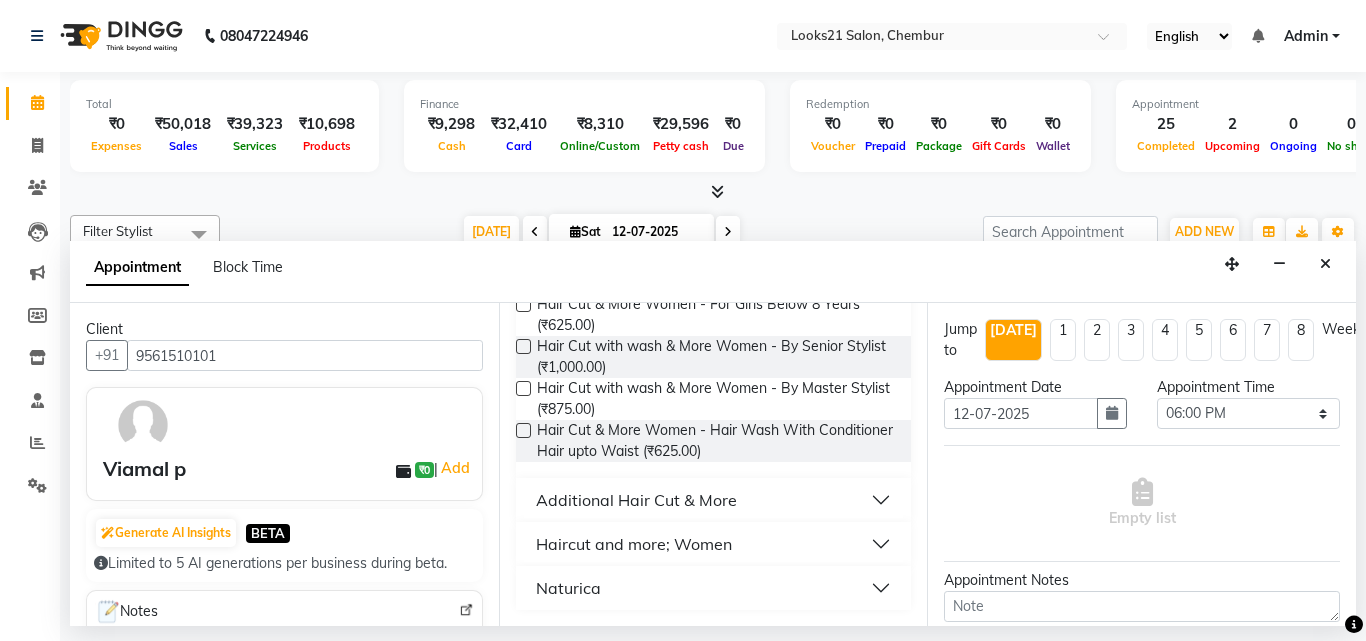 click on "Haircut and more; Women" at bounding box center (634, 544) 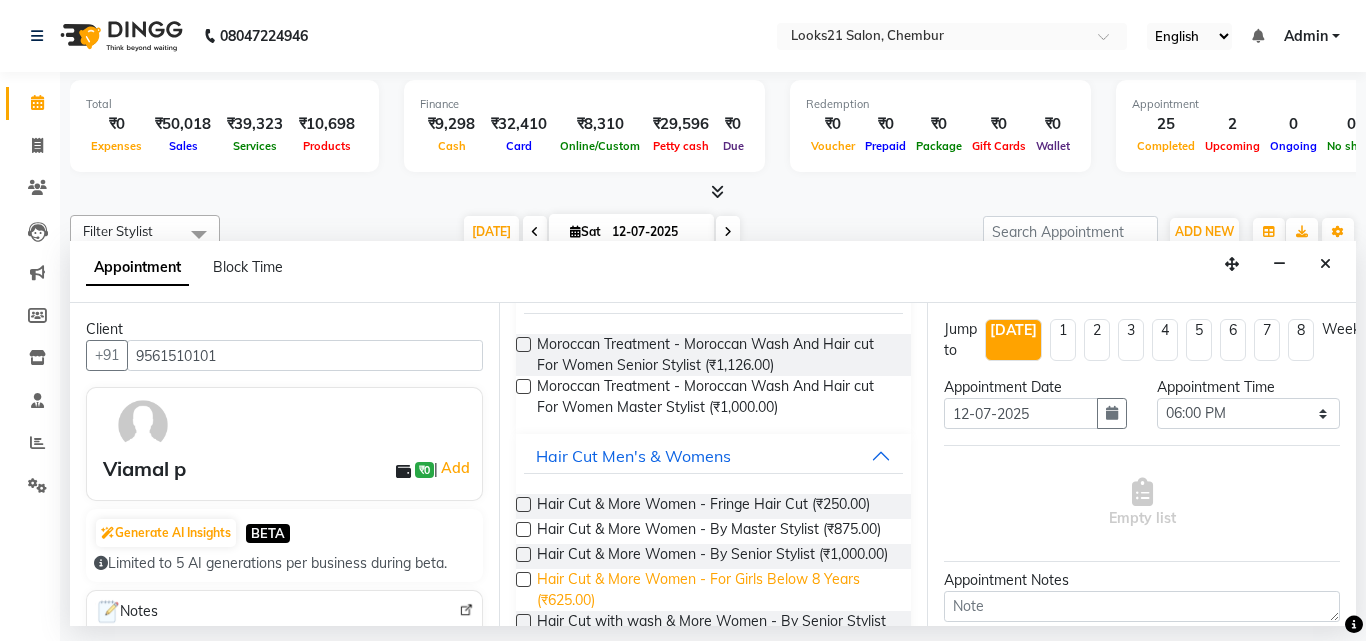 scroll, scrollTop: 118, scrollLeft: 0, axis: vertical 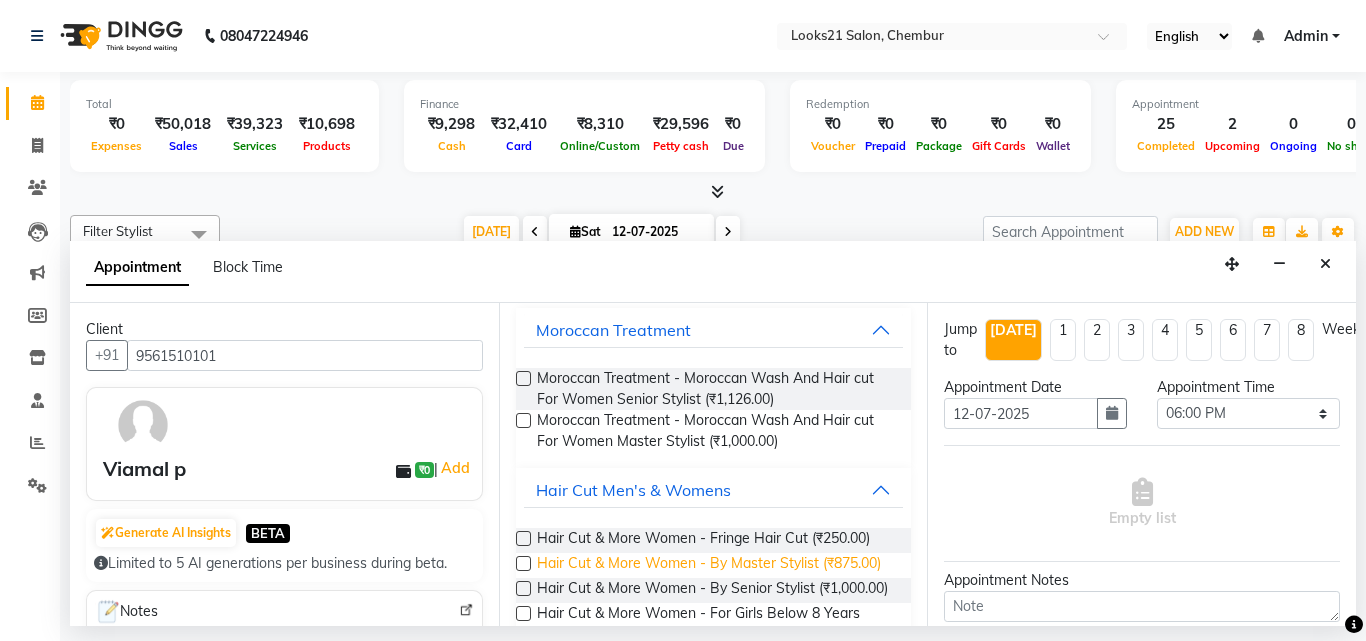 click on "Hair Cut & More Women  - By Master Stylist (₹875.00)" at bounding box center [709, 565] 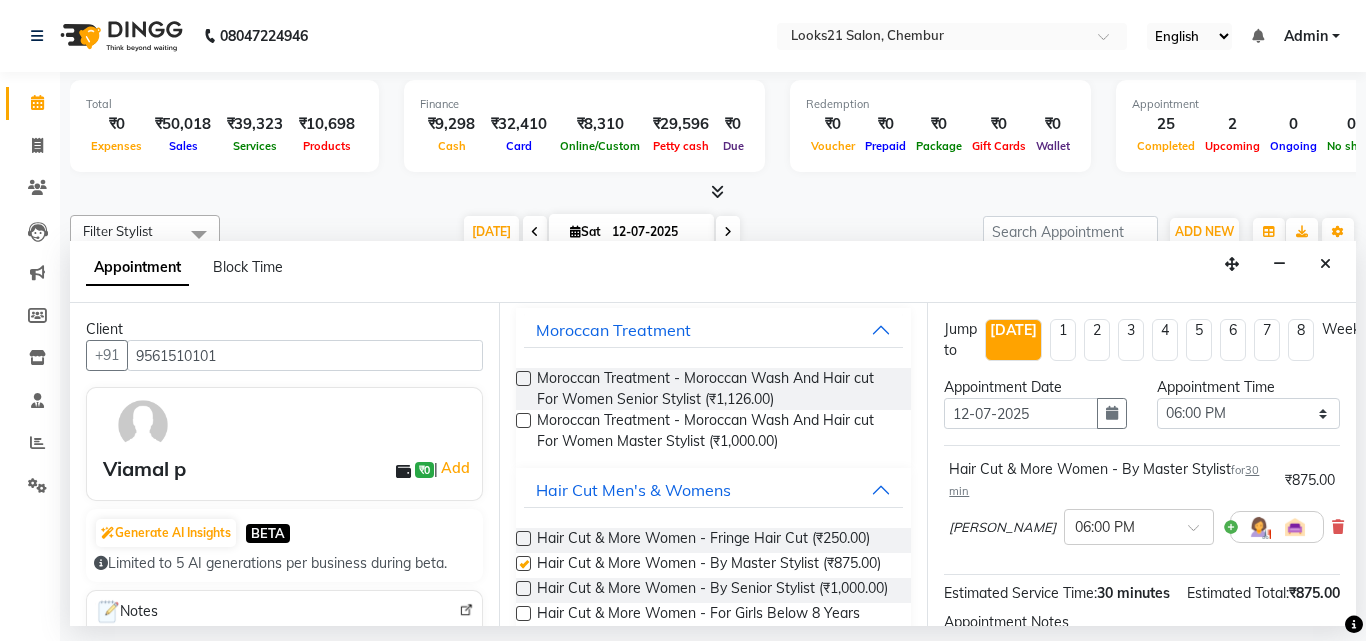 checkbox on "false" 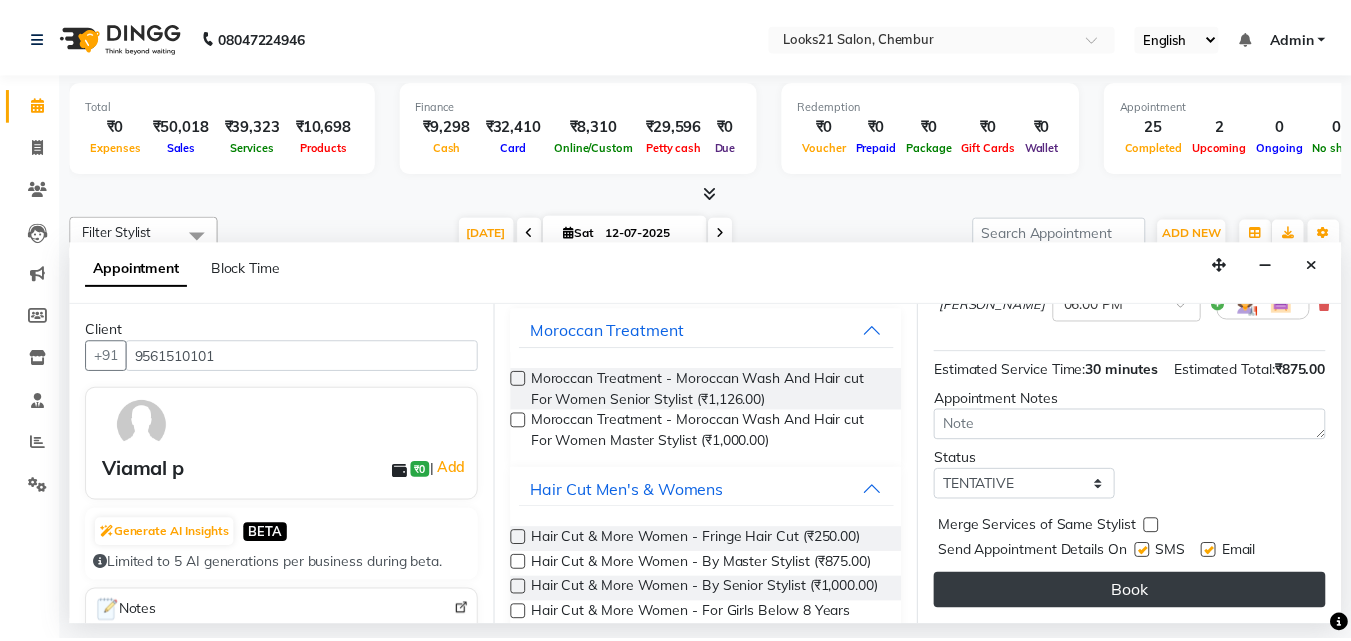 scroll, scrollTop: 260, scrollLeft: 0, axis: vertical 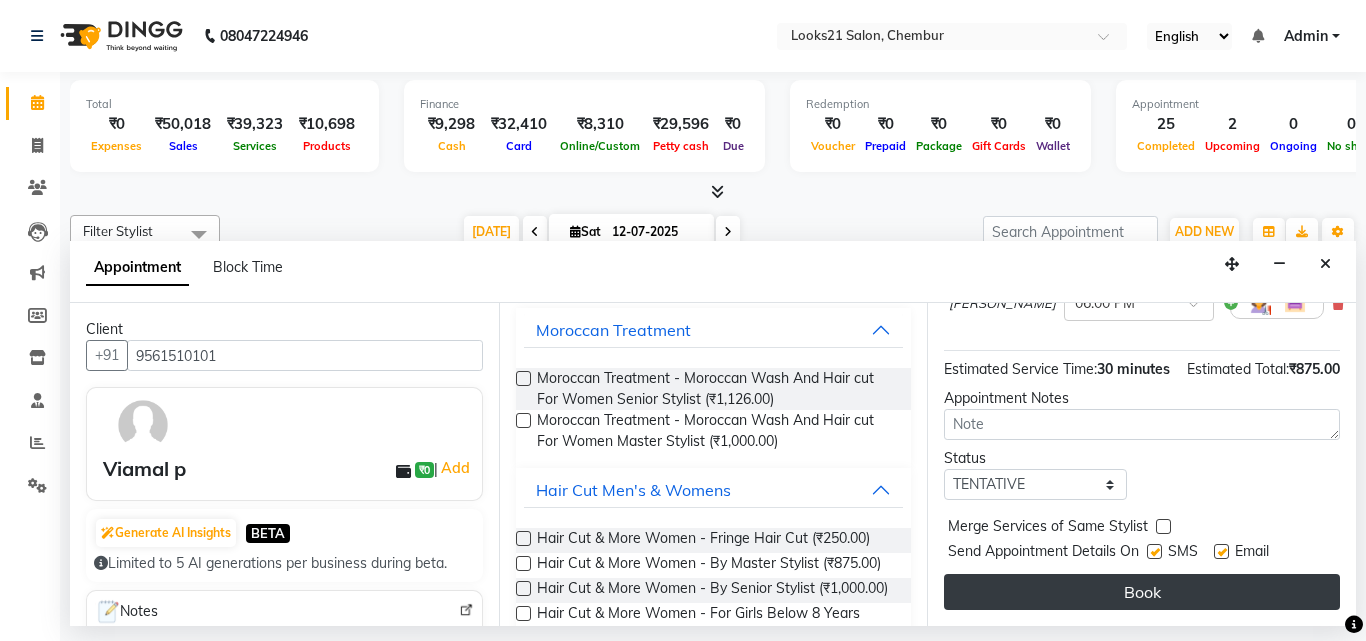 click on "Book" at bounding box center [1142, 592] 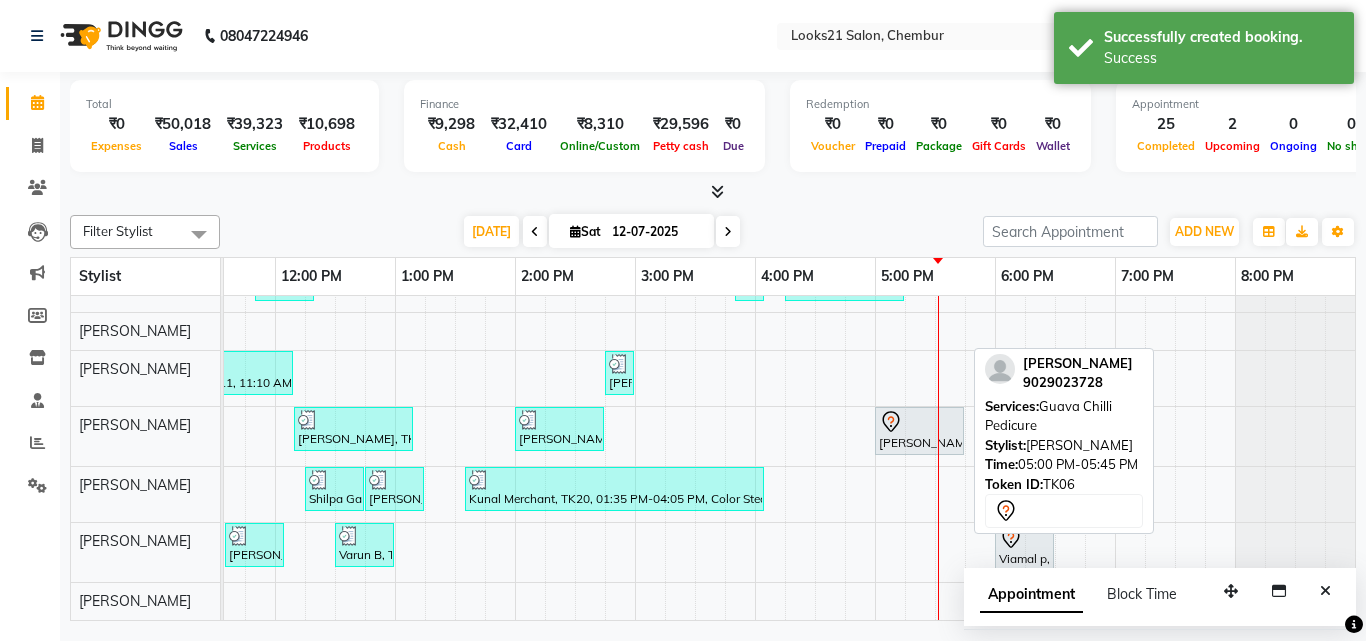 click on "[PERSON_NAME], TK06, 05:00 PM-05:45 PM, Guava Chilli Pedicure" at bounding box center (919, 431) 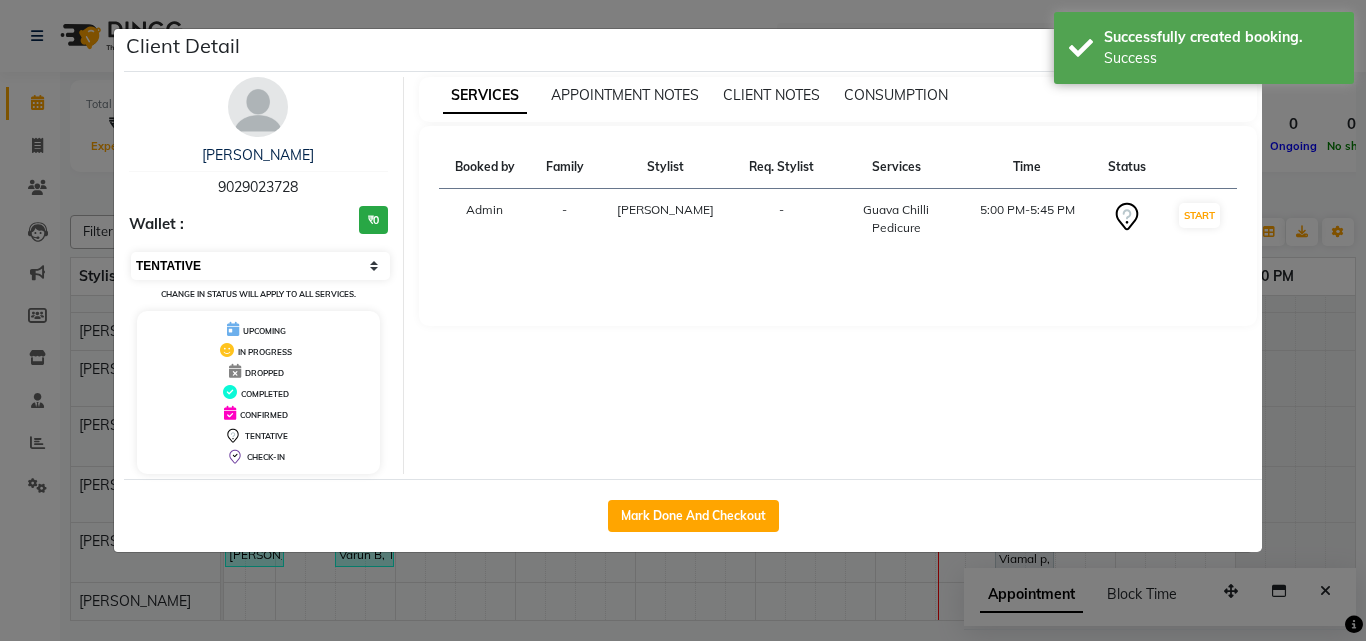 click on "Select IN SERVICE CONFIRMED TENTATIVE CHECK IN MARK DONE DROPPED UPCOMING" at bounding box center (260, 266) 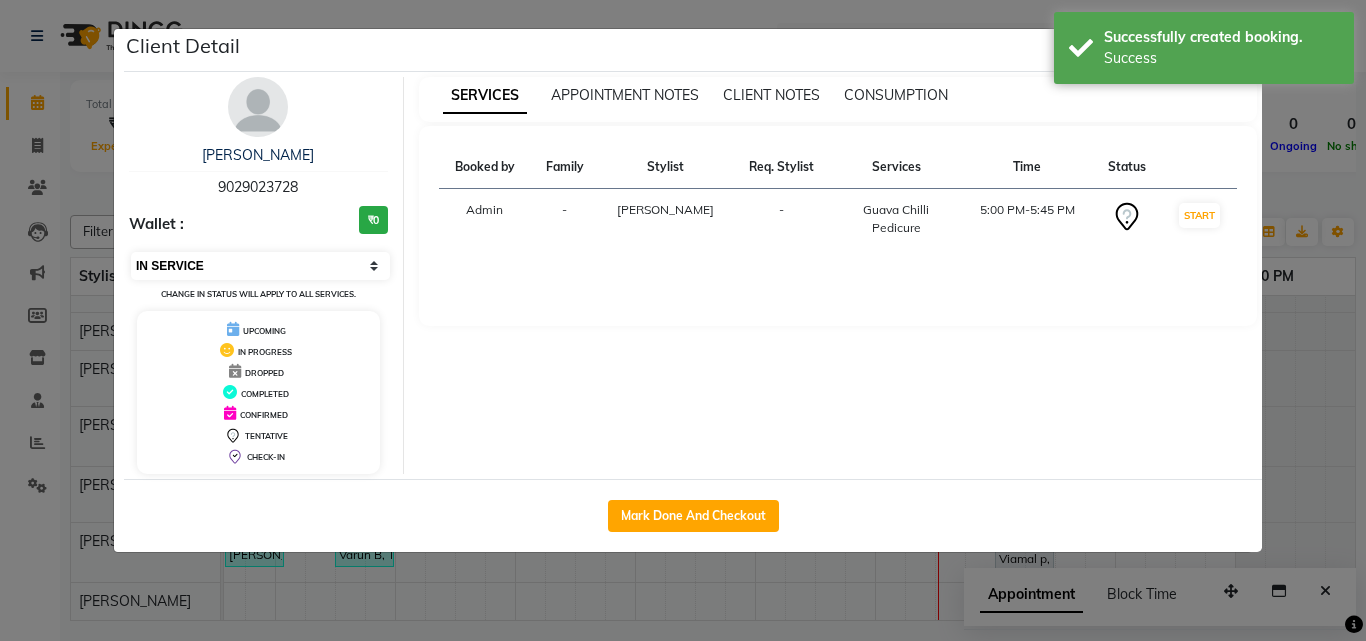 click on "Select IN SERVICE CONFIRMED TENTATIVE CHECK IN MARK DONE DROPPED UPCOMING" at bounding box center [260, 266] 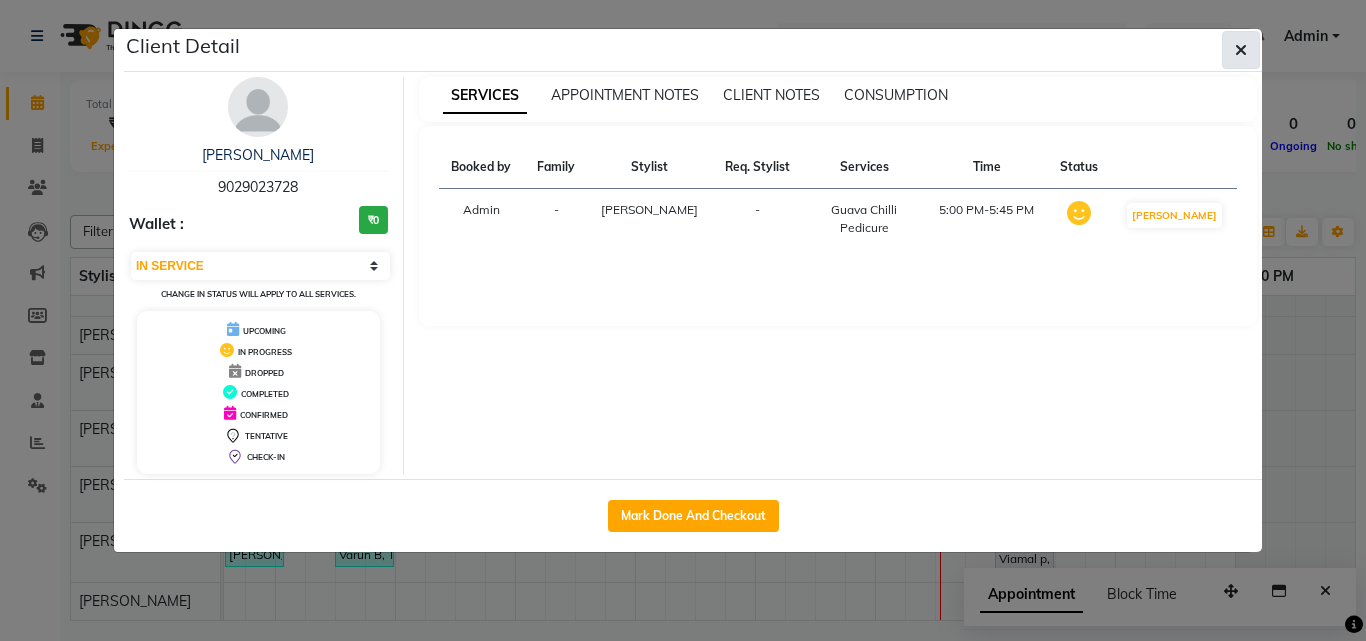 click 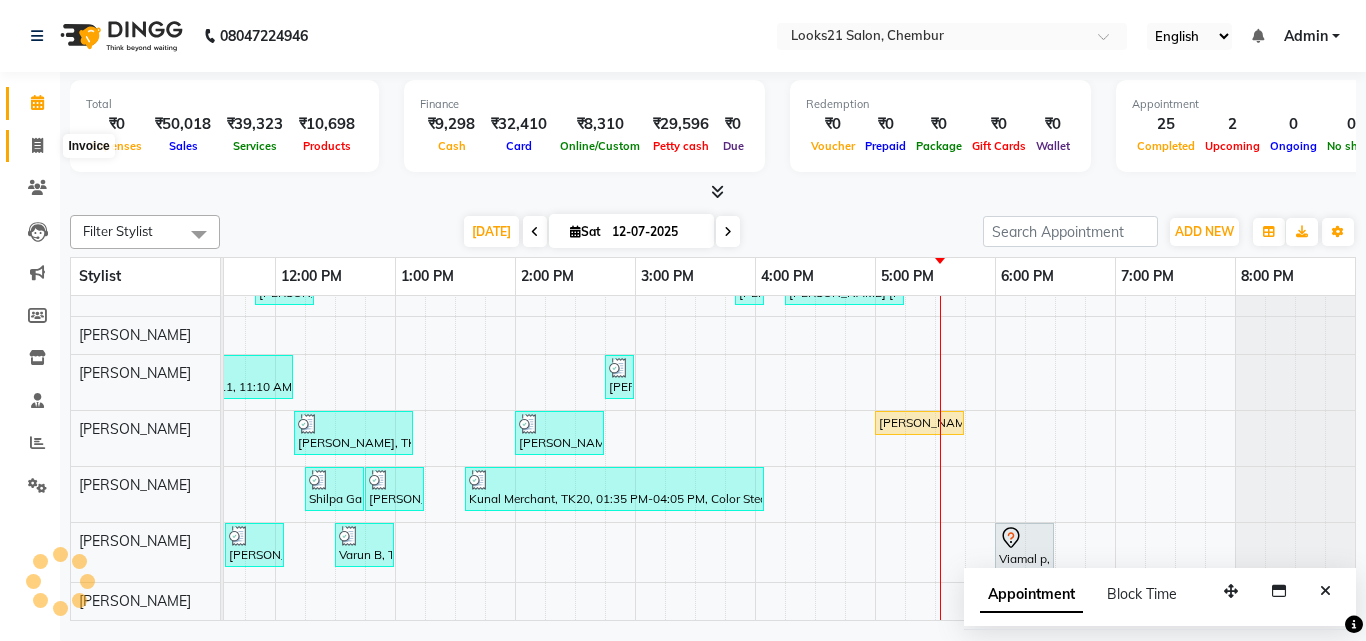 click 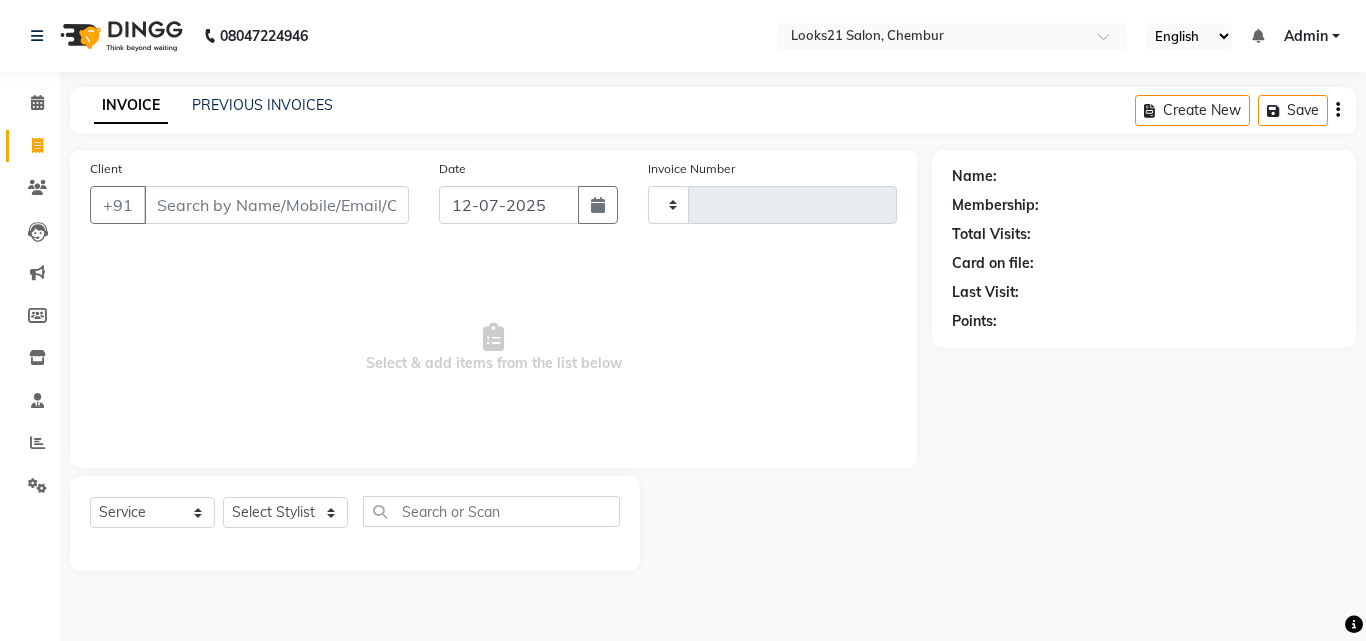 type on "1188" 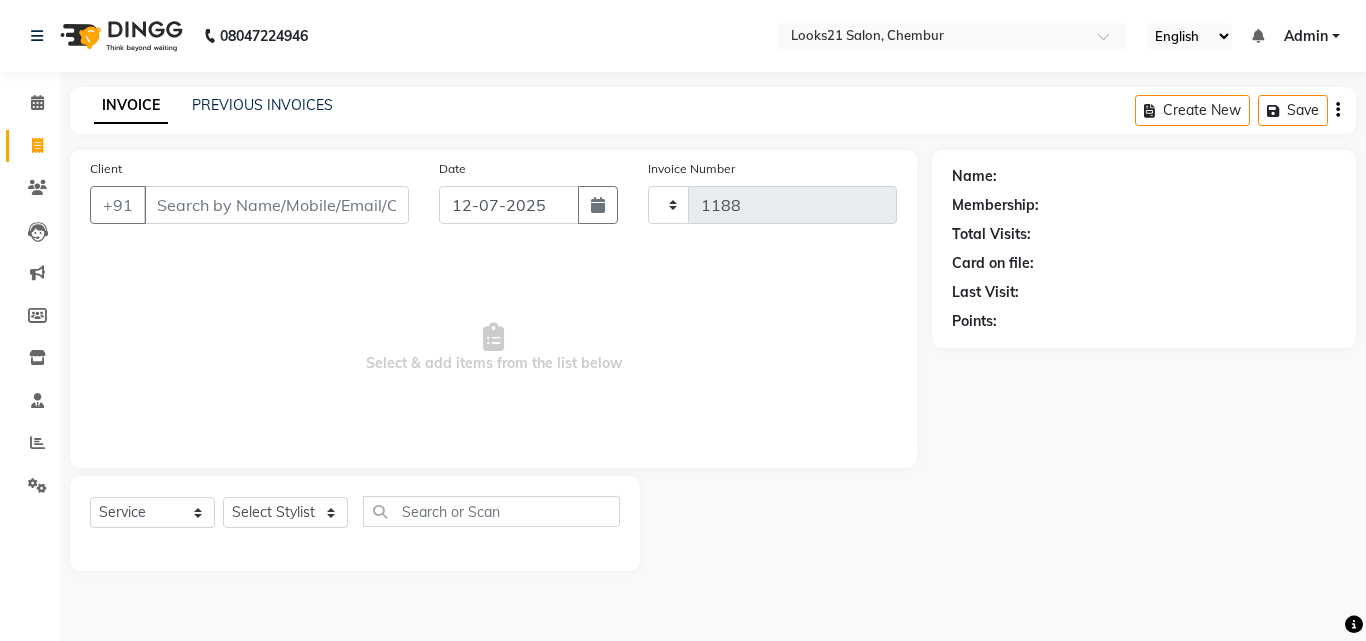 select on "844" 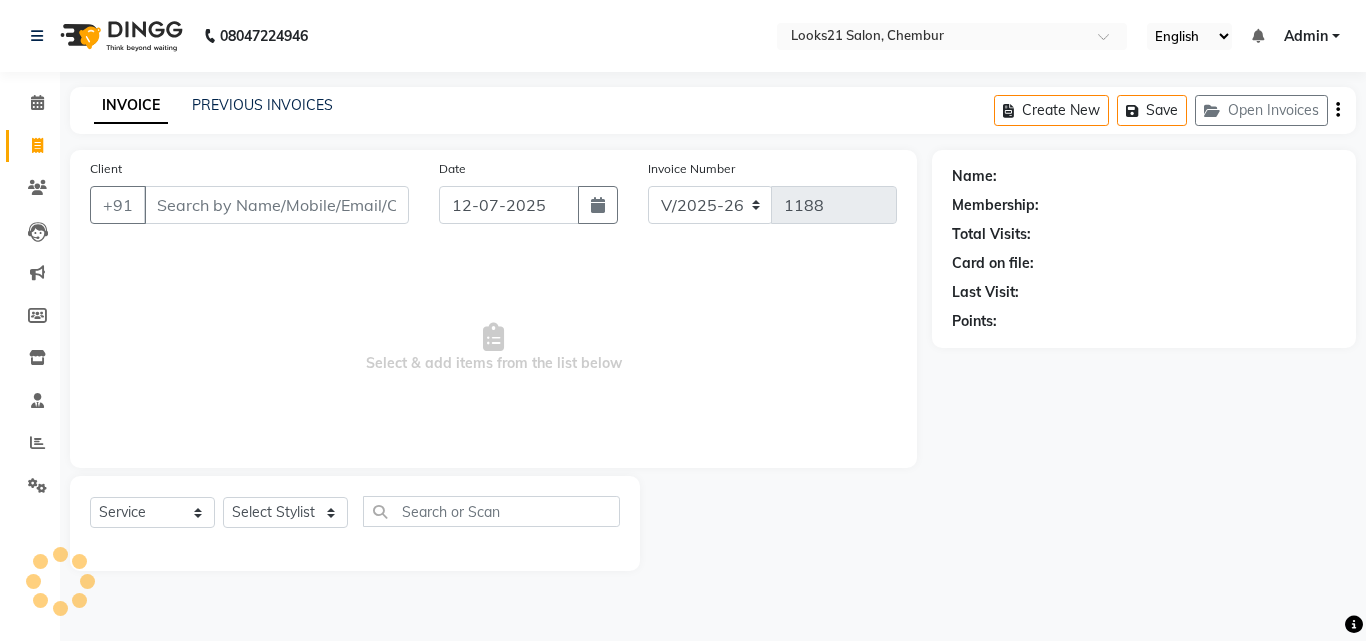 click on "Client" at bounding box center [276, 205] 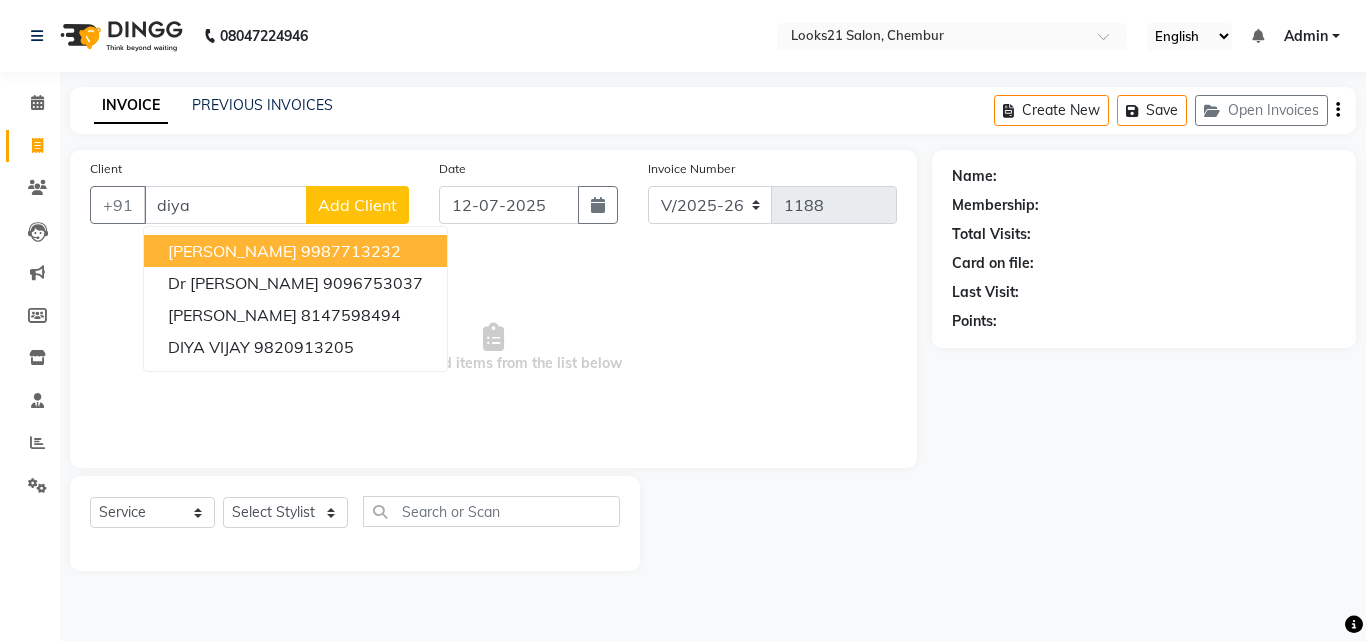 click on "Diya Kothari" at bounding box center (232, 251) 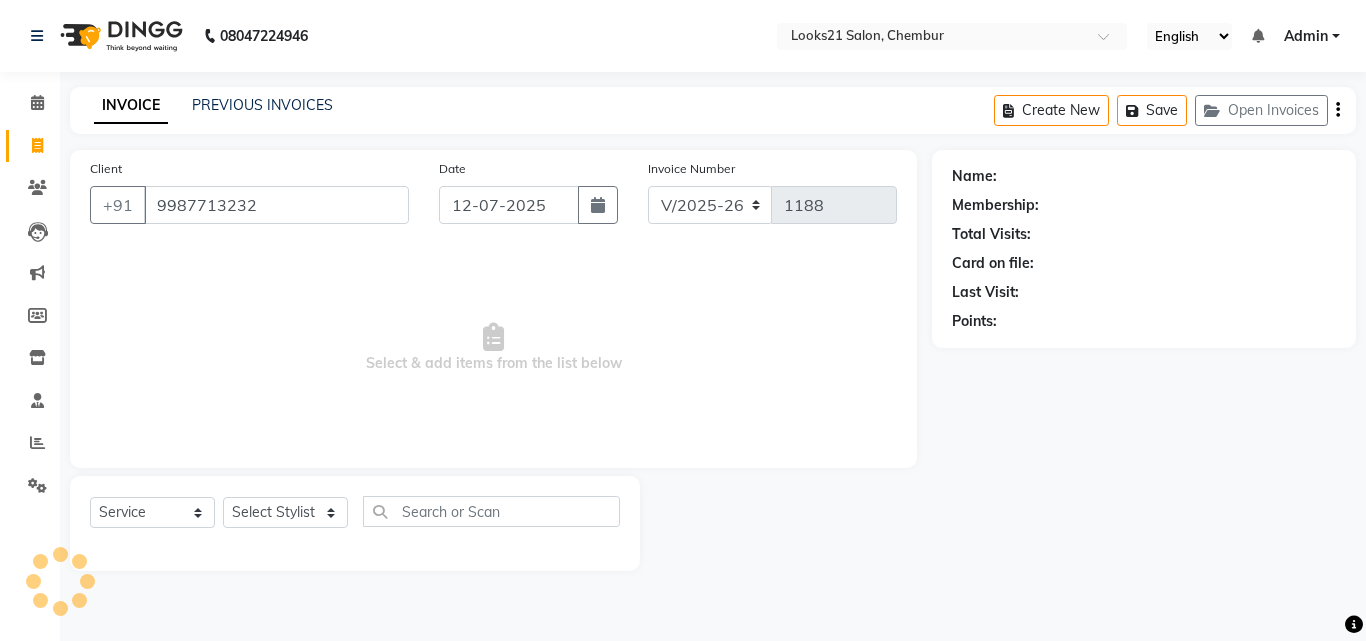 type on "9987713232" 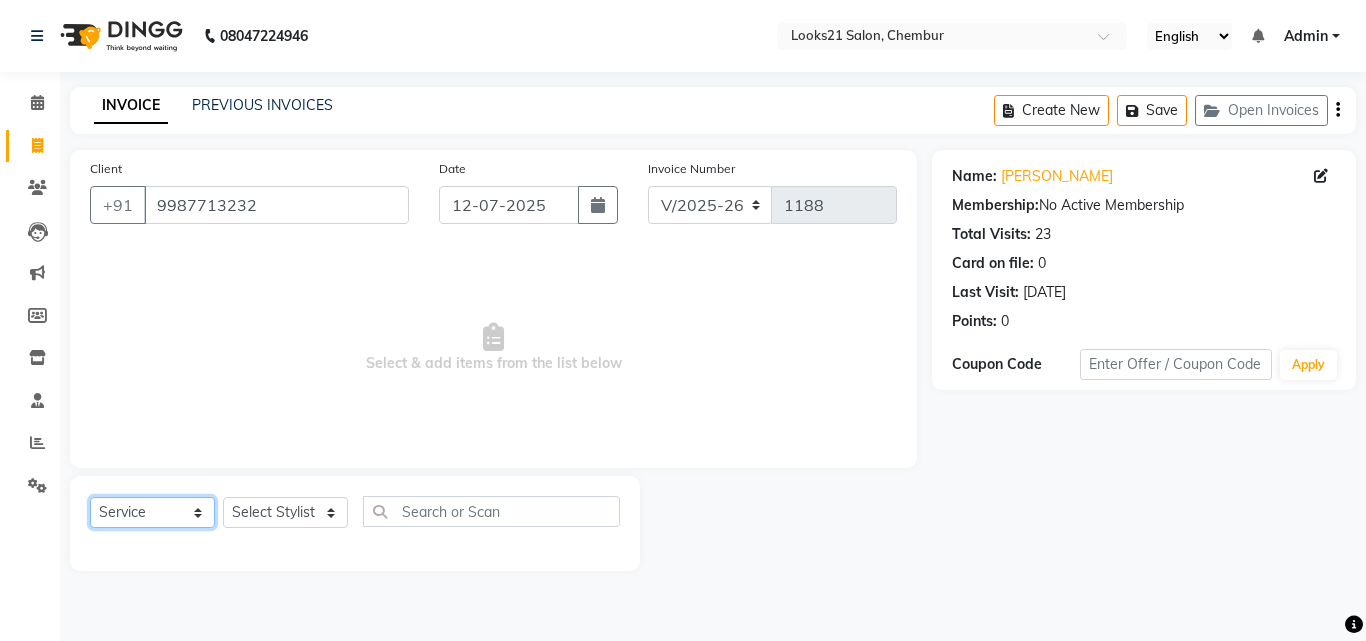 click on "Select  Service  Product  Membership  Package Voucher Prepaid Gift Card" 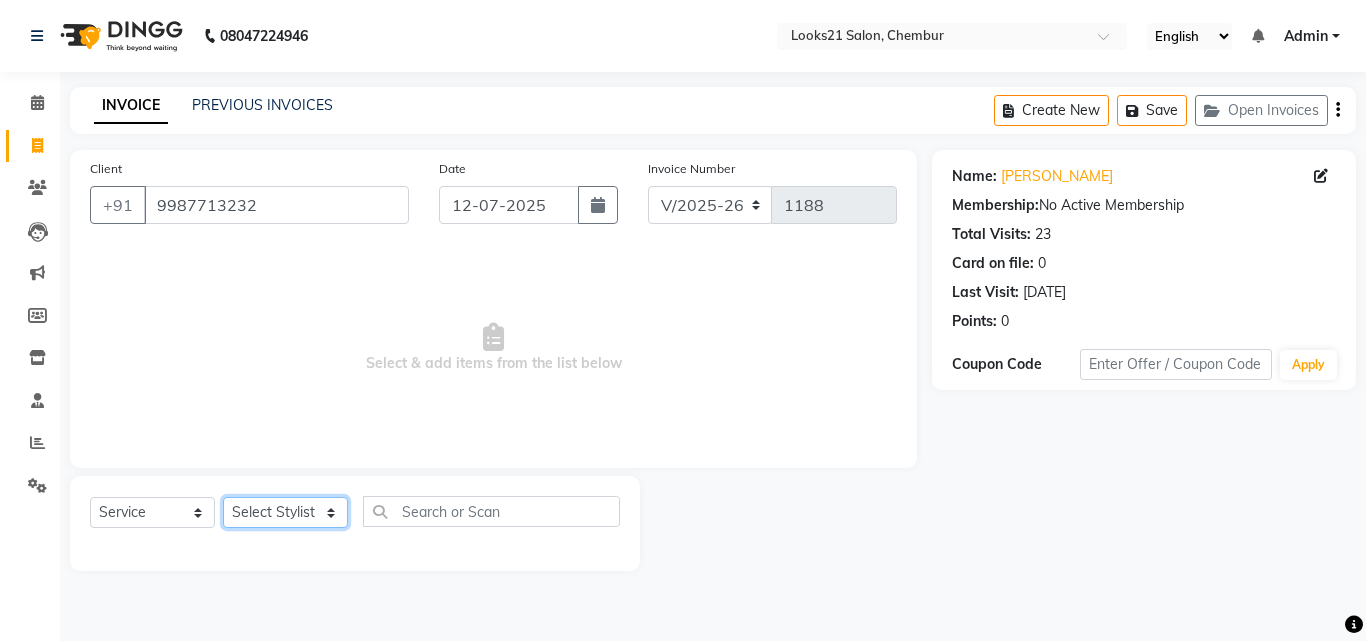 click on "Select Stylist [PERSON_NAME] [PERSON_NAME] [PERSON_NAME] [PERSON_NAME] [PERSON_NAME] [PERSON_NAME] [PERSON_NAME]" 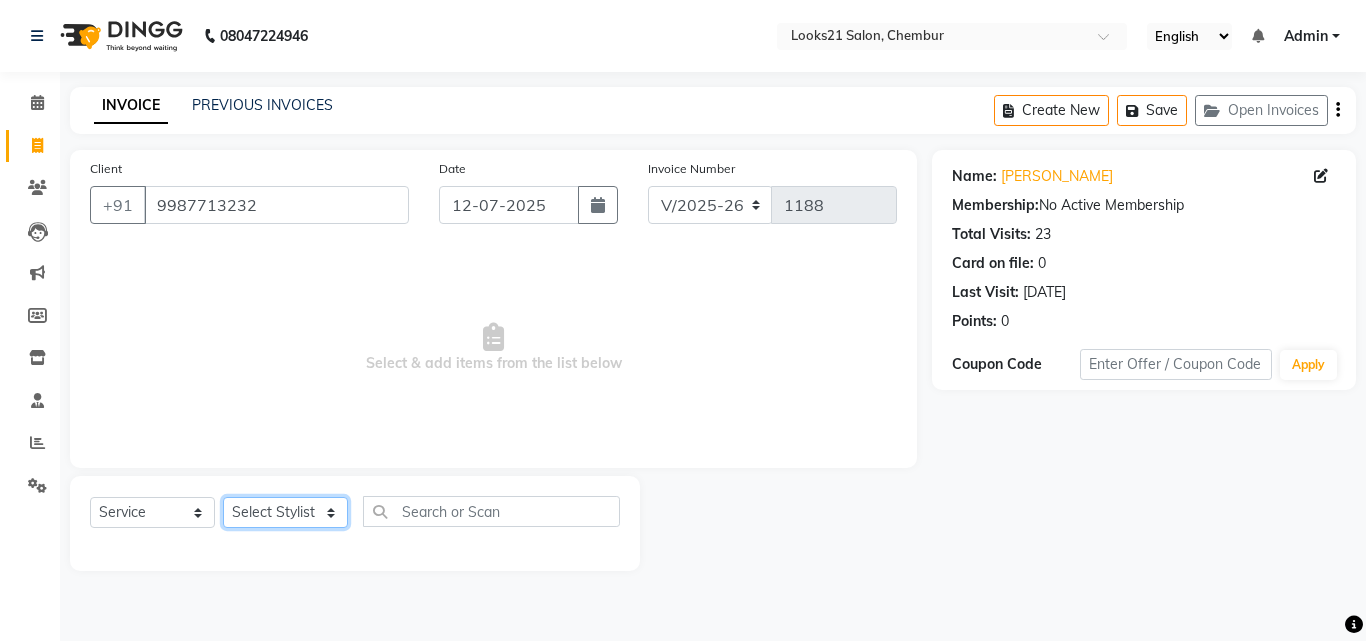 select on "13884" 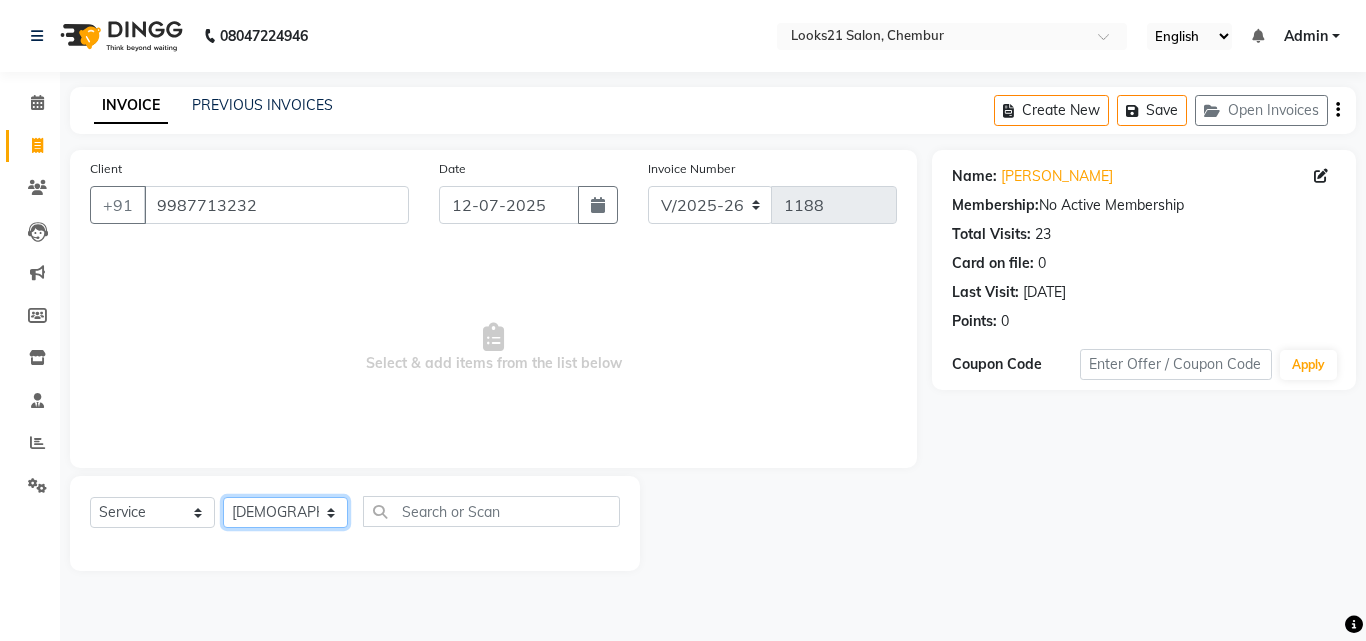 click on "Select Stylist [PERSON_NAME] [PERSON_NAME] [PERSON_NAME] [PERSON_NAME] [PERSON_NAME] [PERSON_NAME] [PERSON_NAME]" 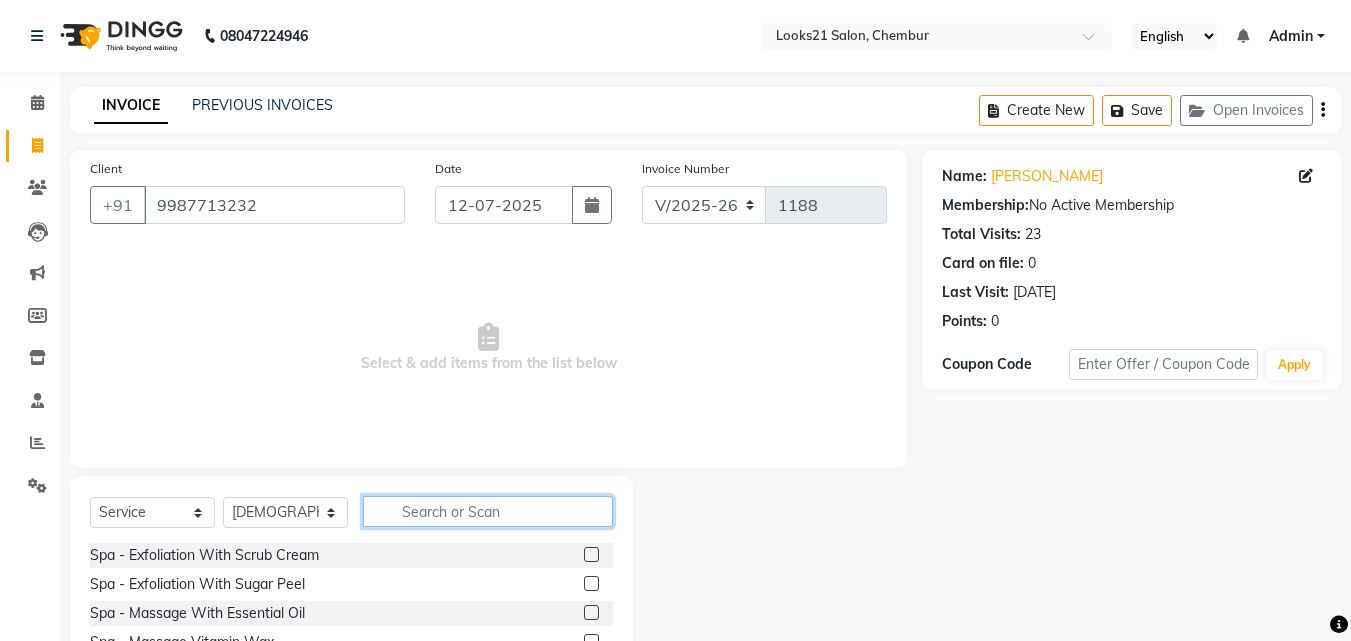 click 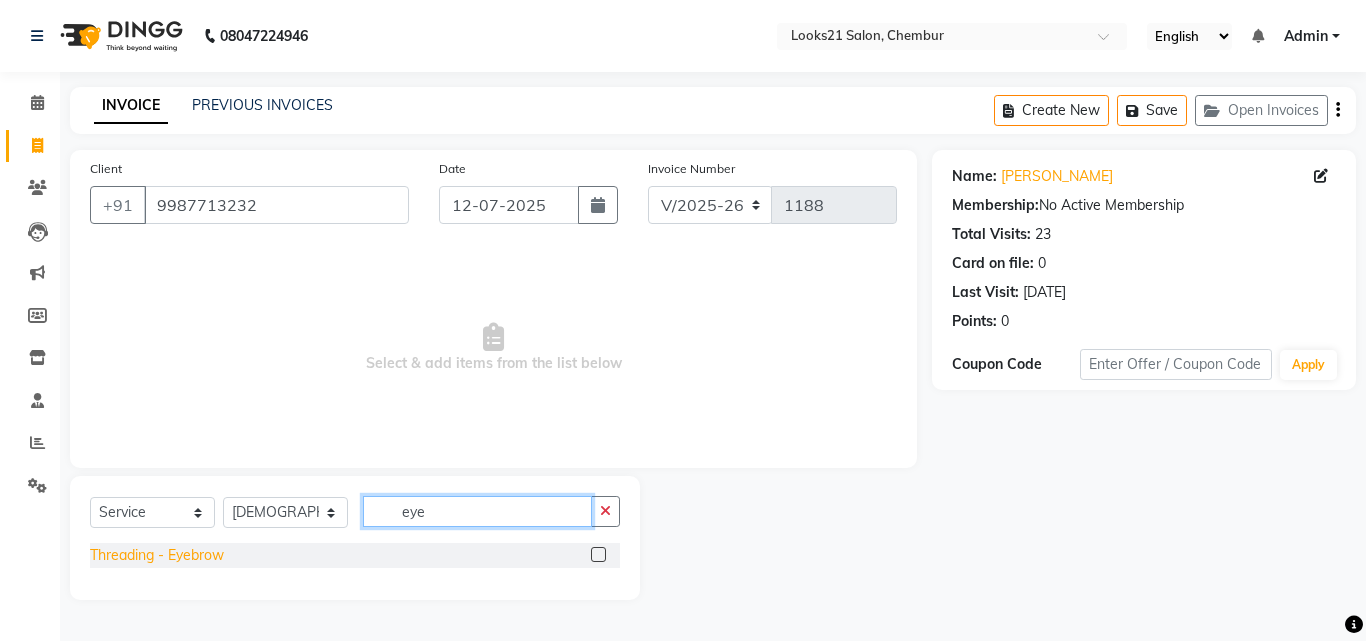 type on "eye" 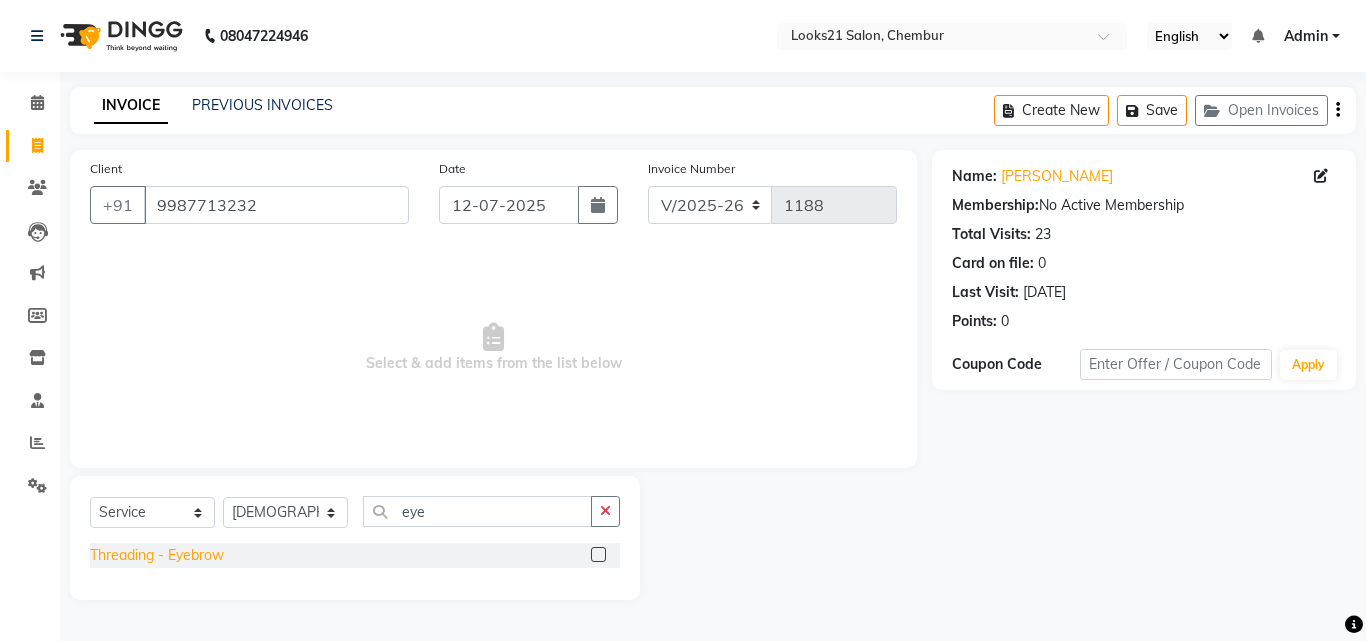 click on "Threading  - Eyebrow" 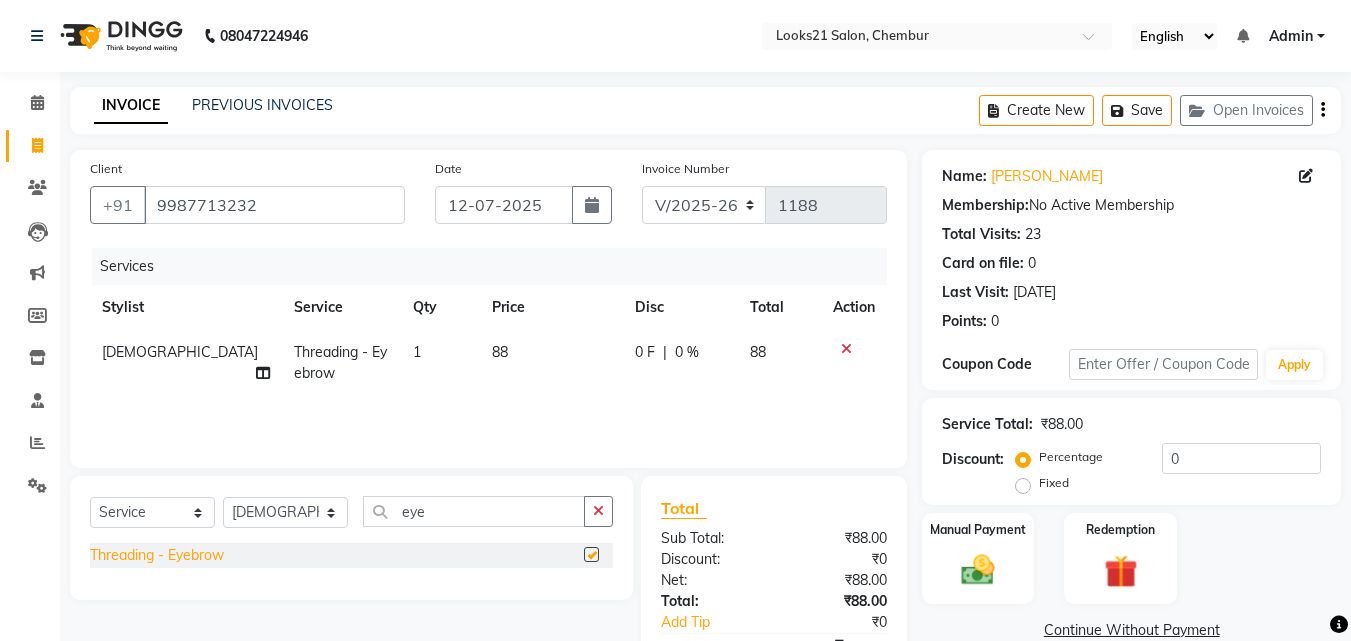 checkbox on "false" 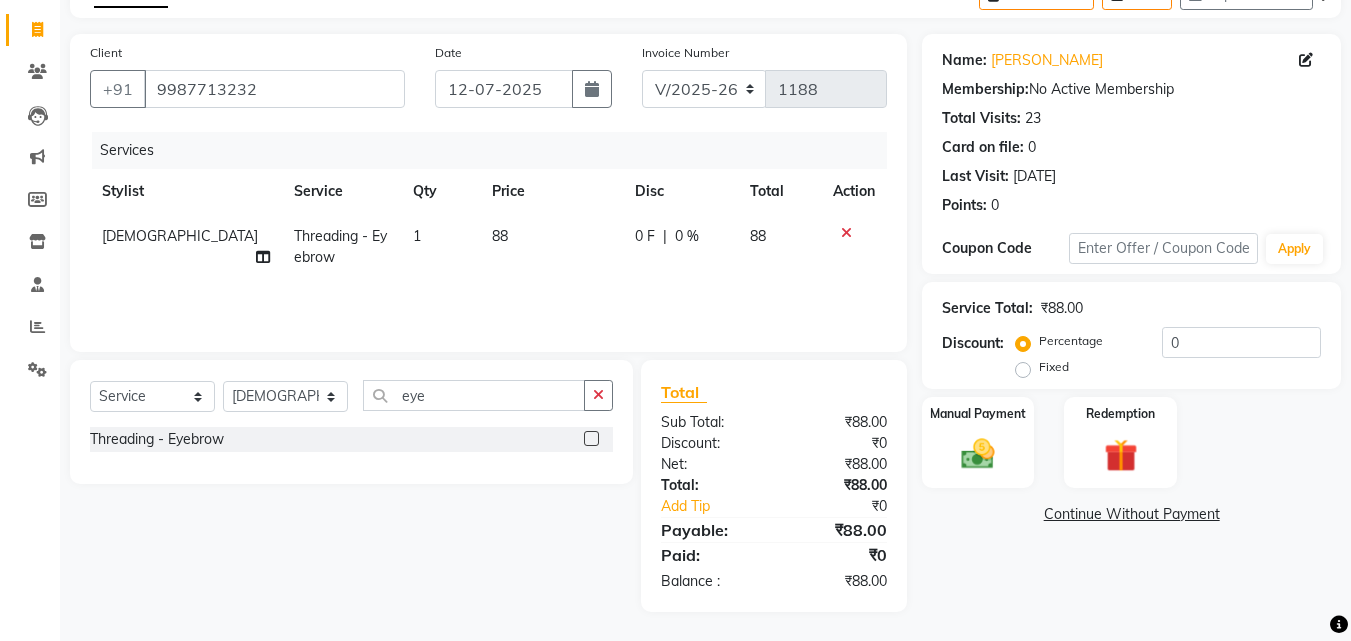 scroll, scrollTop: 117, scrollLeft: 0, axis: vertical 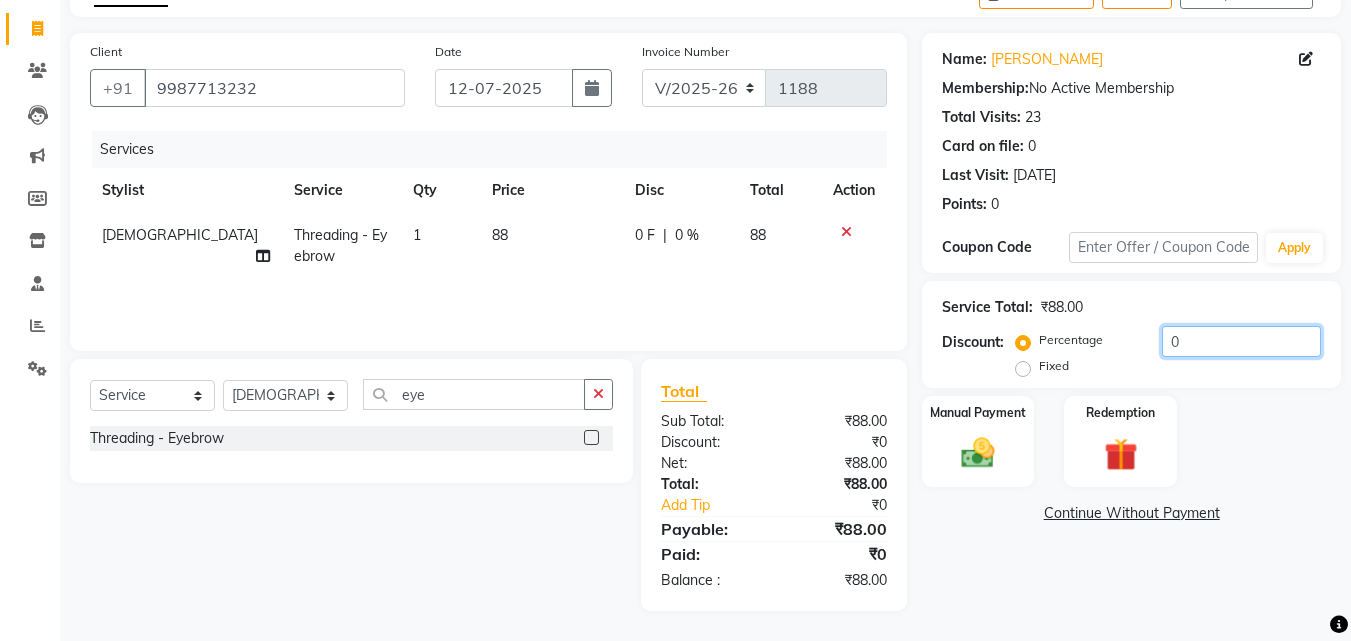 drag, startPoint x: 1214, startPoint y: 335, endPoint x: 1141, endPoint y: 328, distance: 73.33485 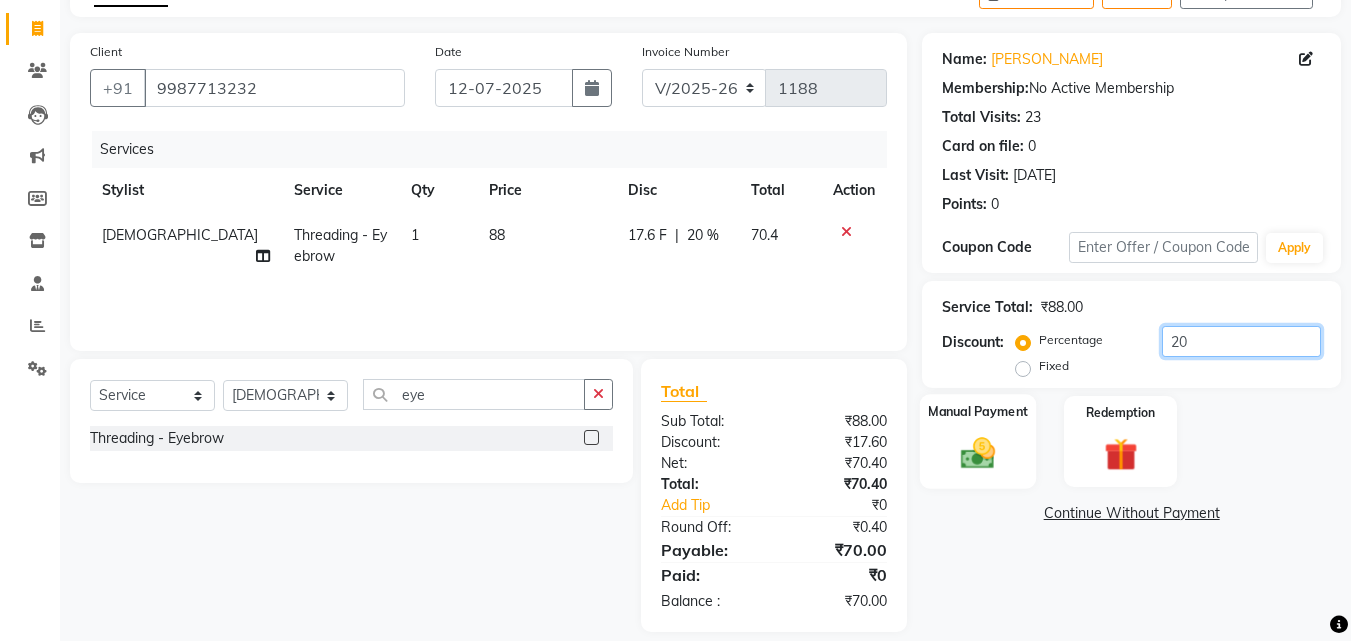 type on "20" 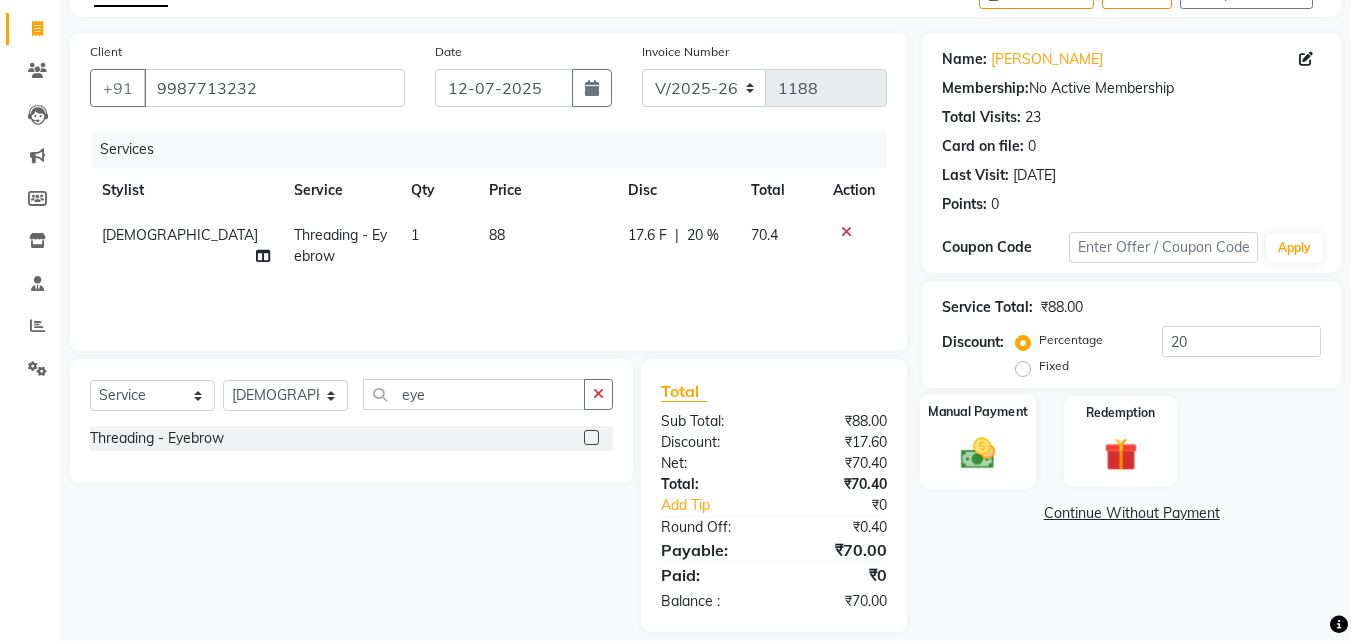 click 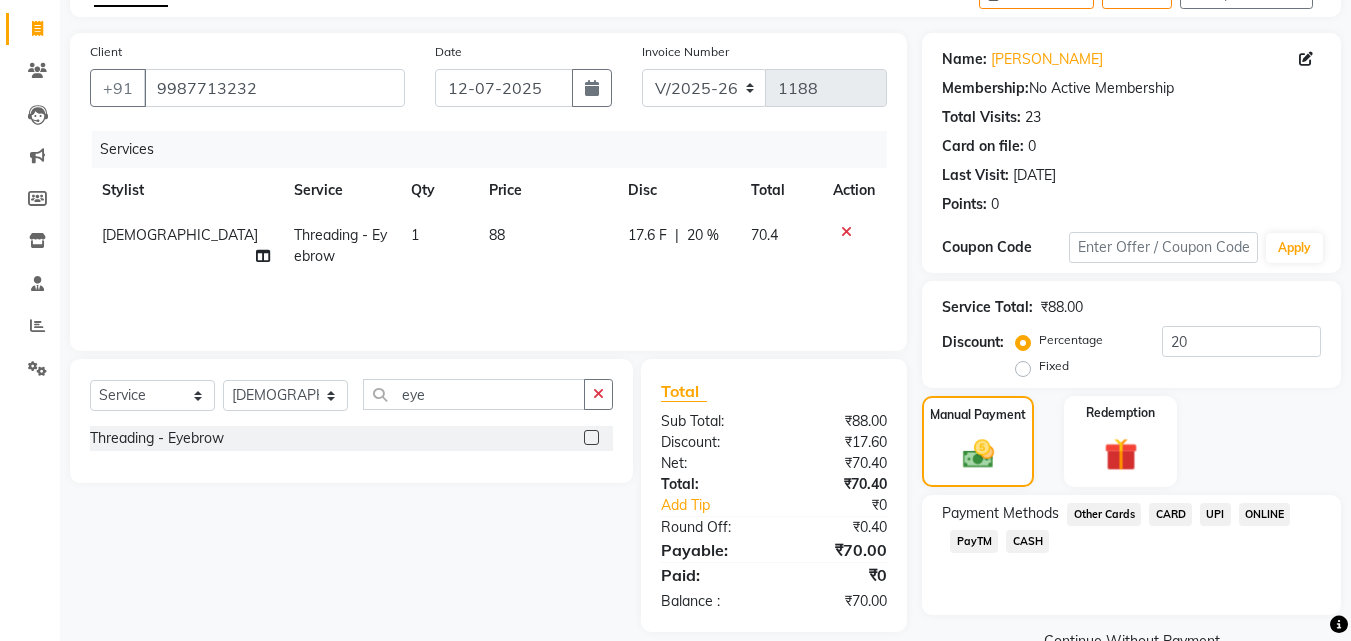 click on "CASH" 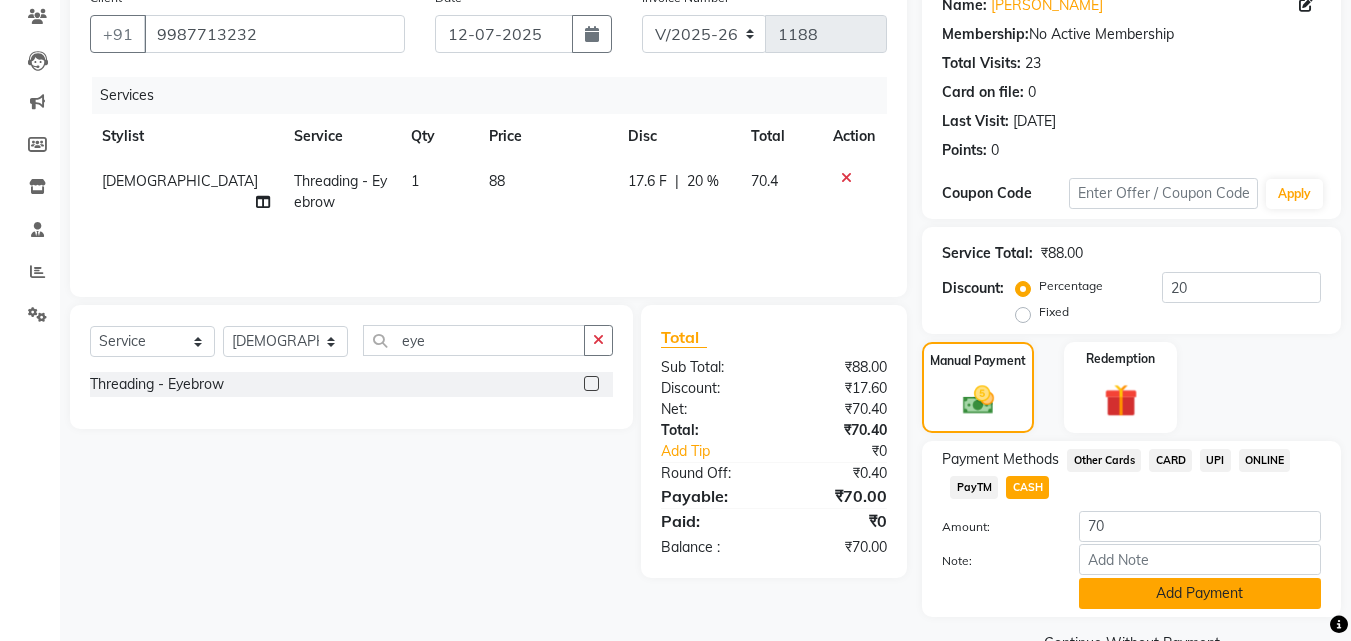 scroll, scrollTop: 218, scrollLeft: 0, axis: vertical 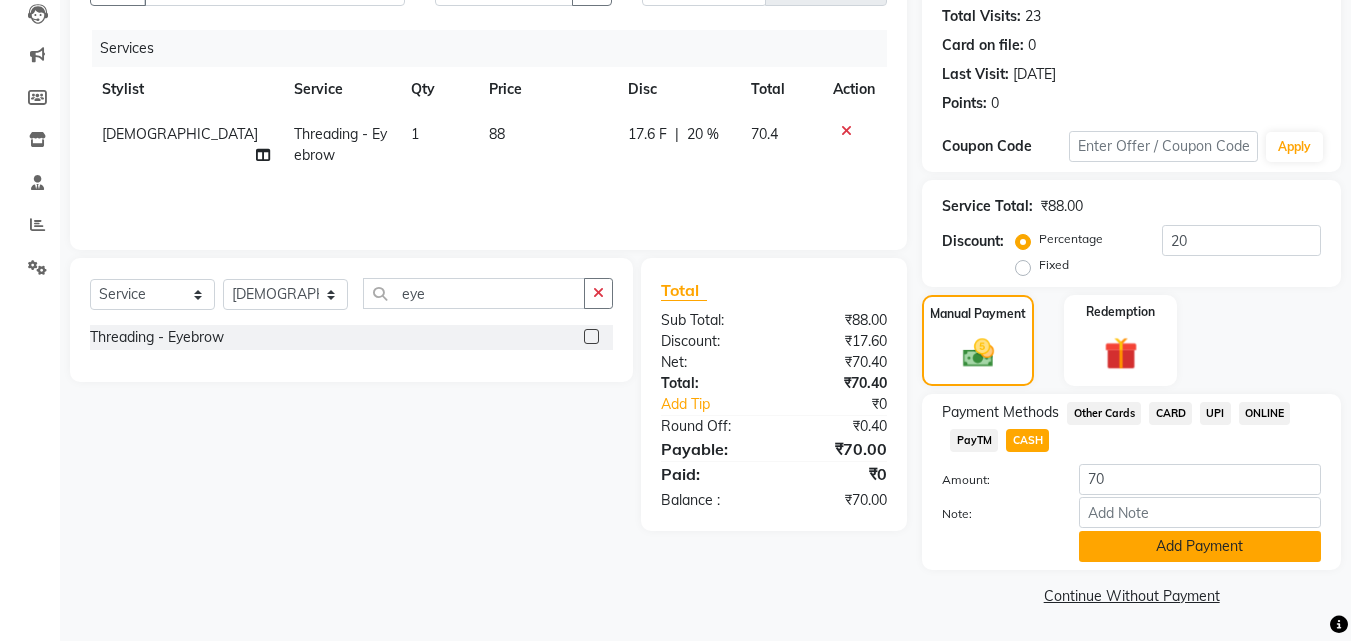 click on "Add Payment" 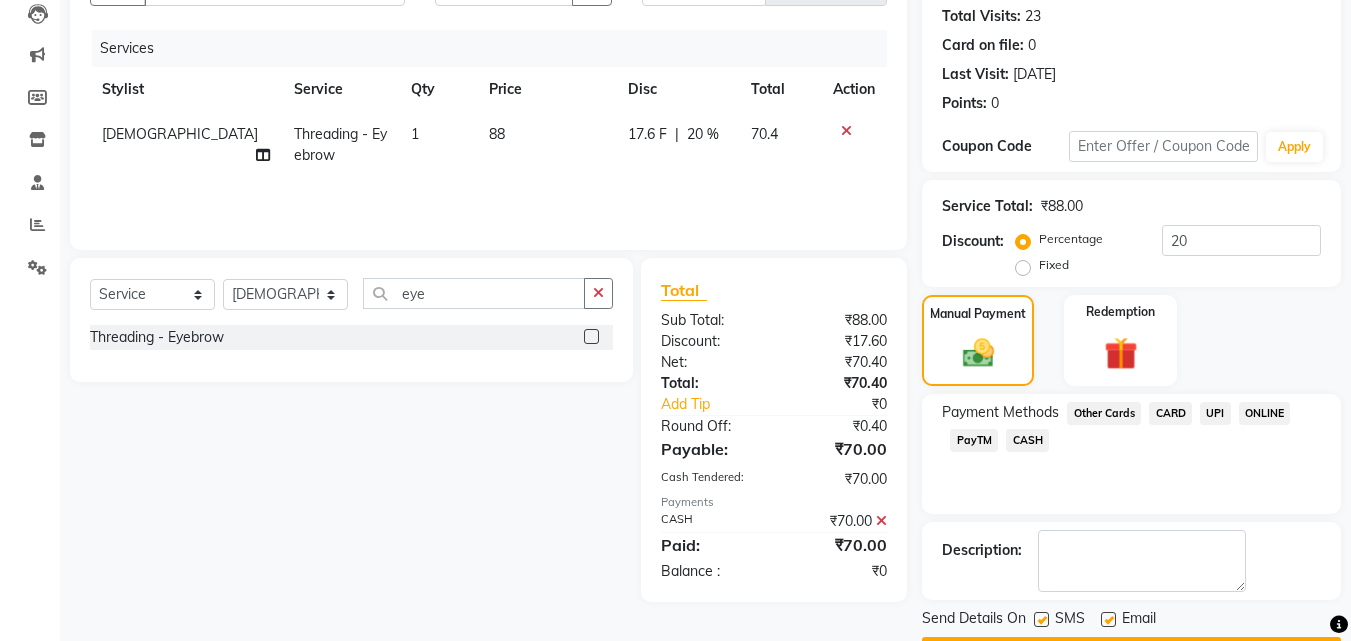 scroll, scrollTop: 275, scrollLeft: 0, axis: vertical 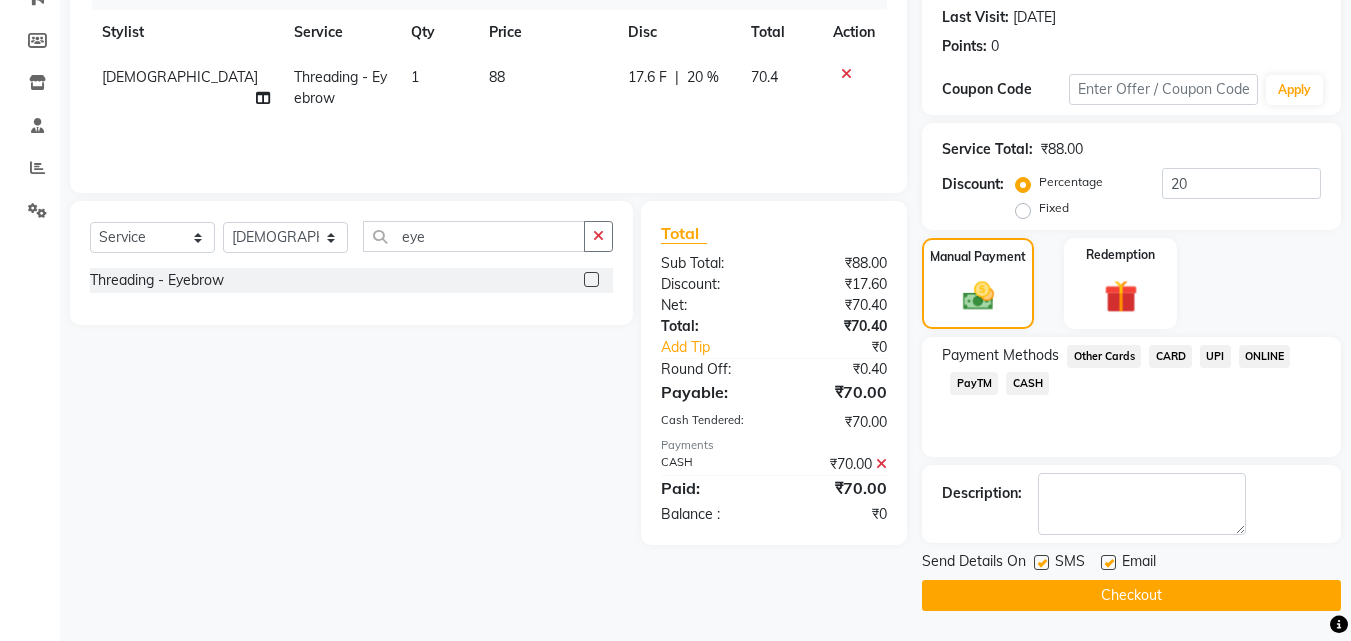 click on "Checkout" 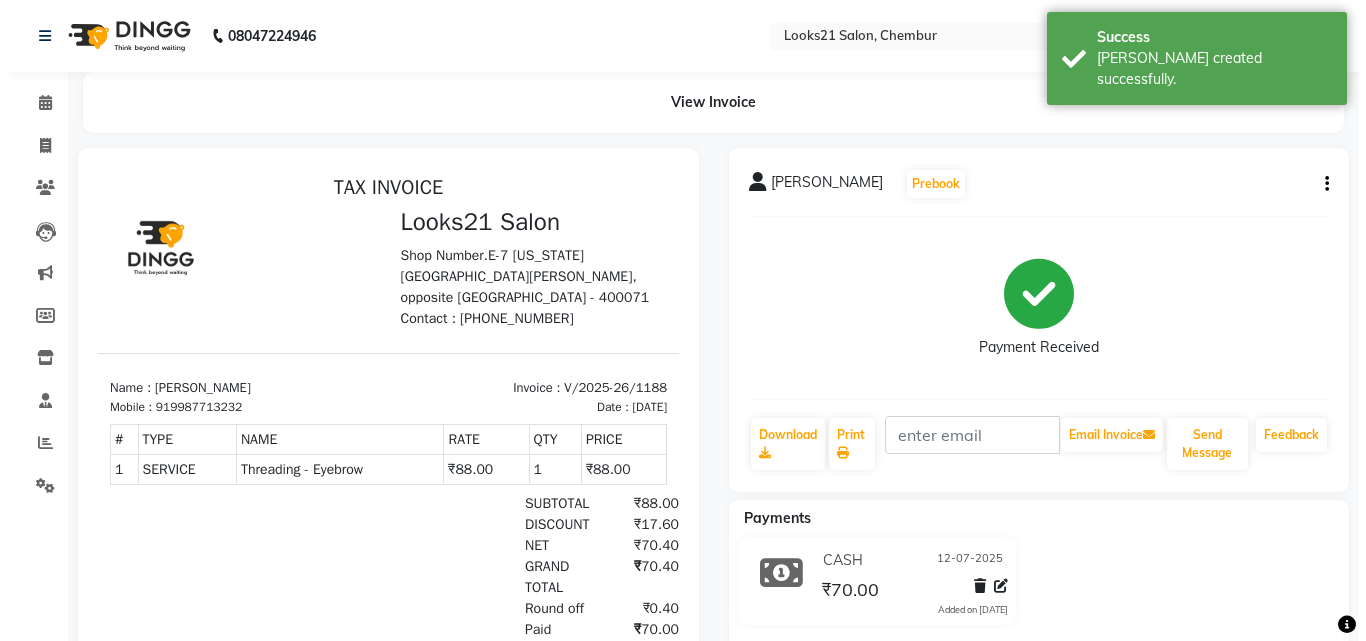 scroll, scrollTop: 0, scrollLeft: 0, axis: both 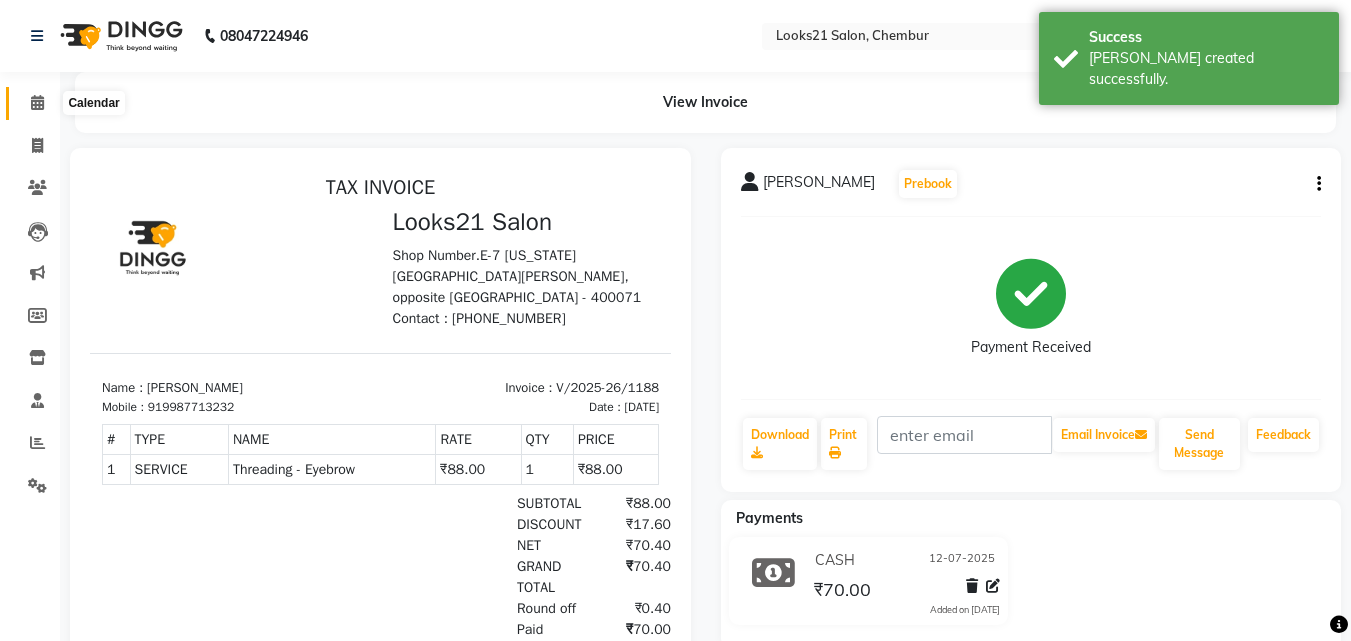 click 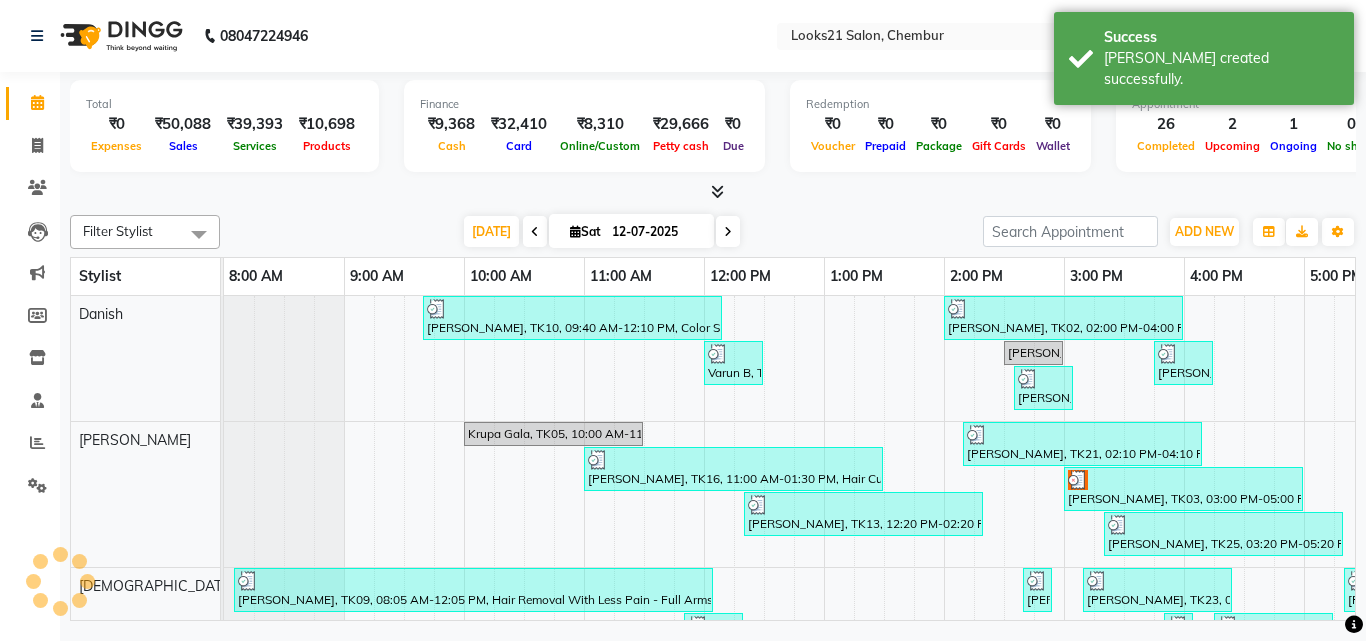 scroll, scrollTop: 0, scrollLeft: 0, axis: both 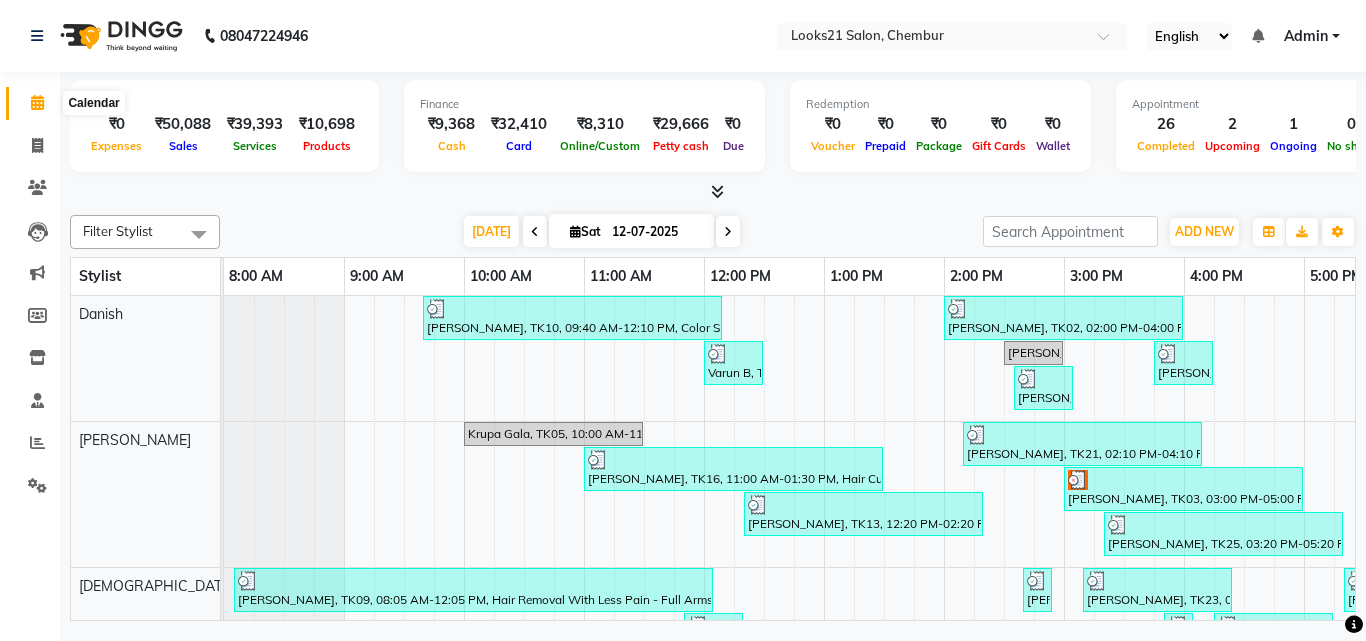 click 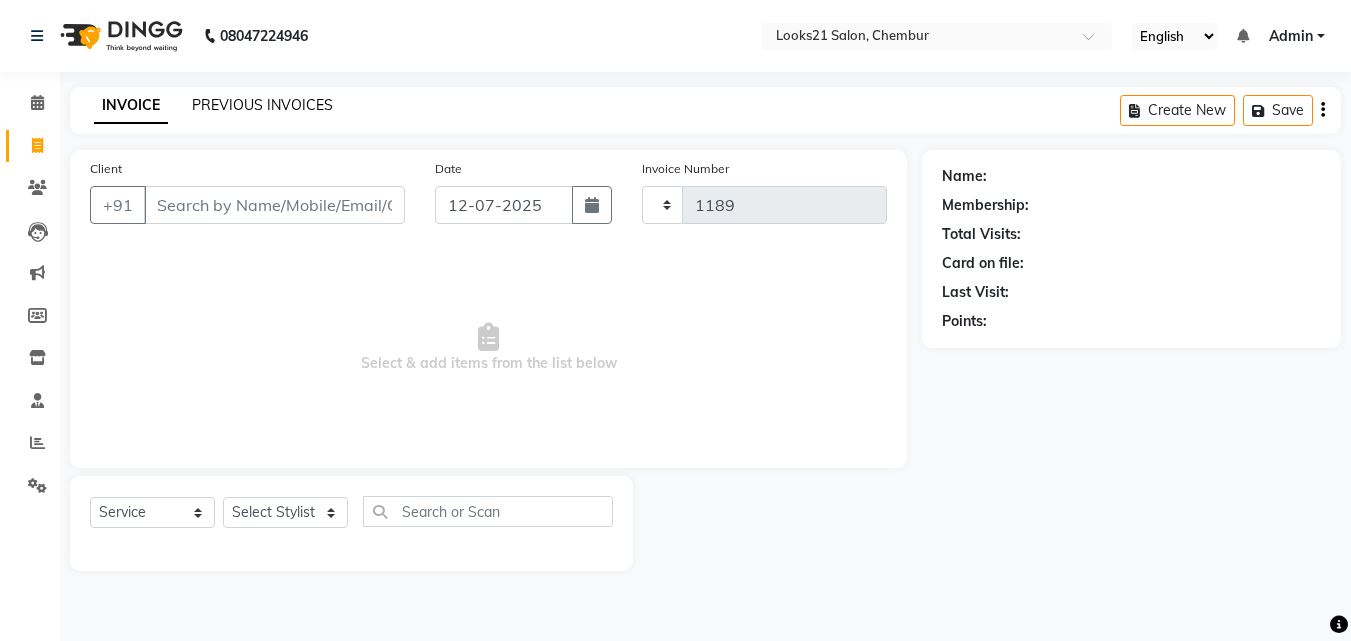 click on "PREVIOUS INVOICES" 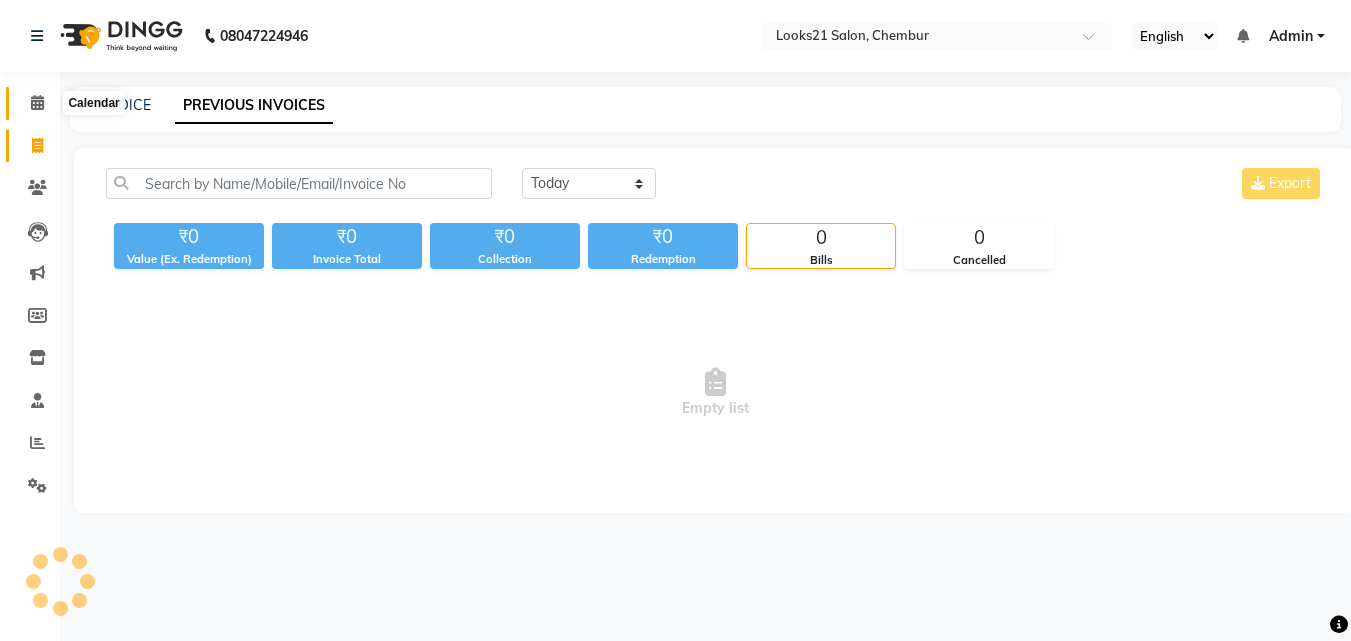 click on "Calendar" 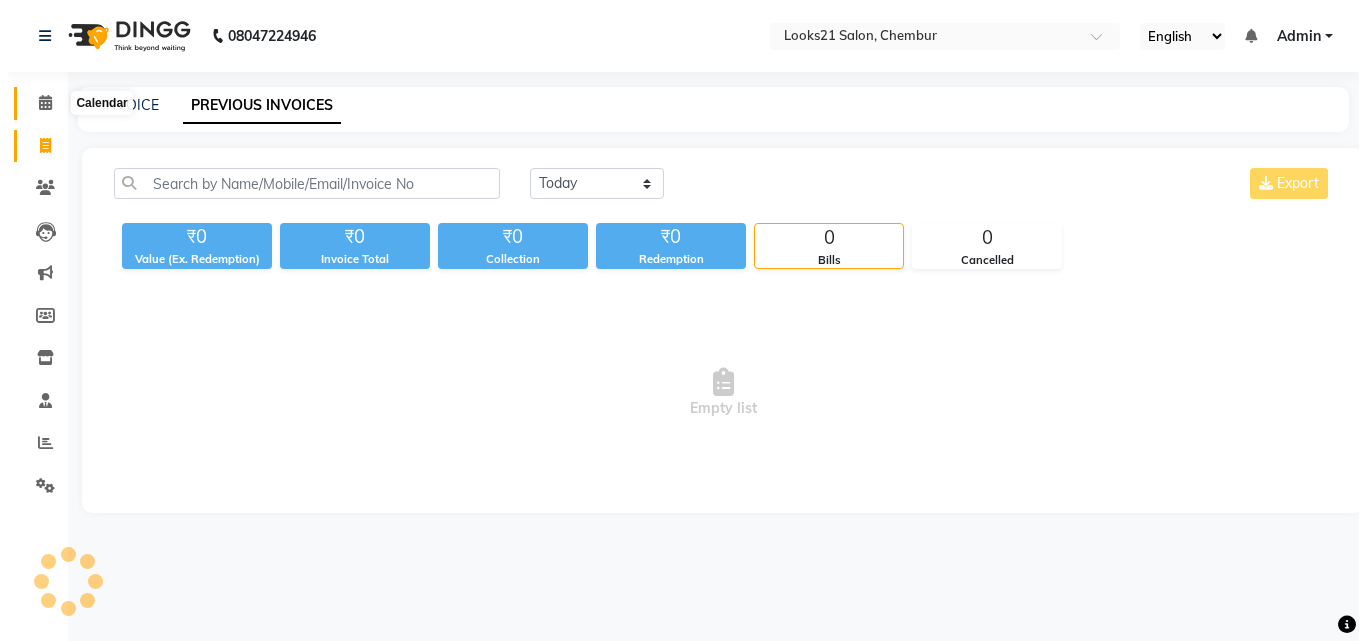 scroll, scrollTop: 0, scrollLeft: 0, axis: both 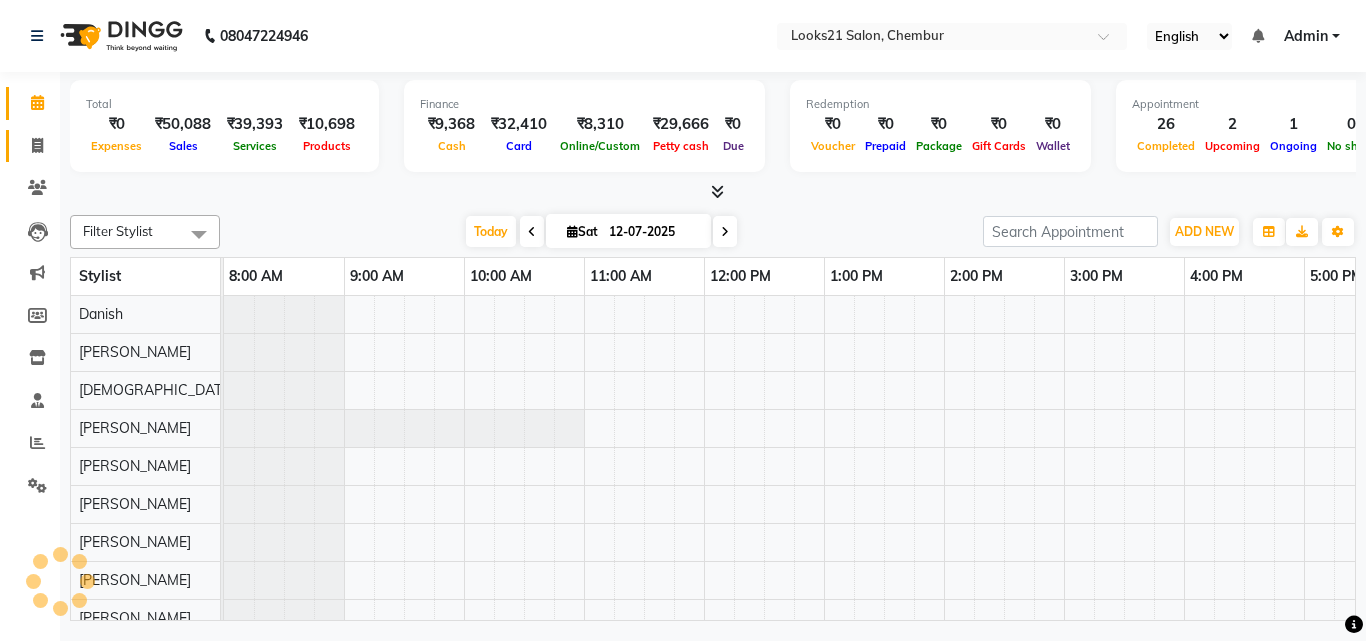 click 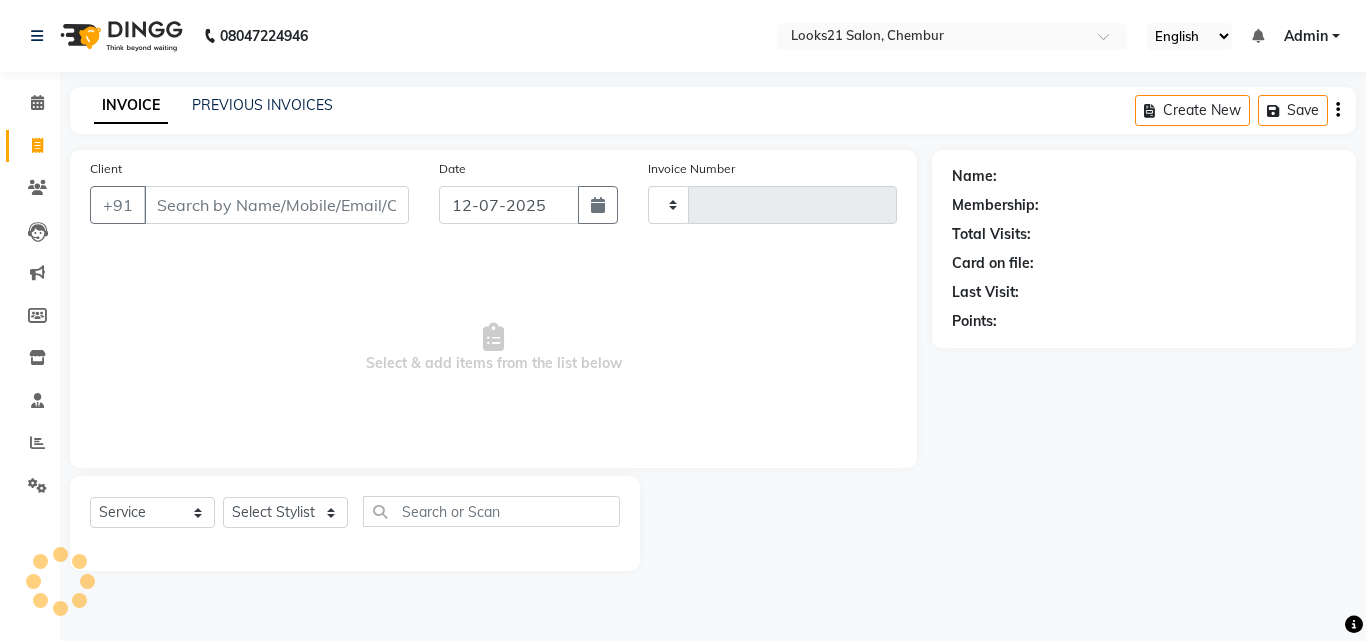 click on "Client" at bounding box center (276, 205) 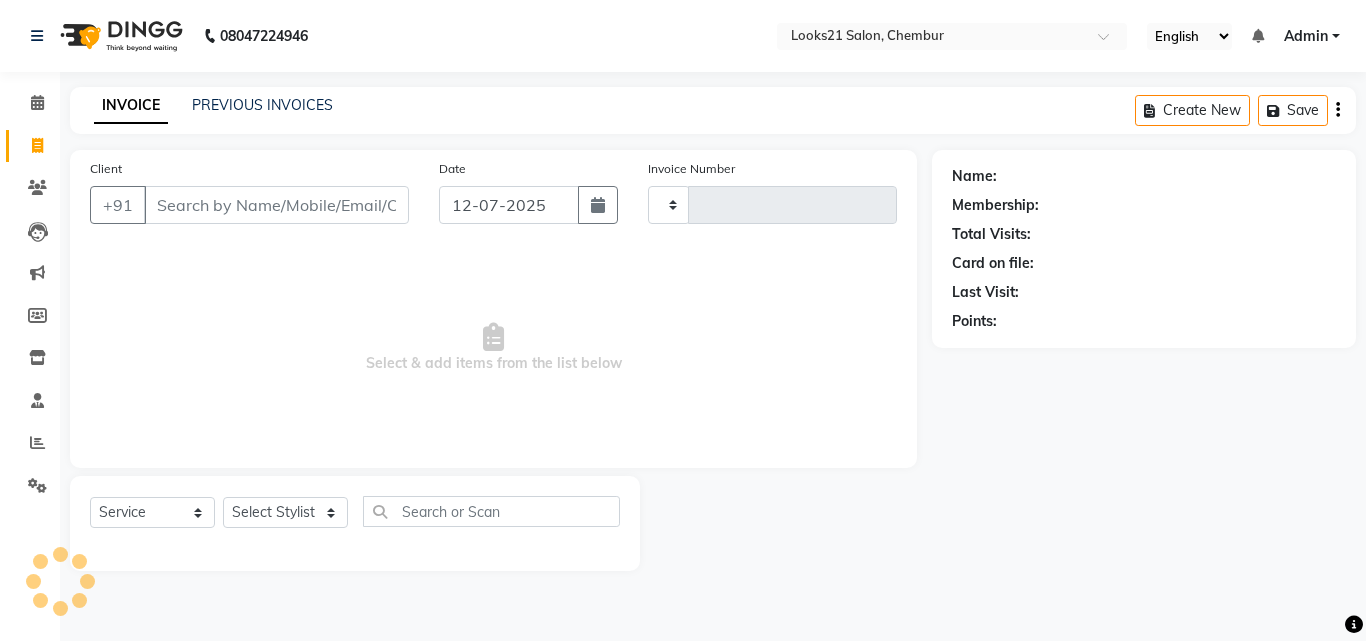 type on "1189" 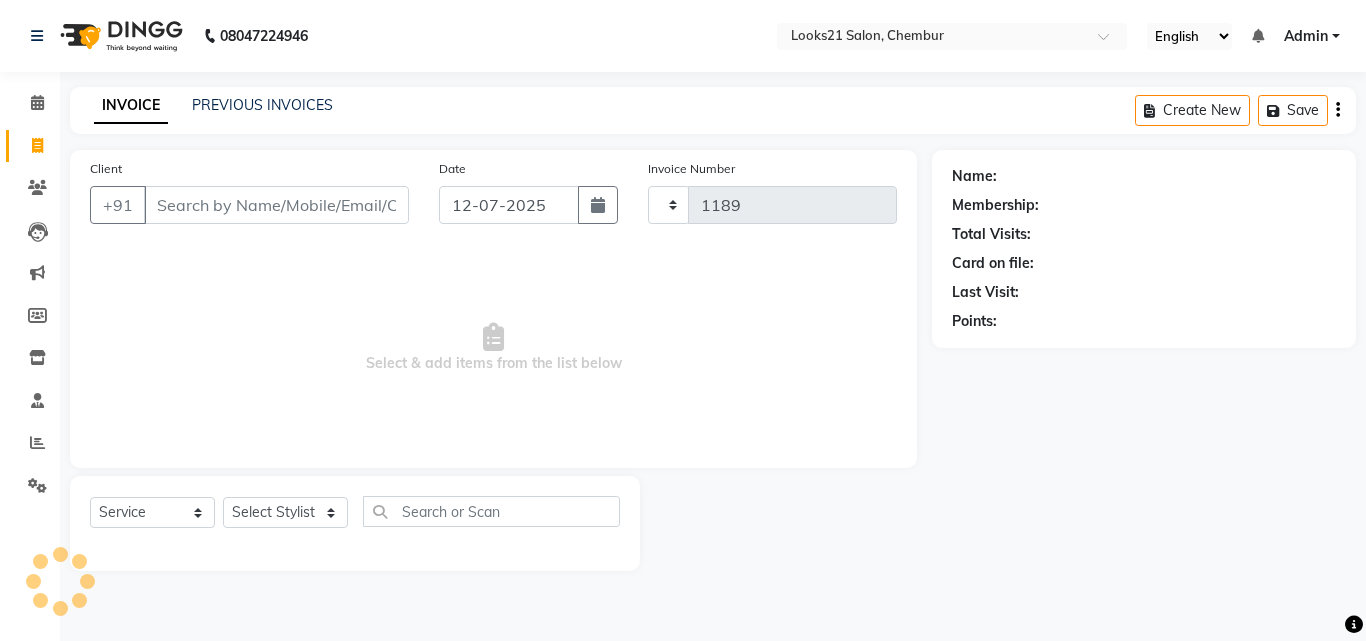 select on "844" 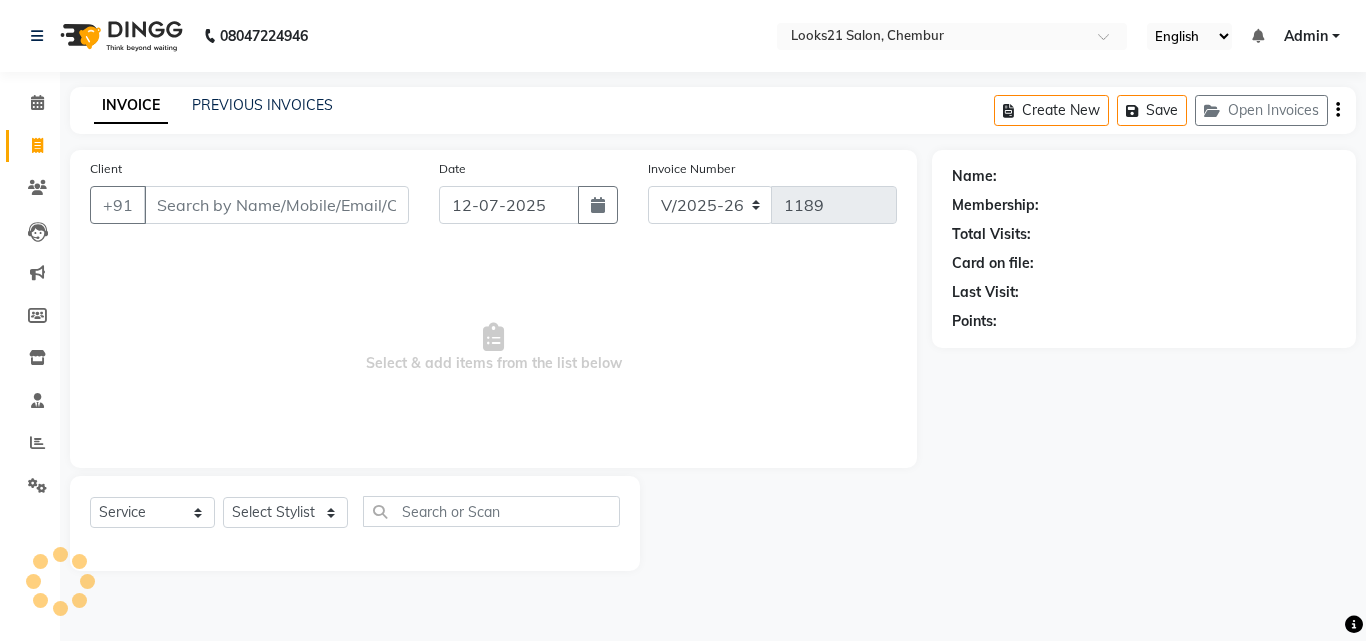 scroll, scrollTop: 0, scrollLeft: 0, axis: both 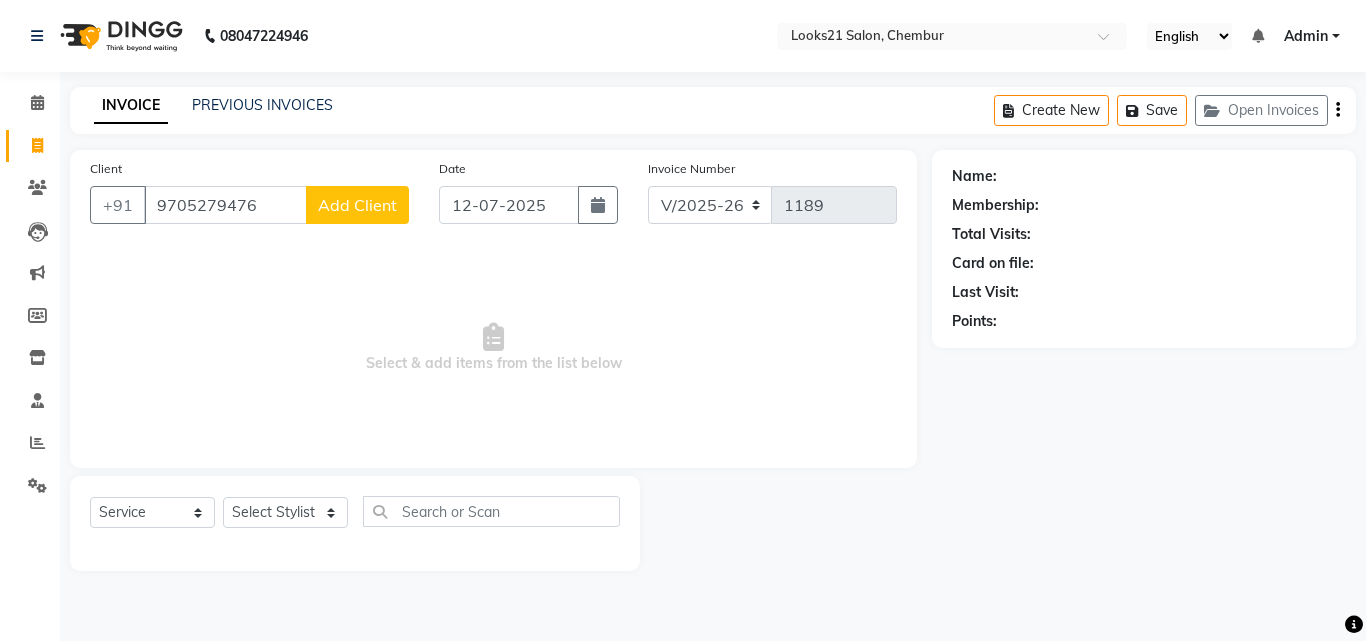 type on "9705279476" 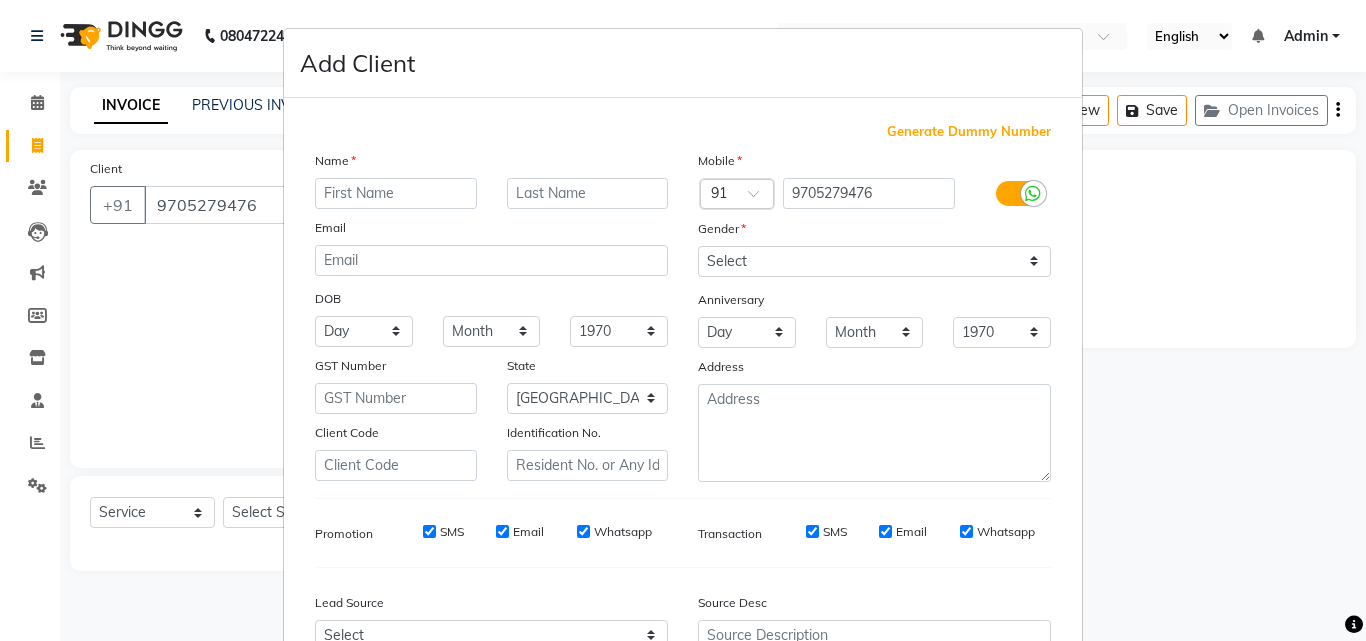 click at bounding box center (396, 193) 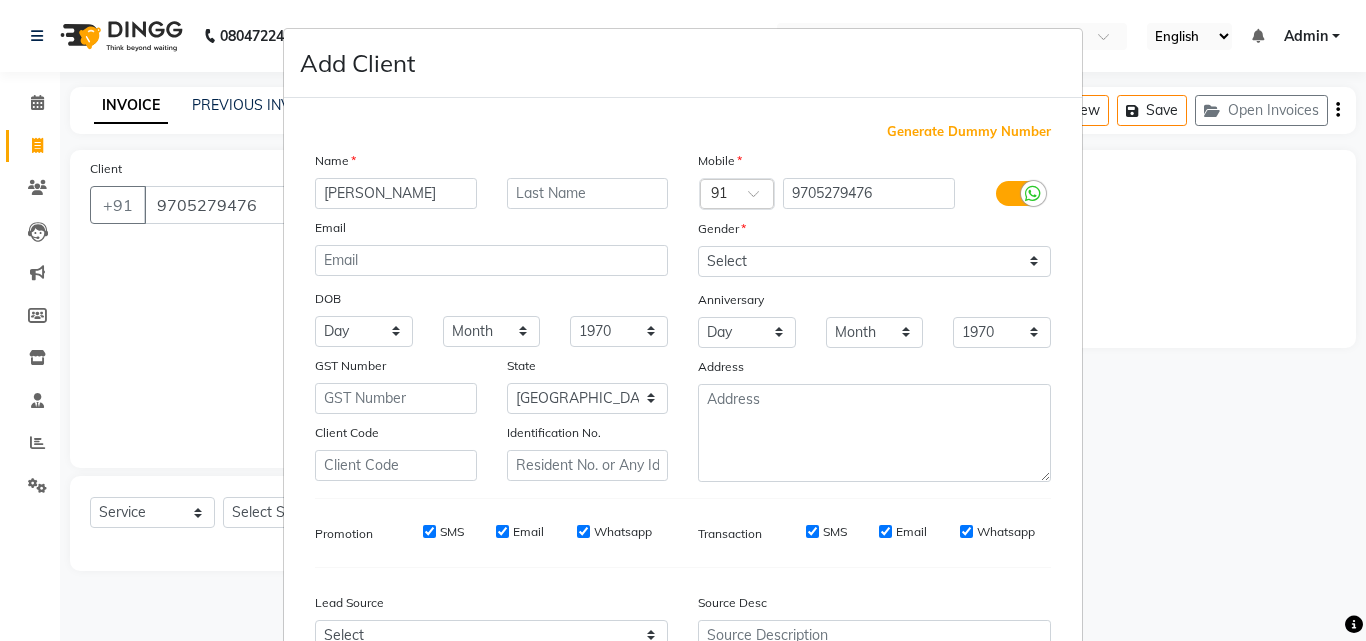 type on "[PERSON_NAME]" 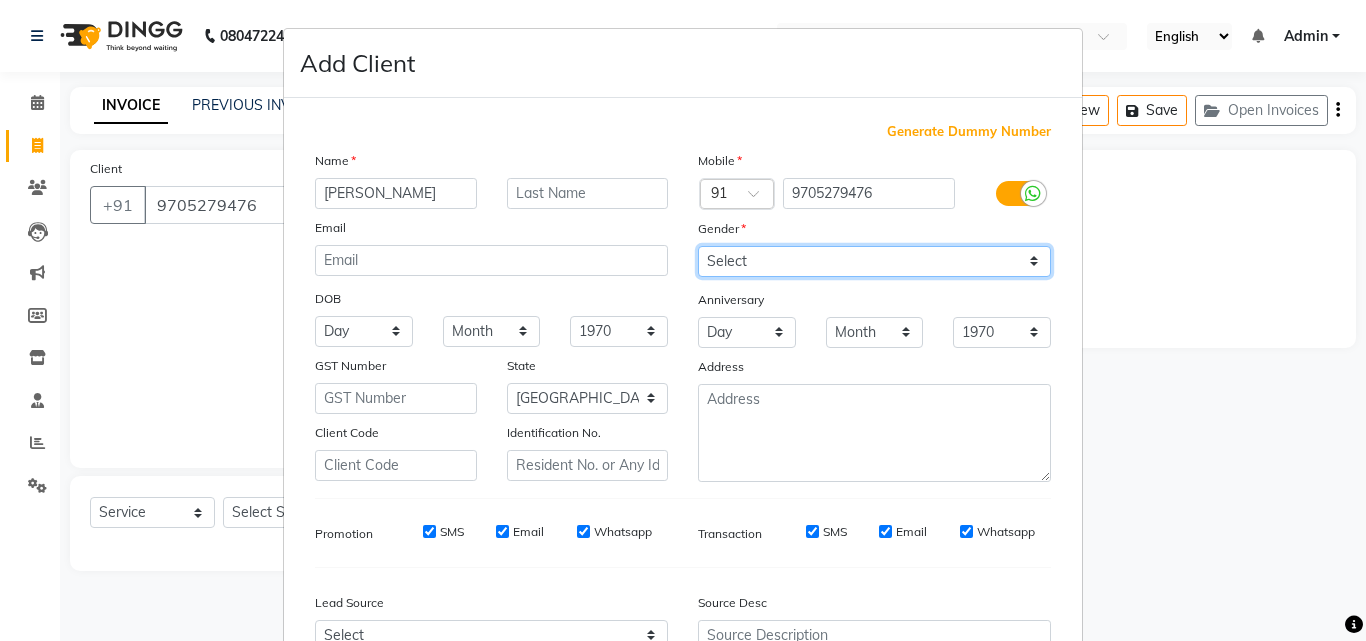 click on "Select [DEMOGRAPHIC_DATA] [DEMOGRAPHIC_DATA] Other Prefer Not To Say" at bounding box center [874, 261] 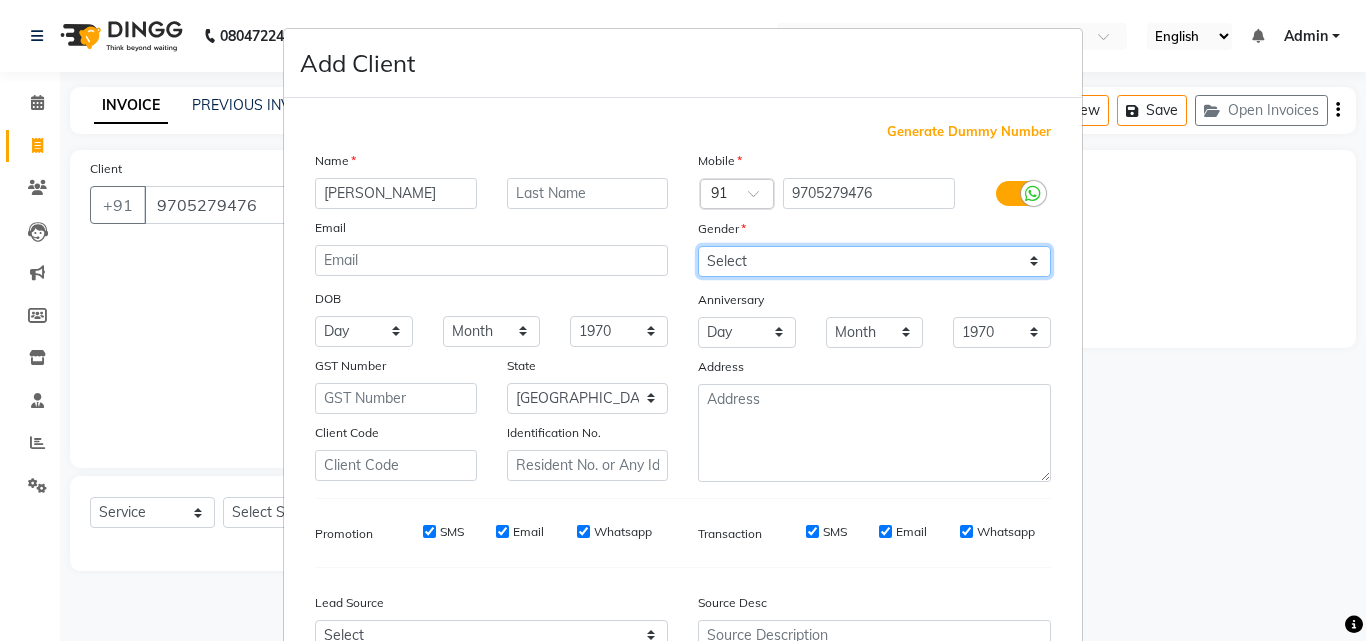 select on "[DEMOGRAPHIC_DATA]" 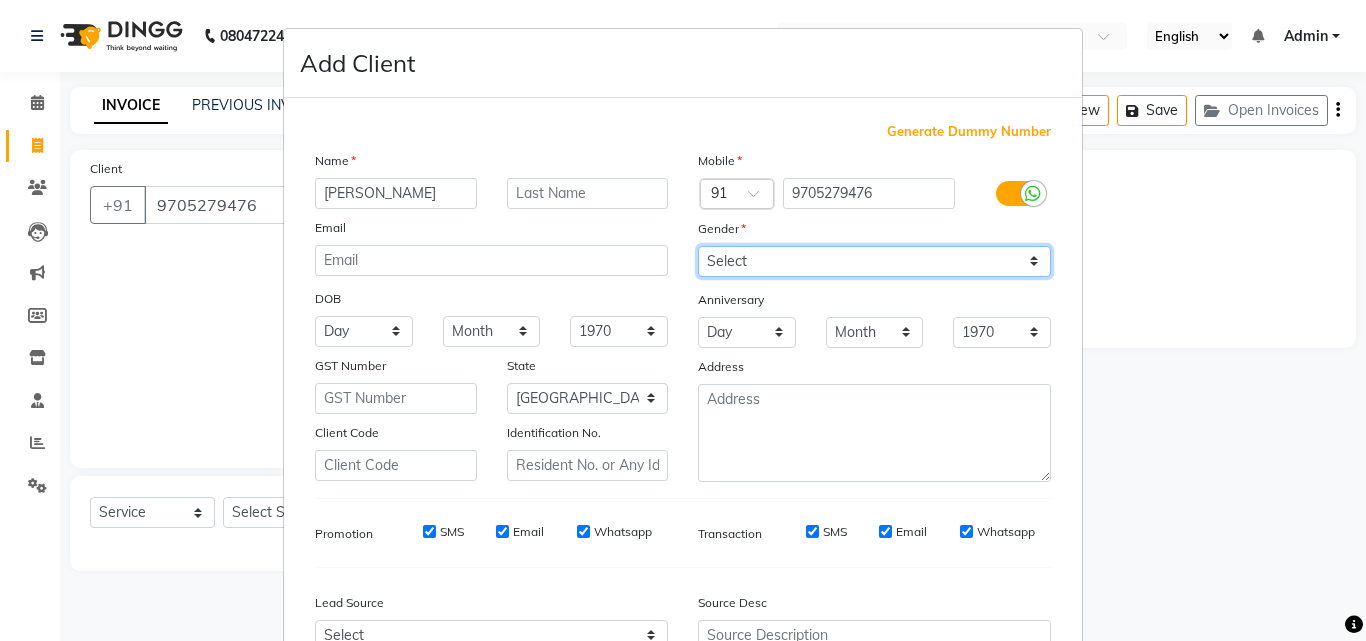 click on "Select [DEMOGRAPHIC_DATA] [DEMOGRAPHIC_DATA] Other Prefer Not To Say" at bounding box center [874, 261] 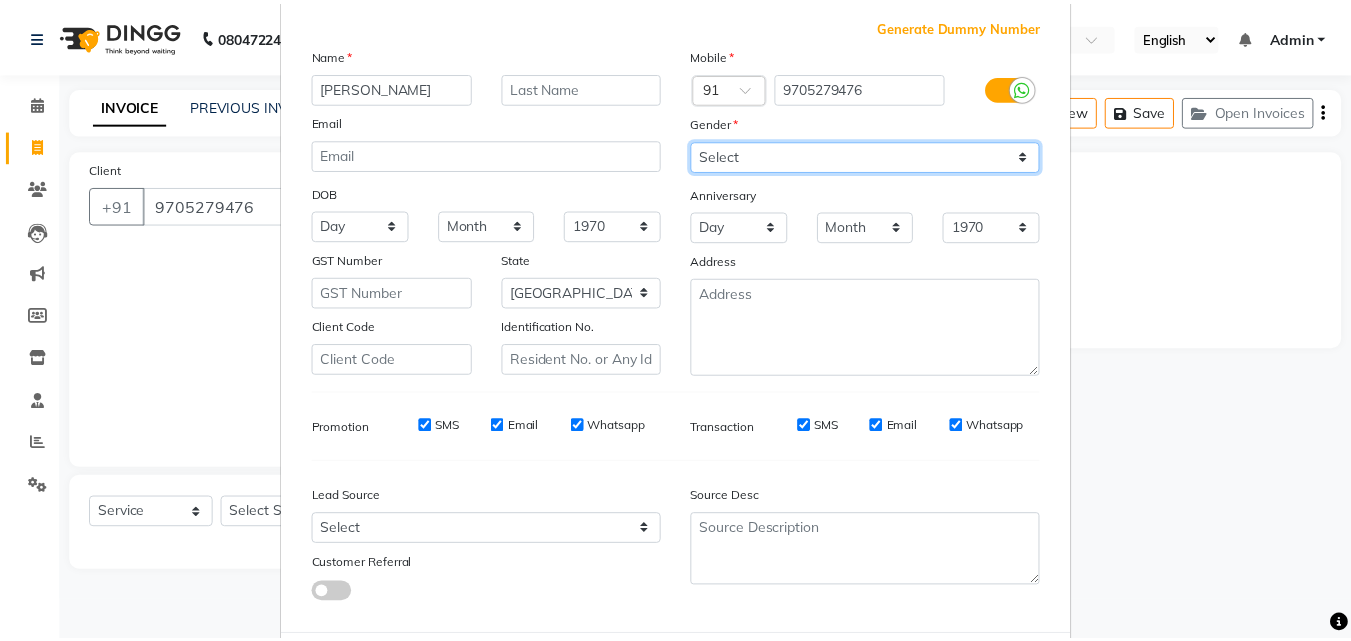 scroll, scrollTop: 208, scrollLeft: 0, axis: vertical 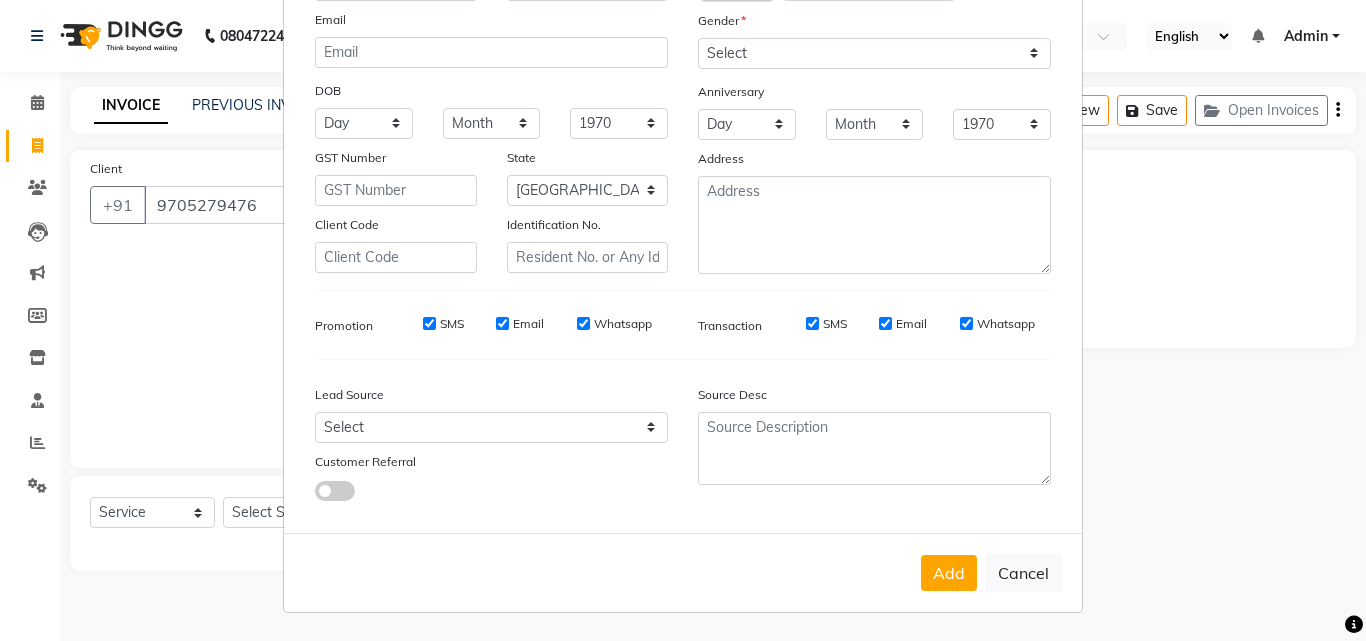 click on "Add" at bounding box center (949, 573) 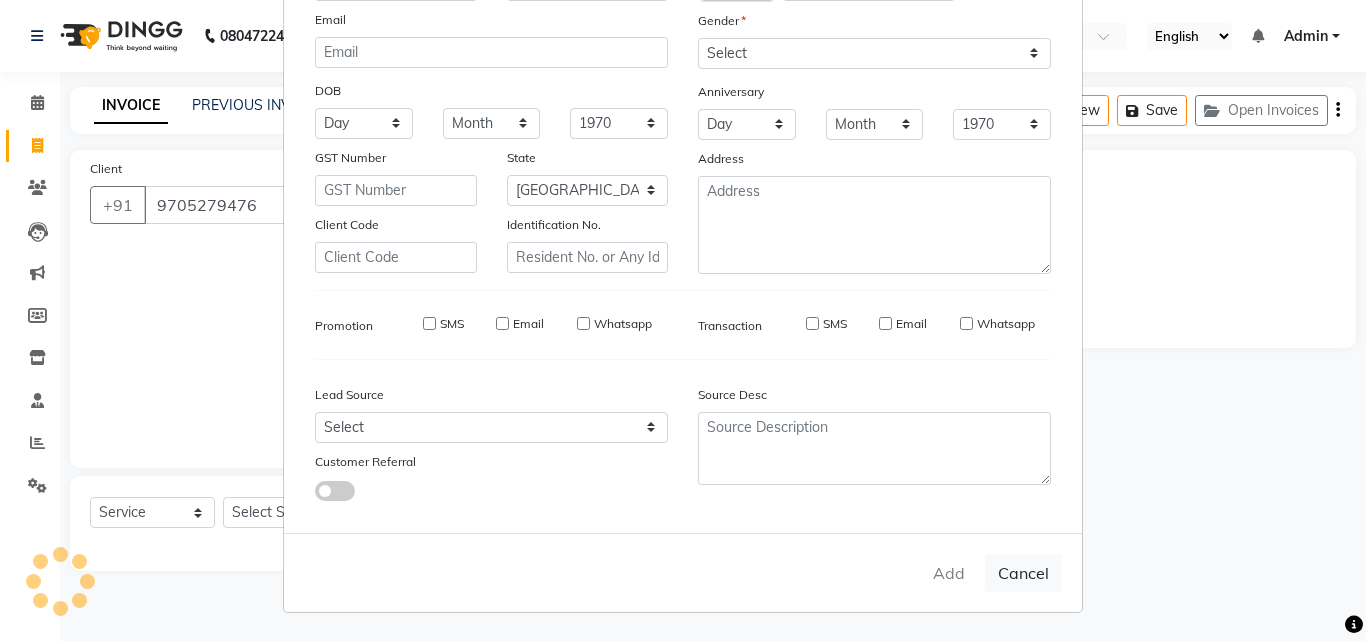 type 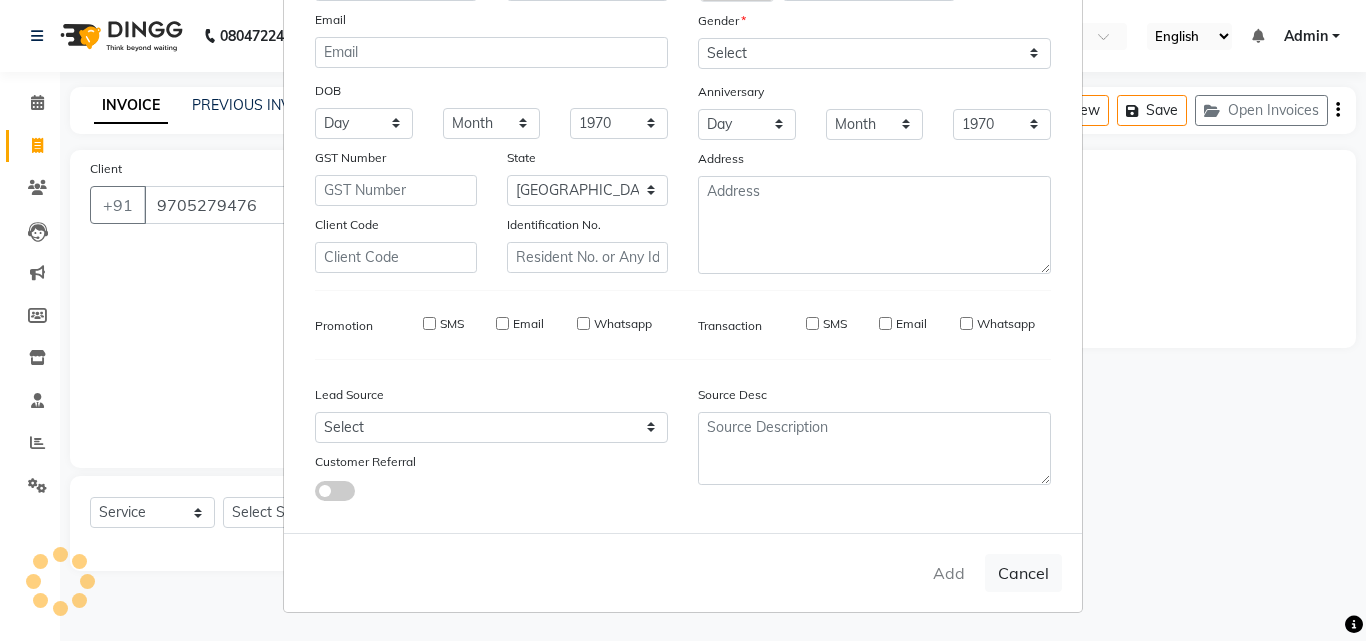 select 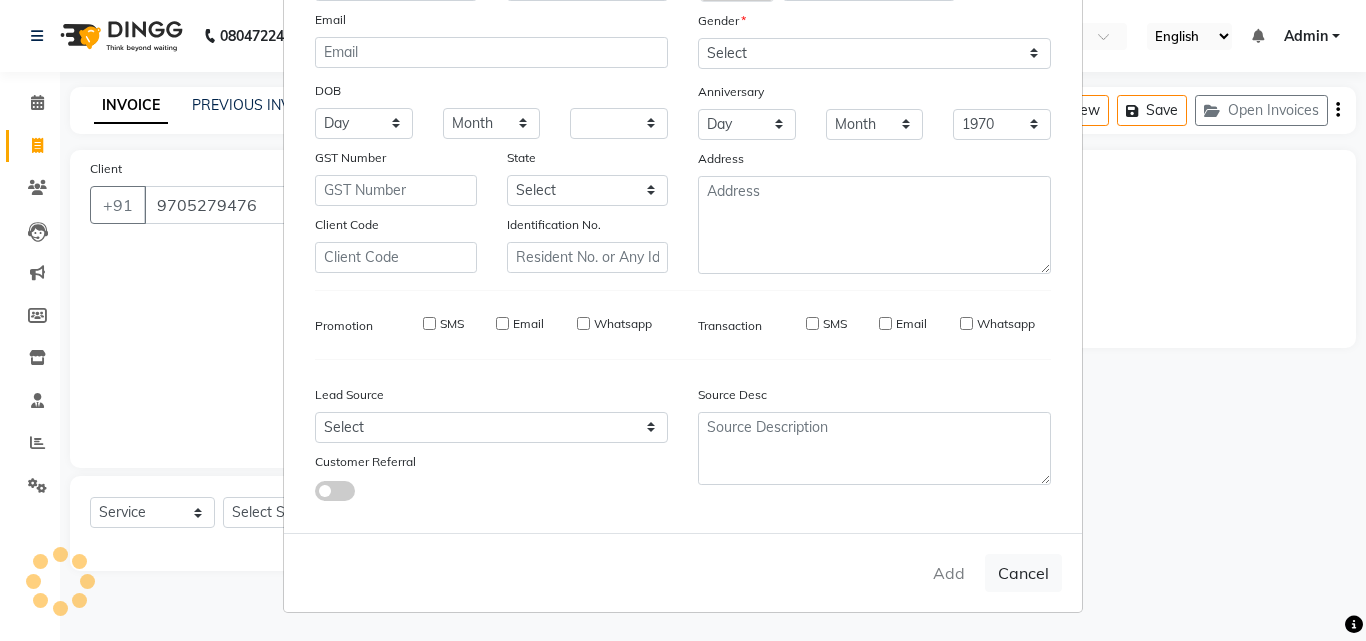 select 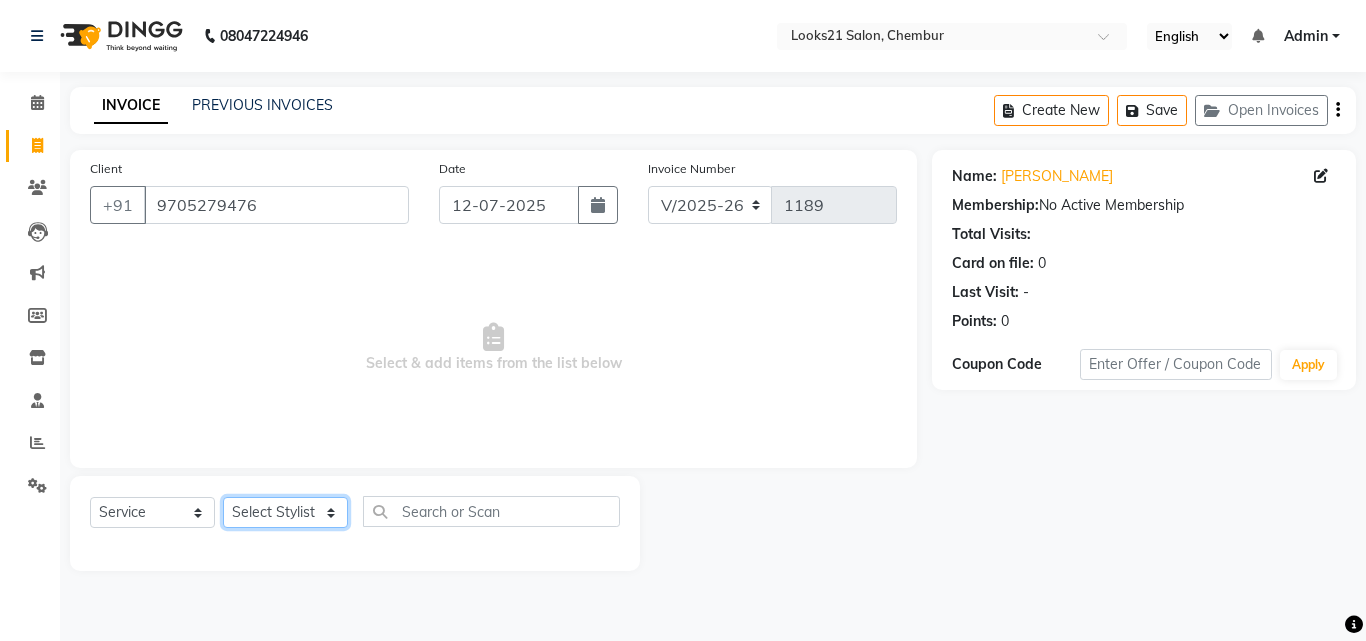 drag, startPoint x: 264, startPoint y: 514, endPoint x: 277, endPoint y: 504, distance: 16.40122 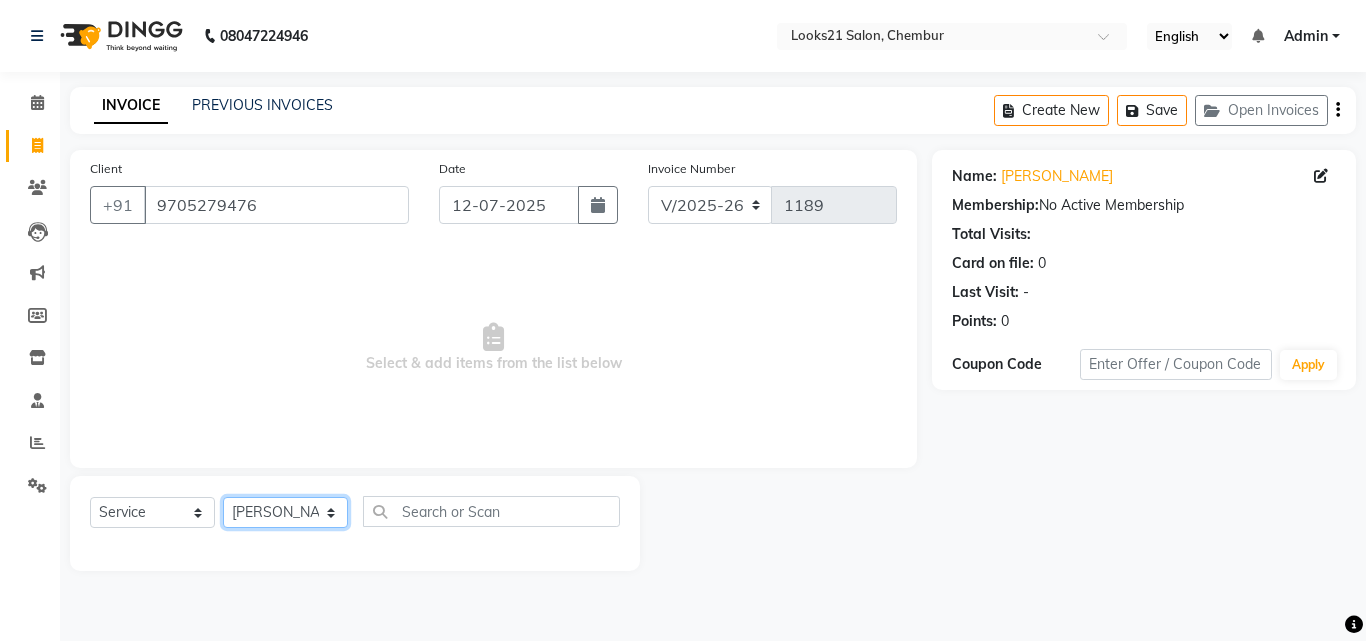 click on "Select Stylist [PERSON_NAME] [PERSON_NAME] [PERSON_NAME] [PERSON_NAME] [PERSON_NAME] [PERSON_NAME] [PERSON_NAME]" 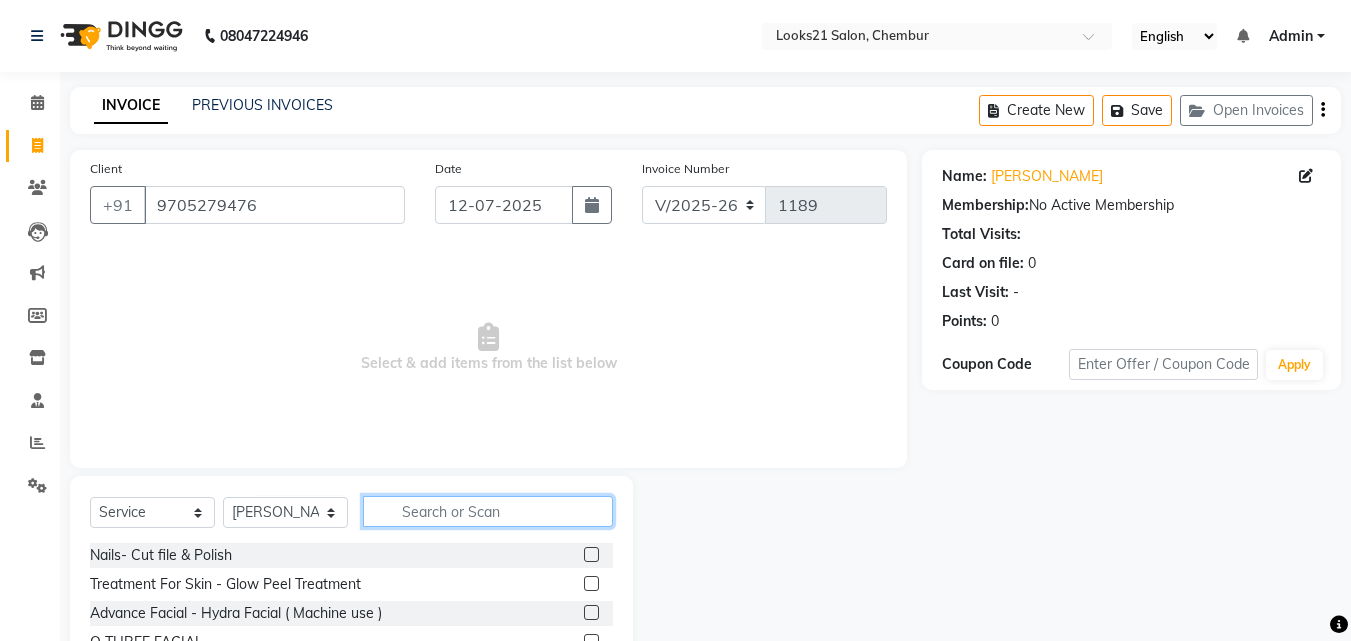 click 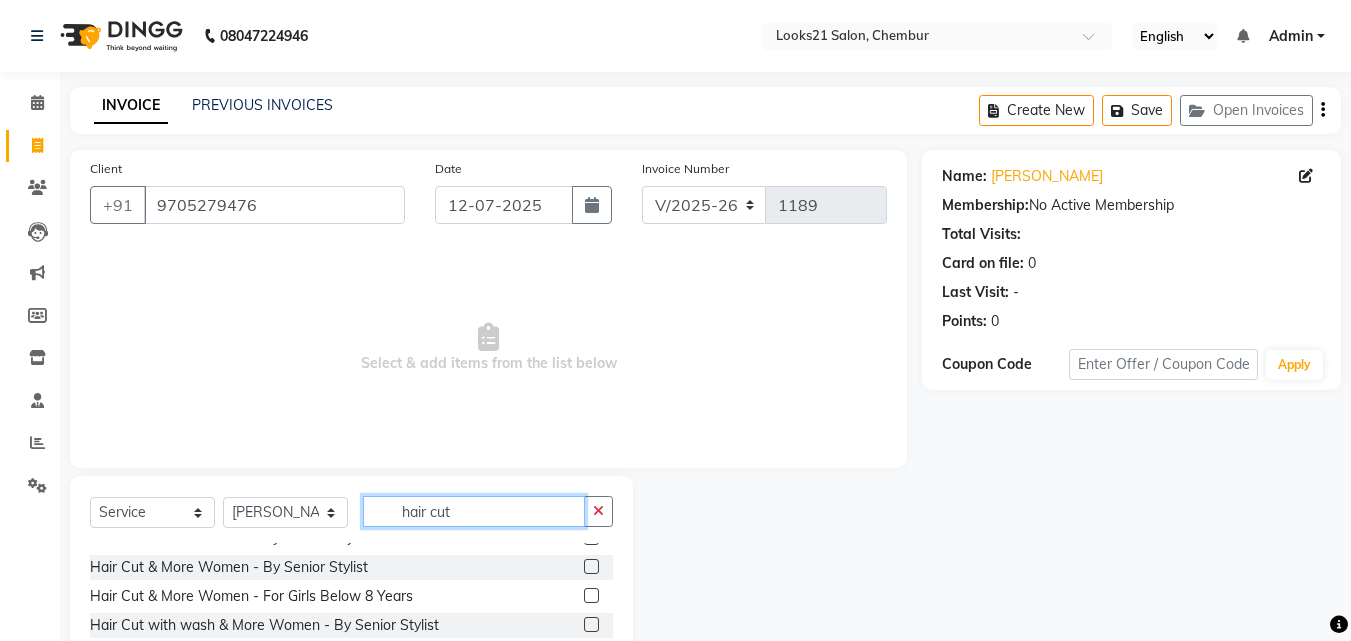 scroll, scrollTop: 238, scrollLeft: 0, axis: vertical 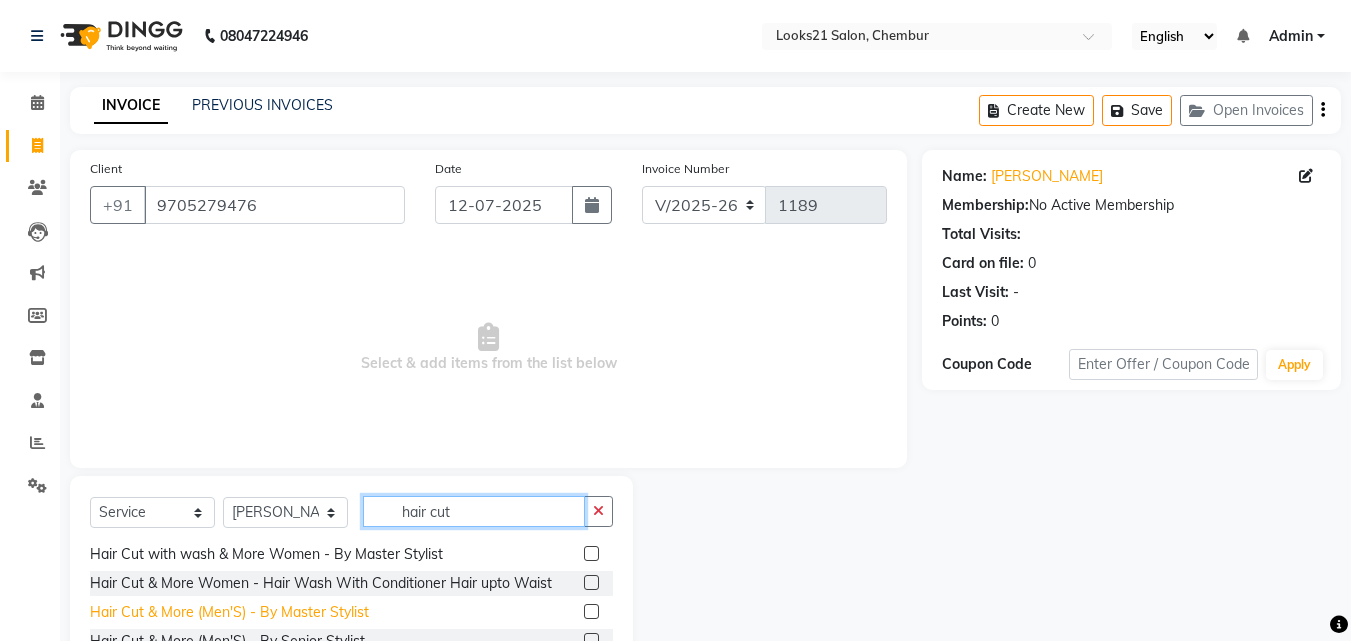 type on "hair cut" 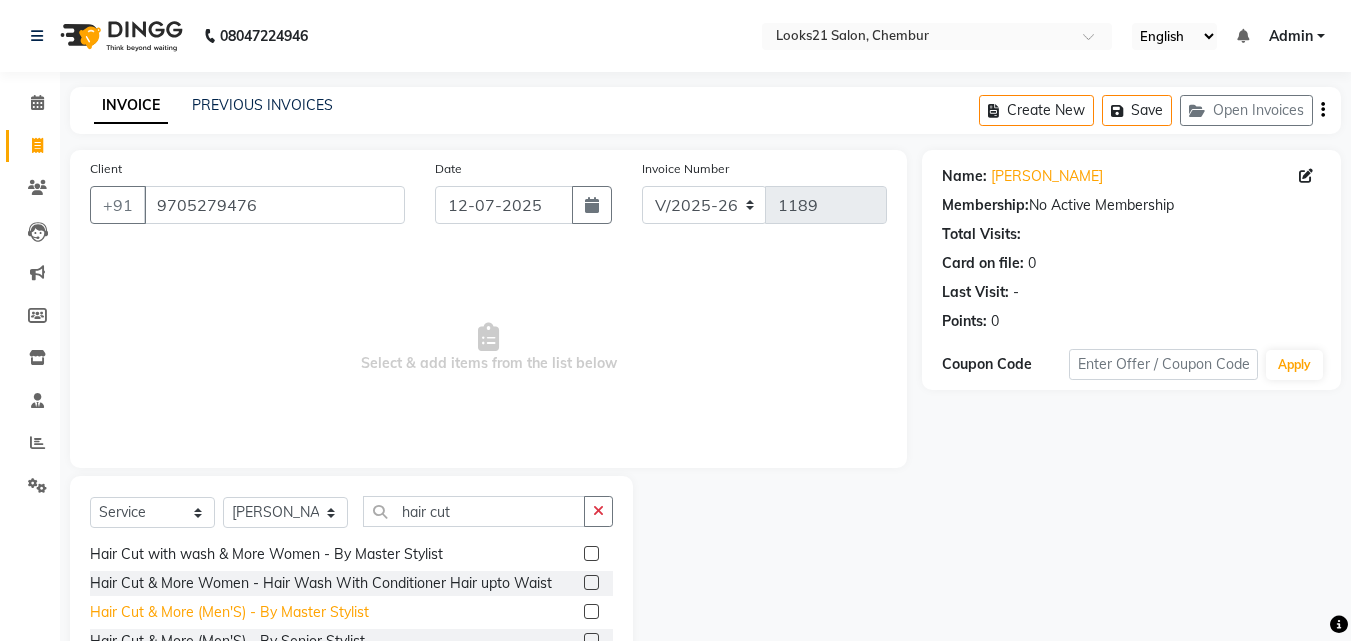 click on "Hair Cut & More (Men'S)  - By Master Stylist" 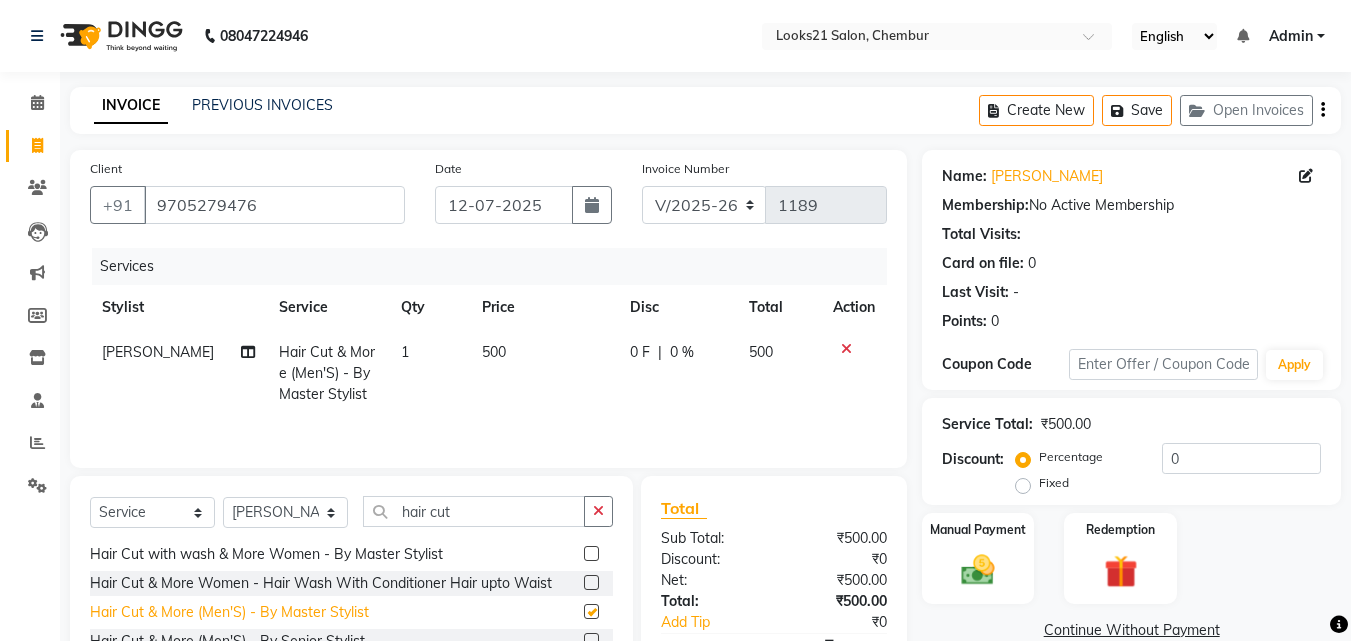 checkbox on "false" 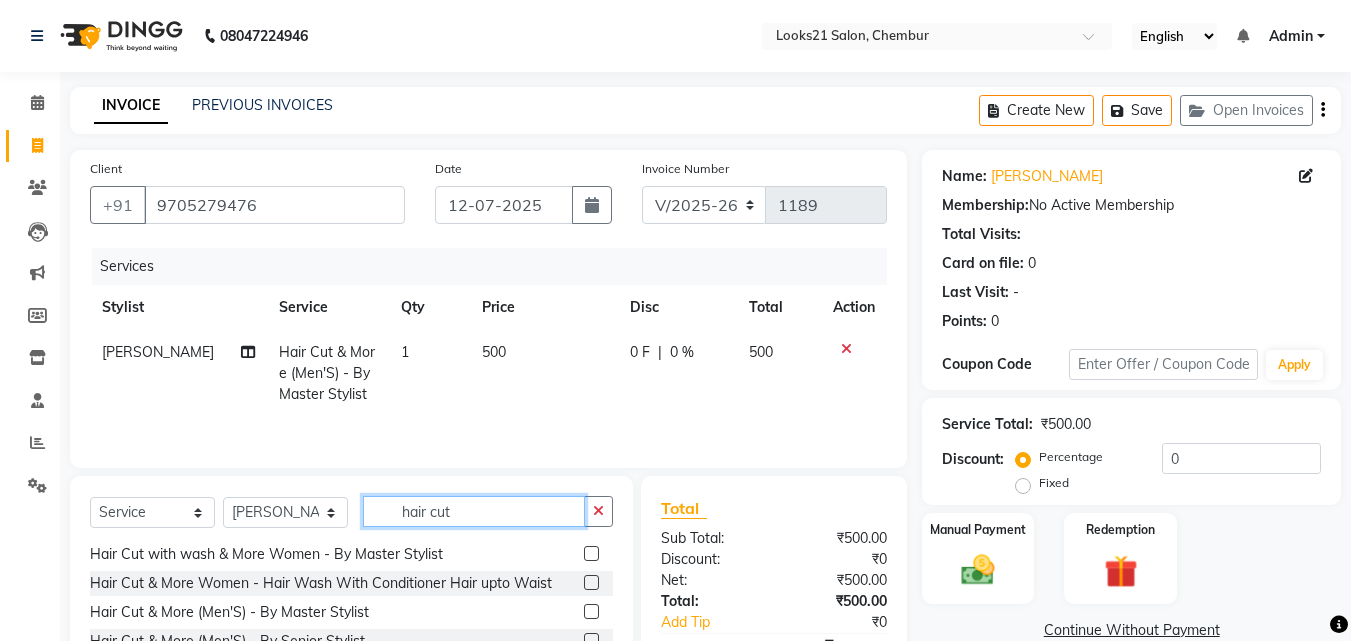 click on "hair cut" 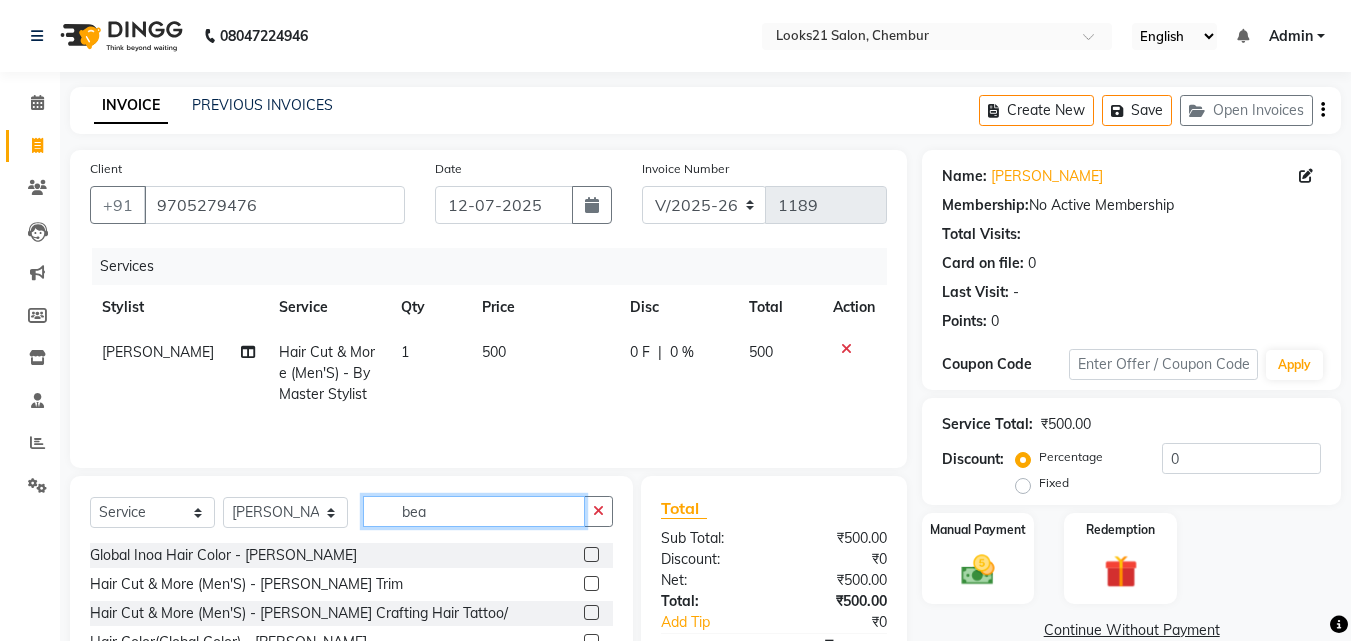 scroll, scrollTop: 0, scrollLeft: 0, axis: both 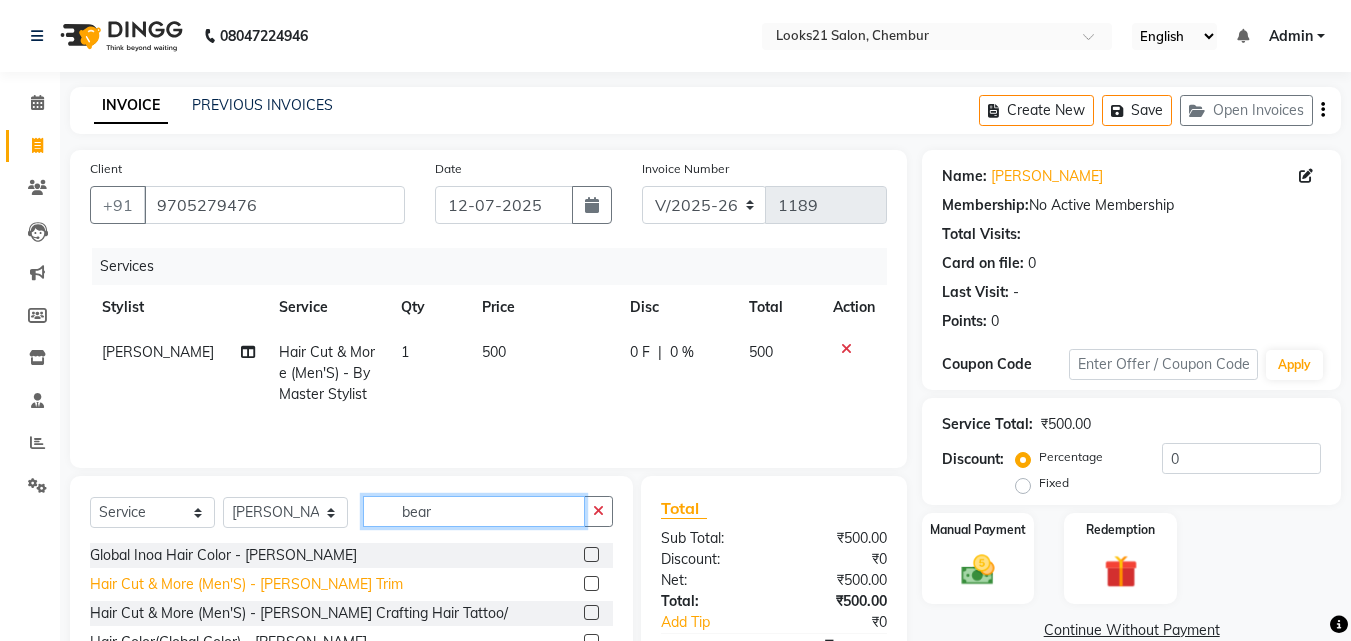 type on "bear" 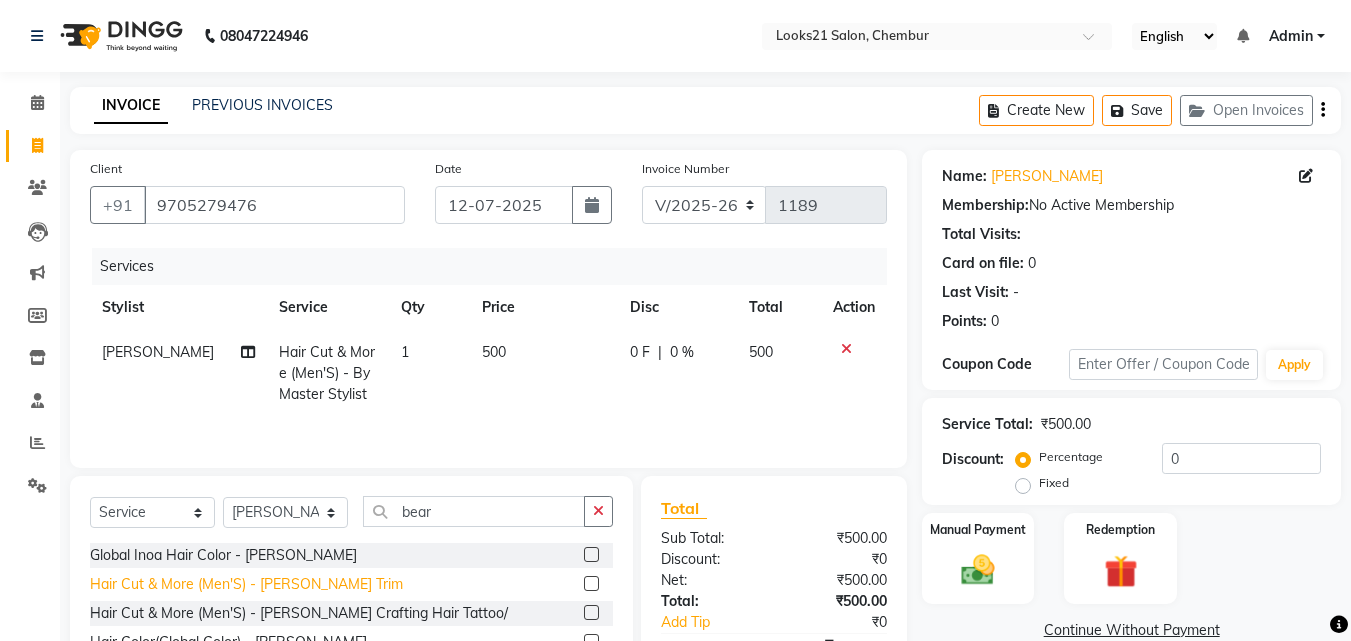click on "Hair Cut & More (Men'S)  - [PERSON_NAME] Trim" 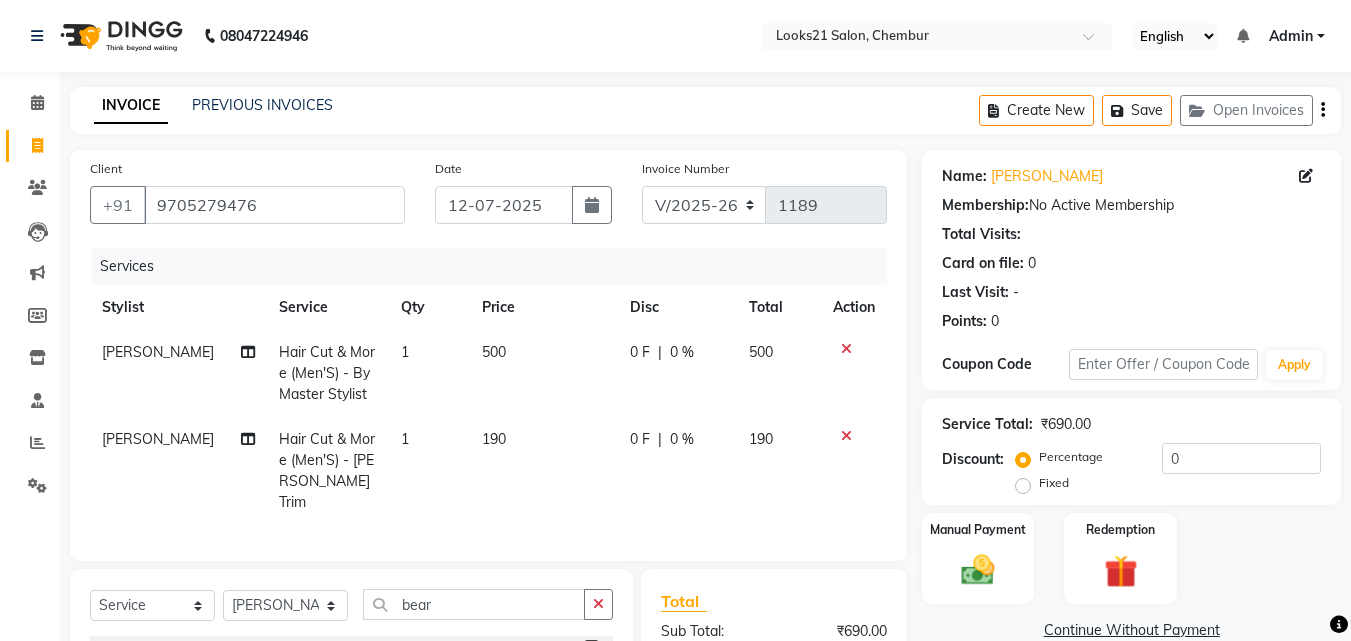 checkbox on "false" 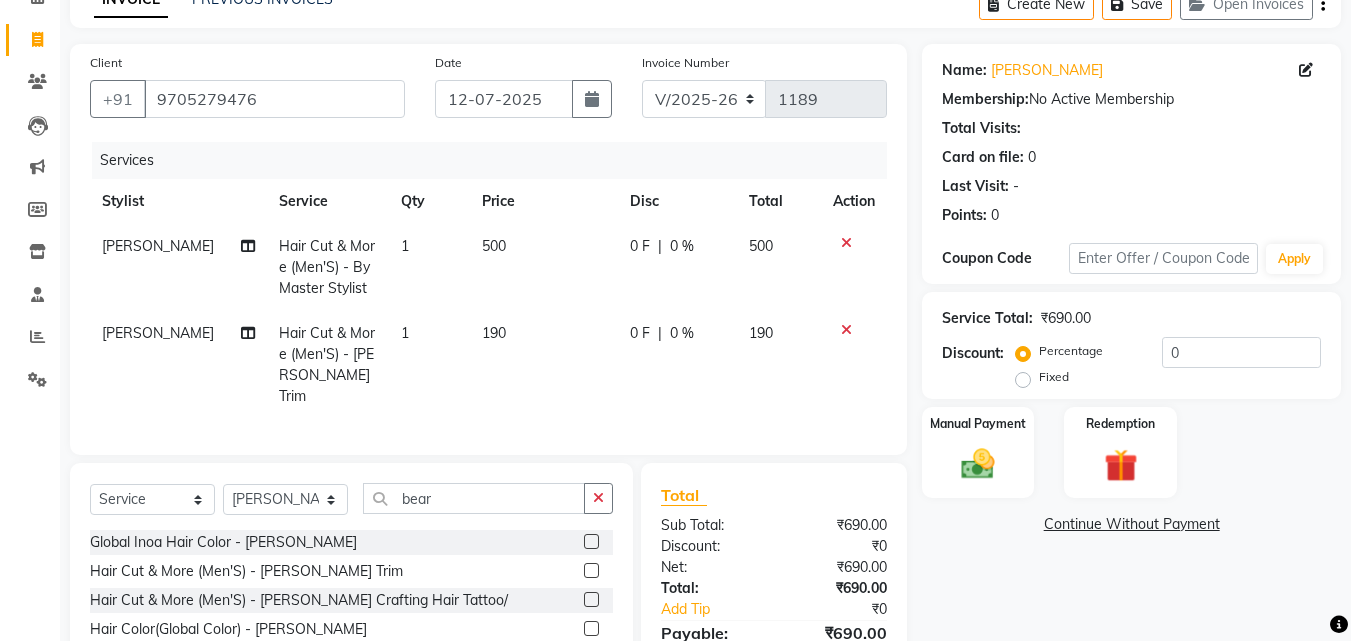 scroll, scrollTop: 200, scrollLeft: 0, axis: vertical 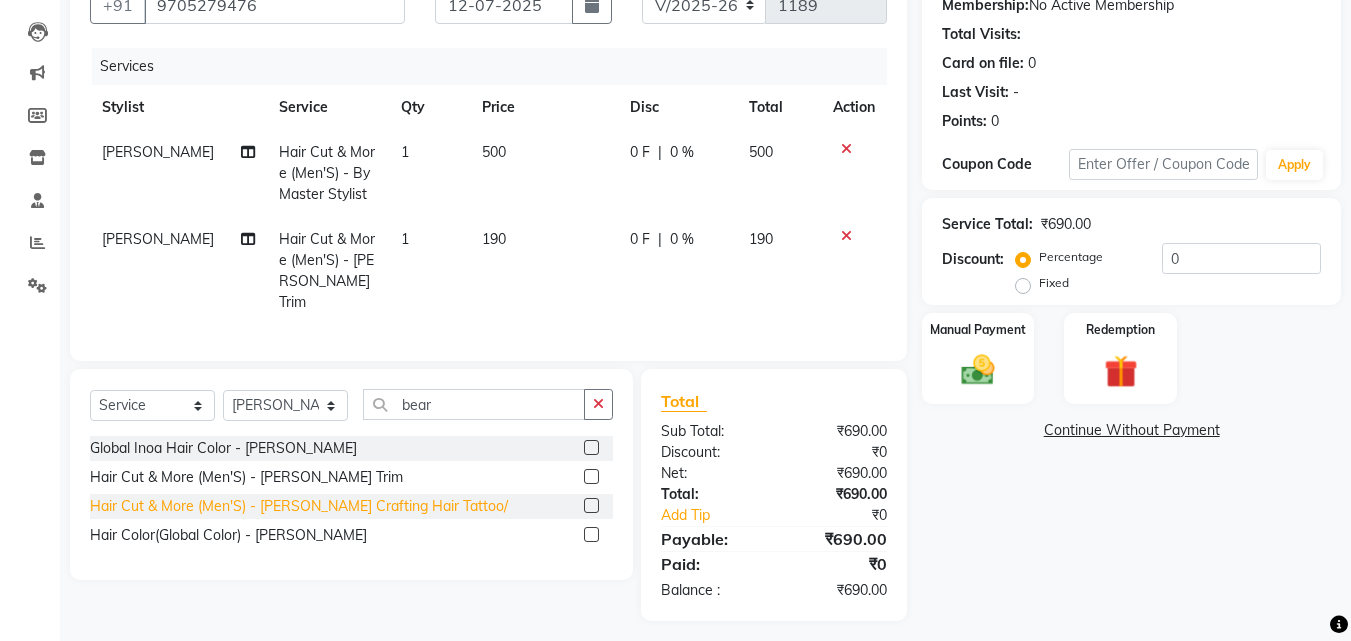 click on "Hair Cut & More (Men'S)  - [PERSON_NAME] Crafting Hair Tattoo/" 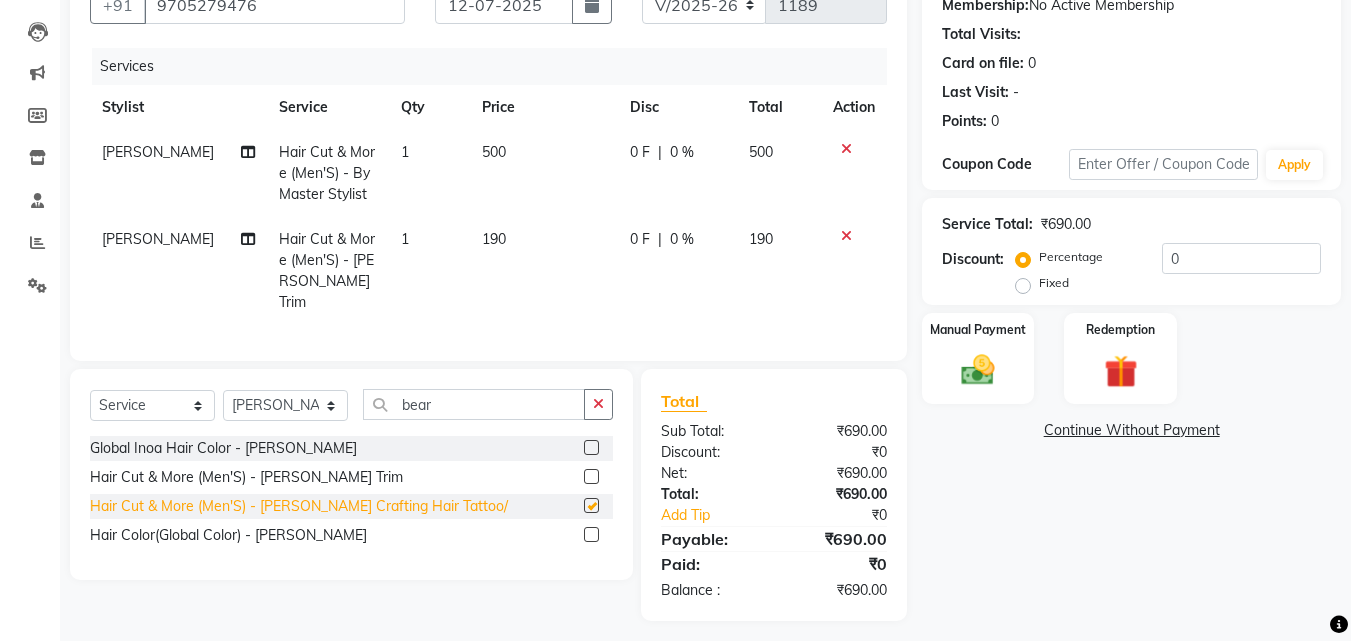 checkbox on "false" 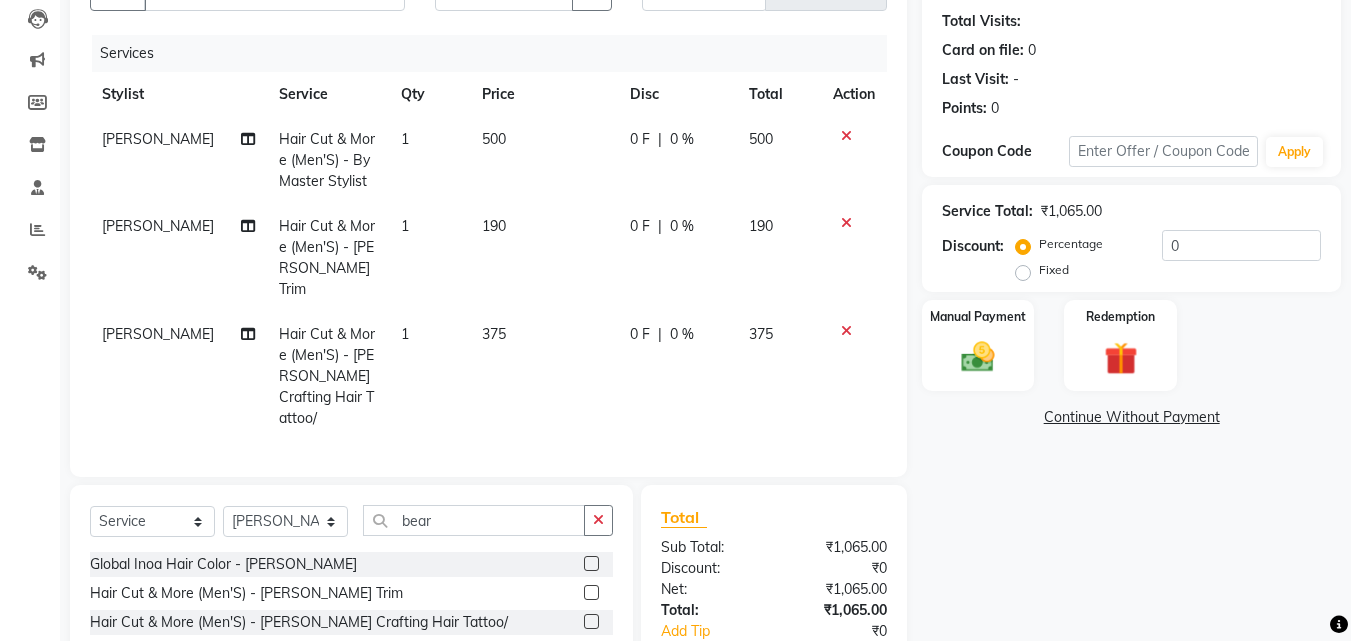scroll, scrollTop: 300, scrollLeft: 0, axis: vertical 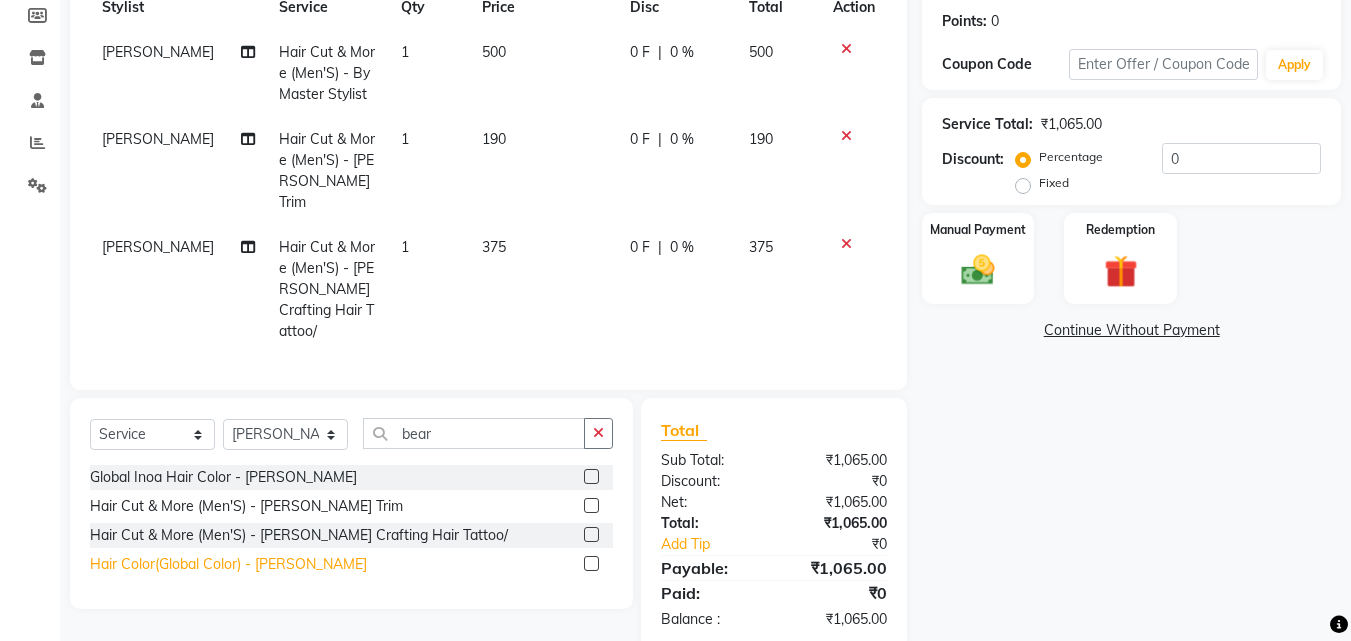 click on "Hair Color(Global Color)  - [PERSON_NAME]" 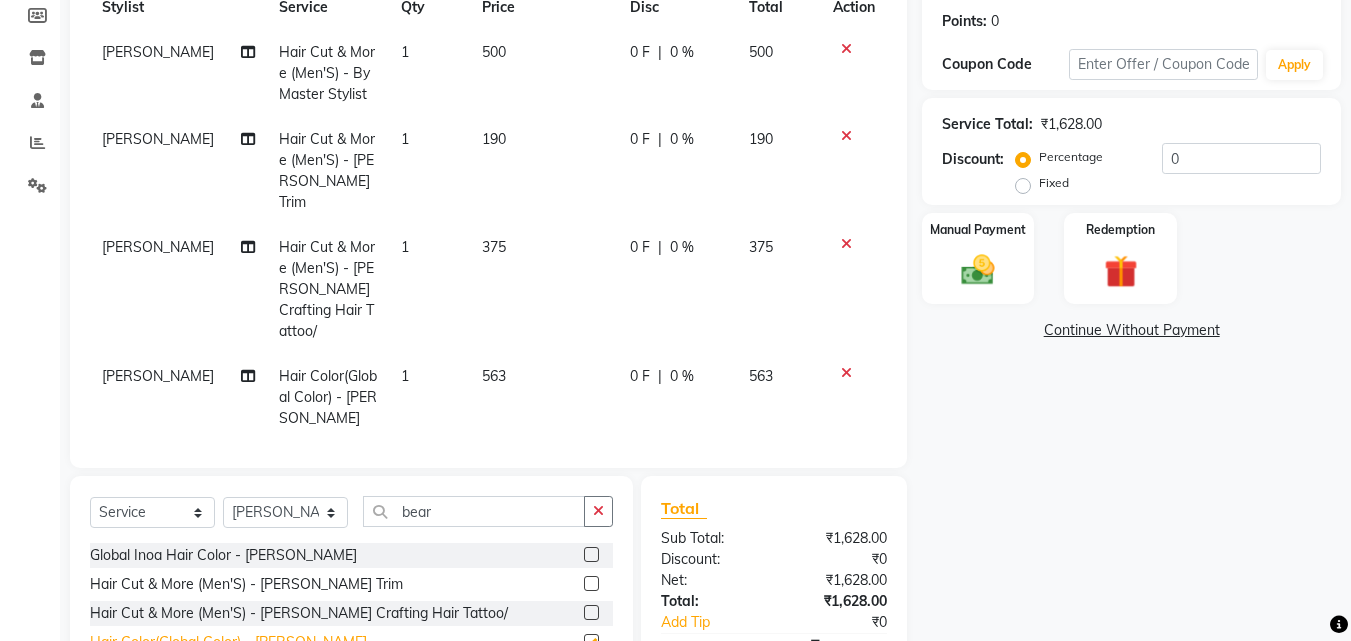 checkbox on "false" 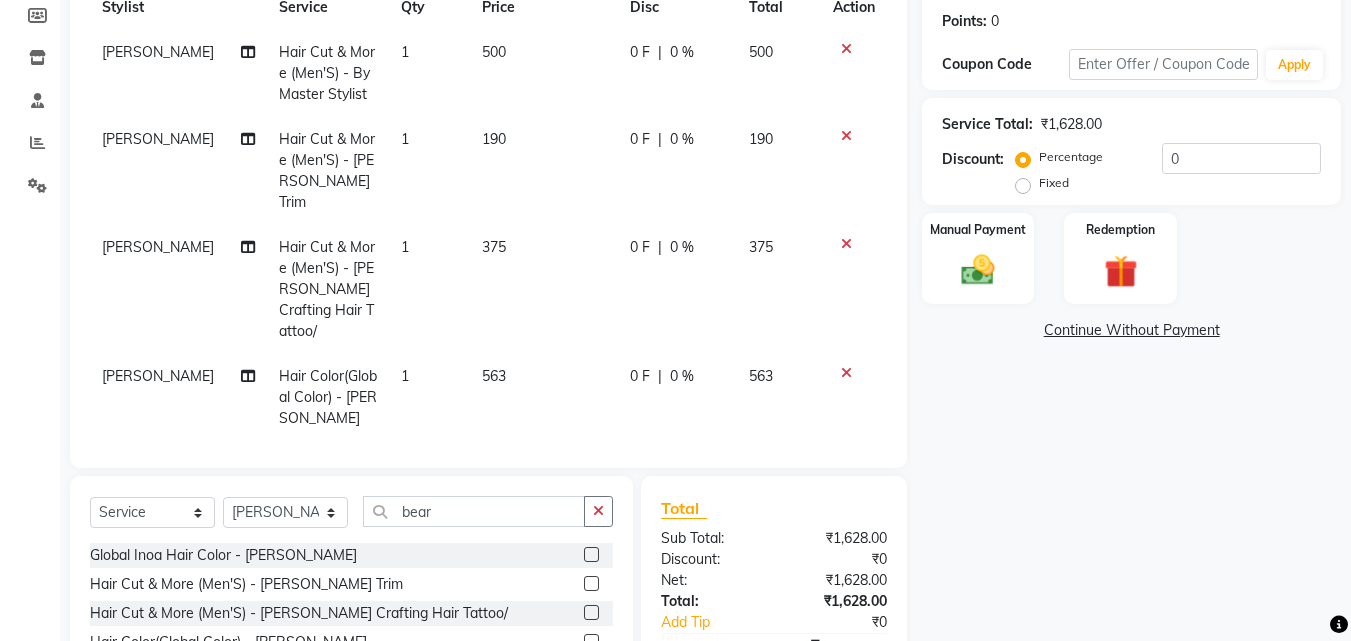 click 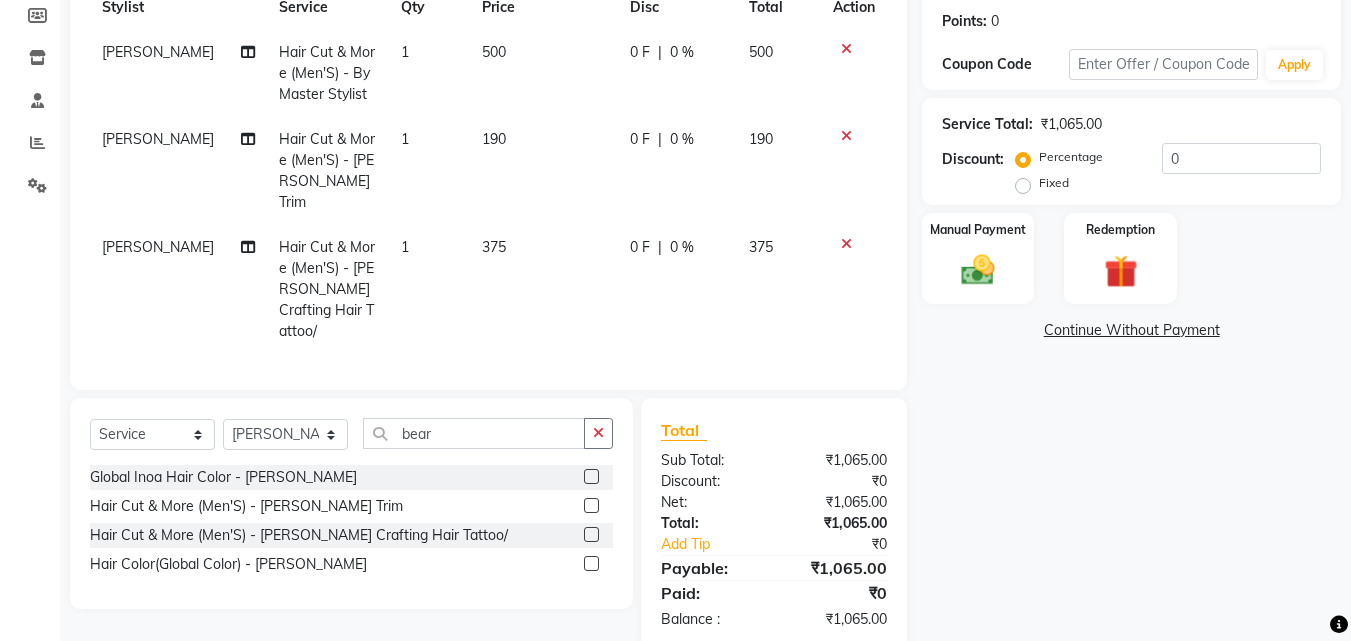 click 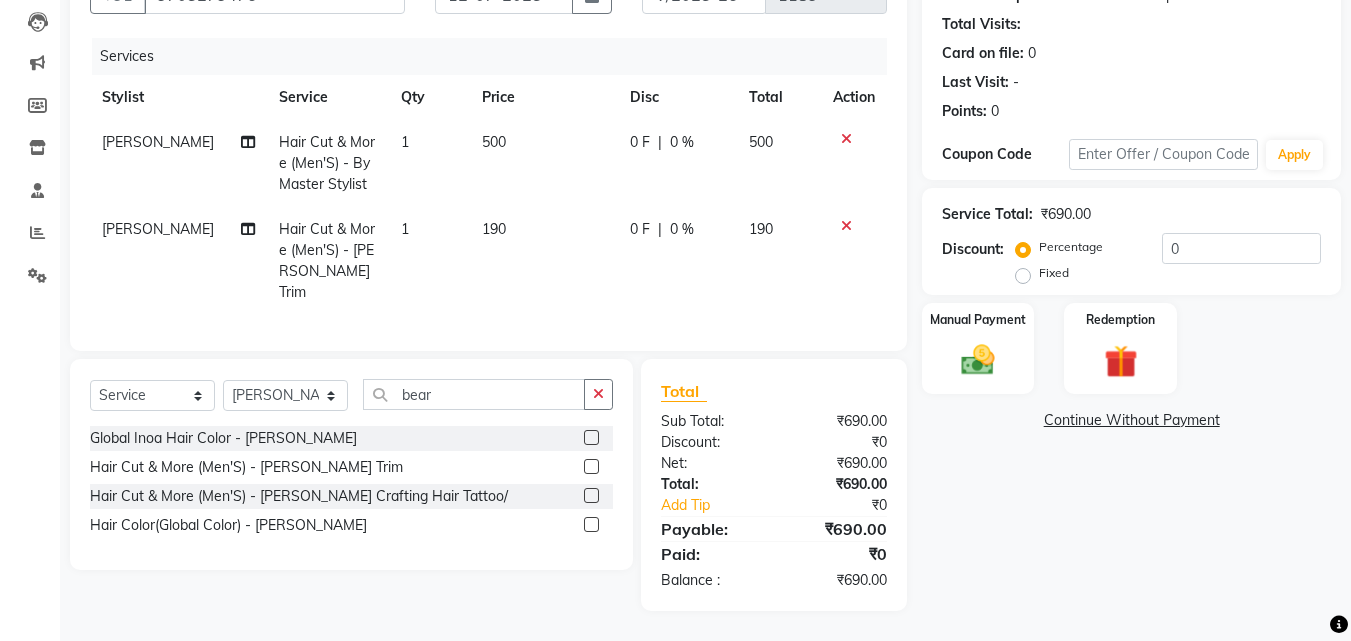 scroll, scrollTop: 204, scrollLeft: 0, axis: vertical 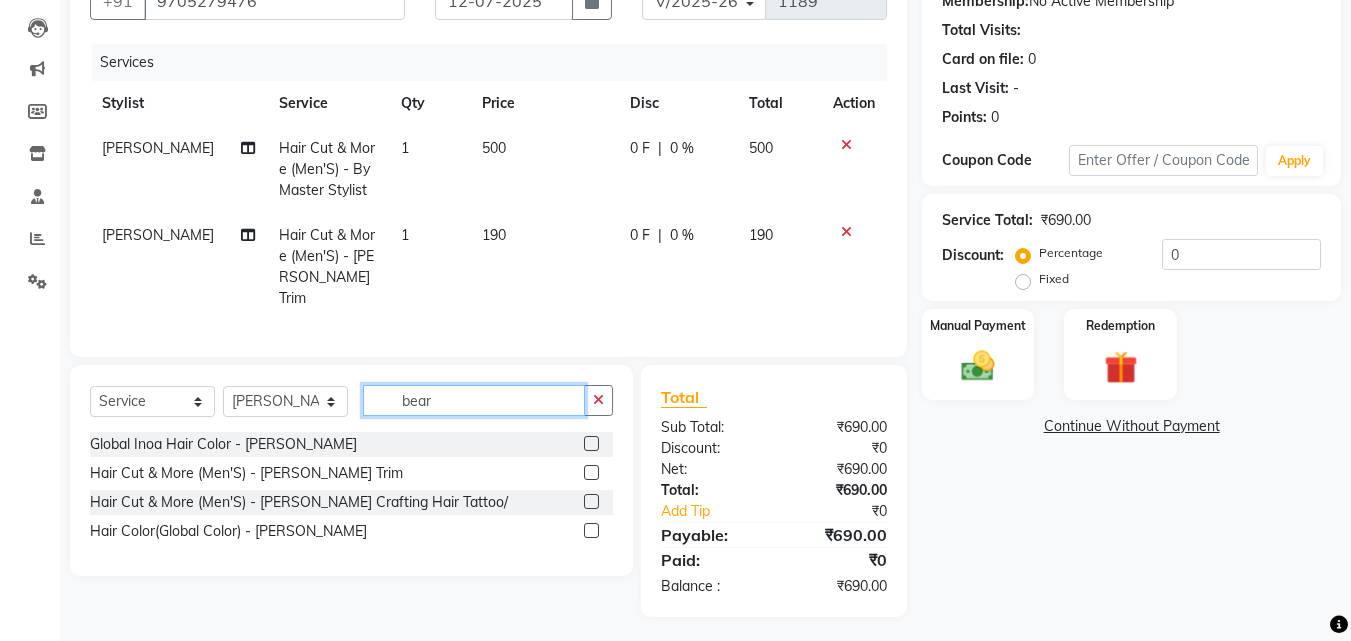 click on "bear" 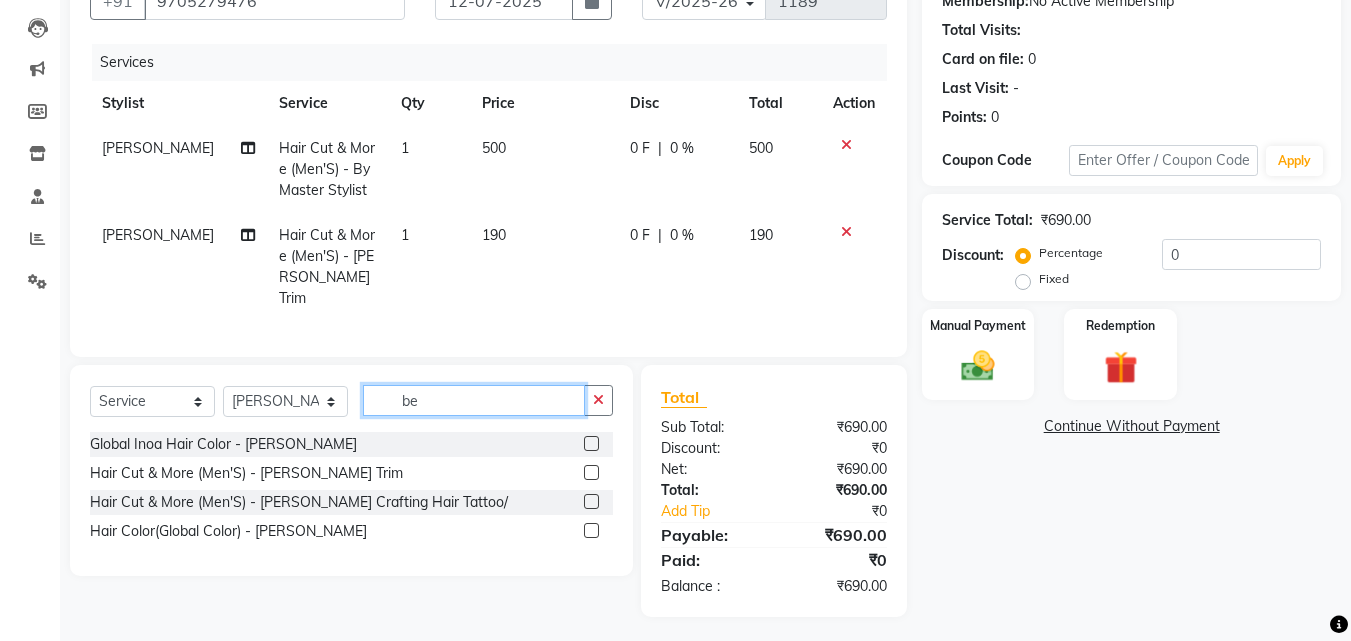 type on "b" 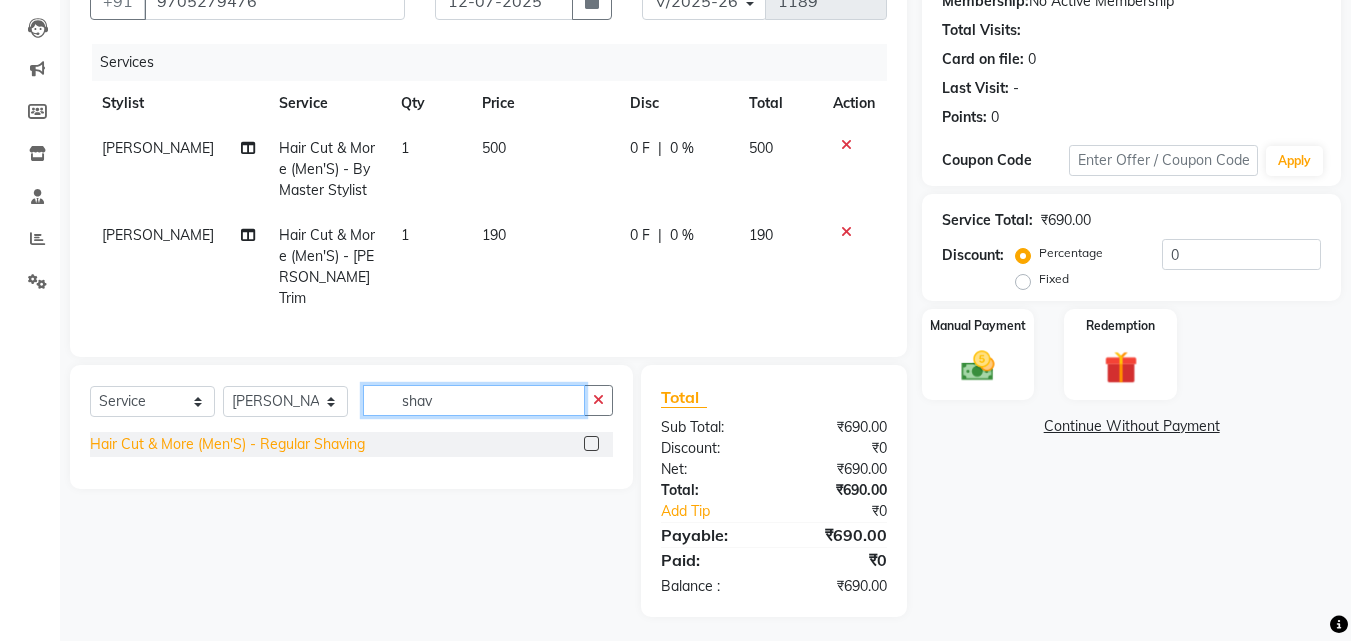 type on "shav" 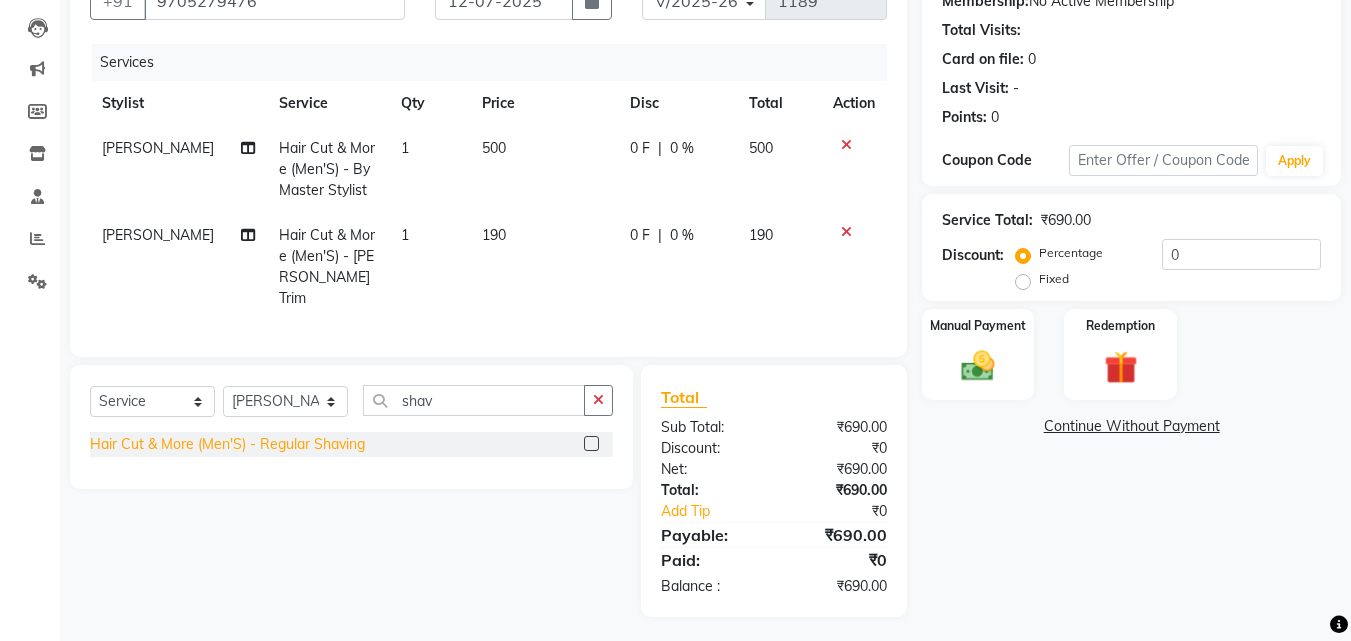 click on "Hair Cut & More (Men'S)  - Regular Shaving" 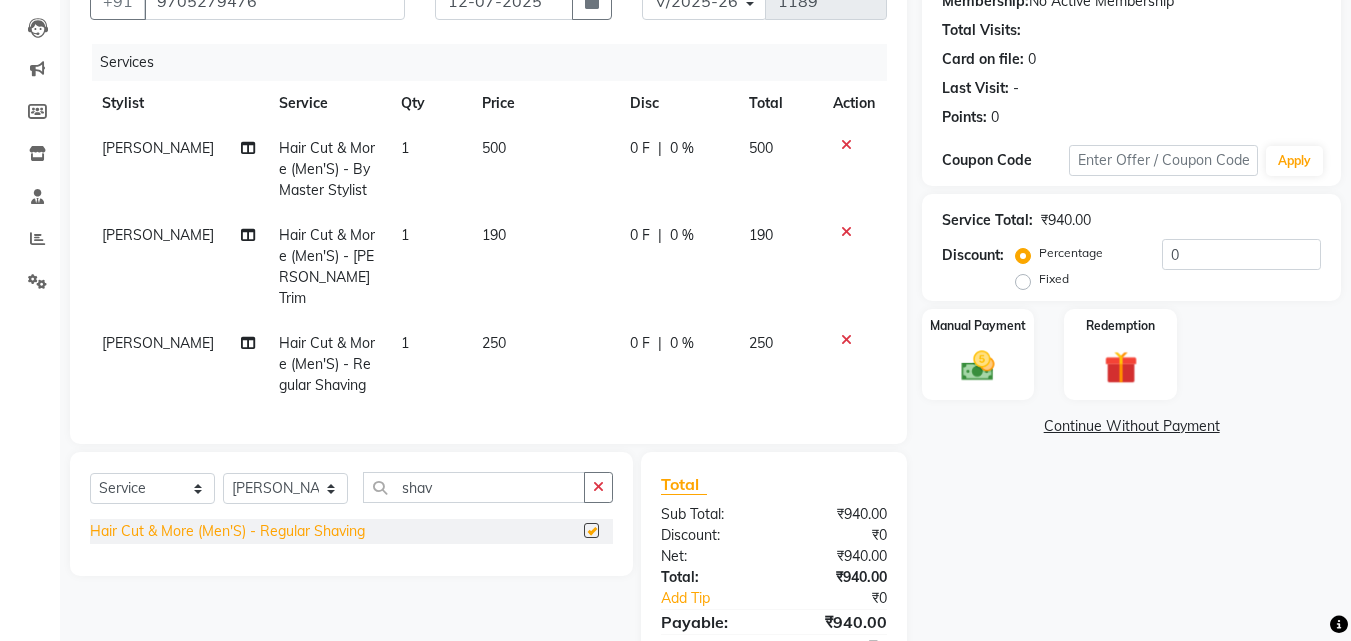 checkbox on "false" 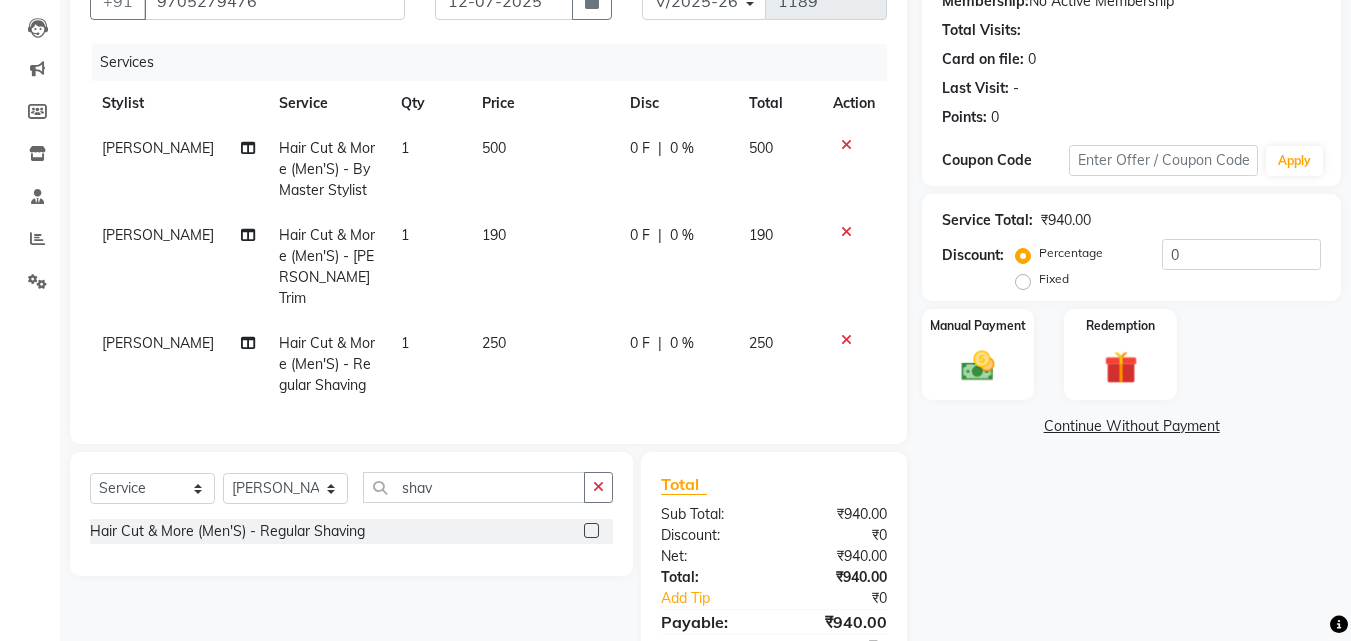 scroll, scrollTop: 291, scrollLeft: 0, axis: vertical 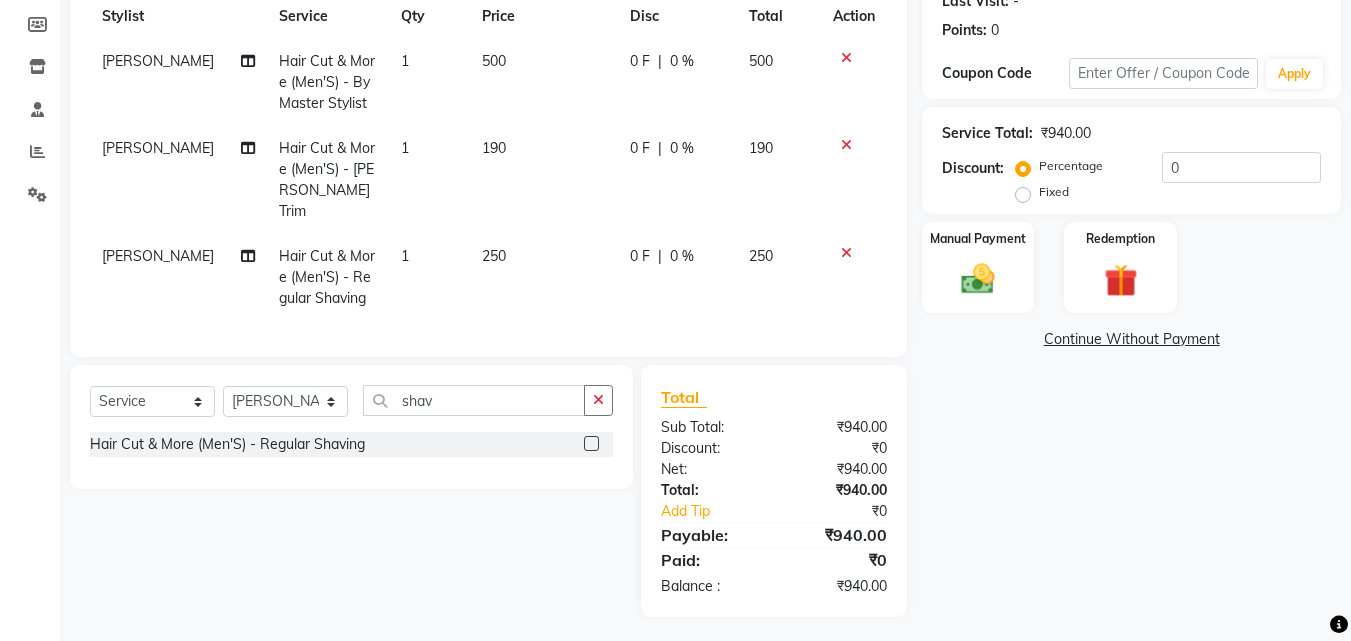 click 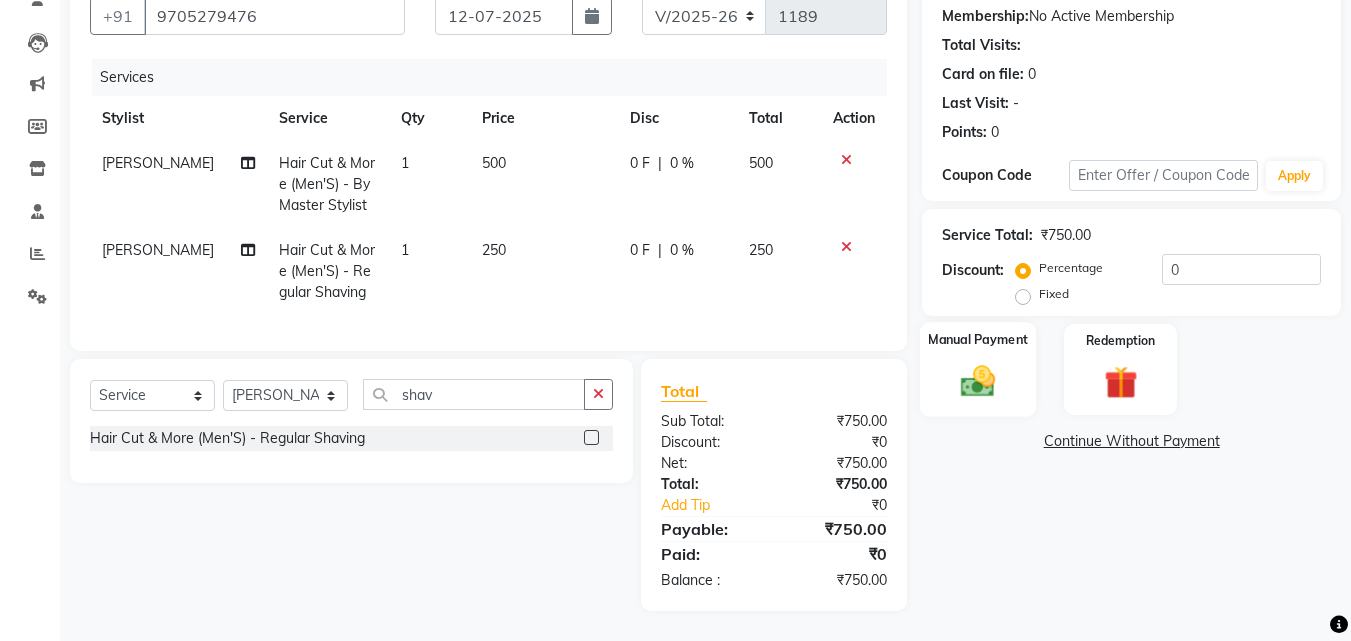 click 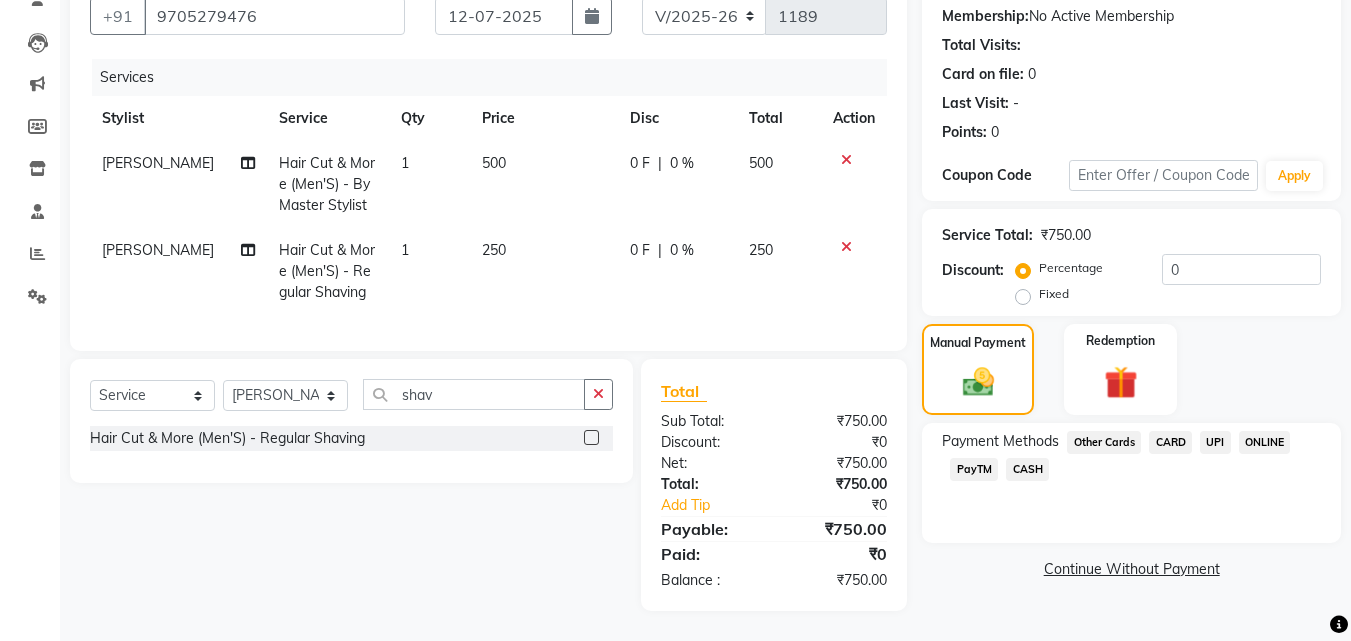 click on "CARD" 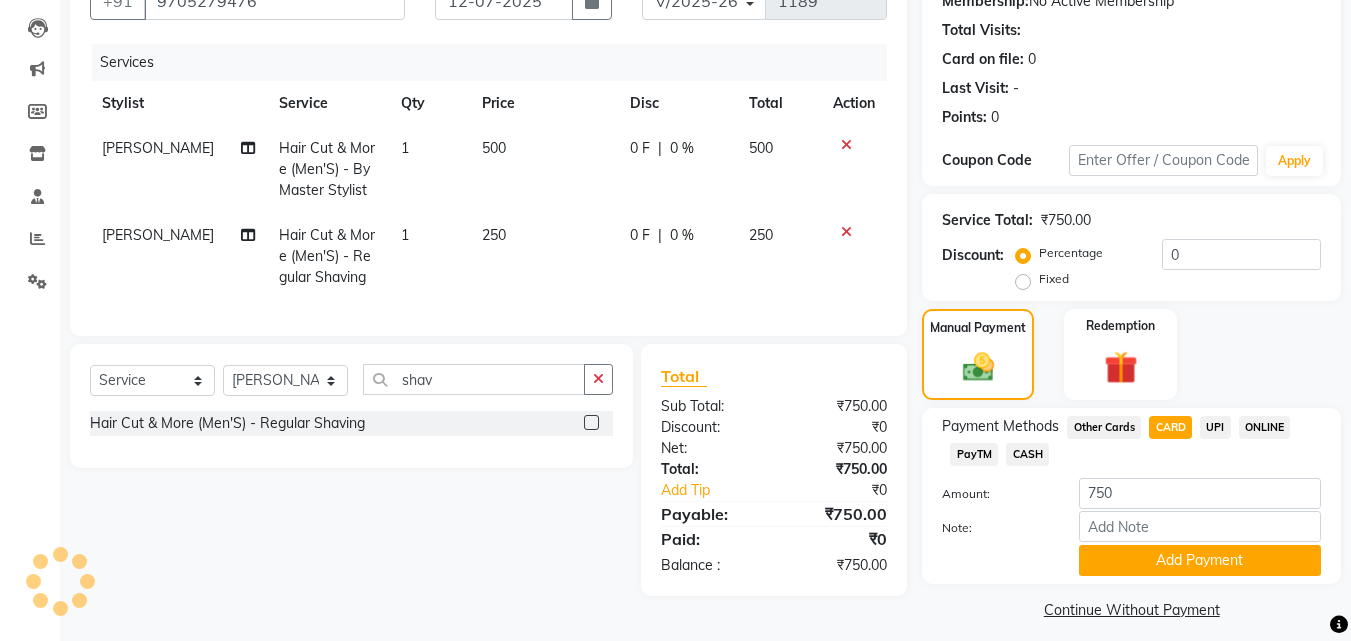scroll, scrollTop: 218, scrollLeft: 0, axis: vertical 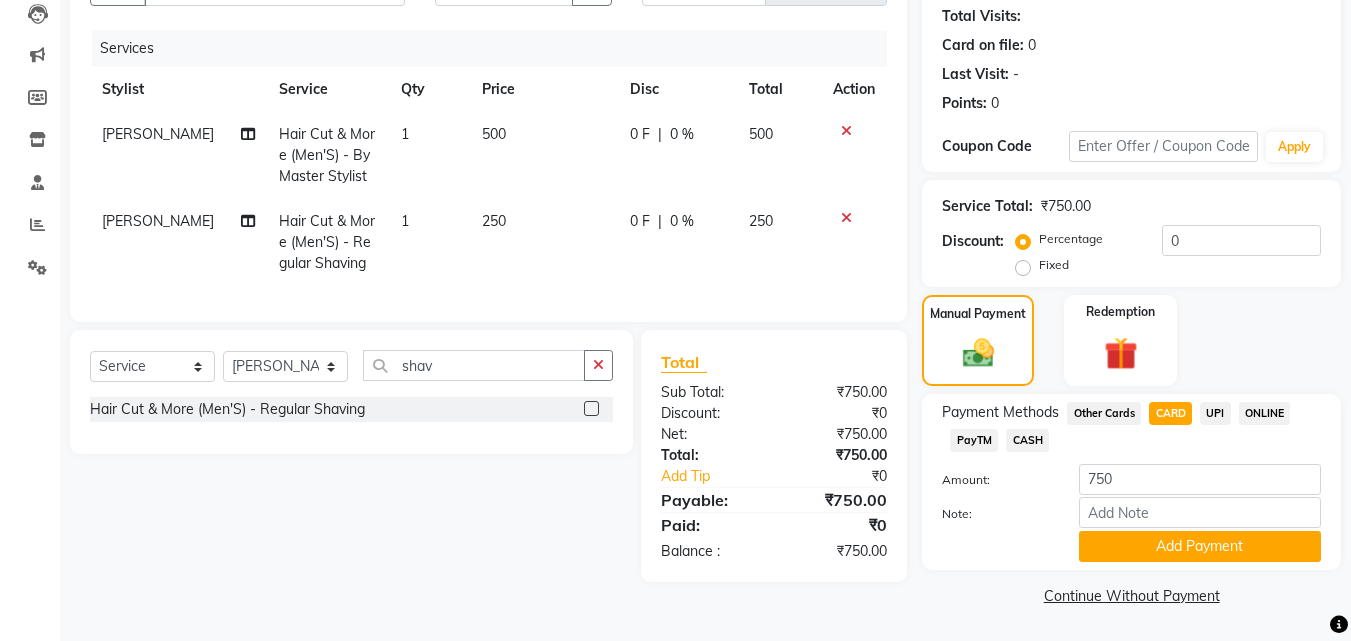 click on "UPI" 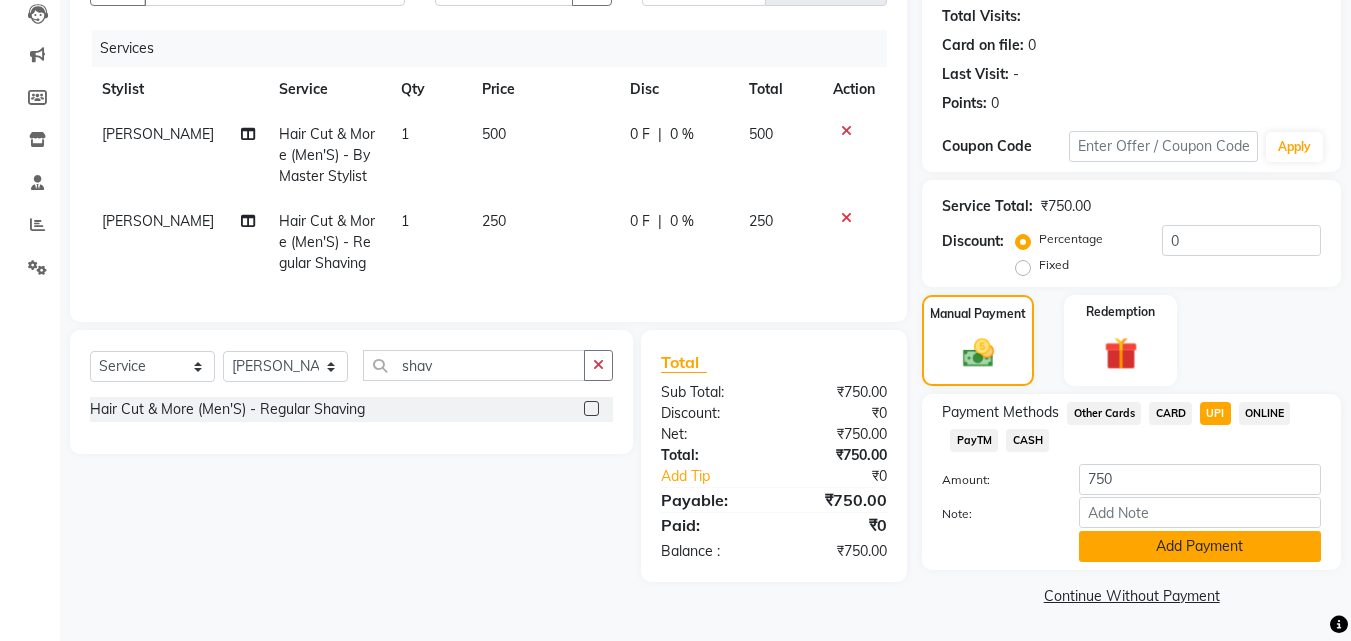 click on "Add Payment" 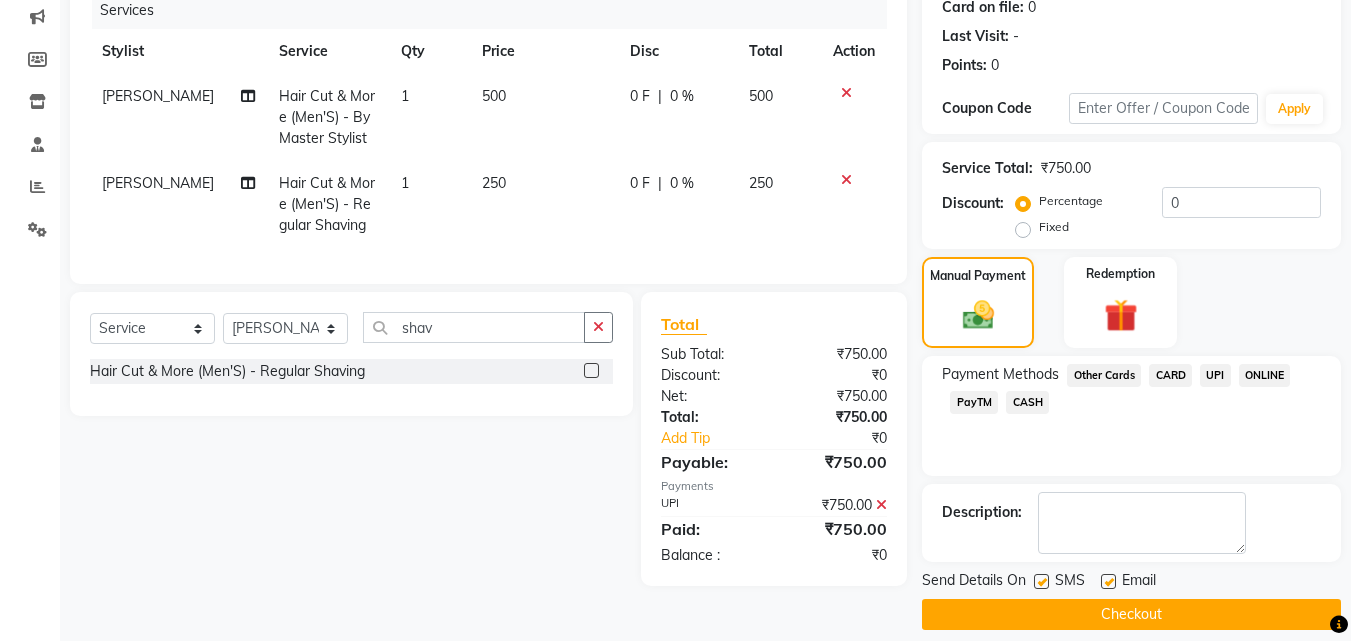 scroll, scrollTop: 275, scrollLeft: 0, axis: vertical 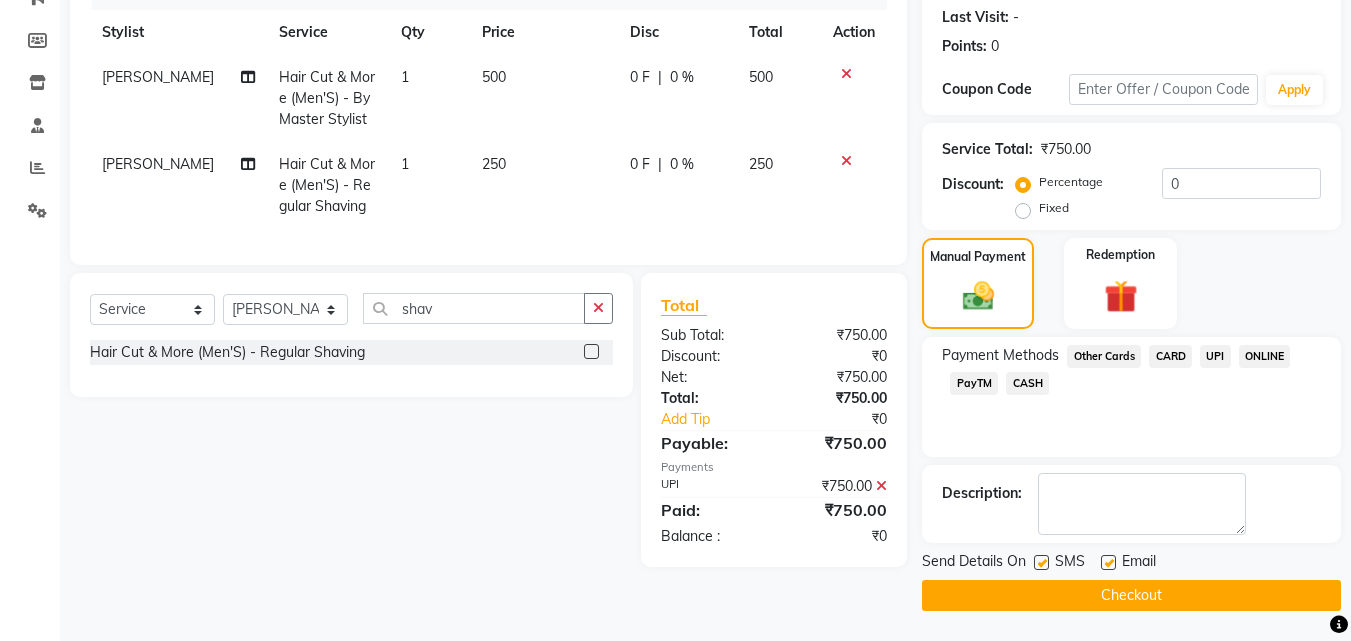click on "Checkout" 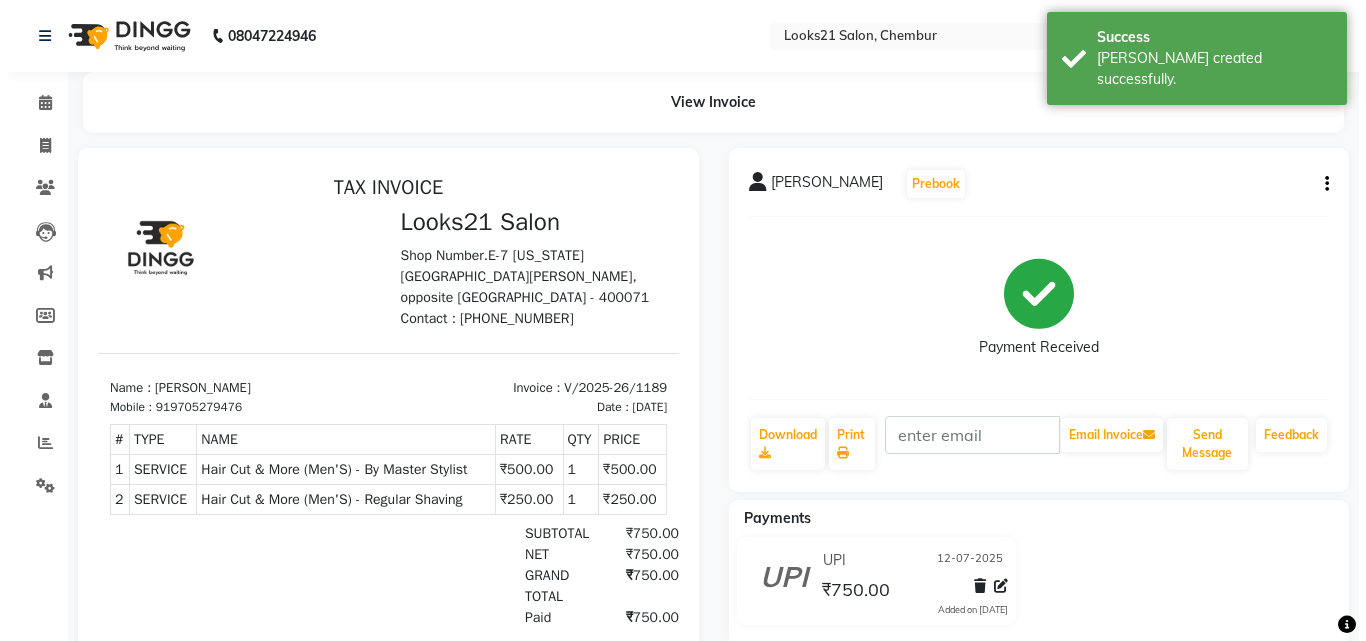scroll, scrollTop: 0, scrollLeft: 0, axis: both 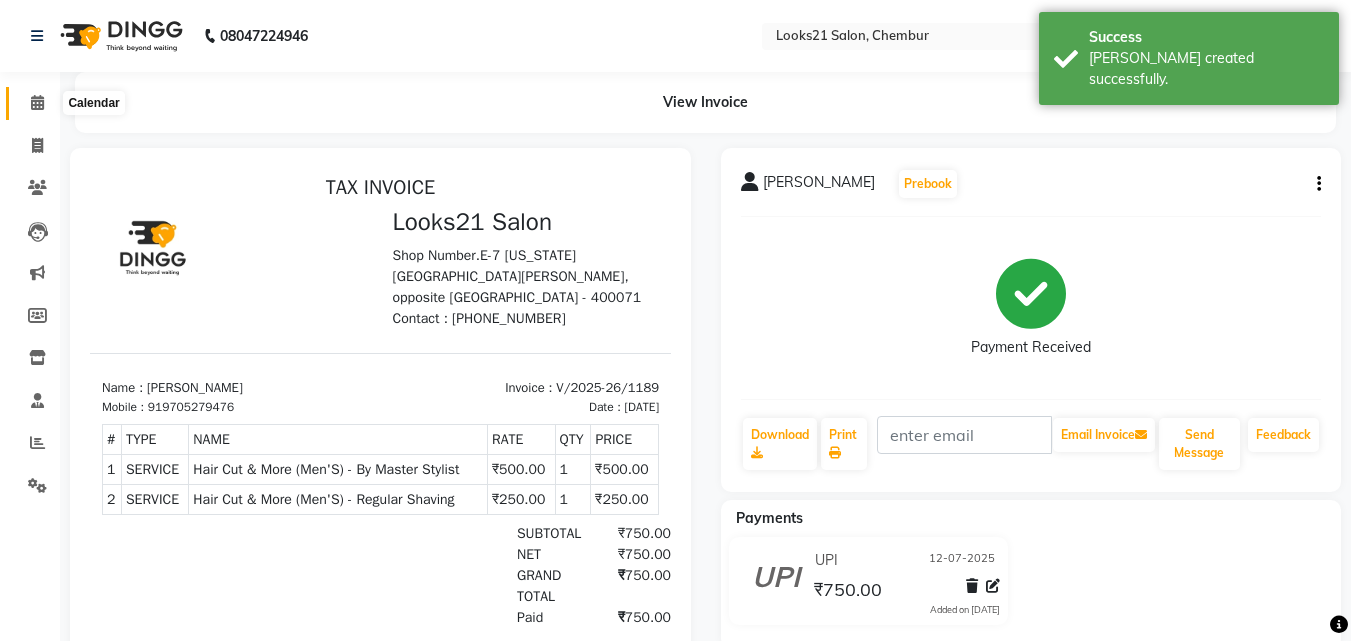 click 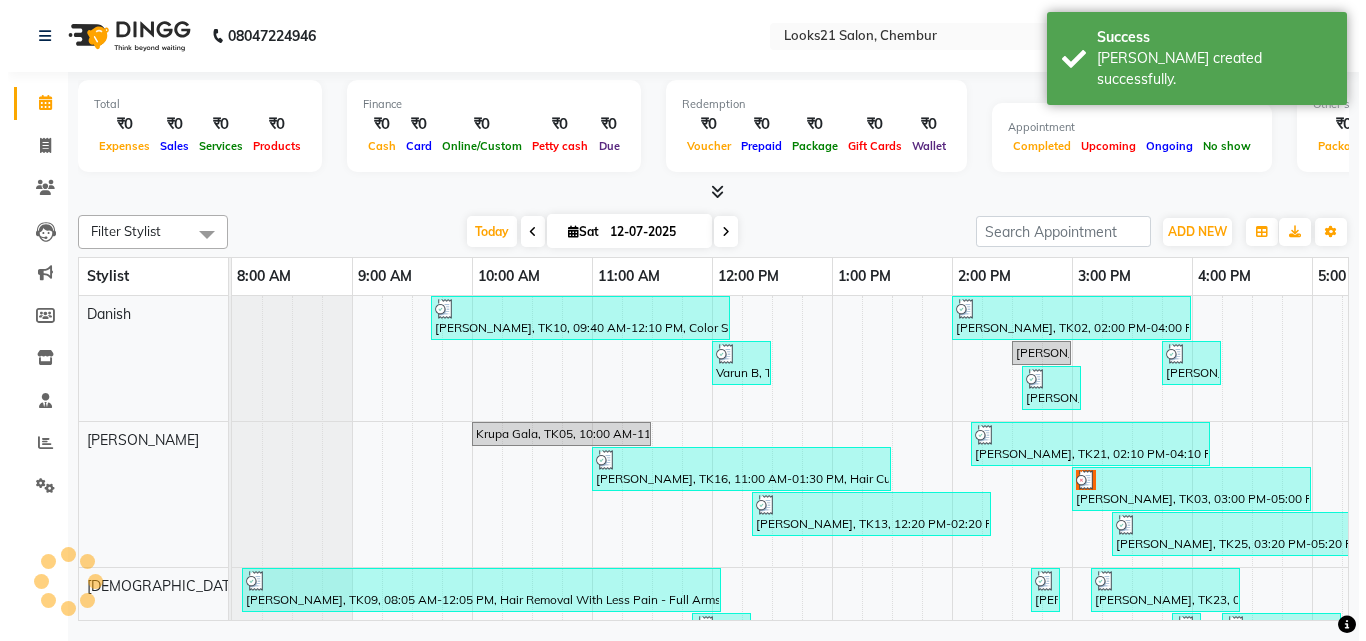 scroll, scrollTop: 0, scrollLeft: 0, axis: both 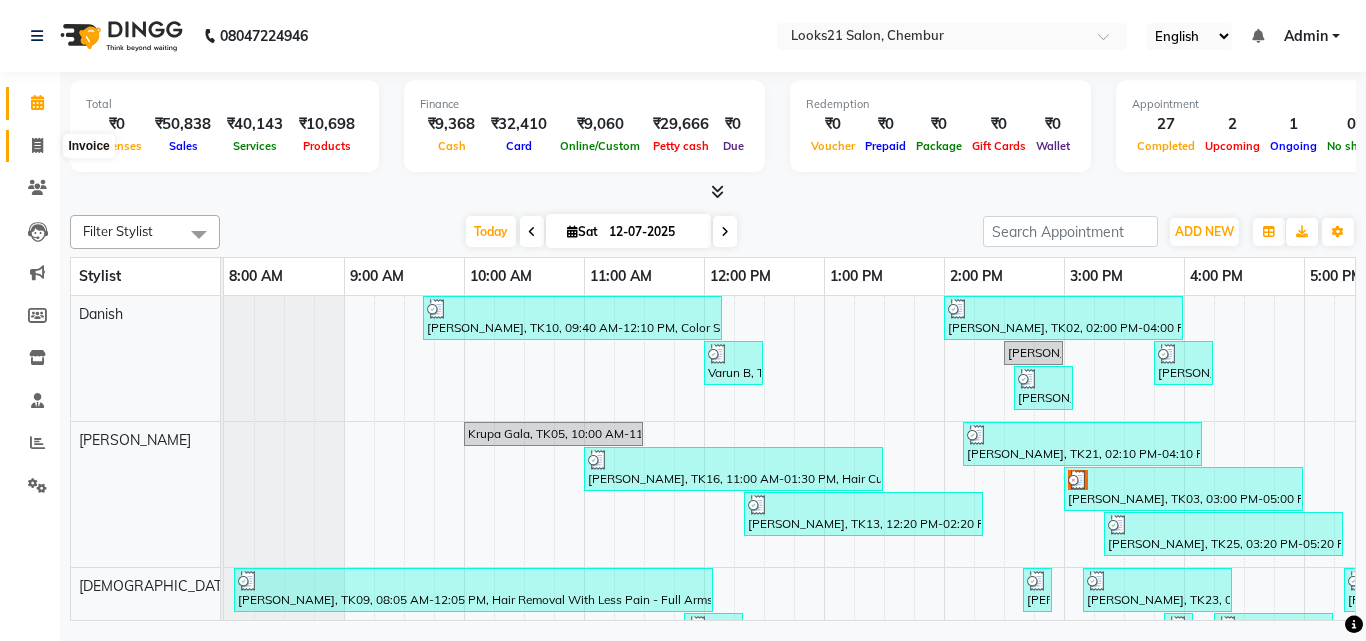 click 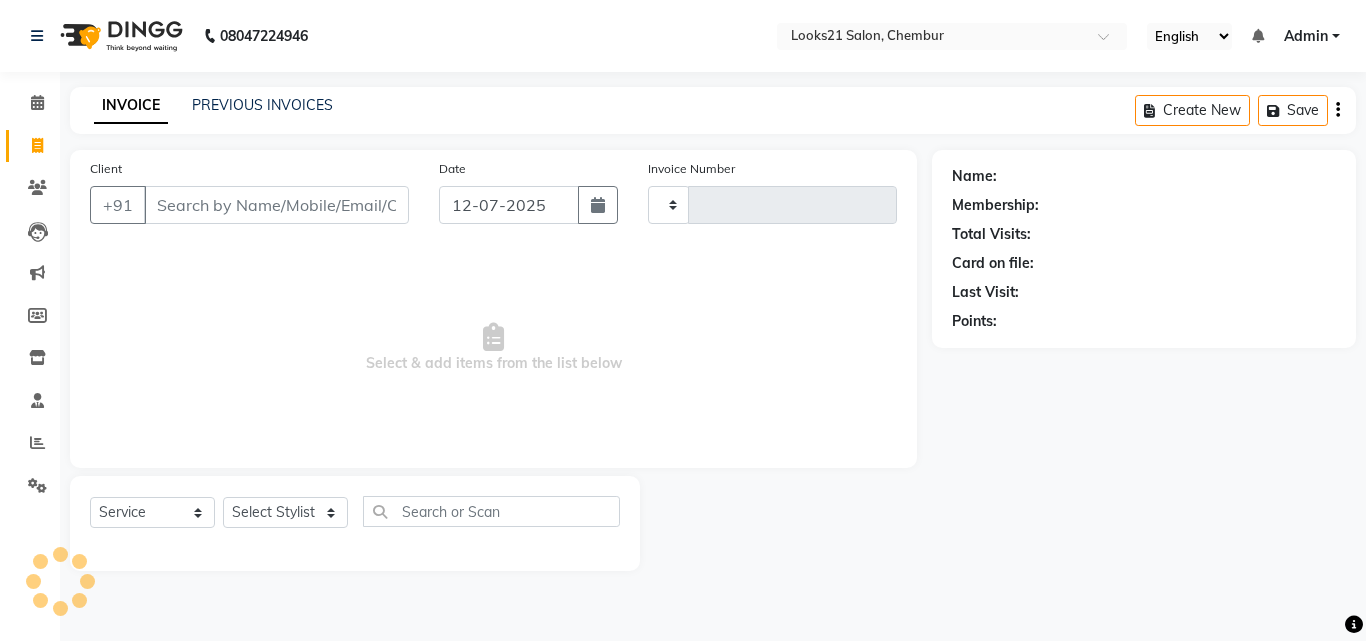 click on "Client" at bounding box center (276, 205) 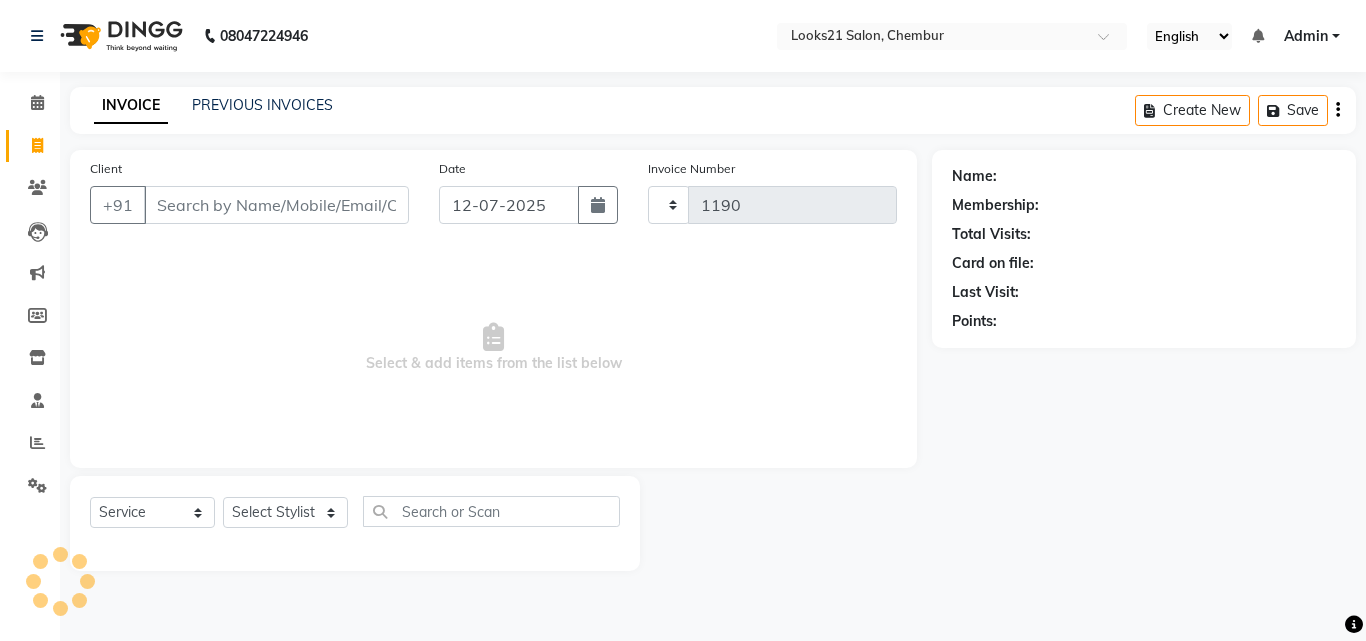 select on "844" 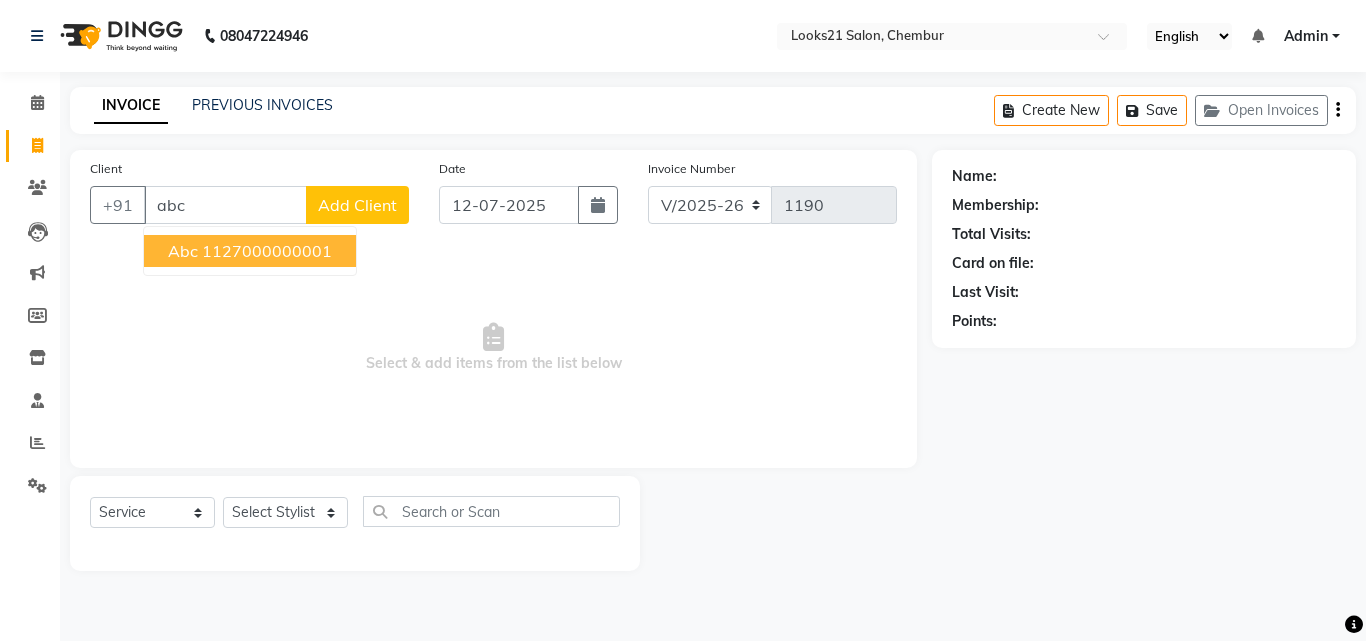 click on "1127000000001" at bounding box center [267, 251] 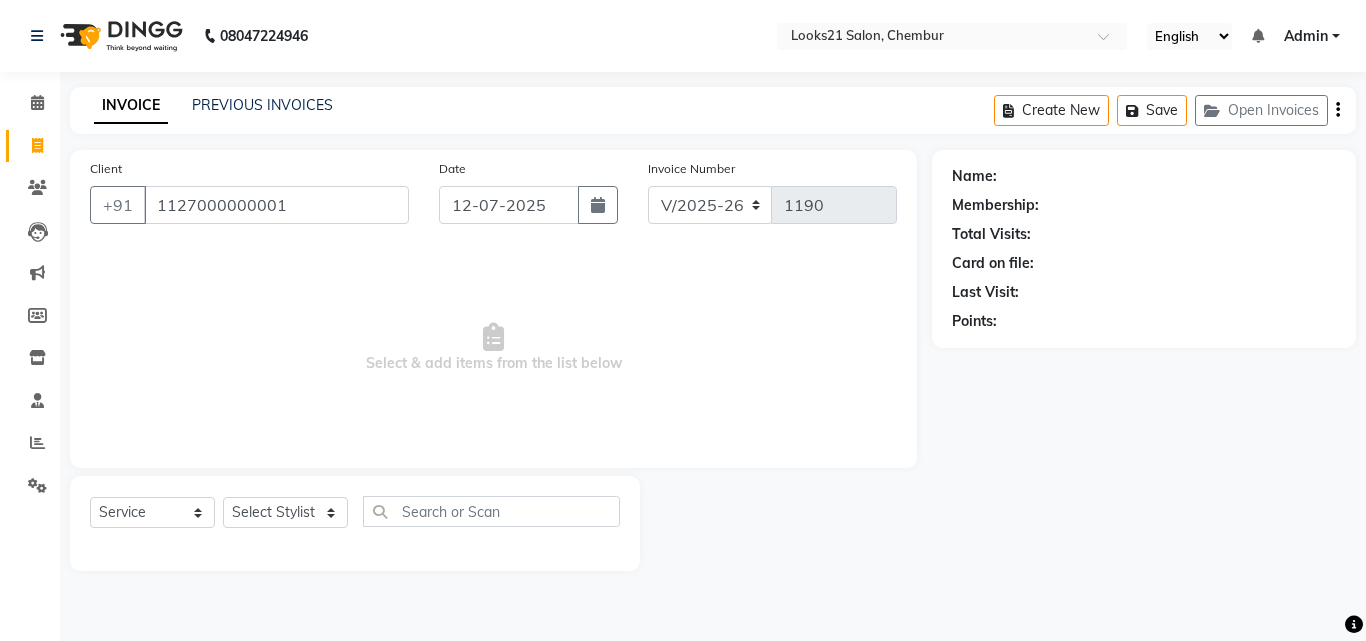 type on "1127000000001" 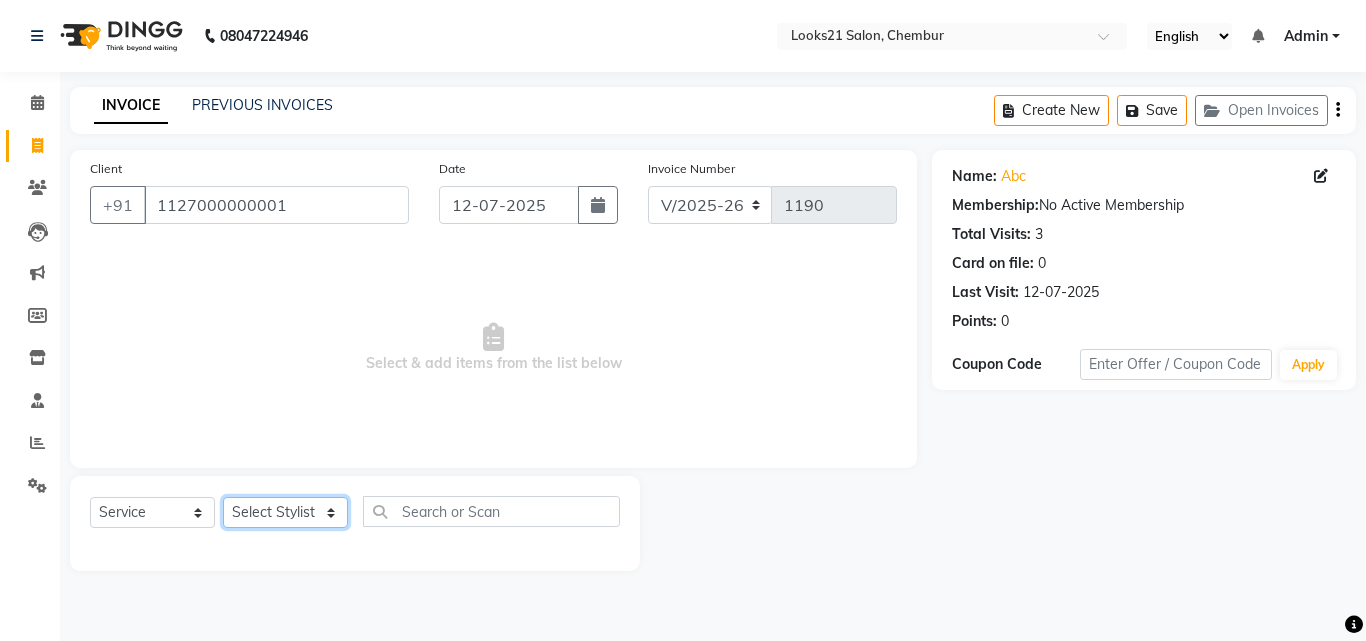 click on "Select Stylist [PERSON_NAME] [PERSON_NAME] [PERSON_NAME] [PERSON_NAME] [PERSON_NAME] [PERSON_NAME] [PERSON_NAME]" 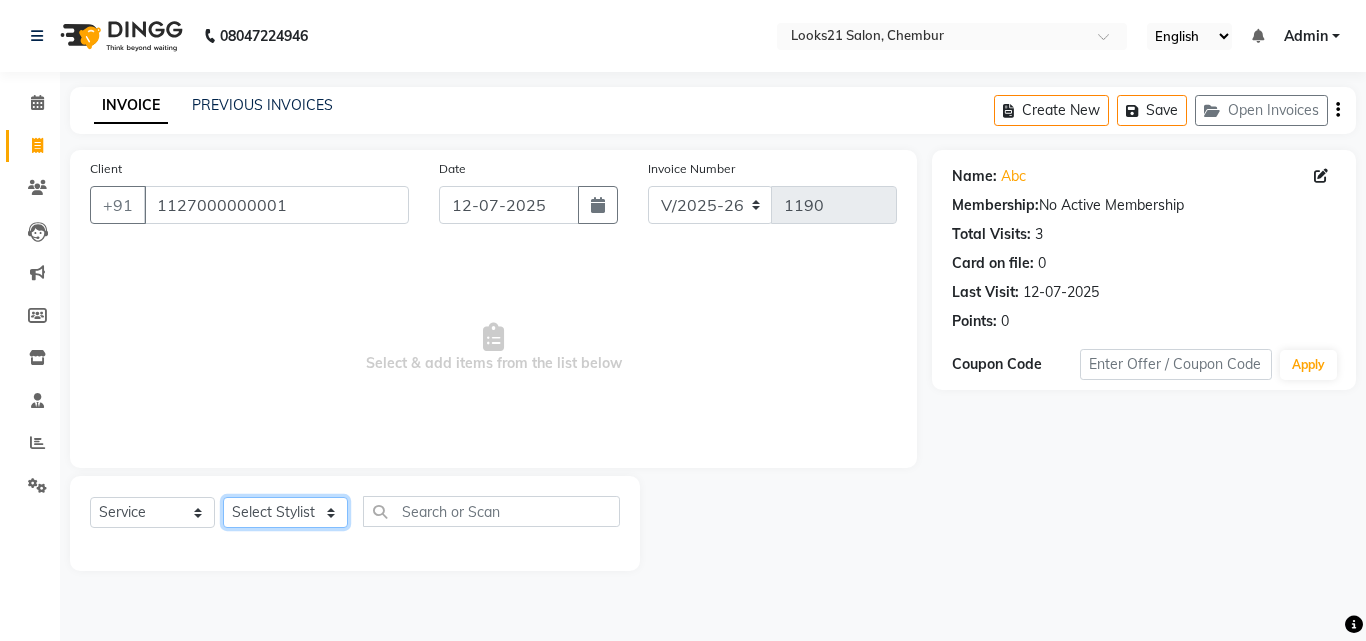 select on "13886" 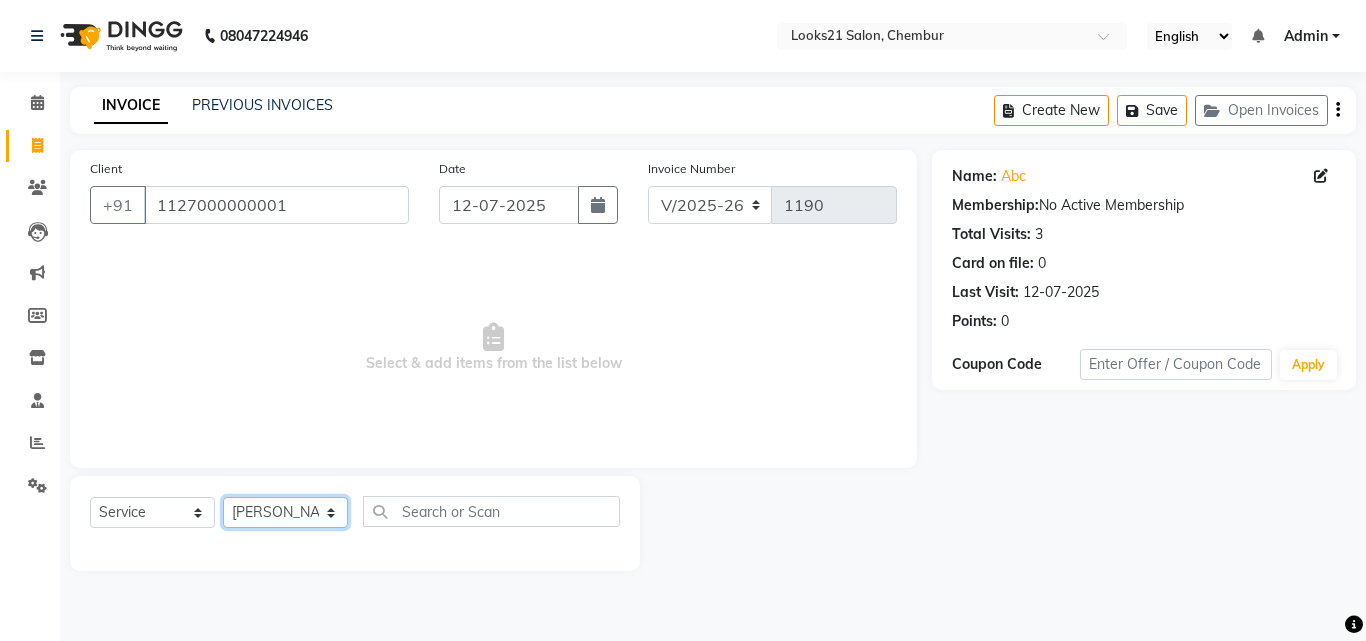 click on "Select Stylist [PERSON_NAME] [PERSON_NAME] [PERSON_NAME] [PERSON_NAME] [PERSON_NAME] [PERSON_NAME] [PERSON_NAME]" 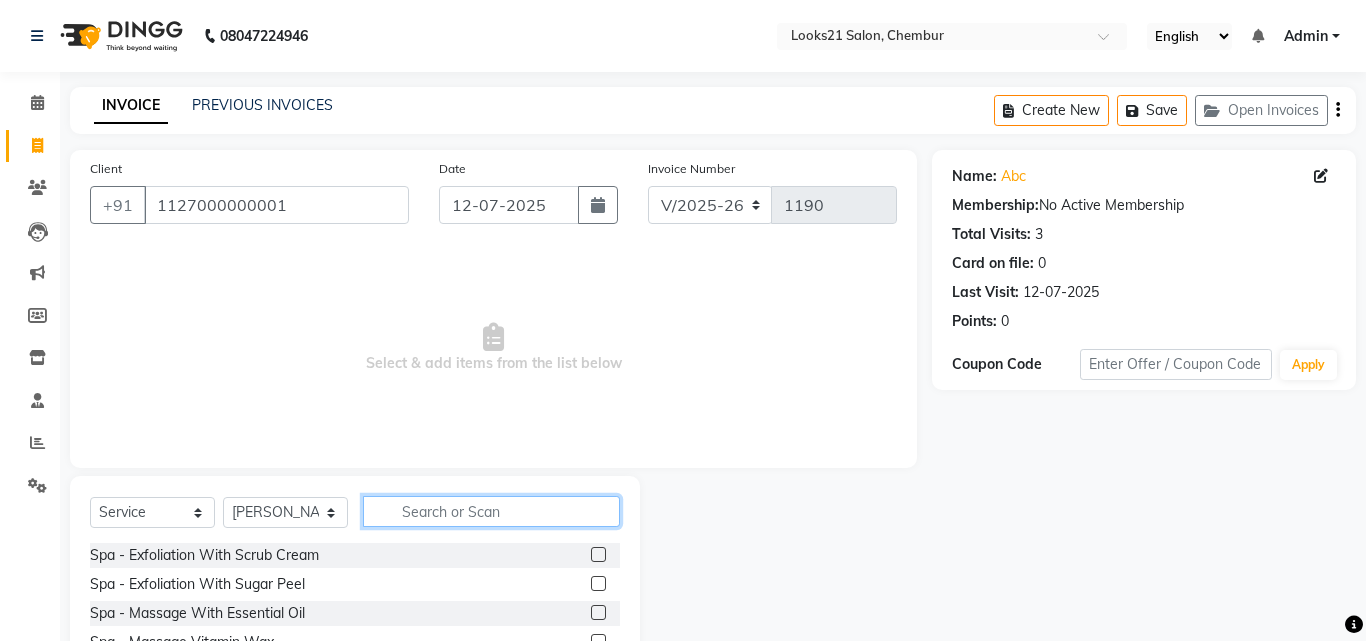 click 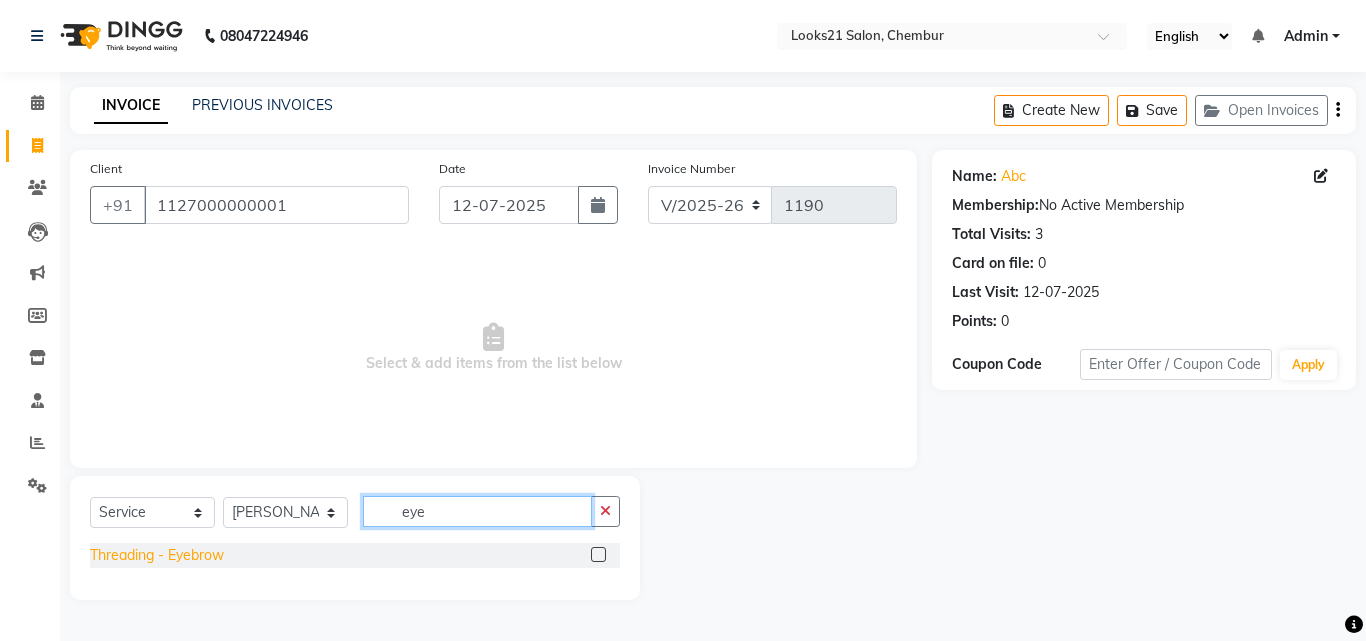 type on "eye" 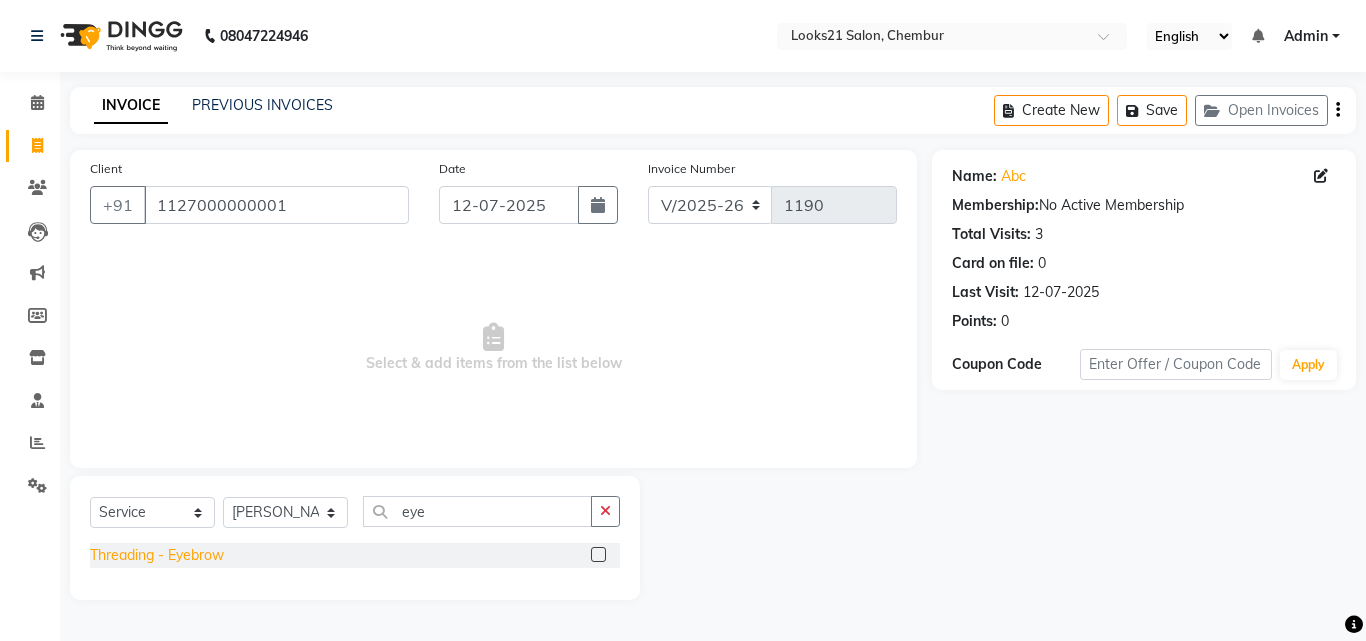 click on "Threading  - Eyebrow" 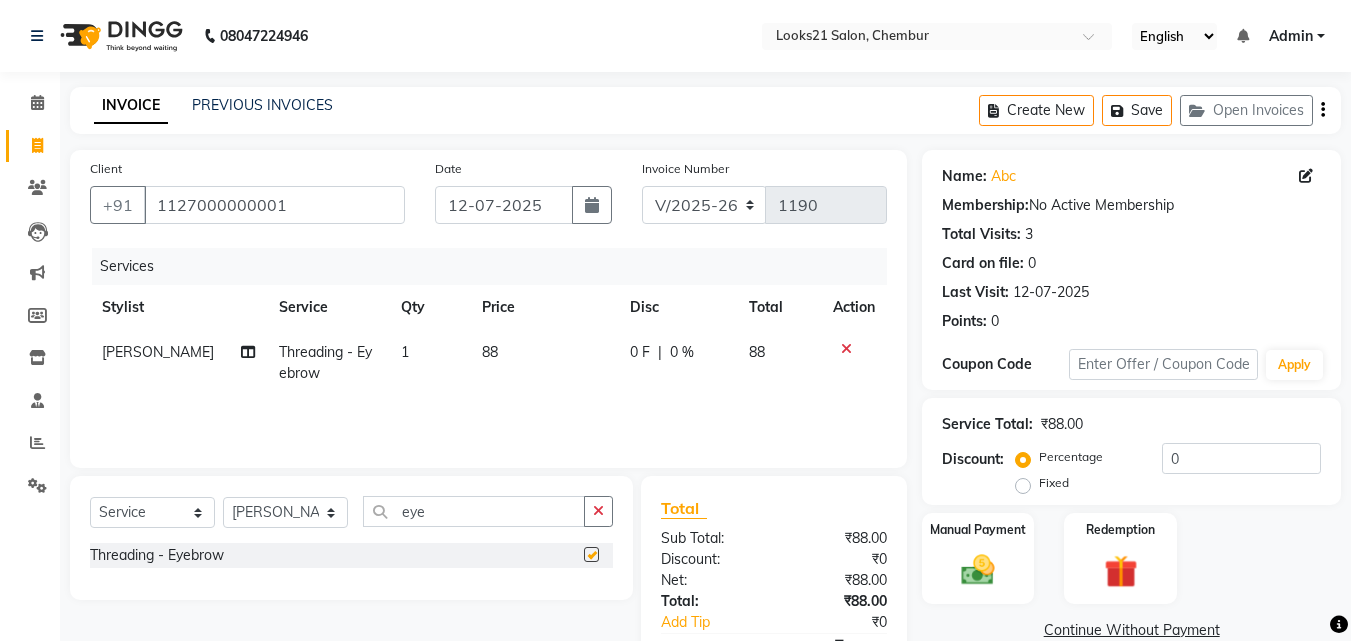 checkbox on "false" 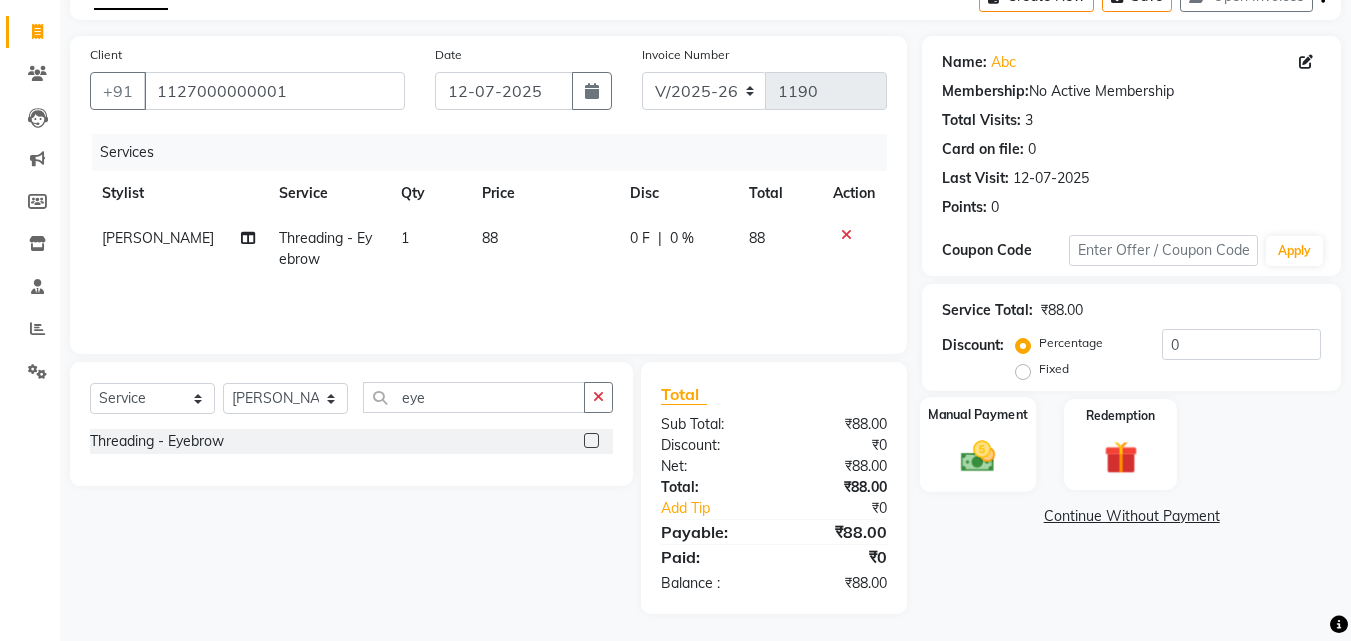 scroll, scrollTop: 117, scrollLeft: 0, axis: vertical 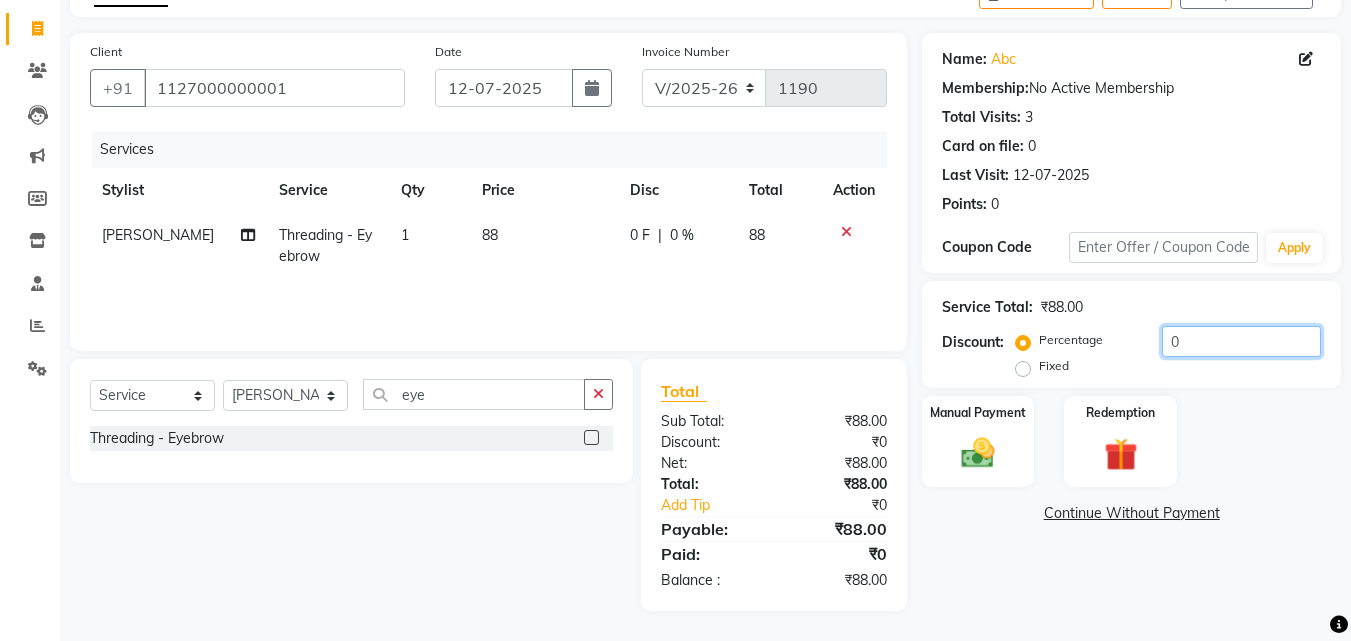 drag, startPoint x: 1186, startPoint y: 332, endPoint x: 1147, endPoint y: 331, distance: 39.012817 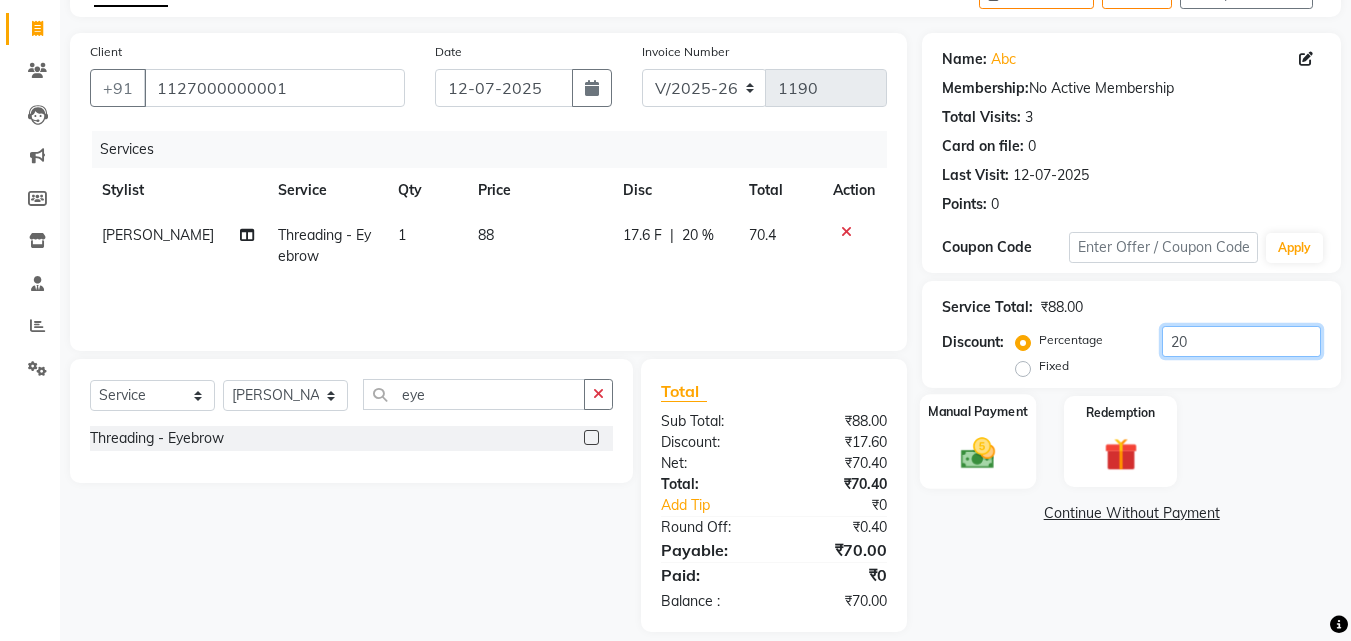 type on "20" 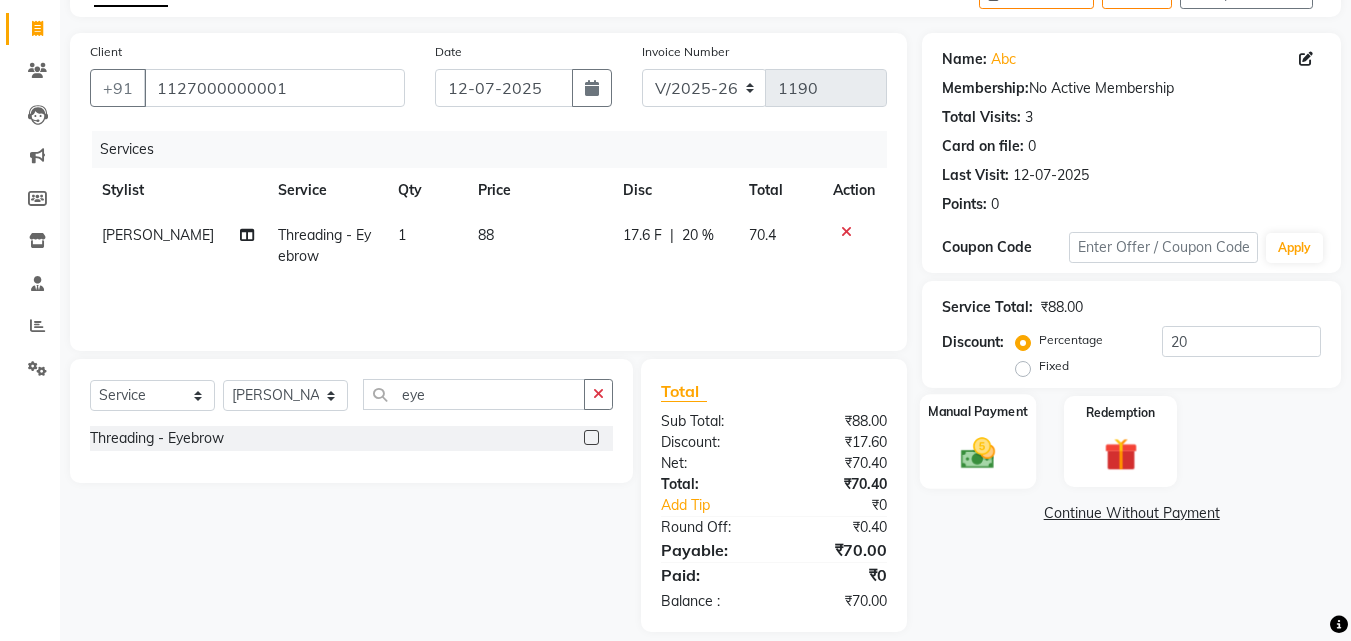 click 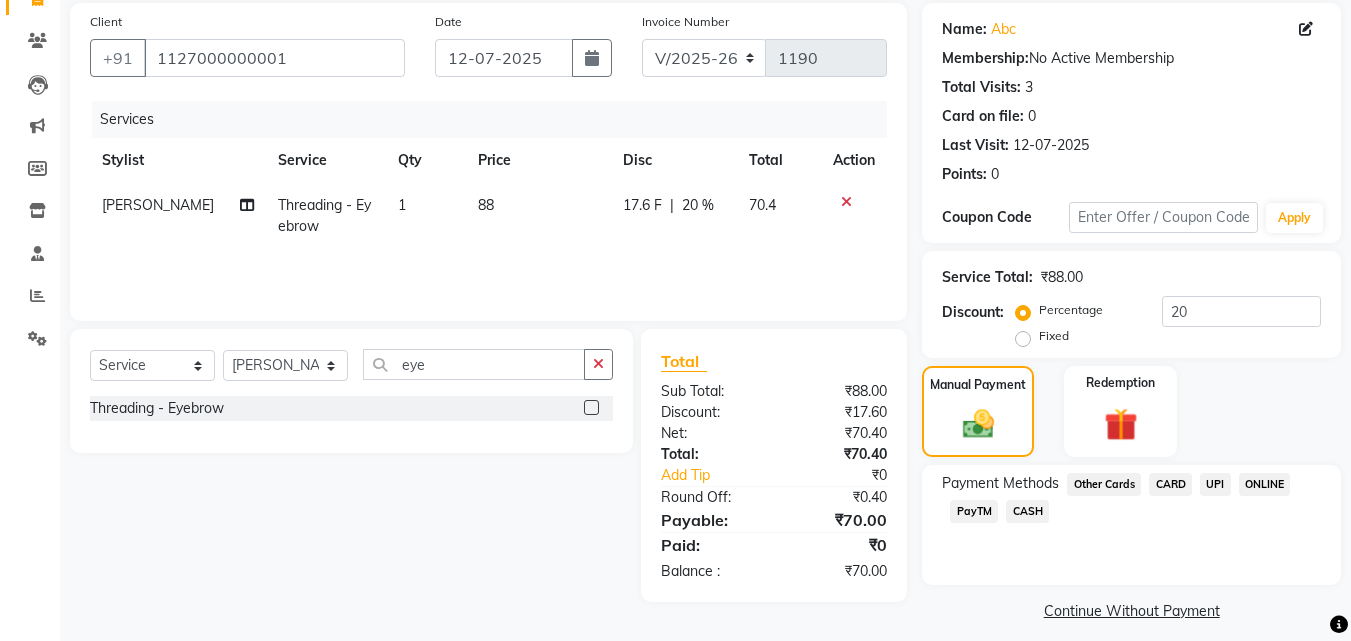 scroll, scrollTop: 162, scrollLeft: 0, axis: vertical 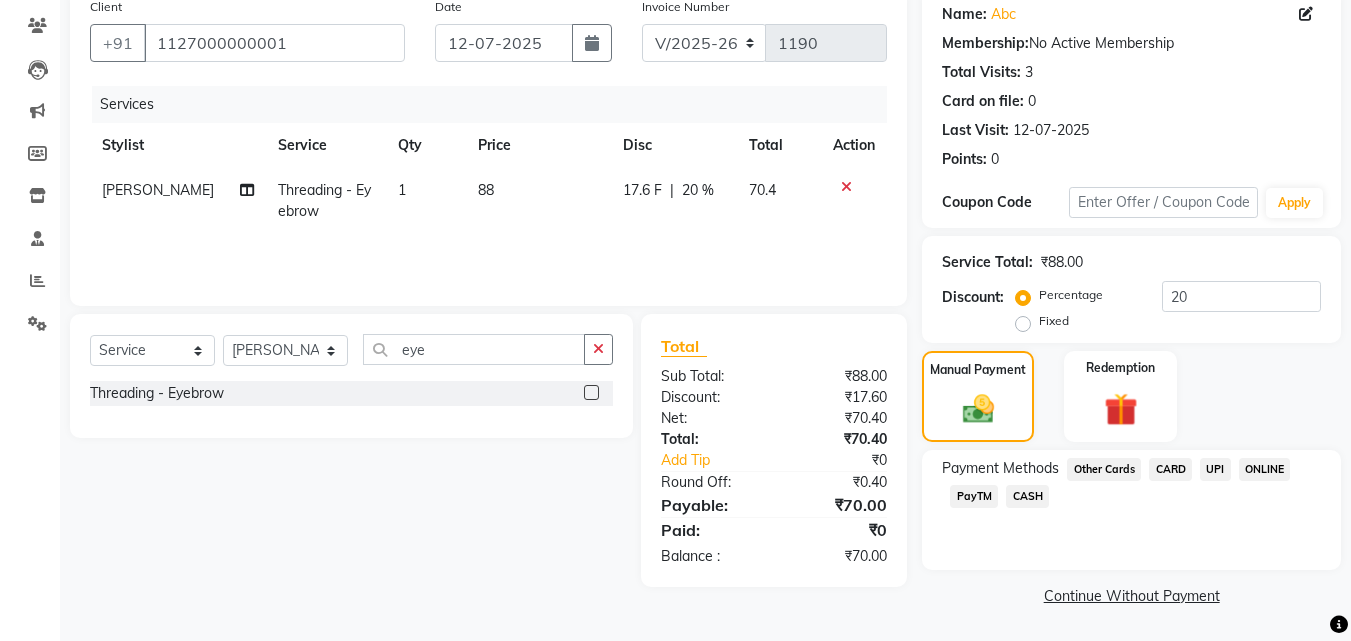 click on "CASH" 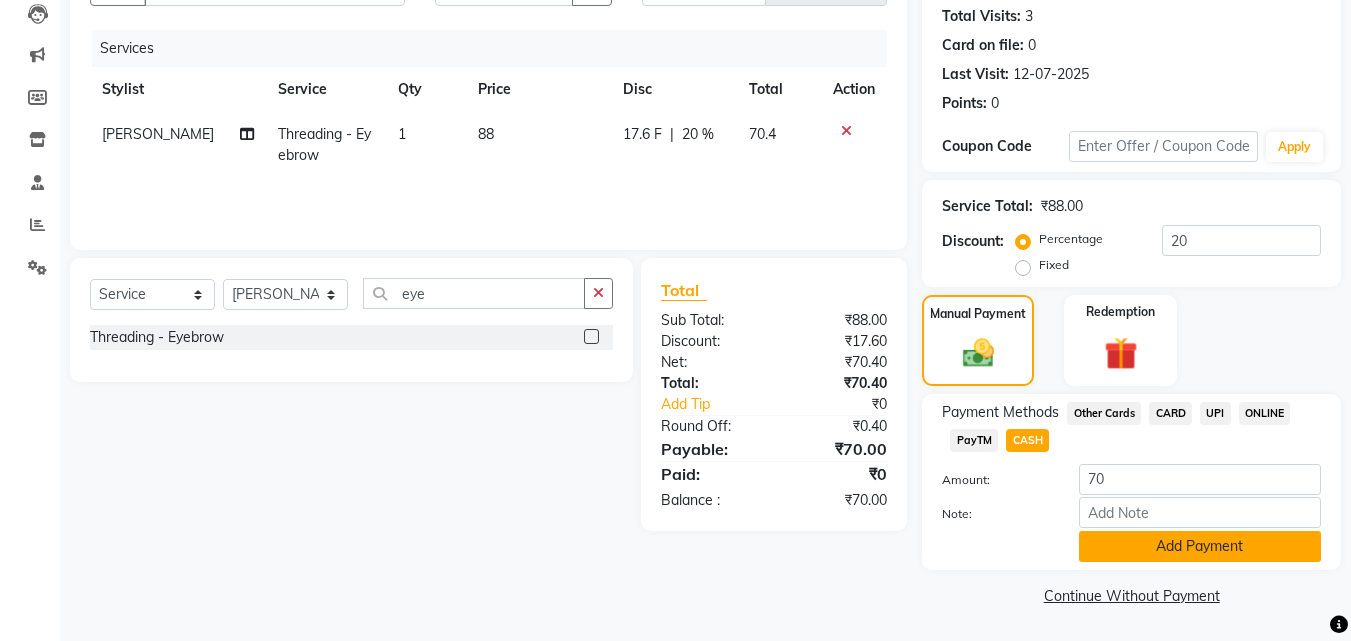 click on "Add Payment" 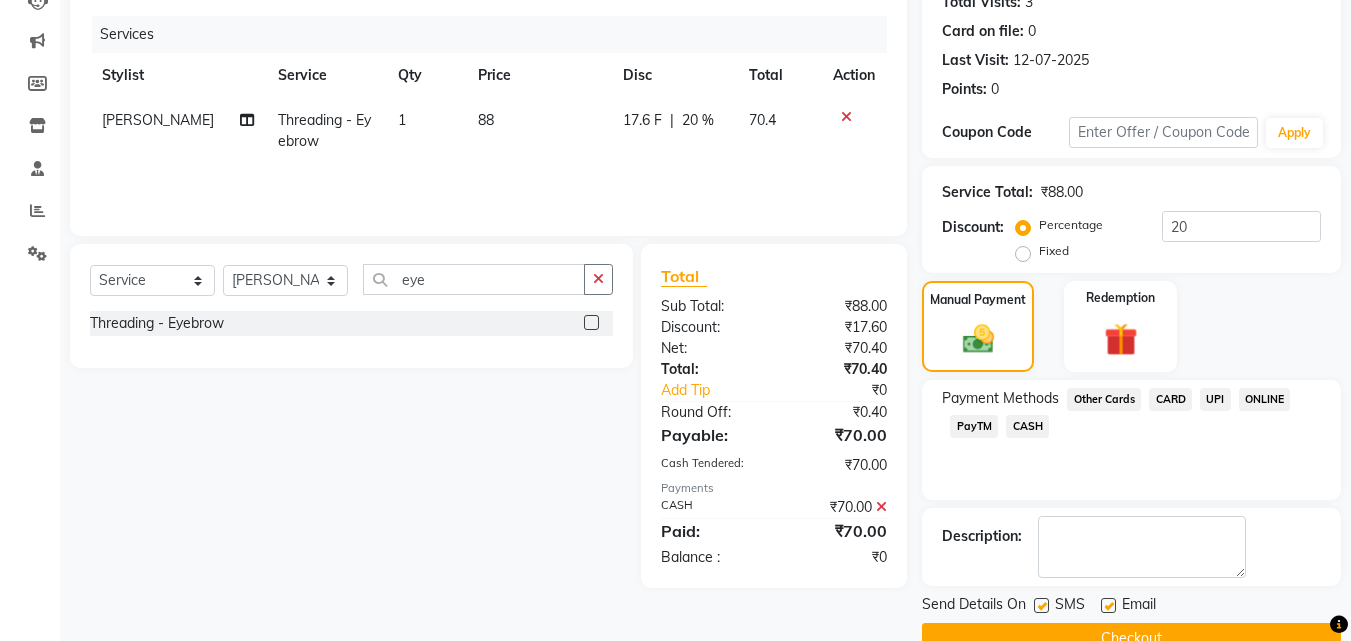 scroll, scrollTop: 275, scrollLeft: 0, axis: vertical 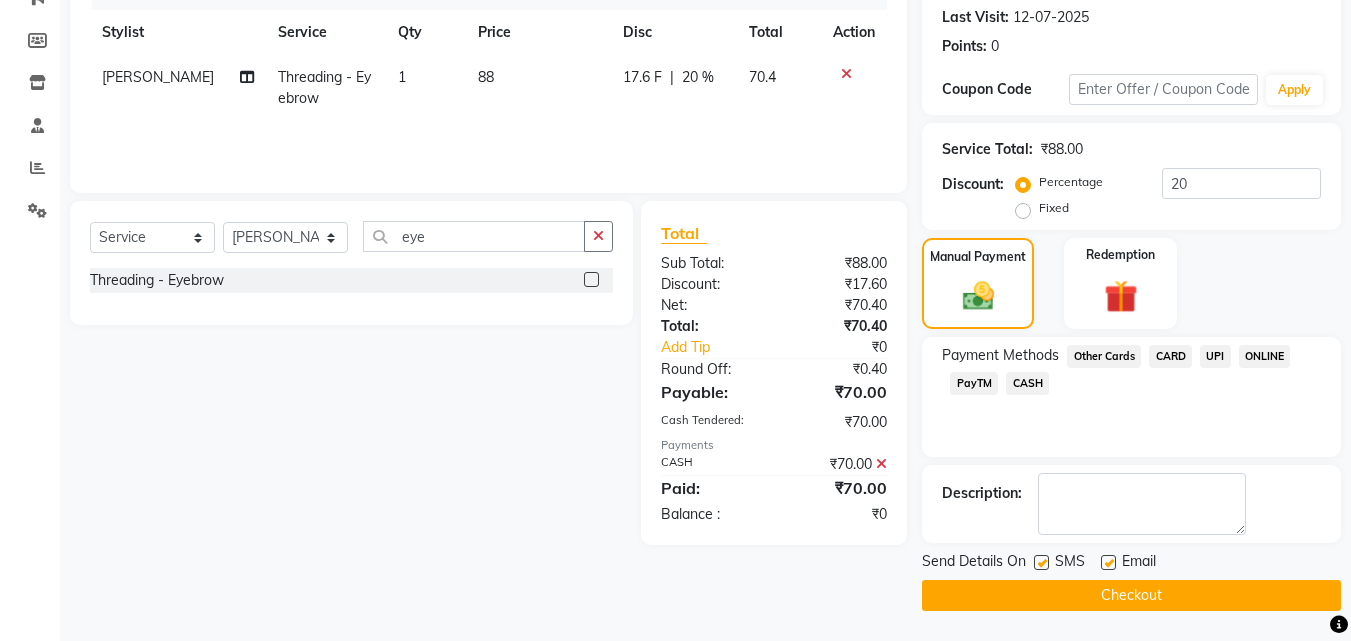 click on "Checkout" 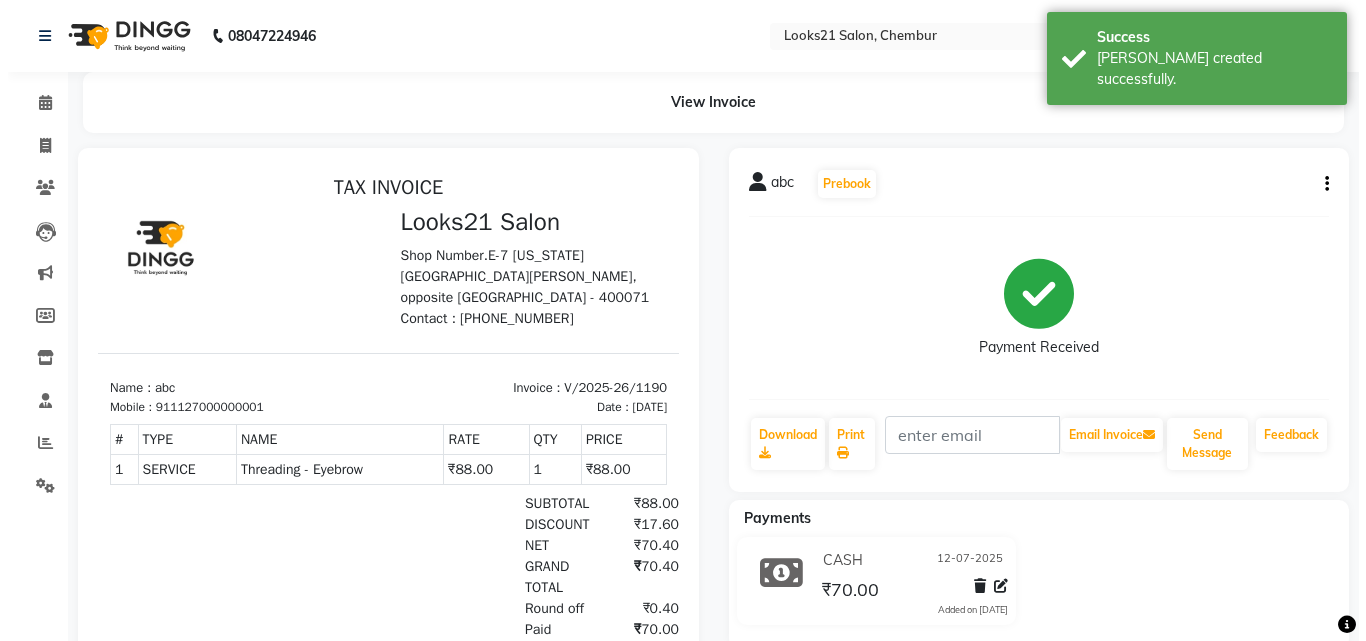 scroll, scrollTop: 0, scrollLeft: 0, axis: both 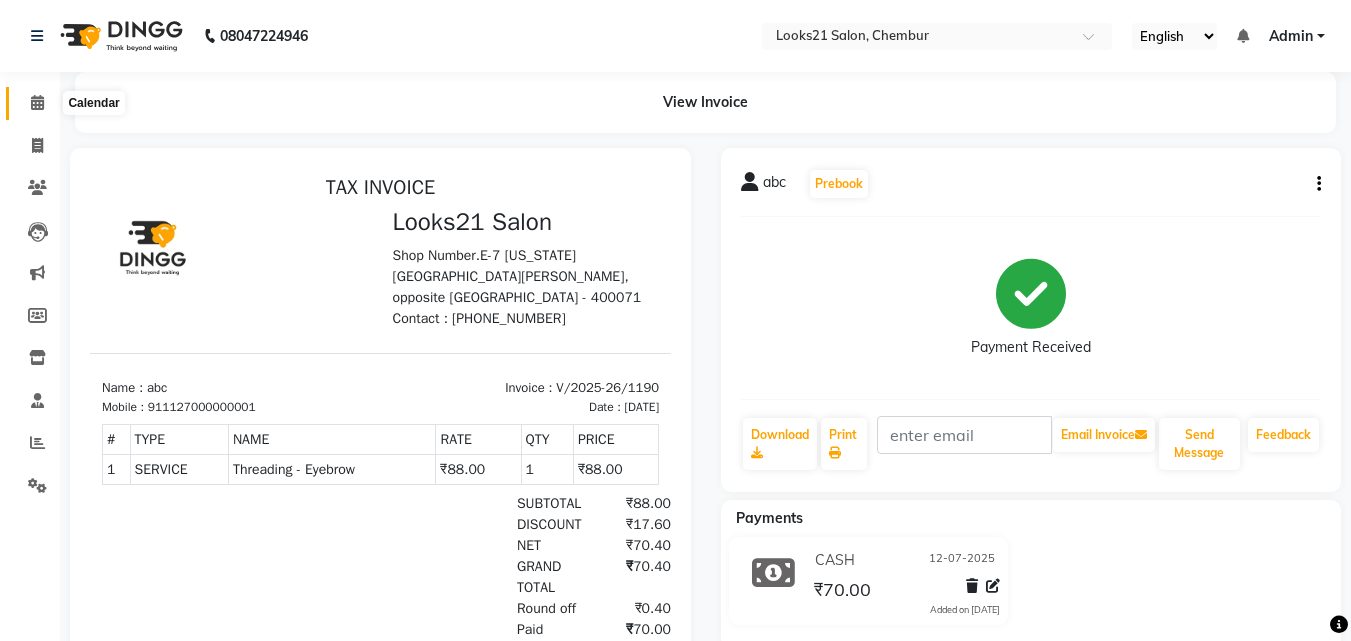 click 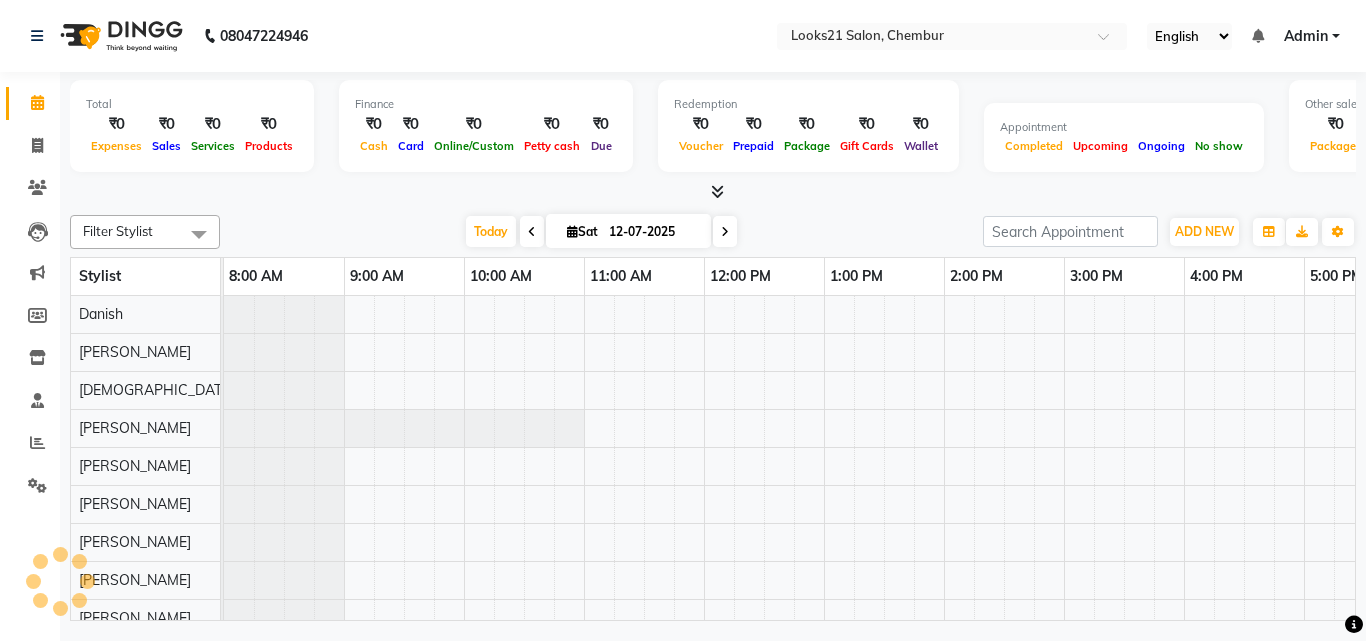 scroll, scrollTop: 0, scrollLeft: 0, axis: both 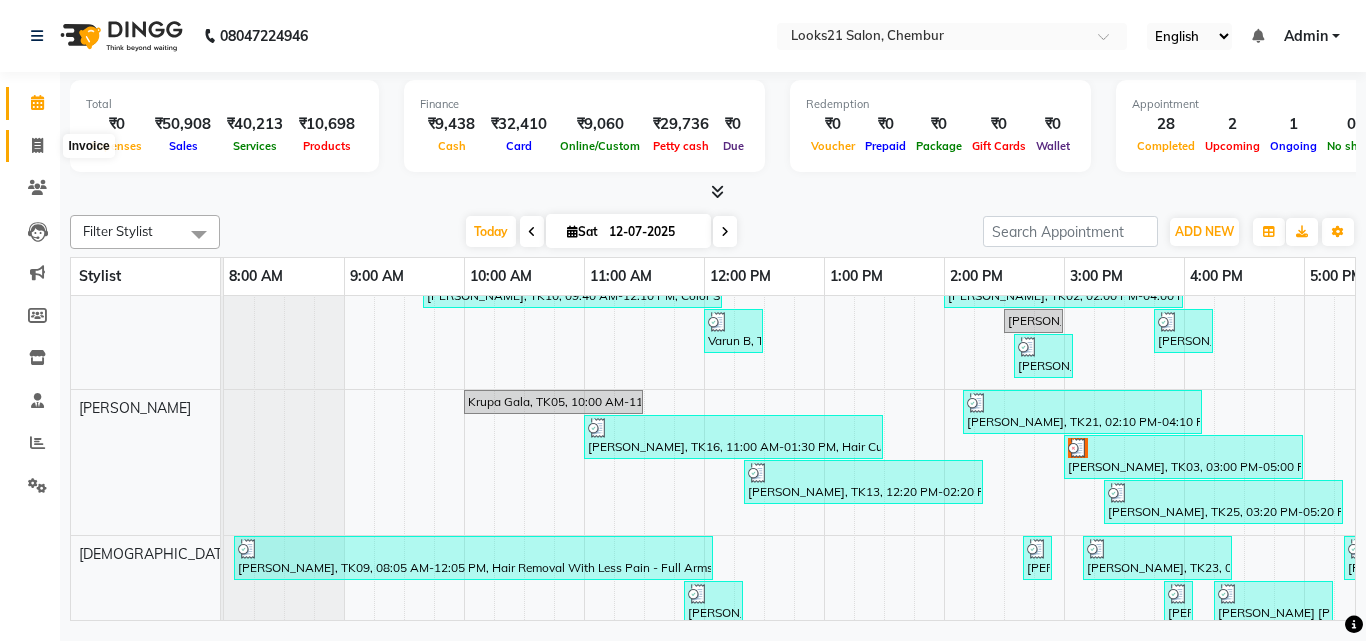 click 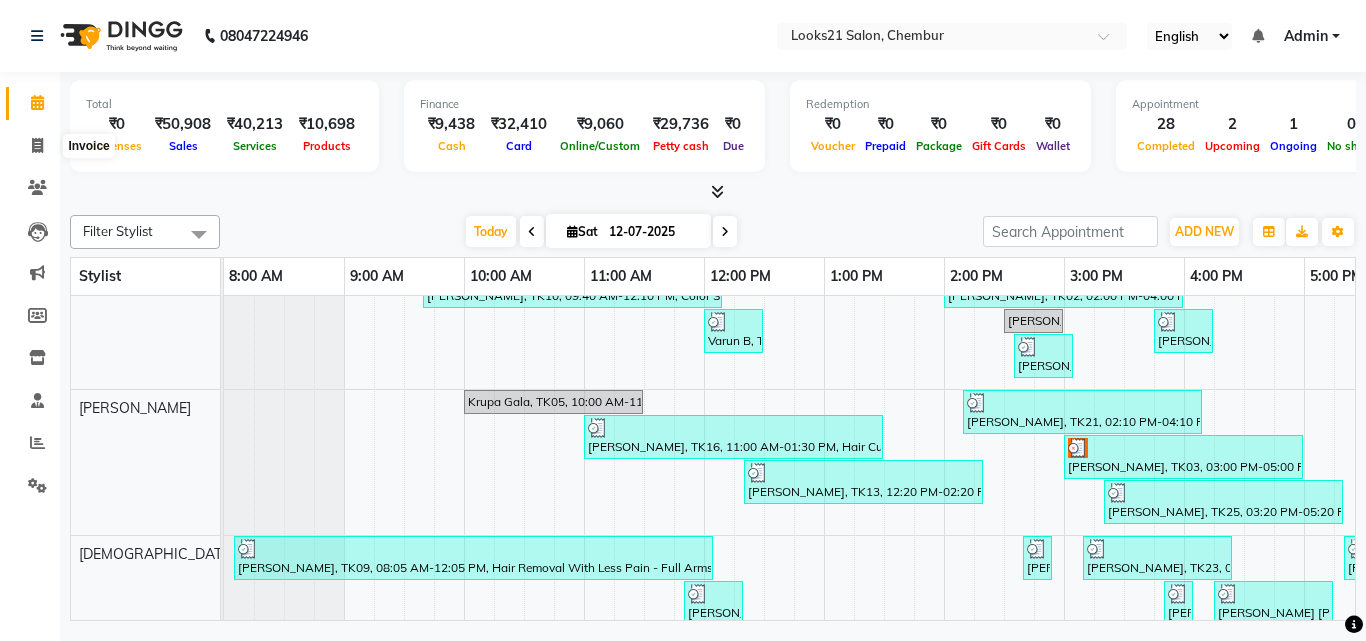 select on "service" 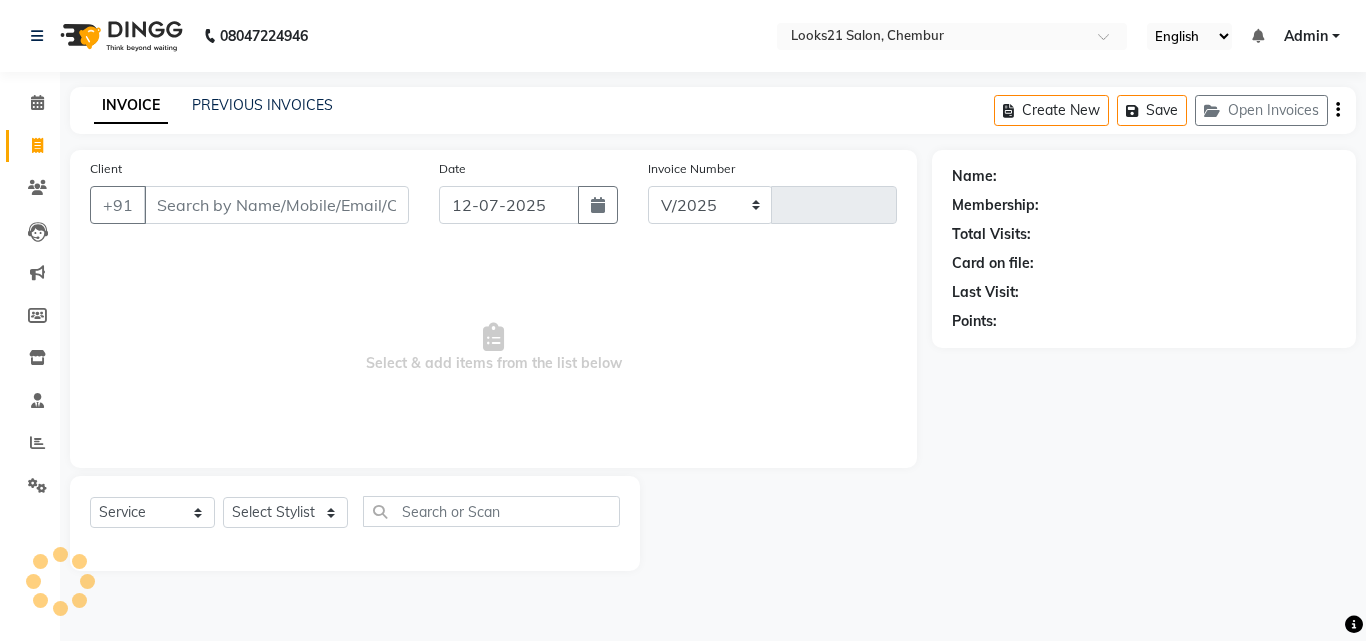 select on "844" 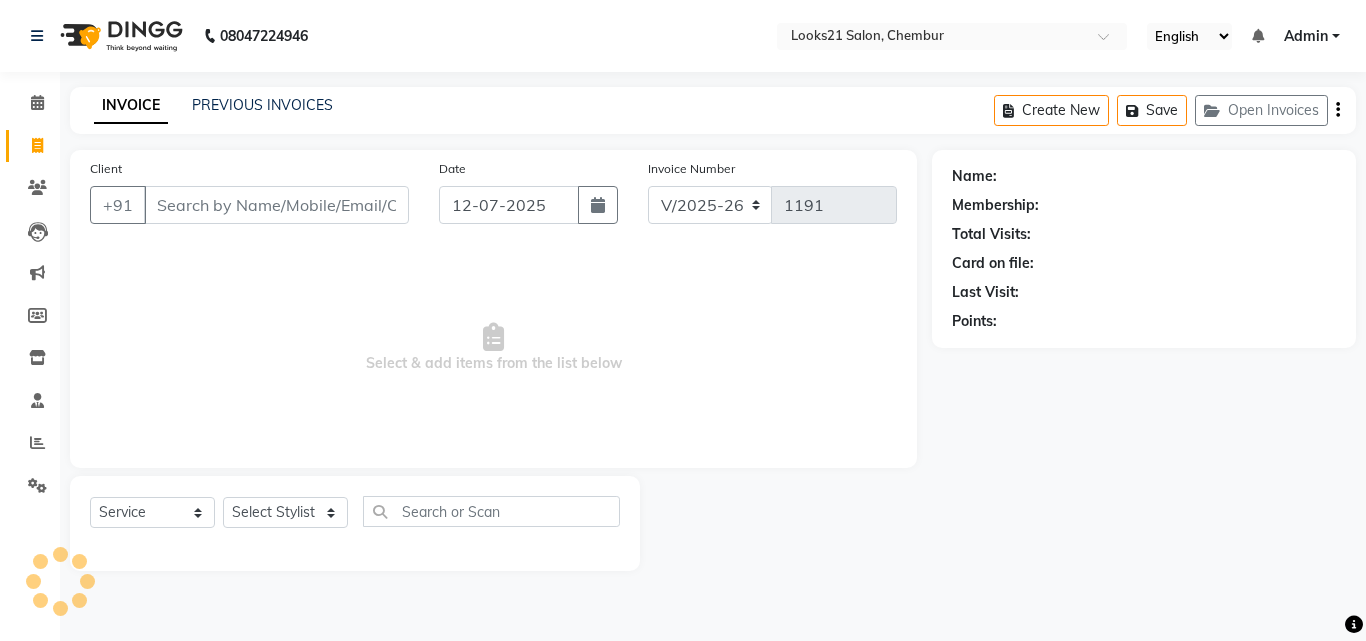 click on "Client" at bounding box center (276, 205) 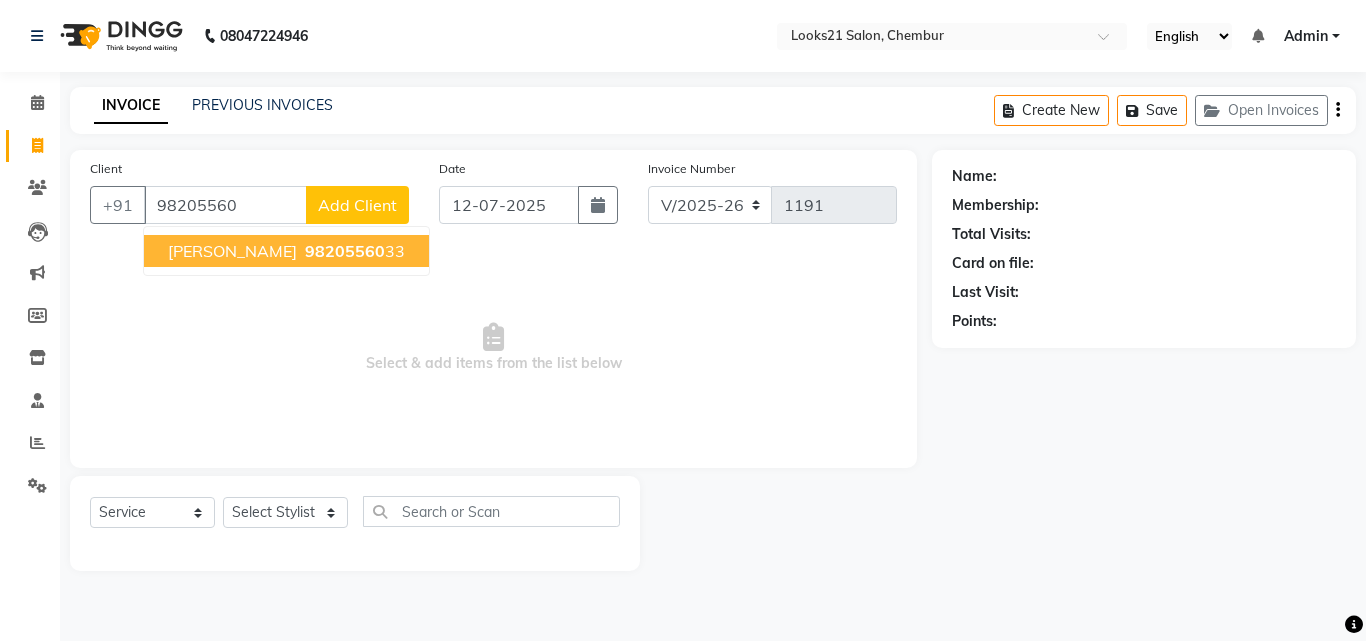 click on "[PERSON_NAME]" at bounding box center [232, 251] 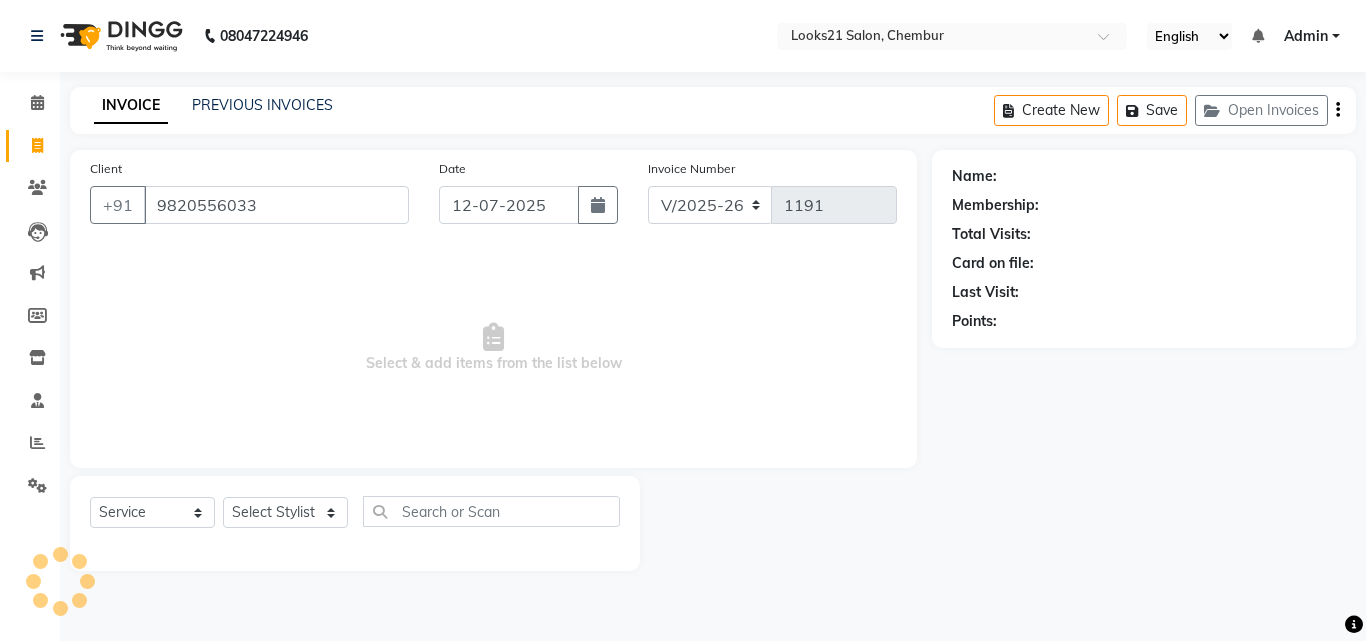 type on "9820556033" 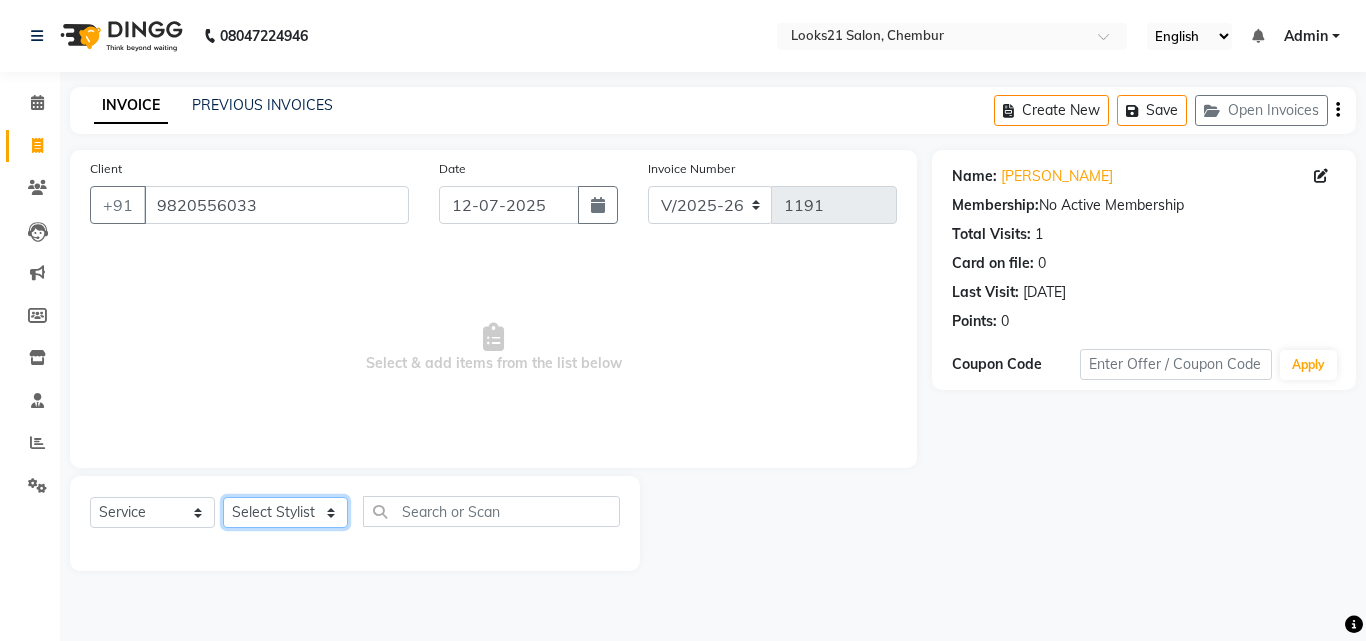 click on "Select Stylist [PERSON_NAME] [PERSON_NAME] [PERSON_NAME] [PERSON_NAME] [PERSON_NAME] [PERSON_NAME] [PERSON_NAME]" 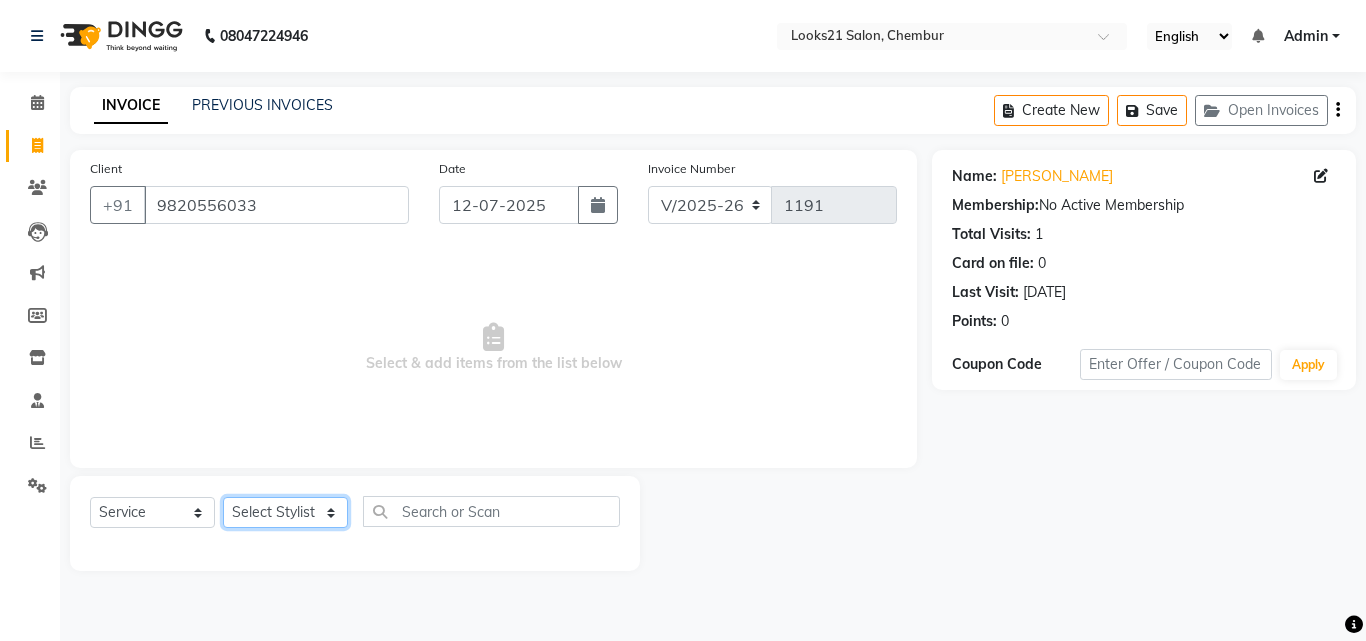 select on "13888" 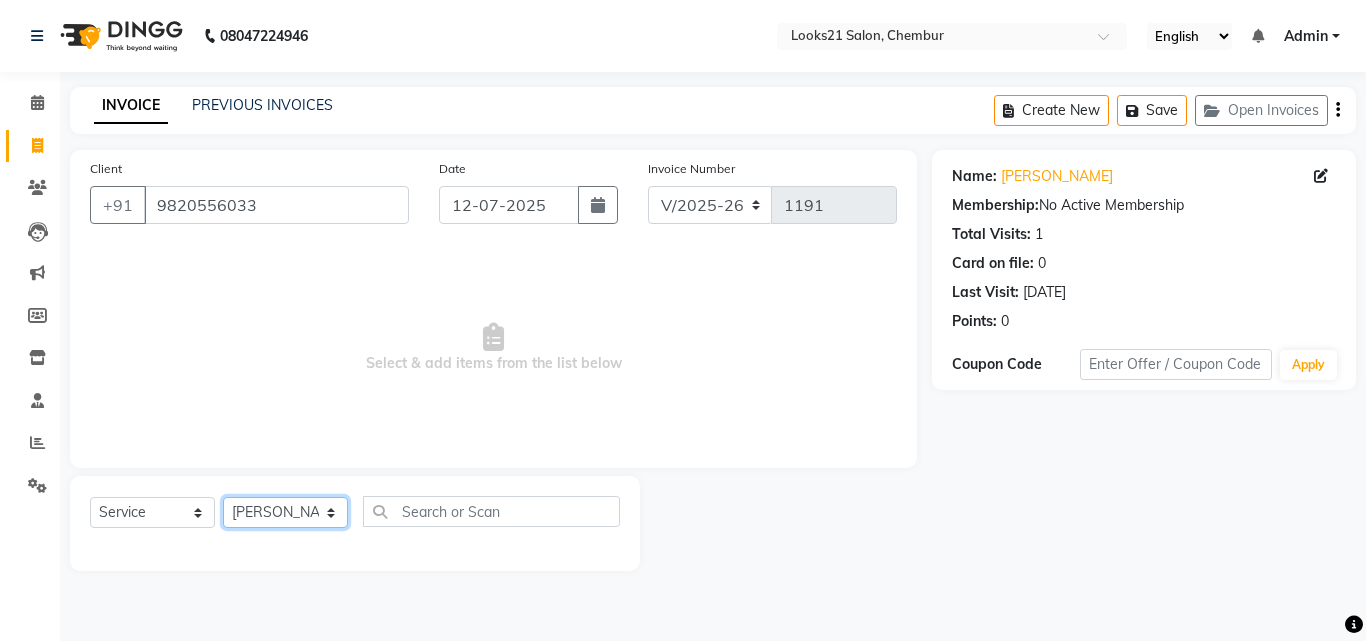 click on "Select Stylist [PERSON_NAME] [PERSON_NAME] [PERSON_NAME] [PERSON_NAME] [PERSON_NAME] [PERSON_NAME] [PERSON_NAME]" 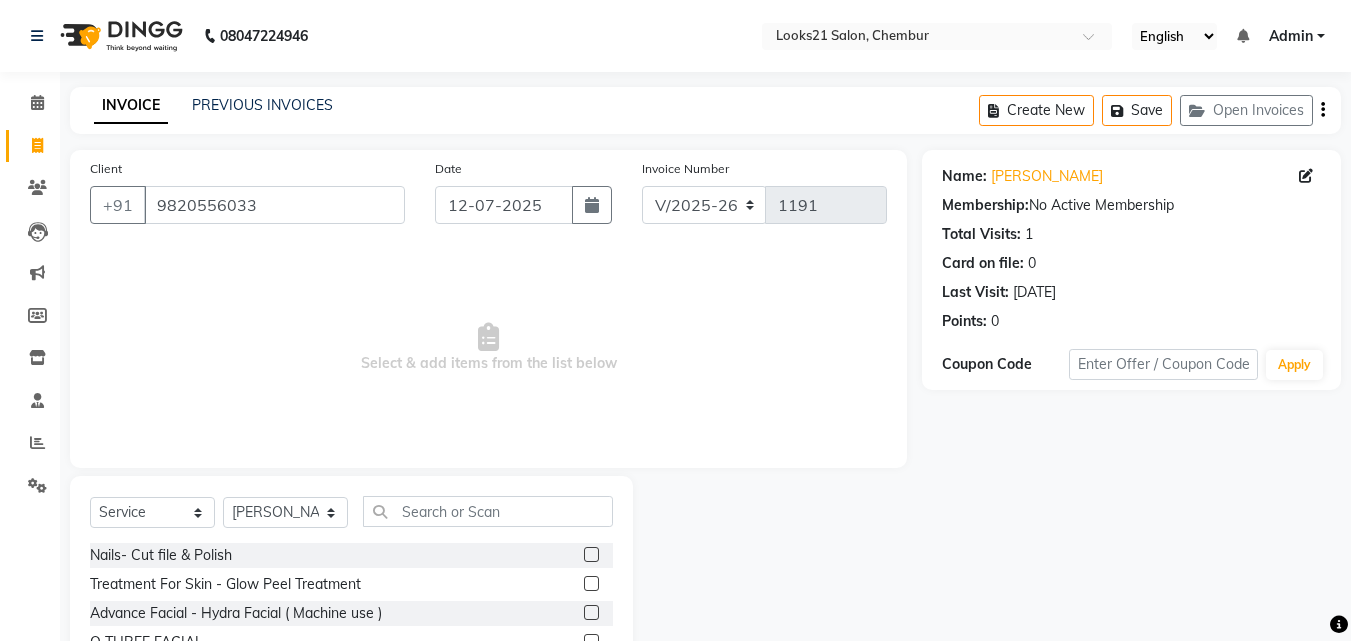 click on "Select  Service  Product  Membership  Package Voucher Prepaid Gift Card  Select Stylist Anwar Danish Janardhan sabiya khan Sajeda Siddiqui Samiksha Shakil Sharif Ahmed Shraddha Vaishali Nails- Cut file & Polish  Treatment For Skin  - Glow Peel Treatment  Advance Facial - Hydra Facial ( Machine use )  O THREE FACIAL  Fruit Clean Up  Pre Lightining   - Per Streak  Pre Lightining   - Hair Upto Neck  Pre Lightining   - Hair Upto Shoulder  Pre Lightining   - Hair Below Shoulder  Pre Lightining   - Hair Upto Waist  Pre Lightining   - For Men  Hair Treatment(Hair Spa)  - Hair Upto Neck  Hair Treatment(Hair Spa)  - Hair Upto Shoulder  Hair Treatment(Hair Spa)  - Hair Below Shoulder  Hair Treatment(Hair Spa)  - Hair Upto Waist  Hair Treatment(Hair Spa)  - For Men  Loreal Scalp Advanced Treatment - For women  Loreal Scalp Advanced Clay Treatment   3TENX SPA  Head Massage  - For Women  Head Massage  - For Men  Head Massage  - For Women With Shampoo  Head Massage  - For Men With Shampoo  Anti Dandruff  - For Women" 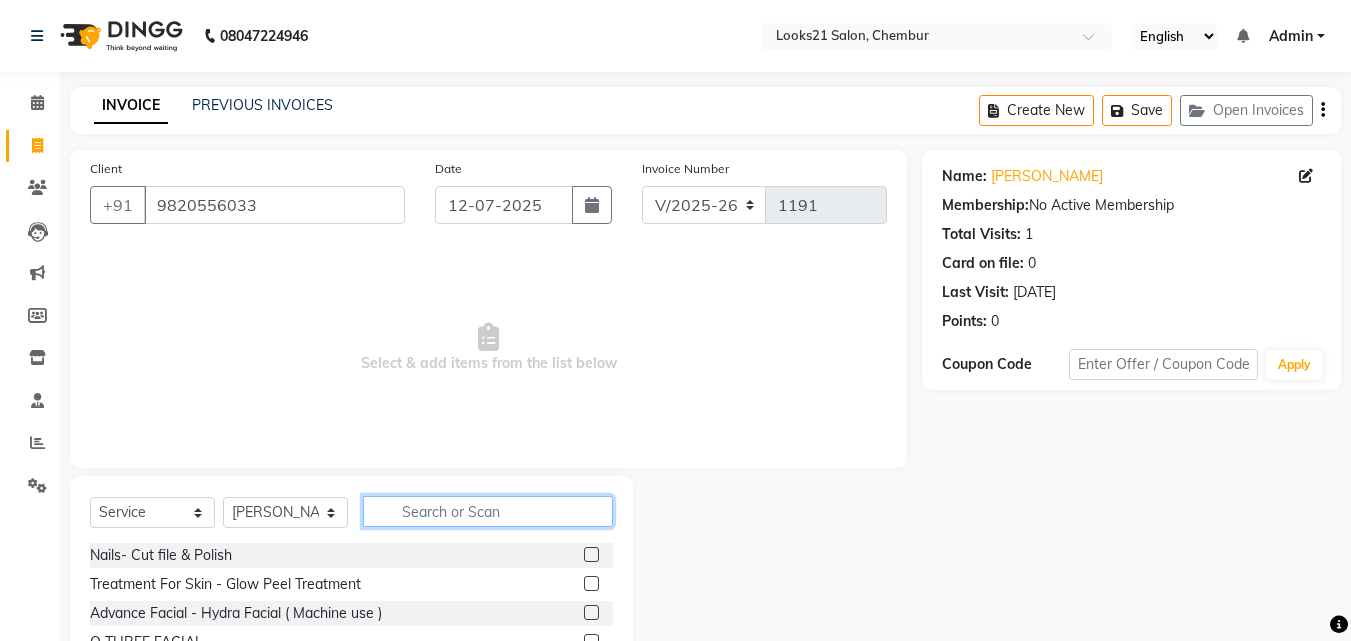 click 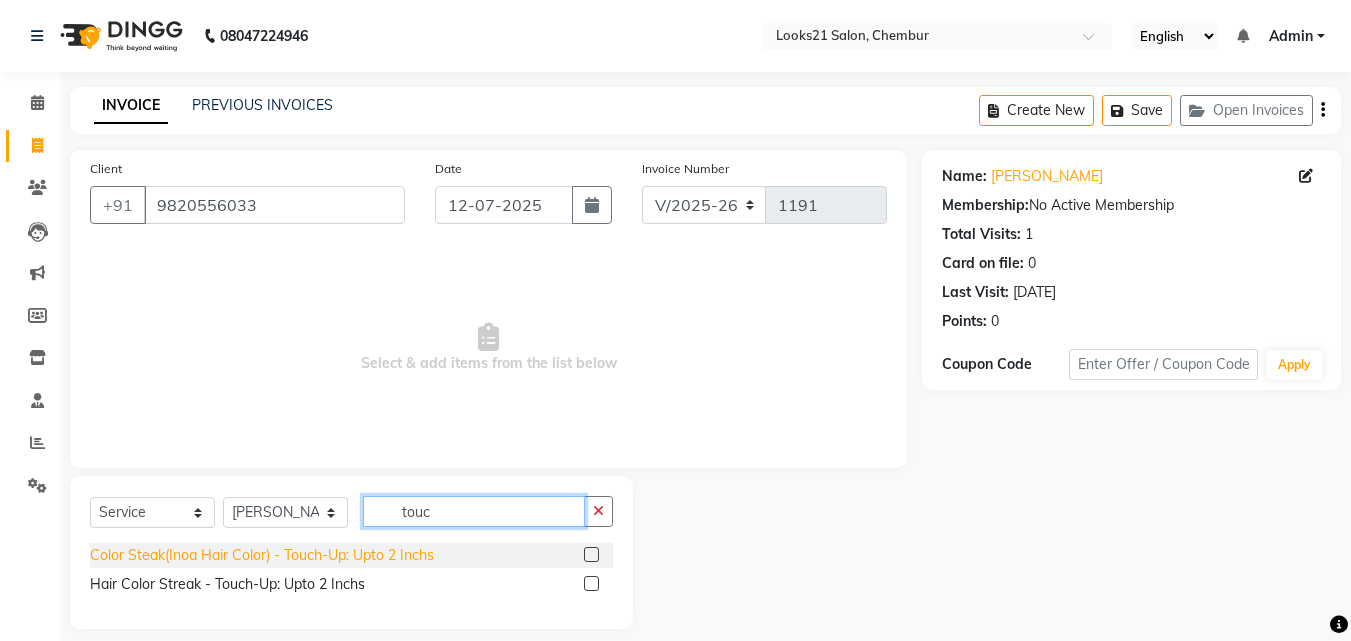 type on "touc" 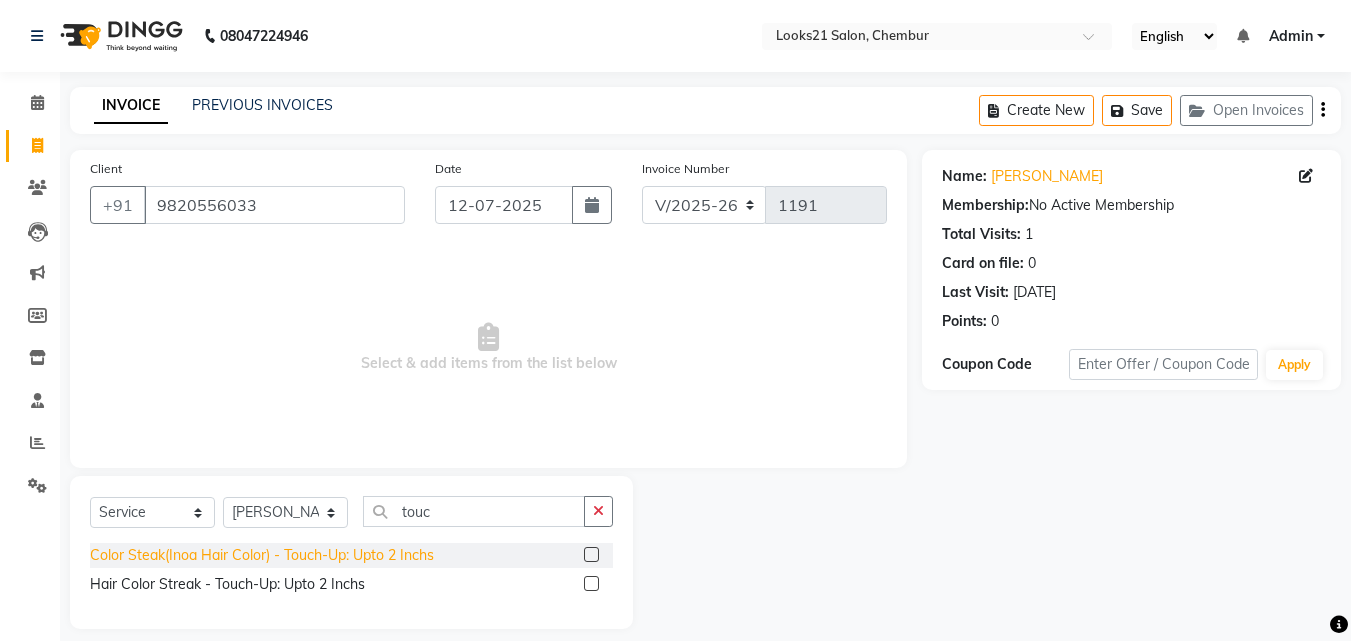 click on "Color Steak(Inoa Hair Color)  - Touch-Up: Upto 2 Inchs" 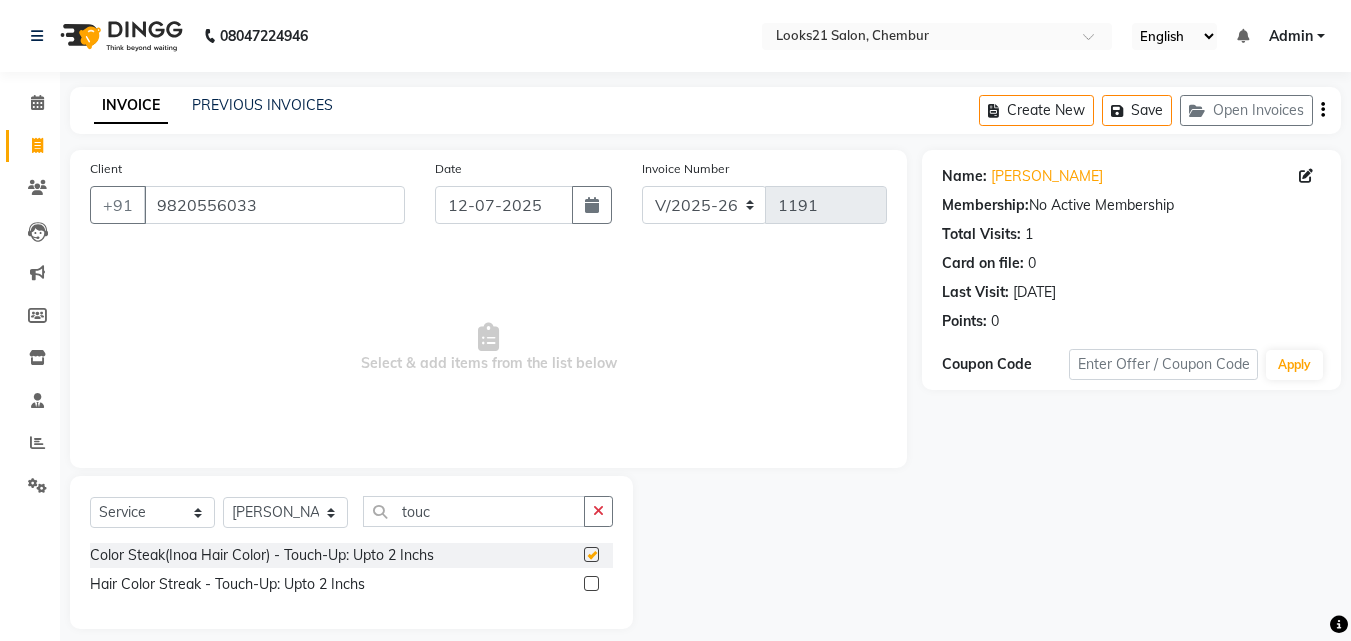 checkbox on "false" 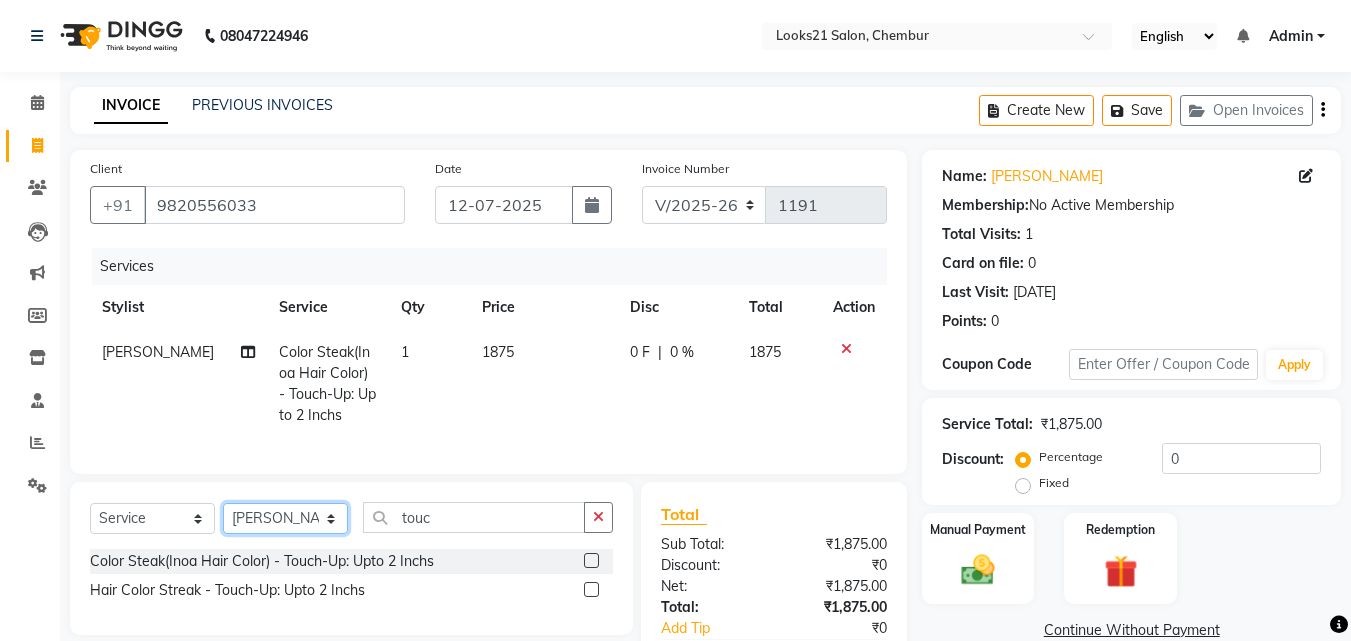 click on "Select Stylist [PERSON_NAME] [PERSON_NAME] [PERSON_NAME] [PERSON_NAME] [PERSON_NAME] [PERSON_NAME] [PERSON_NAME]" 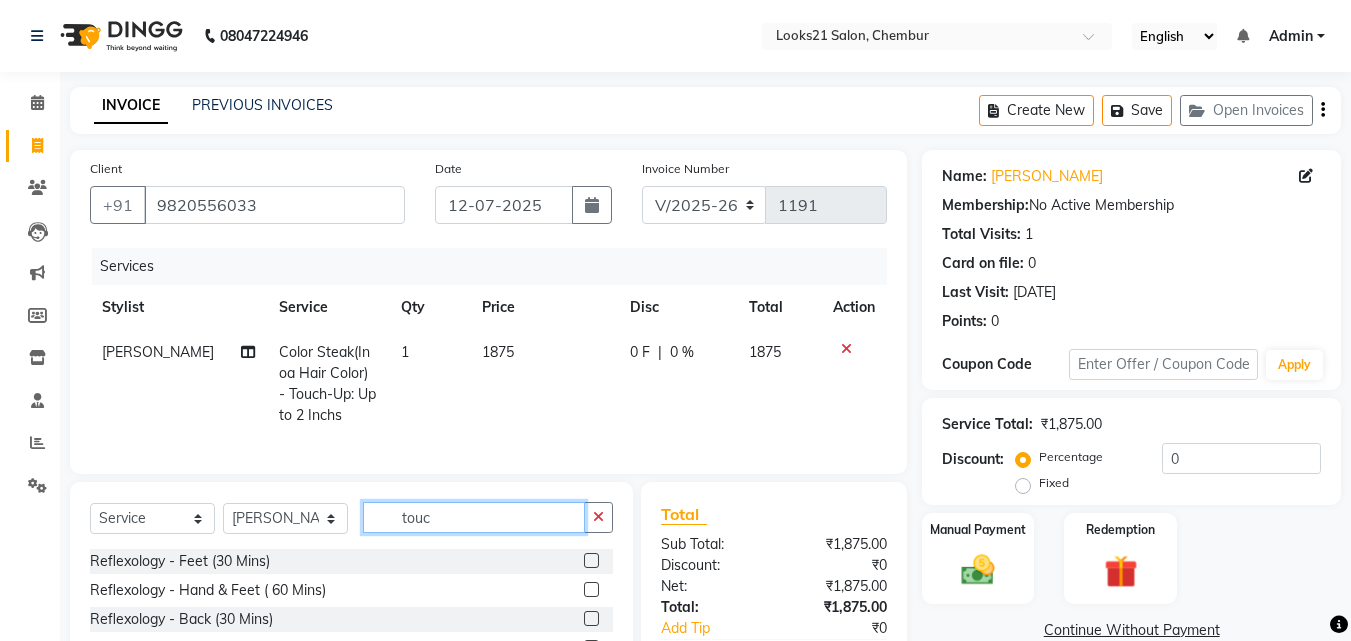drag, startPoint x: 468, startPoint y: 537, endPoint x: 297, endPoint y: 523, distance: 171.57214 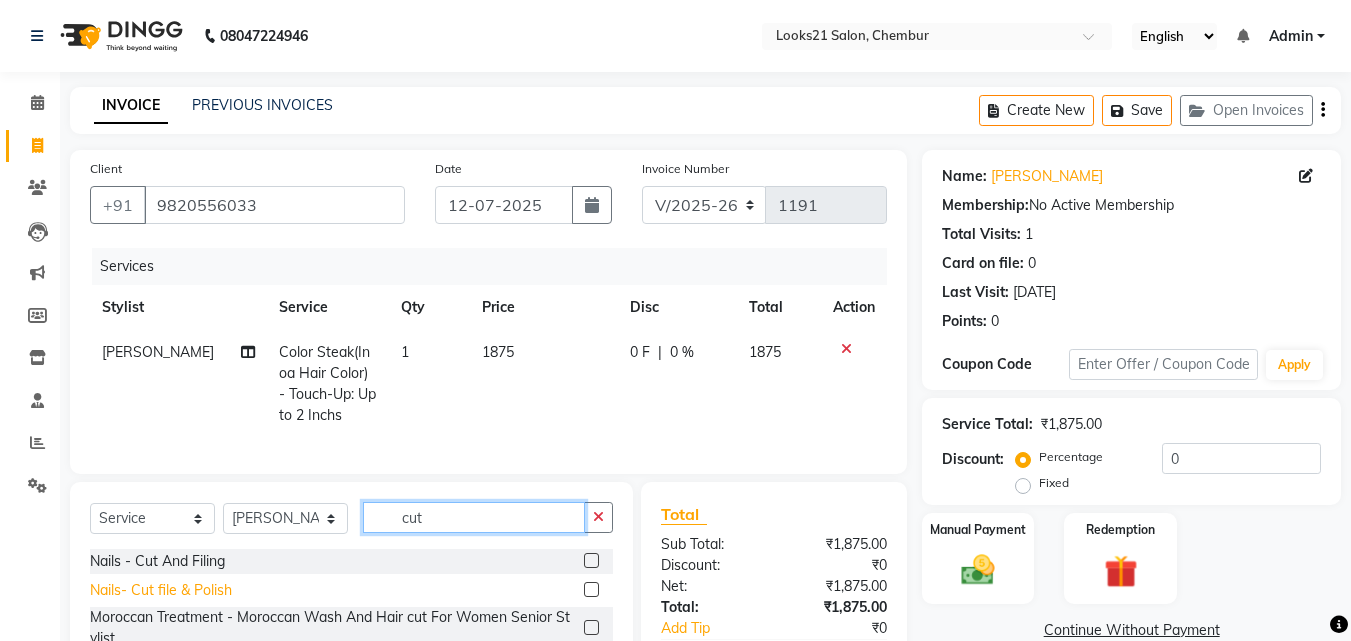 type on "cut" 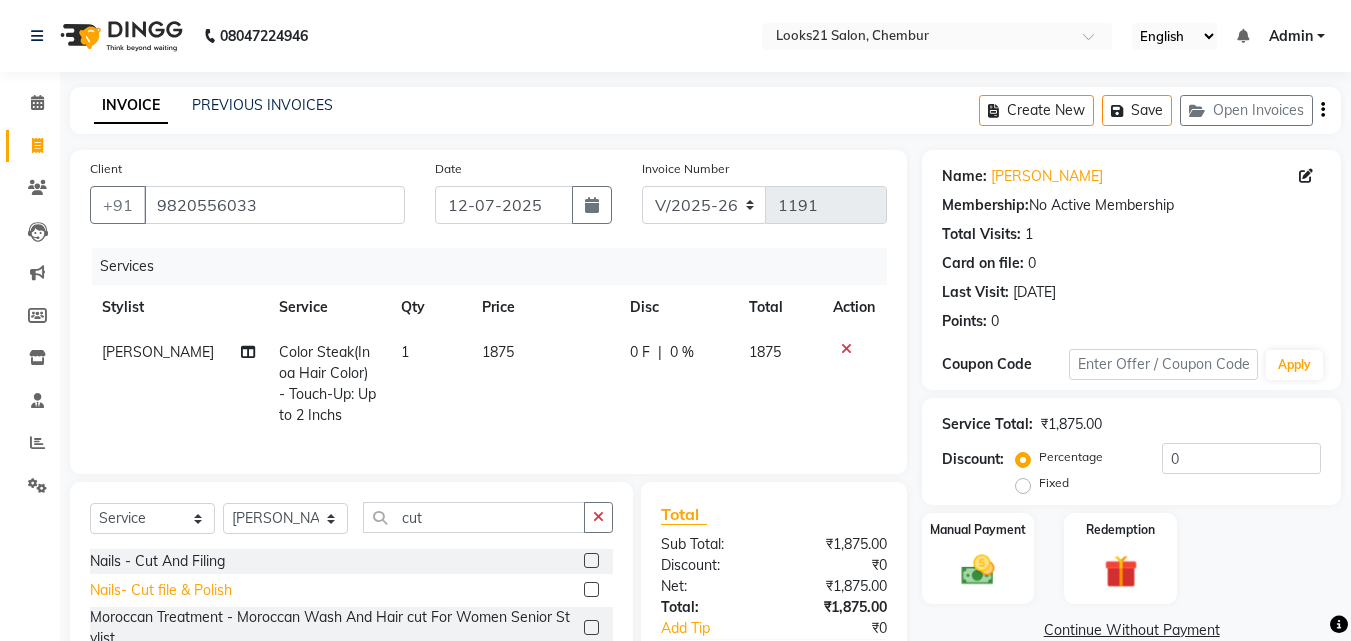 click on "Nails- Cut file & Polish" 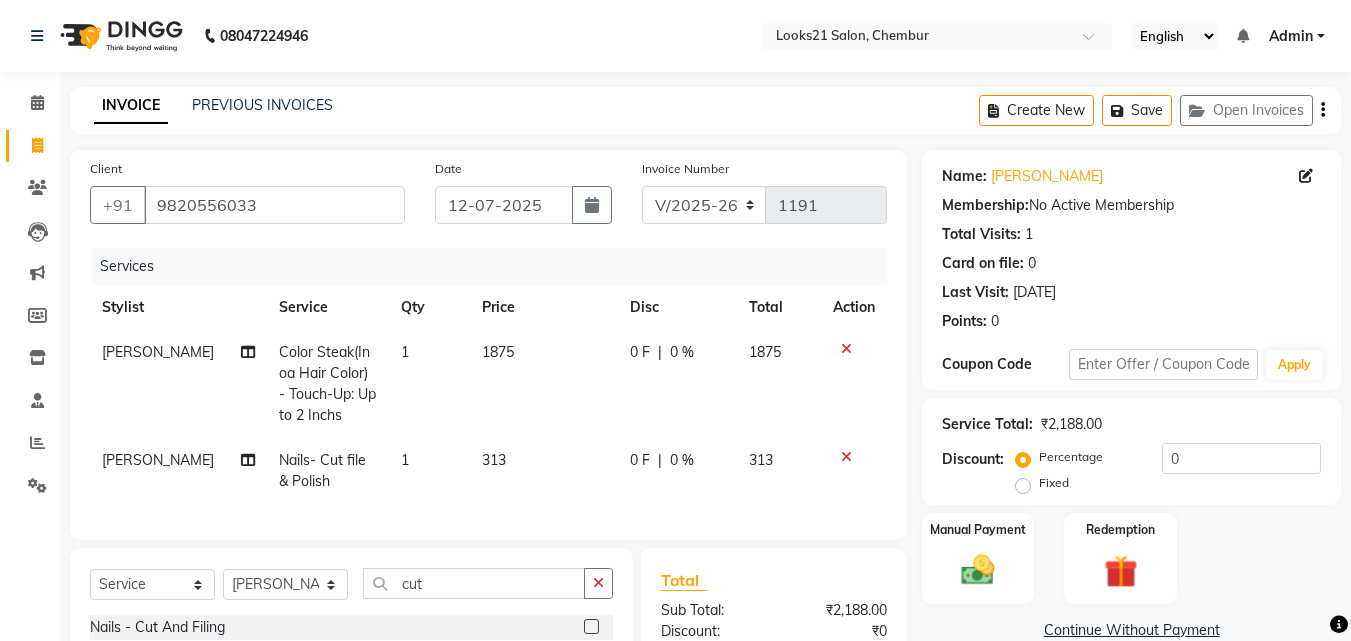 checkbox on "false" 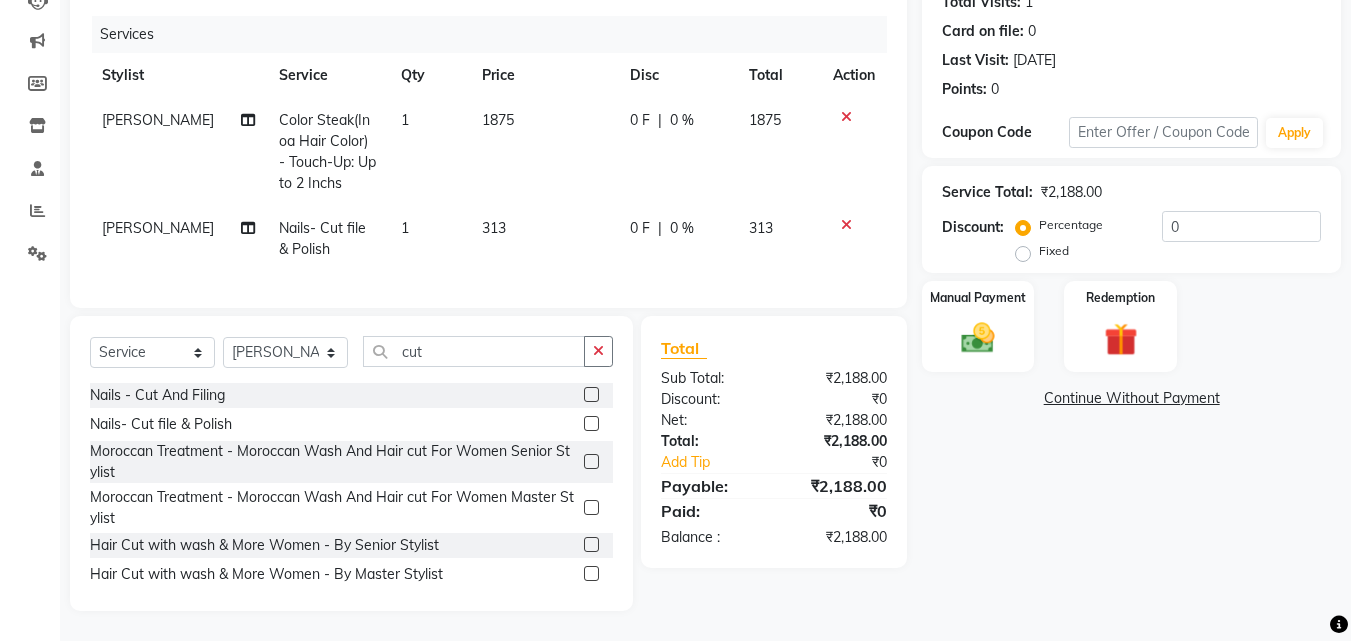 scroll, scrollTop: 247, scrollLeft: 0, axis: vertical 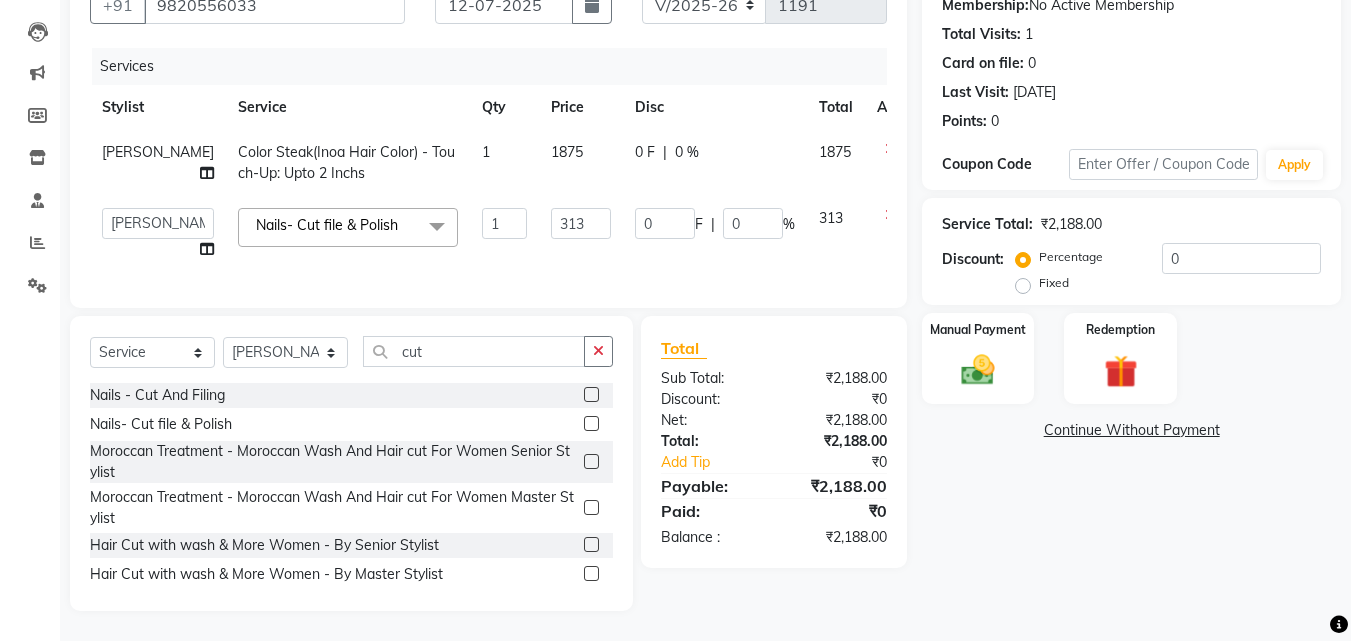 click on "1" 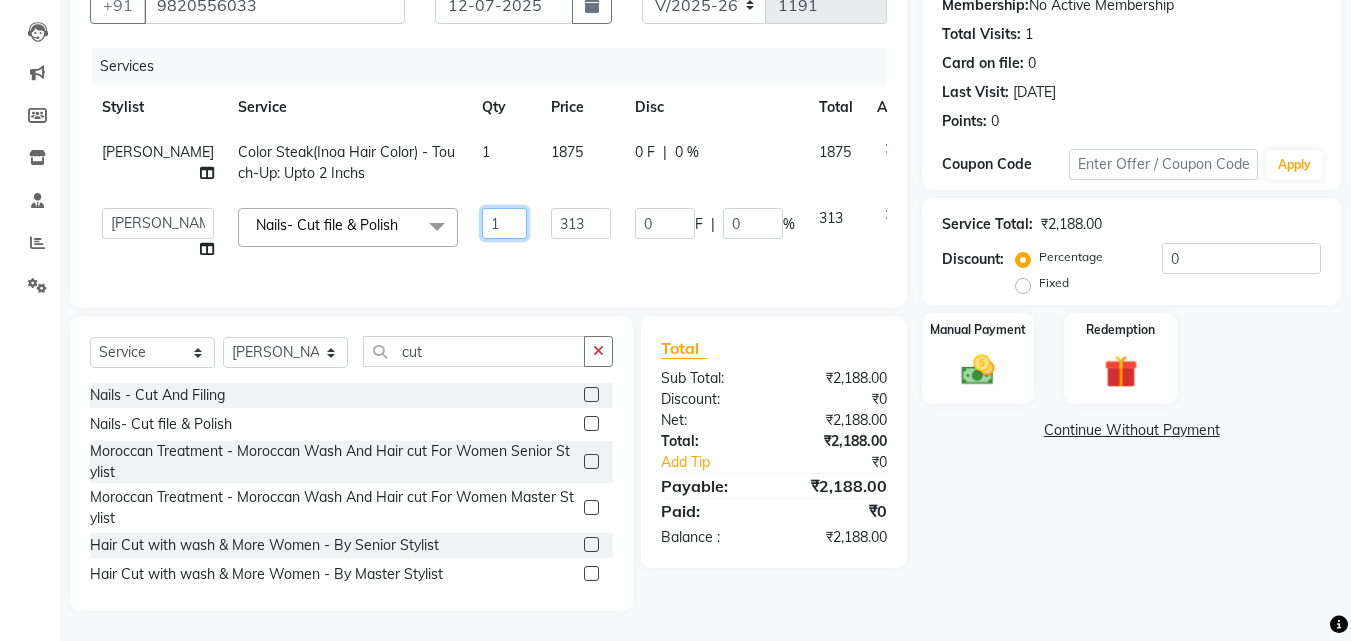 drag, startPoint x: 460, startPoint y: 209, endPoint x: 424, endPoint y: 208, distance: 36.013885 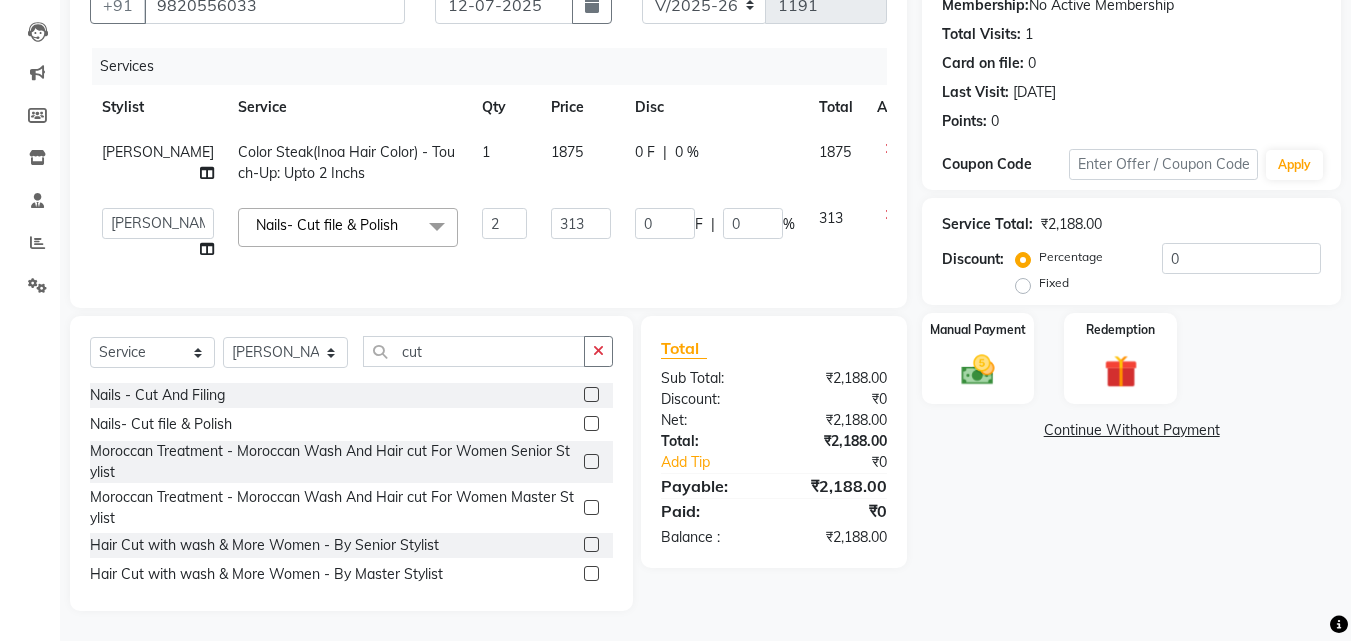 click on "Anwar   Danish   Janardhan   sabiya khan   Sajeda Siddiqui   Samiksha   Shakil   Sharif Ahmed   Shraddha   Vaishali  Nails- Cut file & Polish  x Reflexology  - Feet (30 Mins) Reflexology  - Hand & Feet ( 60 Mins) Reflexology  - Back (30 Mins) Nails  - Cut And Filing Nails  - Nail Polish Hand / Feet Nails  - French Nail Polish Nails  - Gel French Nail Polish Nails- Cut file & Polish Gel Polish  - Gel Polish 10 Tips Gel Polish  - Gel Polish Remover 10 Tips Gel Polish  - Builder Gel Extension Gel Polish  - Gum Gel Extension Gel Polish  - 10 Tips Glitter Polish Treatment For Skin  - Glow Peel Treatment Advance Facial - Hydra Facial ( Machine use ) O THREE FACIAL Fruit Clean Up Loreal Scalp Advanced Treatment - For women Loreal Scalp Advanced Clay Treatment  3TENX SPA Moroccan Treatment  - Moroccan Wash And Hair cut For Women Senior Stylist Moroccan Treatment  - Moroccan Wash And Hair cut For Women Master Stylist Hair Removal With Less Pain - Butt Wax Bleach  - Upper Lip Bleach  - Face And Neck Bleach  - Feet 2" 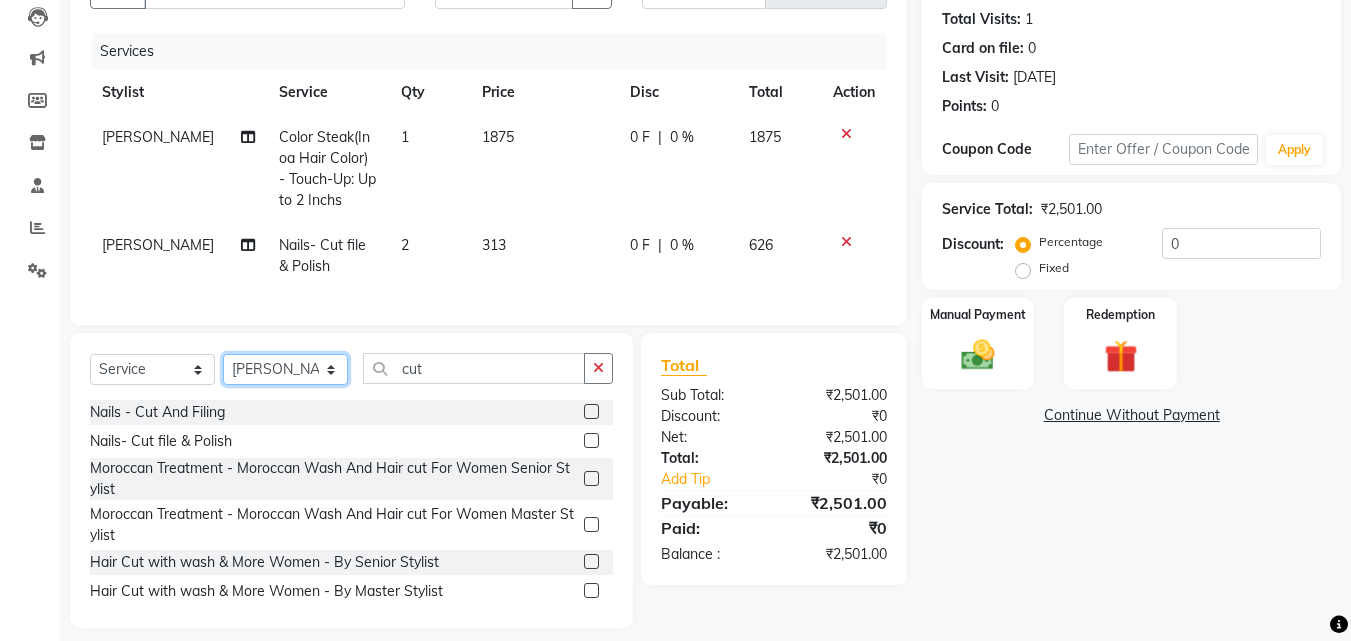 click on "Select Stylist [PERSON_NAME] [PERSON_NAME] [PERSON_NAME] [PERSON_NAME] [PERSON_NAME] [PERSON_NAME] [PERSON_NAME]" 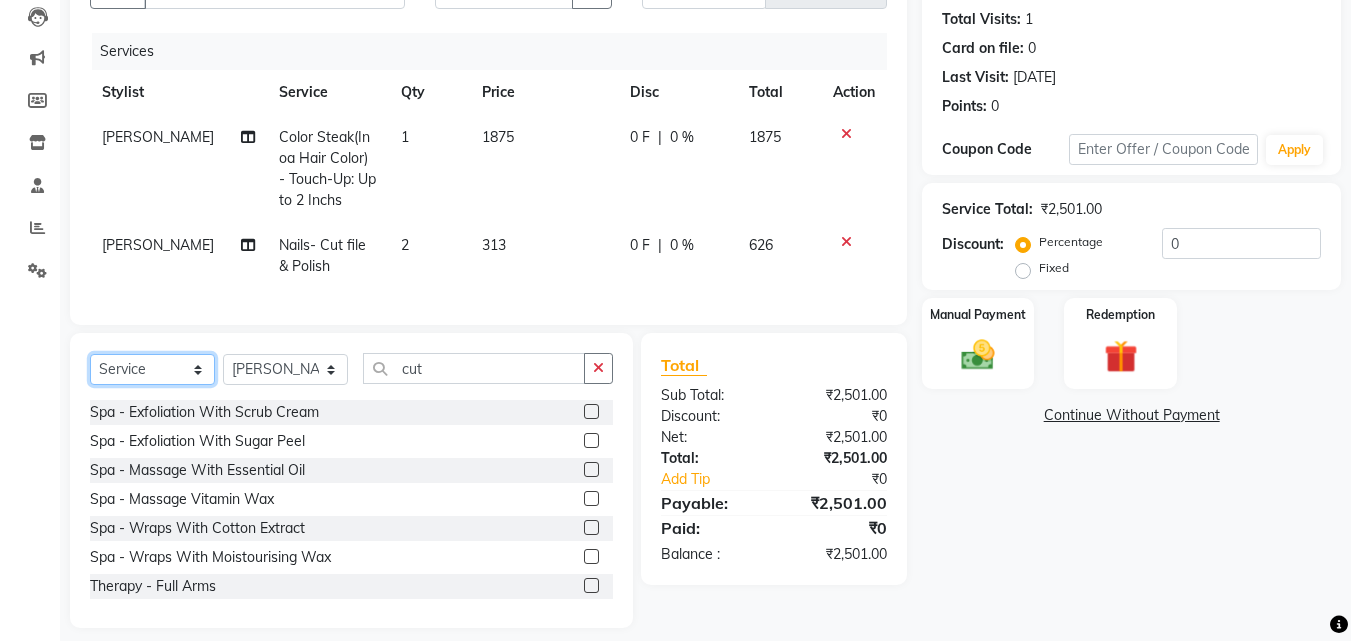 click on "Select  Service  Product  Membership  Package Voucher Prepaid Gift Card" 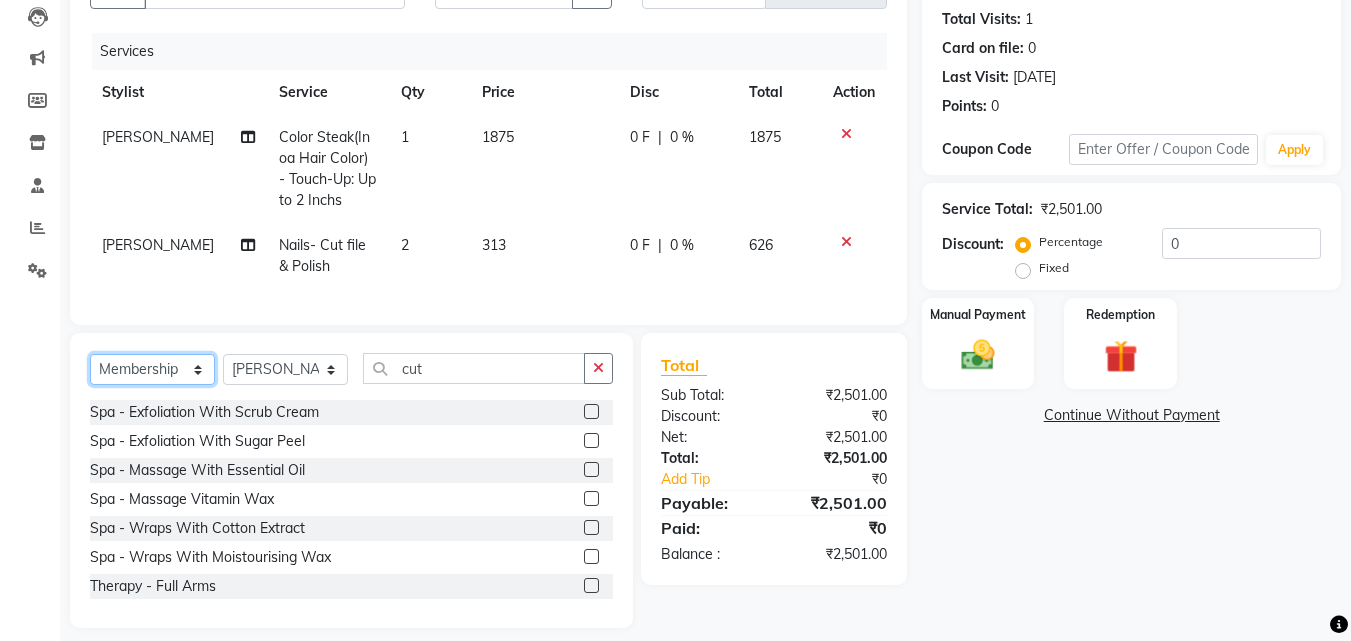 click on "Select  Service  Product  Membership  Package Voucher Prepaid Gift Card" 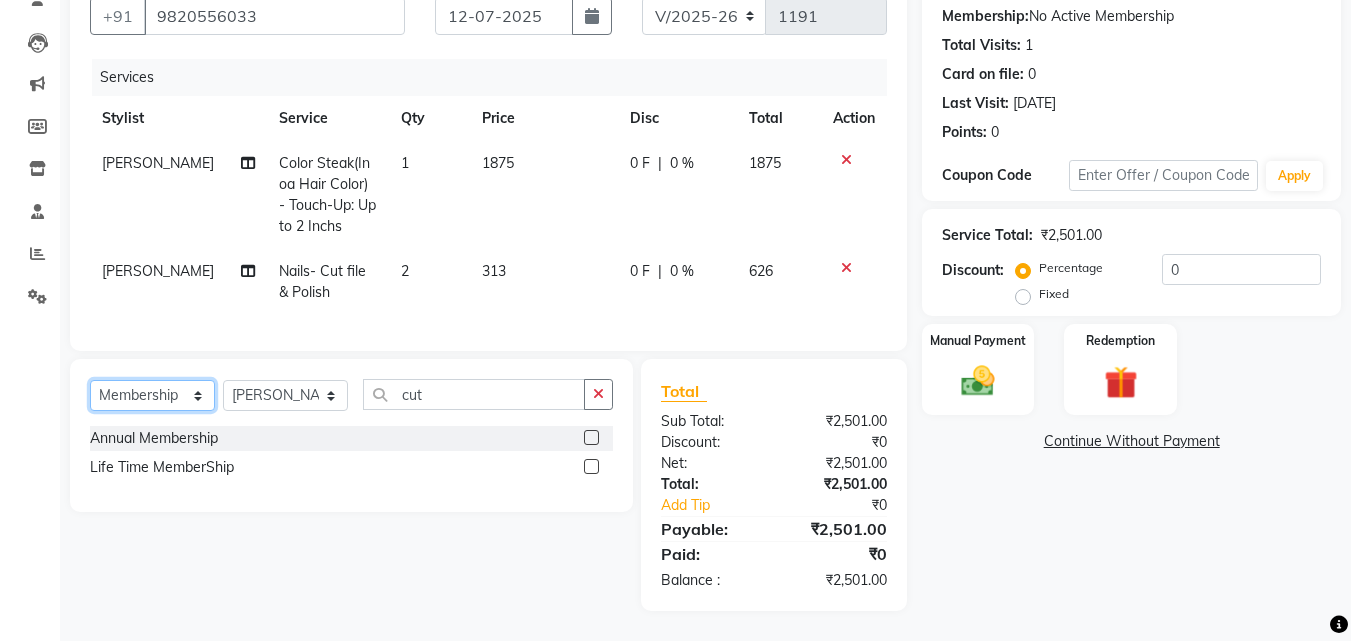 scroll, scrollTop: 204, scrollLeft: 0, axis: vertical 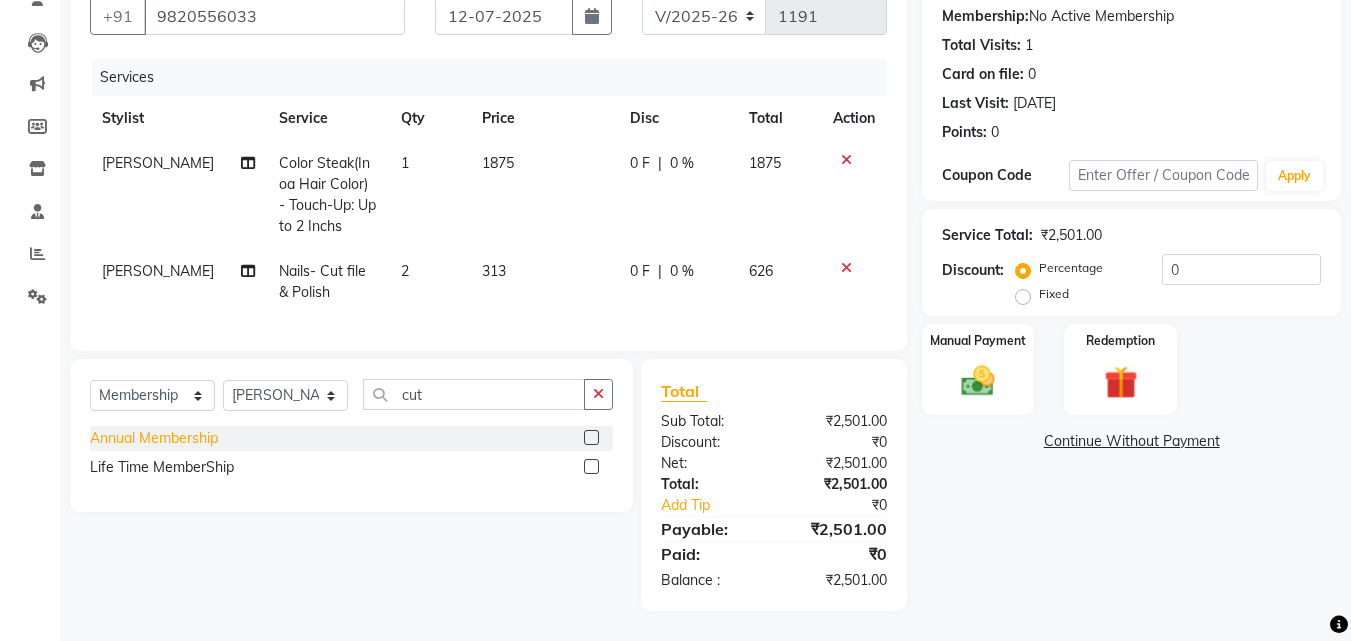 click on "Annual Membership" 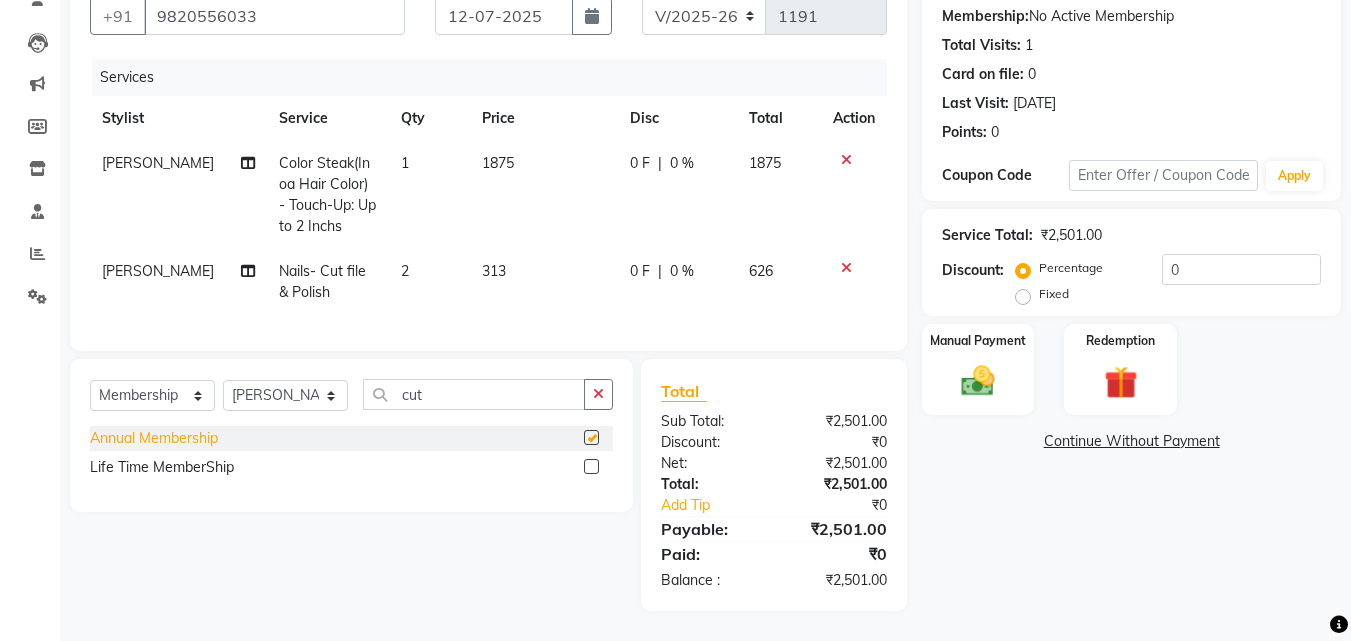 select on "select" 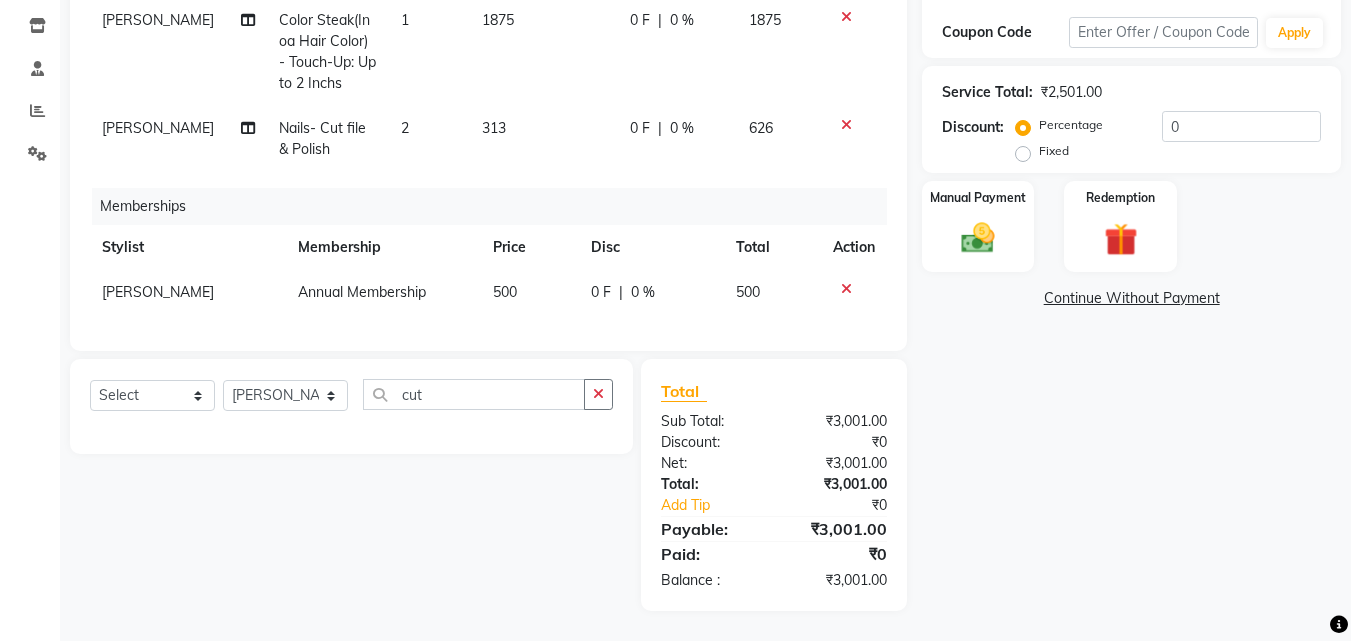 scroll, scrollTop: 347, scrollLeft: 0, axis: vertical 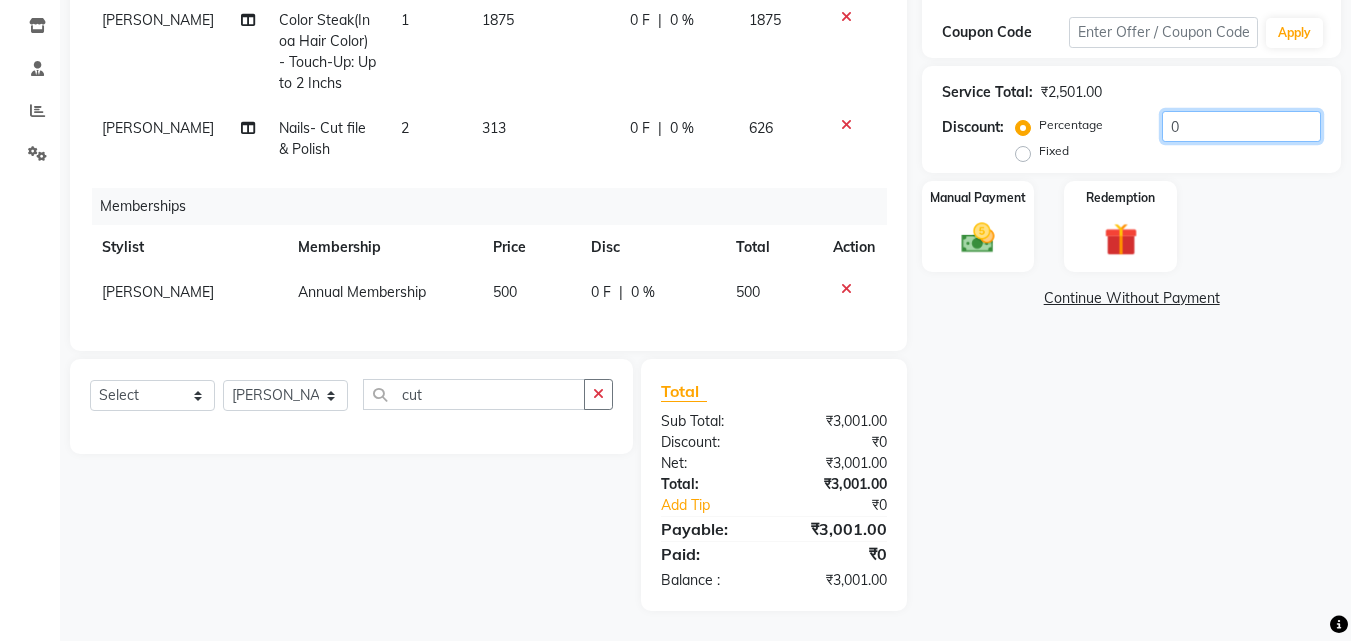drag, startPoint x: 1216, startPoint y: 116, endPoint x: 1117, endPoint y: 107, distance: 99.40825 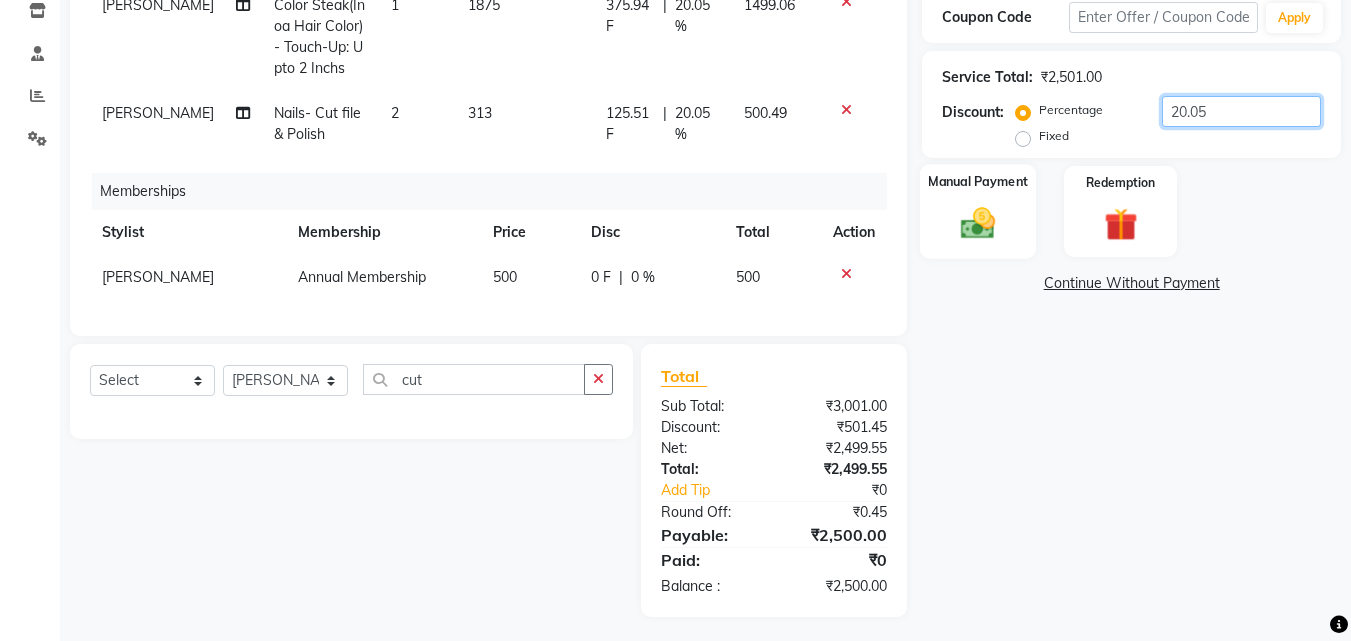 type on "20.05" 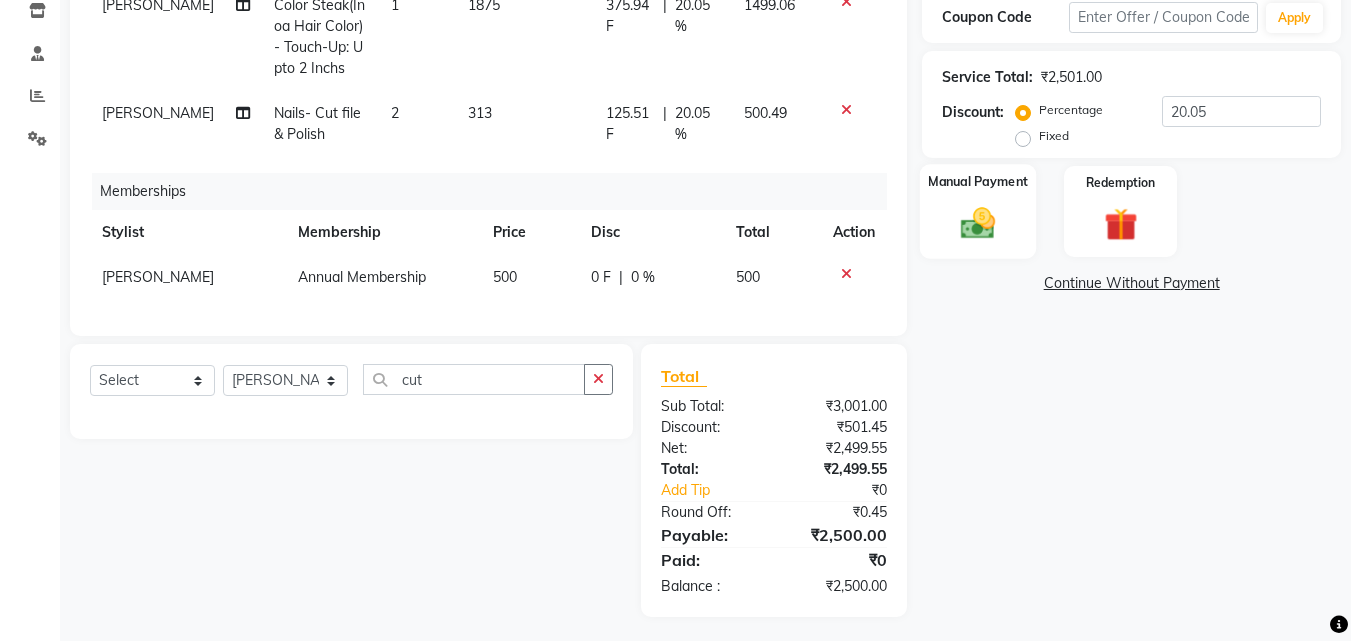 click 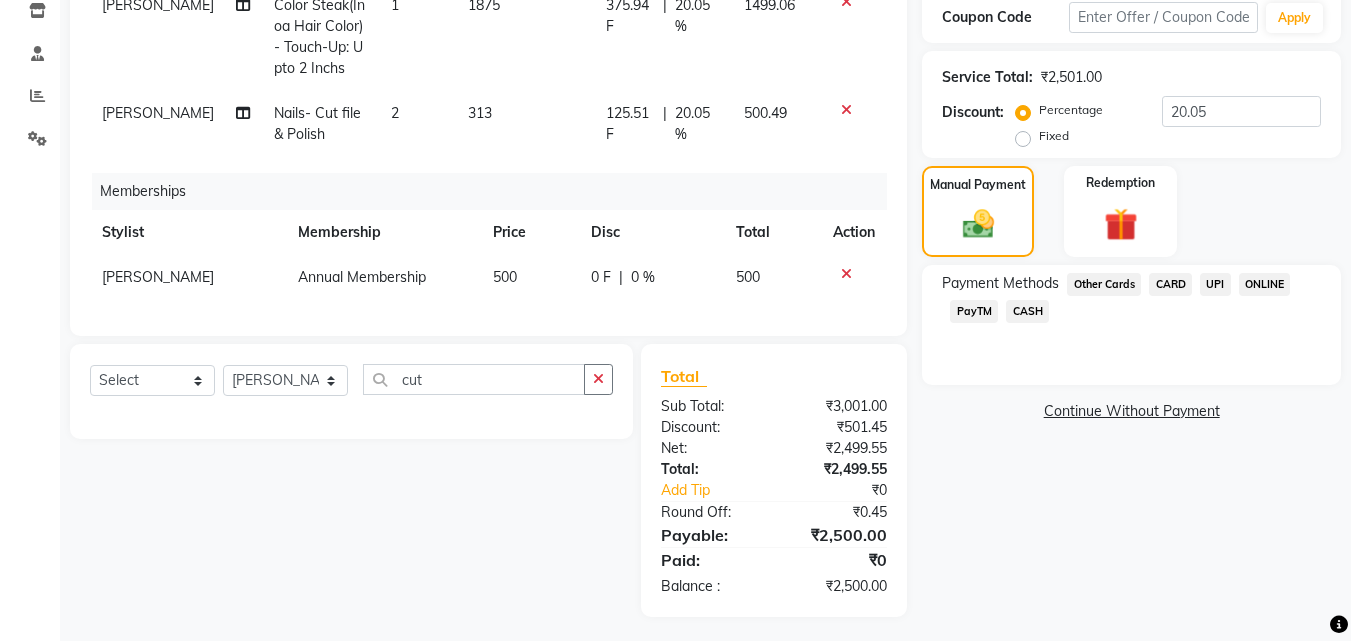 click on "CASH" 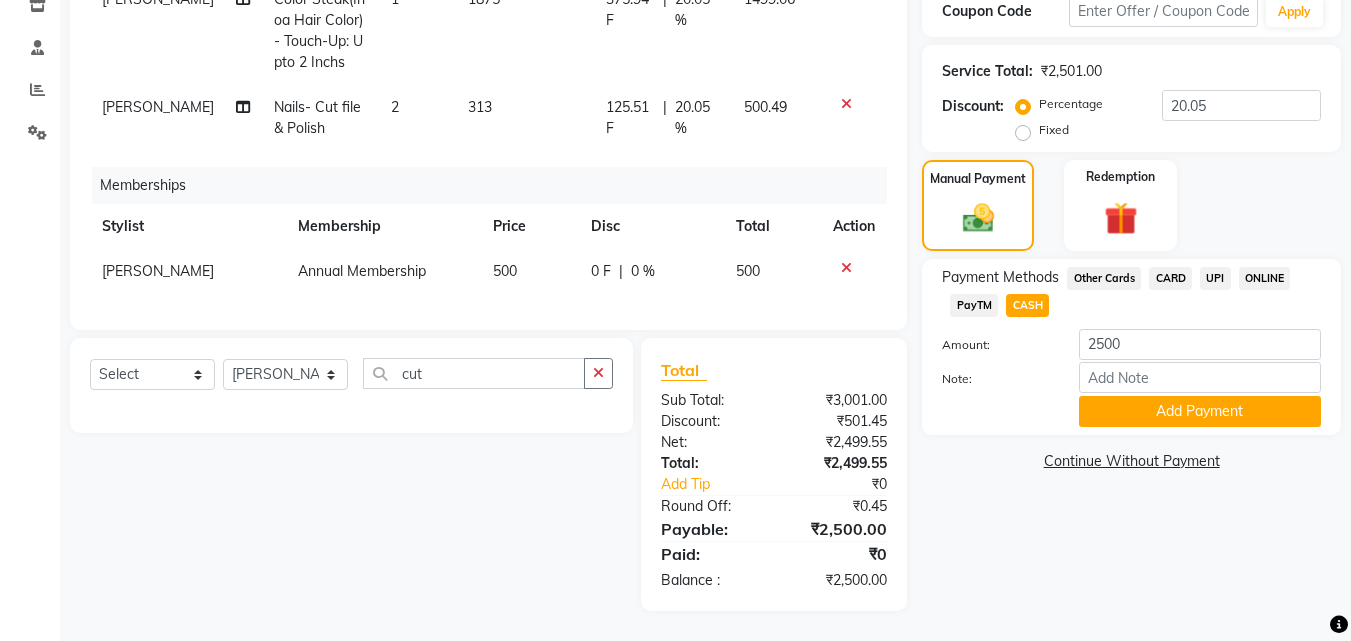 scroll, scrollTop: 368, scrollLeft: 0, axis: vertical 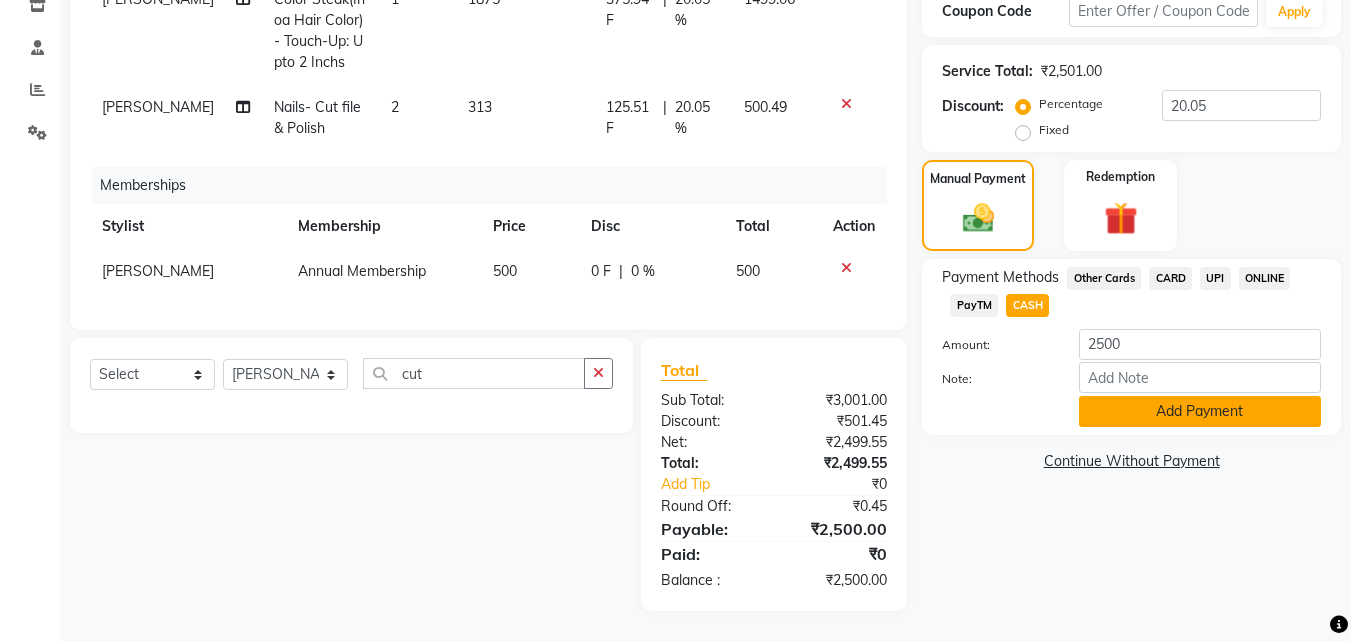 click on "Add Payment" 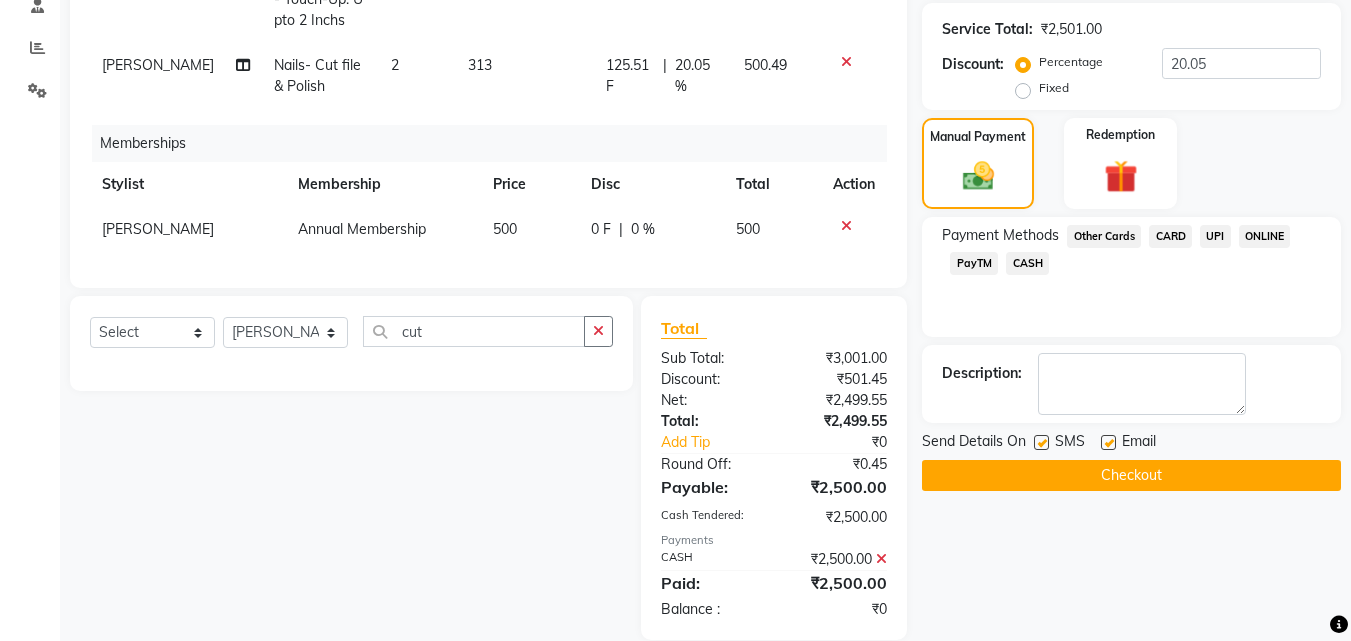 scroll, scrollTop: 439, scrollLeft: 0, axis: vertical 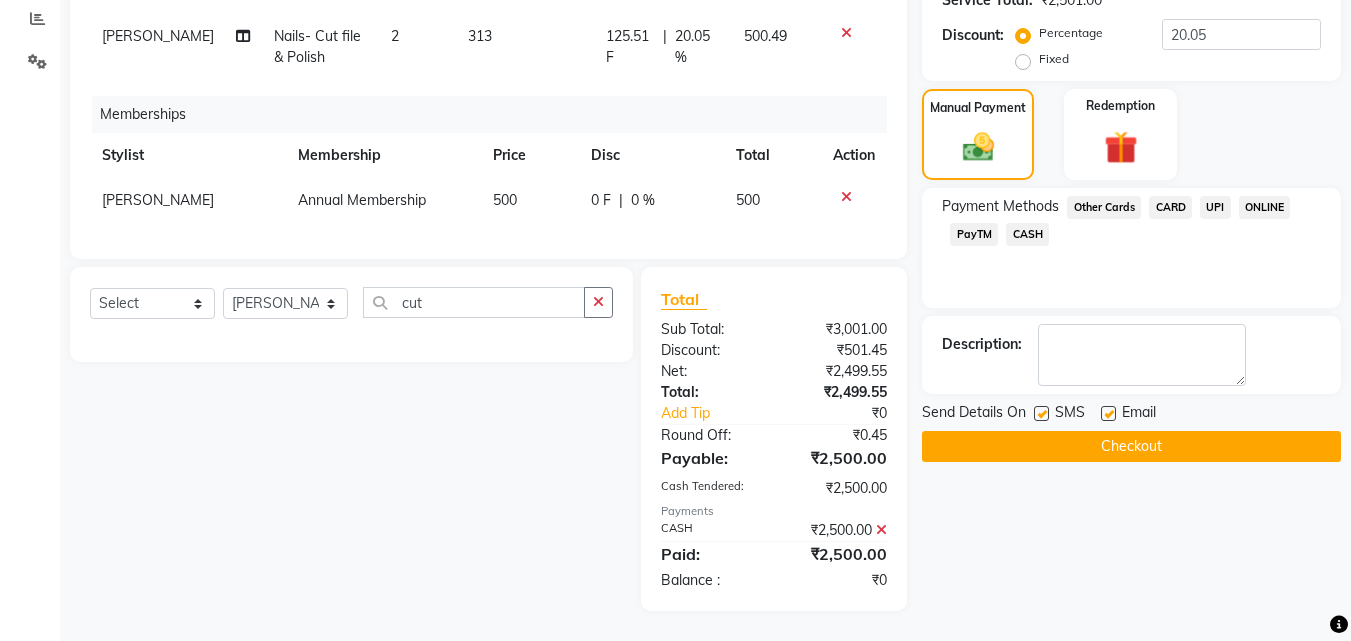 click on "Checkout" 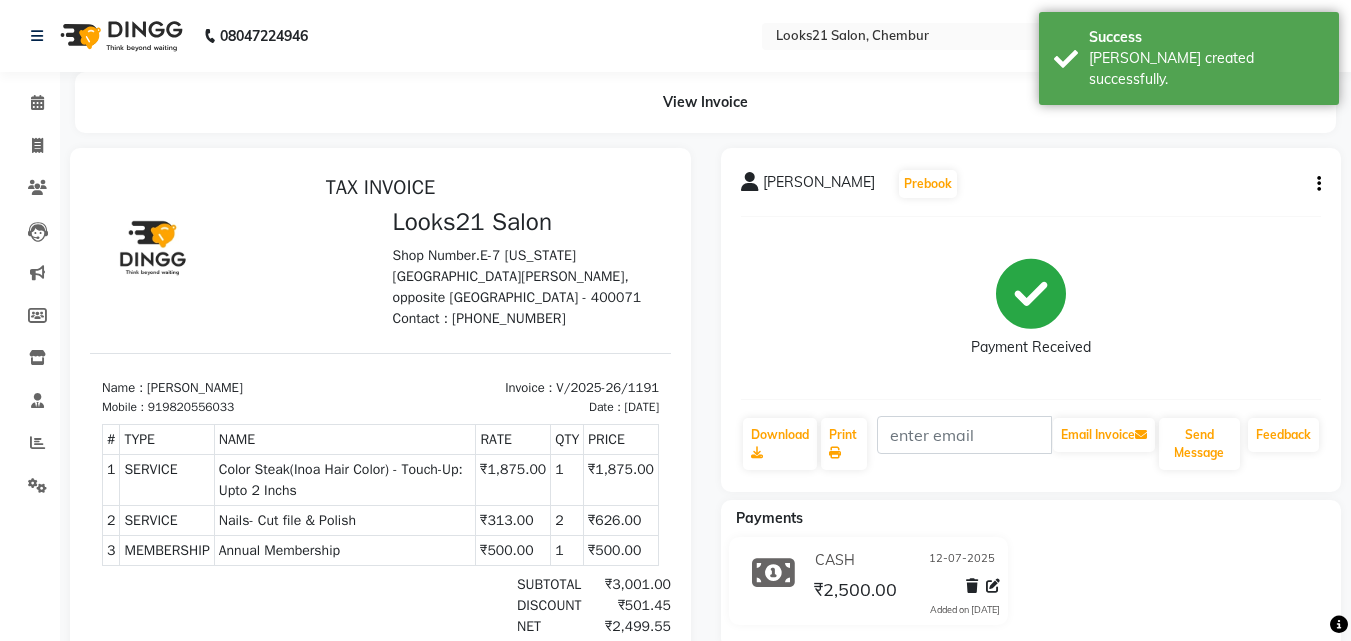 scroll, scrollTop: 0, scrollLeft: 0, axis: both 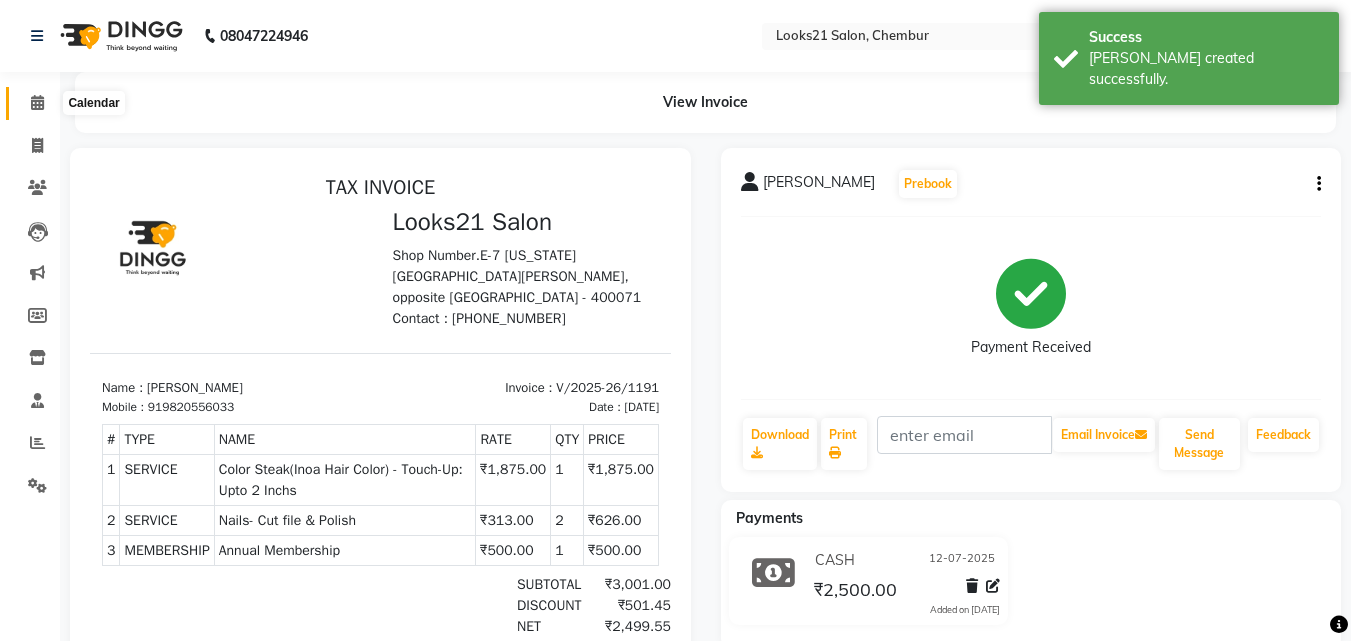 drag, startPoint x: 34, startPoint y: 95, endPoint x: 22, endPoint y: 166, distance: 72.00694 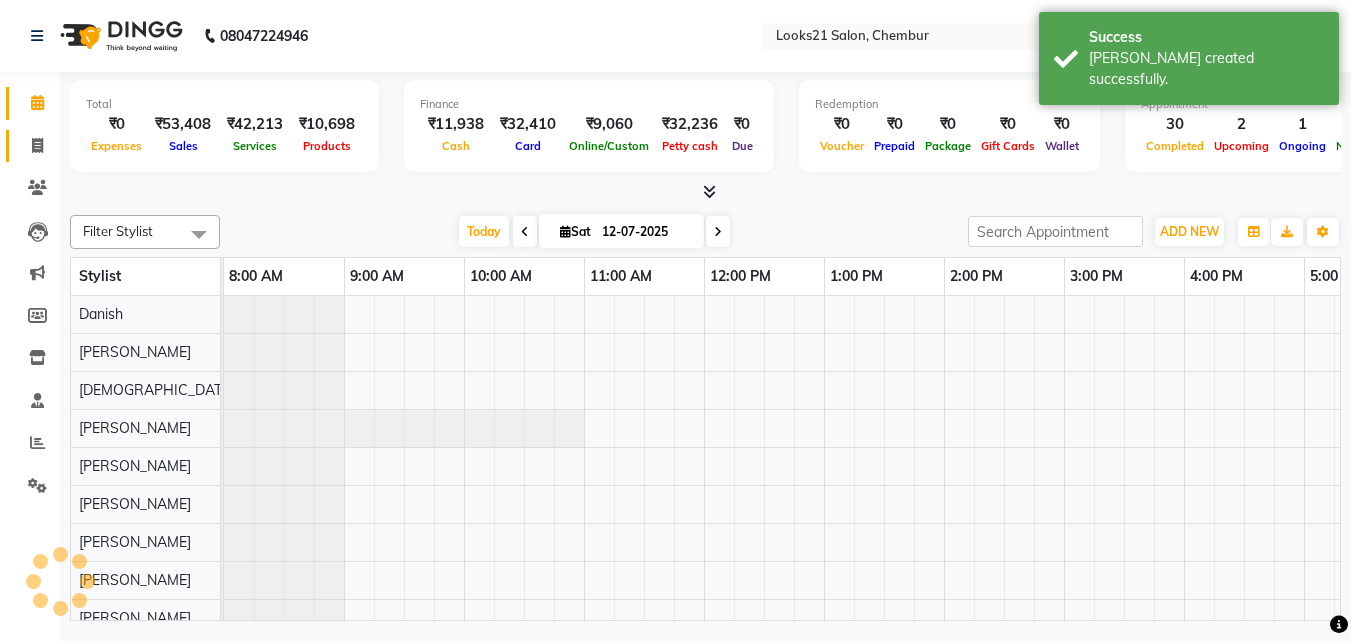 click 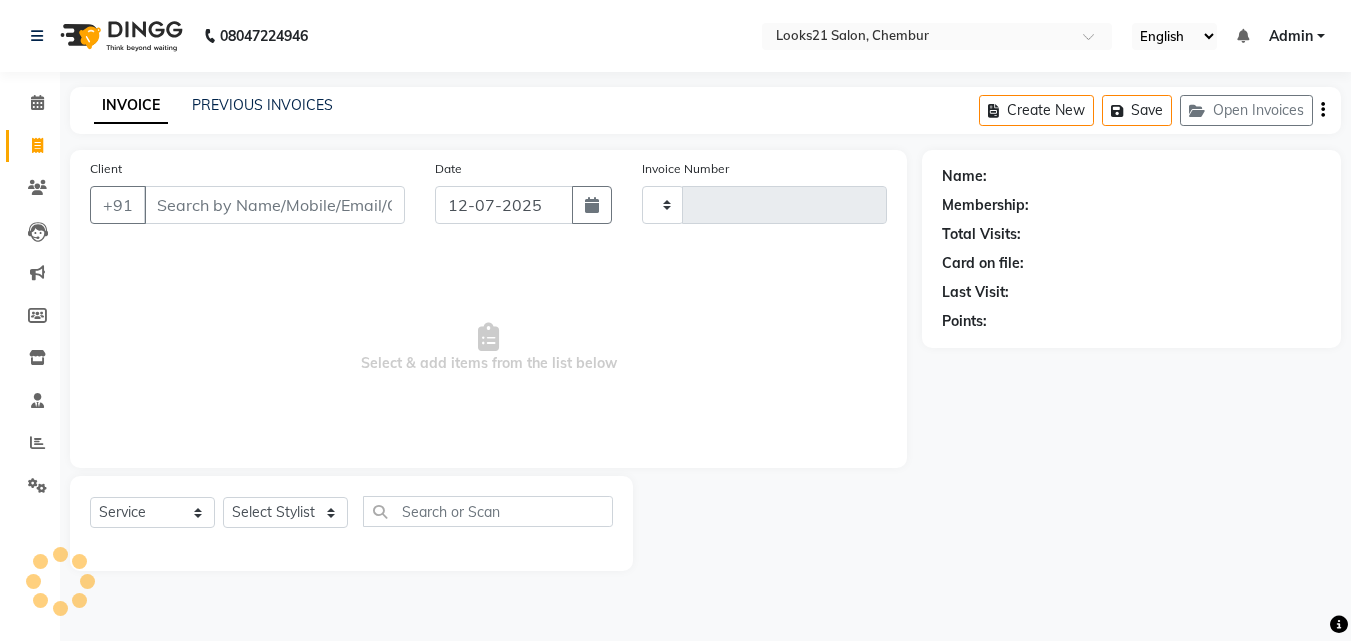 click on "Client" at bounding box center [274, 205] 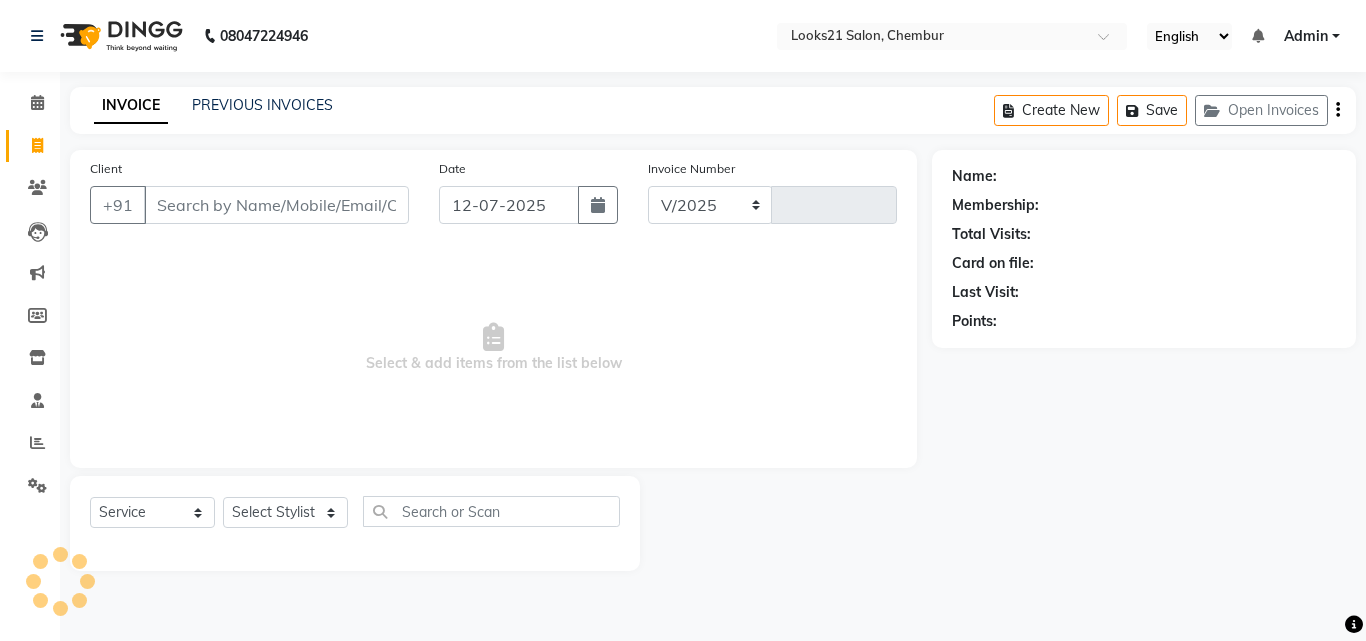 select on "844" 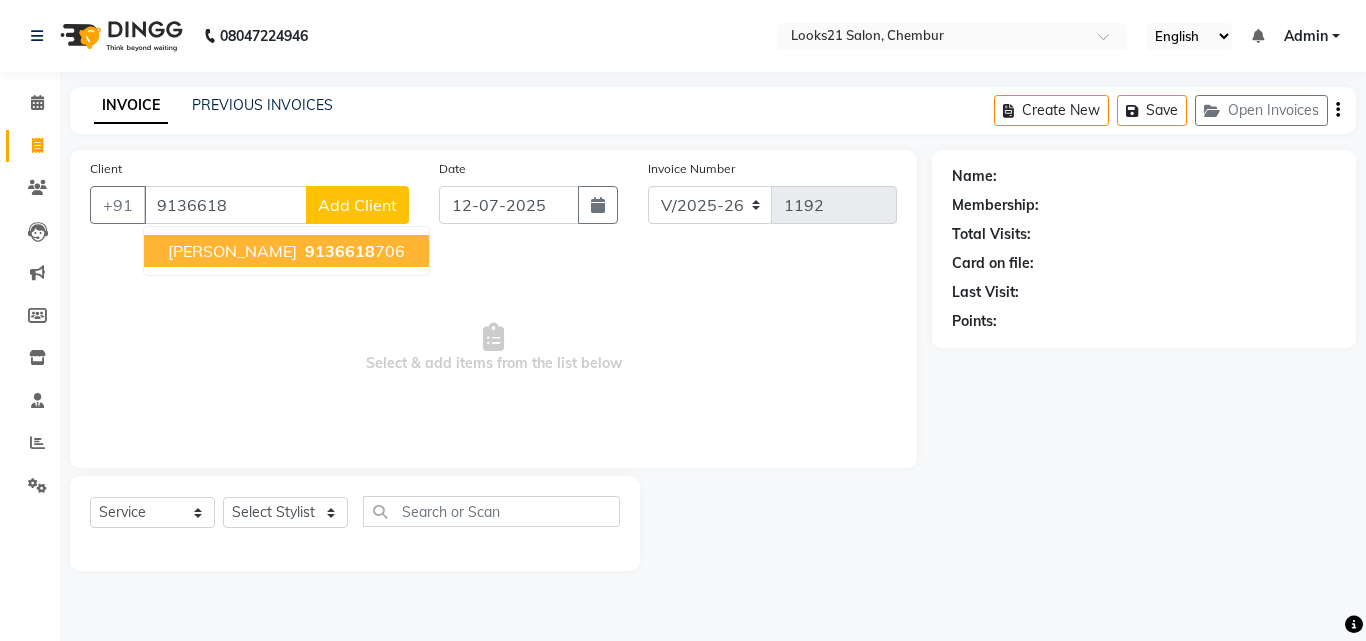 click on "Shanaya Medh" at bounding box center (232, 251) 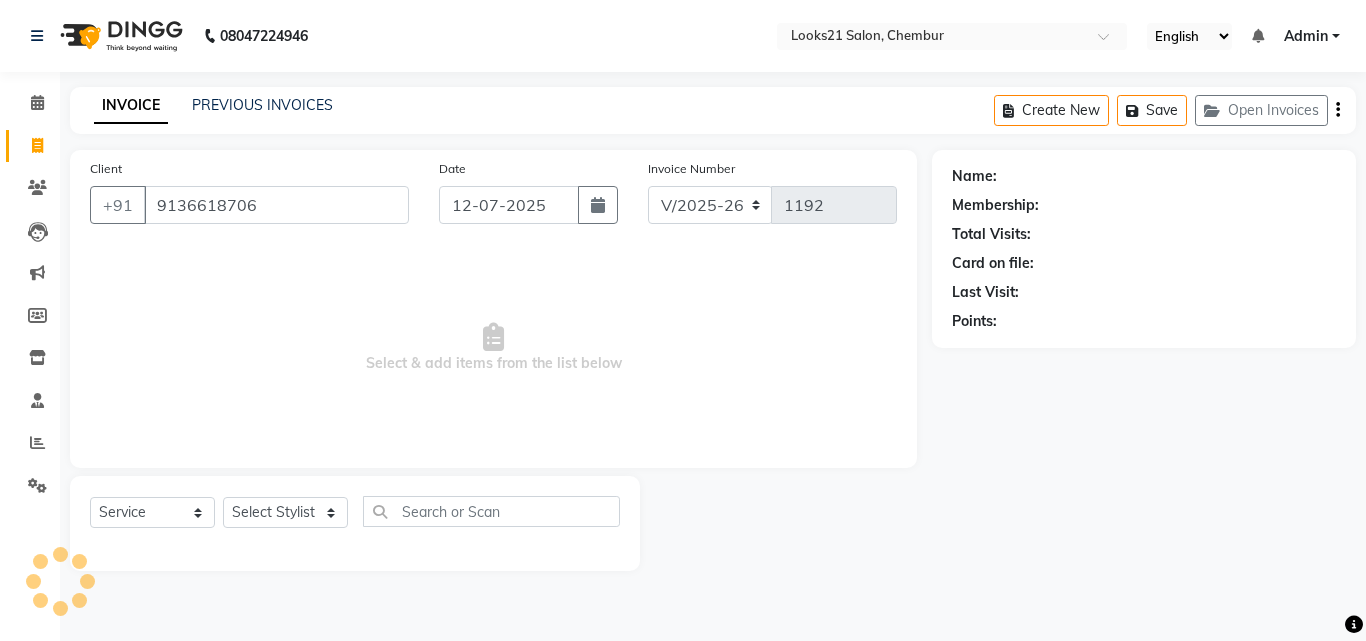 type on "9136618706" 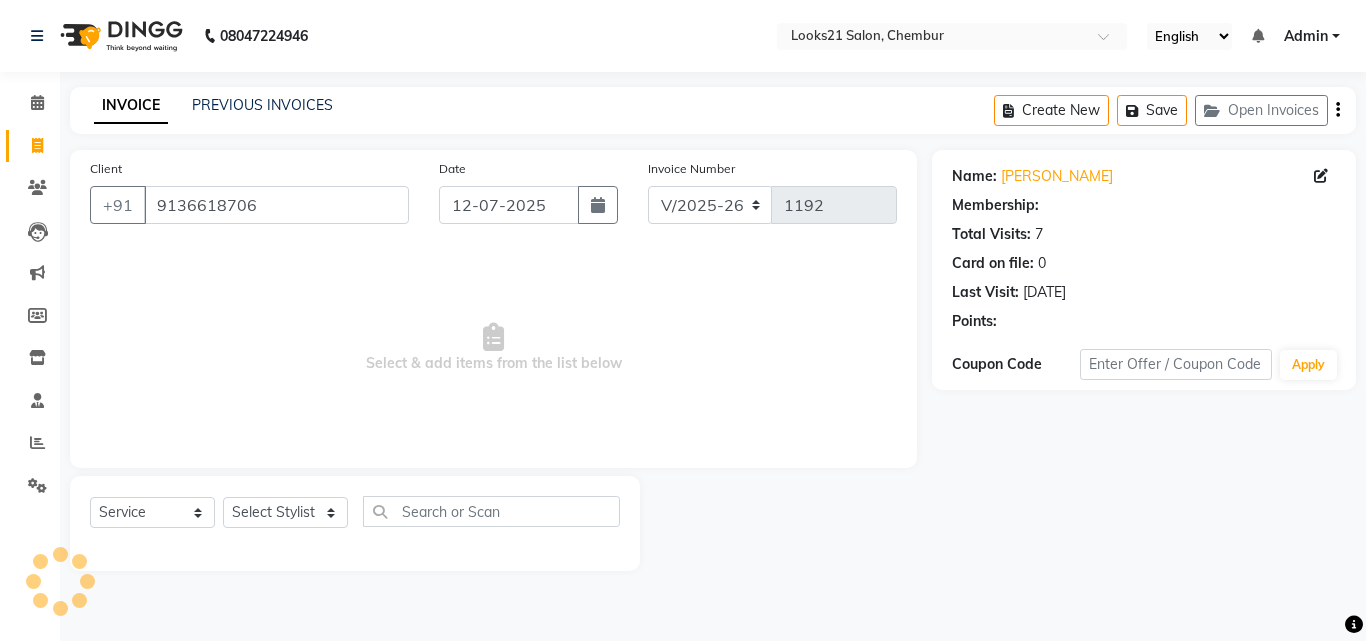 select on "1: Object" 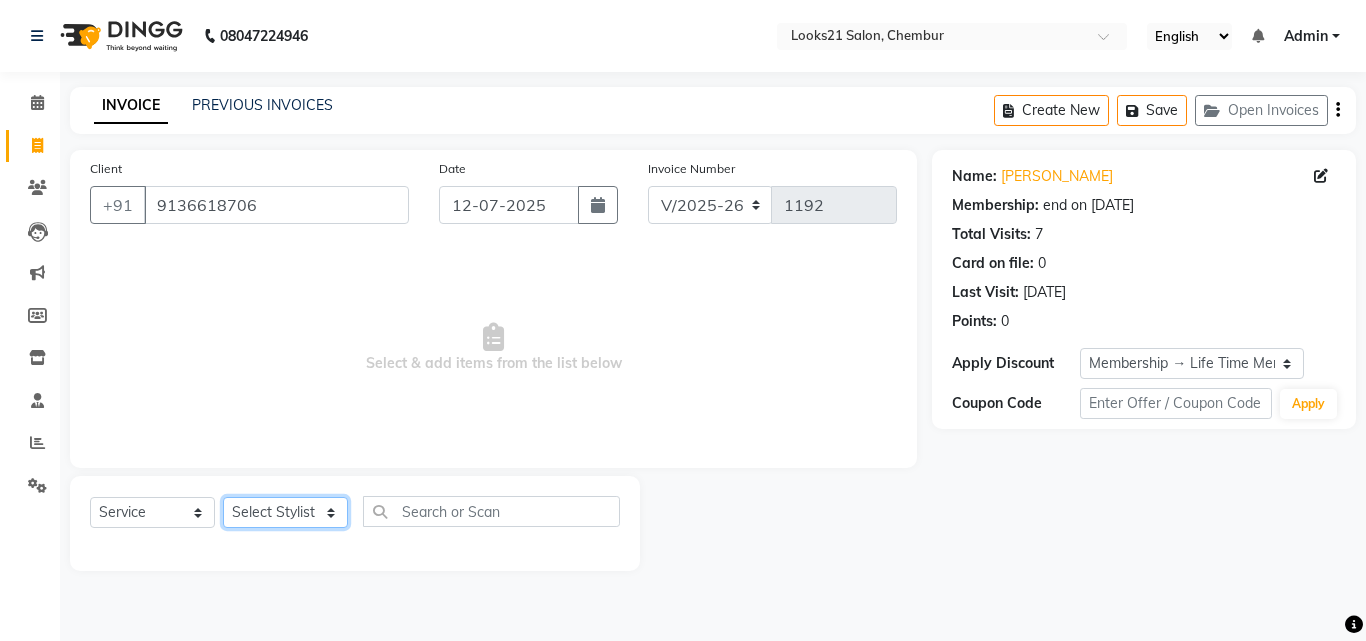 click on "Select Stylist [PERSON_NAME] [PERSON_NAME] [PERSON_NAME] [PERSON_NAME] [PERSON_NAME] [PERSON_NAME] [PERSON_NAME]" 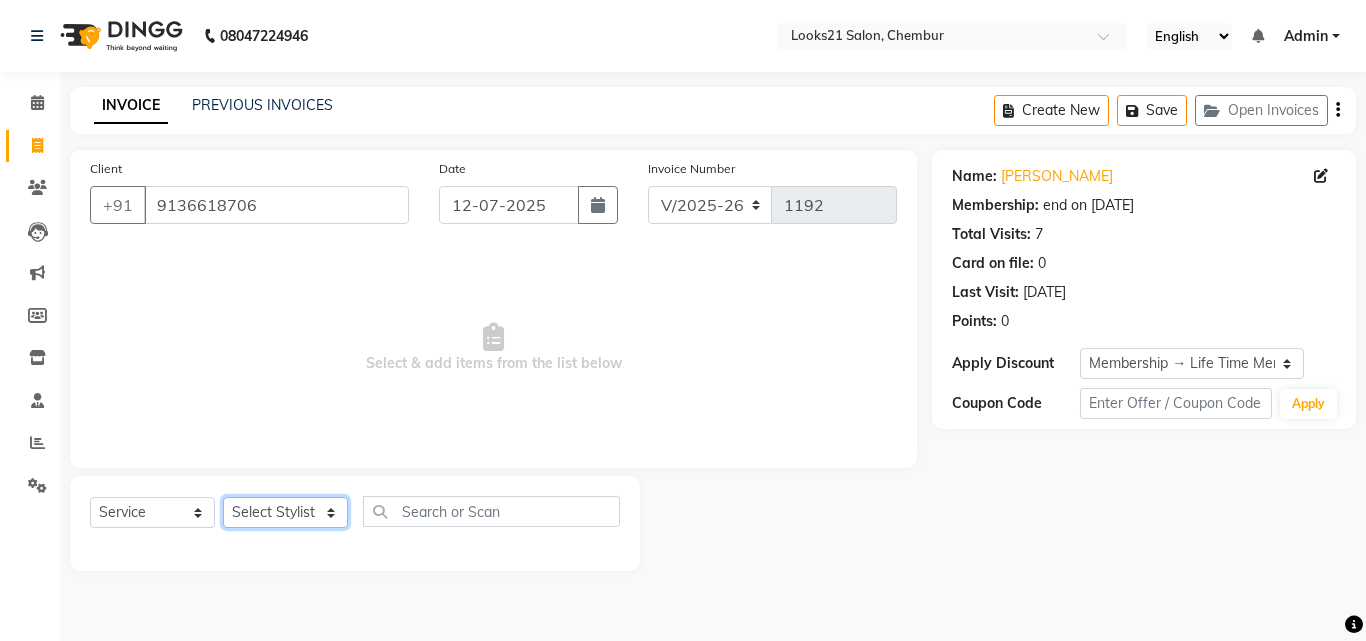 select on "13886" 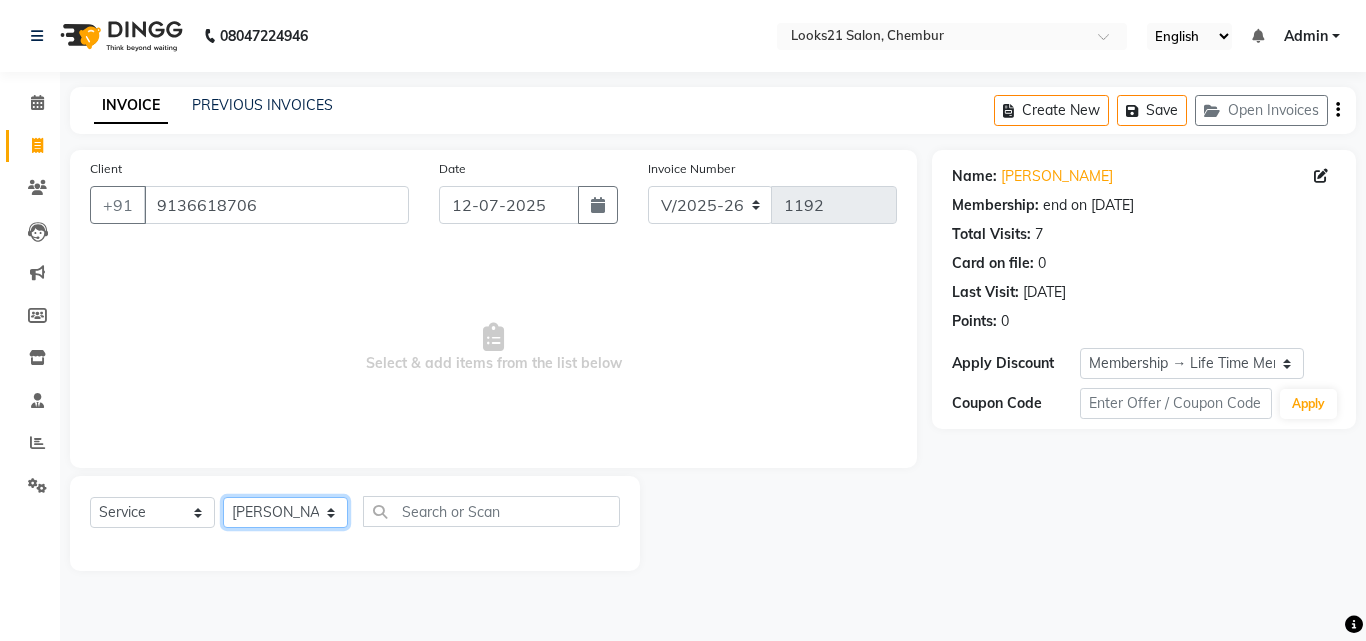 click on "Select Stylist [PERSON_NAME] [PERSON_NAME] [PERSON_NAME] [PERSON_NAME] [PERSON_NAME] [PERSON_NAME] [PERSON_NAME]" 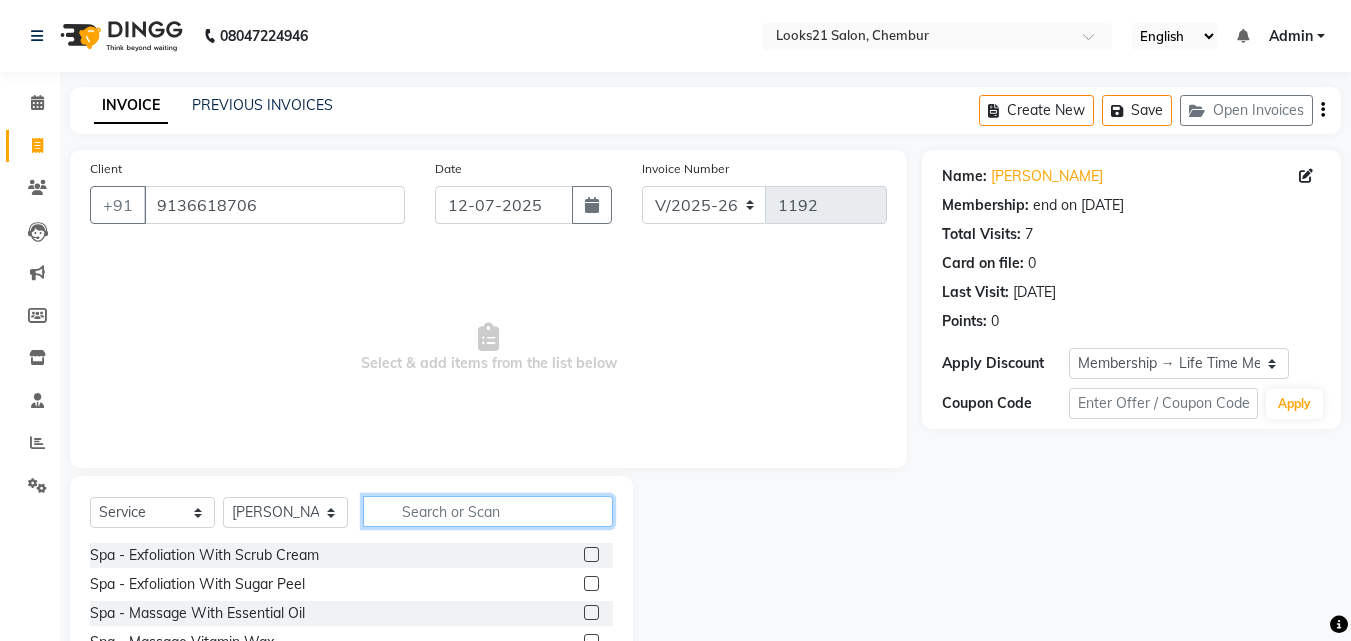 click 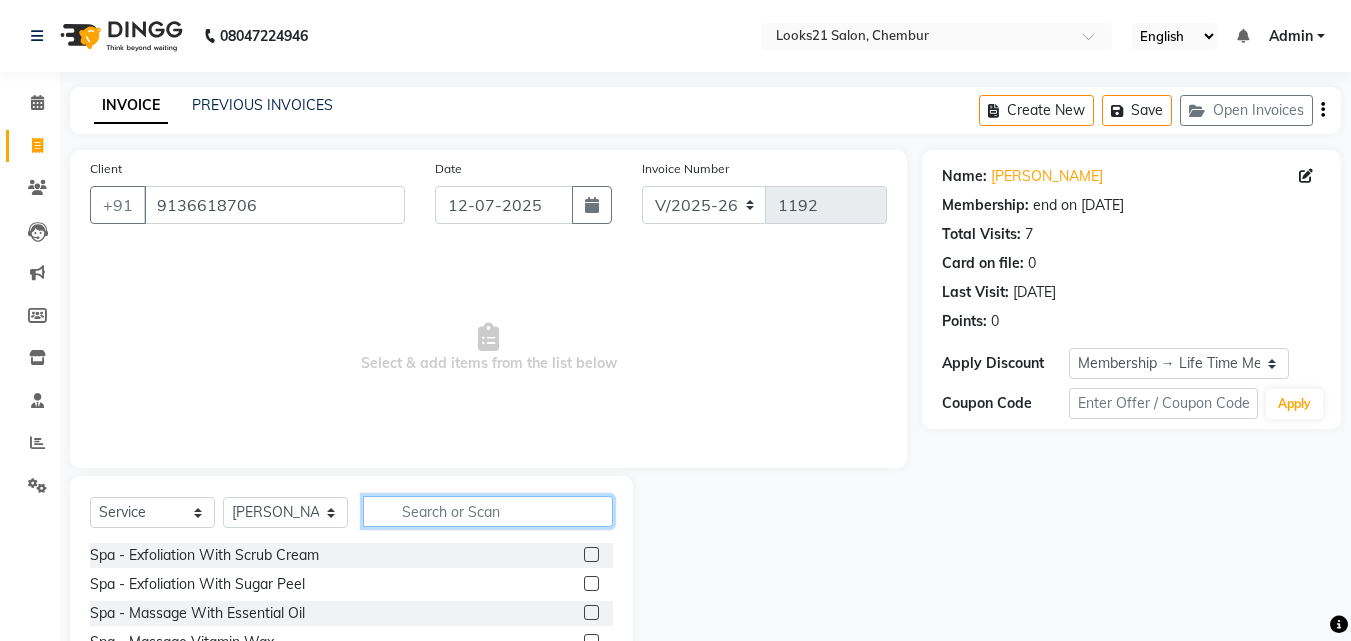 click 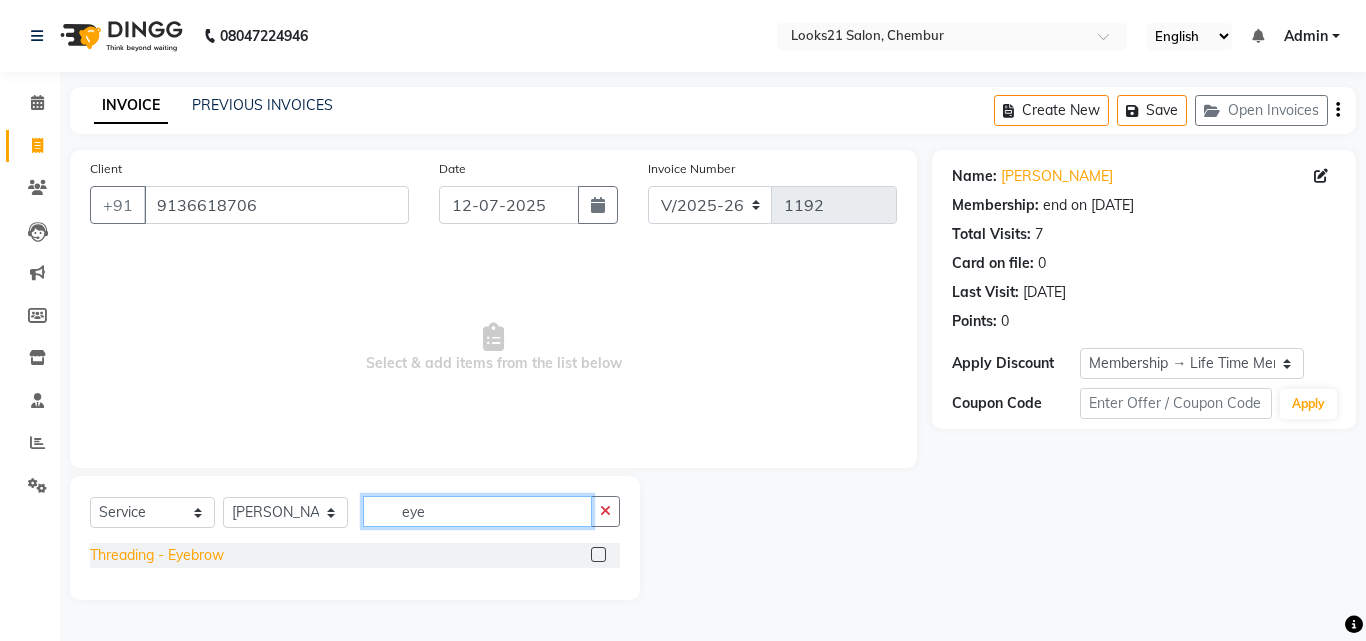 type on "eye" 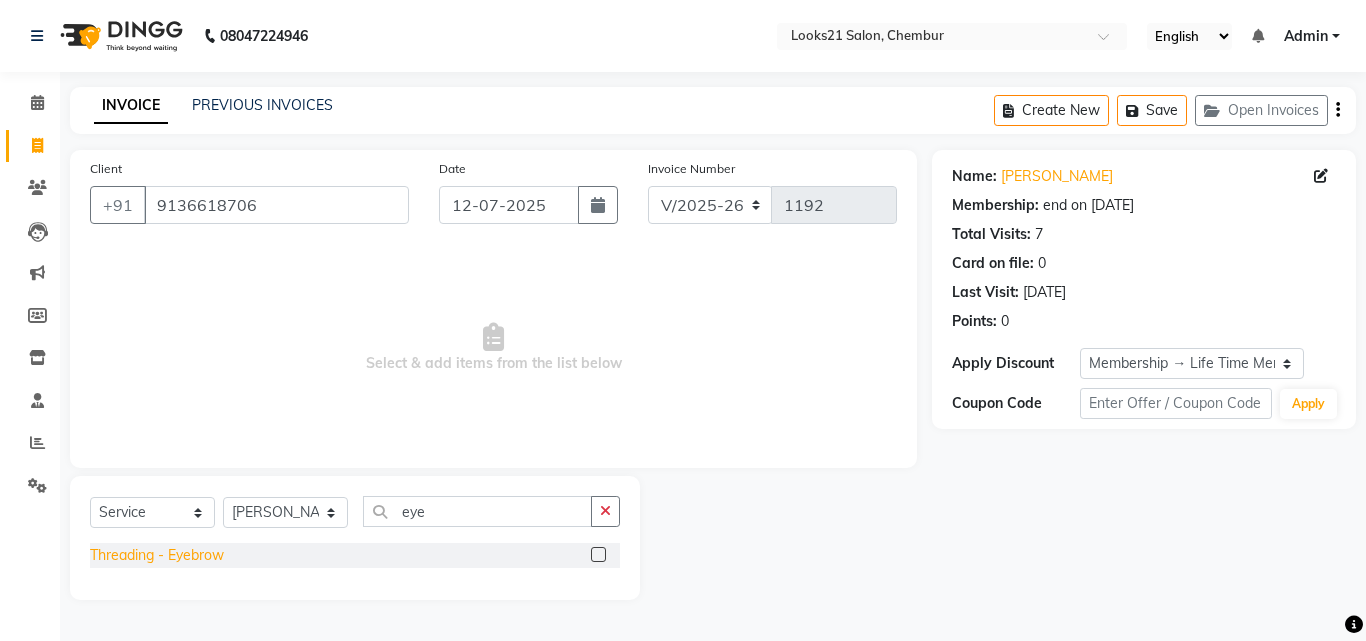 click on "Threading  - Eyebrow" 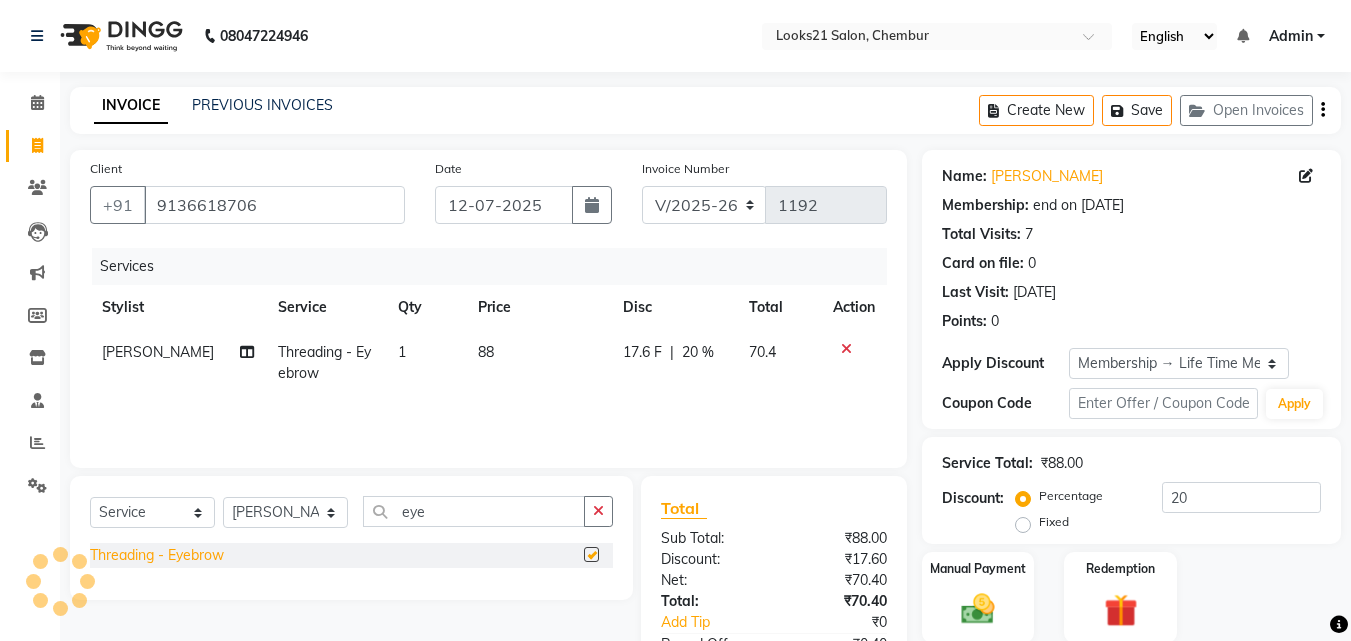 checkbox on "false" 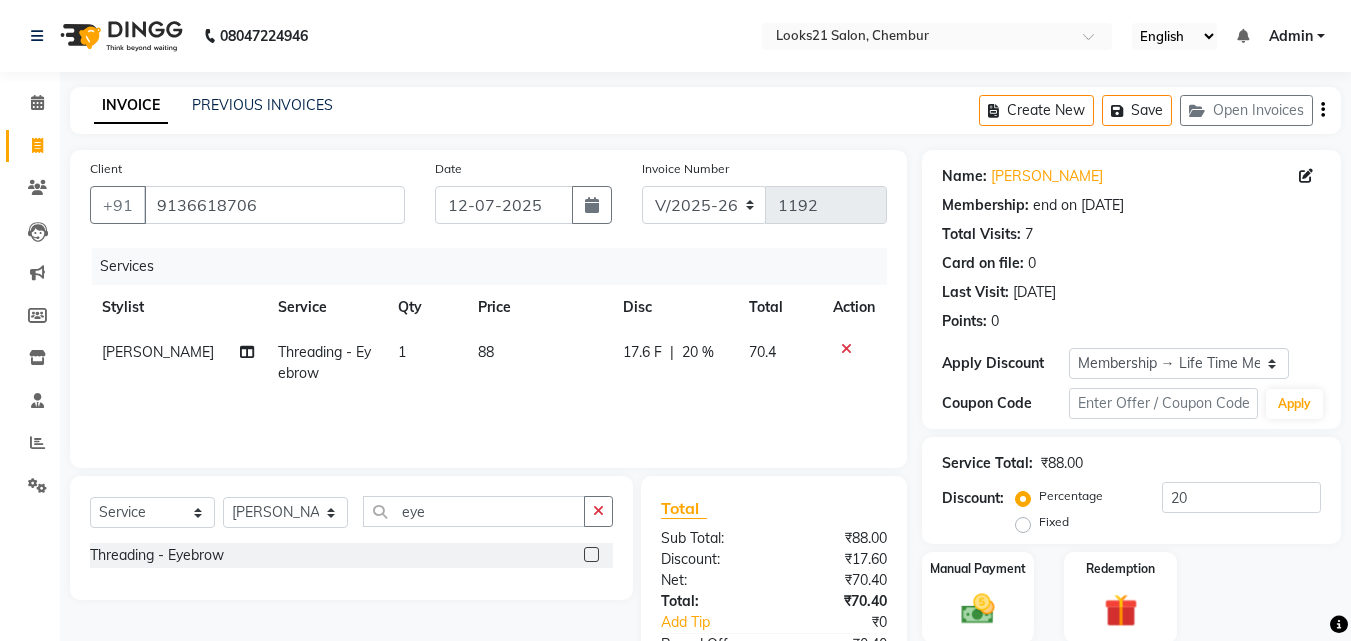 click on "1" 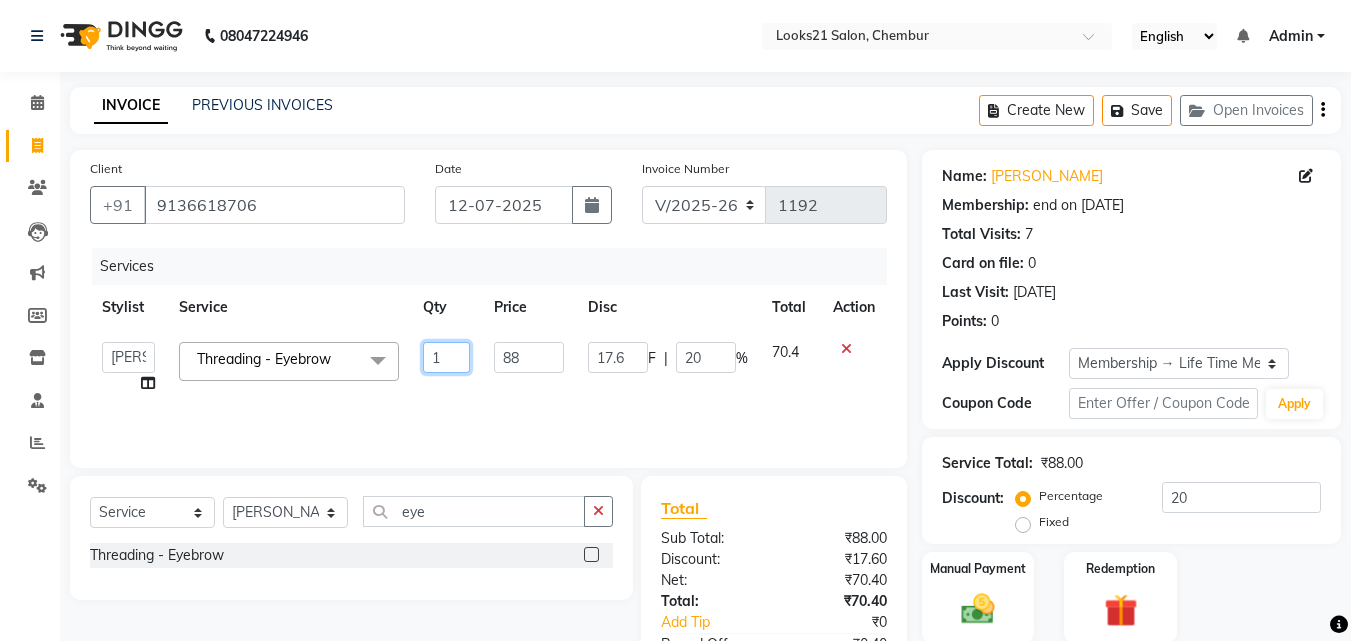 drag, startPoint x: 448, startPoint y: 353, endPoint x: 399, endPoint y: 343, distance: 50.01 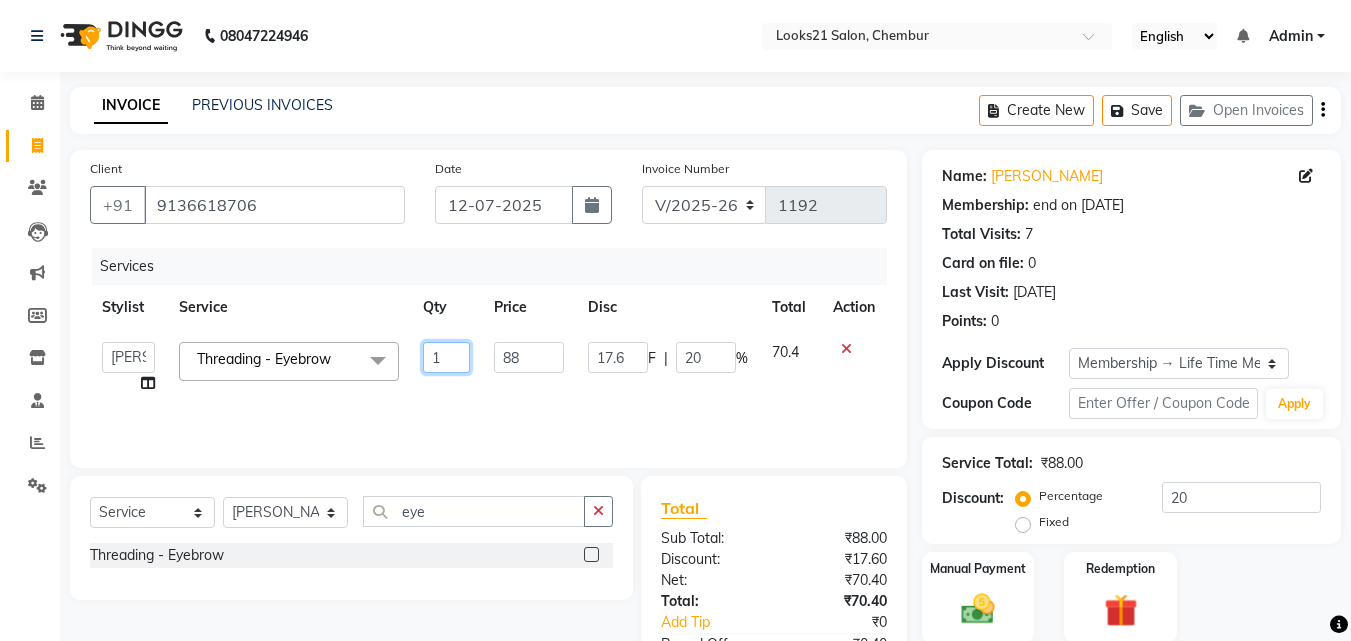 click on "Anwar   Danish   Janardhan   sabiya khan   Sajeda Siddiqui   Samiksha   Shakil   Sharif Ahmed   Shraddha   Vaishali  Threading  - Eyebrow  x Spa  - Exfoliation With Scrub Cream Spa  - Exfoliation With Sugar Peel Spa  - Massage With Essential Oil Spa  - Massage Vitamin Wax Spa  - Wraps With Cotton Extract Spa  - Wraps With Moistourising Wax Therapy  - Full Arms Therapy  - Full Leg Therapy  - Sparkling Back Reflexology  - Feet (30 Mins) Reflexology  - Hand & Feet ( 60 Mins) Reflexology  - Back (30 Mins) Nails  - Cut And Filing Nails  - Nail Polish Hand / Feet Nails  - French Nail Polish Nails  - Gel French Nail Polish Nails- Cut file & Polish Gel Polish  - Gel Polish 10 Tips Gel Polish  - Gel Polish Remover 10 Tips Gel Polish  - Builder Gel Extension Gel Polish  - Gum Gel Extension Gel Polish  - 10 Tips Glitter Polish Black Mask  - Under Arms And Back Of Arms Black Mask  - Front Black Mask  - Back Black Mask  - Full Arms Black Mask  - Half Arms Black Mask  - Full Legs Black Mask  - Half Legs O THREE FACIAL 1" 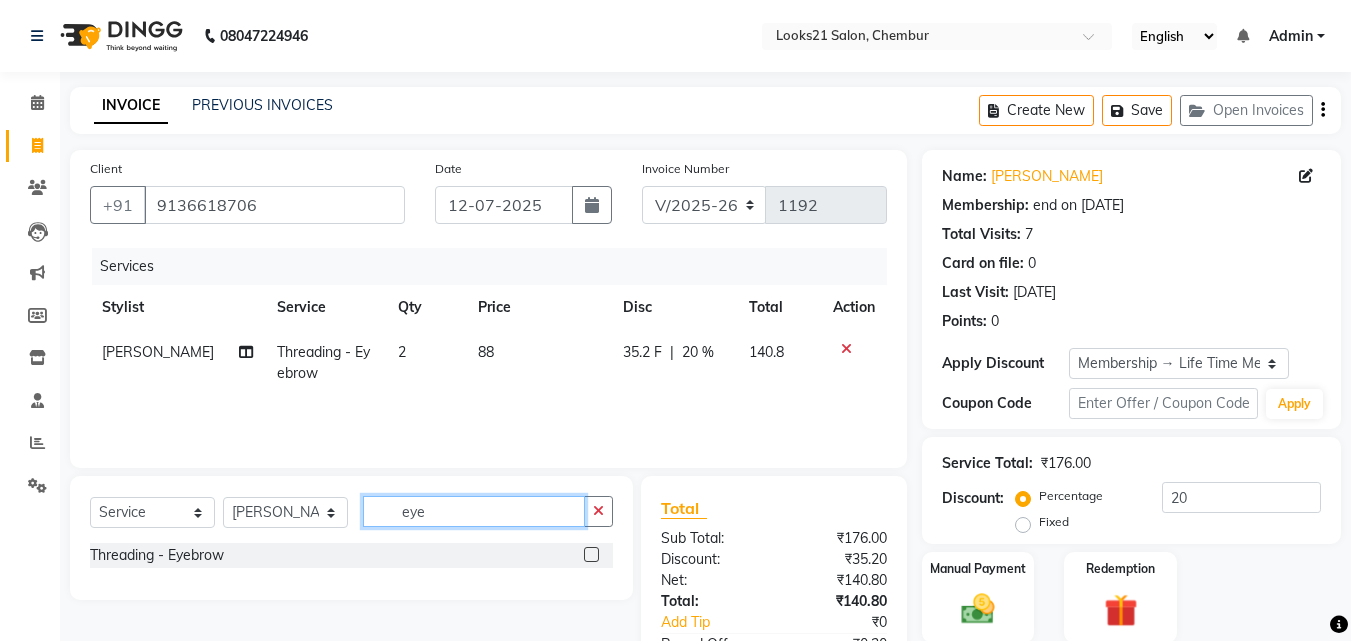 click on "eye" 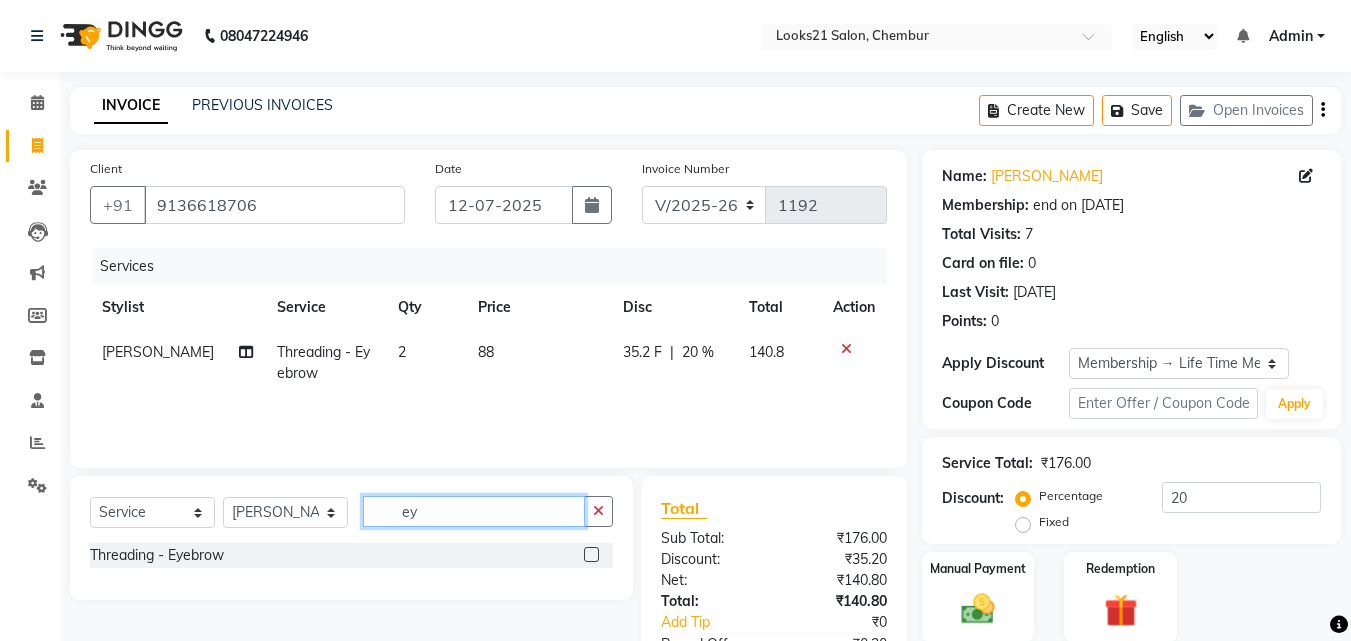 type on "e" 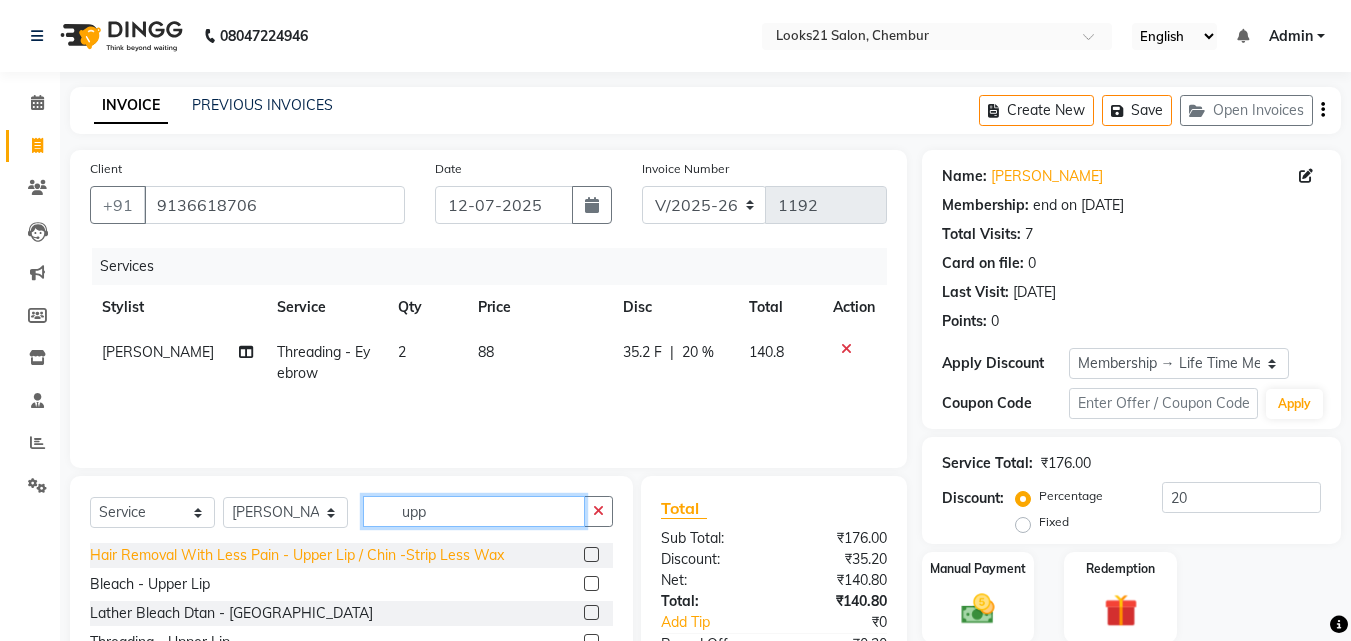 type on "upp" 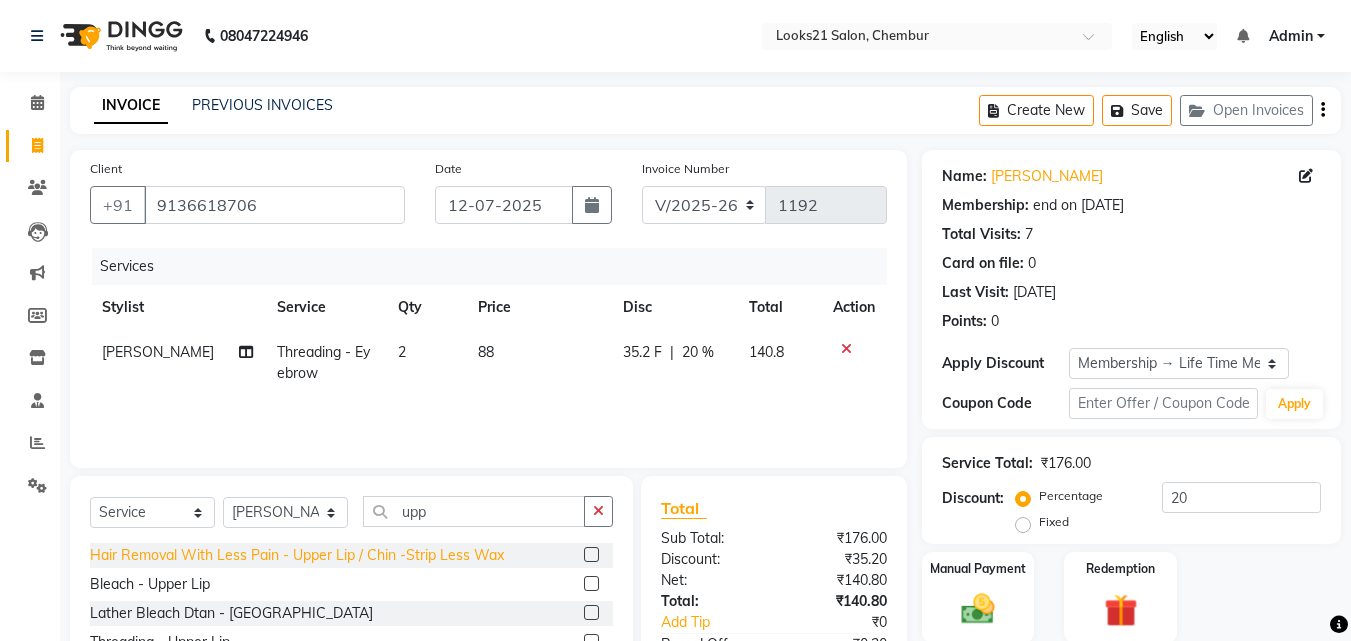 click on "Hair Removal With Less Pain  - Upper Lip / Chin -Strip Less Wax" 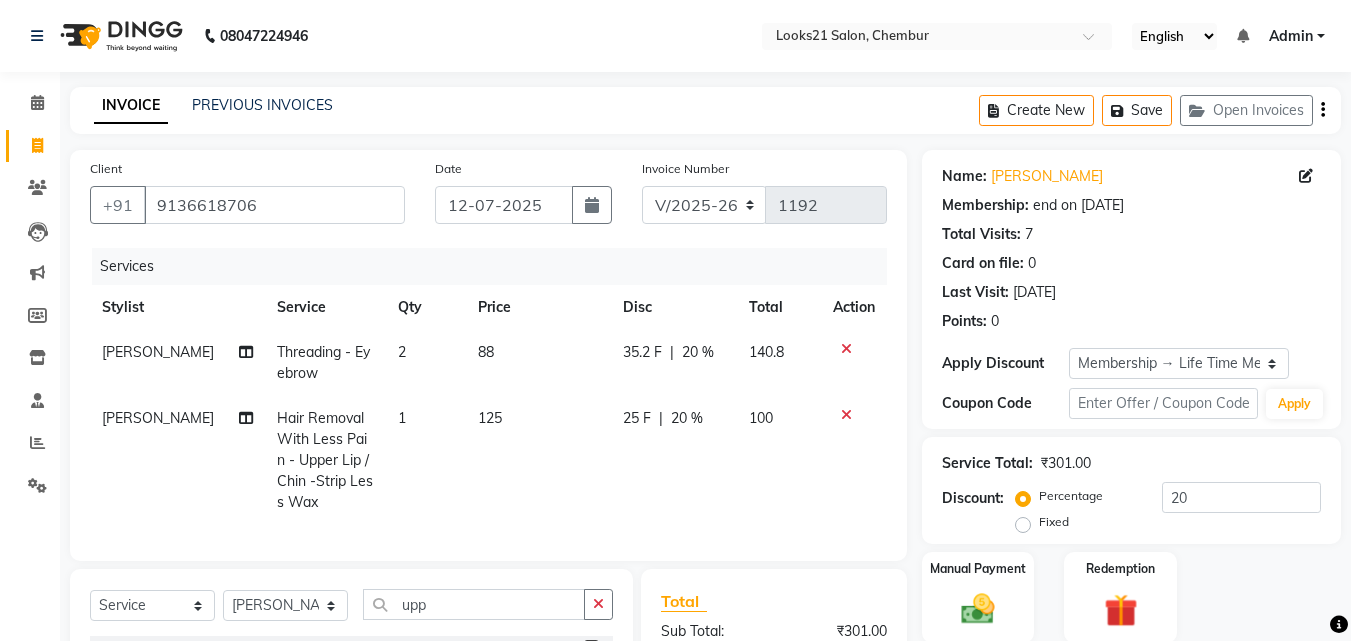 checkbox on "false" 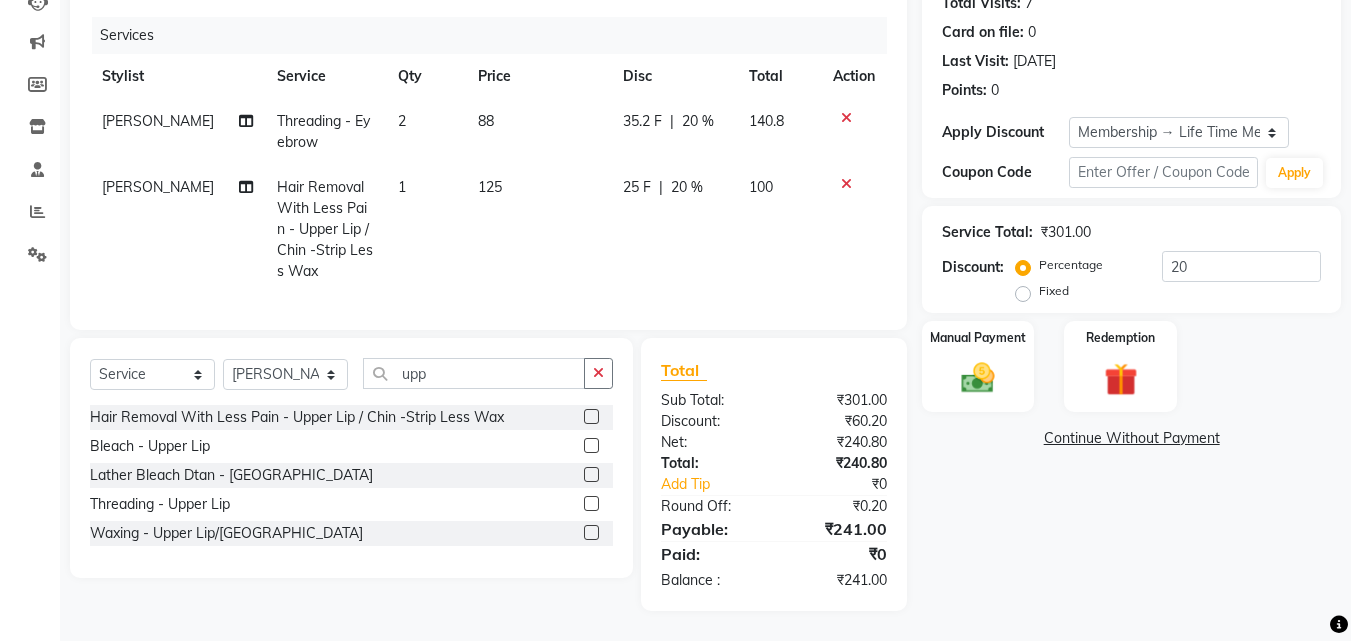 scroll, scrollTop: 246, scrollLeft: 0, axis: vertical 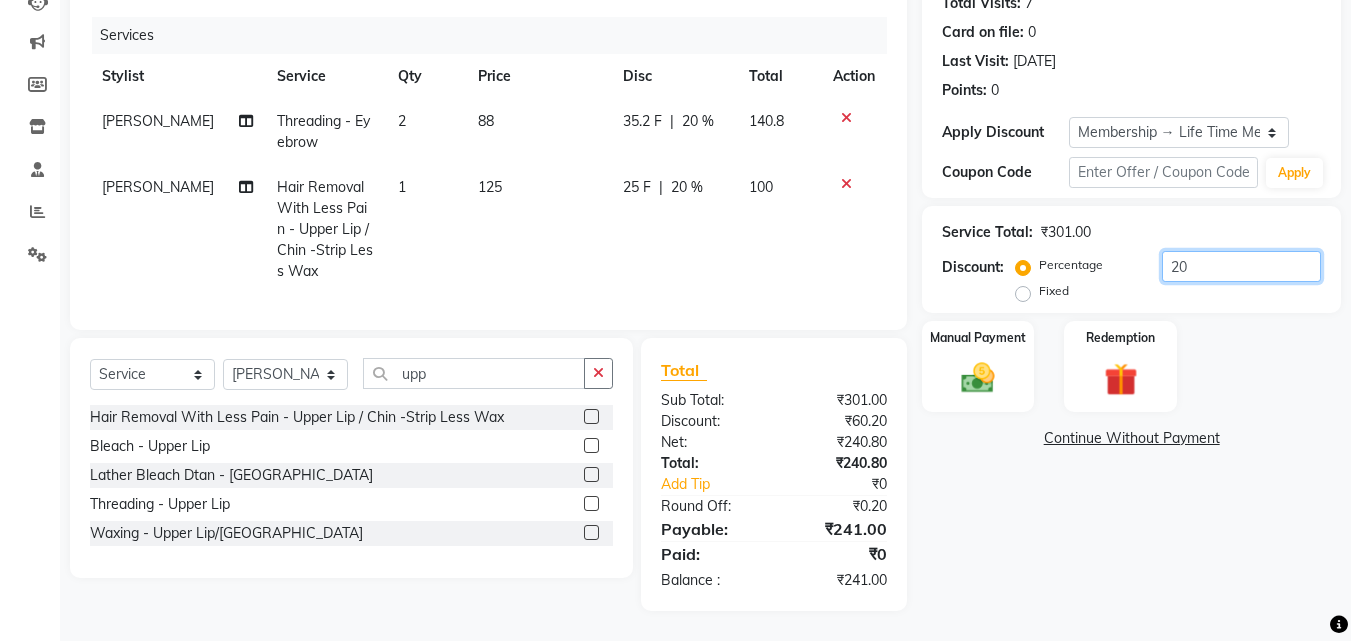 click on "20" 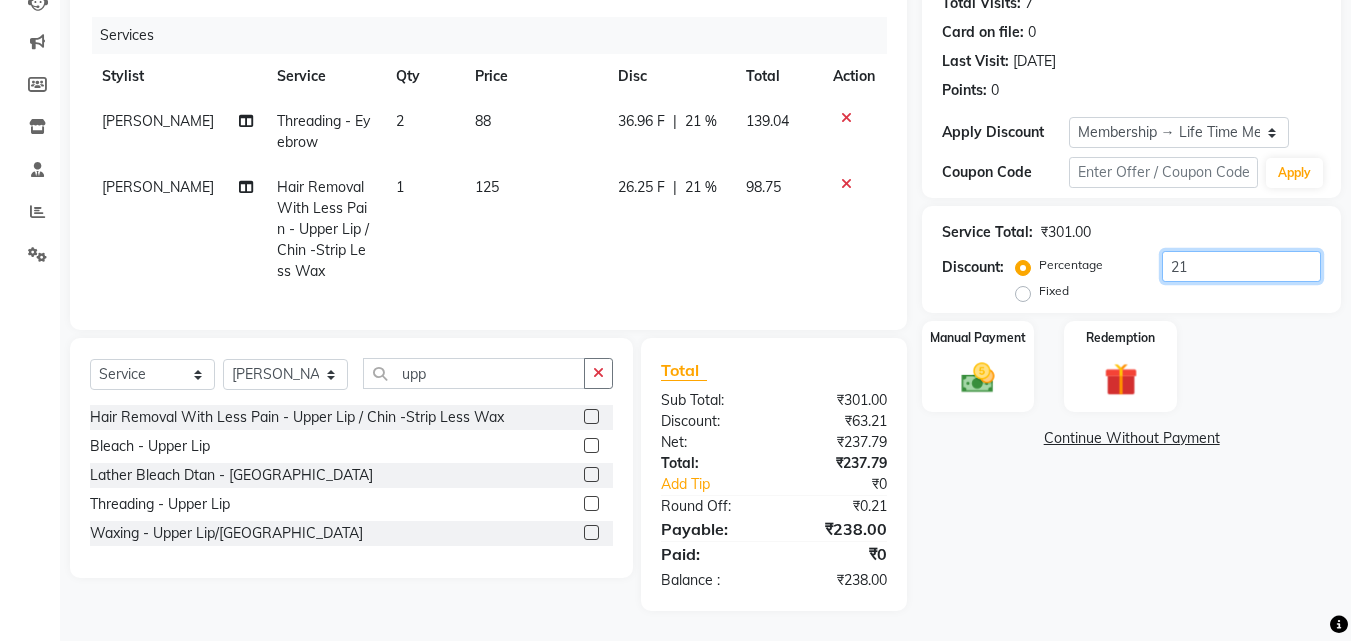 type on "2" 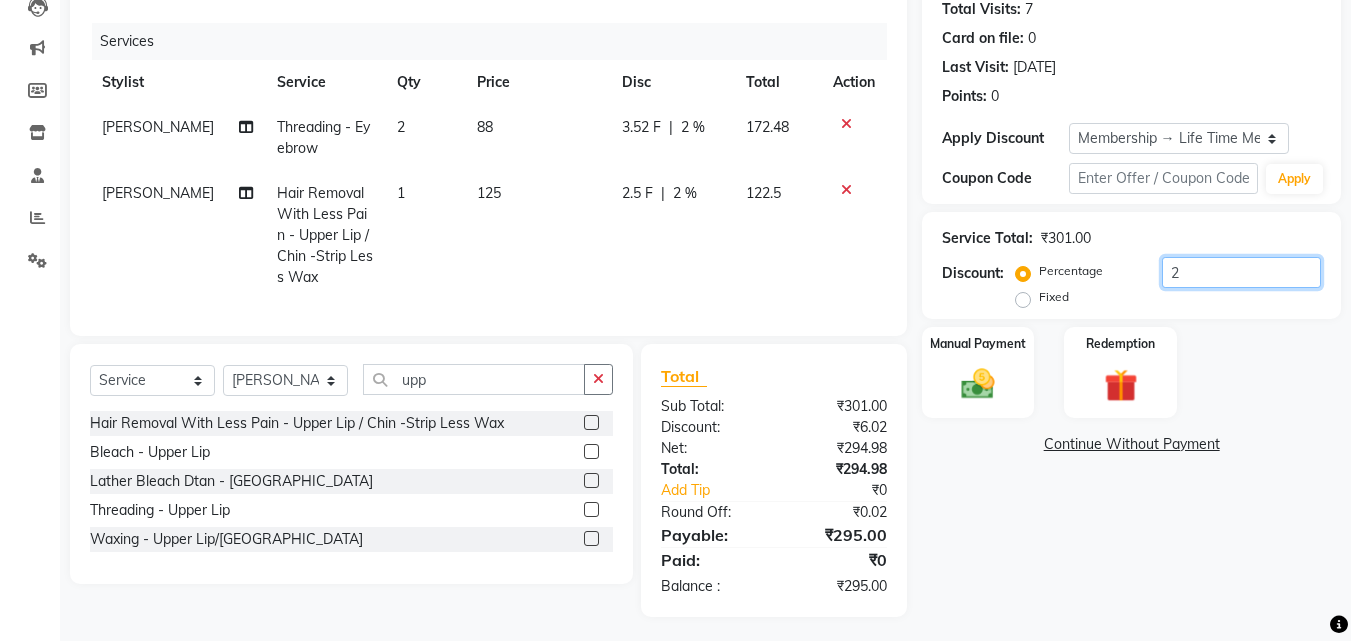 scroll, scrollTop: 246, scrollLeft: 0, axis: vertical 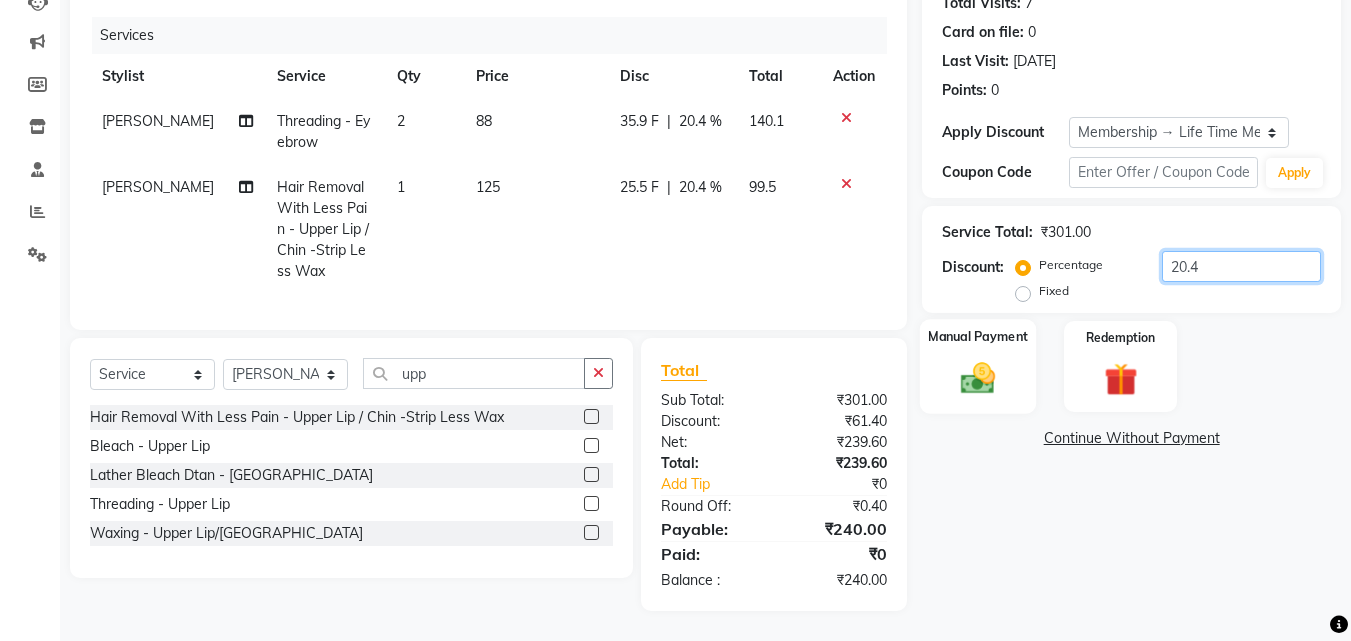 type on "20.4" 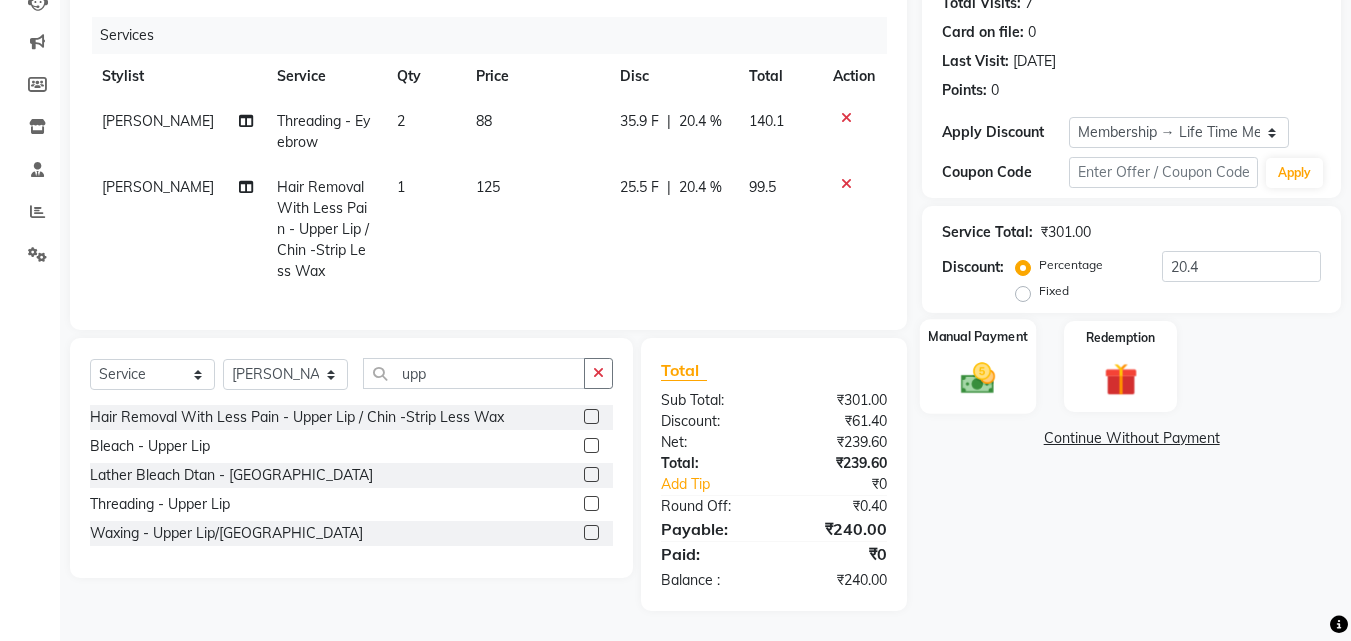 click 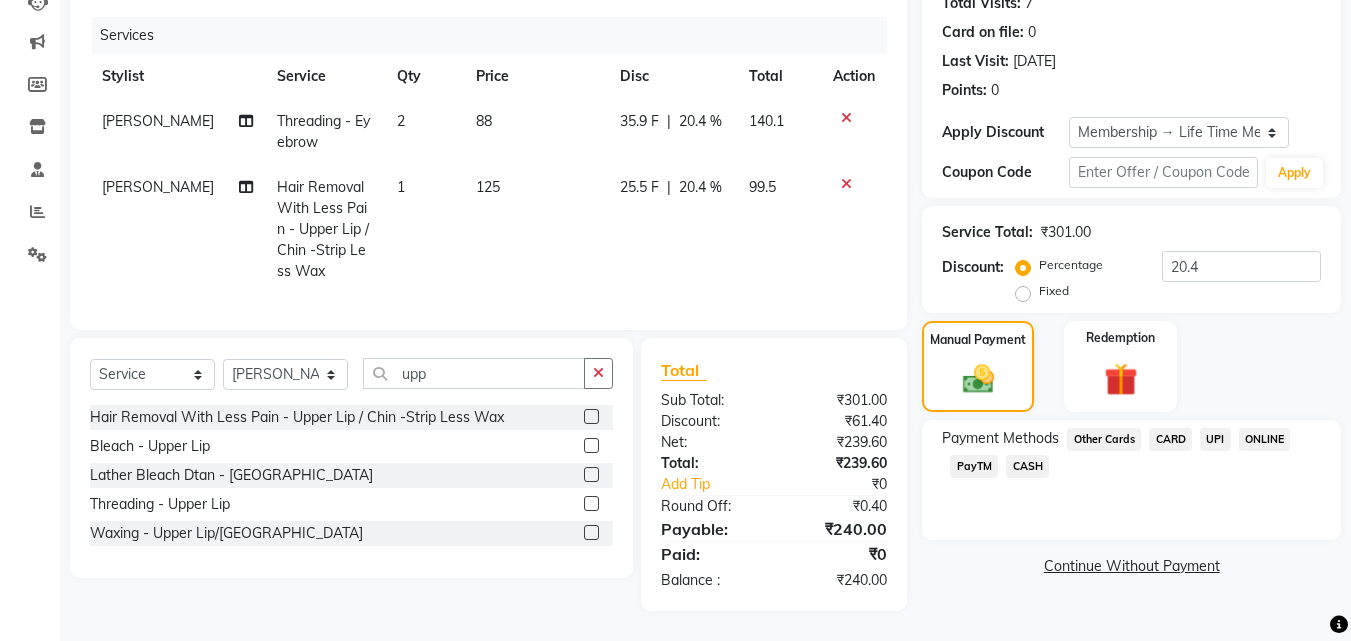 click on "CASH" 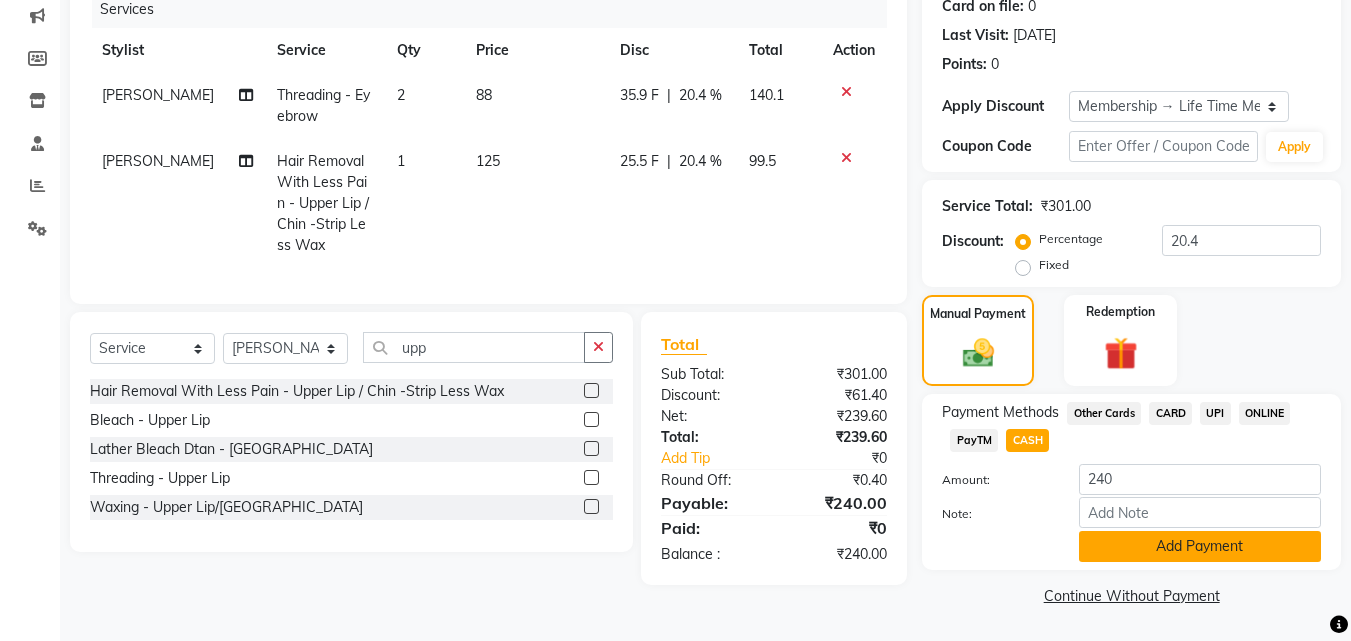 click on "Add Payment" 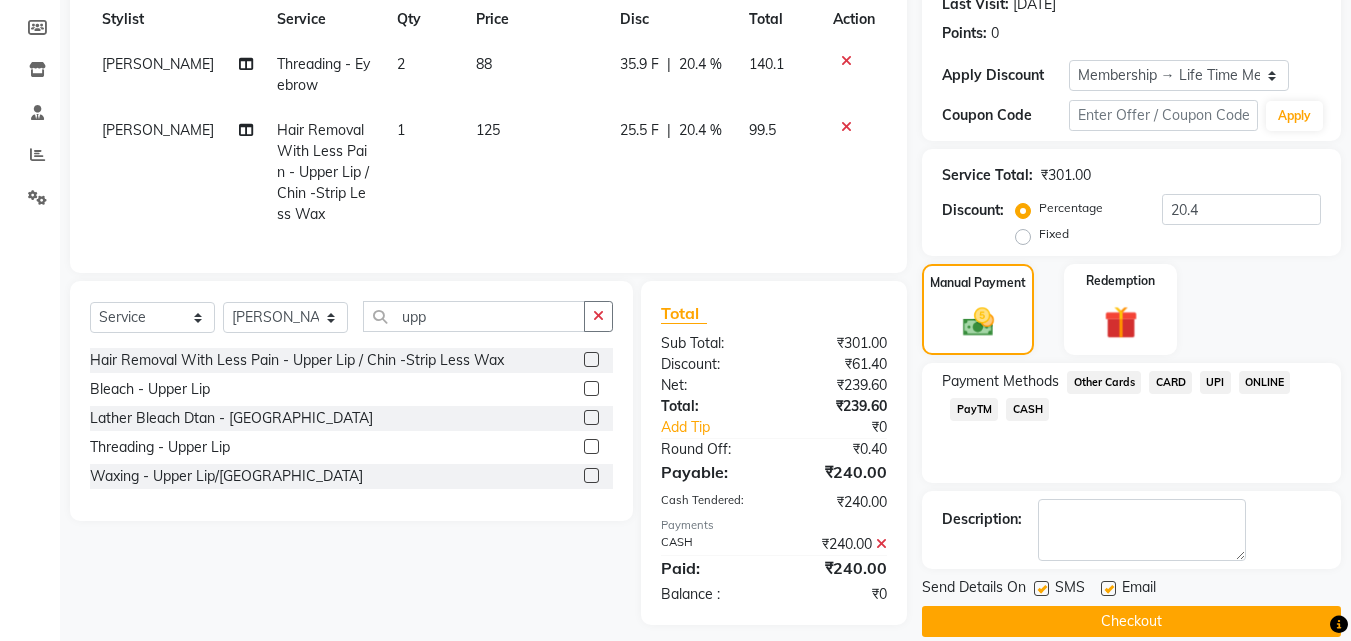scroll, scrollTop: 317, scrollLeft: 0, axis: vertical 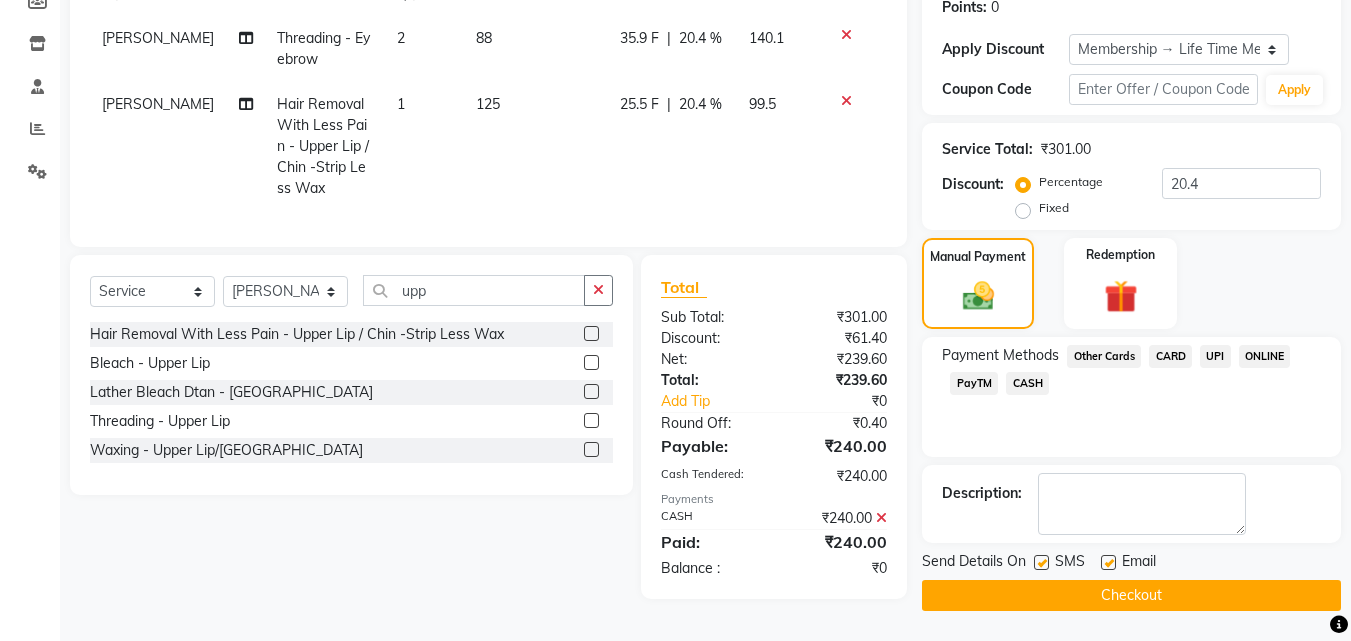 click on "Checkout" 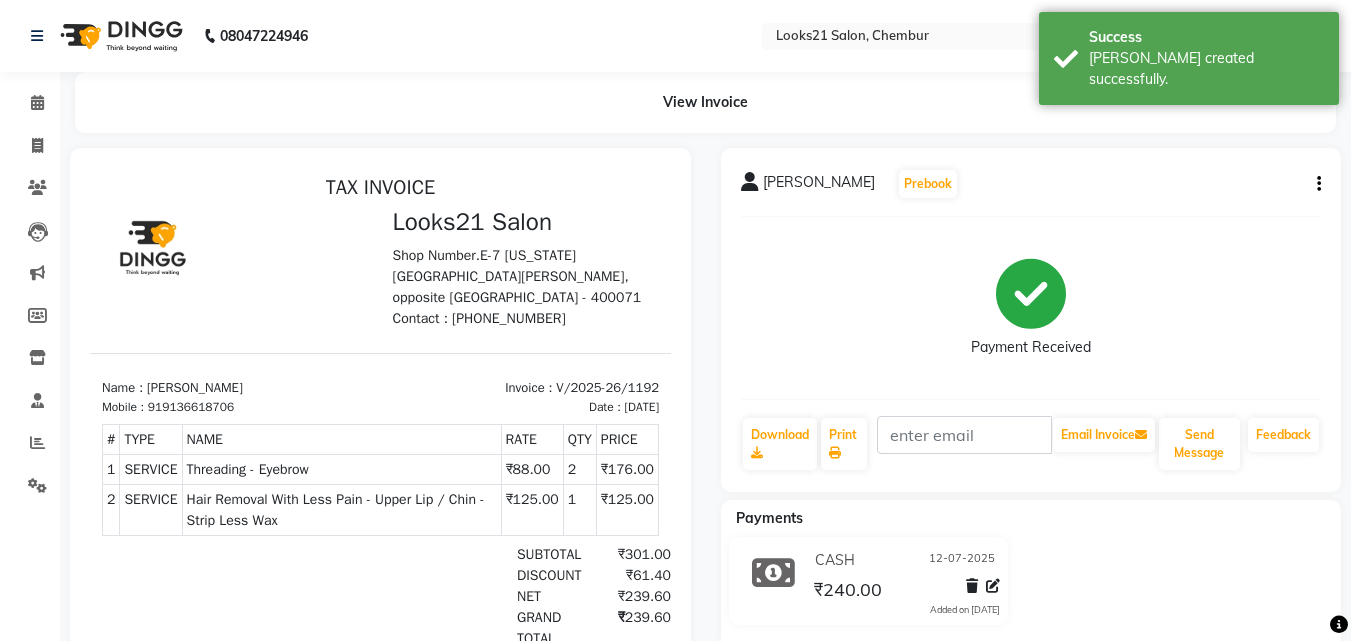 scroll, scrollTop: 0, scrollLeft: 0, axis: both 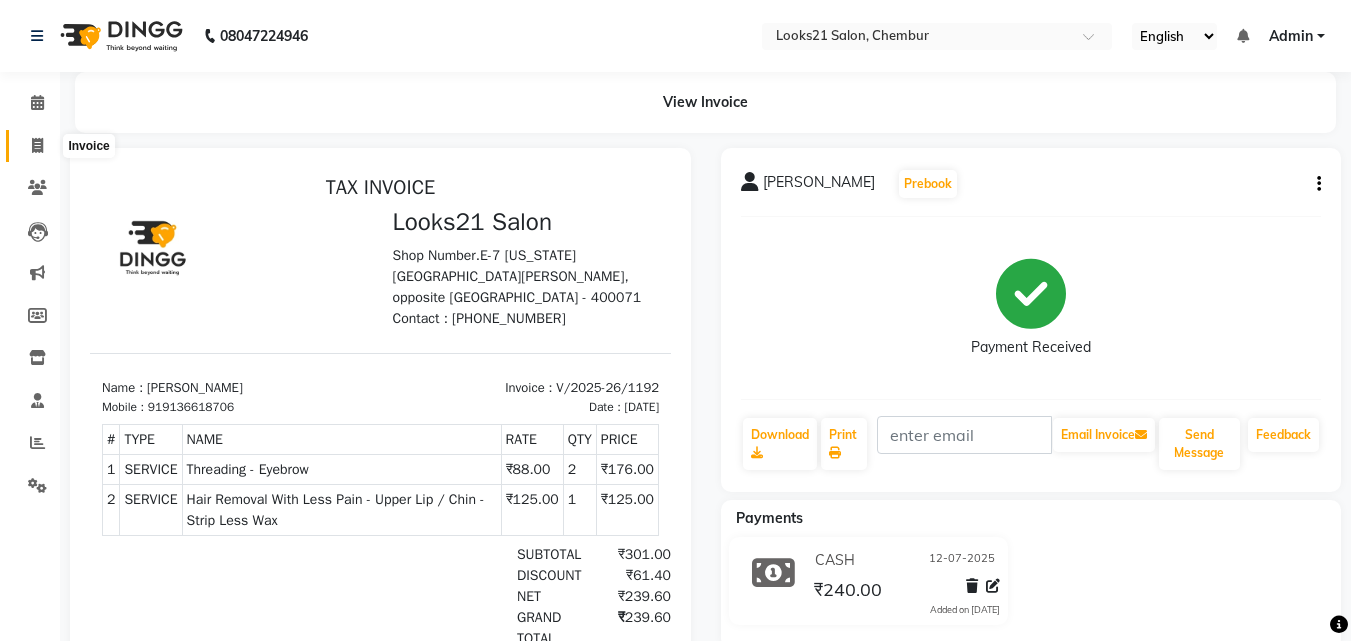click 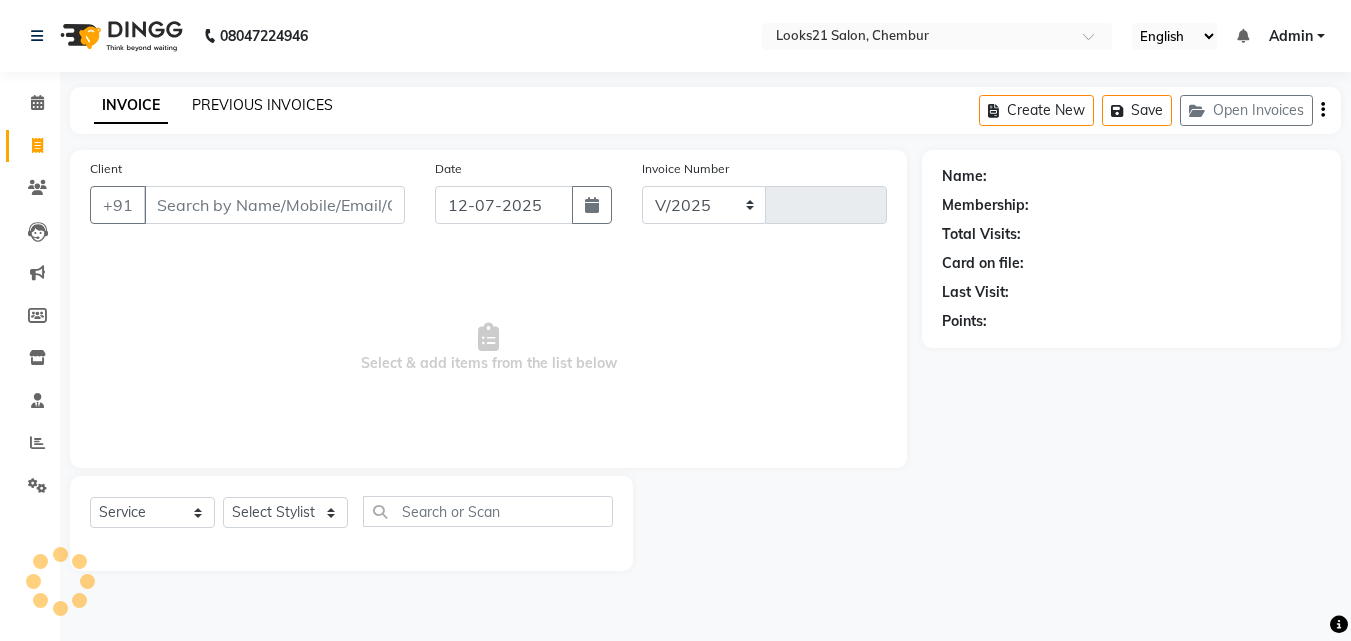click on "PREVIOUS INVOICES" 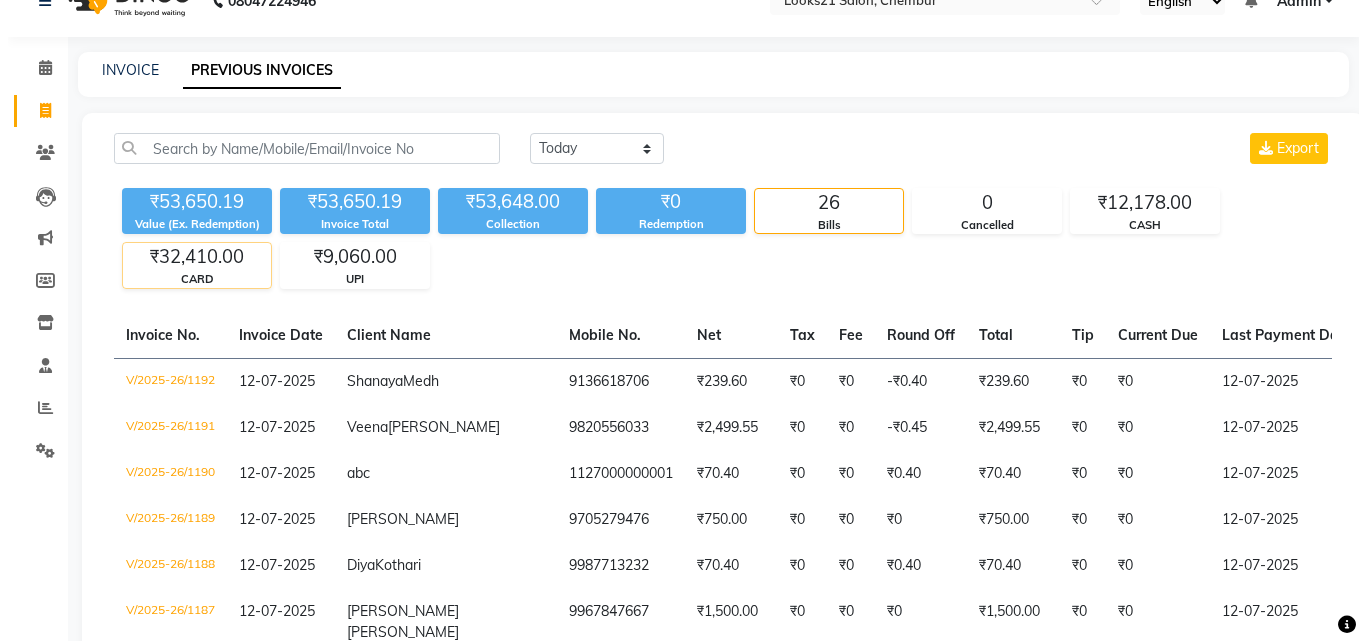 scroll, scrollTop: 0, scrollLeft: 0, axis: both 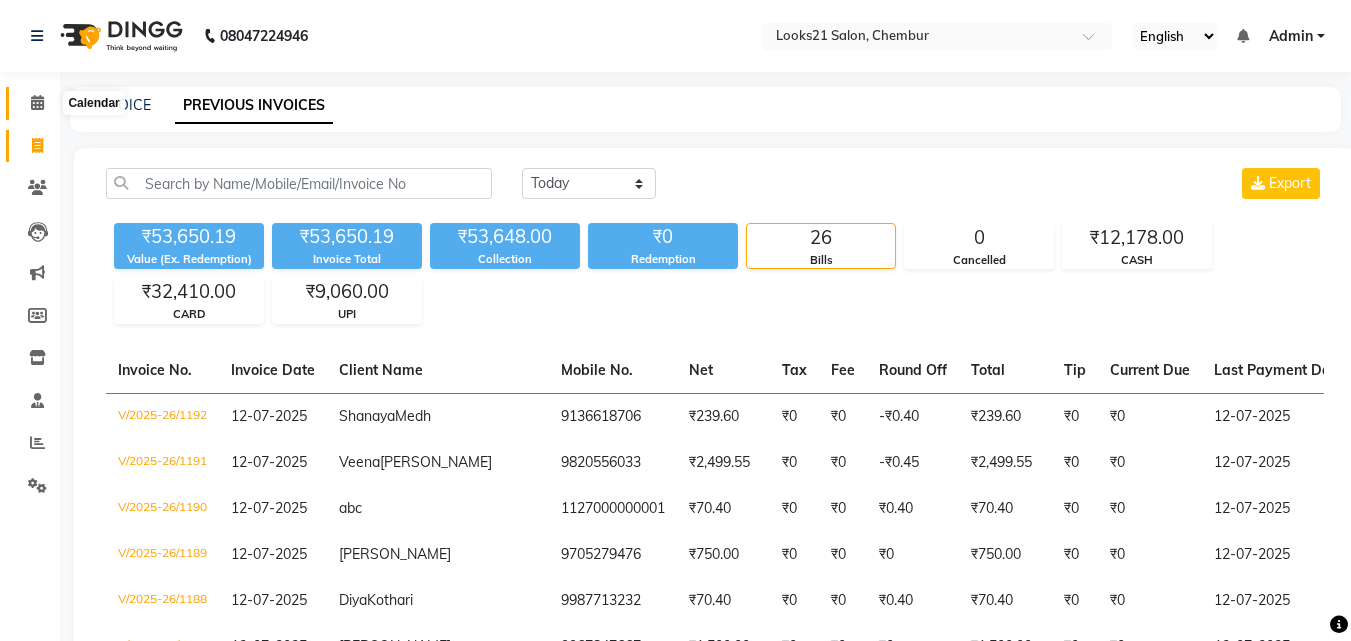click 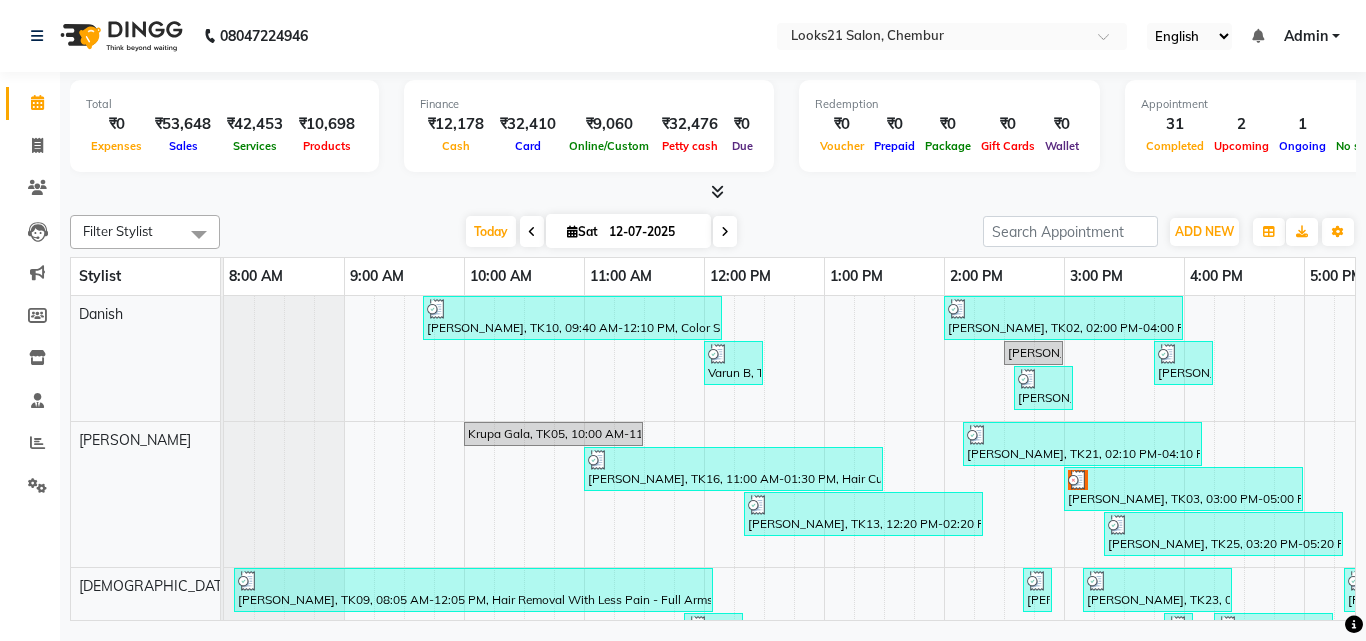 scroll, scrollTop: 0, scrollLeft: 0, axis: both 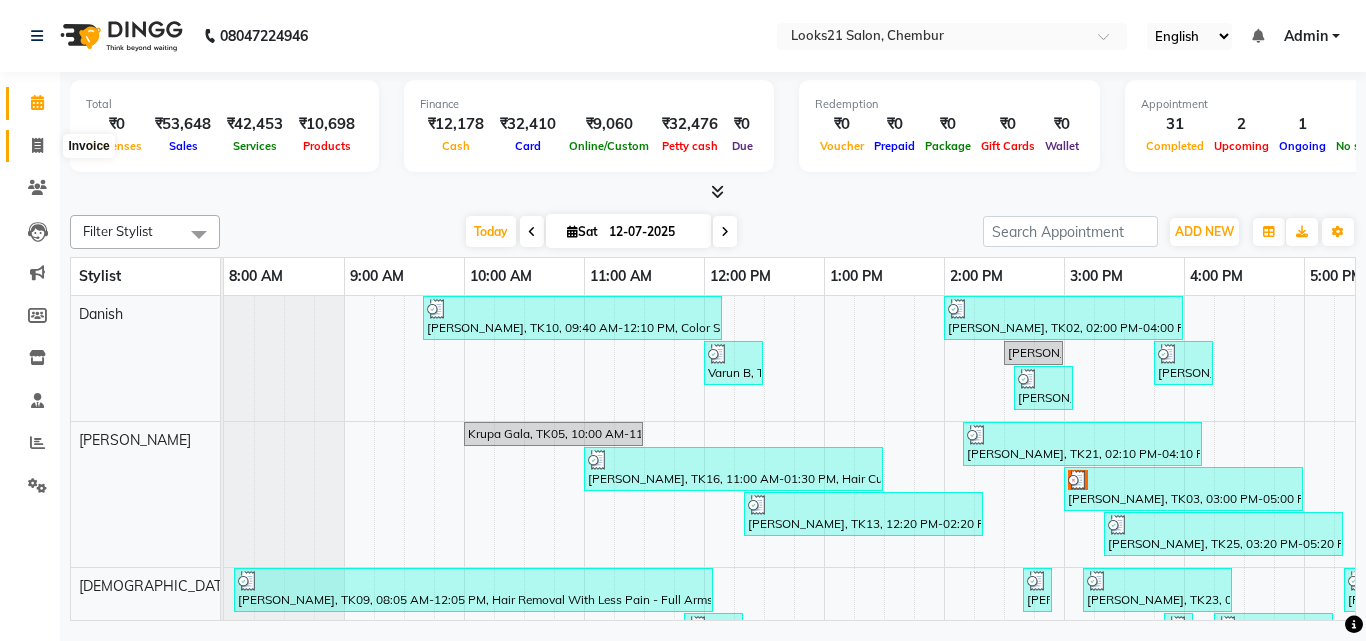 click 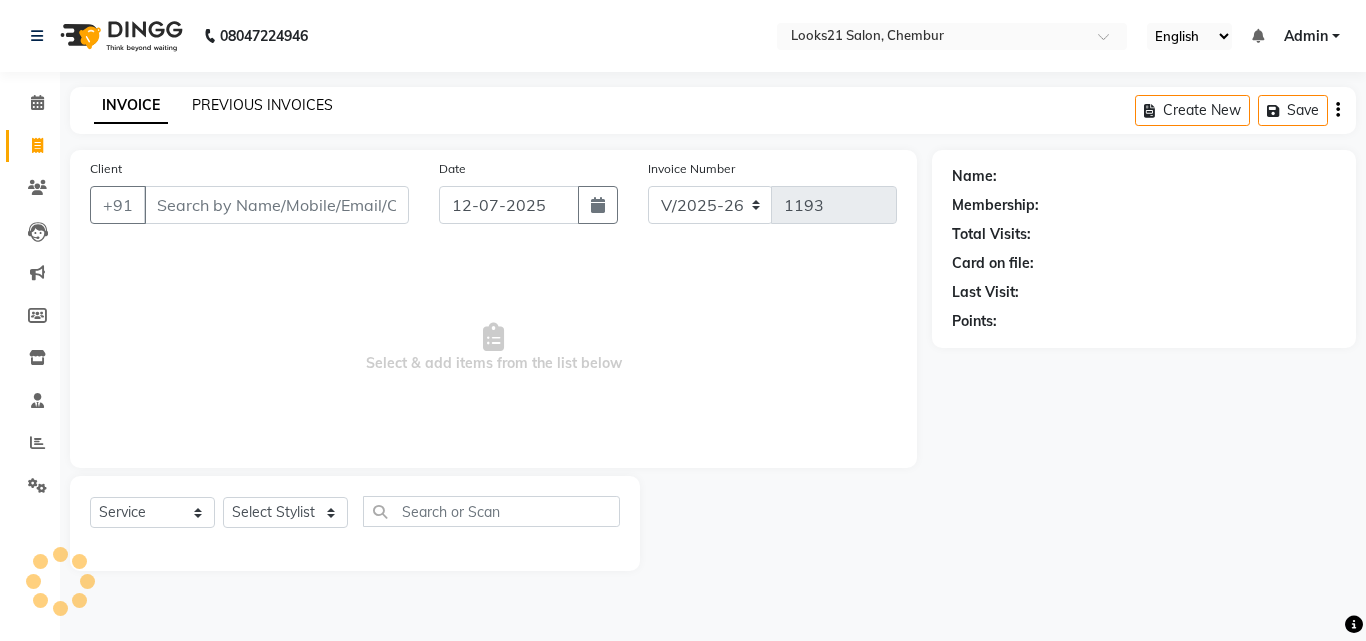 click on "PREVIOUS INVOICES" 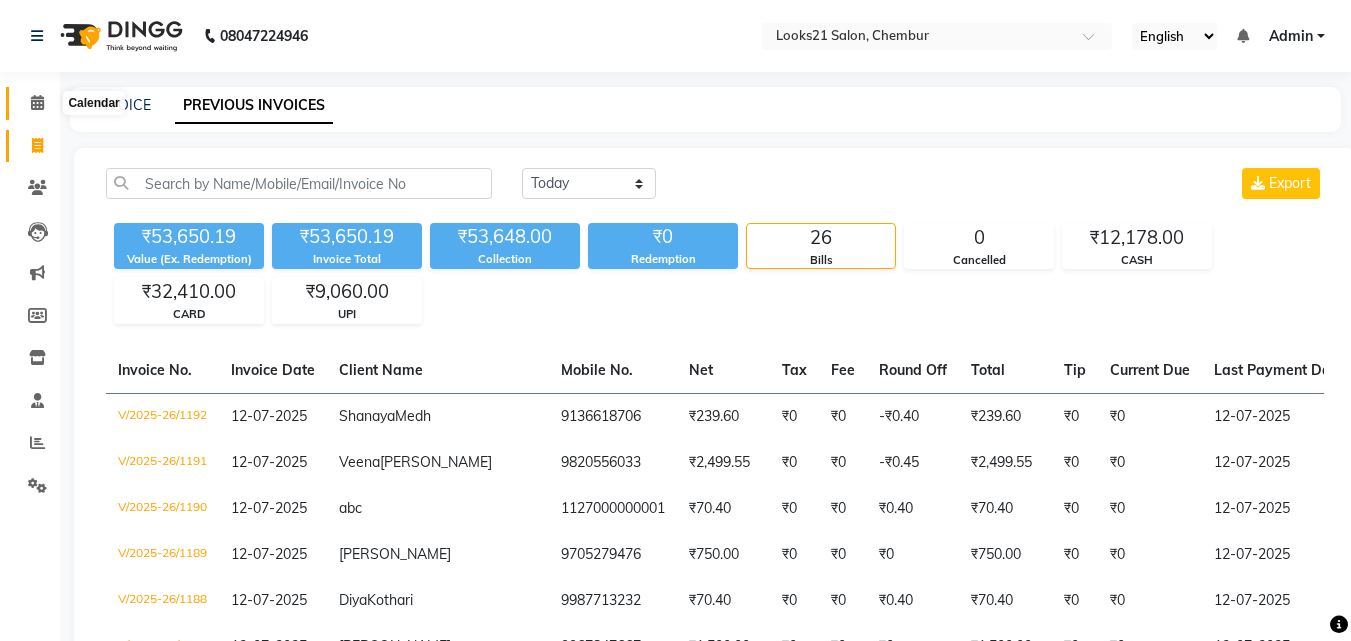 click 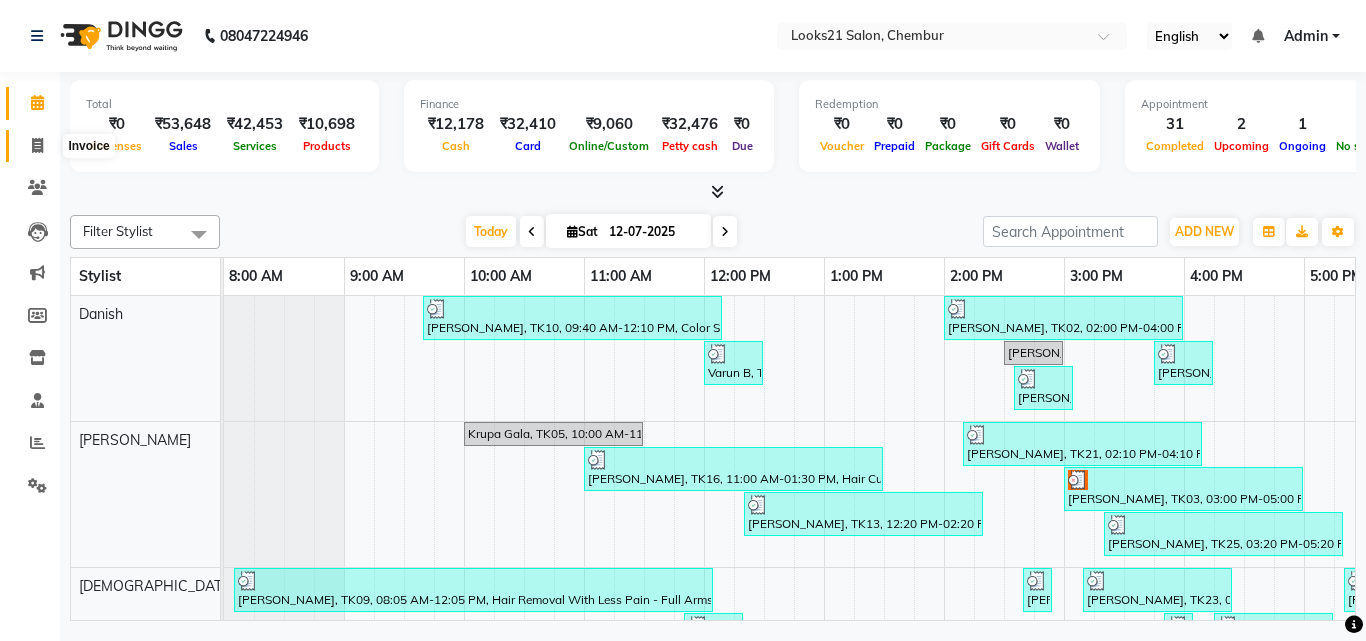 click 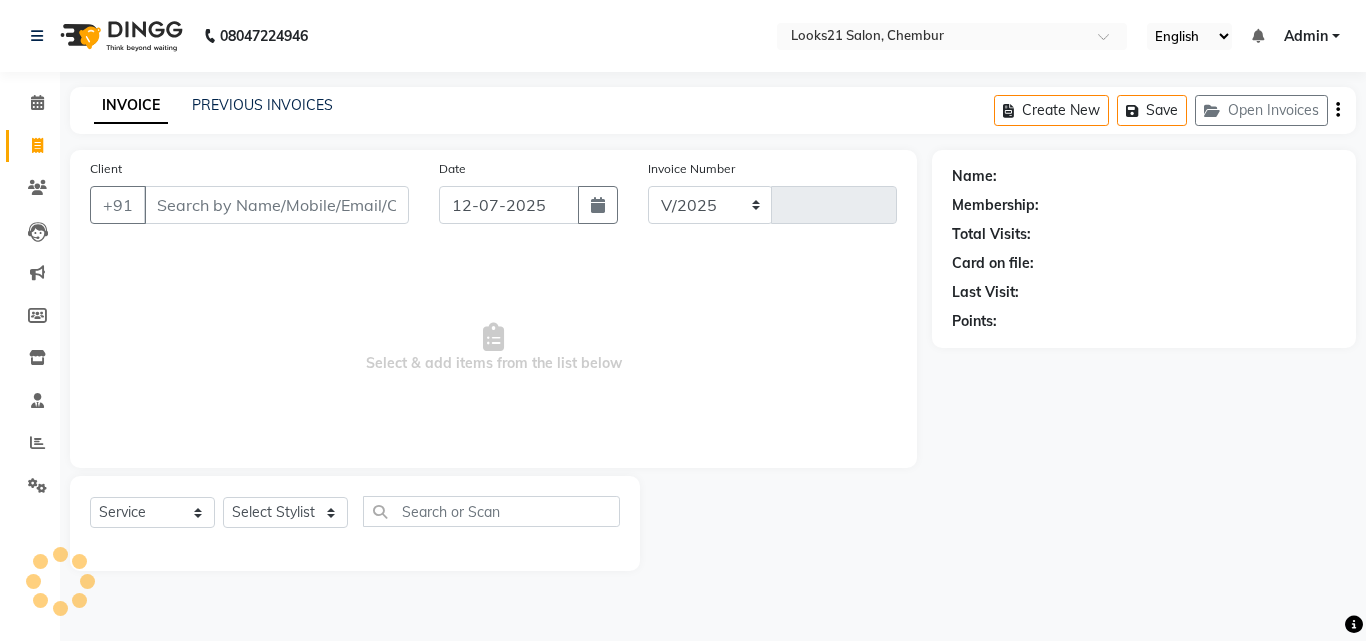 select on "844" 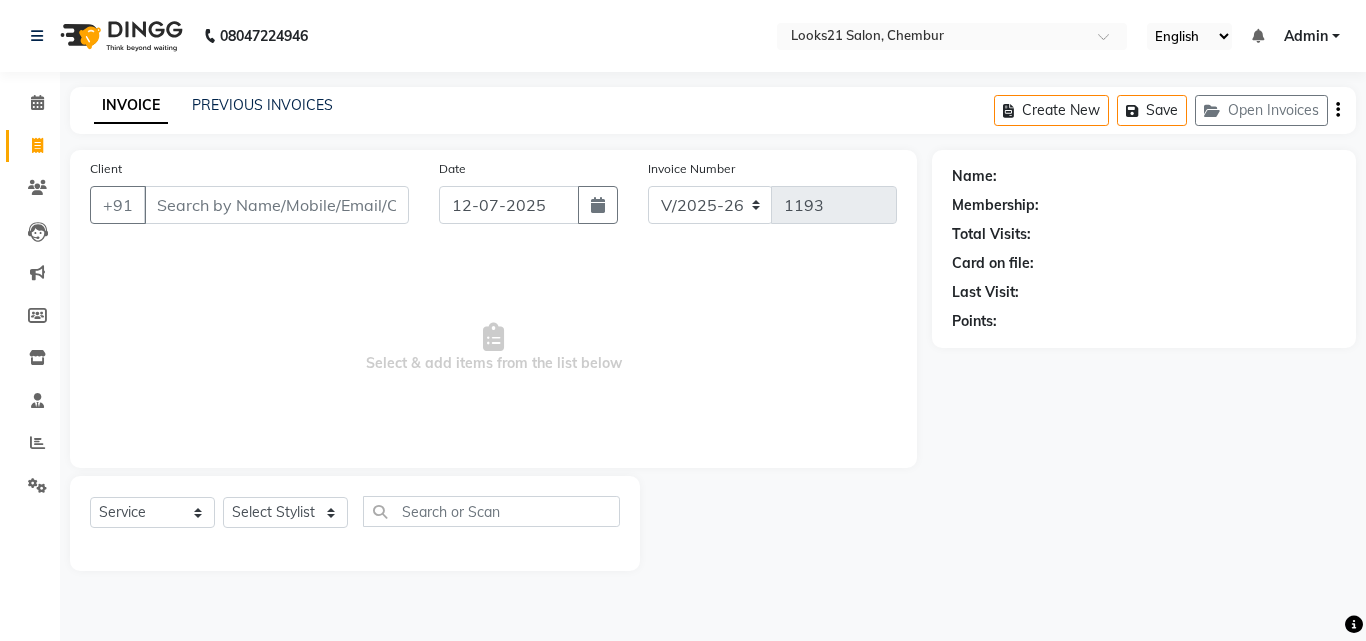click on "Client" at bounding box center (276, 205) 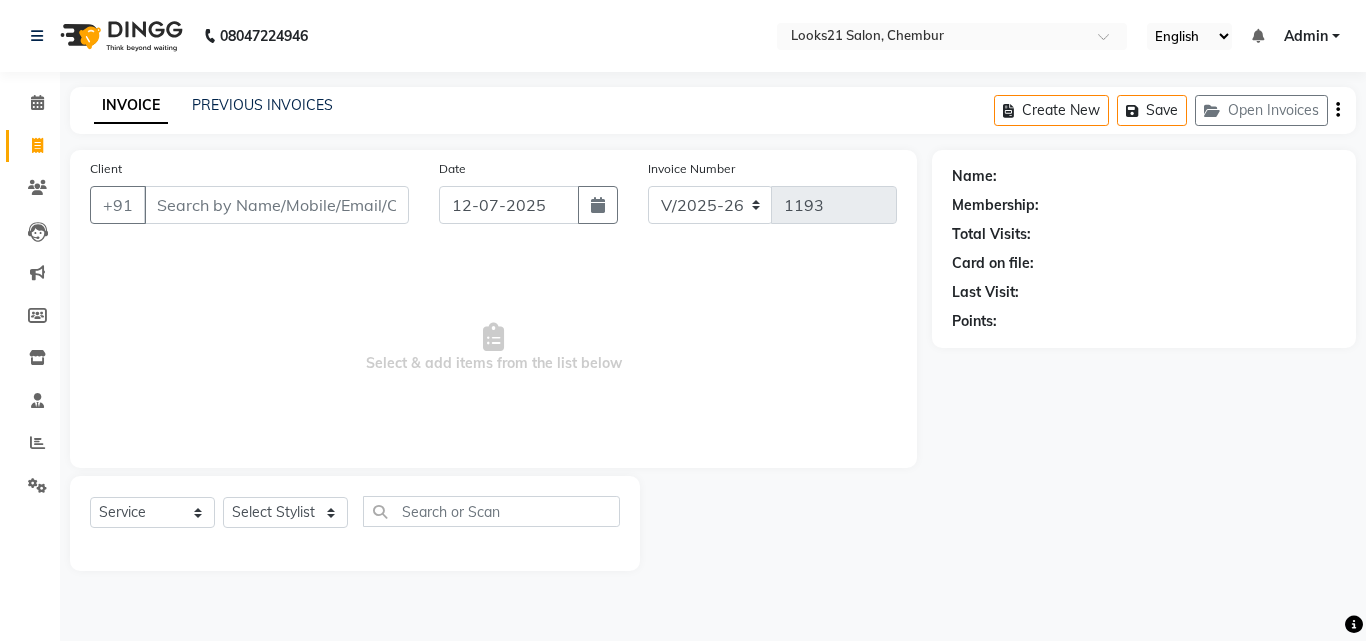 click on "Client" at bounding box center (276, 205) 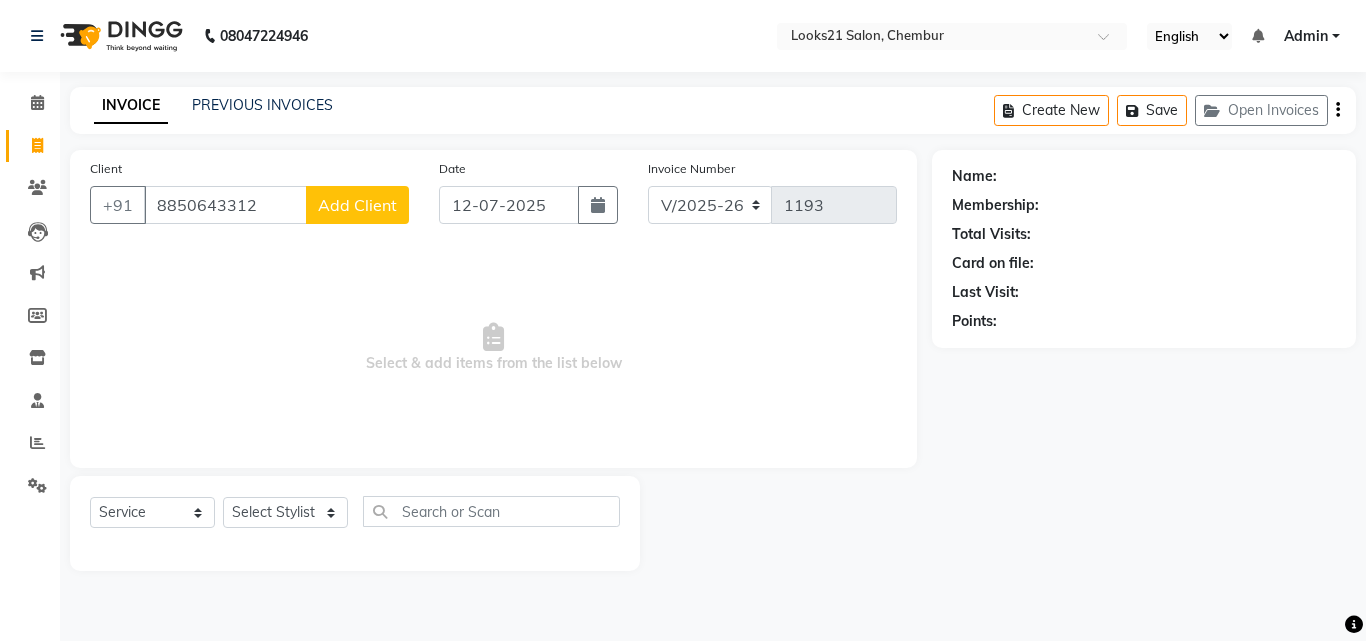 type on "8850643312" 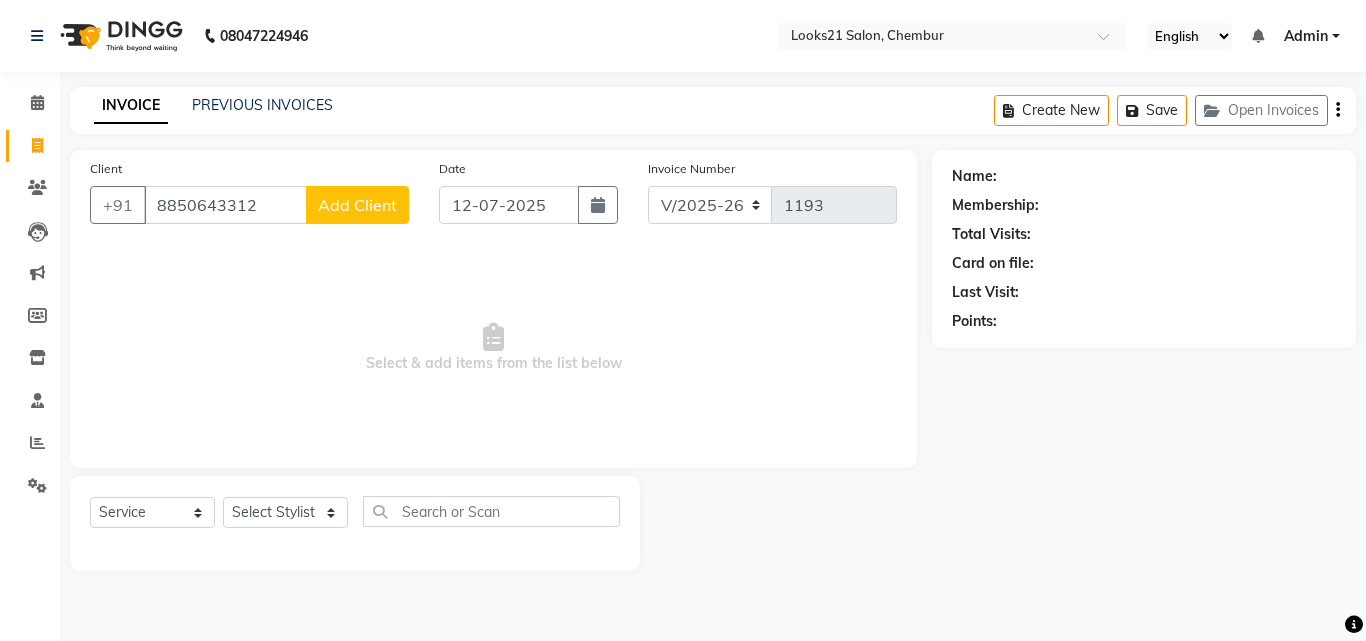 select on "22" 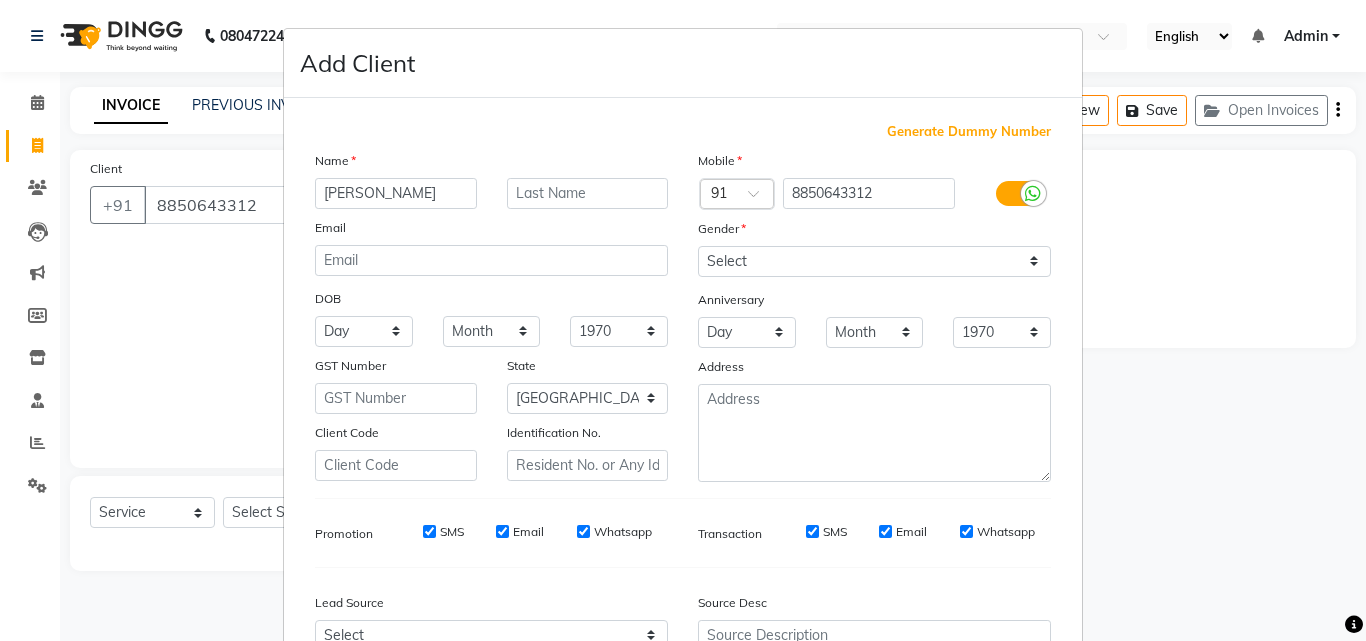 type on "[PERSON_NAME]" 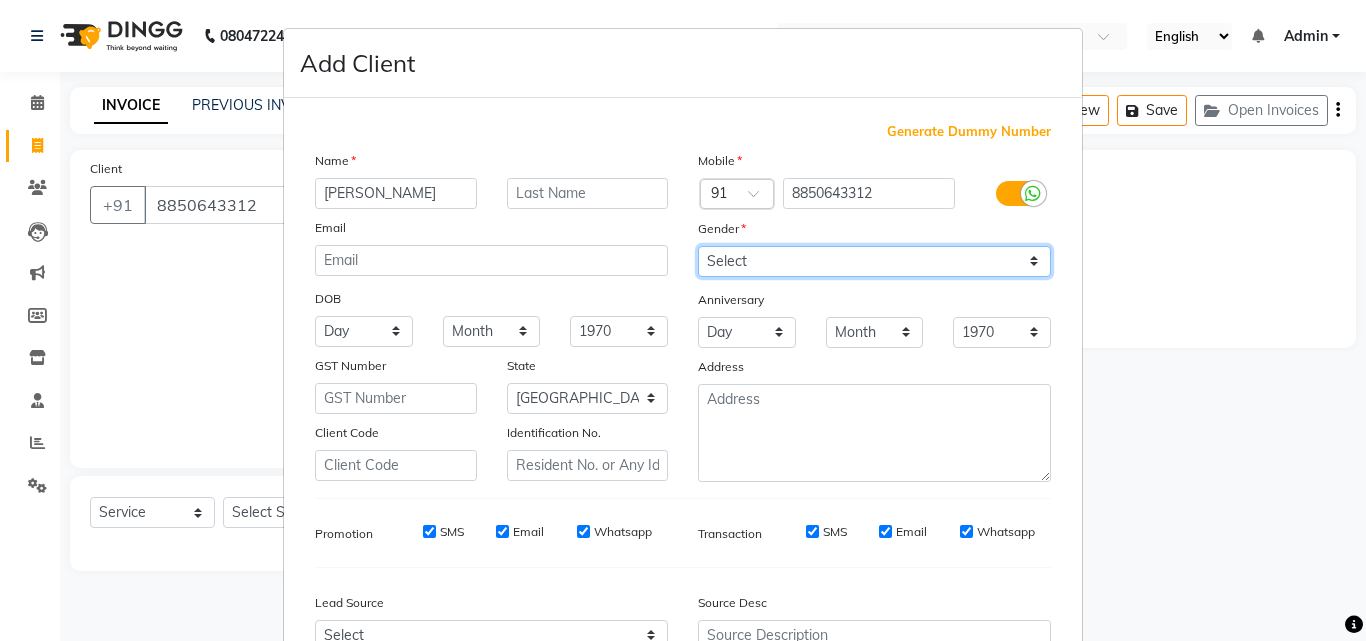 click on "Select Male Female Other Prefer Not To Say" at bounding box center (874, 261) 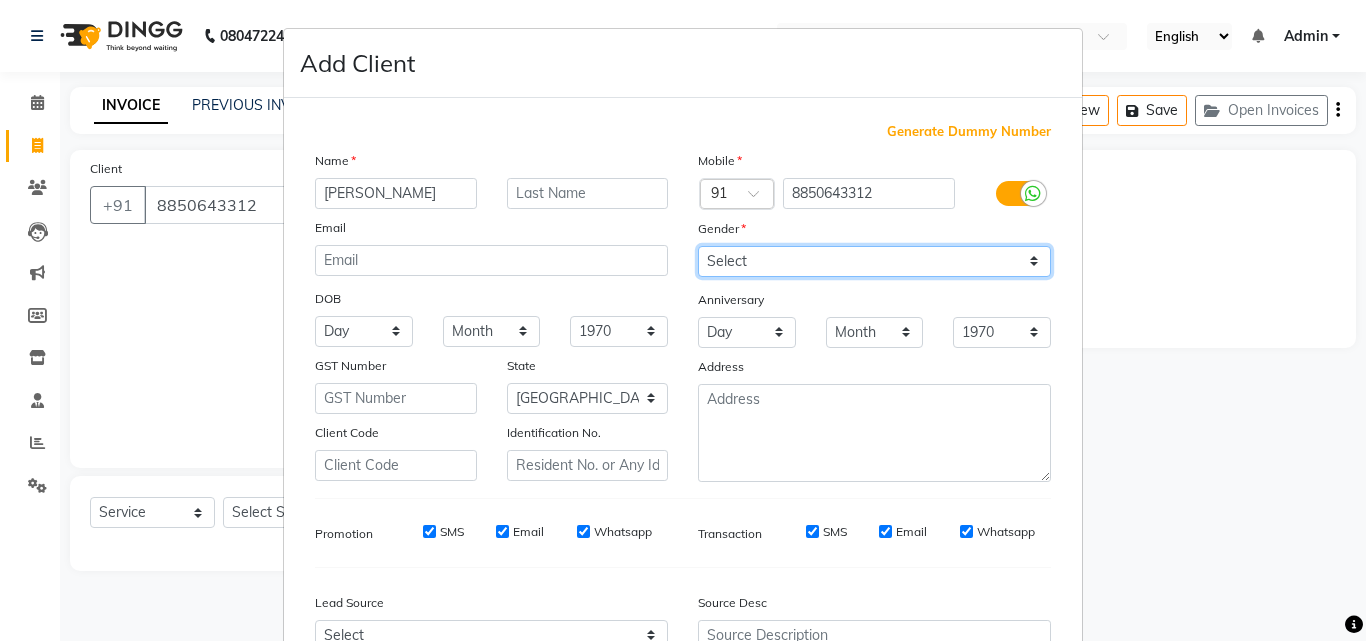 select on "female" 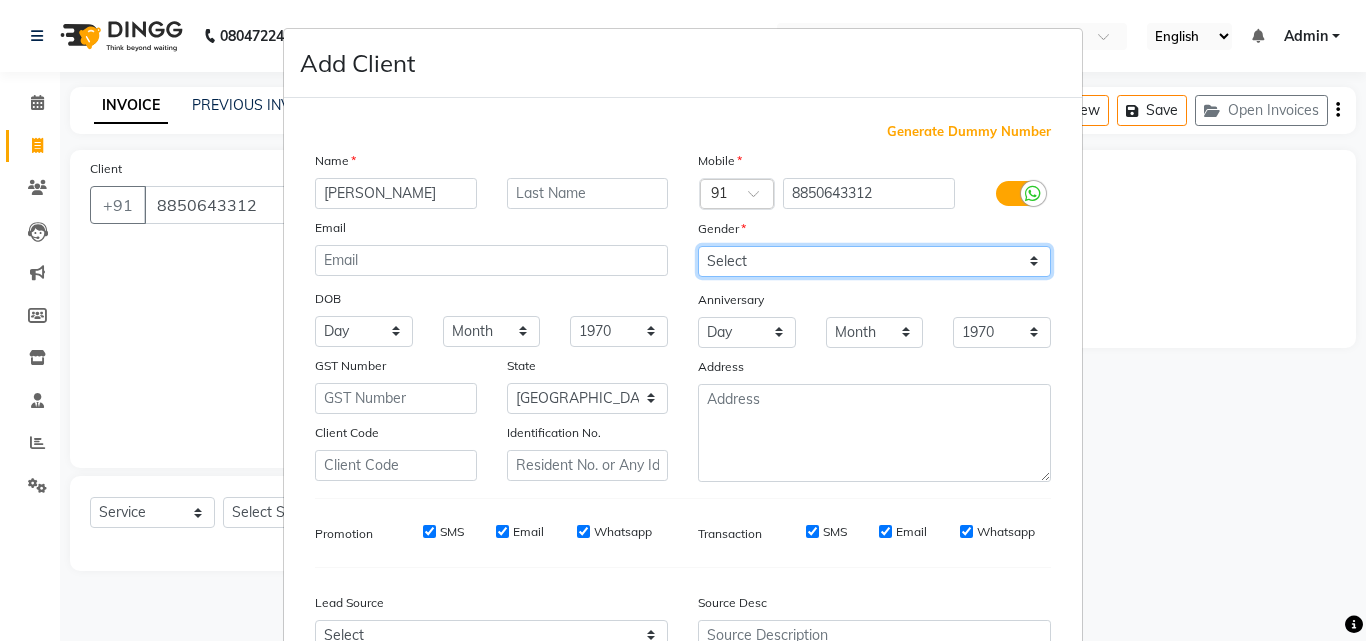 click on "Select Male Female Other Prefer Not To Say" at bounding box center (874, 261) 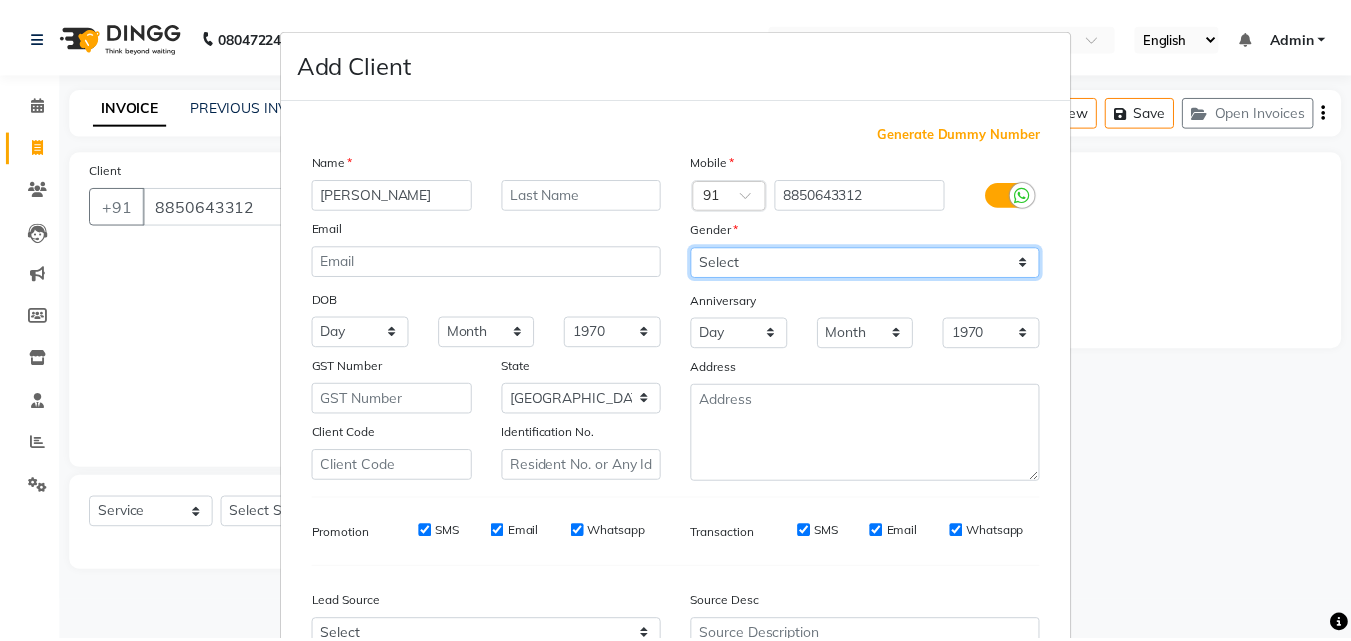 scroll, scrollTop: 208, scrollLeft: 0, axis: vertical 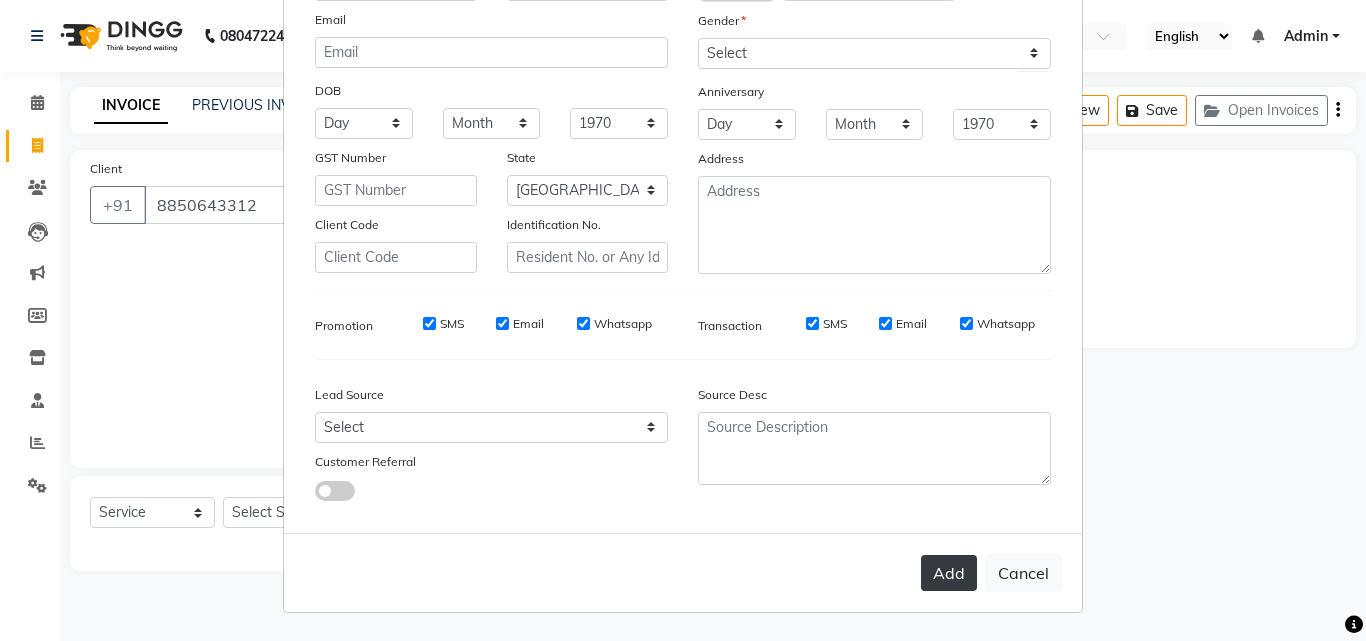 click on "Add" at bounding box center (949, 573) 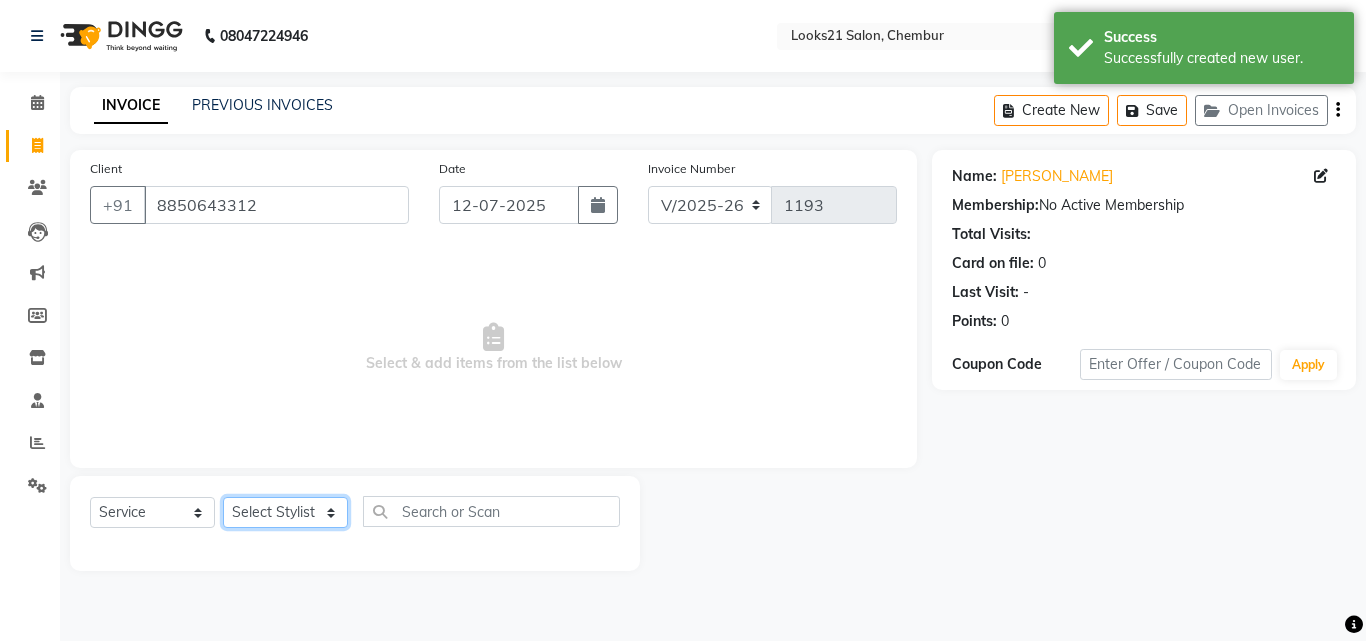click on "Select Stylist Anwar Danish Janardhan sabiya khan Sajeda Siddiqui Samiksha Shakil Sharif Ahmed Shraddha Vaishali" 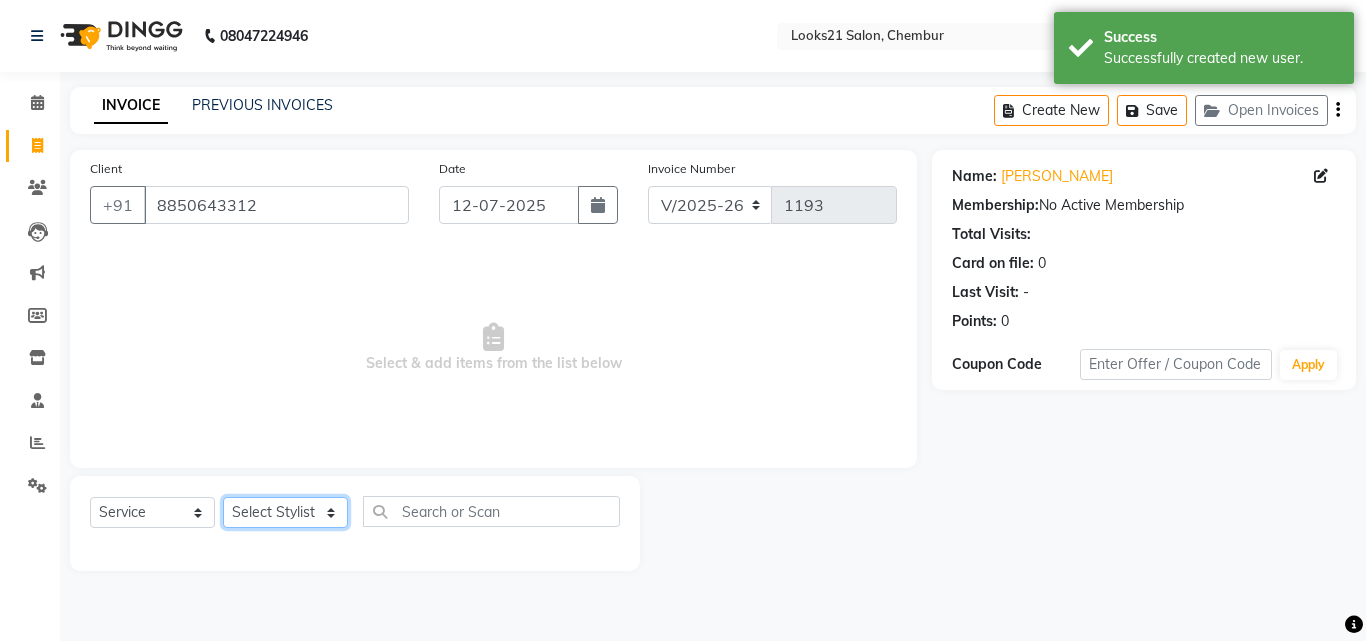 select on "13884" 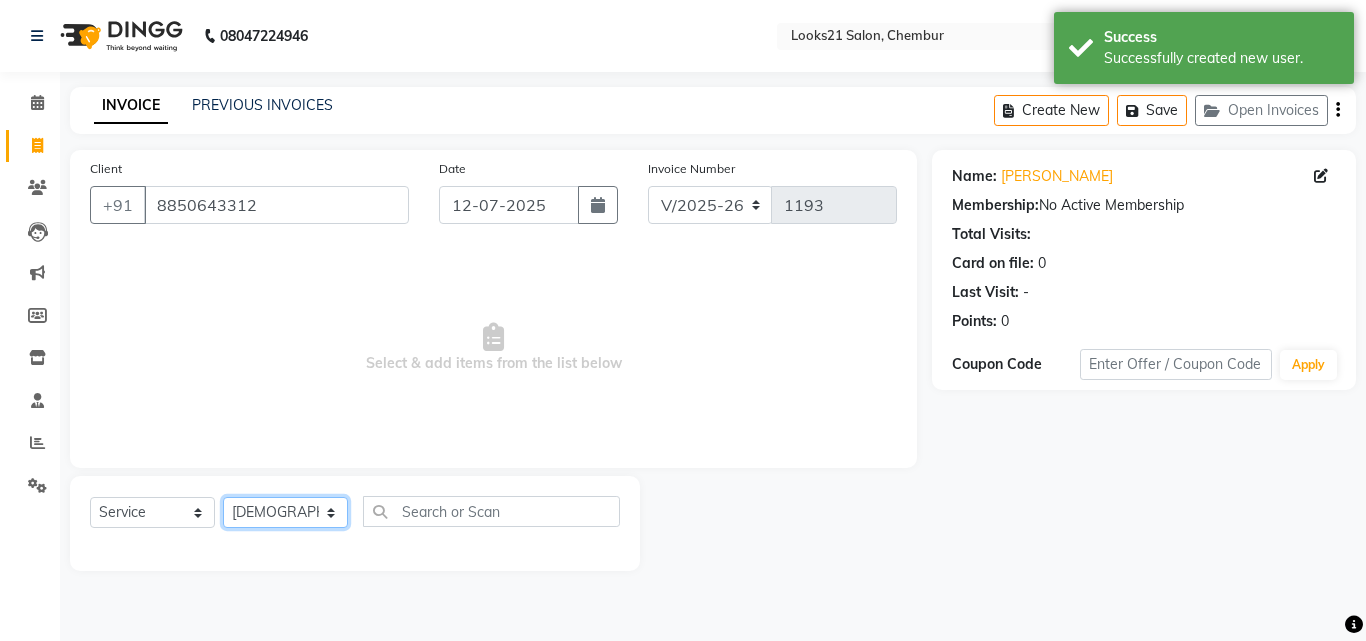 click on "Select Stylist Anwar Danish Janardhan sabiya khan Sajeda Siddiqui Samiksha Shakil Sharif Ahmed Shraddha Vaishali" 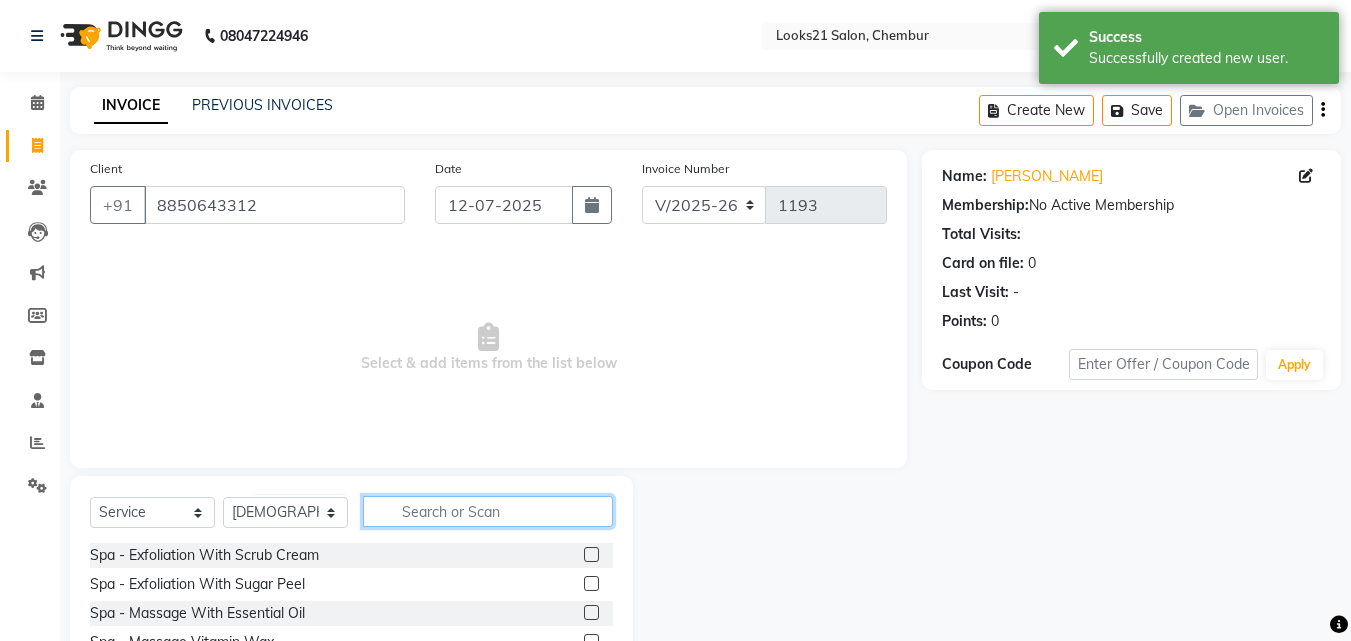 click 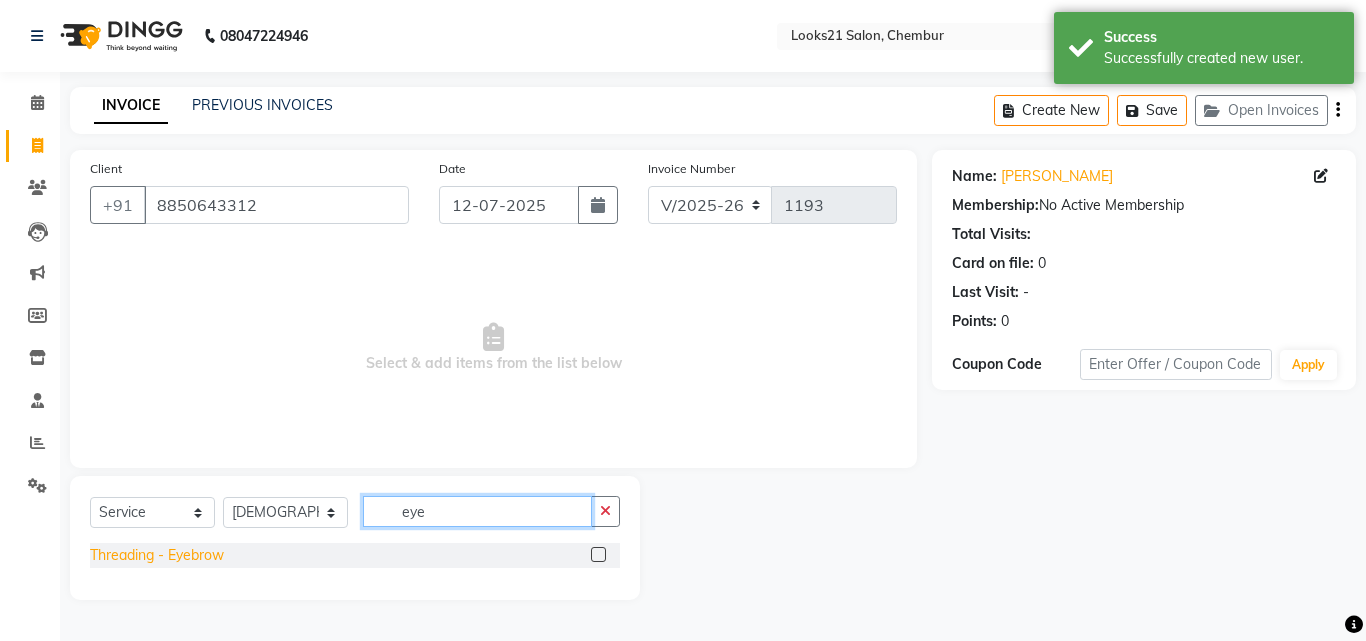 type on "eye" 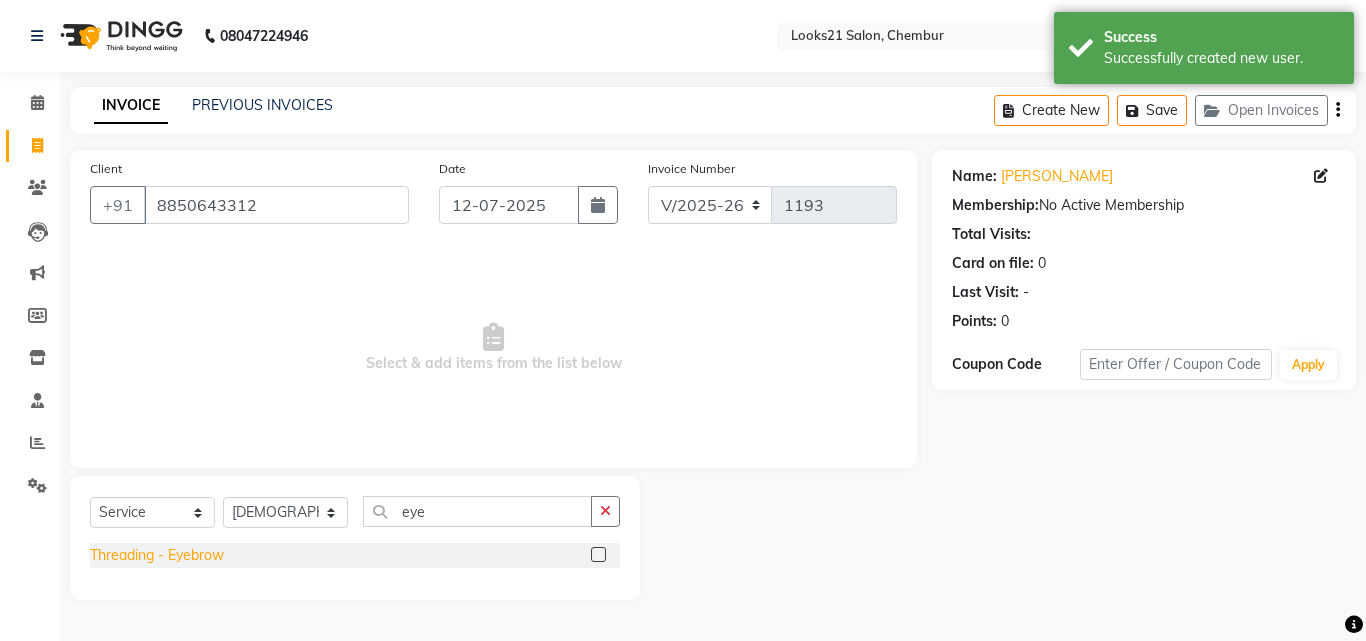 click on "Threading  - Eyebrow" 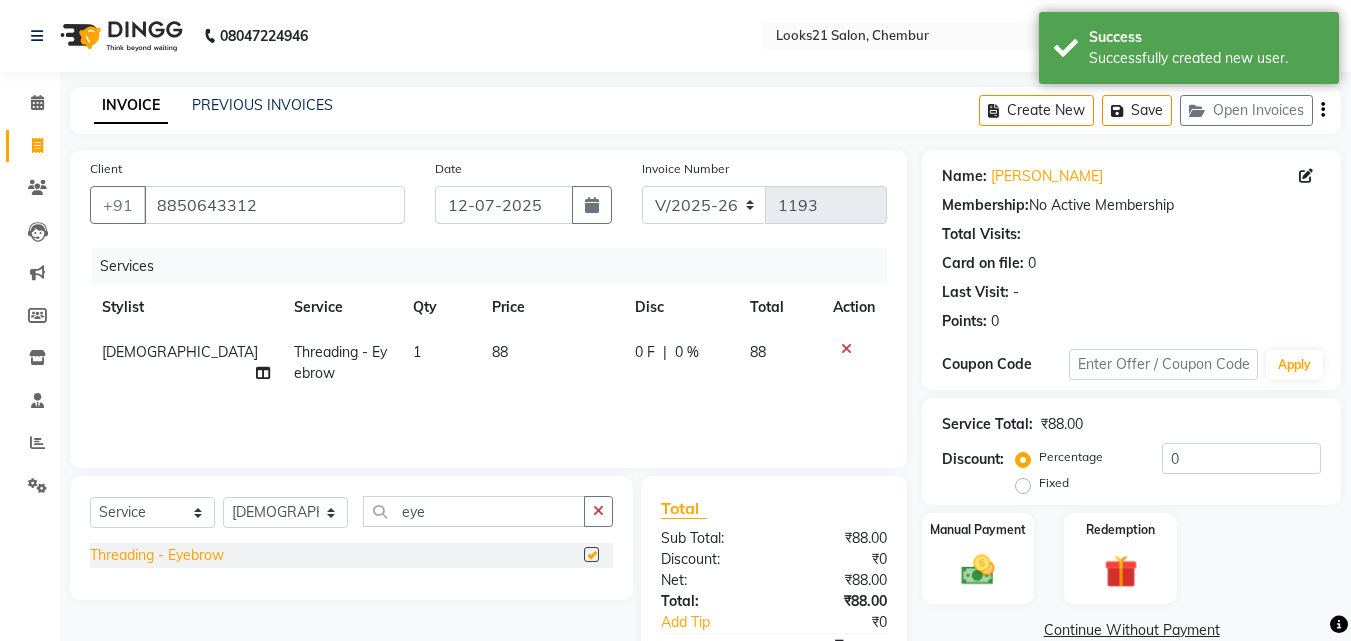 checkbox on "false" 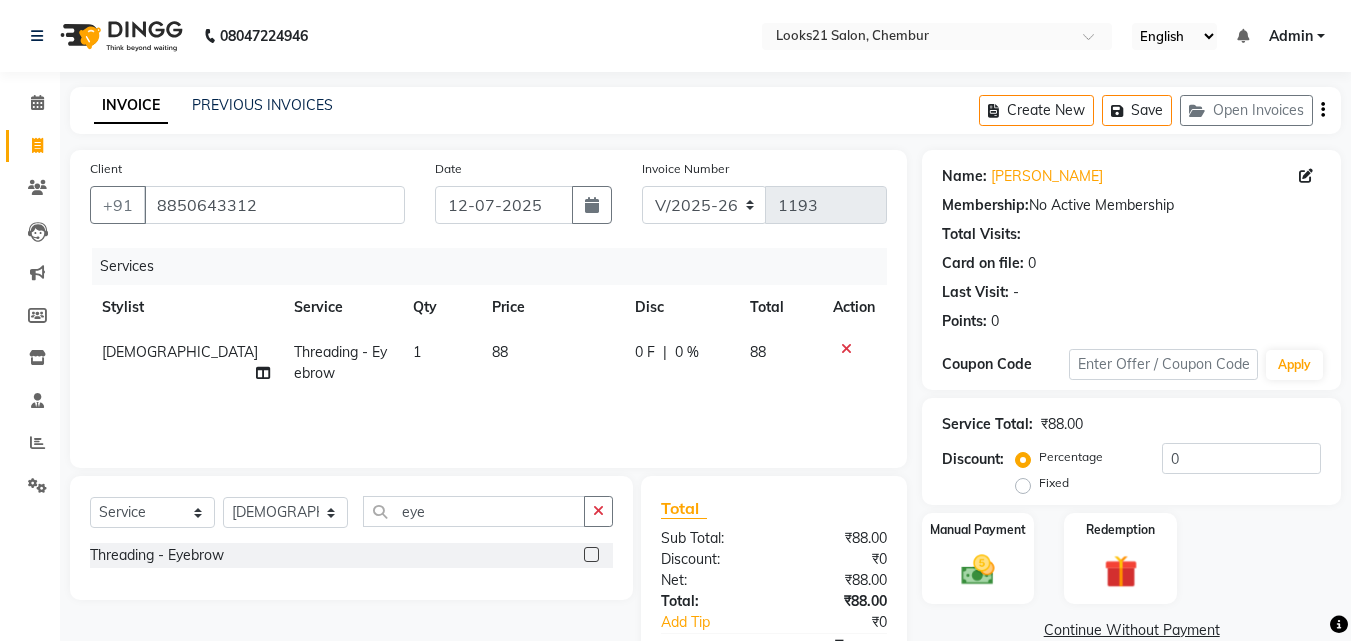 click on "88" 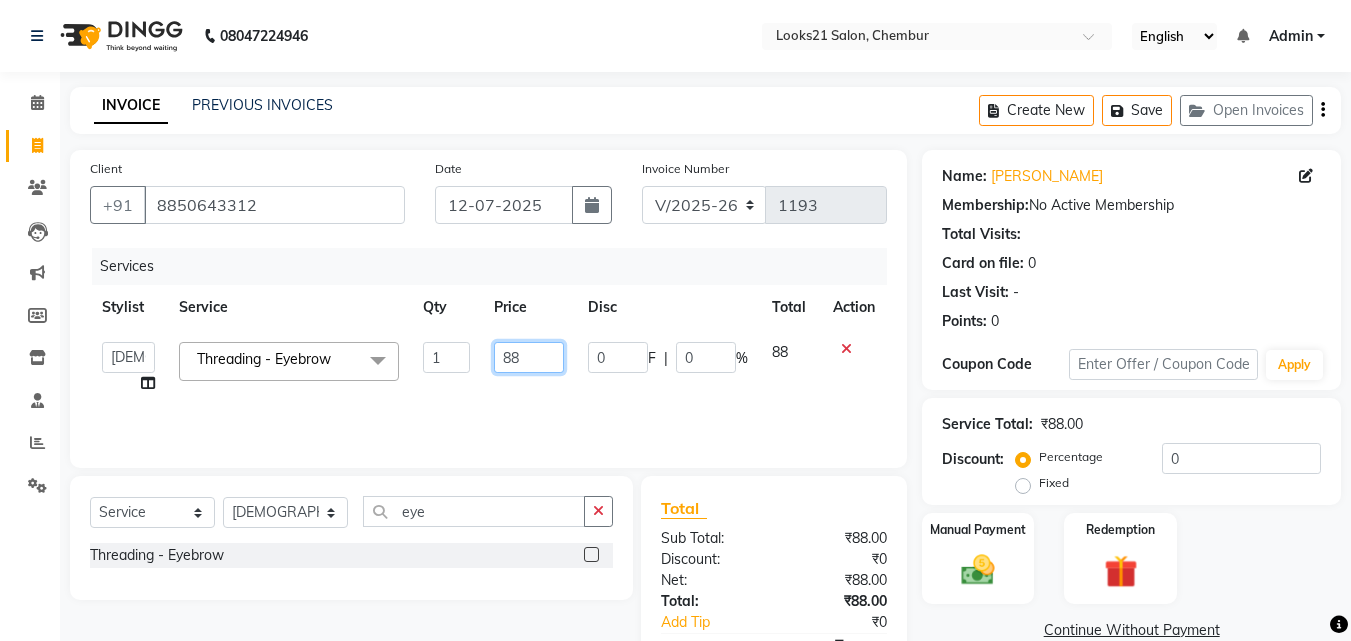 drag, startPoint x: 539, startPoint y: 362, endPoint x: 485, endPoint y: 366, distance: 54.147945 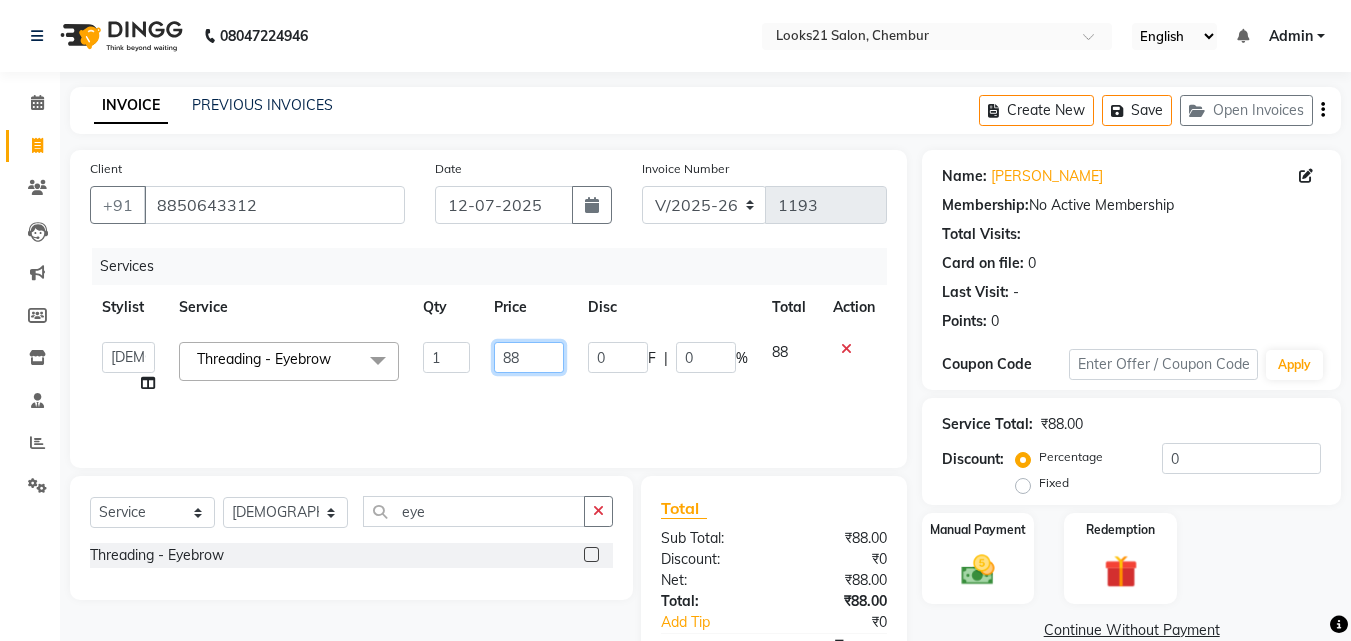 click on "88" 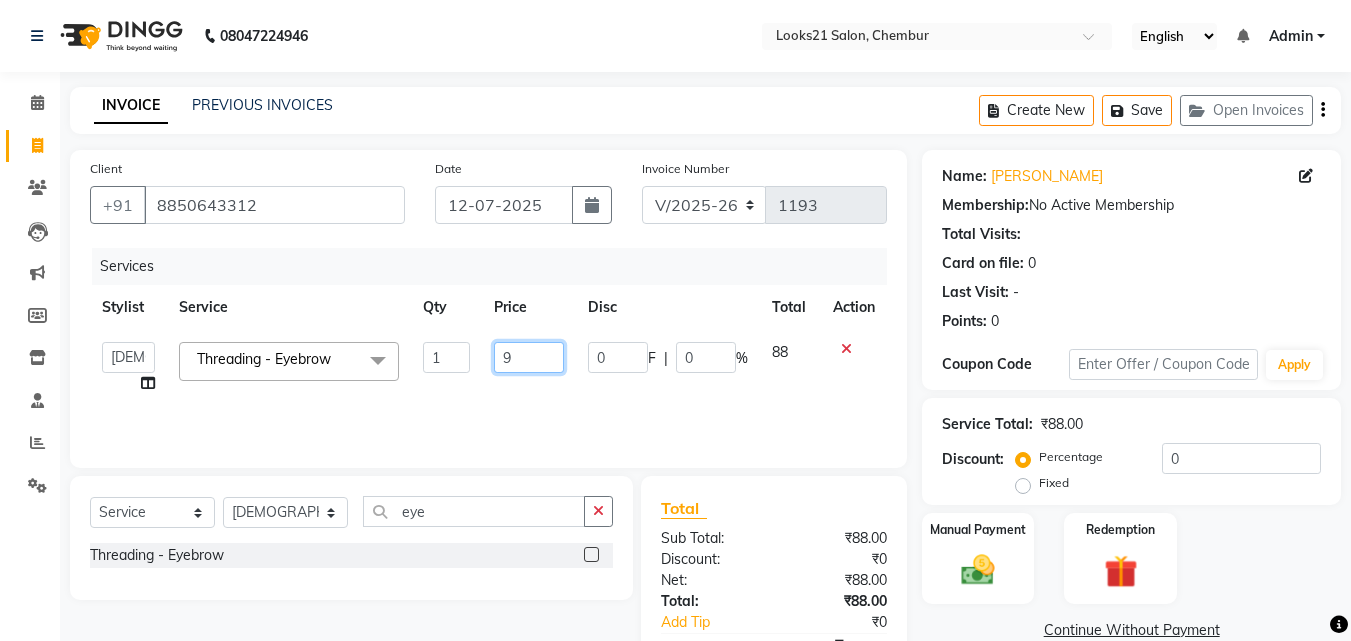 type on "90" 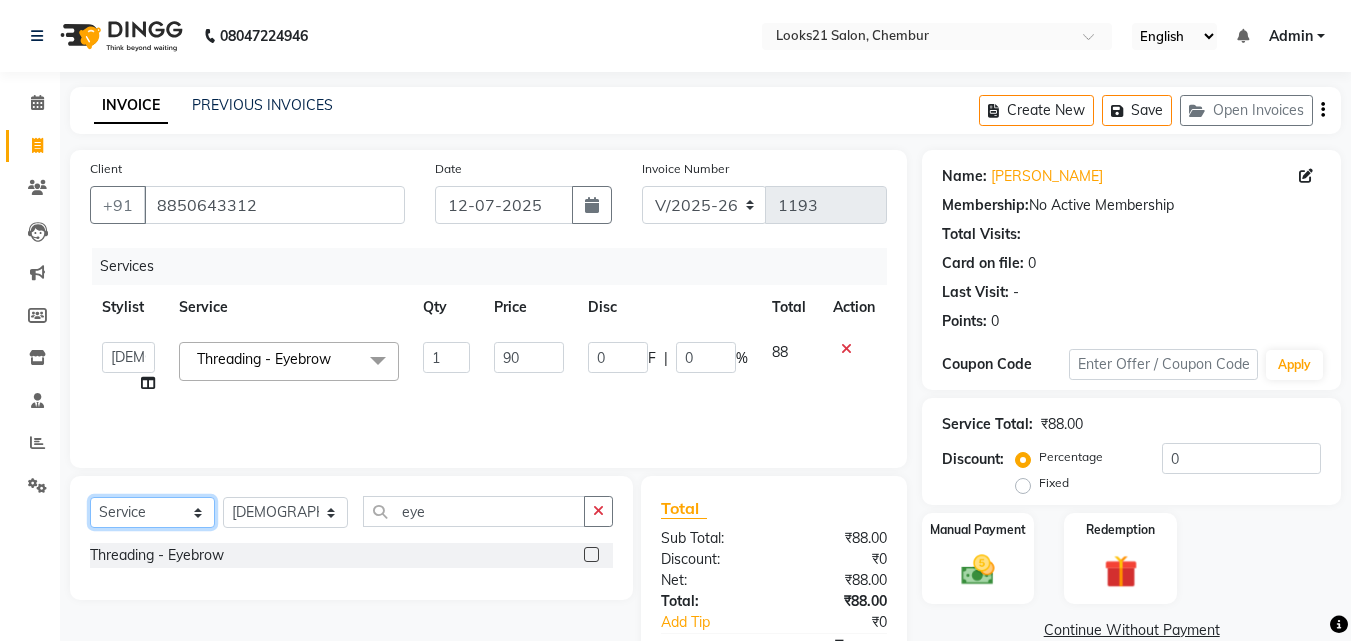 click on "Select  Service  Product  Membership  Package Voucher Prepaid Gift Card" 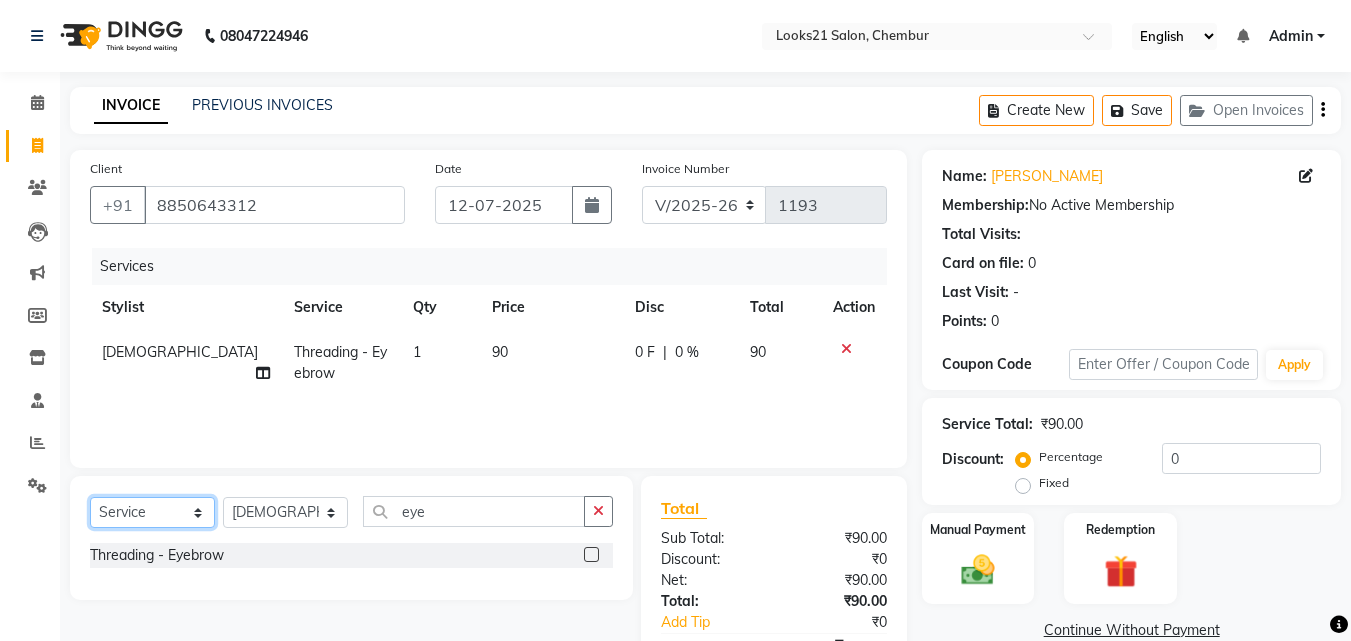 select on "product" 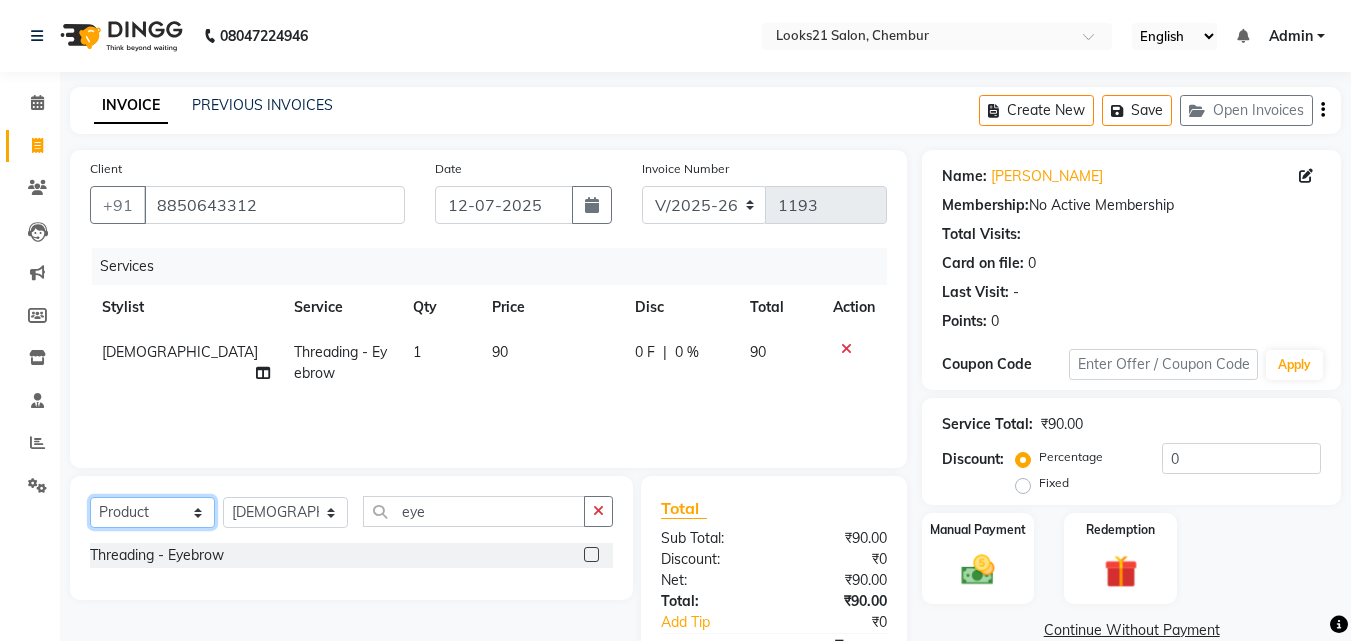 click on "Select  Service  Product  Membership  Package Voucher Prepaid Gift Card" 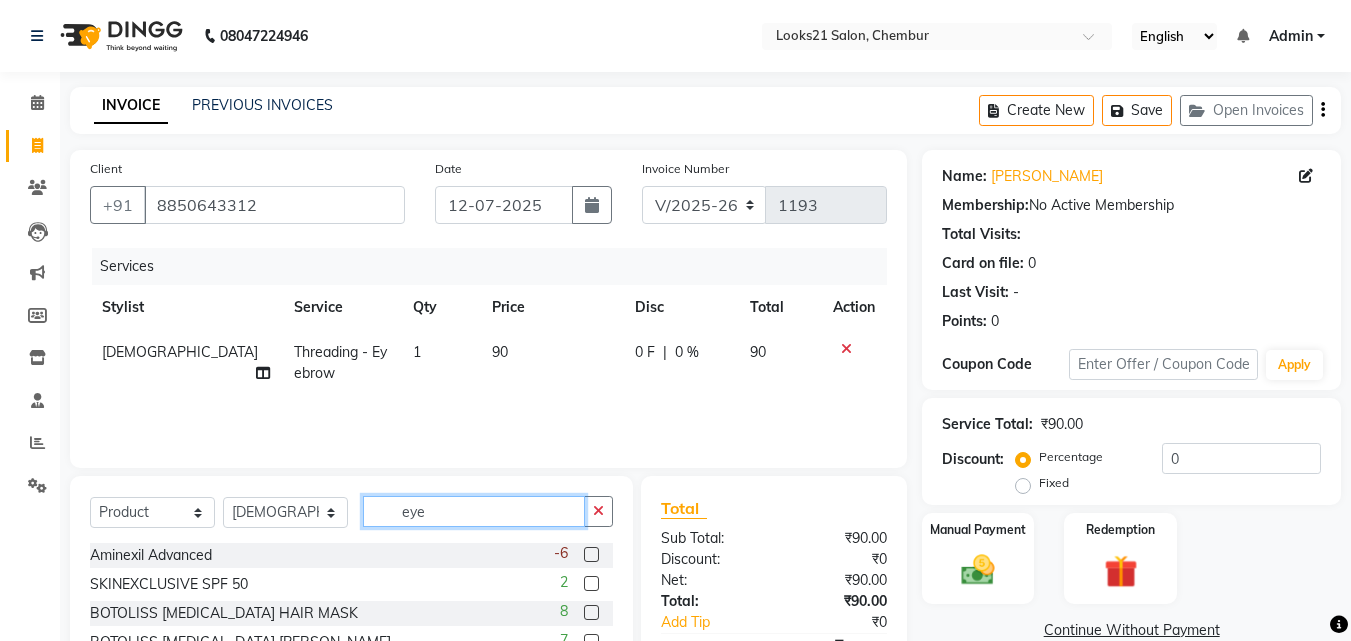 drag, startPoint x: 456, startPoint y: 515, endPoint x: 378, endPoint y: 515, distance: 78 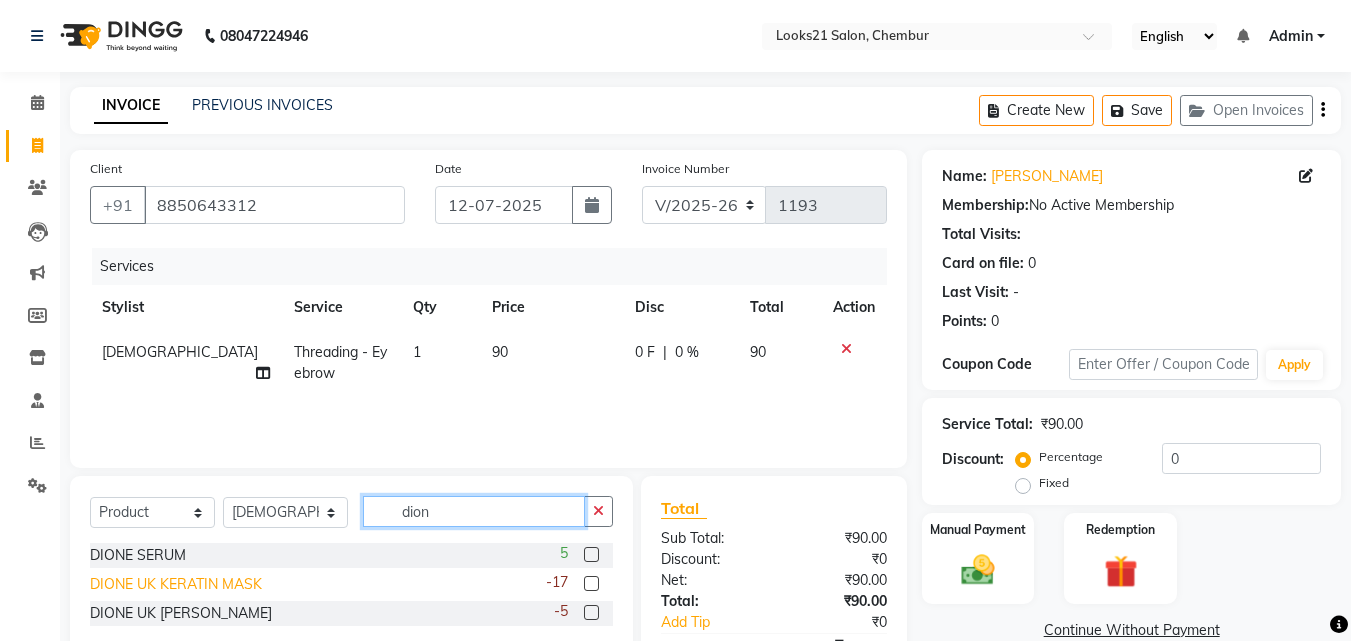 type on "dion" 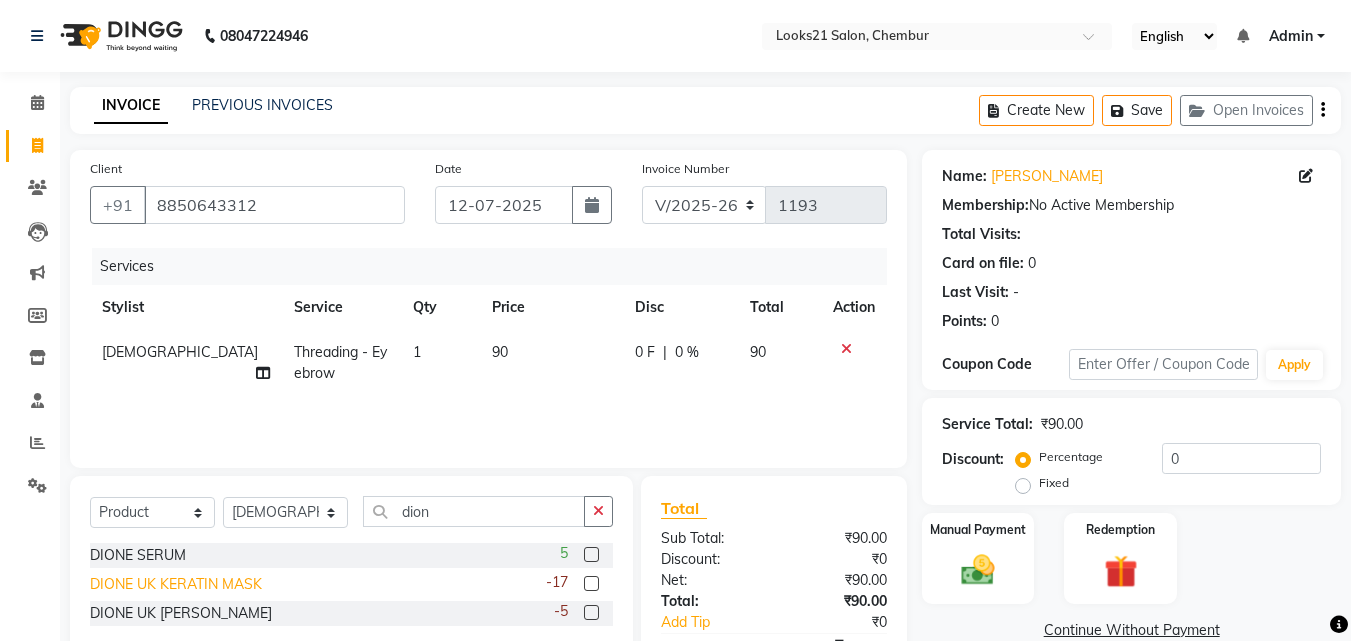 click on "DIONE UK KERATIN MASK" 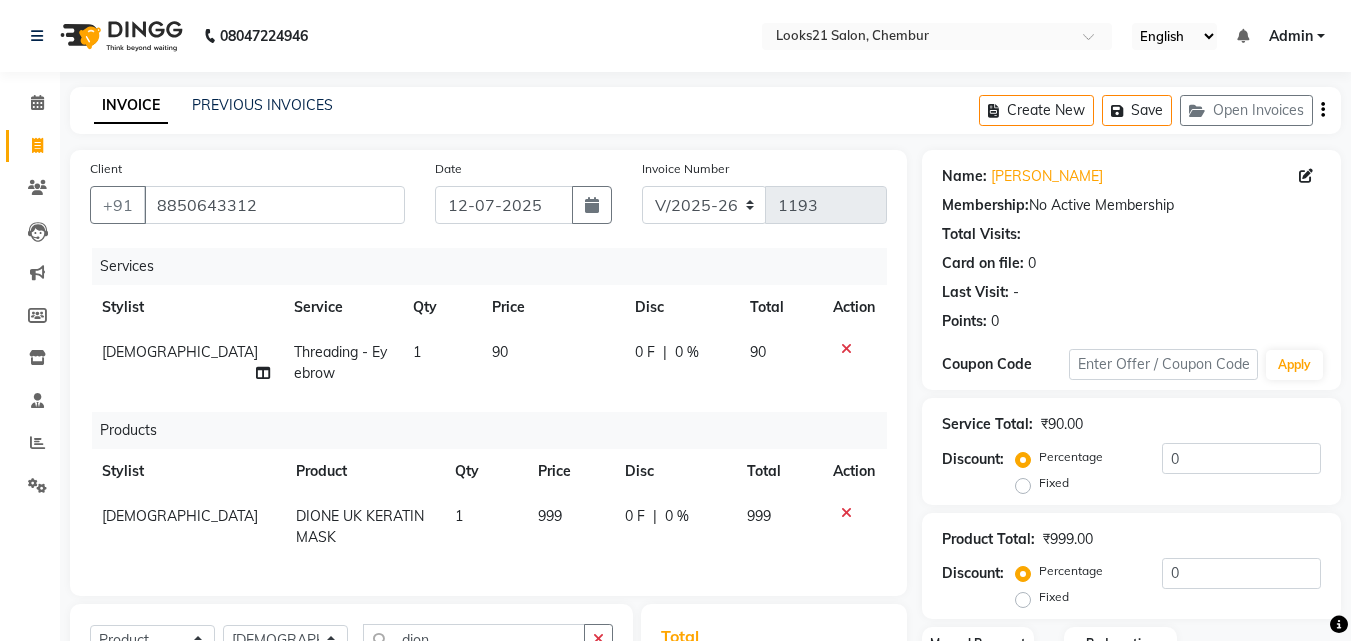 checkbox on "false" 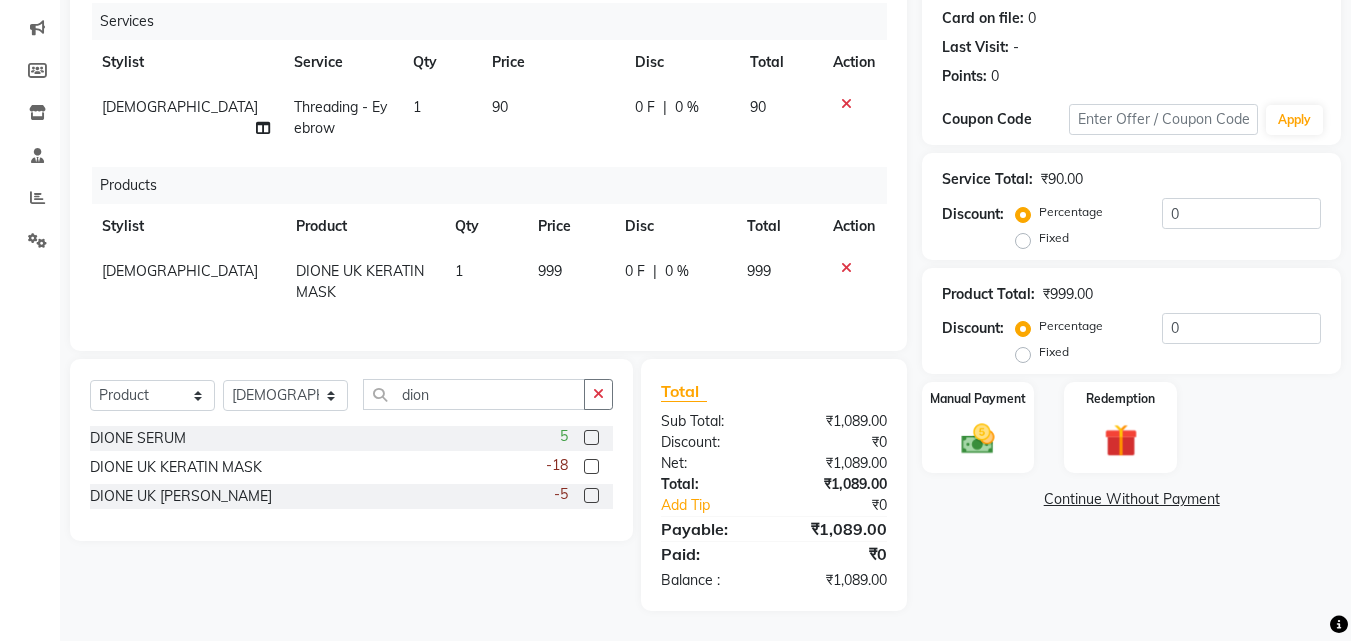 scroll, scrollTop: 260, scrollLeft: 0, axis: vertical 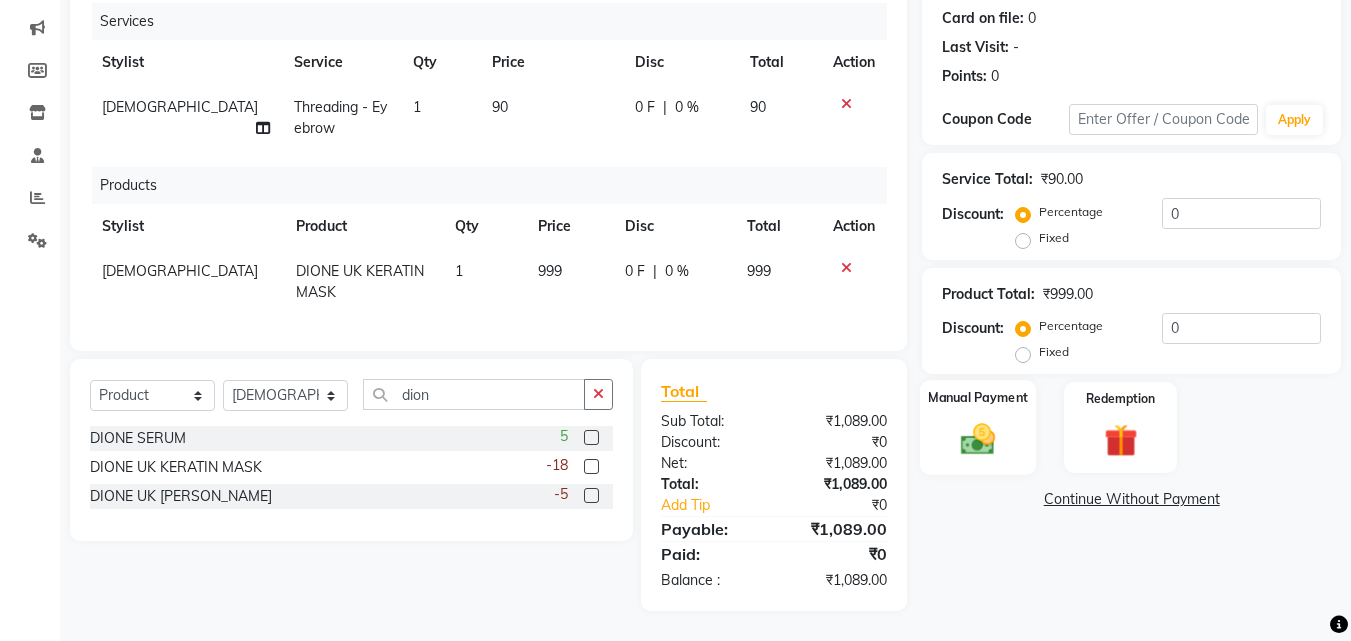 click 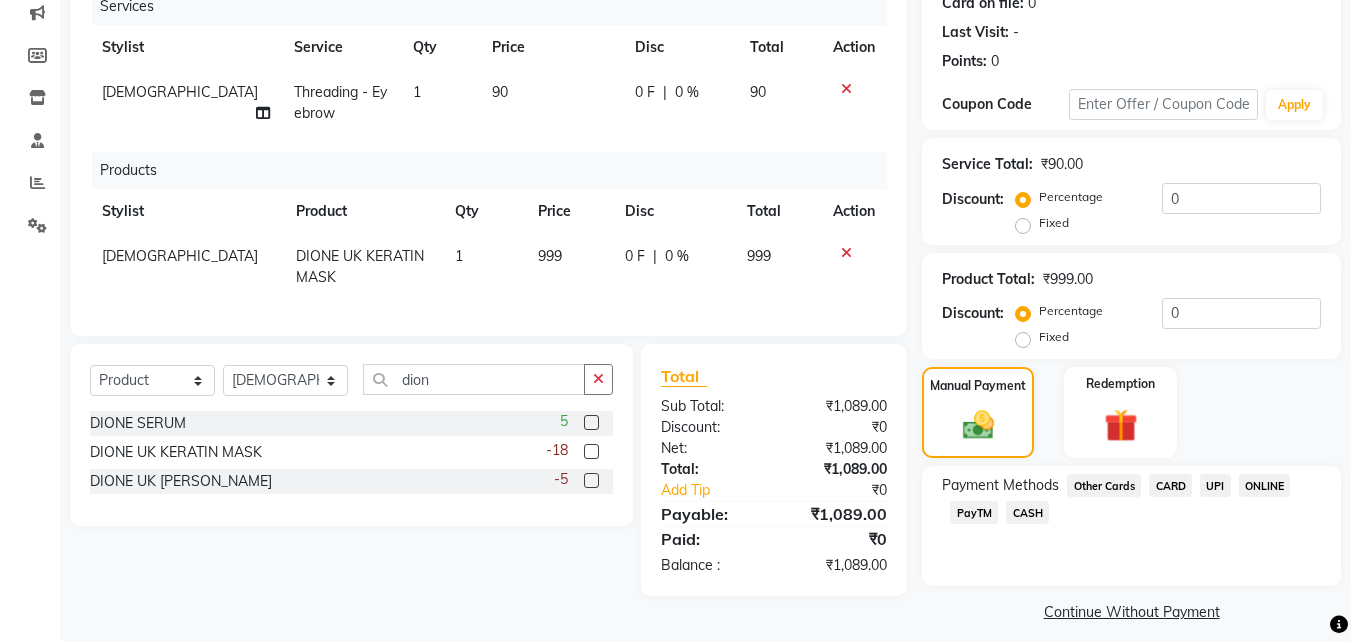 click on "UPI" 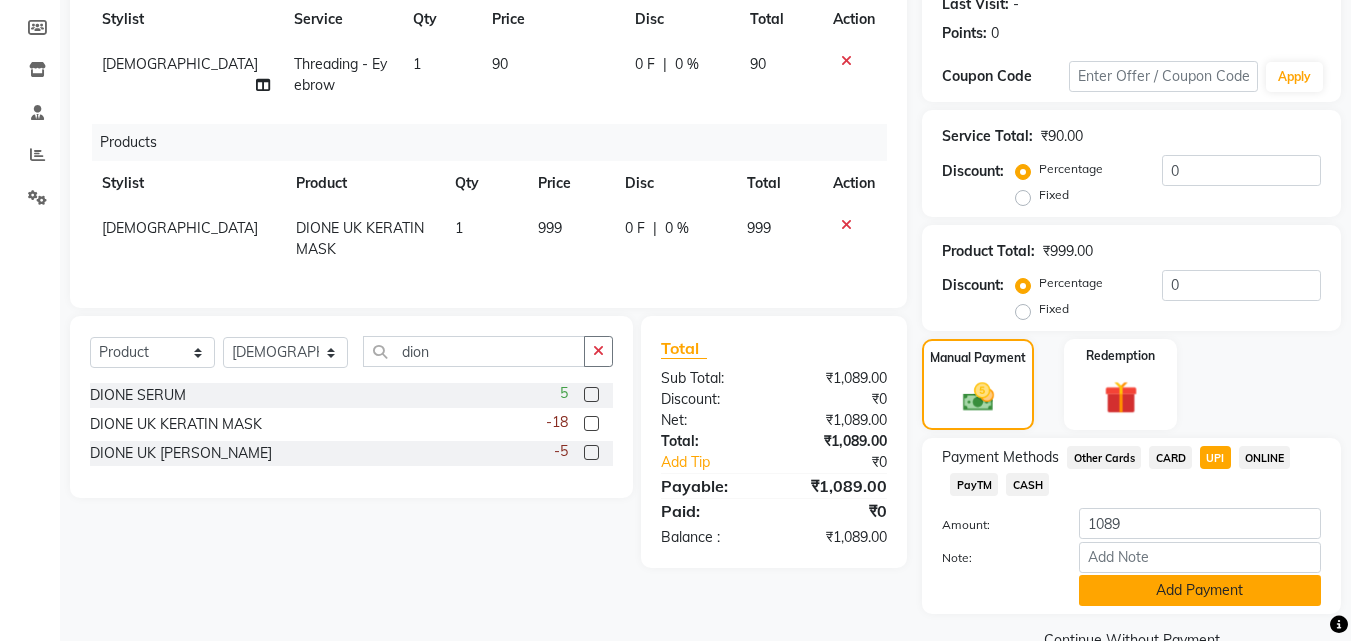 scroll, scrollTop: 332, scrollLeft: 0, axis: vertical 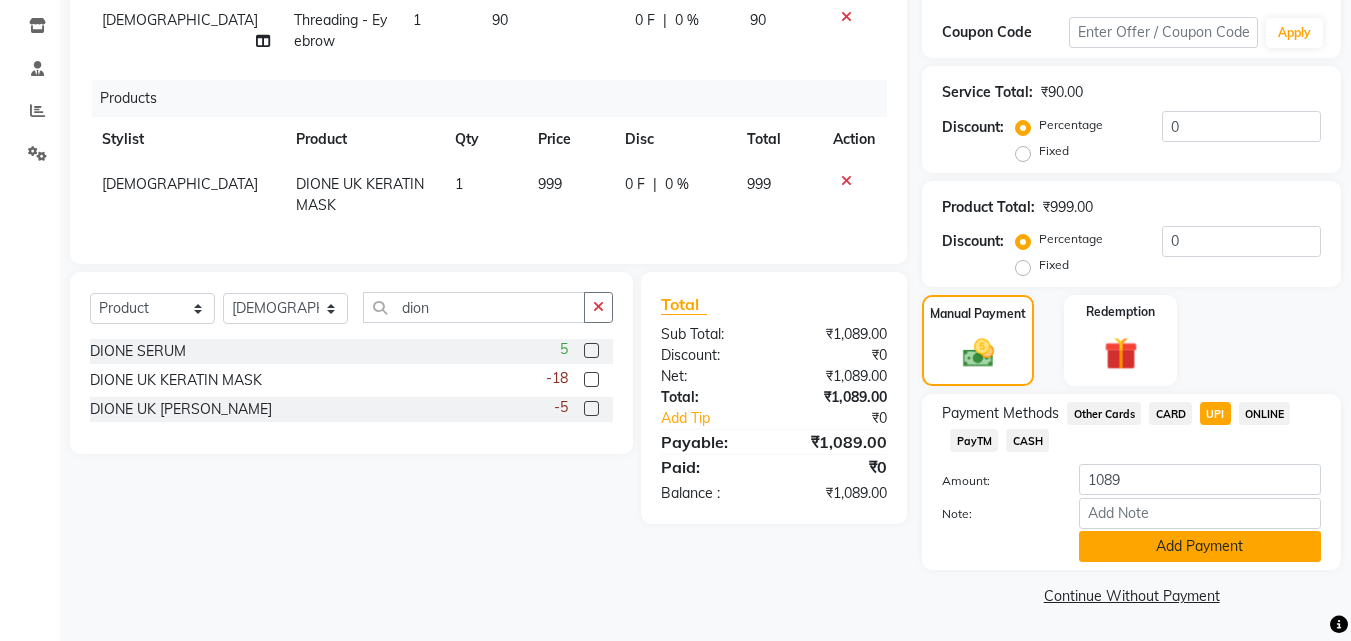 click on "Add Payment" 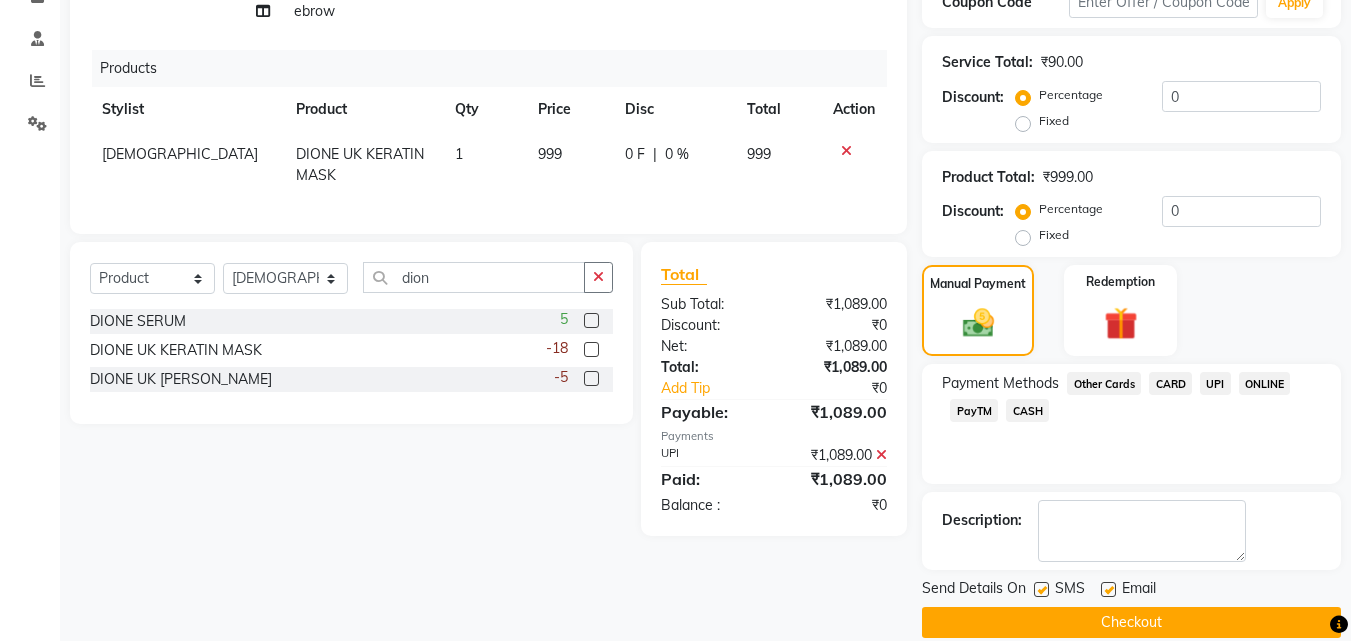 scroll, scrollTop: 389, scrollLeft: 0, axis: vertical 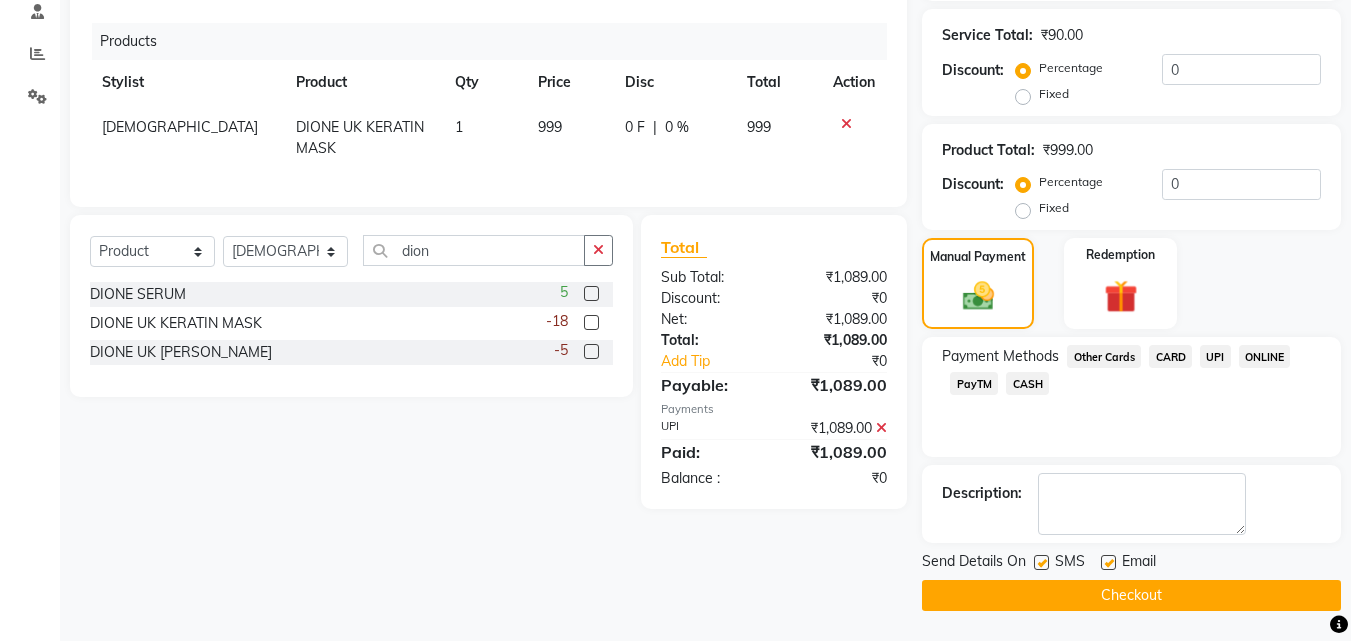 click on "Checkout" 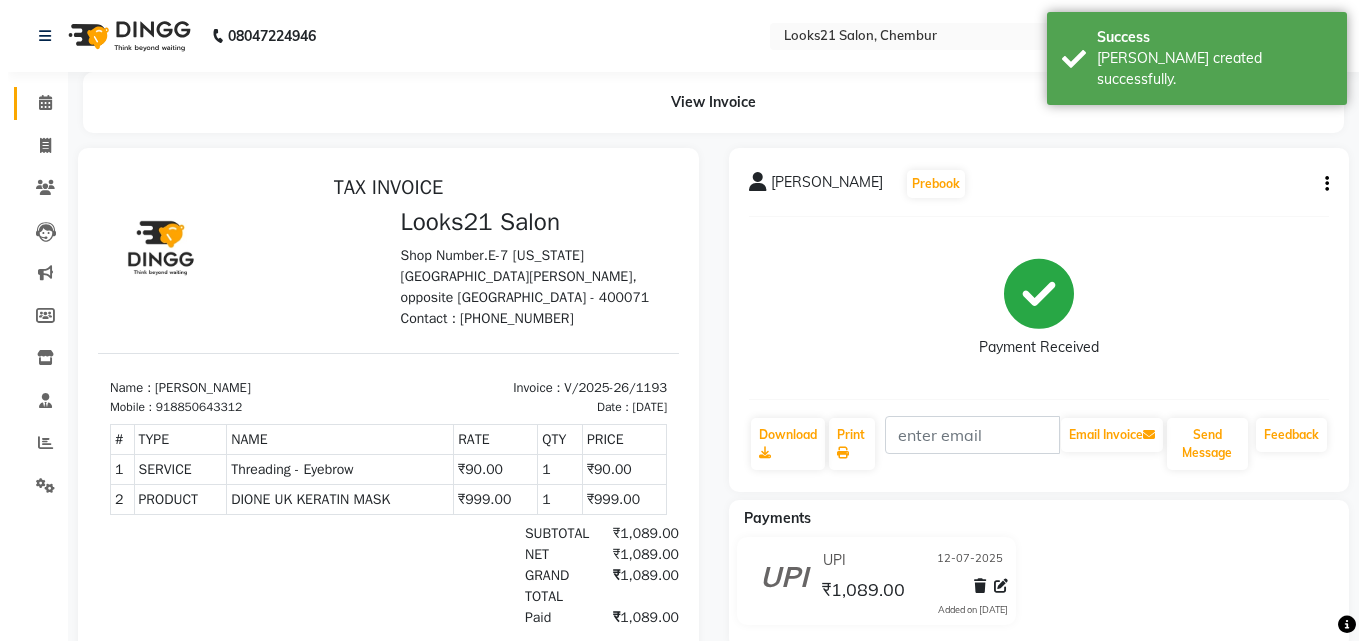 scroll, scrollTop: 0, scrollLeft: 0, axis: both 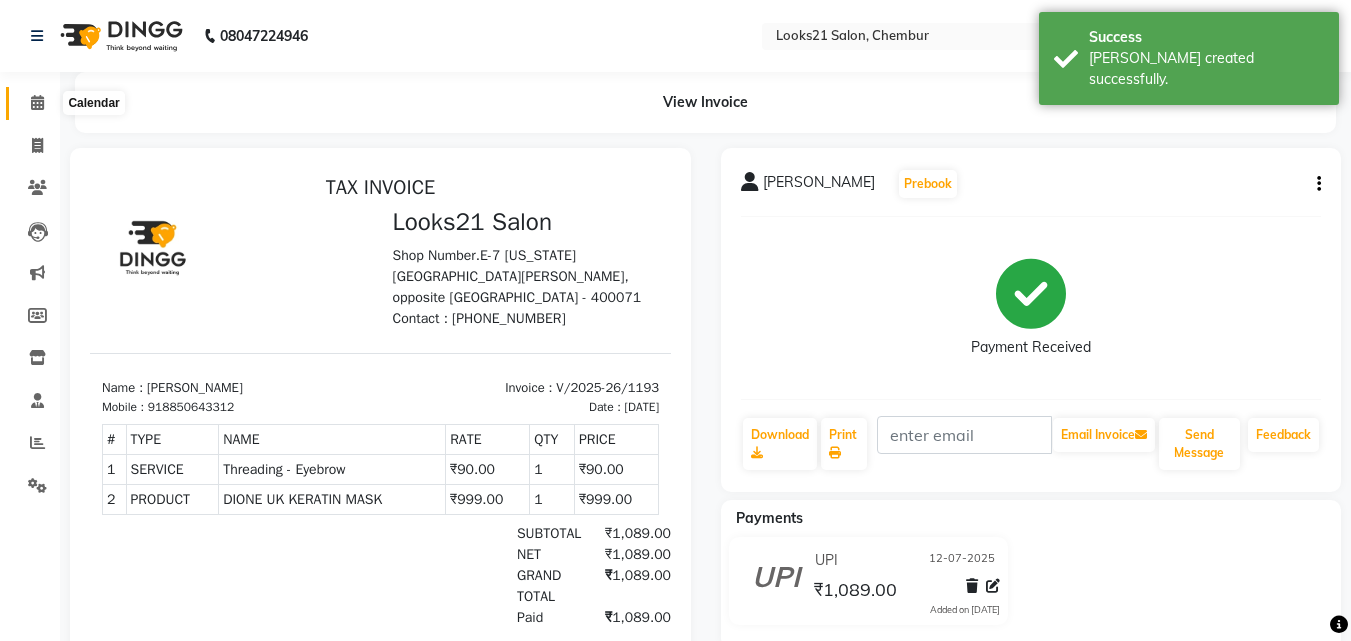 click 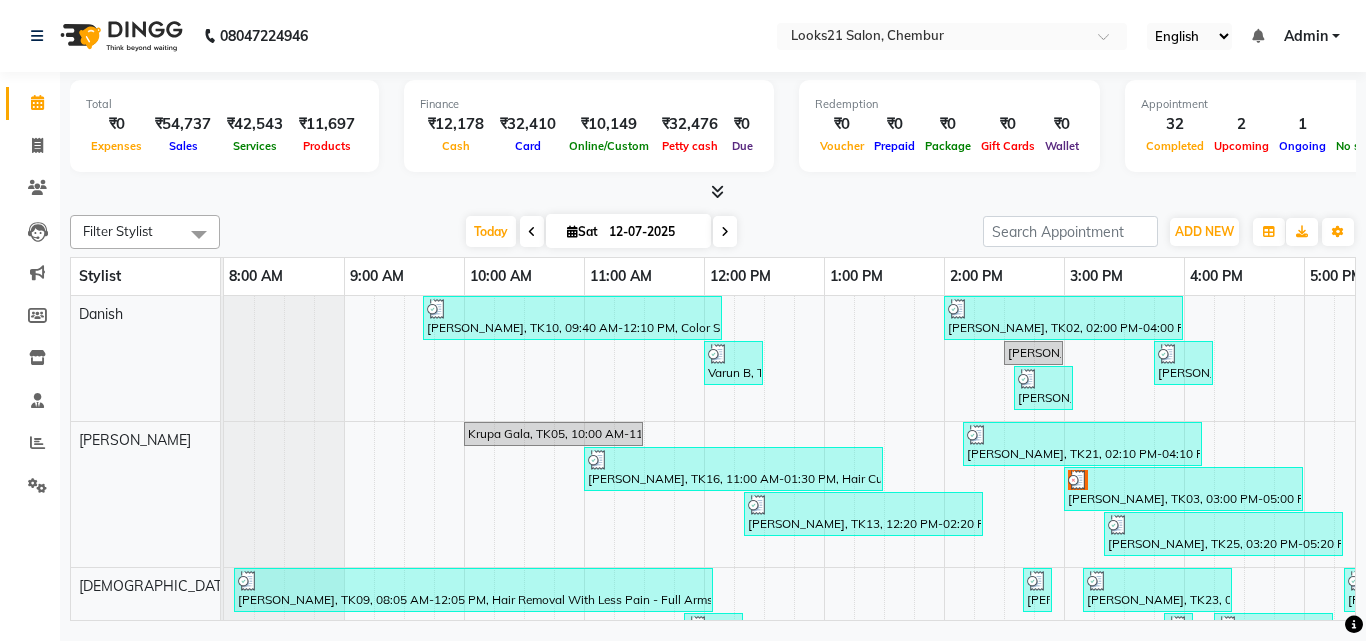 scroll, scrollTop: 399, scrollLeft: 0, axis: vertical 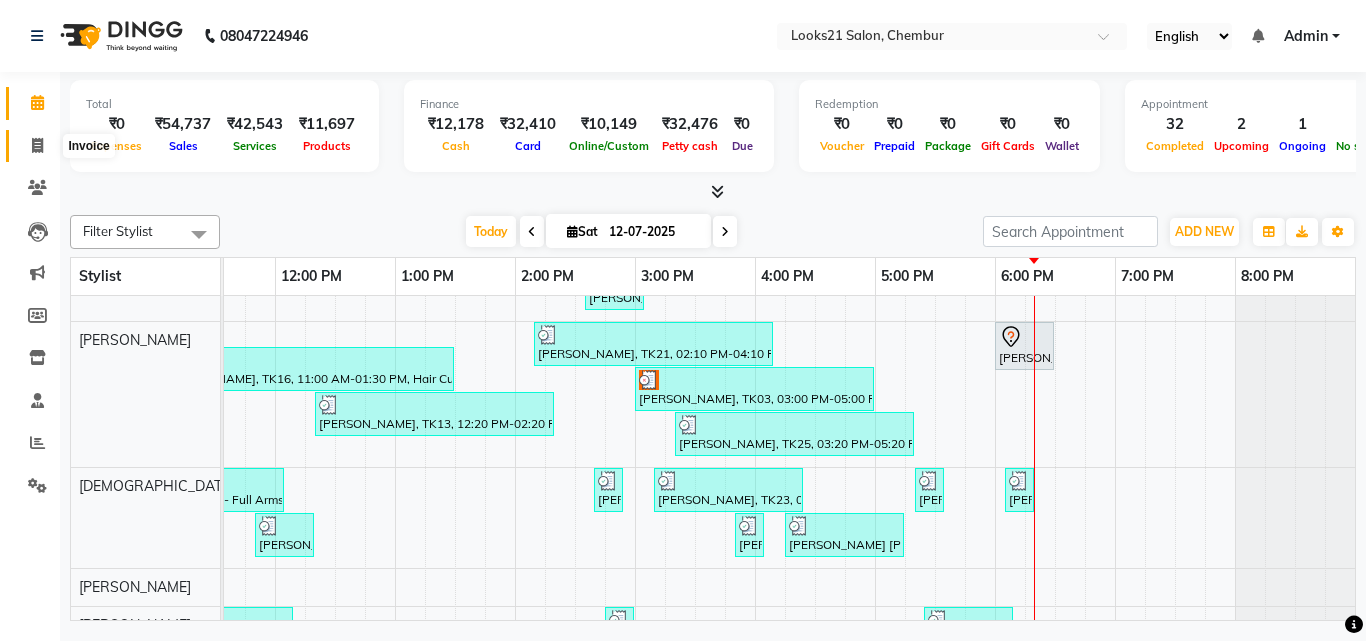 click 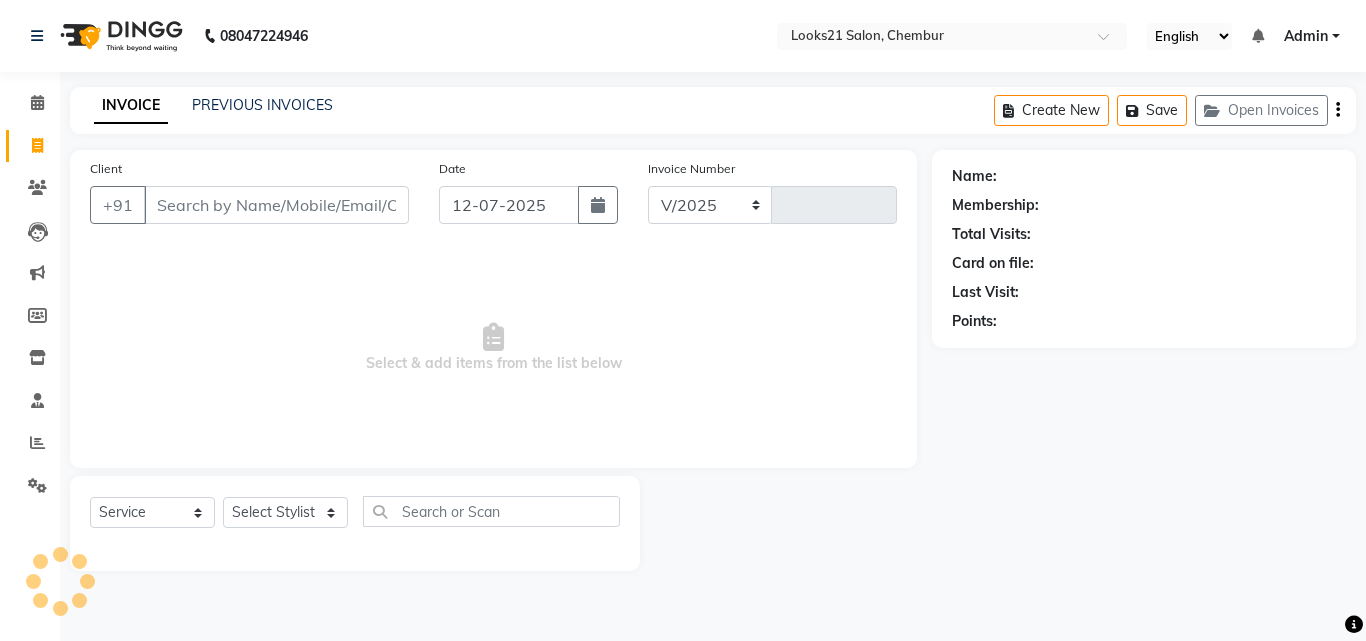 select on "844" 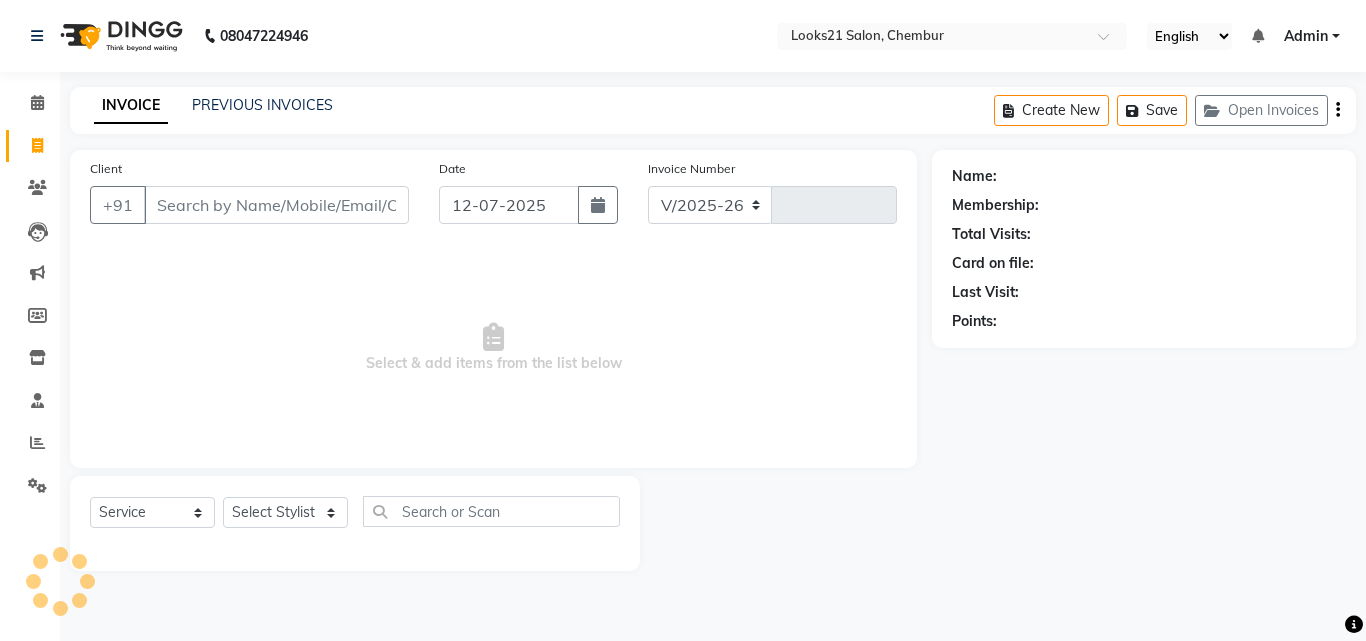 type on "1194" 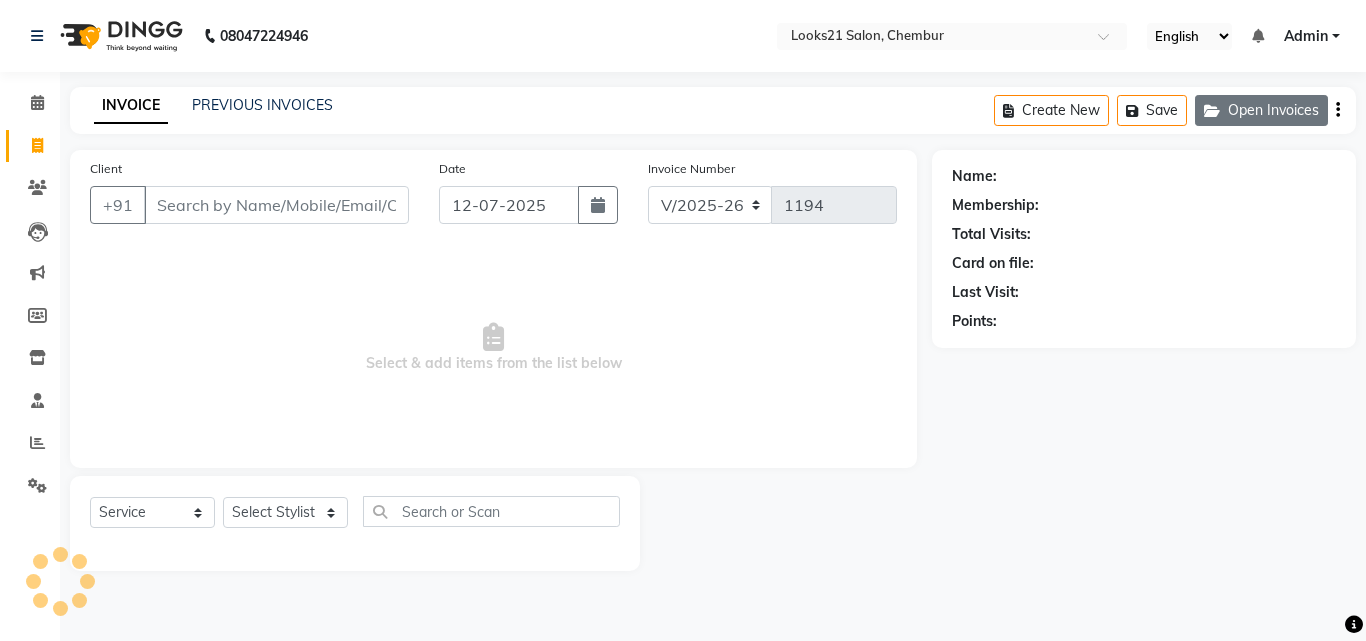 click on "Open Invoices" 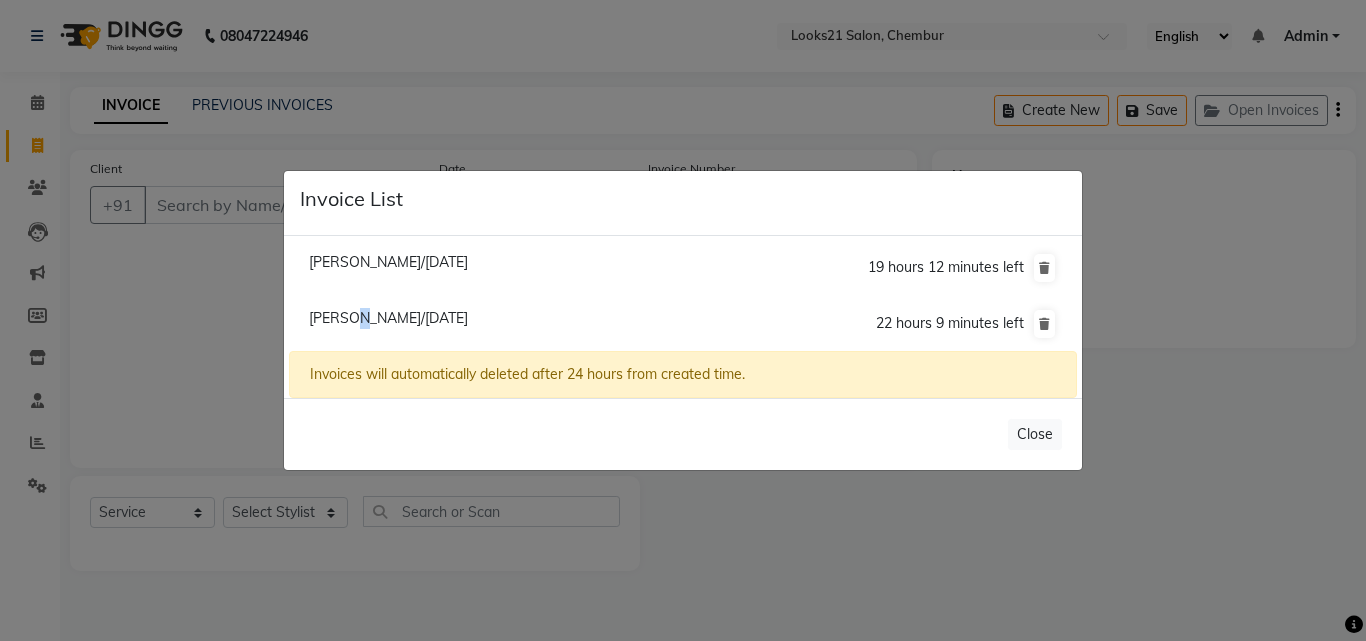 click on "Suman Arora/12 July 2025" 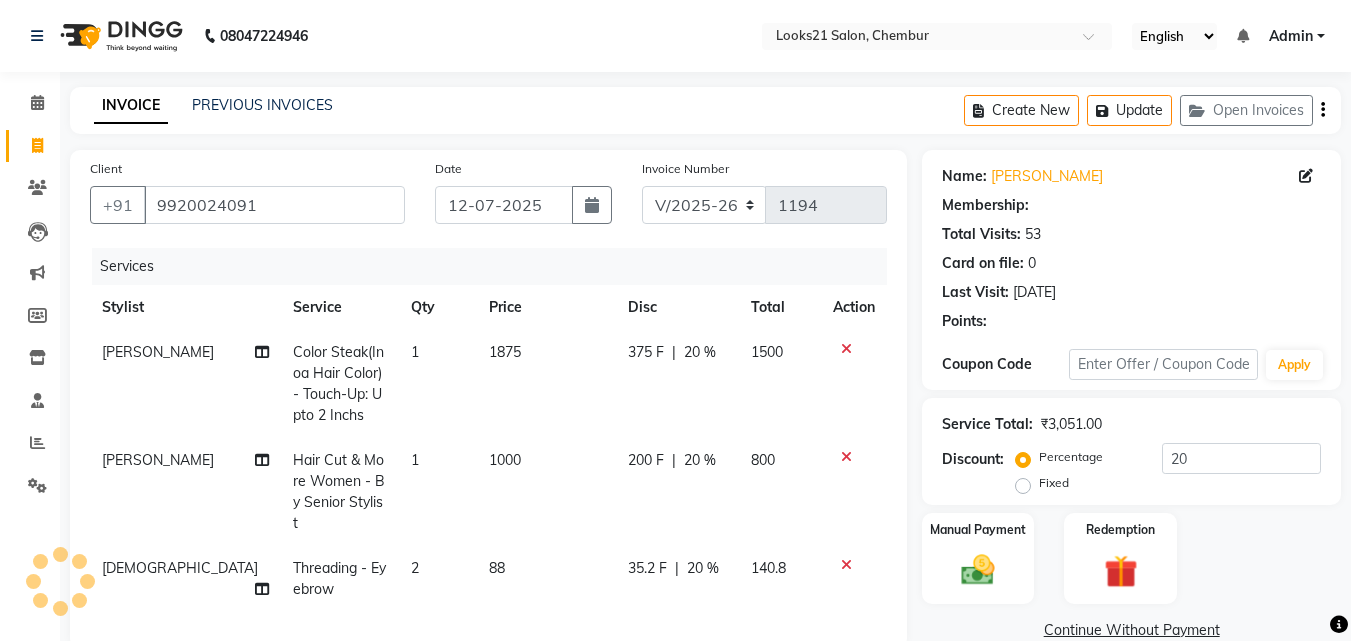 select on "1: Object" 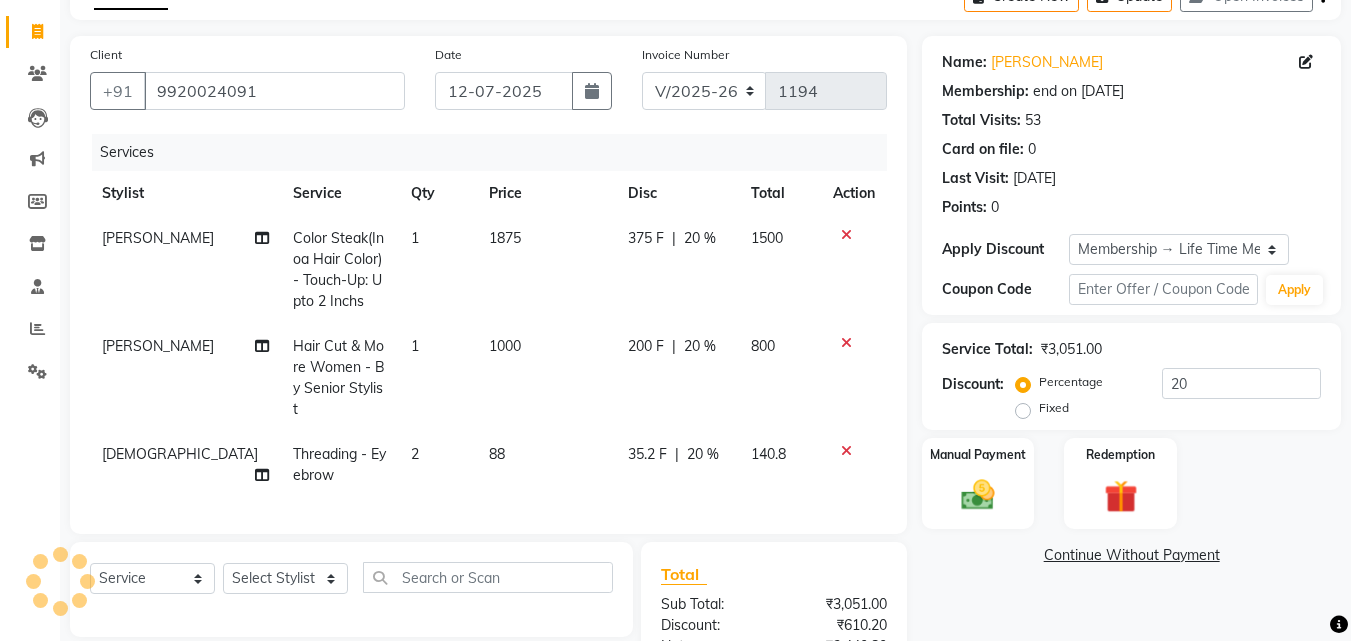 scroll, scrollTop: 312, scrollLeft: 0, axis: vertical 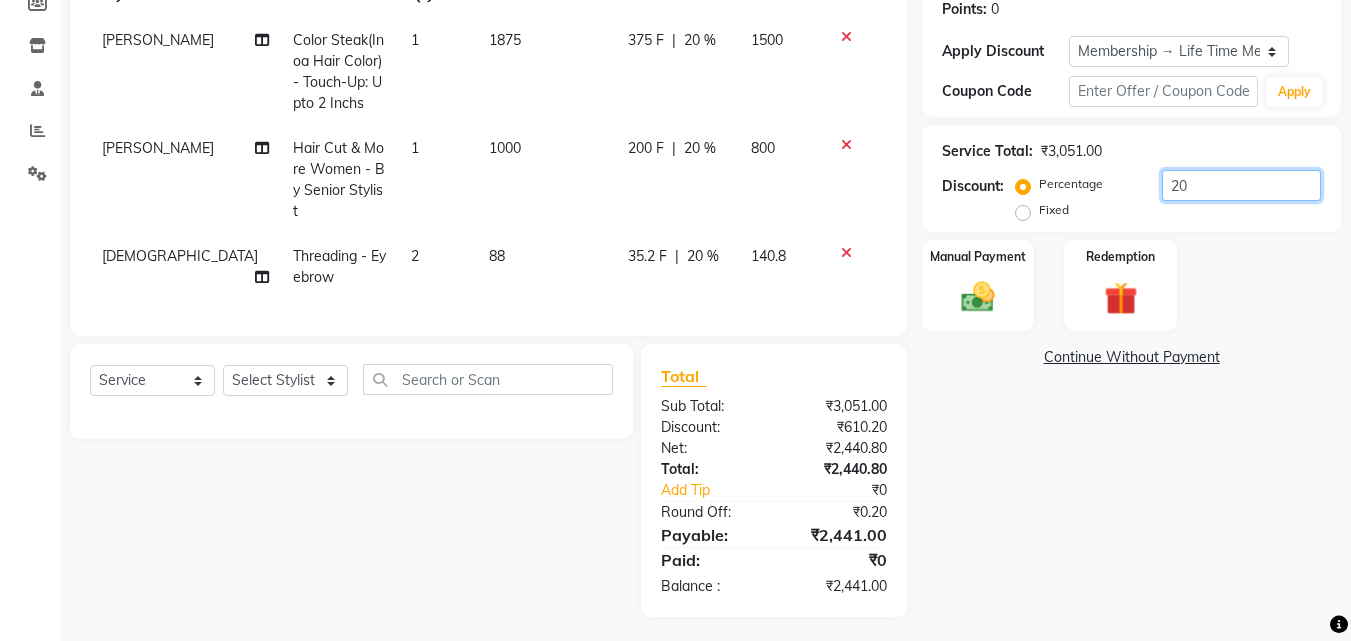 click on "20" 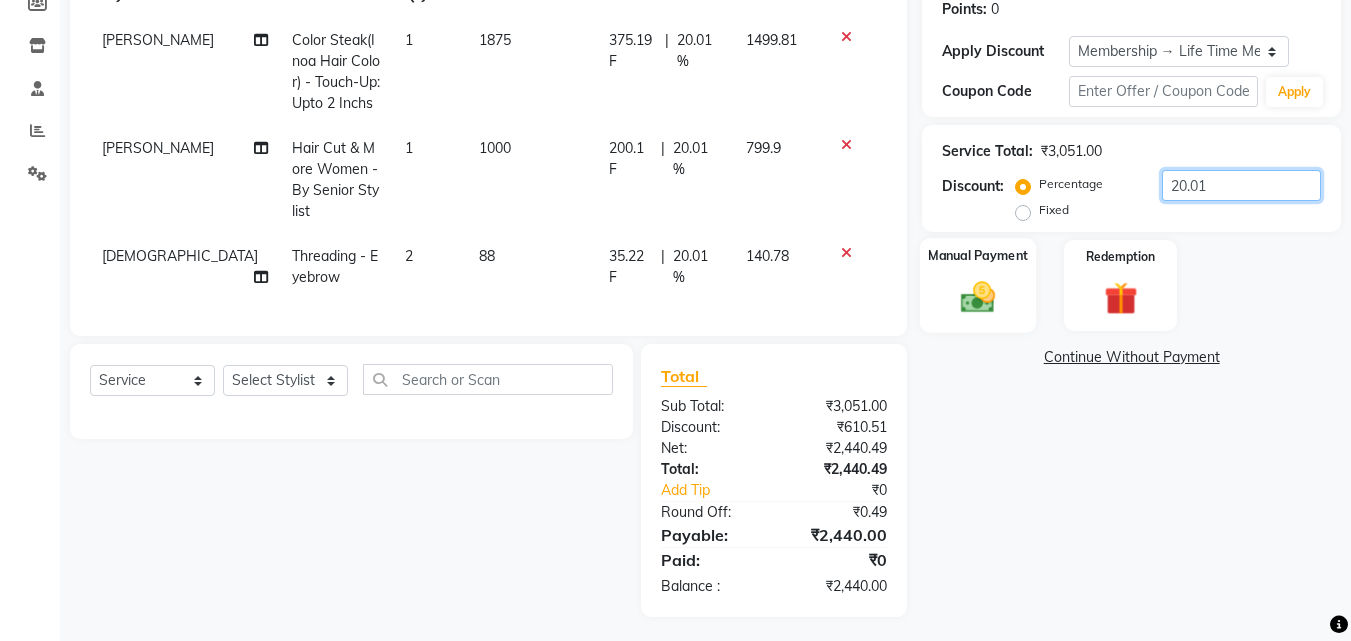 type on "20.01" 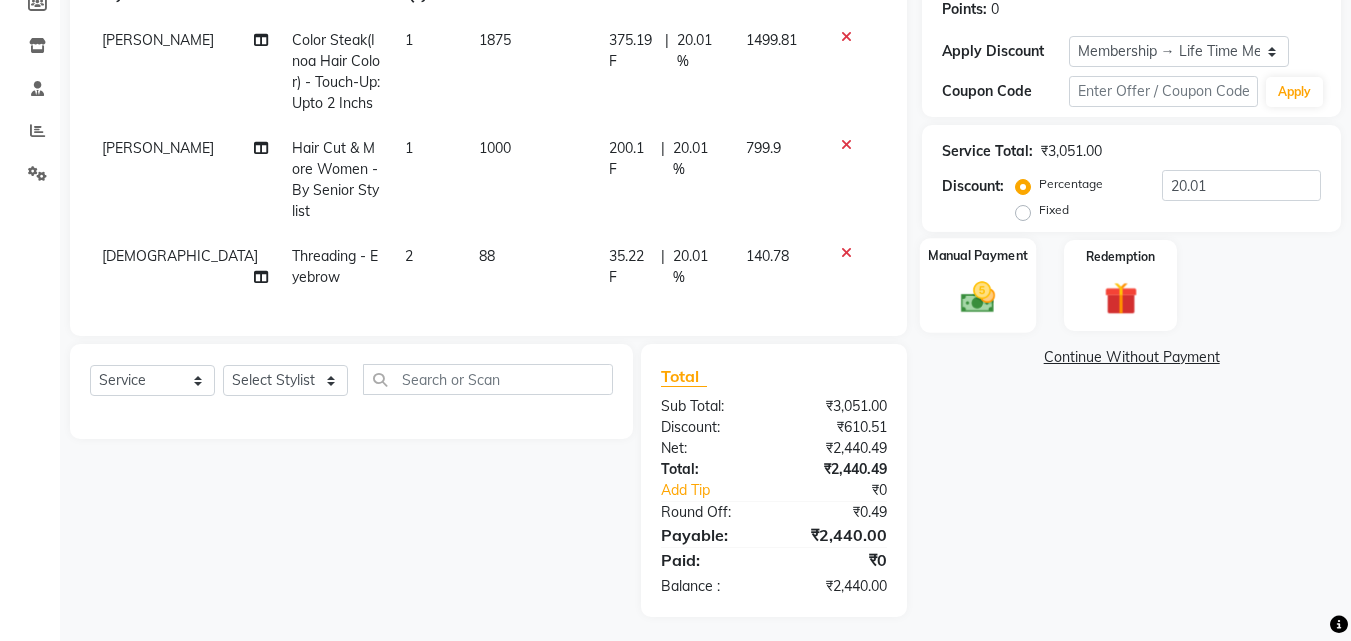 click 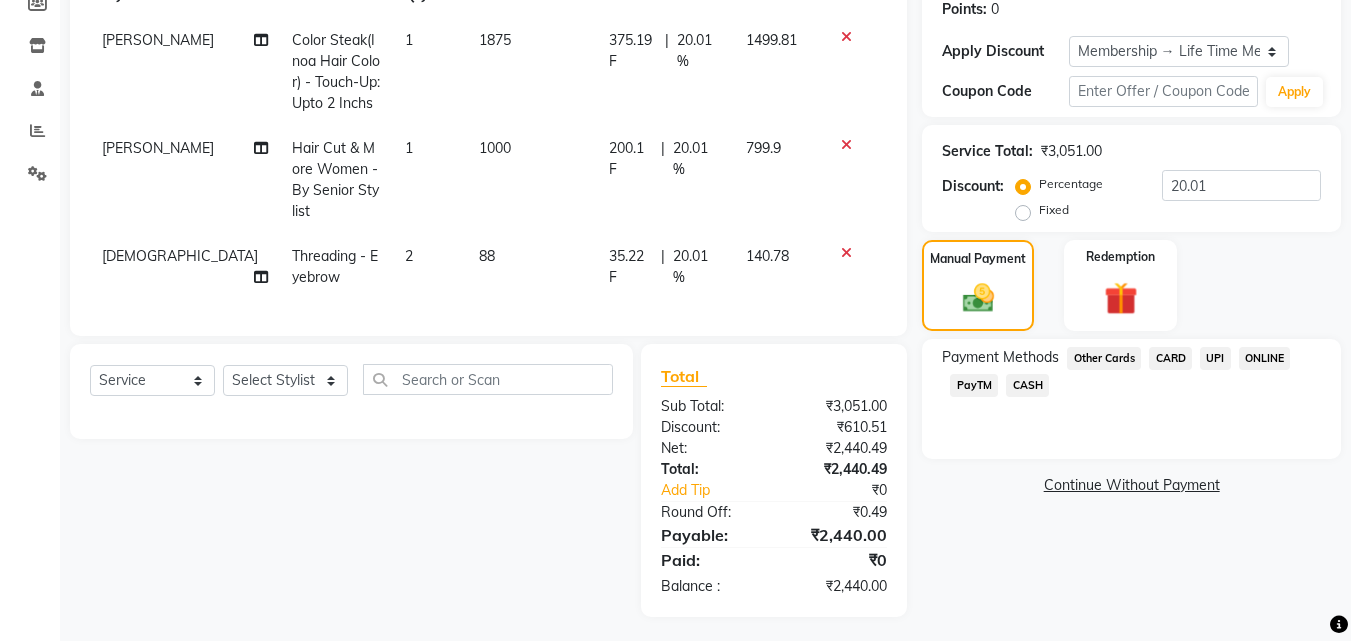 click on "CARD" 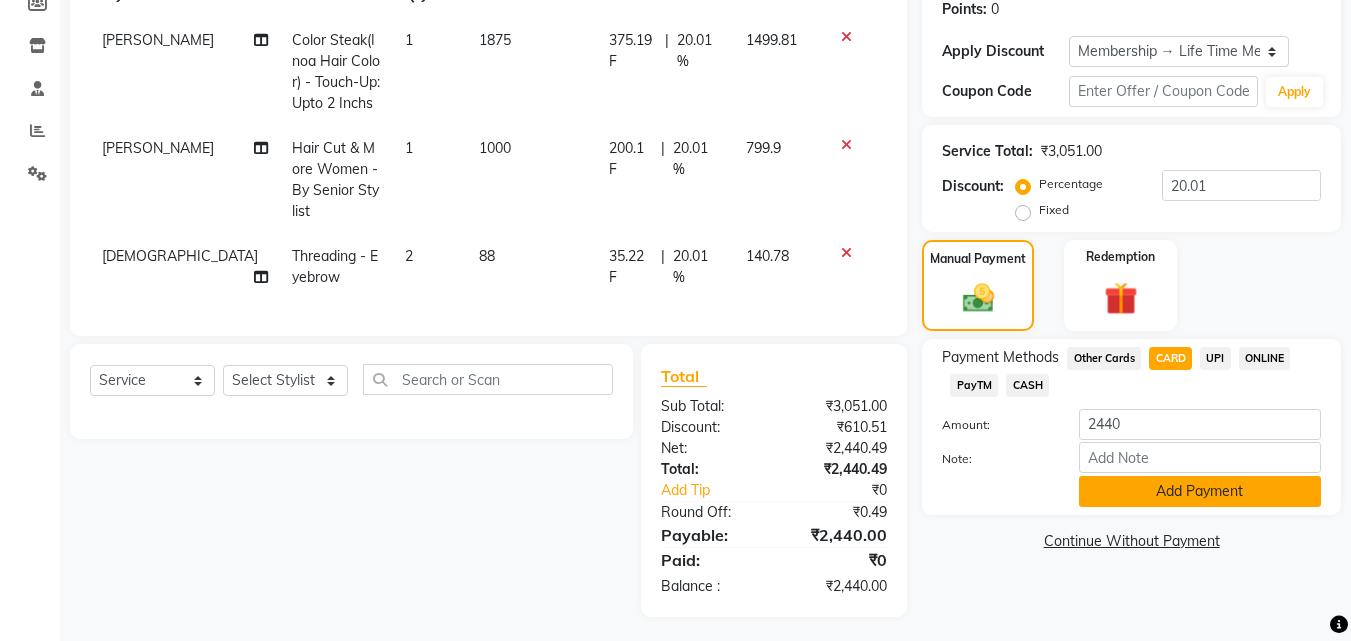 click on "Add Payment" 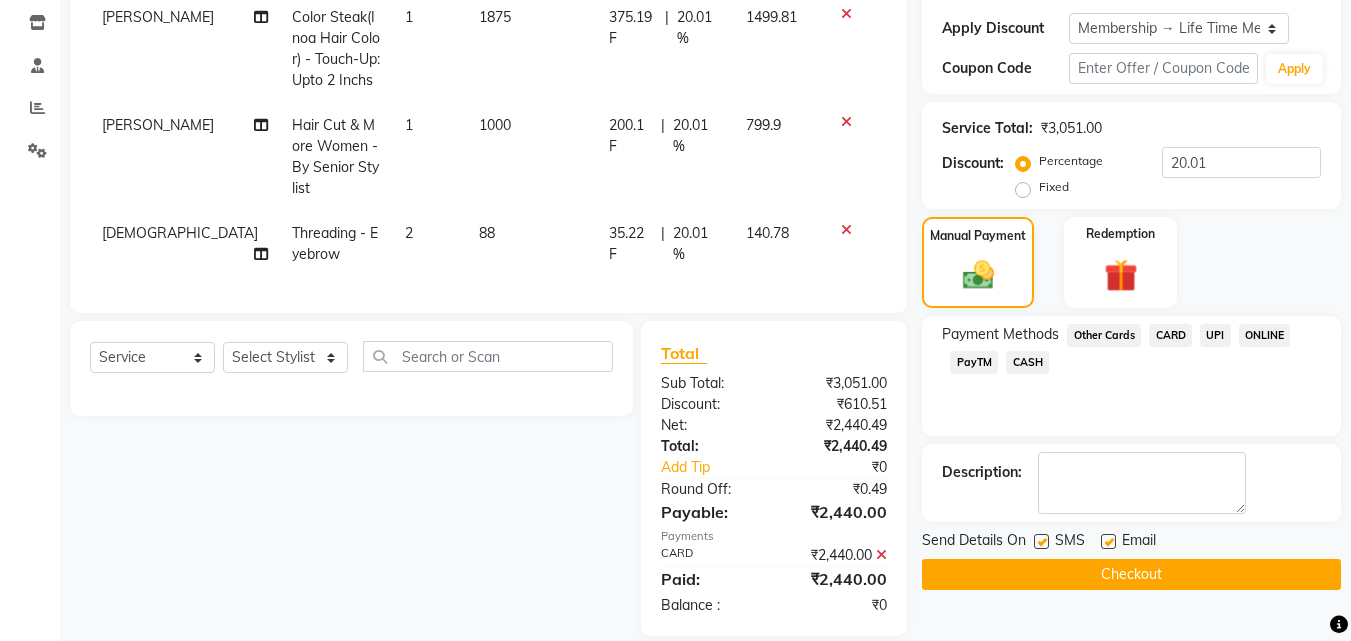 scroll, scrollTop: 354, scrollLeft: 0, axis: vertical 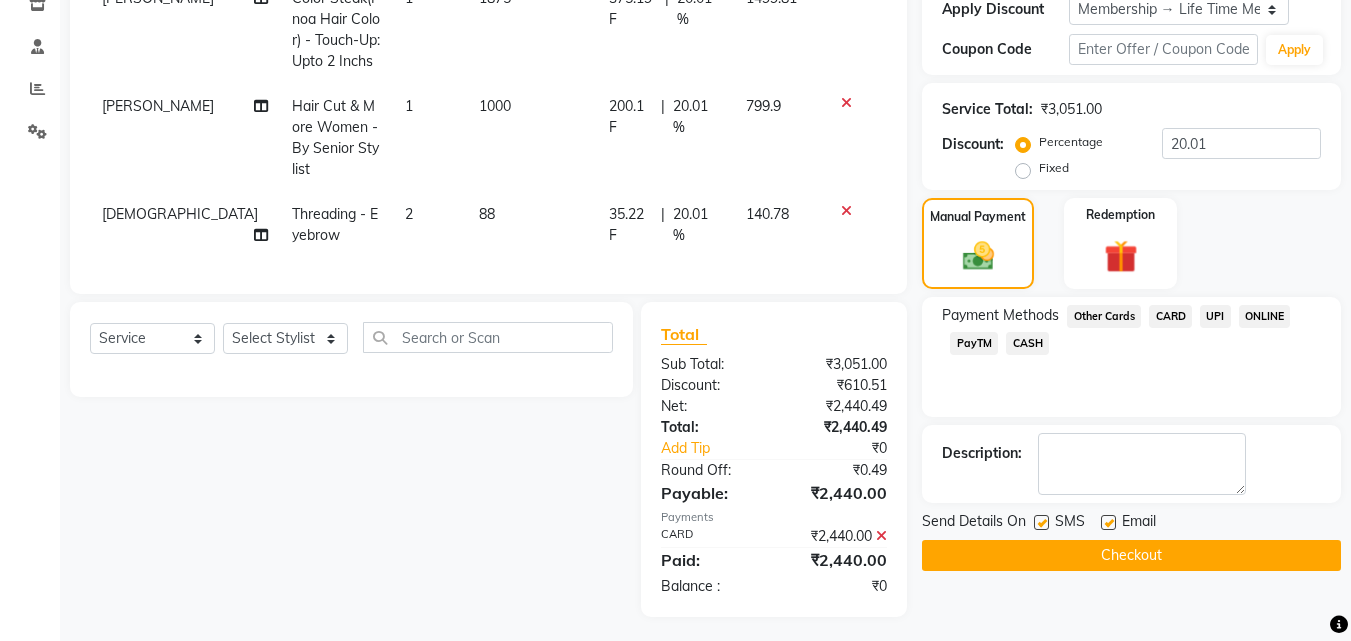 click on "Checkout" 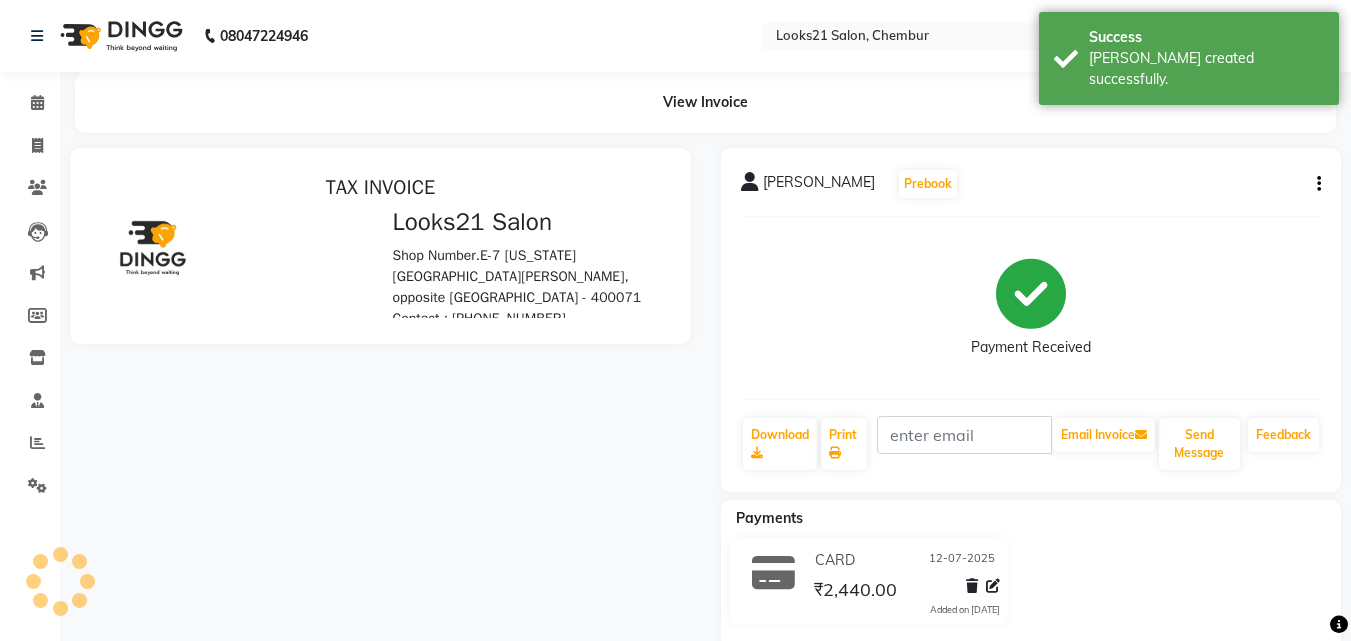 scroll, scrollTop: 0, scrollLeft: 0, axis: both 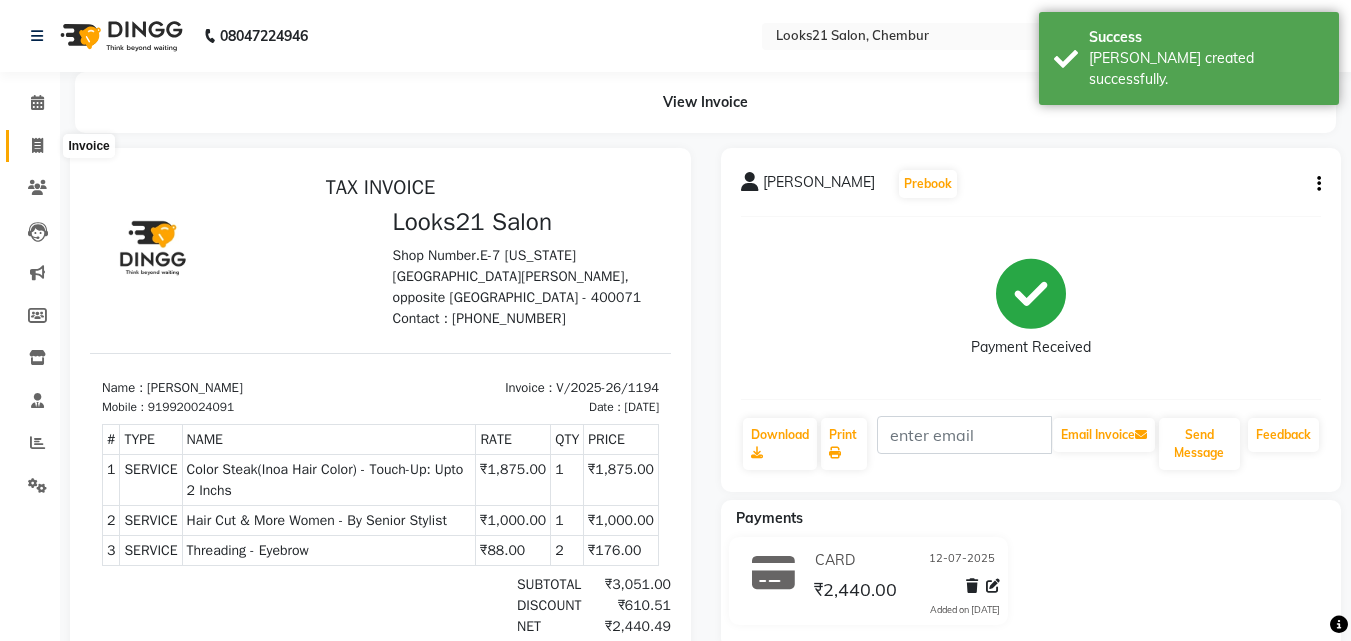 click 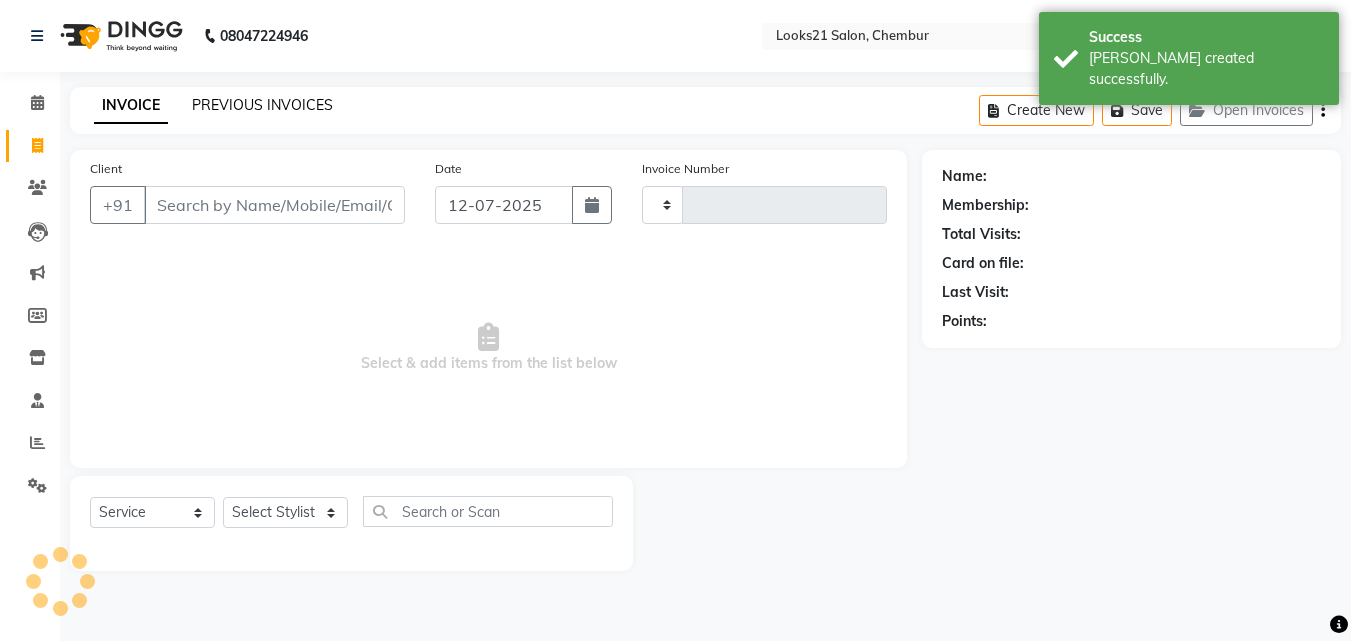 click on "PREVIOUS INVOICES" 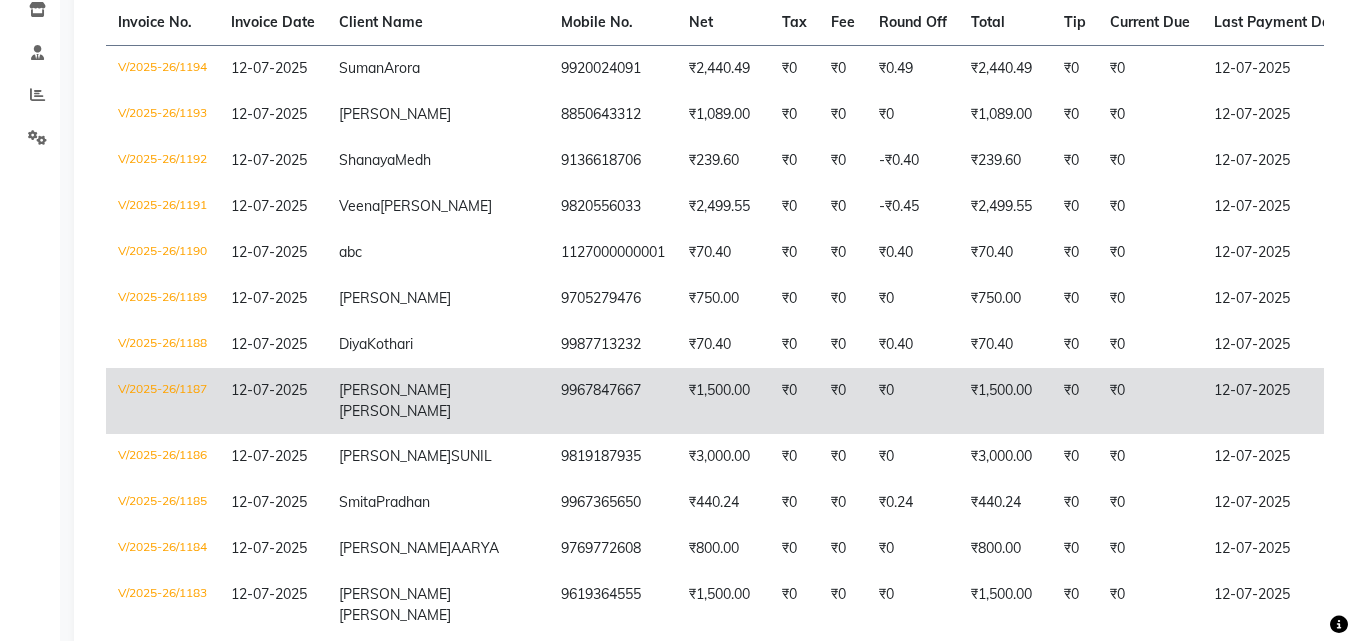 scroll, scrollTop: 400, scrollLeft: 0, axis: vertical 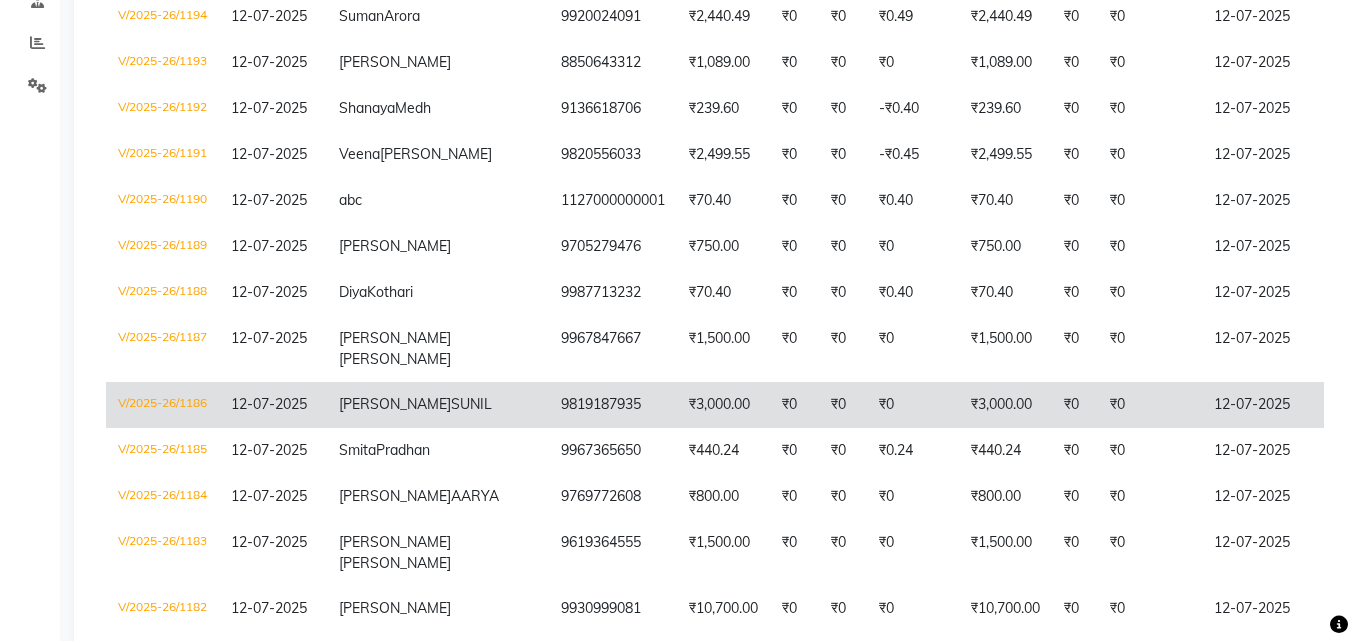 click on "[PERSON_NAME]" 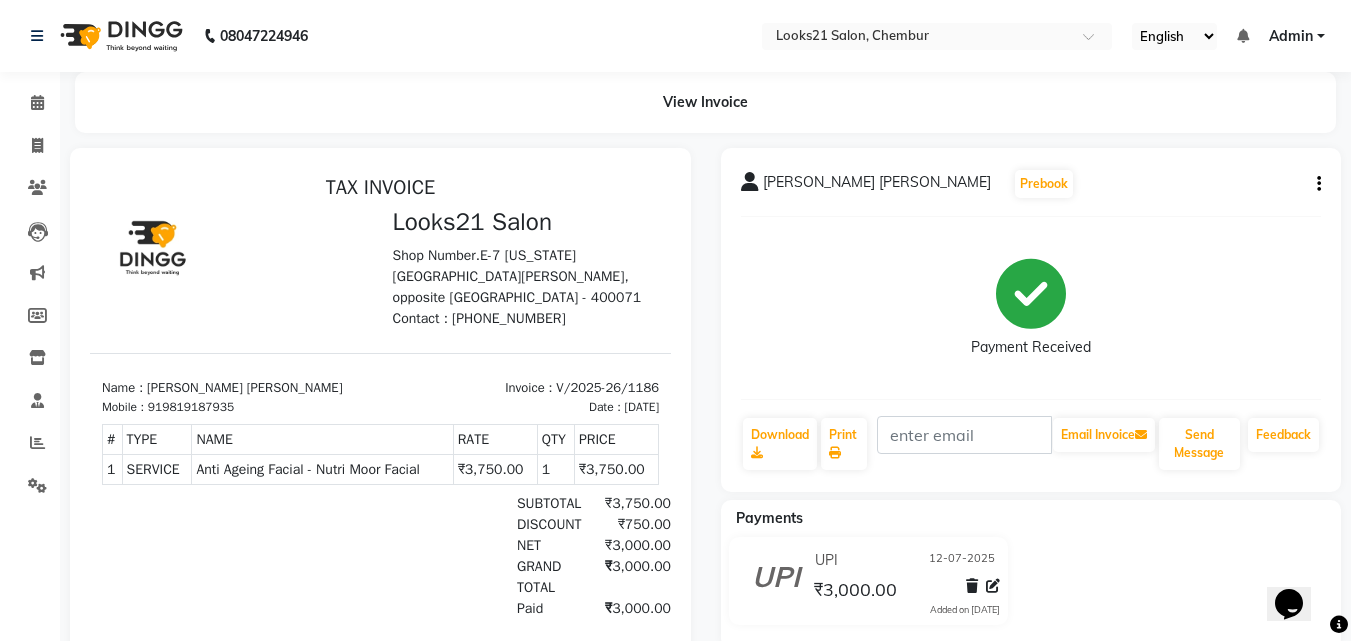 scroll, scrollTop: 16, scrollLeft: 0, axis: vertical 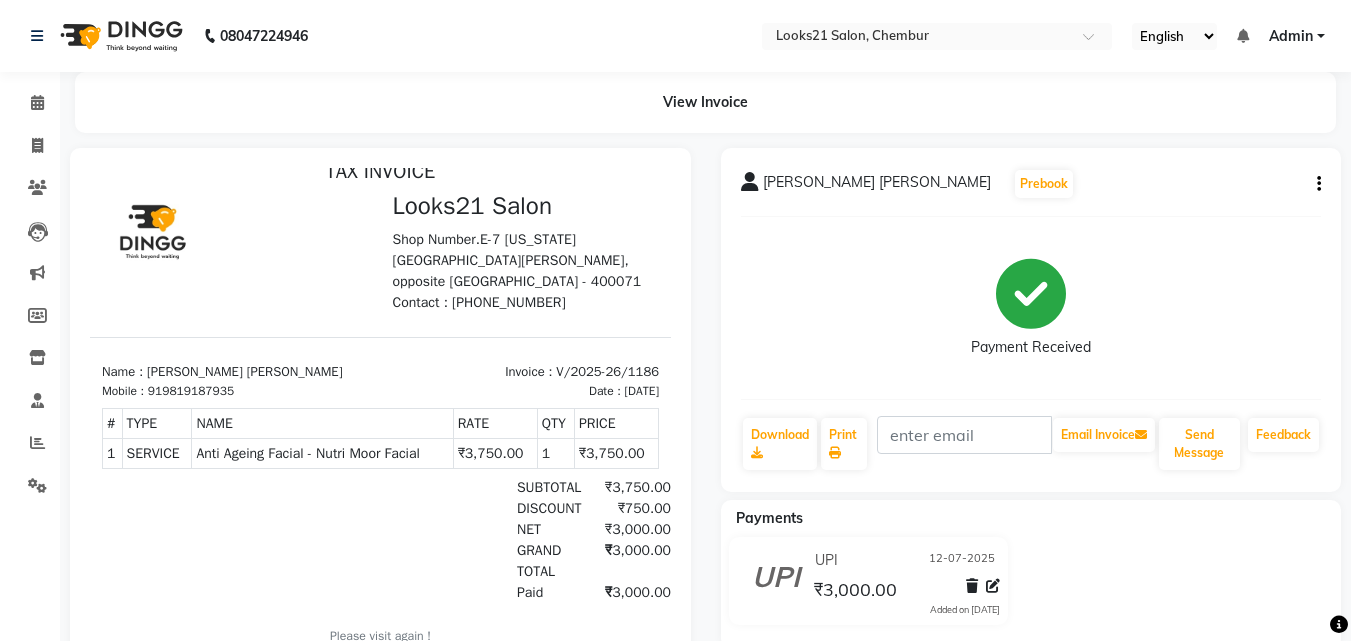 click on "[PERSON_NAME] [PERSON_NAME]  Prebook   Payment Received  Download  Print   Email Invoice   Send Message Feedback" 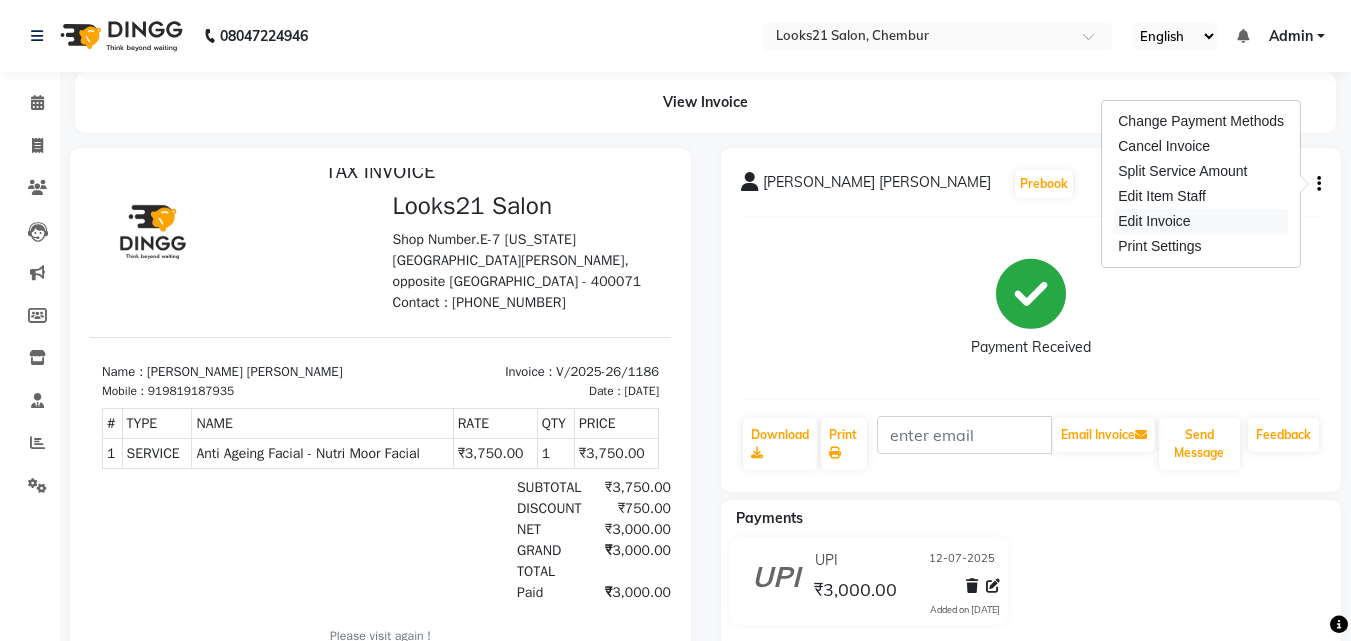 click on "Edit Invoice" at bounding box center (1201, 221) 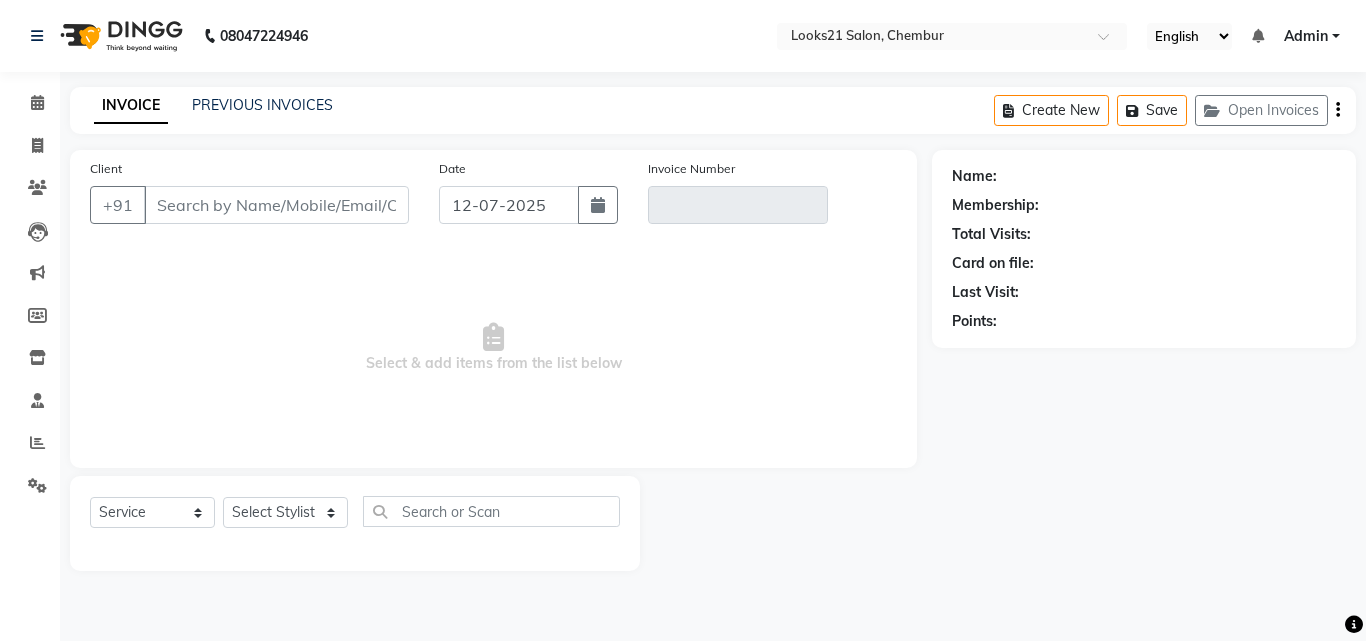 type on "9819187935" 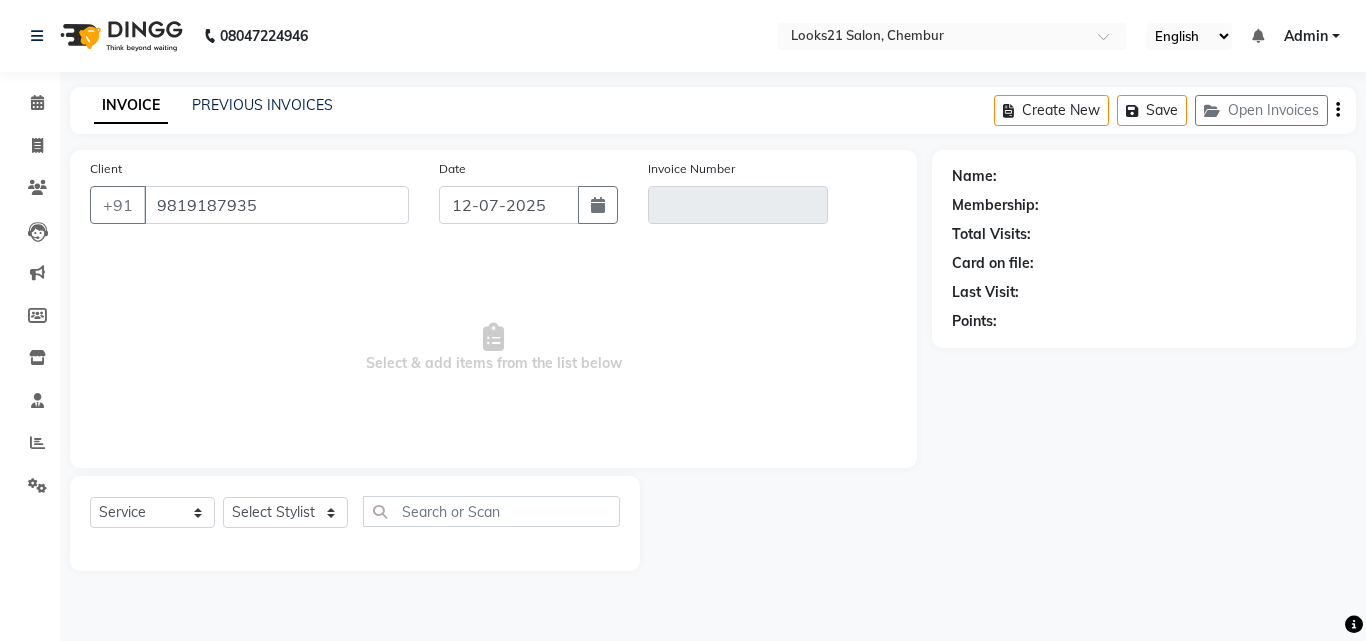 type on "V/2025-26/1186" 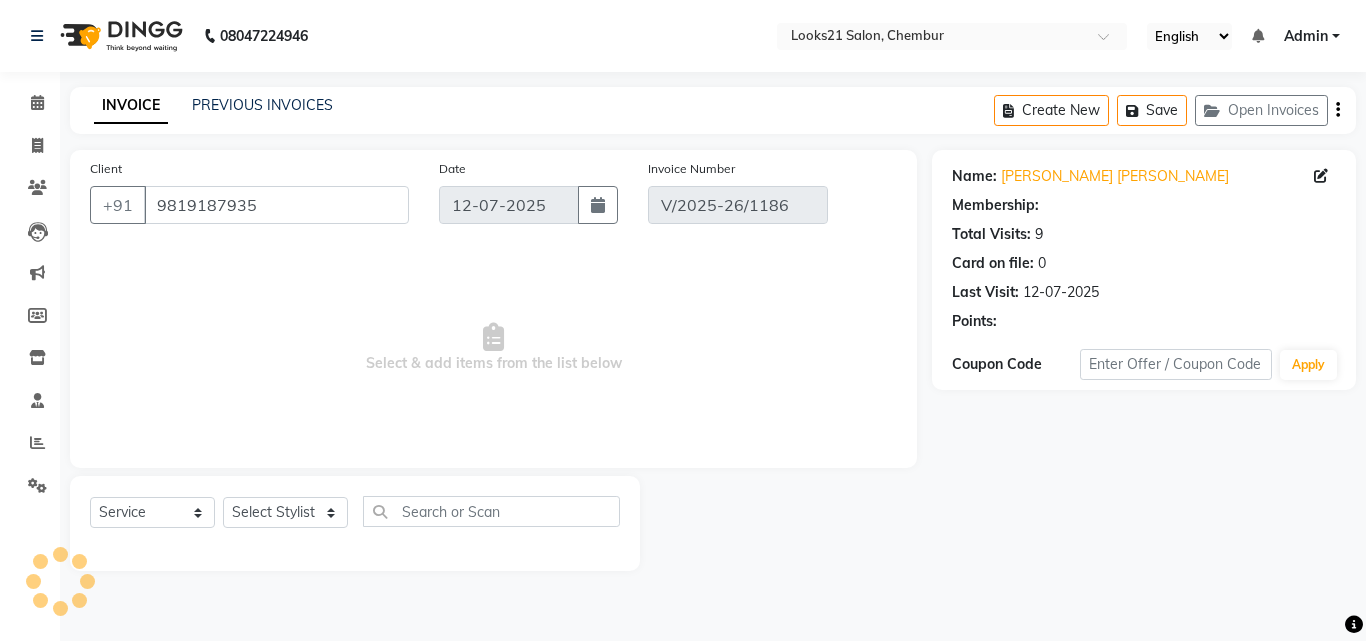 select on "1: Object" 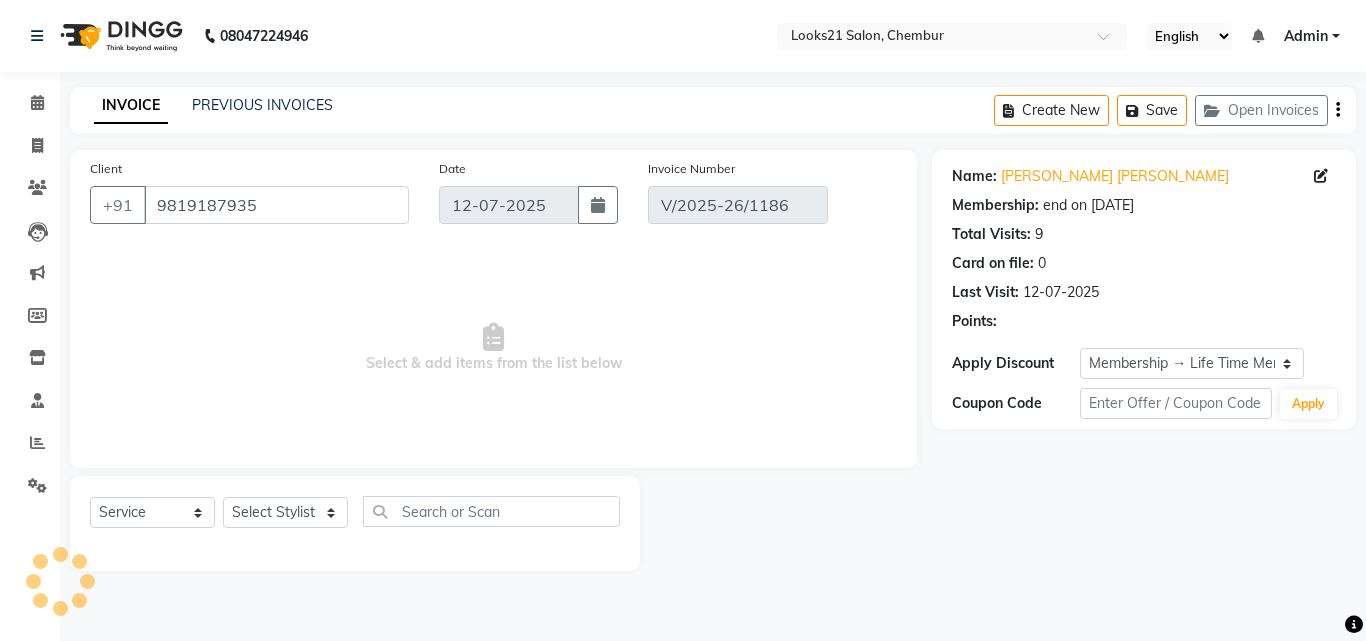 select on "select" 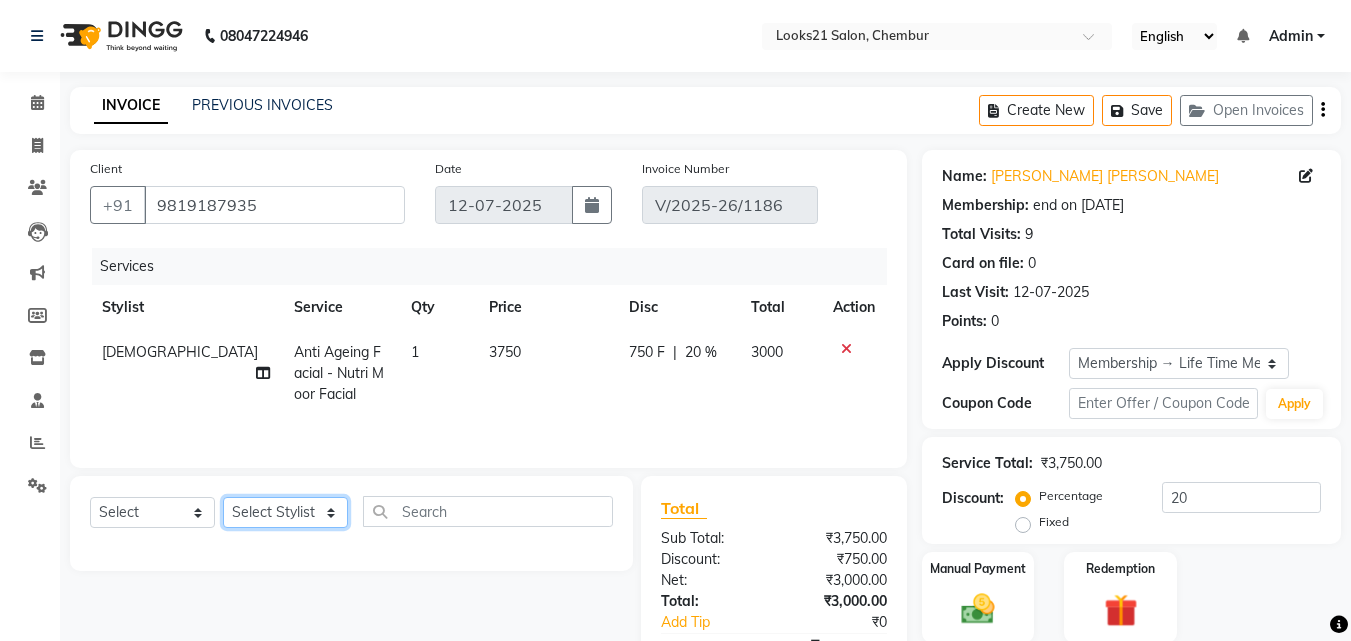 click on "Select Stylist [PERSON_NAME] [PERSON_NAME] [PERSON_NAME] [PERSON_NAME] [PERSON_NAME] [PERSON_NAME] [PERSON_NAME]" 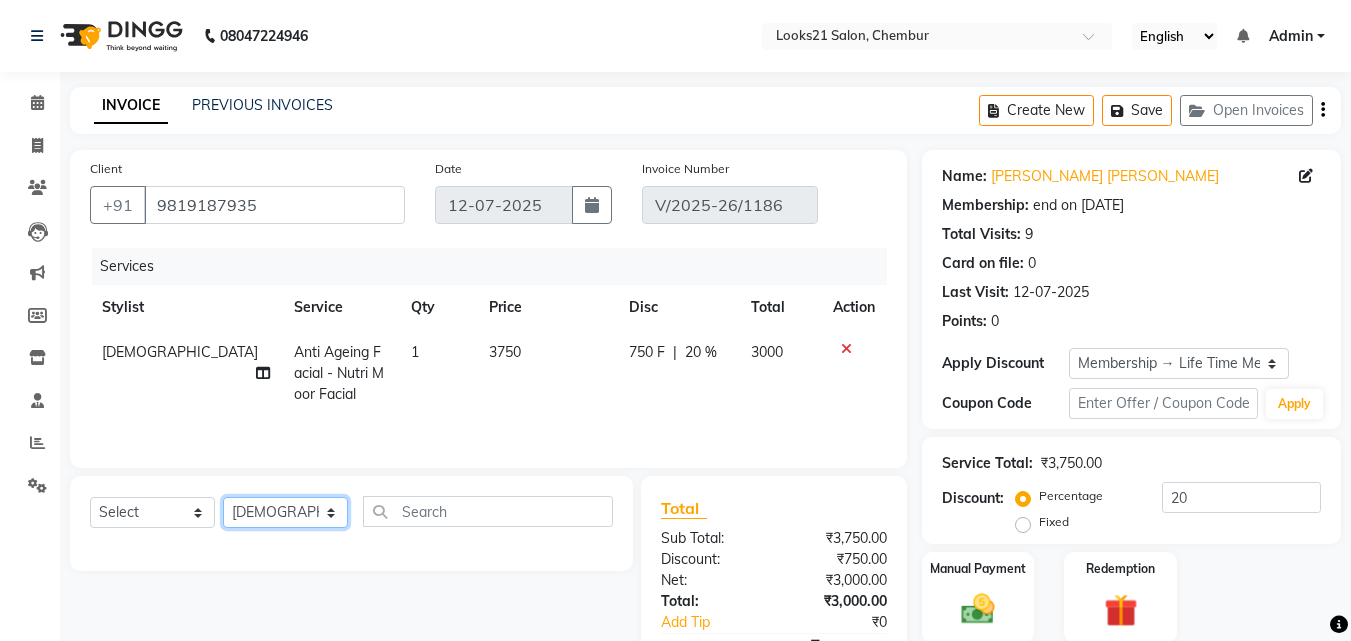 click on "Select Stylist [PERSON_NAME] [PERSON_NAME] [PERSON_NAME] [PERSON_NAME] [PERSON_NAME] [PERSON_NAME] [PERSON_NAME]" 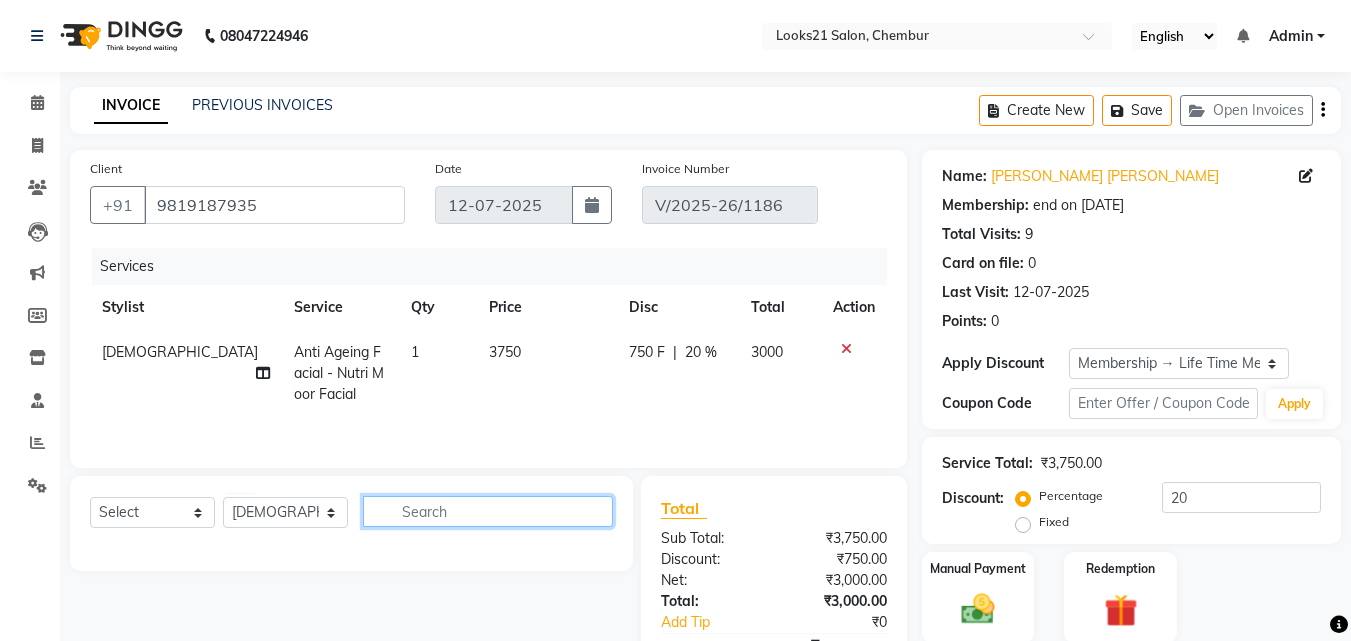 click 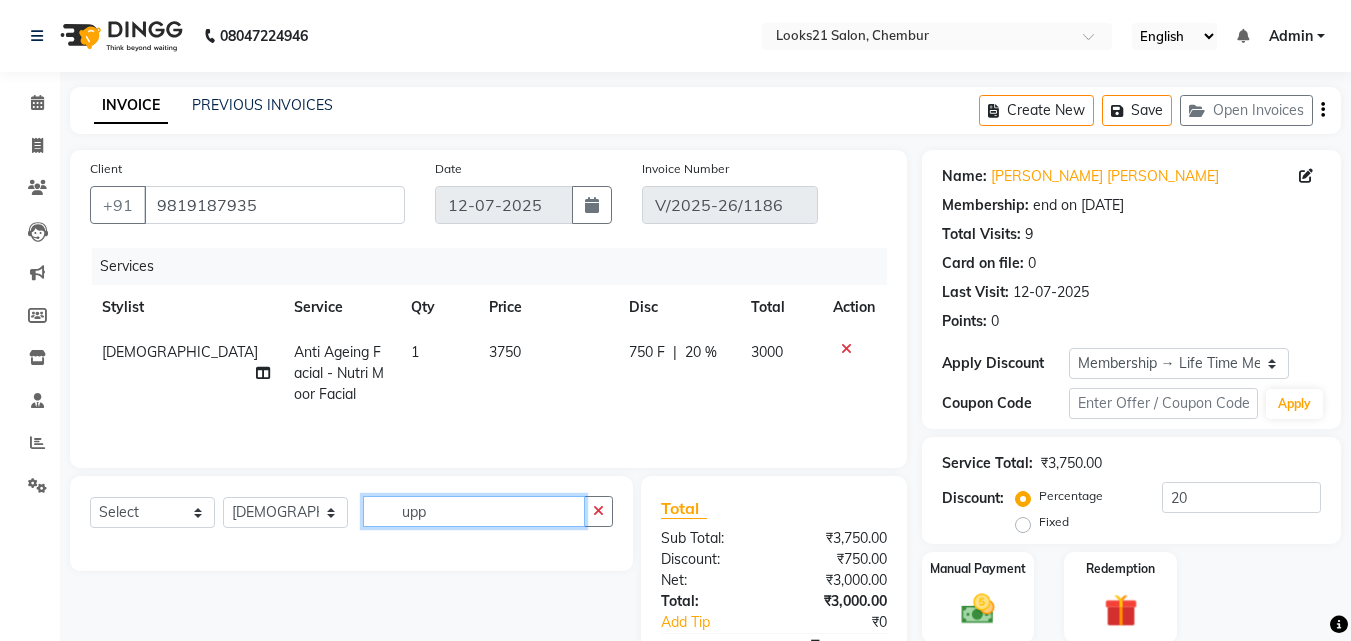 type on "upp" 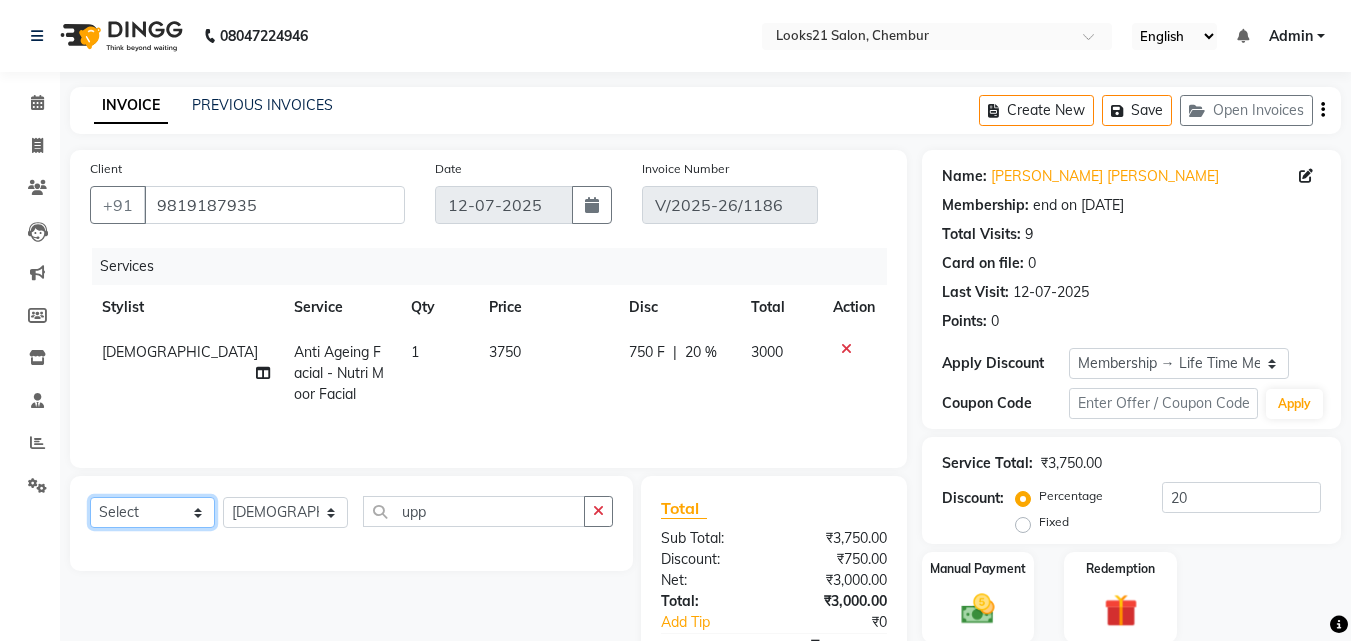 click on "Select  Service  Product  Membership  Package Voucher Prepaid Gift Card" 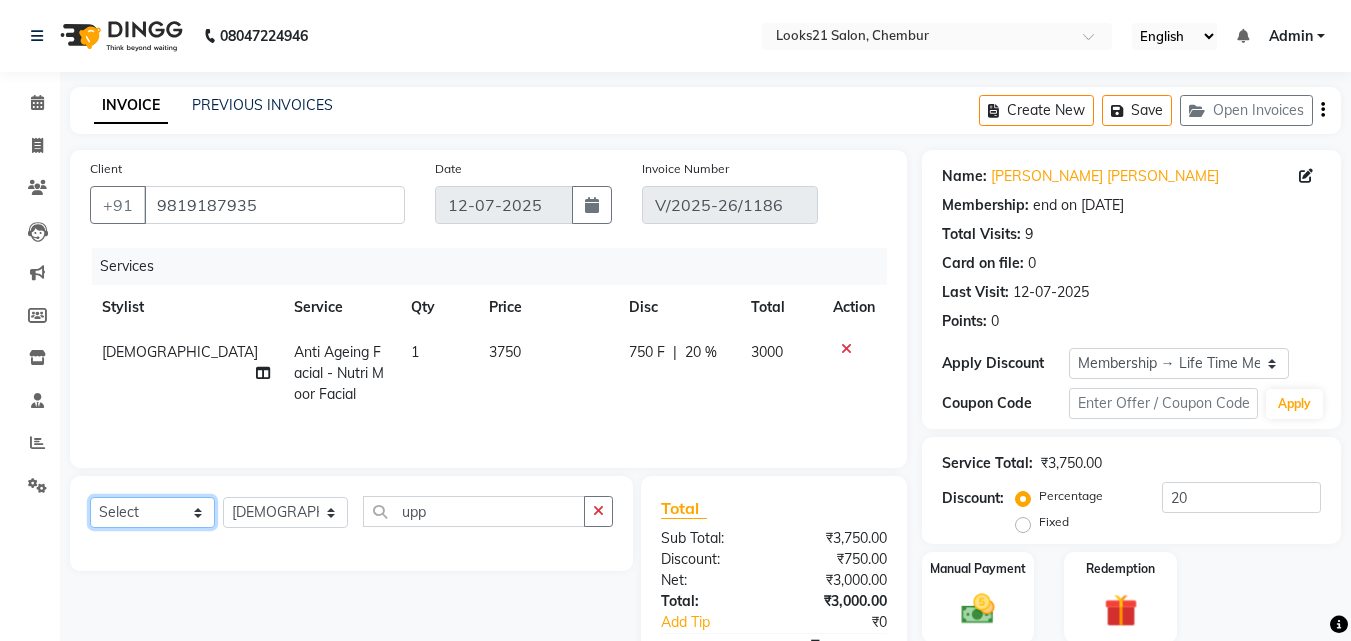 select on "service" 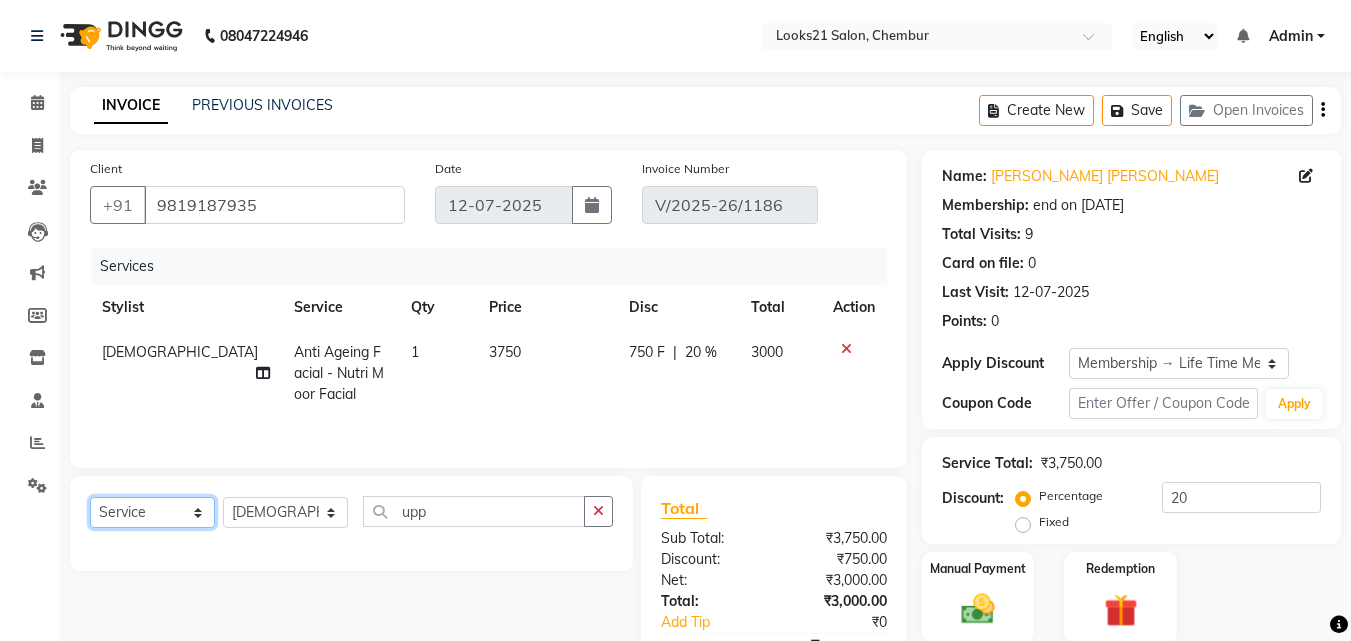 click on "Select  Service  Product  Membership  Package Voucher Prepaid Gift Card" 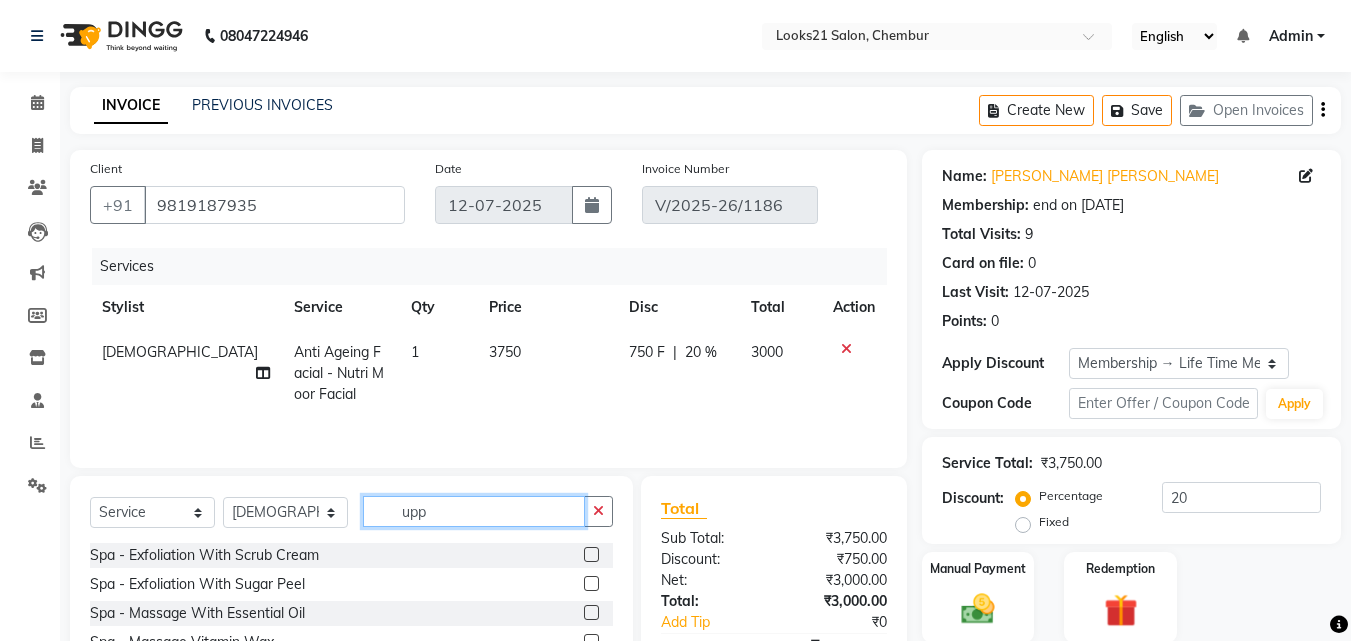 click on "upp" 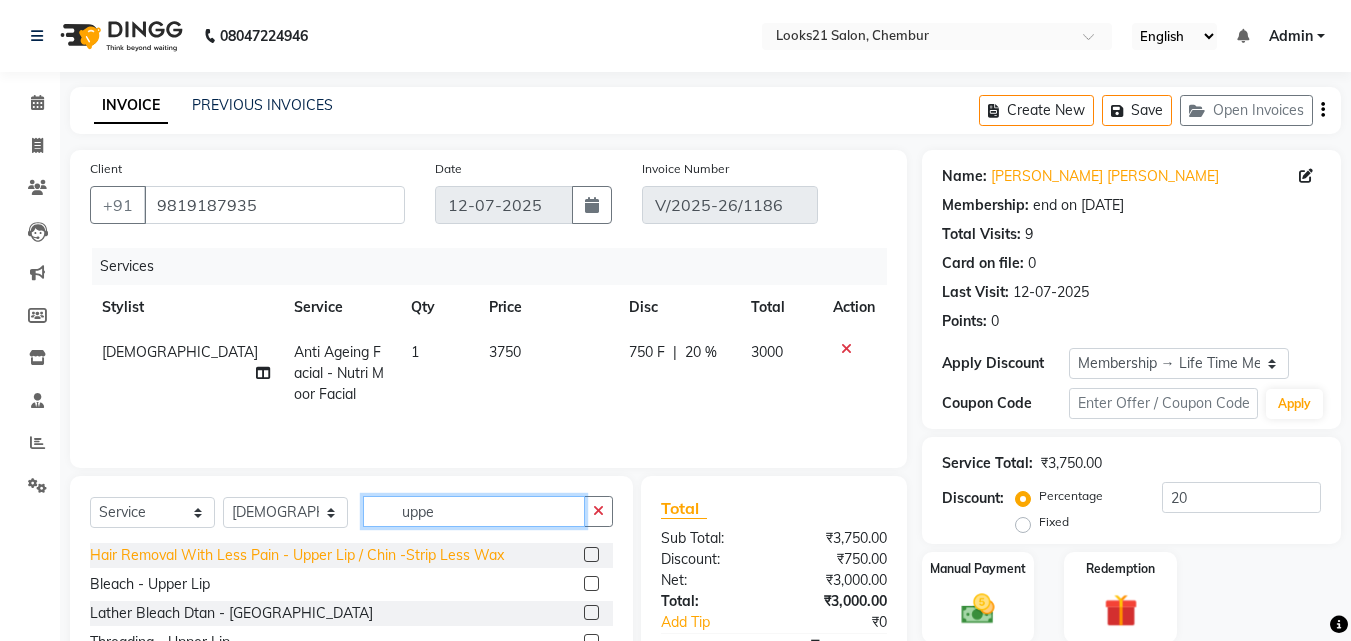 type on "uppe" 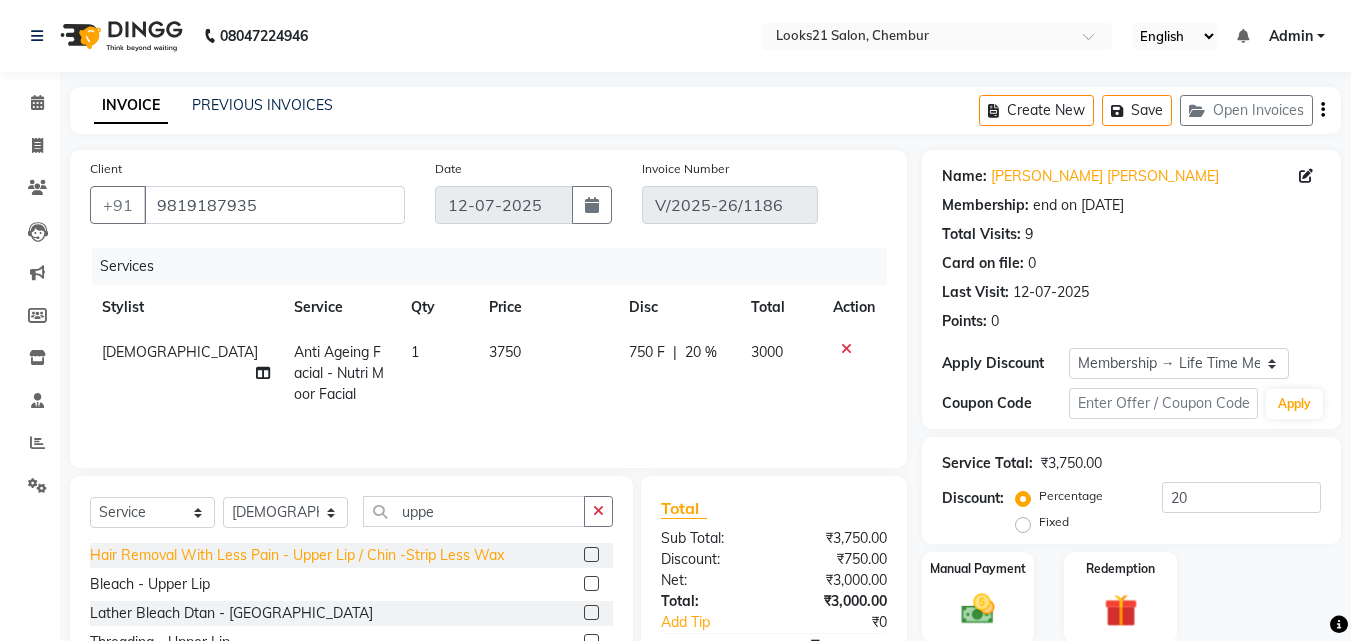 click on "Hair Removal With Less Pain  - Upper Lip / Chin -Strip Less Wax" 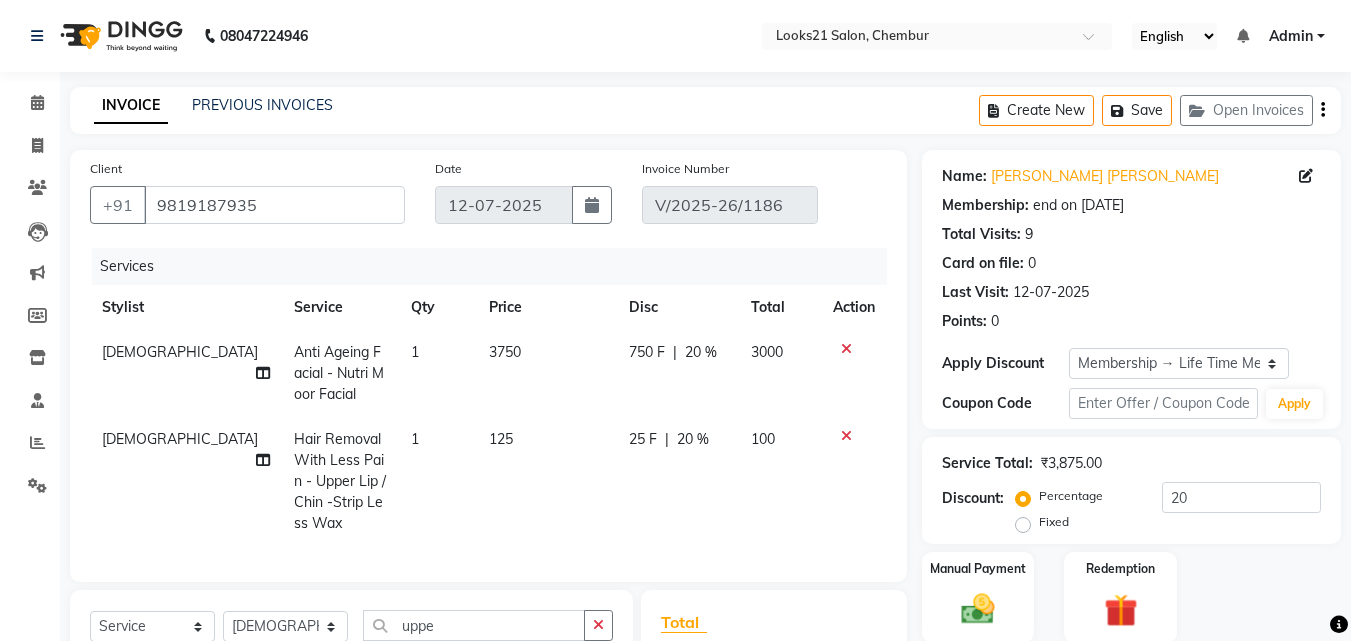 checkbox on "false" 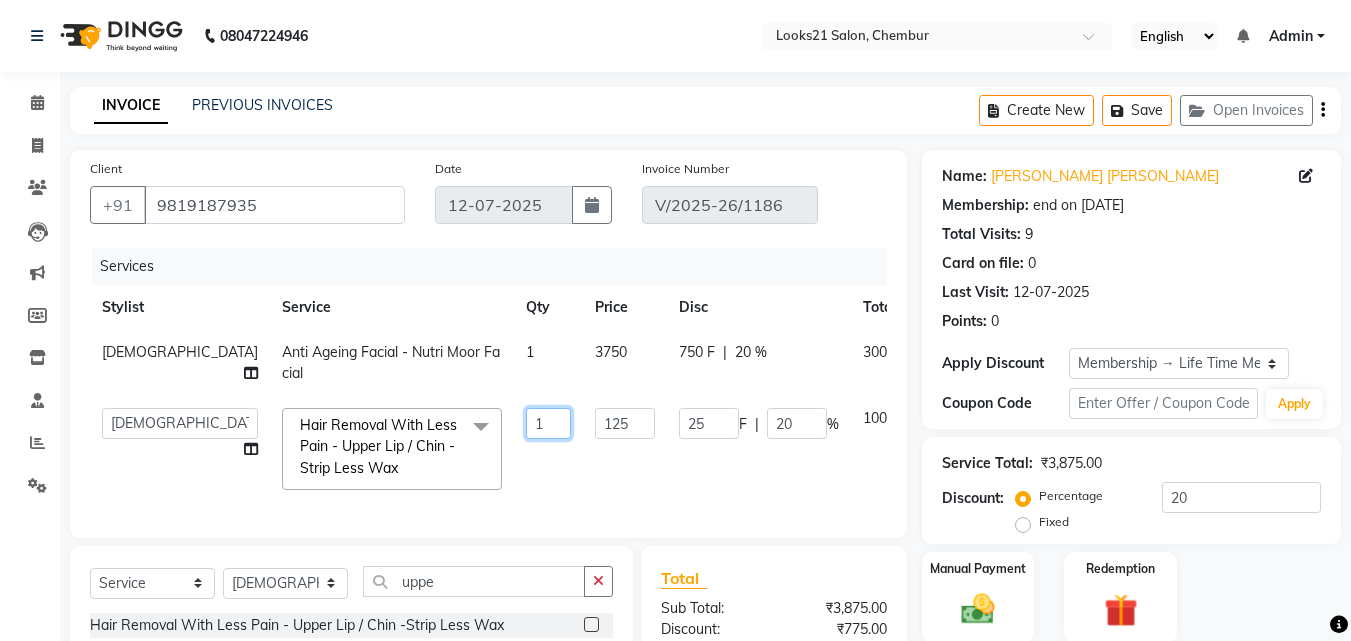 drag, startPoint x: 457, startPoint y: 422, endPoint x: 408, endPoint y: 413, distance: 49.819675 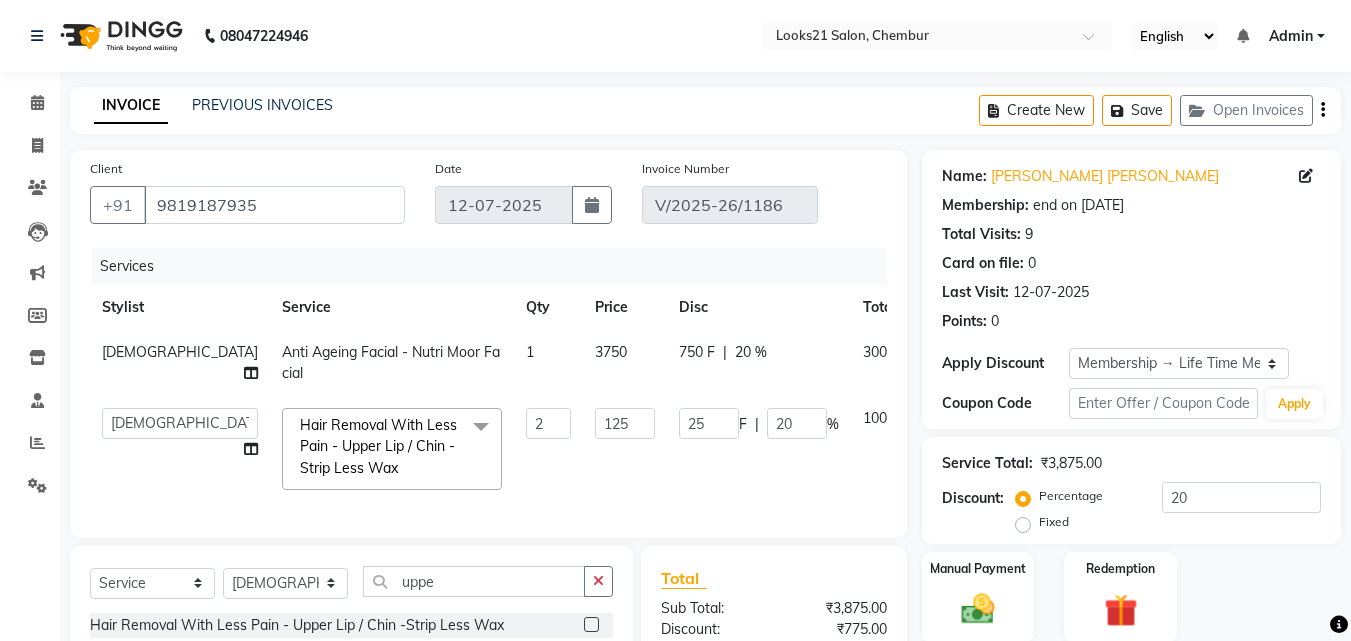 click on "[PERSON_NAME]   [PERSON_NAME] [PERSON_NAME] [PERSON_NAME]   [PERSON_NAME] [PERSON_NAME]   [PERSON_NAME]  Hair Removal With Less Pain  - Upper Lip / Chin -Strip Less Wax  x Spa  - Exfoliation With Scrub Cream Spa  - Exfoliation With Sugar Peel Spa  - Massage With Essential Oil Spa  - Massage Vitamin Wax Spa  - Wraps With Cotton Extract Spa  - Wraps With Moistourising Wax Therapy  - Full Arms Therapy  - Full Leg Therapy  - Sparkling Back Reflexology  - Feet (30 Mins) Reflexology  - Hand & Feet ( 60 Mins) Reflexology  - Back (30 Mins) Nails- Cut file & Polish Black Mask  - Under Arms And Back Of Arms Black Mask  - Front Black Mask  - Back Black Mask  - Full Arms Black Mask  - Half Arms Black Mask  - Full Legs Black Mask  - Half Legs Black Mask  - Feet Black Mask  - Behind Black Mask  - Full Body Treatment For Skin  - Anti Pollution Treatment Treatment For Skin  - Shine Glow Treatment Treatment For Skin  - Glow Peel Treatment Advance Facial  - Essential Minerals Advance Facial  - Snow White Facial 2" 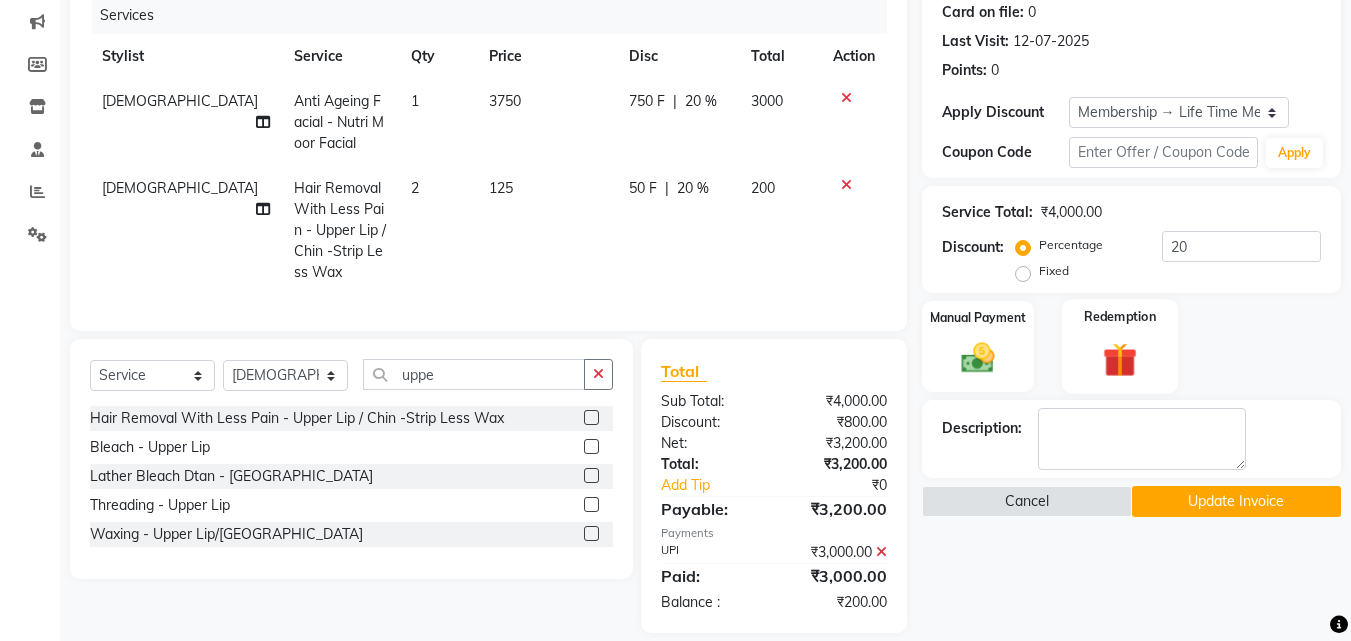 scroll, scrollTop: 288, scrollLeft: 0, axis: vertical 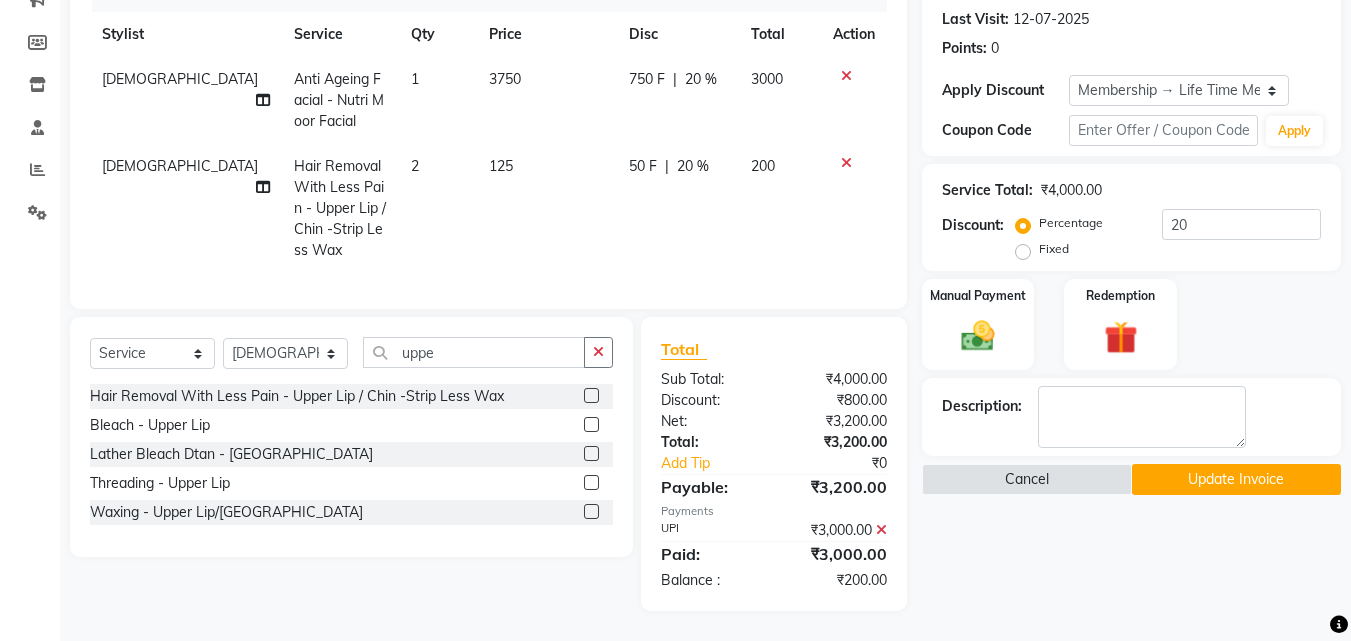 click 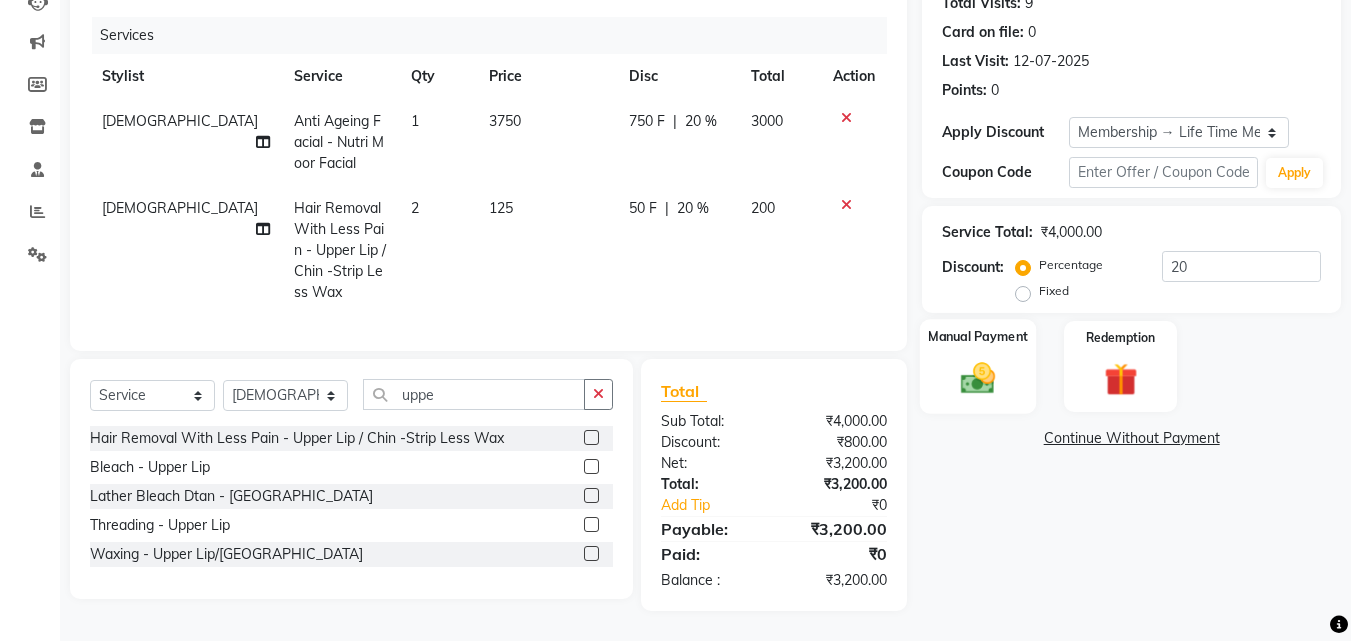 click 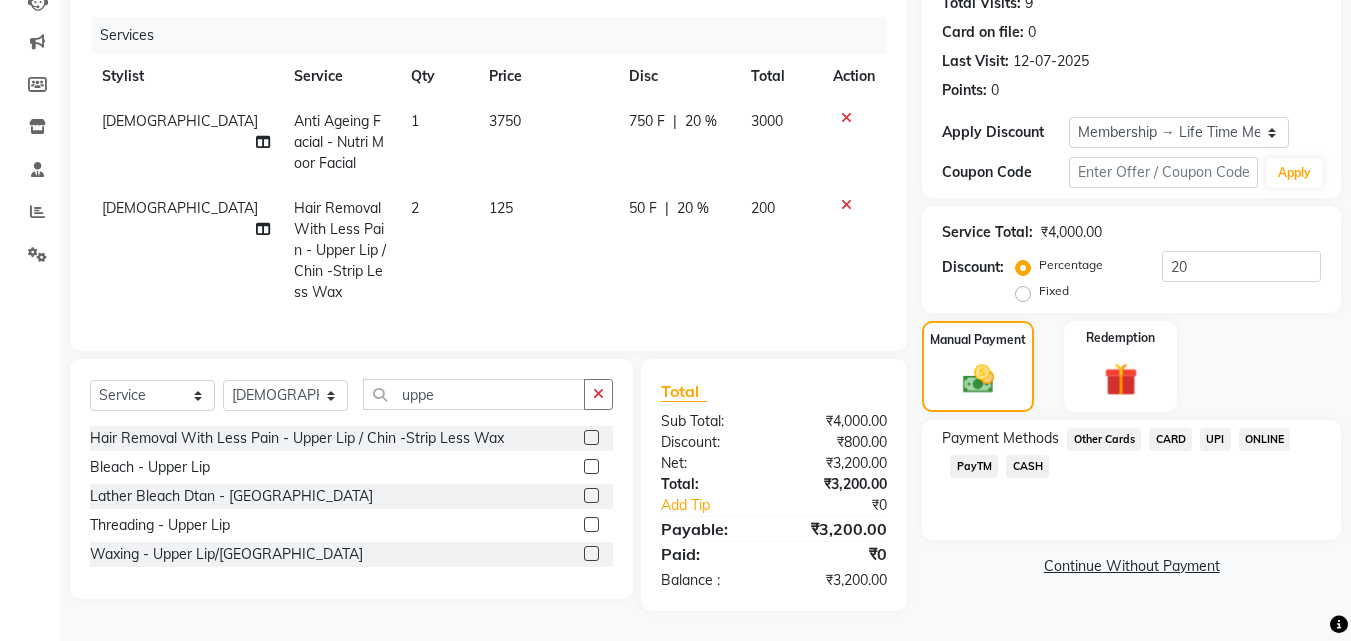 click on "UPI" 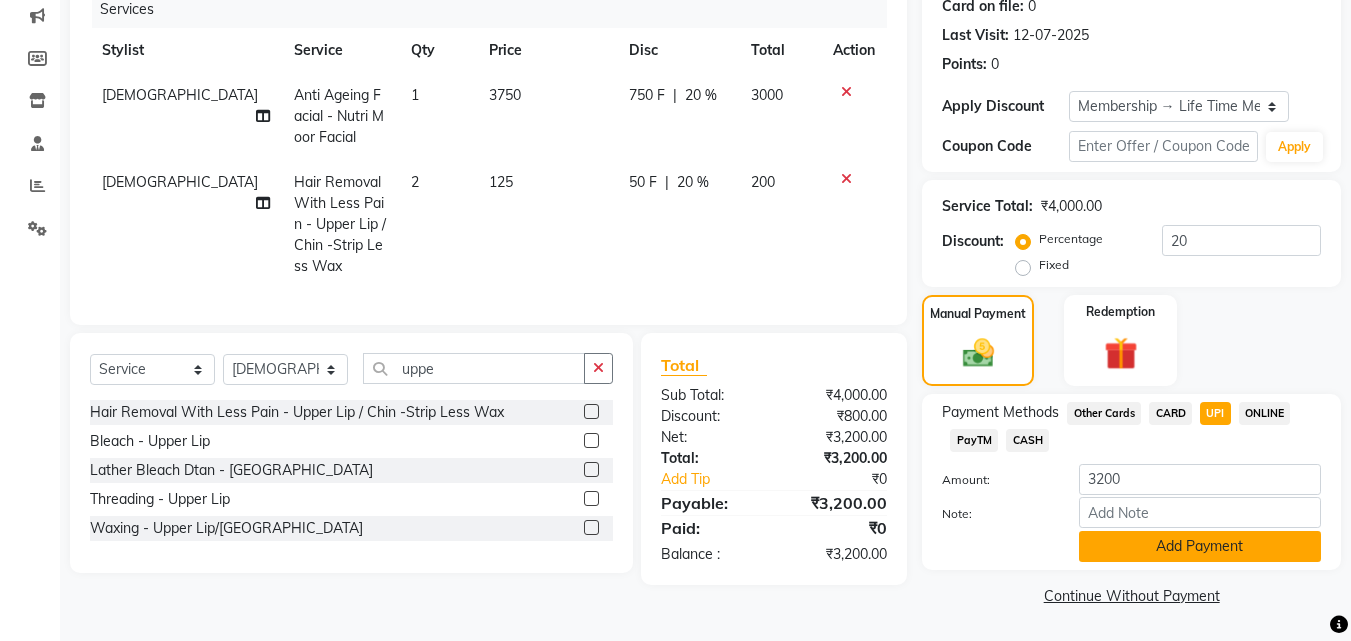 click on "Add Payment" 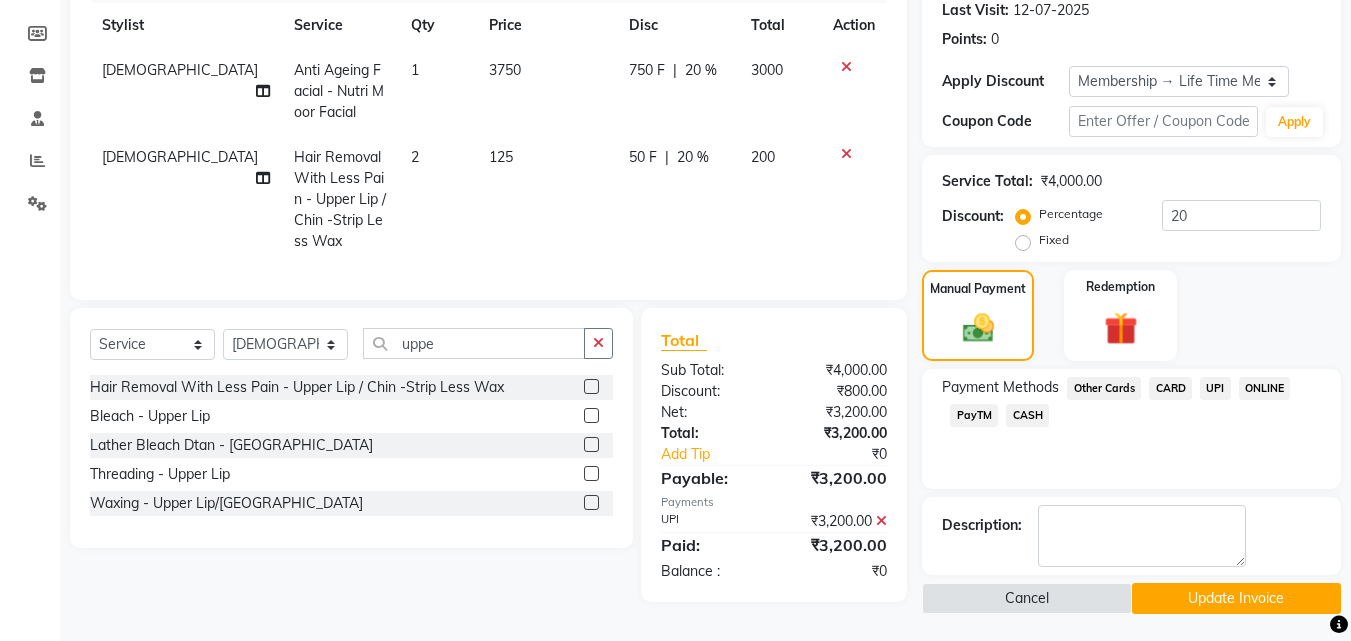 scroll, scrollTop: 288, scrollLeft: 0, axis: vertical 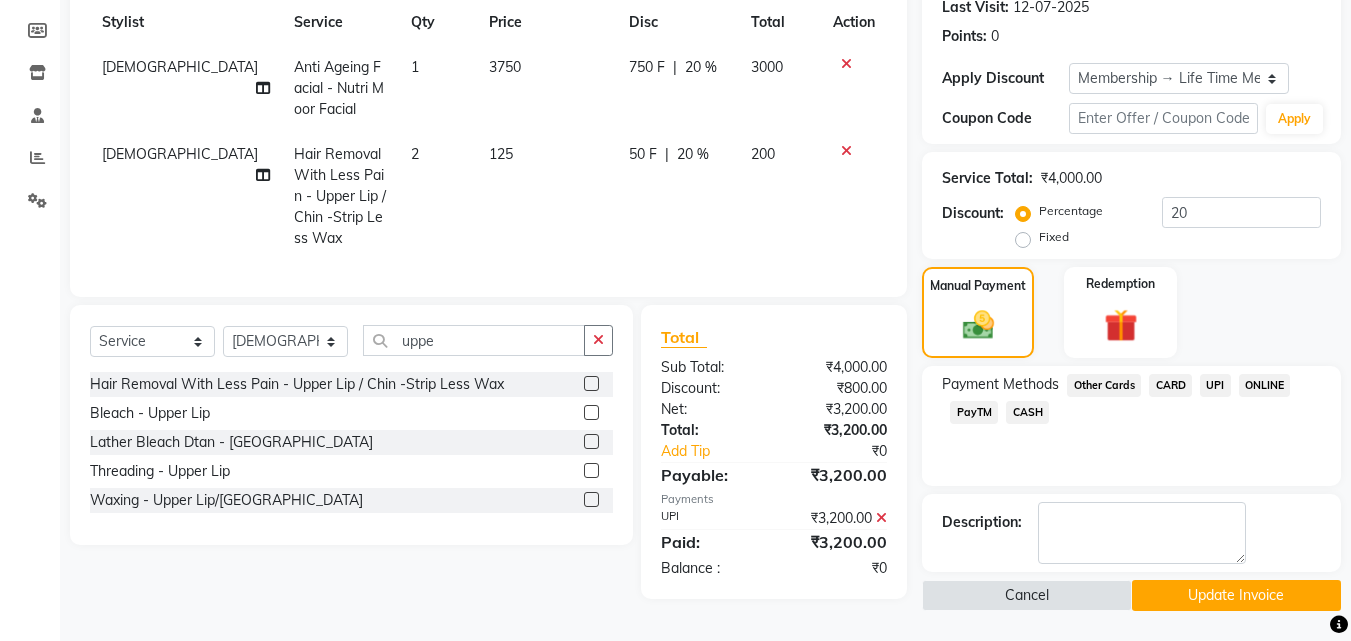 click on "Update Invoice" 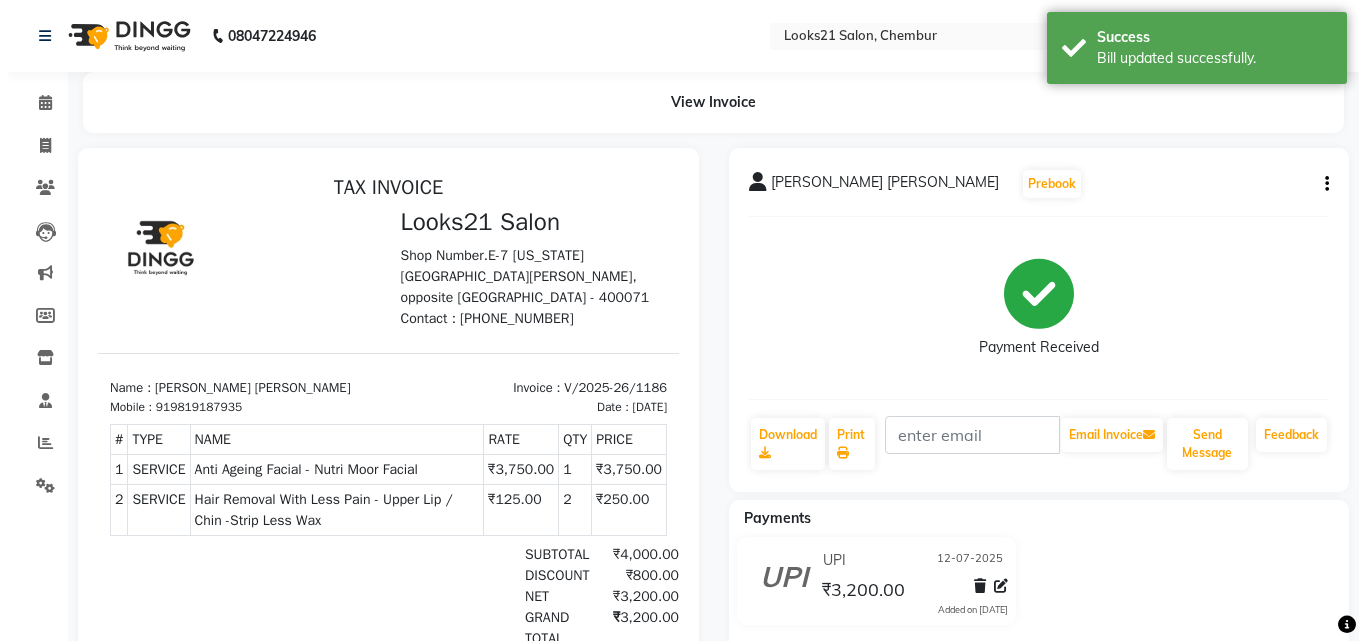 scroll, scrollTop: 0, scrollLeft: 0, axis: both 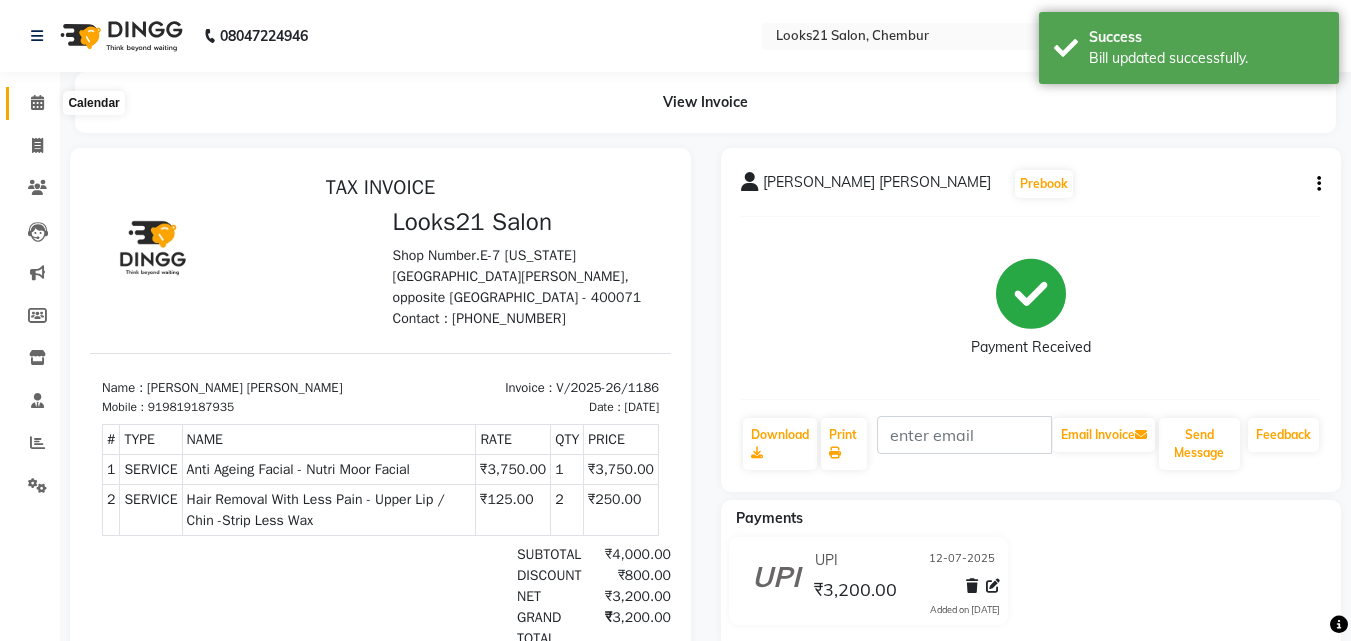 click 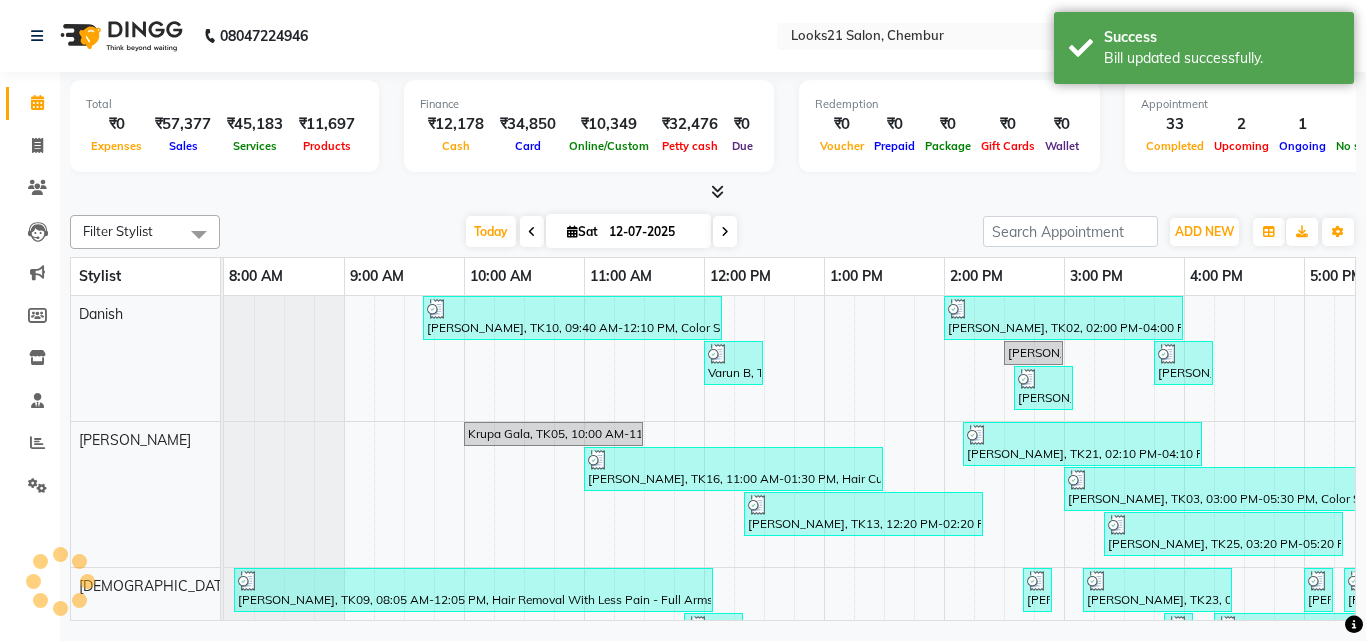 scroll, scrollTop: 412, scrollLeft: 0, axis: vertical 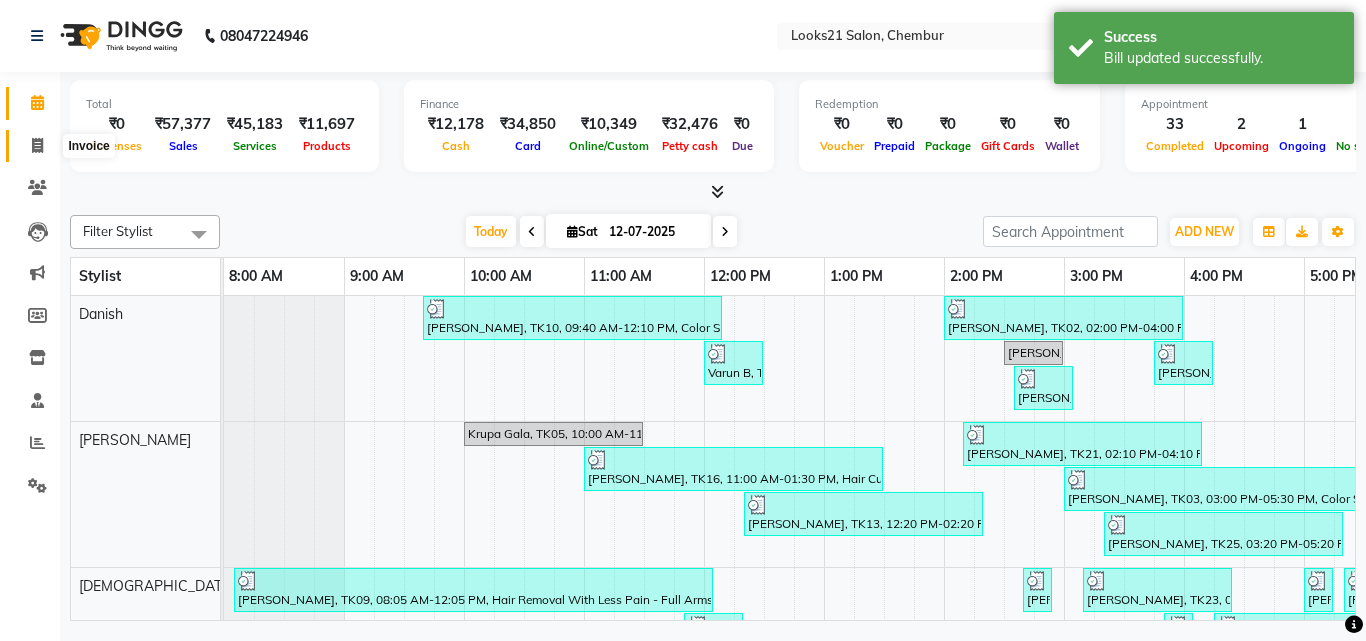 click 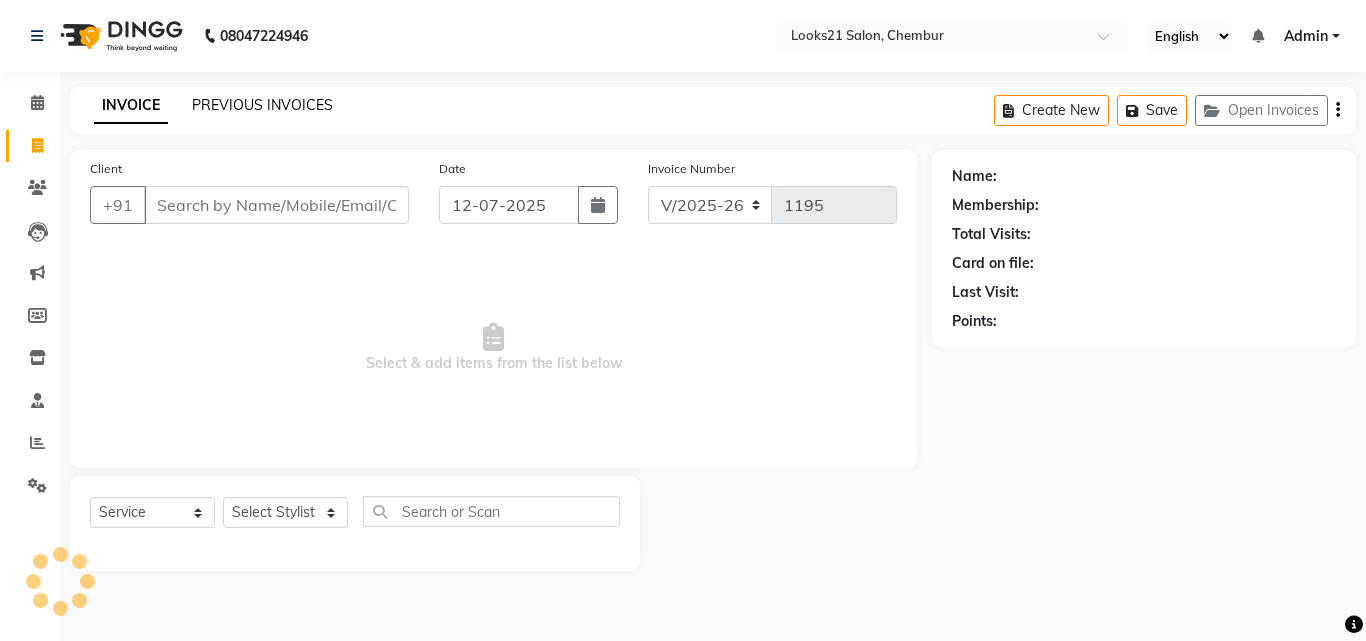 click on "PREVIOUS INVOICES" 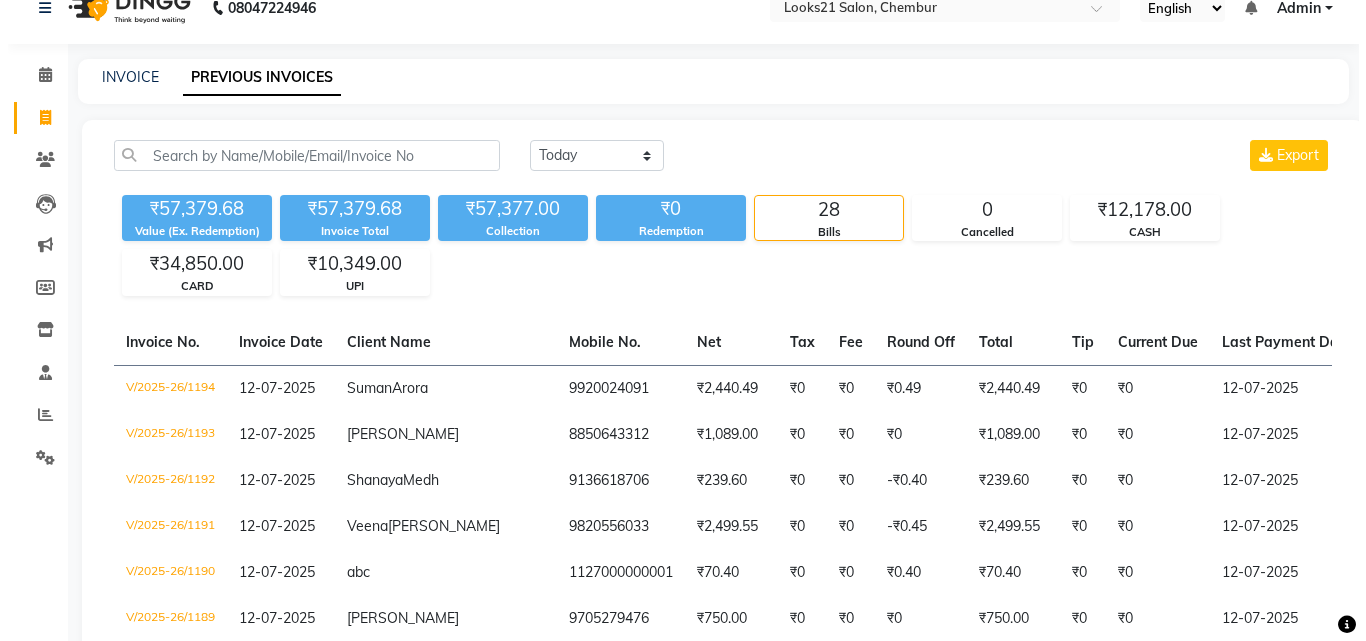 scroll, scrollTop: 0, scrollLeft: 0, axis: both 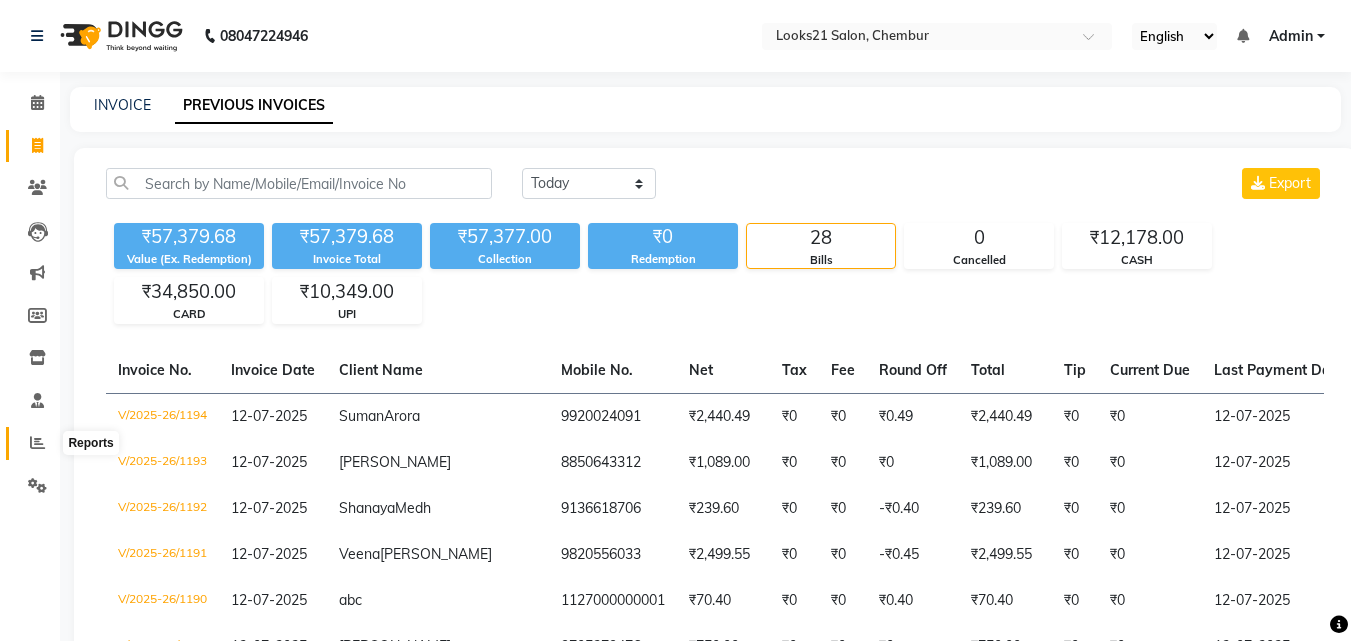 click 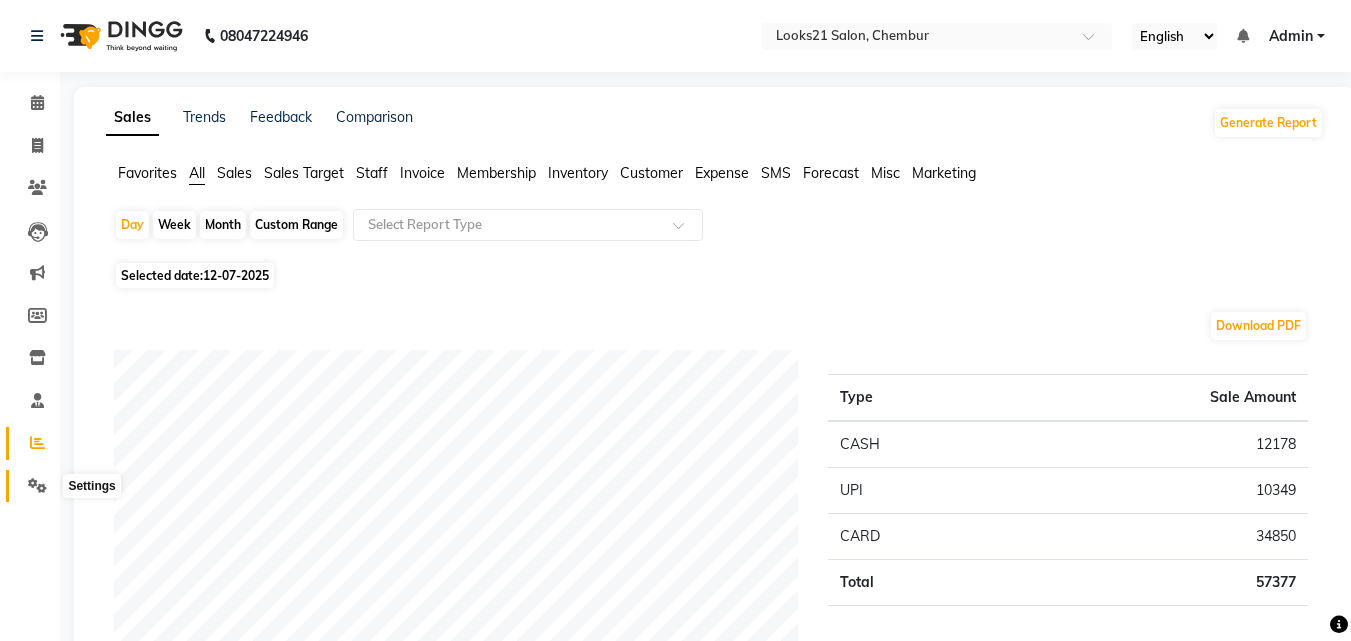 click 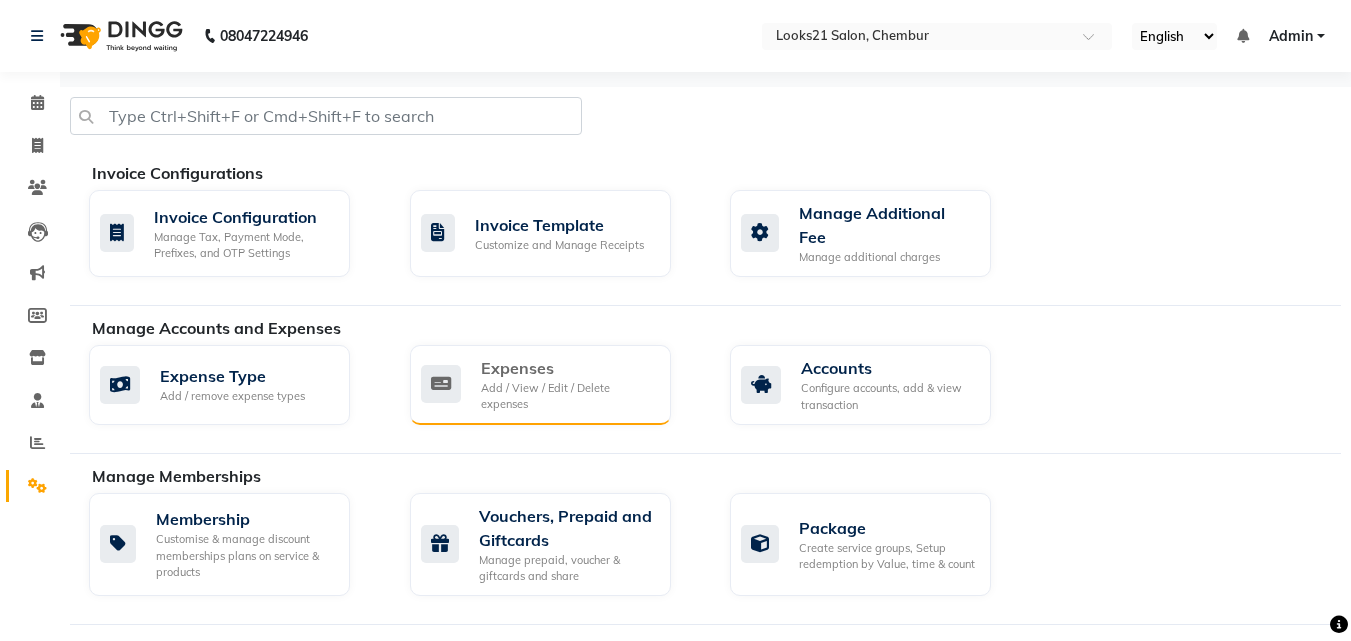 click on "Expenses" 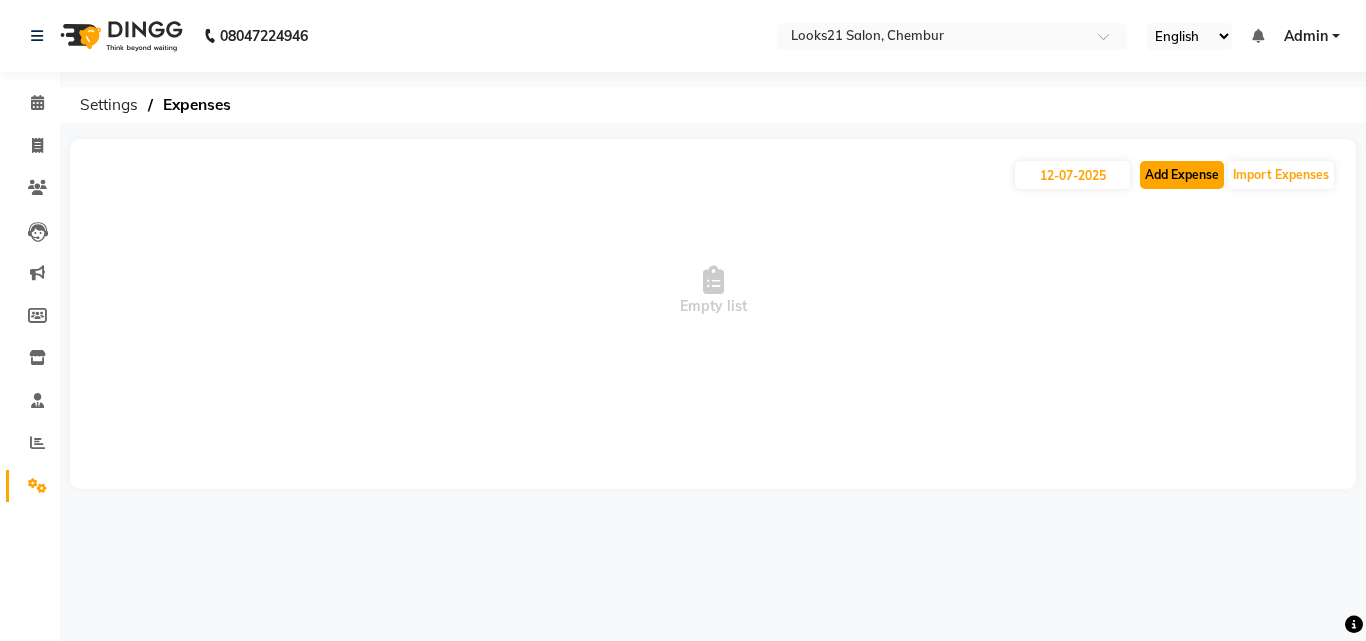 click on "Add Expense" 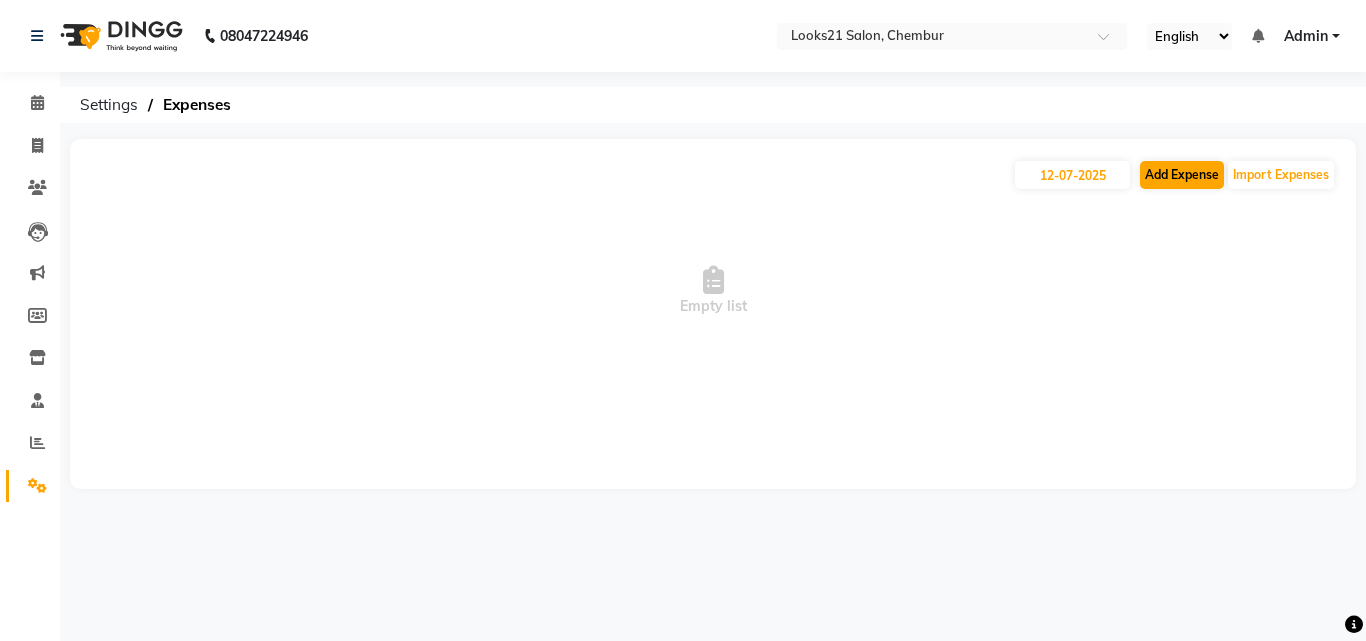 select on "1" 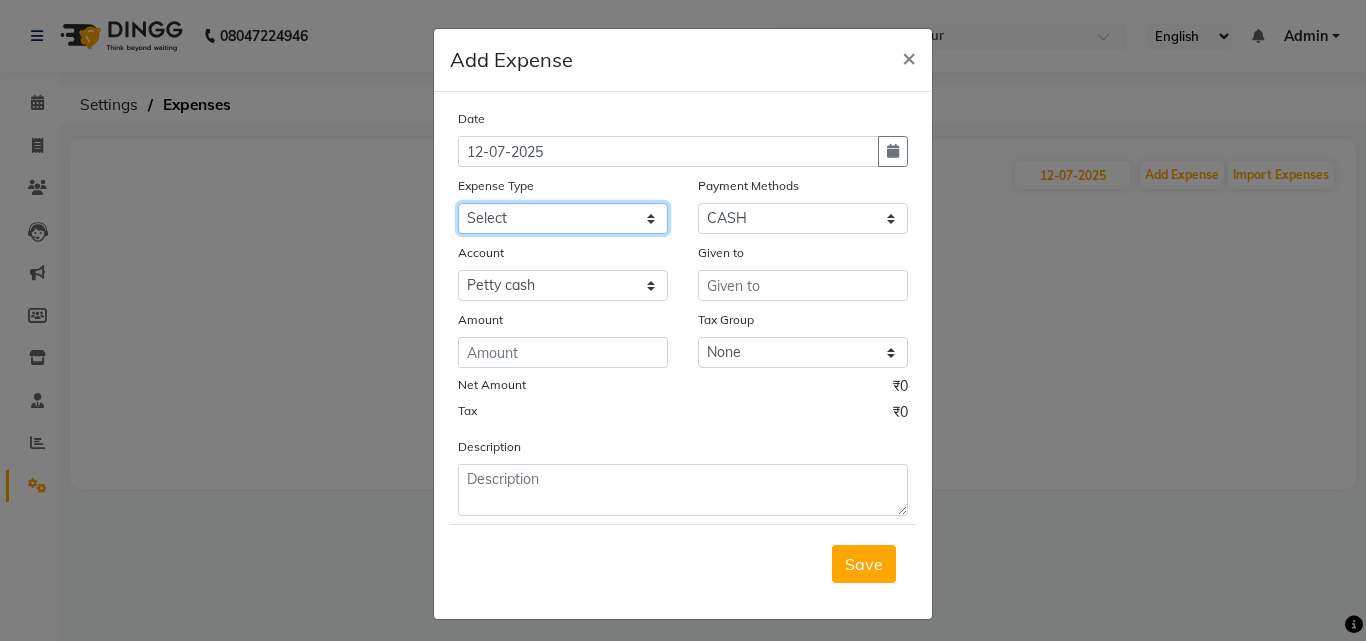 click on "Select Advance Salary Bank charges Car maintenance  Cash transfer to bank Cash transfer to hub Client Snacks Clinical charges Equipment Fuel Govt fee Incentive Insurance International purchase Loan Repayment Maintenance Marketing Miscellaneous MRA Other Pantry Product Rent Salary Staff Snacks Tax Tea & Refreshment Utilities" 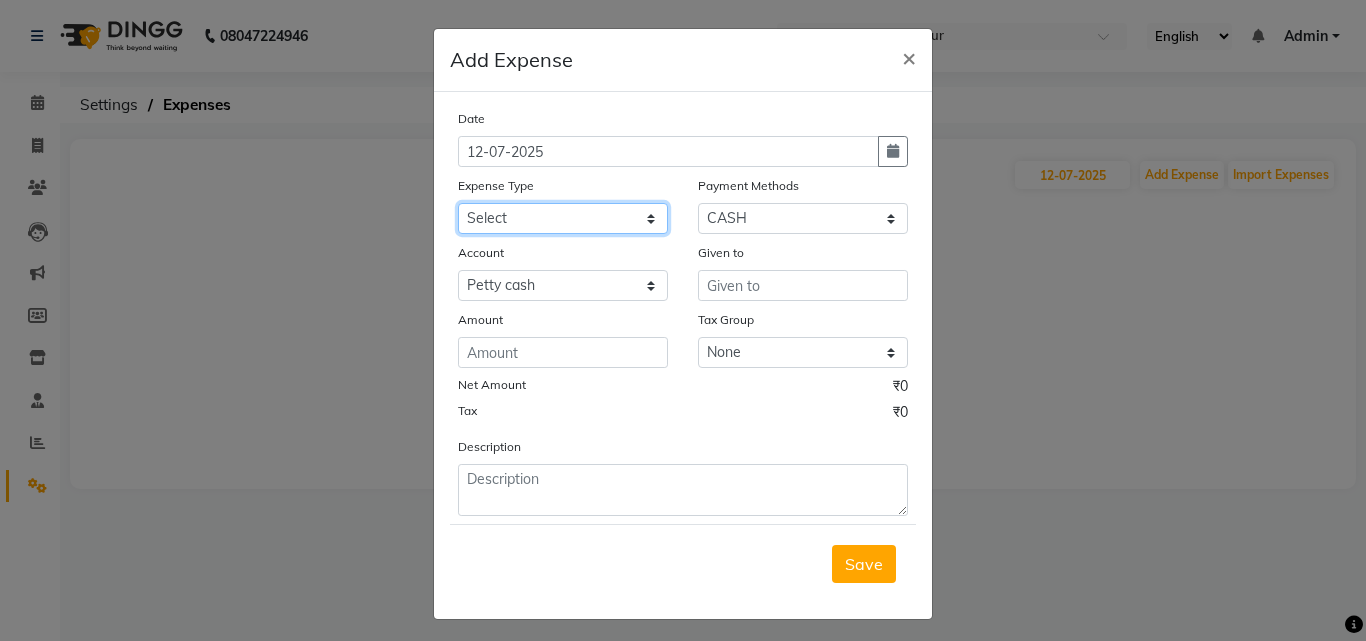 select on "9" 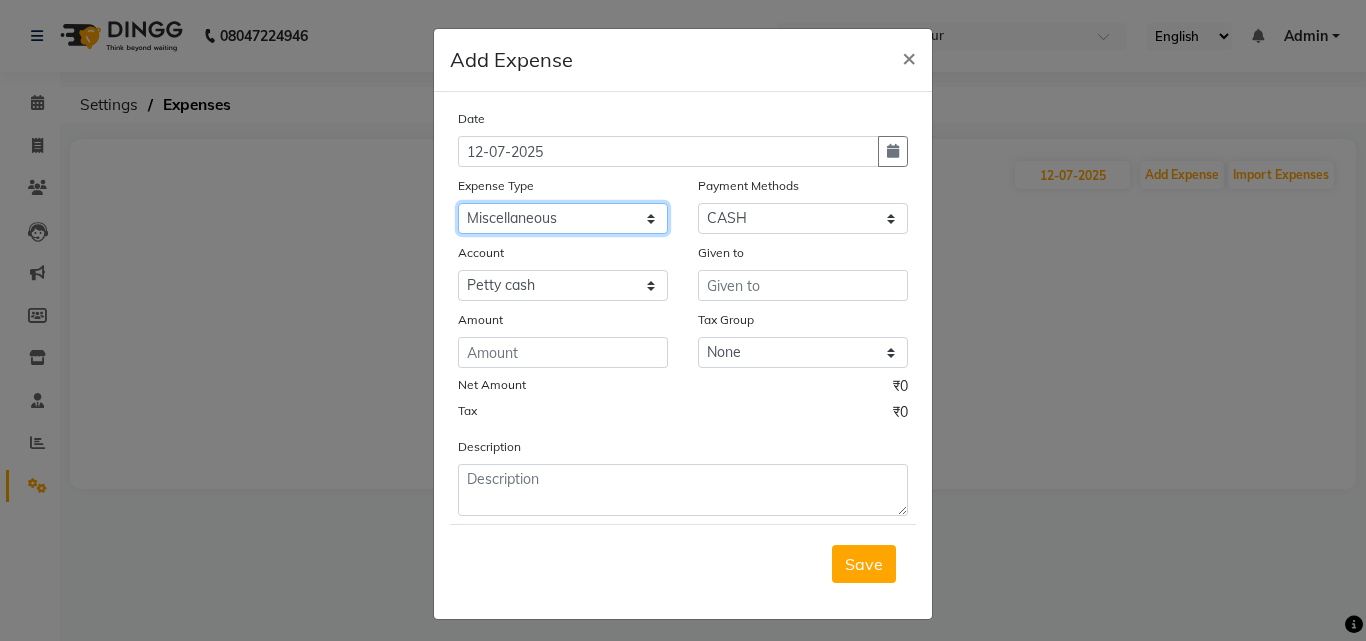 click on "Select Advance Salary Bank charges Car maintenance  Cash transfer to bank Cash transfer to hub Client Snacks Clinical charges Equipment Fuel Govt fee Incentive Insurance International purchase Loan Repayment Maintenance Marketing Miscellaneous MRA Other Pantry Product Rent Salary Staff Snacks Tax Tea & Refreshment Utilities" 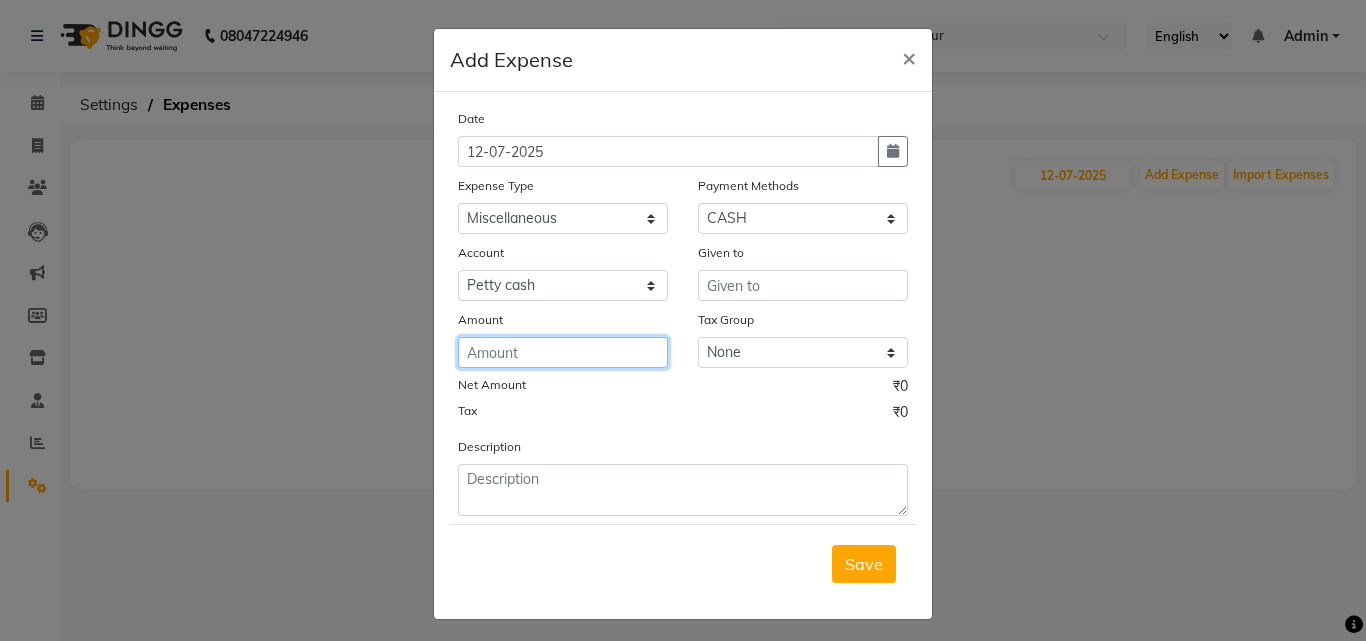 click 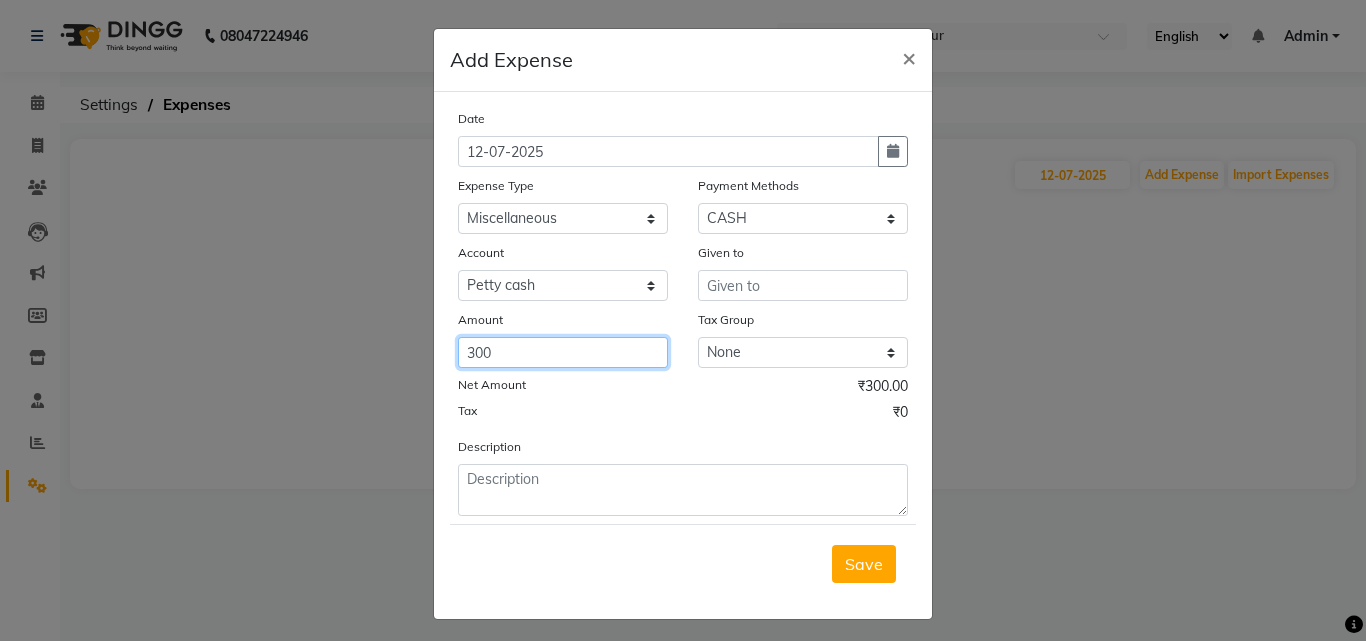 type on "300" 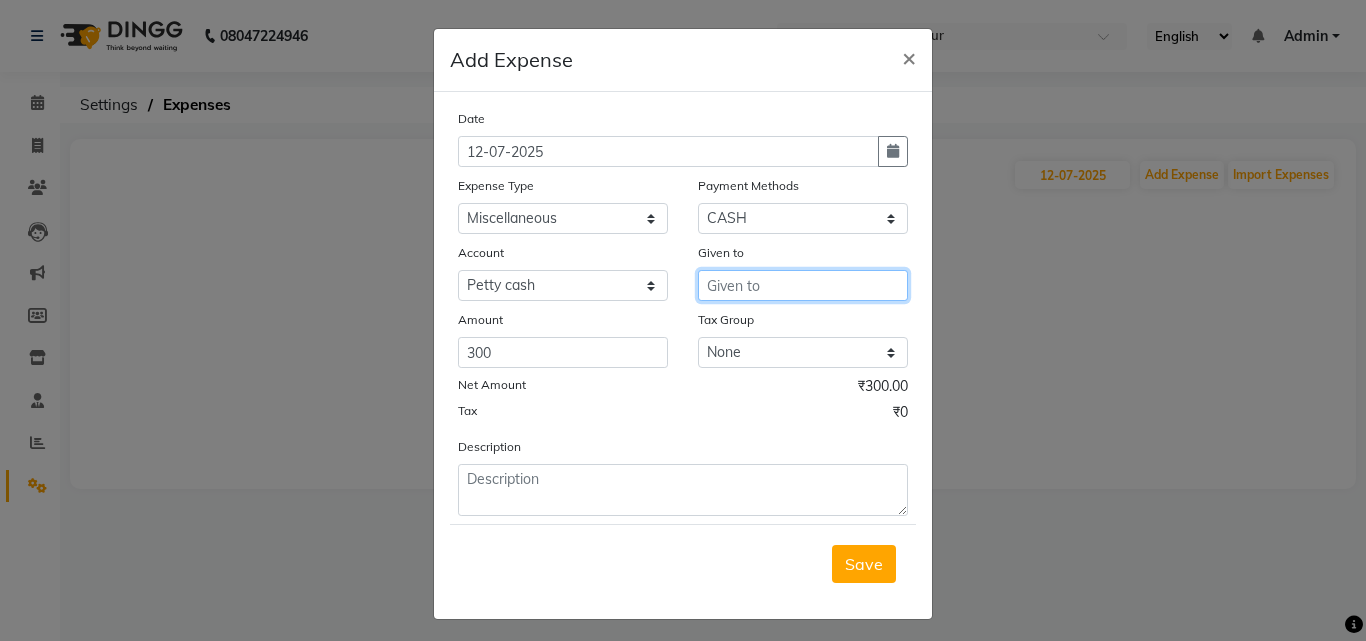 click at bounding box center (803, 285) 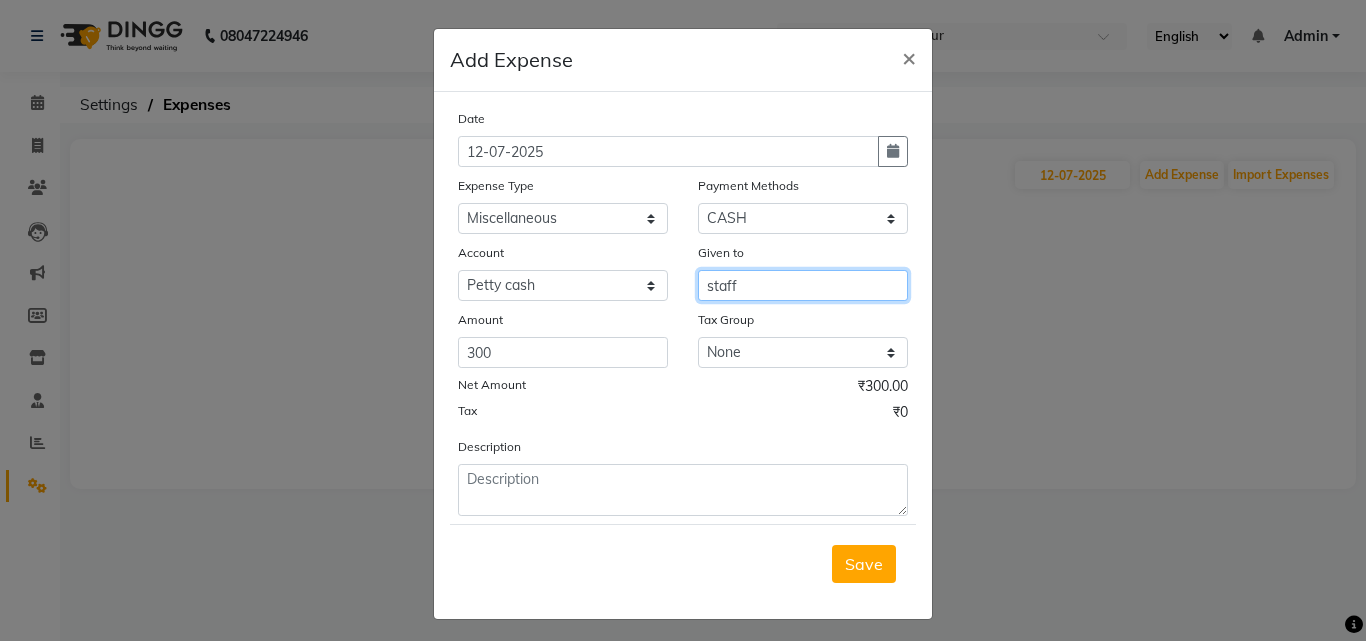 type on "staff" 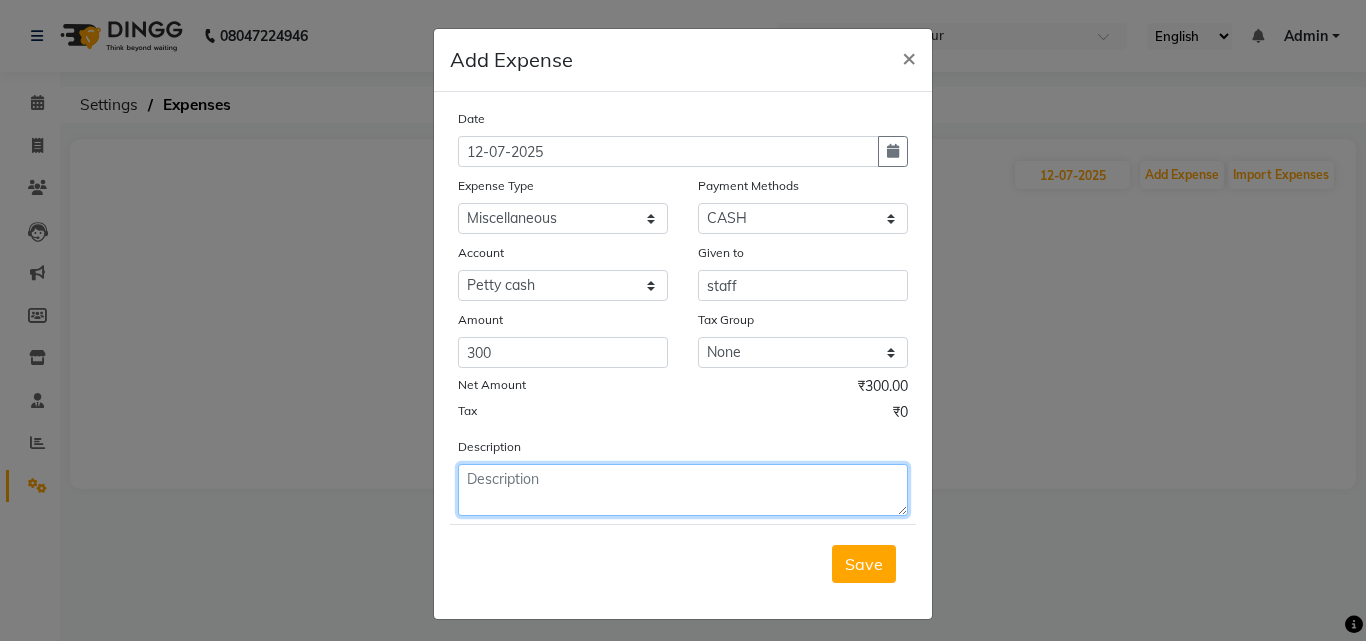 click 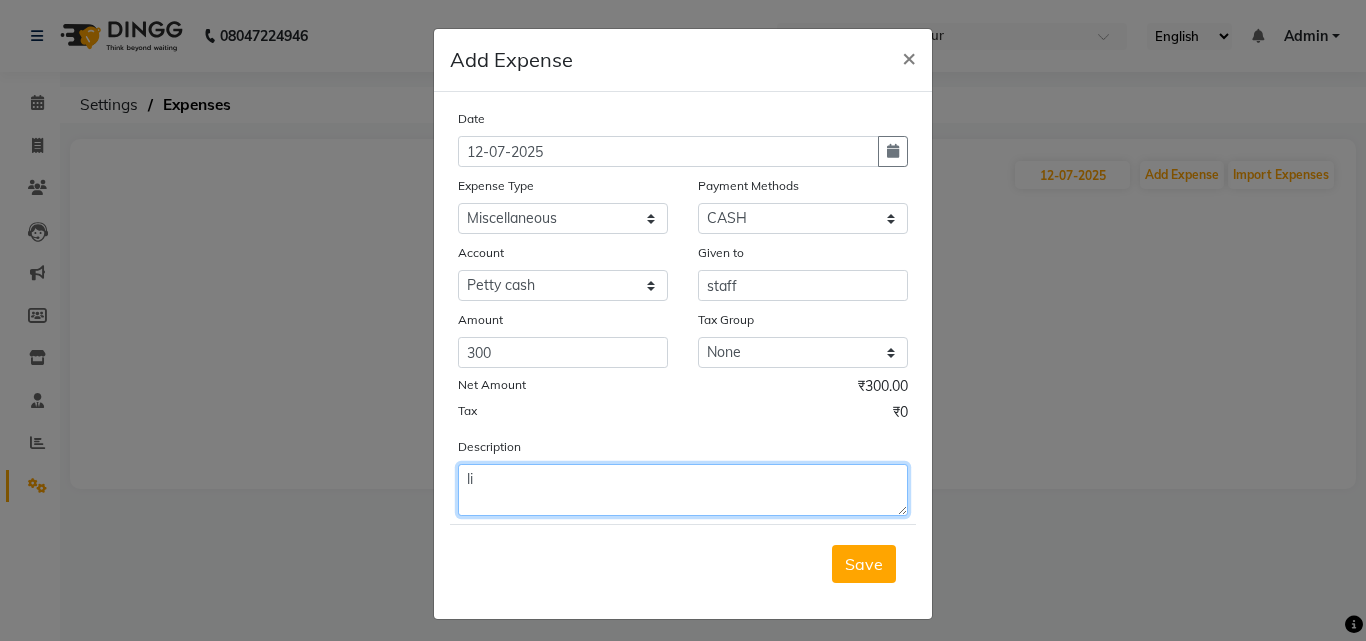 type on "l" 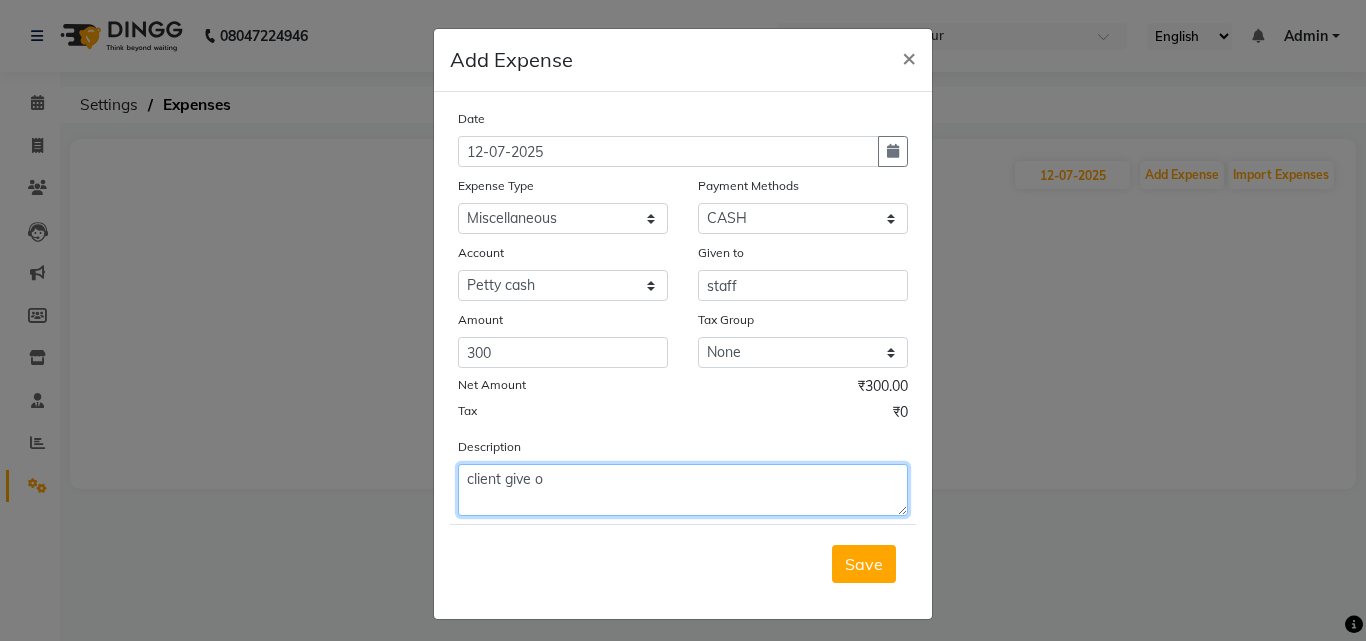 click on "client give o" 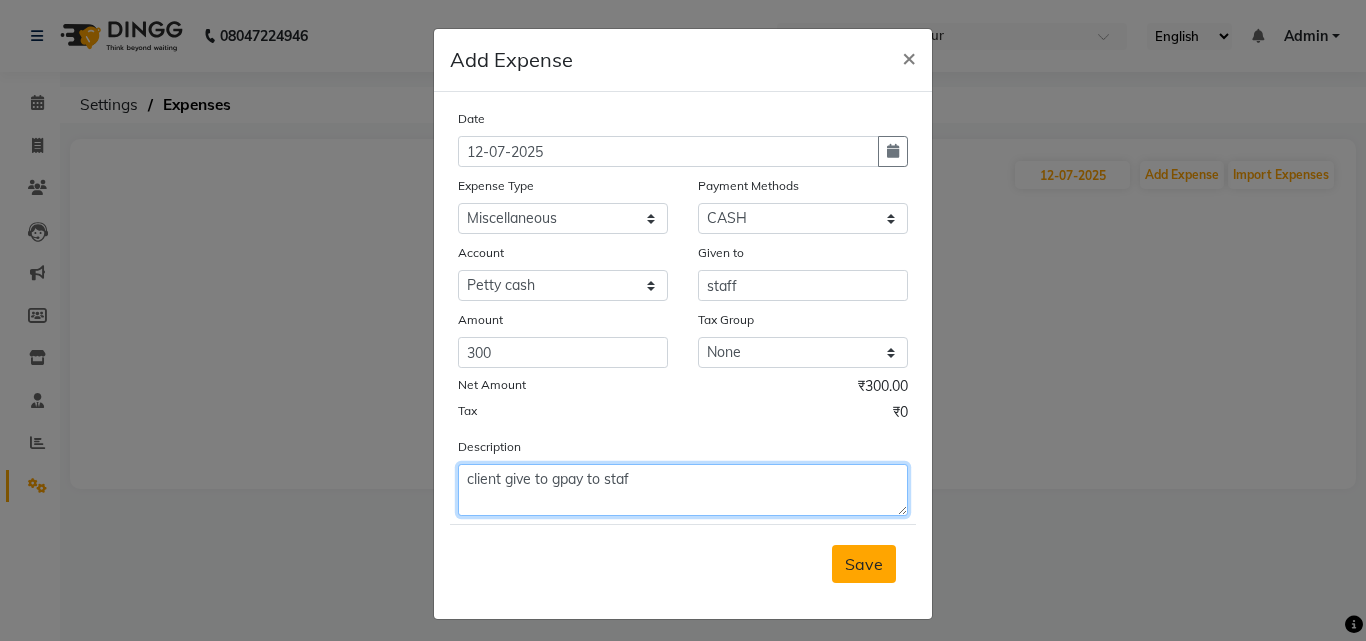 type on "client give to gpay to staf" 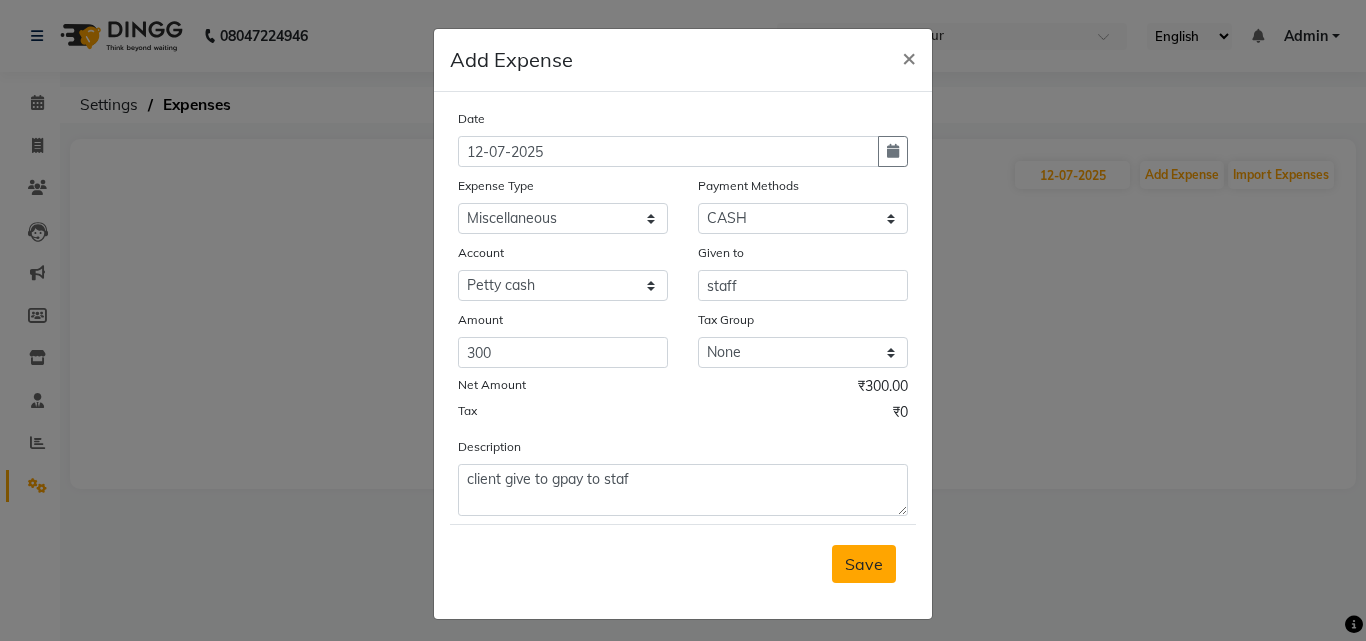 click on "Save" at bounding box center [864, 564] 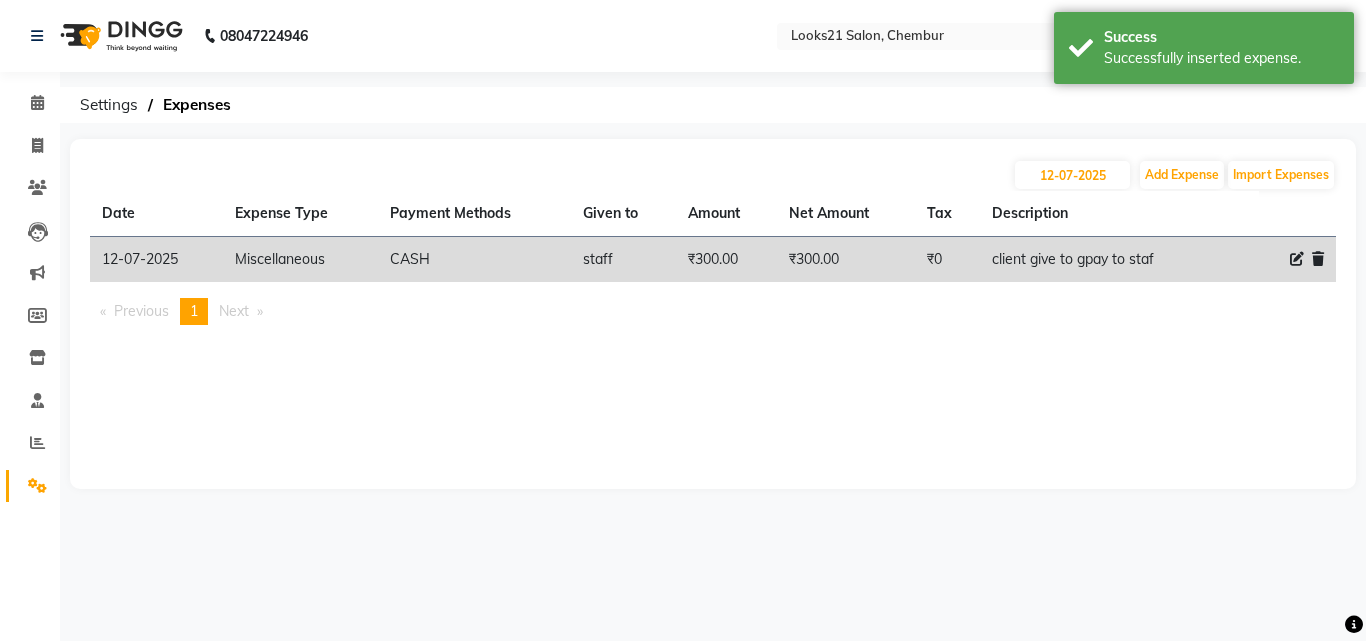 click on "Miscellaneous" 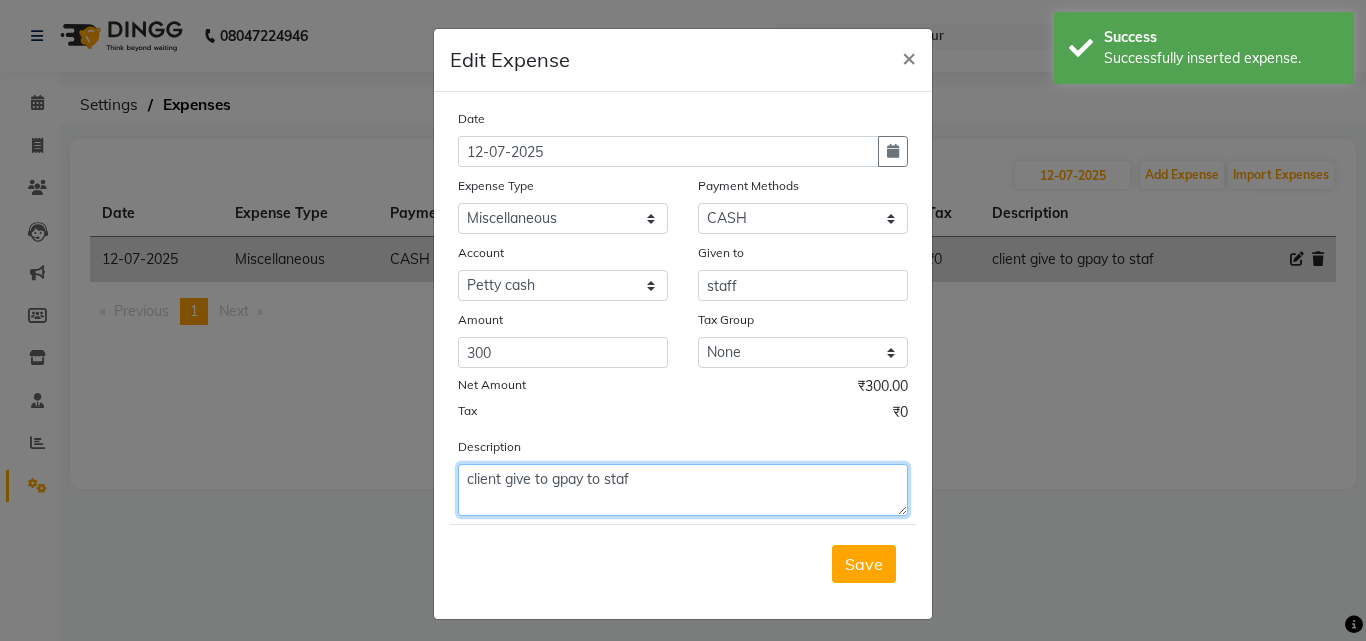 click on "client give to gpay to staf" 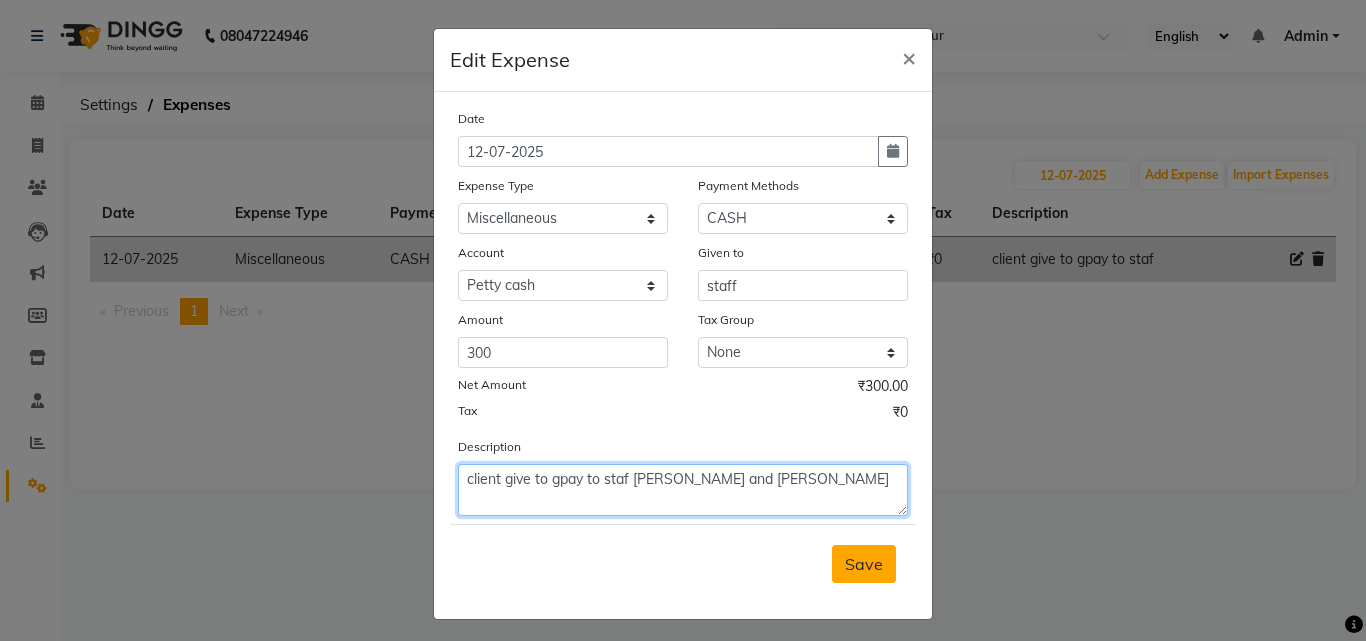 type on "client give to gpay to staf vaishali and janardhan" 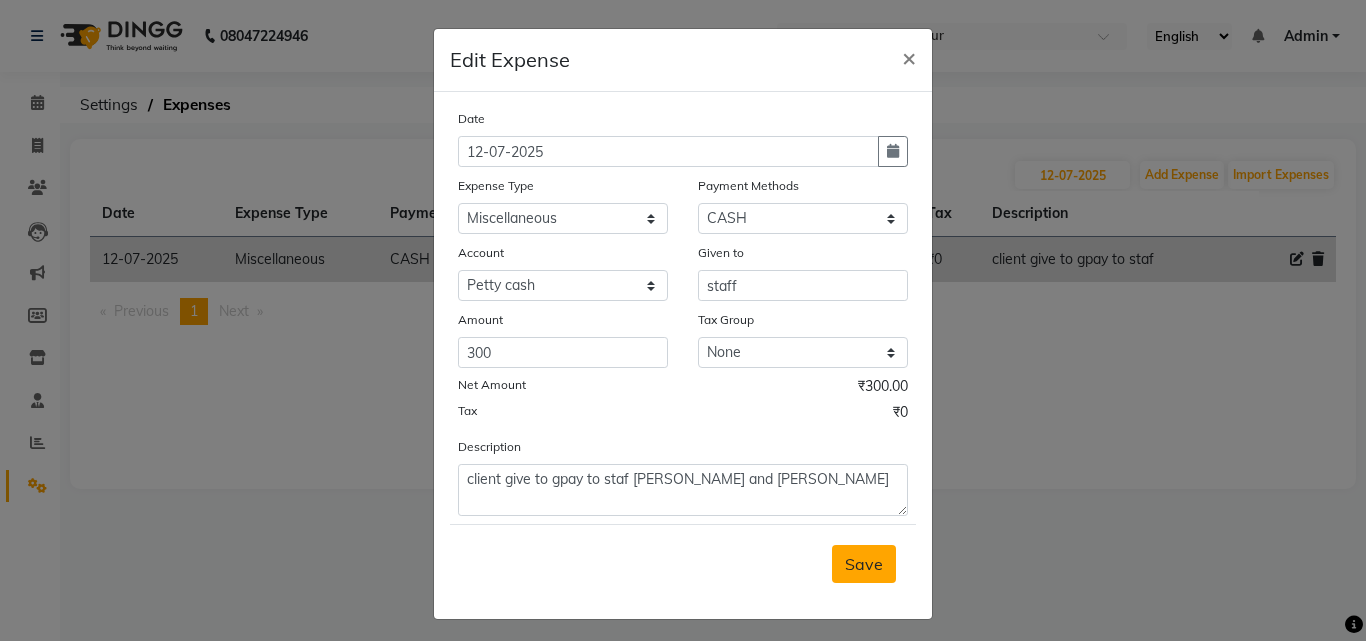 click on "Save" at bounding box center [864, 564] 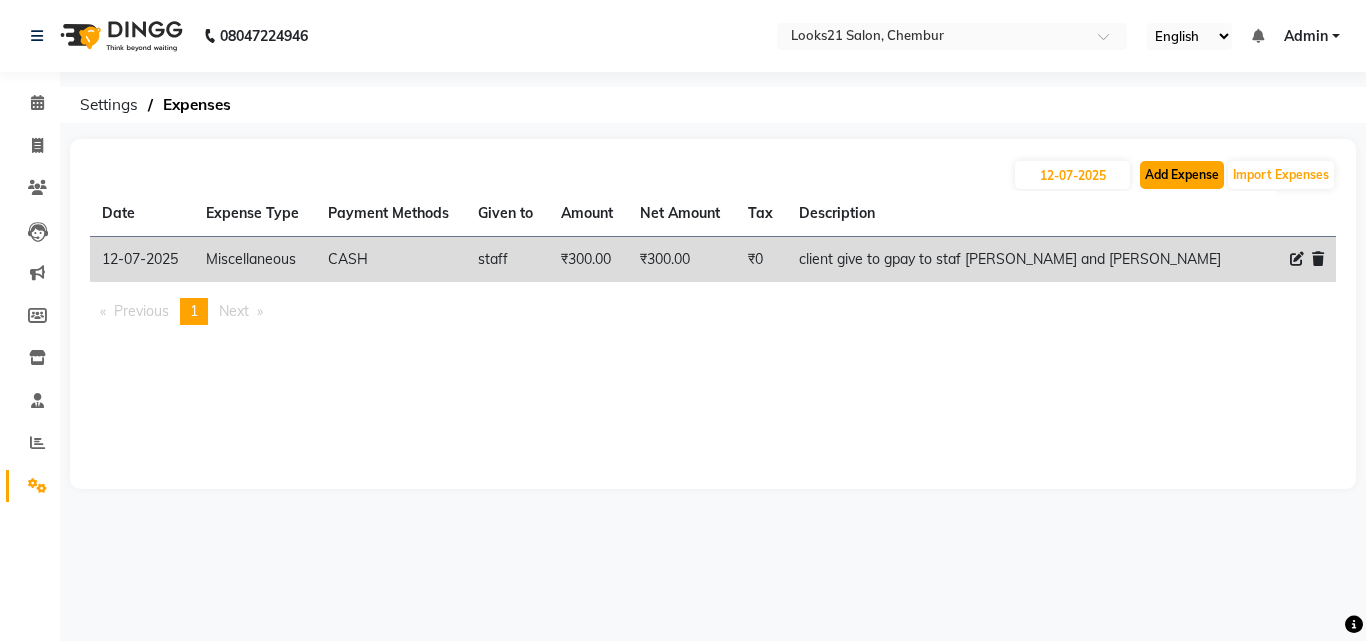 click on "Add Expense" 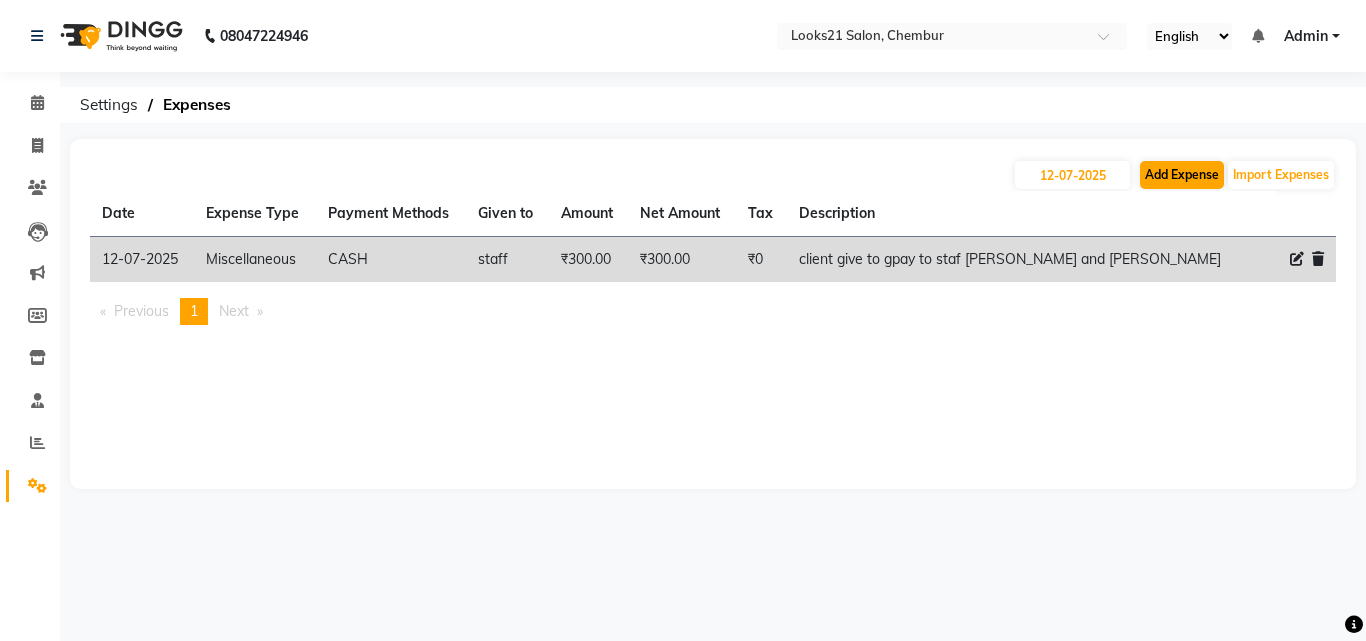 select on "1" 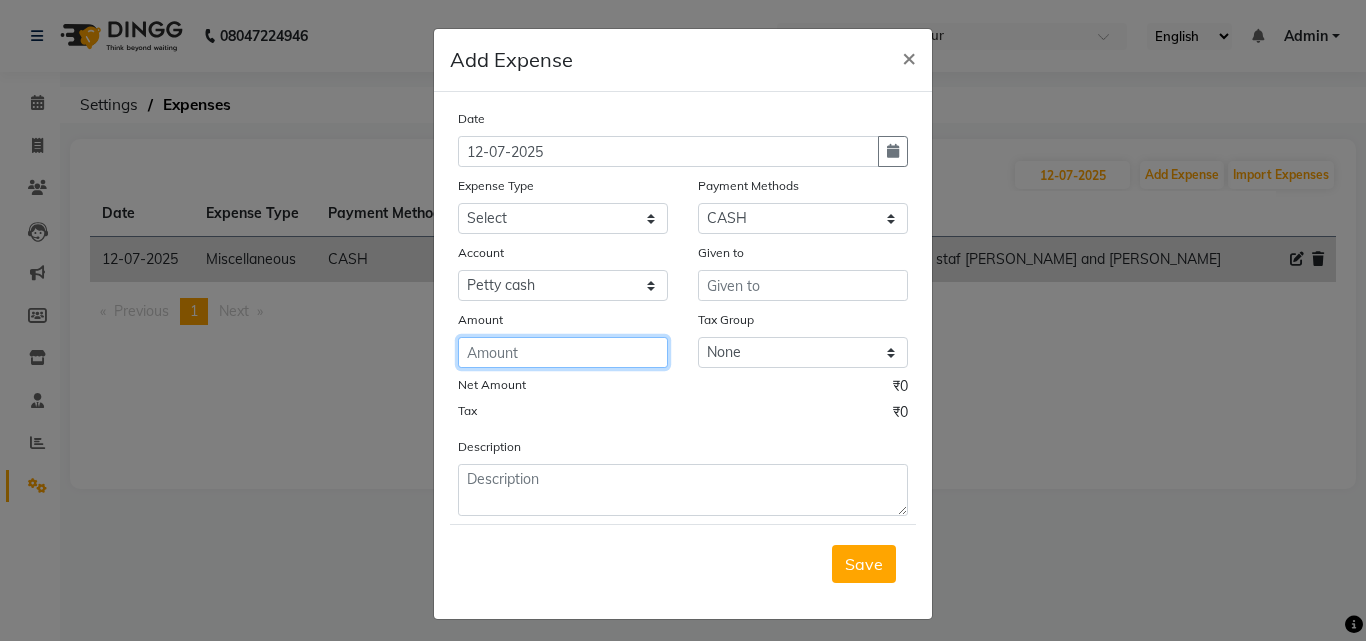 click 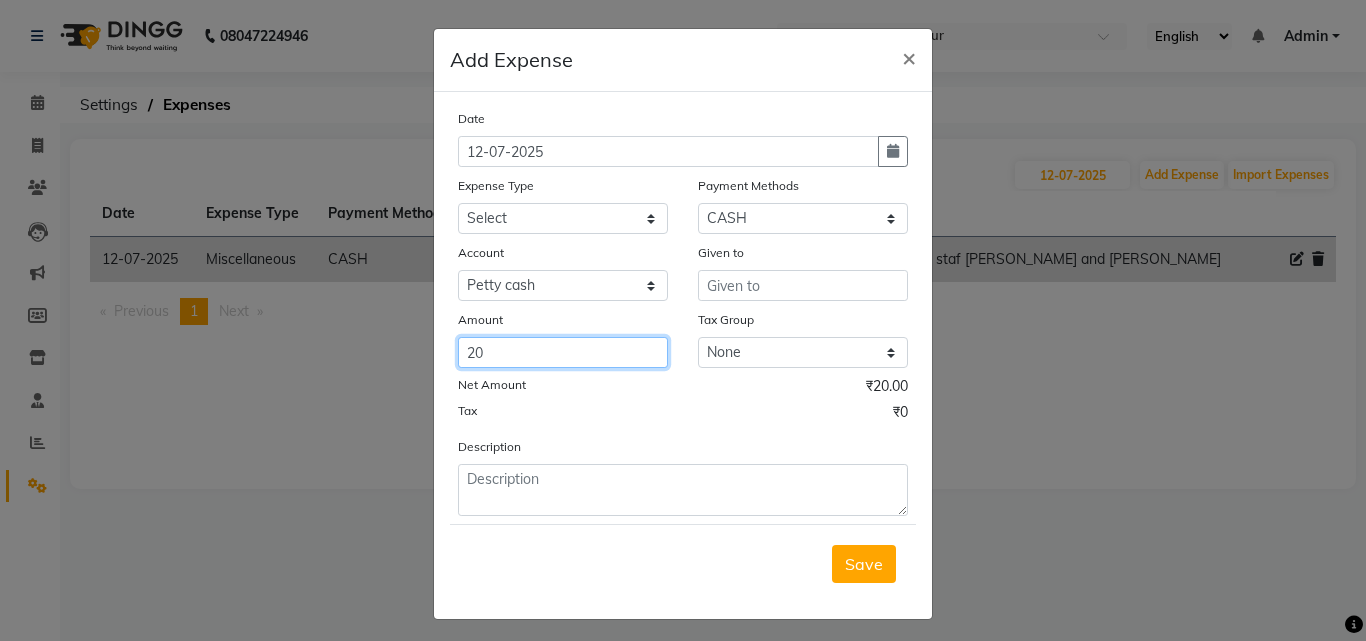 type on "20" 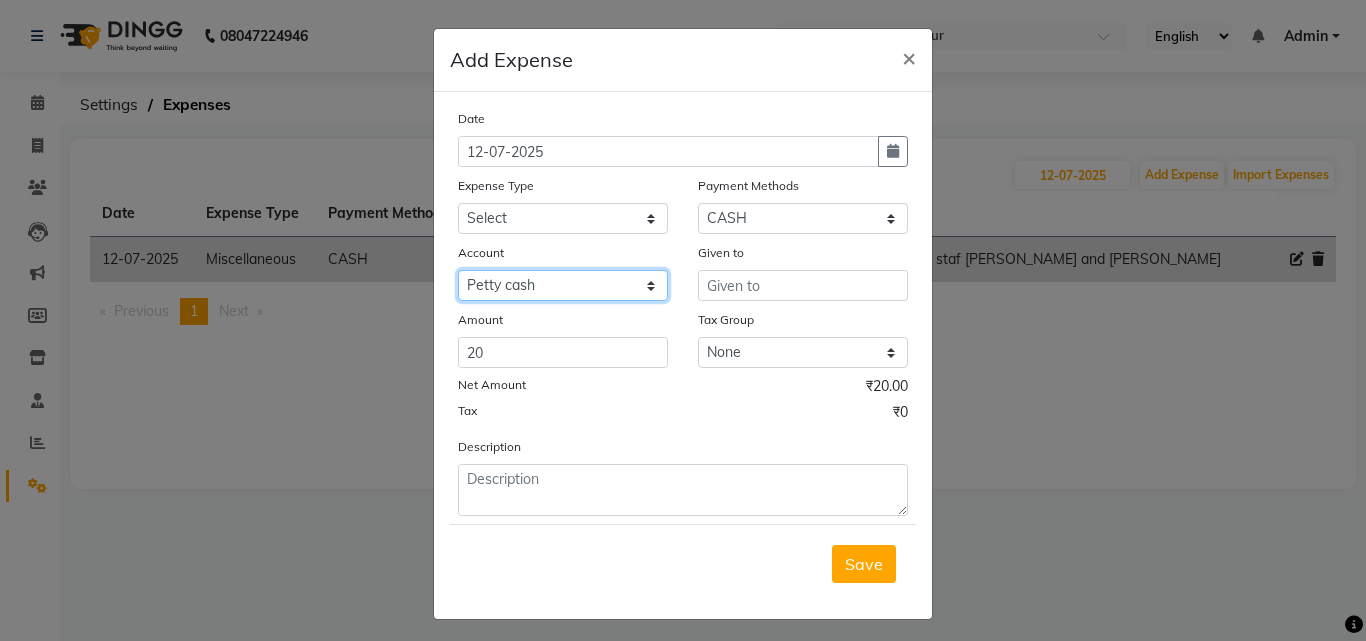 click on "Select Default account Petty cash" 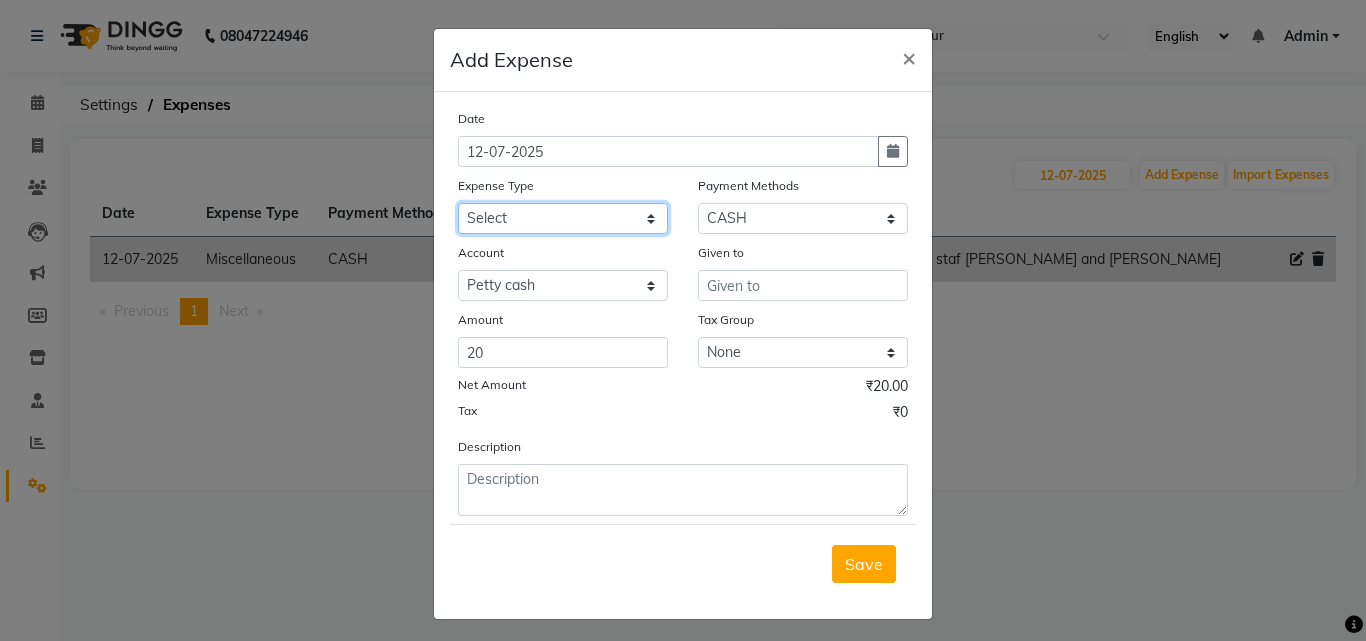 click on "Select Advance Salary Bank charges Car maintenance  Cash transfer to bank Cash transfer to hub Client Snacks Clinical charges Equipment Fuel Govt fee Incentive Insurance International purchase Loan Repayment Maintenance Marketing Miscellaneous MRA Other Pantry Product Rent Salary Staff Snacks Tax Tea & Refreshment Utilities" 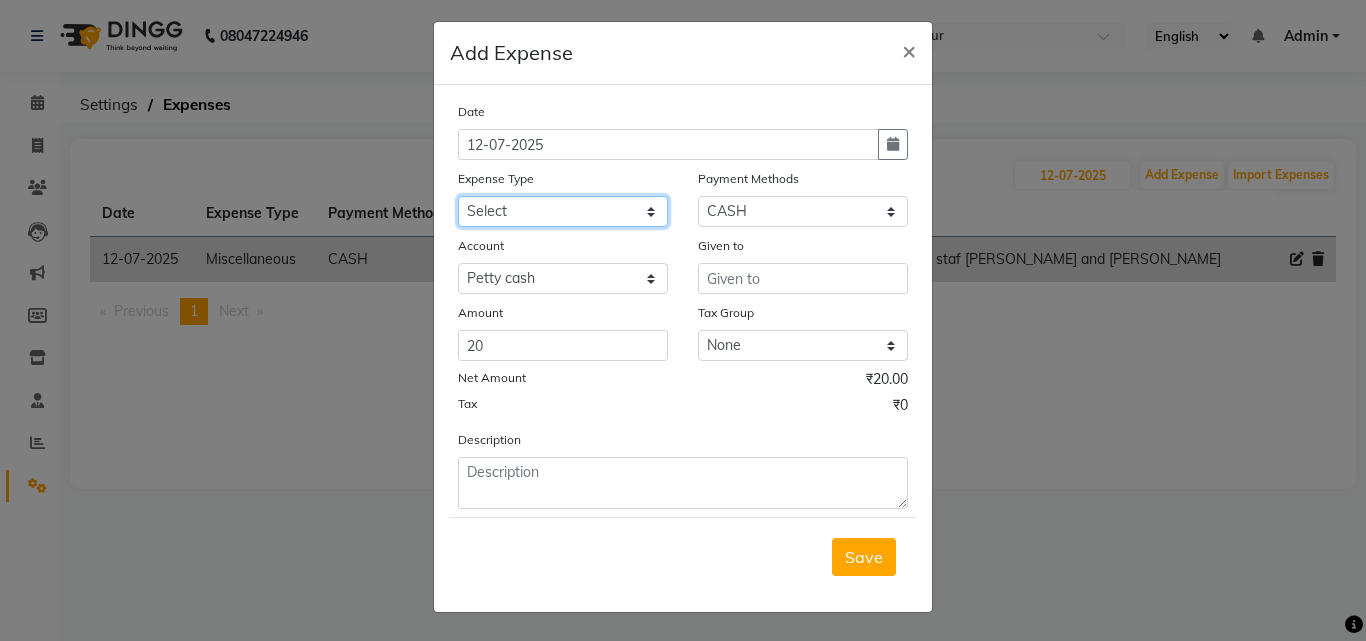 click on "Select Advance Salary Bank charges Car maintenance  Cash transfer to bank Cash transfer to hub Client Snacks Clinical charges Equipment Fuel Govt fee Incentive Insurance International purchase Loan Repayment Maintenance Marketing Miscellaneous MRA Other Pantry Product Rent Salary Staff Snacks Tax Tea & Refreshment Utilities" 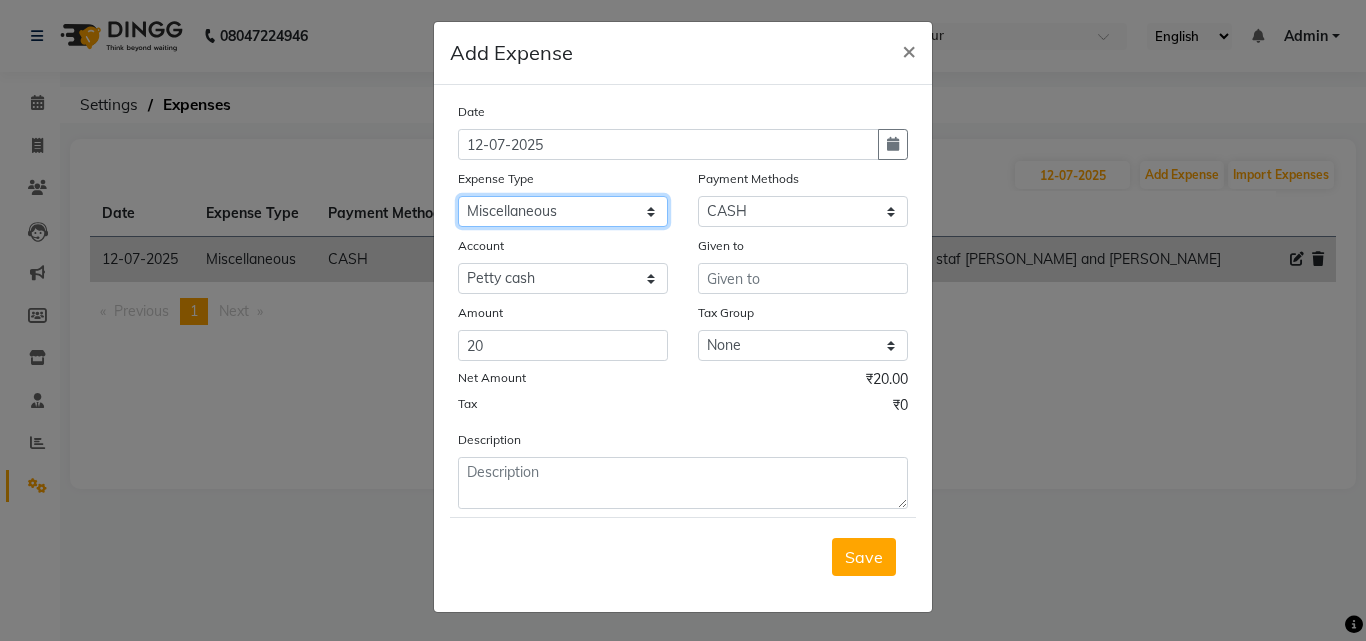 click on "Select Advance Salary Bank charges Car maintenance  Cash transfer to bank Cash transfer to hub Client Snacks Clinical charges Equipment Fuel Govt fee Incentive Insurance International purchase Loan Repayment Maintenance Marketing Miscellaneous MRA Other Pantry Product Rent Salary Staff Snacks Tax Tea & Refreshment Utilities" 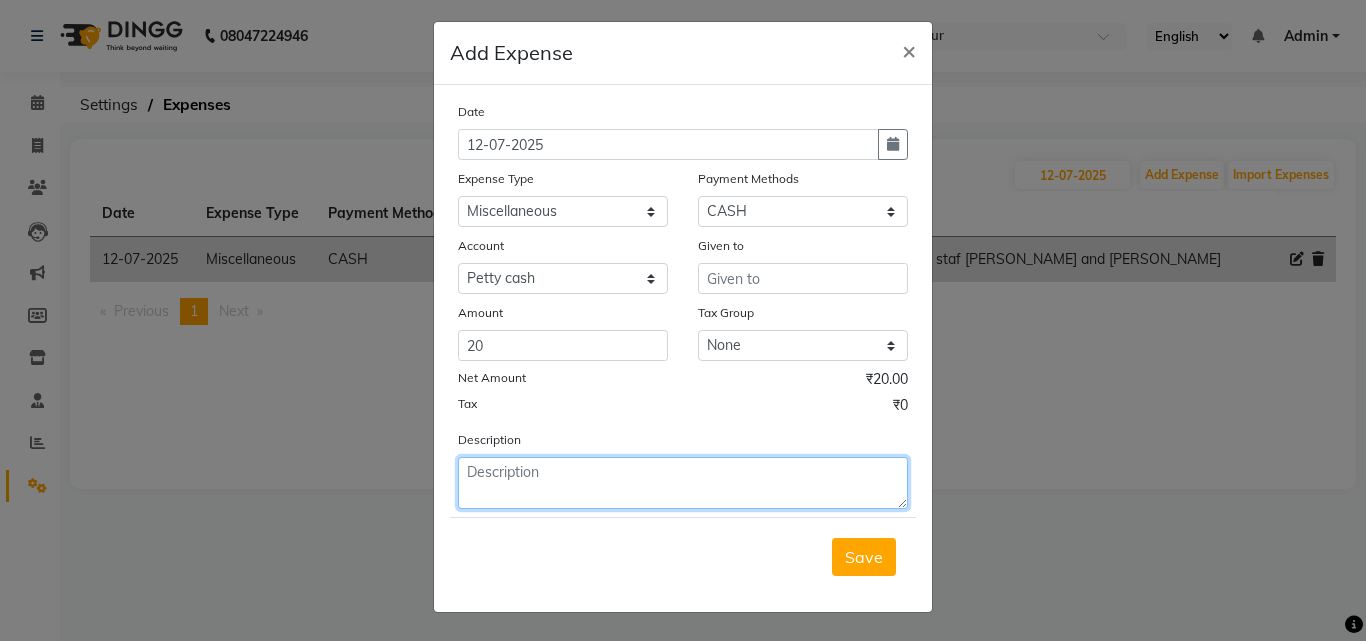 click 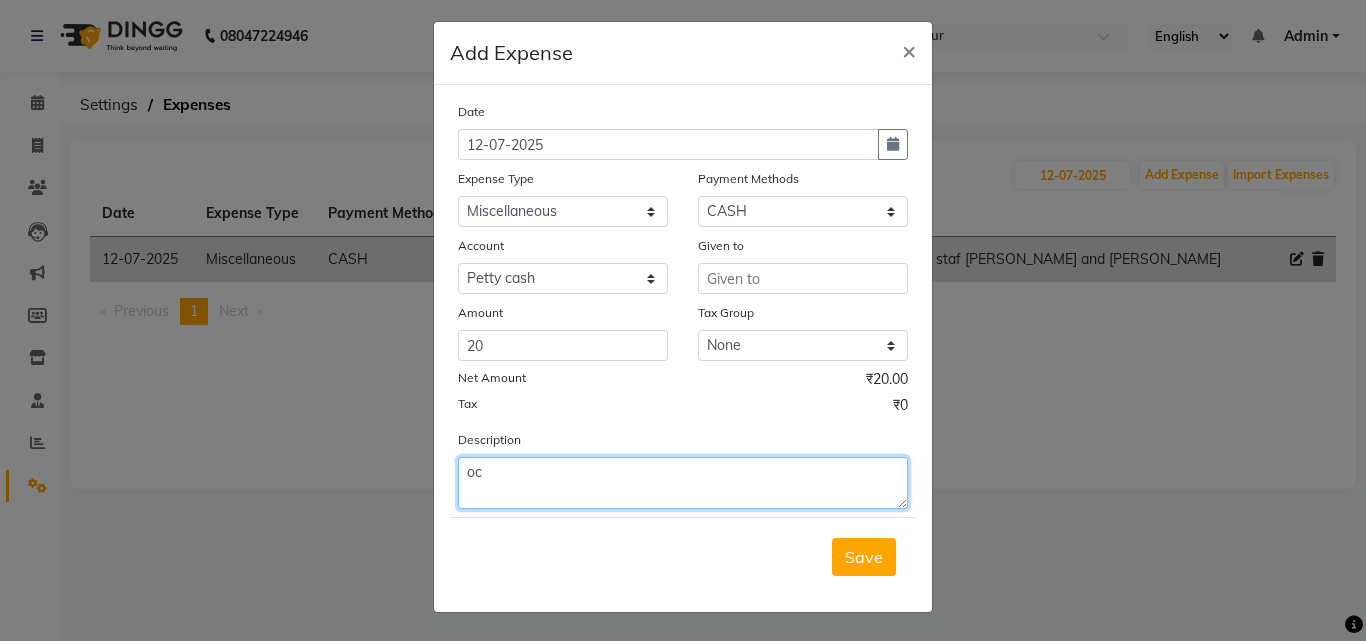 type on "o" 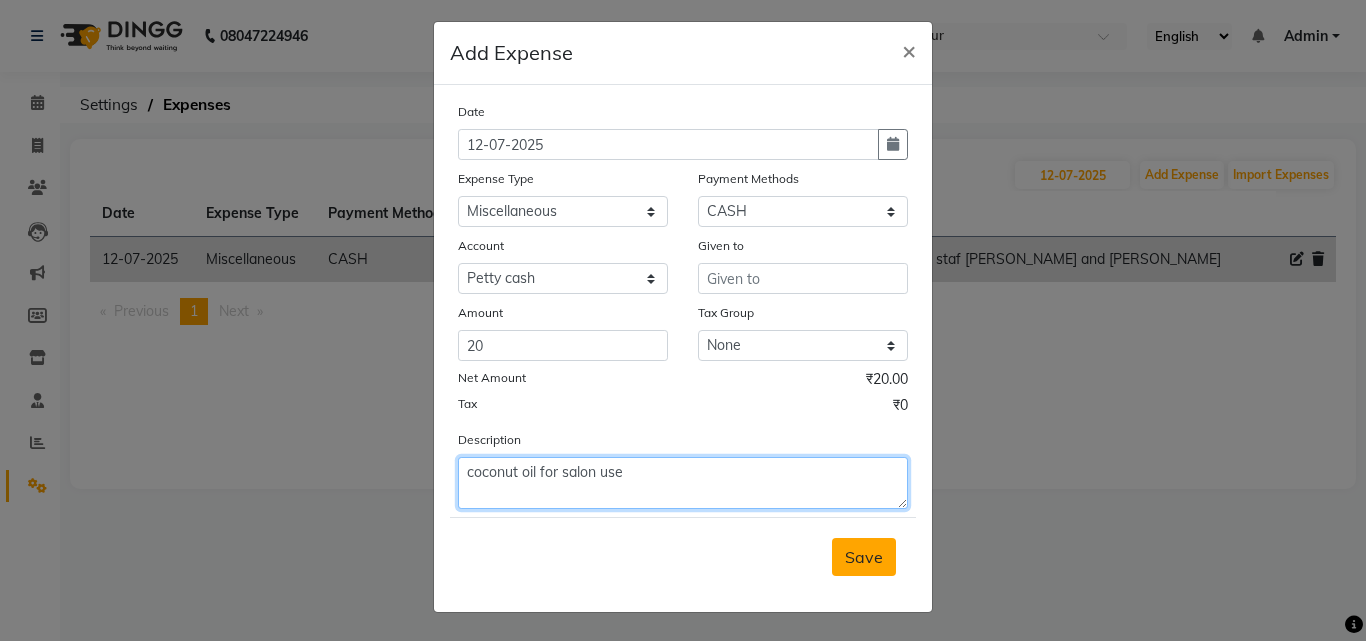 type on "coconut oil for salon use" 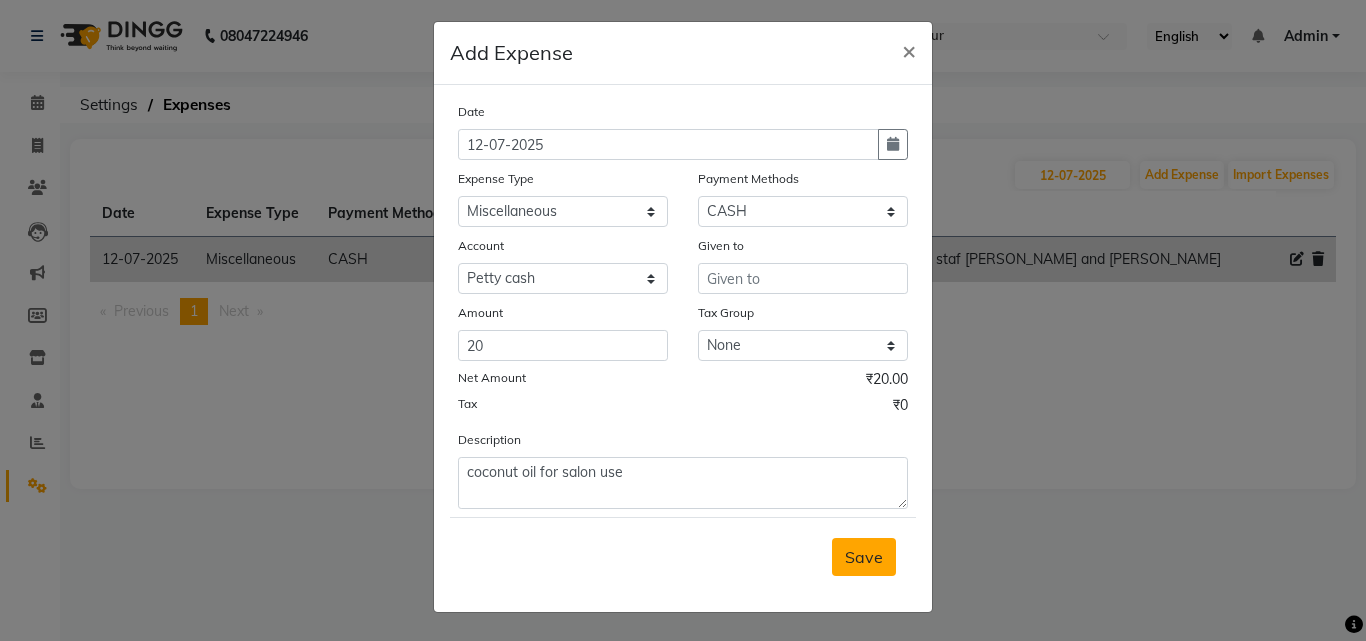 click on "Save" at bounding box center (864, 557) 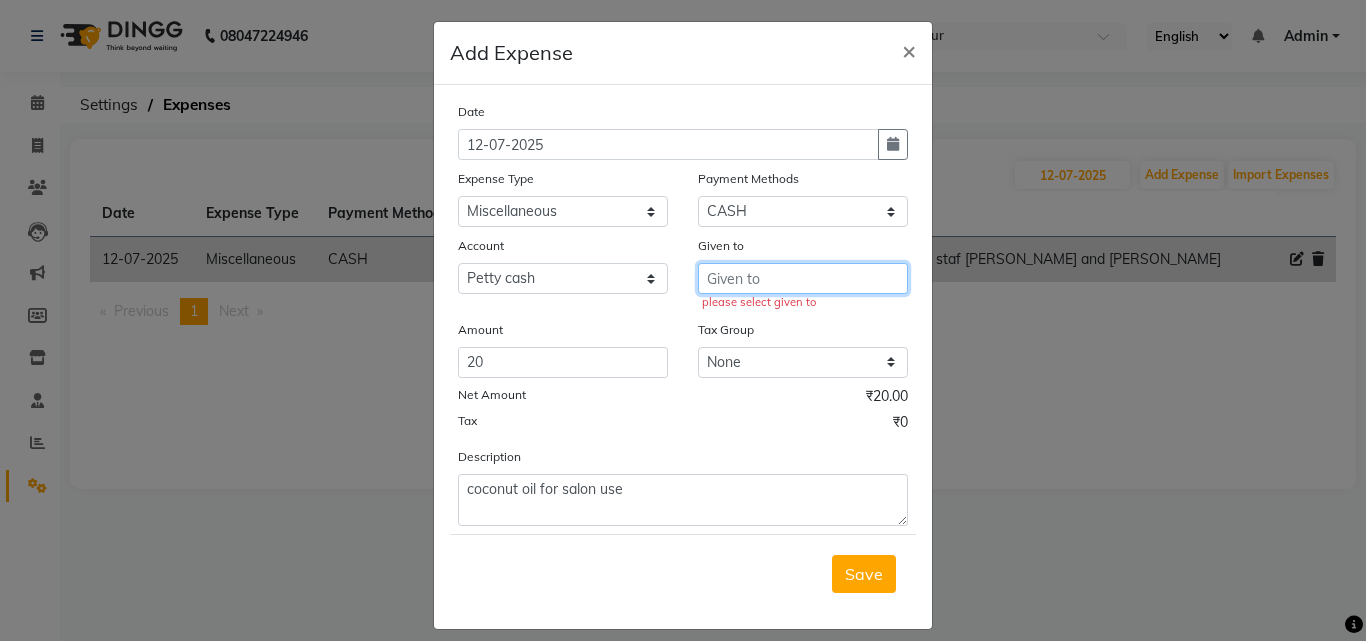 click at bounding box center (803, 278) 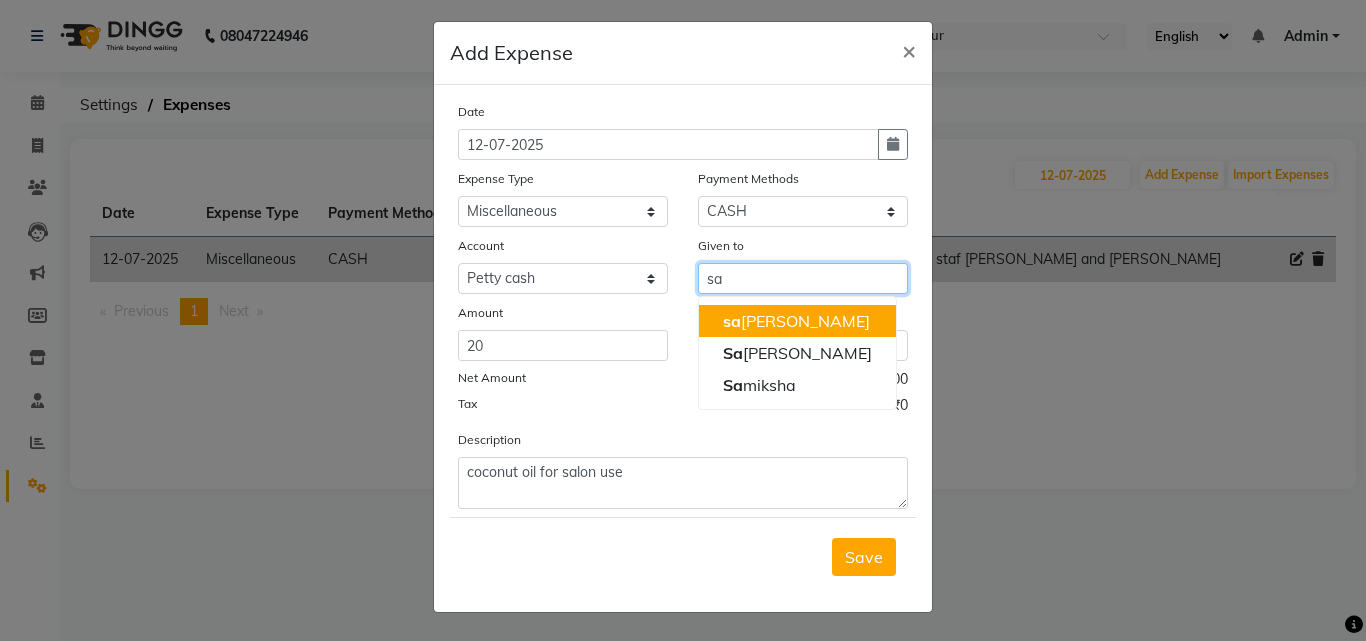 click on "sa" at bounding box center (803, 278) 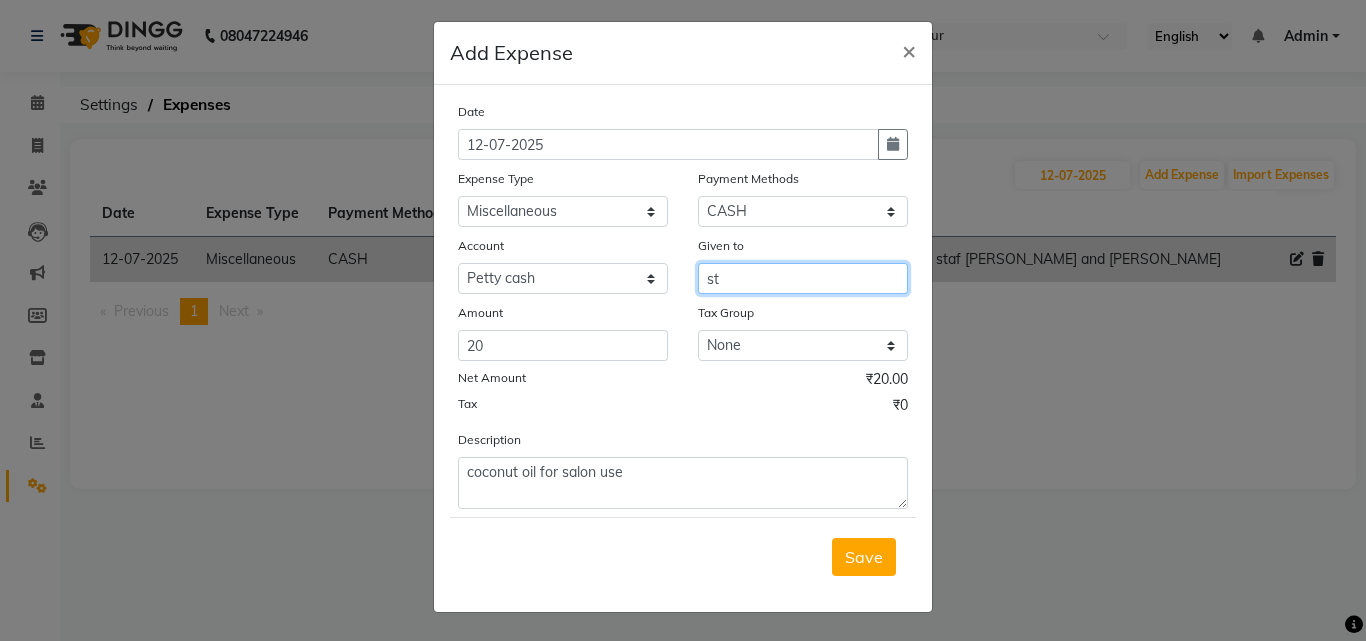 type on "s" 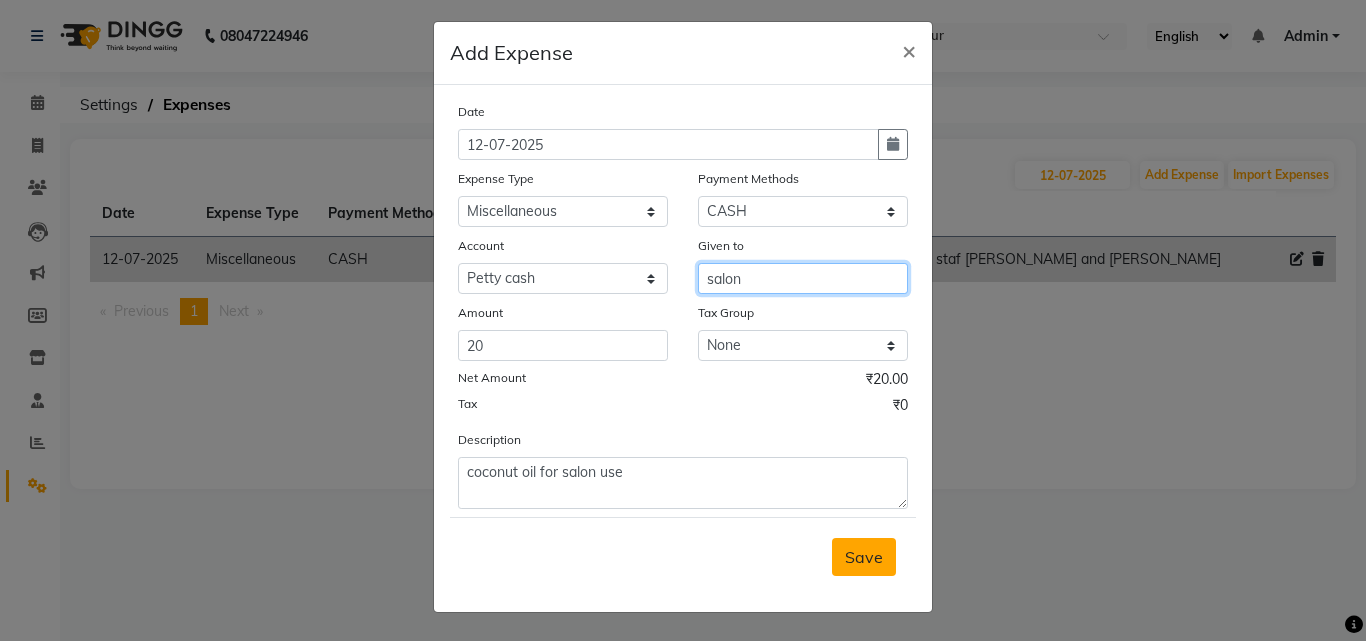 type on "salon" 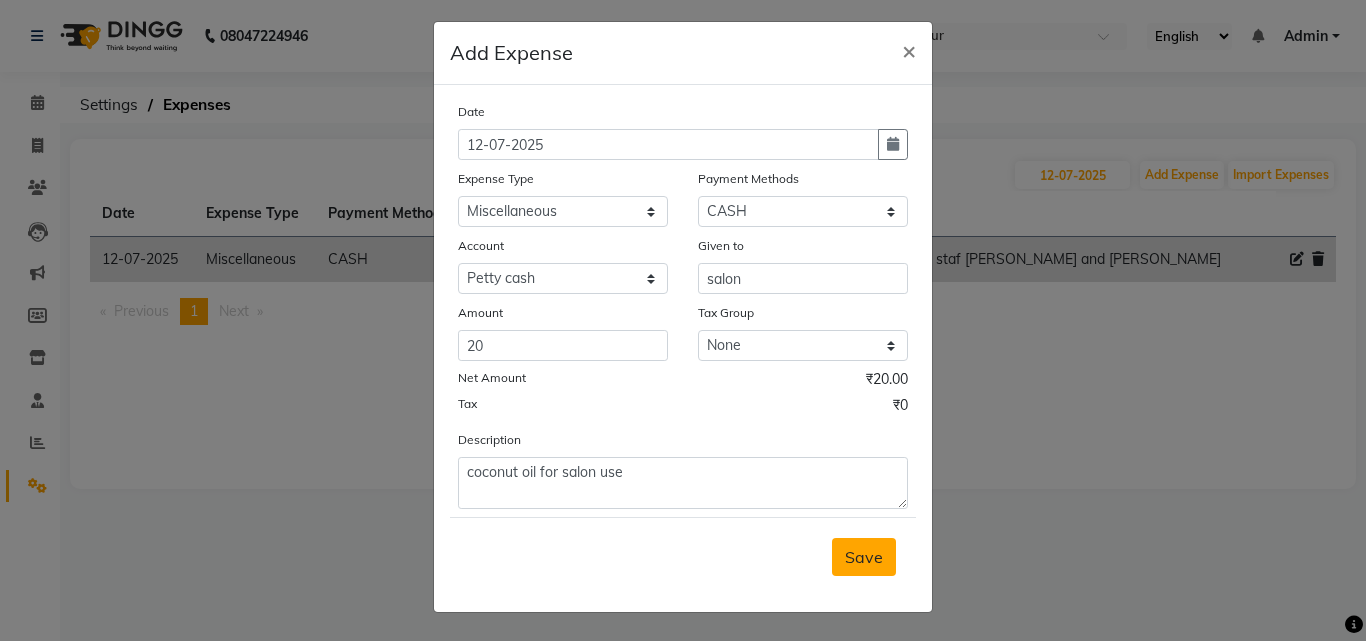 click on "Save" at bounding box center (864, 557) 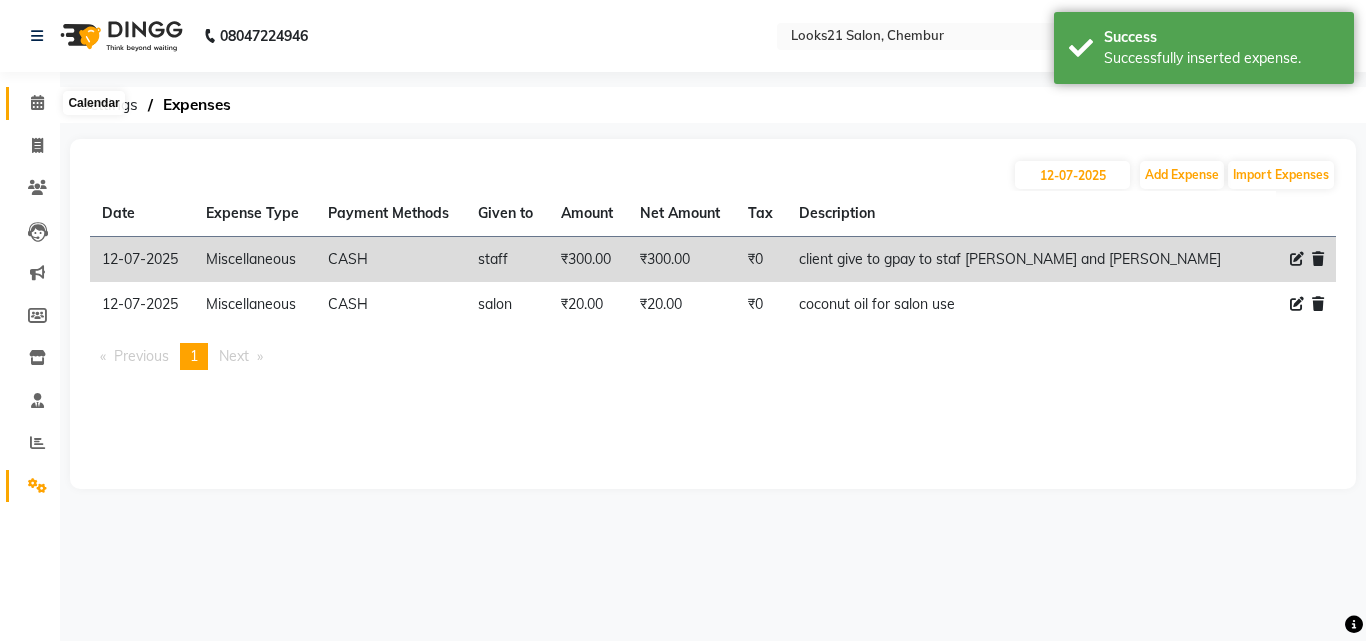 click 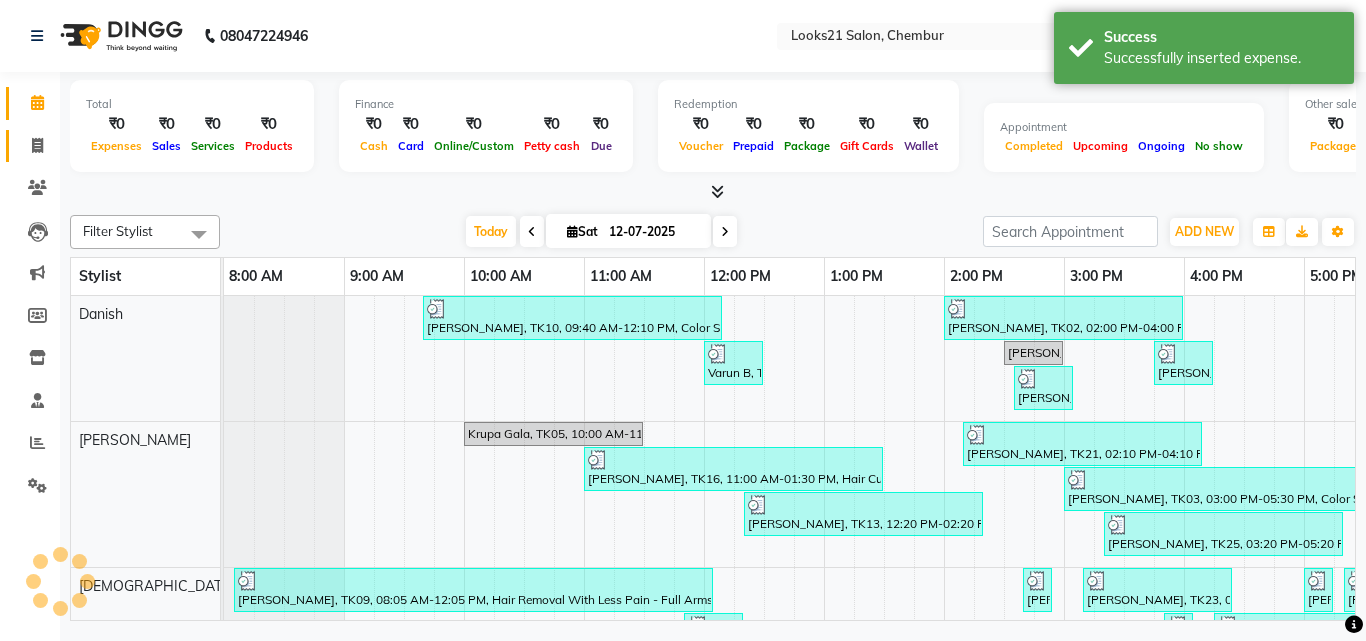 scroll, scrollTop: 0, scrollLeft: 429, axis: horizontal 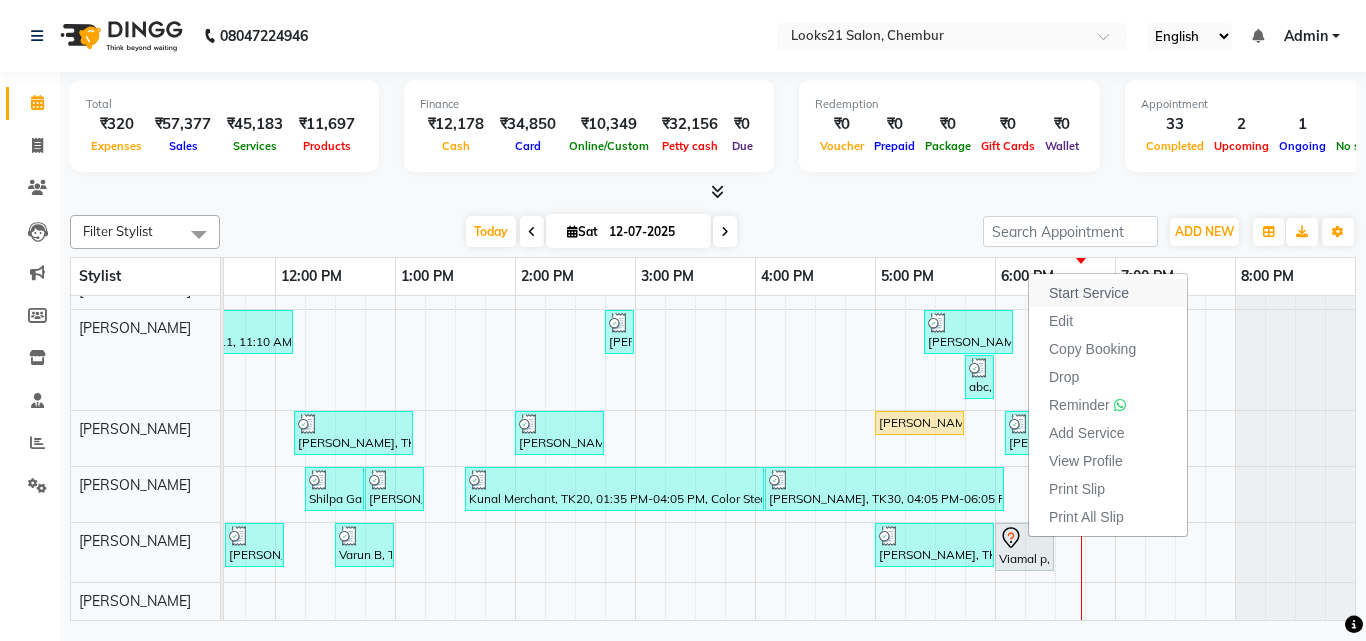 click on "Start Service" at bounding box center (1089, 293) 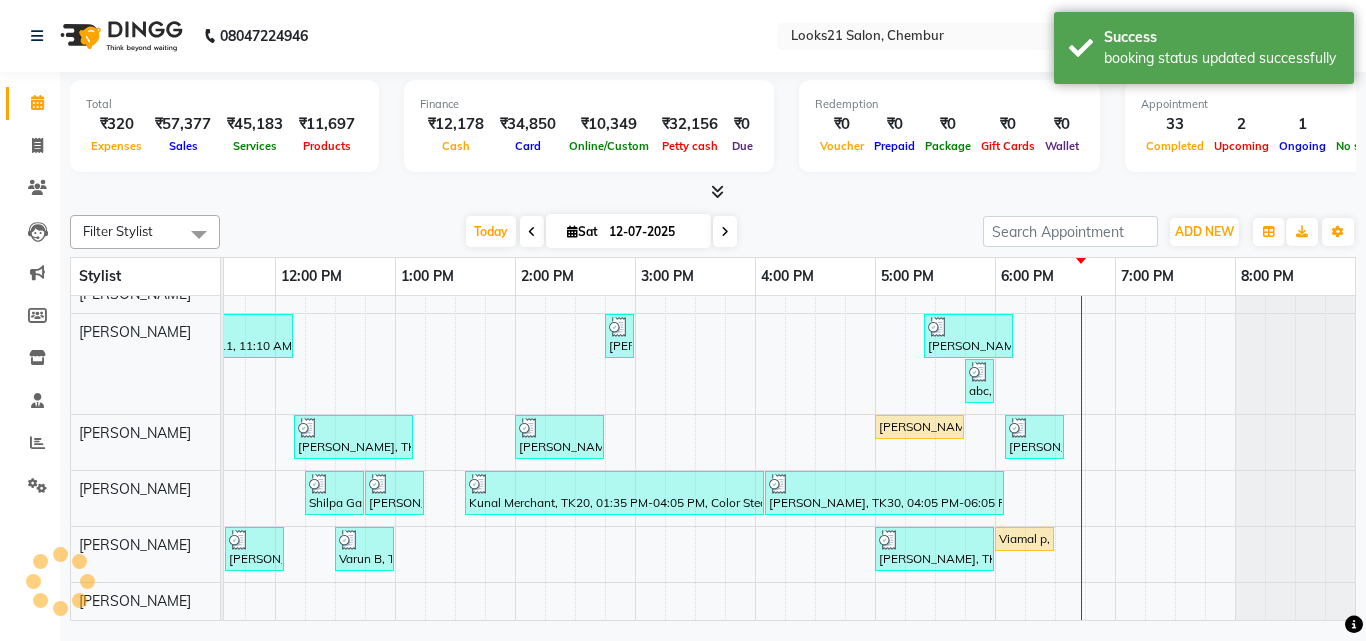 scroll, scrollTop: 408, scrollLeft: 0, axis: vertical 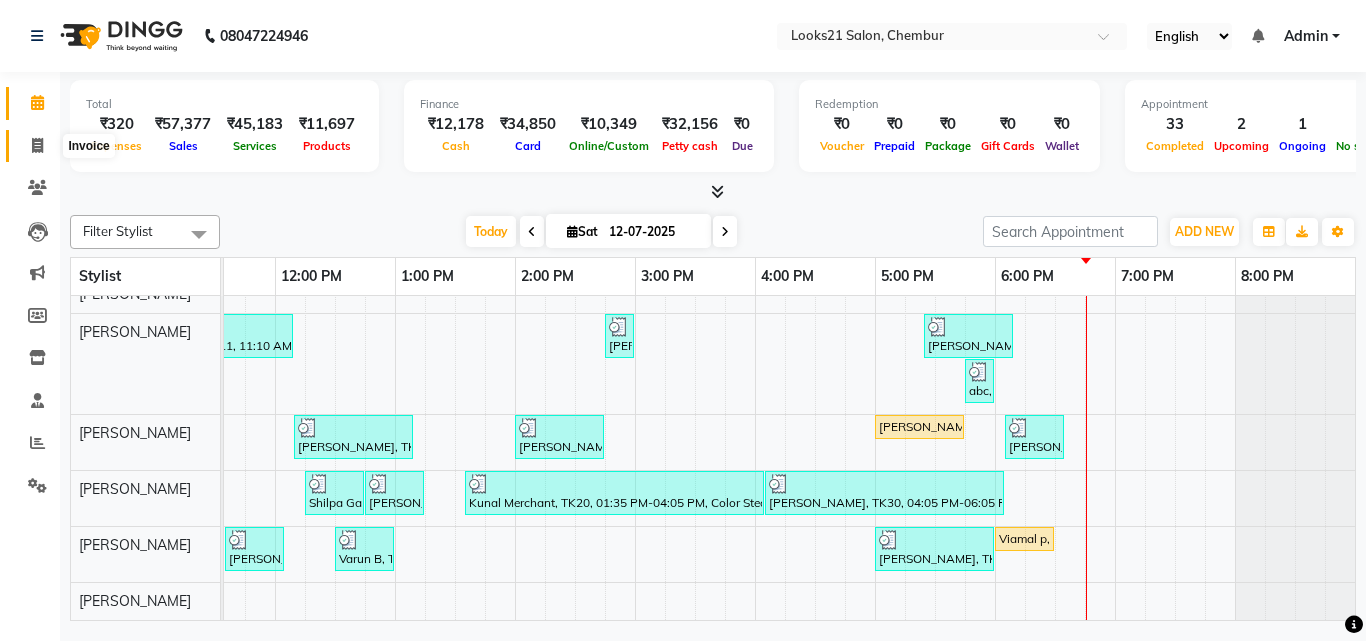 click 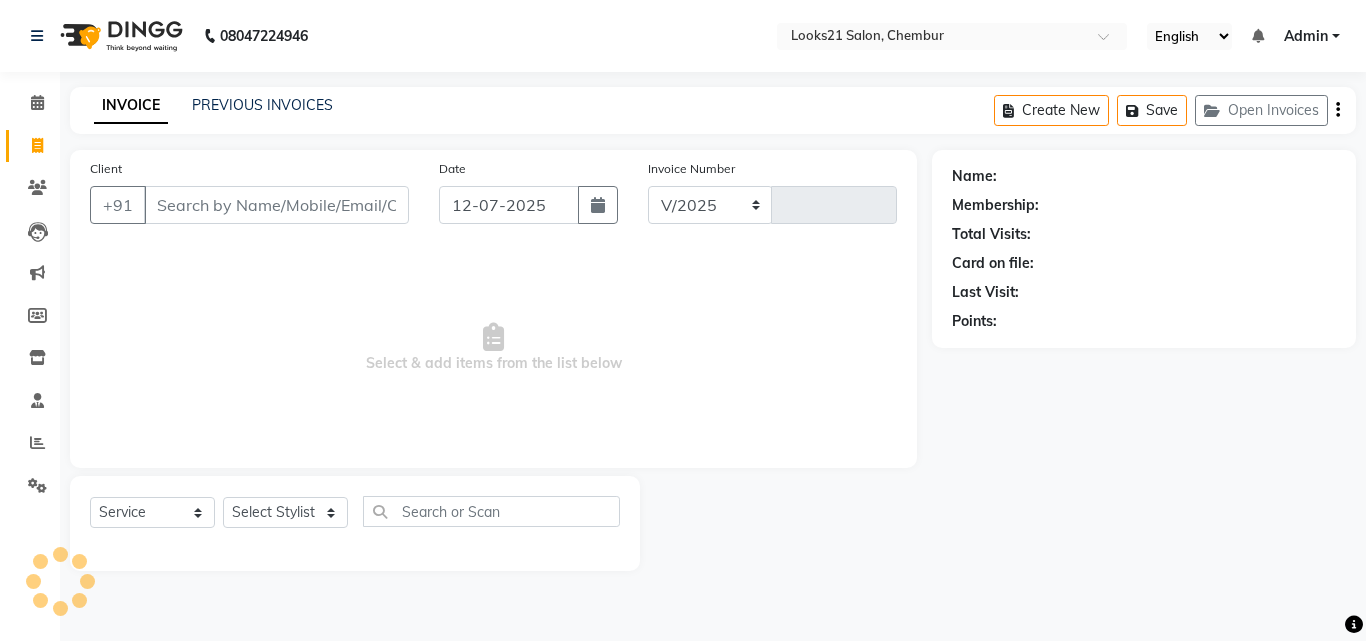 select on "844" 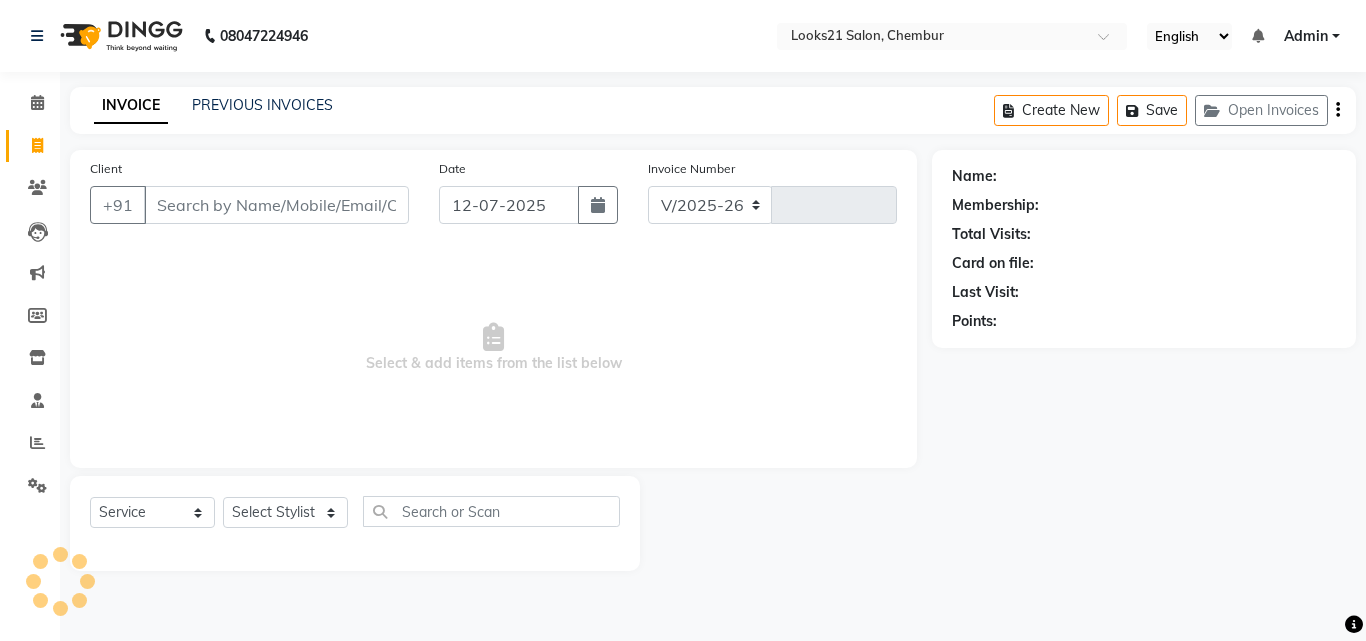 type on "1195" 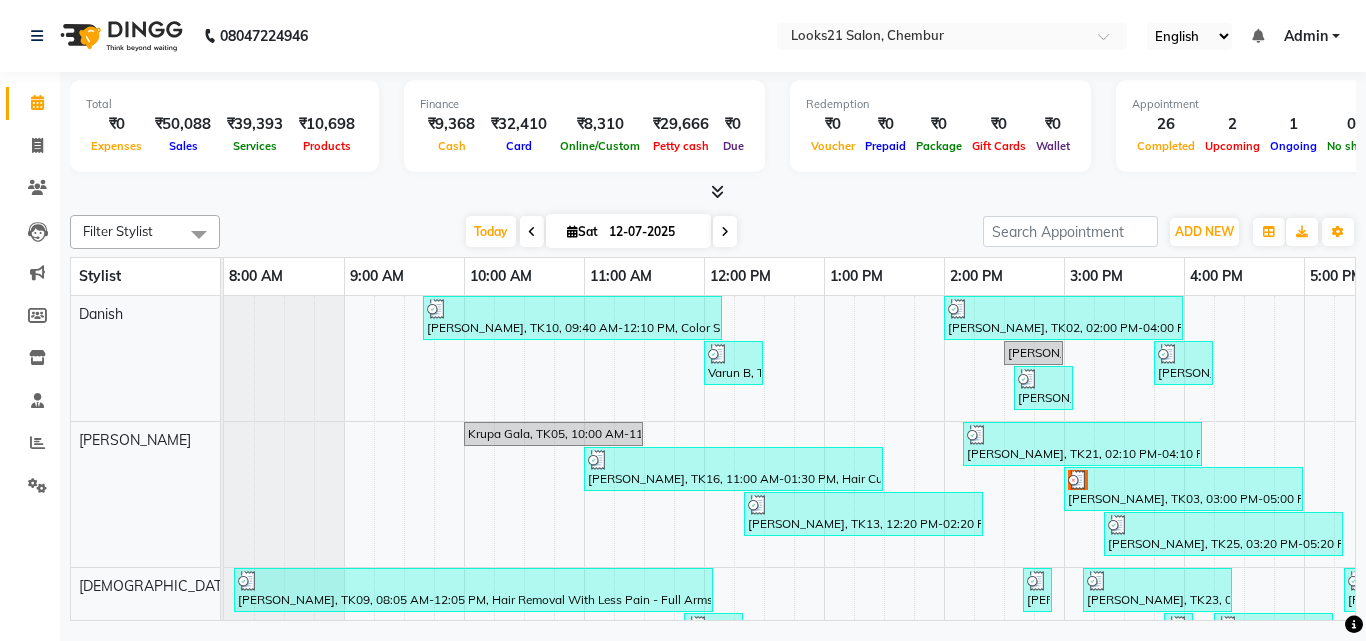 scroll, scrollTop: 0, scrollLeft: 0, axis: both 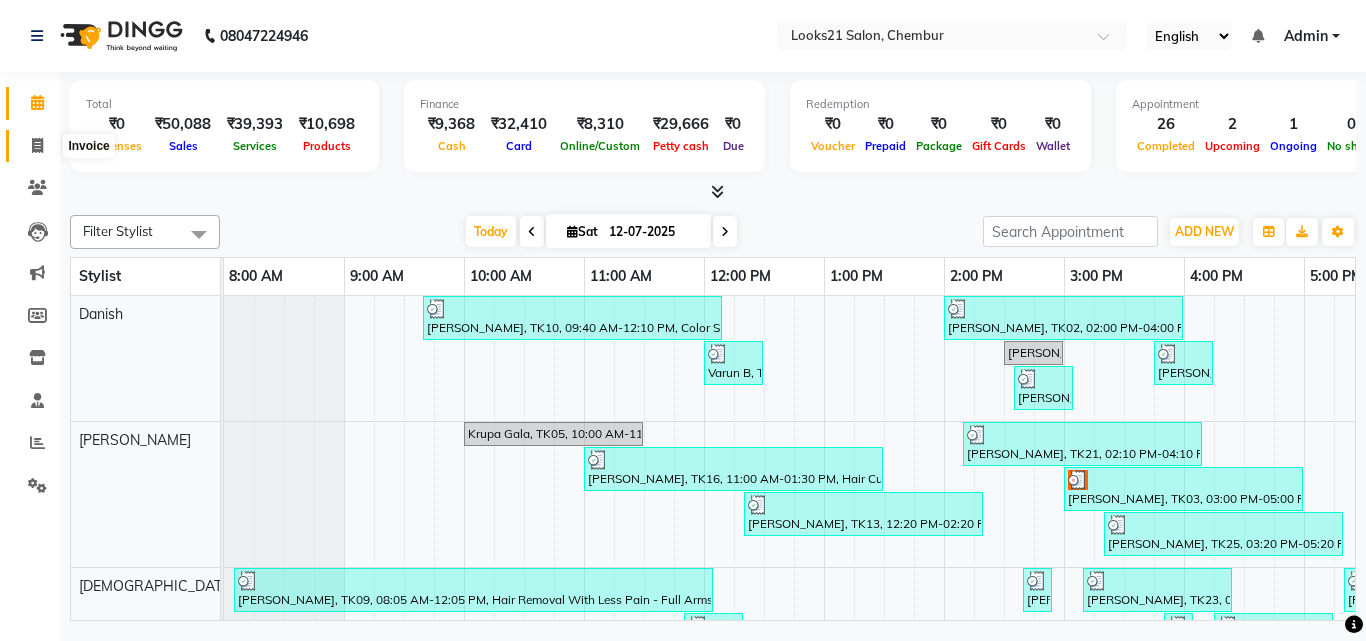 click 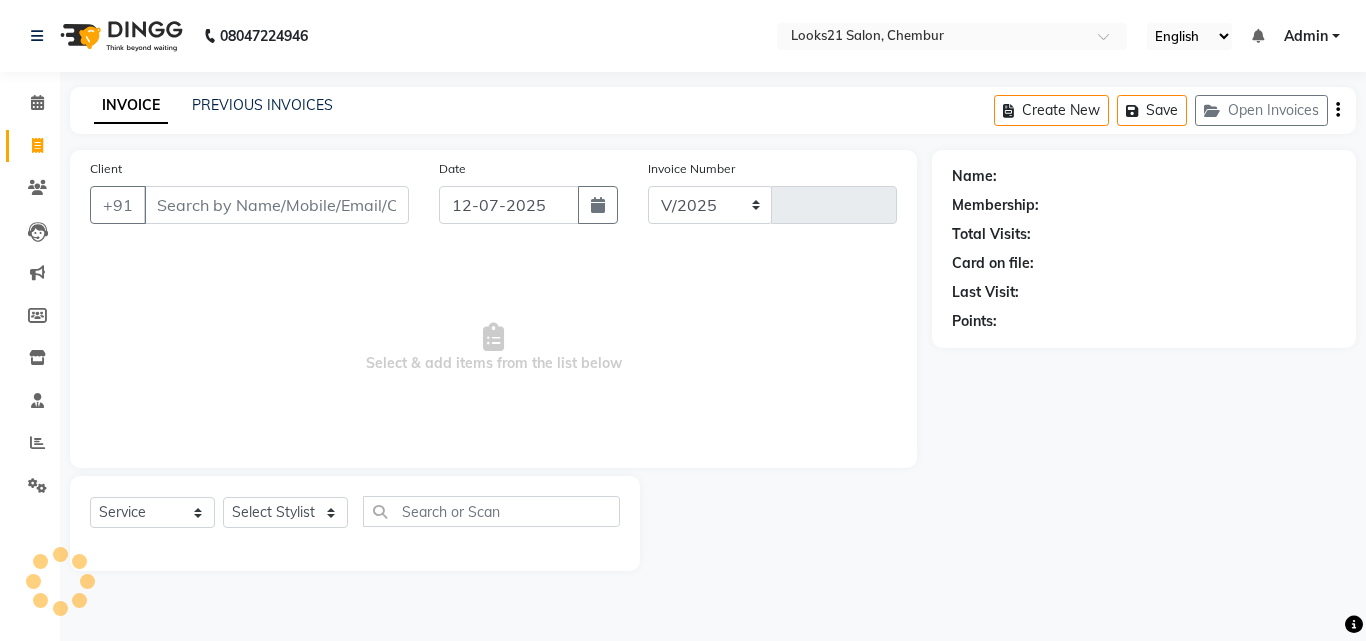 select on "844" 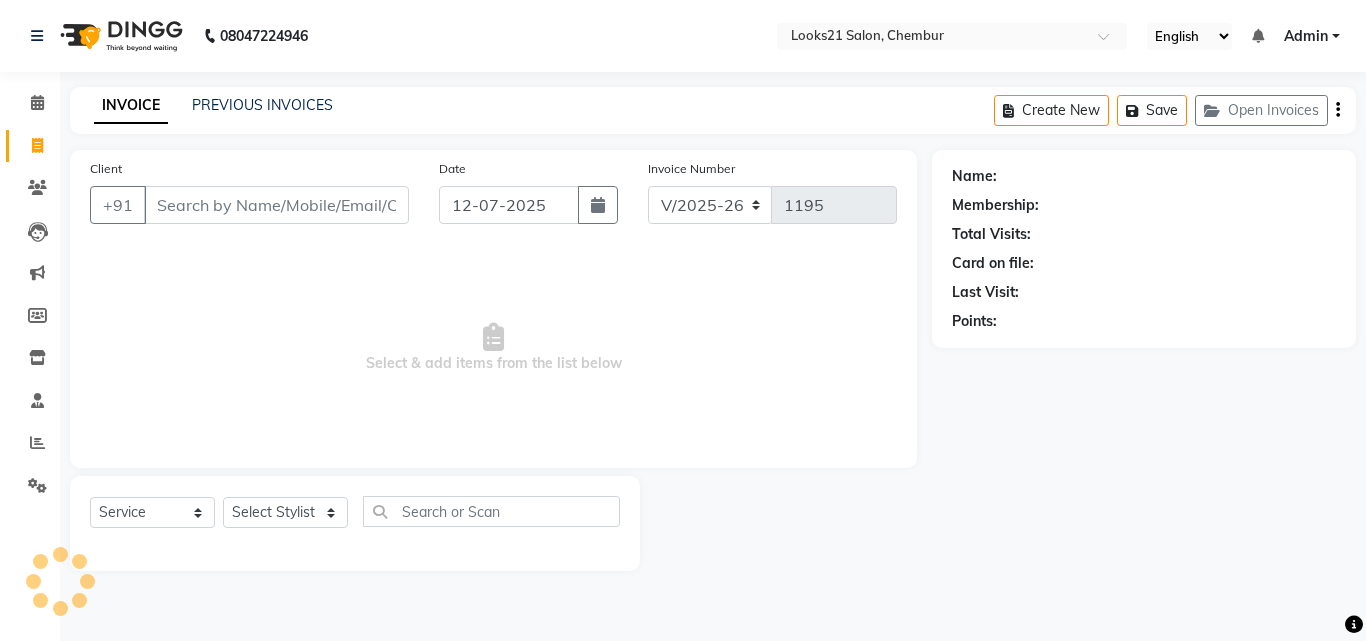 click on "Client" at bounding box center [276, 205] 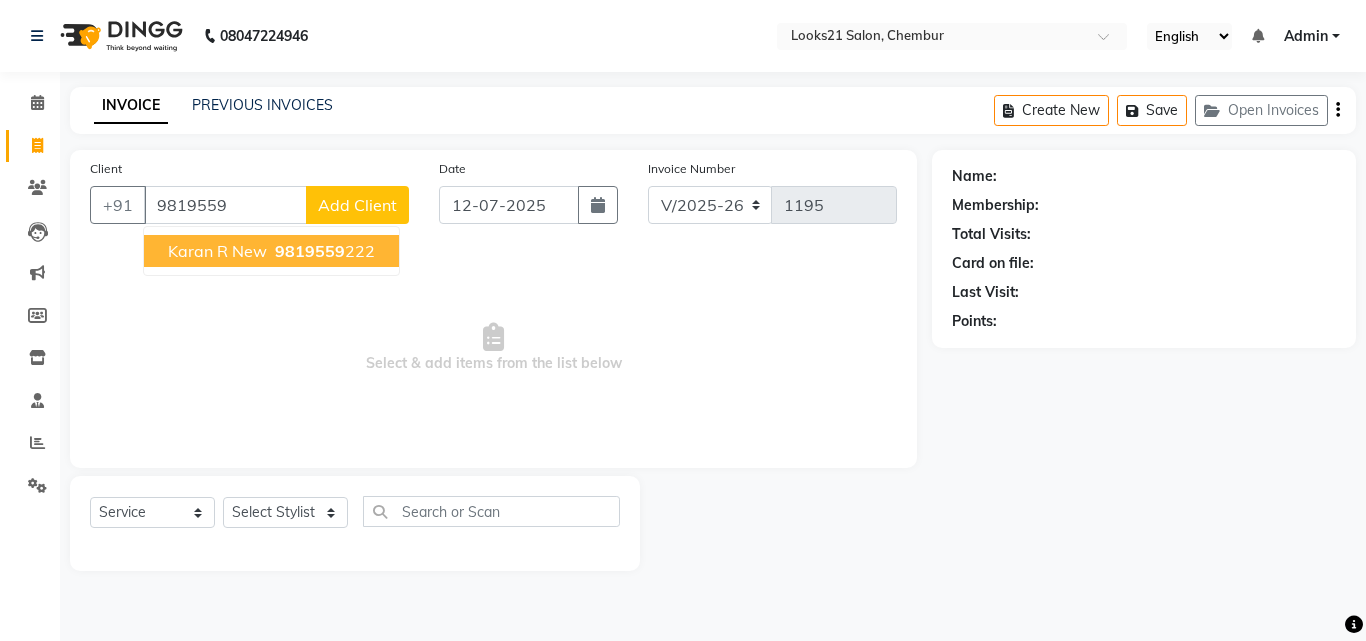 click on "9819559 222" at bounding box center (323, 251) 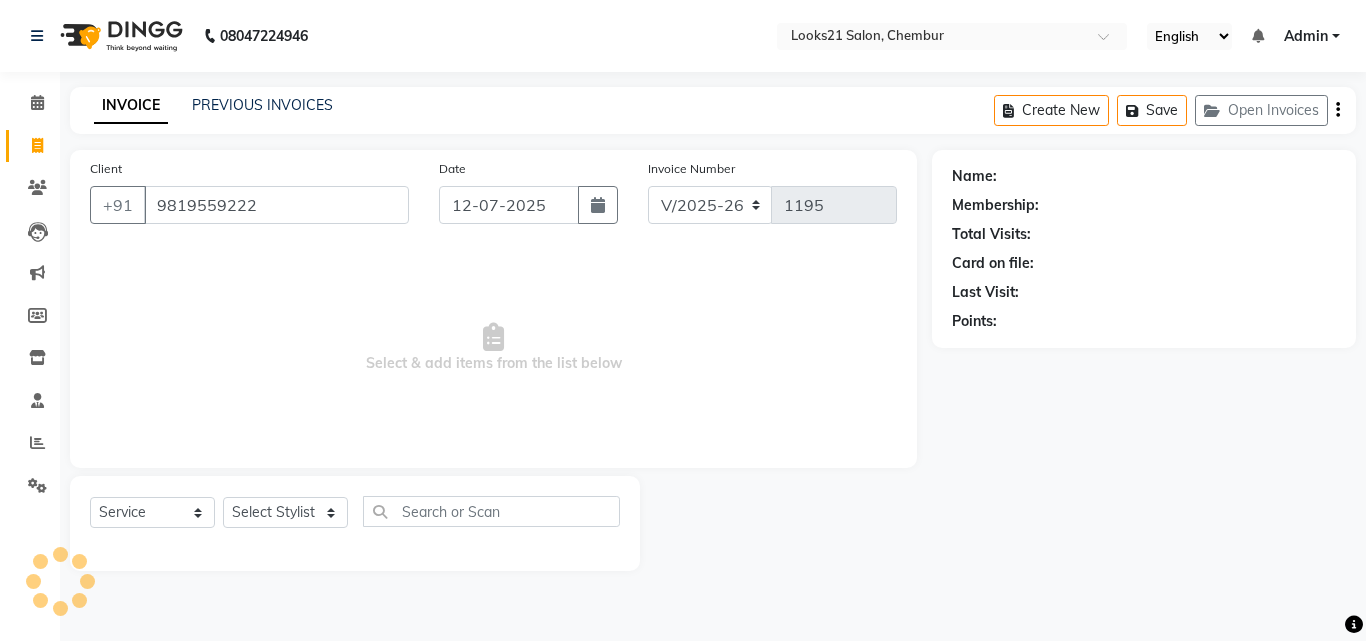 type on "9819559222" 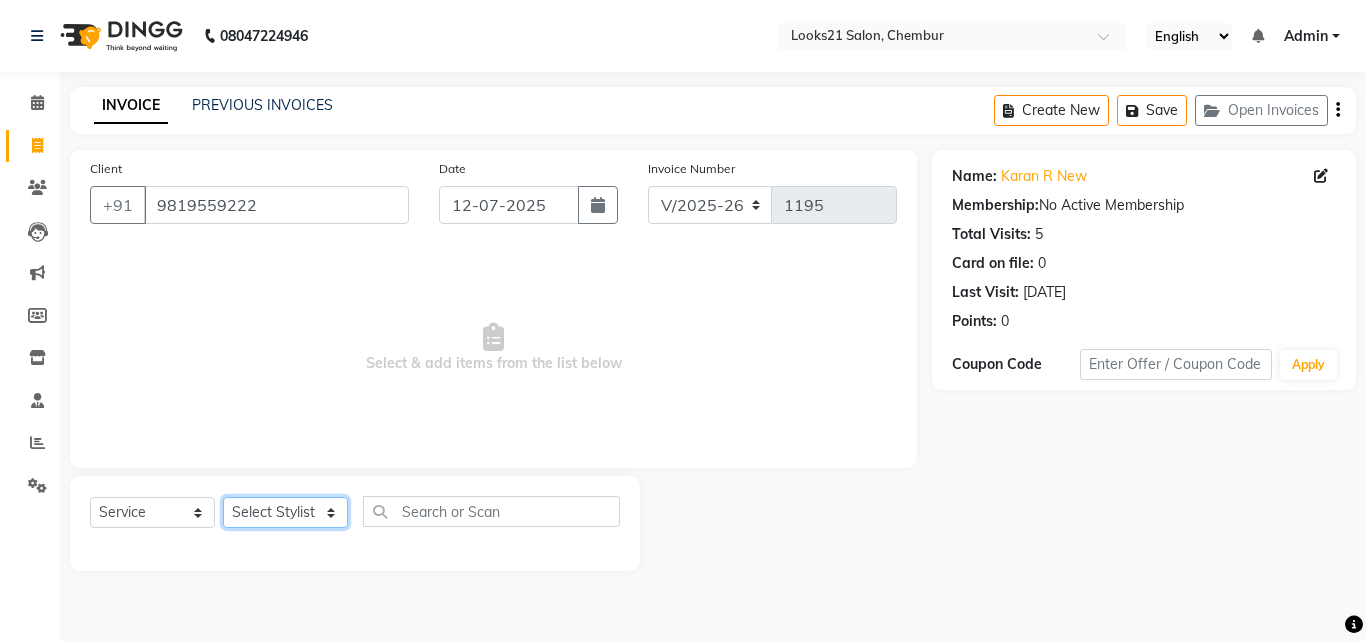 click on "Select Stylist [PERSON_NAME] [PERSON_NAME] [PERSON_NAME] [PERSON_NAME] [PERSON_NAME] [PERSON_NAME] [PERSON_NAME]" 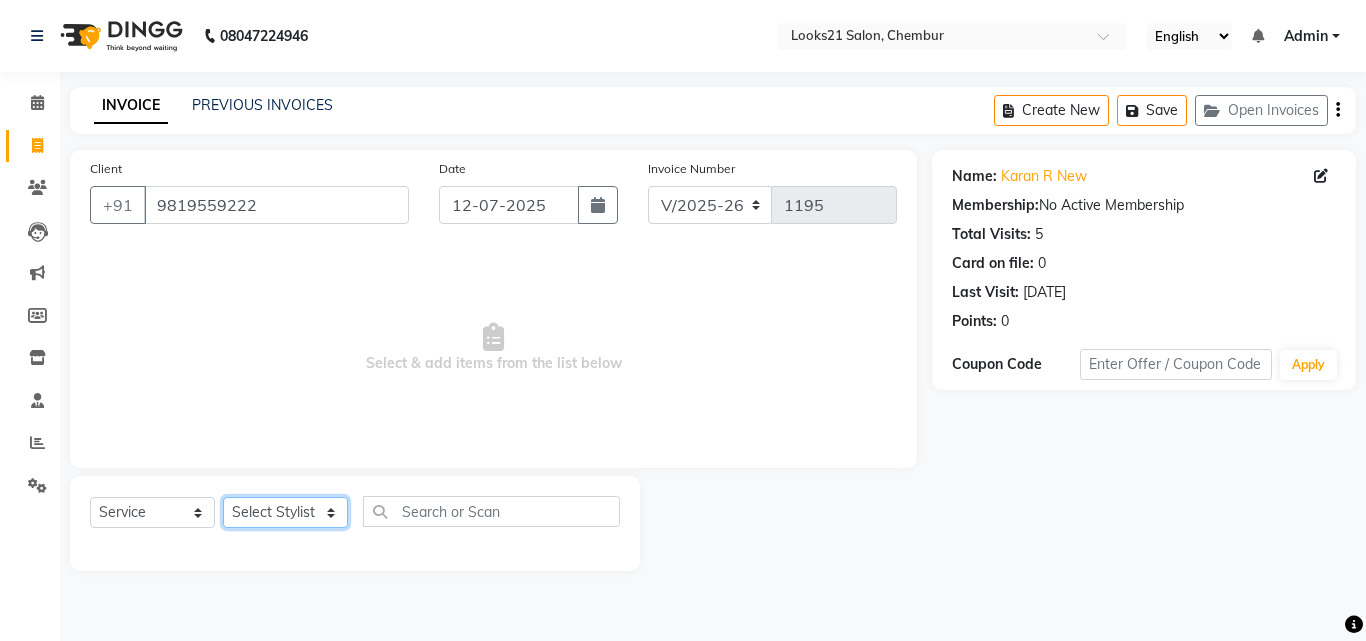 select on "13888" 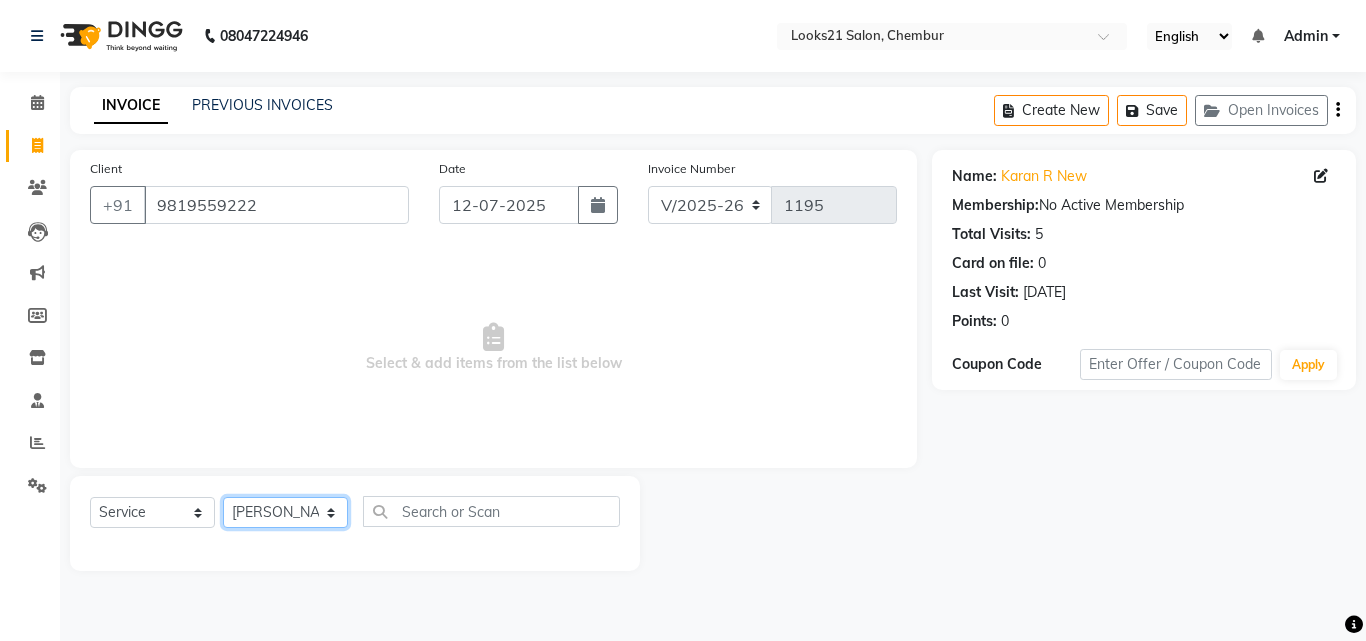 click on "Select Stylist [PERSON_NAME] [PERSON_NAME] [PERSON_NAME] [PERSON_NAME] [PERSON_NAME] [PERSON_NAME] [PERSON_NAME]" 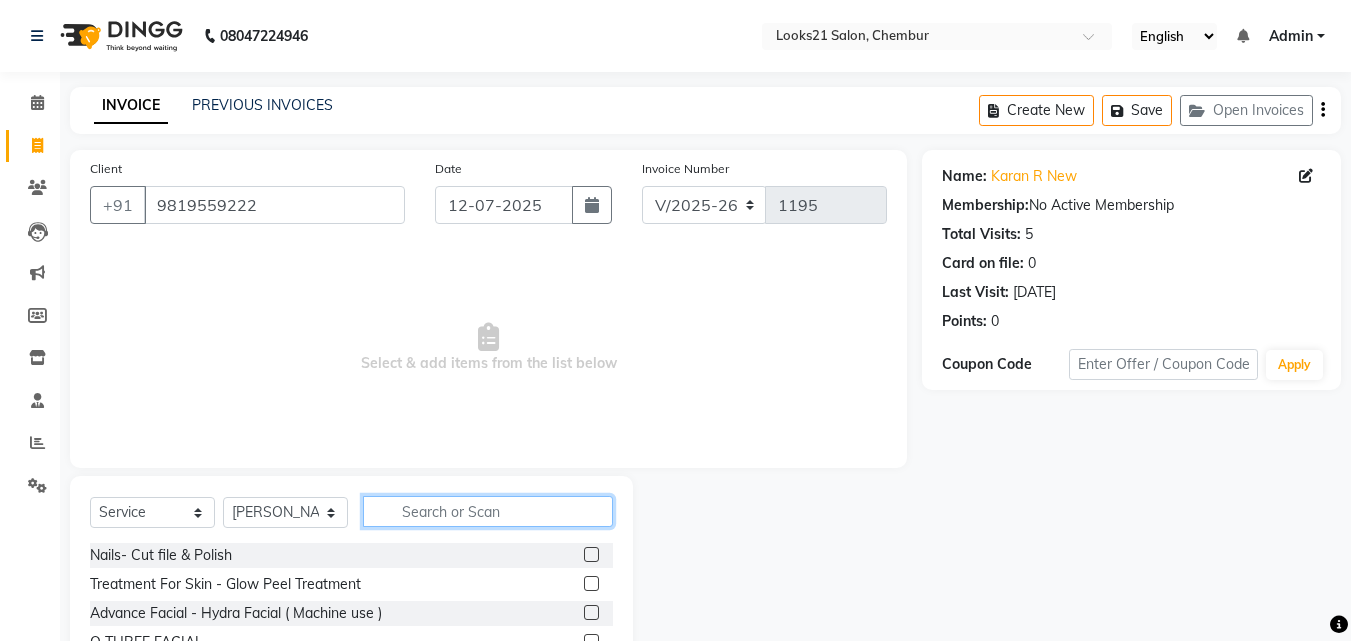 click 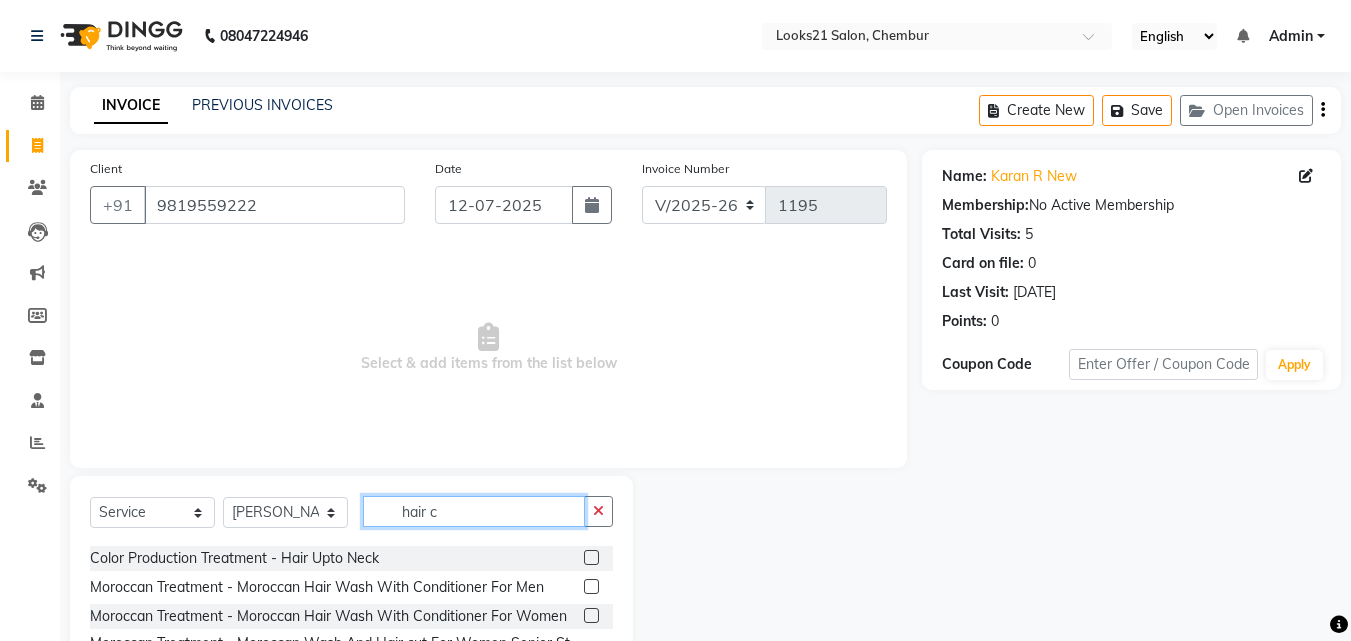 scroll, scrollTop: 100, scrollLeft: 0, axis: vertical 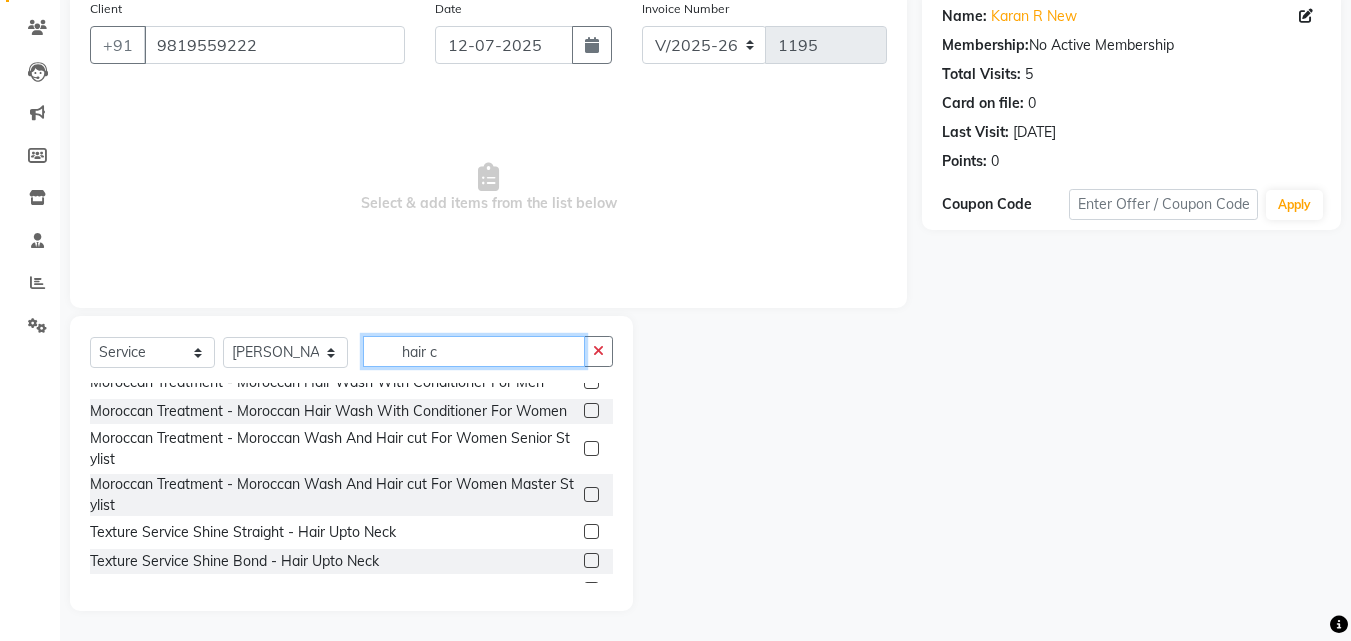 click on "hair c" 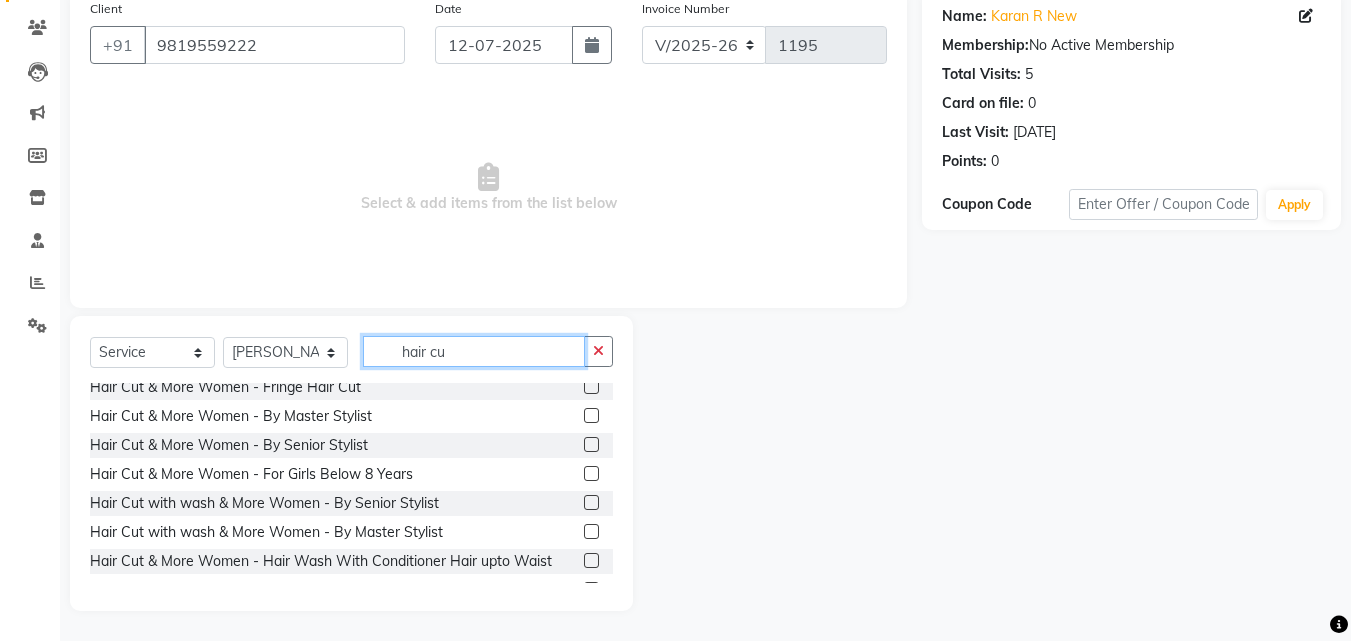 scroll, scrollTop: 0, scrollLeft: 0, axis: both 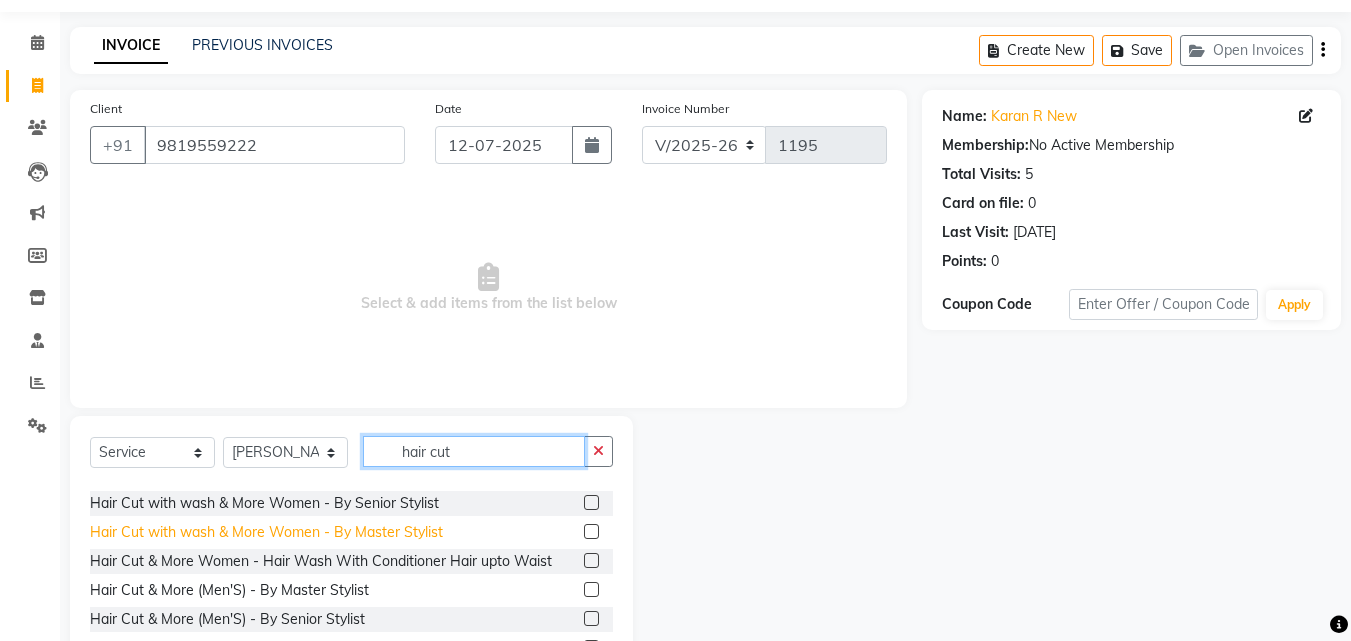 type on "hair cut" 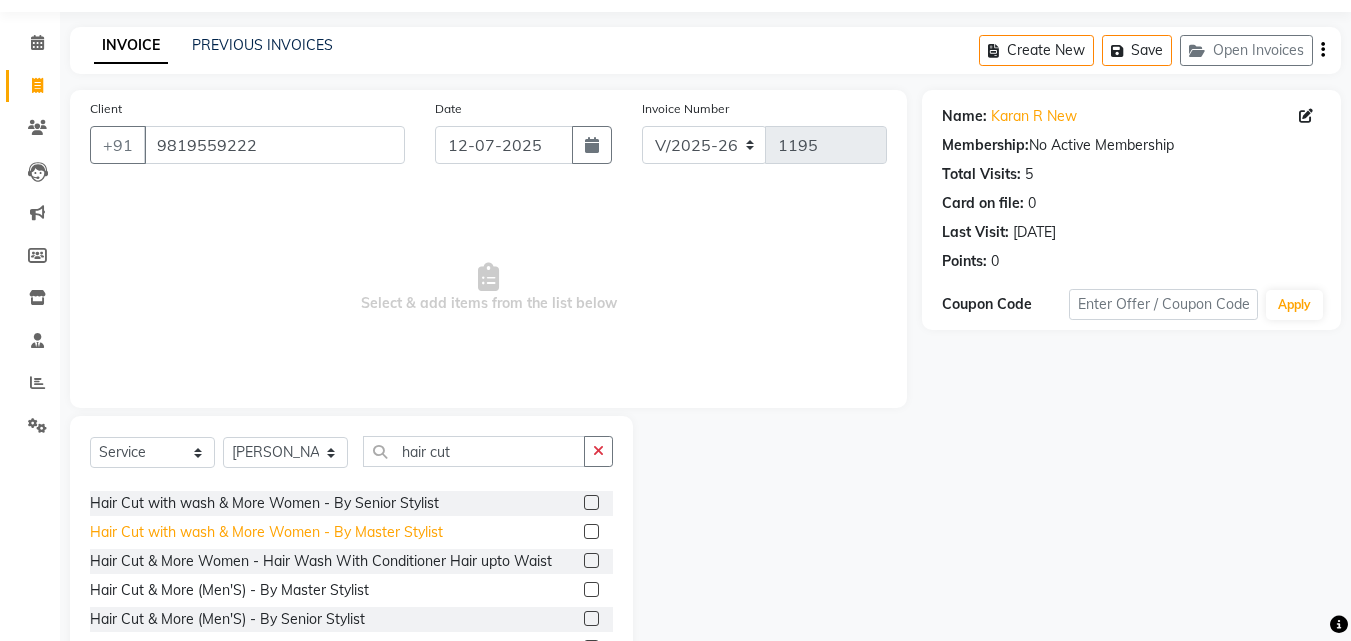 click on "Hair Cut with wash & More Women  - By Master Stylist" 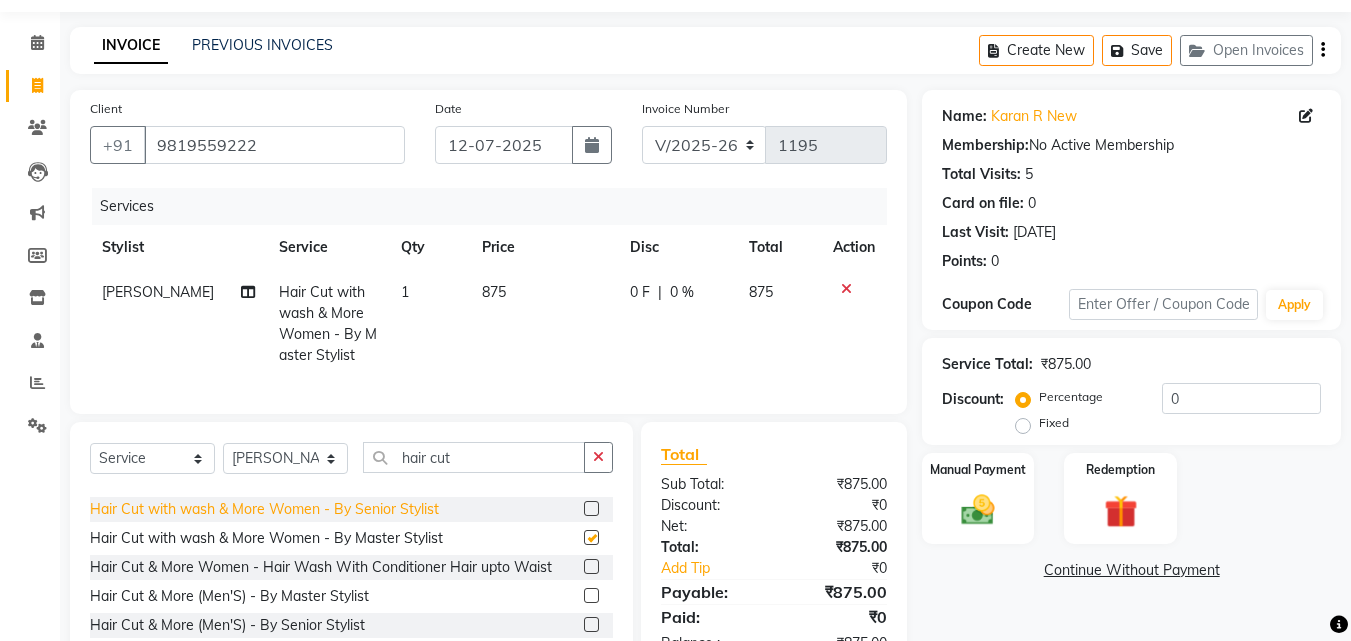 checkbox on "false" 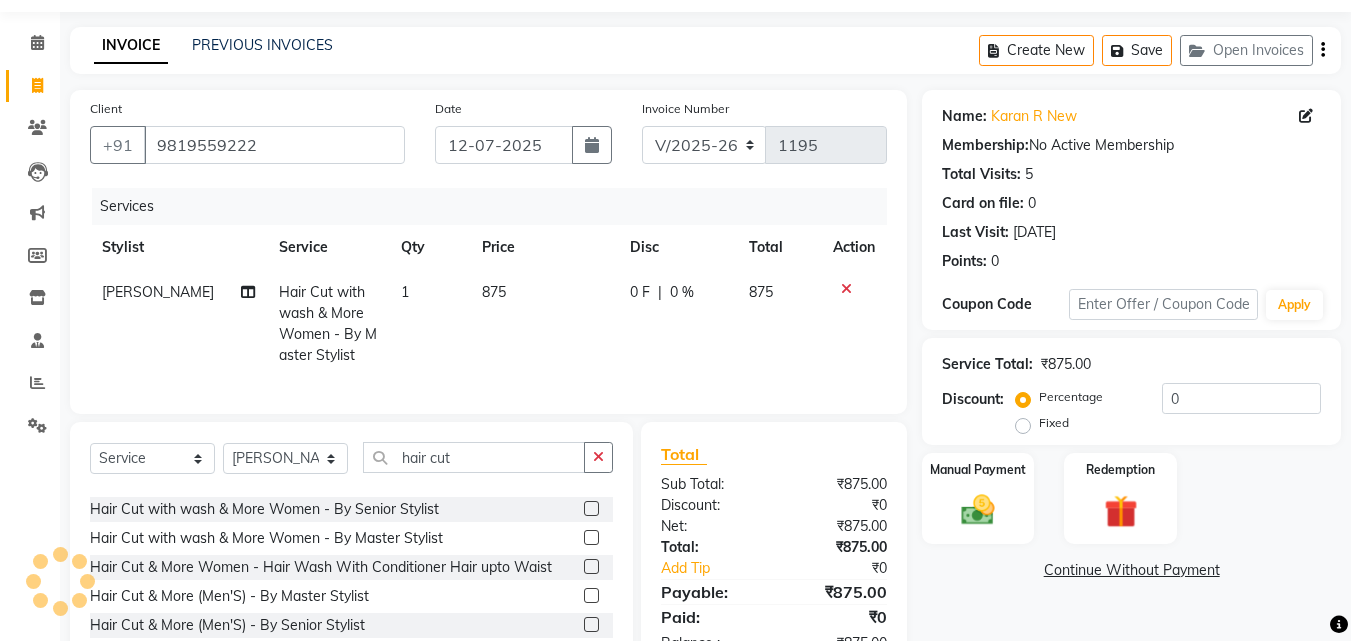 click 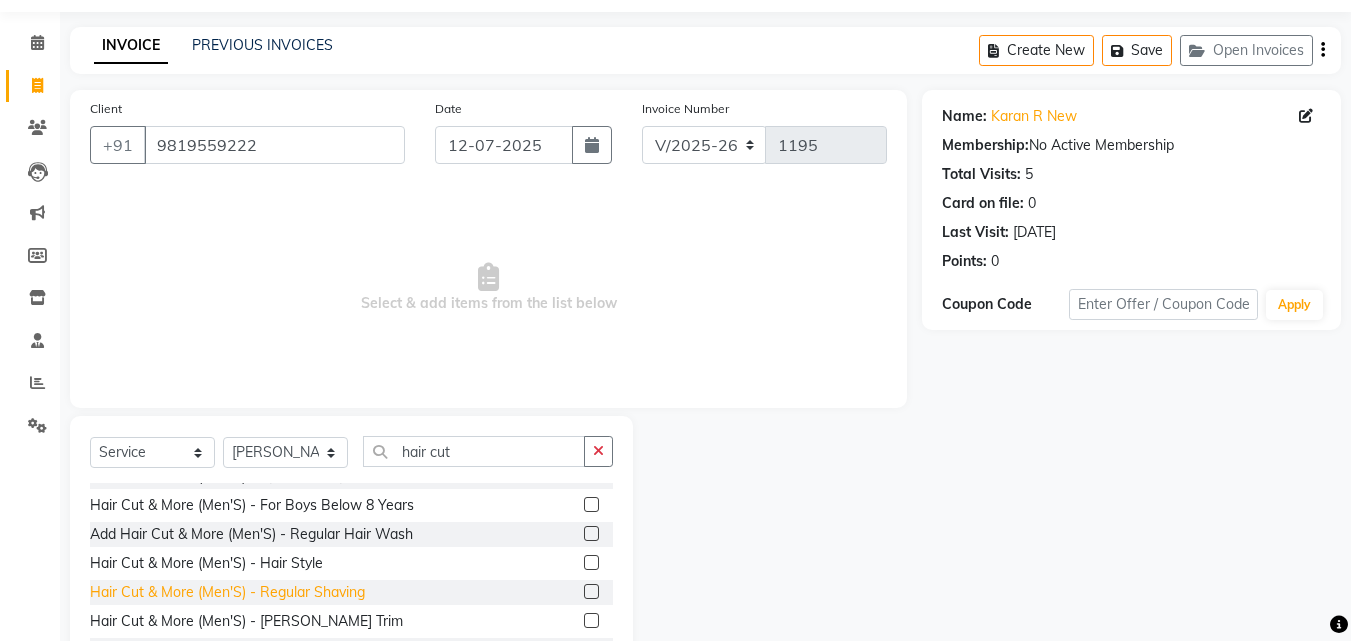 scroll, scrollTop: 300, scrollLeft: 0, axis: vertical 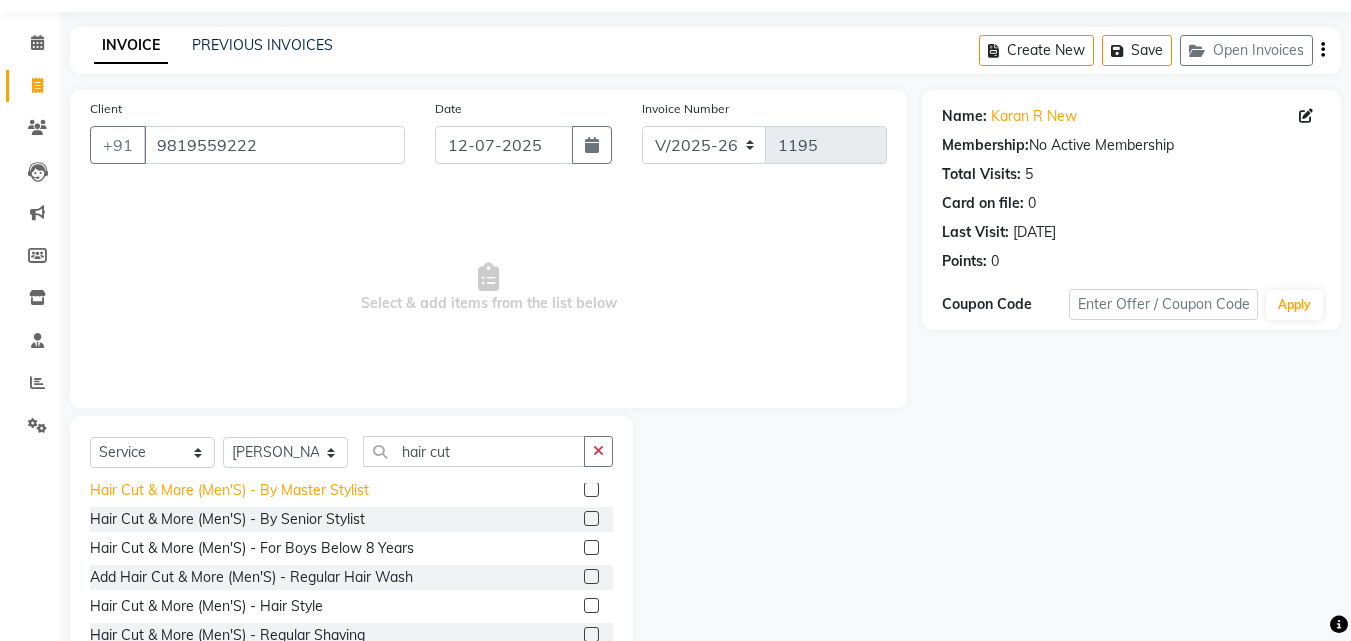 click on "Hair Cut & More (Men'S)  - By Master Stylist" 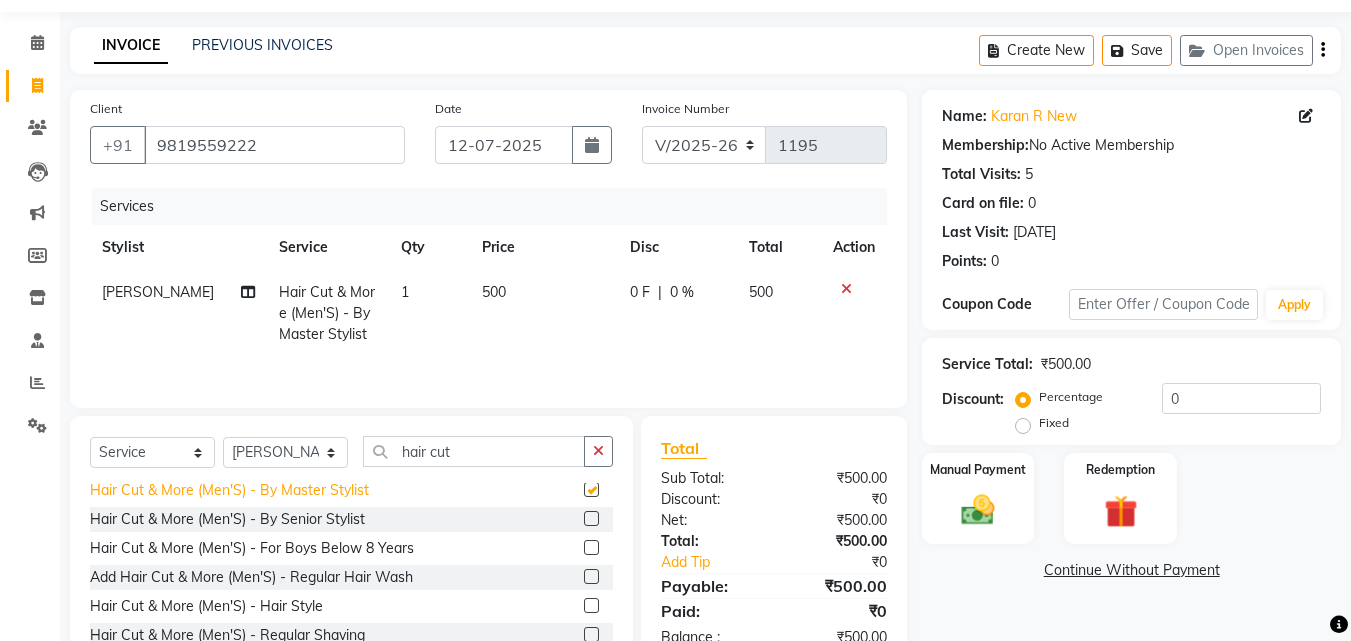 checkbox on "false" 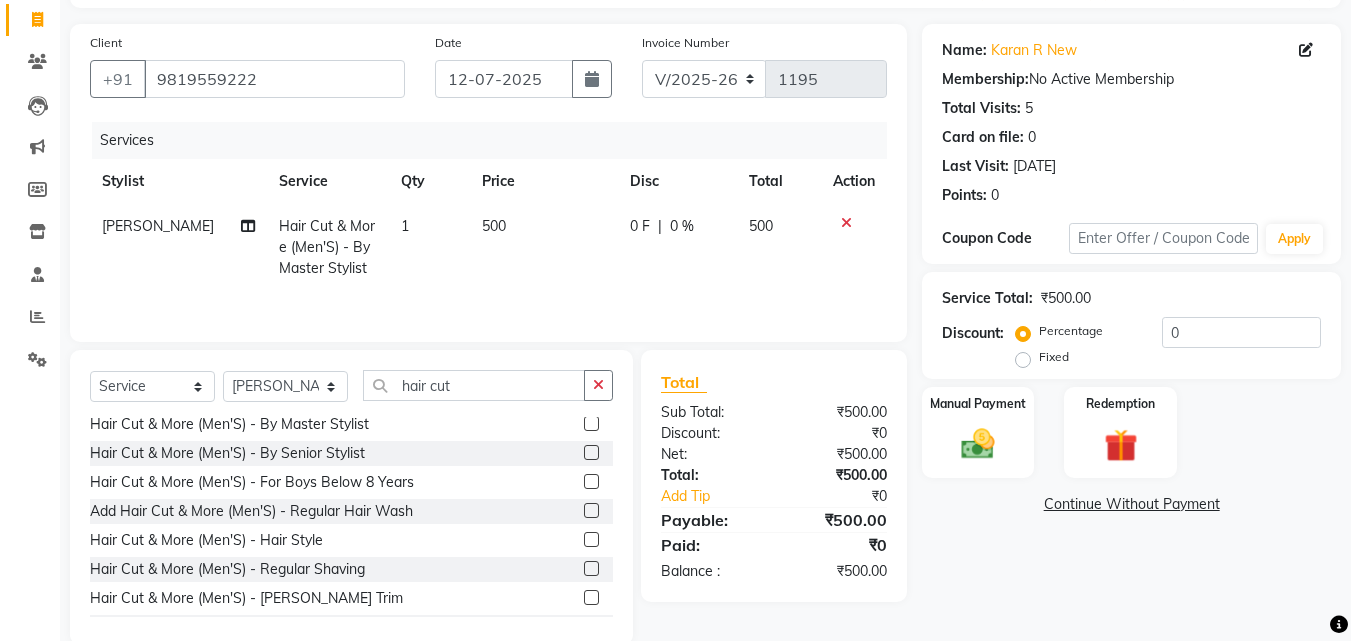 scroll, scrollTop: 160, scrollLeft: 0, axis: vertical 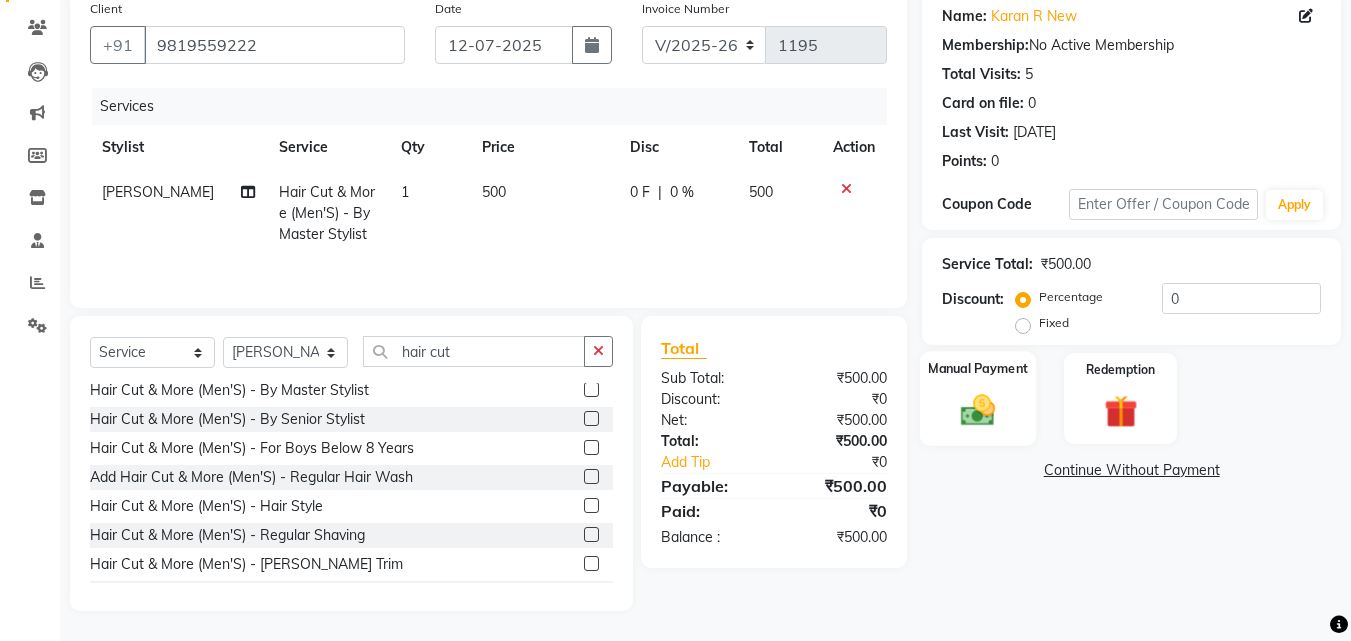 click 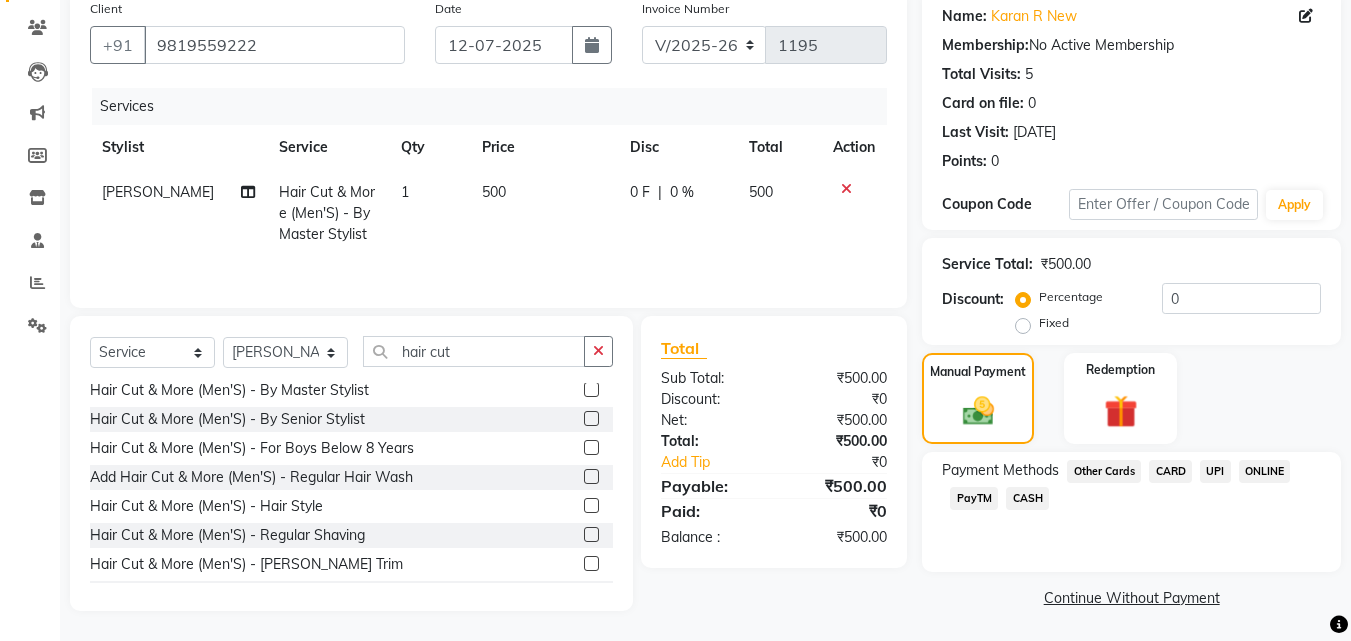 click on "UPI" 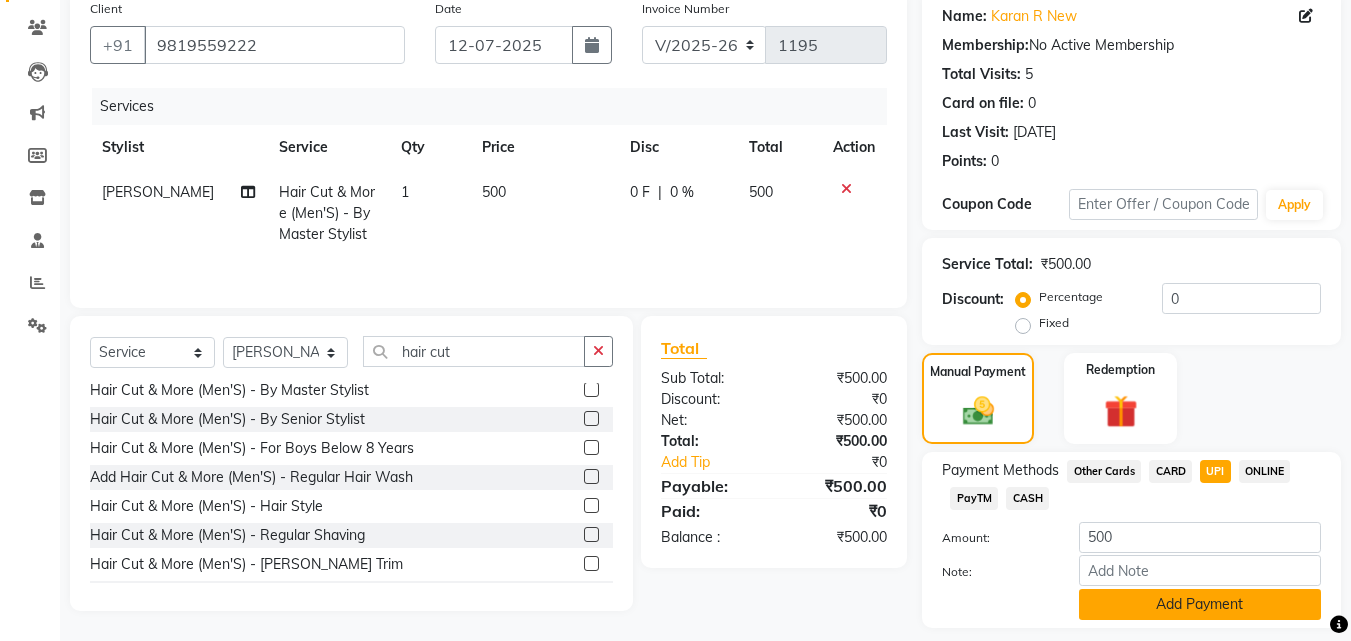 click on "Add Payment" 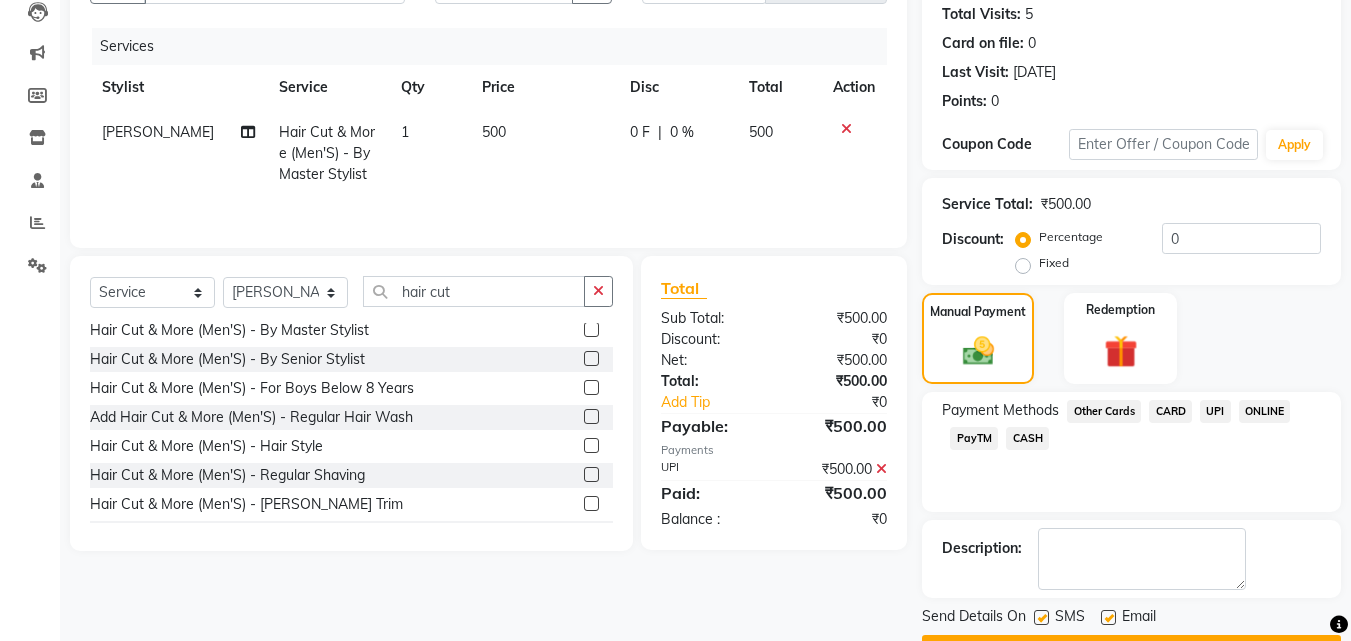 scroll, scrollTop: 275, scrollLeft: 0, axis: vertical 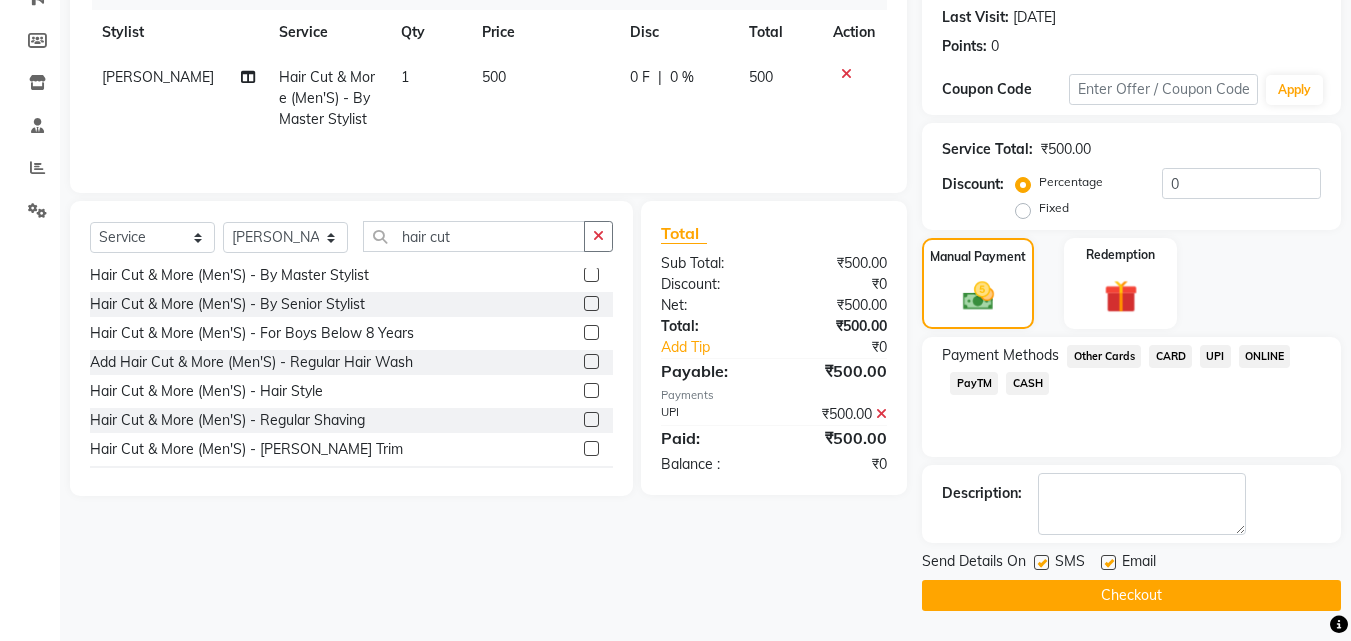click on "Checkout" 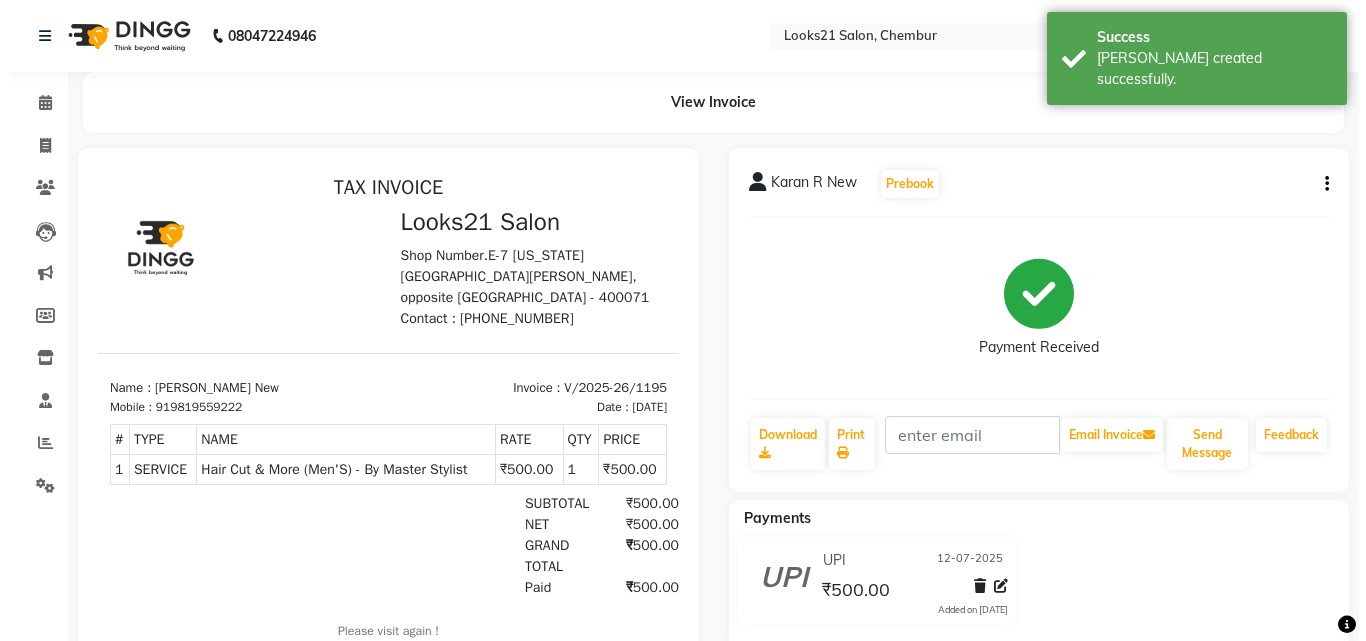 scroll, scrollTop: 0, scrollLeft: 0, axis: both 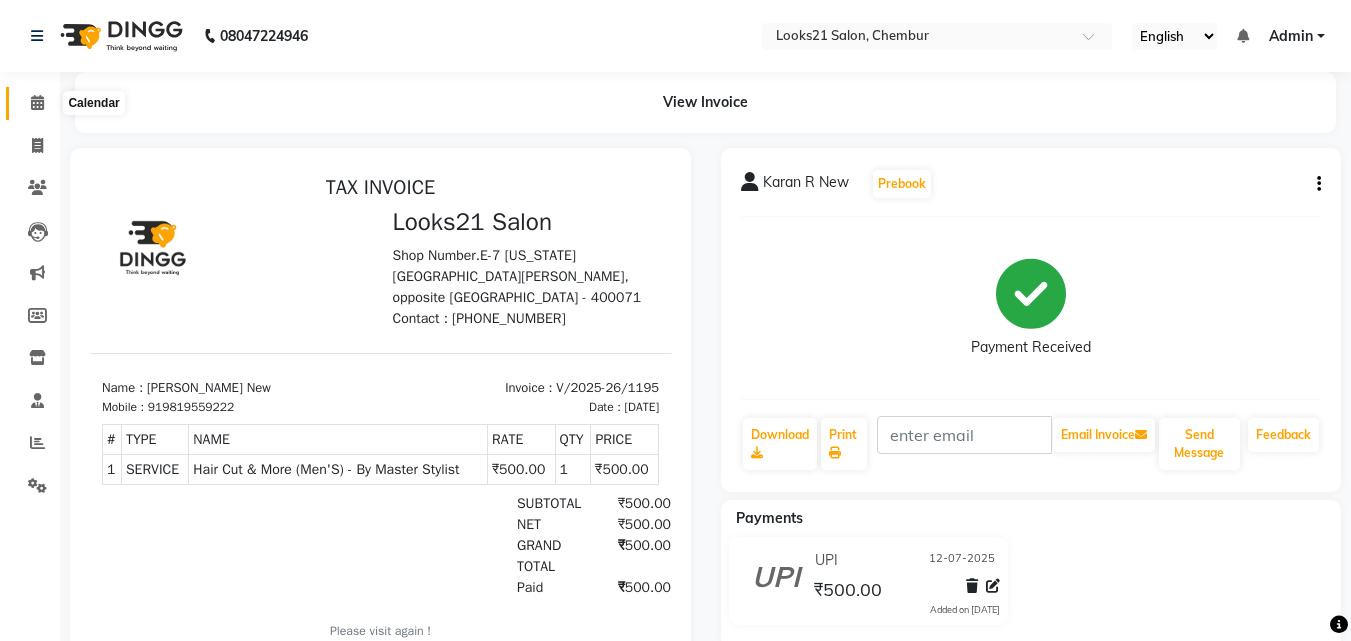 click 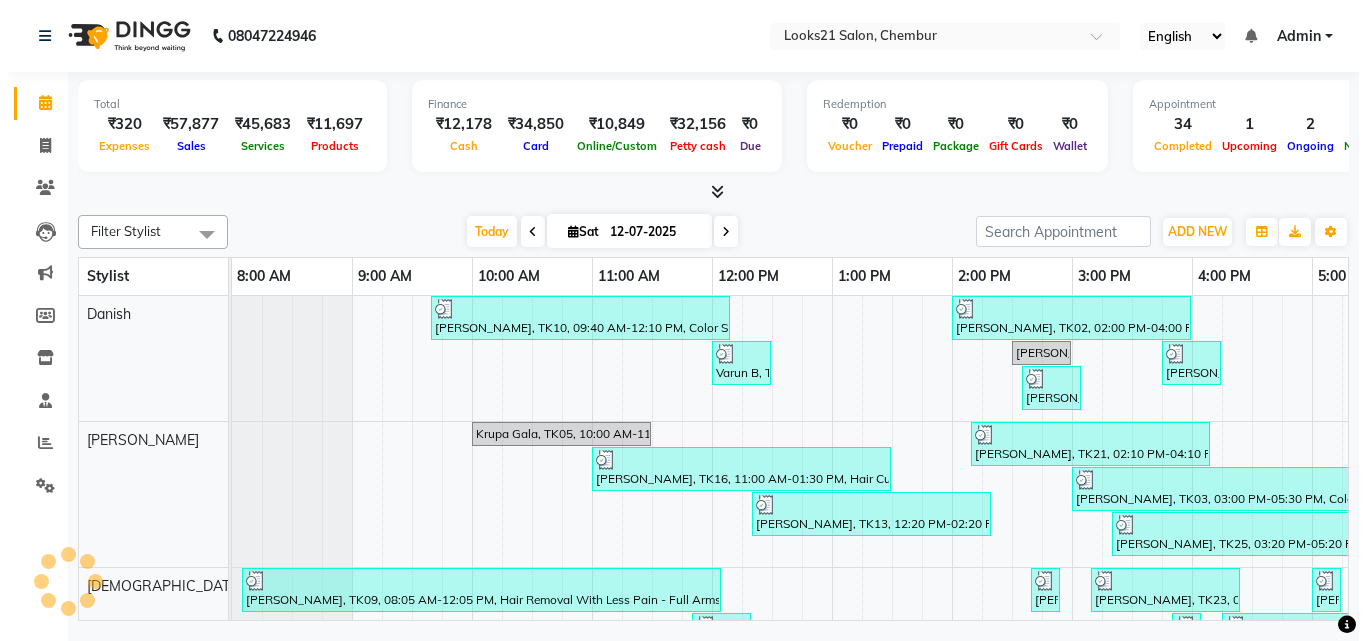 scroll, scrollTop: 32, scrollLeft: 0, axis: vertical 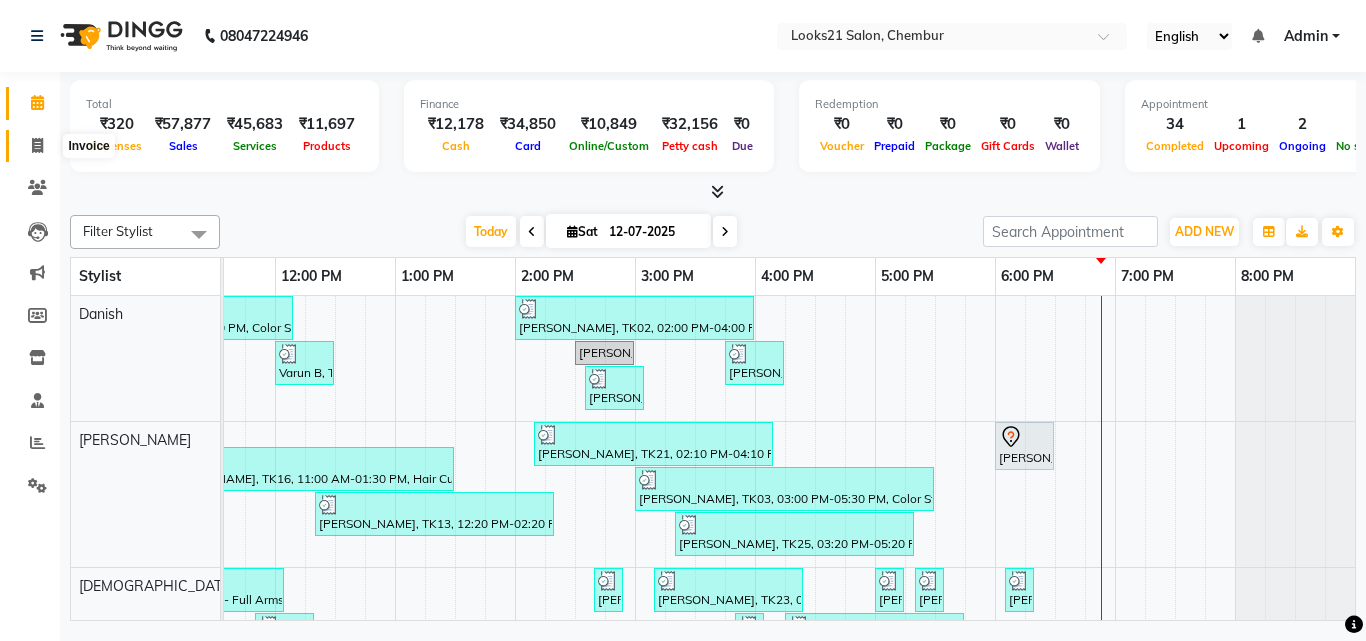 click 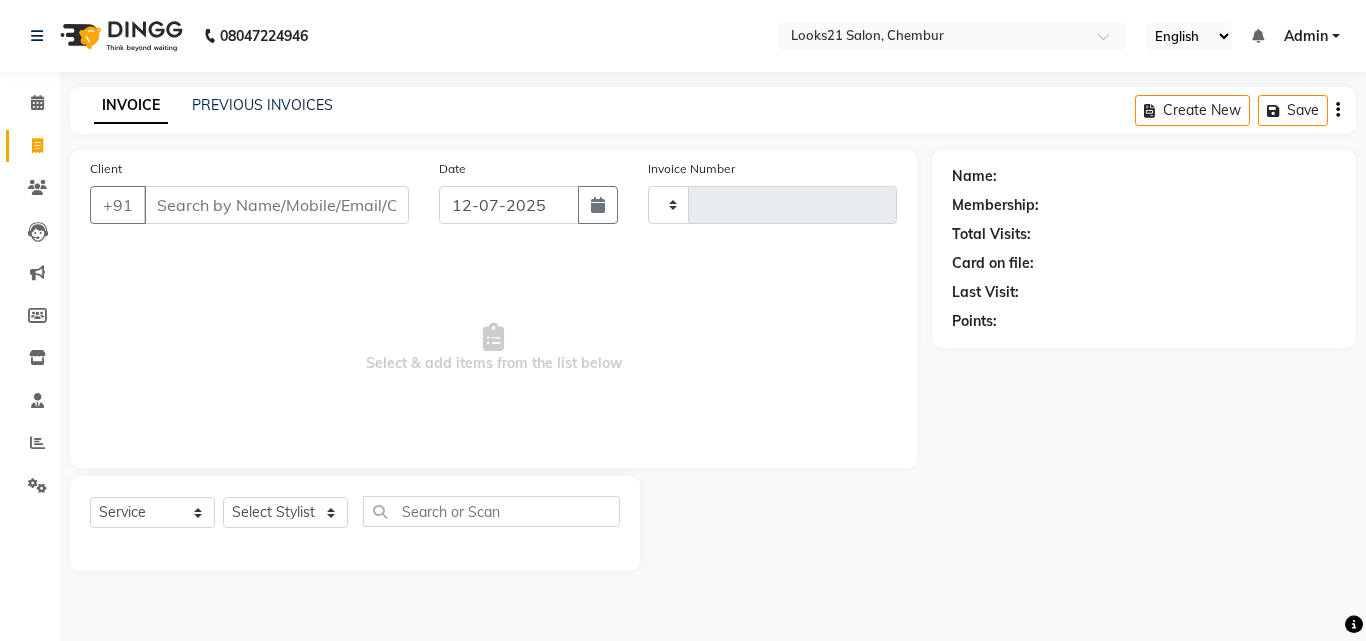 type on "1196" 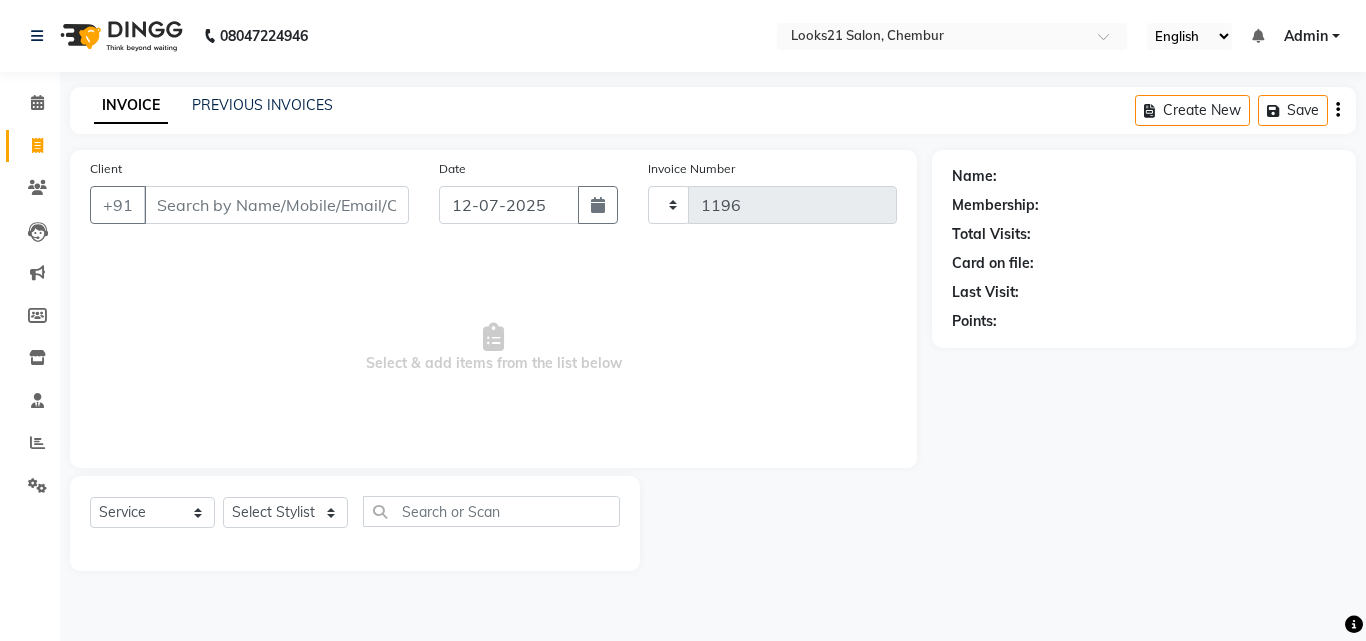 select on "844" 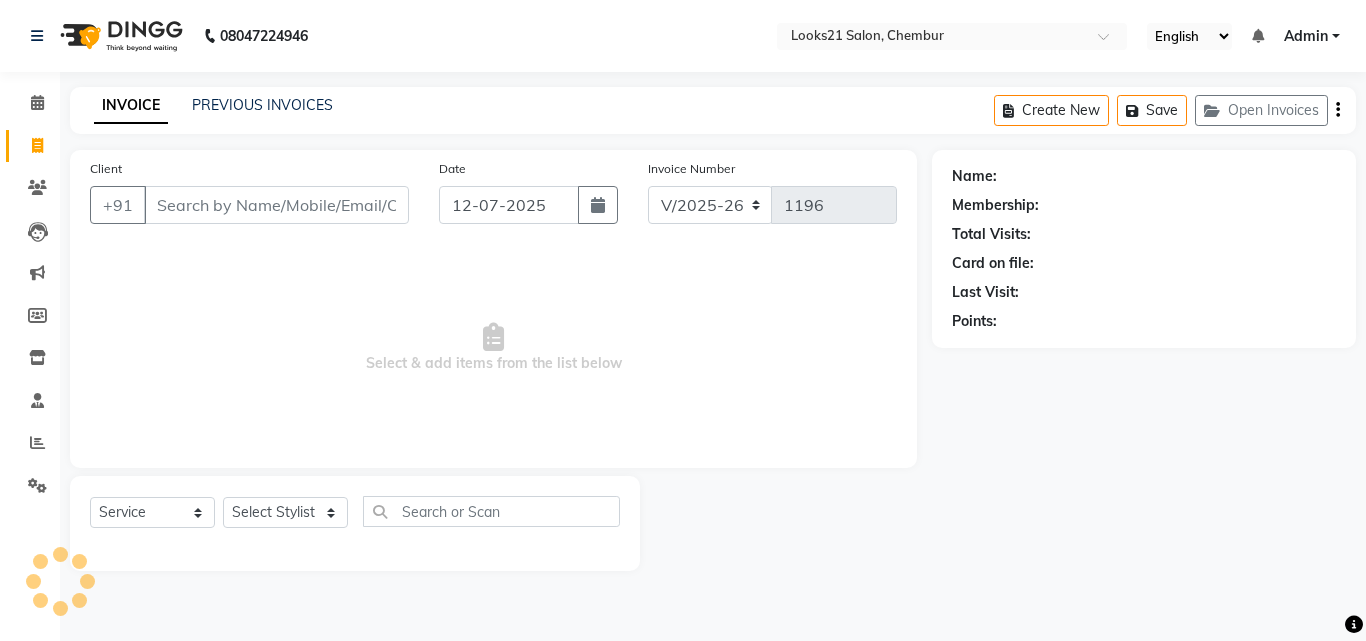 click on "Client" at bounding box center [276, 205] 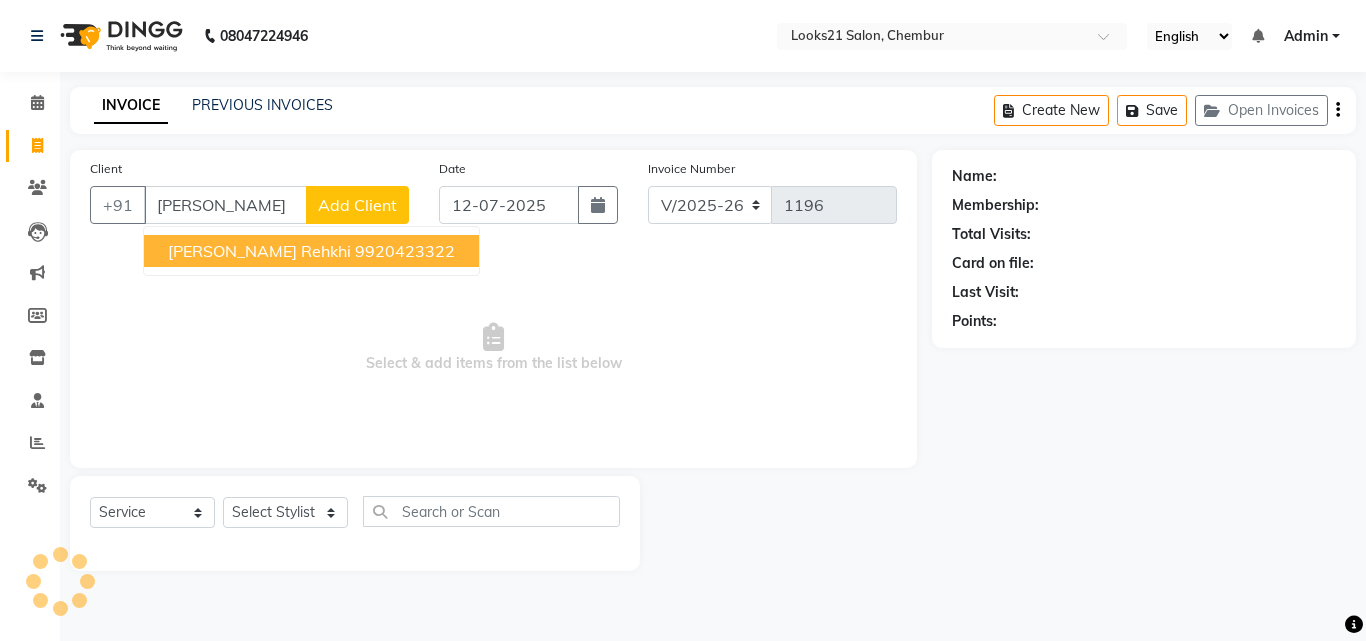 click on "[PERSON_NAME] Rehkhi" at bounding box center (259, 251) 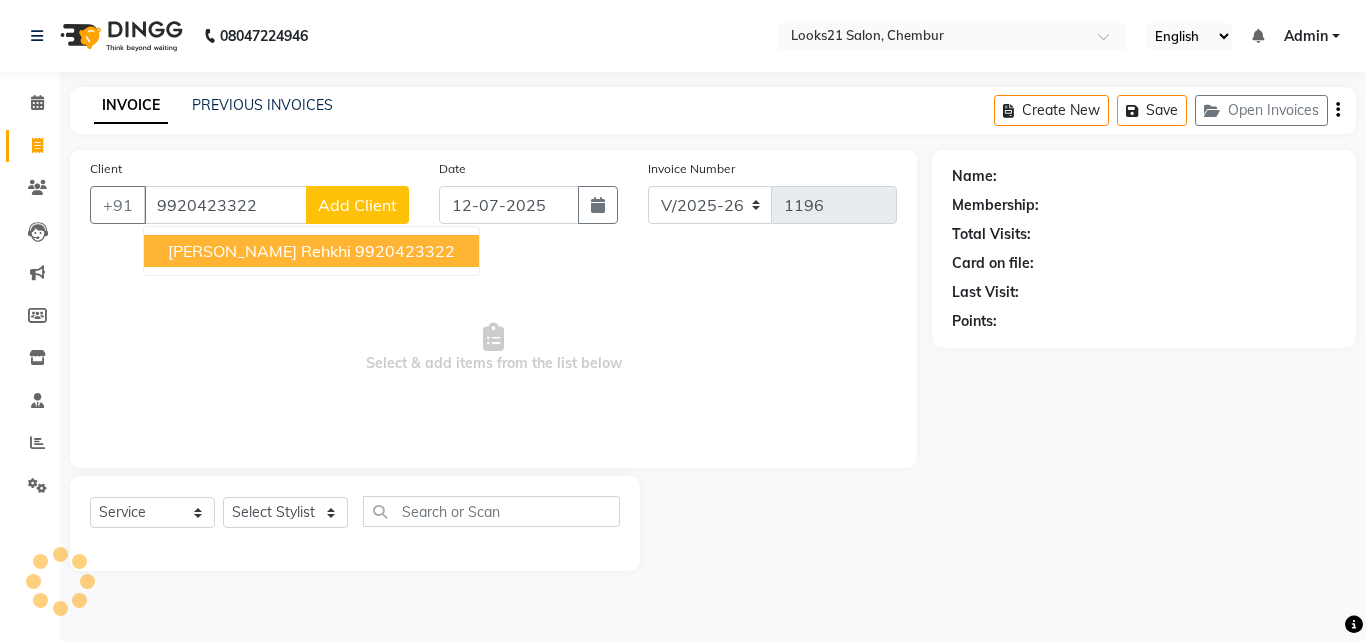 type on "9920423322" 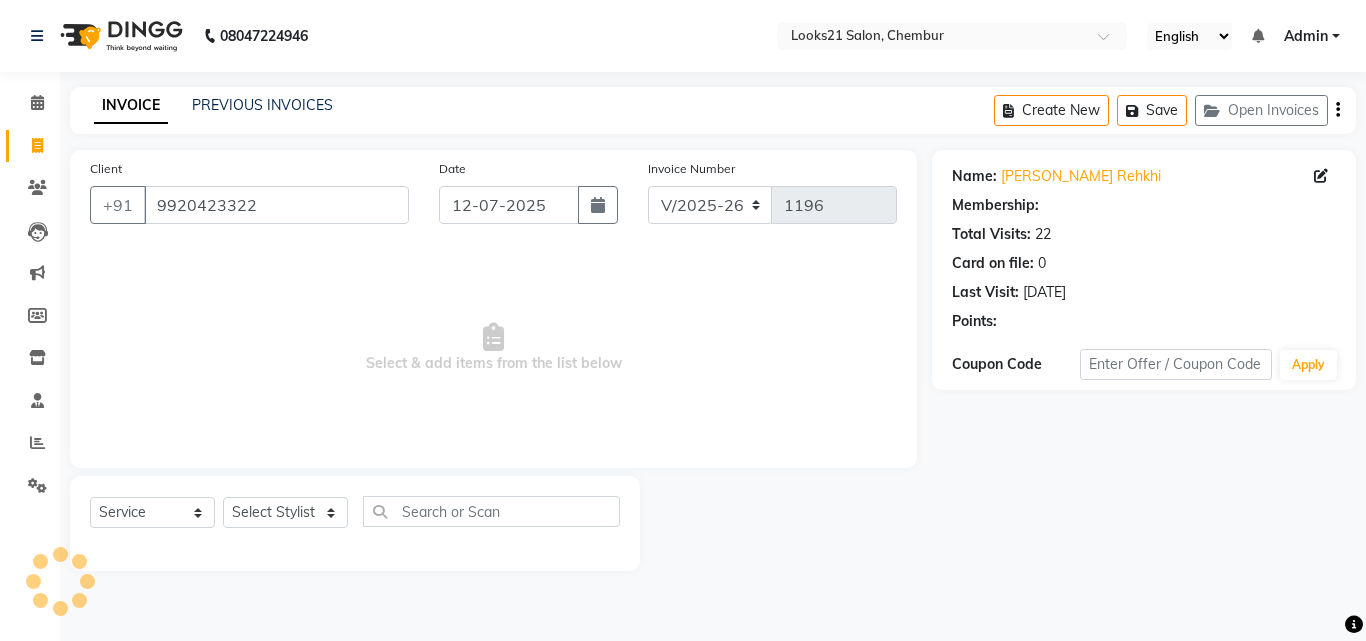 select on "1: Object" 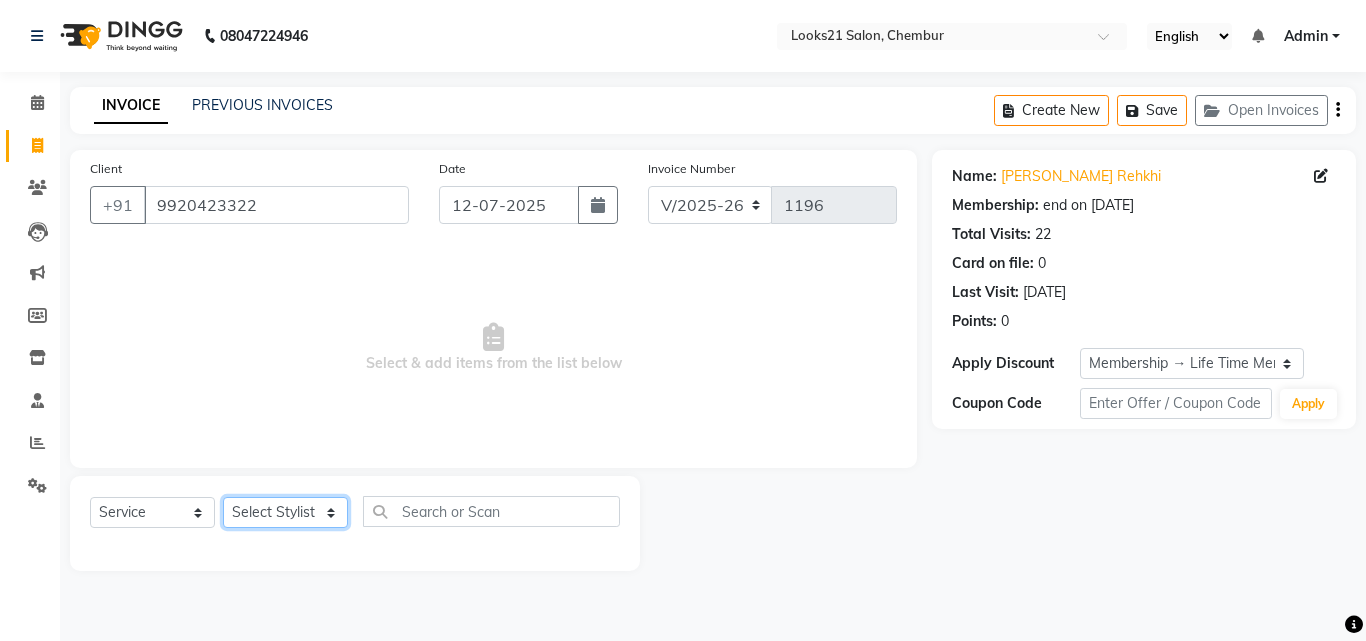 click on "Select Stylist [PERSON_NAME] [PERSON_NAME] [PERSON_NAME] [PERSON_NAME] [PERSON_NAME] [PERSON_NAME] [PERSON_NAME]" 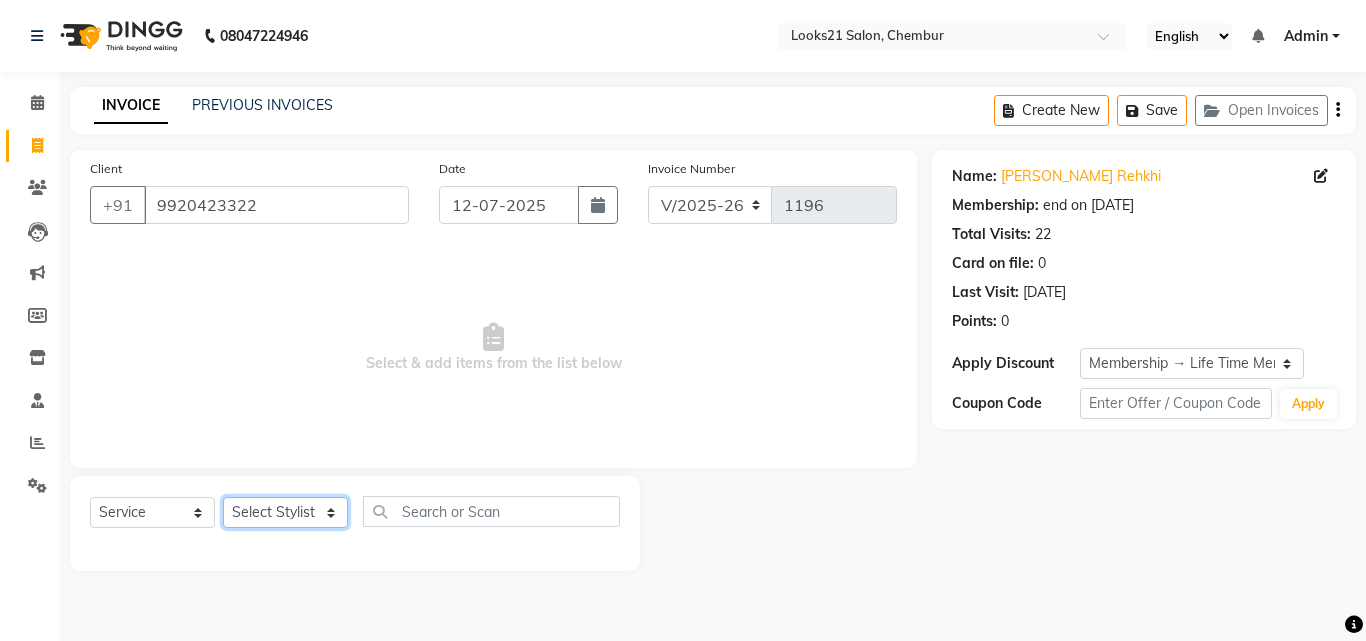 select on "13883" 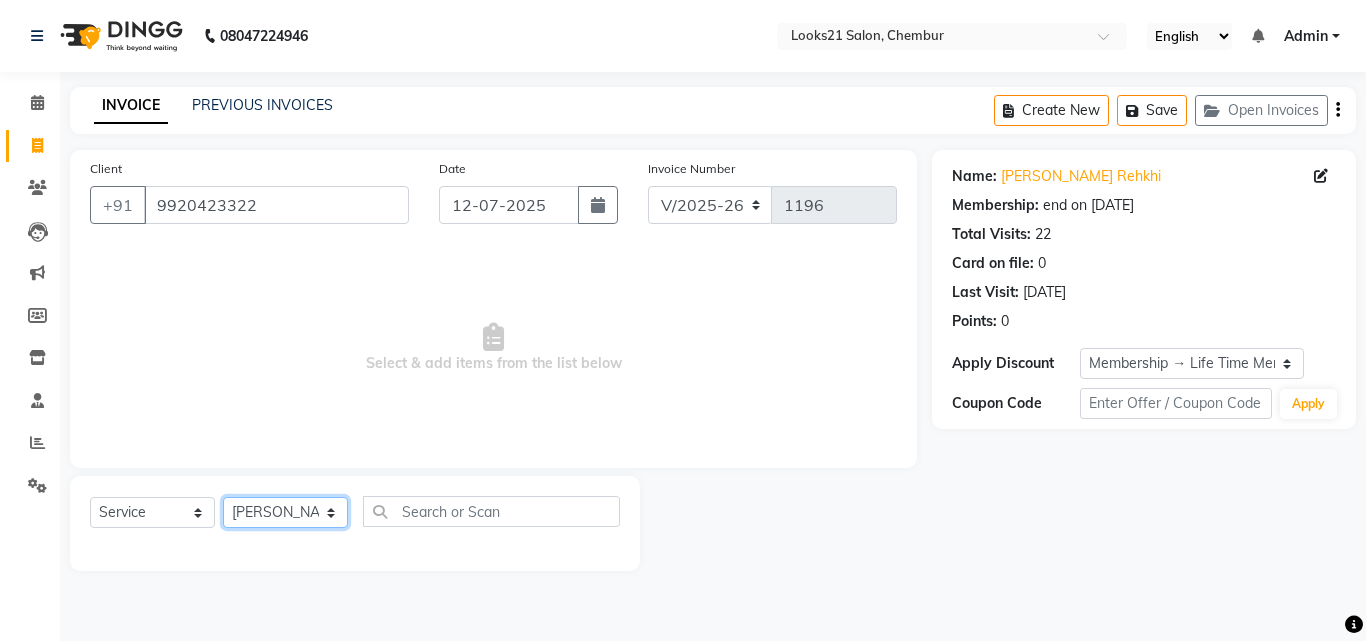 click on "Select Stylist [PERSON_NAME] [PERSON_NAME] [PERSON_NAME] [PERSON_NAME] [PERSON_NAME] [PERSON_NAME] [PERSON_NAME]" 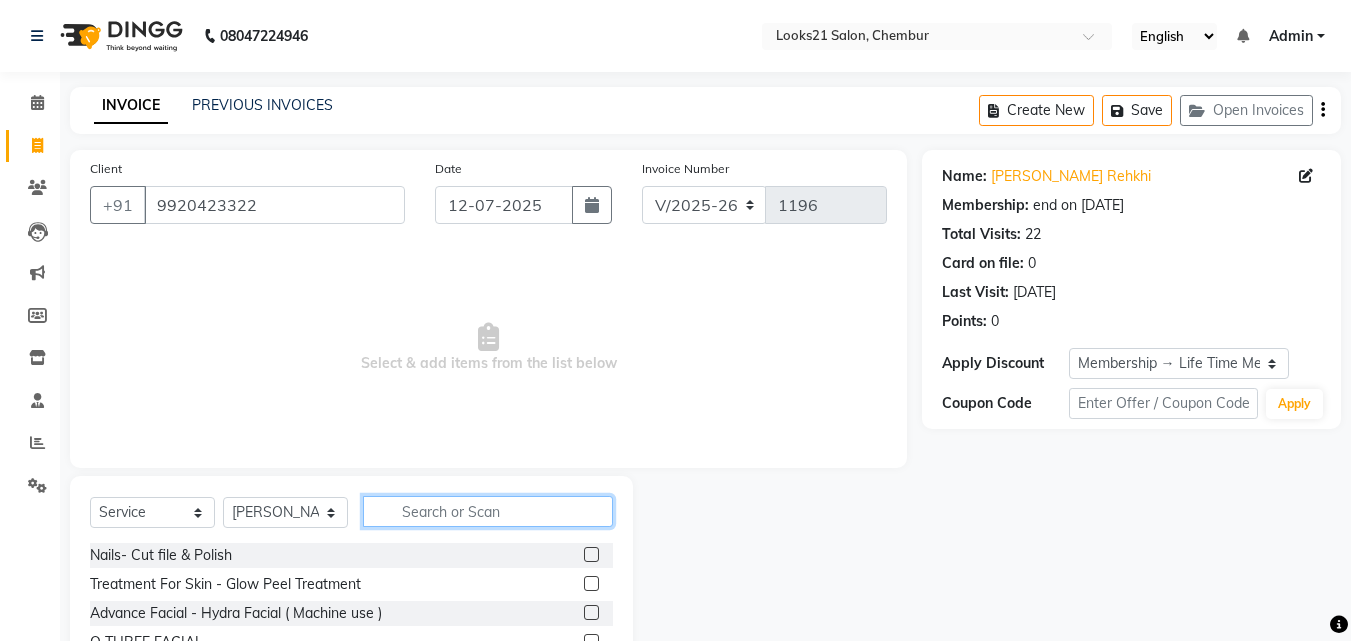 click 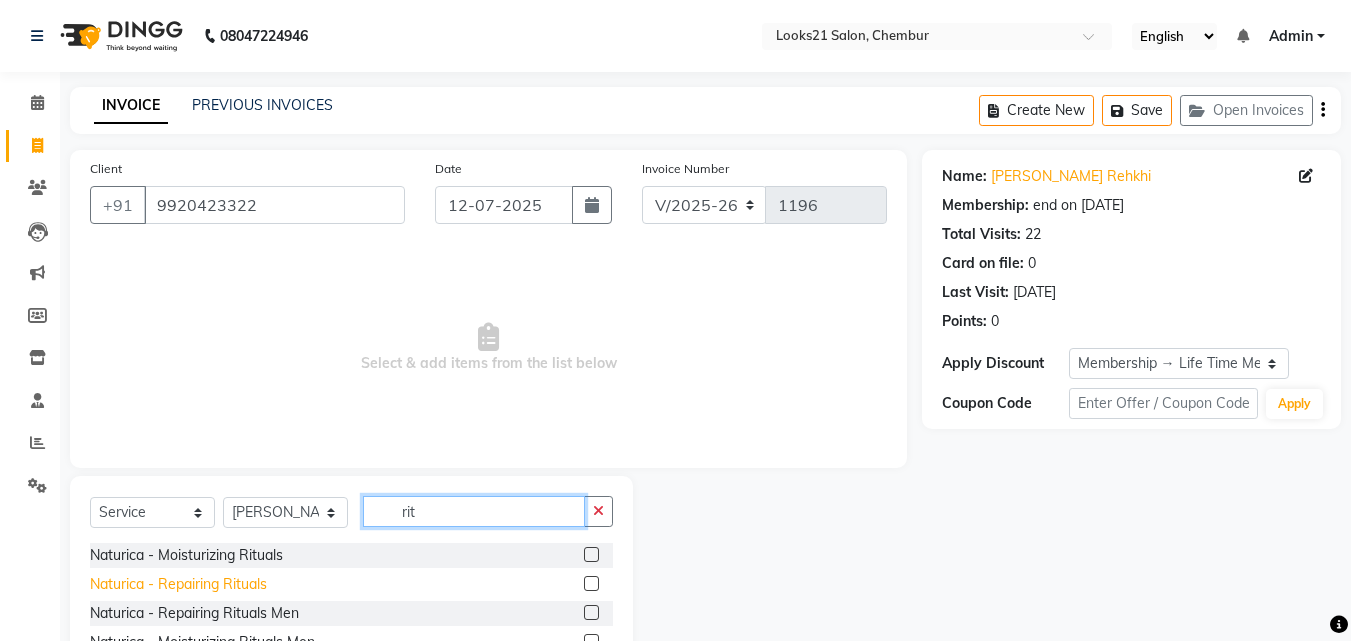 type on "rit" 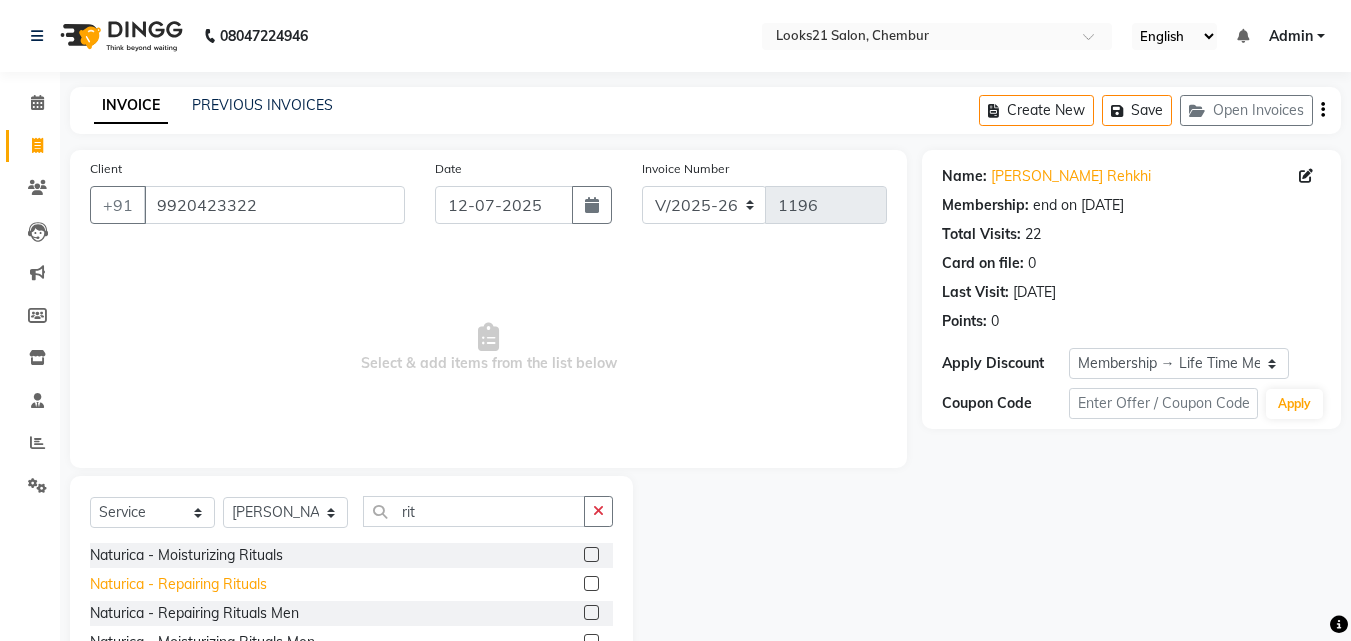 click on "Naturica - Repairing Rituals" 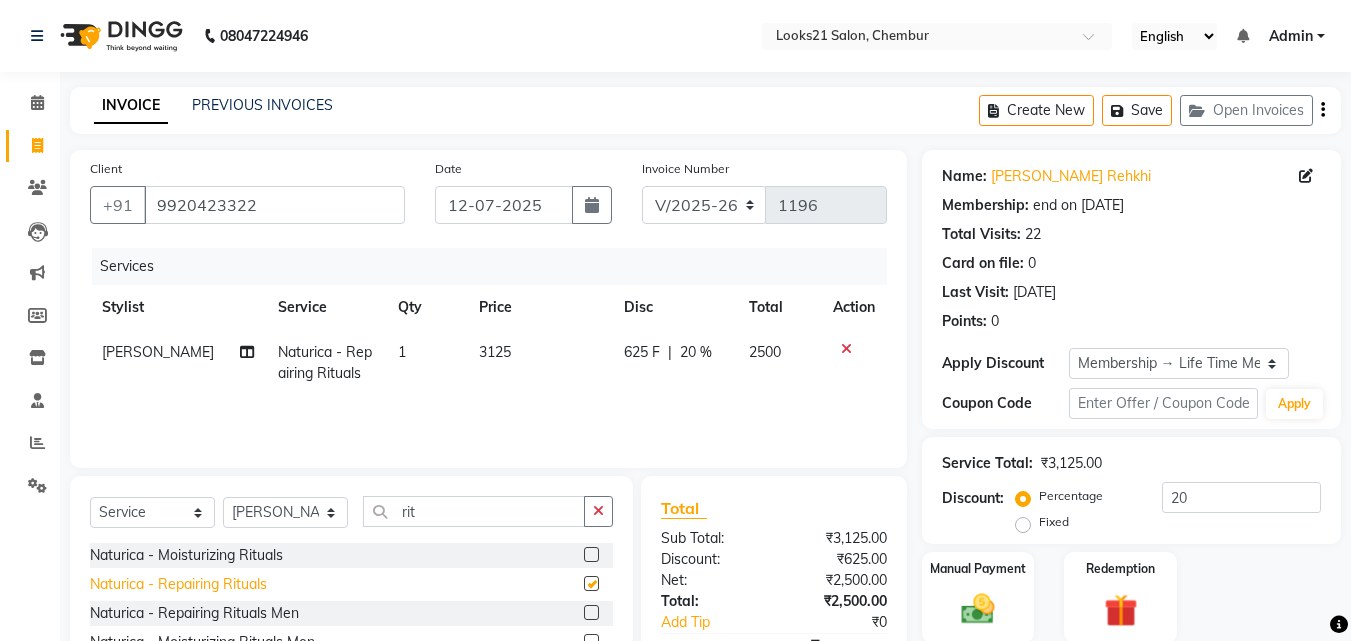 checkbox on "false" 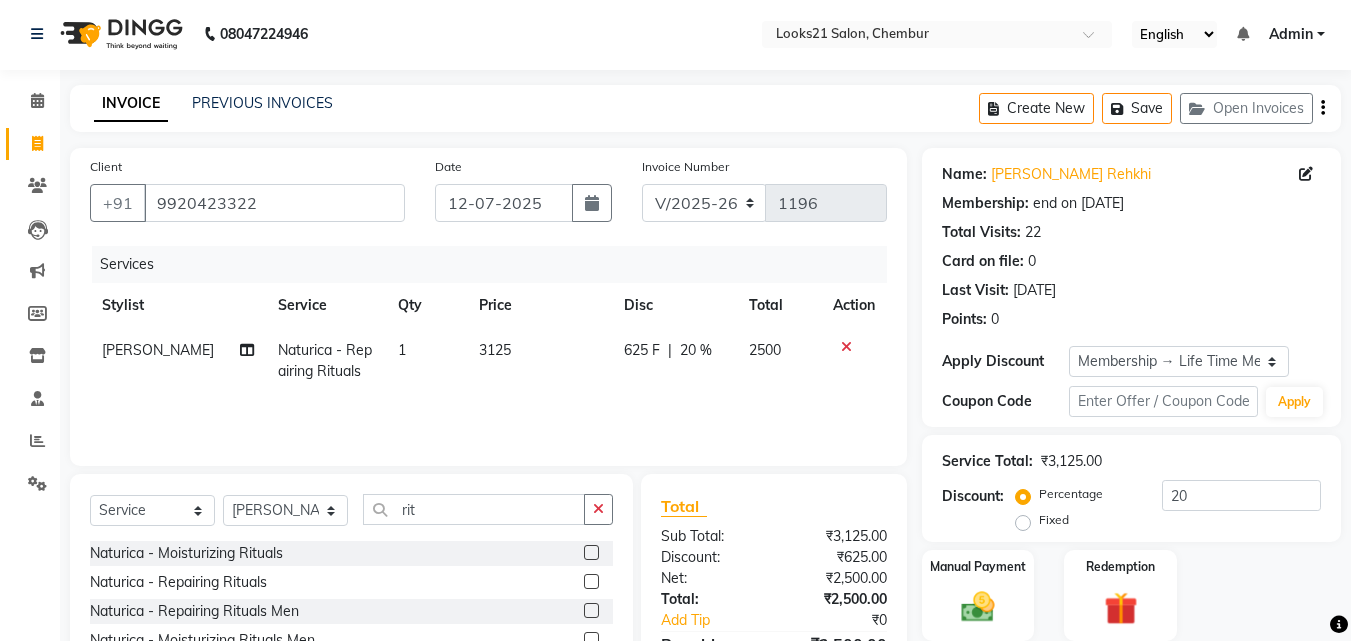 scroll, scrollTop: 0, scrollLeft: 0, axis: both 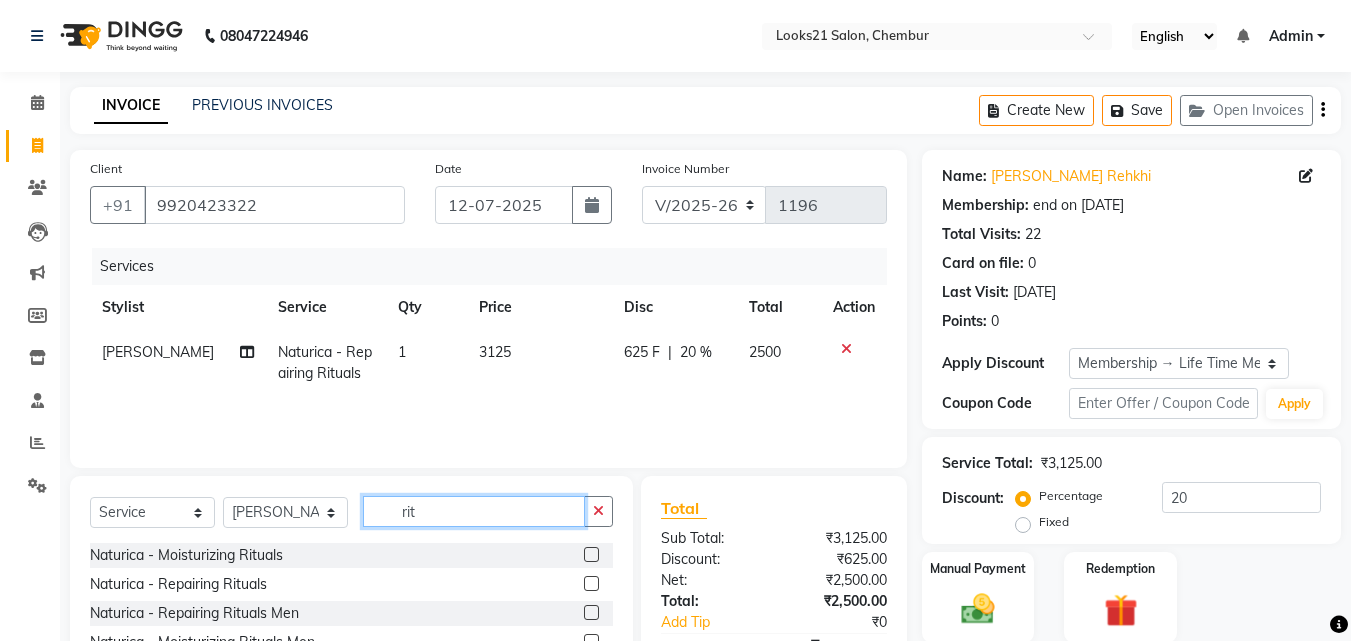 drag, startPoint x: 451, startPoint y: 514, endPoint x: 286, endPoint y: 512, distance: 165.01212 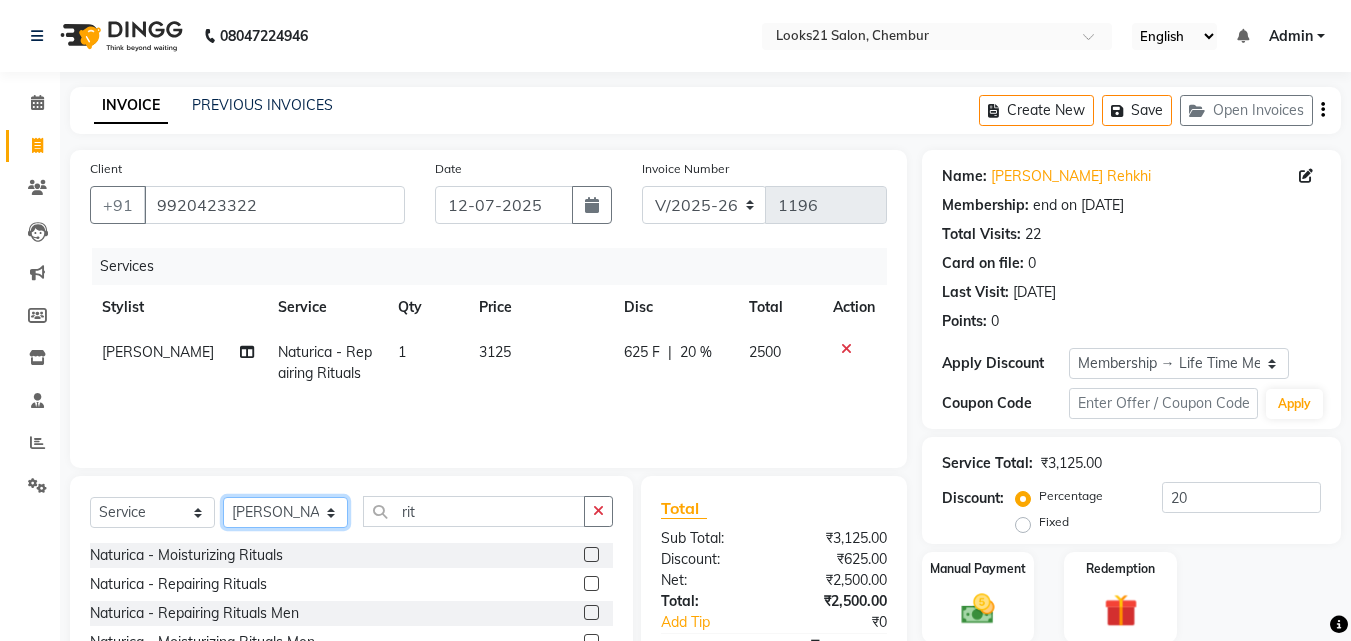 click on "Select Stylist [PERSON_NAME] [PERSON_NAME] [PERSON_NAME] [PERSON_NAME] [PERSON_NAME] [PERSON_NAME] [PERSON_NAME]" 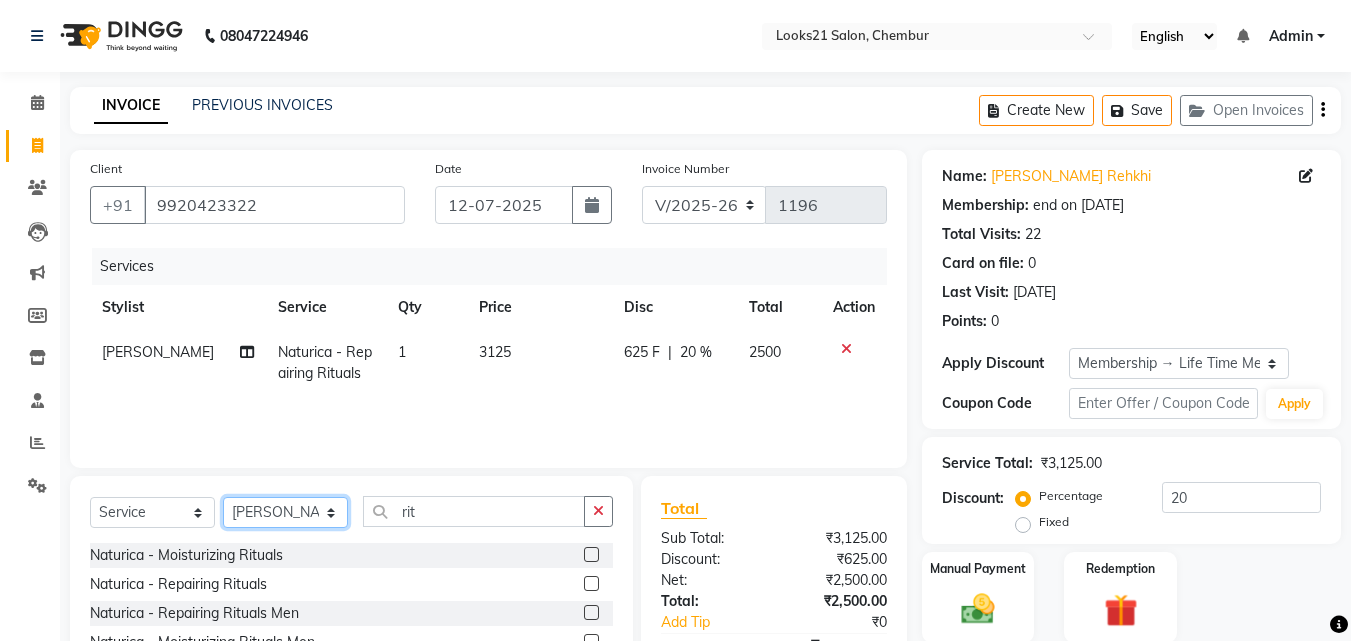 select on "13888" 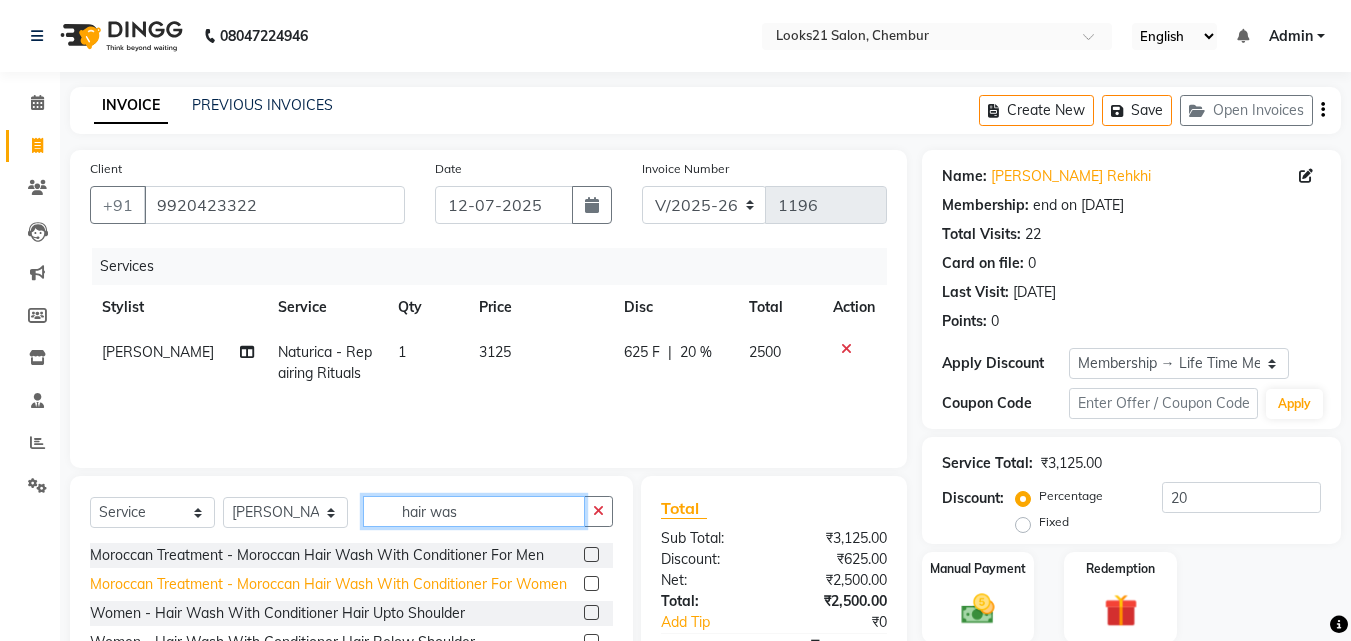 scroll, scrollTop: 100, scrollLeft: 0, axis: vertical 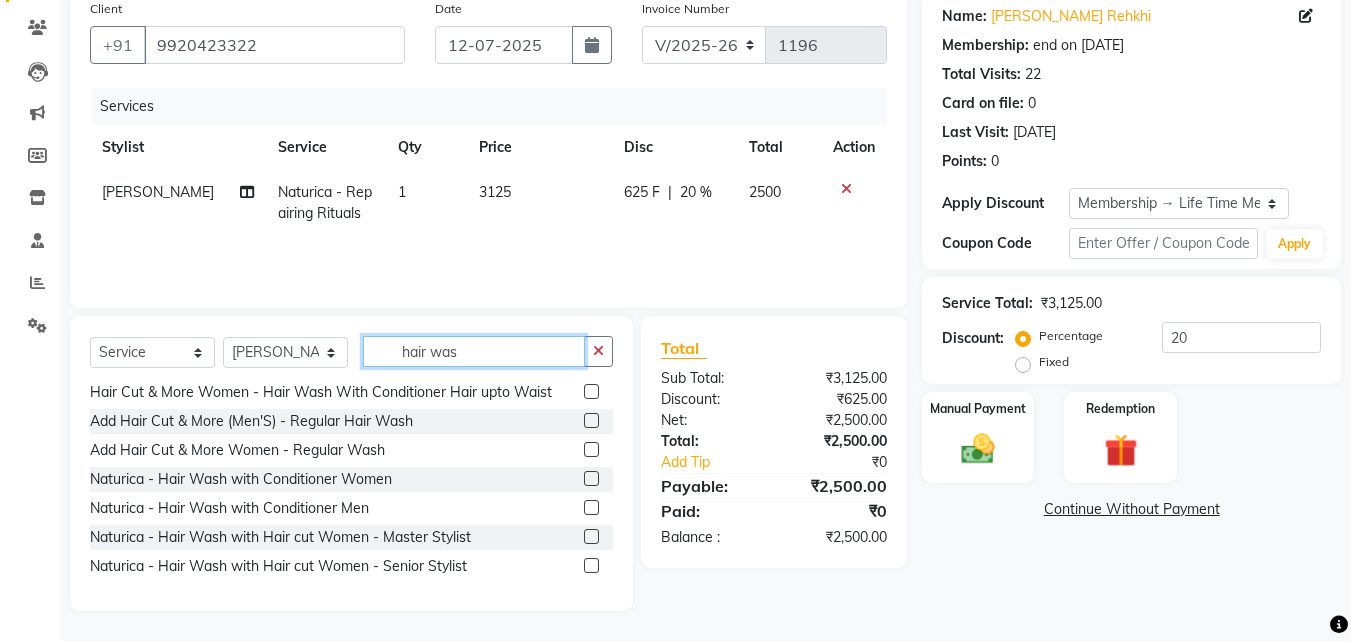 drag, startPoint x: 430, startPoint y: 353, endPoint x: 204, endPoint y: 351, distance: 226.00885 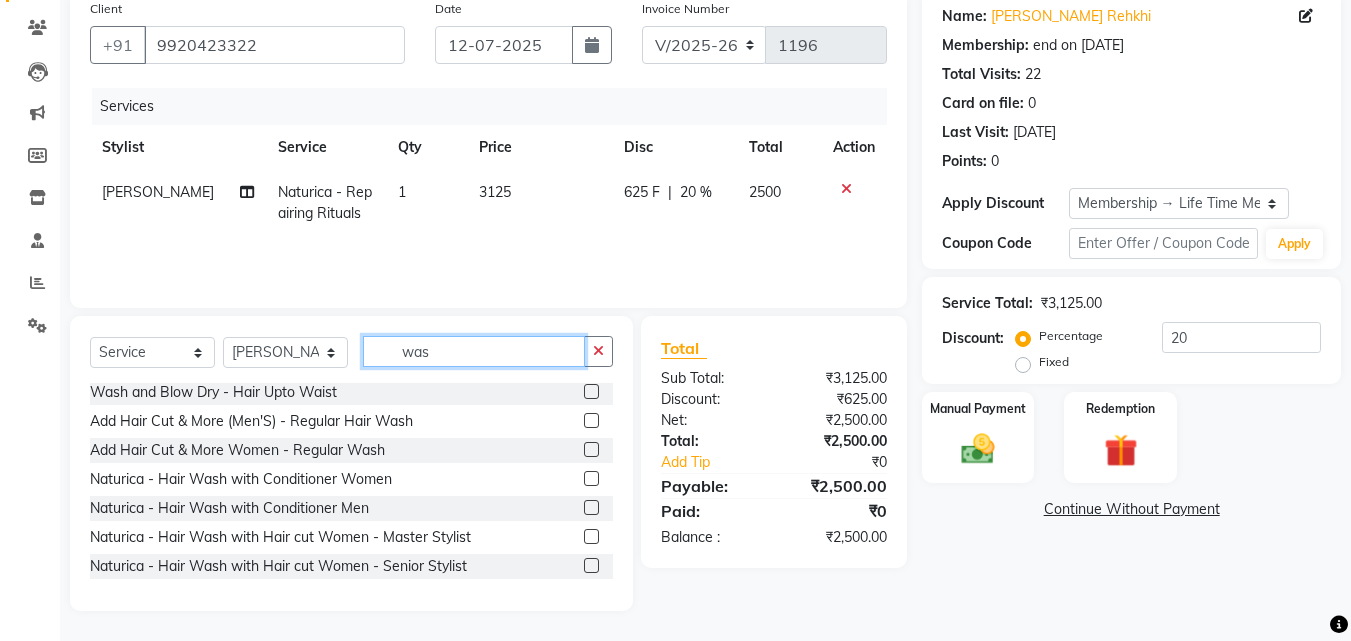 scroll, scrollTop: 373, scrollLeft: 0, axis: vertical 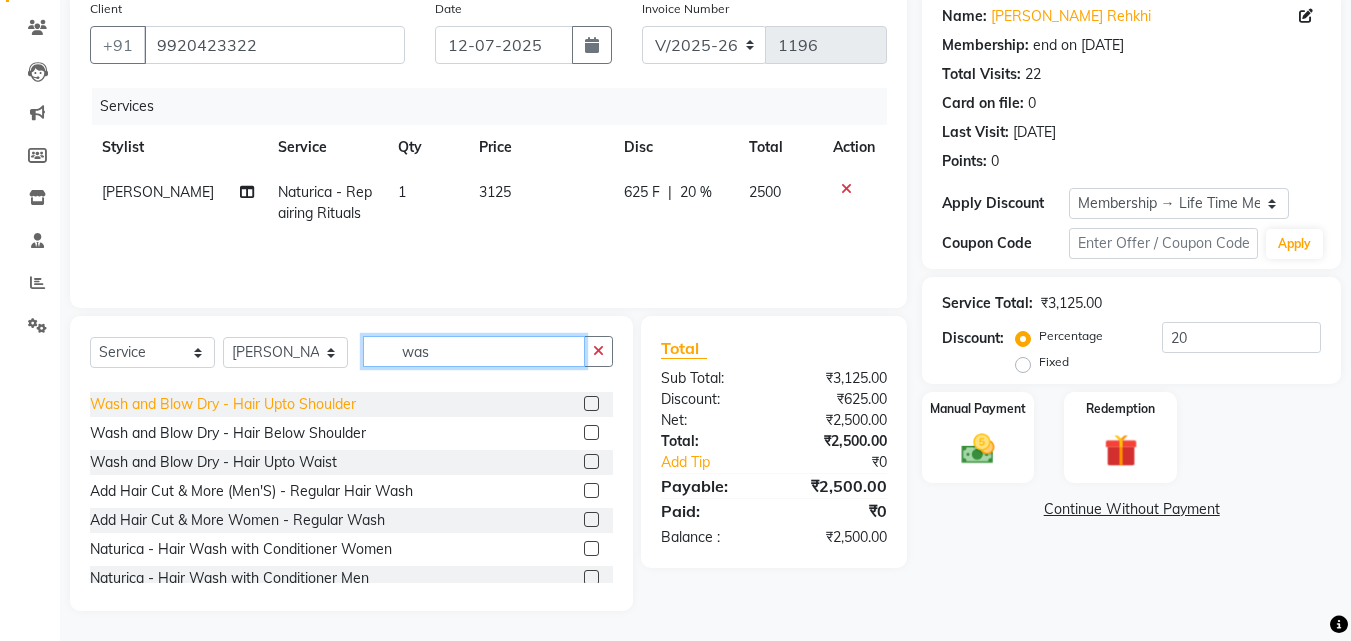 type on "was" 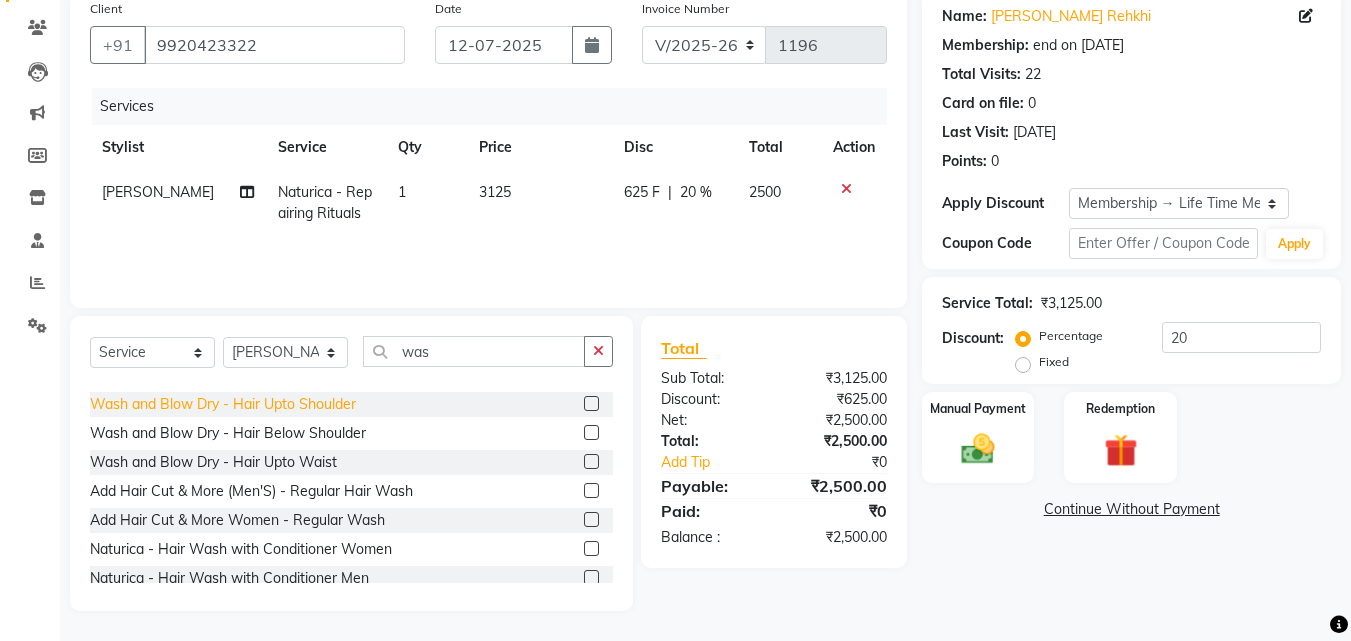 click on "Wash and Blow Dry  - Hair Upto Shoulder" 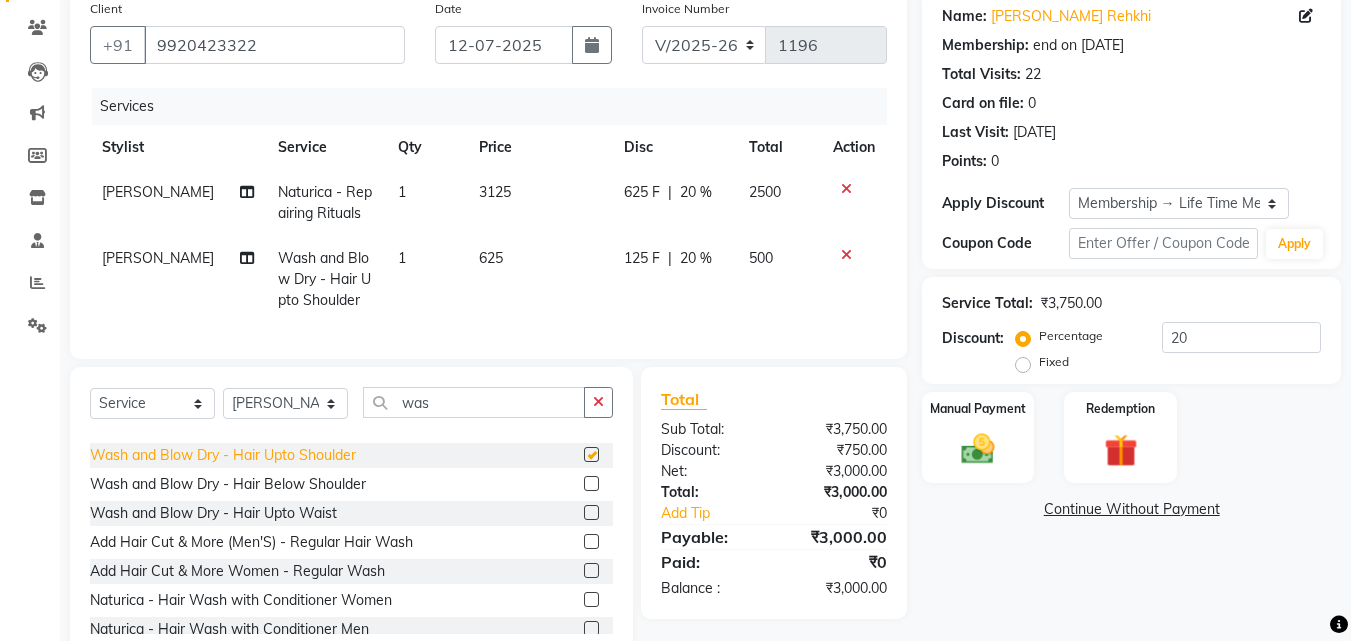 checkbox on "false" 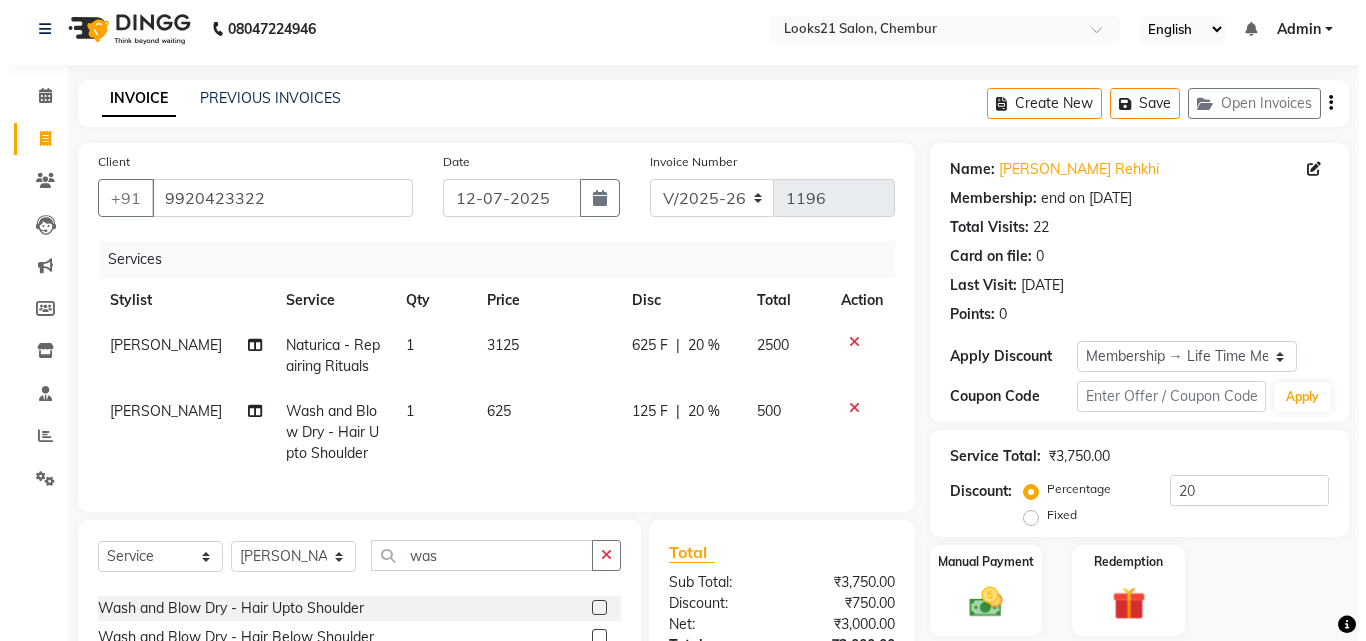 scroll, scrollTop: 0, scrollLeft: 0, axis: both 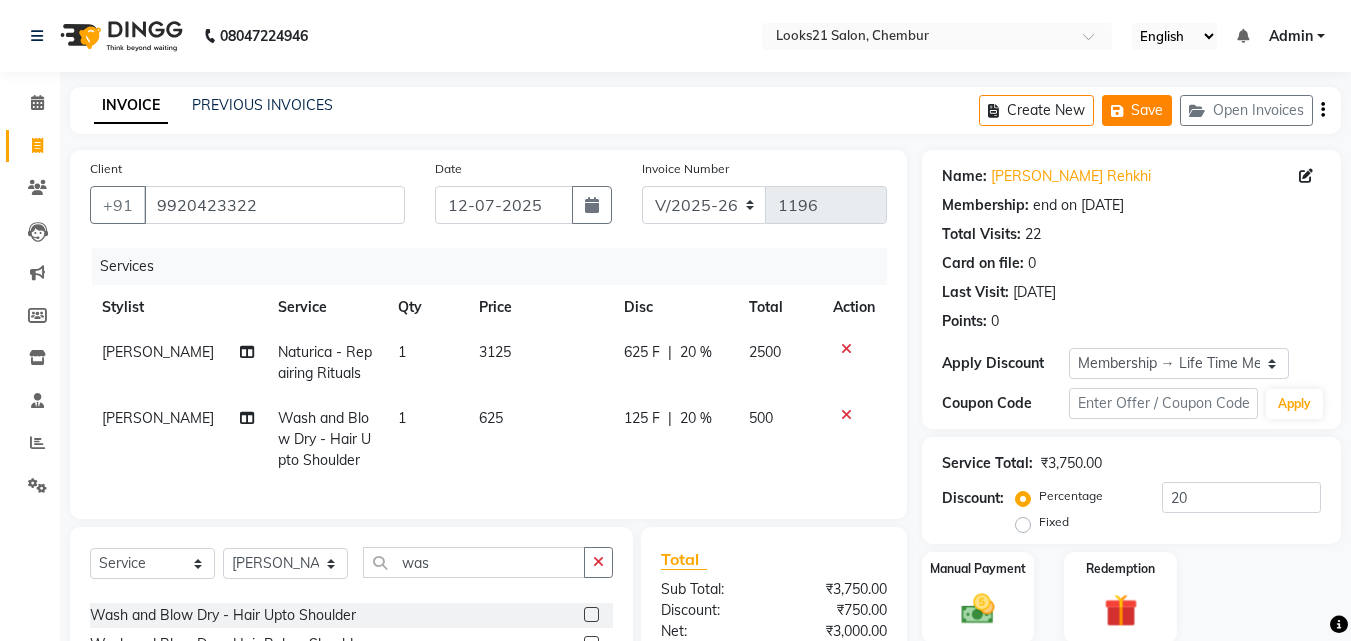 click 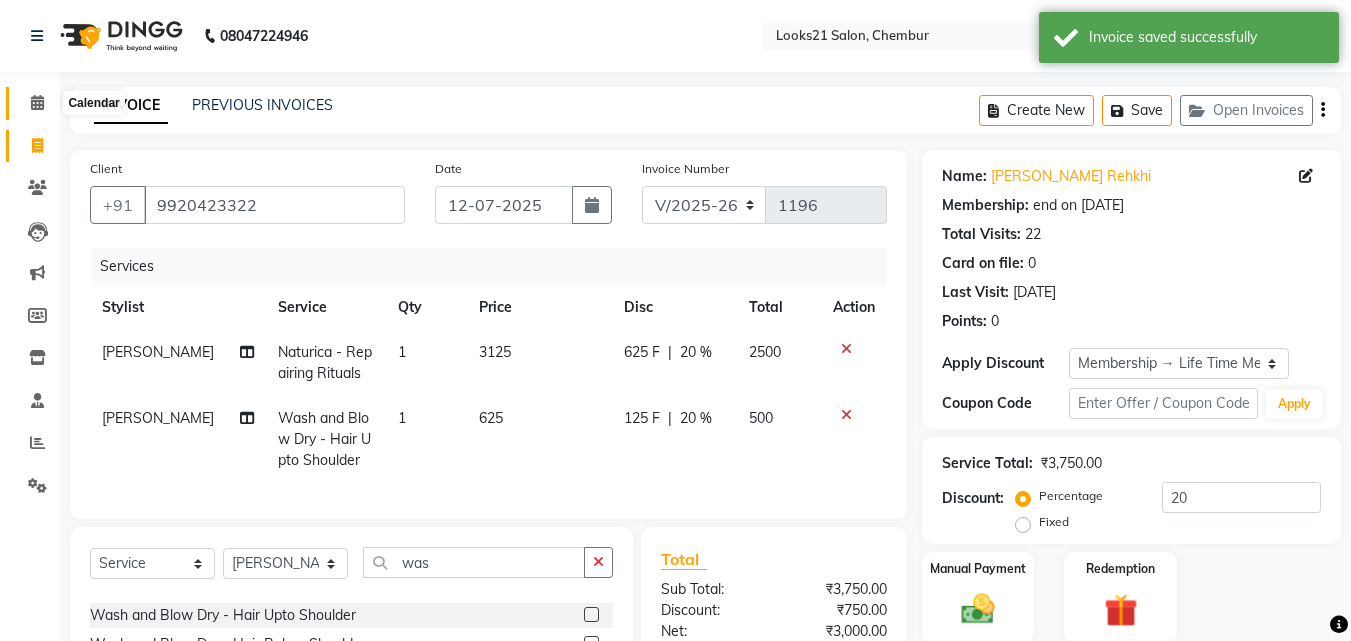 click 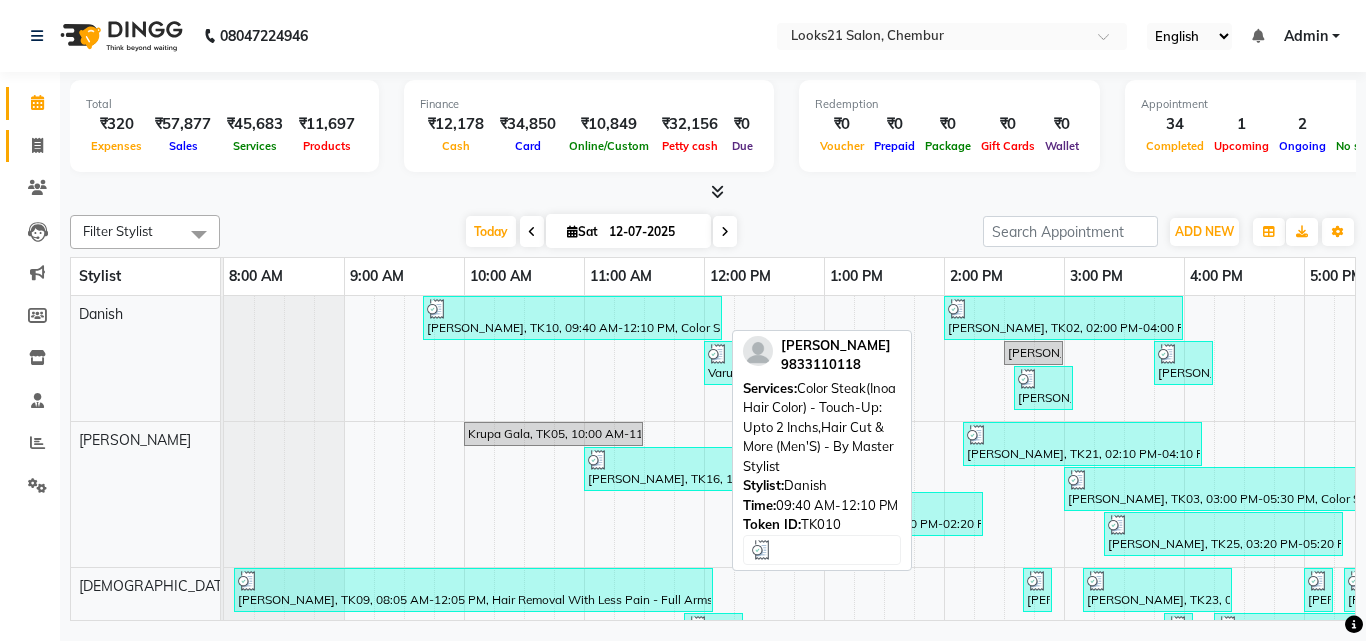 scroll, scrollTop: 200, scrollLeft: 0, axis: vertical 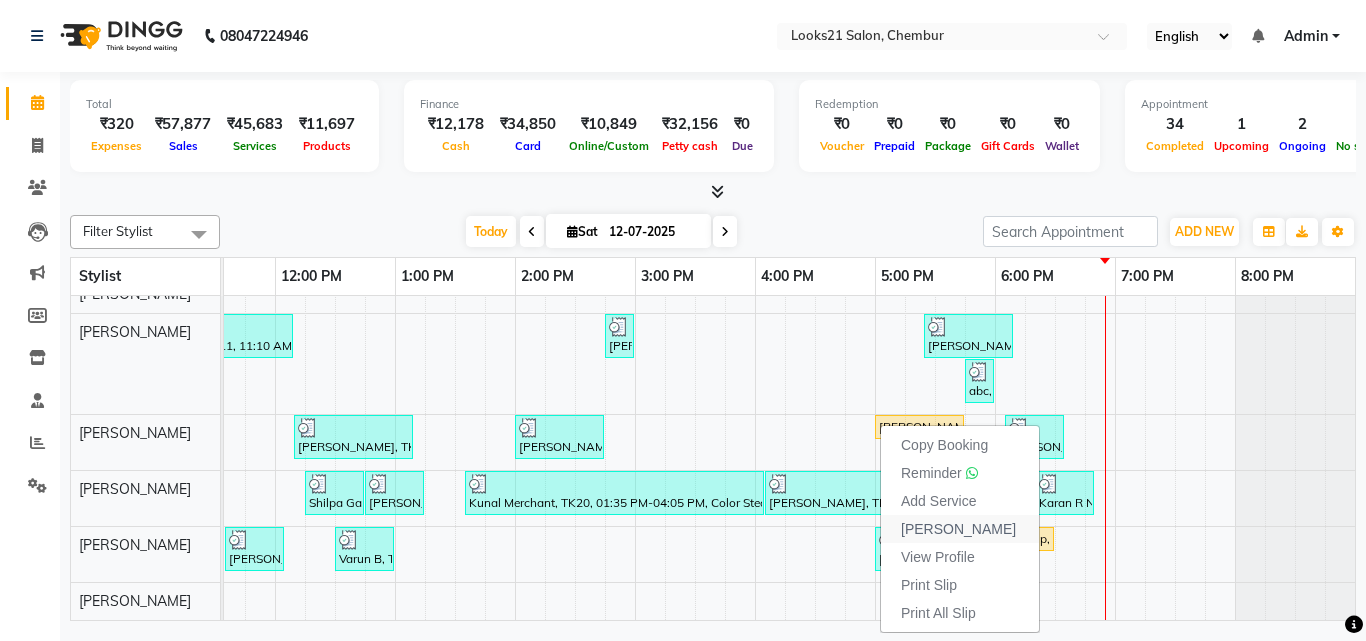 click on "[PERSON_NAME]" at bounding box center (958, 529) 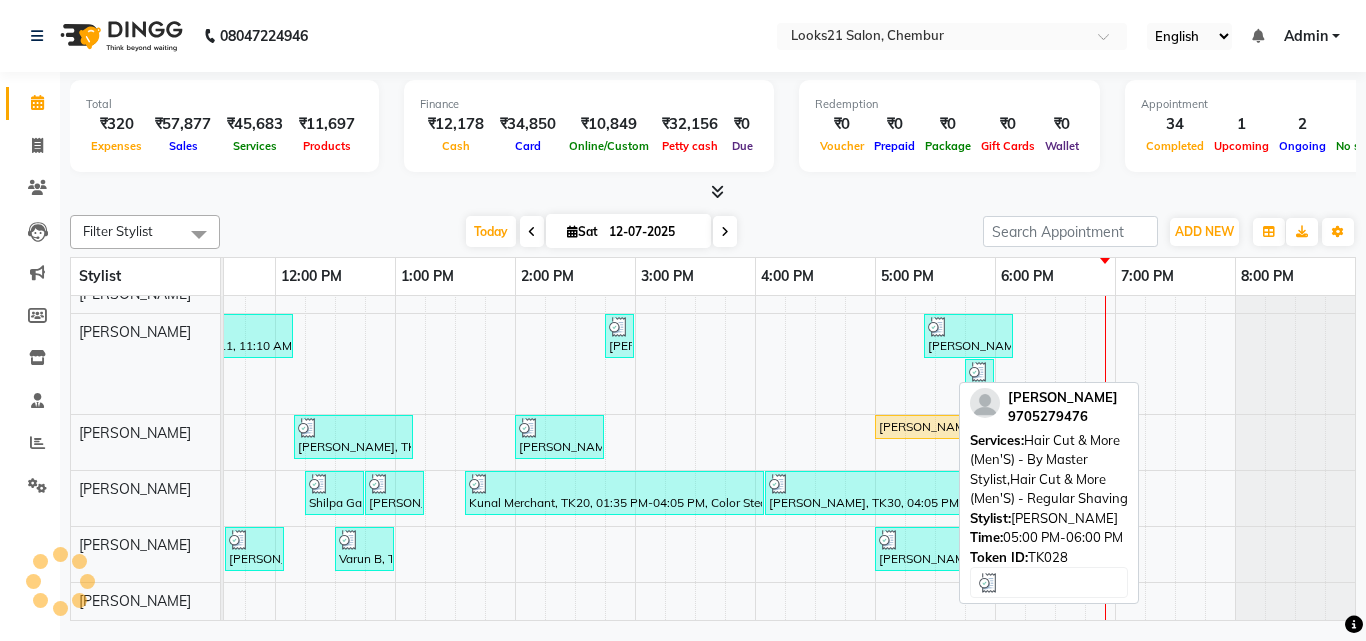 select on "service" 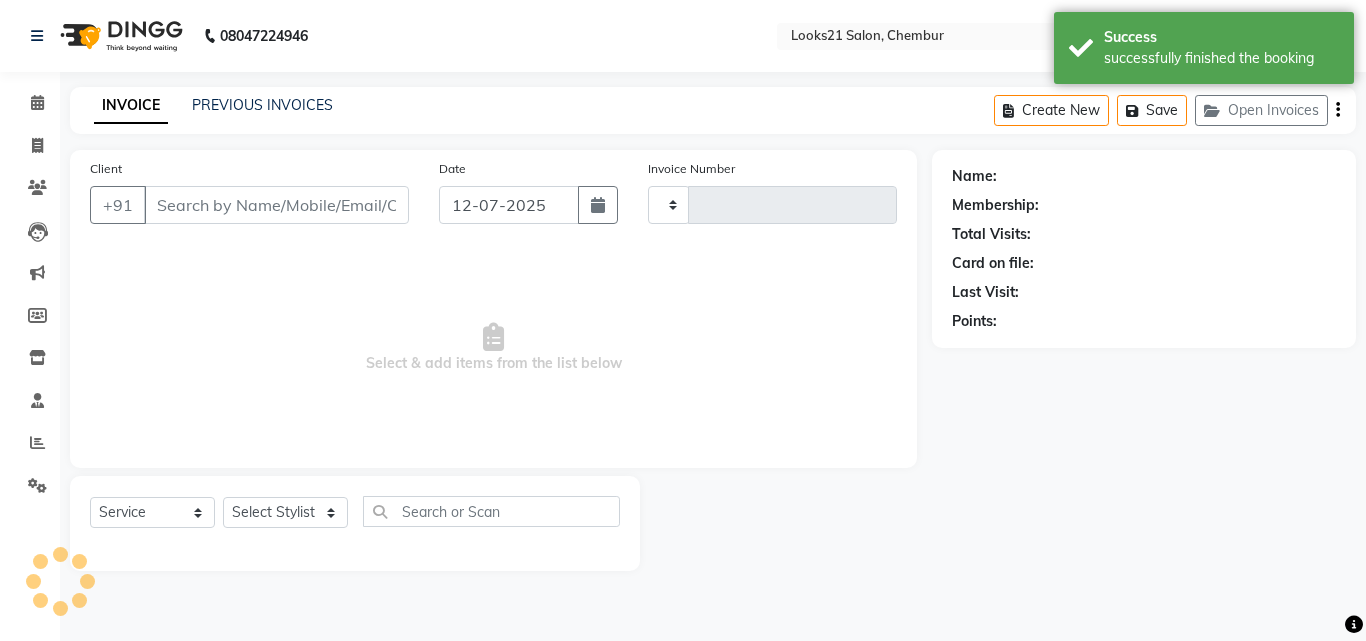 type on "1196" 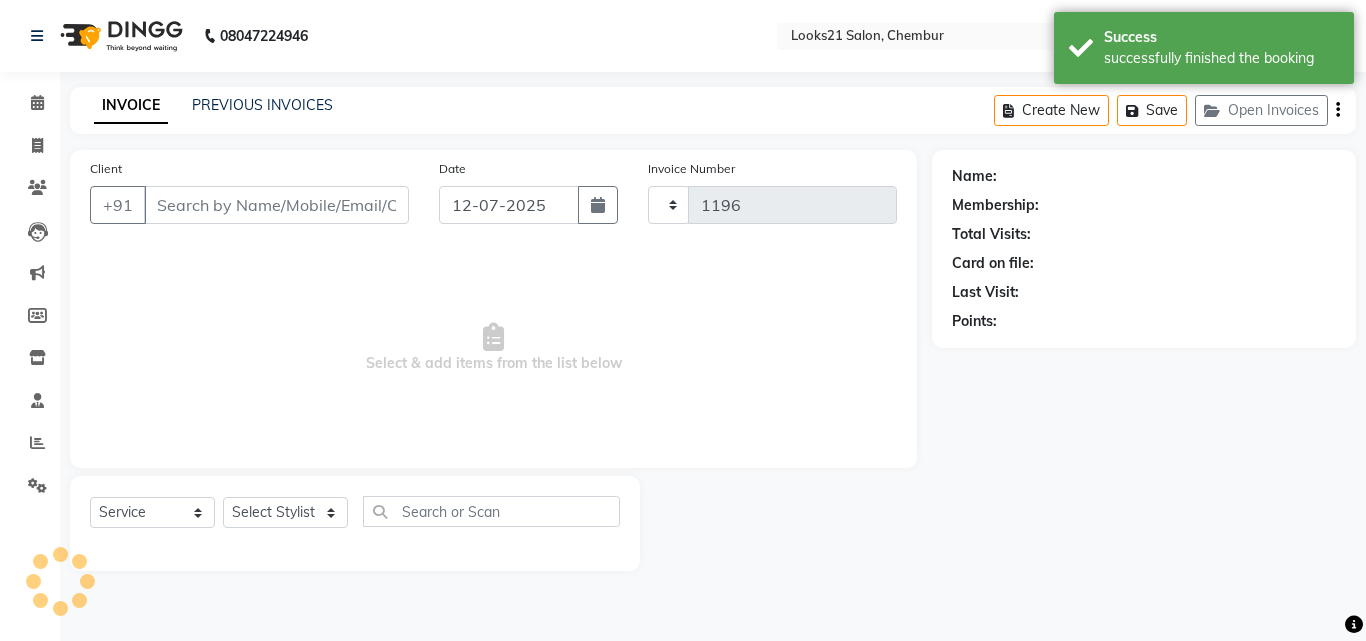 select on "844" 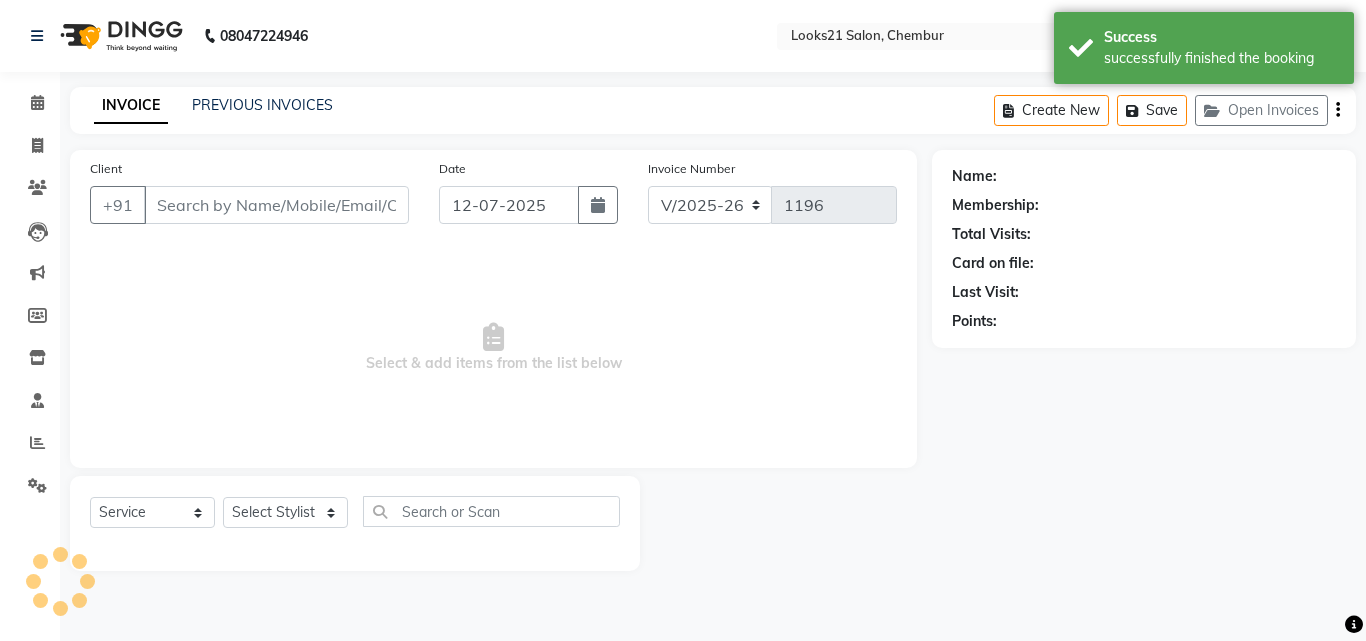 type on "9029023728" 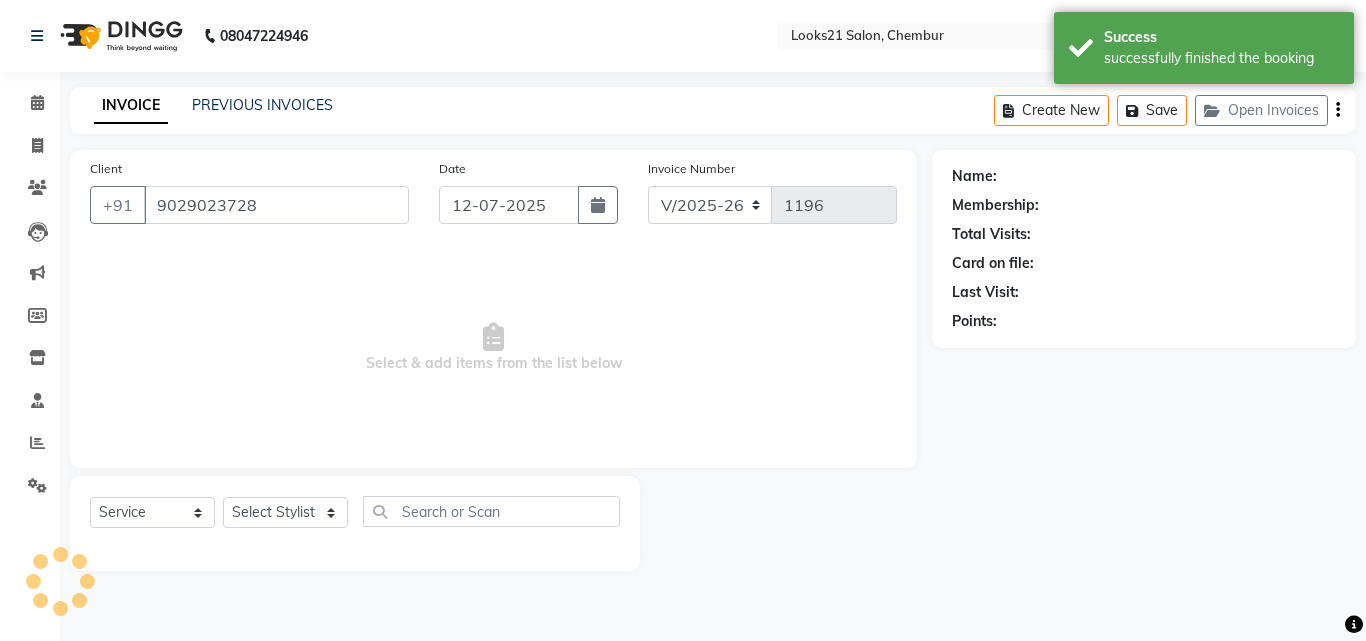 select on "13887" 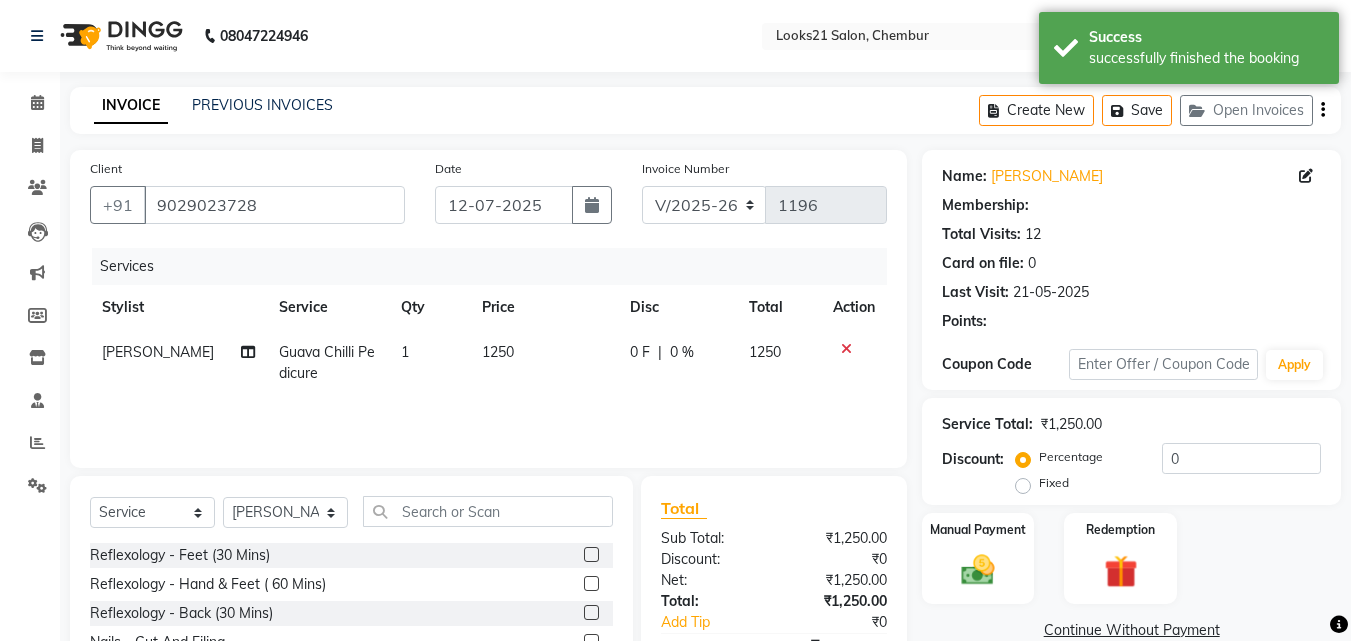 select on "1: Object" 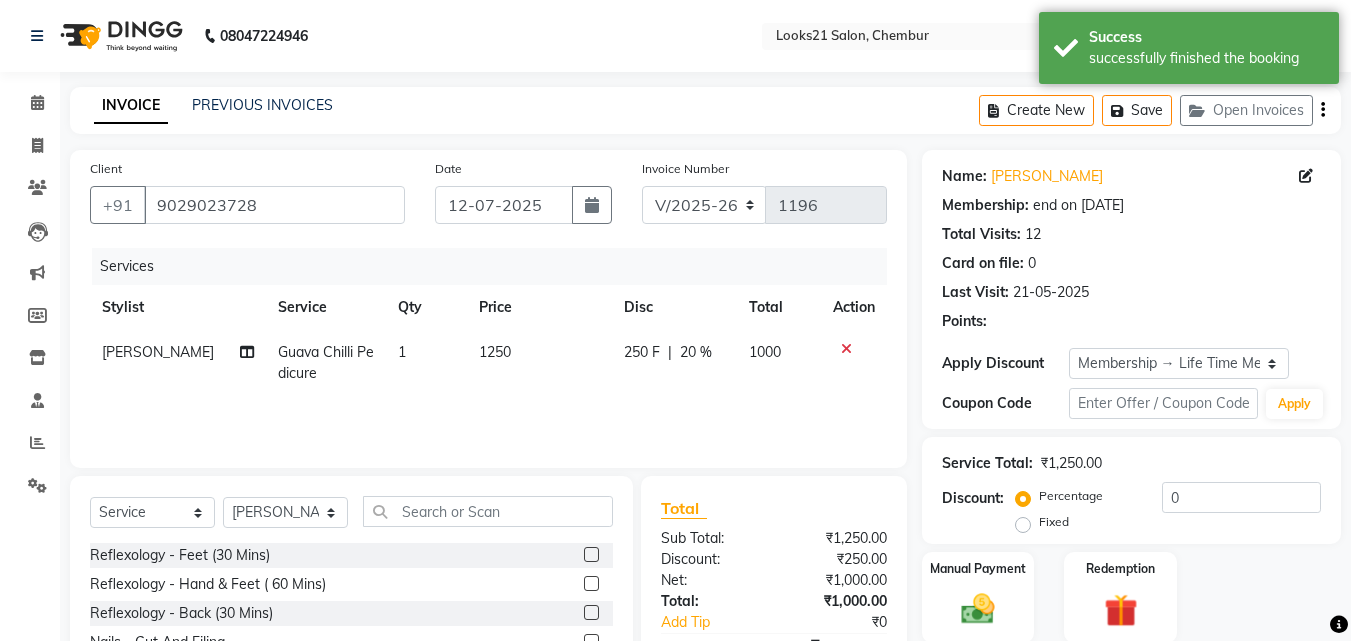 type on "20" 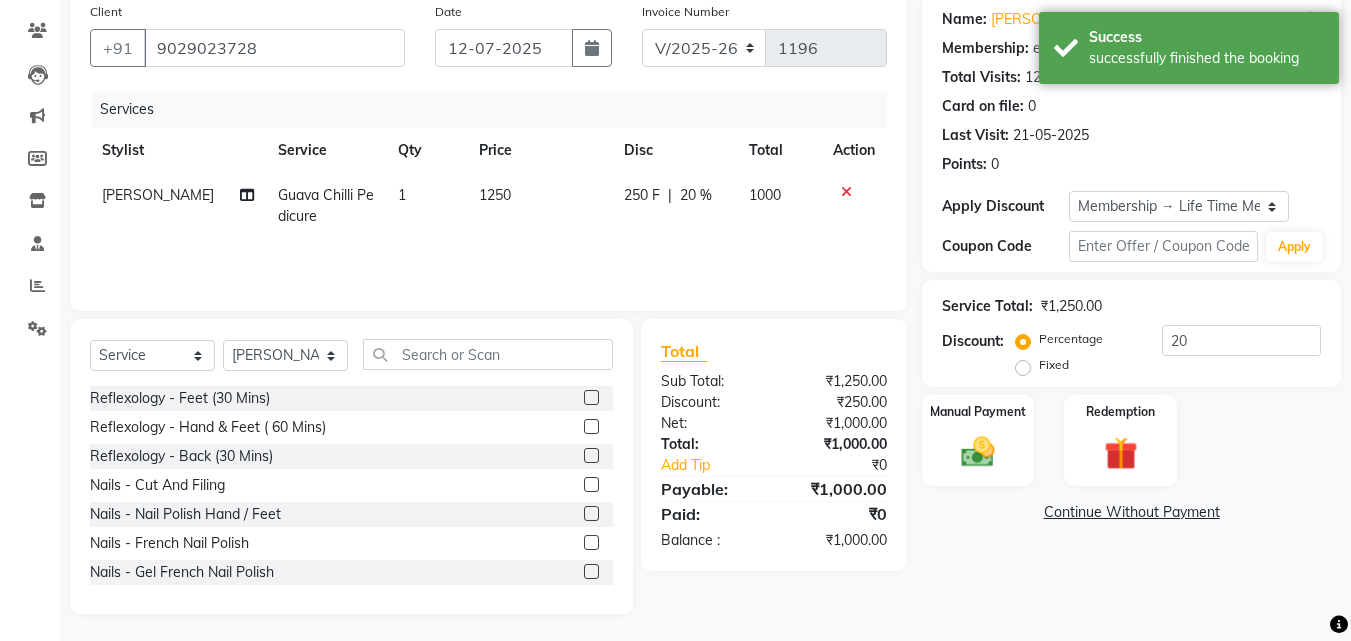 scroll, scrollTop: 160, scrollLeft: 0, axis: vertical 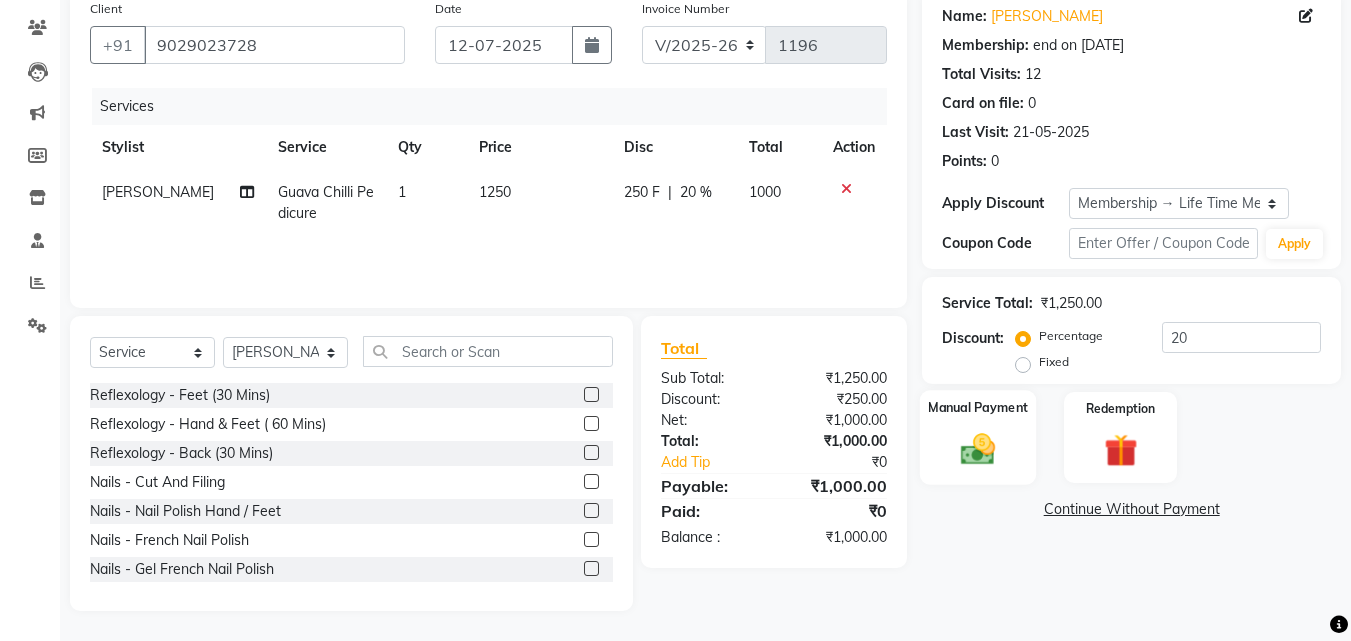click 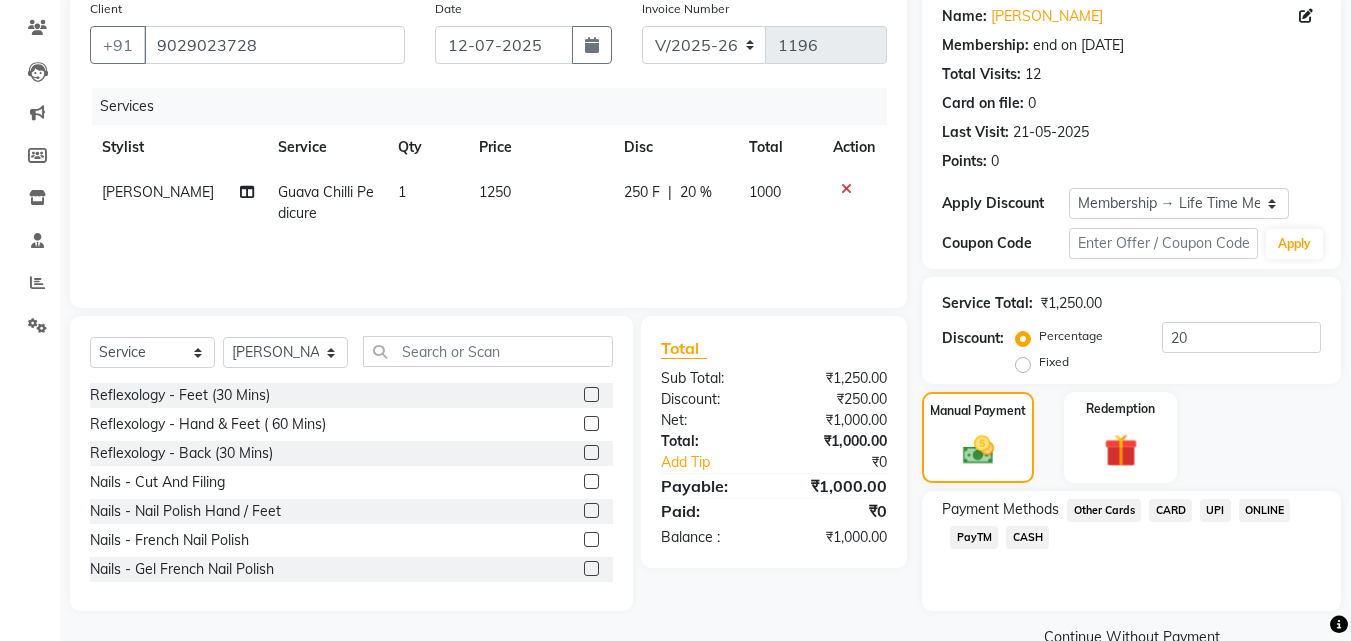 click on "UPI" 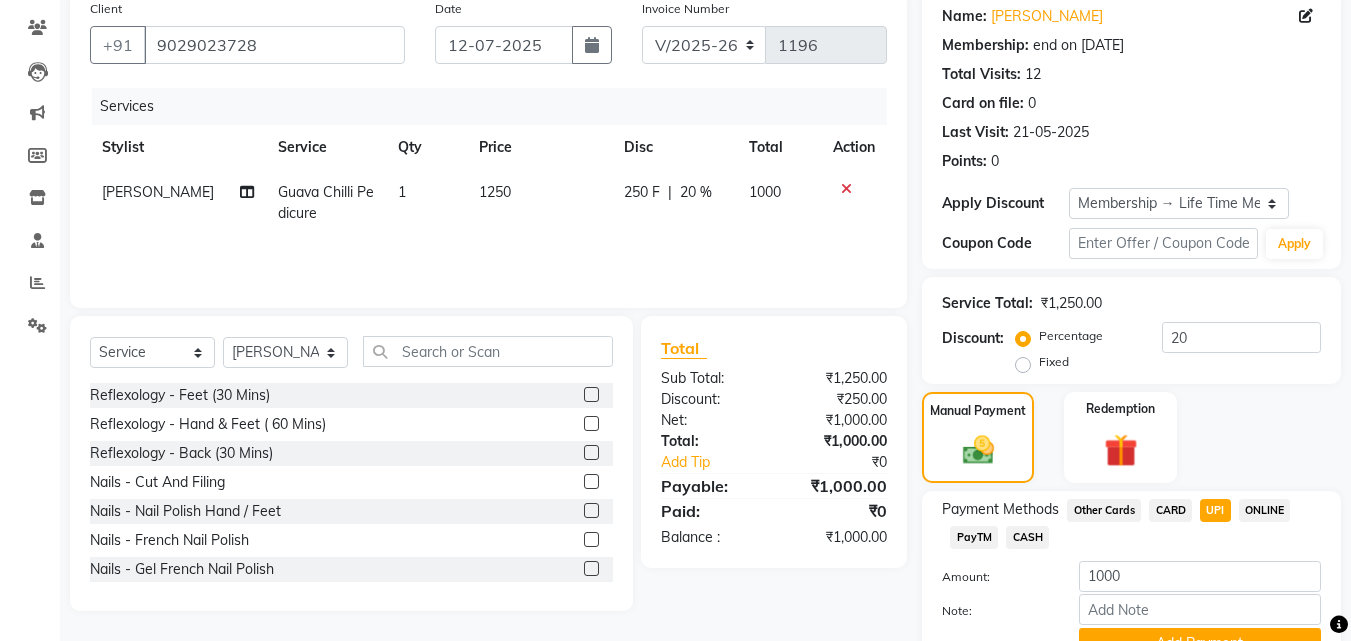 scroll, scrollTop: 257, scrollLeft: 0, axis: vertical 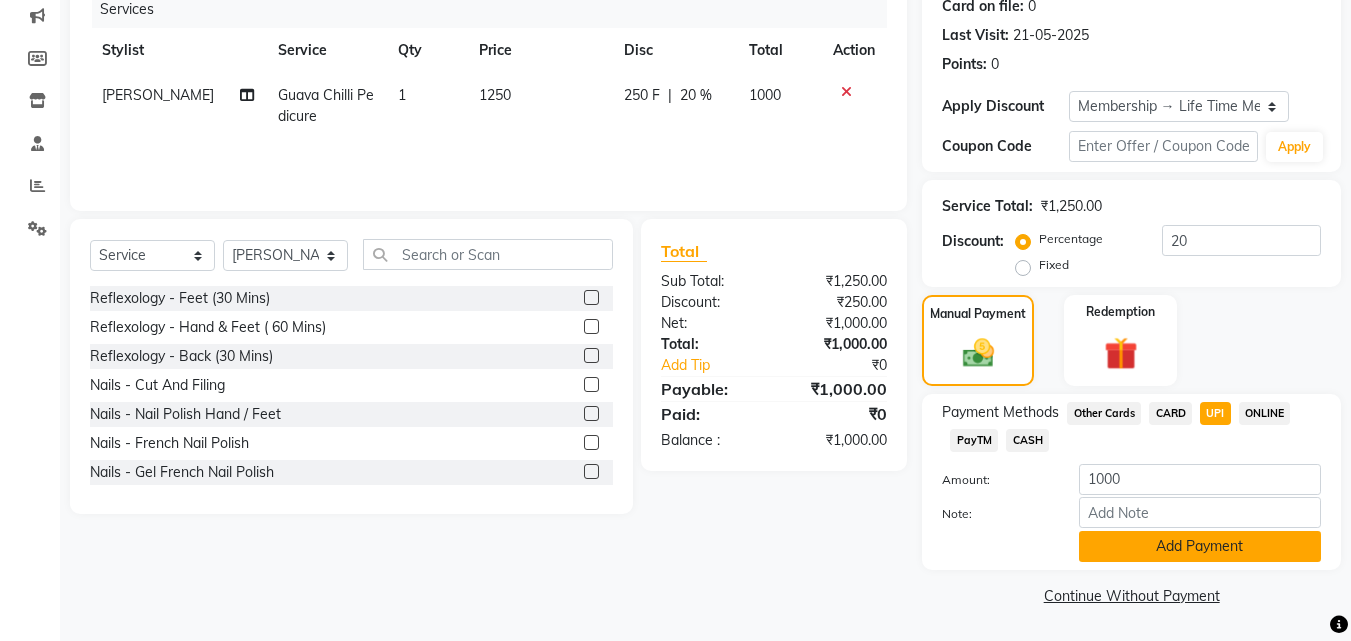 click on "Add Payment" 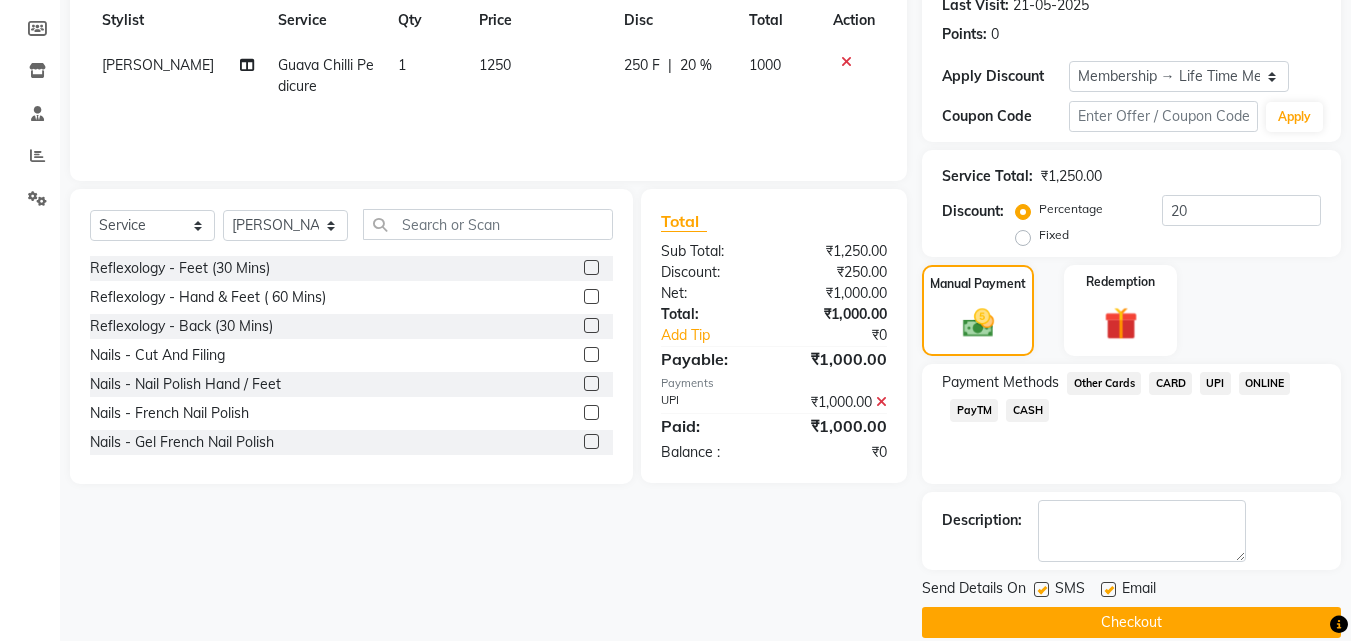 scroll, scrollTop: 314, scrollLeft: 0, axis: vertical 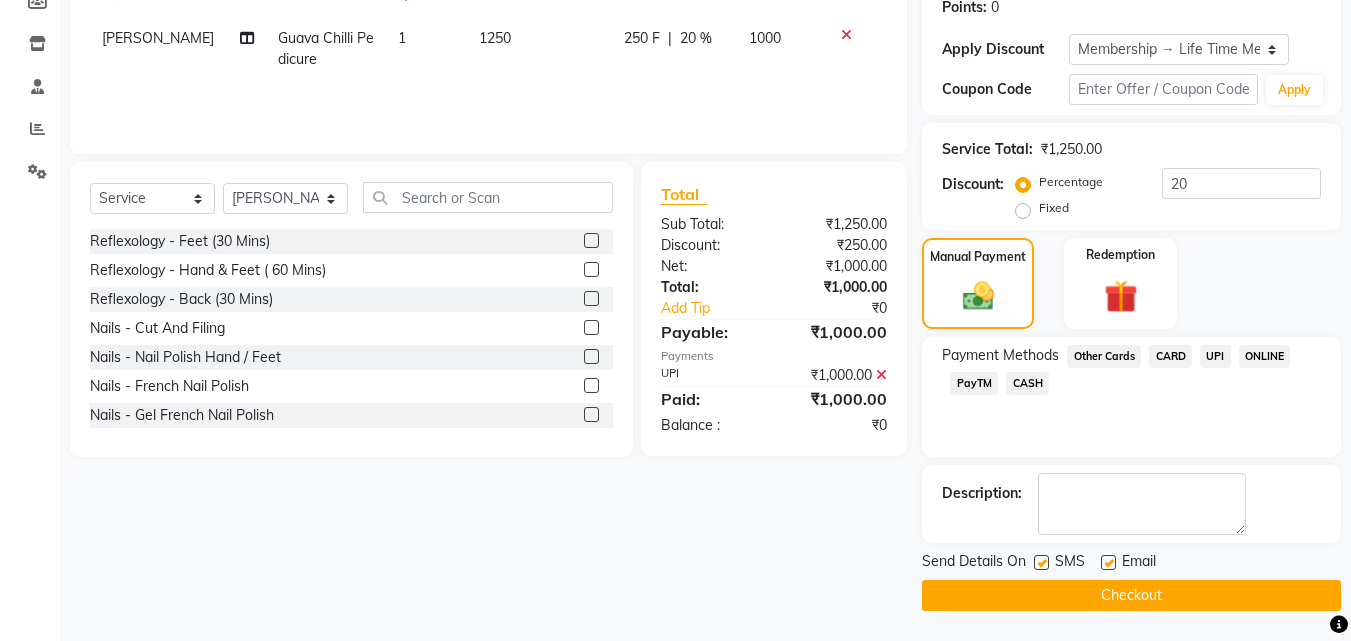 click on "Checkout" 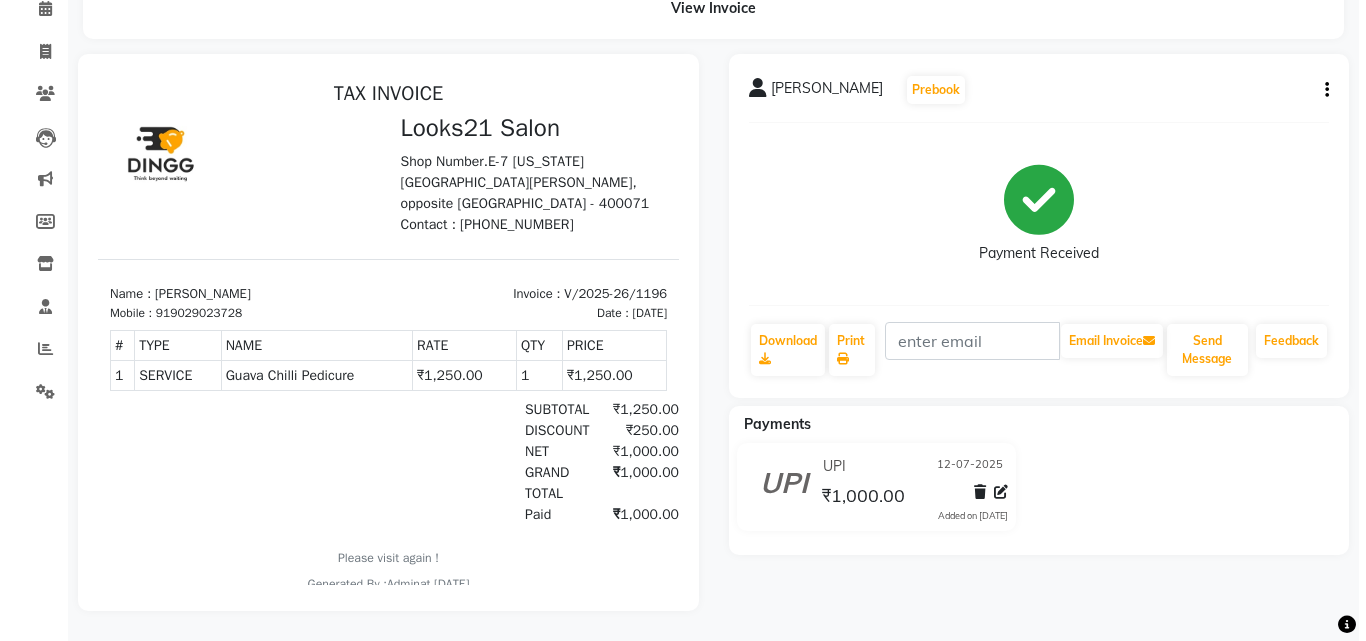 scroll, scrollTop: 0, scrollLeft: 0, axis: both 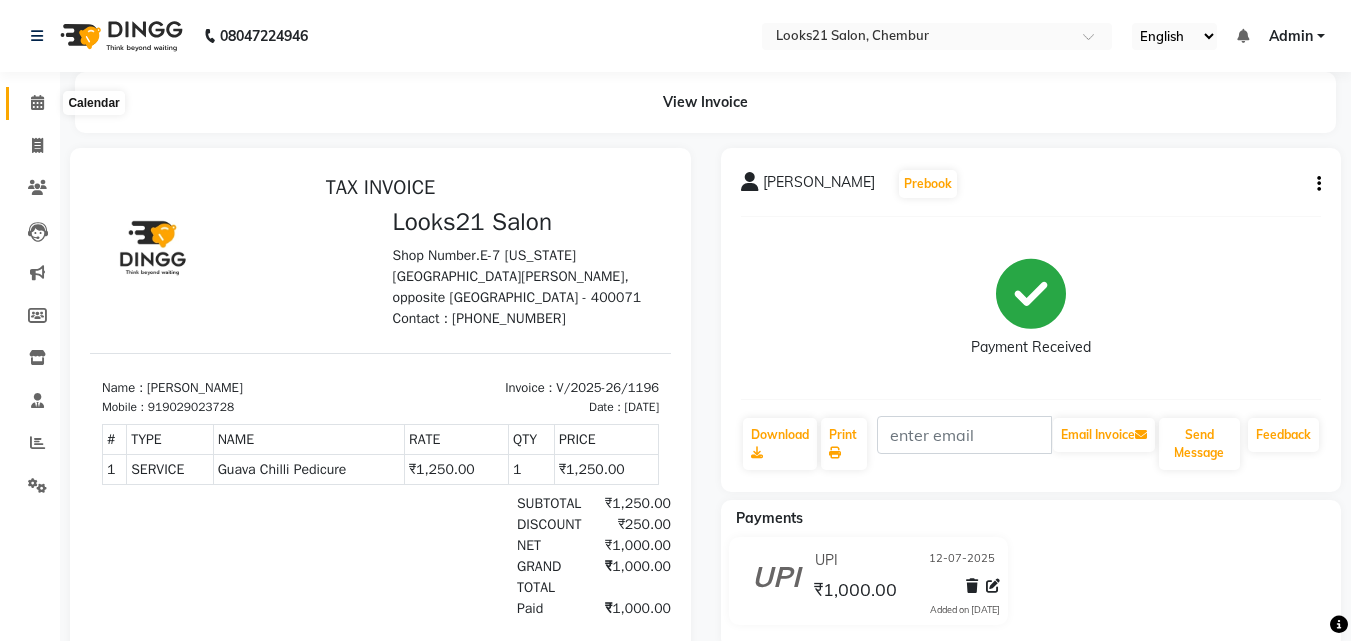 click 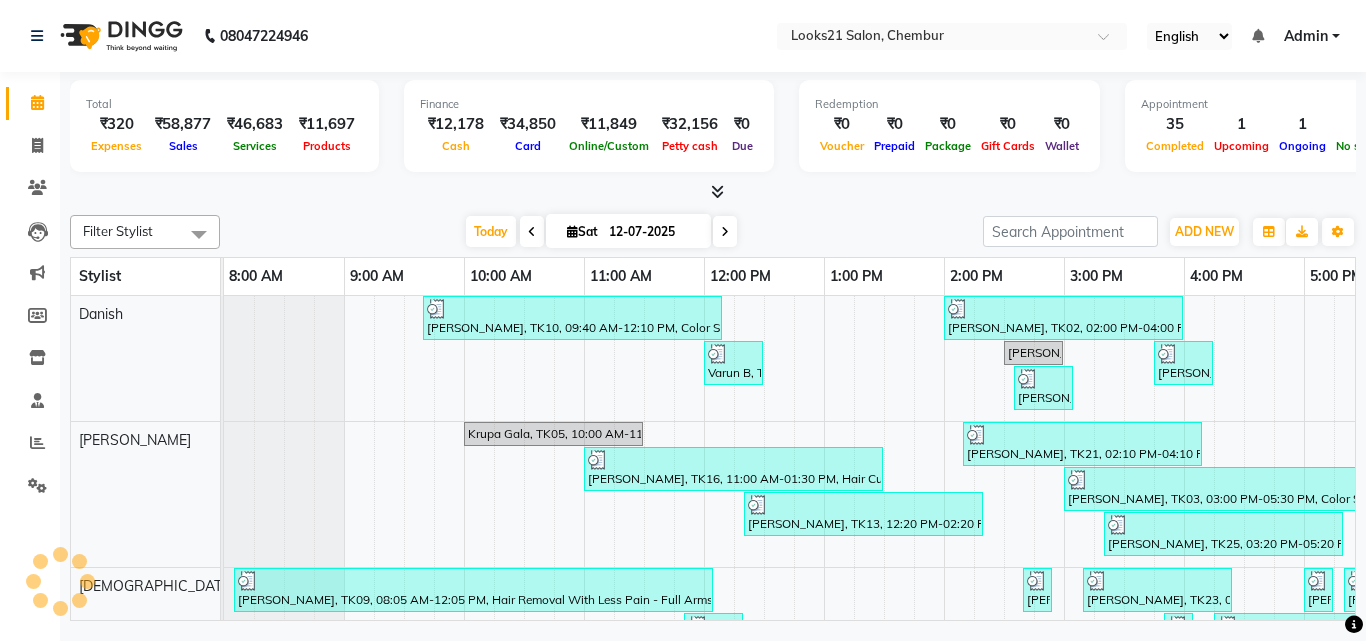 scroll, scrollTop: 0, scrollLeft: 0, axis: both 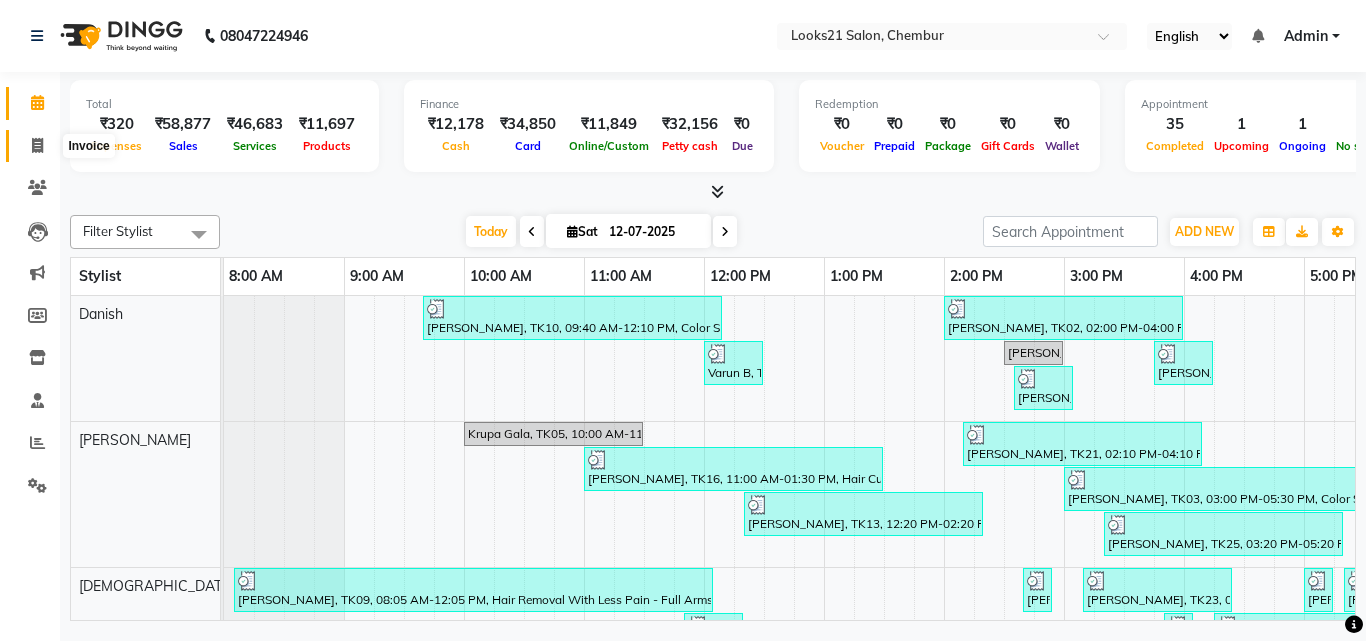 click 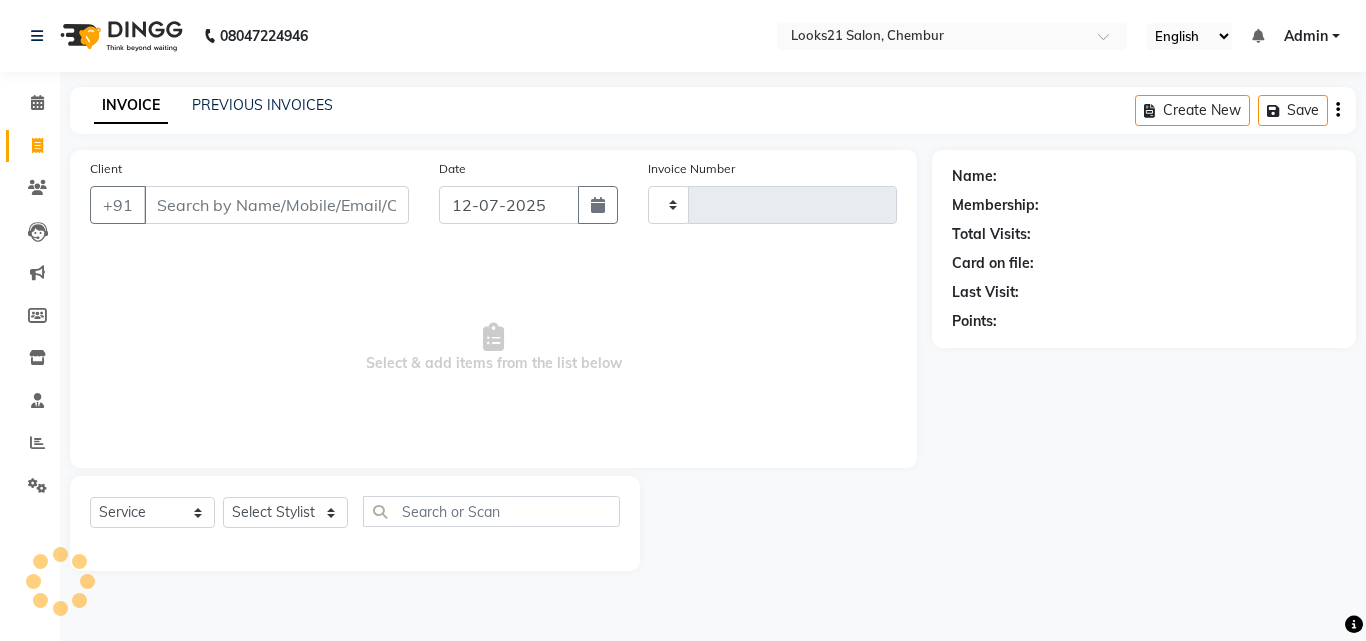type on "1197" 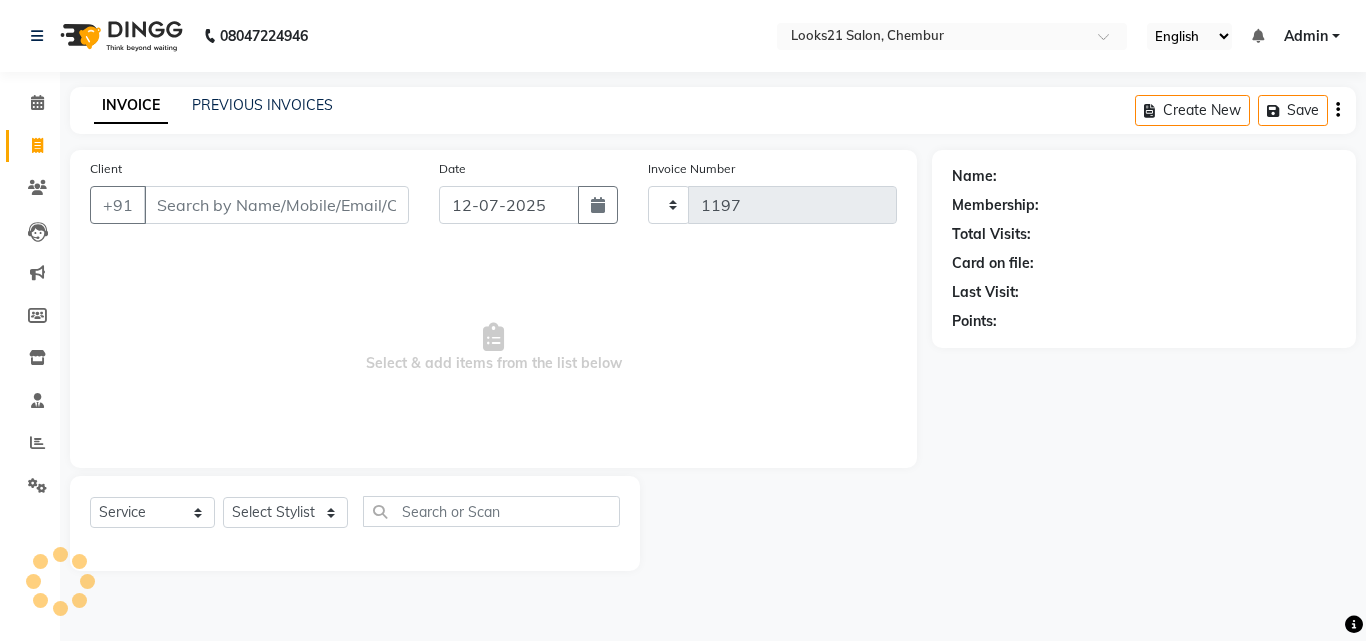 select on "844" 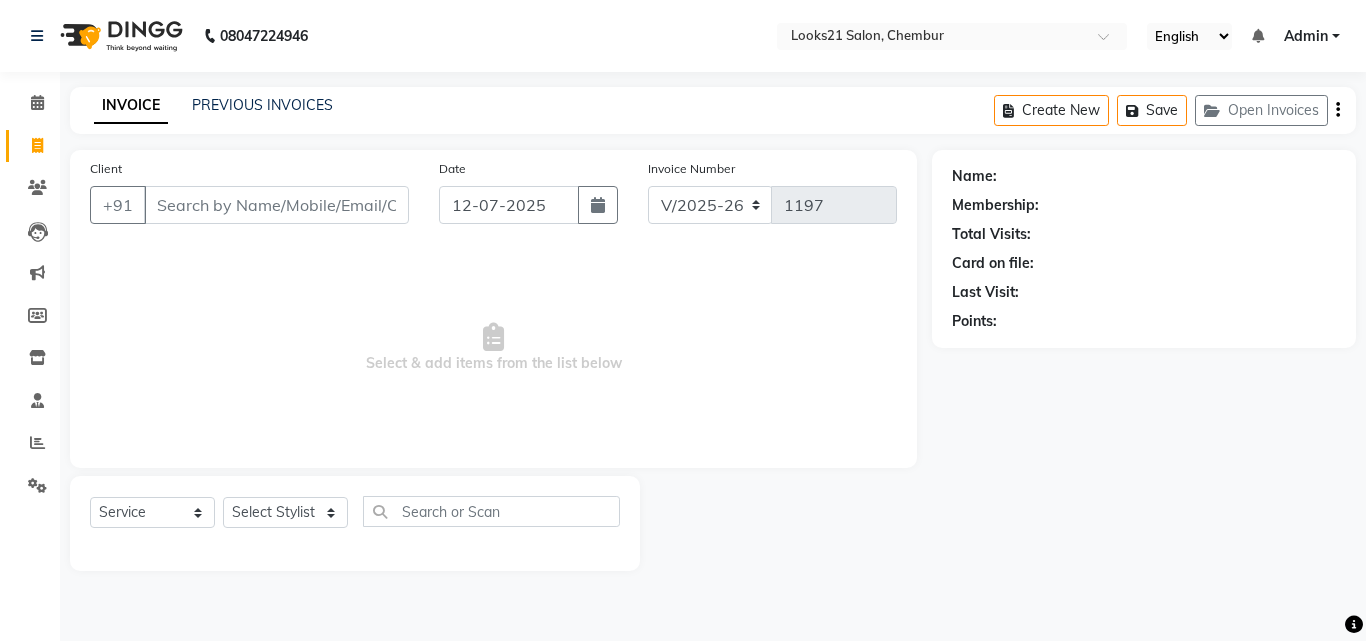 click on "Client" at bounding box center (276, 205) 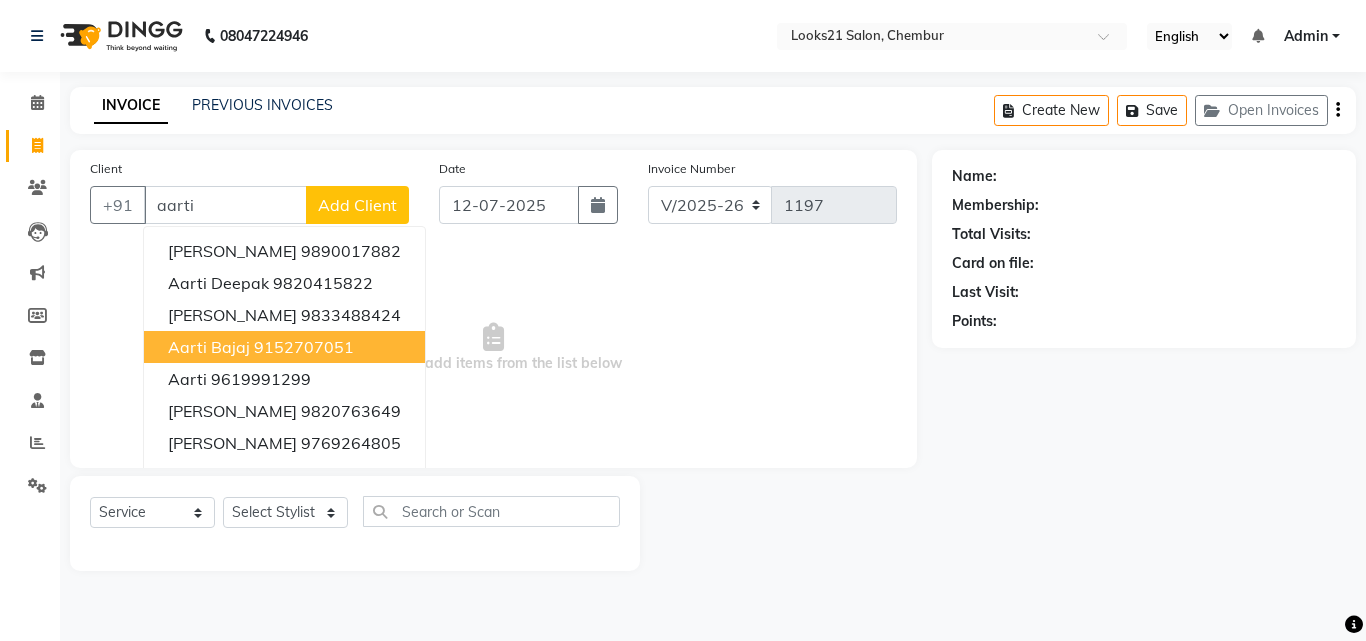 click on "9152707051" at bounding box center [304, 347] 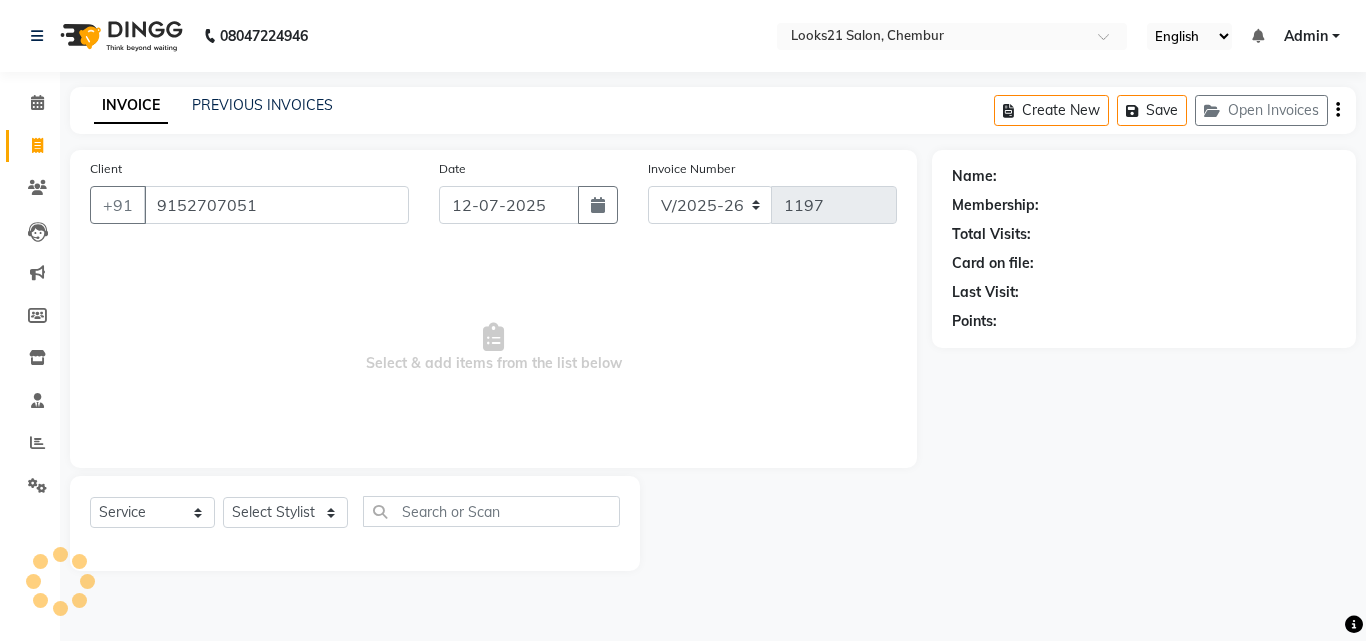 type on "9152707051" 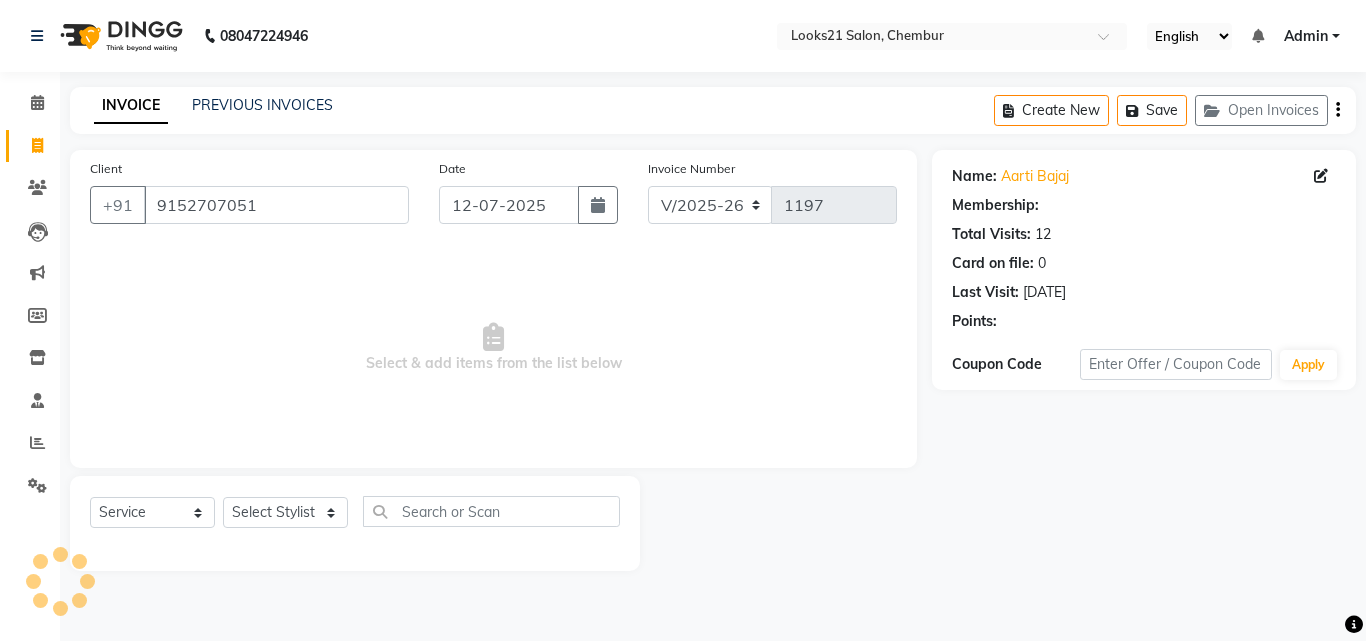 select on "1: Object" 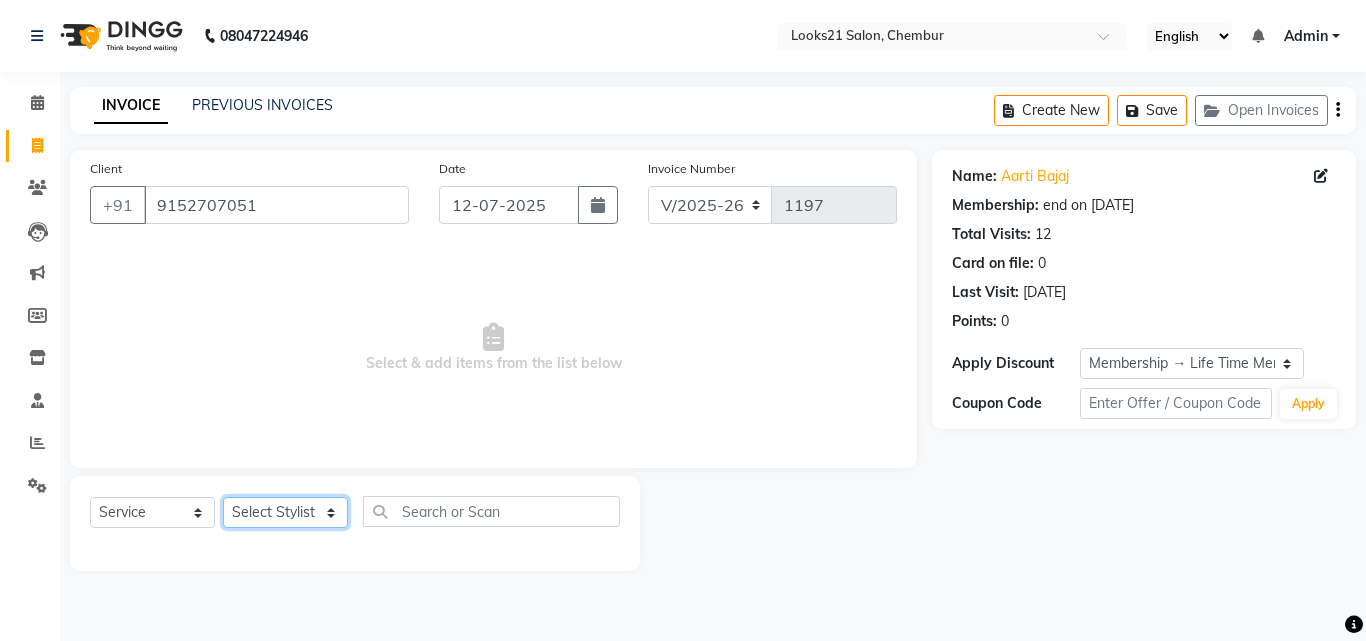 click on "Select Stylist Anwar Danish Janardhan sabiya khan Sajeda Siddiqui Samiksha Shakil Sharif Ahmed Shraddha Vaishali" 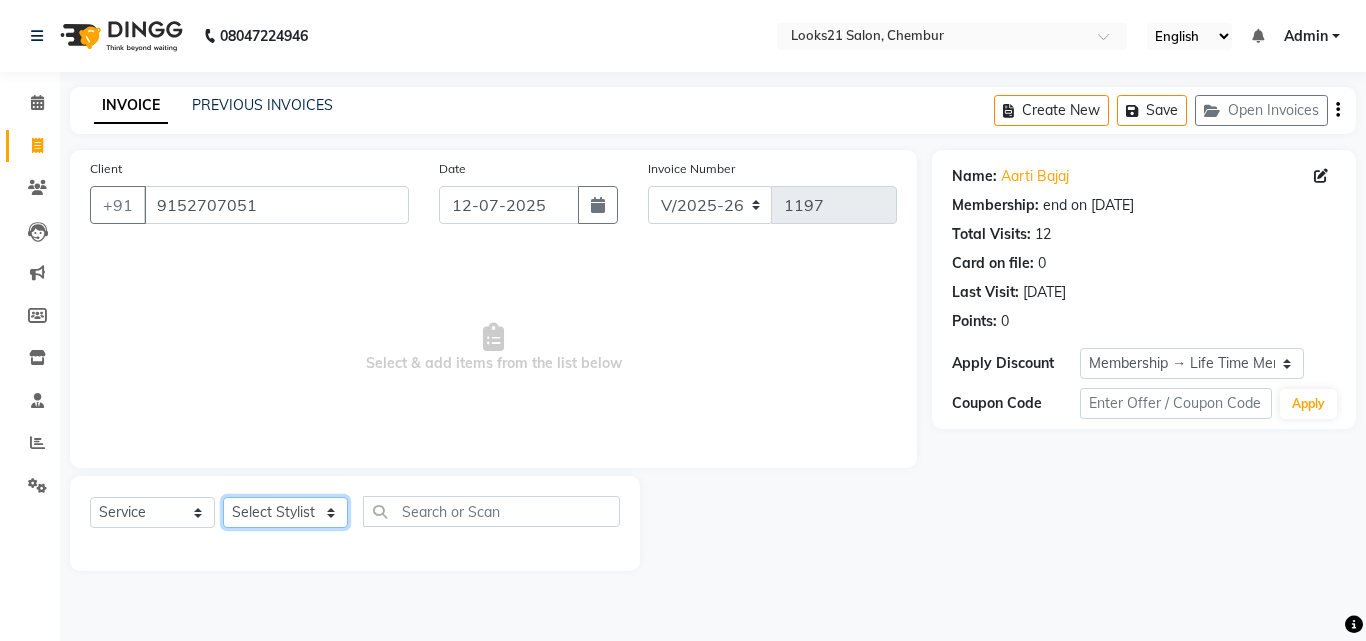 select on "13882" 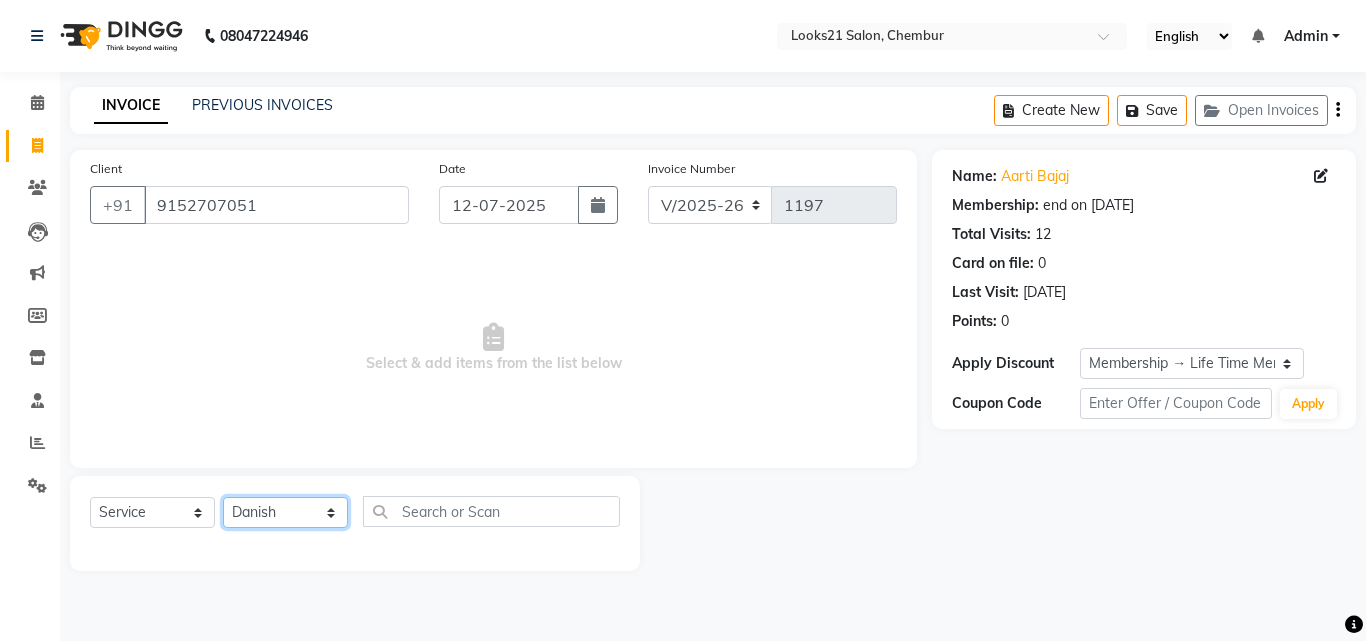 click on "Select Stylist Anwar Danish Janardhan sabiya khan Sajeda Siddiqui Samiksha Shakil Sharif Ahmed Shraddha Vaishali" 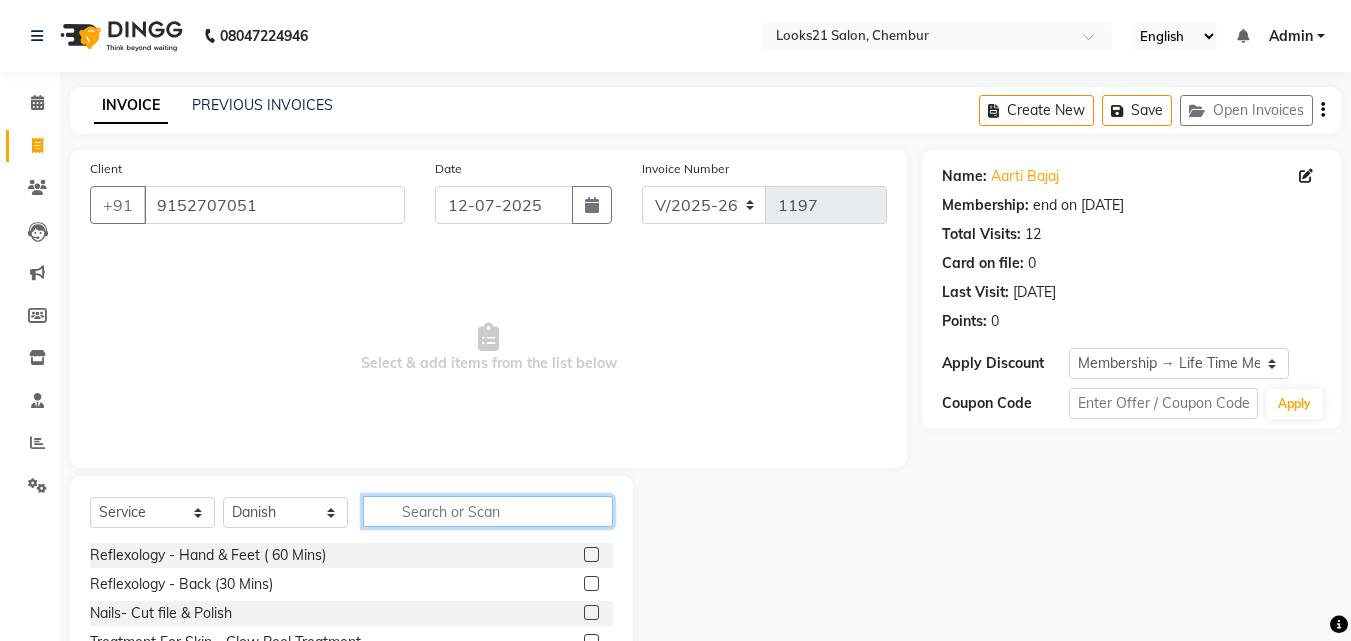 click 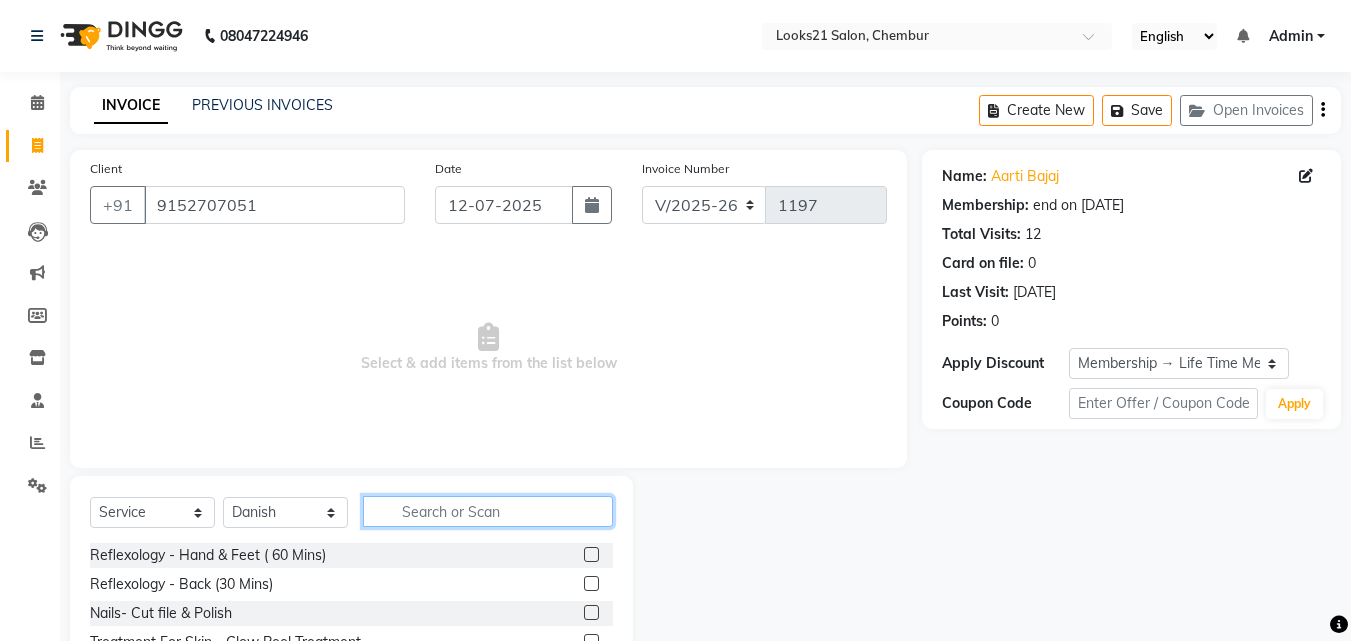 click 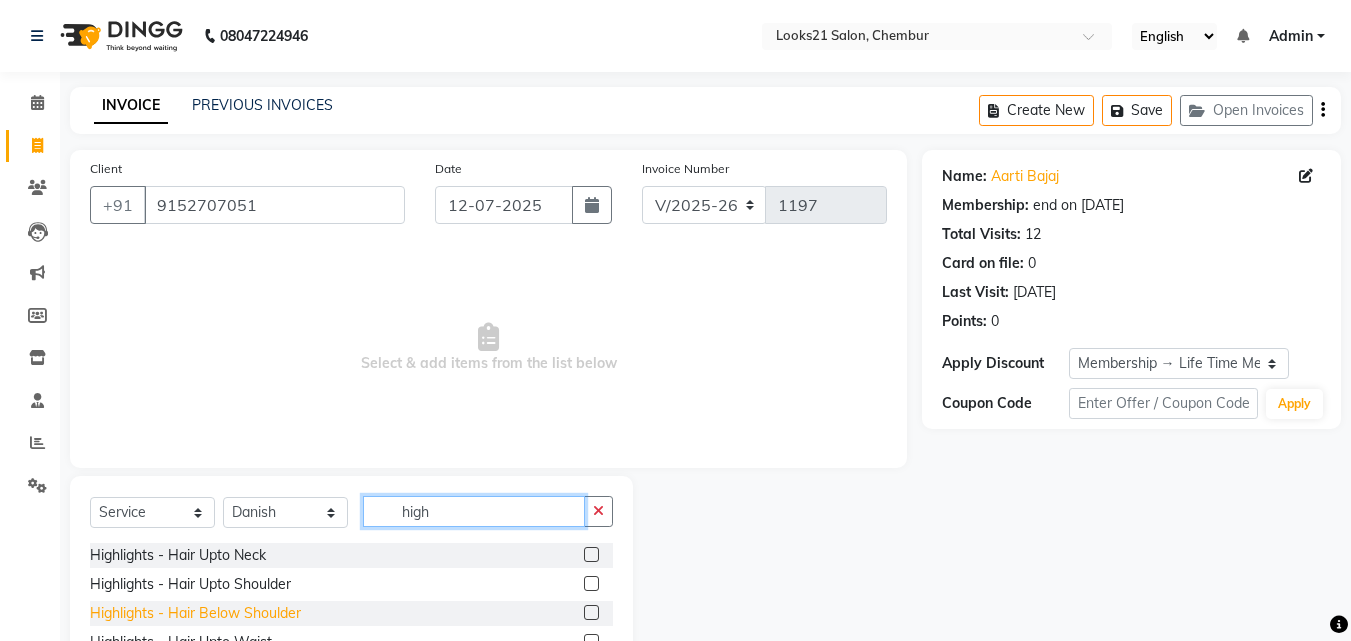 type on "high" 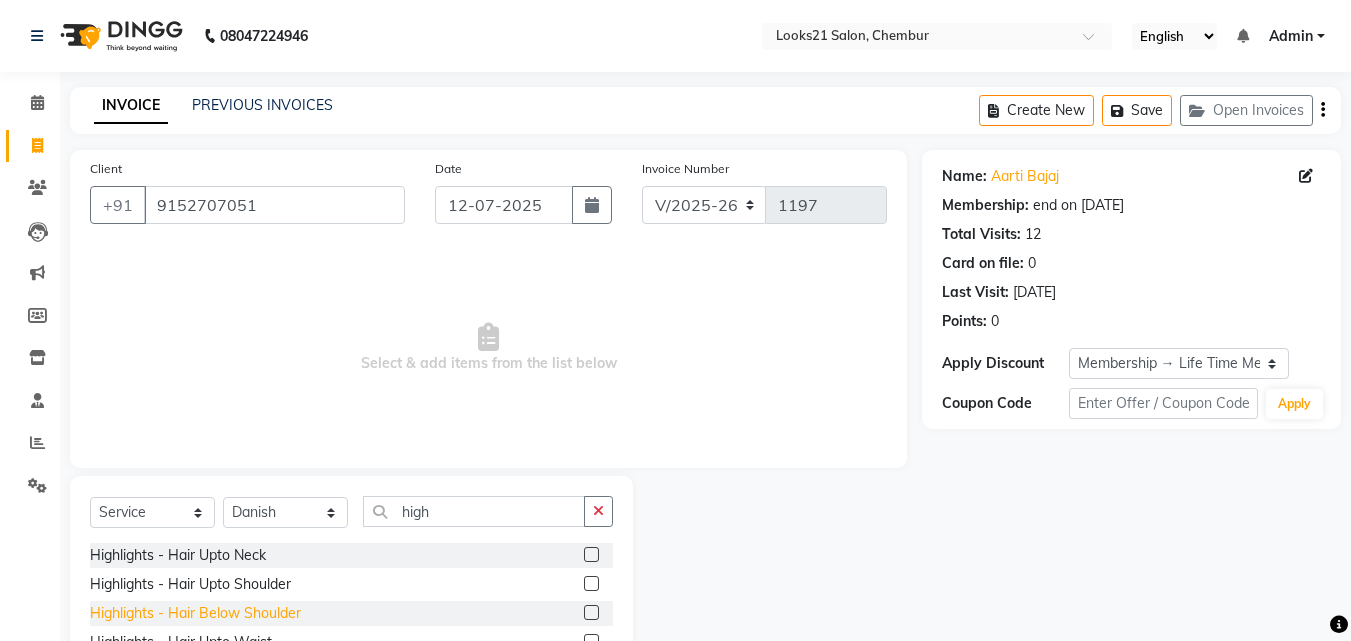 click on "Highlights  - Hair Below Shoulder" 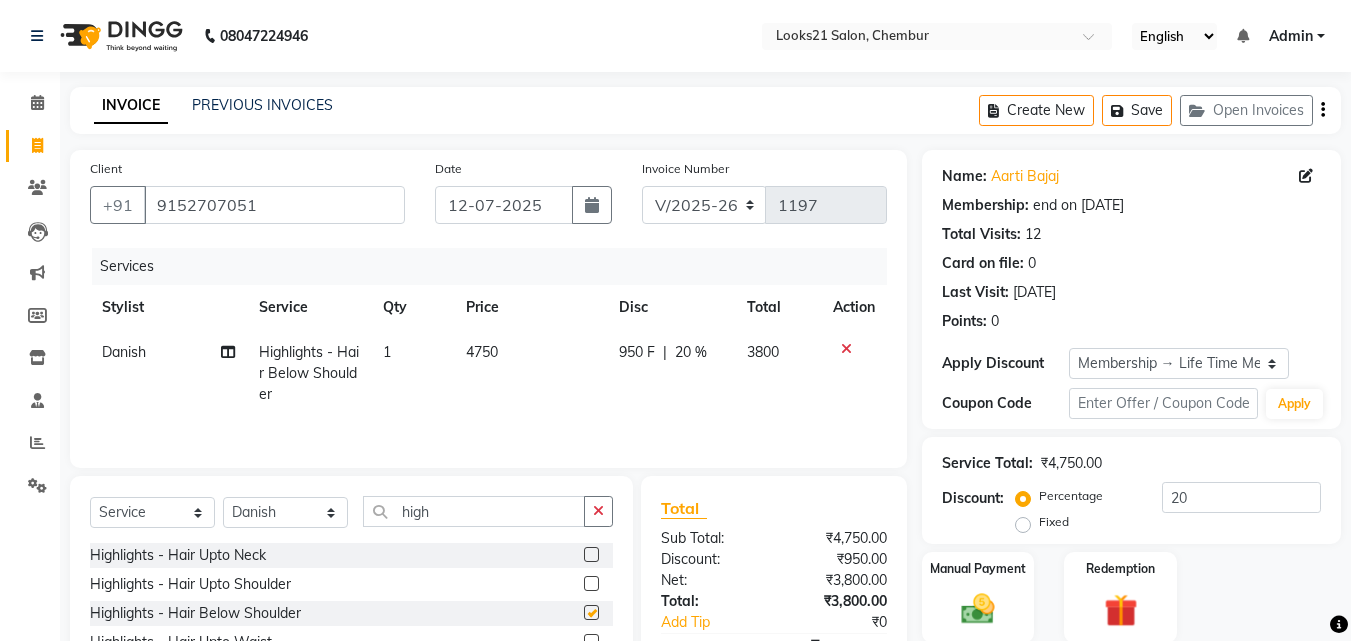 checkbox on "false" 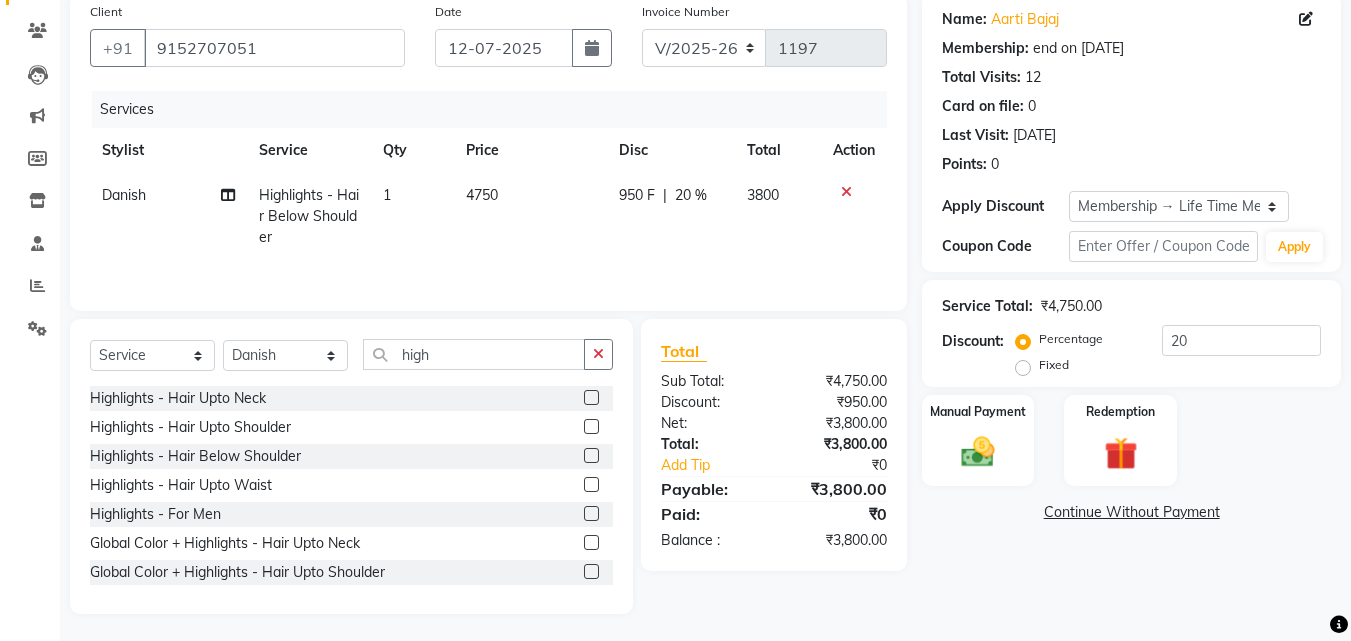 scroll, scrollTop: 160, scrollLeft: 0, axis: vertical 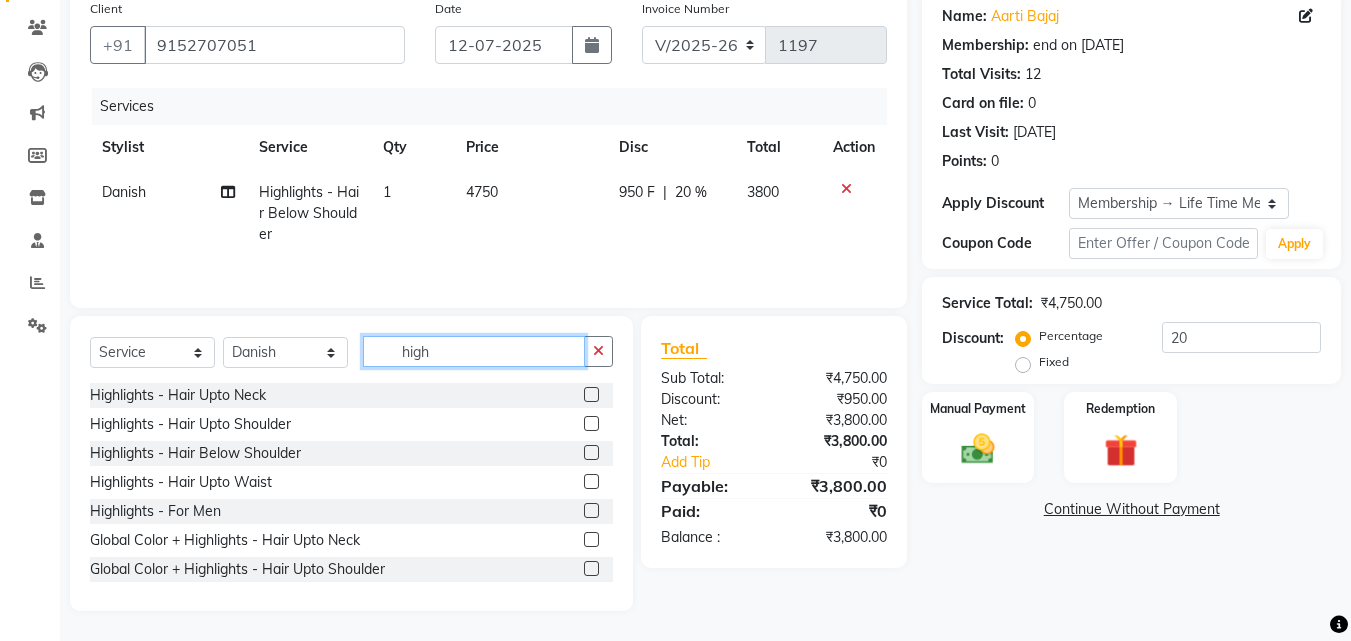 drag, startPoint x: 450, startPoint y: 358, endPoint x: 348, endPoint y: 361, distance: 102.044106 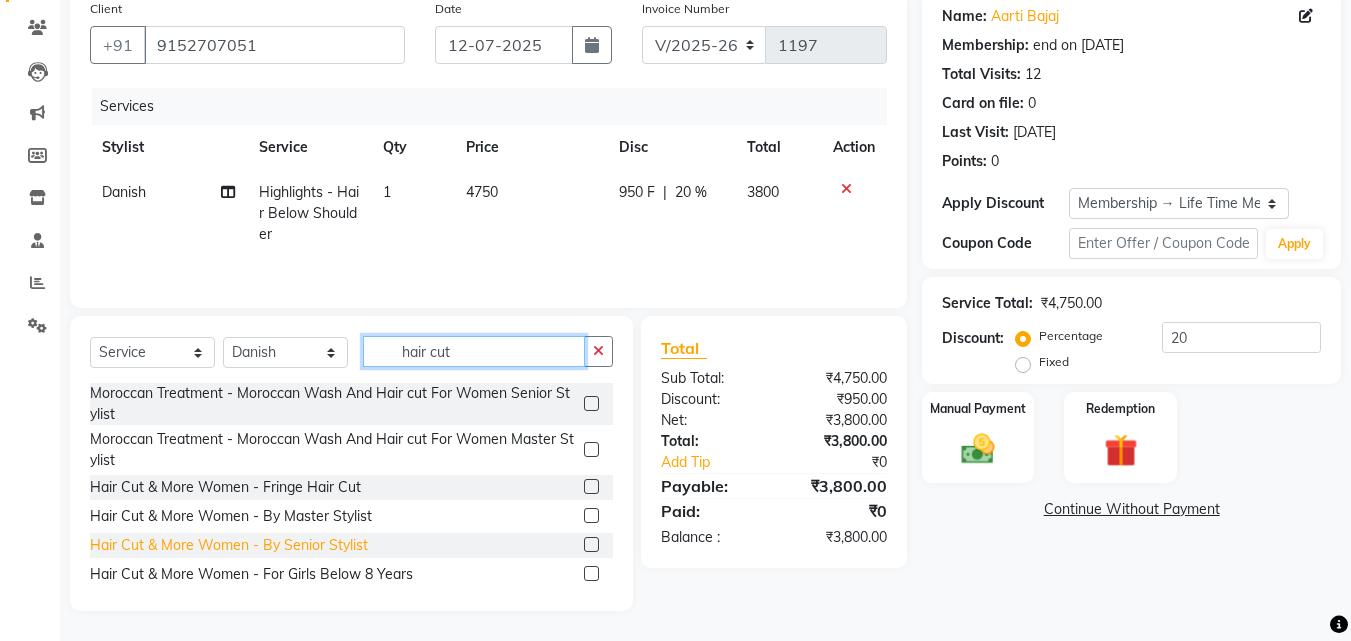 type on "hair cut" 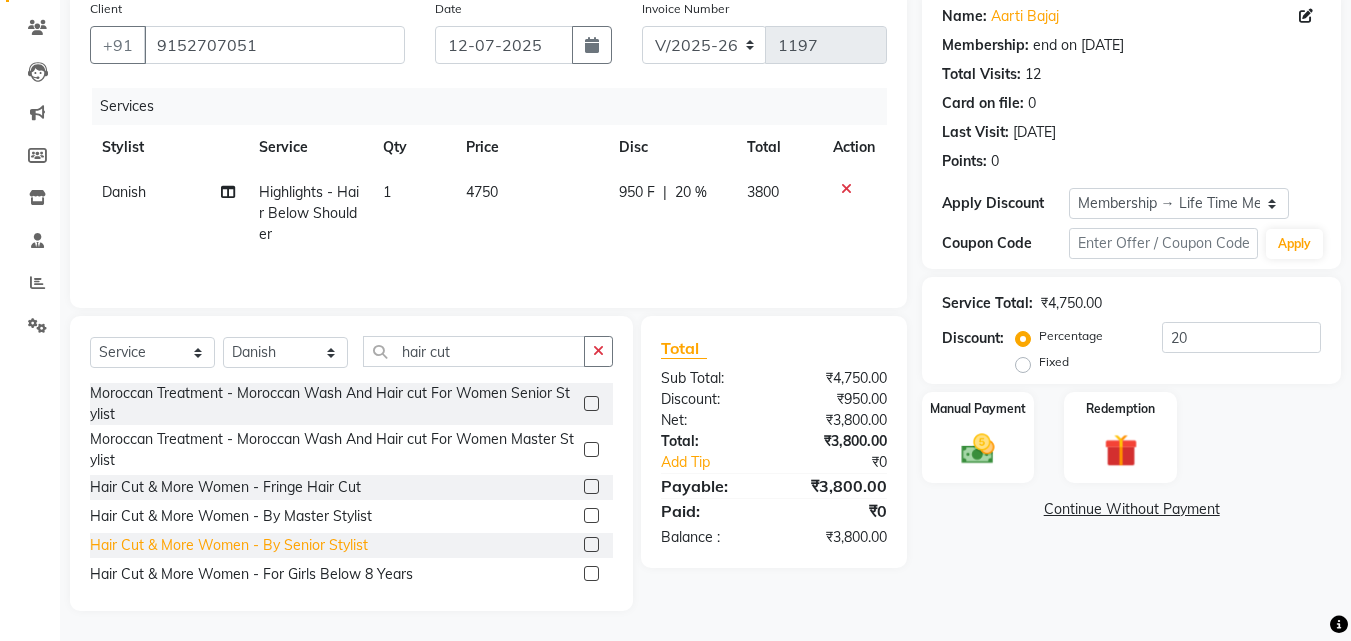 click on "Hair Cut & More Women  - By Senior Stylist" 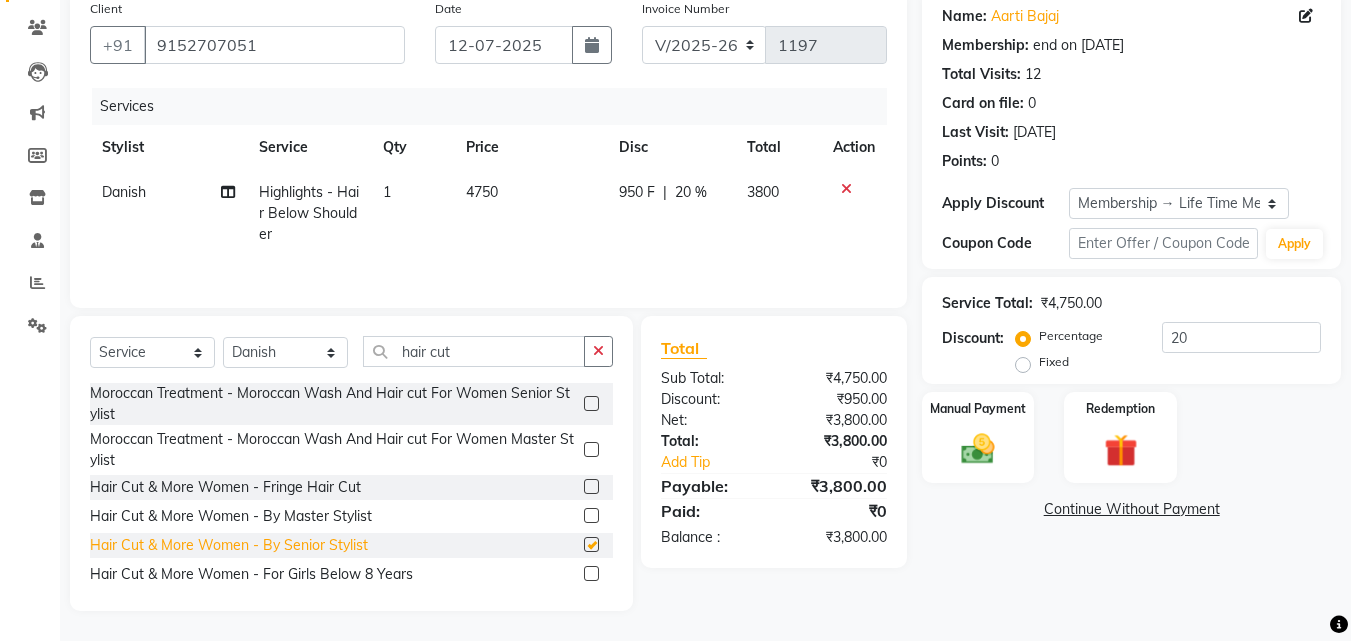 checkbox on "false" 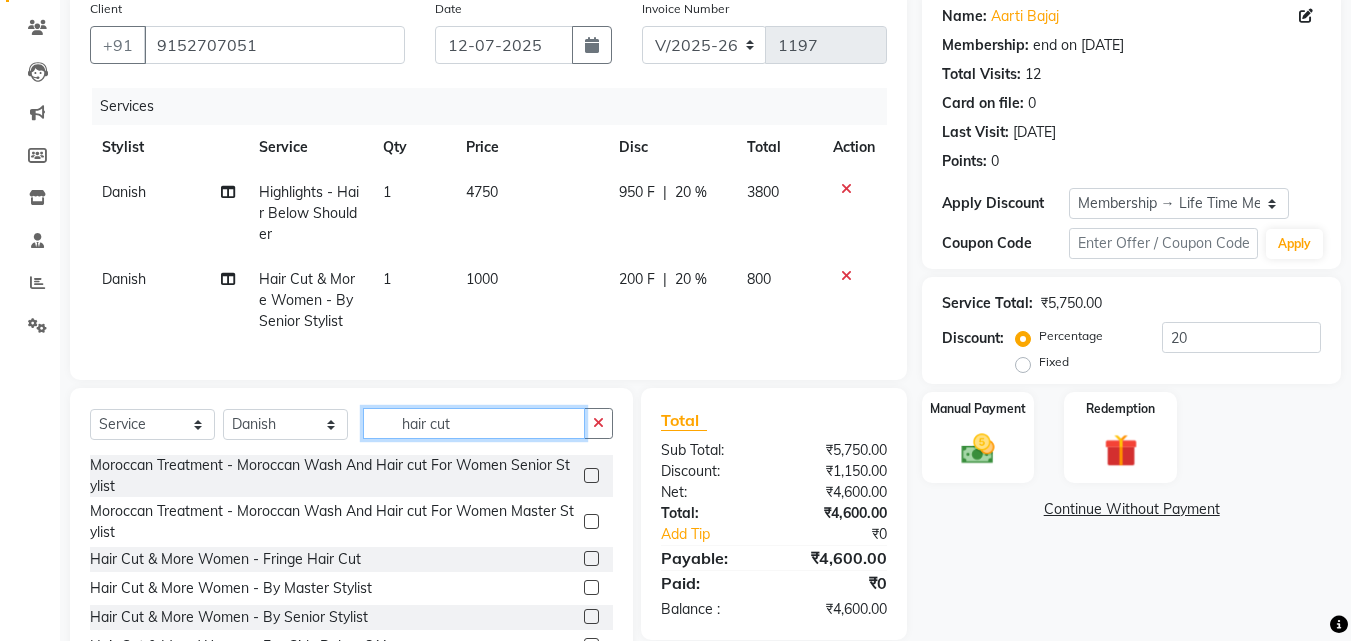 drag, startPoint x: 466, startPoint y: 432, endPoint x: 305, endPoint y: 432, distance: 161 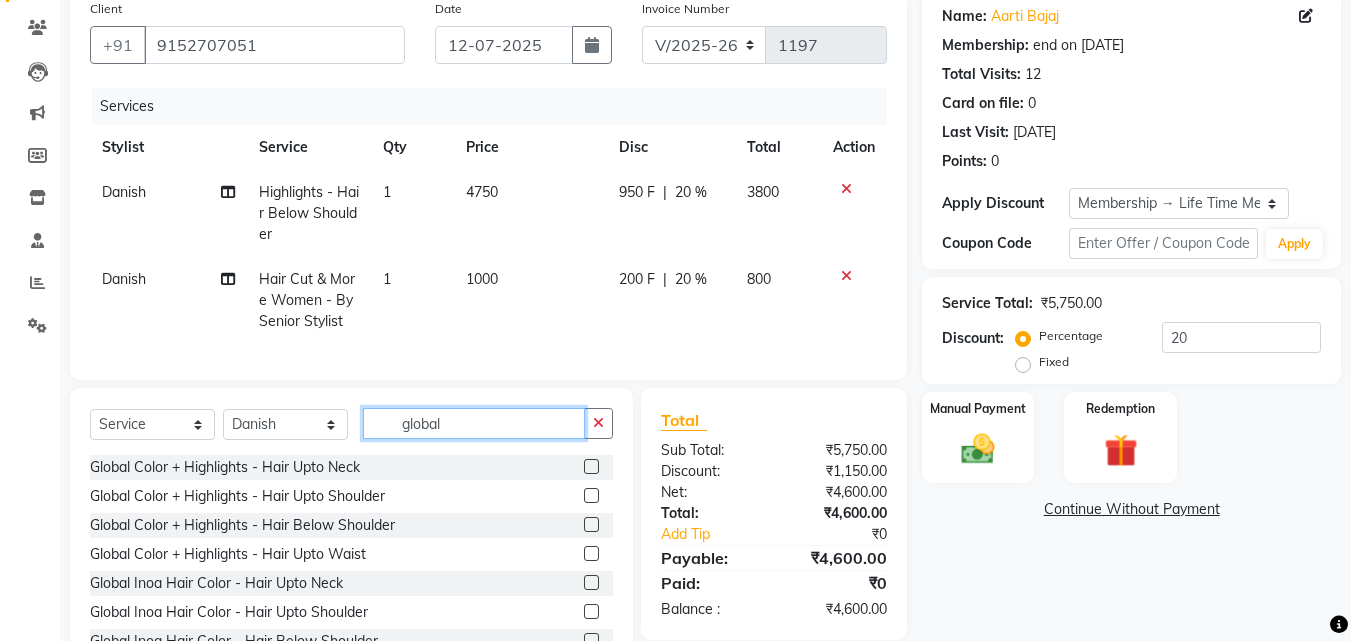 type on "global" 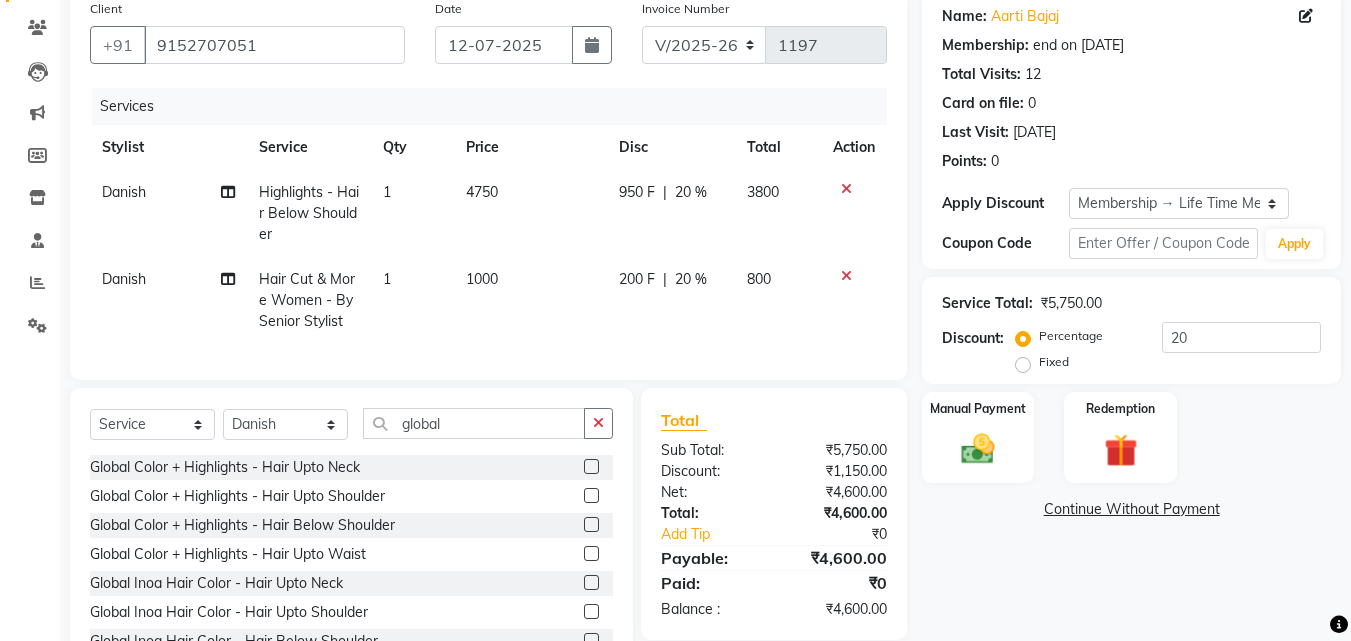click on "Global Color + Highlights  - Hair Upto Neck  Global Color + Highlights  - Hair Upto Shoulder  Global Color + Highlights  - Hair Below Shoulder  Global Color + Highlights  - Hair Upto Waist  Global Inoa Hair Color  - Hair Upto Neck  Global Inoa Hair Color  - Hair Upto Shoulder  Global Inoa Hair Color  - Hair Below Shoulder  Global Inoa Hair Color  - Hair Upto Waist  Global Inoa Hair Color  - For Men  Global Inoa Hair Color  - Side Lock+Moushtache  Global Inoa Hair Color  - Beard  Hair Color(Global Color)  - Hair Upto Neck  Hair Color(Global Color)  - Hair Upto Shoulder  Hair Color(Global Color)  - Hair Below Shoulder  Hair Color(Global Color)  - Hair Upto Waist  Hair Color(Global Color)  - For Men (Includes Moustache)  Hair Color(Global Color)  - Side Lock + Moushtache  Hair Color(Global Color)  - Beard" 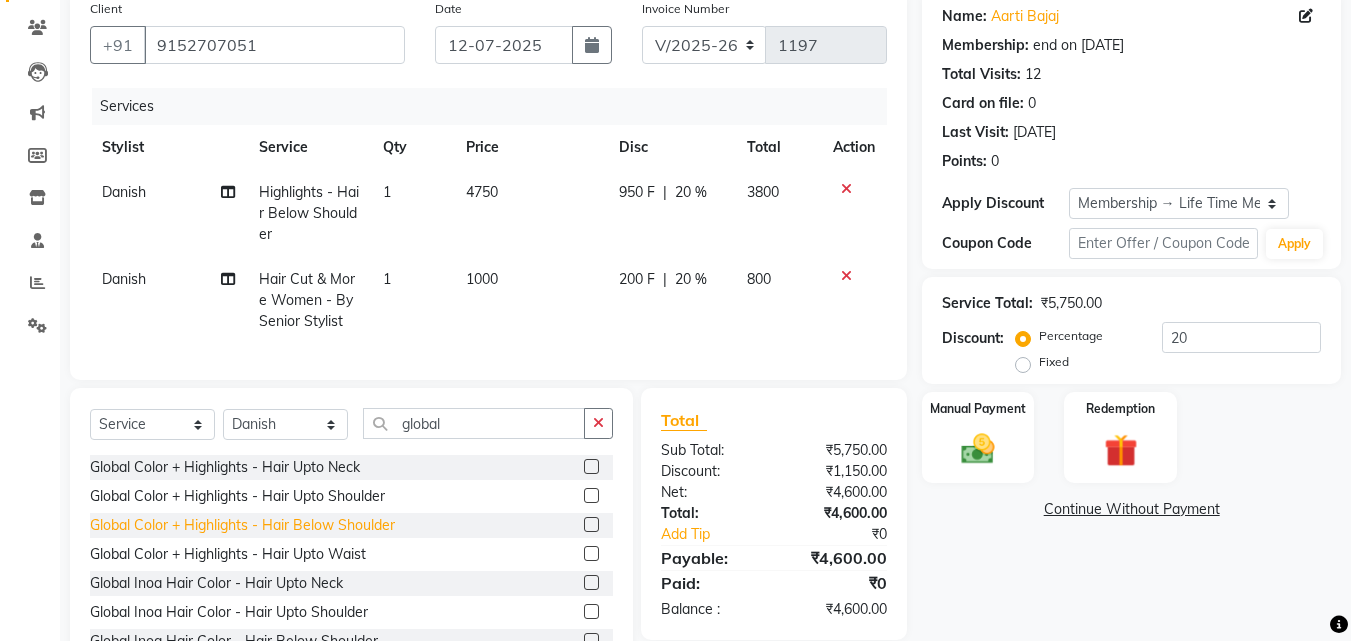 click on "Global Color + Highlights  - Hair Below Shoulder" 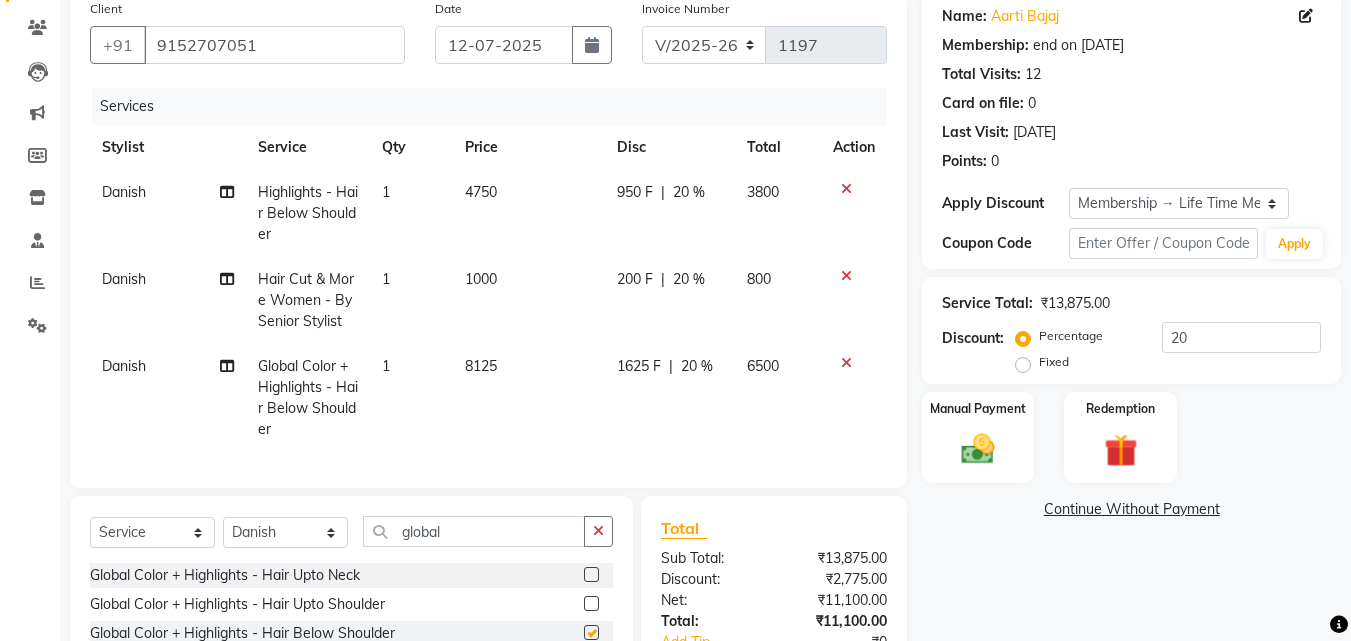 checkbox on "false" 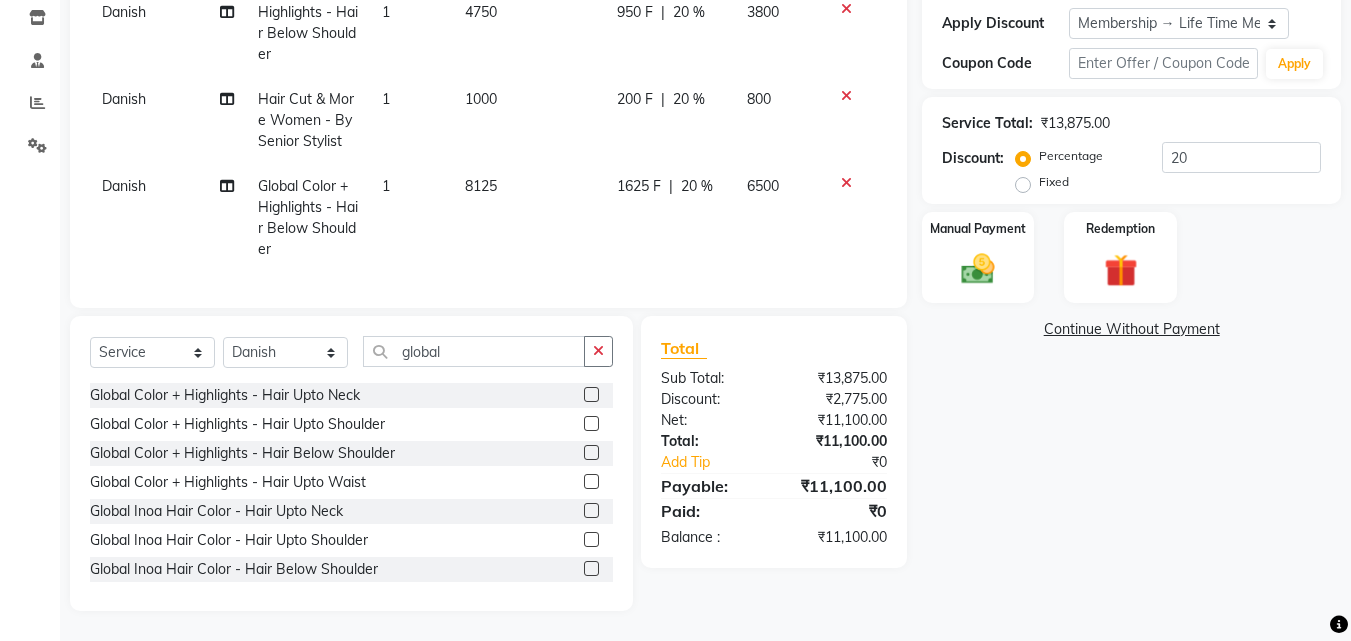 scroll, scrollTop: 355, scrollLeft: 0, axis: vertical 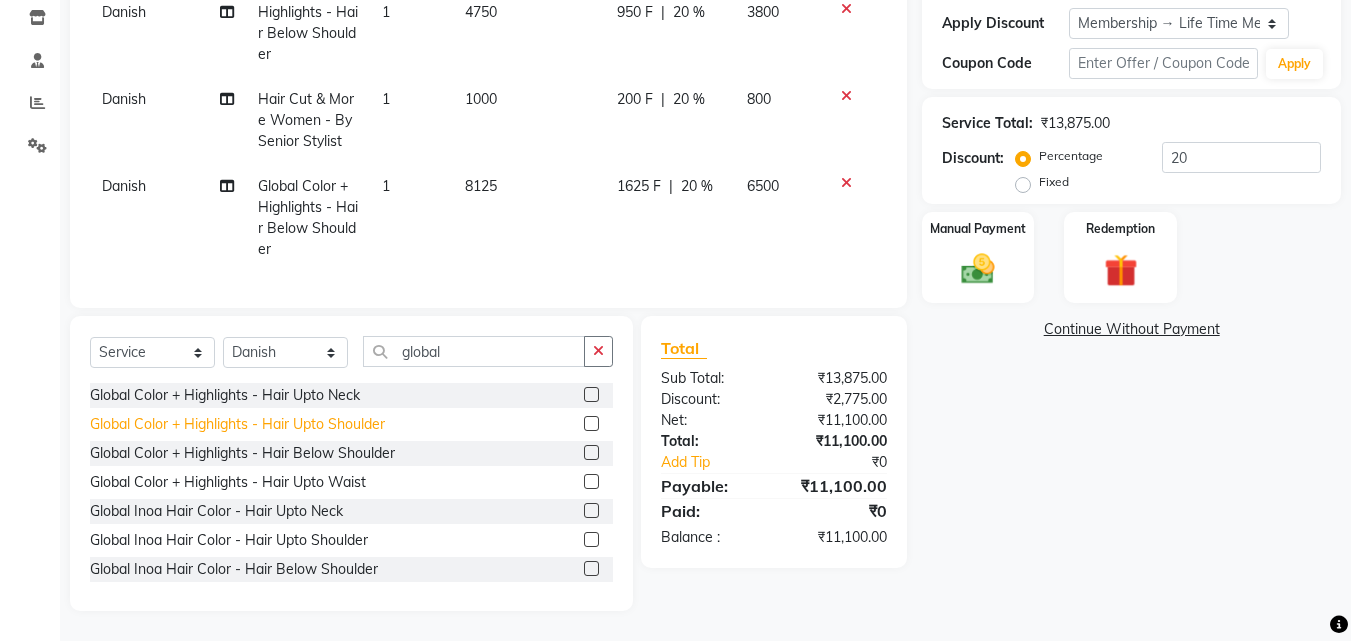 click on "Global Color + Highlights  - Hair Upto Shoulder" 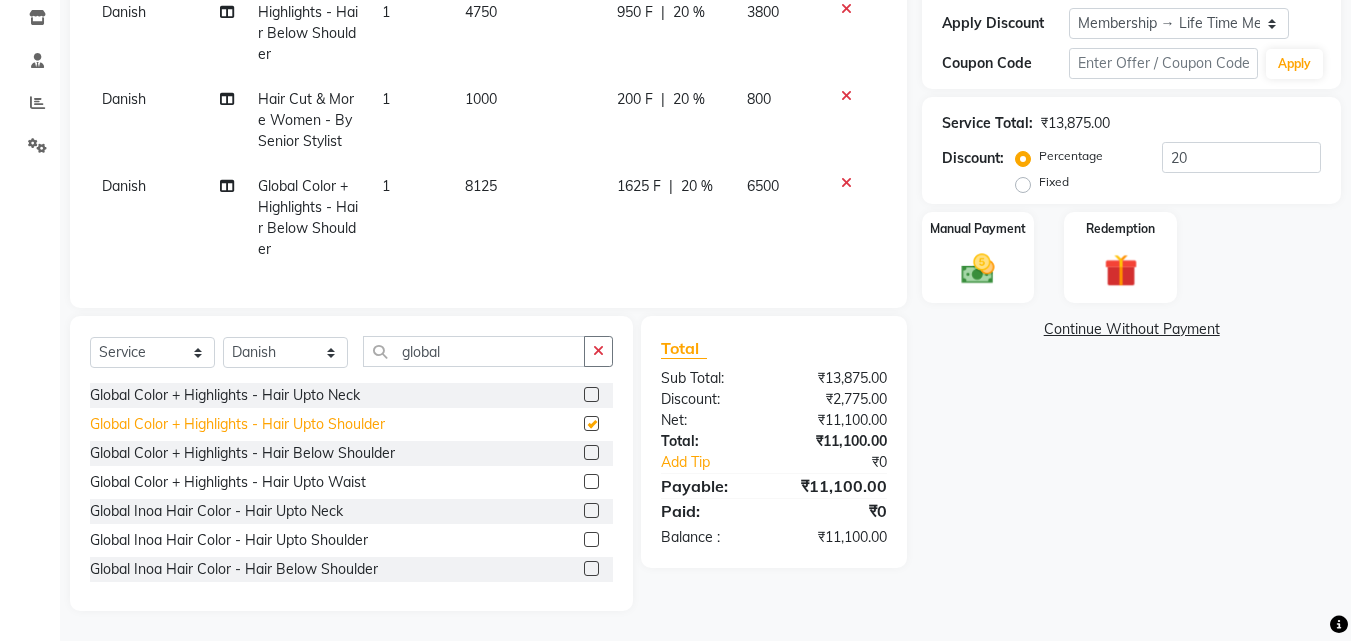 checkbox on "false" 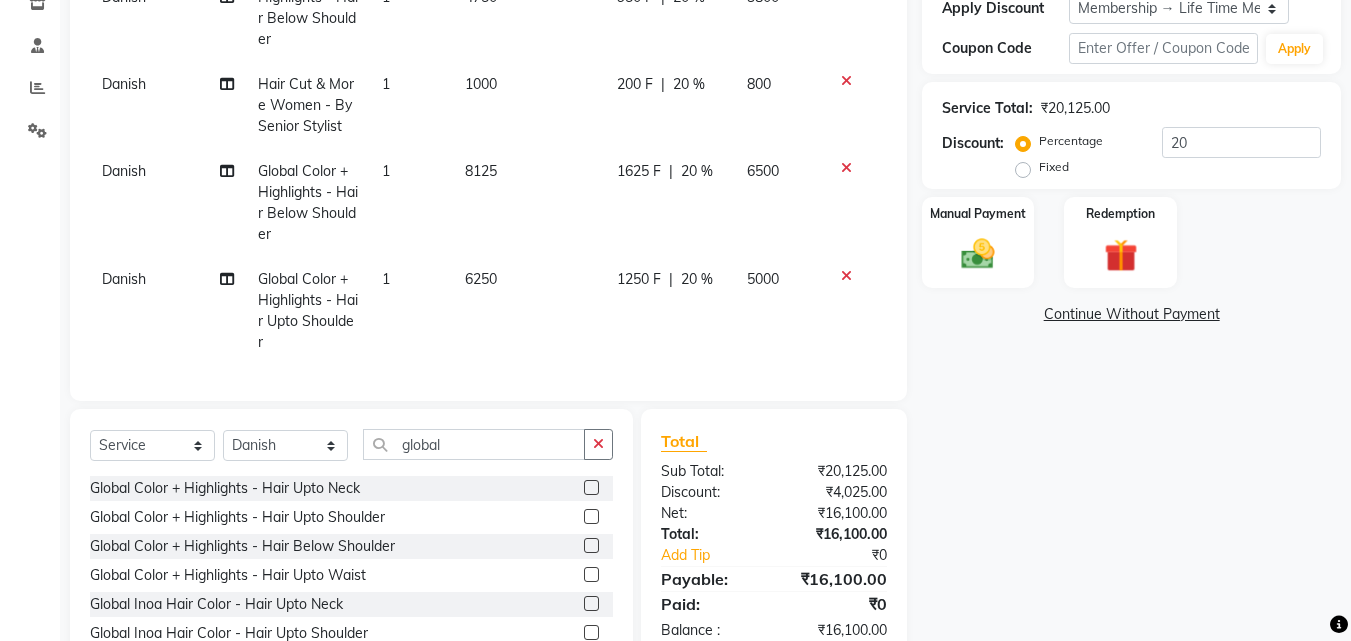 click 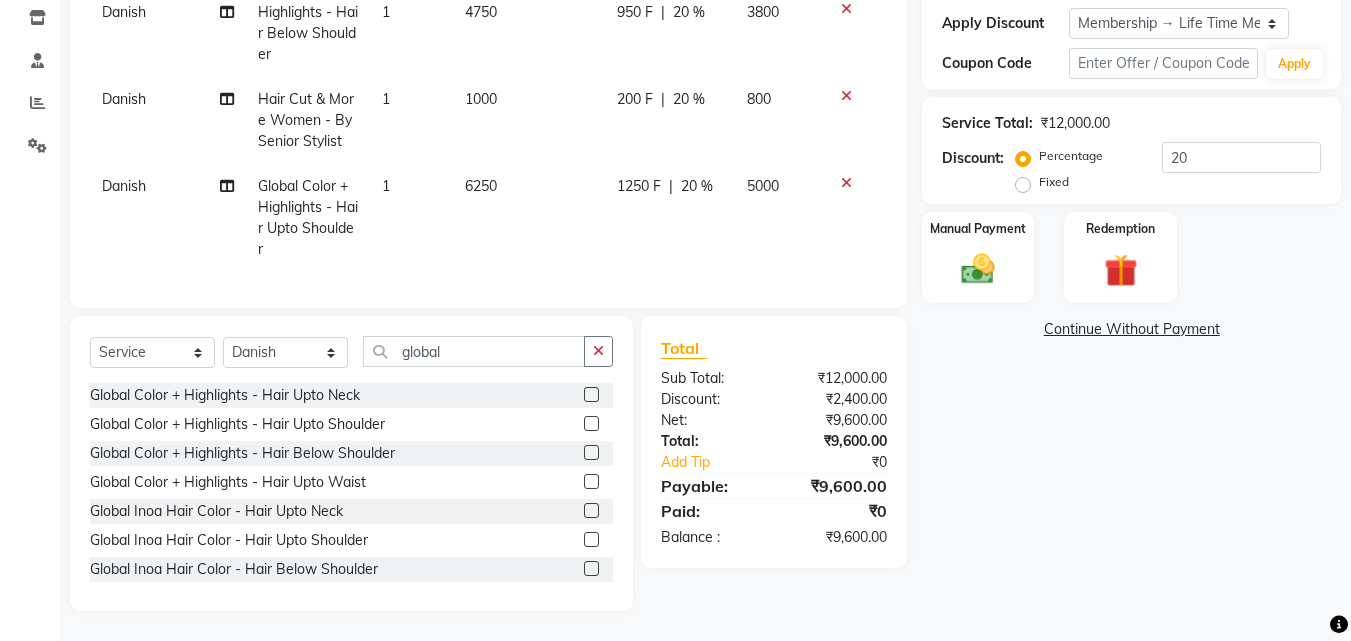 scroll, scrollTop: 340, scrollLeft: 0, axis: vertical 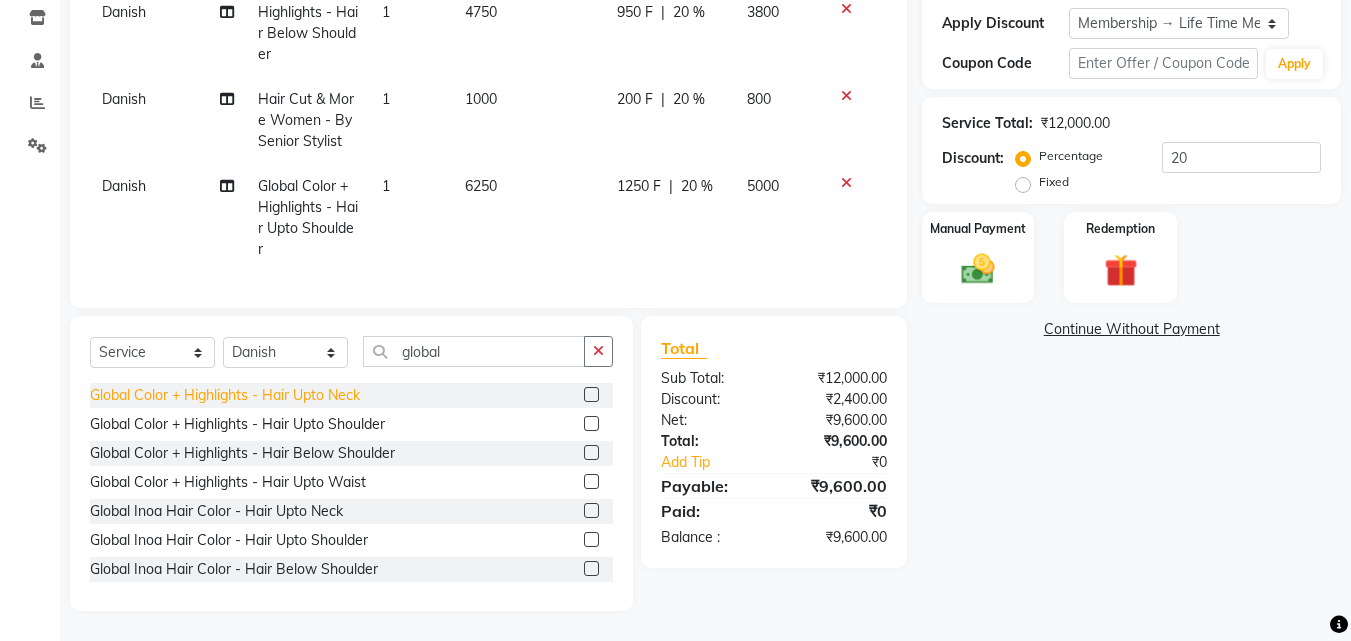 click on "Global Color + Highlights  - Hair Upto Neck" 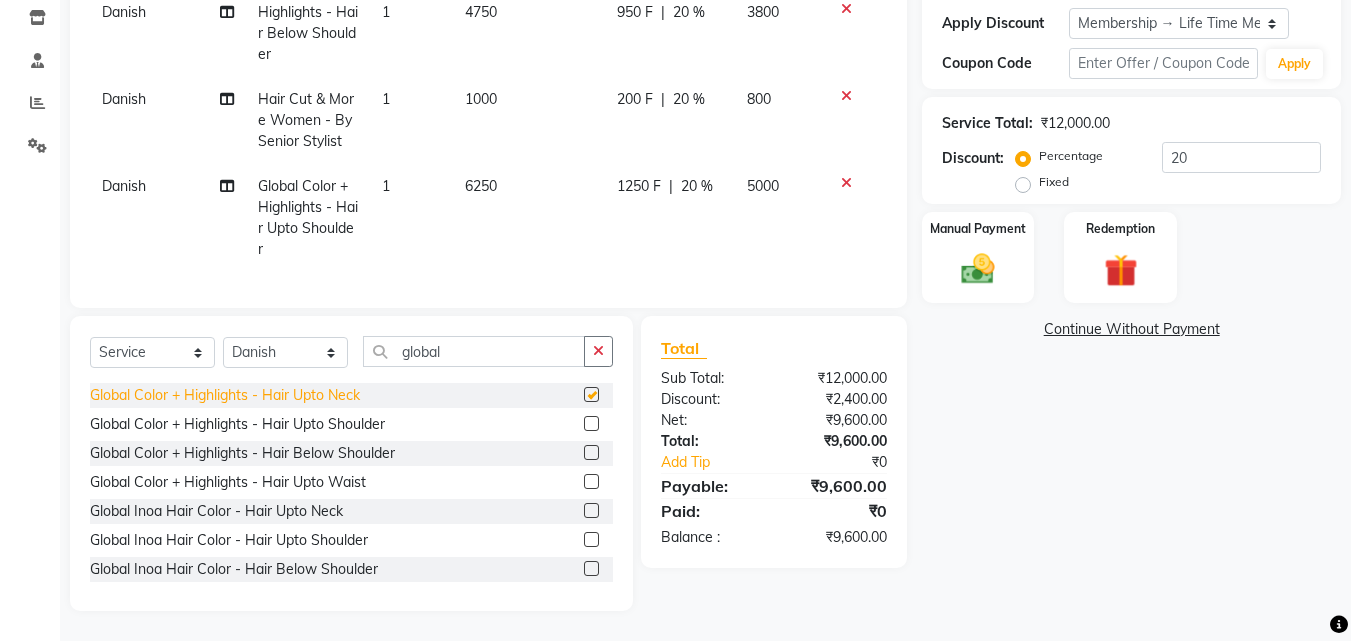 scroll, scrollTop: 355, scrollLeft: 0, axis: vertical 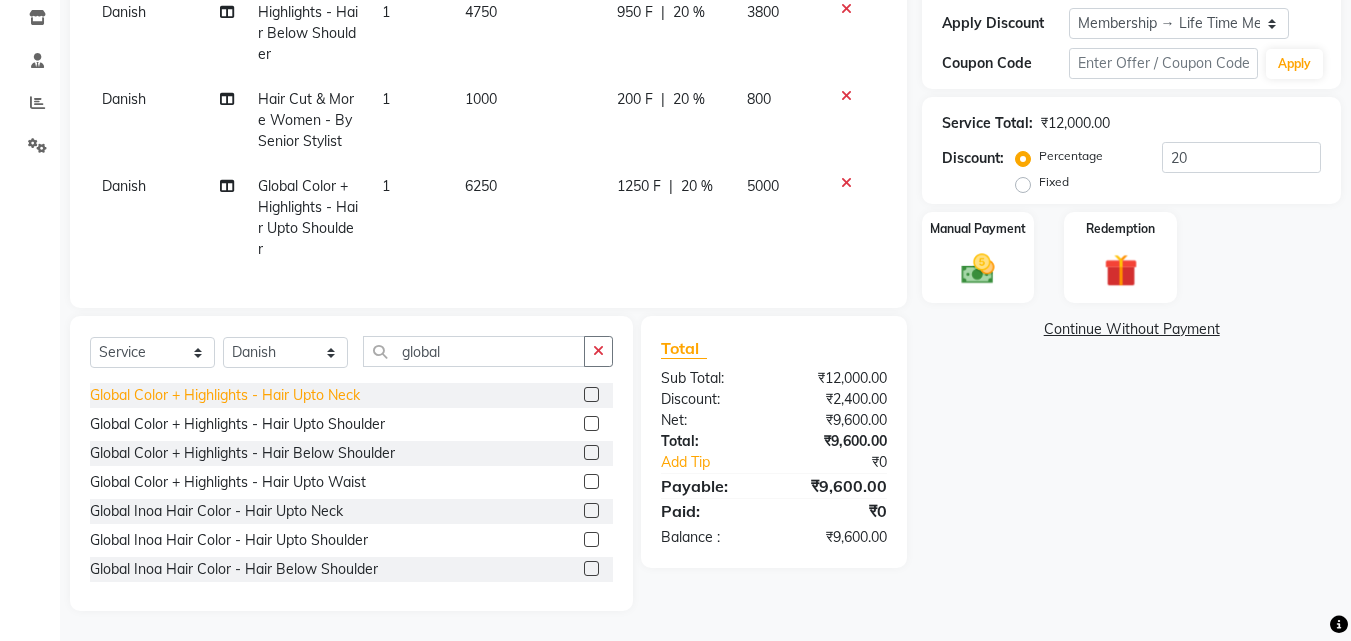 checkbox on "false" 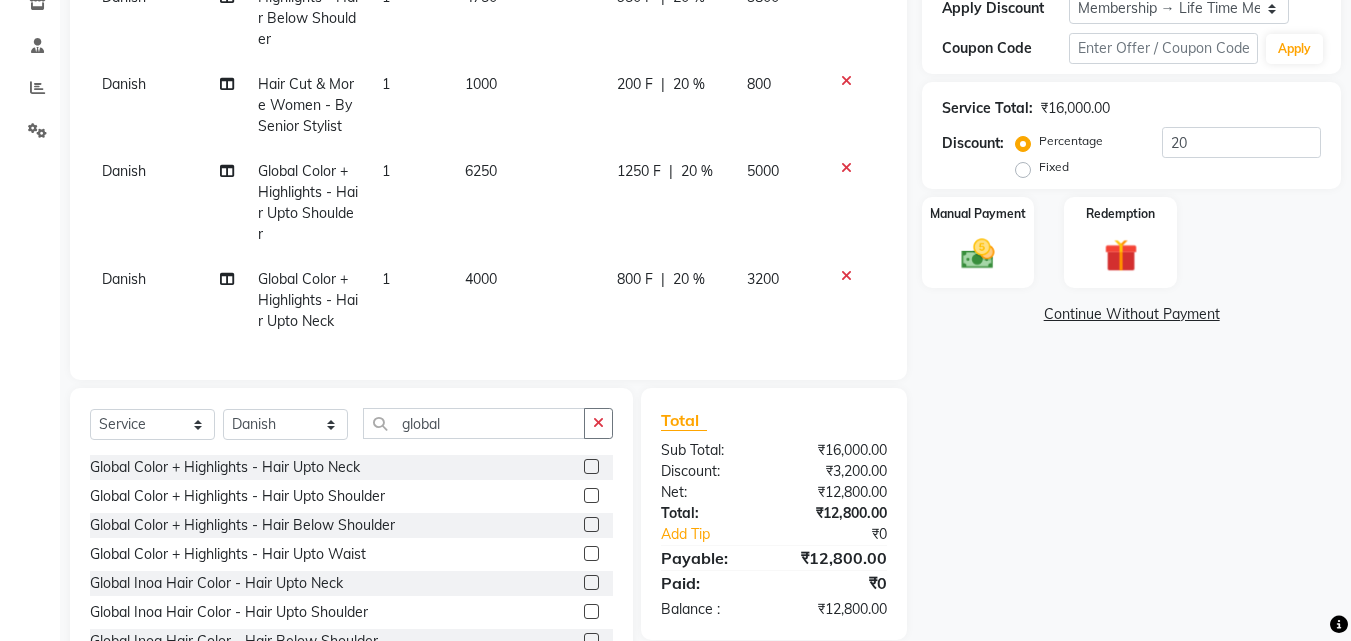 click 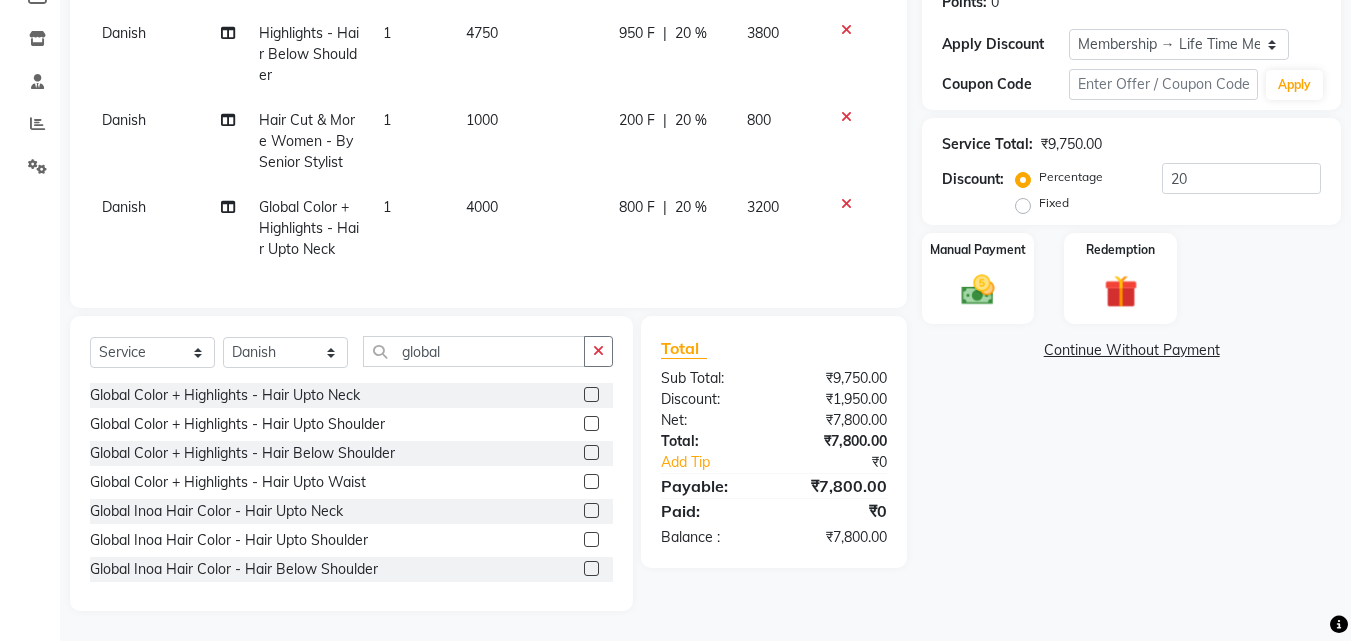 scroll, scrollTop: 334, scrollLeft: 0, axis: vertical 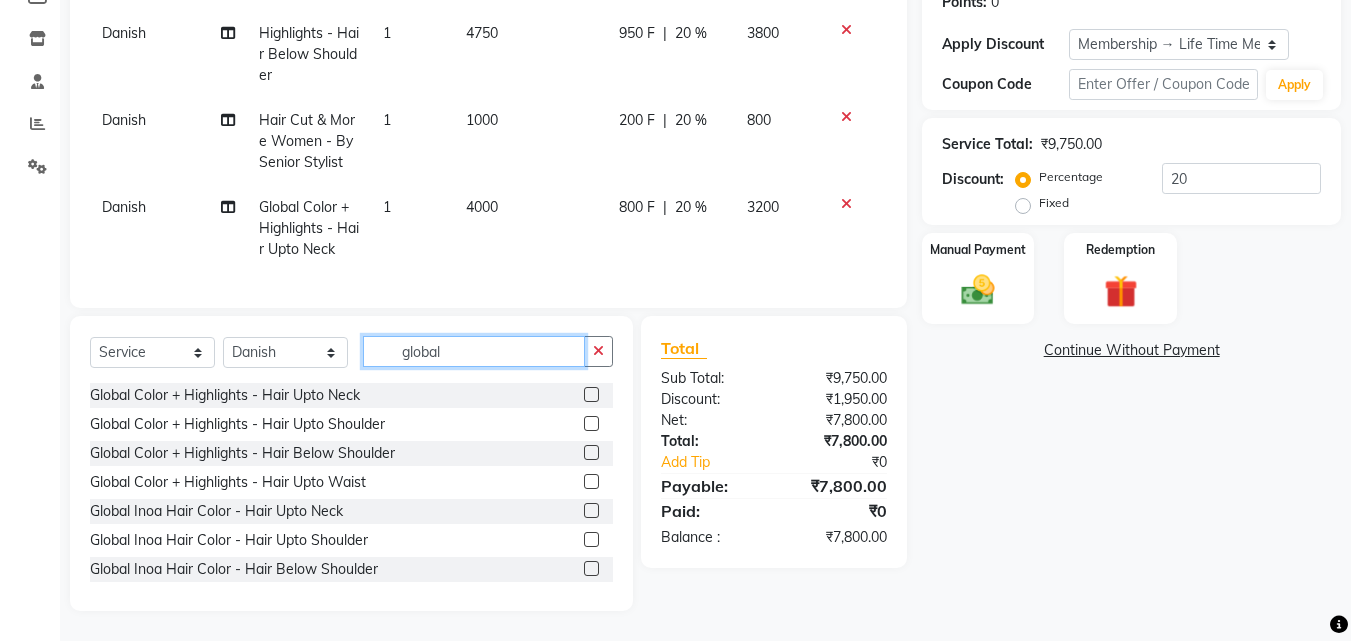 drag, startPoint x: 465, startPoint y: 356, endPoint x: 289, endPoint y: 355, distance: 176.00284 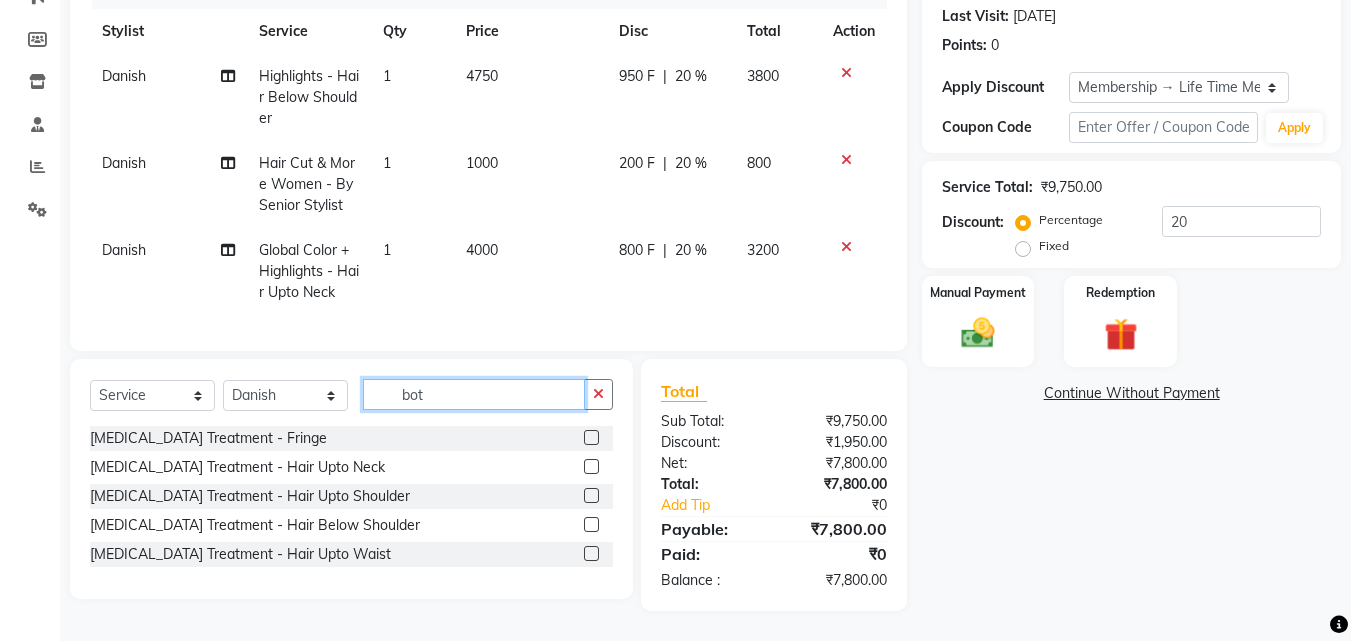 scroll, scrollTop: 291, scrollLeft: 0, axis: vertical 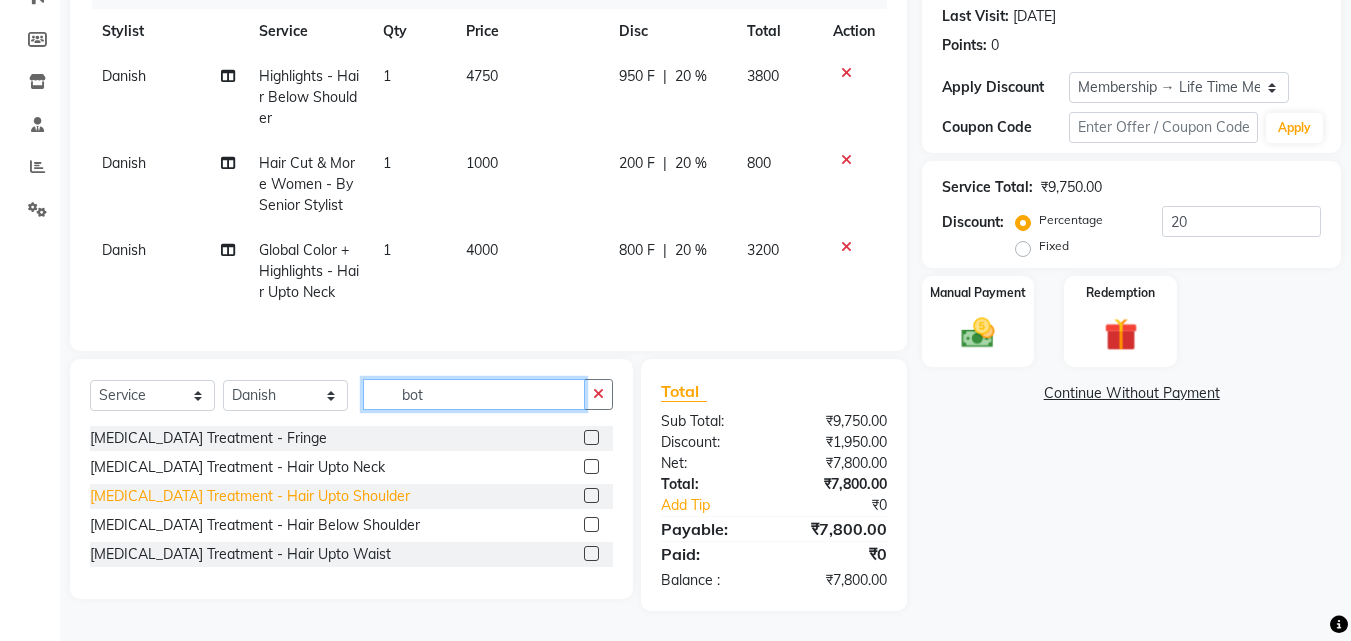 type on "bot" 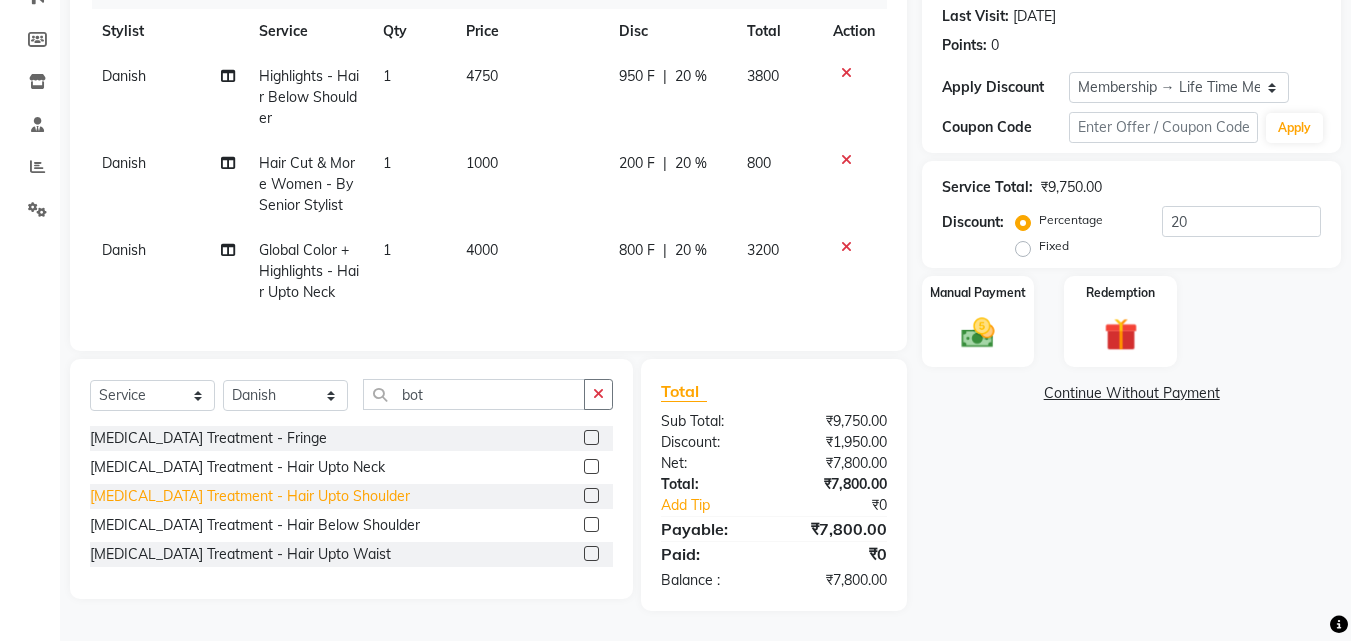 click on "[MEDICAL_DATA] Treatment  - Hair Upto Shoulder" 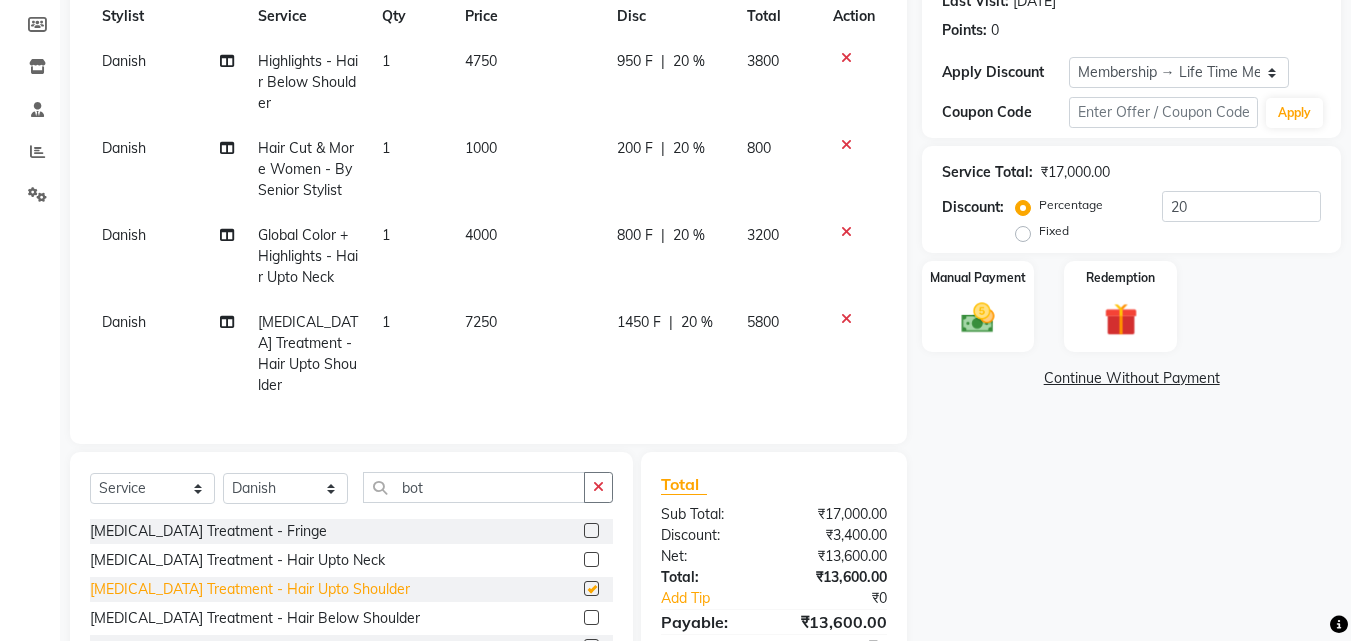 checkbox on "false" 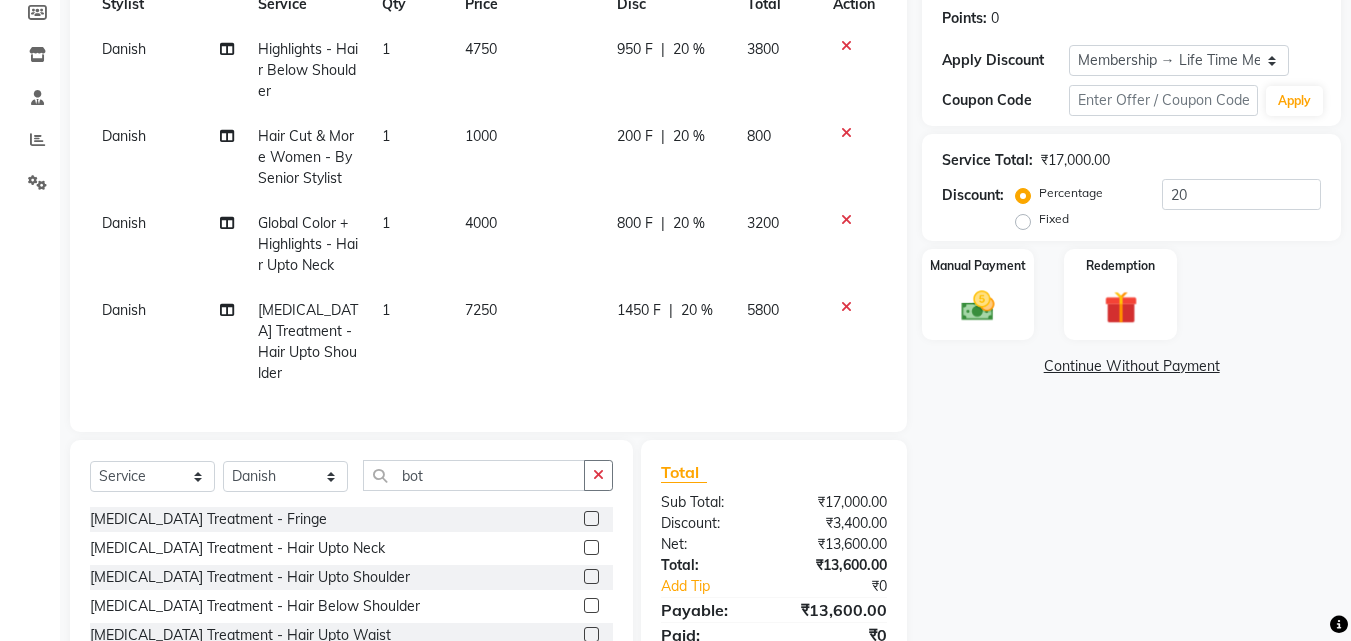 scroll, scrollTop: 378, scrollLeft: 0, axis: vertical 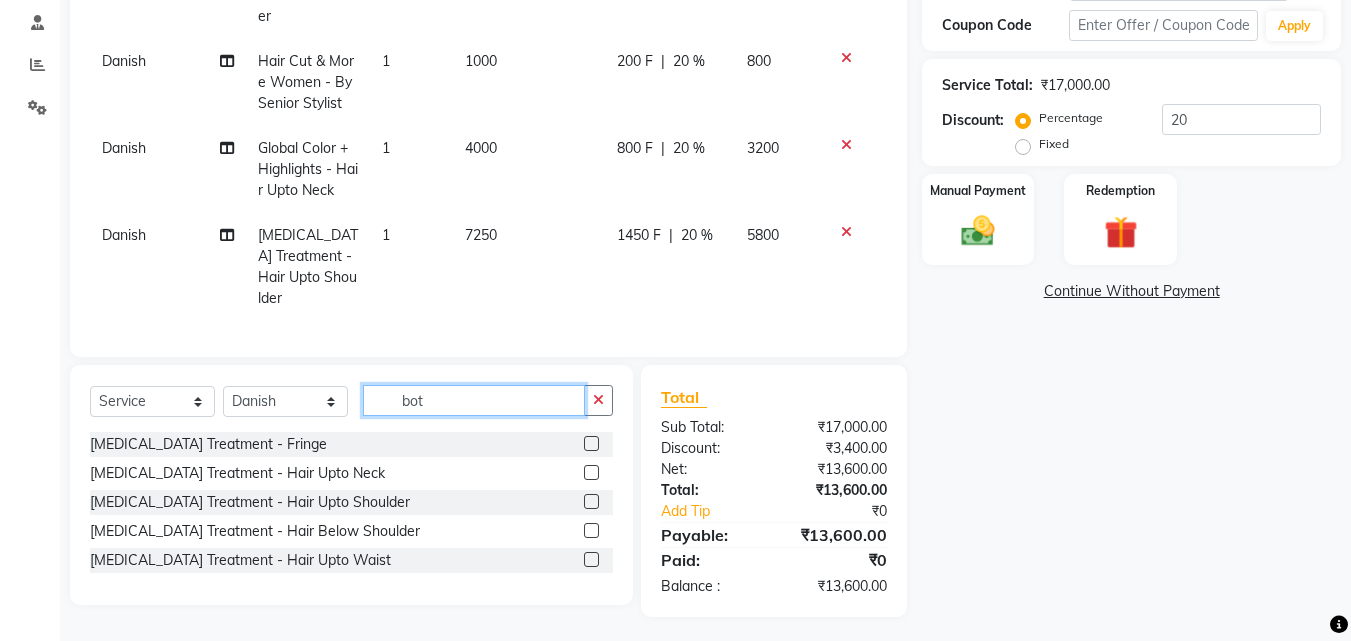 drag, startPoint x: 533, startPoint y: 404, endPoint x: 228, endPoint y: 399, distance: 305.041 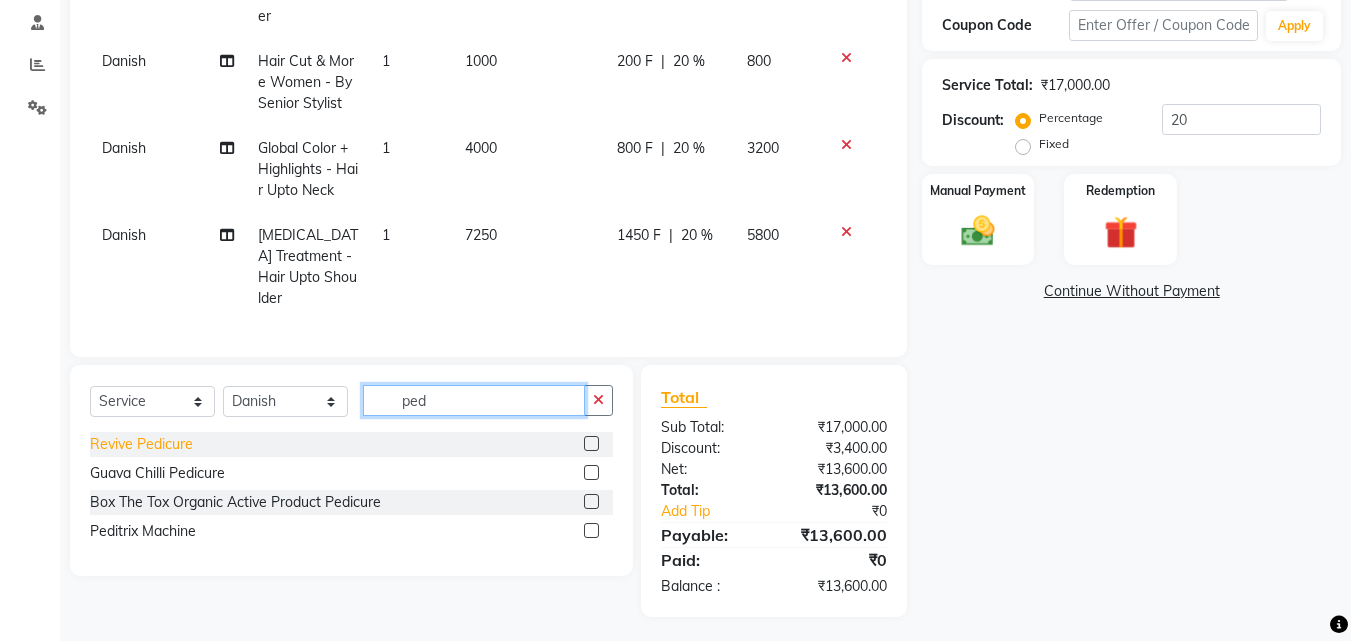 type on "ped" 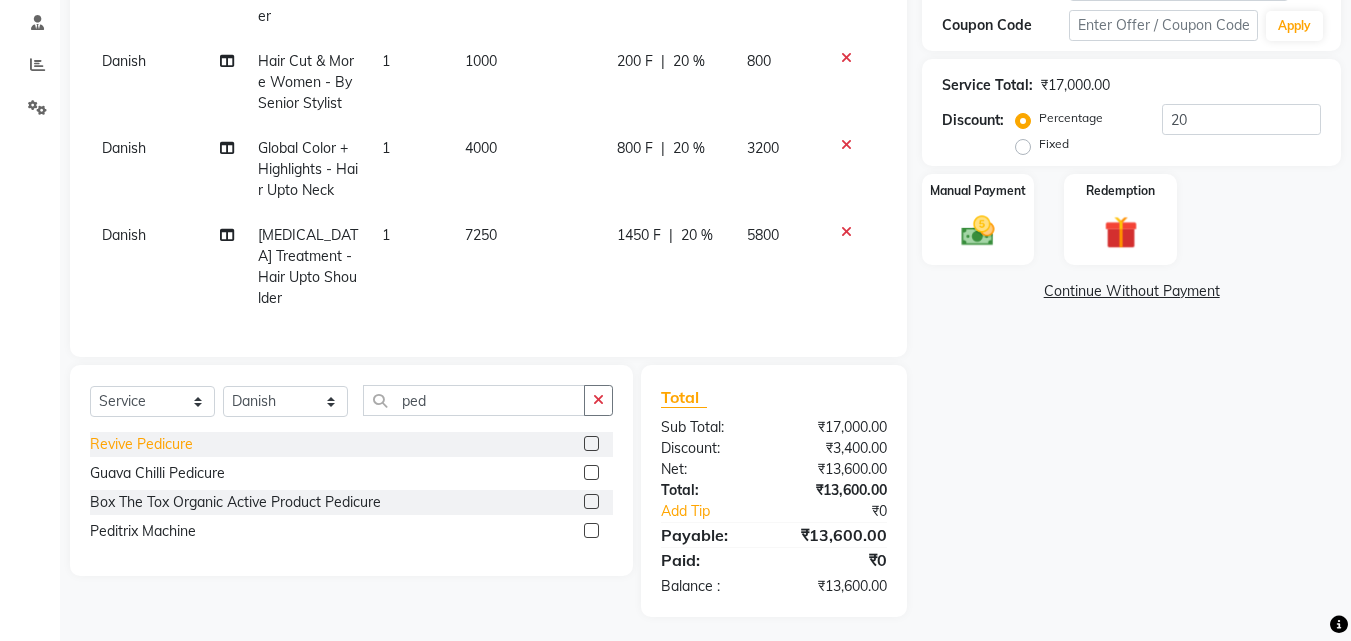 click on "Revive Pedicure" 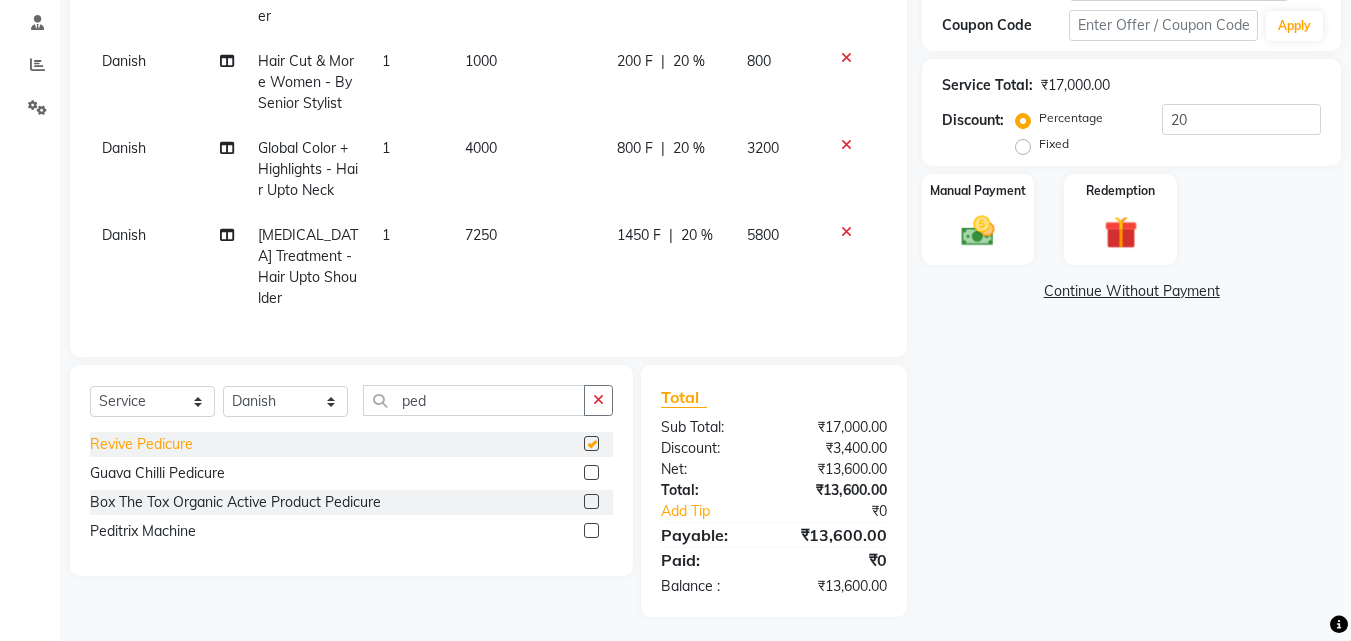 checkbox on "false" 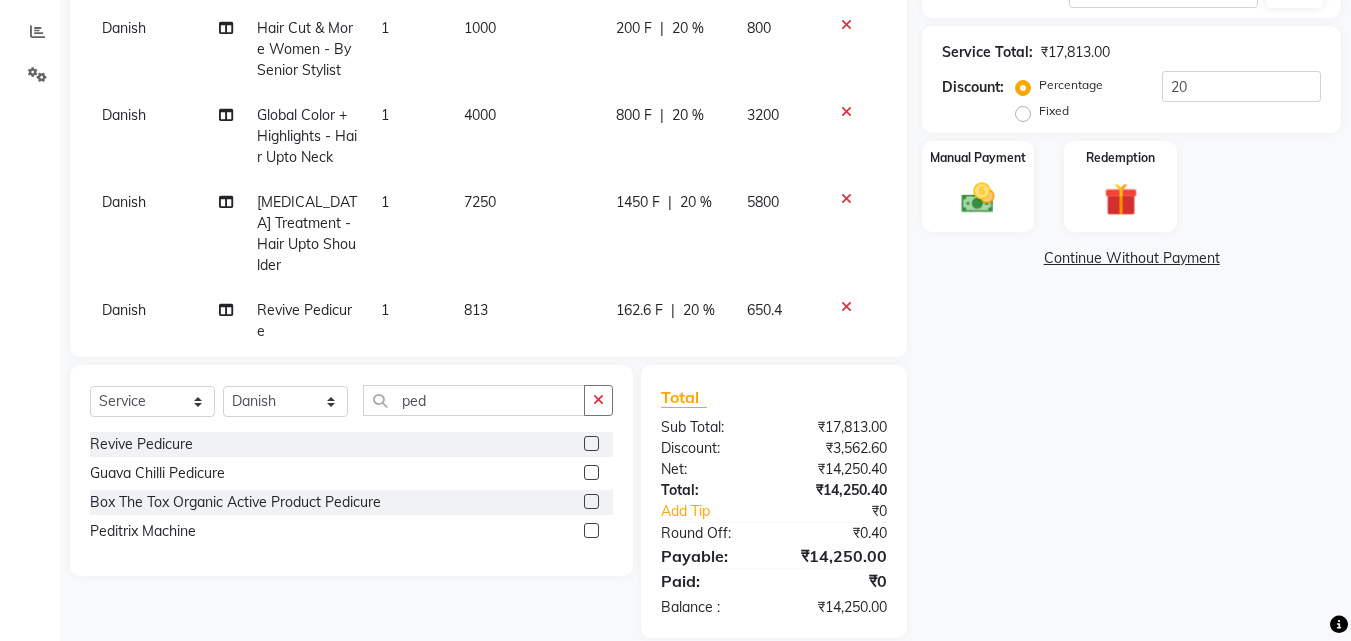 scroll, scrollTop: 438, scrollLeft: 0, axis: vertical 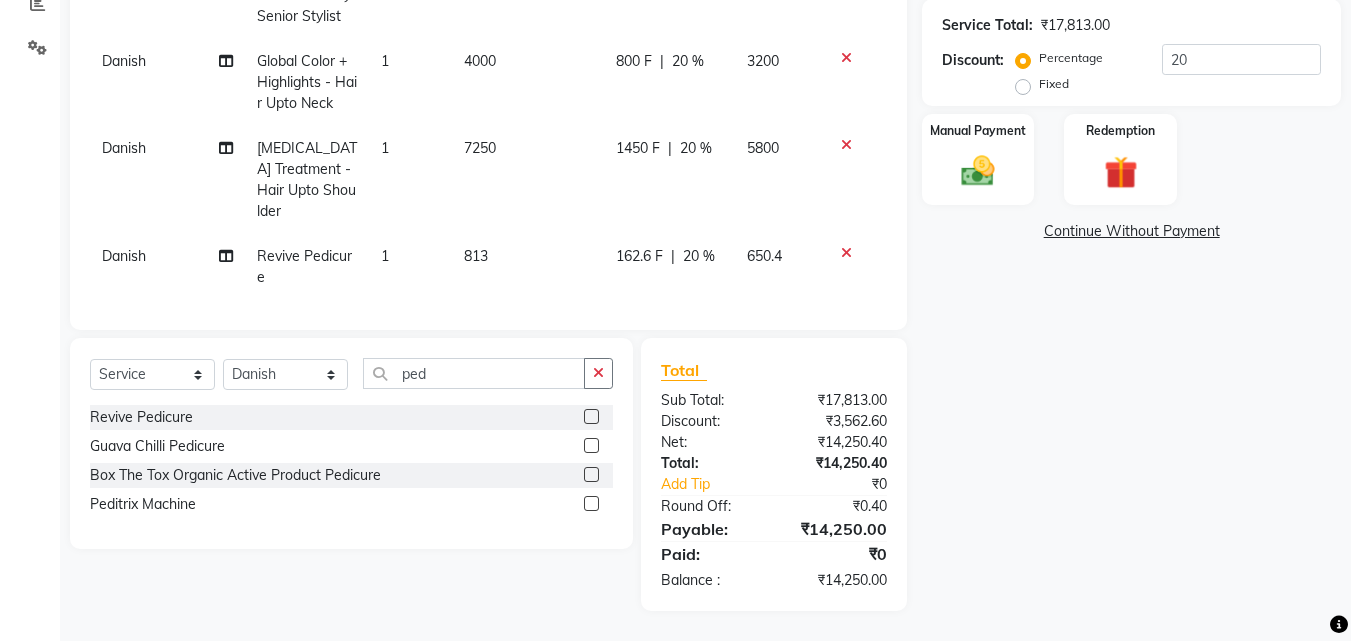click on "813" 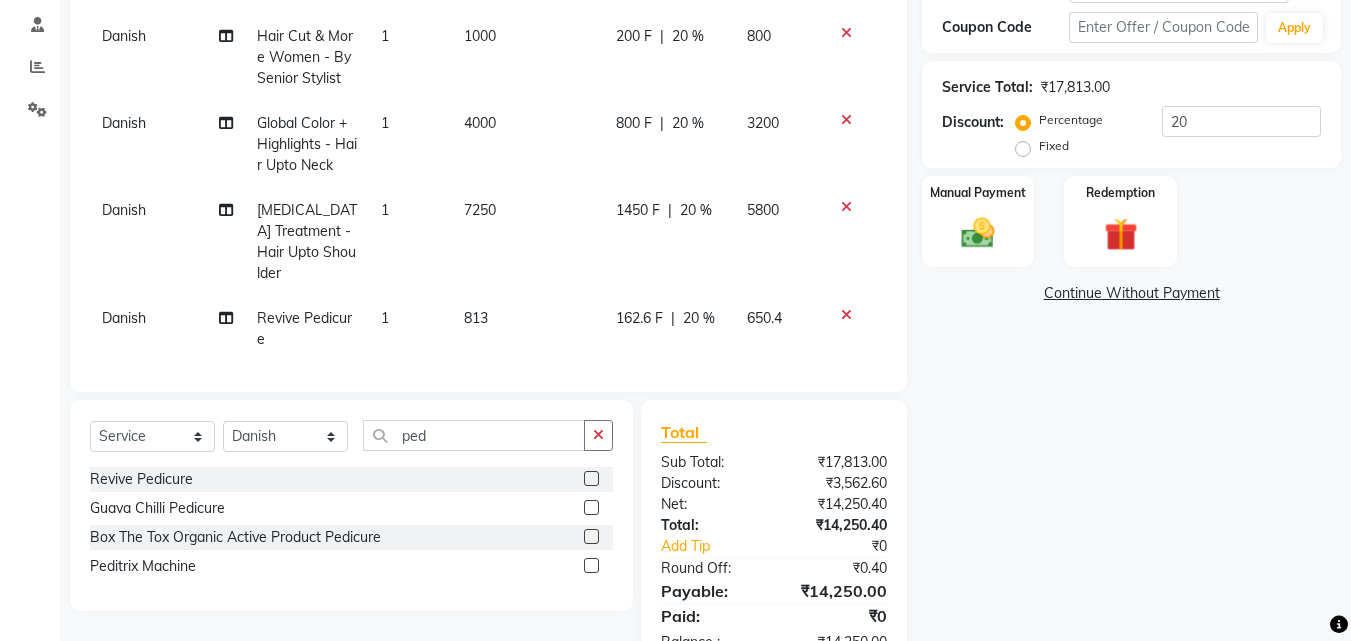scroll, scrollTop: 0, scrollLeft: 0, axis: both 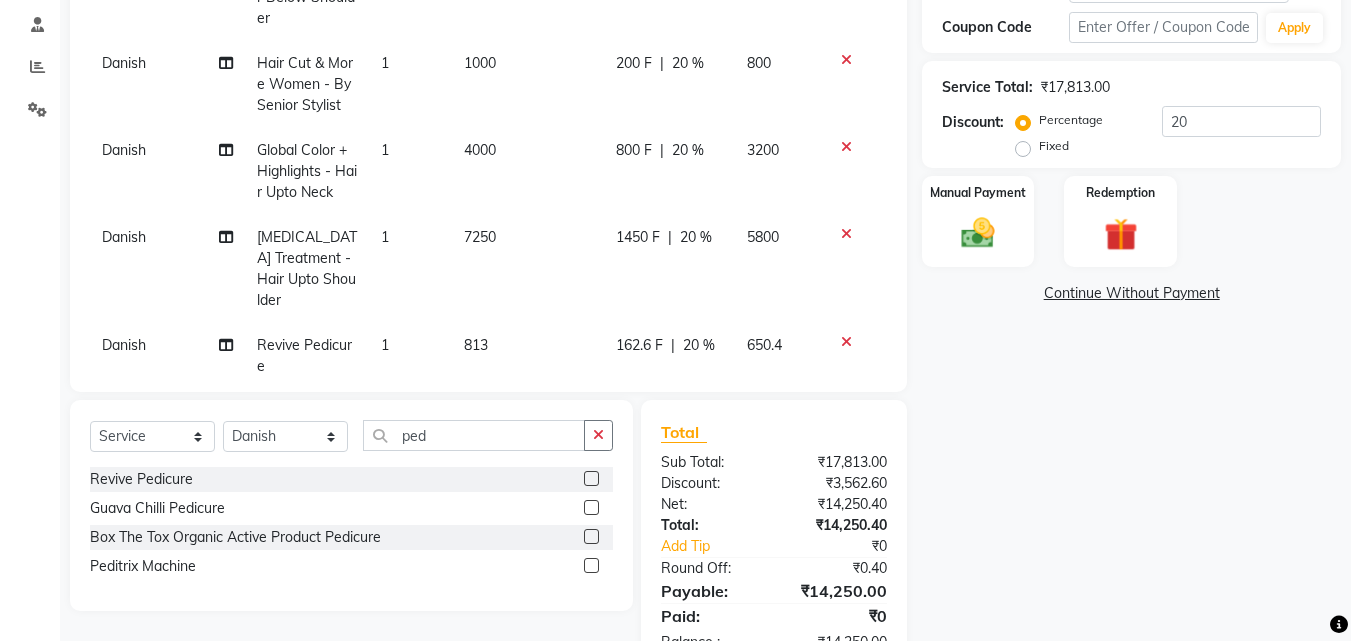 select on "13882" 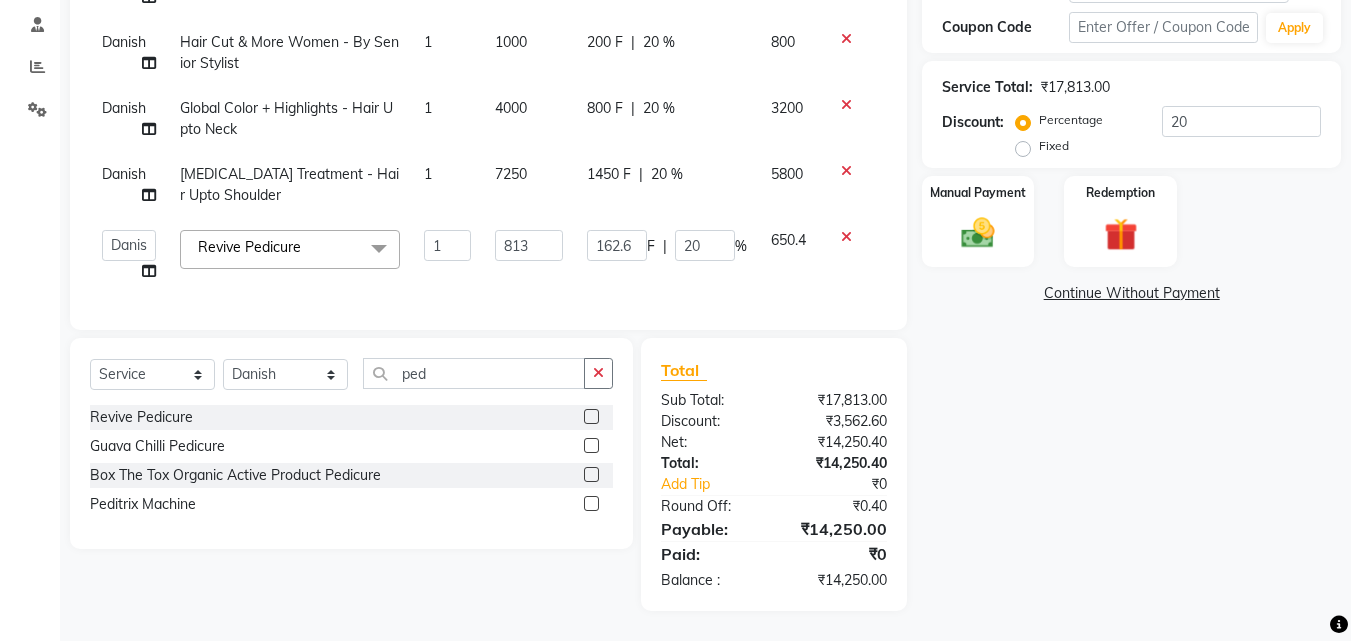 scroll, scrollTop: 391, scrollLeft: 0, axis: vertical 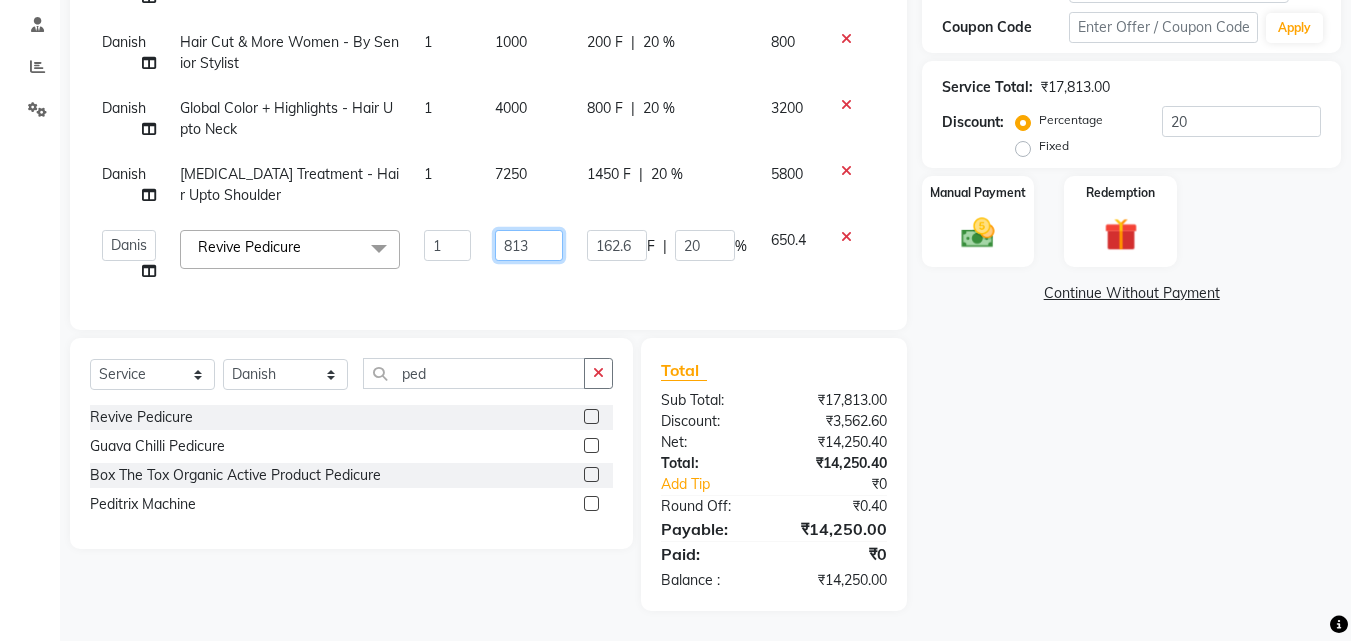 drag, startPoint x: 545, startPoint y: 234, endPoint x: 459, endPoint y: 227, distance: 86.28442 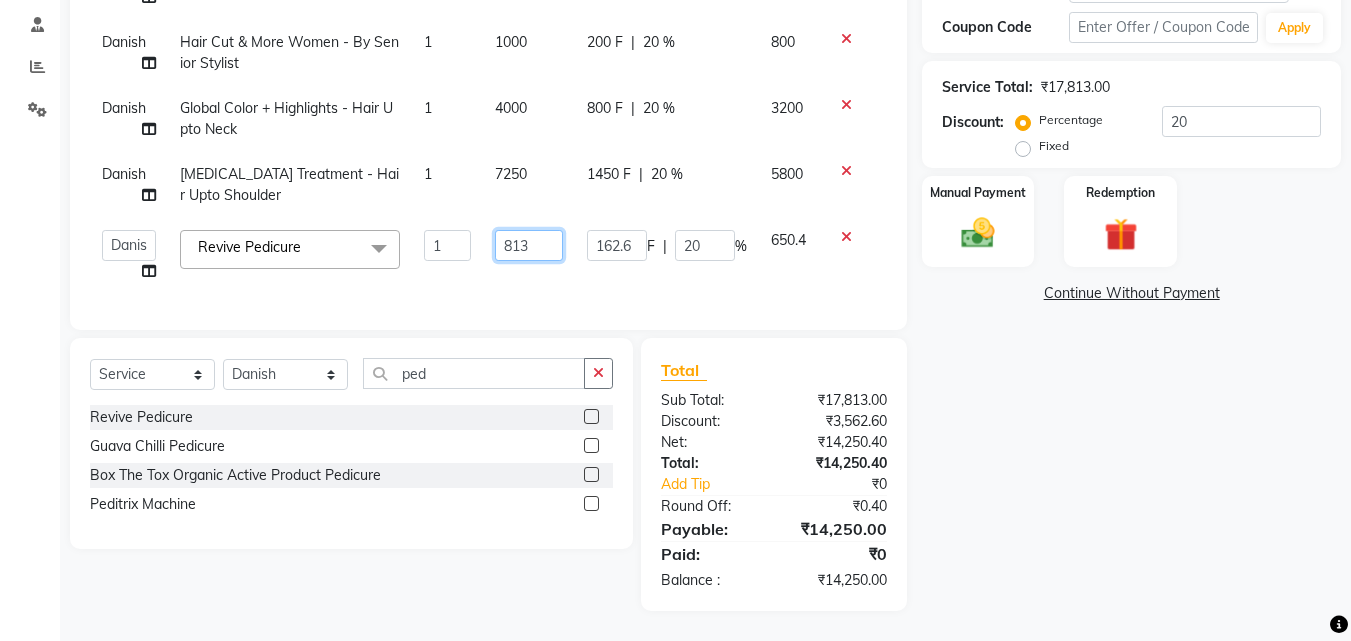 click on "Anwar   Danish   Janardhan   sabiya khan   Sajeda Siddiqui   Samiksha   Shakil   Sharif Ahmed   Shraddha   Vaishali  Revive Pedicure  x Reflexology  - Hand & Feet ( 60 Mins) Reflexology  - Back (30 Mins) Nails- Cut file & Polish Treatment For Skin  - Glow Peel Treatment Advance Facial - Hydra Facial ( Machine use ) O THREE FACIAL Fruit Clean Up Pre Lightining   - Per Streak Pre Lightining   - Hair Upto Neck Pre Lightining   - Hair Upto Shoulder Pre Lightining   - Hair Below Shoulder Pre Lightining   - Hair Upto Waist Pre Lightining   - For Men Hair Treatment(Hair Spa)  - Hair Upto Neck Hair Treatment(Hair Spa)  - Hair Upto Shoulder Hair Treatment(Hair Spa)  - Hair Below Shoulder Hair Treatment(Hair Spa)  - Hair Upto Waist Hair Treatment(Hair Spa)  - For Men Loreal Scalp Advanced Treatment - For women Loreal Scalp Advanced Clay Treatment  3TENX SPA Head Massage  - For Women Head Massage  - For Men Head Massage  - For Women With Shampoo Head Massage  - For Men With Shampoo Anti Dandruff  - For Women Mehndi 1" 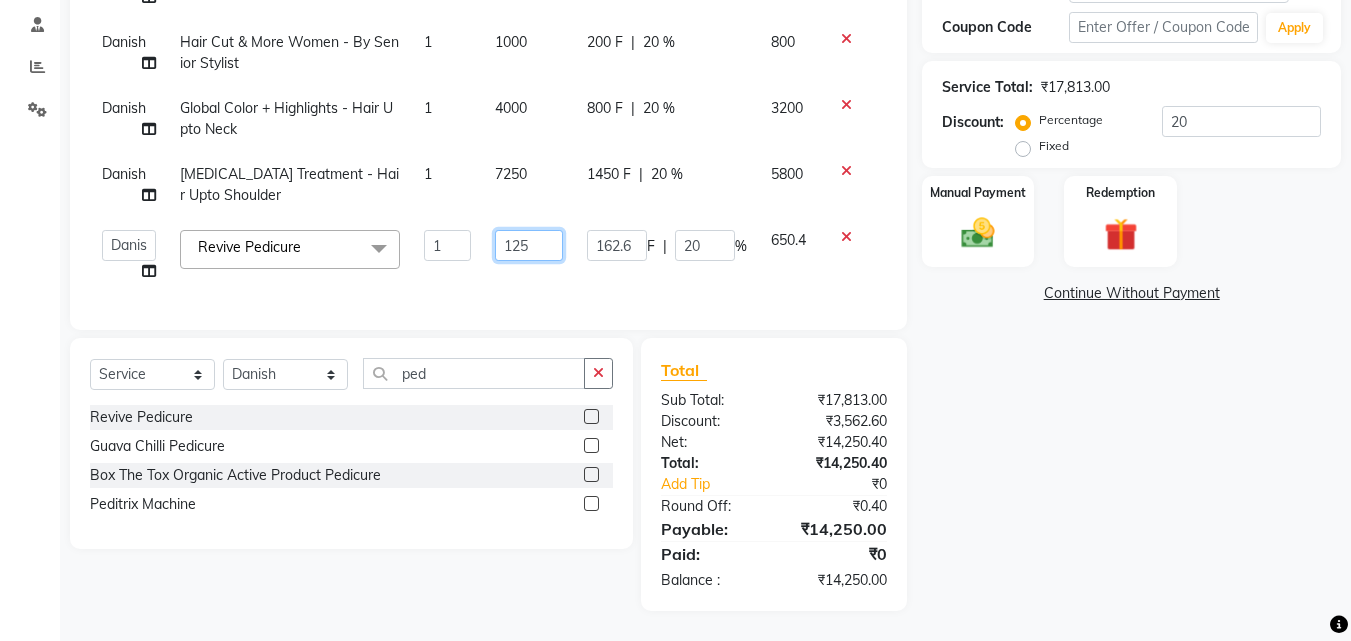 type on "1250" 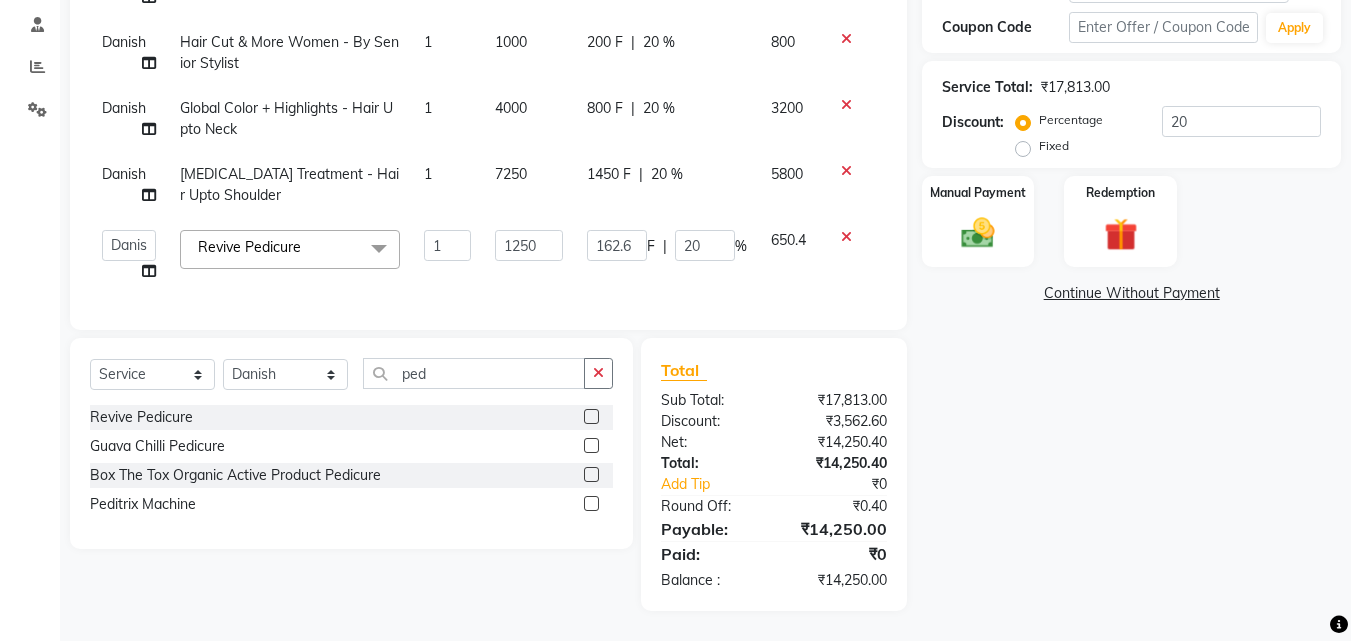 click on "Danish Highlights  - Hair Below Shoulder 1 4750 950 F | 20 % 3800 Danish Hair Cut & More Women  - By Senior Stylist 1 1000 200 F | 20 % 800 Danish Global Color + Highlights  - Hair Upto Neck 1 4000 800 F | 20 % 3200 Danish Botox Treatment  - Hair Upto Shoulder 1 7250 1450 F | 20 % 5800  Anwar   Danish   Janardhan   sabiya khan   Sajeda Siddiqui   Samiksha   Shakil   Sharif Ahmed   Shraddha   Vaishali  Revive Pedicure  x Reflexology  - Hand & Feet ( 60 Mins) Reflexology  - Back (30 Mins) Nails- Cut file & Polish Treatment For Skin  - Glow Peel Treatment Advance Facial - Hydra Facial ( Machine use ) O THREE FACIAL Fruit Clean Up Pre Lightining   - Per Streak Pre Lightining   - Hair Upto Neck Pre Lightining   - Hair Upto Shoulder Pre Lightining   - Hair Below Shoulder Pre Lightining   - Hair Upto Waist Pre Lightining   - For Men Hair Treatment(Hair Spa)  - Hair Upto Neck Hair Treatment(Hair Spa)  - Hair Upto Shoulder Hair Treatment(Hair Spa)  - Hair Below Shoulder Hair Treatment(Hair Spa)  - Hair Upto Waist 1 F" 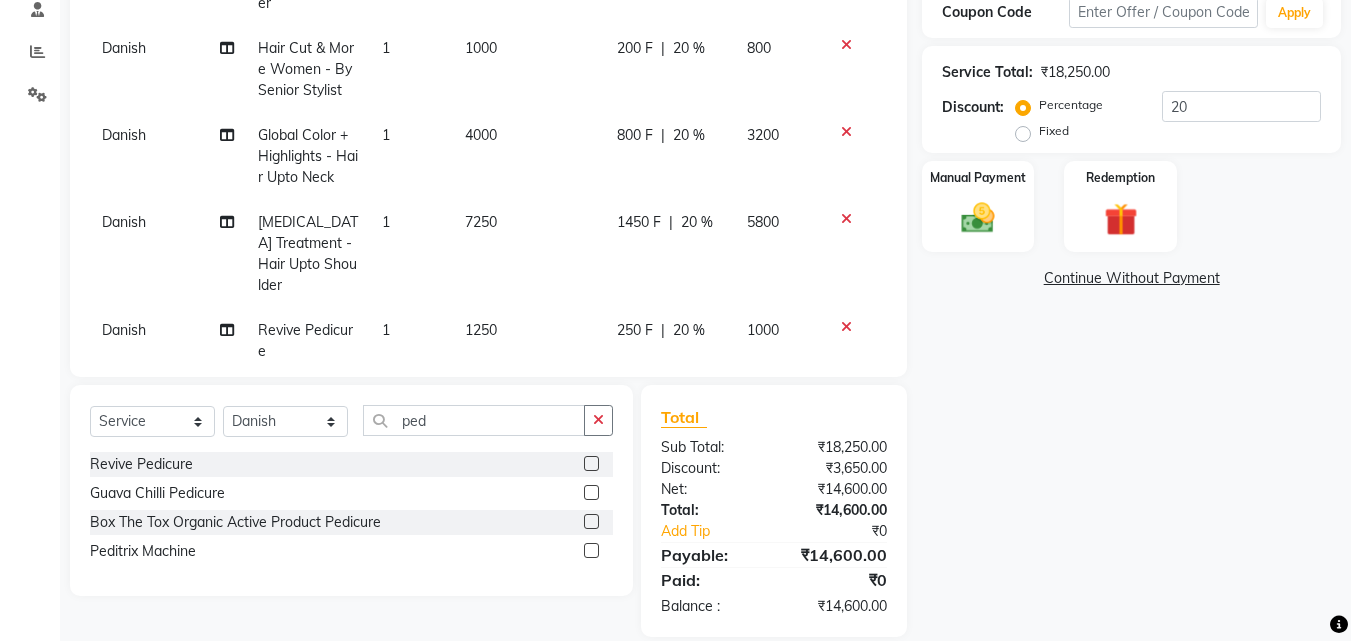 click on "4000" 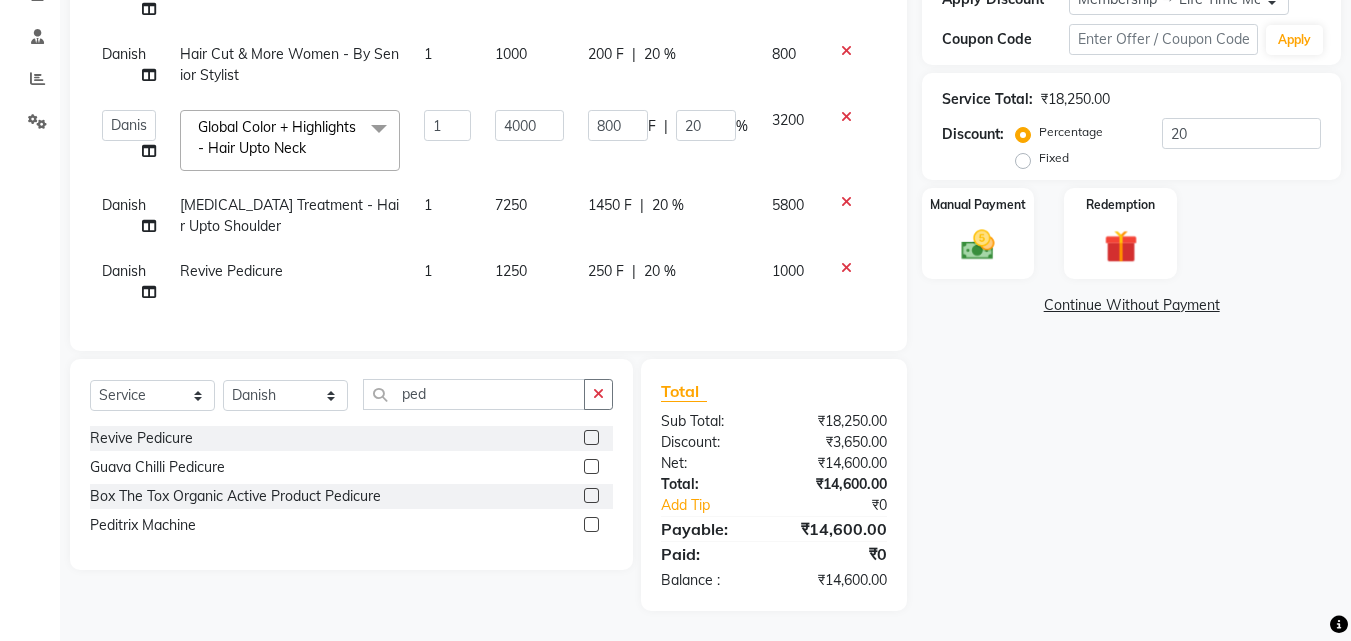 scroll, scrollTop: 379, scrollLeft: 0, axis: vertical 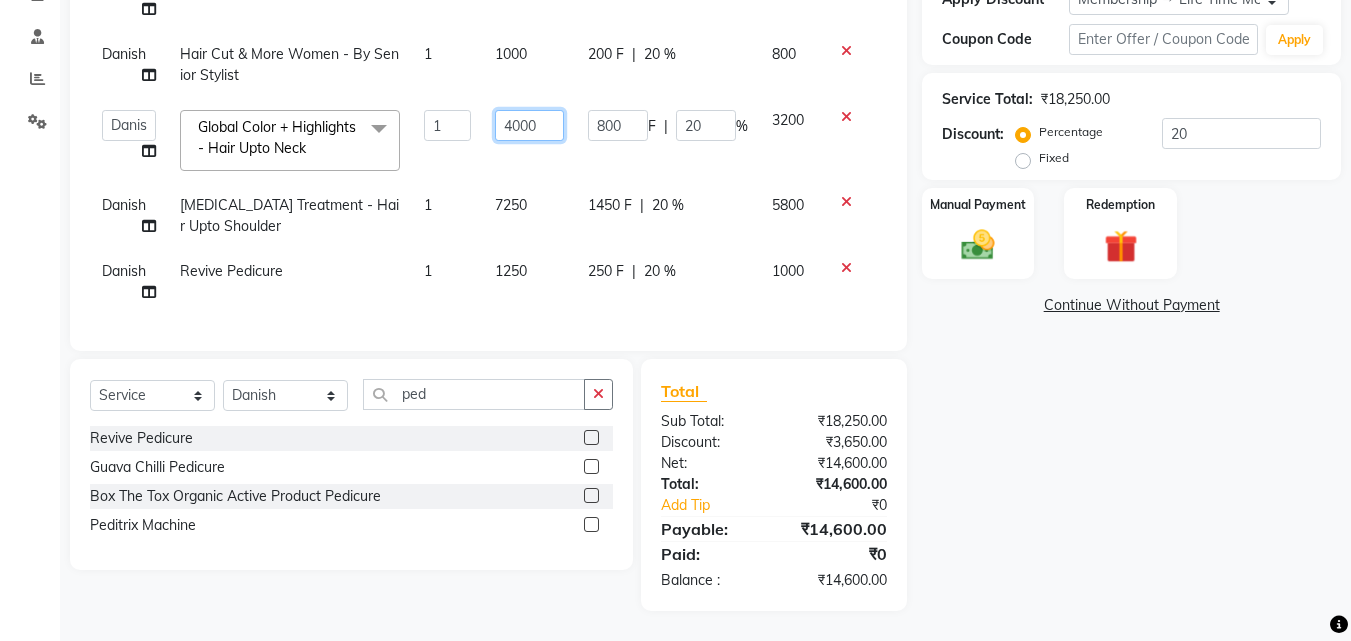 click on "4000" 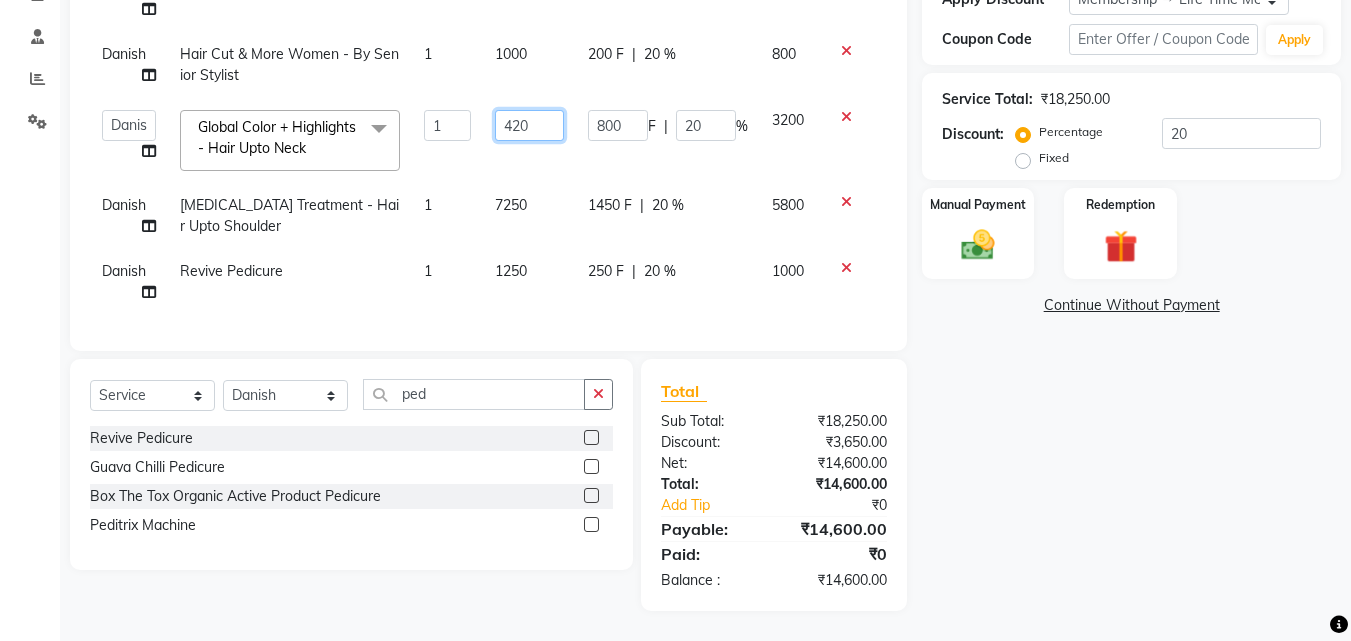 type on "4200" 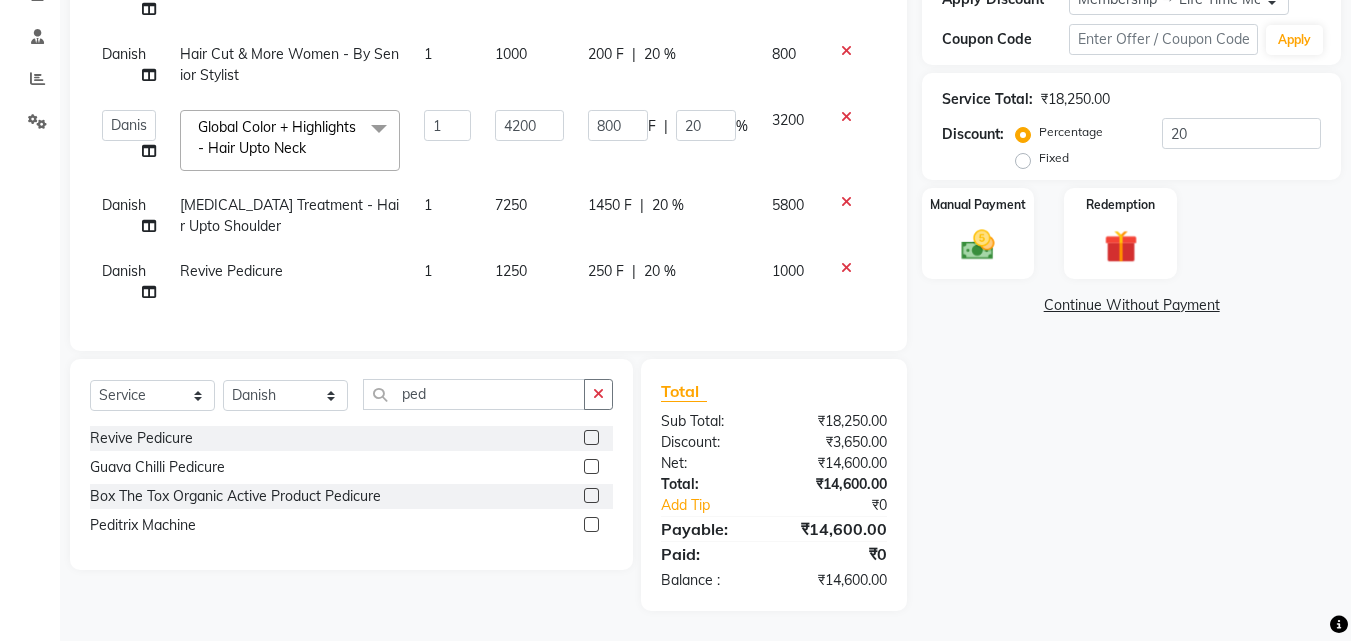 click on "Danish Highlights  - Hair Below Shoulder 1 4750 950 F | 20 % 3800 Danish Hair Cut & More Women  - By Senior Stylist 1 1000 200 F | 20 % 800  Anwar   Danish   Janardhan   sabiya khan   Sajeda Siddiqui   Samiksha   Shakil   Sharif Ahmed   Shraddha   Vaishali  Global Color + Highlights  - Hair Upto Neck  x Reflexology  - Hand & Feet ( 60 Mins) Reflexology  - Back (30 Mins) Nails- Cut file & Polish Treatment For Skin  - Glow Peel Treatment Advance Facial - Hydra Facial ( Machine use ) O THREE FACIAL Fruit Clean Up Pre Lightining   - Per Streak Pre Lightining   - Hair Upto Neck Pre Lightining   - Hair Upto Shoulder Pre Lightining   - Hair Below Shoulder Pre Lightining   - Hair Upto Waist Pre Lightining   - For Men Hair Treatment(Hair Spa)  - Hair Upto Neck Hair Treatment(Hair Spa)  - Hair Upto Shoulder Hair Treatment(Hair Spa)  - Hair Below Shoulder Hair Treatment(Hair Spa)  - Hair Upto Waist Hair Treatment(Hair Spa)  - For Men Loreal Scalp Advanced Treatment - For women Loreal Scalp Advanced Clay Treatment  1 F" 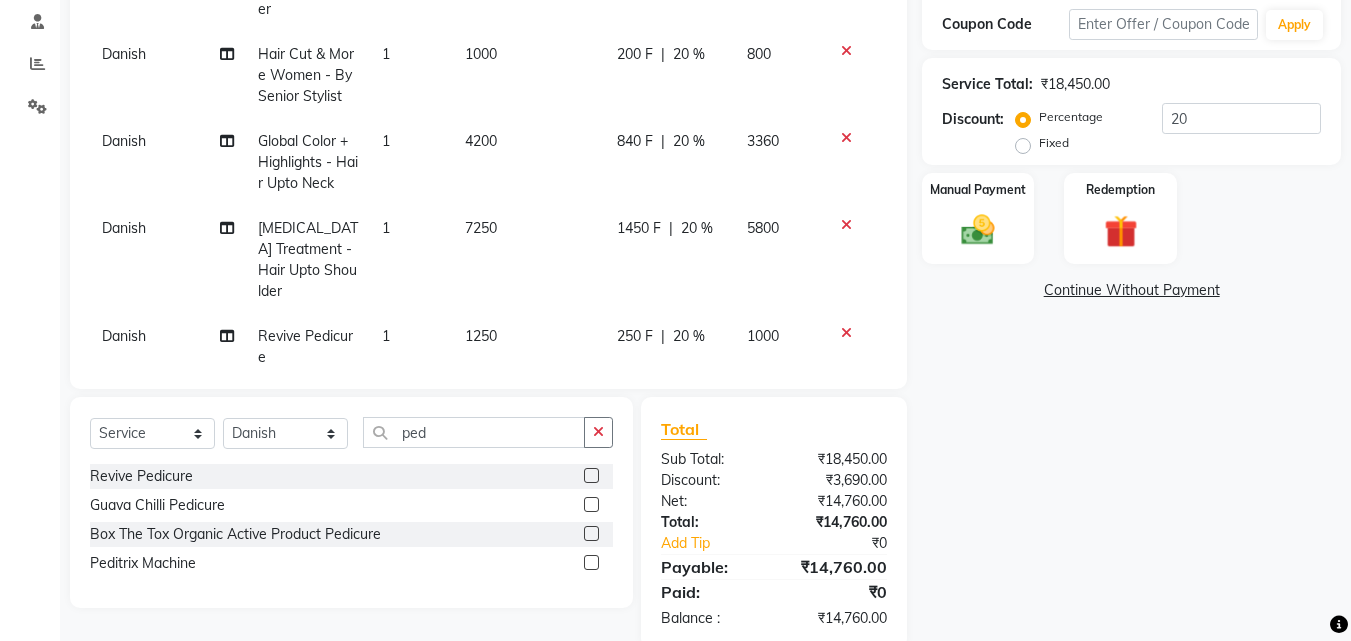 scroll, scrollTop: 0, scrollLeft: 0, axis: both 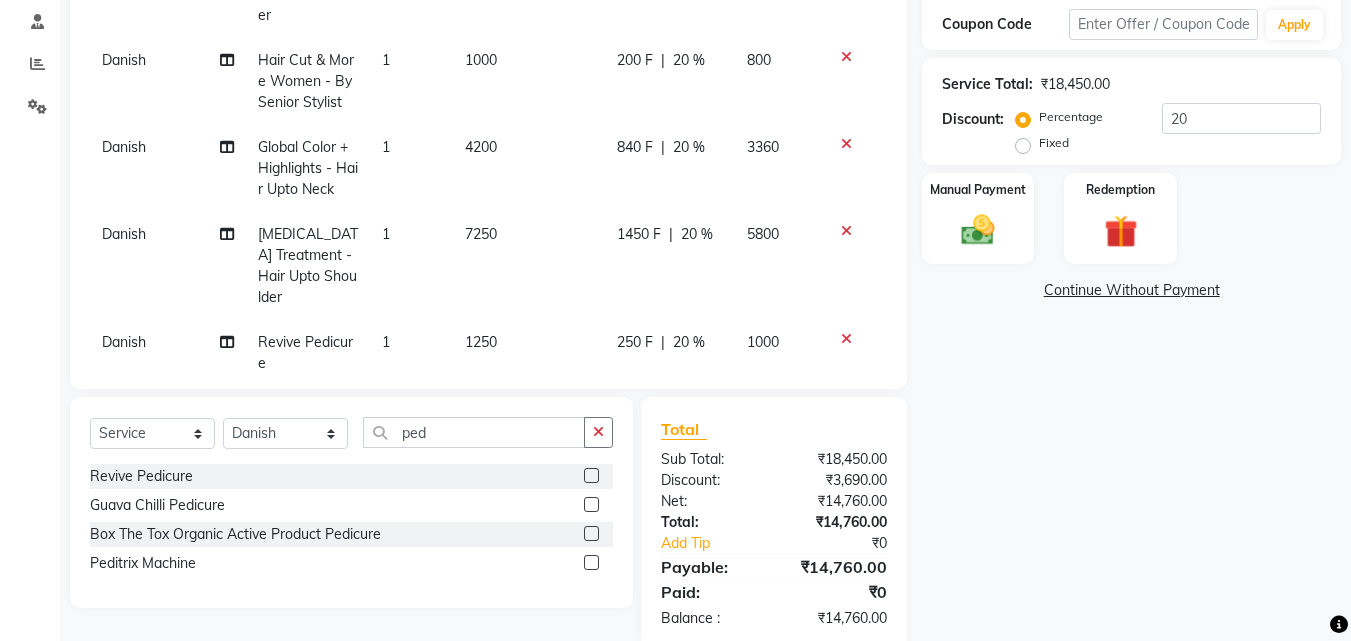 click on "4200" 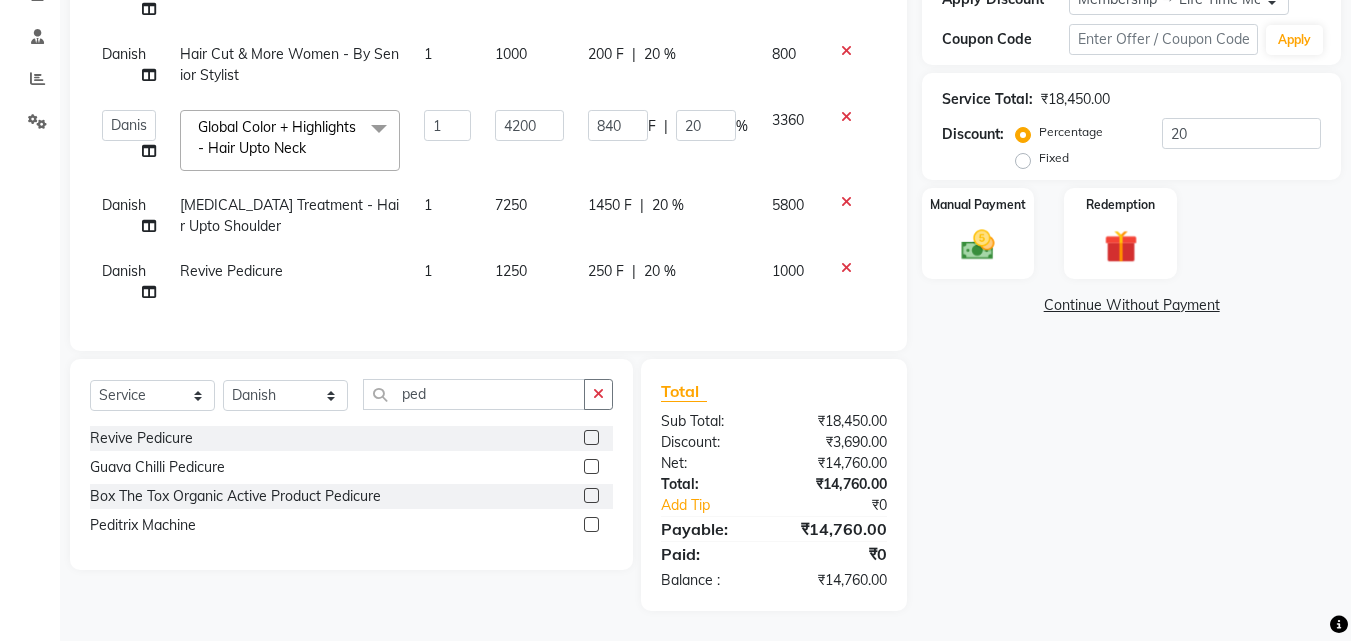 scroll, scrollTop: 379, scrollLeft: 0, axis: vertical 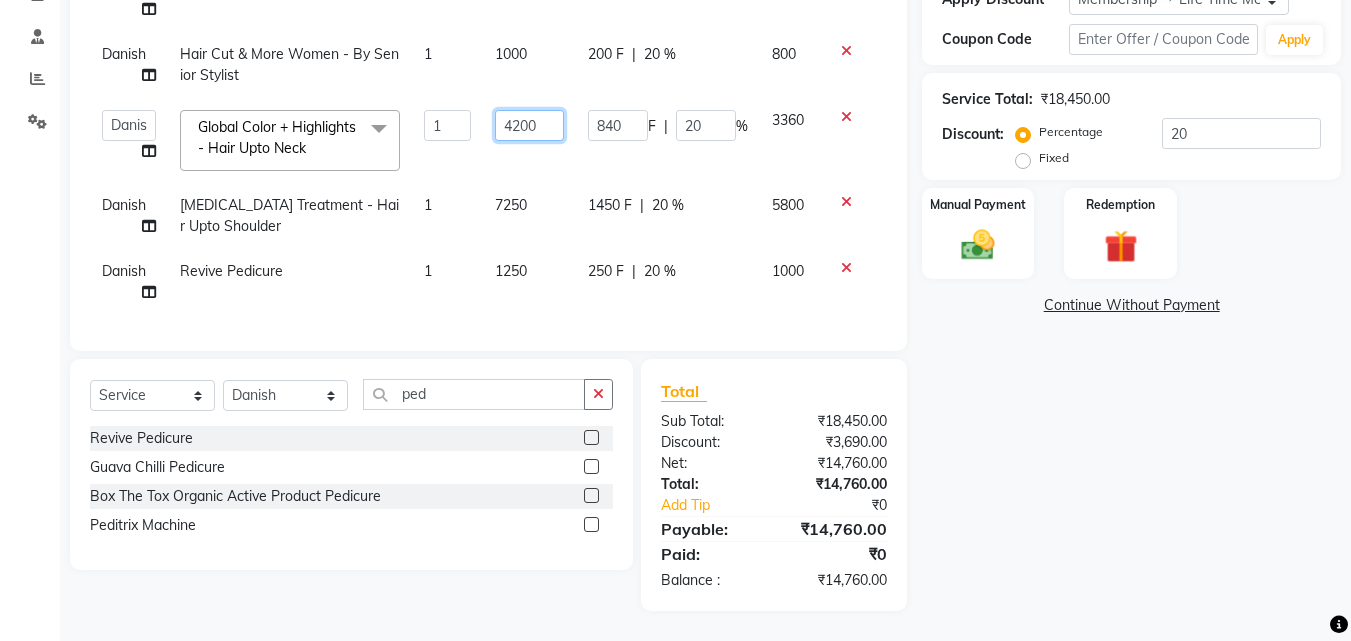 click on "4200" 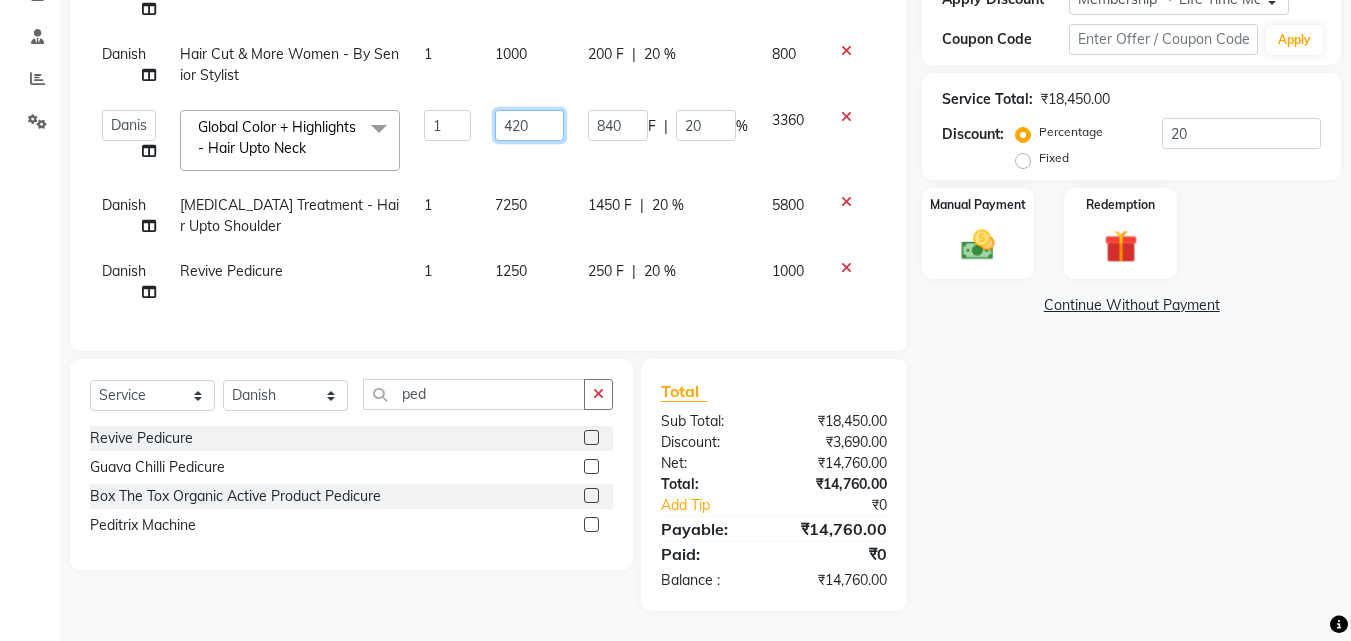 type on "4250" 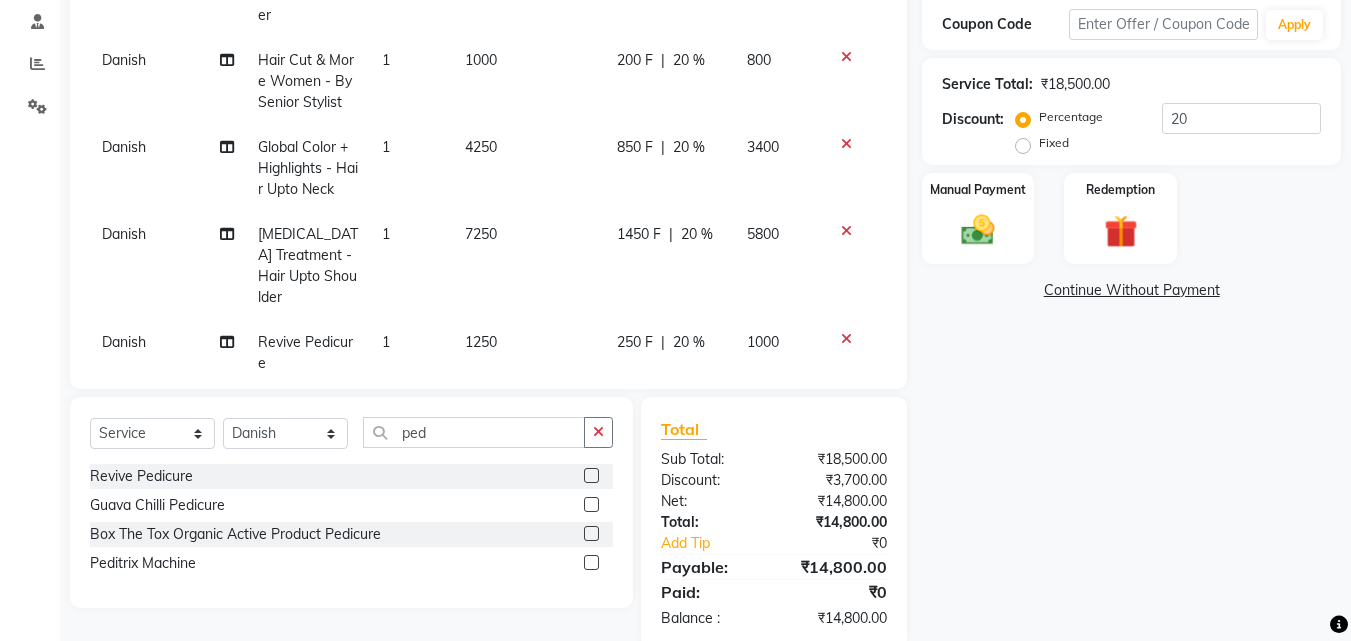 click on "4250" 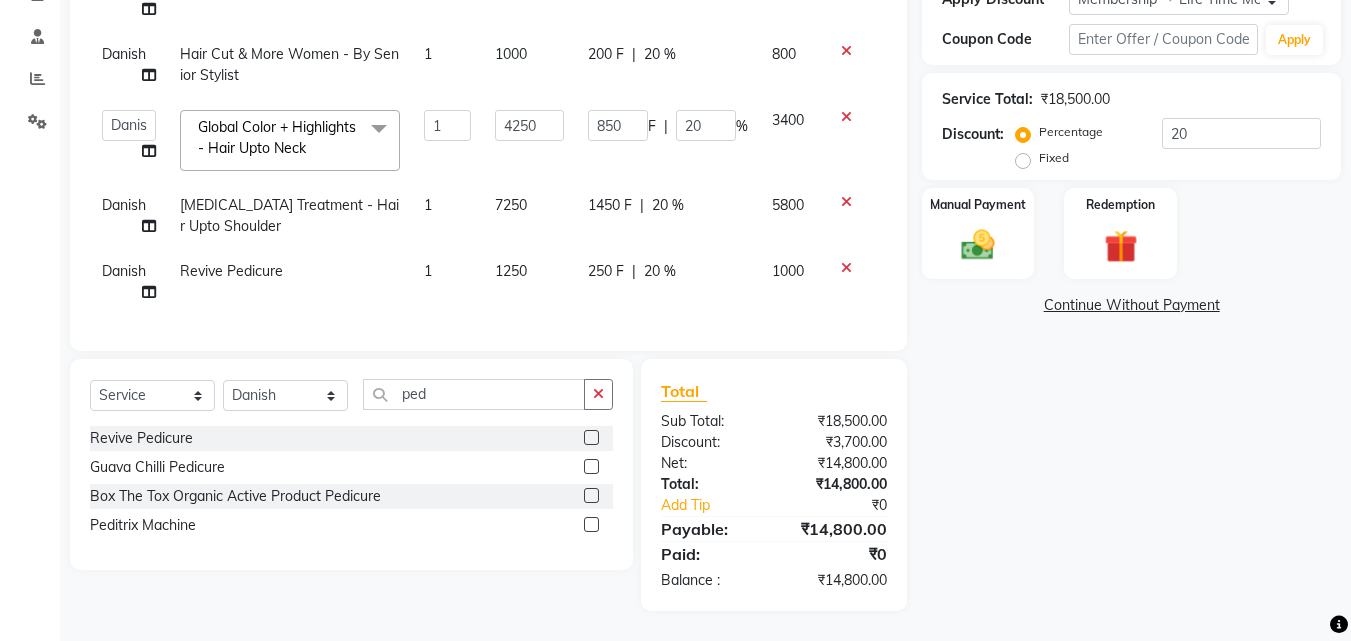 scroll, scrollTop: 364, scrollLeft: 0, axis: vertical 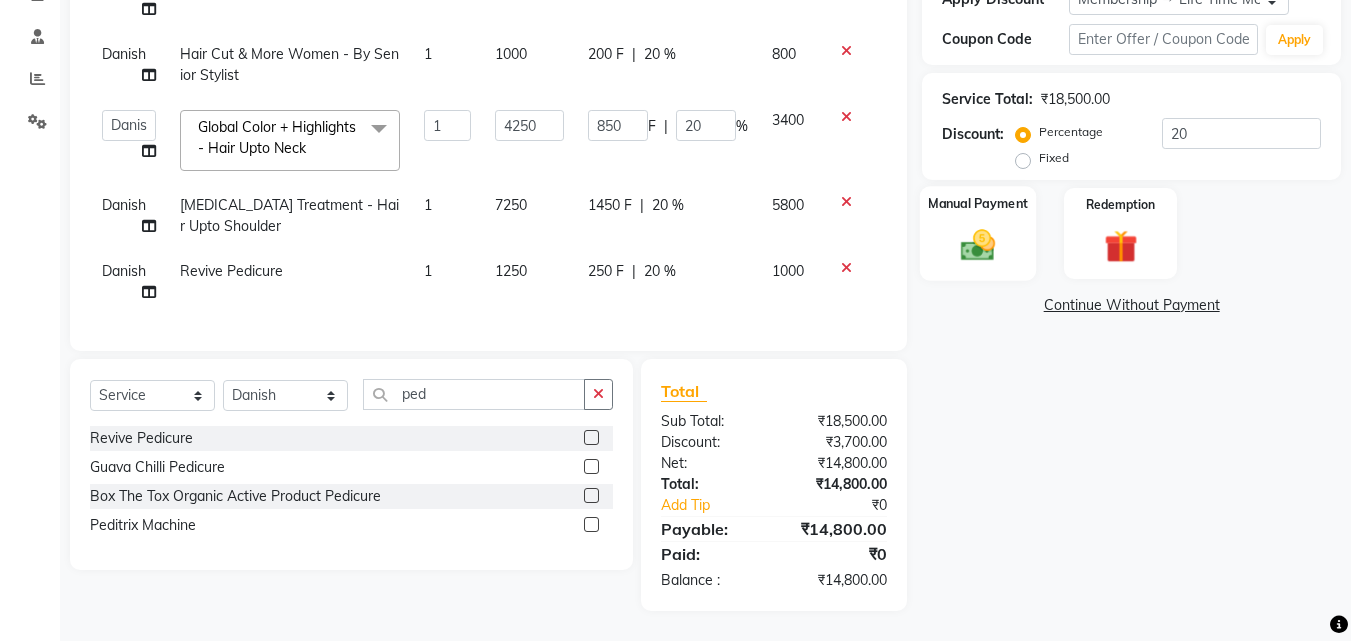 click 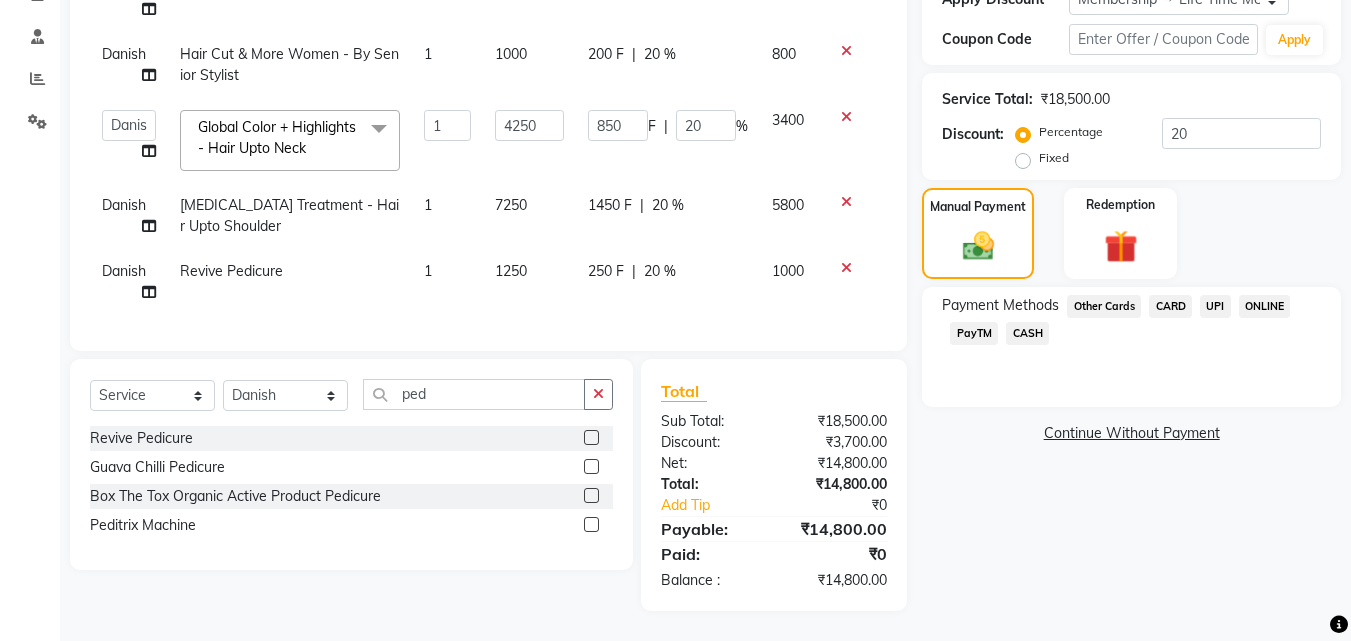 click on "UPI" 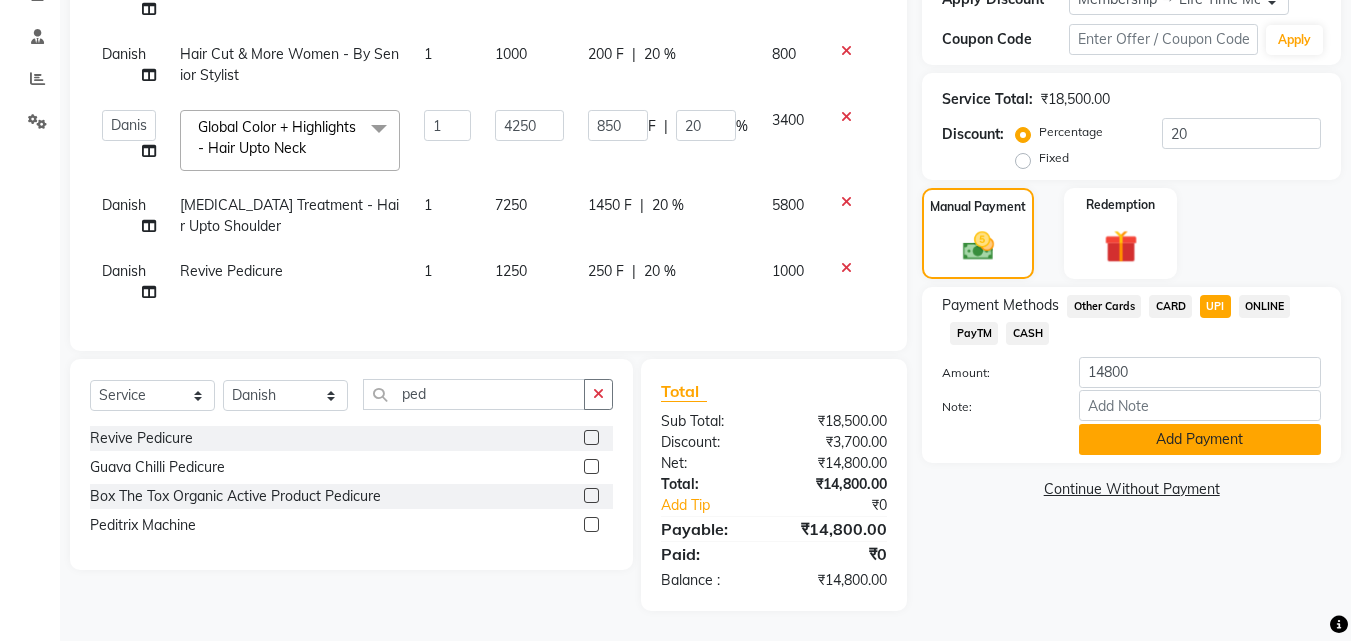 click on "Add Payment" 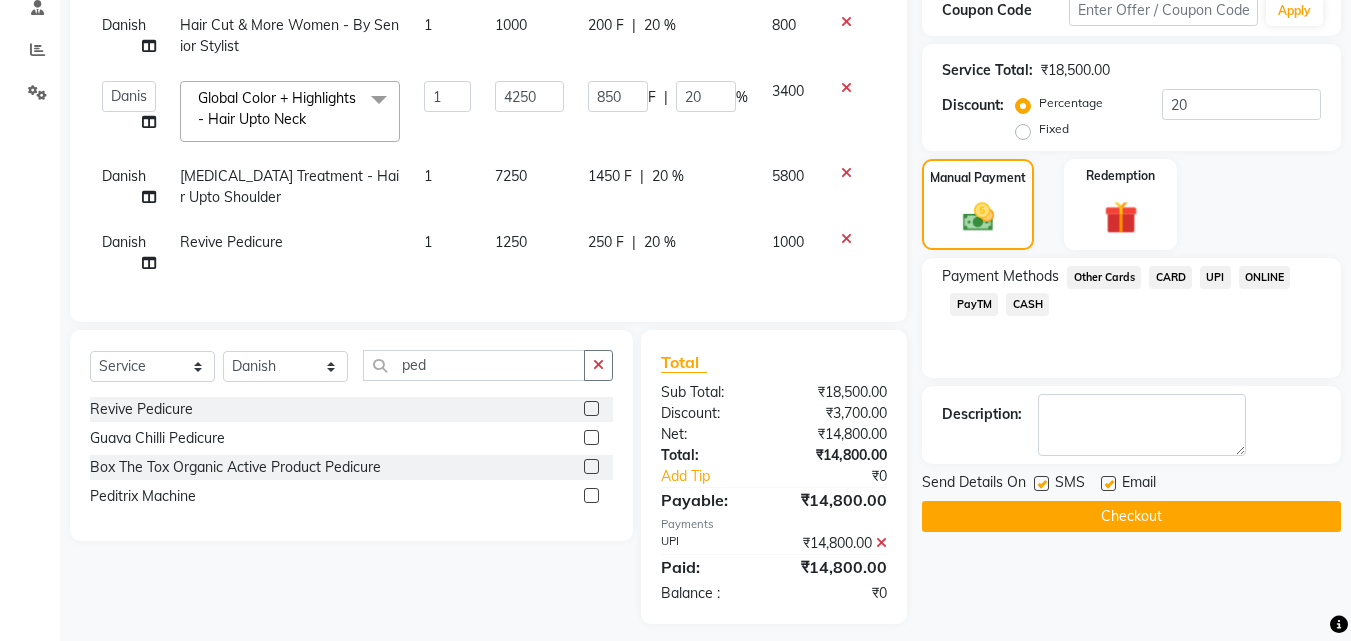 scroll, scrollTop: 406, scrollLeft: 0, axis: vertical 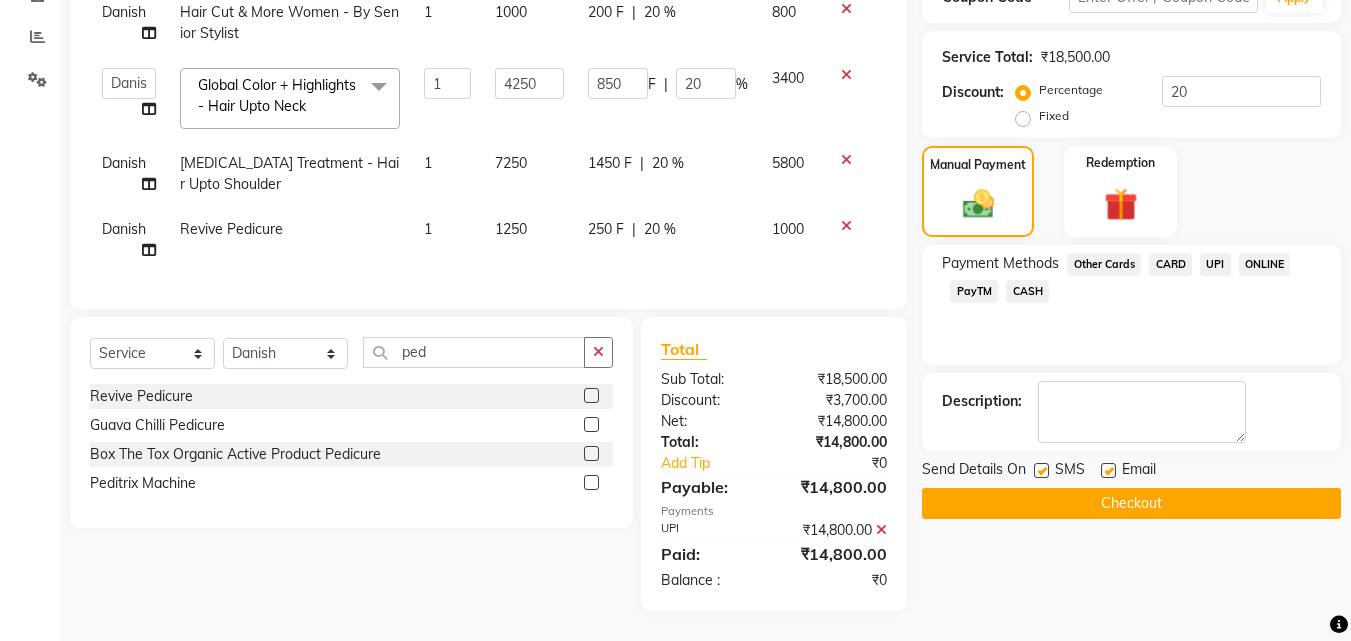 click on "Checkout" 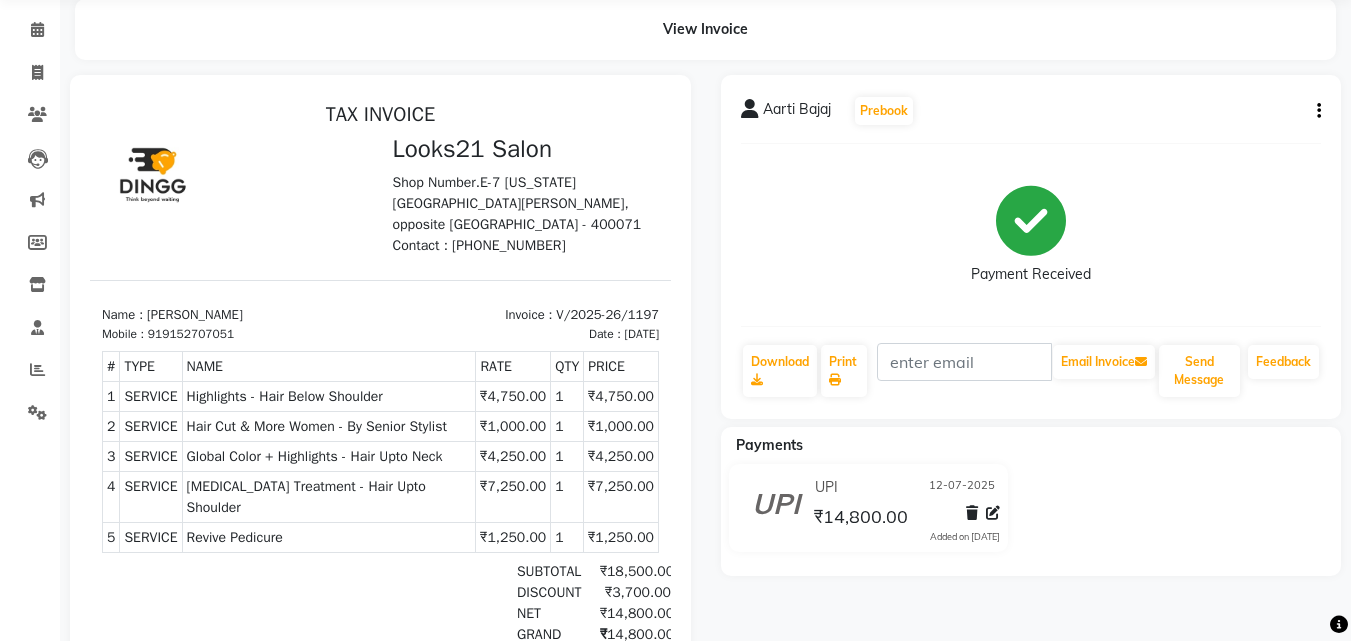 scroll, scrollTop: 0, scrollLeft: 0, axis: both 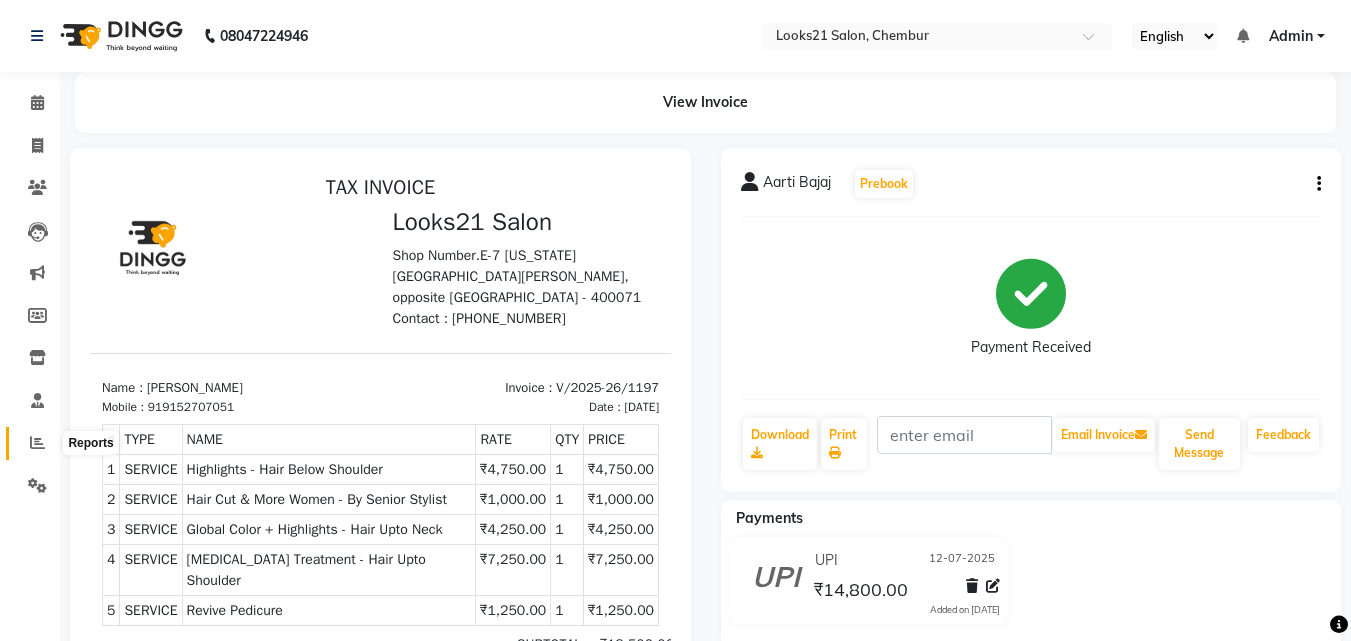 click 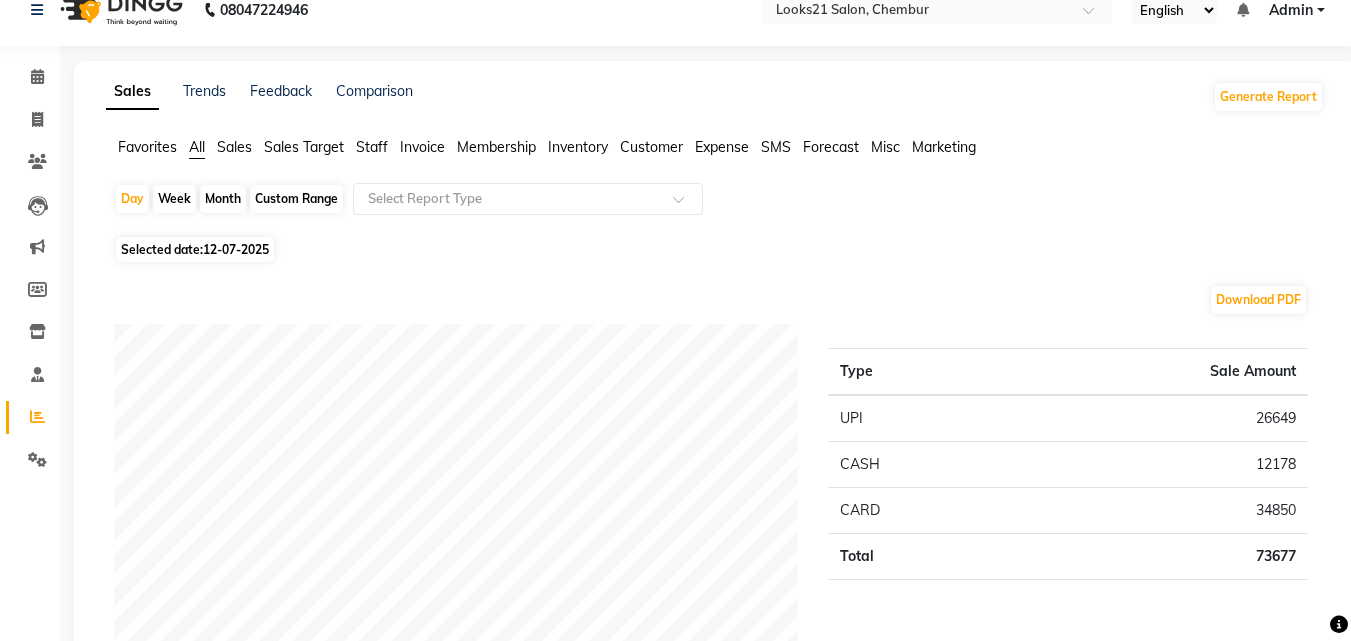 scroll, scrollTop: 0, scrollLeft: 0, axis: both 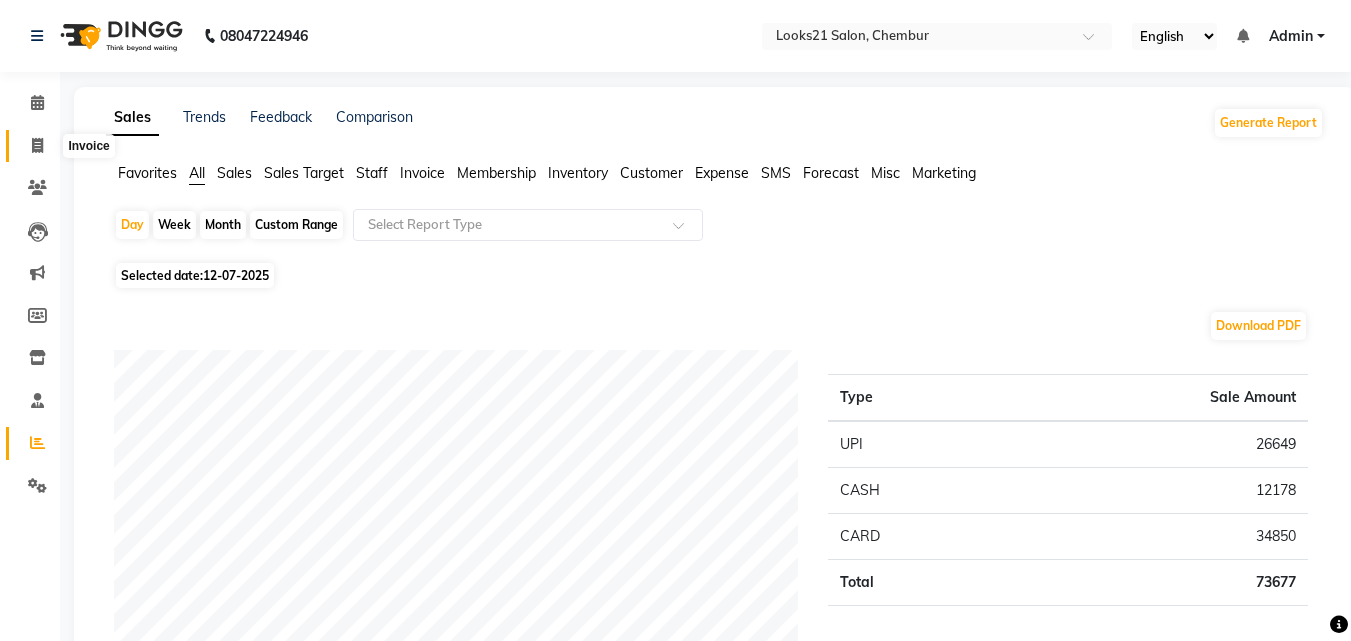 click 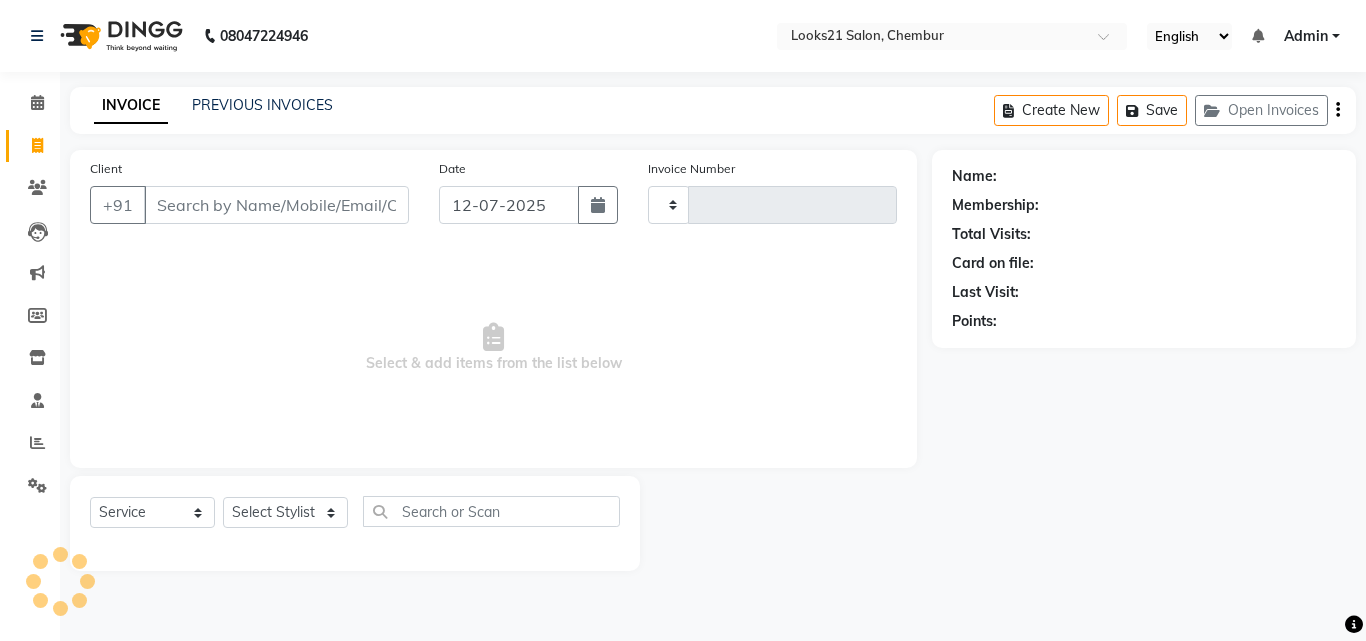 type on "1198" 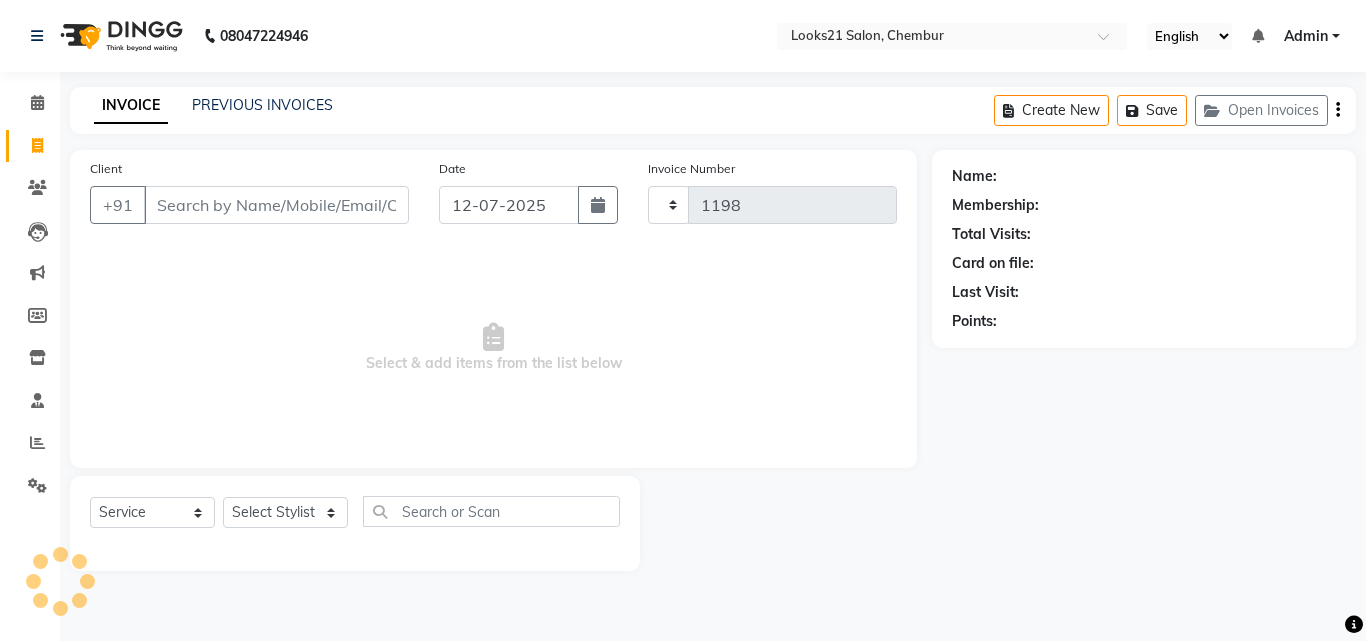 select on "844" 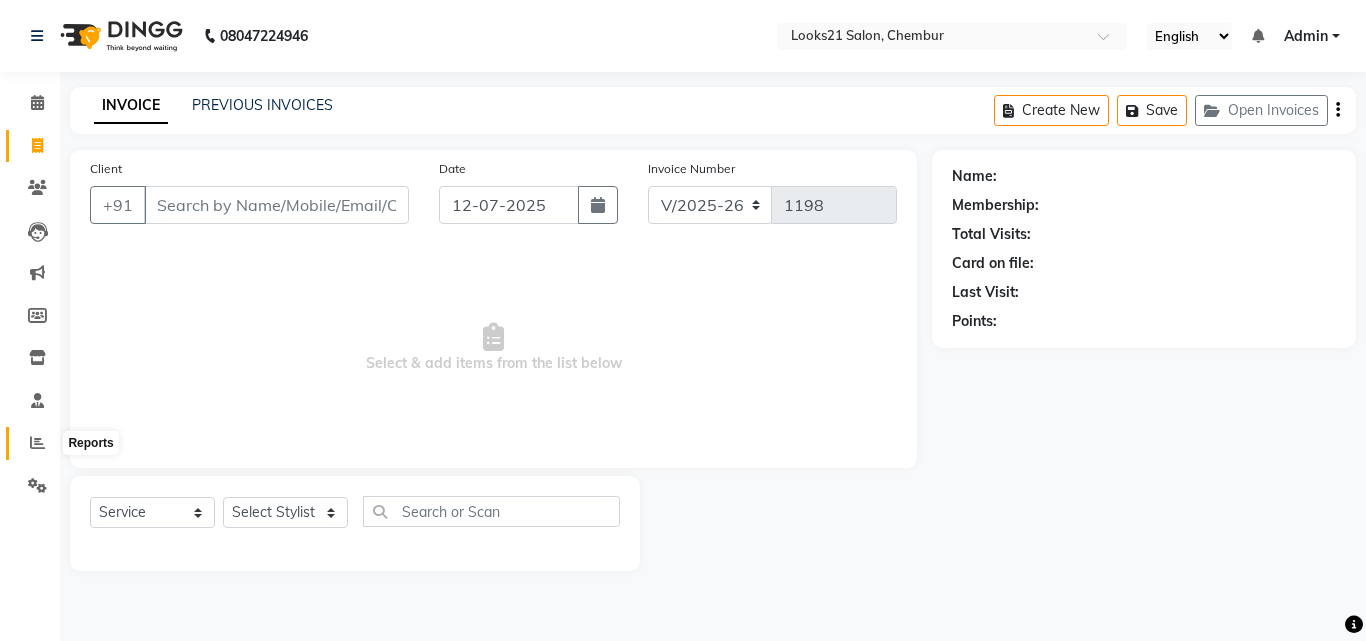 click 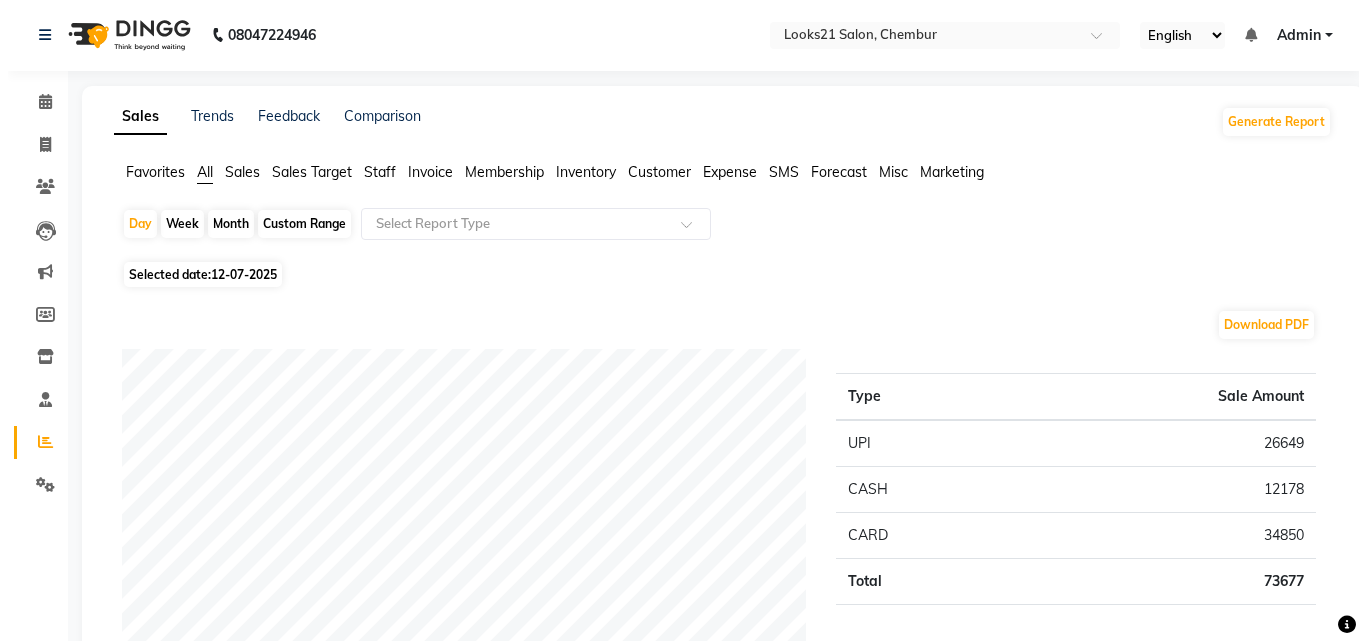 scroll, scrollTop: 0, scrollLeft: 0, axis: both 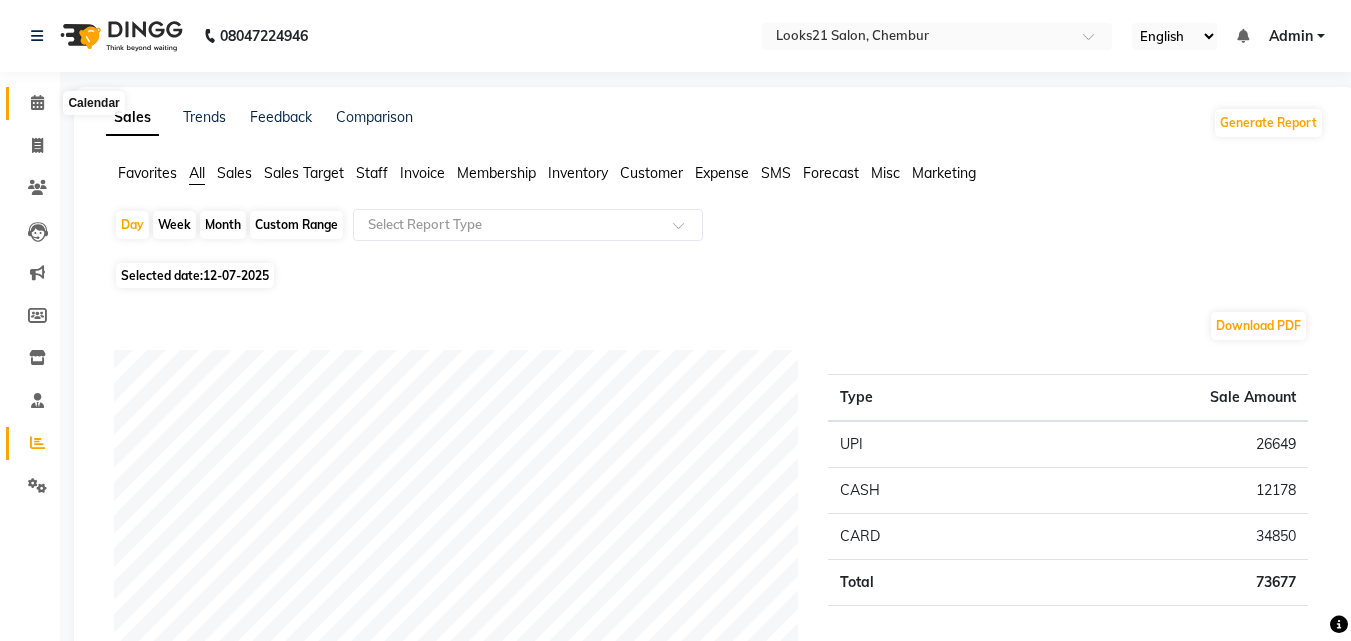 click 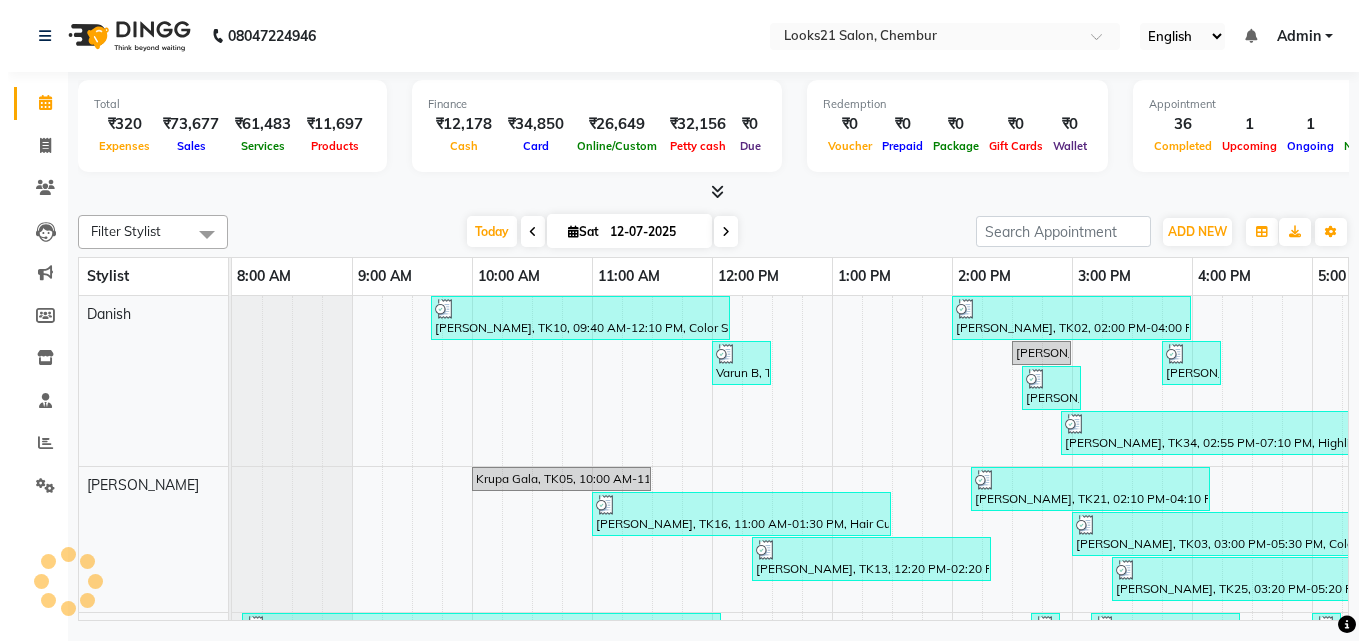 scroll, scrollTop: 0, scrollLeft: 0, axis: both 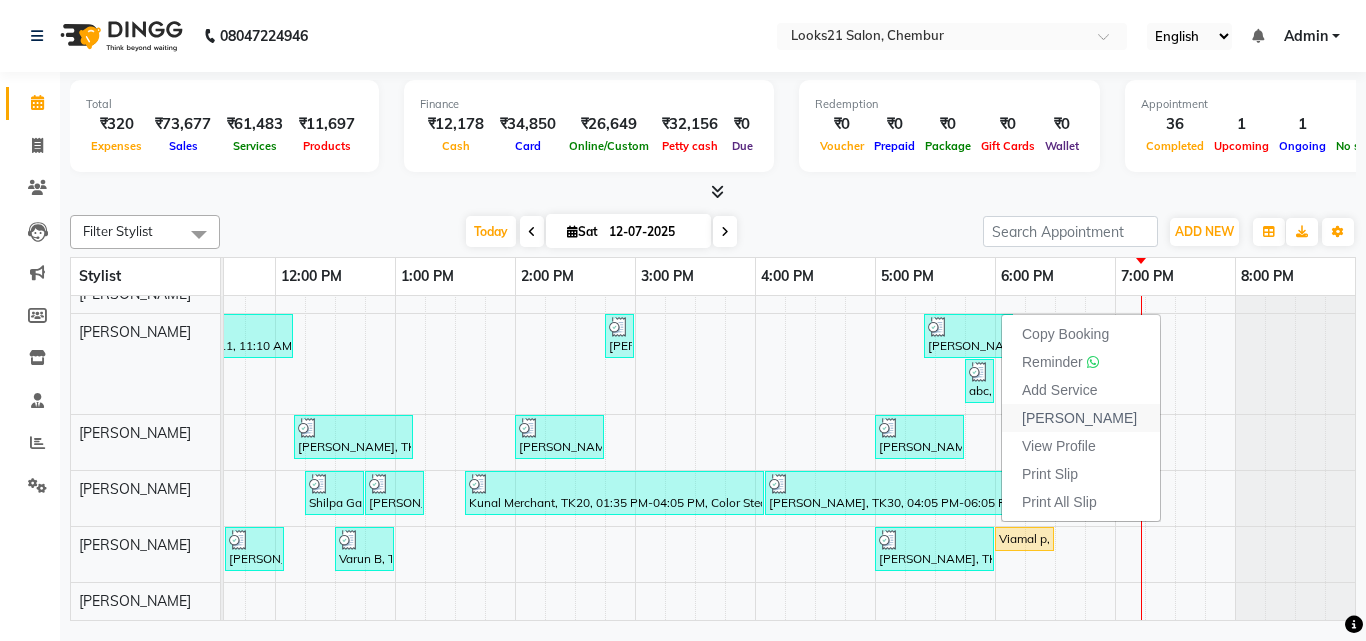 click on "Mark Done" at bounding box center (1079, 418) 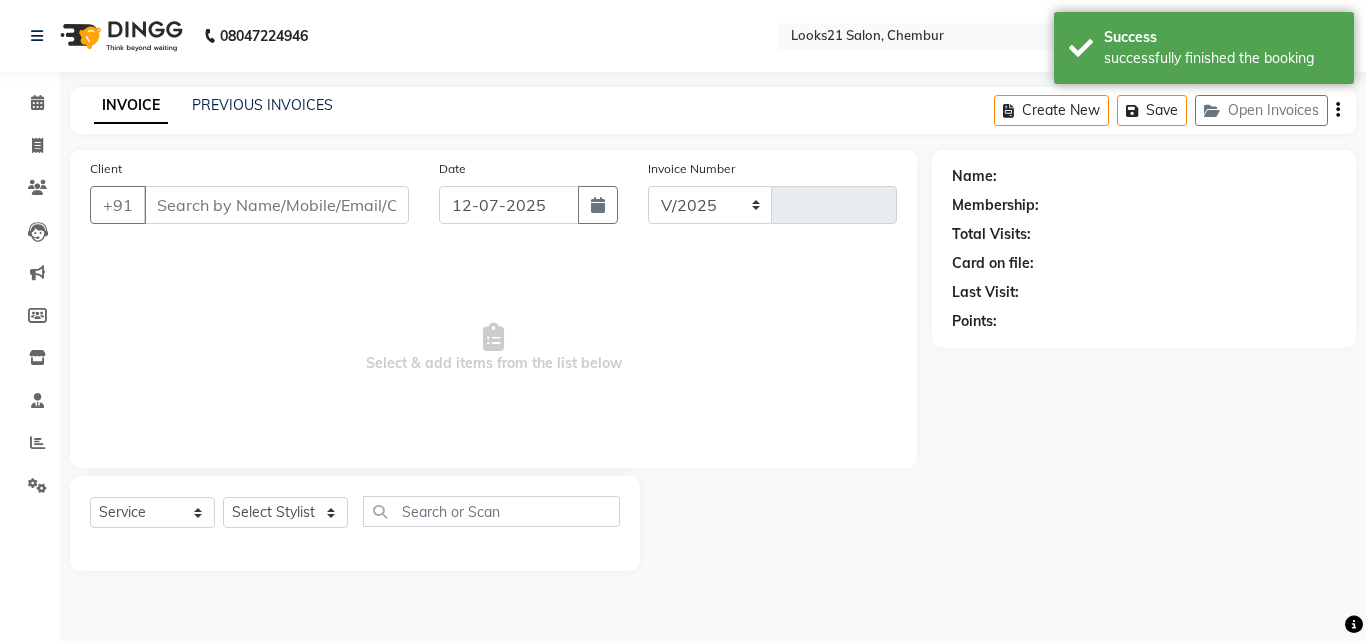 select on "844" 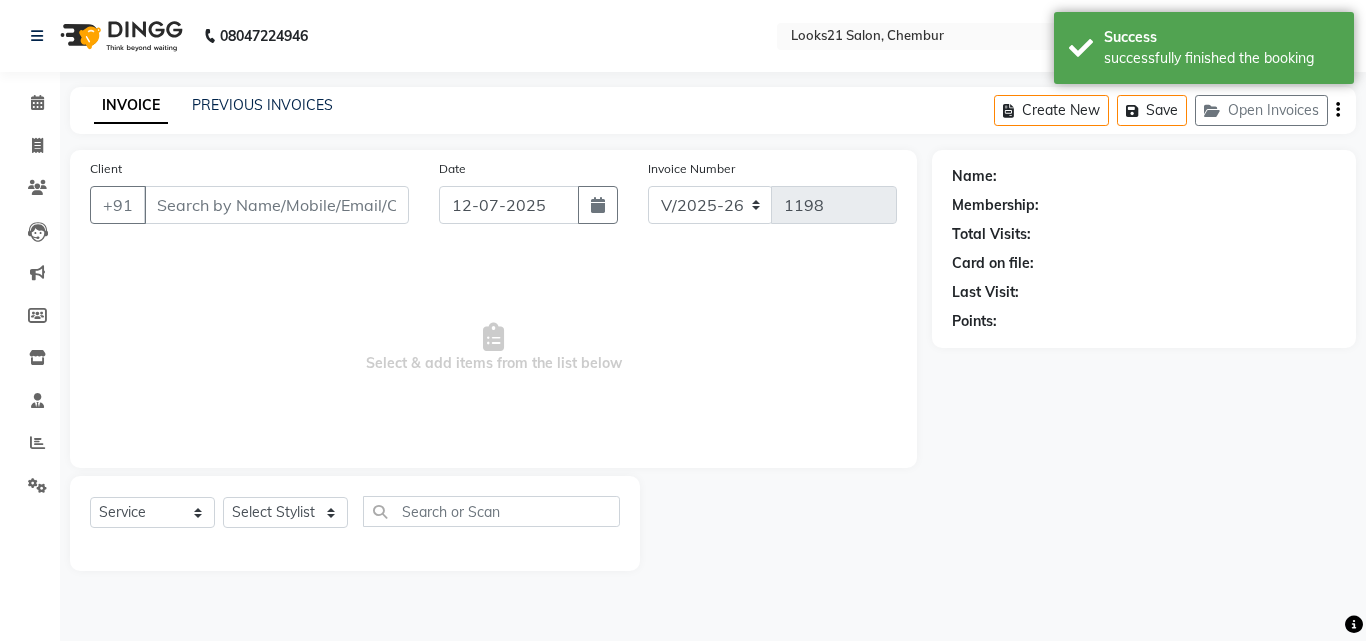 type on "9561510101" 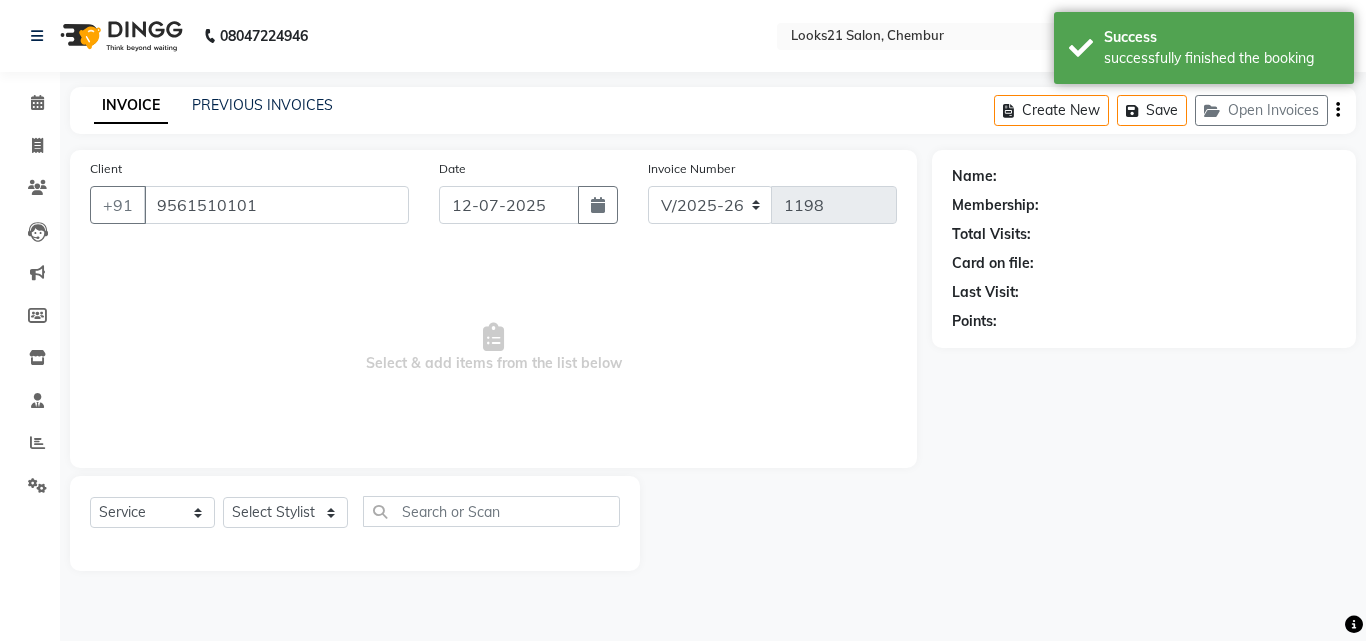 select on "13889" 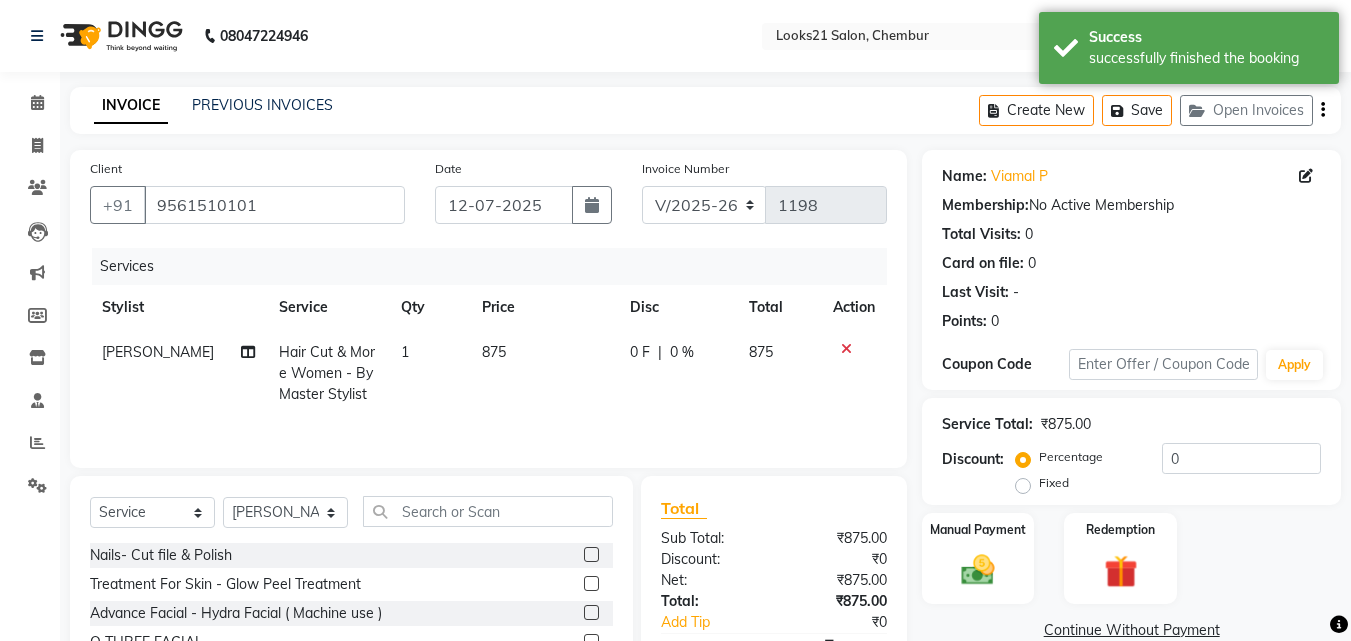click 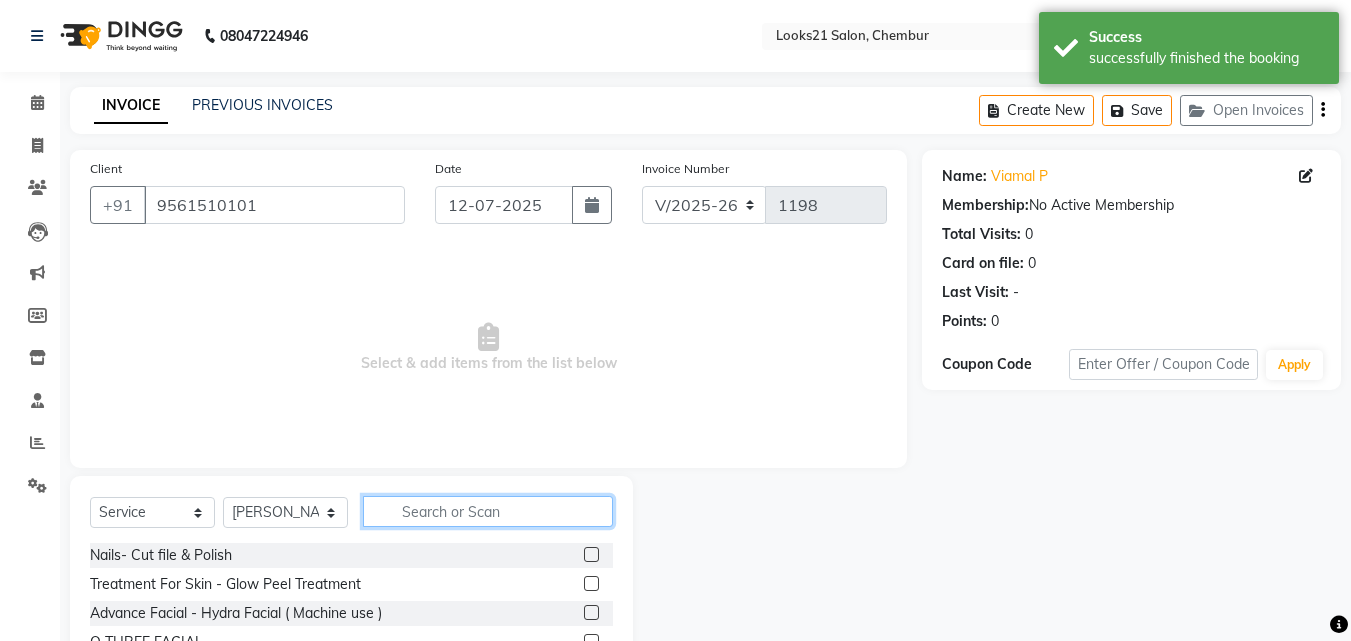 click 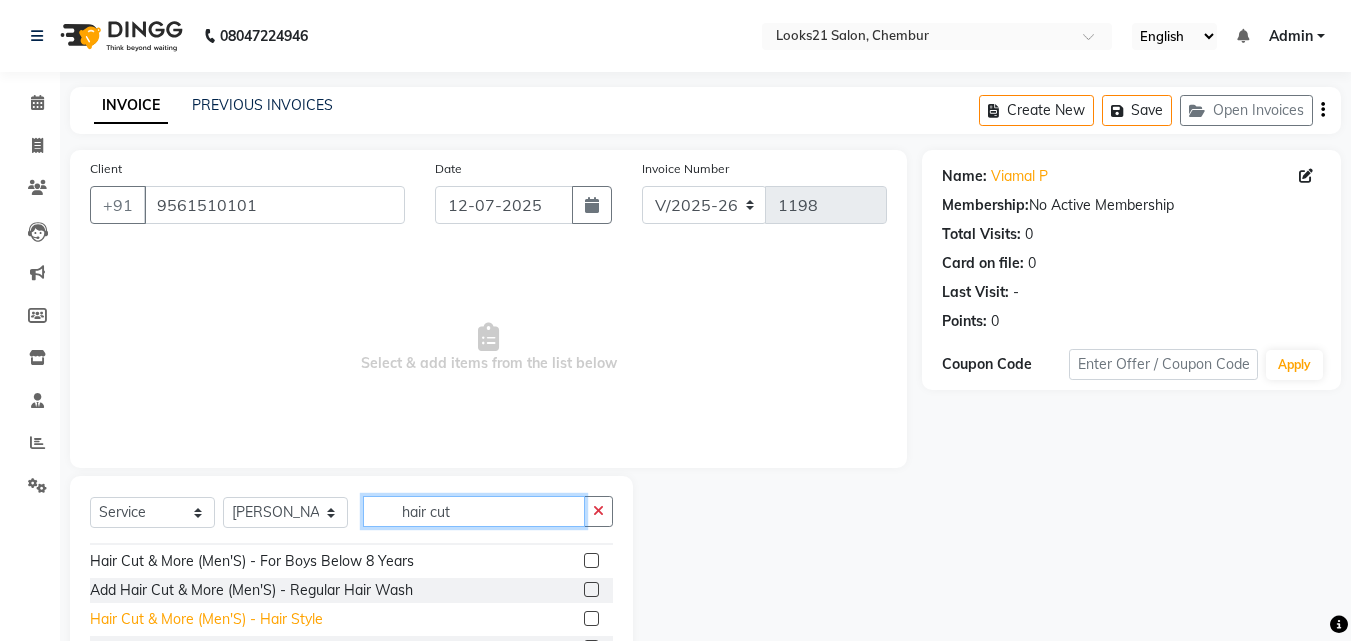 scroll, scrollTop: 300, scrollLeft: 0, axis: vertical 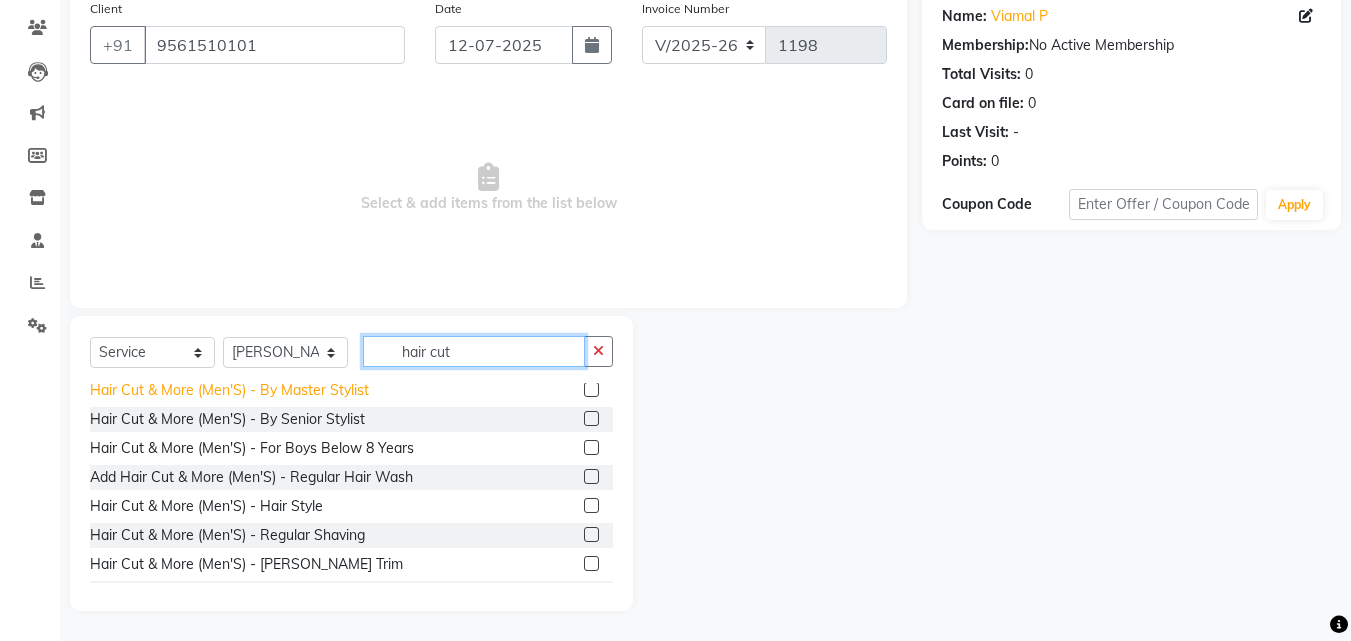 type on "hair cut" 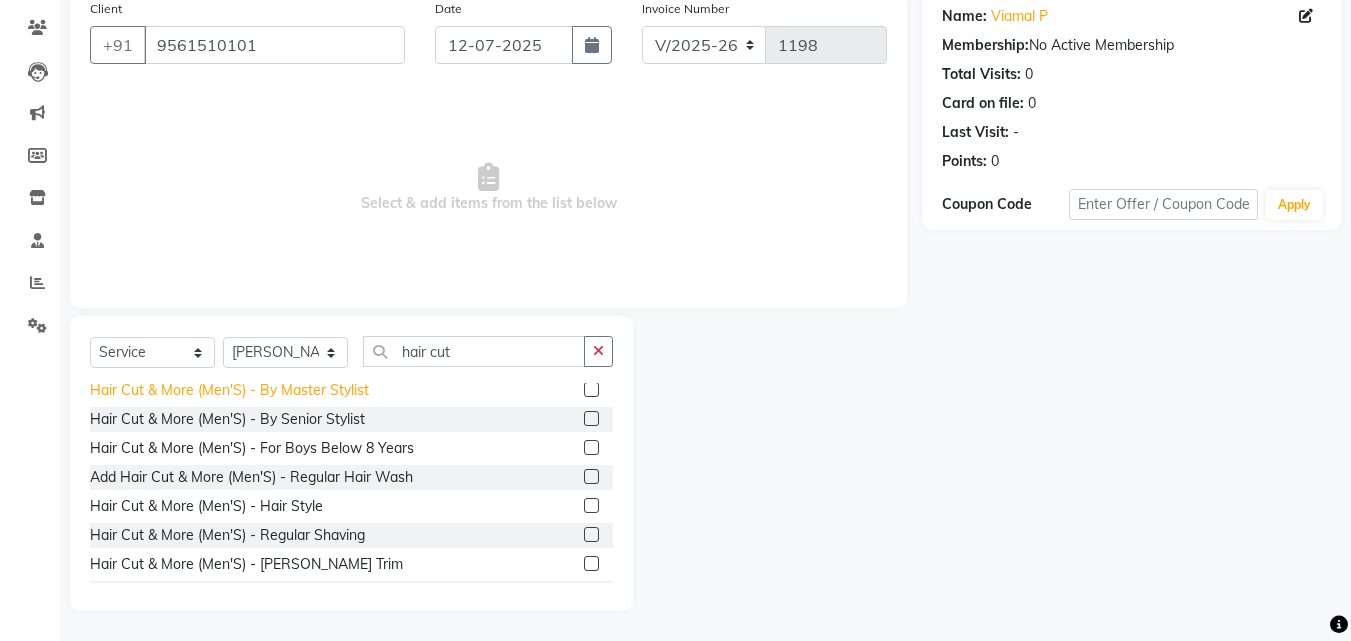 click on "Hair Cut & More (Men'S)  - By Master Stylist" 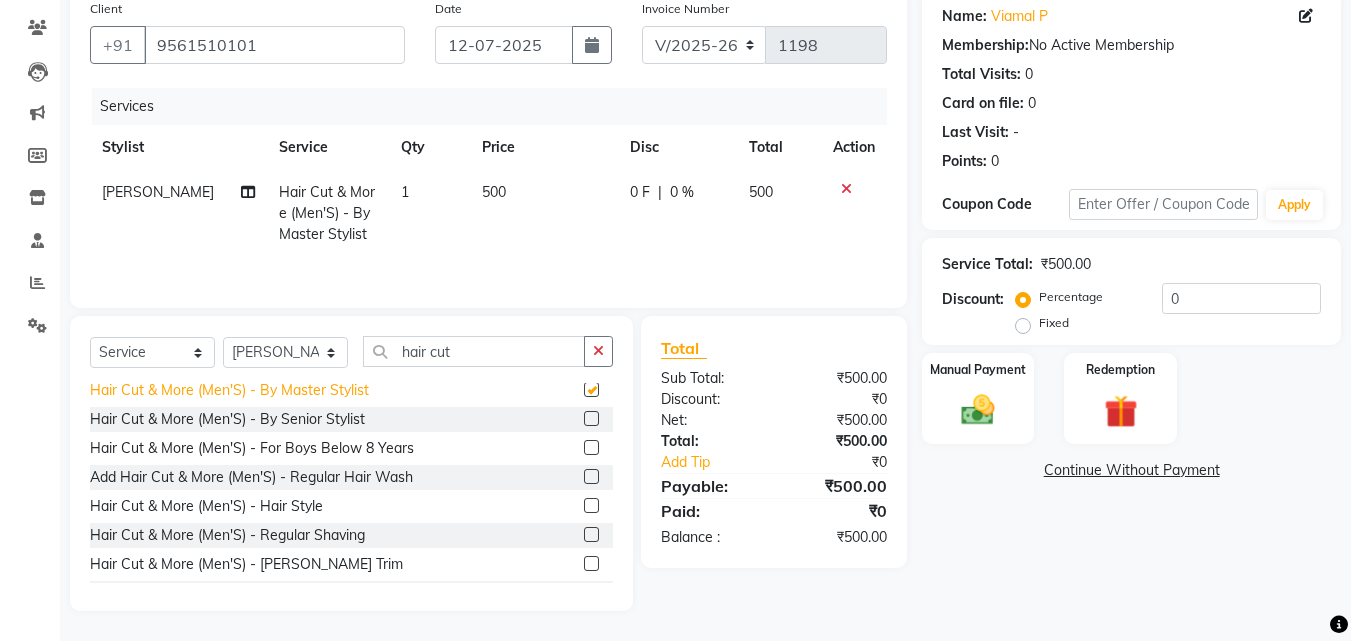 checkbox on "false" 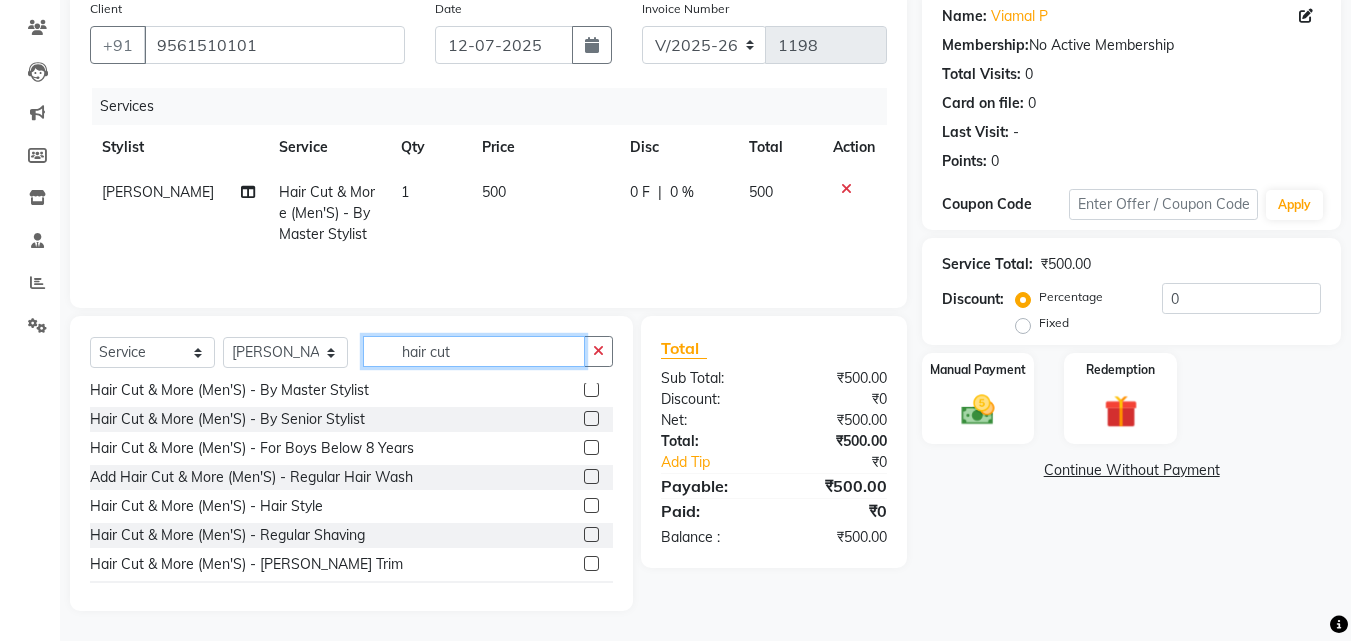 drag, startPoint x: 490, startPoint y: 344, endPoint x: 305, endPoint y: 322, distance: 186.30351 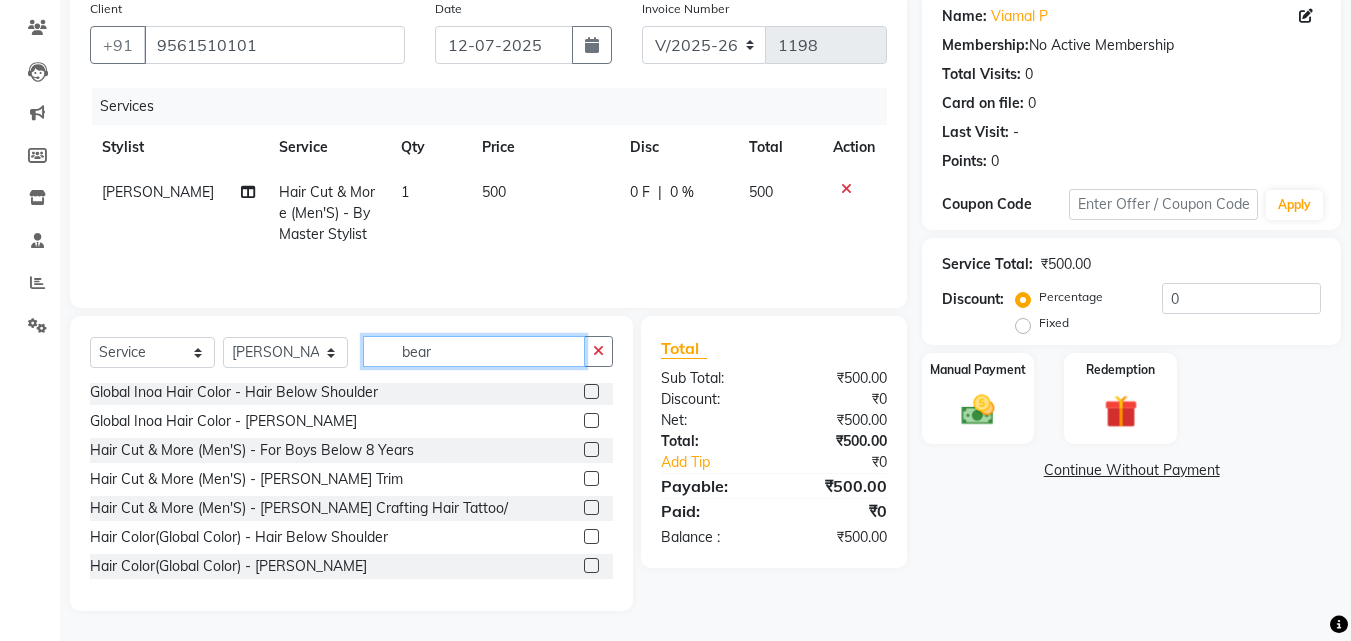 scroll, scrollTop: 0, scrollLeft: 0, axis: both 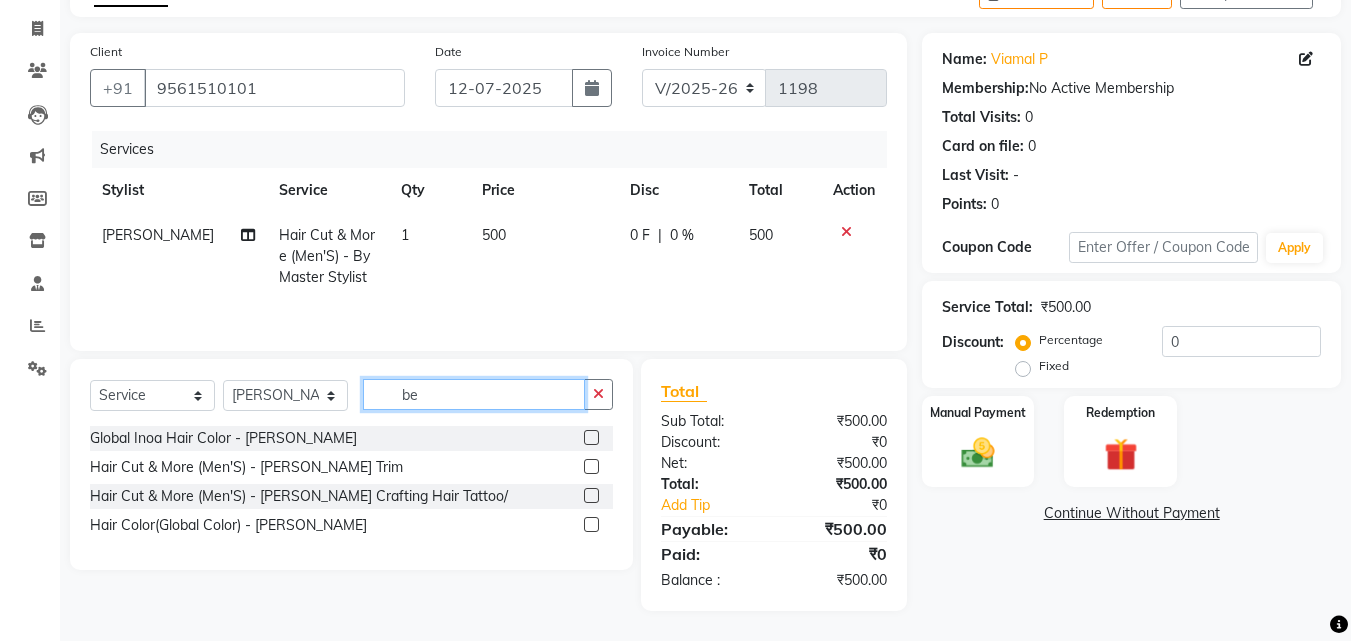 type on "b" 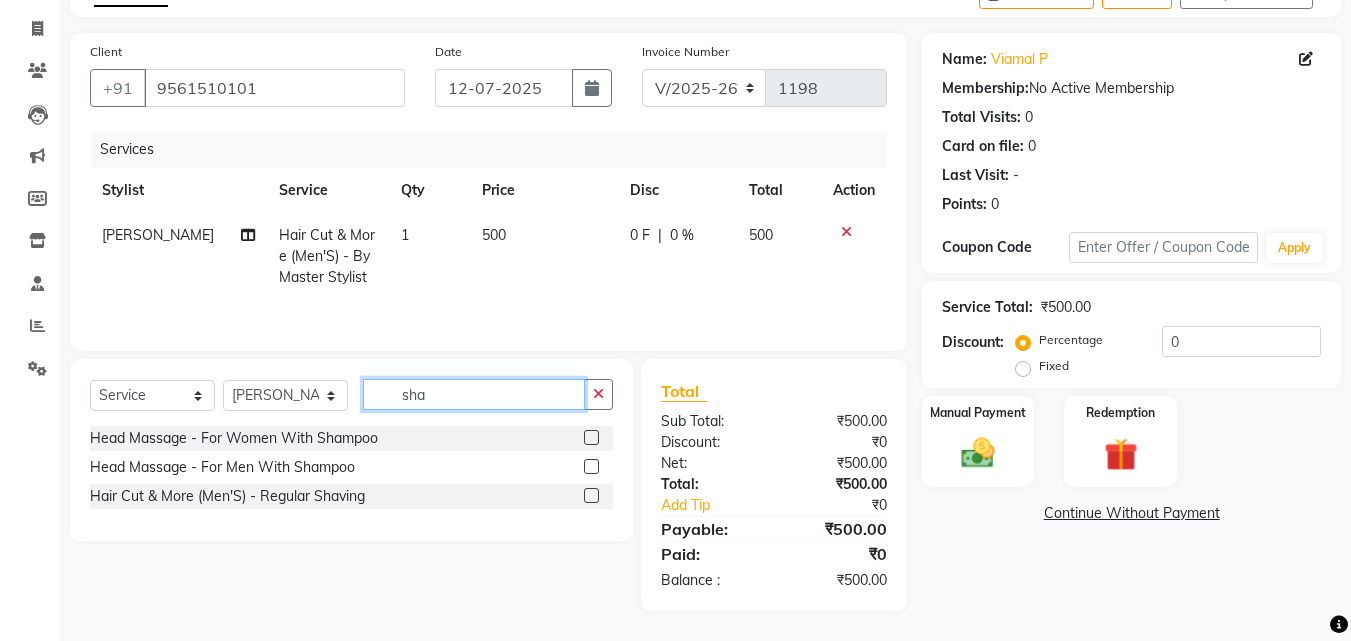 scroll, scrollTop: 117, scrollLeft: 0, axis: vertical 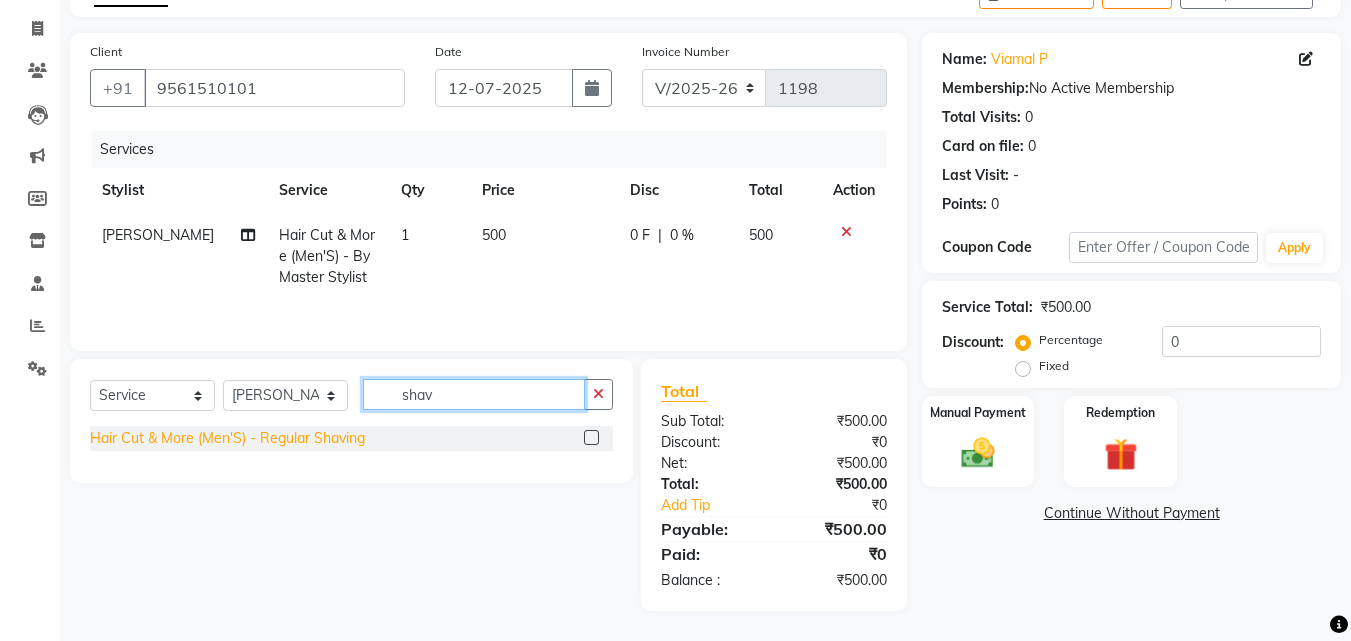 type on "shav" 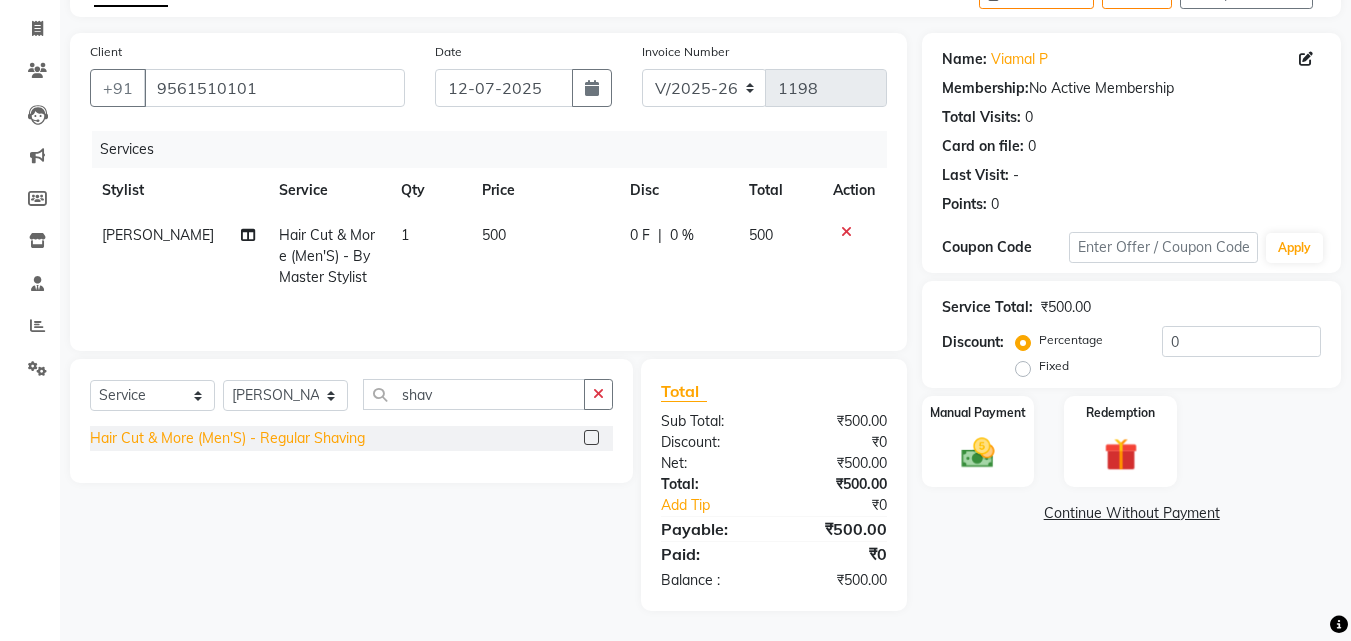 click on "Hair Cut & More (Men'S)  - Regular Shaving" 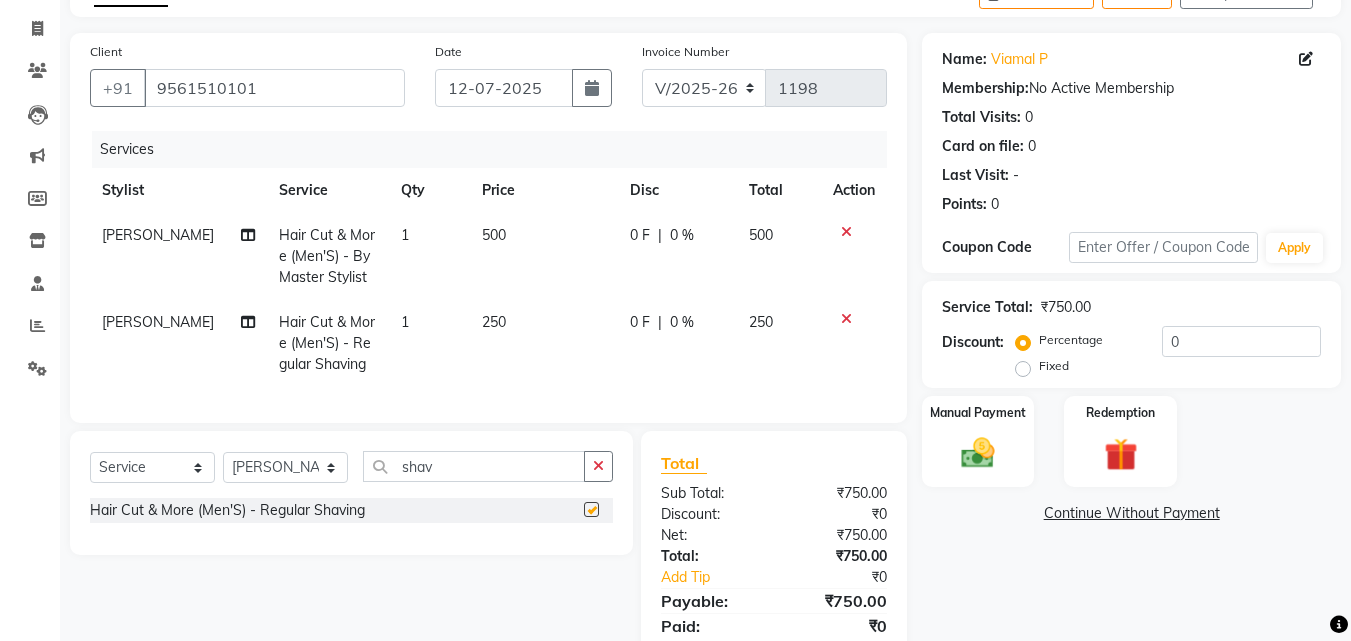 checkbox on "false" 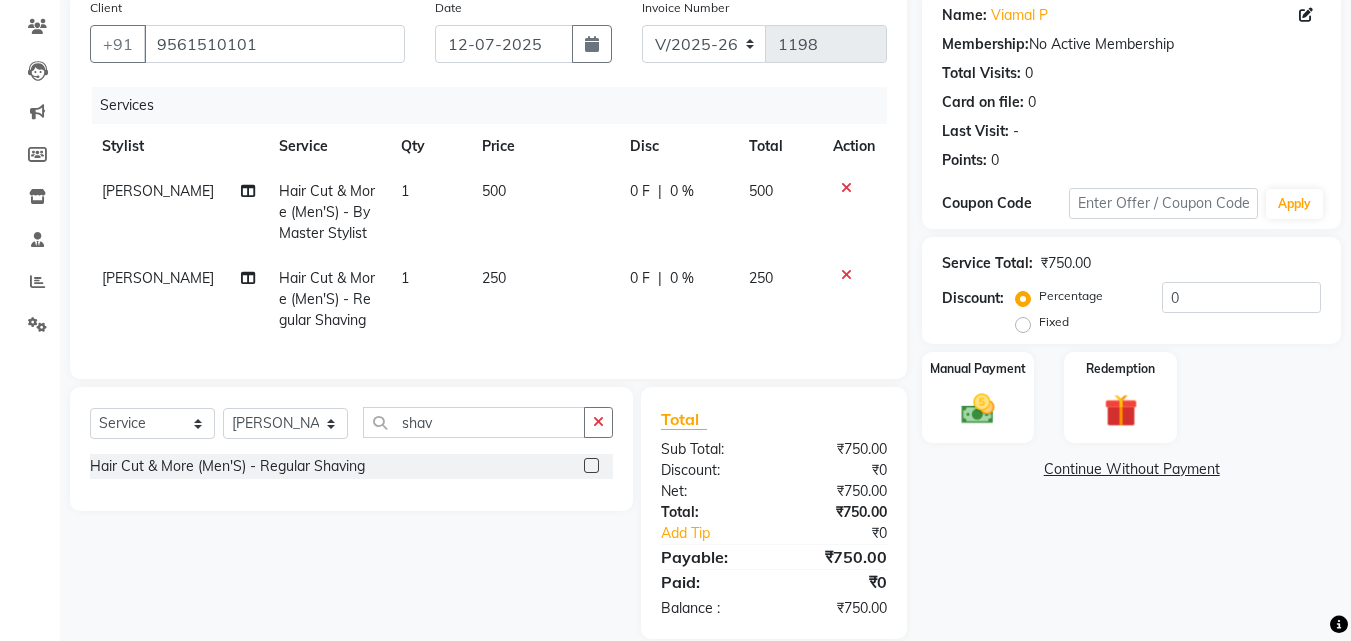 scroll, scrollTop: 204, scrollLeft: 0, axis: vertical 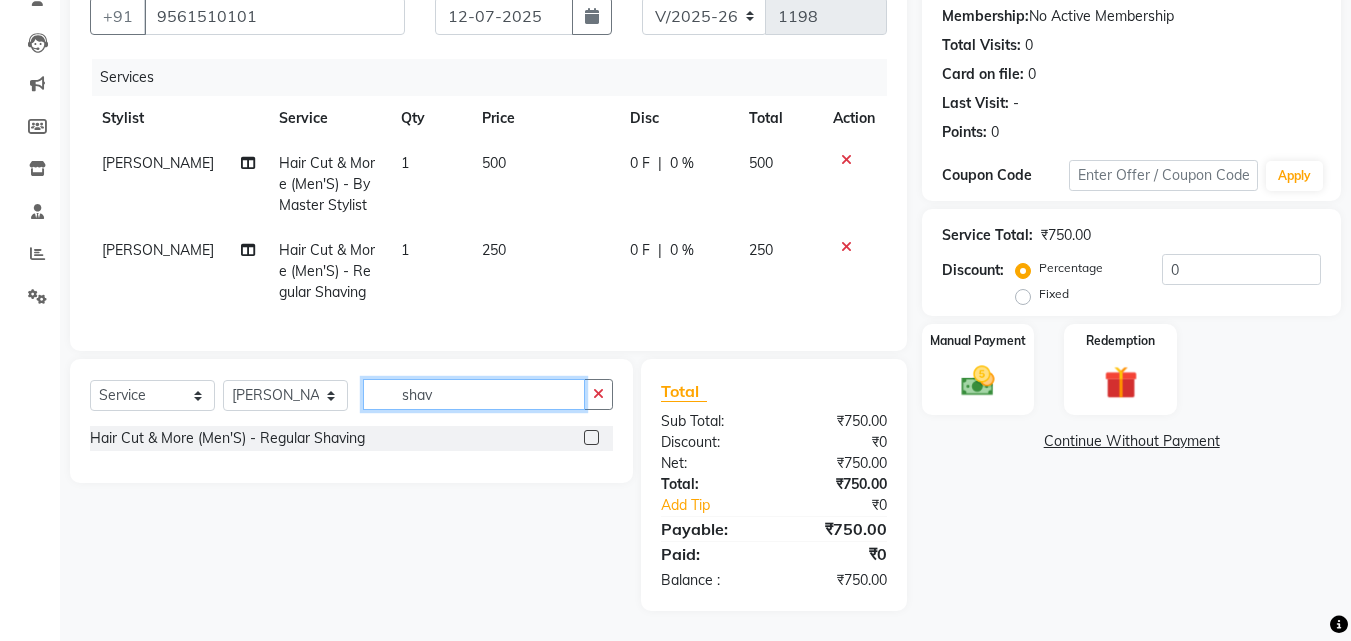 drag, startPoint x: 470, startPoint y: 392, endPoint x: 400, endPoint y: 365, distance: 75.026665 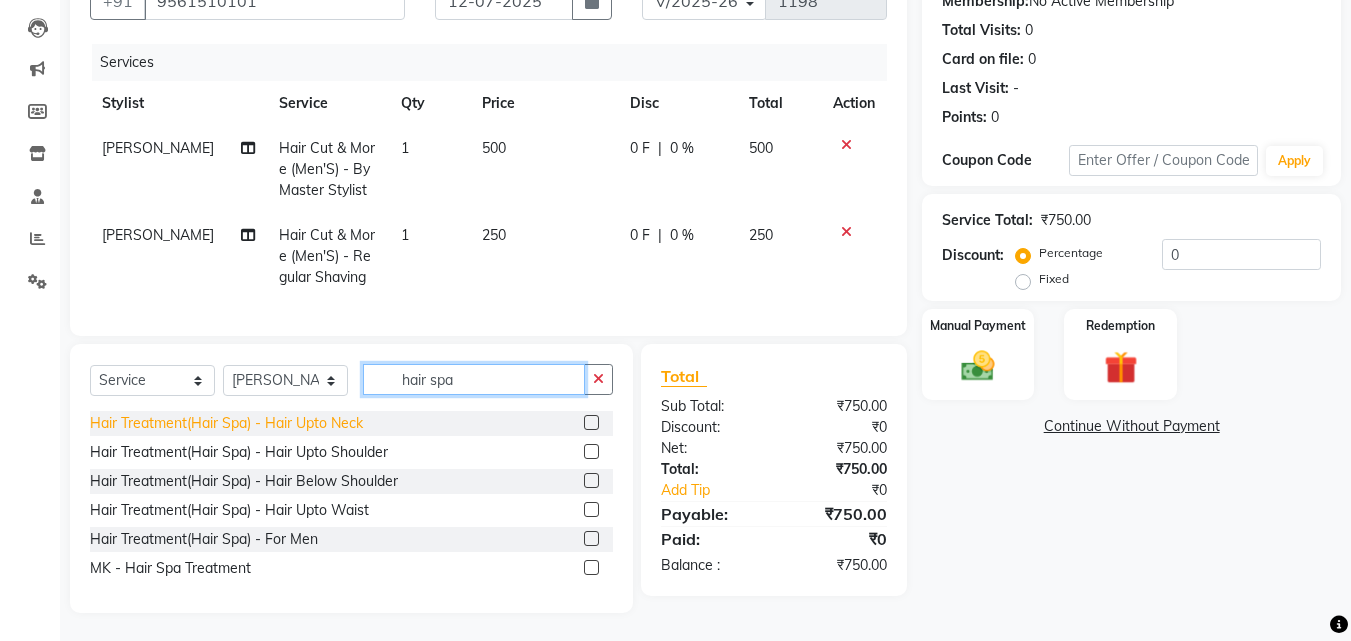 type on "hair spa" 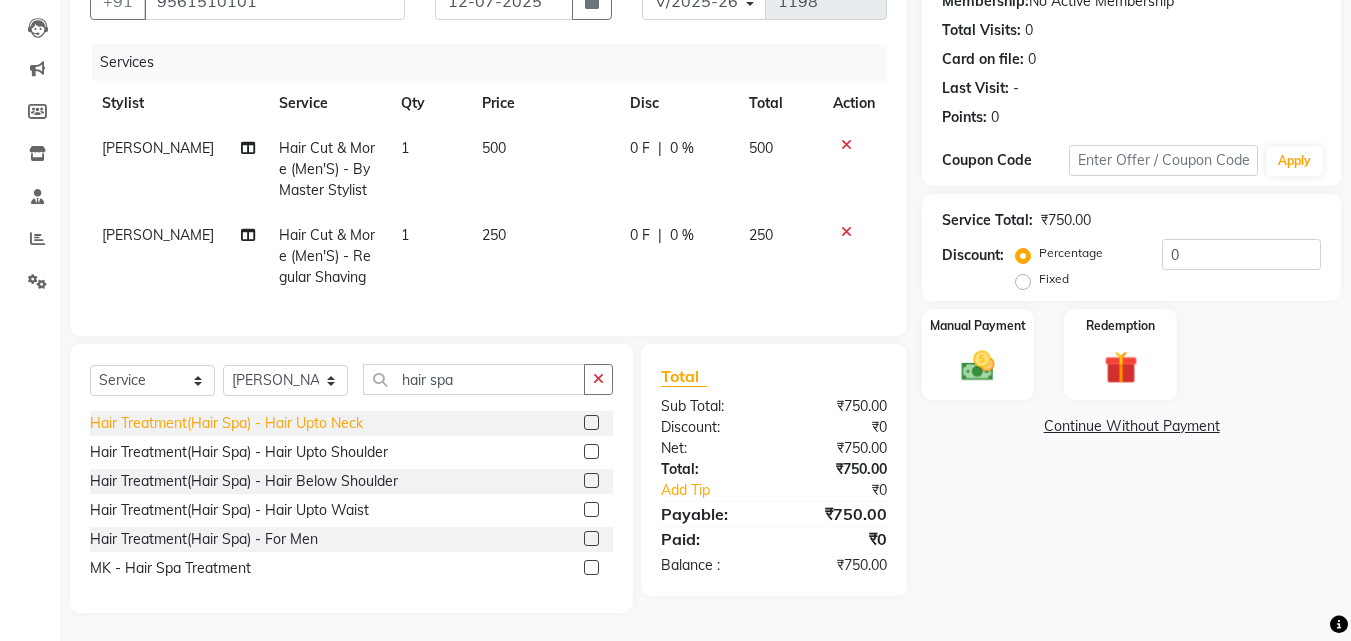 click on "Hair Treatment(Hair Spa)  - Hair Upto Neck" 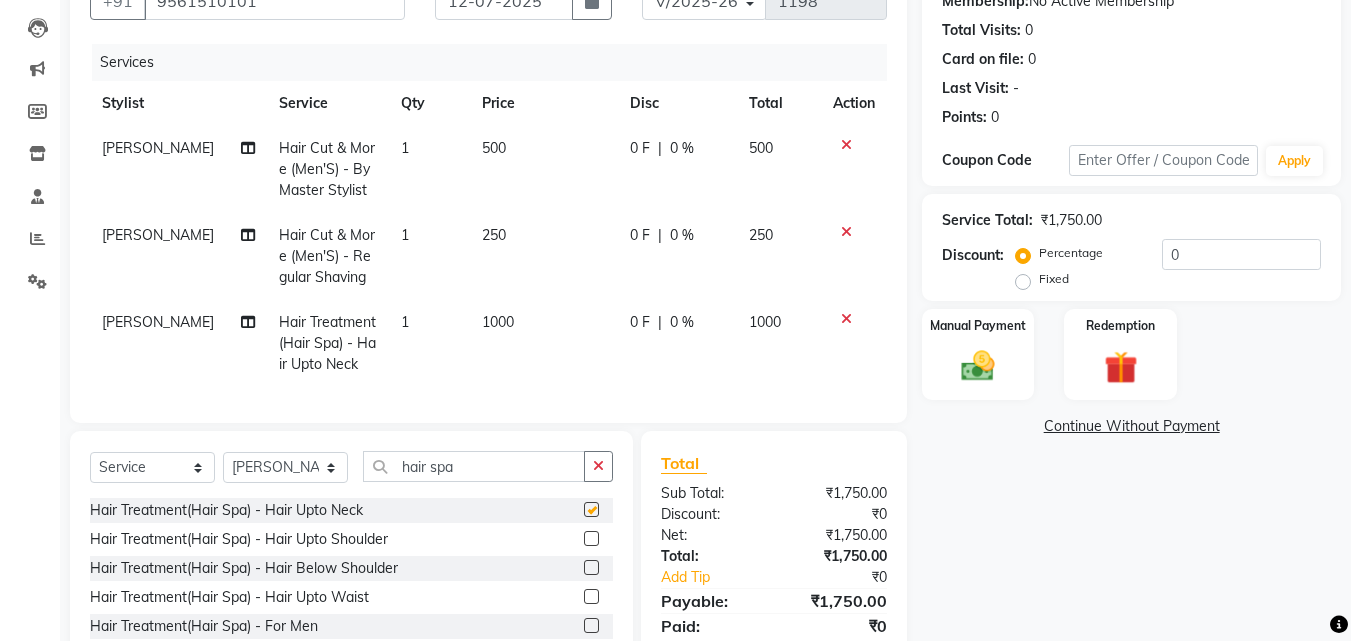 checkbox on "false" 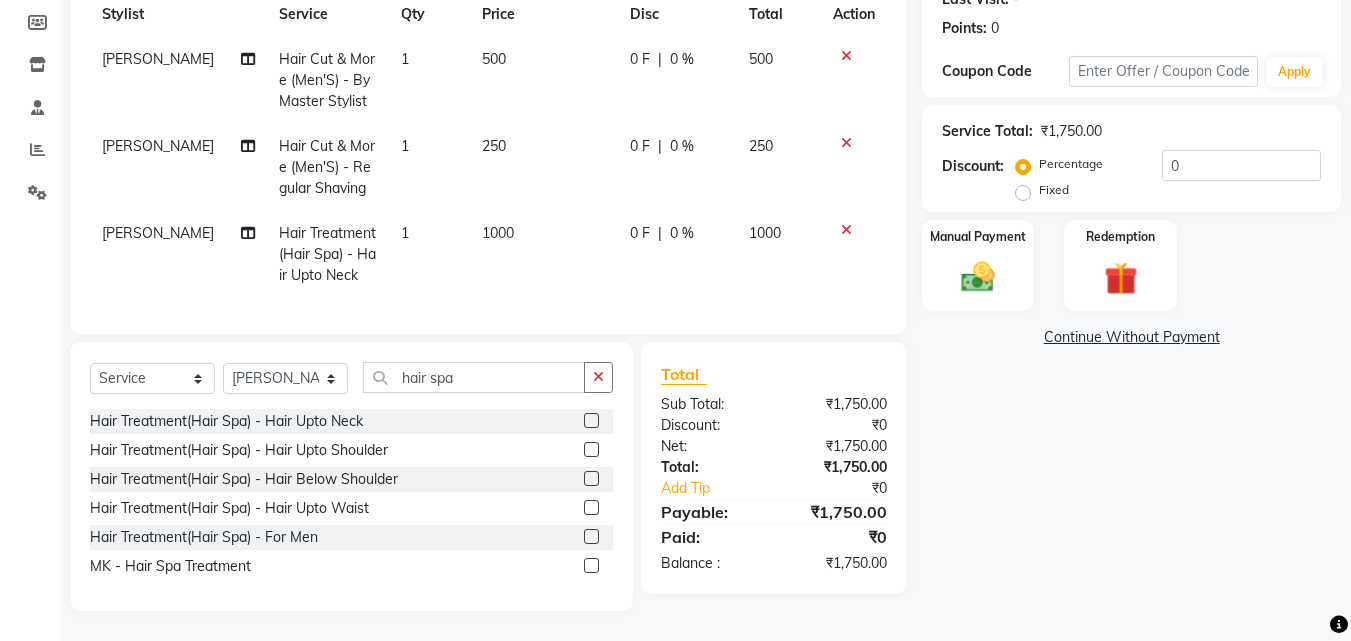 scroll, scrollTop: 308, scrollLeft: 0, axis: vertical 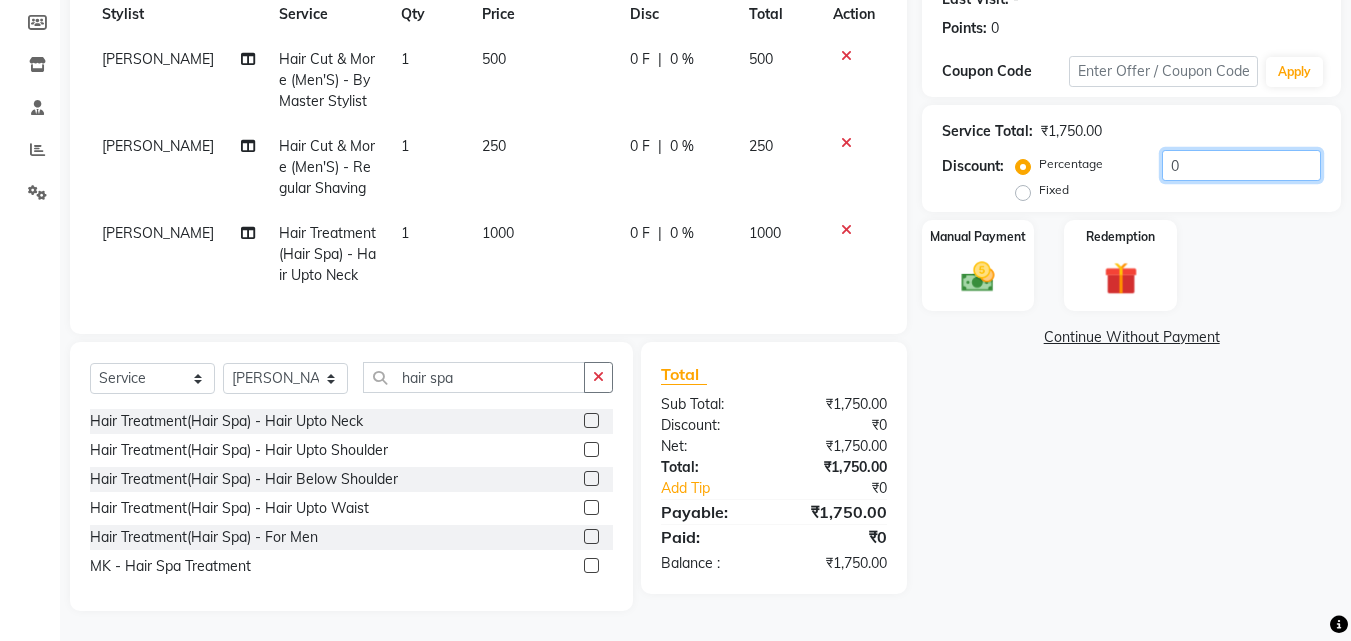 drag, startPoint x: 1248, startPoint y: 141, endPoint x: 1126, endPoint y: 158, distance: 123.178734 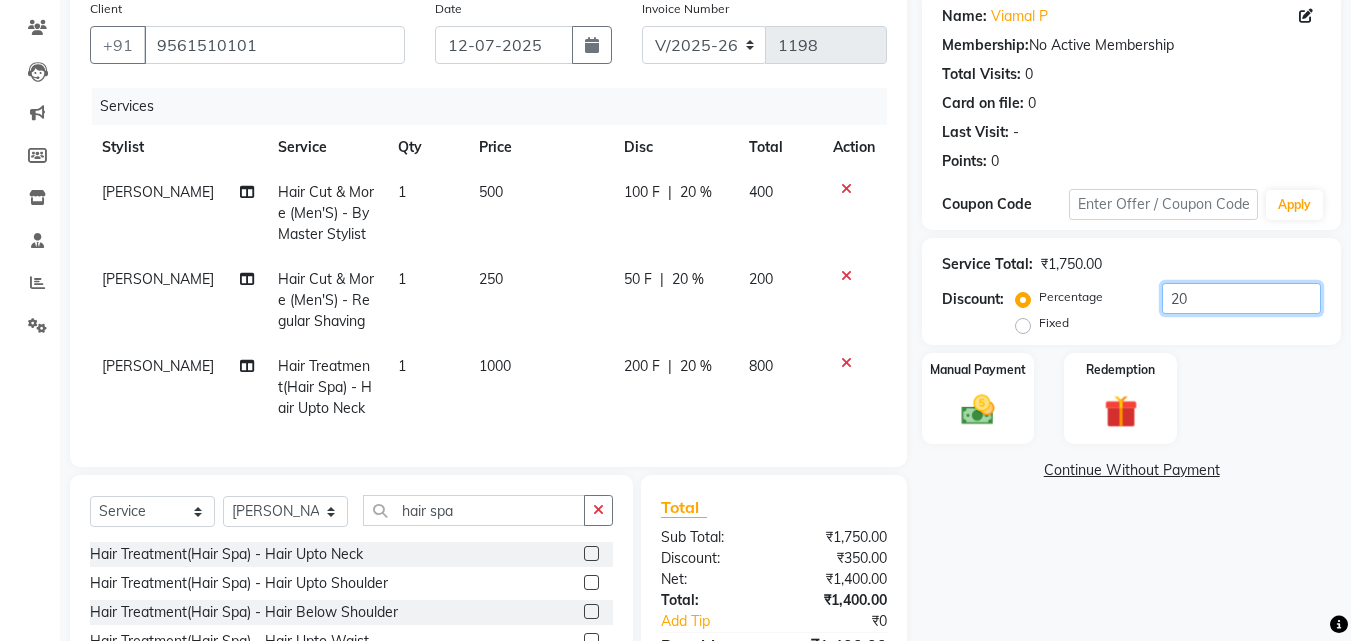 scroll, scrollTop: 208, scrollLeft: 0, axis: vertical 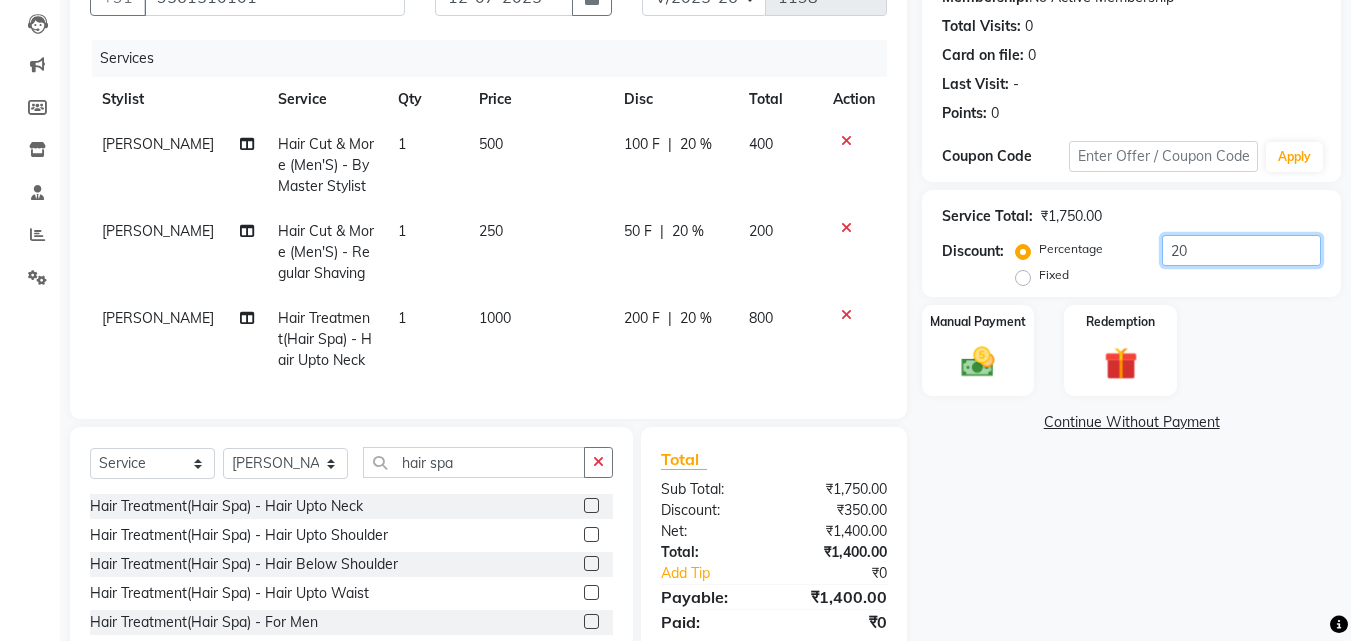 type on "20" 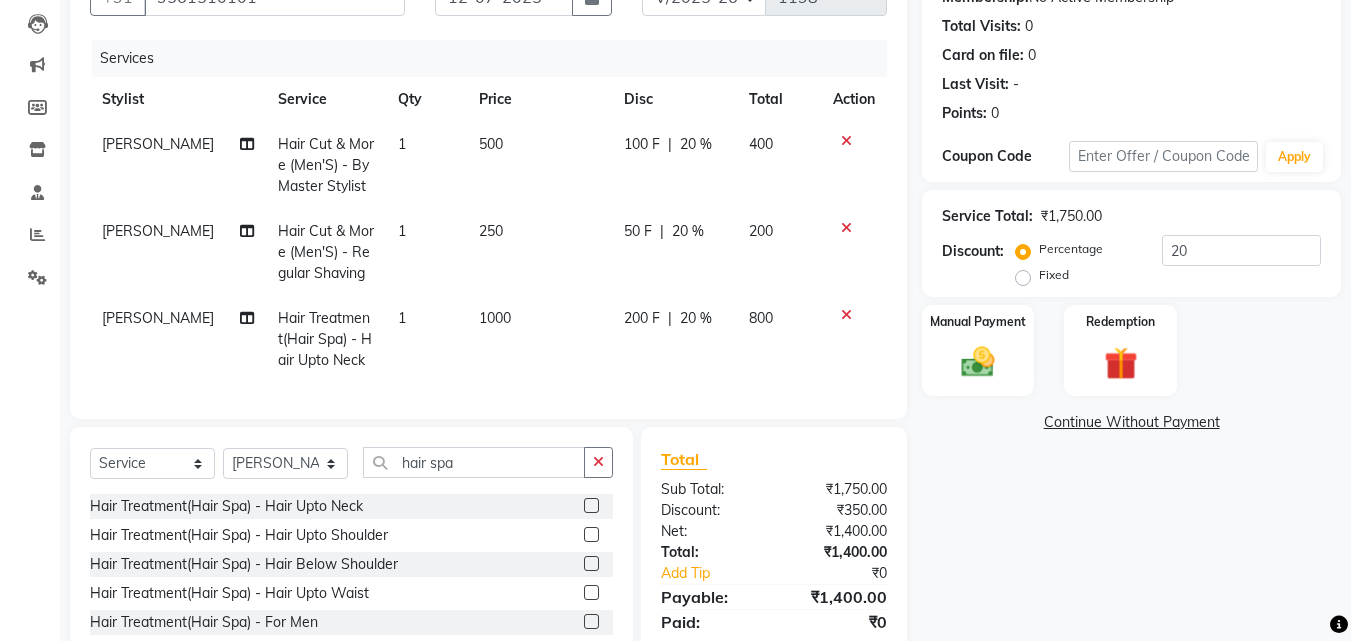 click 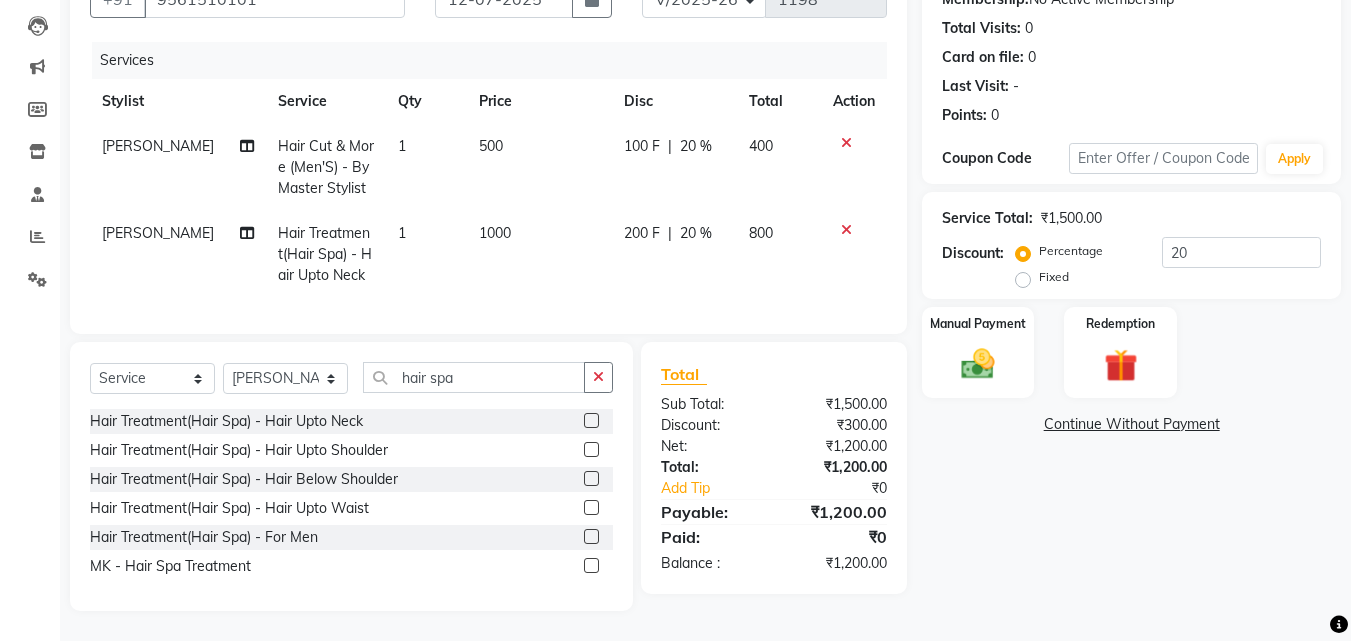 scroll, scrollTop: 221, scrollLeft: 0, axis: vertical 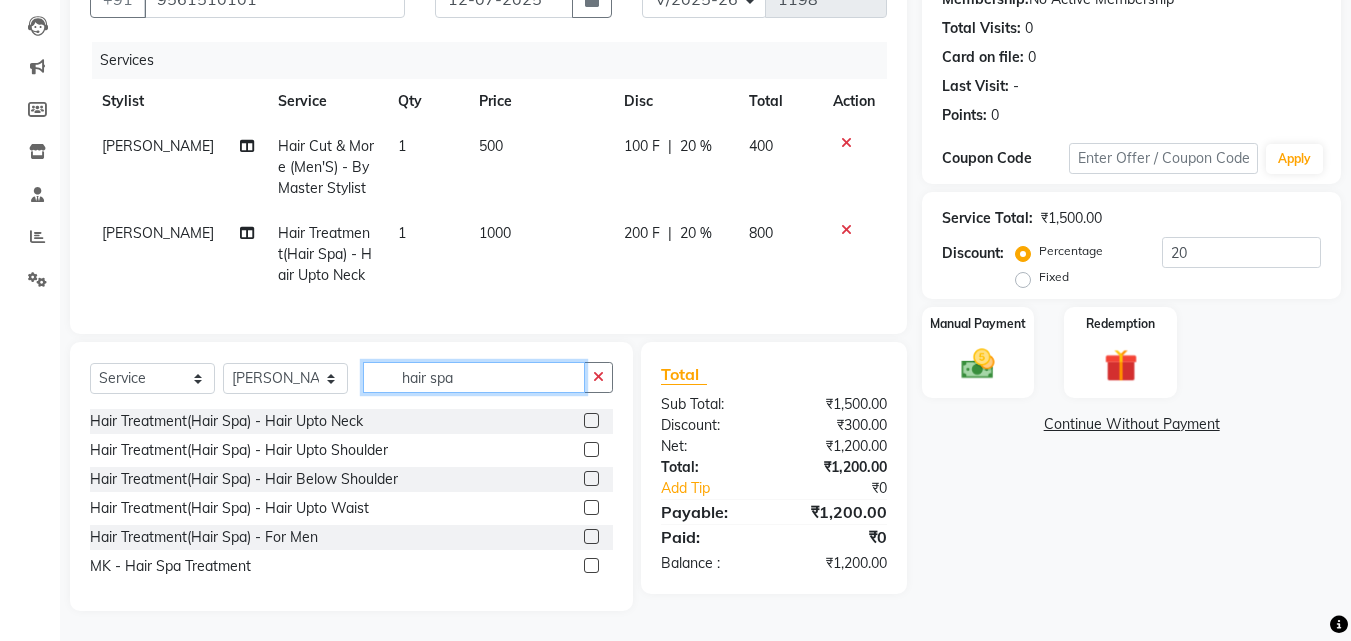 drag, startPoint x: 485, startPoint y: 383, endPoint x: 261, endPoint y: 355, distance: 225.74321 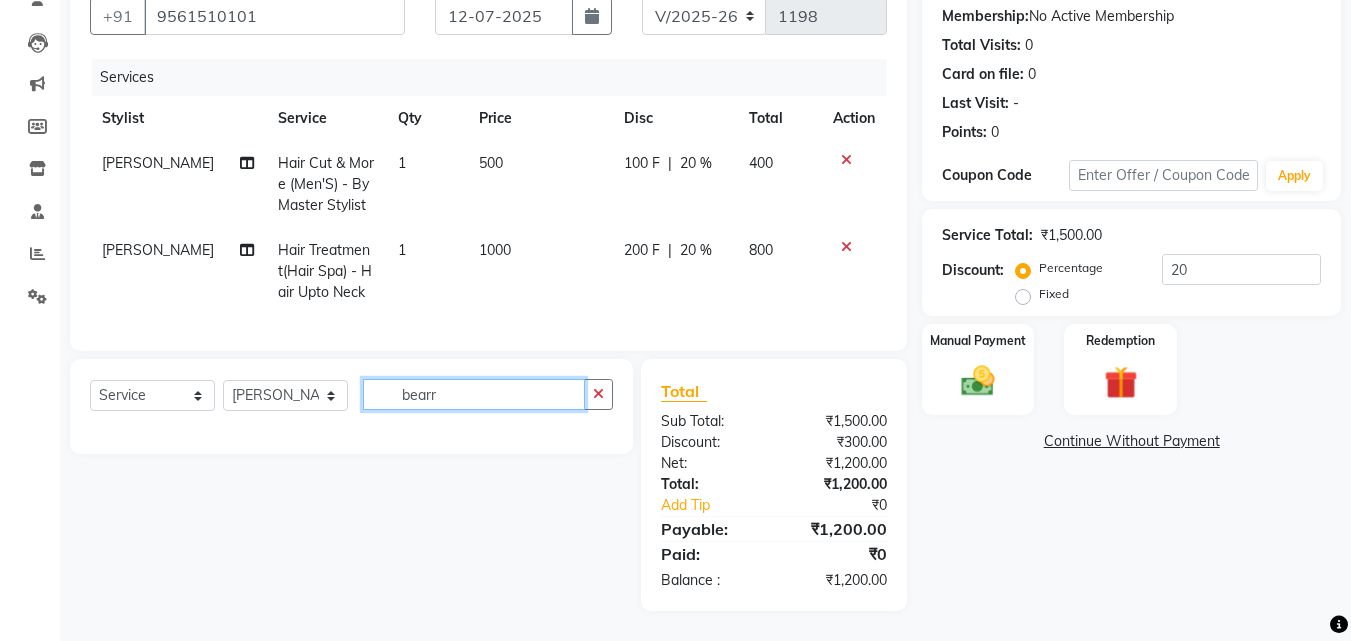 scroll, scrollTop: 204, scrollLeft: 0, axis: vertical 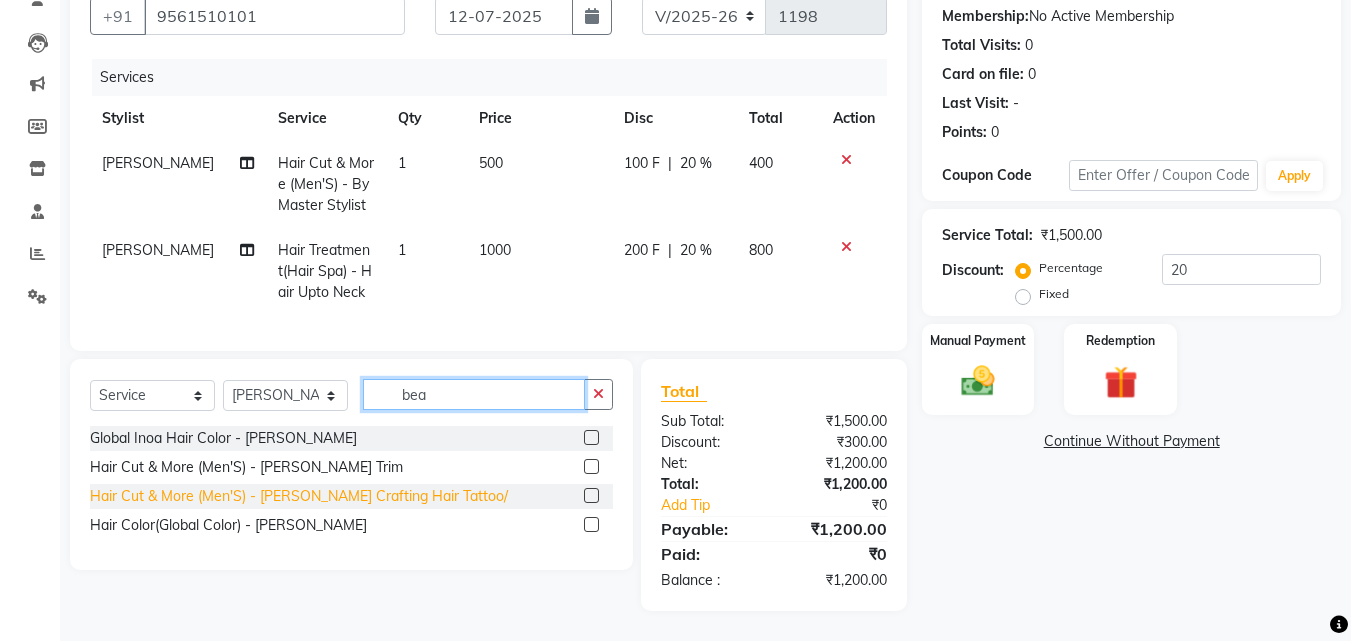 type on "bea" 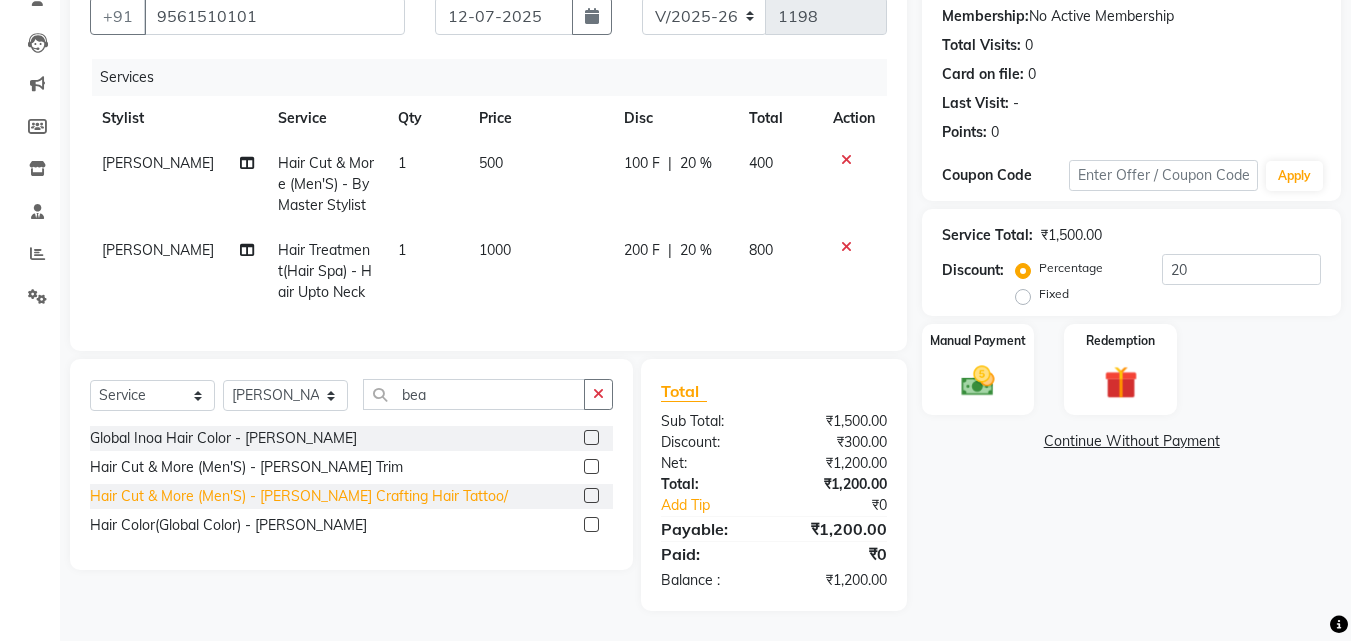 click on "Hair Cut & More (Men'S)  - Beard Crafting Hair Tattoo/" 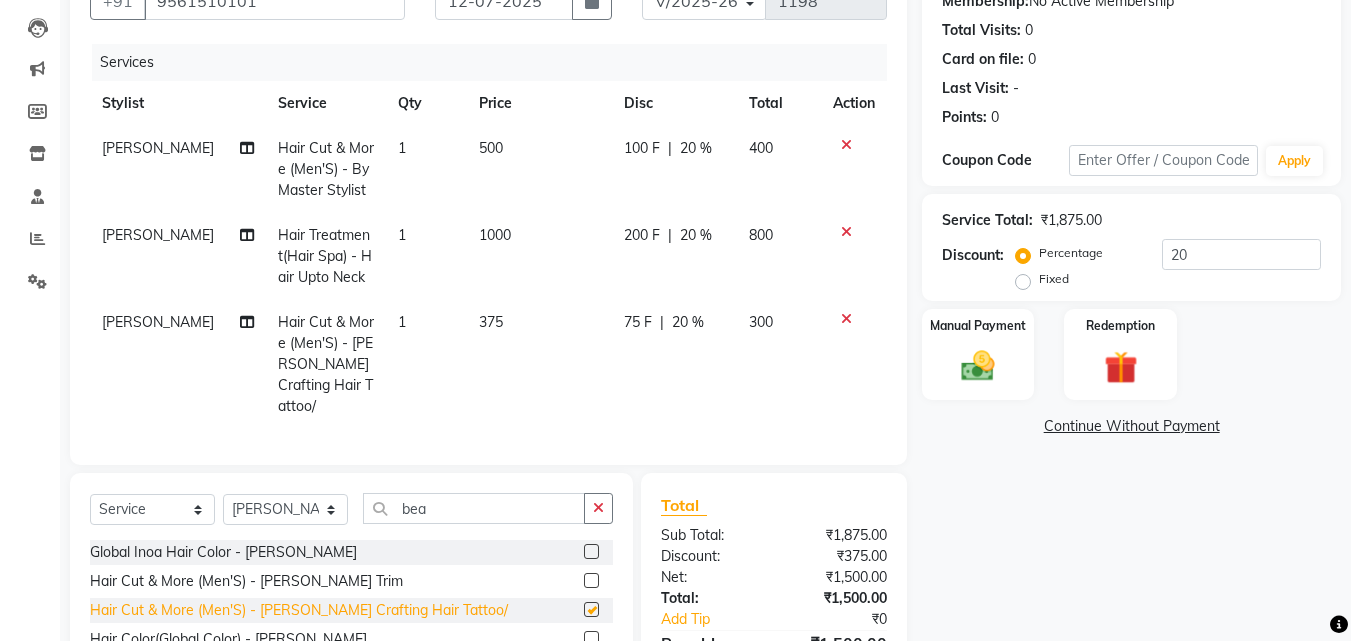 checkbox on "false" 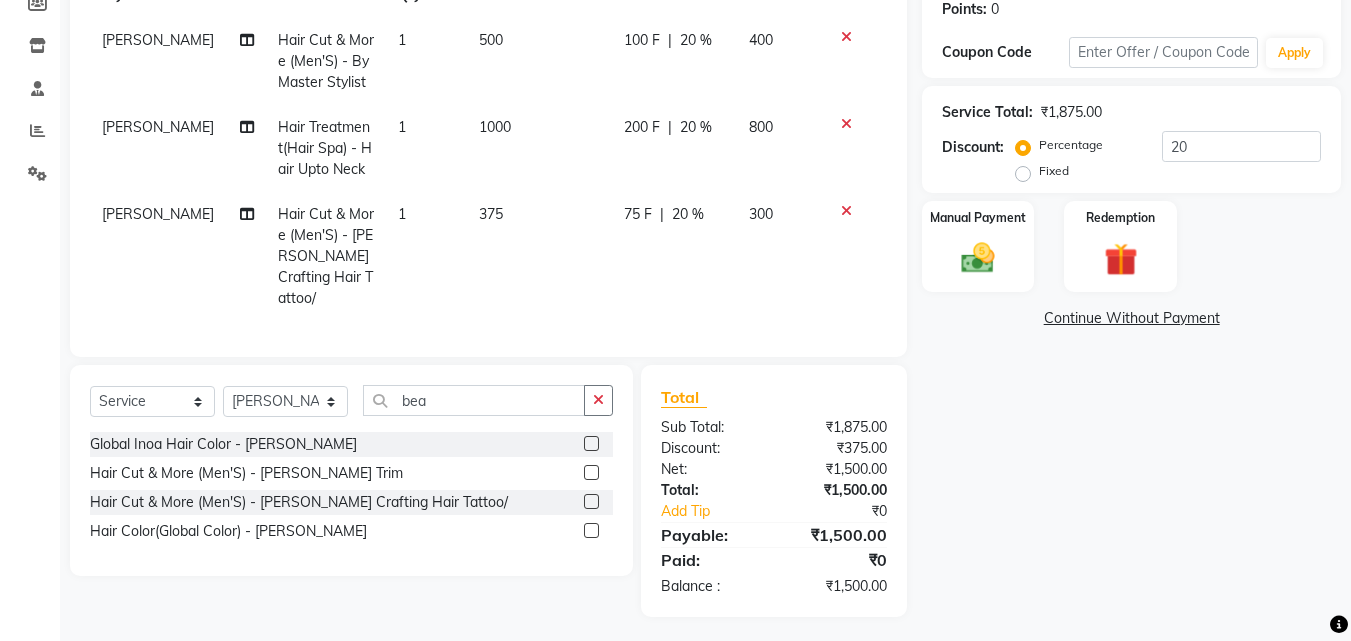 scroll, scrollTop: 0, scrollLeft: 0, axis: both 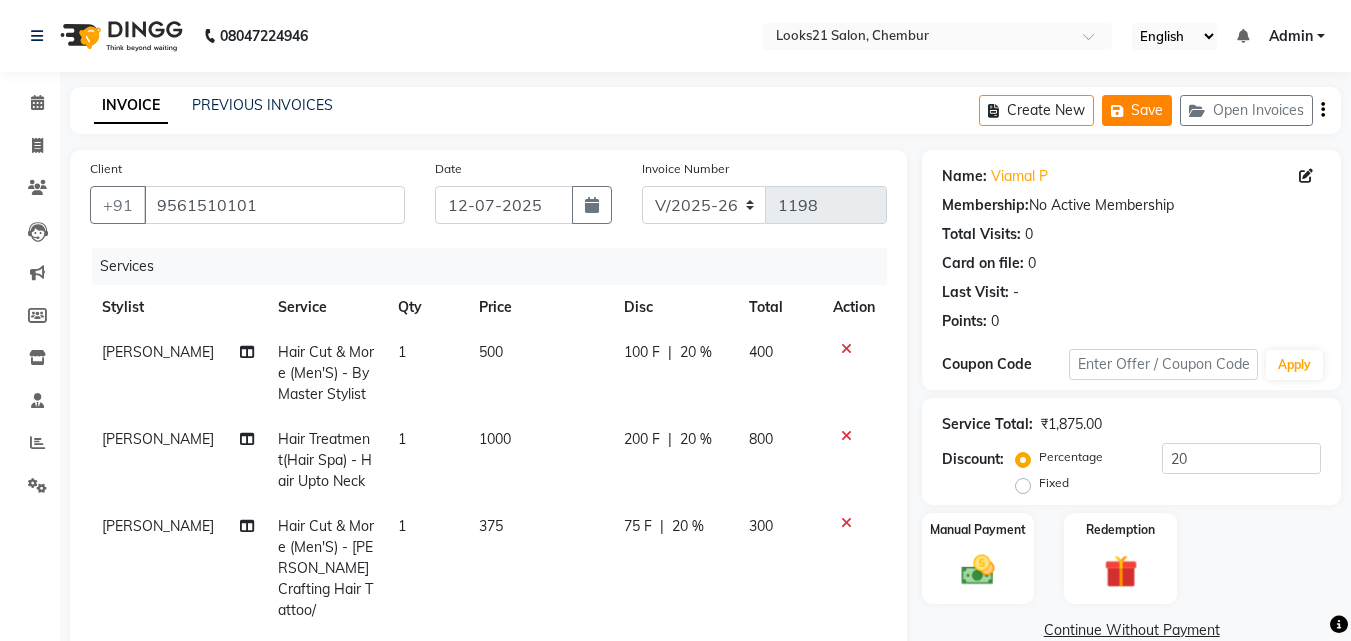click on "Save" 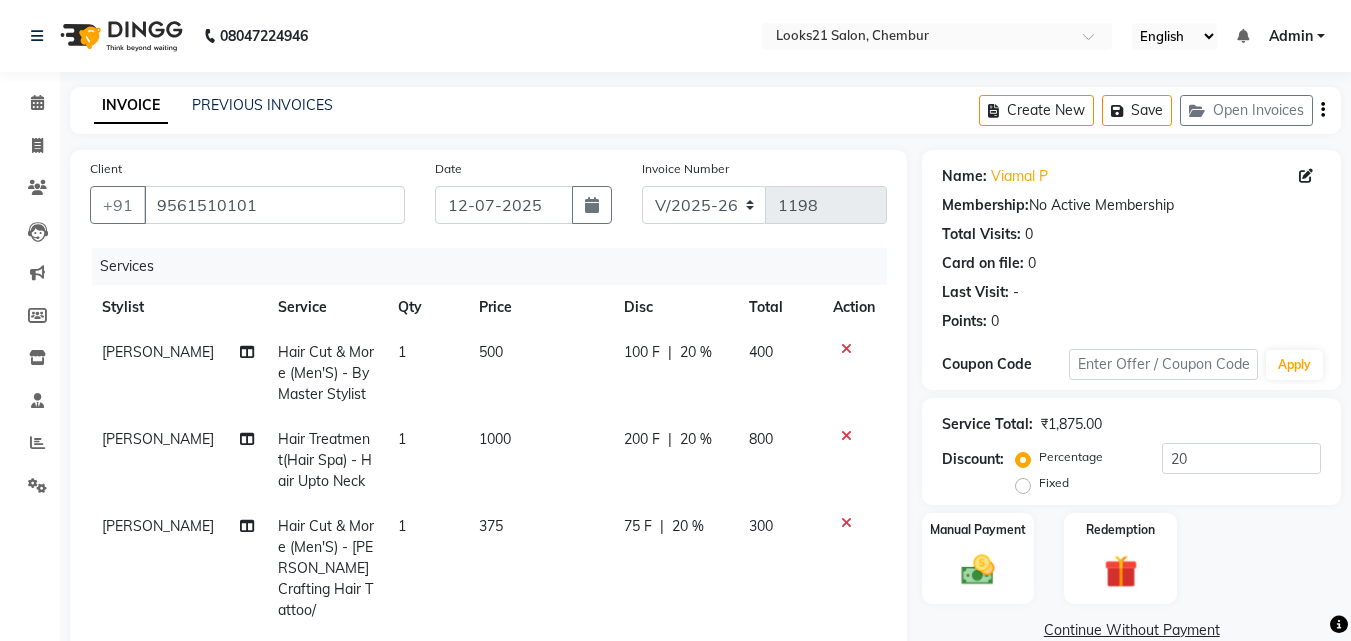 scroll, scrollTop: 100, scrollLeft: 0, axis: vertical 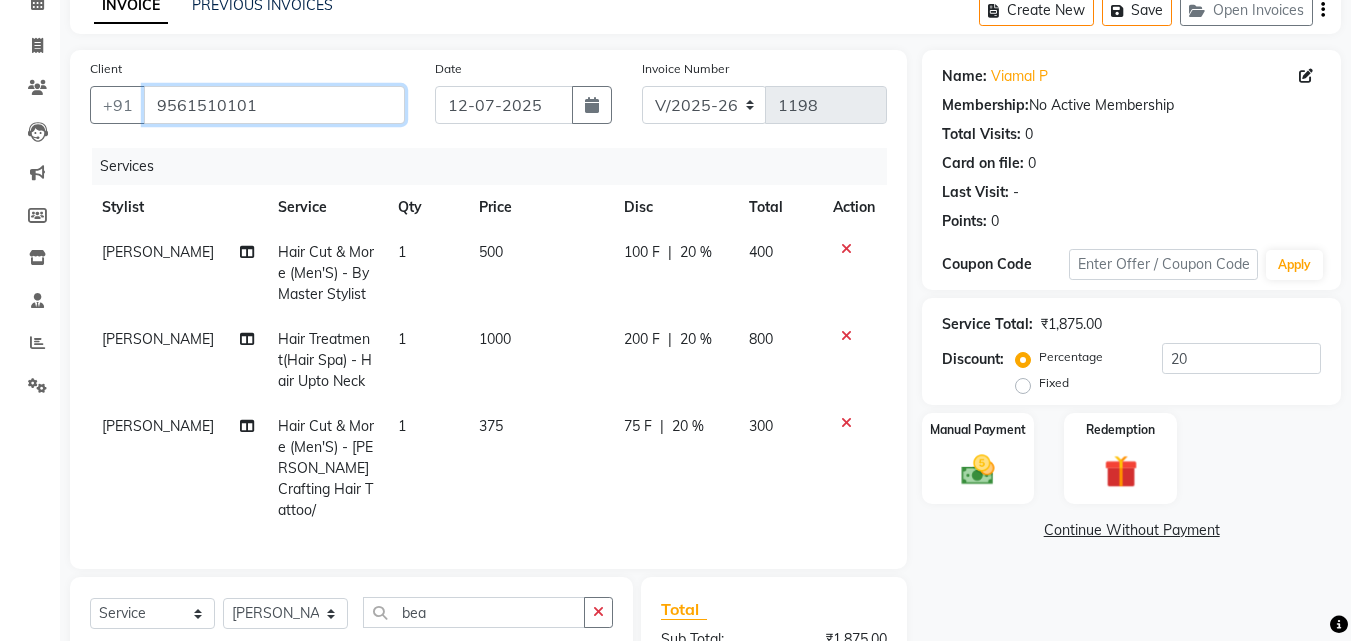 drag, startPoint x: 287, startPoint y: 117, endPoint x: 0, endPoint y: 77, distance: 289.77405 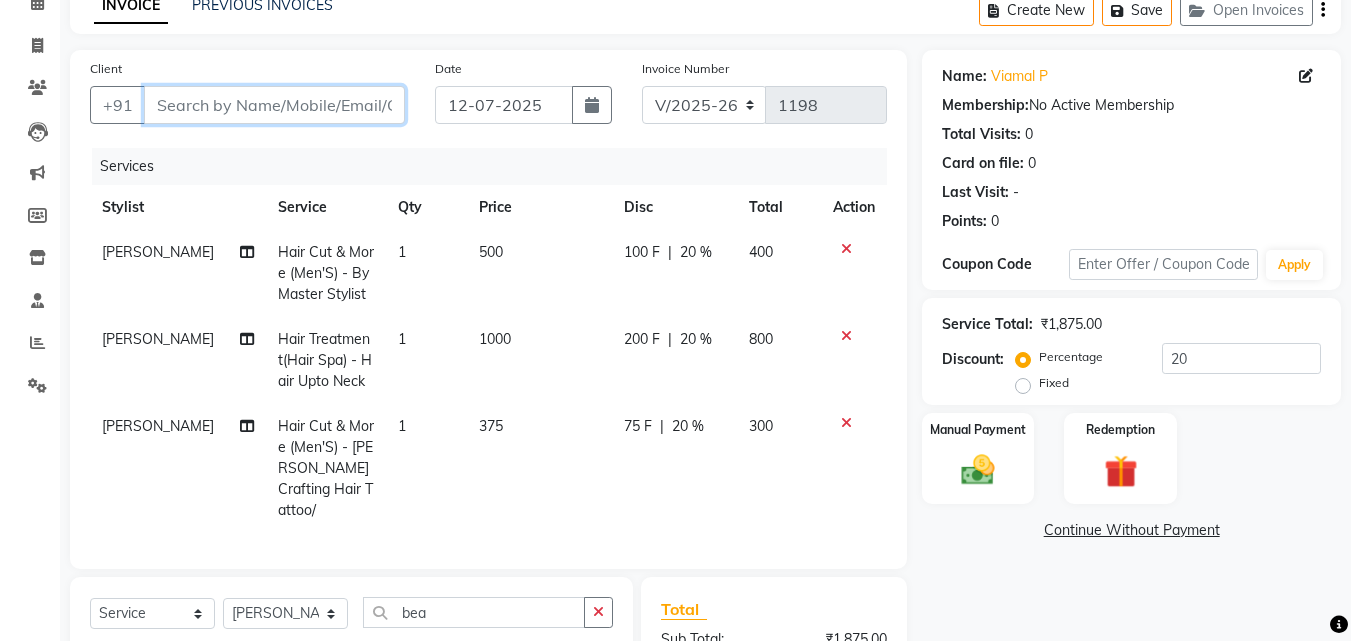 type on "8" 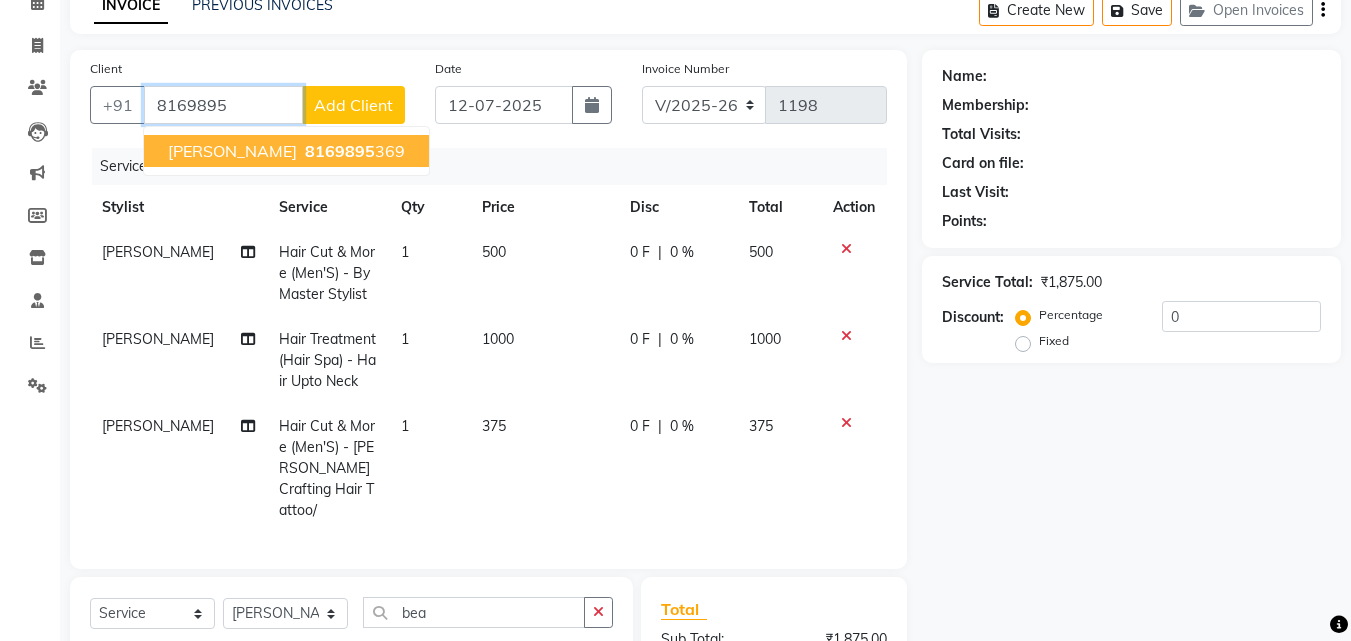 click on "8169895" at bounding box center (340, 151) 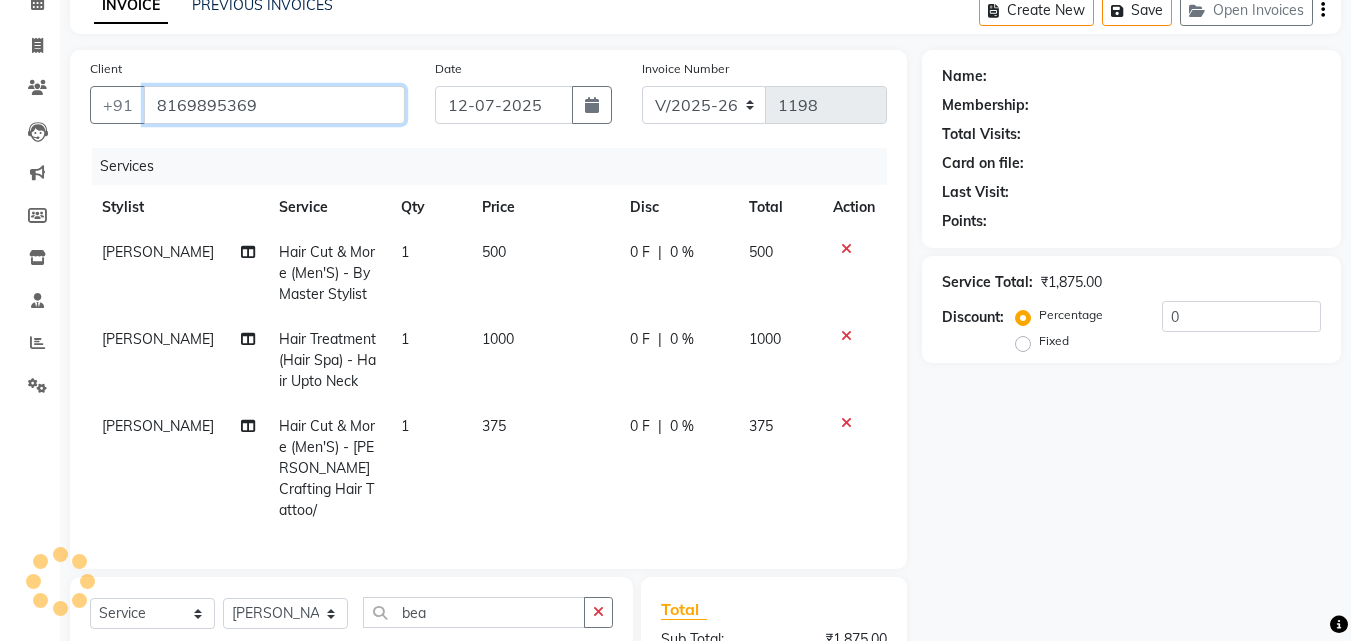 type on "8169895369" 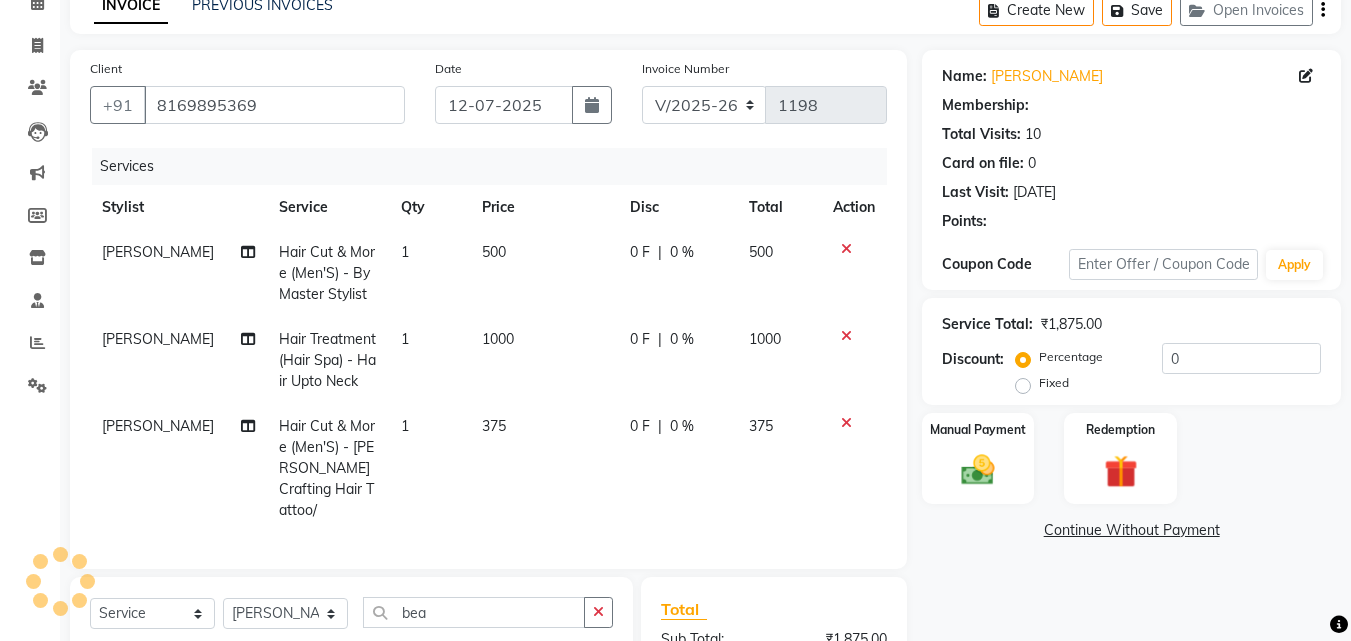 select on "1: Object" 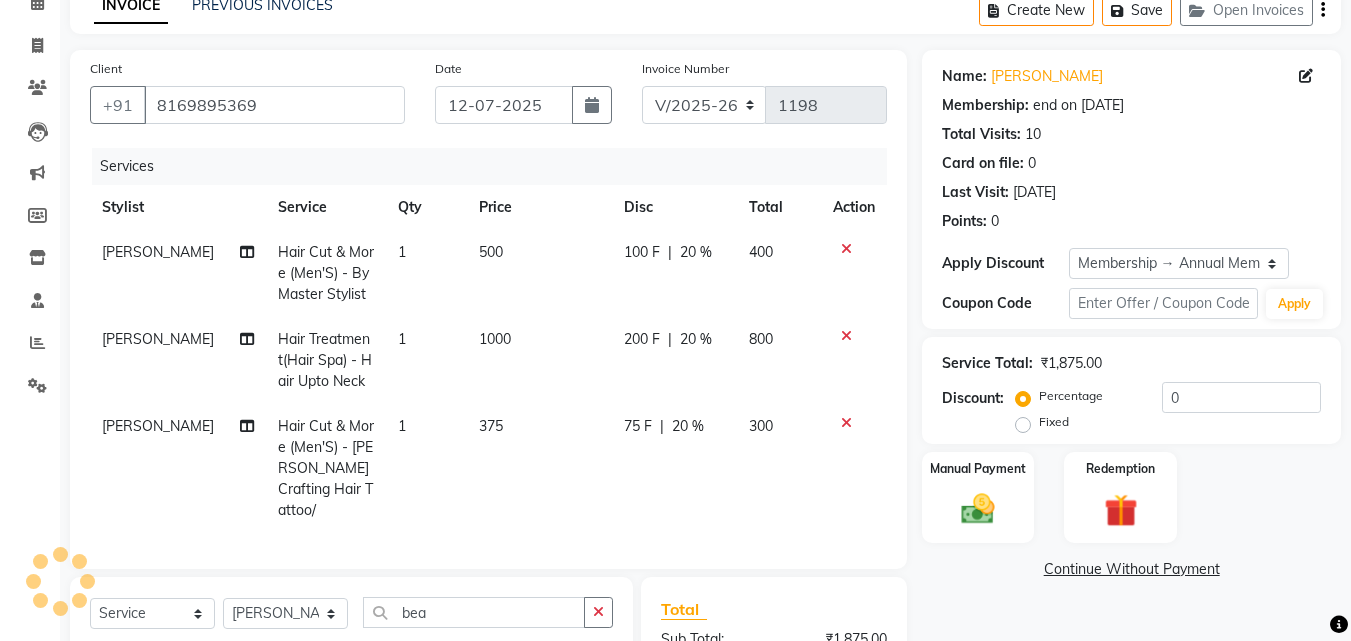 type on "20" 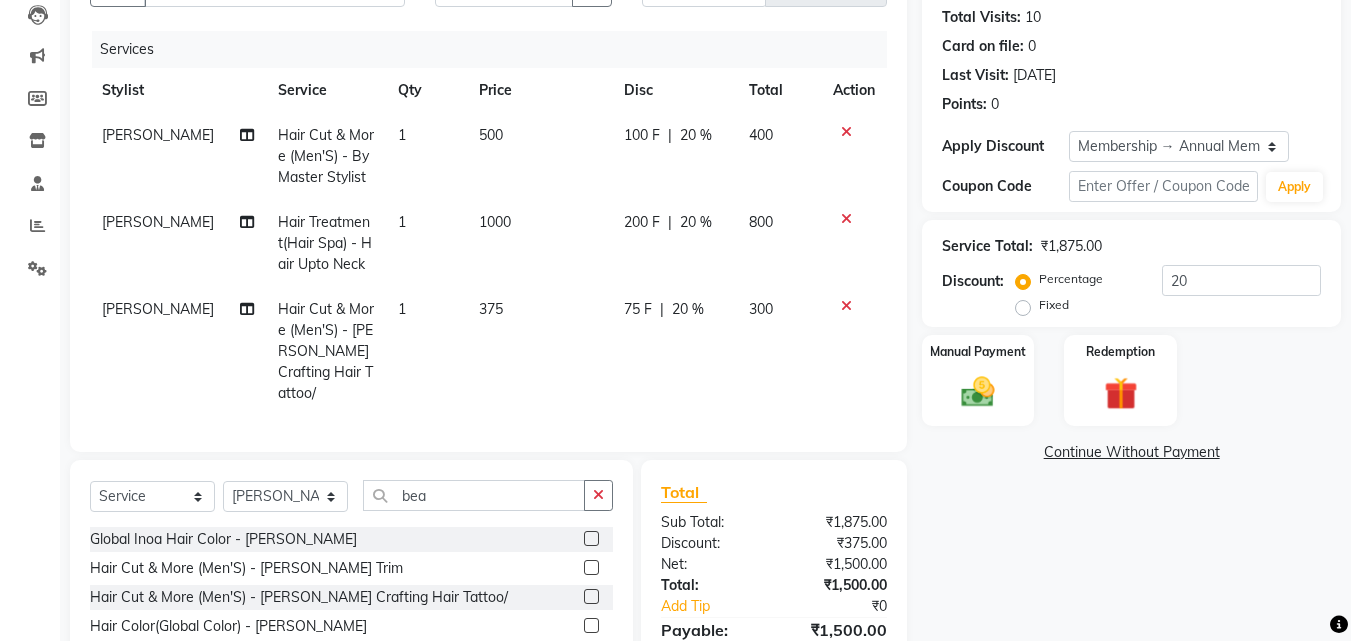 scroll, scrollTop: 100, scrollLeft: 0, axis: vertical 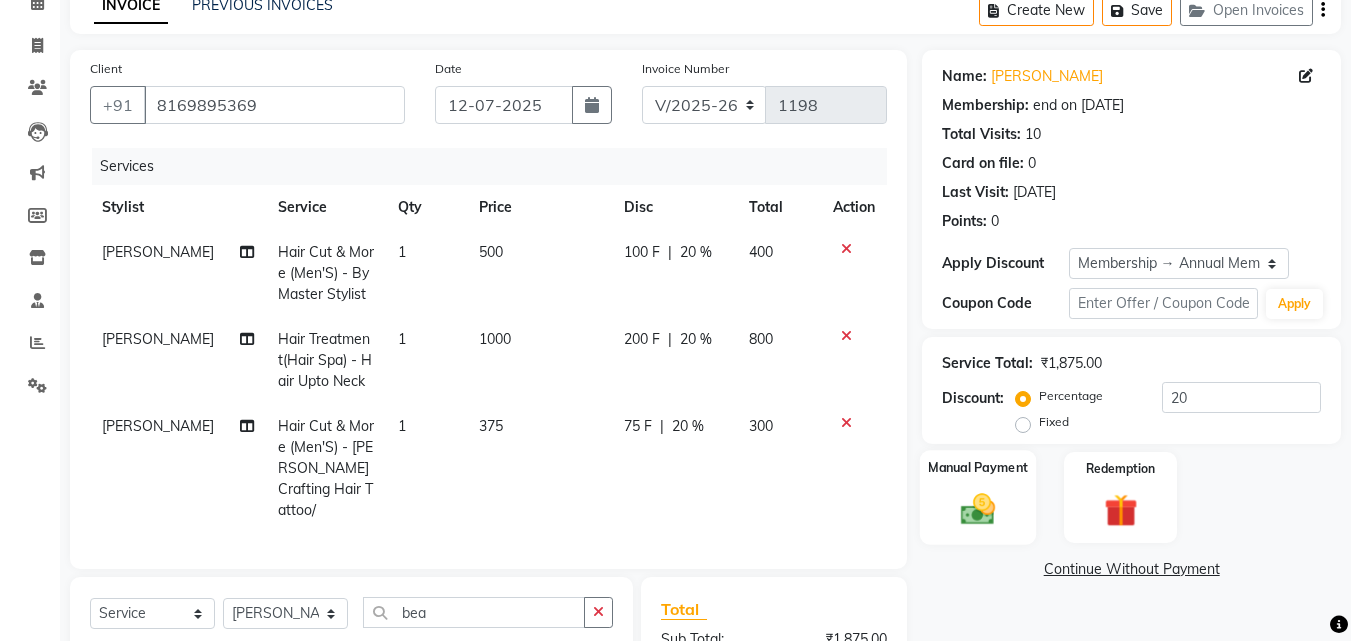 click on "Manual Payment" 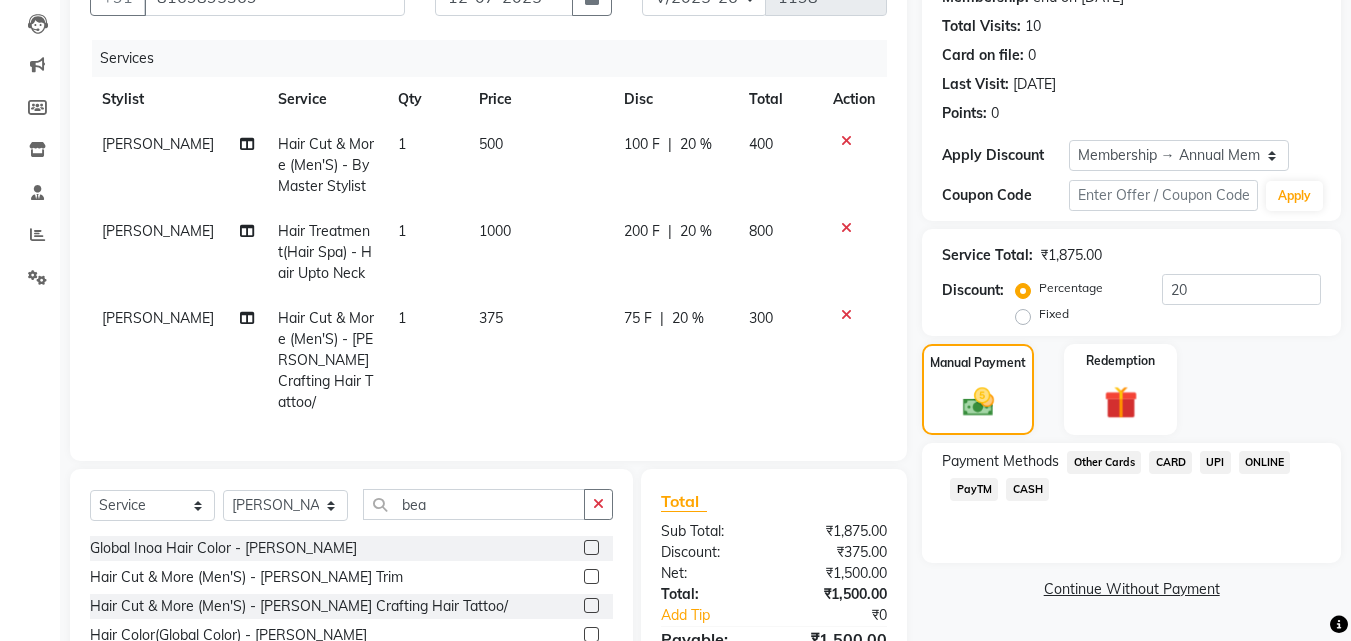 scroll, scrollTop: 300, scrollLeft: 0, axis: vertical 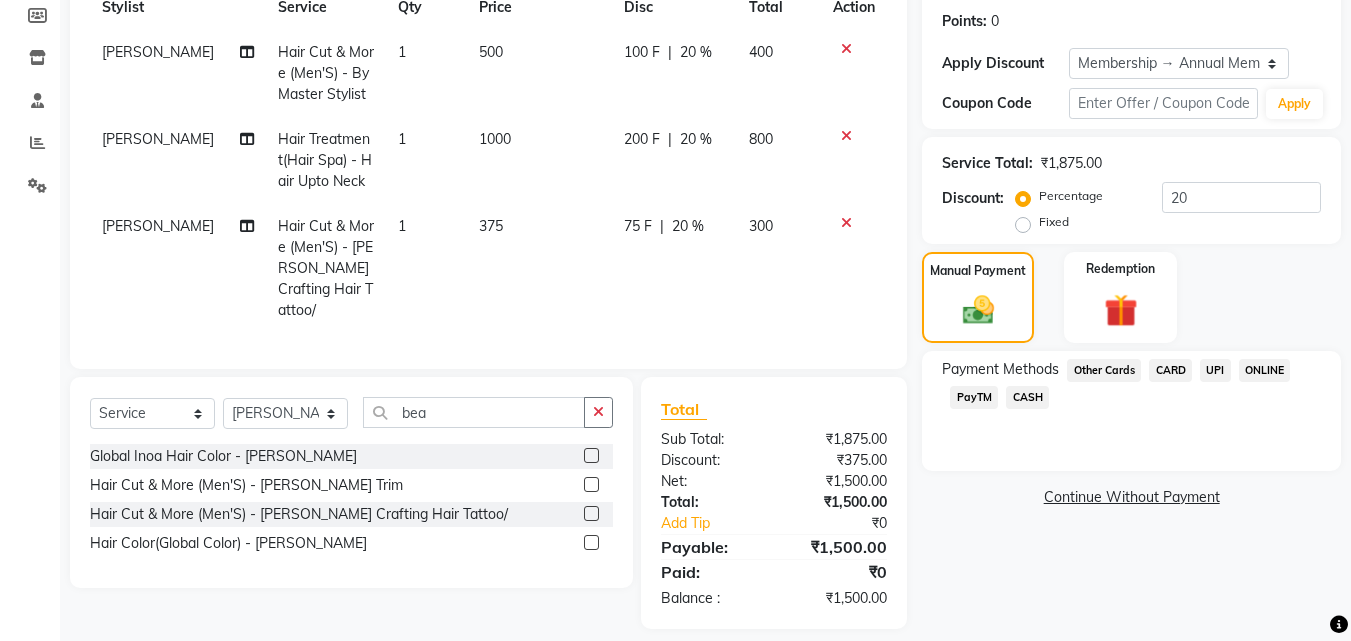 click on "CARD" 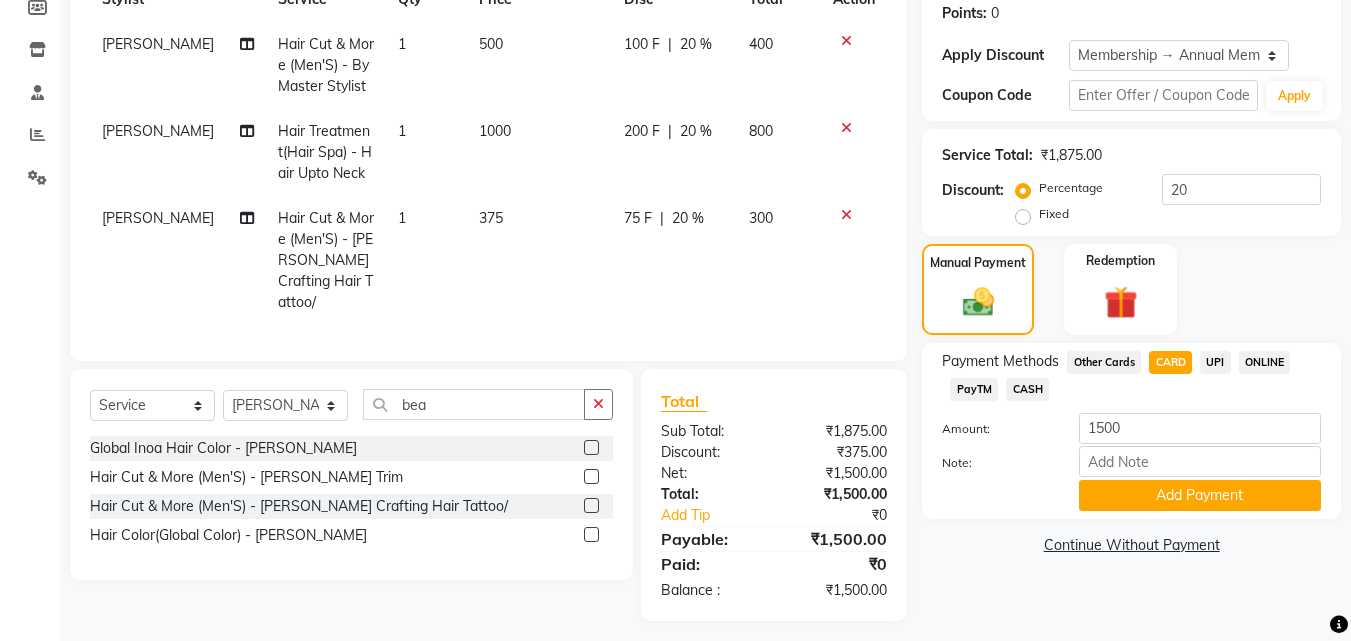 scroll, scrollTop: 312, scrollLeft: 0, axis: vertical 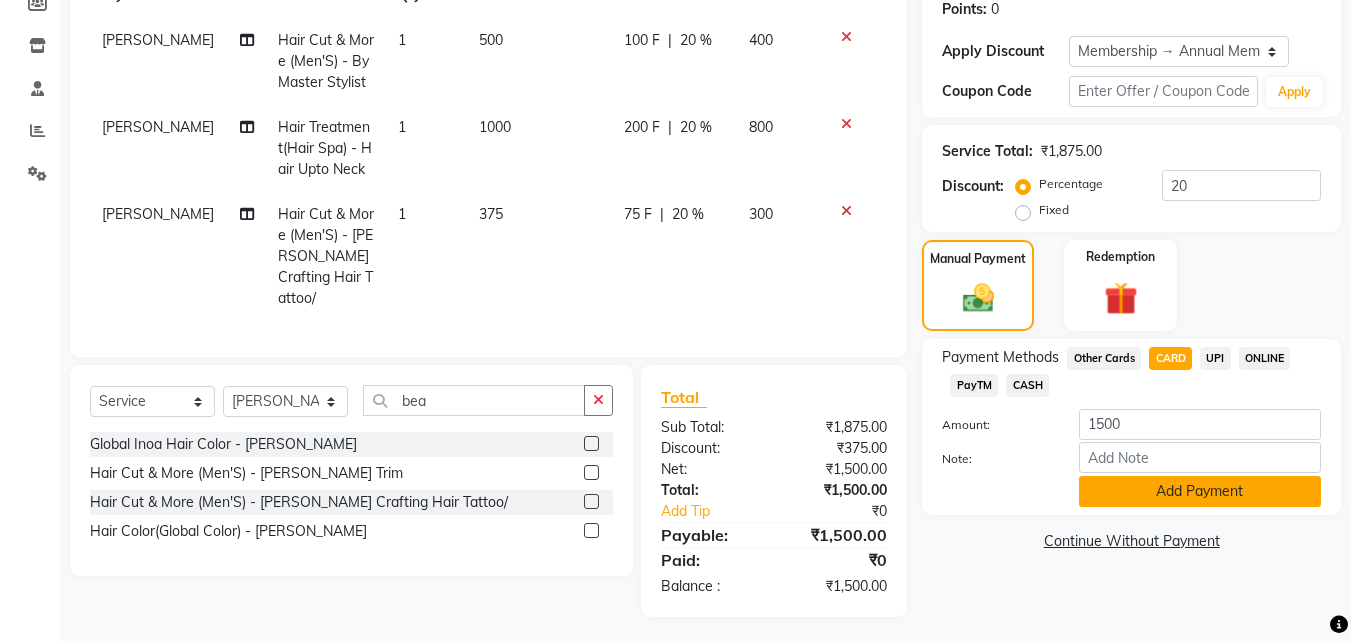 click on "Add Payment" 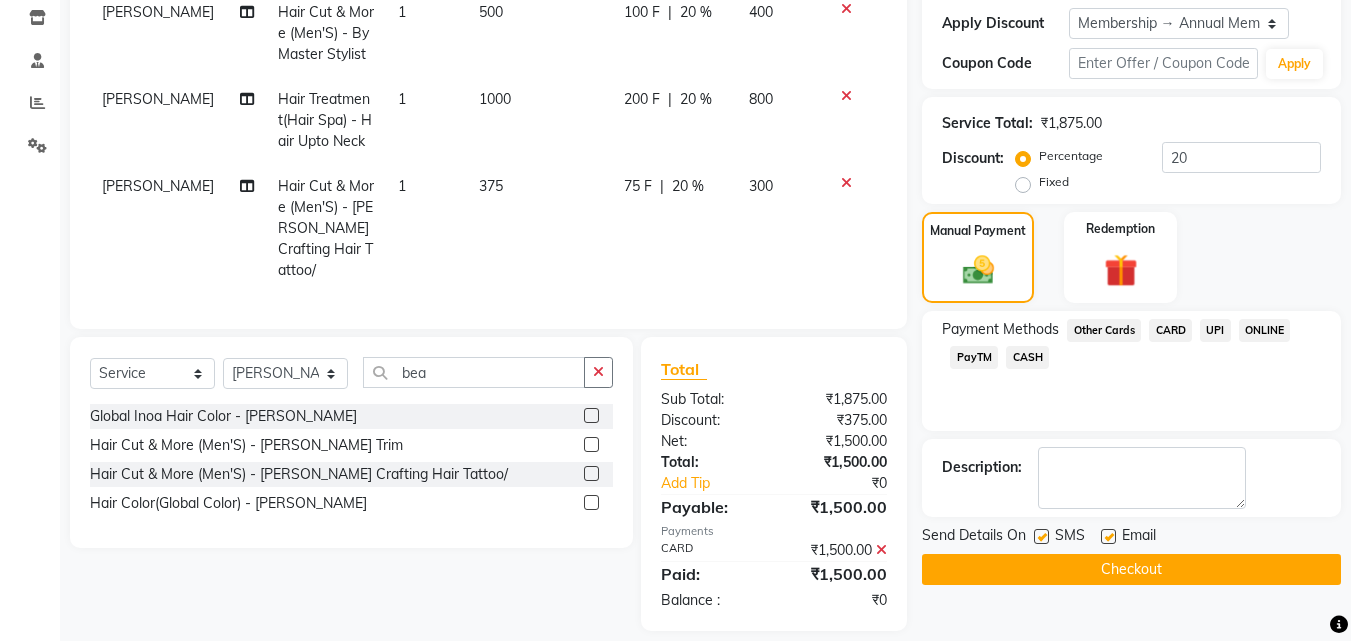 scroll, scrollTop: 354, scrollLeft: 0, axis: vertical 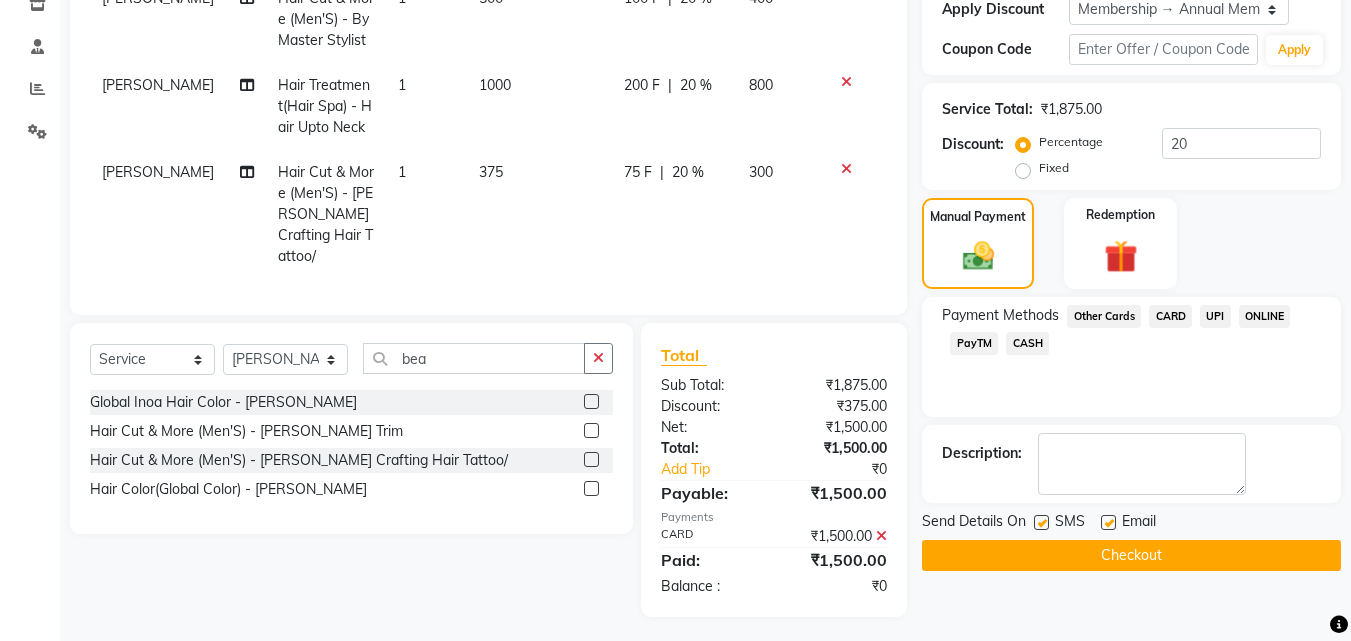 click on "Checkout" 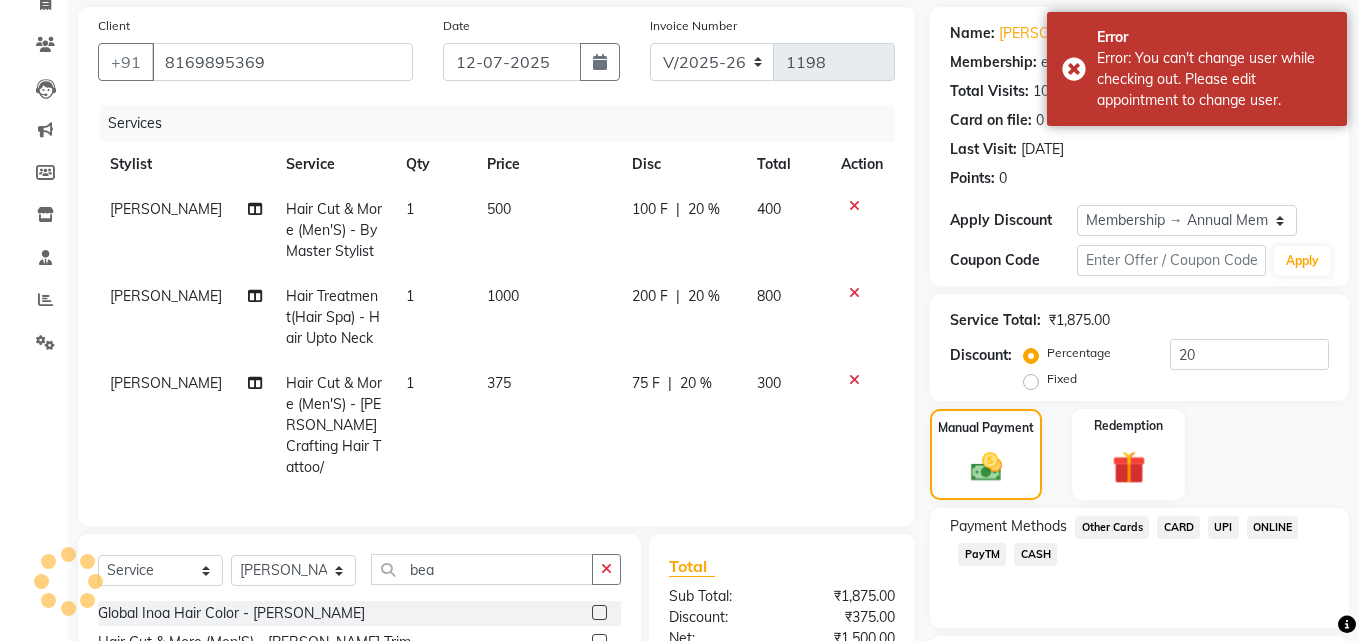 scroll, scrollTop: 0, scrollLeft: 0, axis: both 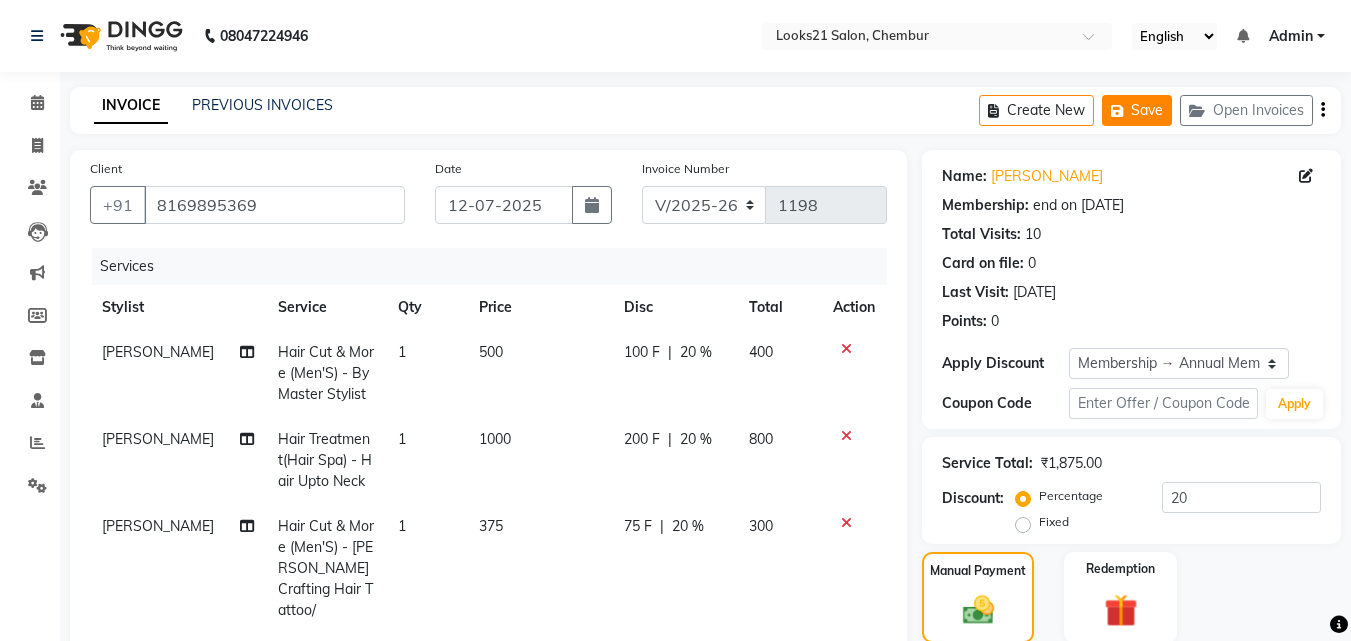 click on "Save" 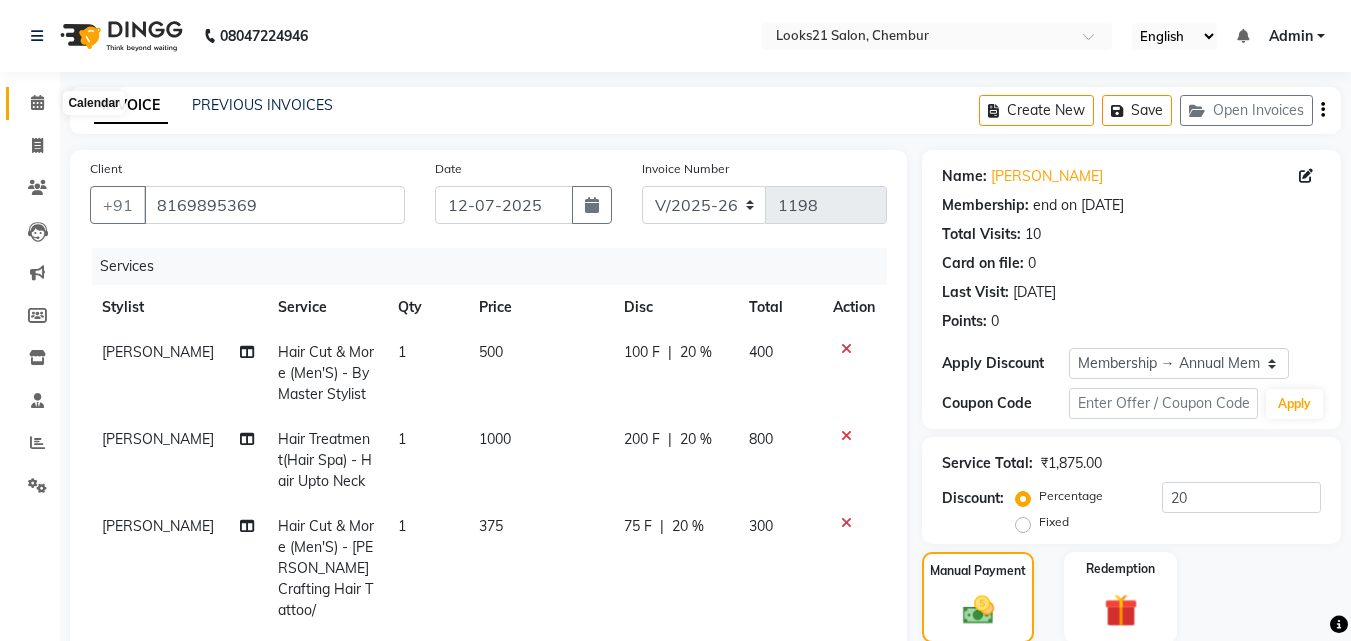 click 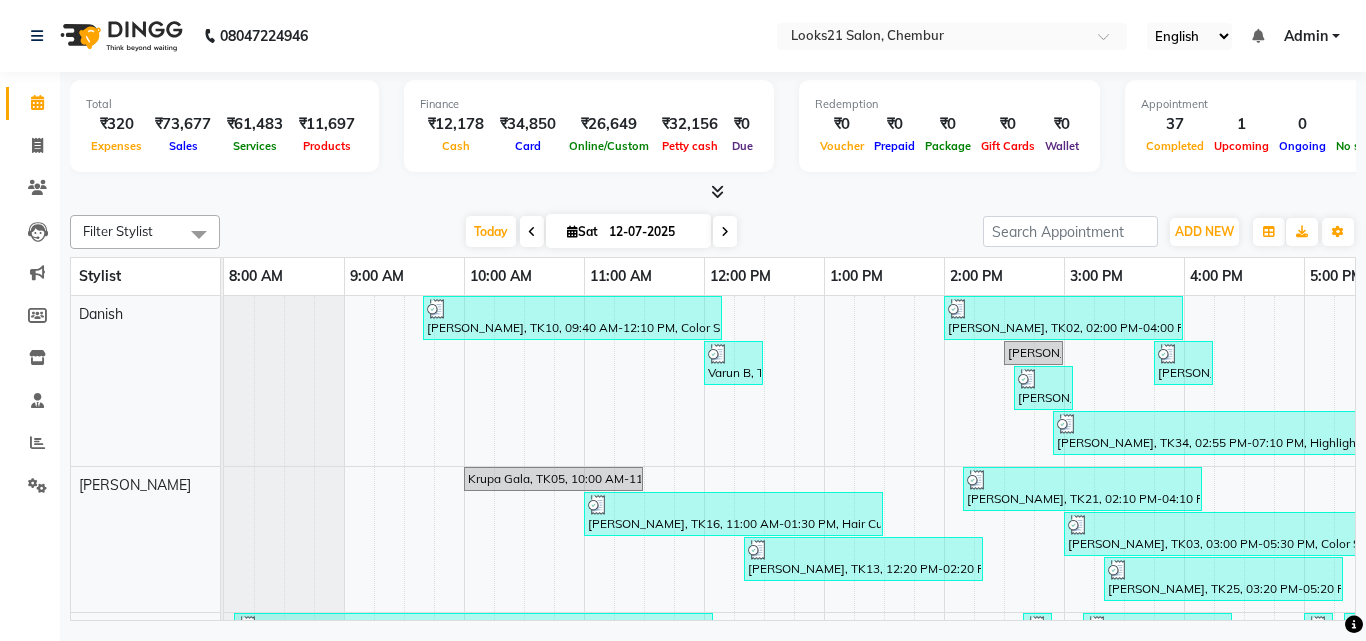 scroll, scrollTop: 32, scrollLeft: 0, axis: vertical 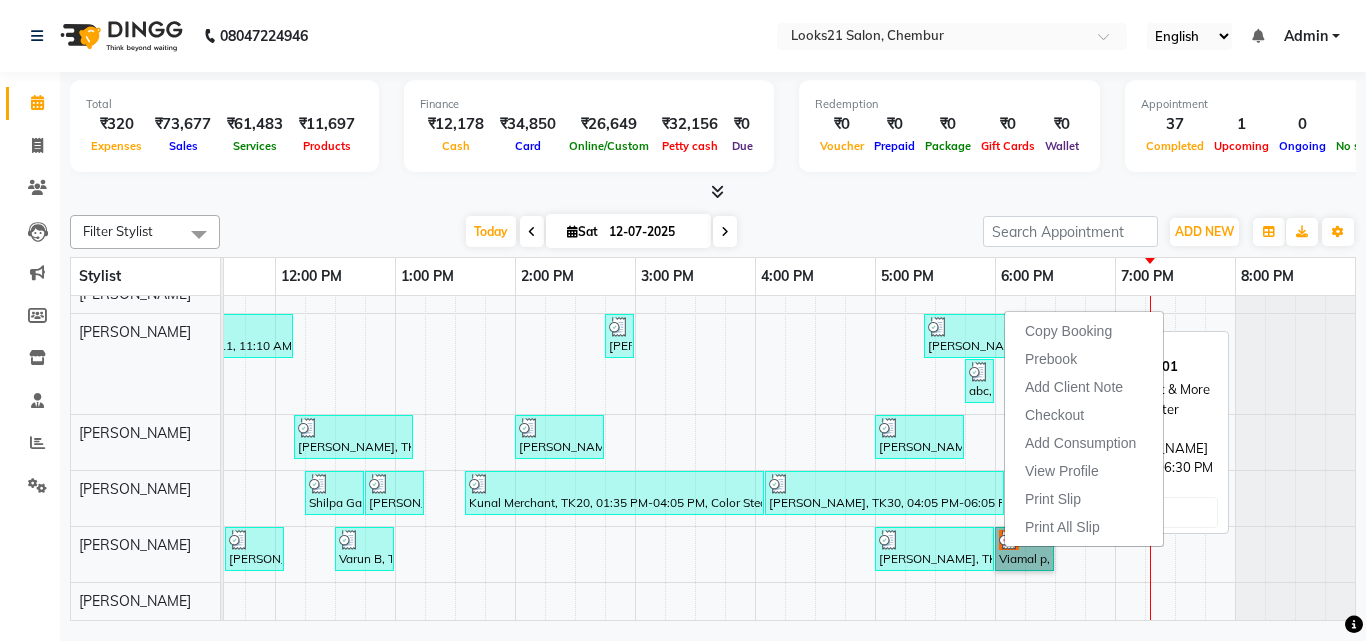 click on "Viamal p, TK26, 06:00 PM-06:30 PM, Hair Cut & More Women  - By Master Stylist" at bounding box center [1024, 549] 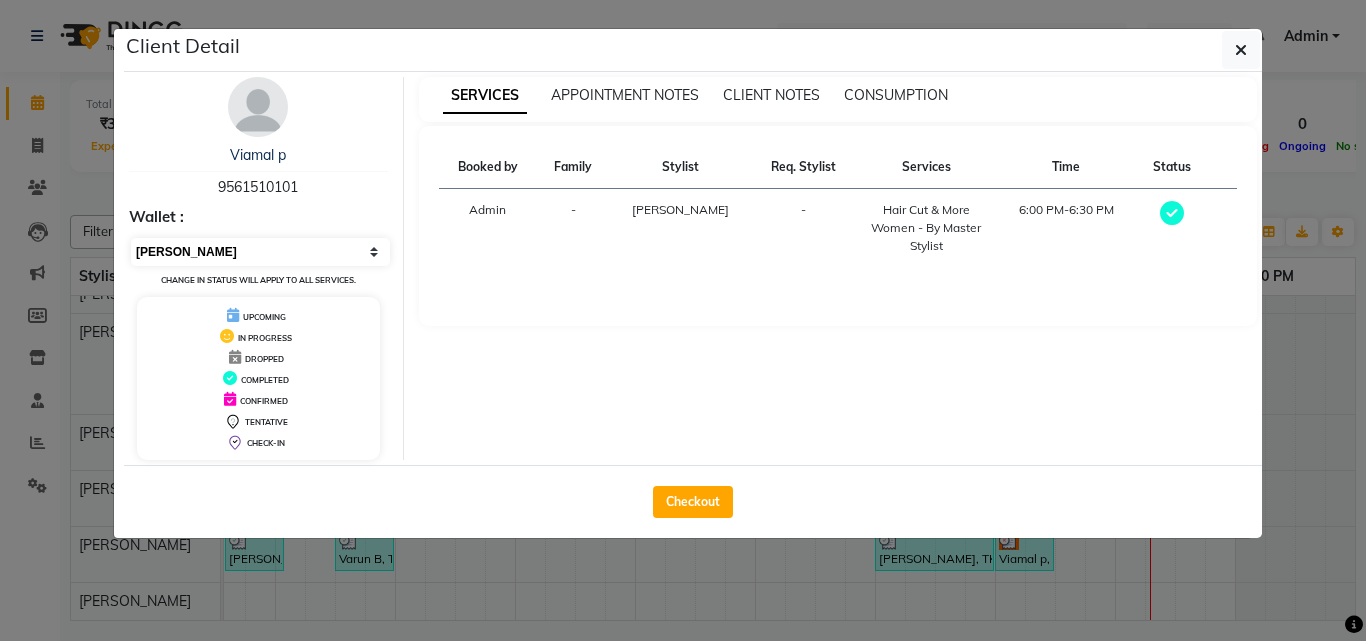 click on "Select MARK DONE UPCOMING" at bounding box center [260, 252] 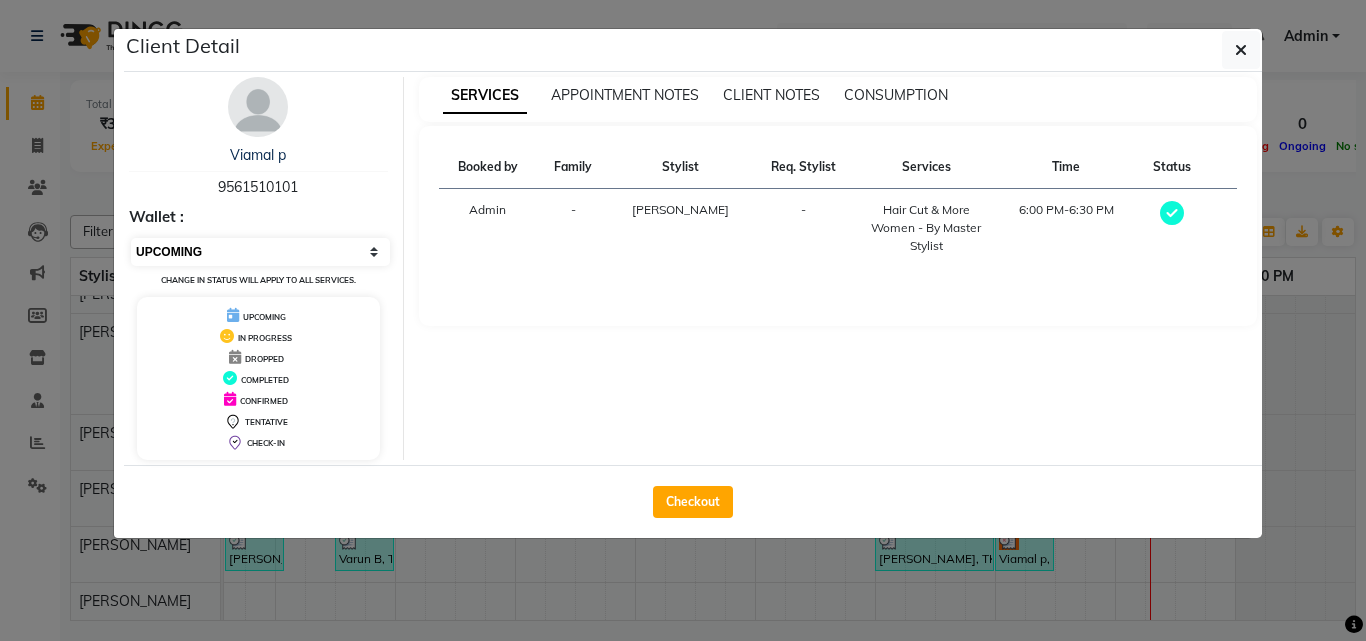click on "Select MARK DONE UPCOMING" at bounding box center (260, 252) 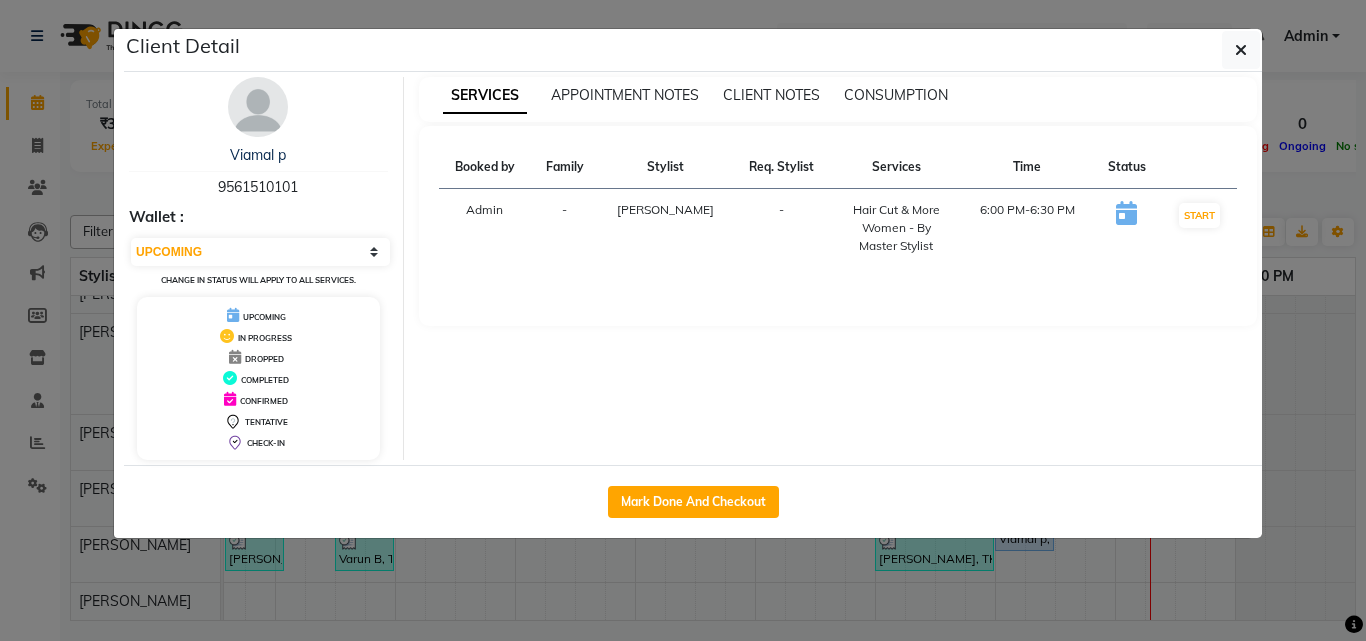 click on "Client Detail  Viamal p    9561510101 Wallet : Select IN SERVICE CONFIRMED TENTATIVE CHECK IN MARK DONE DROPPED UPCOMING Change in status will apply to all services. UPCOMING IN PROGRESS DROPPED COMPLETED CONFIRMED TENTATIVE CHECK-IN SERVICES APPOINTMENT NOTES CLIENT NOTES CONSUMPTION Booked by Family Stylist Req. Stylist Services Time Status  Admin  - Anwar -  Hair Cut & More Women  - By Master Stylist   6:00 PM-6:30 PM   START   Mark Done And Checkout" 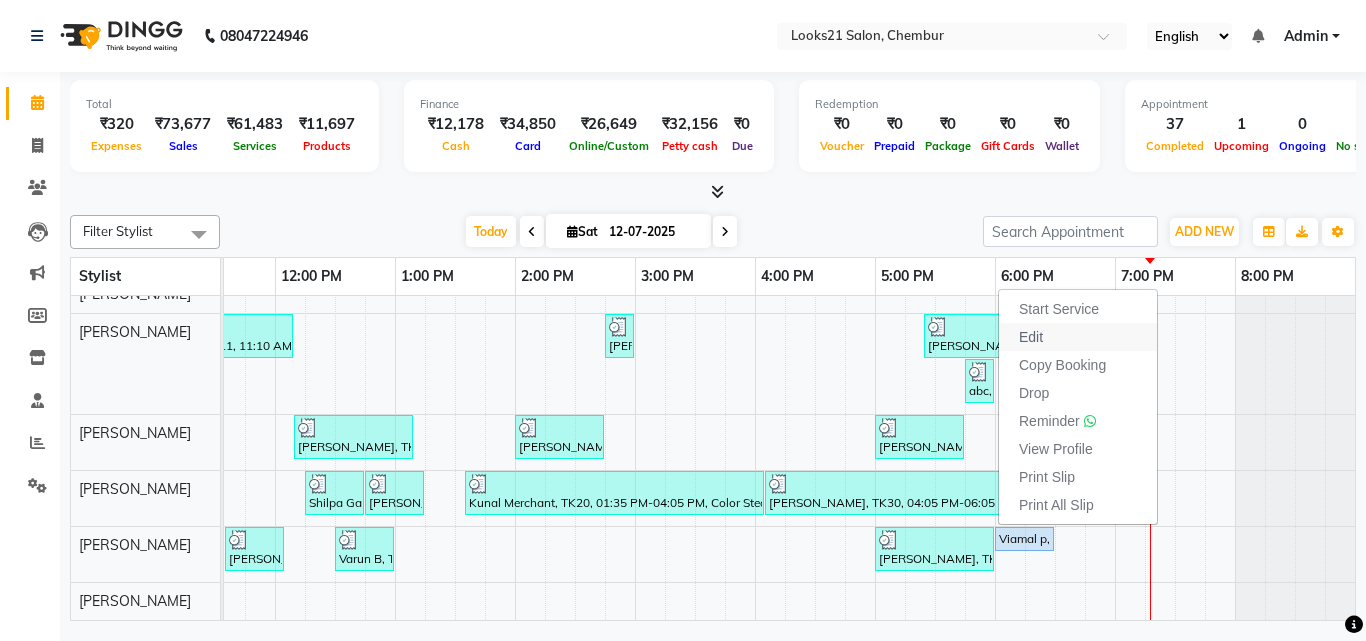 click on "Edit" at bounding box center (1031, 337) 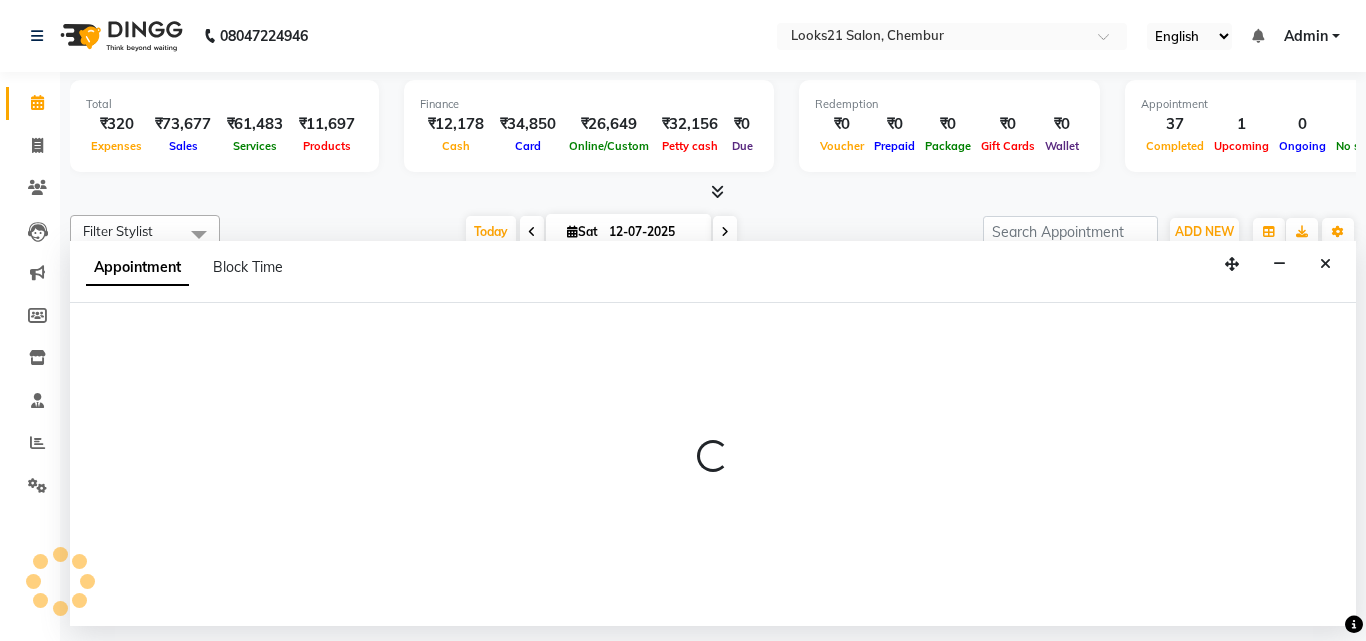 select on "tentative" 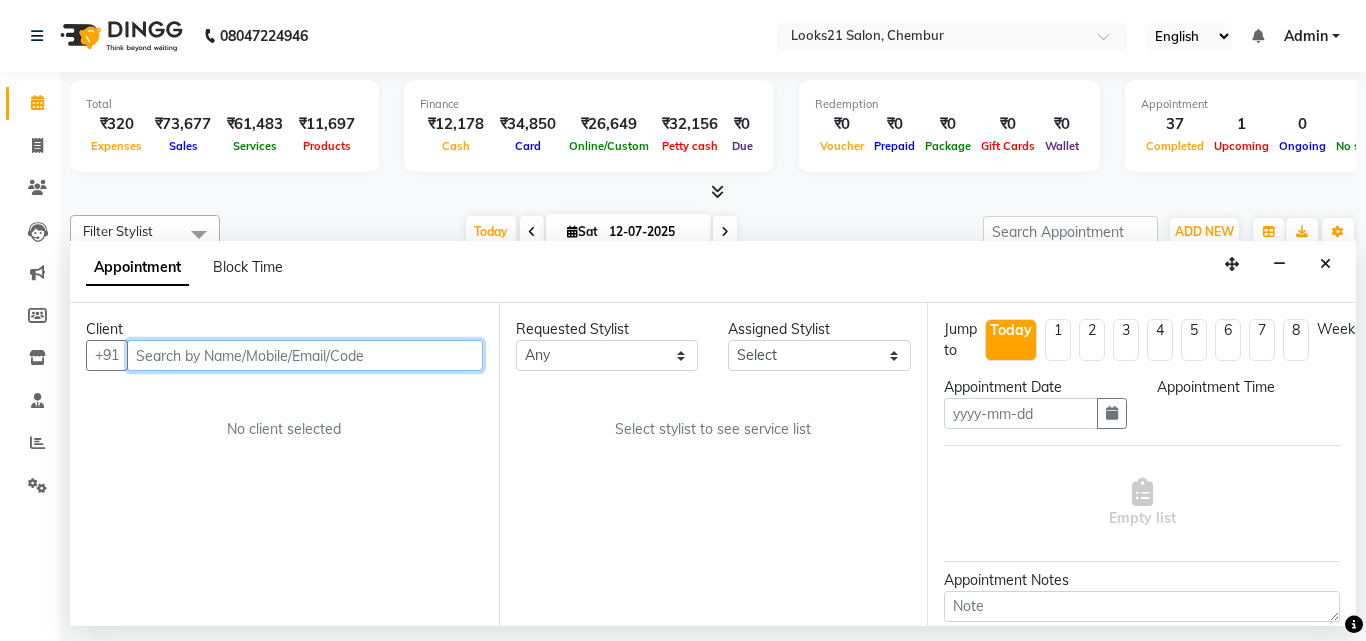 type on "12-07-2025" 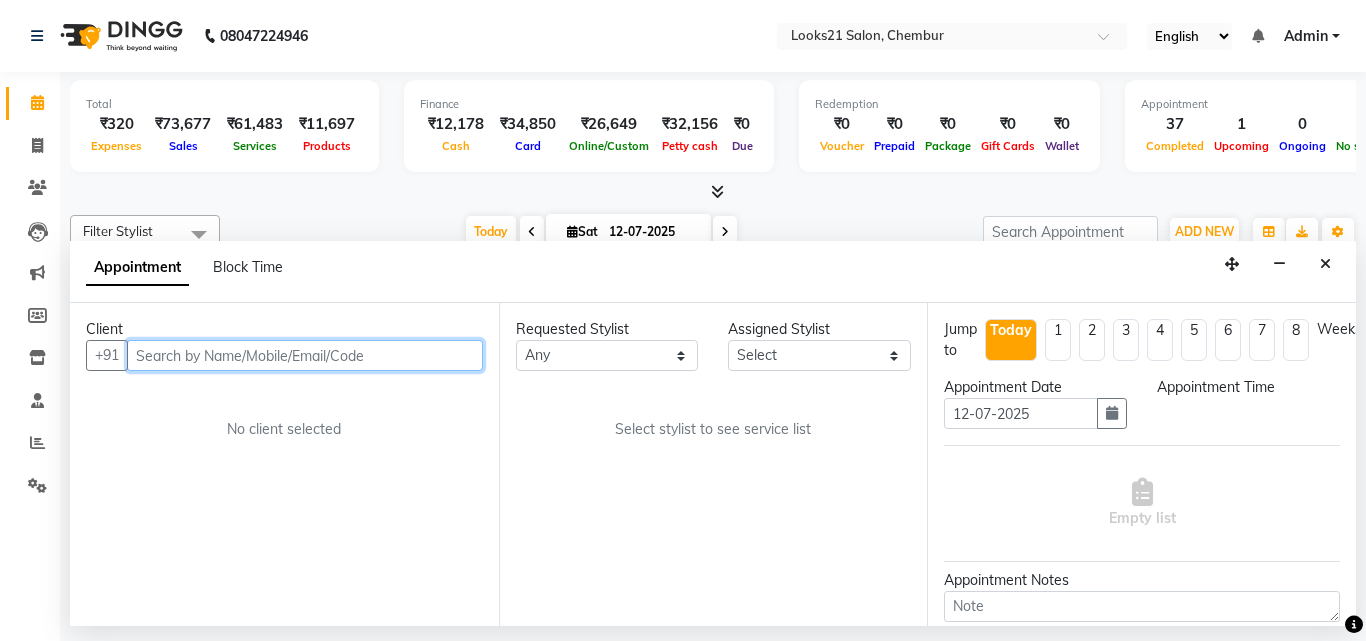 select on "1080" 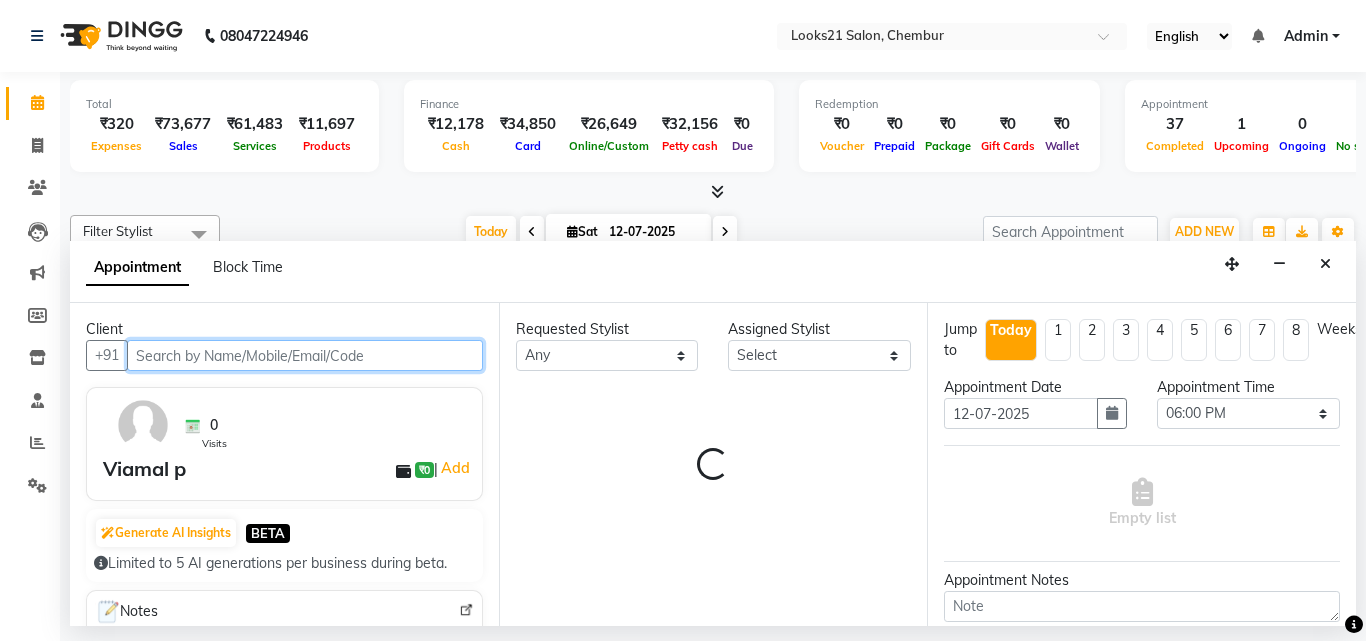 select on "13889" 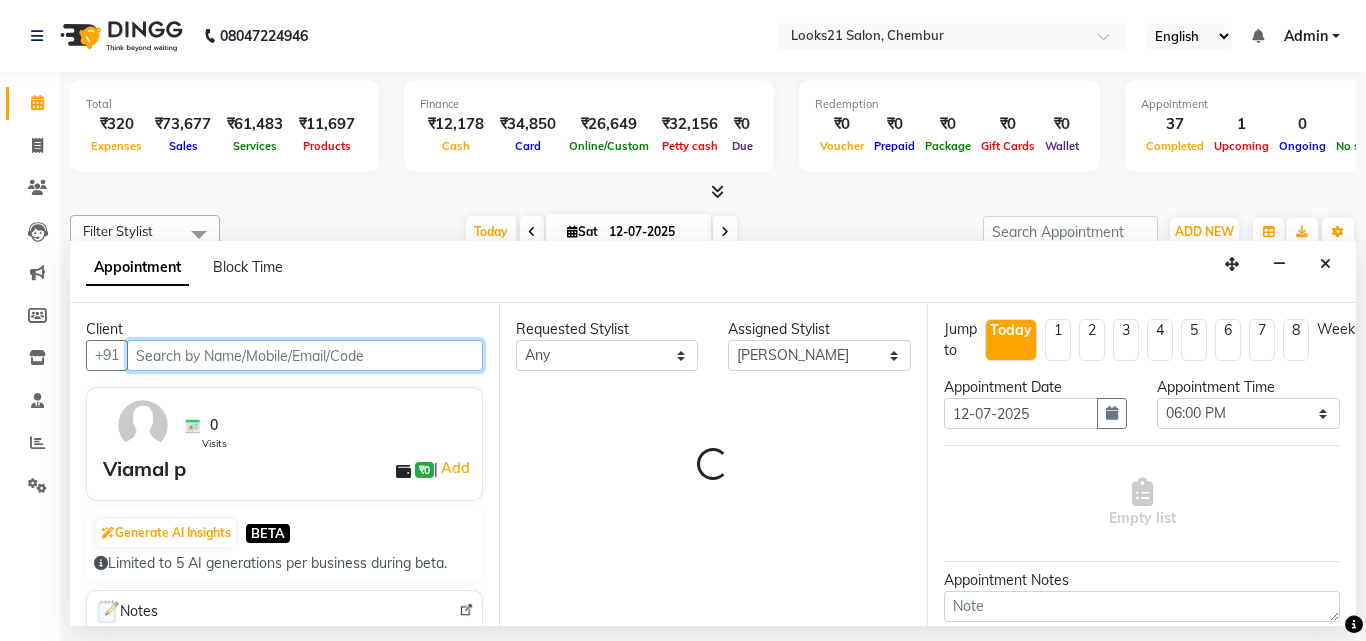 click at bounding box center (305, 355) 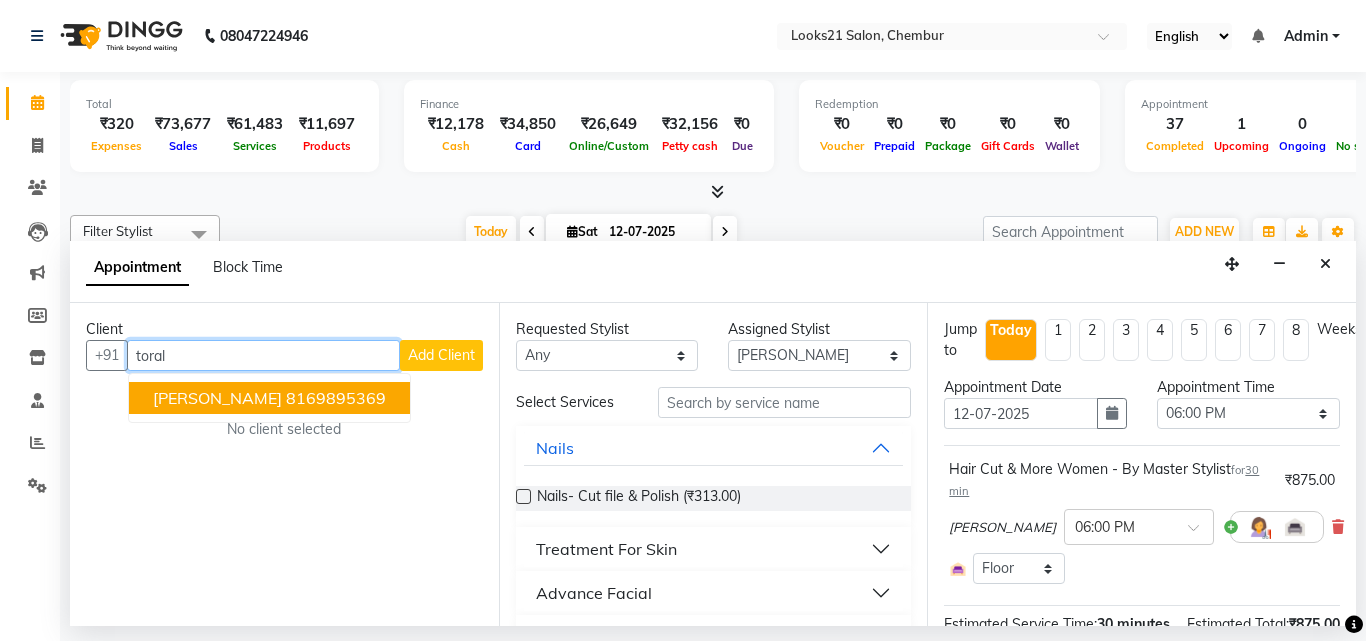 click on "Toral Patel" at bounding box center [217, 398] 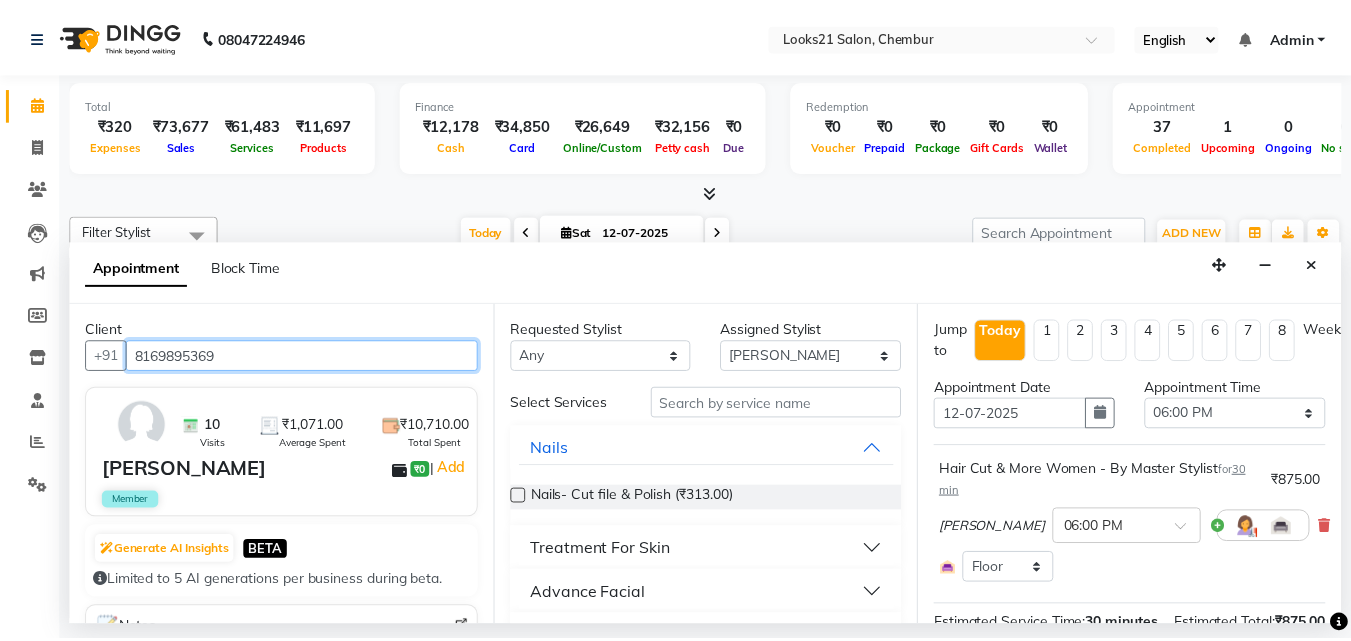 scroll, scrollTop: 233, scrollLeft: 0, axis: vertical 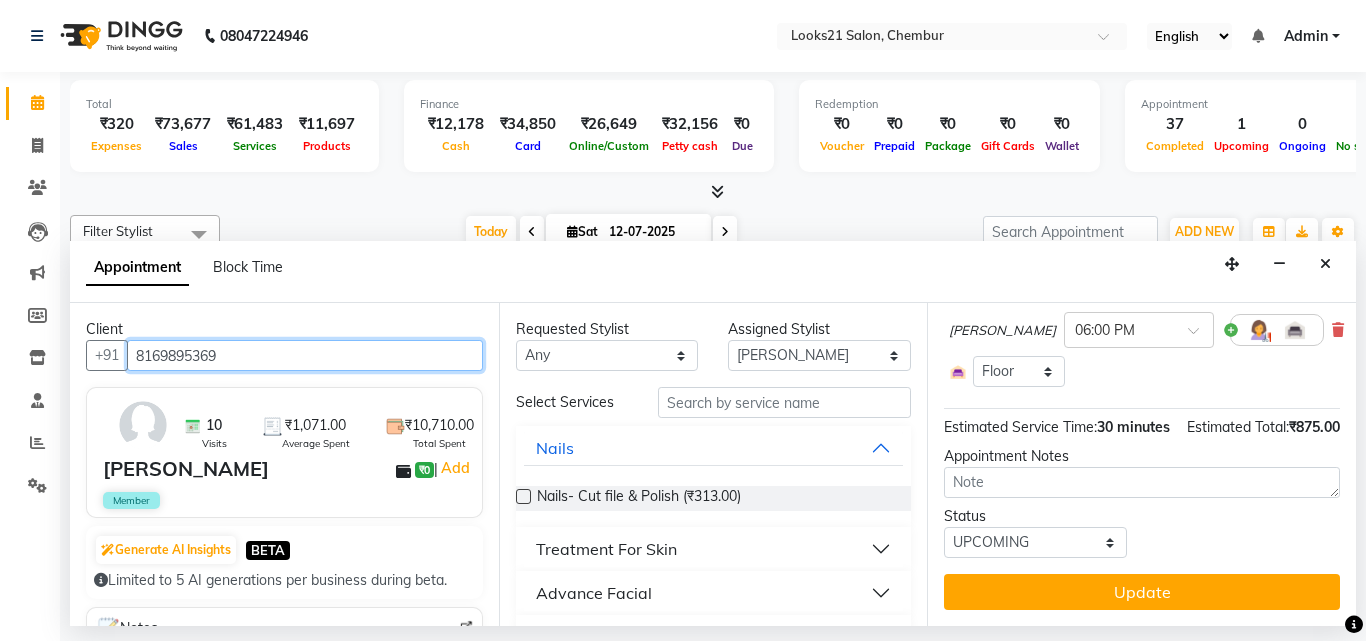 type on "8169895369" 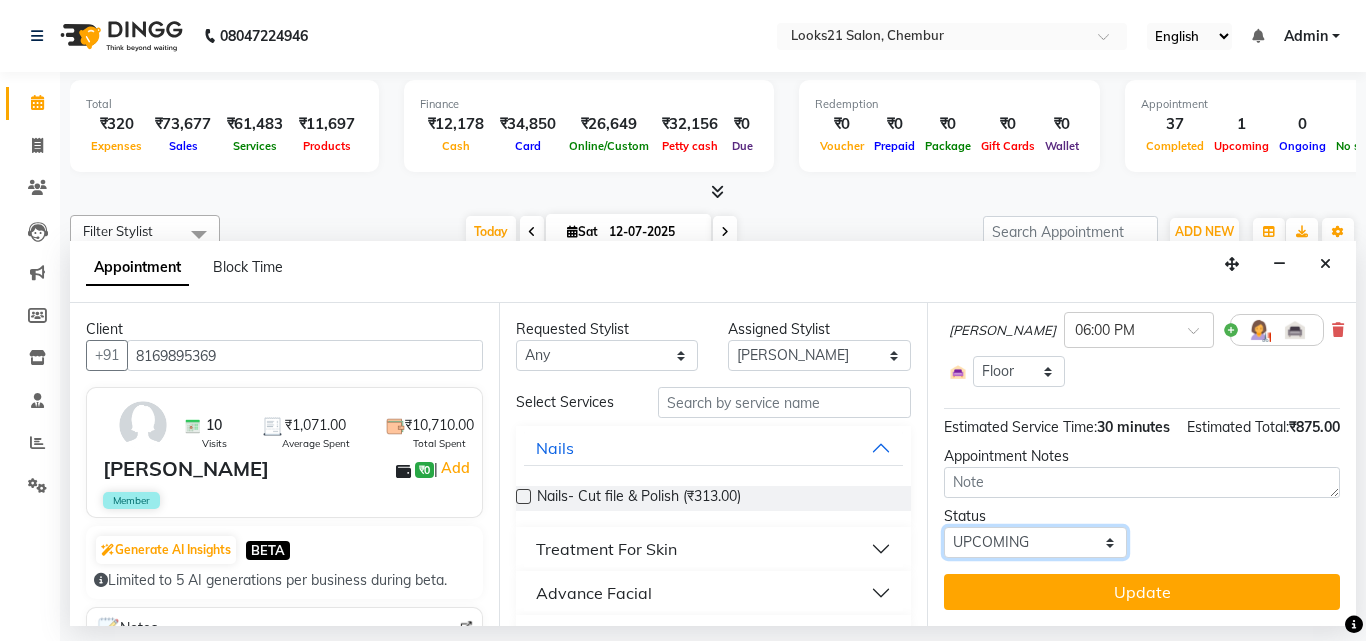 click on "Select TENTATIVE CONFIRM CHECK-IN UPCOMING" at bounding box center [1035, 542] 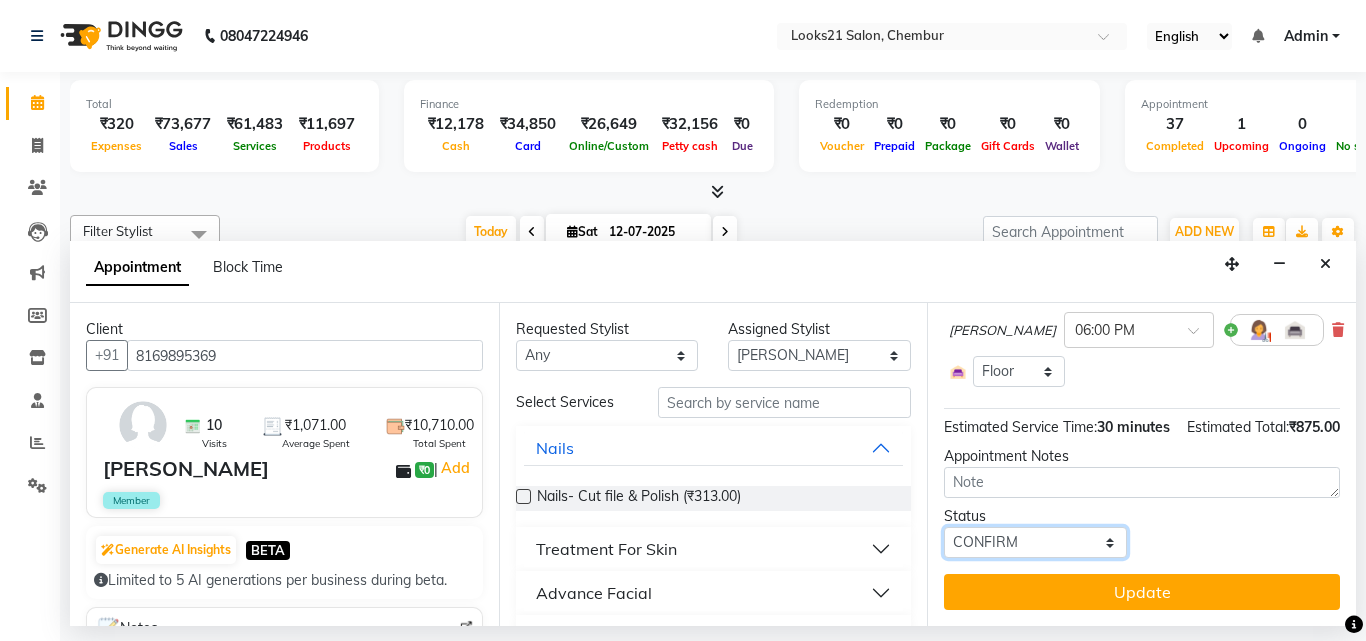 click on "Select TENTATIVE CONFIRM CHECK-IN UPCOMING" at bounding box center [1035, 542] 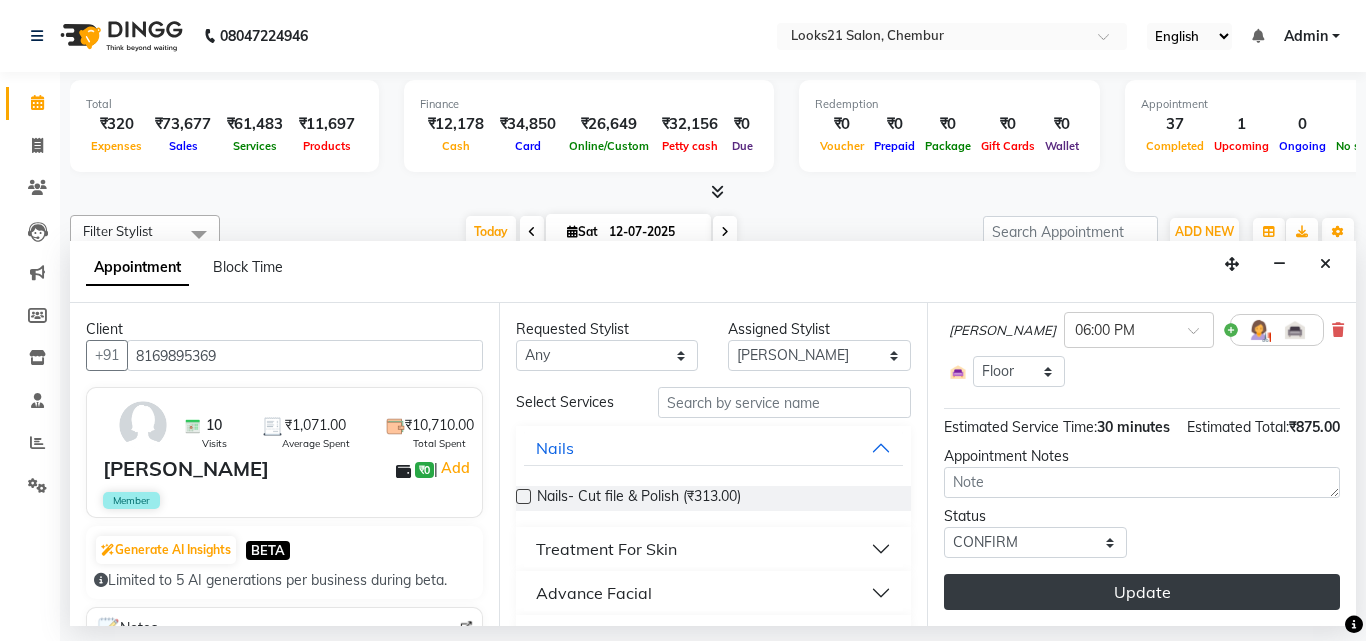 click on "Update" at bounding box center (1142, 592) 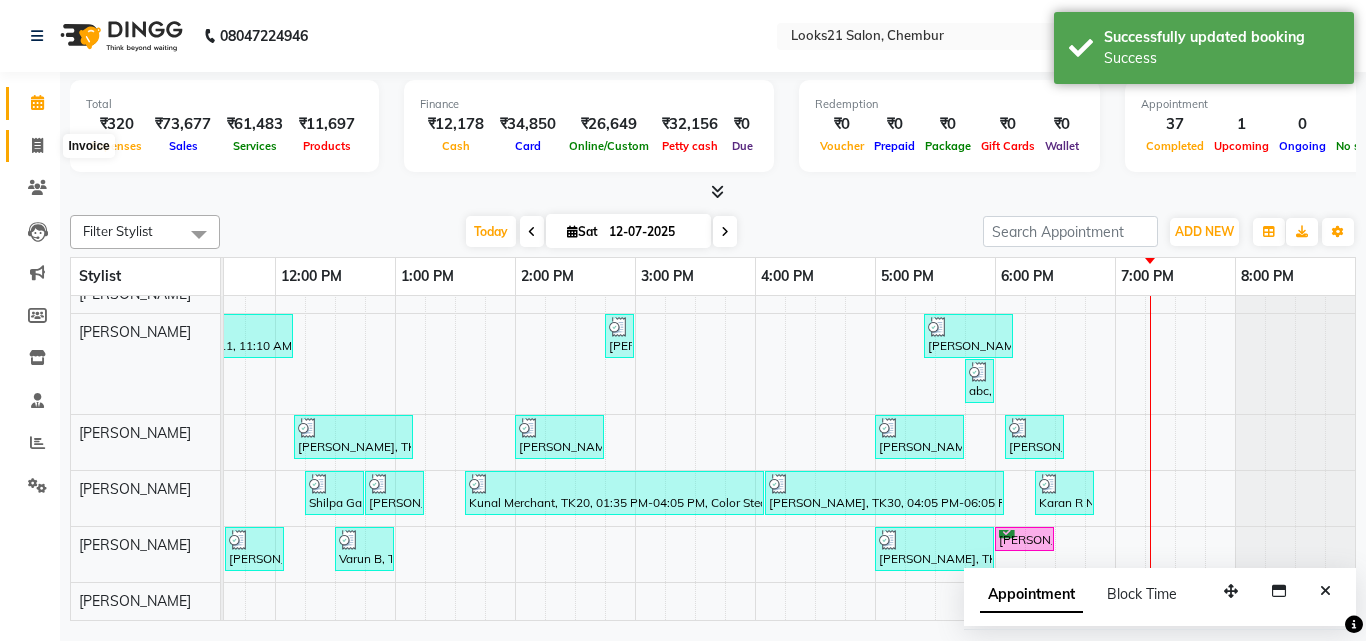 click 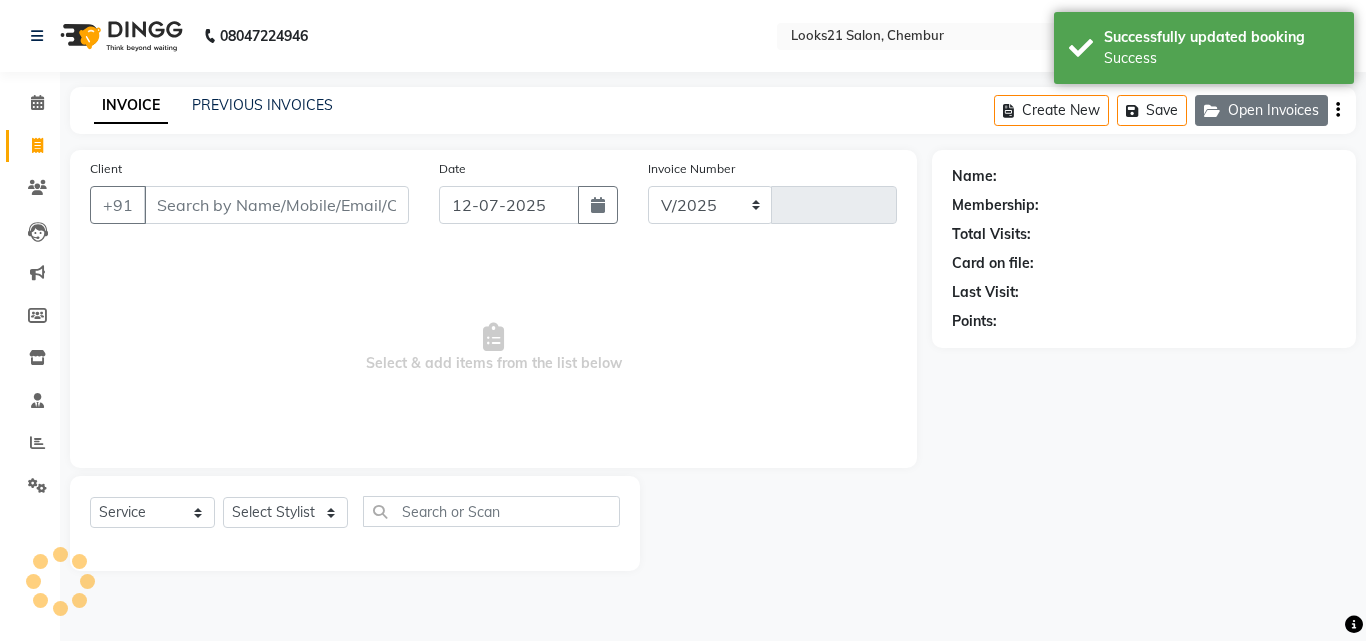 select on "844" 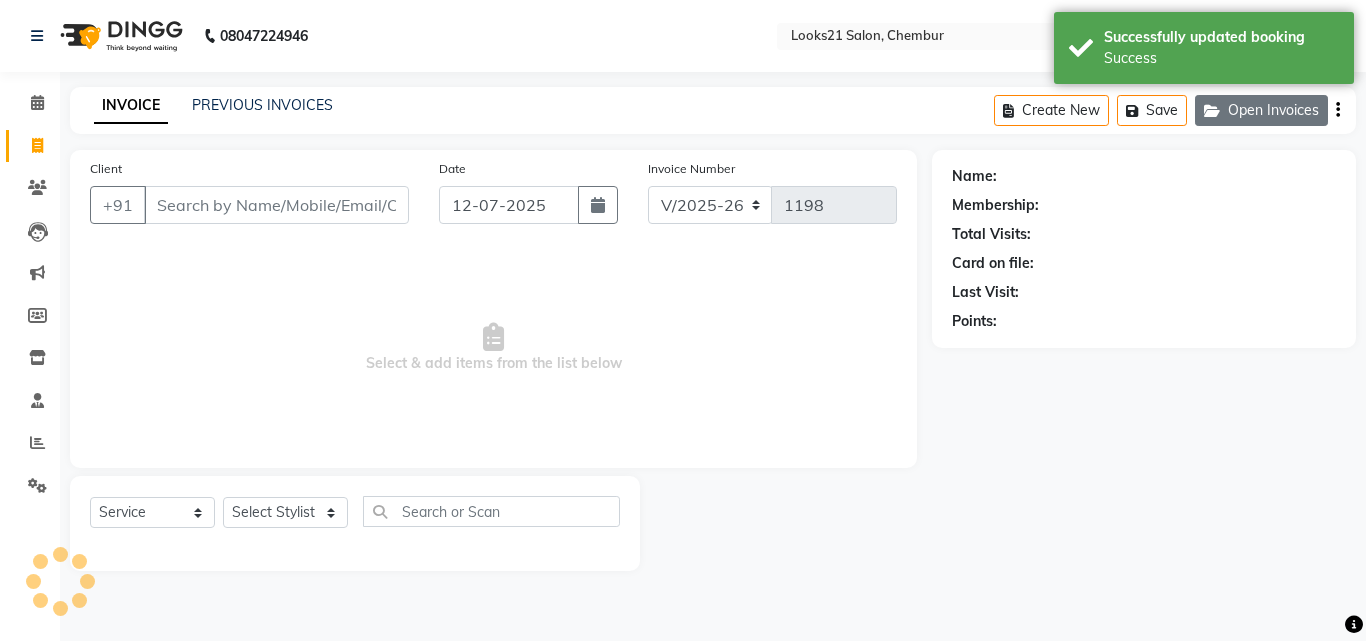 click on "Open Invoices" 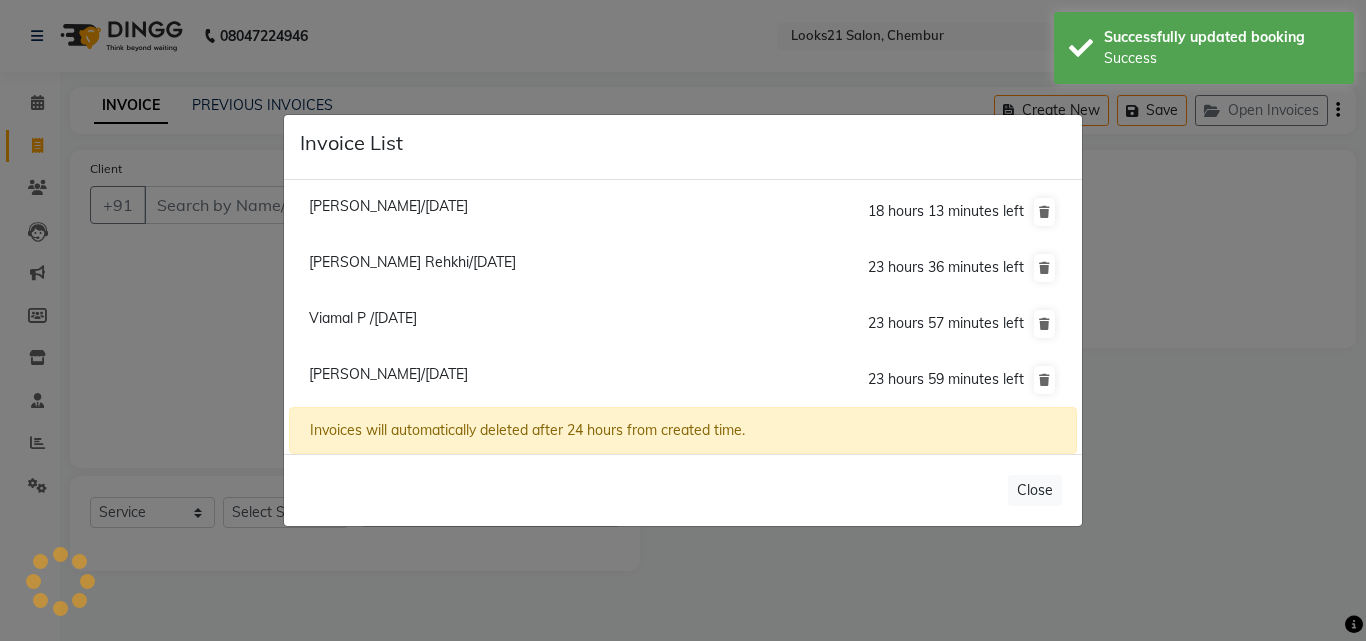 click on "Toral Patel/12 July 2025" 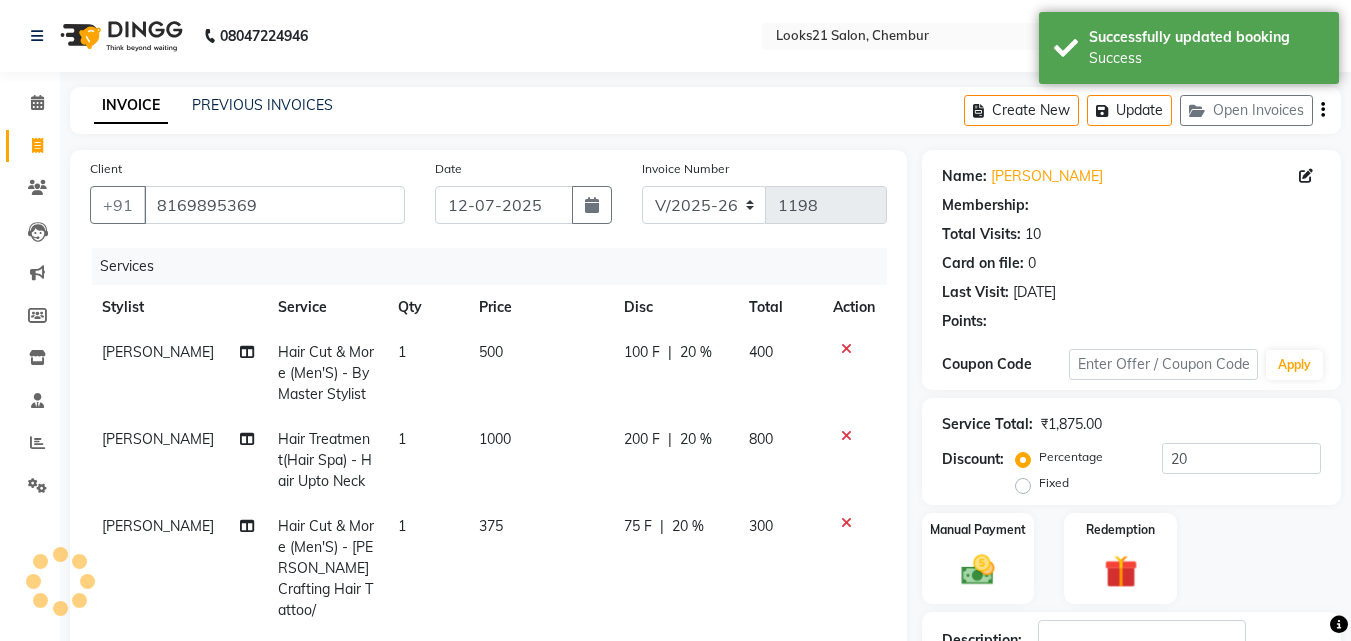 type on "0" 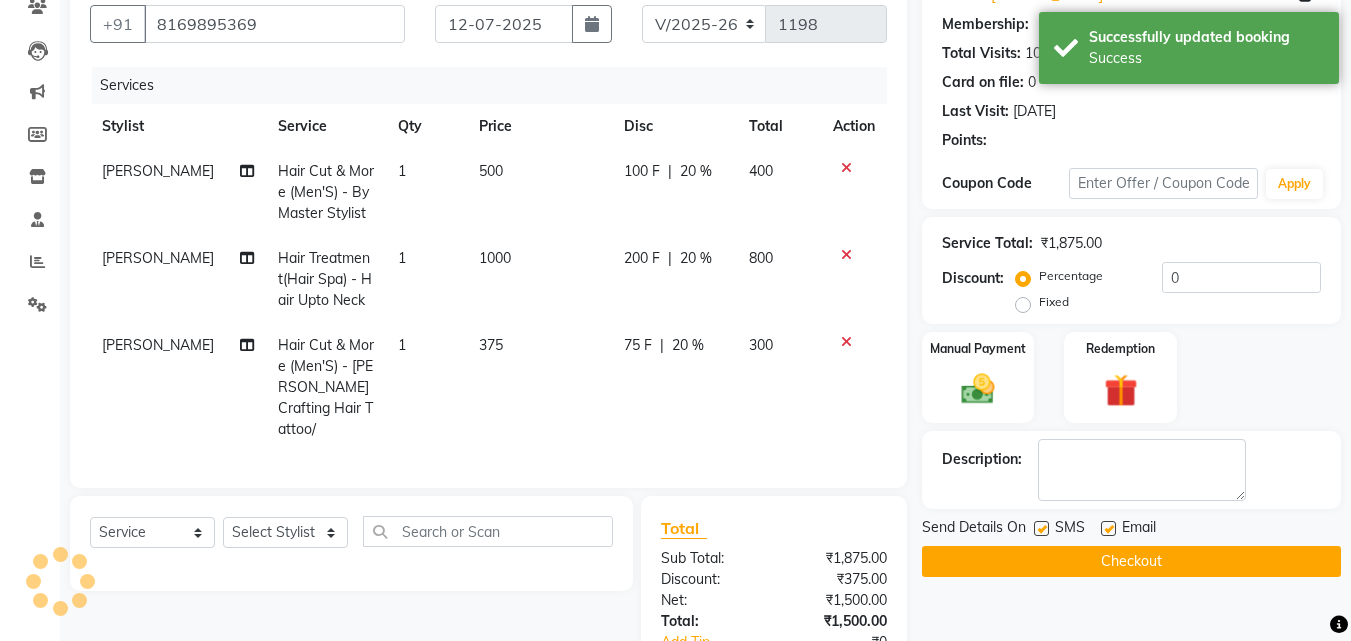 select on "1: Object" 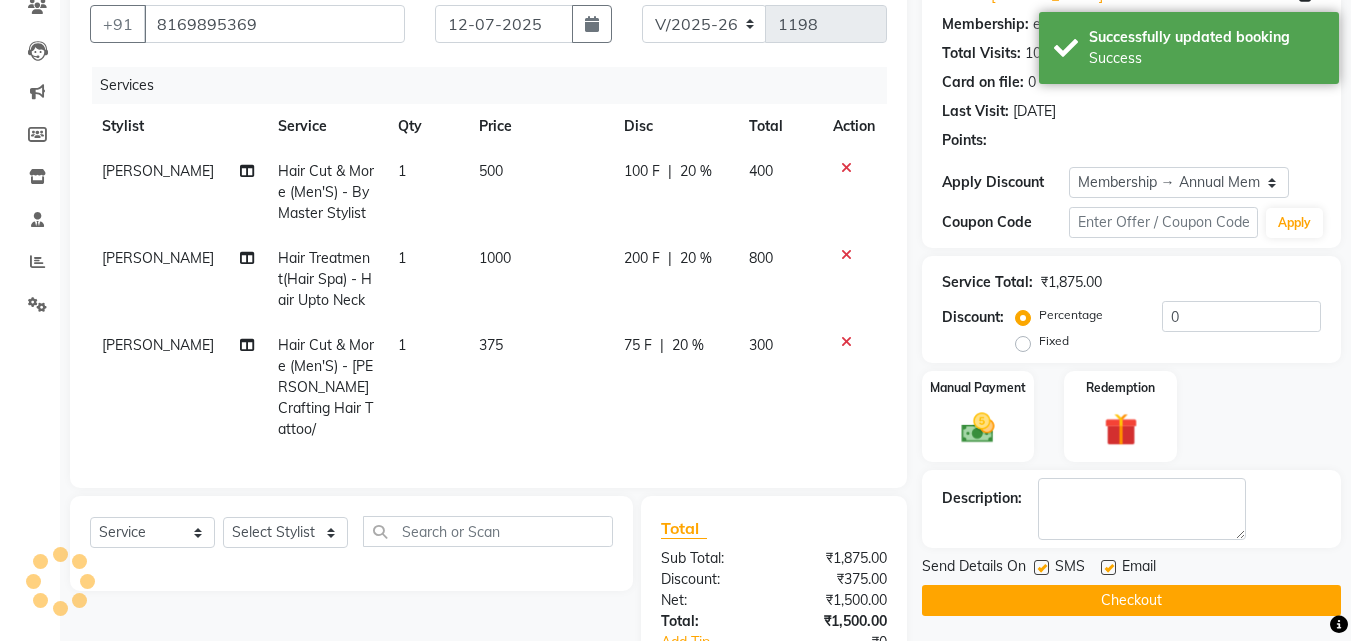scroll, scrollTop: 354, scrollLeft: 0, axis: vertical 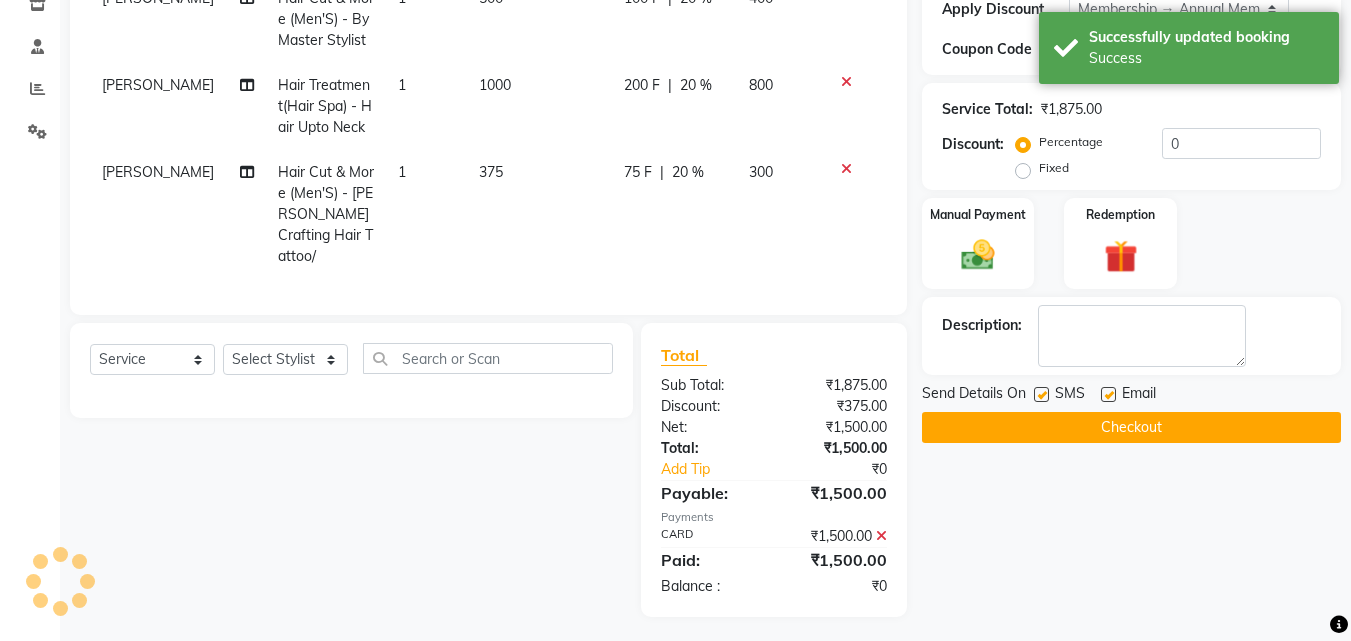 type on "20" 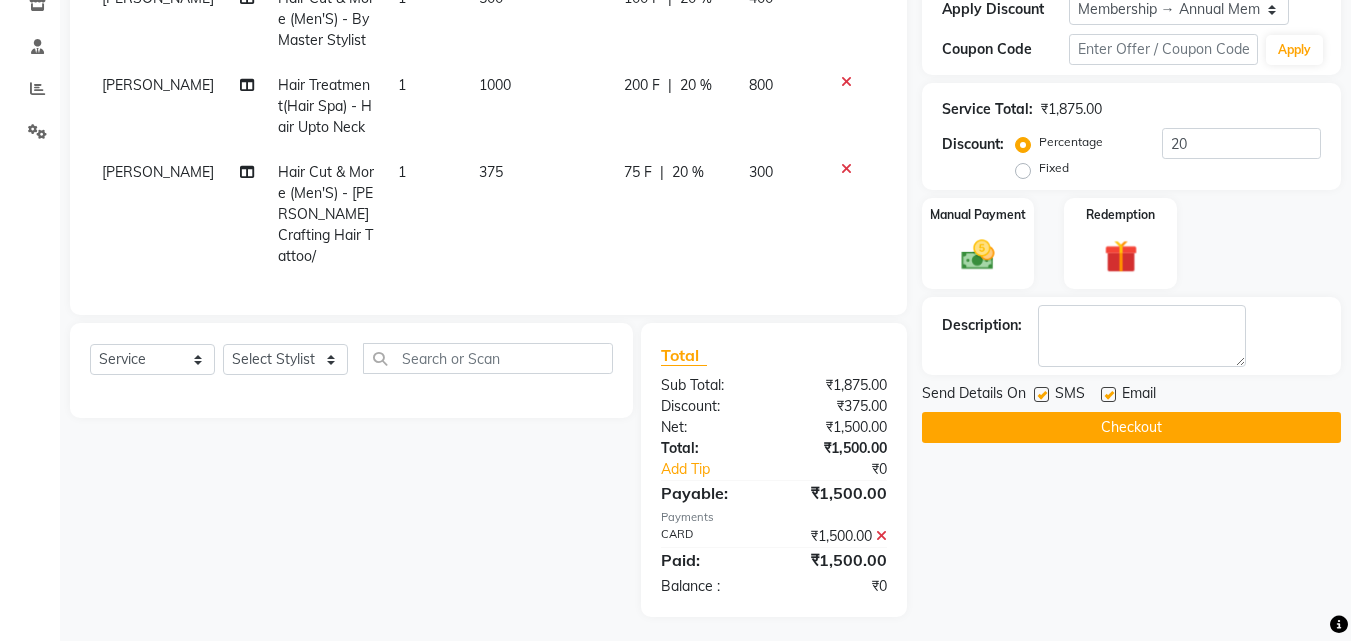 click on "Checkout" 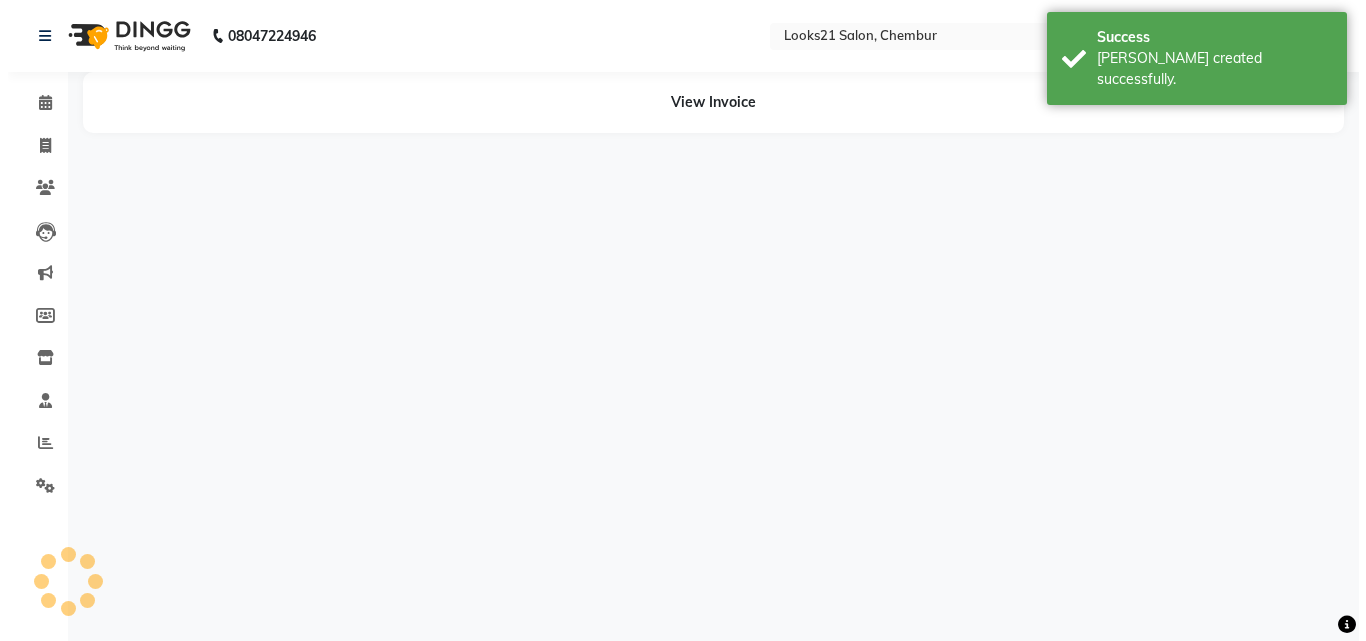 scroll, scrollTop: 0, scrollLeft: 0, axis: both 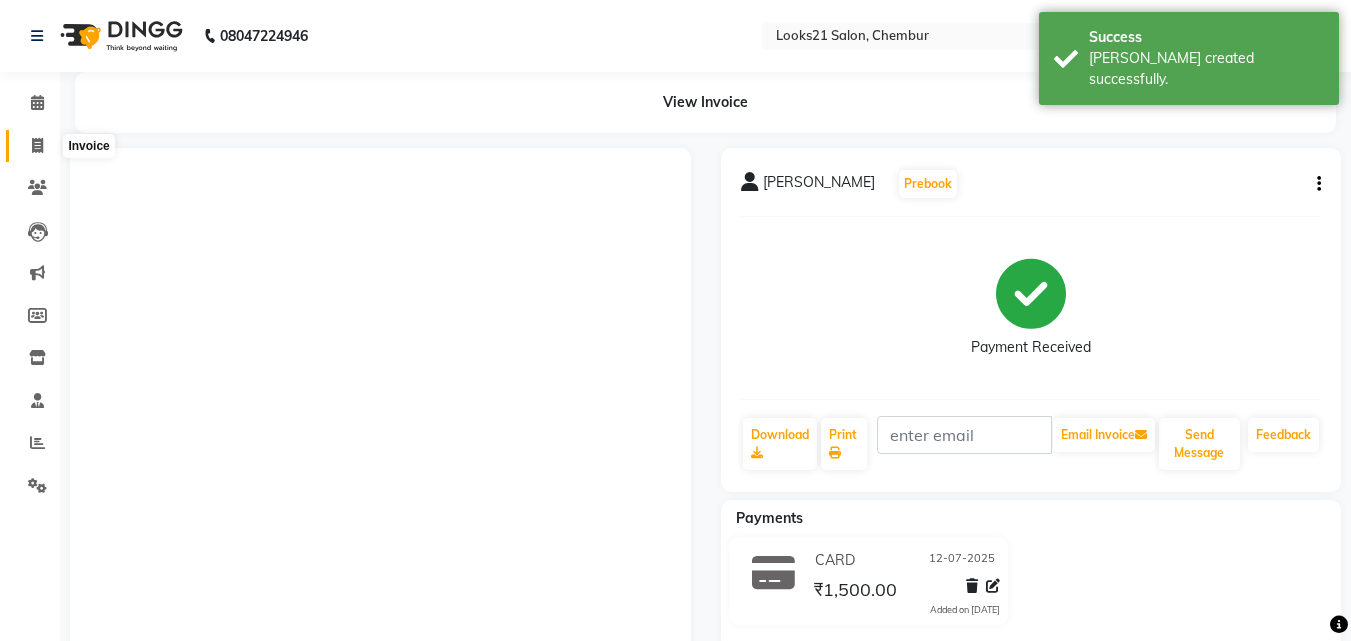 click 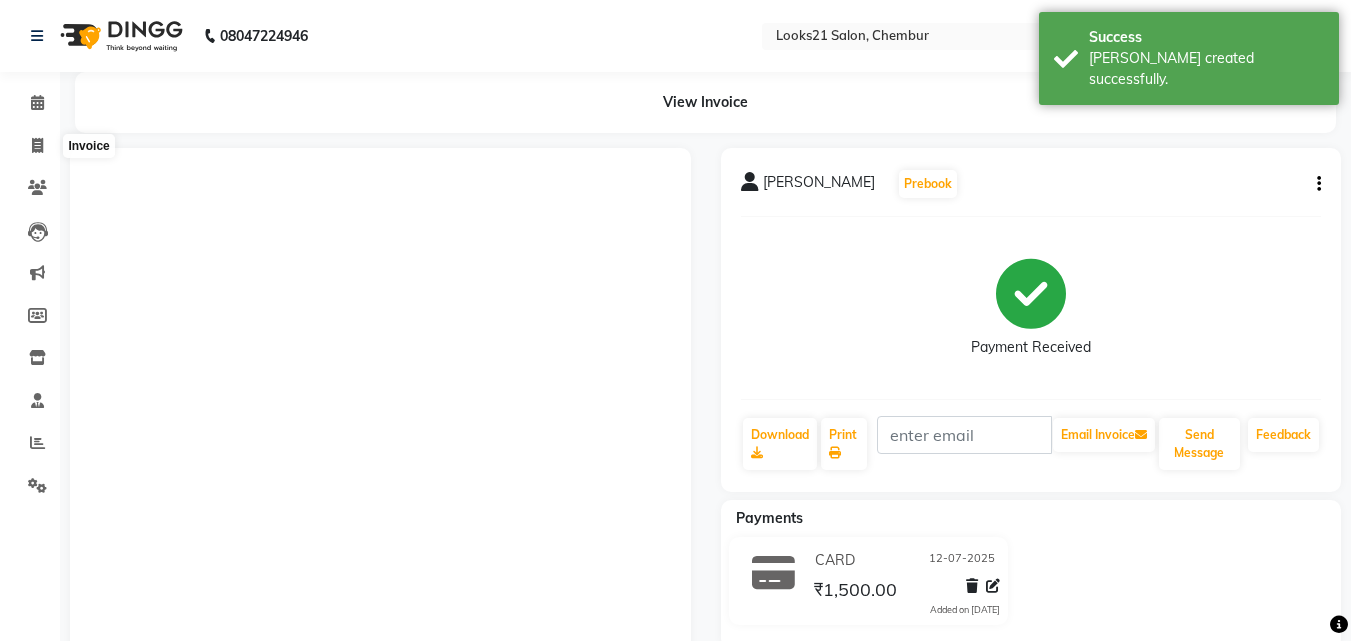 select on "service" 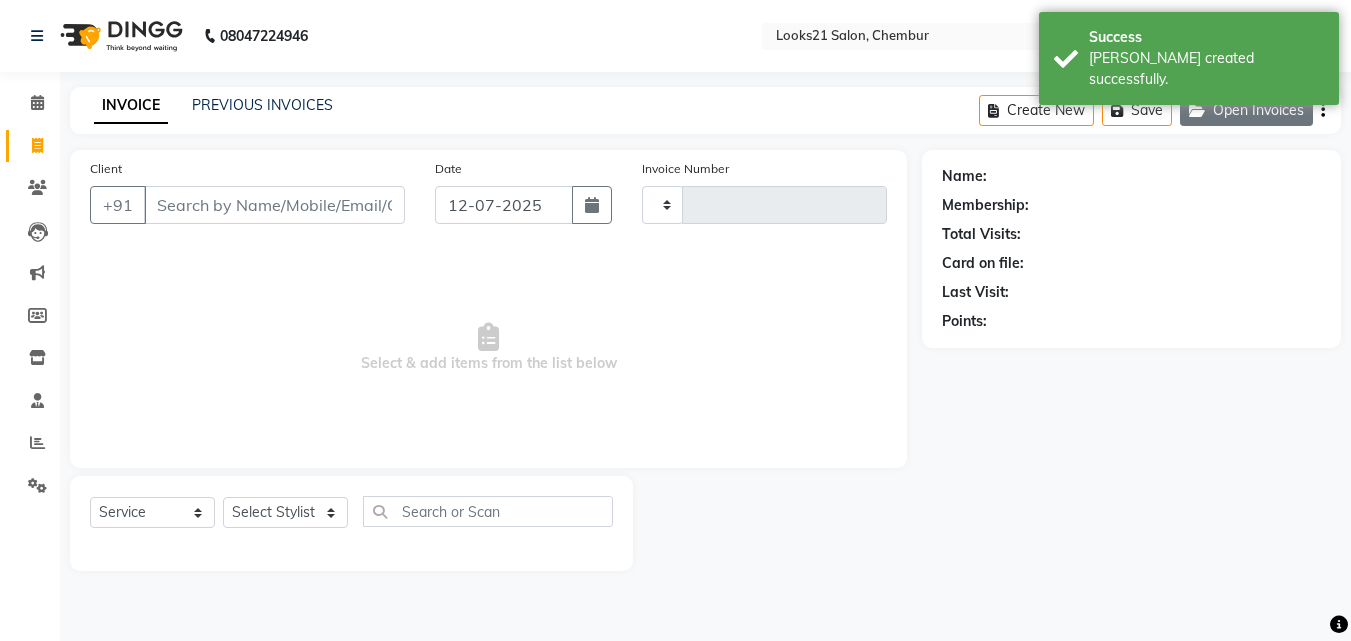 type on "1199" 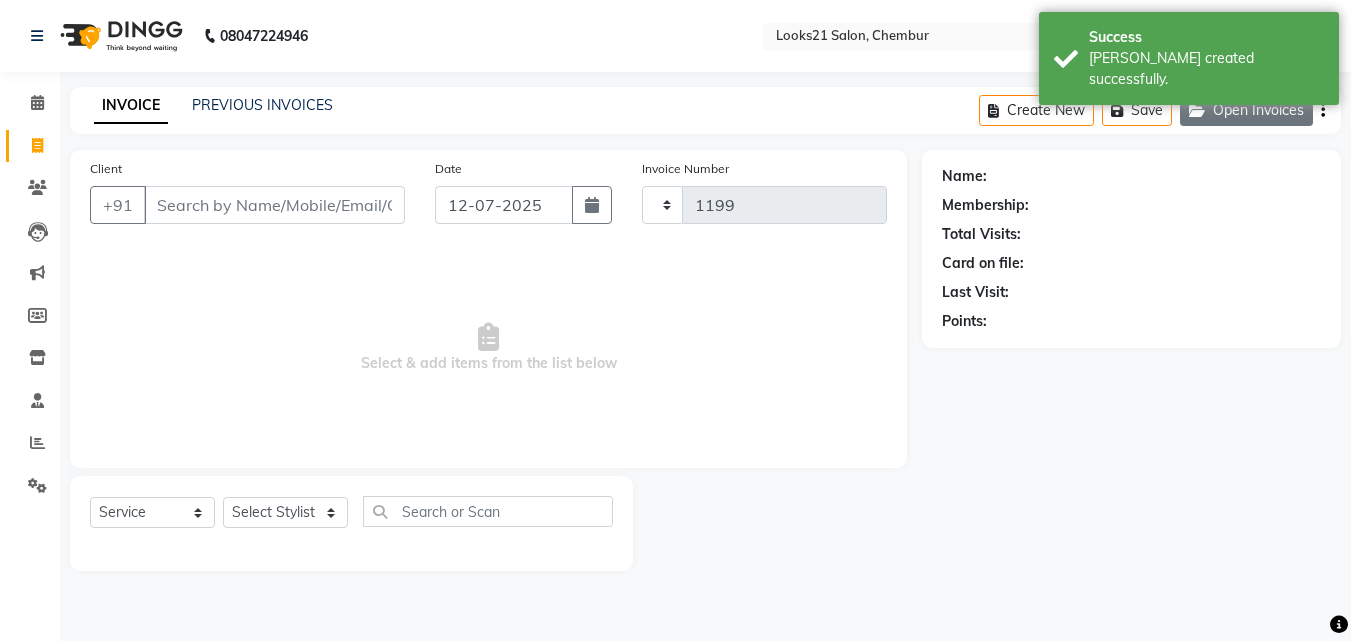 select on "844" 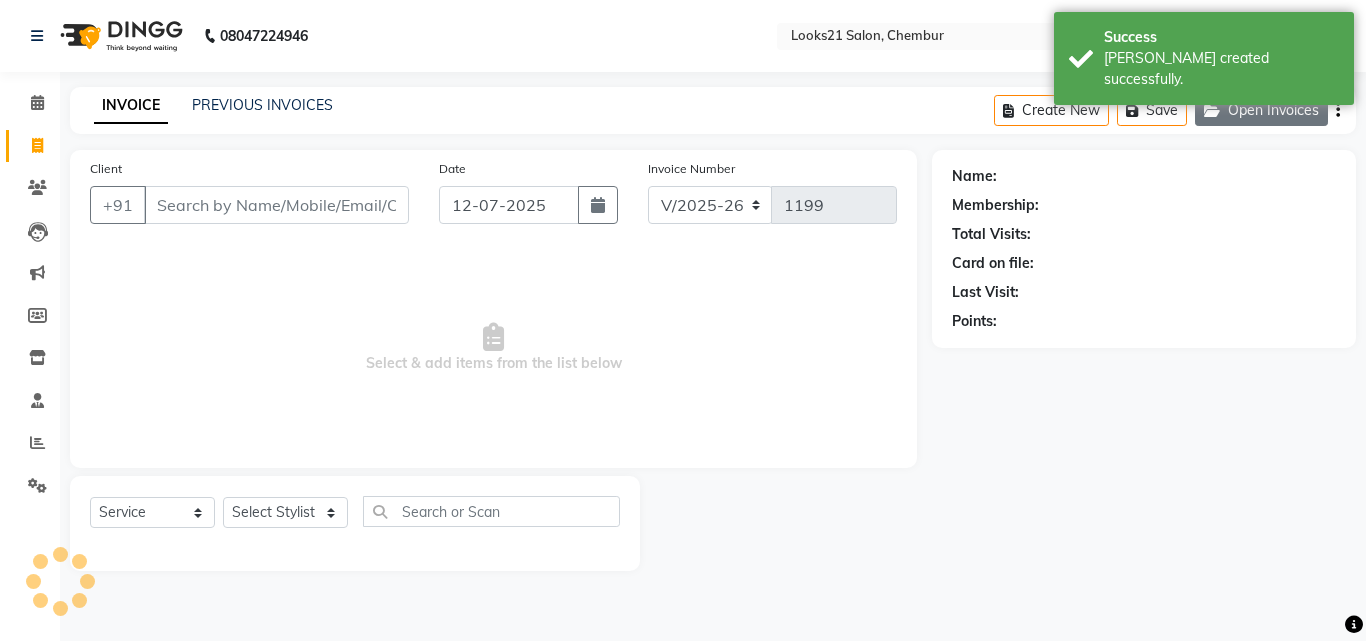 click on "Open Invoices" 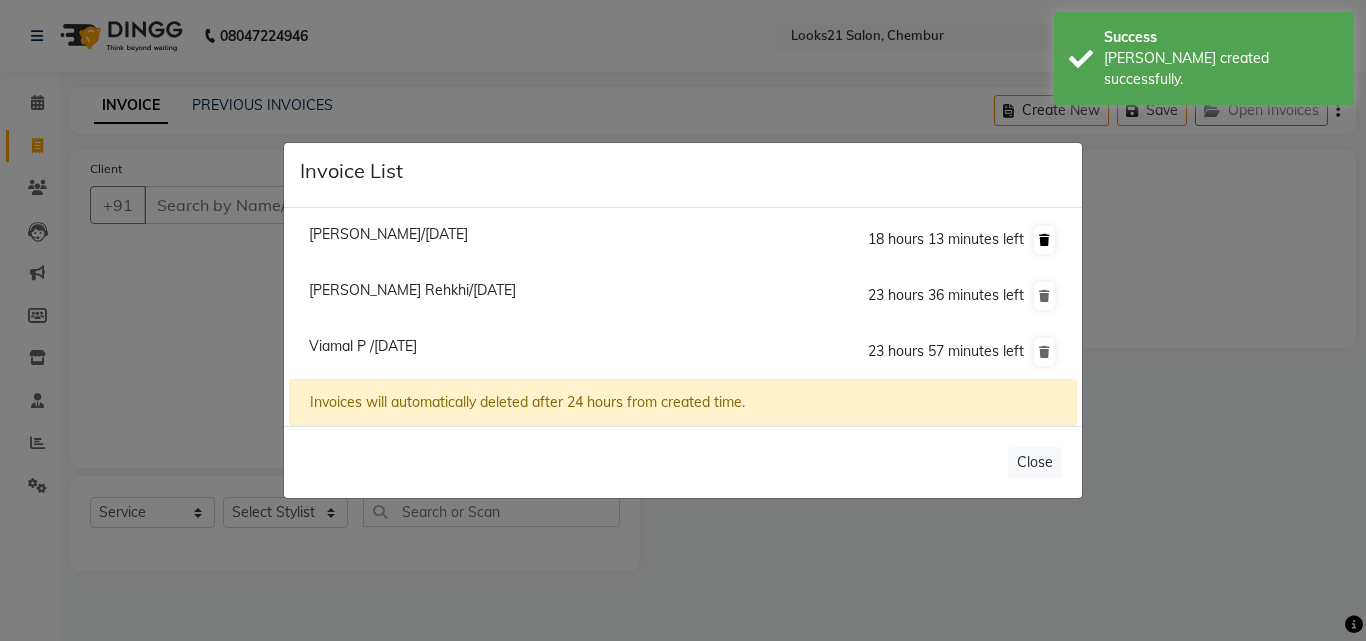click 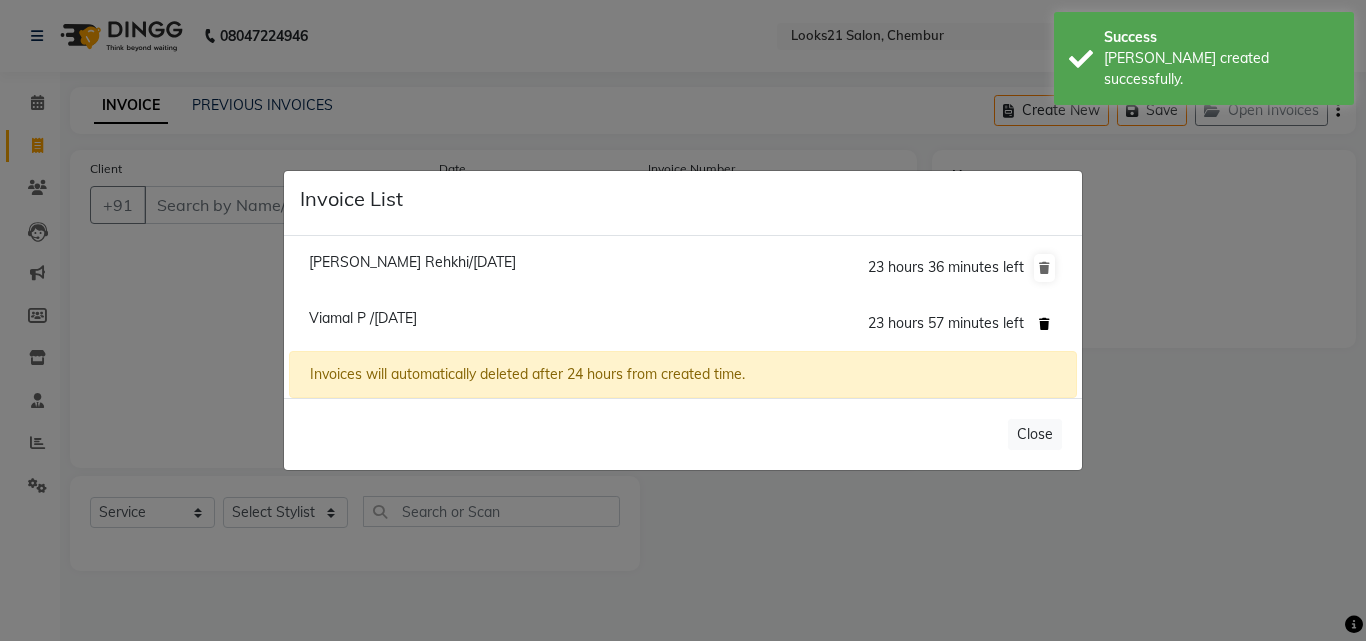click 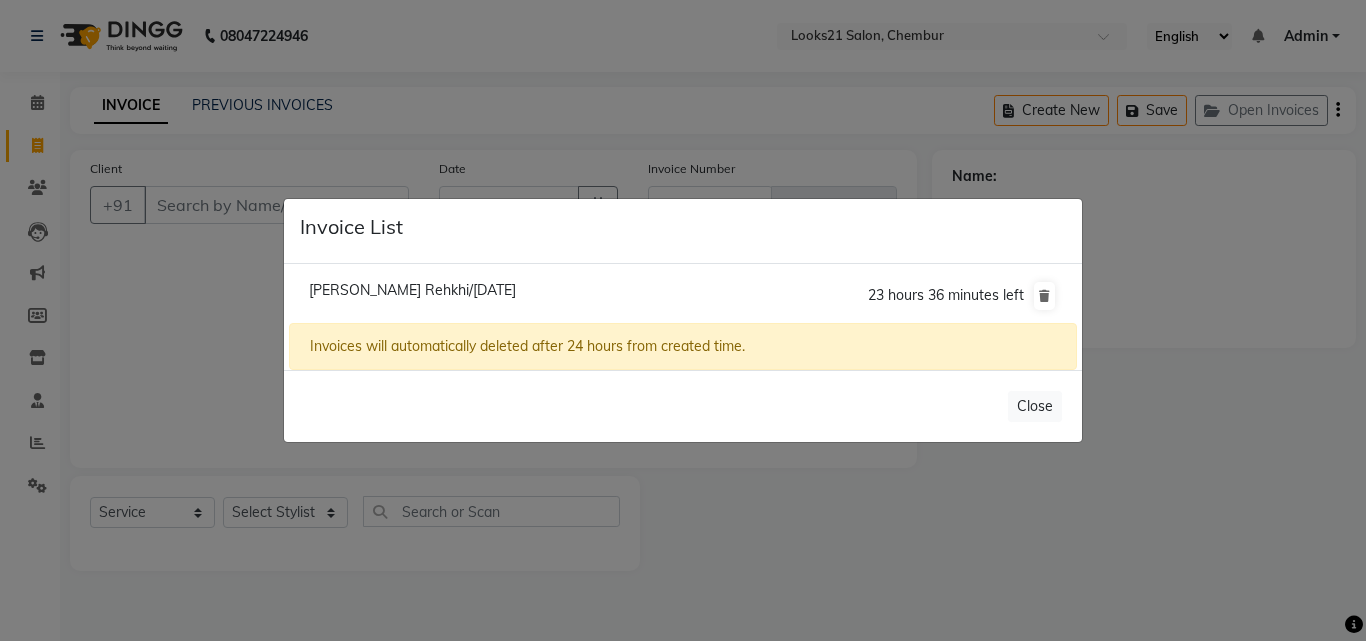 click on "Invoice List  Akriti Rehkhi/12 July 2025  23 hours 36 minutes left  Invoices will automatically deleted after 24 hours from created time.   Close" 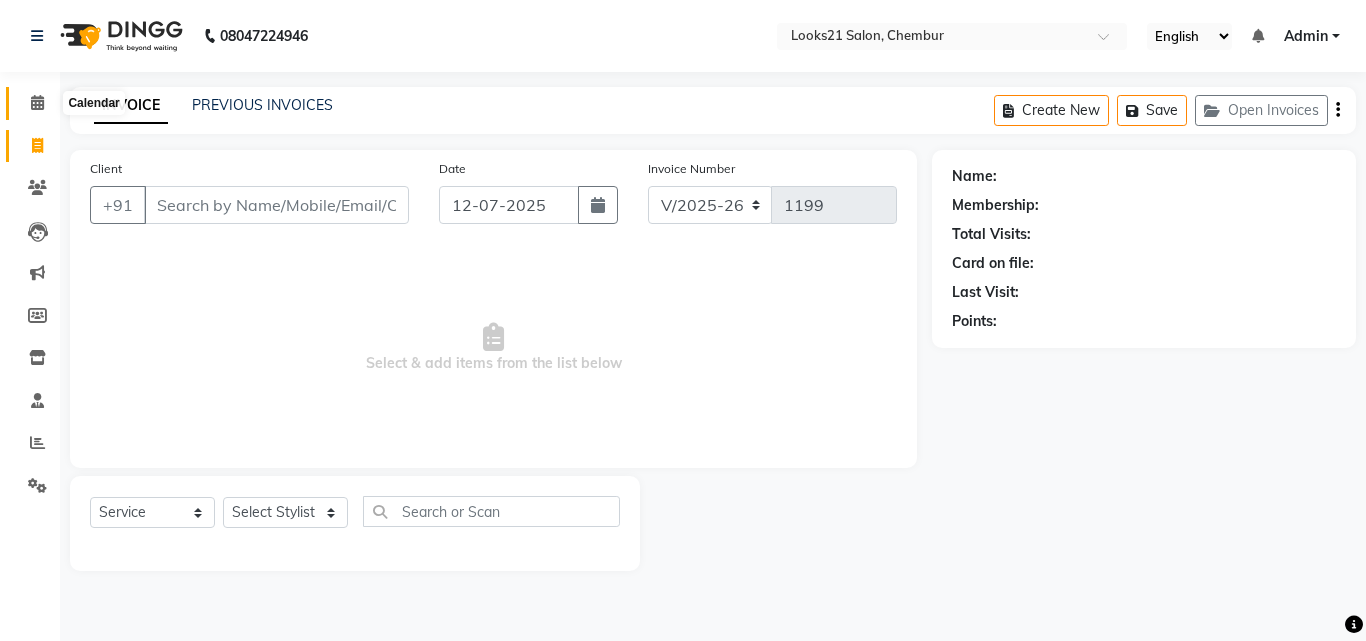 click 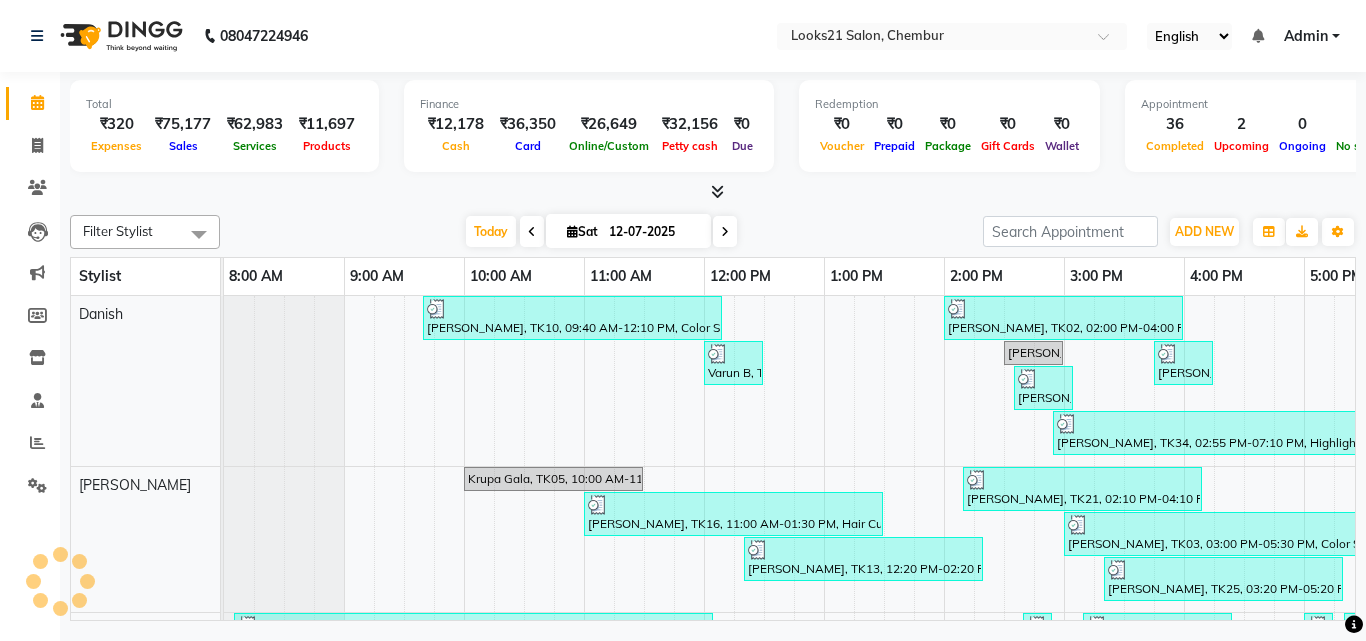 scroll, scrollTop: 0, scrollLeft: 0, axis: both 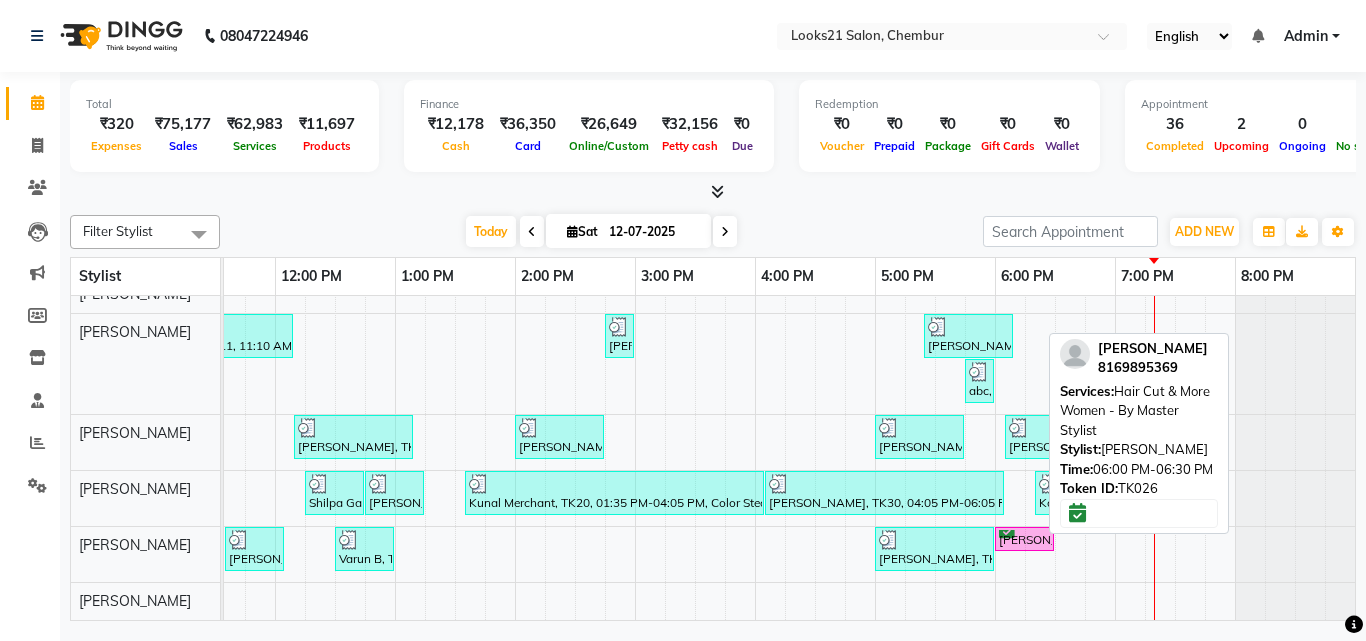 click on "[PERSON_NAME], TK26, 06:00 PM-06:30 PM, Hair Cut & More Women  - By Master Stylist" at bounding box center [1024, 539] 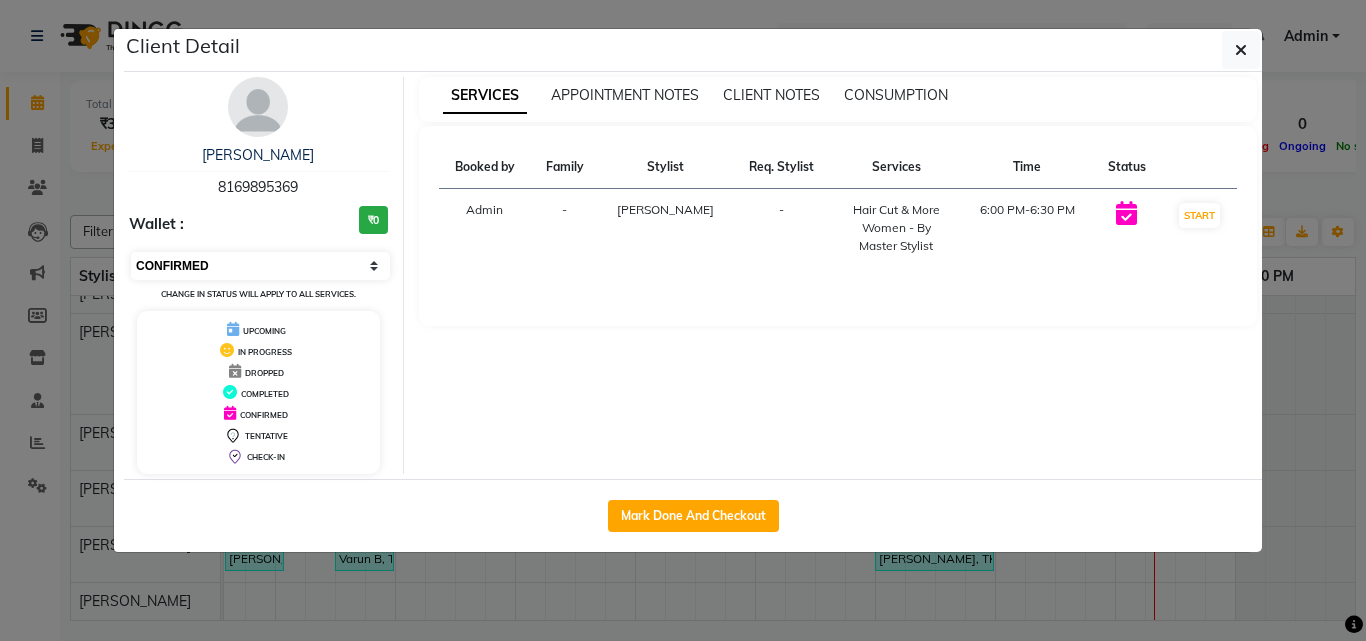 click on "Select IN SERVICE CONFIRMED TENTATIVE CHECK IN MARK DONE DROPPED UPCOMING" at bounding box center (260, 266) 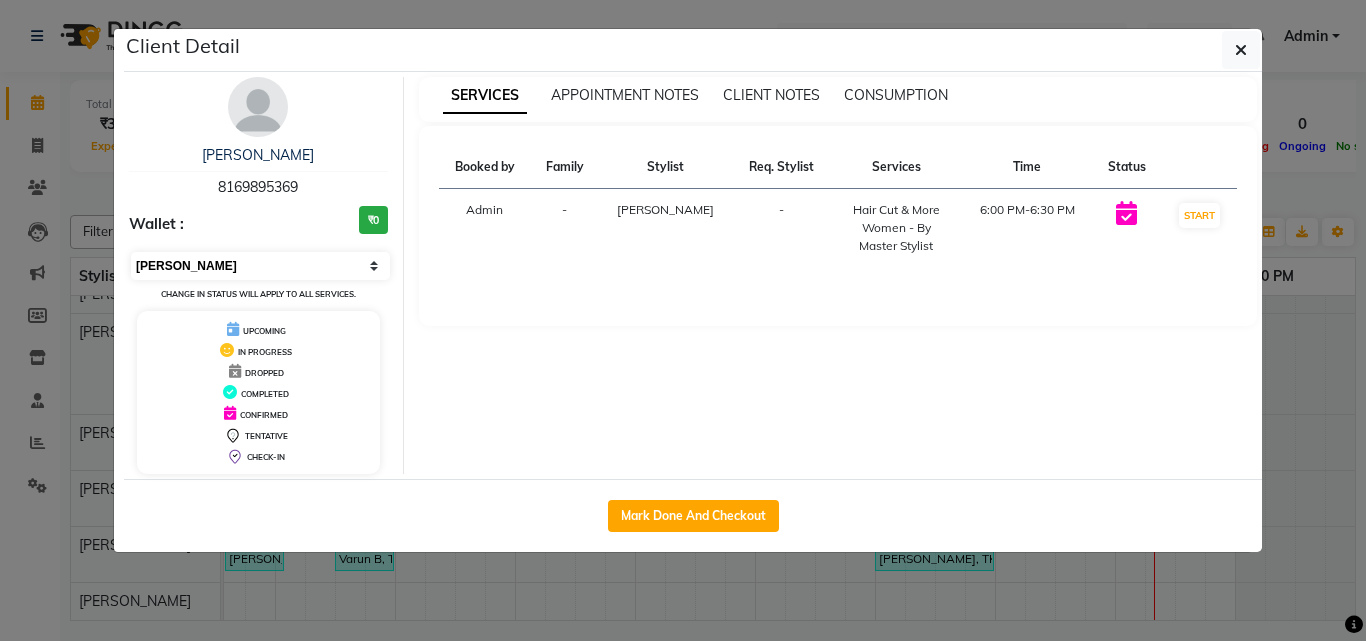 click on "Select IN SERVICE CONFIRMED TENTATIVE CHECK IN MARK DONE DROPPED UPCOMING" at bounding box center [260, 266] 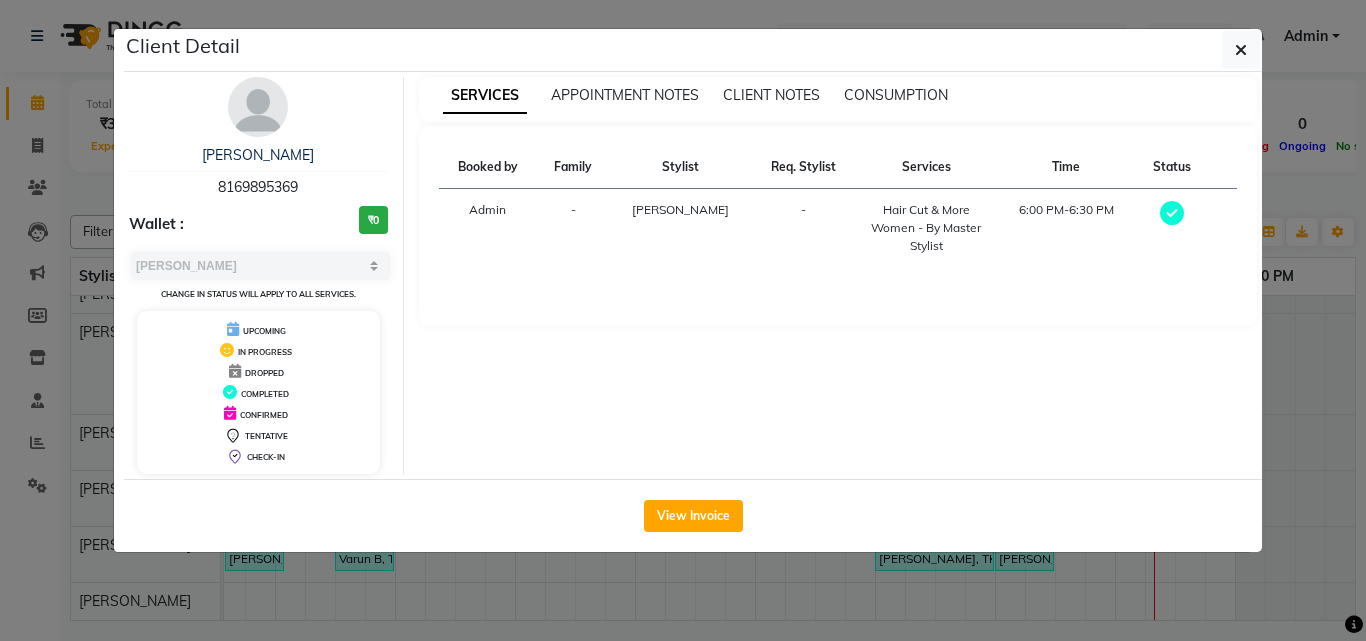 click on "Client Detail  Toral Patel   8169895369 Wallet : ₹0 Select MARK DONE UPCOMING Change in status will apply to all services. UPCOMING IN PROGRESS DROPPED COMPLETED CONFIRMED TENTATIVE CHECK-IN SERVICES APPOINTMENT NOTES CLIENT NOTES CONSUMPTION Booked by Family Stylist Req. Stylist Services Time Status  Admin  - Anwar -  Hair Cut & More Women  - By Master Stylist   6:00 PM-6:30 PM   View Invoice" 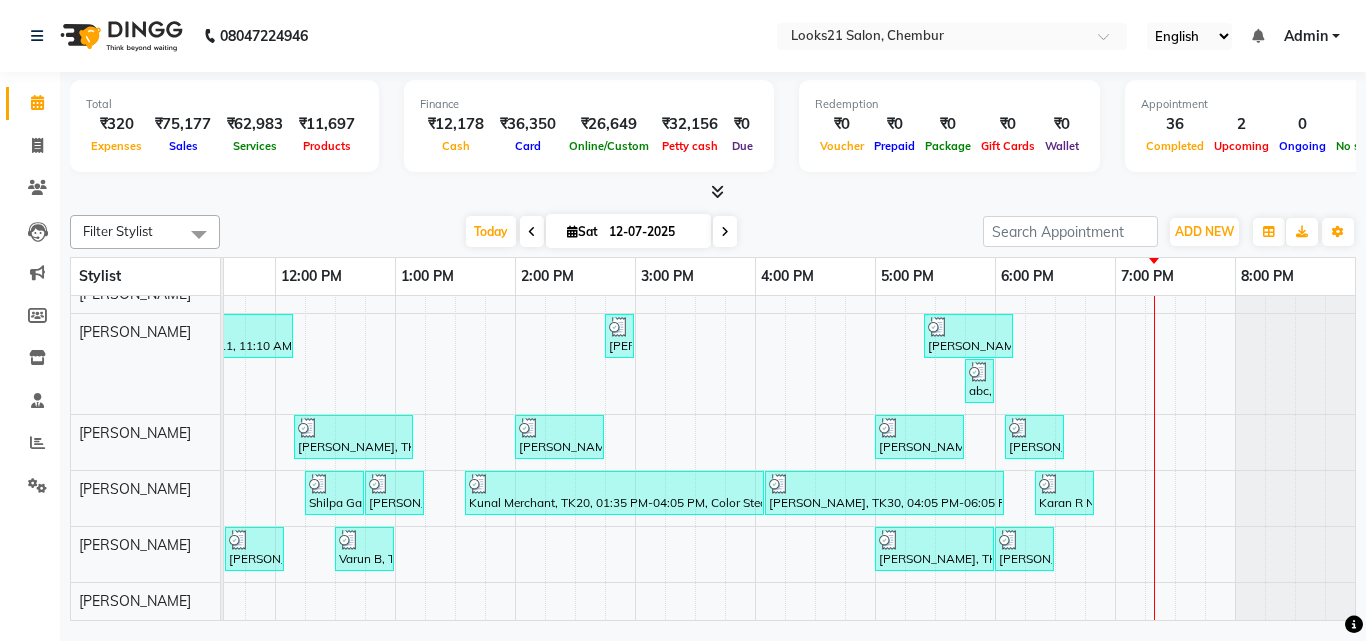 scroll, scrollTop: 53, scrollLeft: 444, axis: both 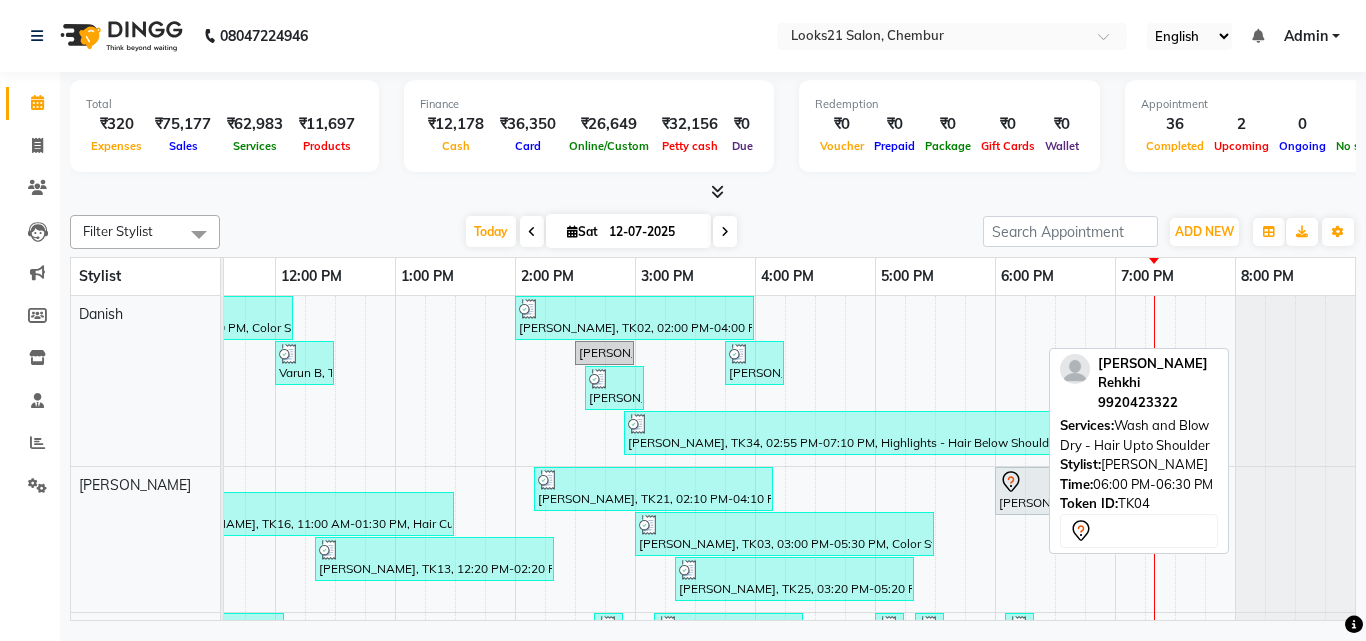 click 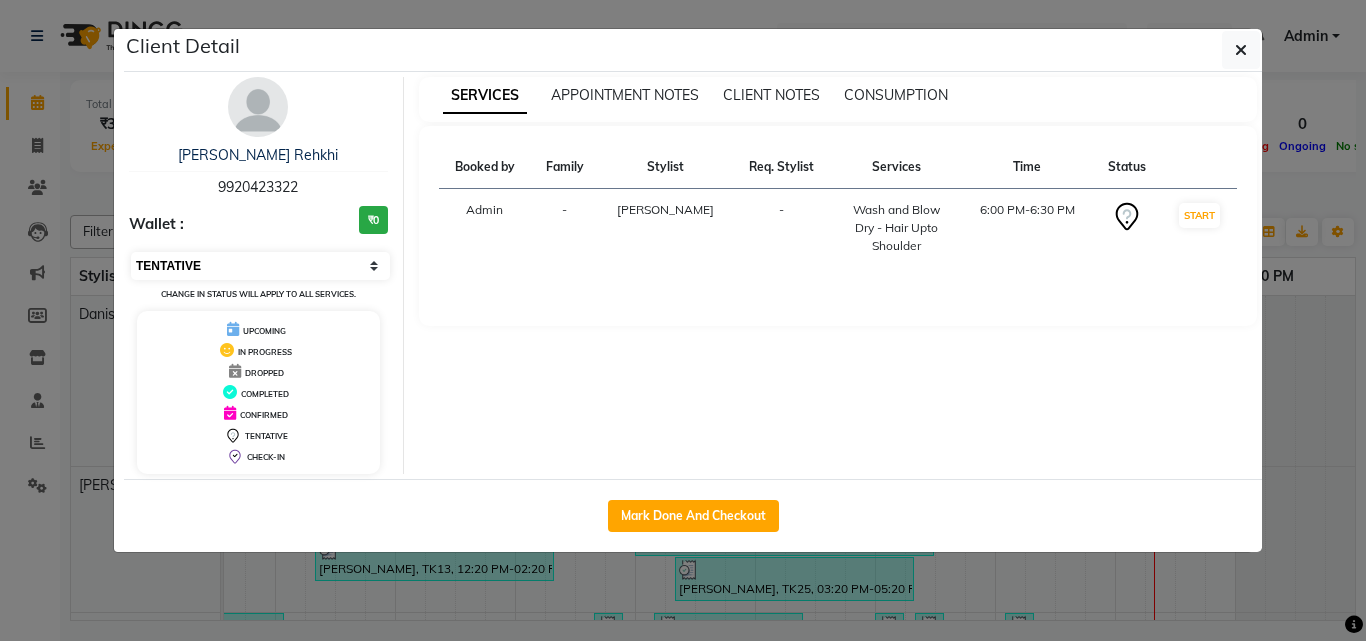 click on "Select IN SERVICE CONFIRMED TENTATIVE CHECK IN MARK DONE DROPPED UPCOMING" at bounding box center (260, 266) 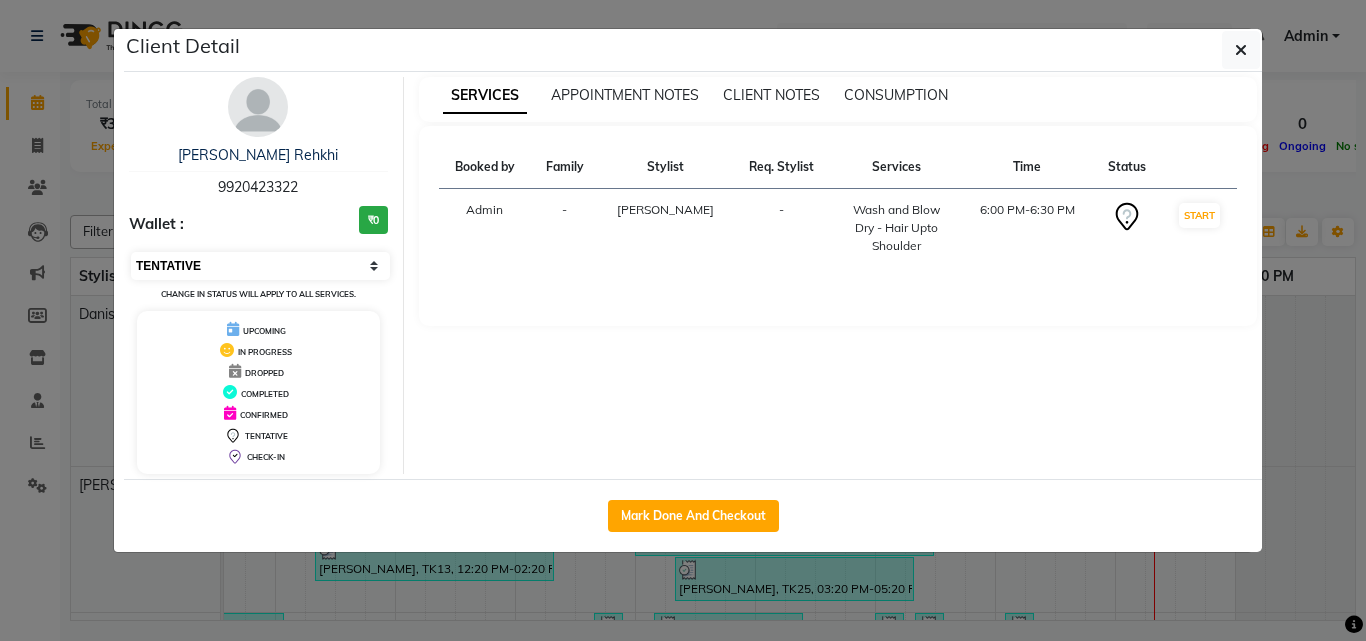 select on "2" 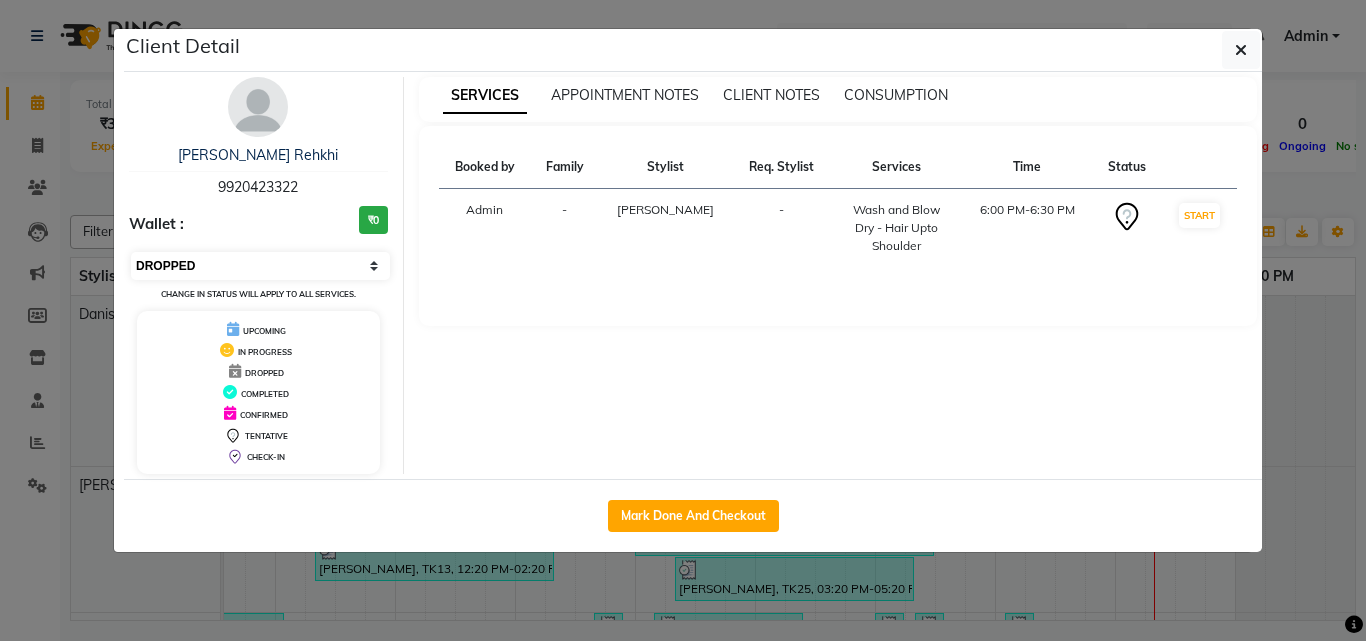 click on "Select IN SERVICE CONFIRMED TENTATIVE CHECK IN MARK DONE DROPPED UPCOMING" at bounding box center (260, 266) 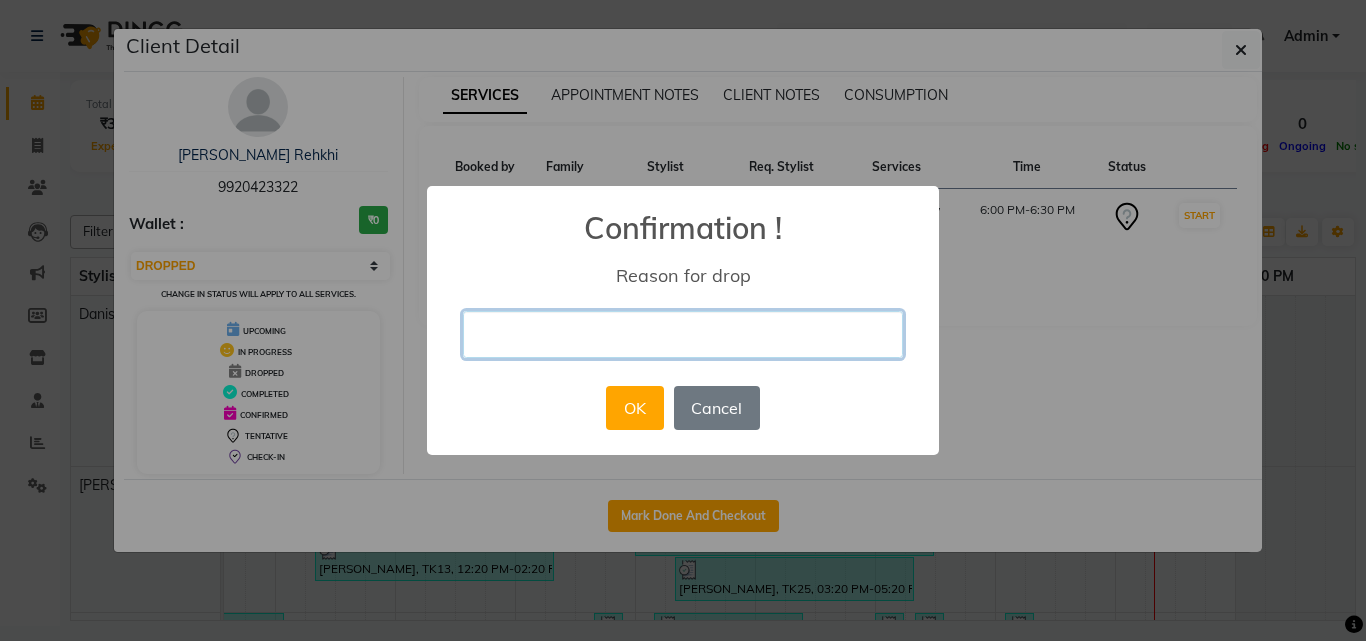 click at bounding box center [683, 334] 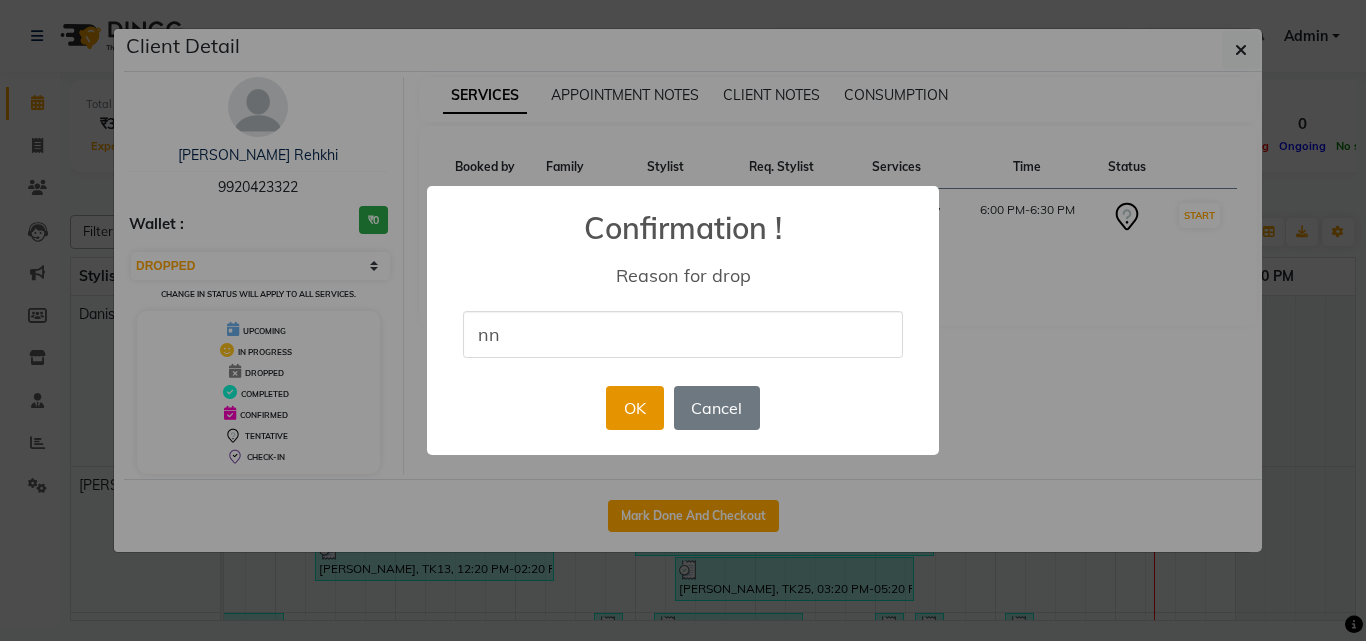 click on "OK" at bounding box center [634, 408] 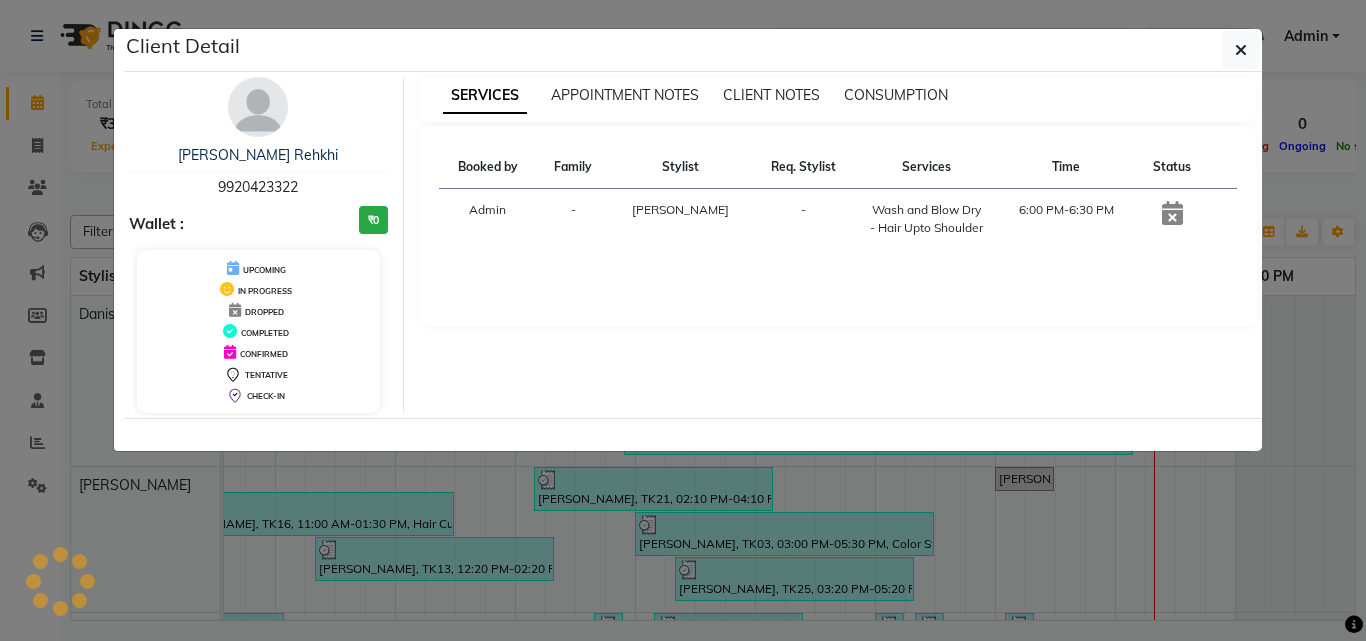 click on "Client Detail  Akriti Rehkhi   9920423322 Wallet : ₹0 UPCOMING IN PROGRESS DROPPED COMPLETED CONFIRMED TENTATIVE CHECK-IN SERVICES APPOINTMENT NOTES CLIENT NOTES CONSUMPTION Booked by Family Stylist Req. Stylist Services Time Status  Admin  - Sharif Ahmed -  Wash and Blow Dry  - Hair Upto Shoulder   6:00 PM-6:30 PM" 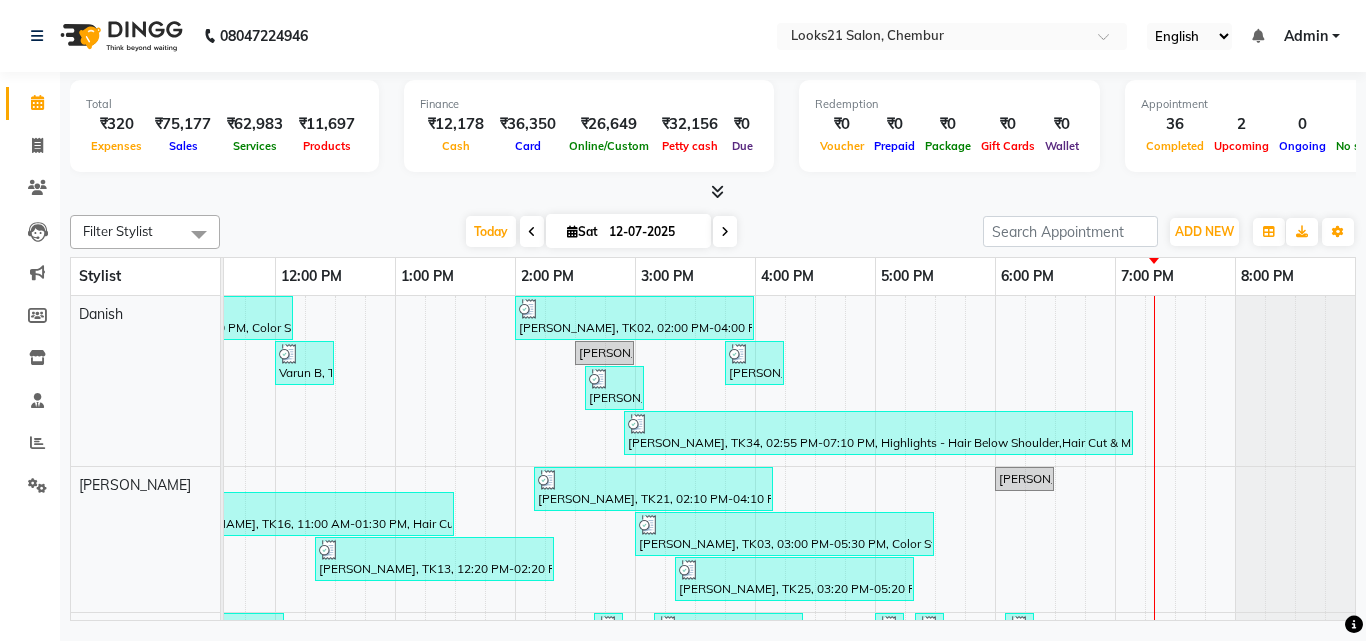 scroll, scrollTop: 209, scrollLeft: 444, axis: both 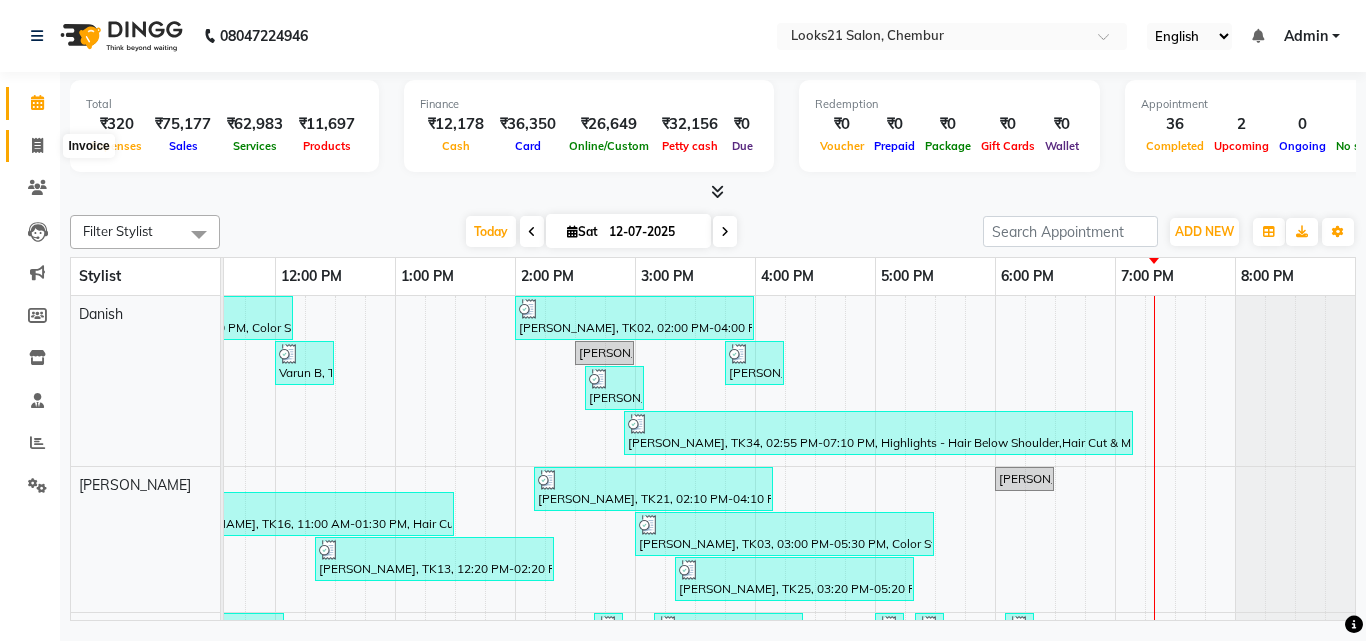 drag, startPoint x: 23, startPoint y: 142, endPoint x: 71, endPoint y: 139, distance: 48.09366 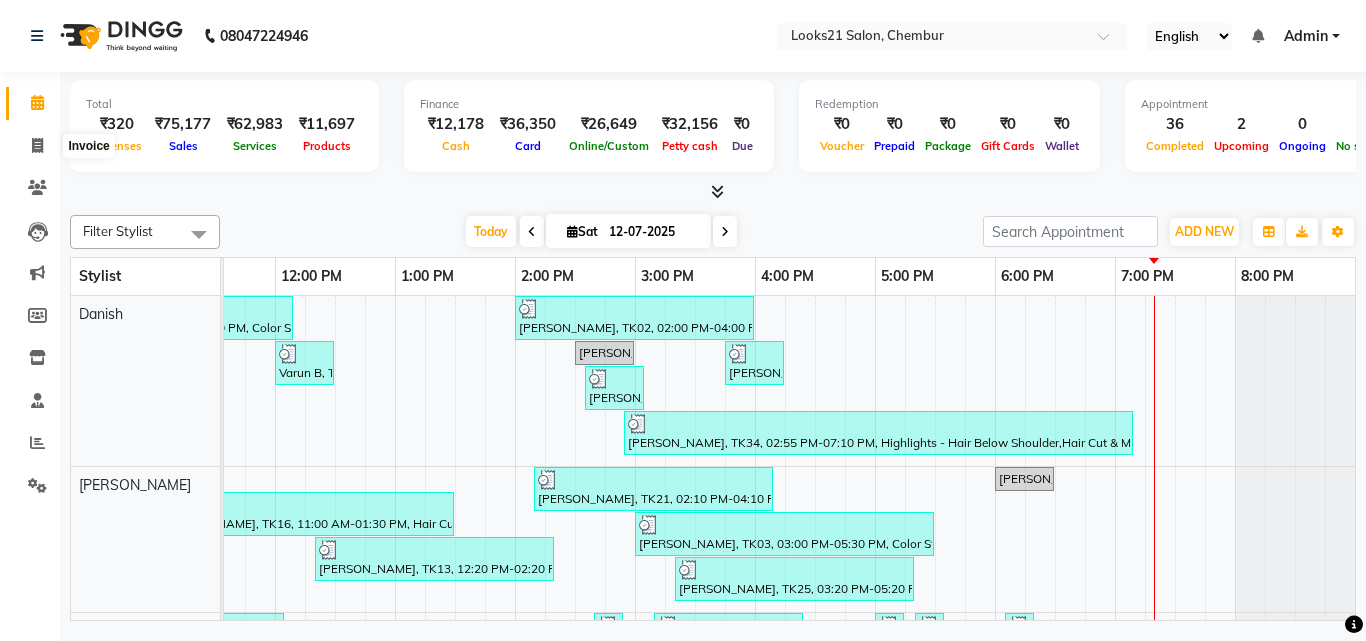 select on "service" 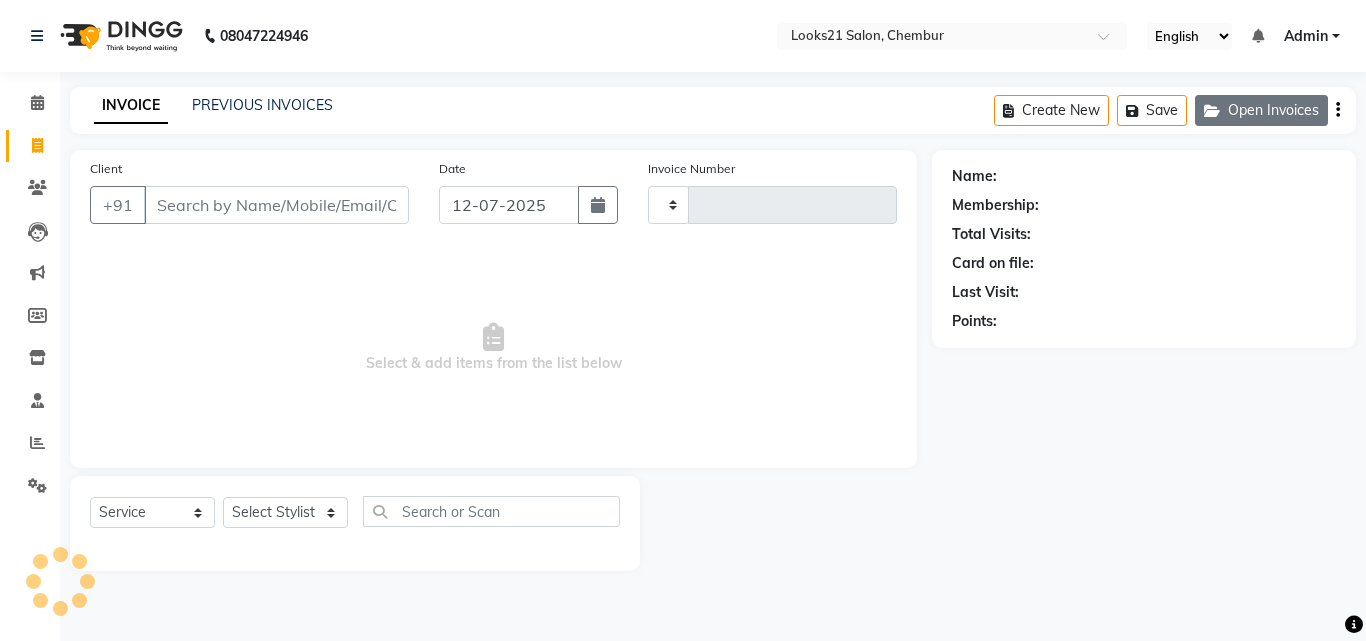 type on "1199" 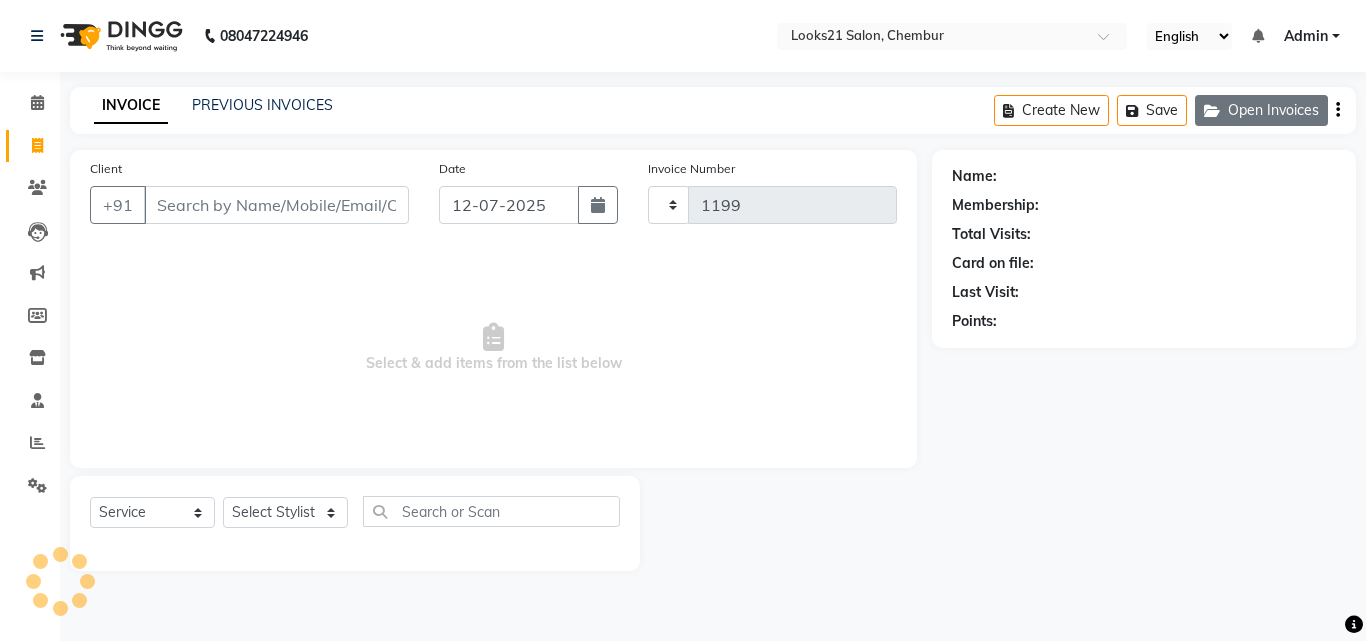 select on "844" 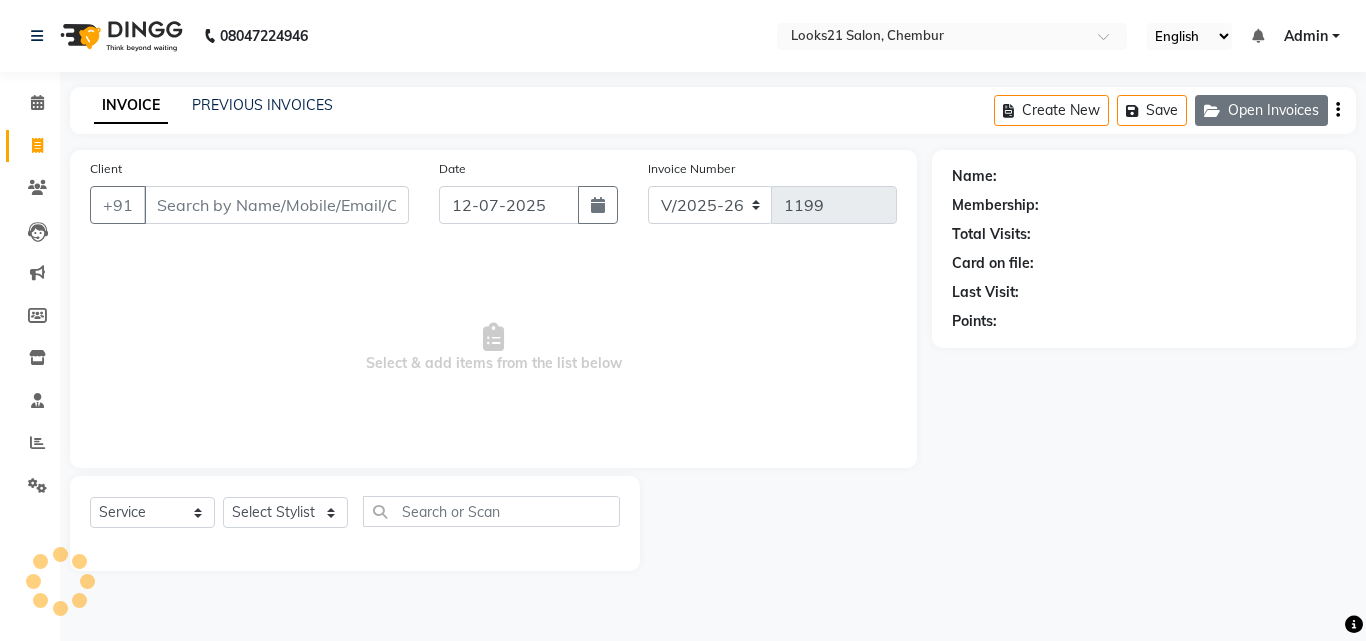 click on "Open Invoices" 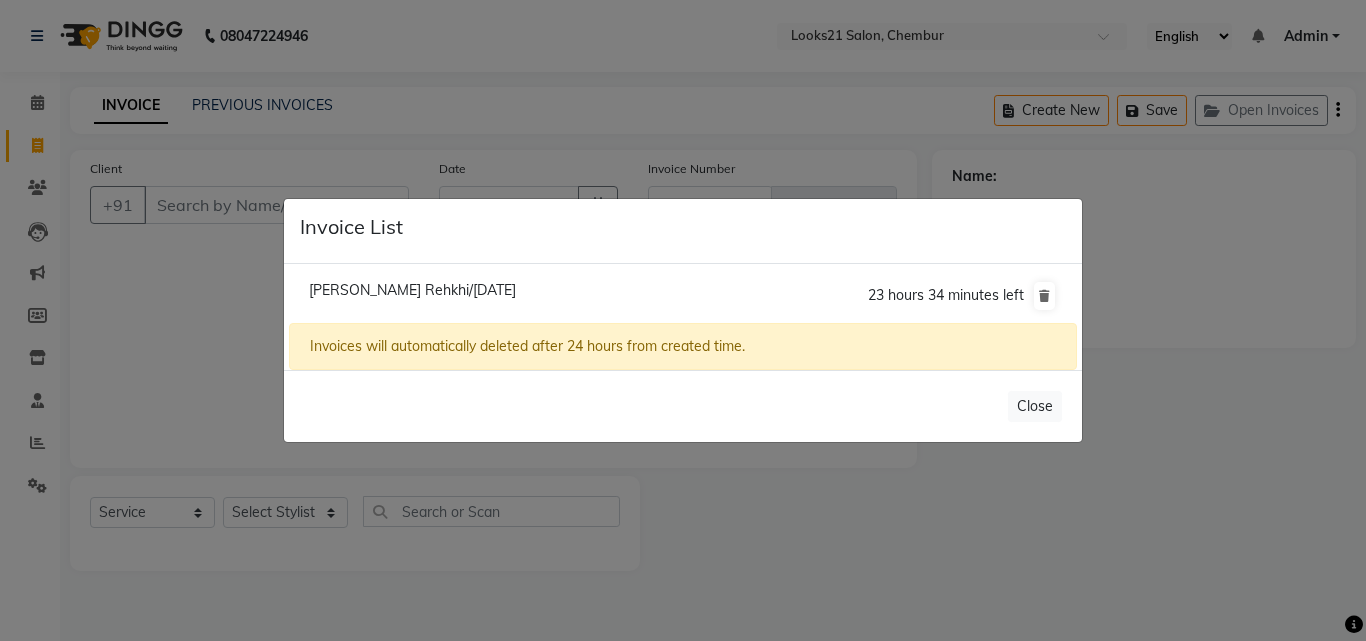 click on "Akriti Rehkhi/12 July 2025" 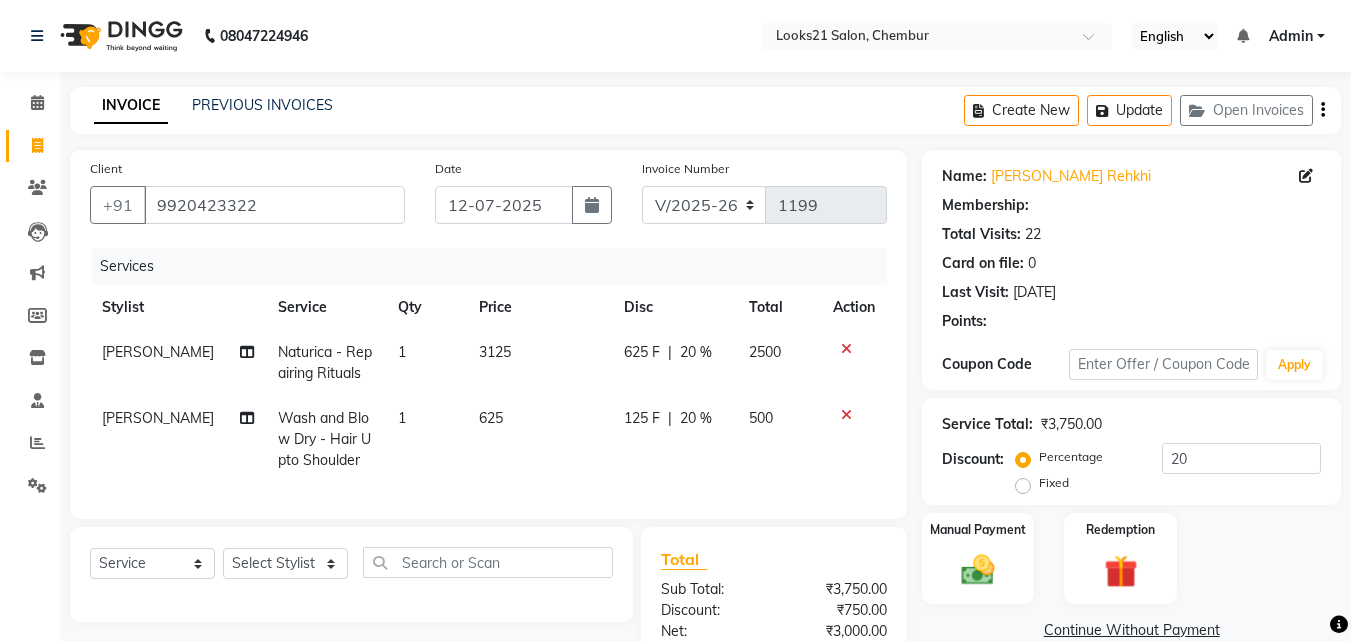 select on "1: Object" 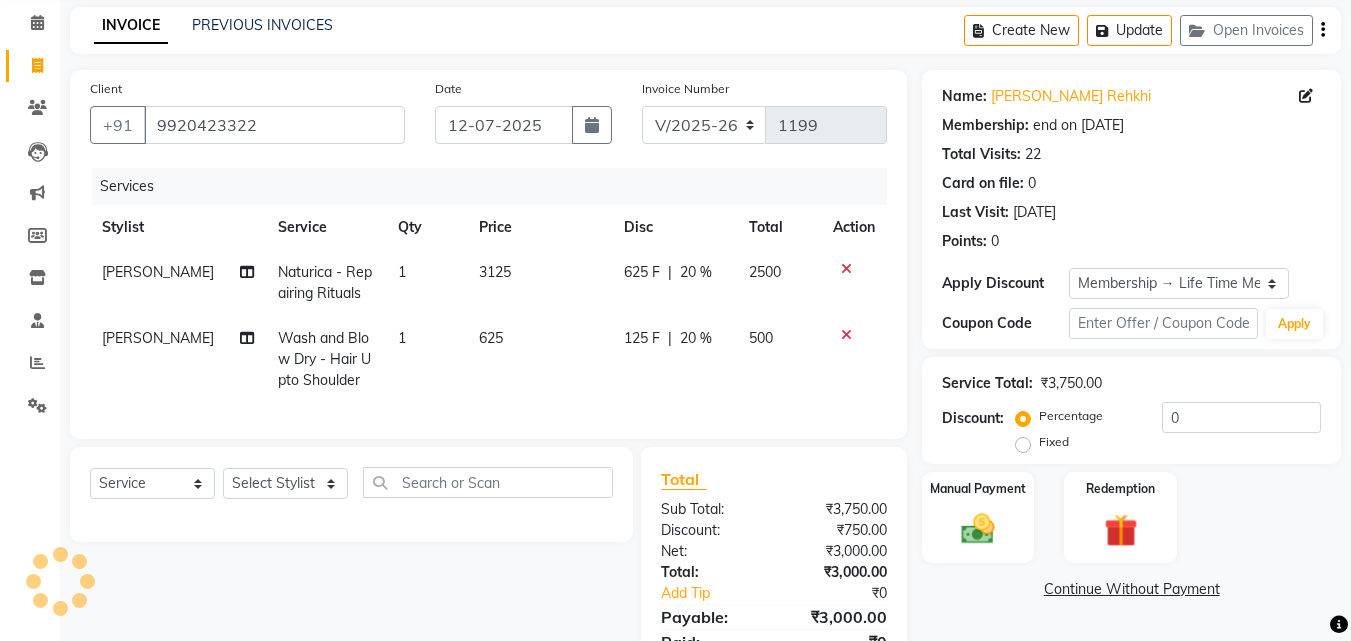 type on "20" 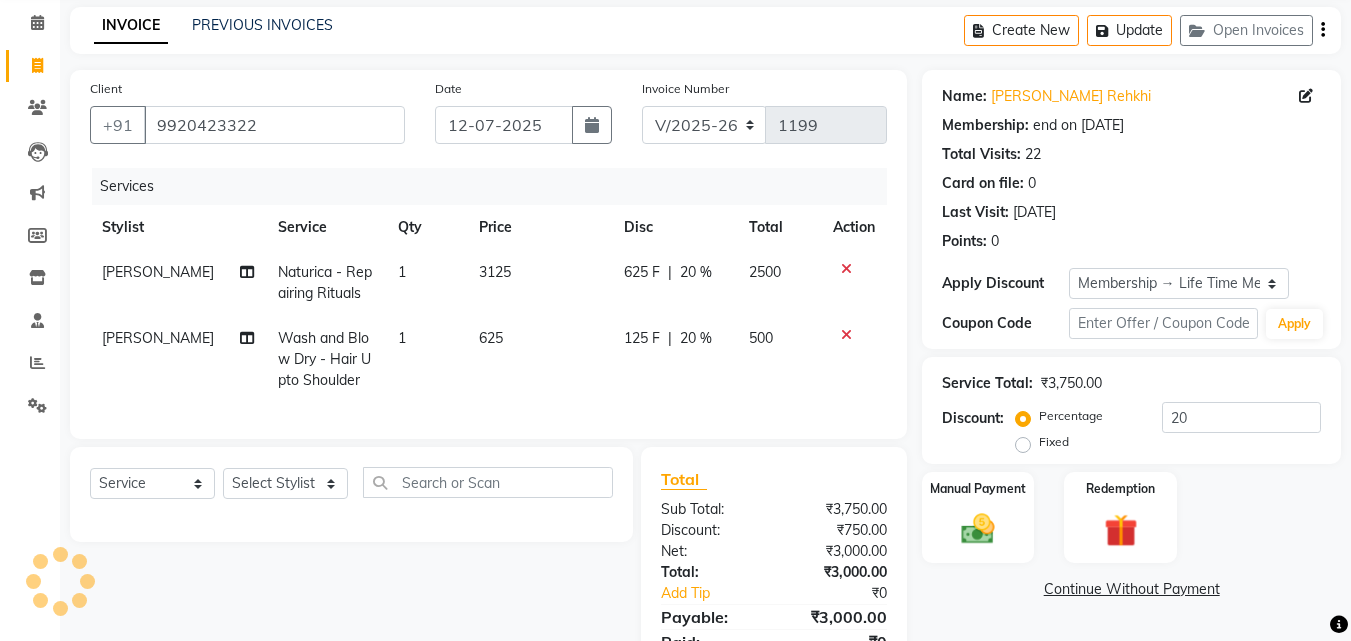 scroll 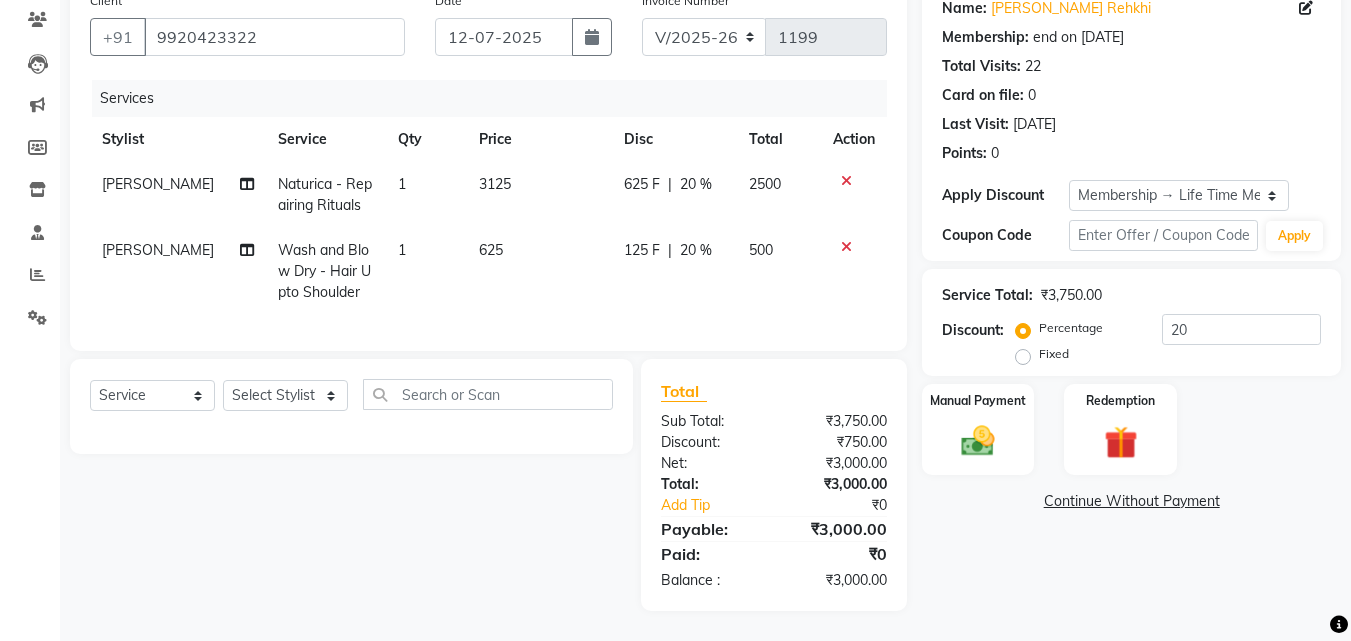 click on "3125" 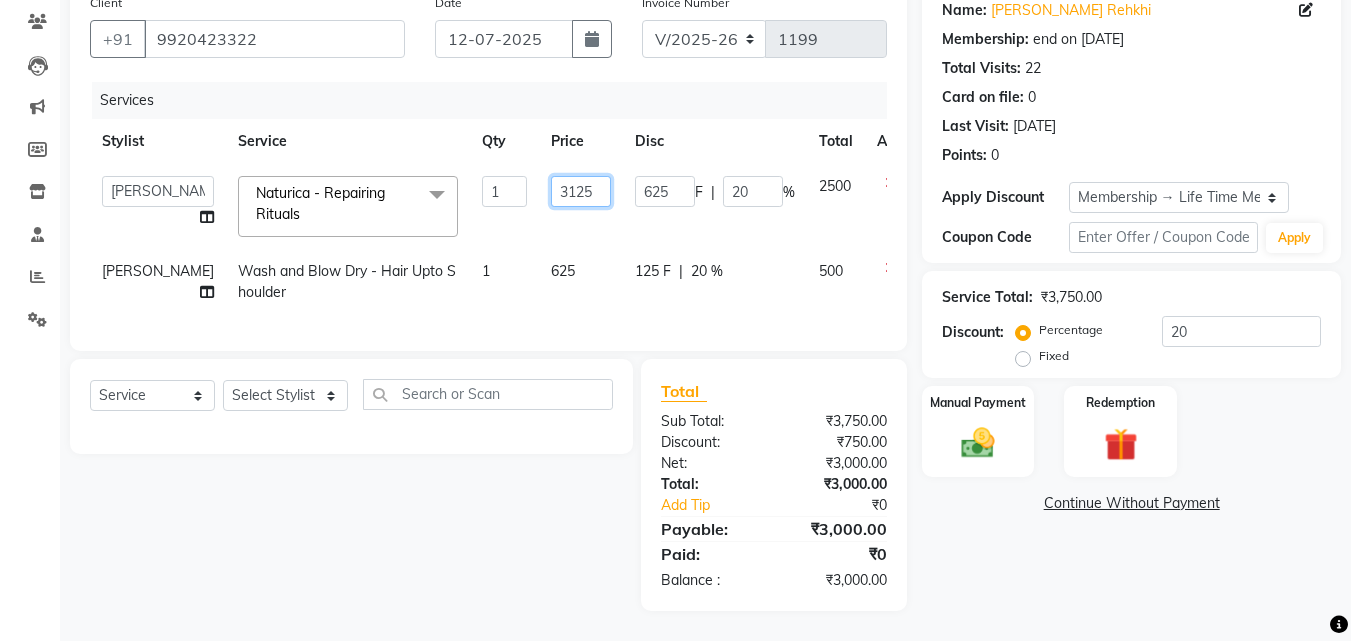 drag, startPoint x: 544, startPoint y: 177, endPoint x: 459, endPoint y: 179, distance: 85.02353 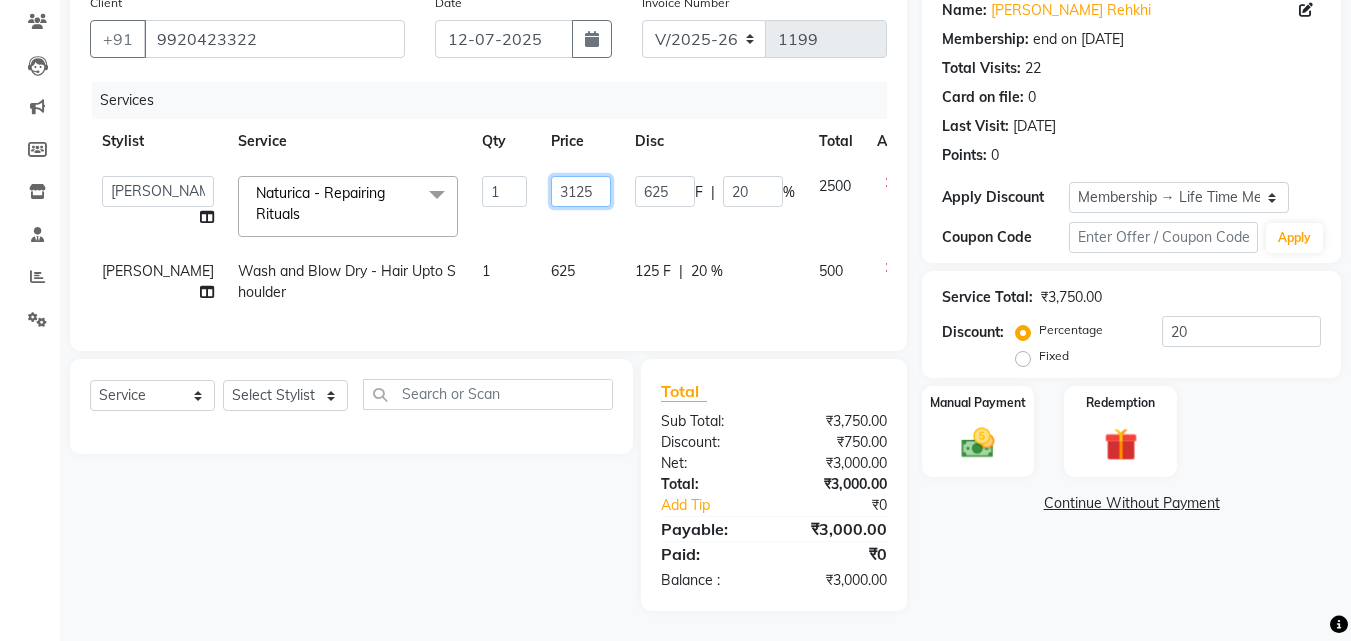type on "3" 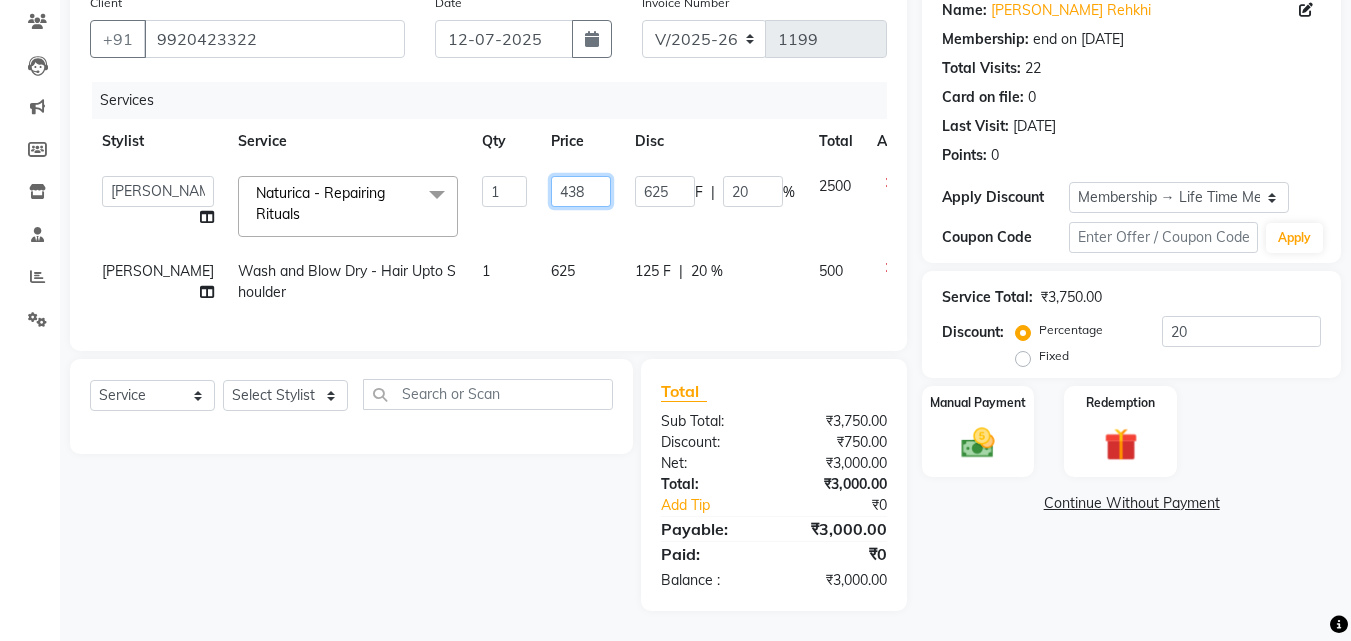 type on "4380" 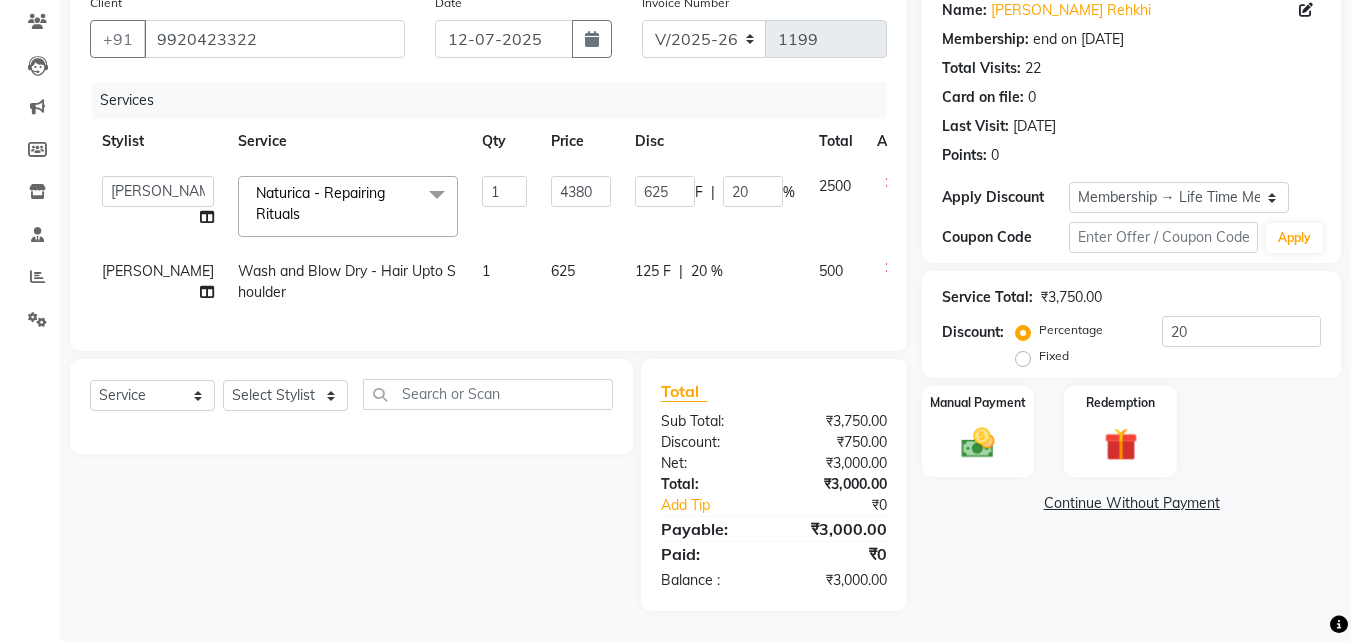 click on "Anwar   Danish   Janardhan   sabiya khan   Sajeda Siddiqui   Samiksha   Shakil   Sharif Ahmed   Shraddha   Vaishali  Naturica - Repairing Rituals  x Nails- Cut file & Polish Treatment For Skin  - Glow Peel Treatment Advance Facial - Hydra Facial ( Machine use ) O THREE FACIAL Fruit Clean Up Pre Lightining   - Per Streak Pre Lightining   - Hair Upto Neck Pre Lightining   - Hair Upto Shoulder Pre Lightining   - Hair Below Shoulder Pre Lightining   - Hair Upto Waist Pre Lightining   - For Men Hair Treatment(Hair Spa)  - Hair Upto Neck Hair Treatment(Hair Spa)  - Hair Upto Shoulder Hair Treatment(Hair Spa)  - Hair Below Shoulder Hair Treatment(Hair Spa)  - Hair Upto Waist Hair Treatment(Hair Spa)  - For Men Loreal Scalp Advanced Treatment - For women Loreal Scalp Advanced Clay Treatment  3TENX SPA Head Massage  - For Women Head Massage  - For Men Head Massage  - For Women With Shampoo Head Massage  - For Men With Shampoo Anti Dandruff  - For Women Anti Dandruff  - For Men Inner Spa  - Inner Spa For Men Mehndi 1" 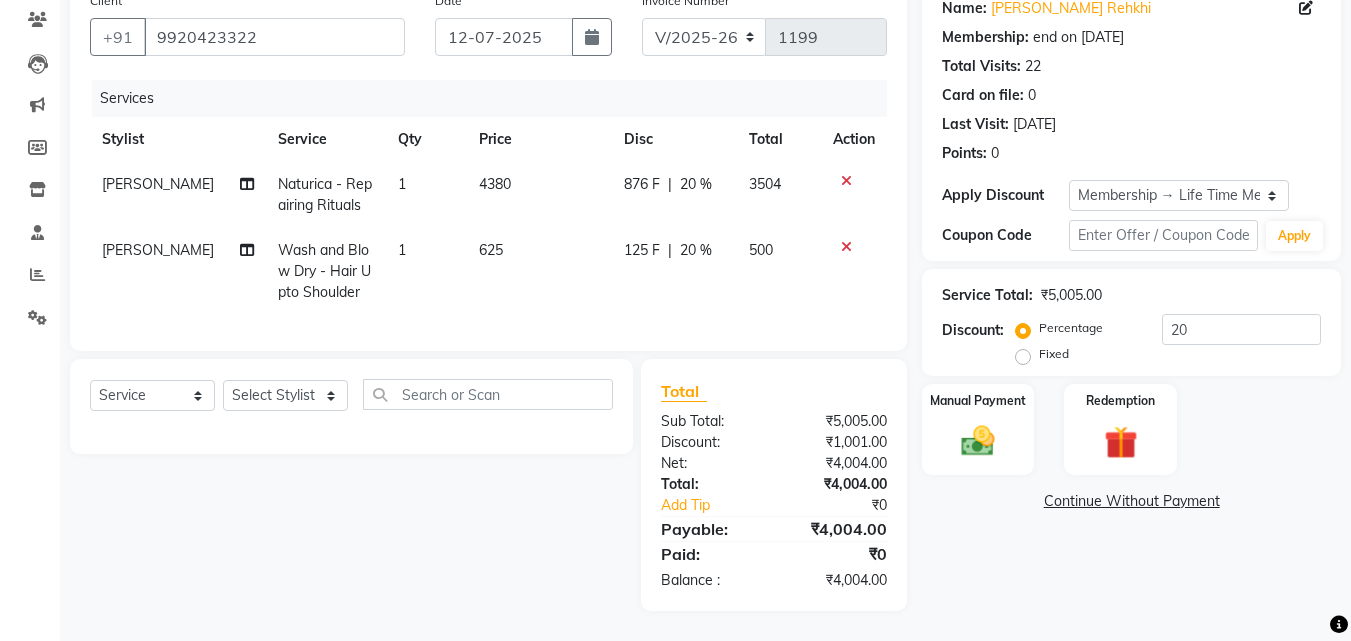 click on "4380" 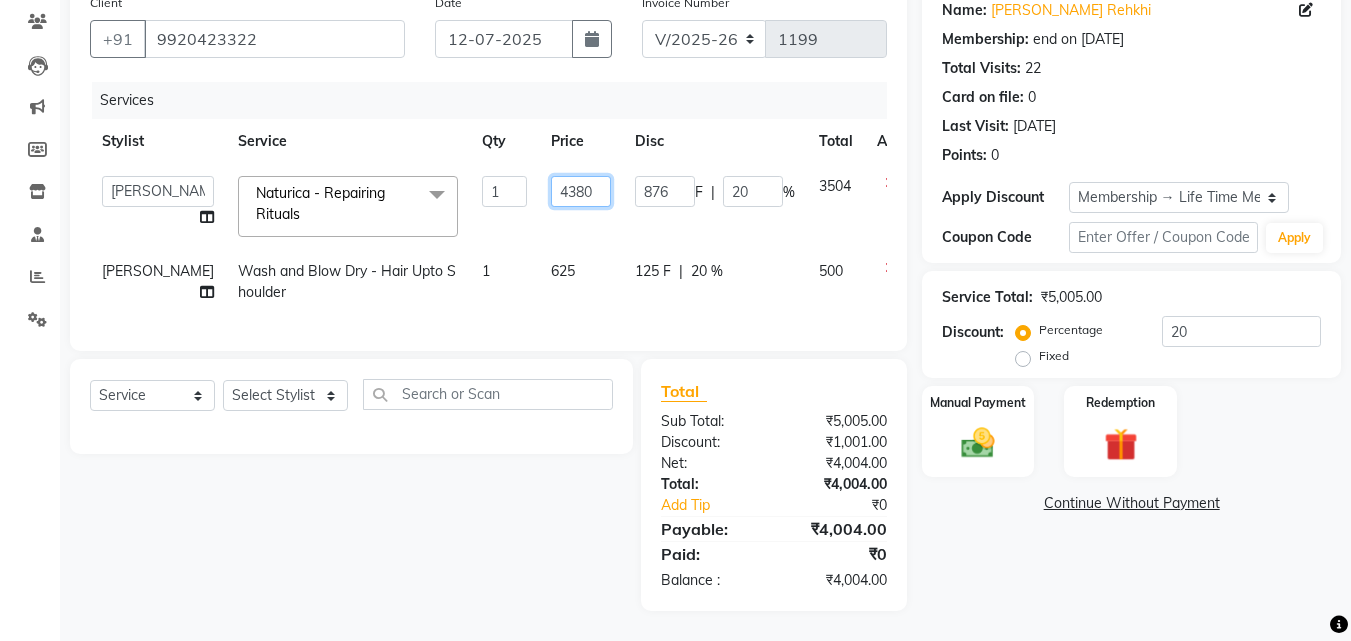 drag, startPoint x: 546, startPoint y: 176, endPoint x: 457, endPoint y: 167, distance: 89.453896 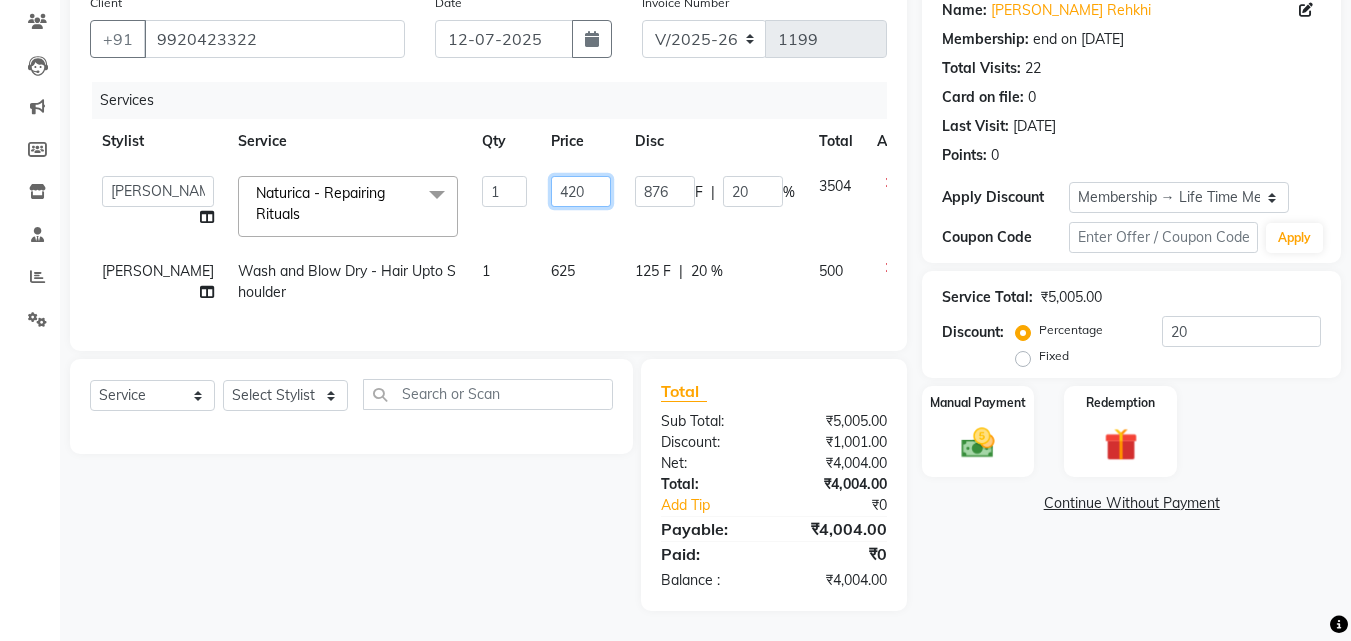 type on "4200" 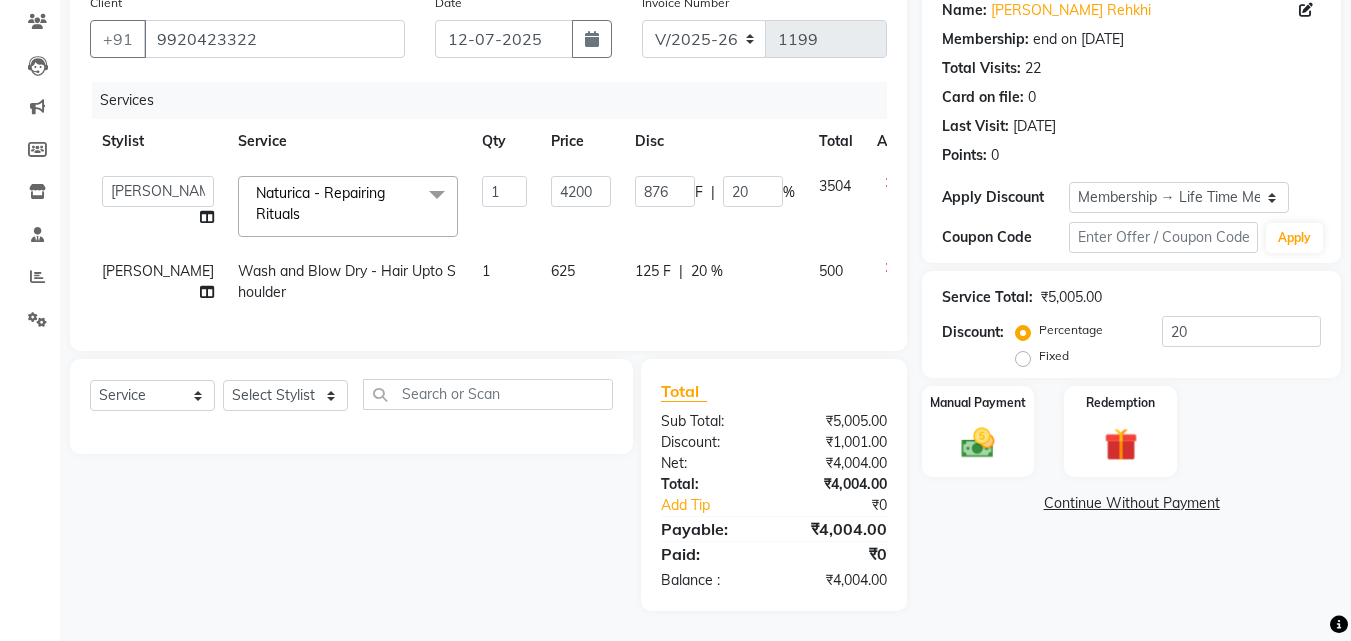 click on "Anwar   Danish   Janardhan   sabiya khan   Sajeda Siddiqui   Samiksha   Shakil   Sharif Ahmed   Shraddha   Vaishali  Naturica - Repairing Rituals  x Nails- Cut file & Polish Treatment For Skin  - Glow Peel Treatment Advance Facial - Hydra Facial ( Machine use ) O THREE FACIAL Fruit Clean Up Pre Lightining   - Per Streak Pre Lightining   - Hair Upto Neck Pre Lightining   - Hair Upto Shoulder Pre Lightining   - Hair Below Shoulder Pre Lightining   - Hair Upto Waist Pre Lightining   - For Men Hair Treatment(Hair Spa)  - Hair Upto Neck Hair Treatment(Hair Spa)  - Hair Upto Shoulder Hair Treatment(Hair Spa)  - Hair Below Shoulder Hair Treatment(Hair Spa)  - Hair Upto Waist Hair Treatment(Hair Spa)  - For Men Loreal Scalp Advanced Treatment - For women Loreal Scalp Advanced Clay Treatment  3TENX SPA Head Massage  - For Women Head Massage  - For Men Head Massage  - For Women With Shampoo Head Massage  - For Men With Shampoo Anti Dandruff  - For Women Anti Dandruff  - For Men Inner Spa  - Inner Spa For Men Mehndi 1" 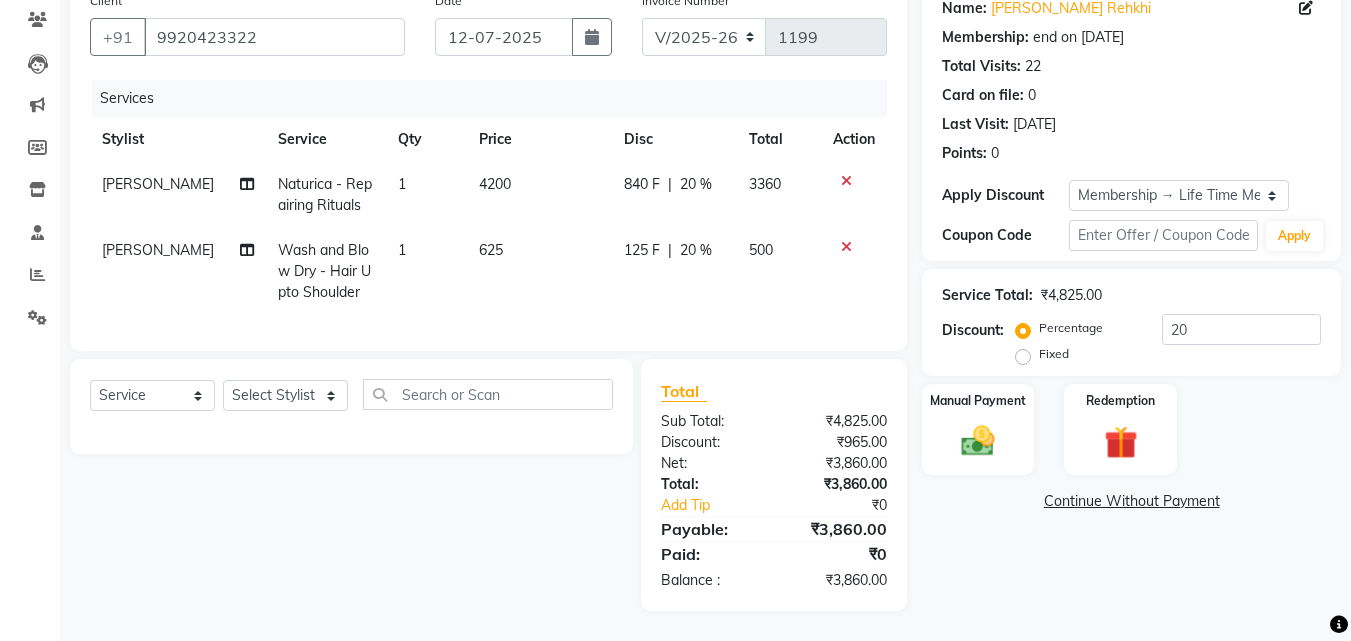 click on "4200" 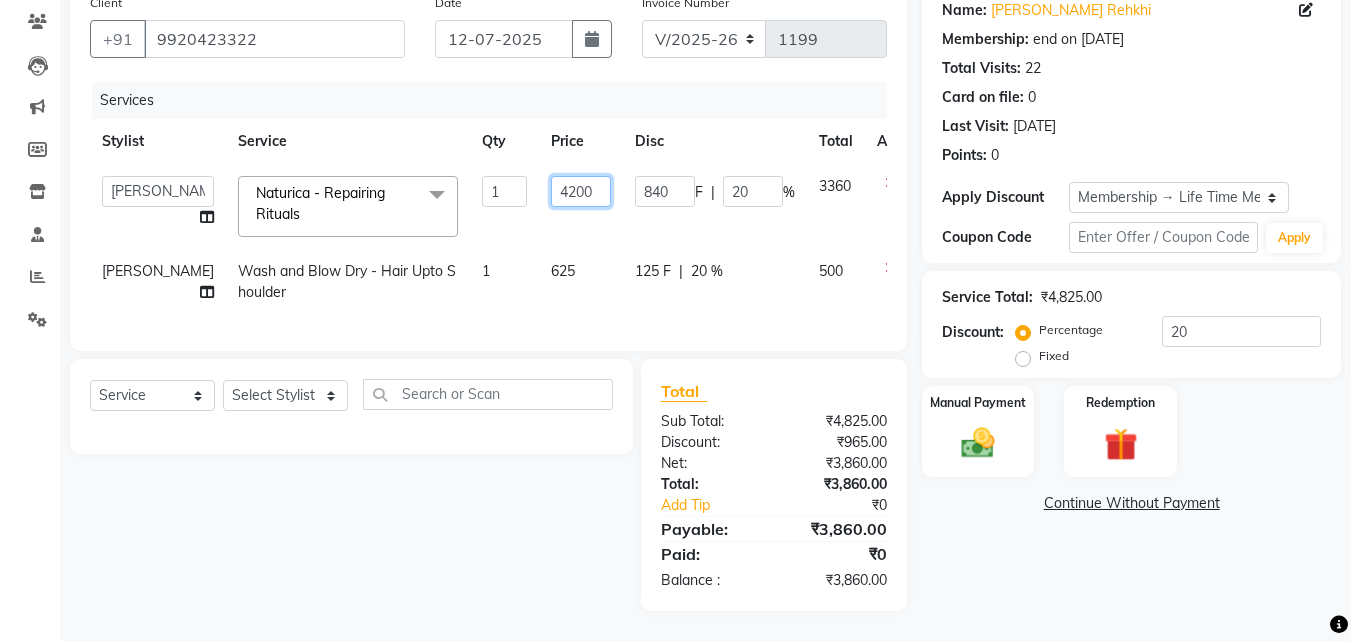 drag, startPoint x: 554, startPoint y: 182, endPoint x: 484, endPoint y: 178, distance: 70.11419 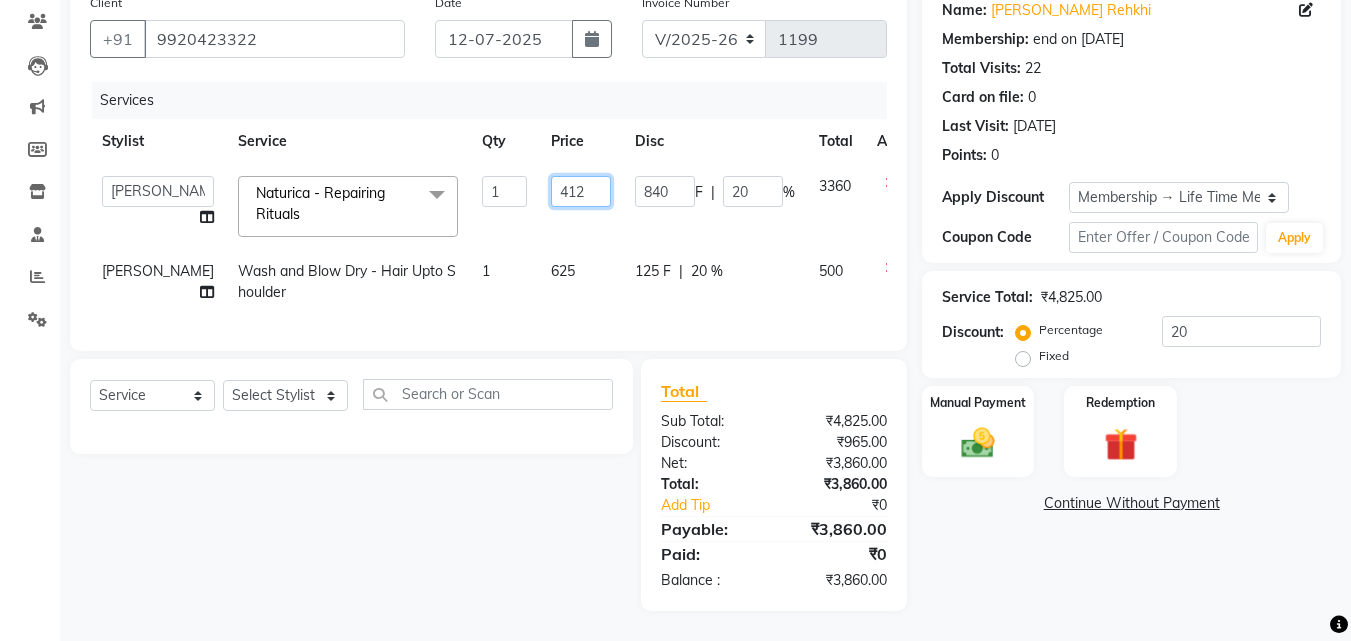 type on "4125" 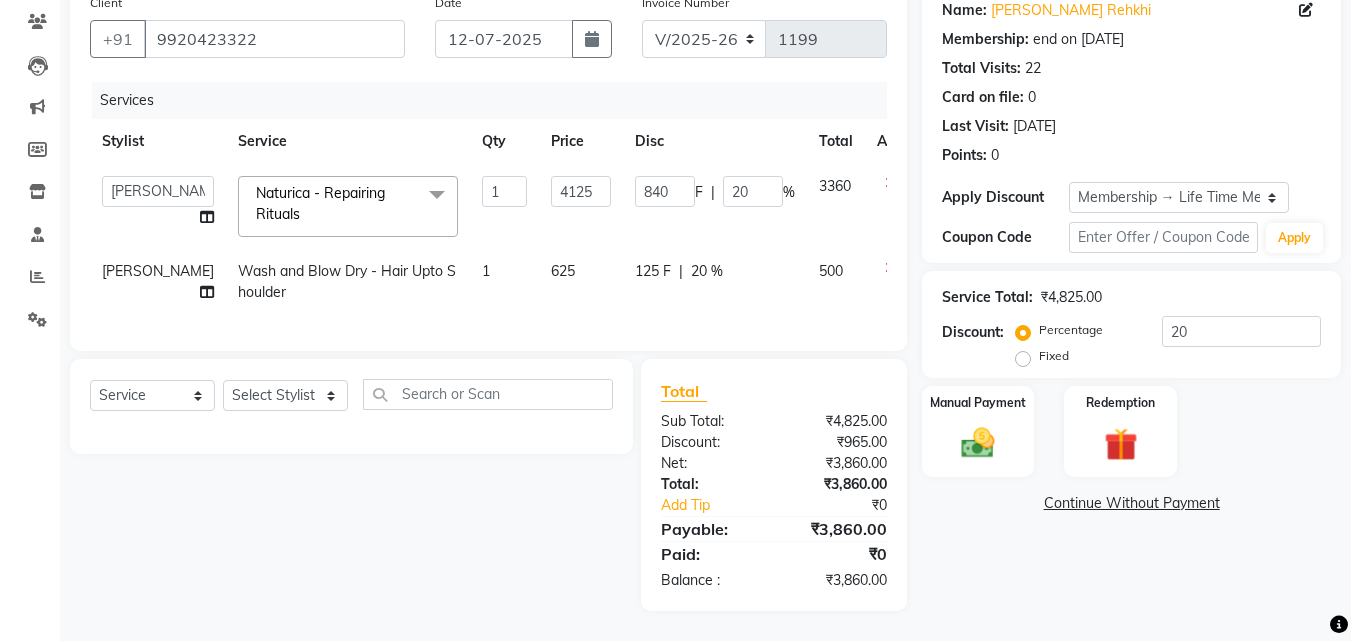 click on "4125" 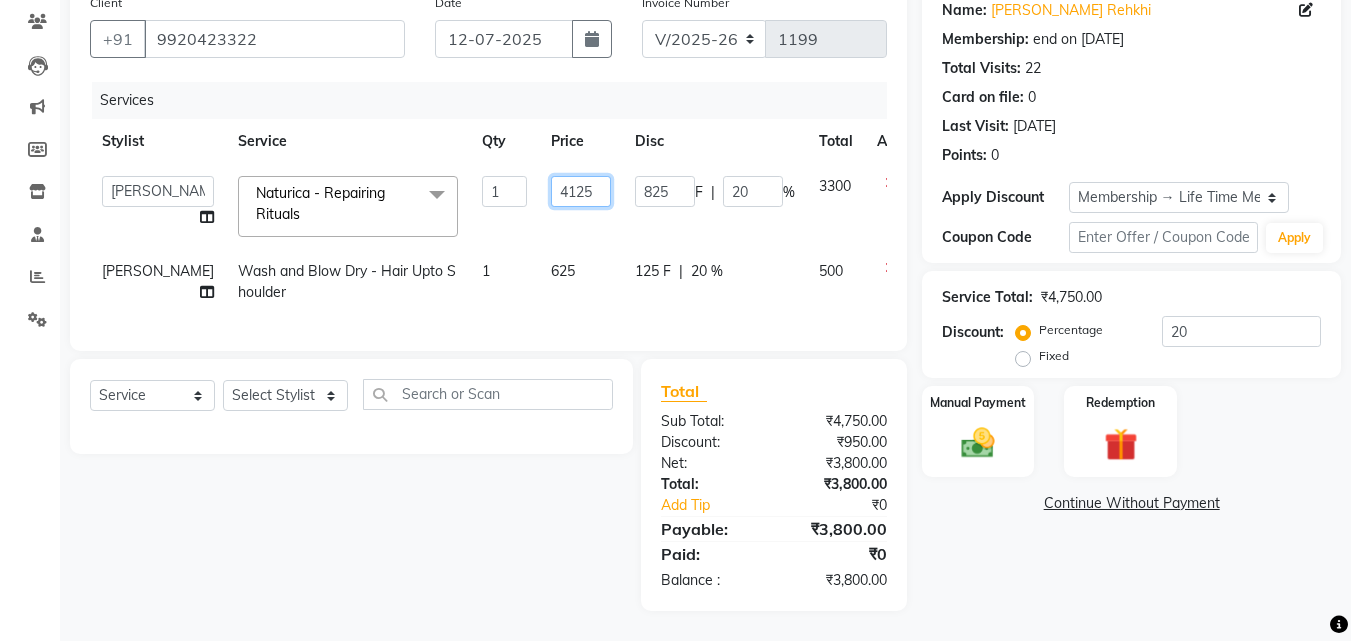 drag, startPoint x: 554, startPoint y: 180, endPoint x: 504, endPoint y: 176, distance: 50.159744 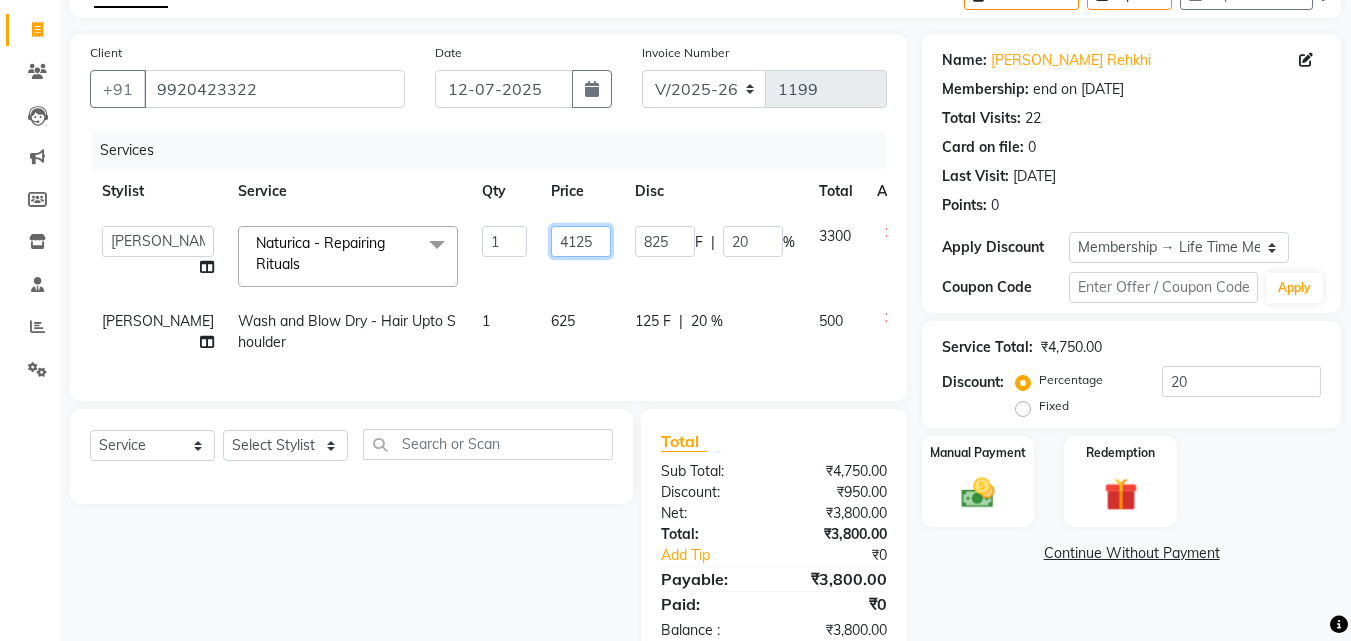 scroll, scrollTop: 81, scrollLeft: 0, axis: vertical 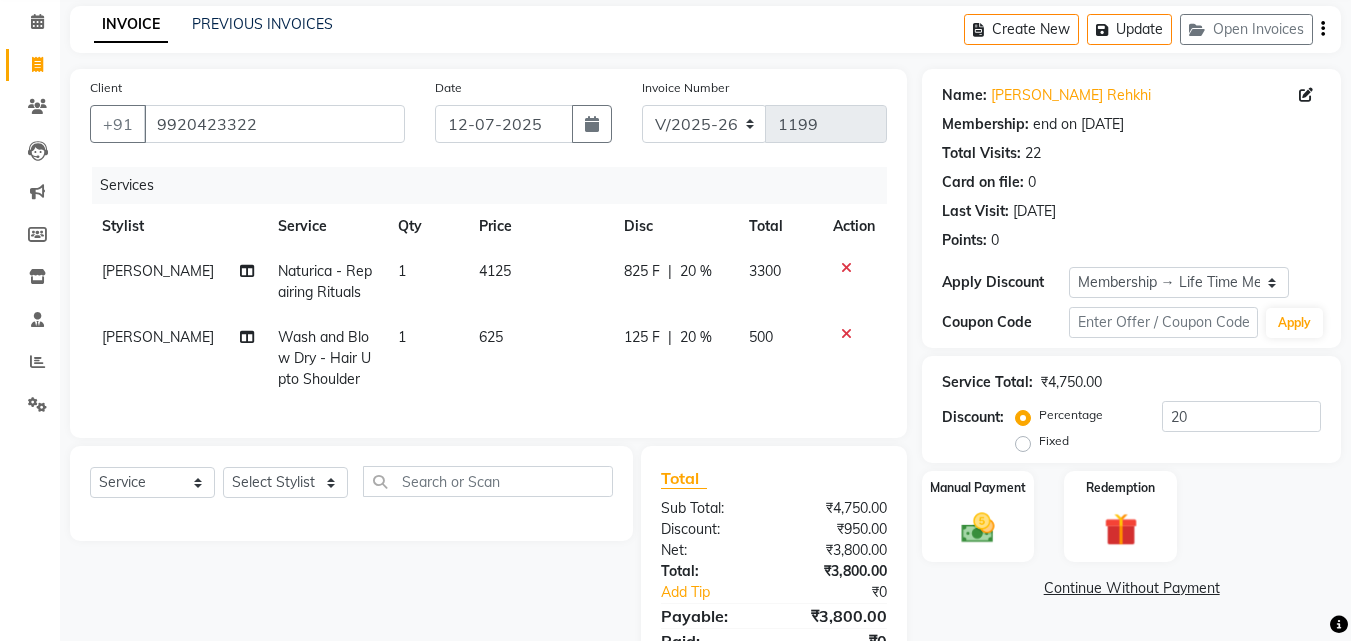 click 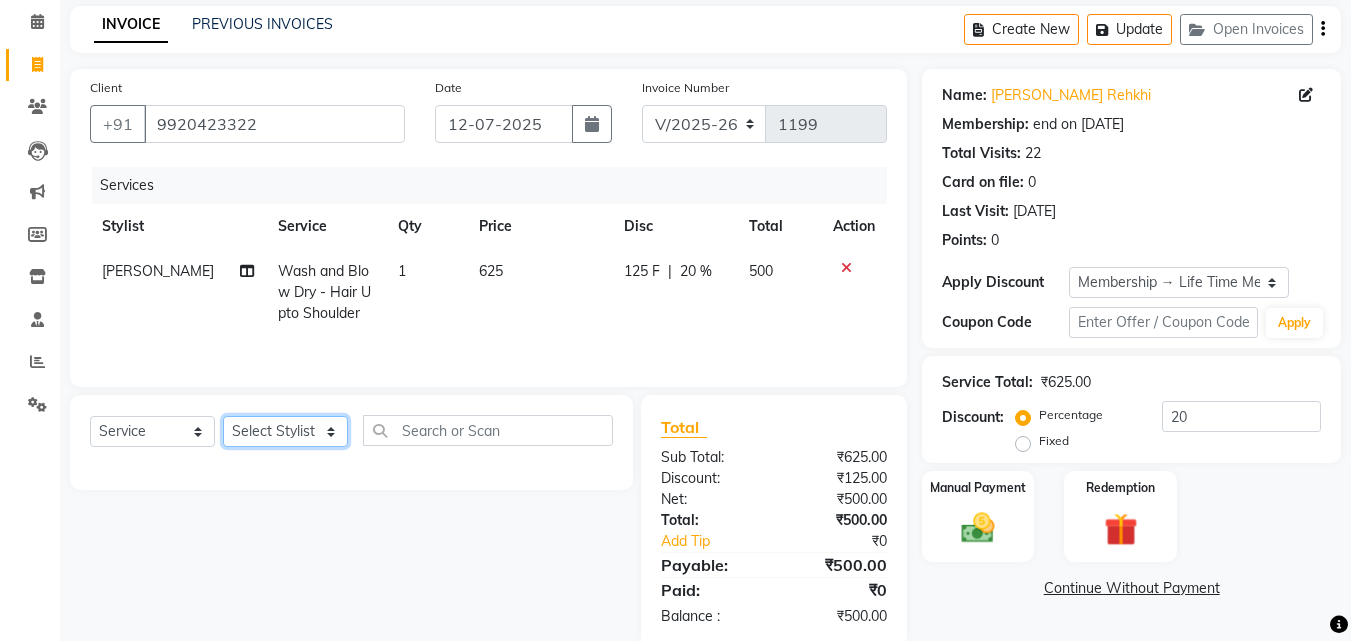 click on "Select Stylist Anwar Danish Janardhan sabiya khan Sajeda Siddiqui Samiksha Shakil Sharif Ahmed Shraddha Vaishali" 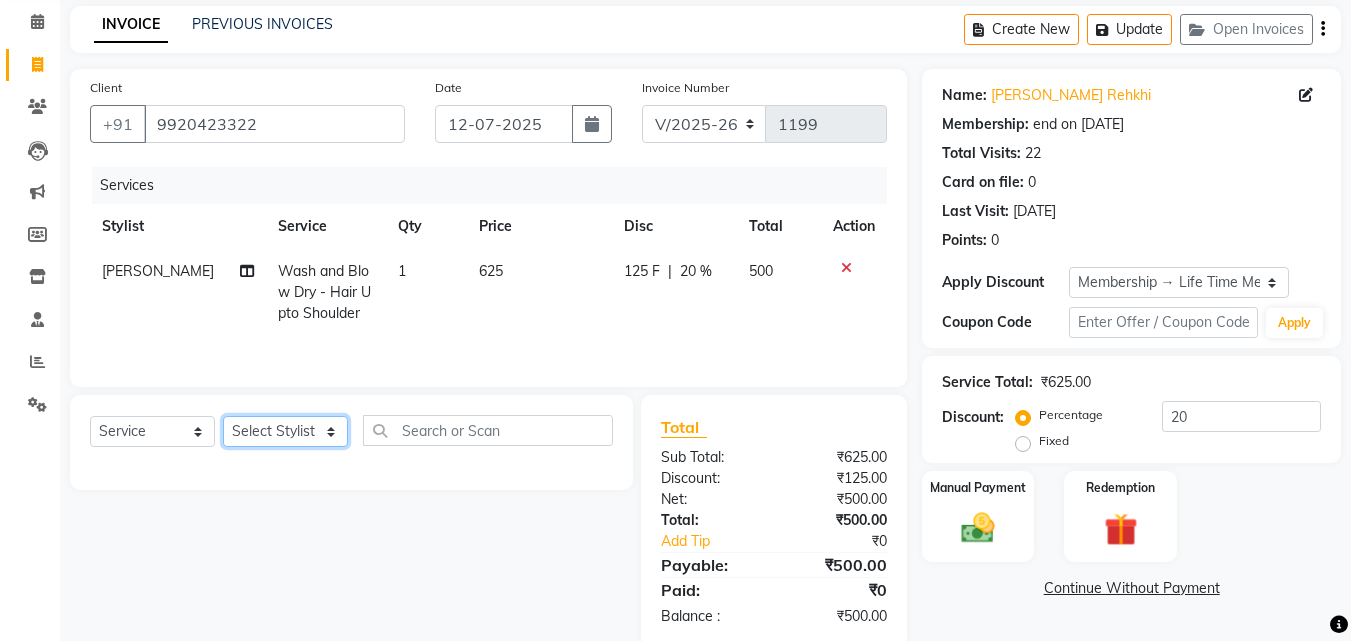 select on "13883" 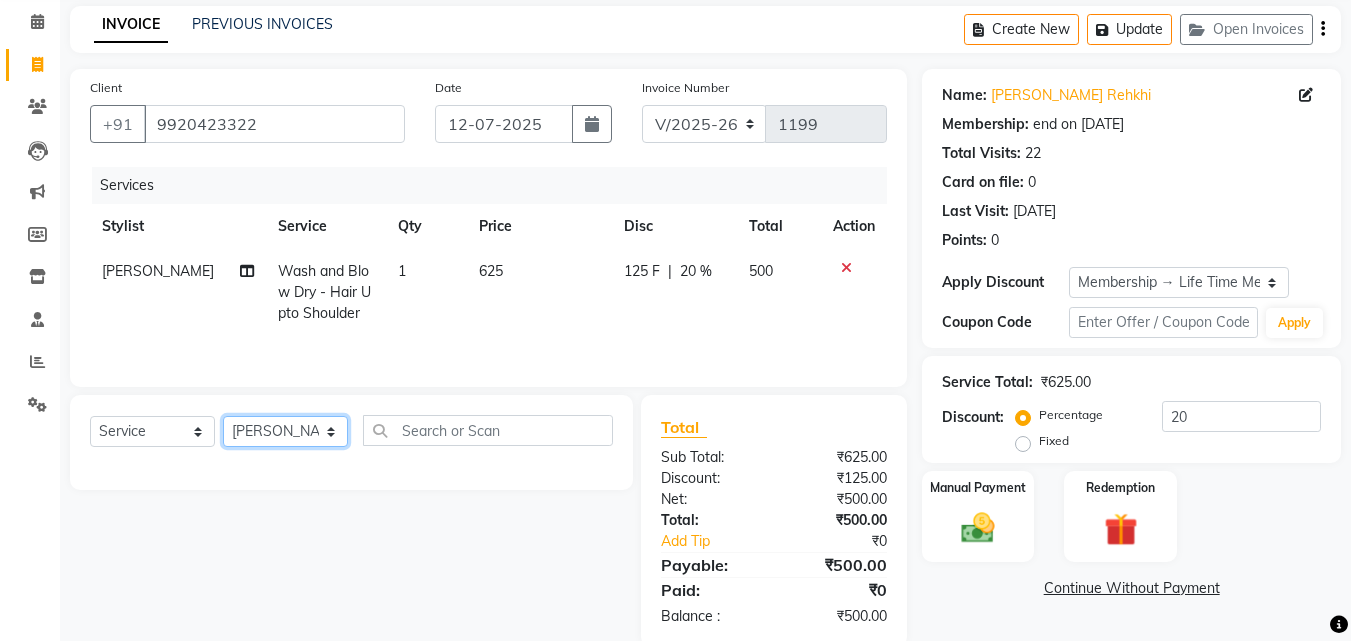 click on "Select Stylist Anwar Danish Janardhan sabiya khan Sajeda Siddiqui Samiksha Shakil Sharif Ahmed Shraddha Vaishali" 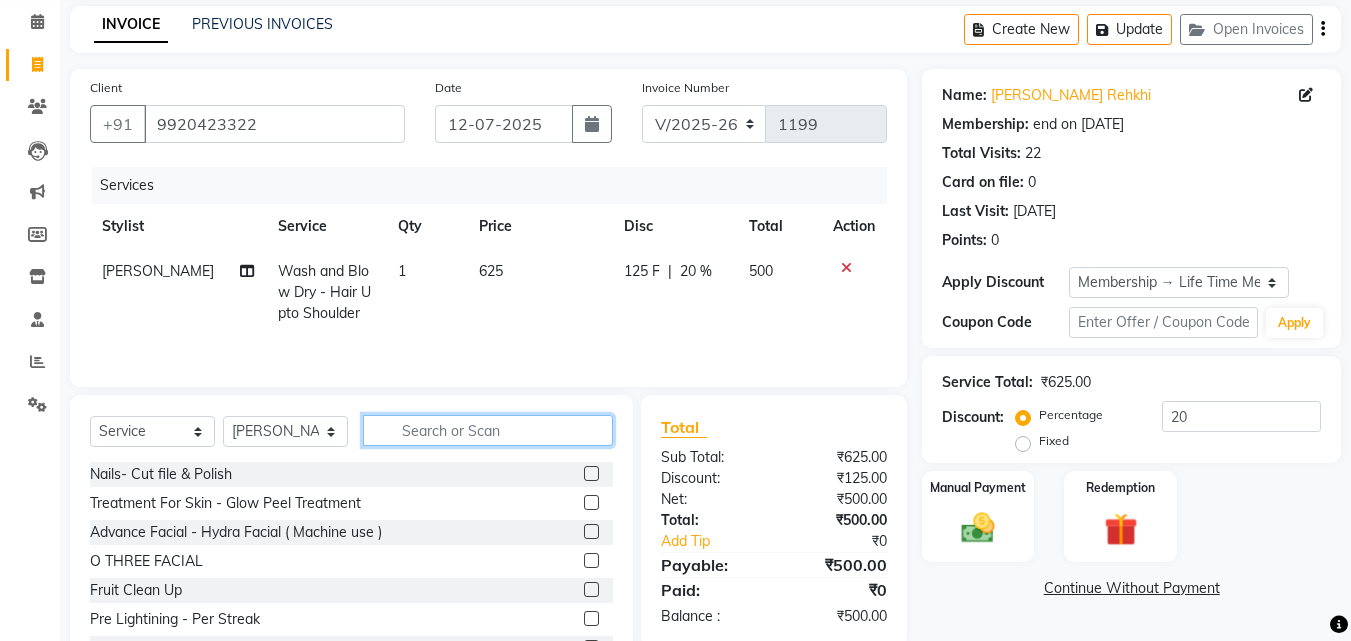 click 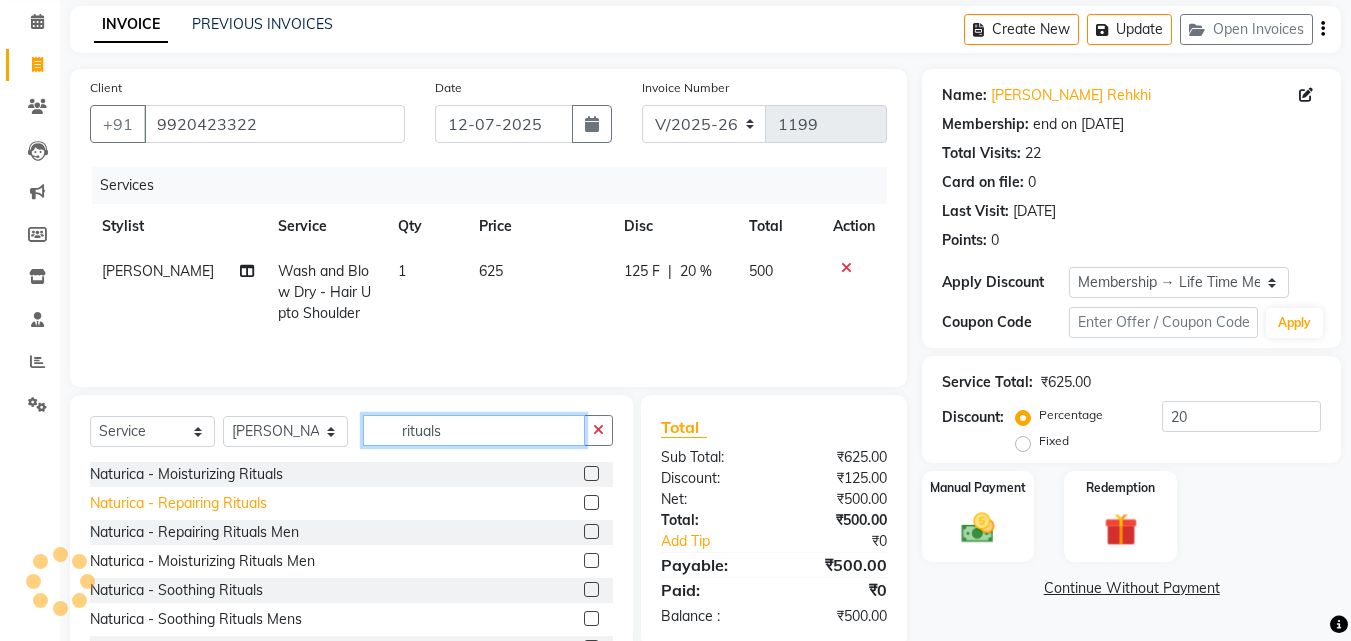 type on "rituals" 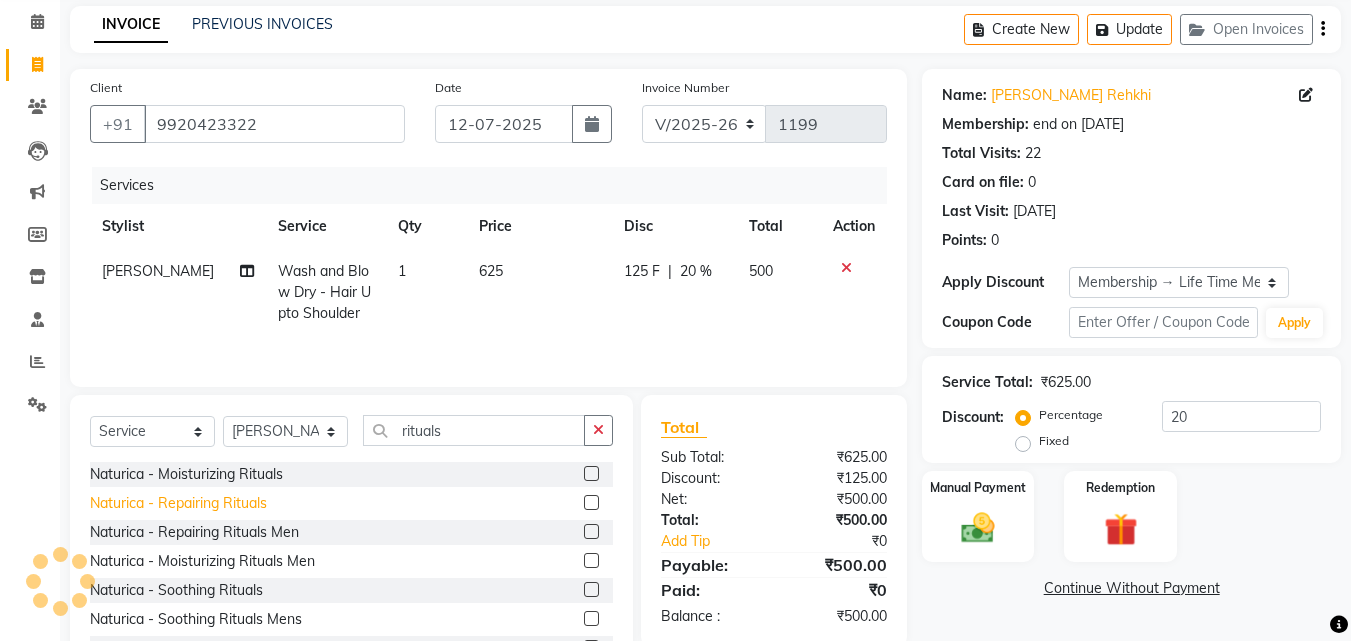 click on "Naturica - Repairing Rituals" 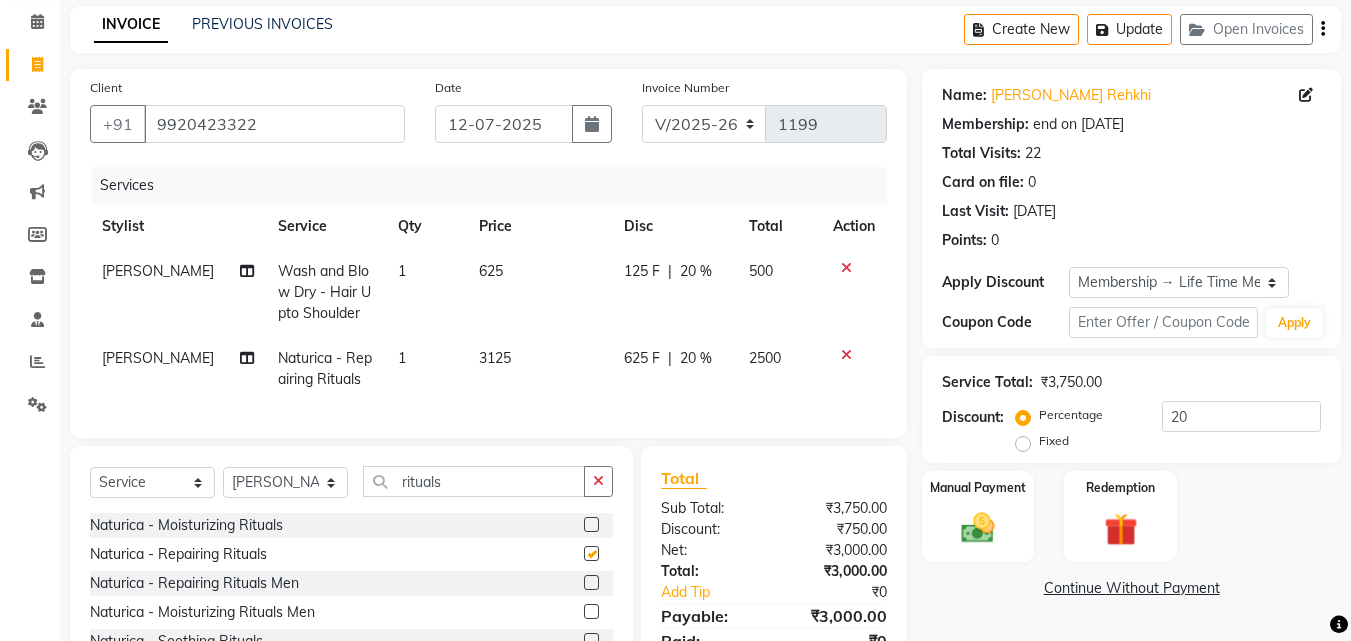 checkbox on "false" 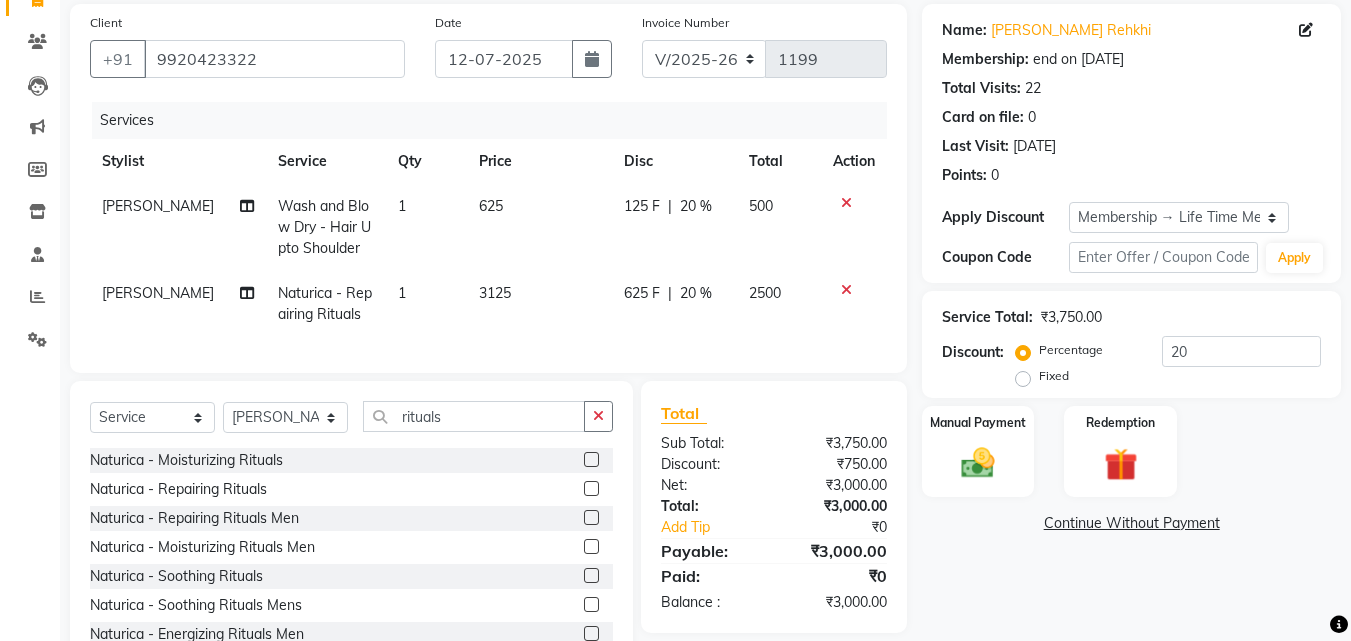 scroll, scrollTop: 181, scrollLeft: 0, axis: vertical 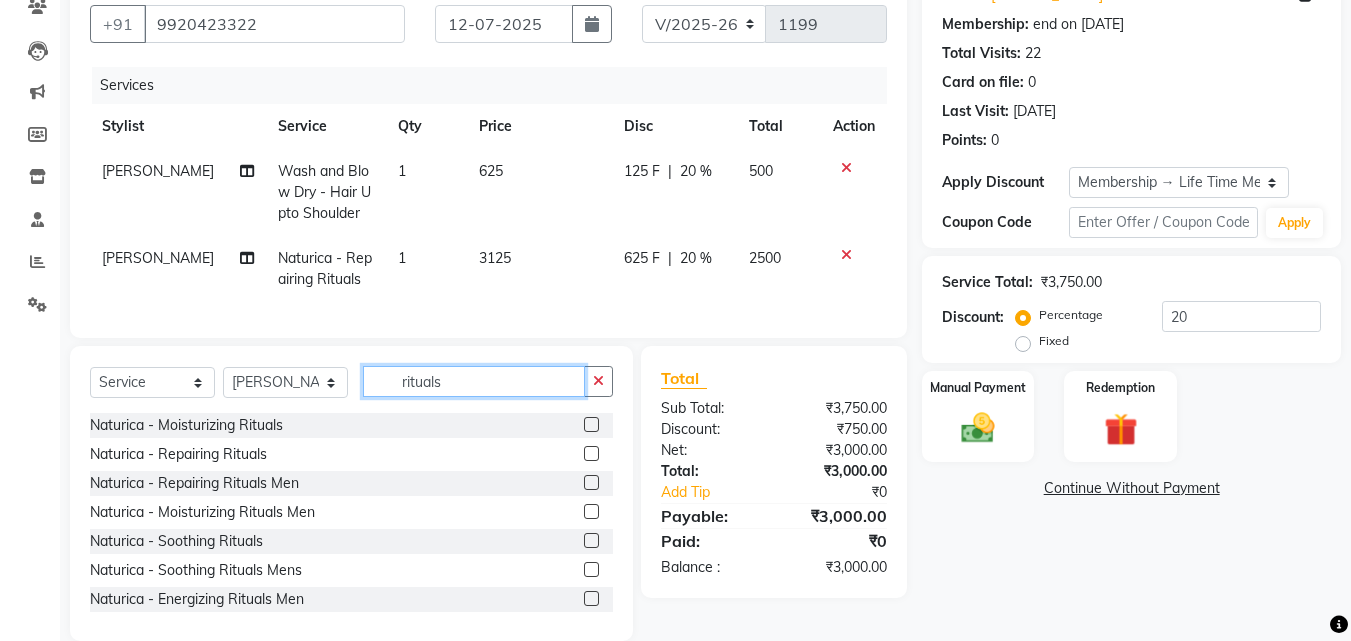 drag, startPoint x: 459, startPoint y: 386, endPoint x: 288, endPoint y: 381, distance: 171.07309 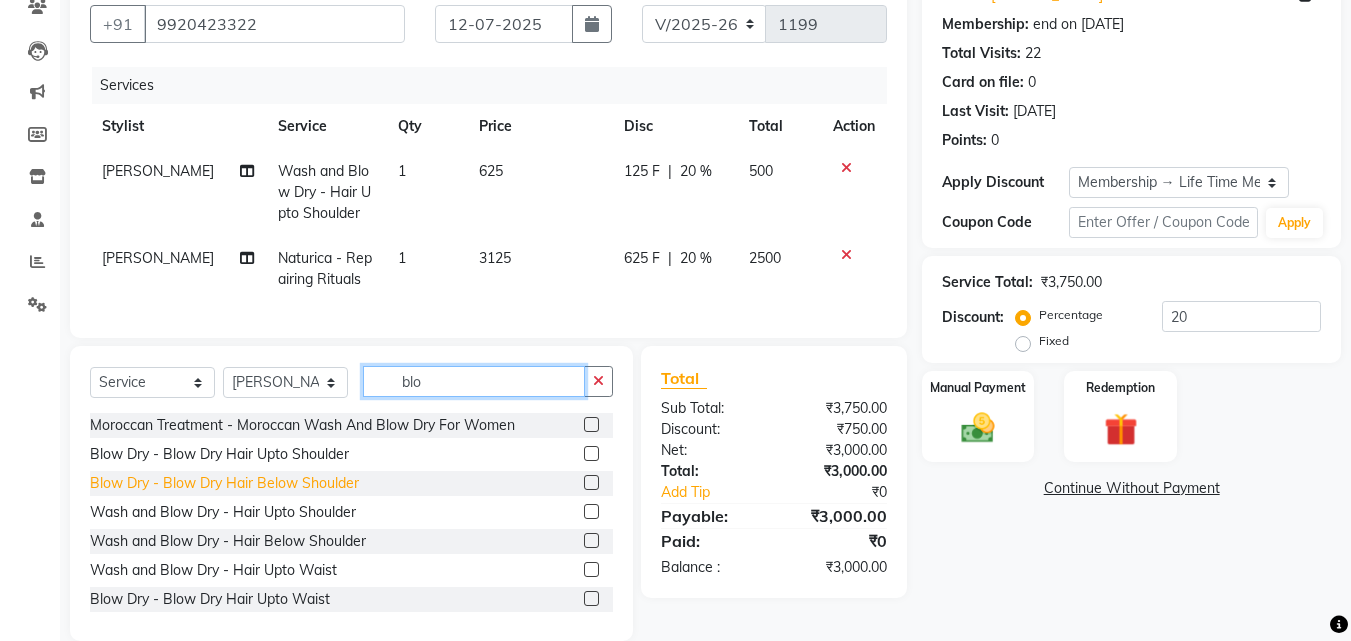 type on "blo" 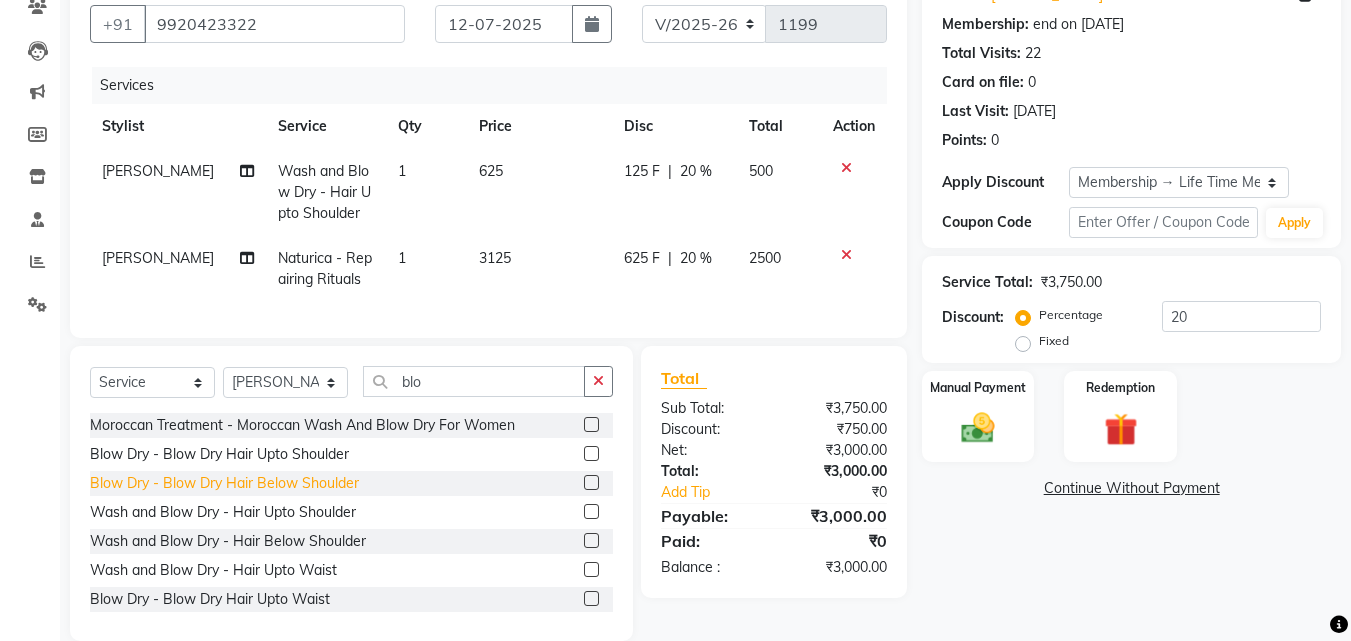 click on "Blow Dry  - Blow Dry Hair Below Shoulder" 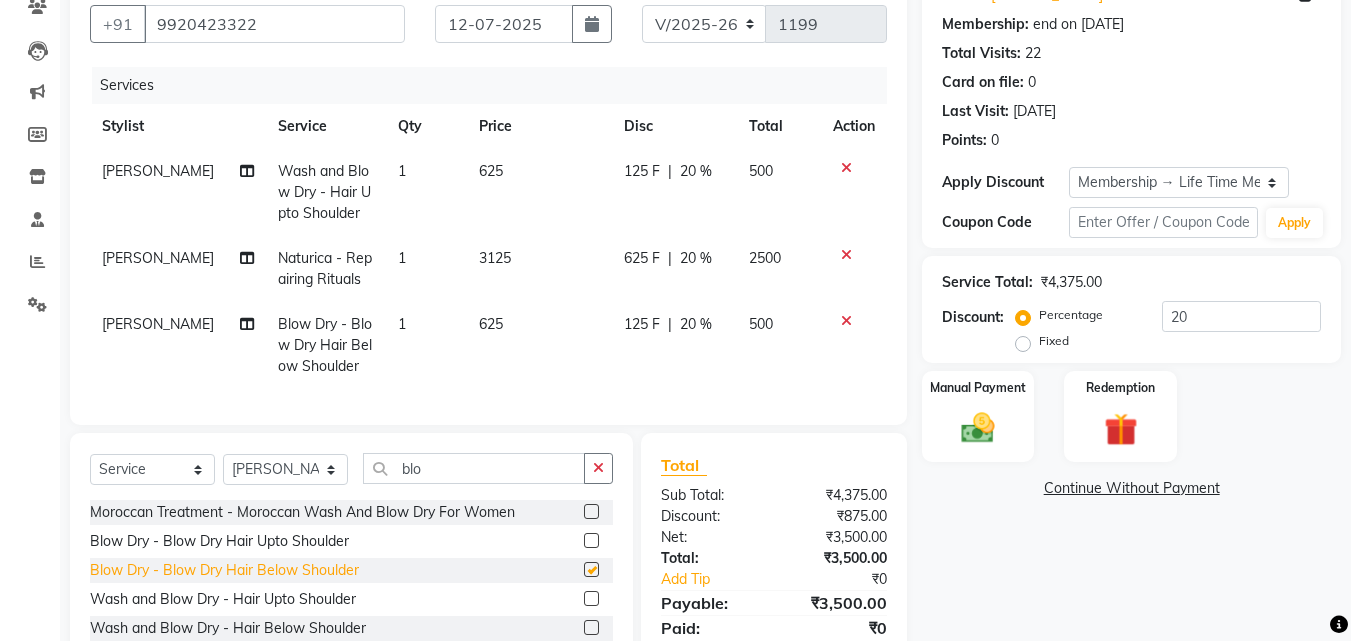 checkbox on "false" 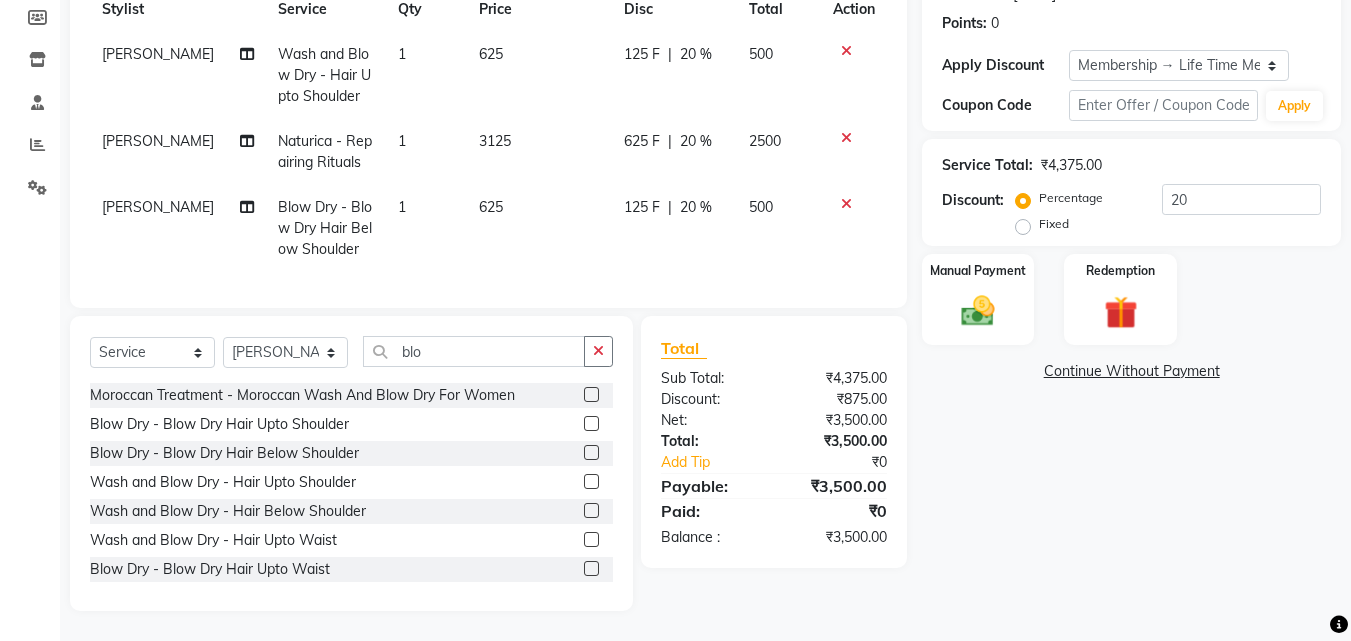 scroll, scrollTop: 313, scrollLeft: 0, axis: vertical 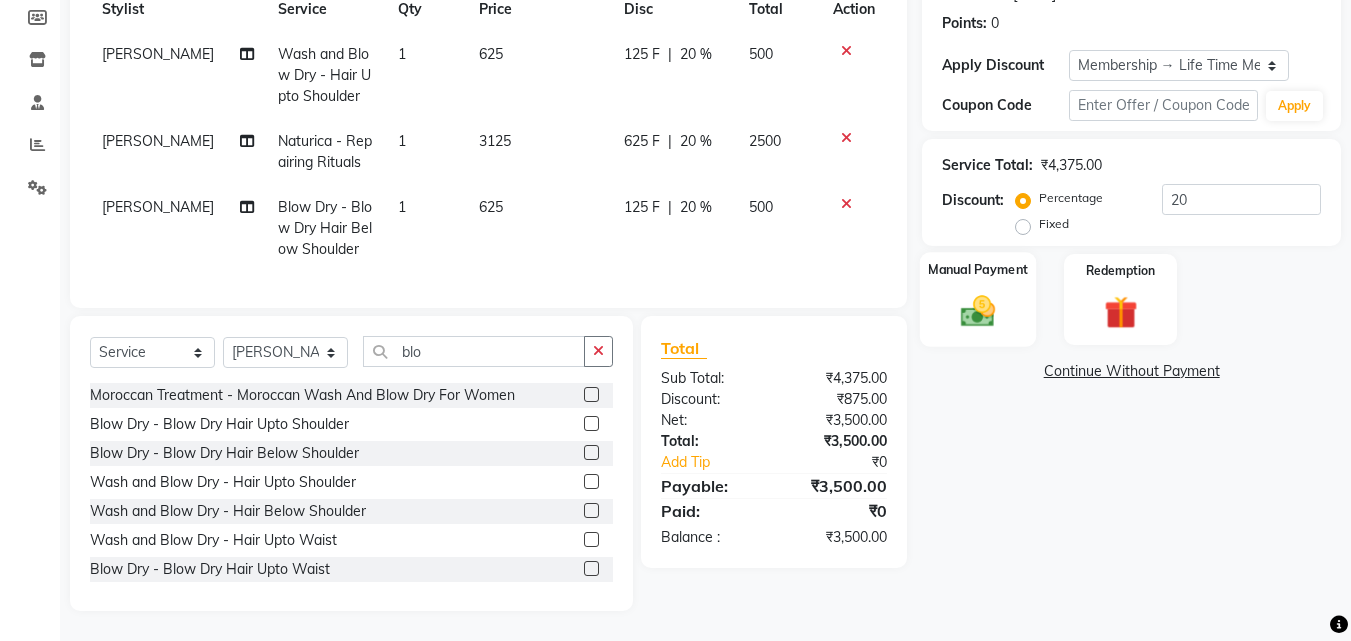 click 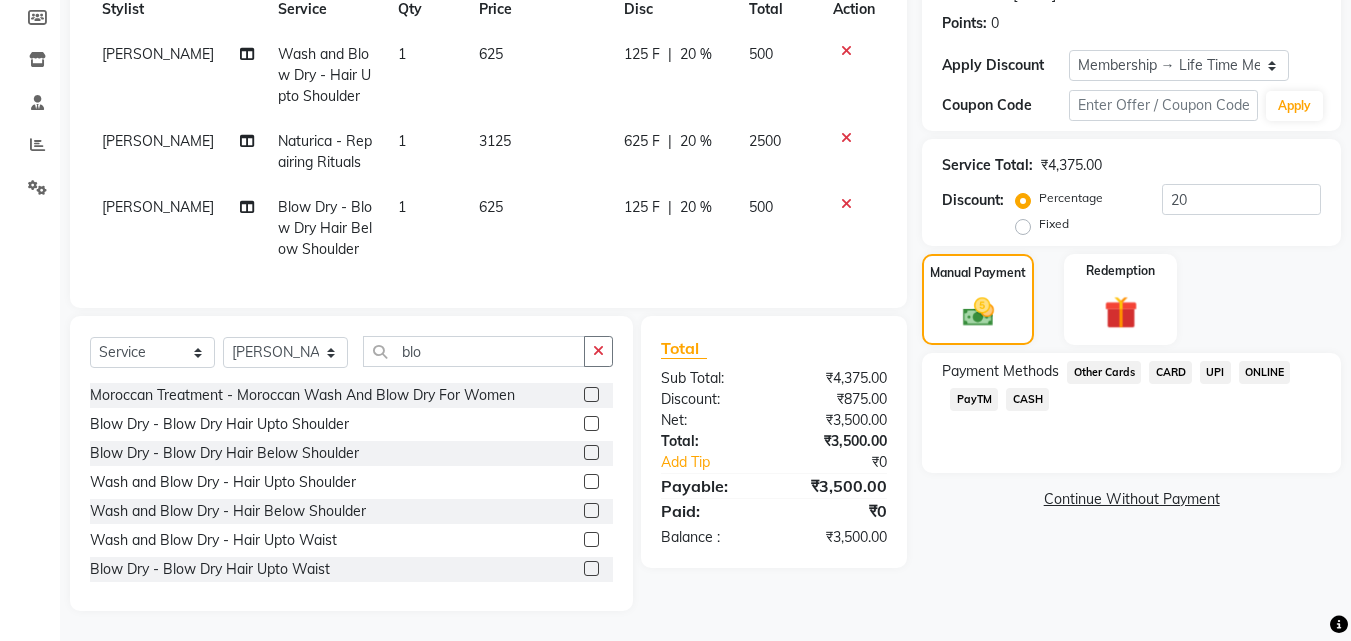 click on "CASH" 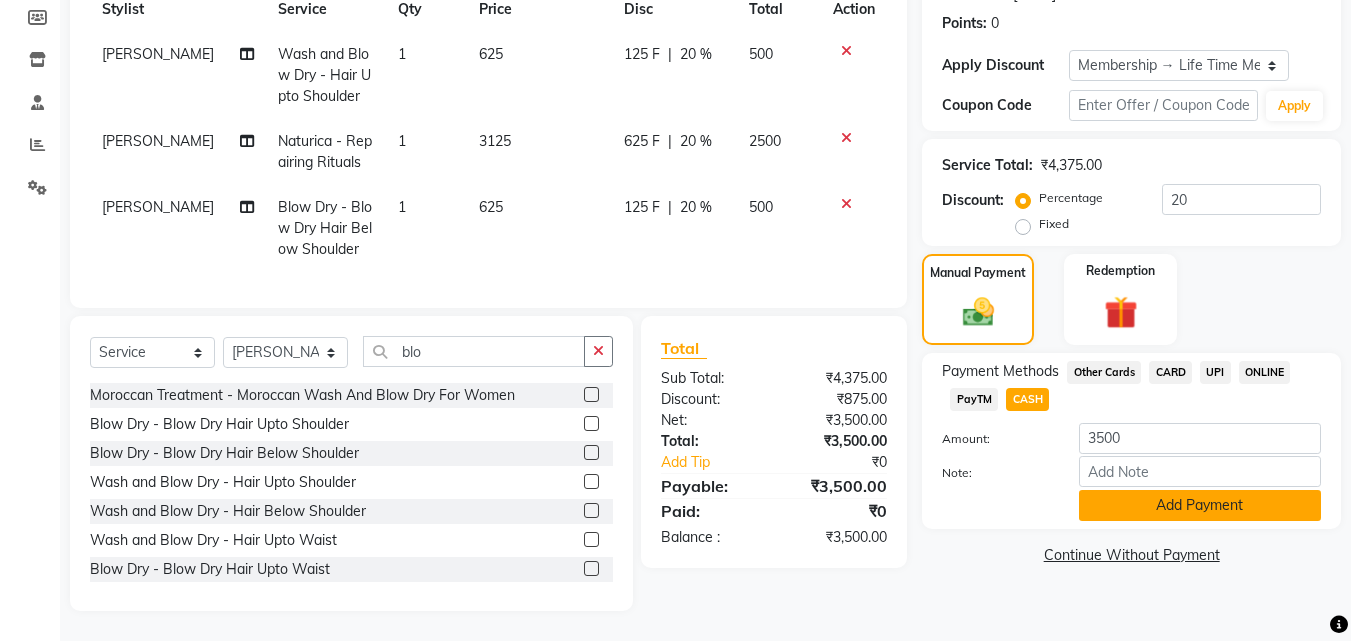 click on "Add Payment" 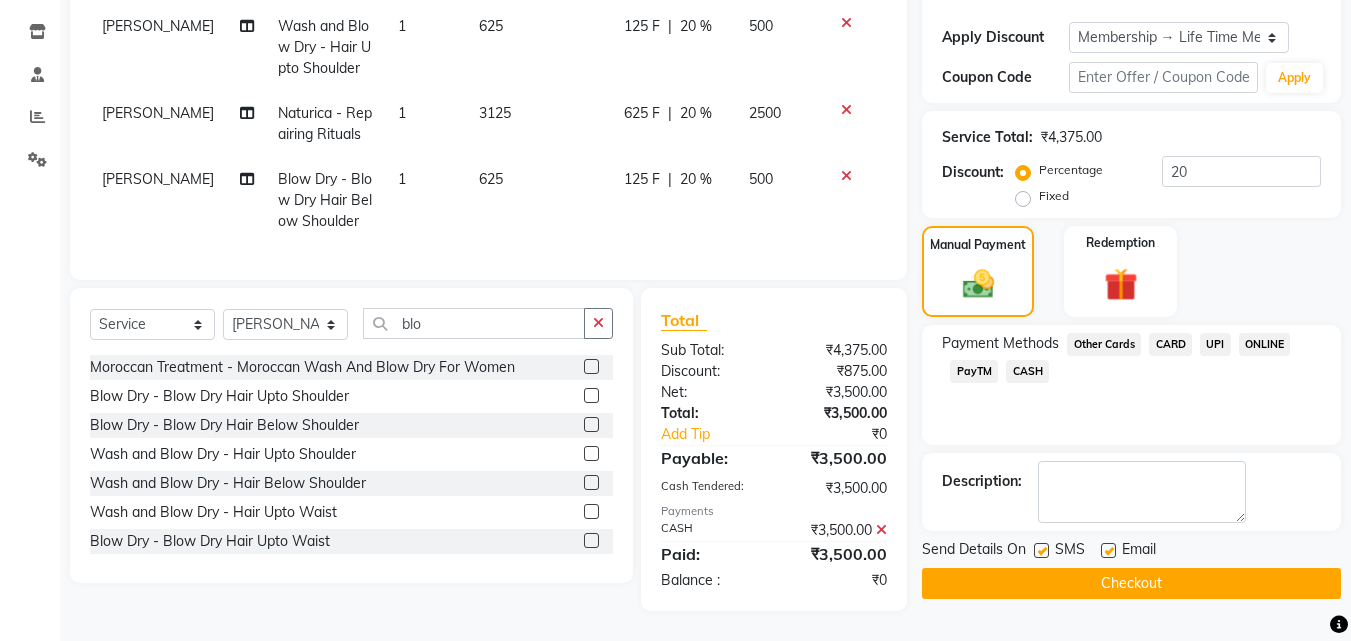 scroll, scrollTop: 341, scrollLeft: 0, axis: vertical 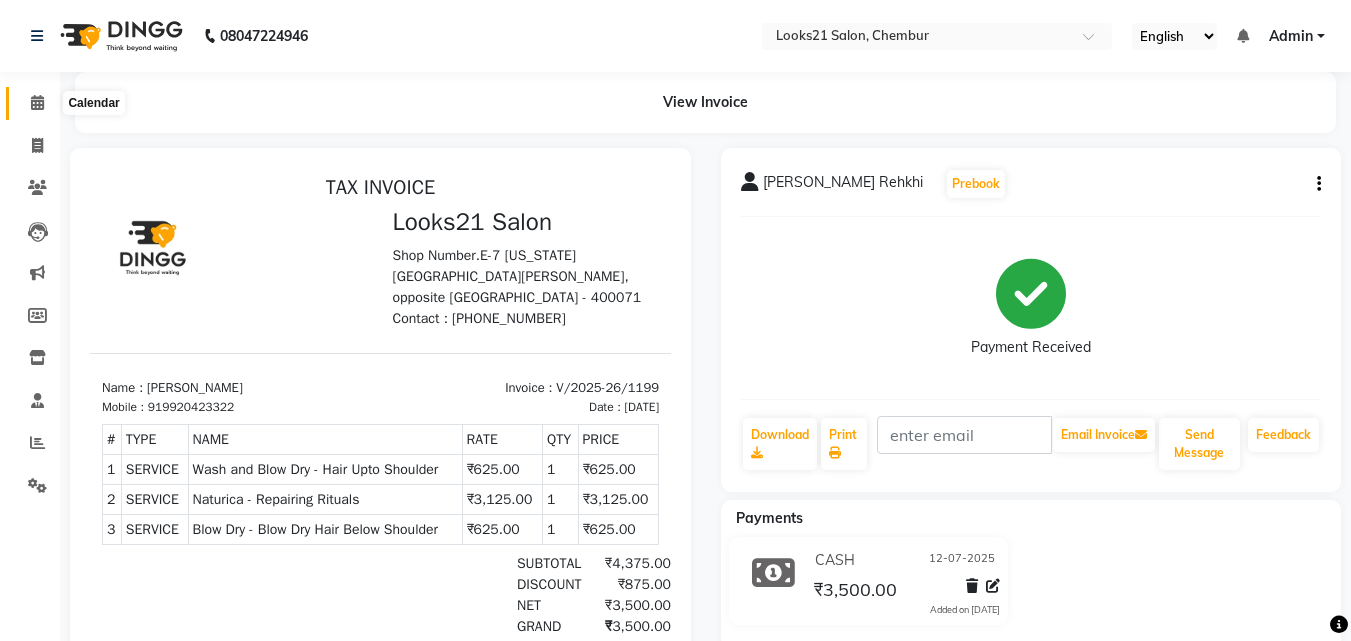 click 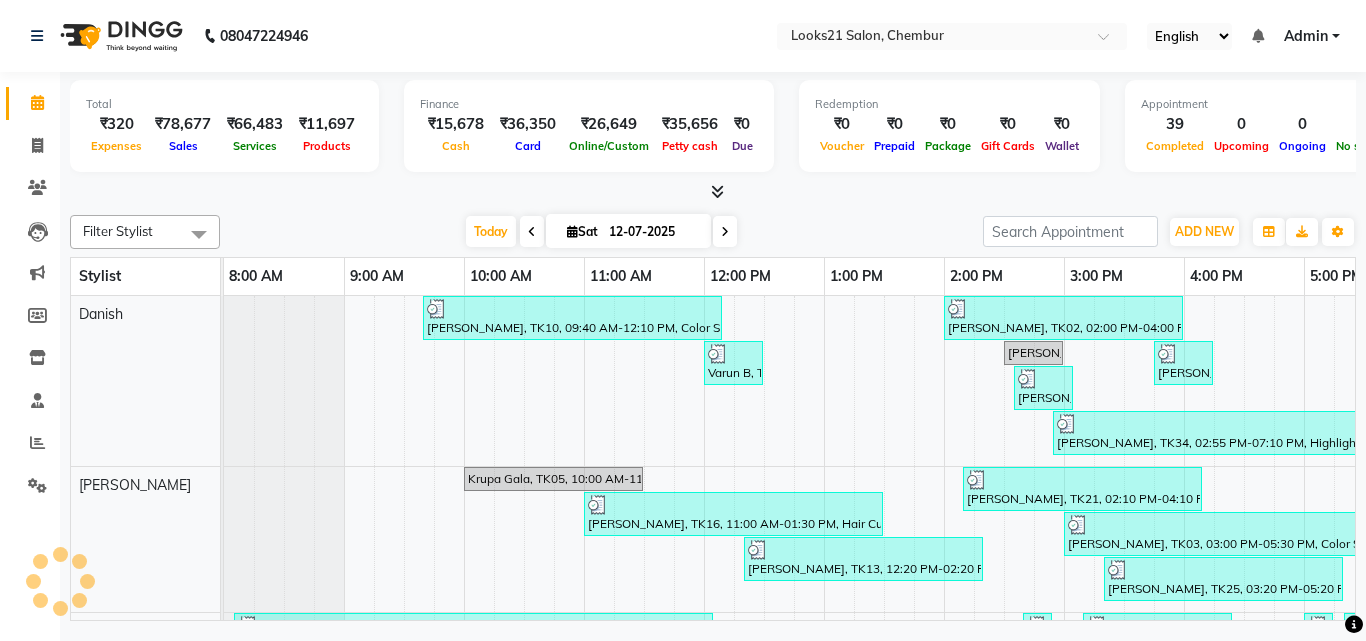 scroll, scrollTop: 32, scrollLeft: 0, axis: vertical 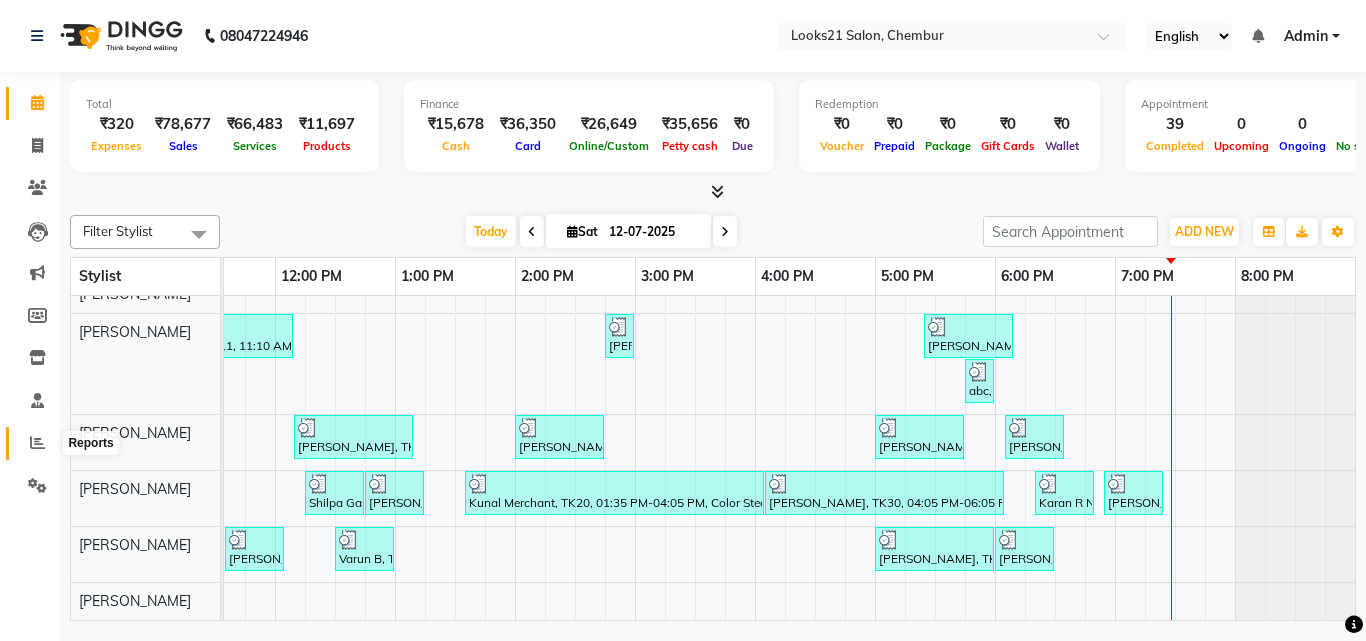 drag, startPoint x: 28, startPoint y: 440, endPoint x: 39, endPoint y: 435, distance: 12.083046 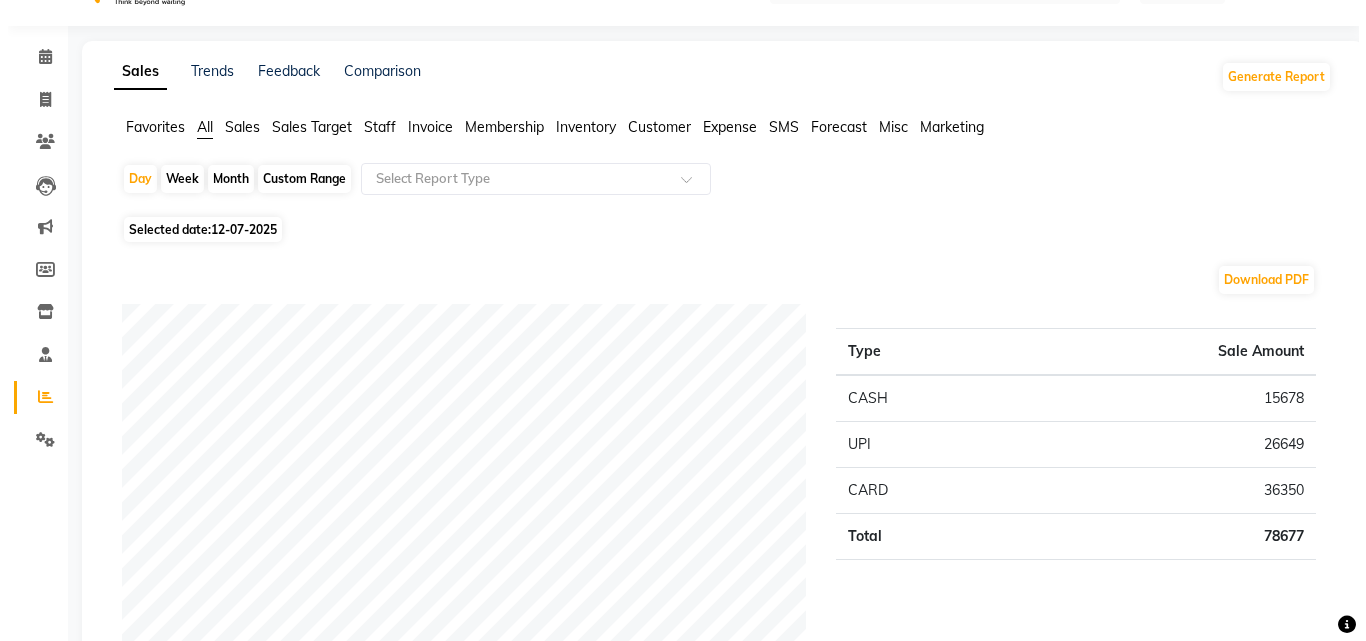 scroll, scrollTop: 0, scrollLeft: 0, axis: both 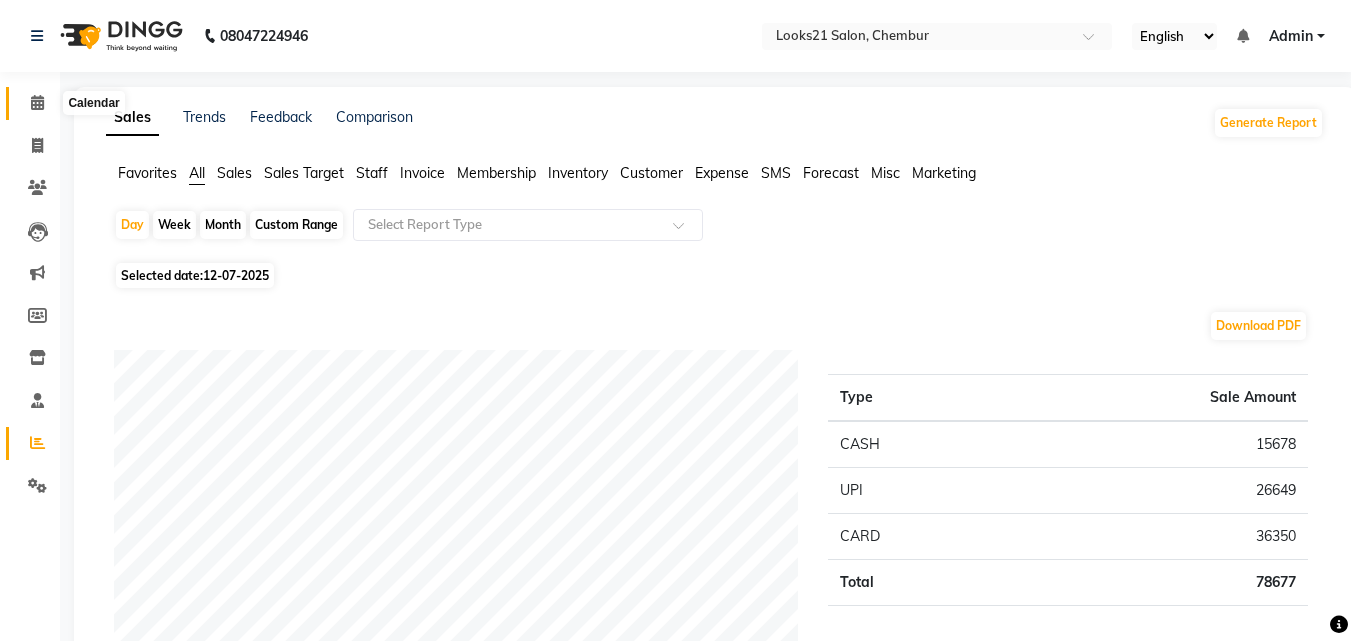 click 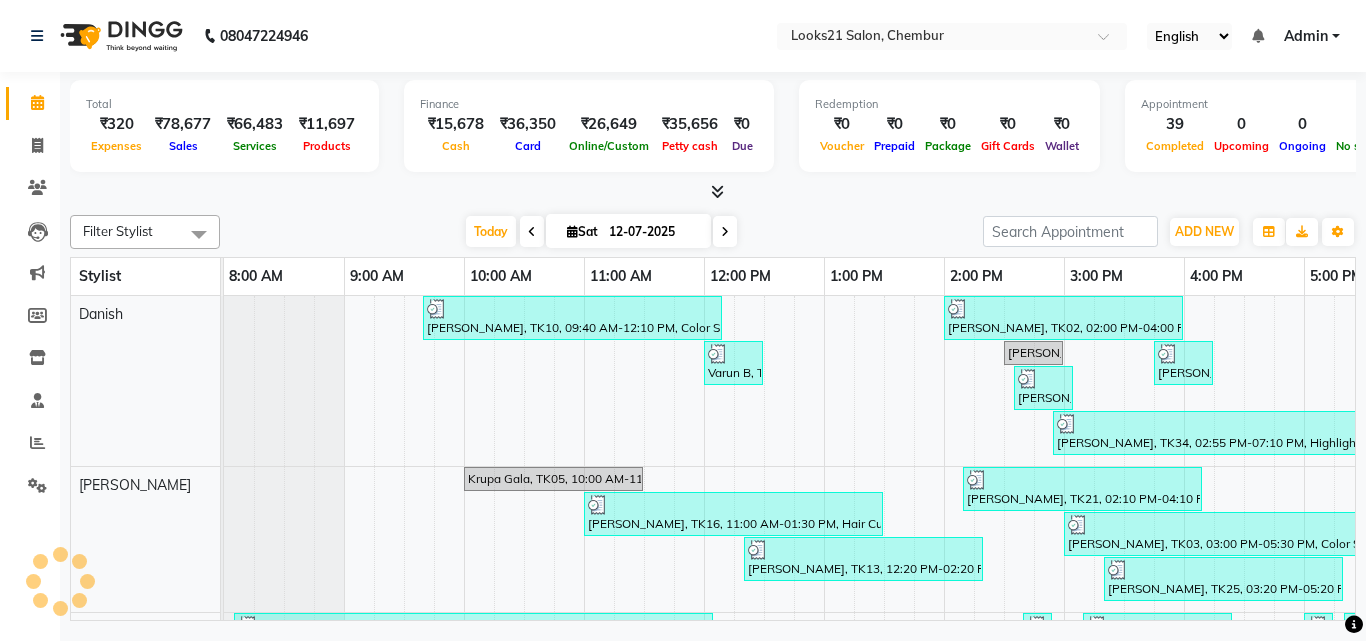 scroll, scrollTop: 0, scrollLeft: 0, axis: both 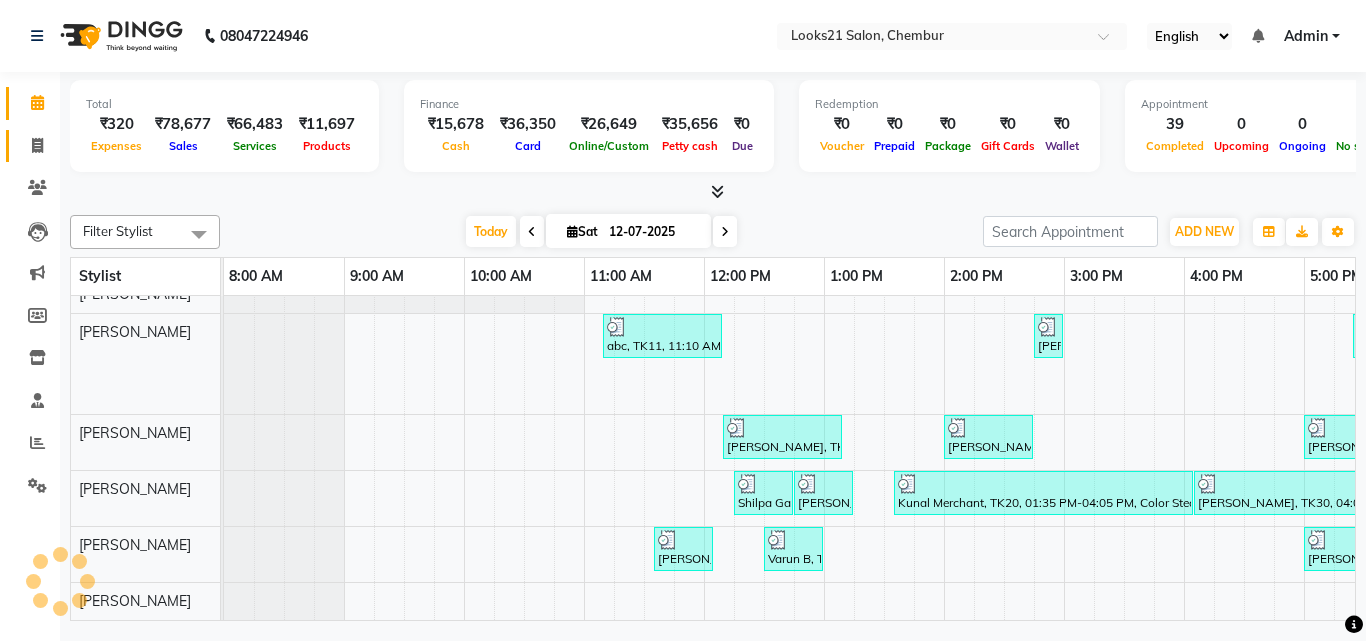 drag, startPoint x: 95, startPoint y: 111, endPoint x: 28, endPoint y: 146, distance: 75.591 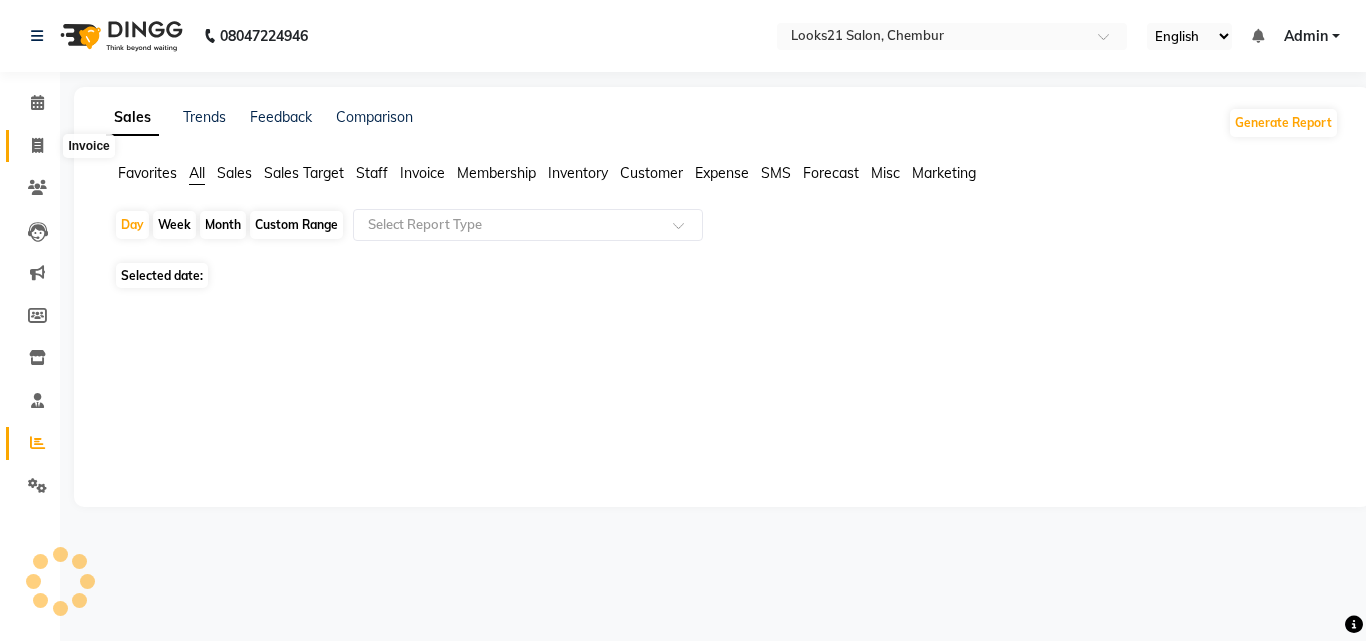 click 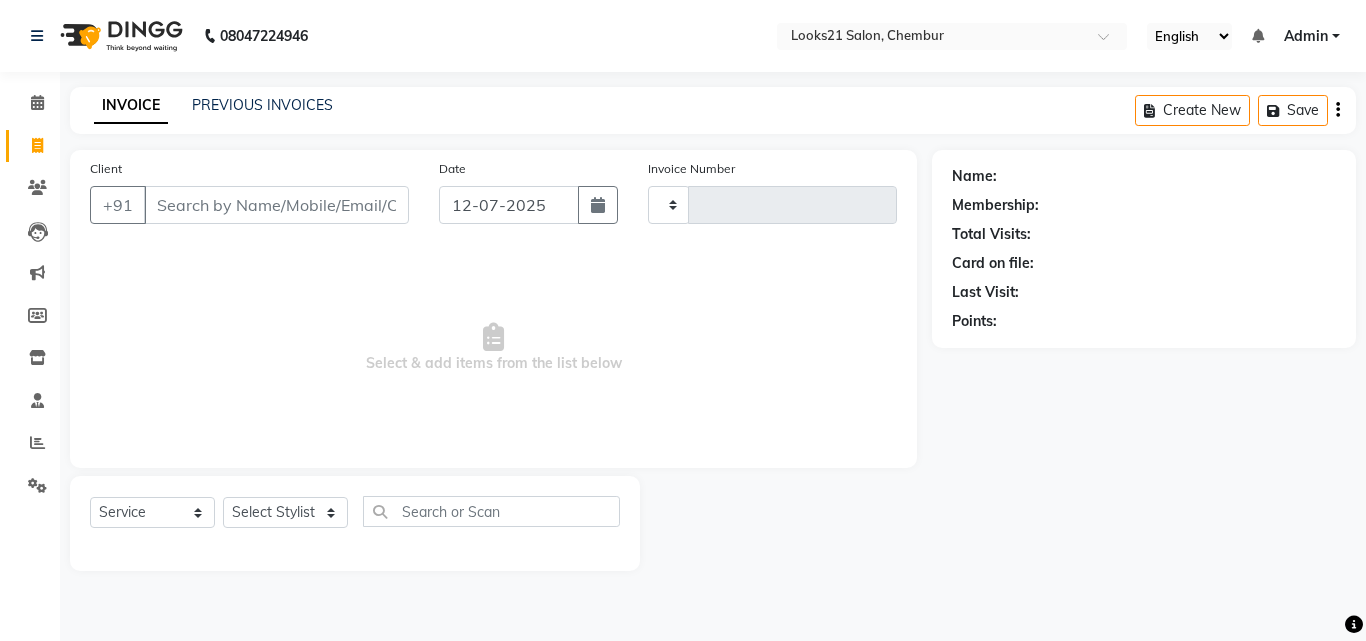 click on "Client" at bounding box center [276, 205] 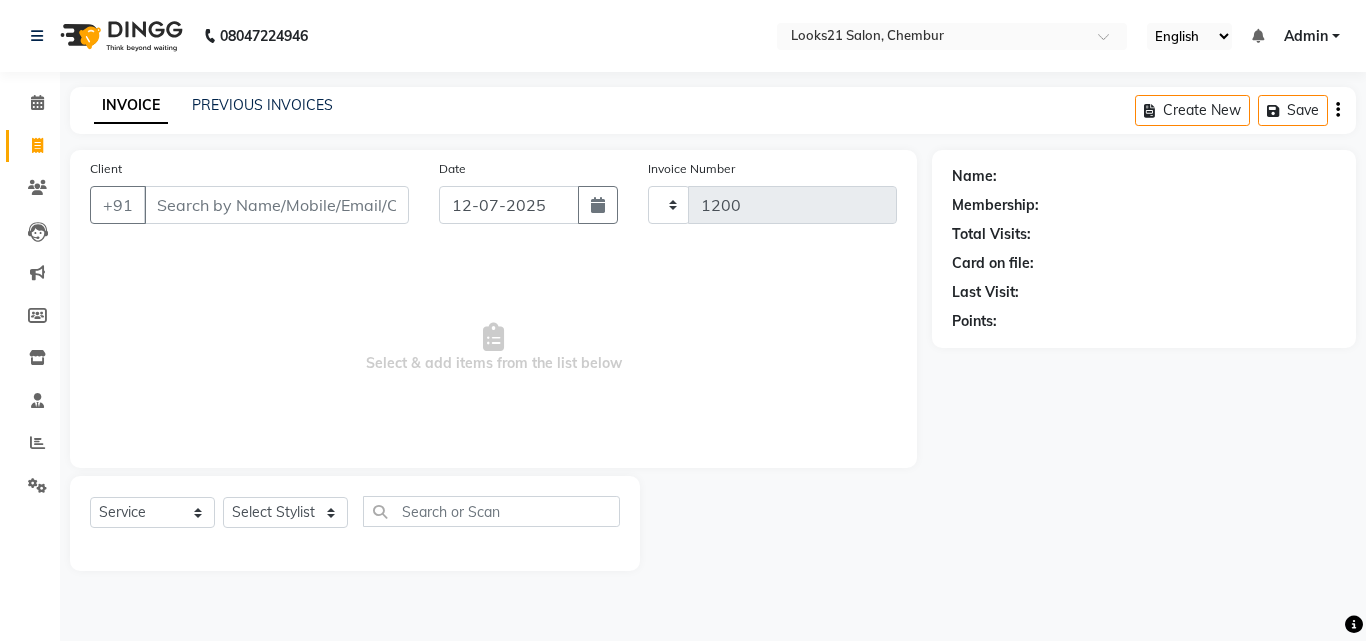 select on "844" 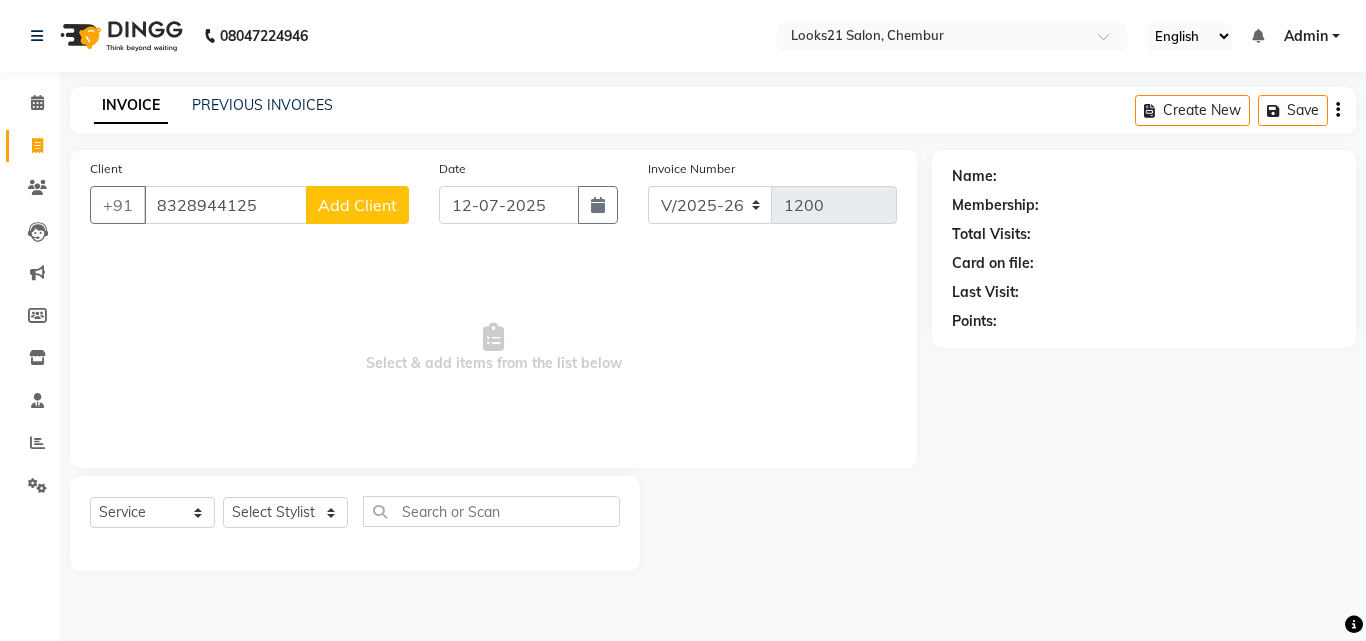 type on "8328944125" 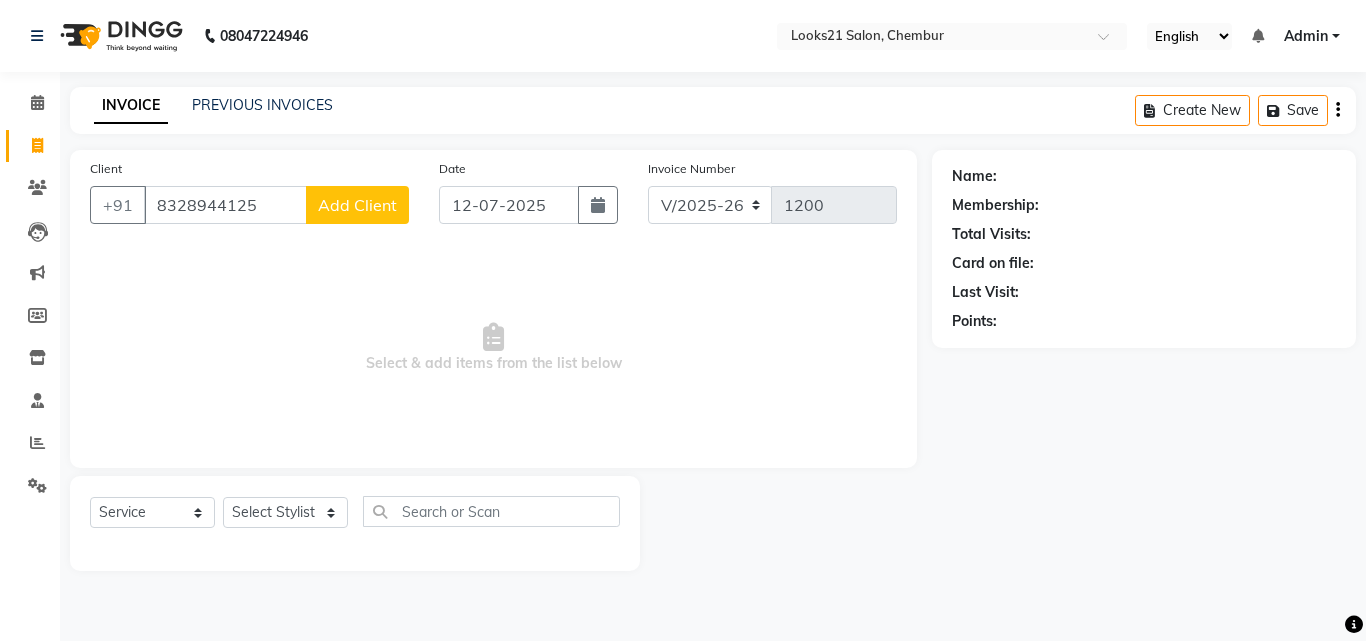 select on "22" 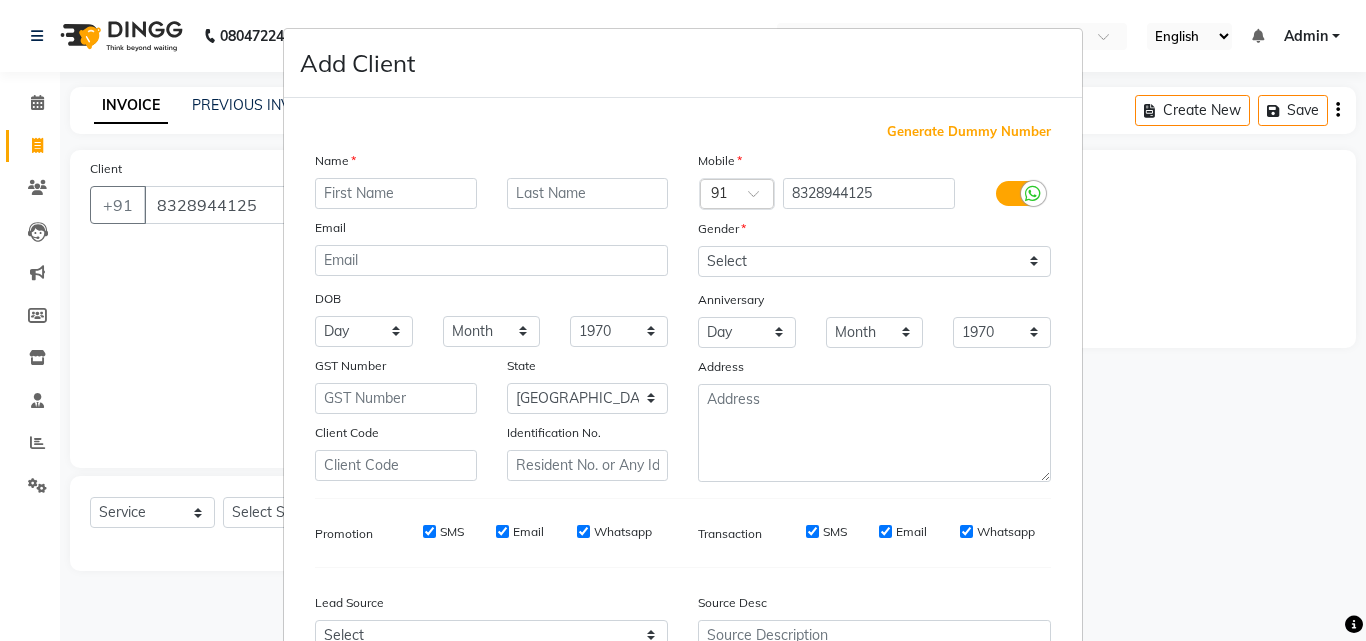 click at bounding box center [396, 193] 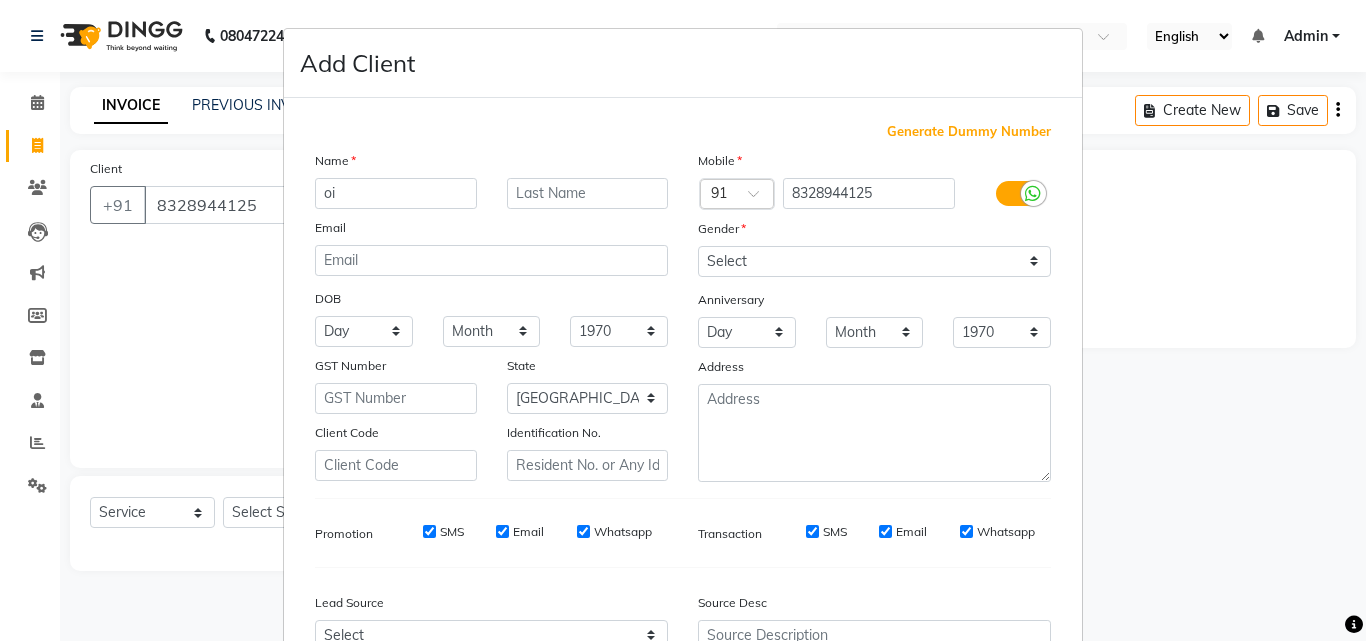 type on "o" 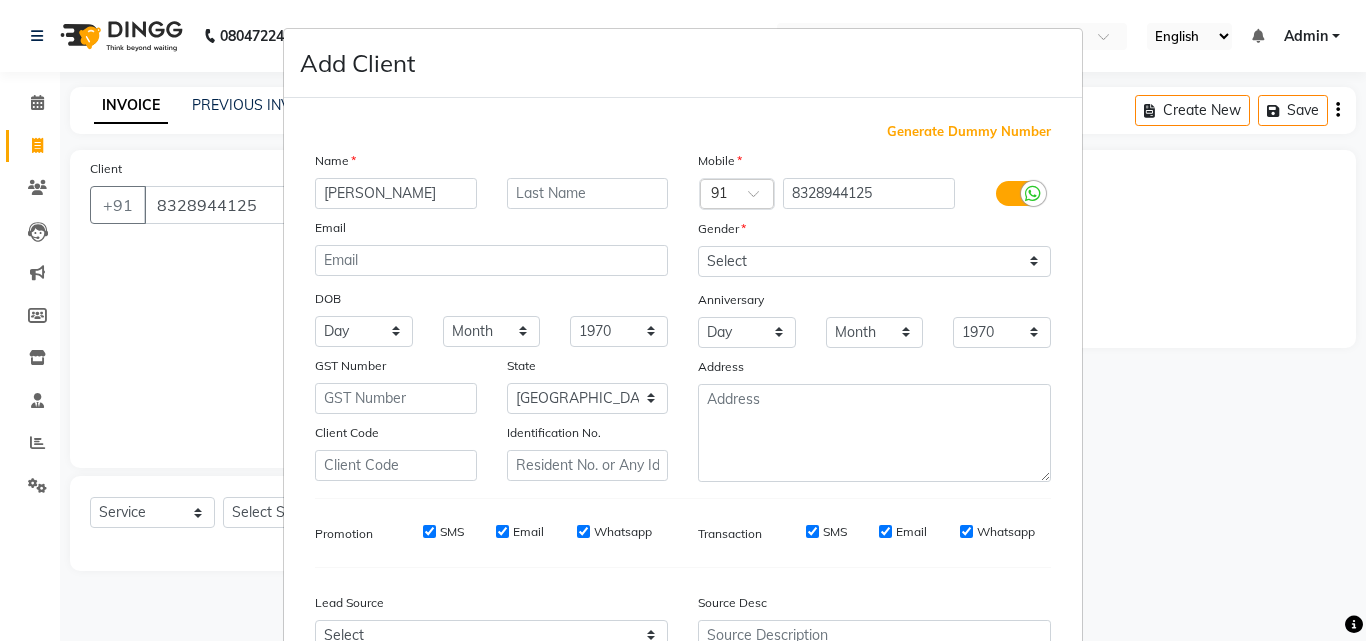 type on "[PERSON_NAME]" 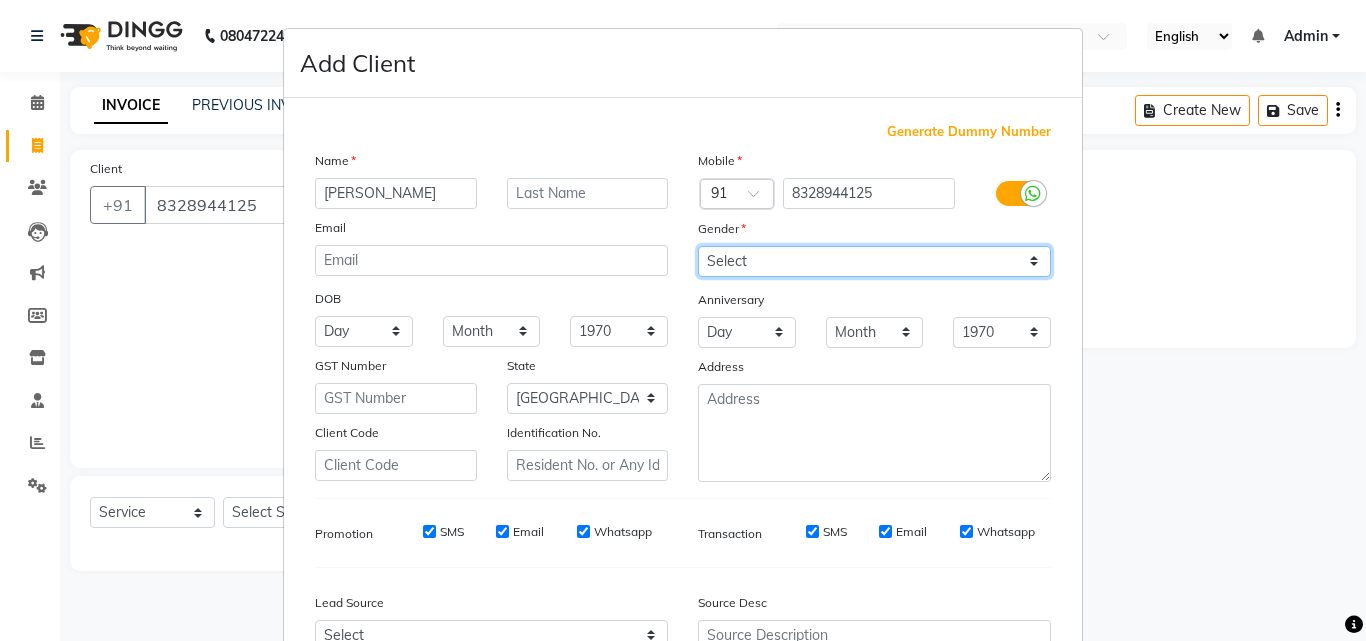 click on "Select Male Female Other Prefer Not To Say" at bounding box center [874, 261] 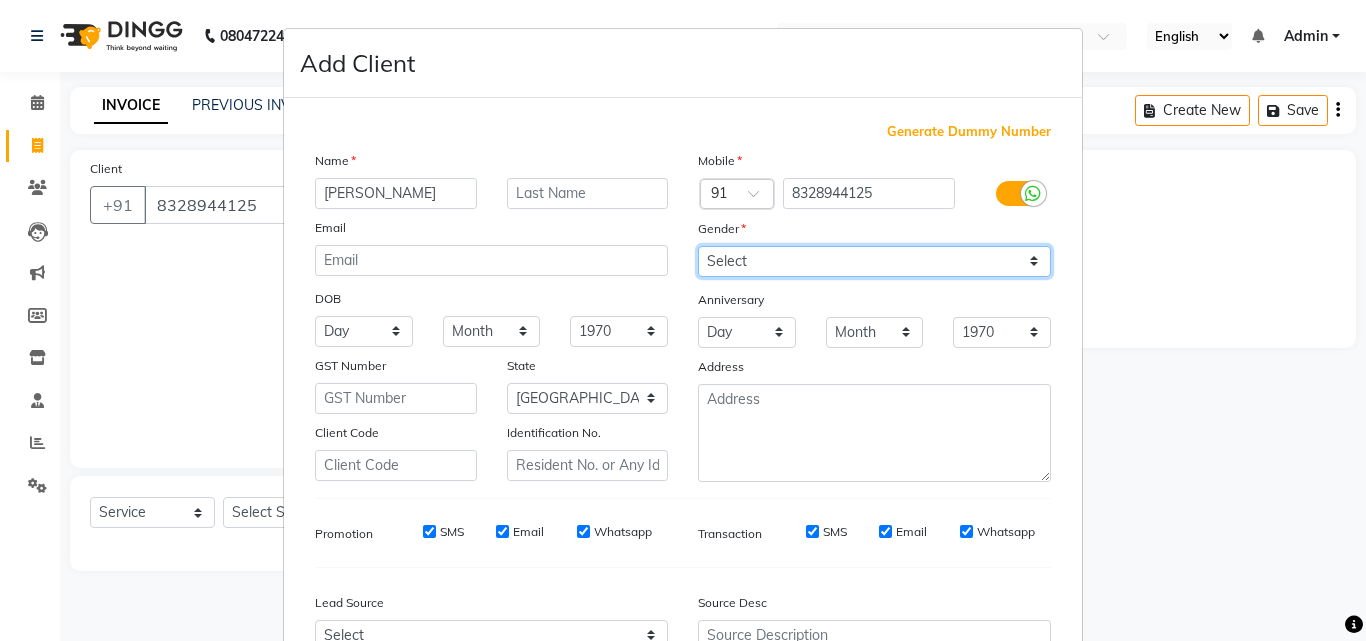 select on "female" 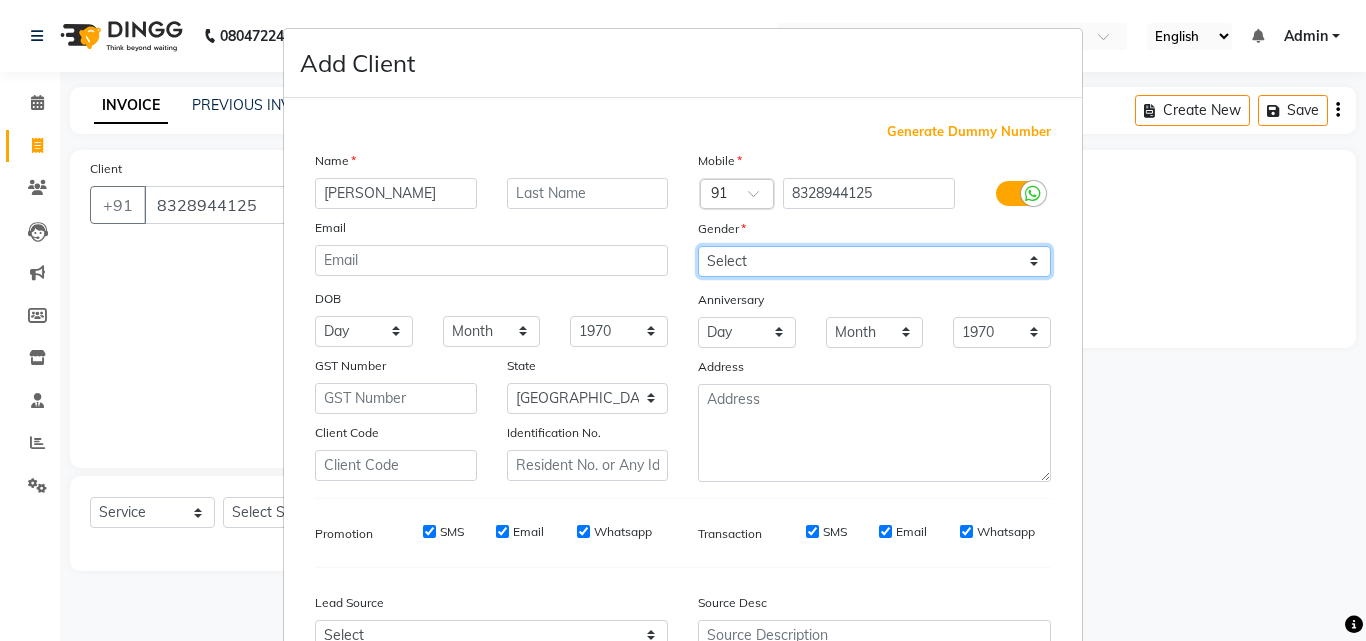 click on "Select Male Female Other Prefer Not To Say" at bounding box center (874, 261) 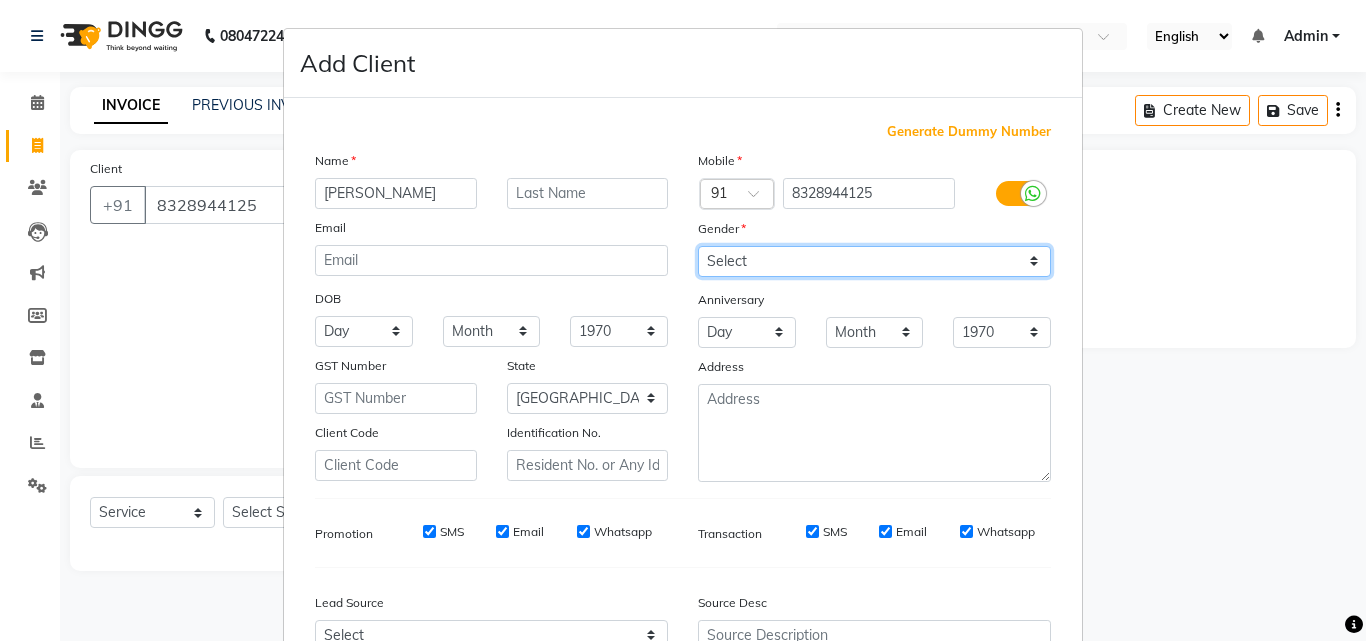 scroll, scrollTop: 100, scrollLeft: 0, axis: vertical 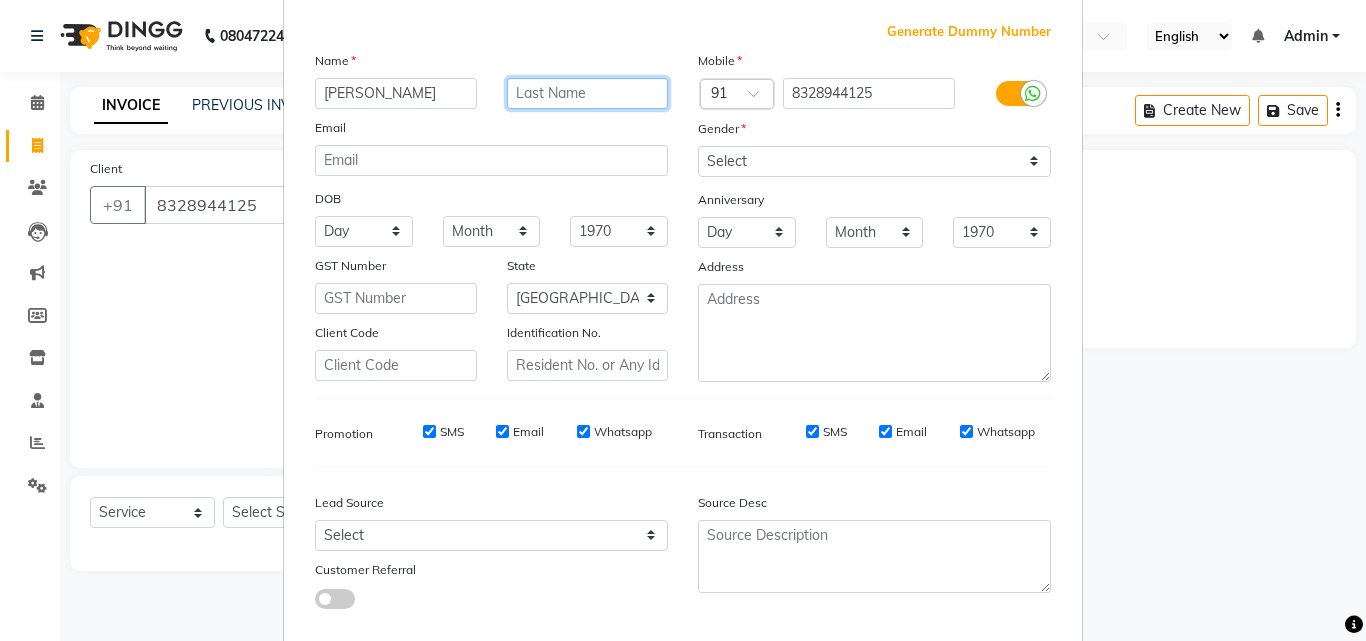 click at bounding box center (588, 93) 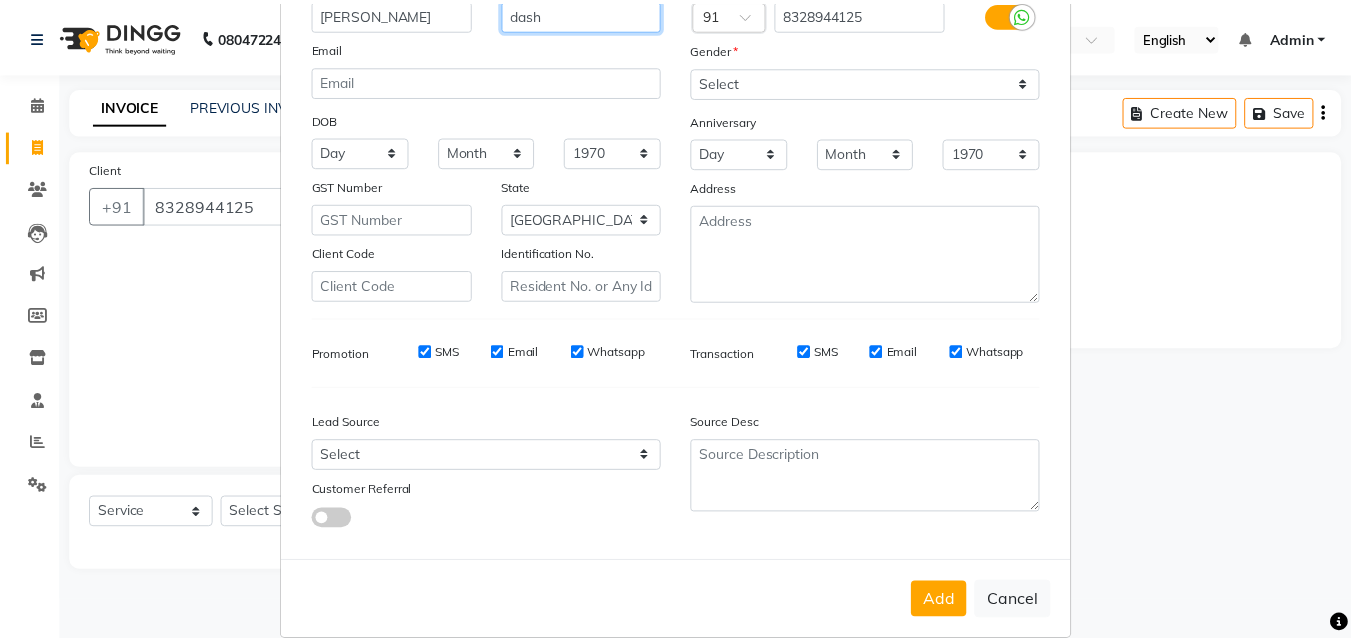 scroll, scrollTop: 208, scrollLeft: 0, axis: vertical 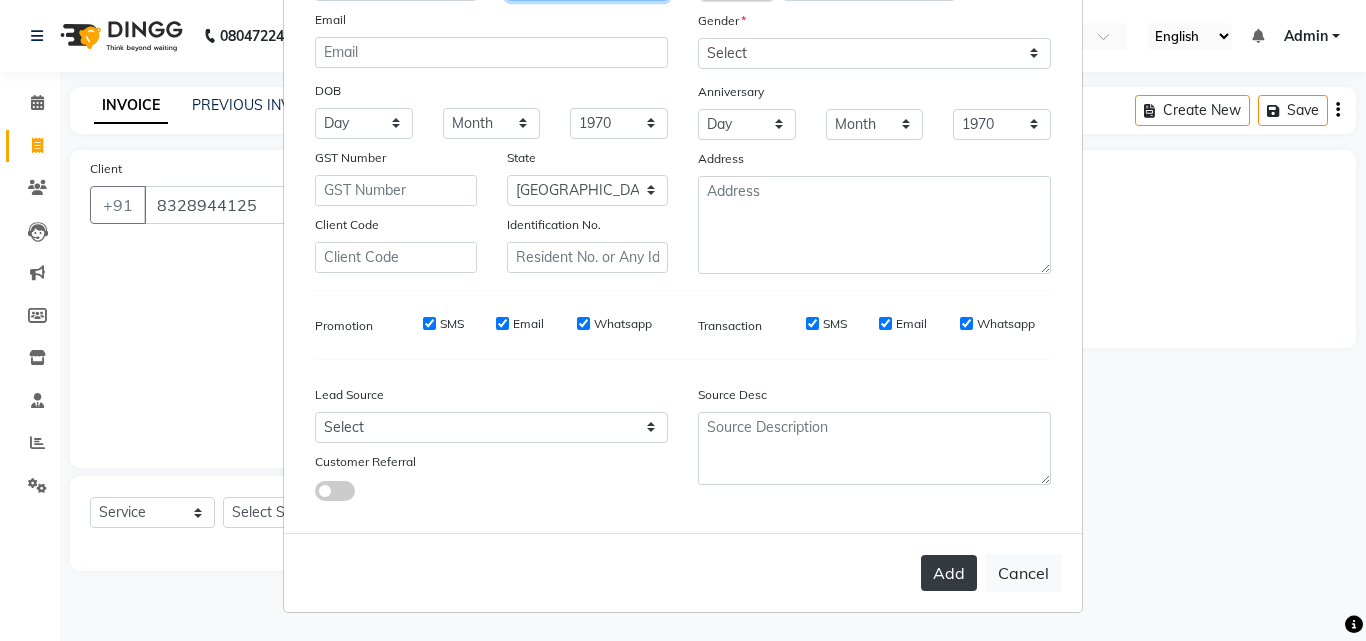 type on "dash" 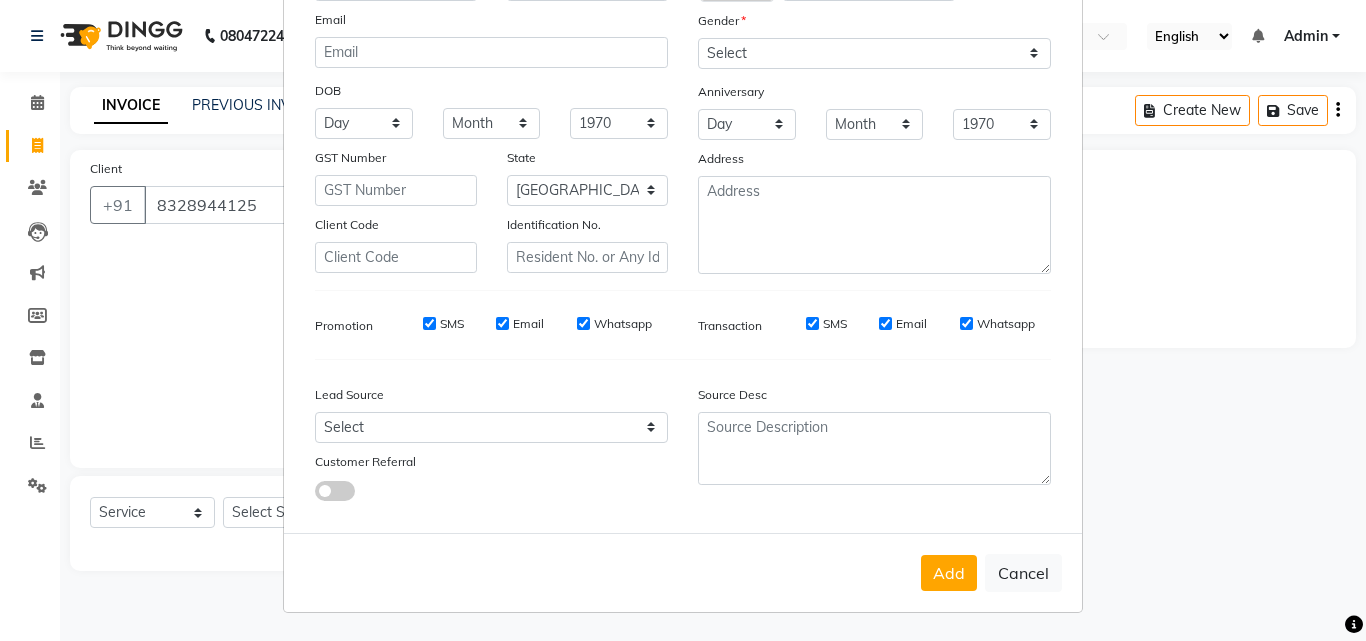 click on "Add" at bounding box center (949, 573) 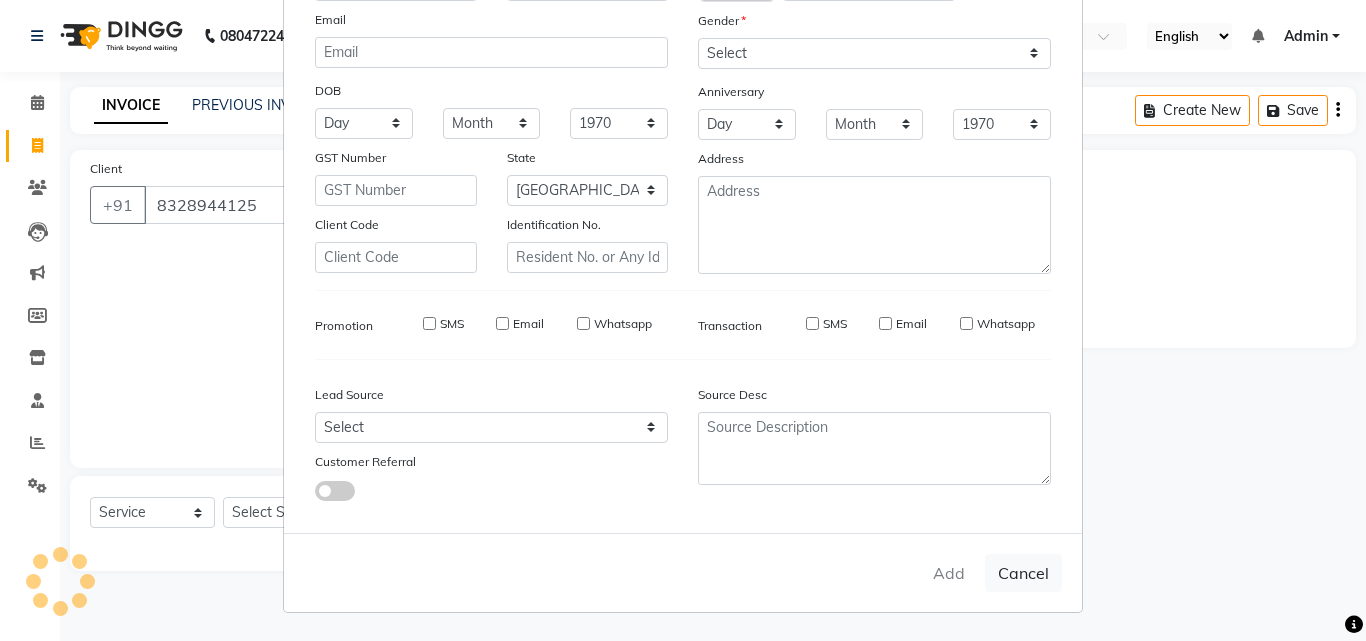 type 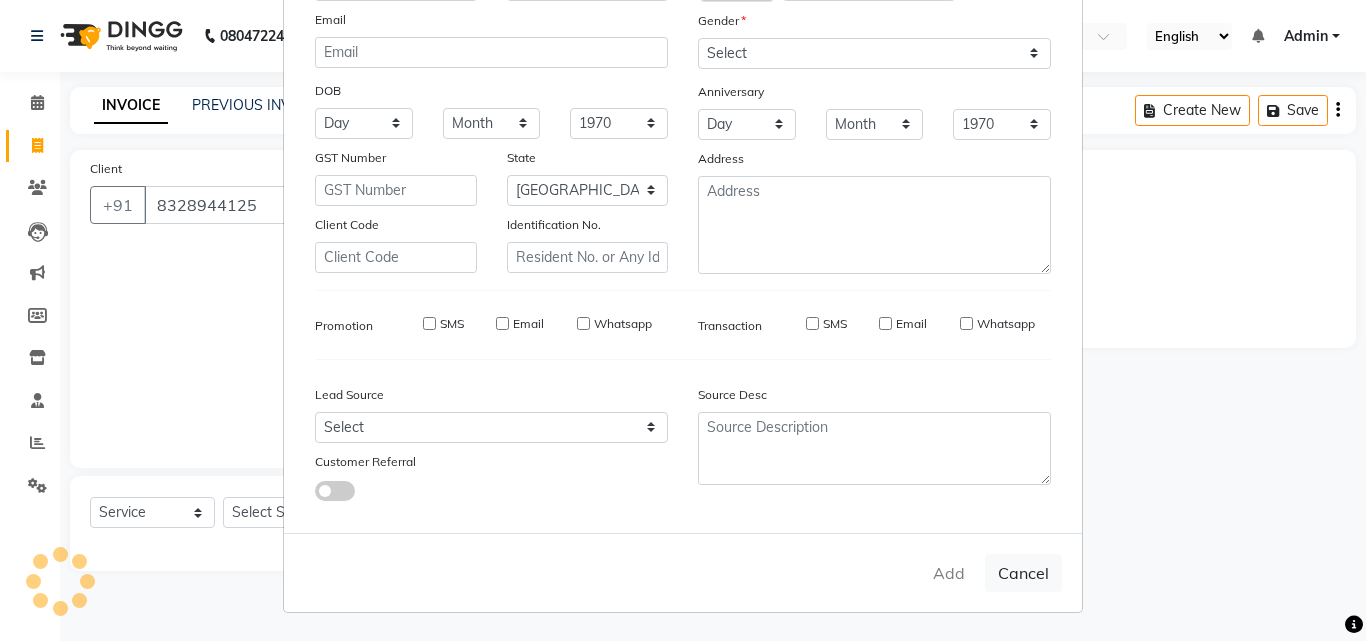 type 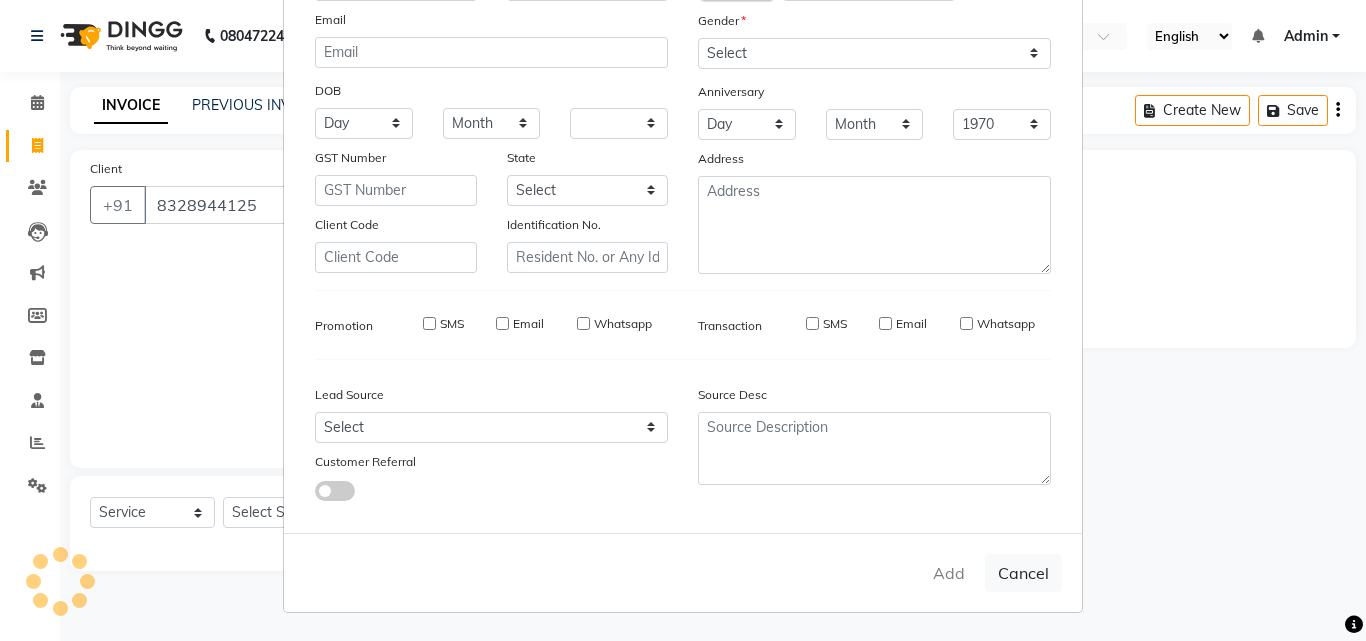 select 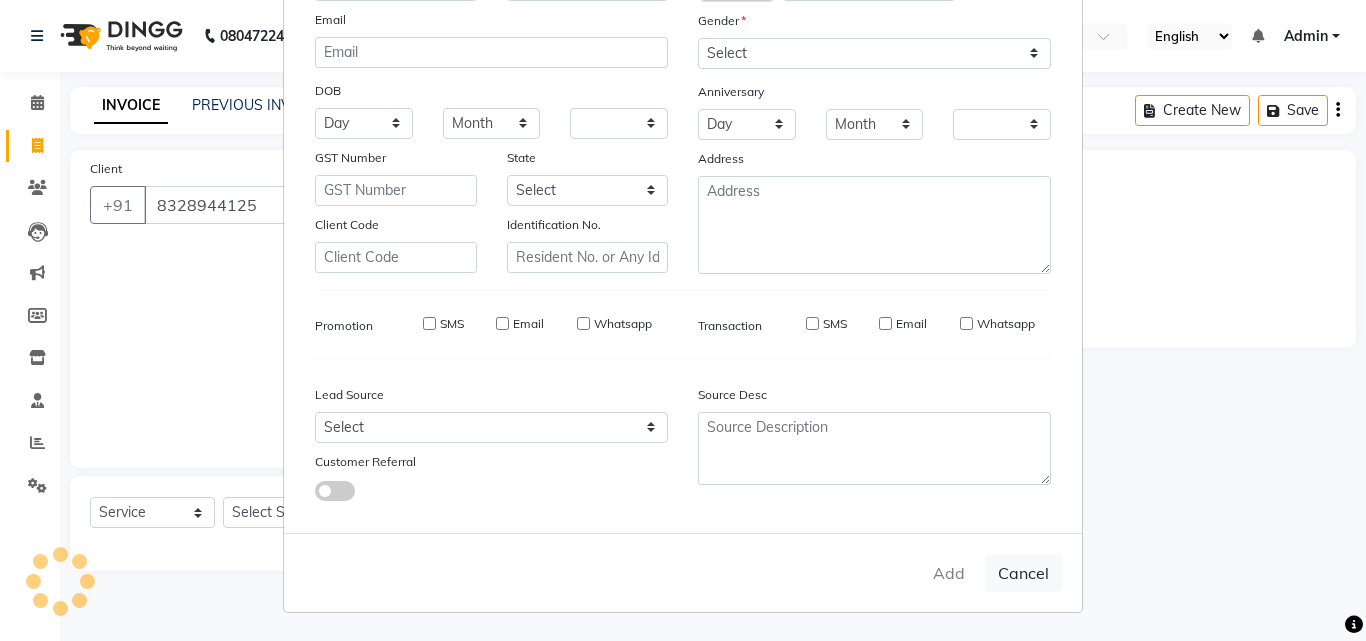 checkbox on "false" 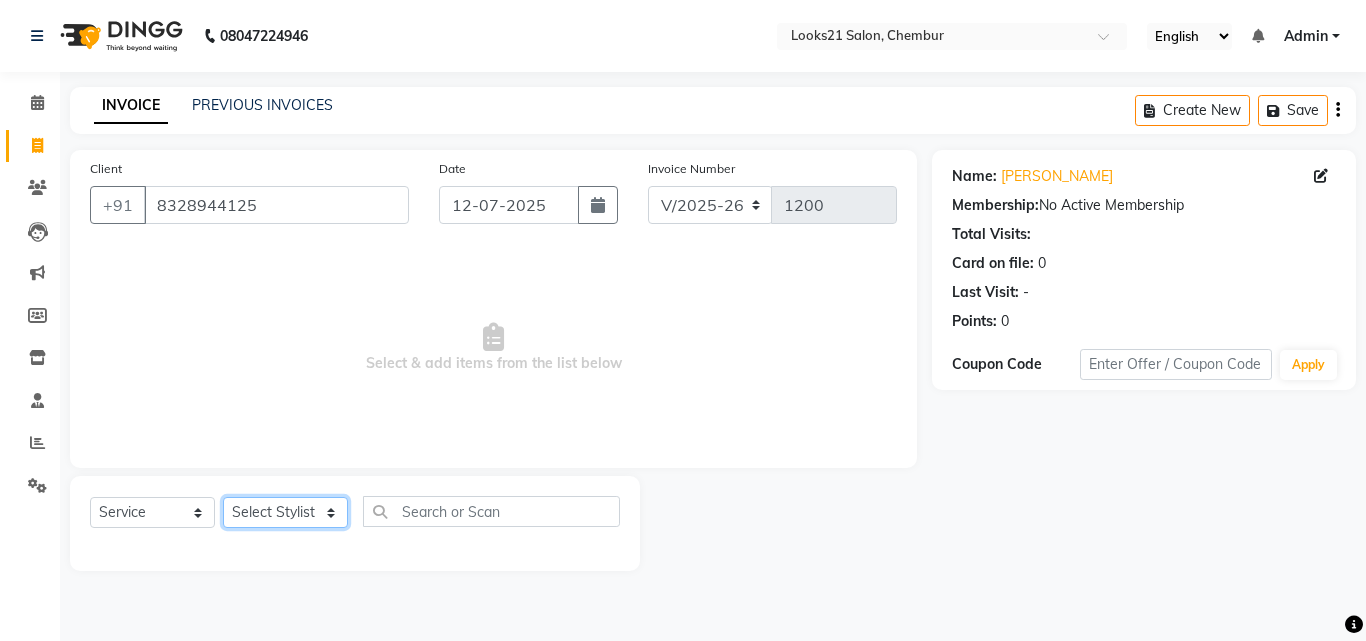 click on "Select Stylist Anwar Danish Janardhan sabiya khan Sajeda Siddiqui Samiksha Shakil Sharif Ahmed Shraddha Vaishali" 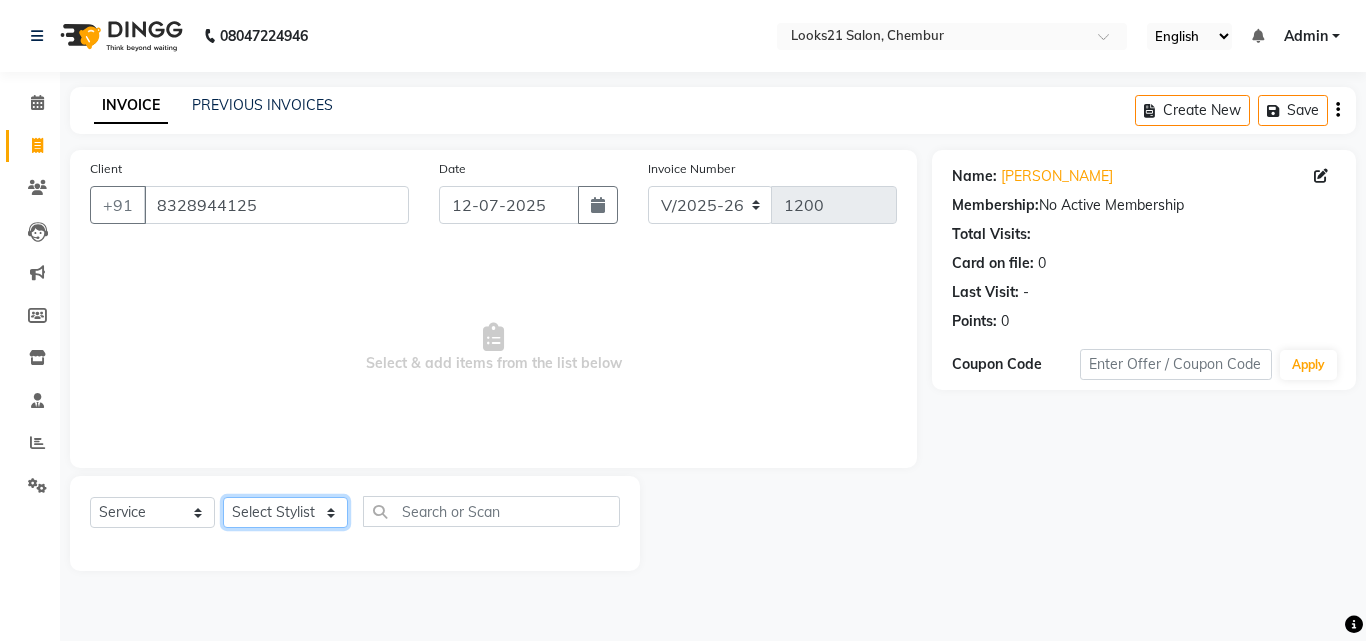 select on "13888" 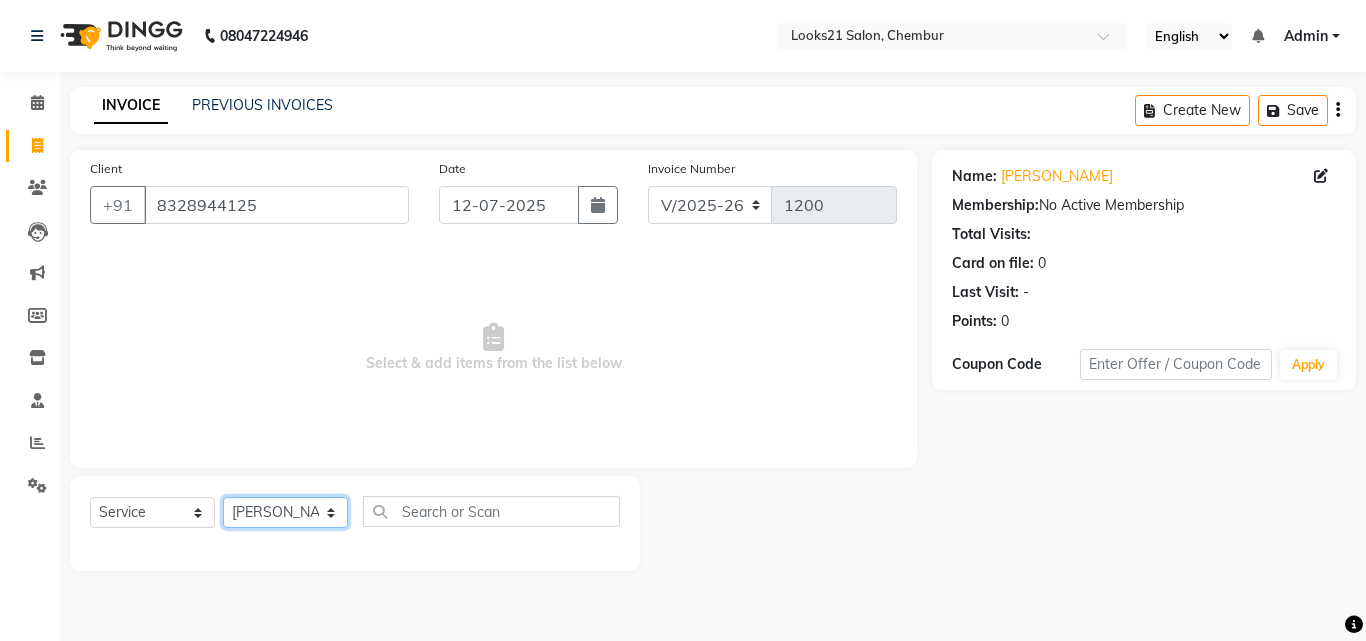click on "Select Stylist Anwar Danish Janardhan sabiya khan Sajeda Siddiqui Samiksha Shakil Sharif Ahmed Shraddha Vaishali" 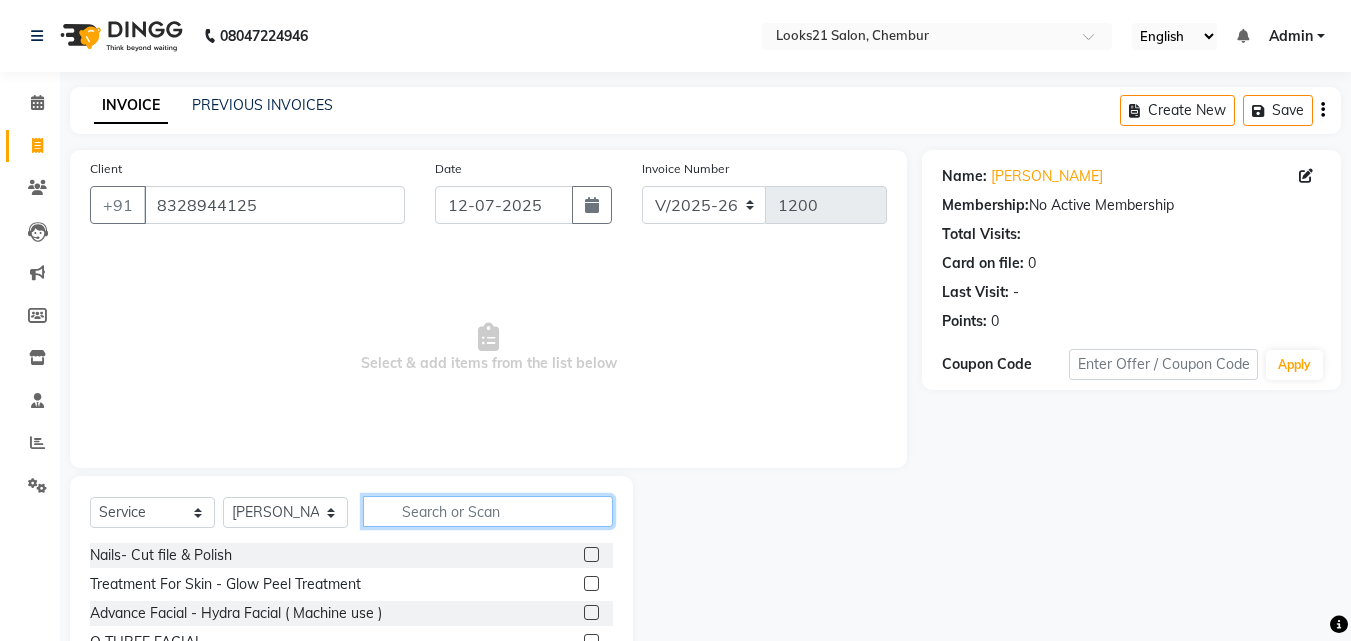 click 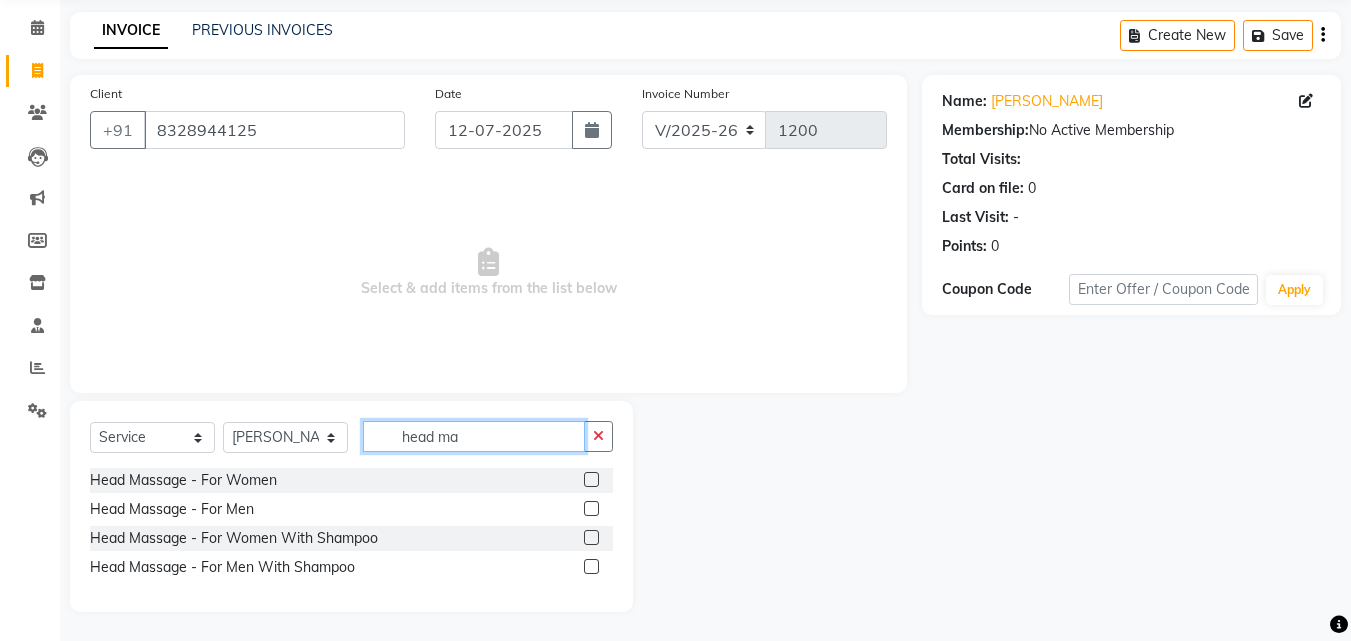 scroll, scrollTop: 76, scrollLeft: 0, axis: vertical 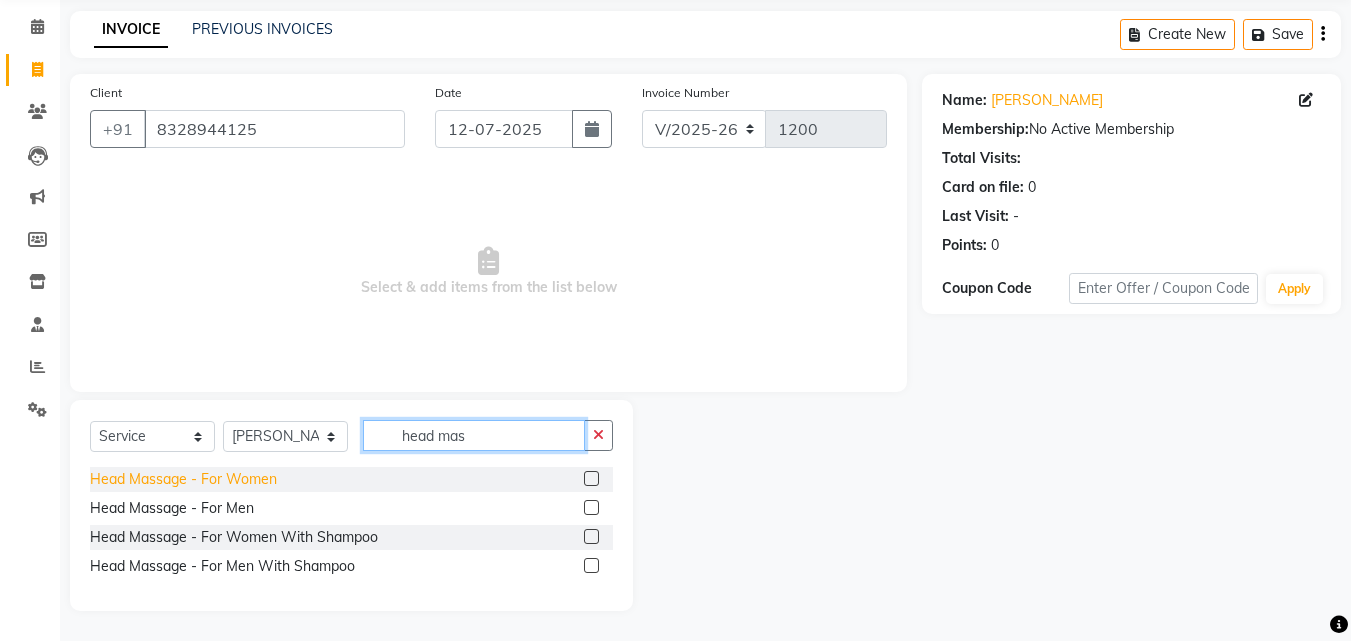 type on "head mas" 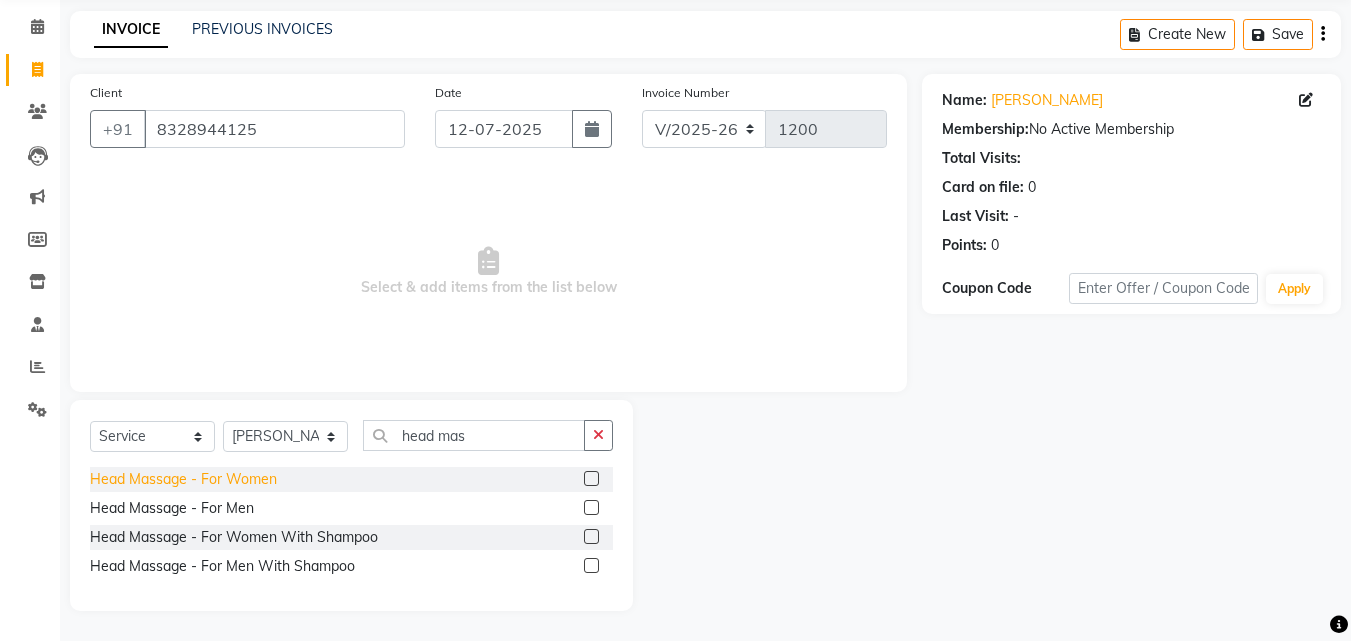click on "Head Massage  - For Women" 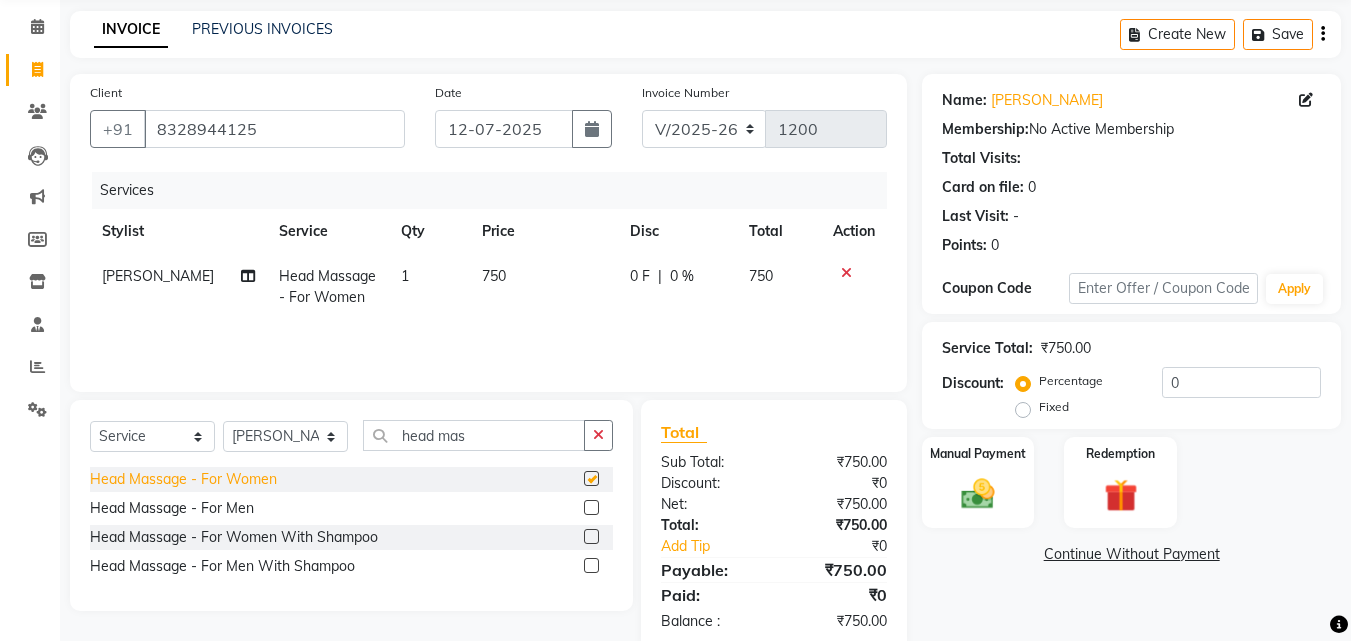 checkbox on "false" 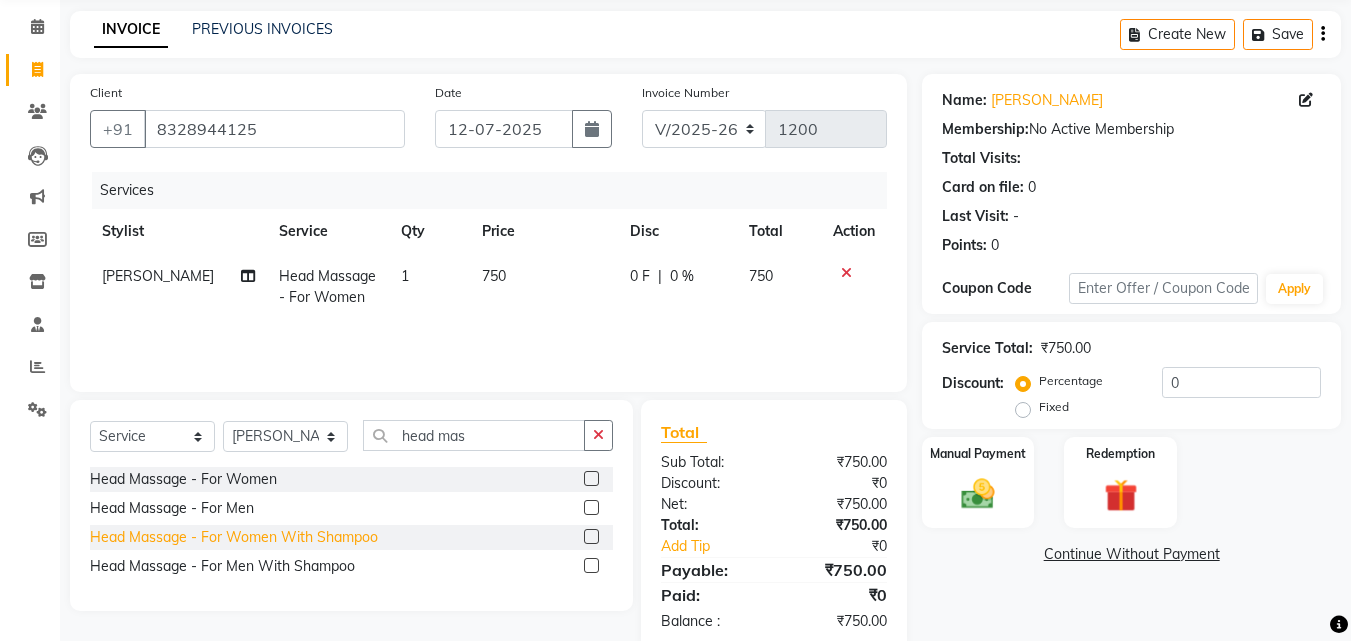 click on "Head Massage  - For Women With Shampoo" 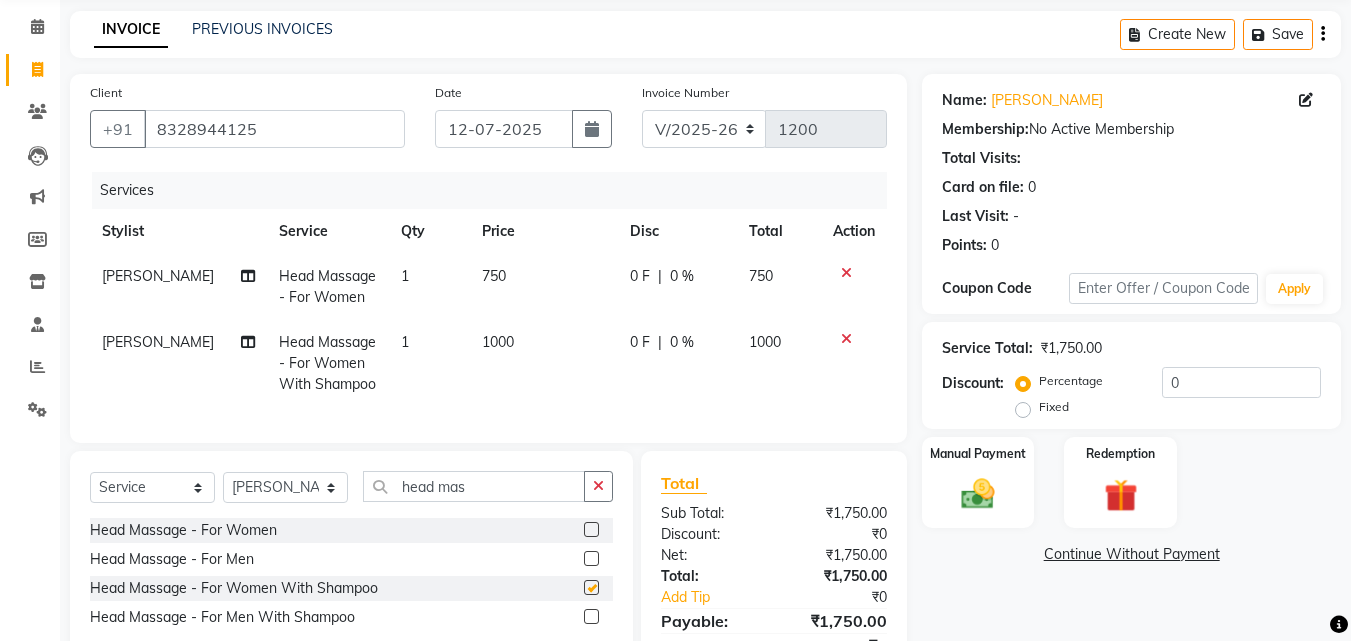 checkbox on "false" 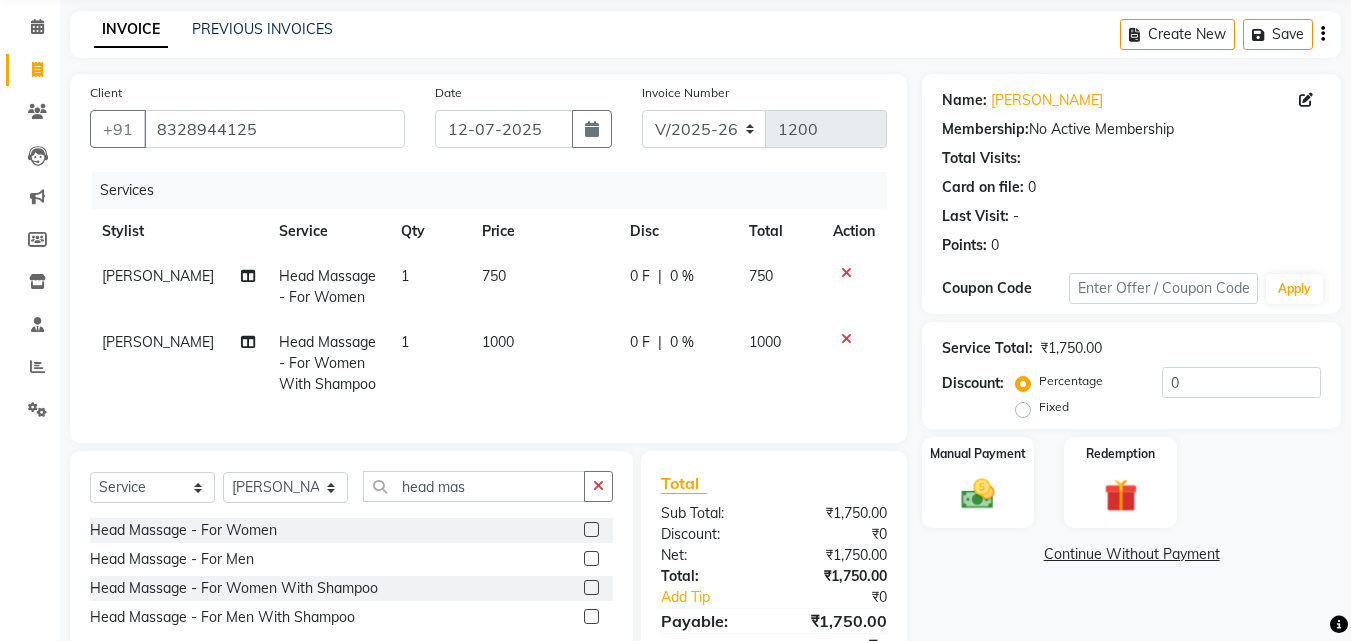 click 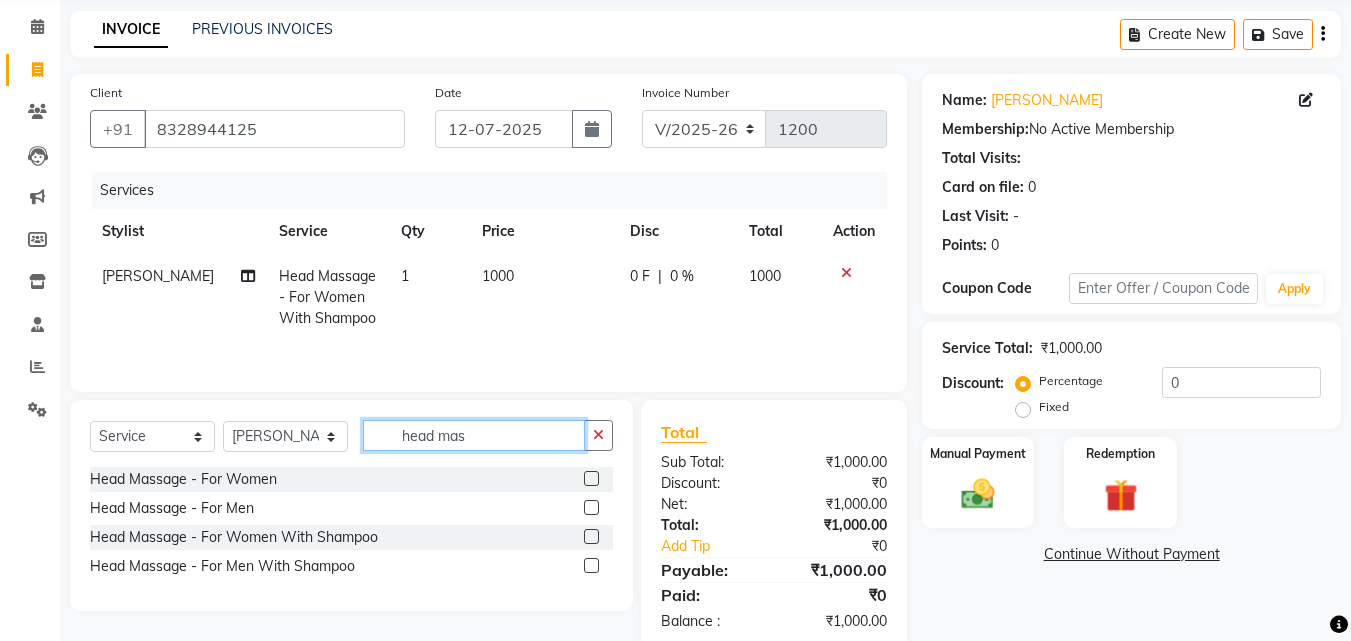 drag, startPoint x: 502, startPoint y: 432, endPoint x: 251, endPoint y: 410, distance: 251.9623 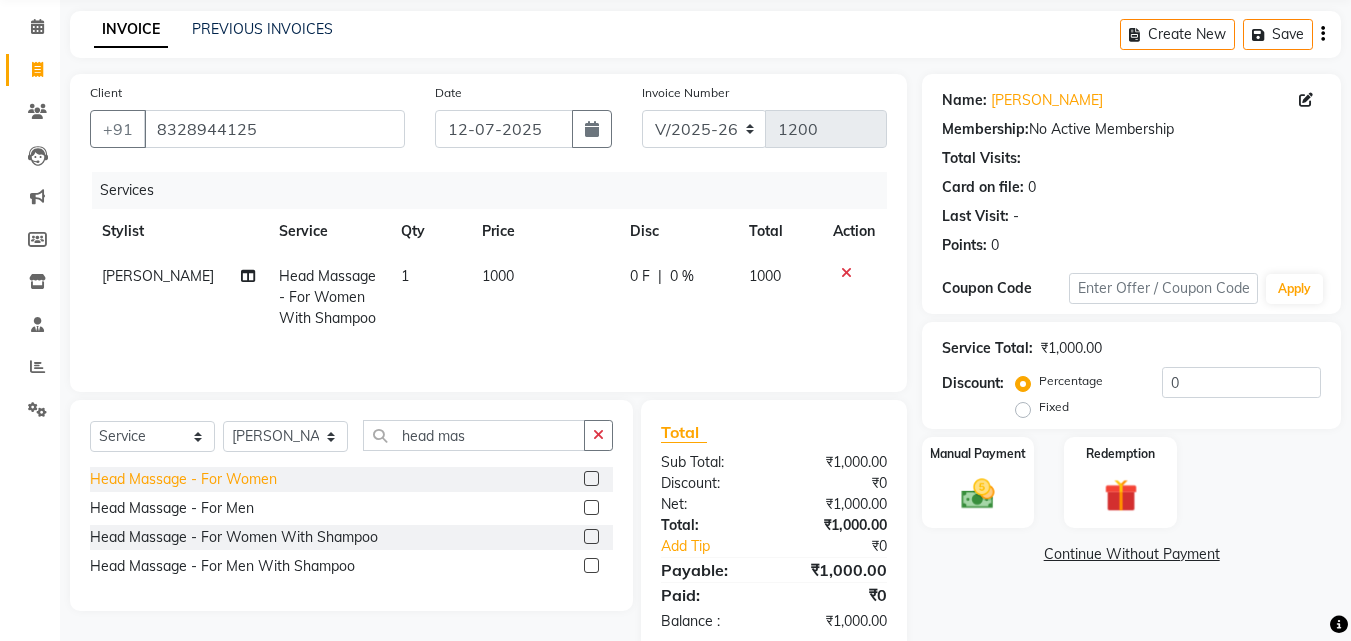 click on "Head Massage  - For Women" 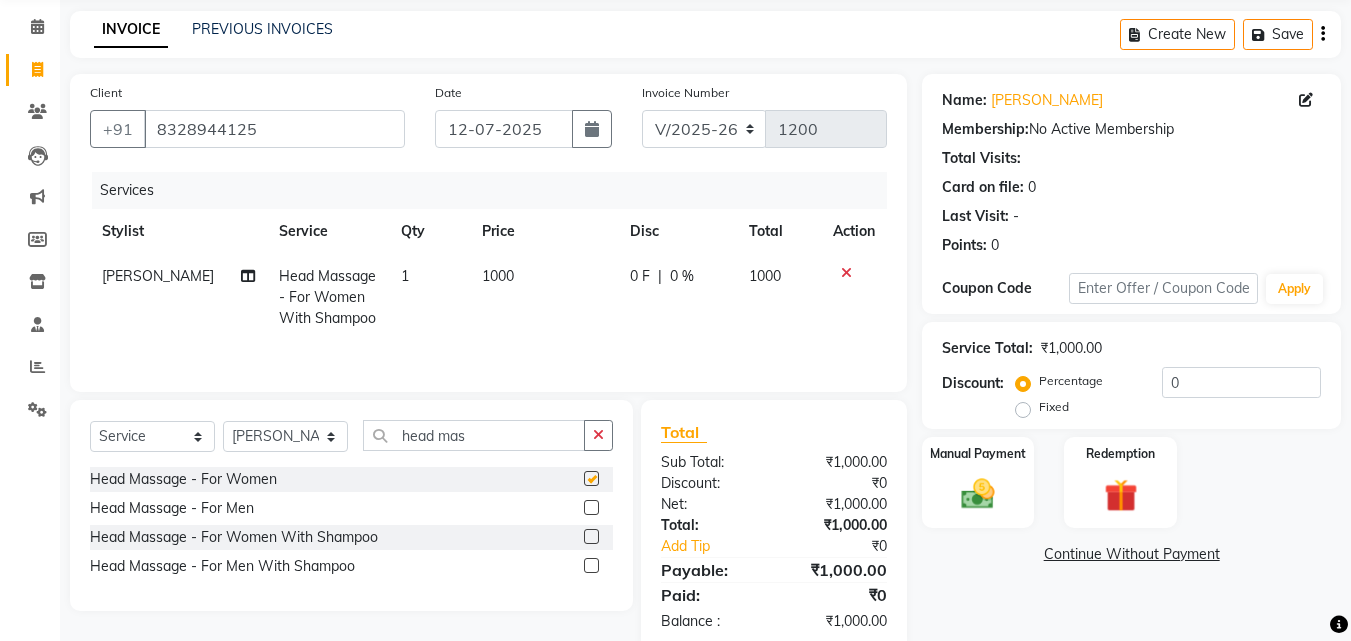 checkbox on "false" 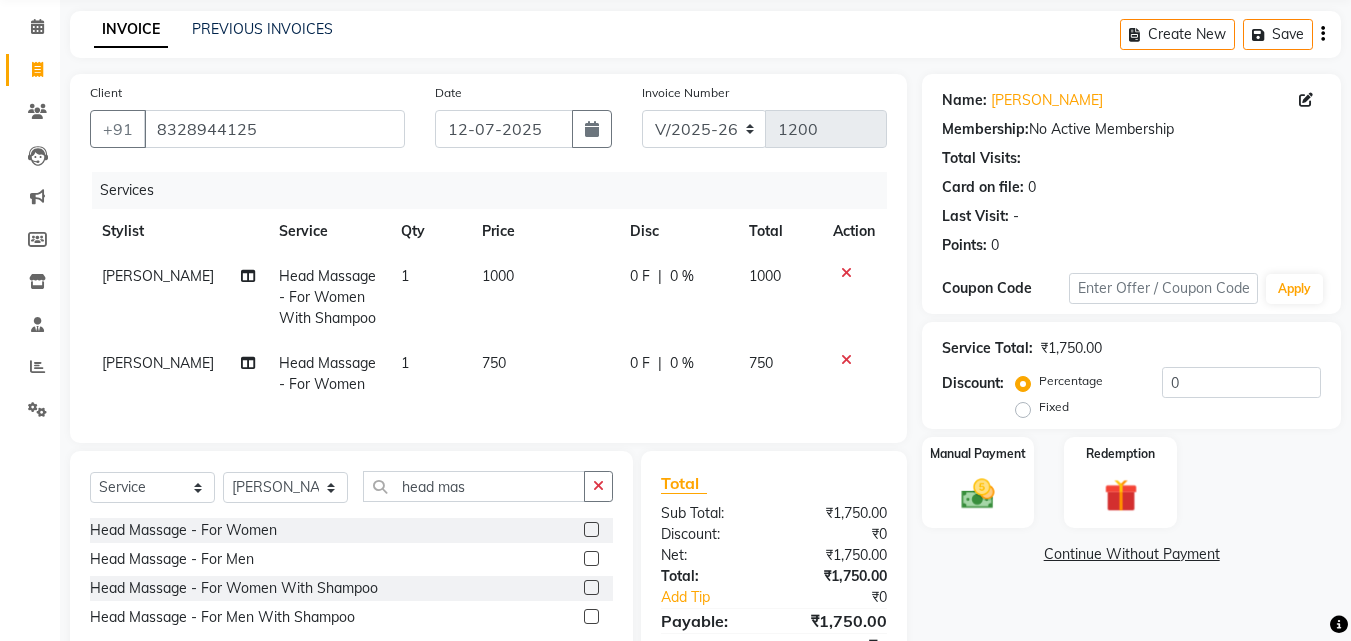 click on "750" 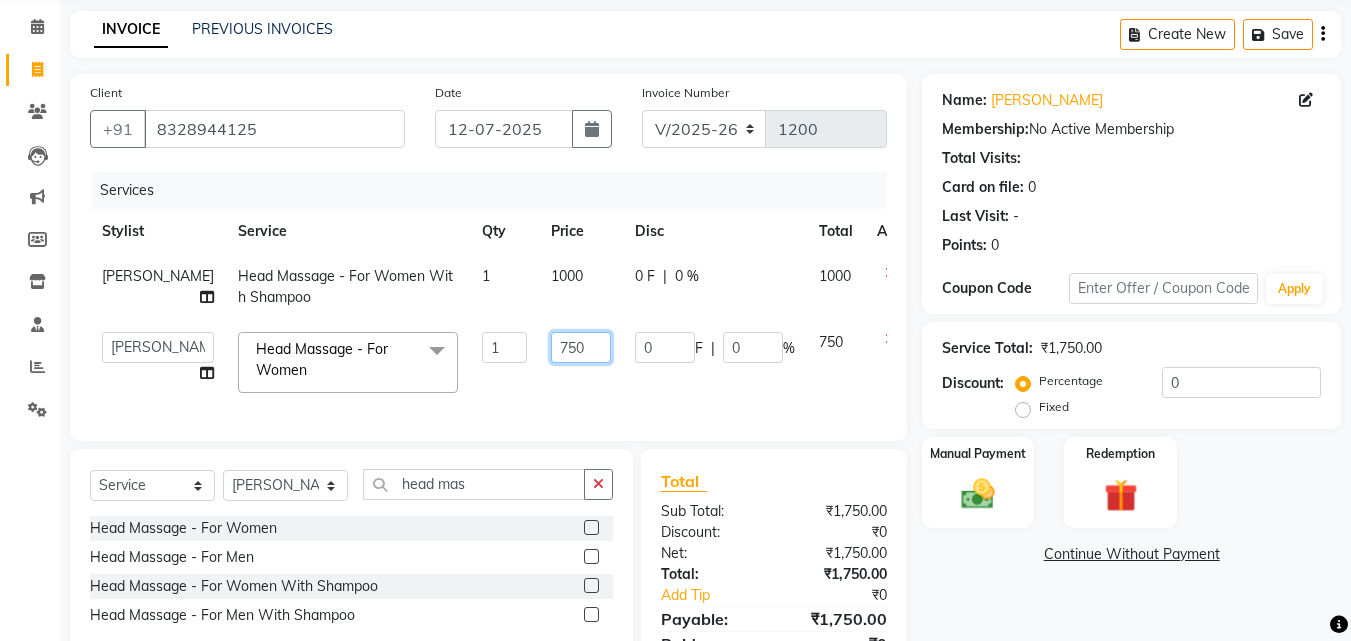 drag, startPoint x: 530, startPoint y: 351, endPoint x: 453, endPoint y: 350, distance: 77.00649 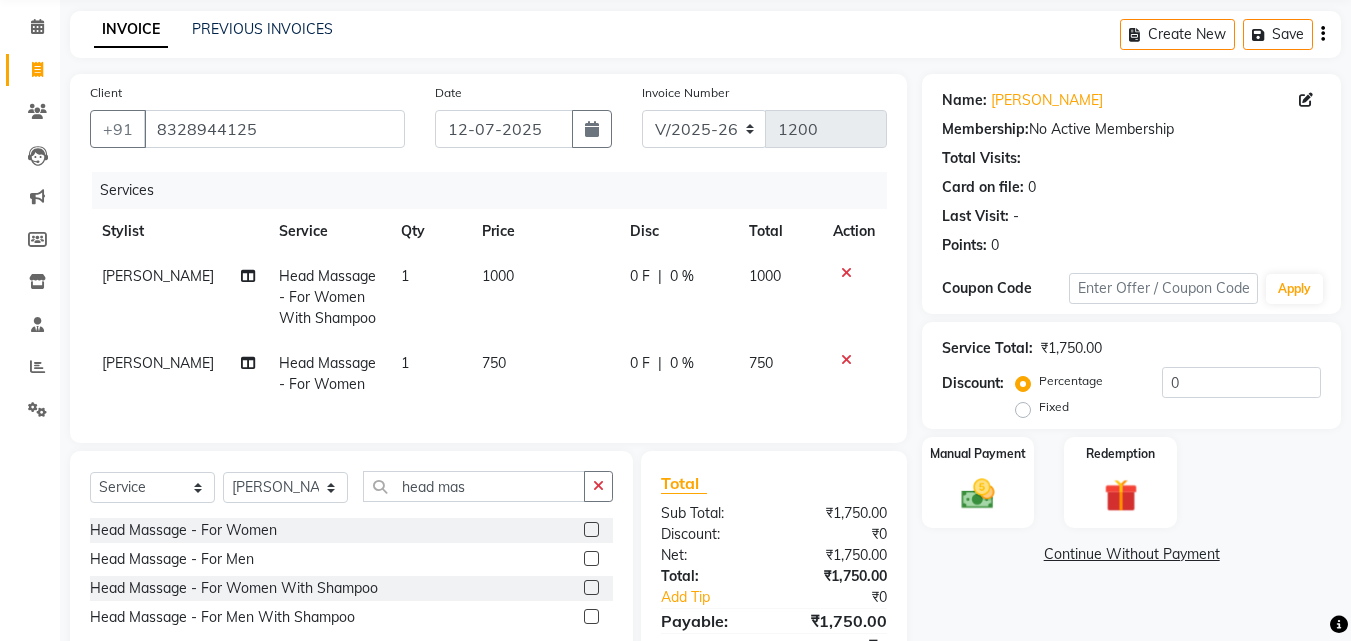 click on "Shakil Head Massage  - For Women 1 750 0 F | 0 % 750" 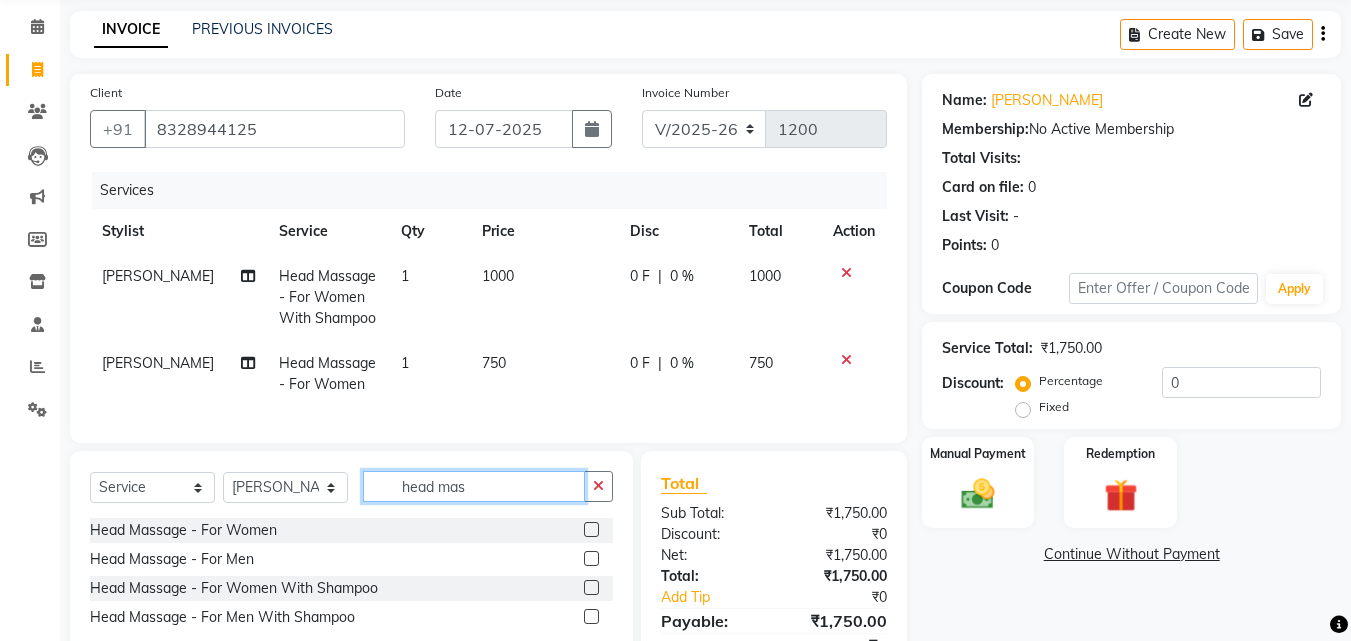 drag, startPoint x: 498, startPoint y: 502, endPoint x: 403, endPoint y: 499, distance: 95.047356 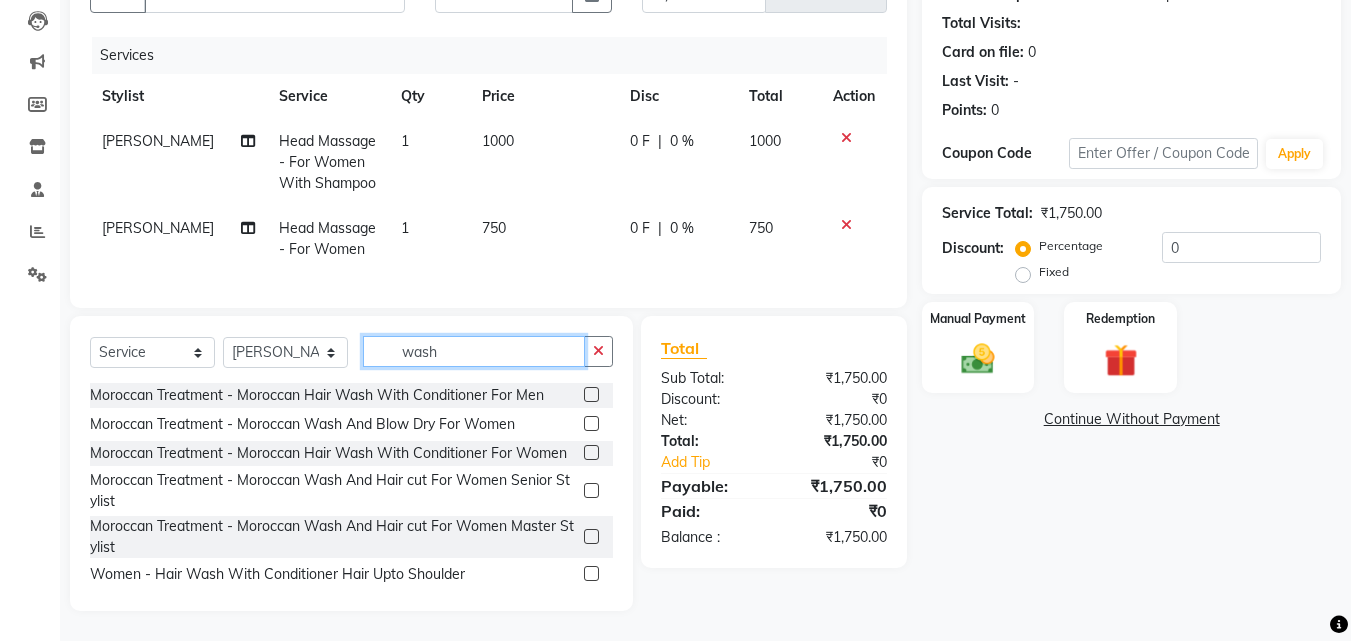 scroll, scrollTop: 226, scrollLeft: 0, axis: vertical 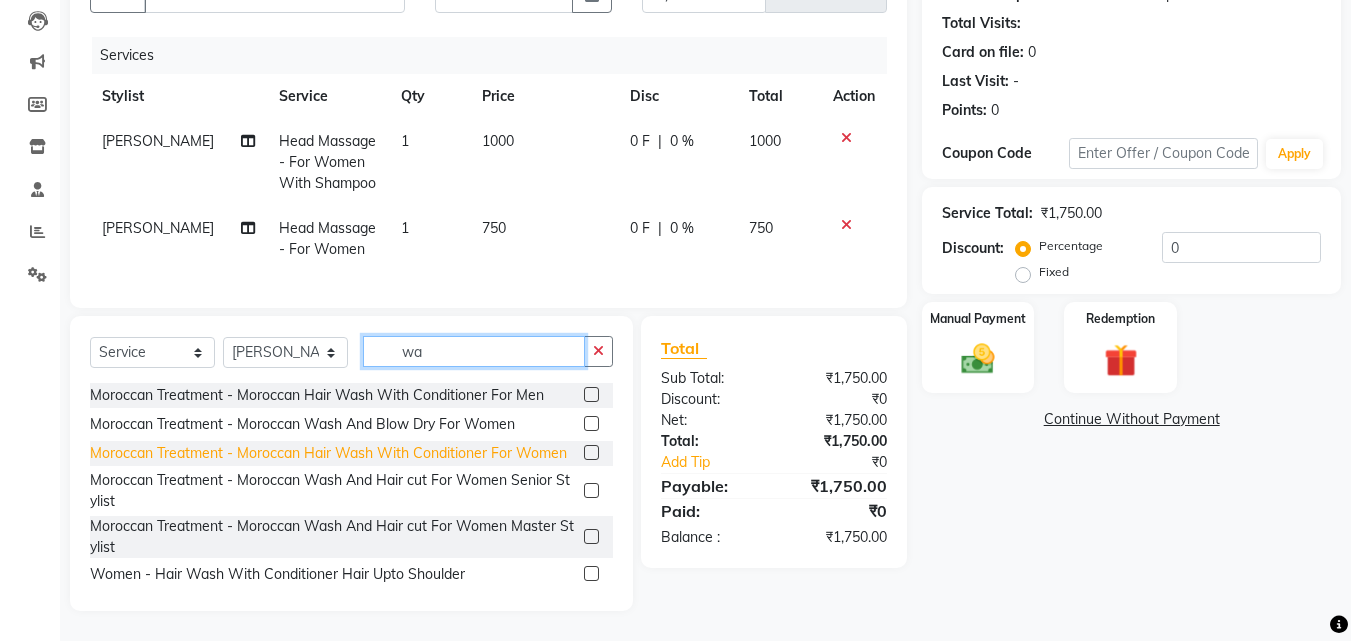 type on "w" 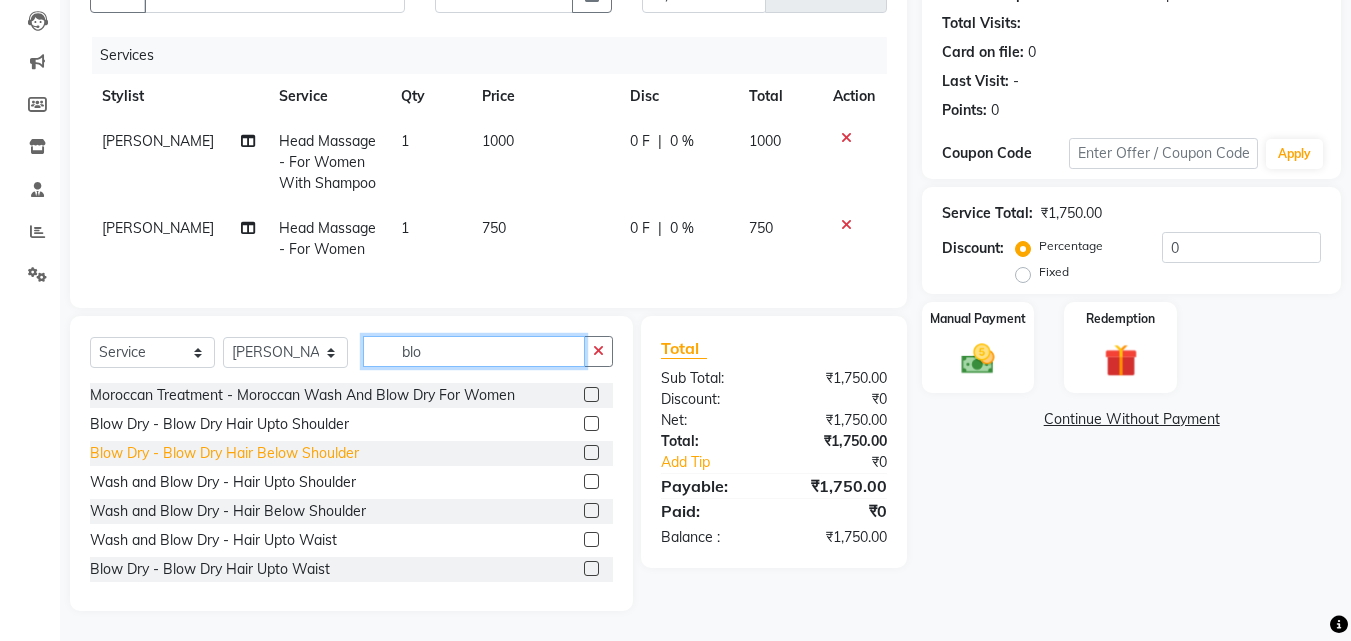 type on "blo" 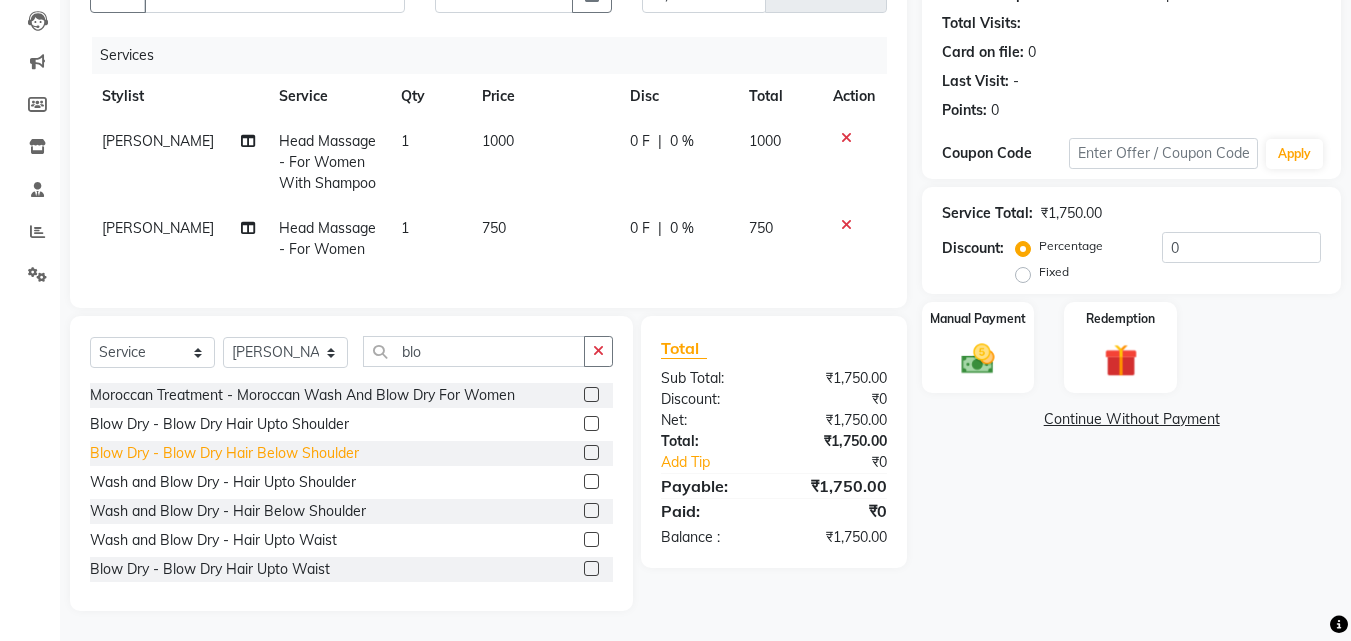 click on "Blow Dry  - Blow Dry Hair Below Shoulder" 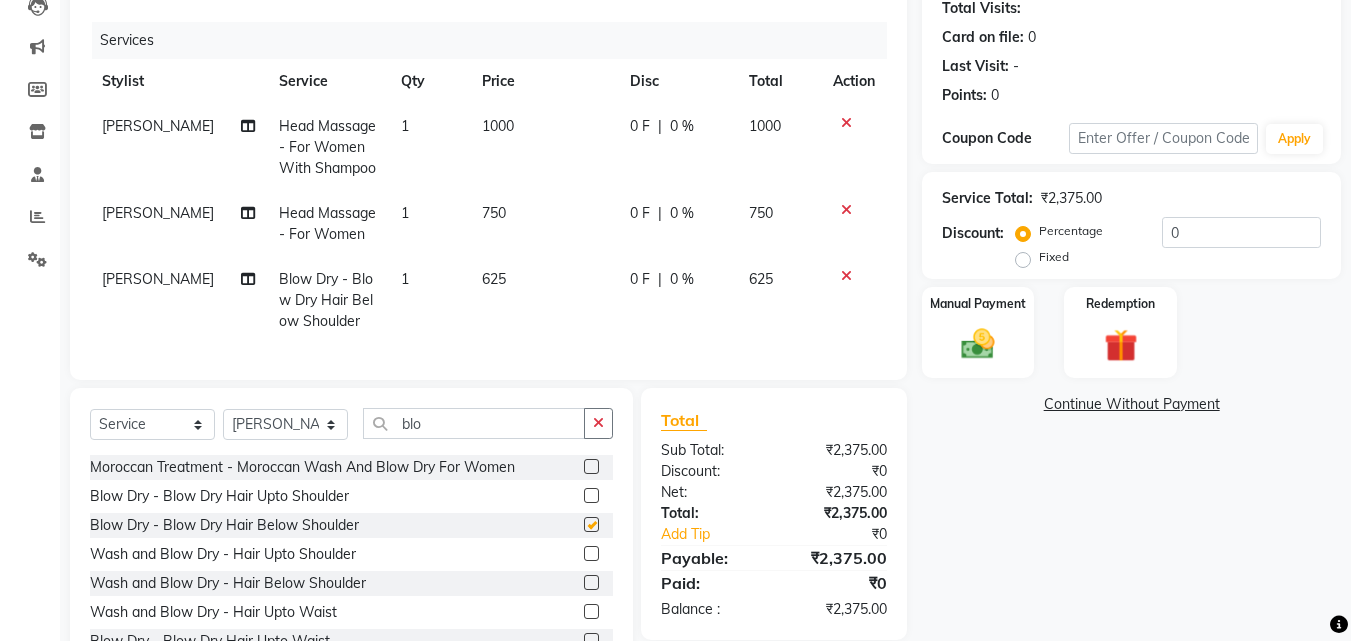 checkbox on "false" 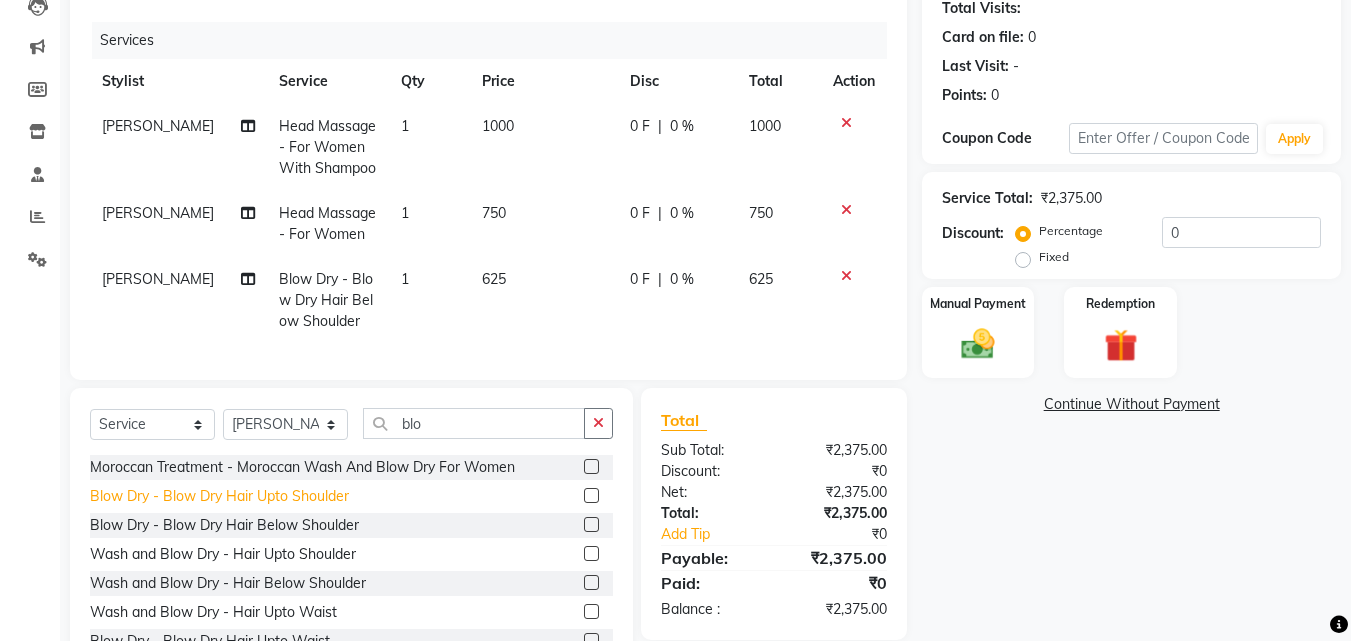 click on "Blow Dry  - Blow Dry Hair Upto Shoulder" 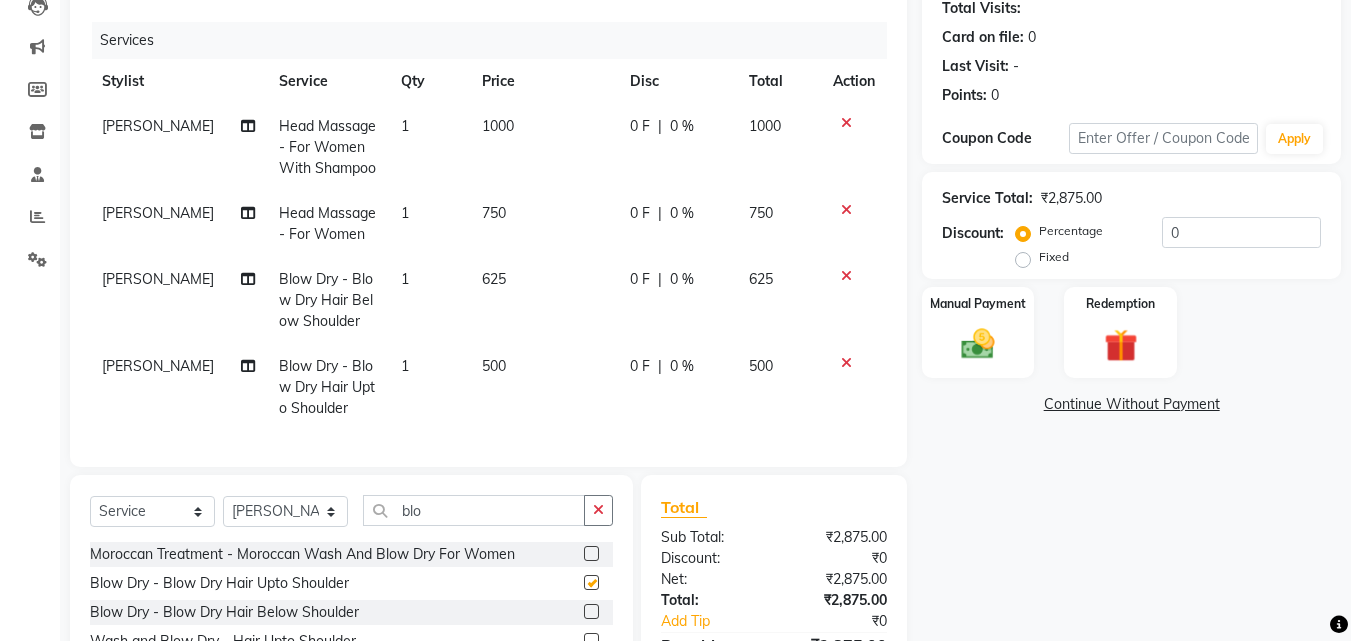 checkbox on "false" 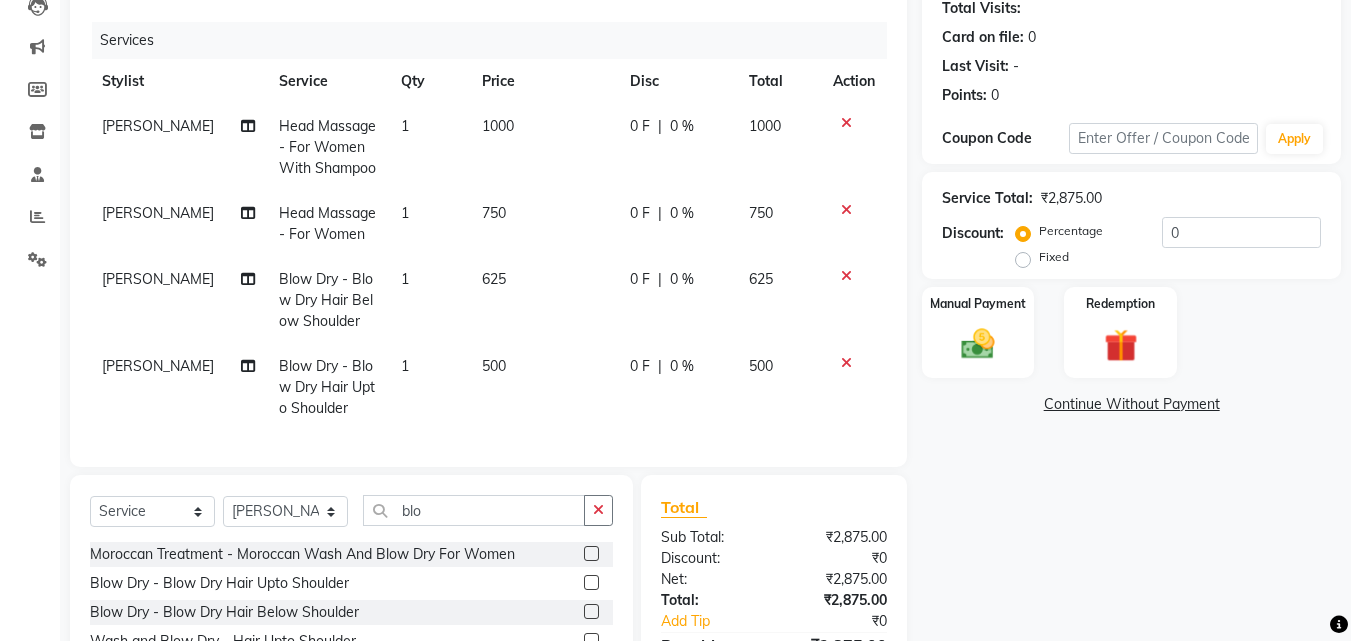 click 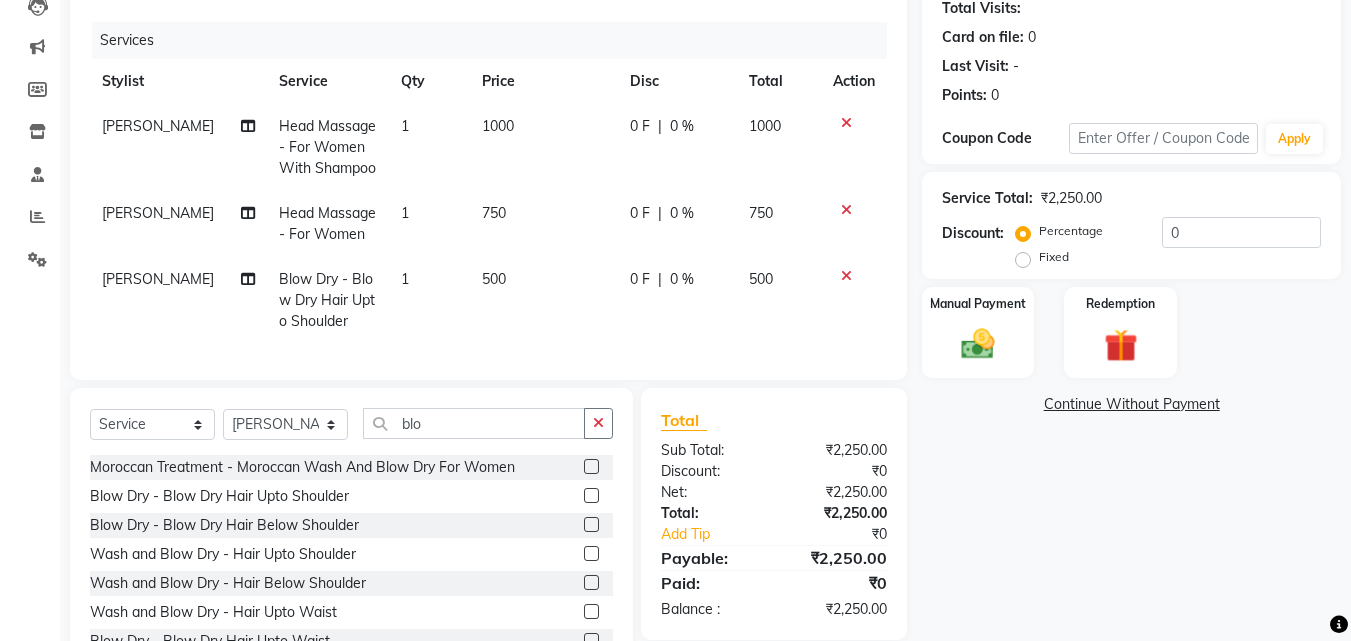 click 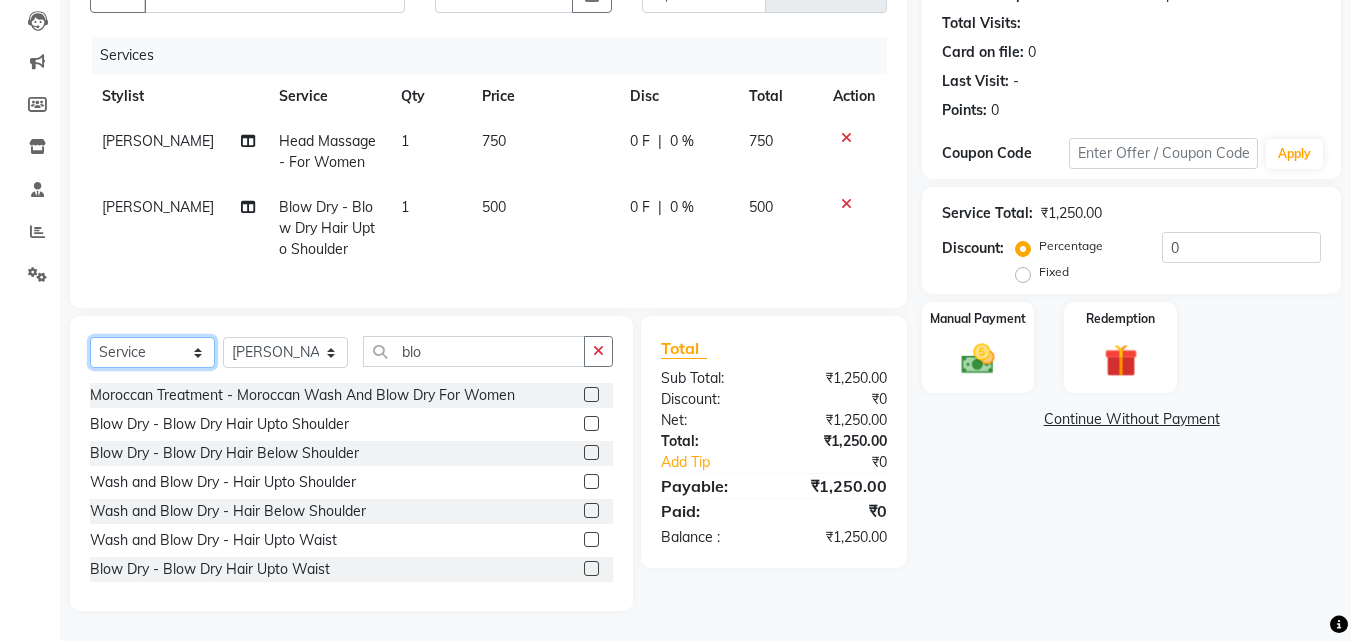 click on "Select  Service  Product  Membership  Package Voucher Prepaid Gift Card" 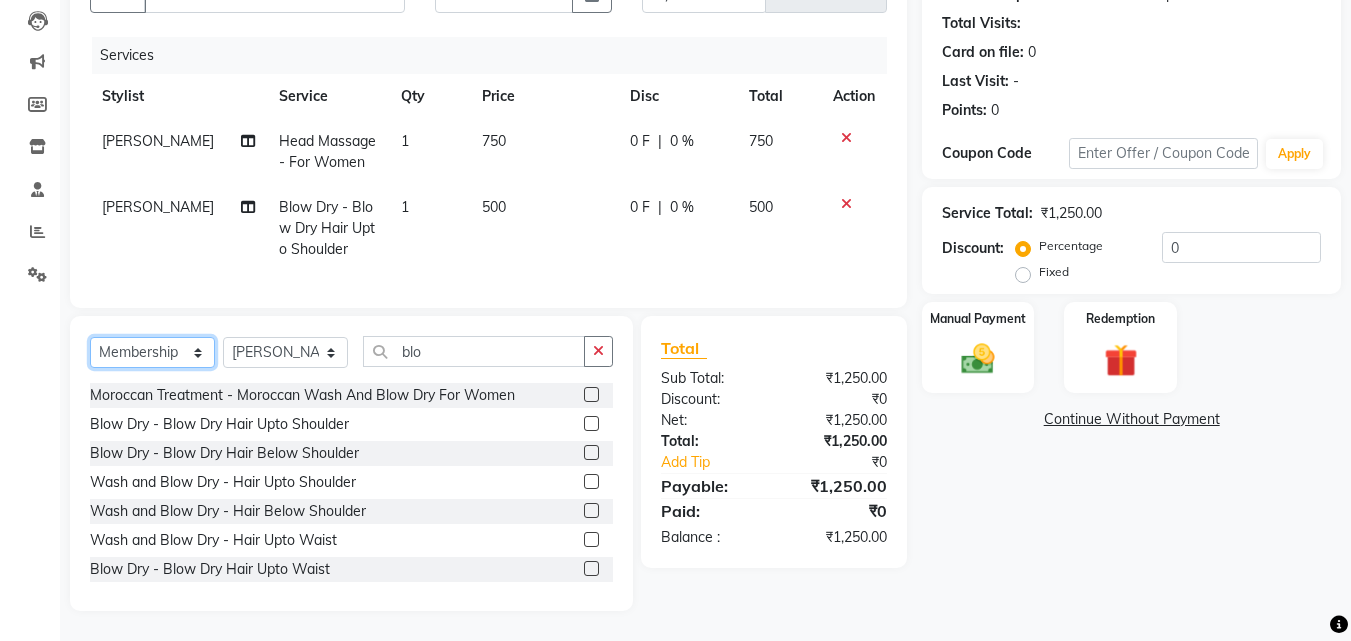 click on "Select  Service  Product  Membership  Package Voucher Prepaid Gift Card" 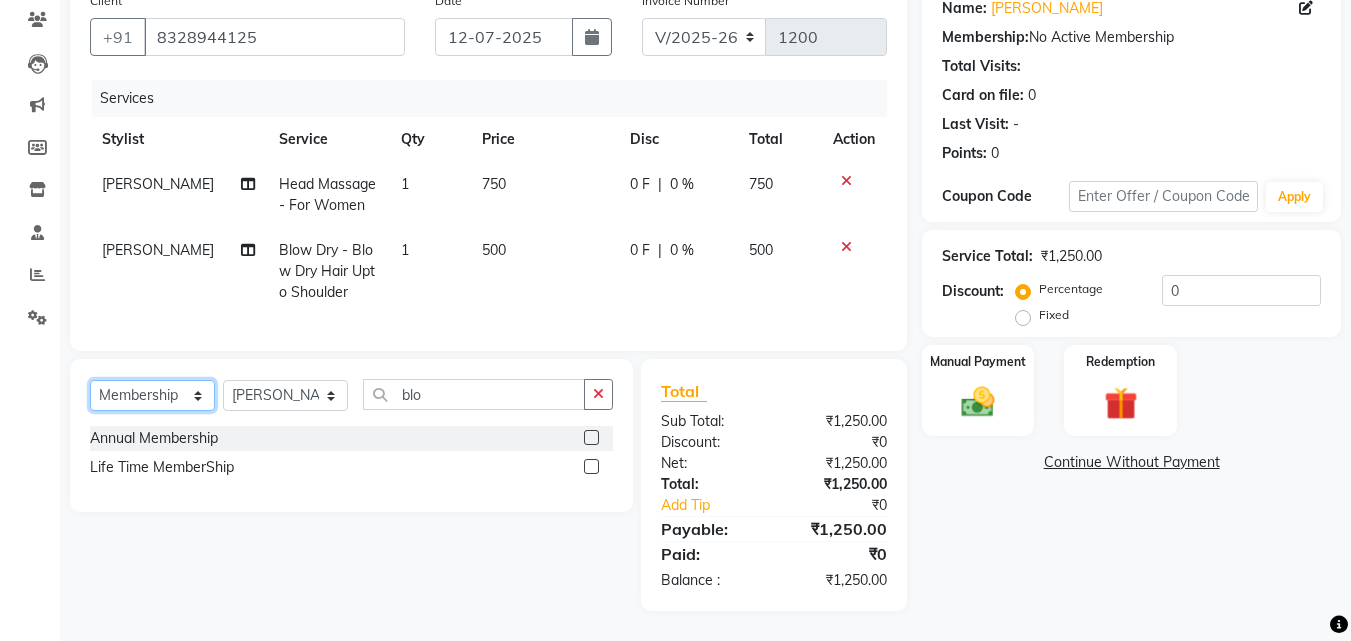 scroll, scrollTop: 183, scrollLeft: 0, axis: vertical 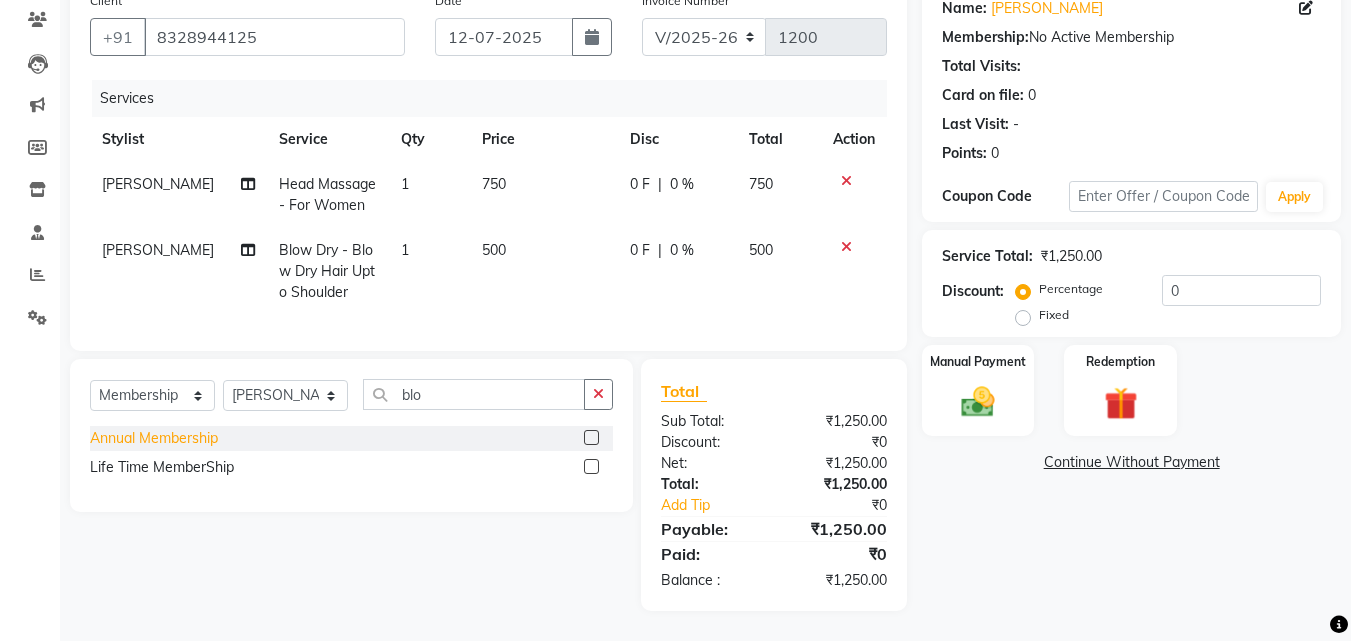 click on "Annual Membership" 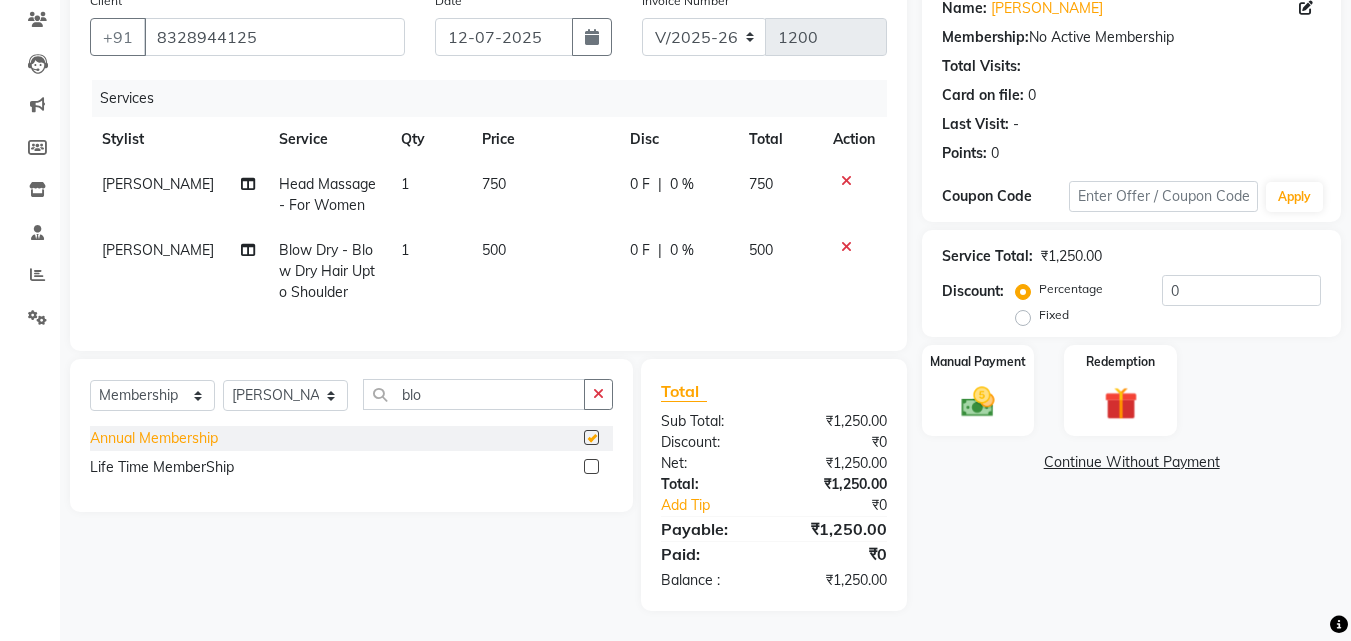 select on "select" 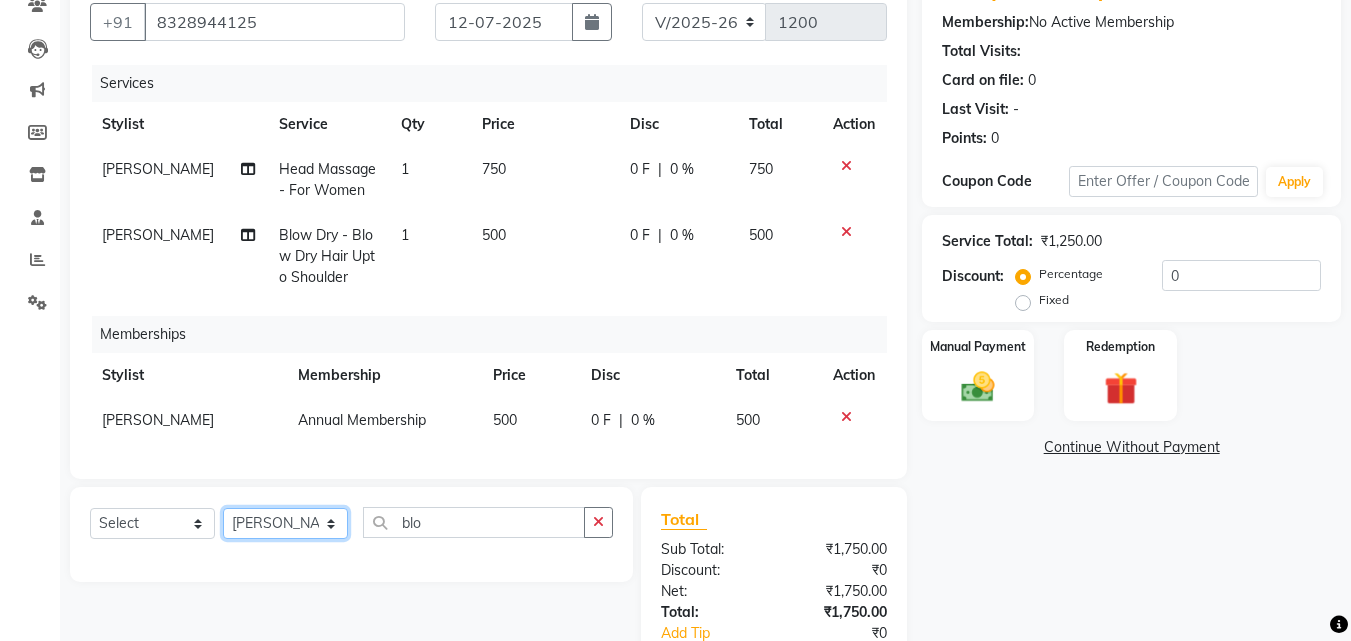 click on "Select Stylist Anwar Danish Janardhan sabiya khan Sajeda Siddiqui Samiksha Shakil Sharif Ahmed Shraddha Vaishali" 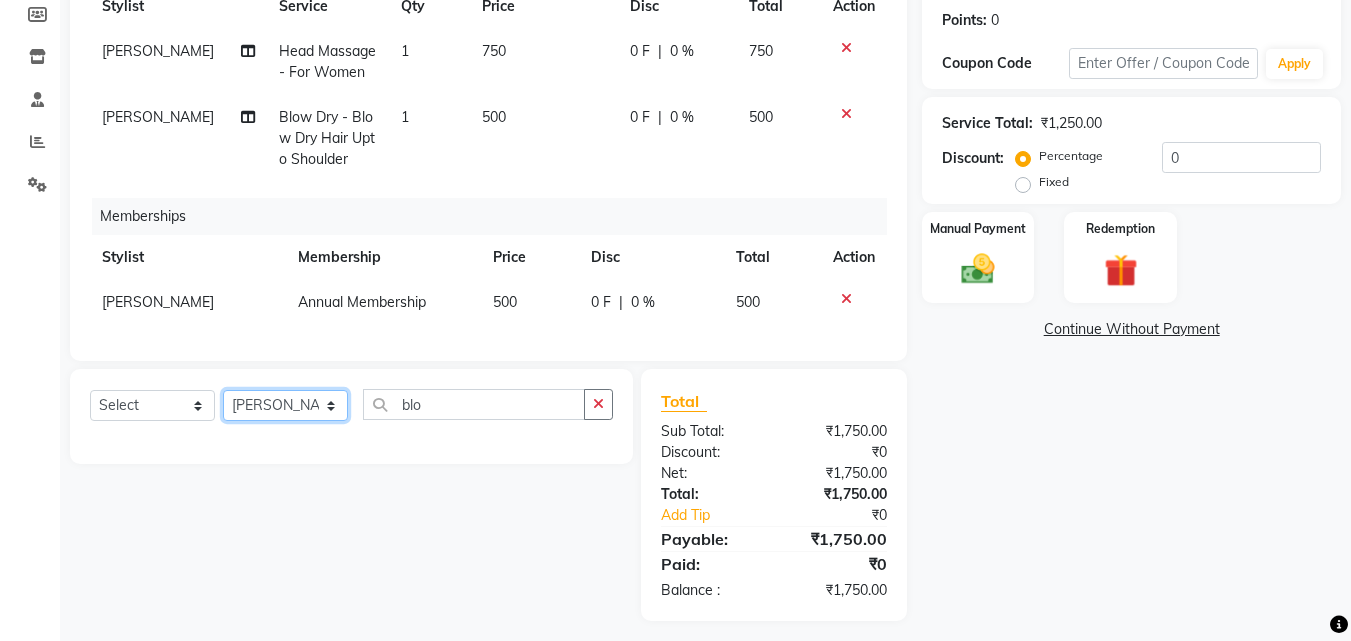 scroll, scrollTop: 326, scrollLeft: 0, axis: vertical 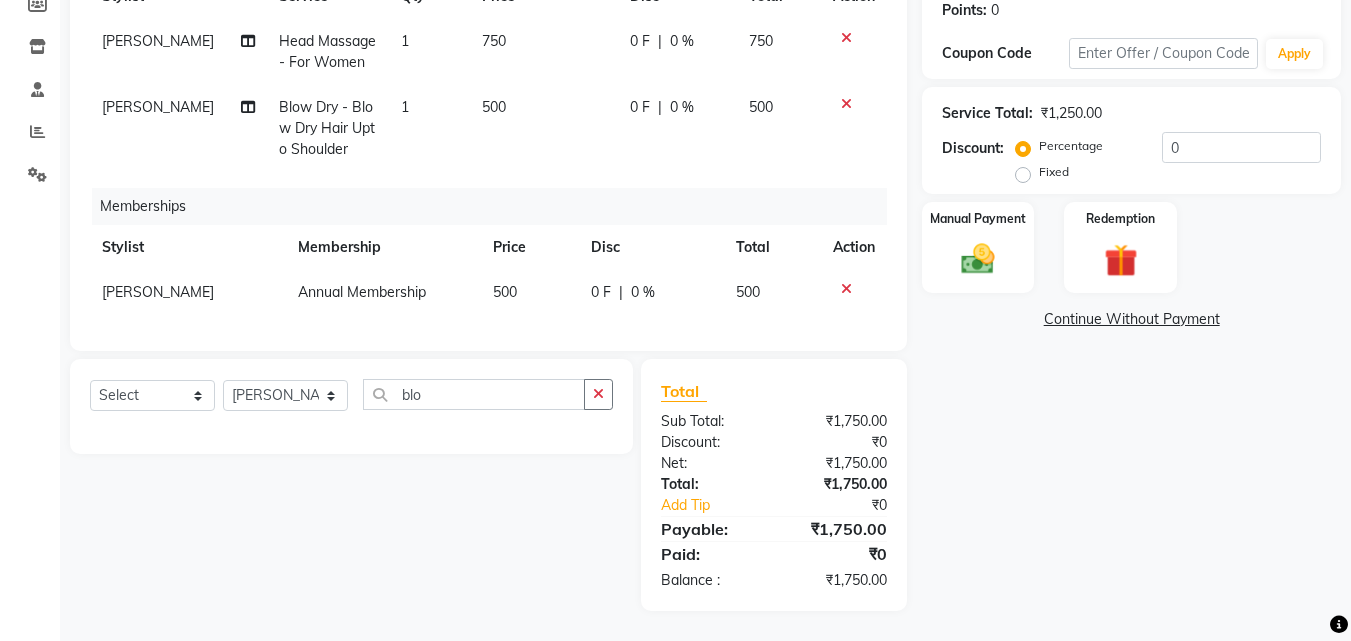 click 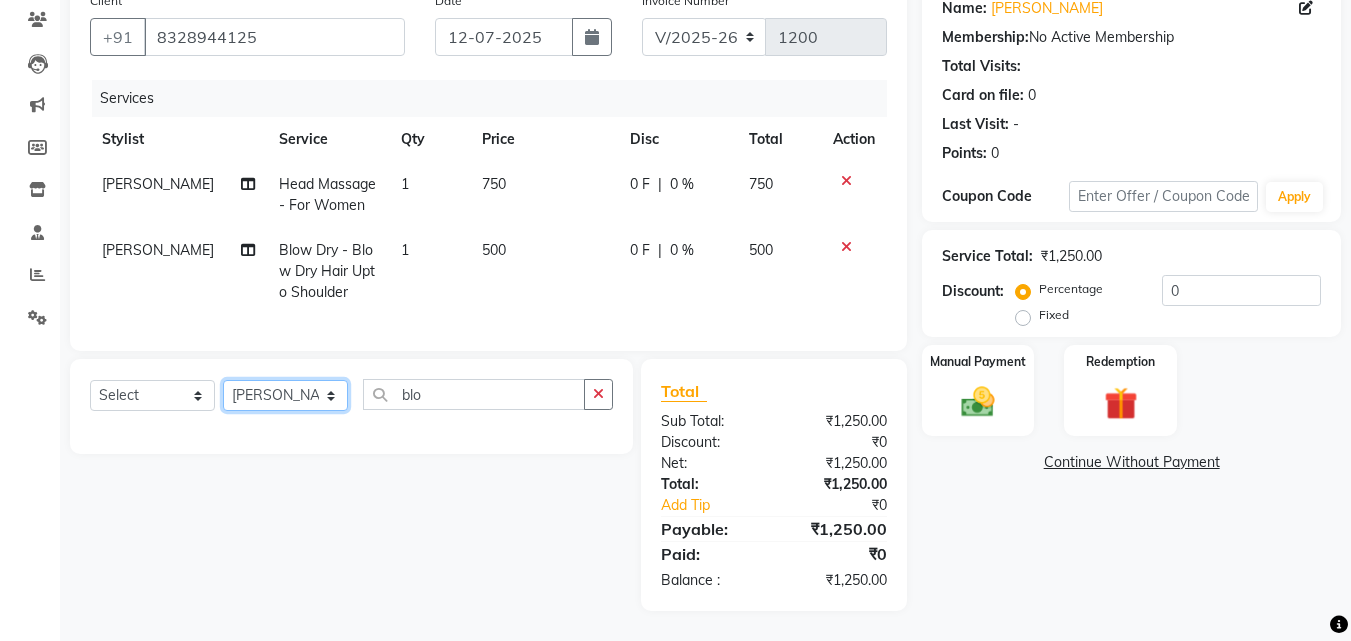 click on "Select Stylist Anwar Danish Janardhan sabiya khan Sajeda Siddiqui Samiksha Shakil Sharif Ahmed Shraddha Vaishali" 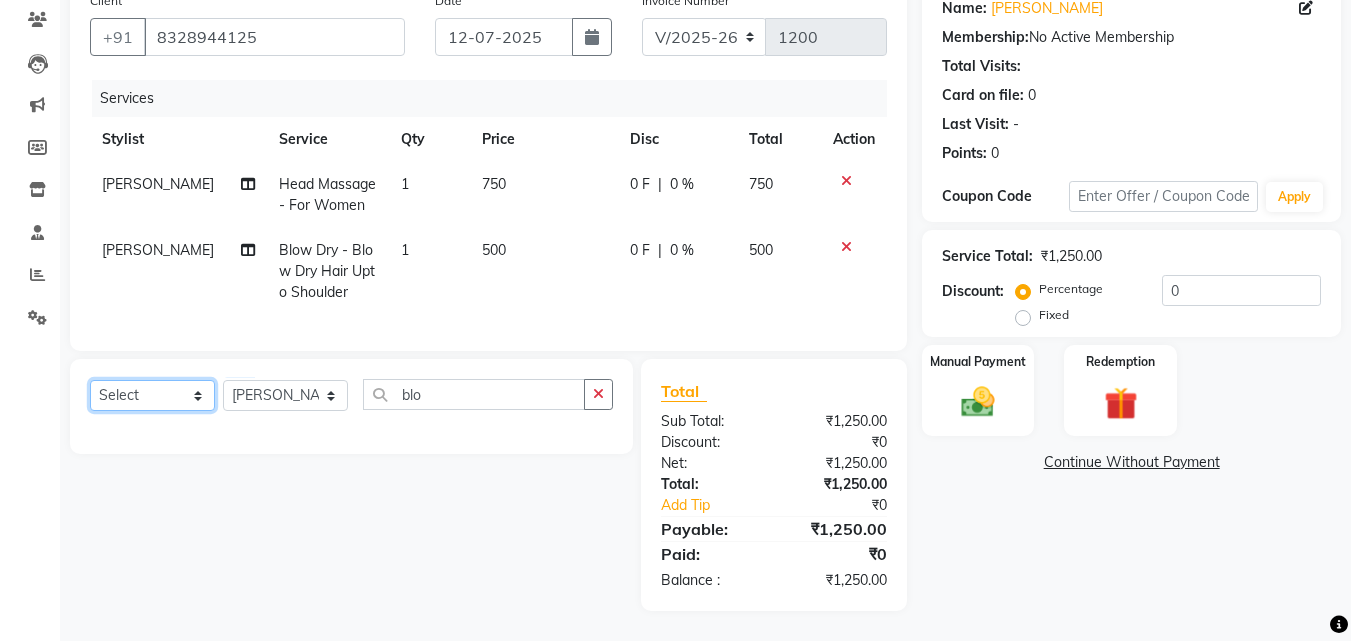 click on "Select  Service  Product  Membership  Package Voucher Prepaid Gift Card" 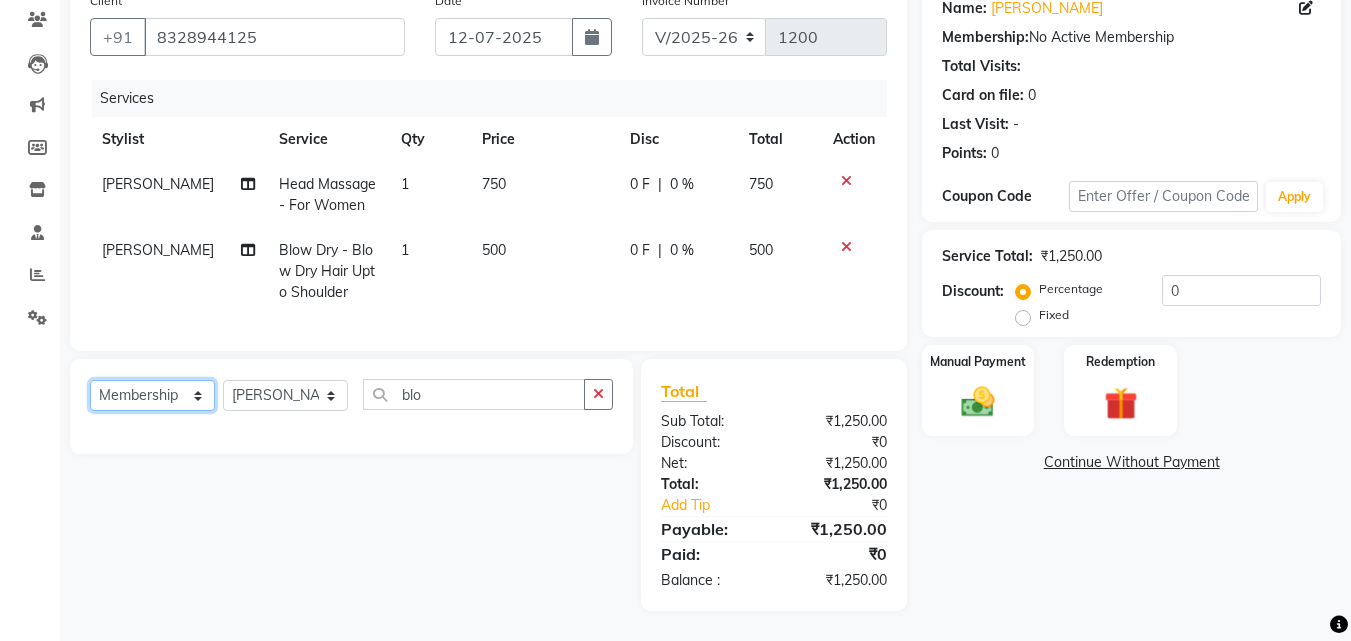 click on "Select  Service  Product  Membership  Package Voucher Prepaid Gift Card" 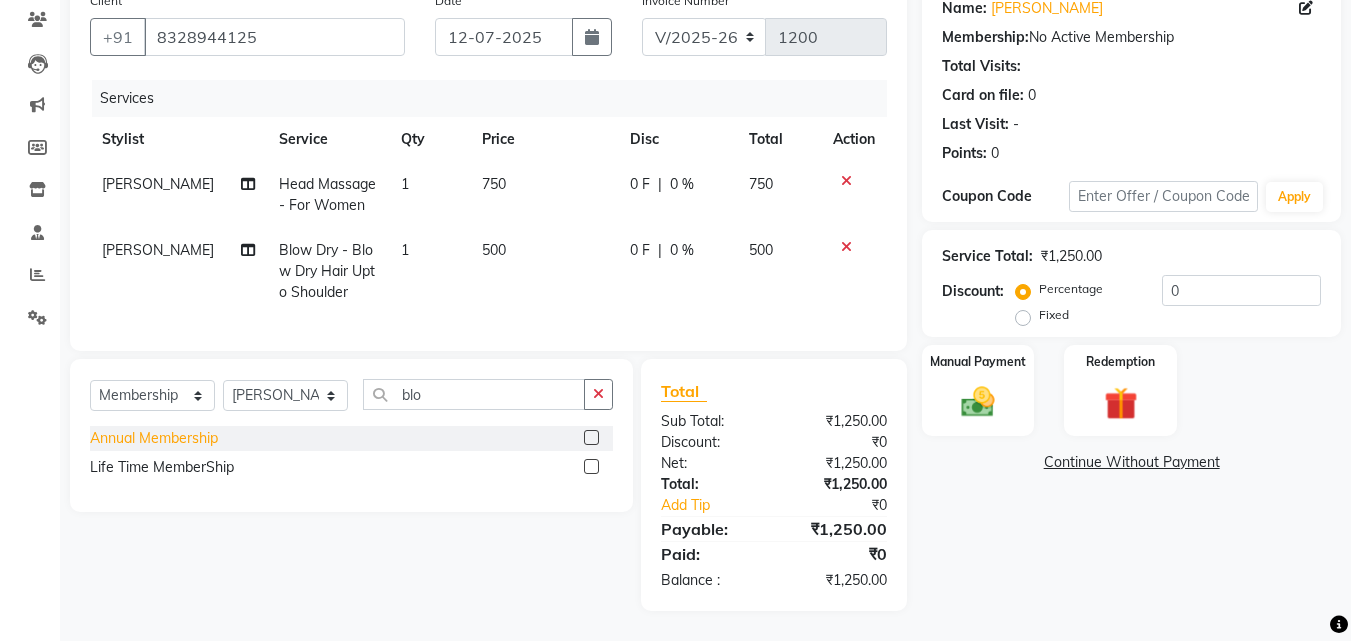 click on "Annual Membership" 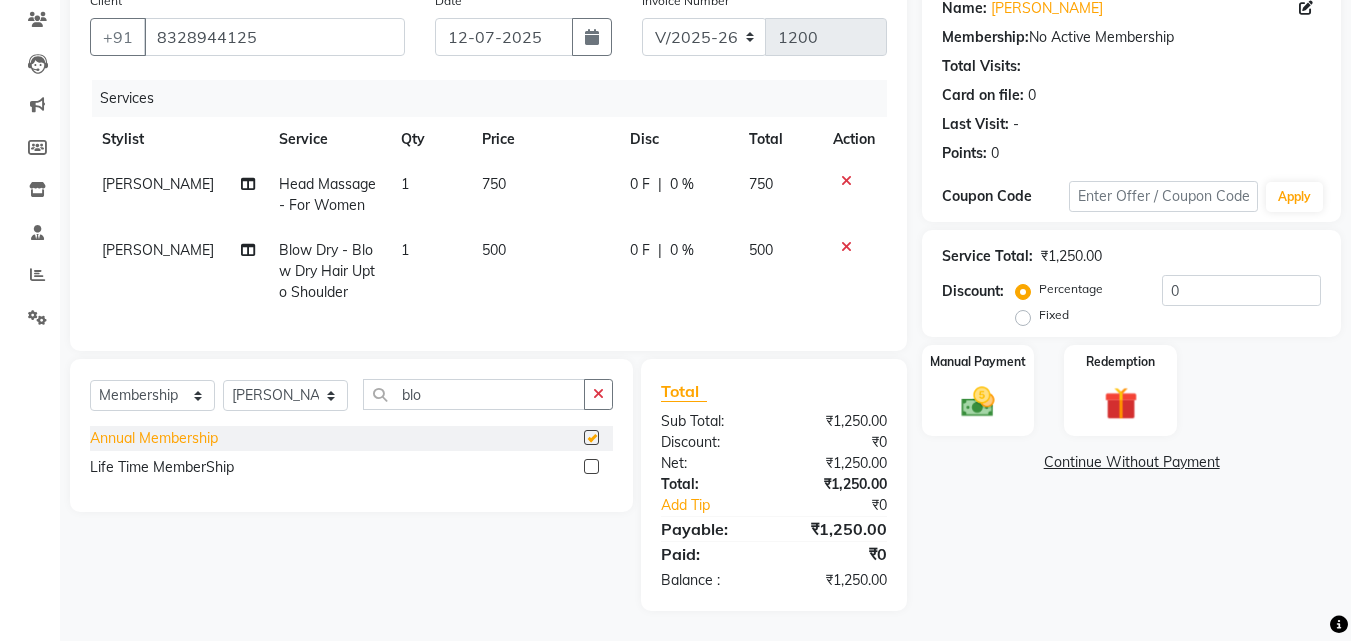 select on "select" 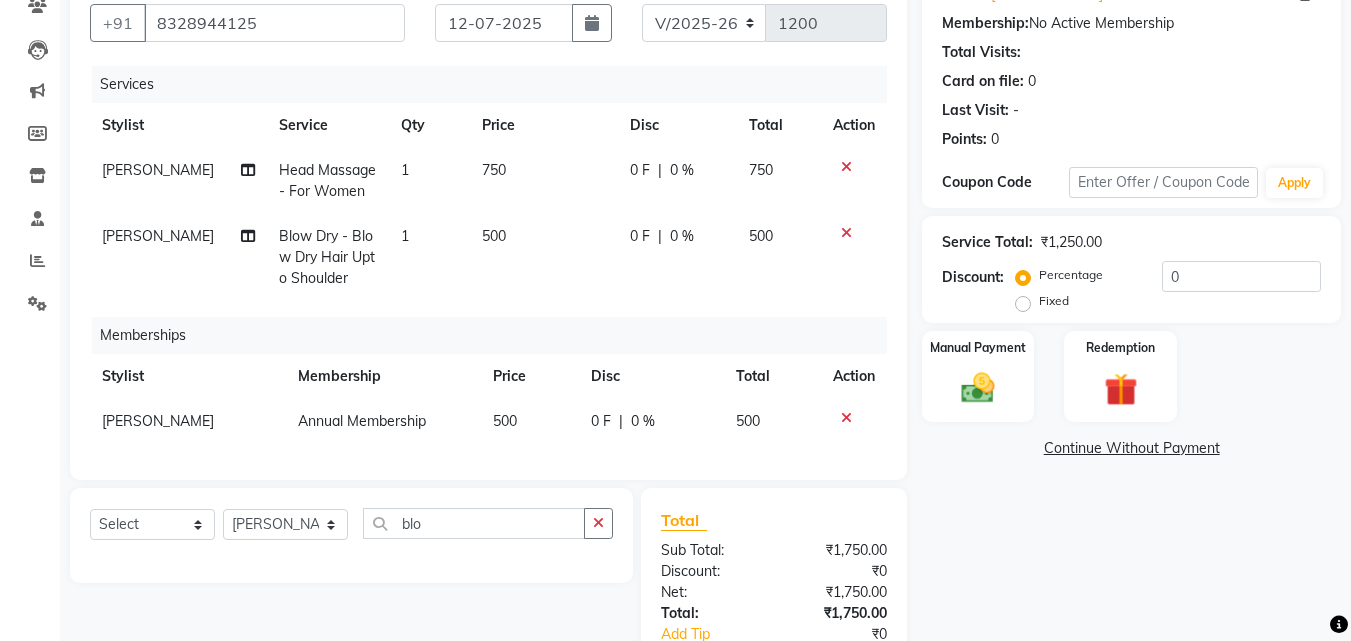 scroll, scrollTop: 326, scrollLeft: 0, axis: vertical 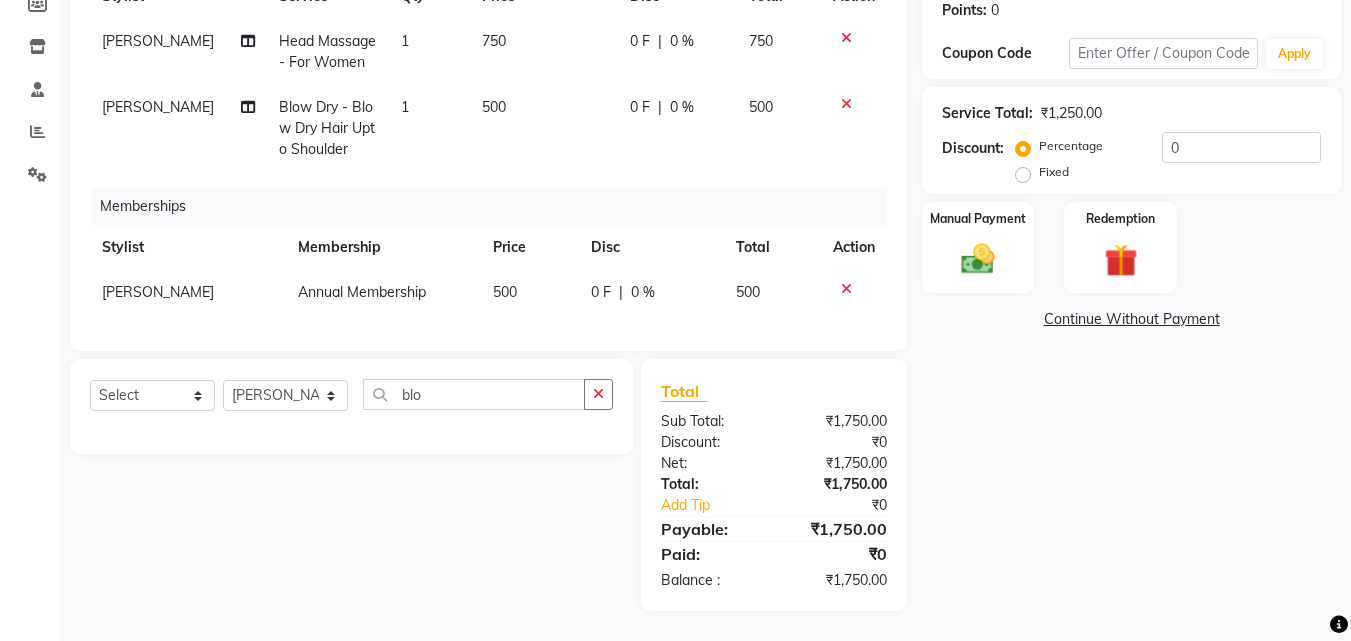 click on "750" 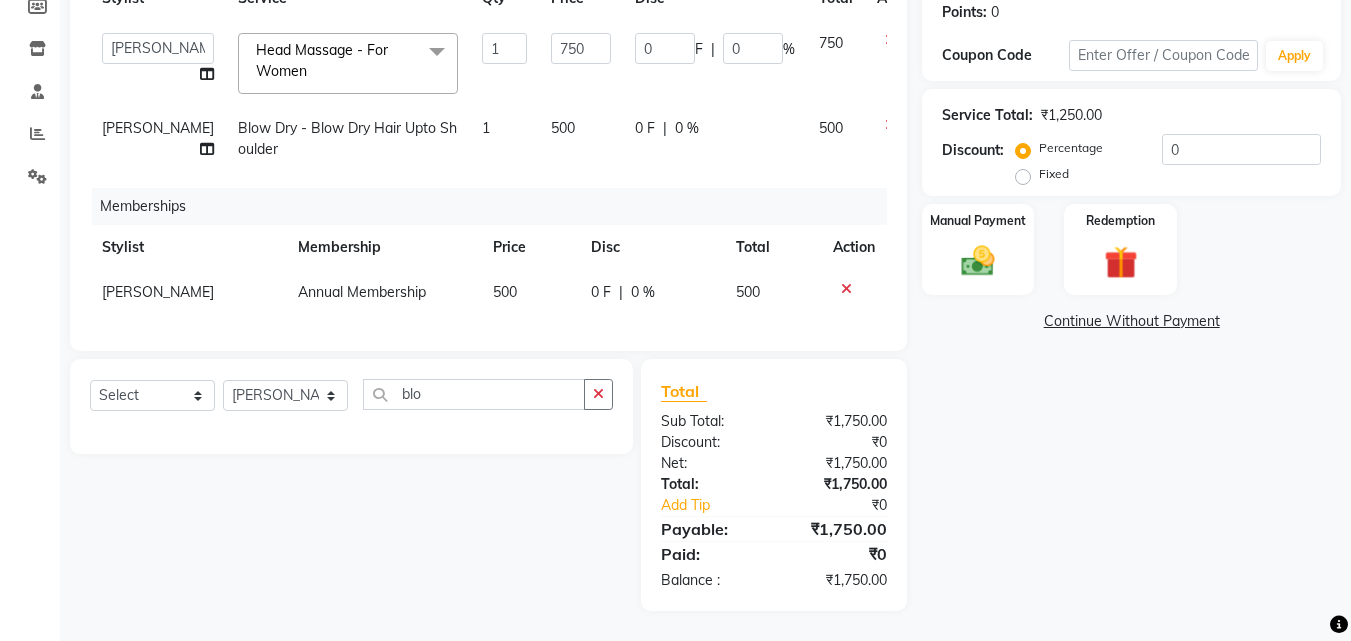 scroll, scrollTop: 324, scrollLeft: 0, axis: vertical 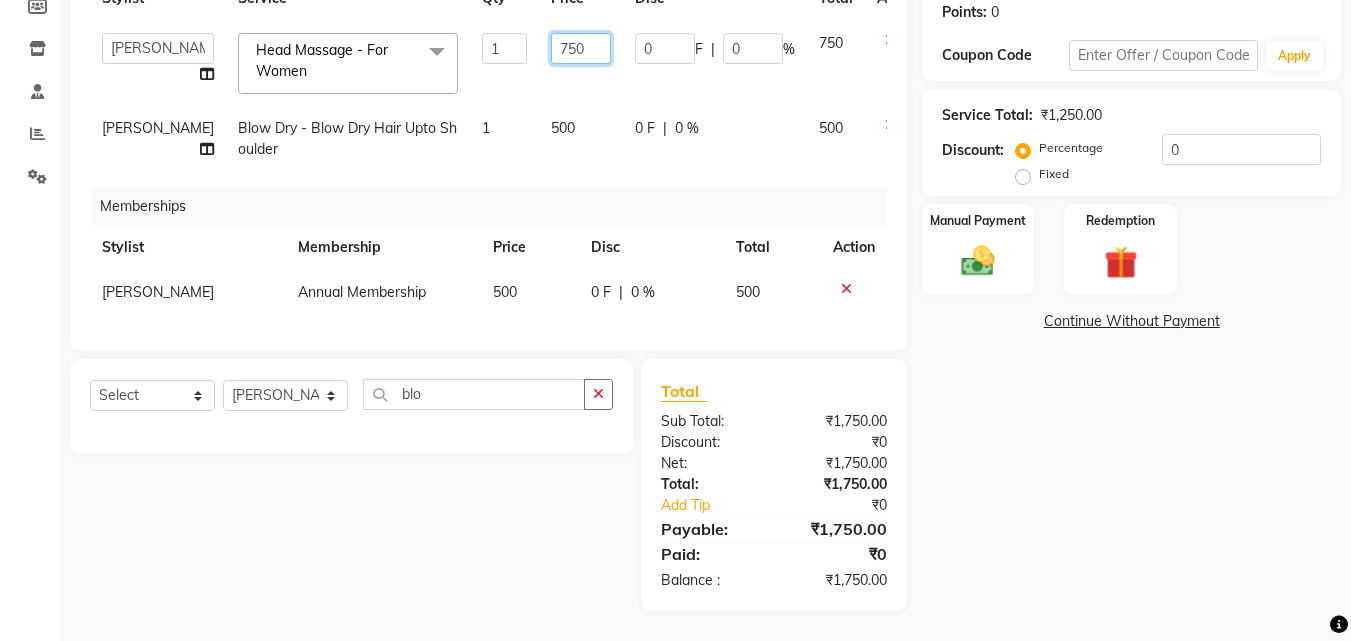 drag, startPoint x: 500, startPoint y: 31, endPoint x: 477, endPoint y: 37, distance: 23.769728 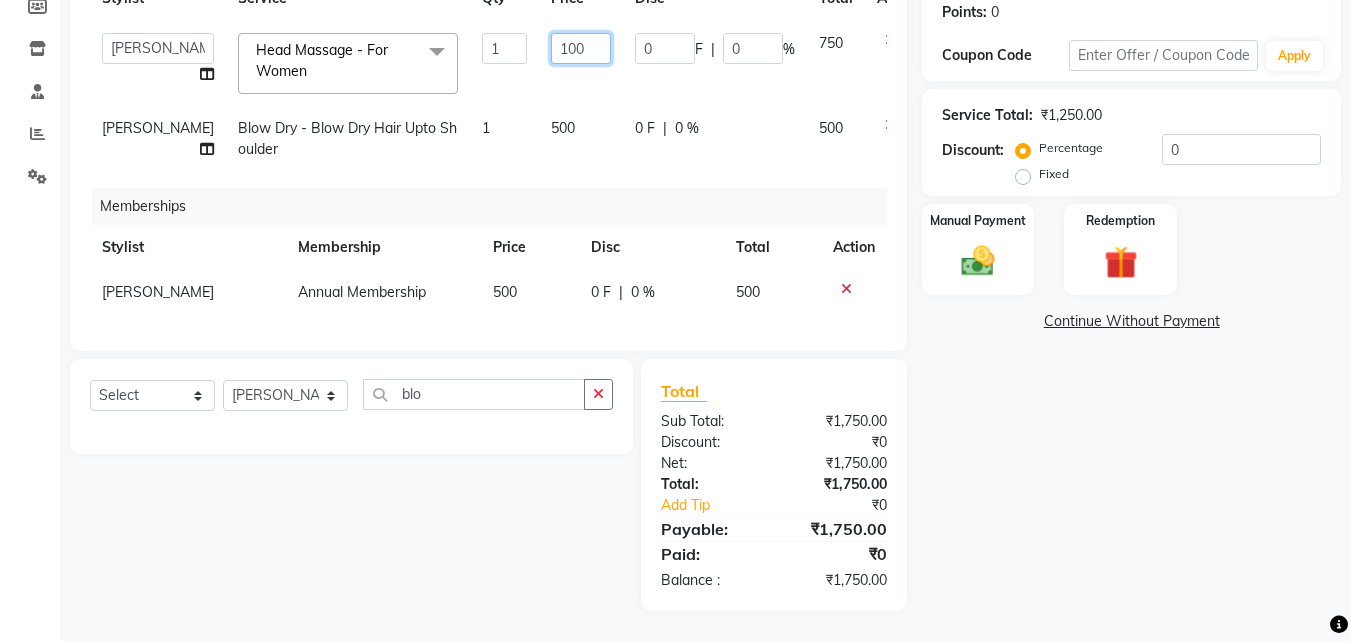 type on "1000" 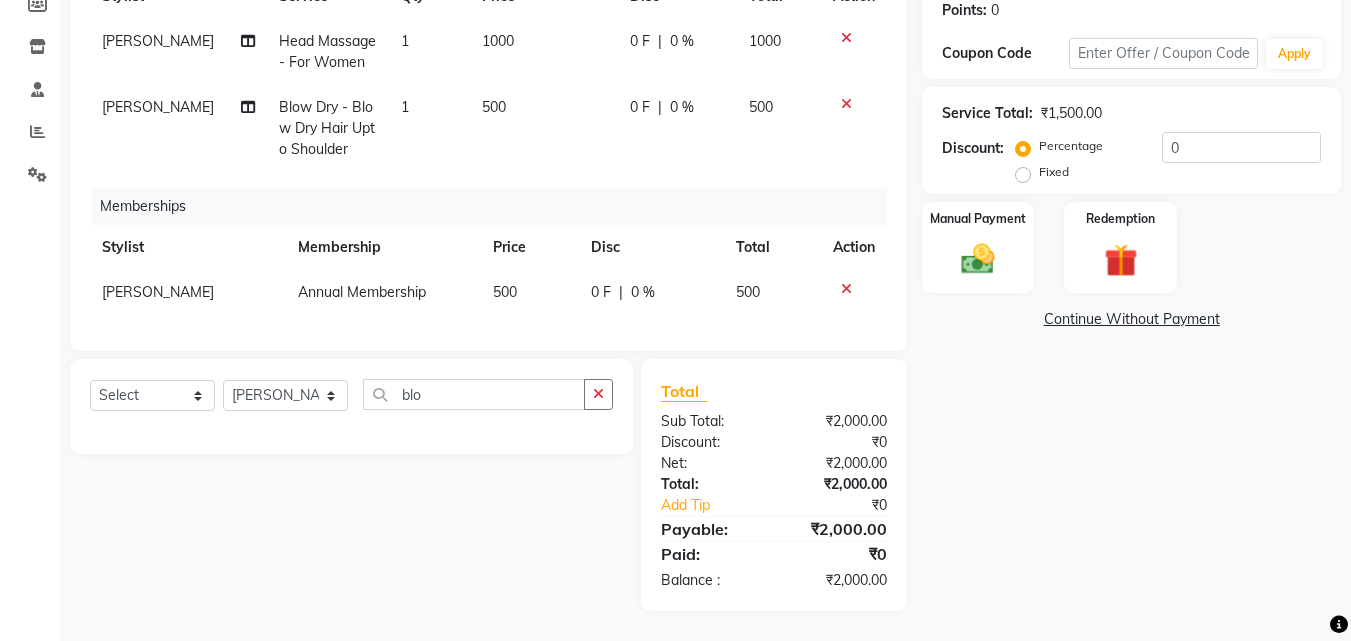 click on "Shakil Head Massage  - For Women 1 1000 0 F | 0 % 1000" 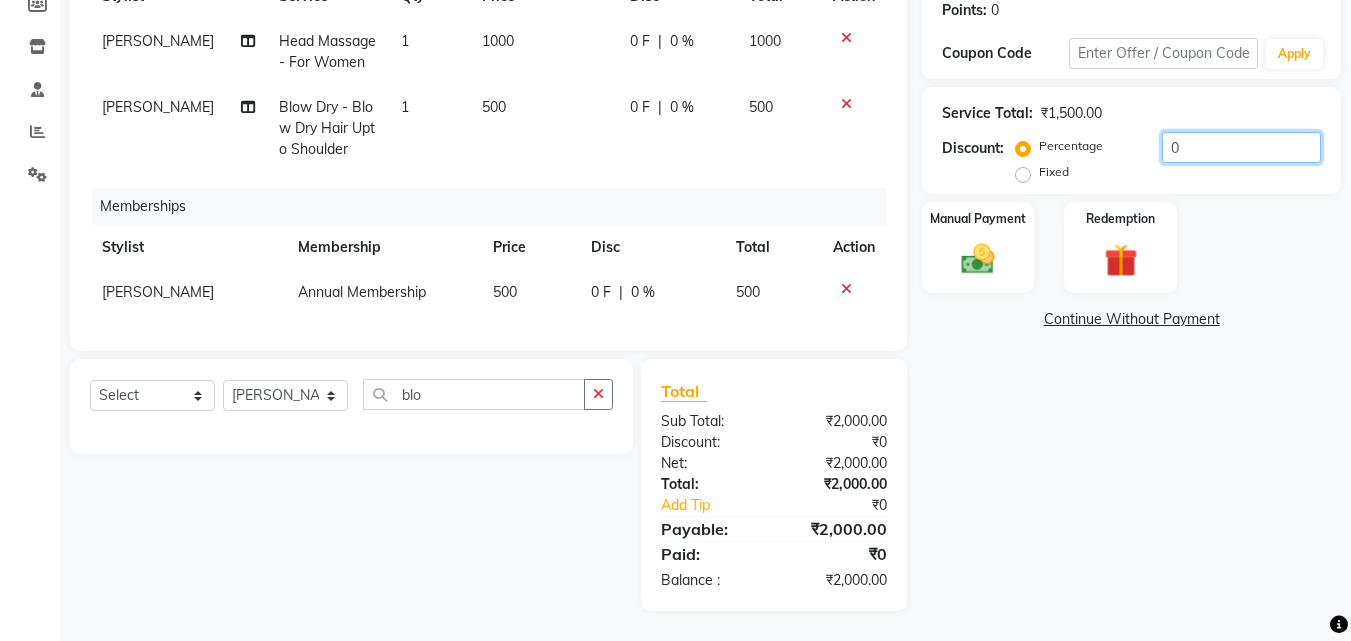 drag, startPoint x: 1211, startPoint y: 136, endPoint x: 1128, endPoint y: 135, distance: 83.00603 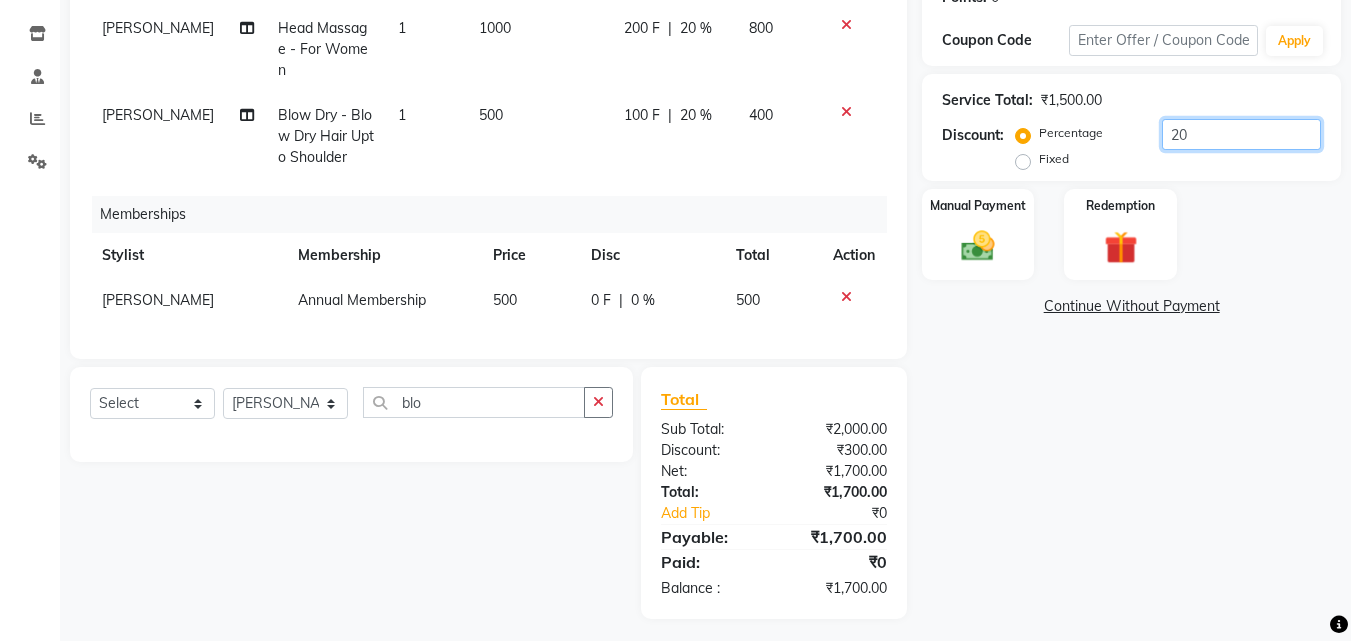 type on "20" 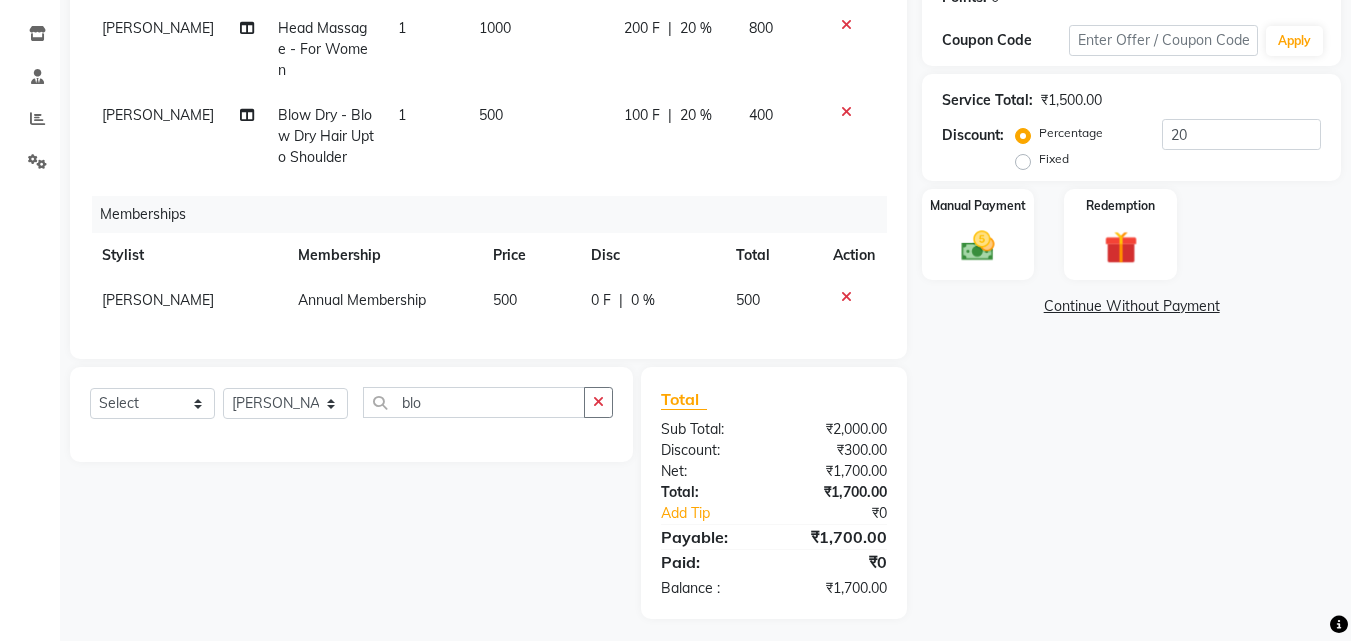 click on "500" 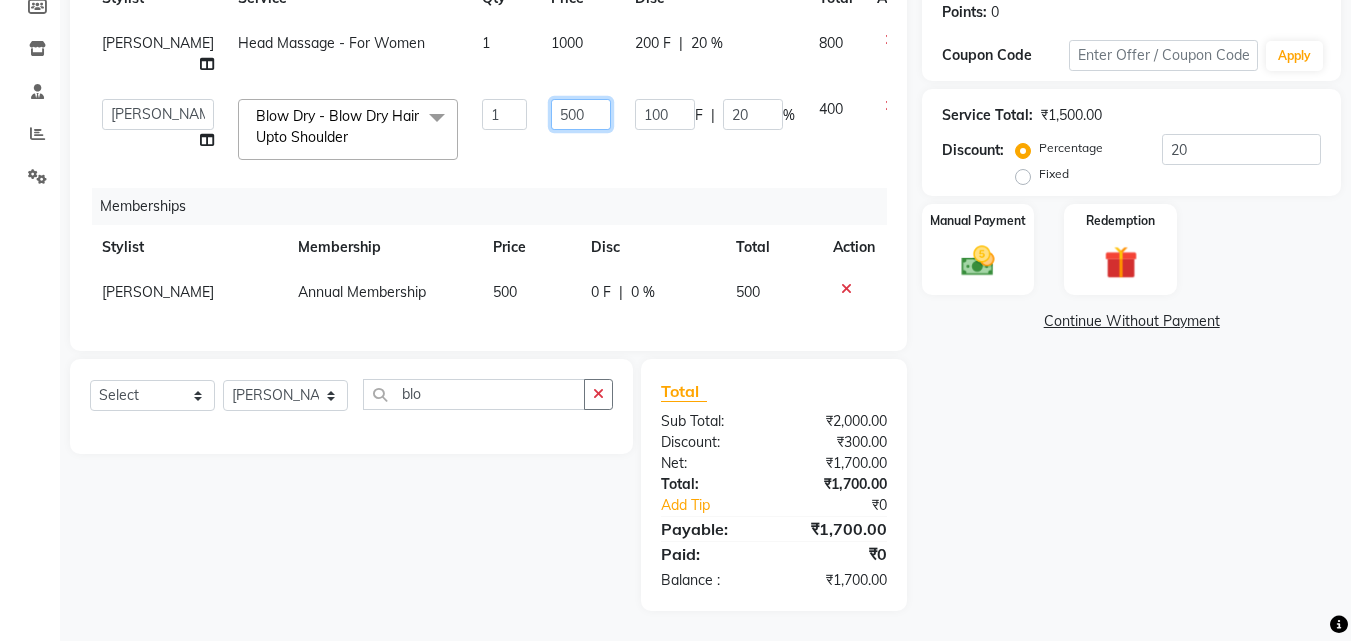 drag, startPoint x: 557, startPoint y: 109, endPoint x: 487, endPoint y: 92, distance: 72.03471 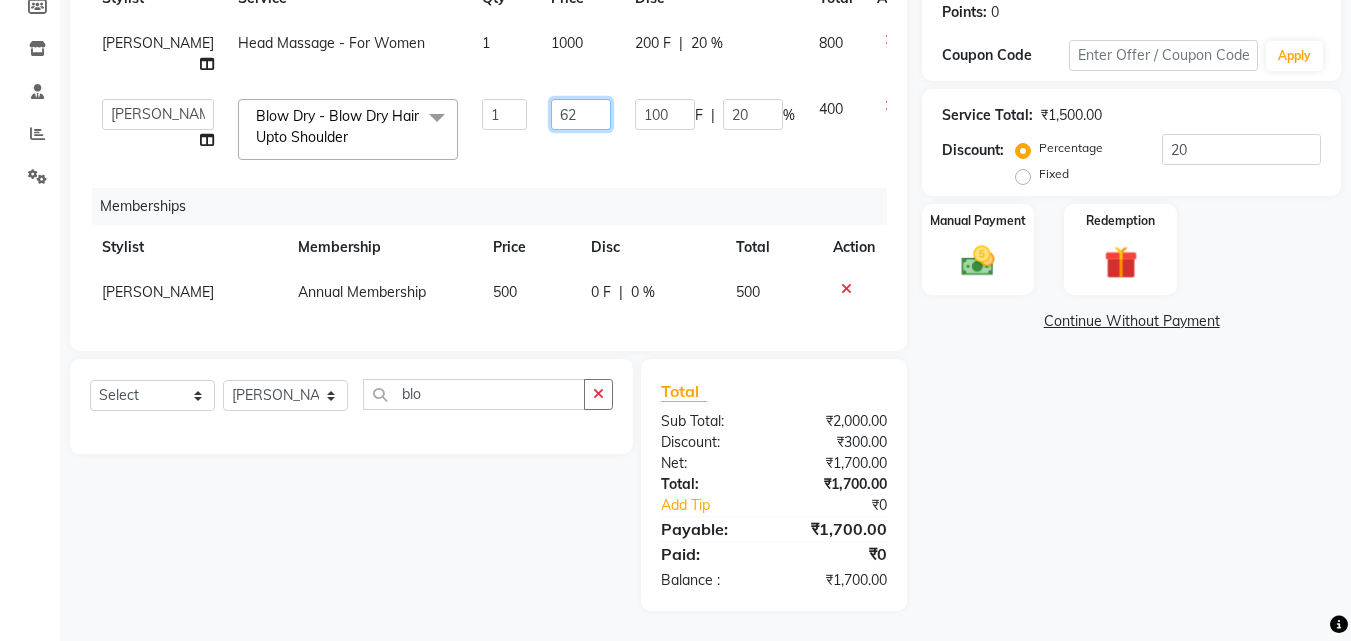 type on "625" 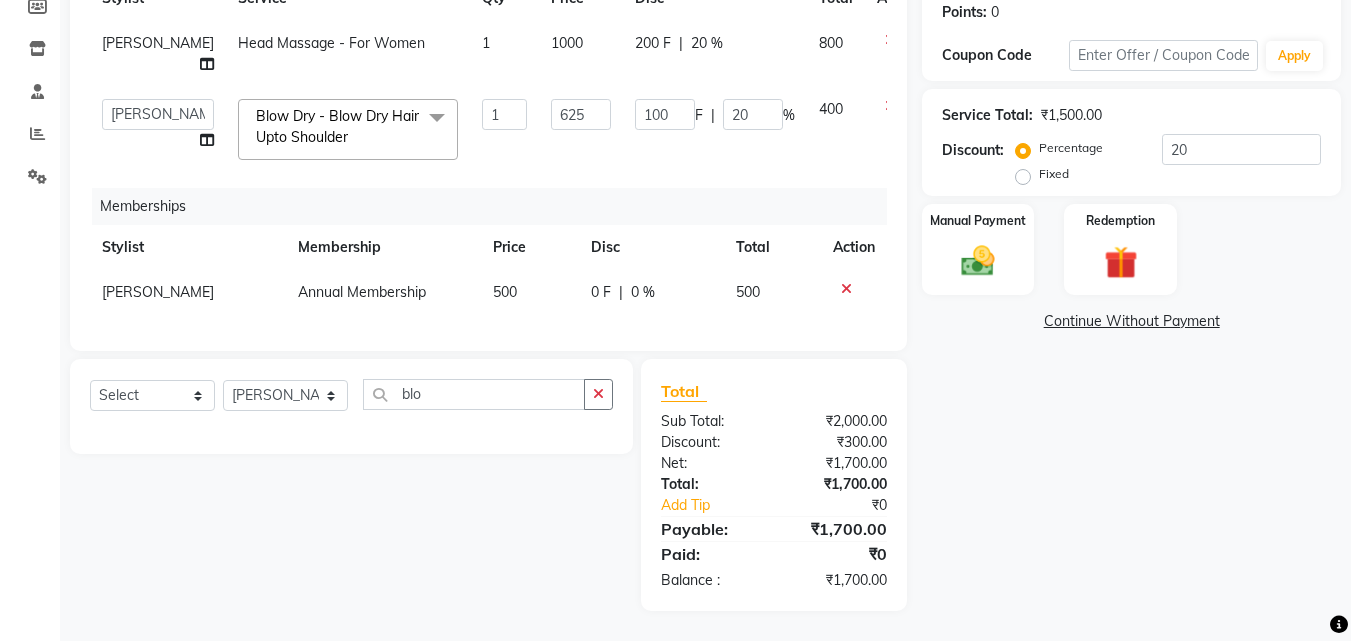 click on "Anwar   Danish   Janardhan   sabiya khan   Sajeda Siddiqui   Samiksha   Shakil   Sharif Ahmed   Shraddha   Vaishali  Blow Dry  - Blow Dry Hair Upto Shoulder  x Nails- Cut file & Polish Treatment For Skin  - Glow Peel Treatment Advance Facial - Hydra Facial ( Machine use ) O THREE FACIAL Fruit Clean Up Pre Lightining   - Per Streak Pre Lightining   - Hair Upto Neck Pre Lightining   - Hair Upto Shoulder Pre Lightining   - Hair Below Shoulder Pre Lightining   - Hair Upto Waist Pre Lightining   - For Men Hair Treatment(Hair Spa)  - Hair Upto Neck Hair Treatment(Hair Spa)  - Hair Upto Shoulder Hair Treatment(Hair Spa)  - Hair Below Shoulder Hair Treatment(Hair Spa)  - Hair Upto Waist Hair Treatment(Hair Spa)  - For Men Loreal Scalp Advanced Treatment - For women Loreal Scalp Advanced Clay Treatment  3TENX SPA Head Massage  - For Women Head Massage  - For Men Head Massage  - For Women With Shampoo Head Massage  - For Men With Shampoo Anti Dandruff  - For Women Anti Dandruff  - For Men Botox Treatment  - Fringe 1" 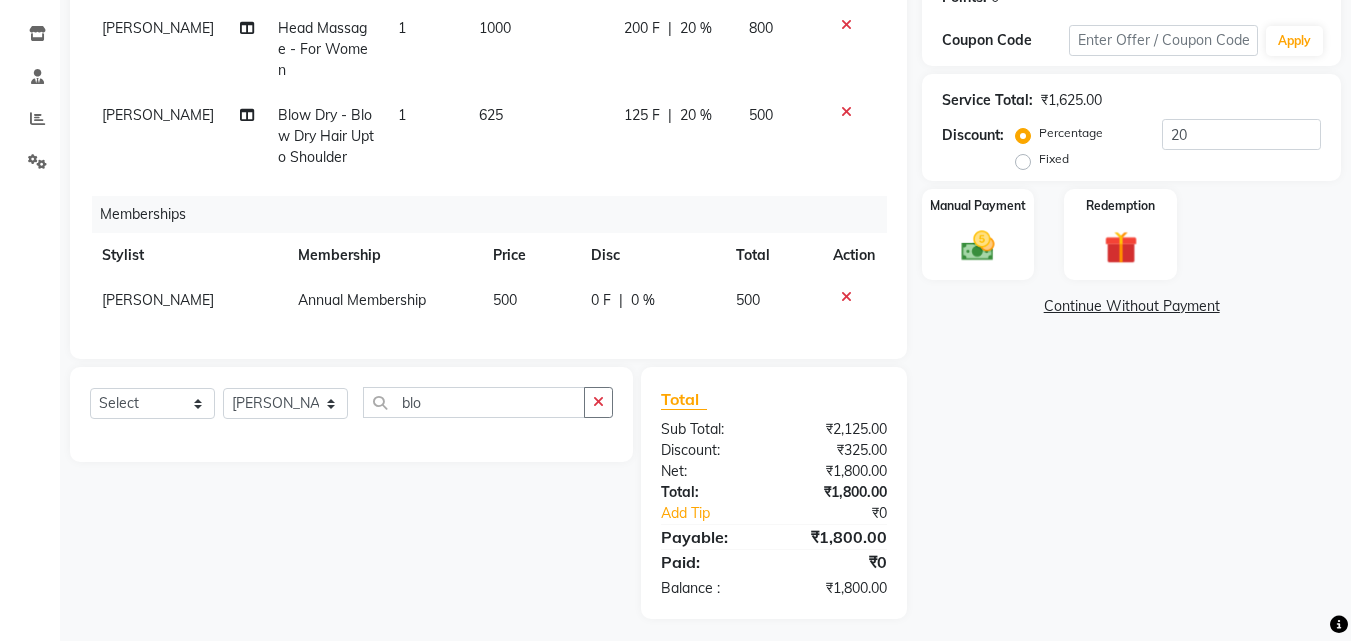 scroll, scrollTop: 326, scrollLeft: 0, axis: vertical 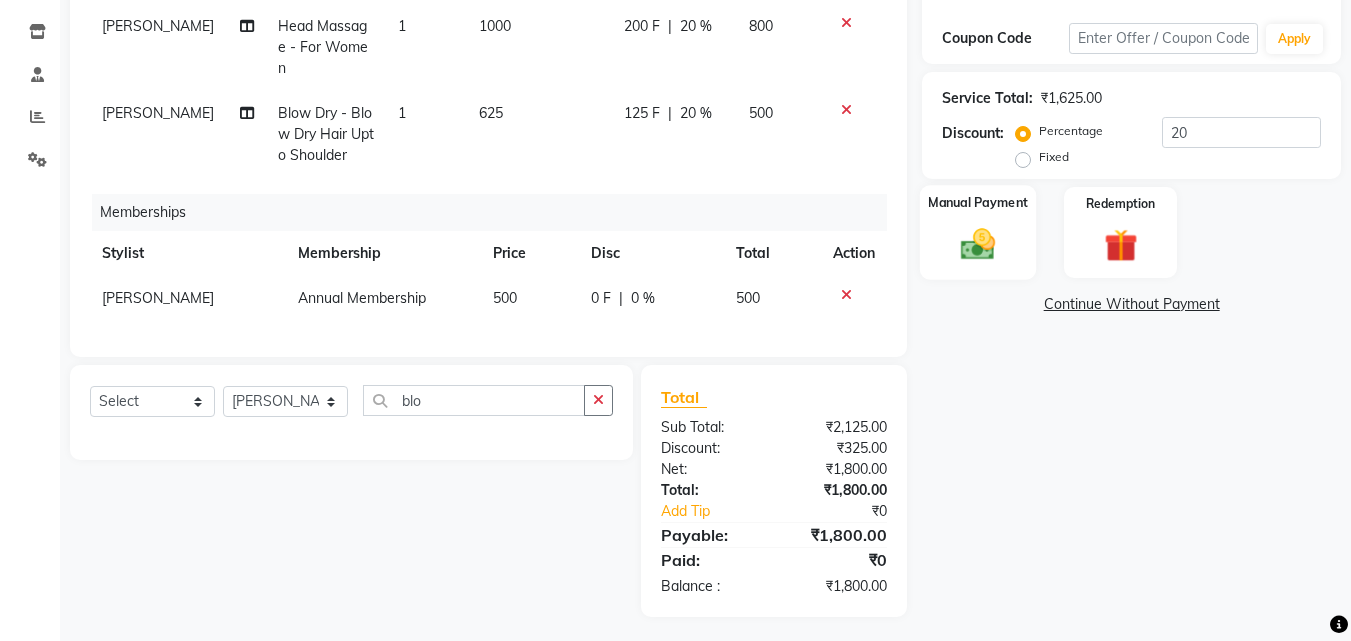click 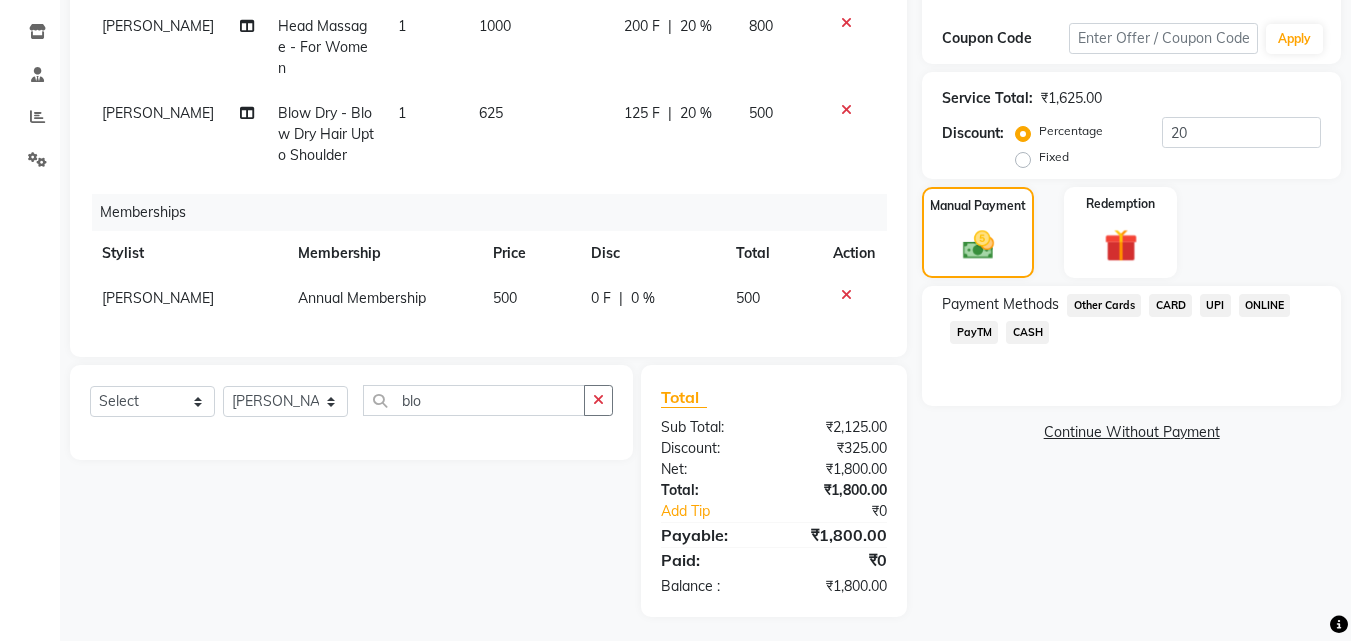 click on "UPI" 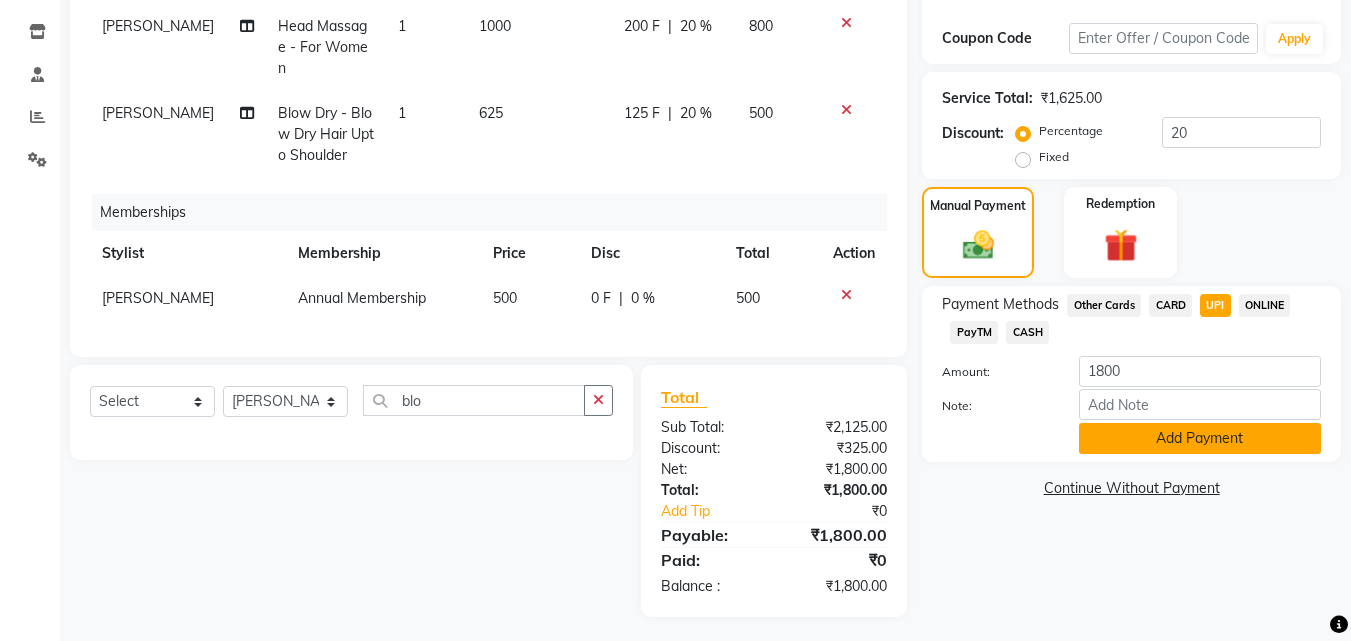 click on "Add Payment" 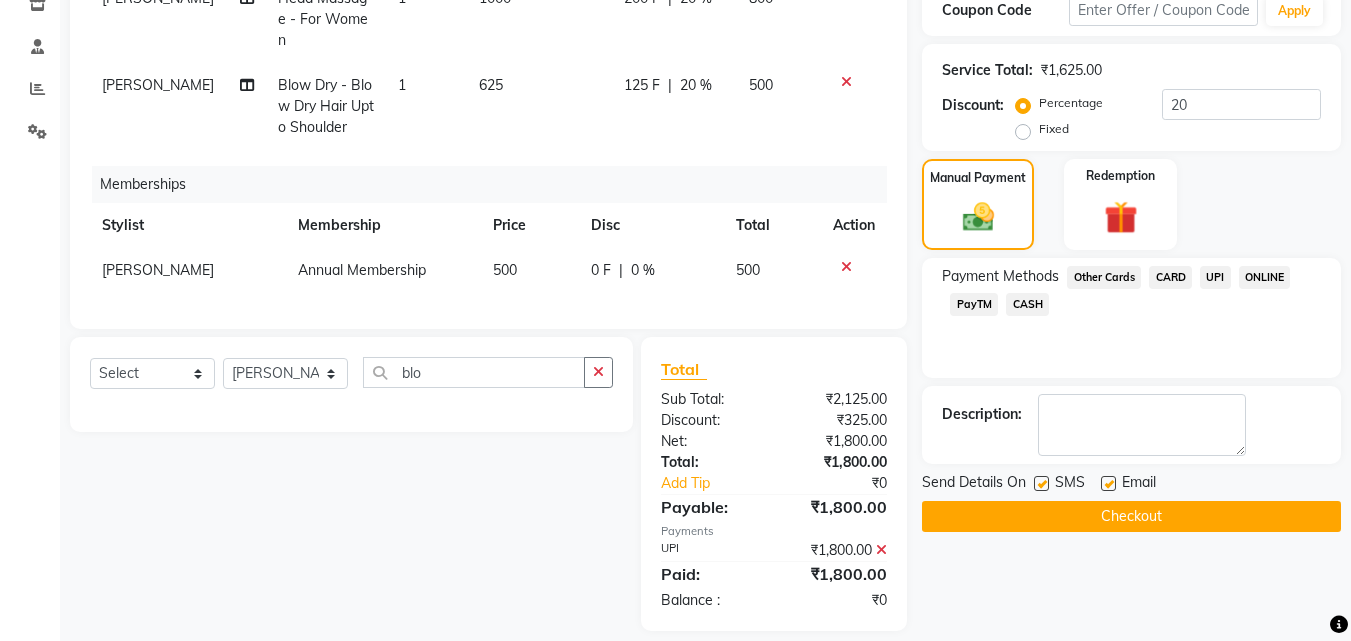 scroll, scrollTop: 368, scrollLeft: 0, axis: vertical 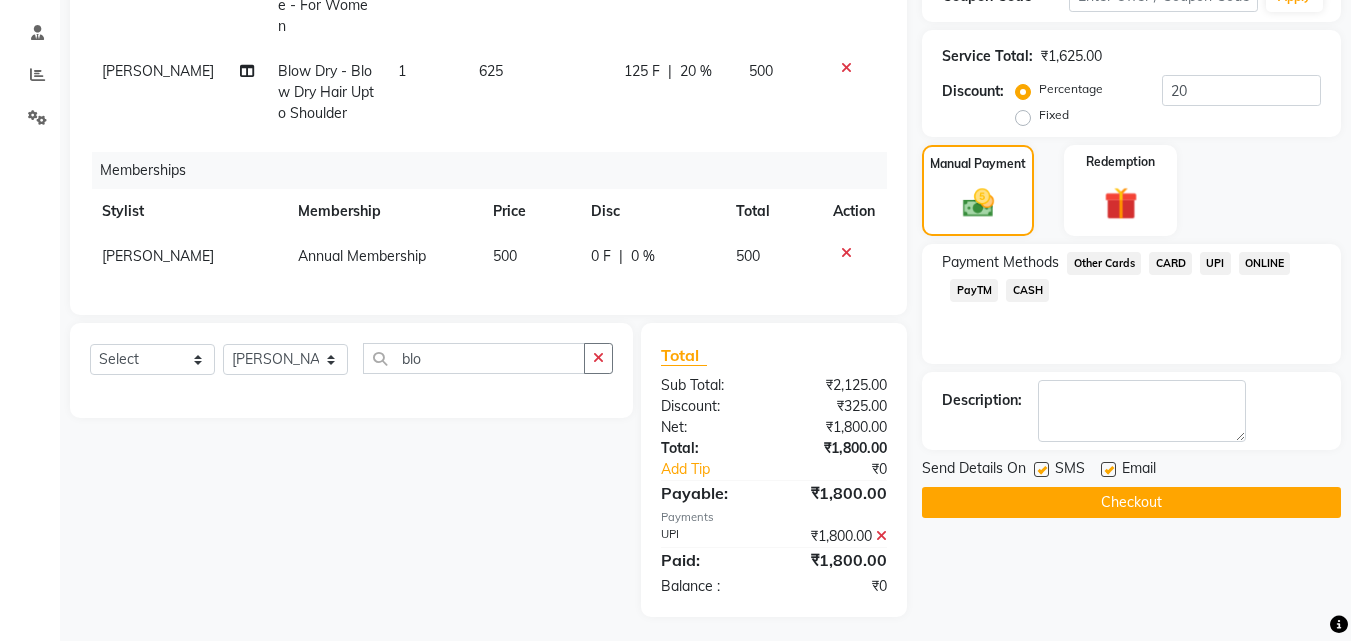 click on "Checkout" 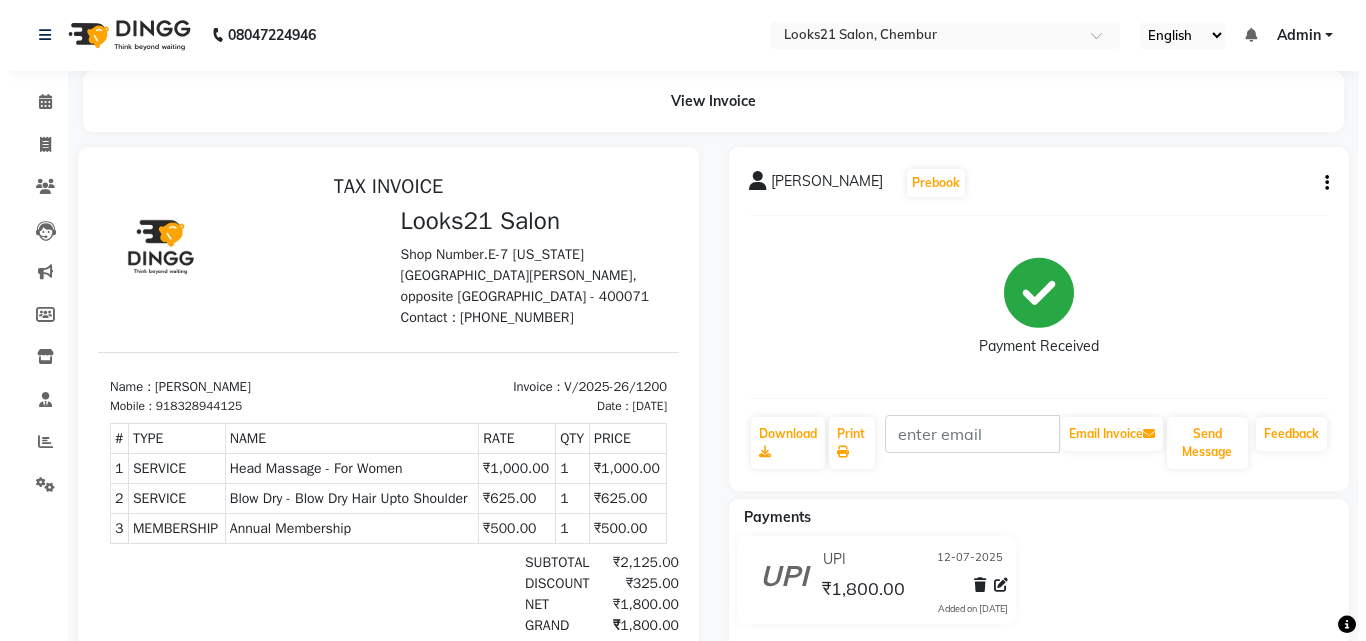 scroll, scrollTop: 0, scrollLeft: 0, axis: both 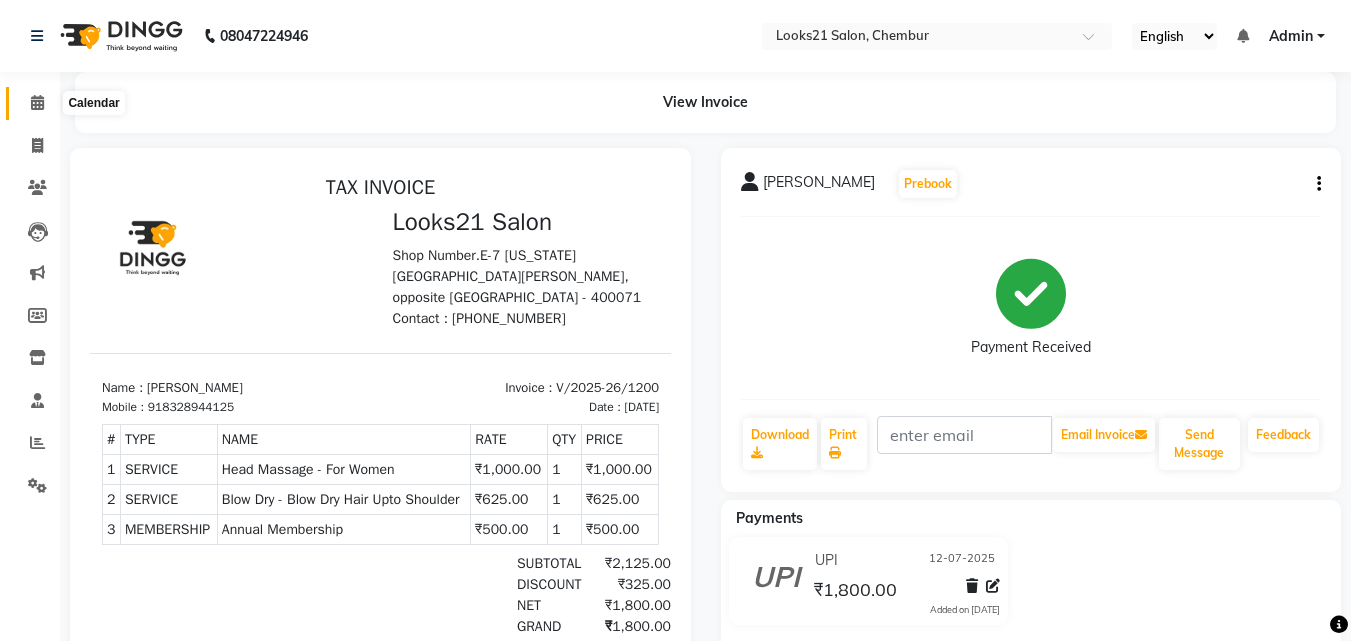 click 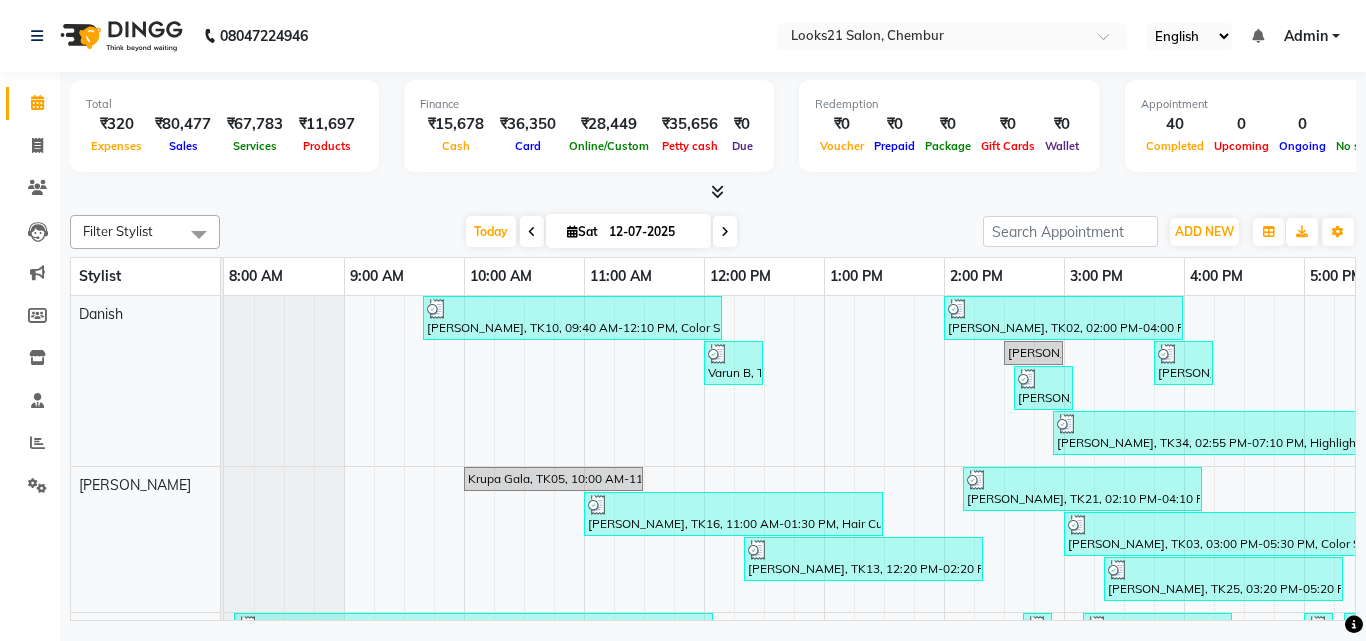 scroll, scrollTop: 498, scrollLeft: 0, axis: vertical 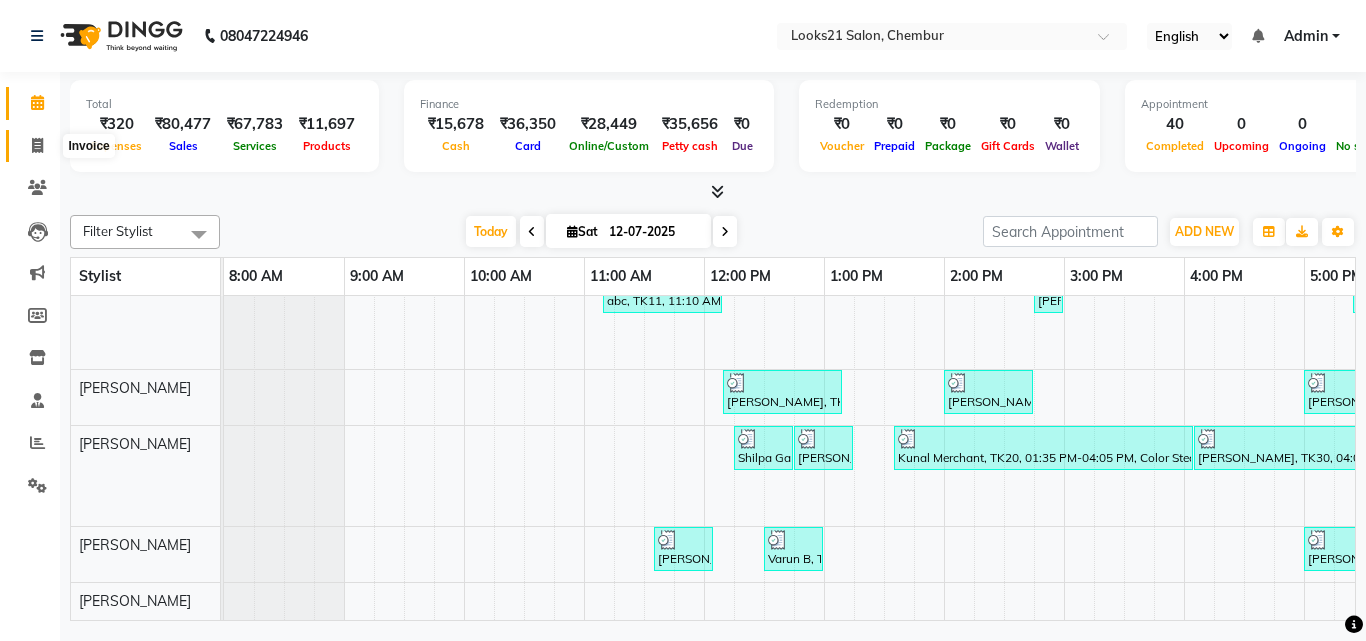 click 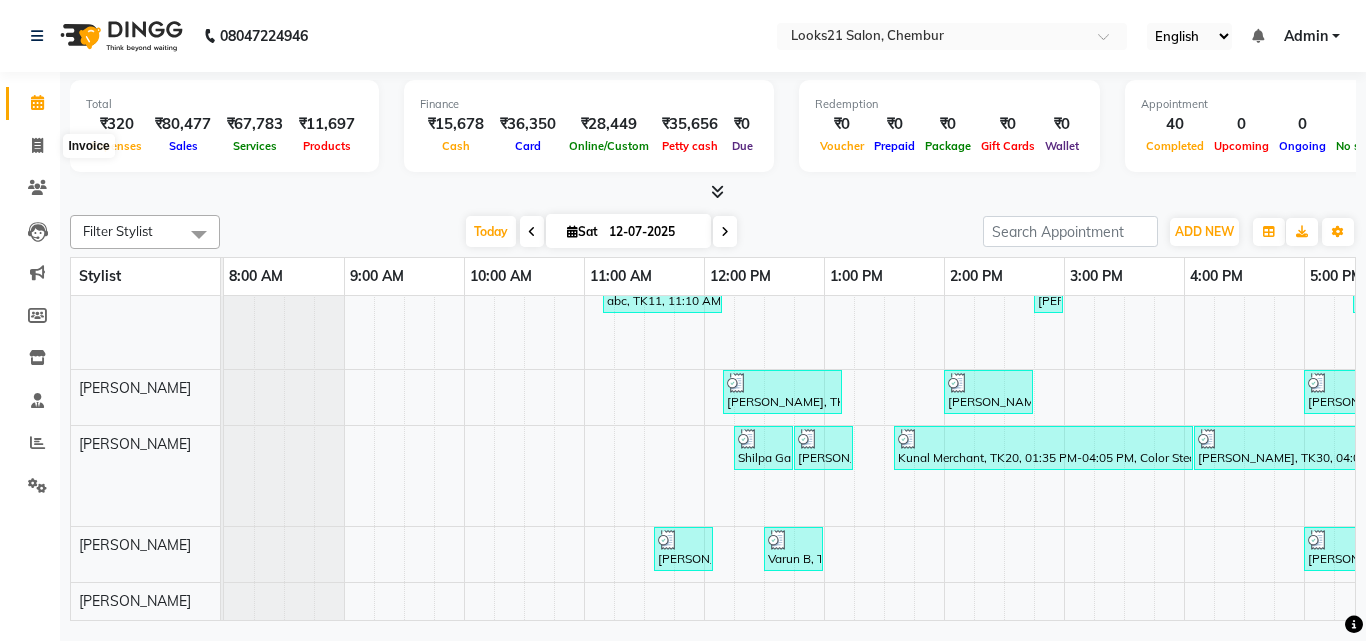 select on "service" 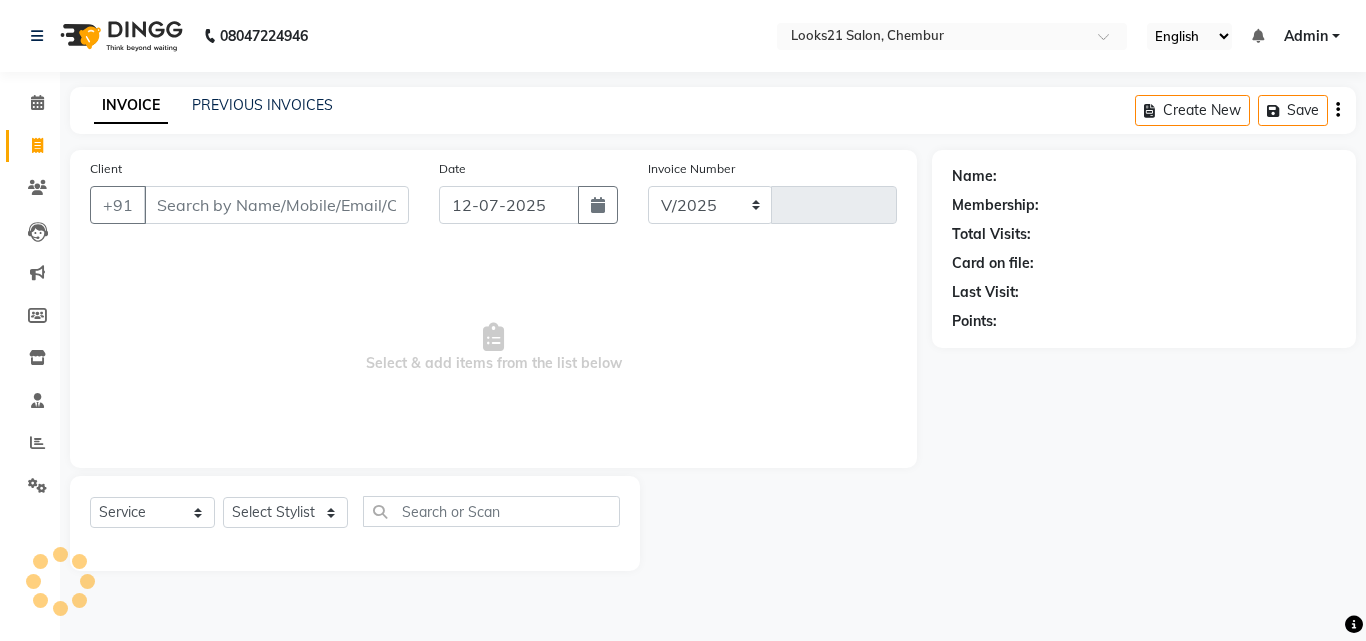 select on "844" 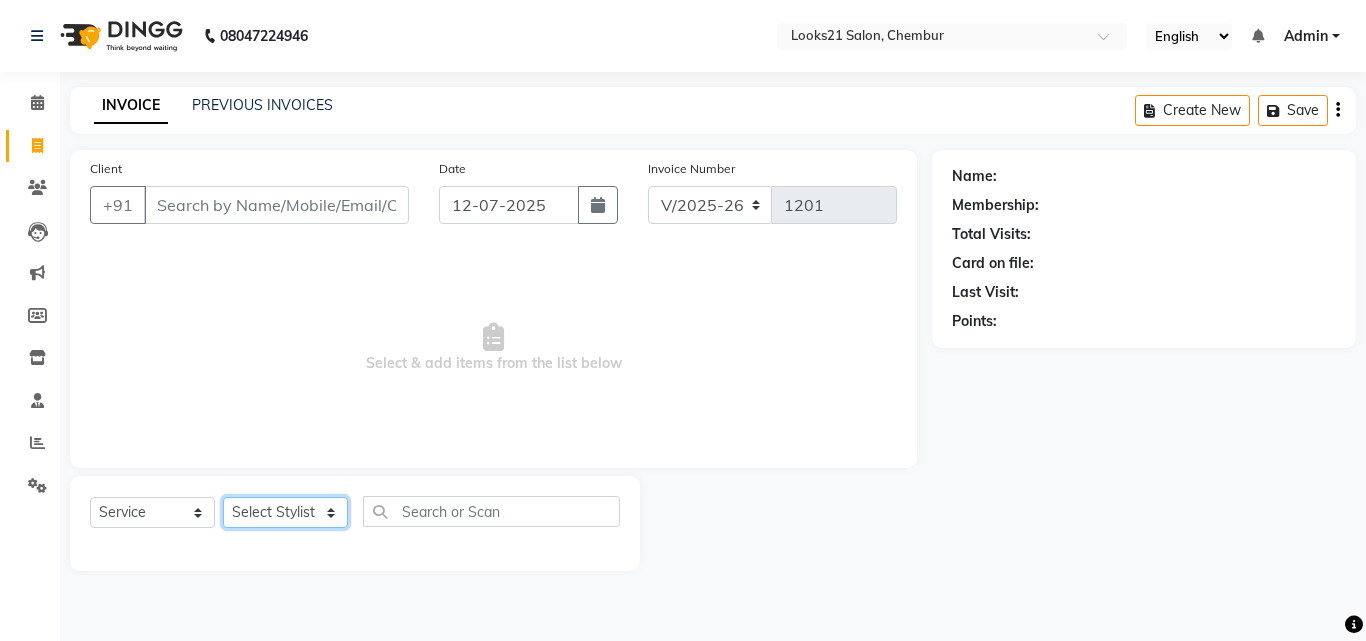 click on "Select Stylist" 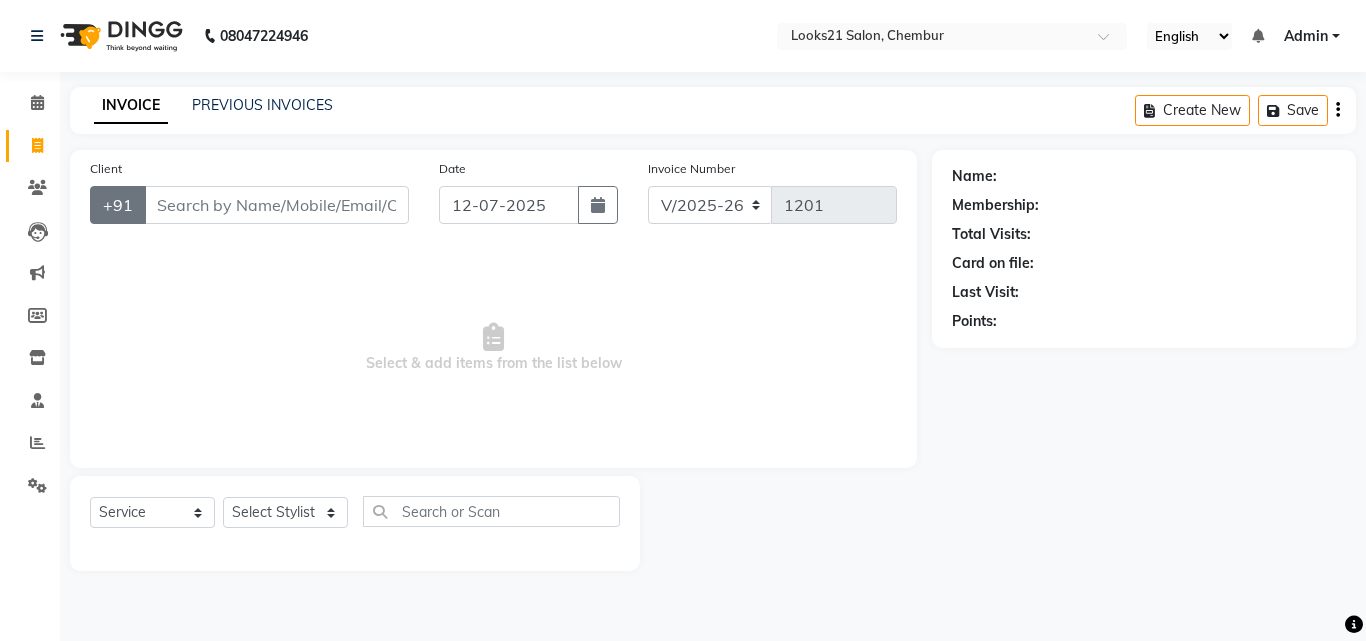click on "+91" 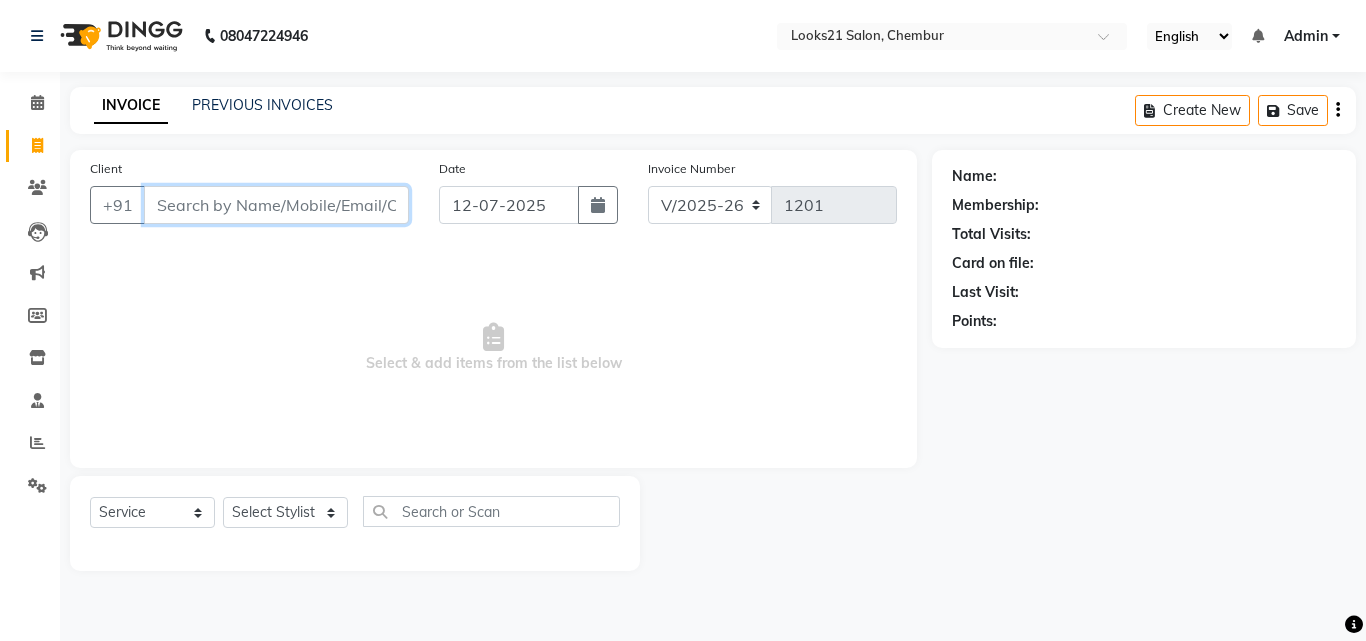 click on "Client" at bounding box center [276, 205] 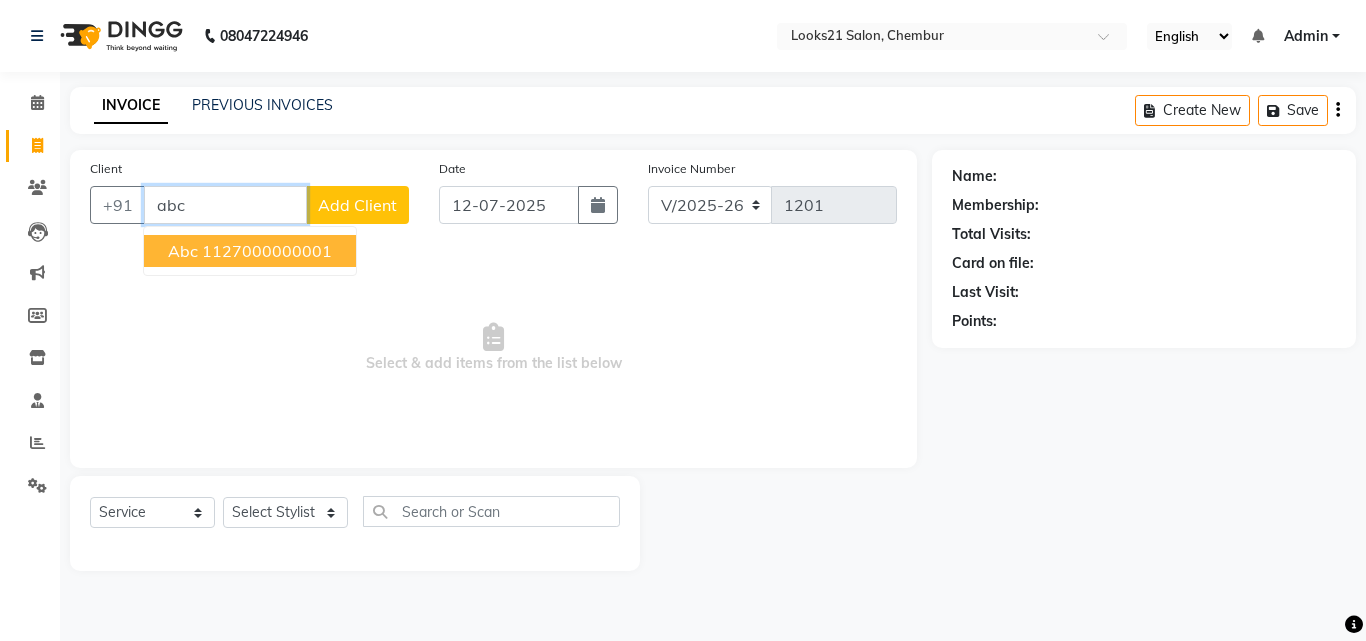 click on "1127000000001" at bounding box center (267, 251) 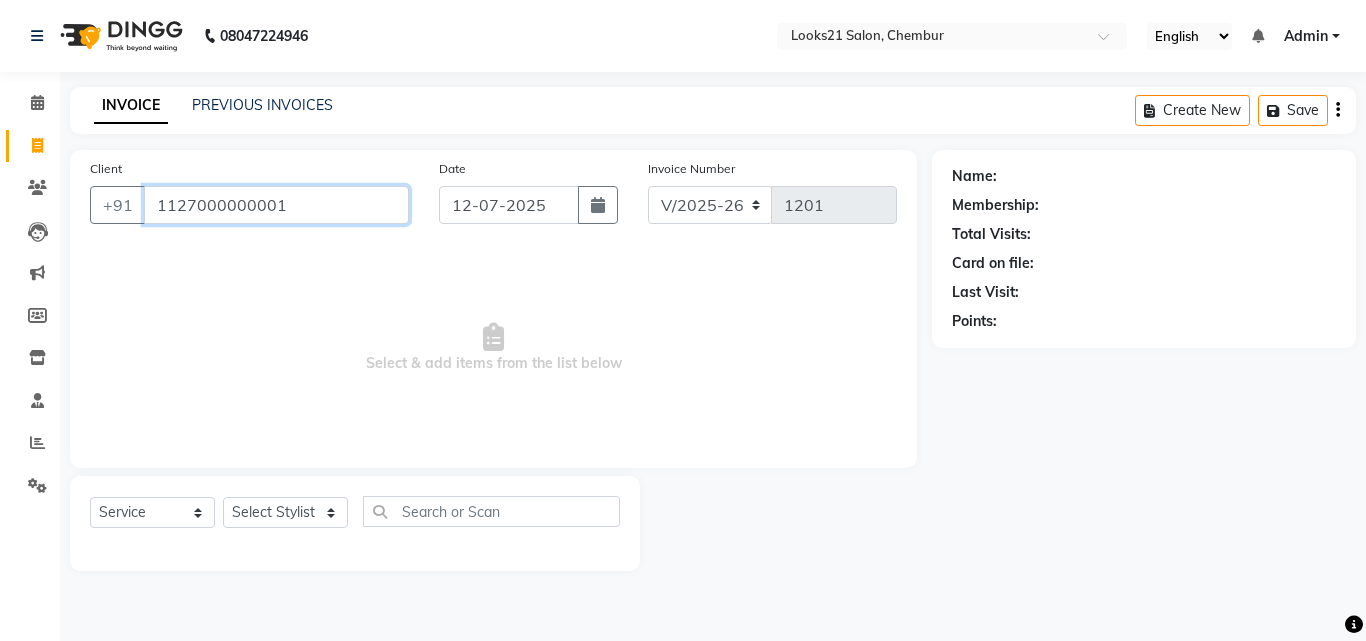 type on "1127000000001" 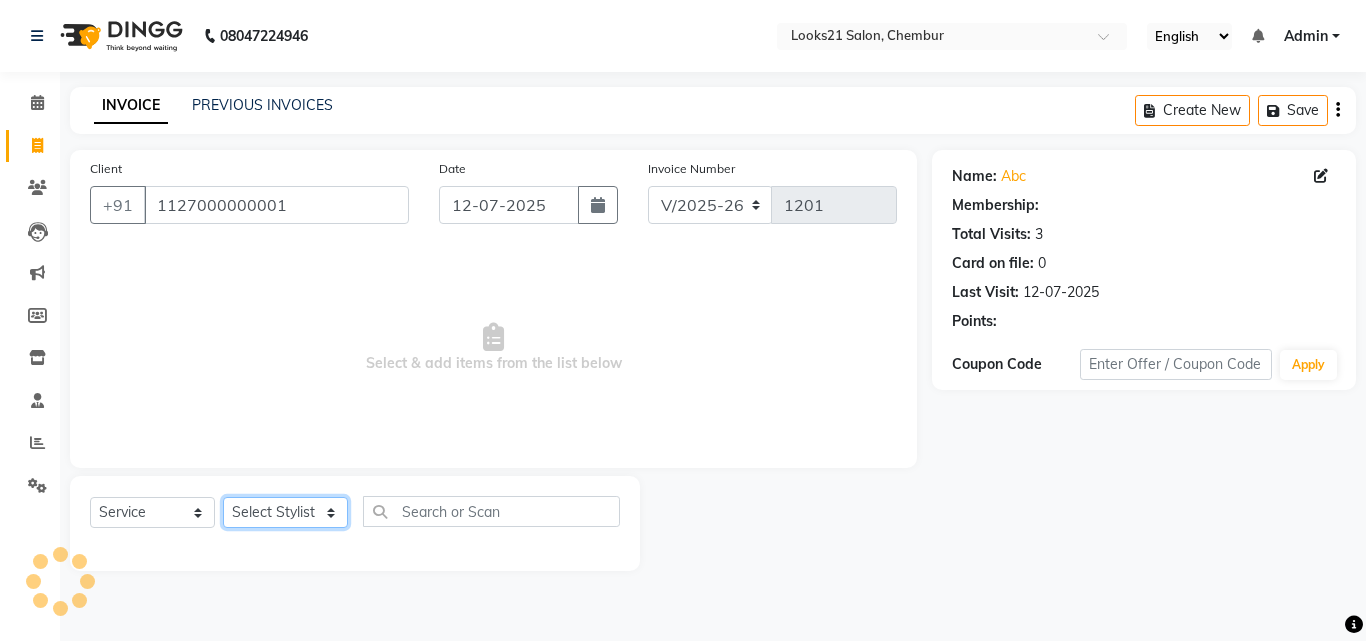 click on "Select Stylist Anwar Danish Janardhan sabiya khan Sajeda Siddiqui Samiksha Shakil Sharif Ahmed Shraddha Vaishali" 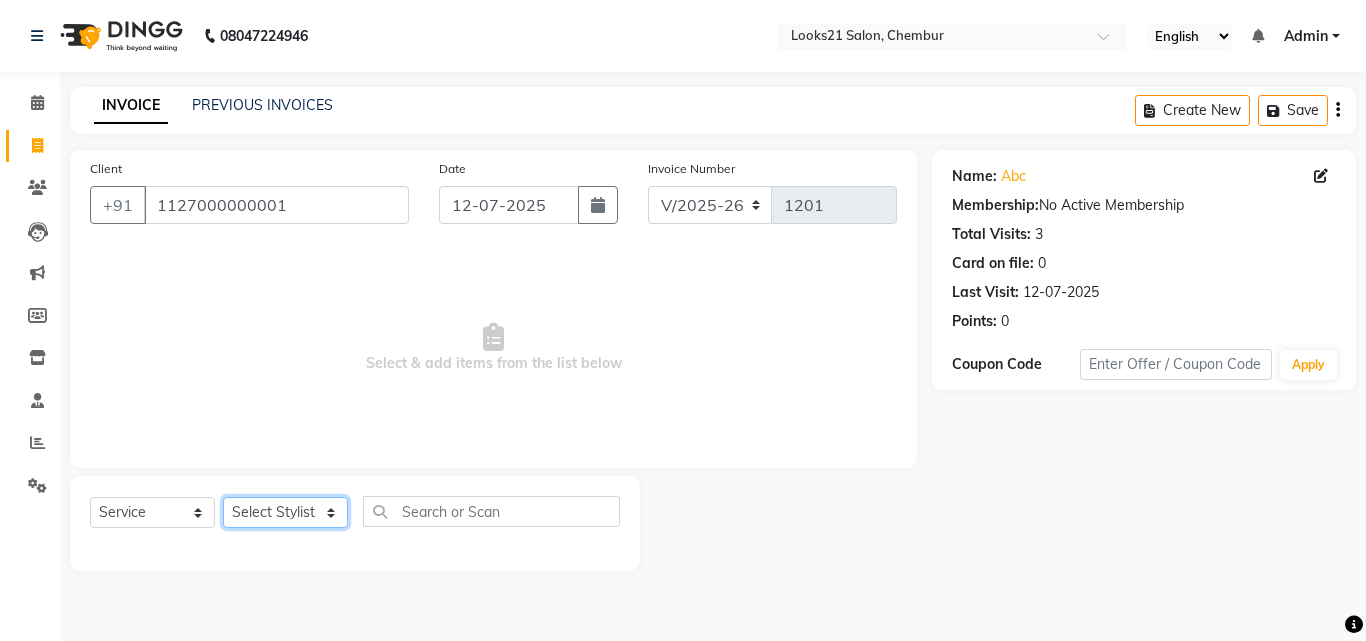 select on "13884" 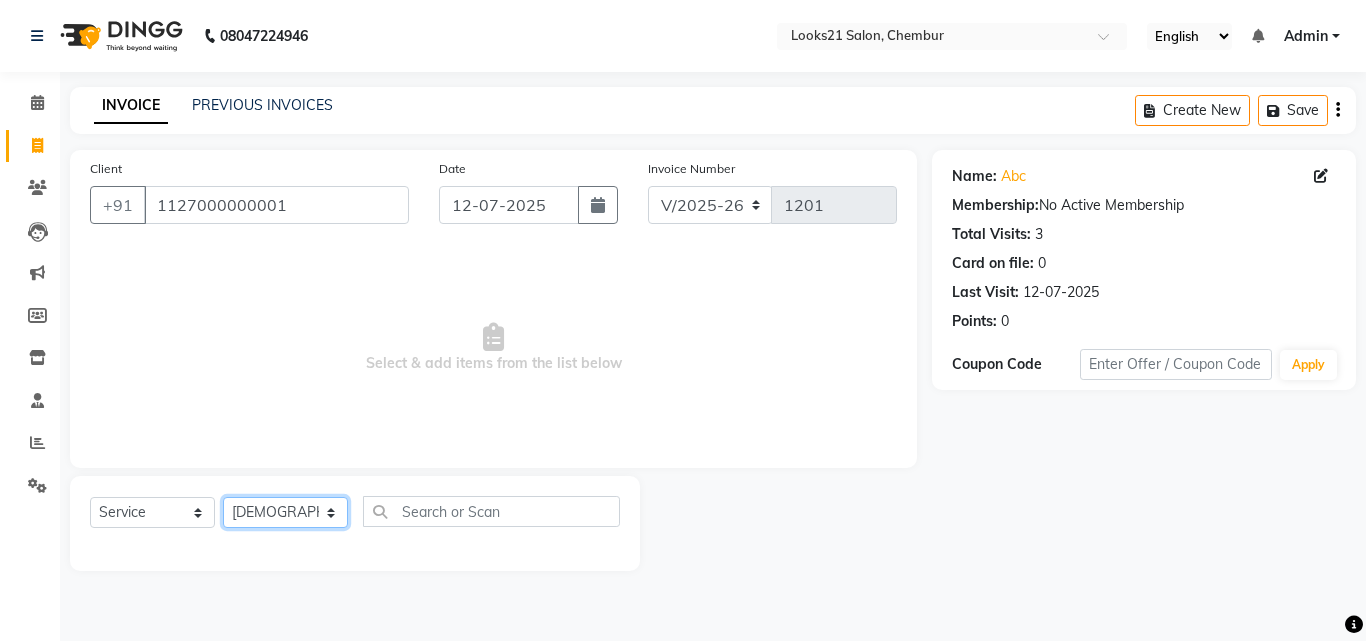 click on "Select Stylist Anwar Danish Janardhan sabiya khan Sajeda Siddiqui Samiksha Shakil Sharif Ahmed Shraddha Vaishali" 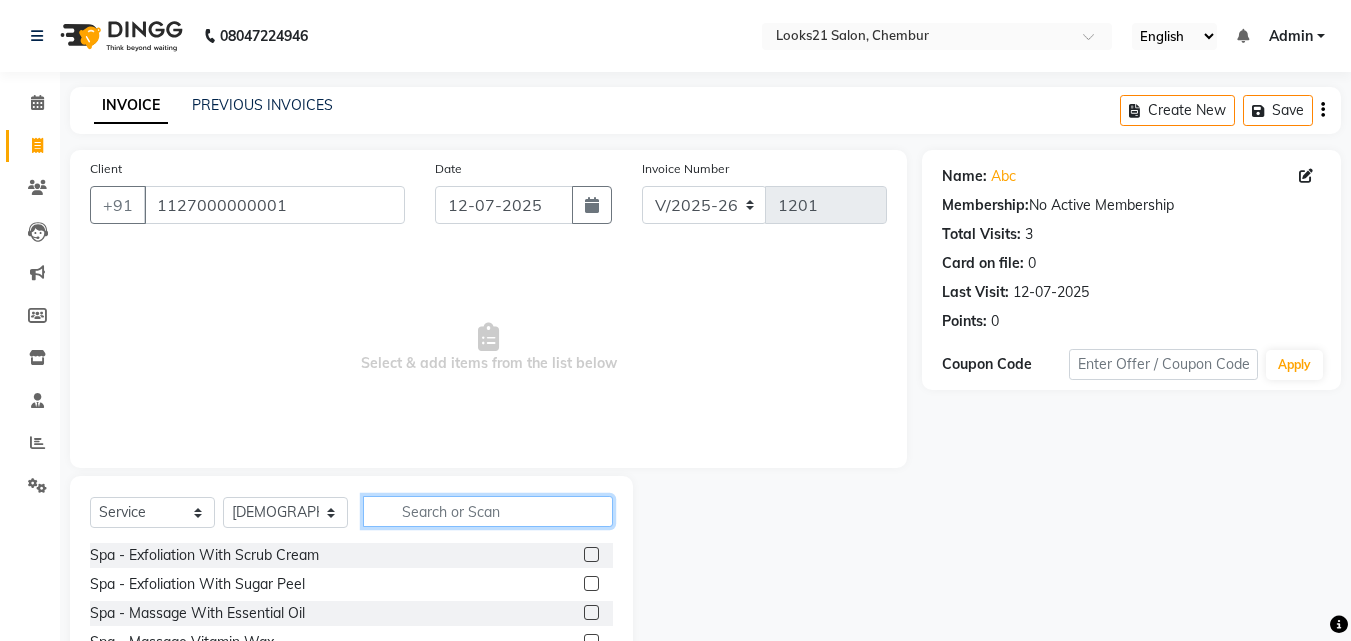 click 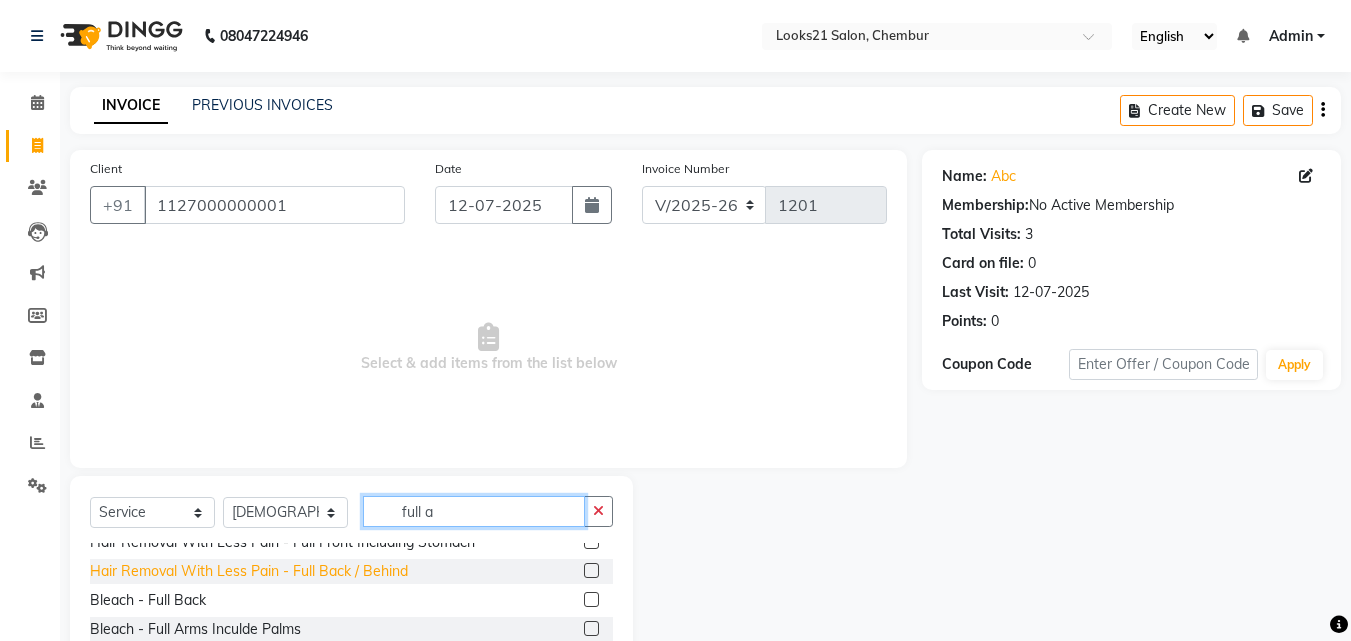 scroll, scrollTop: 0, scrollLeft: 0, axis: both 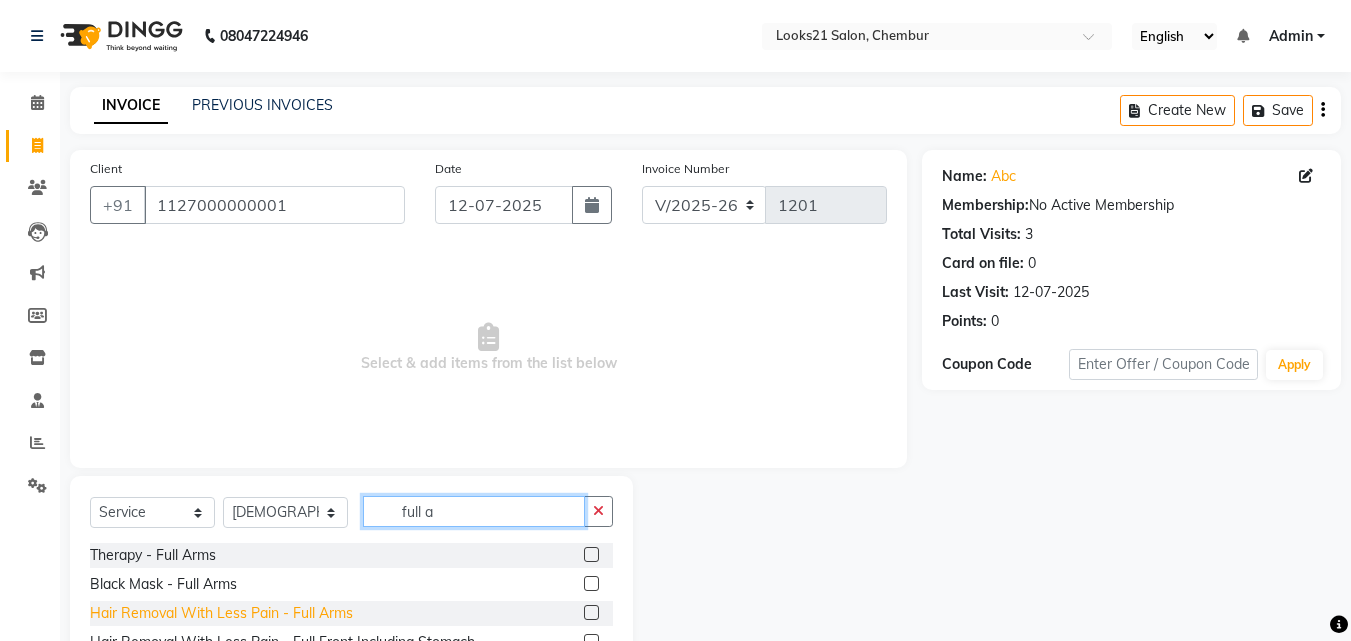 type on "full a" 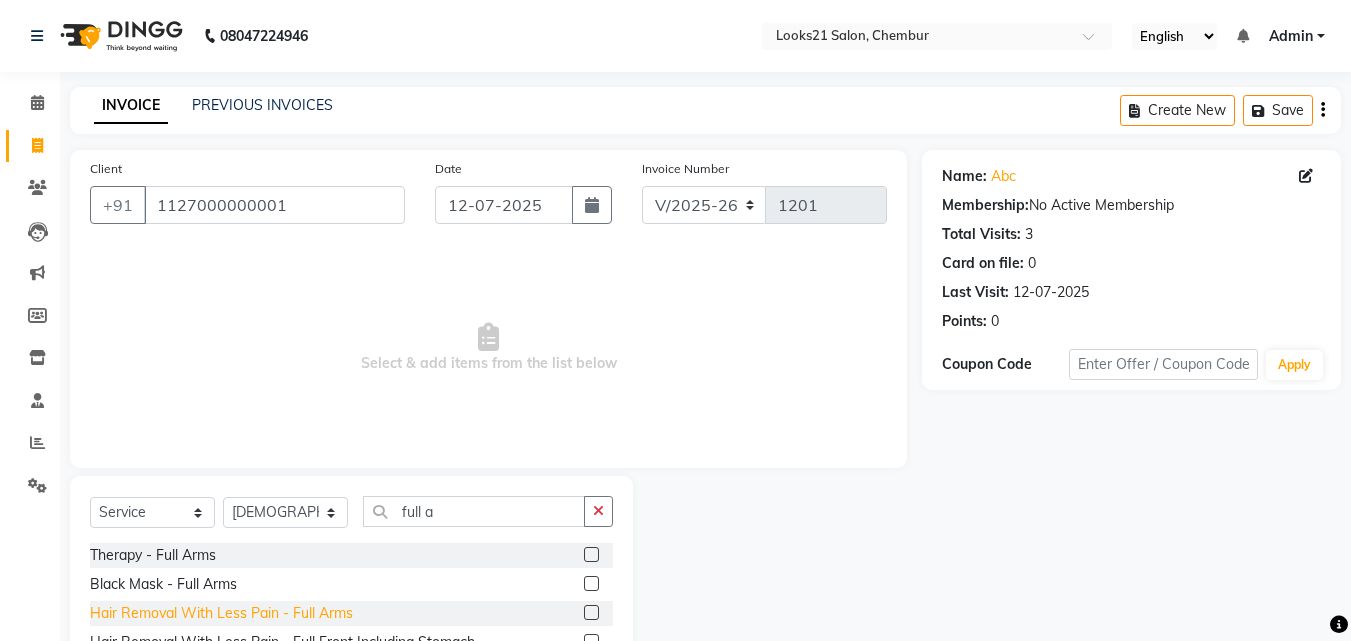 click on "Hair Removal With Less Pain  - Full Arms" 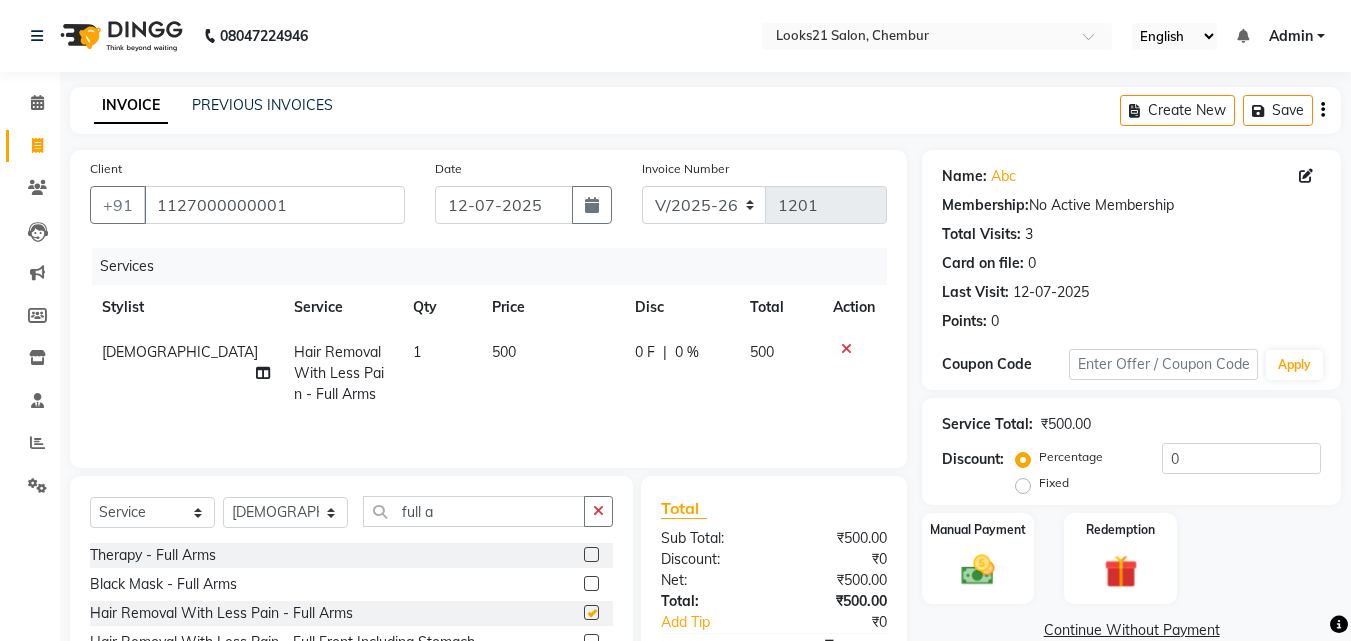 checkbox on "false" 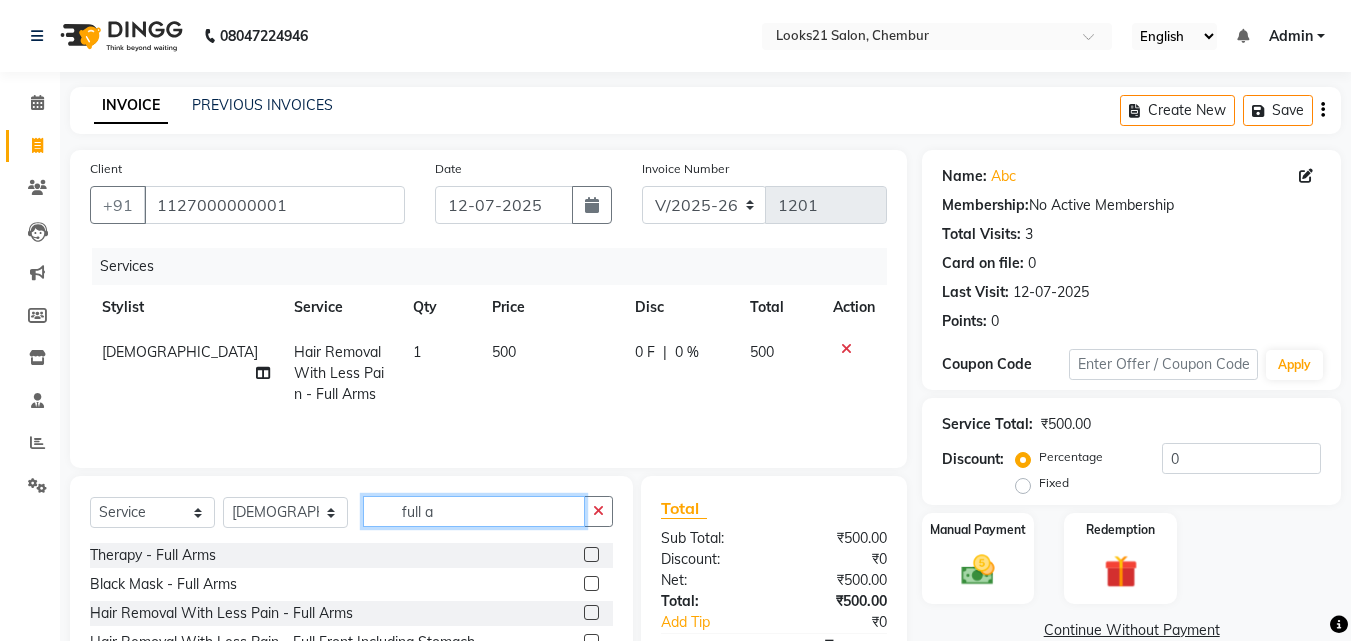 drag, startPoint x: 452, startPoint y: 504, endPoint x: 322, endPoint y: 495, distance: 130.31117 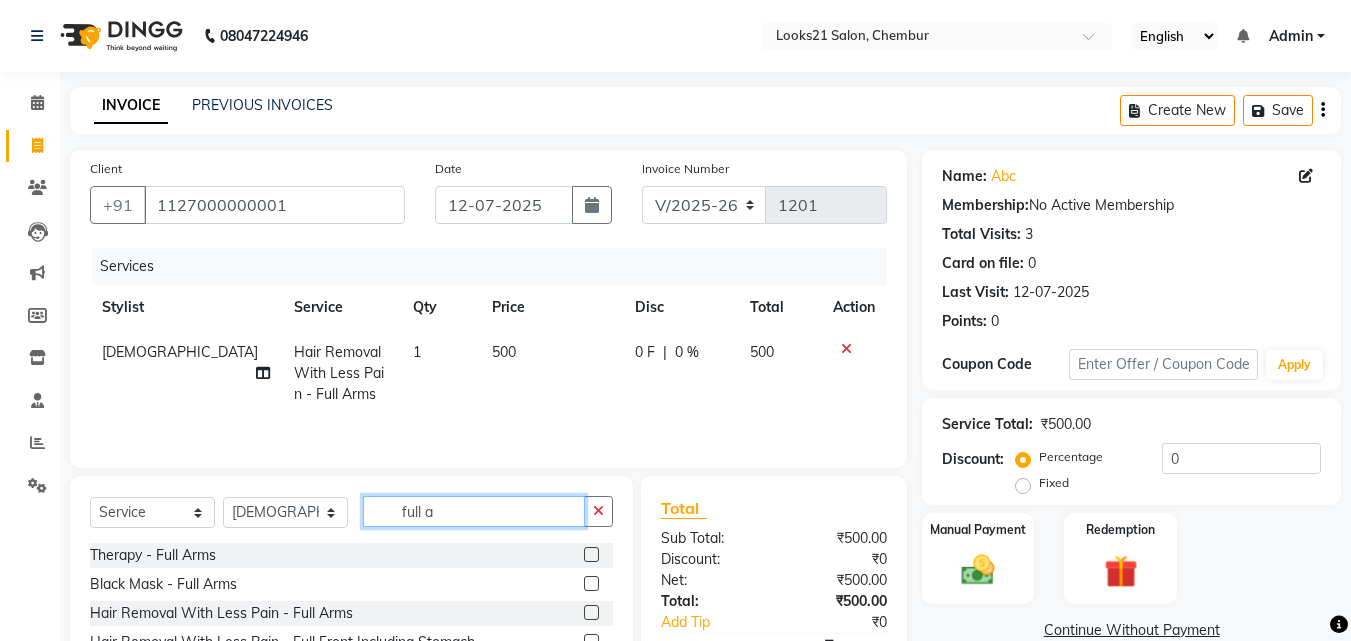 click on "full a" 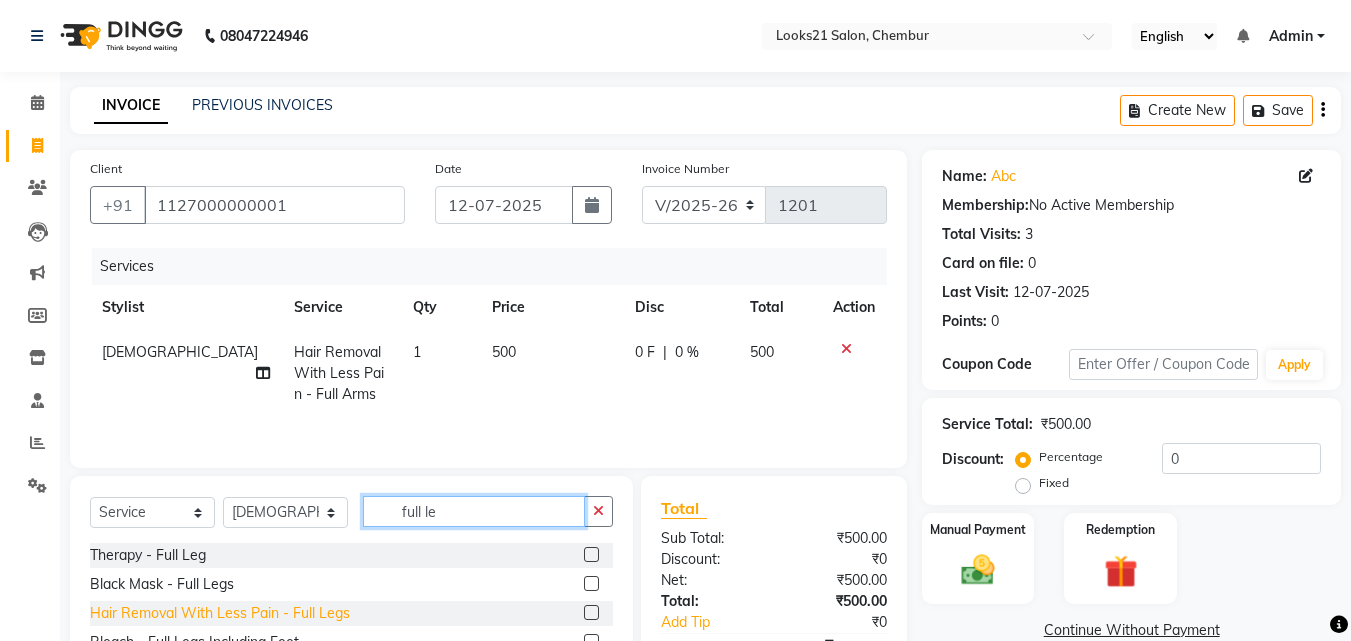 type on "full le" 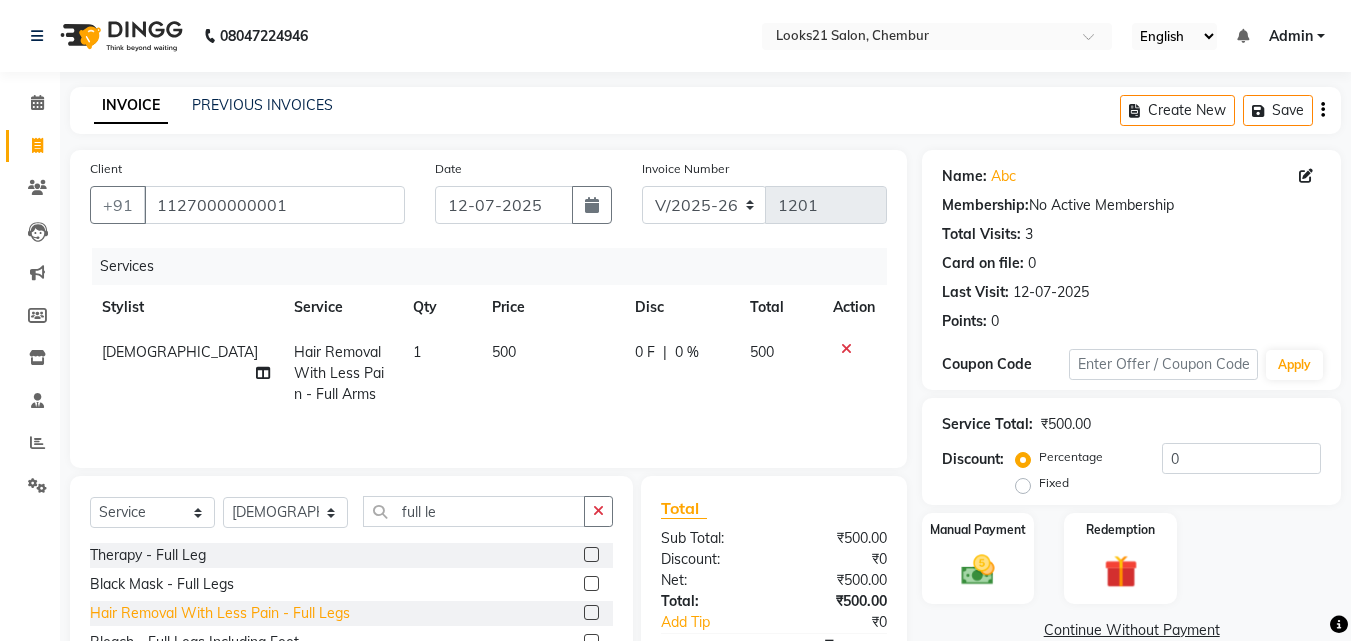 click on "Hair Removal With Less Pain  - Full Legs" 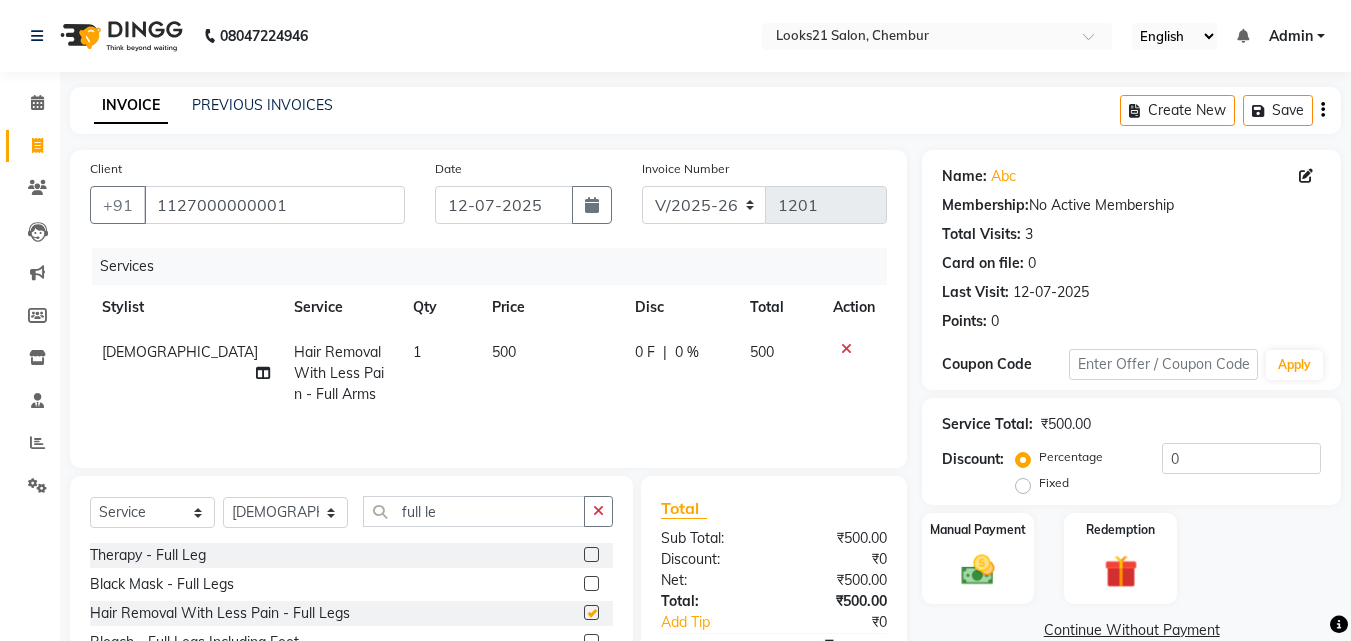 checkbox on "false" 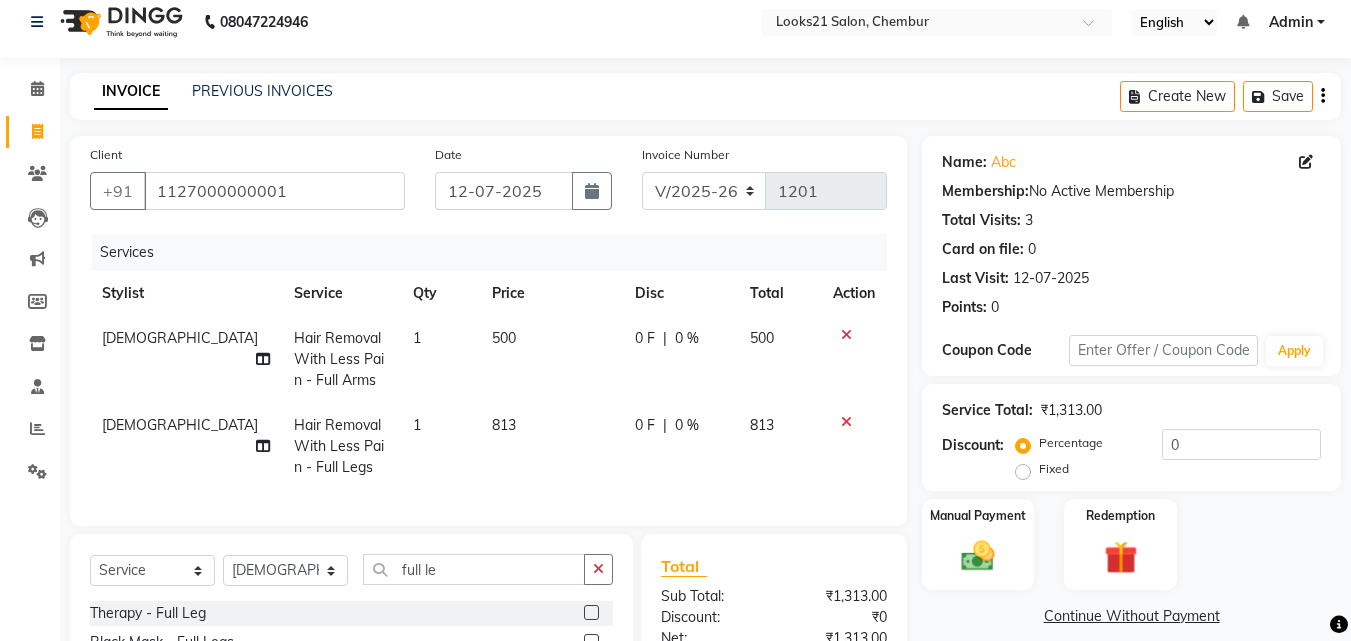 scroll, scrollTop: 221, scrollLeft: 0, axis: vertical 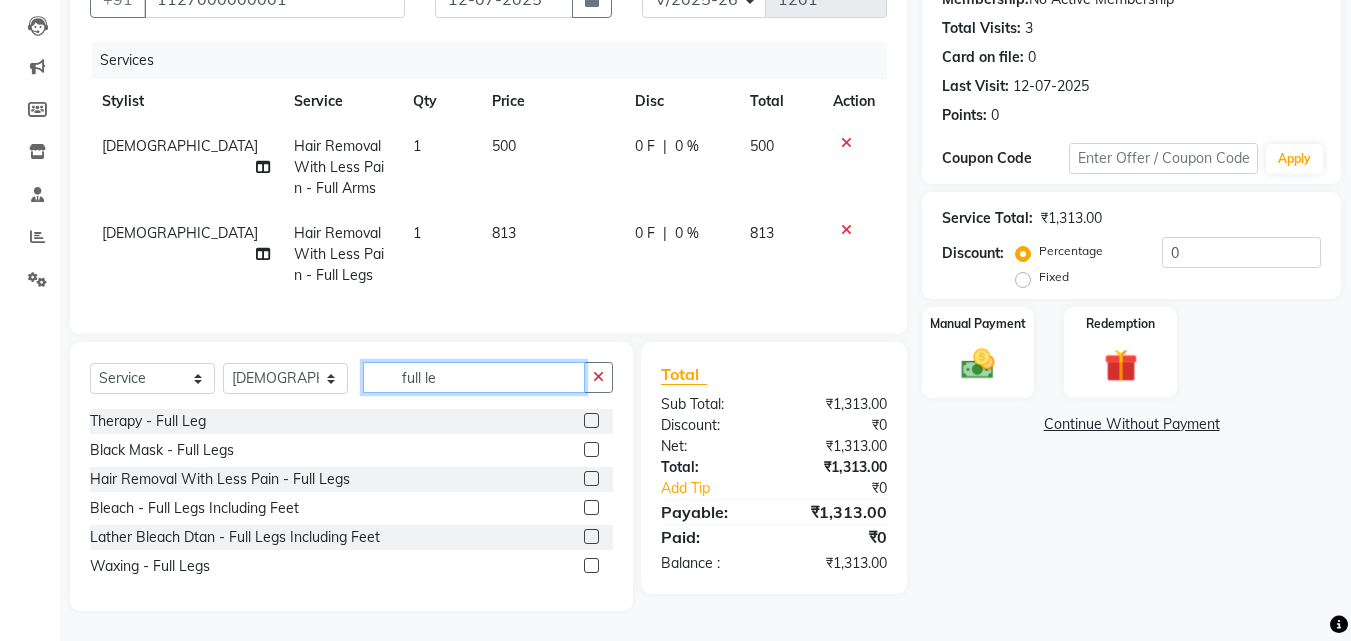 drag, startPoint x: 450, startPoint y: 374, endPoint x: 291, endPoint y: 370, distance: 159.05031 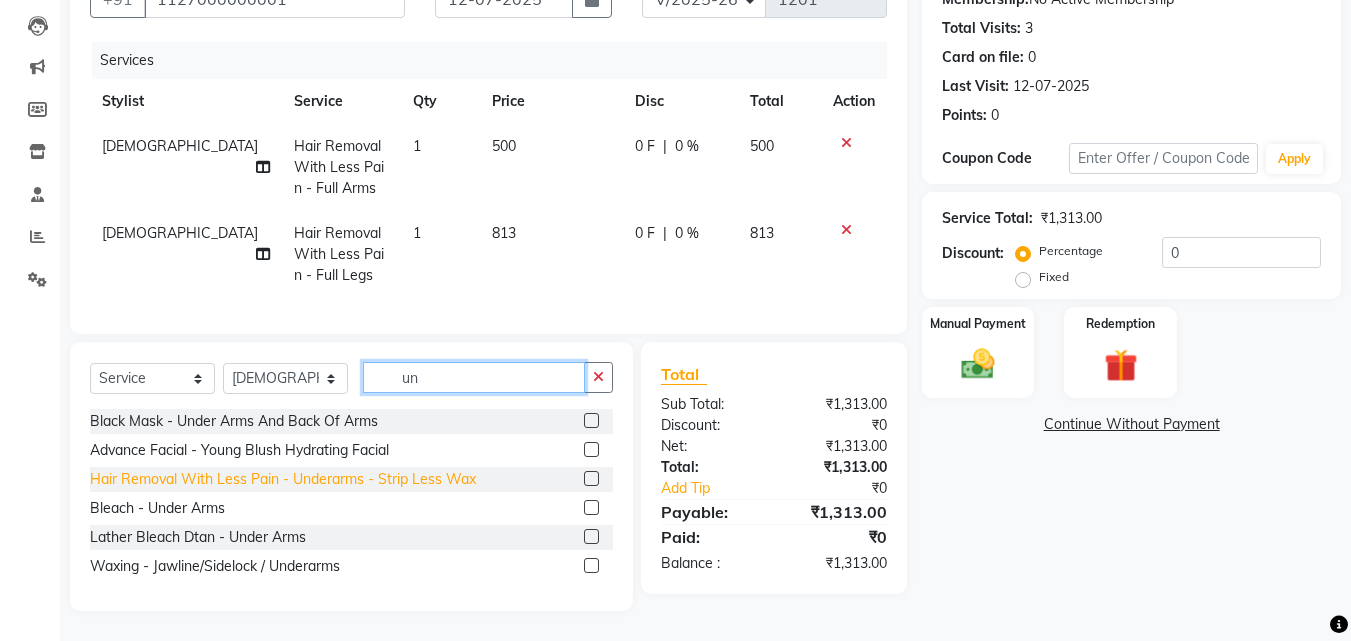 type on "un" 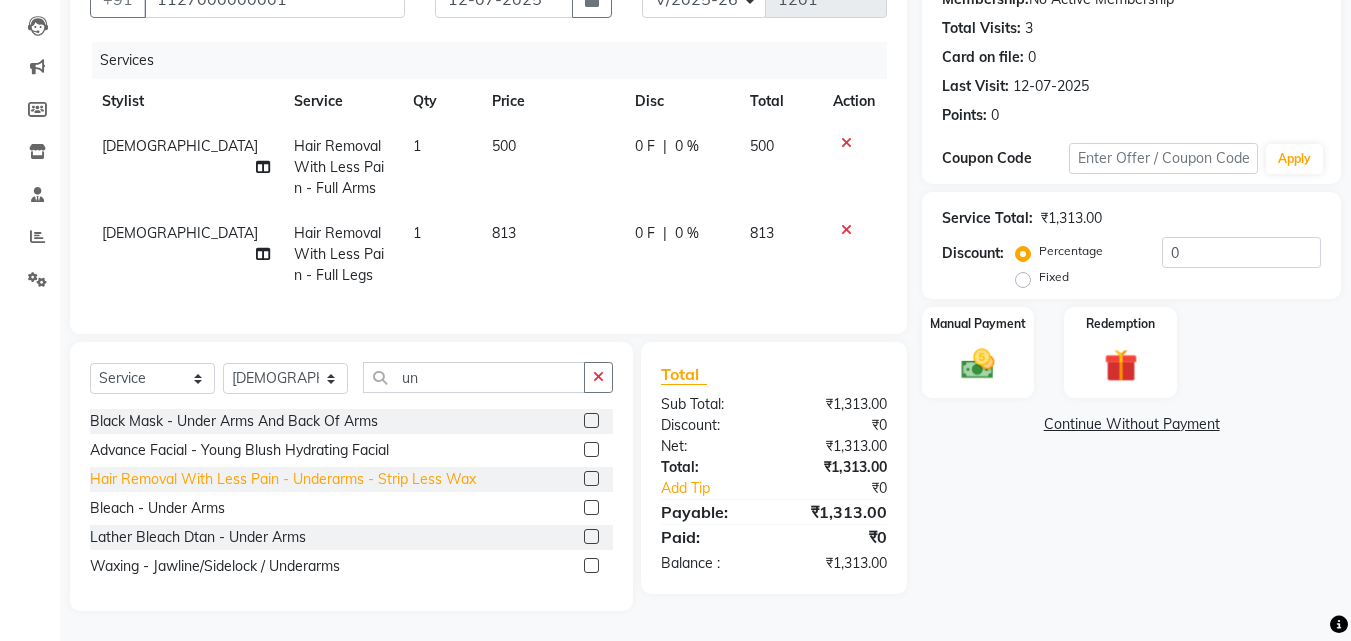 click on "Hair Removal With Less Pain  - Underarms - Strip Less Wax" 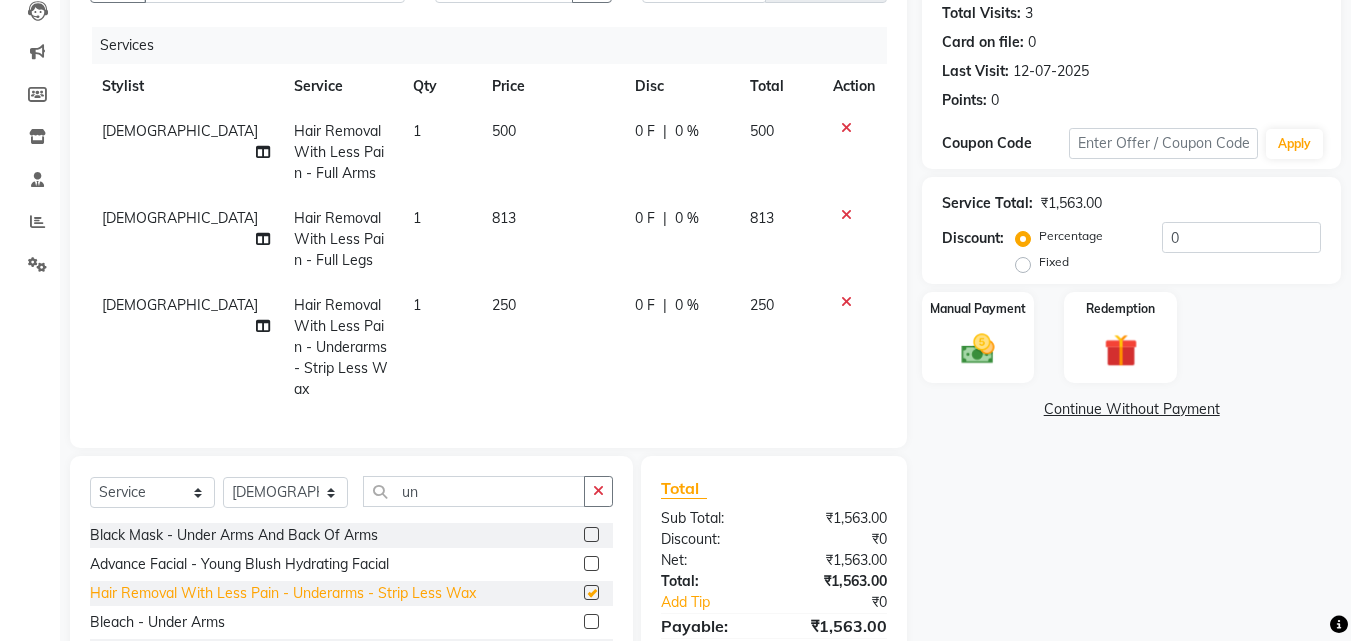 checkbox on "false" 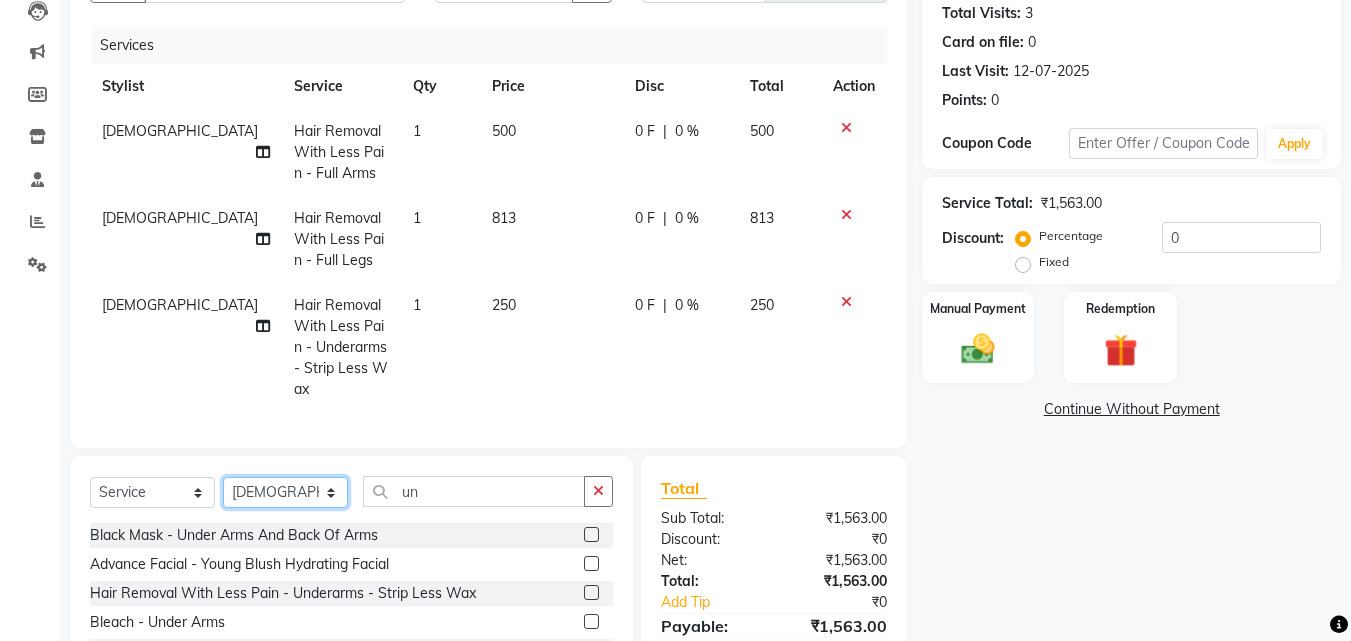 click on "Select Stylist Anwar Danish Janardhan sabiya khan Sajeda Siddiqui Samiksha Shakil Sharif Ahmed Shraddha Vaishali" 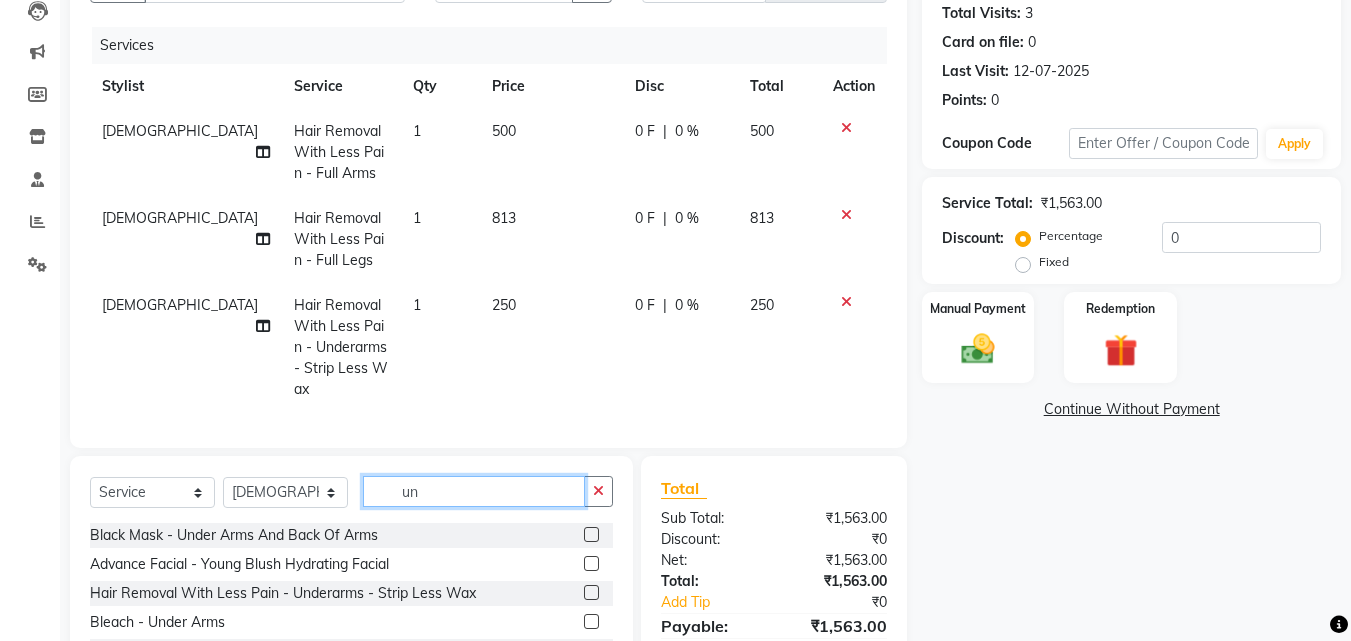 drag, startPoint x: 489, startPoint y: 485, endPoint x: 321, endPoint y: 460, distance: 169.84993 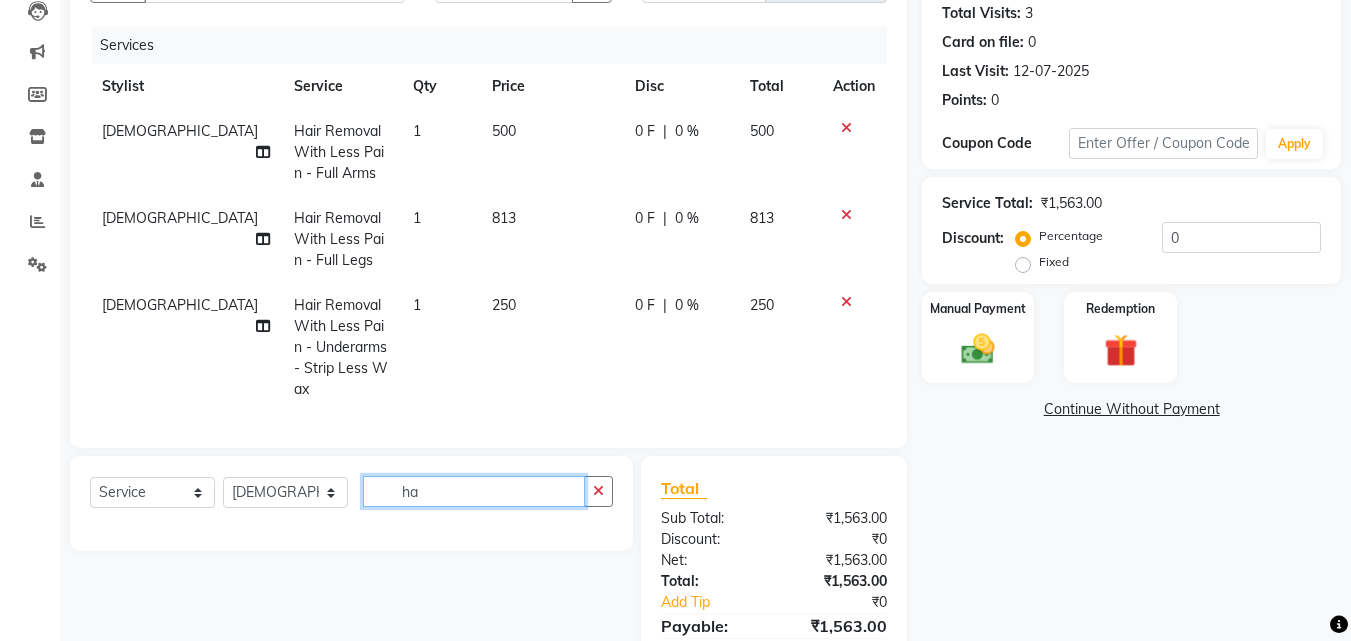 type on "h" 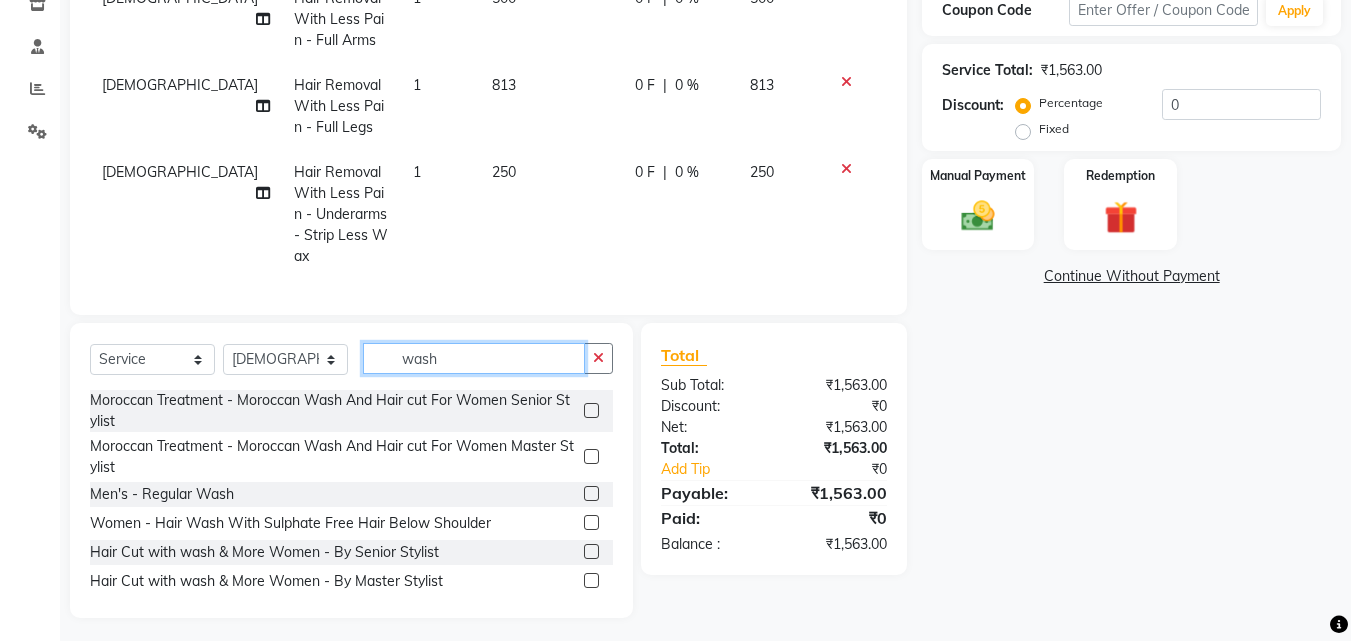scroll, scrollTop: 355, scrollLeft: 0, axis: vertical 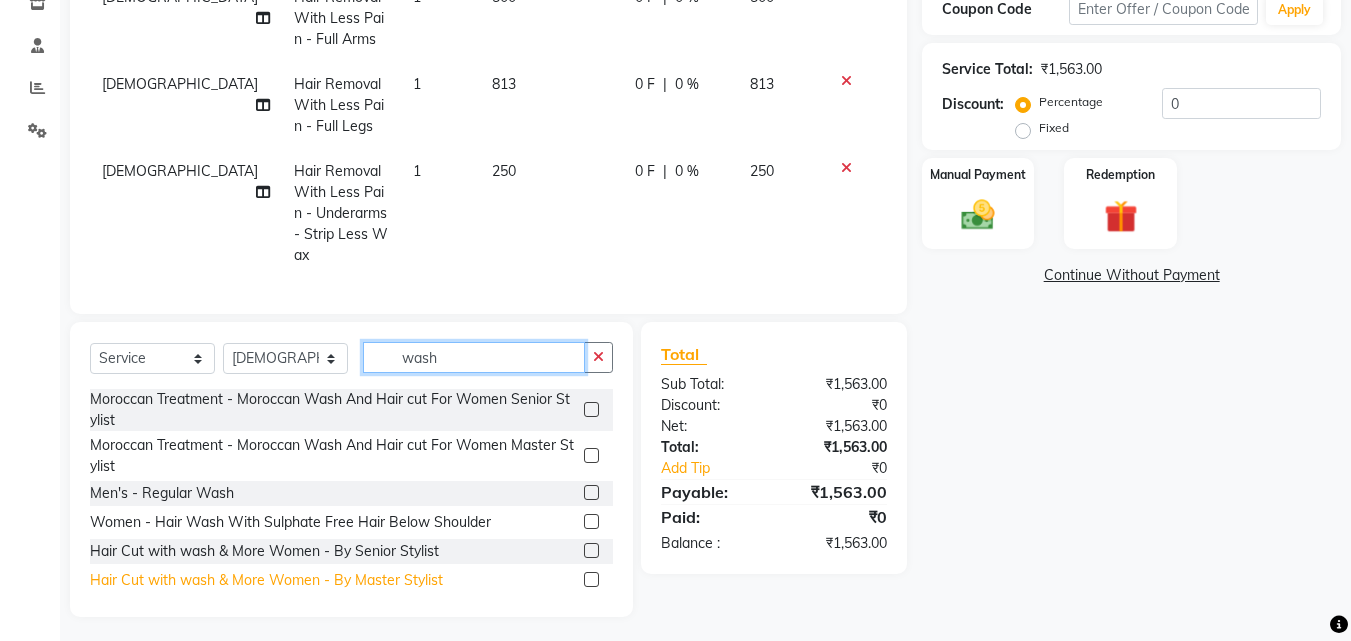 type on "wash" 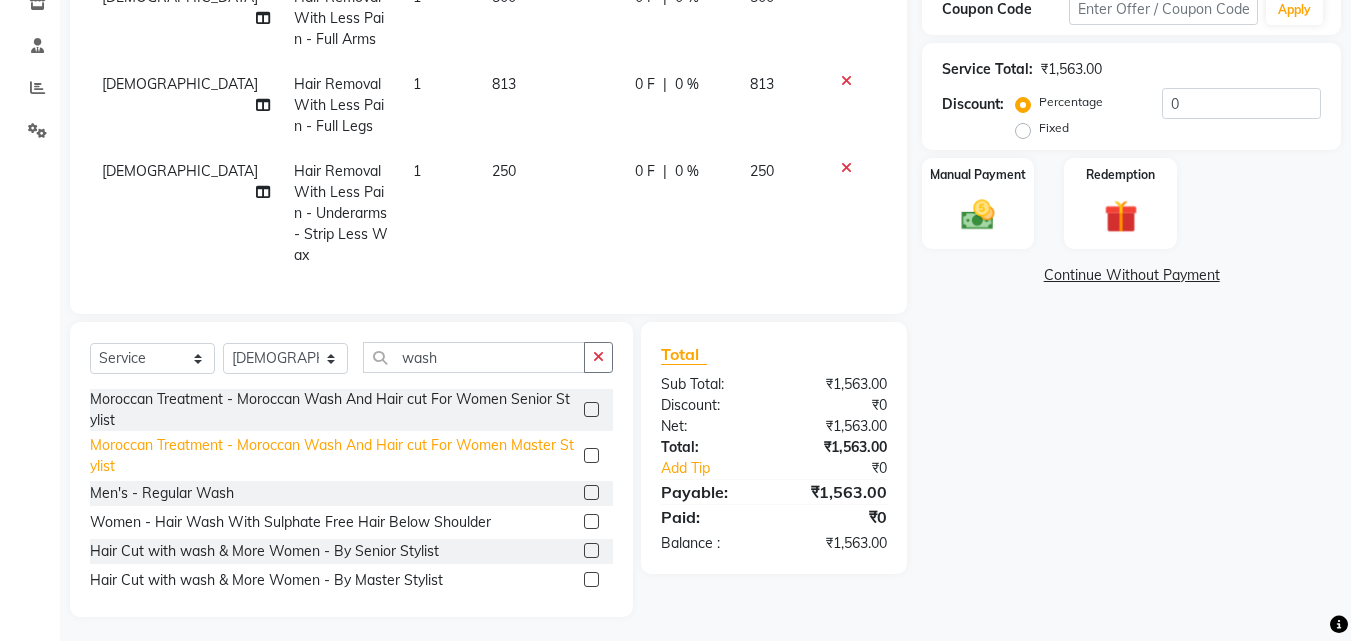 click on "Hair Cut with wash & More Women  - By Master Stylist" 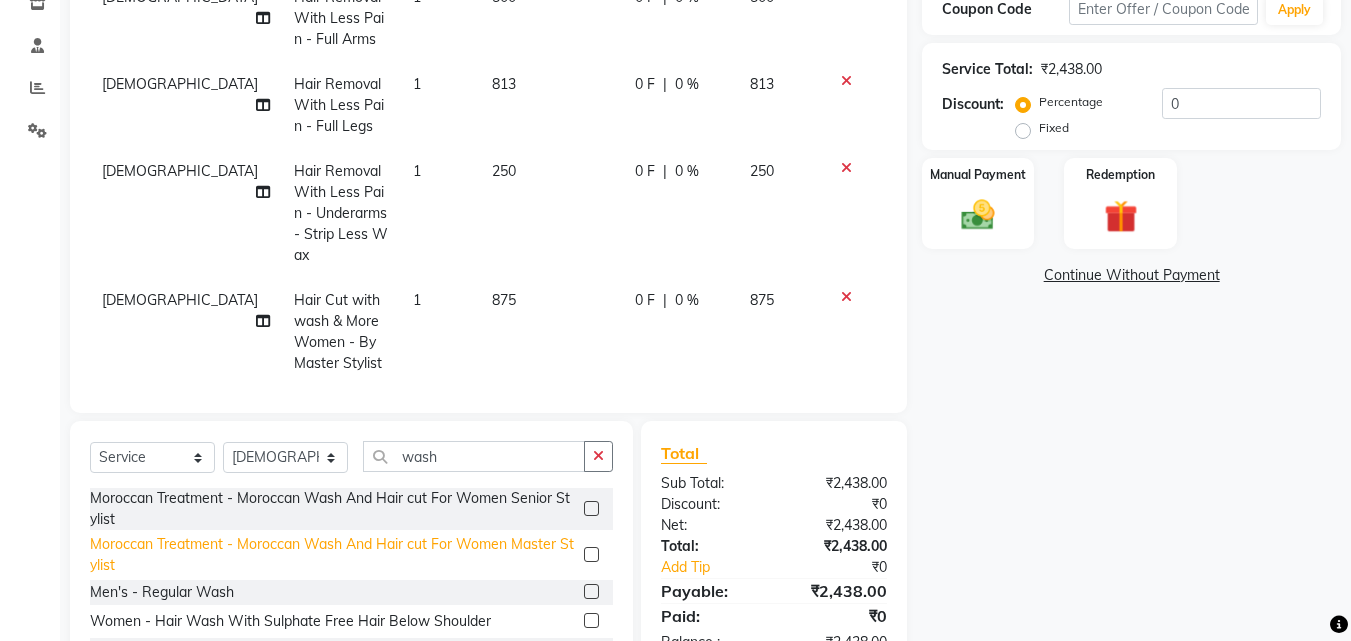 checkbox on "false" 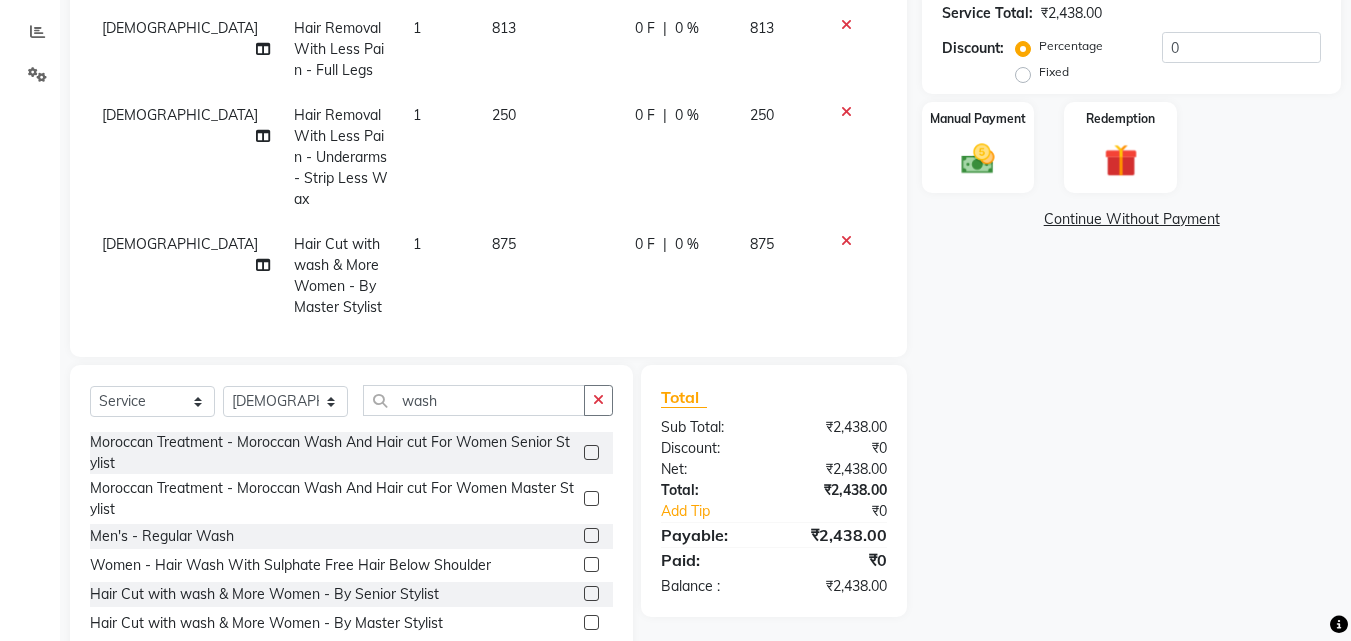 scroll, scrollTop: 455, scrollLeft: 0, axis: vertical 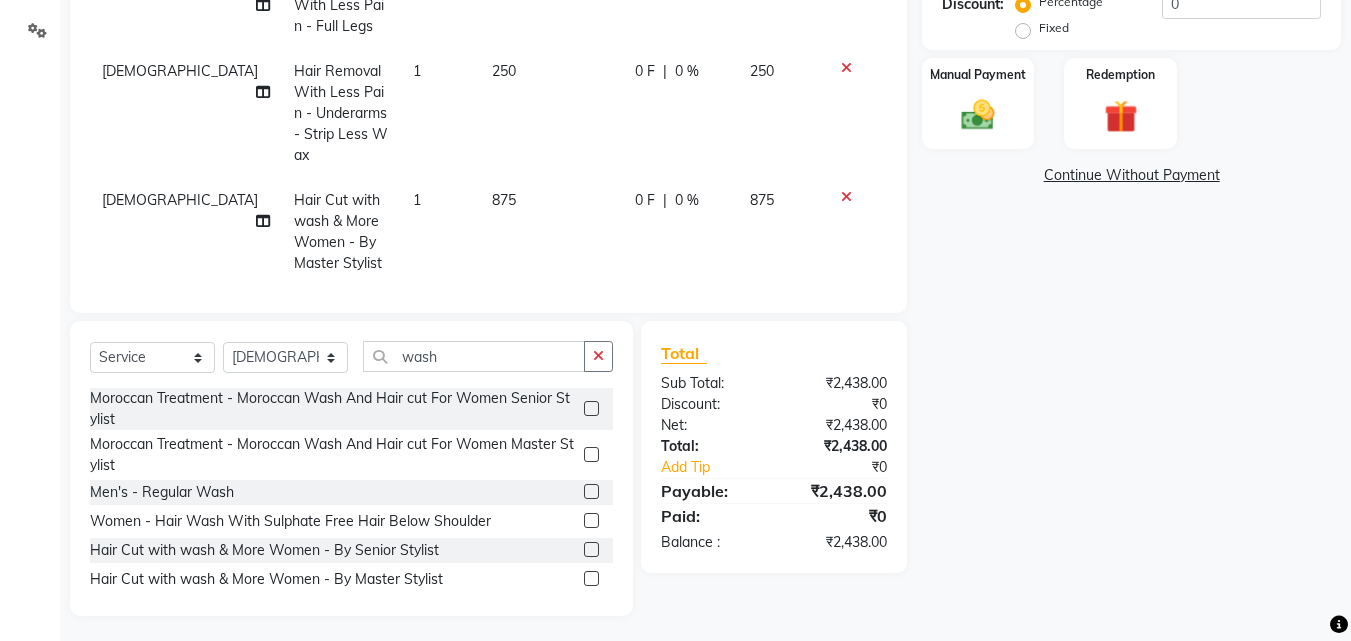 click 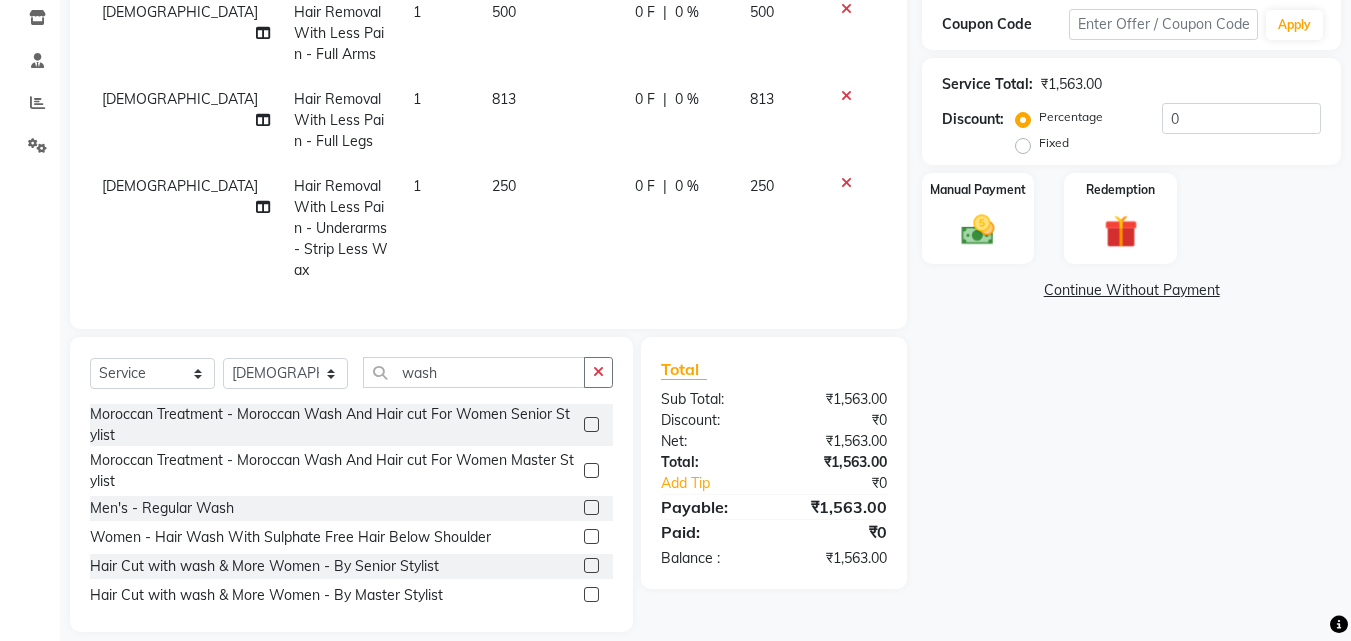 click 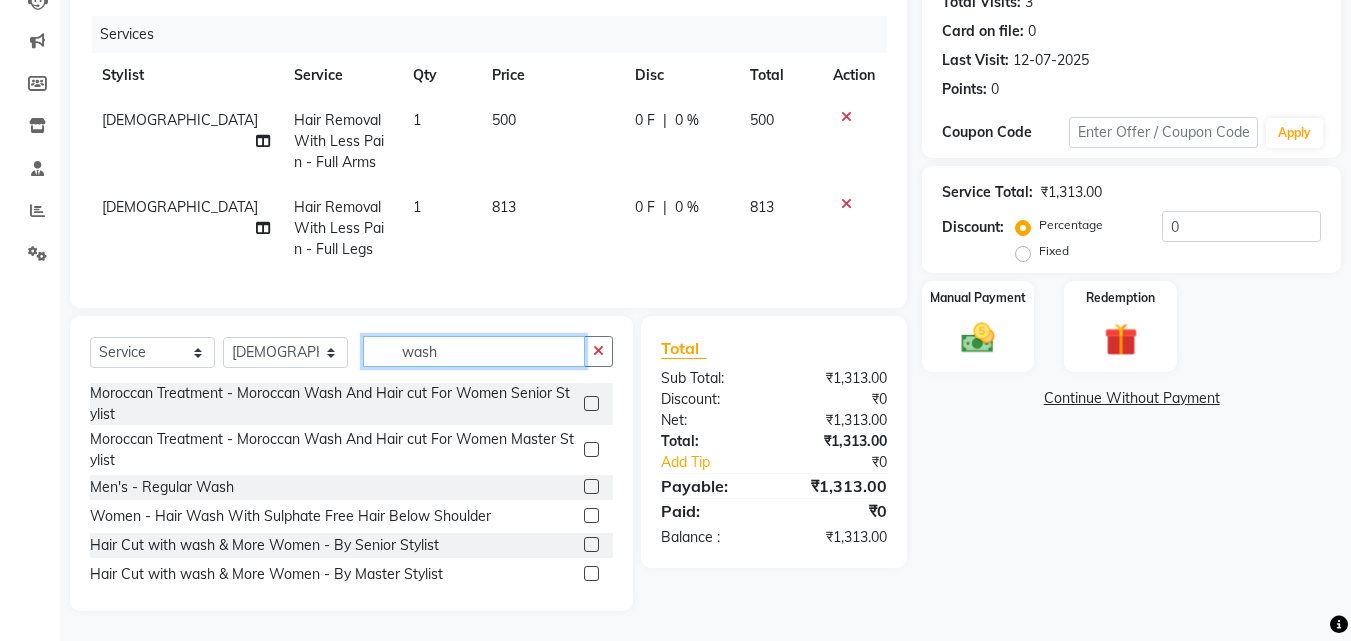 click on "wash" 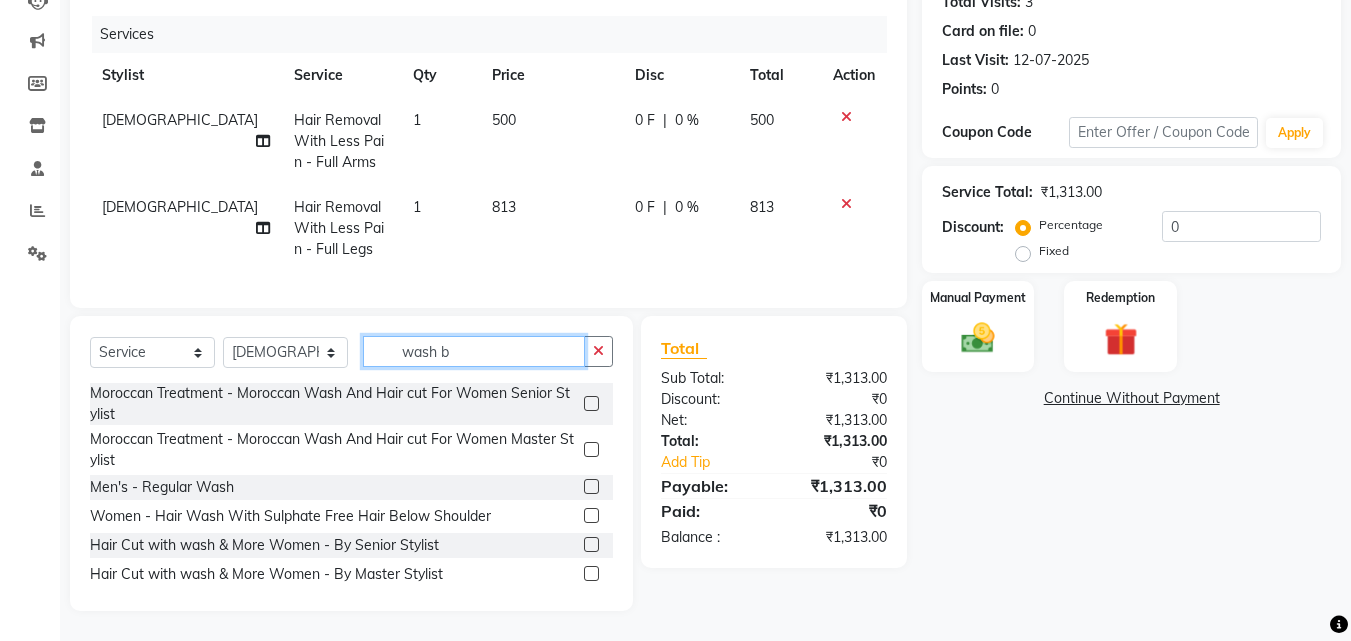 scroll, scrollTop: 204, scrollLeft: 0, axis: vertical 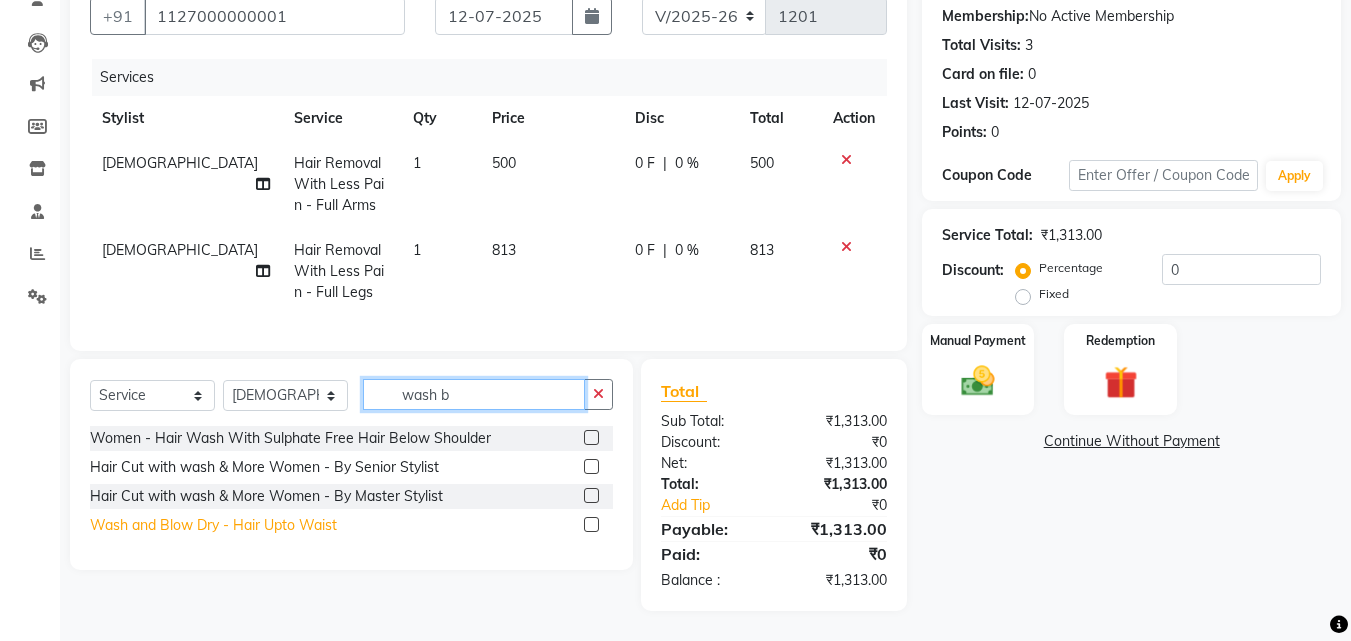 type on "wash b" 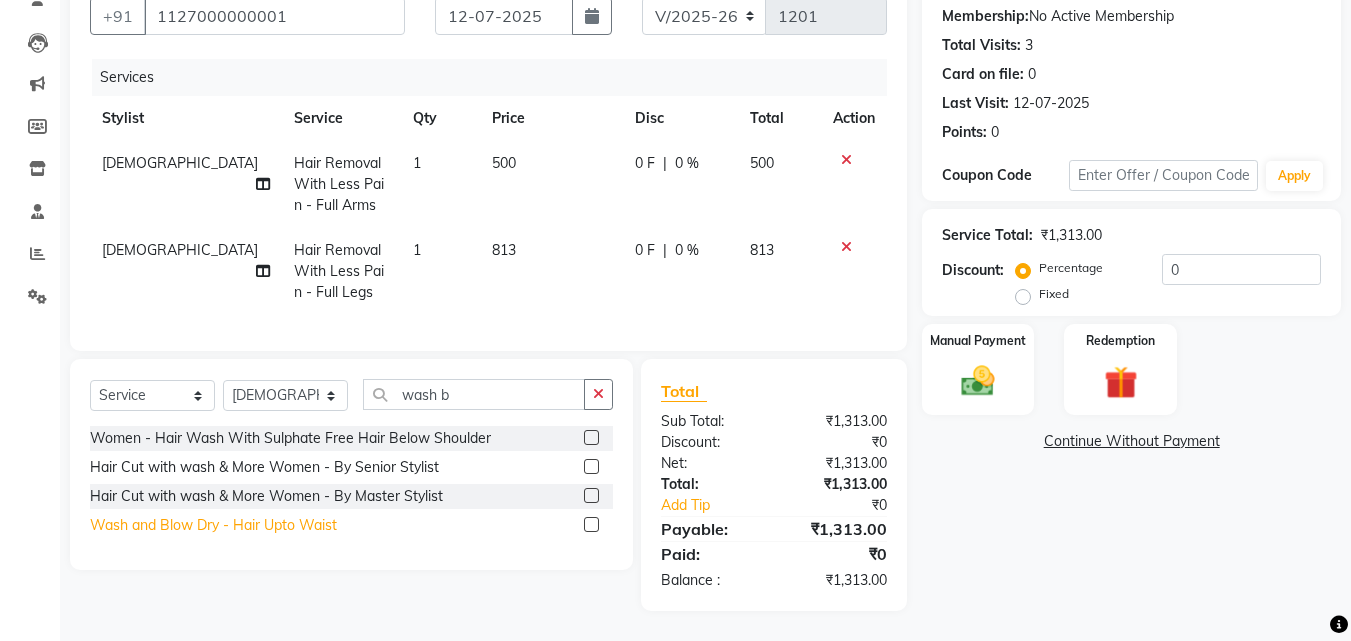 click on "Wash and Blow Dry  - Hair Upto Waist" 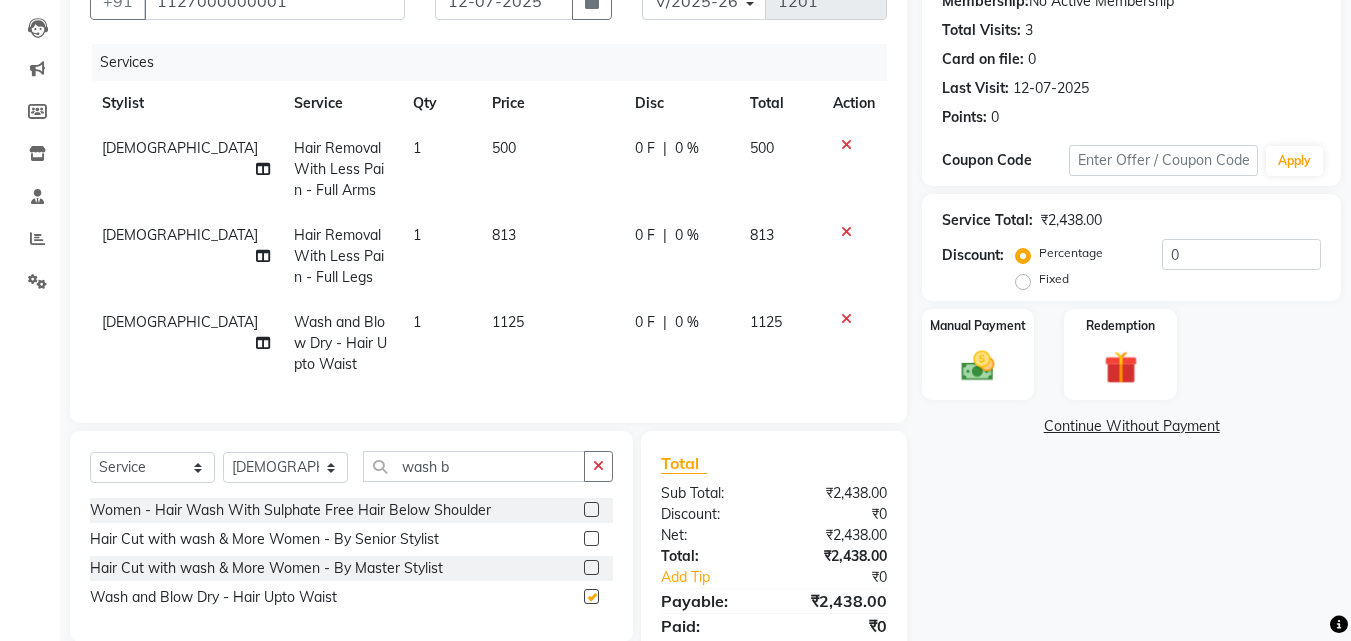 checkbox on "false" 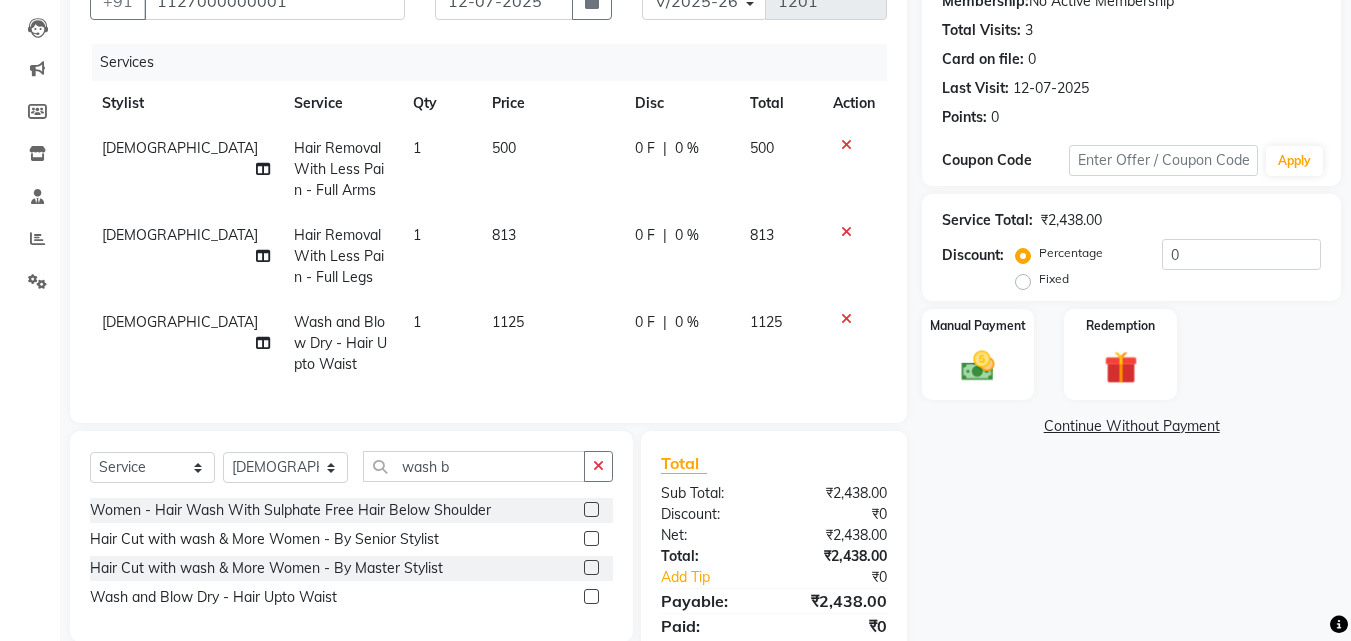 click 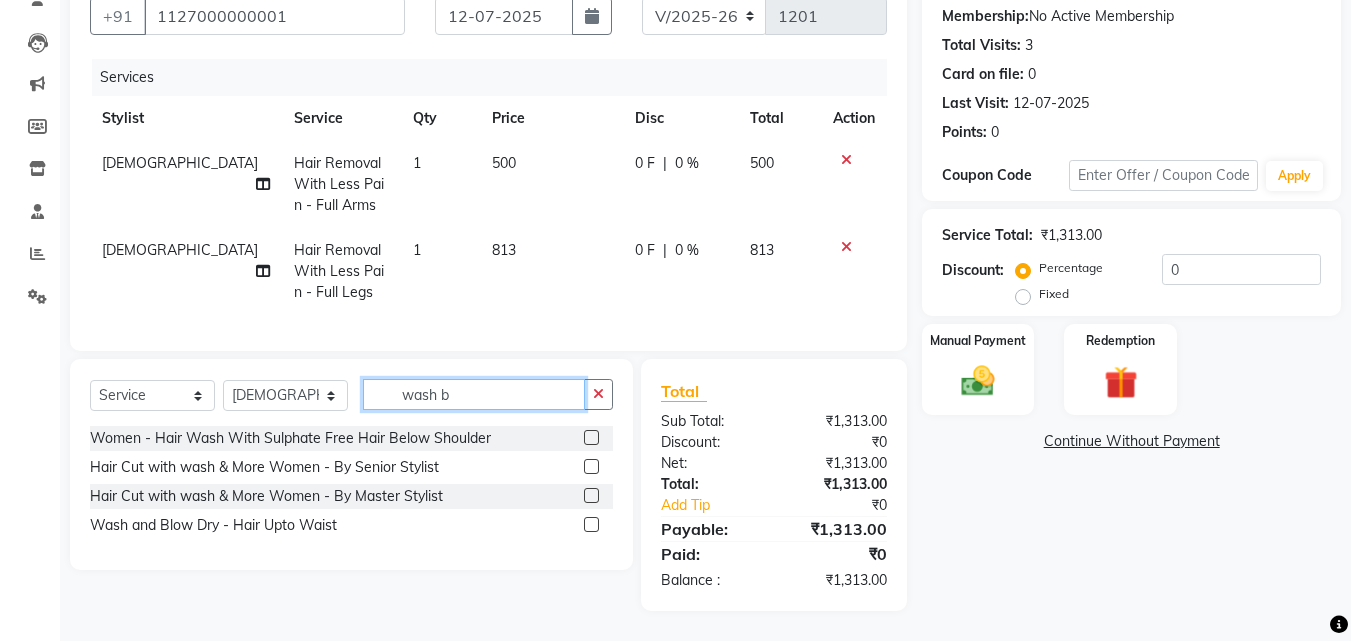 drag, startPoint x: 423, startPoint y: 383, endPoint x: 342, endPoint y: 387, distance: 81.09871 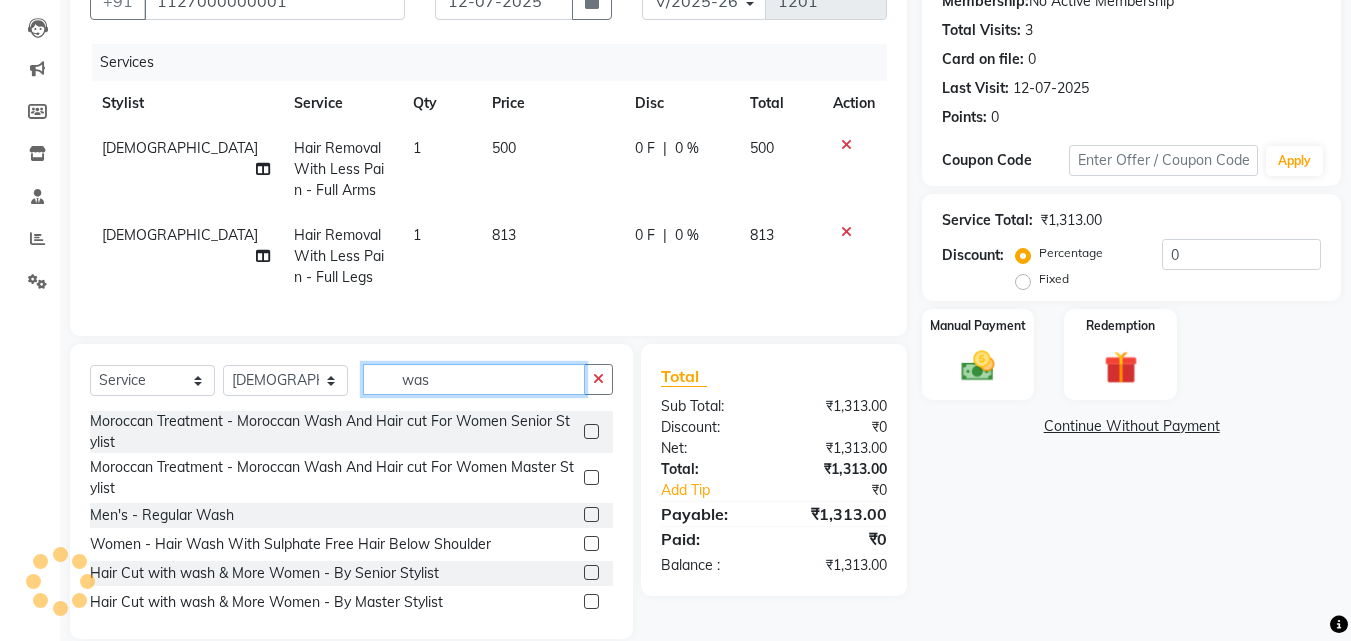 drag, startPoint x: 491, startPoint y: 398, endPoint x: 351, endPoint y: 393, distance: 140.08926 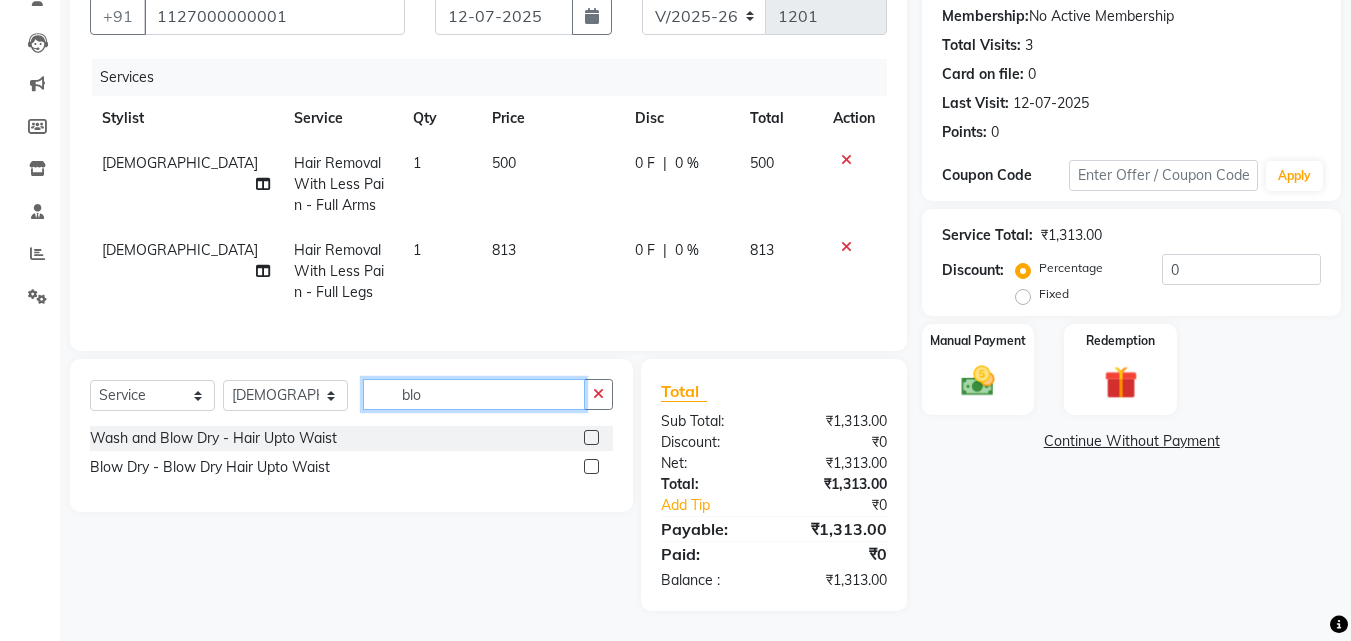 type on "blo" 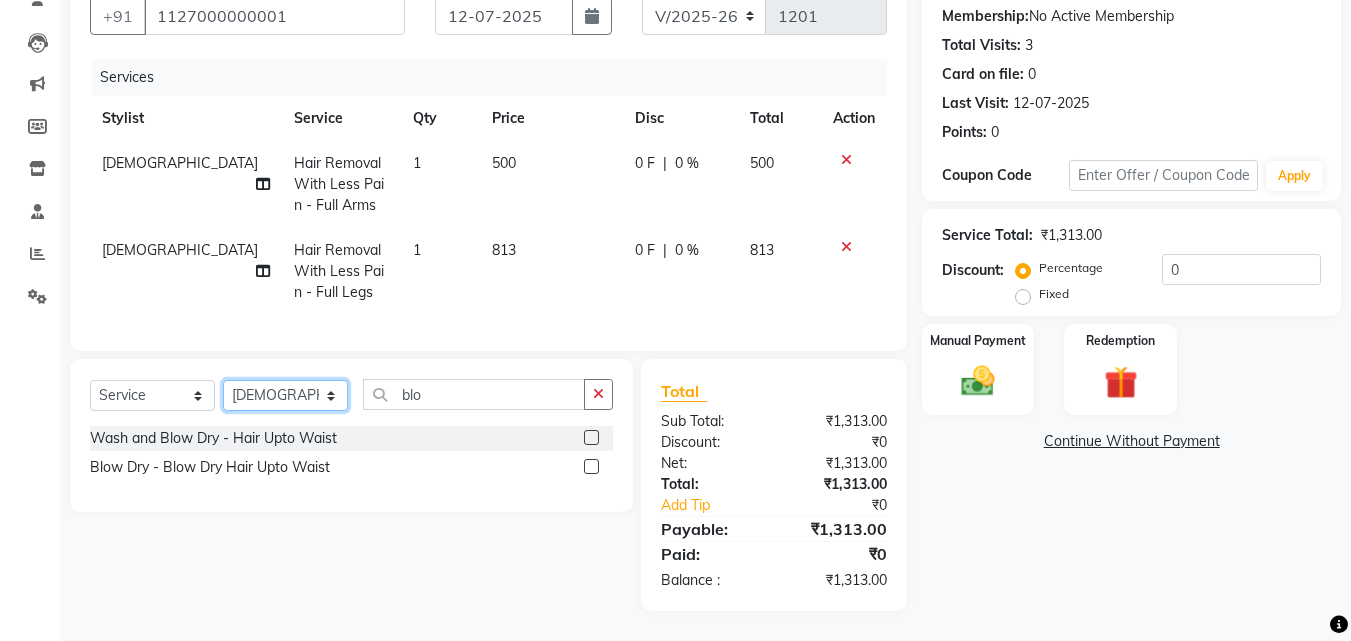 click on "Select Stylist Anwar Danish Janardhan sabiya khan Sajeda Siddiqui Samiksha Shakil Sharif Ahmed Shraddha Vaishali" 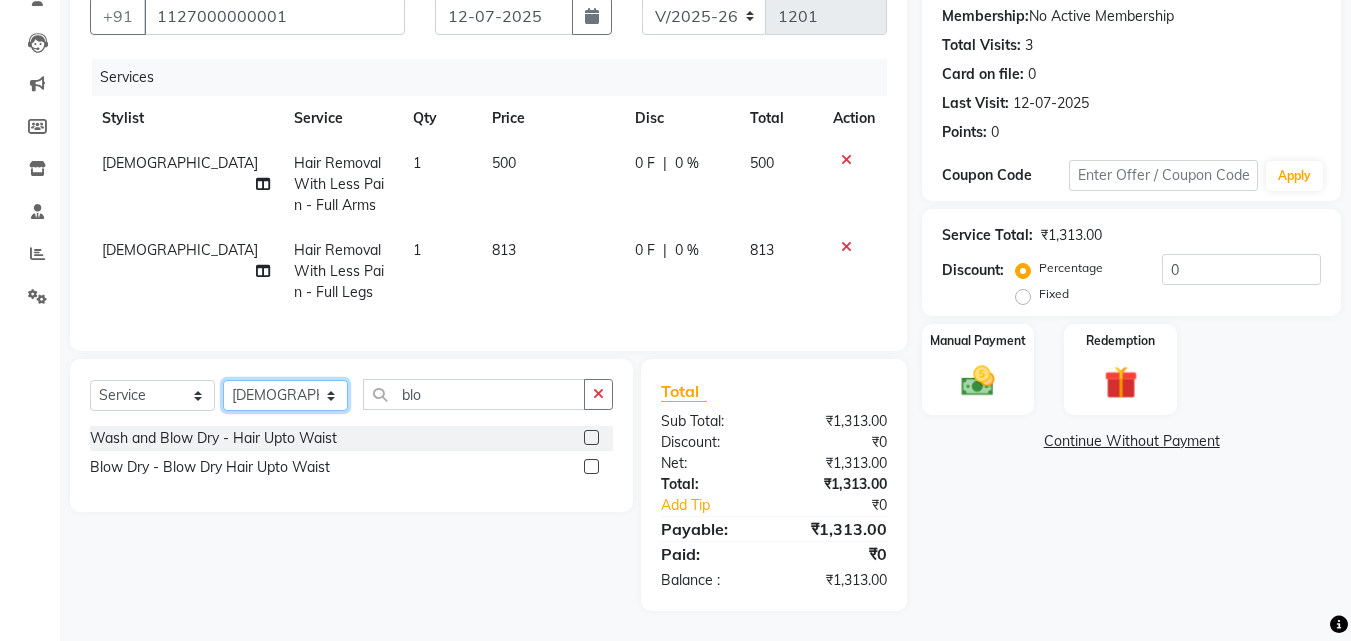 select on "13888" 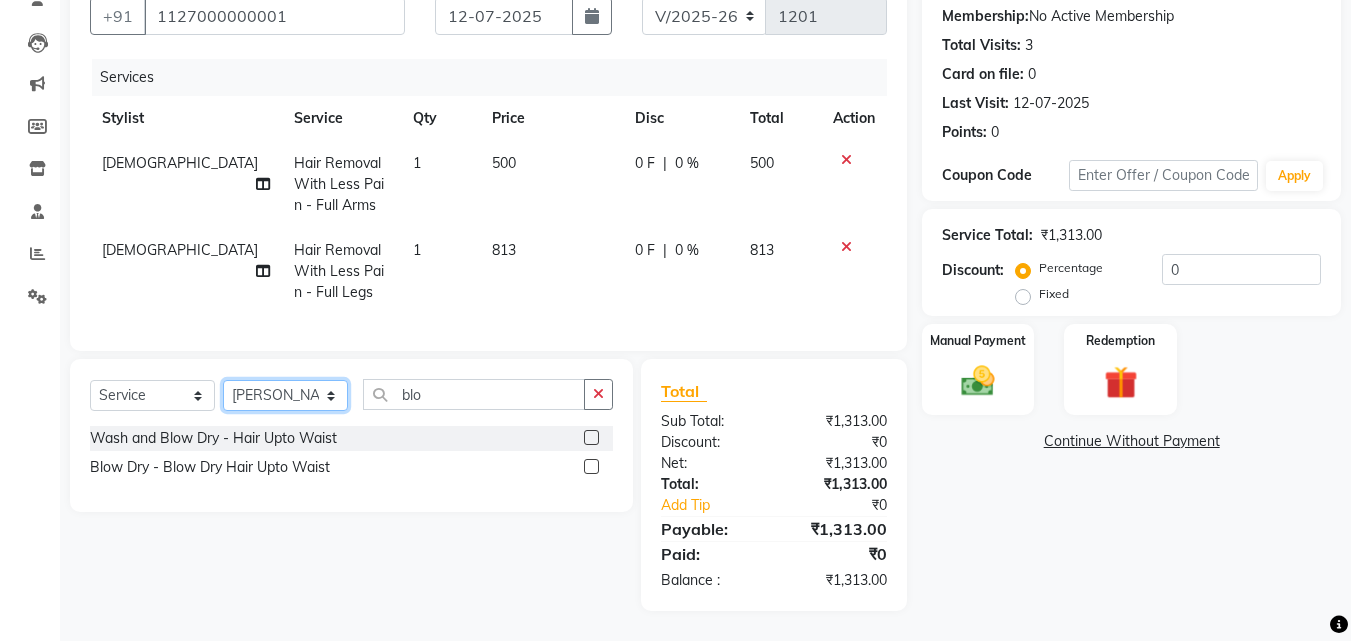 click on "Select Stylist Anwar Danish Janardhan sabiya khan Sajeda Siddiqui Samiksha Shakil Sharif Ahmed Shraddha Vaishali" 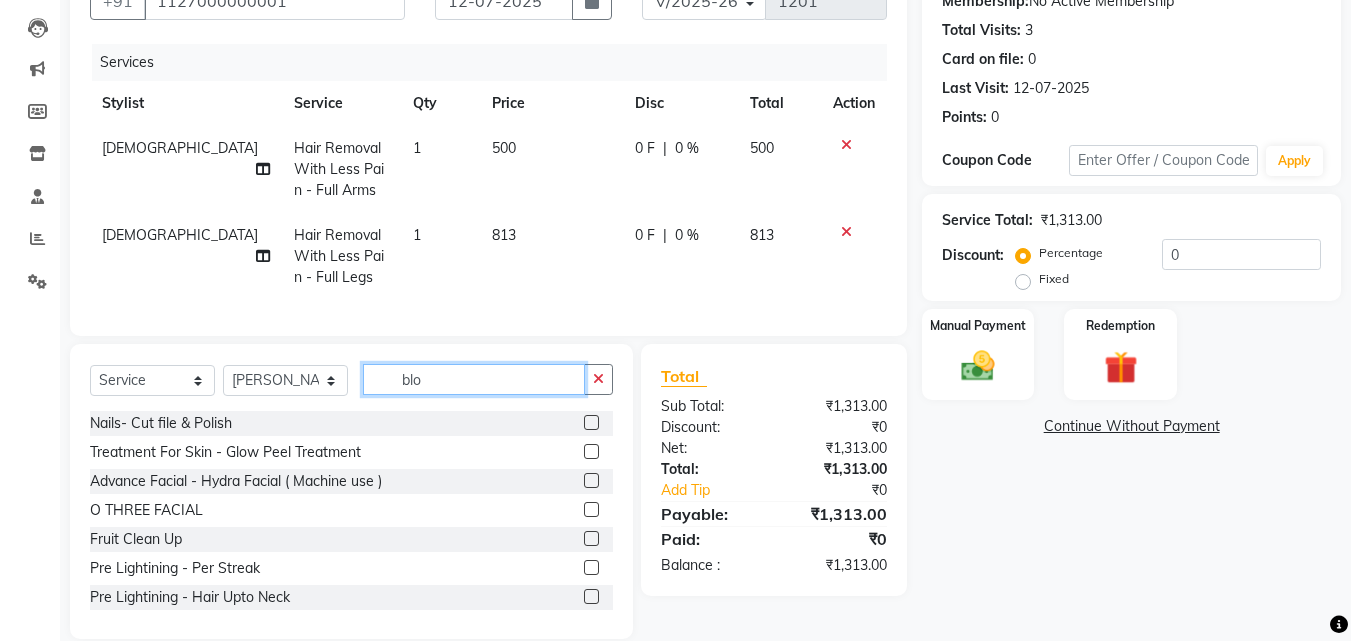 drag, startPoint x: 457, startPoint y: 402, endPoint x: 340, endPoint y: 388, distance: 117.83463 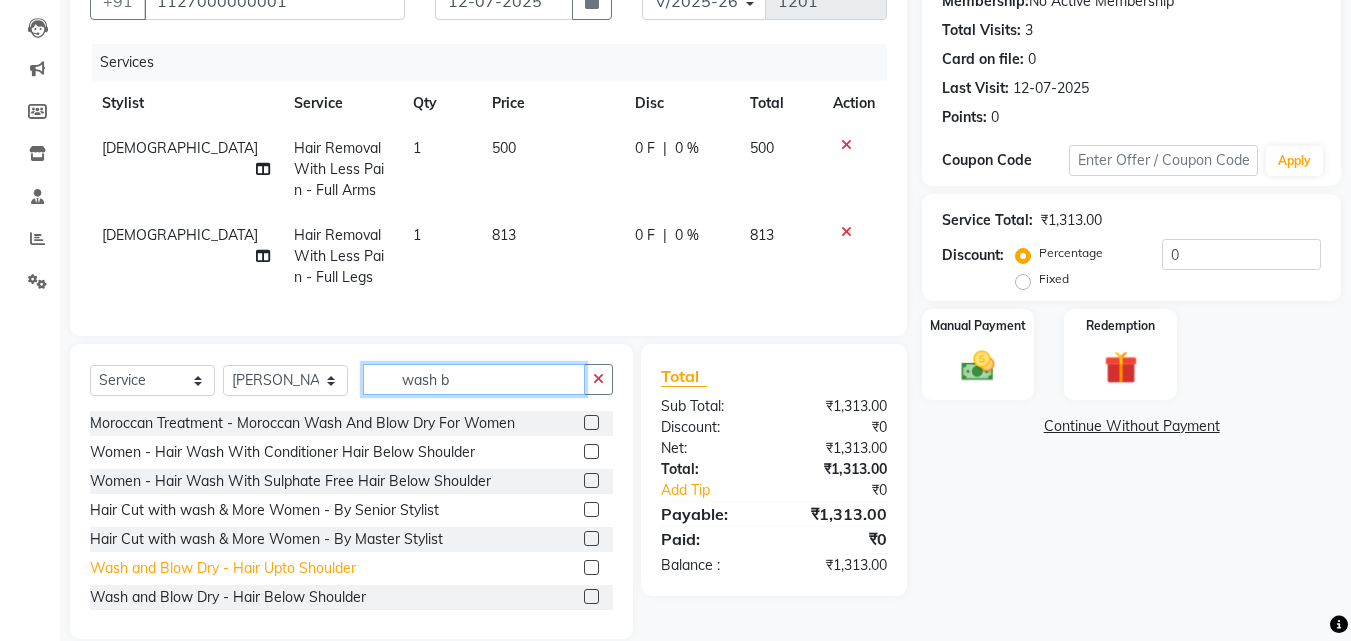 type on "wash b" 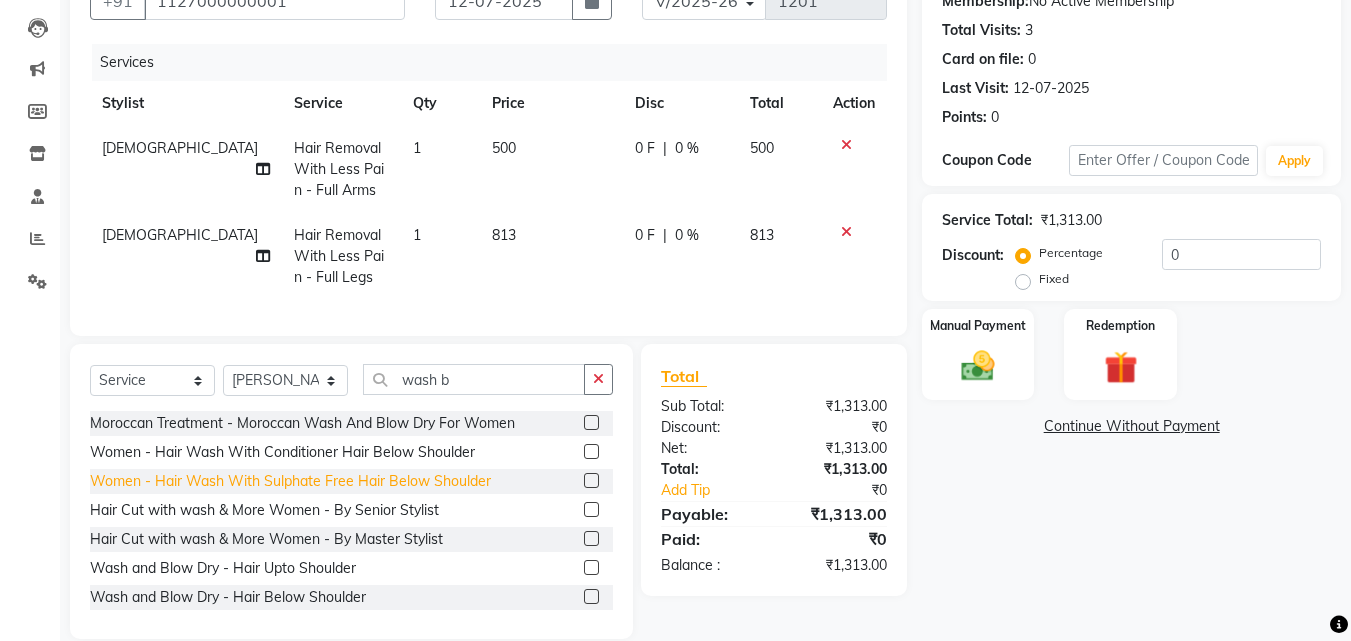 click on "Wash and Blow Dry  - Hair Upto Shoulder" 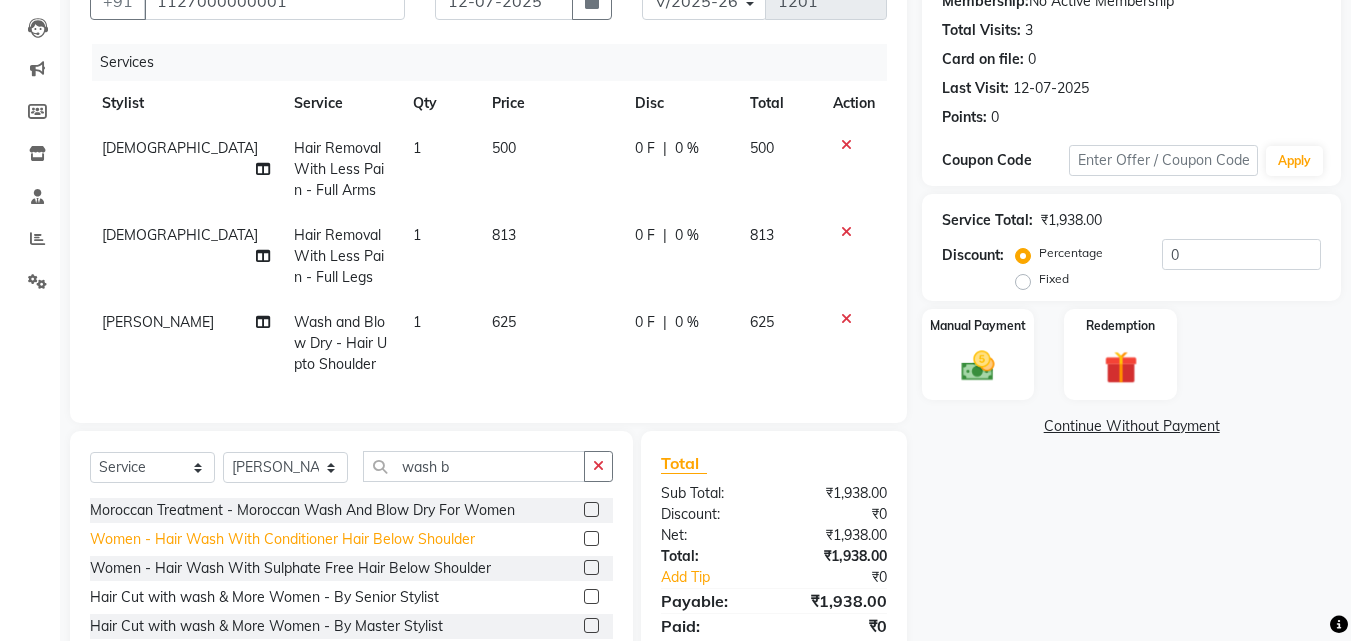 checkbox on "false" 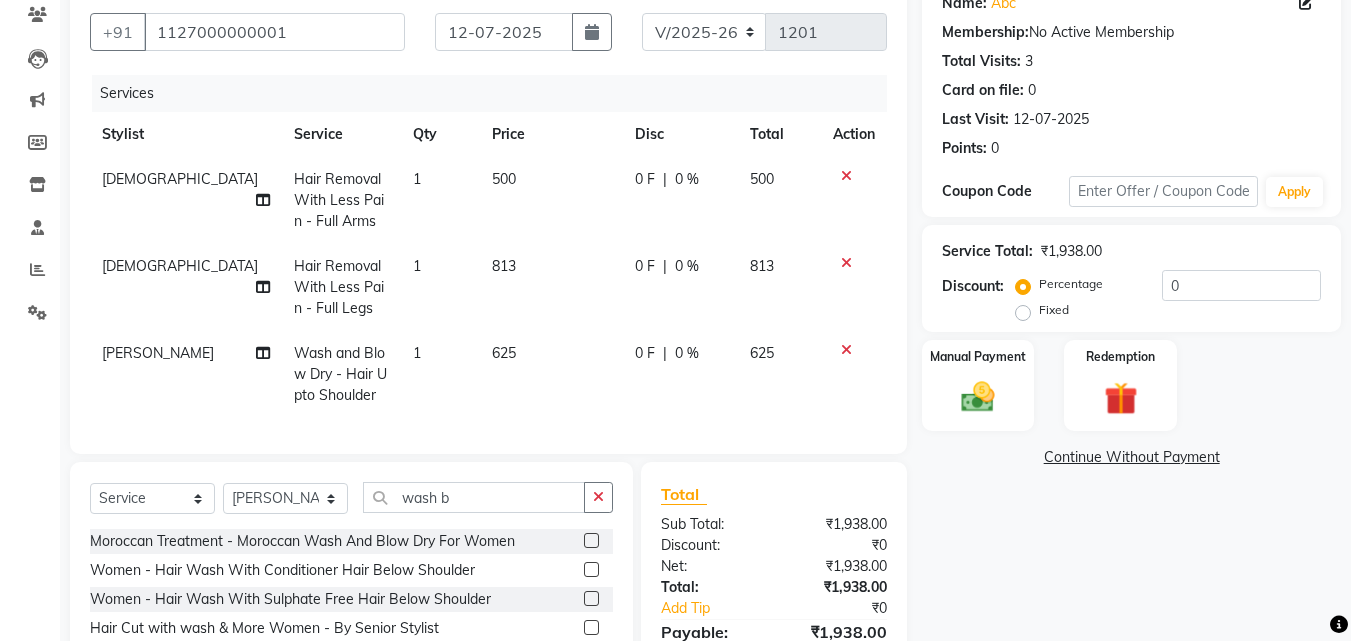 scroll, scrollTop: 0, scrollLeft: 0, axis: both 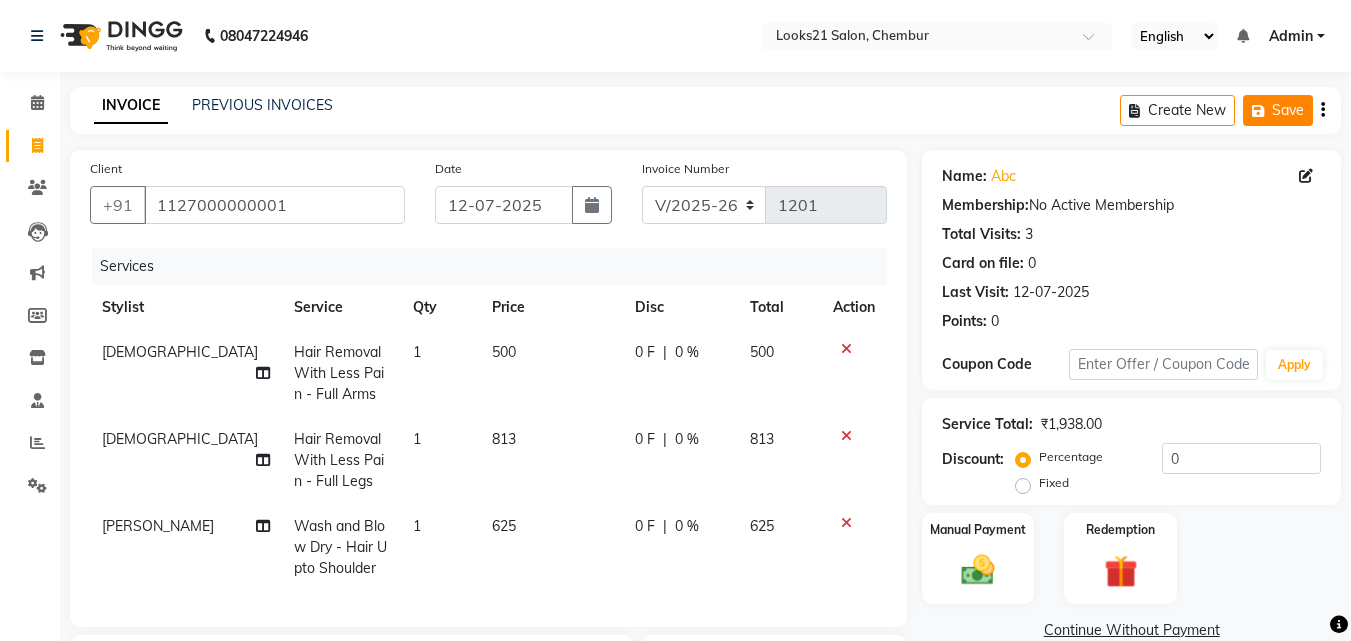 click 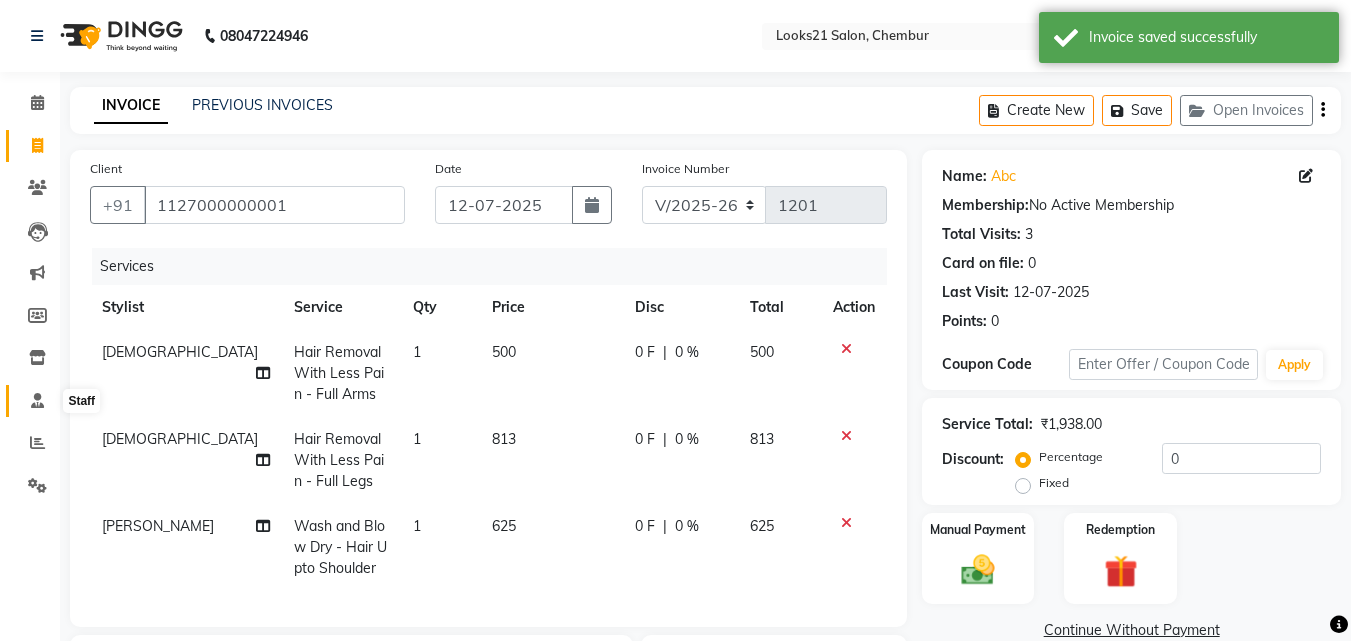 click 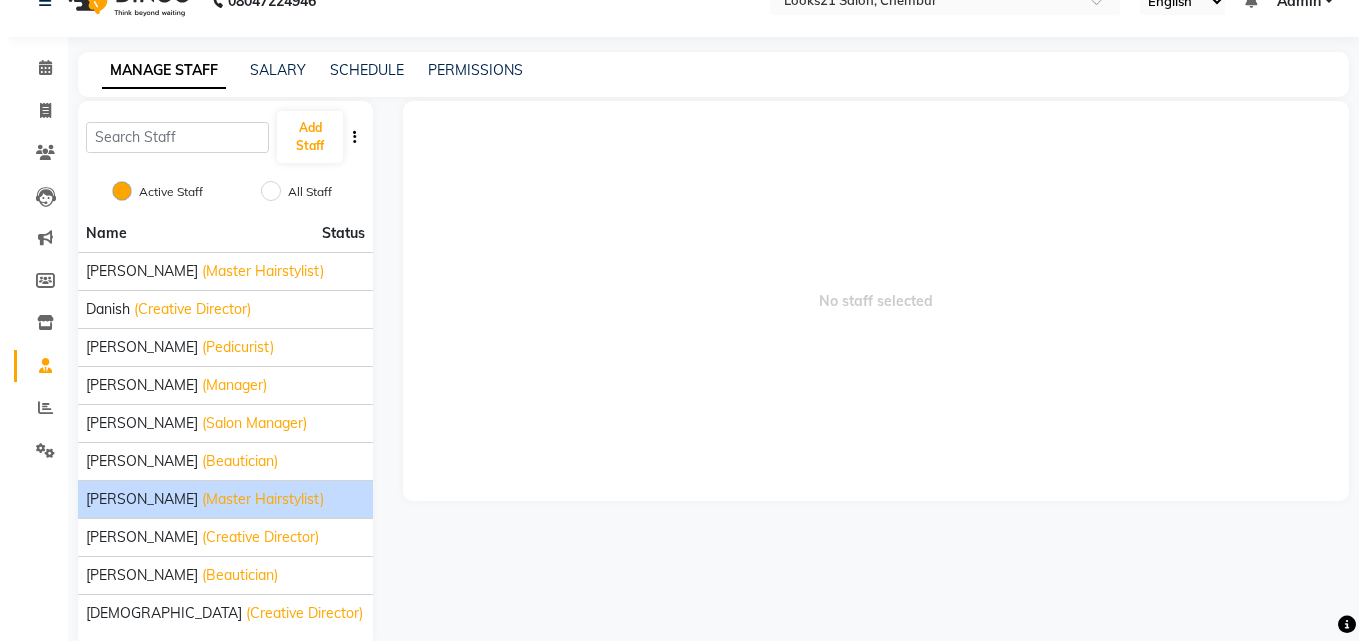 scroll, scrollTop: 0, scrollLeft: 0, axis: both 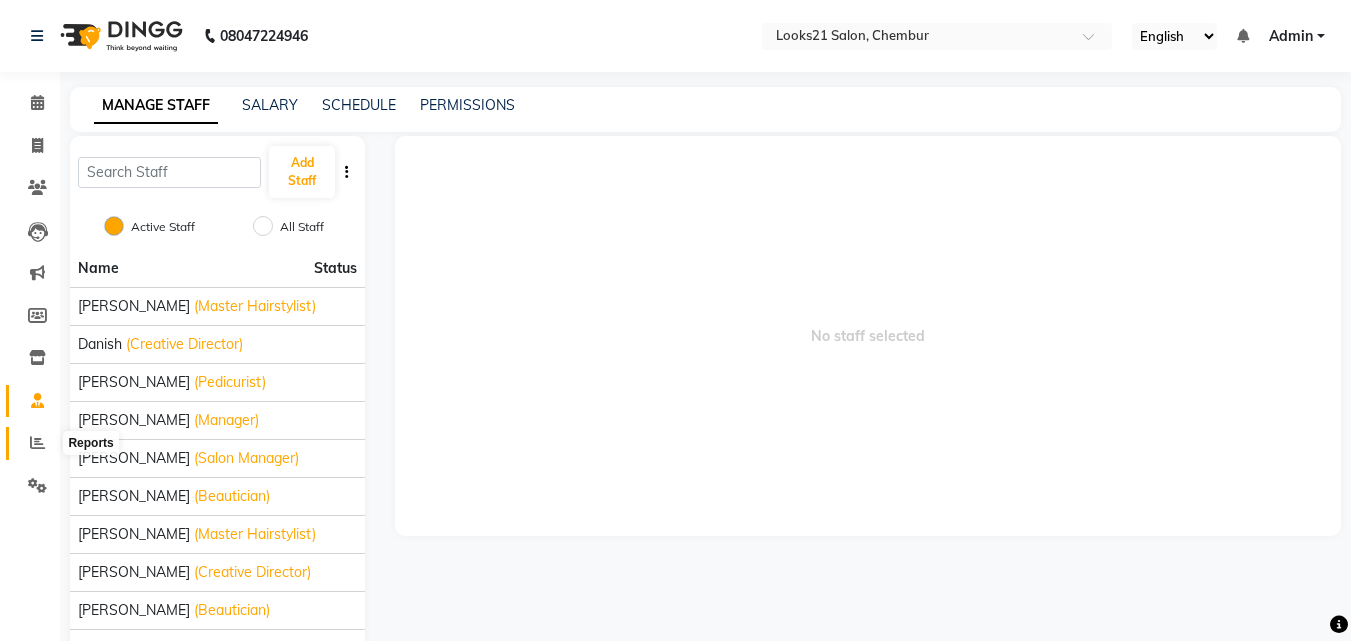 click 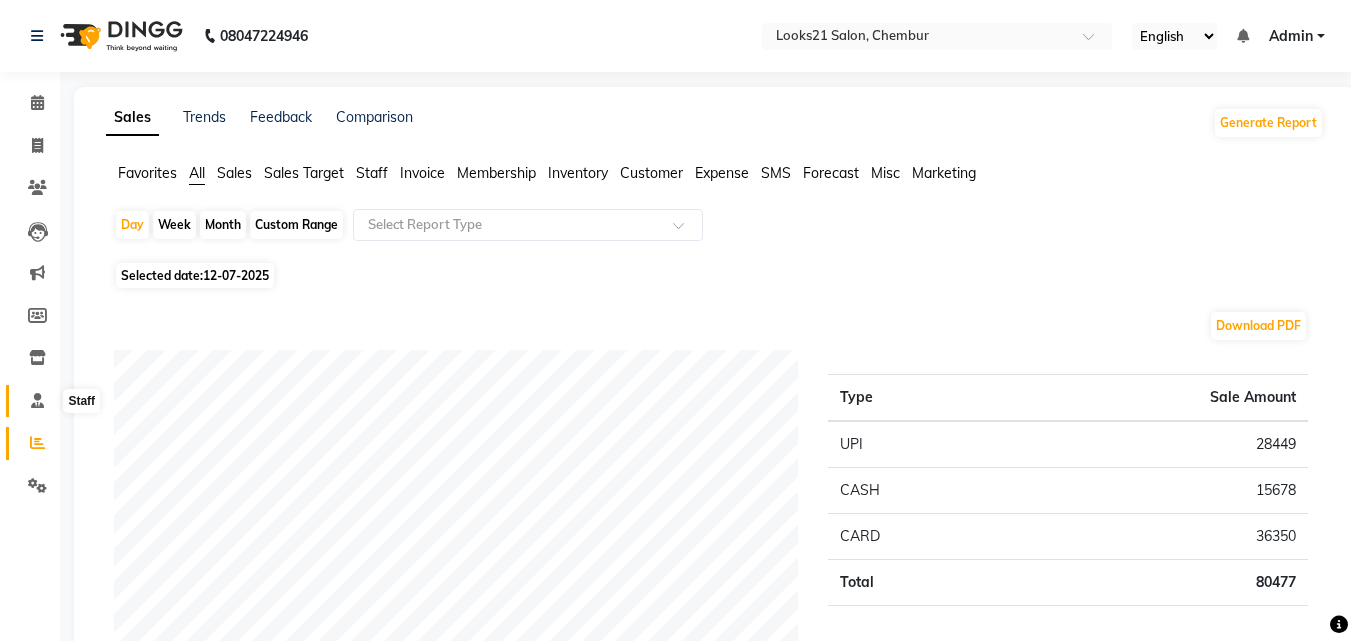 click 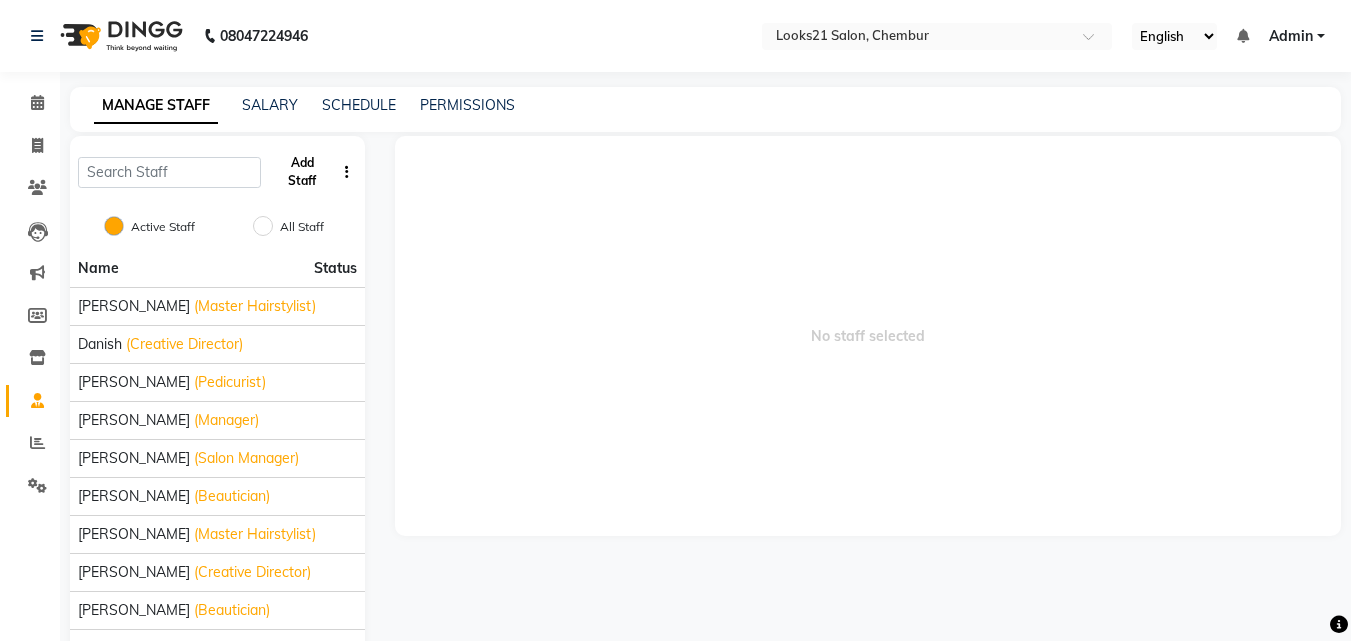 click on "Add Staff" 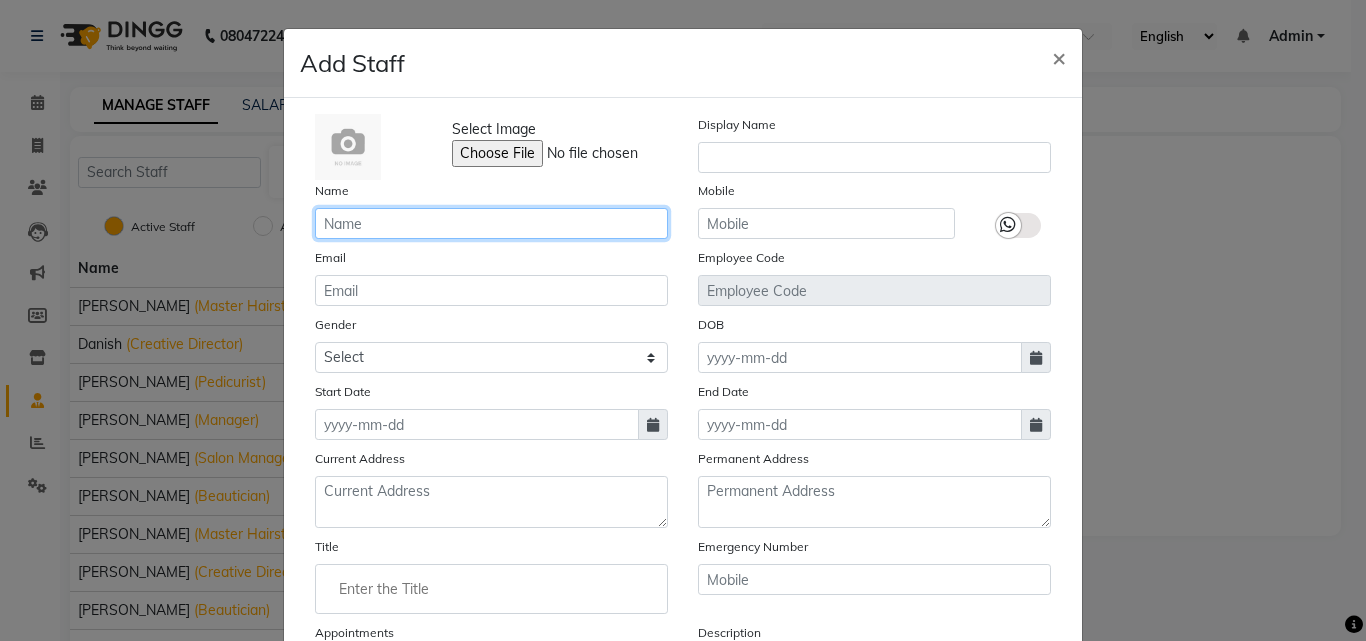 click 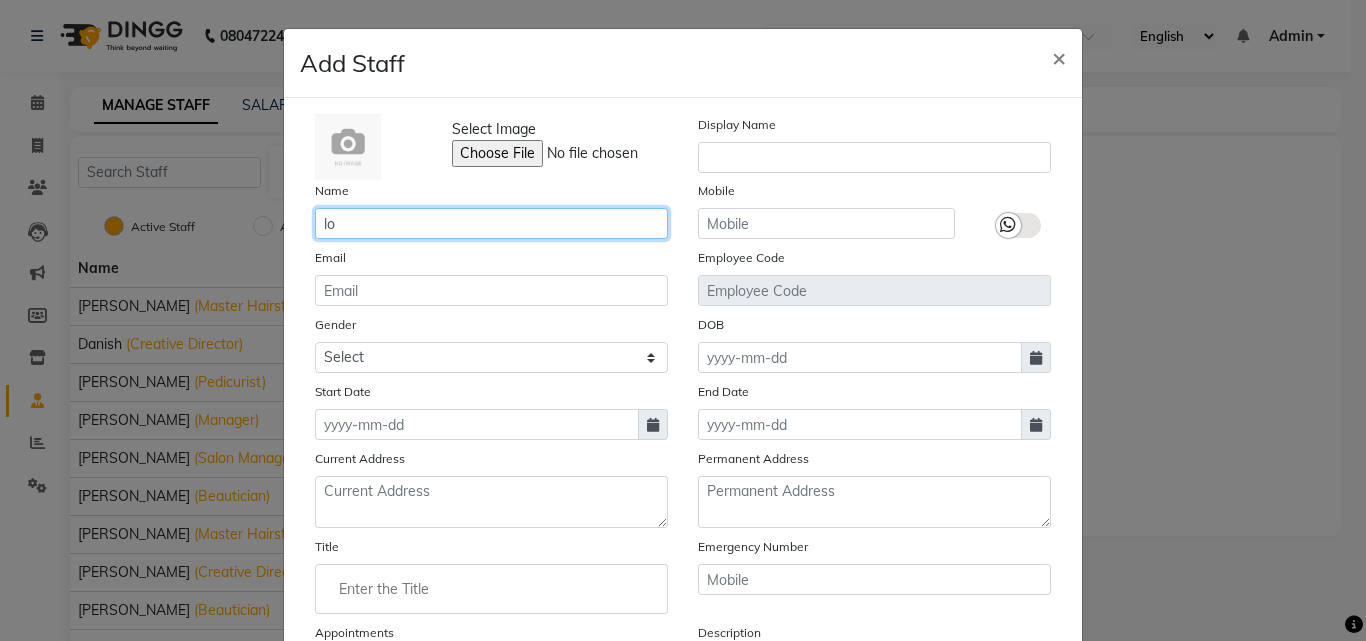 type on "l" 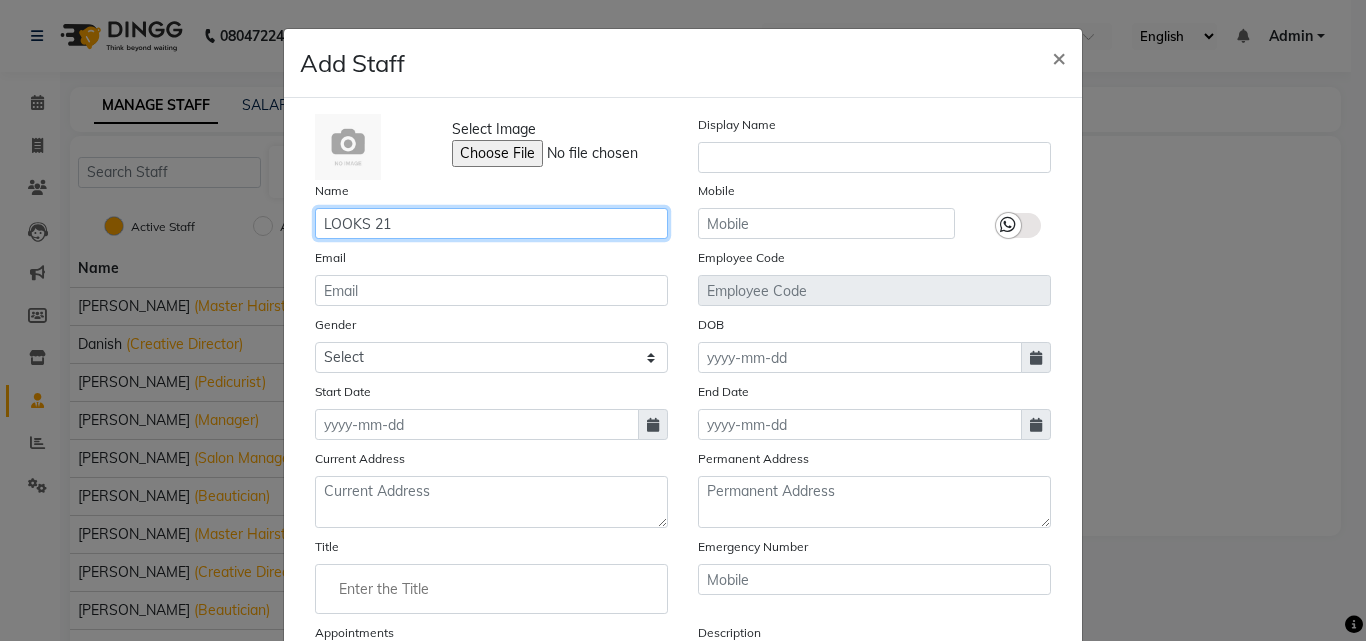type on "LOOKS 21" 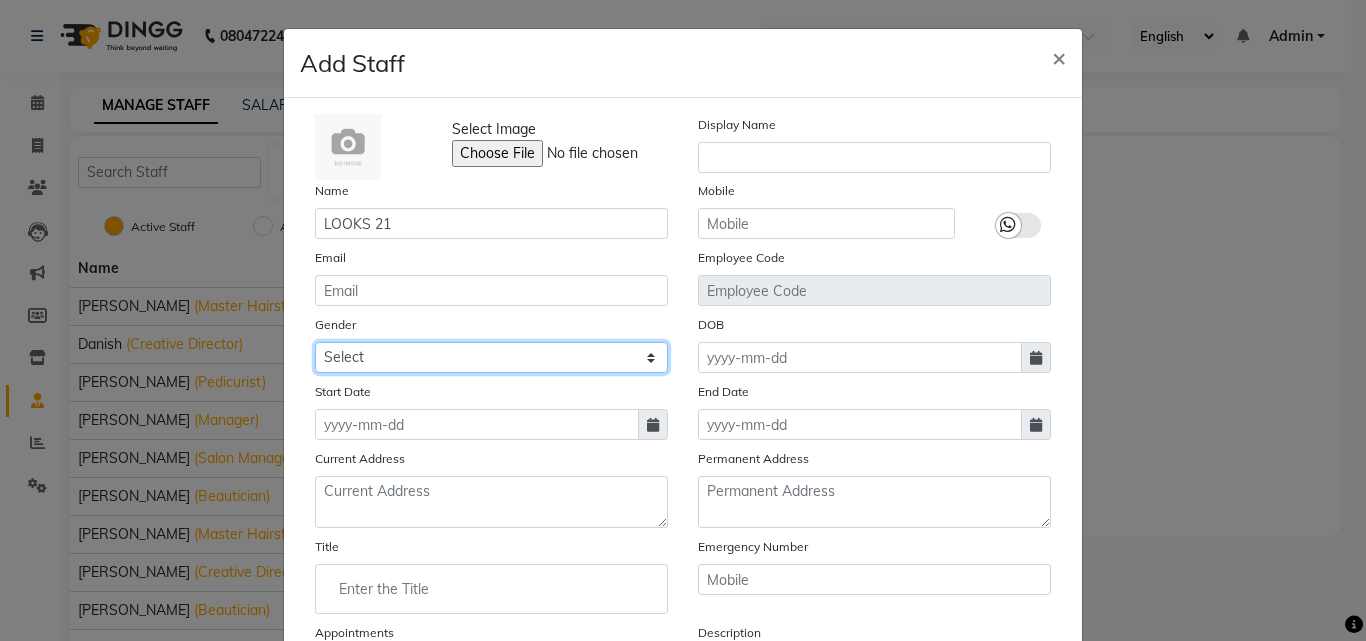 click on "Select Male Female Other Prefer Not To Say" 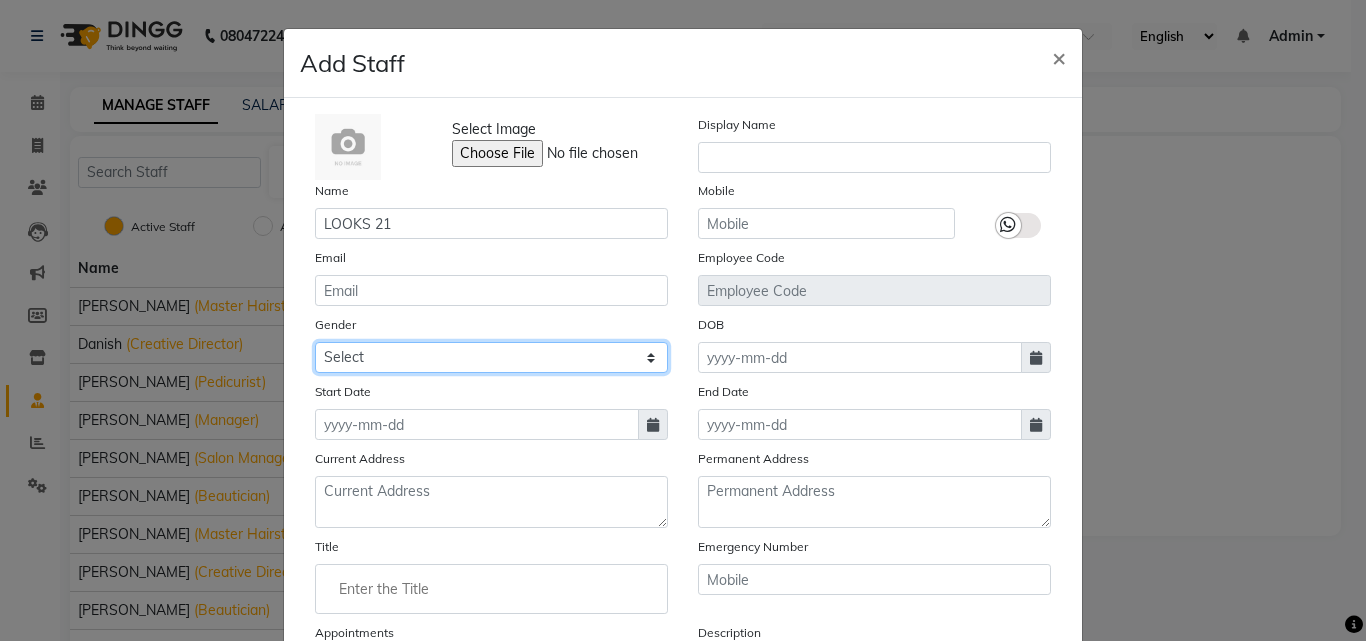 select on "prefer_not_to_say" 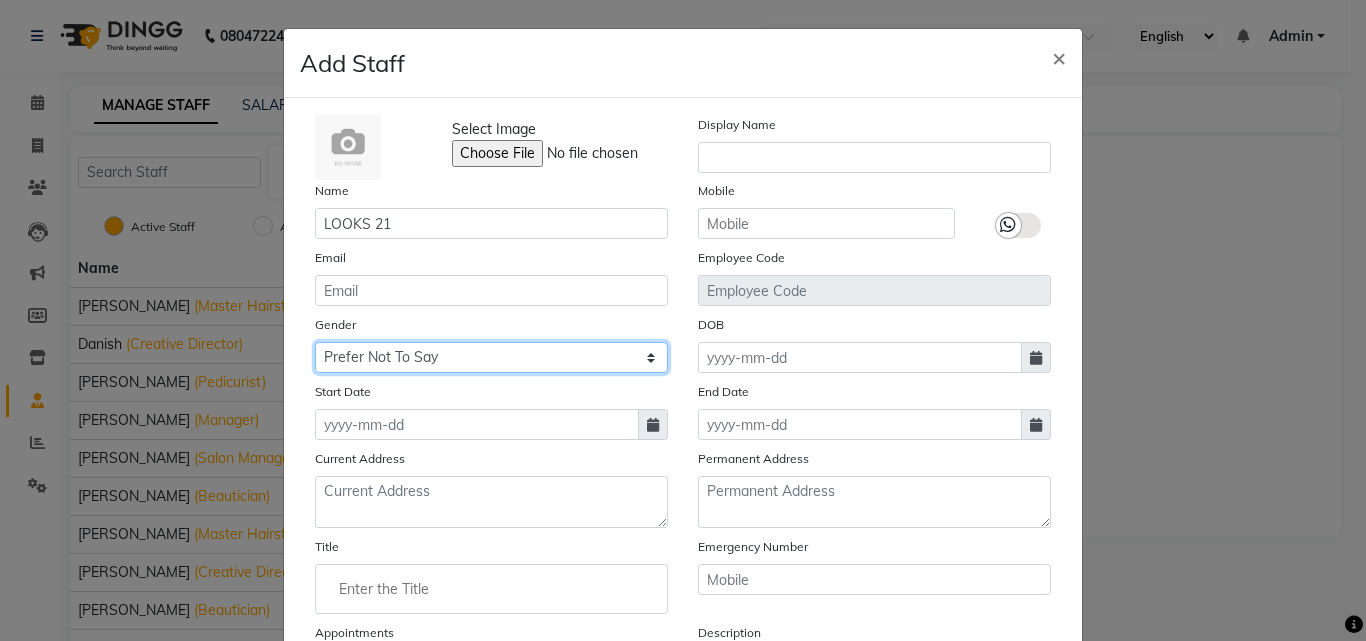 click on "Select Male Female Other Prefer Not To Say" 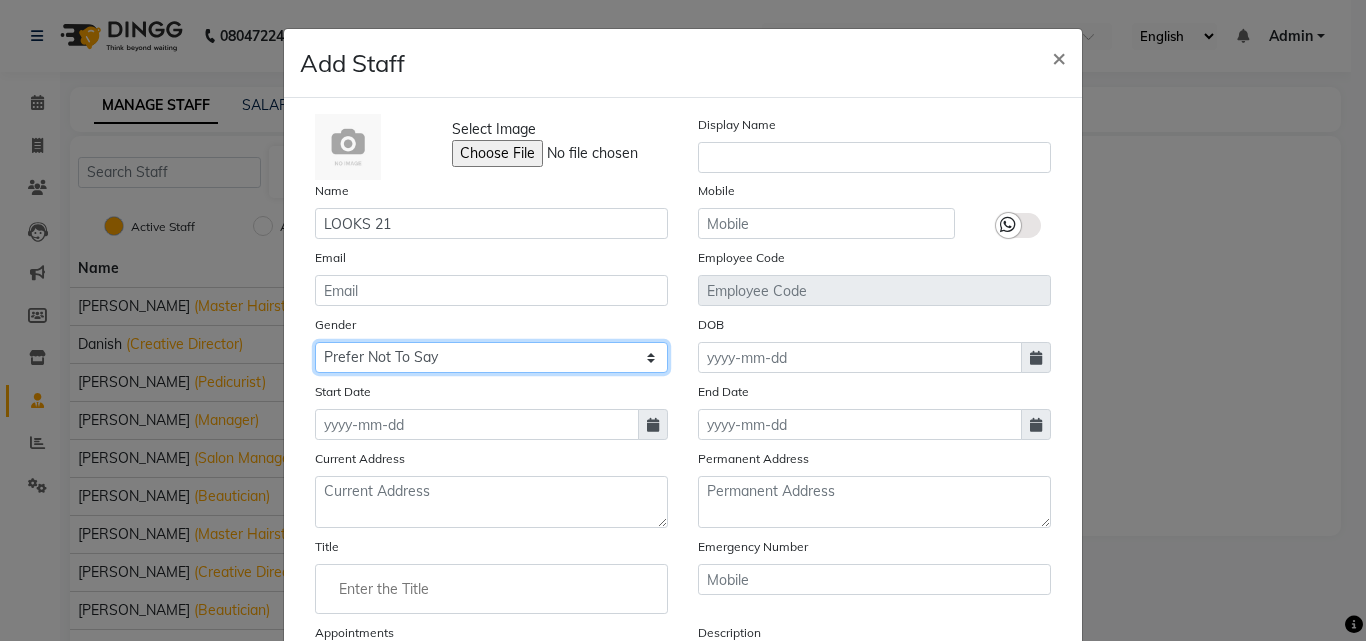 scroll, scrollTop: 100, scrollLeft: 0, axis: vertical 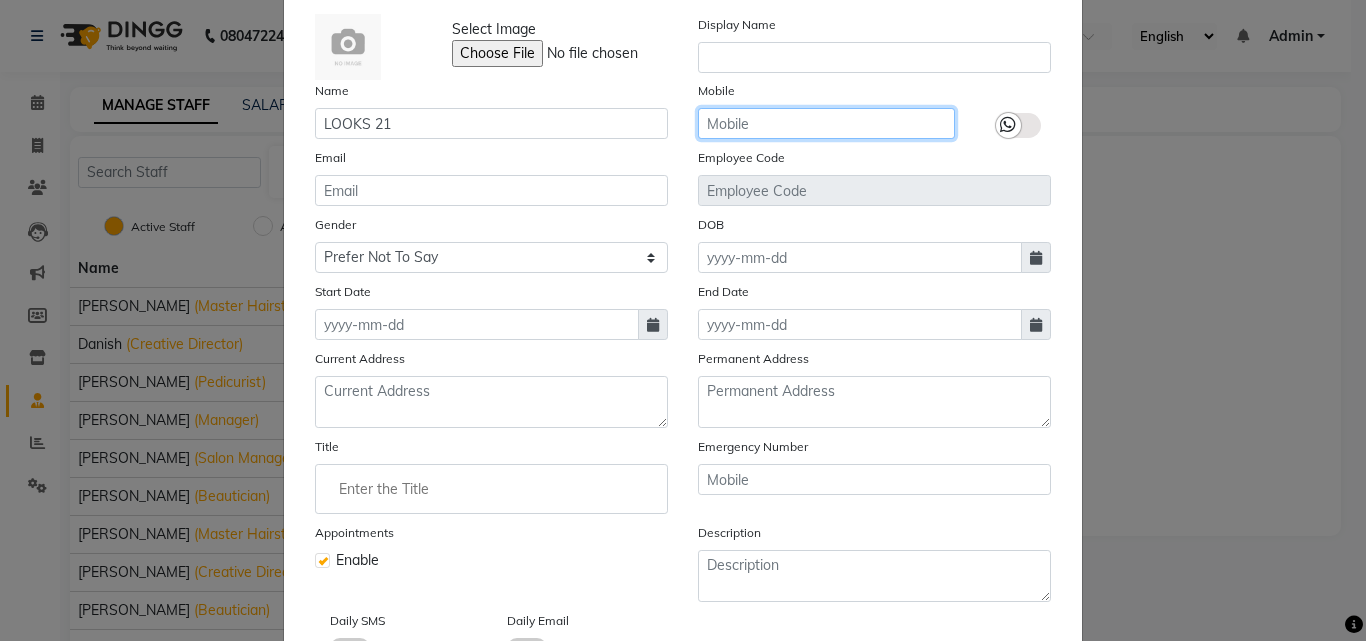 click 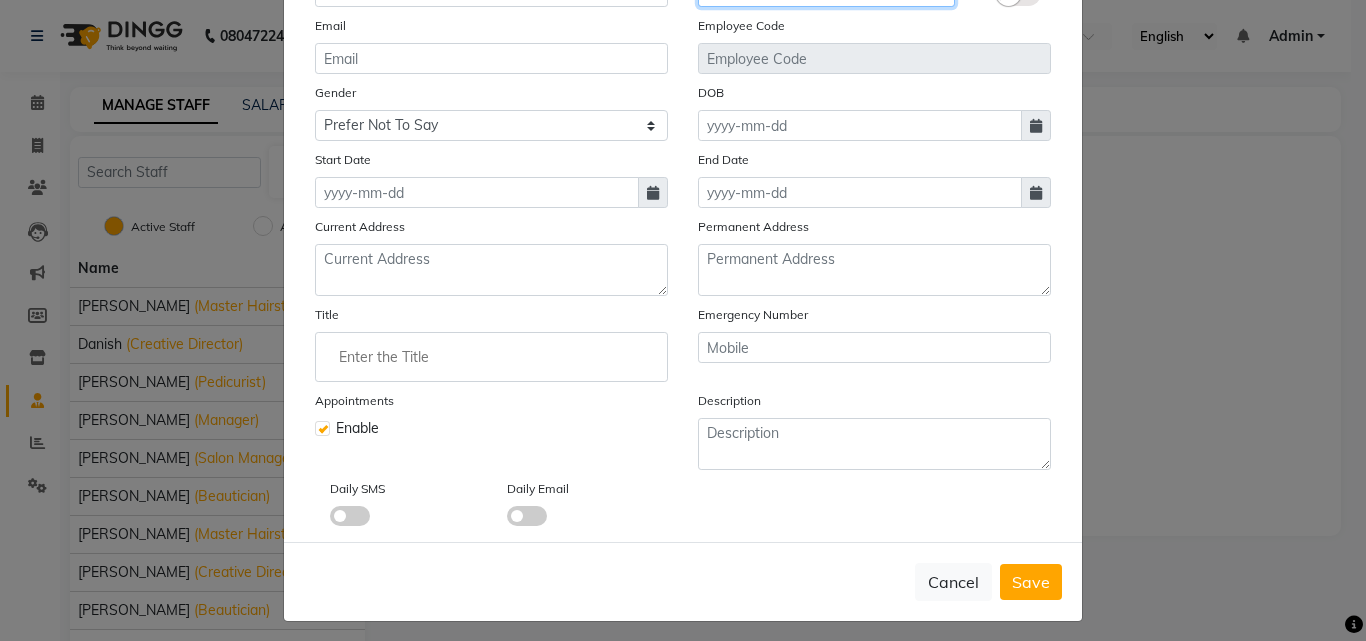 scroll, scrollTop: 241, scrollLeft: 0, axis: vertical 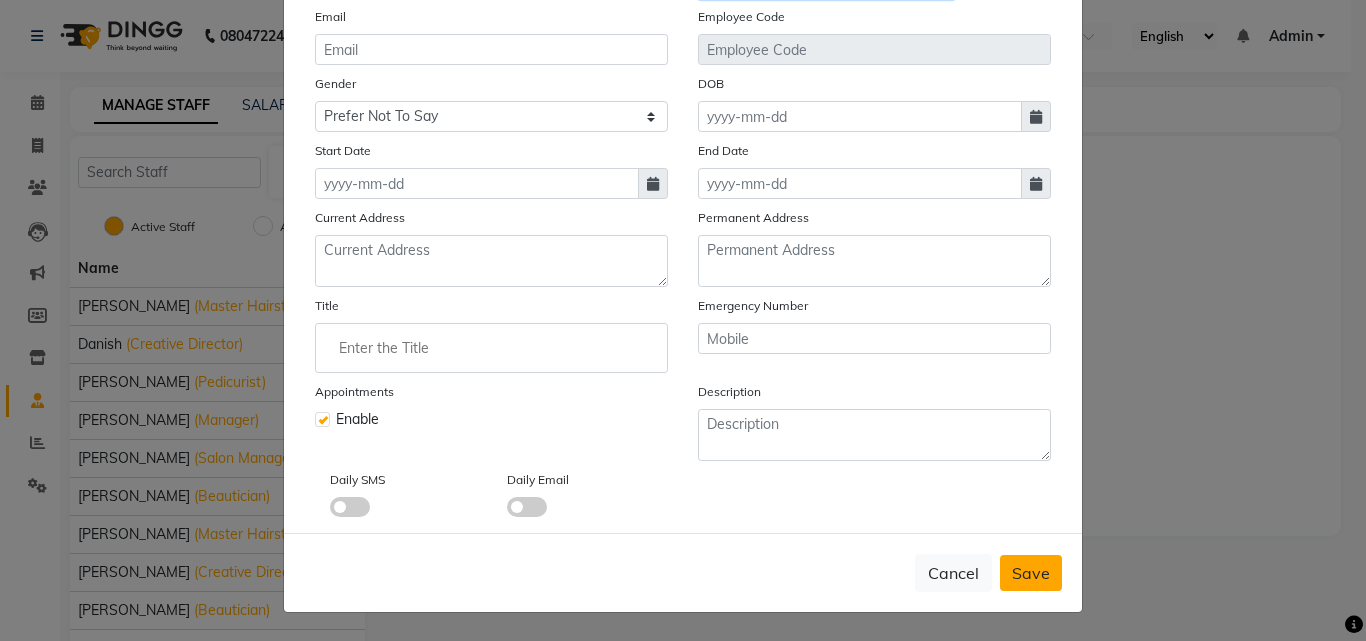 type on "123456789" 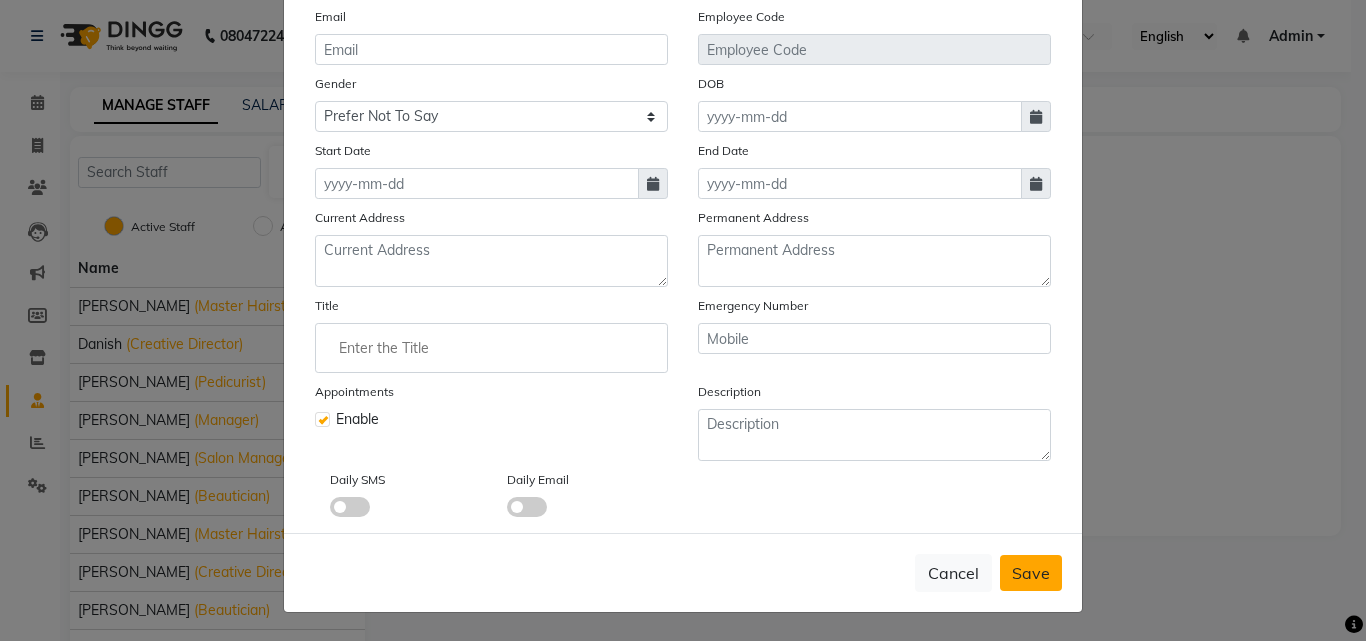 click on "Save" at bounding box center [1031, 573] 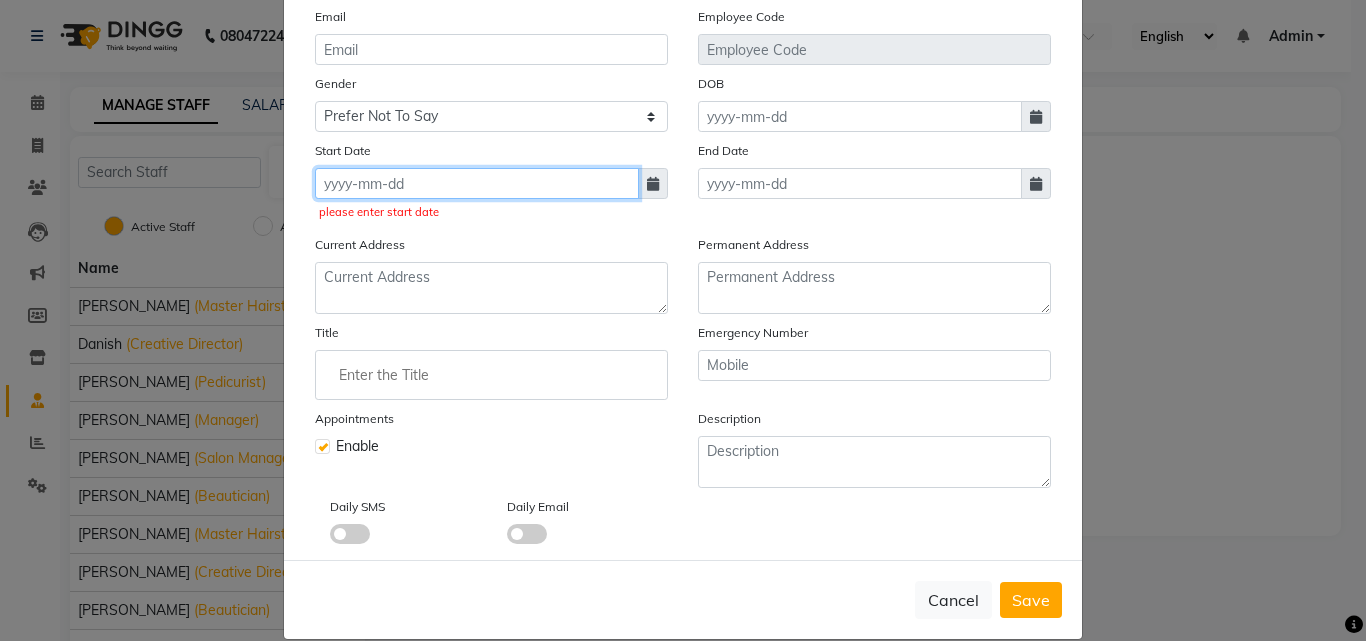 click 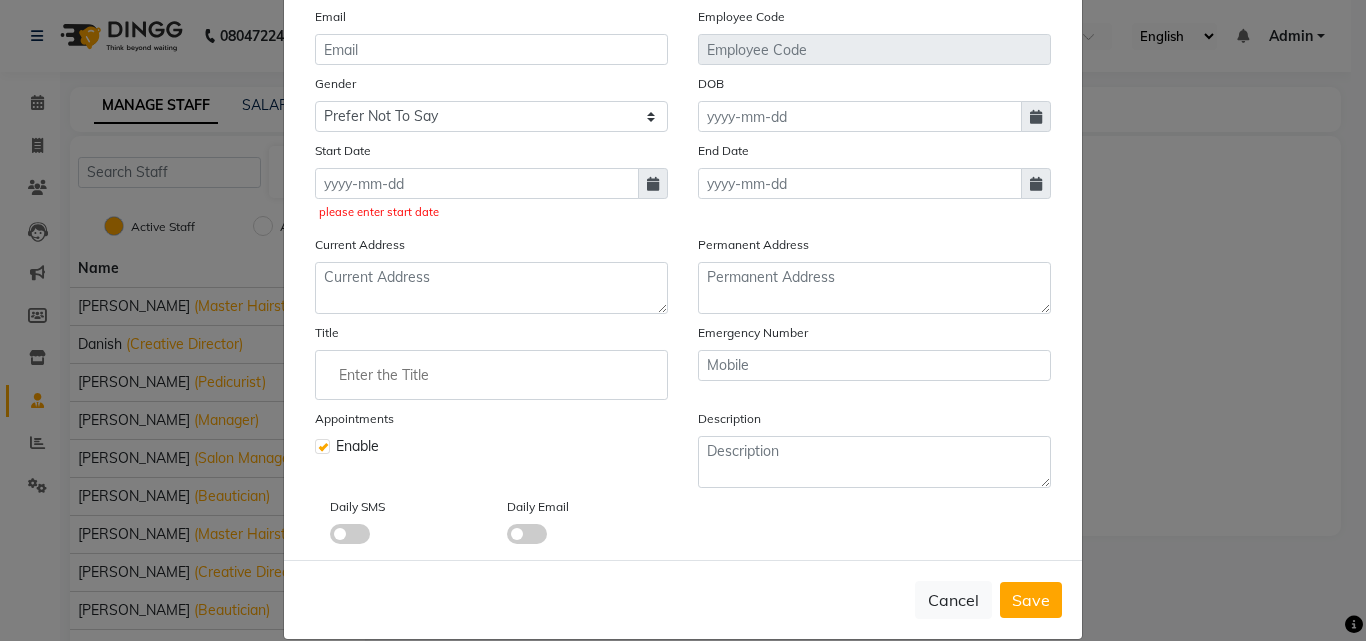 select on "7" 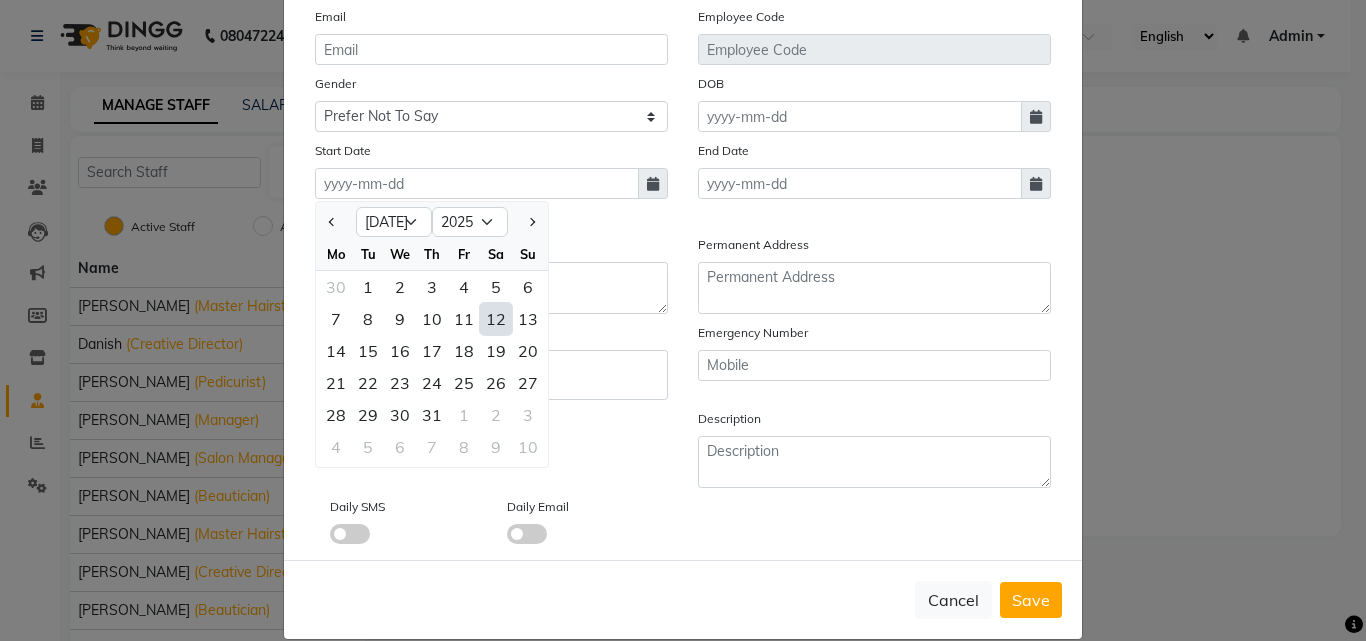 click on "12" 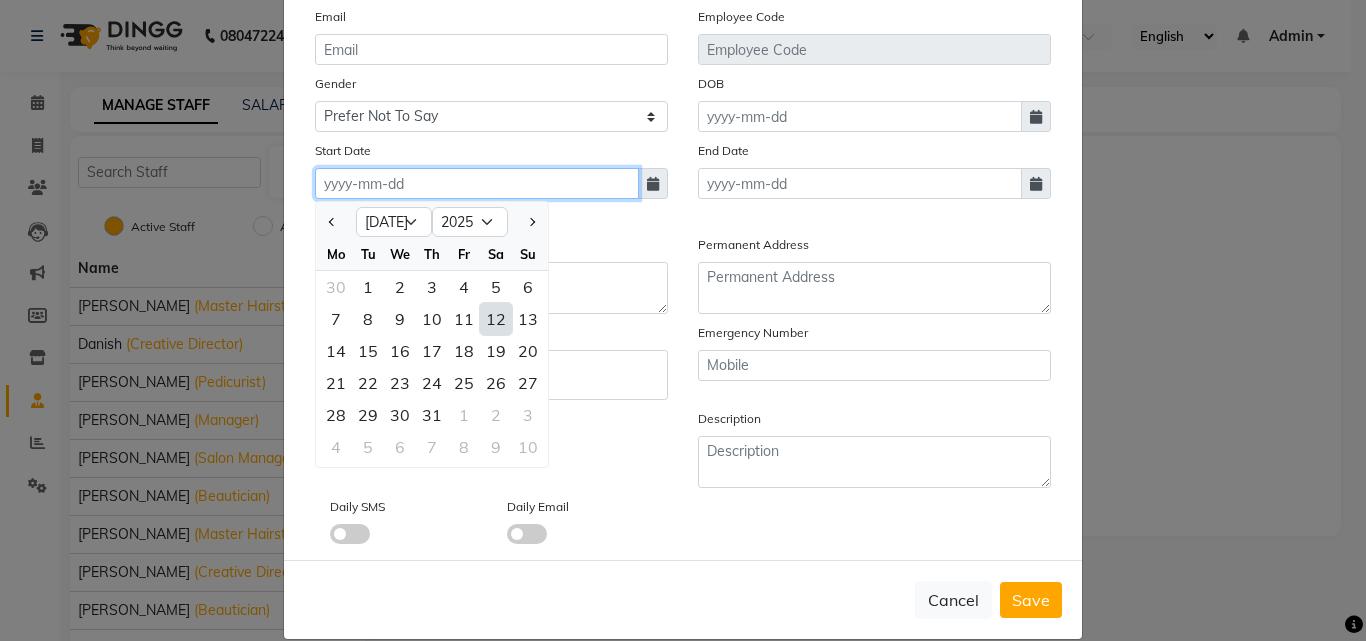 type on "12-07-2025" 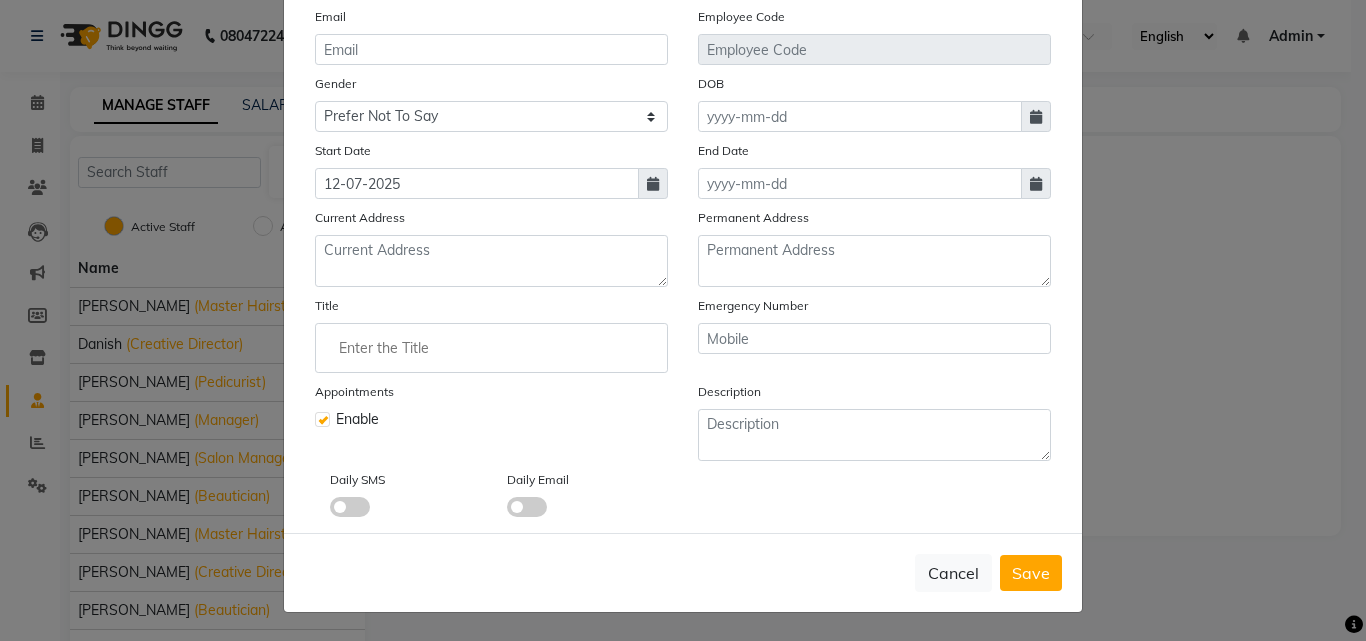 click on "Cancel   Save" 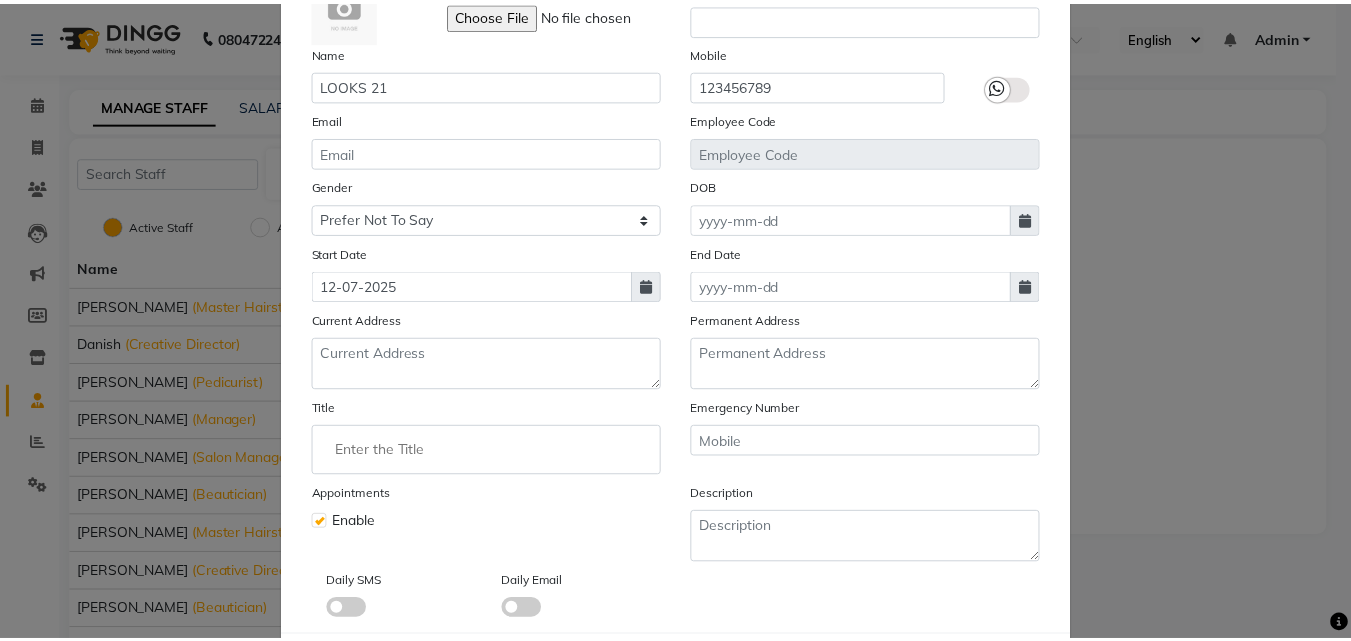 scroll, scrollTop: 241, scrollLeft: 0, axis: vertical 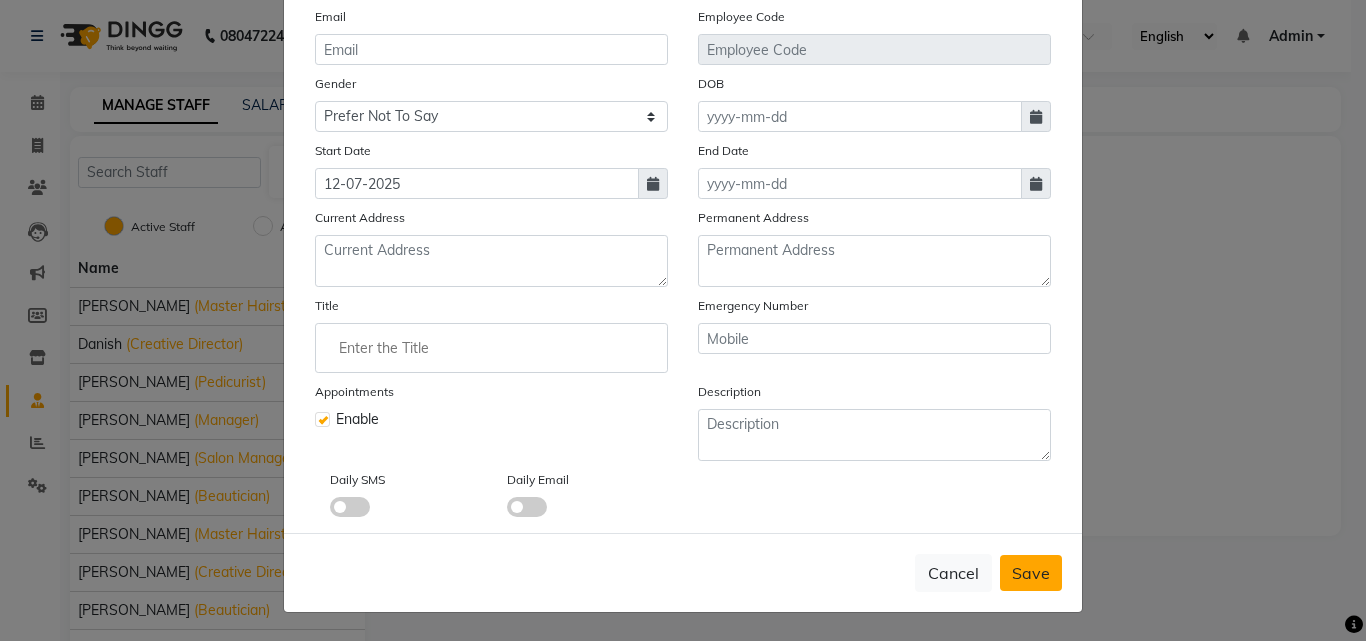 click on "Save" at bounding box center [1031, 573] 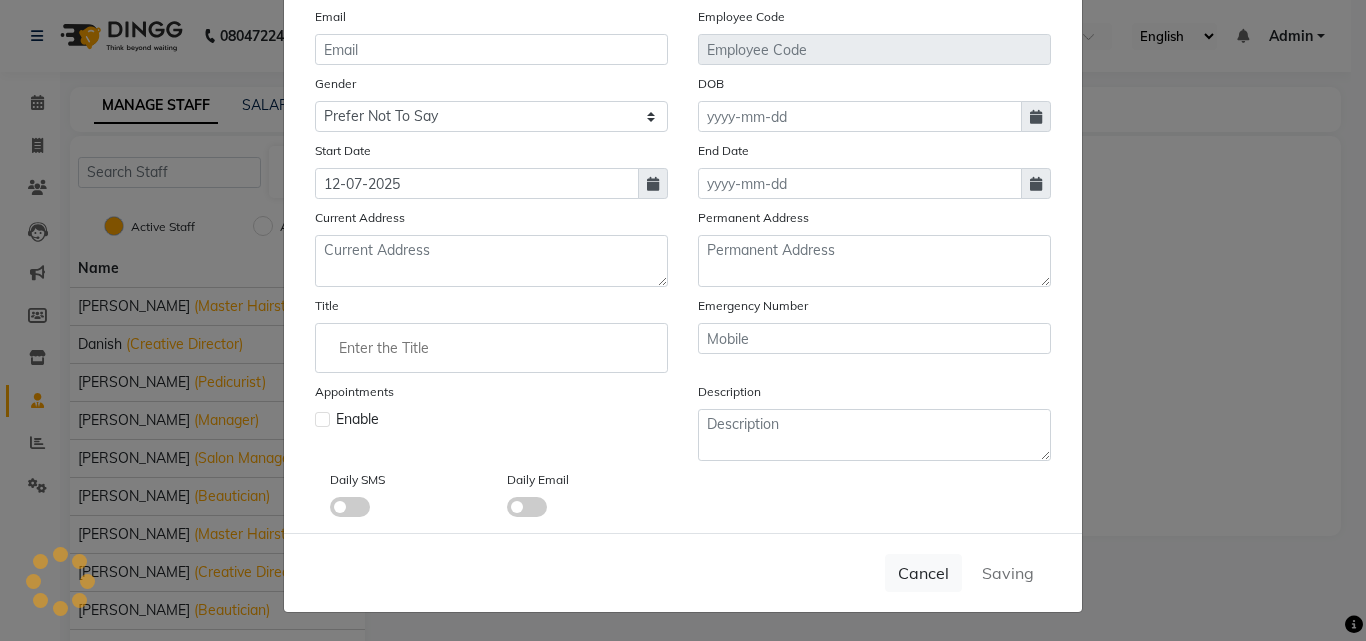type 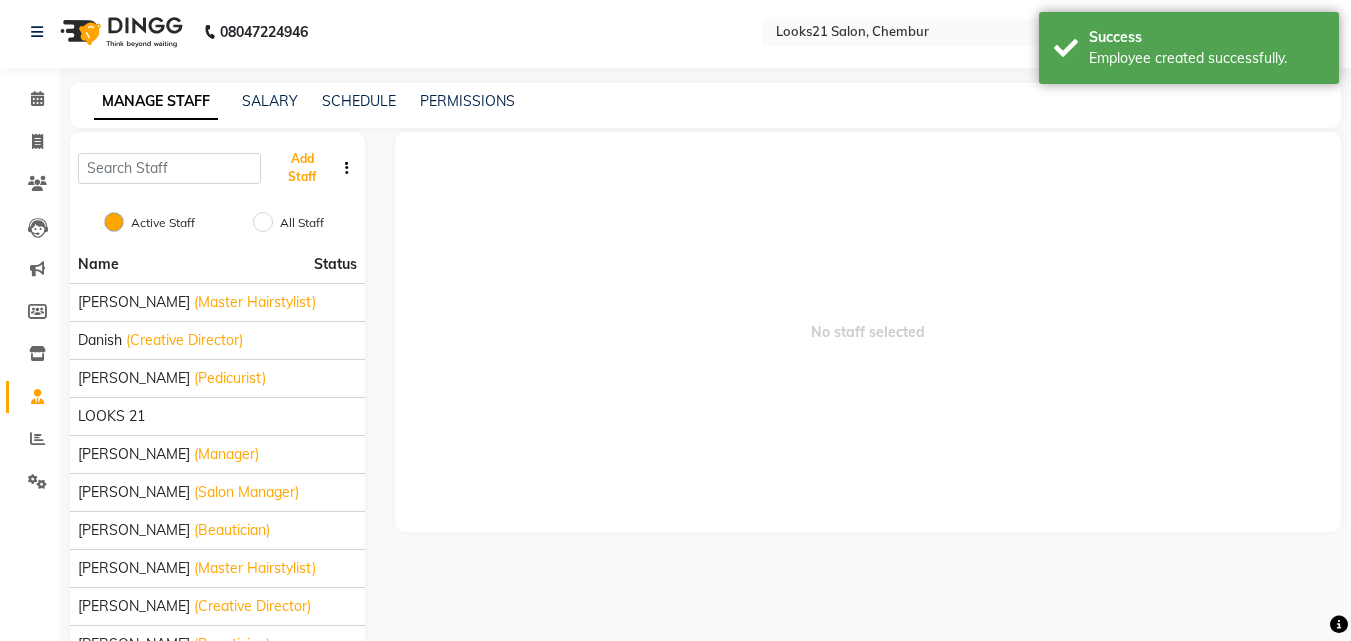 scroll, scrollTop: 0, scrollLeft: 0, axis: both 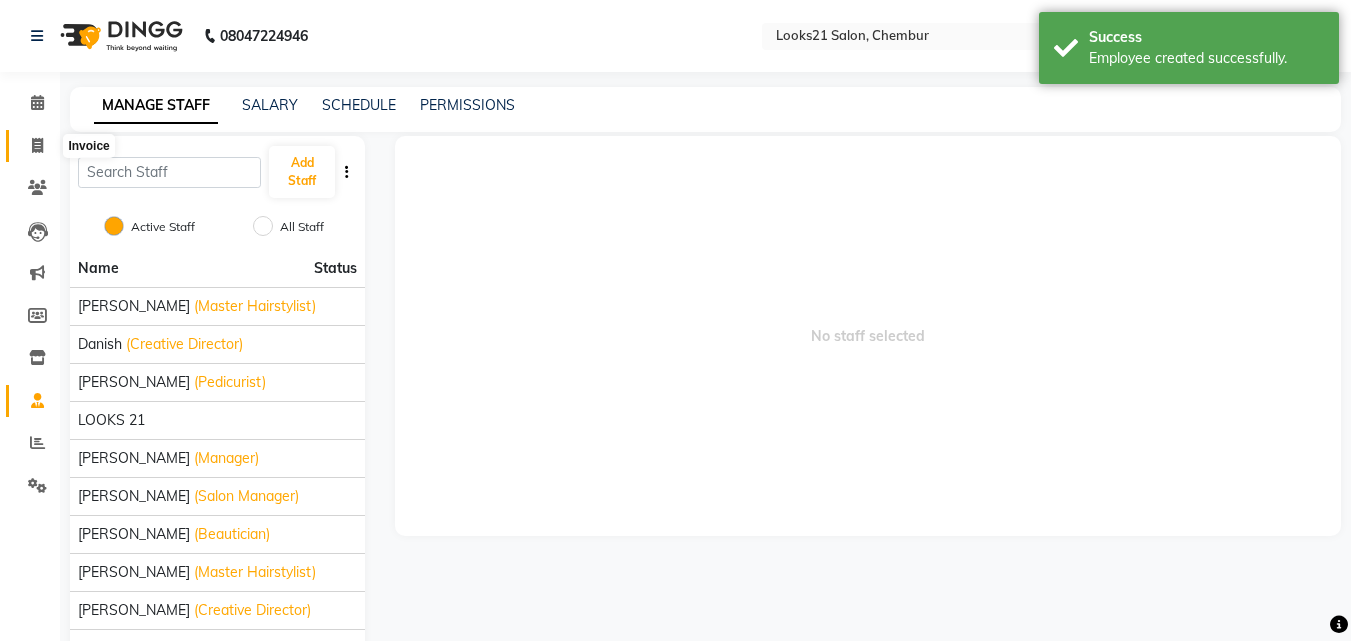 click 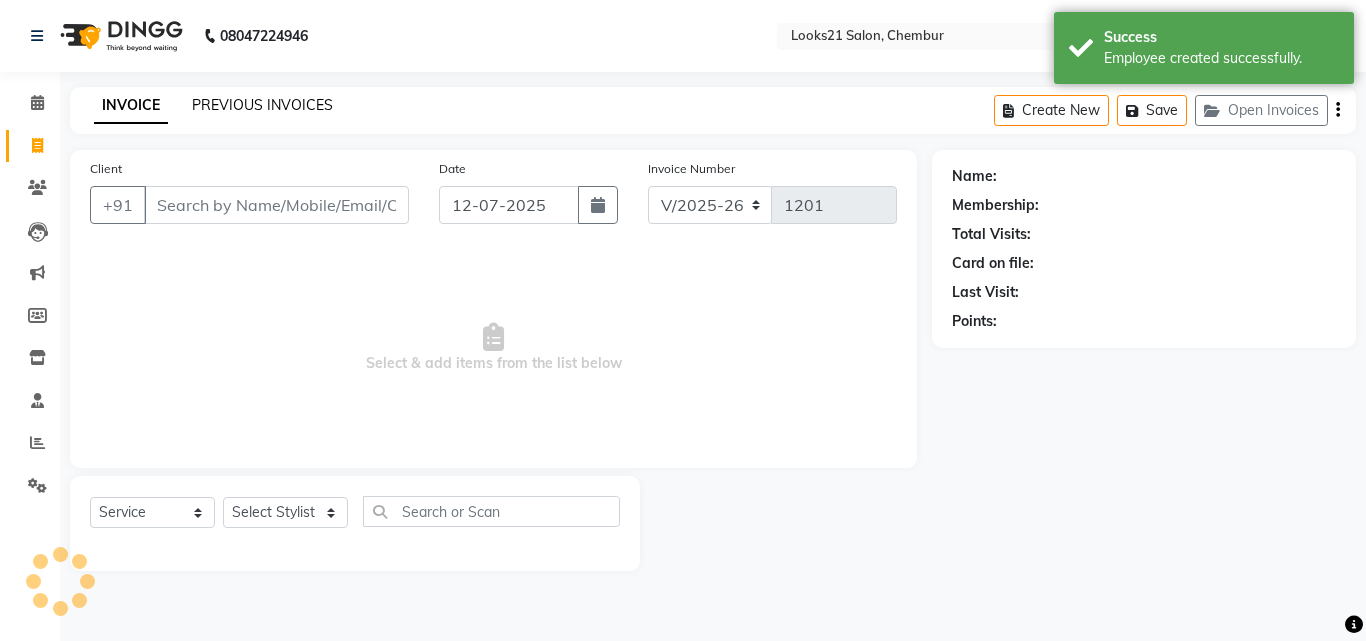 click on "PREVIOUS INVOICES" 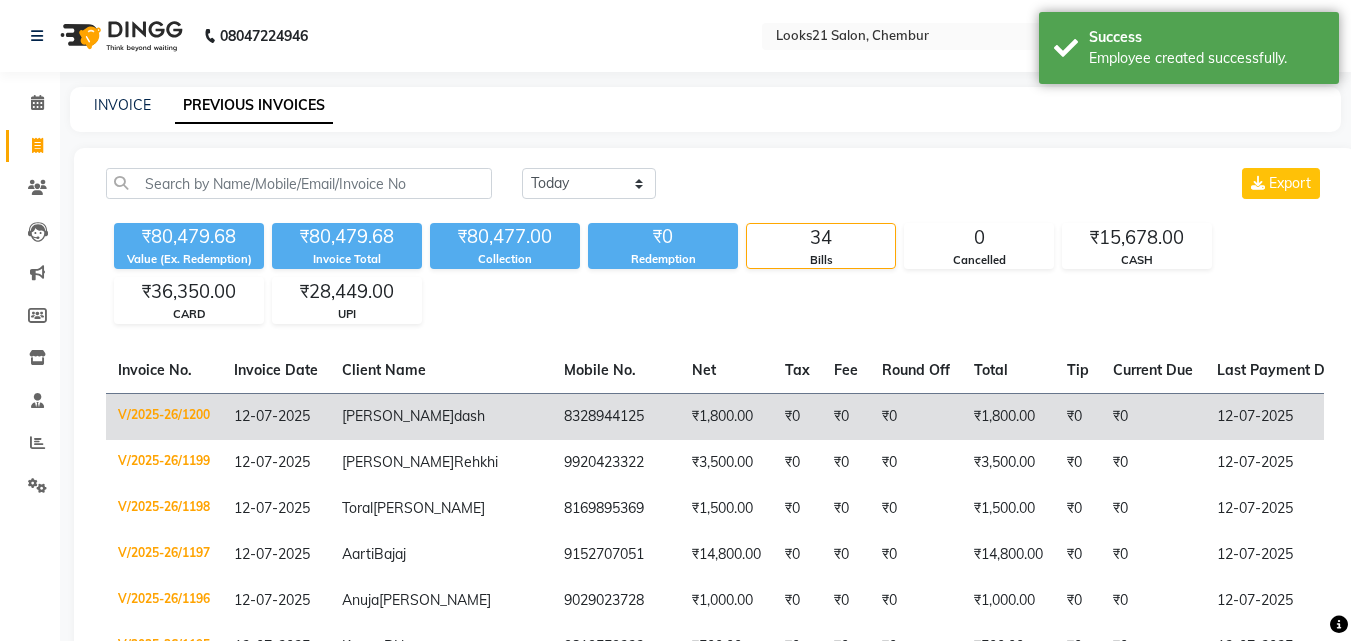 click on "[PERSON_NAME]" 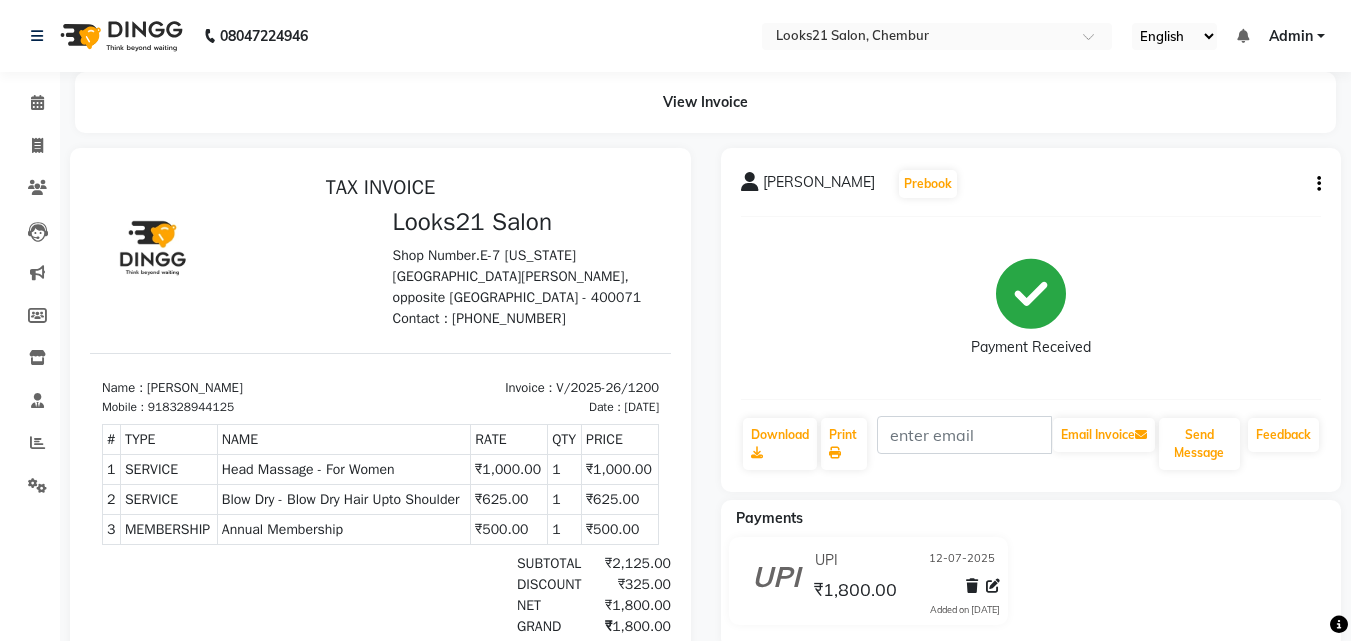 scroll, scrollTop: 0, scrollLeft: 0, axis: both 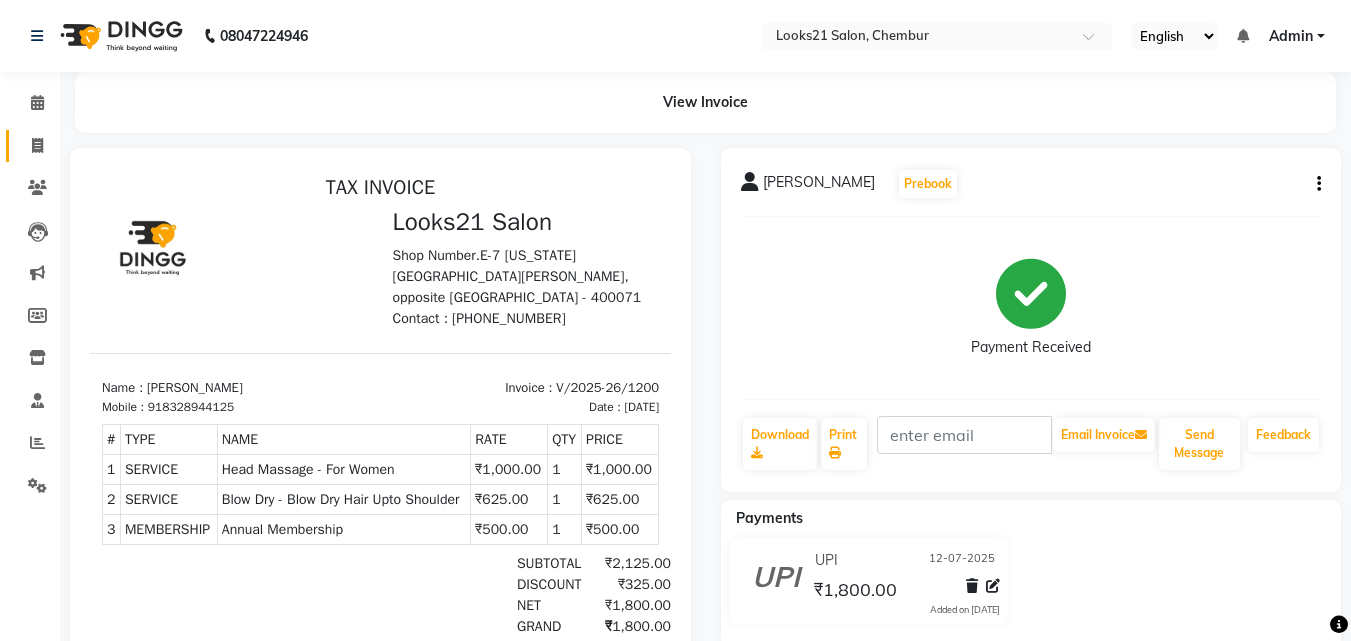 click on "Invoice" 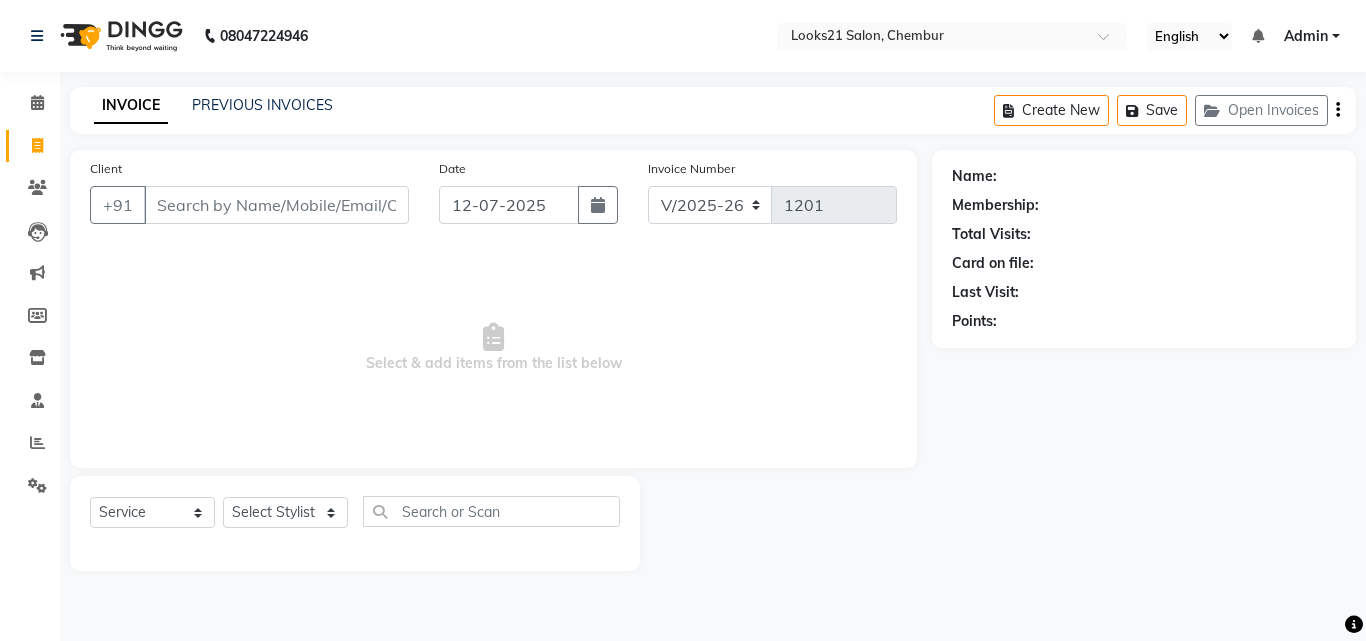 click on "Create New   Save   Open Invoices" 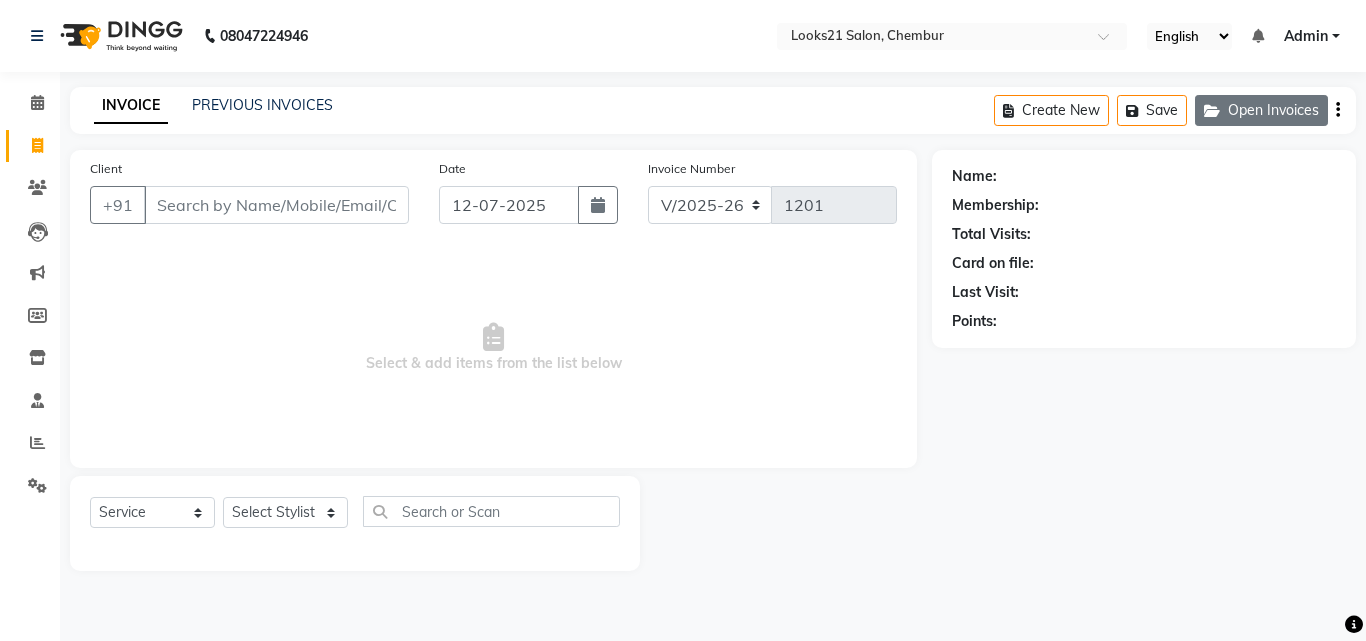 click on "Open Invoices" 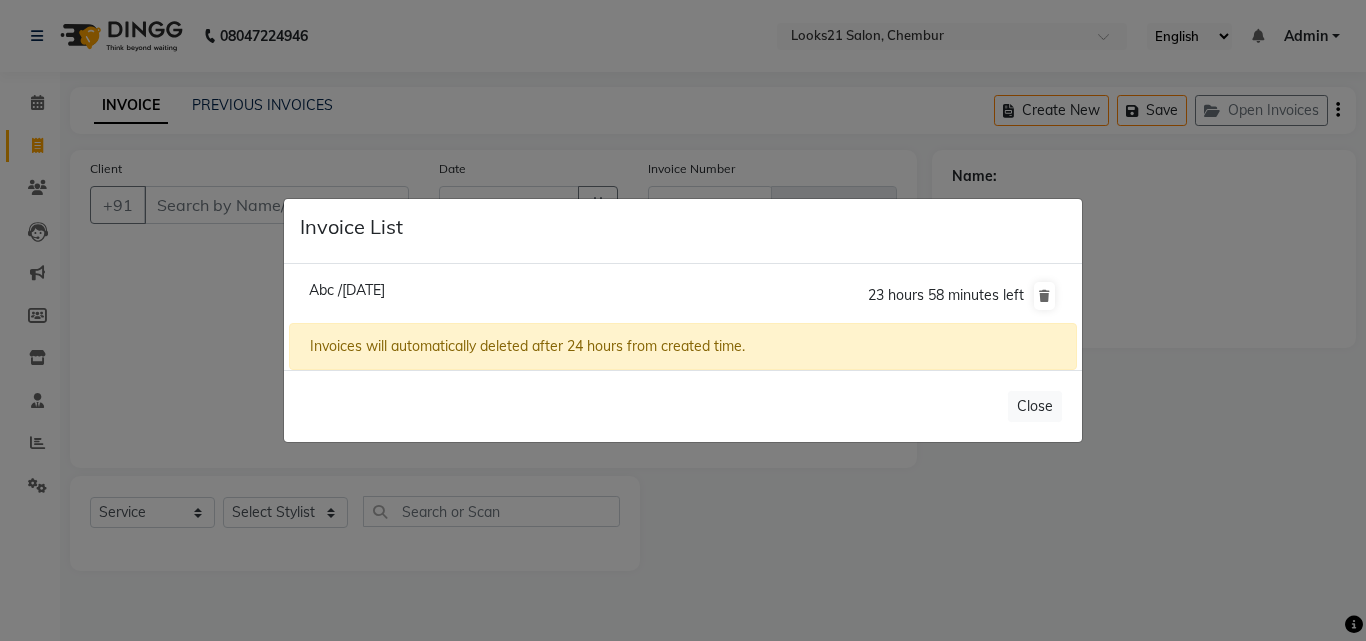 click on "Abc /12 July 2025" 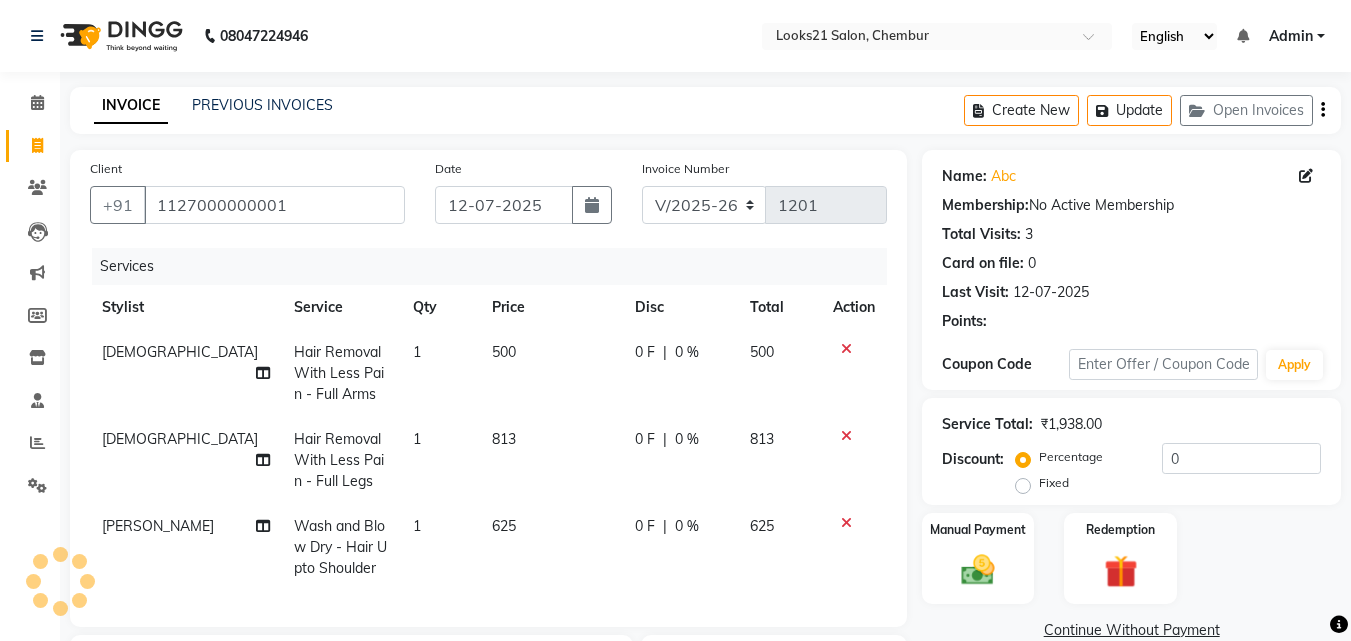 scroll, scrollTop: 200, scrollLeft: 0, axis: vertical 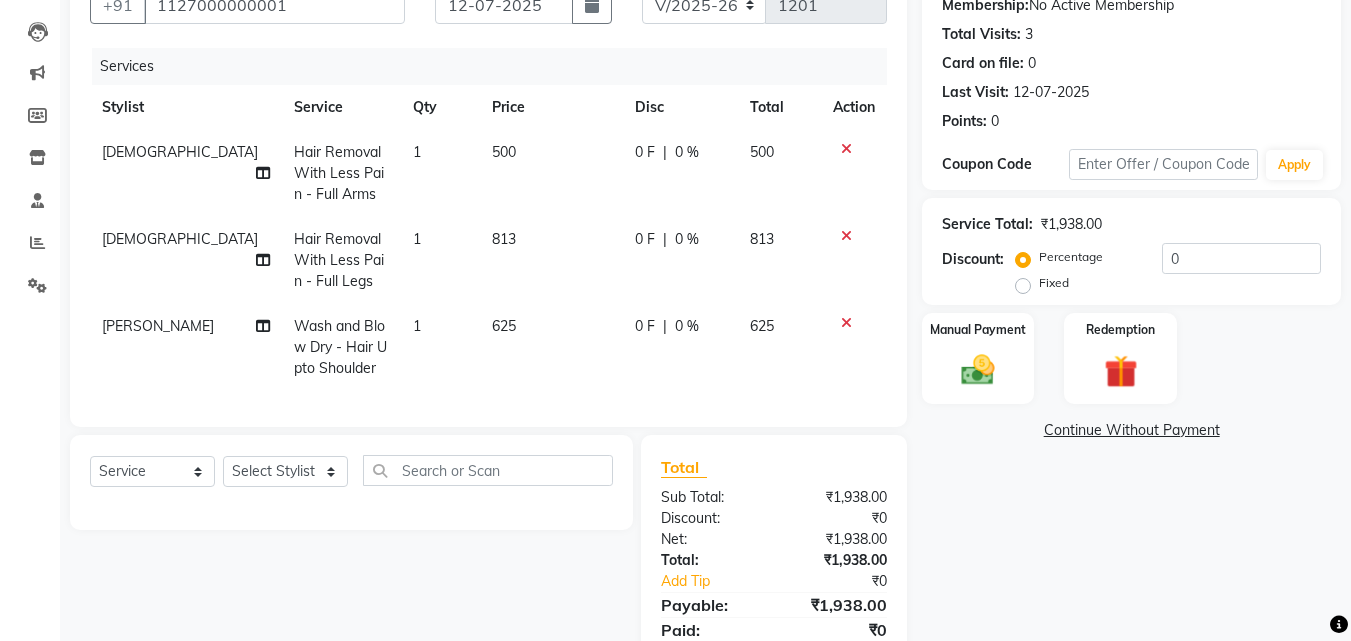 click on "[PERSON_NAME]" 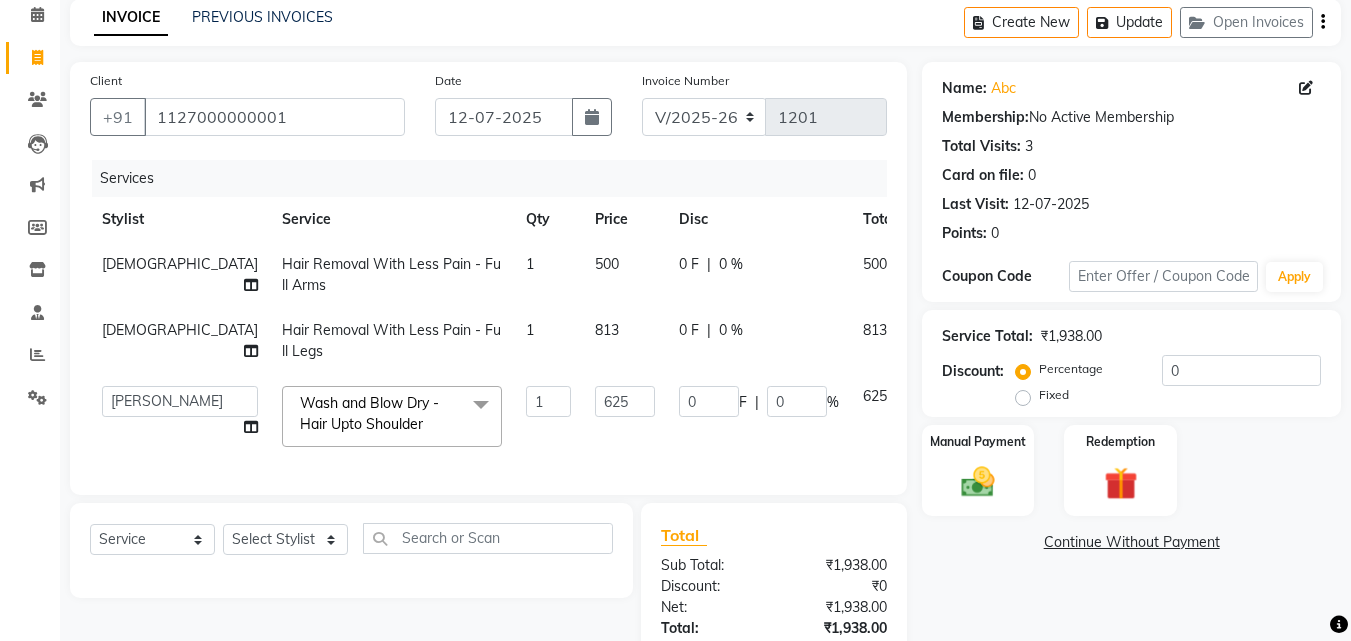 scroll, scrollTop: 247, scrollLeft: 0, axis: vertical 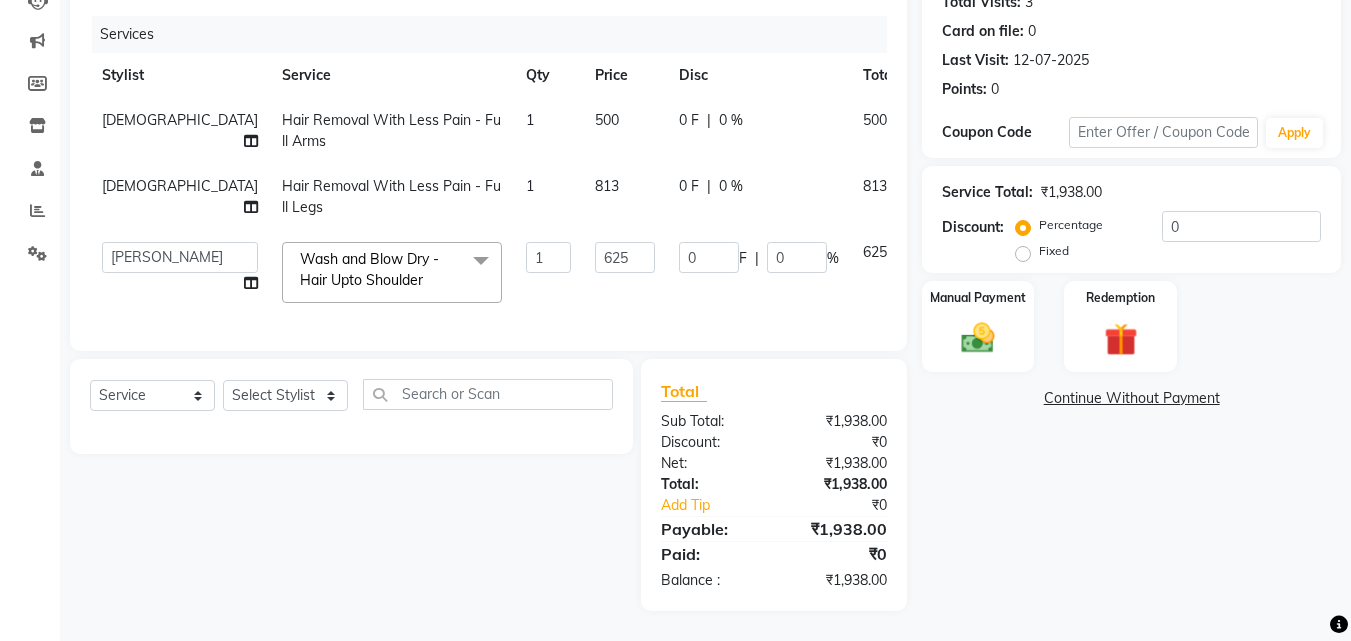 click on "Anwar   Danish   Janardhan   LOOKS 21    sabiya khan   Sajeda Siddiqui   Samiksha   Shakil   Sharif Ahmed   Shraddha   Vaishali  Wash and Blow Dry  - Hair Upto Shoulder  x Nails- Cut file & Polish Treatment For Skin  - Glow Peel Treatment Advance Facial - Hydra Facial ( Machine use ) O THREE FACIAL Fruit Clean Up Pre Lightining   - Per Streak Pre Lightining   - Hair Upto Neck Pre Lightining   - Hair Upto Shoulder Pre Lightining   - Hair Below Shoulder Pre Lightining   - Hair Upto Waist Pre Lightining   - For Men Hair Treatment(Hair Spa)  - Hair Upto Neck Hair Treatment(Hair Spa)  - Hair Upto Shoulder Hair Treatment(Hair Spa)  - Hair Below Shoulder Hair Treatment(Hair Spa)  - Hair Upto Waist Hair Treatment(Hair Spa)  - For Men Loreal Scalp Advanced Treatment - For women Loreal Scalp Advanced Clay Treatment  3TENX SPA Head Massage  - For Women Head Massage  - For Men Head Massage  - For Women With Shampoo Head Massage  - For Men With Shampoo Anti Dandruff  - For Women Anti Dandruff  - For Men Revive Pedicure" 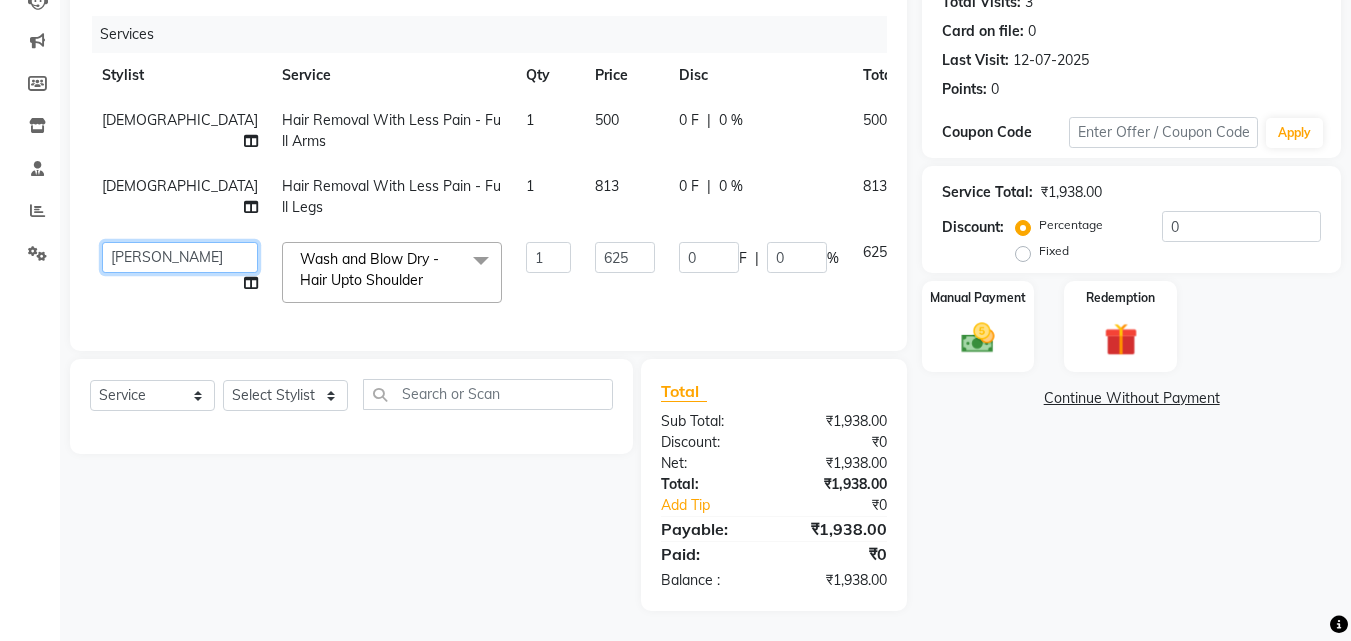 click on "Anwar   Danish   Janardhan   LOOKS 21    sabiya khan   Sajeda Siddiqui   Samiksha   Shakil   Sharif Ahmed   Shraddha   Vaishali" 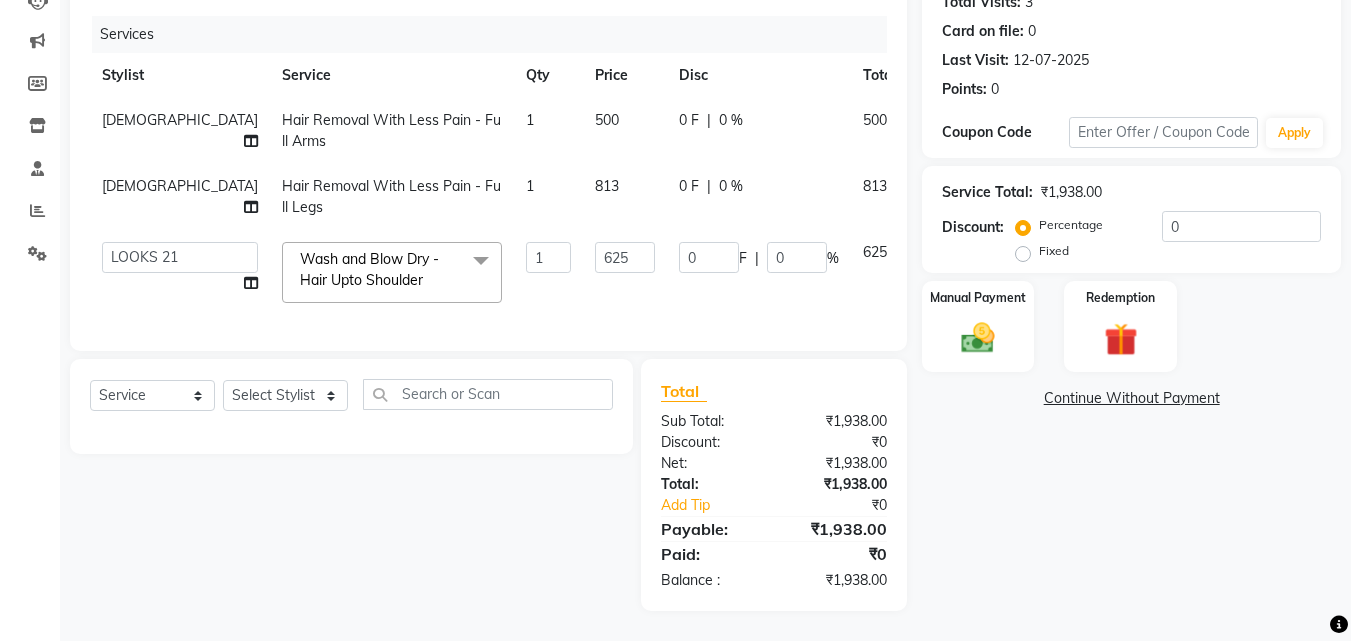select on "86086" 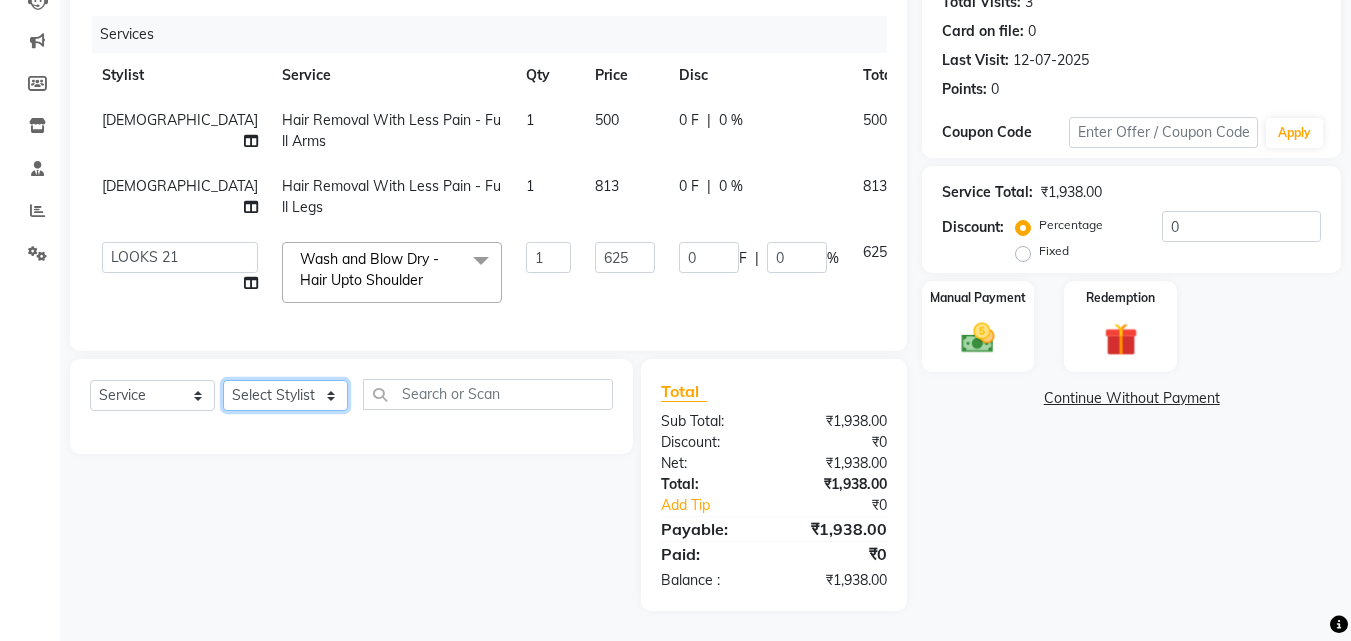 click on "Select Stylist Anwar Danish Janardhan LOOKS 21  sabiya khan Sajeda Siddiqui Samiksha Shakil Sharif Ahmed Shraddha Vaishali" 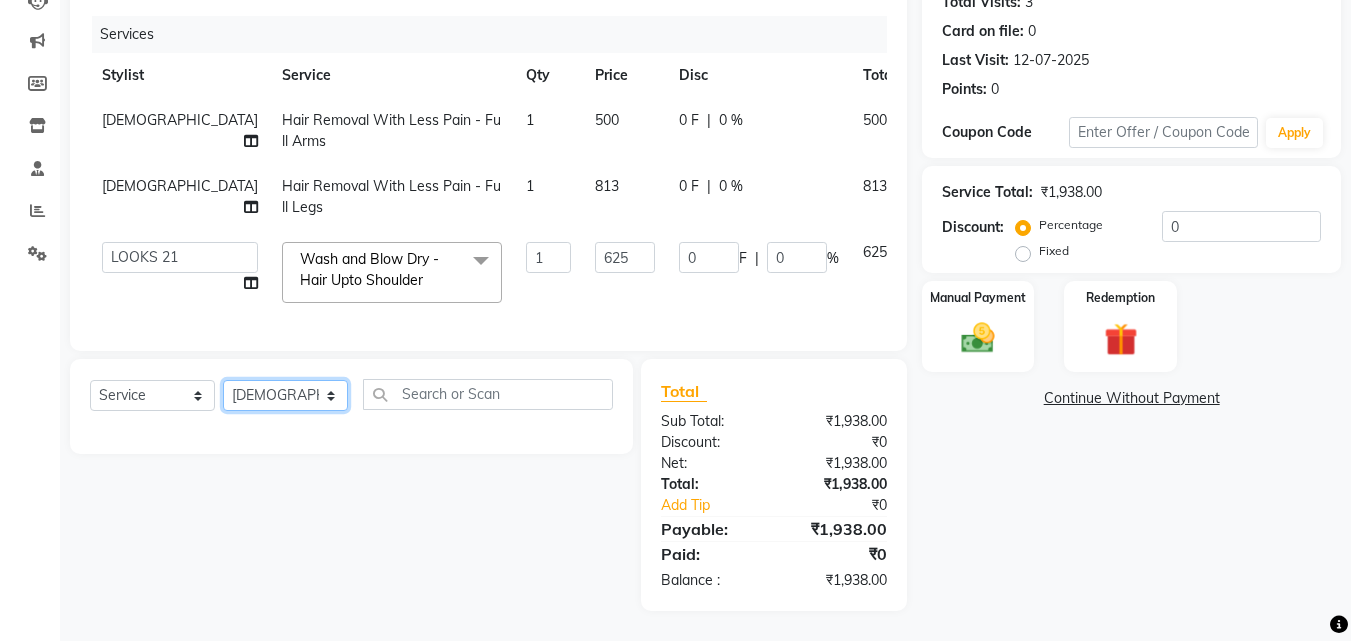 click on "Select Stylist Anwar Danish Janardhan LOOKS 21  sabiya khan Sajeda Siddiqui Samiksha Shakil Sharif Ahmed Shraddha Vaishali" 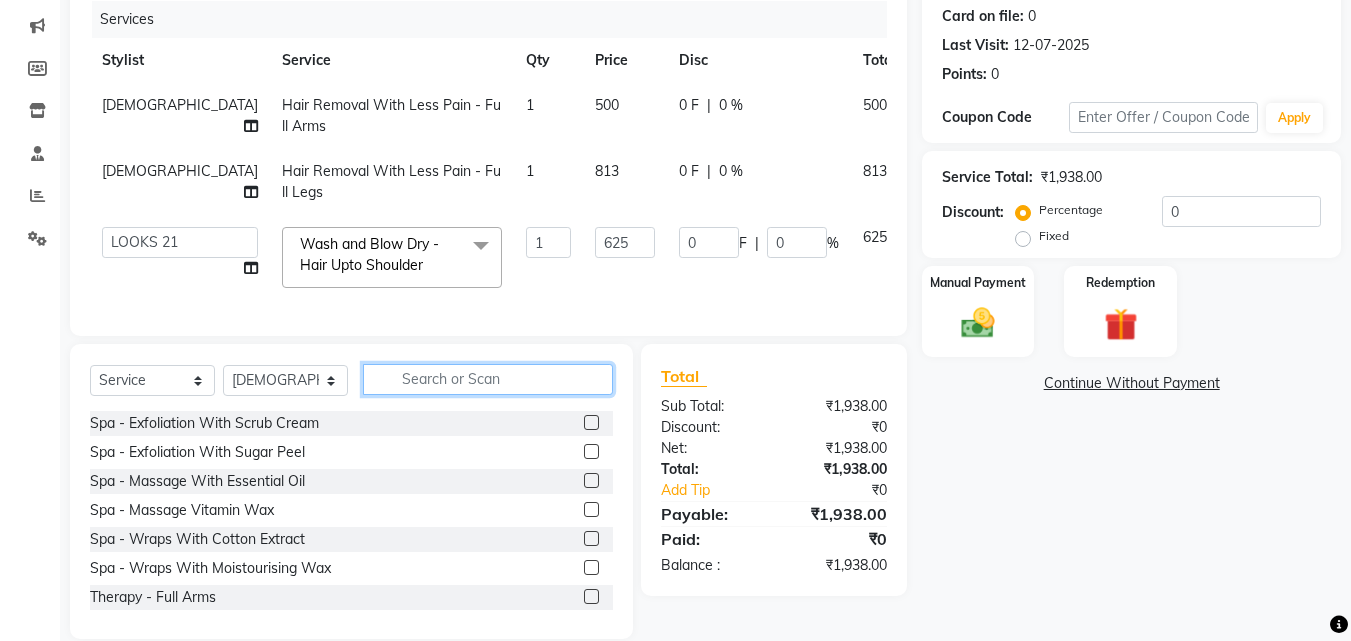 click 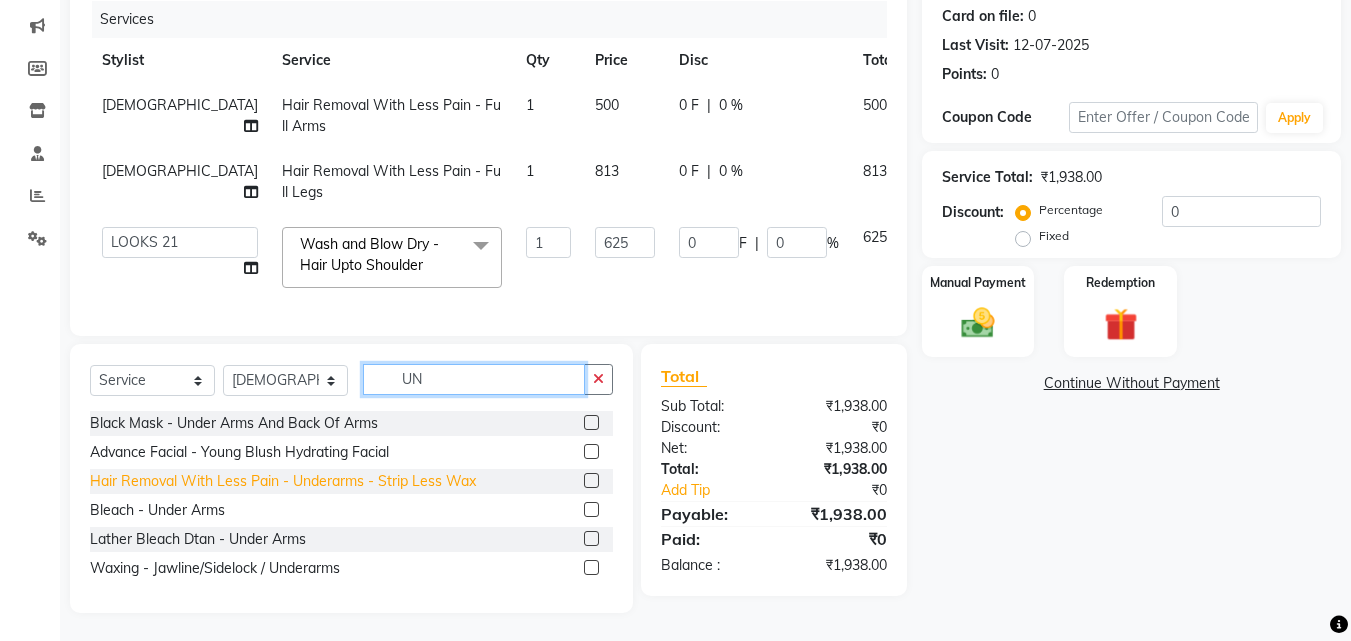type on "UN" 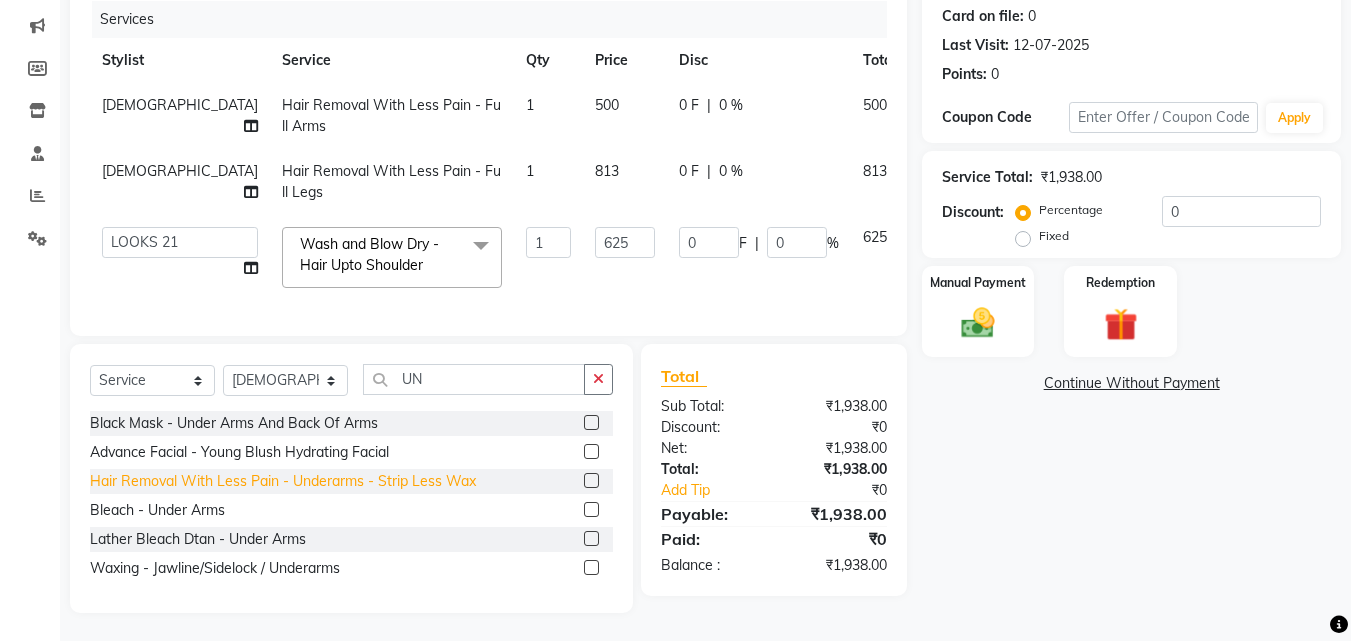 click on "Hair Removal With Less Pain  - Underarms - Strip Less Wax" 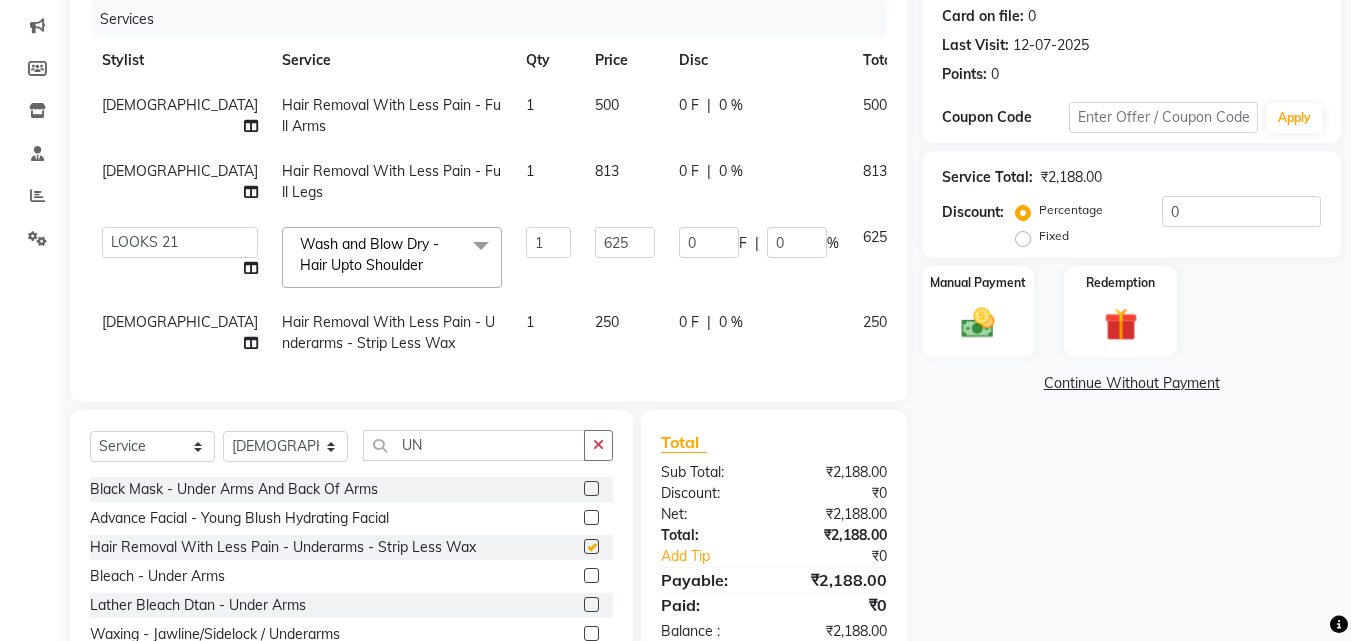 checkbox on "false" 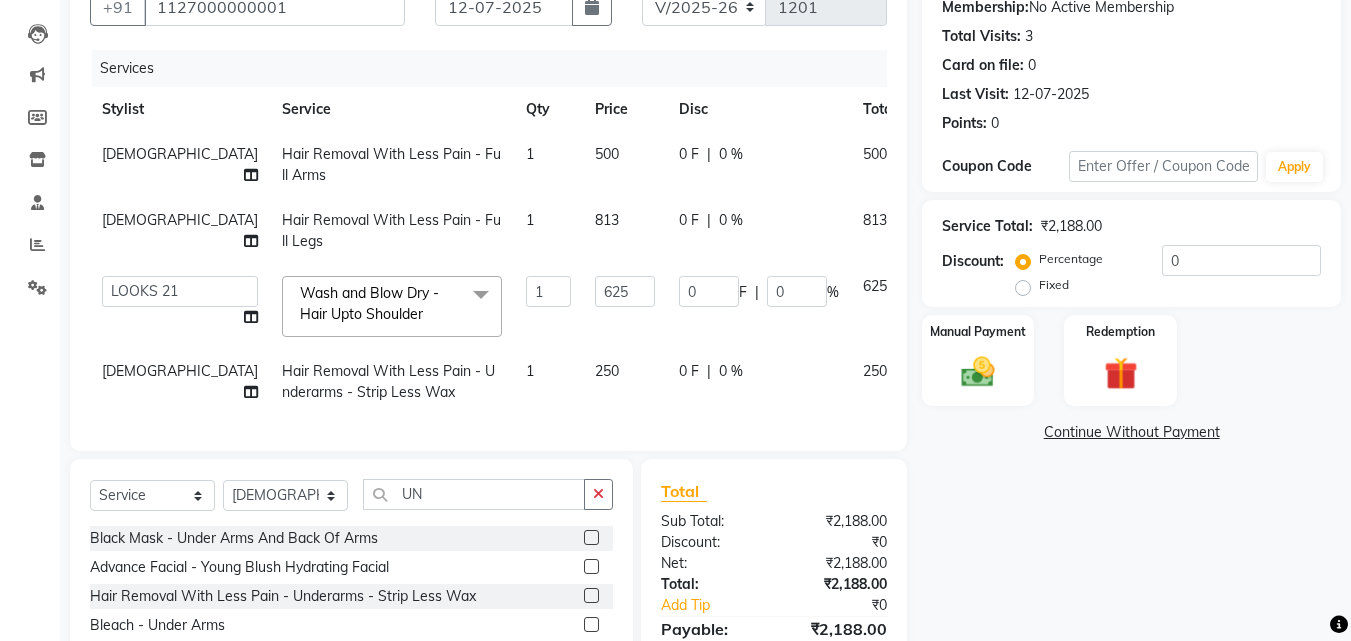 scroll, scrollTop: 200, scrollLeft: 0, axis: vertical 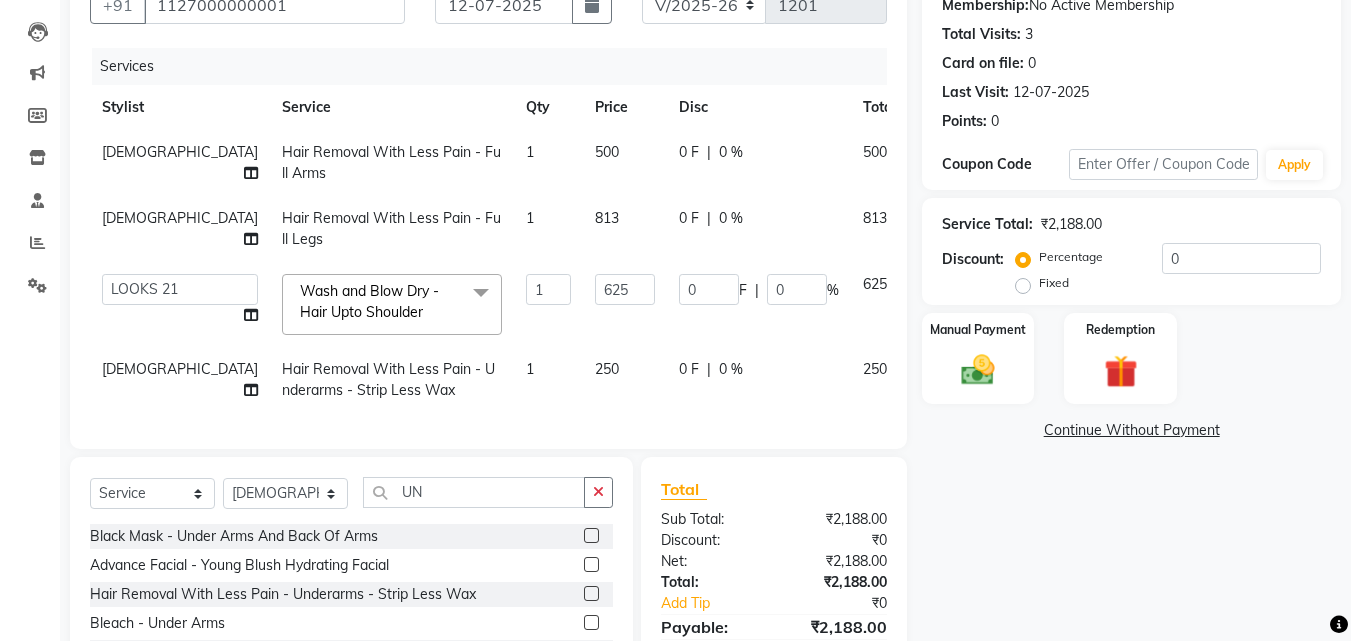 click 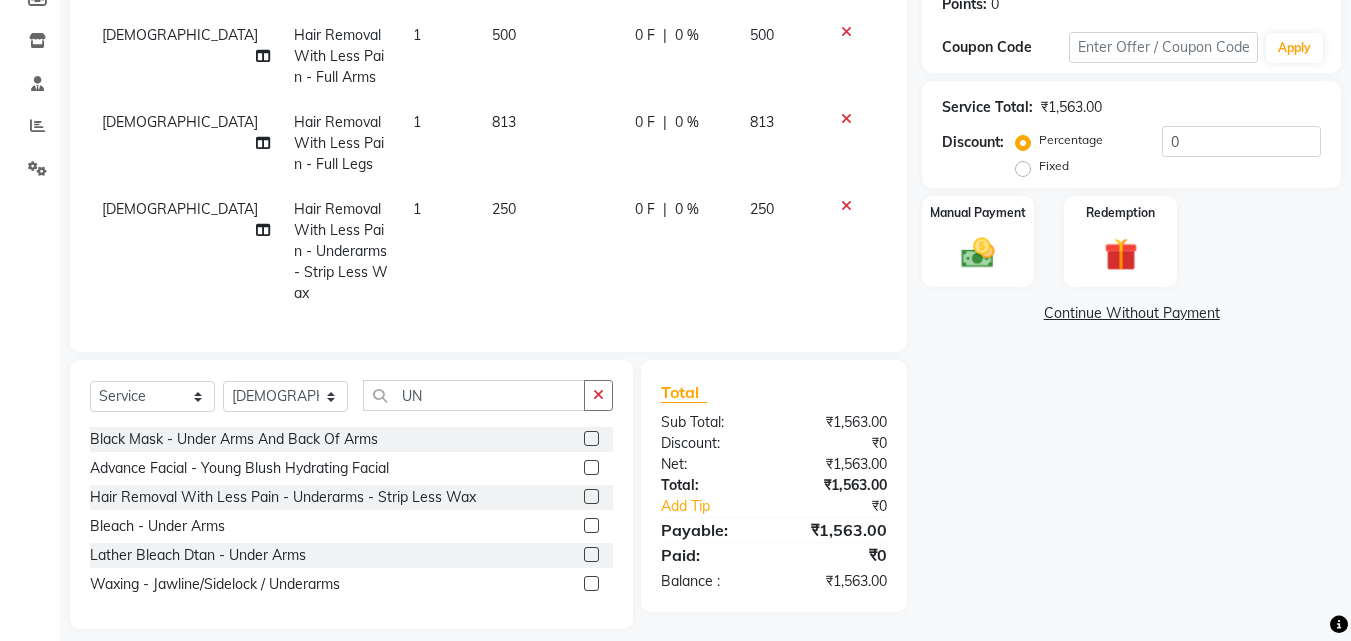 scroll, scrollTop: 329, scrollLeft: 0, axis: vertical 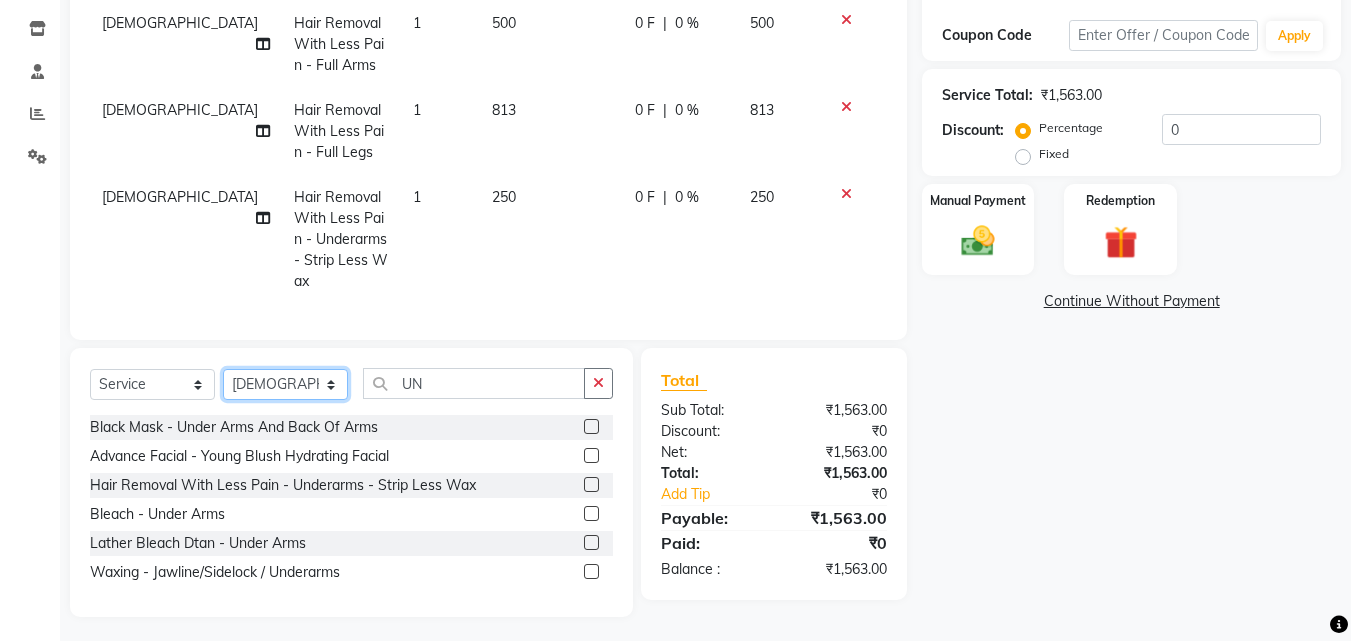click on "Select Stylist Anwar Danish Janardhan LOOKS 21  sabiya khan Sajeda Siddiqui Samiksha Shakil Sharif Ahmed Shraddha Vaishali" 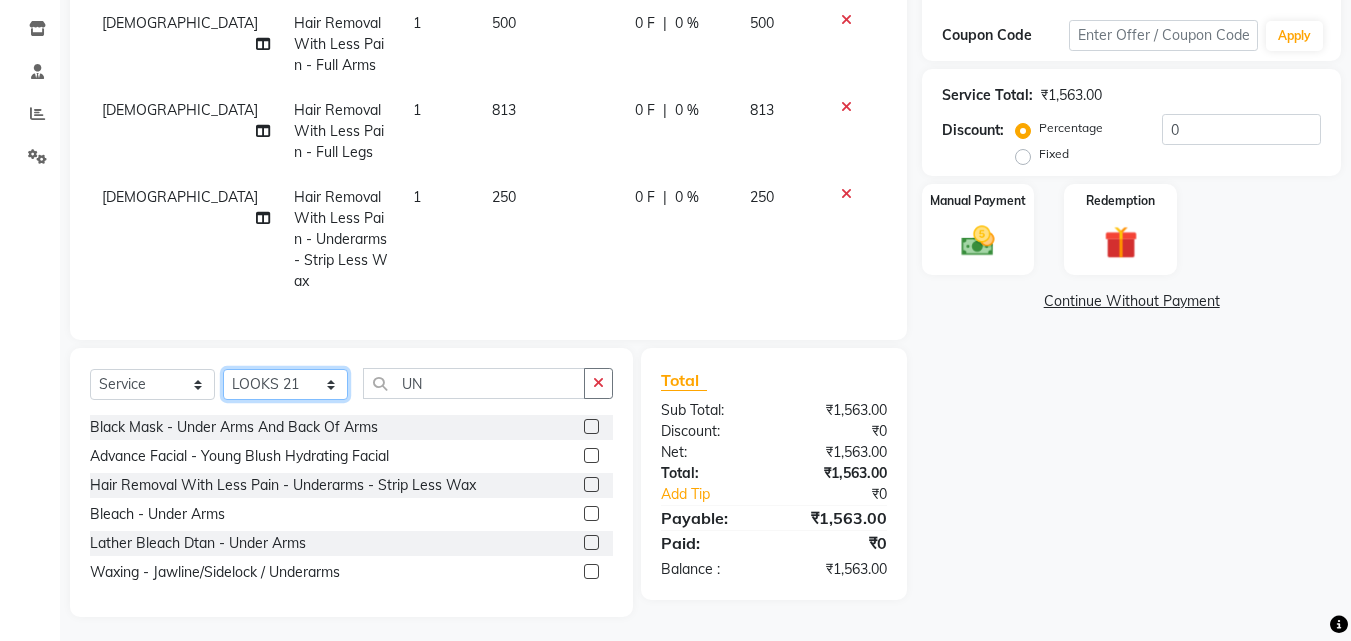 click on "Select Stylist Anwar Danish Janardhan LOOKS 21  sabiya khan Sajeda Siddiqui Samiksha Shakil Sharif Ahmed Shraddha Vaishali" 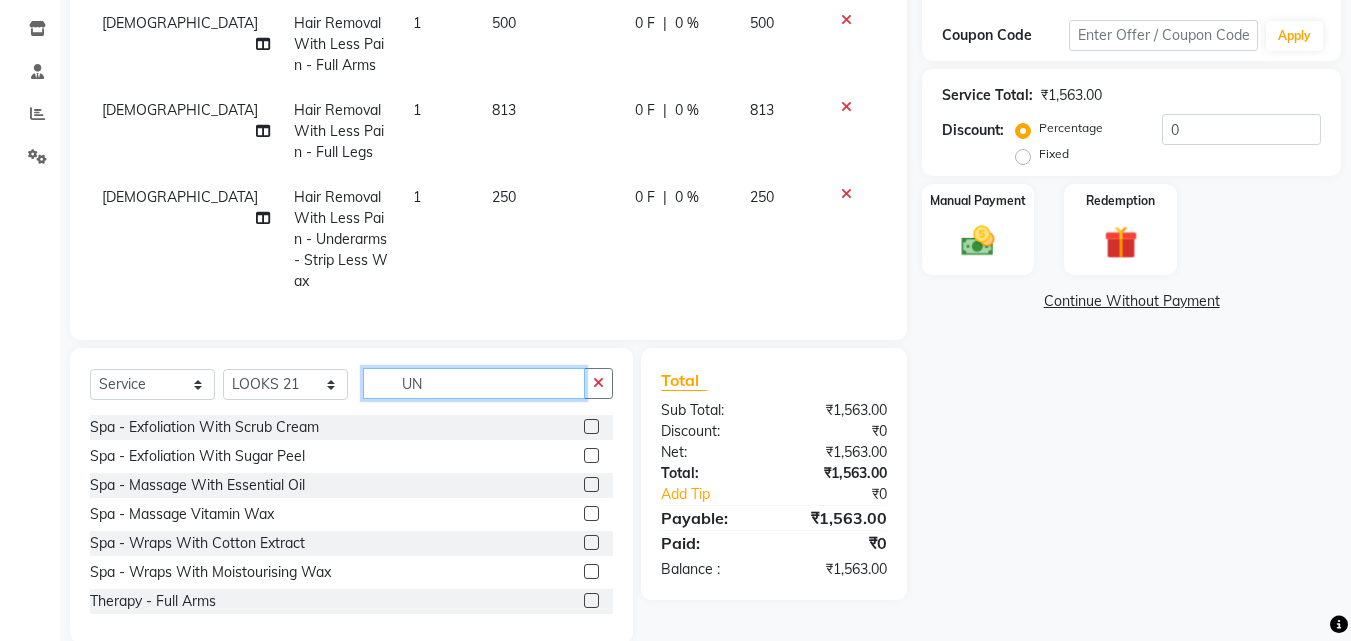 drag, startPoint x: 381, startPoint y: 364, endPoint x: 371, endPoint y: 363, distance: 10.049875 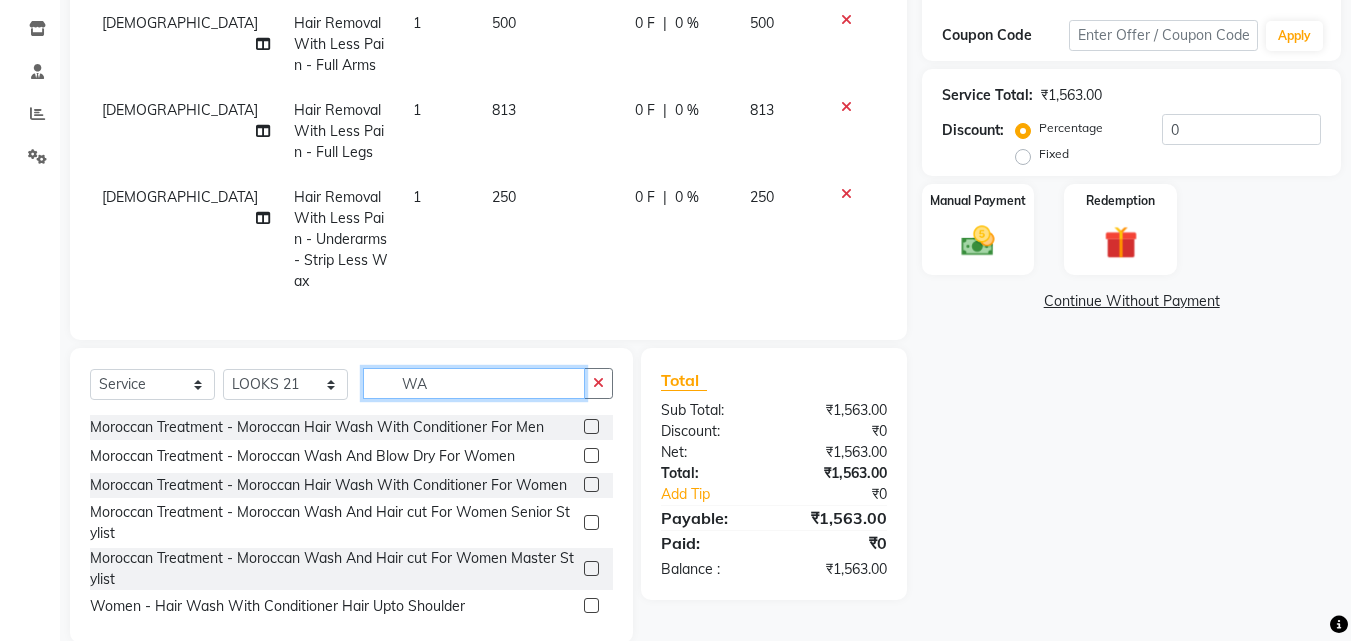 type on "W" 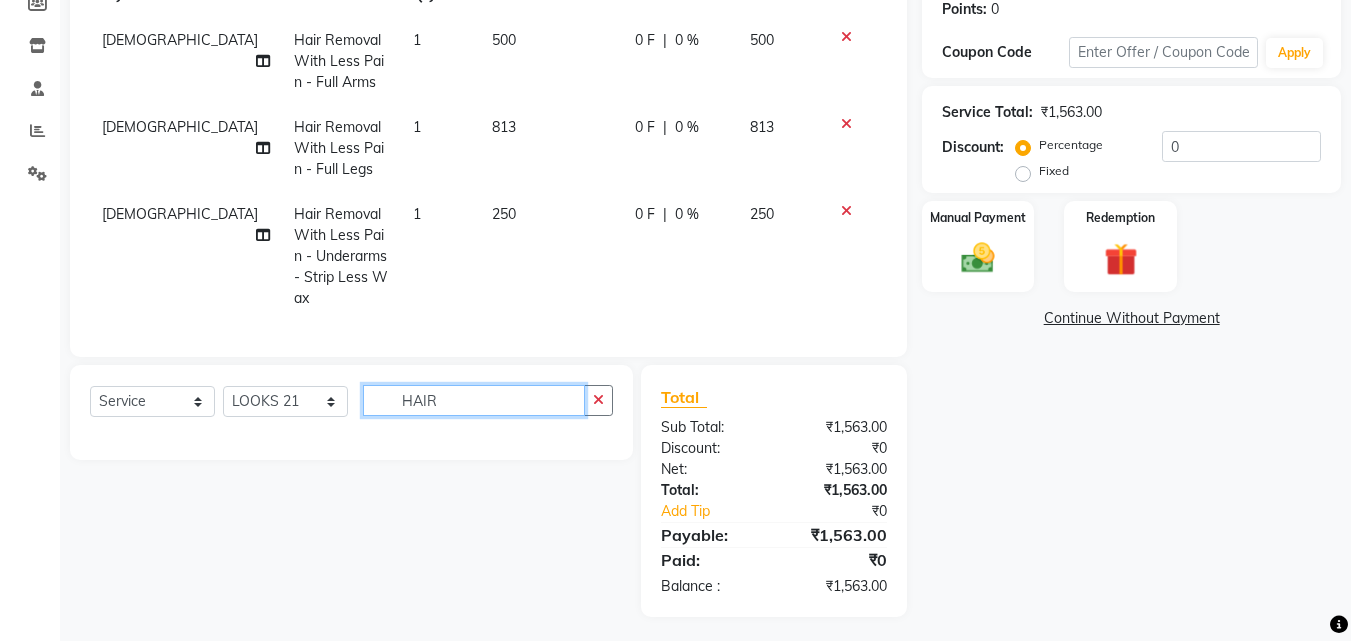 scroll, scrollTop: 329, scrollLeft: 0, axis: vertical 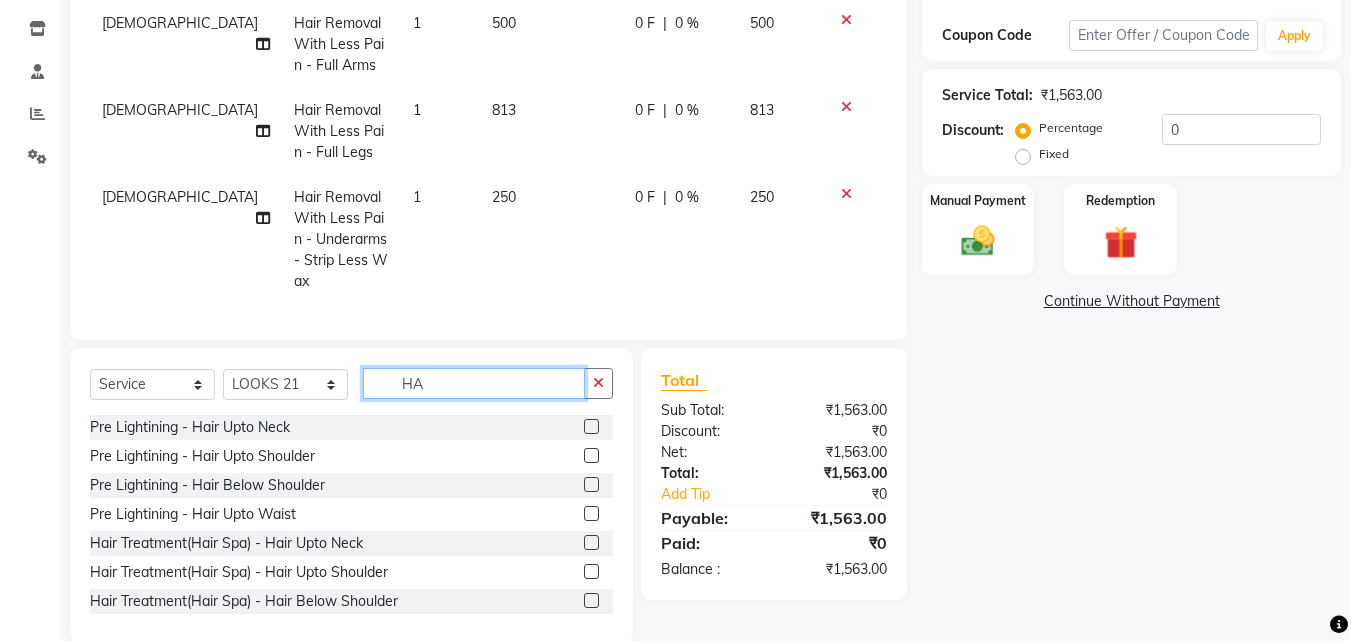 type on "H" 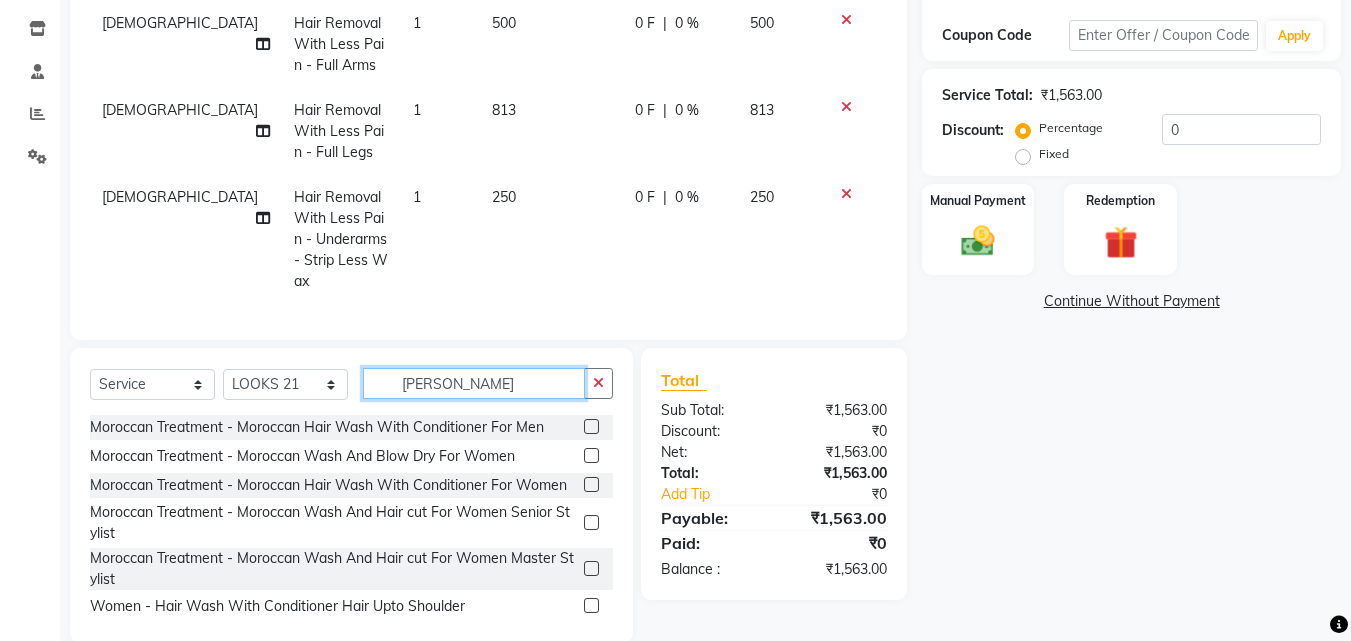 scroll, scrollTop: 312, scrollLeft: 0, axis: vertical 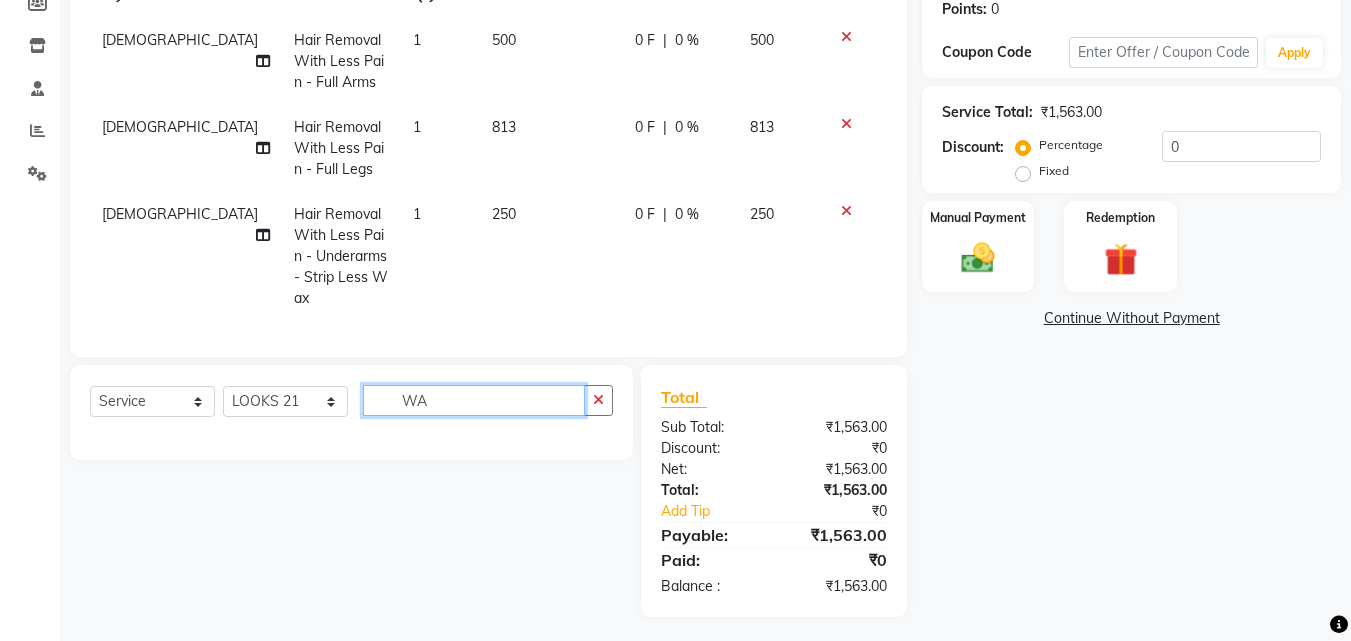 type on "W" 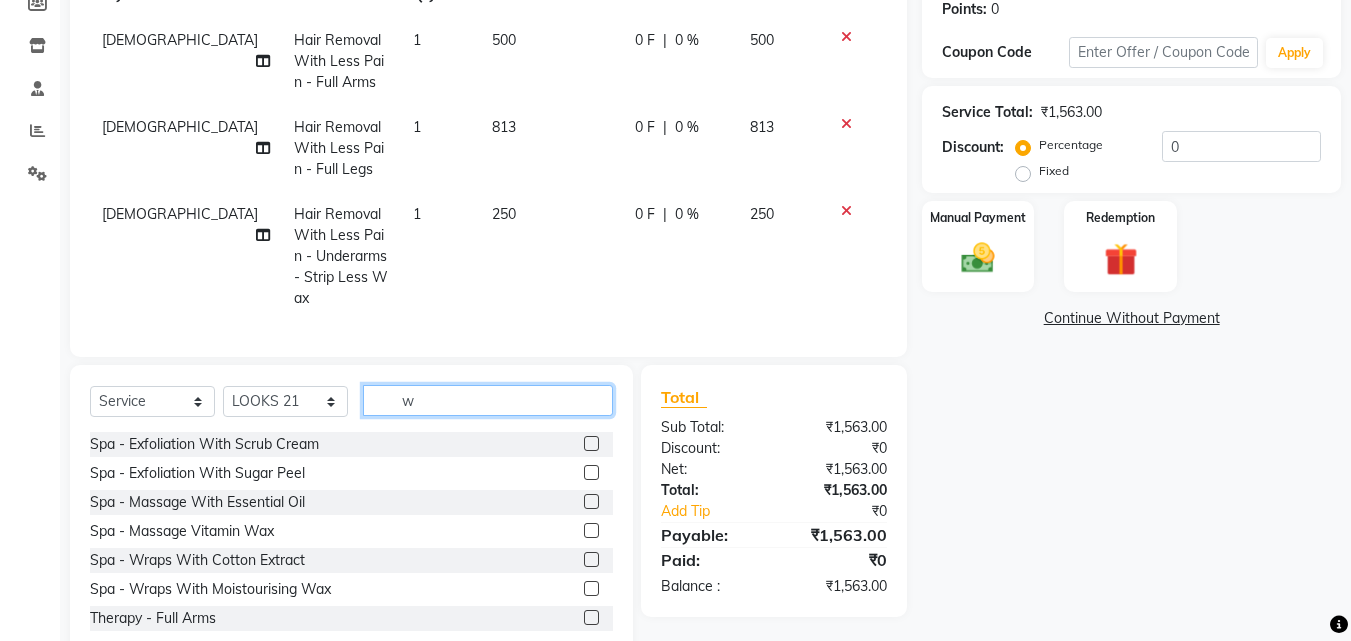 scroll, scrollTop: 329, scrollLeft: 0, axis: vertical 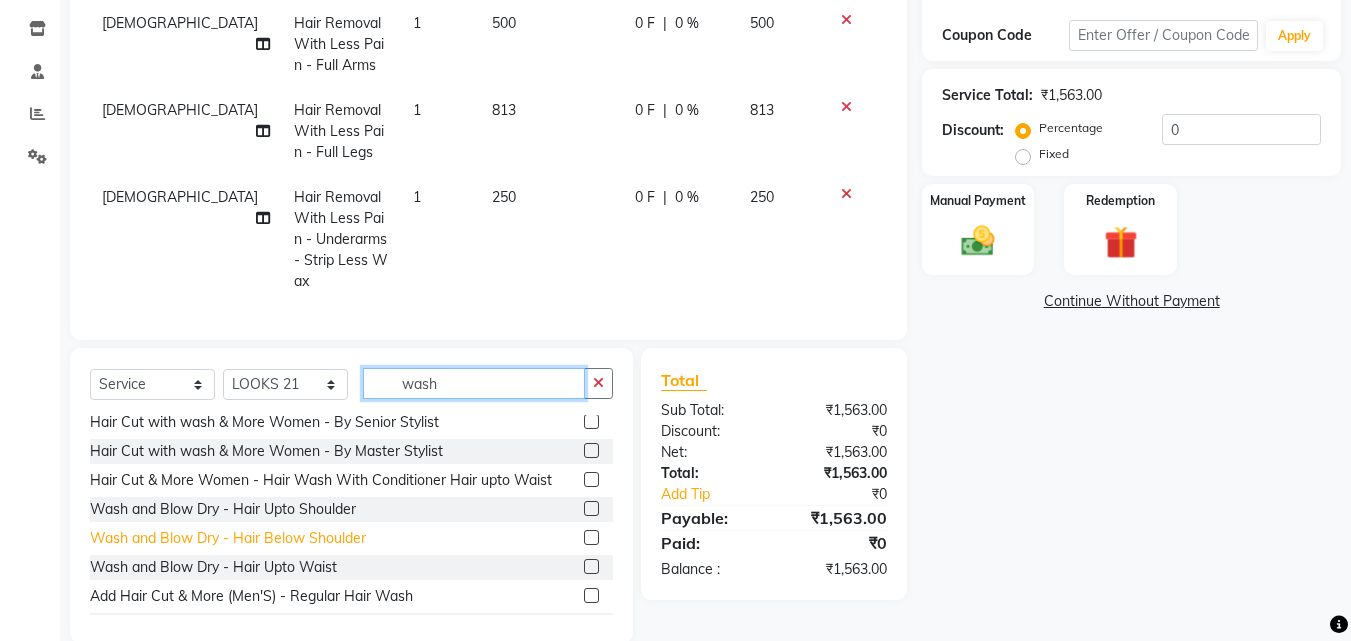 type on "wash" 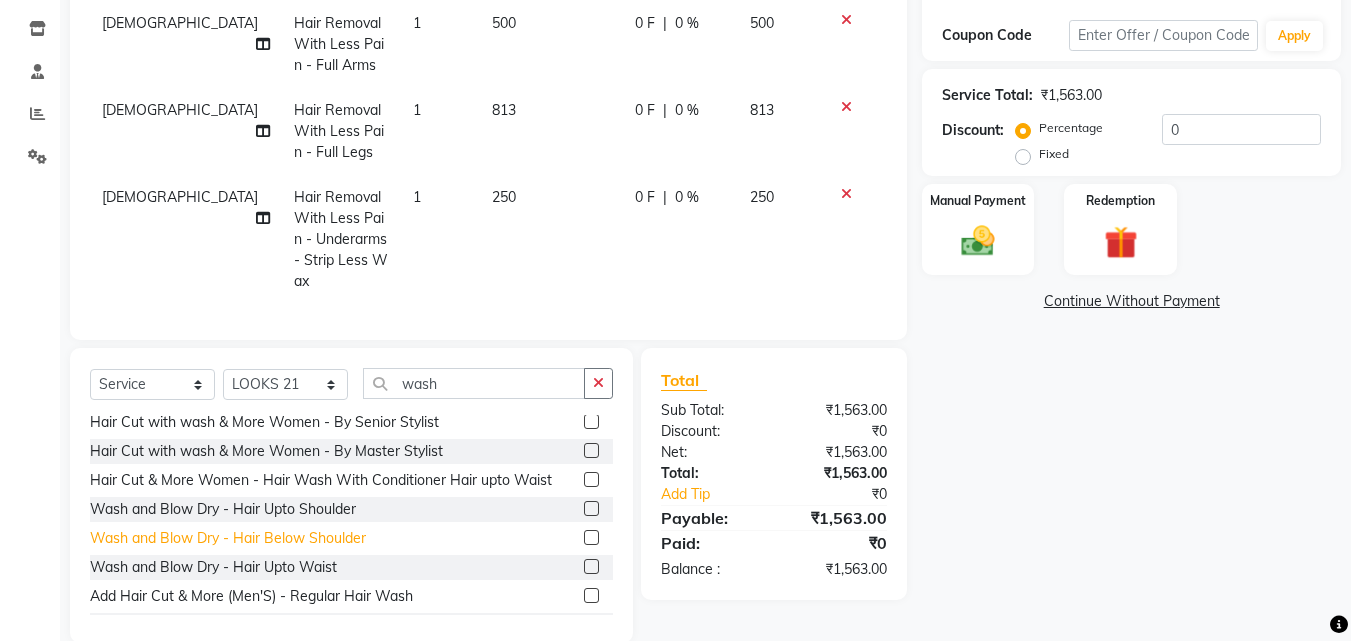 click on "Wash and Blow Dry  - Hair Below Shoulder" 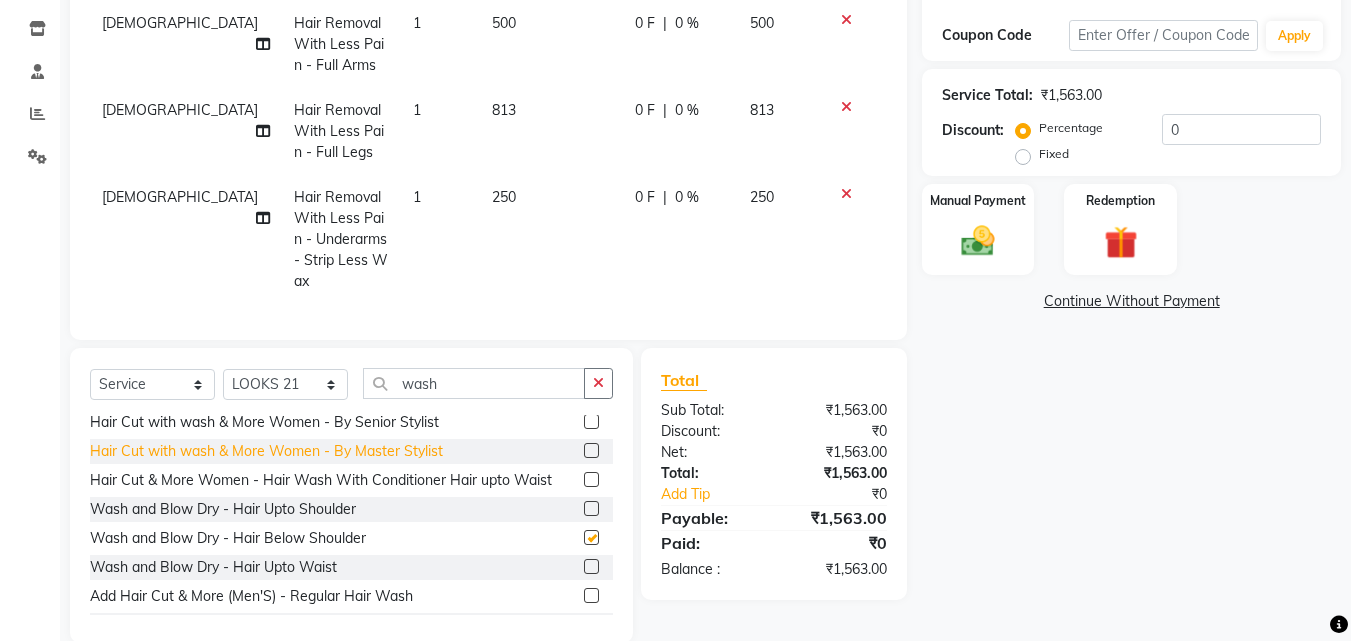 checkbox on "false" 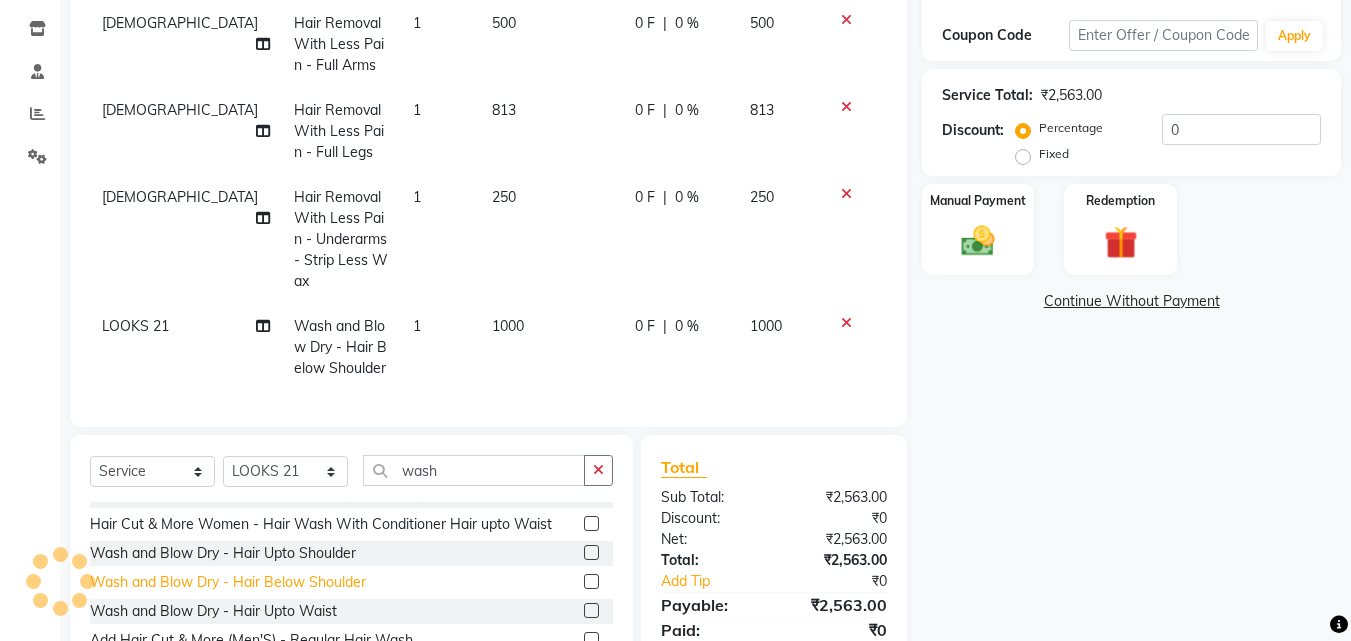 scroll, scrollTop: 300, scrollLeft: 0, axis: vertical 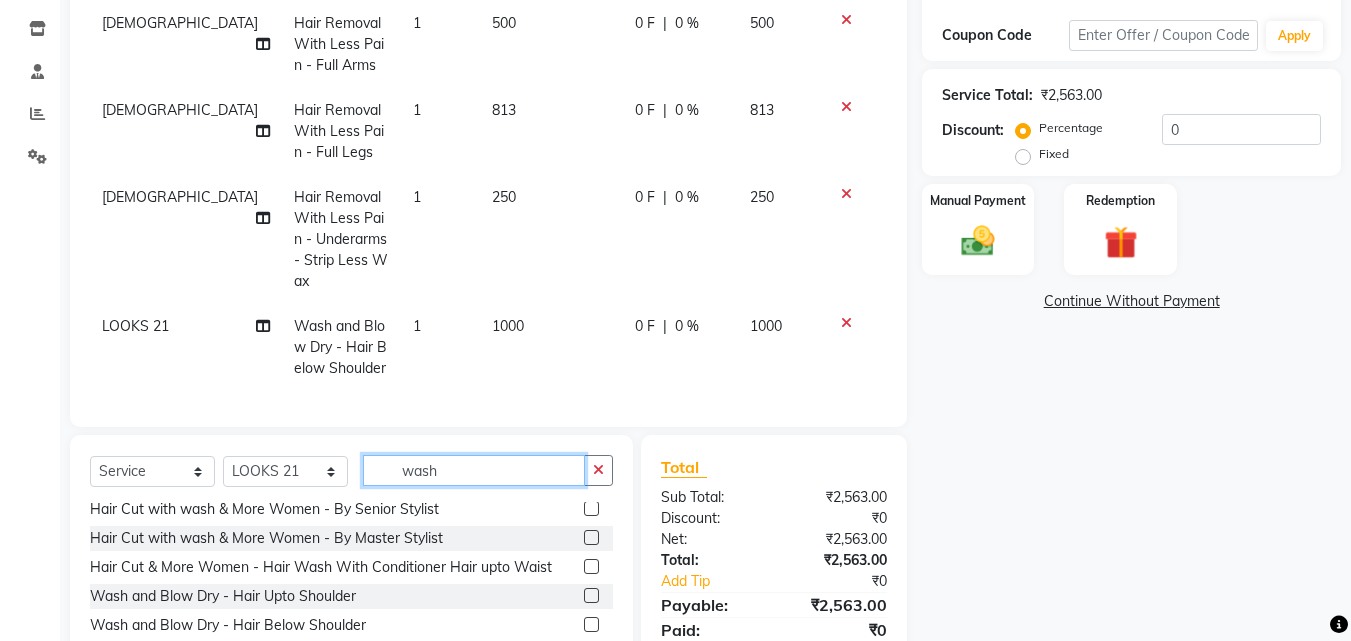 drag, startPoint x: 503, startPoint y: 453, endPoint x: 373, endPoint y: 453, distance: 130 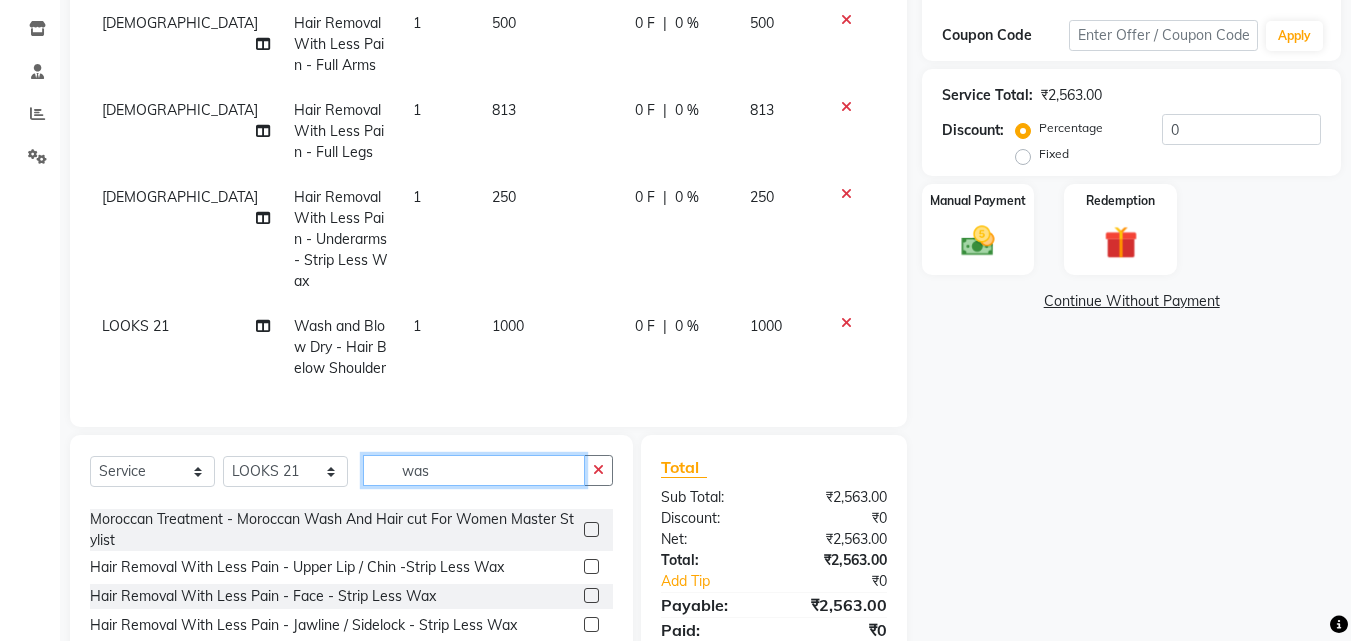scroll, scrollTop: 0, scrollLeft: 0, axis: both 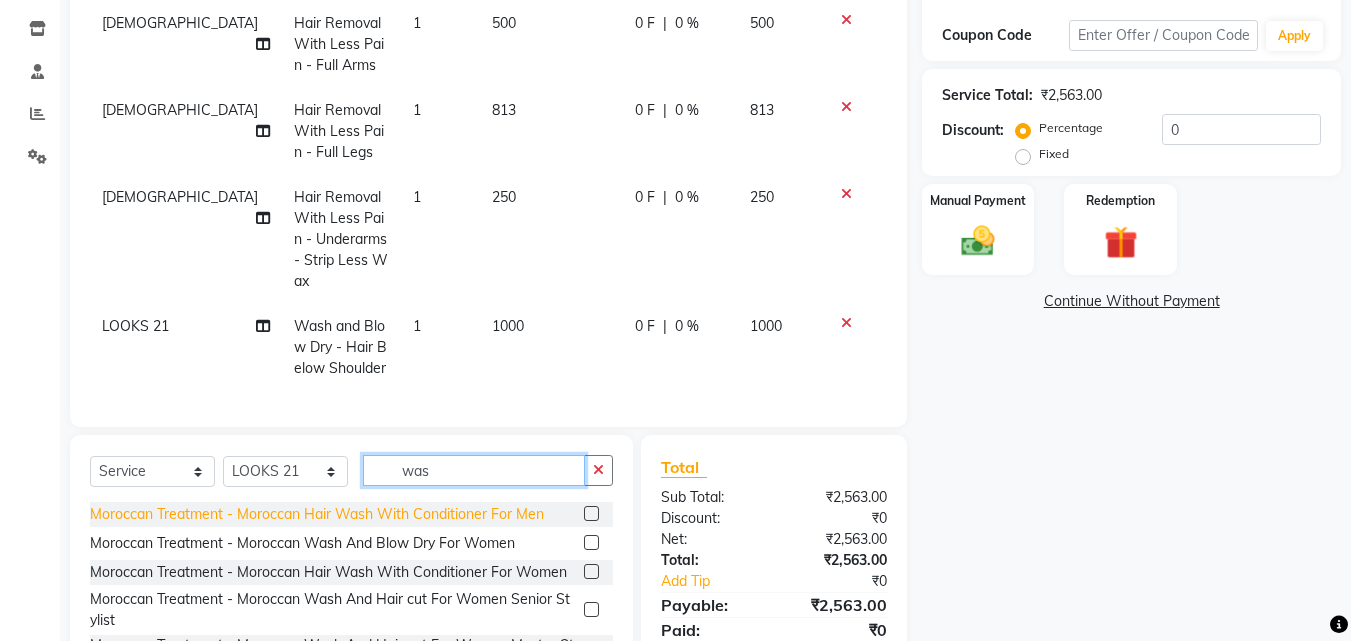 type on "wash" 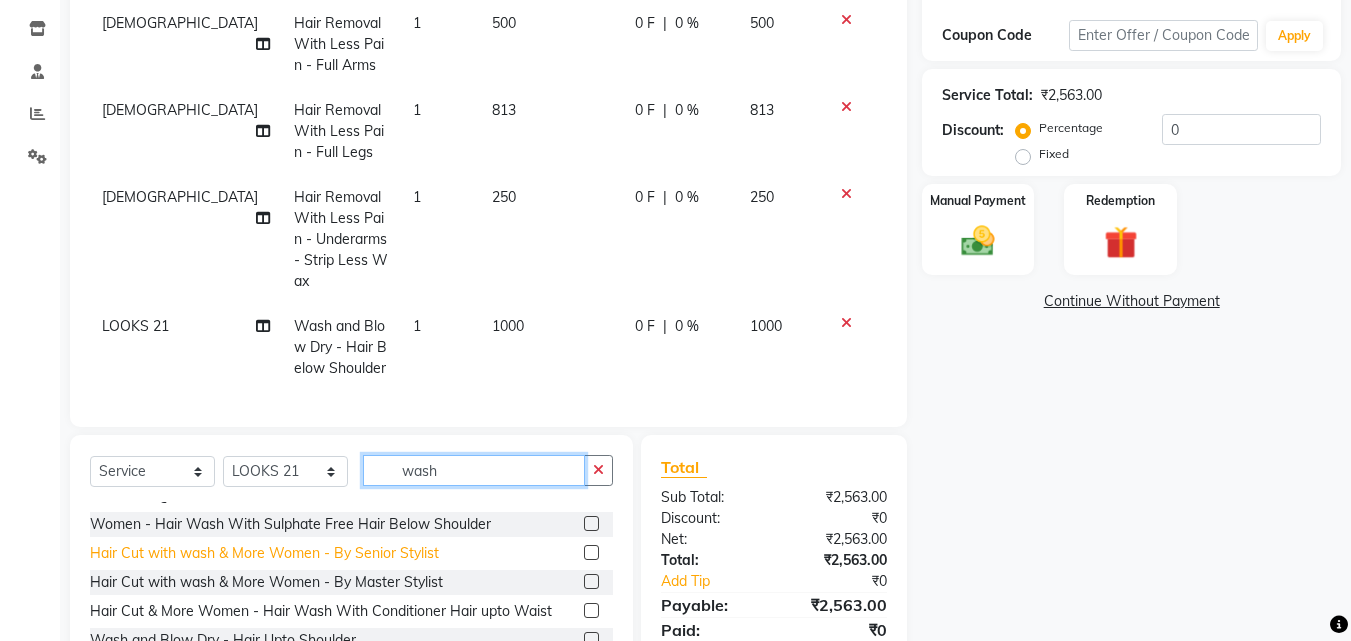 scroll, scrollTop: 300, scrollLeft: 0, axis: vertical 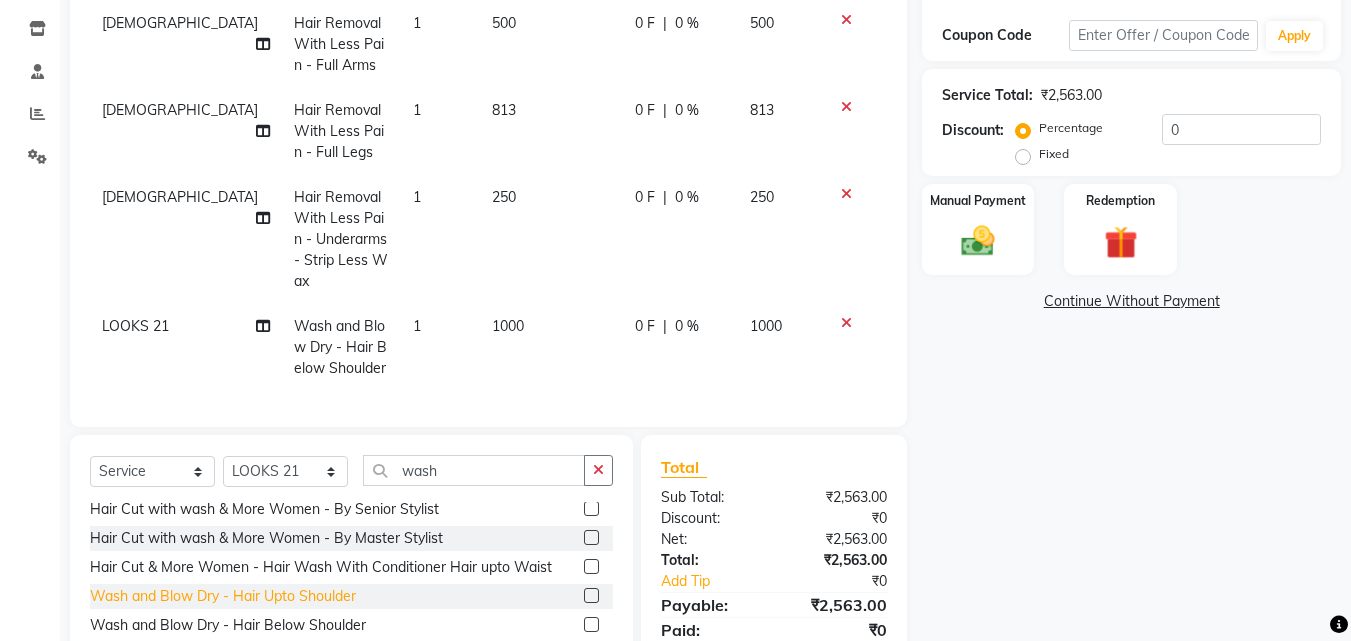 click on "Wash and Blow Dry  - Hair Upto Shoulder" 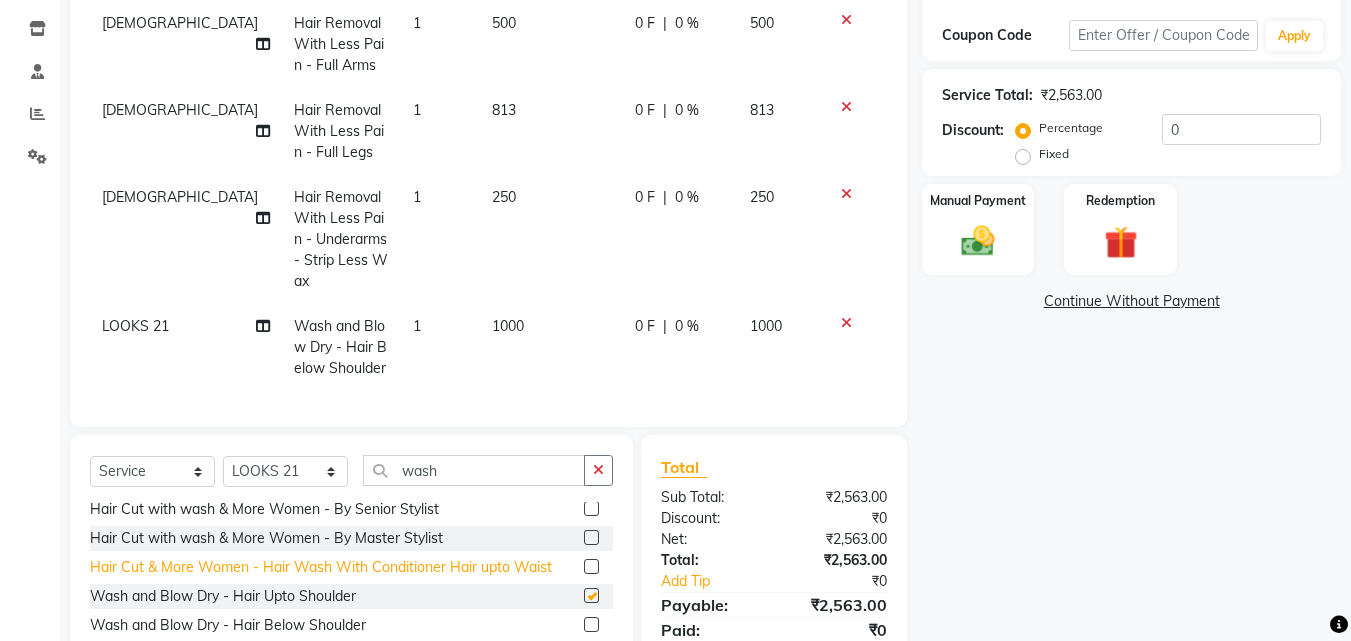 checkbox on "false" 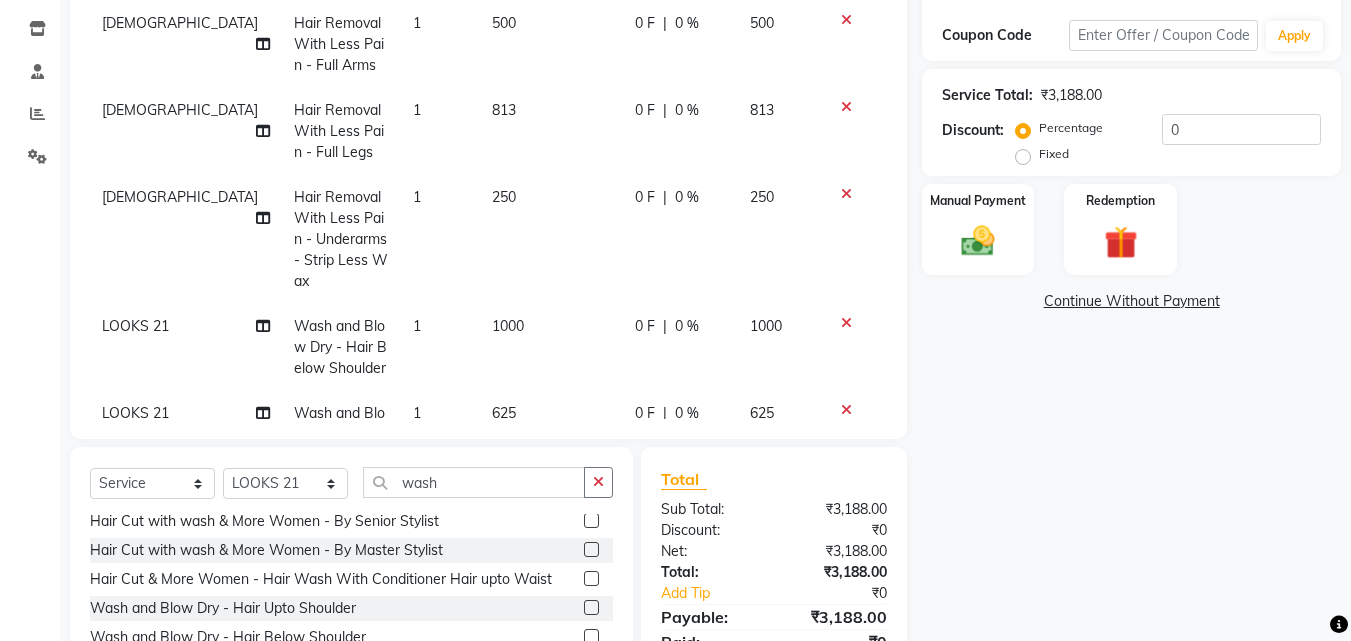 click 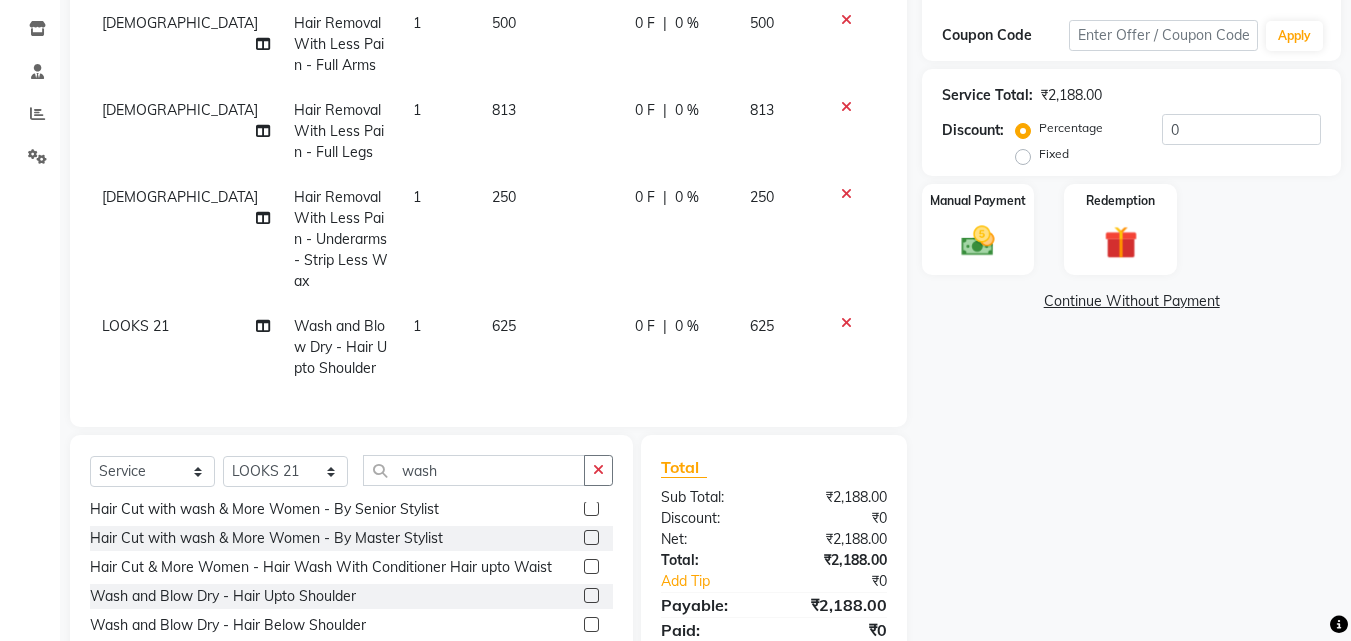 scroll, scrollTop: 427, scrollLeft: 0, axis: vertical 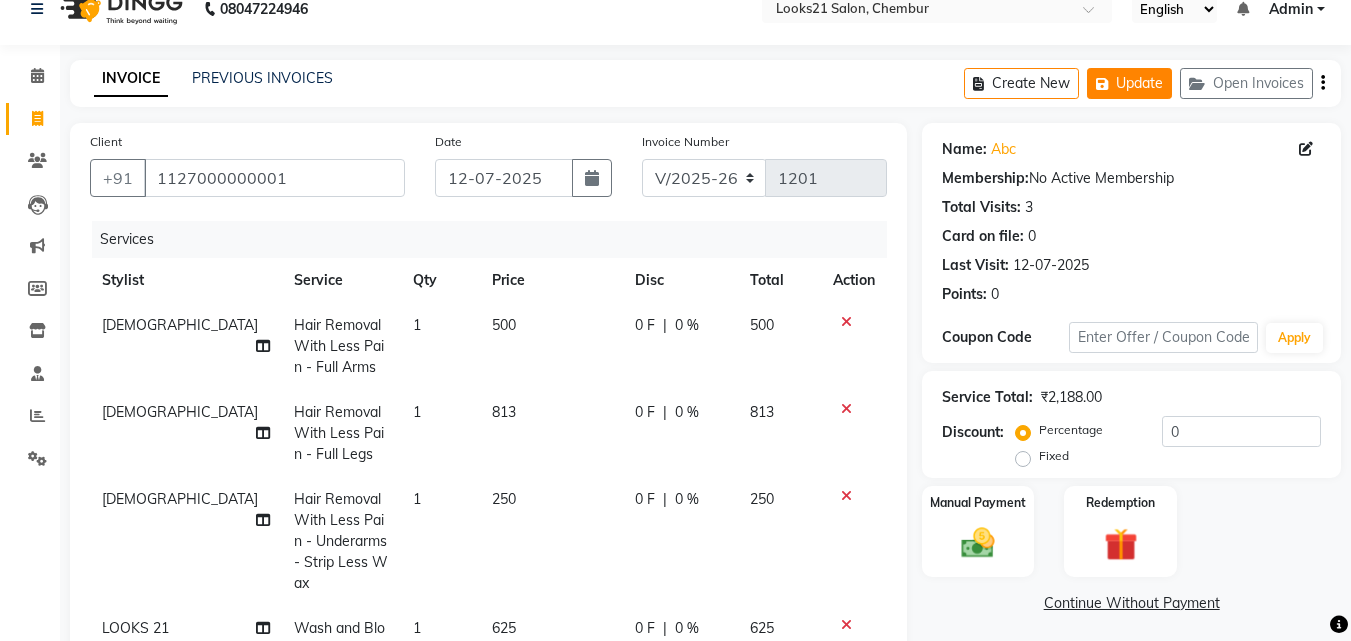 click on "Update" 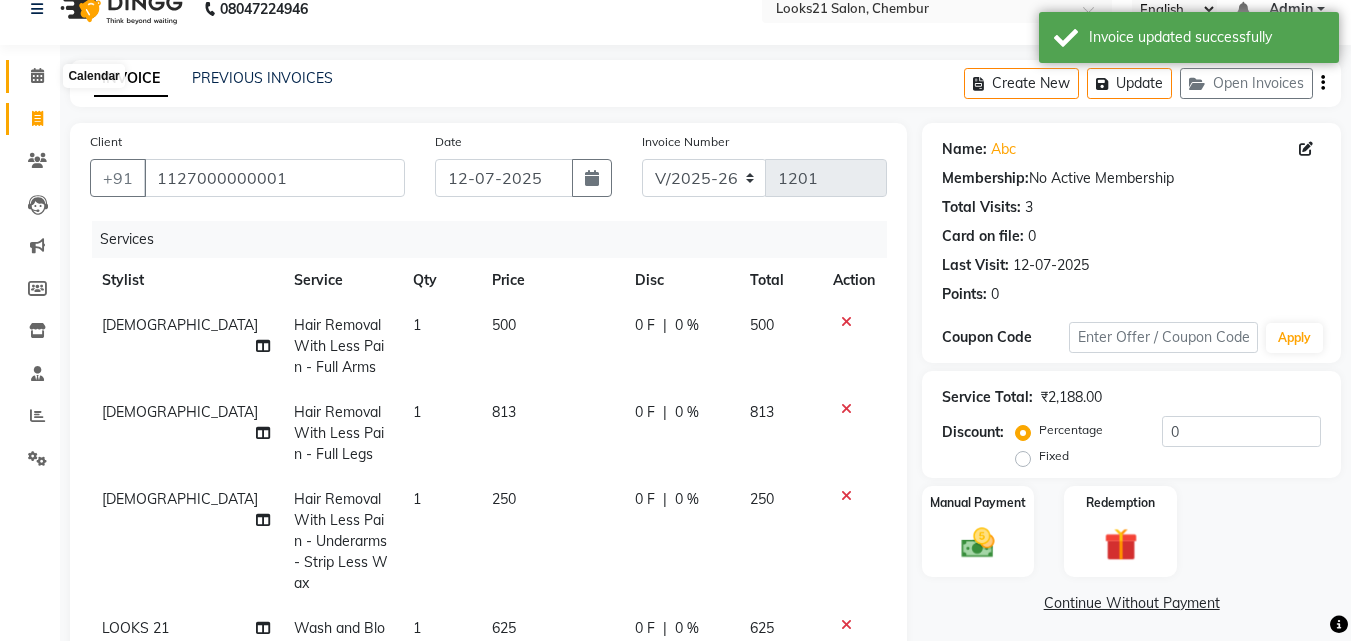 click 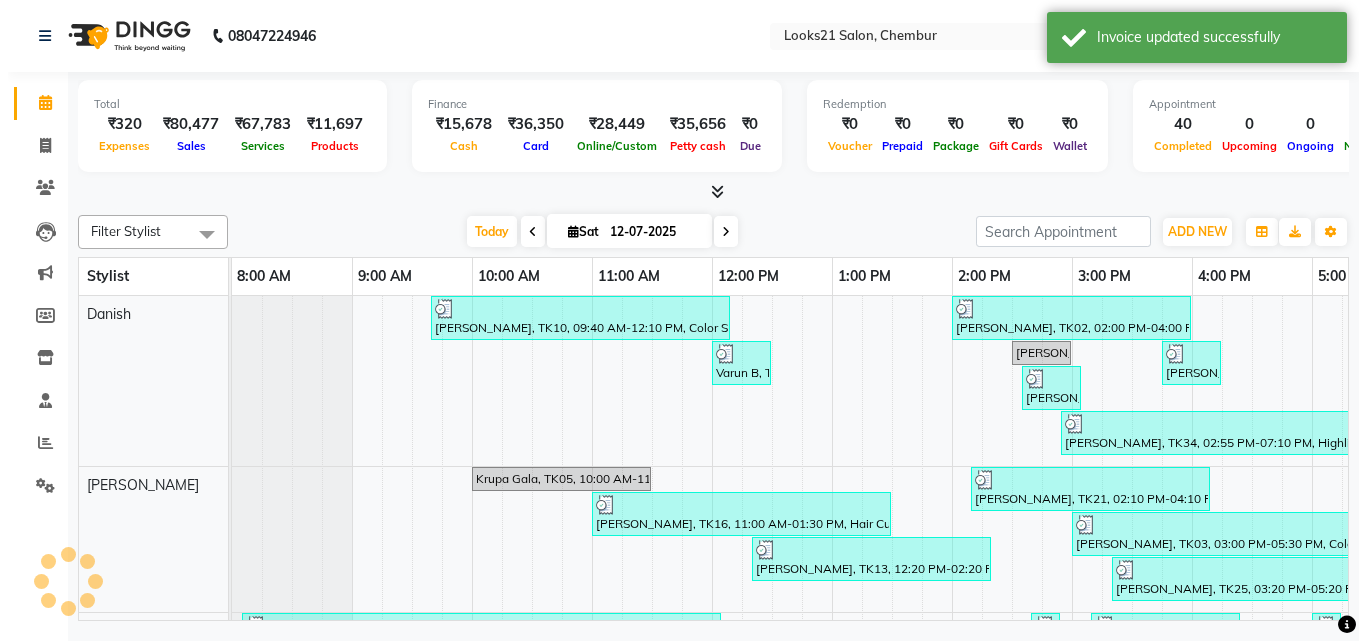 scroll, scrollTop: 0, scrollLeft: 0, axis: both 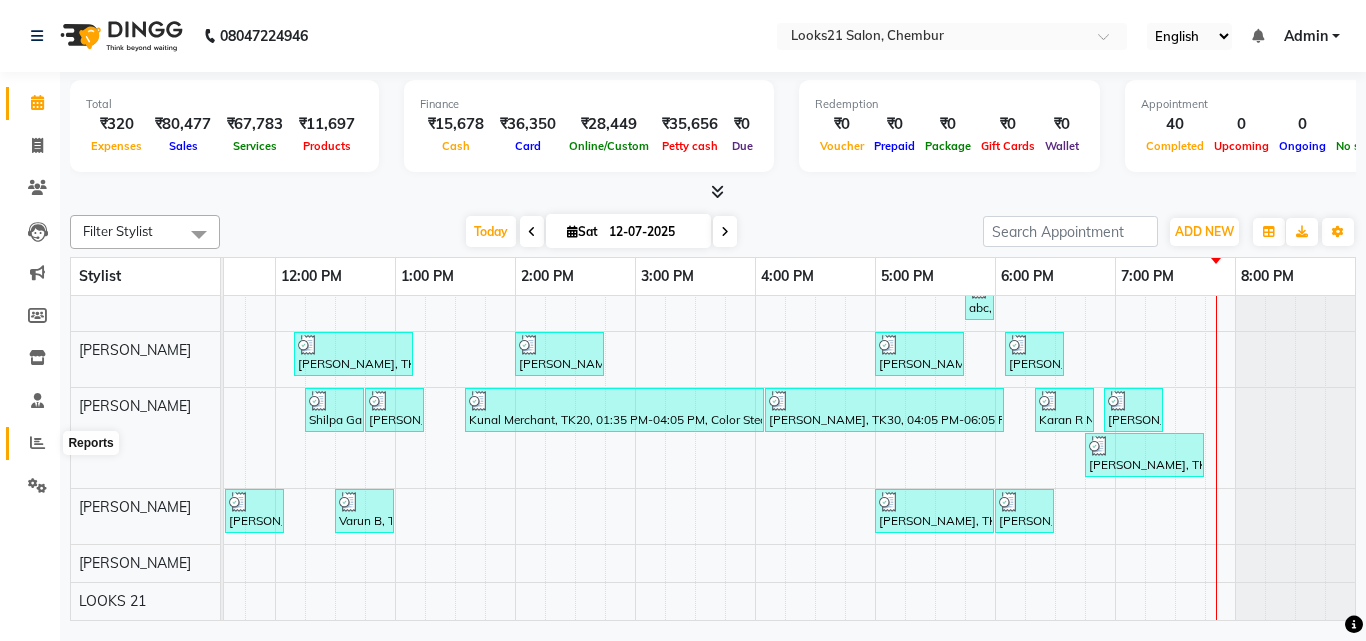 click 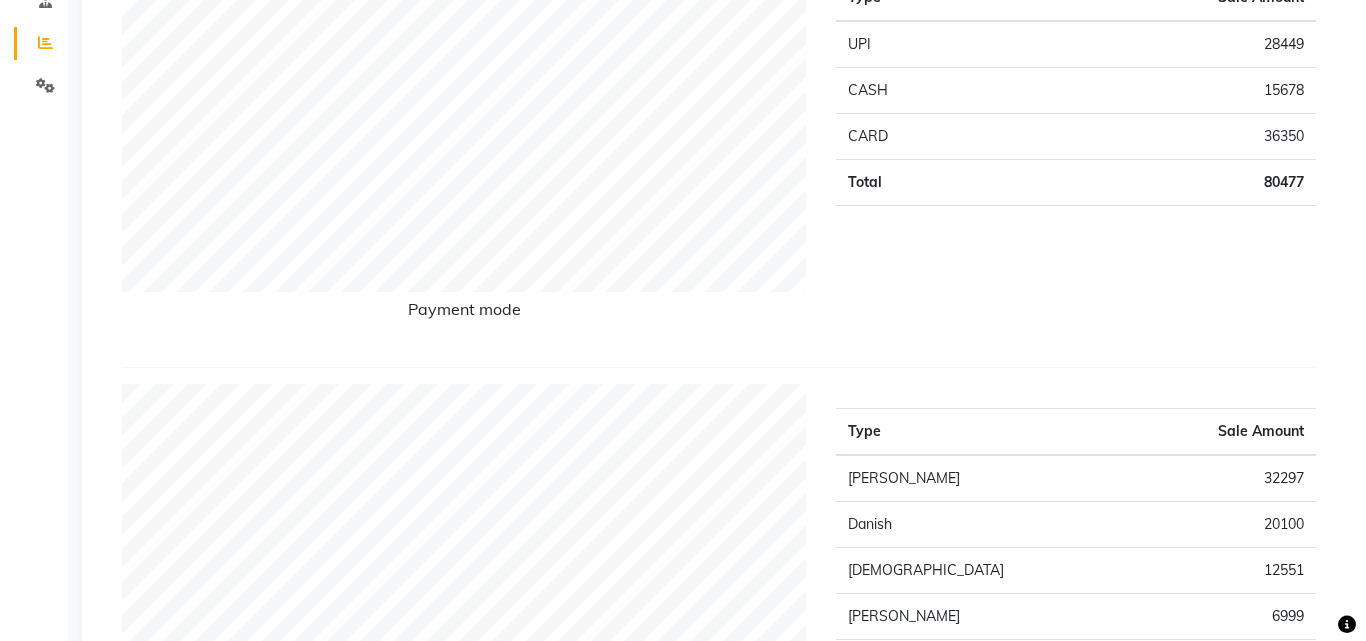scroll, scrollTop: 0, scrollLeft: 0, axis: both 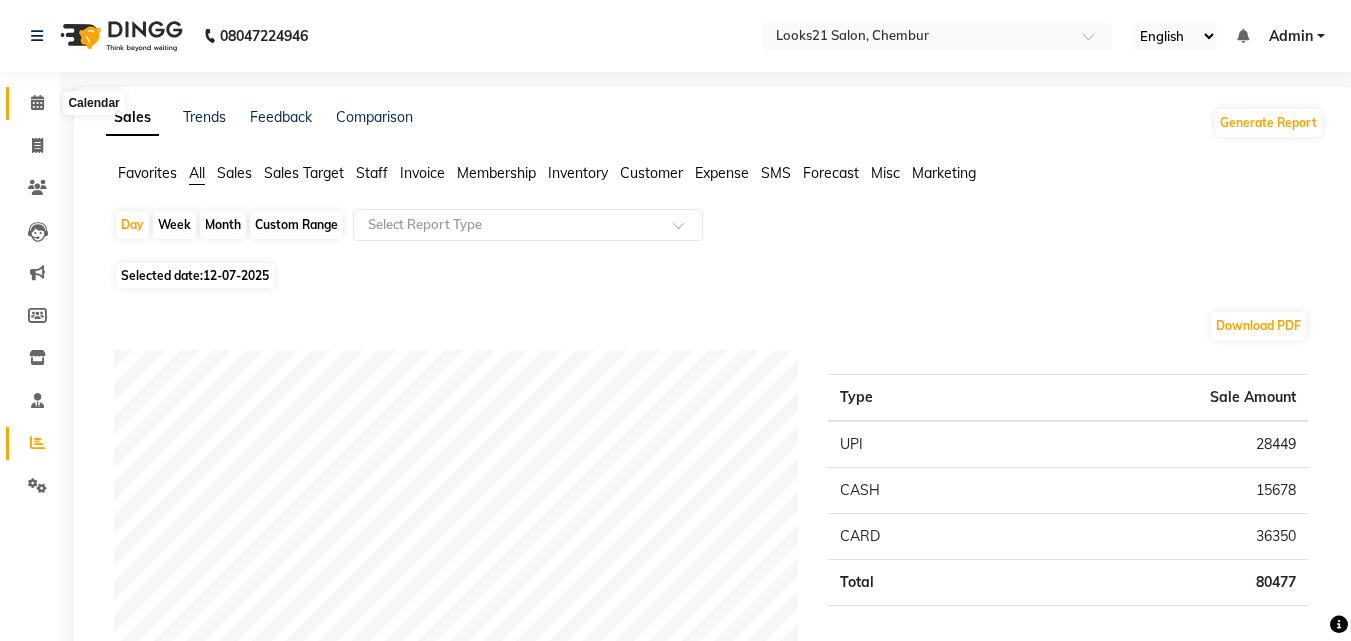 click 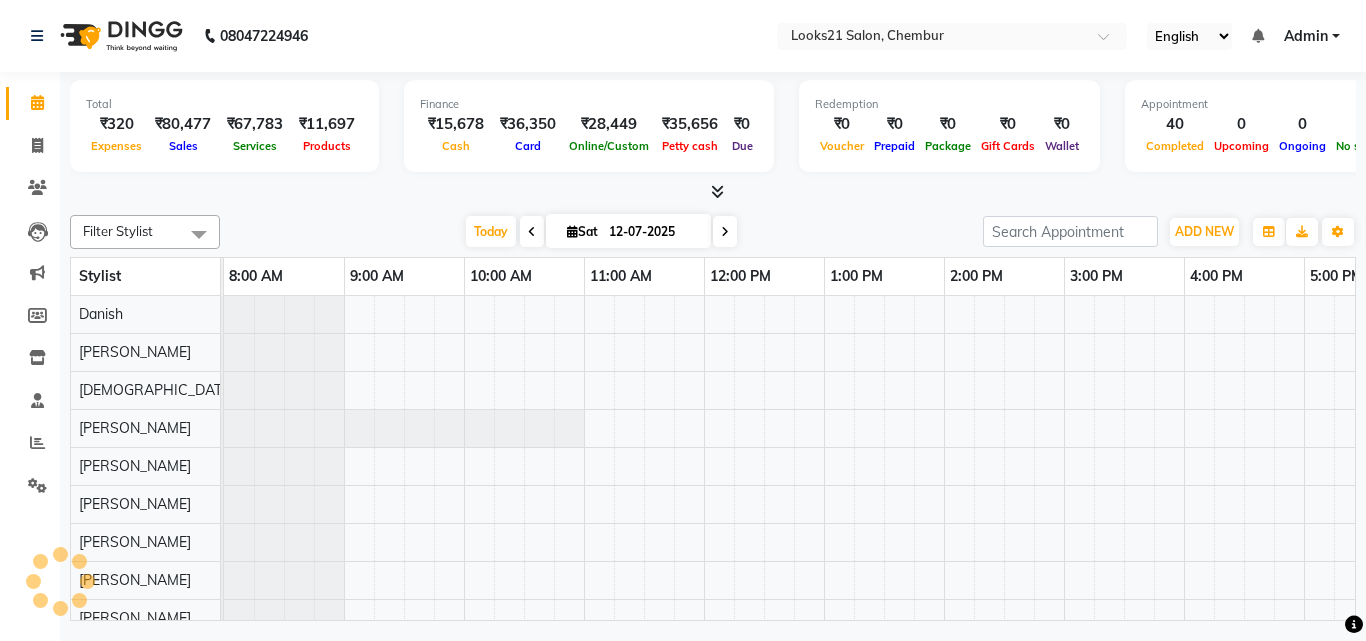 scroll 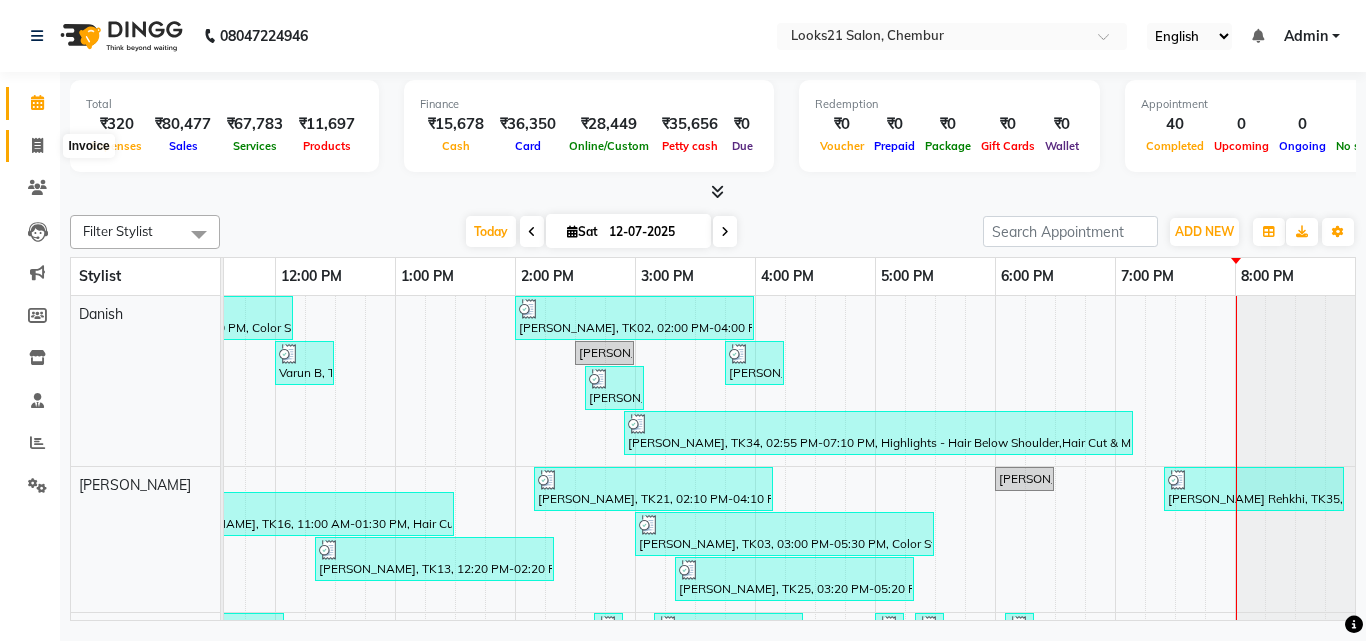 click 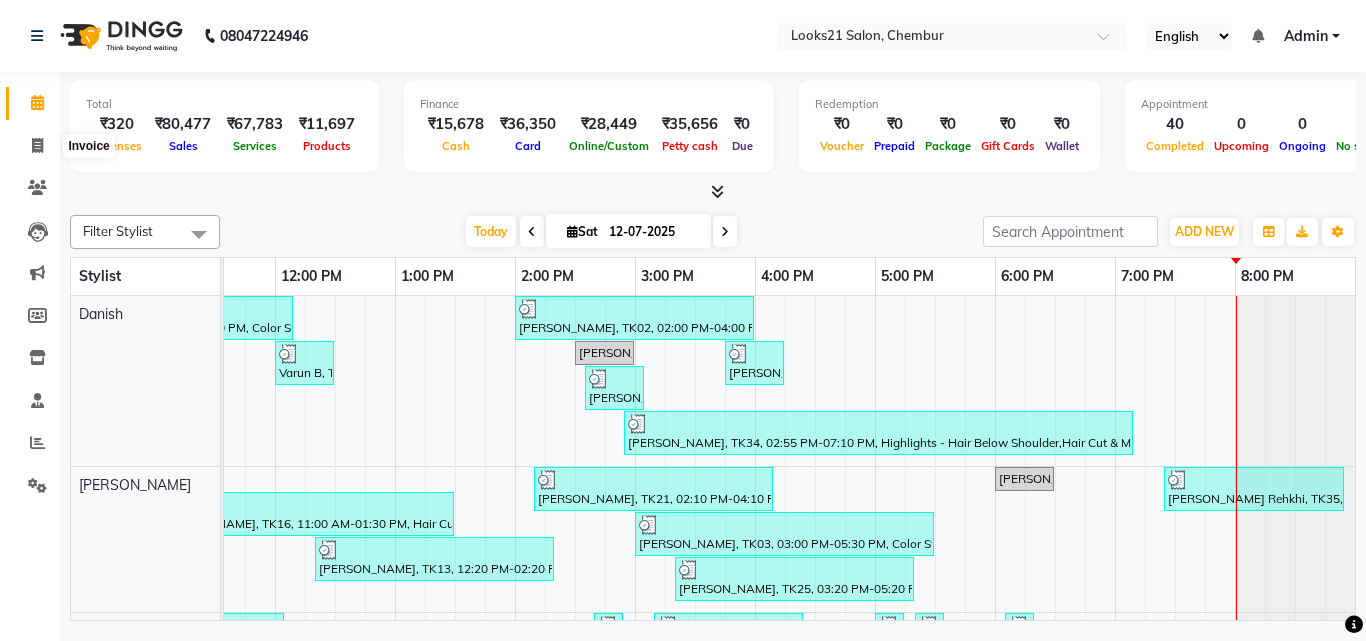 select on "service" 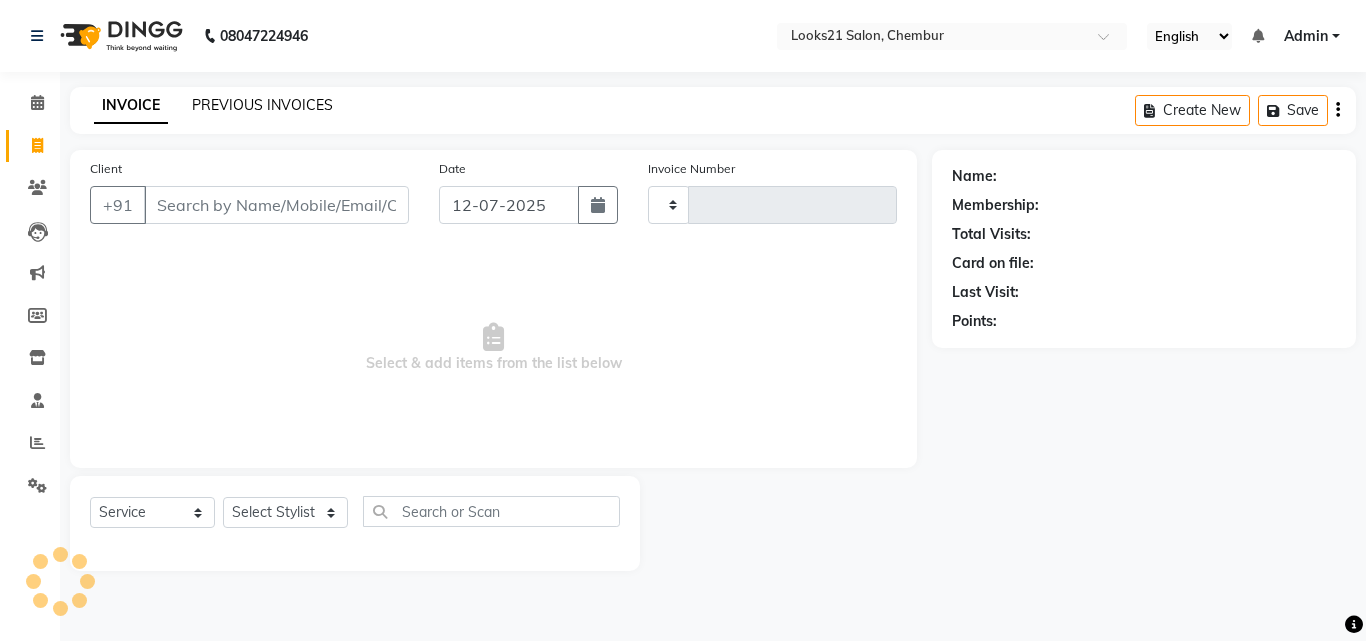 type on "1201" 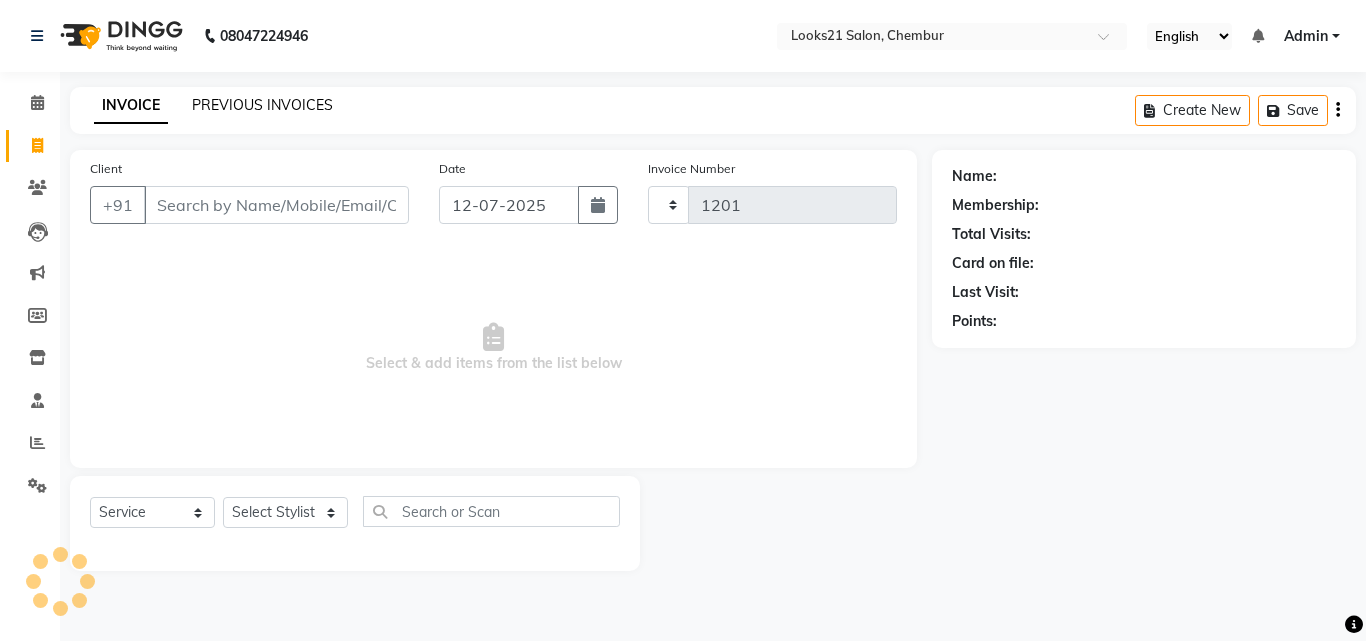 select on "844" 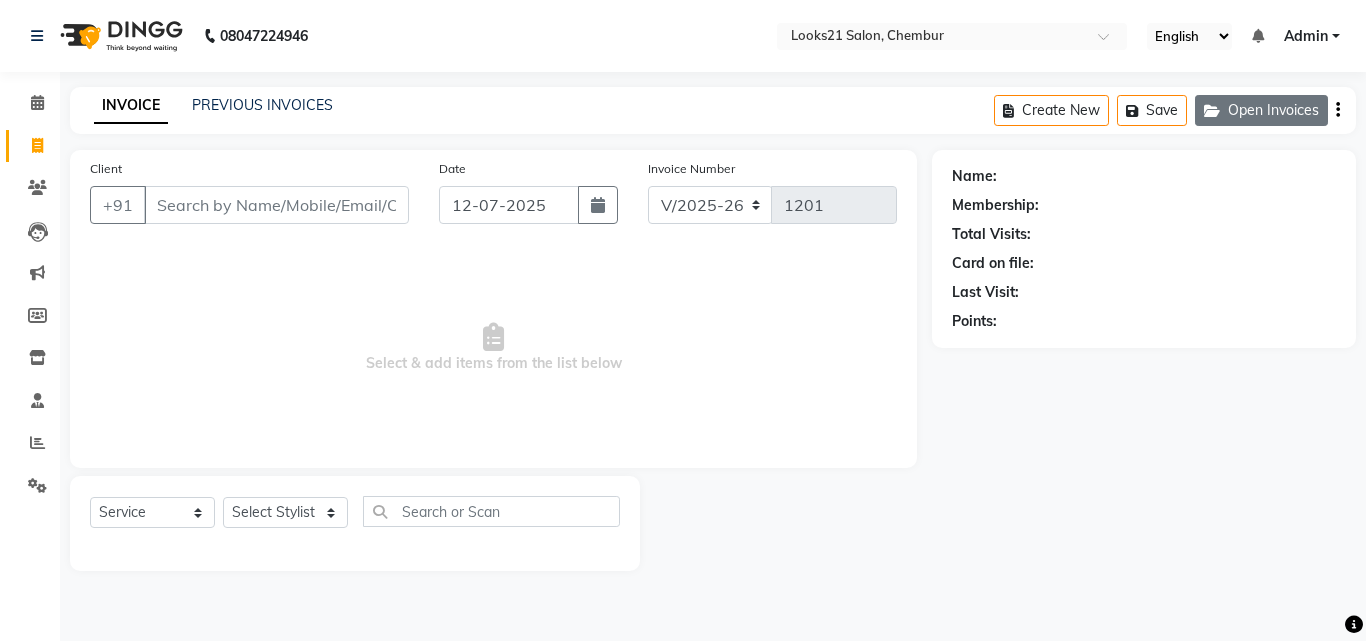 click on "Open Invoices" 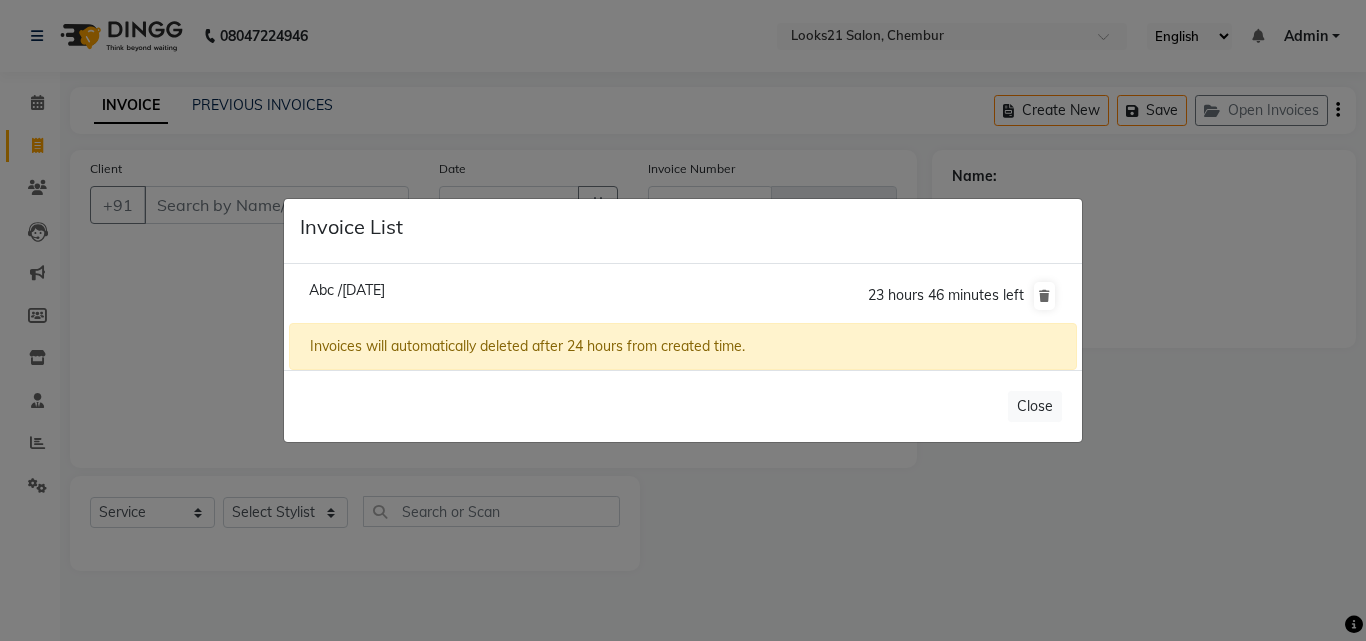 click on "Abc /12 July 2025" 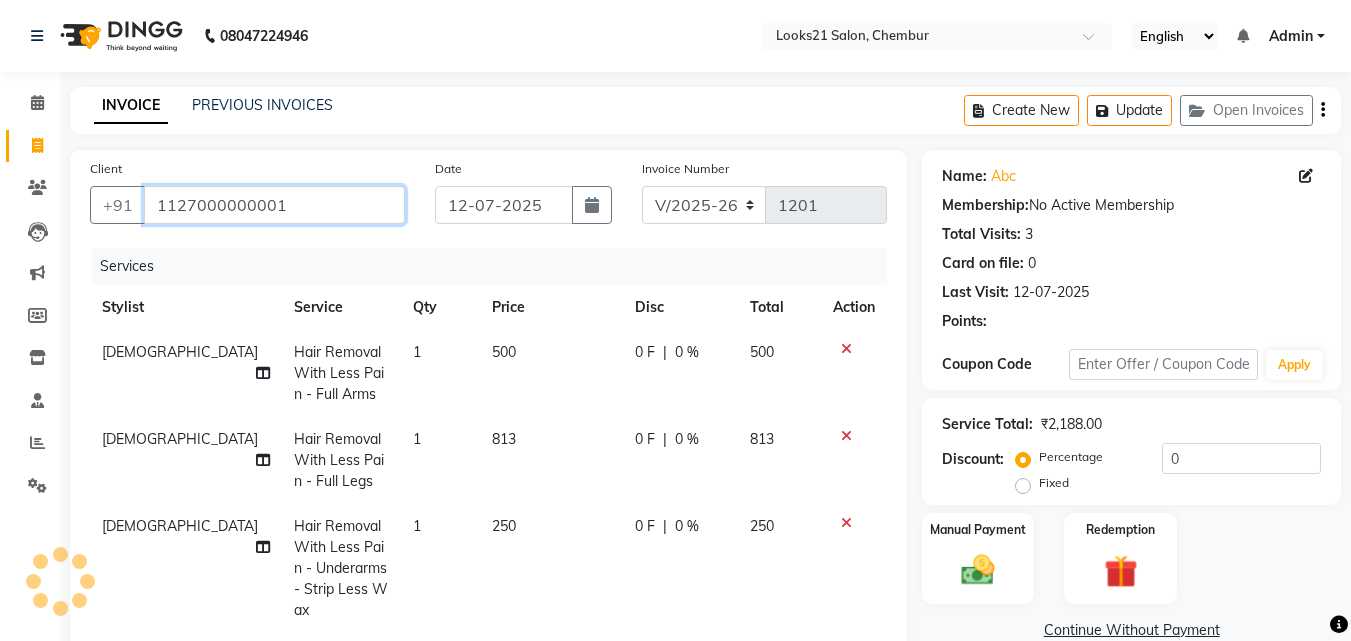 drag, startPoint x: 311, startPoint y: 207, endPoint x: 0, endPoint y: 195, distance: 311.2314 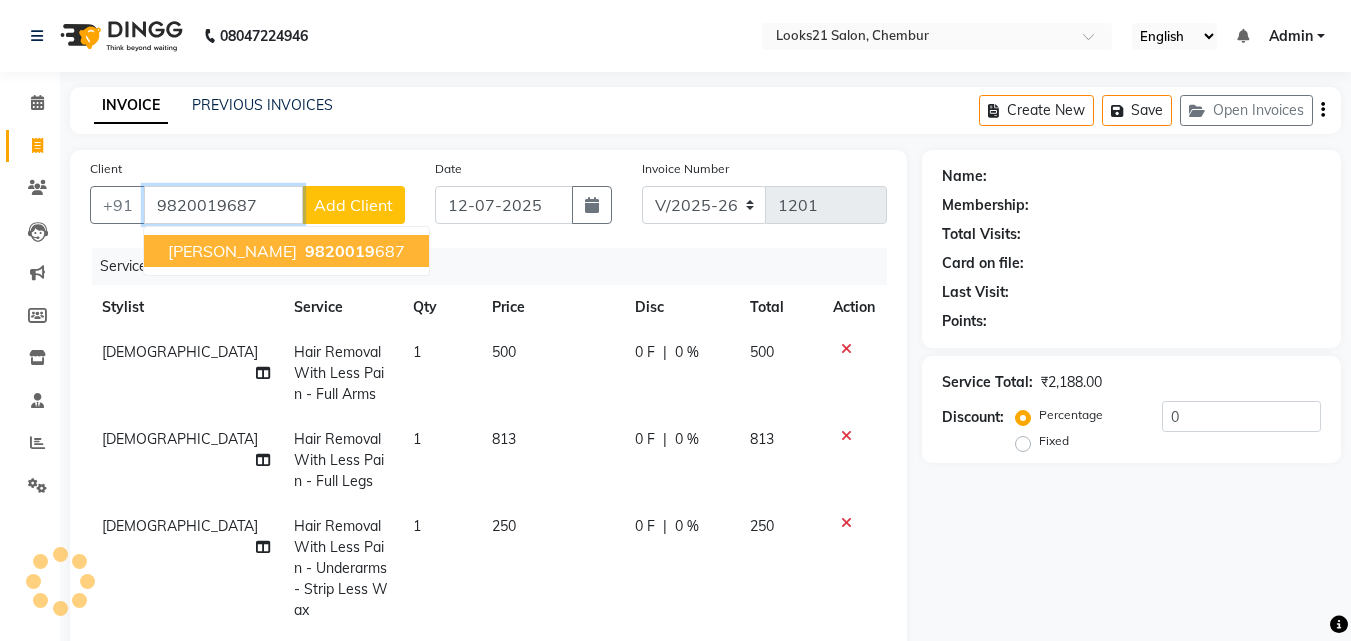 type on "9820019687" 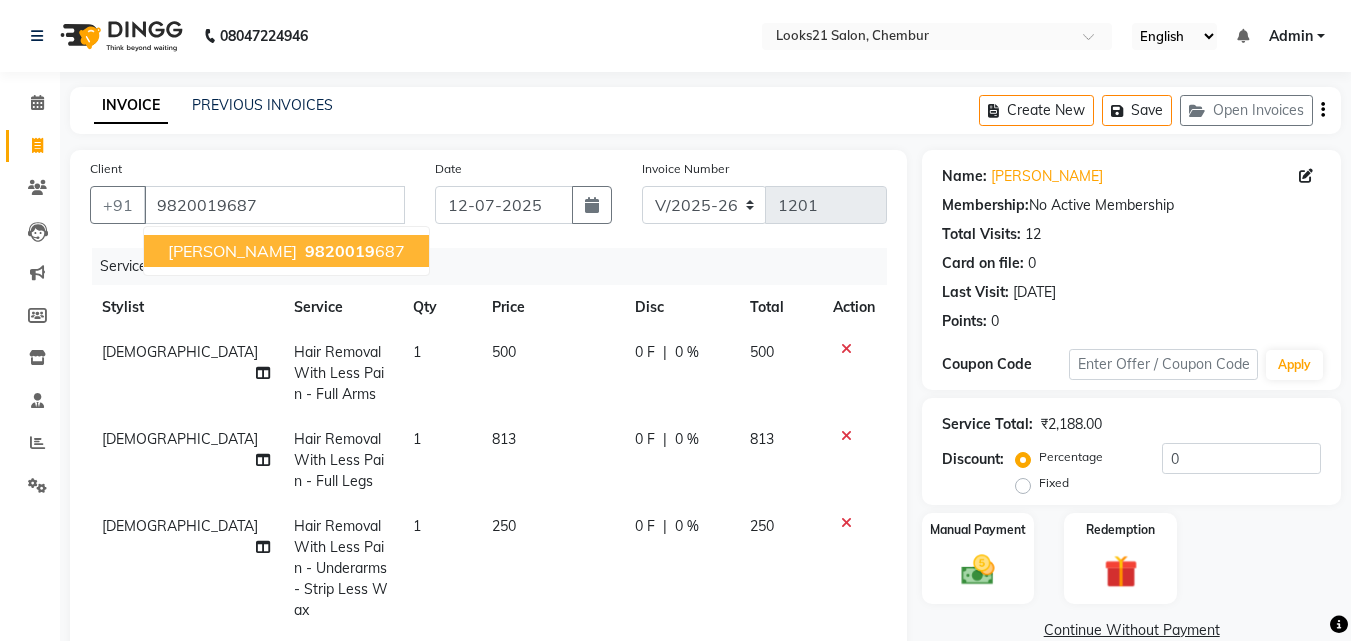 click on "9820019" at bounding box center [340, 251] 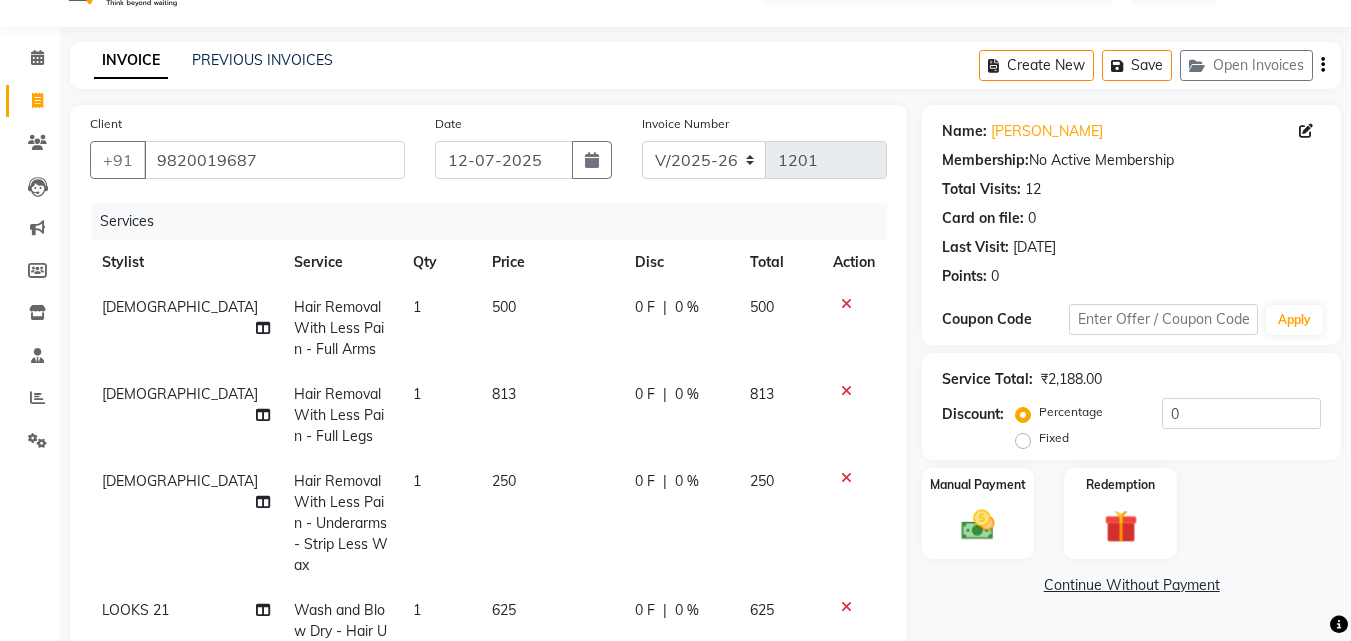 scroll, scrollTop: 0, scrollLeft: 0, axis: both 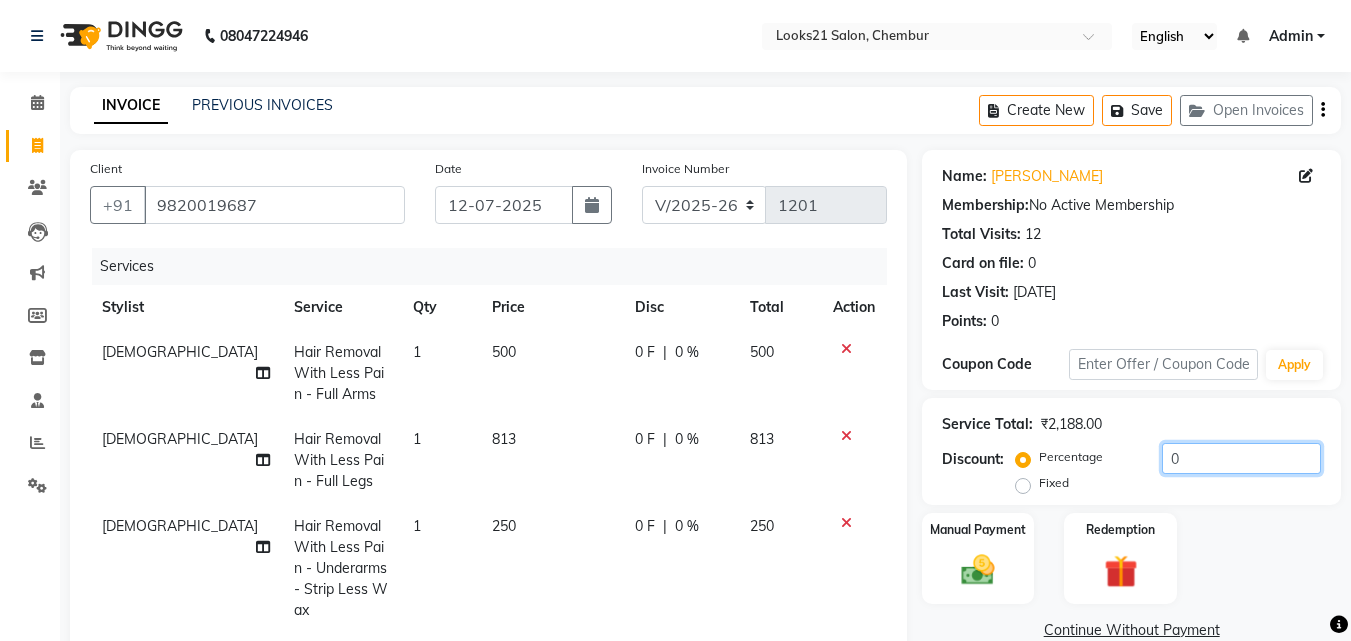 drag, startPoint x: 1201, startPoint y: 465, endPoint x: 1178, endPoint y: 470, distance: 23.537205 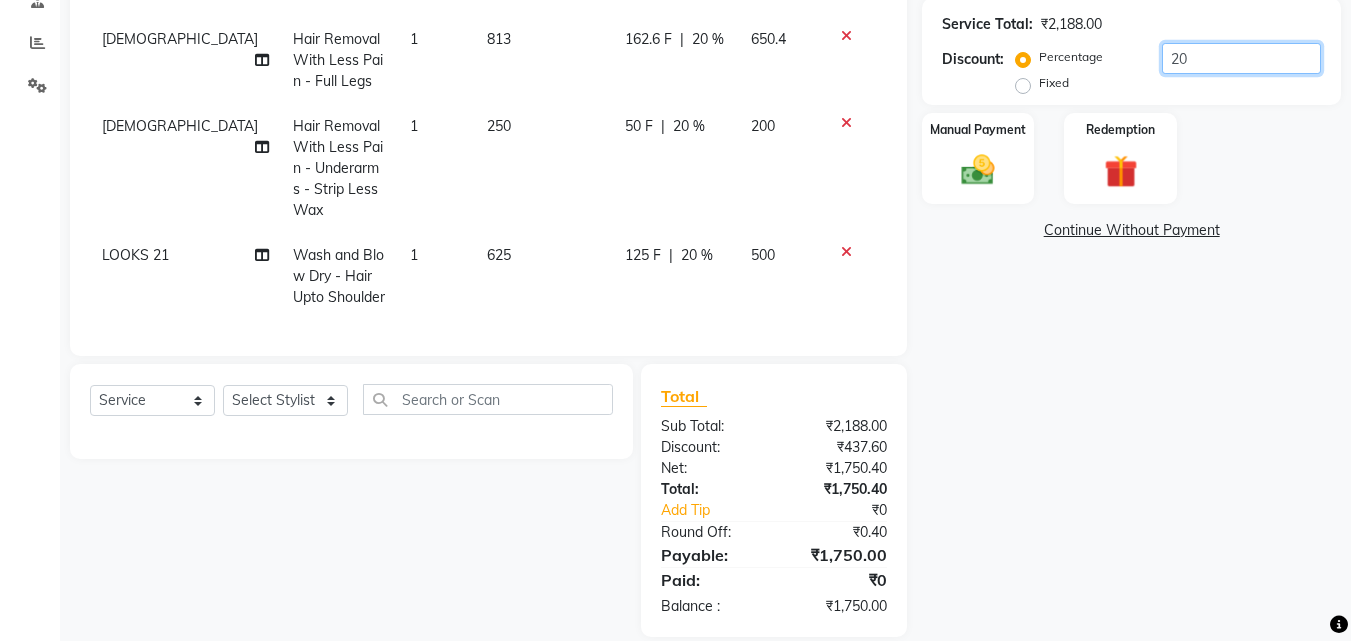 scroll, scrollTop: 420, scrollLeft: 0, axis: vertical 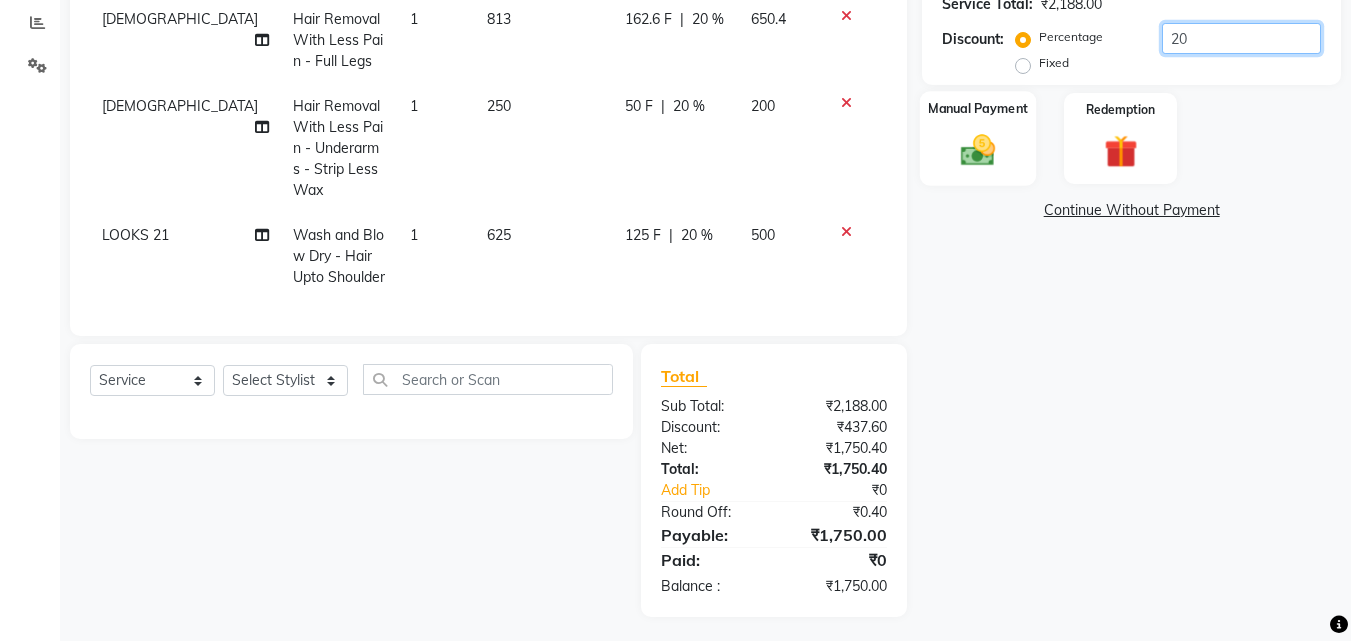 type on "20" 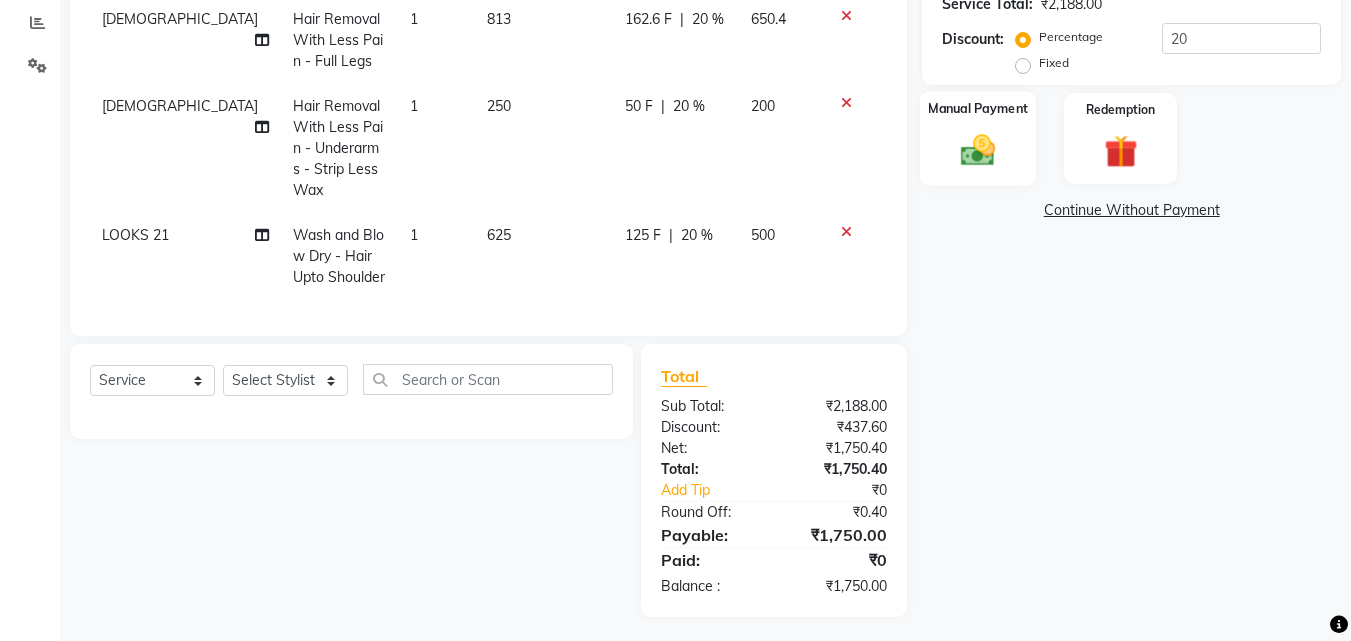 click 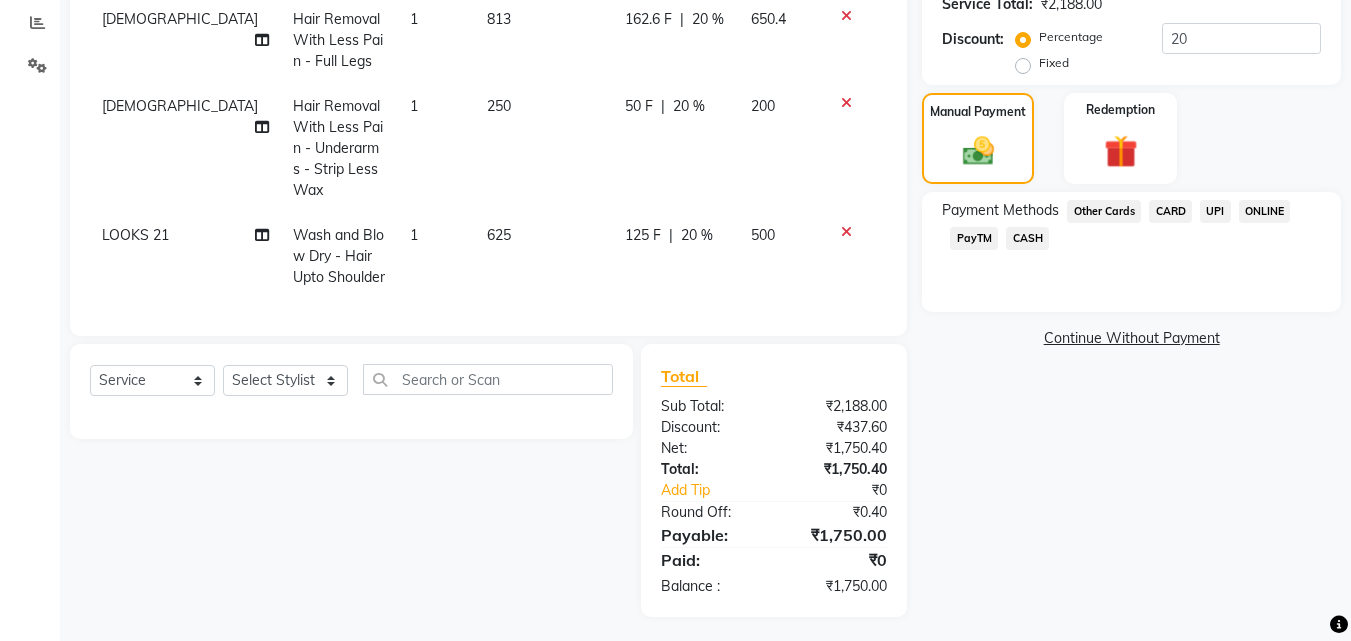 click on "CARD" 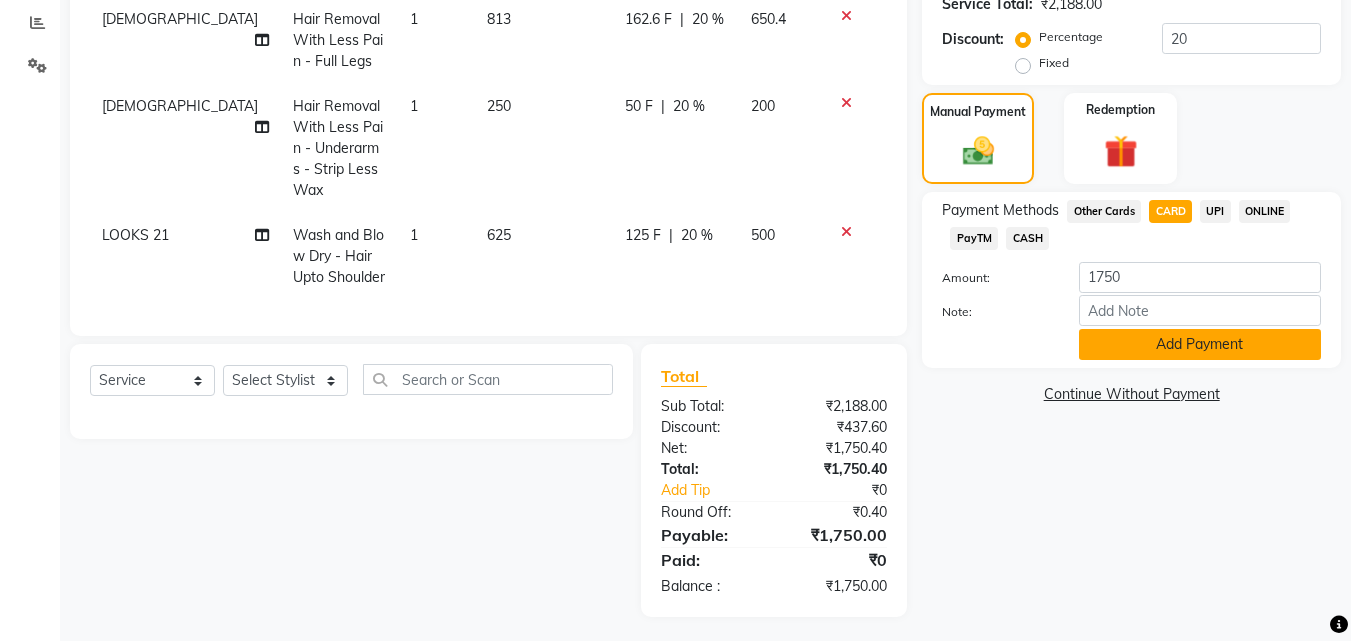 click on "Add Payment" 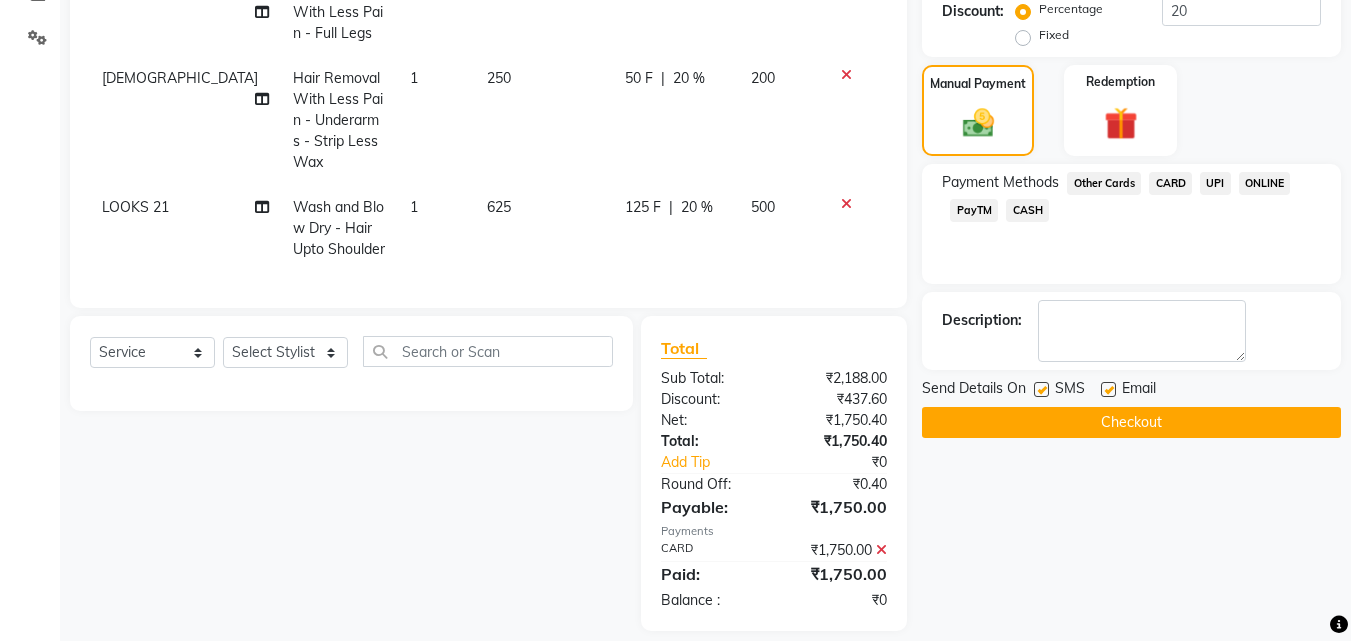 scroll, scrollTop: 462, scrollLeft: 0, axis: vertical 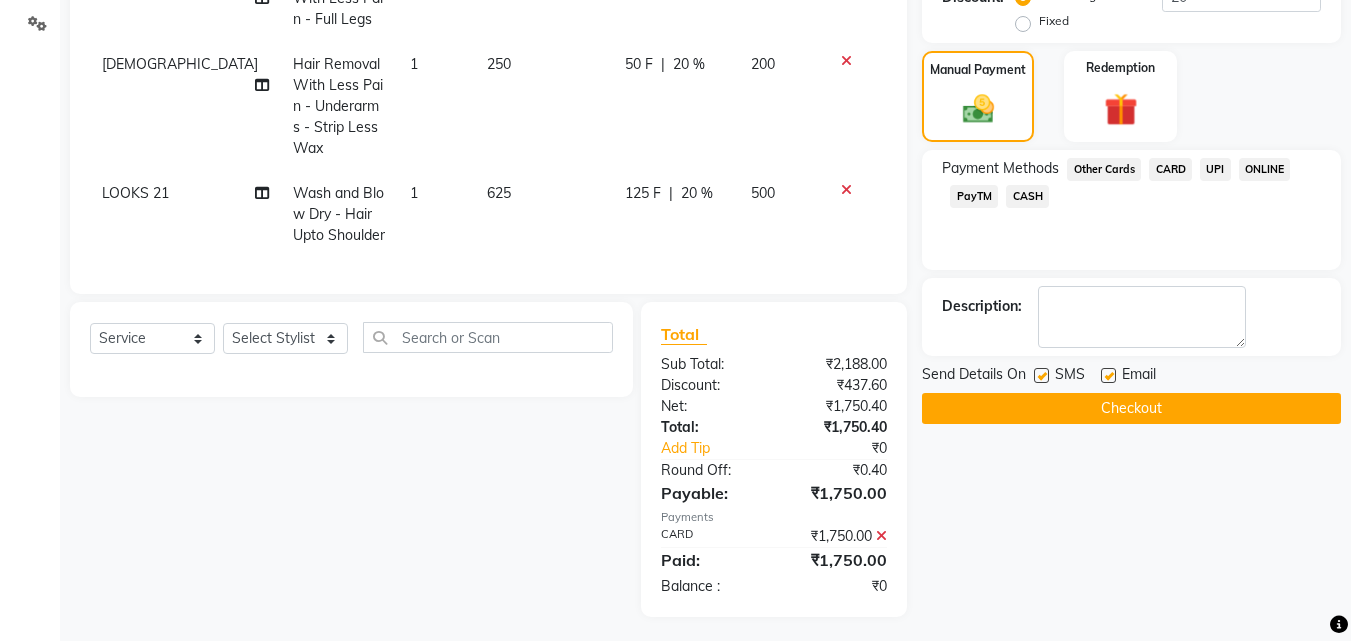 click on "Checkout" 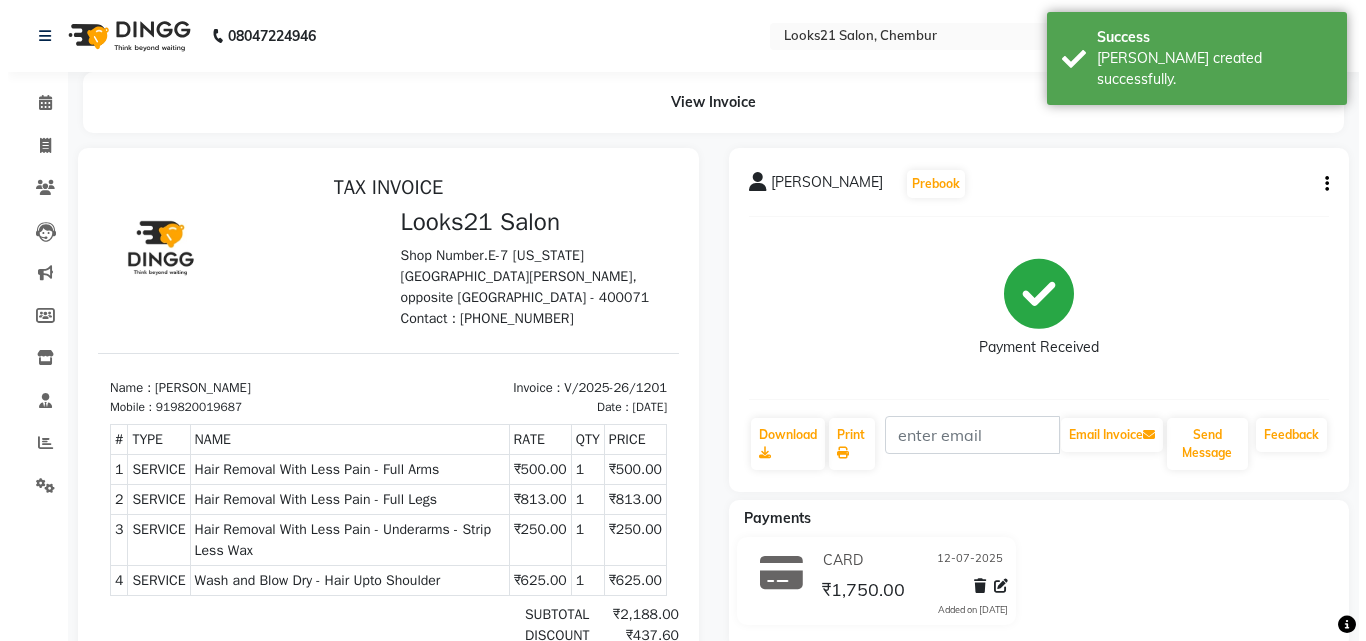 scroll, scrollTop: 0, scrollLeft: 0, axis: both 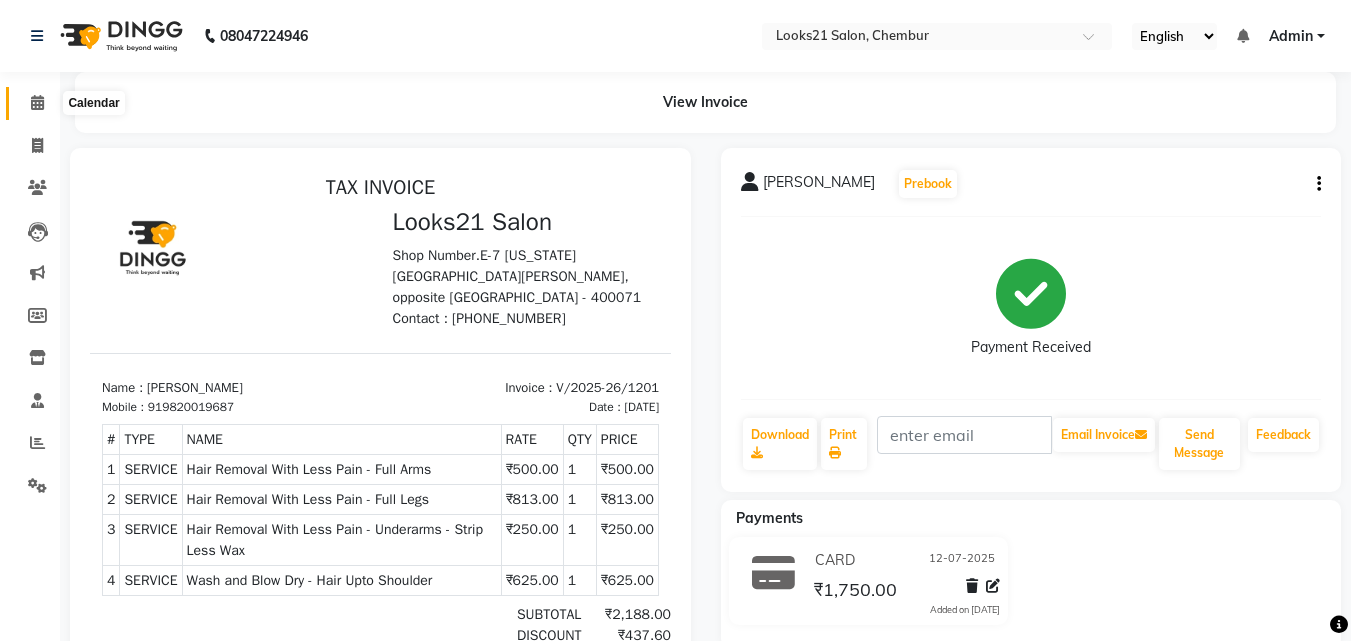 click 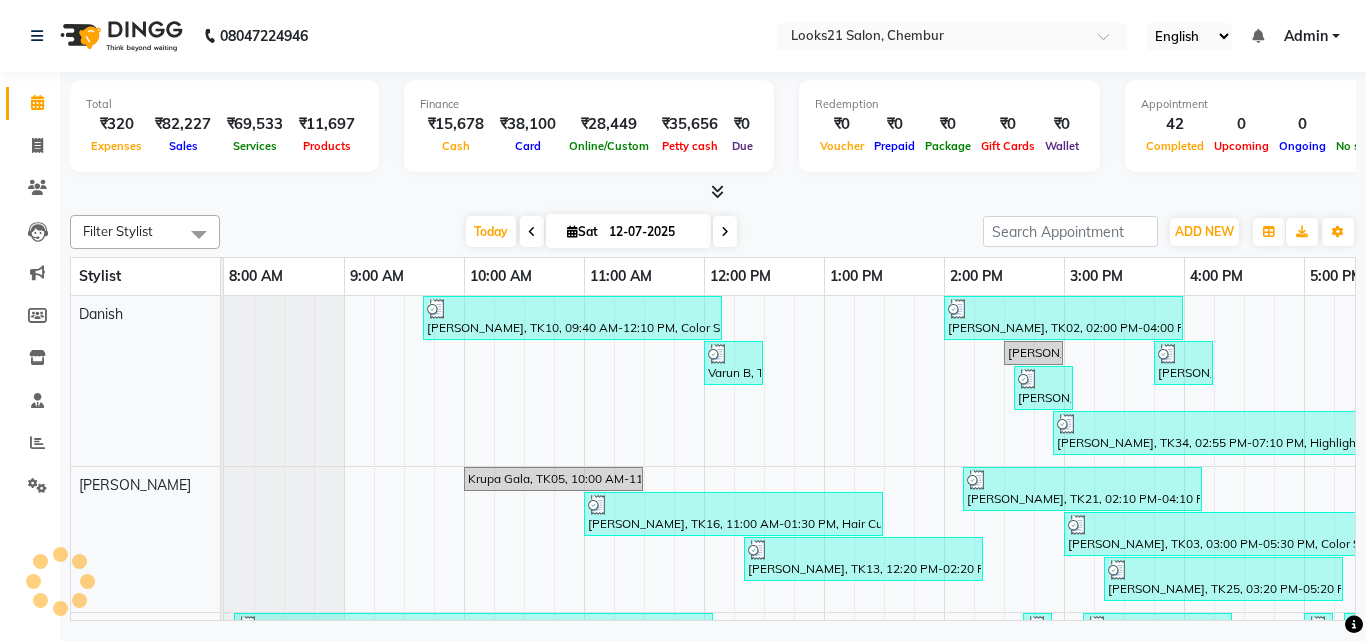 scroll, scrollTop: 400, scrollLeft: 0, axis: vertical 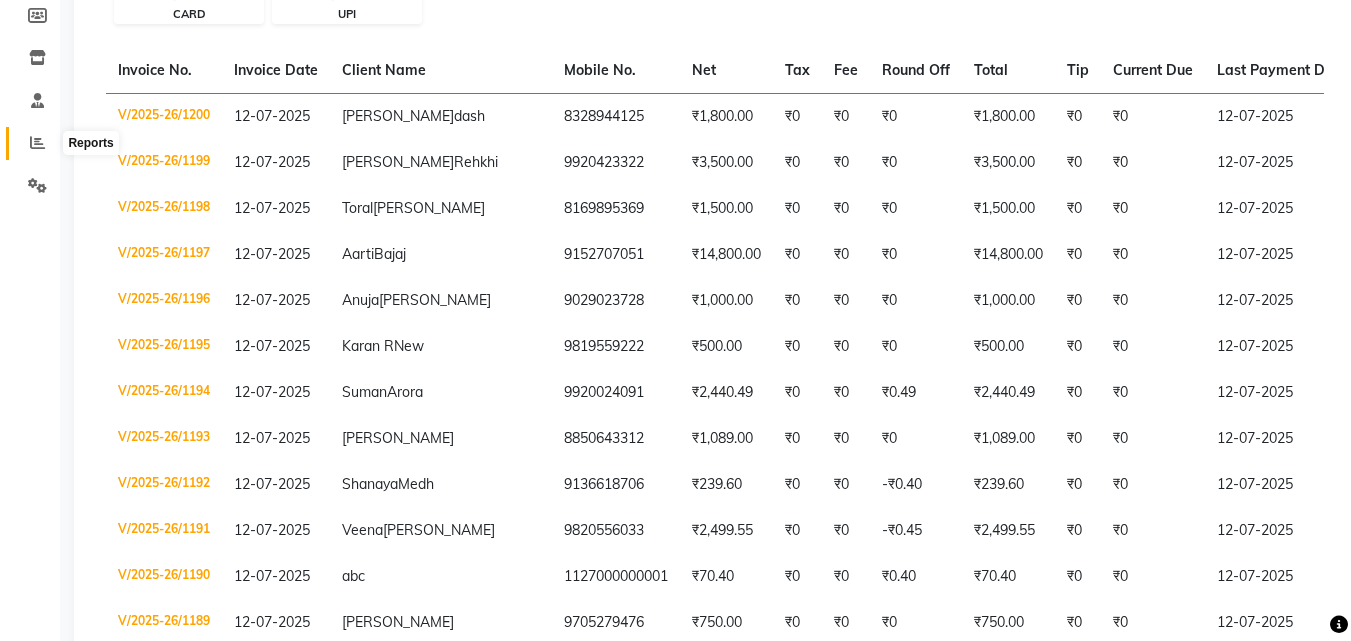 click 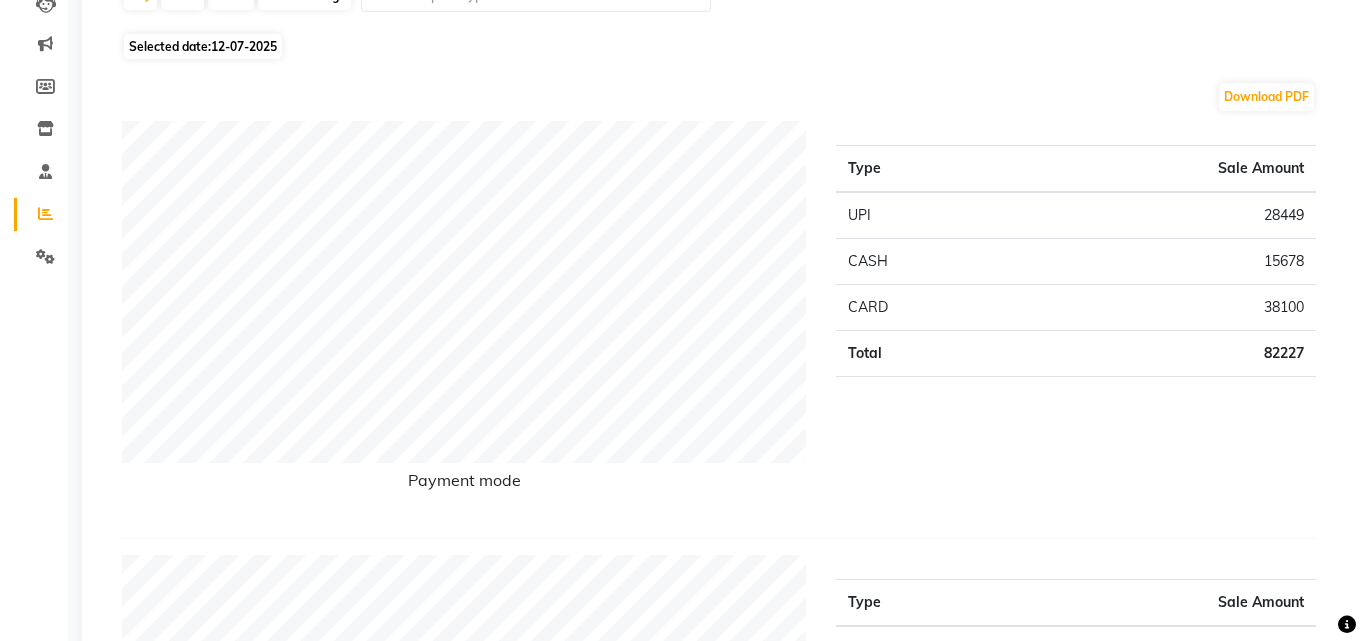 scroll, scrollTop: 0, scrollLeft: 0, axis: both 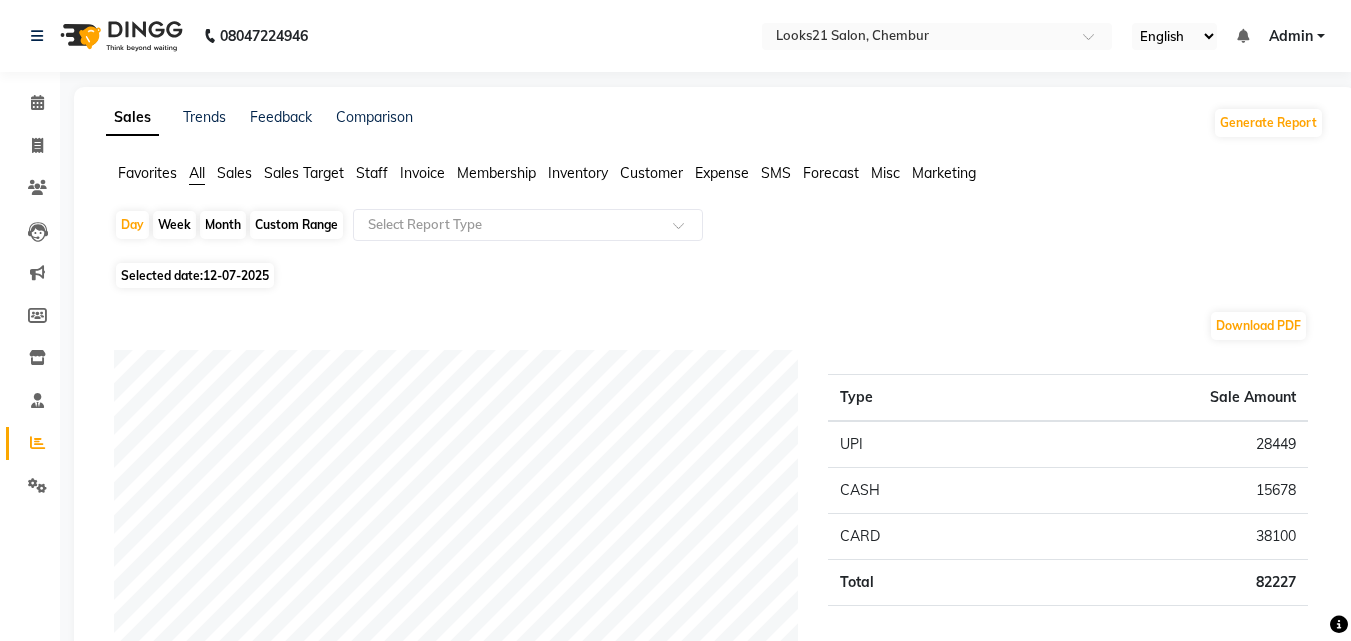 click on "Day   Week   Month   Custom Range  Select Report Type" 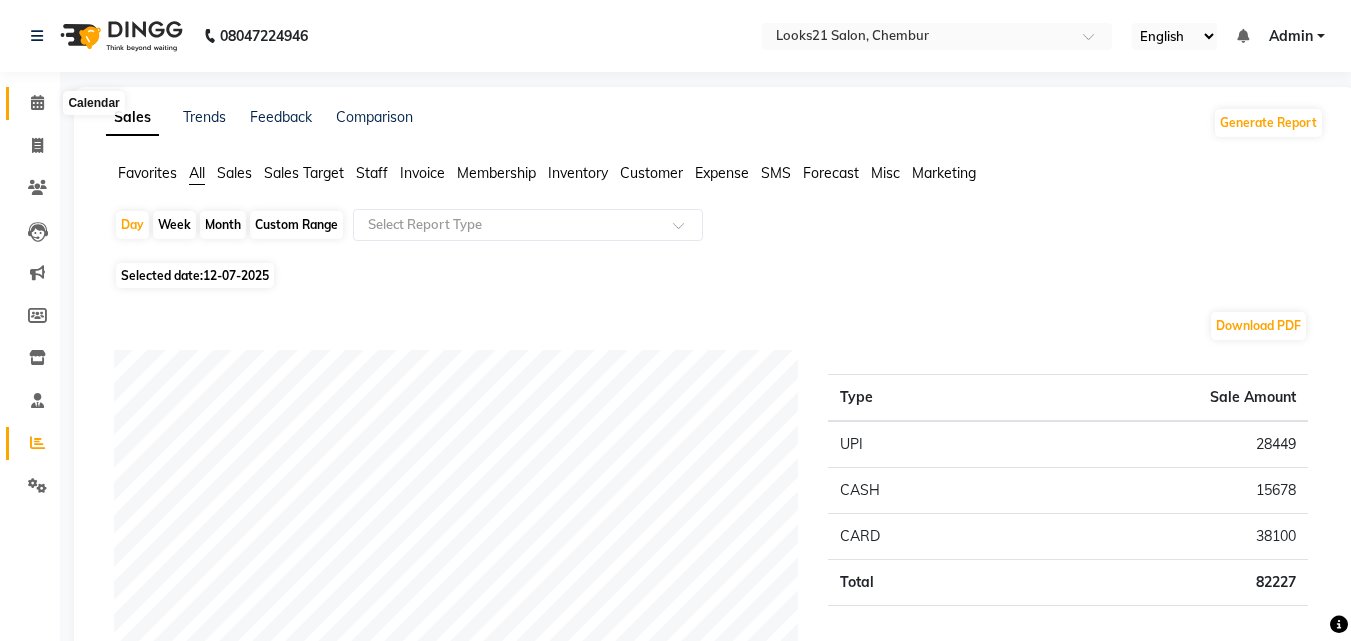 click 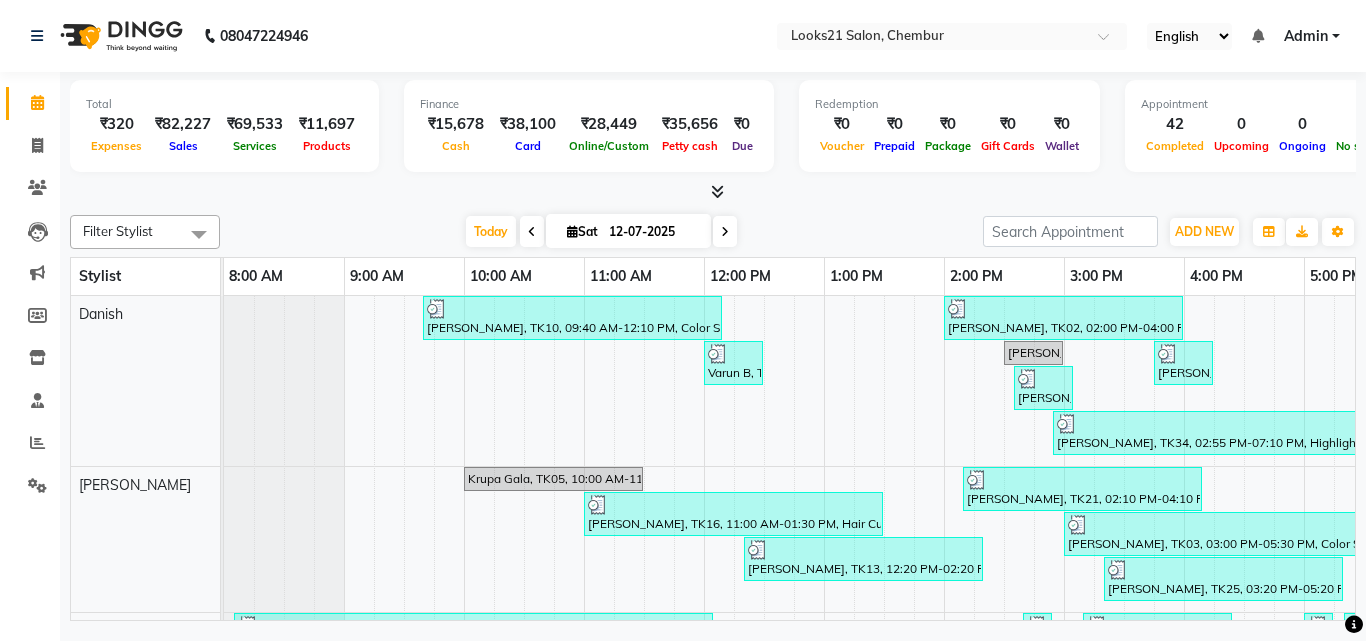 scroll, scrollTop: 0, scrollLeft: 0, axis: both 